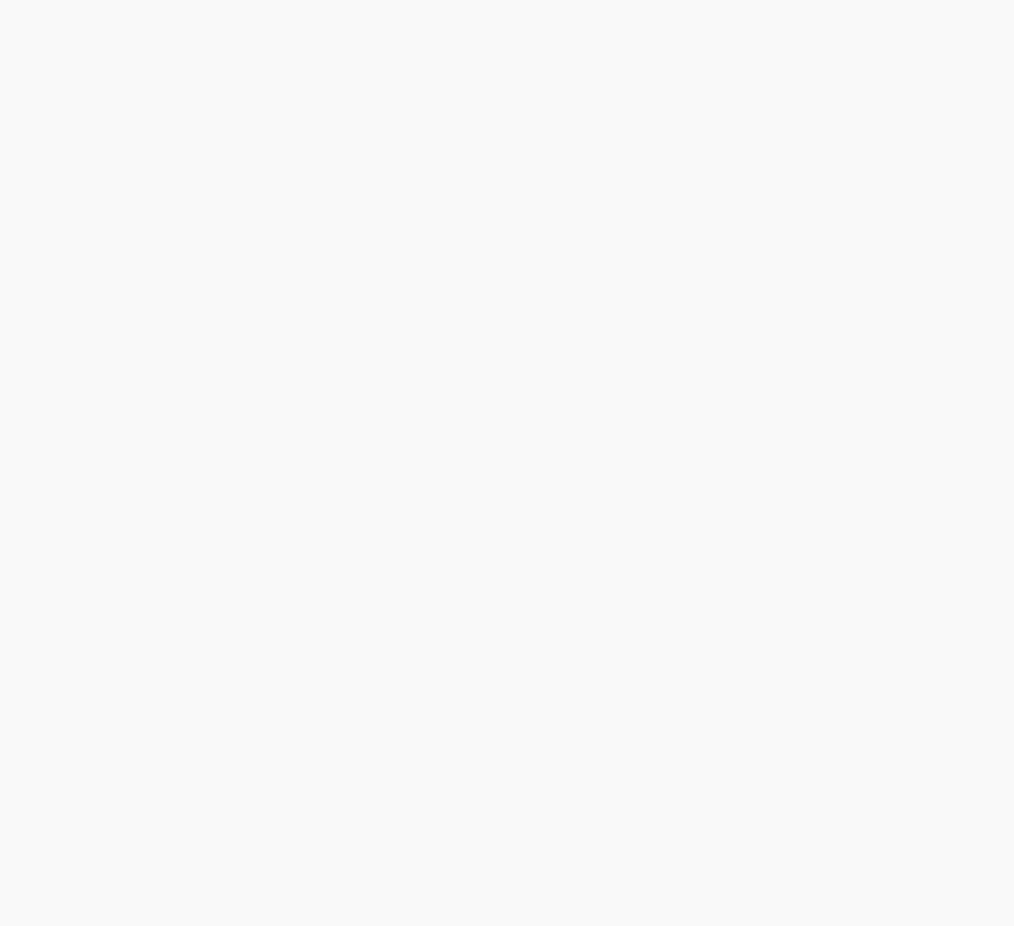scroll, scrollTop: 0, scrollLeft: 0, axis: both 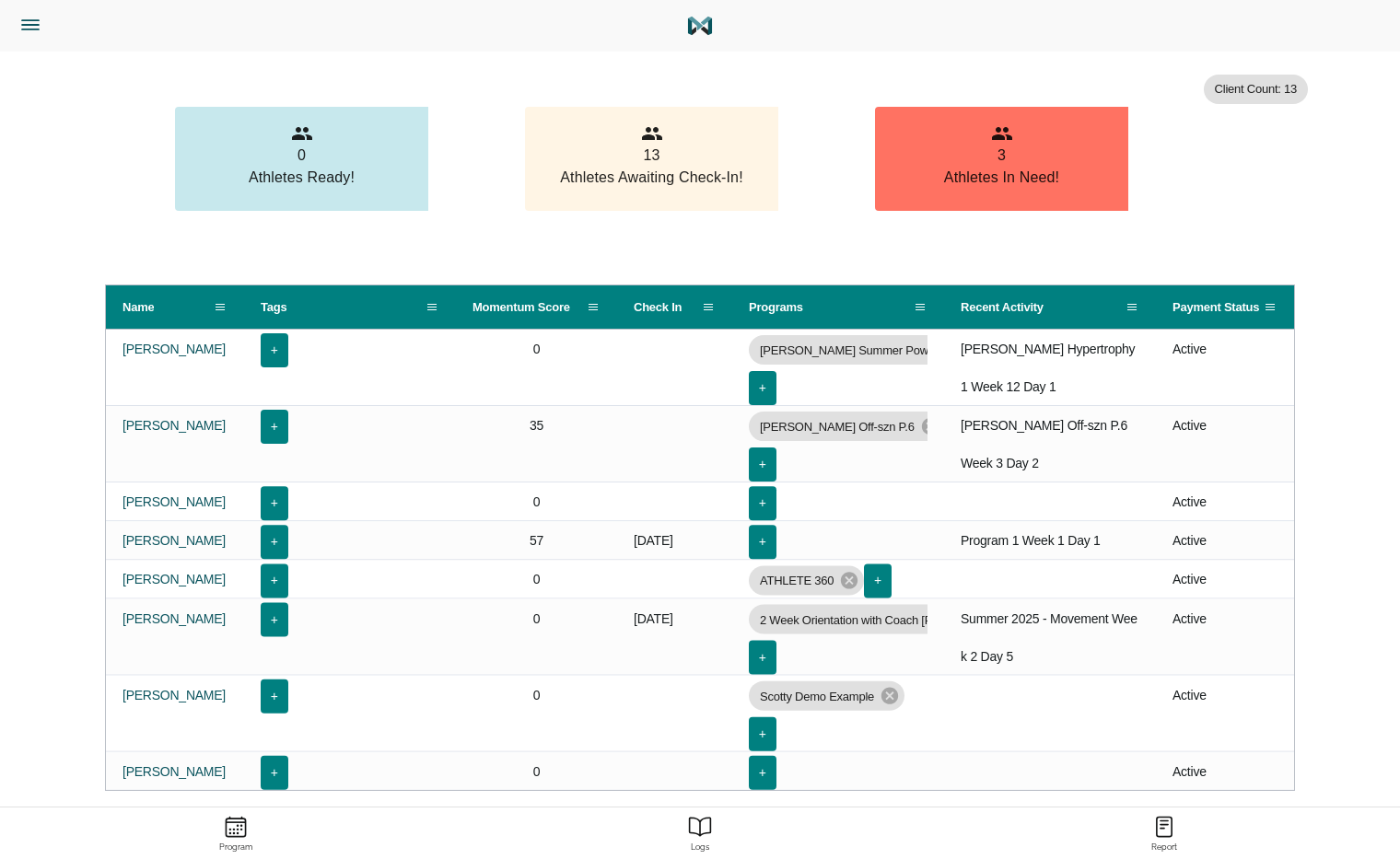 click on "Menu" 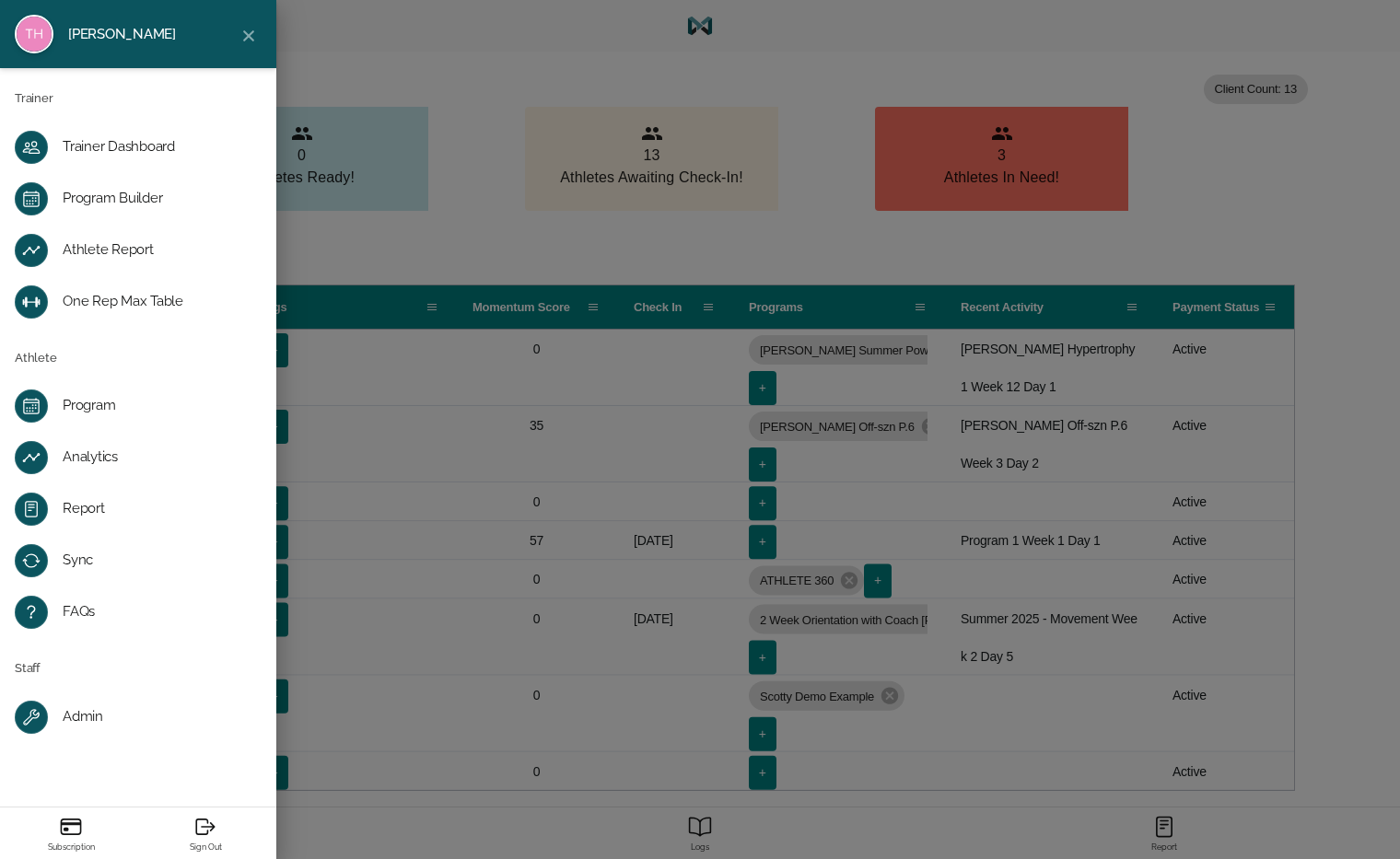 click on "Program Builder" at bounding box center [153, 199] 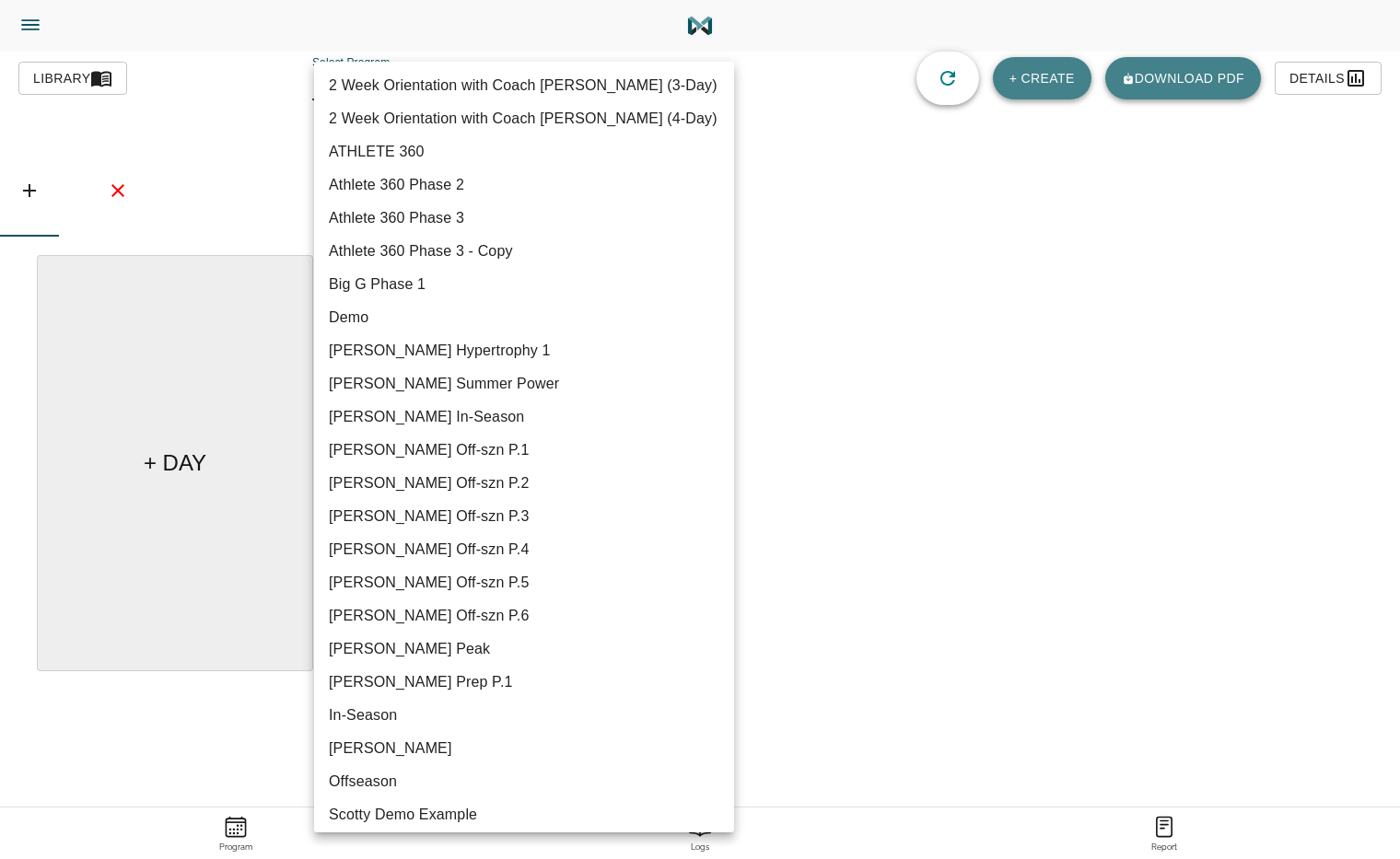 click on "[PERSON_NAME] Trainer Trainer Dashboard Program Builder Athlete Report One Rep Max Table Athlete Program Analytics Report Sync FAQs Staff Admin Subscription Sign Out Exercises blocks groups + CREATE Library    Select Program ​ + CREATE    Download pdf Details    info Insights ​ Program Description Tags Add Program Image Preview Upload Archive Update Delete   + DAY Program Logs Report Add to Home Screen Install Sidekick on your iPhone's home screen. Tap and Add to Home Screen. Add to Home Screen Install Sidekick on your Android's home screen. Tap and Add to Home screen.
Press space bar to start a drag.
When dragging you can use the arrow keys to move the item around and escape to cancel.
Some screen readers may require you to be in focus mode or to use your pass through key
2 Week Orientation with Coach [PERSON_NAME] (3-Day) 2 Week Orientation with Coach [PERSON_NAME] (4-Day) ATHLETE 360 Athlete 360 Phase 2 Athlete 360 Phase 3 Athlete 360 Phase 3 - Copy Big G Phase 1 Demo [PERSON_NAME] Hypertrophy 1 [PERSON_NAME] Summer Power" at bounding box center (700, 481) 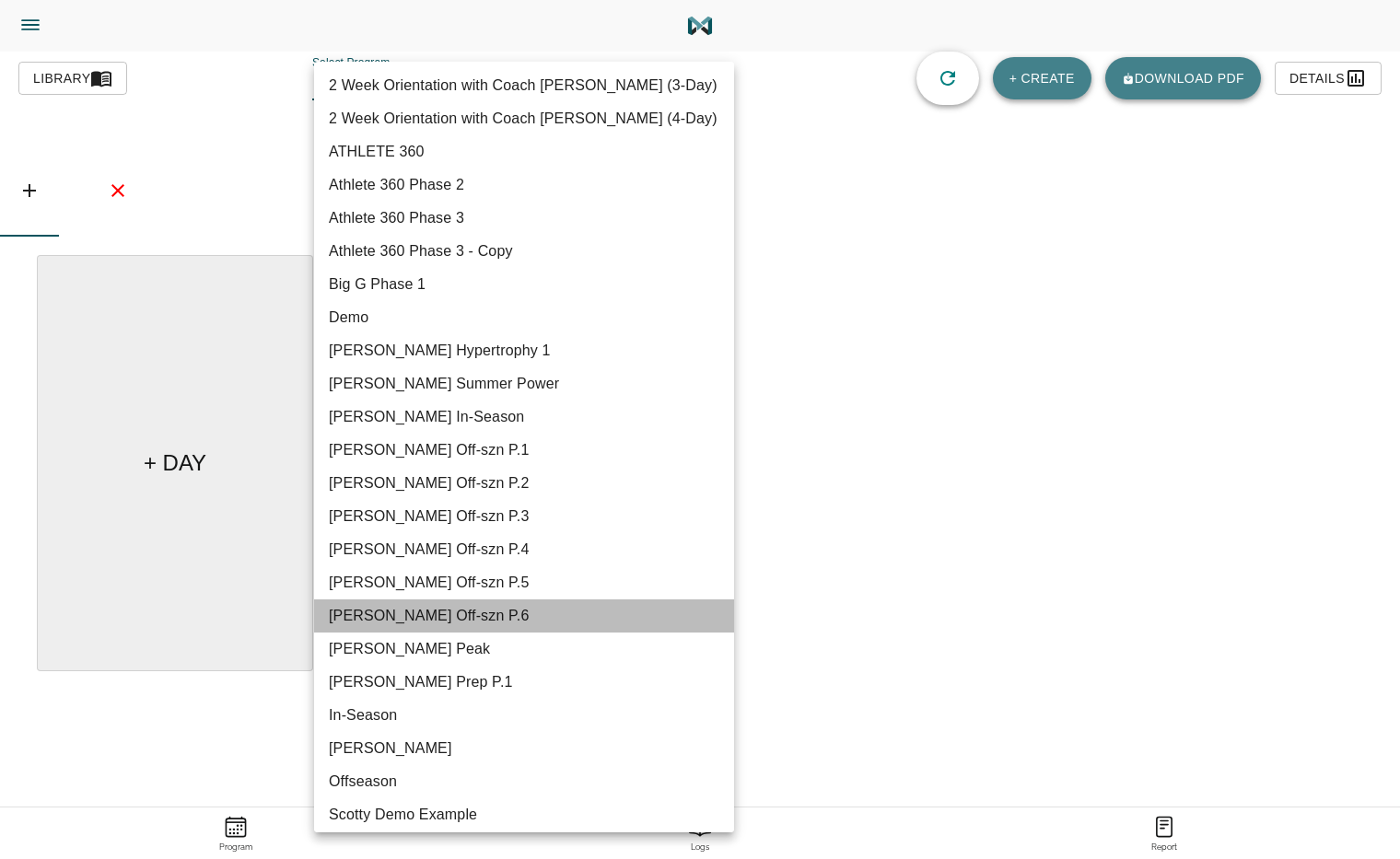 click on "[PERSON_NAME] Off-szn P.6" at bounding box center [524, 616] 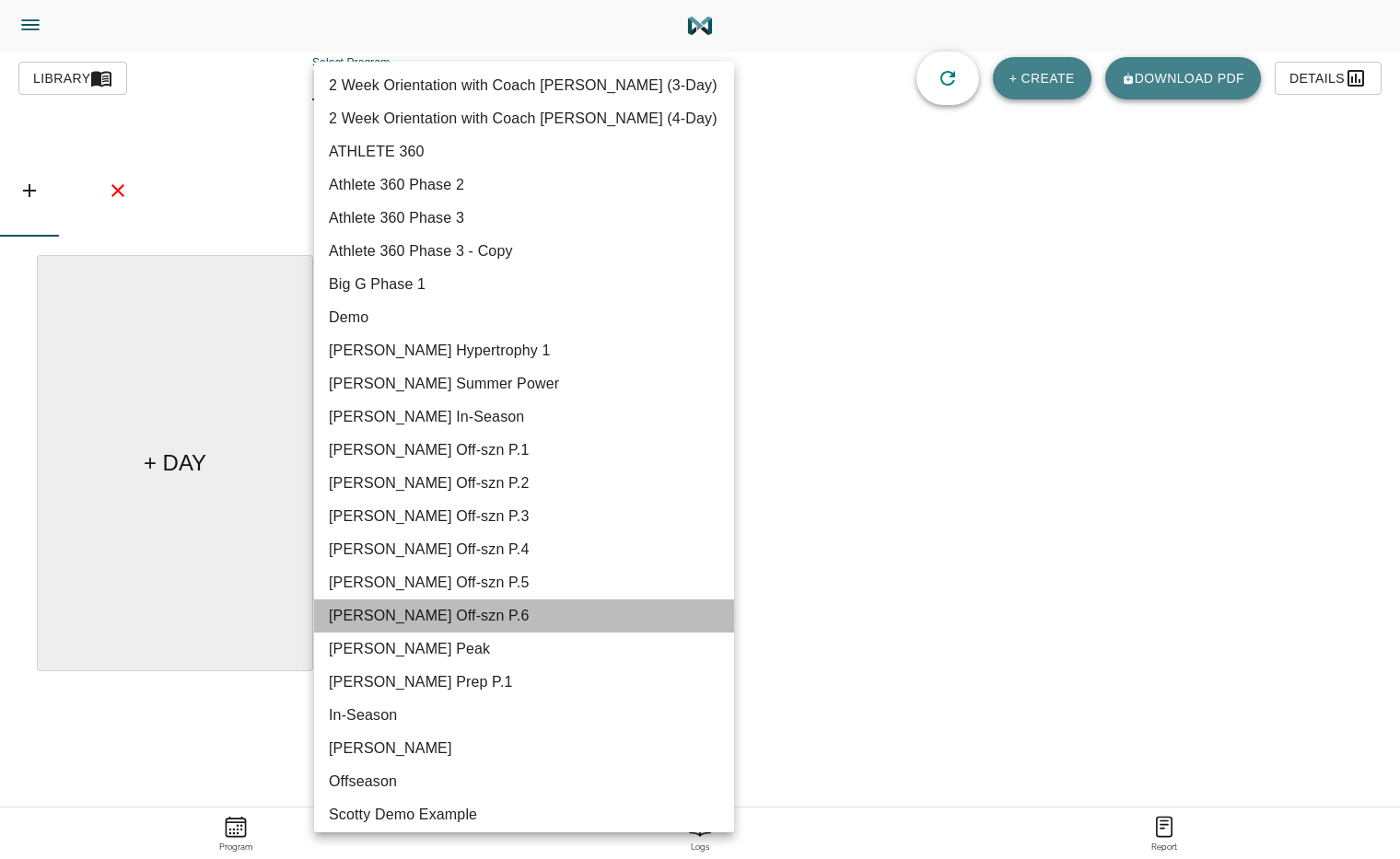 type on "616" 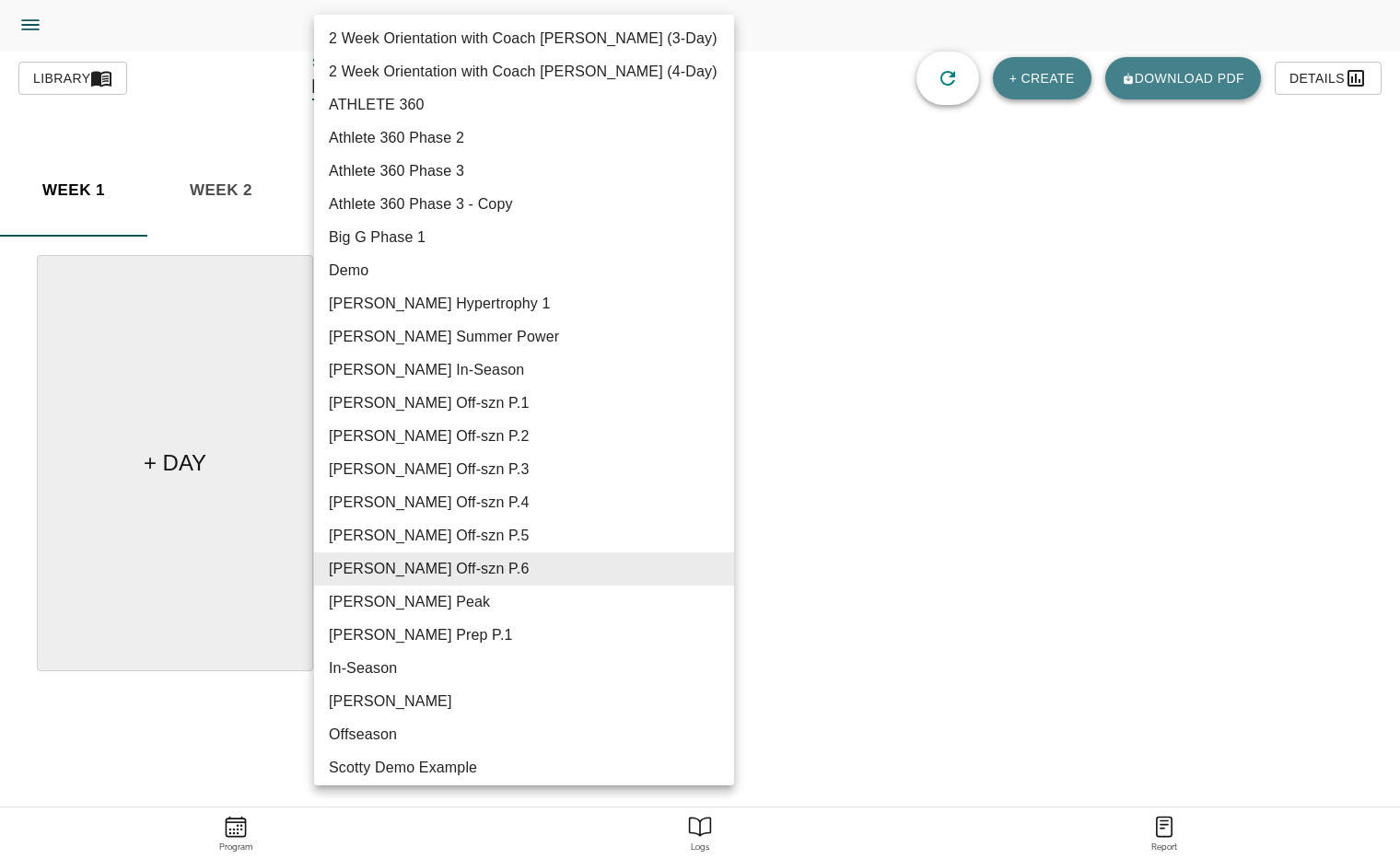 click on "Tylor Henry Trainer Trainer Dashboard Program Builder Athlete Report One Rep Max Table Athlete Program Analytics Report Sync FAQs Staff Admin Subscription Sign Out Exercises blocks groups 1/2 Kneeling Cable Chop 1/2 Kneeling Landmine Press 1/2 Kn Lat Pull-Down (Single Arm) 2-Point Start 3 Position Neck (Supine) 3 Position Push-Up 45 Cut Back + Decel 45 Cut + Decel 4 Position Neck (Supine) 60 yard Shuttle 90 Cut + Decel Abductor Side Plank Hold Ab Rollout Ab Rollout (TRX) A-Frame Push-Up Altitude Drop Ankle Iso Hold Arc Run Arc Shuttle Run A-Skip + Burst A-Skip (Double Bounce) Assault Bike Assisted Cossack Squat Back Extension (45*) Back Extension (90*) Back Extension (90*) Back Extension Iso (90*) Back Extension Iso (SL/ 90*) Back Extension (SL/ 90*) Back Squat Band Decel Band Face-Pull Band Pull-Apart Band Single Arm Seated Lat Pull-Down Band TKE BB Biceps Curl BB Clean Complex BB/DB Squat Jump BB Front Rack Rev-Lunge BB Goodmorning BB Incline Bench Press BB Inverted Row BB Jump BB Jump (Seated) BB NCM Jump" at bounding box center [700, 481] 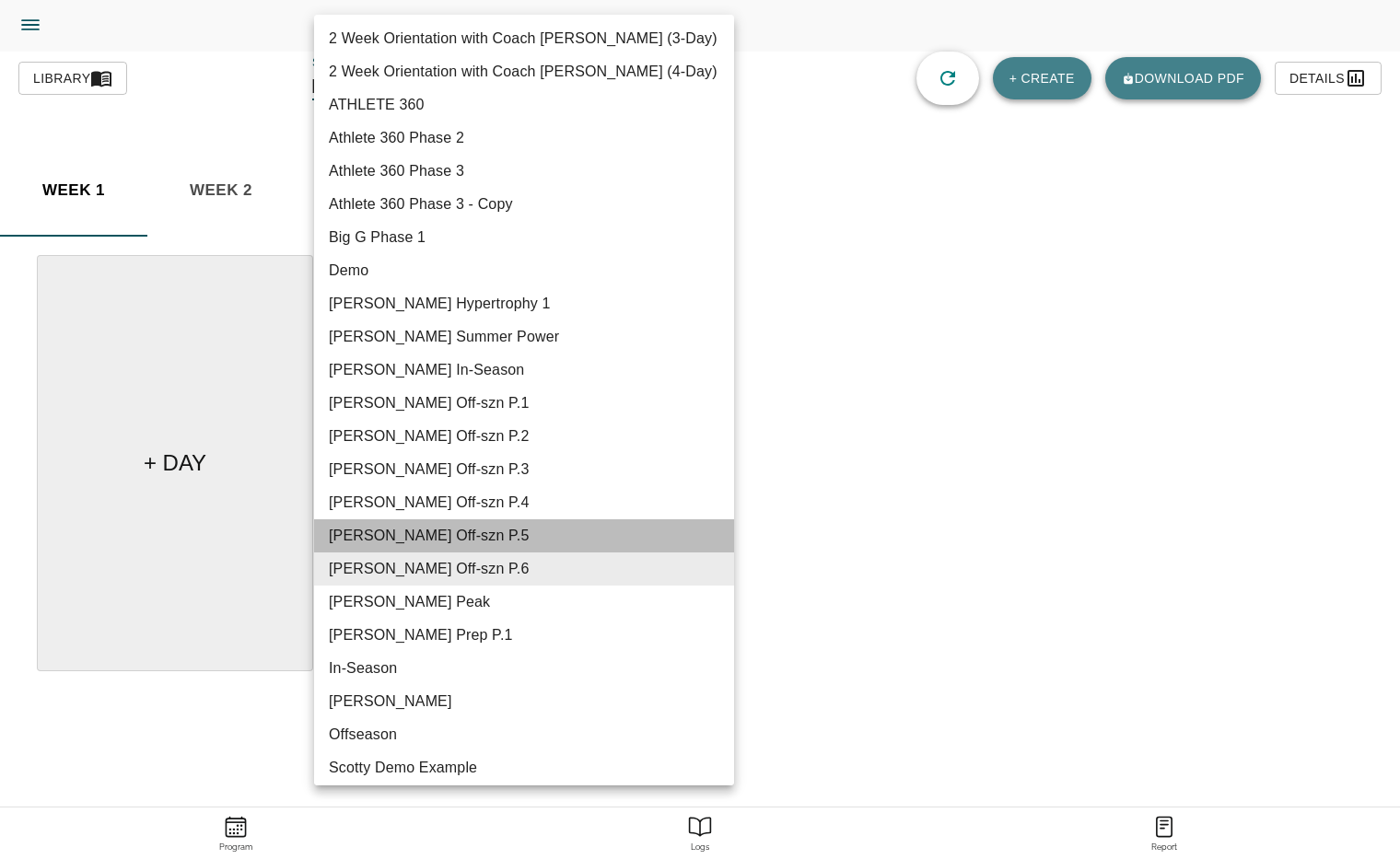 click on "Graham Off-szn P.5" at bounding box center (524, 536) 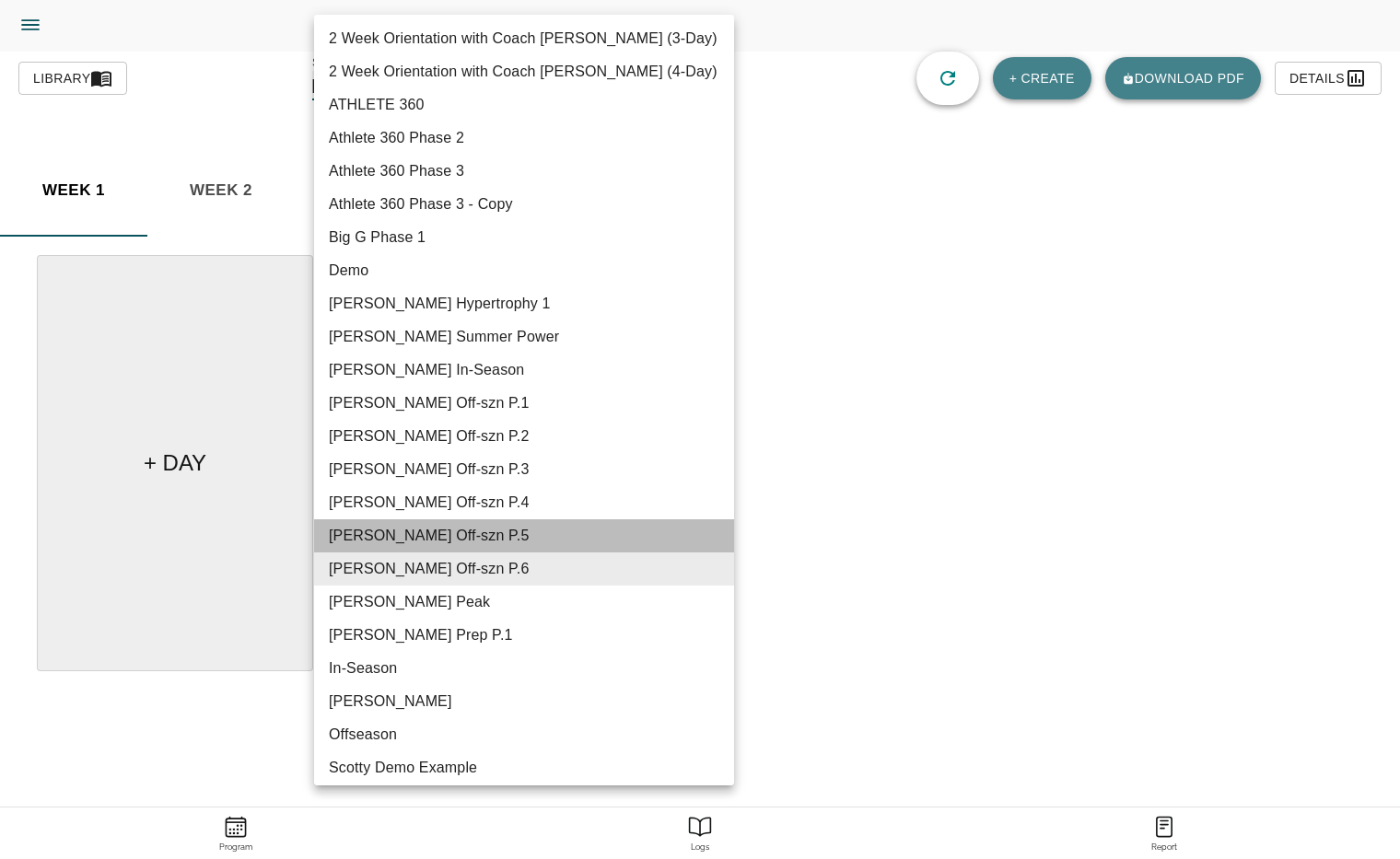 type on "605" 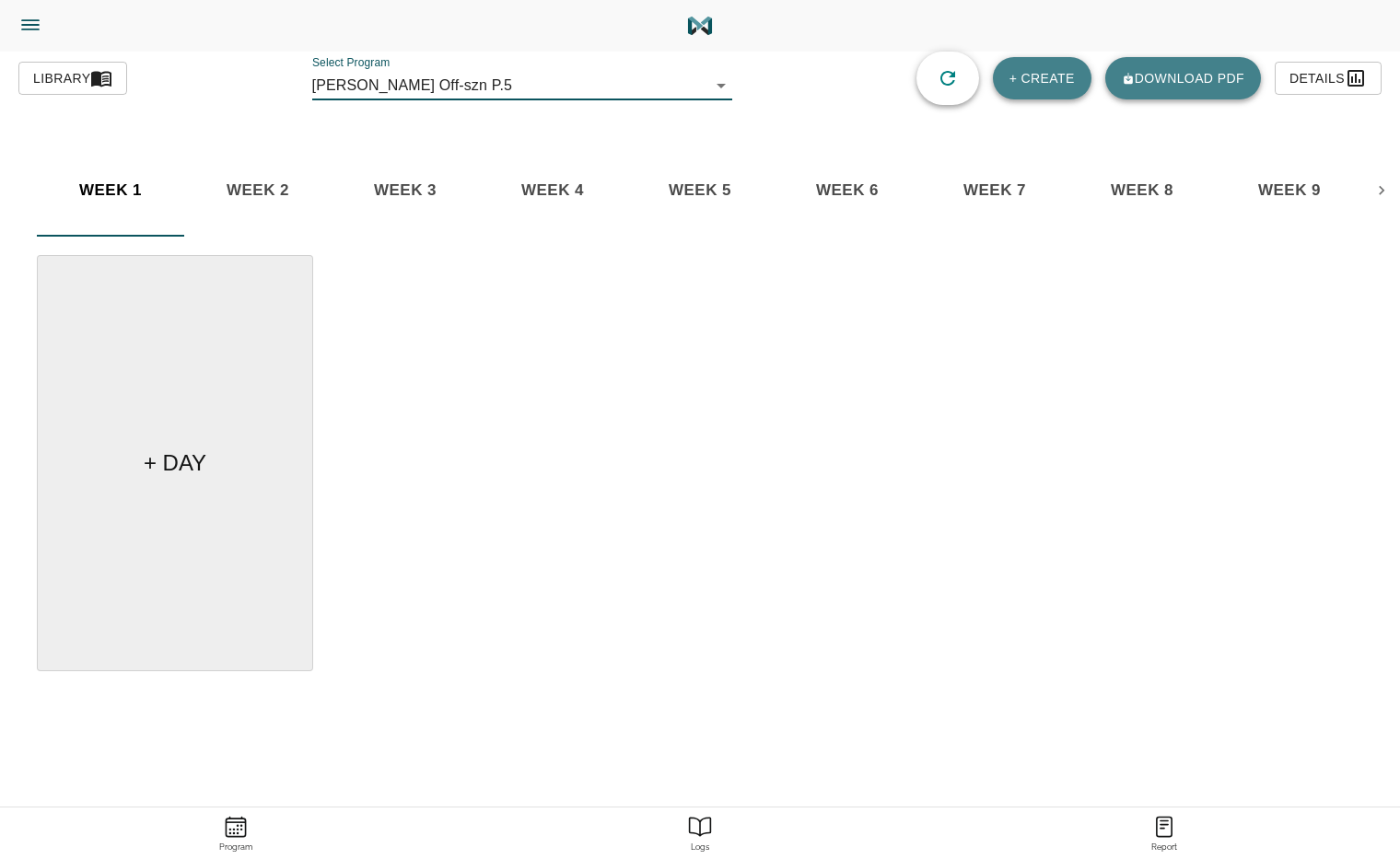 click on "Tylor Henry Trainer Trainer Dashboard Program Builder Athlete Report One Rep Max Table Athlete Program Analytics Report Sync FAQs Staff Admin Subscription Sign Out Exercises blocks groups 1/2 Kneeling Cable Chop 1/2 Kneeling Landmine Press 1/2 Kn Lat Pull-Down (Single Arm) 2-Point Start 3 Position Neck (Supine) 3 Position Push-Up 45 Cut Back + Decel 45 Cut + Decel 4 Position Neck (Supine) 60 yard Shuttle 90 Cut + Decel Abductor Side Plank Hold Ab Rollout Ab Rollout (TRX) A-Frame Push-Up Altitude Drop Ankle Iso Hold Arc Run Arc Shuttle Run A-Skip + Burst A-Skip (Double Bounce) Assault Bike Assisted Cossack Squat Back Extension (45*) Back Extension (90*) Back Extension (90*) Back Extension Iso (90*) Back Extension Iso (SL/ 90*) Back Extension (SL/ 90*) Back Squat Band Decel Band Face-Pull Band Pull-Apart Band Single Arm Seated Lat Pull-Down Band TKE BB Biceps Curl BB Clean Complex BB/DB Squat Jump BB Front Rack Rev-Lunge BB Goodmorning BB Incline Bench Press BB Inverted Row BB Jump BB Jump (Seated) BB NCM Jump" at bounding box center (700, 481) 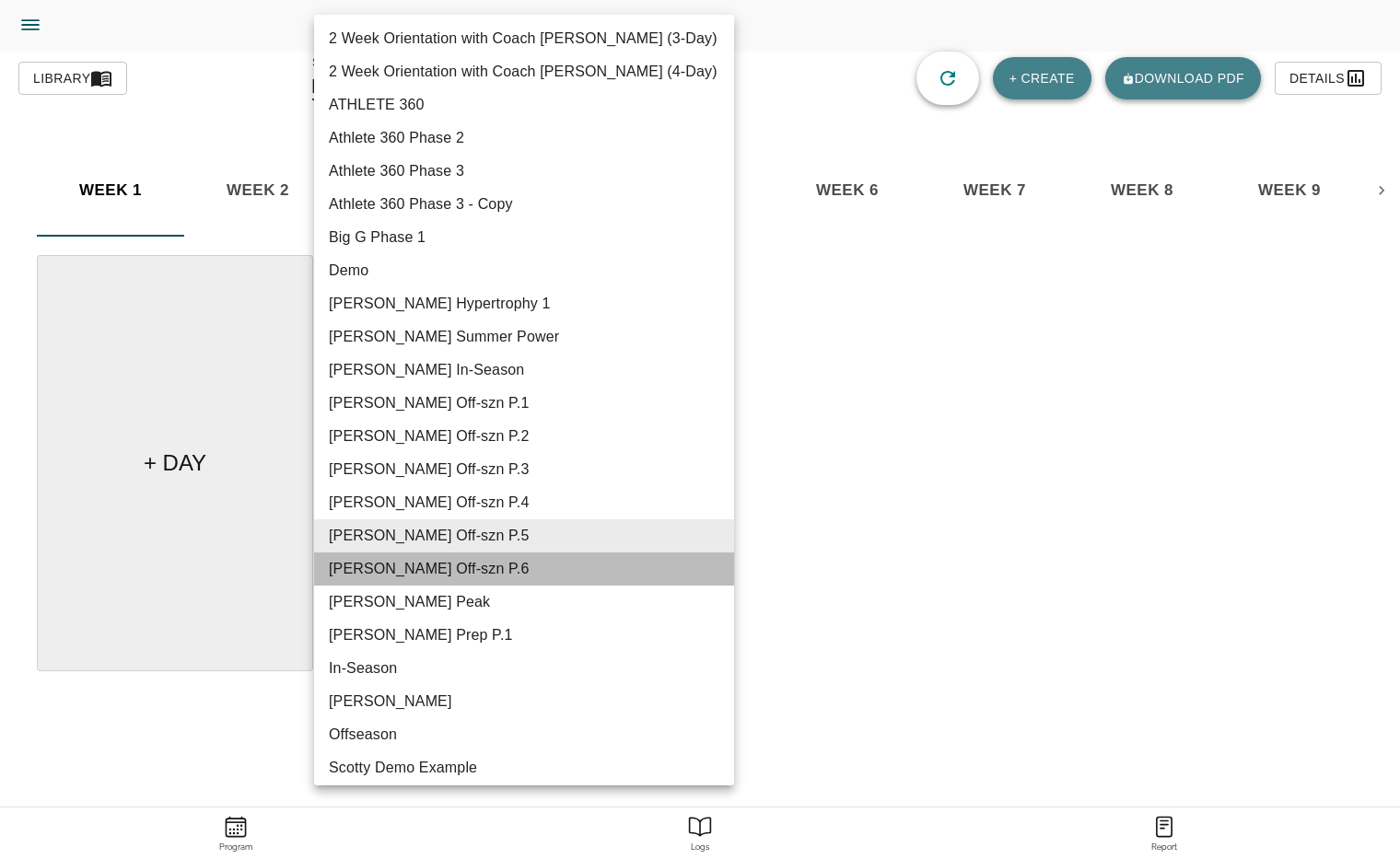 click on "Graham Off-szn P.6" at bounding box center [524, 569] 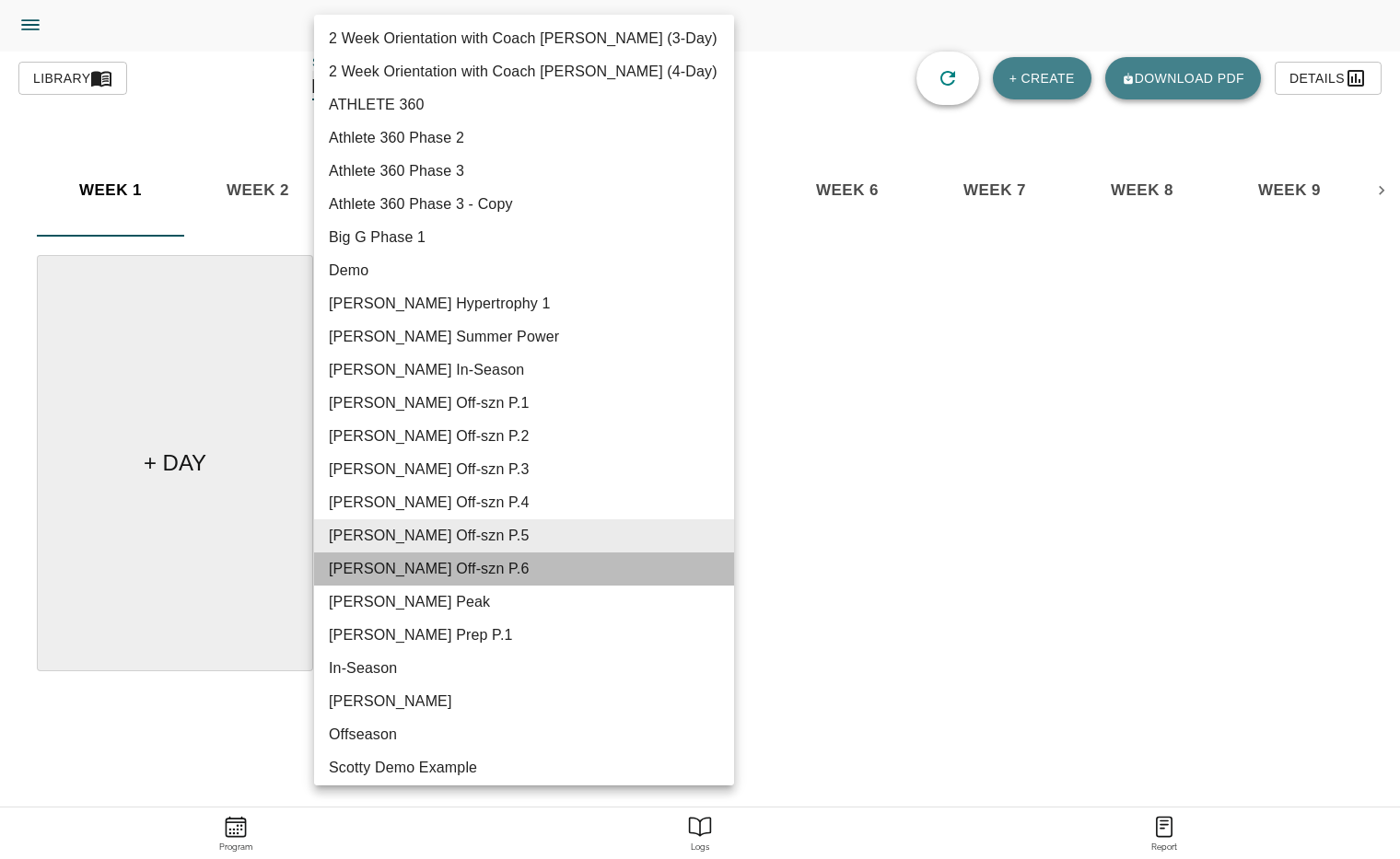 type on "616" 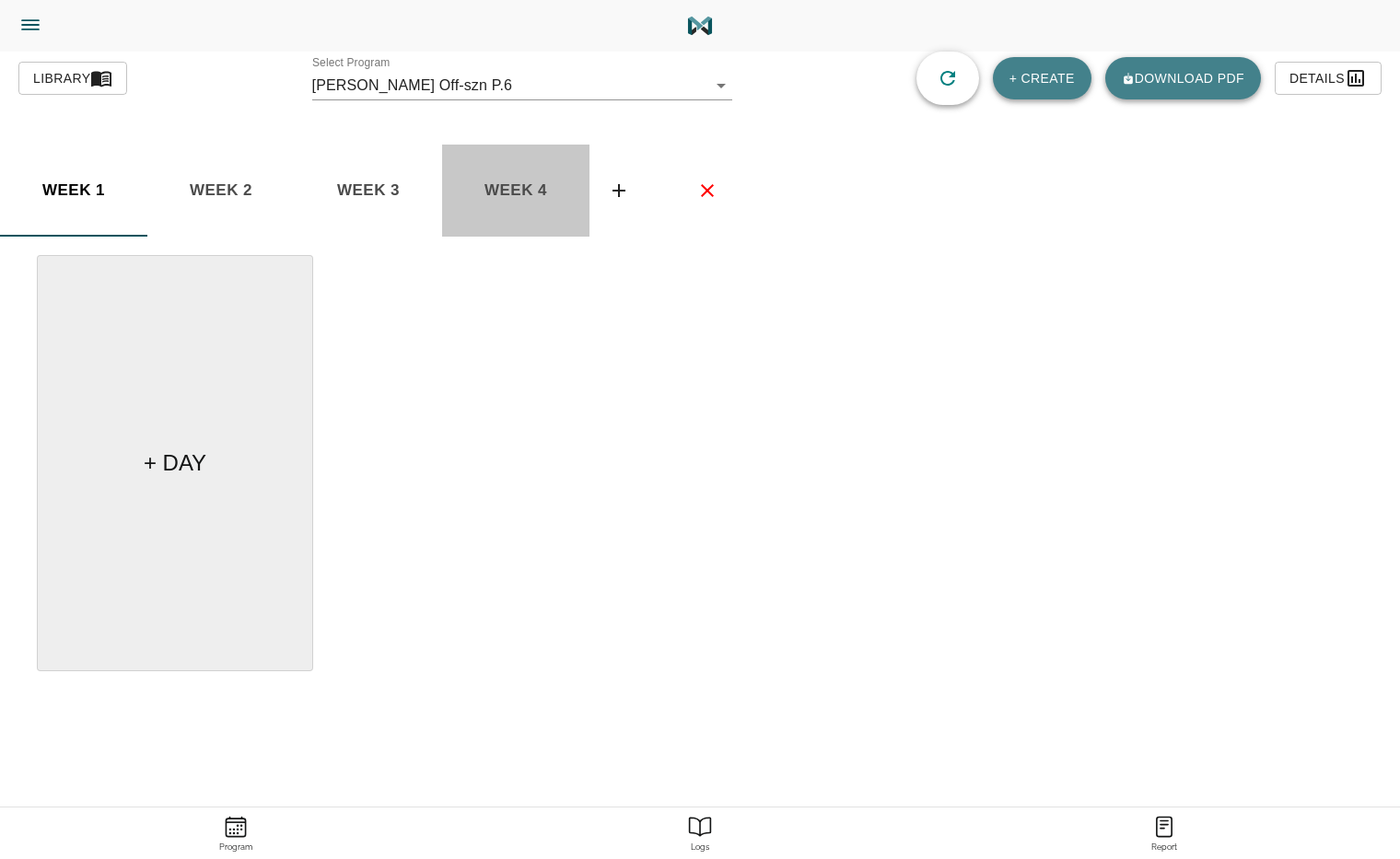 click on "week 4" at bounding box center (74, 191) 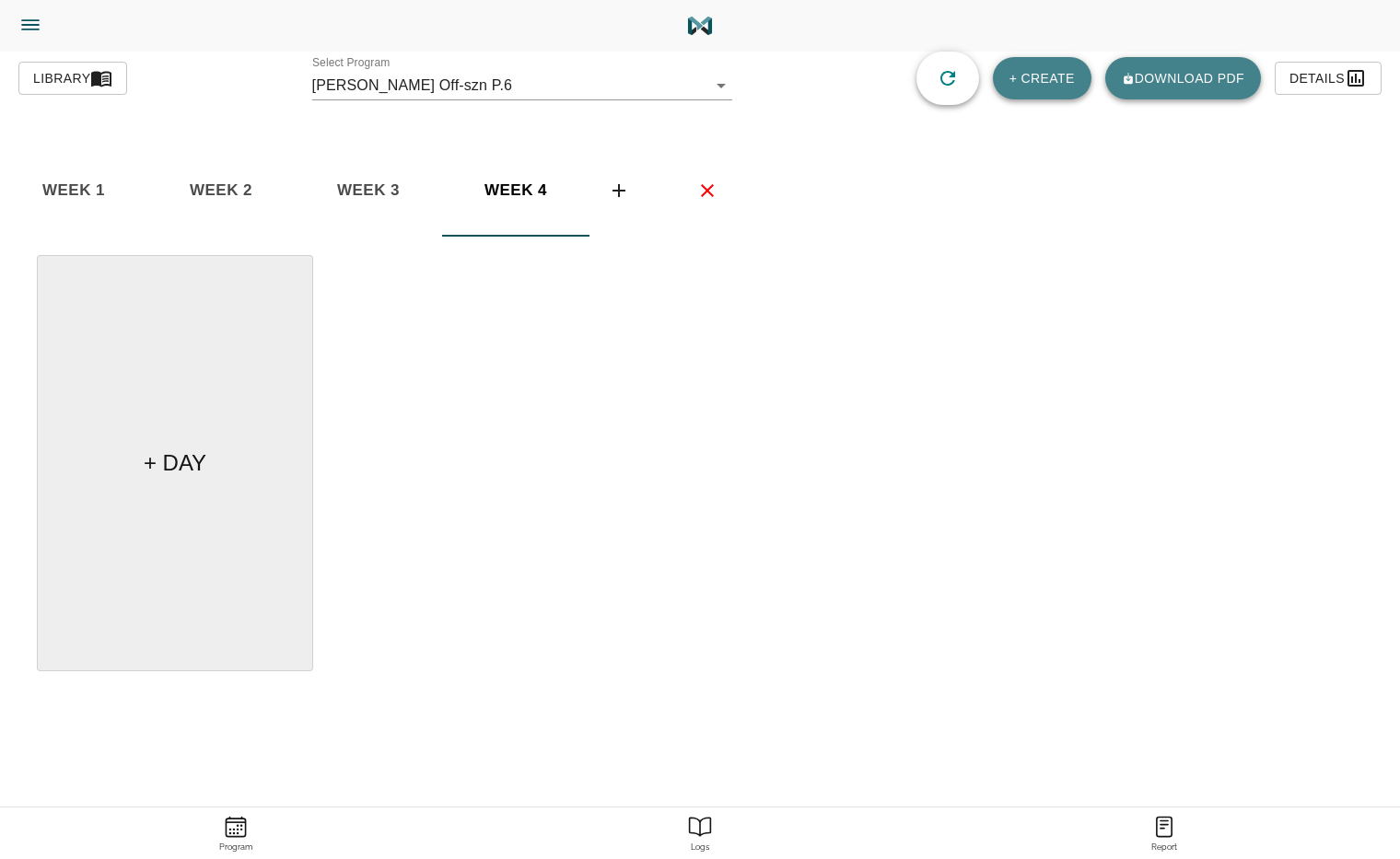 click on "week 1" at bounding box center [74, 191] 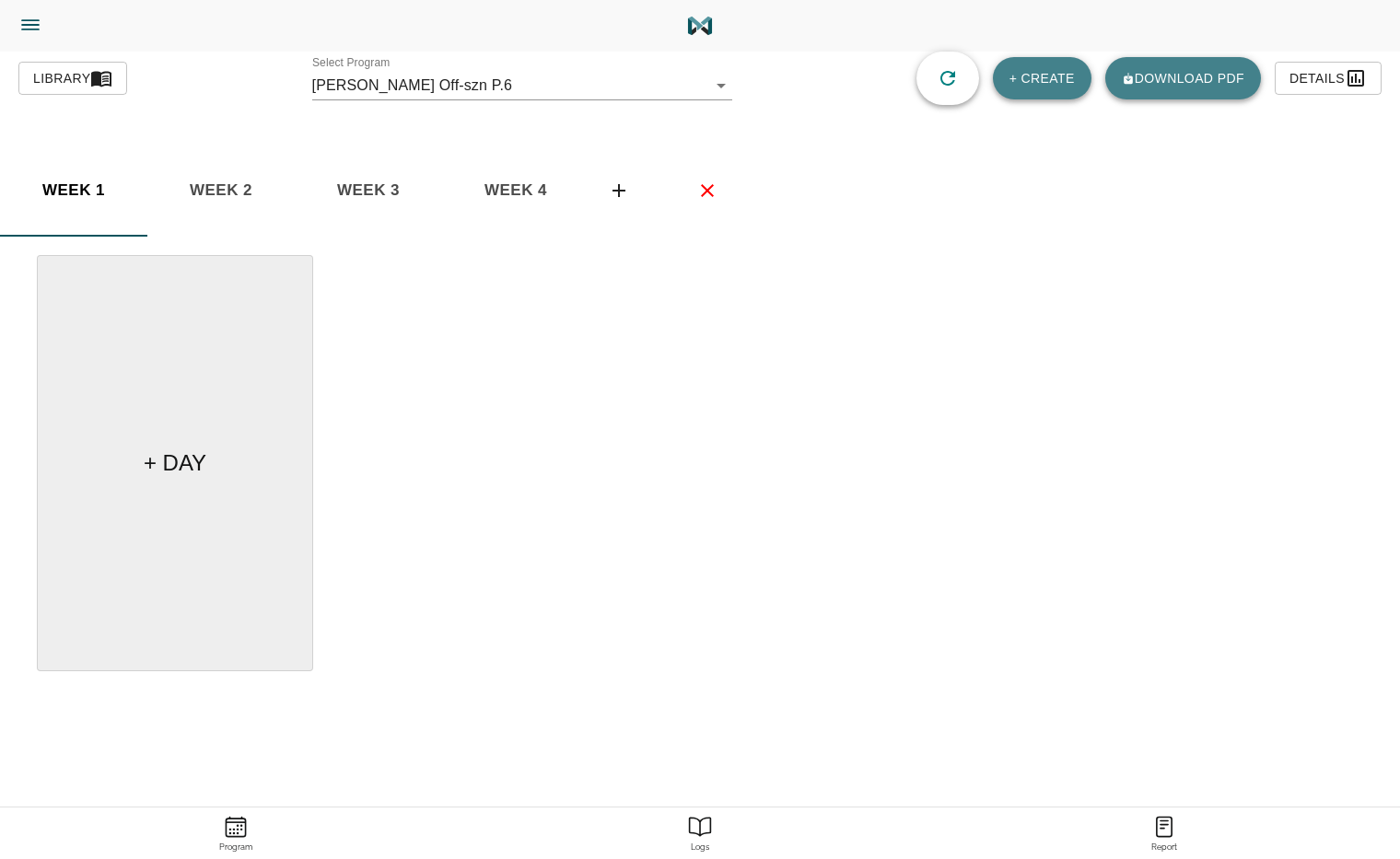 click on "week 4" at bounding box center [74, 191] 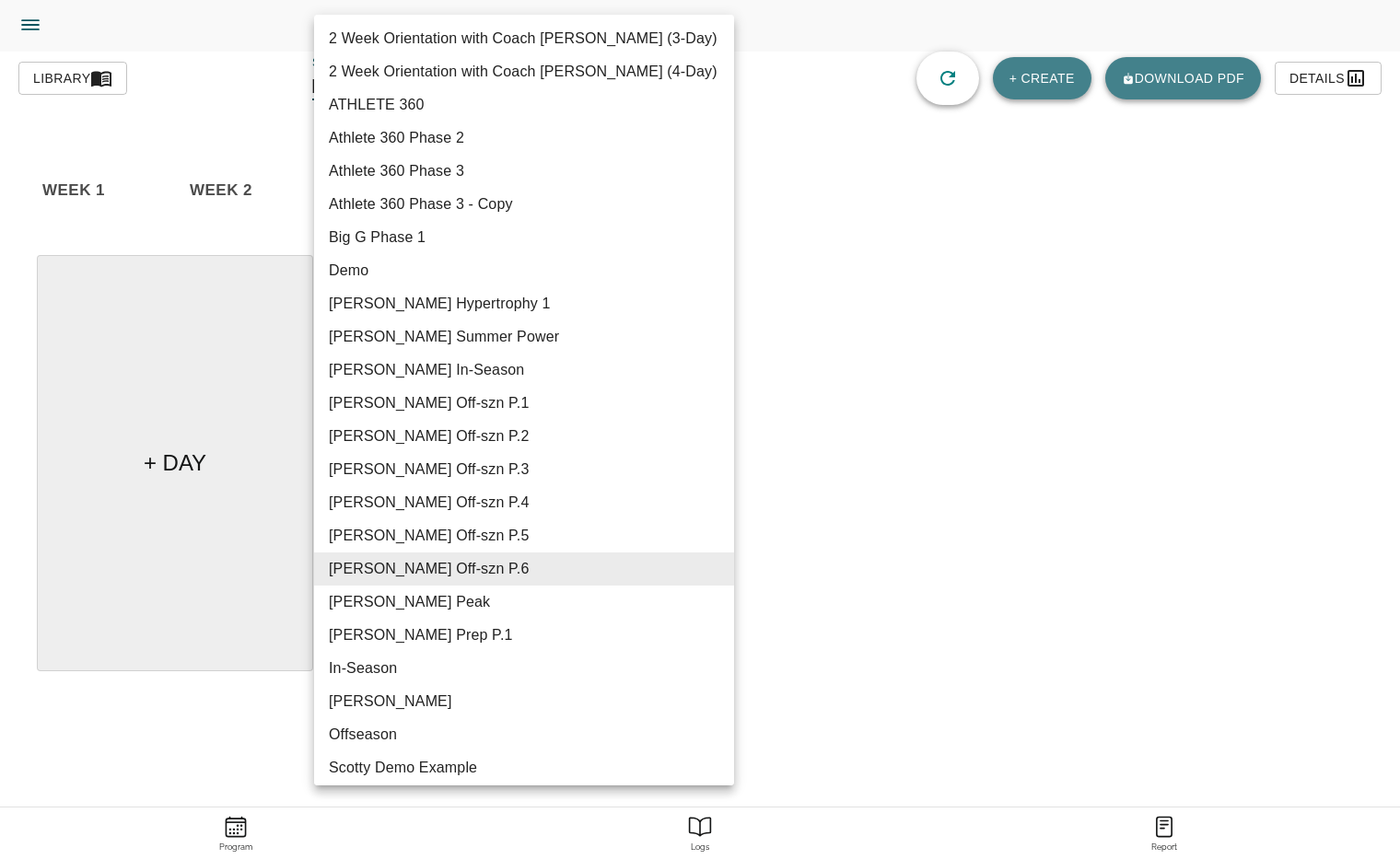 click on "[PERSON_NAME] Trainer Trainer Dashboard Program Builder Athlete Report One Rep Max Table Athlete Program Analytics Report Sync FAQs Staff Admin Subscription Sign Out Exercises blocks groups 1/2 Kneeling Cable Chop 1/2 Kneeling Landmine Press 1/2 Kn Lat Pull-Down (Single Arm) 2-Point Start 3 Position Neck (Supine) 3 Position Push-Up 45 Cut Back + Decel 45 Cut + Decel 4 Position Neck (Supine) 60 yard Shuttle 90 Cut + Decel Abductor Side Plank Hold Ab Rollout Ab Rollout (TRX) A-Frame Push-Up Altitude Drop Ankle Iso Hold Arc Run Arc Shuttle Run A-Skip + Burst A-Skip (Double Bounce) Assault Bike Assisted Cossack Squat Back Extension (45*) Back Extension (90*) Back Extension (90*) Back Extension Iso (90*) Back Extension Iso (SL/ 90*) Back Extension (SL/ 90*) Back Squat Band Decel Band Face-Pull Band Pull-Apart Band Single Arm Seated Lat Pull-Down Band TKE BB [MEDICAL_DATA] Curl BB Clean Complex BB/DB Squat Jump BB Front Rack Rev-Lunge BB Goodmorning BB Incline Bench Press BB Inverted Row BB Jump BB Jump (Seated) BB NCM Jump" at bounding box center (700, 481) 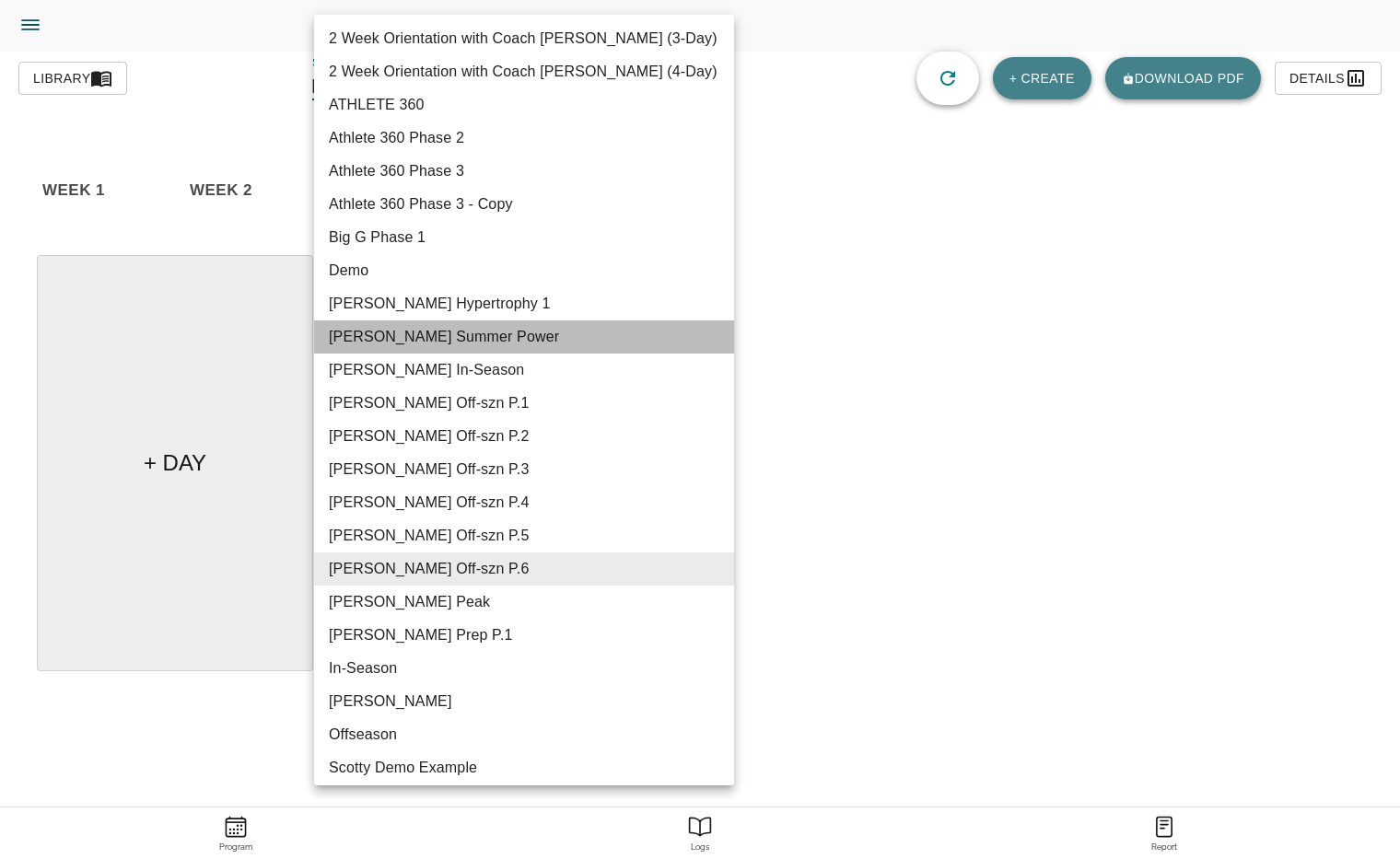 click on "[PERSON_NAME] Summer Power" at bounding box center [524, 337] 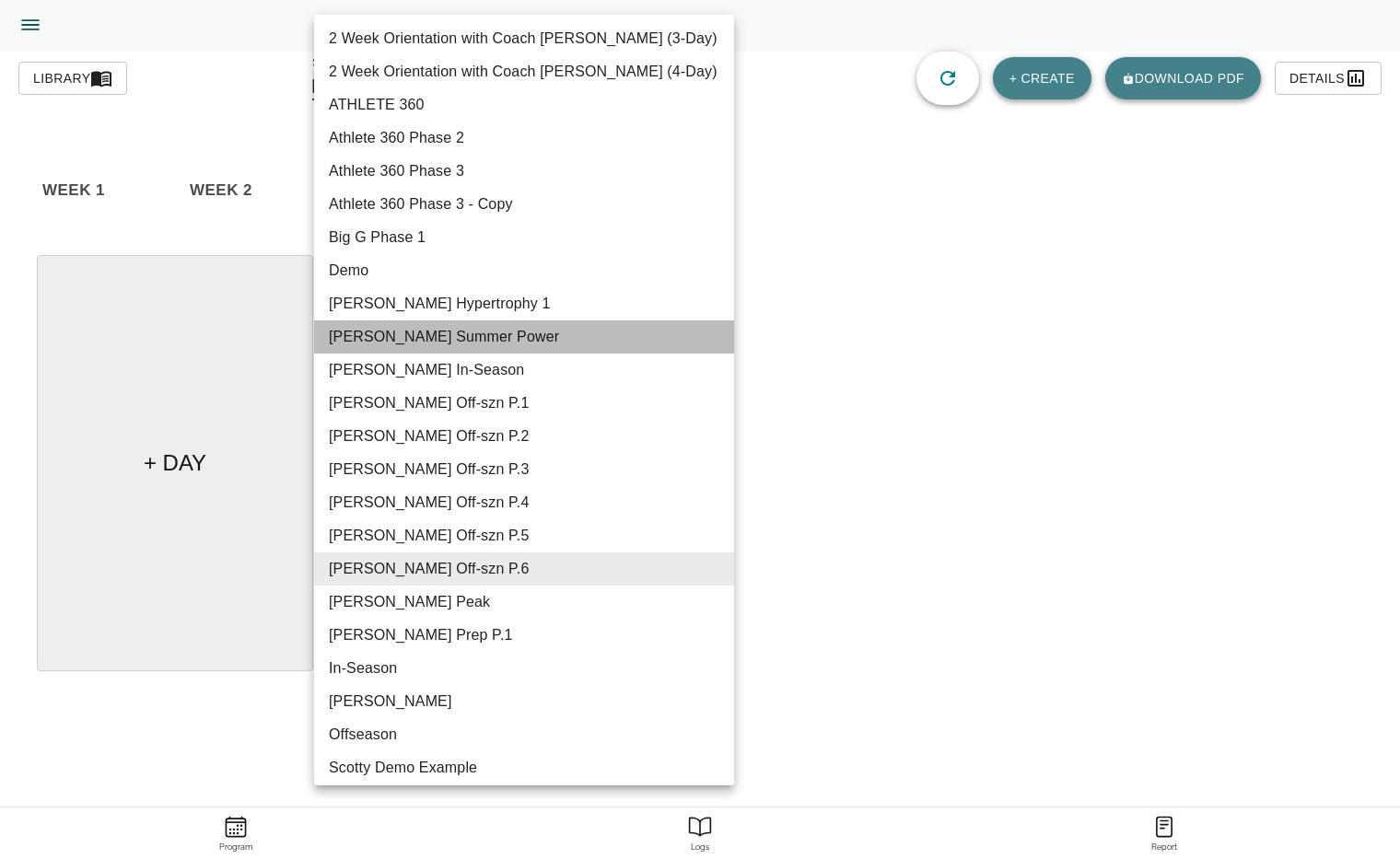 type on "617" 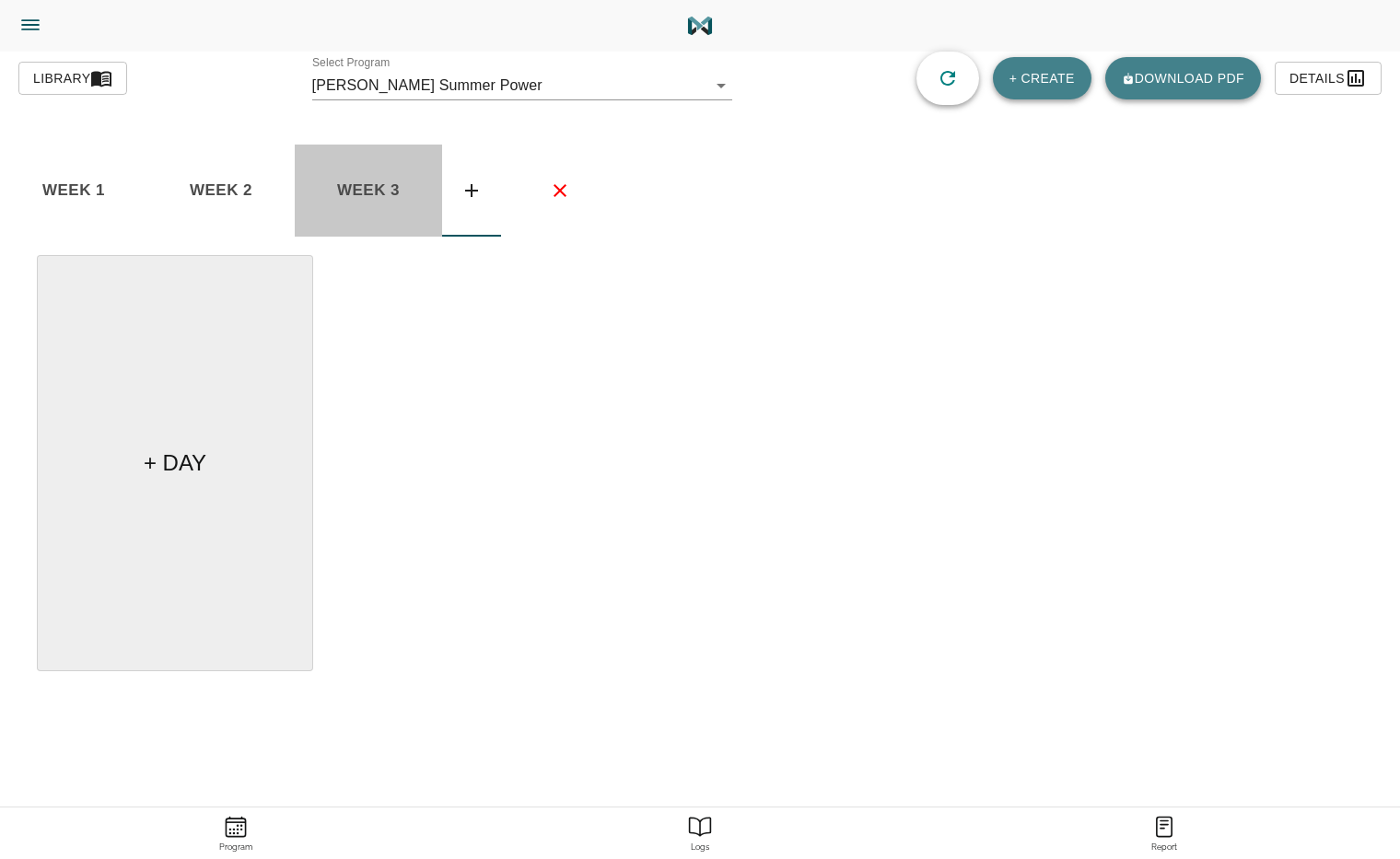 click on "week 3" at bounding box center (74, 191) 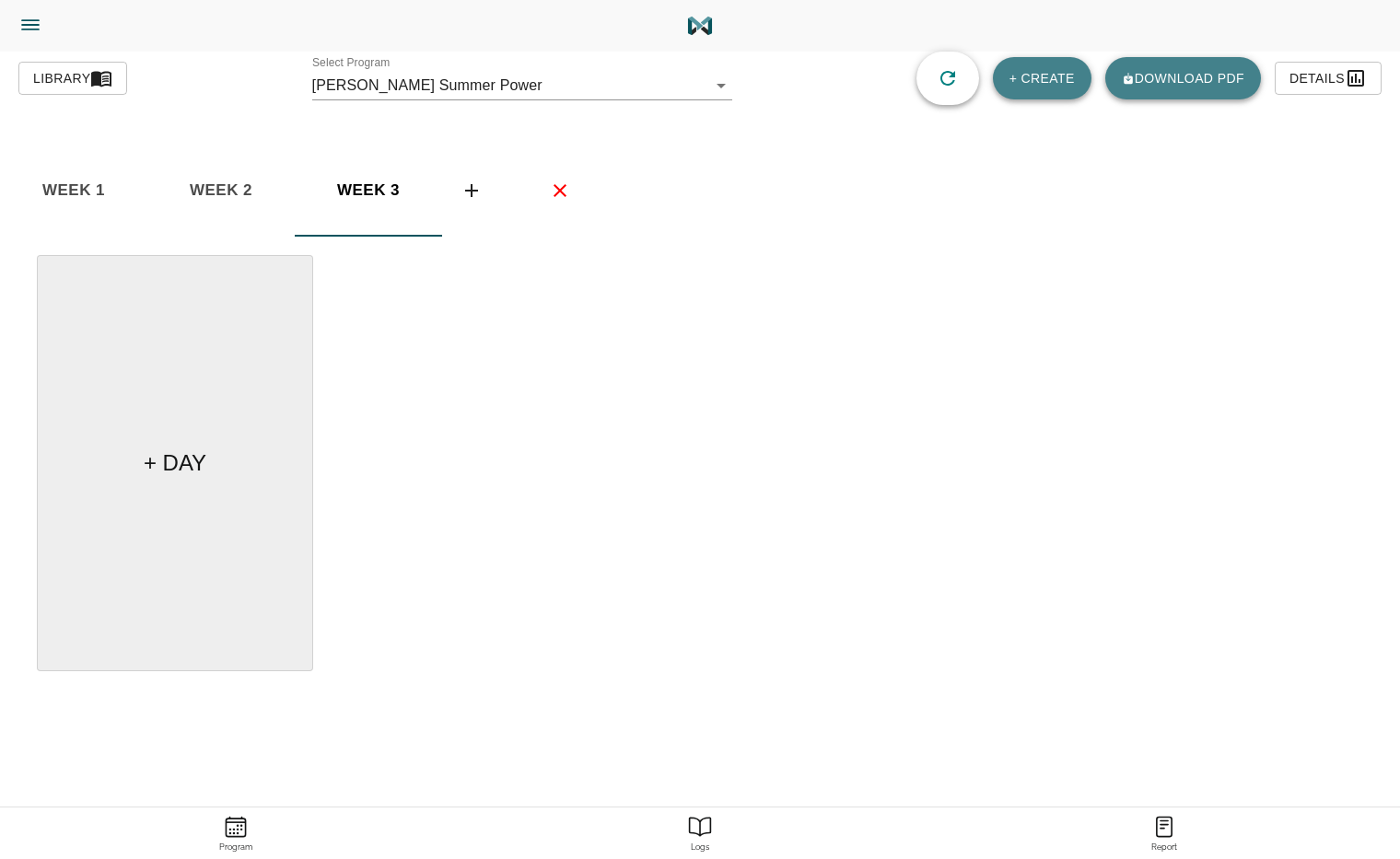 click on "[PERSON_NAME] Trainer Trainer Dashboard Program Builder Athlete Report One Rep Max Table Athlete Program Analytics Report Sync FAQs Staff Admin Subscription Sign Out Exercises blocks groups 1/2 Kneeling Cable Chop 1/2 Kneeling Landmine Press 1/2 Kn Lat Pull-Down (Single Arm) 2-Point Start 3 Position Neck (Supine) 3 Position Push-Up 45 Cut Back + Decel 45 Cut + Decel 4 Position Neck (Supine) 60 yard Shuttle 90 Cut + Decel Abductor Side Plank Hold Ab Rollout Ab Rollout (TRX) A-Frame Push-Up Altitude Drop Ankle Iso Hold Arc Run Arc Shuttle Run A-Skip + Burst A-Skip (Double Bounce) Assault Bike Assisted Cossack Squat Back Extension (45*) Back Extension (90*) Back Extension (90*) Back Extension Iso (90*) Back Extension Iso (SL/ 90*) Back Extension (SL/ 90*) Back Squat Band Decel Band Face-Pull Band Pull-Apart Band Single Arm Seated Lat Pull-Down Band TKE BB [MEDICAL_DATA] Curl BB Clean Complex BB/DB Squat Jump BB Front Rack Rev-Lunge BB Goodmorning BB Incline Bench Press BB Inverted Row BB Jump BB Jump (Seated) BB NCM Jump" at bounding box center (700, 481) 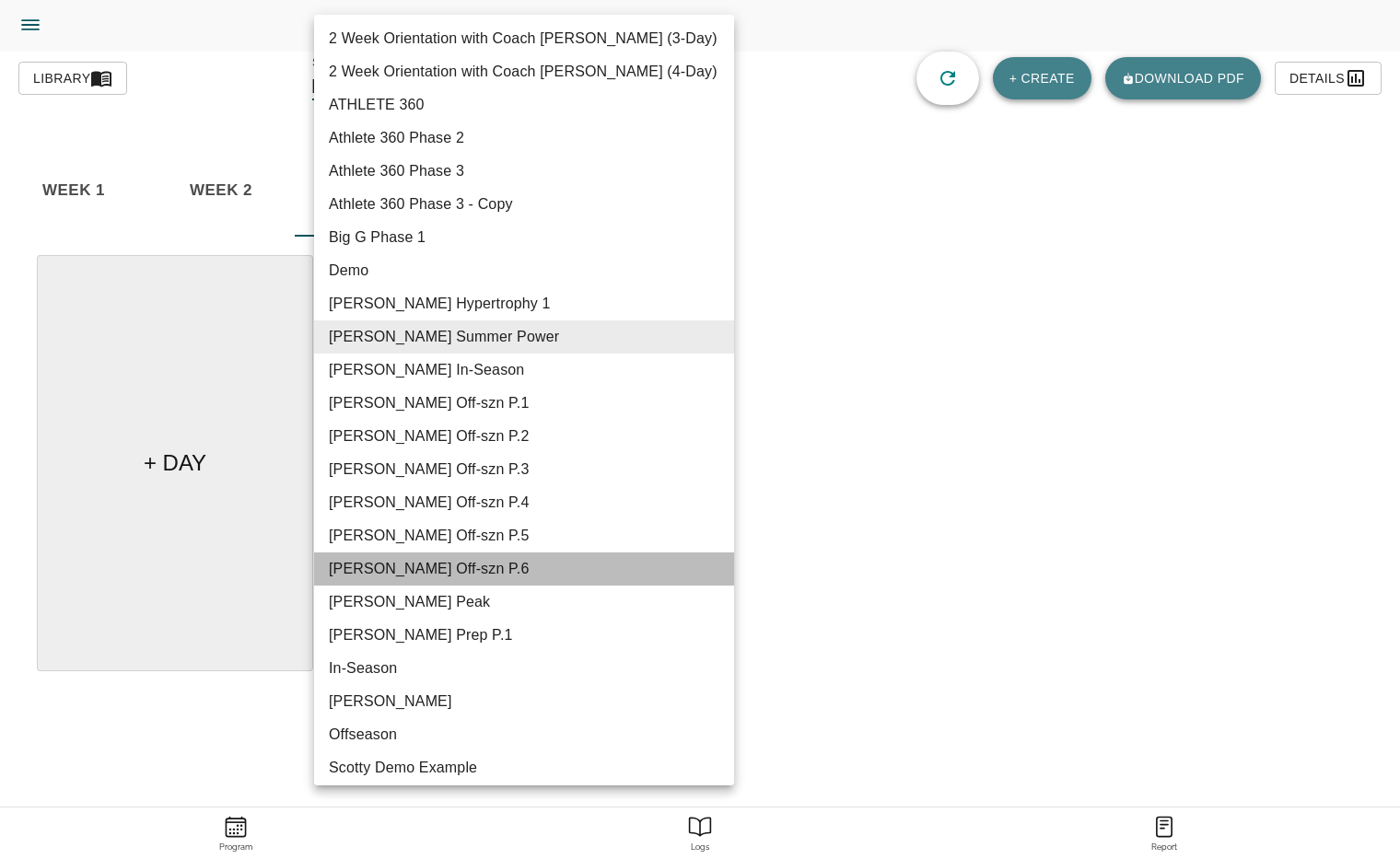 click on "[PERSON_NAME] Off-szn P.6" at bounding box center [524, 569] 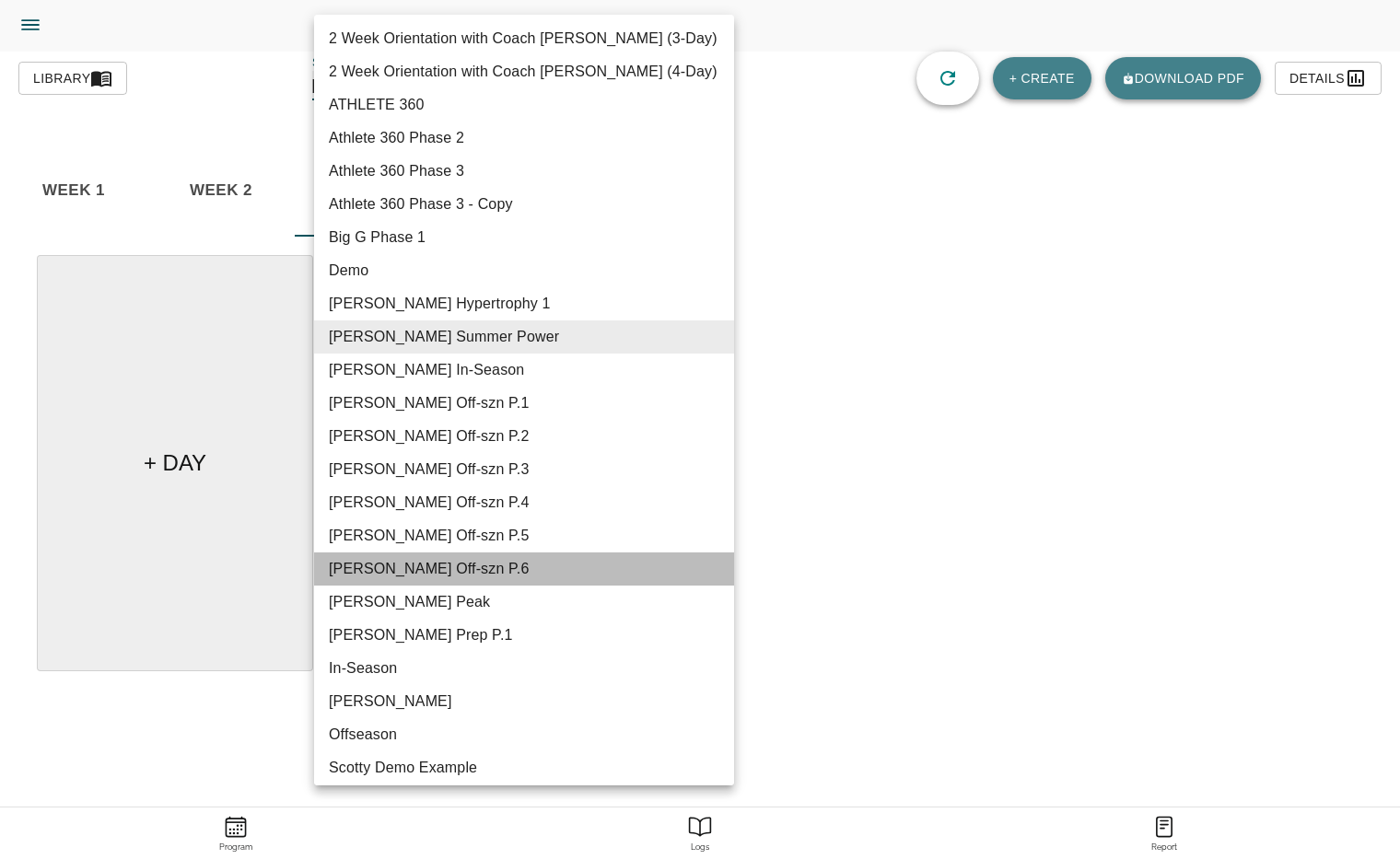 type on "616" 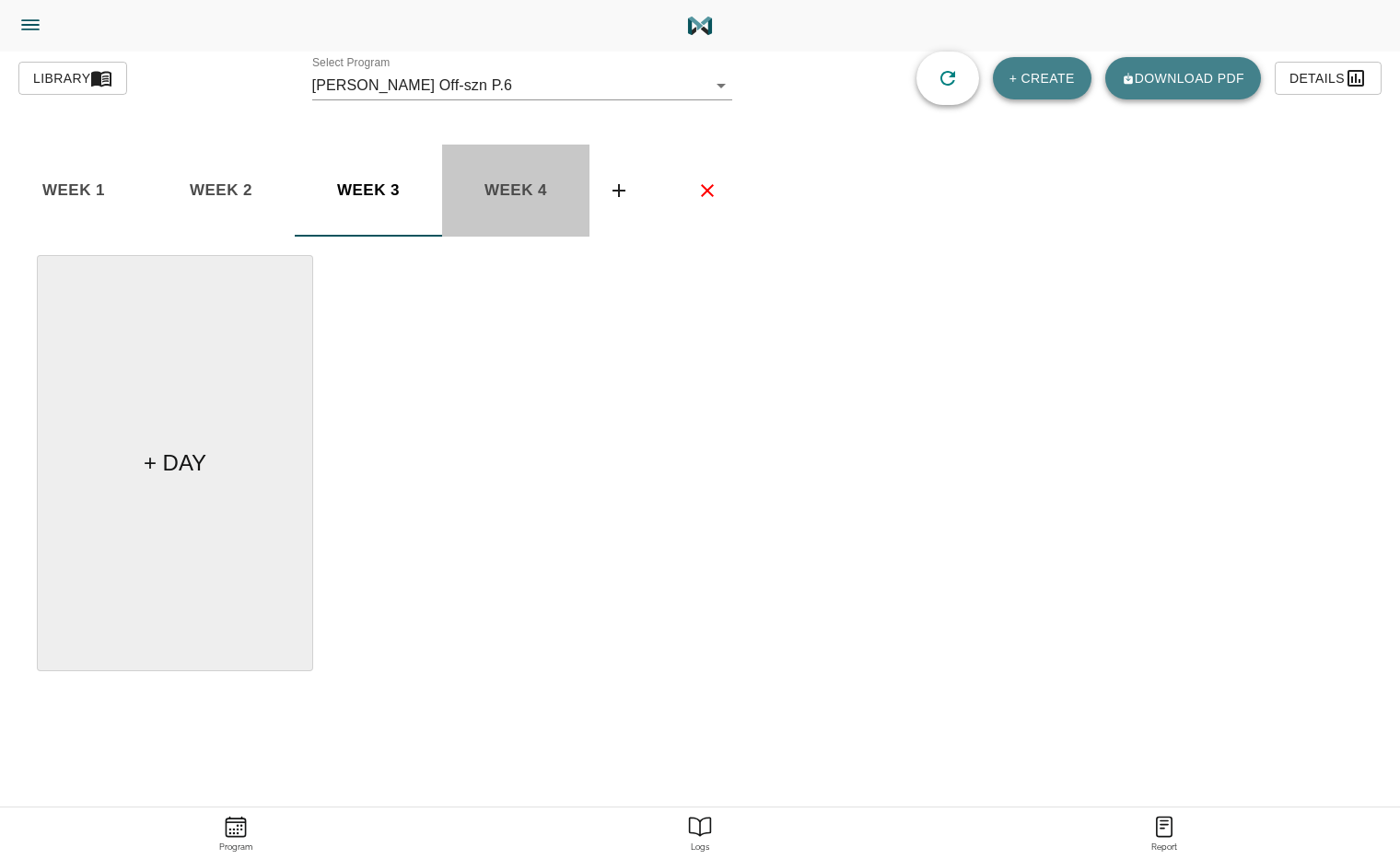 click on "week 4" at bounding box center [74, 191] 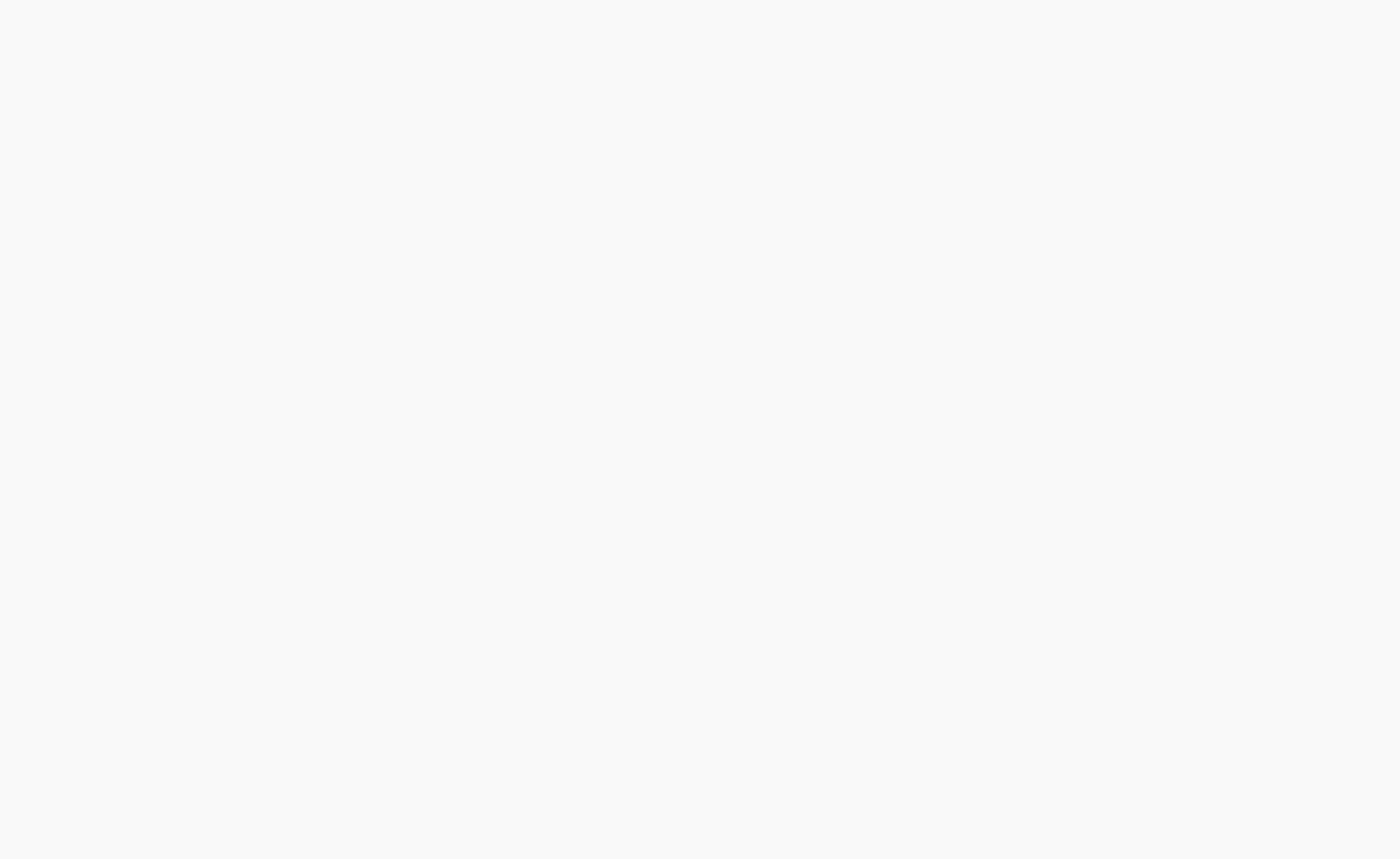 scroll, scrollTop: 0, scrollLeft: 0, axis: both 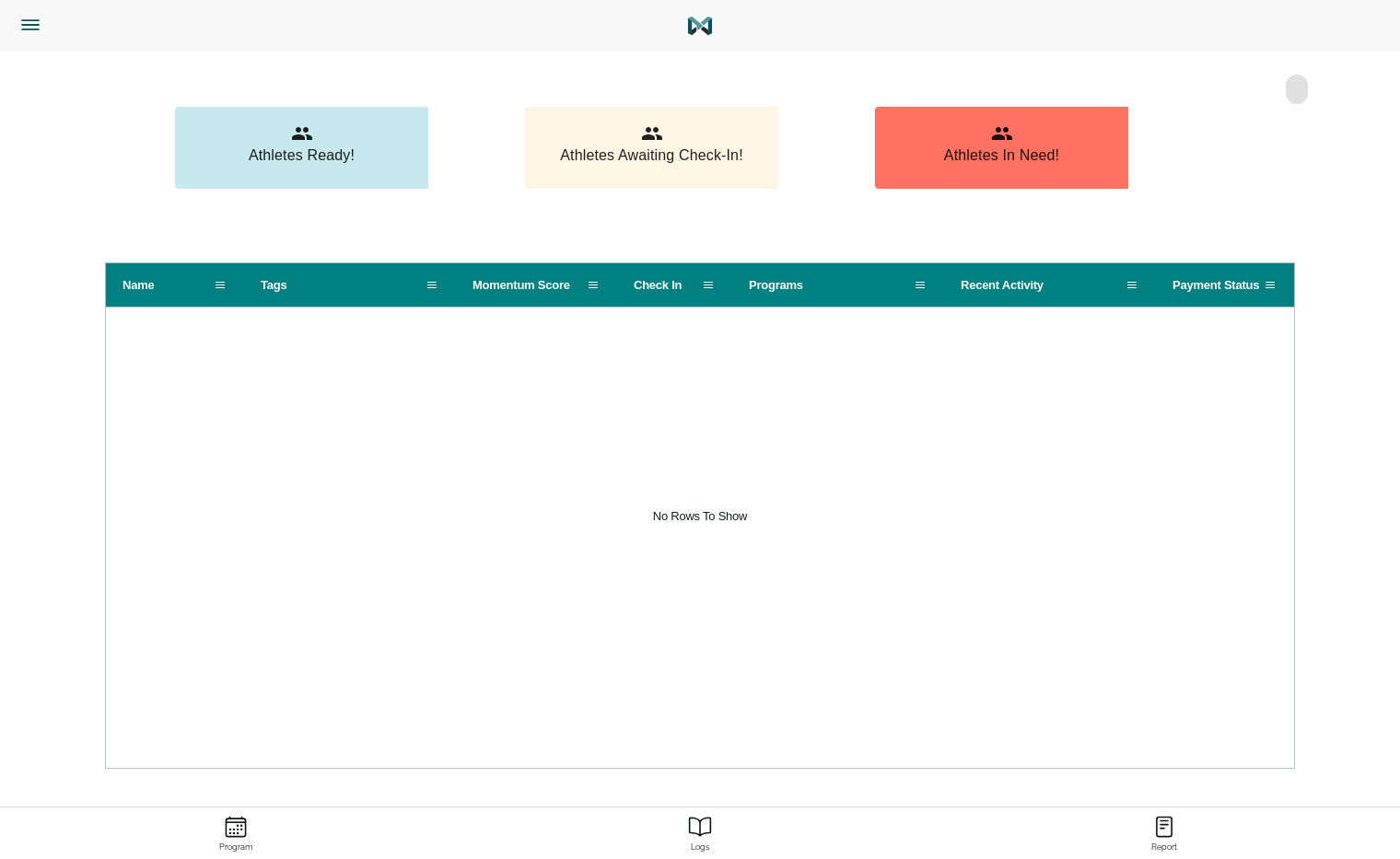 click 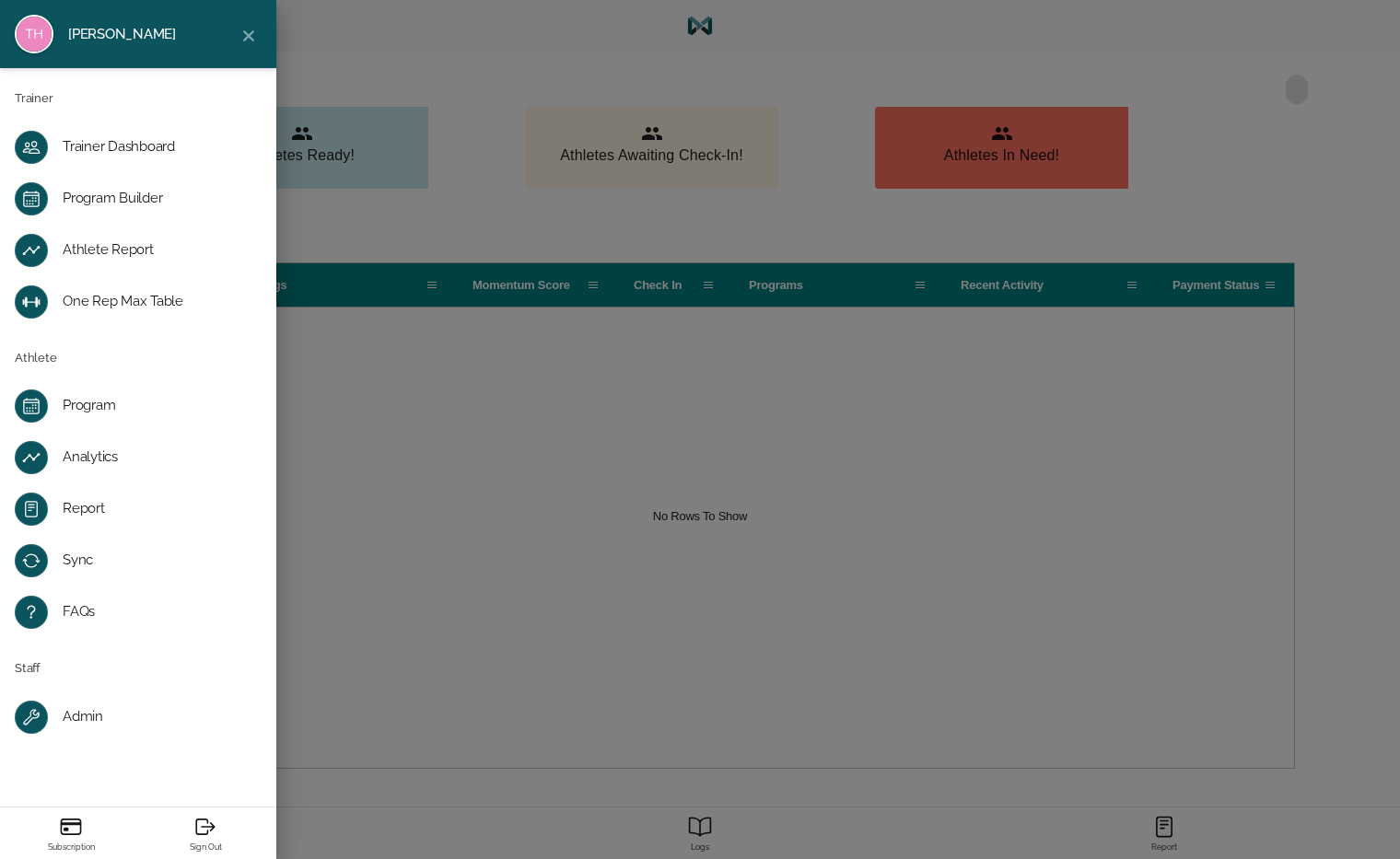 click on "Program Builder" at bounding box center (153, 199) 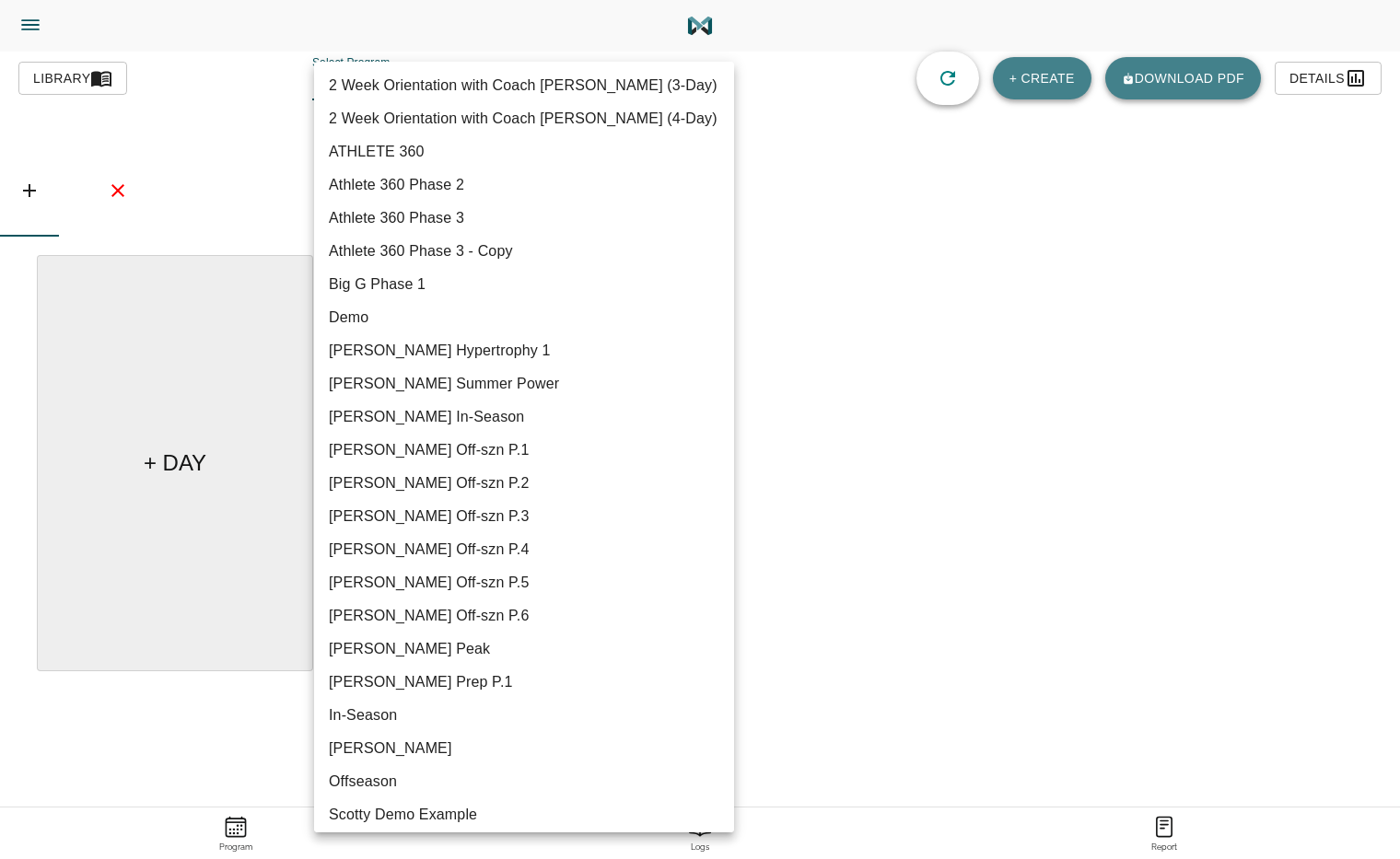 click on "Tylor Henry Trainer Trainer Dashboard Program Builder Athlete Report One Rep Max Table Athlete Program Analytics Report Sync FAQs Staff Admin Subscription Sign Out Exercises blocks groups + CREATE Library    Select Program ​ + CREATE    Download pdf Details    info Insights ​ Program Description Tags Add Program Image Preview Upload Archive Update Delete   + DAY Program Logs Report Add to Home Screen Install Sidekick on your iPhone's home screen. Tap and Add to Home Screen. Add to Home Screen Install Sidekick on your Android's home screen. Tap and Add to Home screen.
Press space bar to start a drag.
When dragging you can use the arrow keys to move the item around and escape to cancel.
Some screen readers may require you to be in focus mode or to use your pass through key
2 Week Orientation with Coach Henry (3-Day) 2 Week Orientation with Coach Henry (4-Day) ATHLETE 360 Athlete 360 Phase 2 Athlete 360 Phase 3 Athlete 360 Phase 3 - Copy Big G Phase 1 Demo Garron Hypertrophy 1 Garron Summer Power" at bounding box center (700, 481) 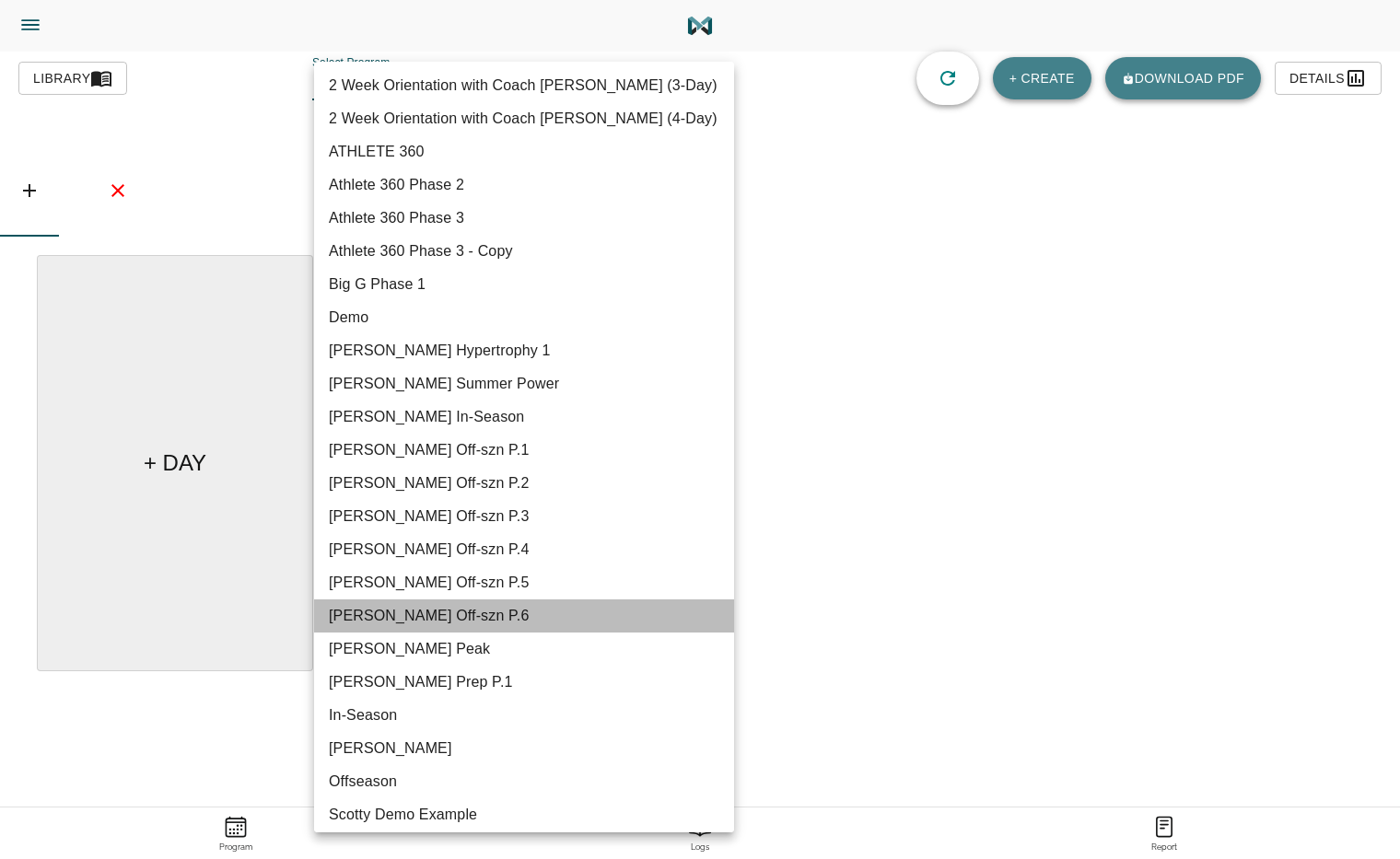 click on "Graham Off-szn P.6" at bounding box center (524, 616) 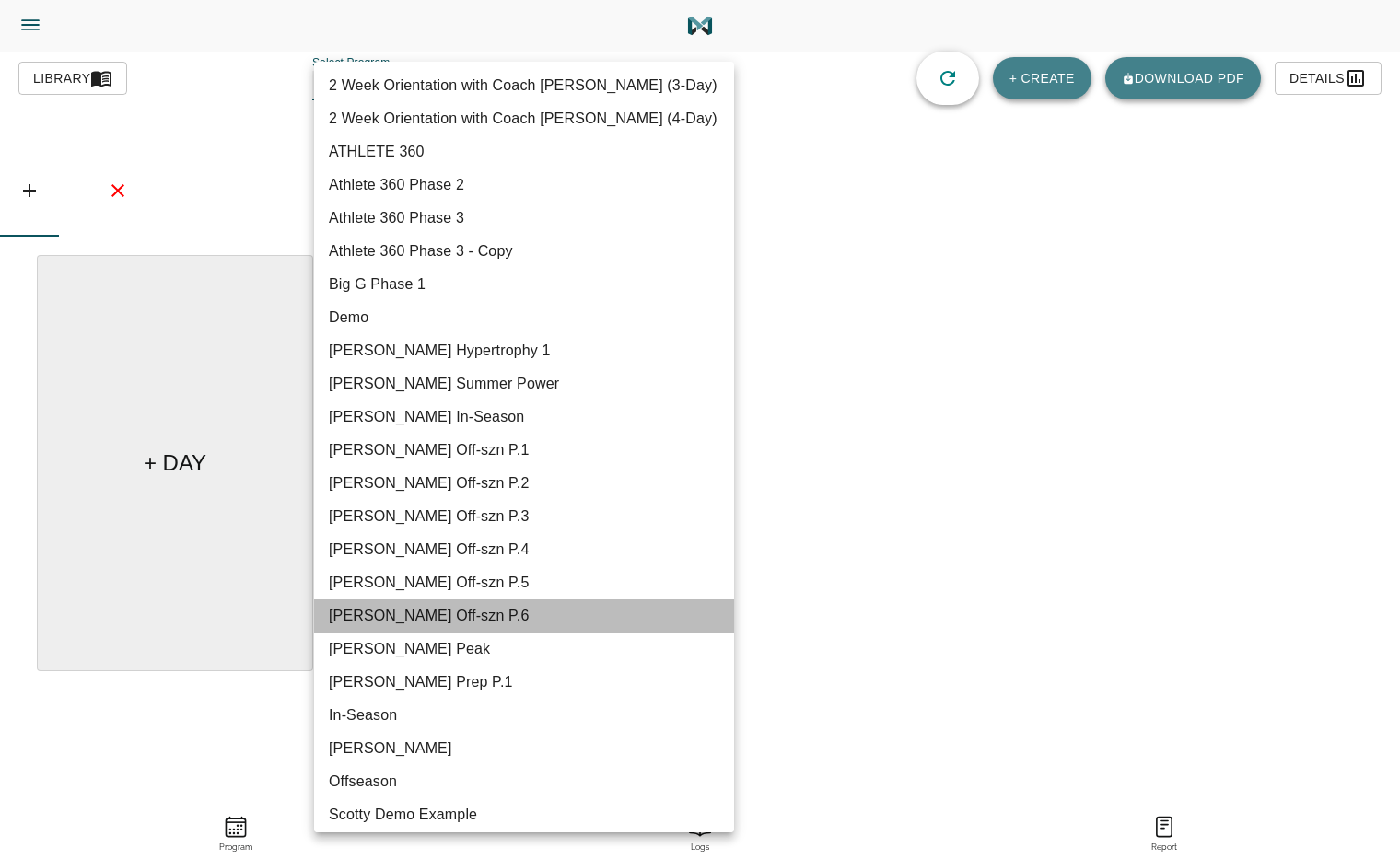 type on "616" 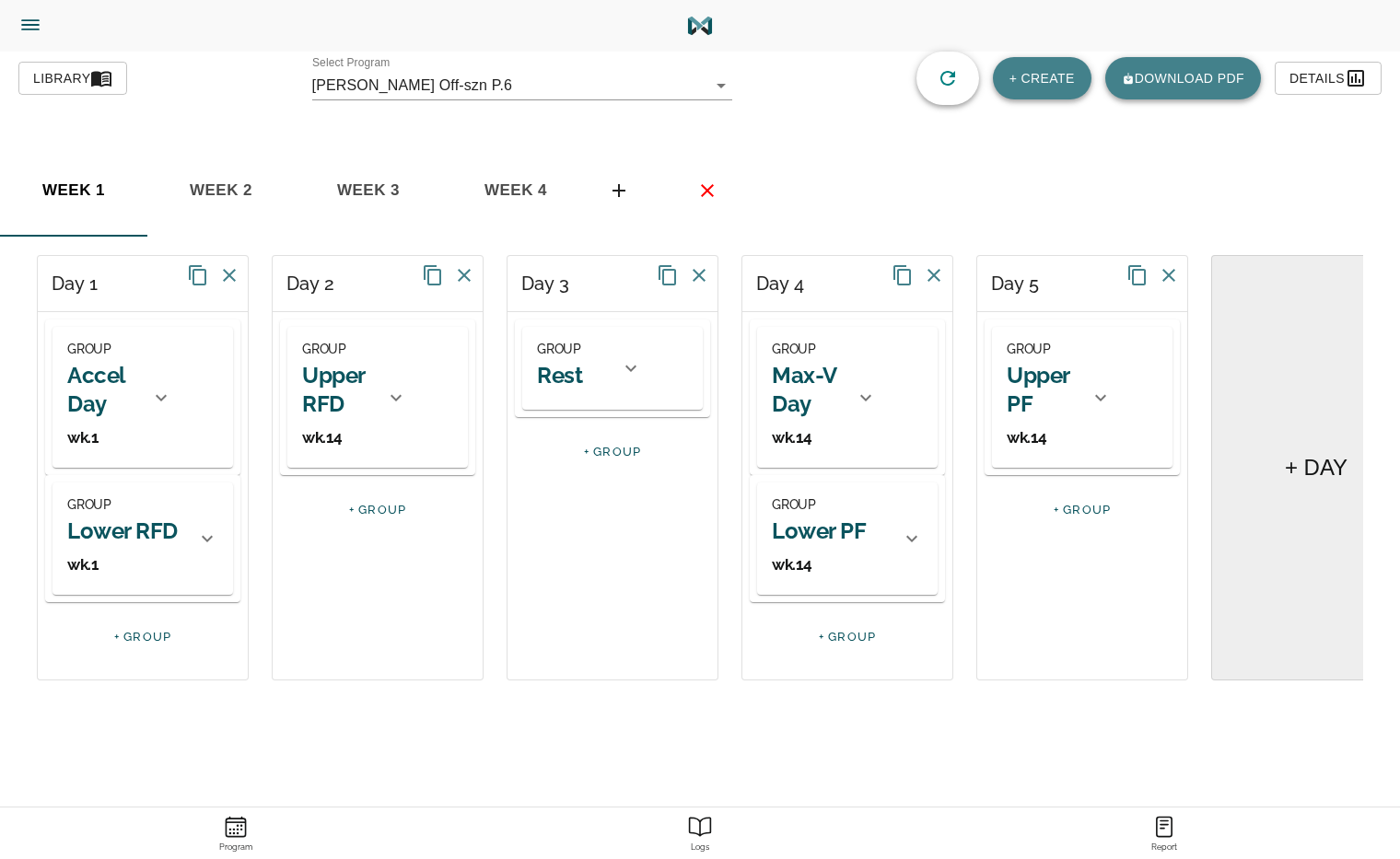 click on "Exercises blocks groups 1/2 Kneeling Cable Chop 1/2 Kneeling Landmine Press 1/2 Kn Lat Pull-Down (Single Arm) 2-Point Start 3 Position Neck (Supine) 3 Position Push-Up 45 Cut Back + Decel 45 Cut + Decel 4 Position Neck (Supine) 60 yard Shuttle 90 Cut + Decel Abductor Side Plank Hold Ab Rollout Ab Rollout (TRX) A-Frame Push-Up Altitude Drop Ankle Iso Hold Arc Run Arc Shuttle Run A-Skip + Burst A-Skip (Double Bounce) Assault Bike Assisted Cossack Squat Back Extension (45*) Back Extension (90*) Back Extension (90*) Back Extension Iso (90*) Back Extension Iso (SL/ 90*) Back Extension (SL/ 90*) Back Squat Band Decel Band Face-Pull Band Pull-Apart Band Single Arm Seated Lat Pull-Down Band TKE BB Biceps Curl BB Clean Complex BB/DB Squat Jump BB Front Rack Rev-Lunge BB Goodmorning BB Incline Bench Press BB Inverted Row BB Jump BB Jump (Seated) BB Jump (Split Stance) BB NCM Jump BB Overhead Press BB RDL BB RDL (Single Leg) BB Rev-Lunge BB Row BB Shrug BB Skull Crusher BB Snatch Complex BB Split Stance Overhead Press" at bounding box center (700, 481) 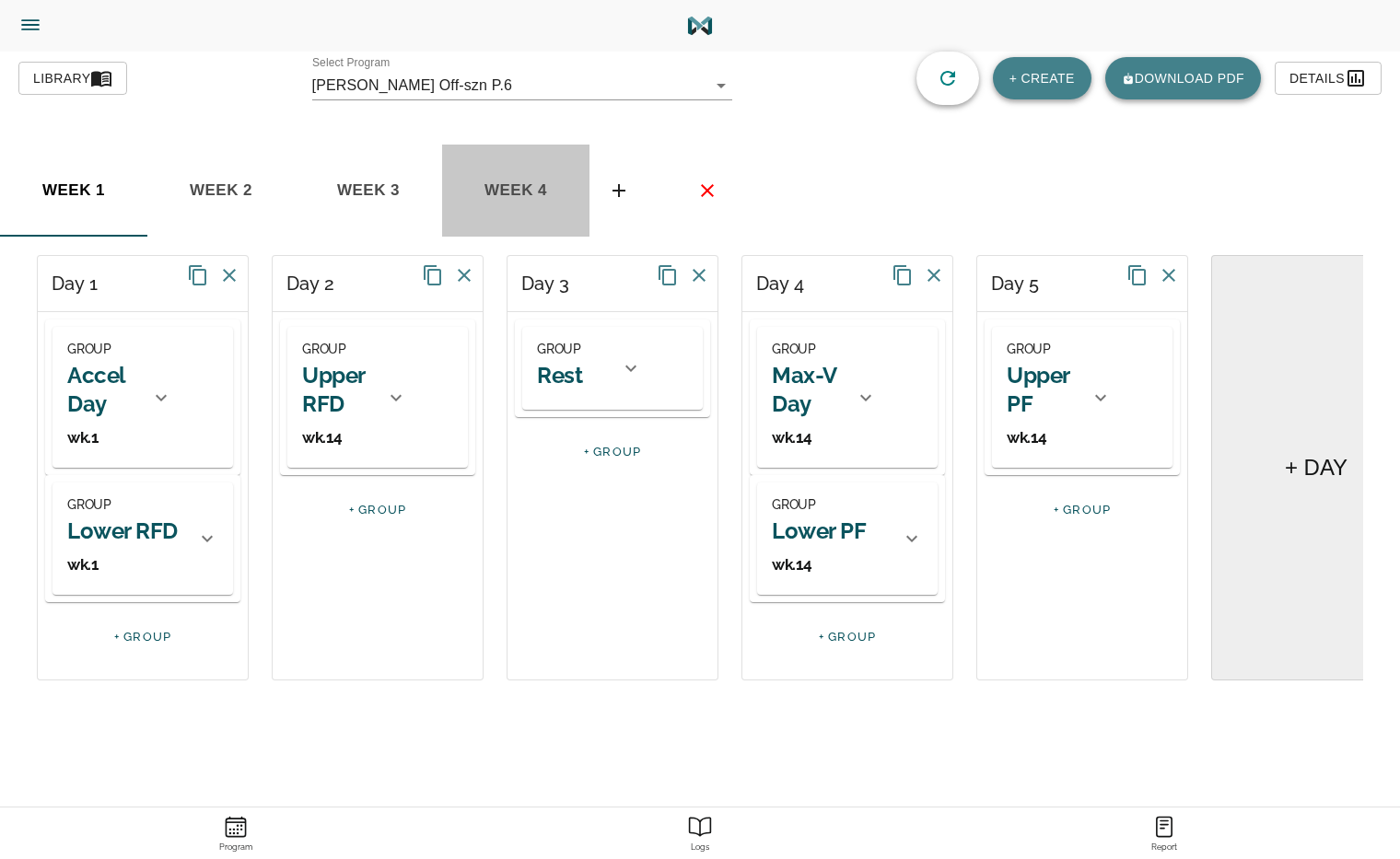 click on "week 4" at bounding box center (74, 191) 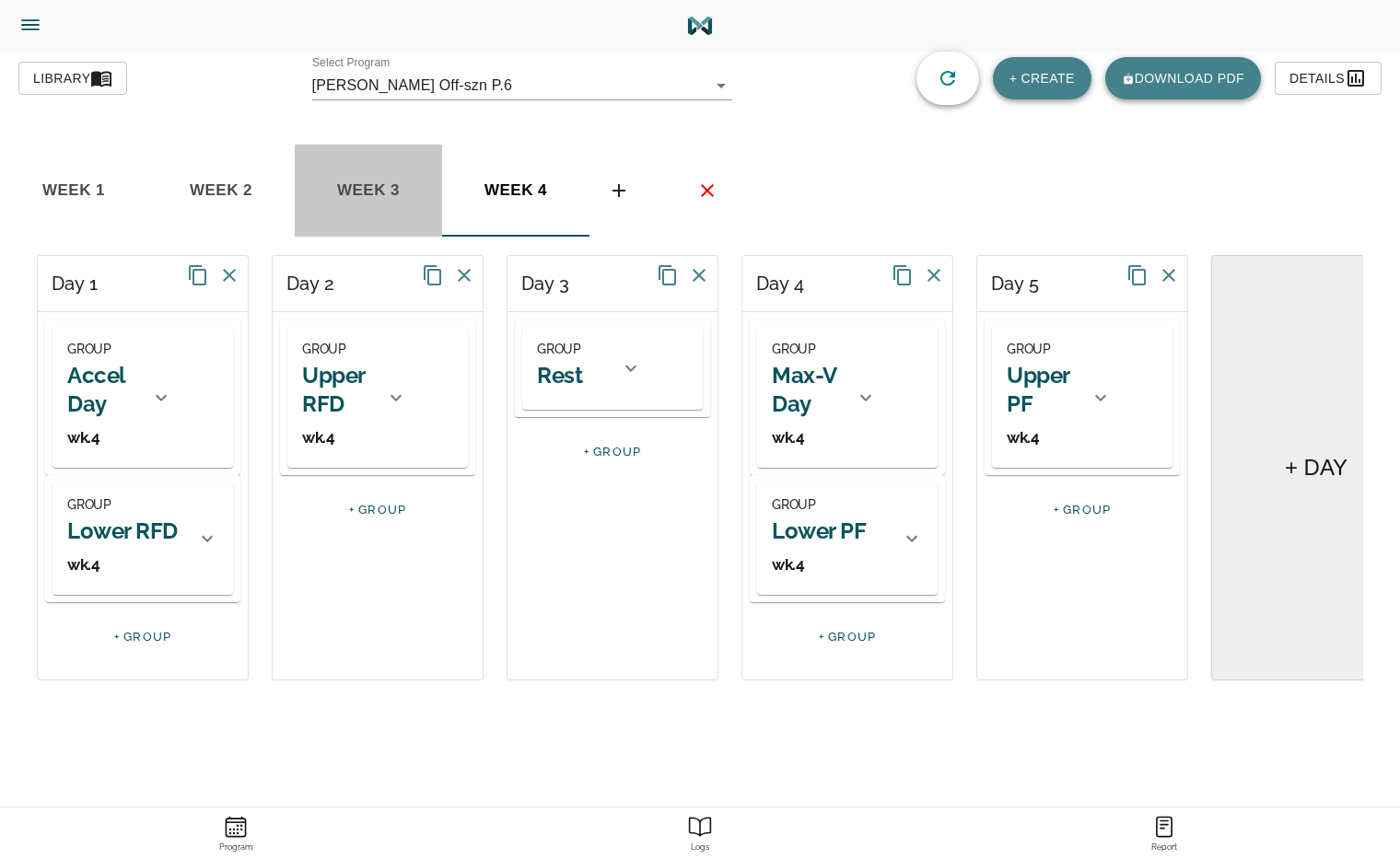 click on "week 3" at bounding box center (74, 191) 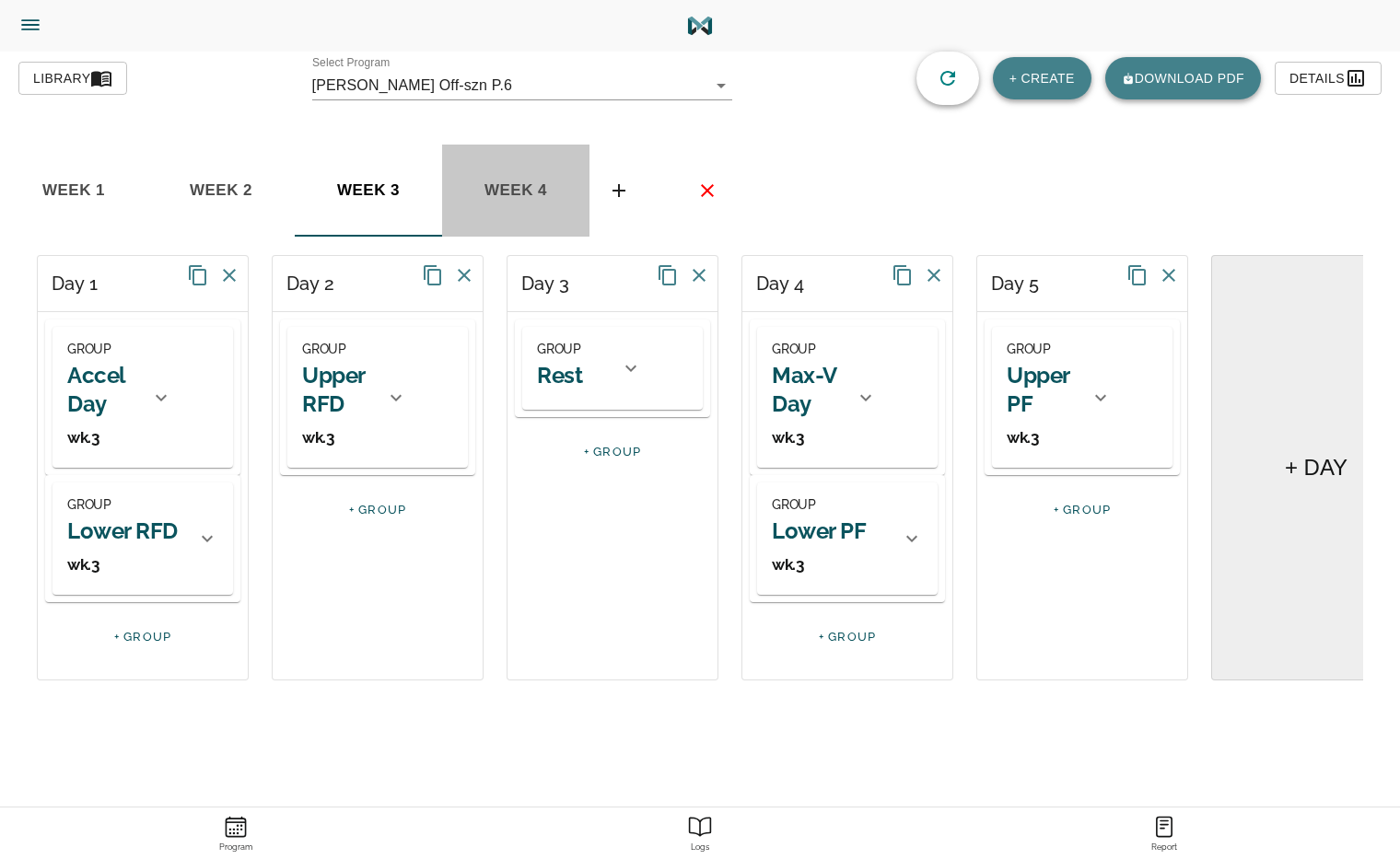 click on "week 4" at bounding box center (74, 191) 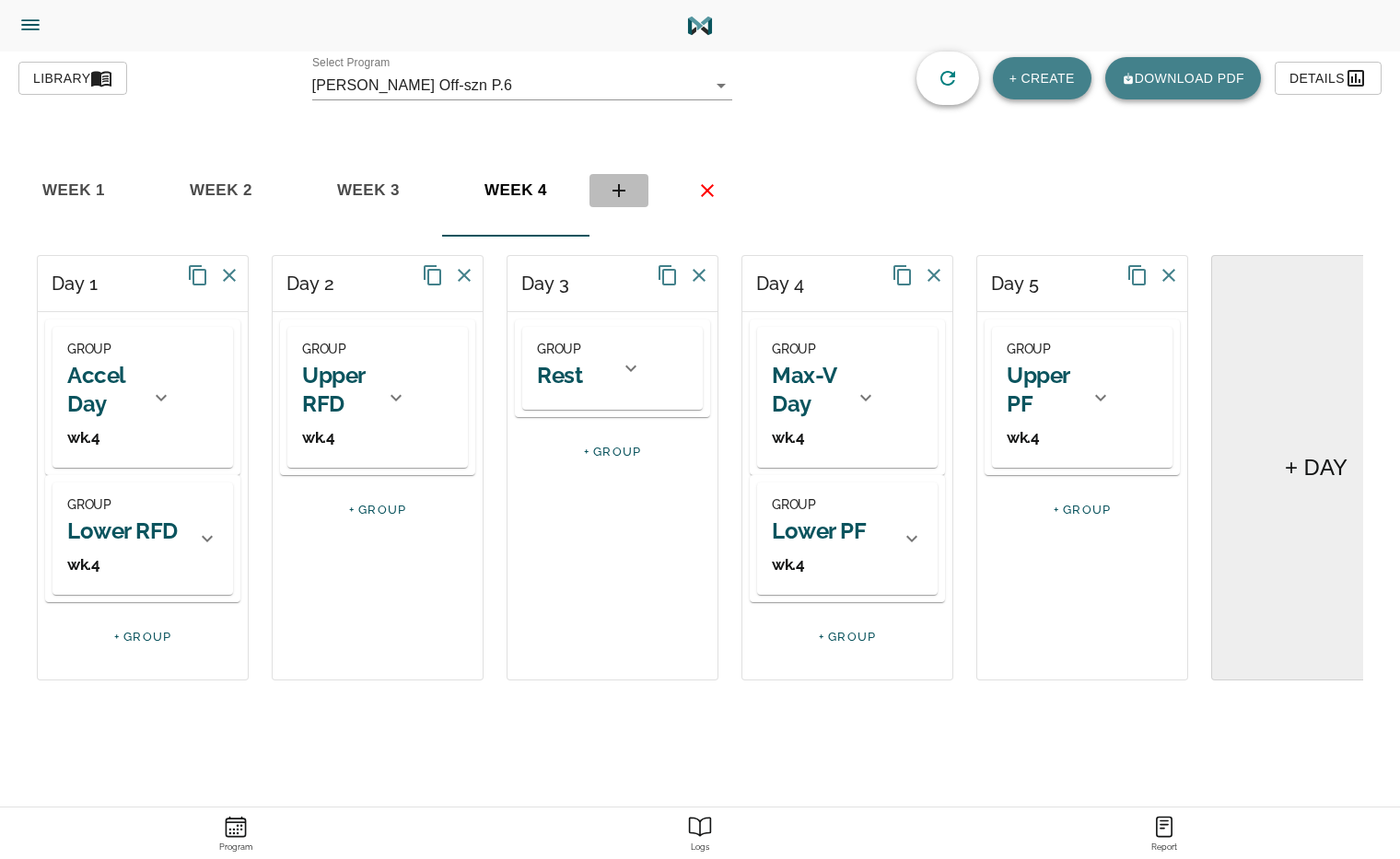 click 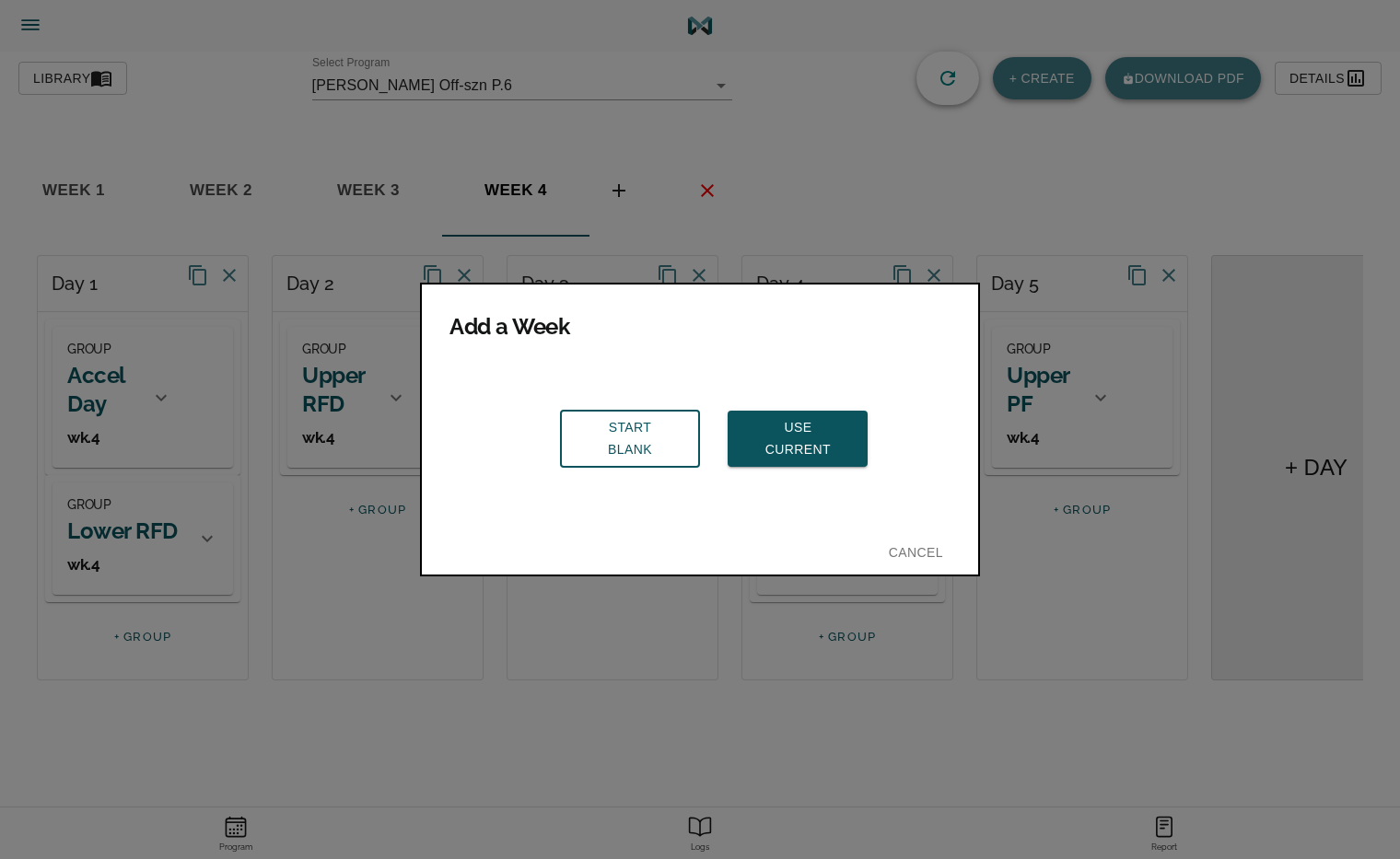 click at bounding box center [700, 429] 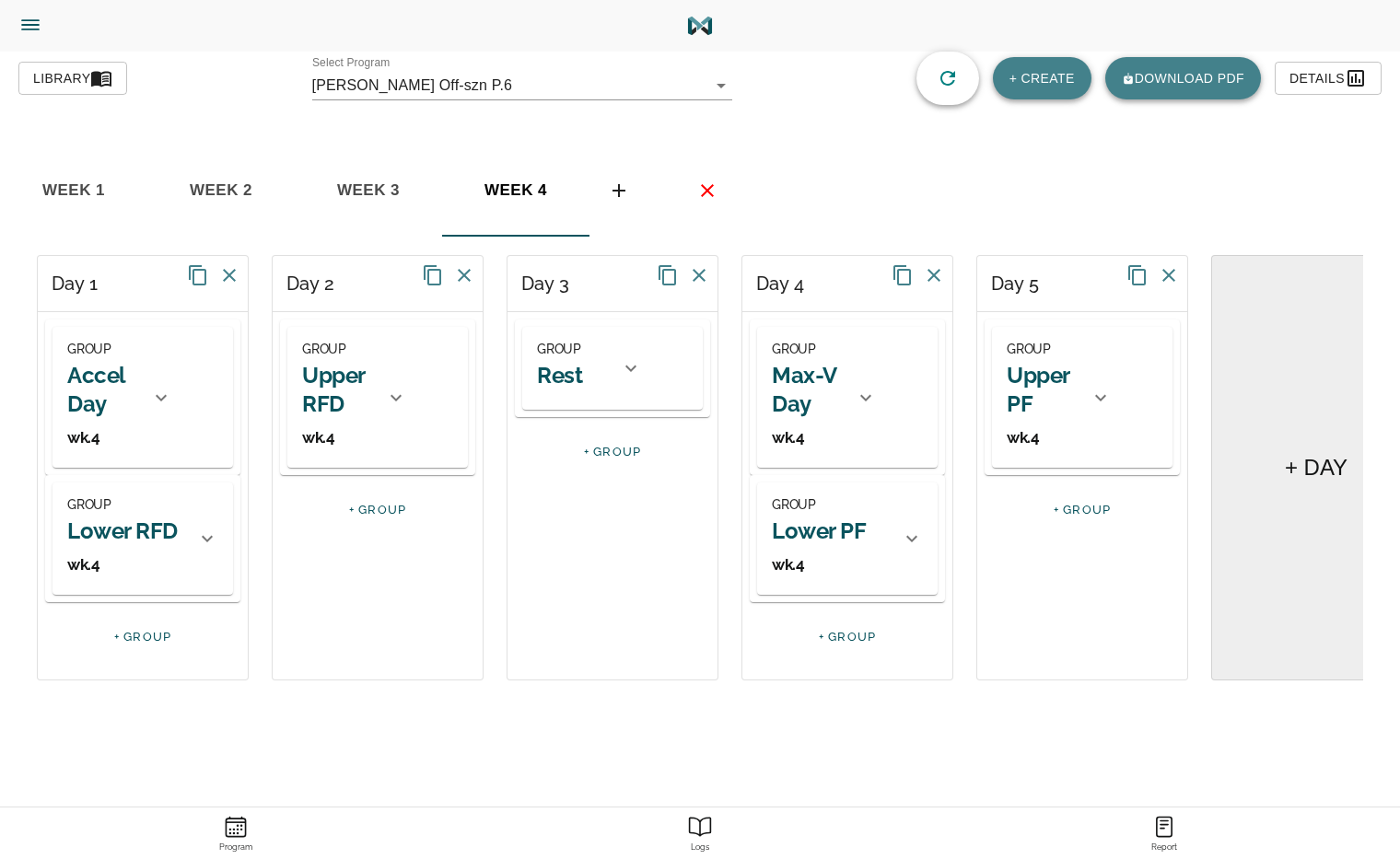click 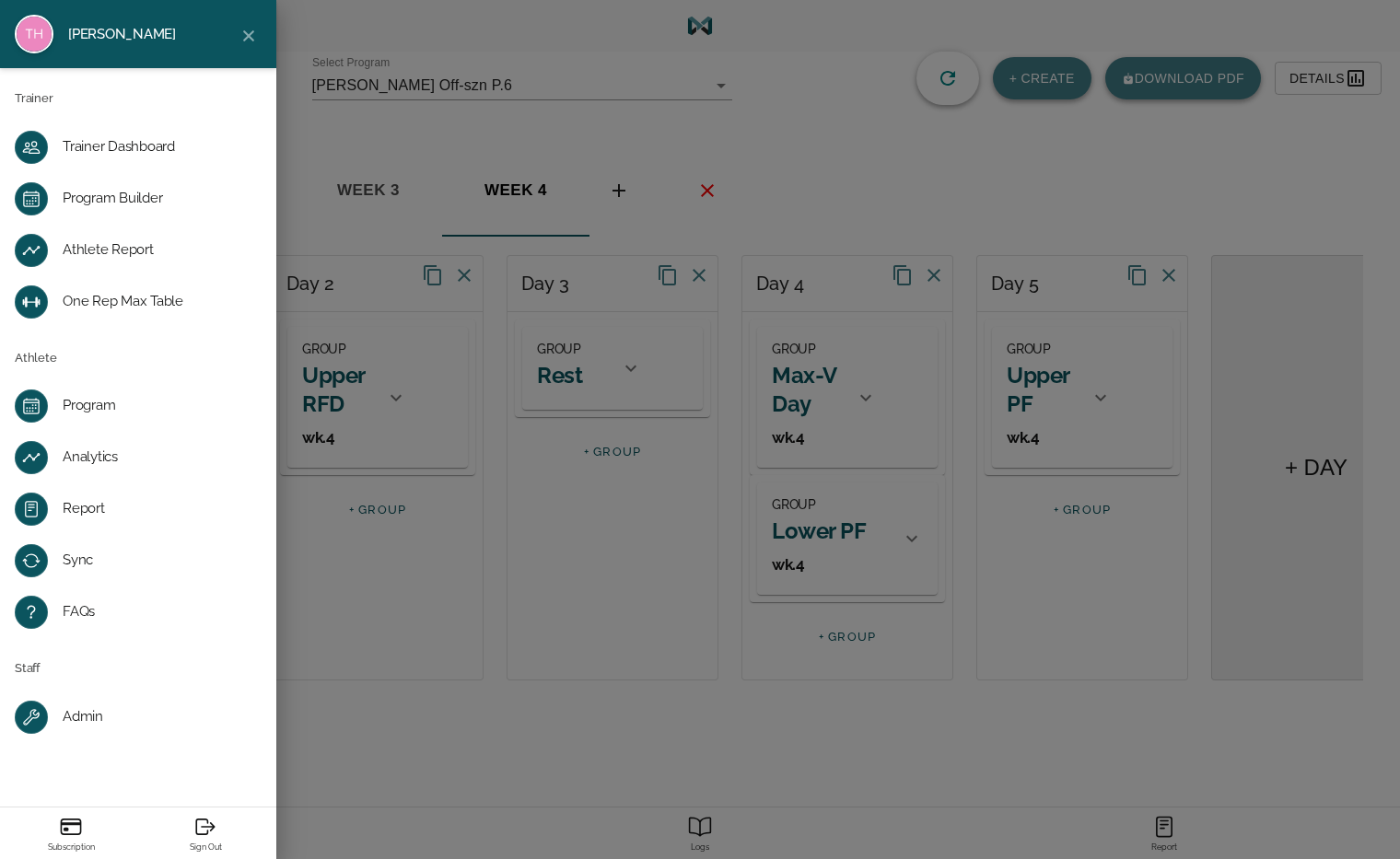 click on "One Rep Max Table" at bounding box center (153, 302) 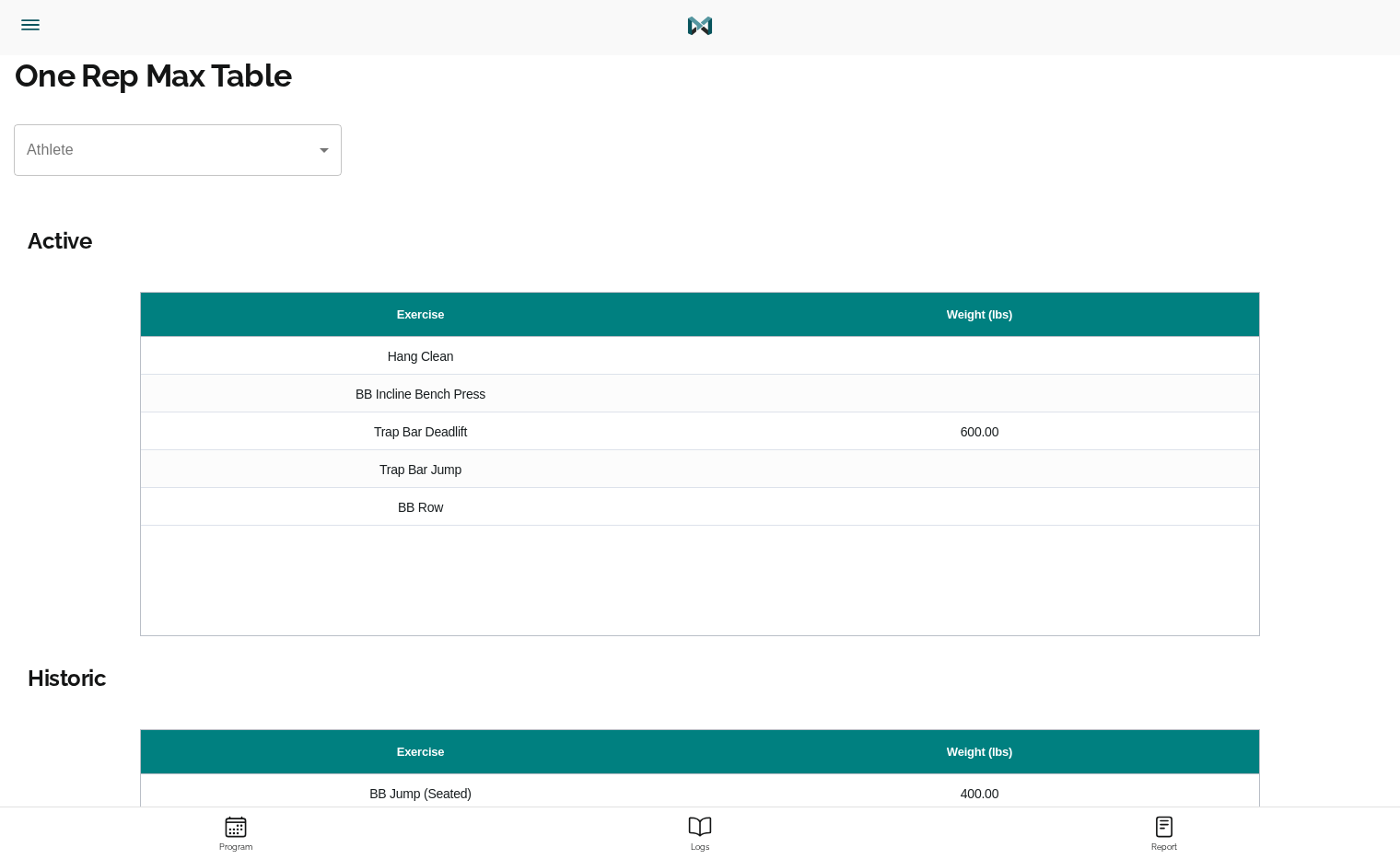 click 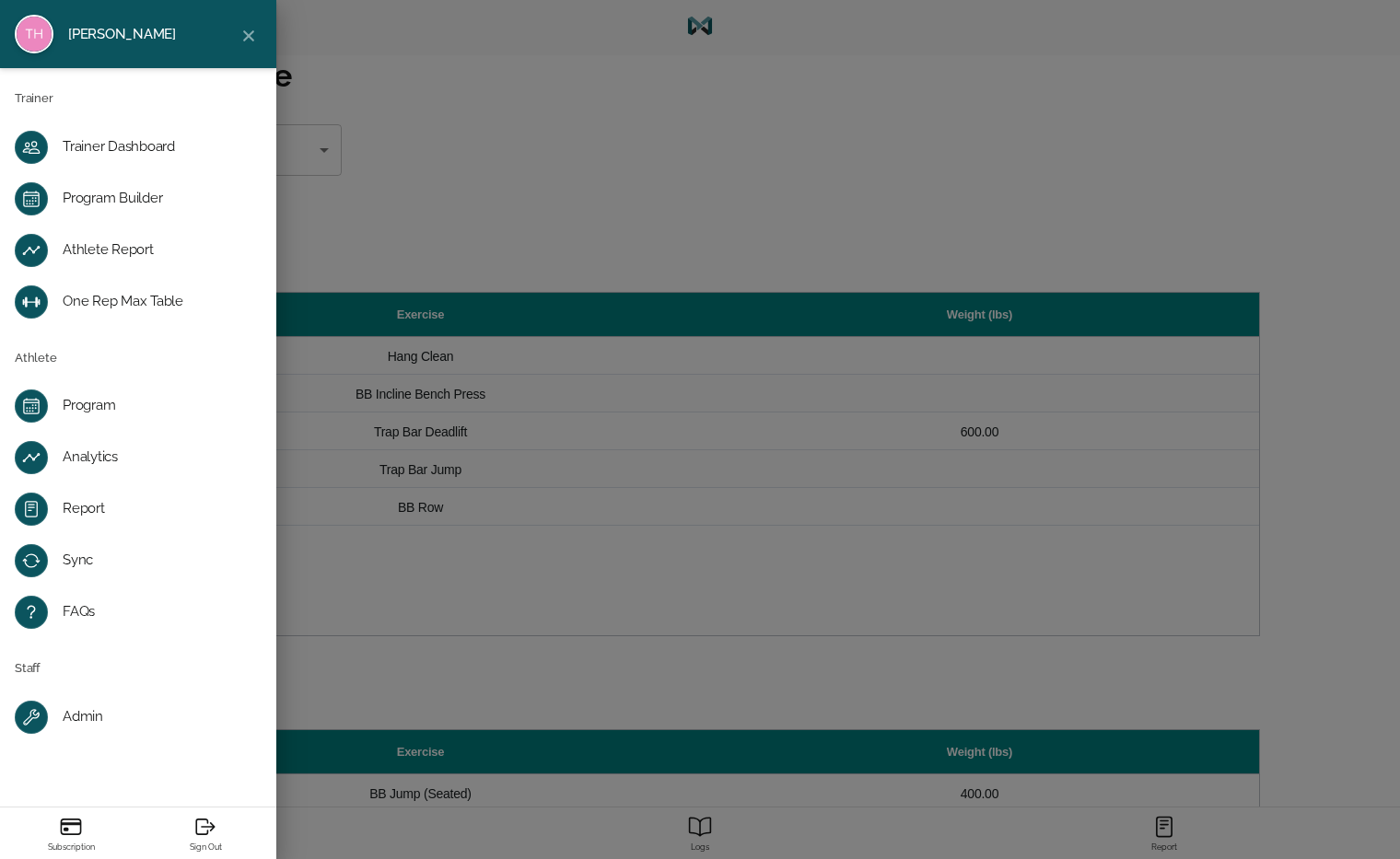 click on "Athlete Report" at bounding box center [153, 250] 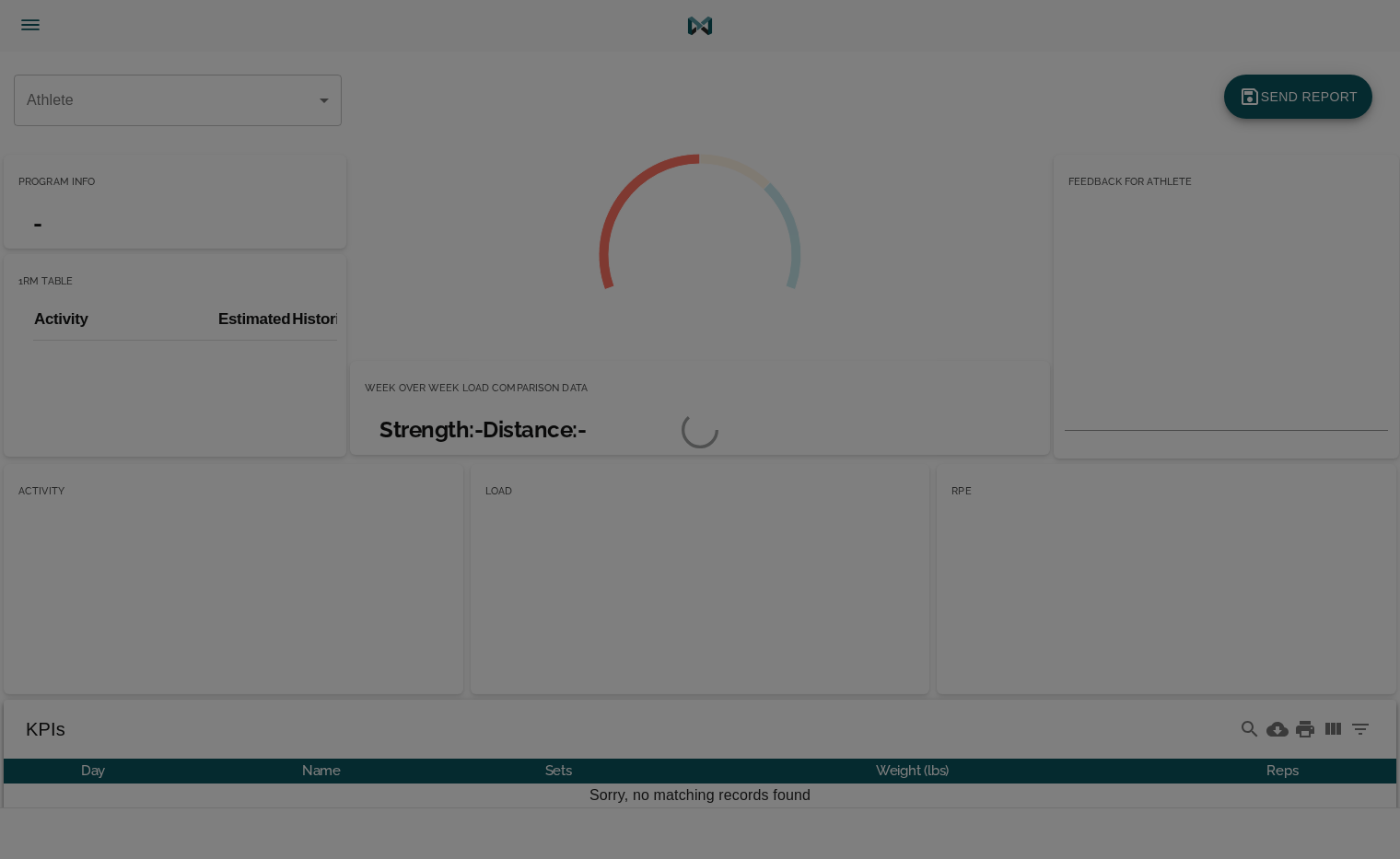 scroll, scrollTop: 0, scrollLeft: 0, axis: both 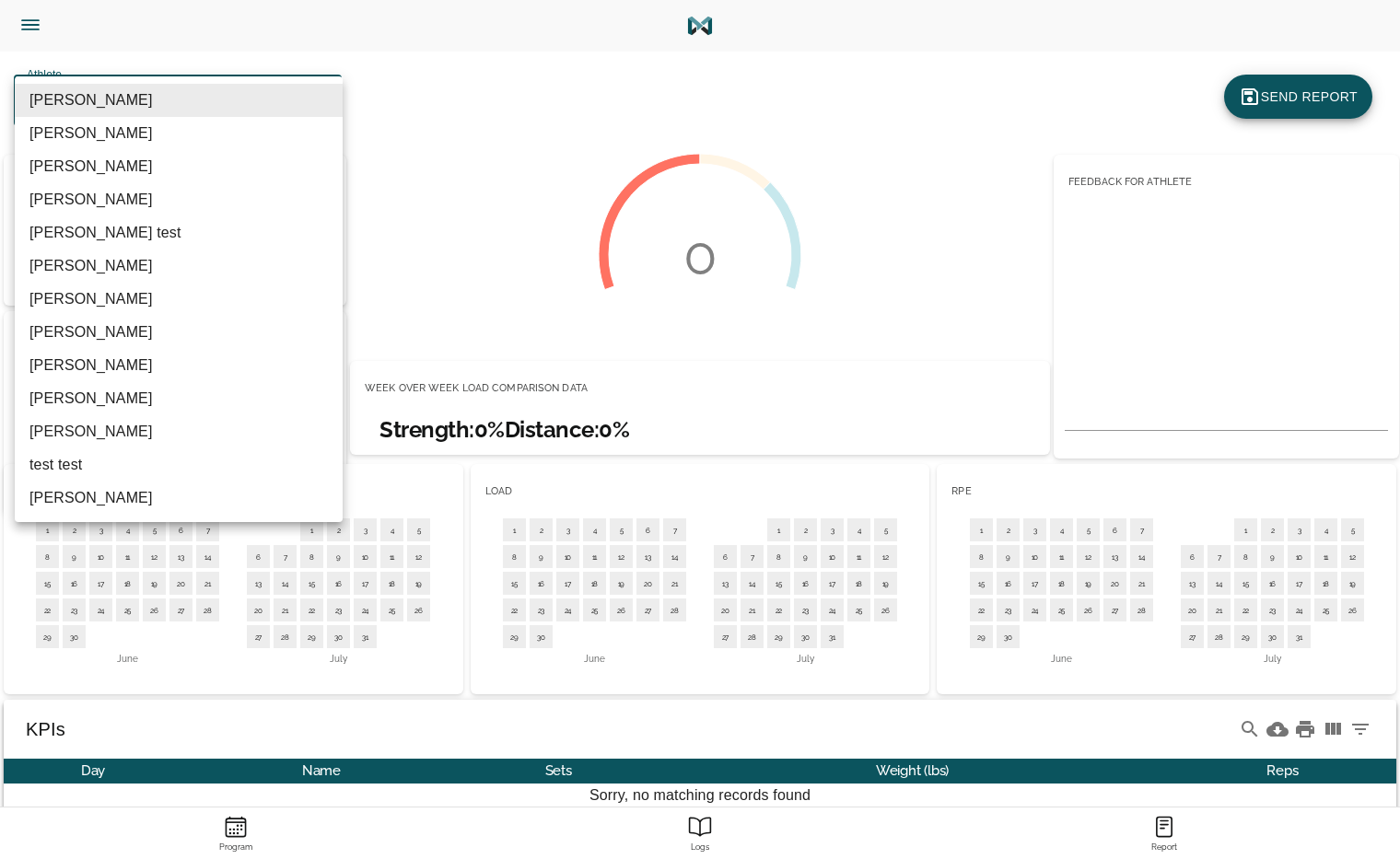 click on "[PERSON_NAME] Trainer Trainer Dashboard Program Builder Athlete Report One Rep Max Table Athlete Program Analytics Report Sync FAQs Staff Admin Subscription Sign Out Athlete Report Athlete ​ ​ Send Report Program Info 2 Week Orientation with Coach [PERSON_NAME] (4-Day) Week 1 Day 1 1RM Table Activity Estimated Historical 0 Week Over Week Load Comparison Data Strength:      0%        Distance:      0% Feedback for Athlete Activity 1 2 3 4 5 6 7 8 9 10 11 12 13 14 15 16 17 18 19 20 21 22 23 24 25 26 27 28 29 [DATE] 1 2 3 4 5 6 7 8 9 10 11 12 13 14 15 16 17 18 19 20 21 22 23 24 25 26 27 28 29 30 [DATE] Load 1 2 3 4 5 6 7 8 9 10 11 12 13 14 15 16 17 18 19 20 21 22 23 24 25 26 27 28 29 [DATE] 1 2 3 4 5 6 7 8 9 10 11 12 13 14 15 16 17 18 19 20 21 22 23 24 25 26 27 28 29 30 [DATE] RPE 1 2 3 4 5 6 7 8 9 10 11 12 13 14 15 16 17 18 19 20 21 22 23 24 25 26 27 28 29 [DATE] 1 2 3 4 5 6 7 8 9 10 11 12 13 14 15 16 17 18 19 20 21 22 23 24 25 26 27 28 29 30 [DATE] KPIs KPIs Day Name Sets Weight (lbs) Reps Rows per page: 10" at bounding box center (700, 481) 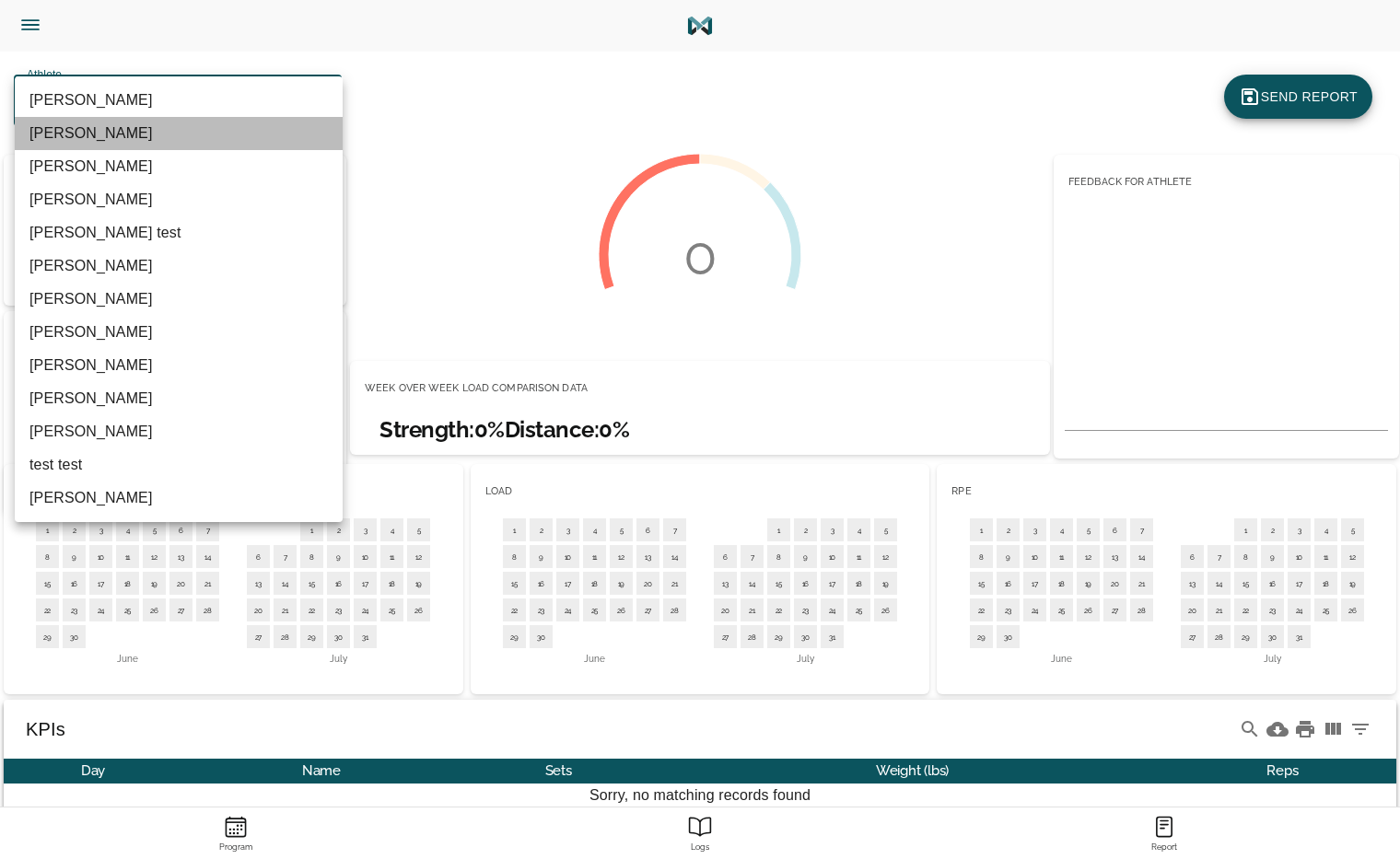 click on "[PERSON_NAME]" at bounding box center (179, 133) 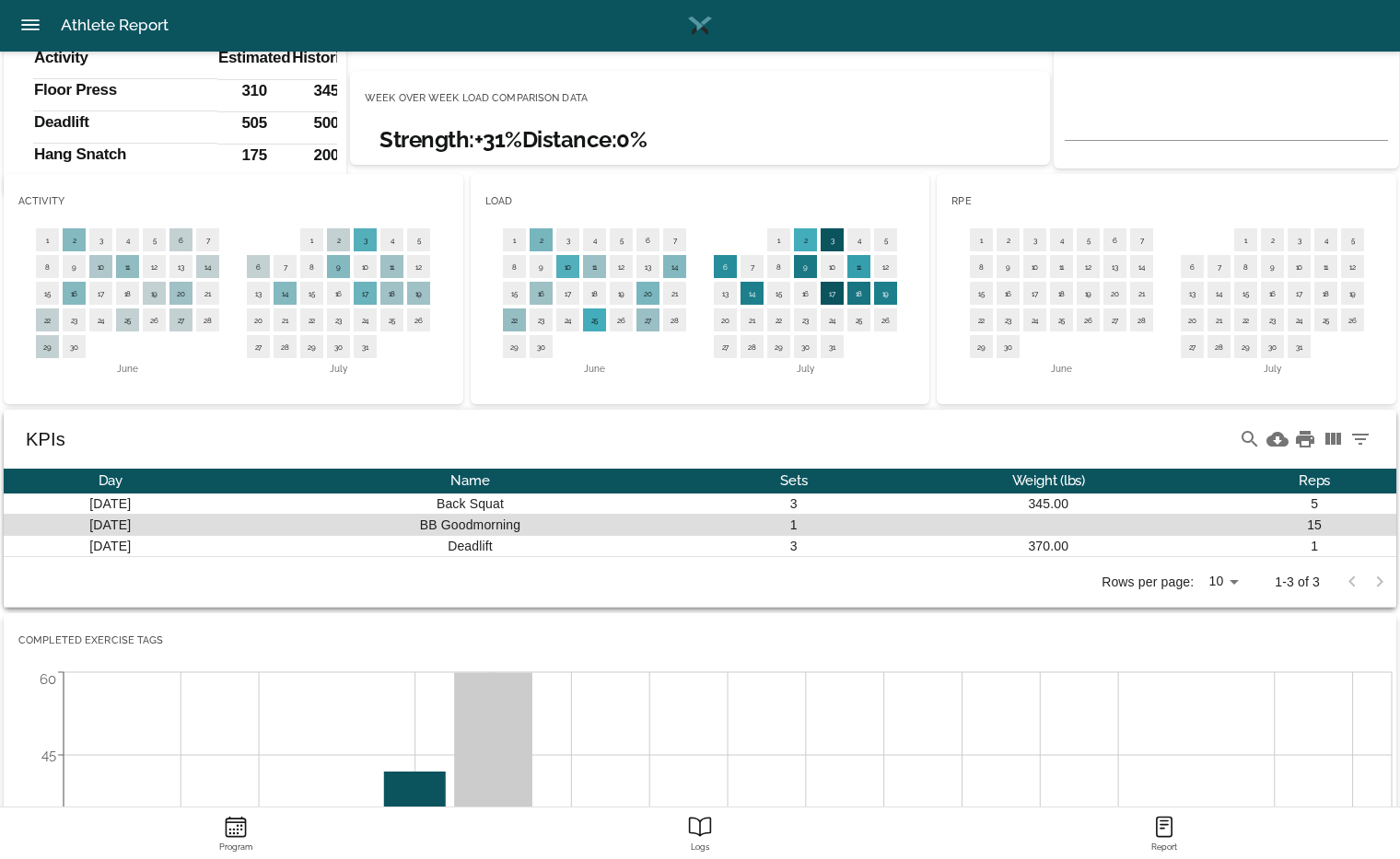 scroll, scrollTop: 0, scrollLeft: 0, axis: both 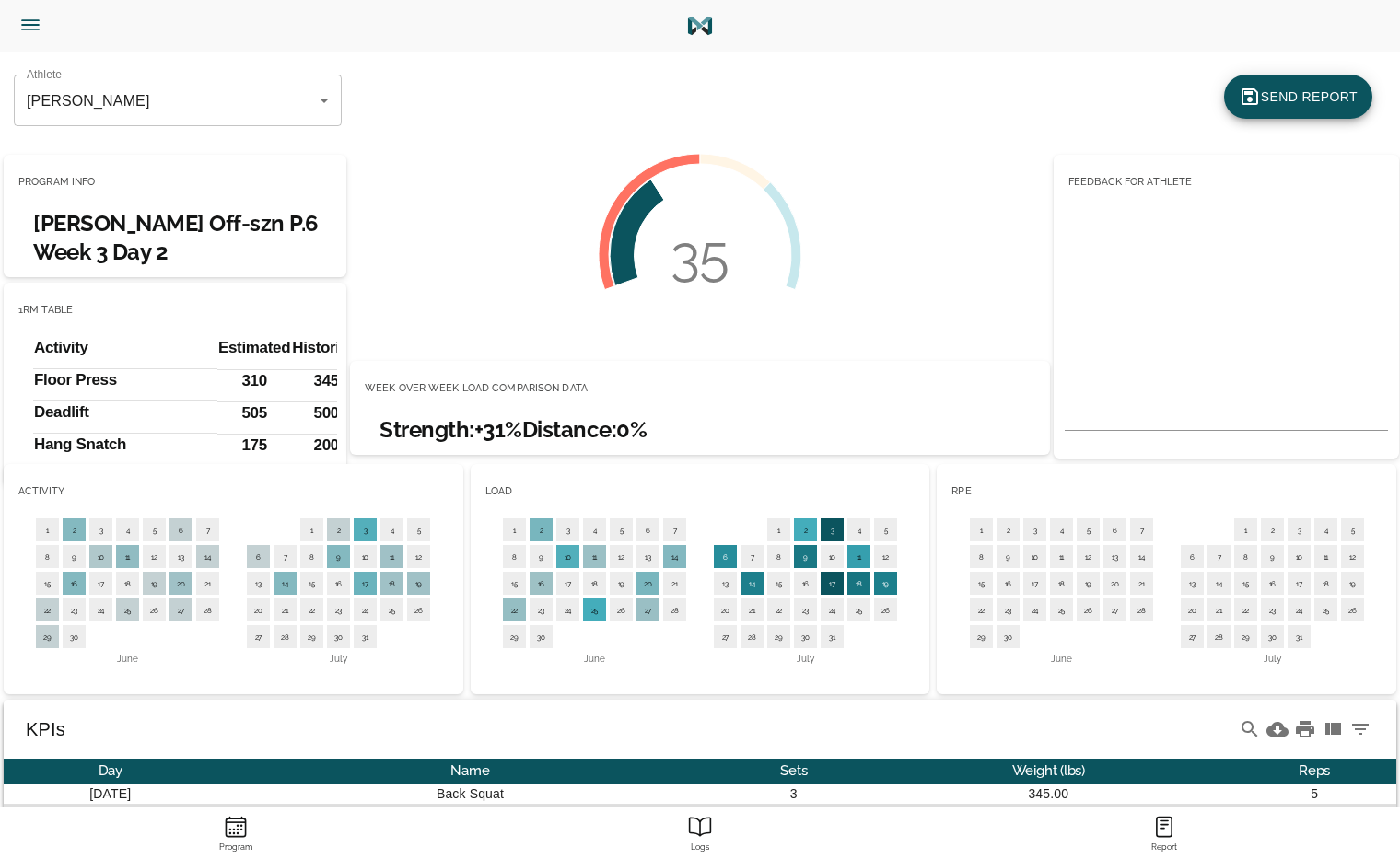 click on "Menu" 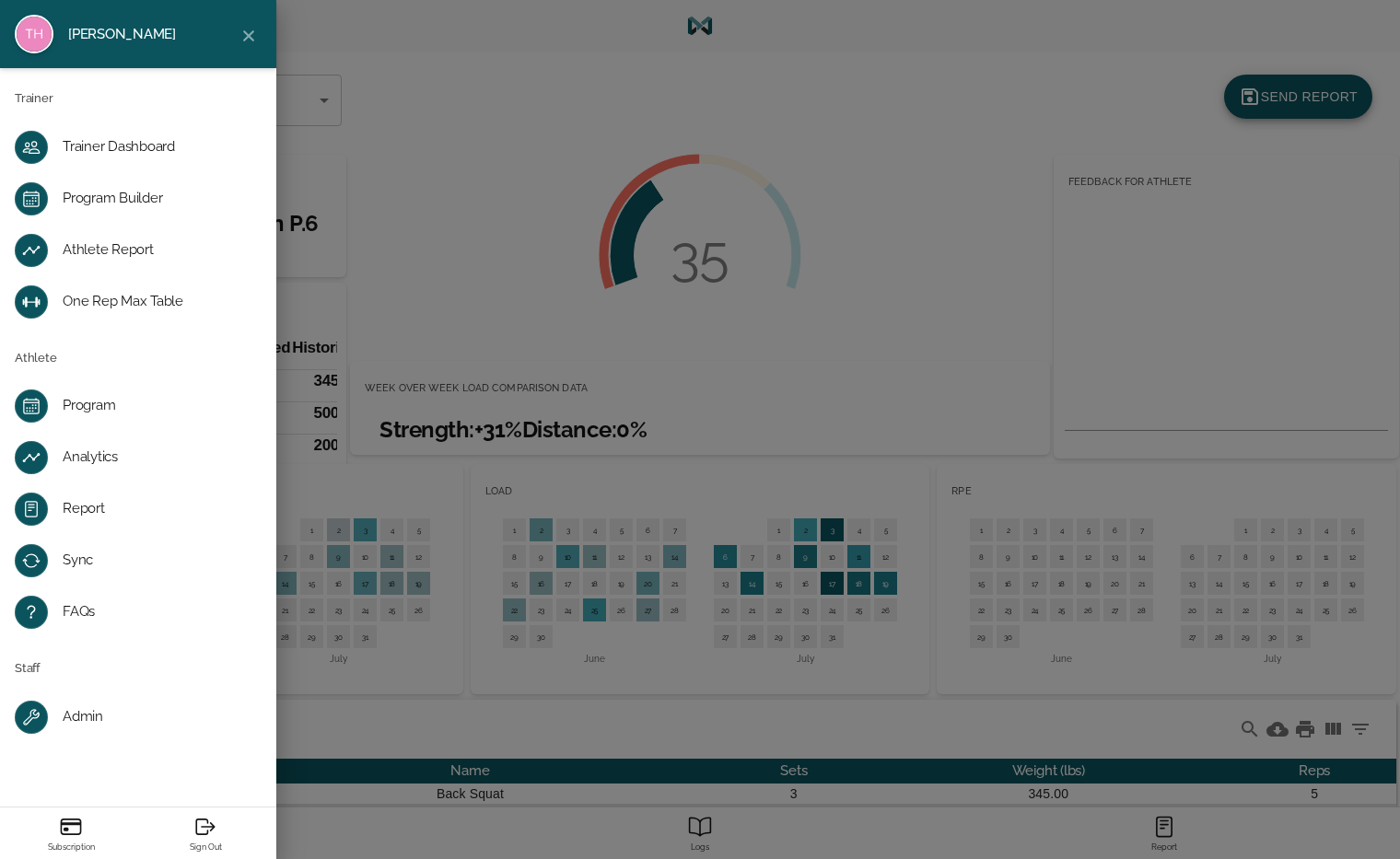 click on "Program Builder" at bounding box center (153, 199) 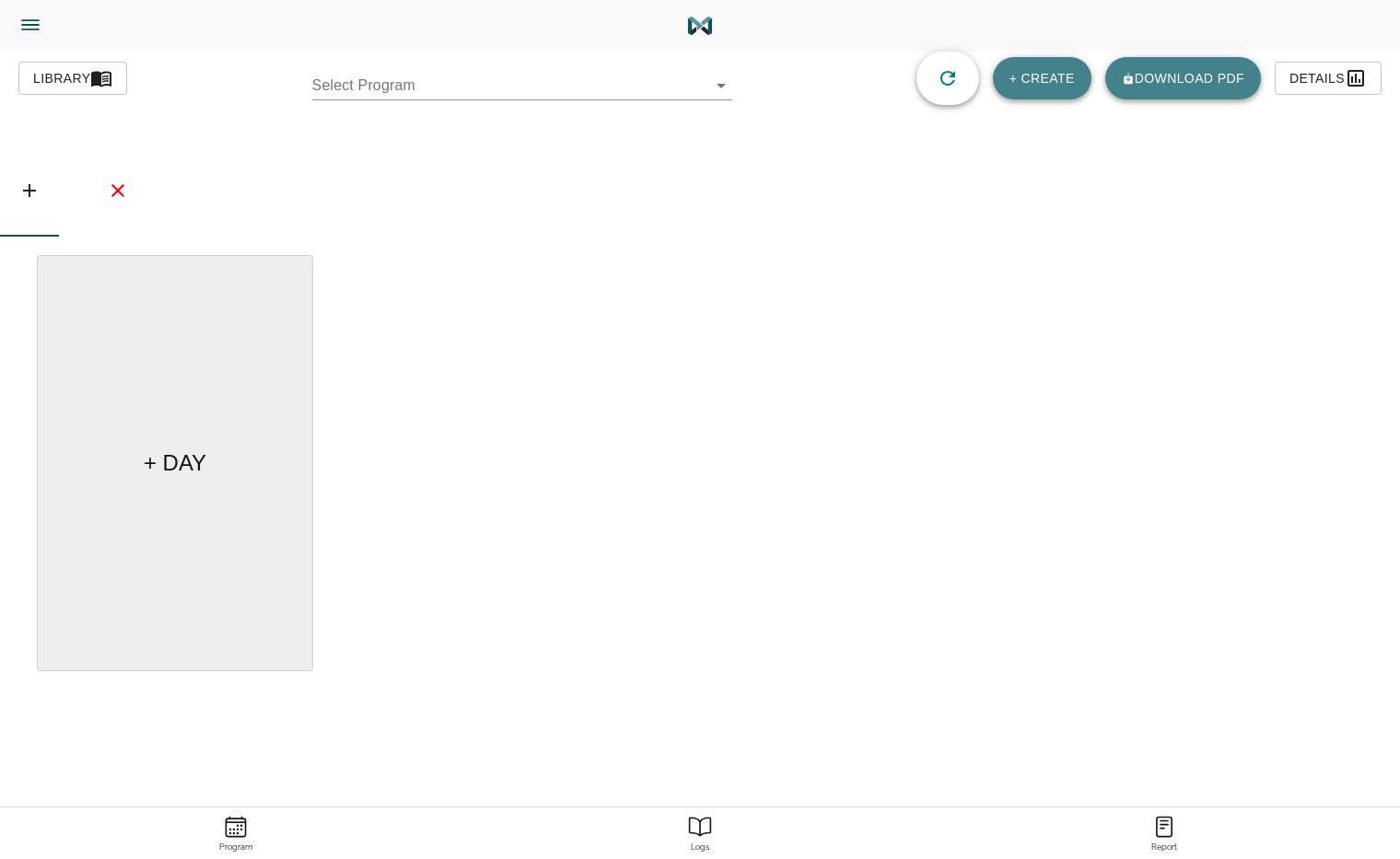 click on "[PERSON_NAME] Trainer Trainer Dashboard Program Builder Athlete Report One Rep Max Table Athlete Program Analytics Report Sync FAQs Staff Admin Subscription Sign Out Exercises blocks groups + CREATE Library    Select Program ​ + CREATE    Download pdf Details    info Insights ​ Program Description Tags Add Program Image Preview Upload Archive Update Delete   + DAY Program Logs Report Add to Home Screen Install Sidekick on your iPhone's home screen. Tap and Add to Home Screen. Add to Home Screen Install Sidekick on your Android's home screen. Tap and Add to Home screen. [DATE]
Press space bar to start a drag.
When dragging you can use the arrow keys to move the item around and escape to cancel.
Some screen readers may require you to be in focus mode or to use your pass through key" at bounding box center (700, 481) 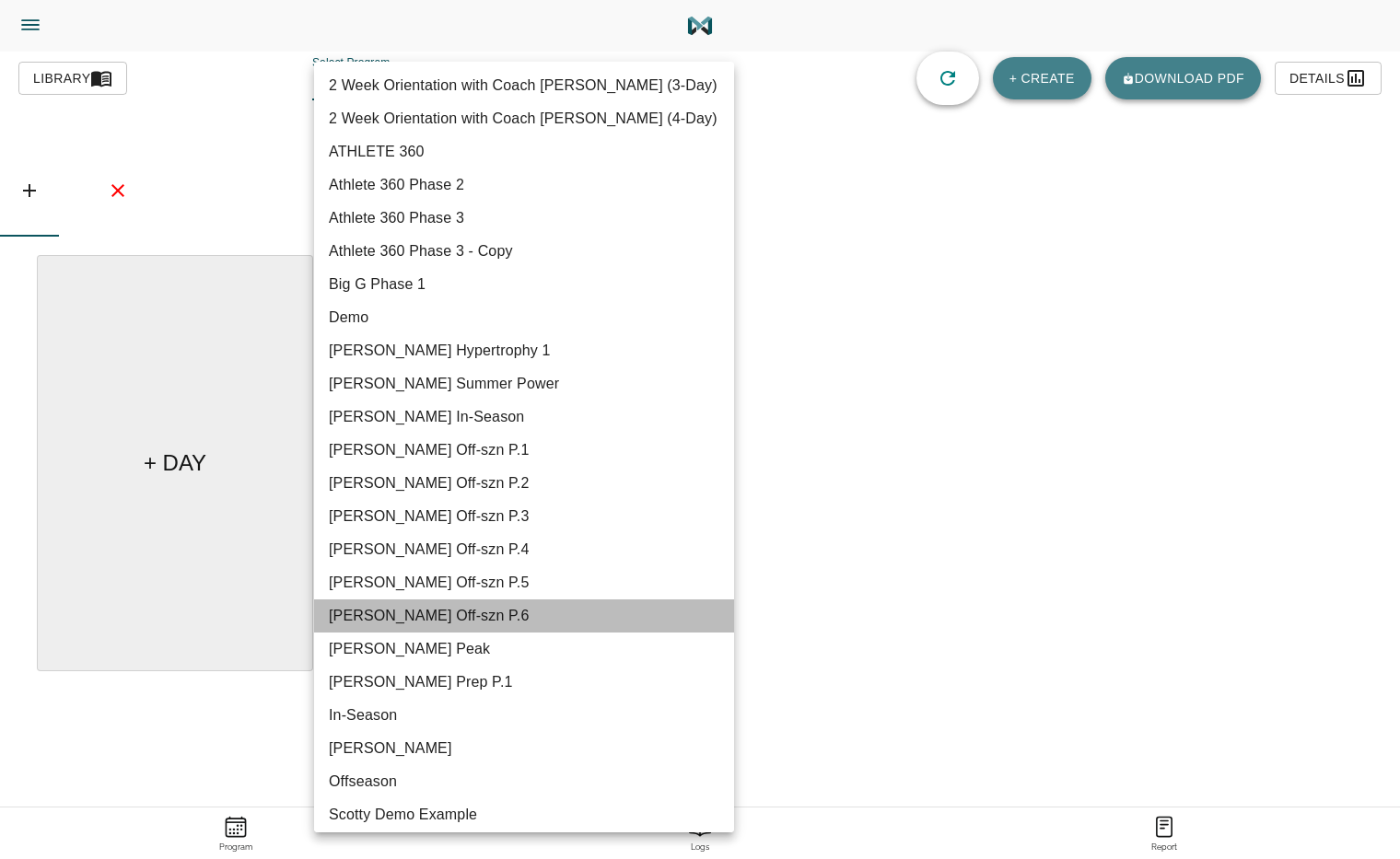 click on "[PERSON_NAME] Off-szn P.6" at bounding box center (524, 616) 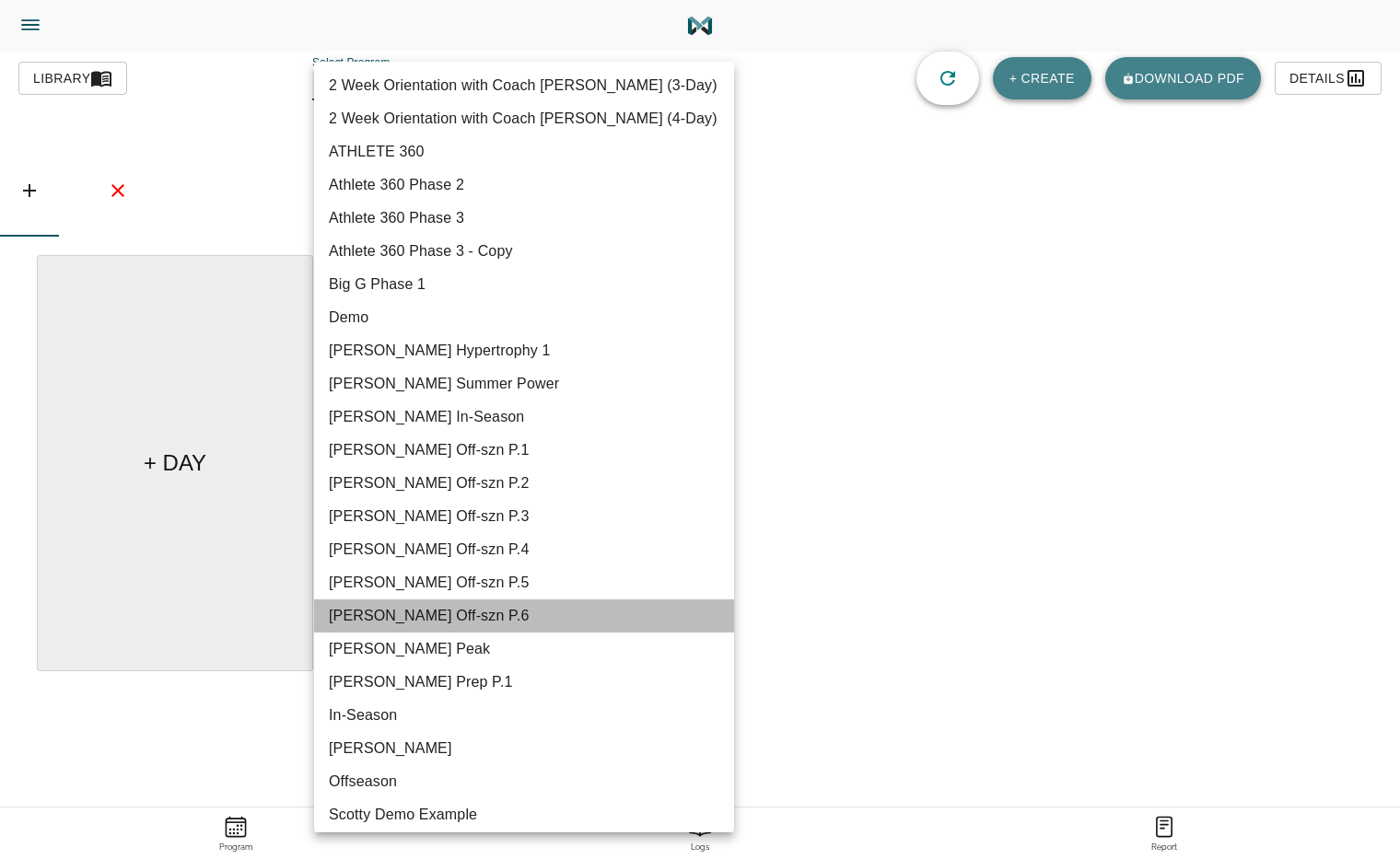 type on "616" 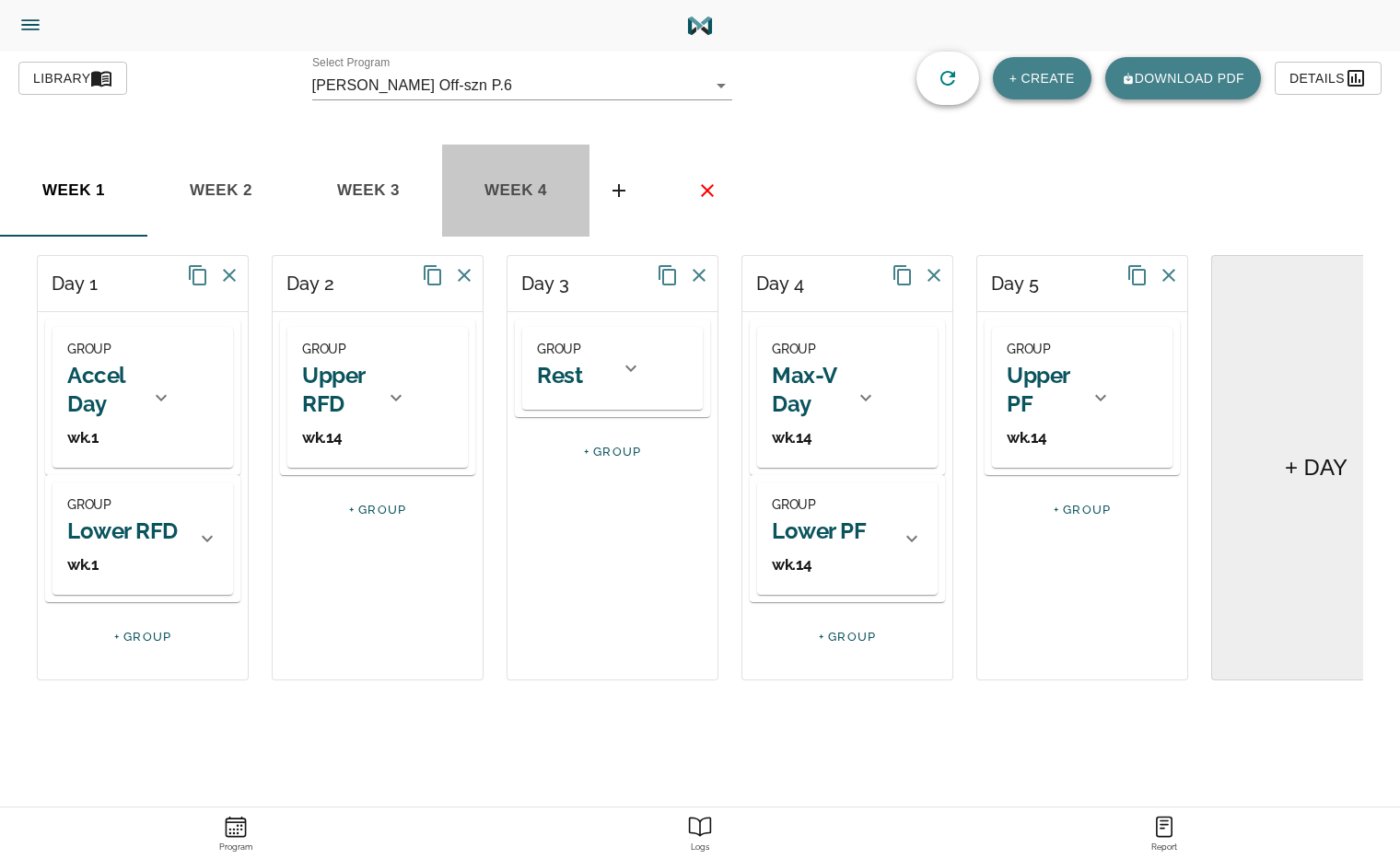 click on "week 4" at bounding box center (74, 191) 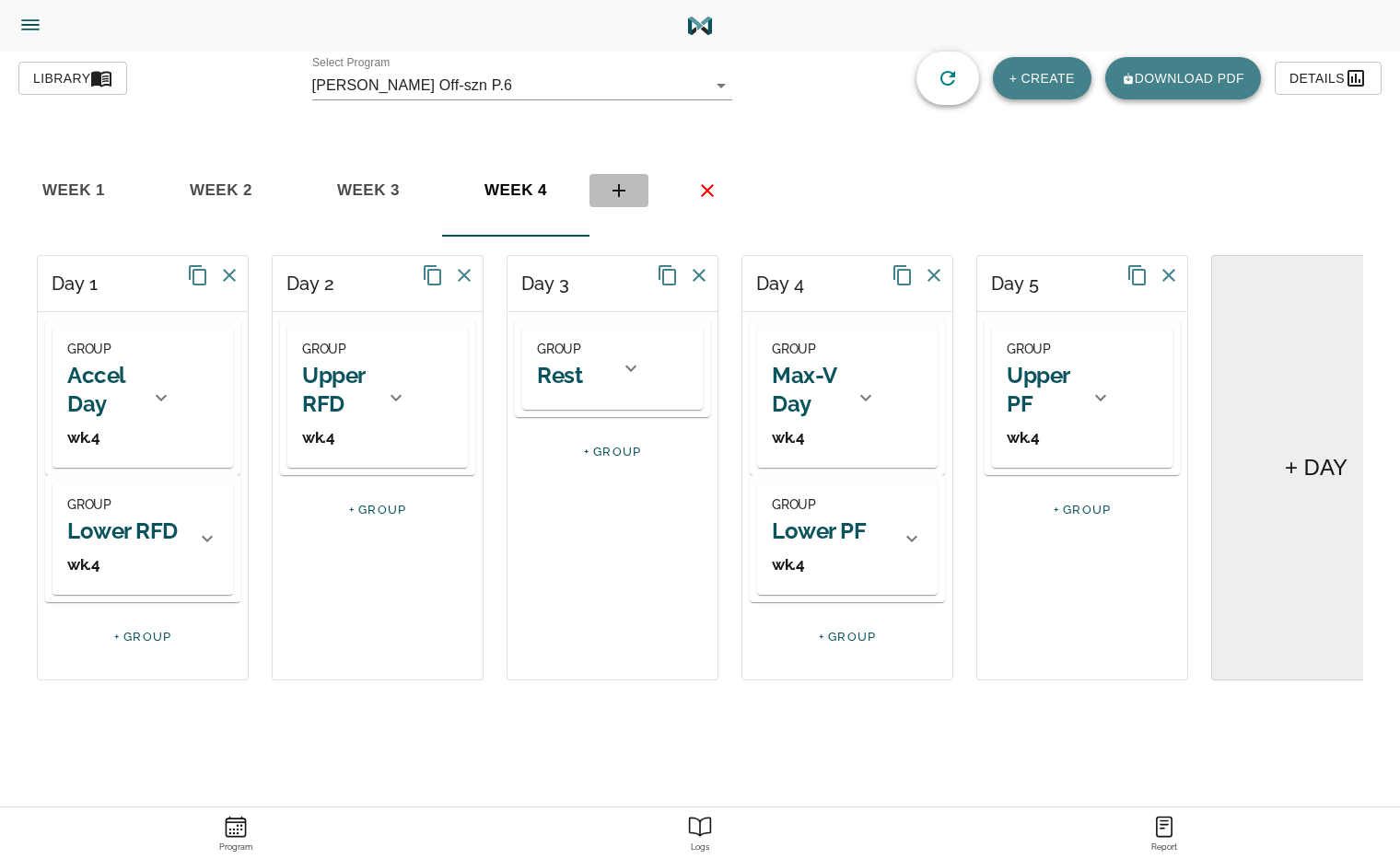 click at bounding box center (619, 191) 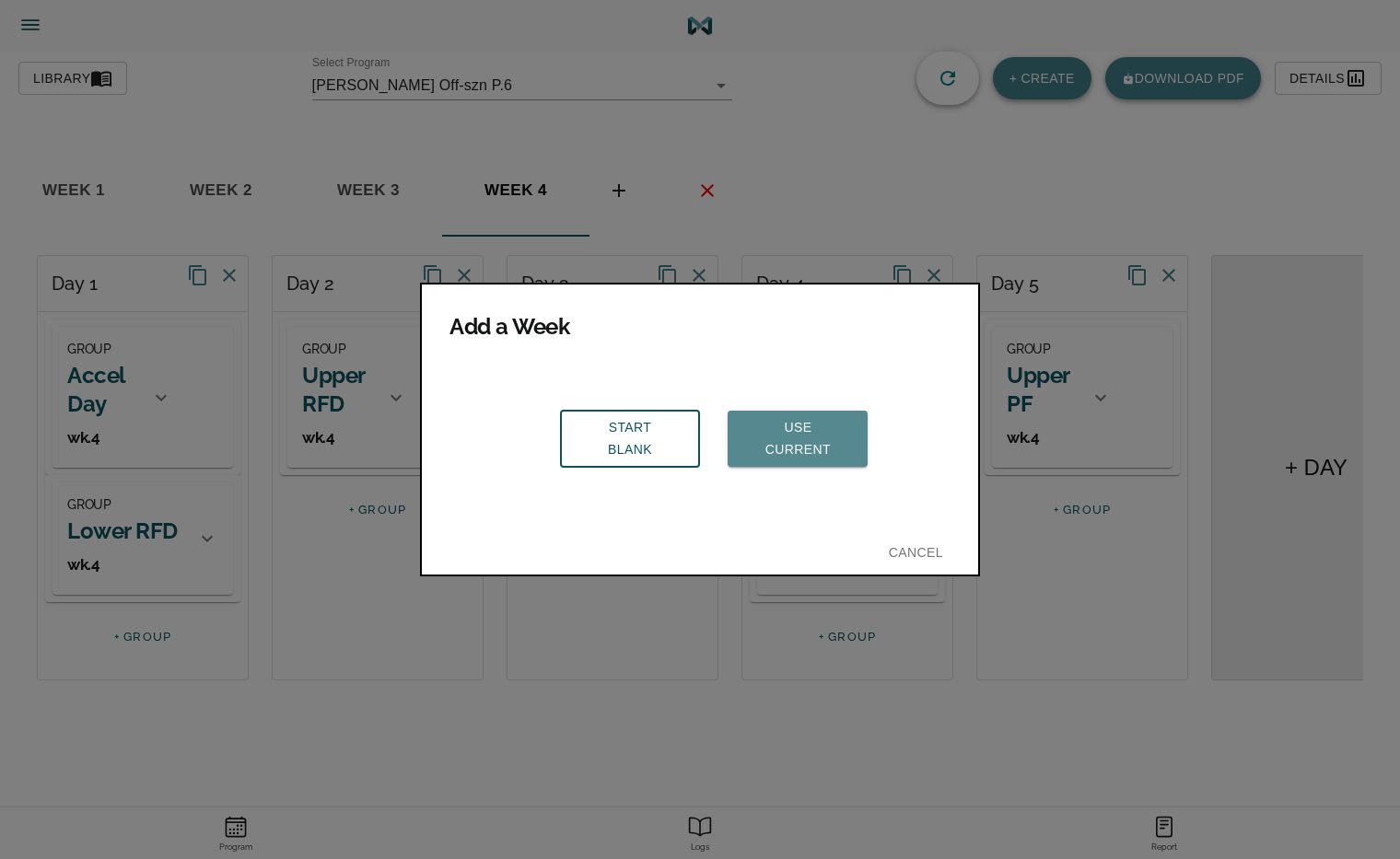 click on "Use Current" at bounding box center [798, 438] 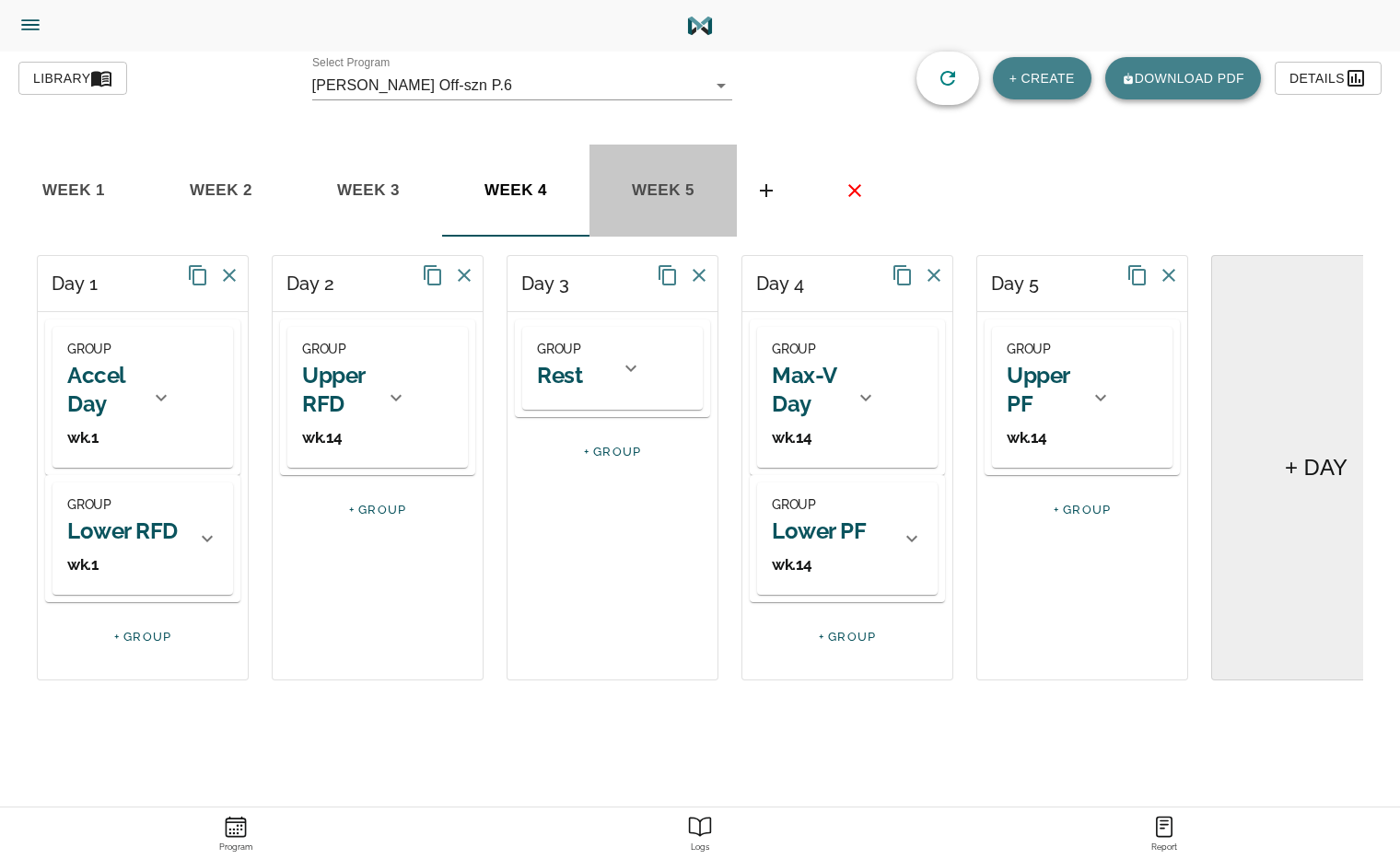click on "week 5" at bounding box center (74, 191) 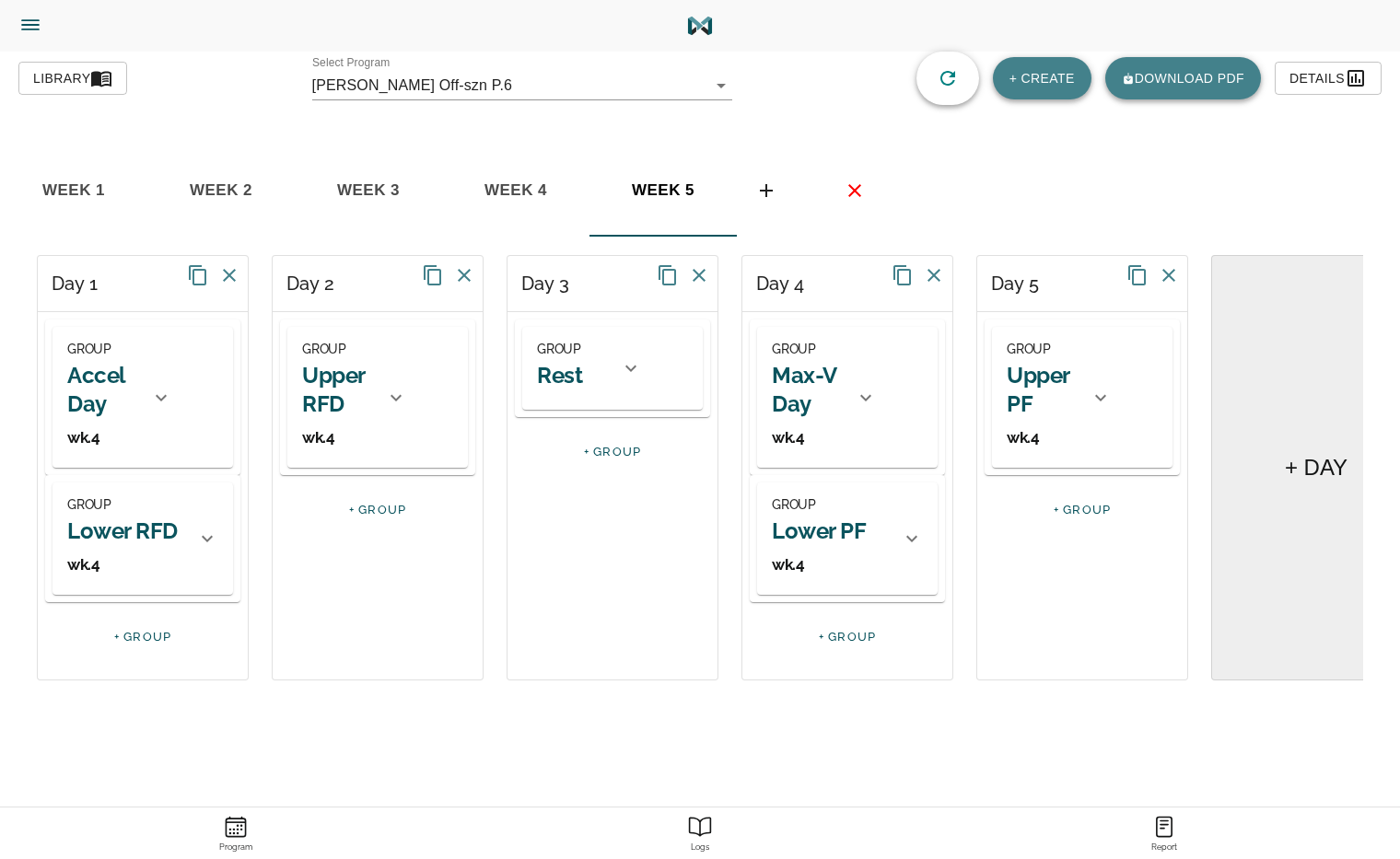 click on "Accel Day" at bounding box center [103, 389] 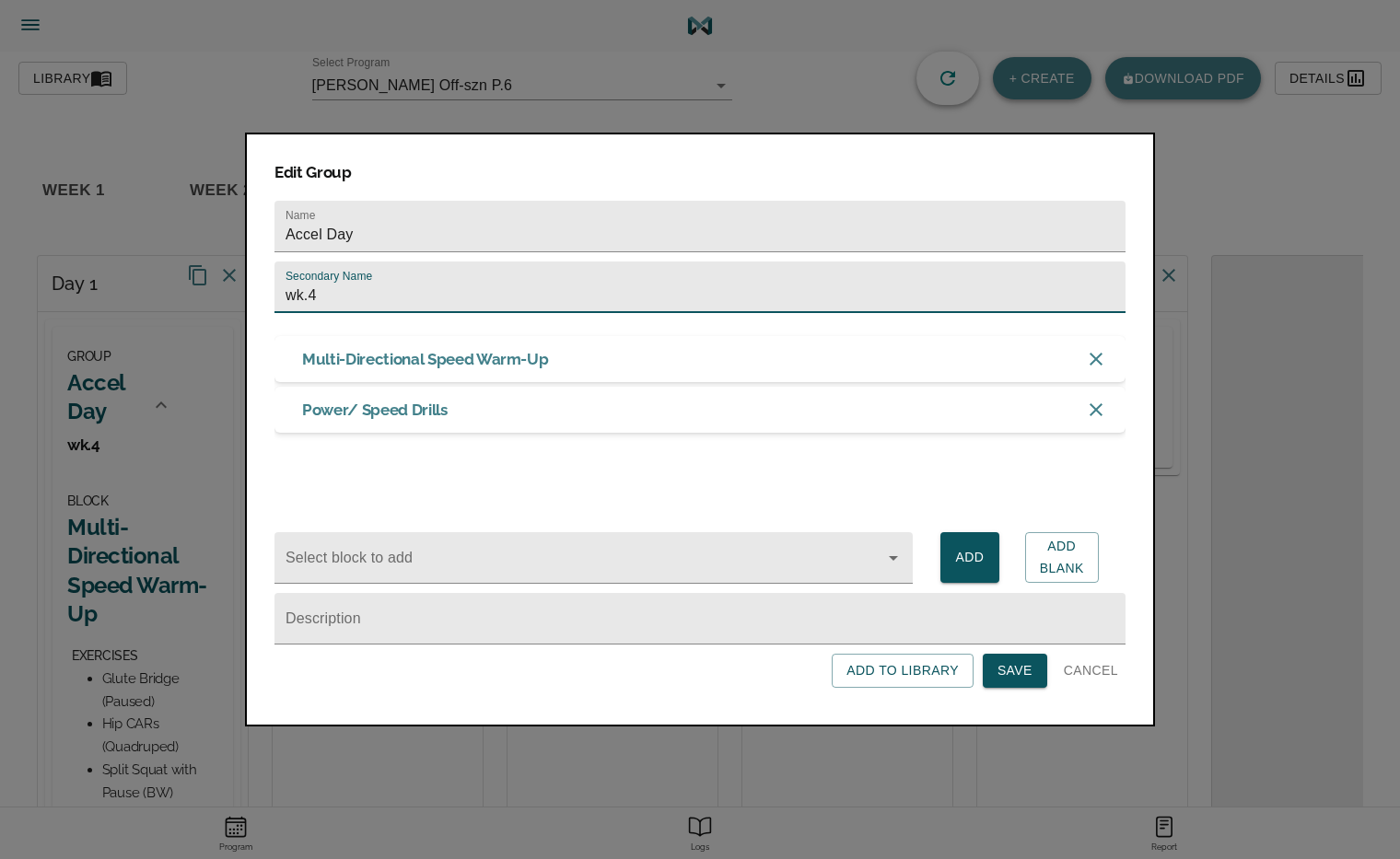 click on "wk.4" at bounding box center (700, 287) 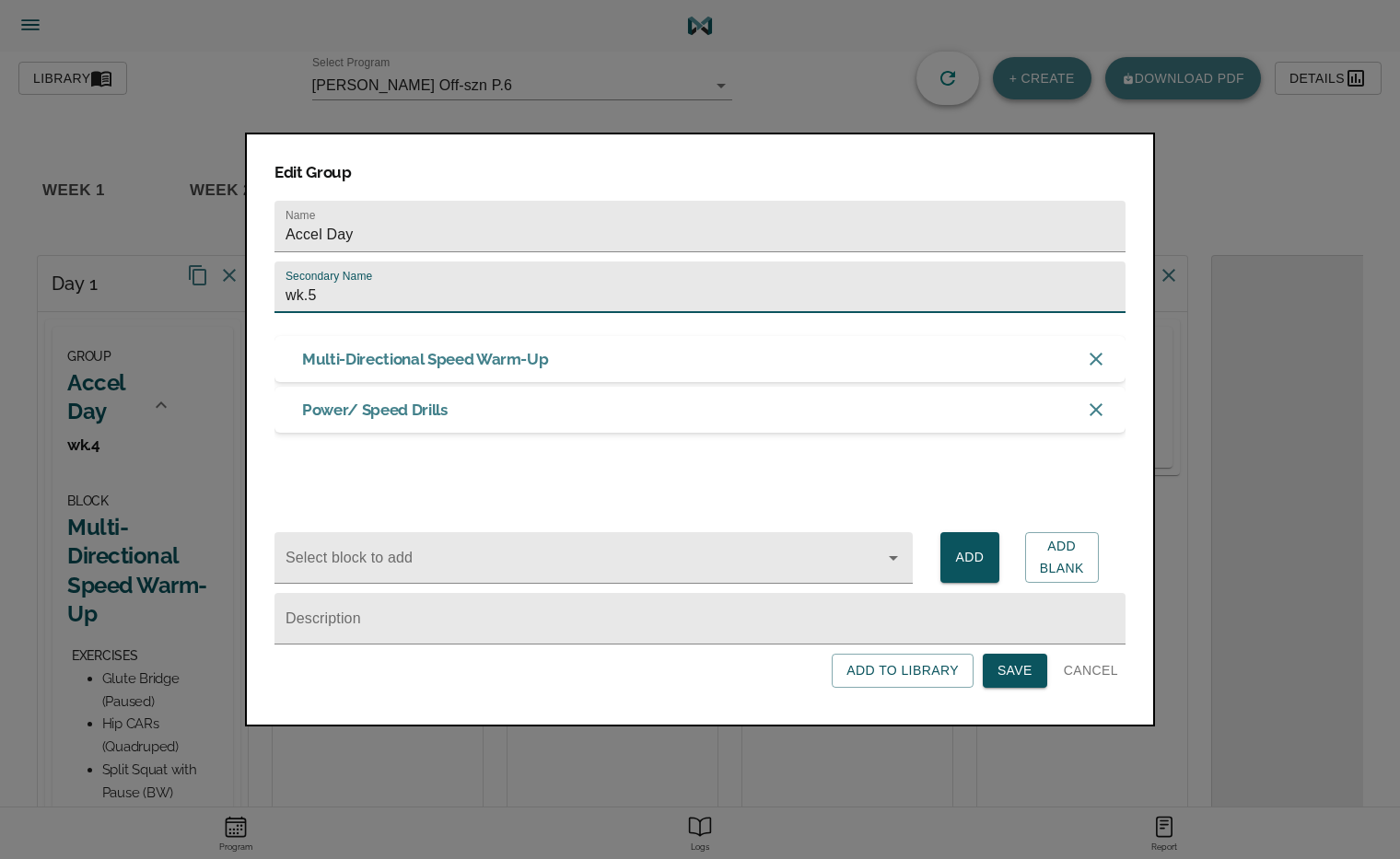type on "wk.5" 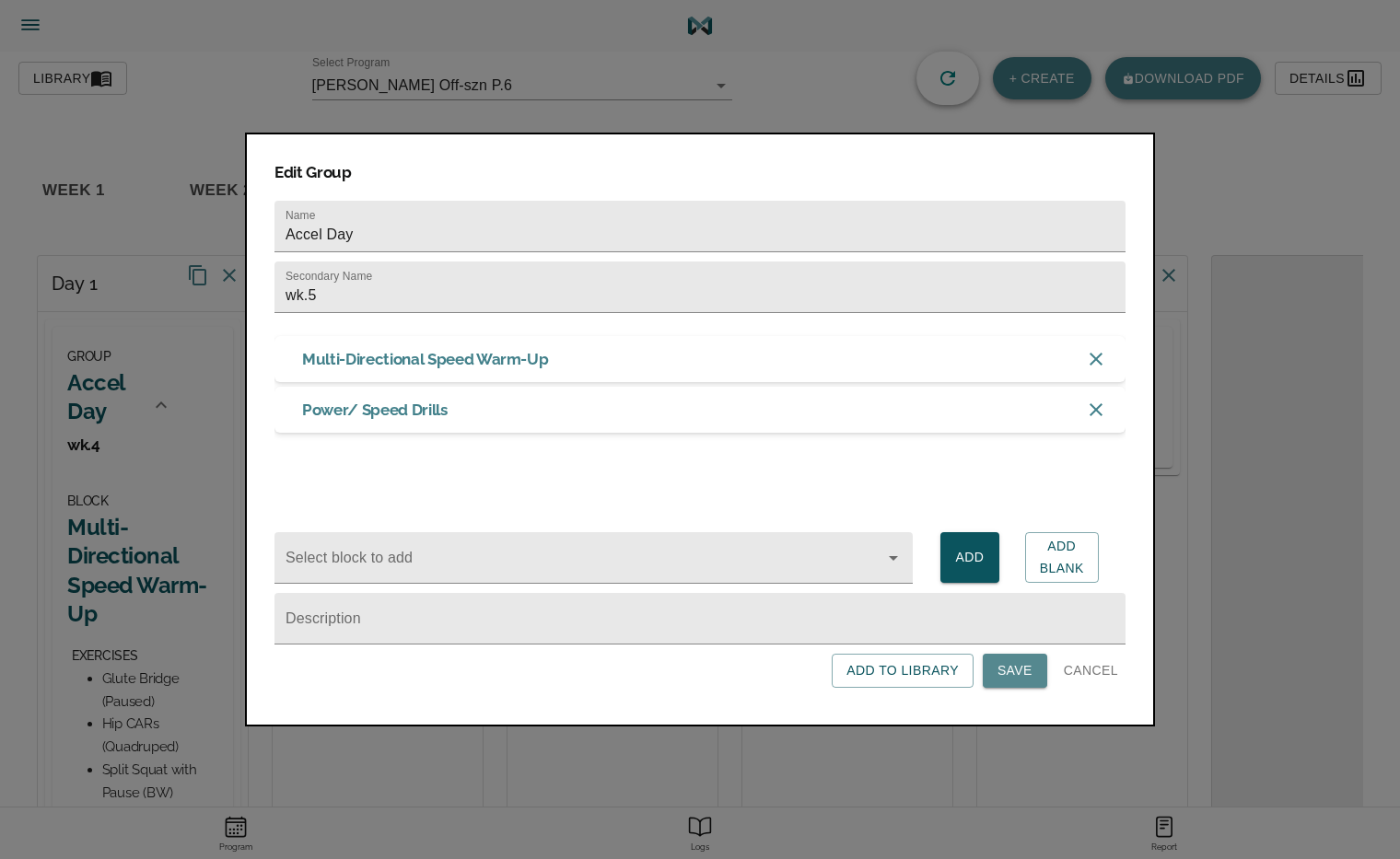 click on "Save" at bounding box center [1015, 670] 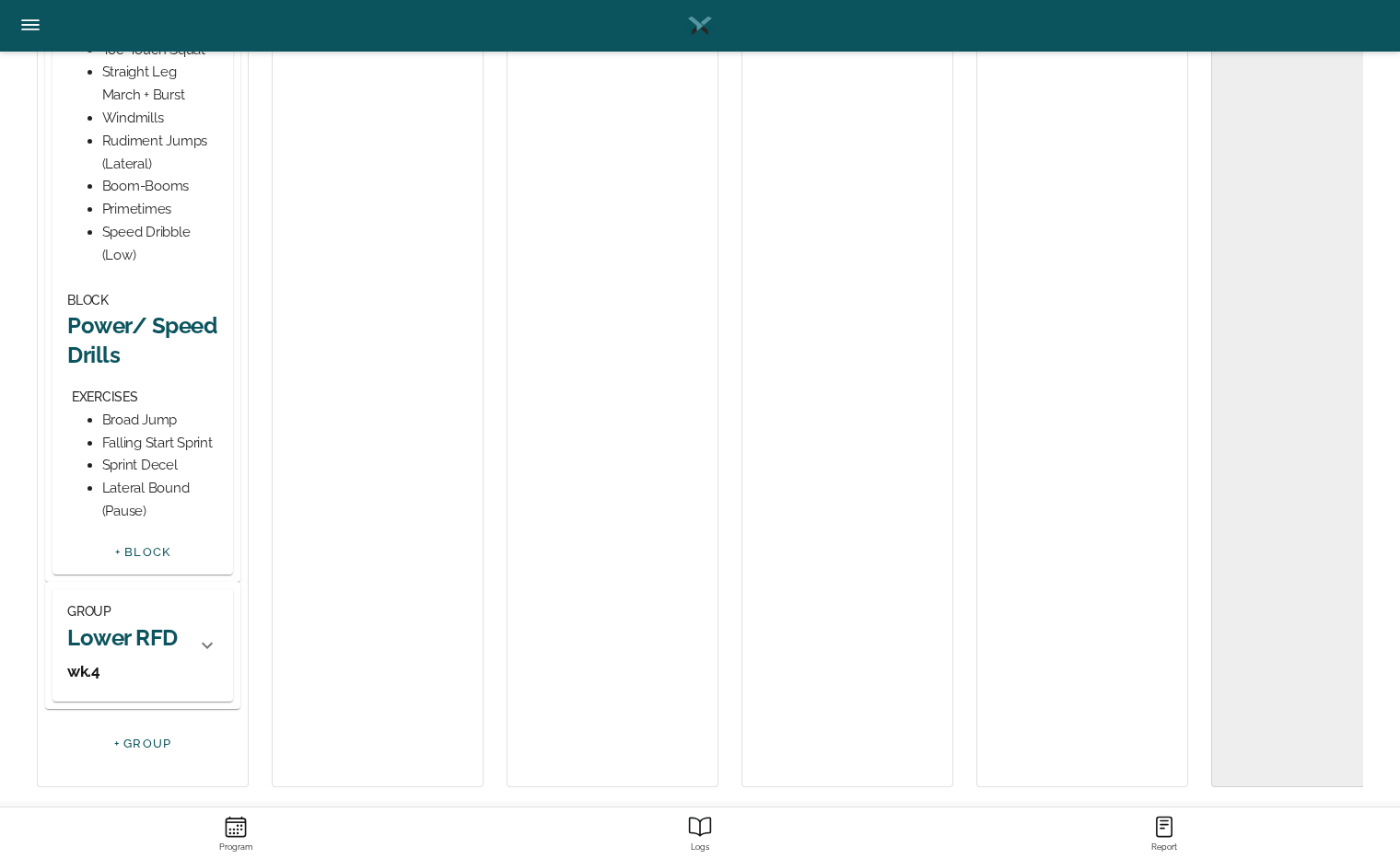 scroll, scrollTop: 995, scrollLeft: 0, axis: vertical 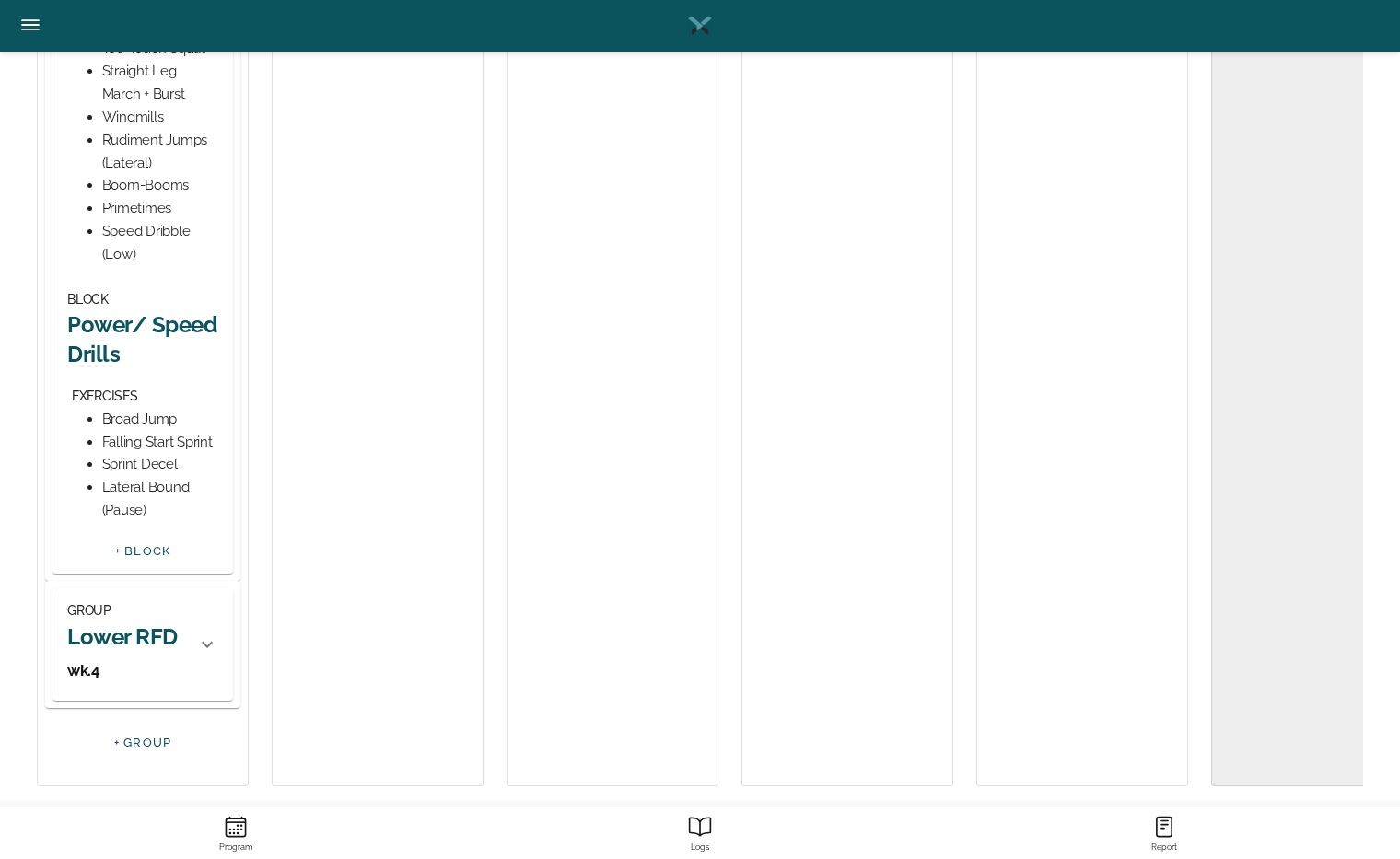 click on "Power/ Speed Drills" at bounding box center [143, 339] 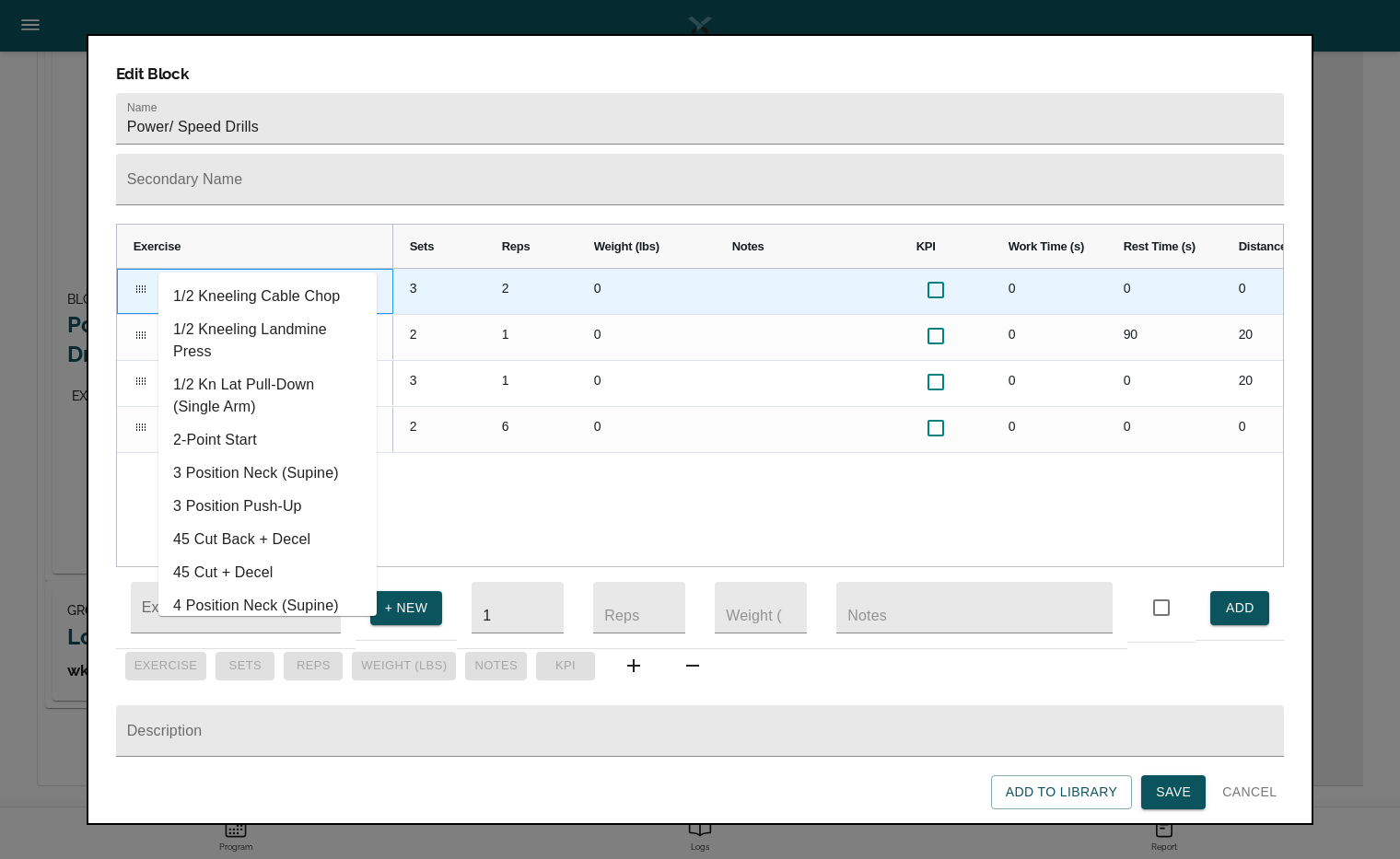 click on "Broad Jump" at bounding box center (241, 284) 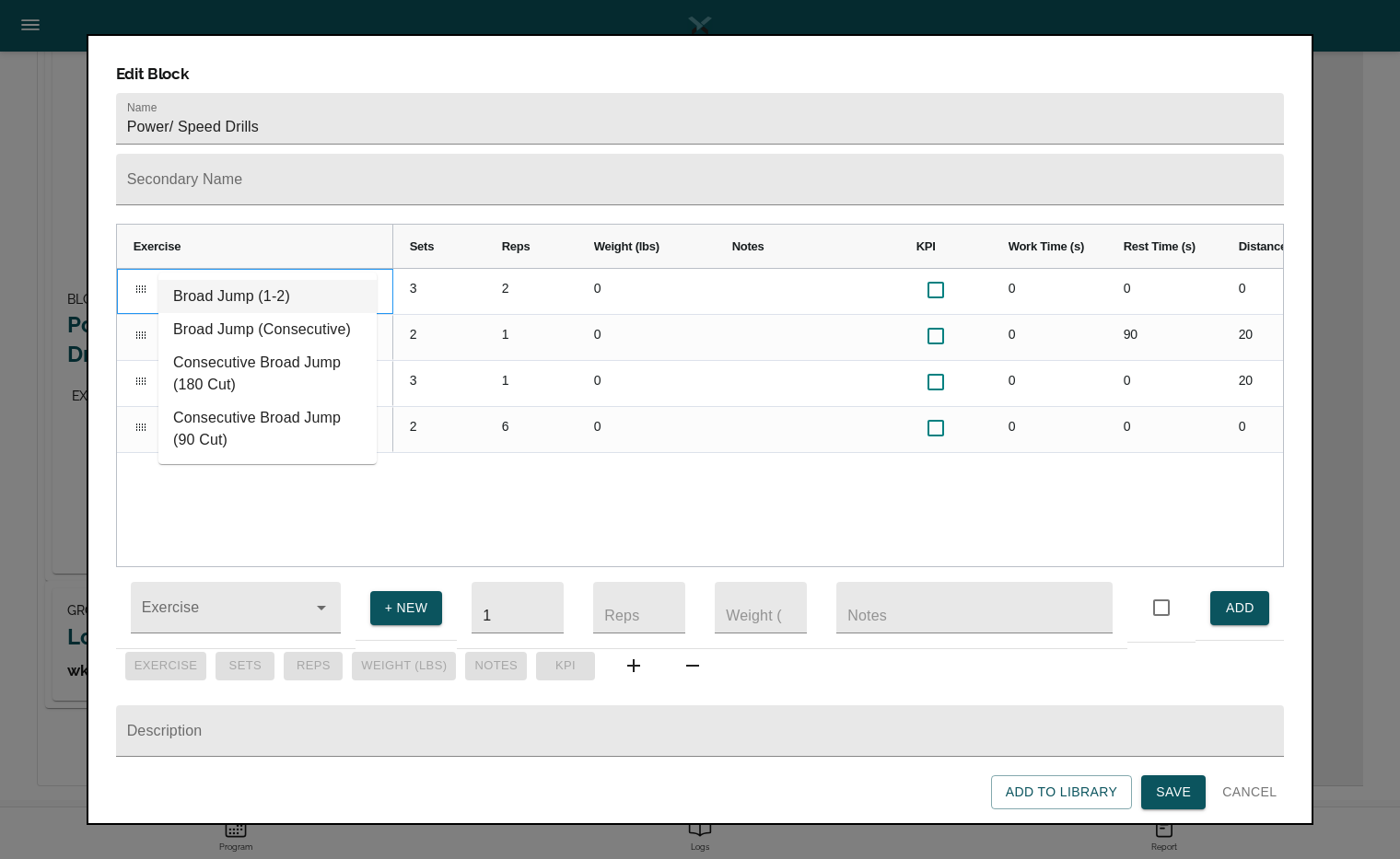 click on "Broad Jump (1-2)" at bounding box center (267, 296) 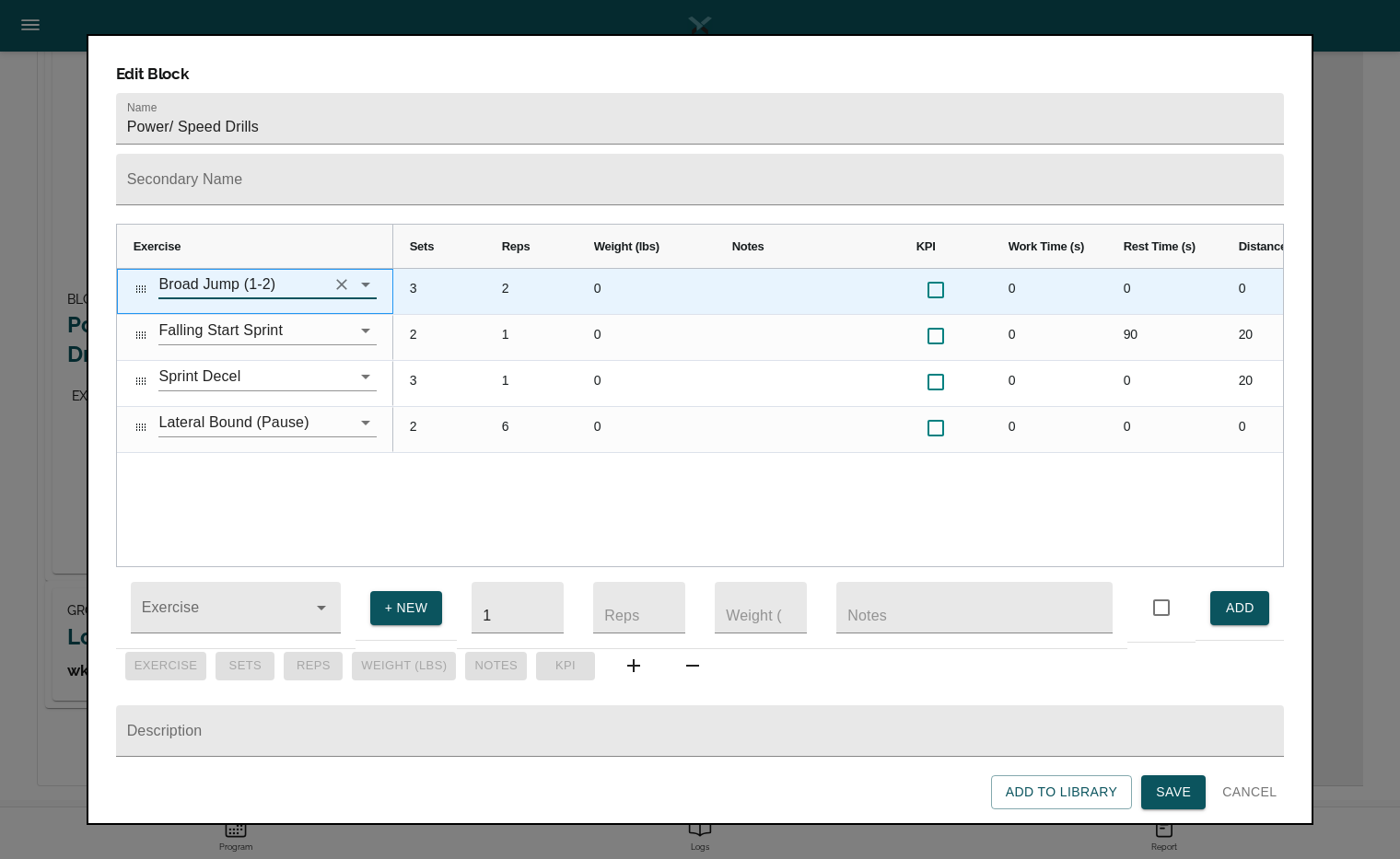 type on "Broad Jump (1-2)" 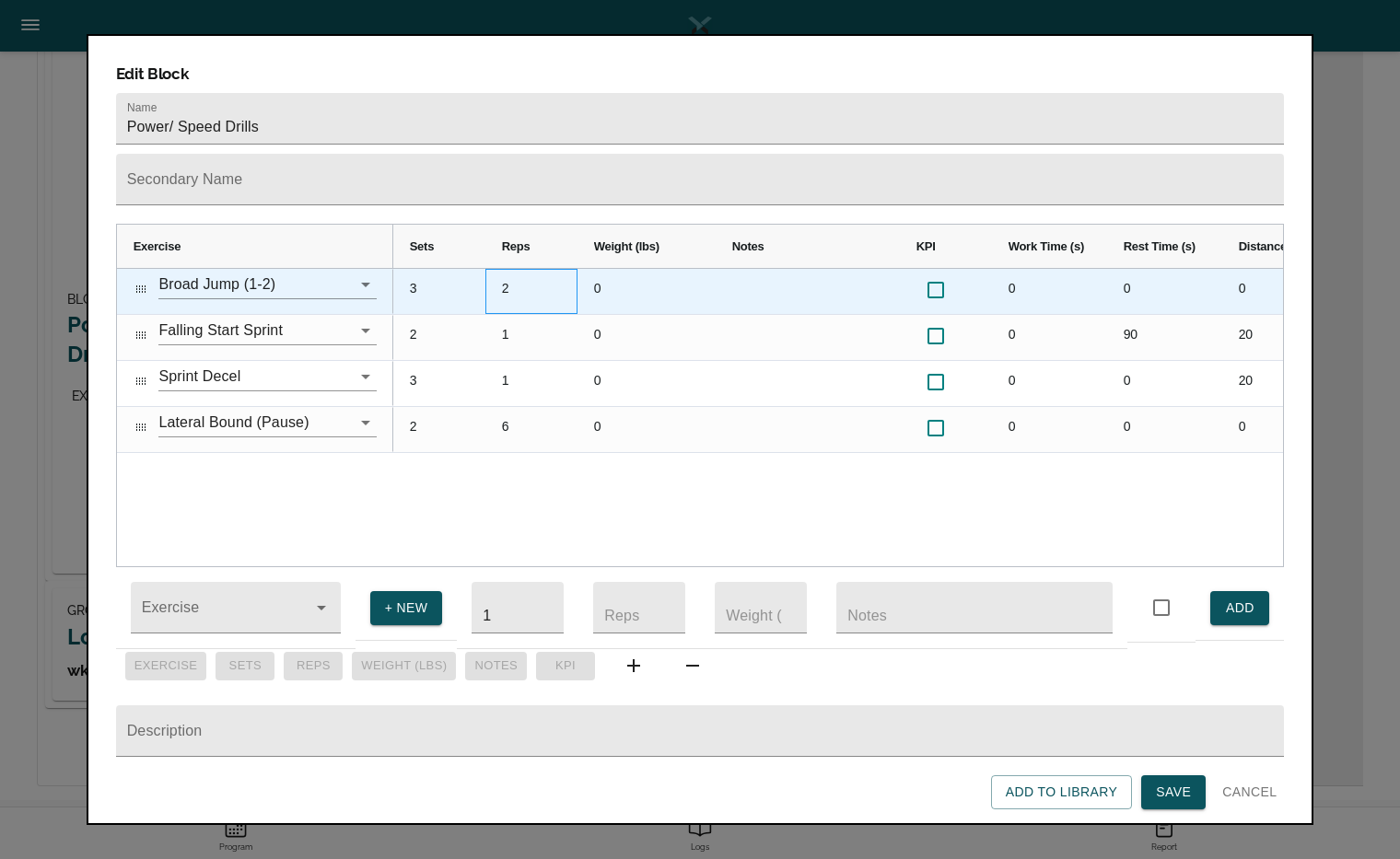 click on "2" at bounding box center (531, 291) 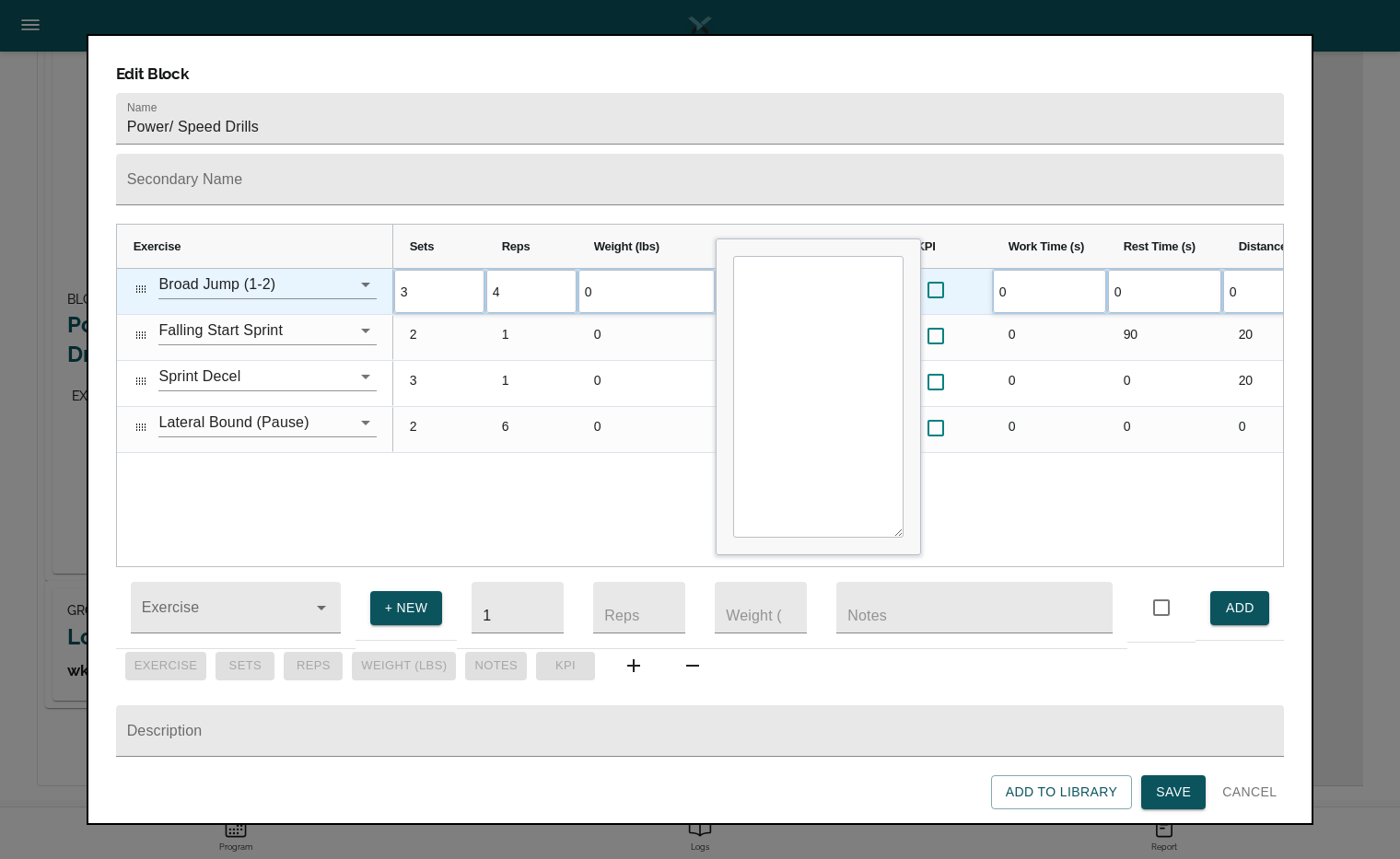 scroll, scrollTop: 0, scrollLeft: 0, axis: both 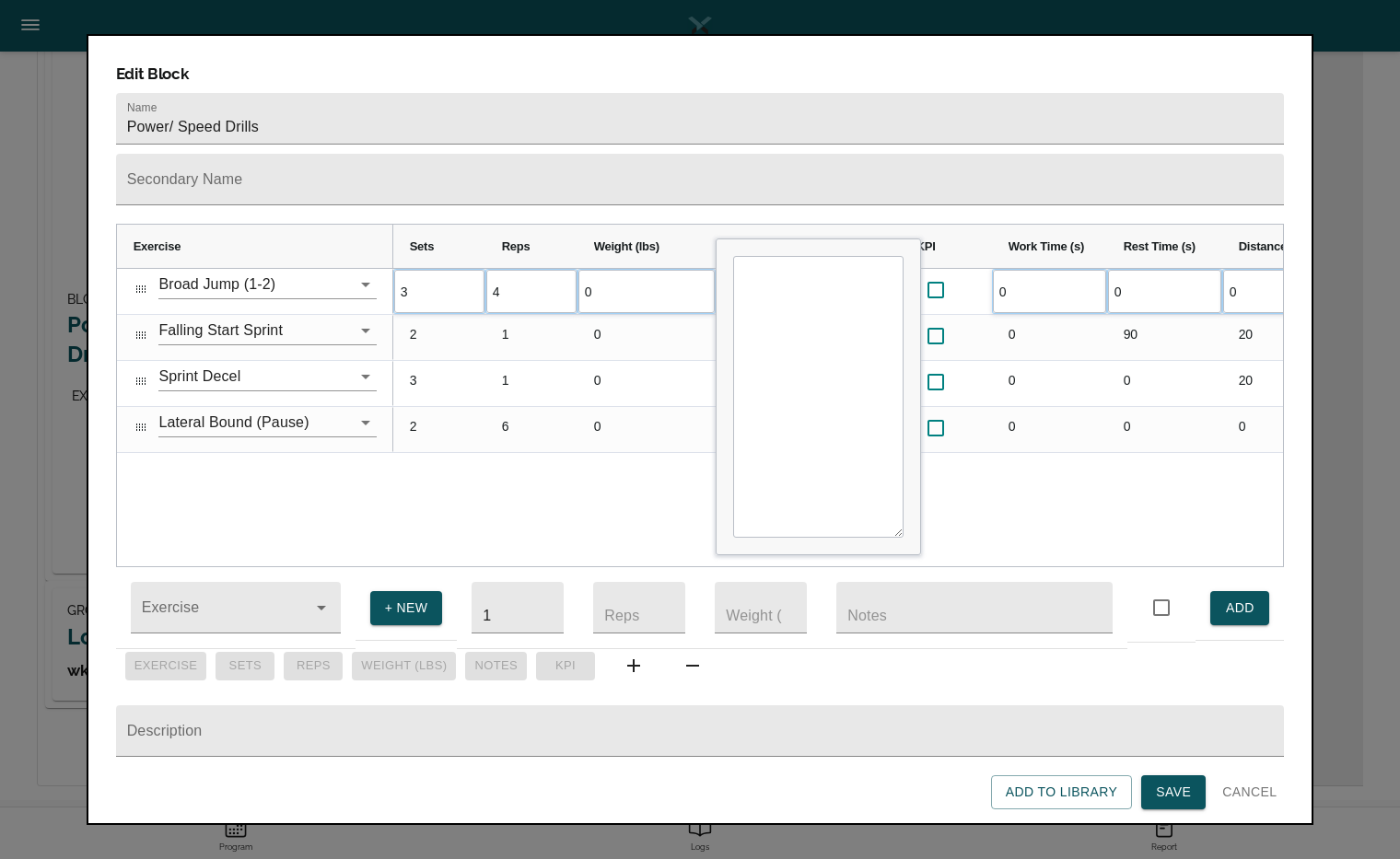 click on "Exercise
Sets
Reps
Weight (lbs)" at bounding box center (700, 390) 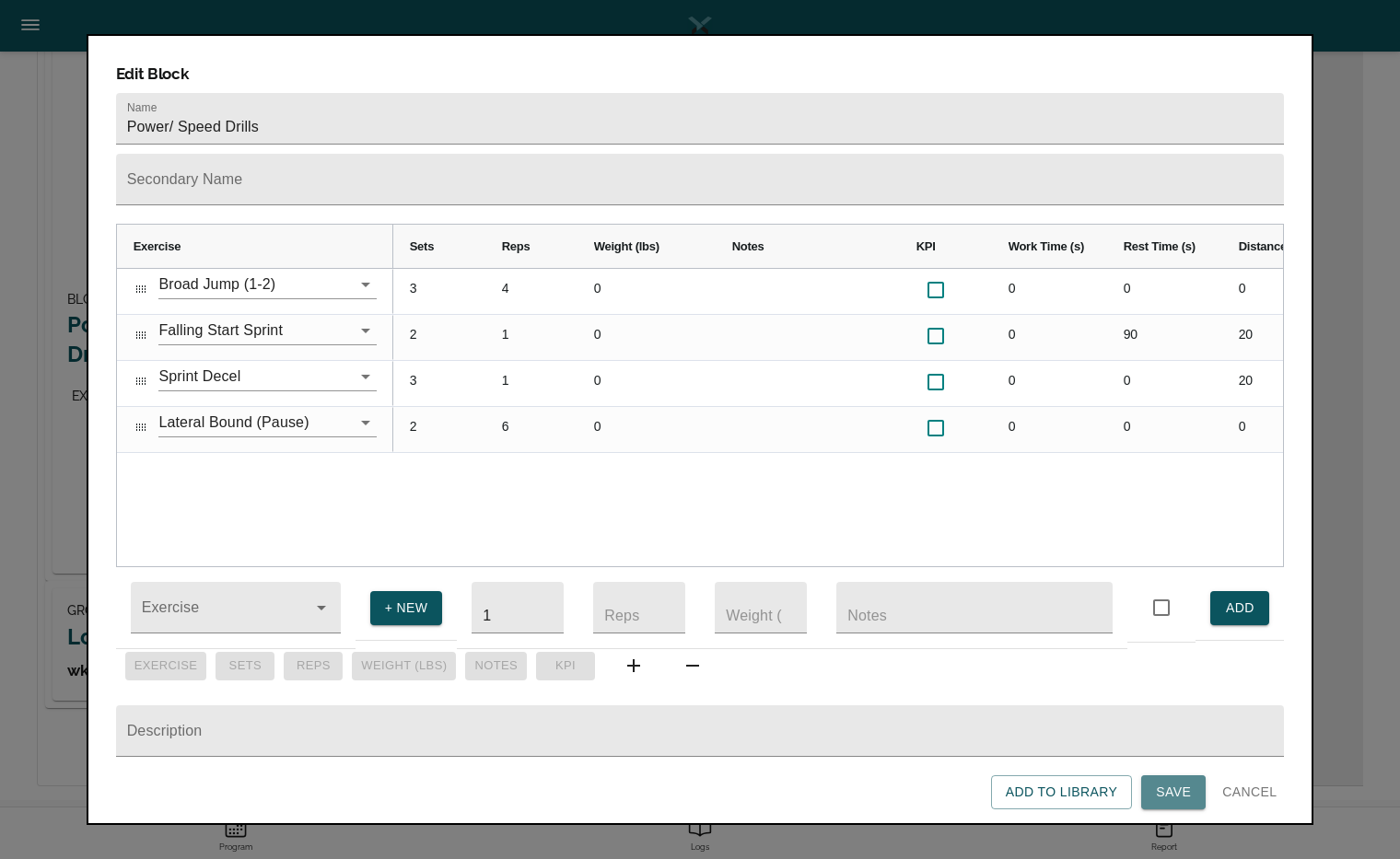 click on "Save" at bounding box center [1173, 792] 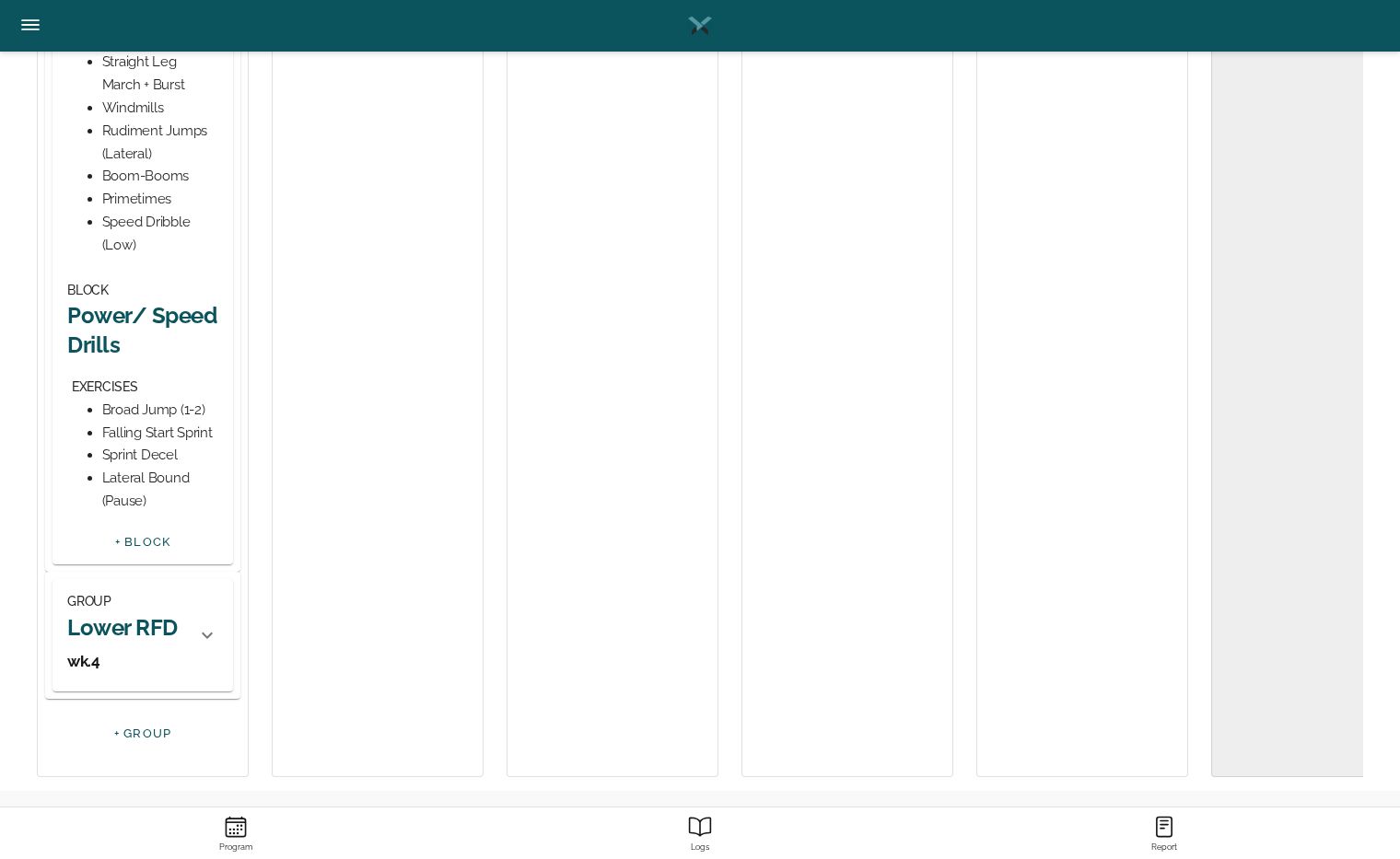 scroll, scrollTop: 1005, scrollLeft: 0, axis: vertical 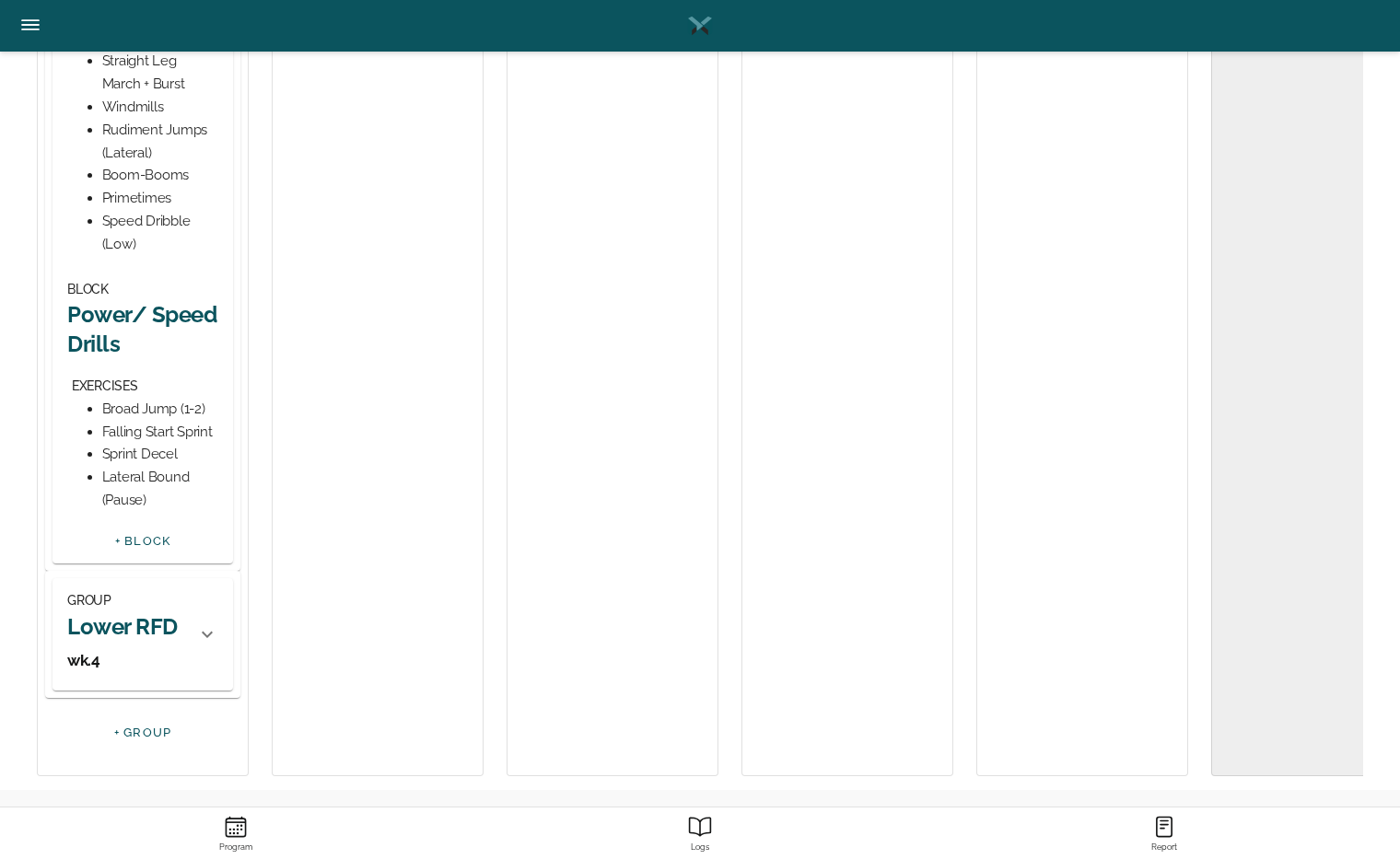 click on "Power/ Speed Drills" at bounding box center [143, 329] 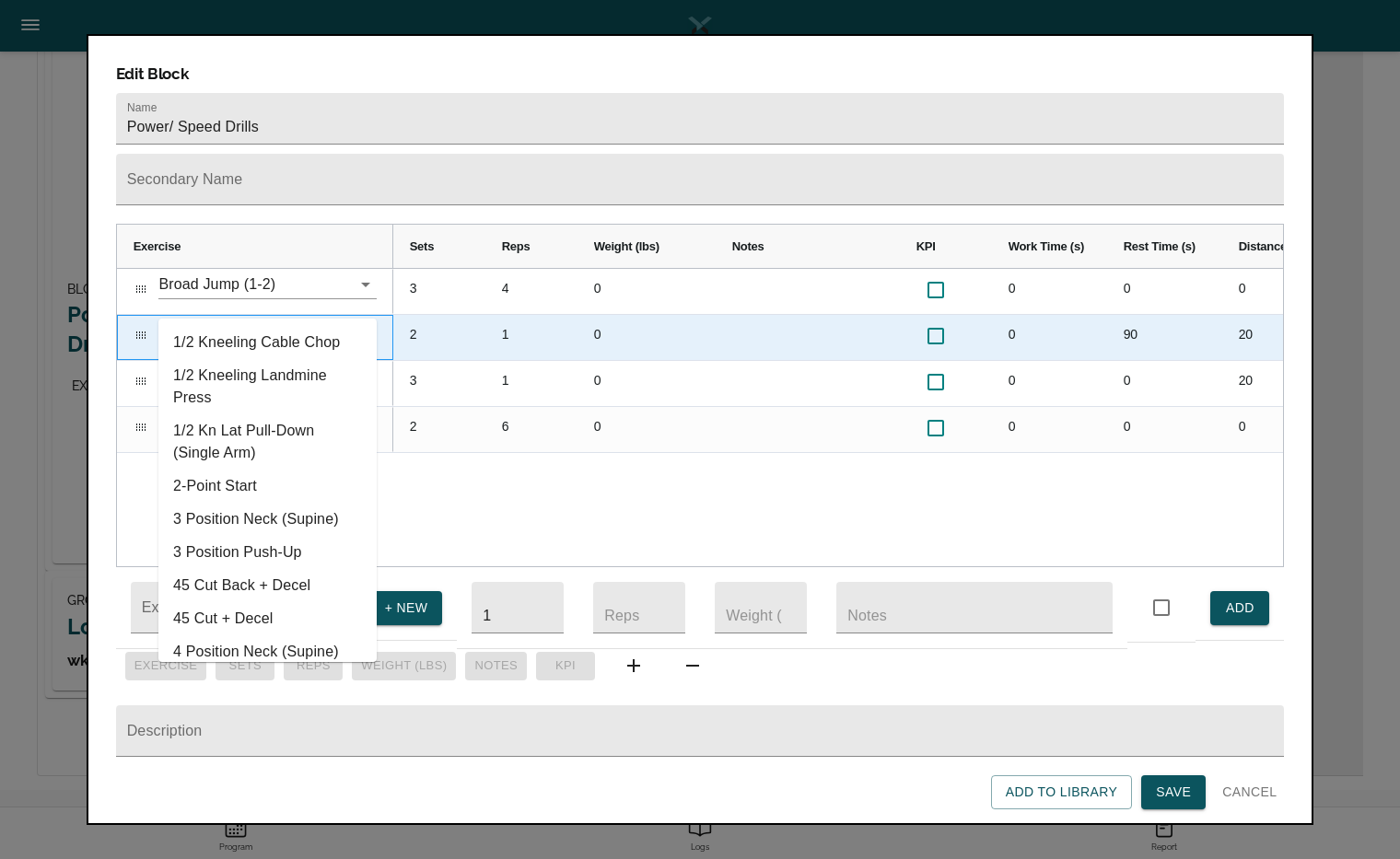 click on "Falling Start Sprint" at bounding box center [241, 330] 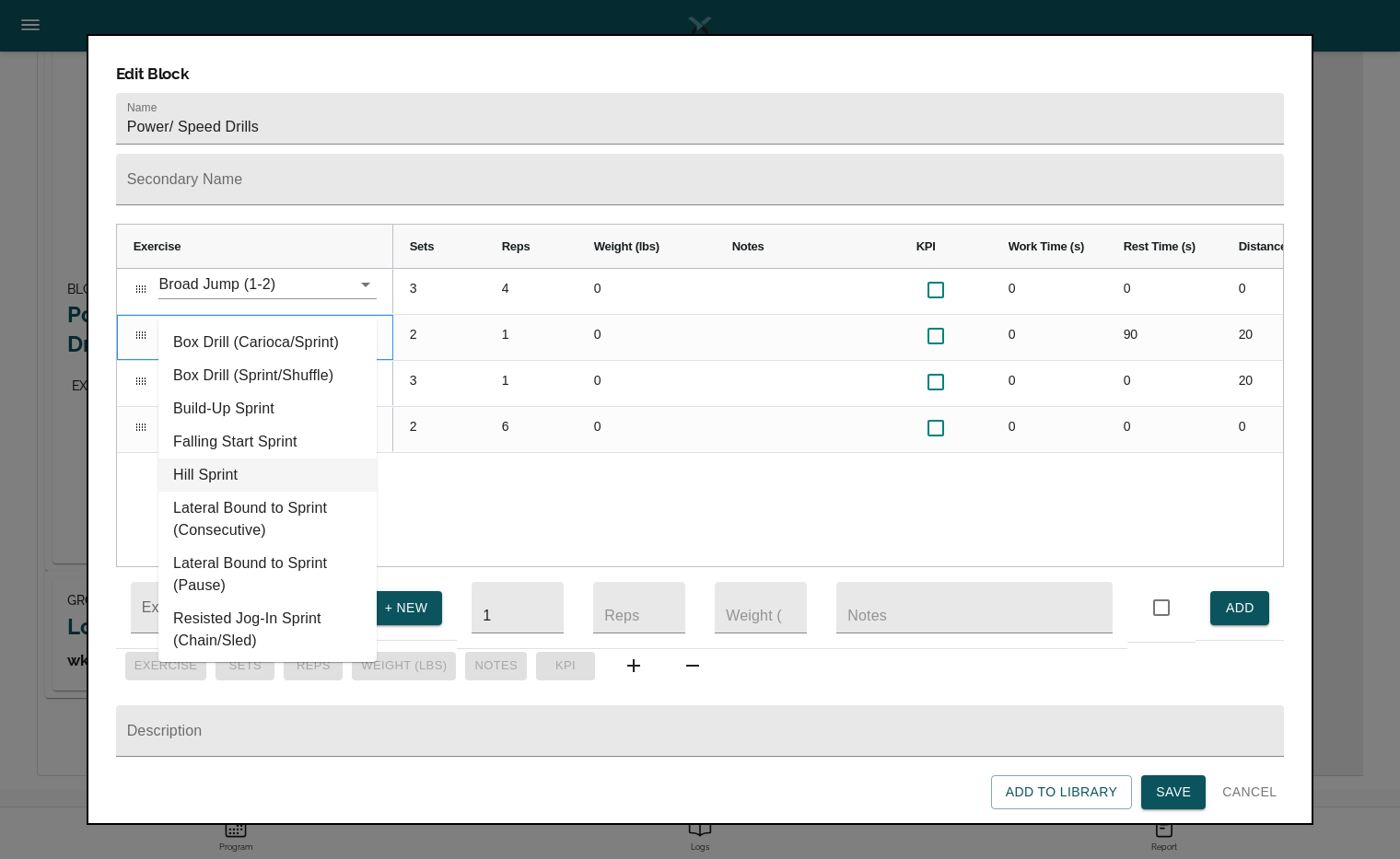 click on "Hill Sprint" at bounding box center (267, 475) 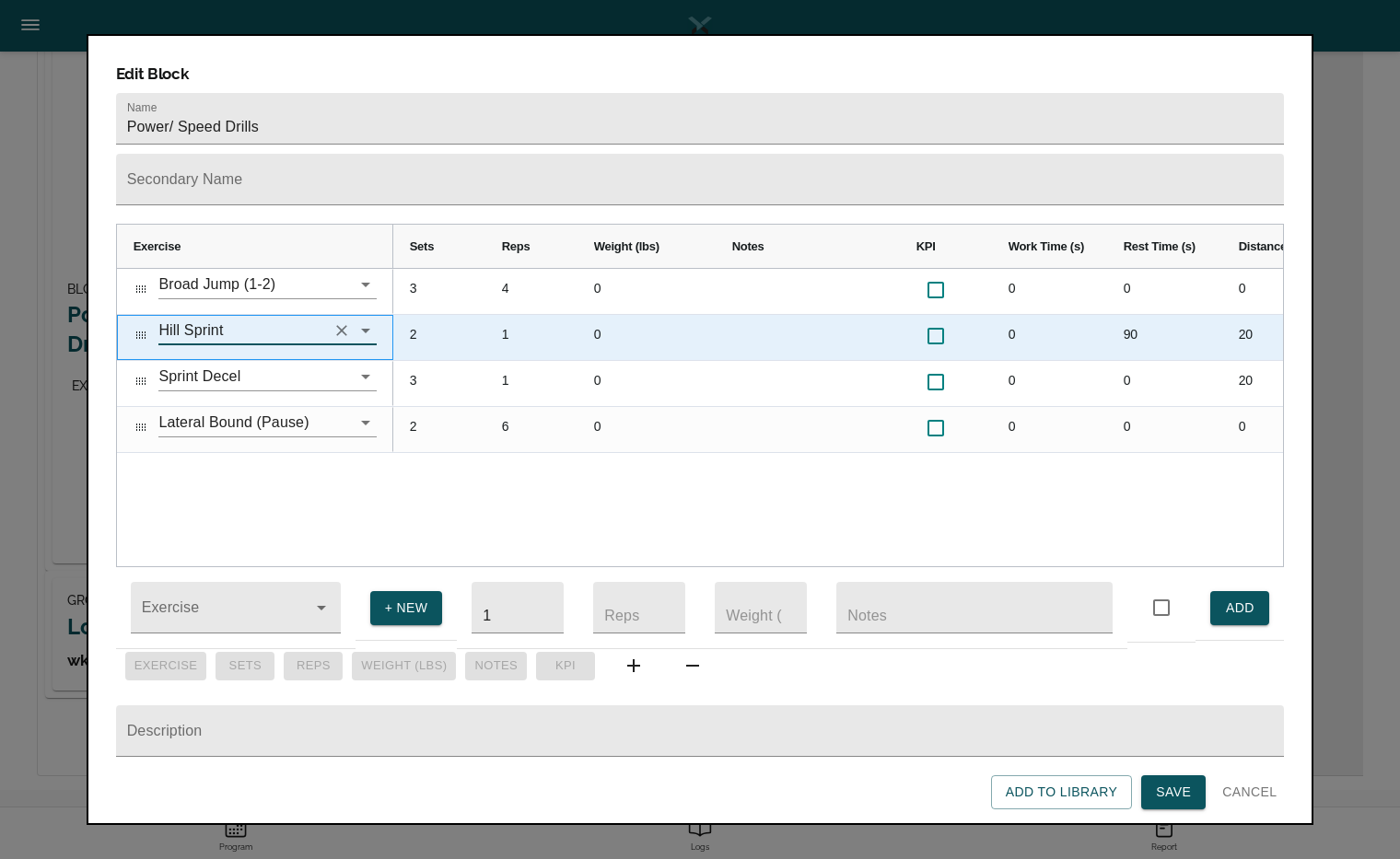 type on "Hill Sprint" 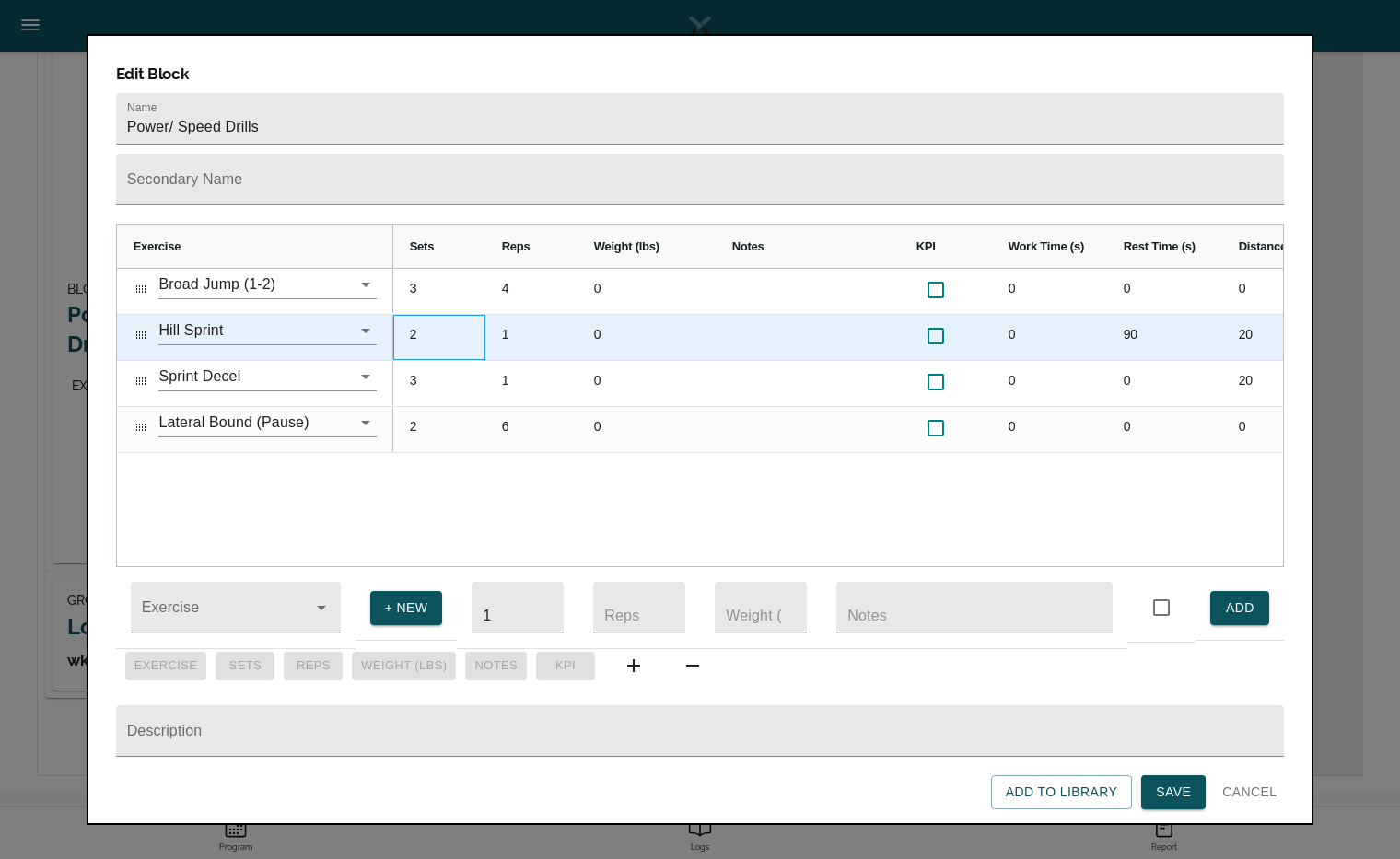 click on "2" at bounding box center (439, 337) 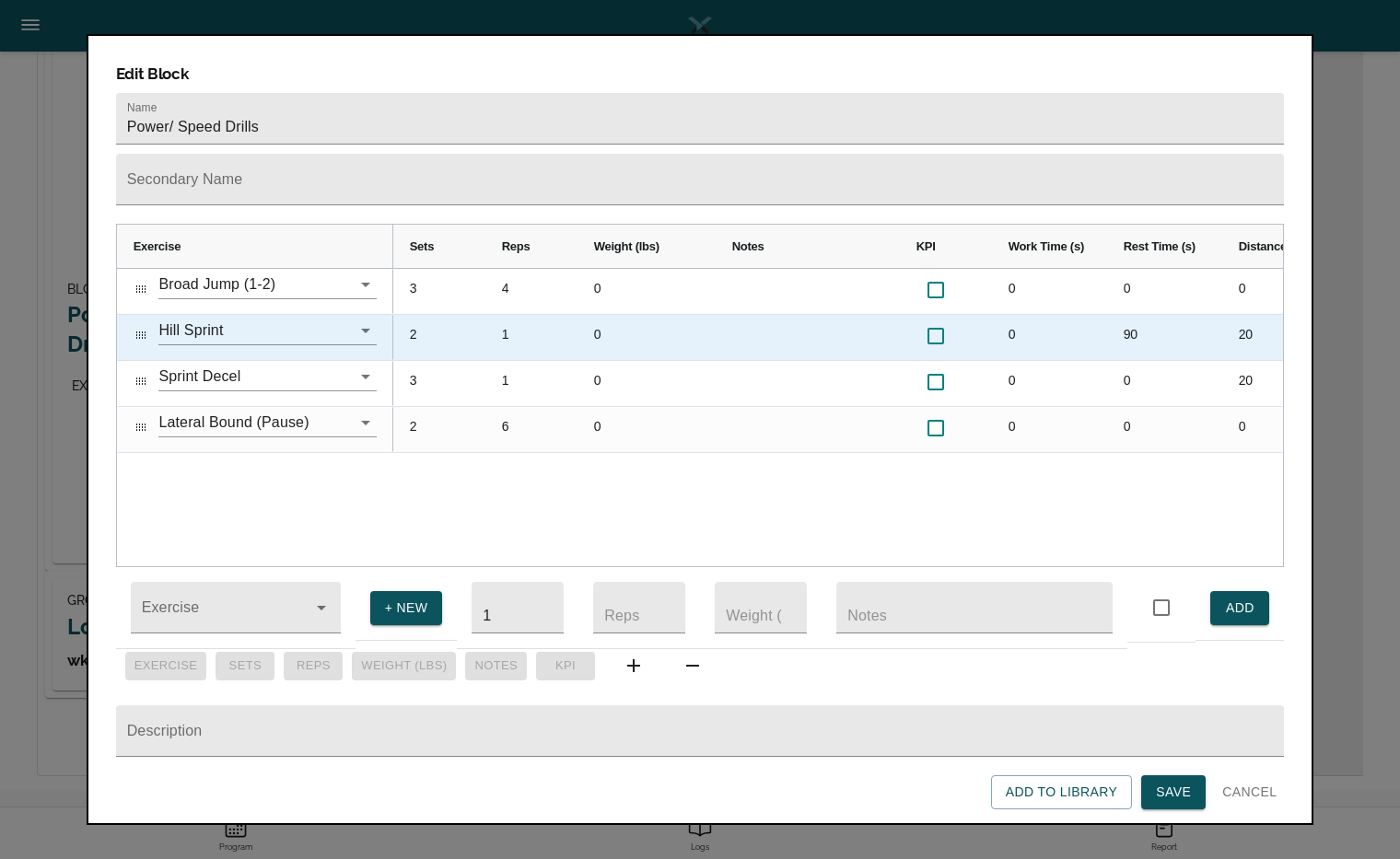 scroll, scrollTop: 0, scrollLeft: 0, axis: both 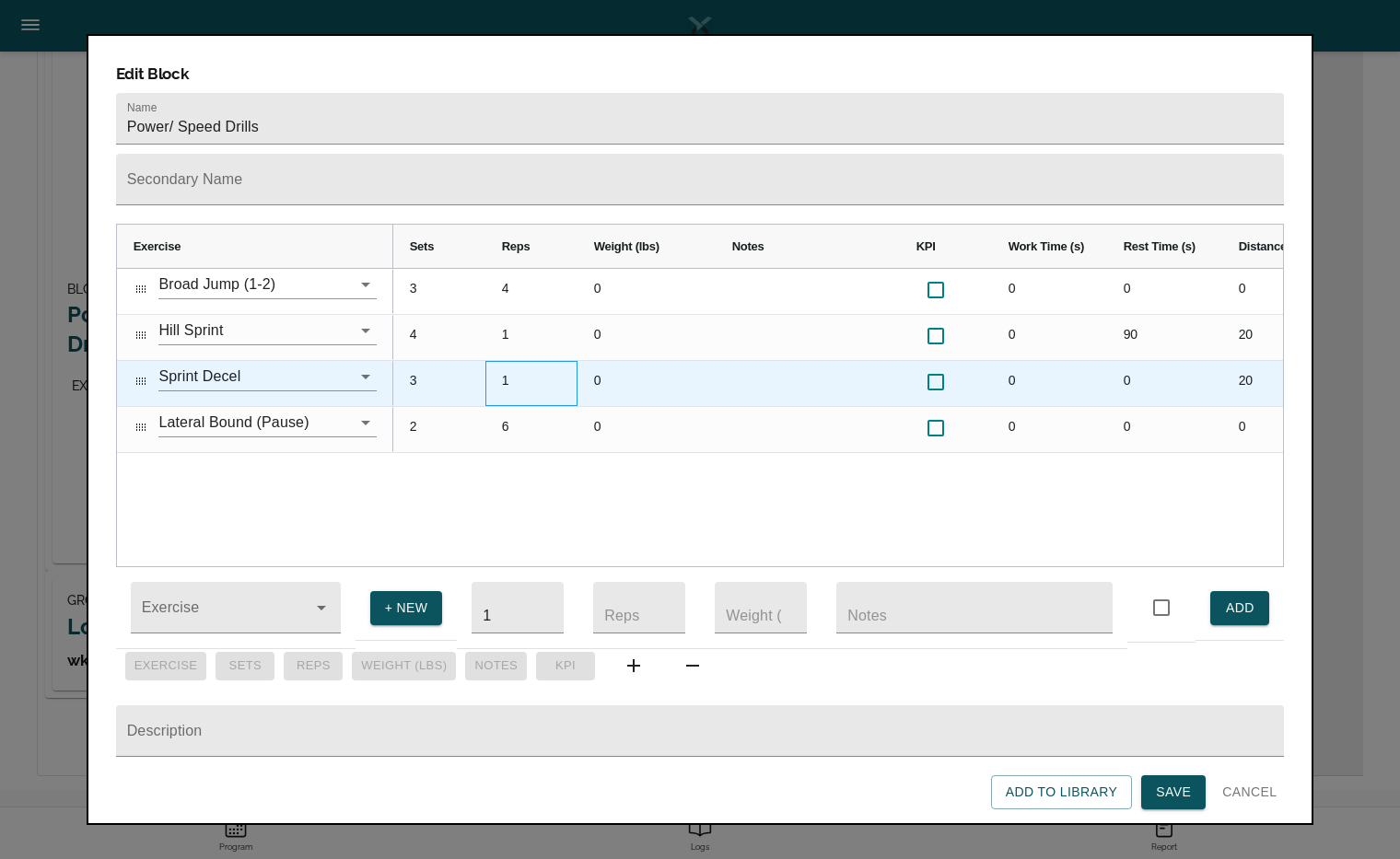 click on "1" at bounding box center [531, 383] 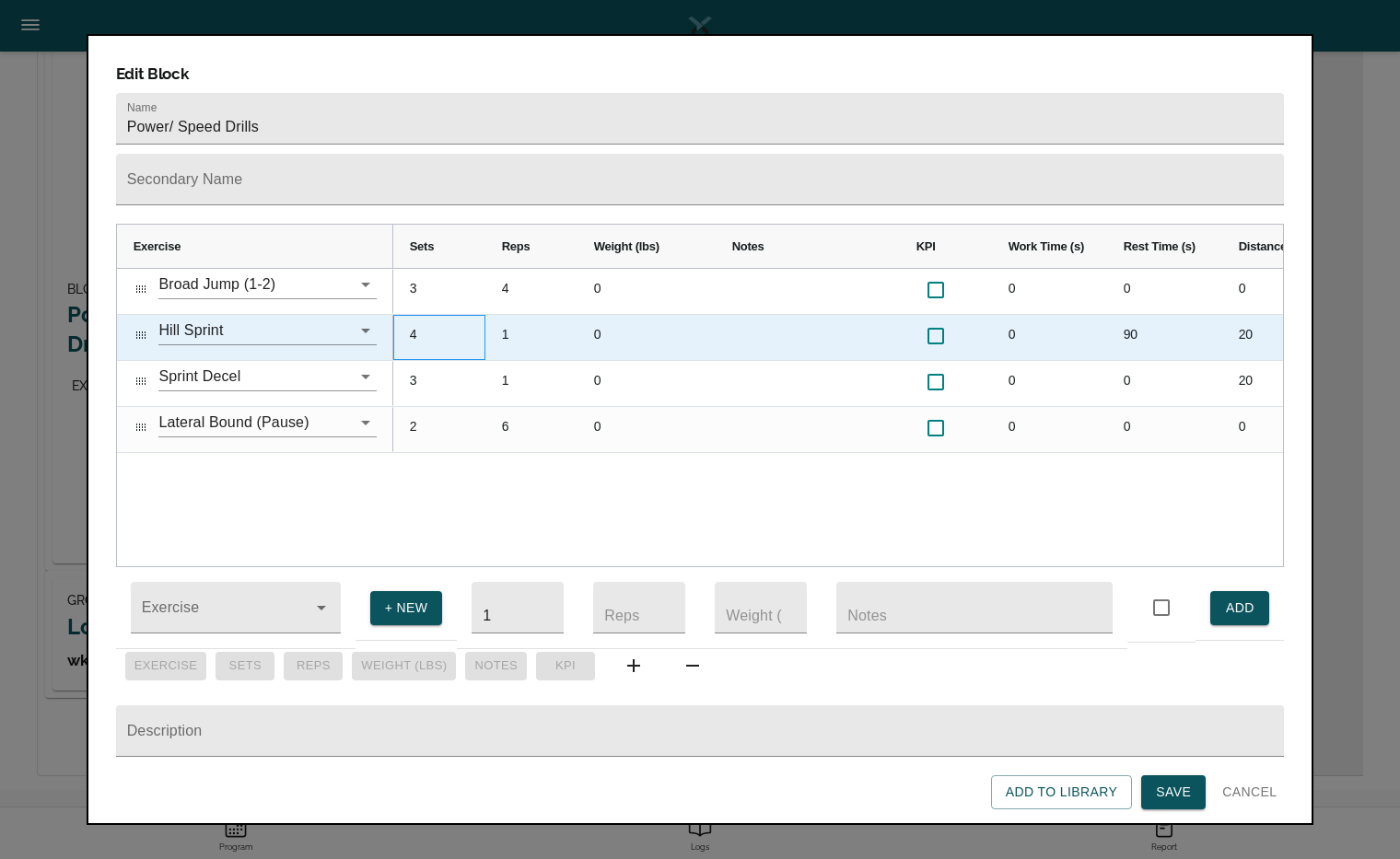 click on "4" at bounding box center (439, 337) 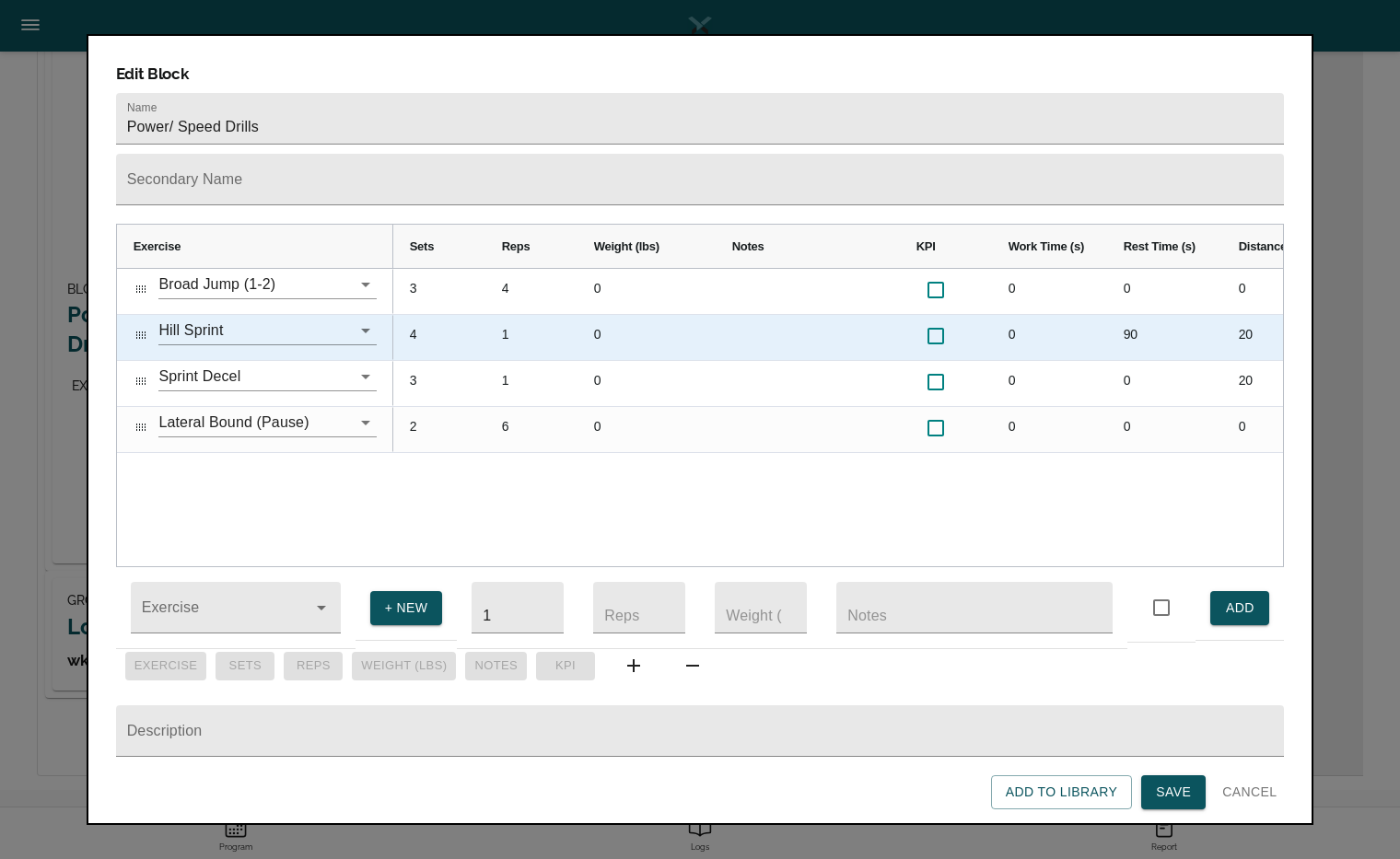 scroll, scrollTop: 0, scrollLeft: 0, axis: both 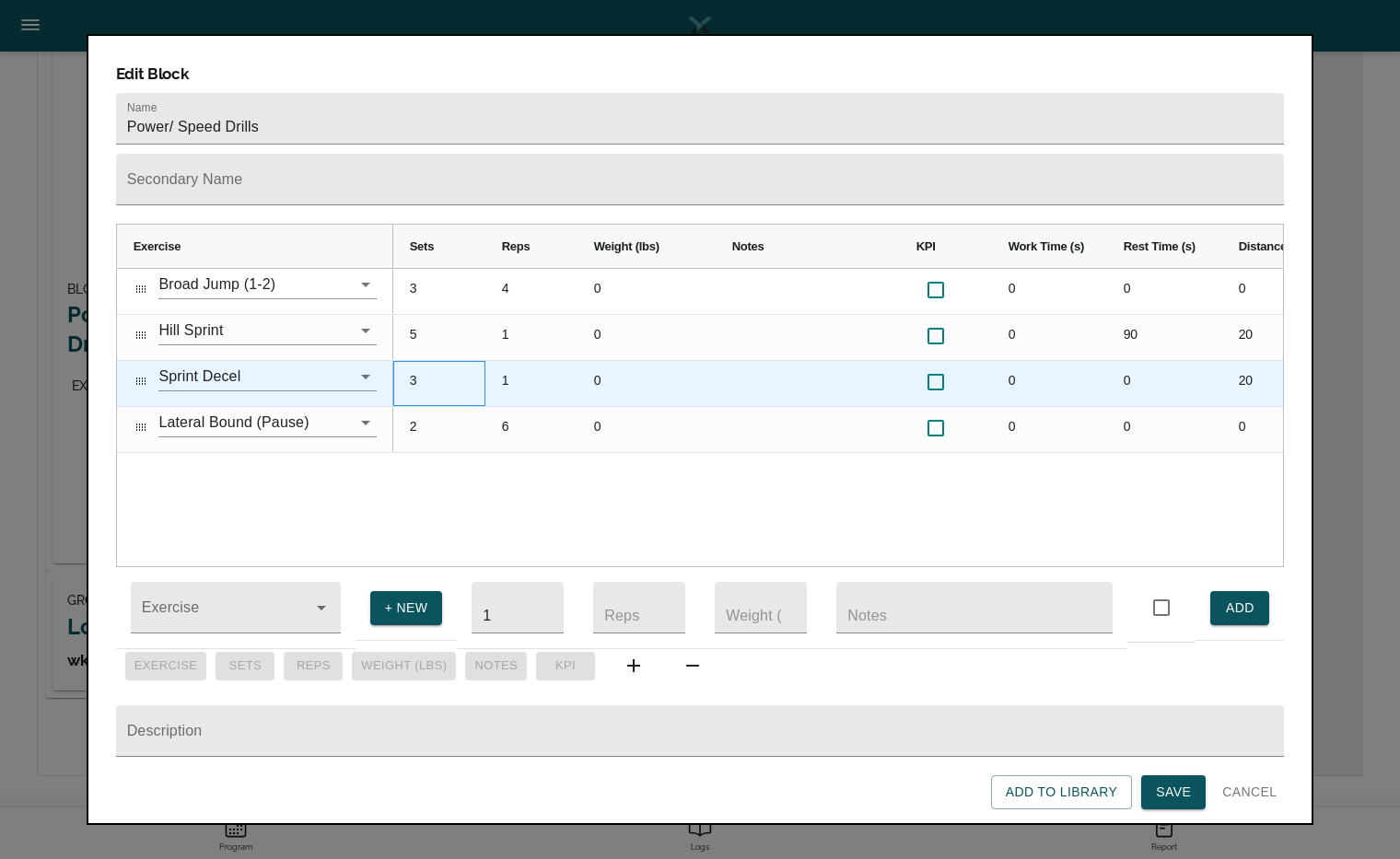 click on "3" at bounding box center (439, 383) 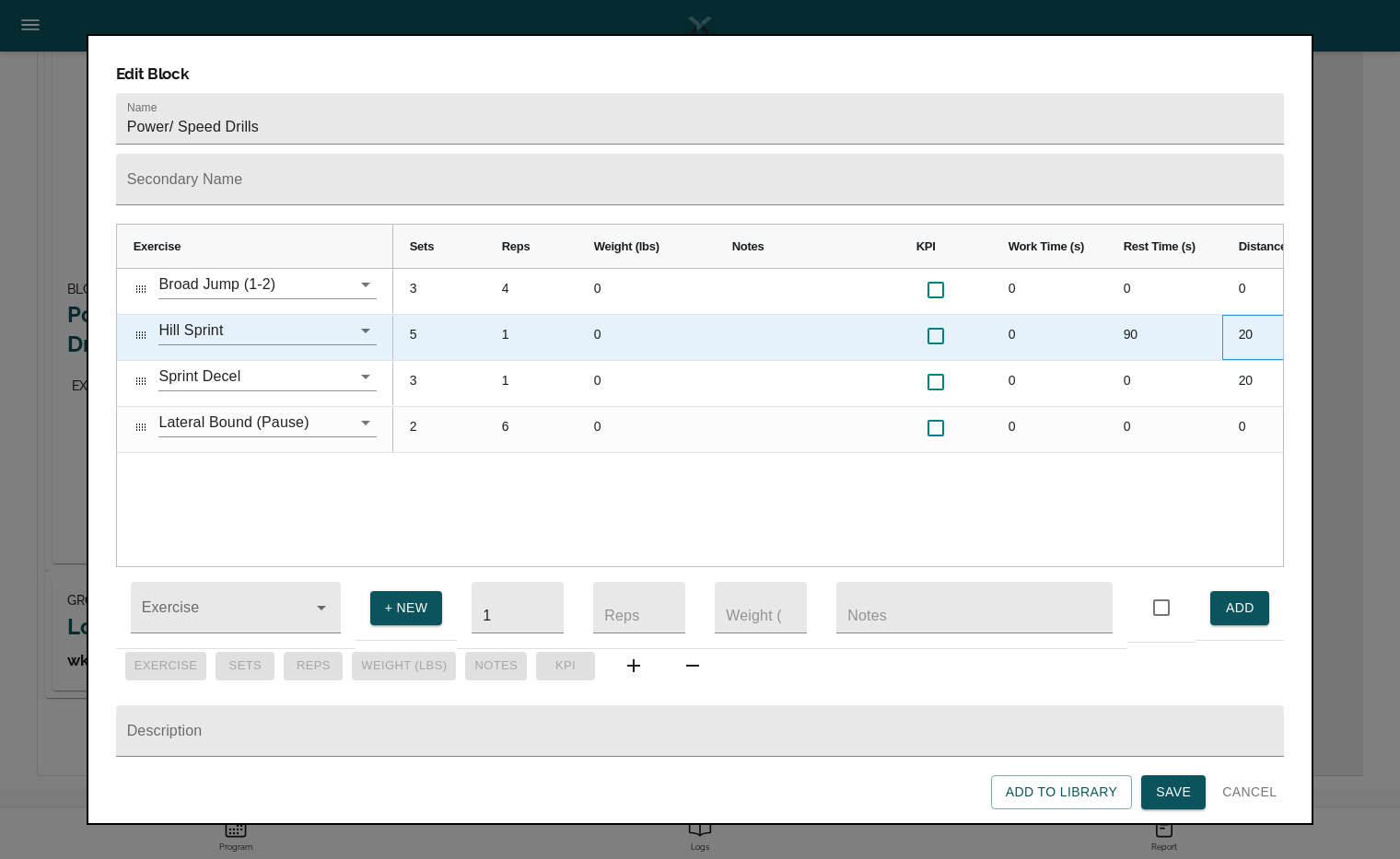 click on "20" at bounding box center [1291, 337] 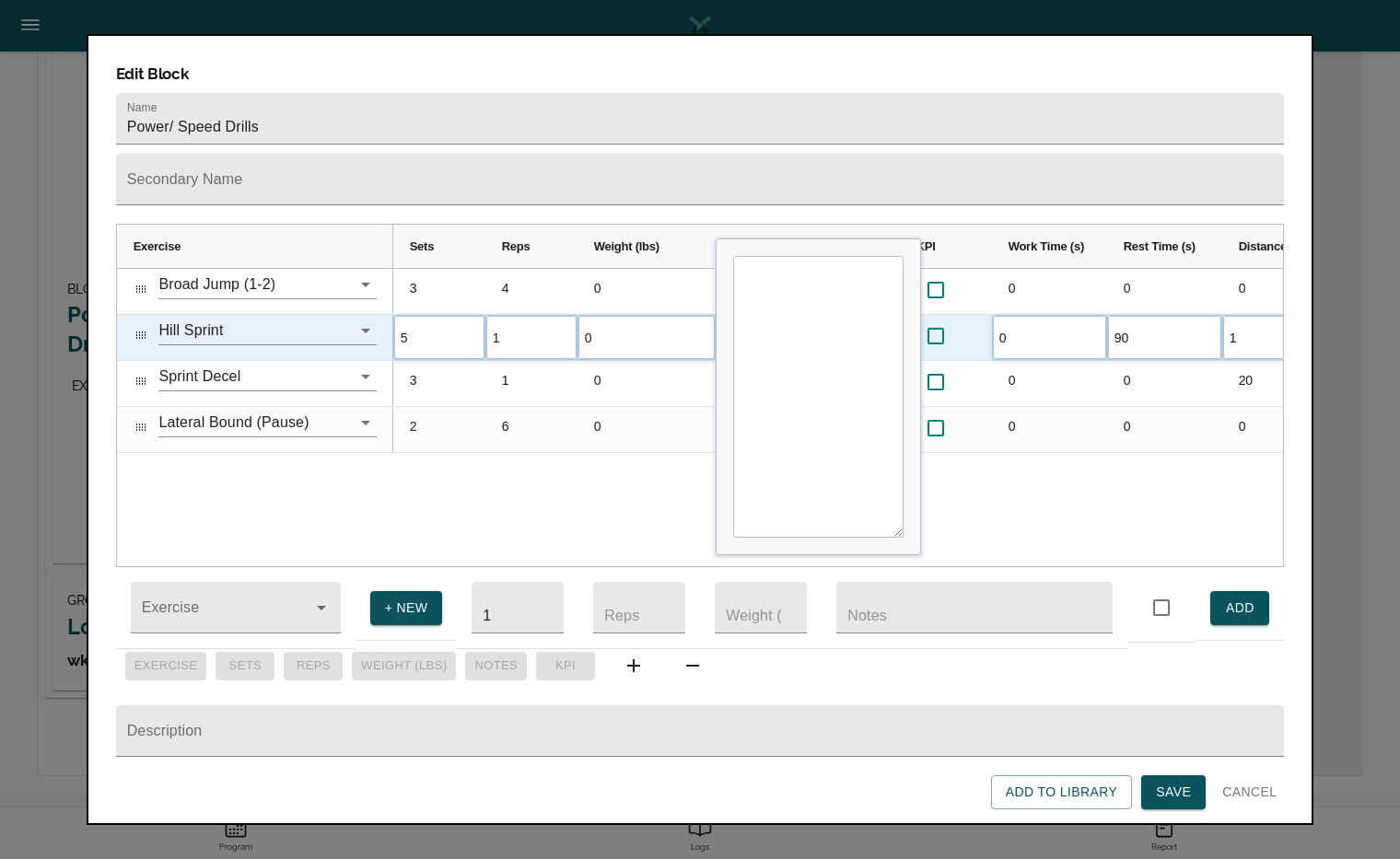 scroll, scrollTop: 0, scrollLeft: 0, axis: both 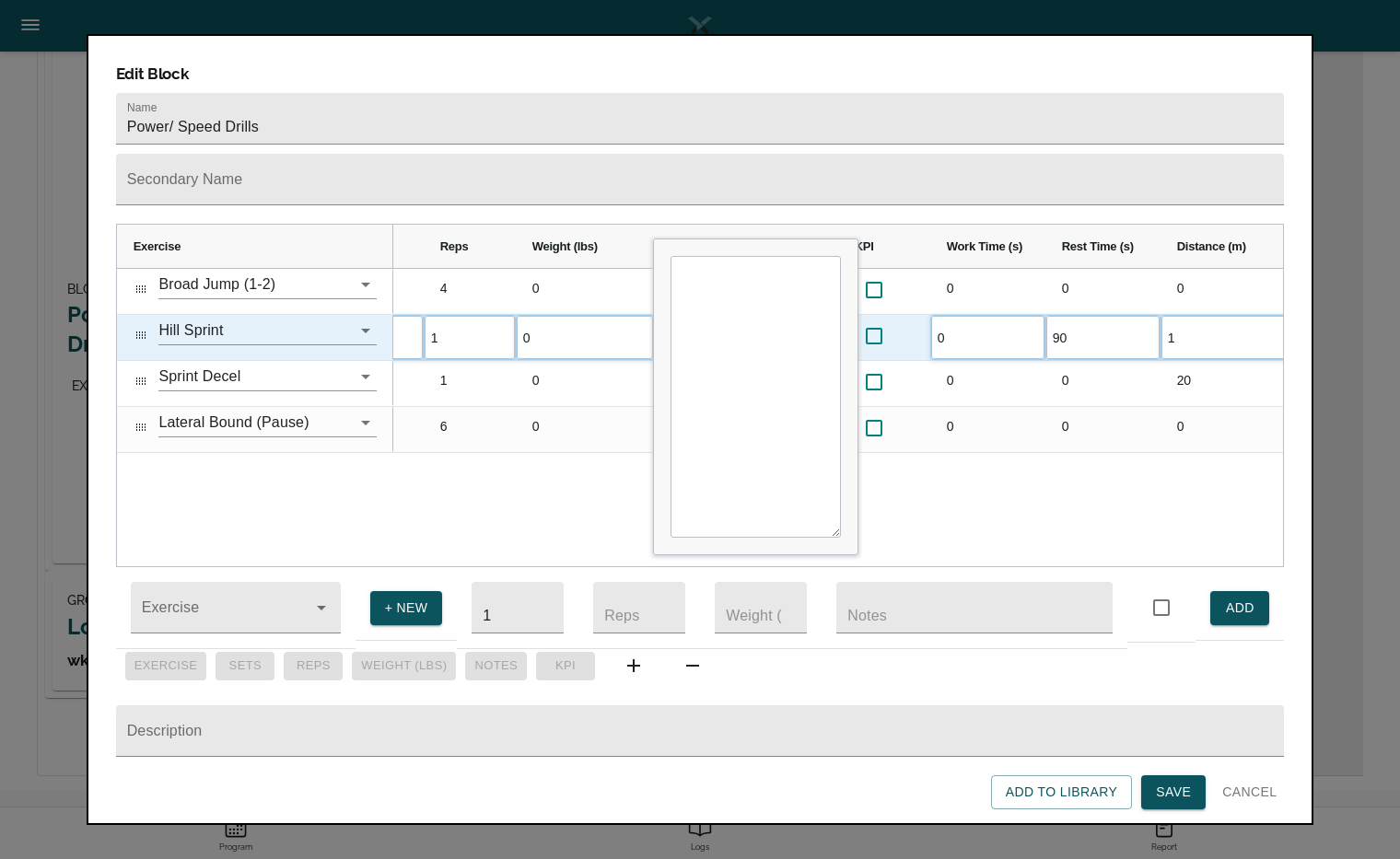 type on "15" 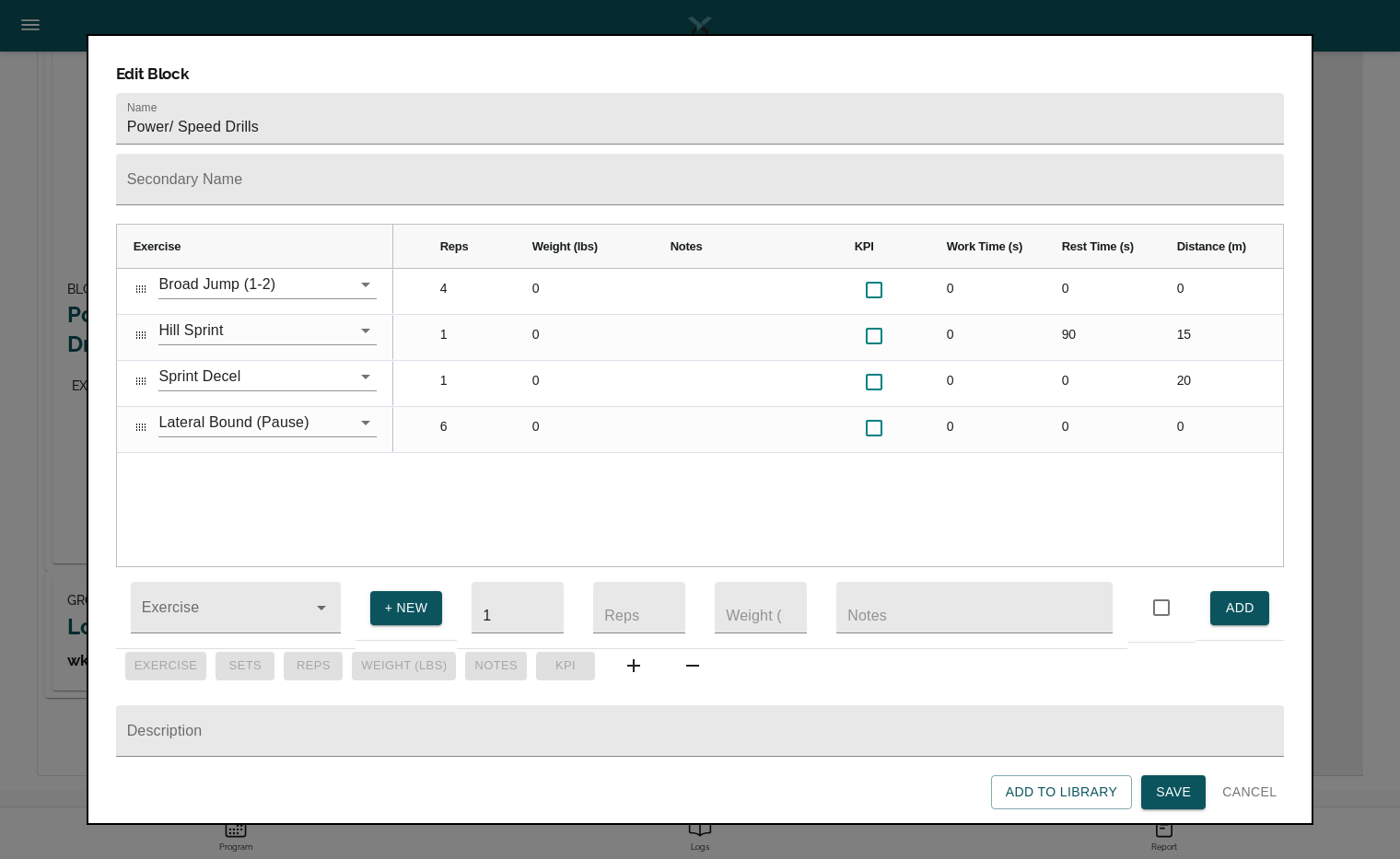 click on "3 4 0 0 0 0 0 0 5 1 0 0 90 15 0 0 3 1 0 0 0 20 0 0 2 6 0 0 0 0 0 0" at bounding box center (838, 417) 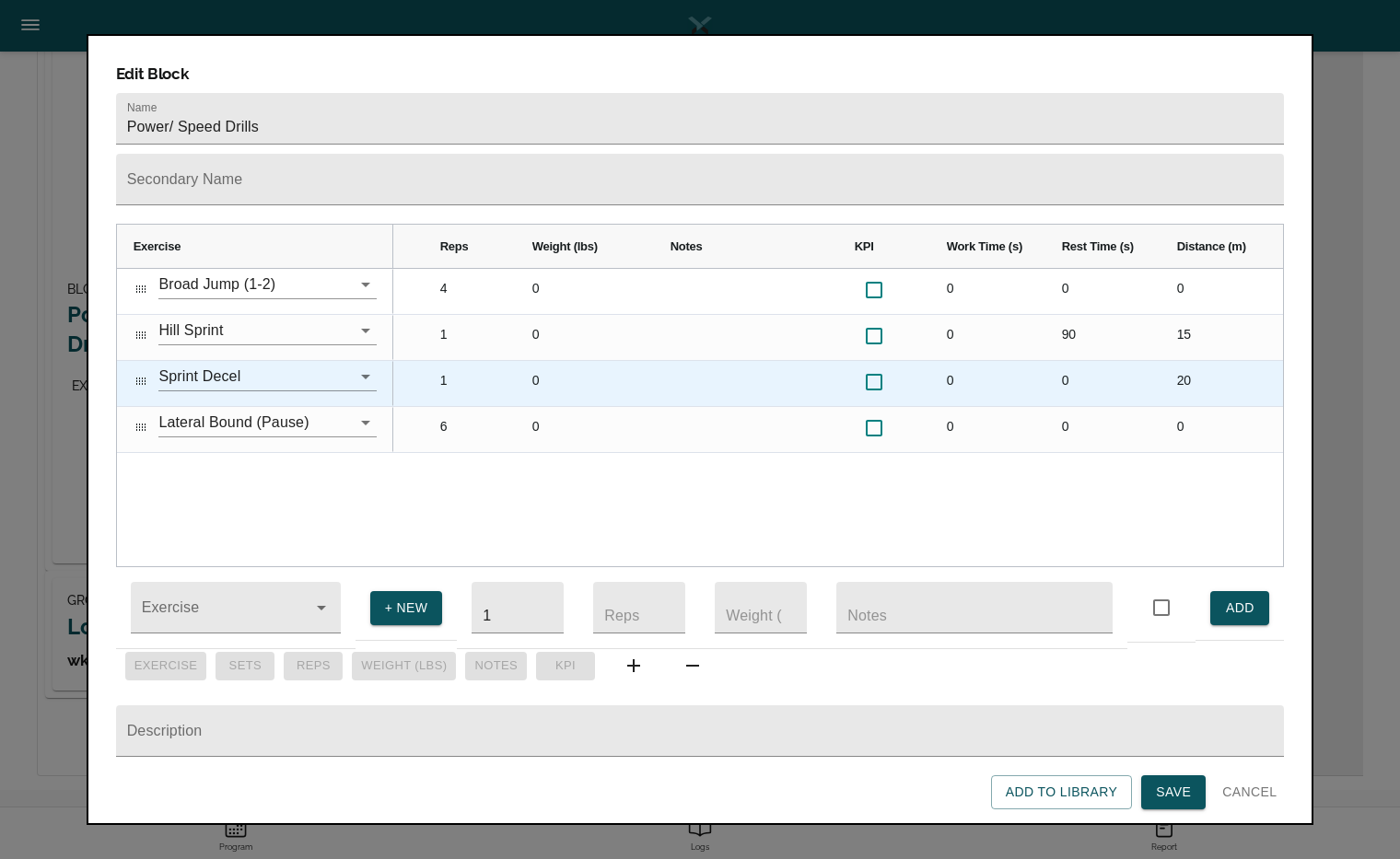 scroll, scrollTop: 0, scrollLeft: 0, axis: both 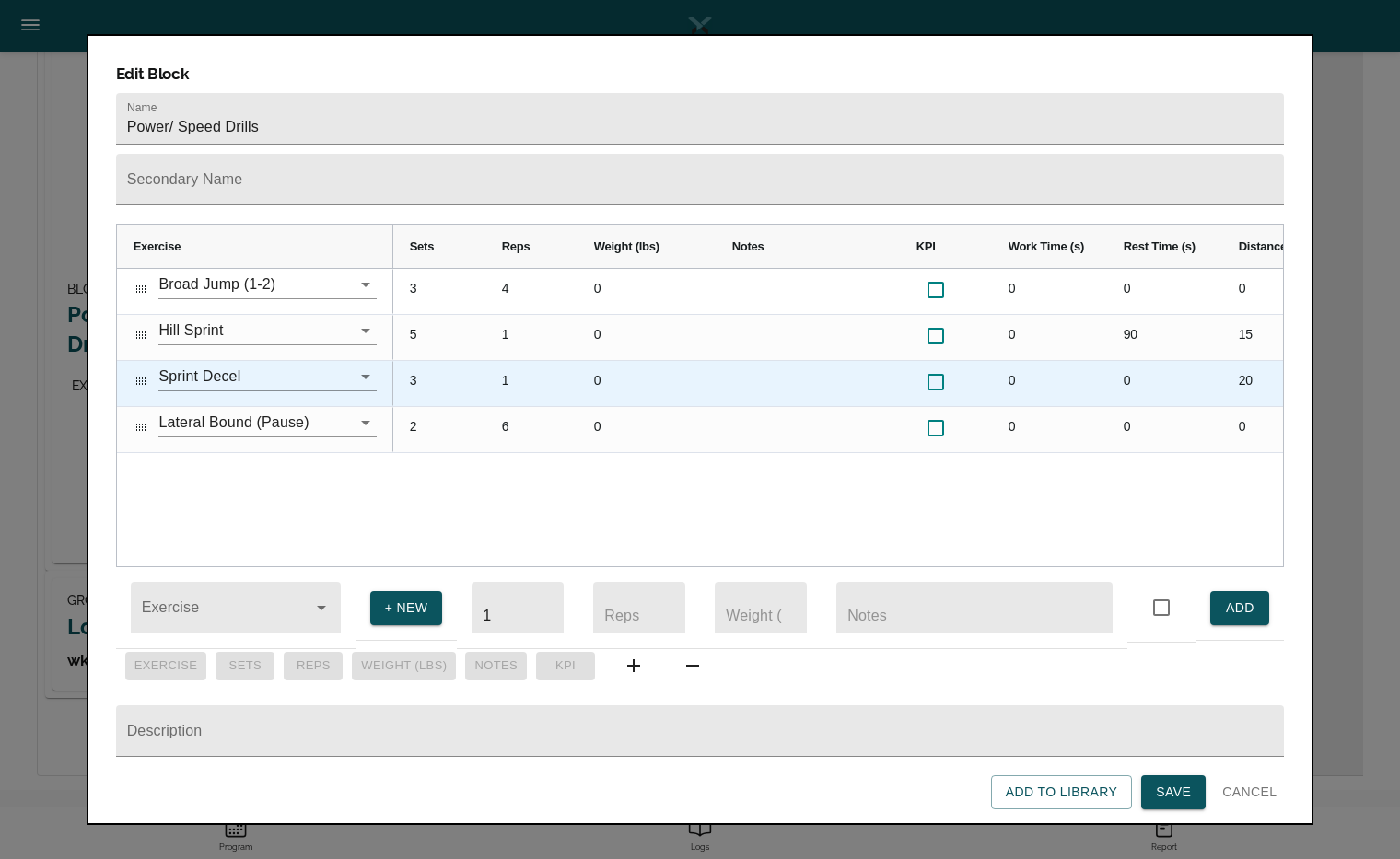 click on "3" at bounding box center (439, 383) 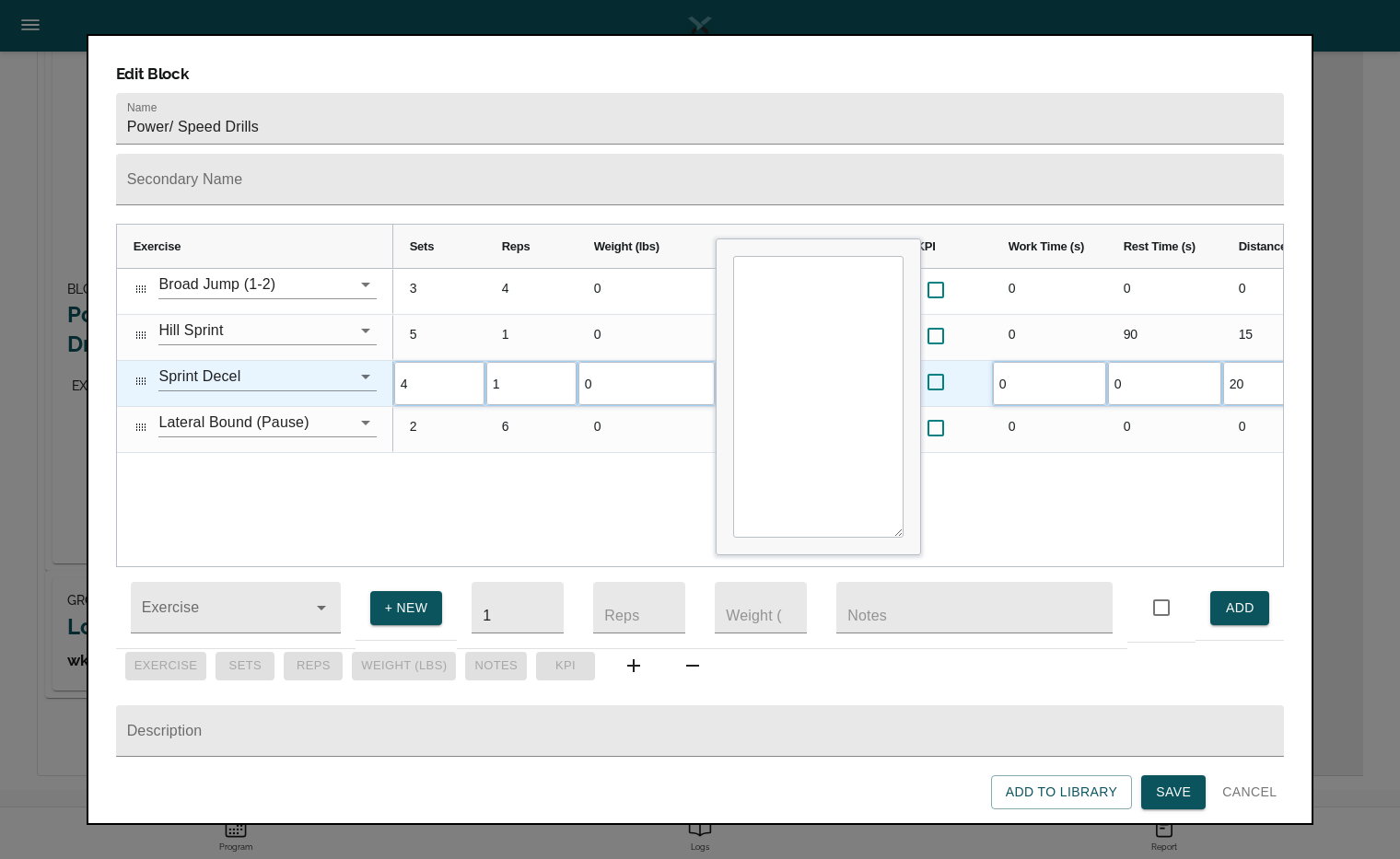 scroll, scrollTop: 0, scrollLeft: 0, axis: both 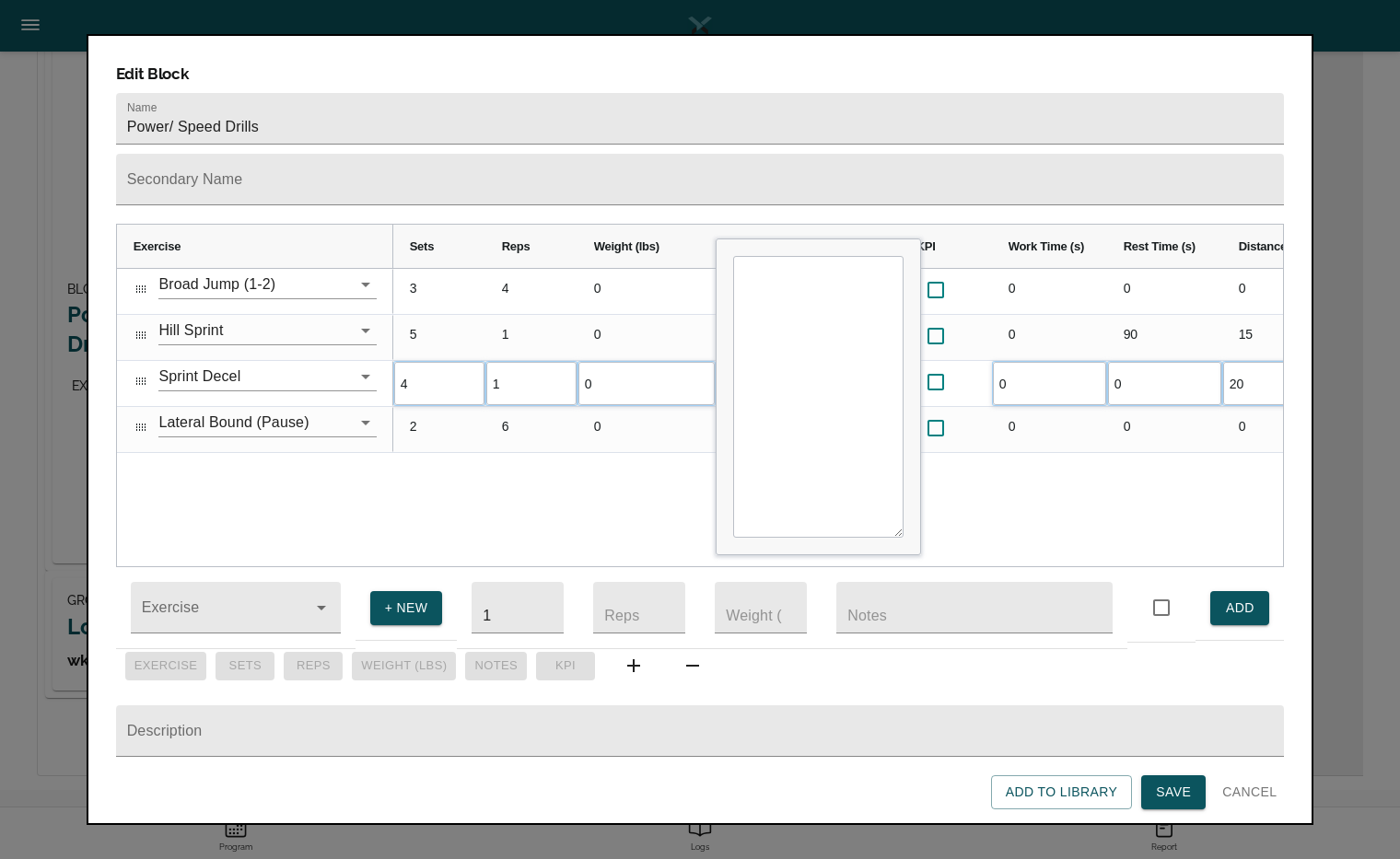 click on "3 4 0 0 0 0 0 0 5 1 0 0 90 15 0 0
4
1
0
0
0
20
0
0
2 6 0 0 0 0" at bounding box center (838, 417) 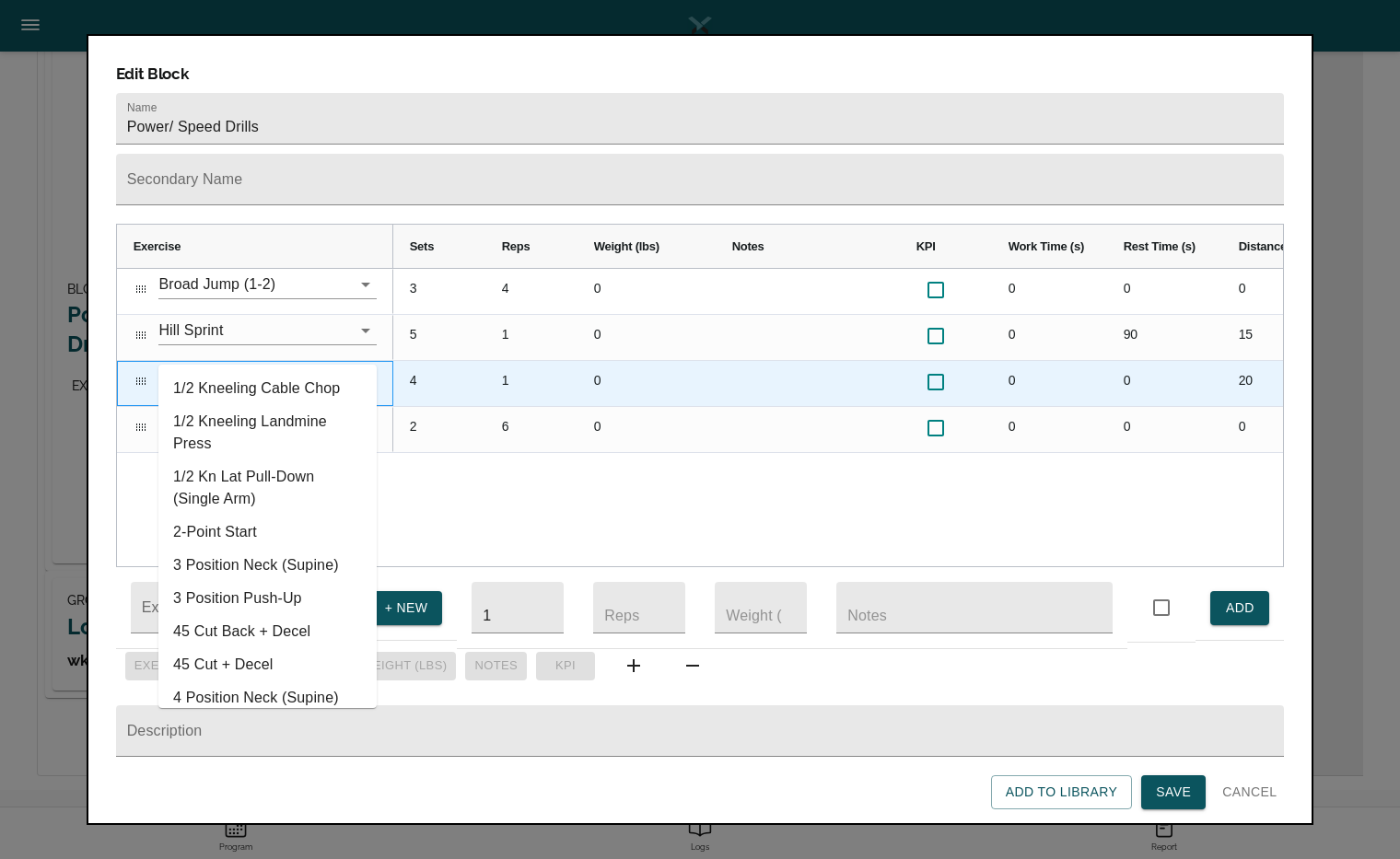 click on "Sprint Decel" at bounding box center (241, 376) 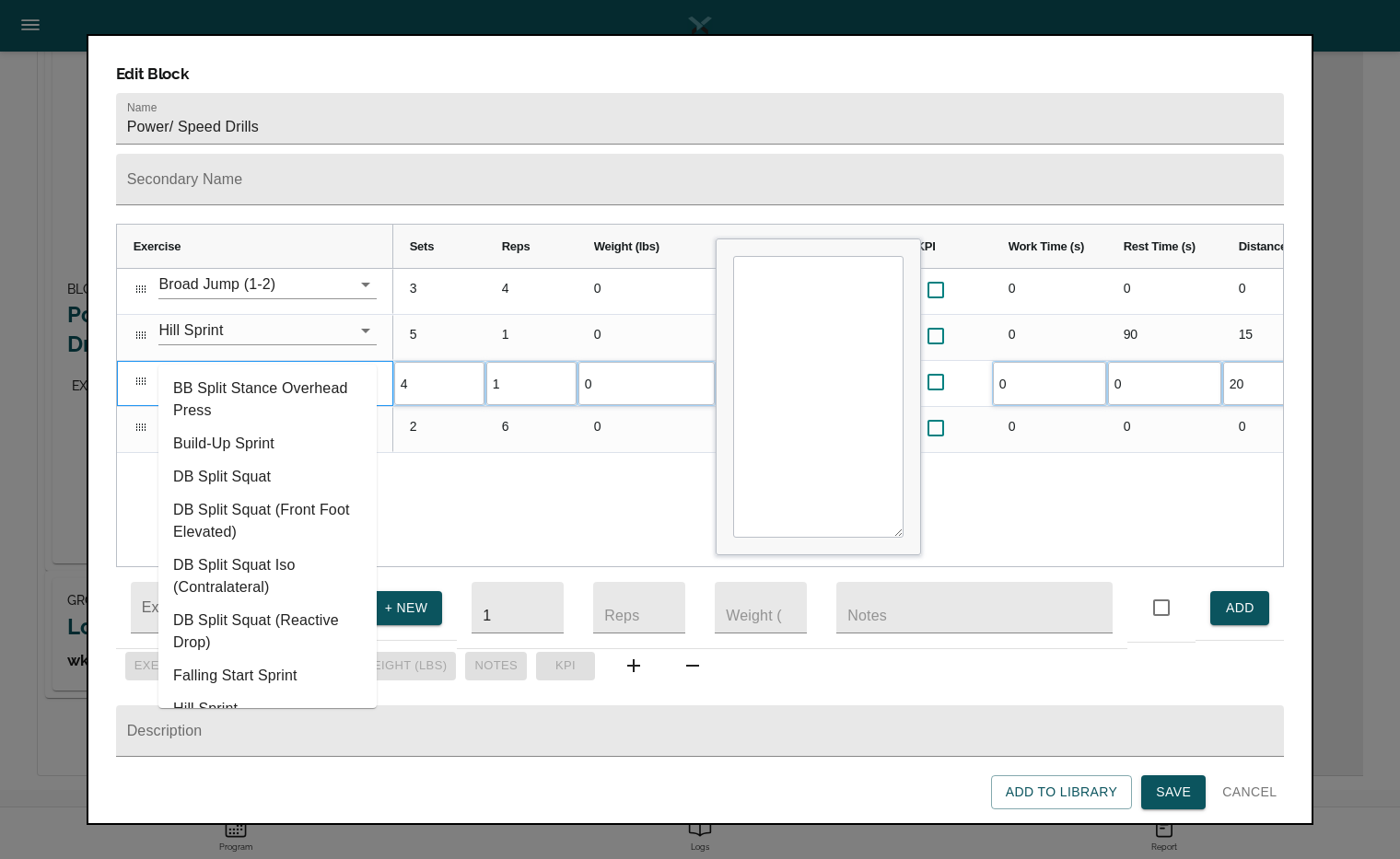 type on "s" 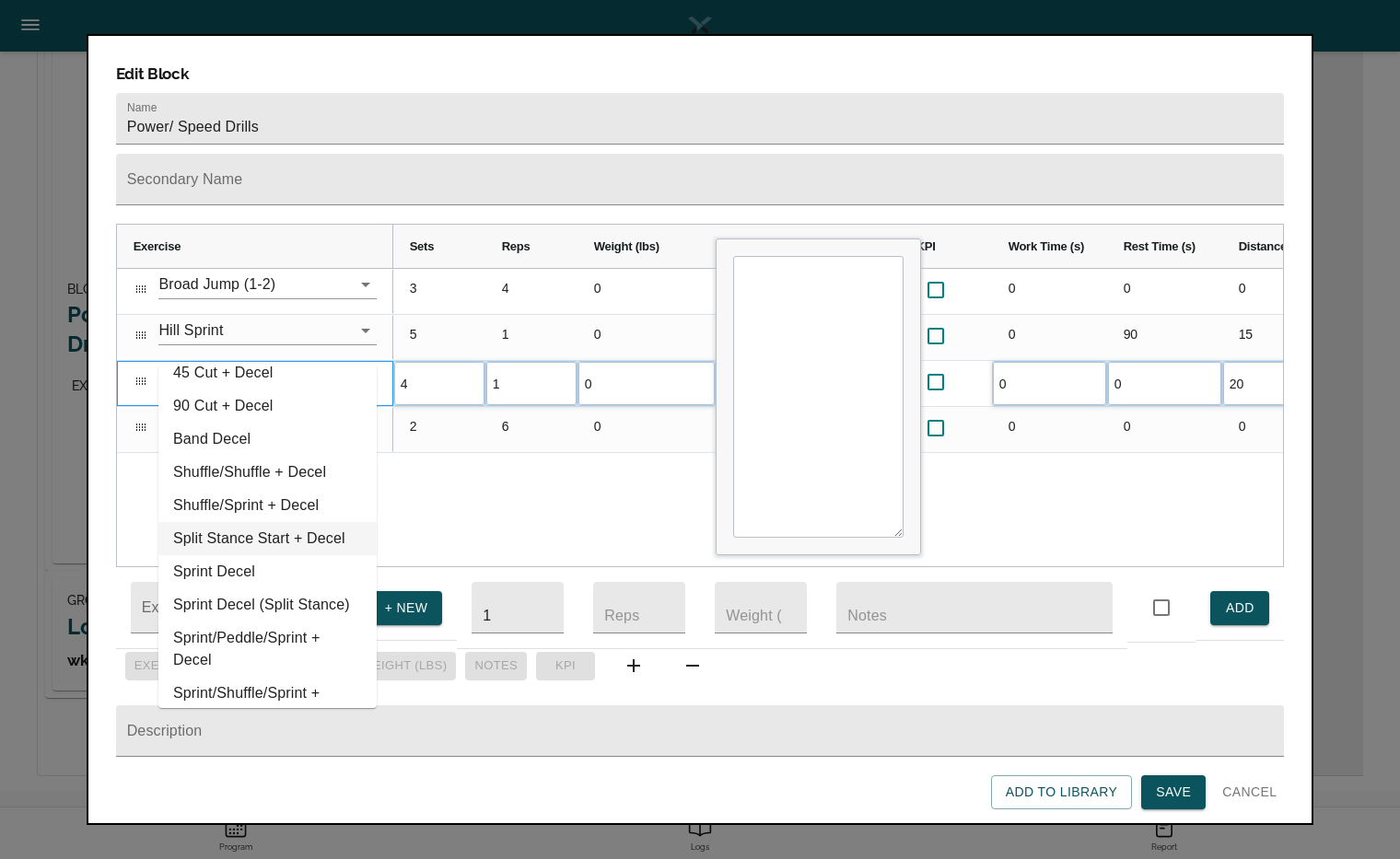 scroll, scrollTop: 52, scrollLeft: 0, axis: vertical 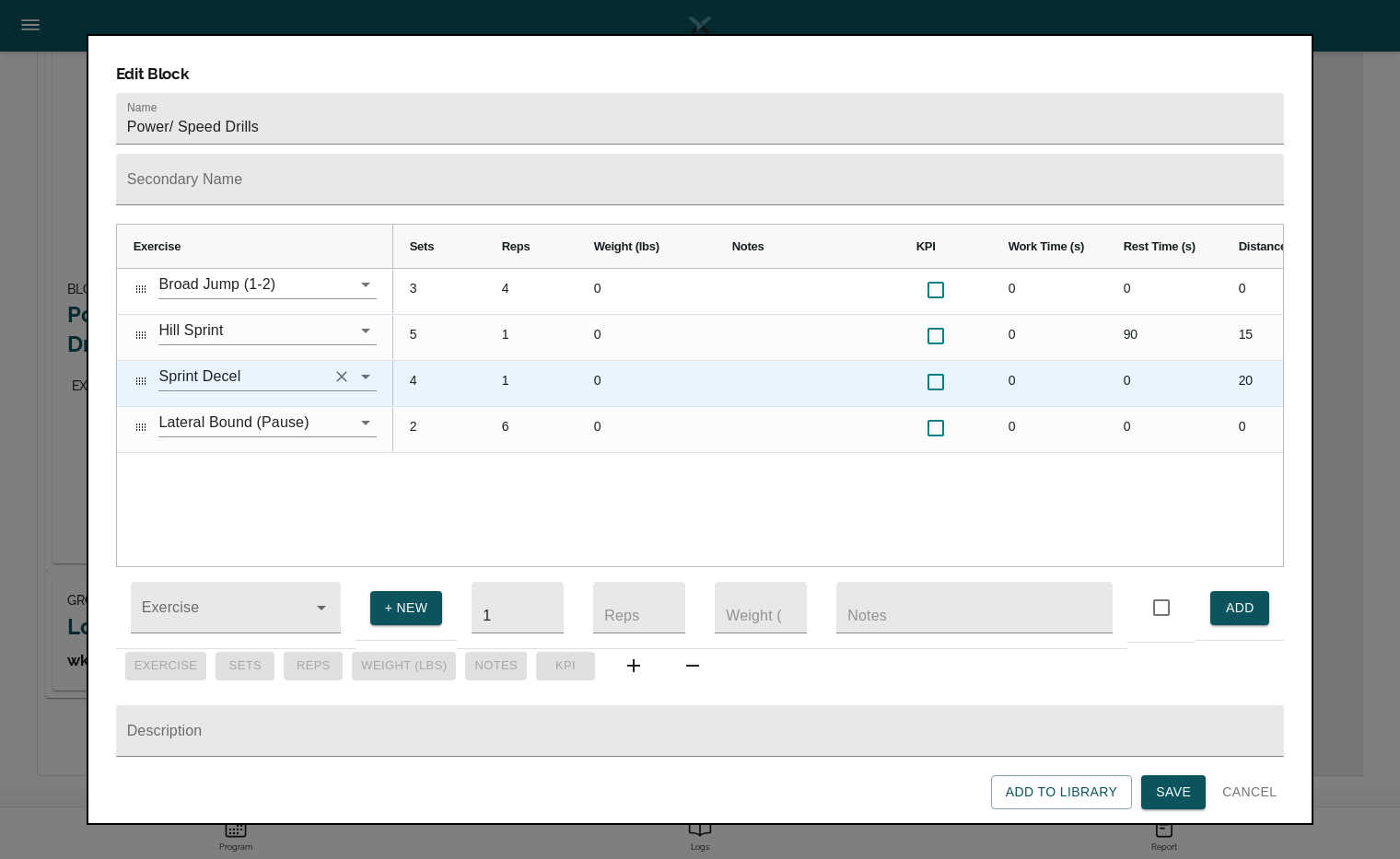 click on "Sprint Decel" at bounding box center [241, 376] 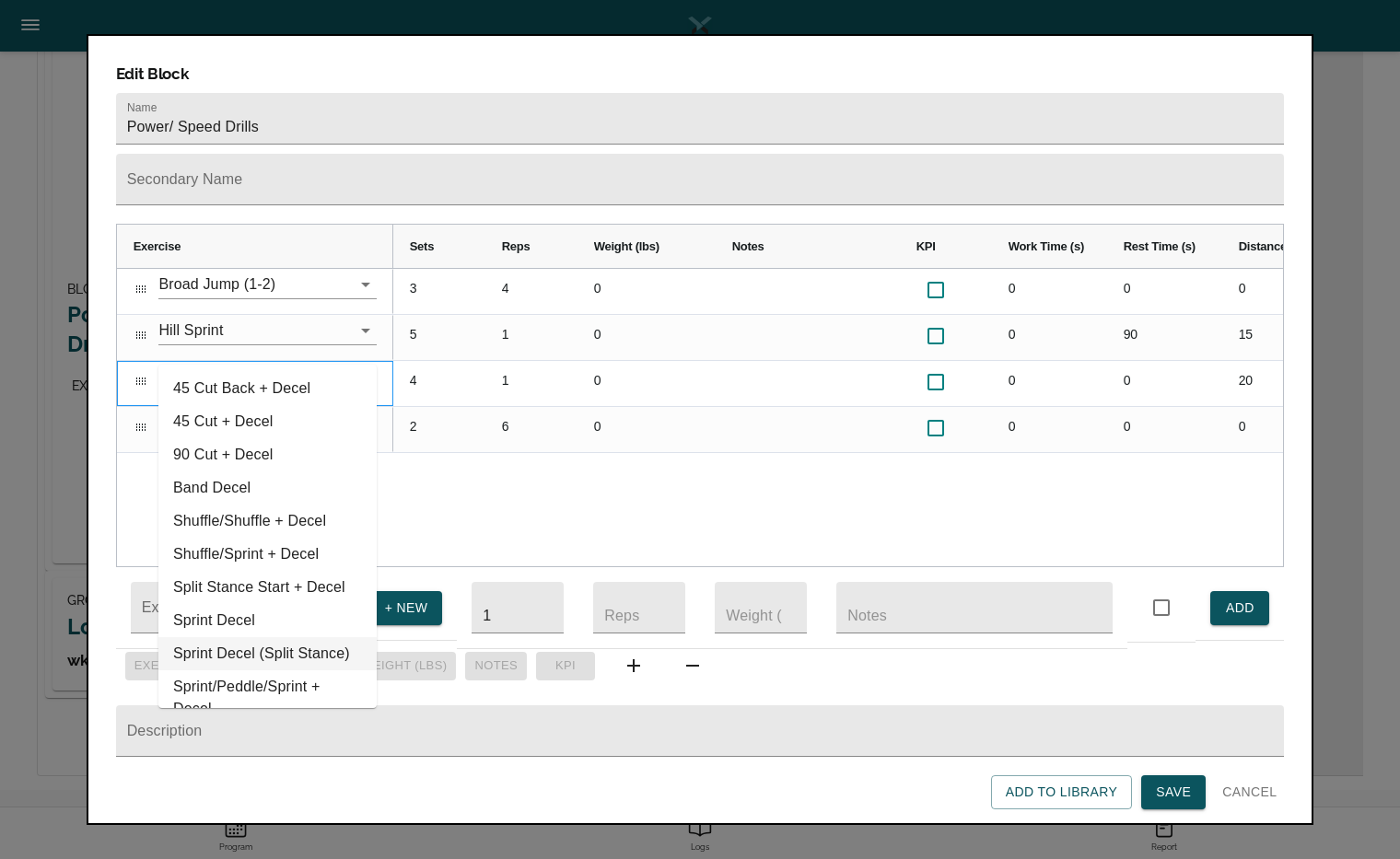 click on "Sprint Decel (Split Stance)" at bounding box center [267, 654] 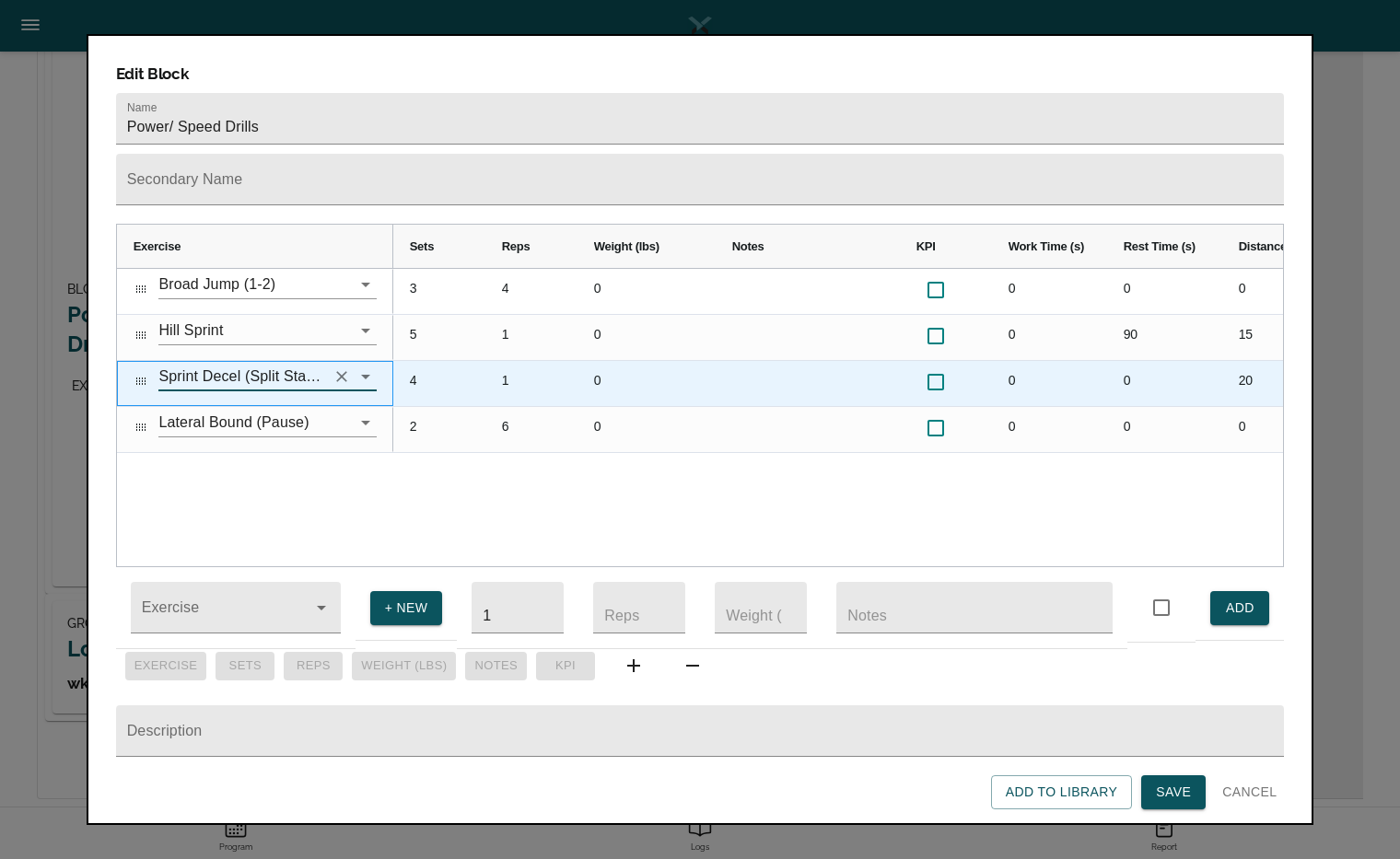 scroll, scrollTop: 1017, scrollLeft: 0, axis: vertical 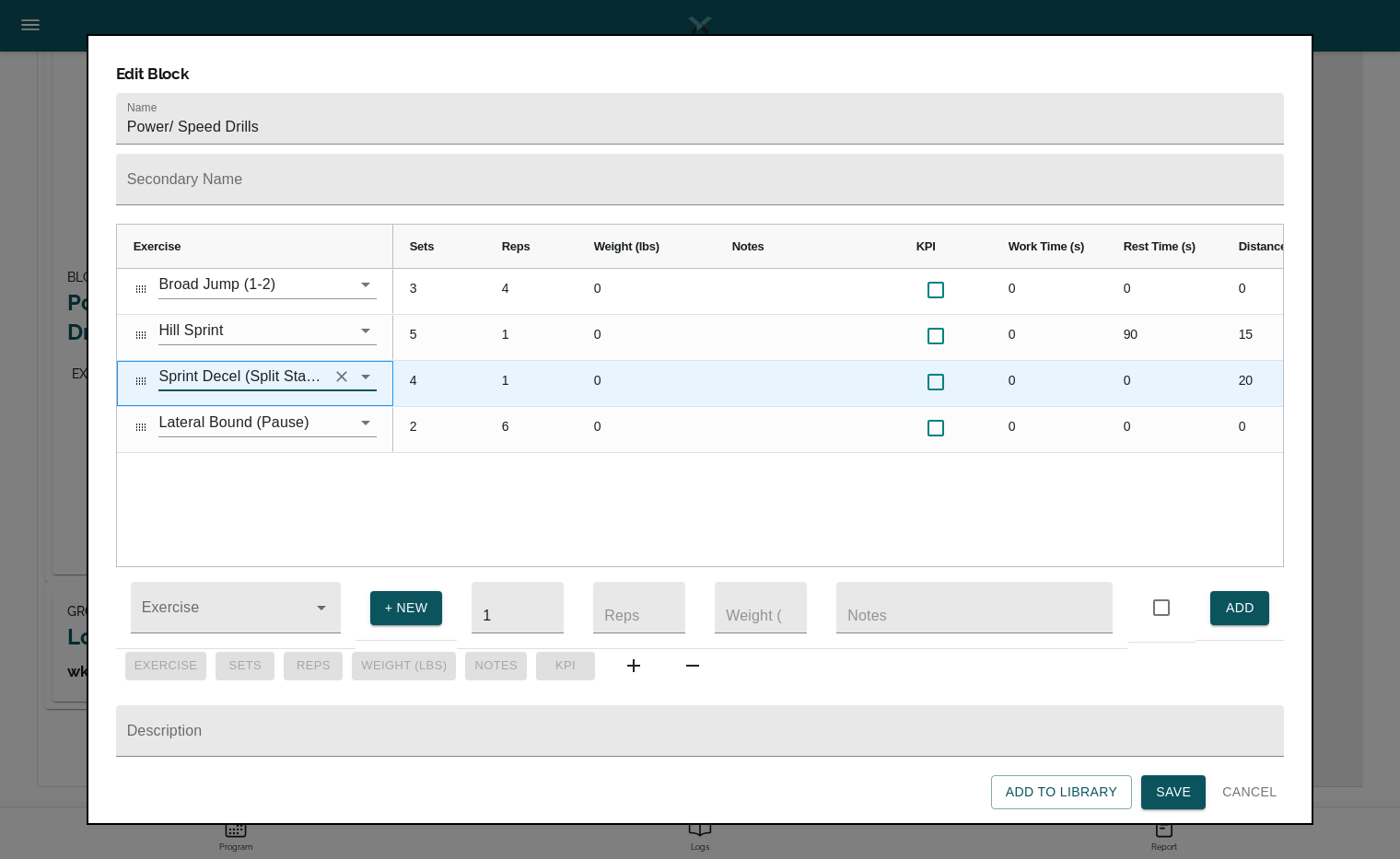 type on "Sprint Decel (Split Stance)" 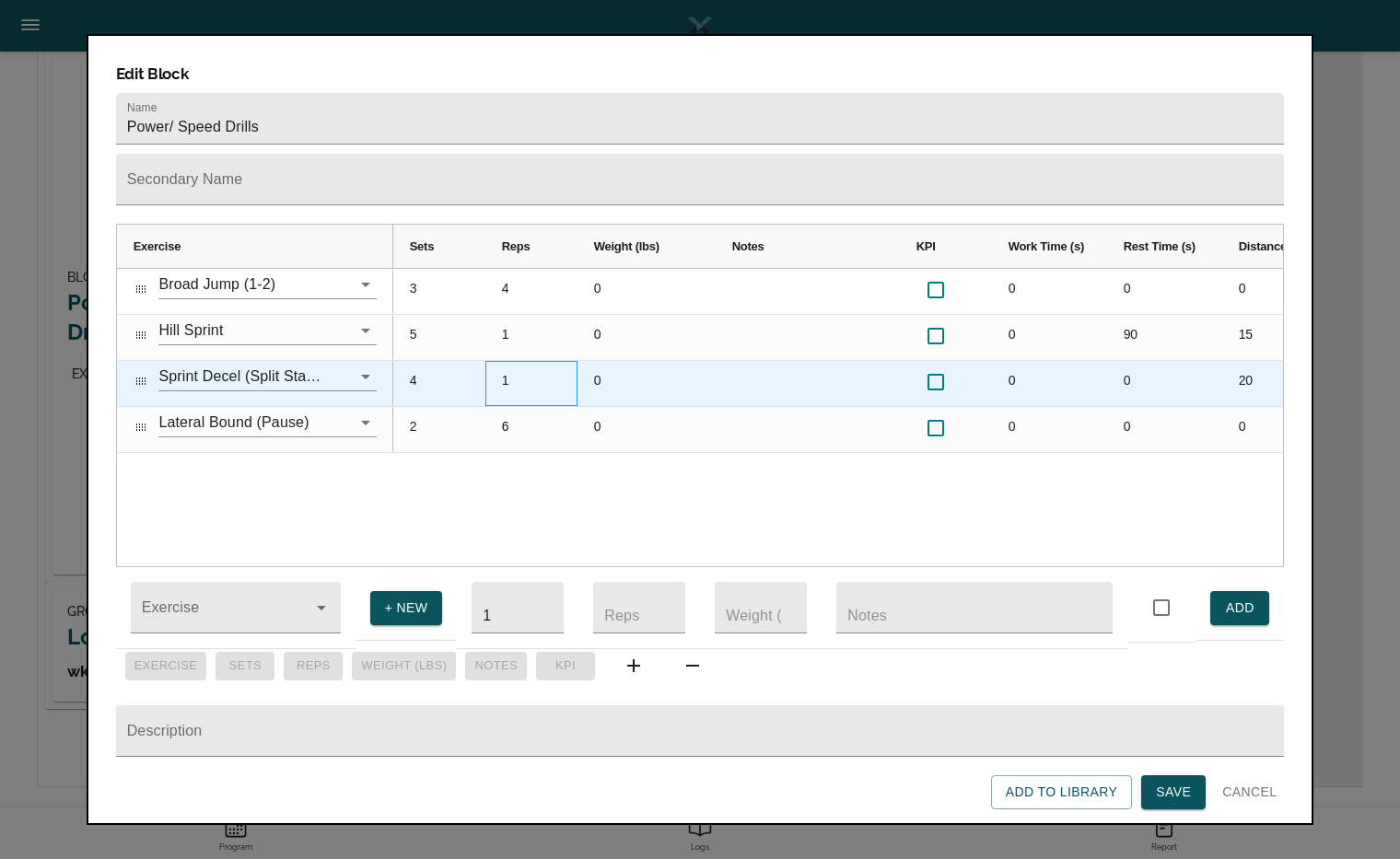 click on "1" at bounding box center (531, 383) 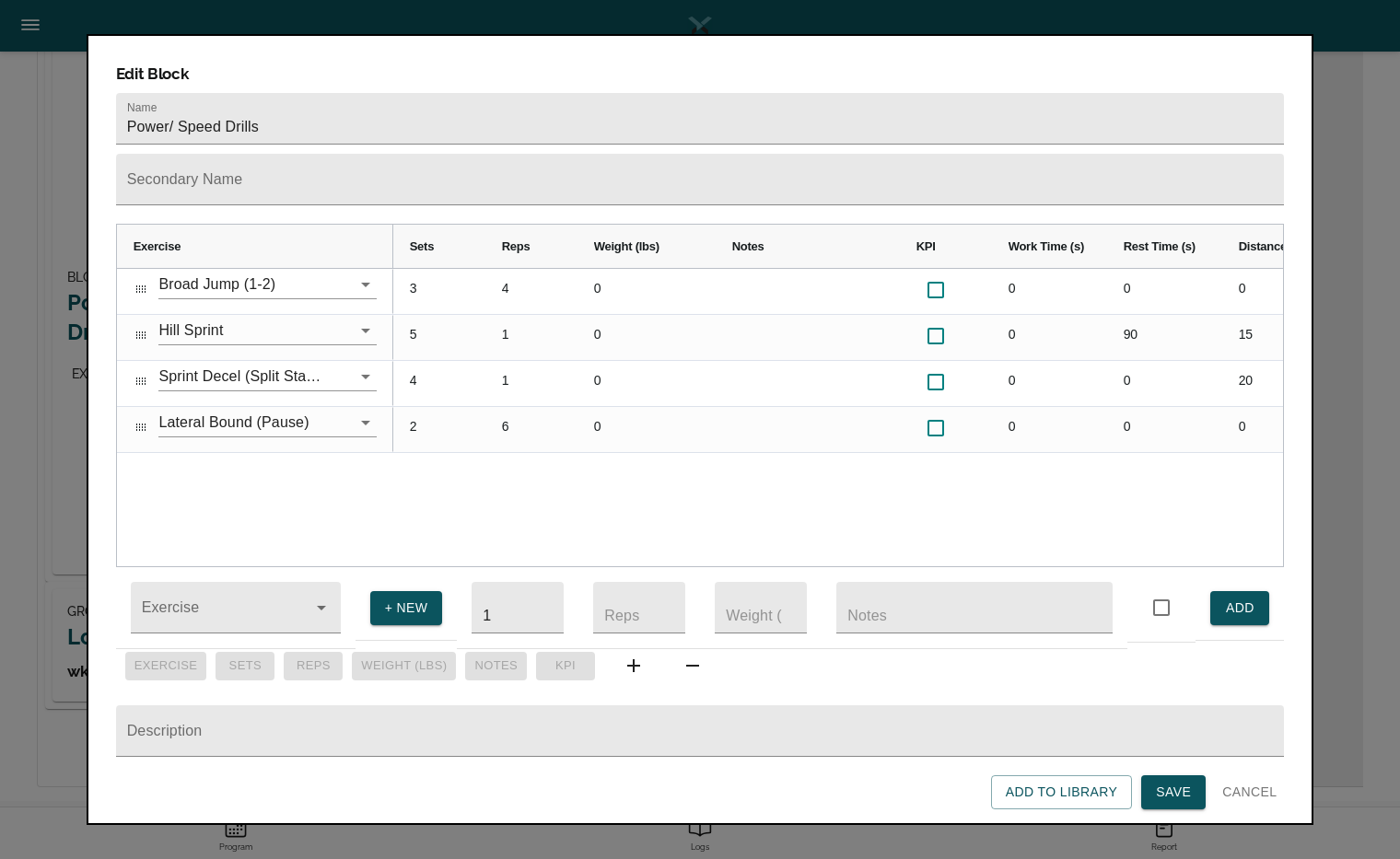 click on "3 4 0 0 0 0 0 0 5 1 0 0 90 15 0 0 4 1 0 0 0 20 0 0 2 6 0 0 0 0 0 0" at bounding box center [838, 417] 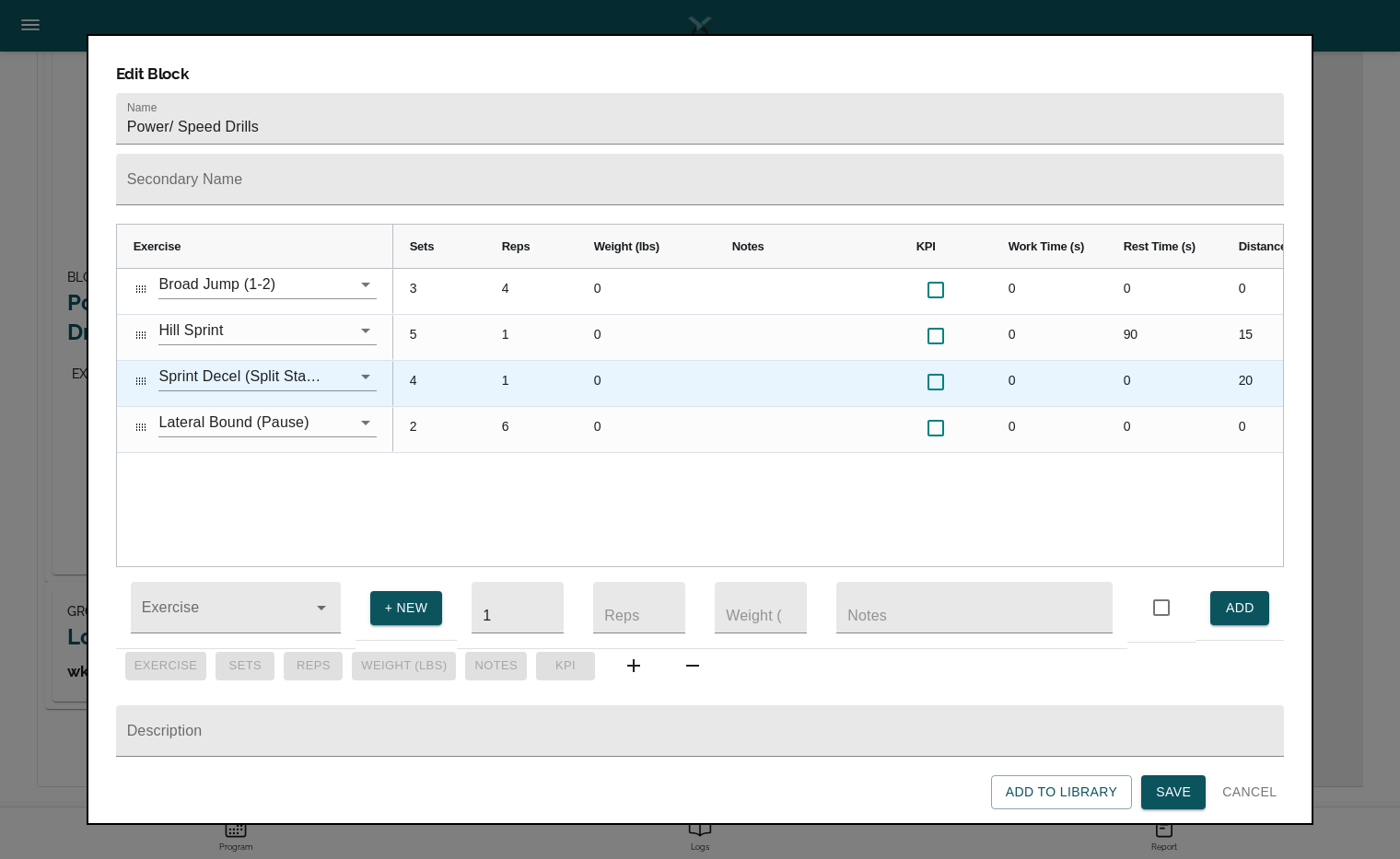 click on "20" at bounding box center (1291, 383) 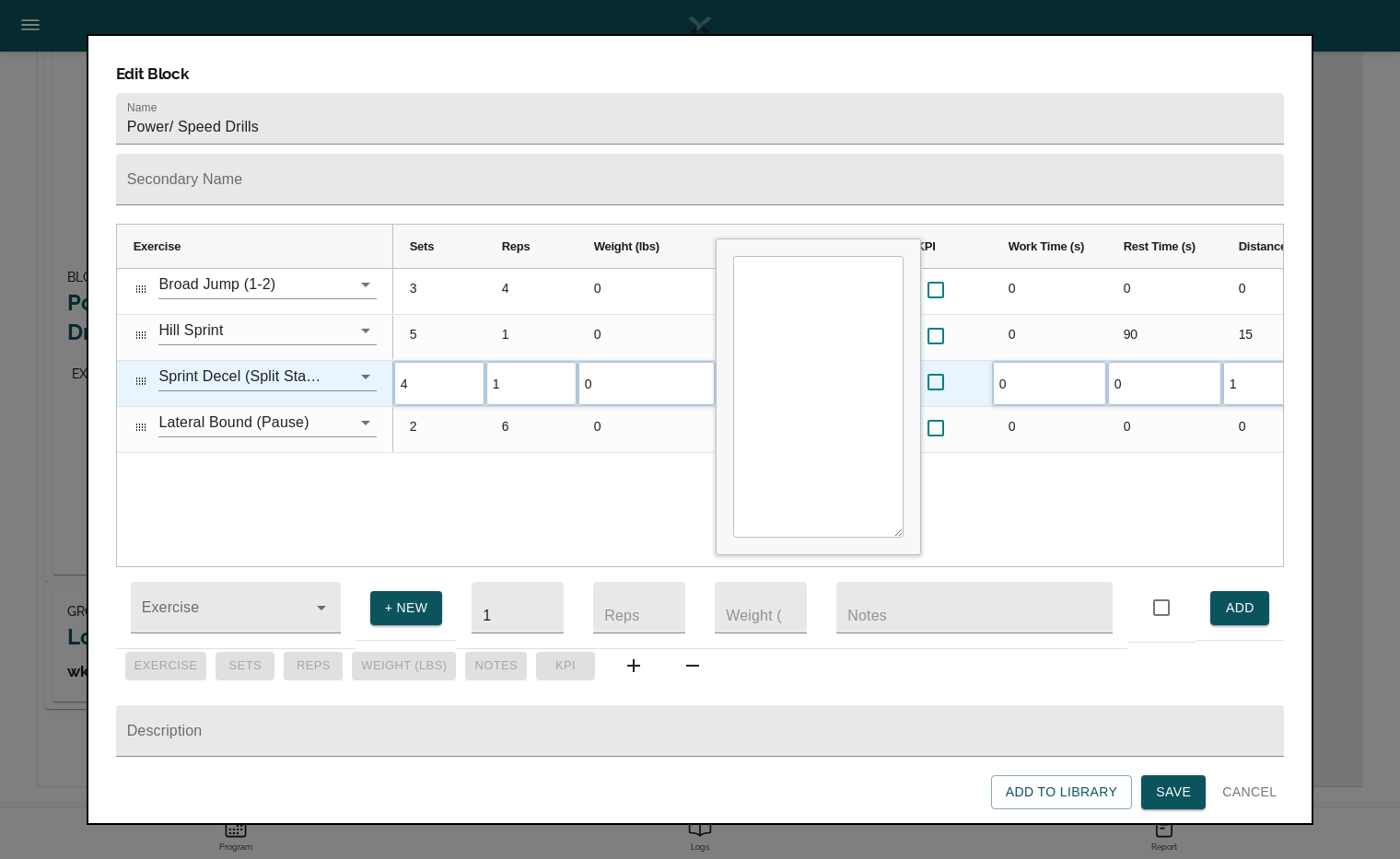 scroll, scrollTop: 0, scrollLeft: 0, axis: both 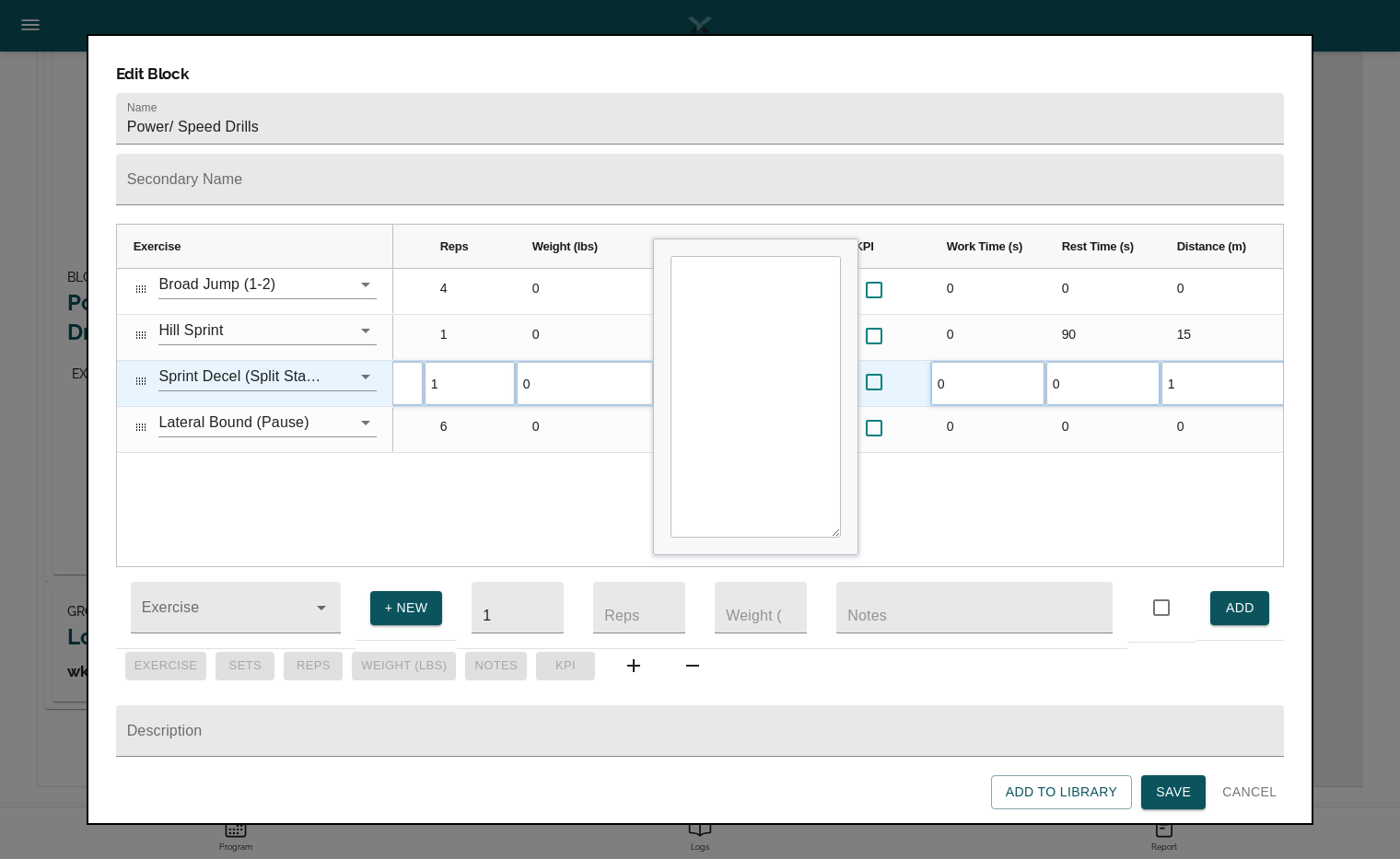type on "15" 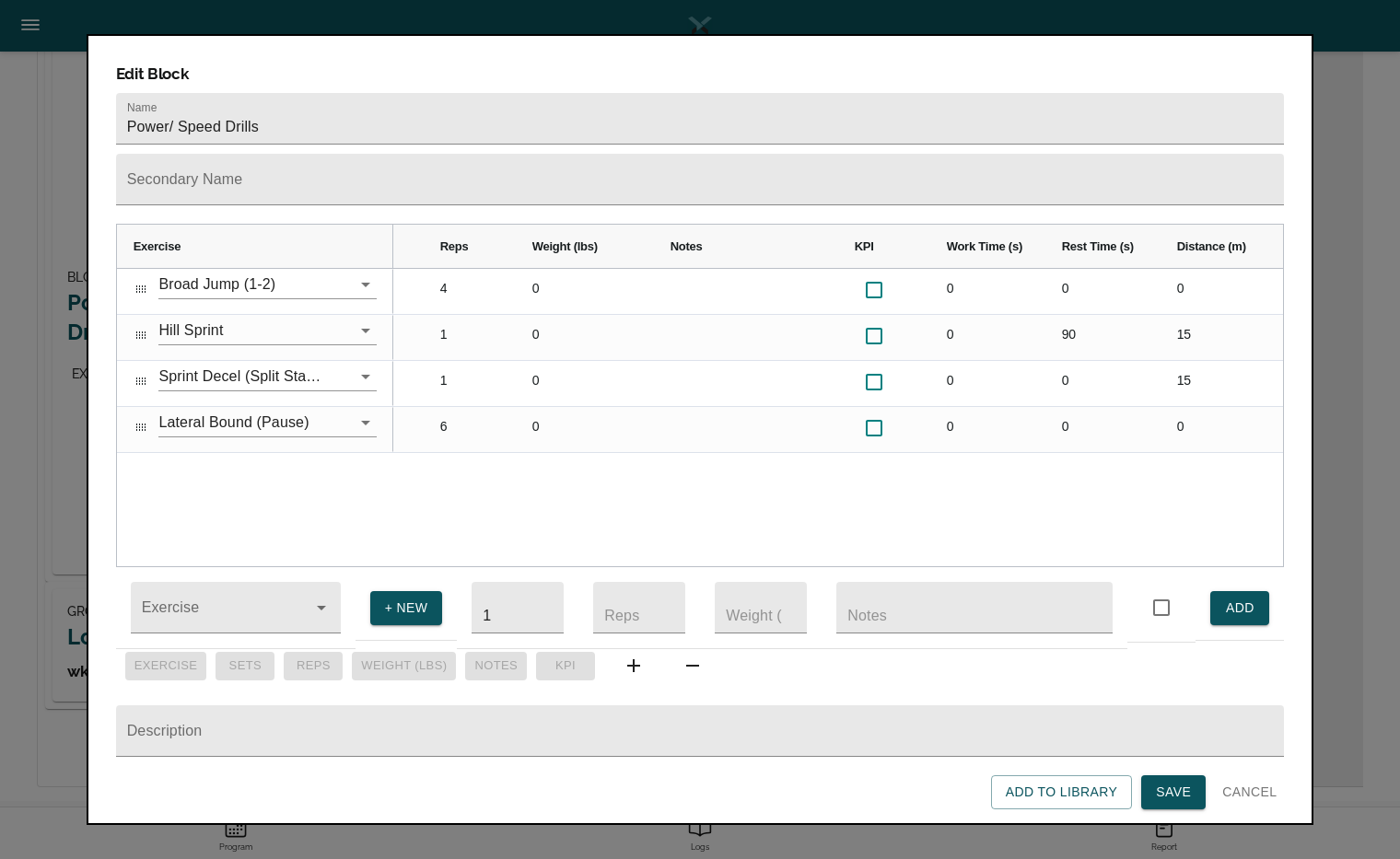 click on "3 4 0 0 0 0 0 0 5 1 0 0 90 15 0 0 4 1 0 0 0 15 0 0 2 6 0 0 0 0 0 0" at bounding box center [838, 417] 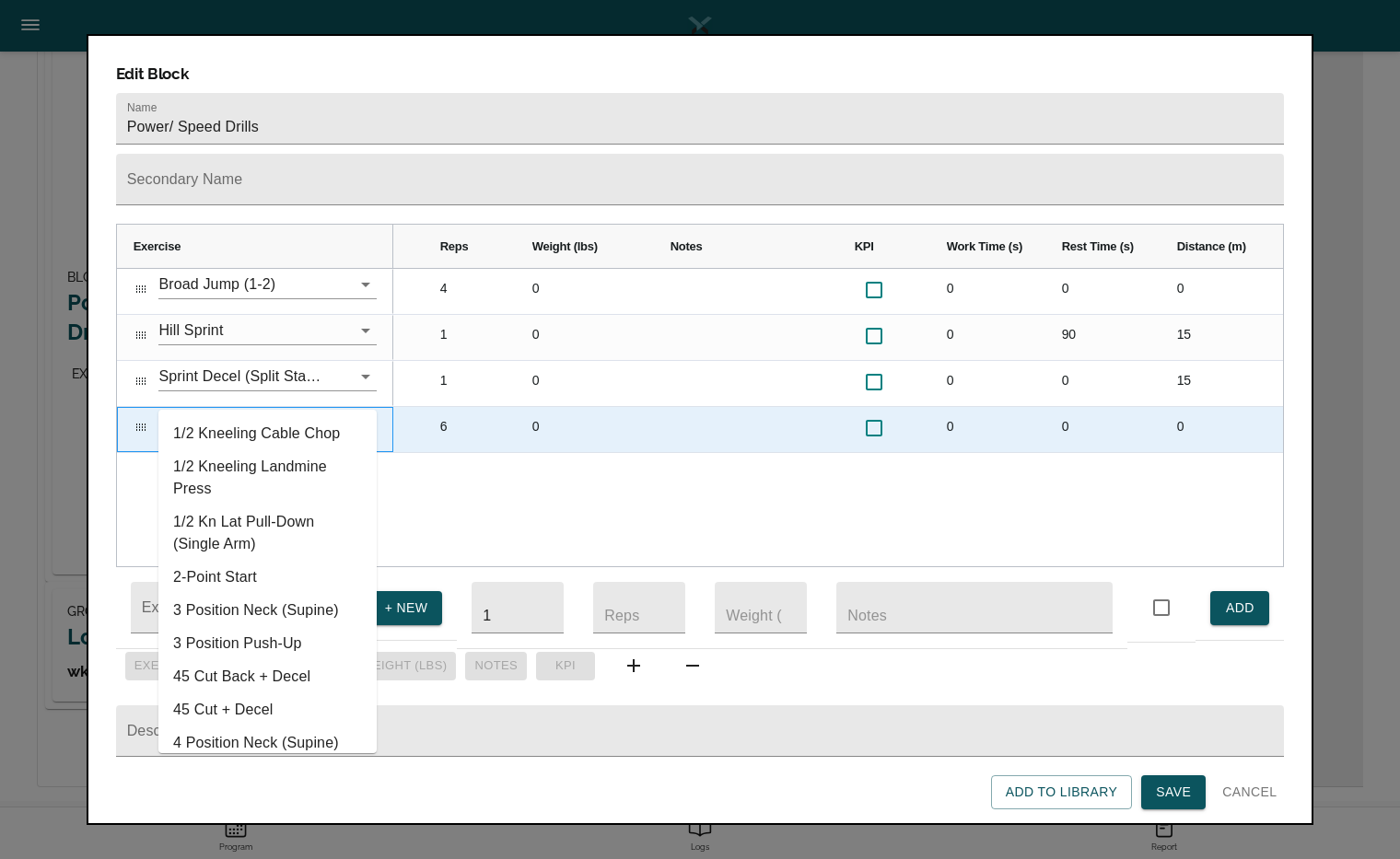 click on "Lateral Bound (Pause)" at bounding box center (241, 422) 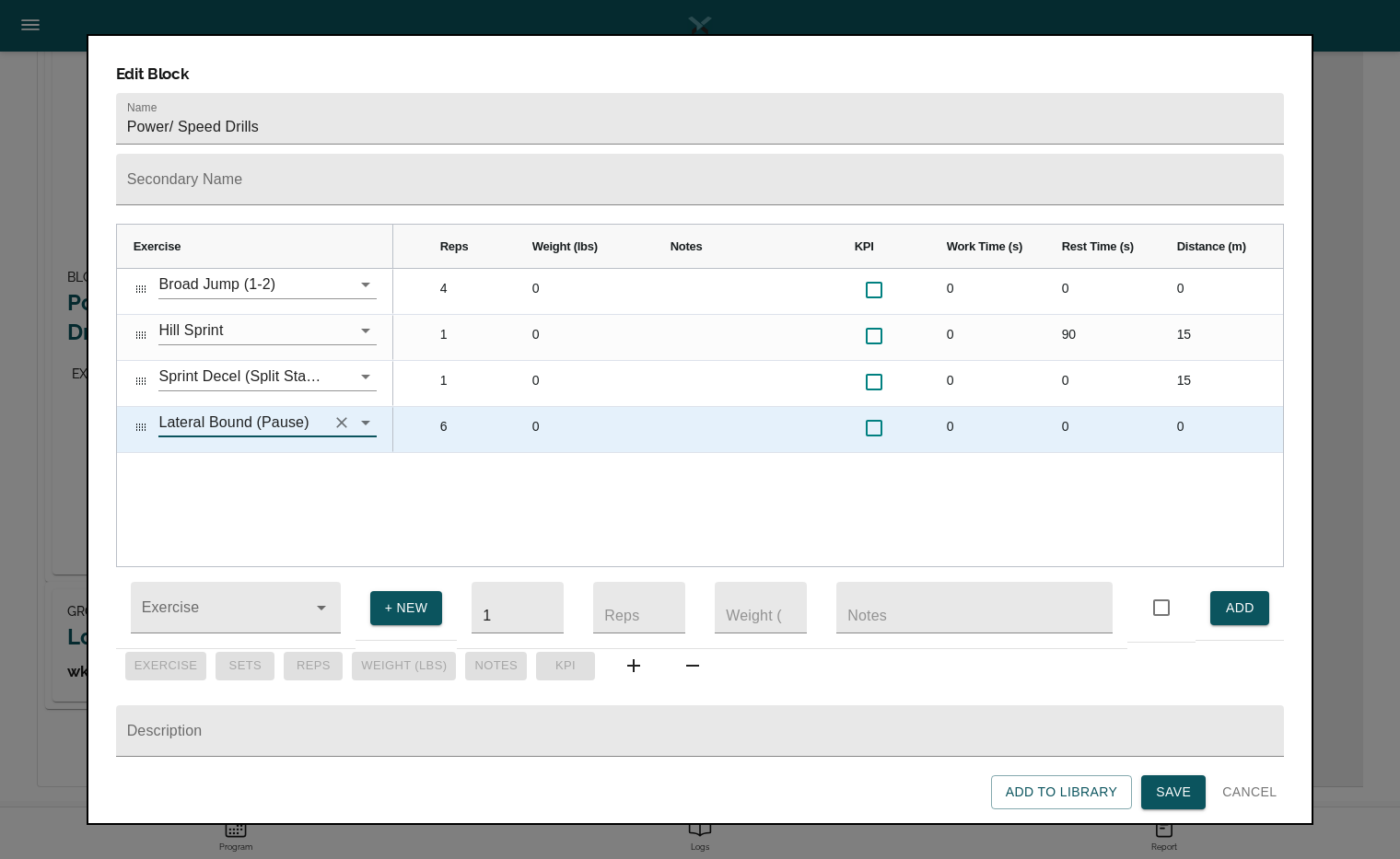 click on "Lateral Bound (Pause)" at bounding box center (241, 422) 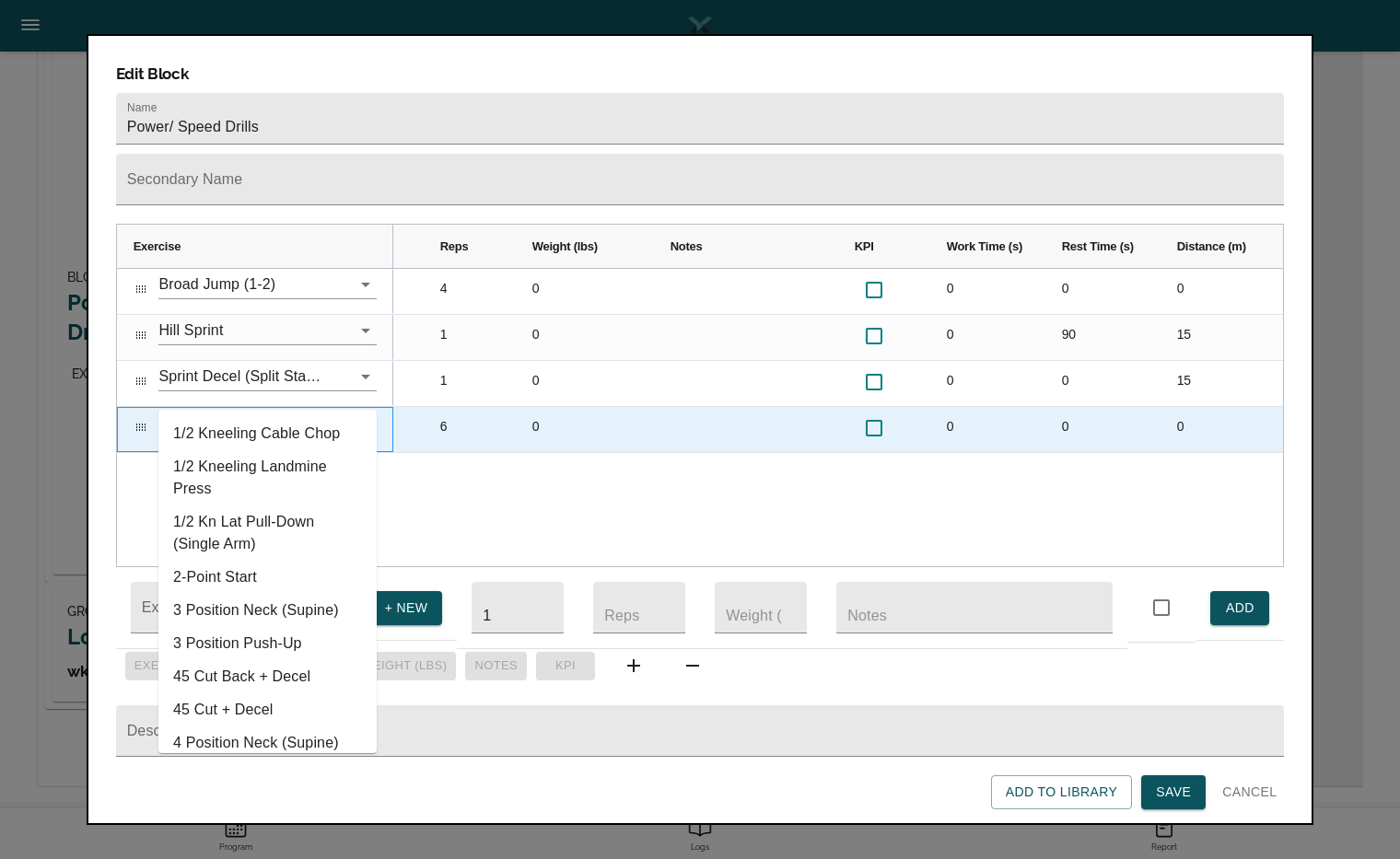drag, startPoint x: 309, startPoint y: 389, endPoint x: 256, endPoint y: 394, distance: 53.23533 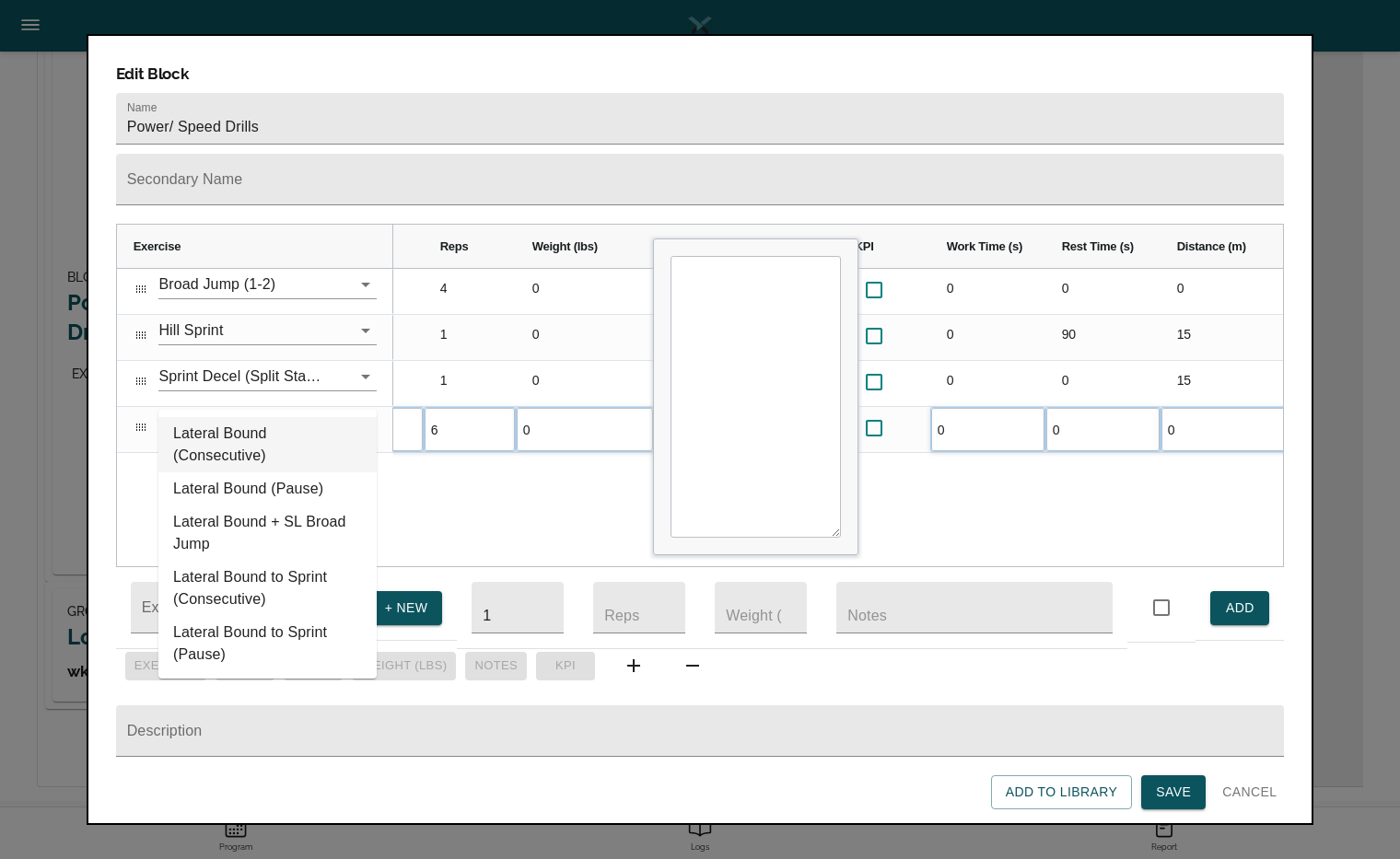 type on "Lateral Bound (Pause)" 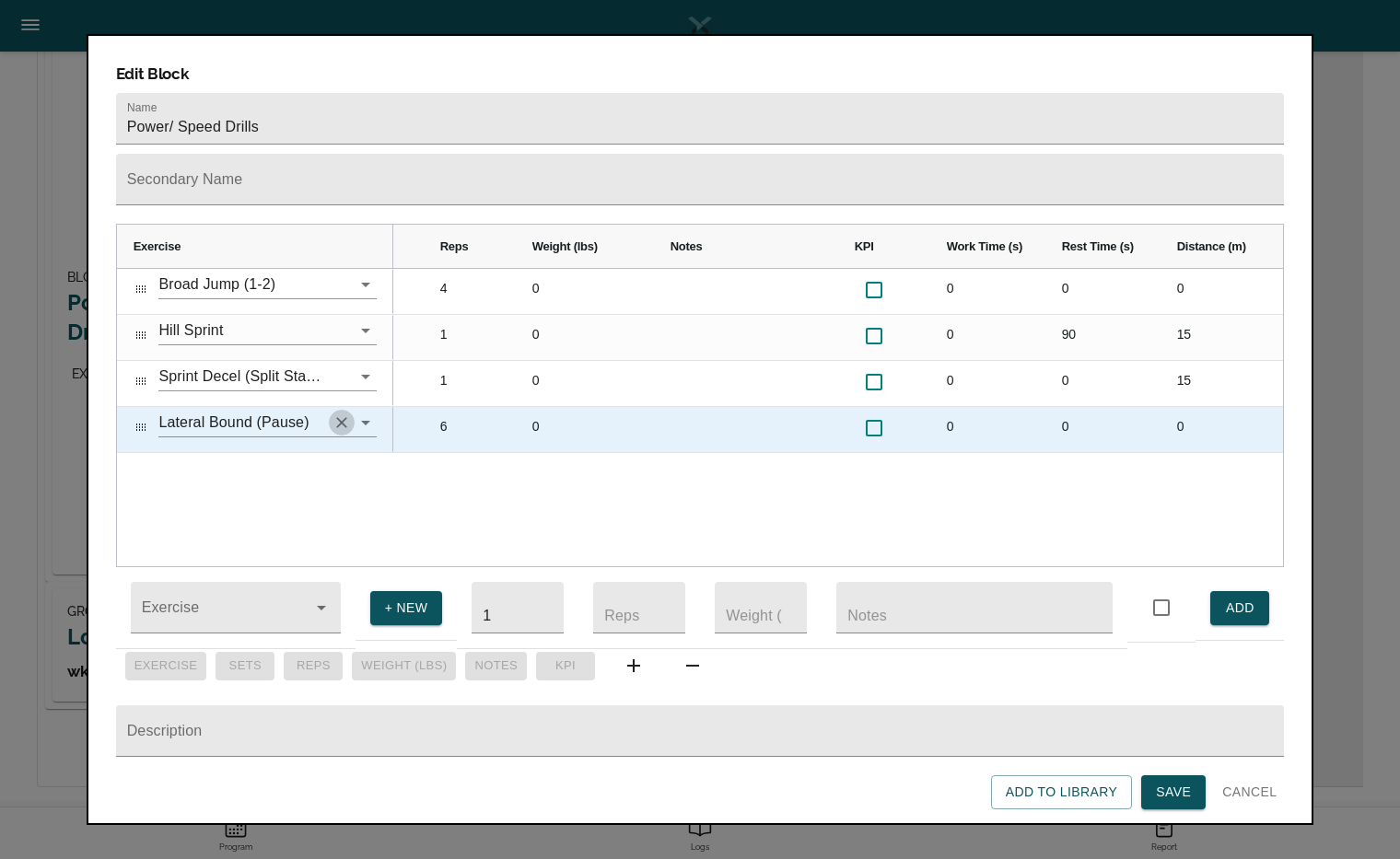 click 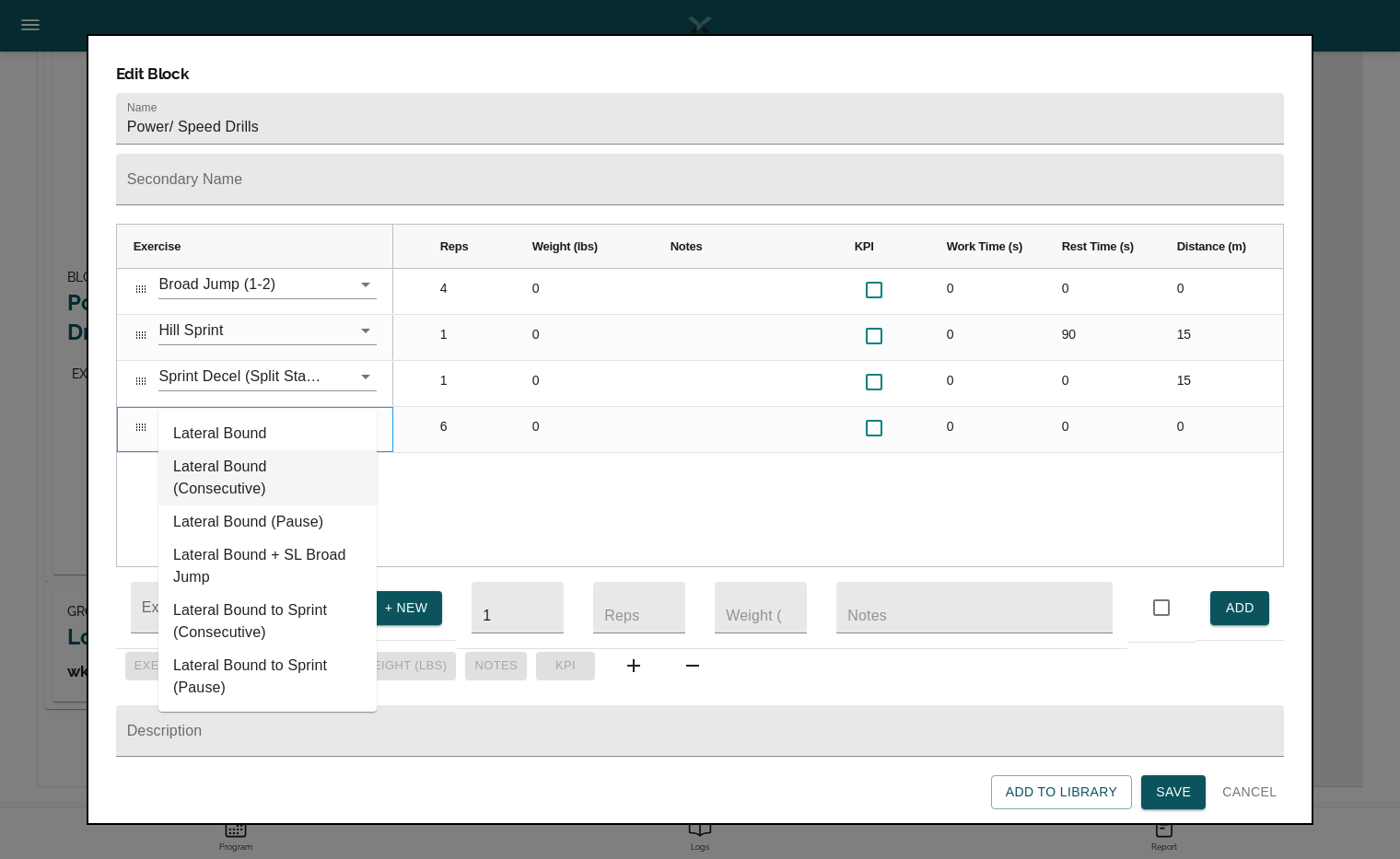 click on "Lateral Bound (Consecutive)" at bounding box center [267, 478] 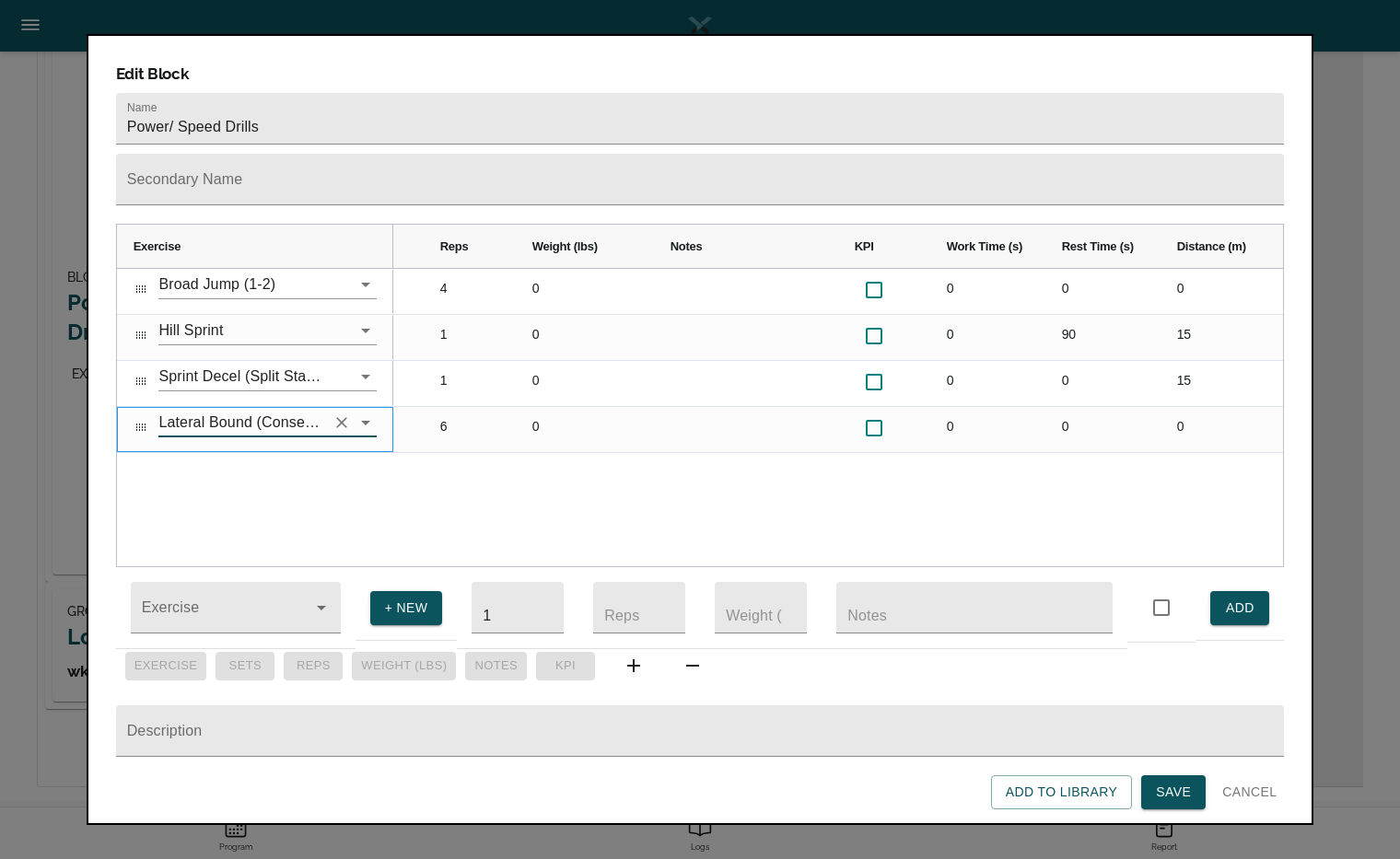 type on "Lateral Bound (Consecutive)" 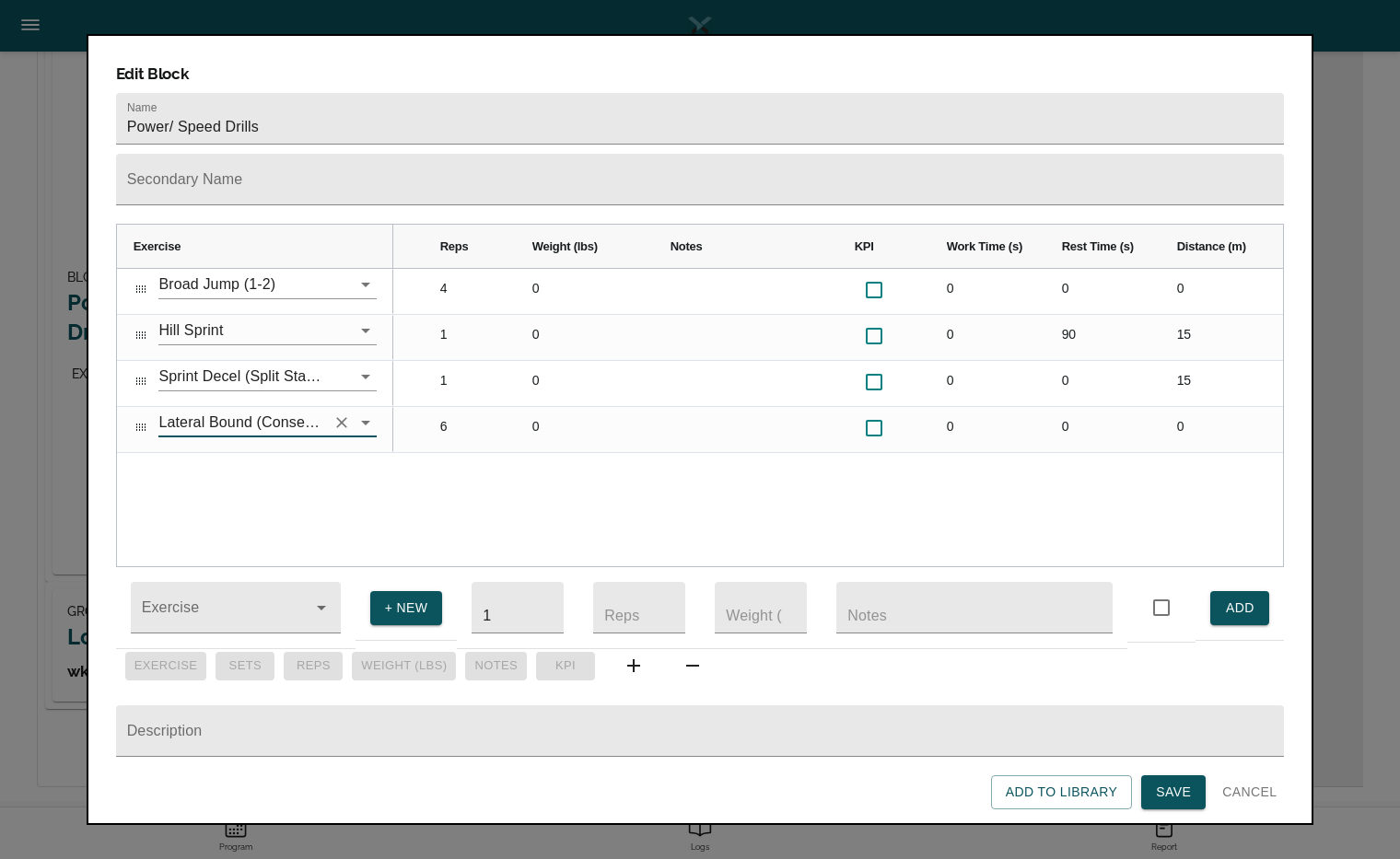 click on "Broad Jump (1-2) Hill Sprint Sprint Decel (Split Stance) Lateral Bound (Consecutive) 3 4 0 0 0 0 0 0 5 1 0 0 90 15 0 0 4 1 0 0 0 15 0 0 2 6 0 0 0 0 0 0" at bounding box center [700, 417] 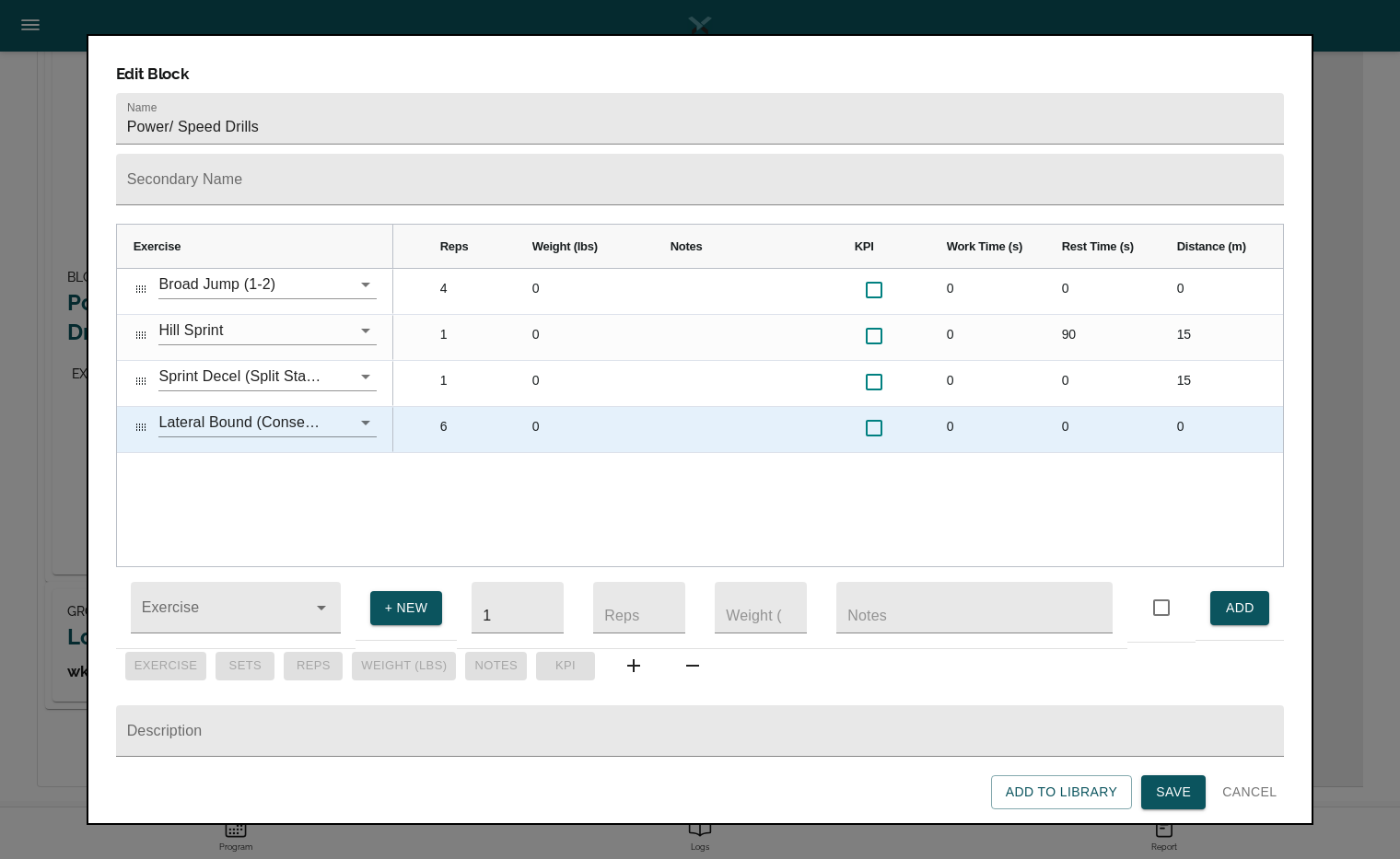 scroll, scrollTop: 0, scrollLeft: 0, axis: both 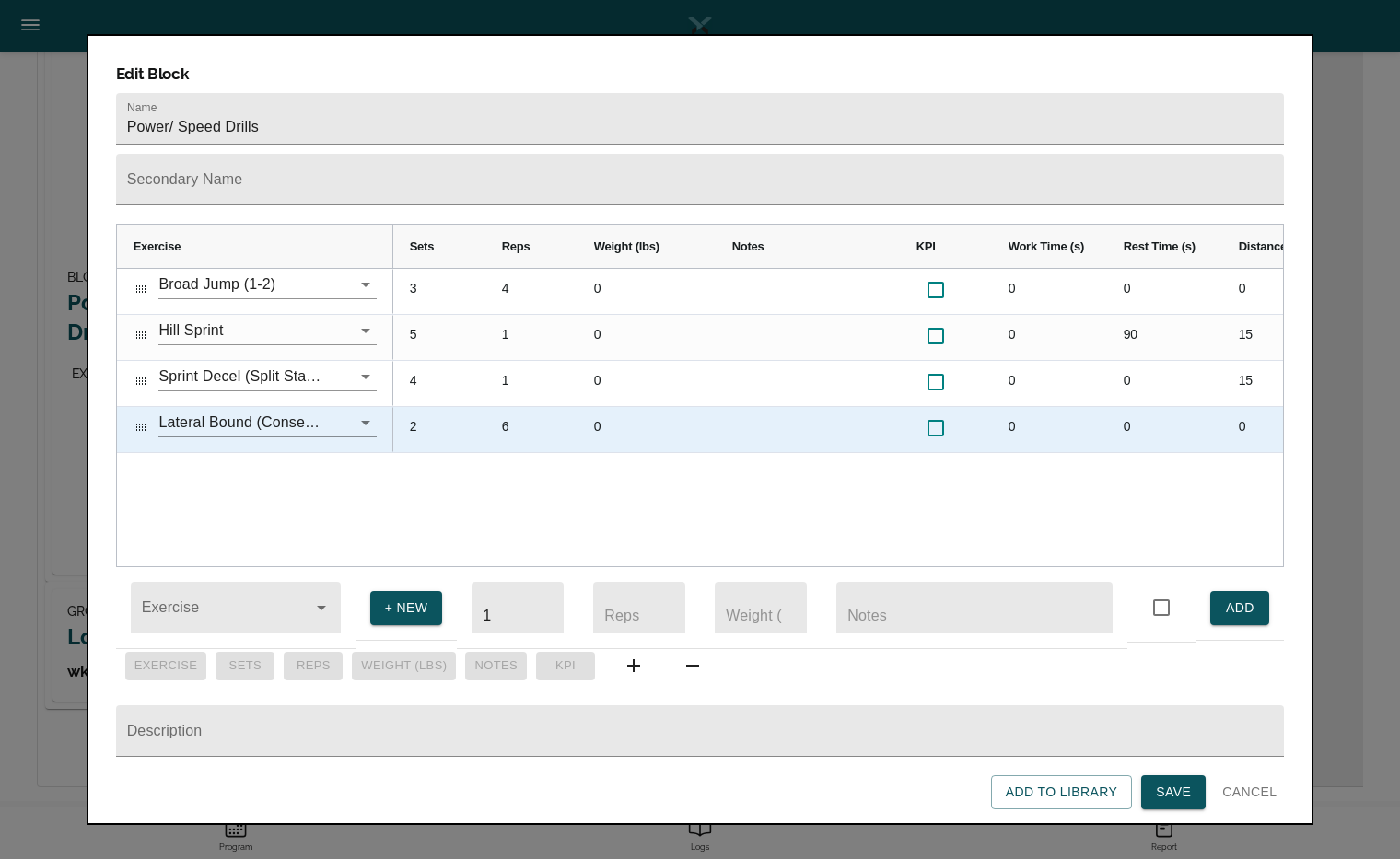 click on "2" at bounding box center [439, 429] 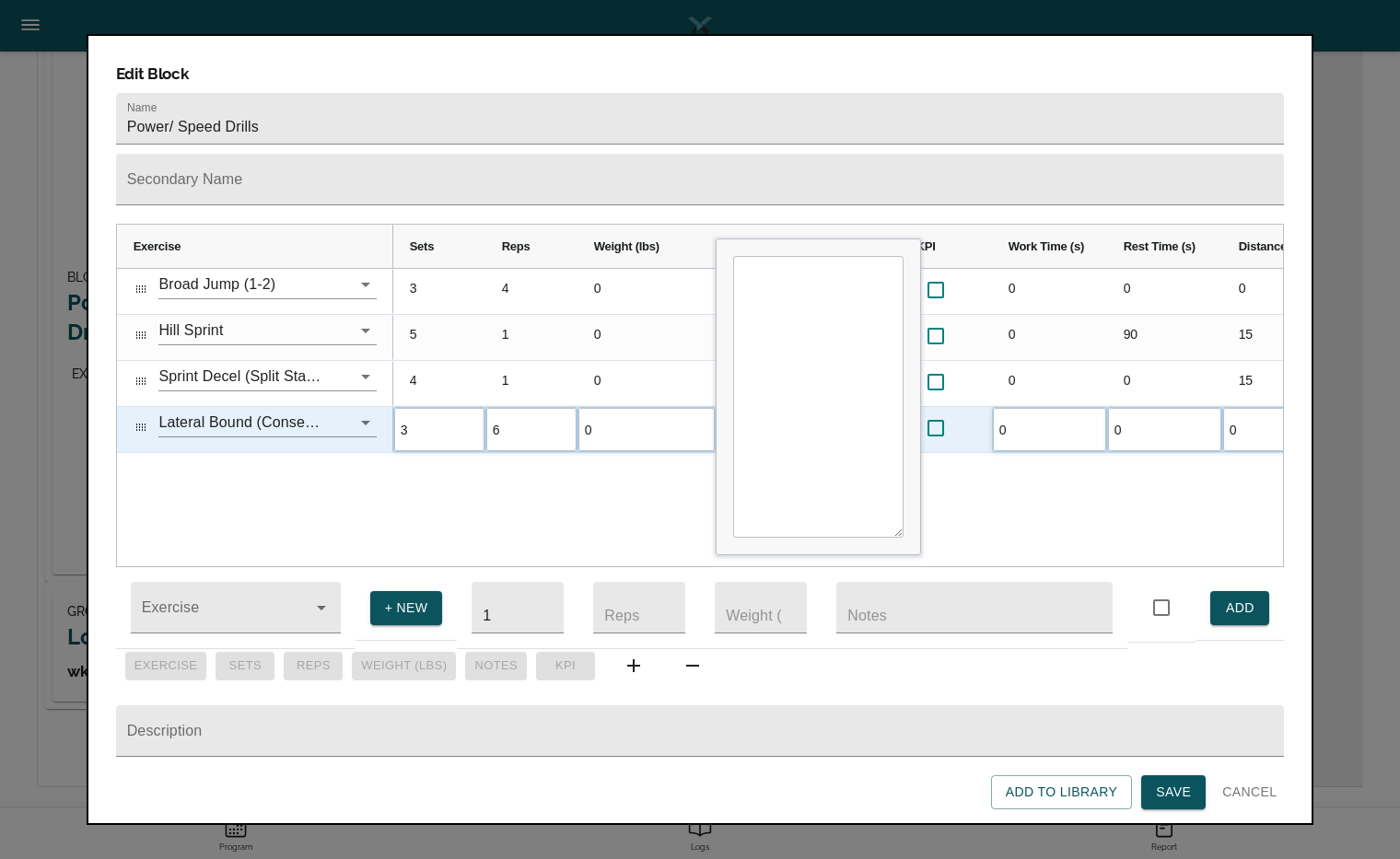 scroll, scrollTop: 0, scrollLeft: 0, axis: both 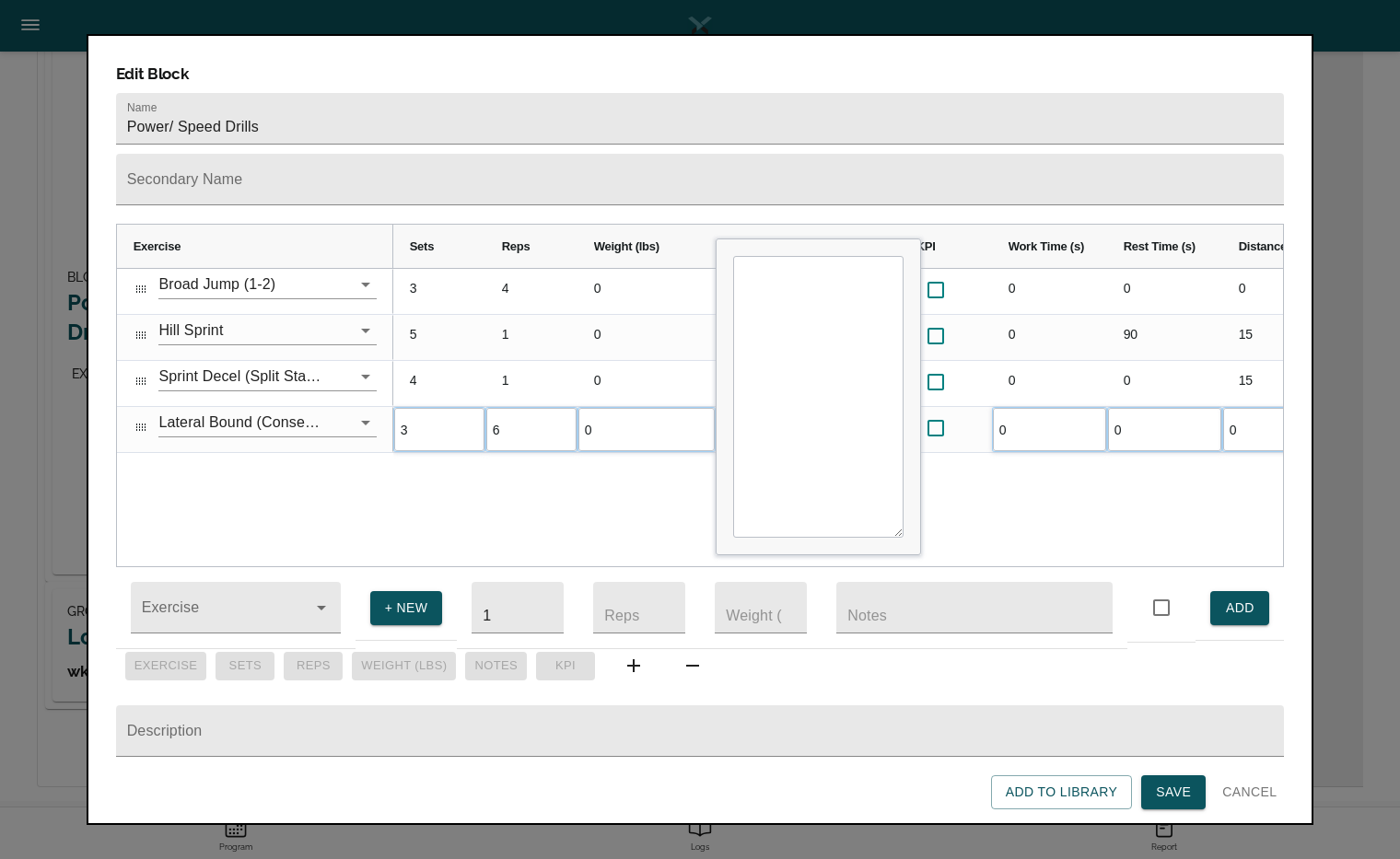 click on "3 4 0 0 0 0 0 0 5 1 0 0 90 15 0 0 4 1 0 0 0 15 0 0
3
6
0
0
0
0
0
0" at bounding box center [838, 417] 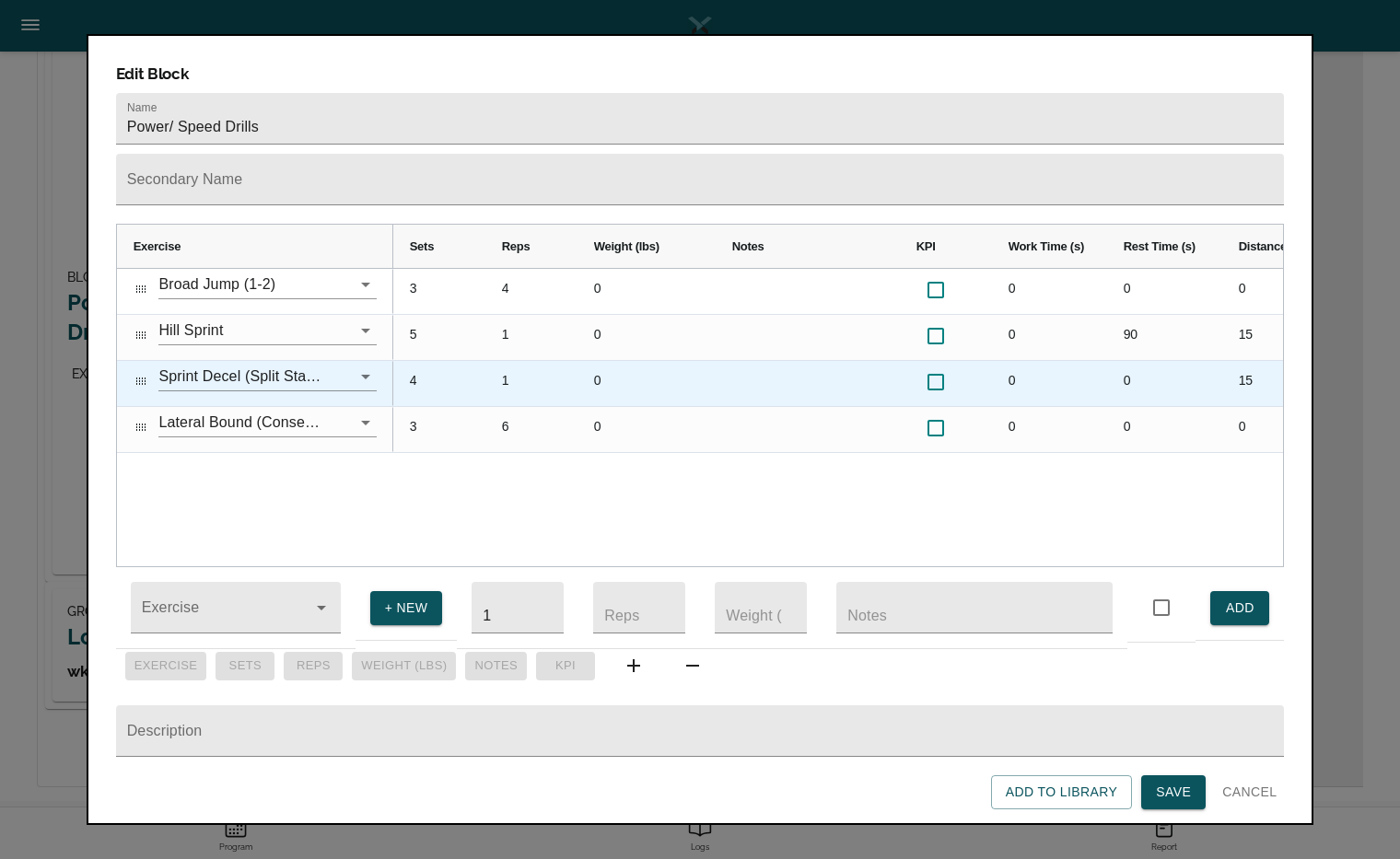 scroll, scrollTop: 0, scrollLeft: 78, axis: horizontal 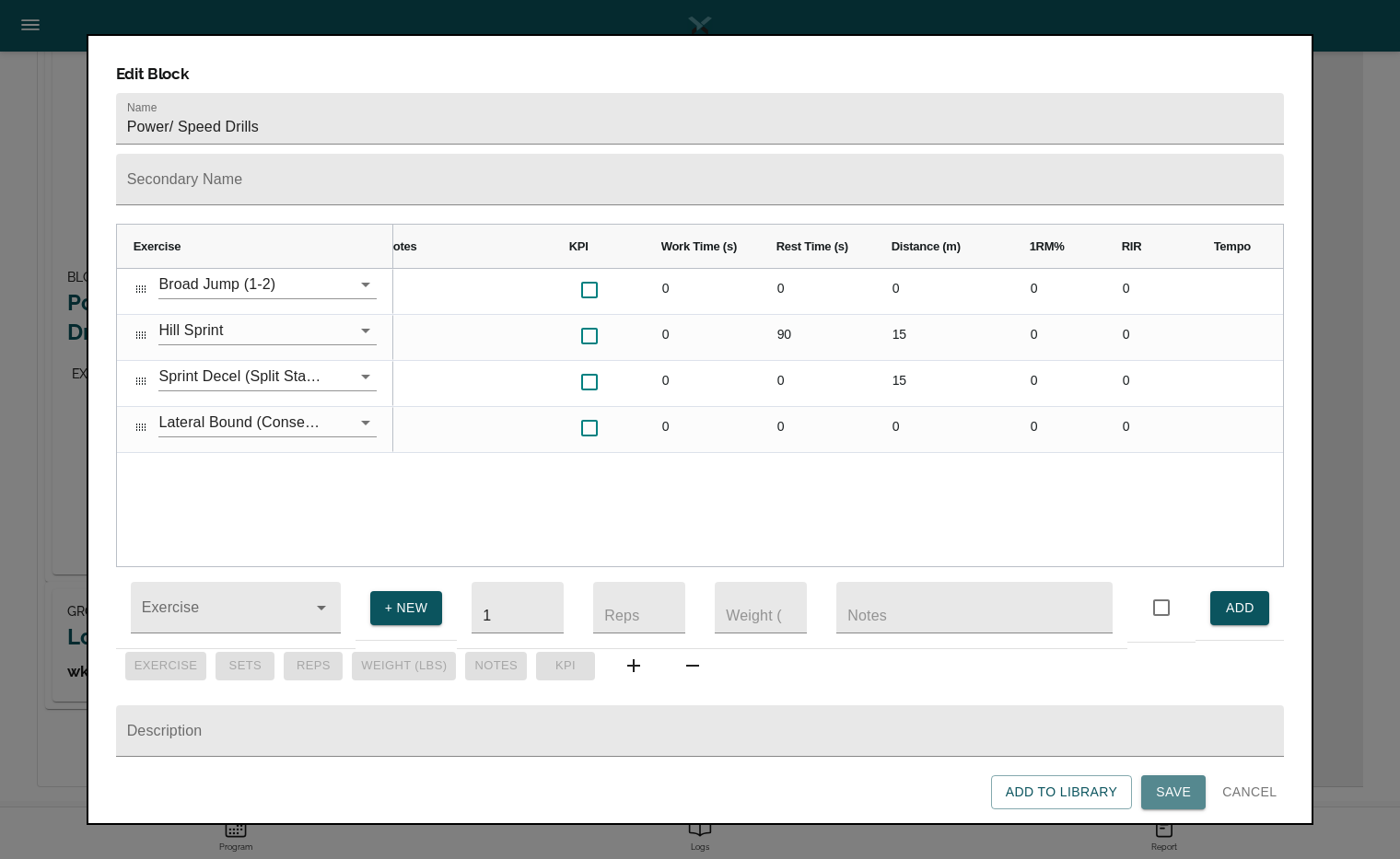 click on "Save" at bounding box center [1173, 792] 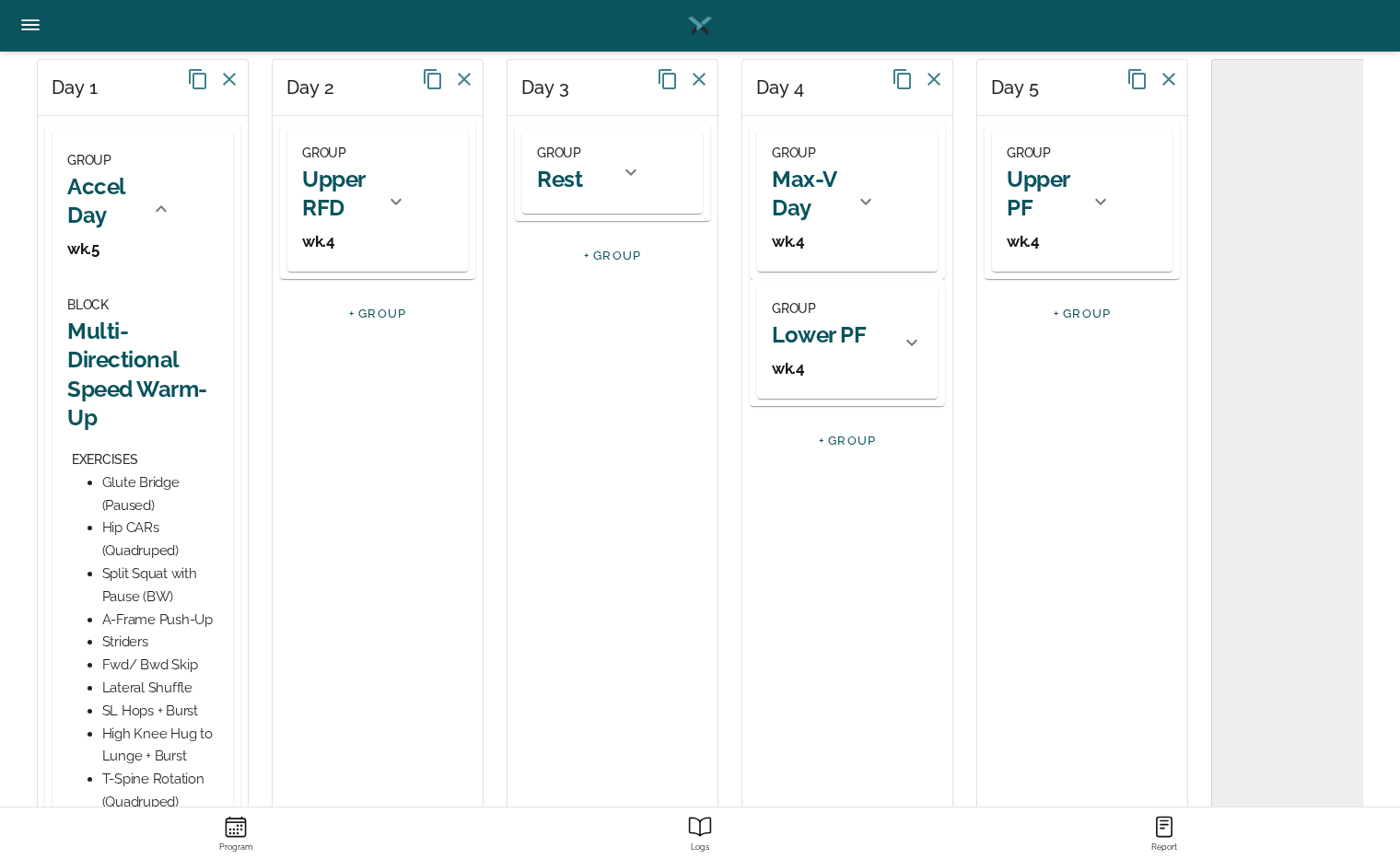 scroll, scrollTop: 0, scrollLeft: 0, axis: both 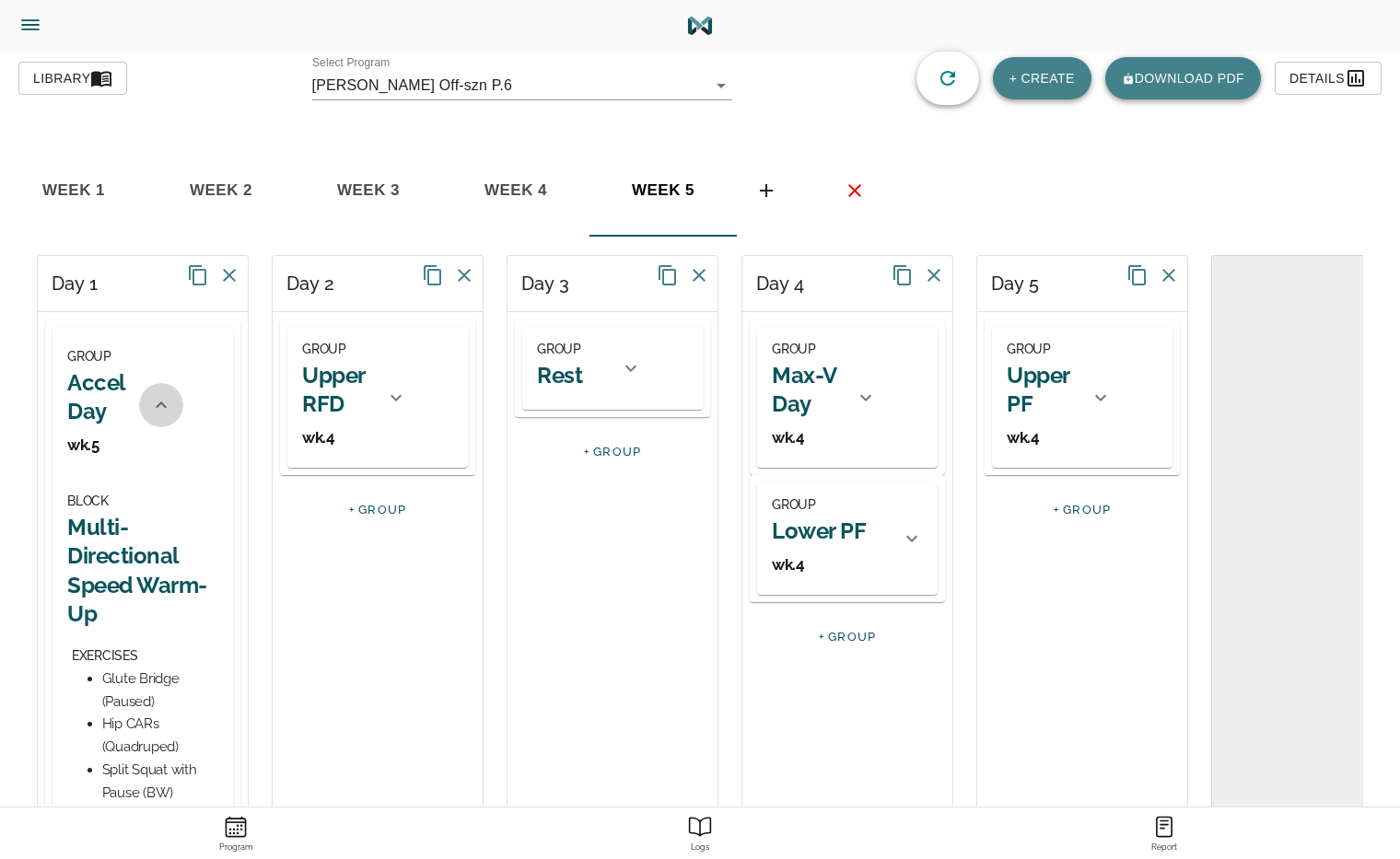 click 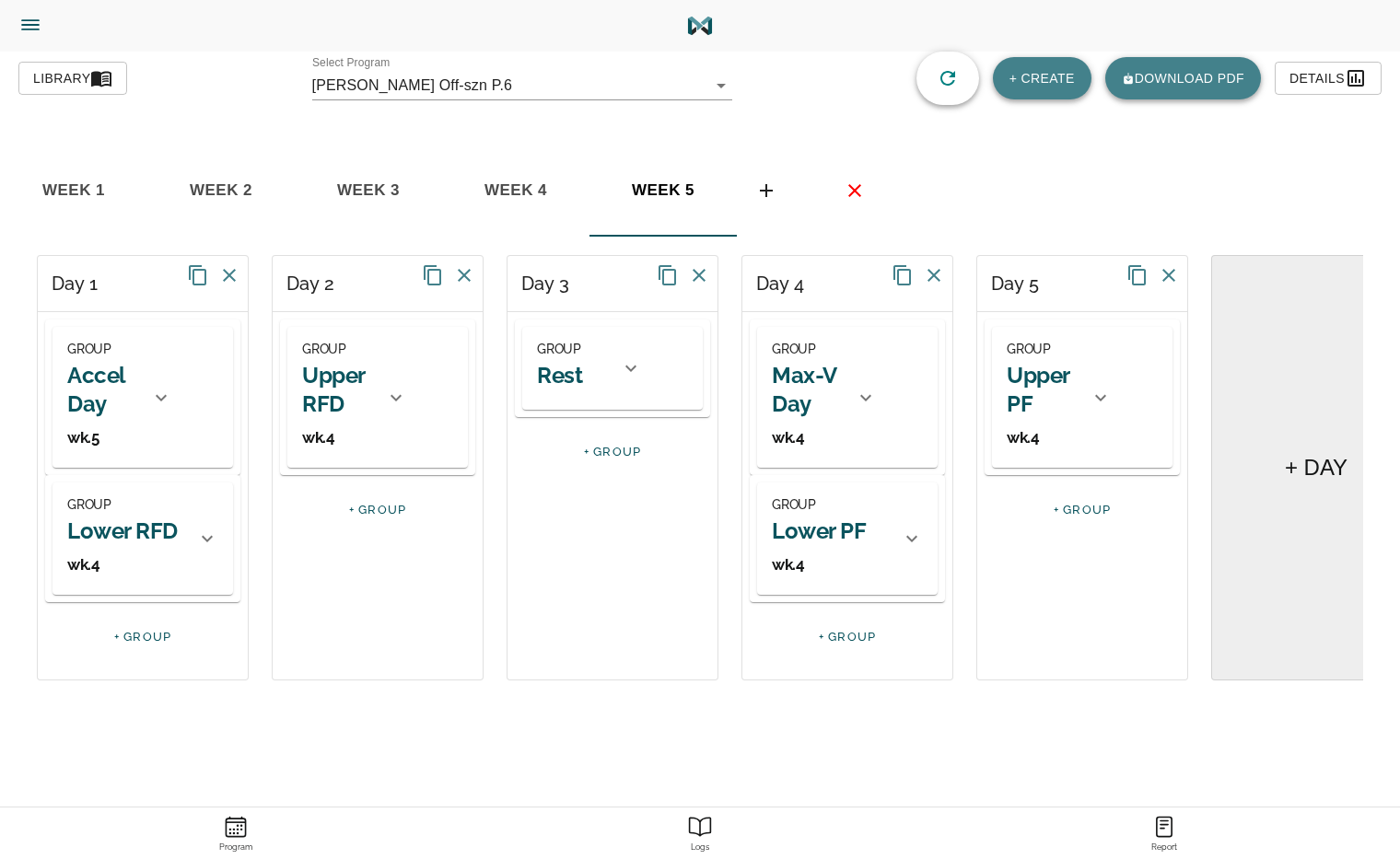 click on "Lower RFD" at bounding box center (122, 530) 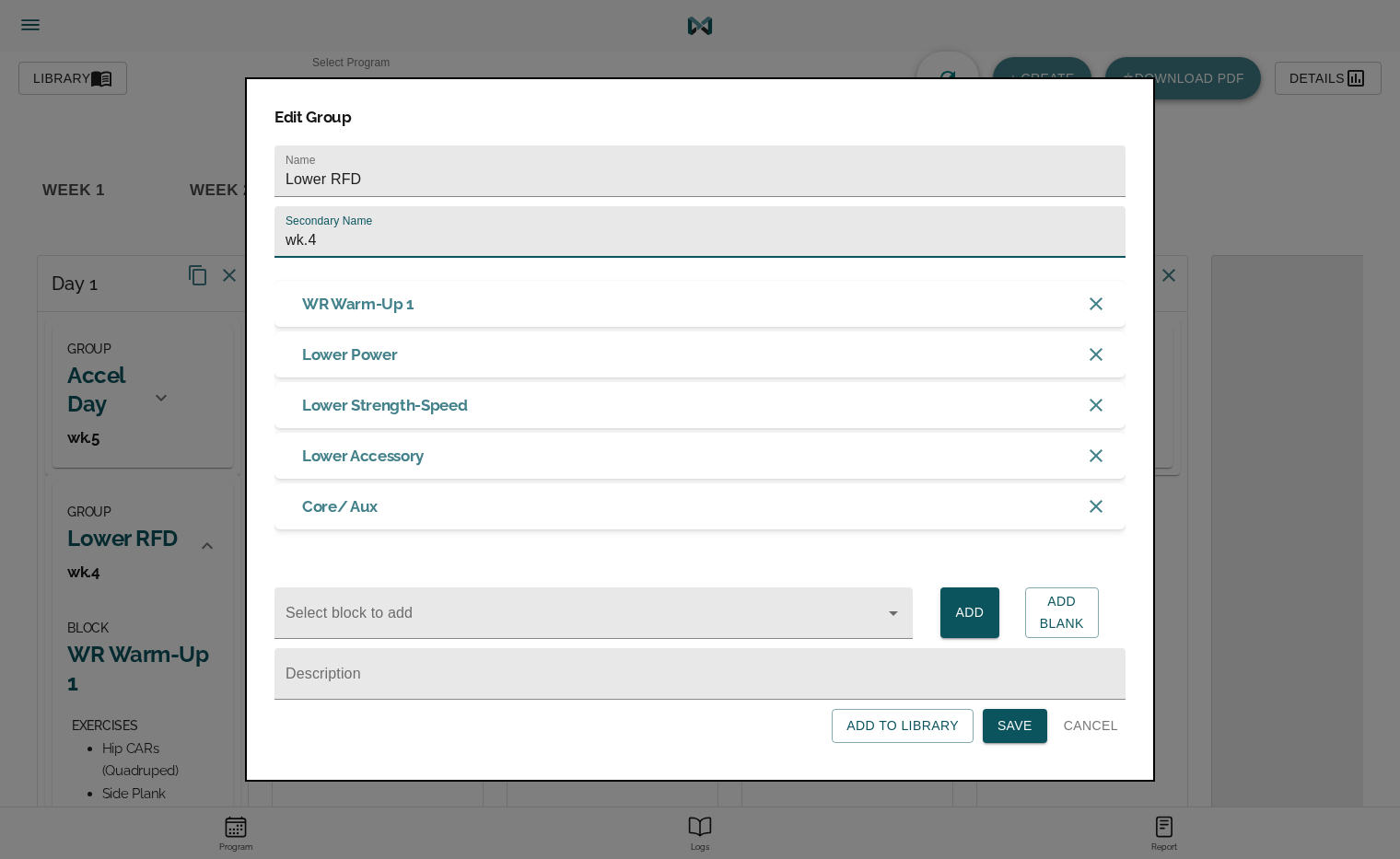 click on "wk.4" at bounding box center (700, 232) 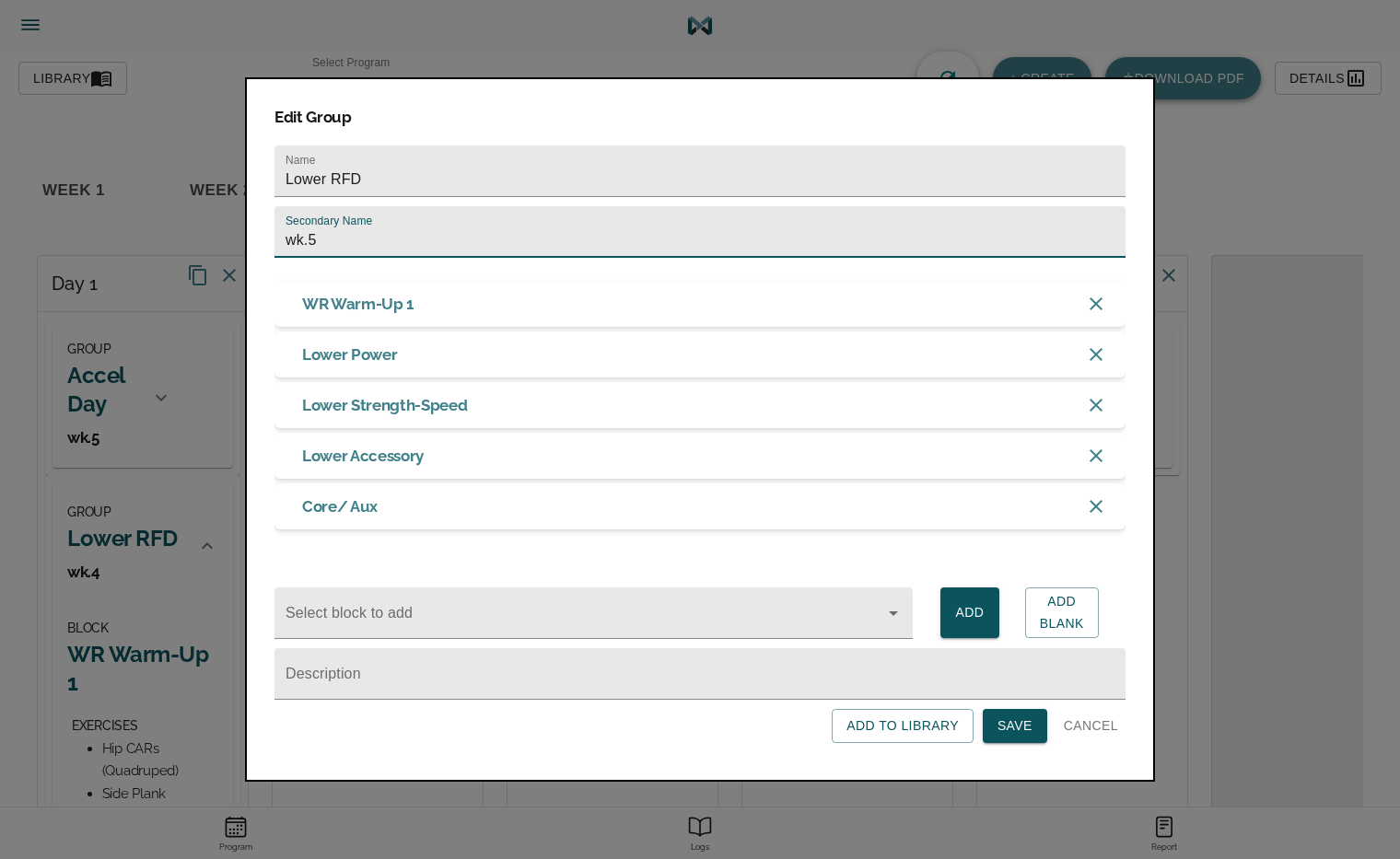 type on "wk.5" 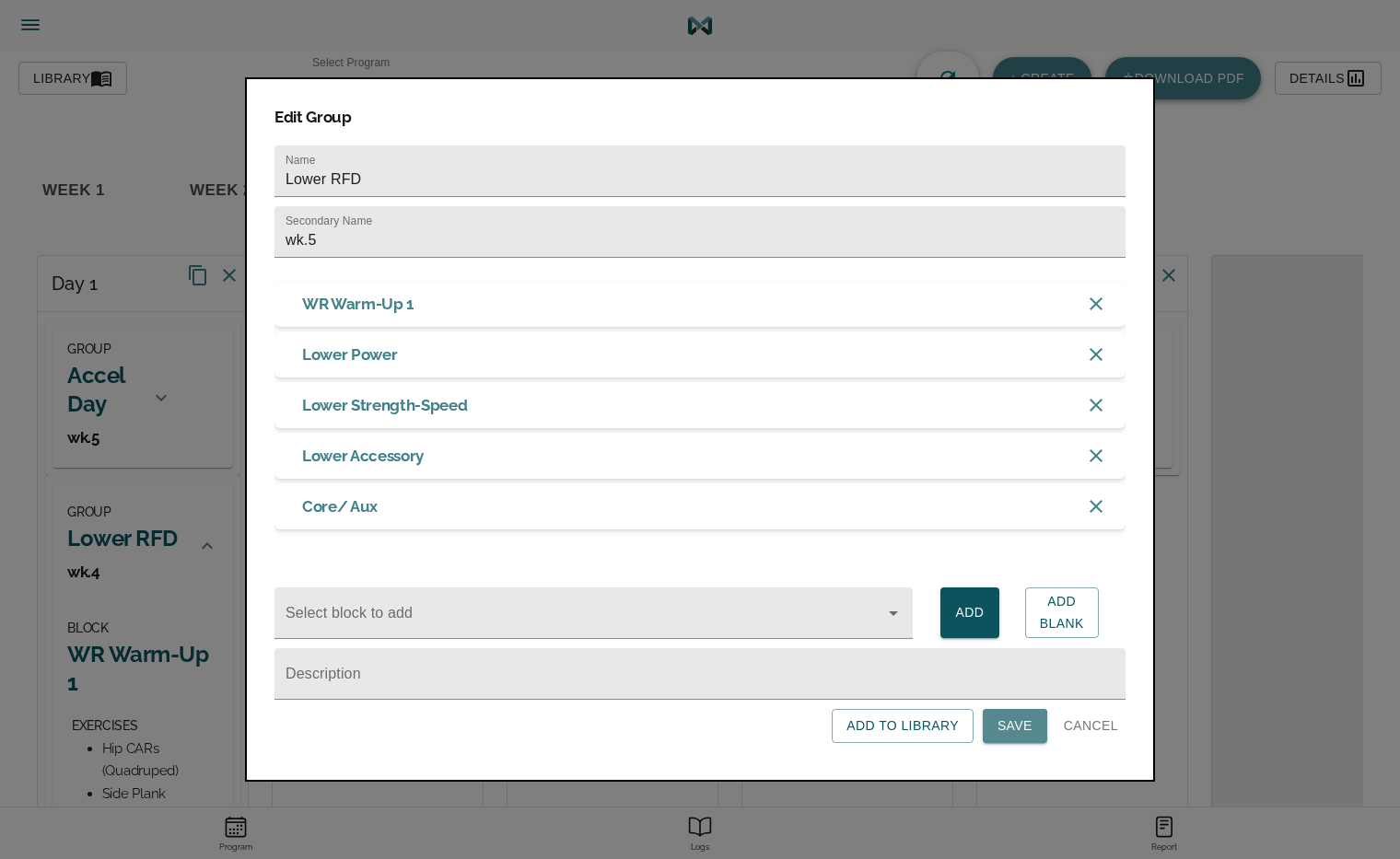 click on "Save" at bounding box center (1015, 726) 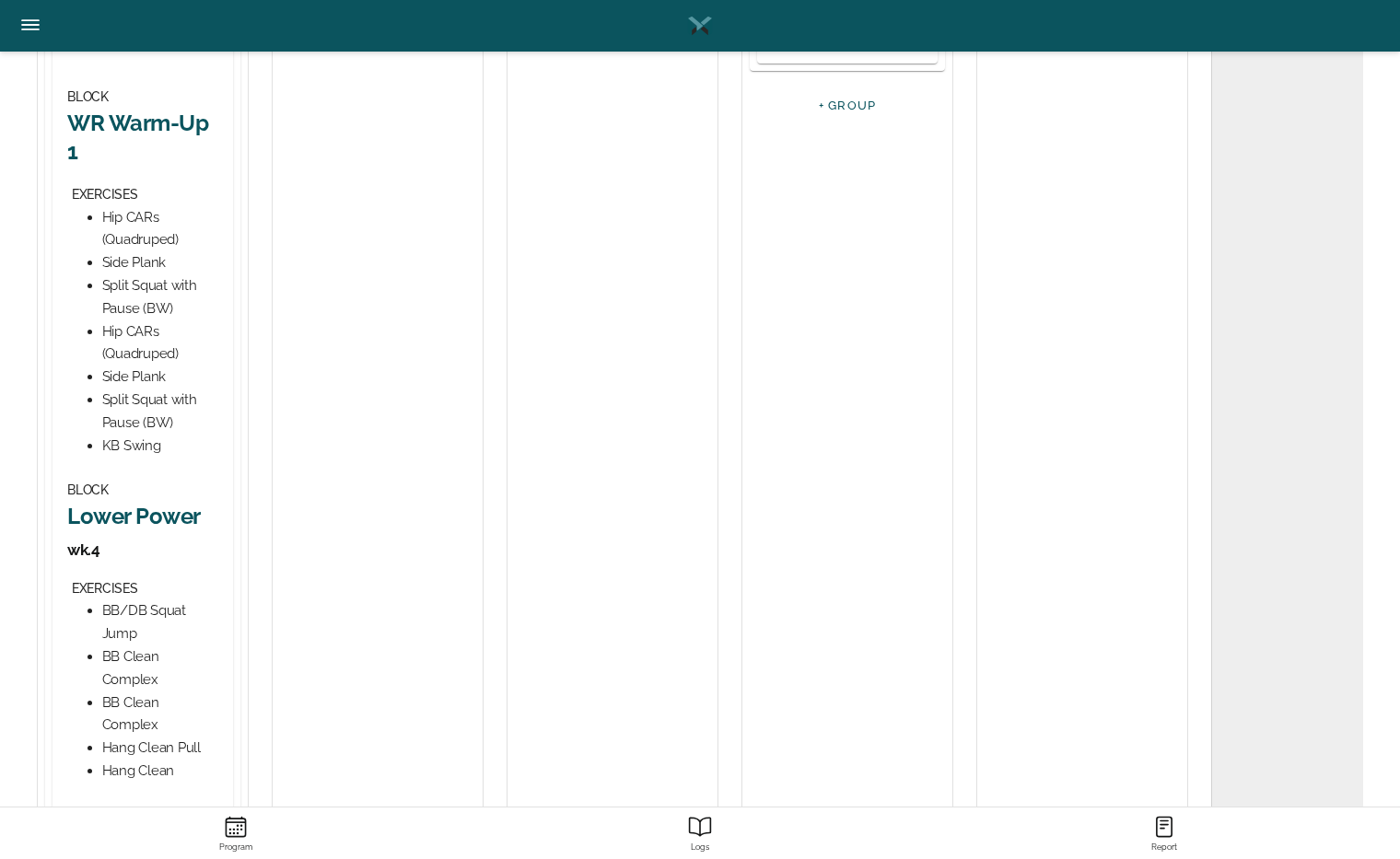 scroll, scrollTop: 535, scrollLeft: 0, axis: vertical 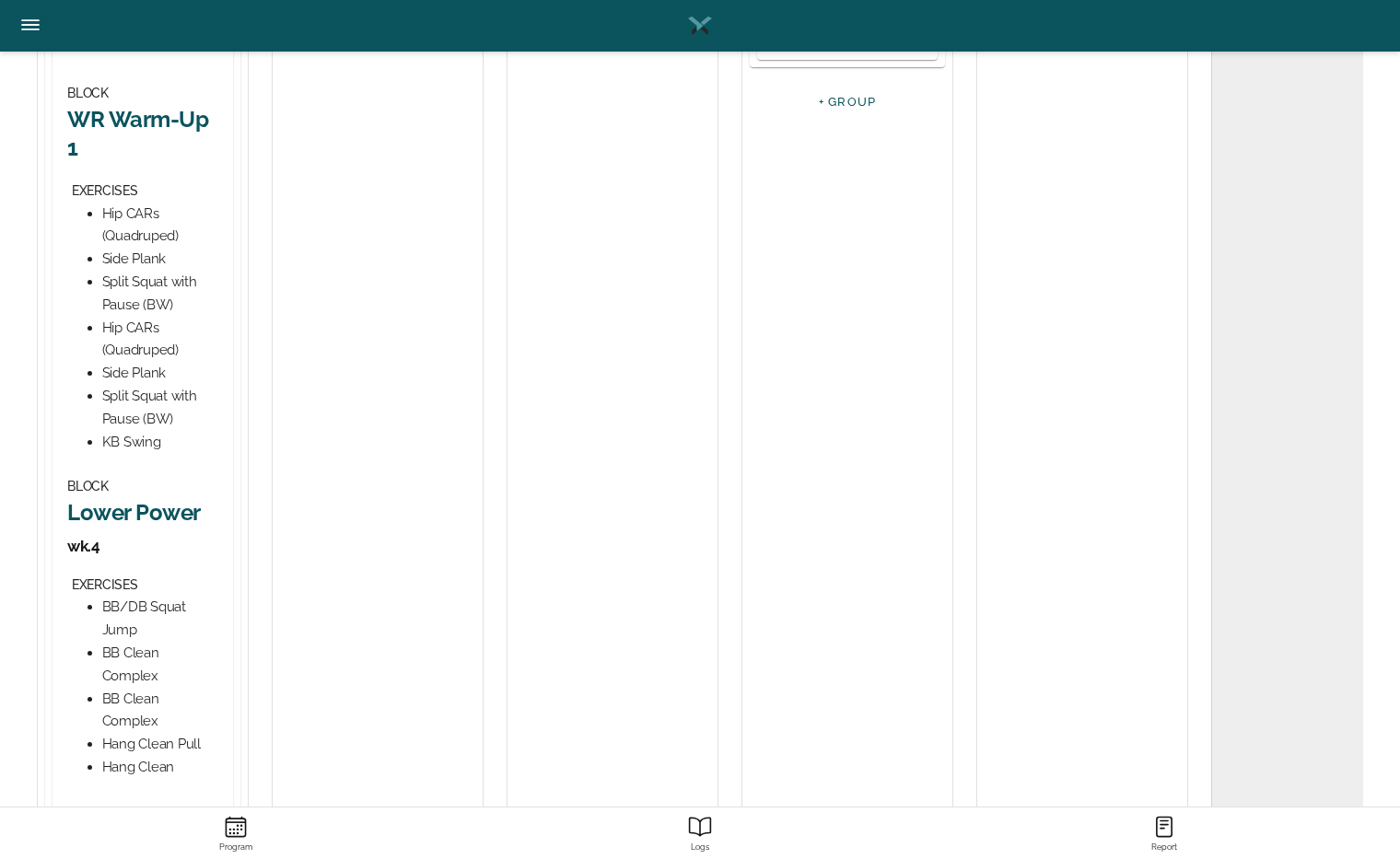 click on "Lower Power" at bounding box center [143, 512] 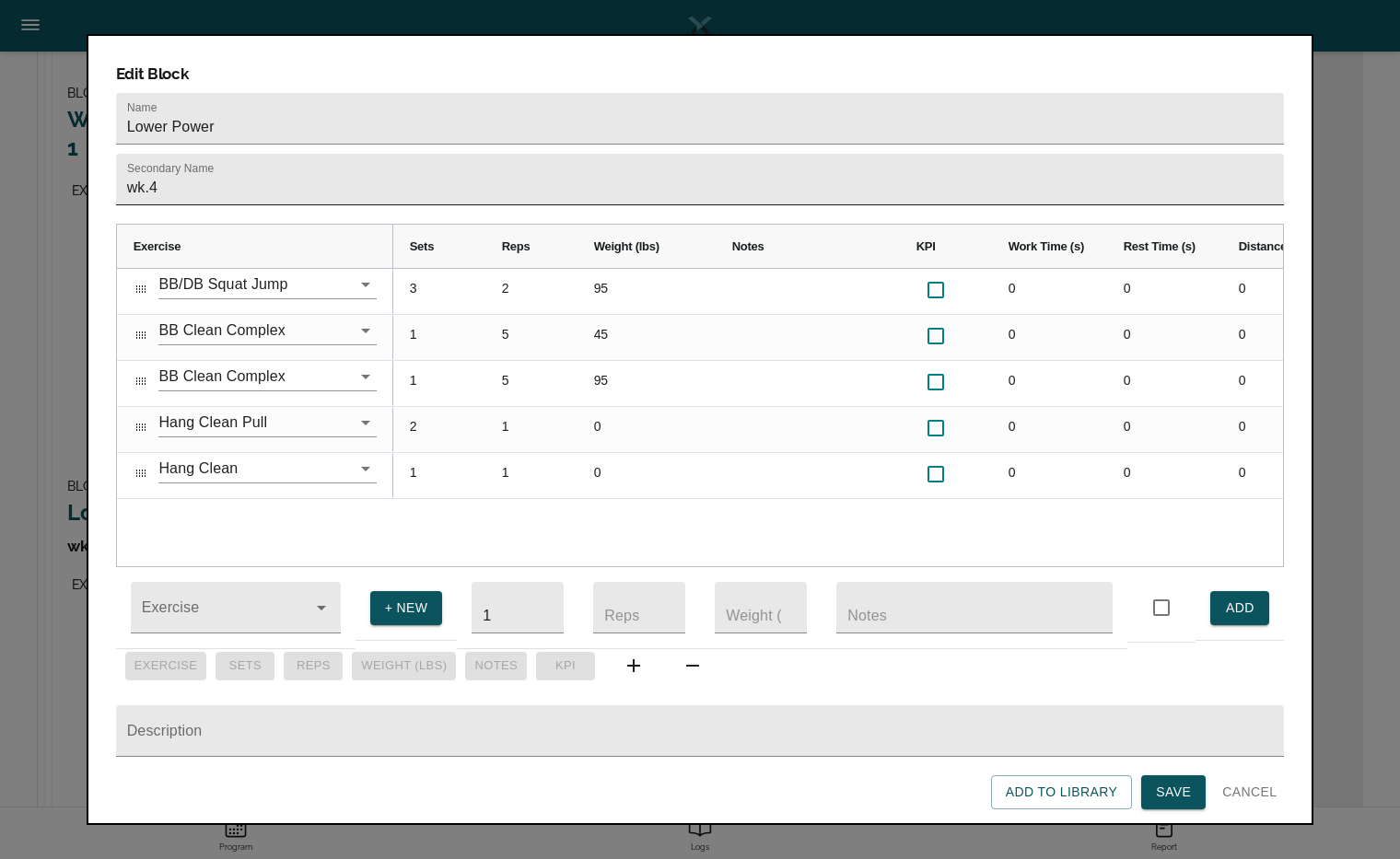 click on "wk.4" at bounding box center (700, 180) 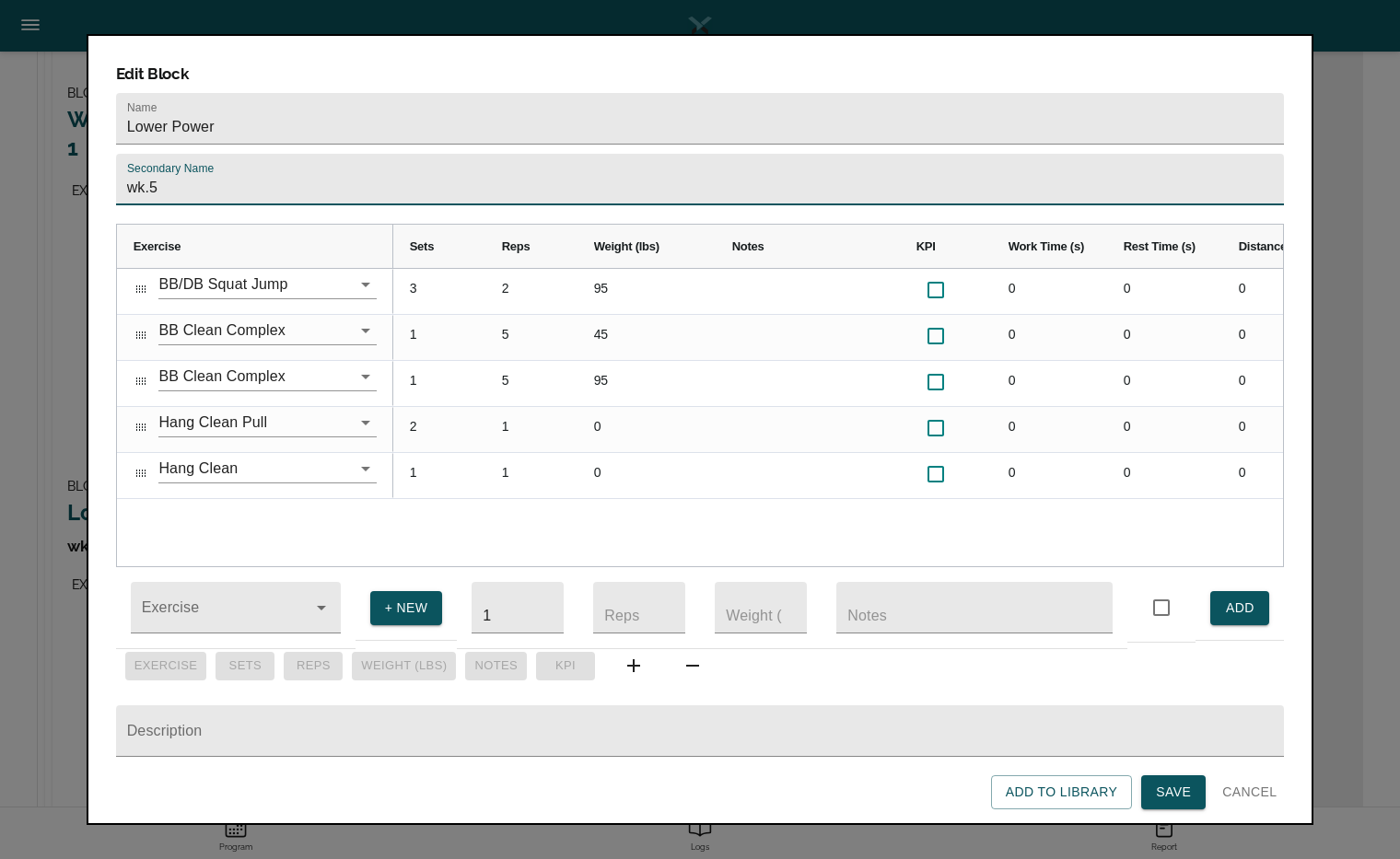 type on "wk.5" 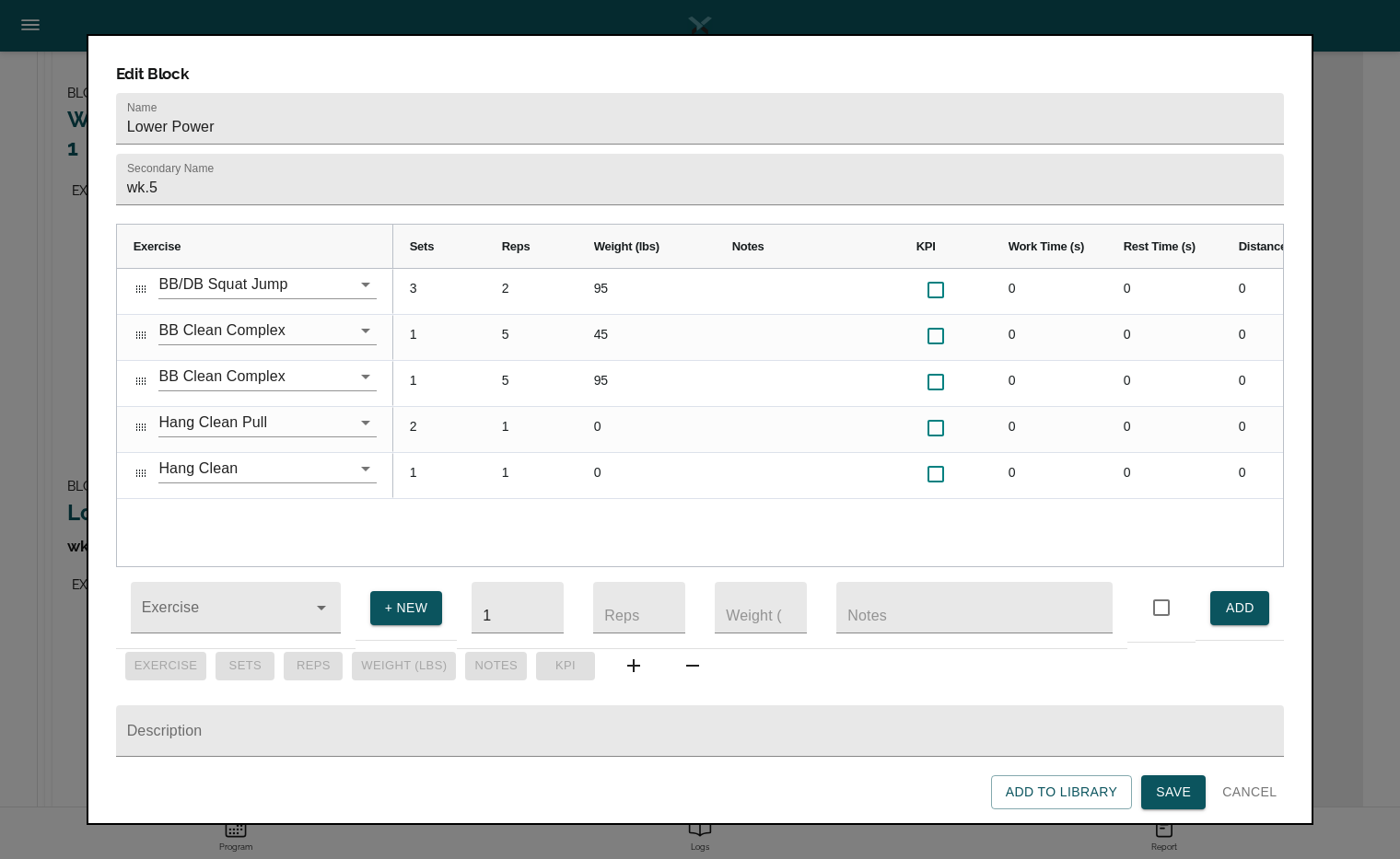 click on "BB/DB Squat Jump BB Clean Complex BB Clean Complex Hang Clean Pull Hang Clean 3 2 95 0 0 0 0 0 1 5 45 0 0 0 0 0 1 5 95 0 0 0 0 0 2 1 0 0 0 0 95 0 1 1 0 0 0 0 90 0" at bounding box center [700, 417] 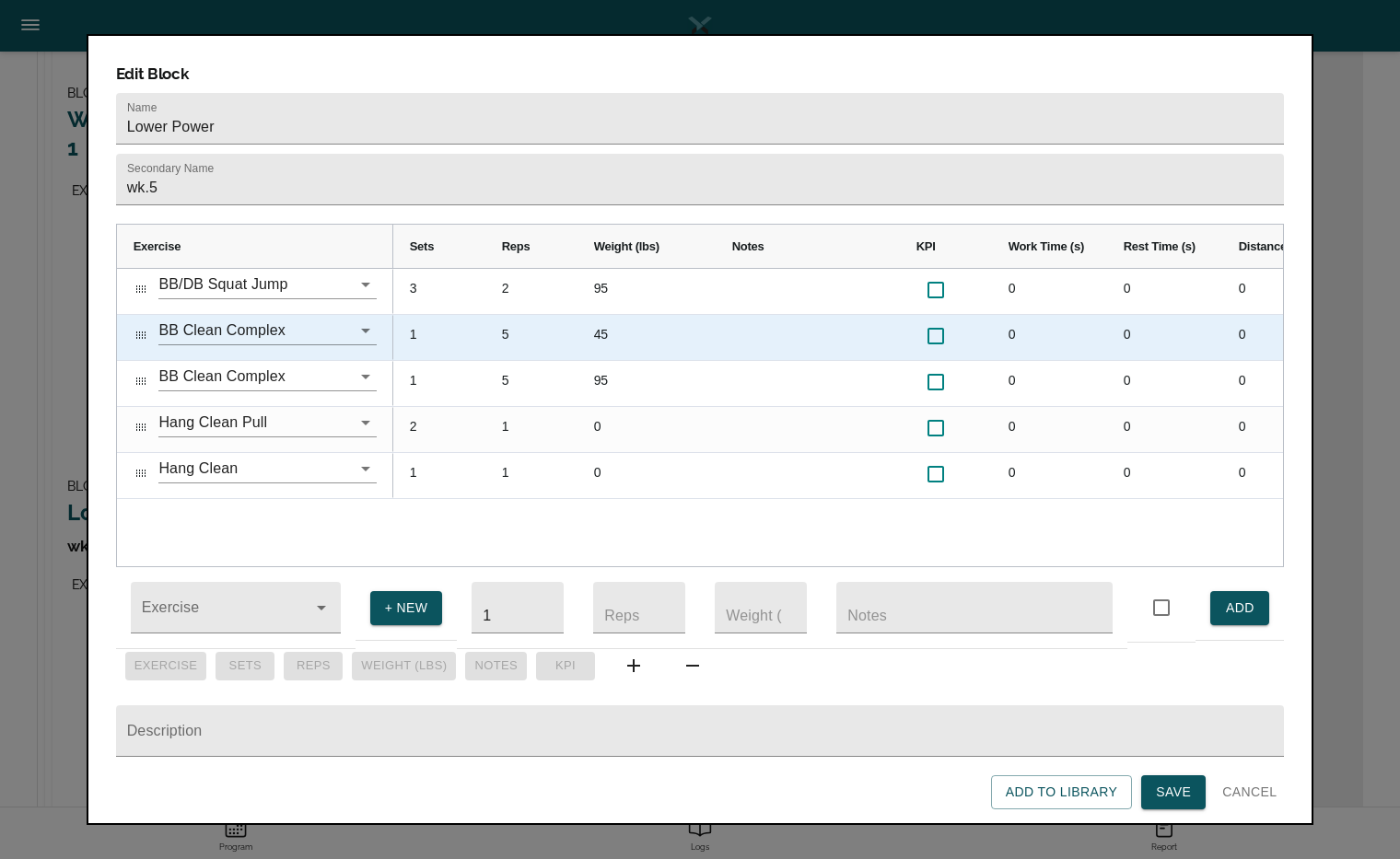 scroll, scrollTop: 0, scrollLeft: 197, axis: horizontal 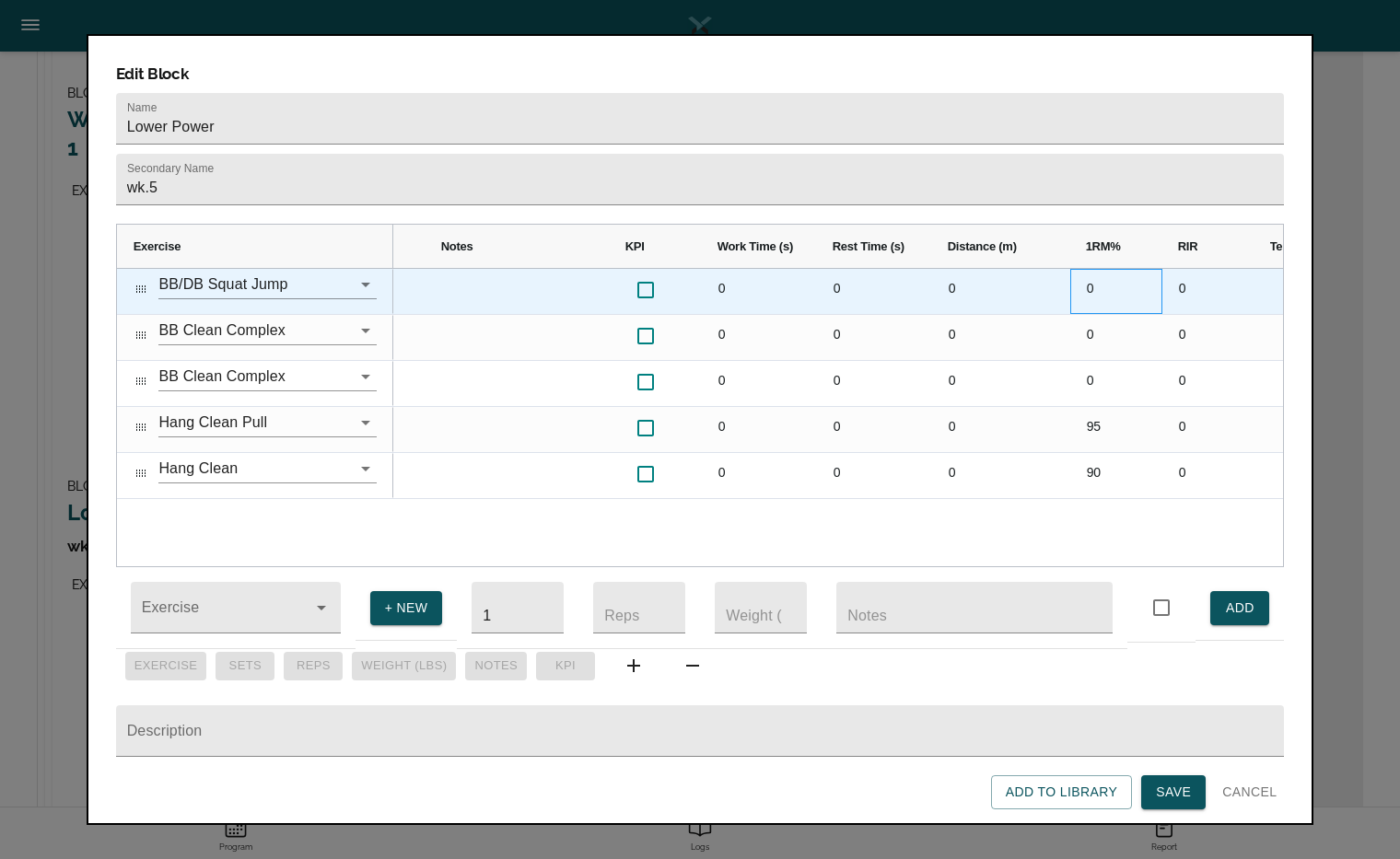 click on "0" at bounding box center [1116, 291] 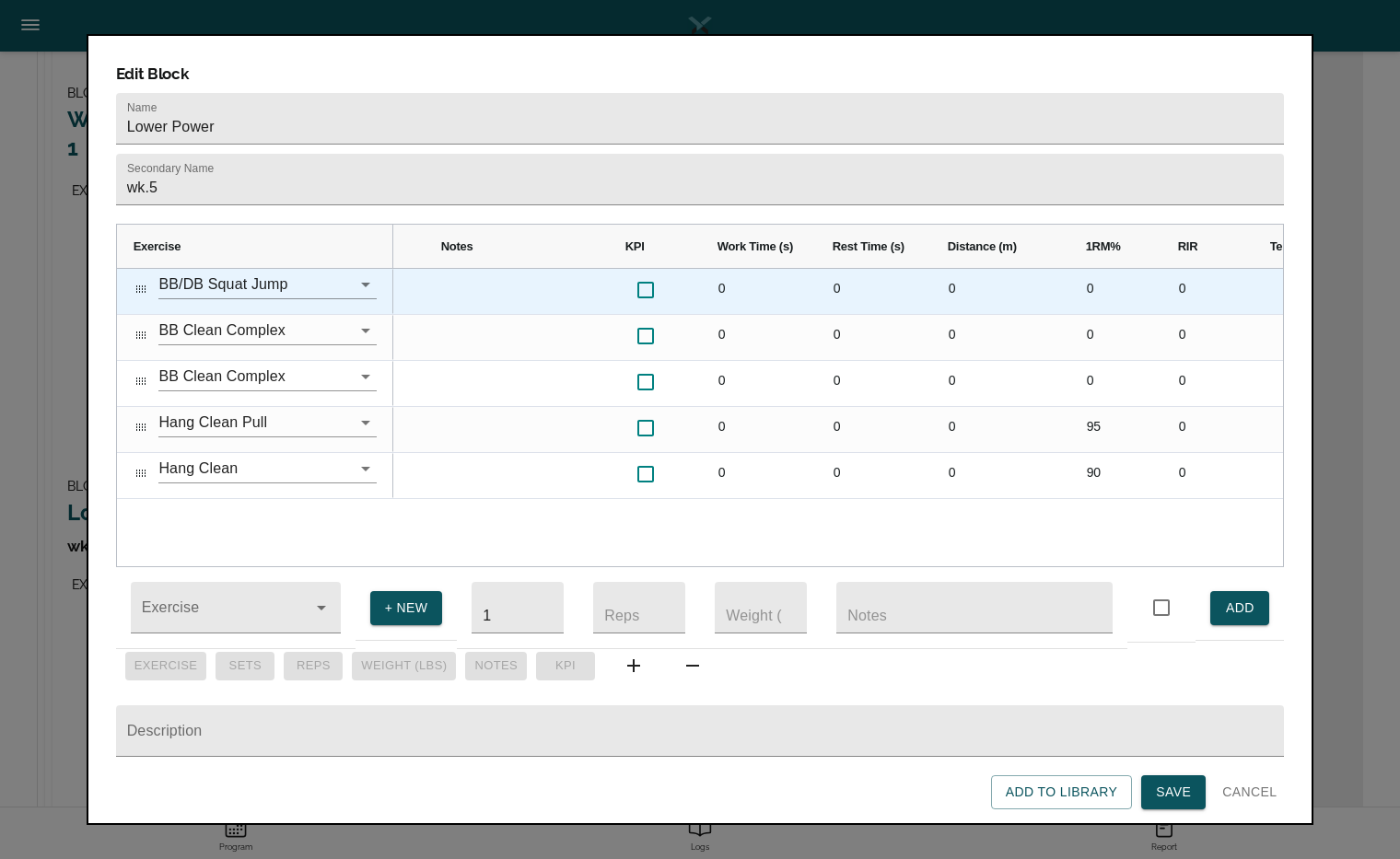 scroll, scrollTop: 0, scrollLeft: 0, axis: both 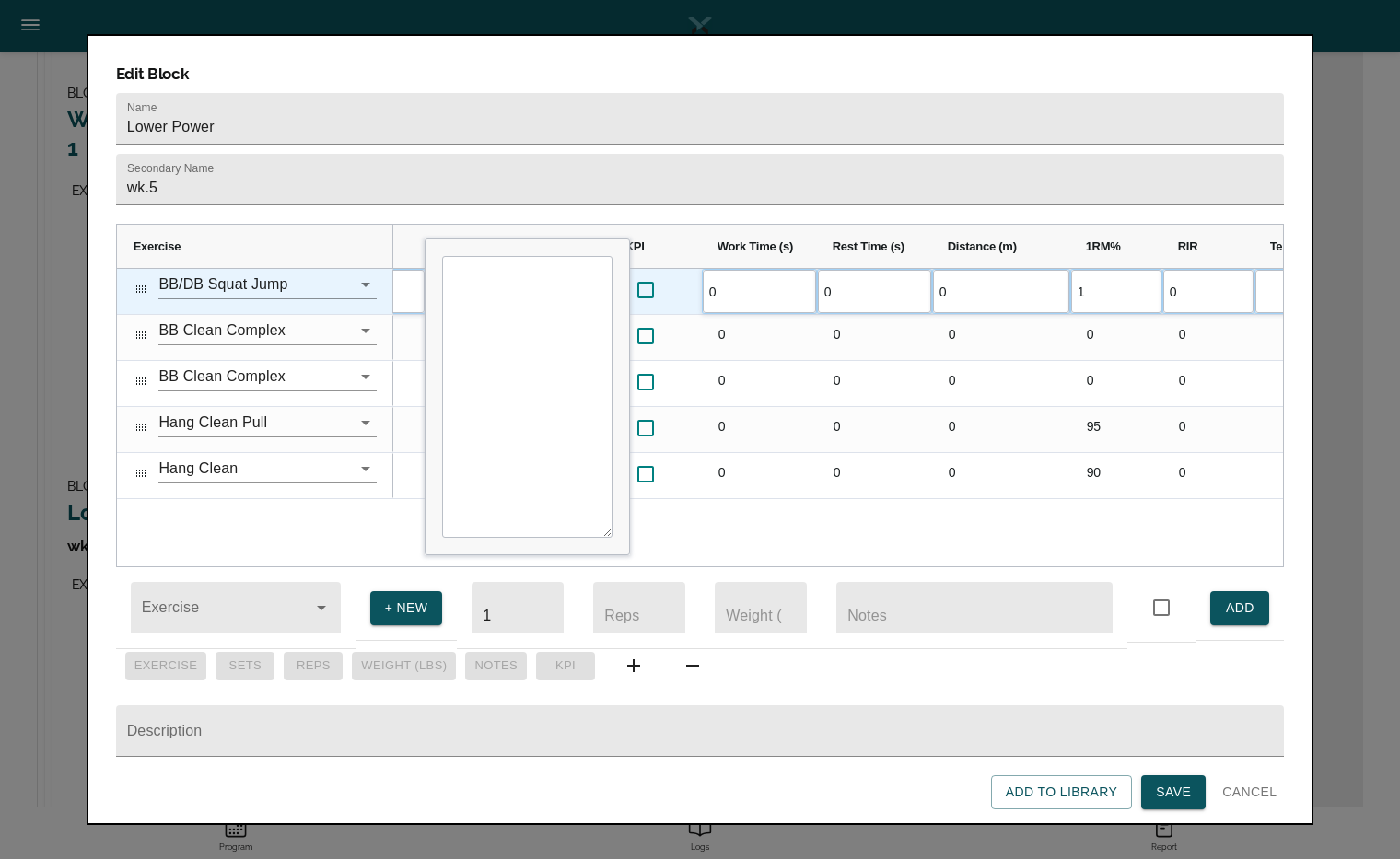type on "18" 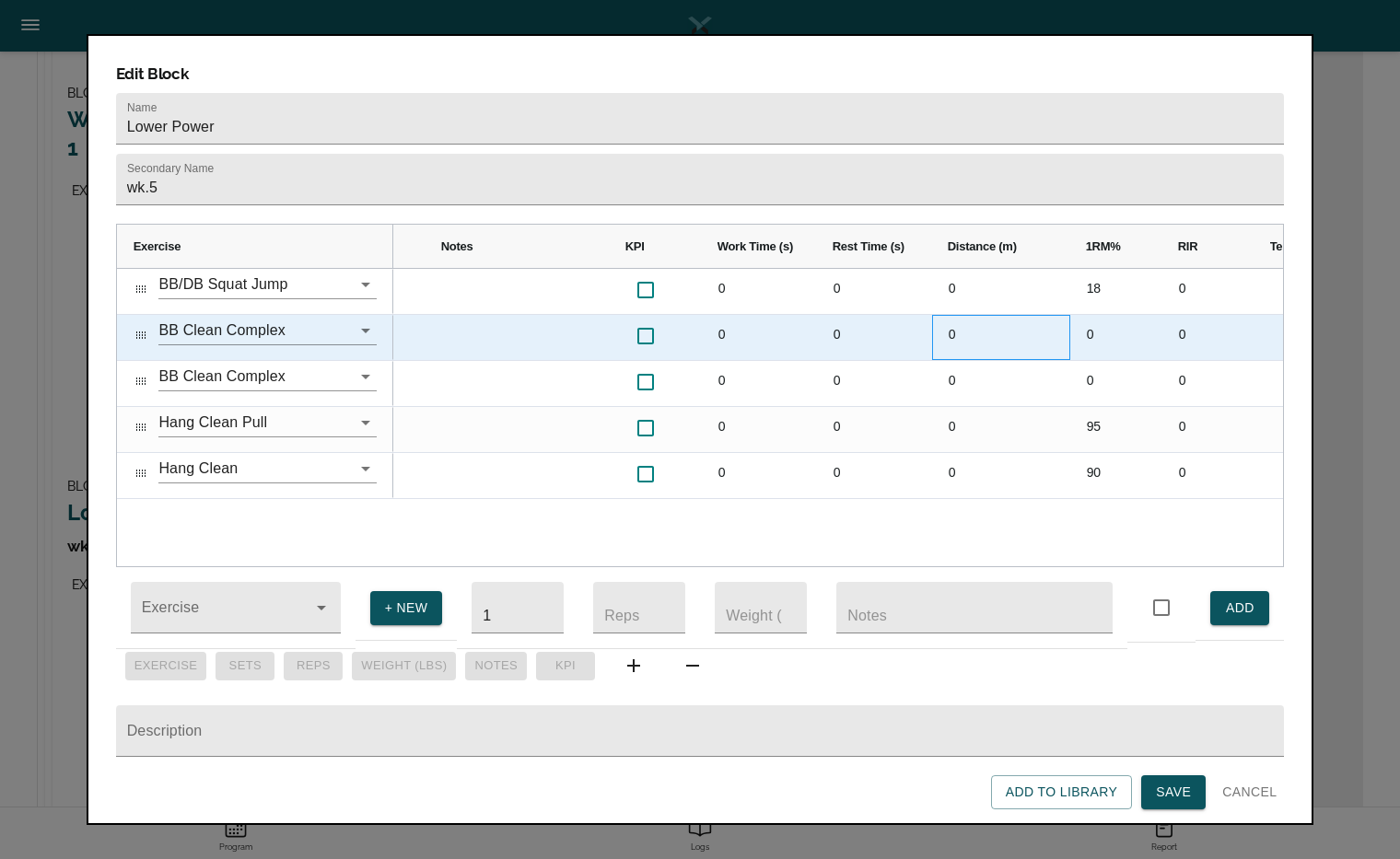click on "0" at bounding box center (1001, 337) 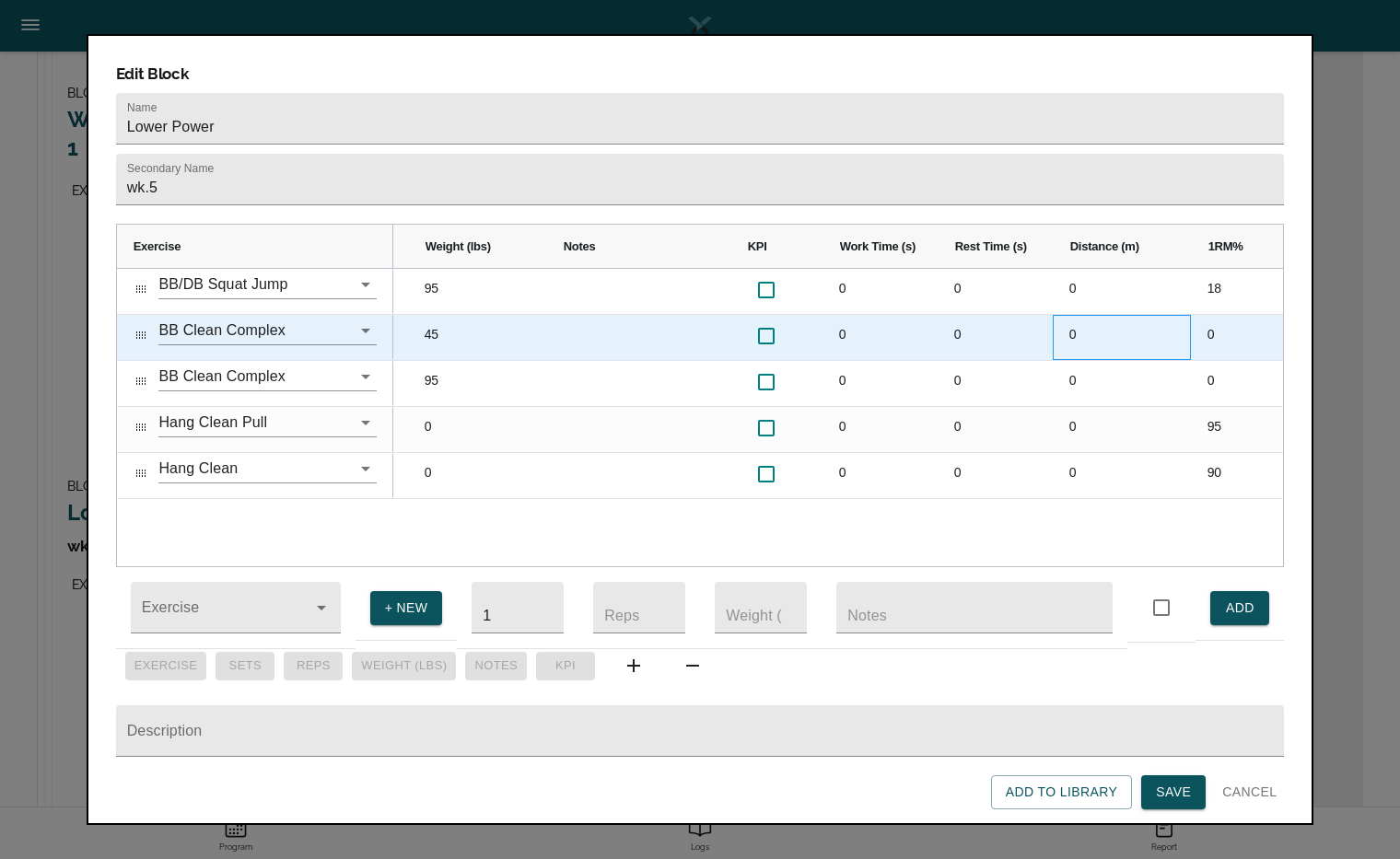 scroll, scrollTop: 0, scrollLeft: 41, axis: horizontal 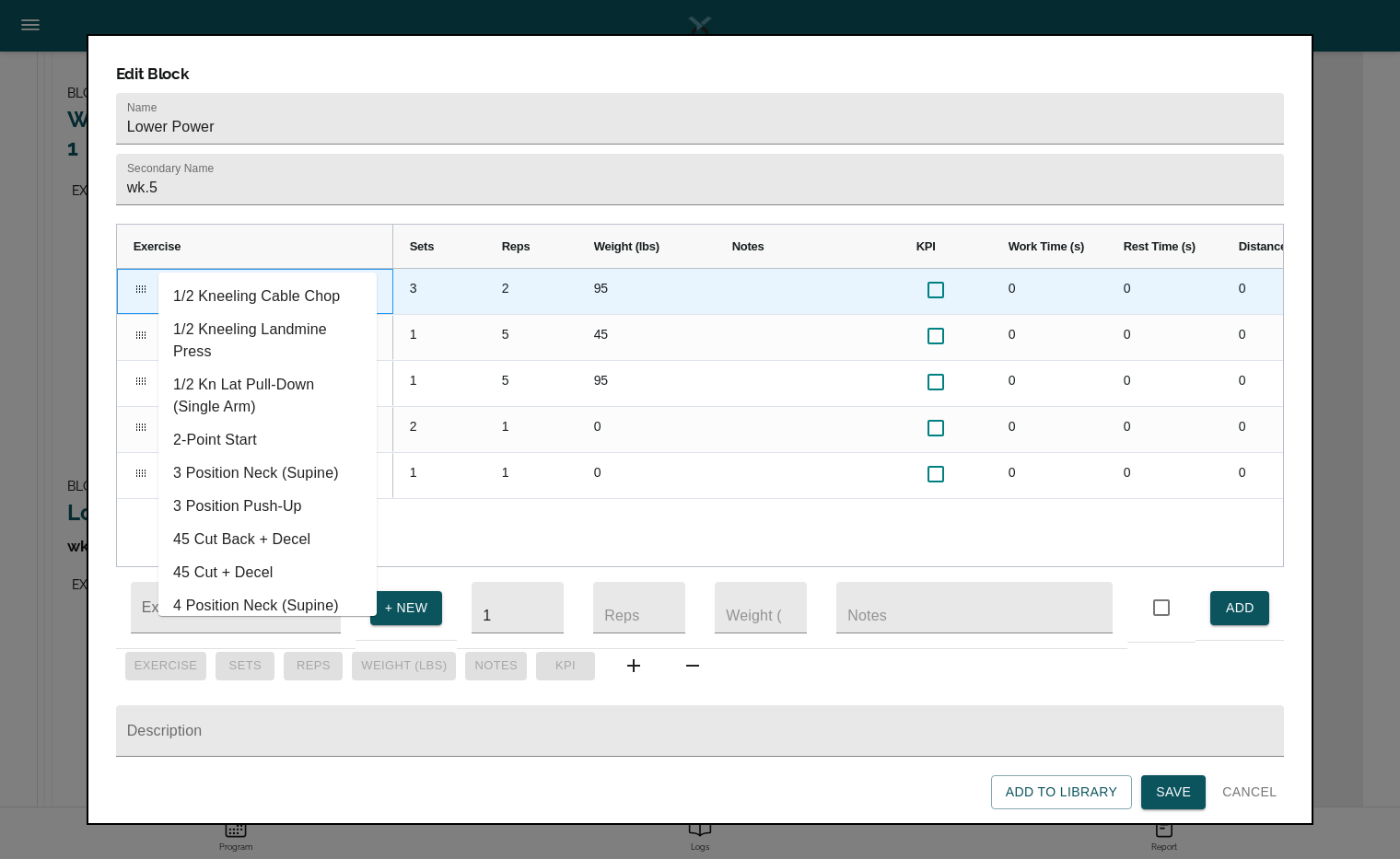 click on "BB/DB Squat Jump" at bounding box center (241, 284) 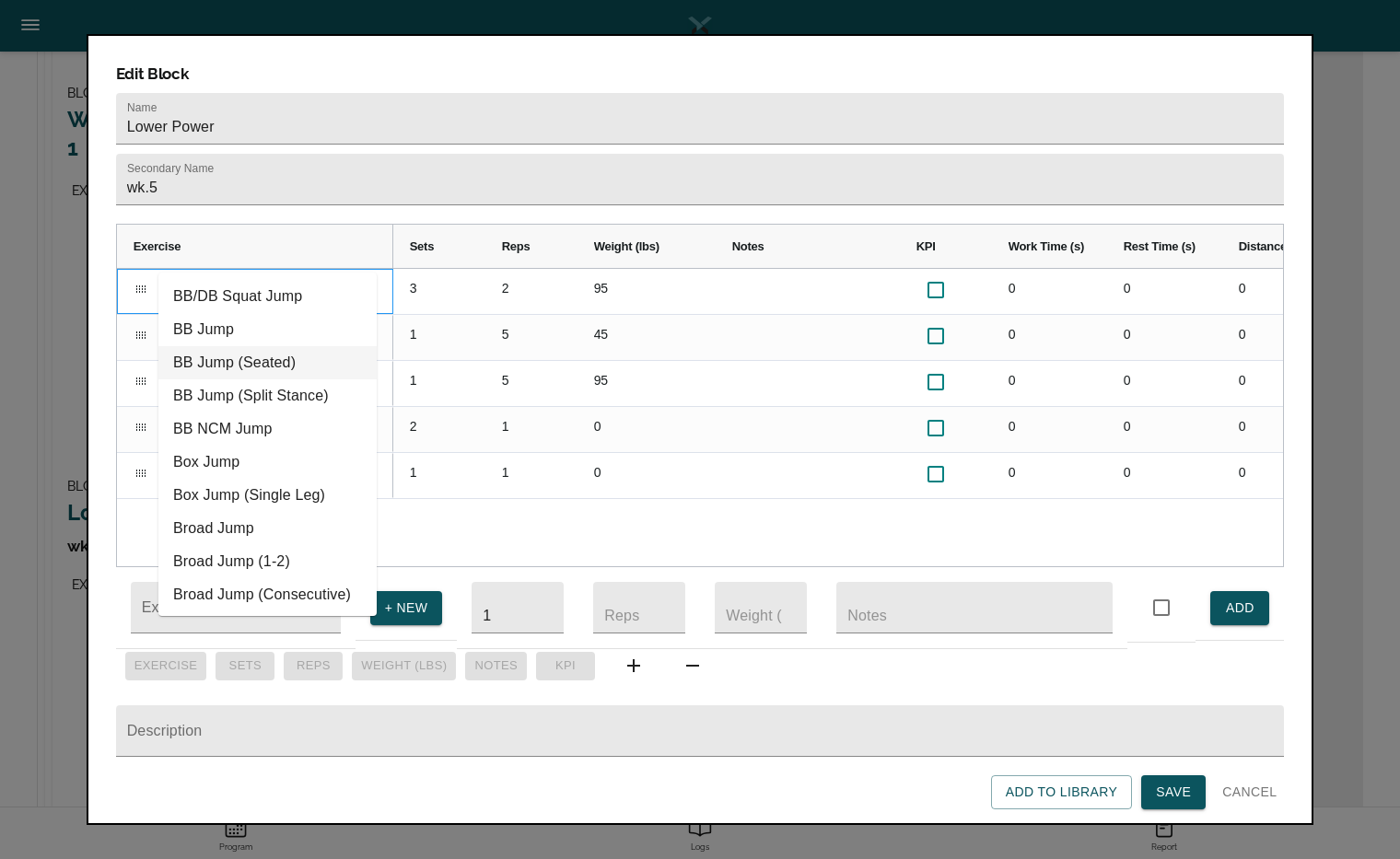 click on "BB Jump (Seated)" at bounding box center [267, 363] 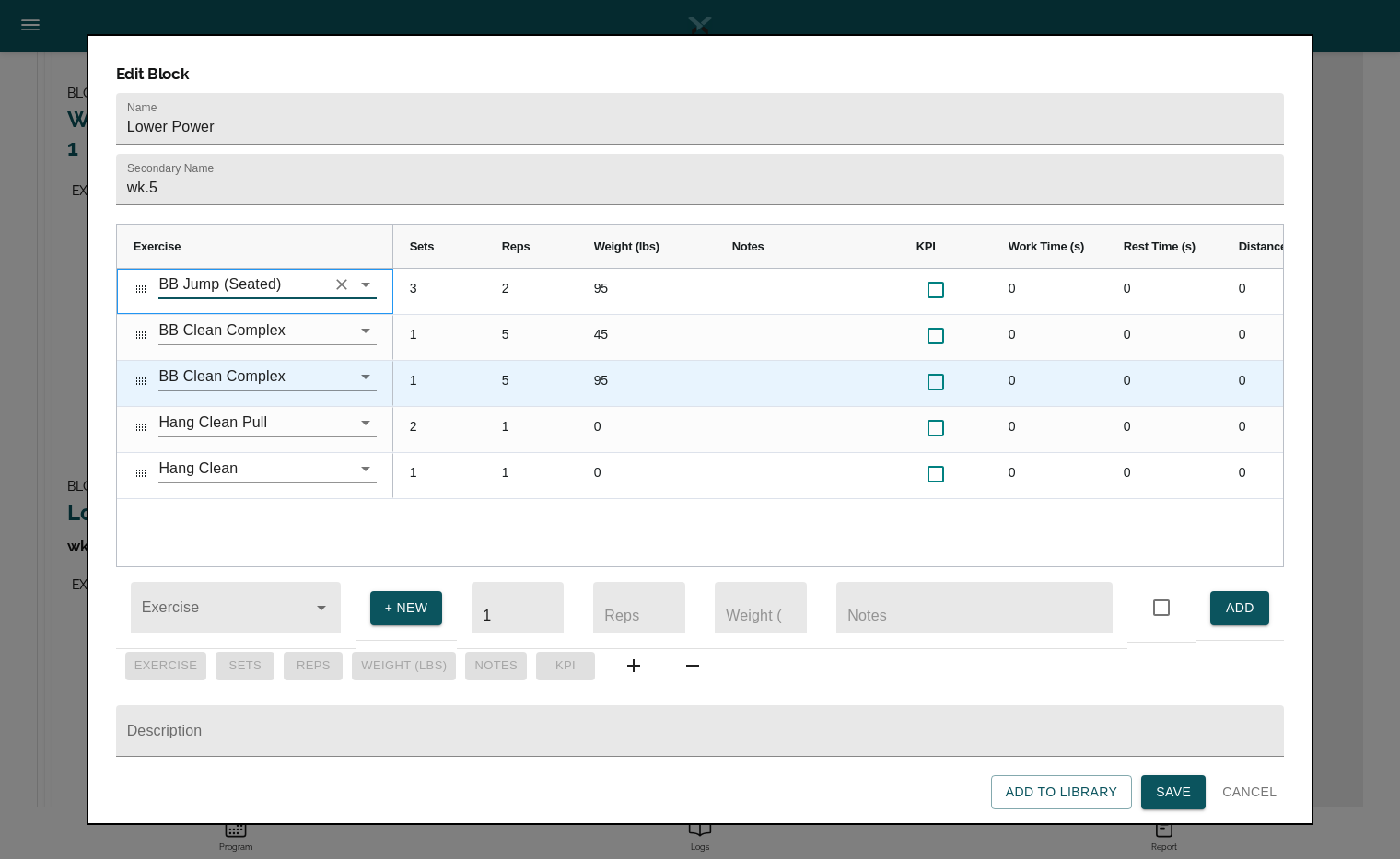 scroll, scrollTop: 523, scrollLeft: 0, axis: vertical 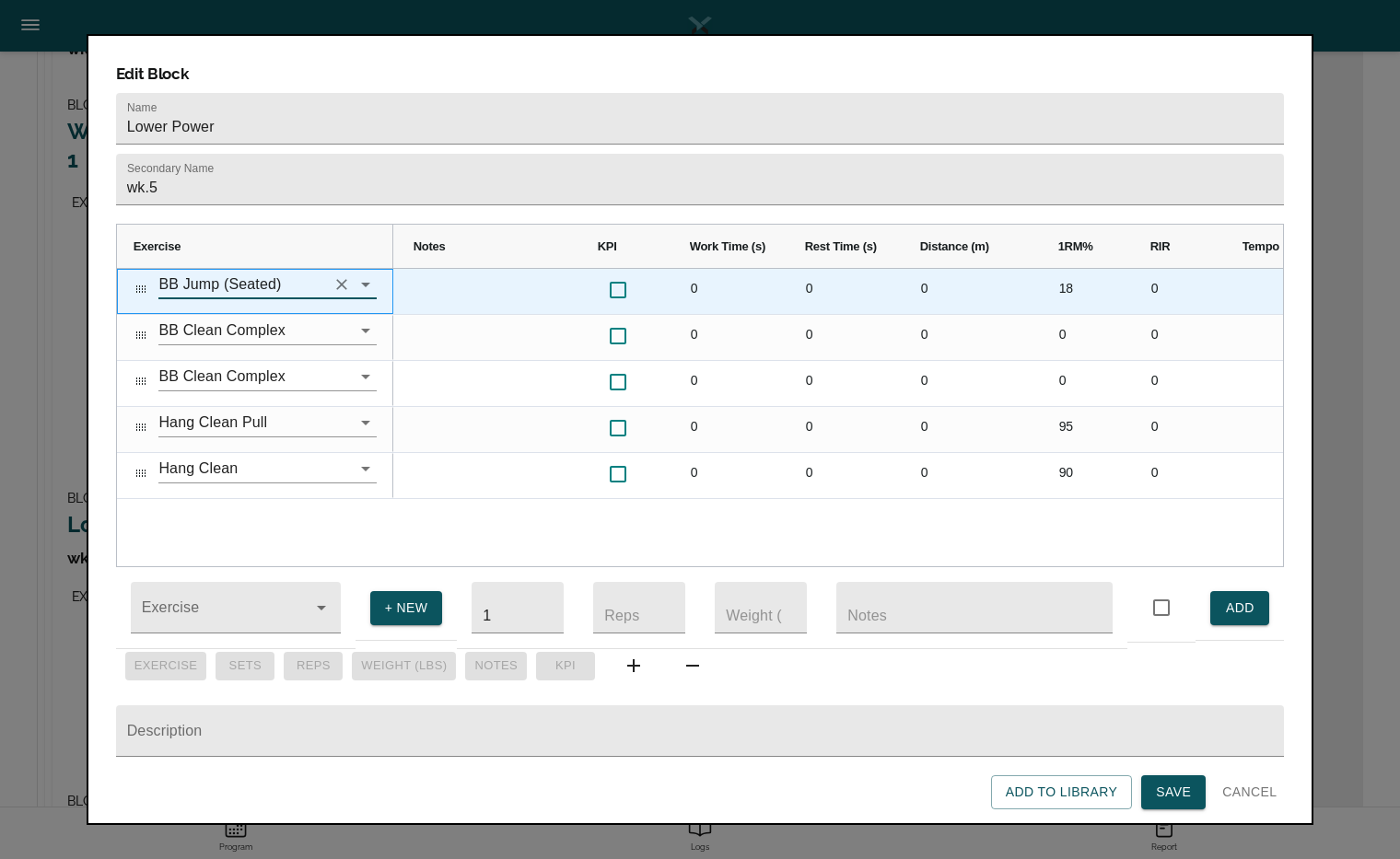 type on "BB Jump (Seated)" 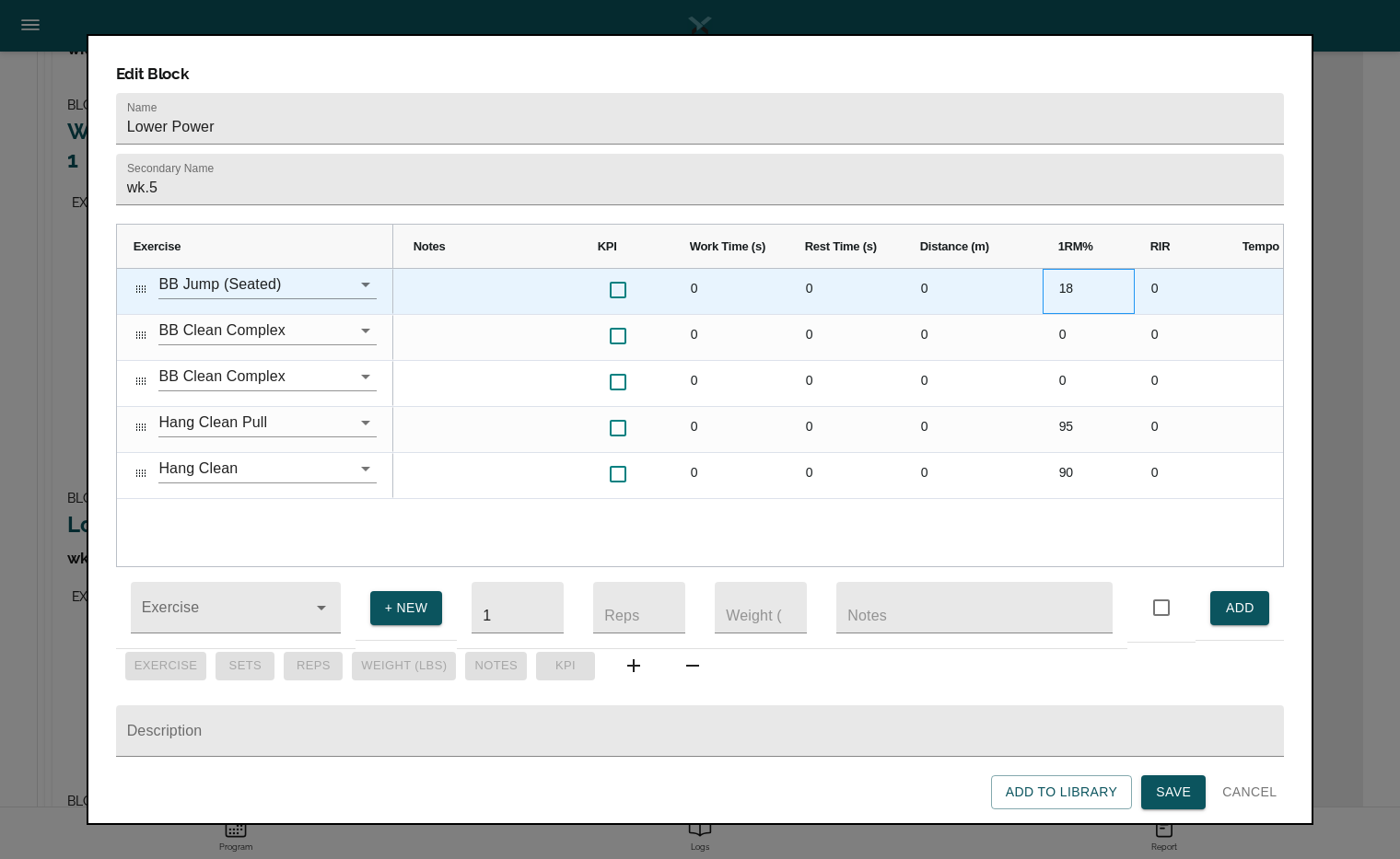 click on "18" at bounding box center (1089, 291) 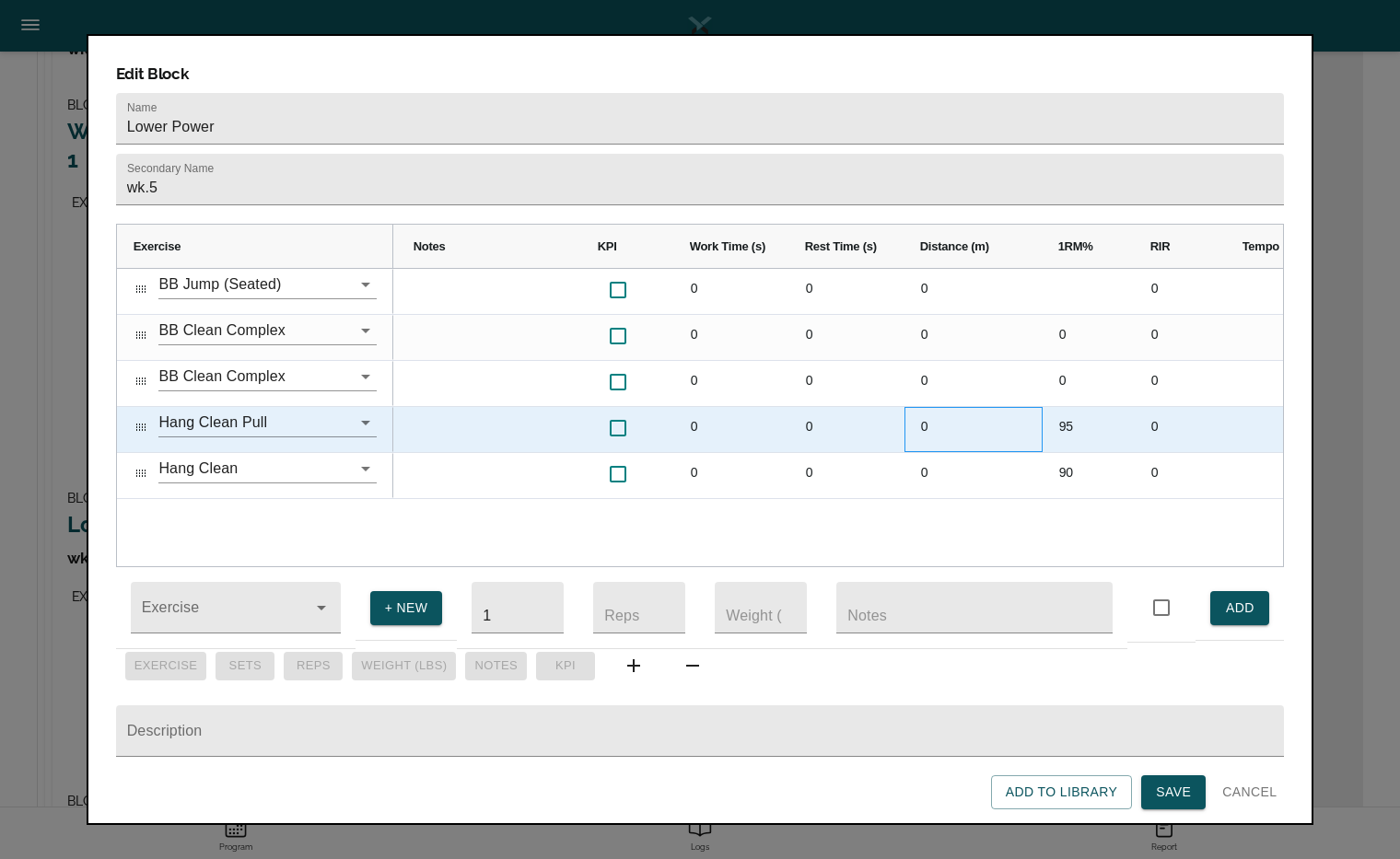click on "0" at bounding box center (974, 429) 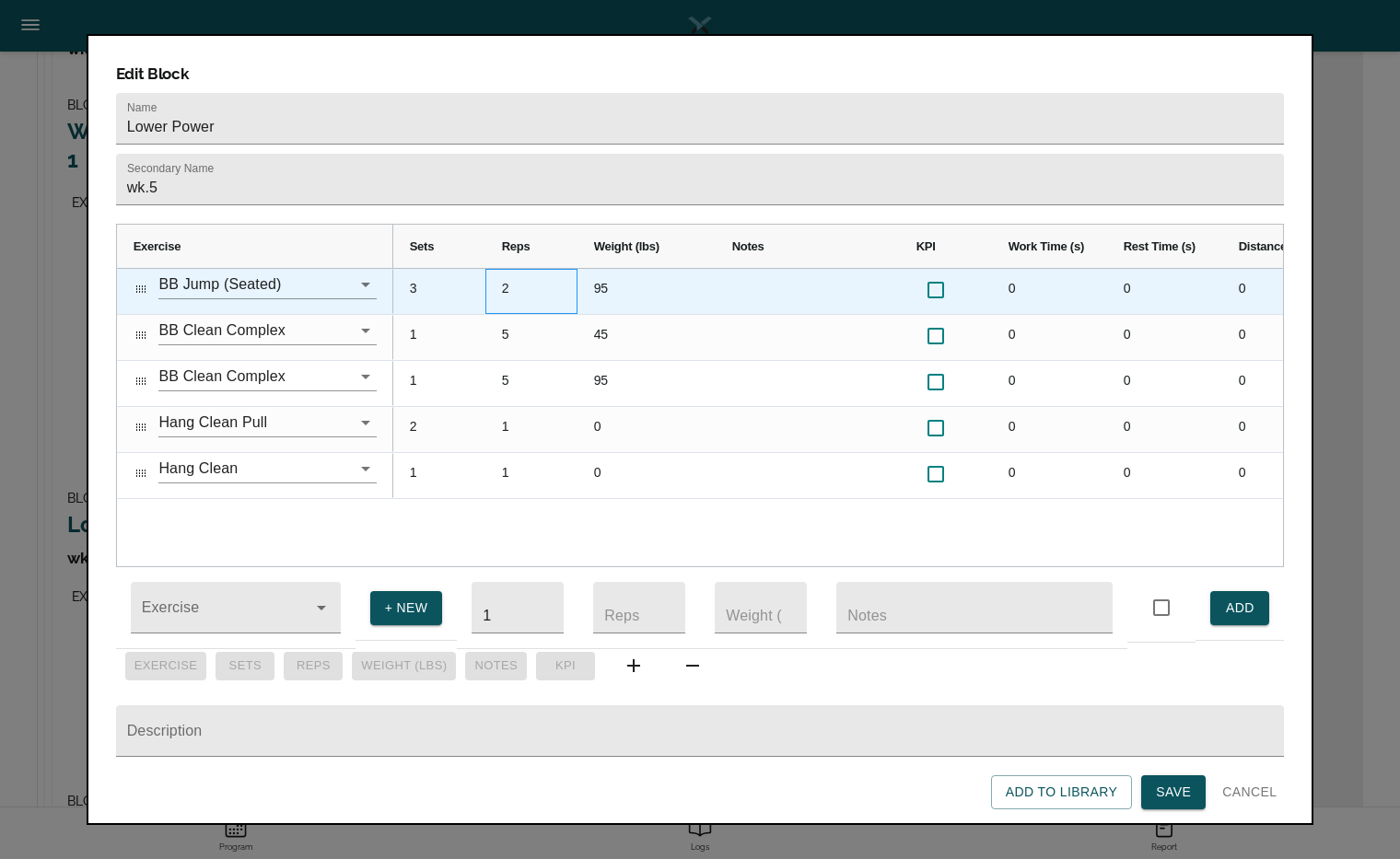 click on "2" at bounding box center [531, 291] 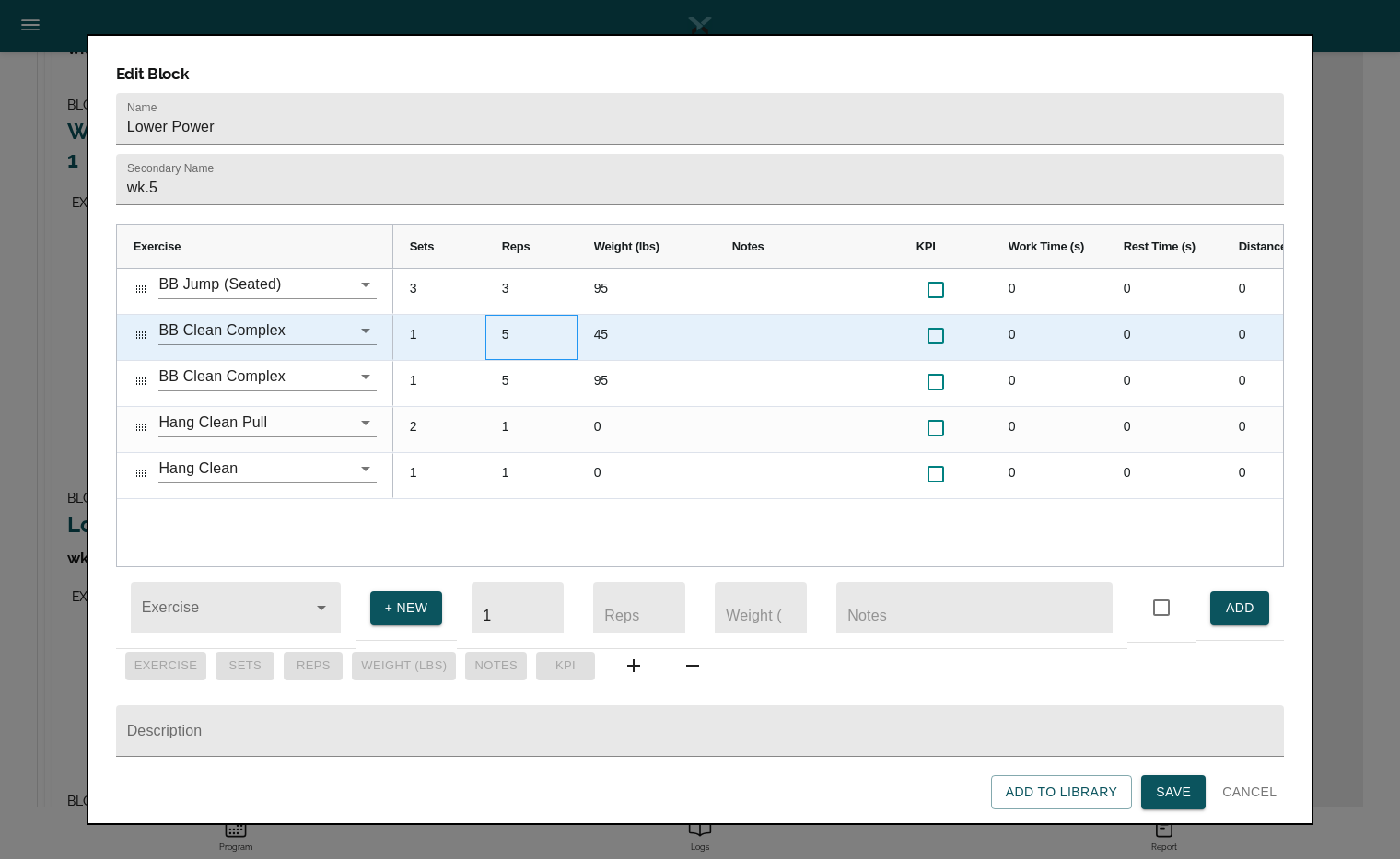 click on "5" at bounding box center (531, 337) 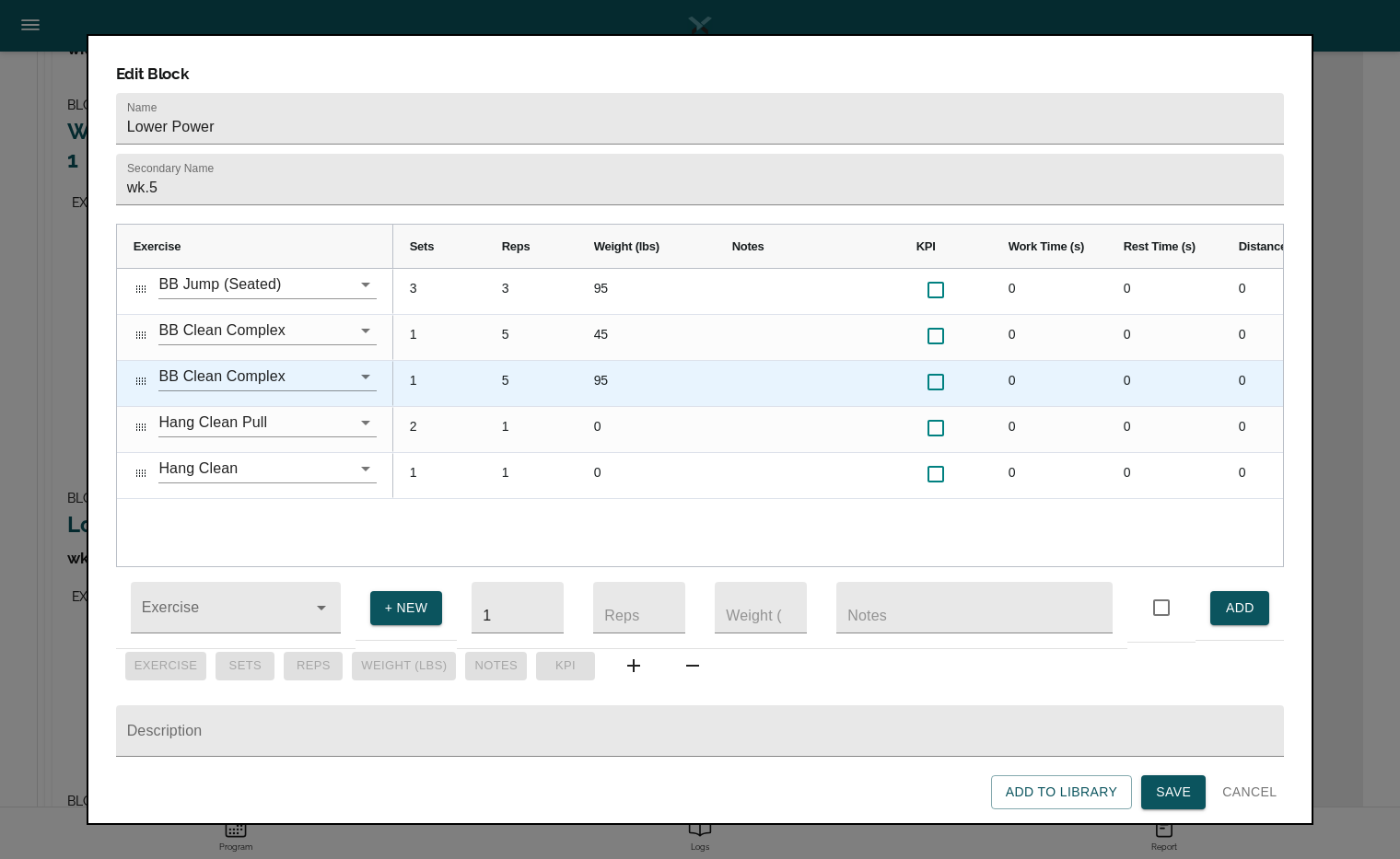click on "95" at bounding box center (647, 383) 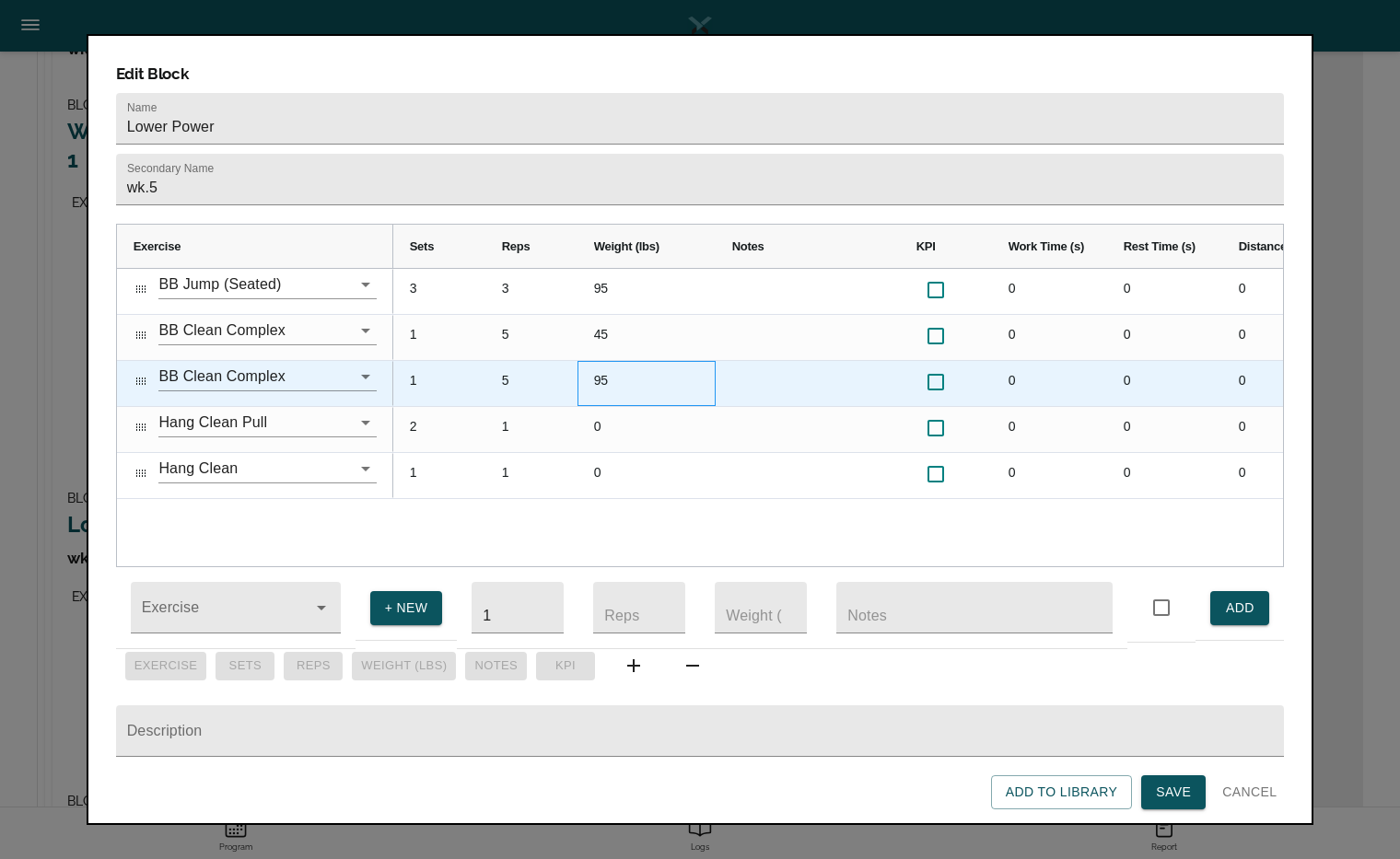 click on "95" at bounding box center [647, 383] 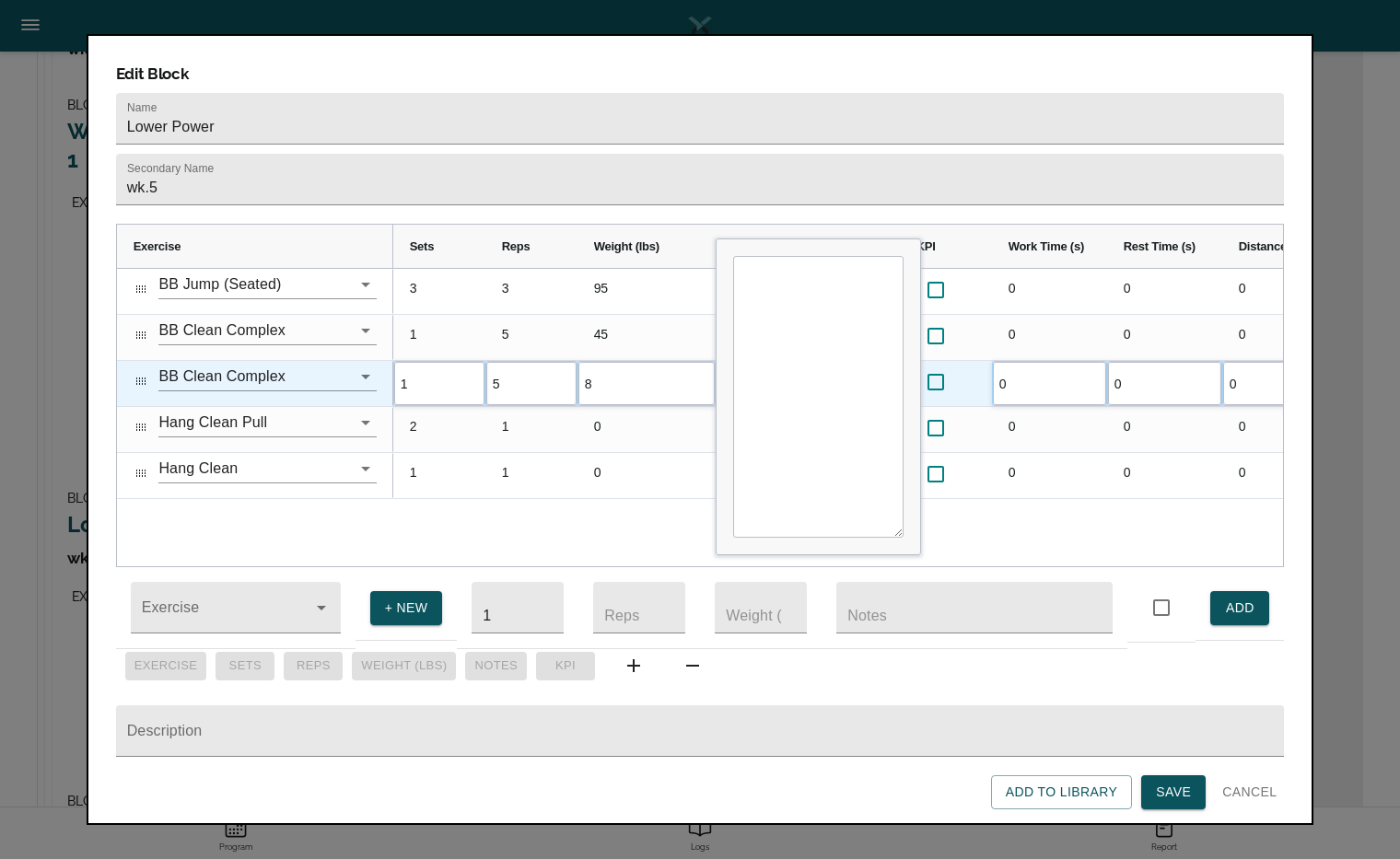 type on "85" 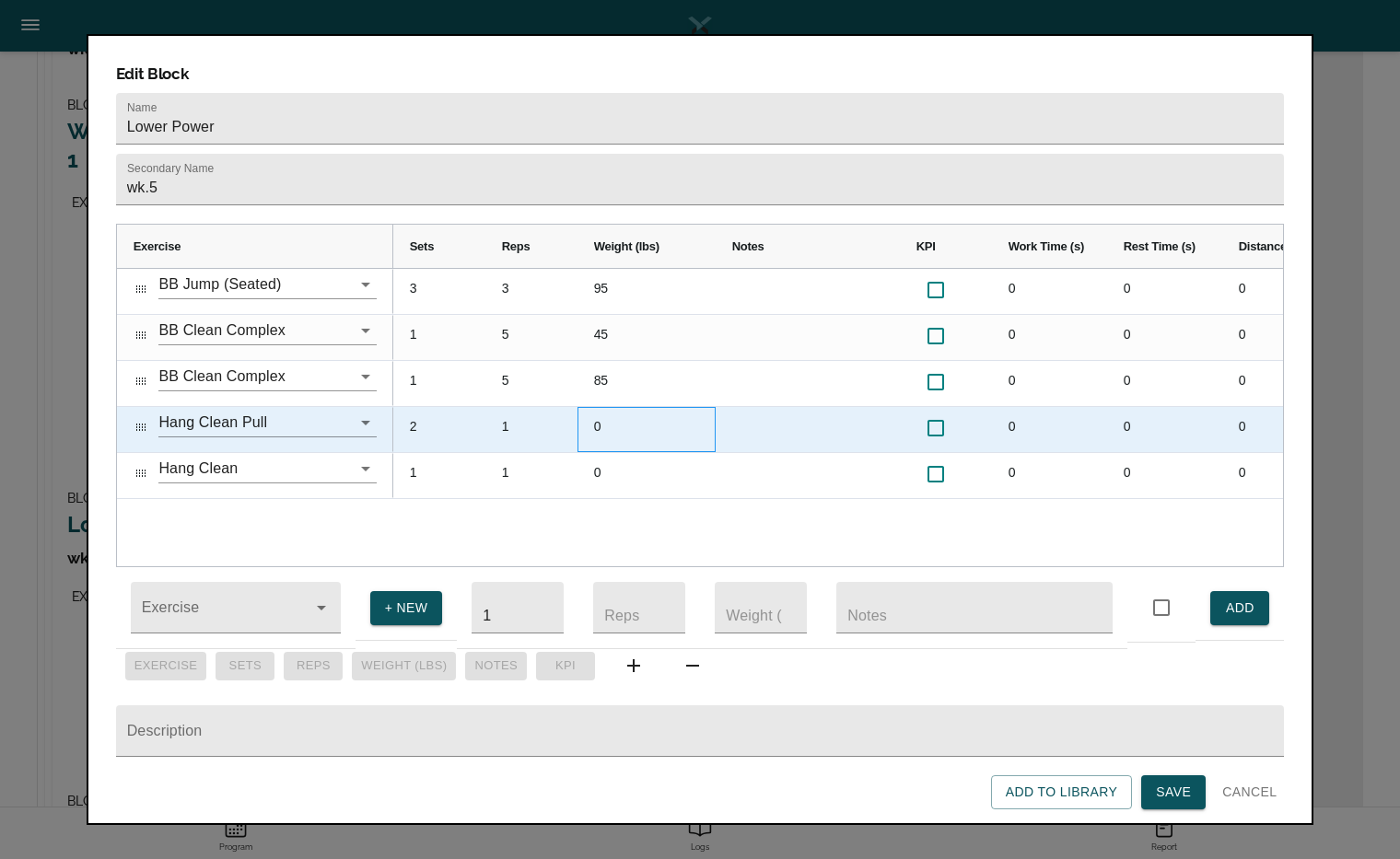 click on "0" at bounding box center (647, 429) 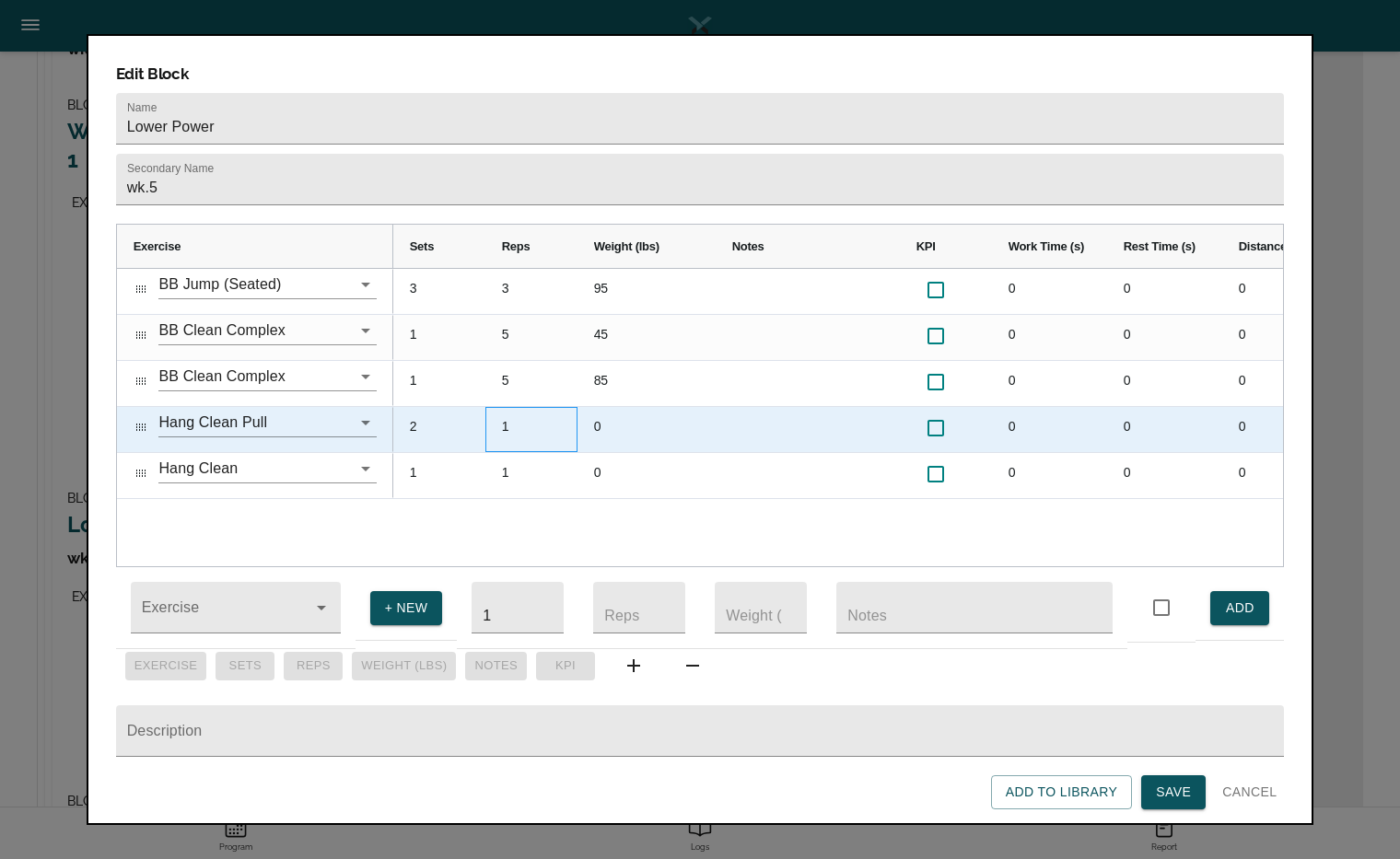click on "1" at bounding box center [531, 429] 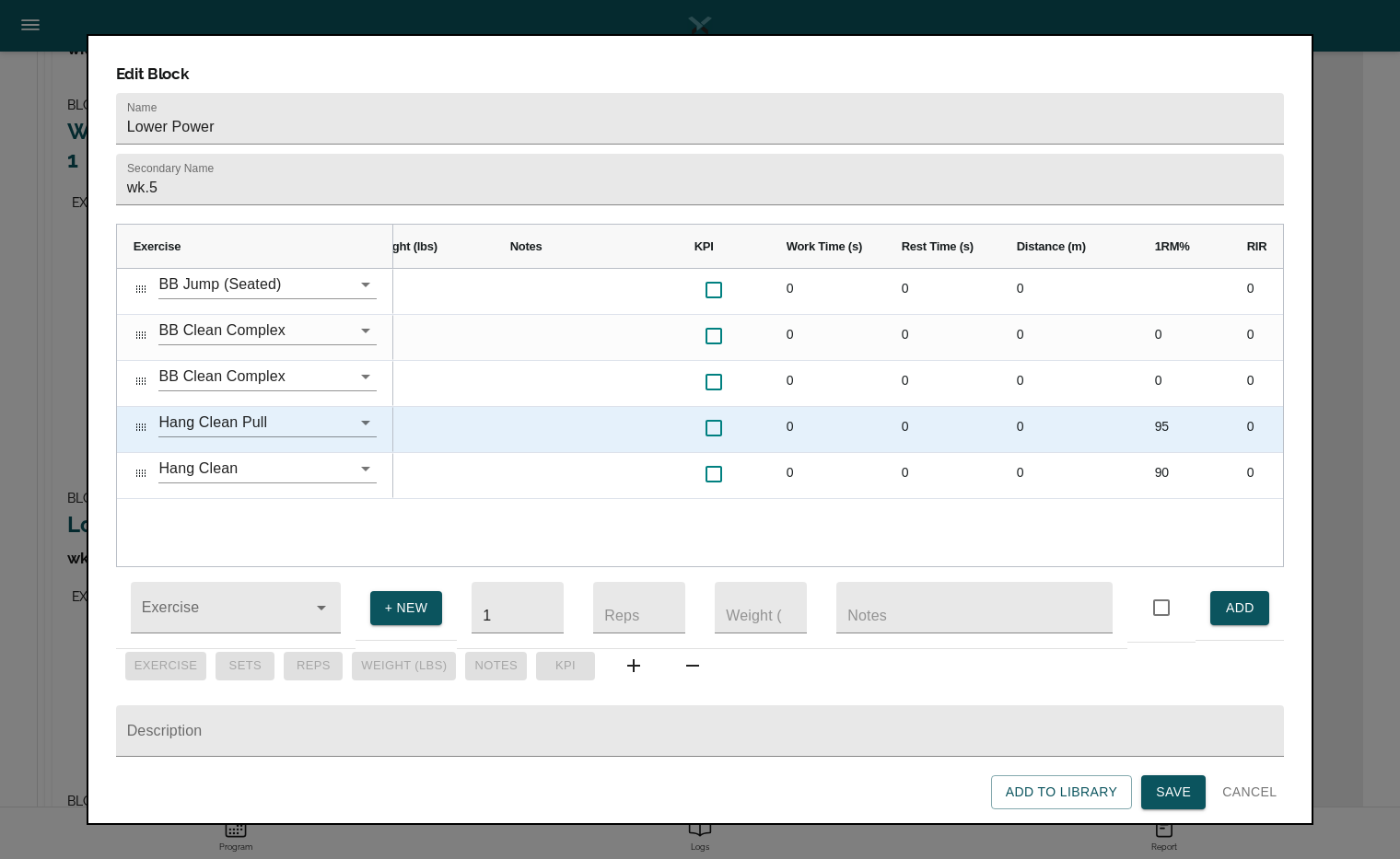 click on "95" at bounding box center (1184, 429) 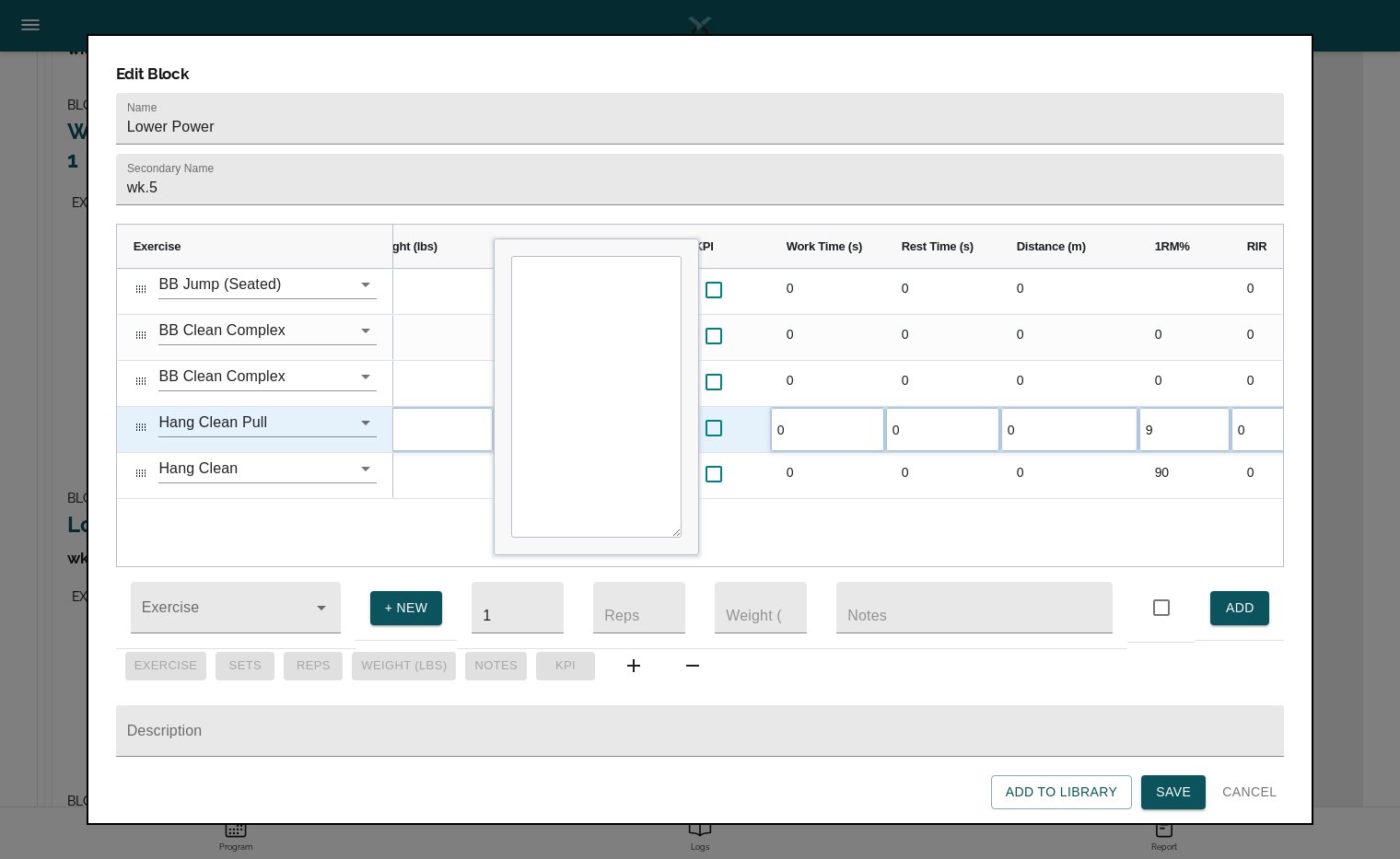 type on "90" 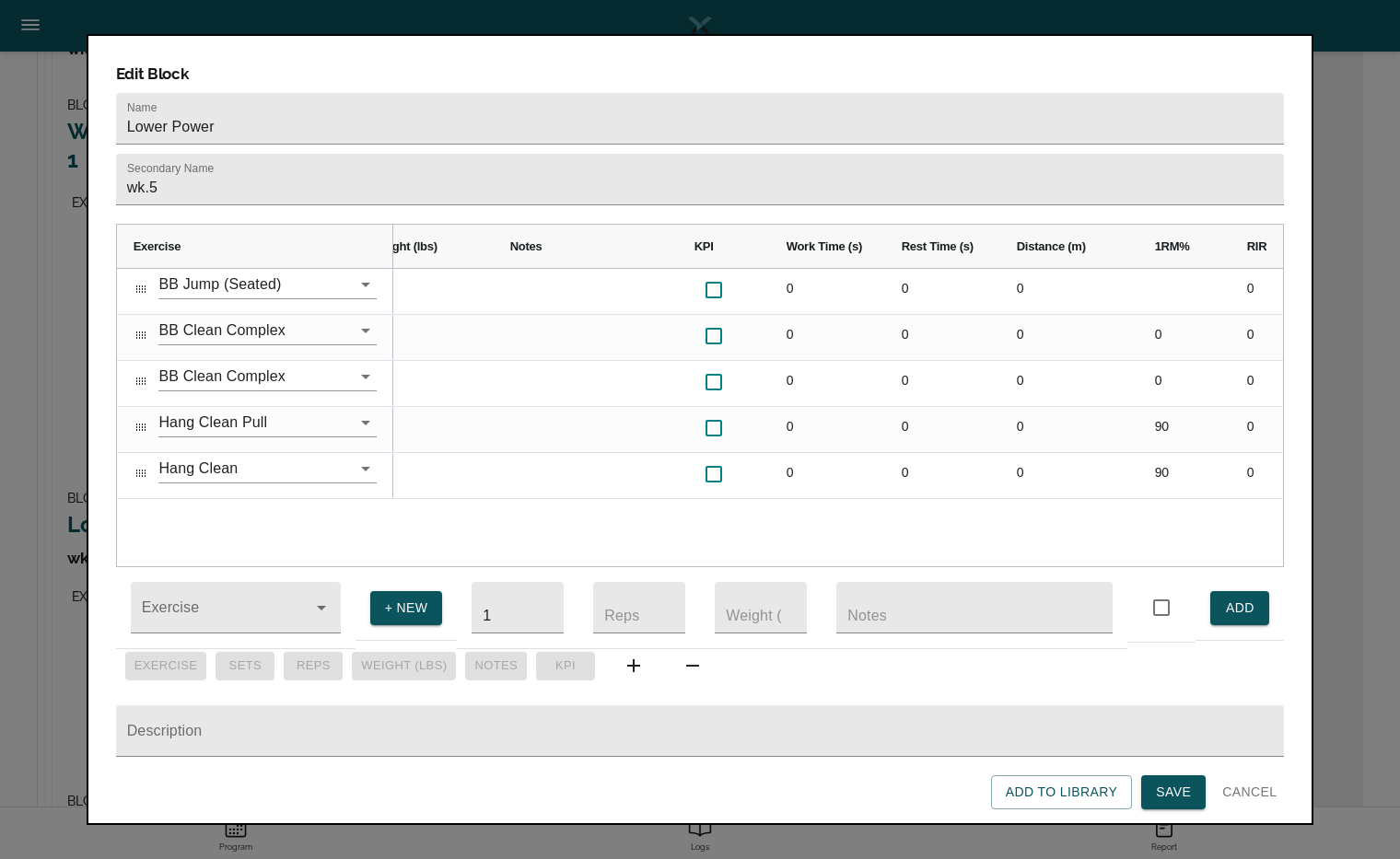click on "3 95 0 0 0 0 3 5 45 0 0 0 0 0 1 5 85 0 0 0 0 0 1 1 0 0 0 0 90 0 2 1 0 0 0 0 90 0 1" at bounding box center (838, 417) 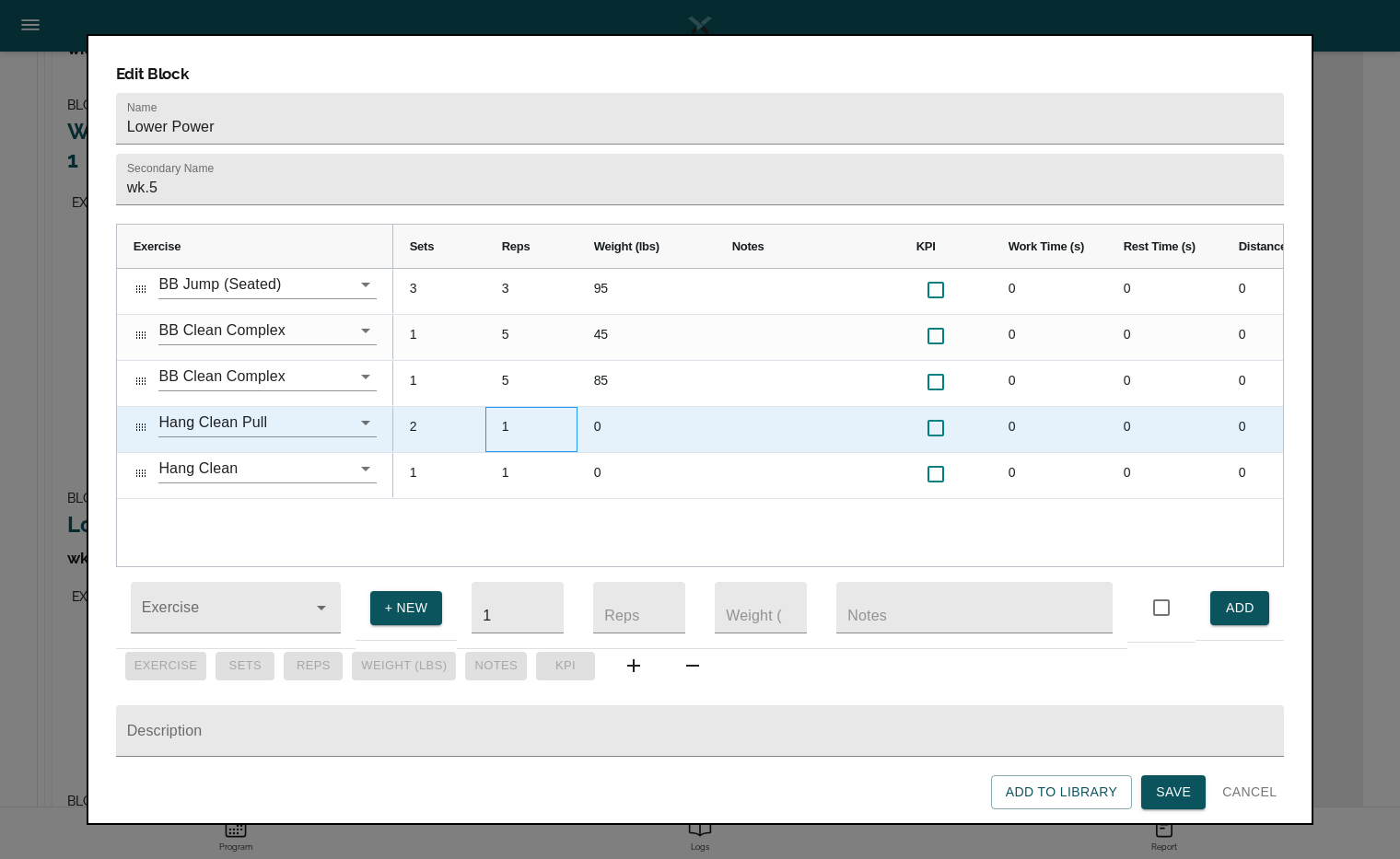 click on "1" at bounding box center (531, 429) 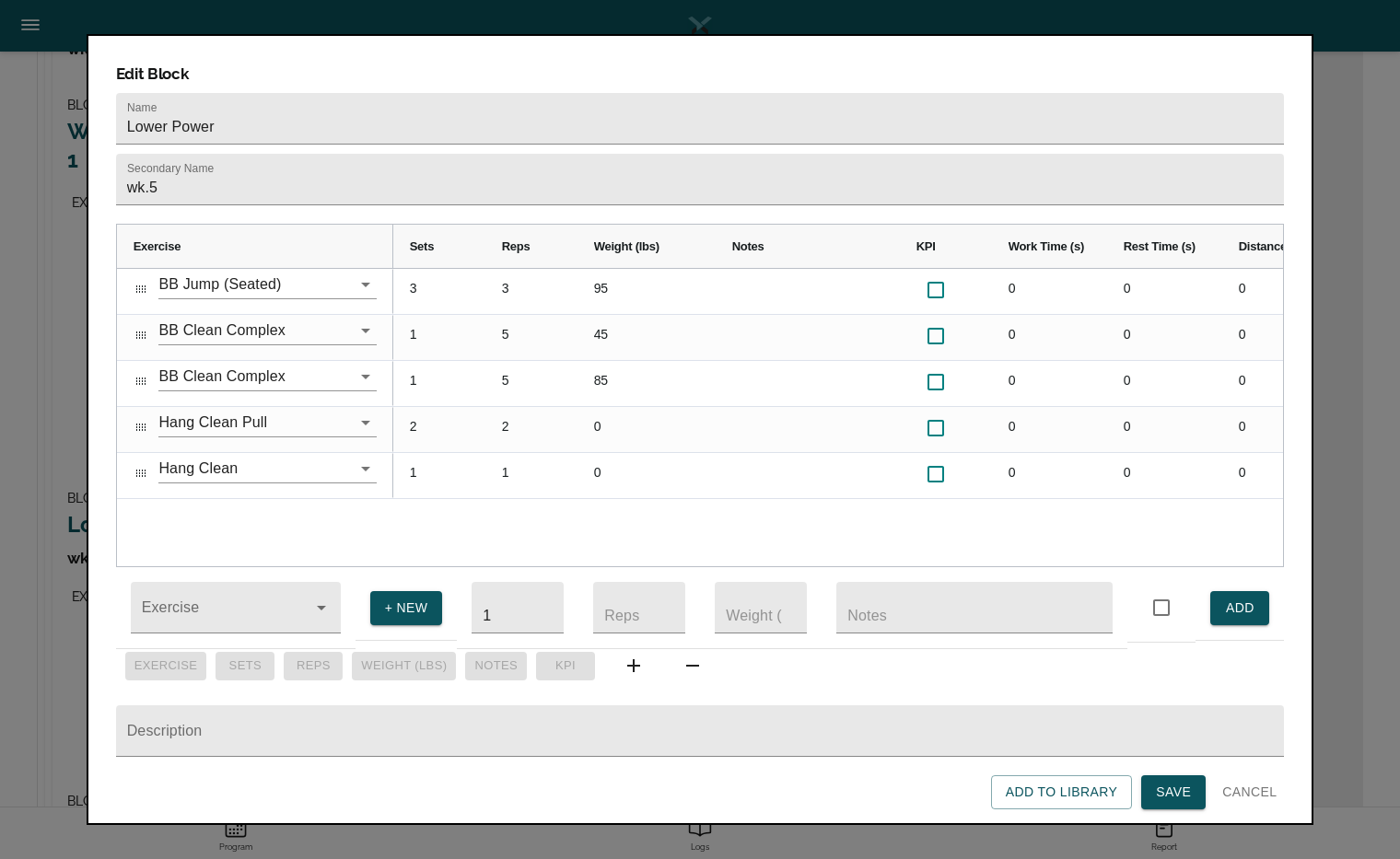 click on "3 95 0 0 0 0 3 5 45 0 0 0 0 0 1 5 85 0 0 0 0 0 1 2 0 0 0 0 90 0 2 1 0 0 0 0 90 0 1" at bounding box center (838, 417) 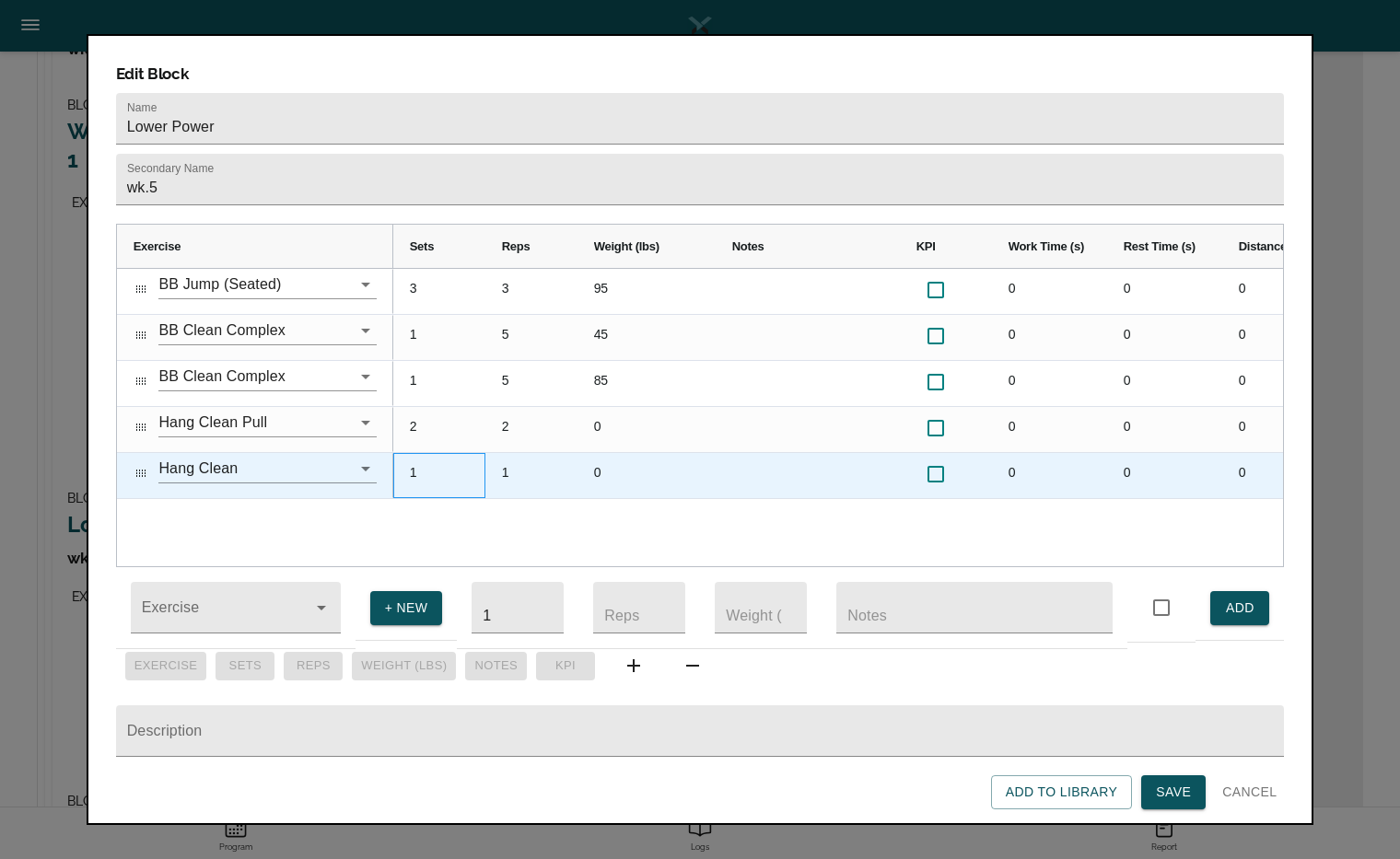 click on "1" at bounding box center (439, 475) 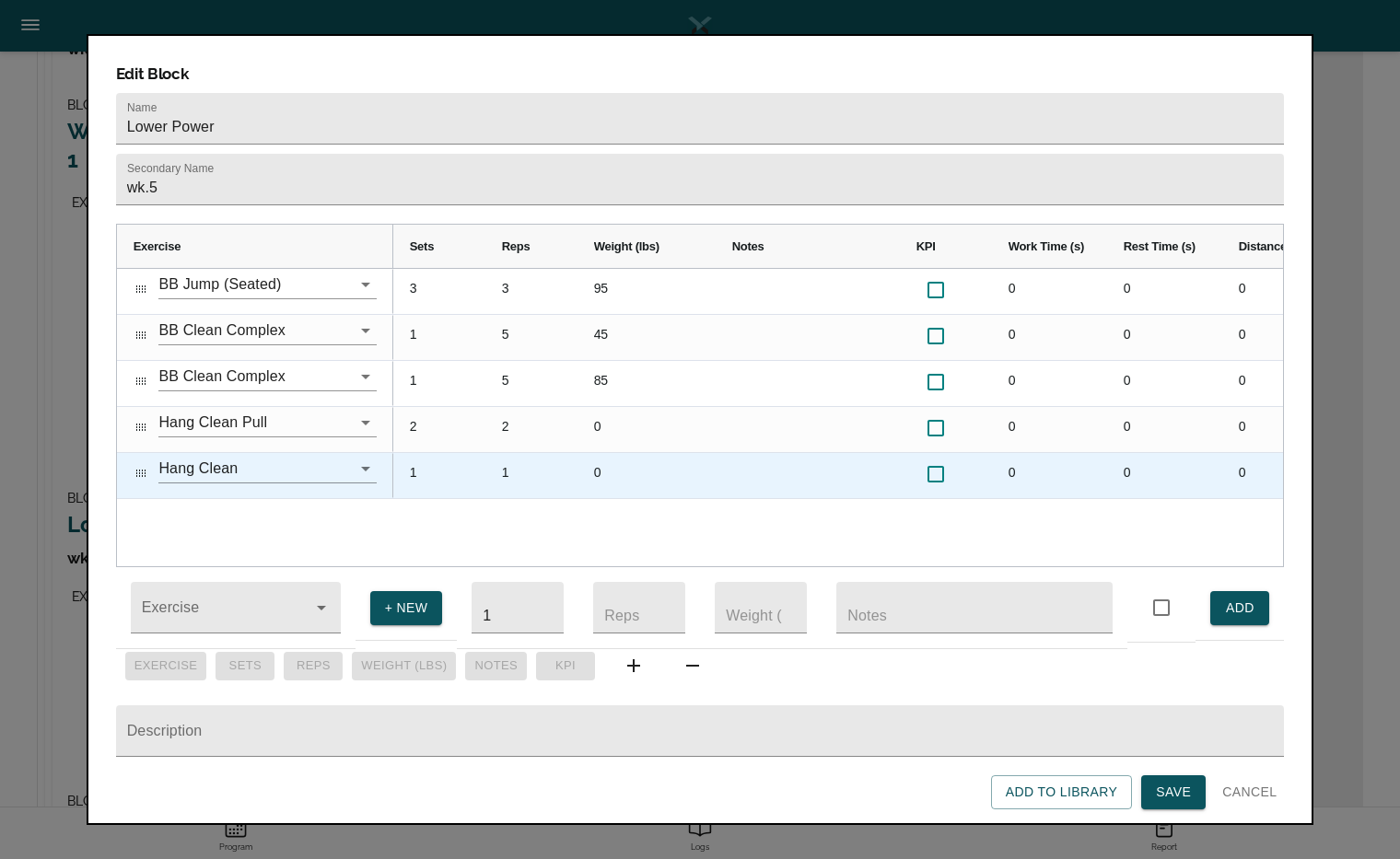 scroll, scrollTop: 0, scrollLeft: 0, axis: both 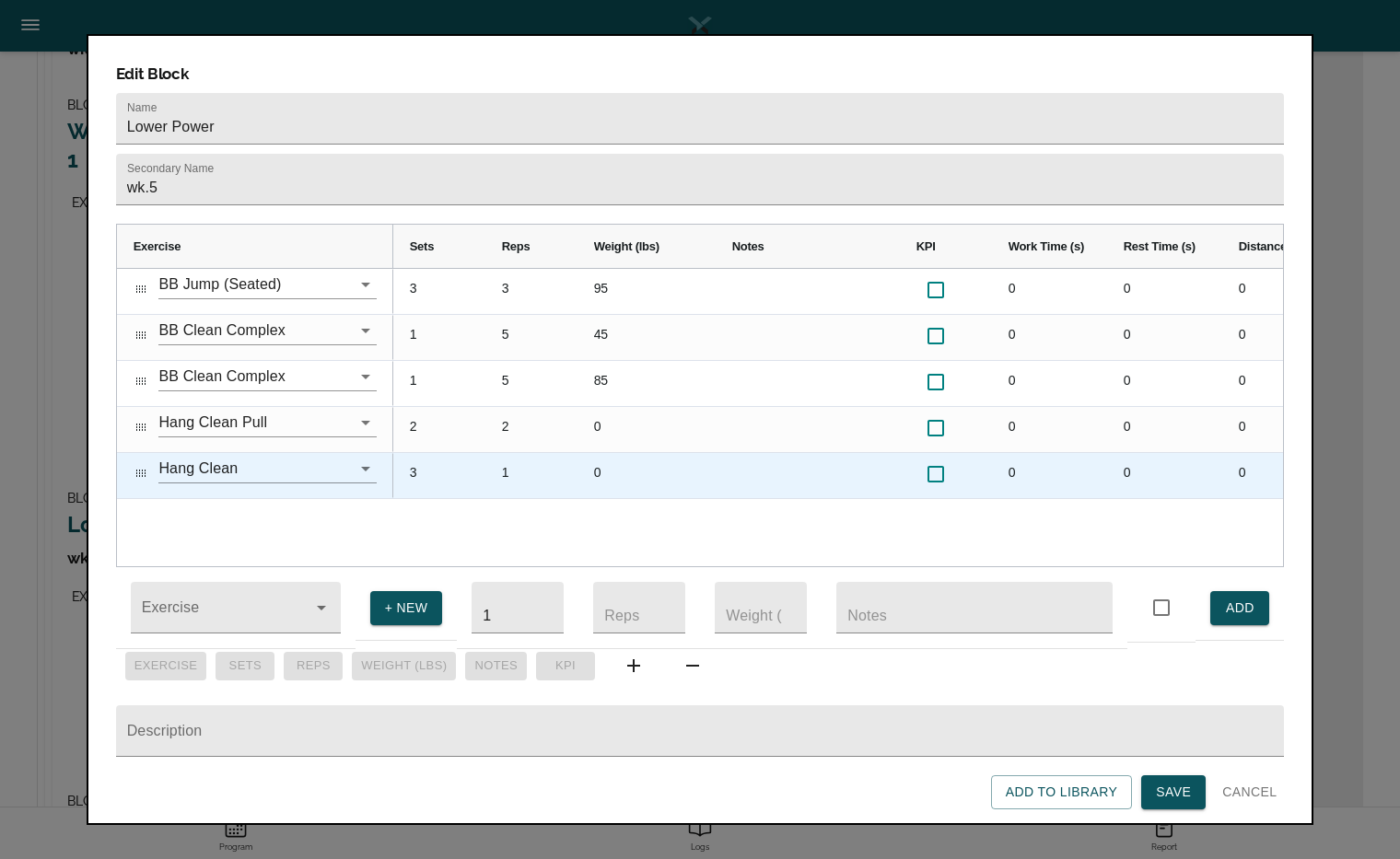 click on "1" at bounding box center [531, 475] 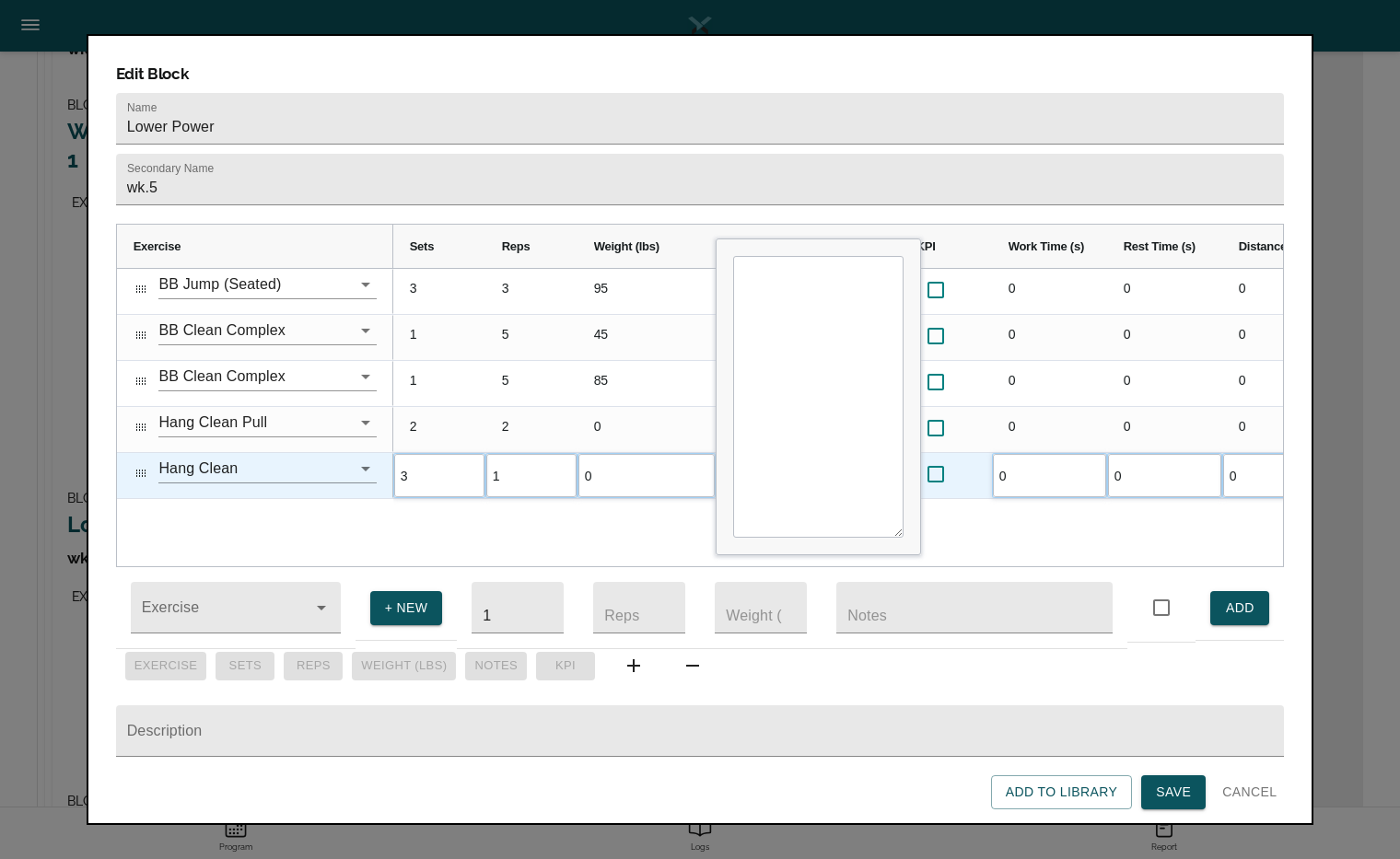 scroll, scrollTop: 0, scrollLeft: 0, axis: both 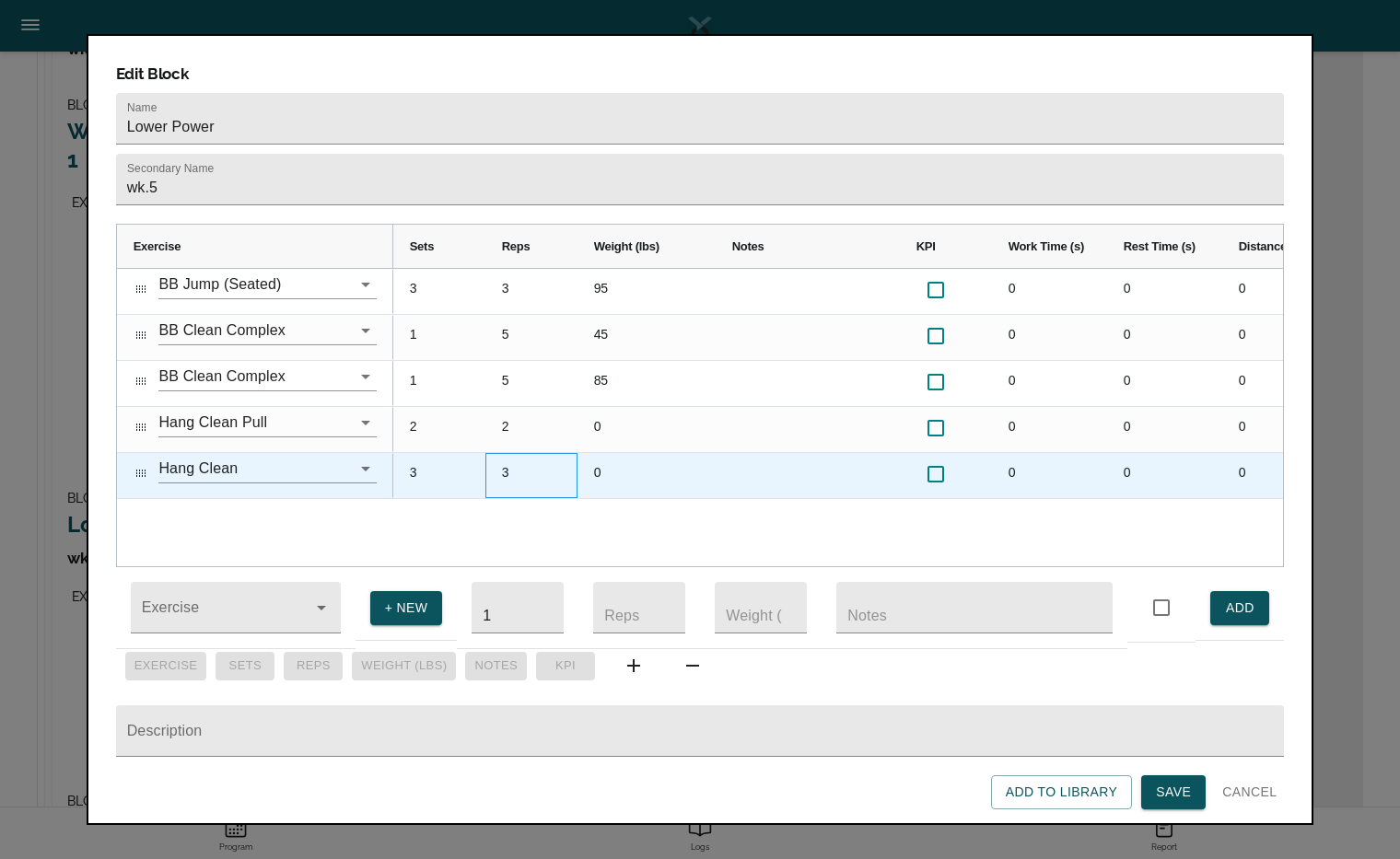 click on "3" at bounding box center [531, 475] 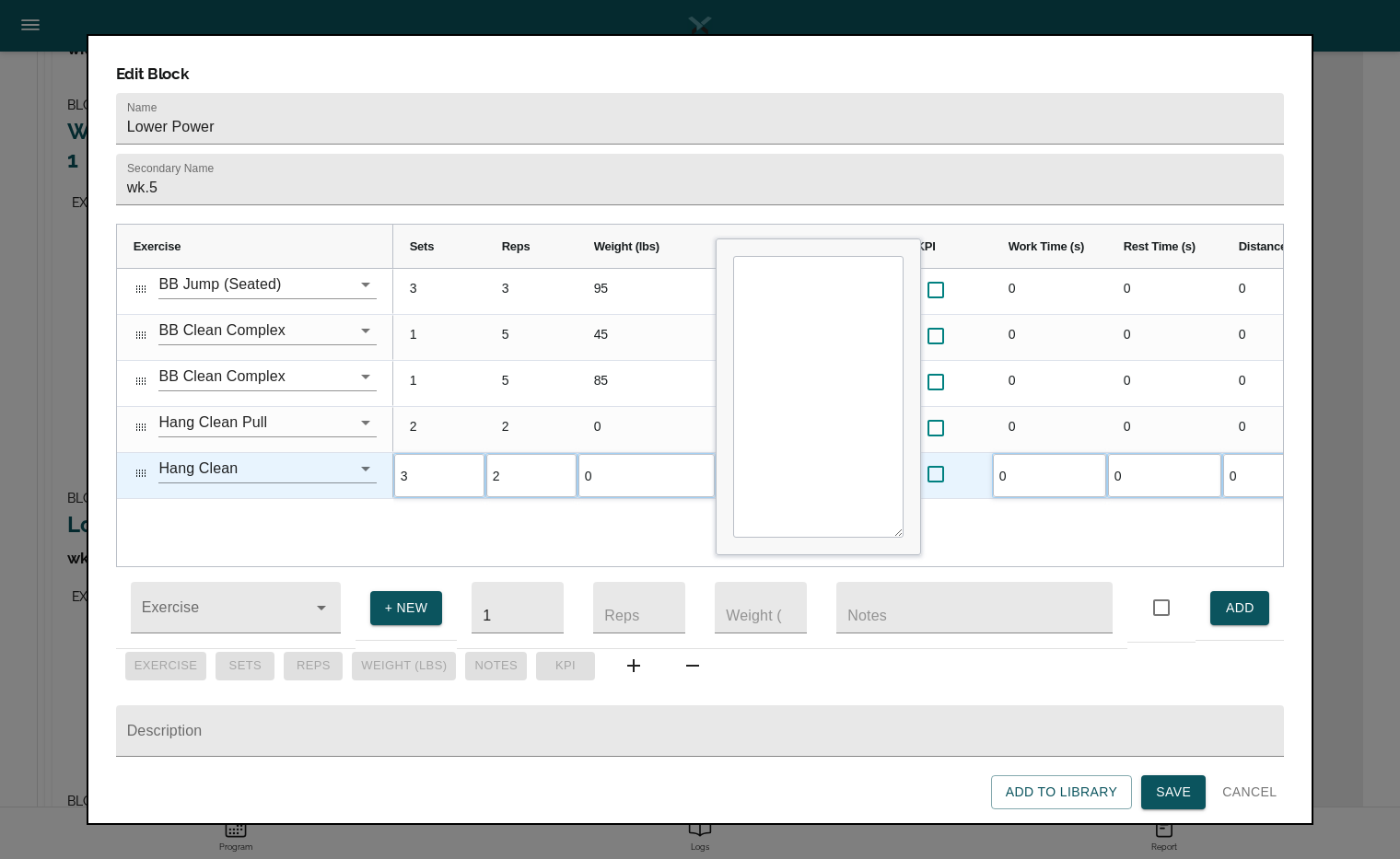 scroll, scrollTop: 0, scrollLeft: 0, axis: both 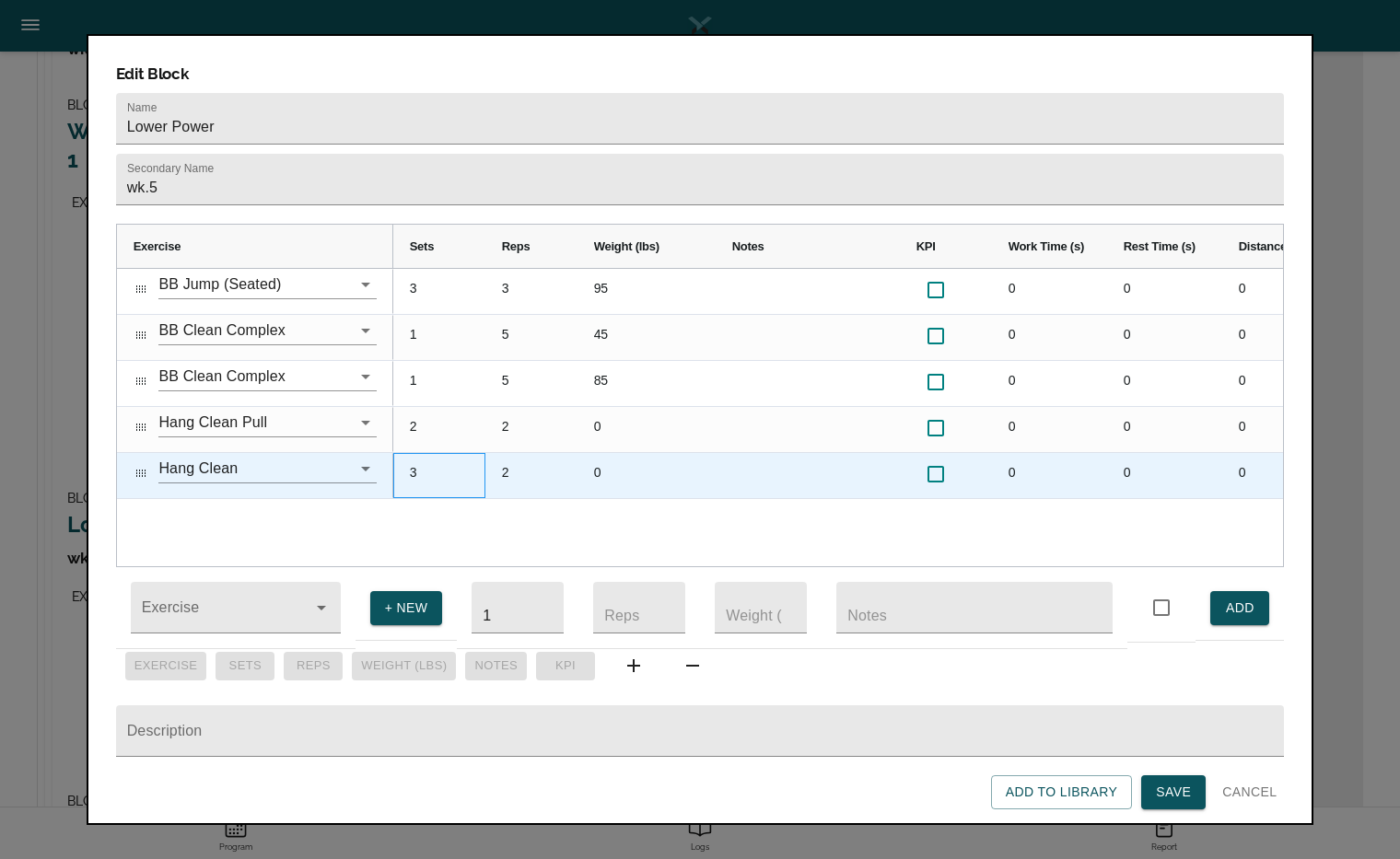 click on "3" at bounding box center (439, 475) 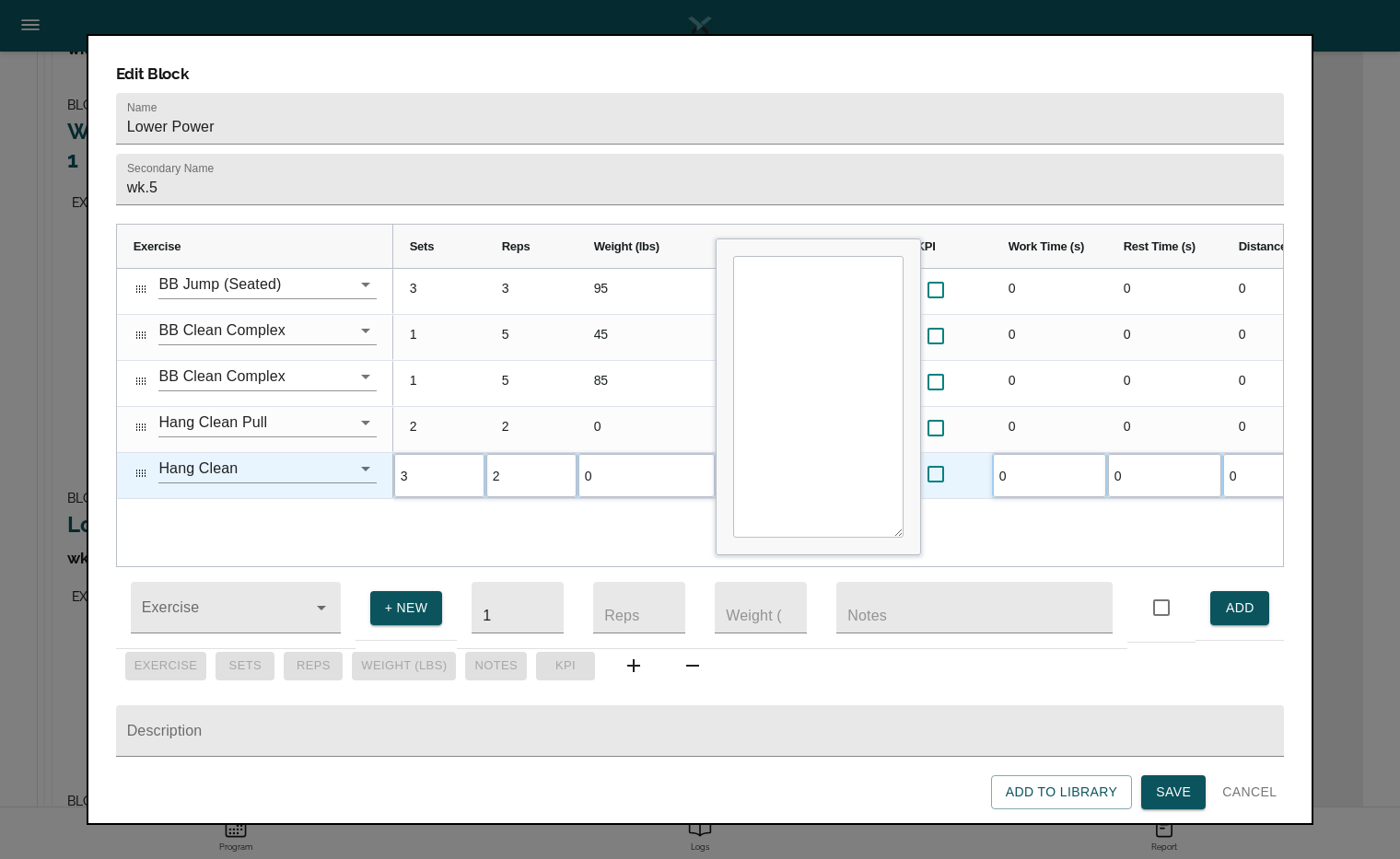 scroll, scrollTop: 0, scrollLeft: 0, axis: both 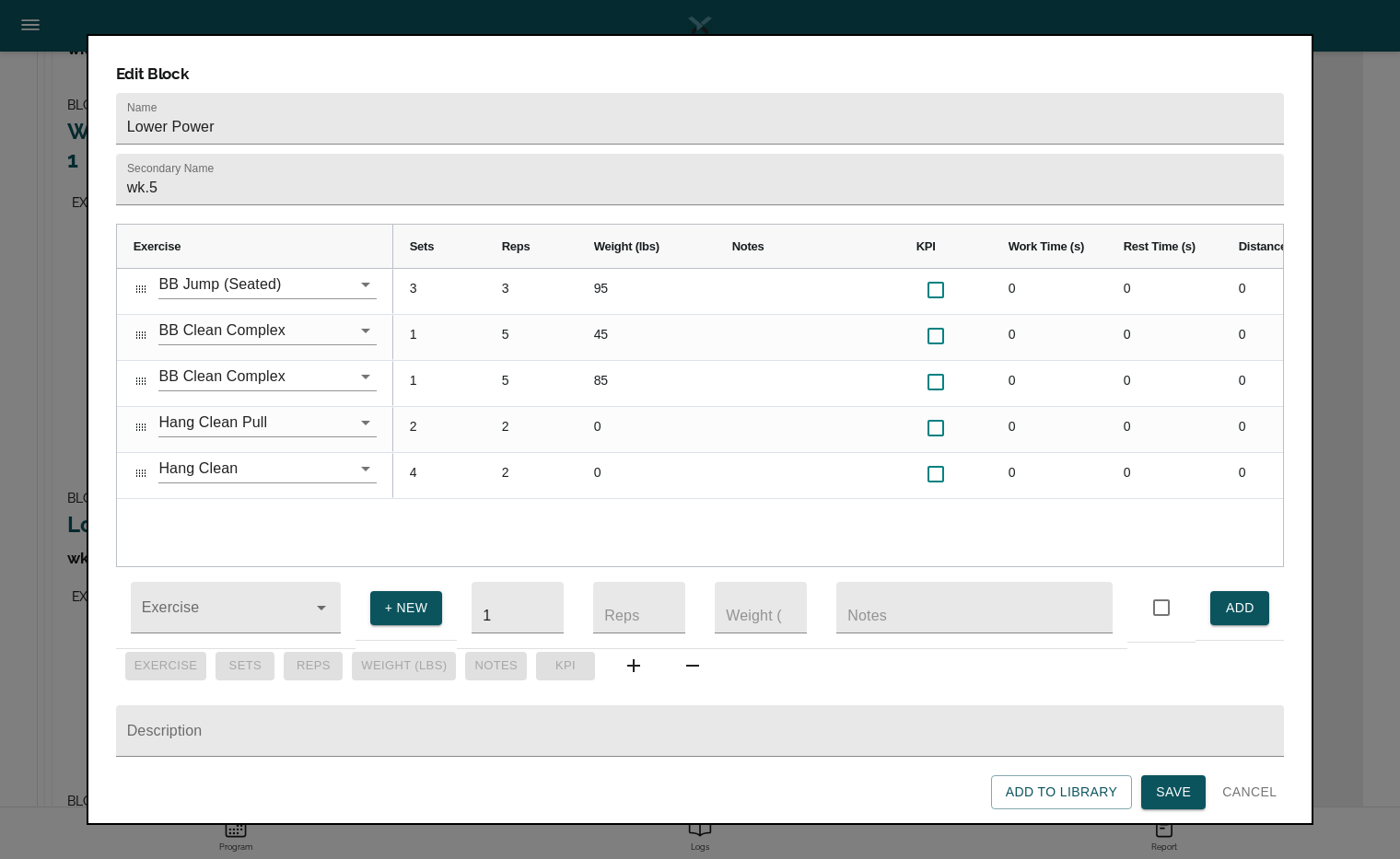 click on "3 95 0 0 0 0 3 5 45 0 0 0 0 0 1 5 85 0 0 0 0 0 1 2 0 0 0 0 90 0 2 2 0 0 0 0 90 0 4" at bounding box center [838, 417] 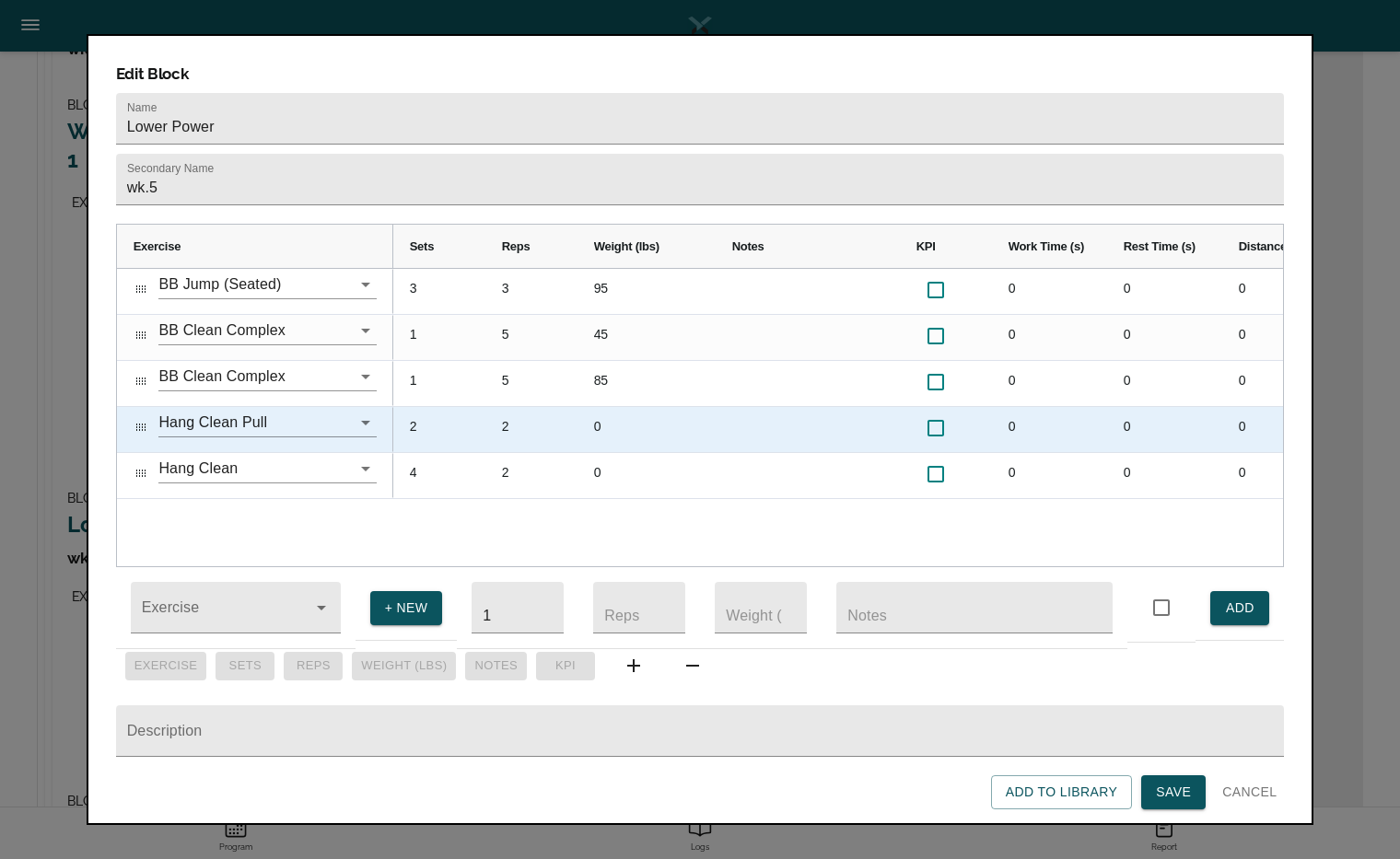 scroll, scrollTop: 0, scrollLeft: 382, axis: horizontal 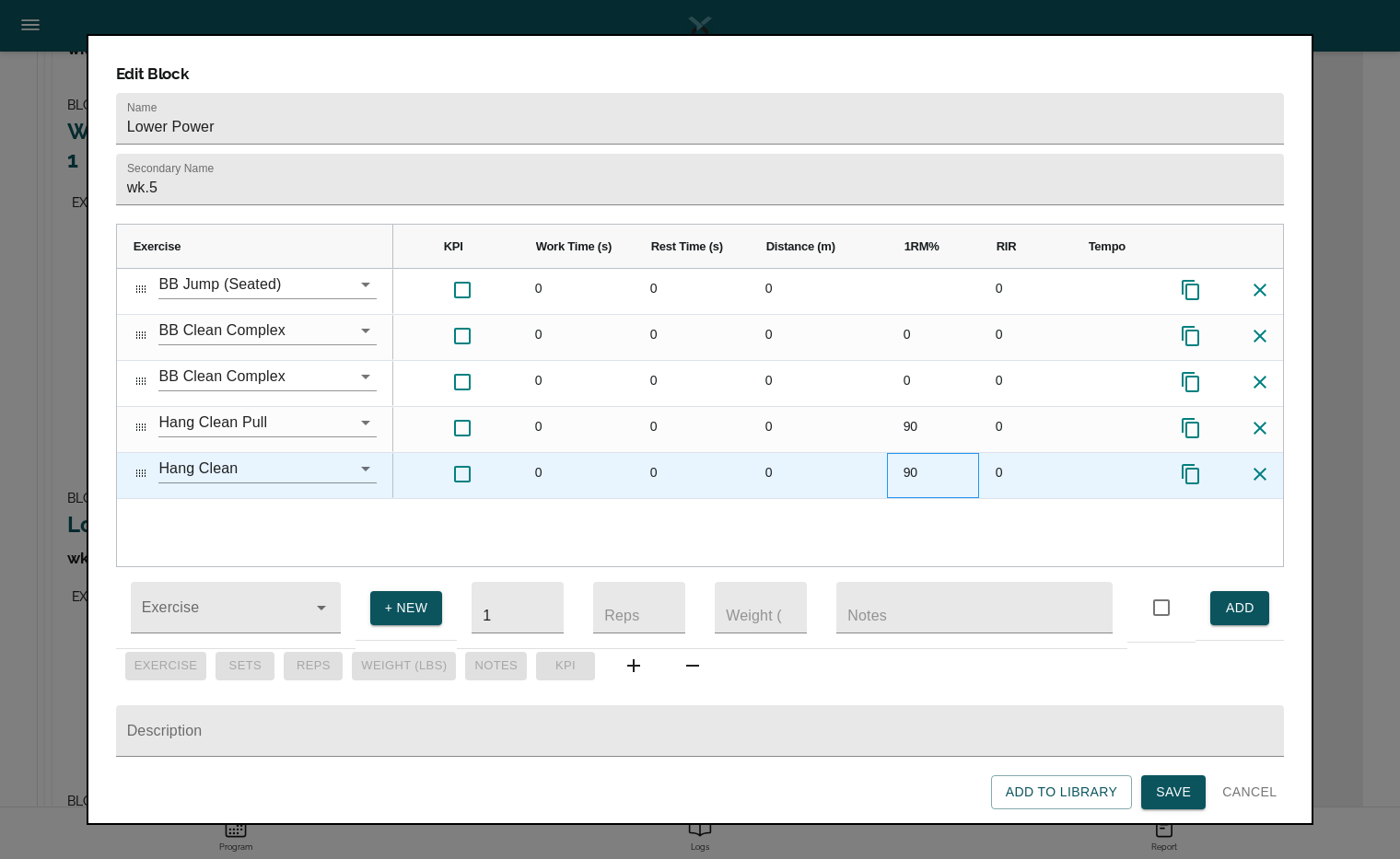 click on "90" at bounding box center [933, 475] 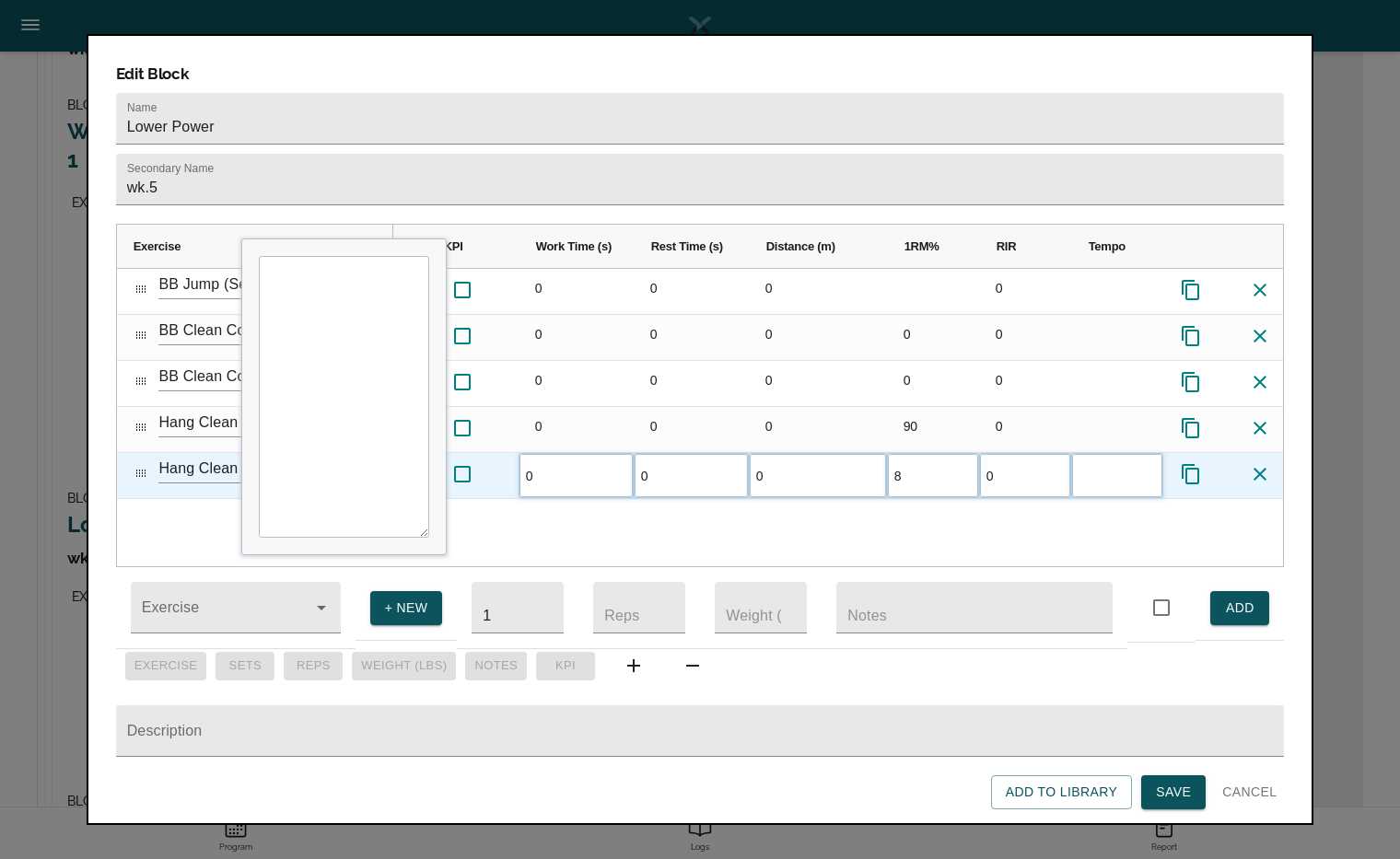 type on "80" 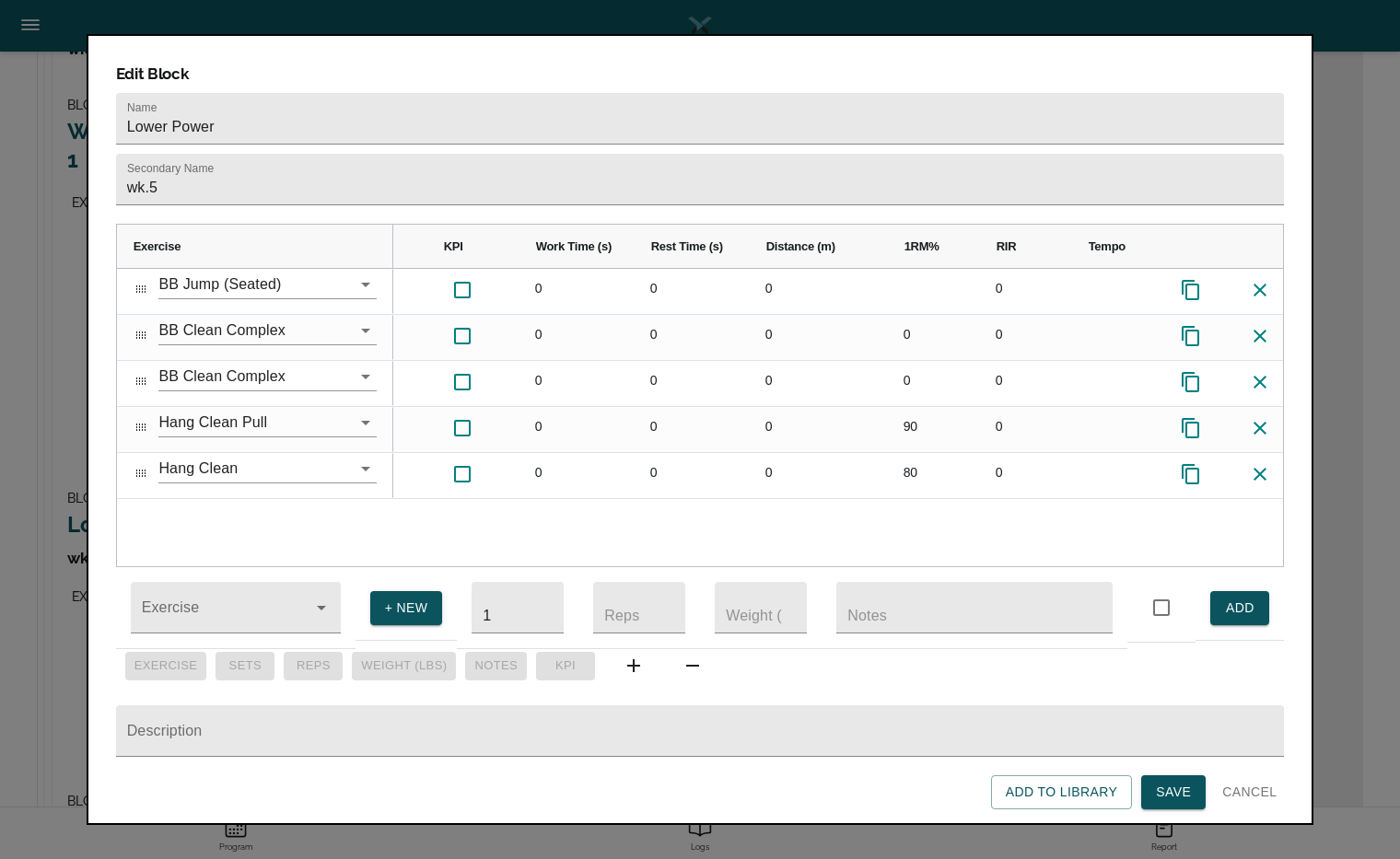 click on "95 0 0 0 0 45 0 0 0 0 0 85 0 0 0 0 0 0 0 0 0 90 0 0 0 0 0 80 0" at bounding box center [838, 417] 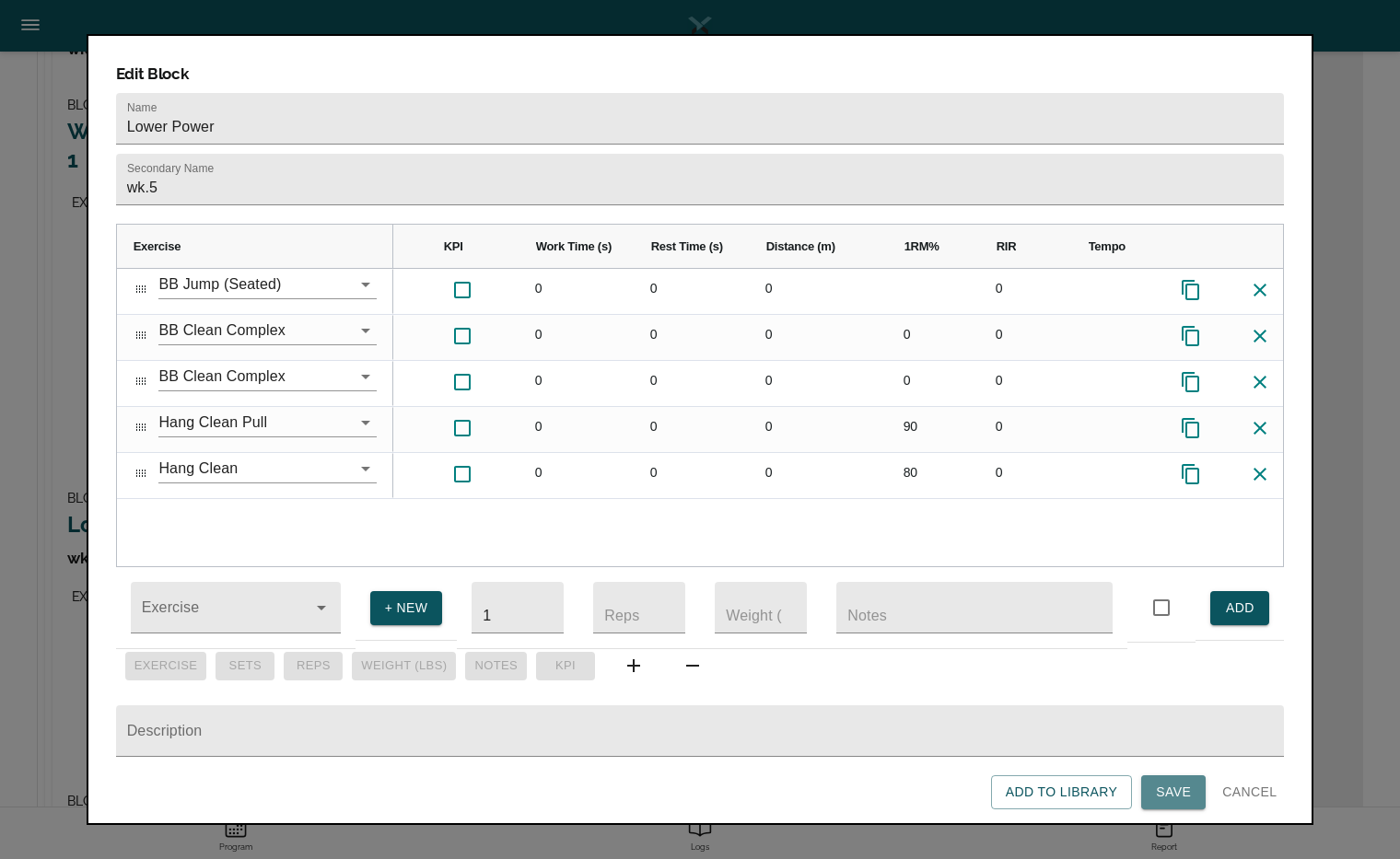 click on "Save" at bounding box center (1173, 792) 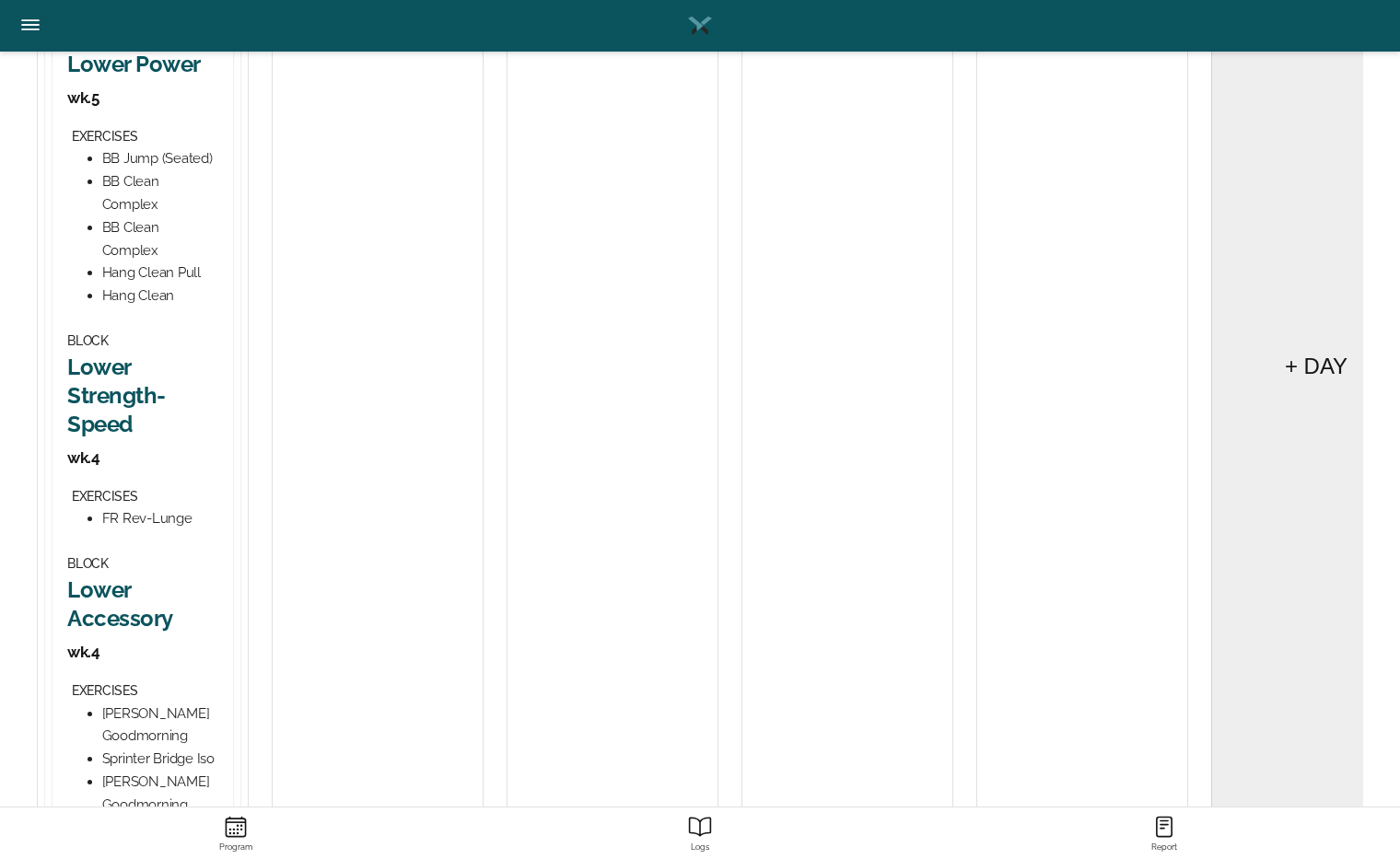 scroll, scrollTop: 992, scrollLeft: 0, axis: vertical 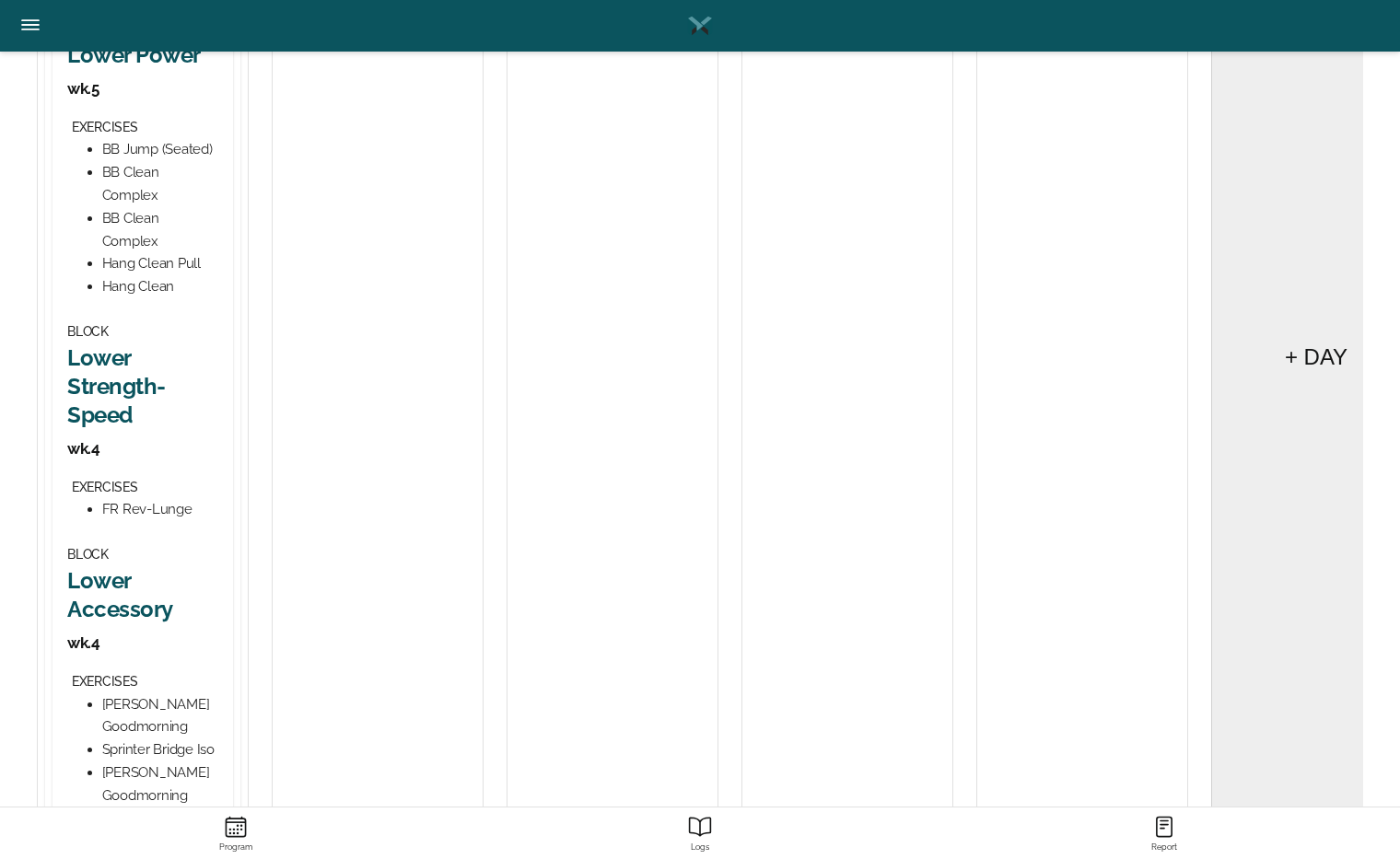 click on "Lower Strength-Speed" at bounding box center [143, 387] 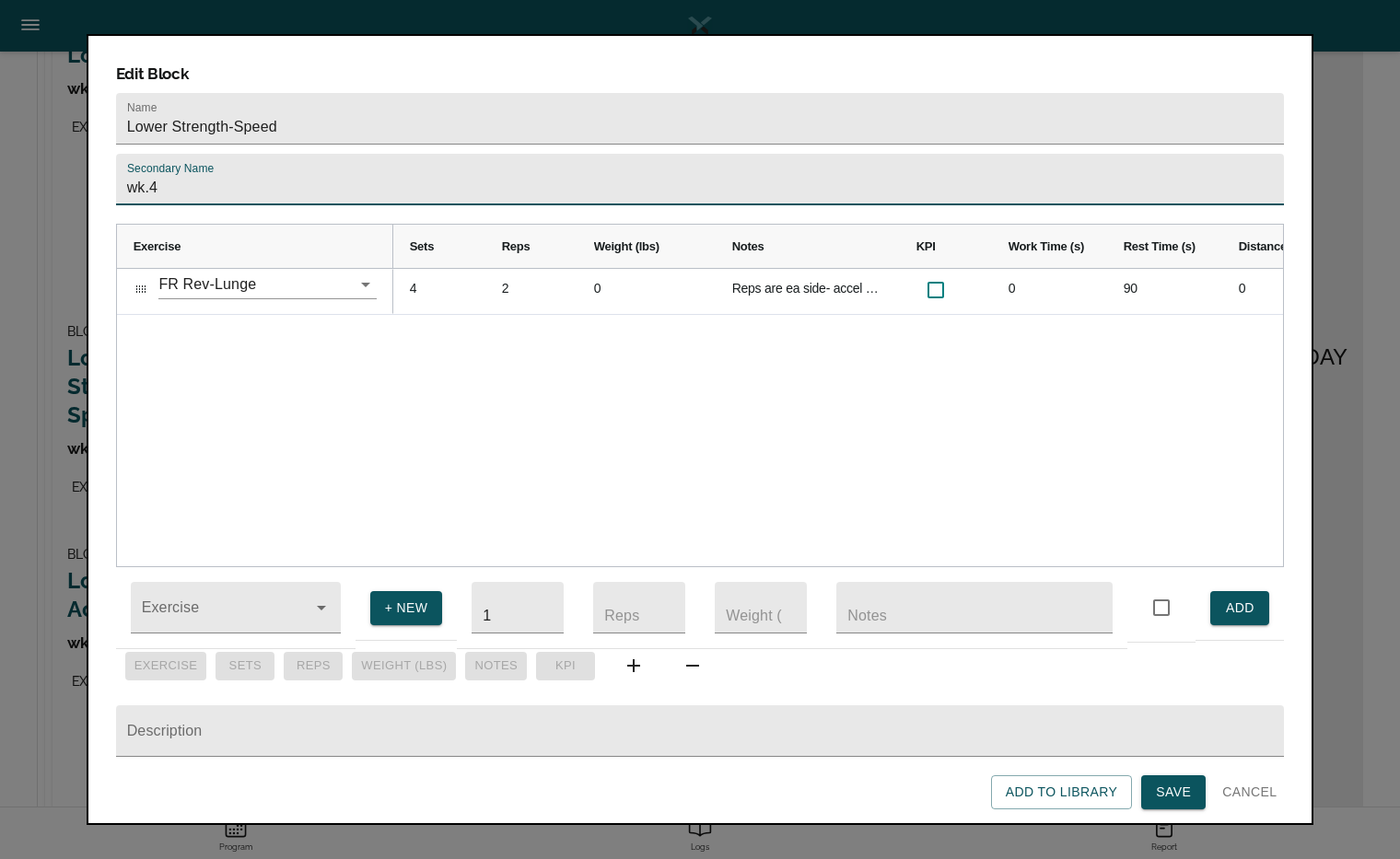 click on "wk.4" at bounding box center [700, 180] 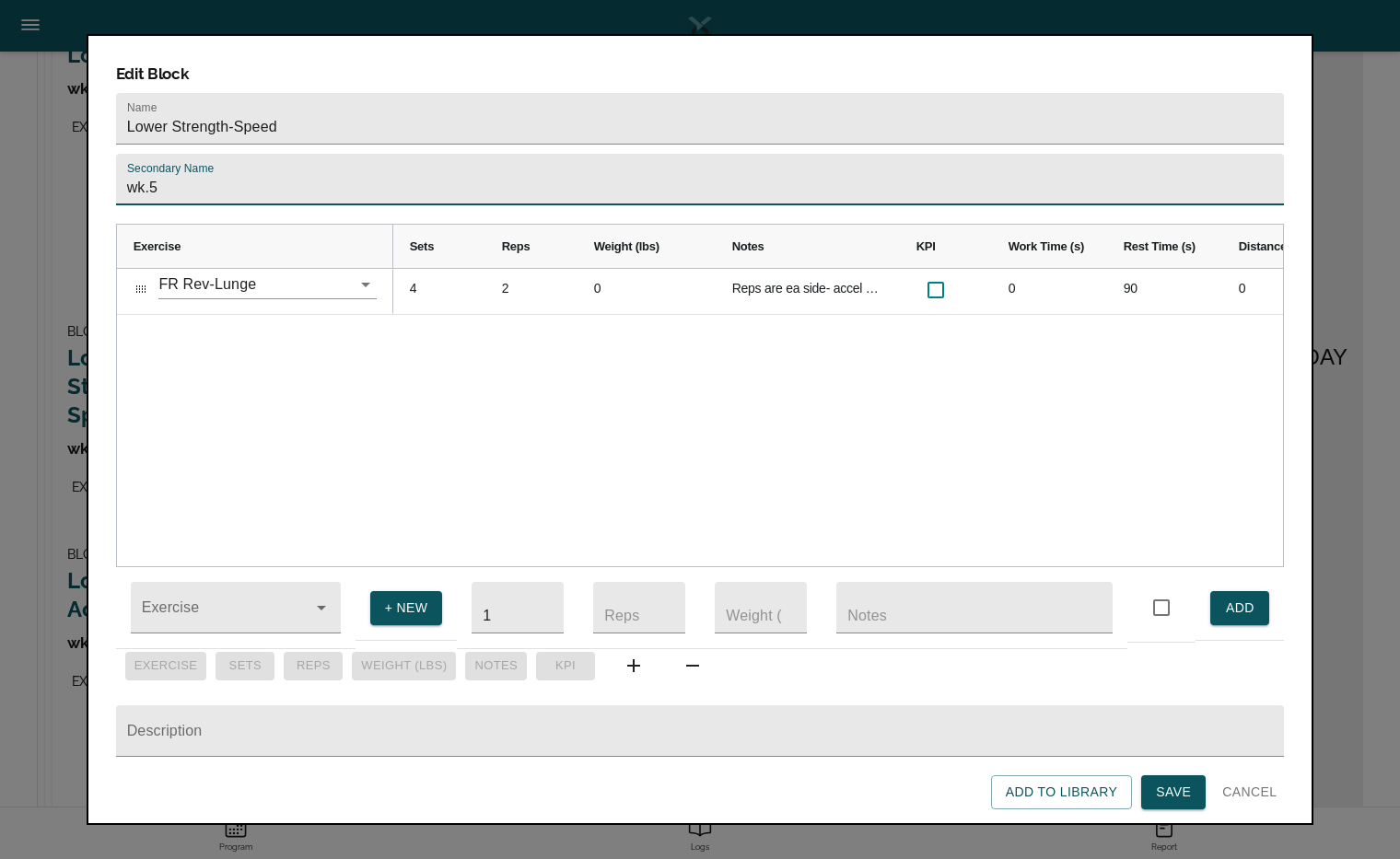 type on "wk.5" 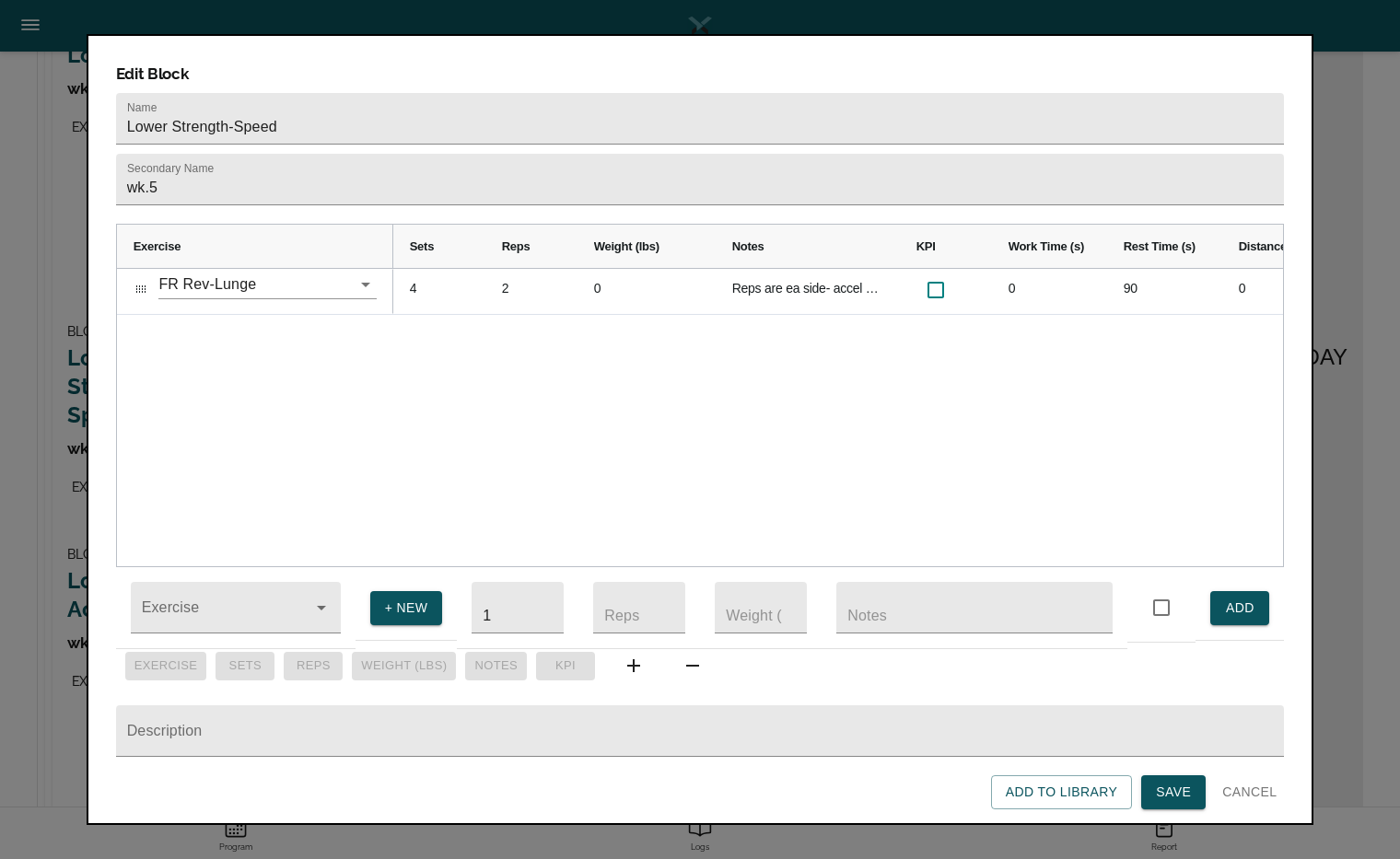 click on "FR Rev-Lunge 4 2 0 Reps are ea side- accel down fast and explode back up. 0 90 0 70 0" at bounding box center [700, 417] 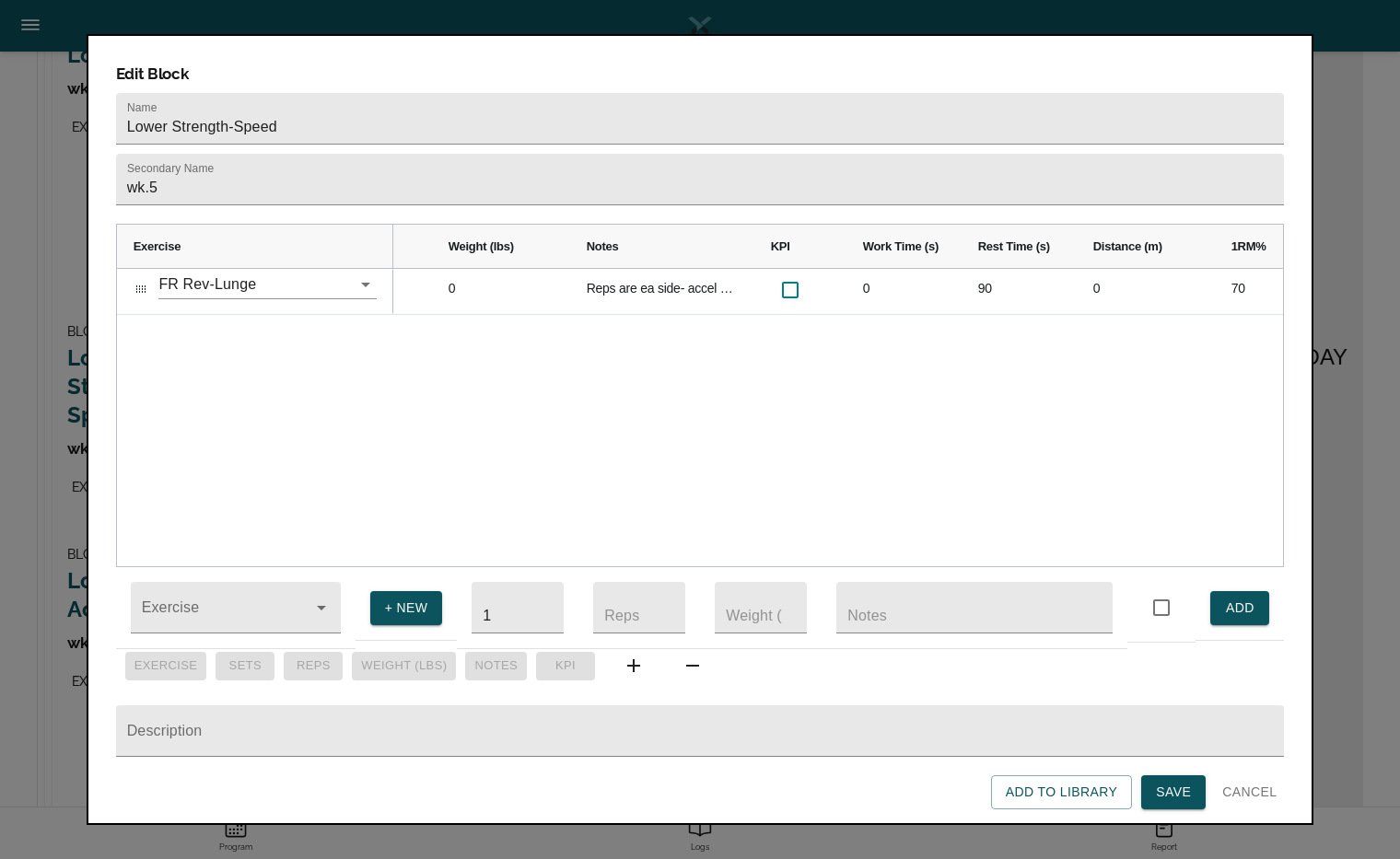 scroll, scrollTop: 0, scrollLeft: 169, axis: horizontal 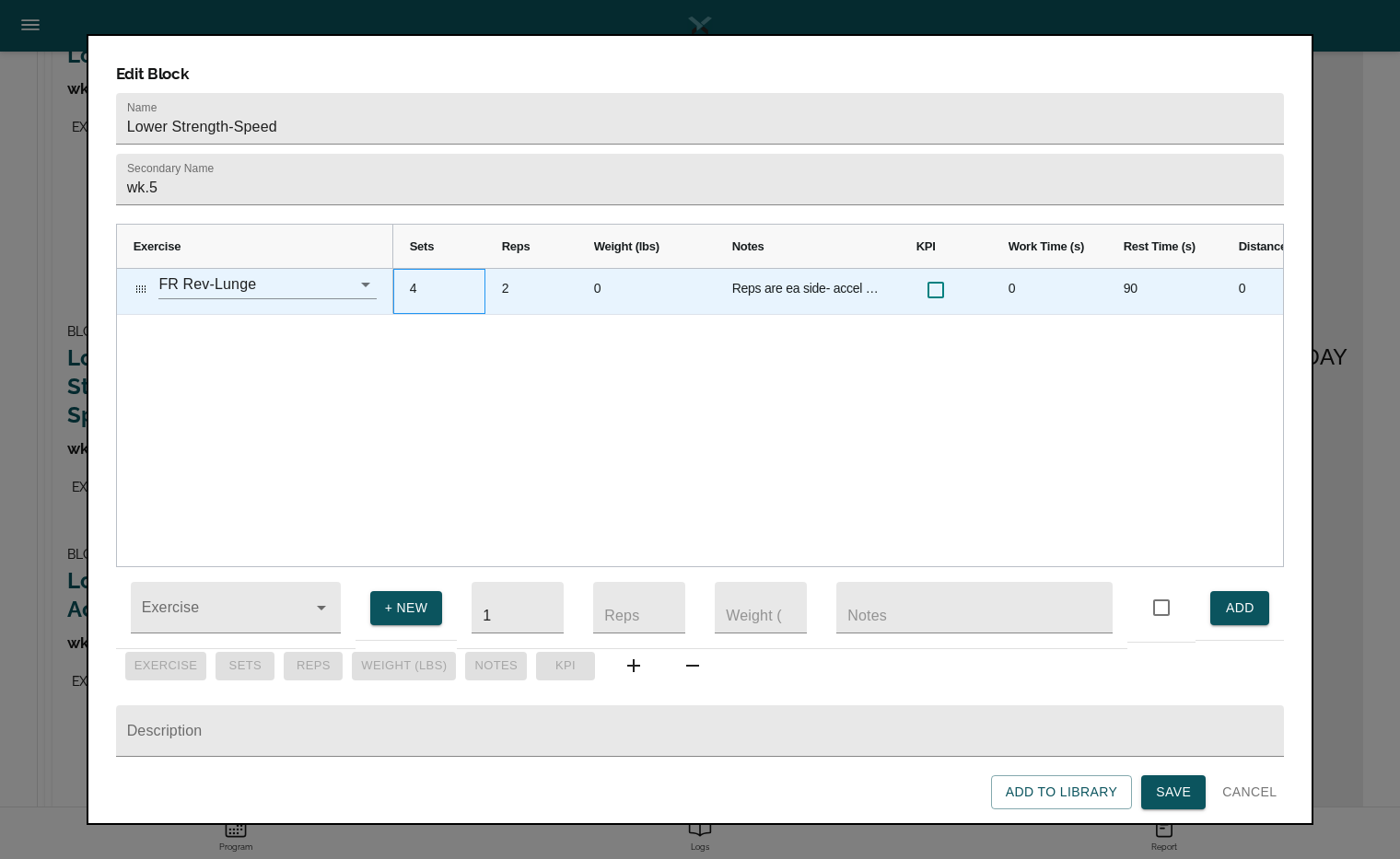 click on "4" at bounding box center [439, 291] 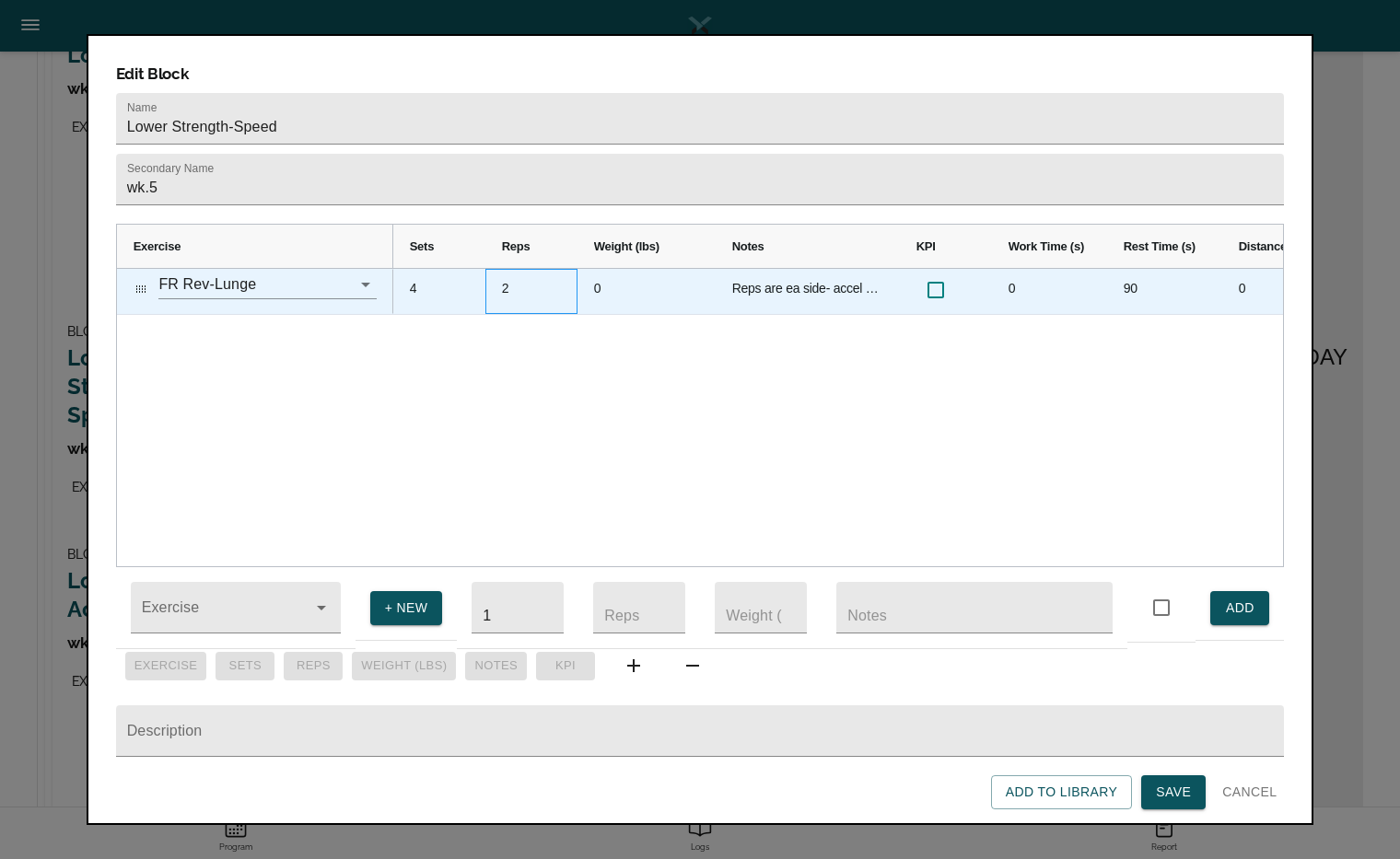 click on "2" at bounding box center (531, 291) 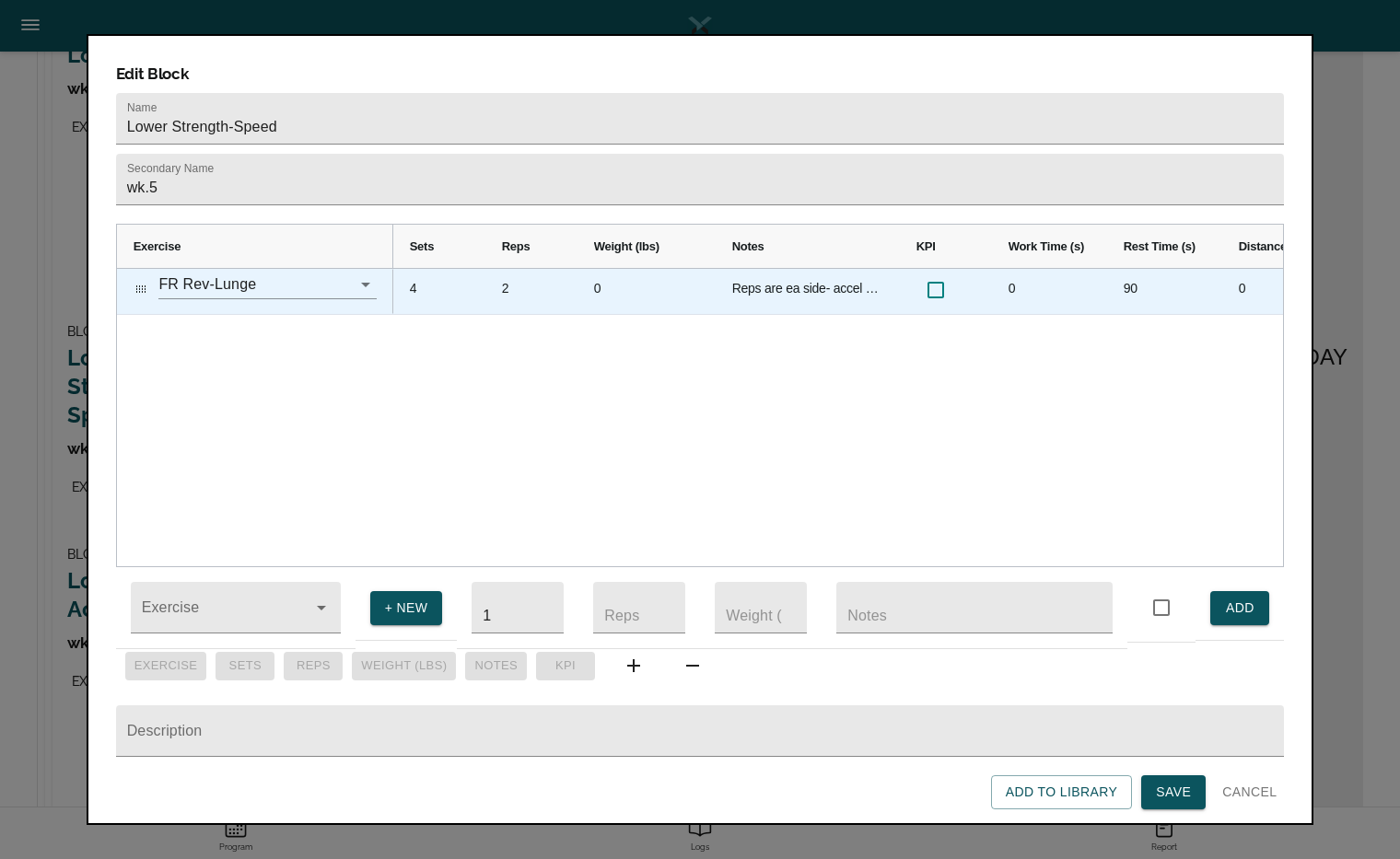 scroll, scrollTop: 0, scrollLeft: 0, axis: both 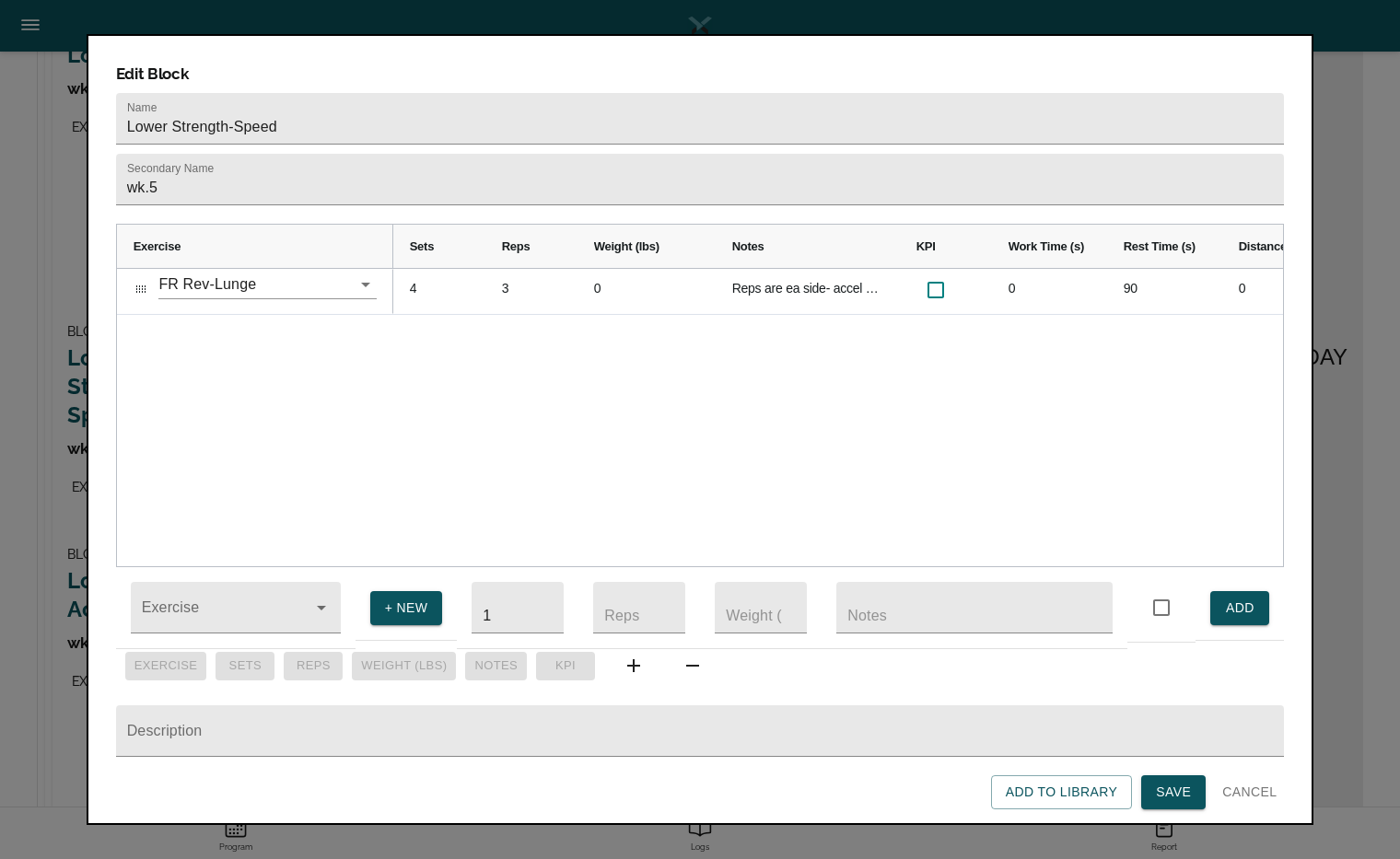 click on "4 3 0 Reps are ea side- accel down fast and explode back up. 0 90 0 70 0" at bounding box center (838, 417) 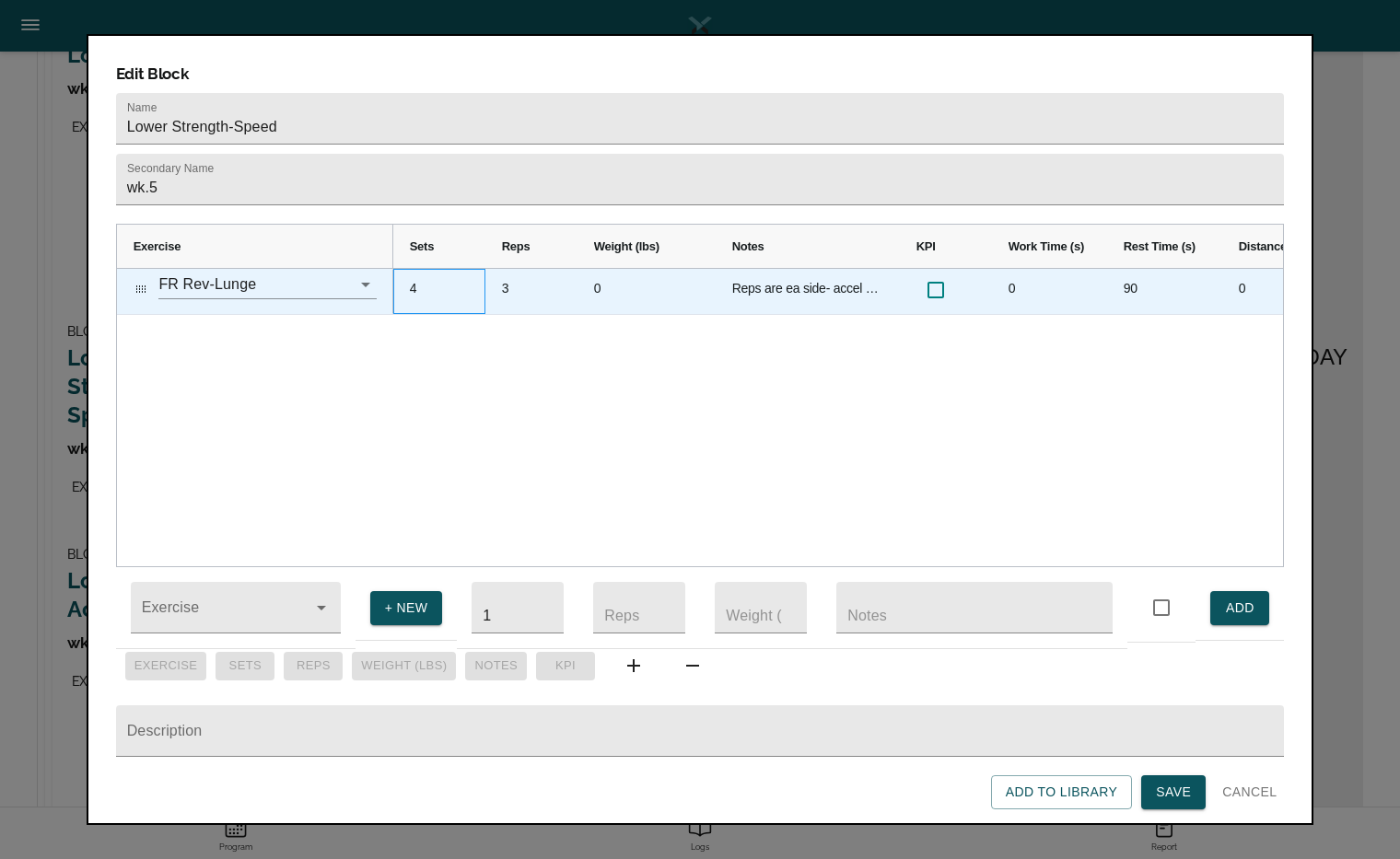 click on "4" at bounding box center [439, 291] 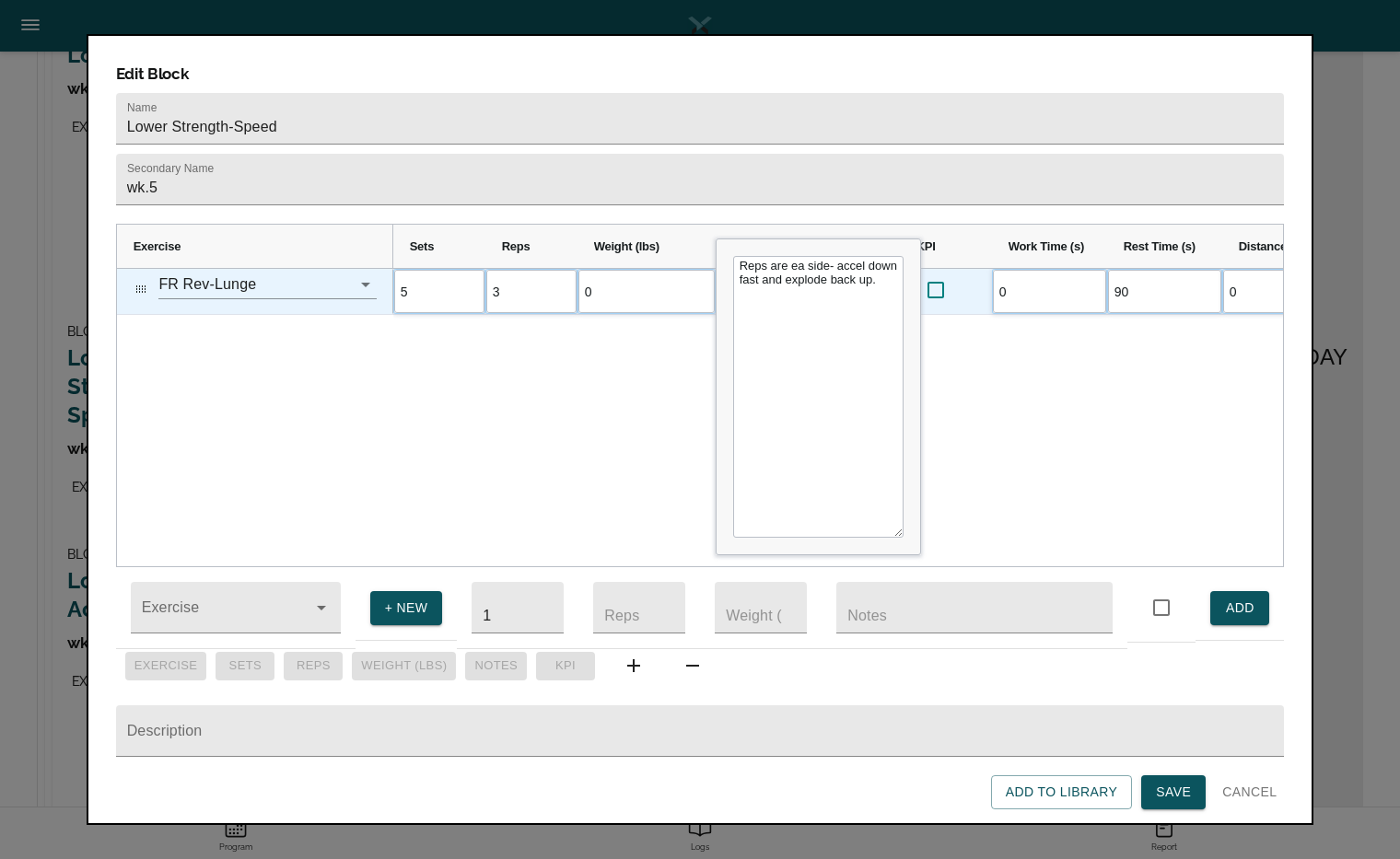scroll, scrollTop: 0, scrollLeft: 0, axis: both 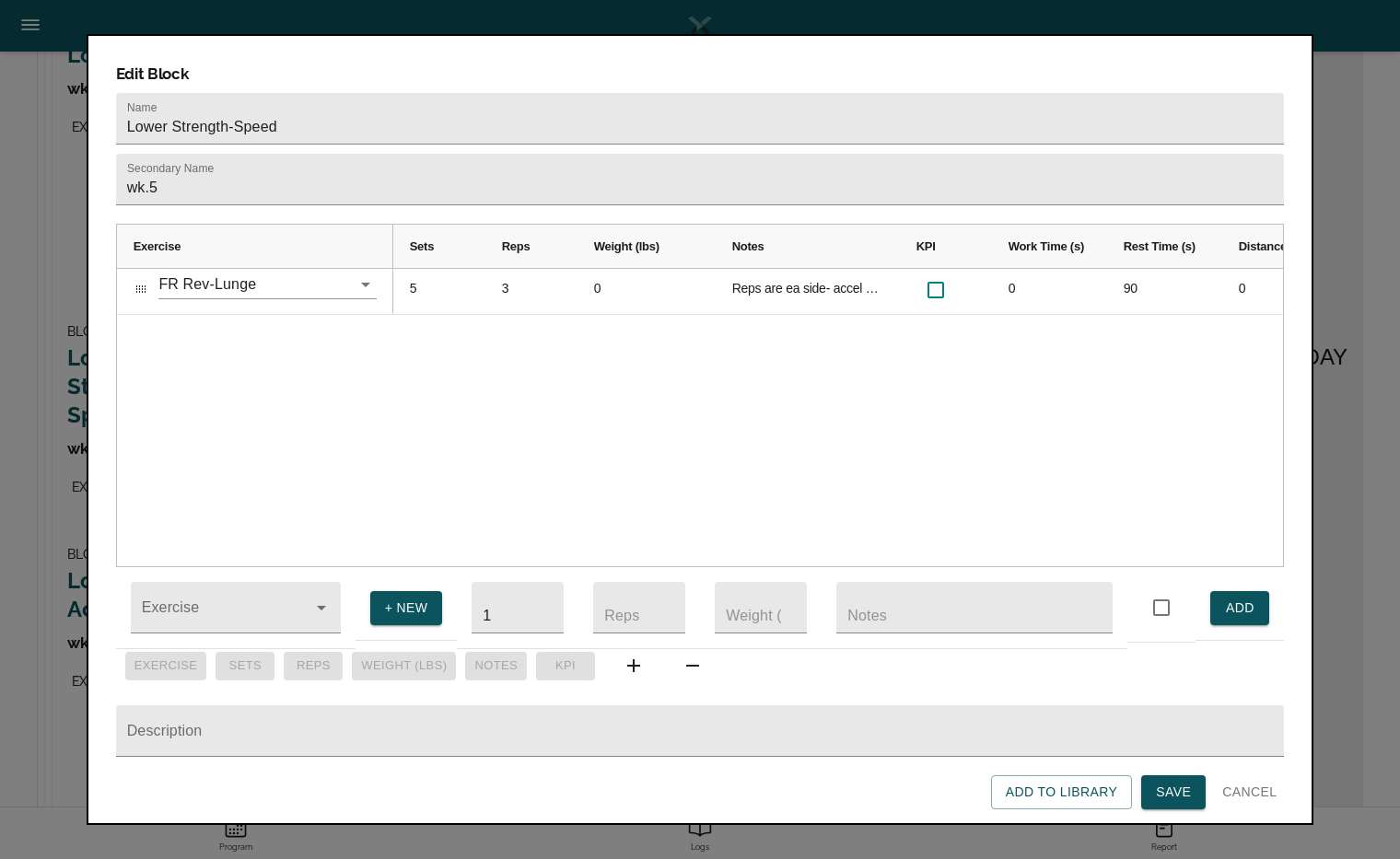 click on "5 3 0 Reps are ea side- accel down fast and explode back up. 0 90 0 70 0" at bounding box center (838, 417) 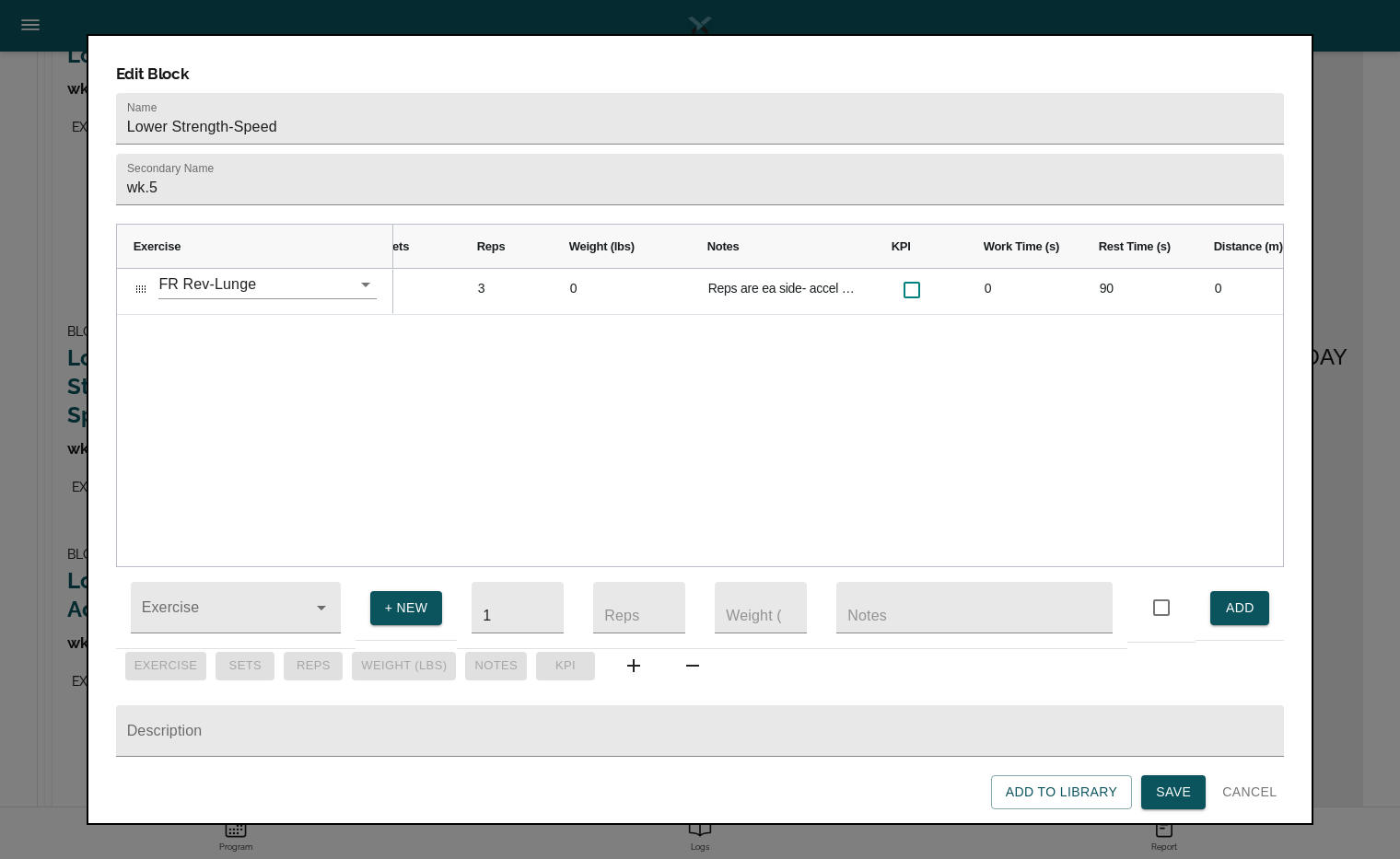 scroll, scrollTop: 0, scrollLeft: 25, axis: horizontal 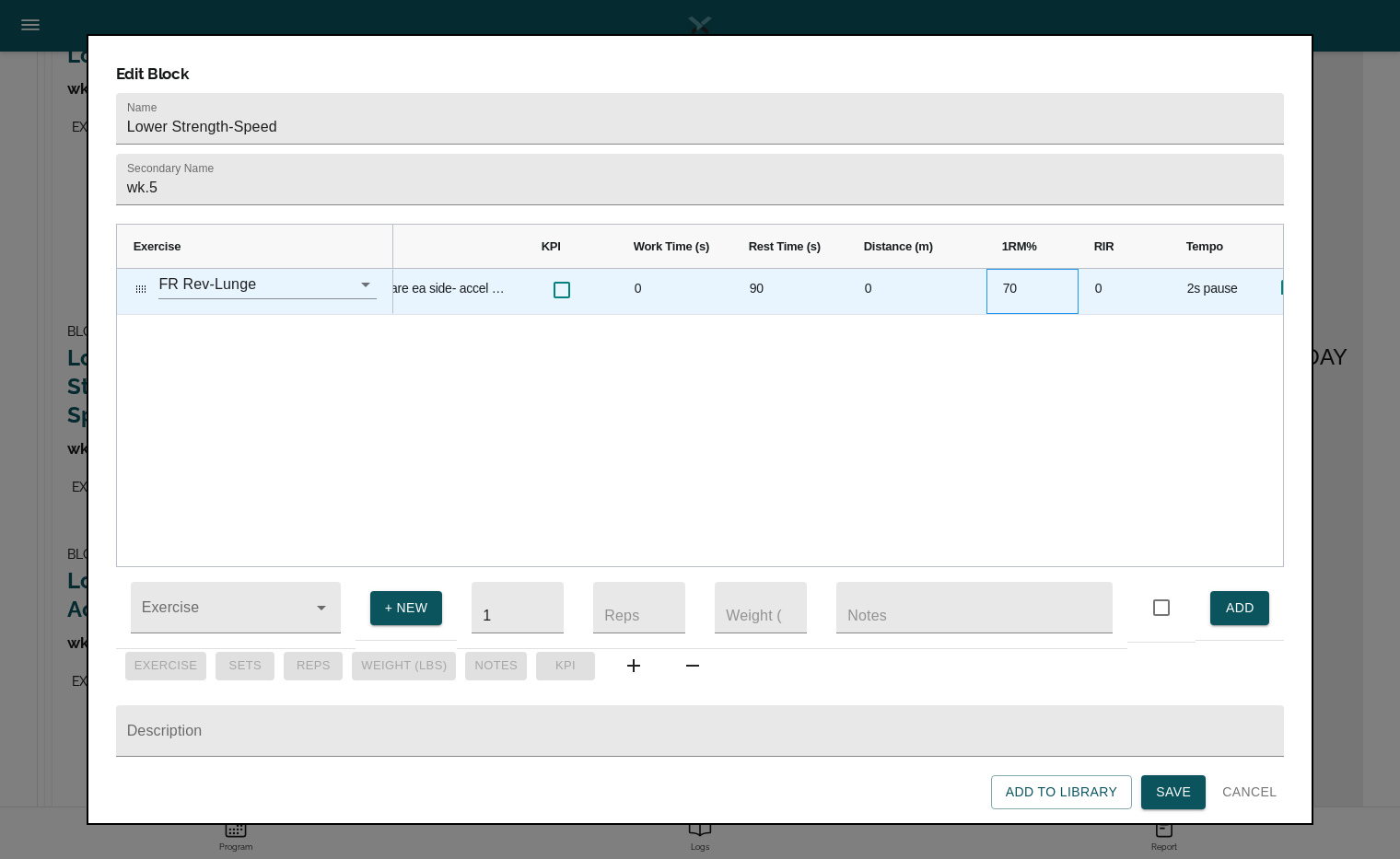click on "70" at bounding box center [1032, 291] 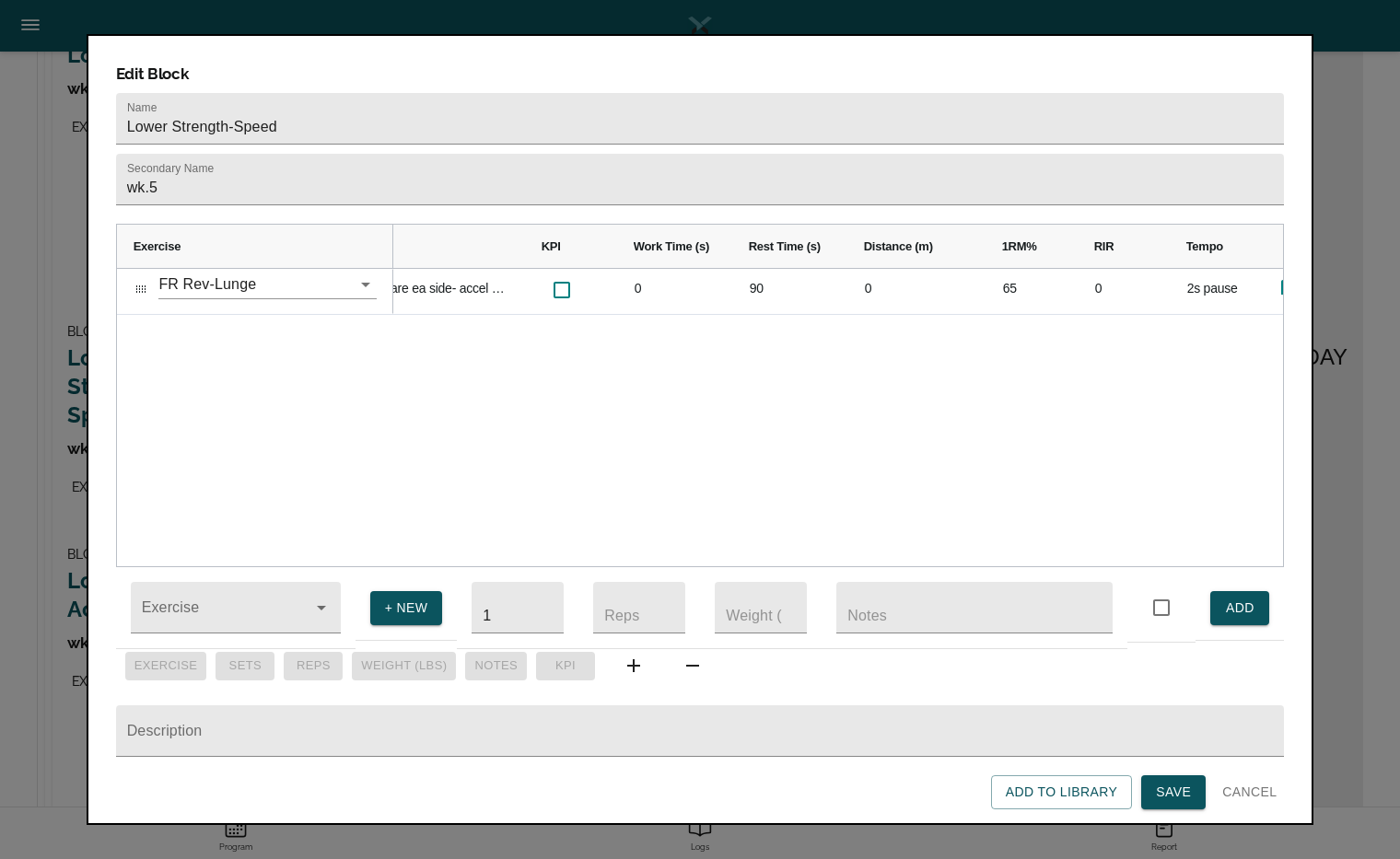 click on "0 Reps are ea side- accel down fast and explode back up. 0 90 0 65 0 2s pause" at bounding box center (838, 417) 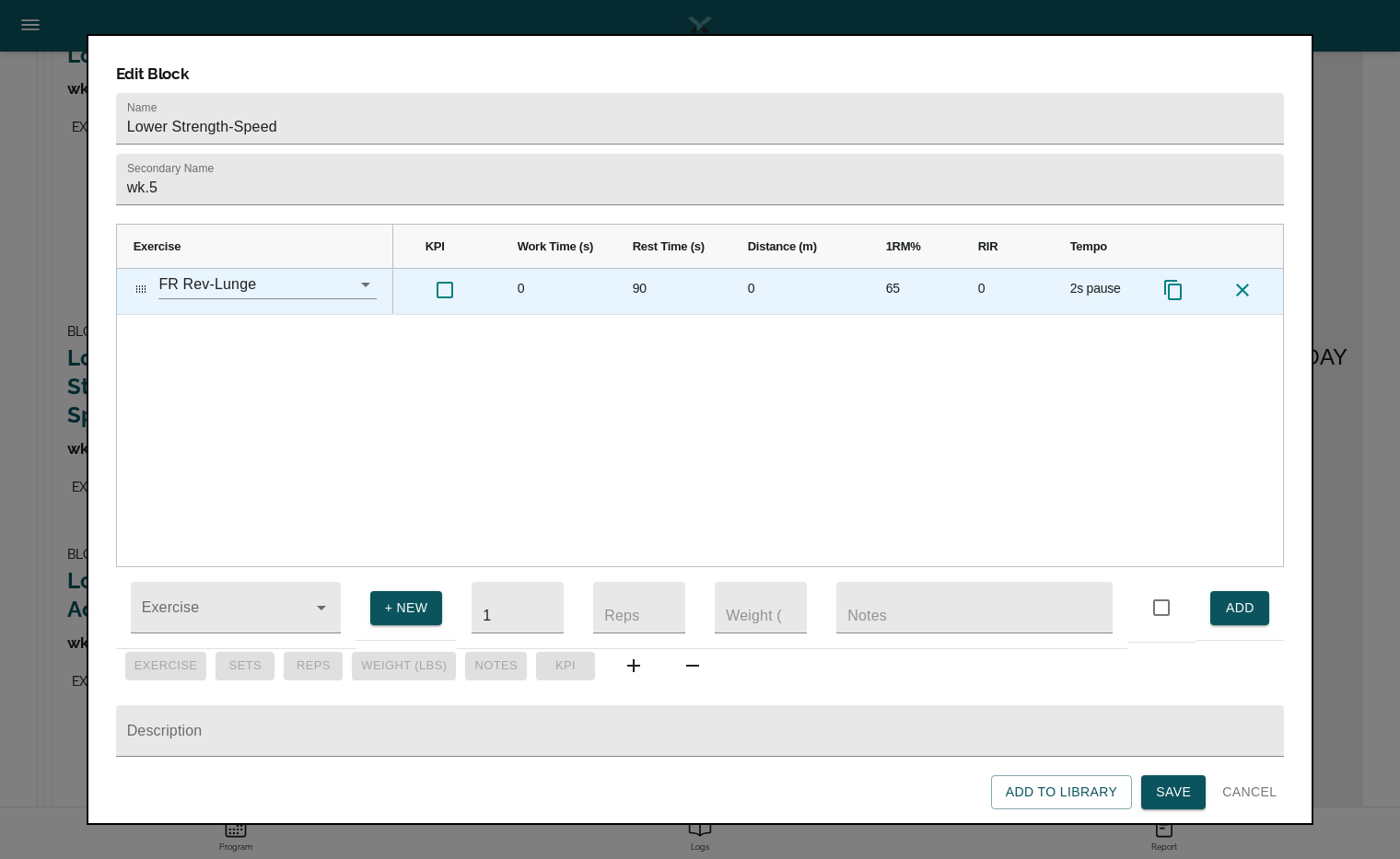 click on "2s pause" at bounding box center [1100, 291] 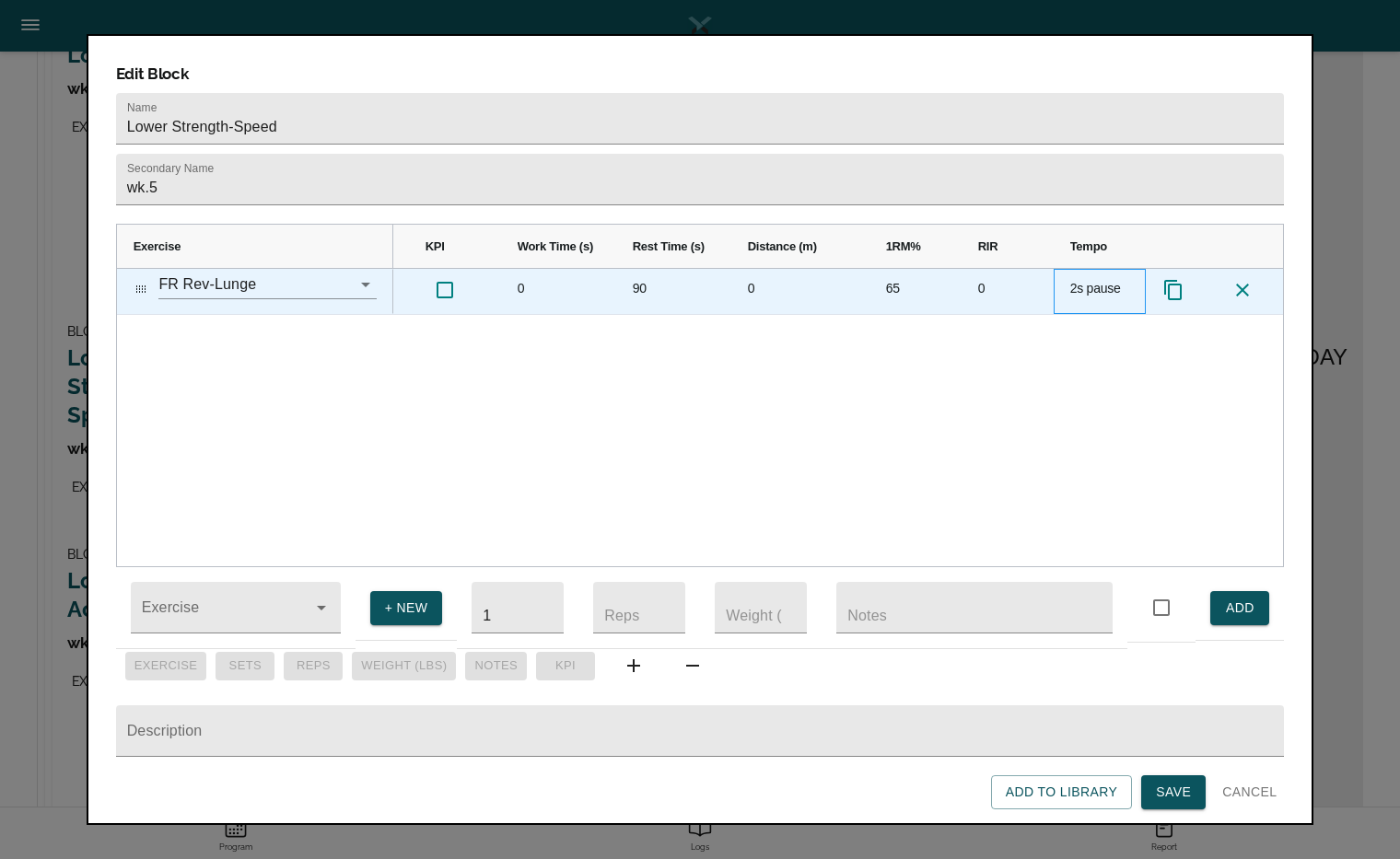 click on "2s pause" at bounding box center [1100, 291] 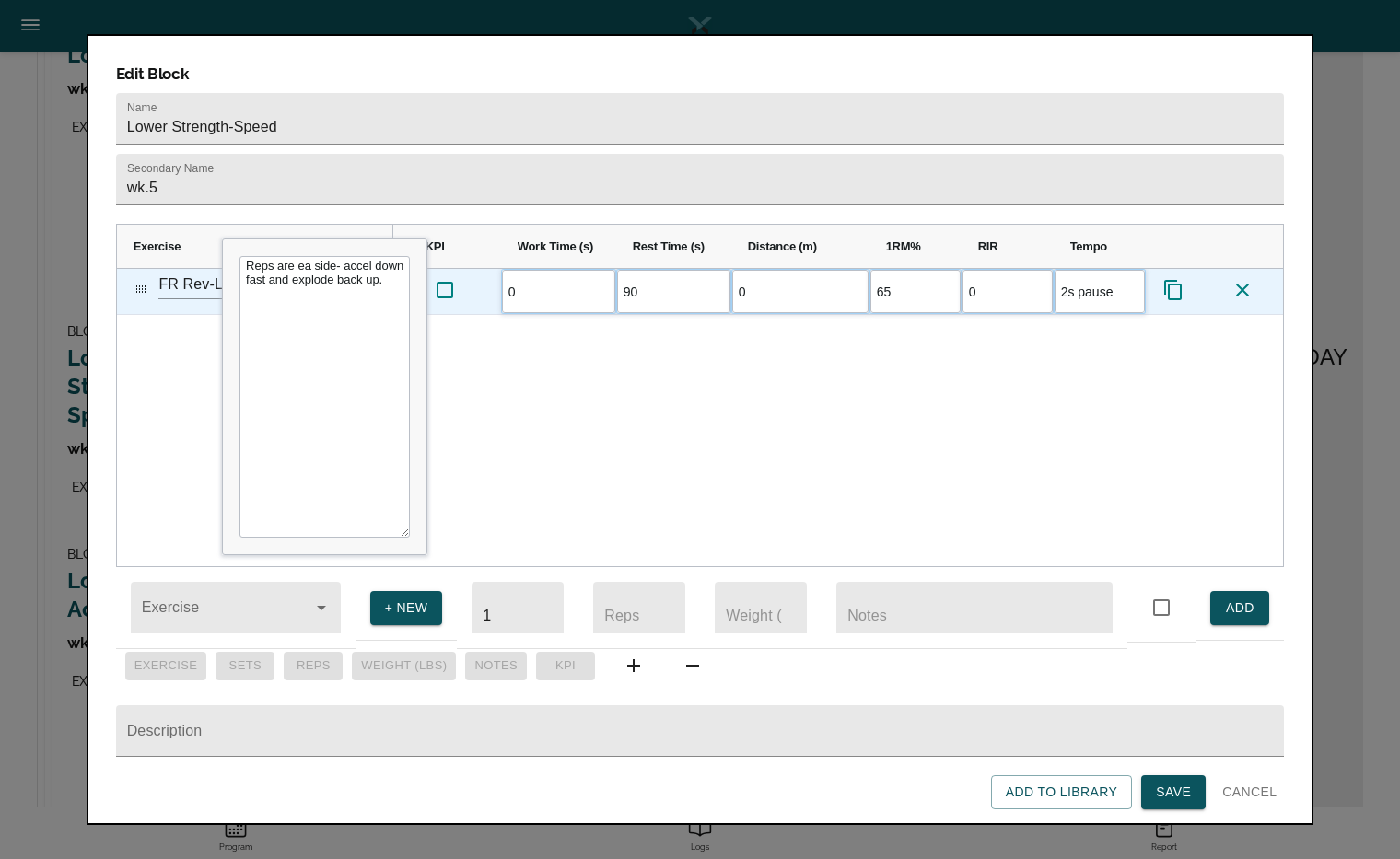 type 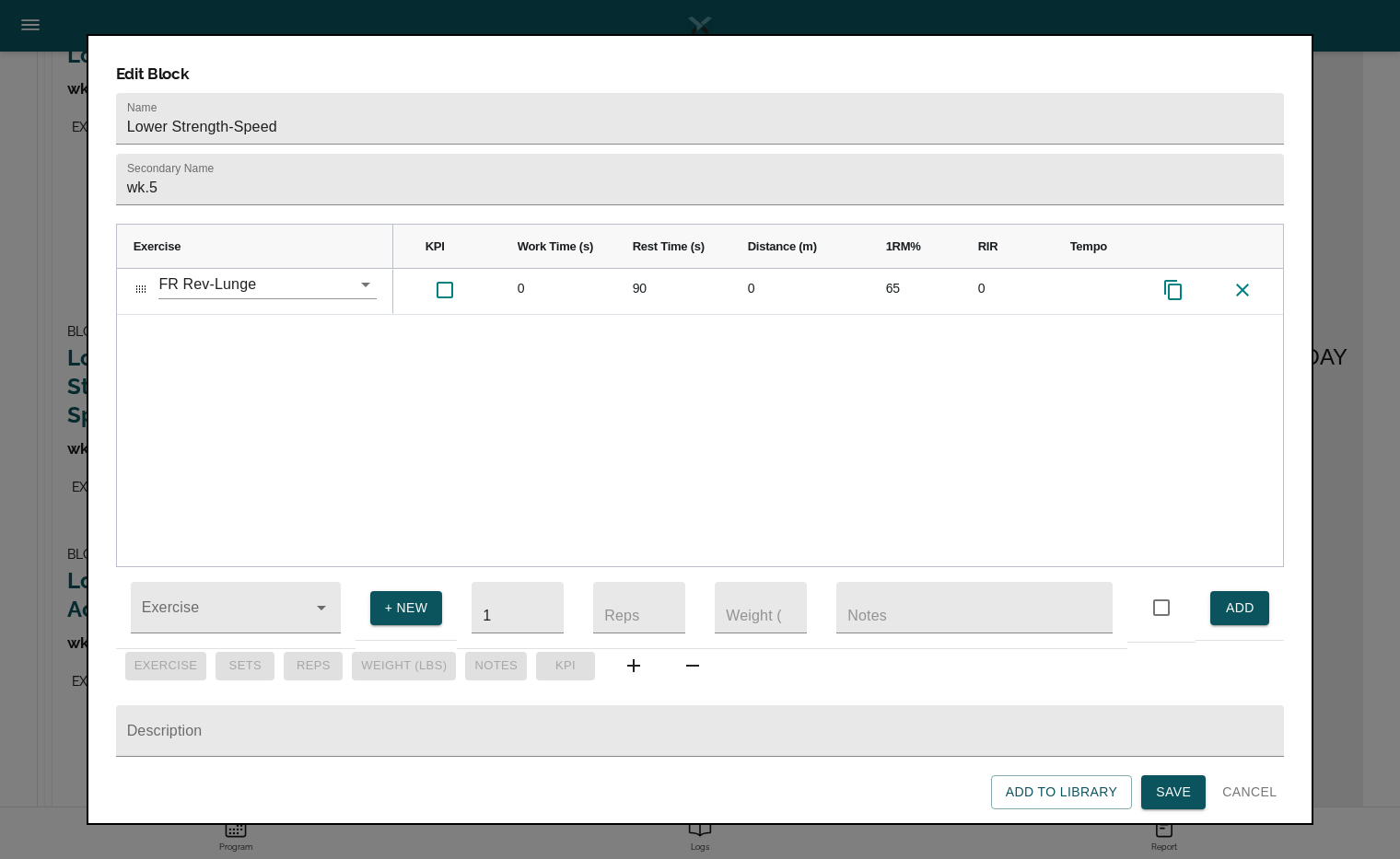click on "0 Reps are ea side- accel down fast and explode back up. 0 90 0 65 0" at bounding box center [838, 417] 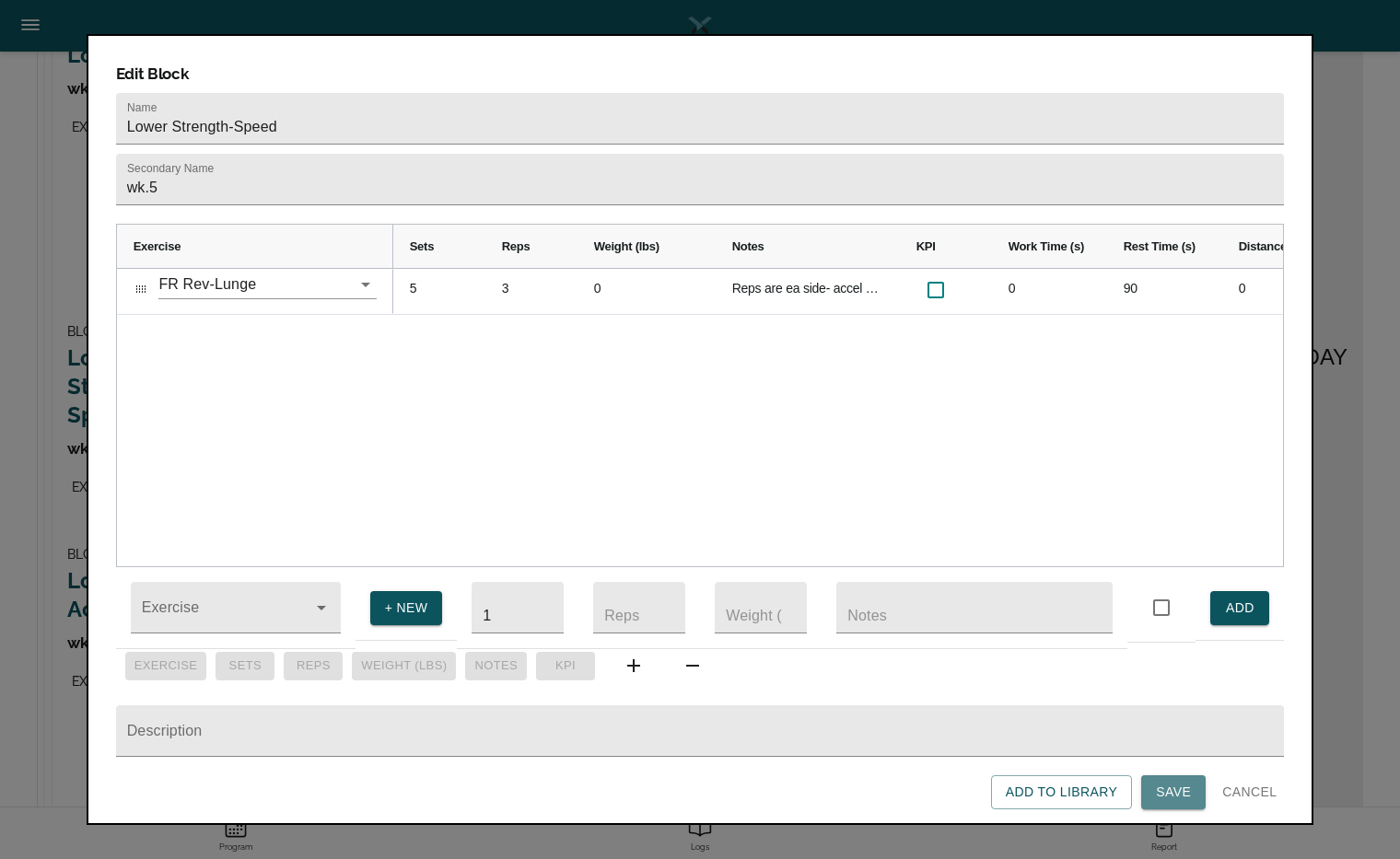 click on "Save" at bounding box center (1173, 792) 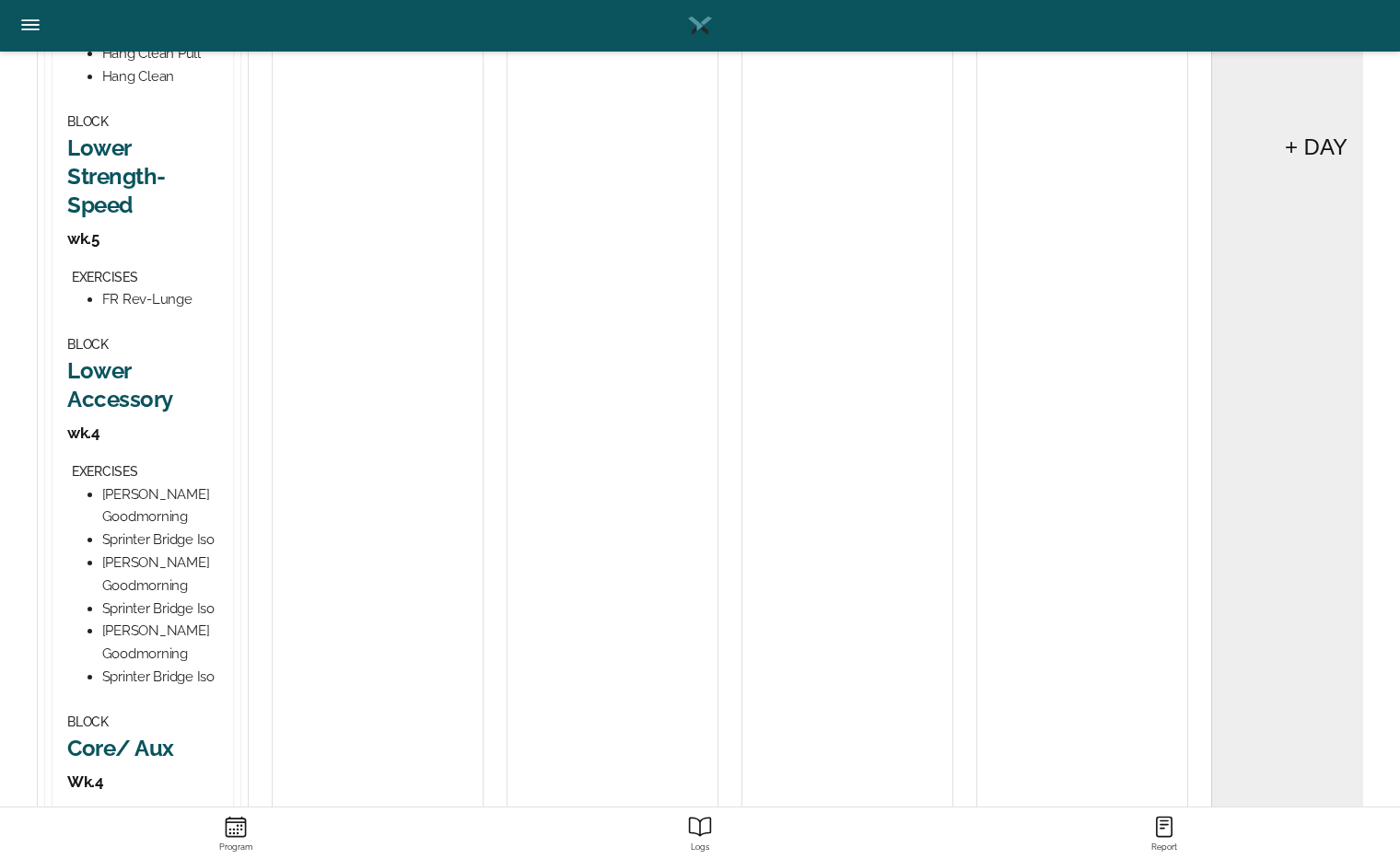 click on "Lower Accessory" at bounding box center [143, 385] 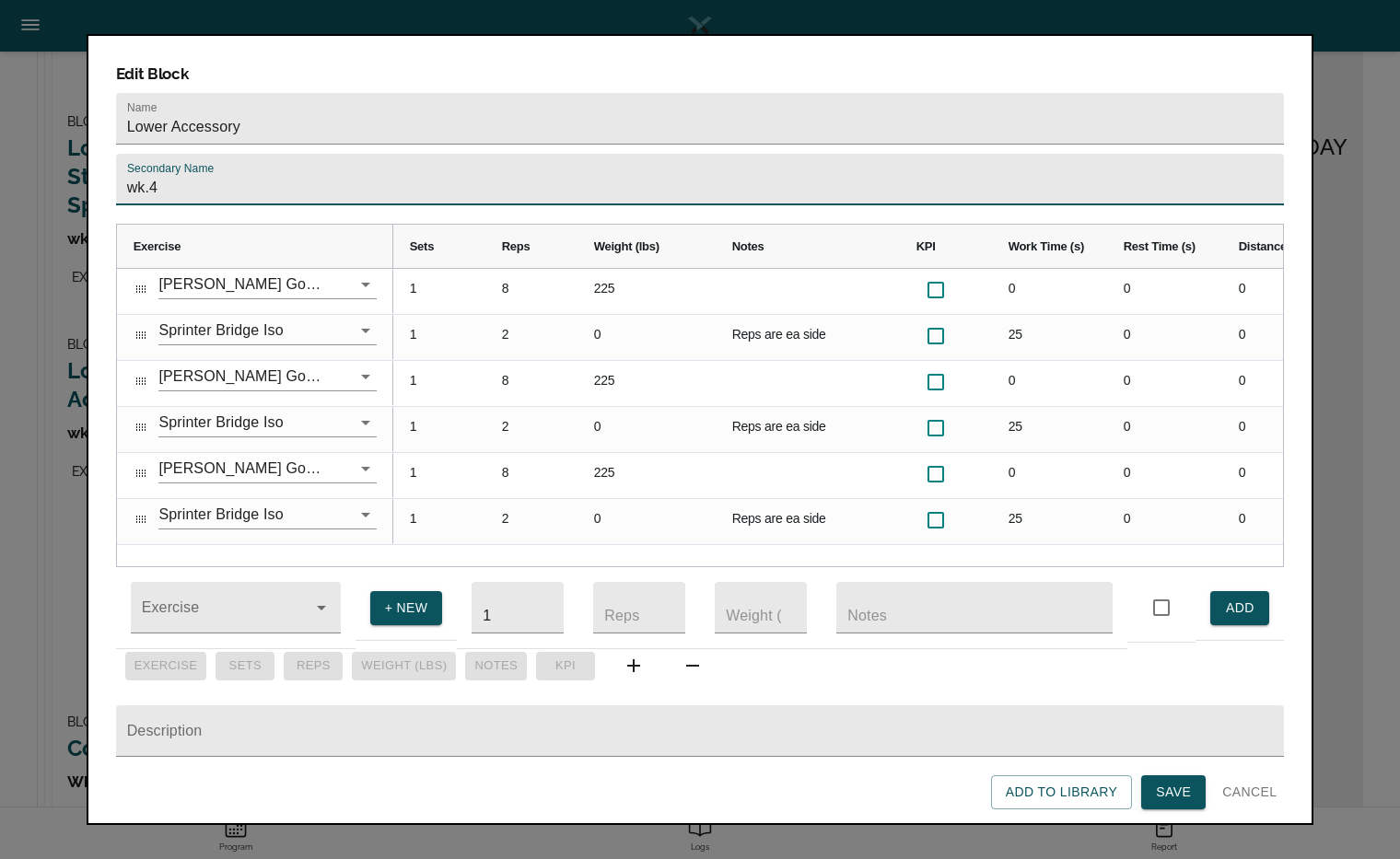 click on "wk.4" at bounding box center [700, 180] 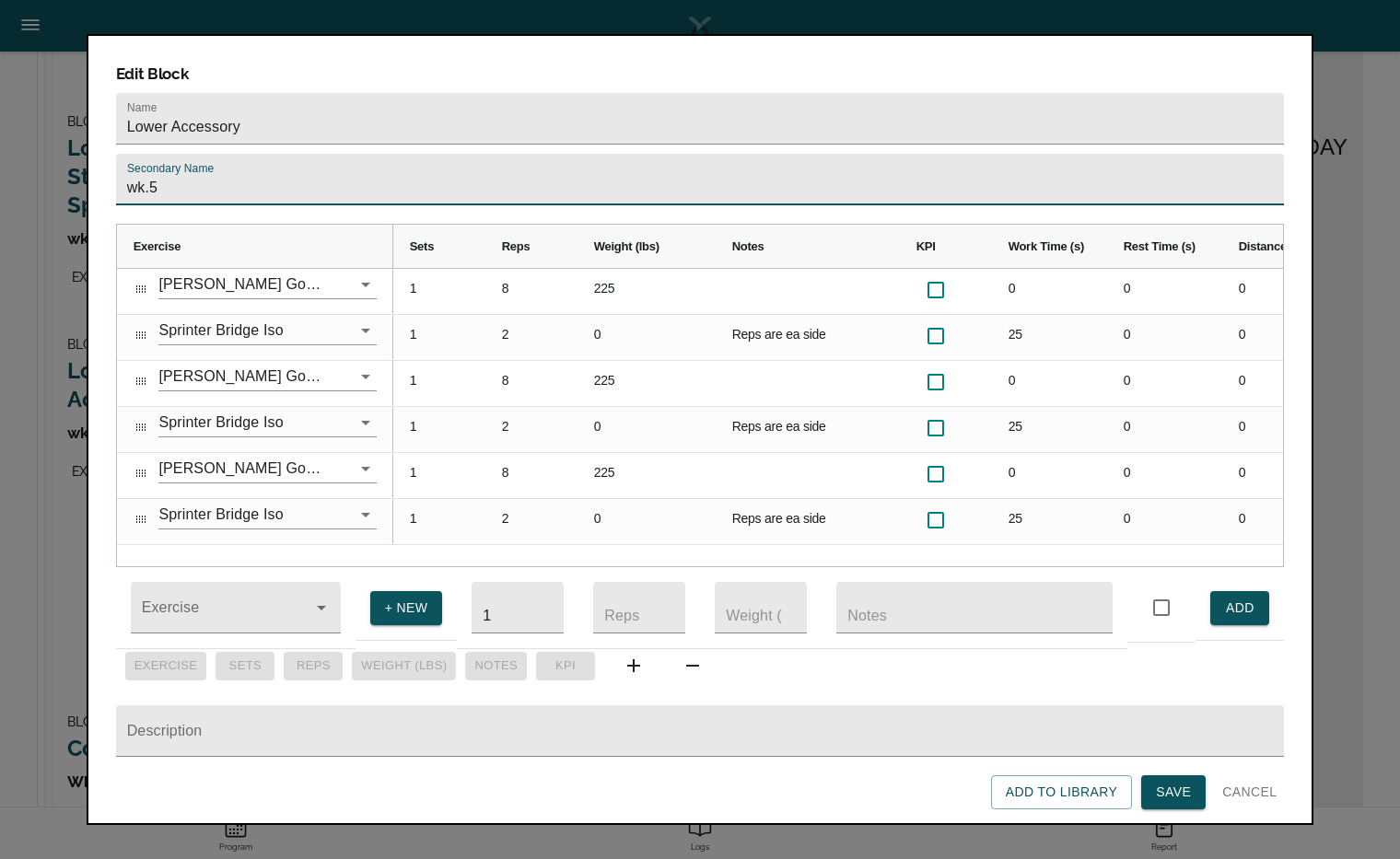 type on "wk.5" 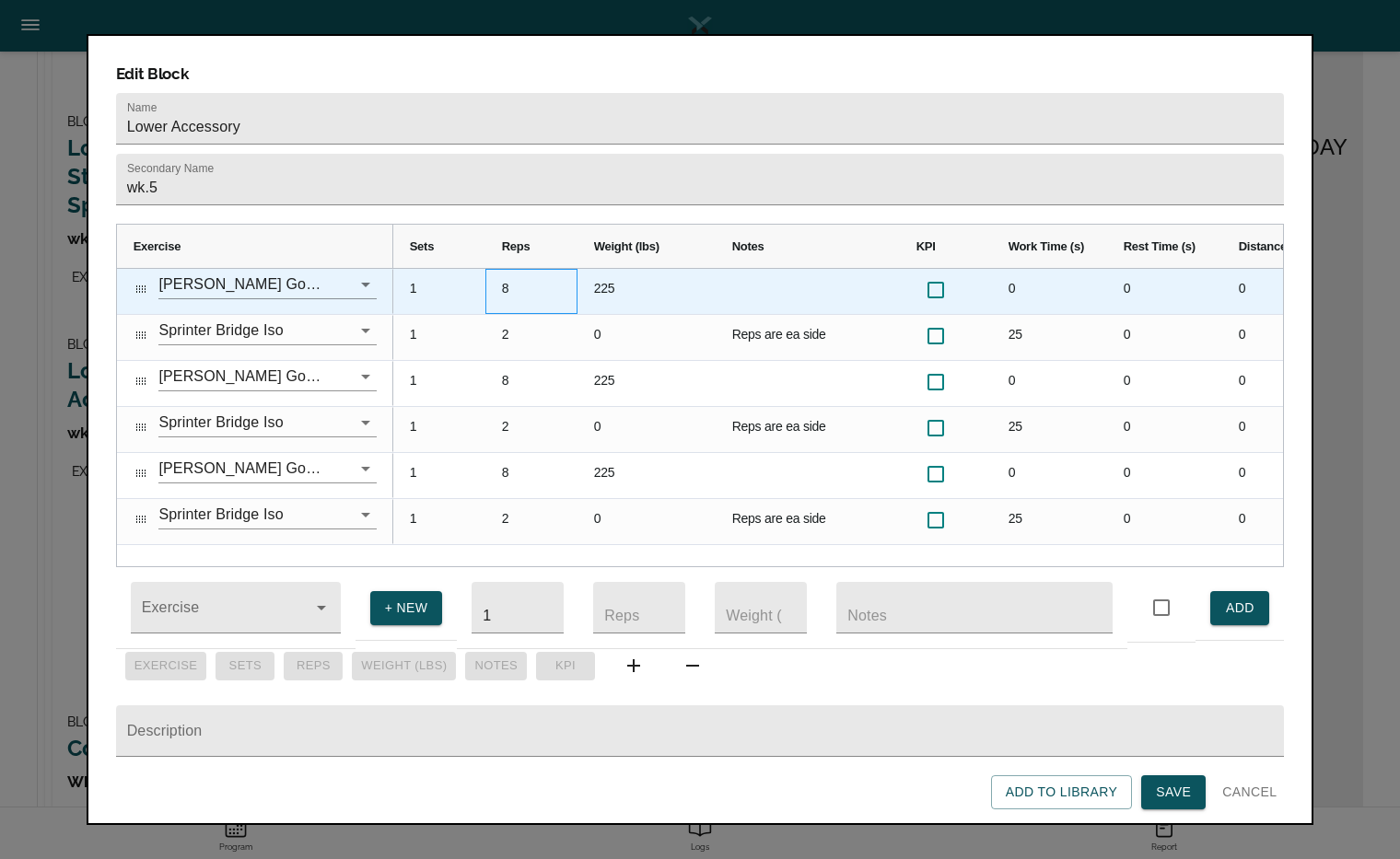 click on "8" at bounding box center (531, 291) 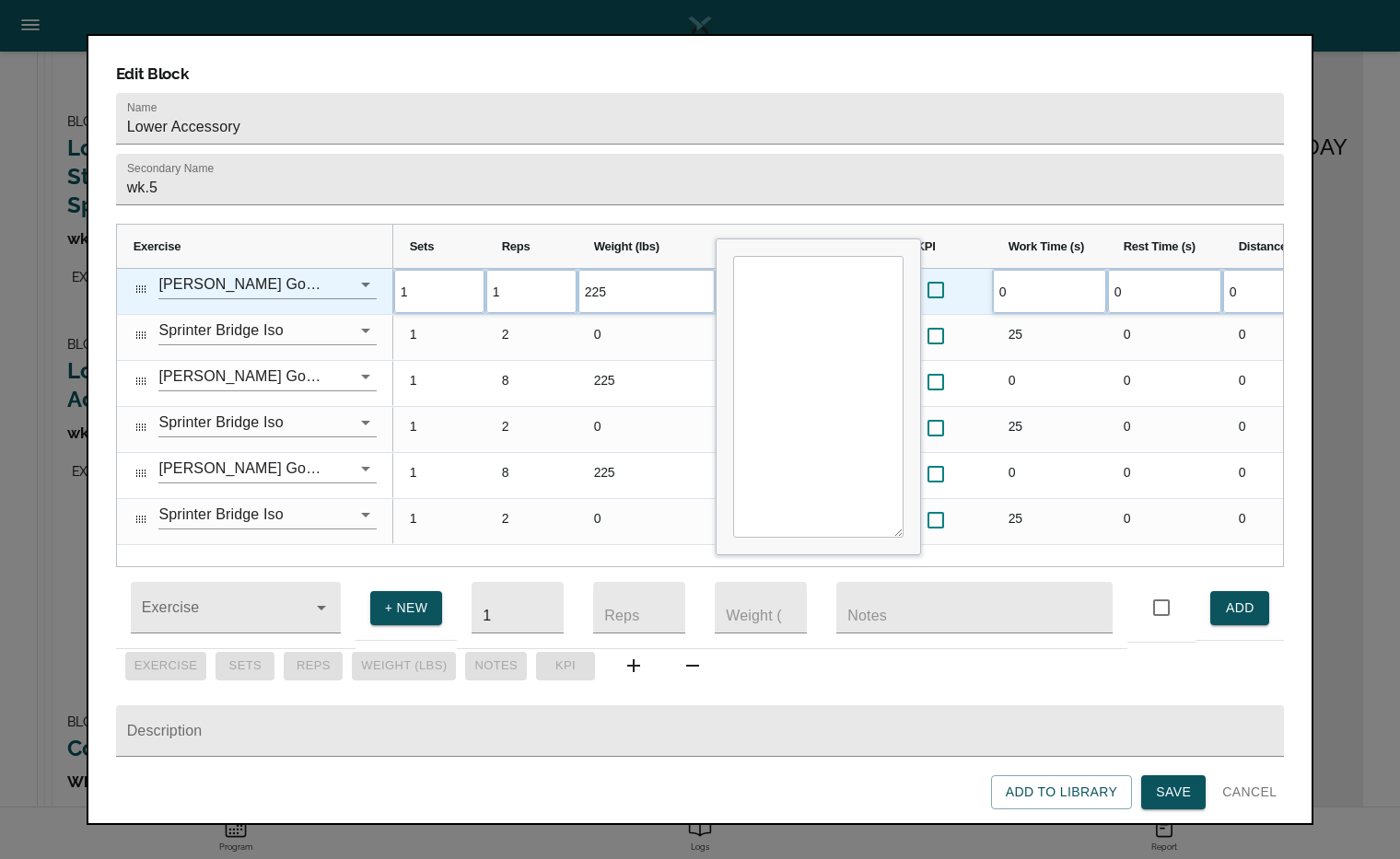 scroll, scrollTop: 0, scrollLeft: 0, axis: both 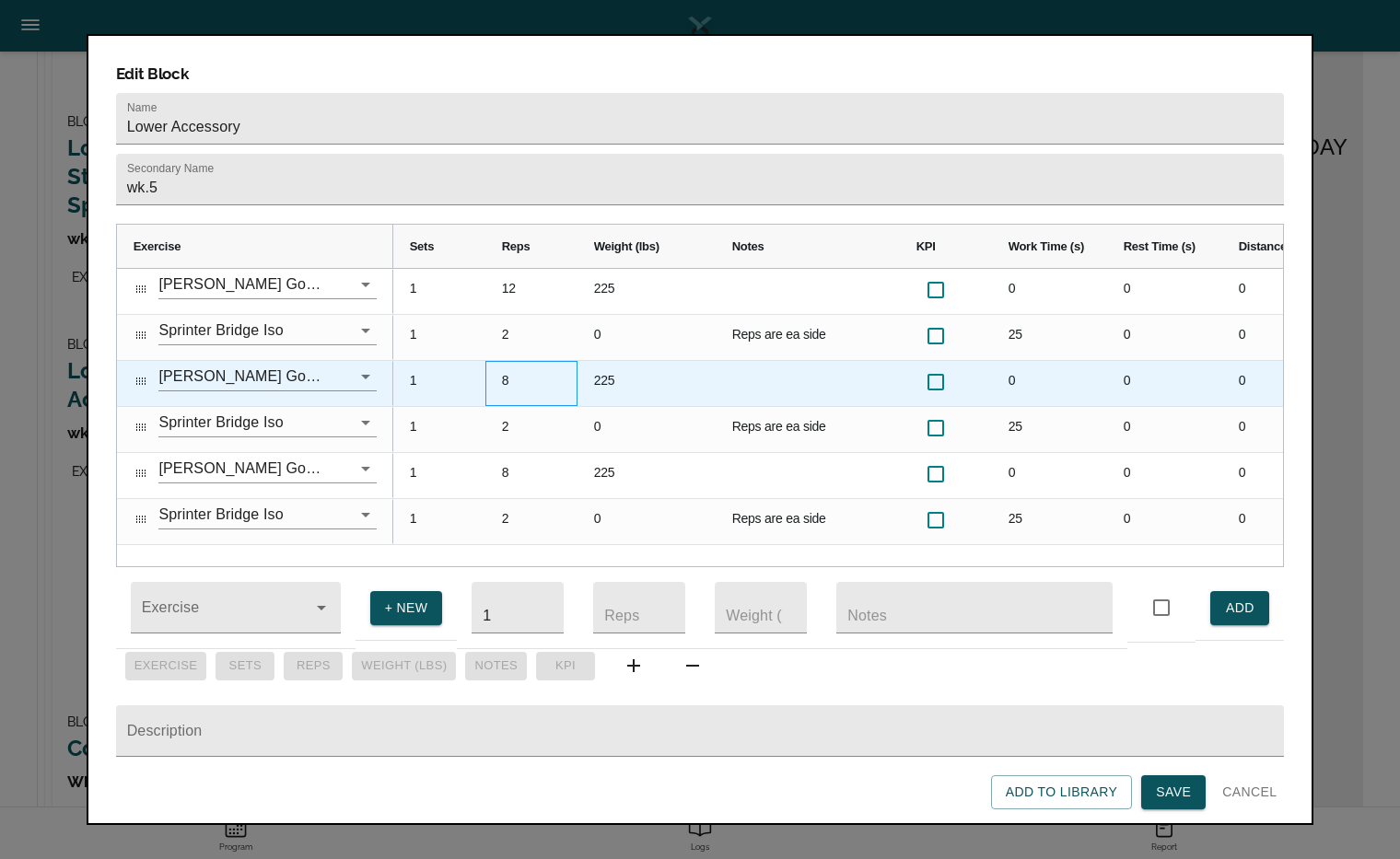 click on "8" at bounding box center [531, 383] 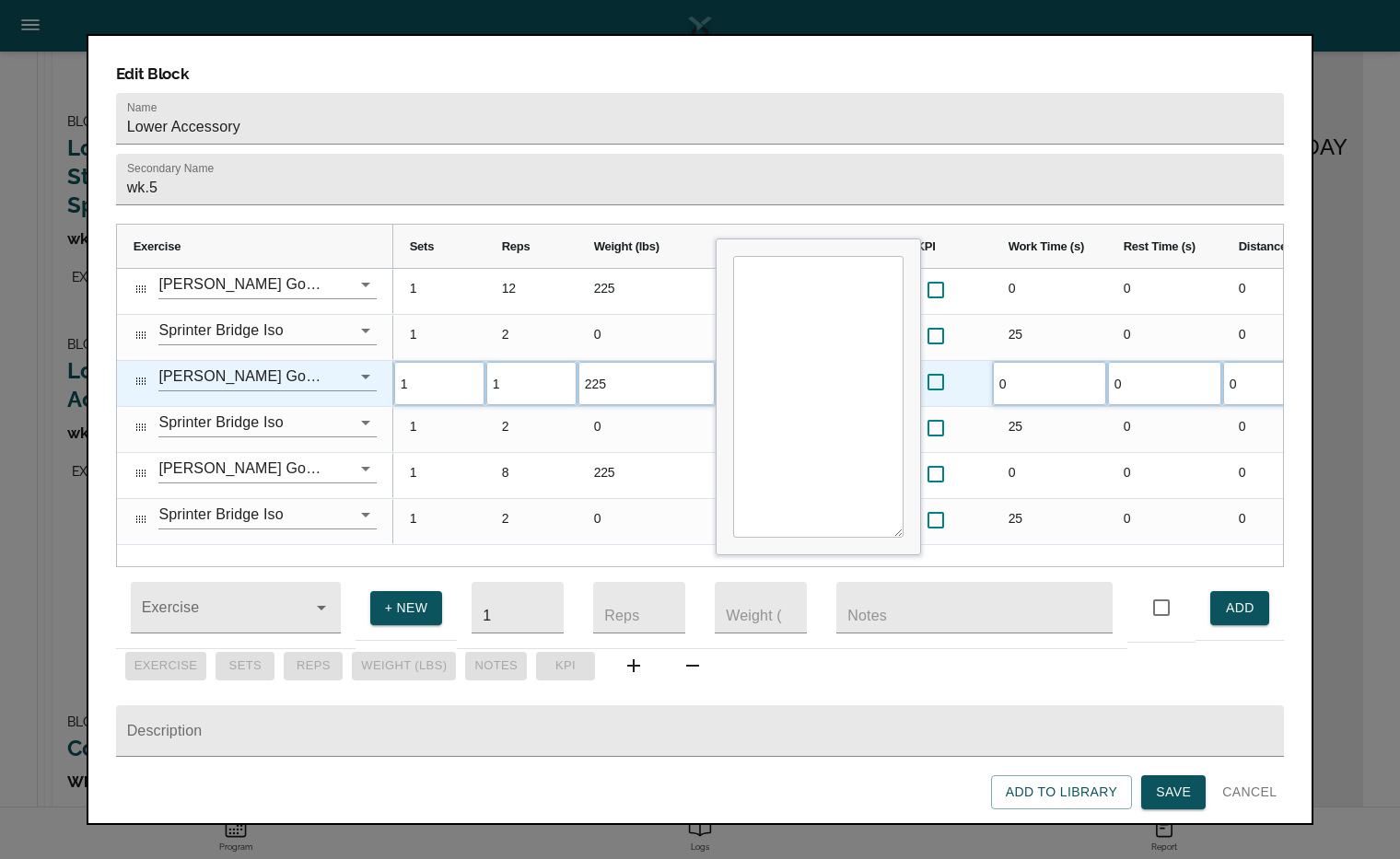 scroll, scrollTop: 0, scrollLeft: 0, axis: both 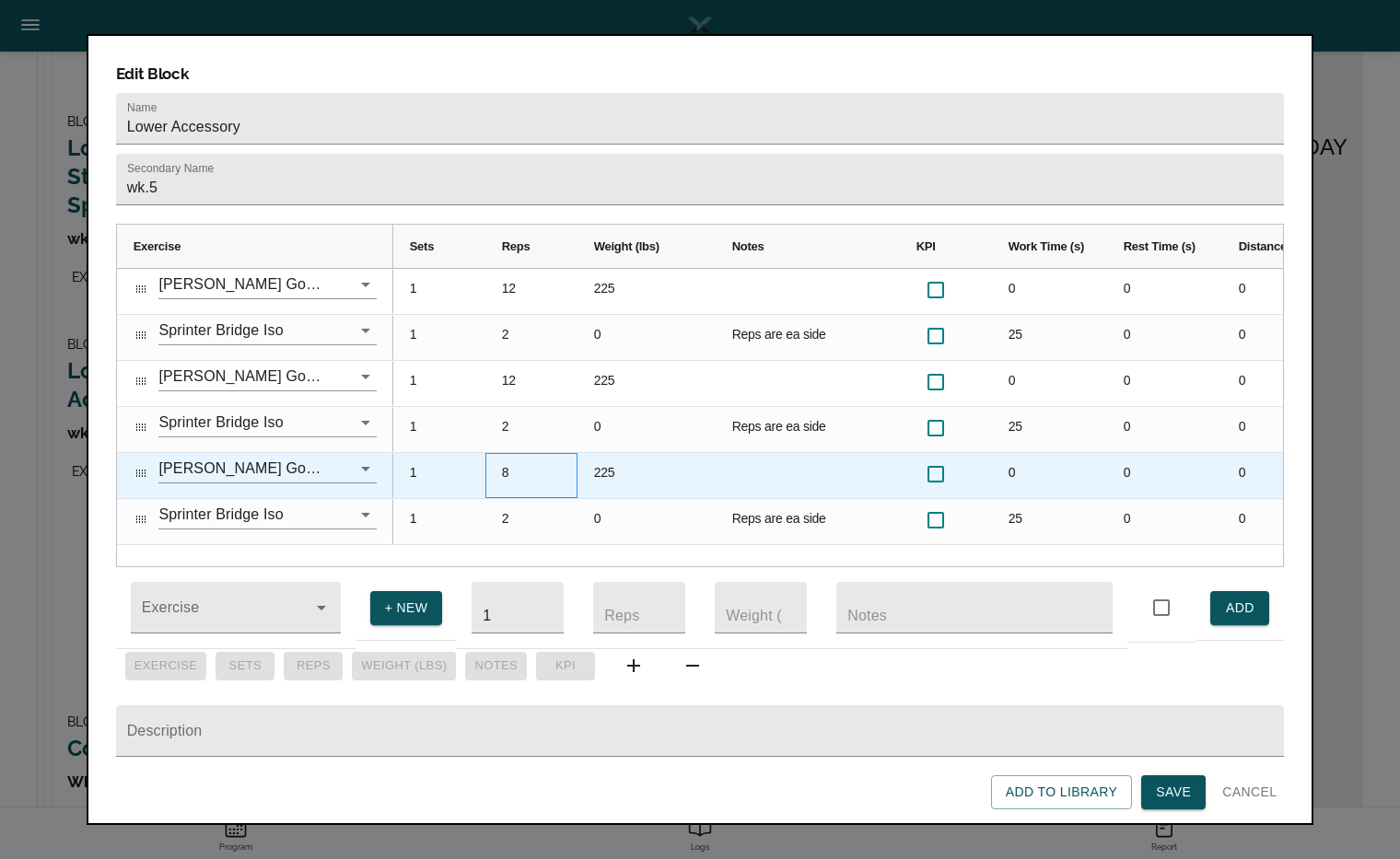 click on "8" at bounding box center [531, 475] 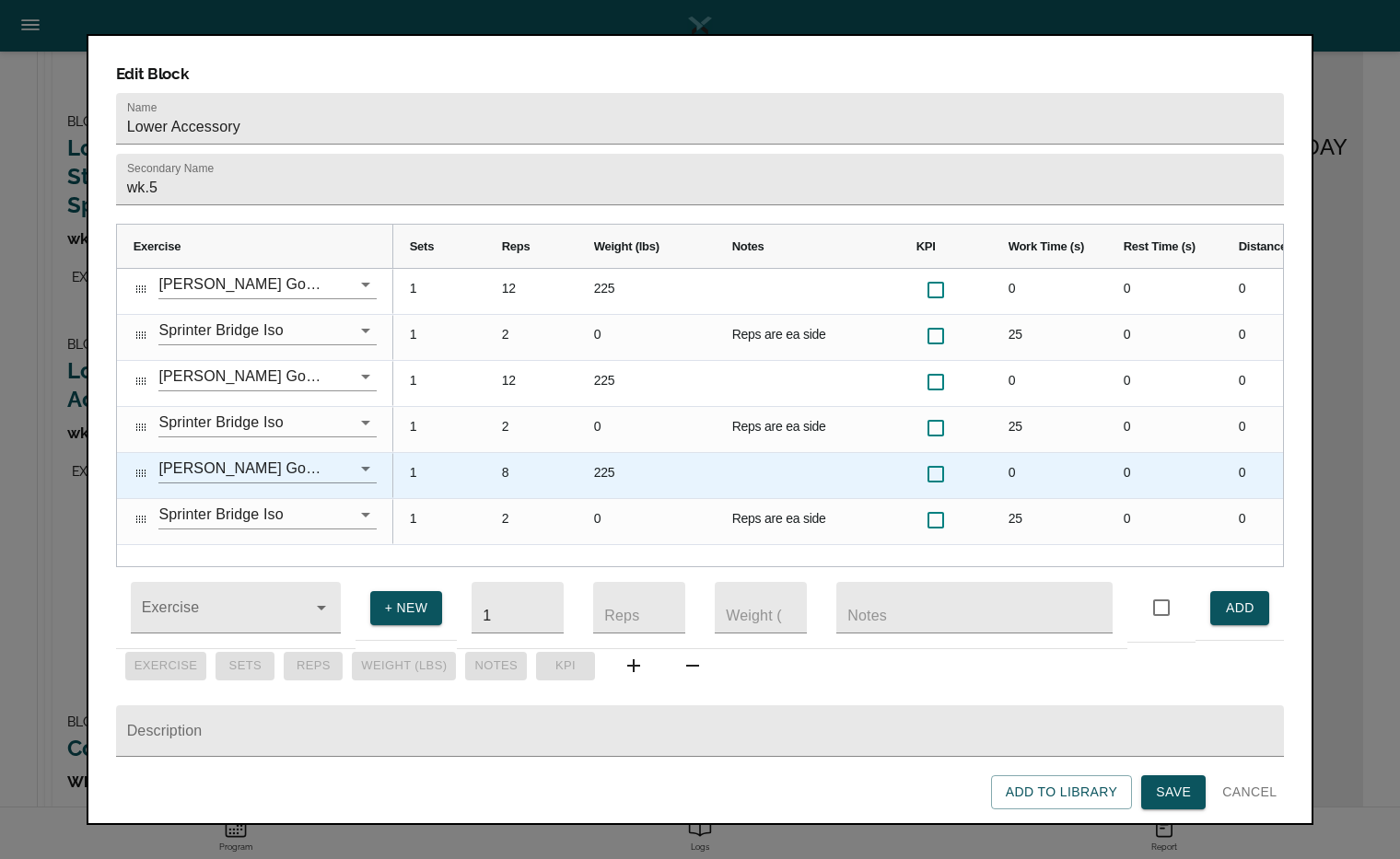 scroll, scrollTop: 0, scrollLeft: 0, axis: both 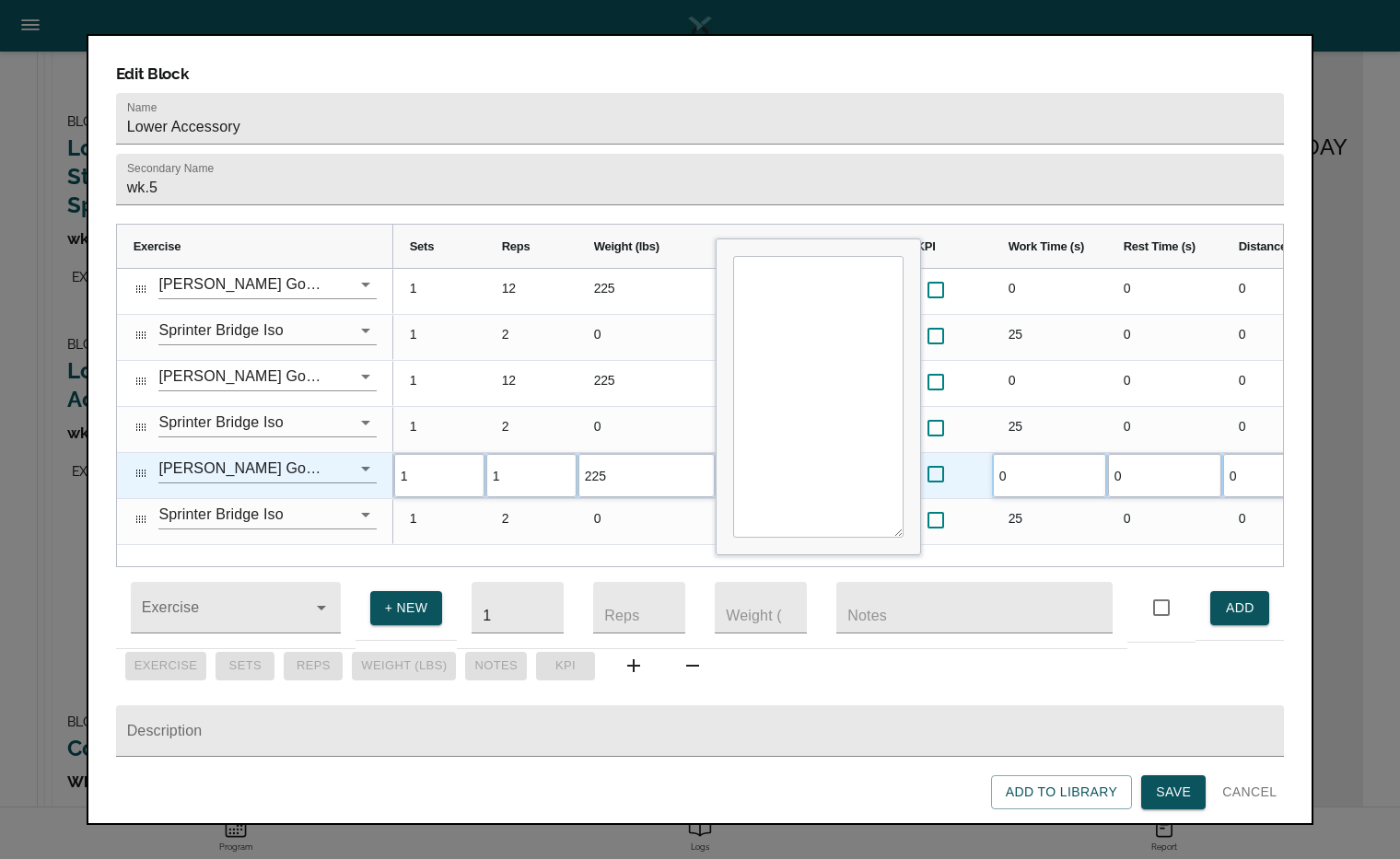 type on "12" 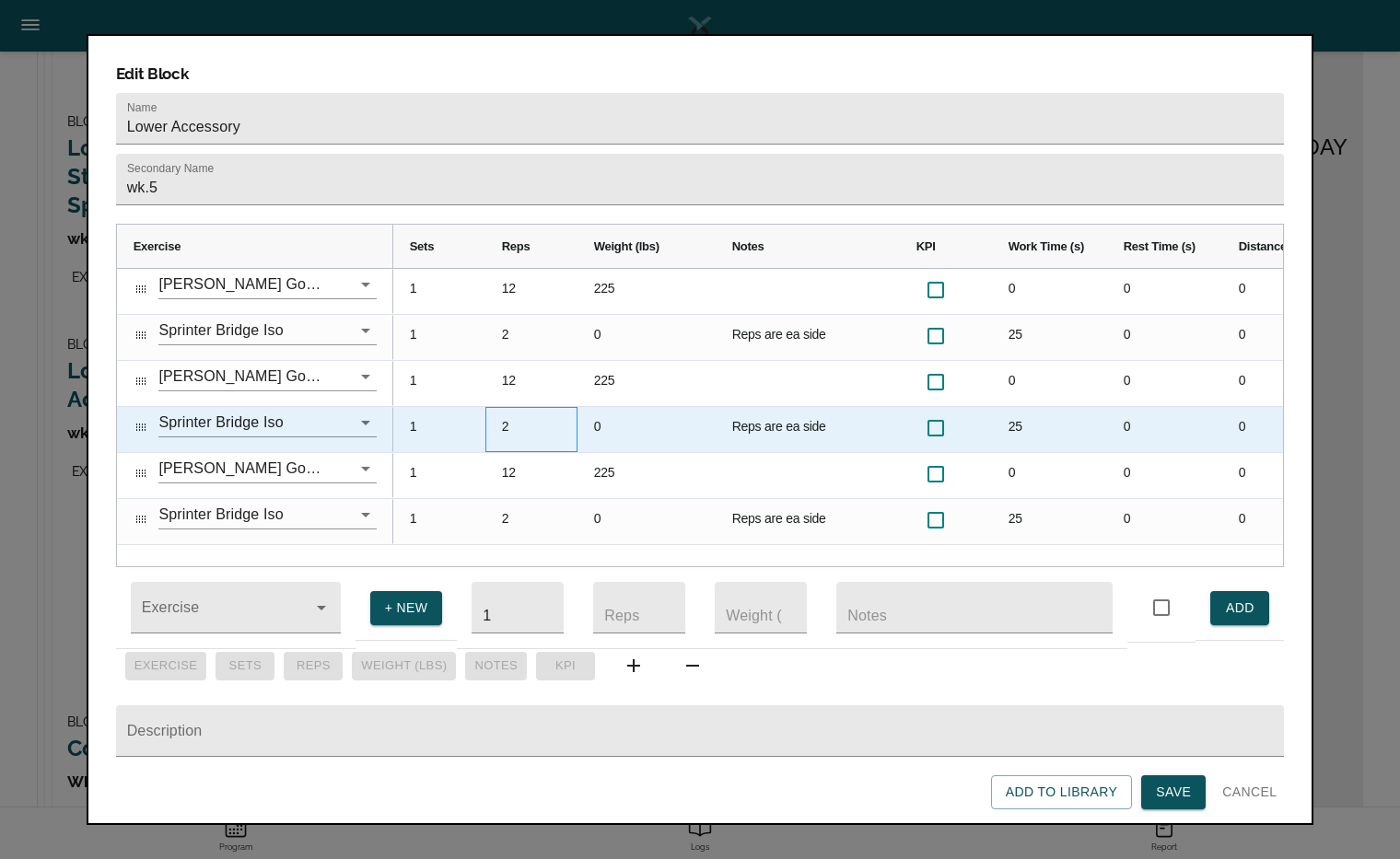 click on "2" at bounding box center [531, 429] 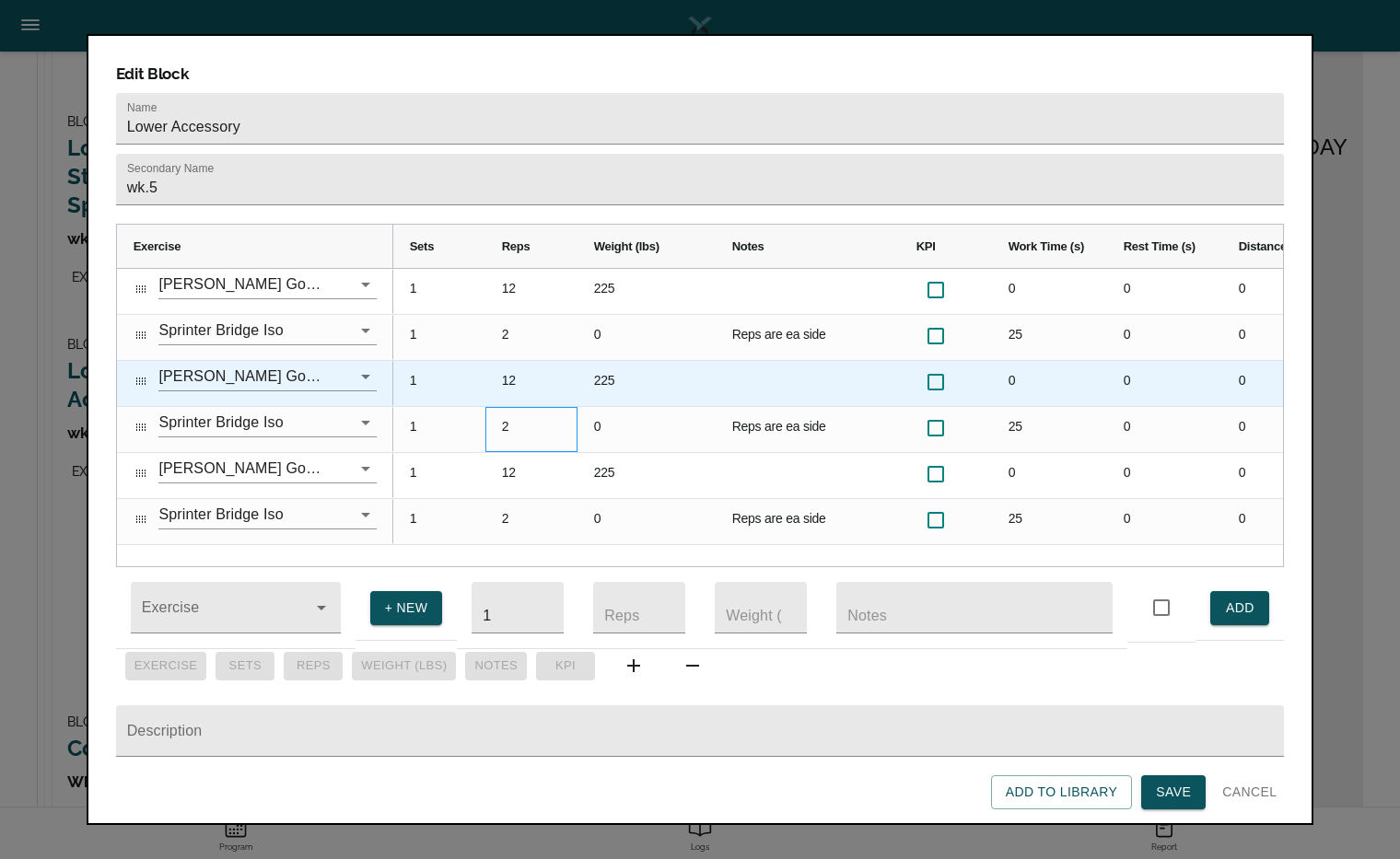 scroll, scrollTop: 0, scrollLeft: 42, axis: horizontal 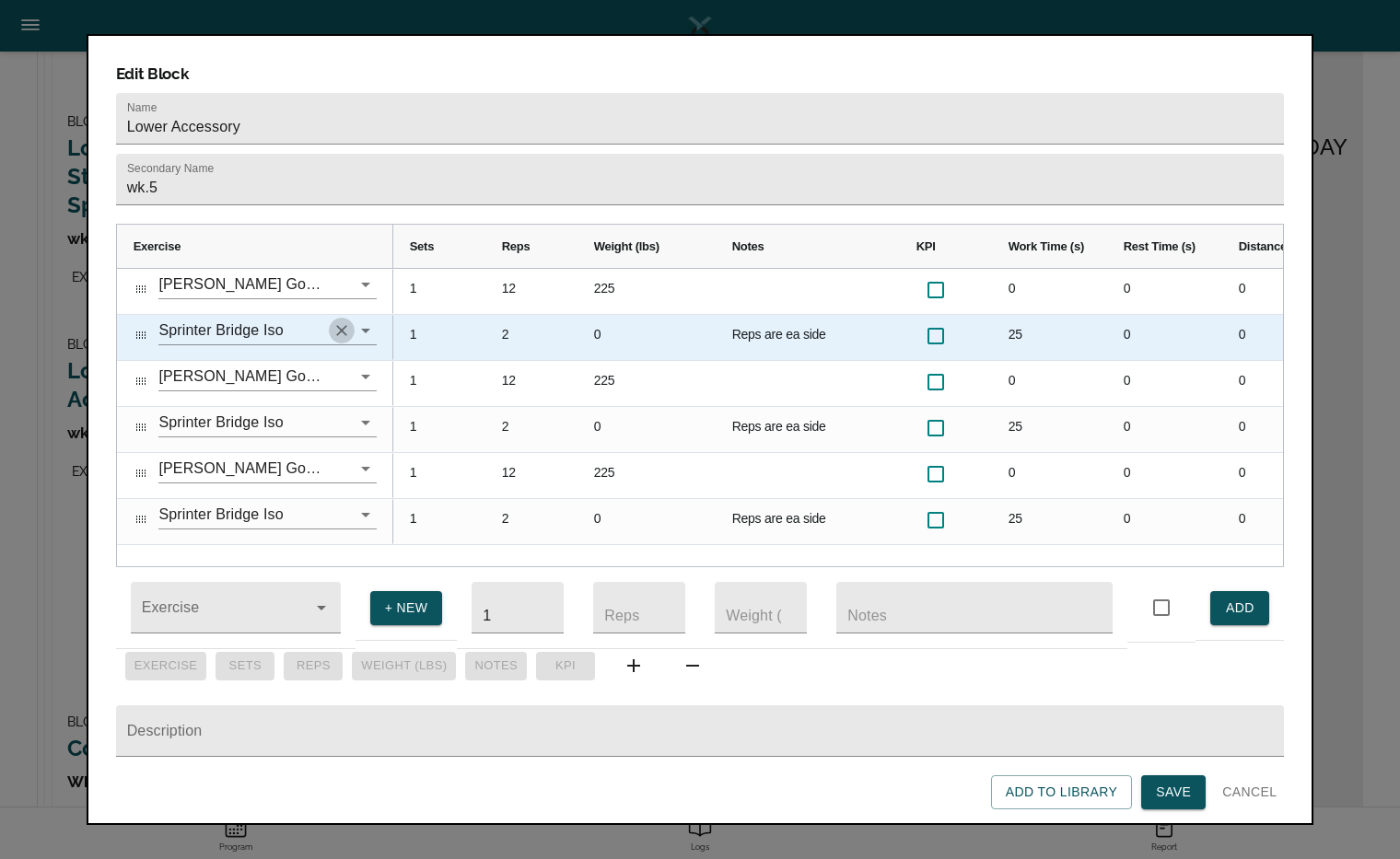 click 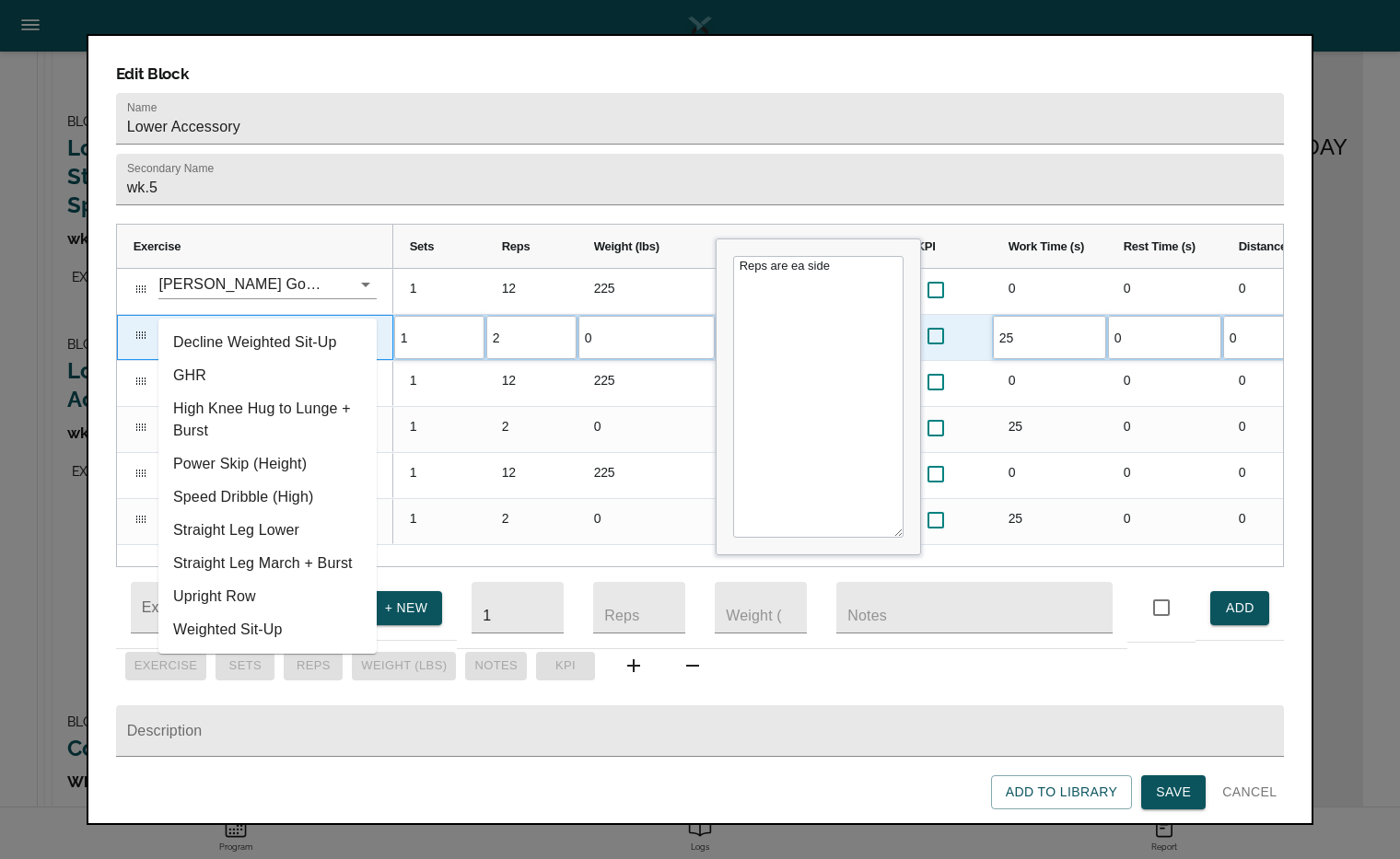 type on "g" 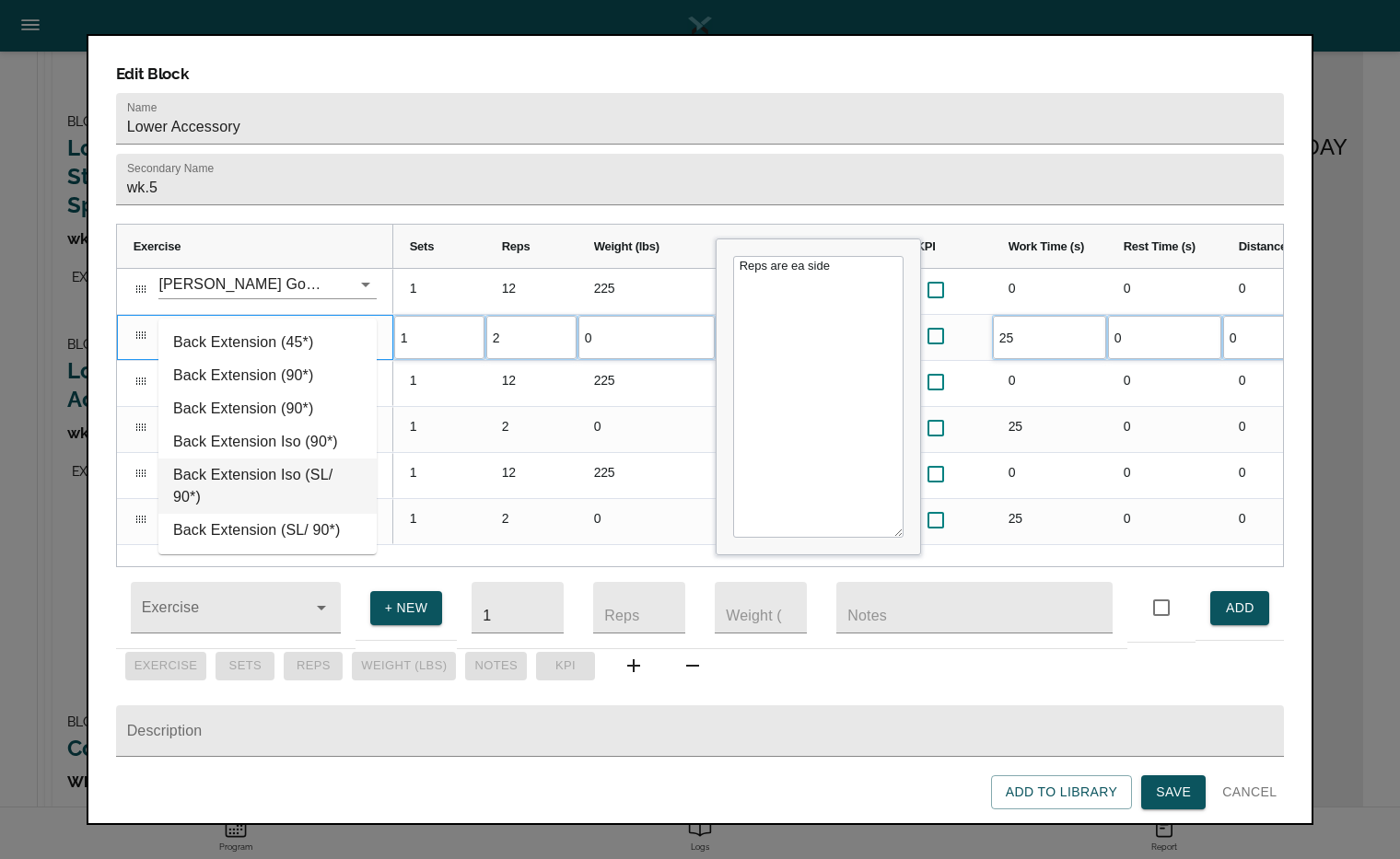 type on "back ex" 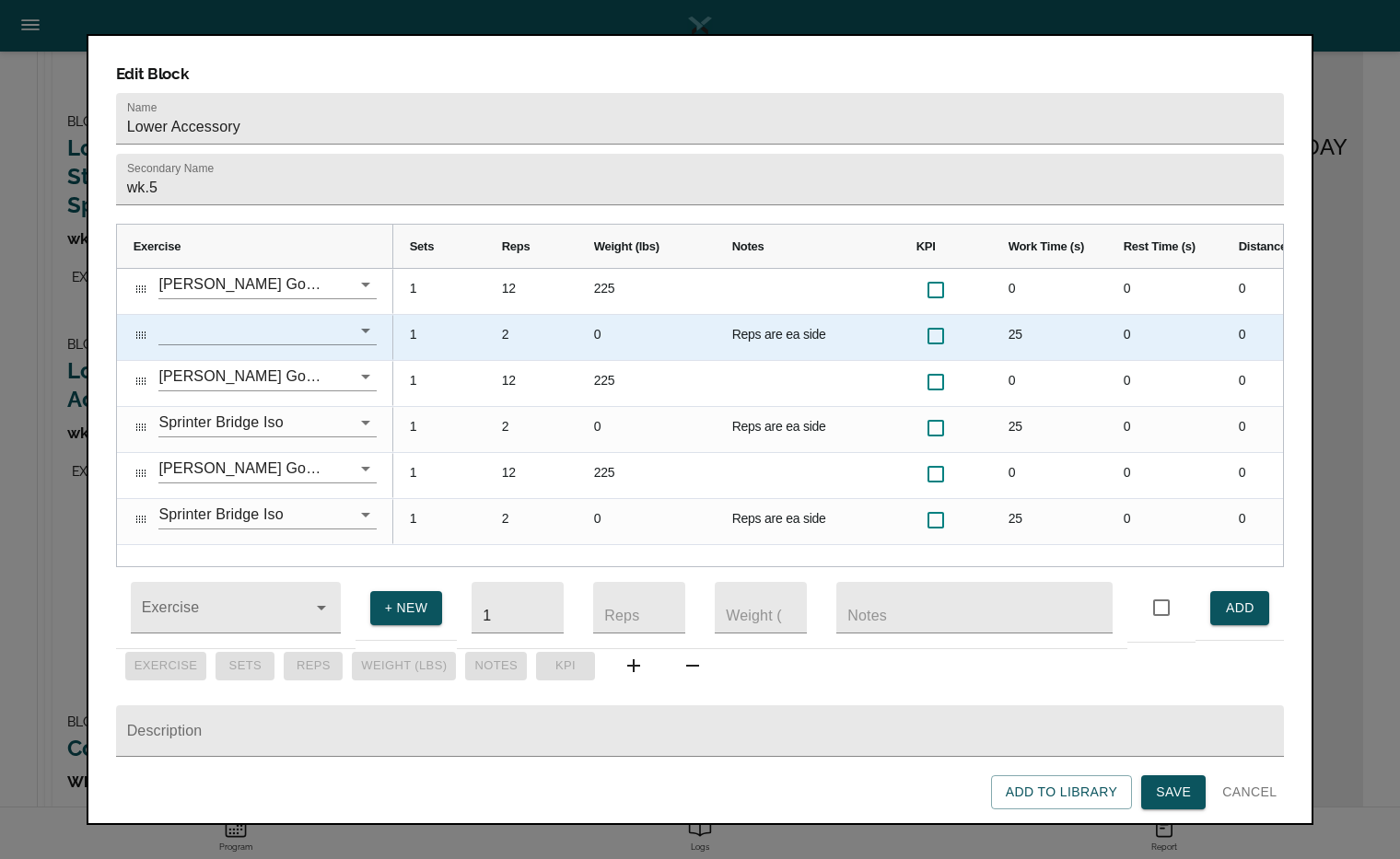 click at bounding box center (241, 330) 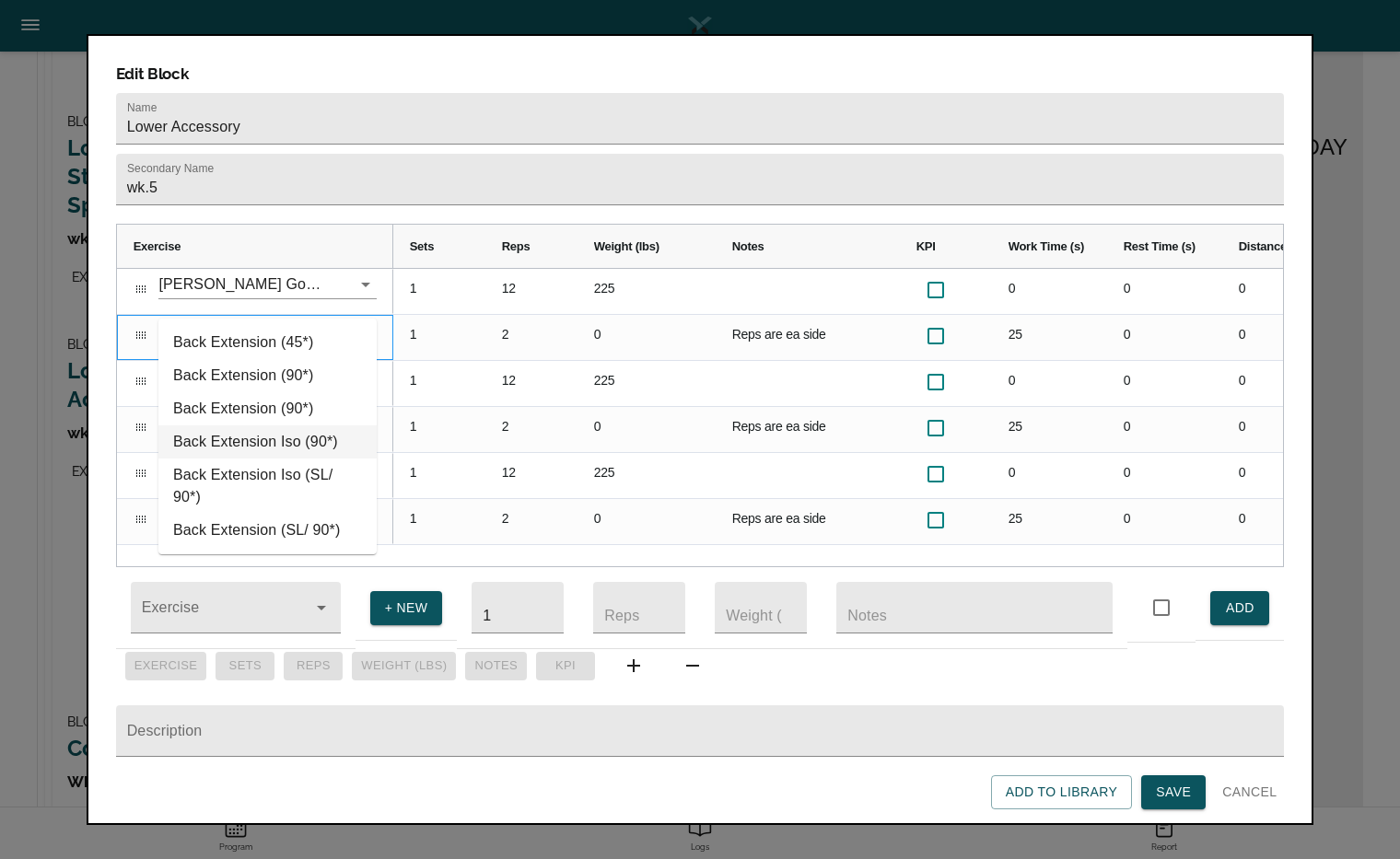 click on "Back Extension Iso (90*)" at bounding box center [267, 442] 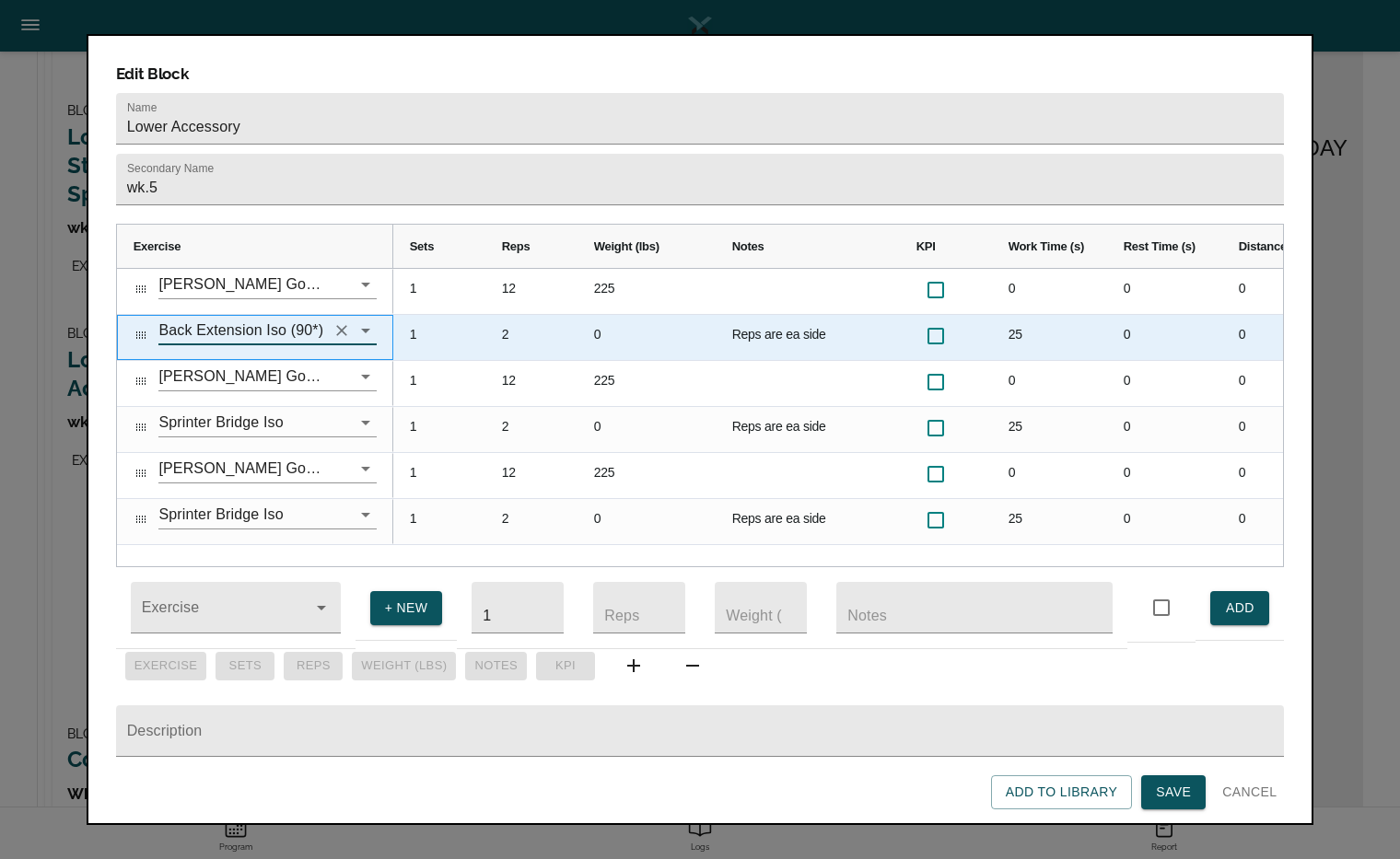 type on "Back Extension Iso (90*)" 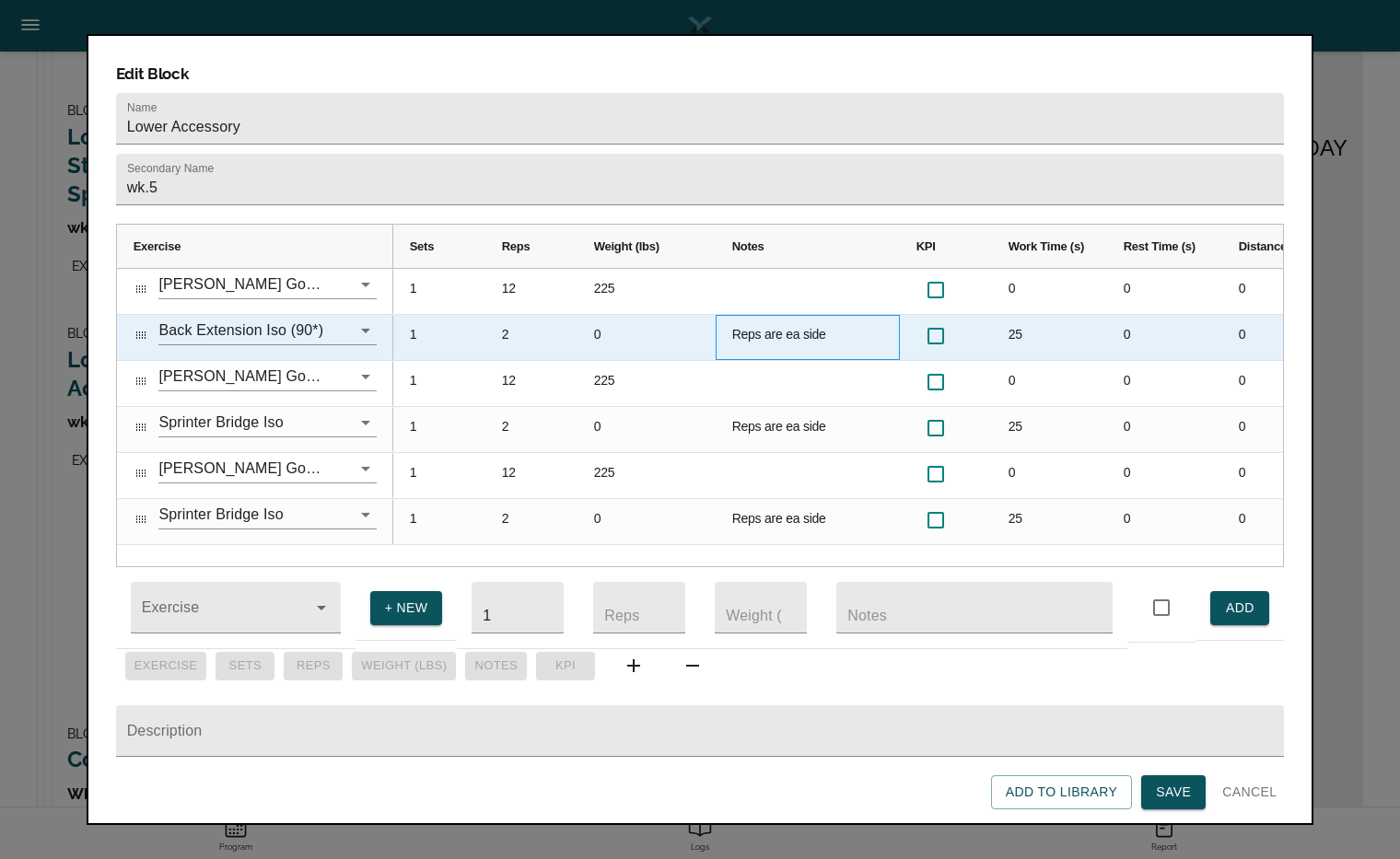 click on "Reps are ea side" at bounding box center (808, 337) 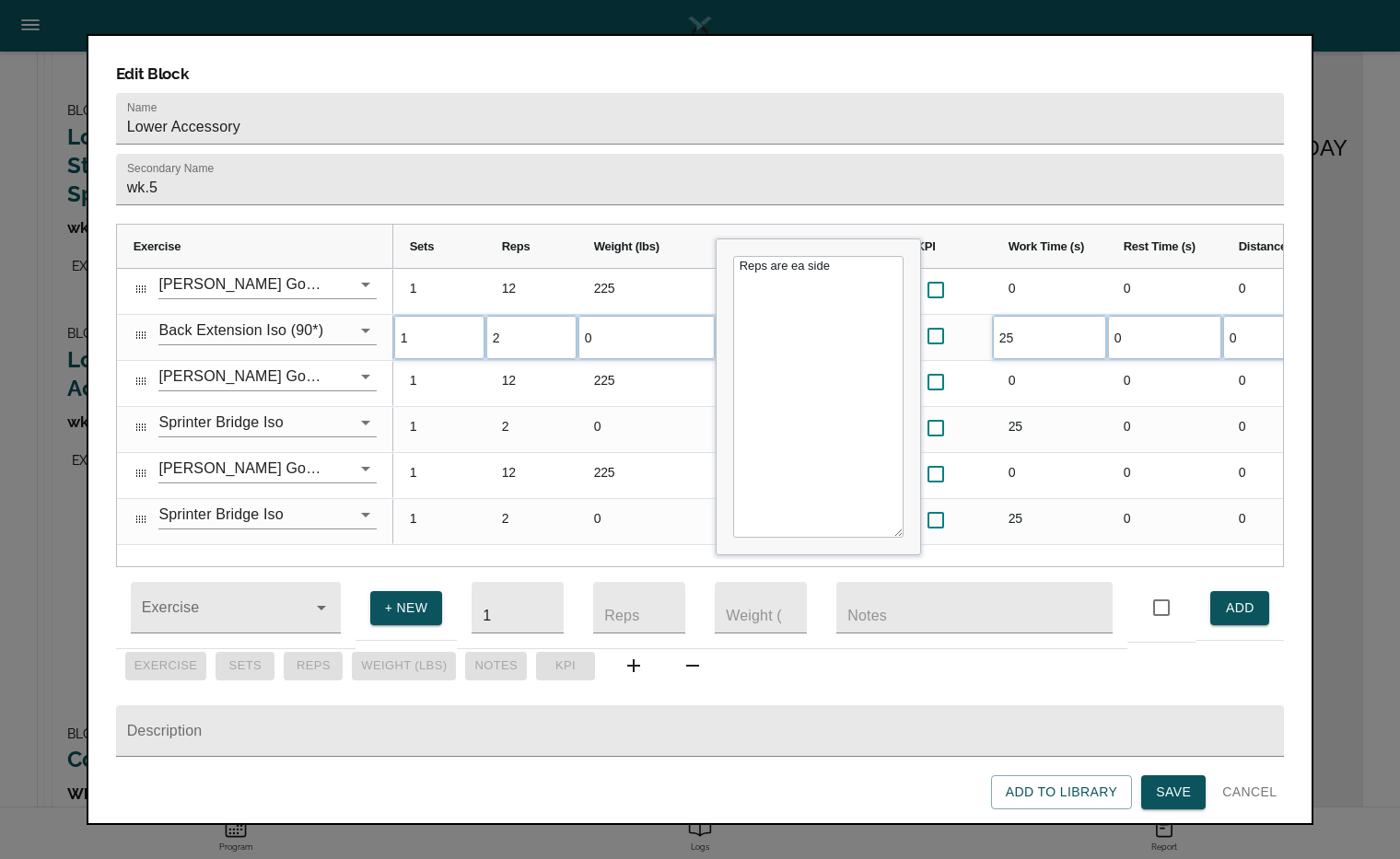 click on "Reps are ea side" at bounding box center (818, 397) 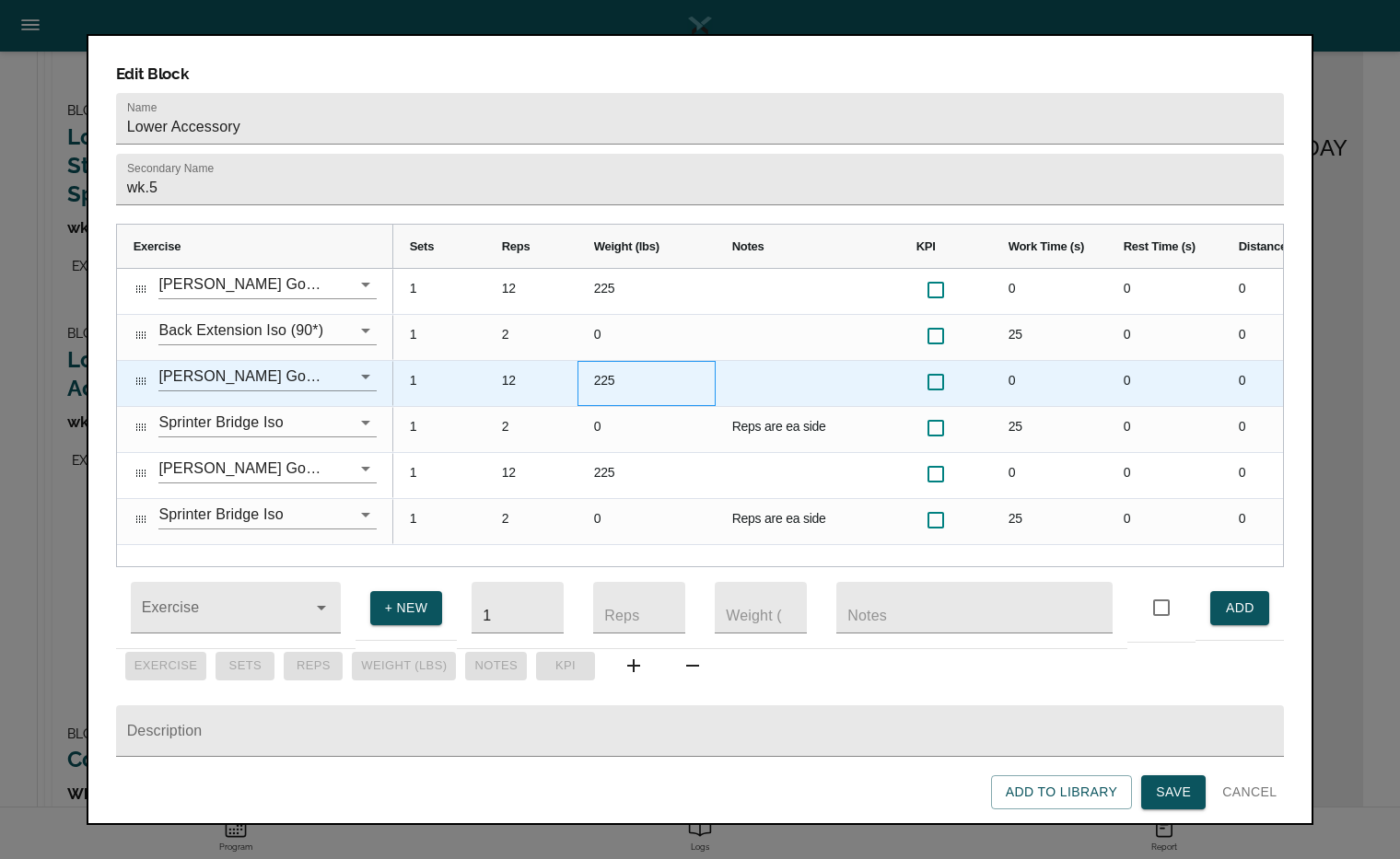 click on "225" at bounding box center [647, 383] 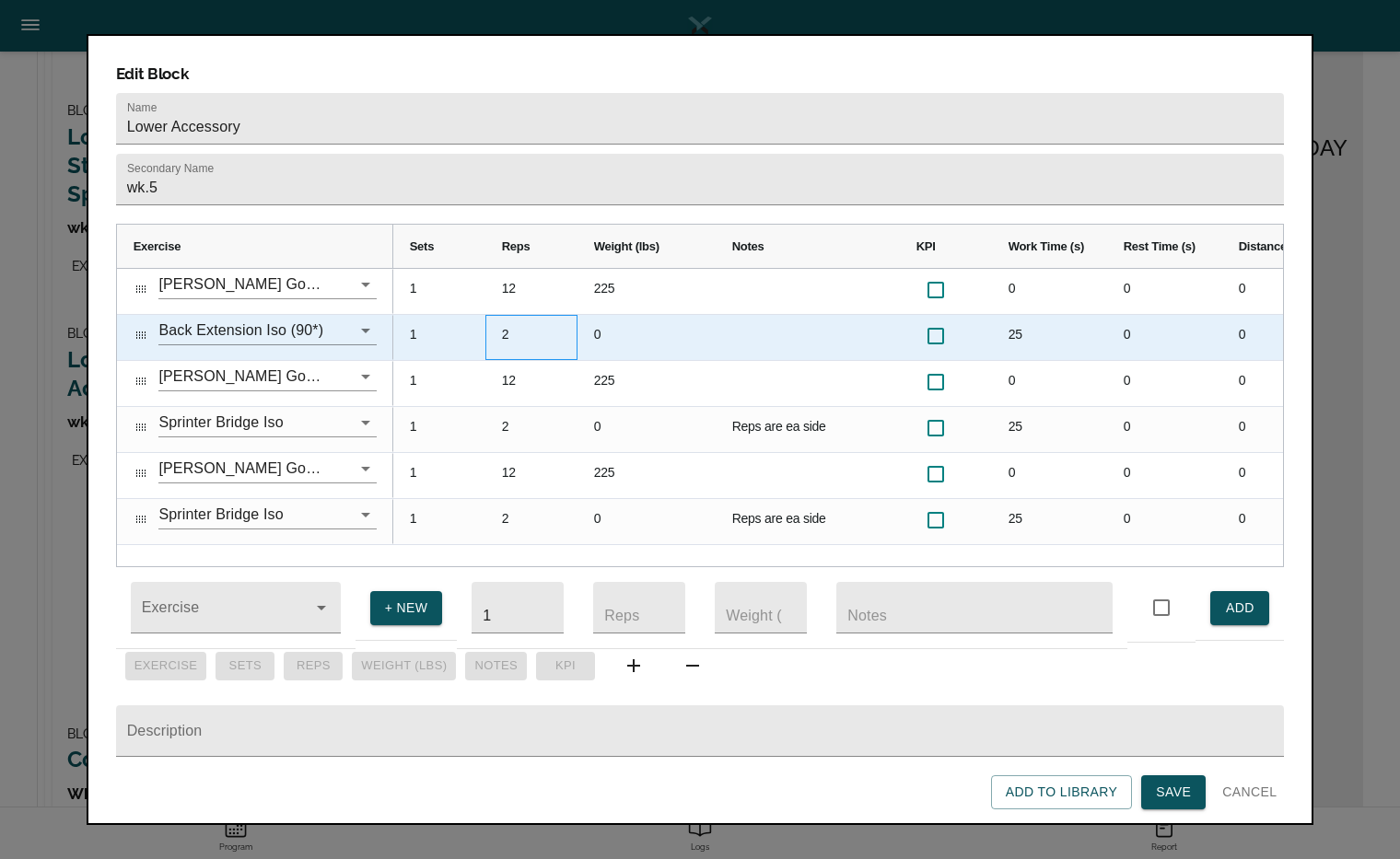 click on "2" at bounding box center (531, 337) 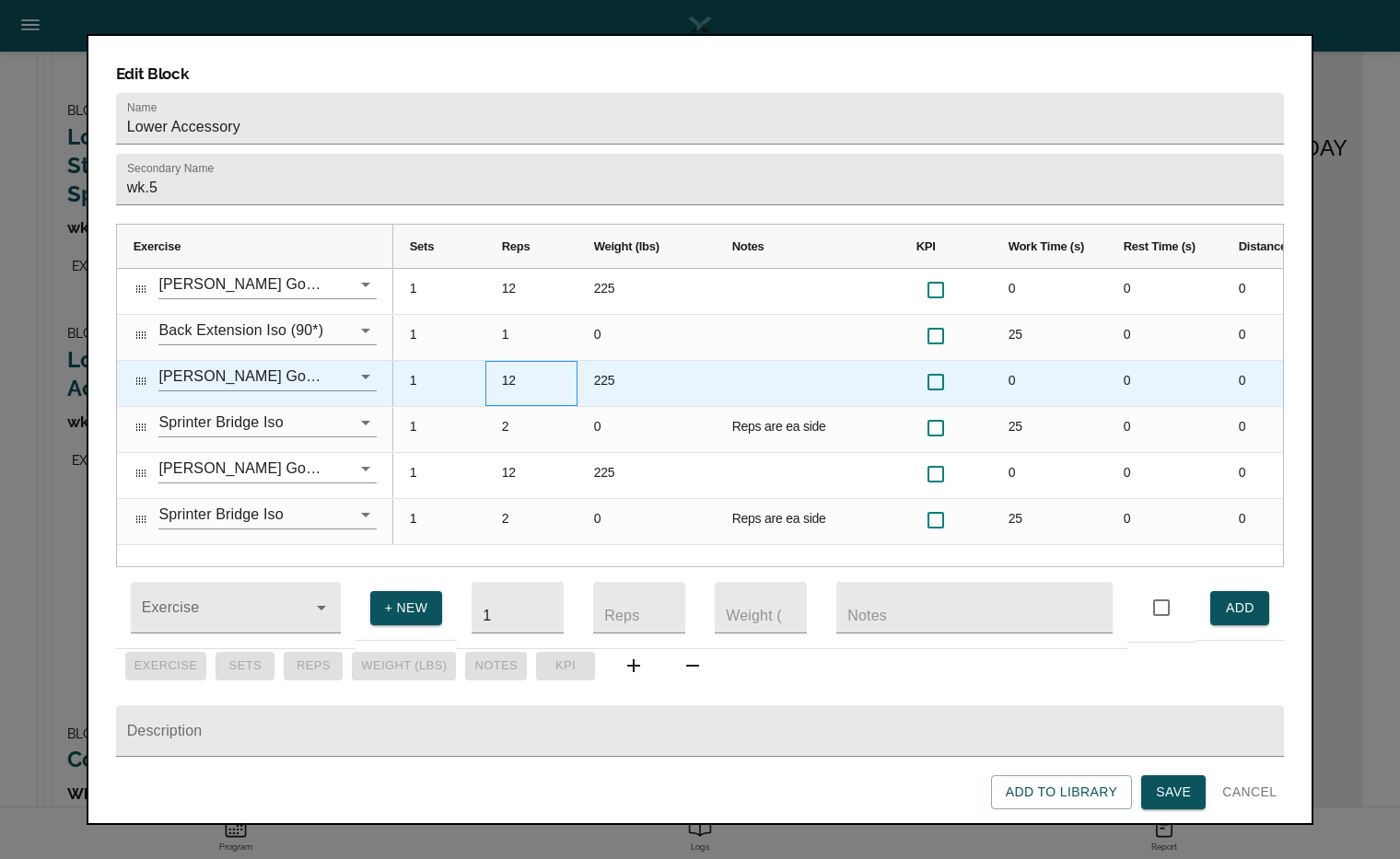 click on "12" at bounding box center (531, 383) 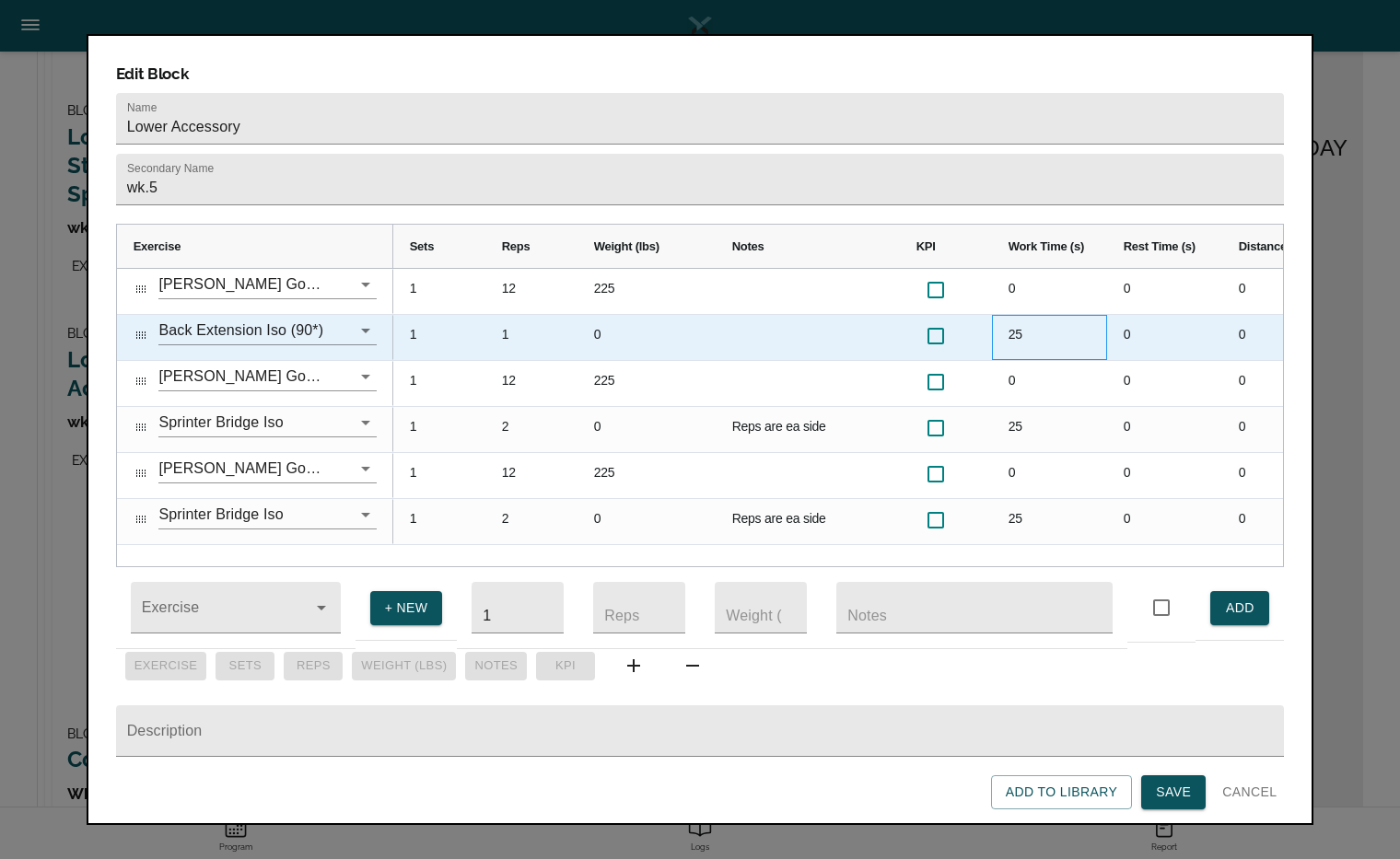 click on "25" at bounding box center (1049, 337) 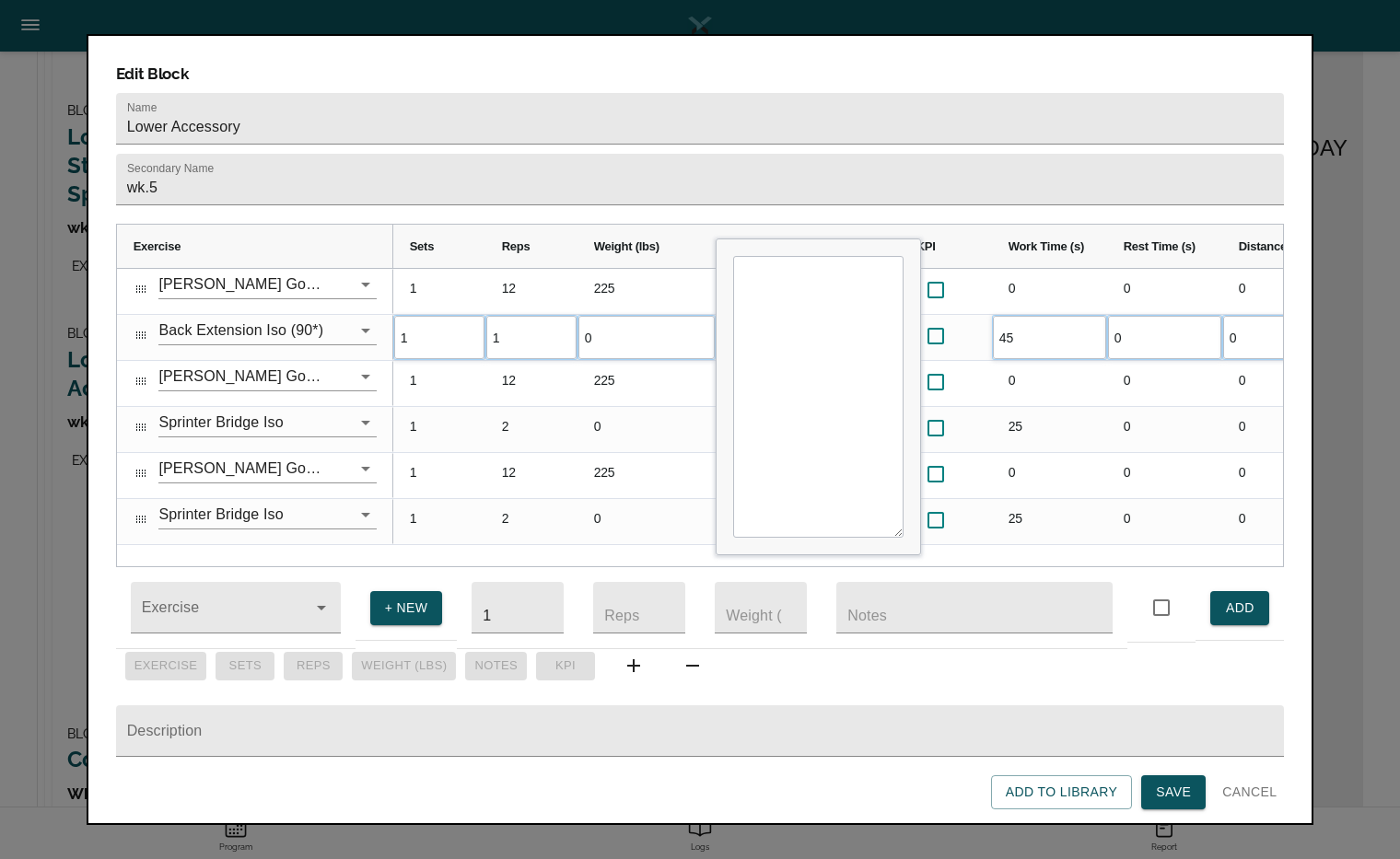 type on "45" 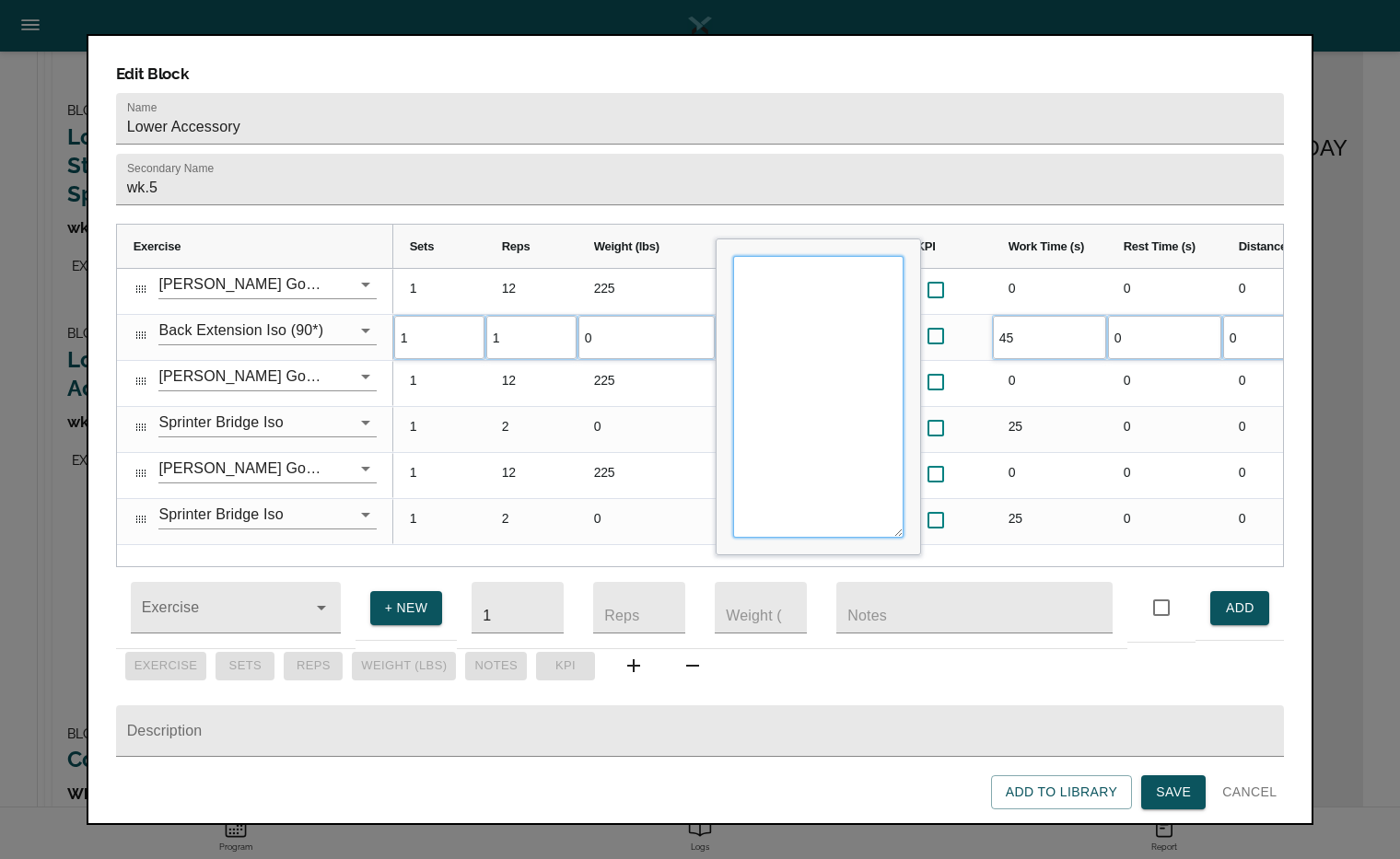 click at bounding box center [818, 397] 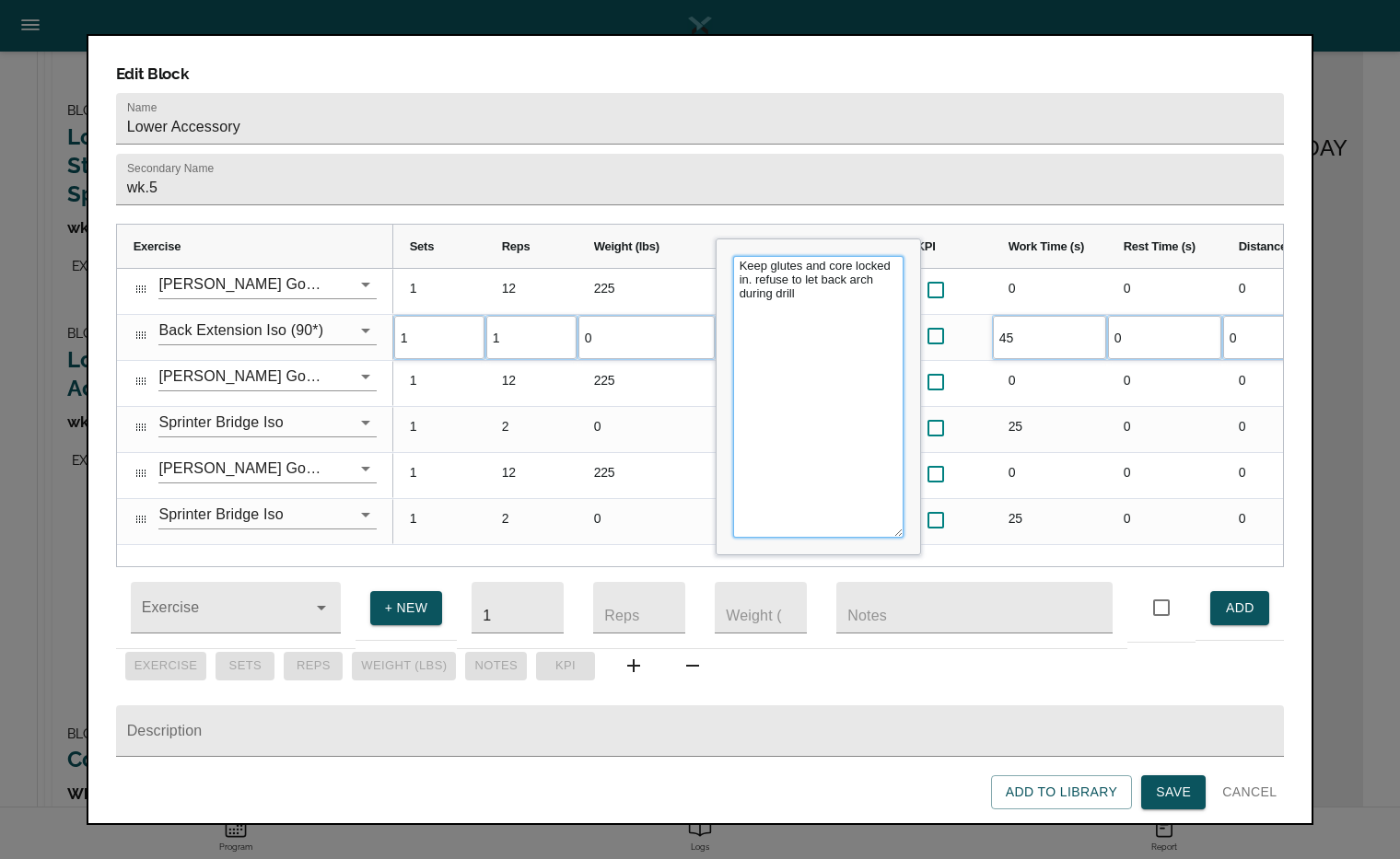 type on "Keep glutes and core locked in. refuse to let back arch during drill." 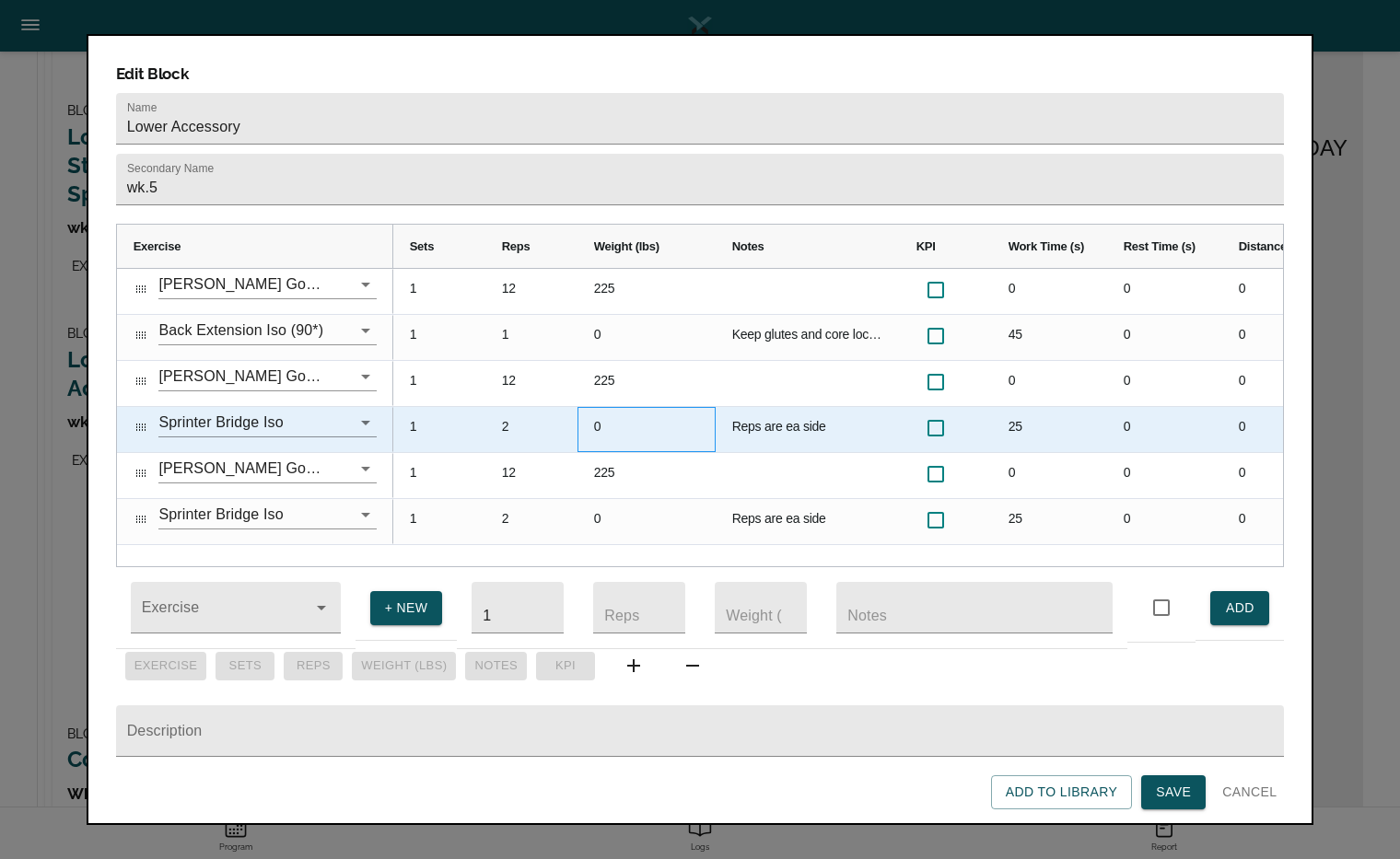 click on "0" at bounding box center [647, 429] 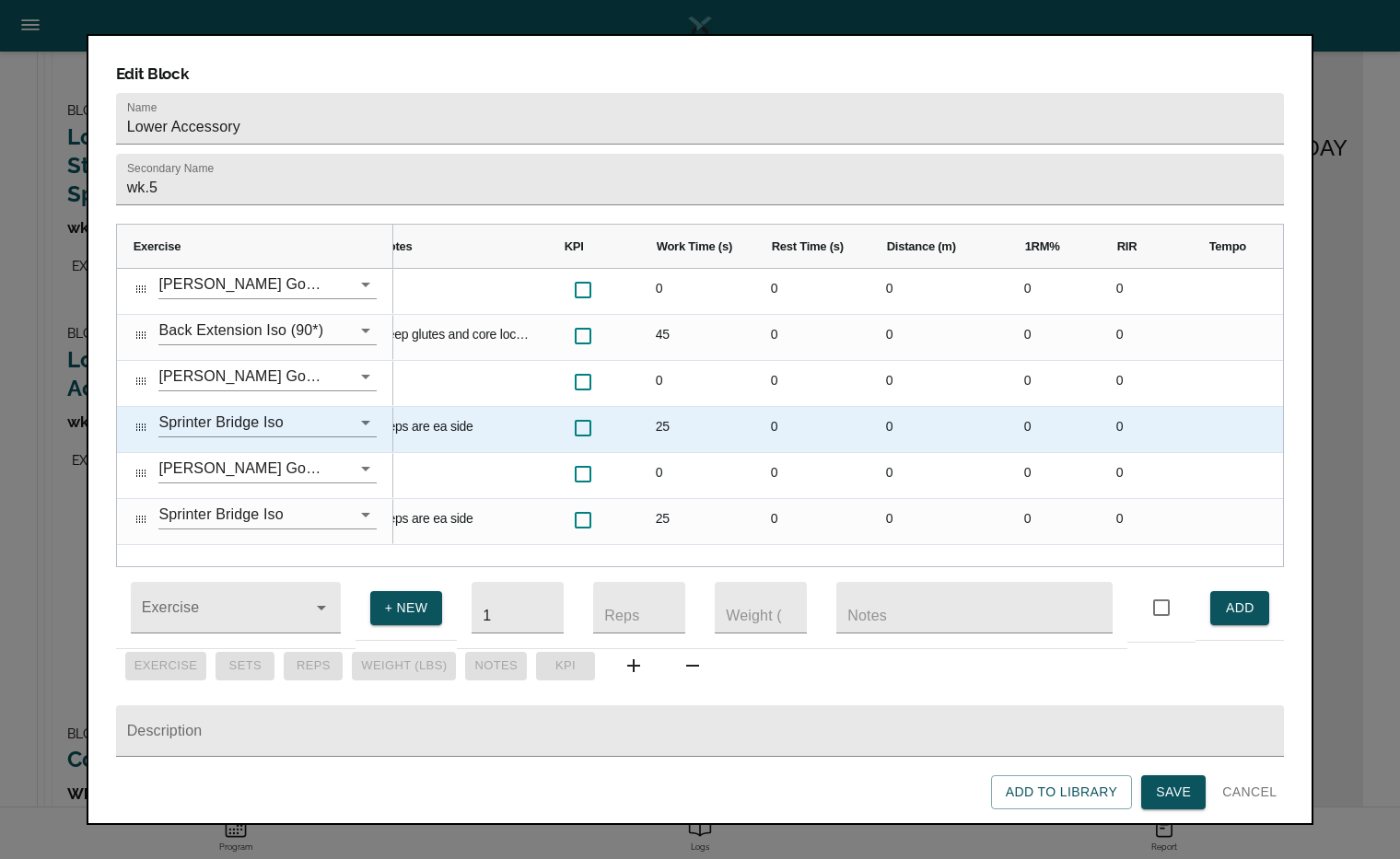 scroll, scrollTop: 0, scrollLeft: 383, axis: horizontal 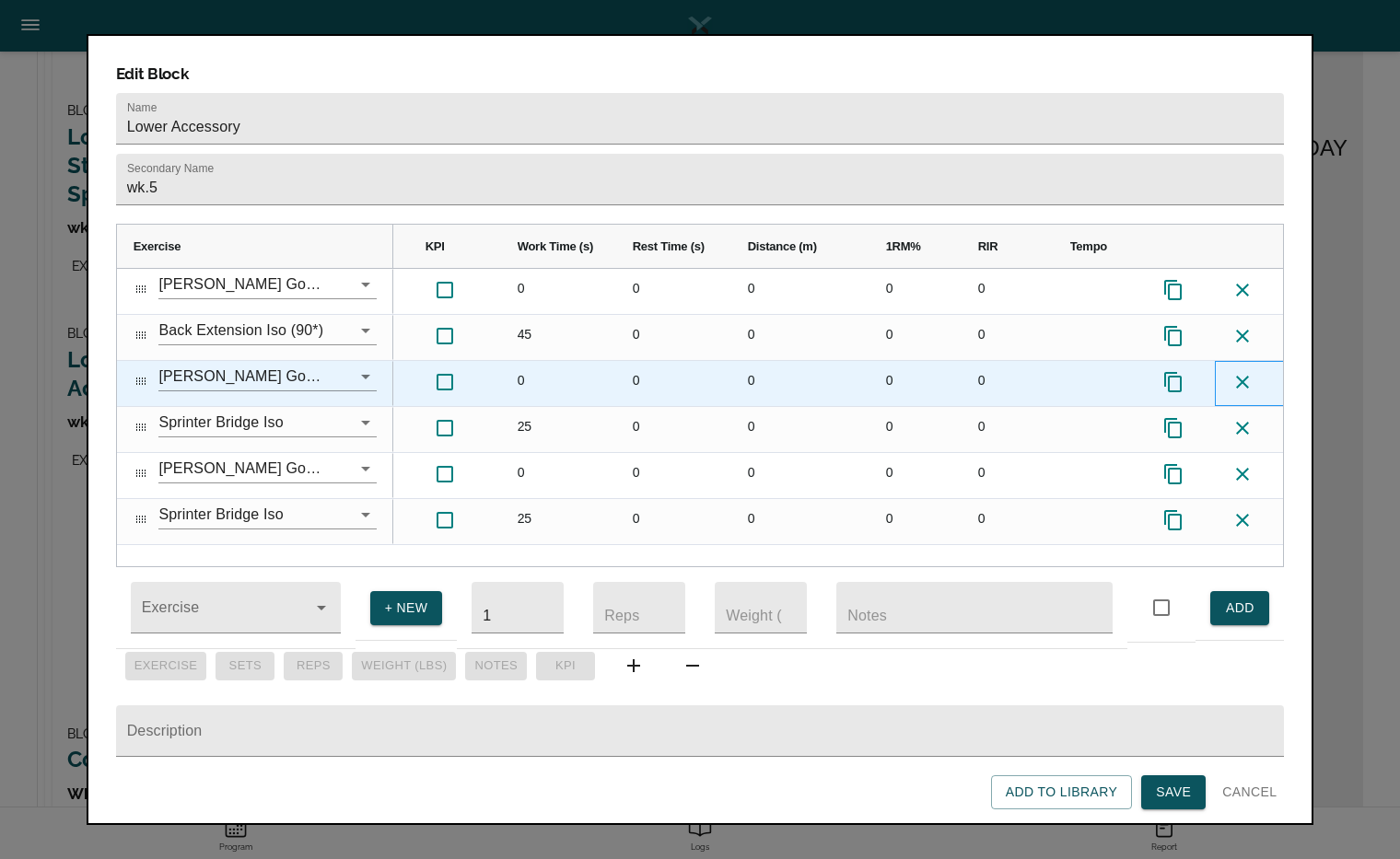 drag, startPoint x: 1243, startPoint y: 351, endPoint x: 1237, endPoint y: 339, distance: 13.416408 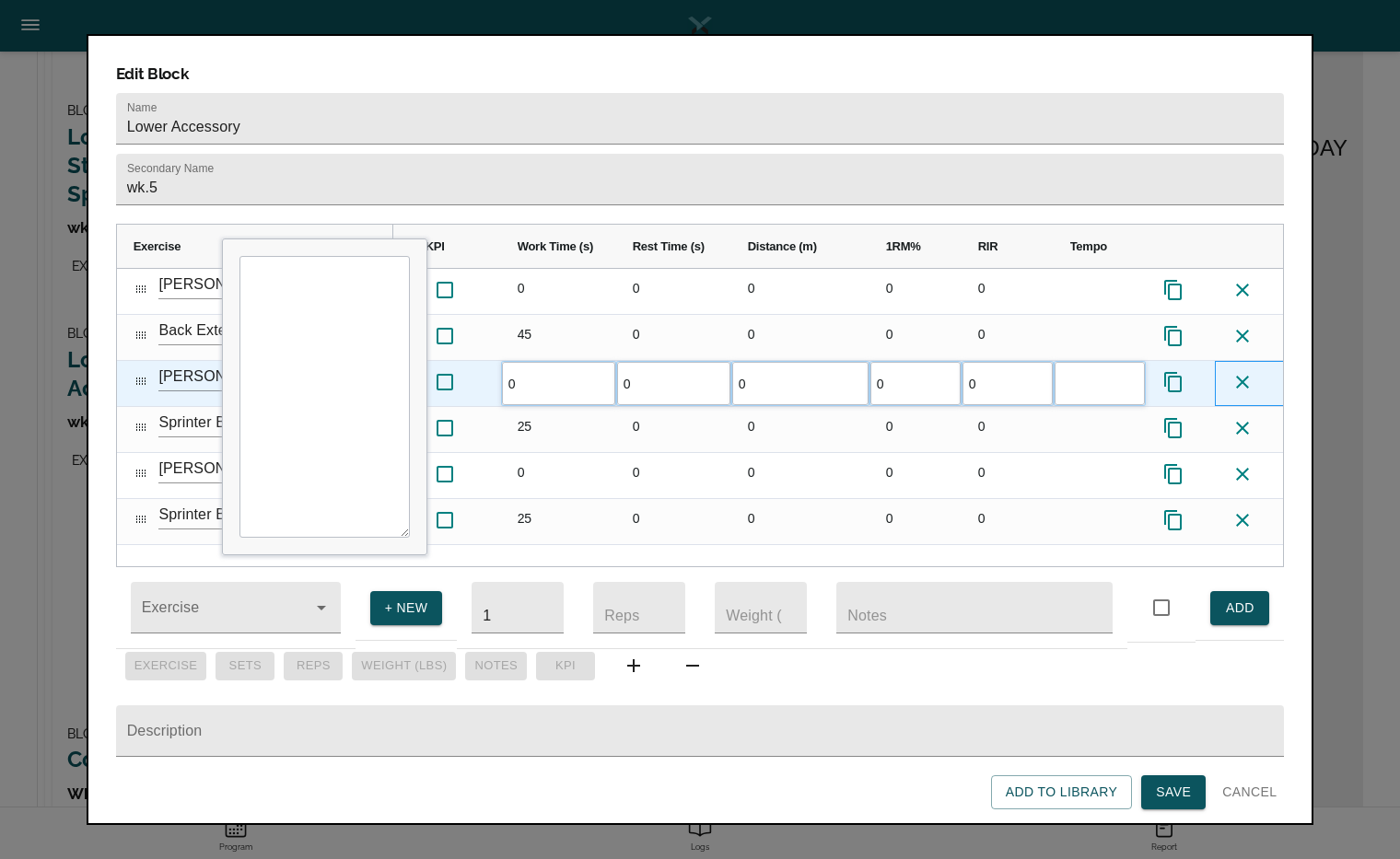 click 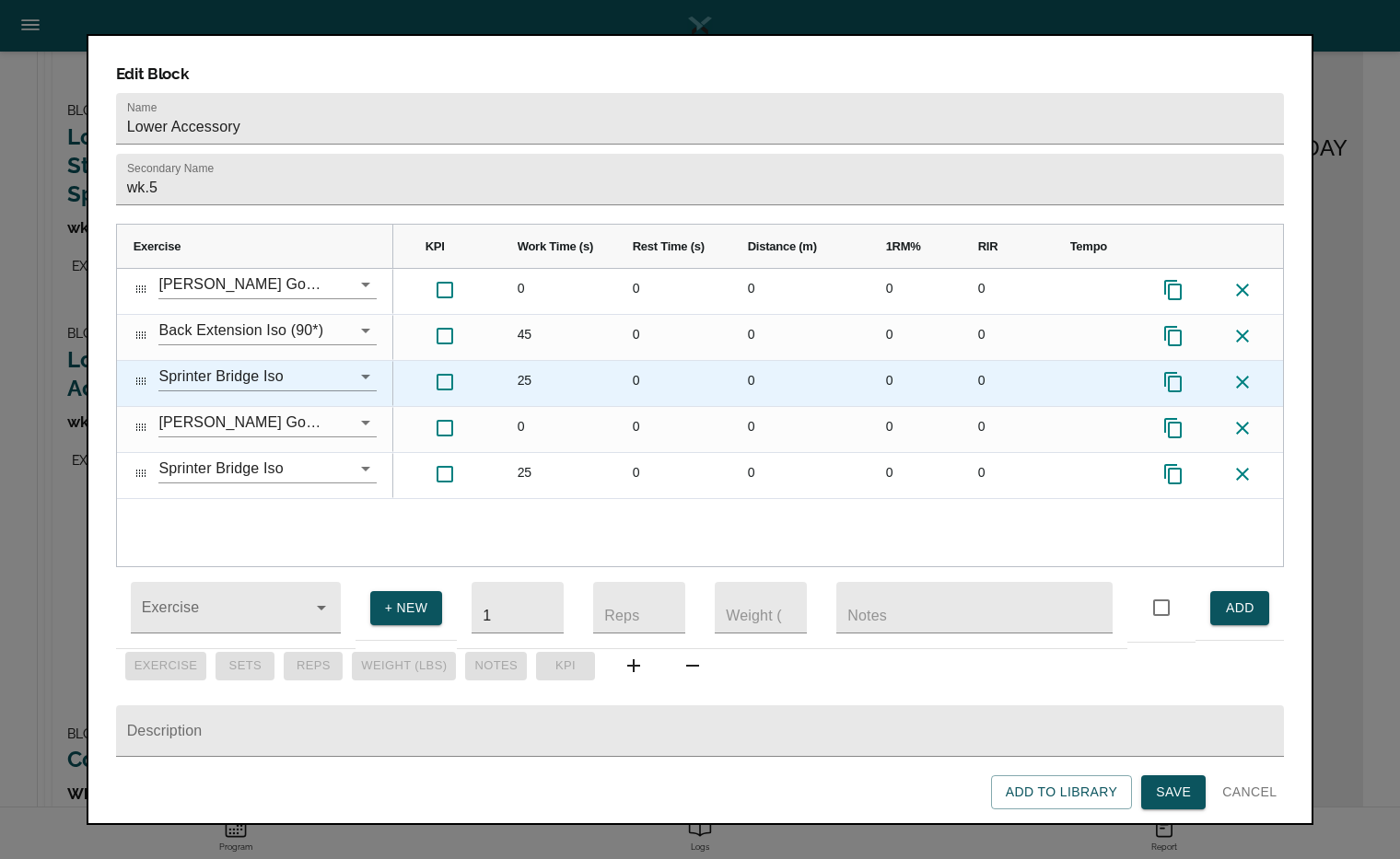 click 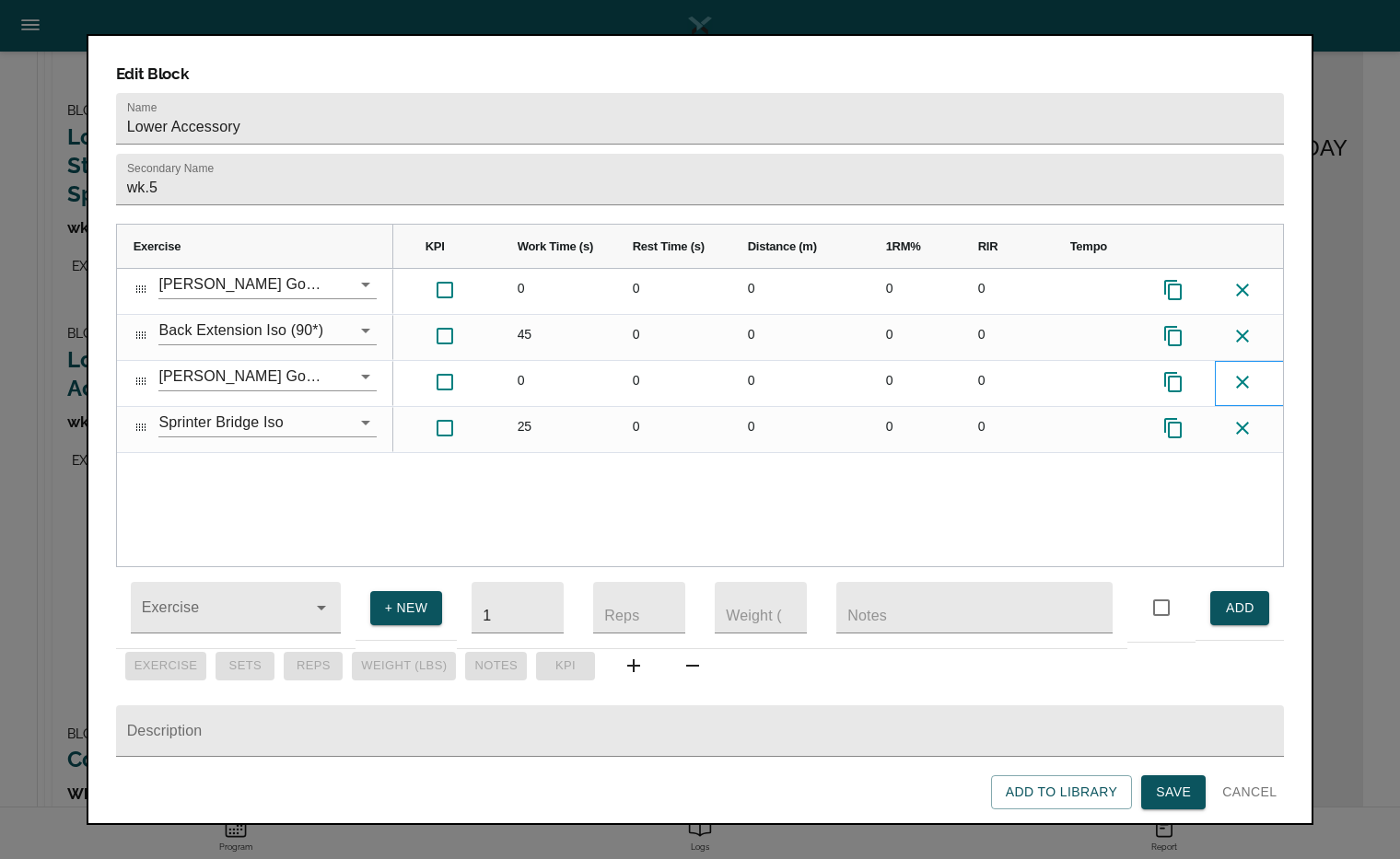 click 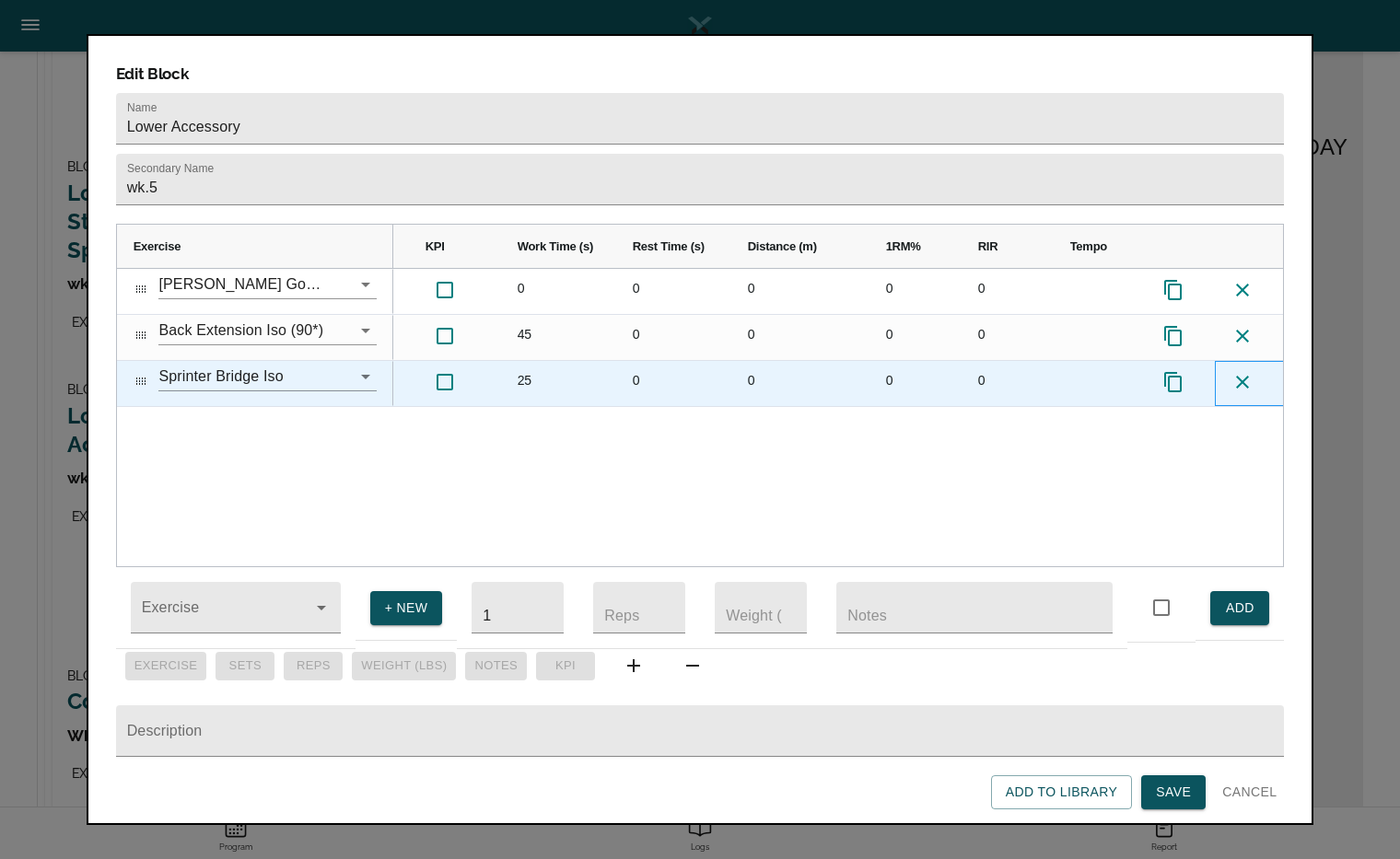 click 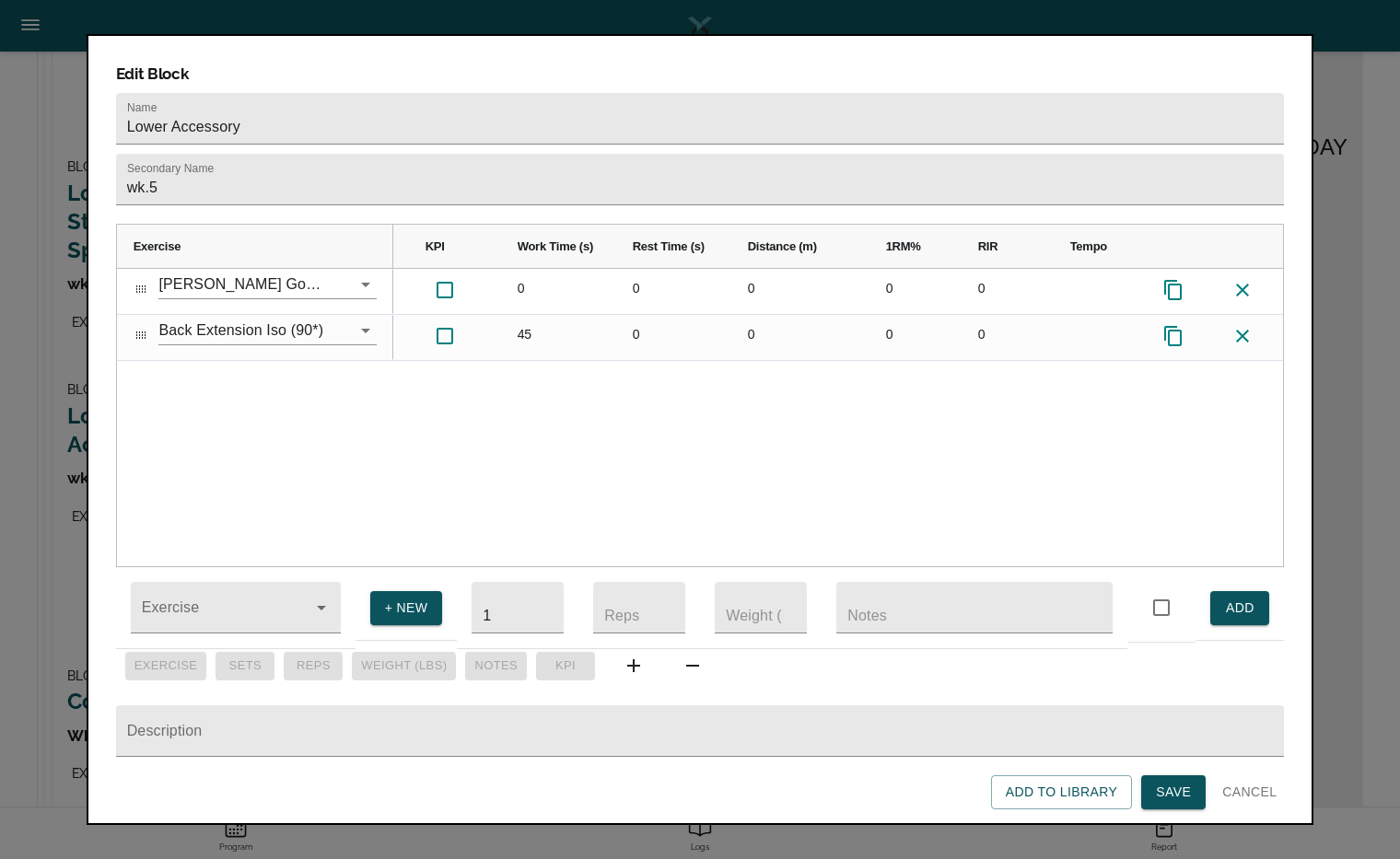 scroll, scrollTop: 1146, scrollLeft: 0, axis: vertical 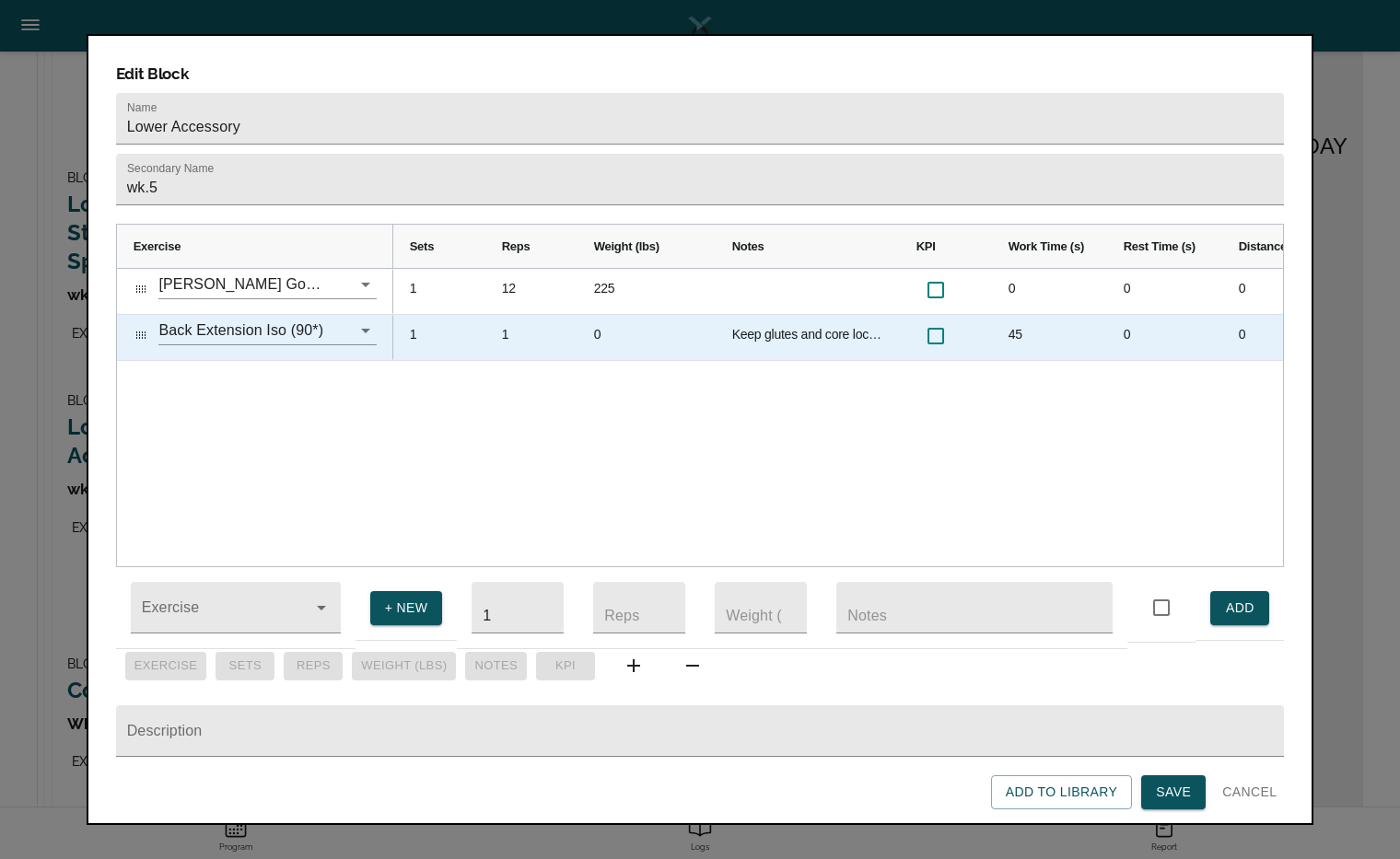 click on "0" at bounding box center [1164, 337] 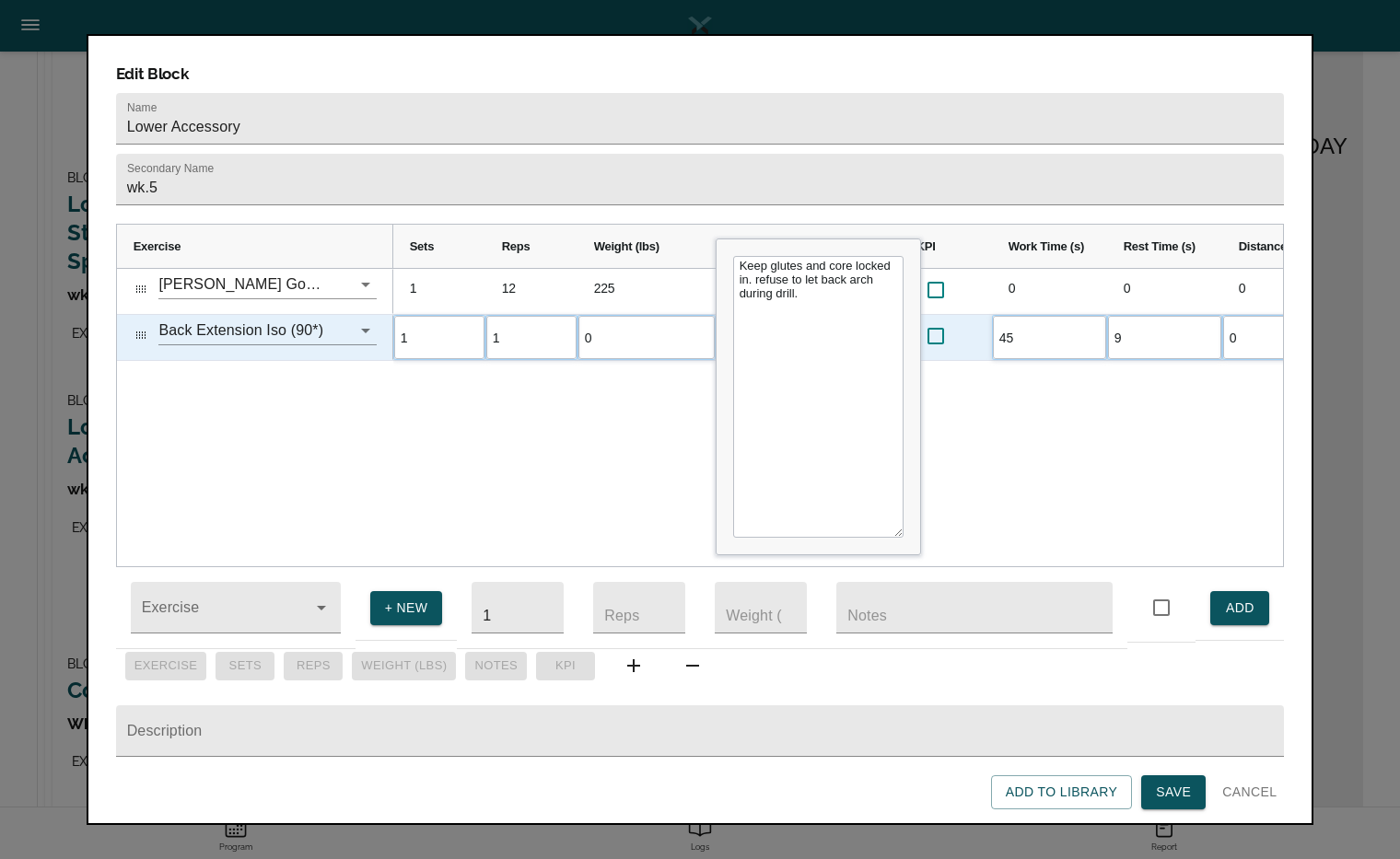 type on "90" 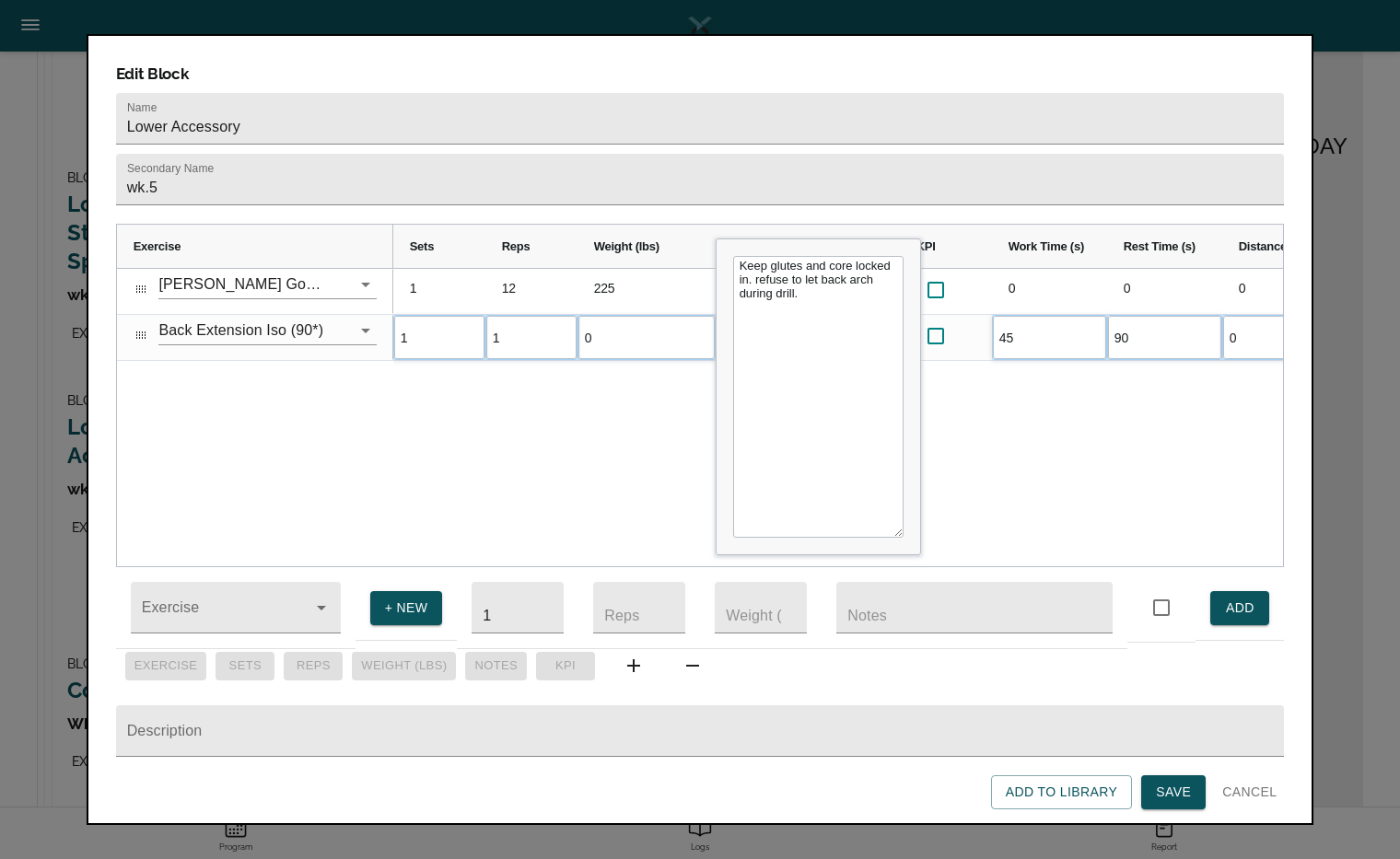 click on "225 0 0 0 0 0 12 1
0
Keep glutes and core locked in. refuse to let back arch during drill.
45
90
0
0
0
1
1" at bounding box center (838, 417) 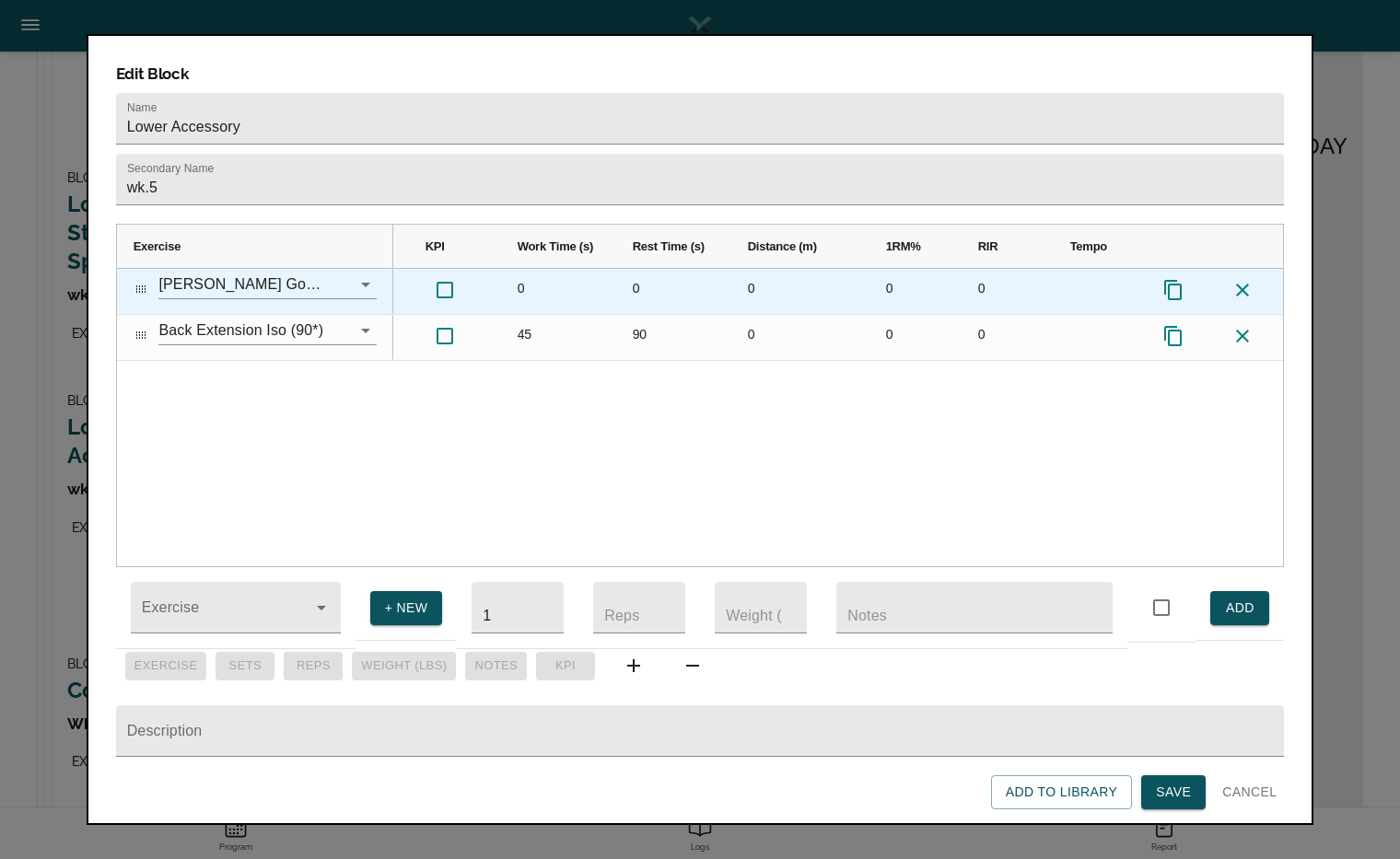 click 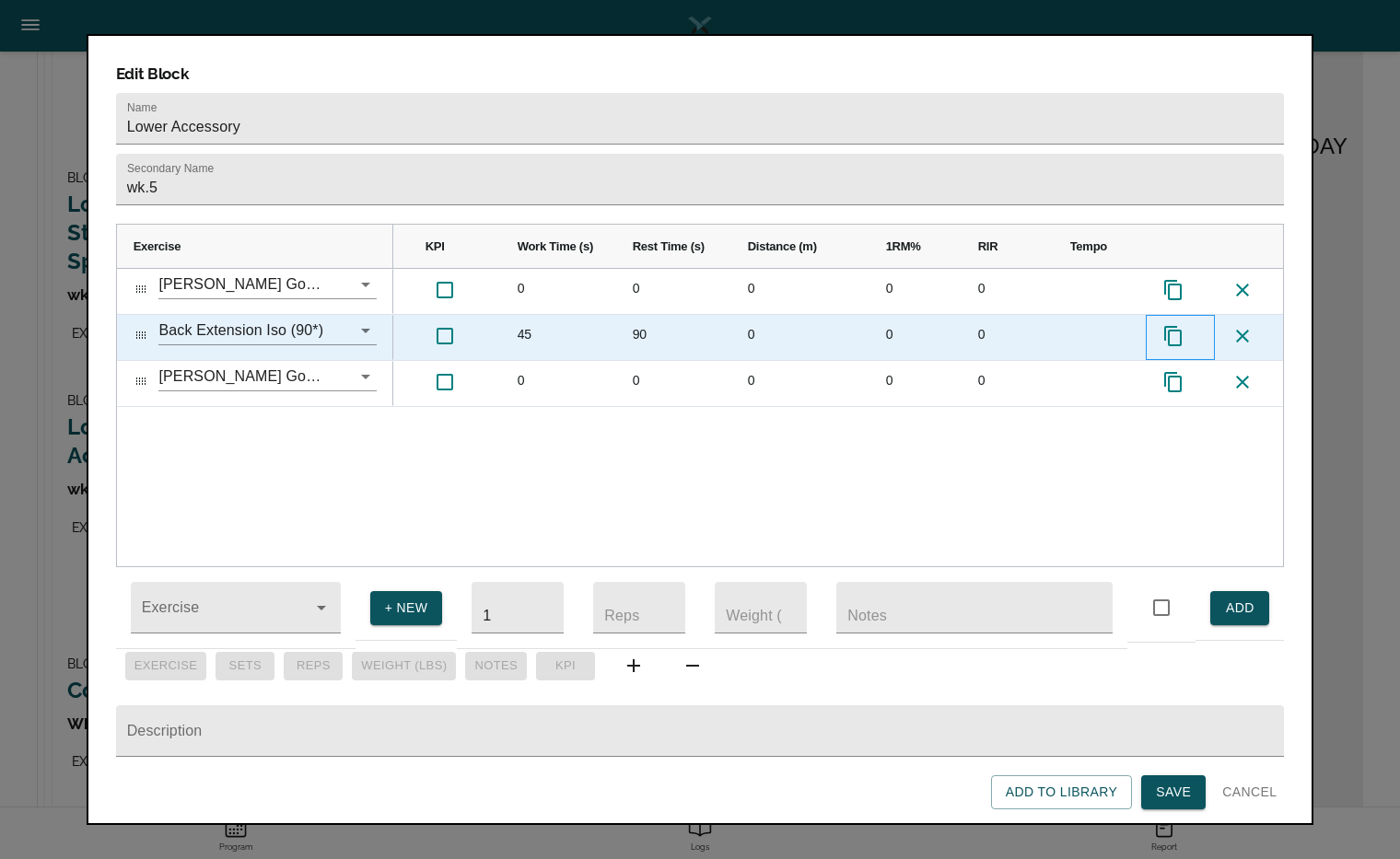 click 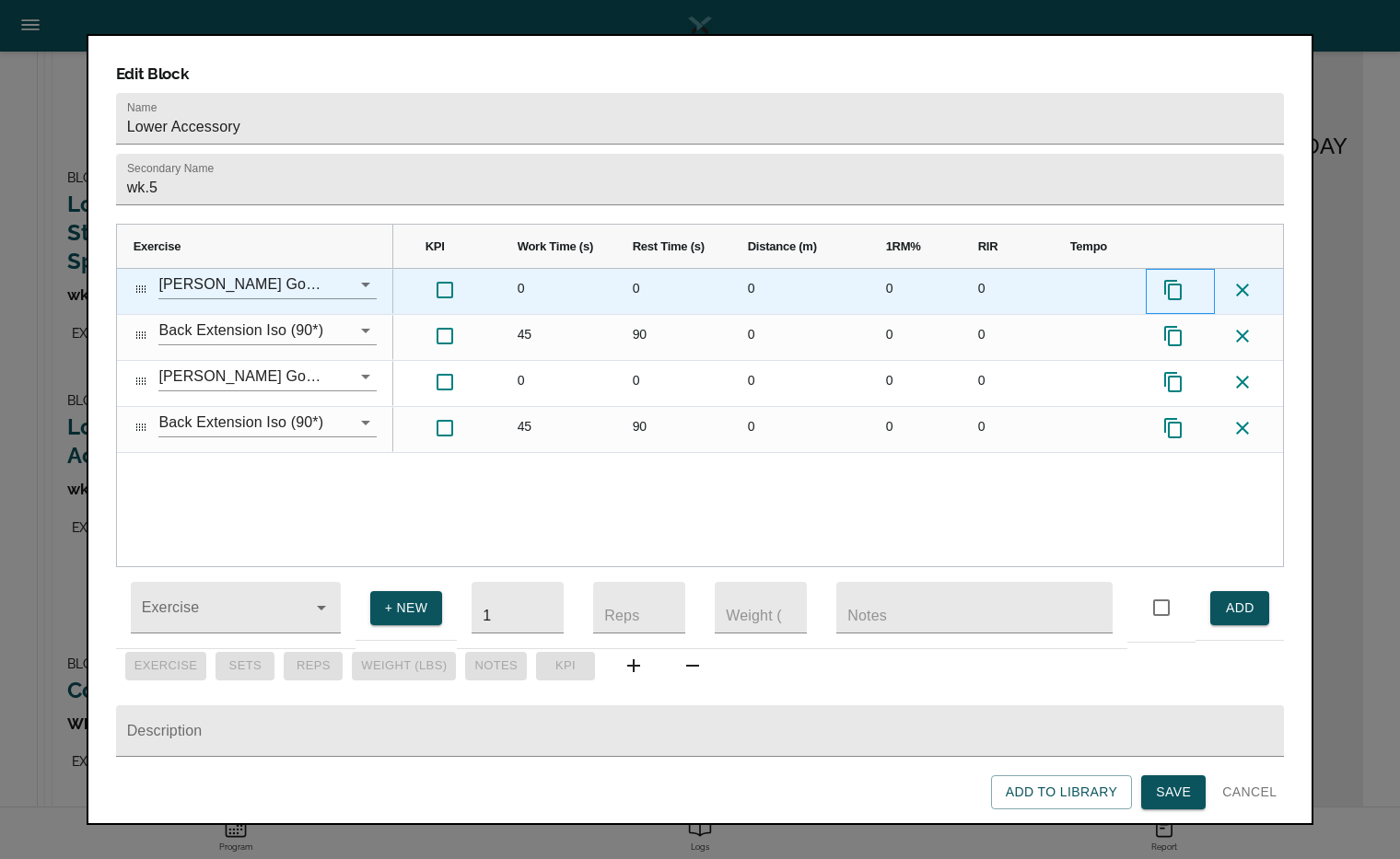 click 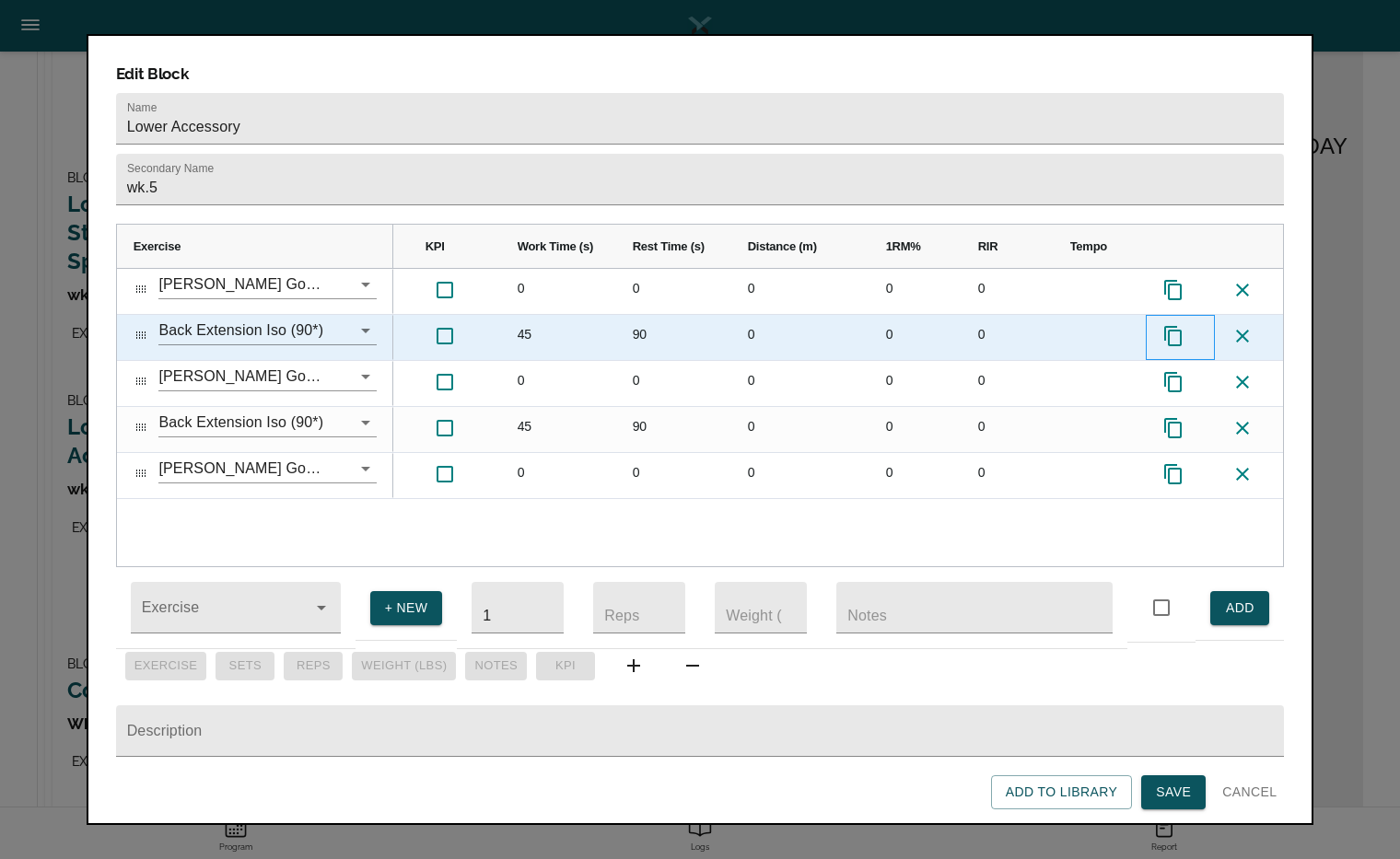 click 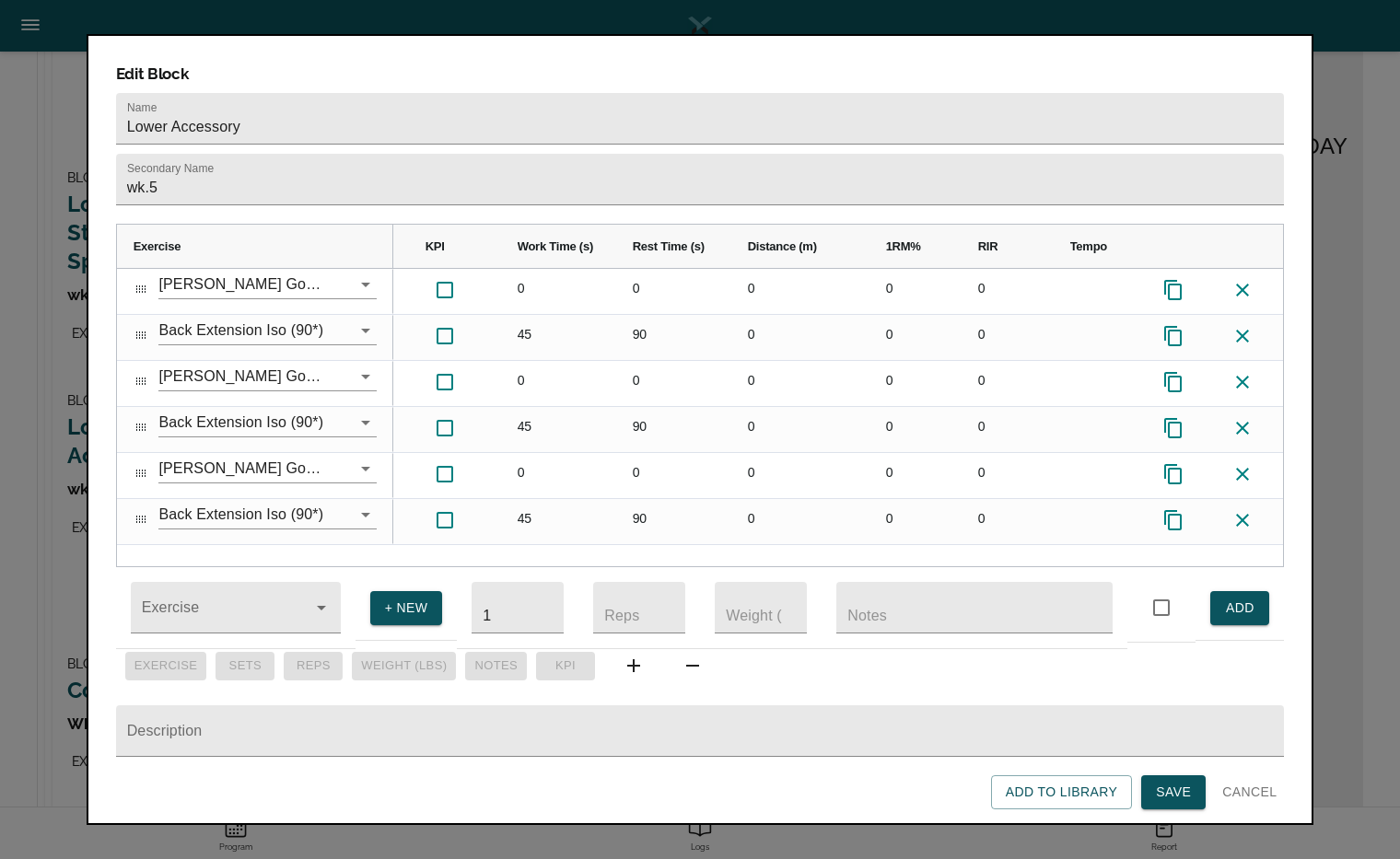 click on "Save" at bounding box center [1173, 792] 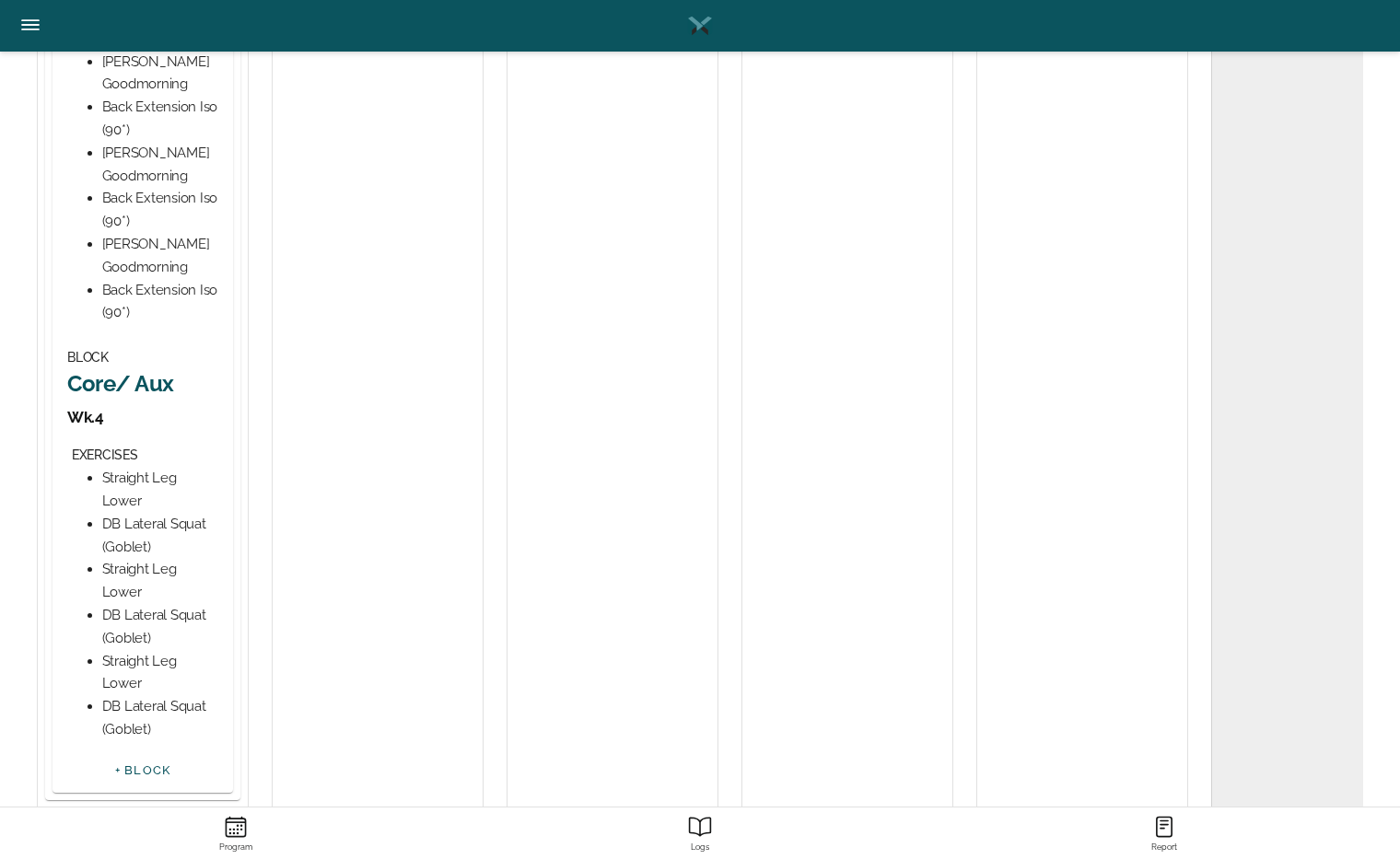 click on "Core/ Aux" at bounding box center [143, 383] 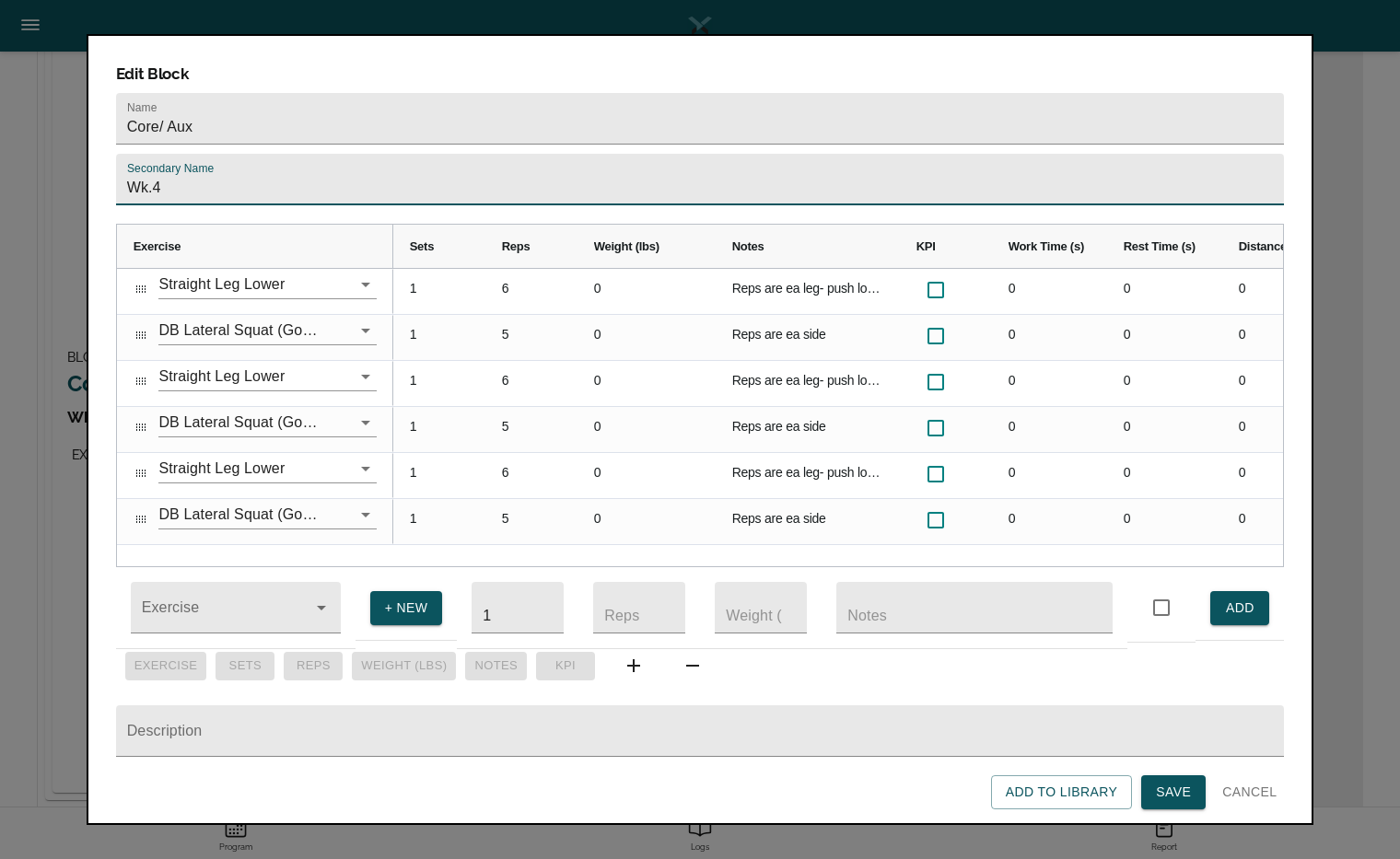 click on "Wk.4" at bounding box center [700, 180] 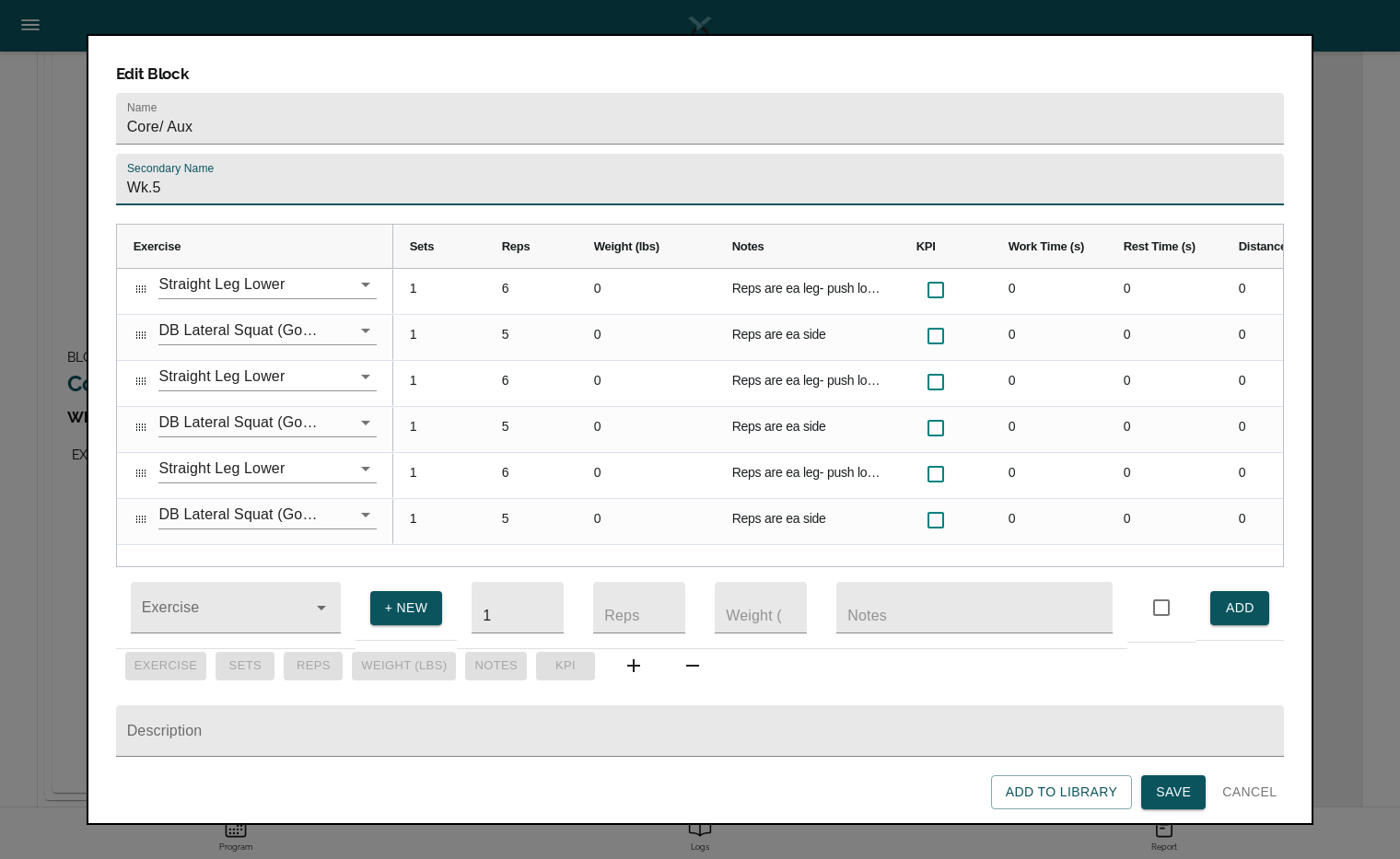 type on "Wk.5" 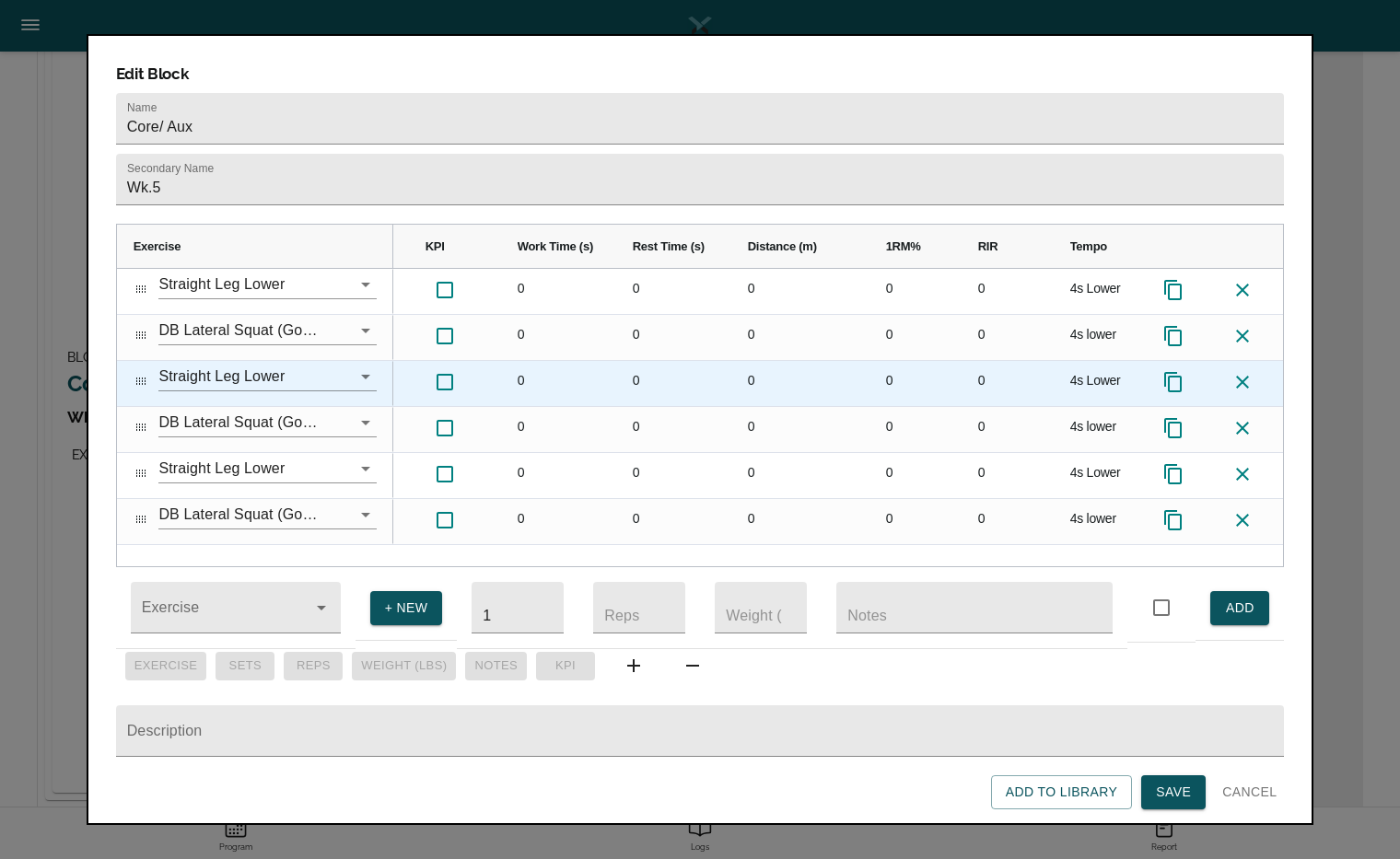 click 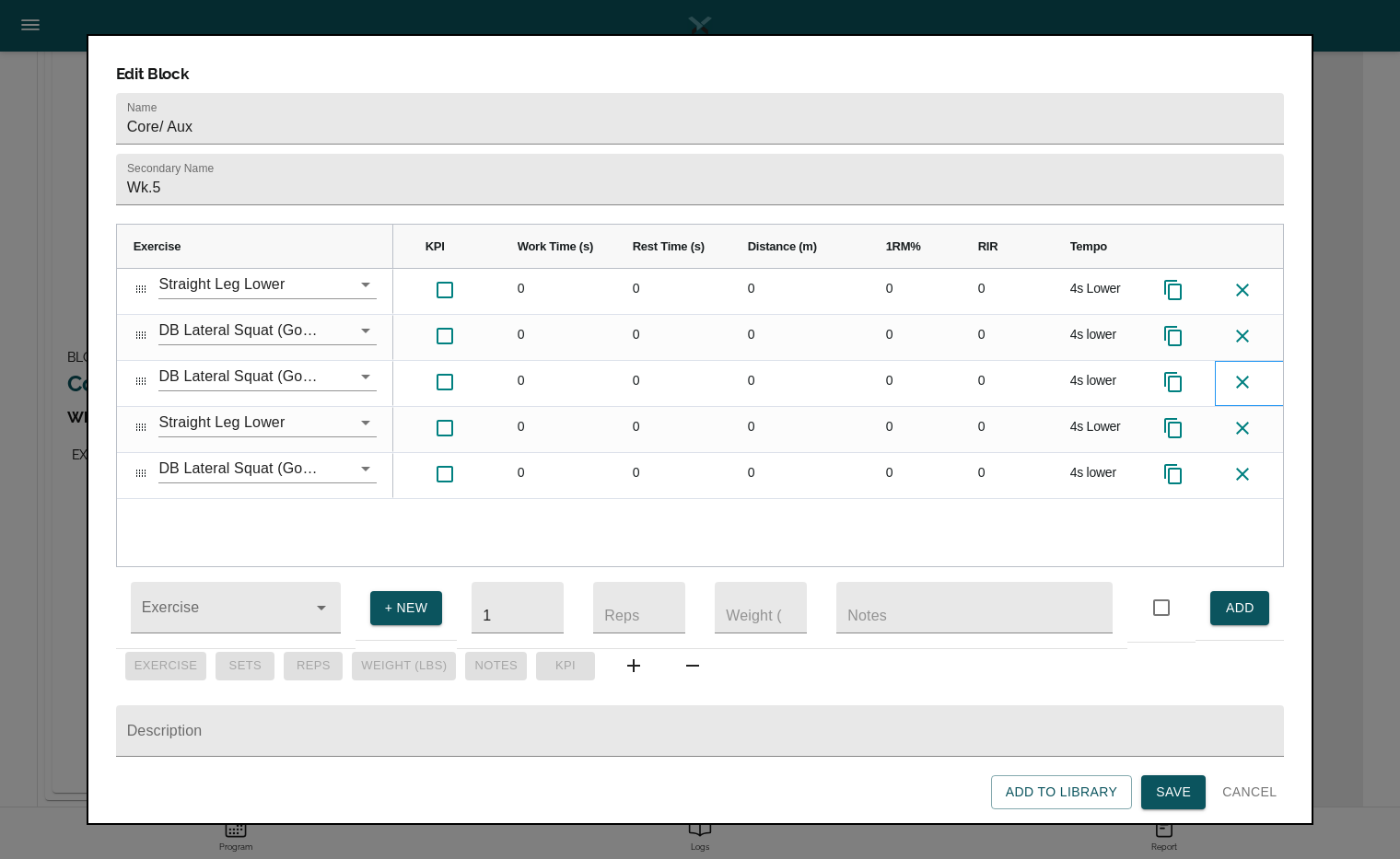click 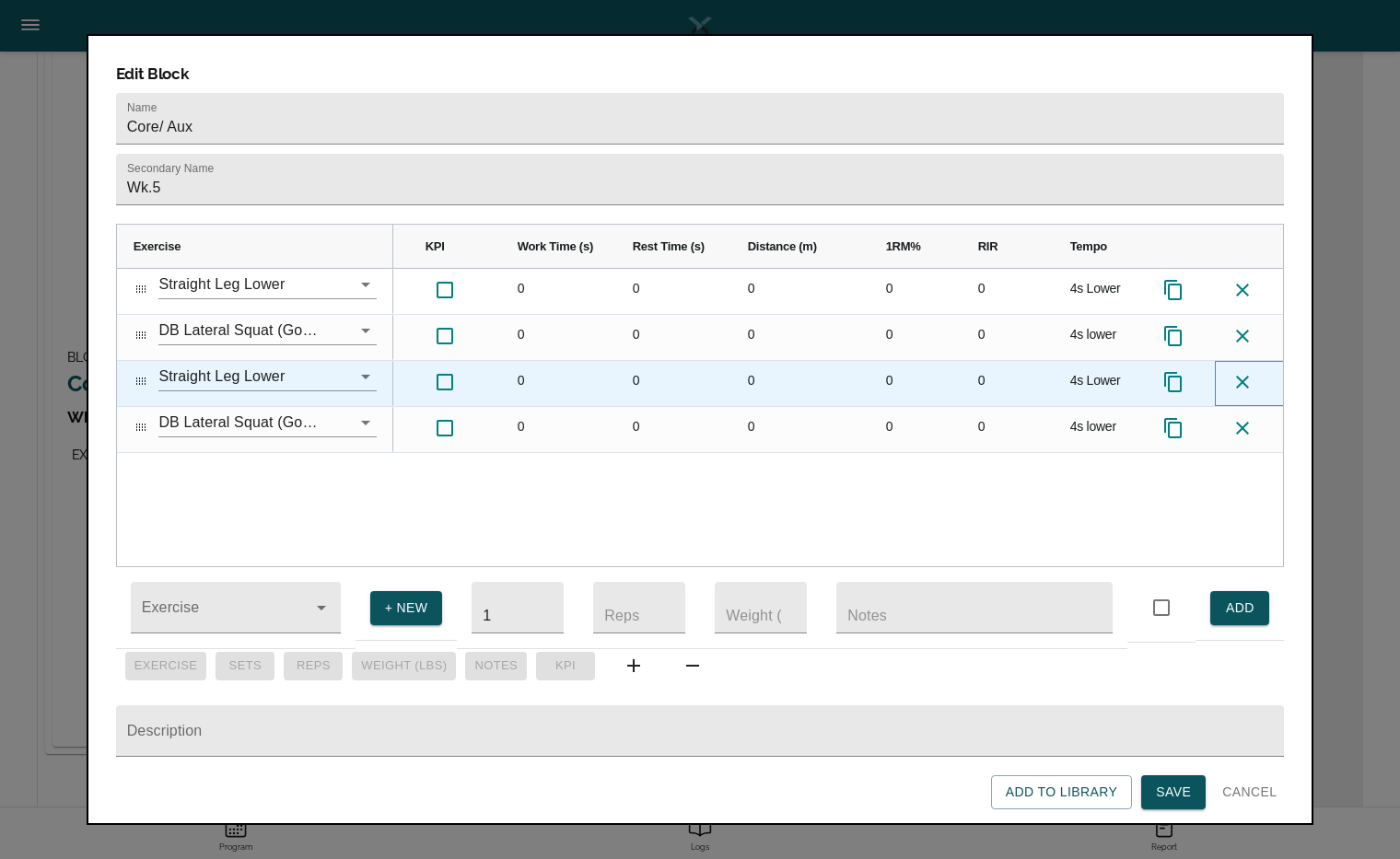 click 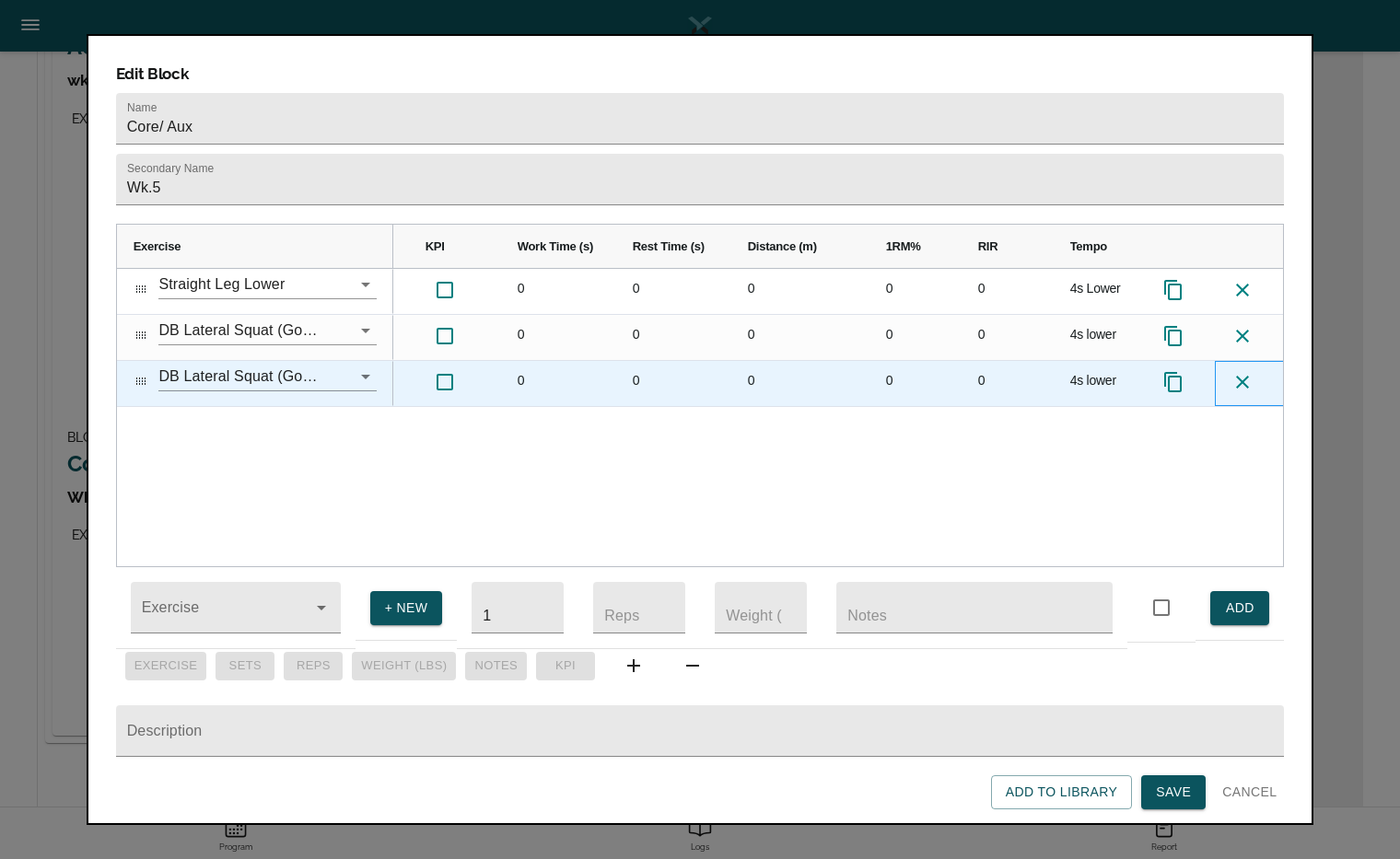 click 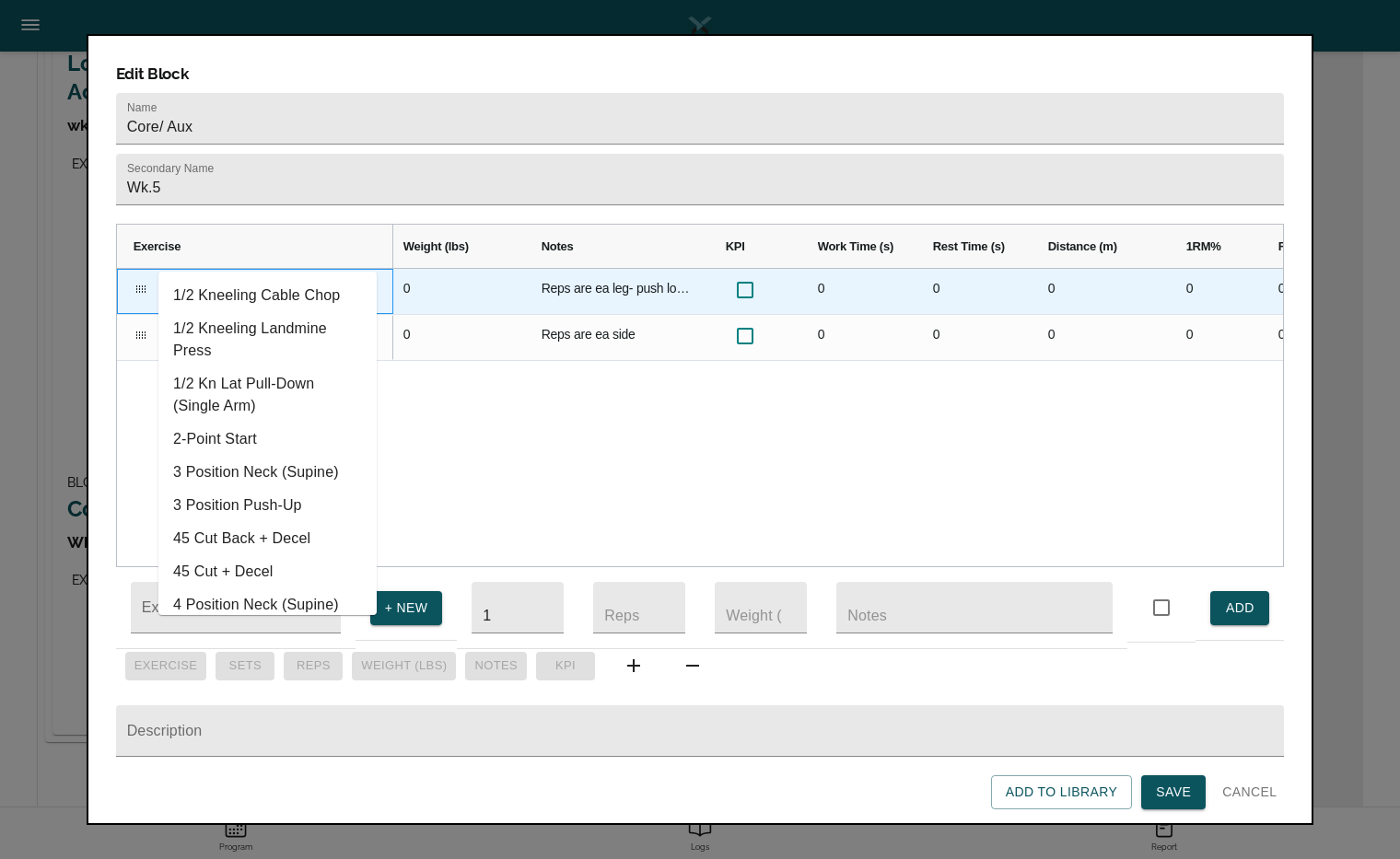 click on "Straight Leg Lower" at bounding box center (241, 284) 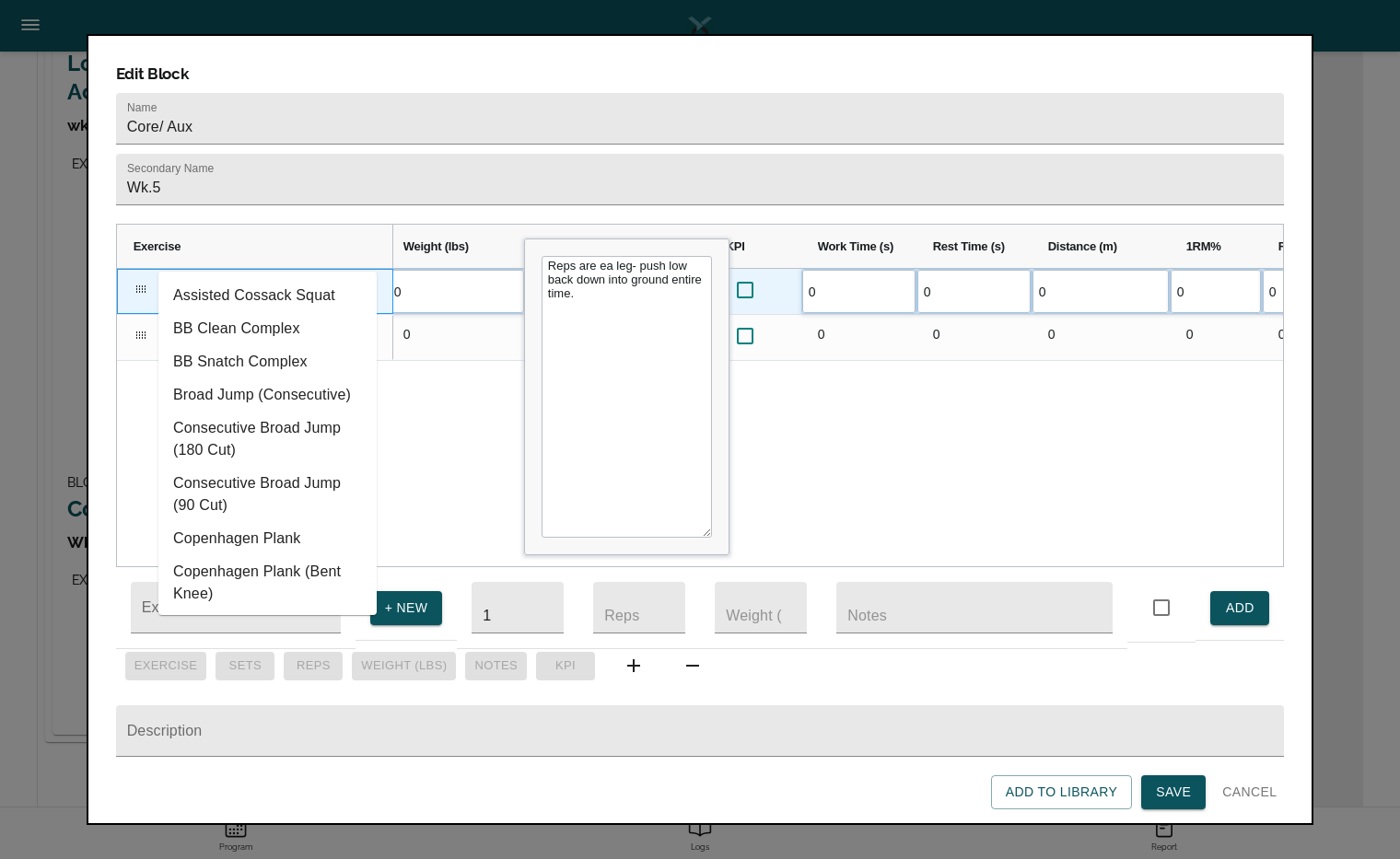 type on "c" 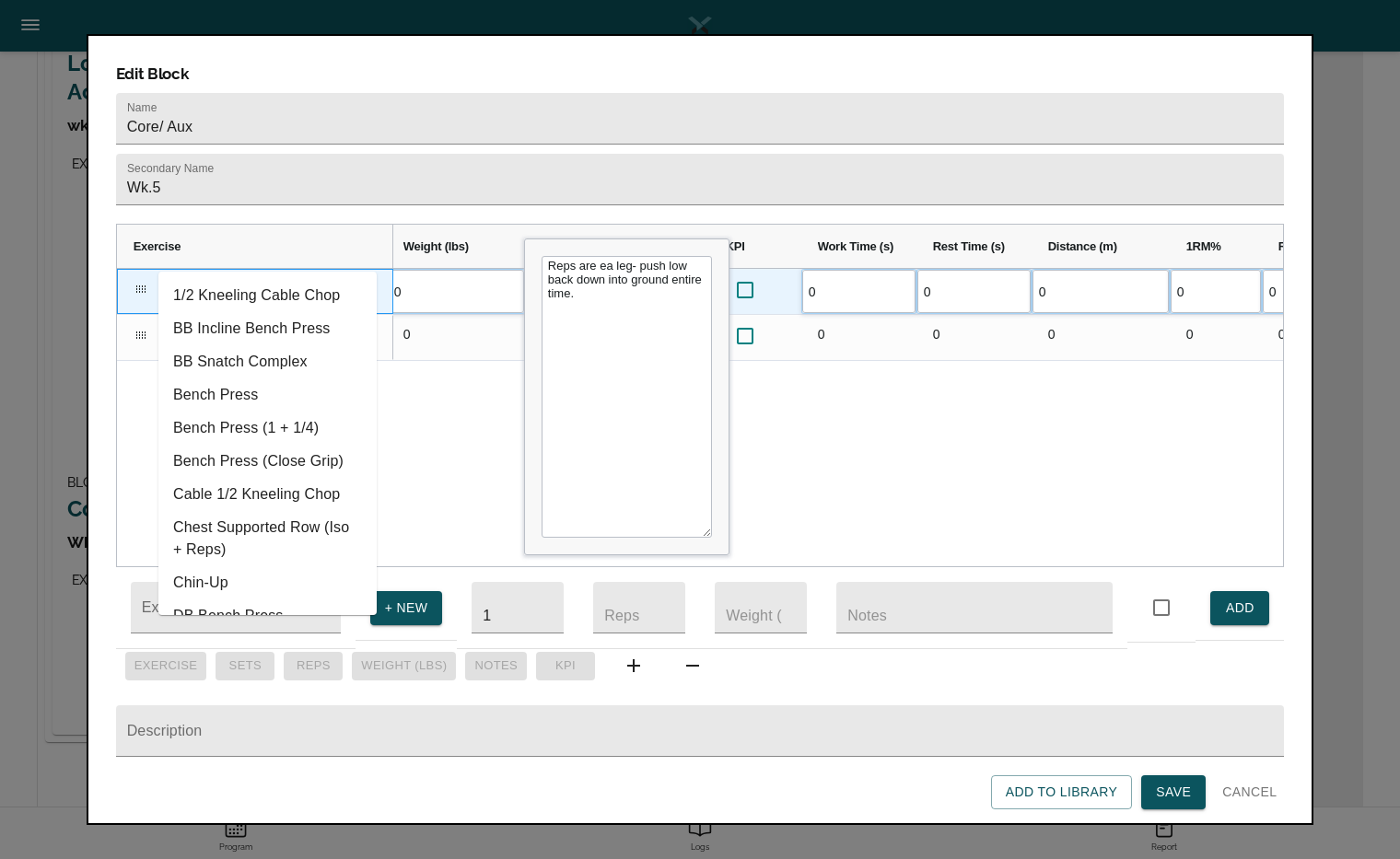 type on "c" 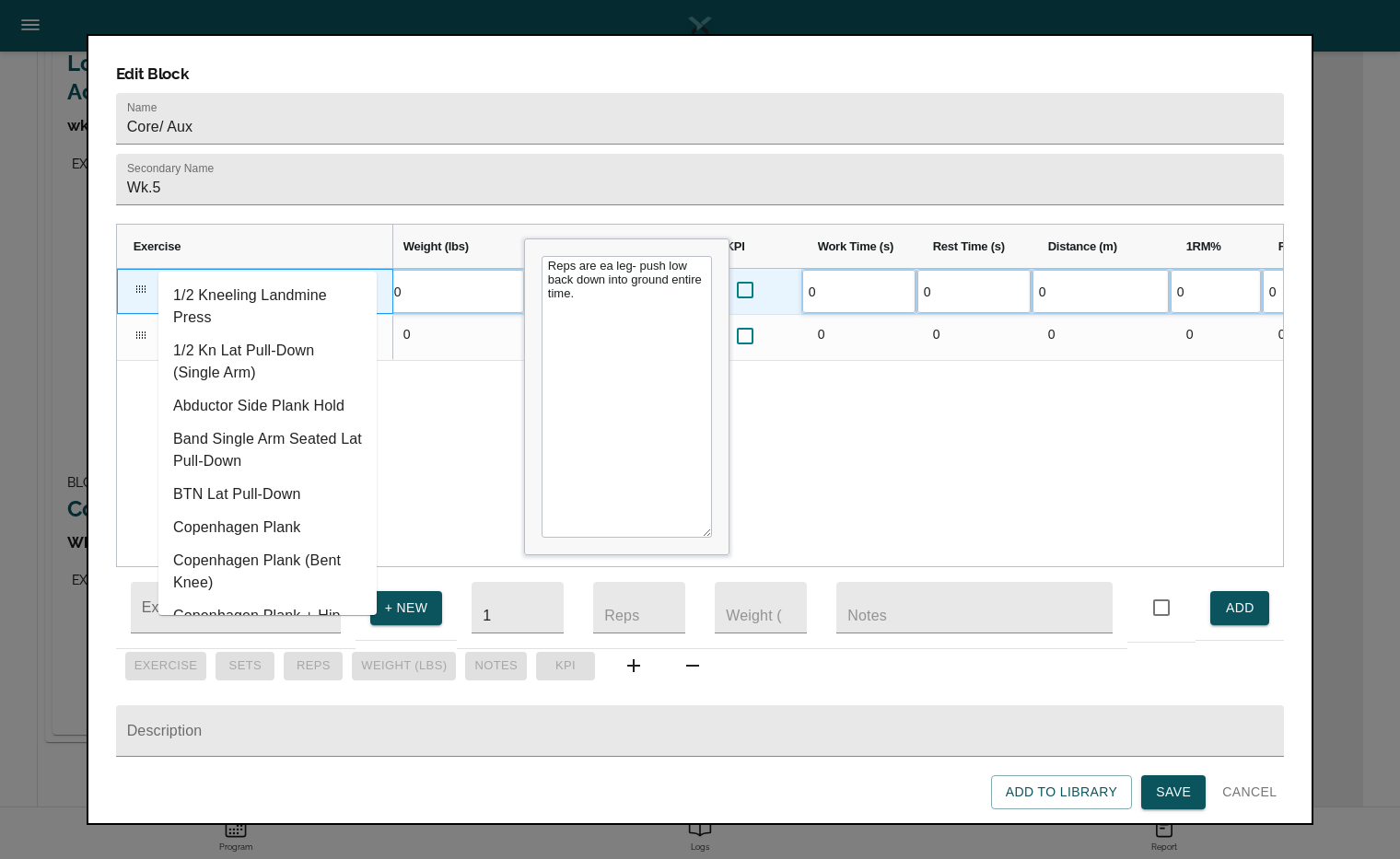type on "l" 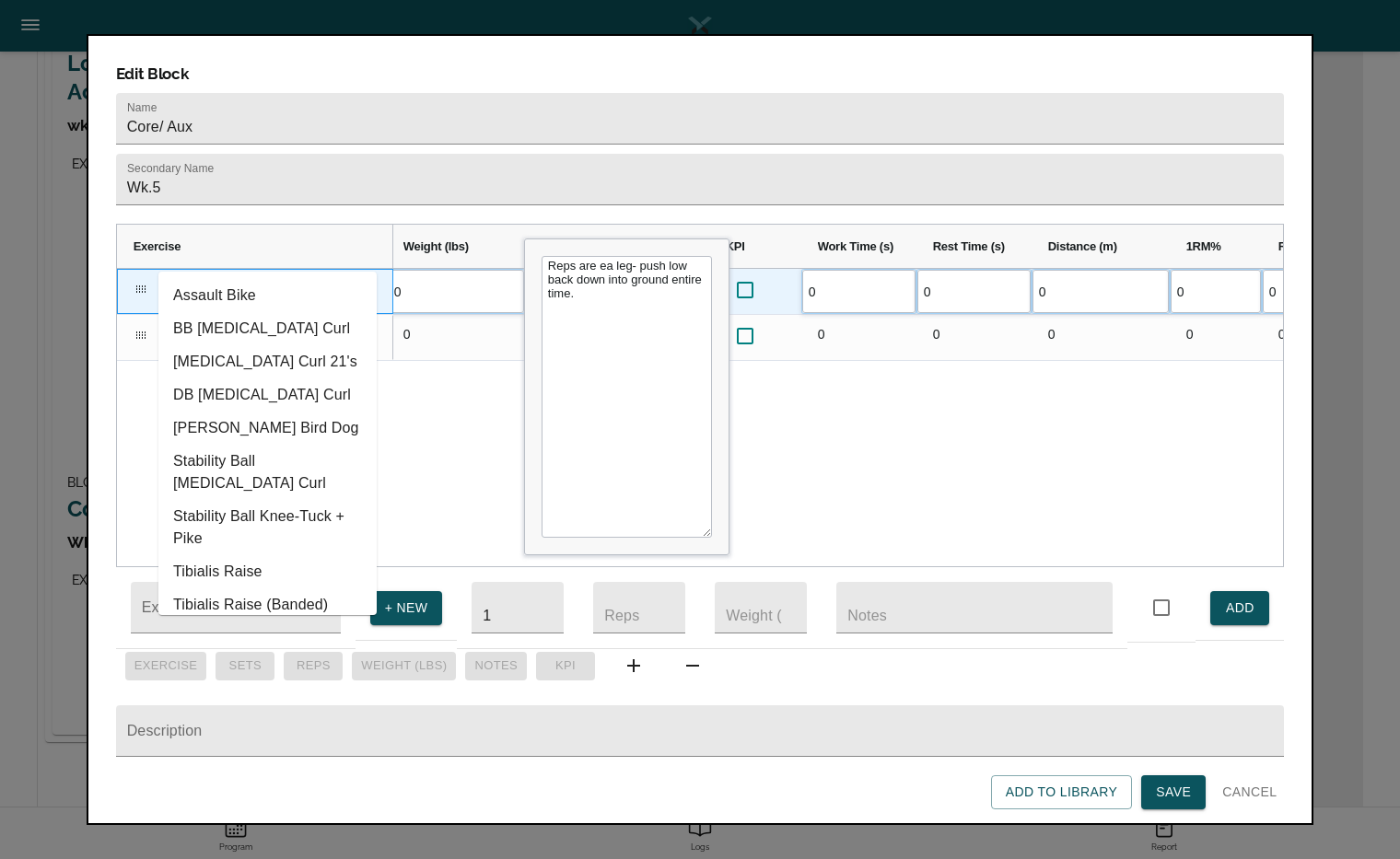 type on "b" 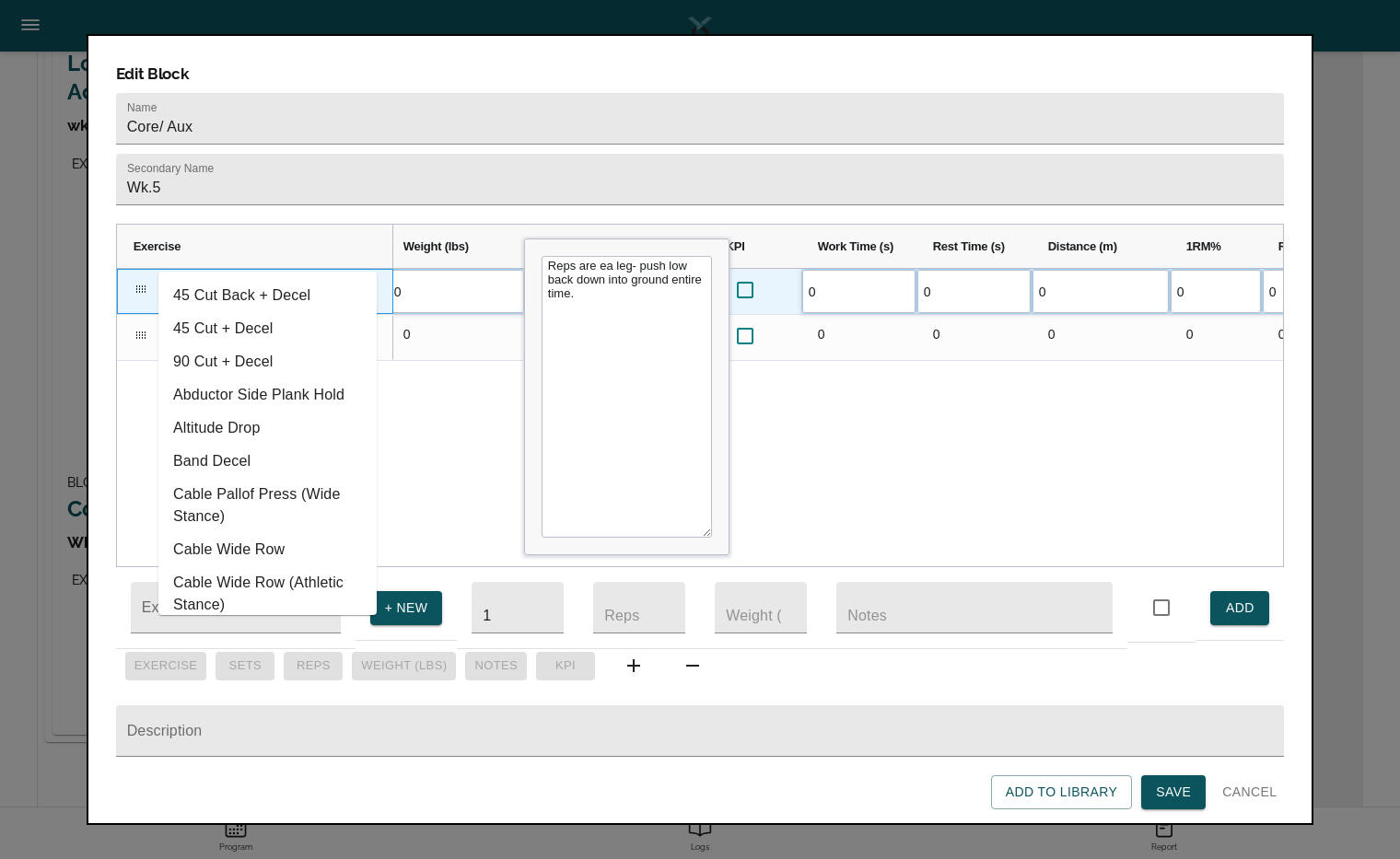 type on "d" 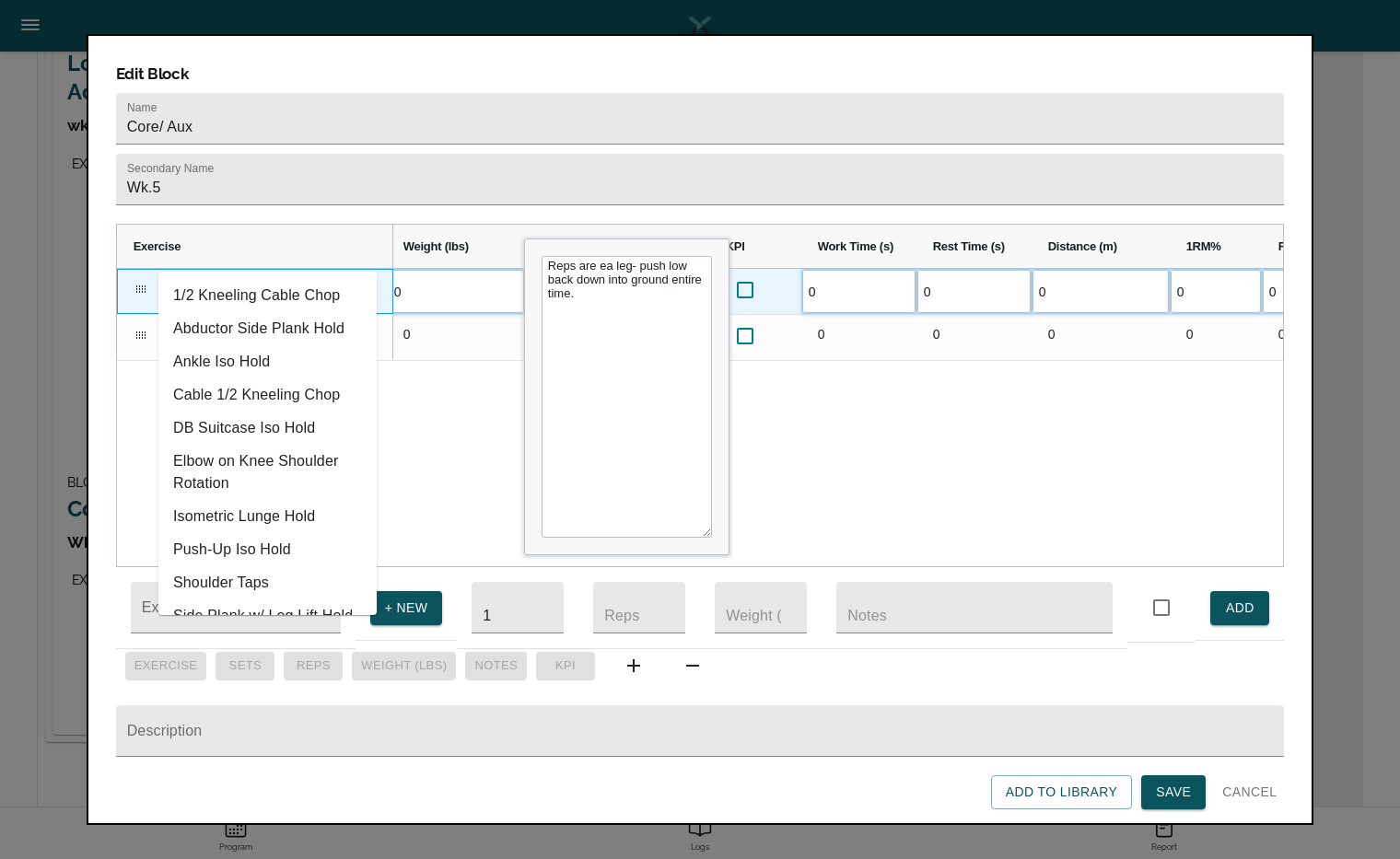 type on "h" 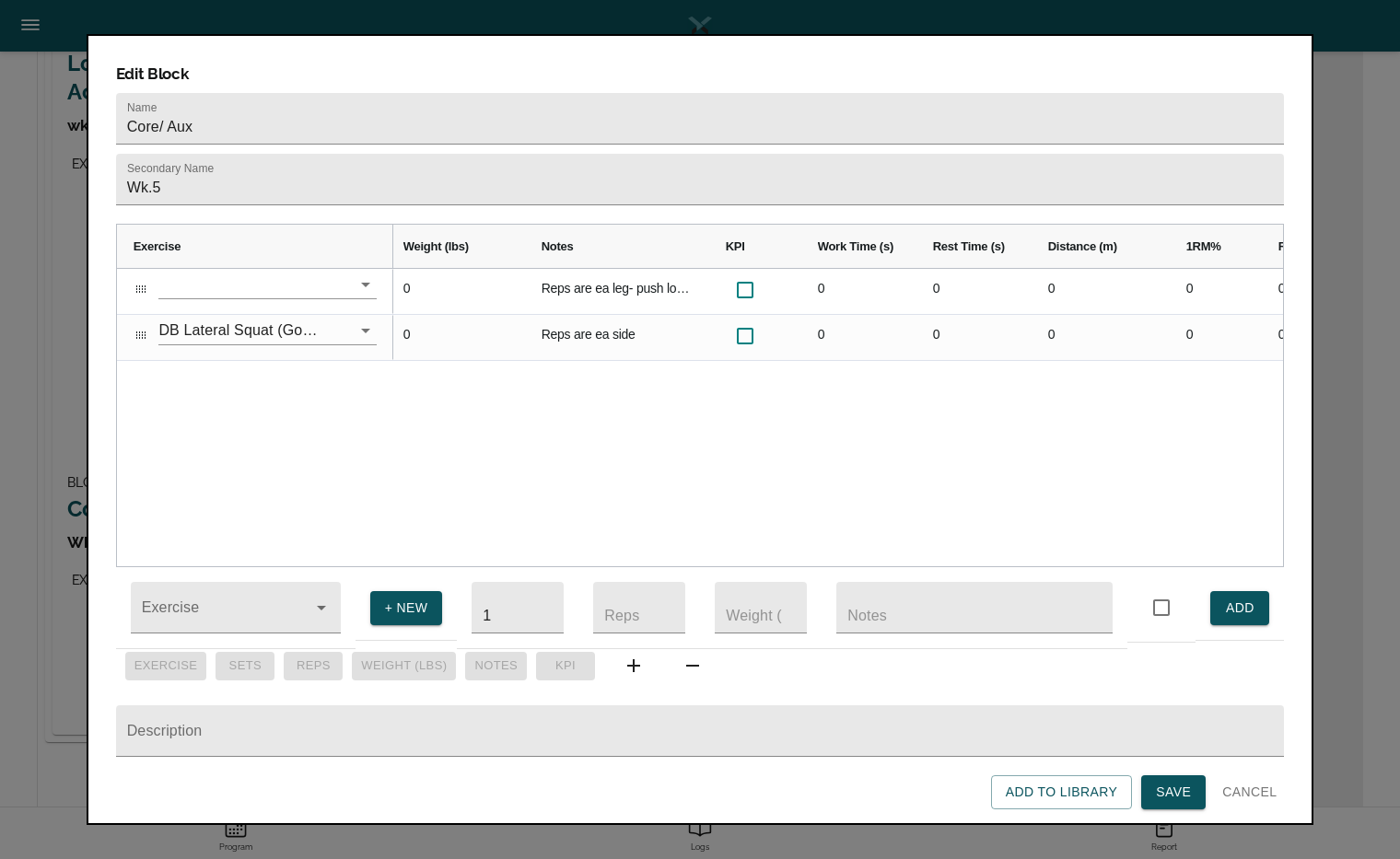 click on "0 Reps are ea leg- push low back down into ground entire time. 0 0 0 0 0 4s Lower 6 1 0 Reps are ea side 0 0 0 0 0 4s lower 5 1" at bounding box center [838, 417] 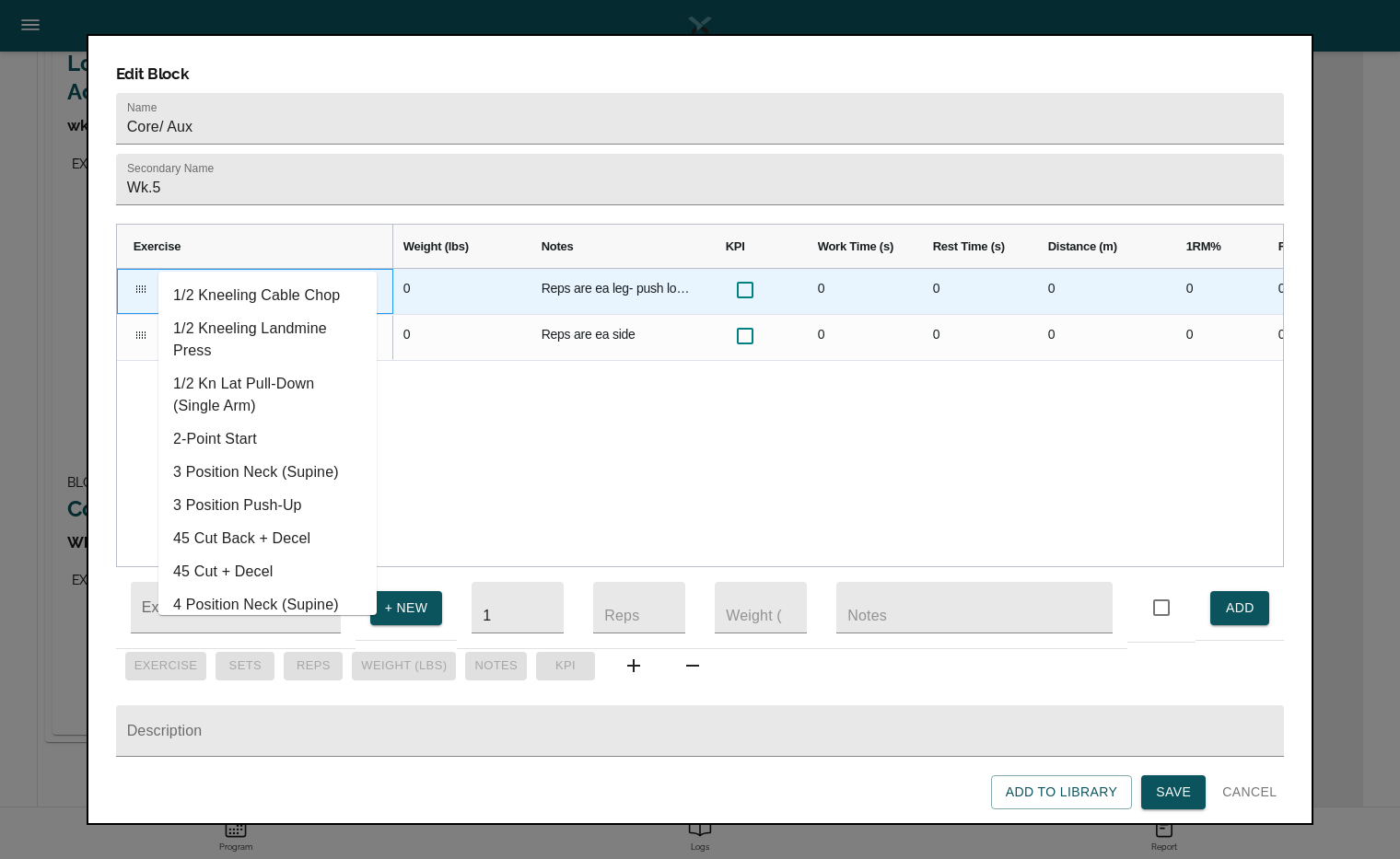 click at bounding box center [241, 284] 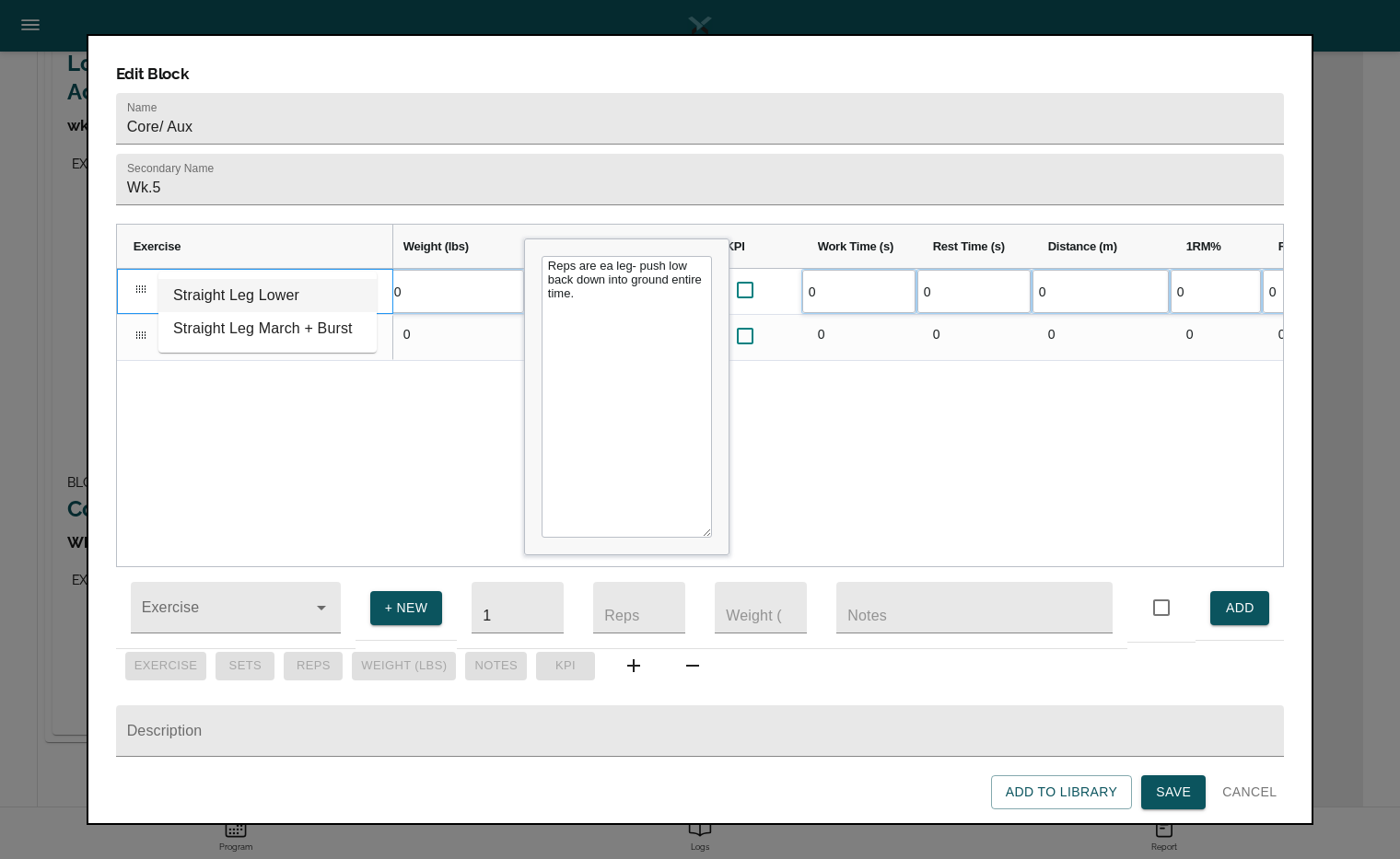 type on "stra" 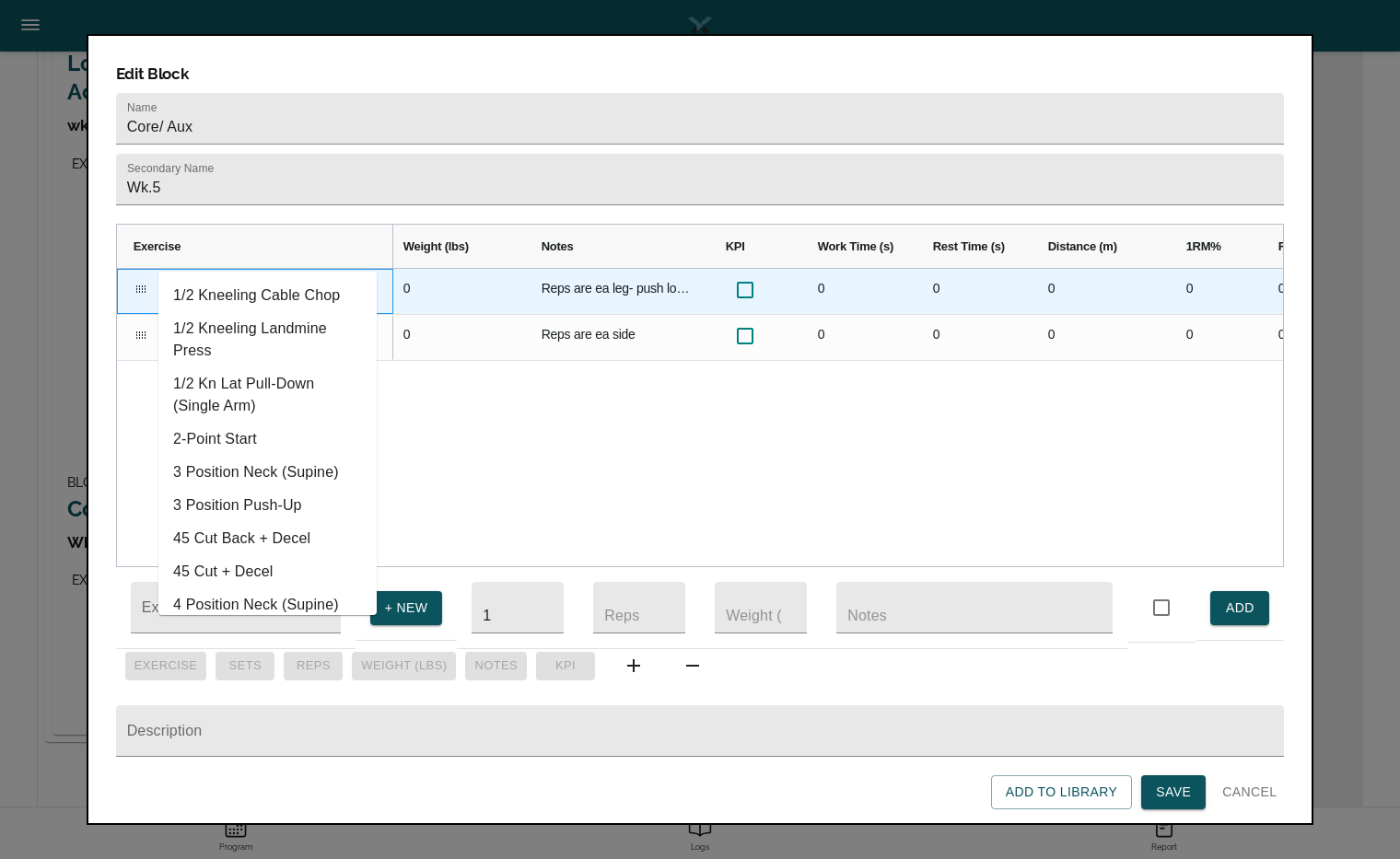 click at bounding box center (241, 284) 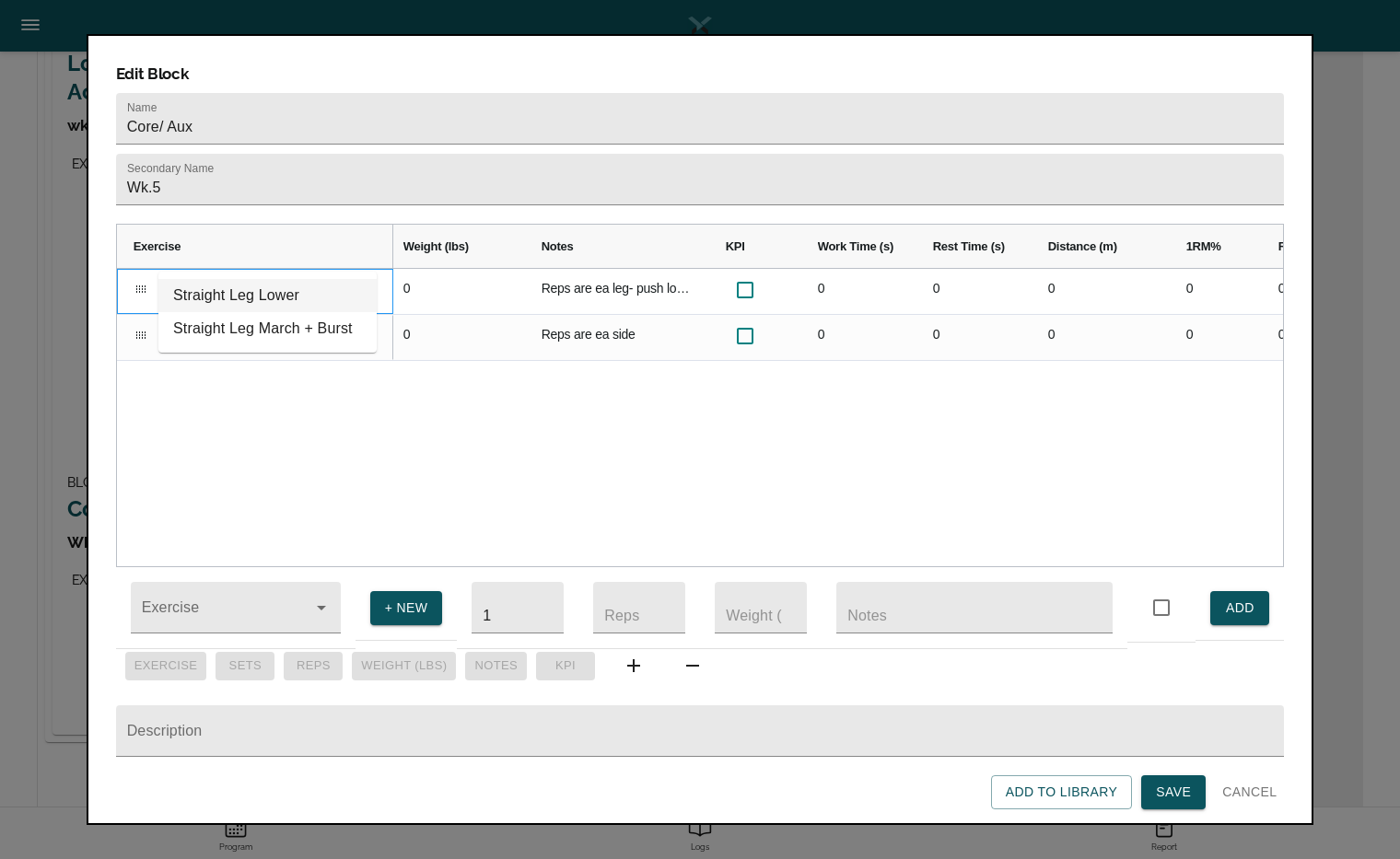 click on "Straight Leg Lower" at bounding box center [267, 296] 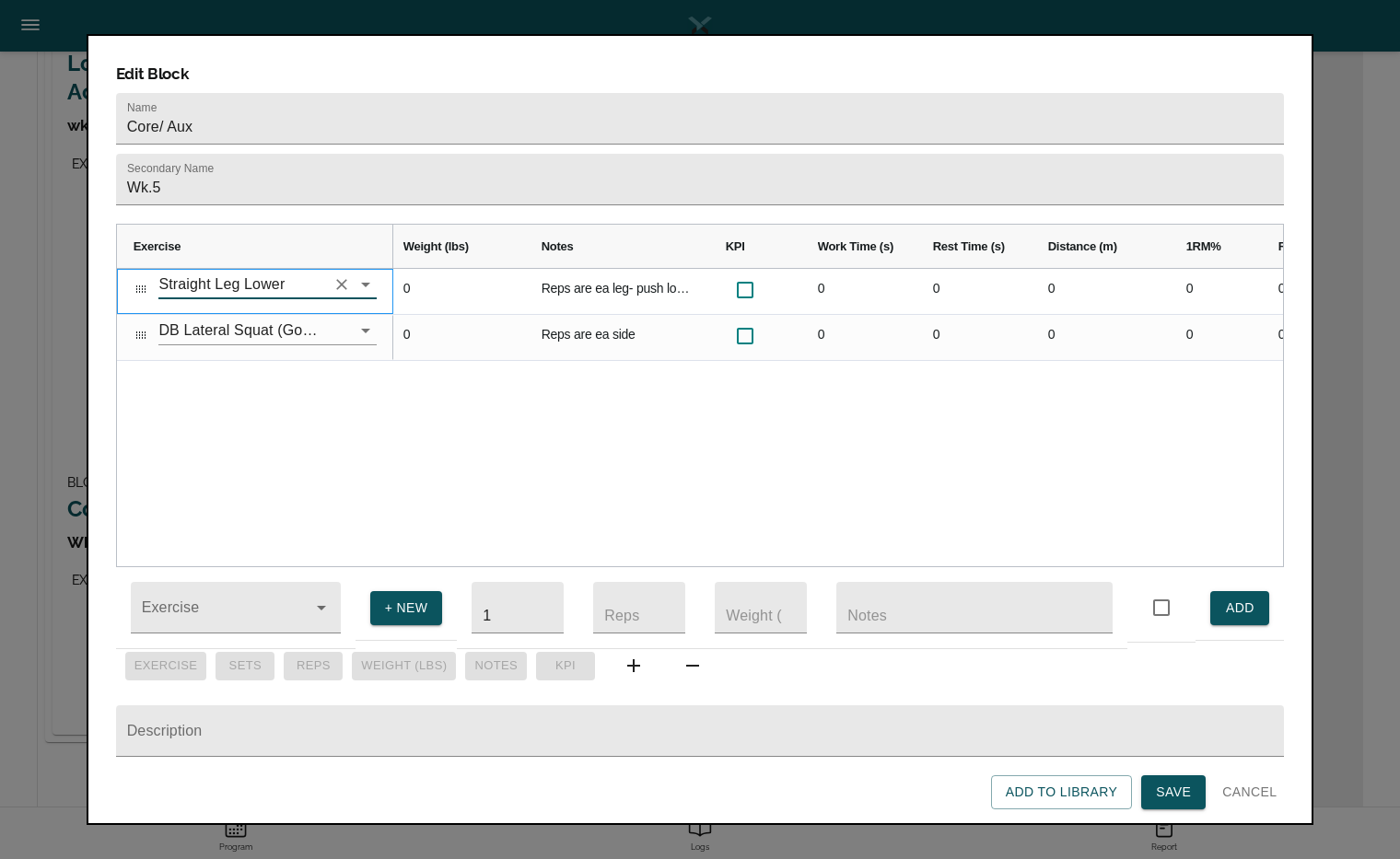 type on "Straight Leg Lower" 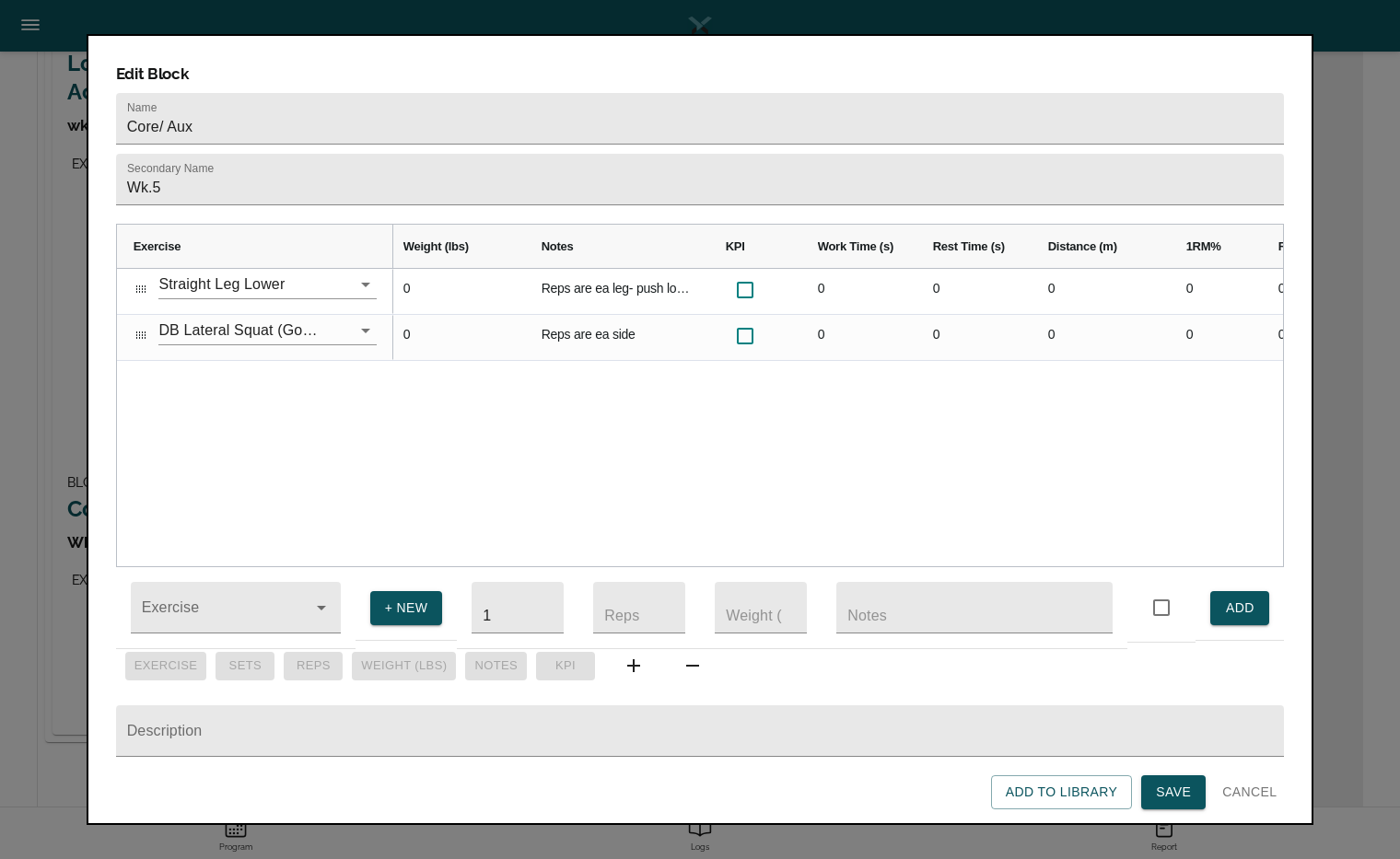 click on "0 Reps are ea leg- push low back down into ground entire time. 0 0 0 0 0 4s Lower 6 1 0 Reps are ea side 0 0 0 0 0 4s lower 5 1" at bounding box center [838, 417] 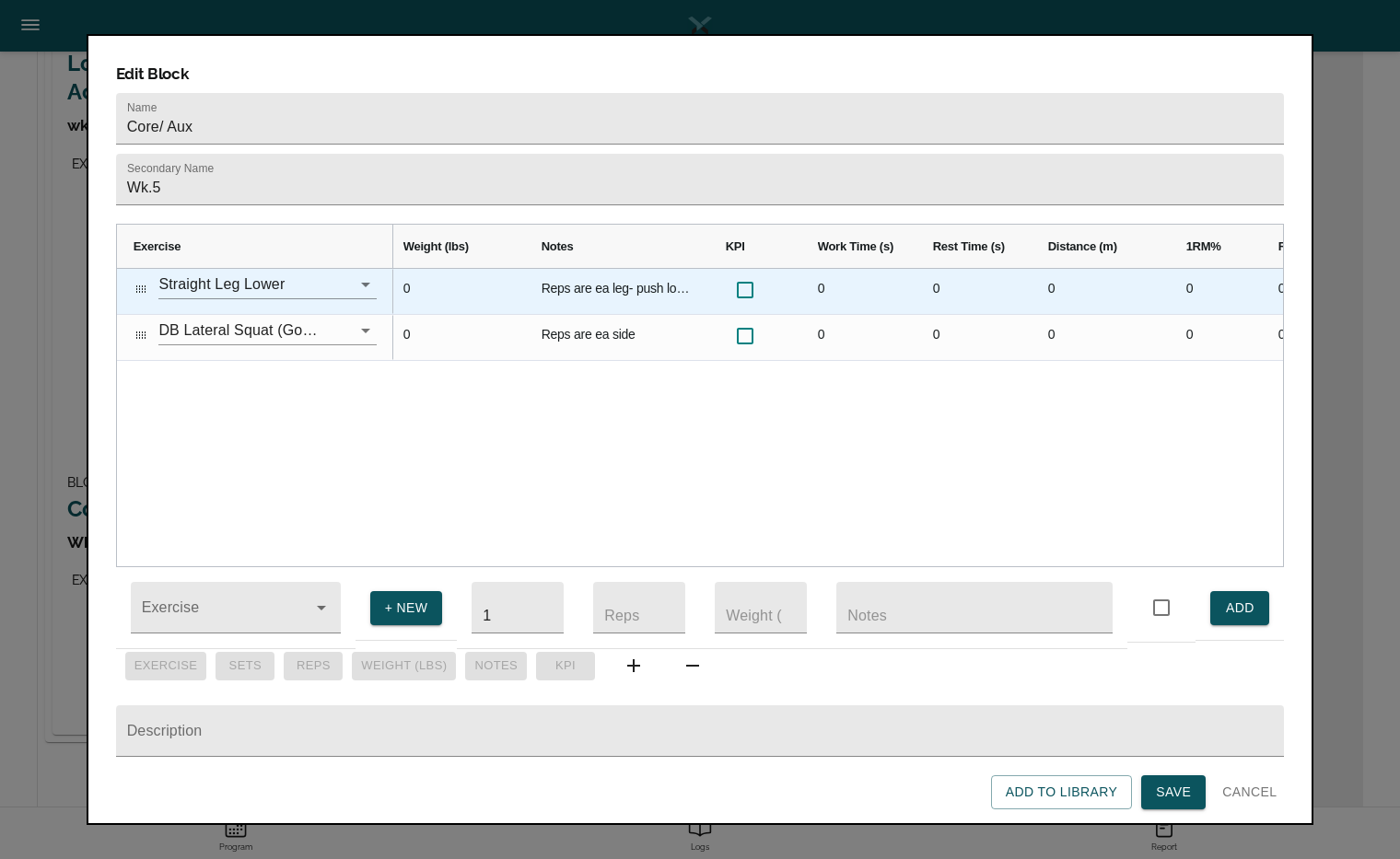 click on "Reps are ea leg- push low back down into ground entire time." at bounding box center [617, 291] 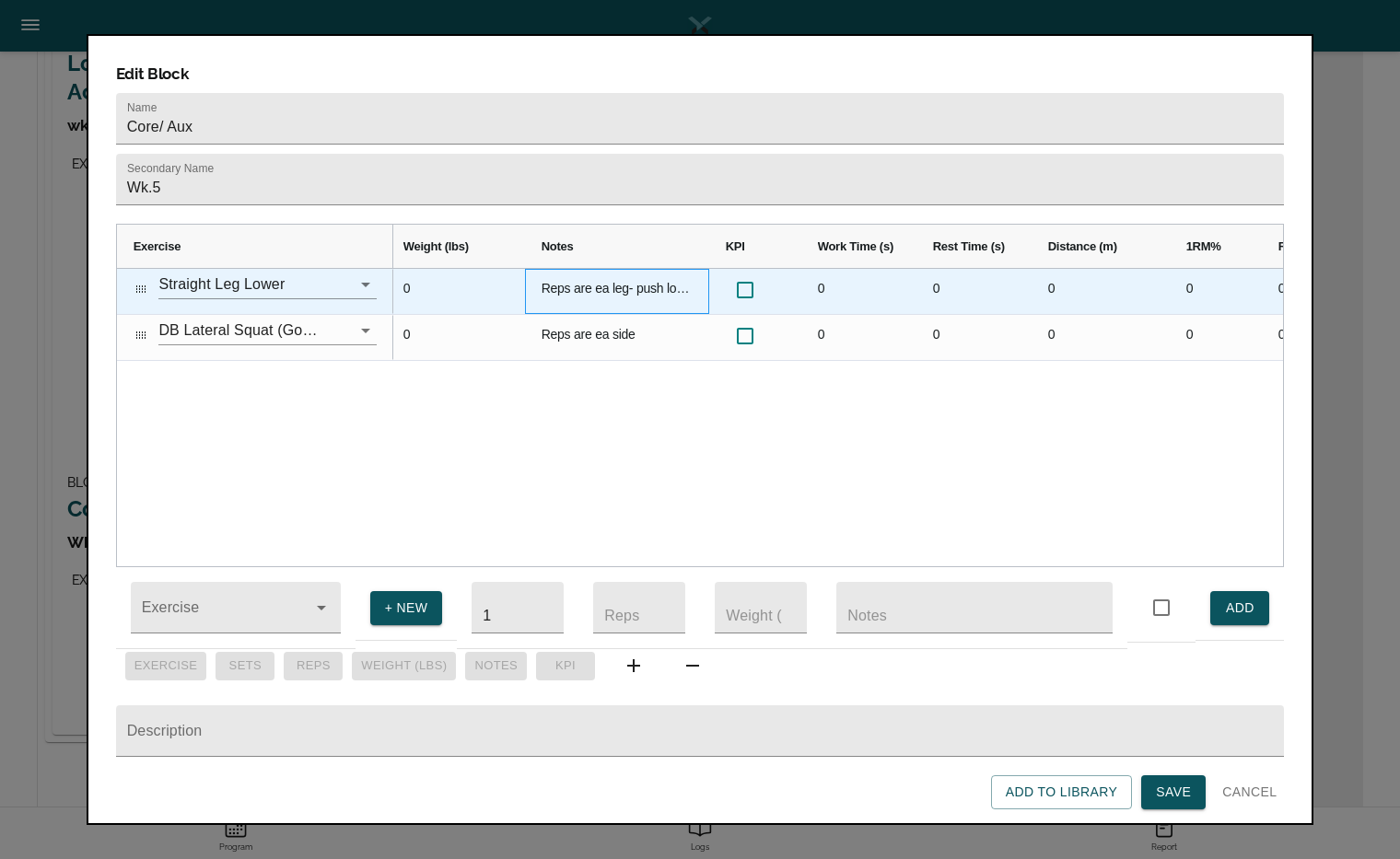click on "Reps are ea leg- push low back down into ground entire time." at bounding box center [617, 291] 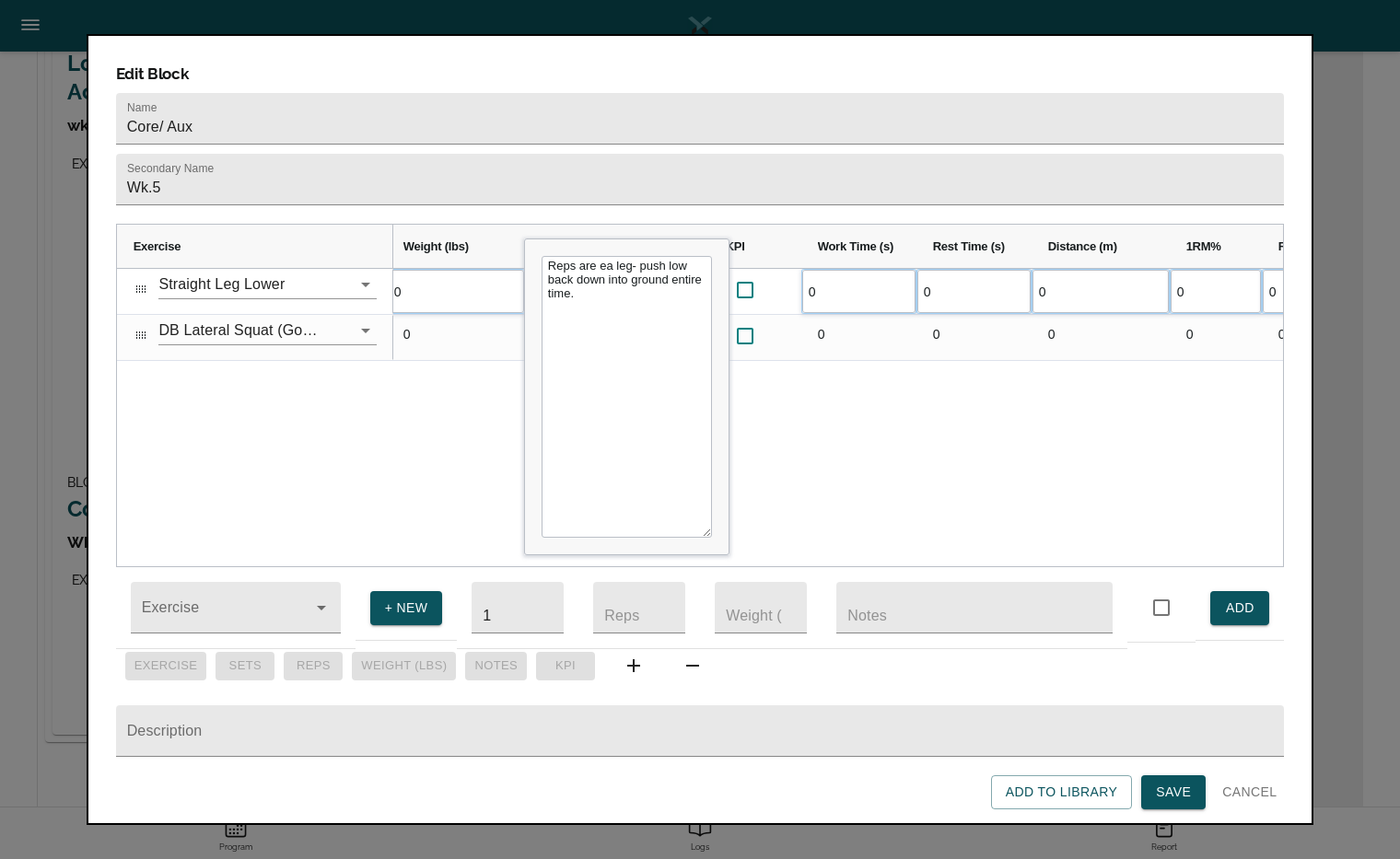 drag, startPoint x: 661, startPoint y: 272, endPoint x: 516, endPoint y: 230, distance: 150.9603 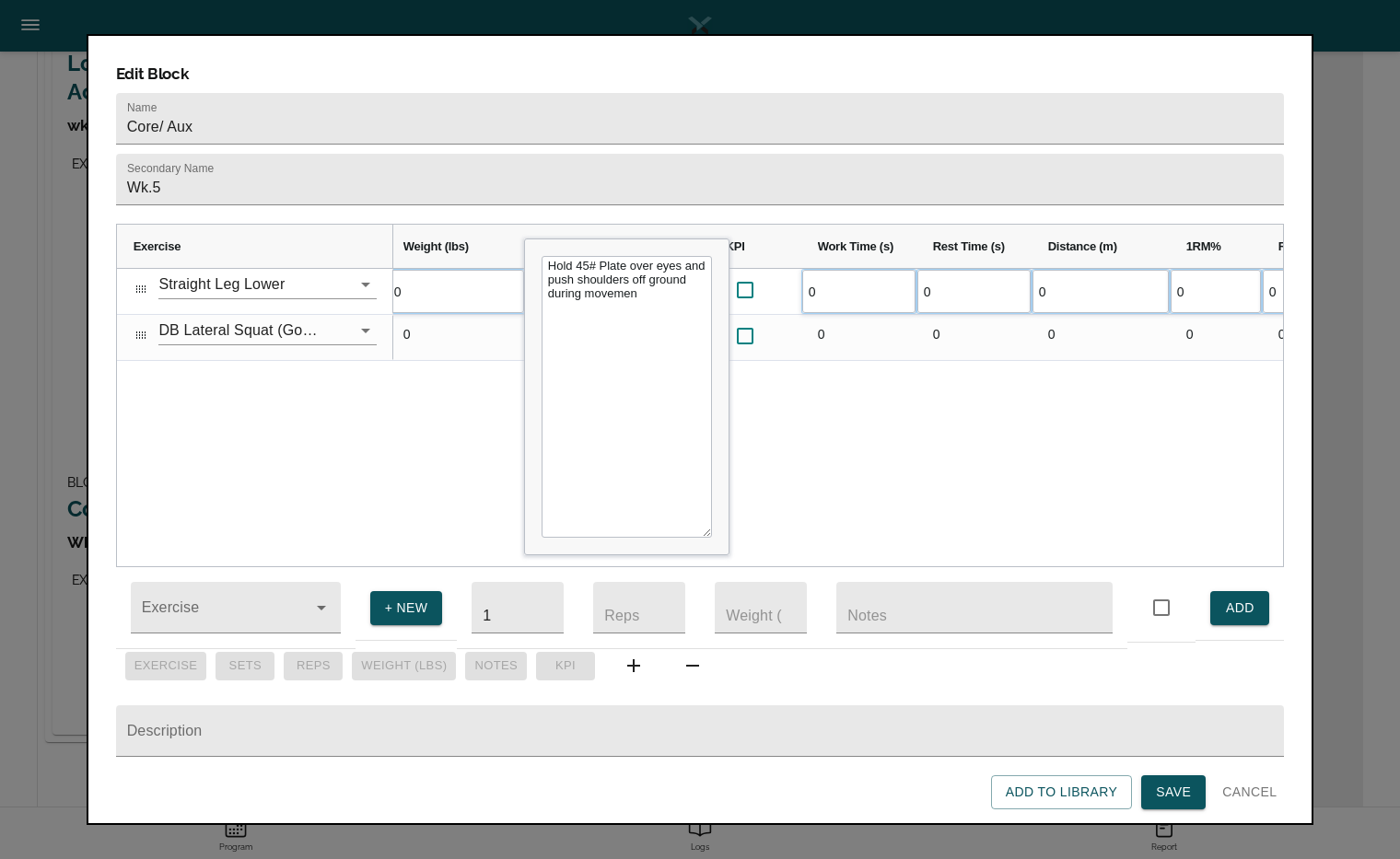 type on "Hold 45# Plate over eyes and push shoulders off ground during movement" 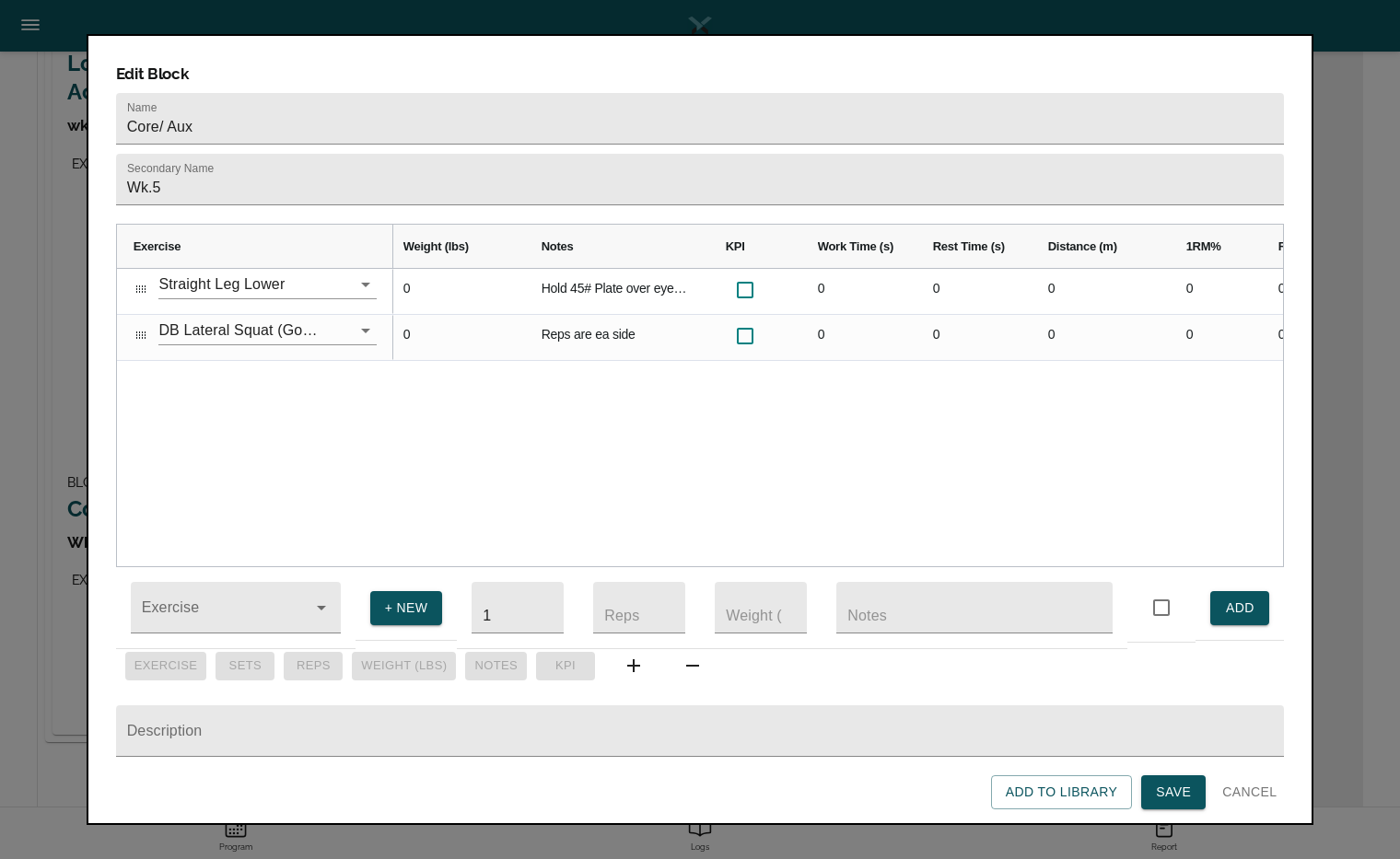 click on "0 Hold 45# Plate over eyes and push shoulders off ground during movement 0 0 0 0 0 4s Lower 6 1 0 Reps are ea side 0 0 0 0 0 4s lower 5 1" at bounding box center (838, 417) 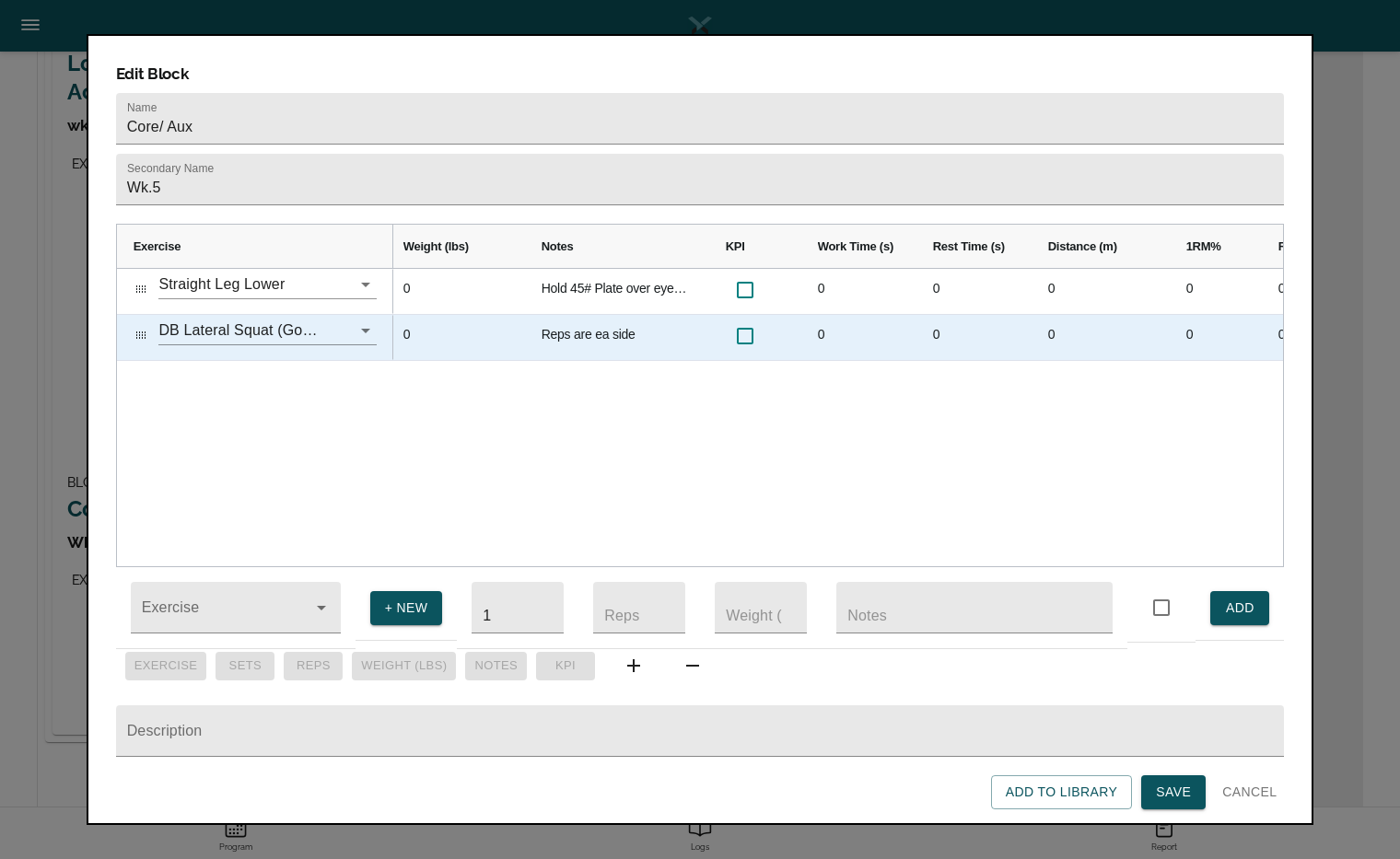 scroll, scrollTop: 0, scrollLeft: 164, axis: horizontal 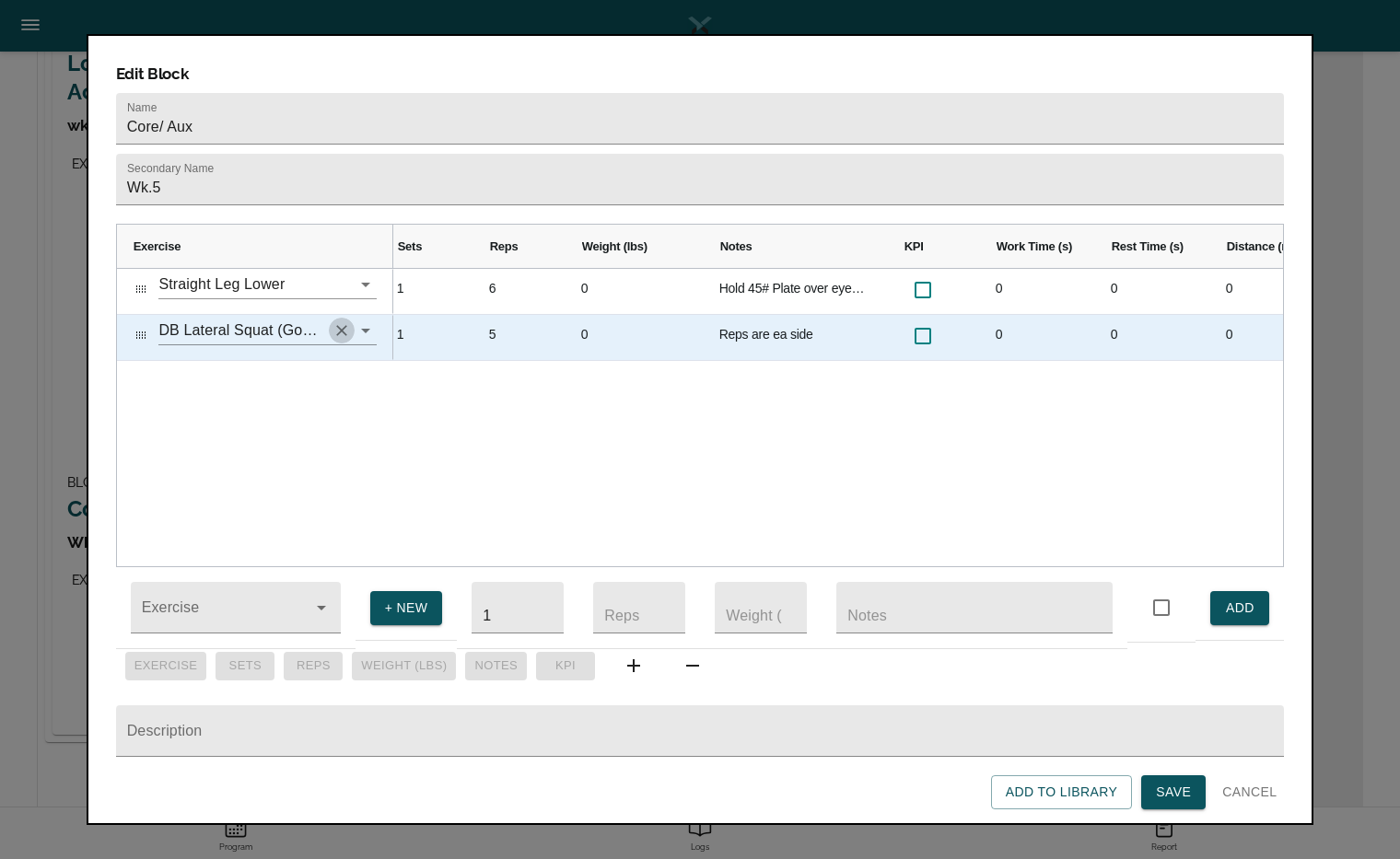 click 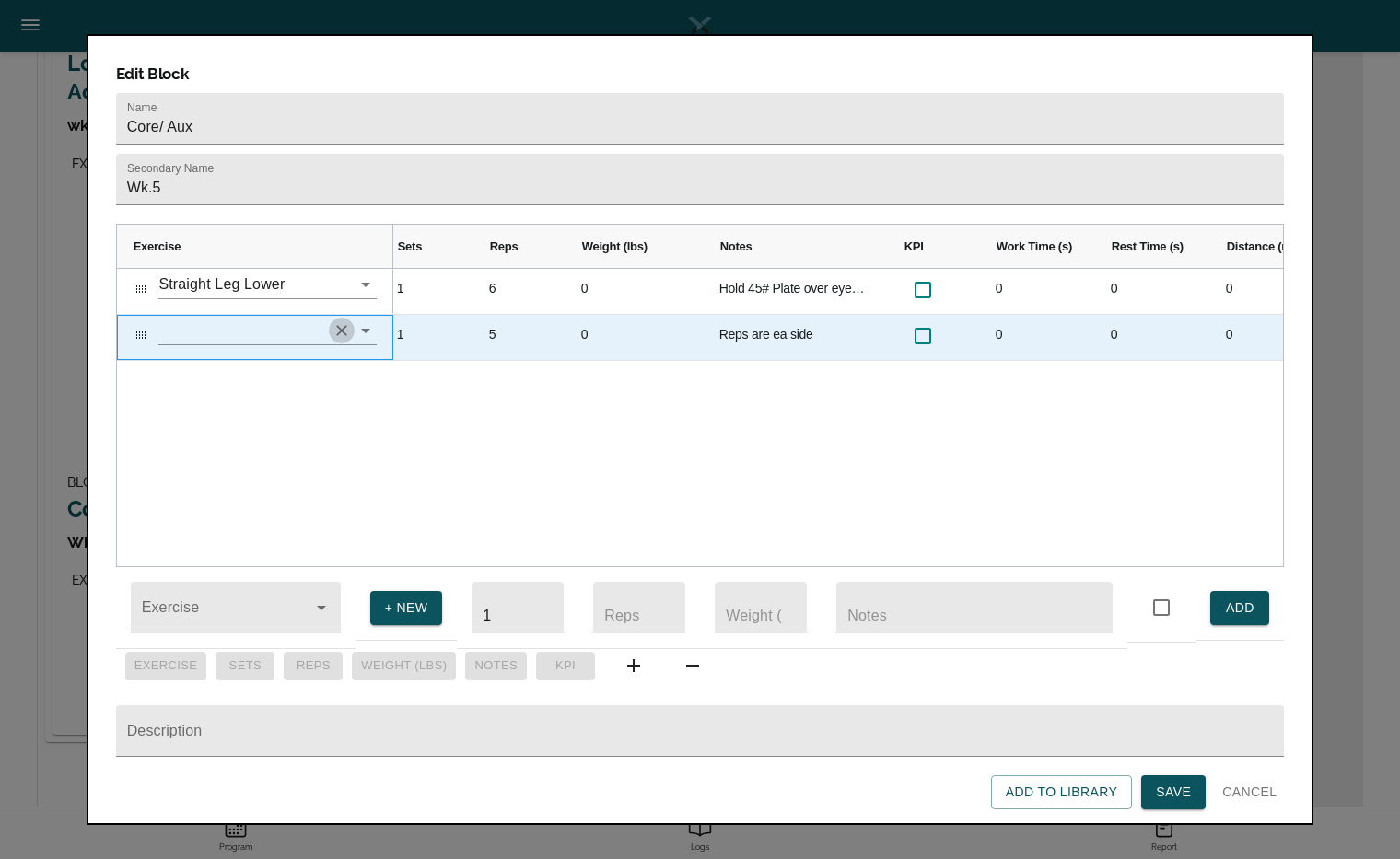 scroll, scrollTop: 0, scrollLeft: 0, axis: both 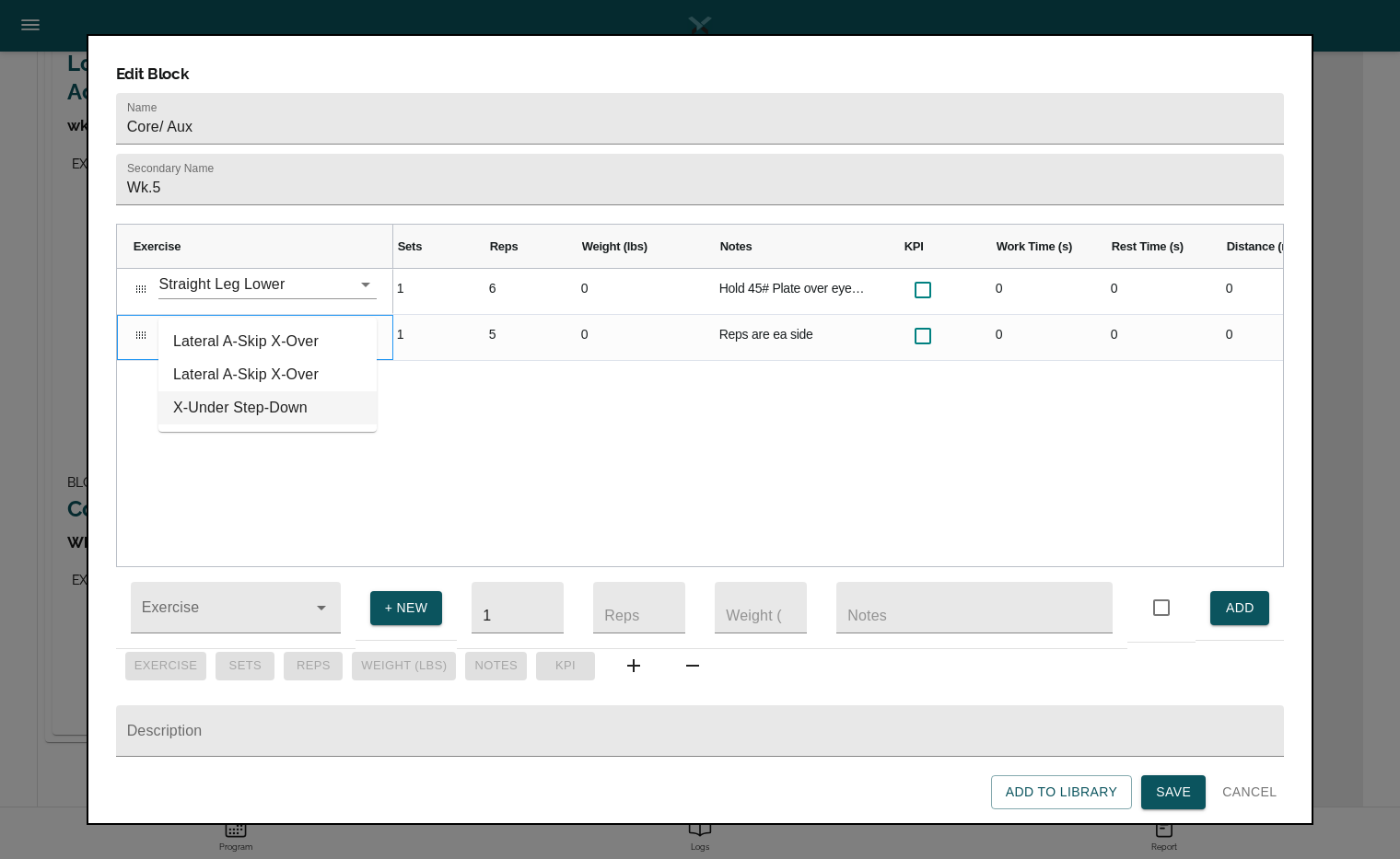click on "X-Under Step-Down" at bounding box center [267, 408] 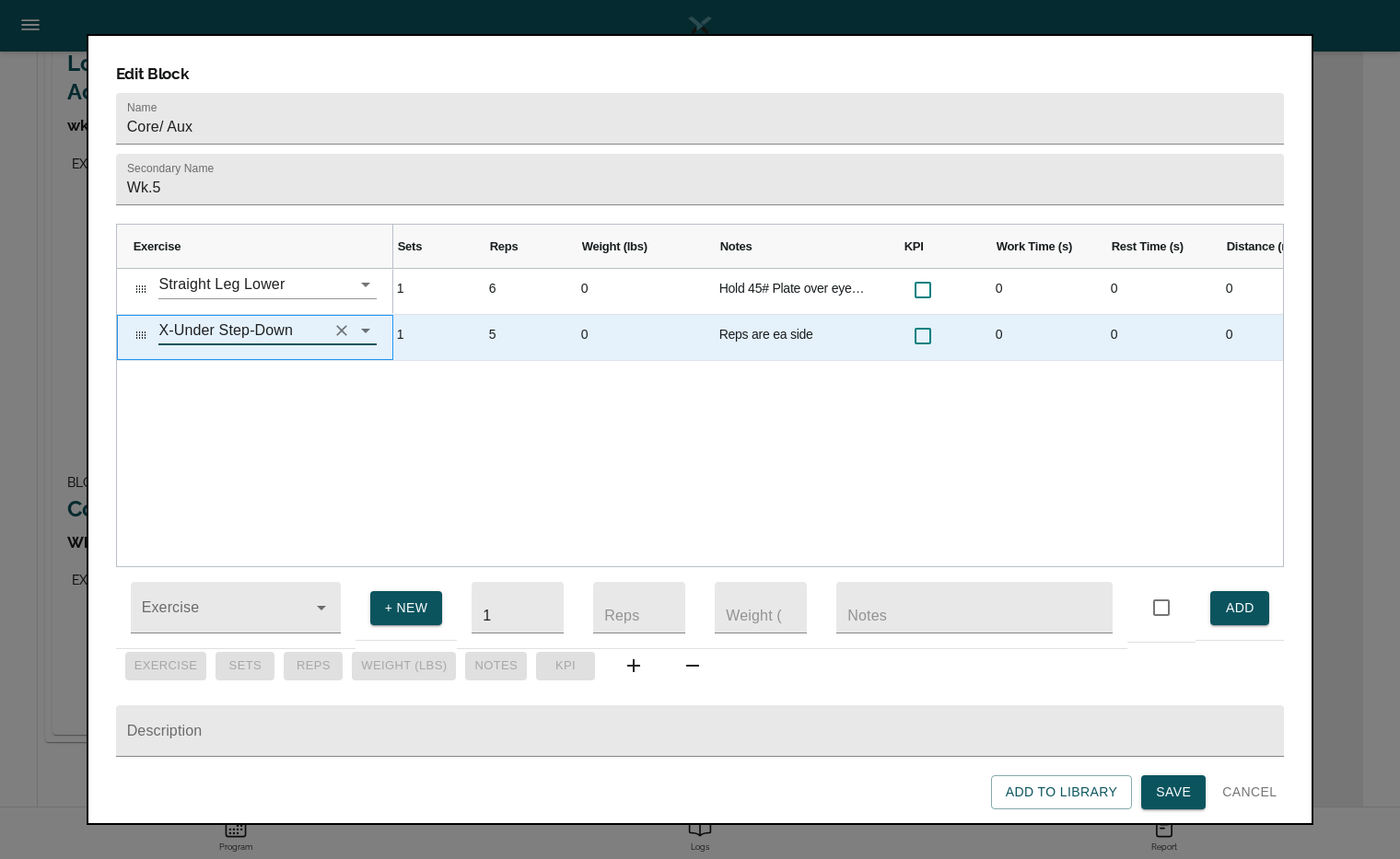 scroll, scrollTop: 0, scrollLeft: 150, axis: horizontal 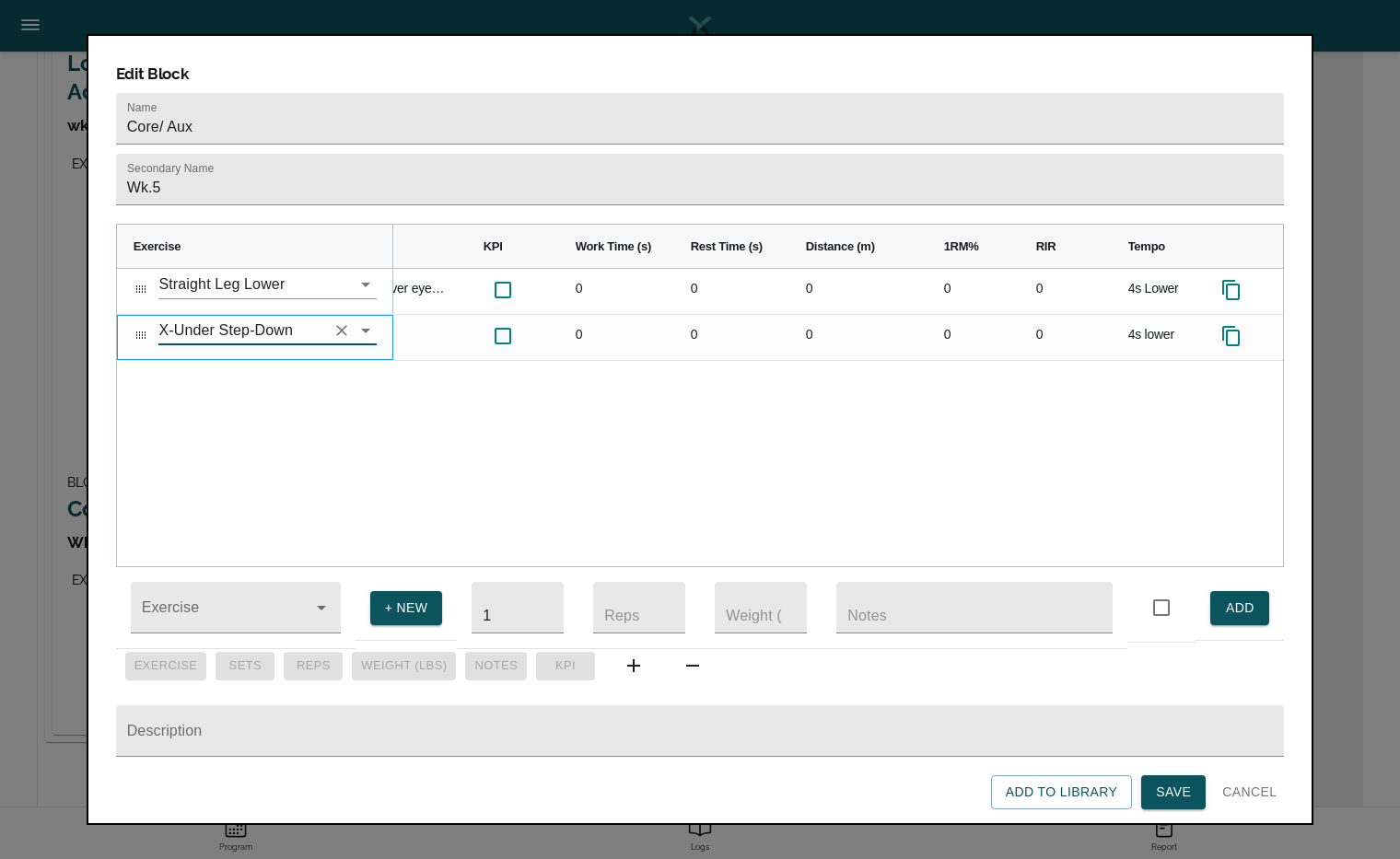 type on "X-Under Step-Down" 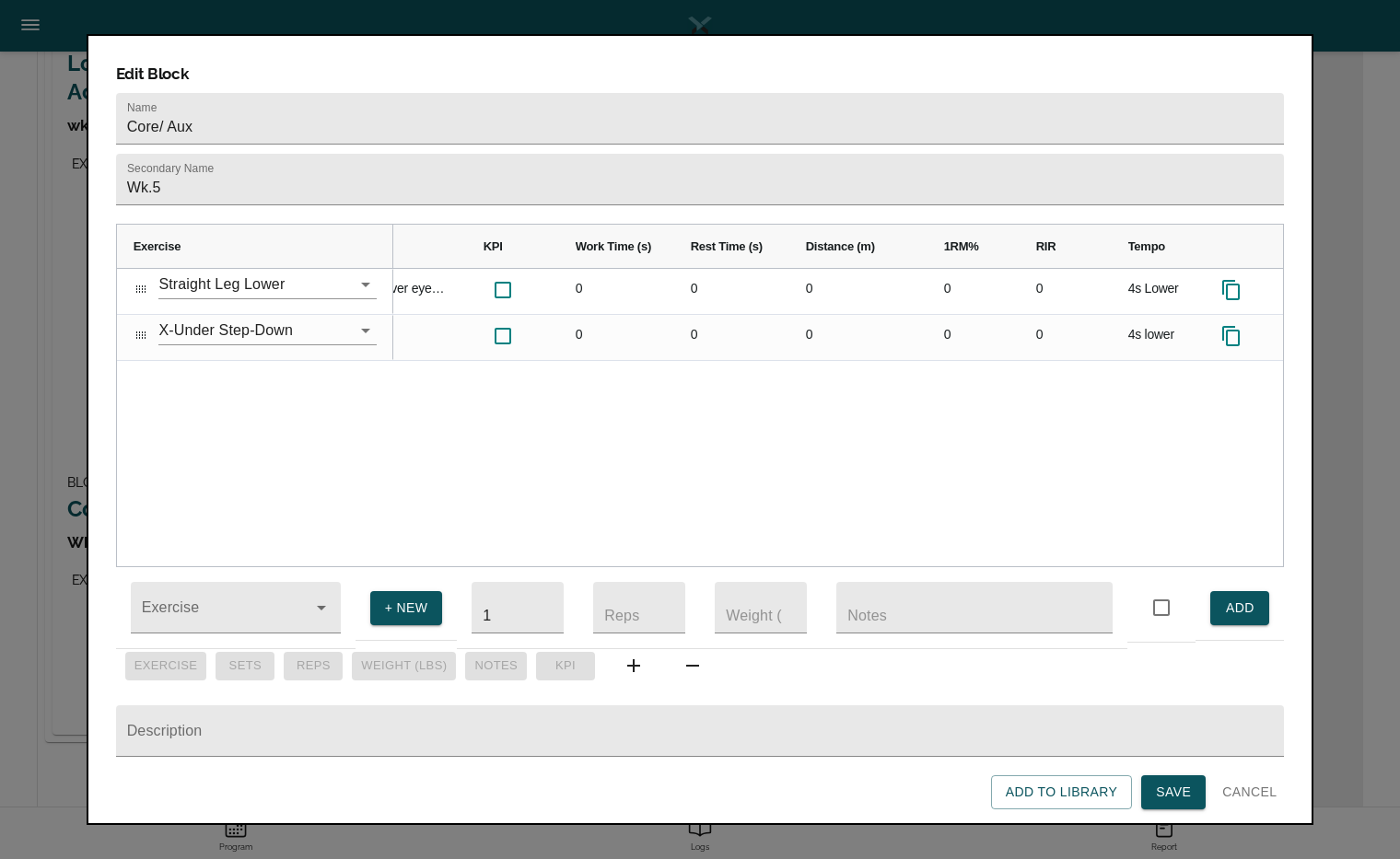 click on "0 Hold 45# Plate over eyes and push shoulders off ground during movement 0 0 0 0 0 4s Lower 0 Reps are ea side 0 0 0 0 0 4s lower" at bounding box center [838, 417] 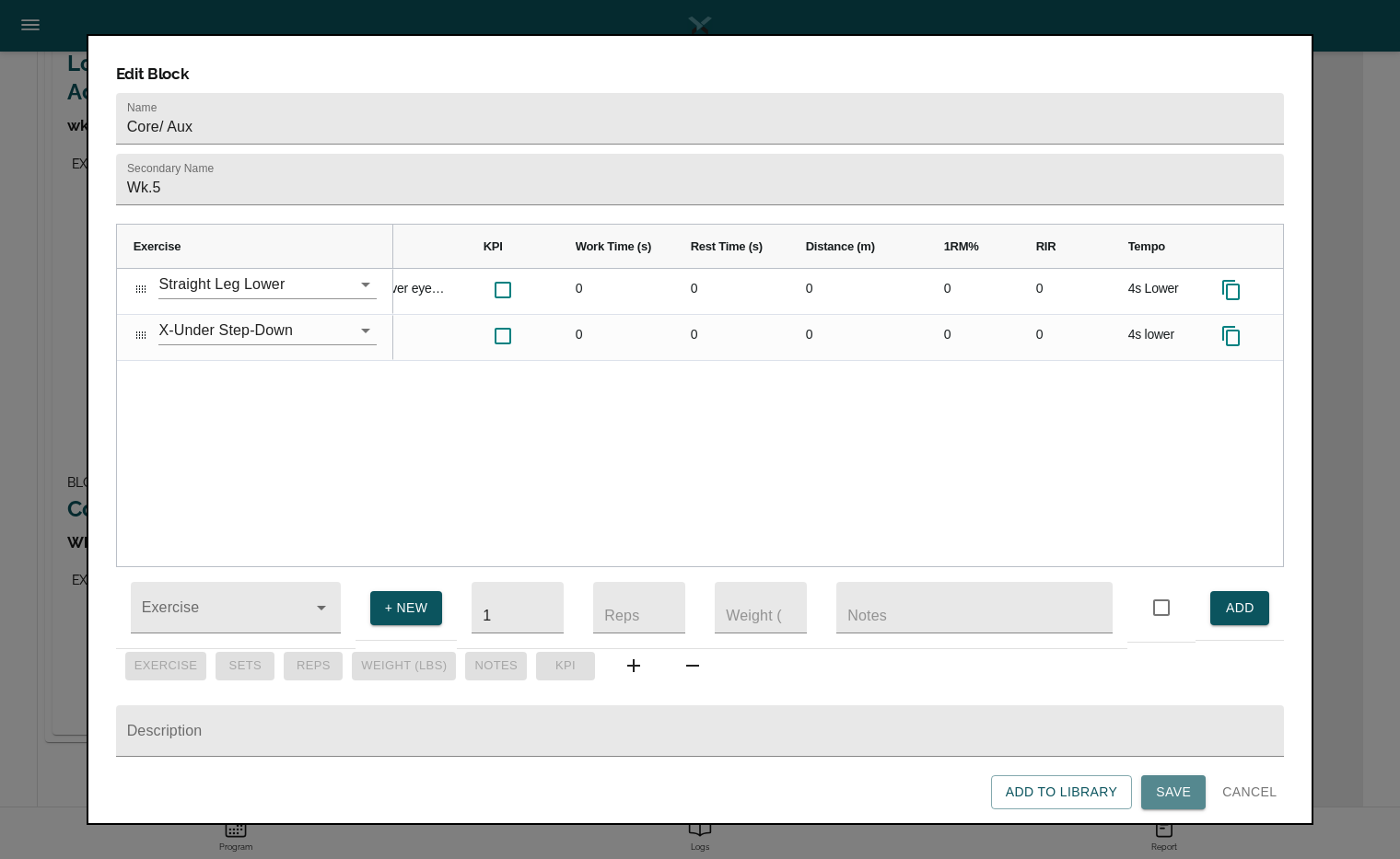 click on "Save" at bounding box center (1173, 792) 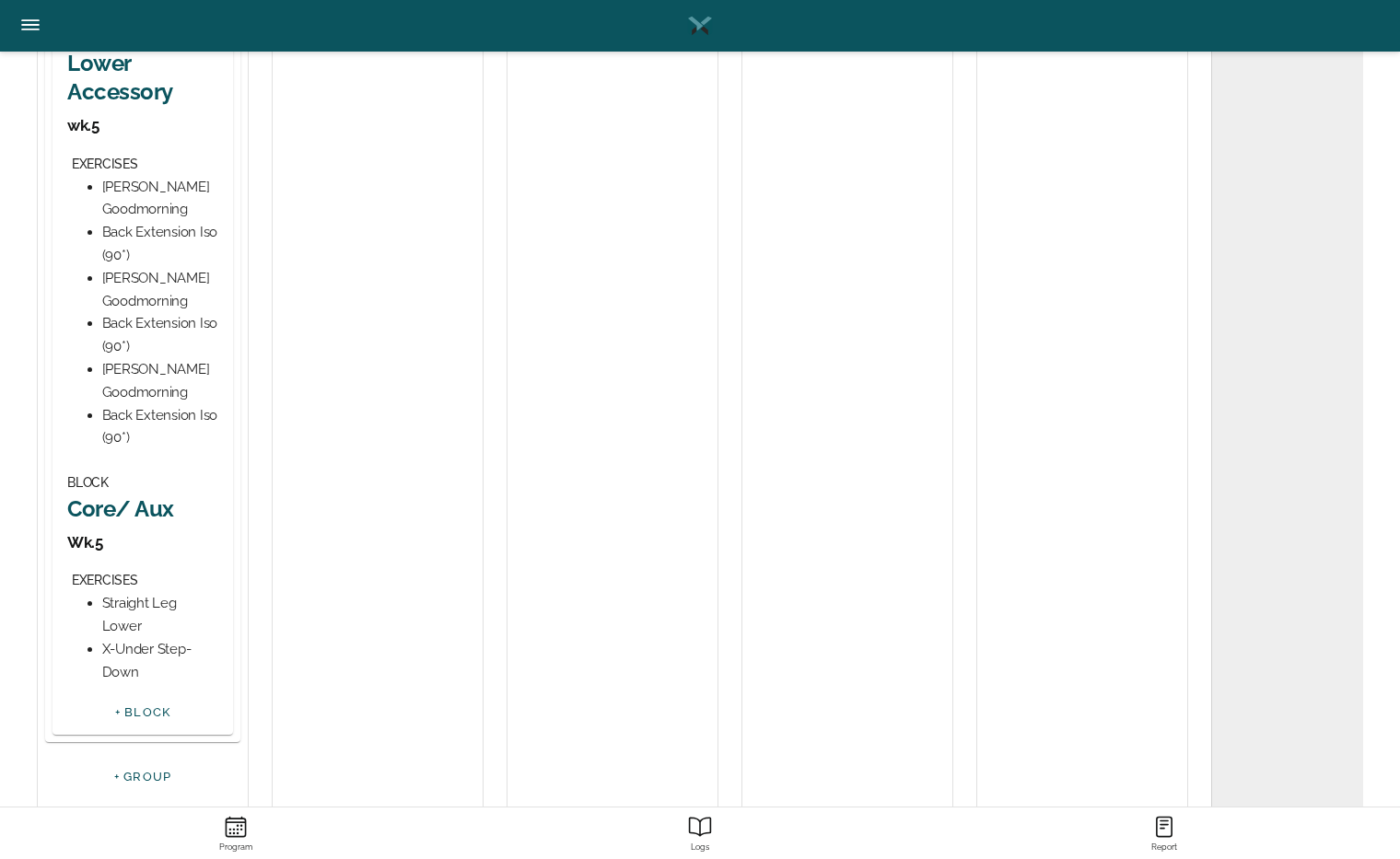 click on "Core/ Aux" at bounding box center [143, 508] 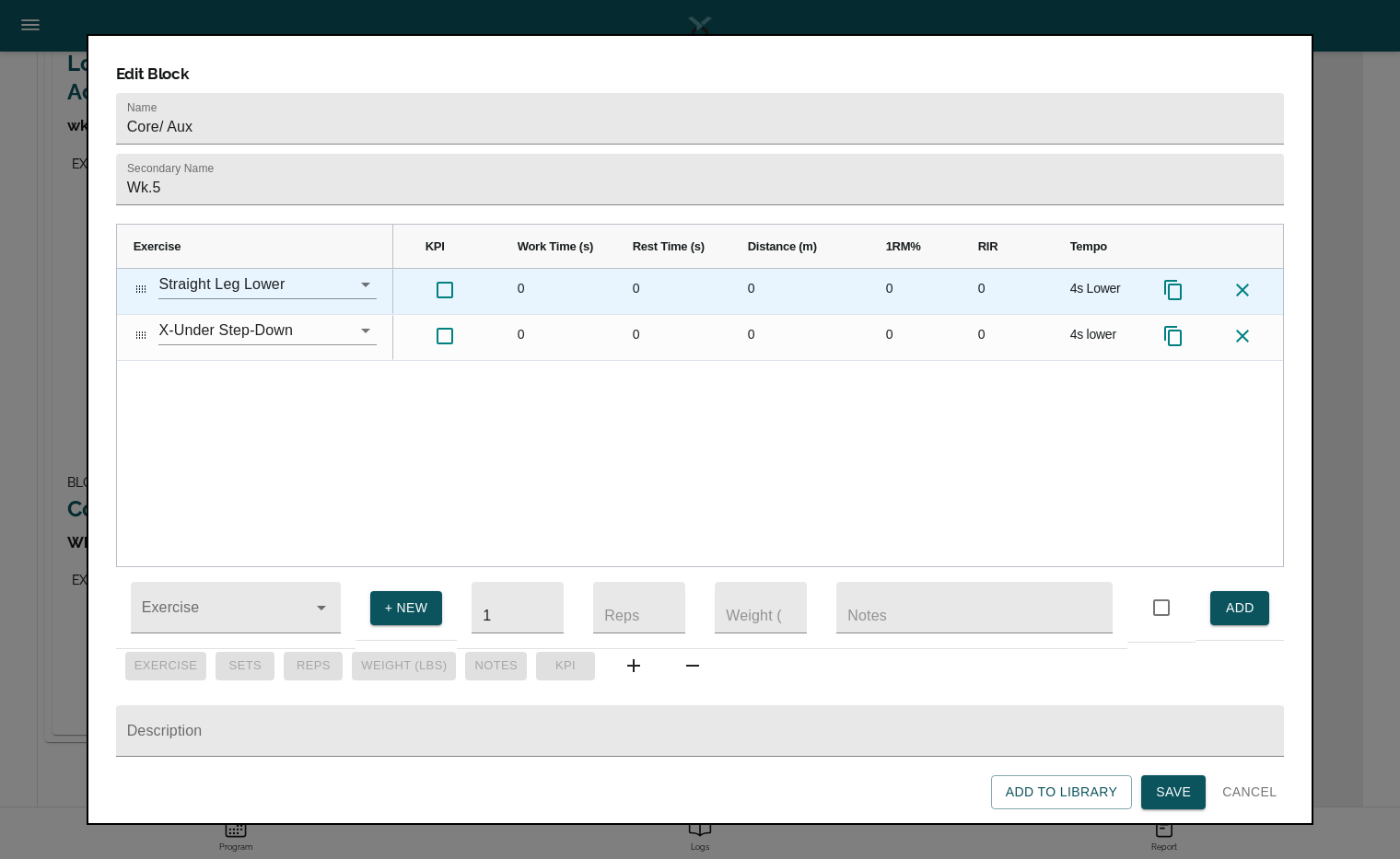 click 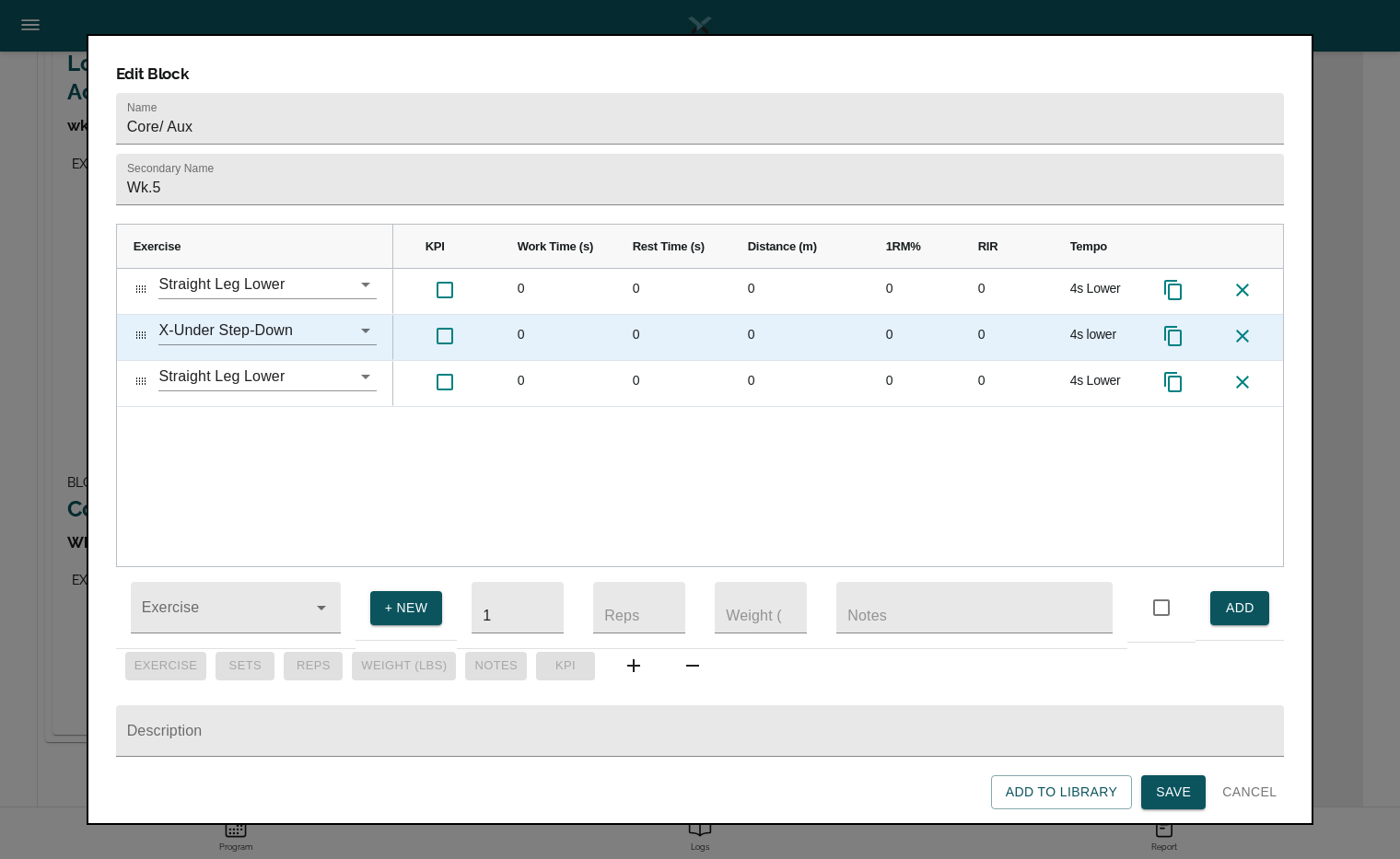 click 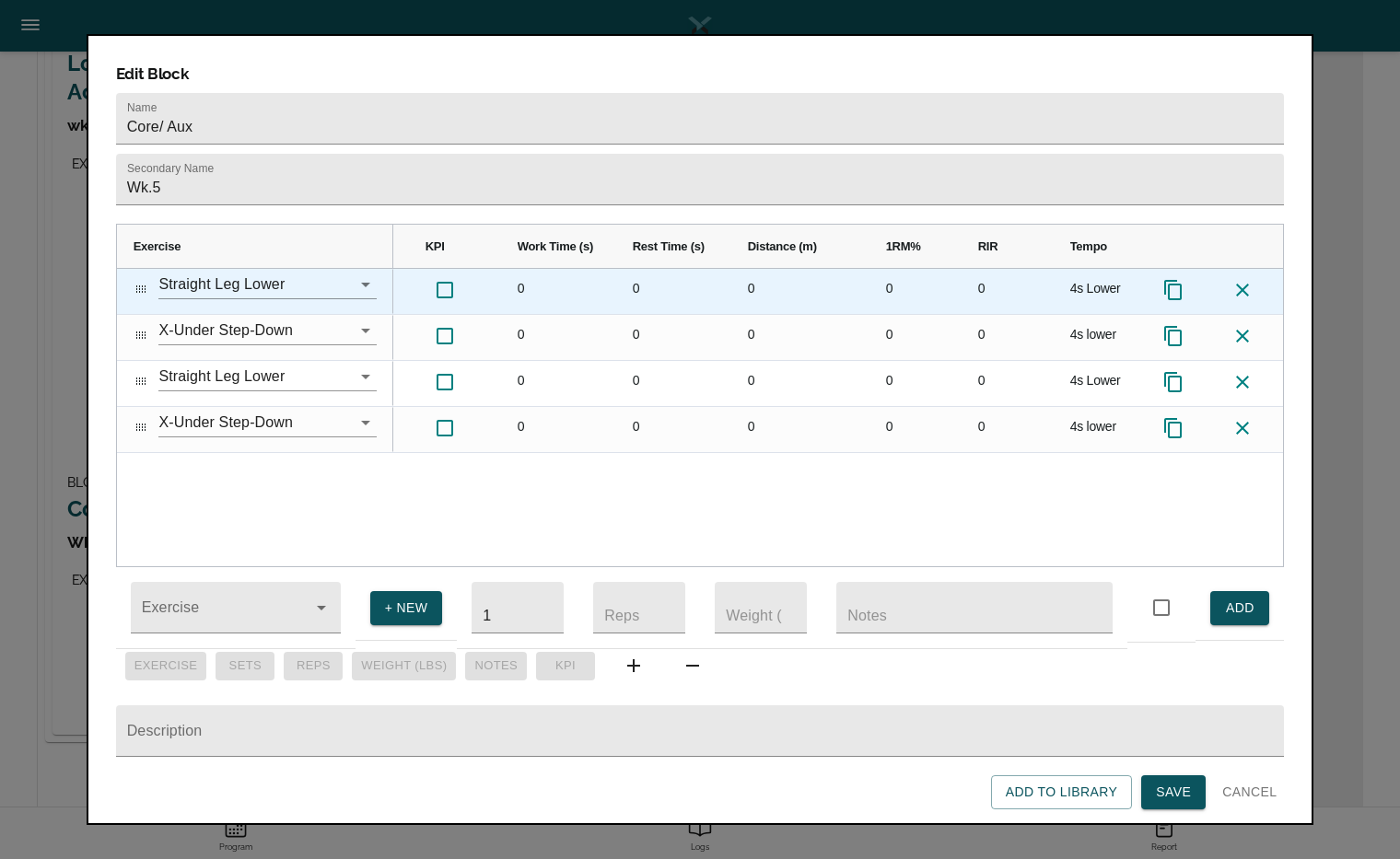click 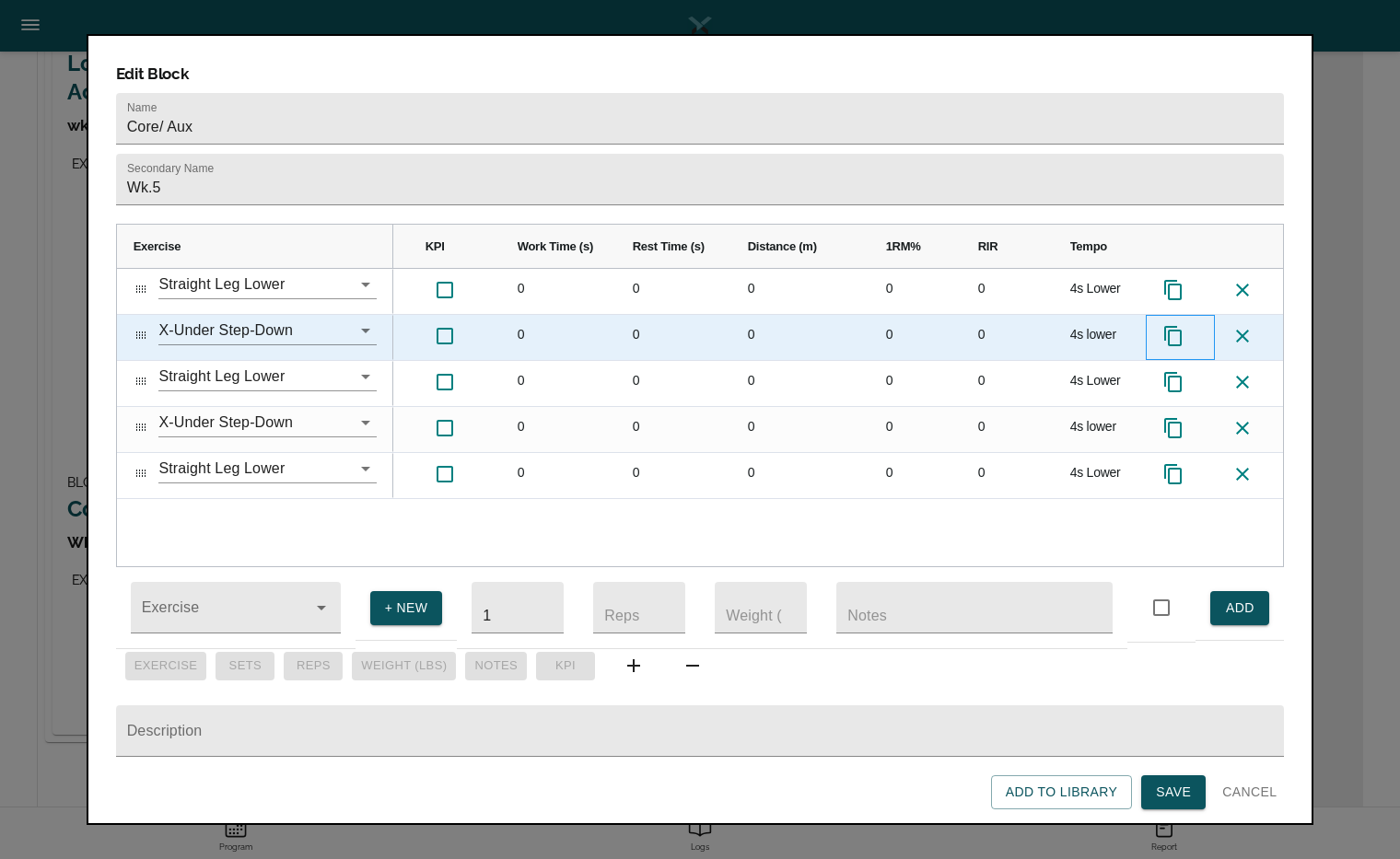 click 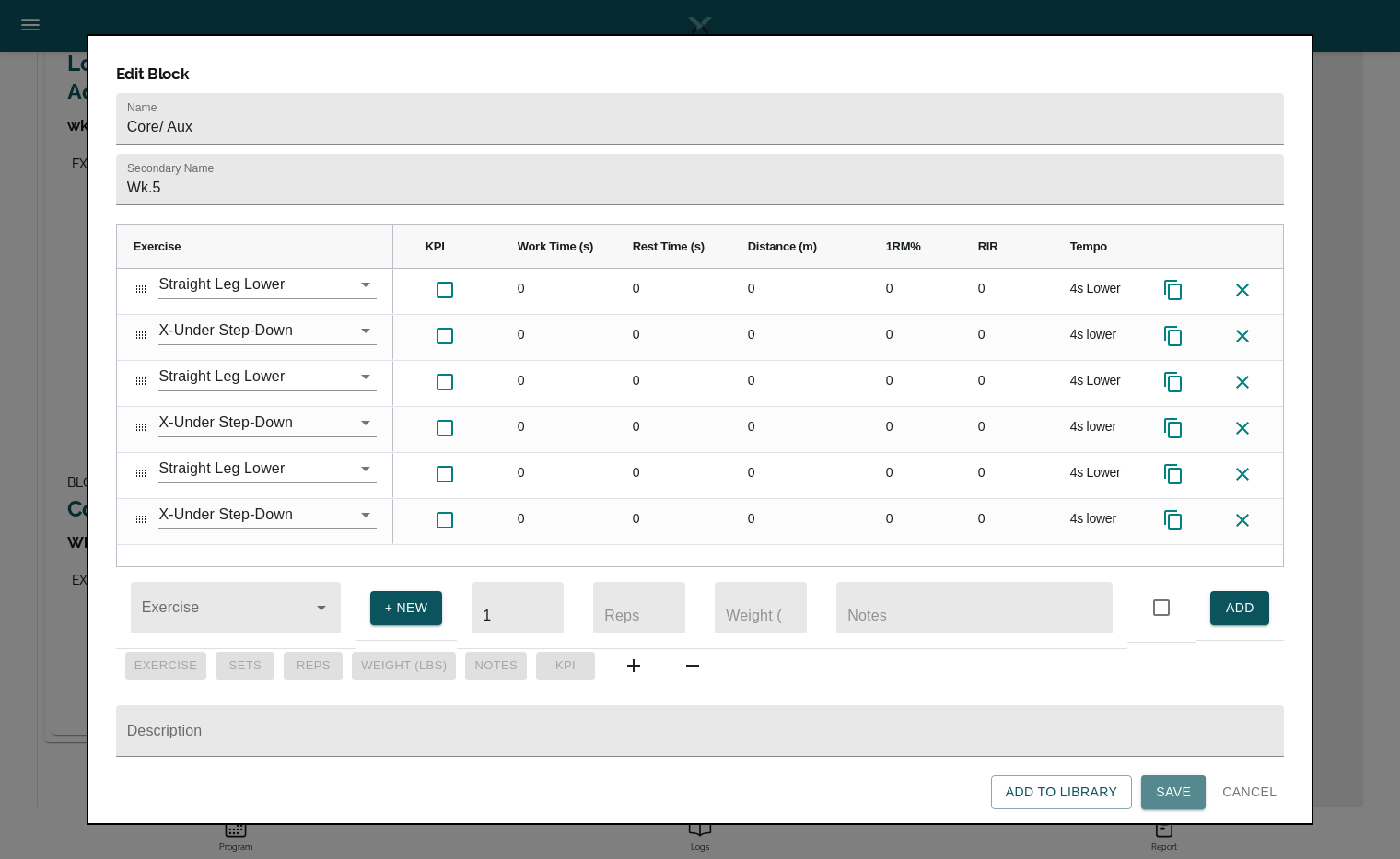 click on "Save" at bounding box center [1173, 792] 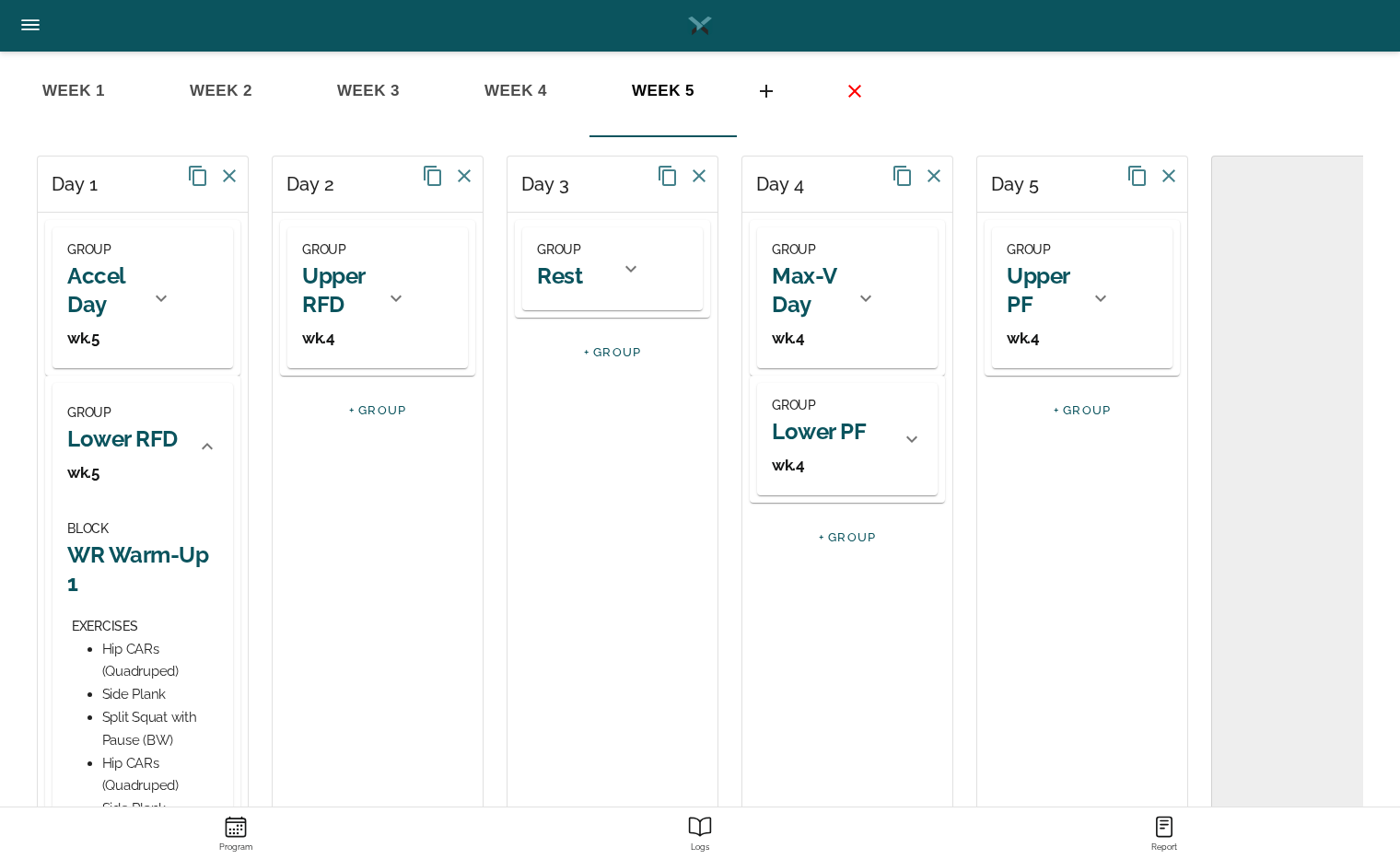 scroll, scrollTop: 0, scrollLeft: 0, axis: both 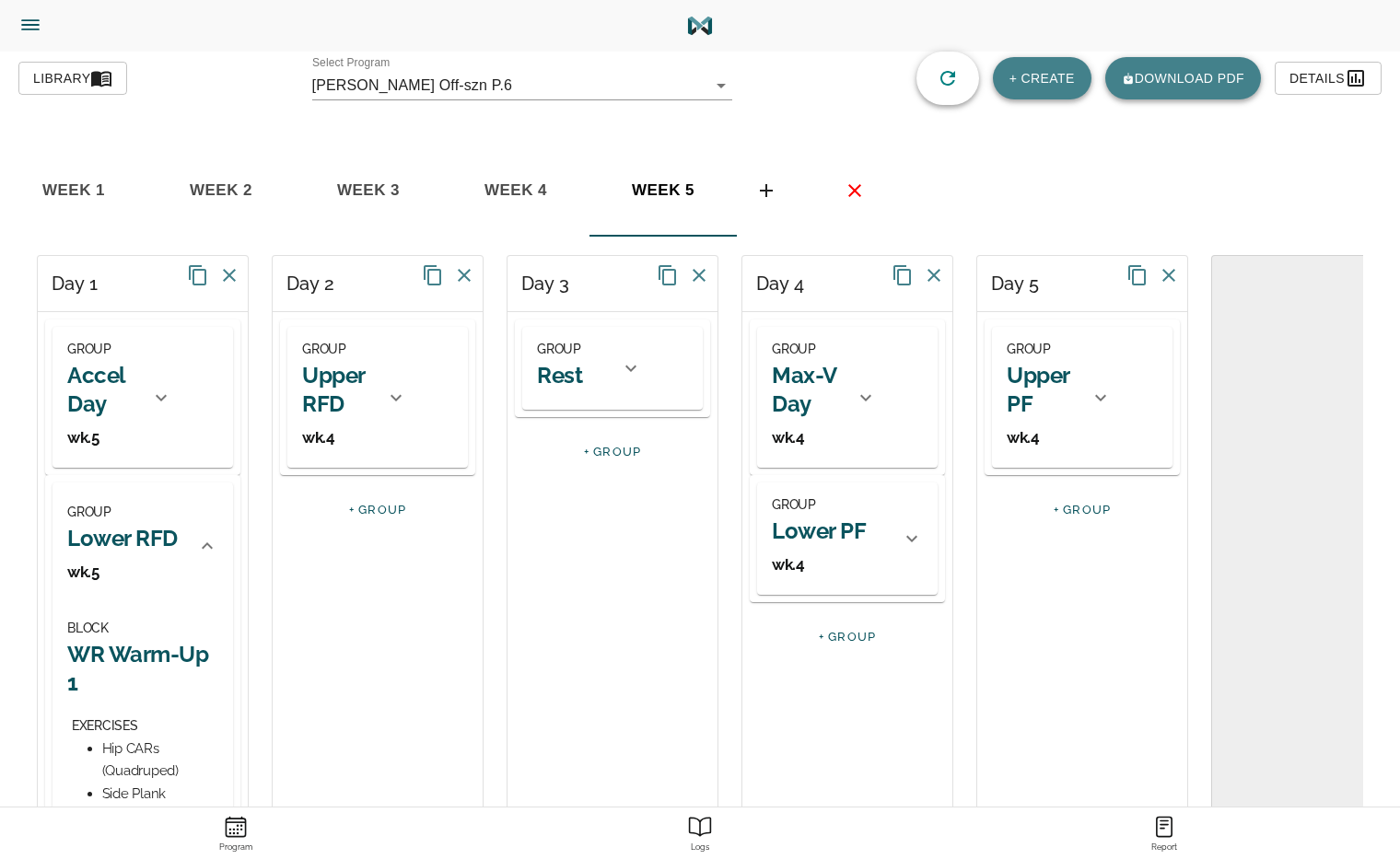 click on "Upper RFD" at bounding box center [338, 389] 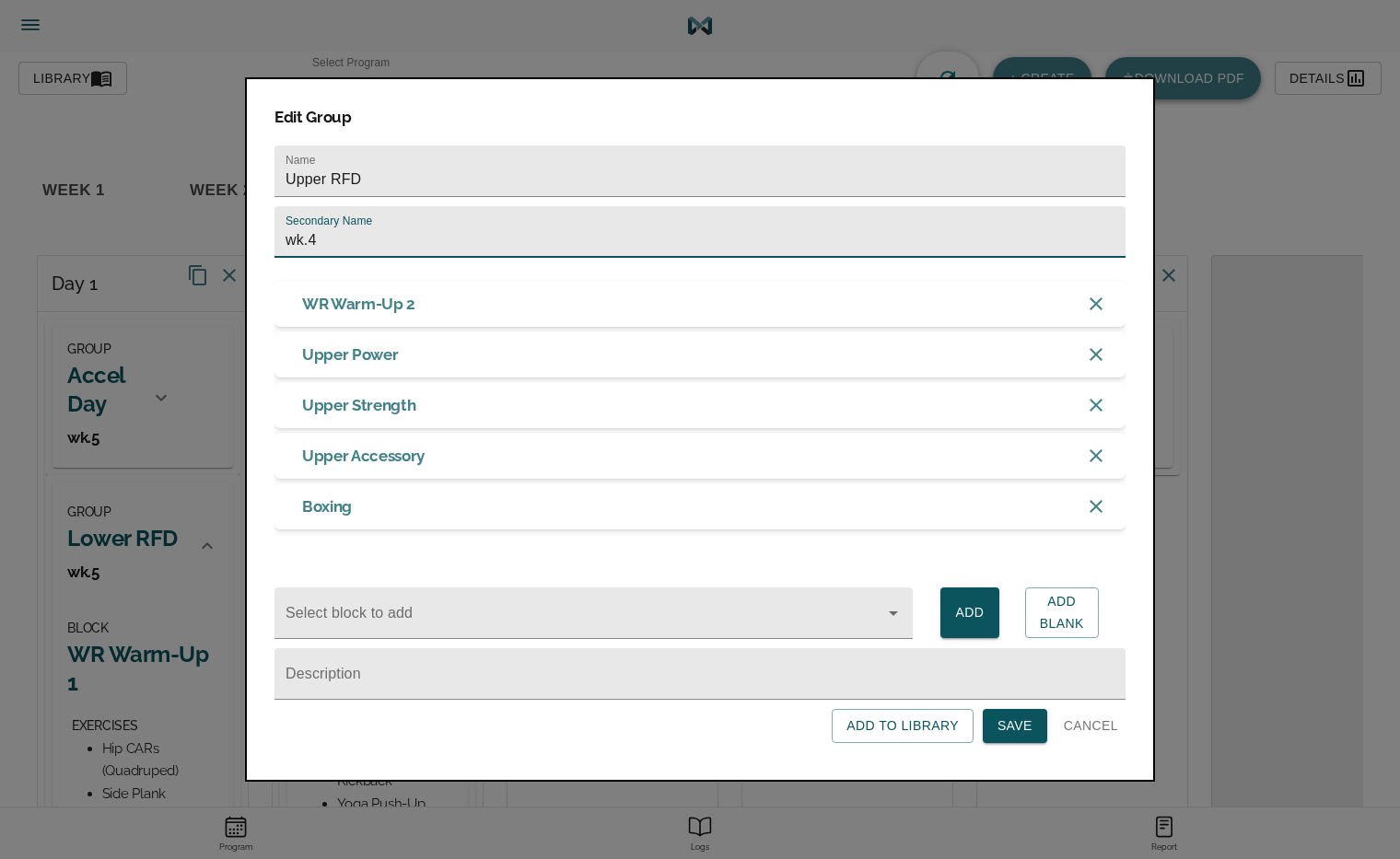 click on "wk.4" at bounding box center [700, 232] 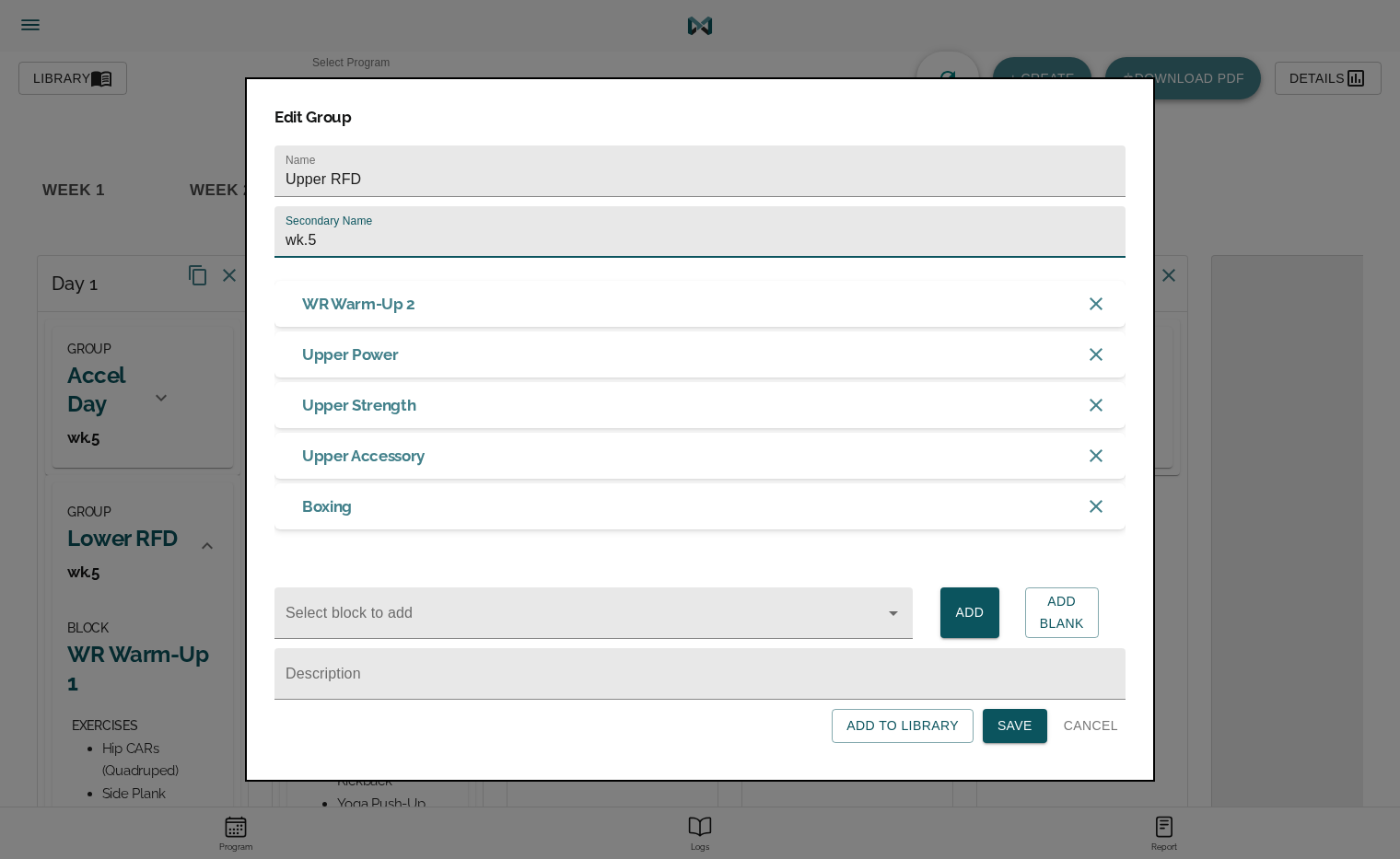 type on "wk.5" 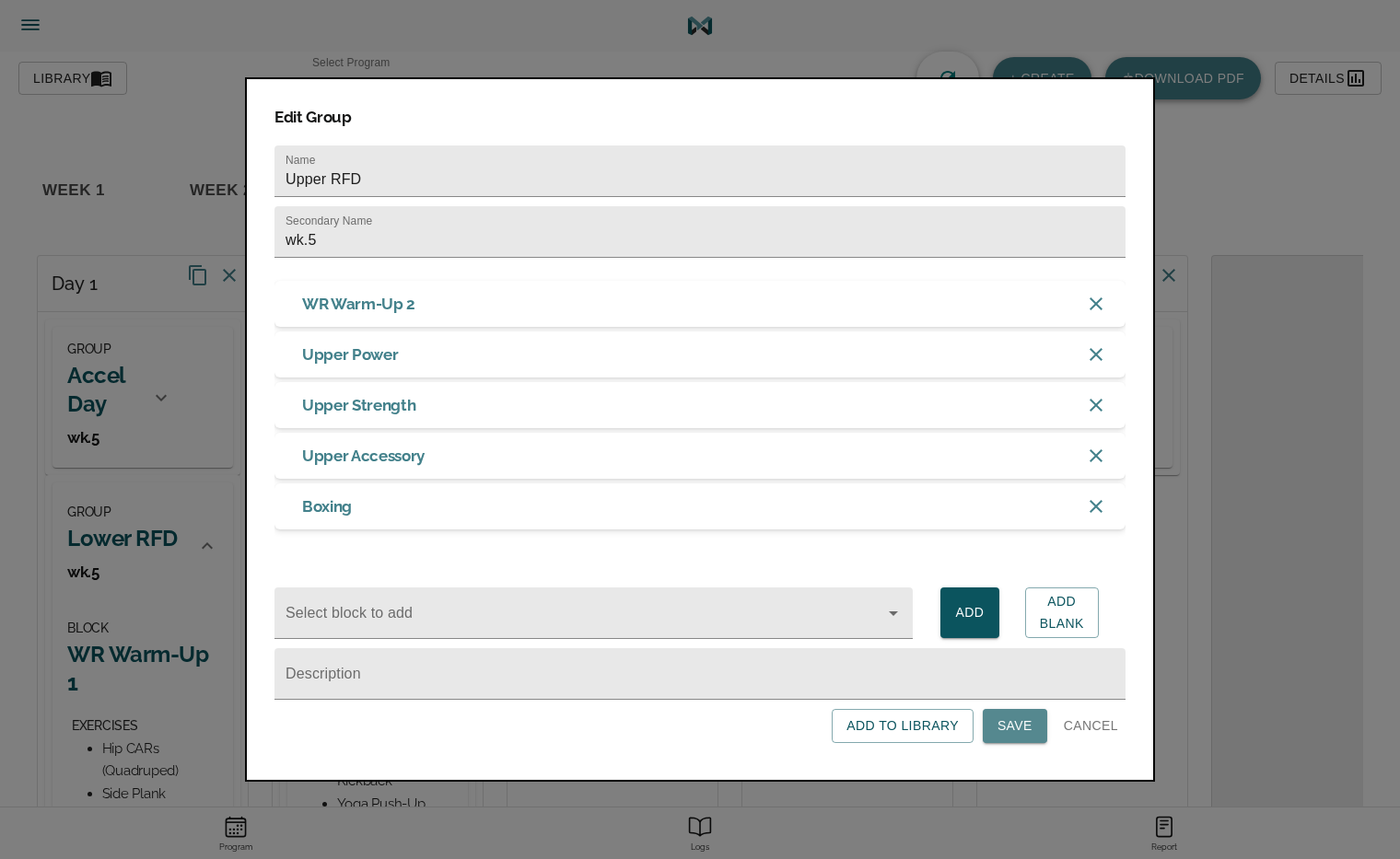 click on "Save" at bounding box center (1015, 726) 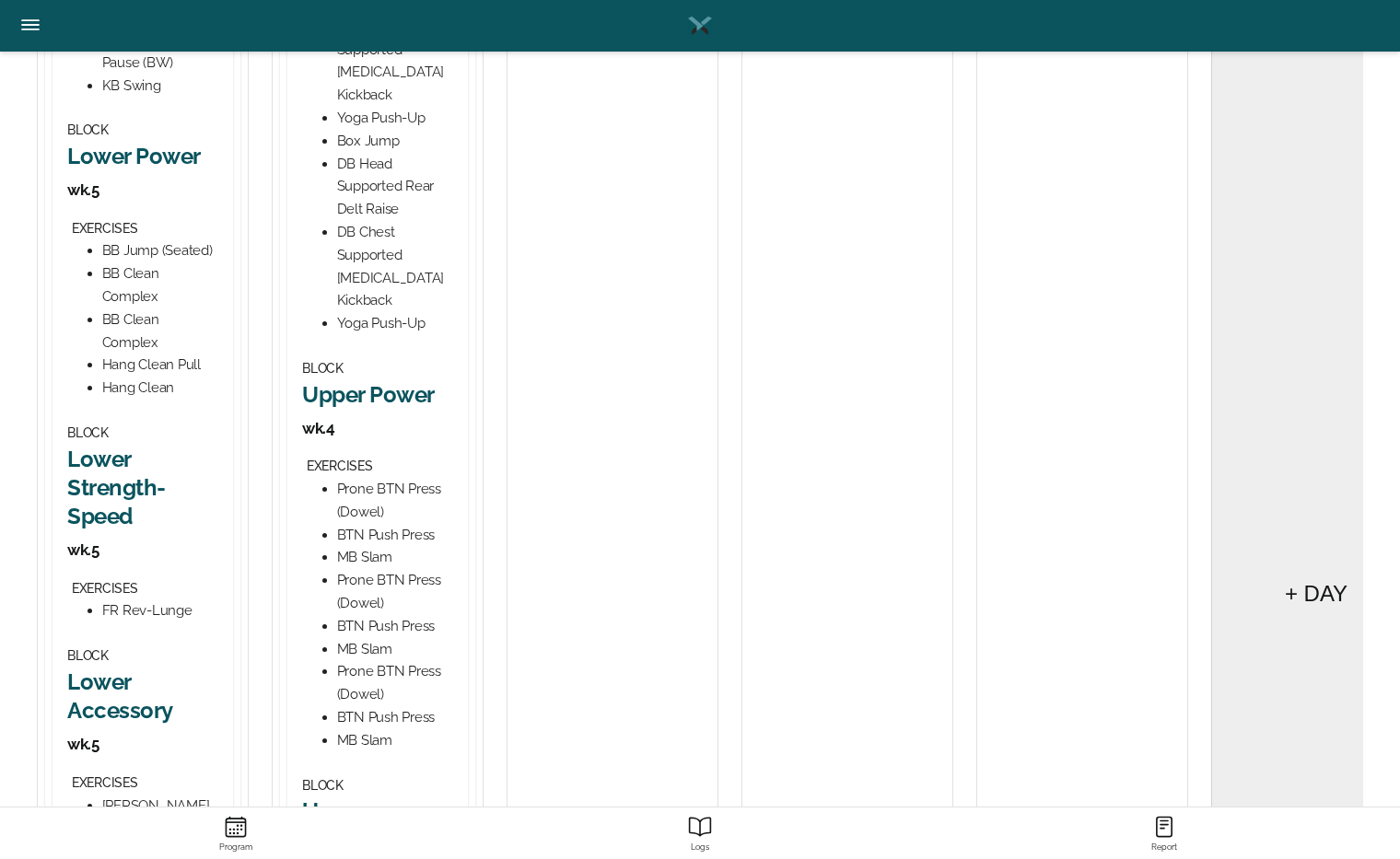 scroll, scrollTop: 996, scrollLeft: 0, axis: vertical 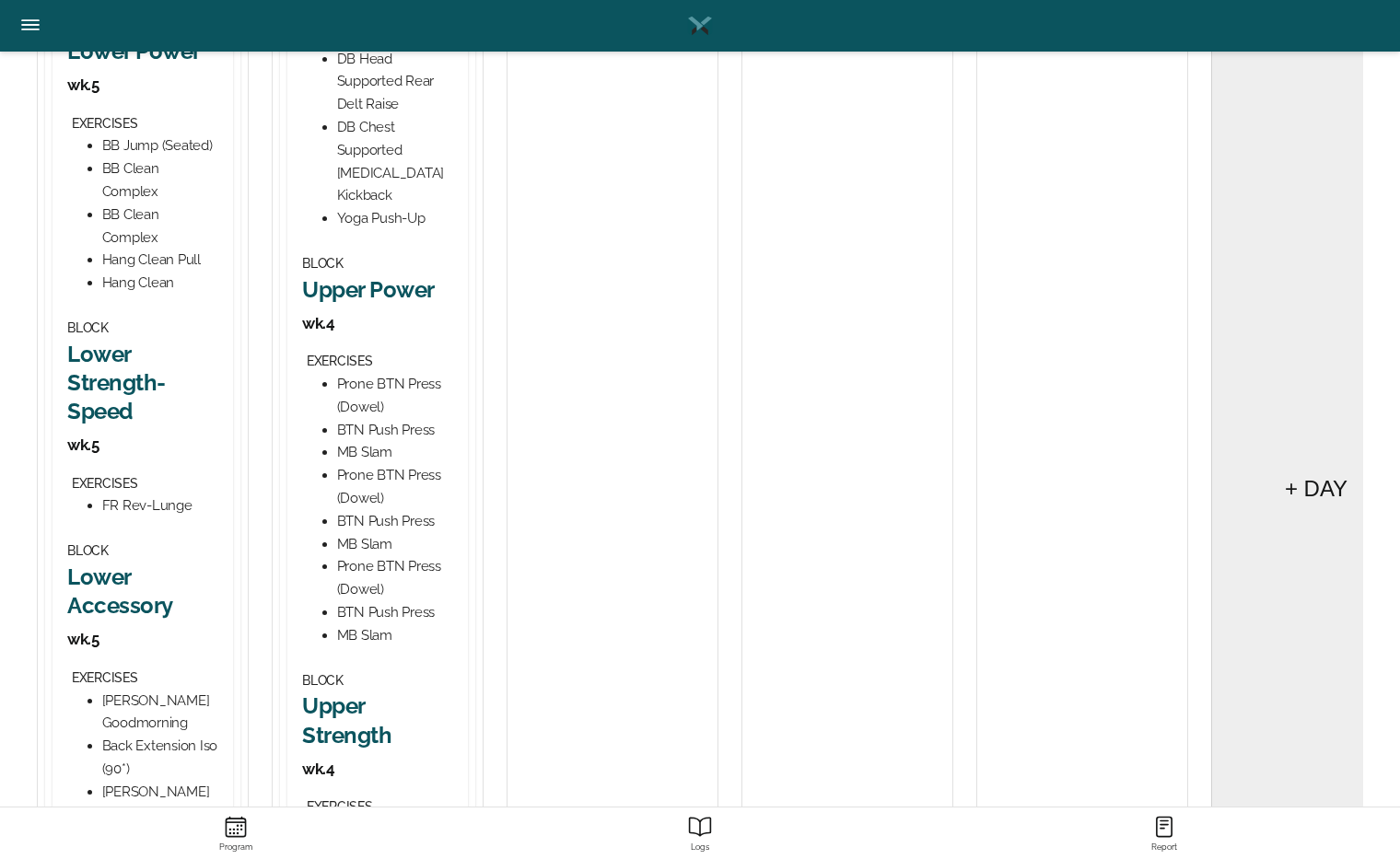 click on "Upper Power" at bounding box center (378, 289) 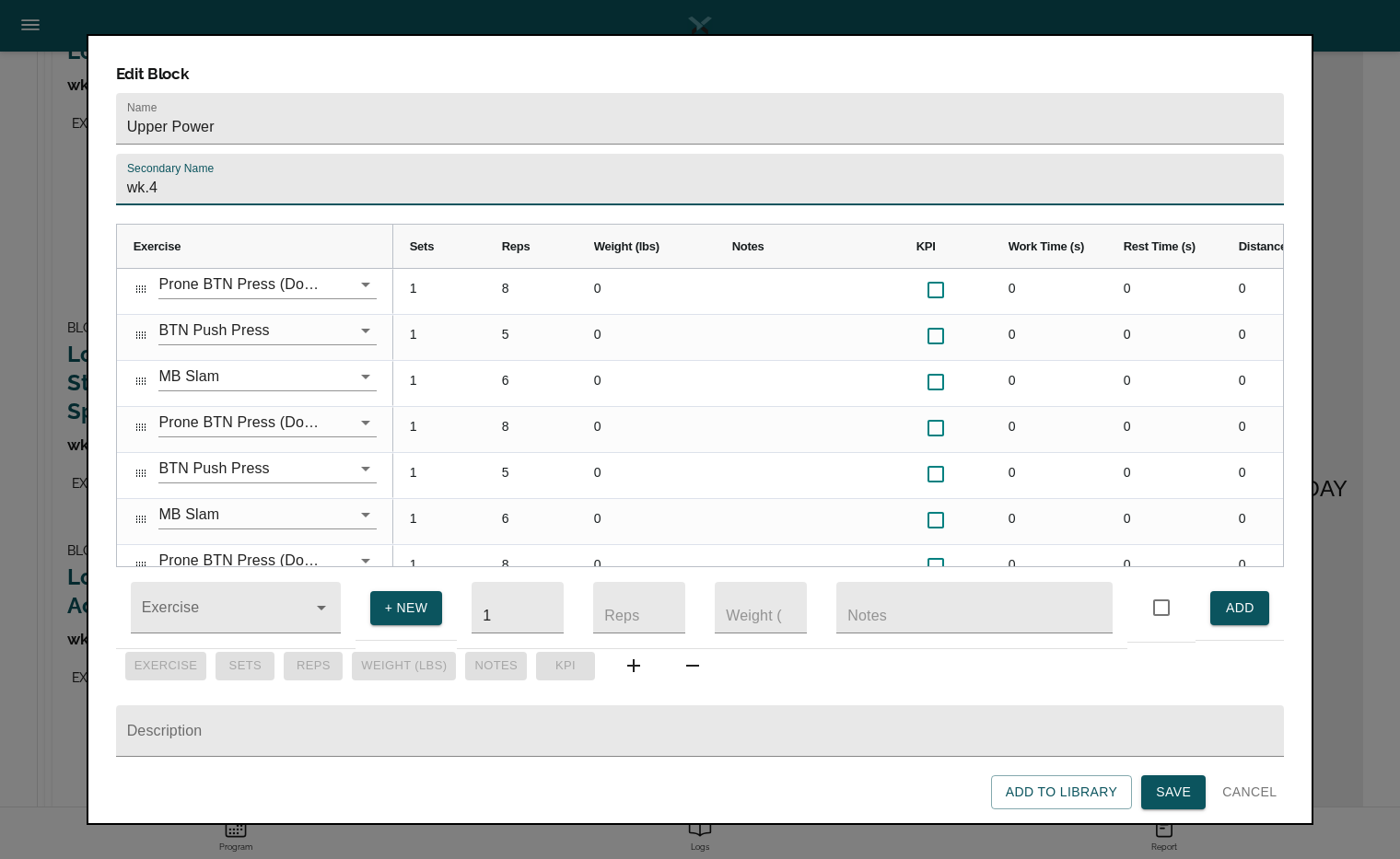 click on "wk.4" at bounding box center [700, 180] 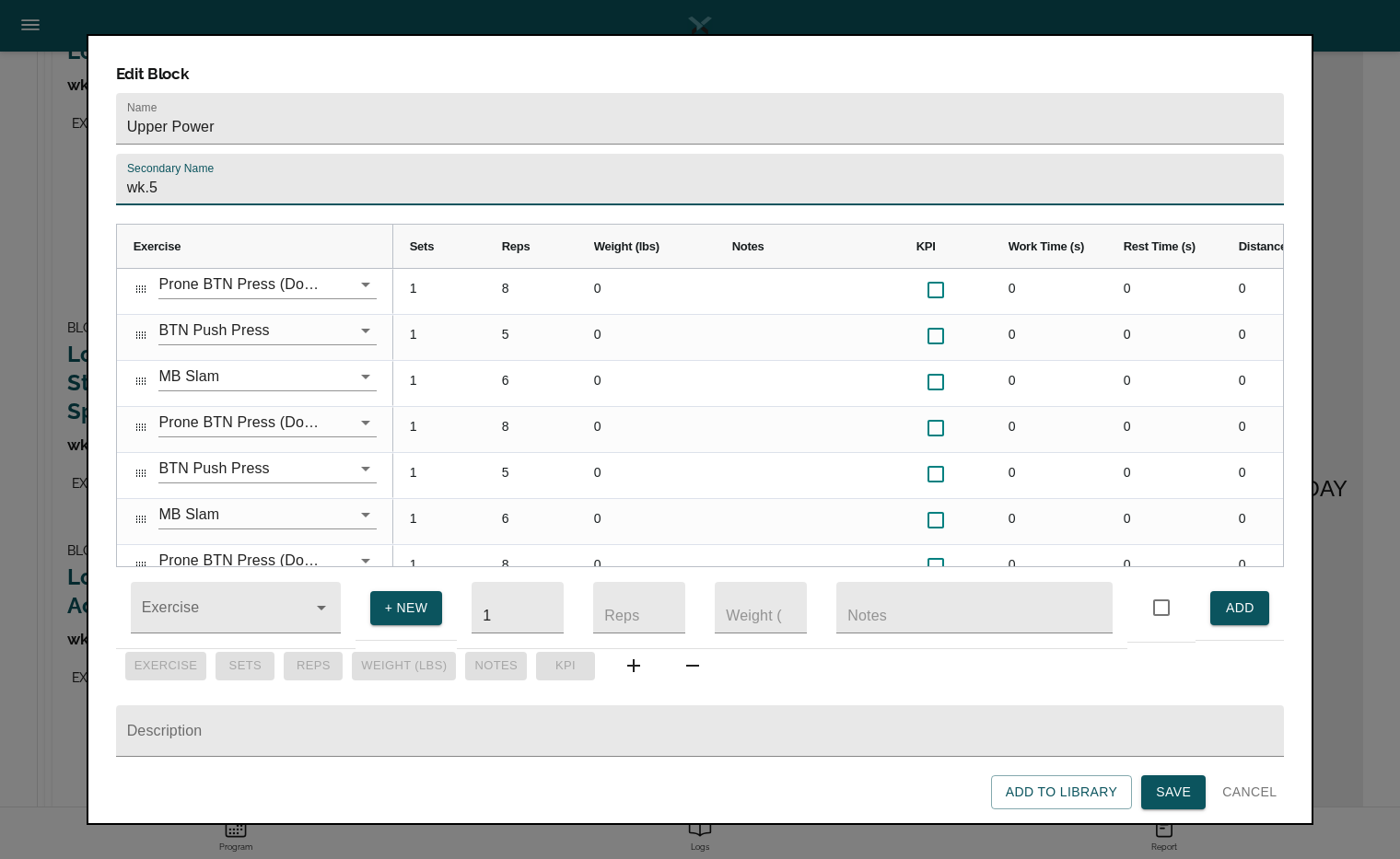 type on "wk.5" 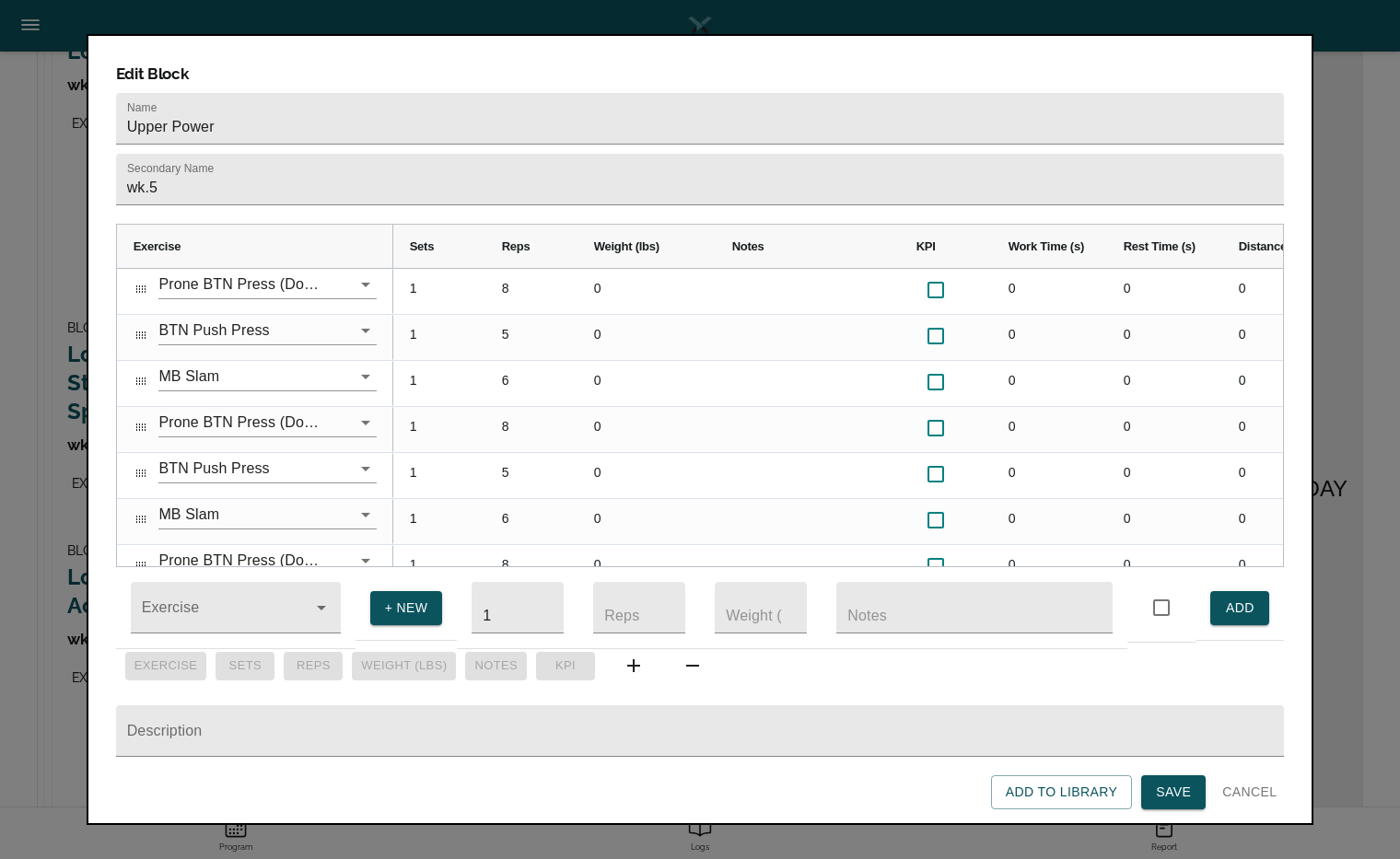 click on "Exercise
Sets
Reps
Weight (lbs)" at bounding box center (700, 390) 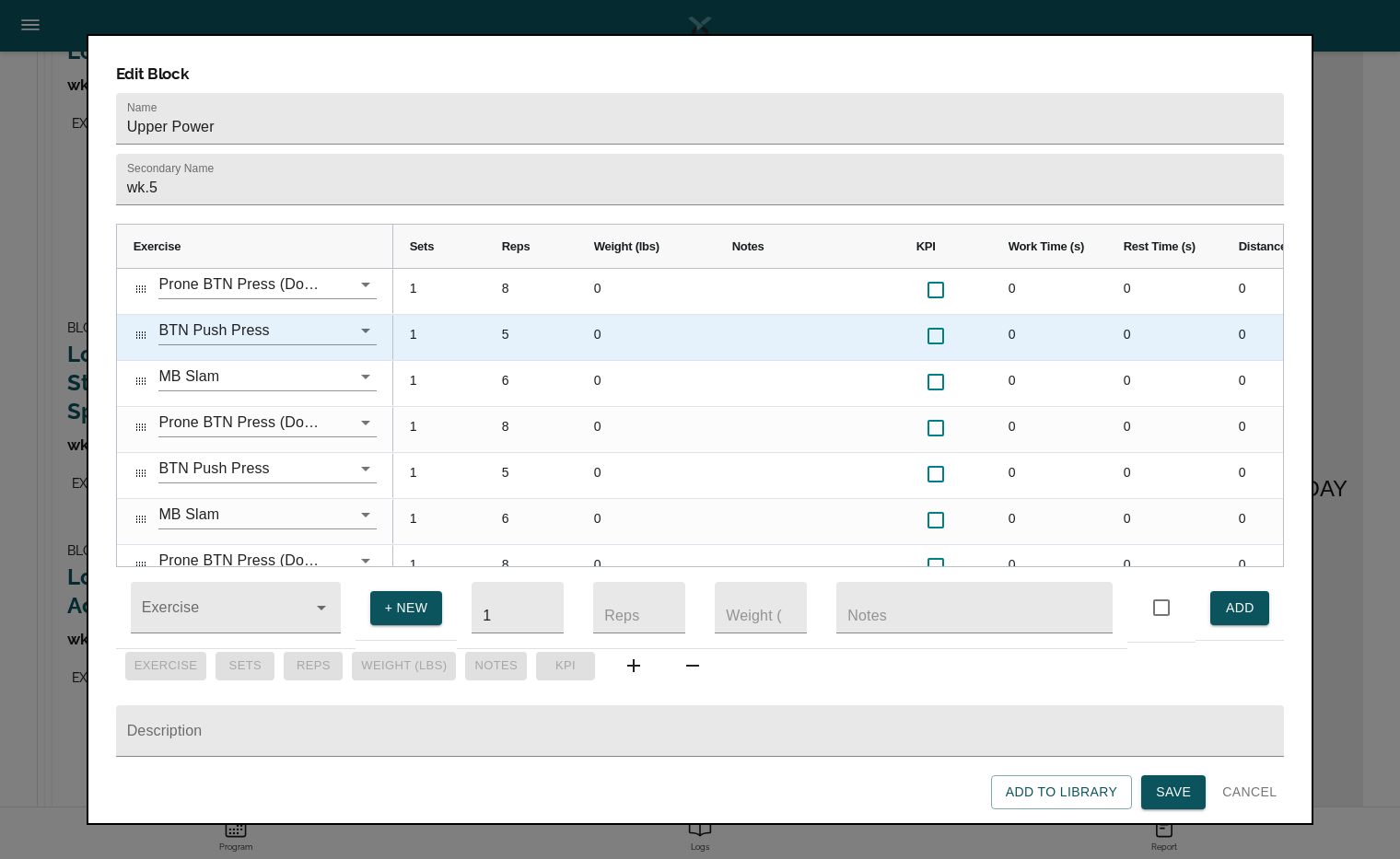 scroll, scrollTop: 0, scrollLeft: 346, axis: horizontal 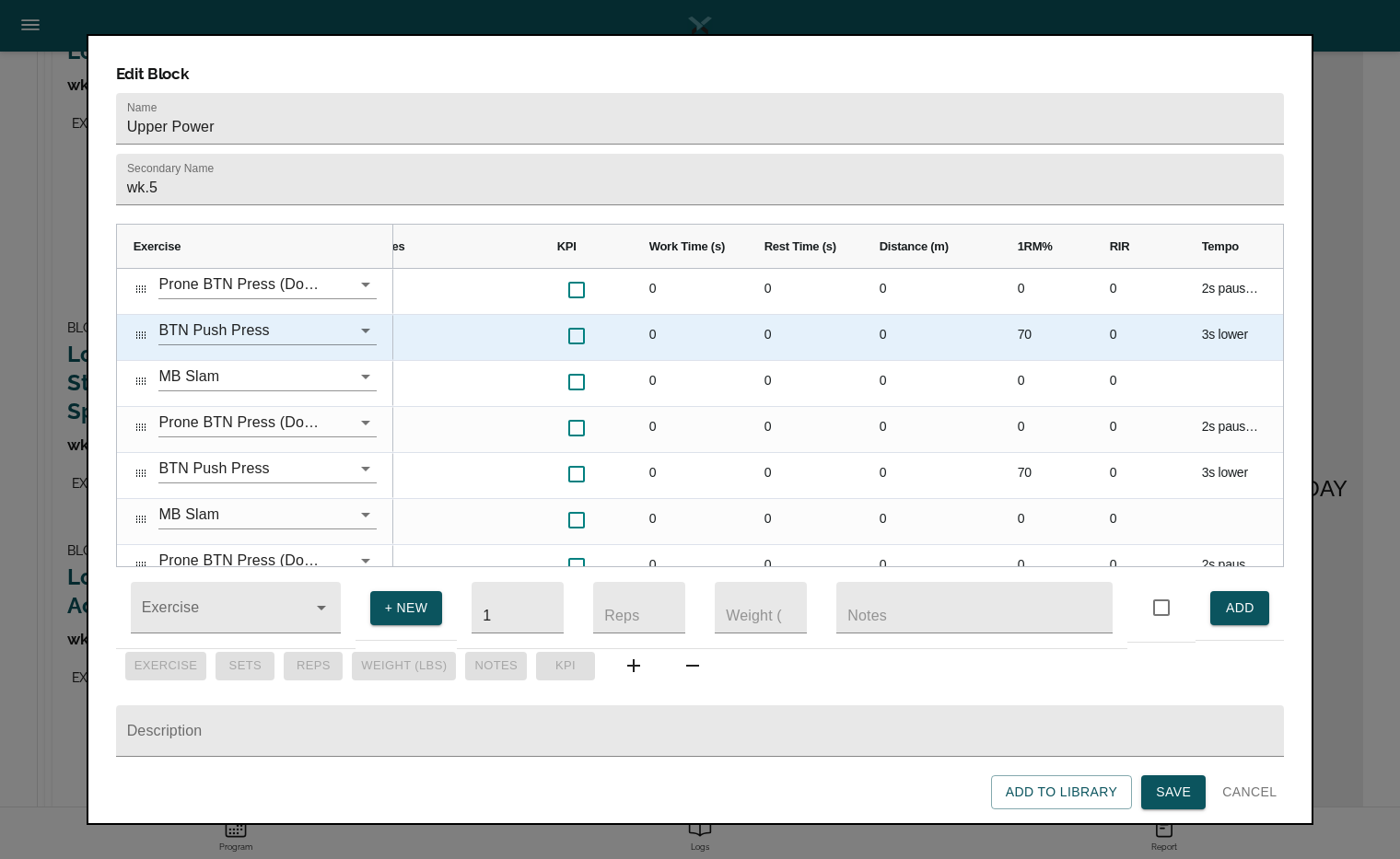 click on "70" at bounding box center (1047, 337) 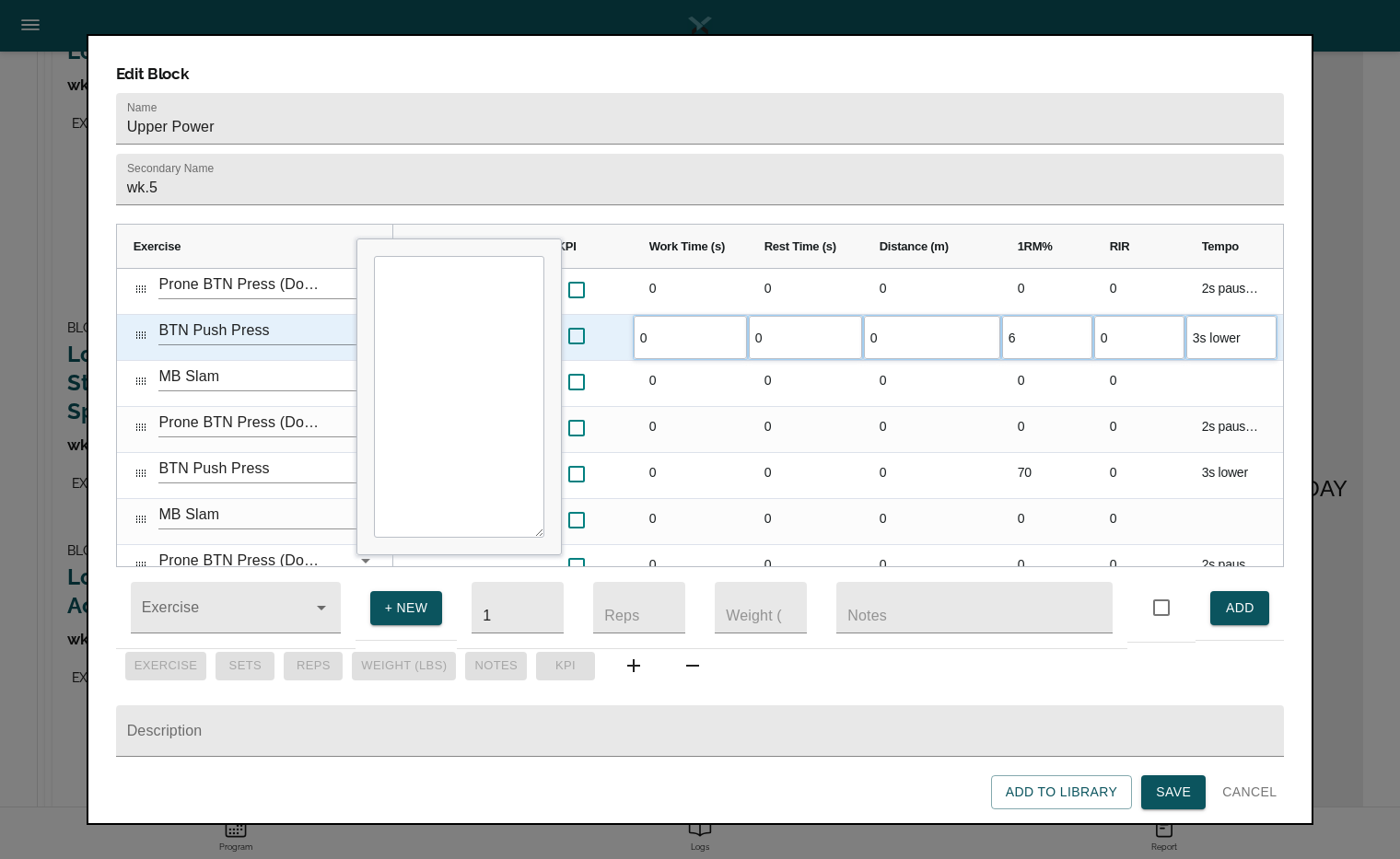 type on "65" 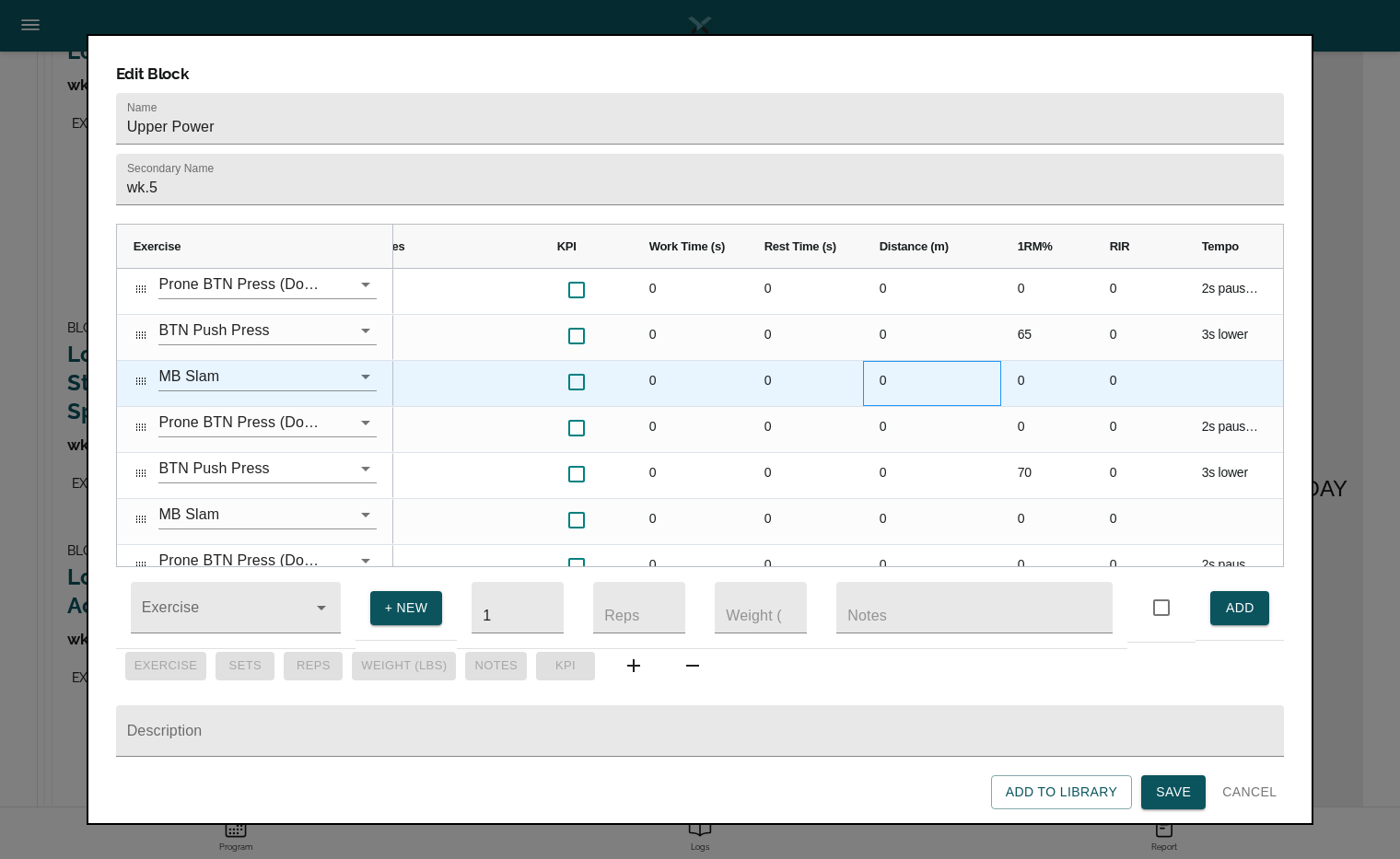 click on "0" at bounding box center (932, 383) 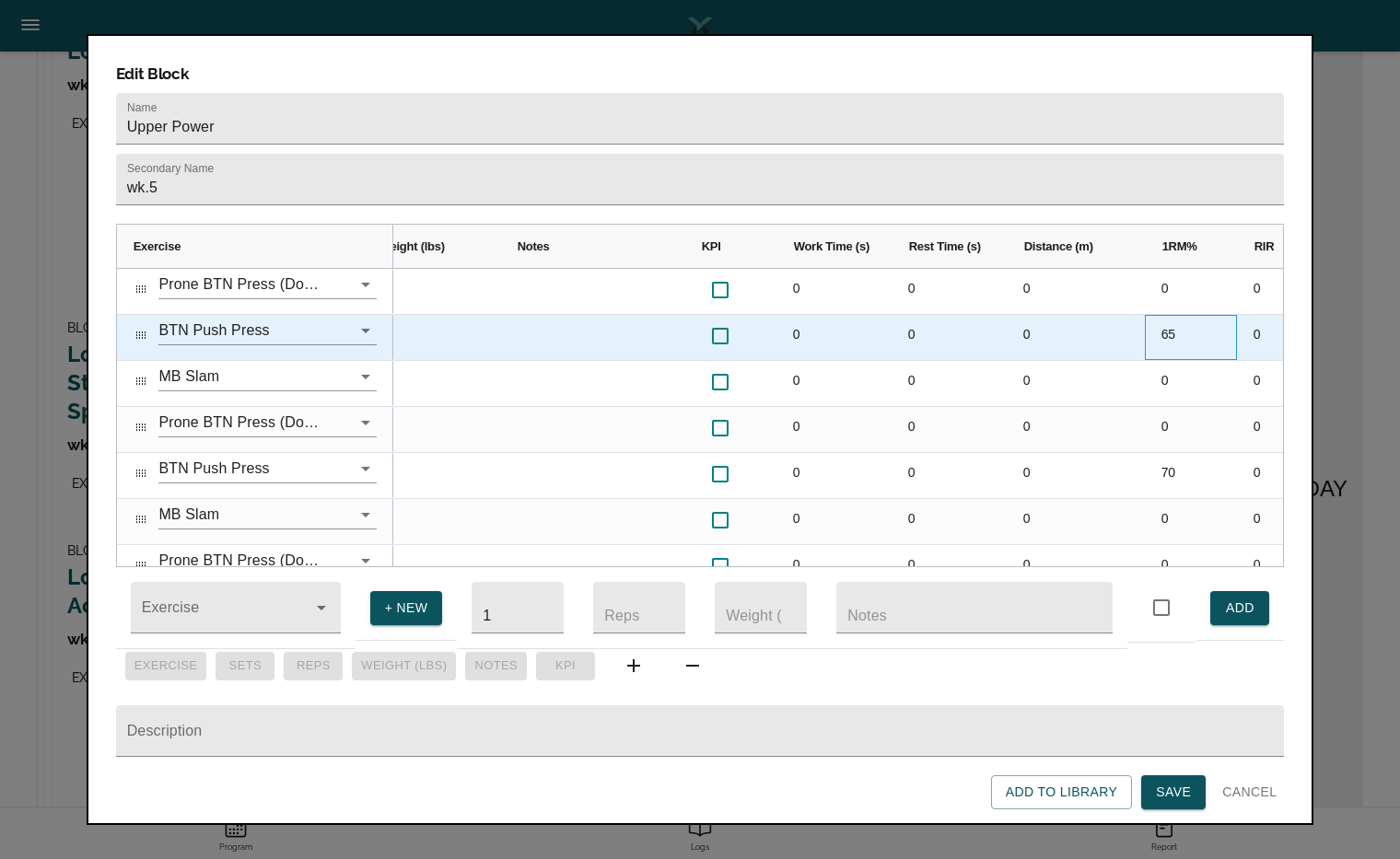 click on "65" at bounding box center (1191, 337) 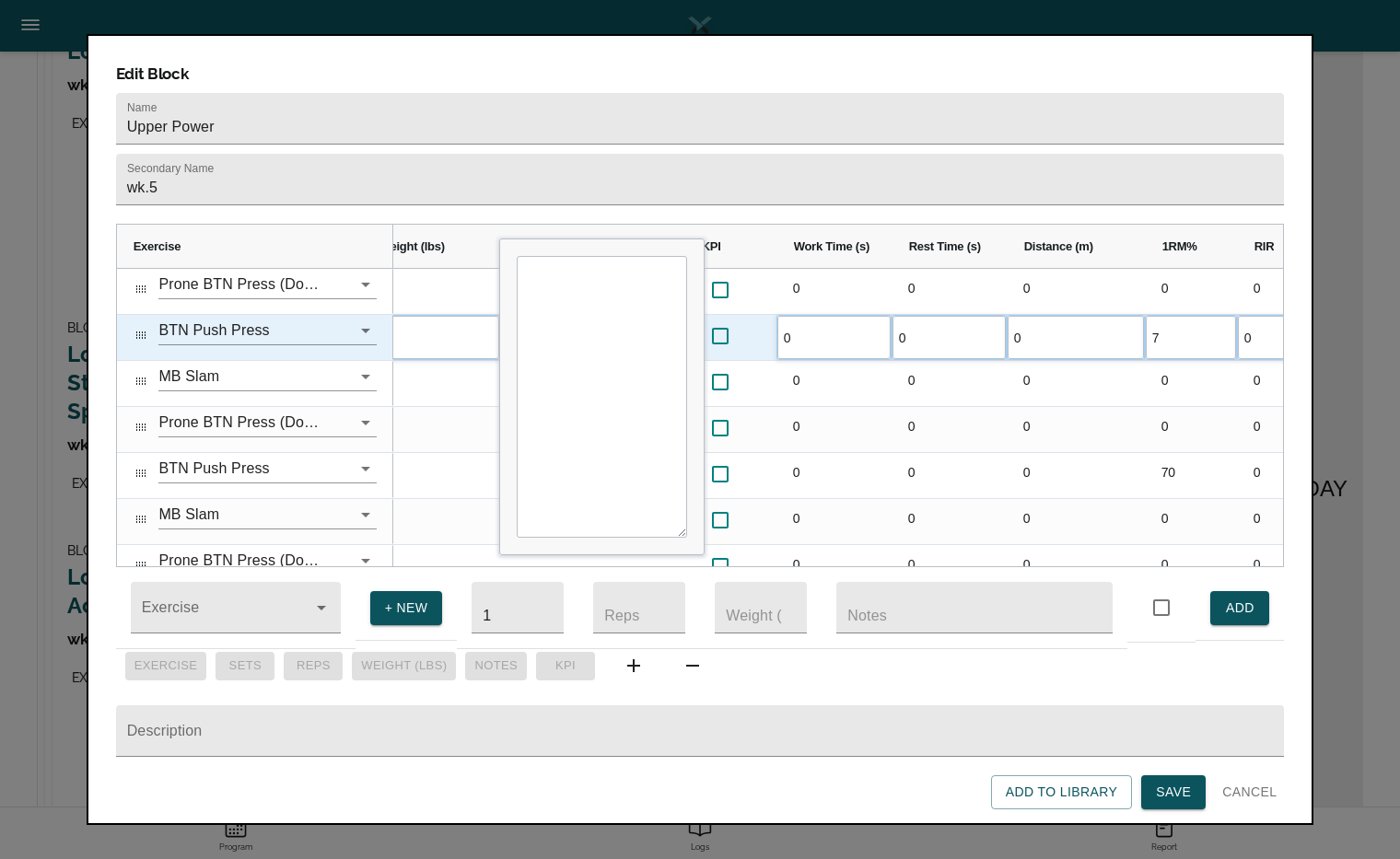 type on "70" 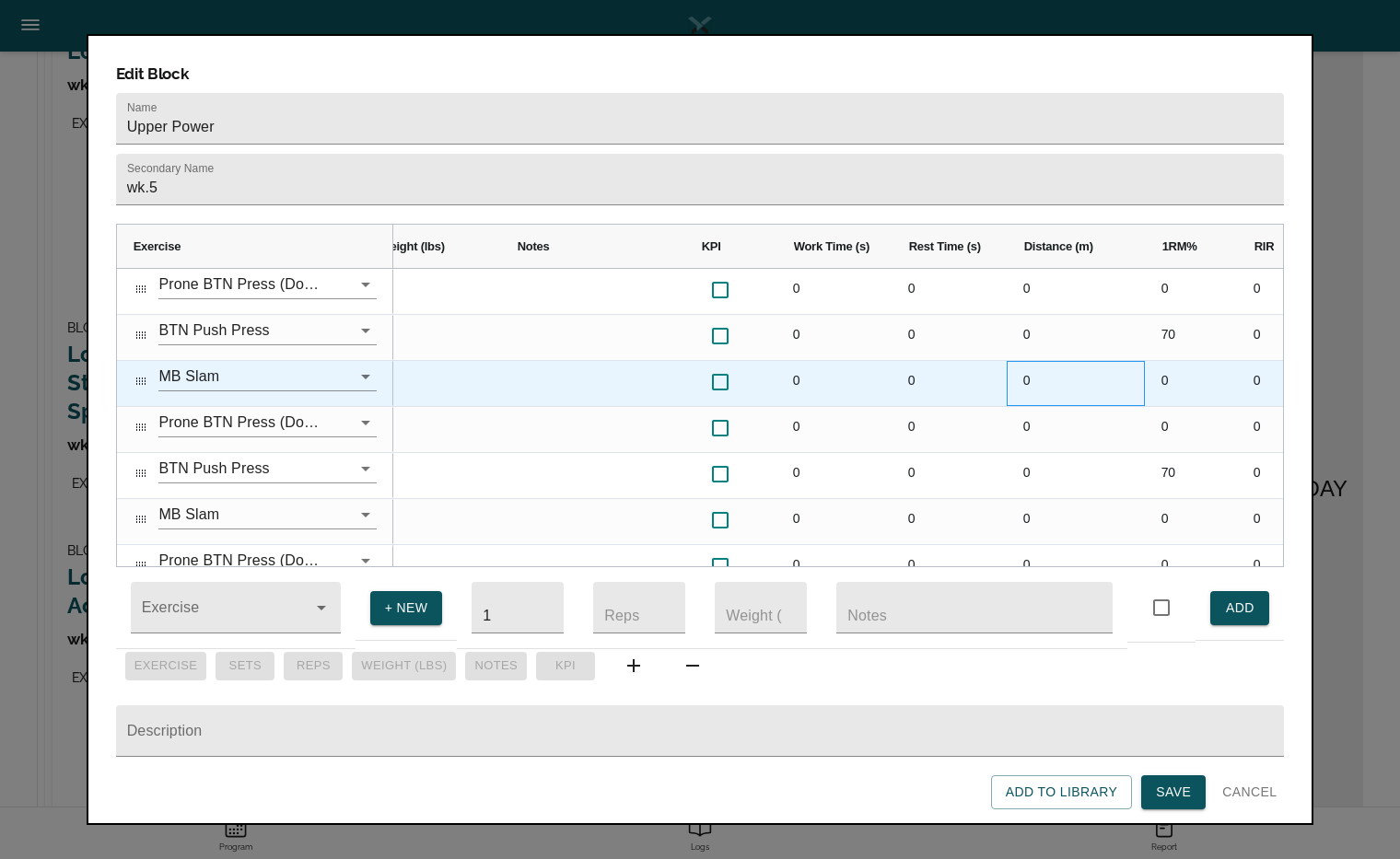 click on "0" at bounding box center (1076, 383) 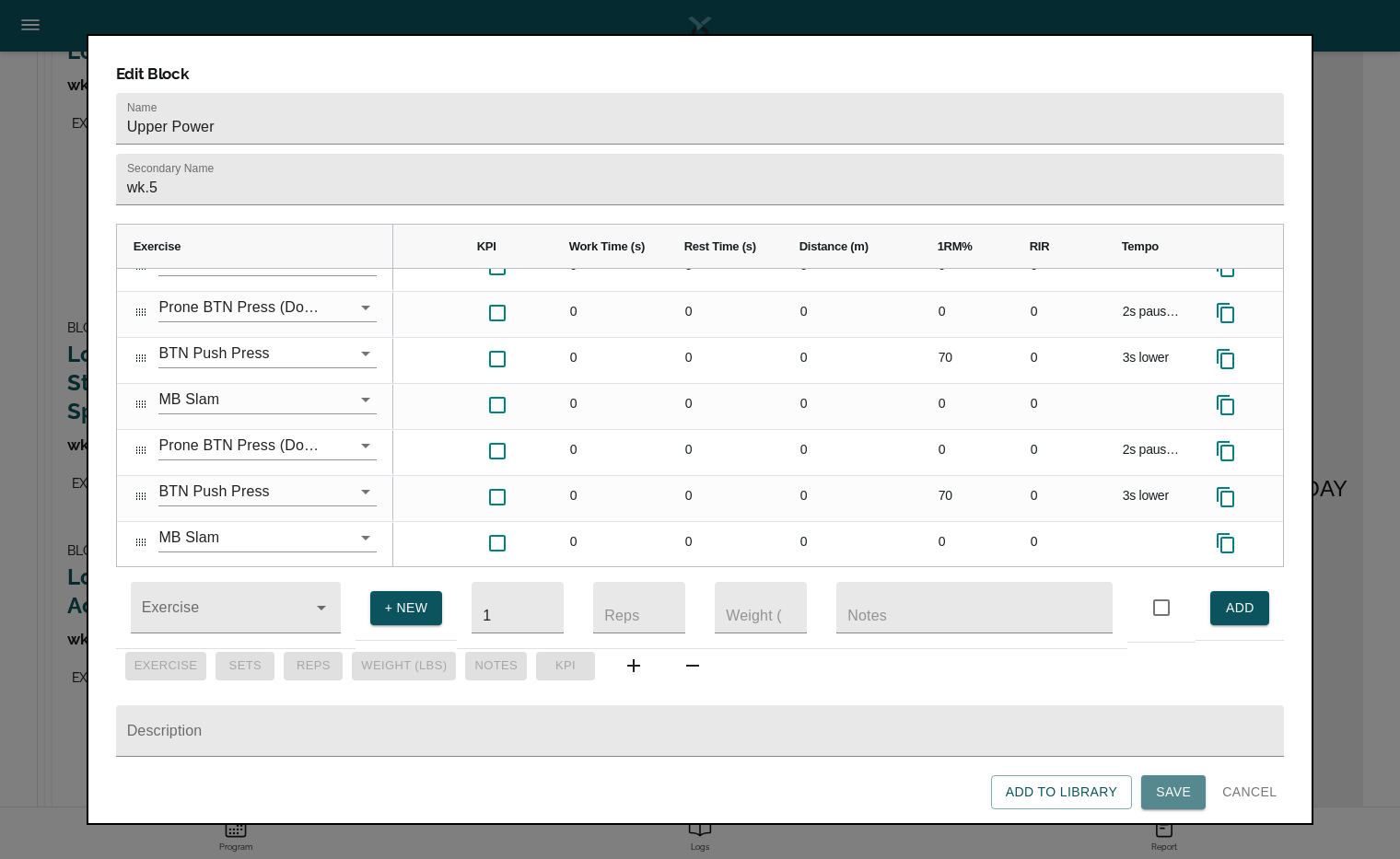 click on "Save" at bounding box center [1173, 792] 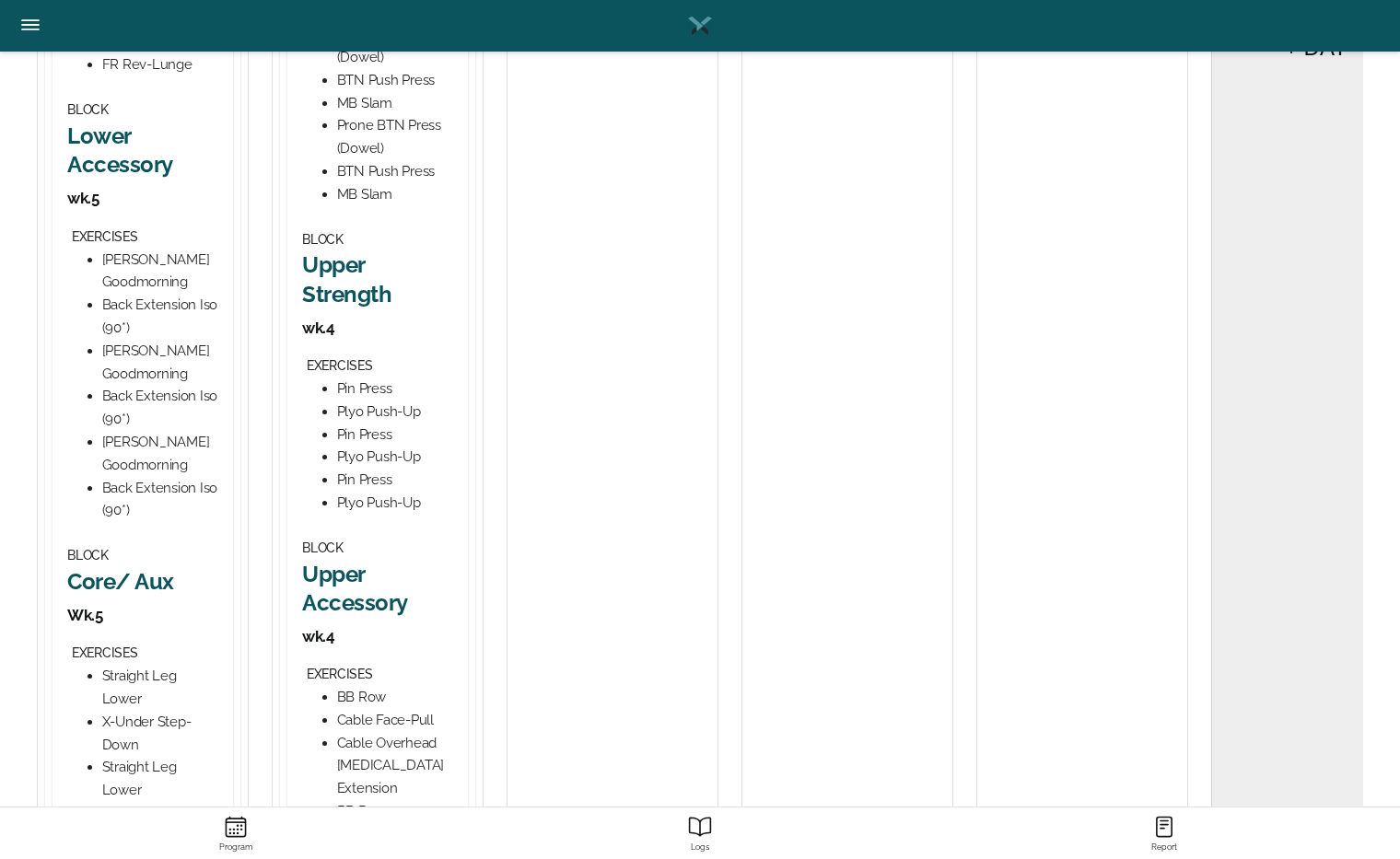 click on "Upper Strength" at bounding box center (378, 279) 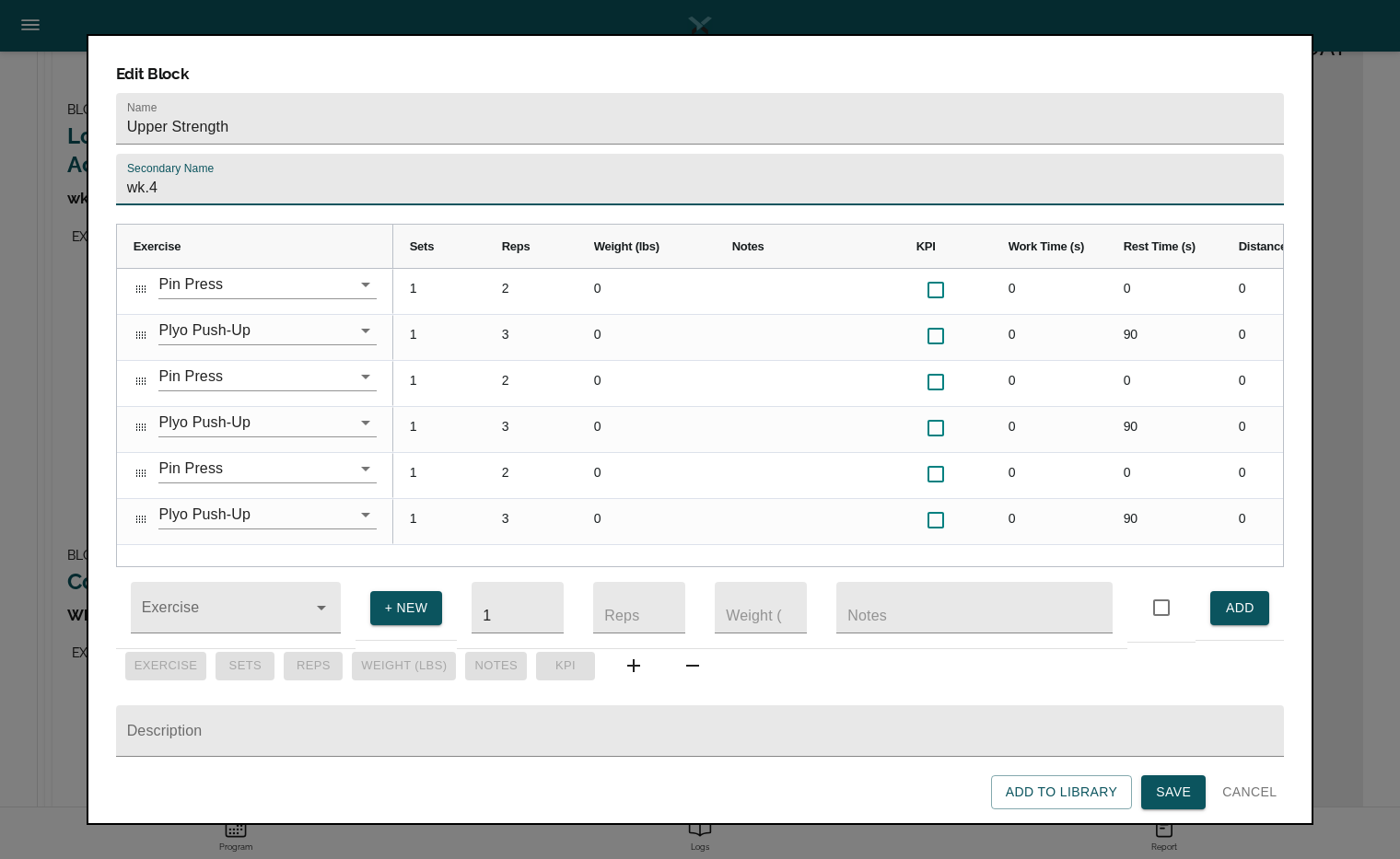 click on "wk.4" at bounding box center (700, 180) 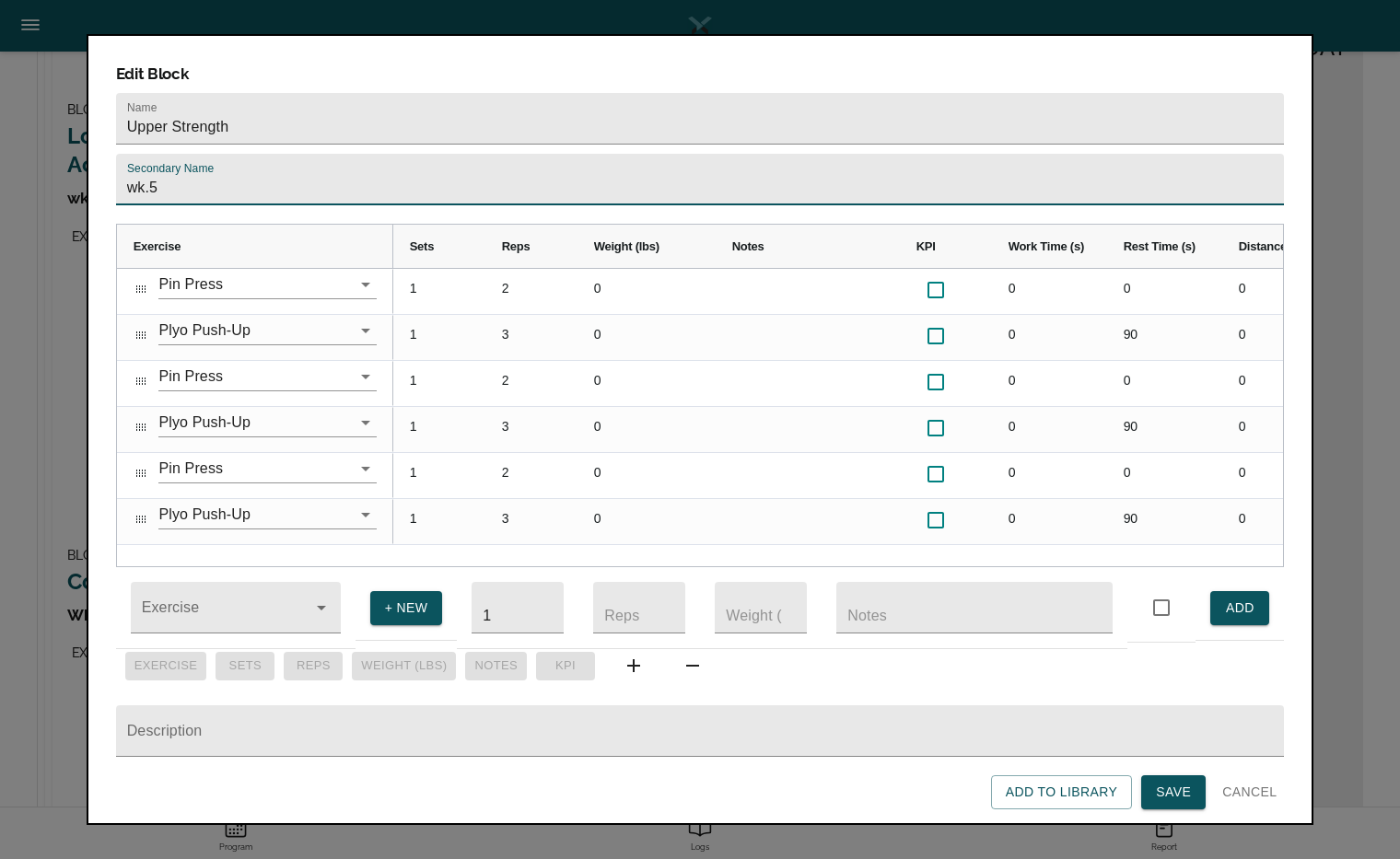 type on "wk.5" 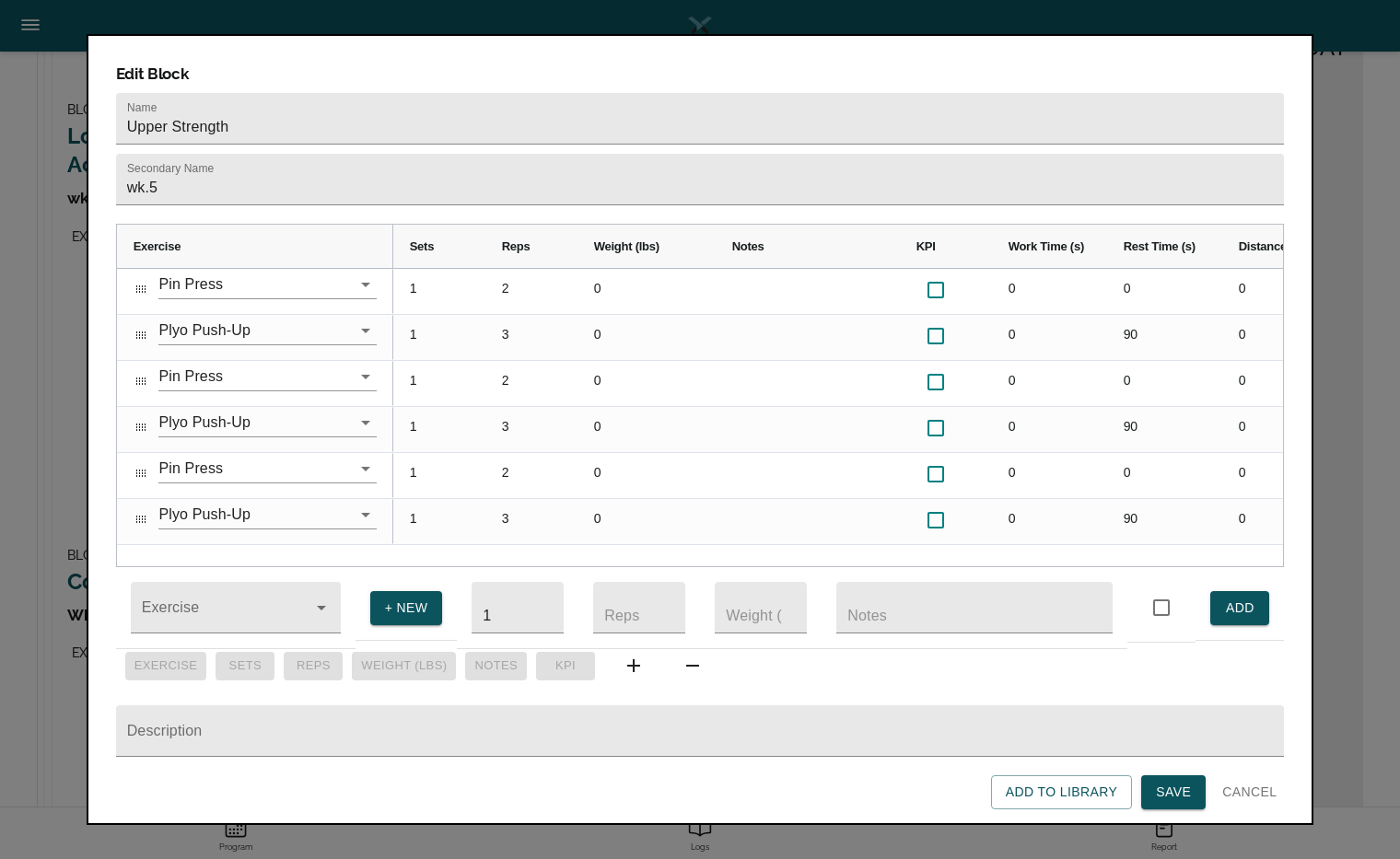 click on "Exercise
Sets
Reps
Weight (lbs)" at bounding box center [700, 390] 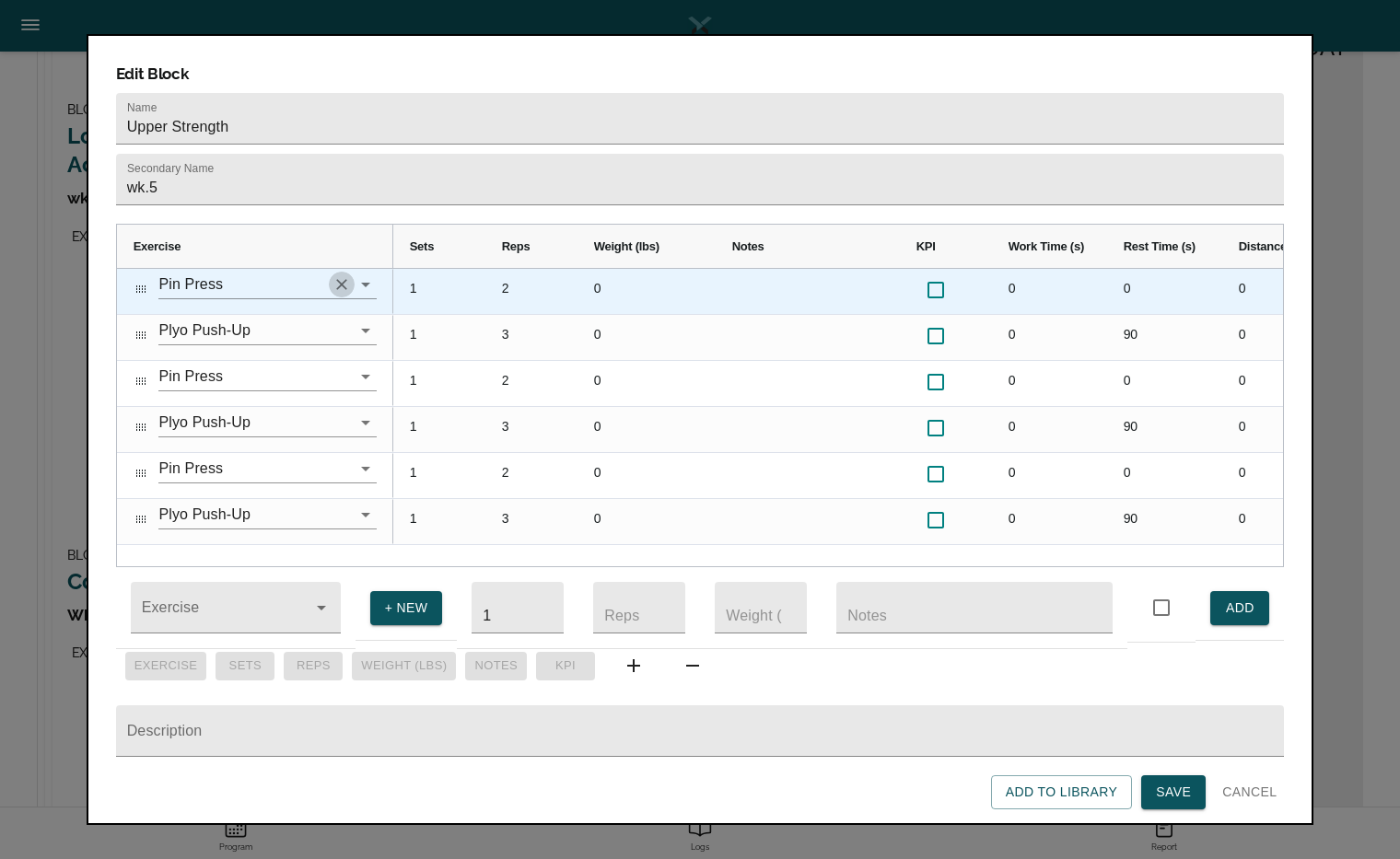 click 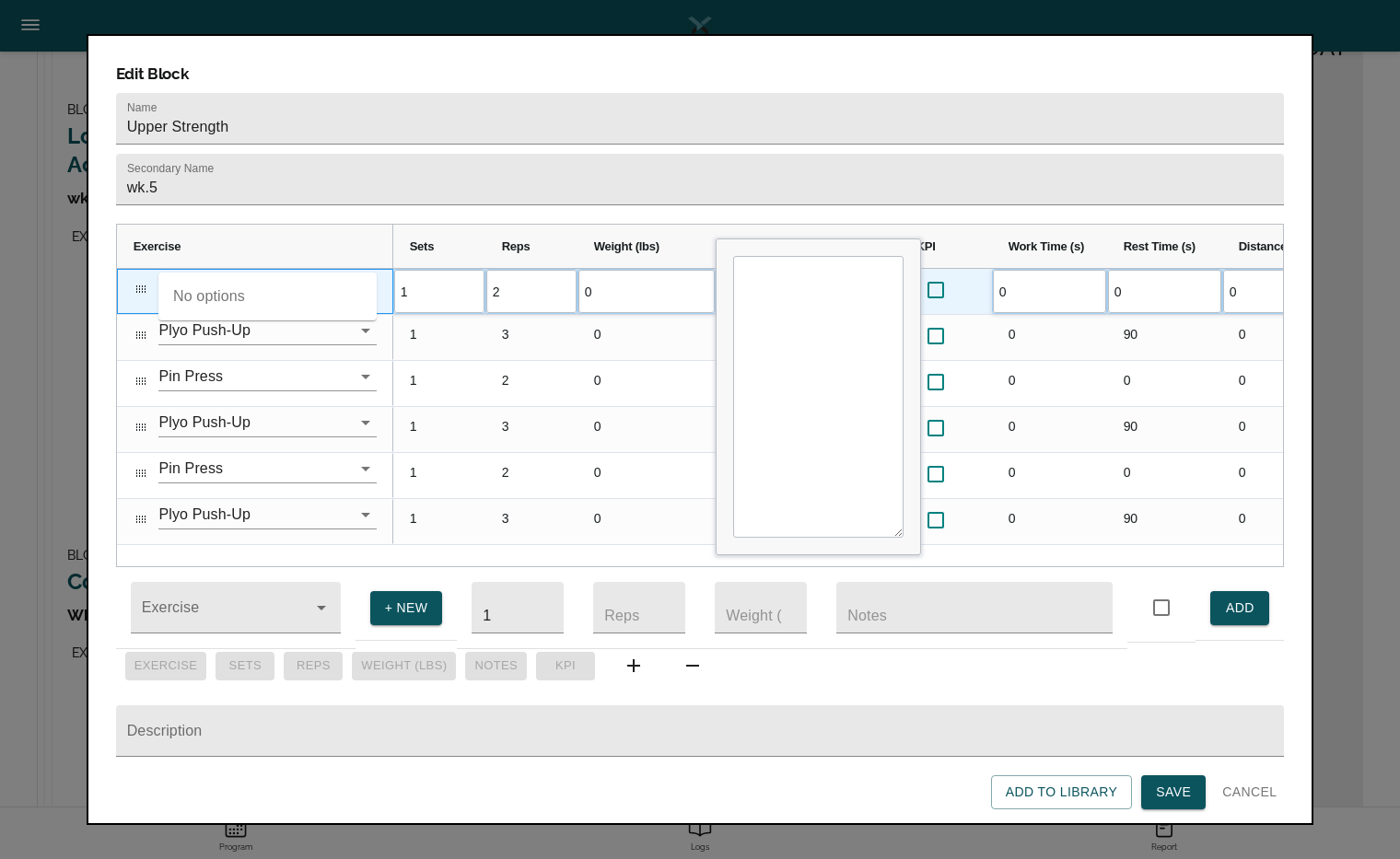 type on "p" 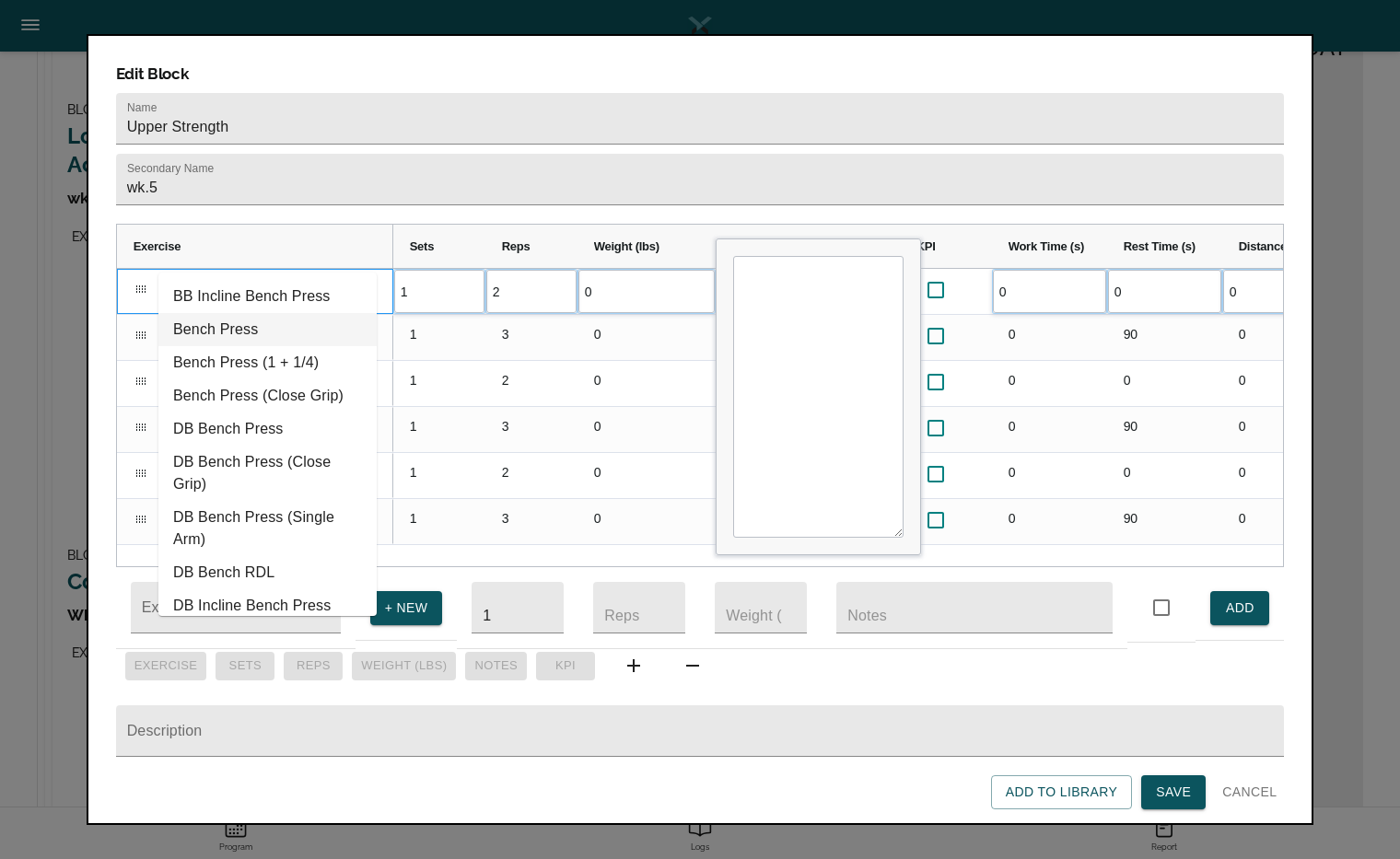 type on "bench" 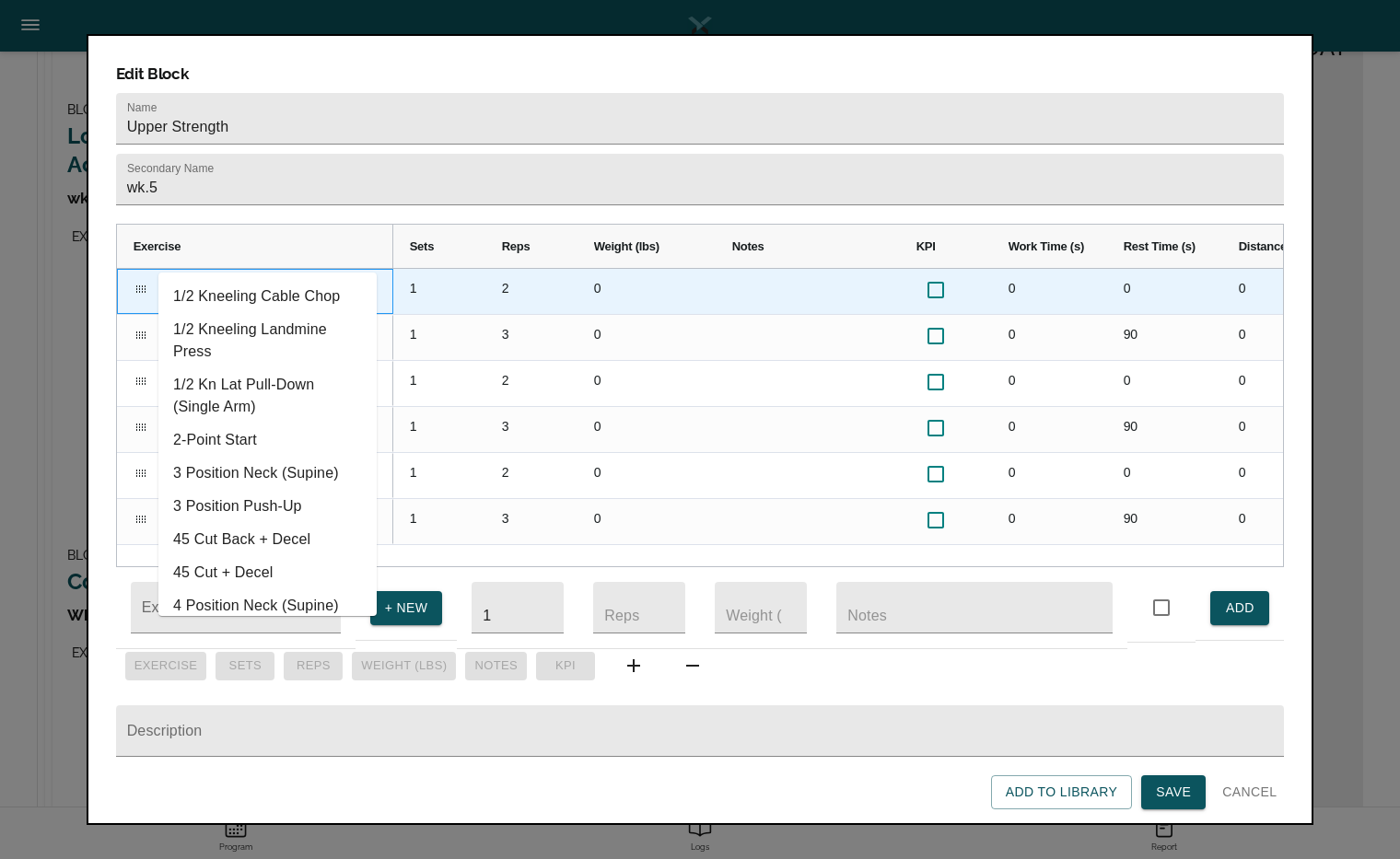 click at bounding box center [241, 284] 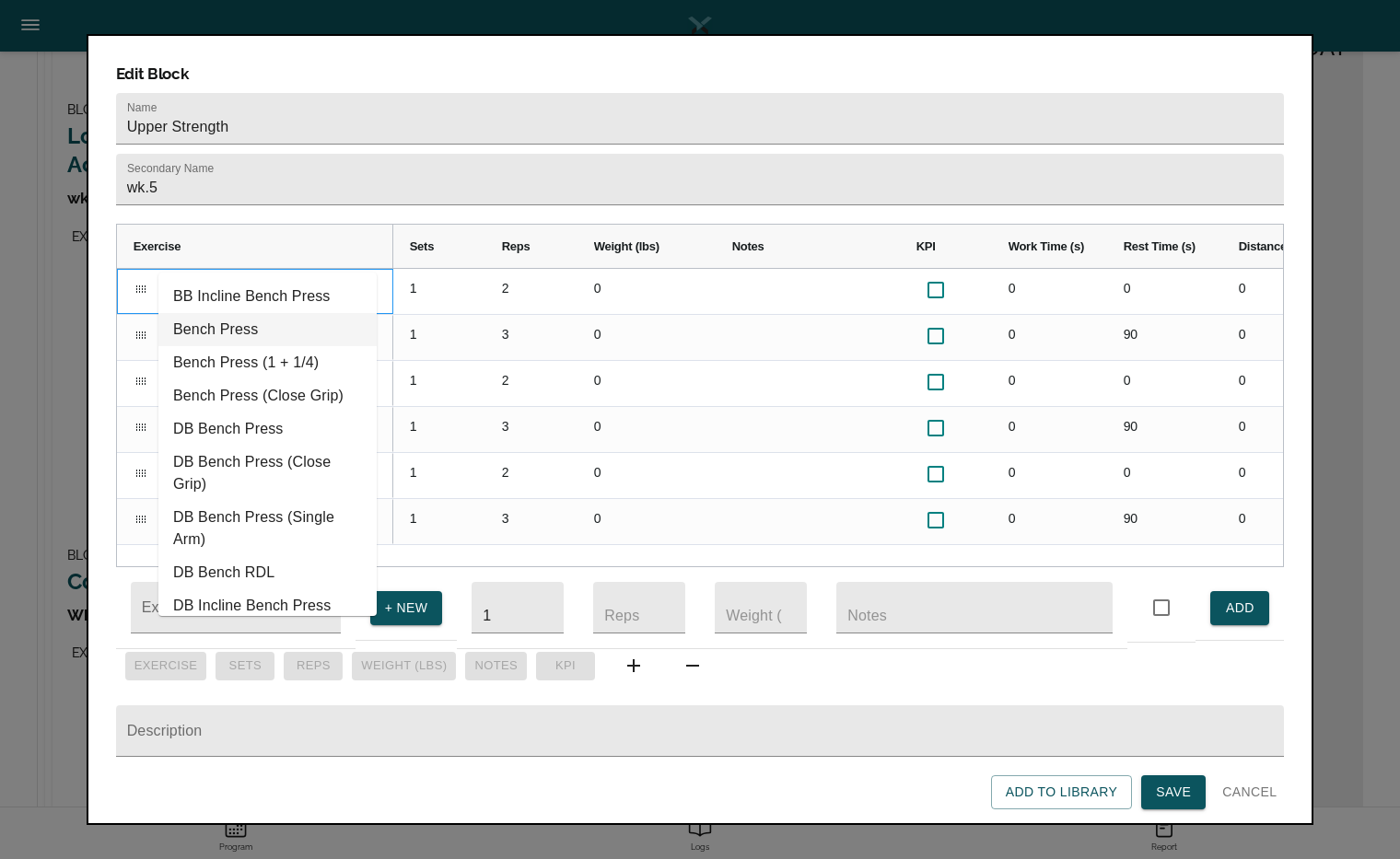 click on "Bench Press" at bounding box center (267, 330) 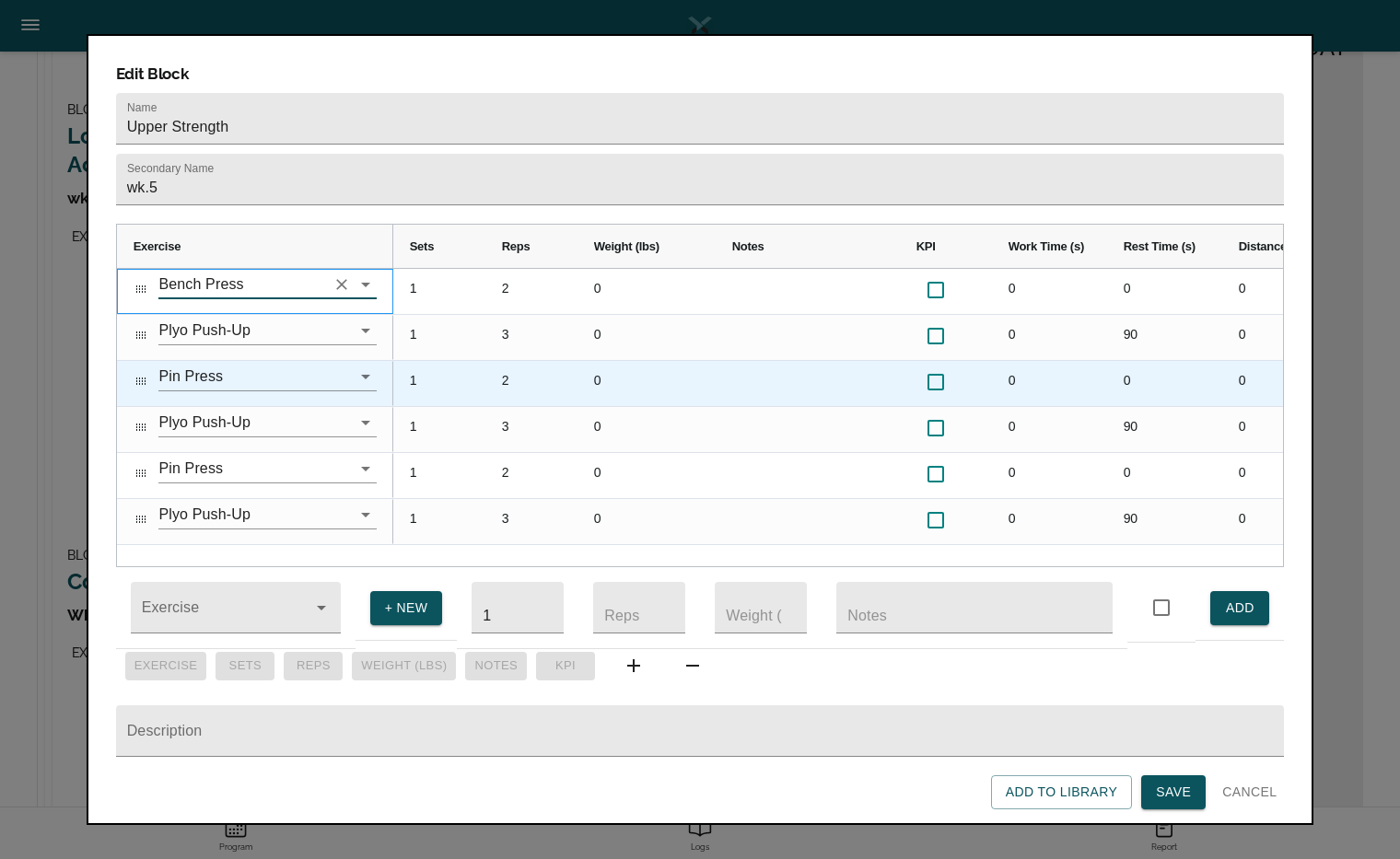 scroll, scrollTop: 0, scrollLeft: 411, axis: horizontal 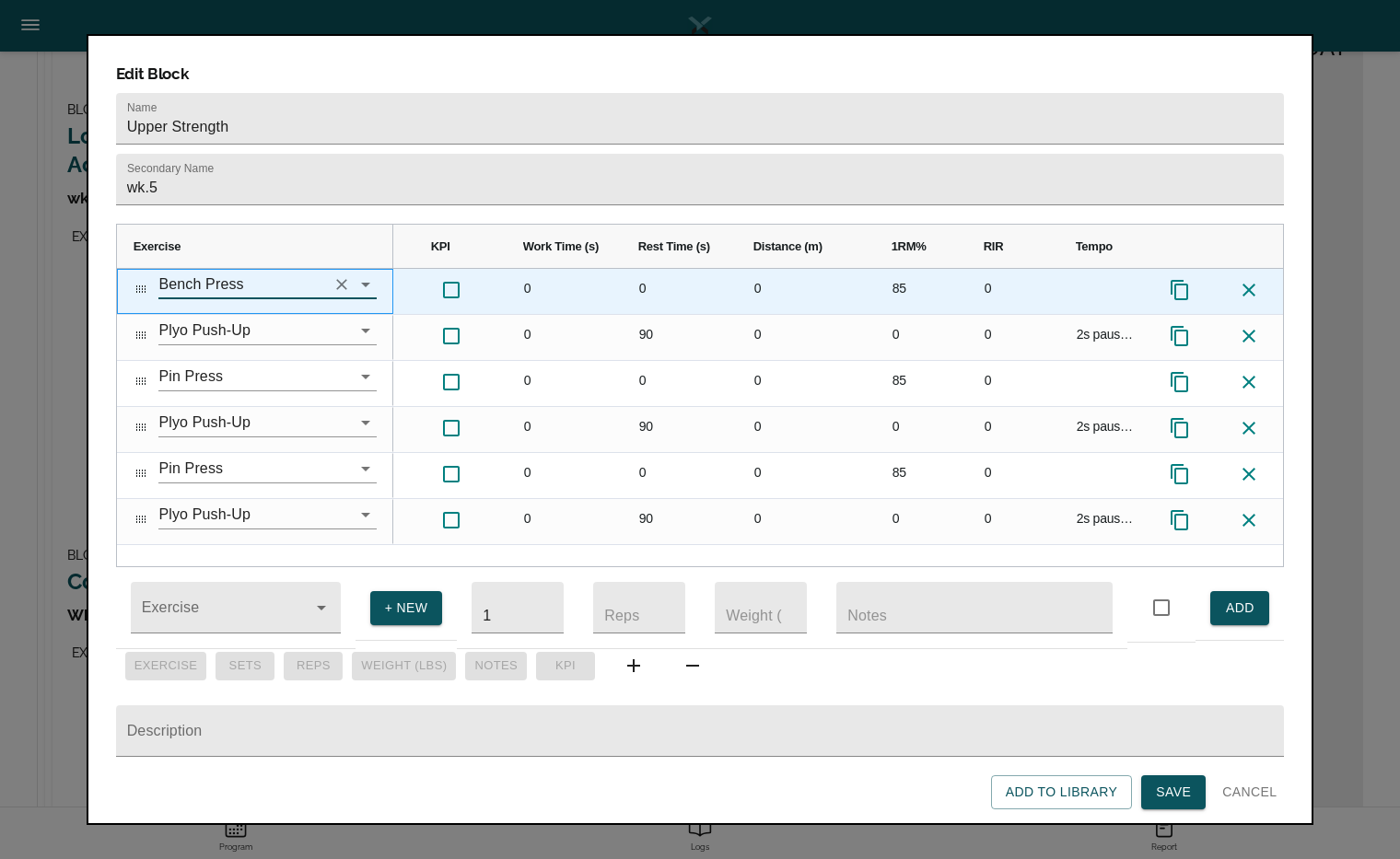type on "Bench Press" 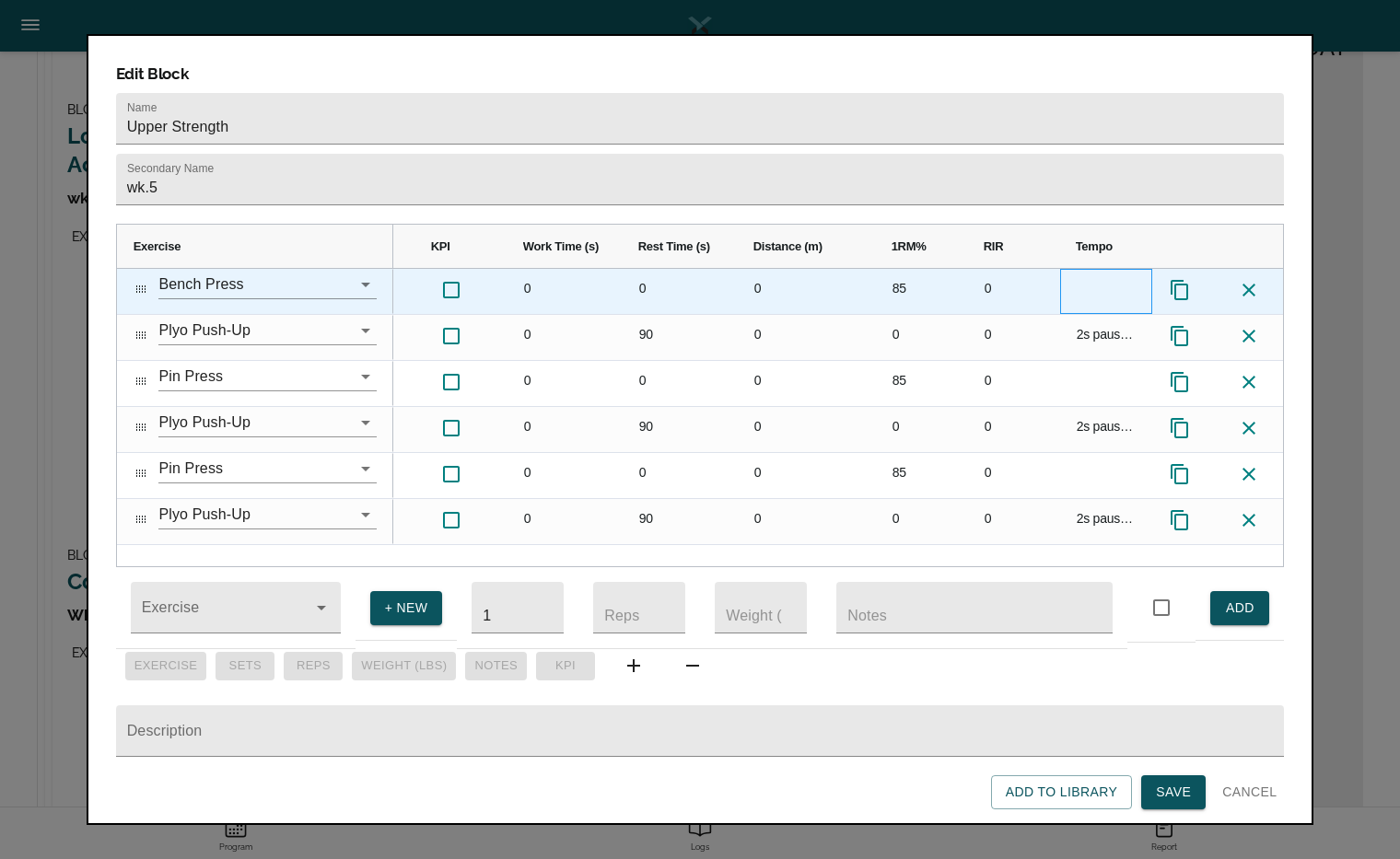 click at bounding box center (1106, 291) 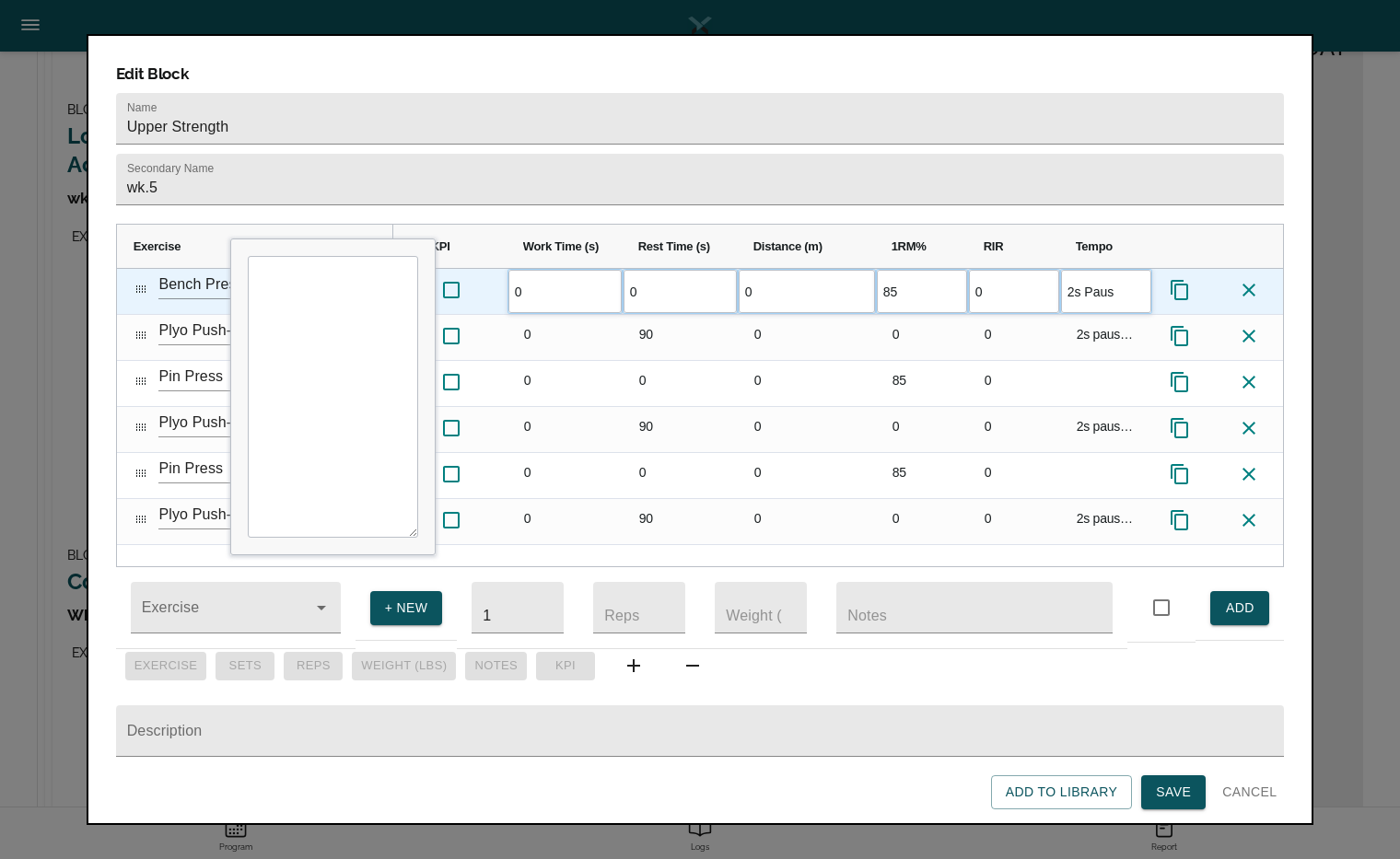 type on "2s Pause" 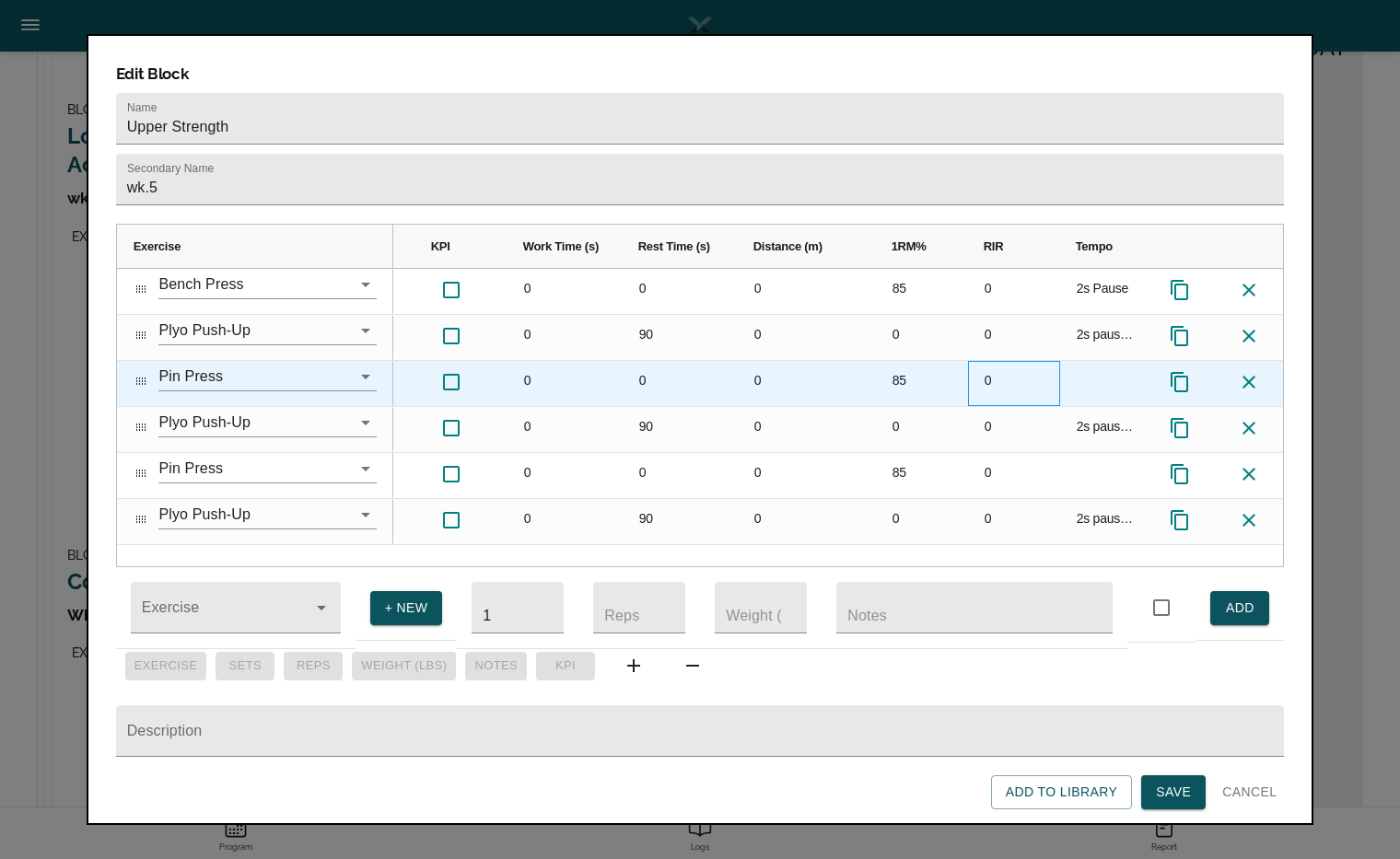 click on "0" at bounding box center (1014, 383) 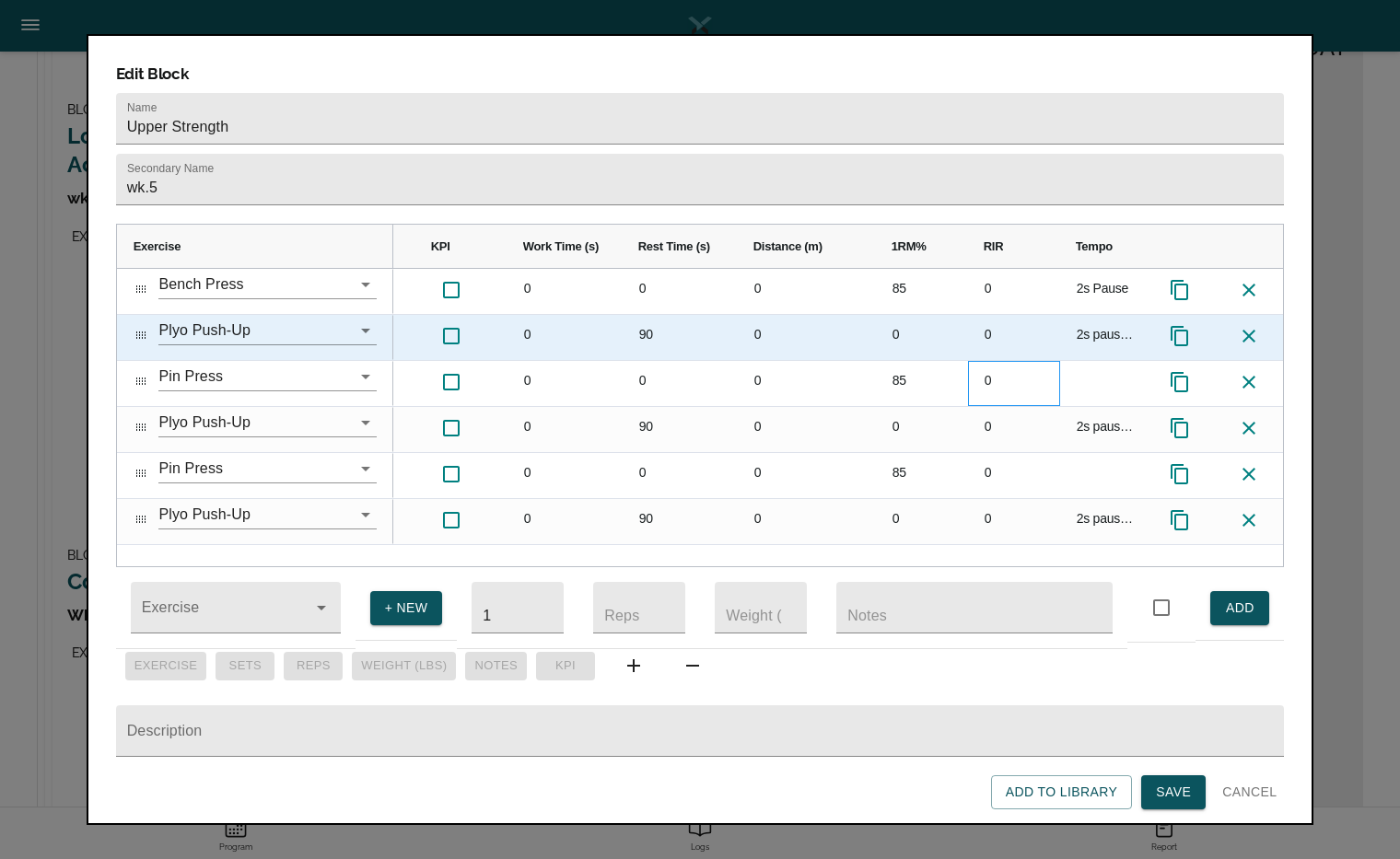 scroll, scrollTop: 0, scrollLeft: 464, axis: horizontal 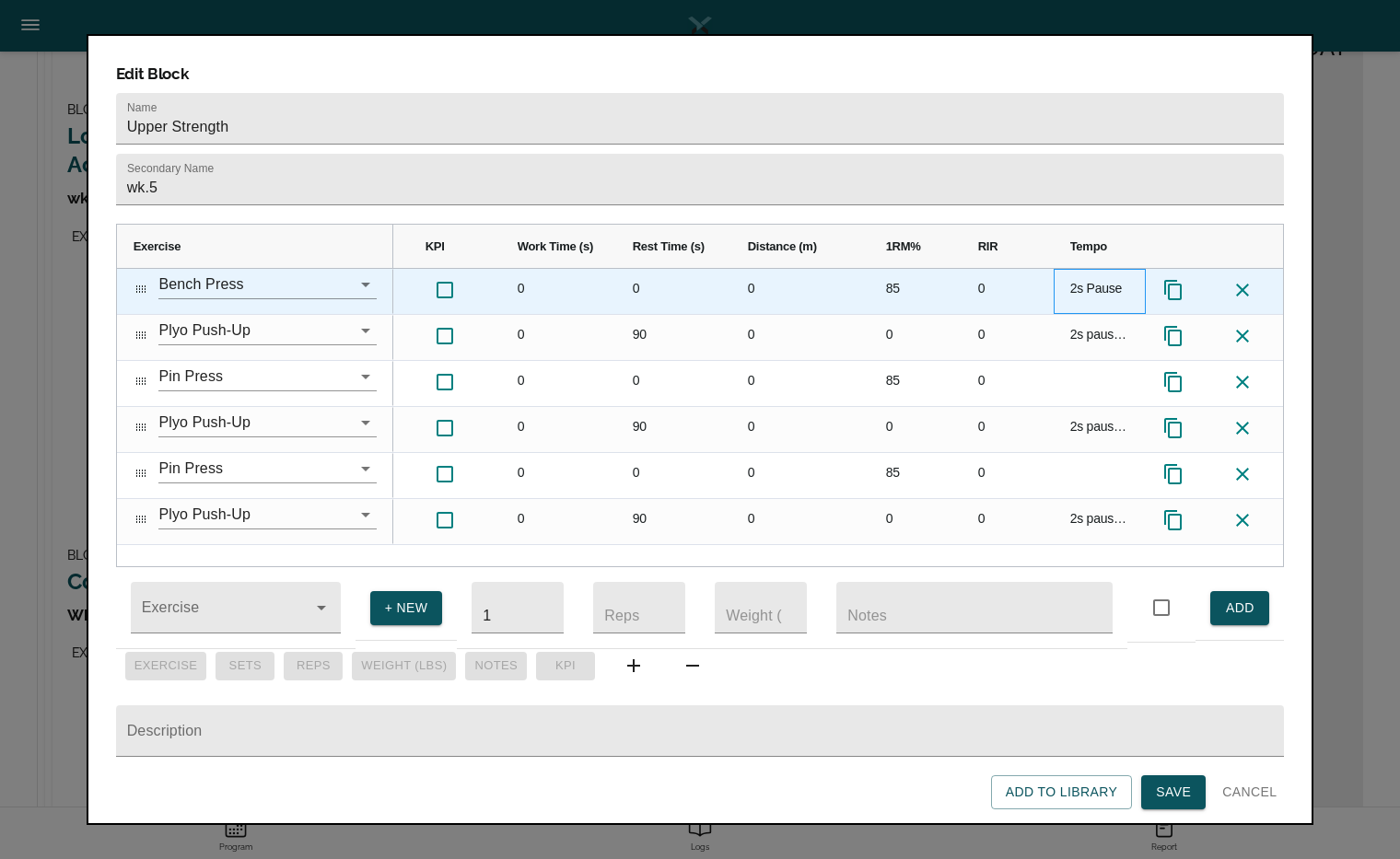 click on "2s Pause" at bounding box center [1100, 291] 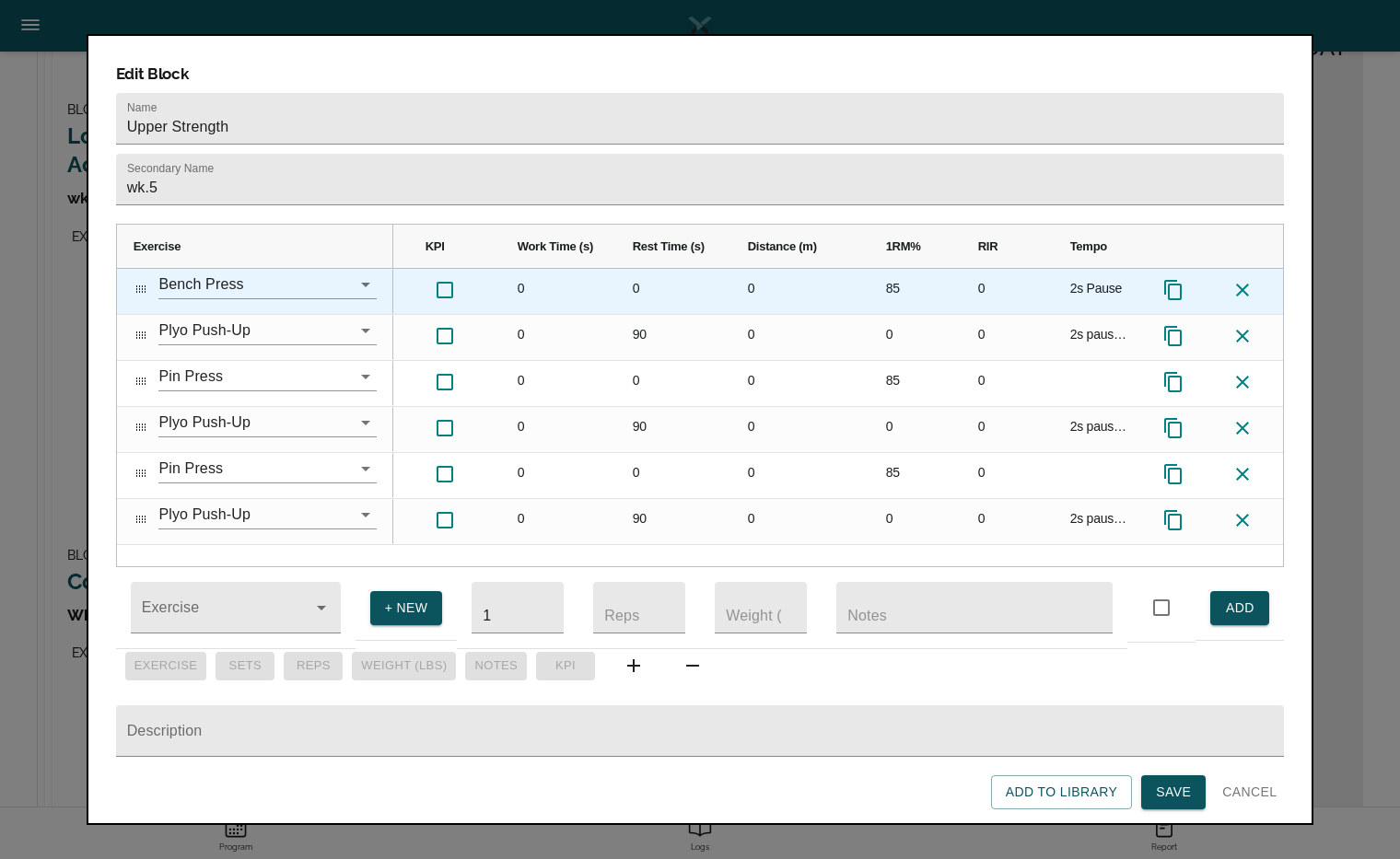 click on "2s Pause" at bounding box center [1100, 291] 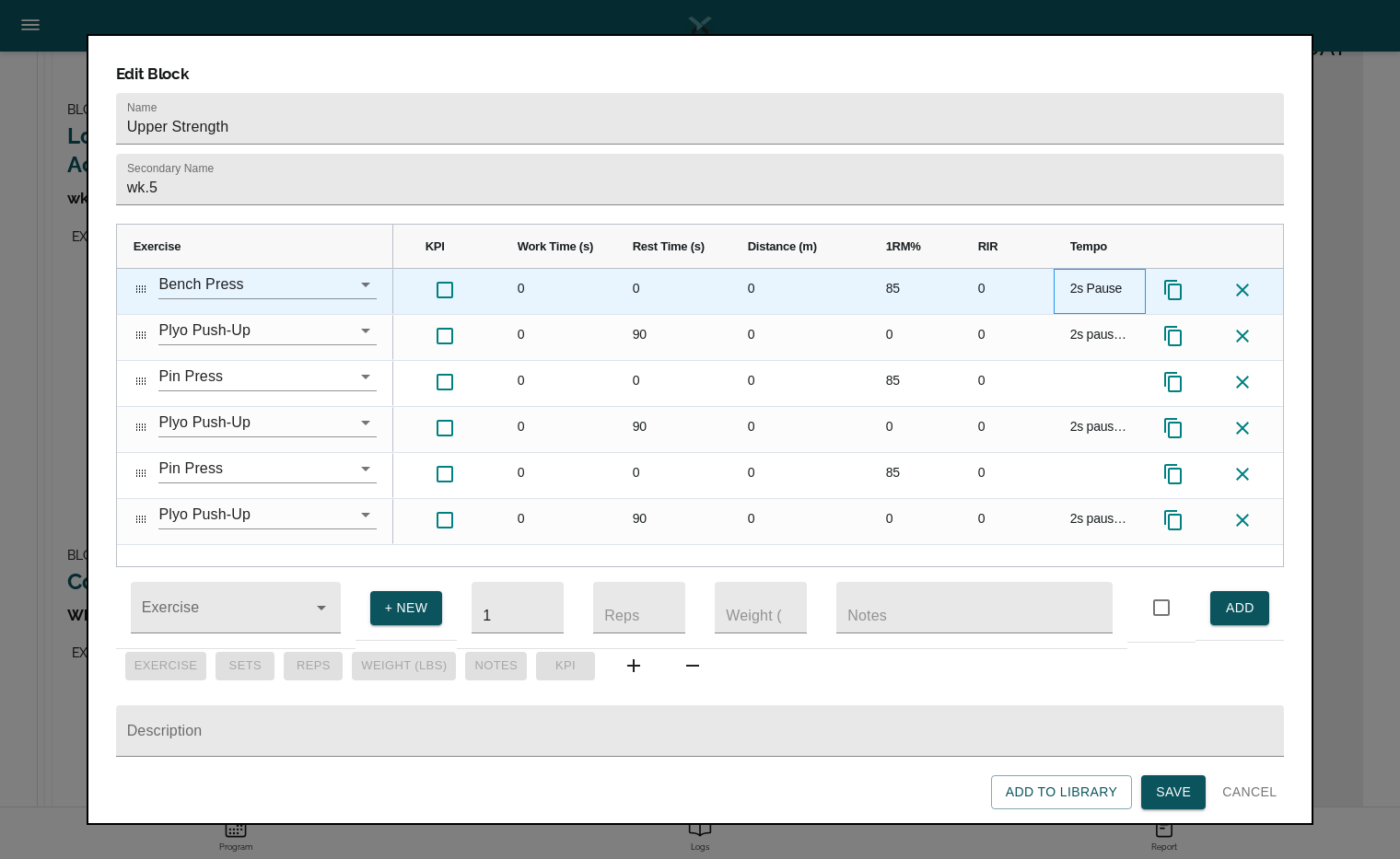 click on "2s Pause" at bounding box center (1100, 291) 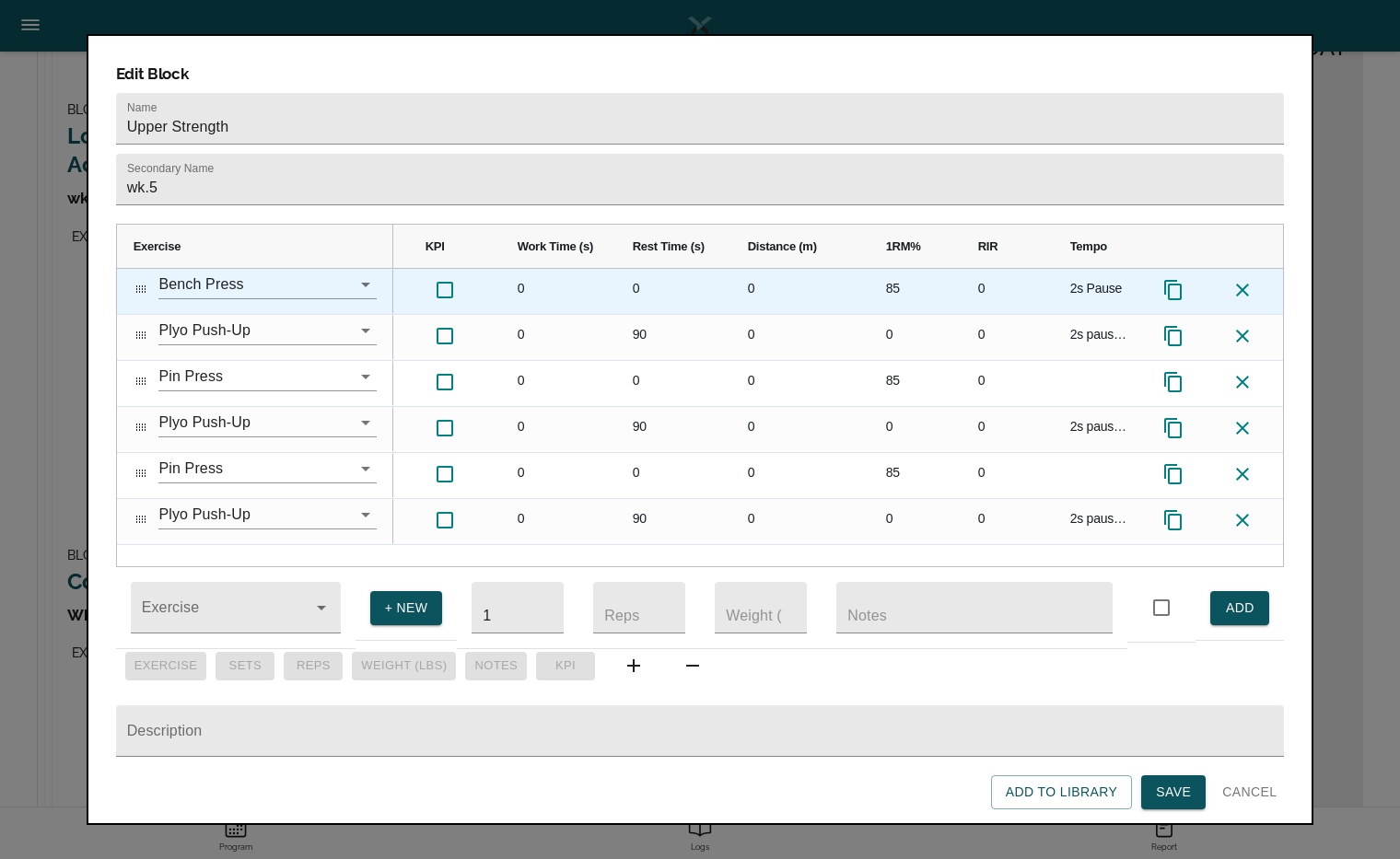 click on "2s Pause" at bounding box center [1100, 291] 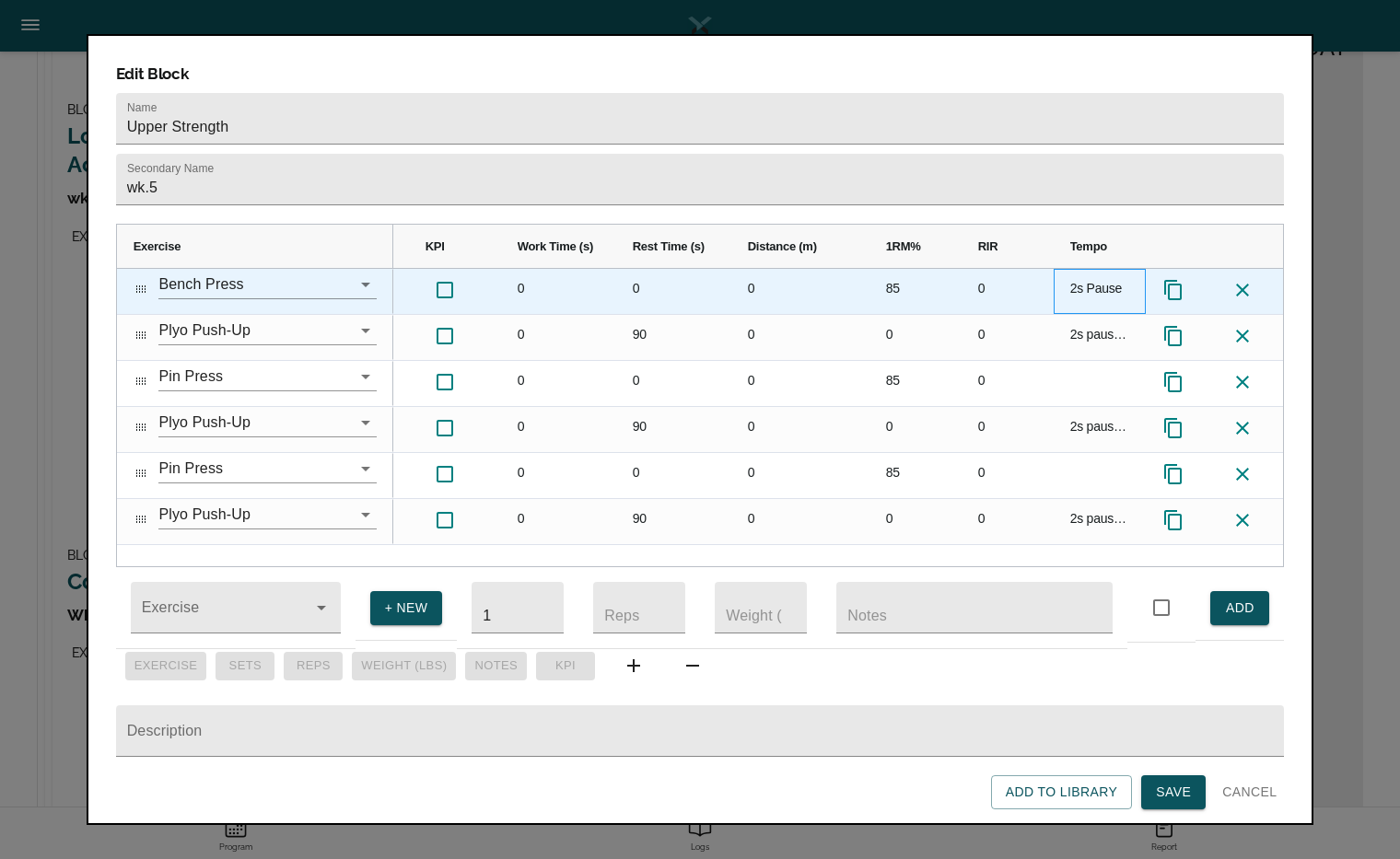 click on "2s Pause" at bounding box center [1100, 291] 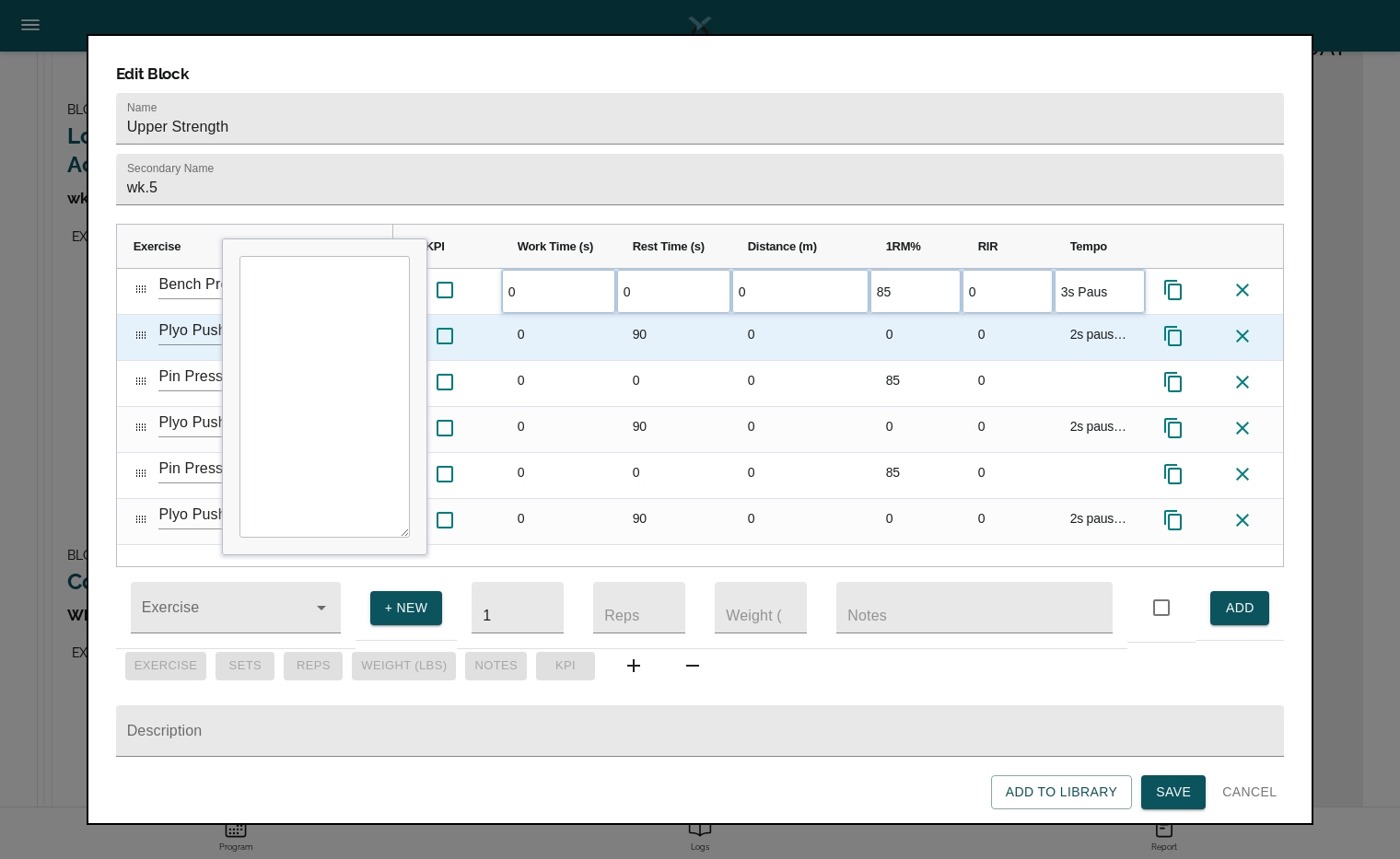 type on "3s Pause" 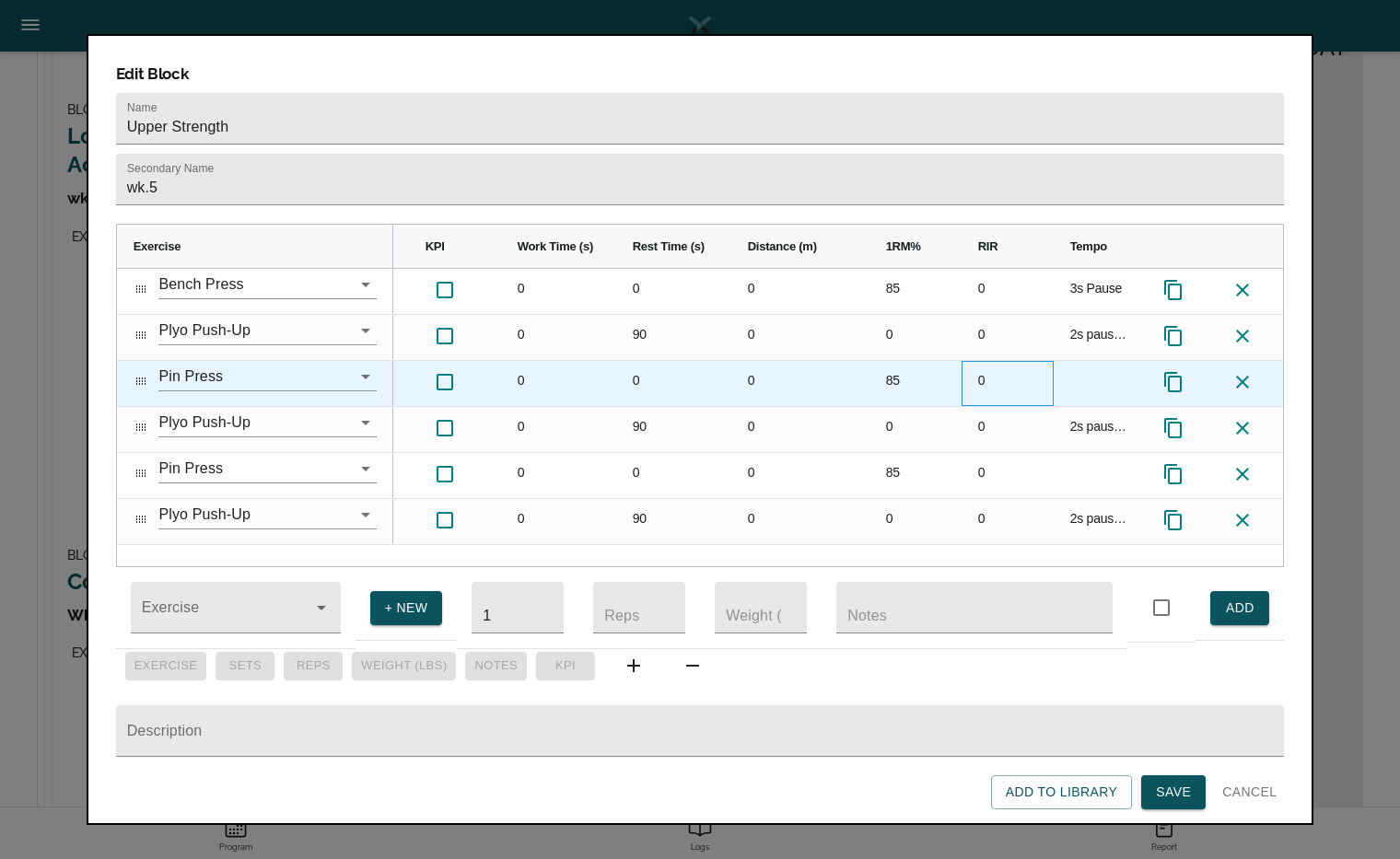 click on "0" at bounding box center [1008, 383] 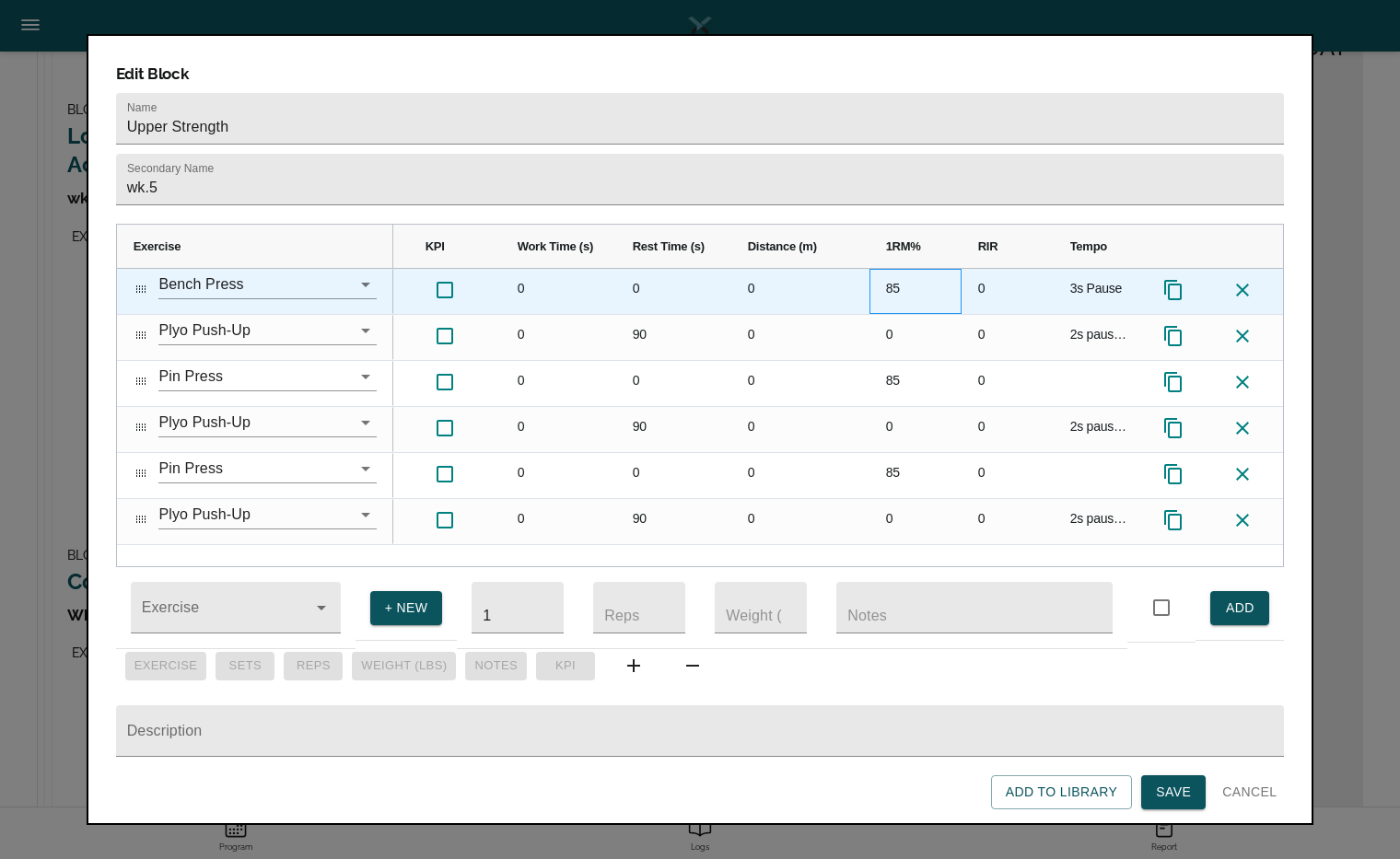 click on "85" at bounding box center [916, 291] 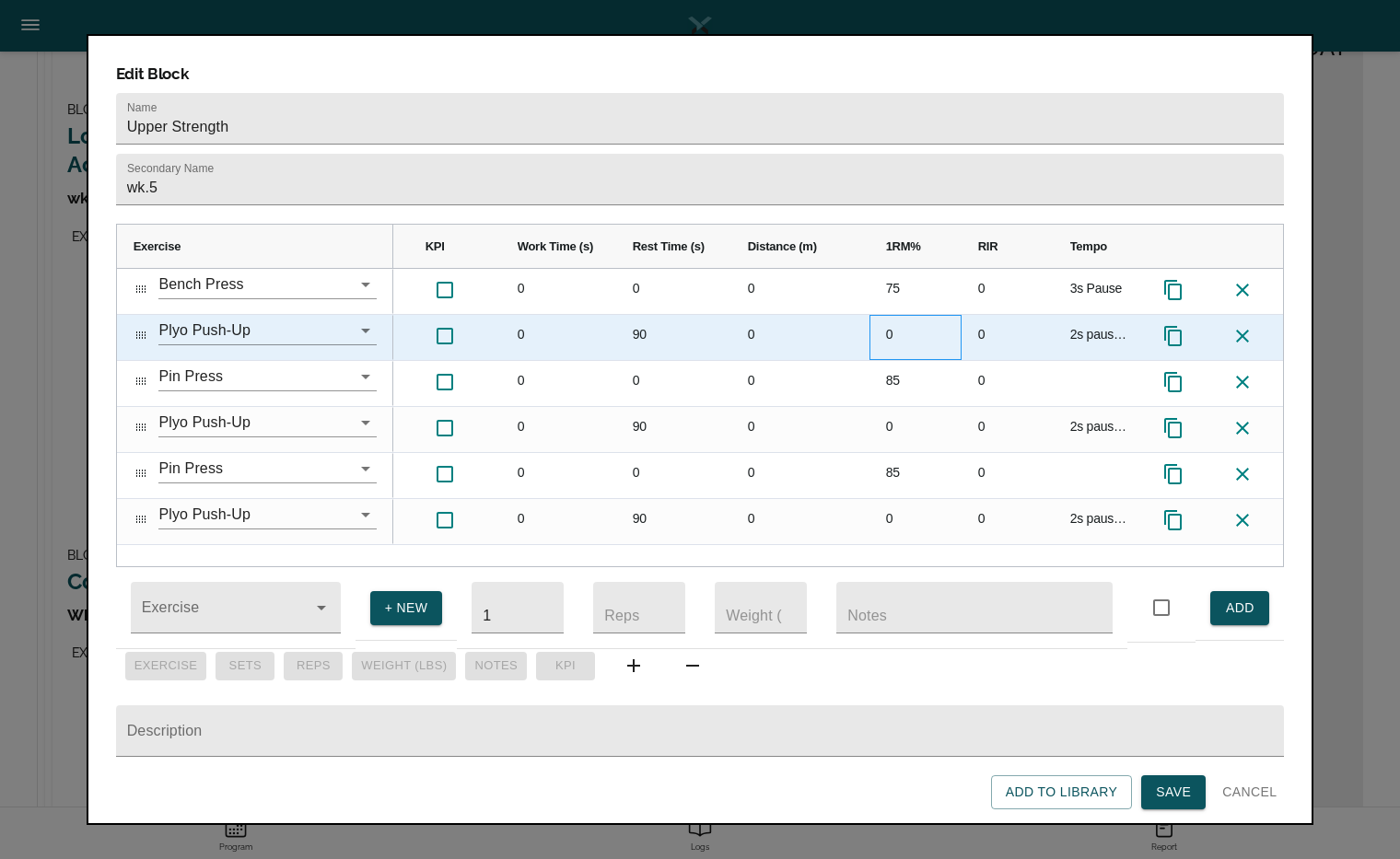 click on "0" at bounding box center (916, 337) 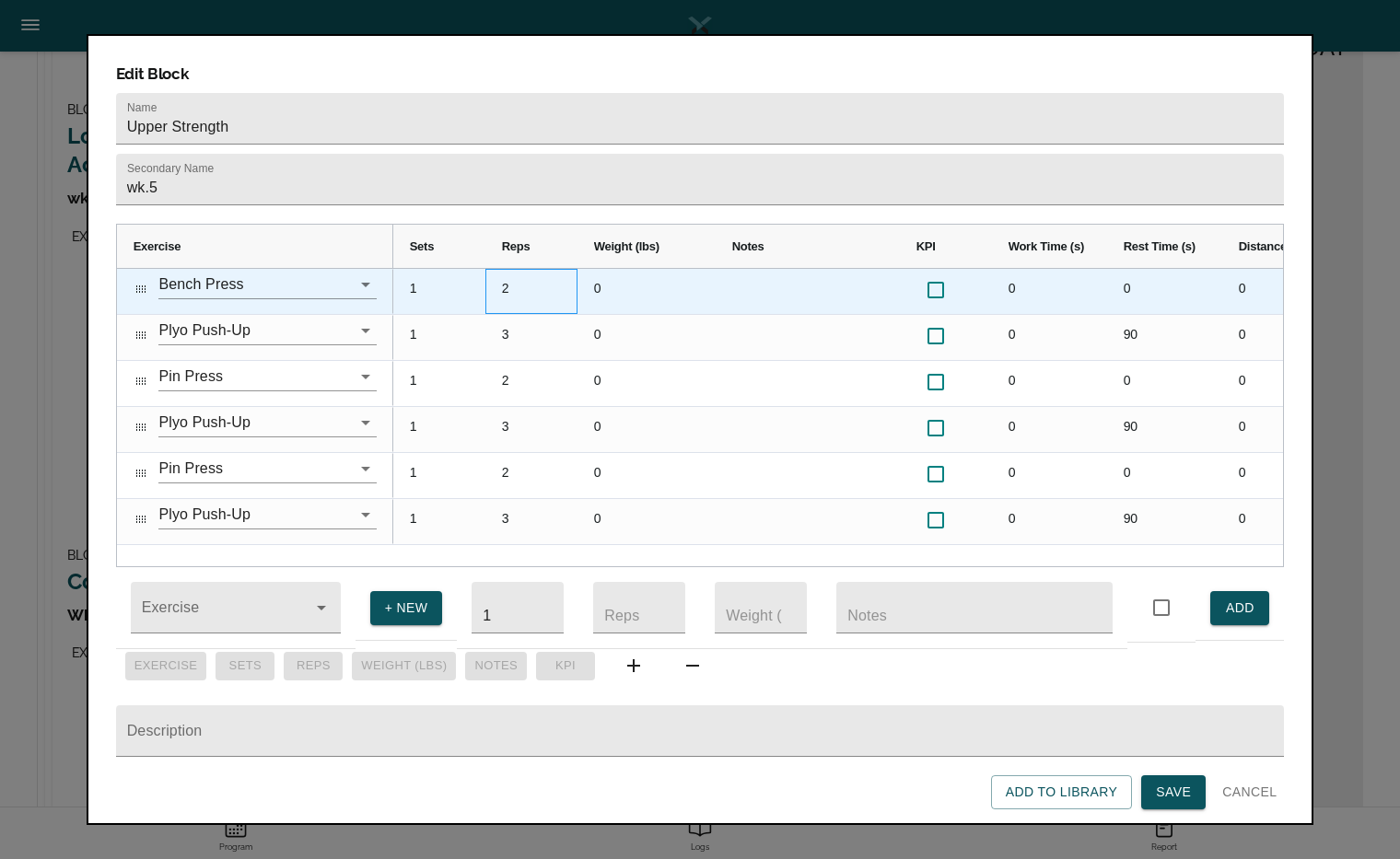 click on "2" at bounding box center (531, 291) 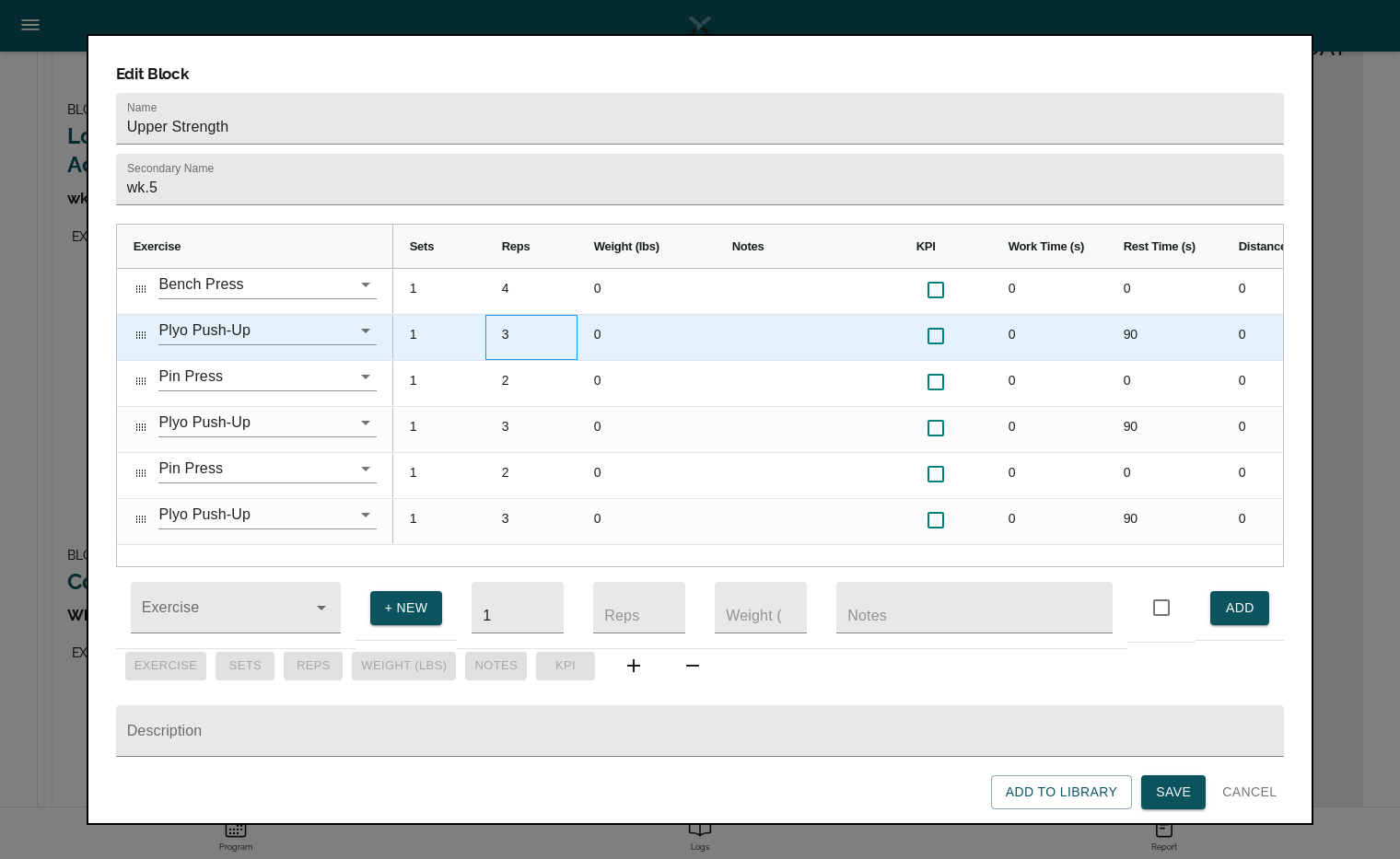 click on "3" at bounding box center (531, 337) 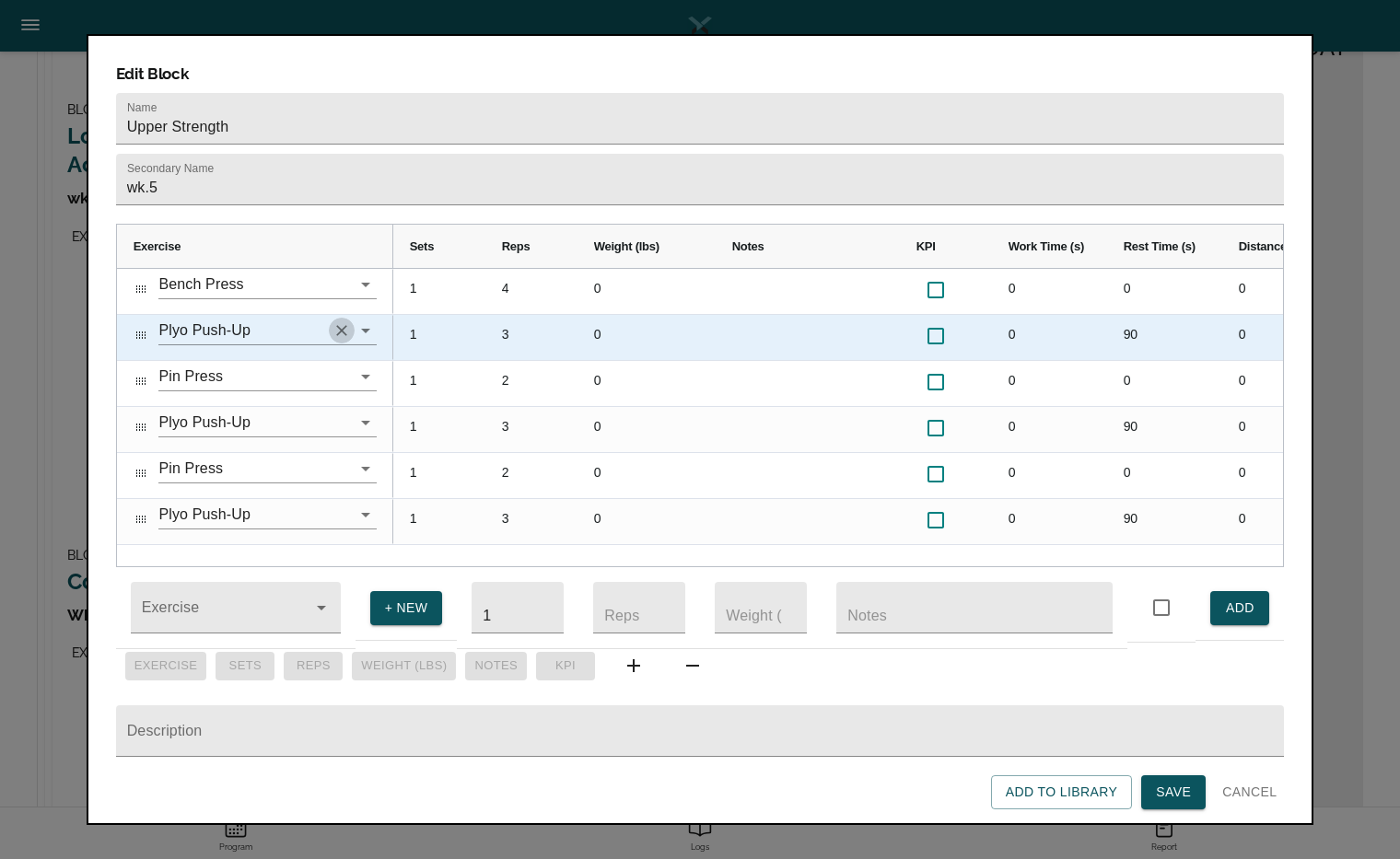 click 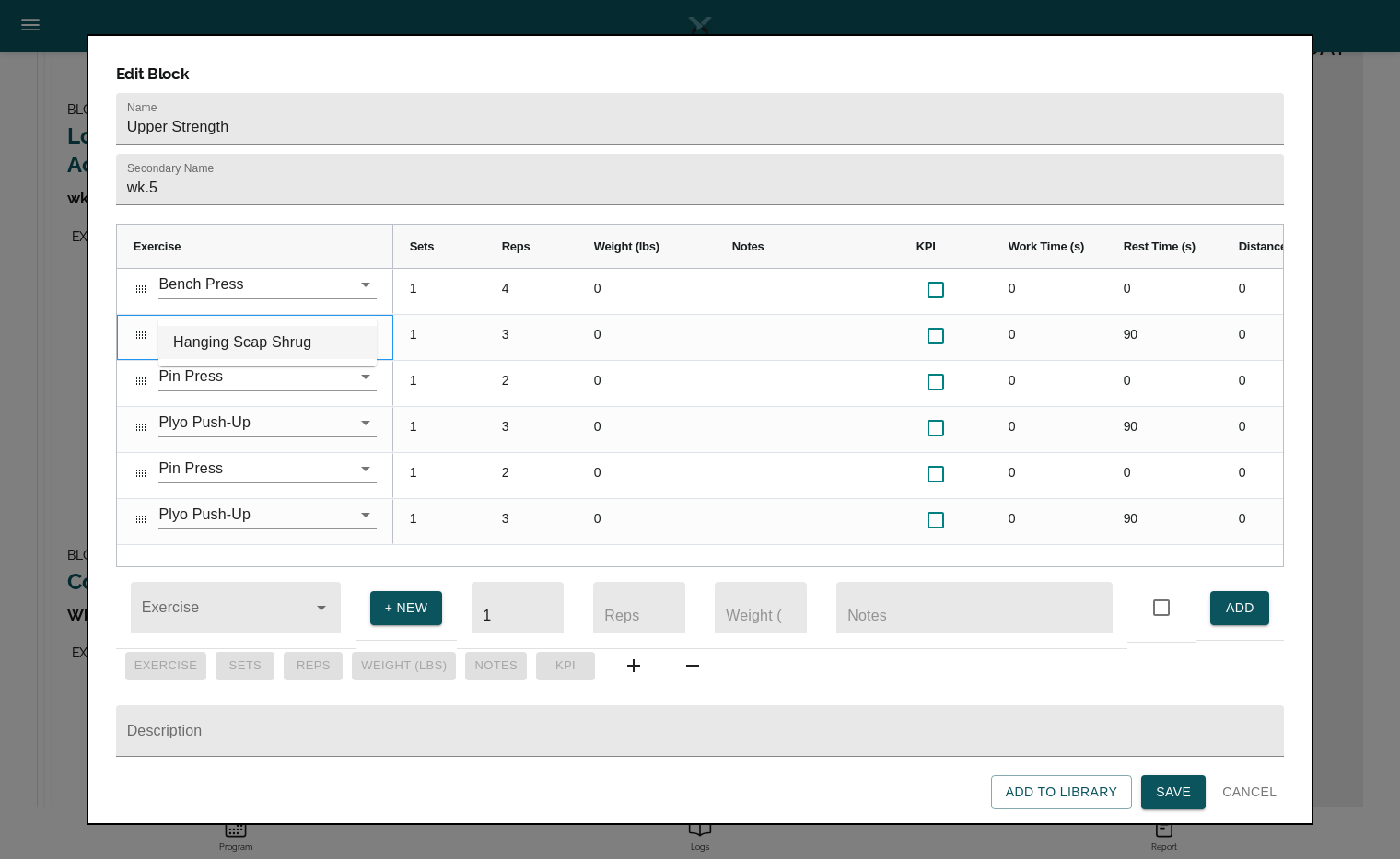 click on "Hanging Scap Shrug" at bounding box center [267, 342] 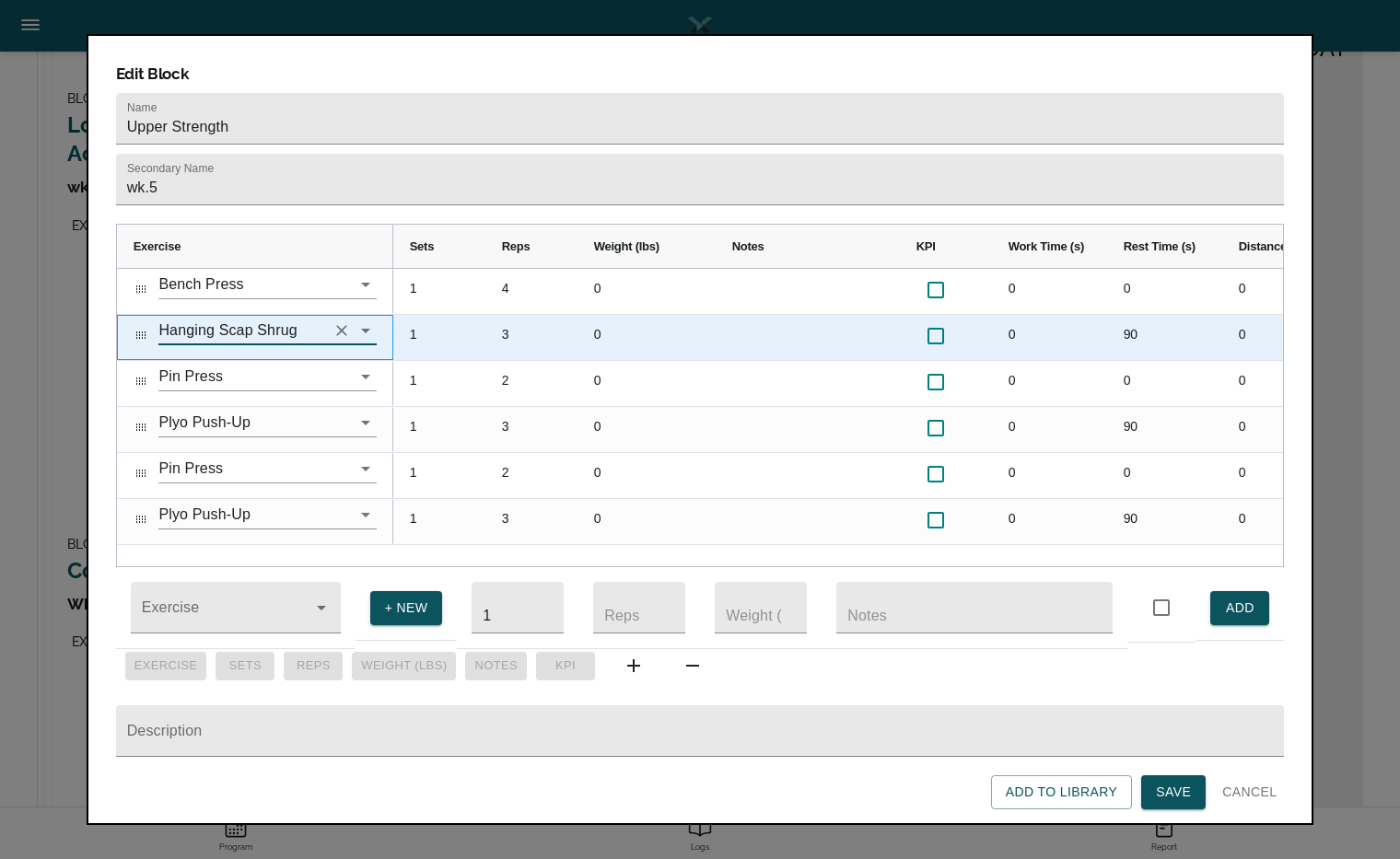 type on "Hanging Scap Shrug" 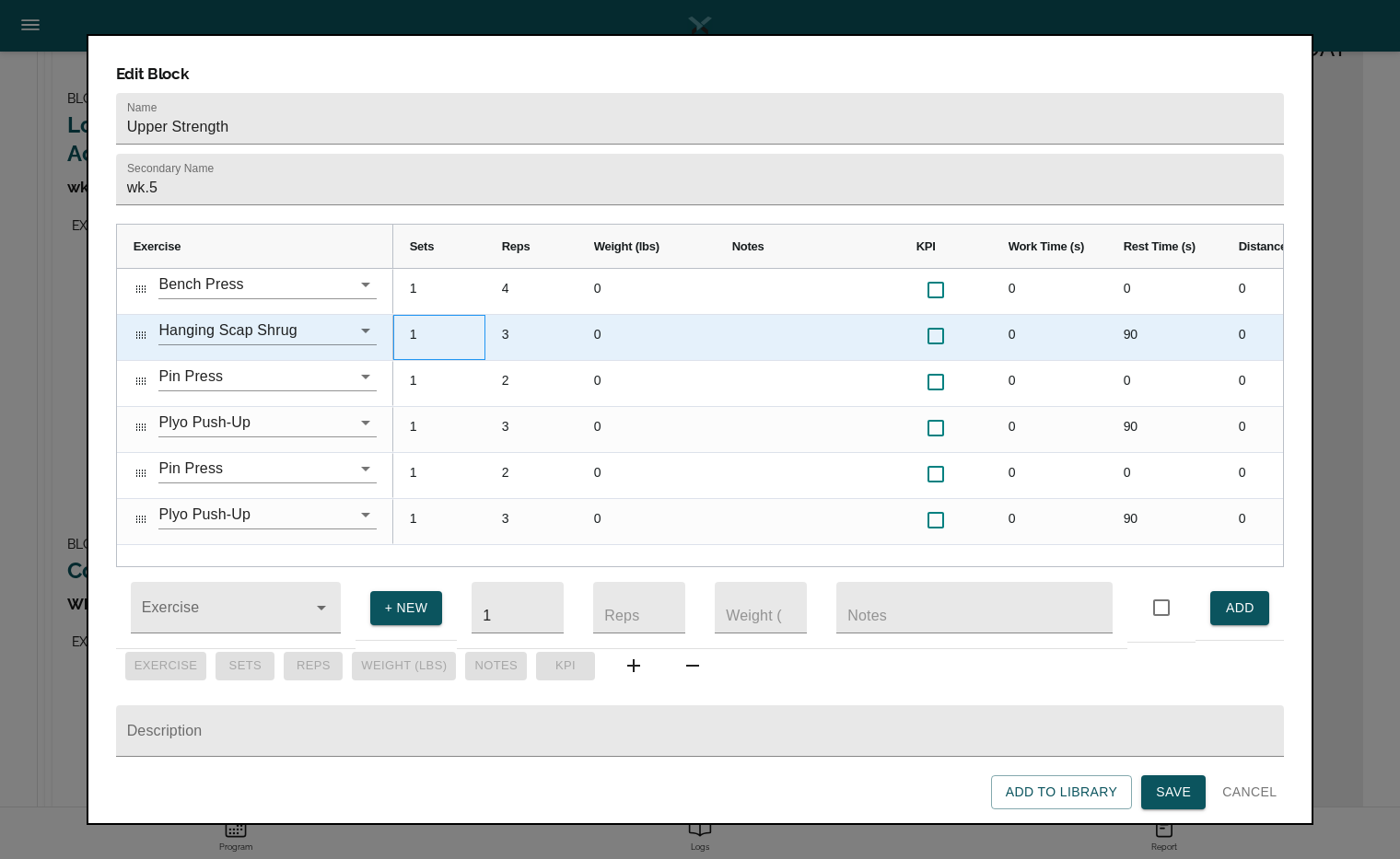 click on "1" at bounding box center [439, 337] 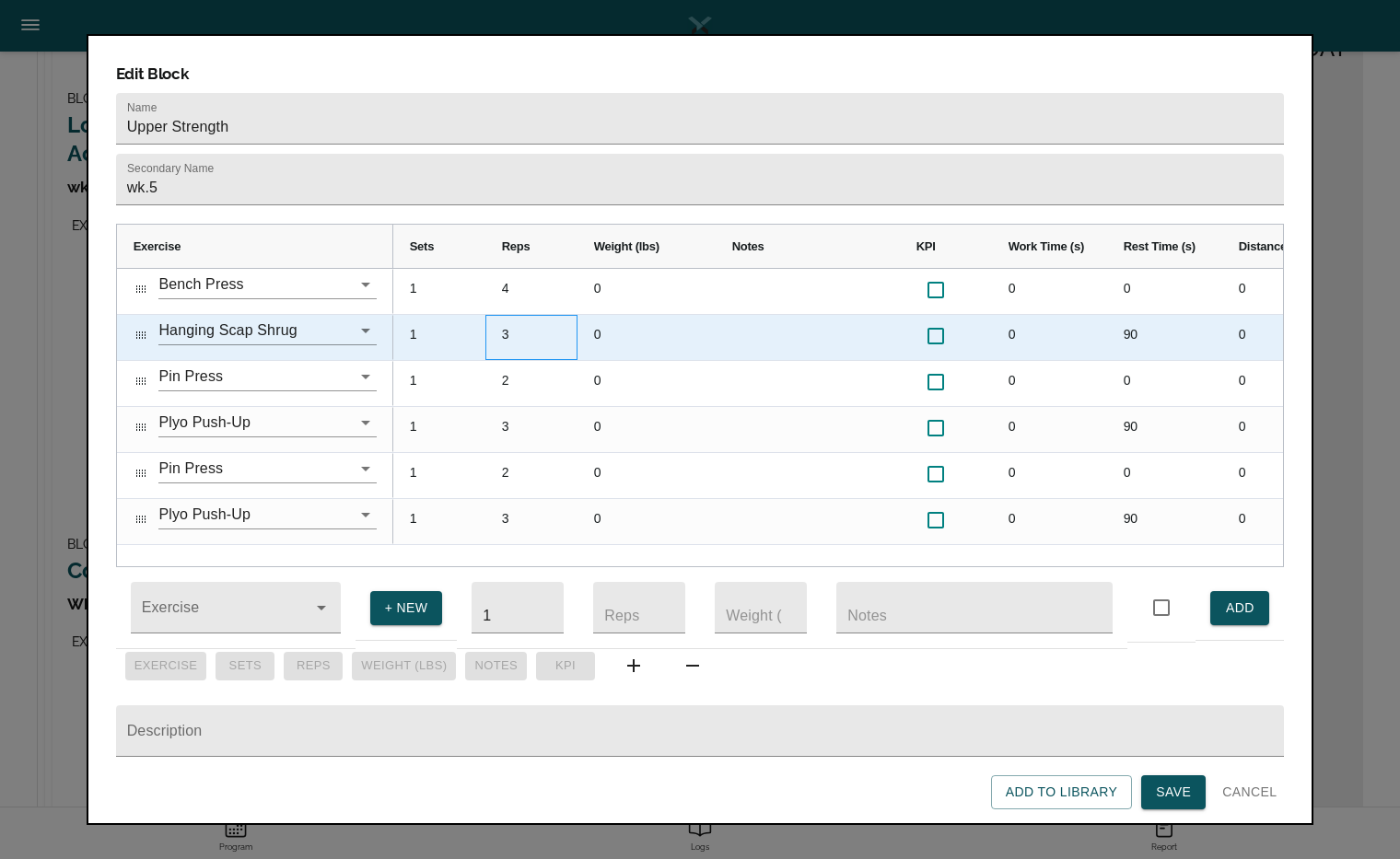 click on "3" at bounding box center [531, 337] 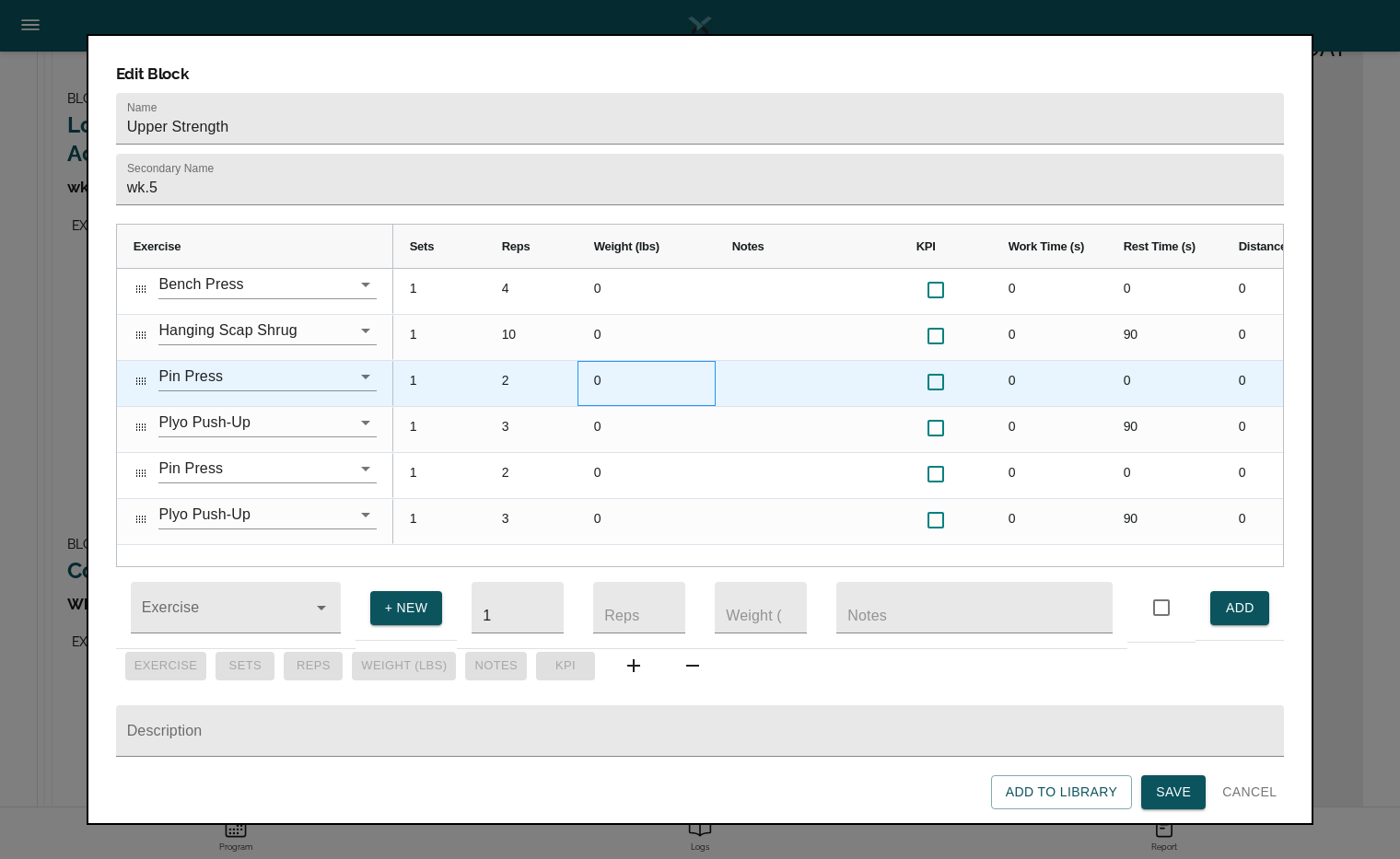 click on "0" at bounding box center (647, 383) 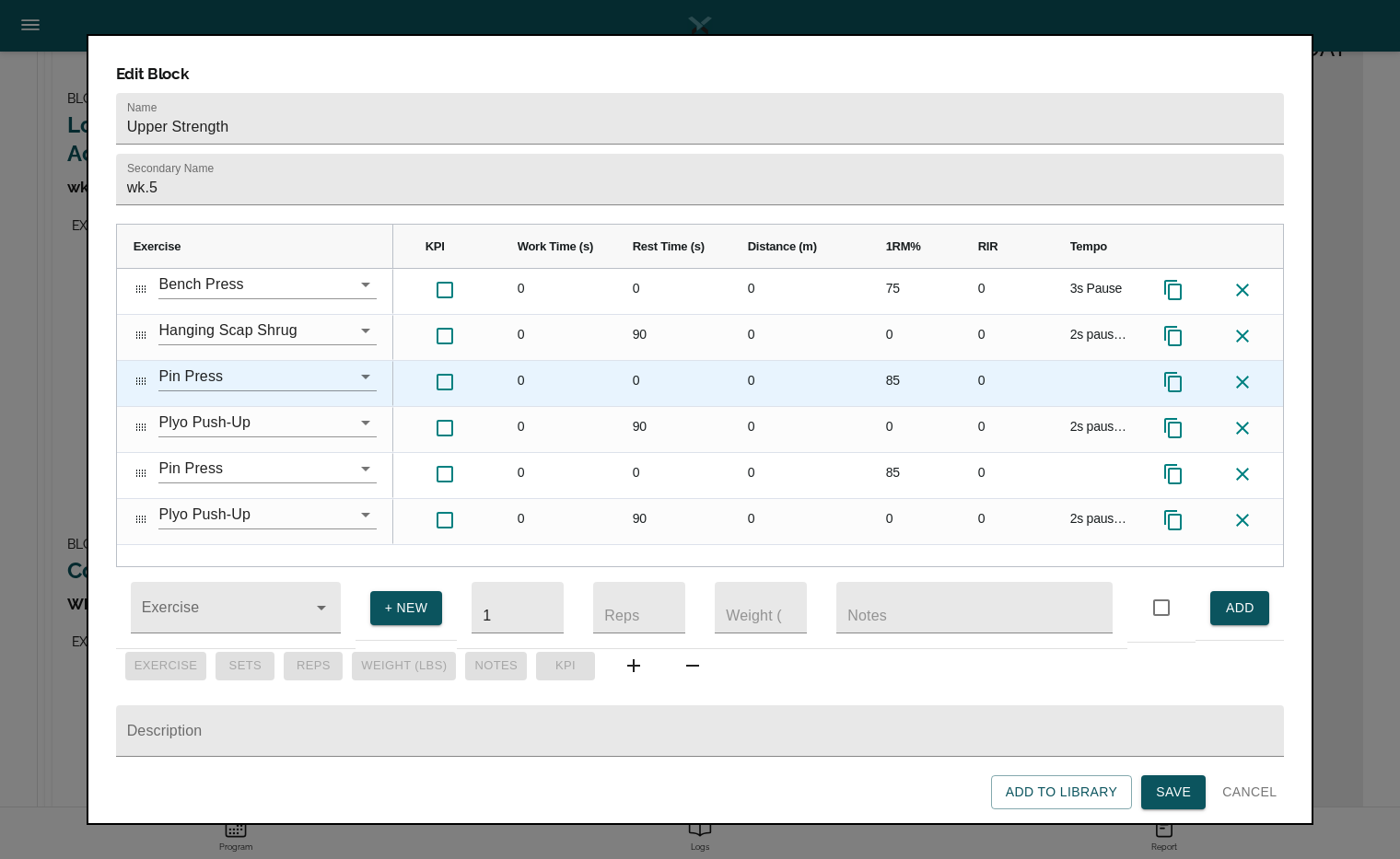 click 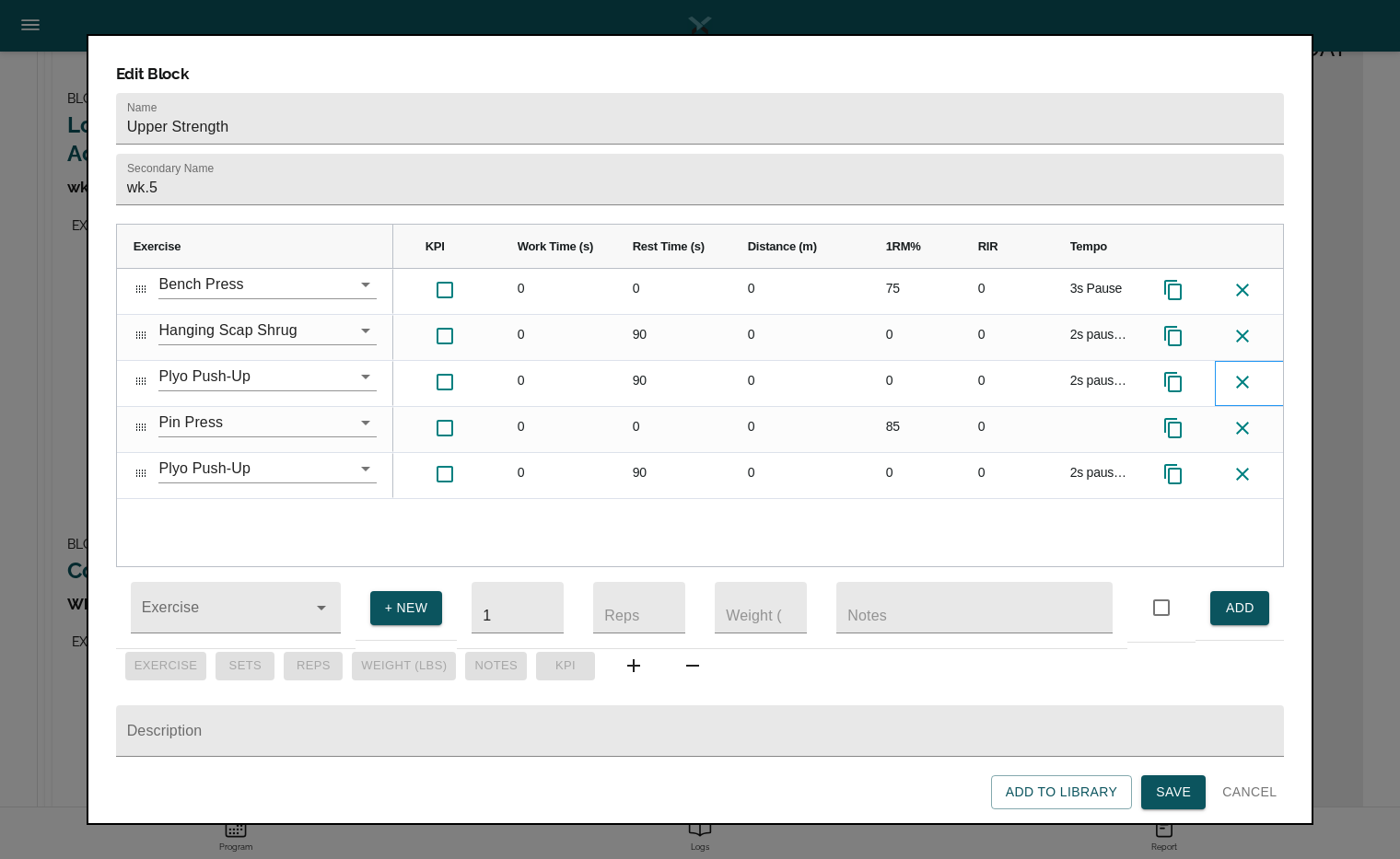 click 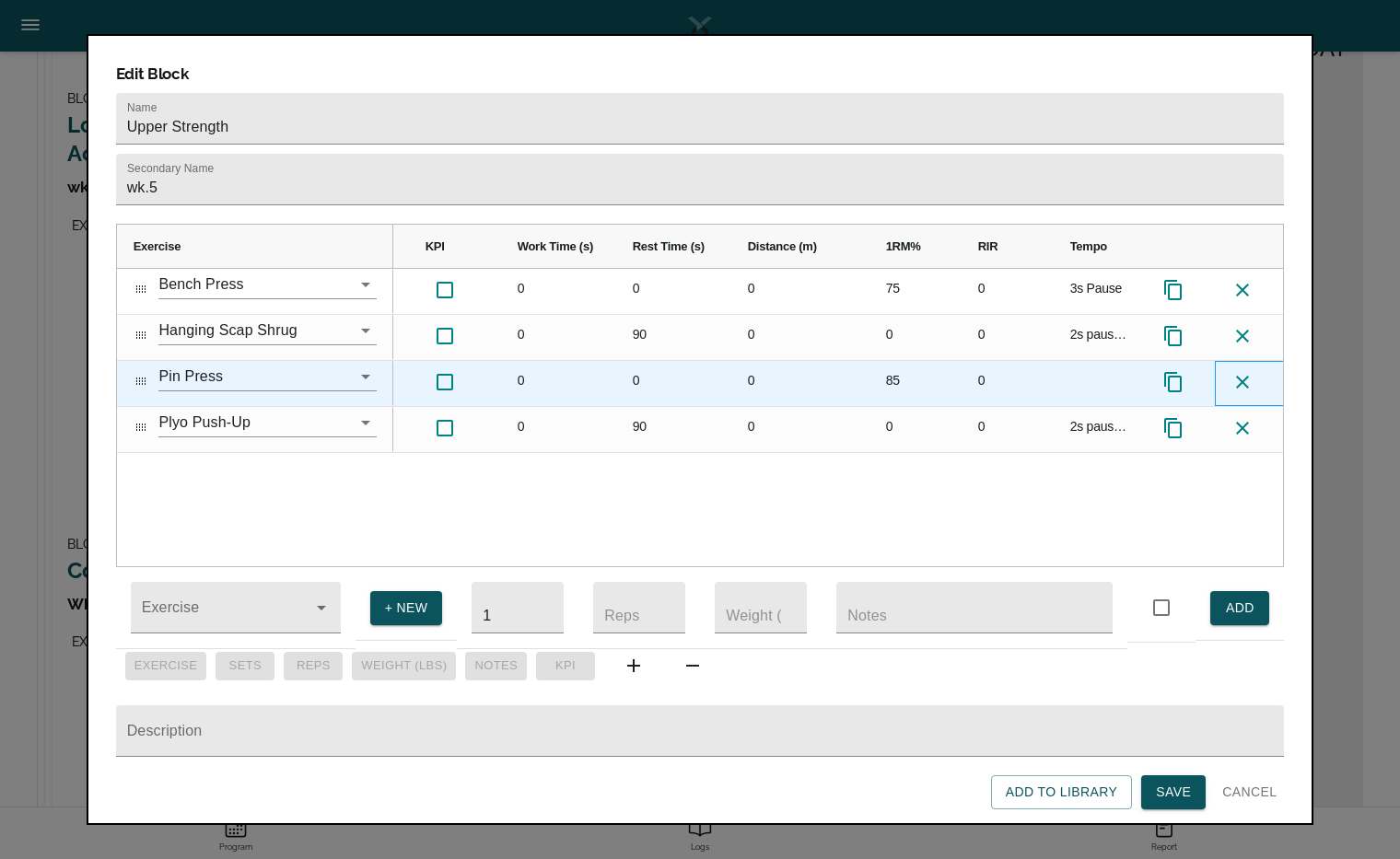 click 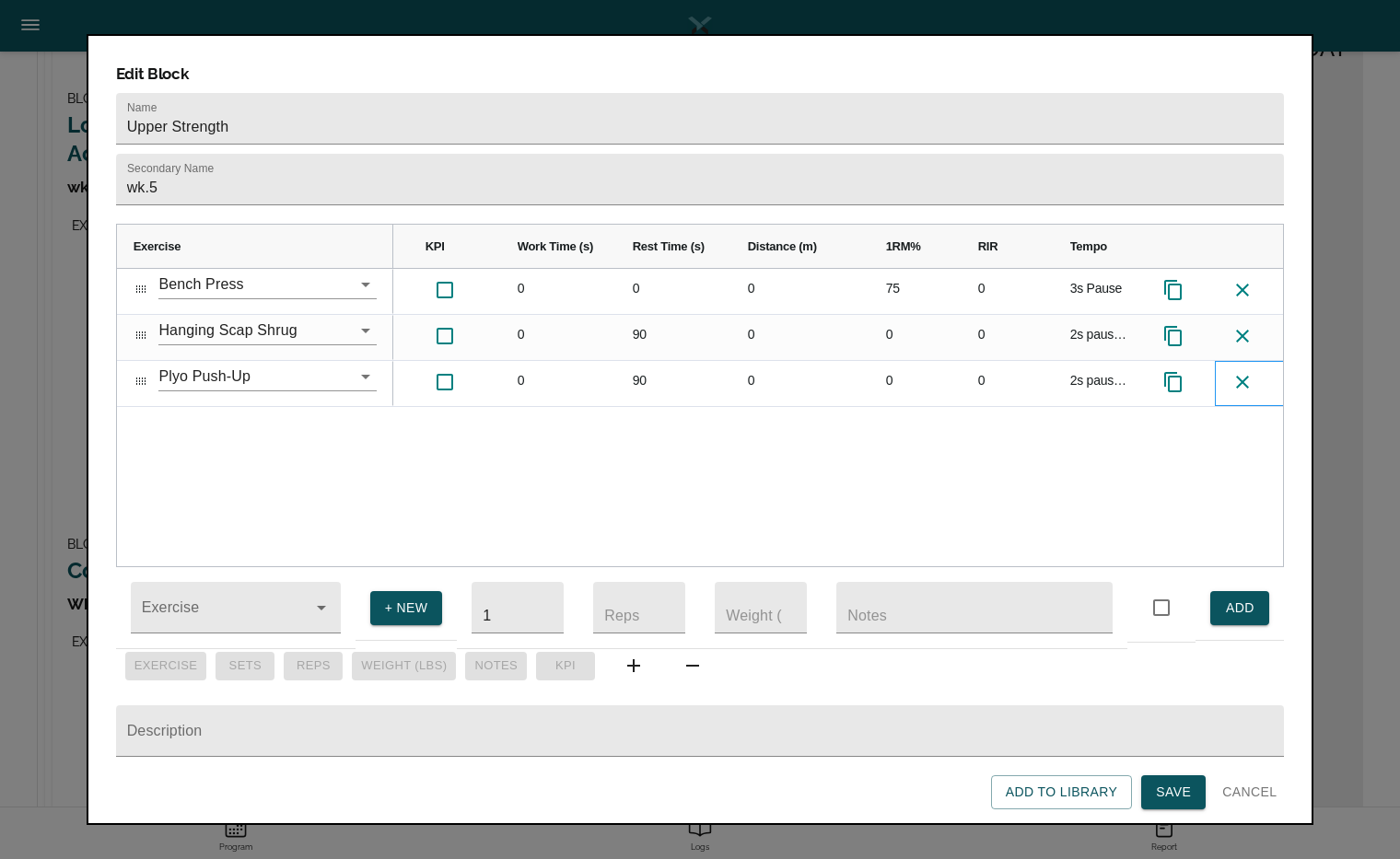 click 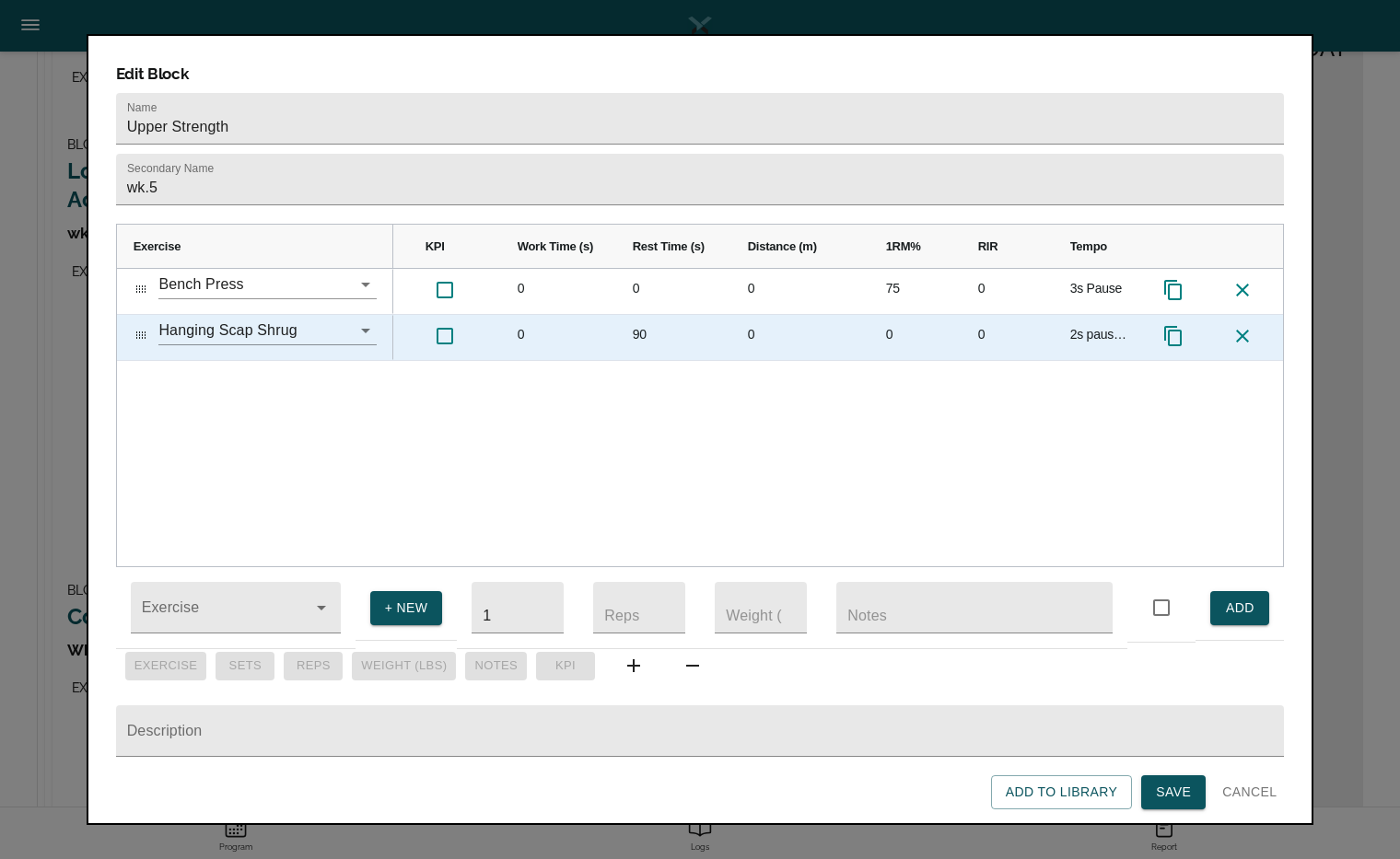 click on "2s pause at bottom" at bounding box center [1100, 337] 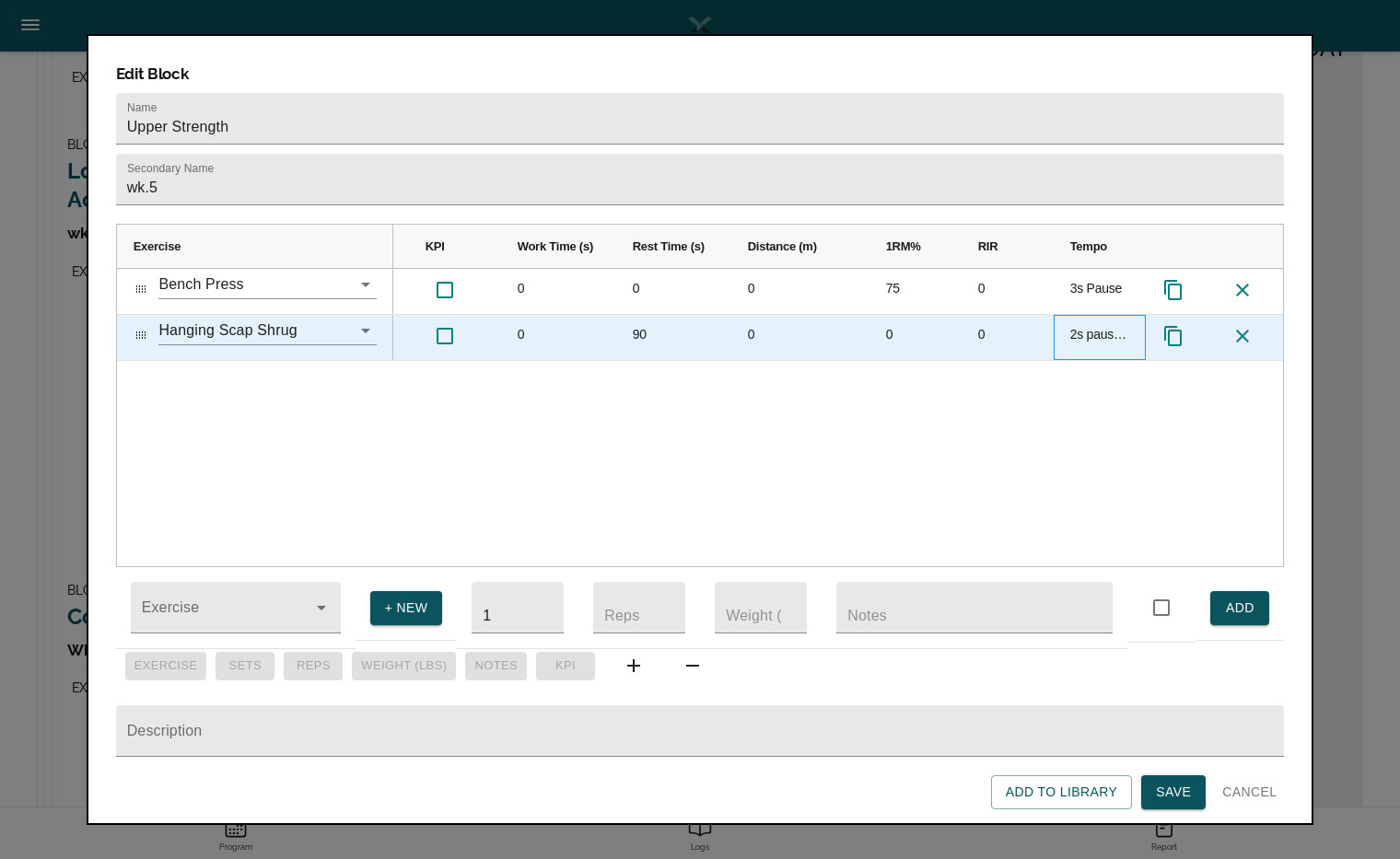 click on "2s pause at bottom" at bounding box center [1100, 337] 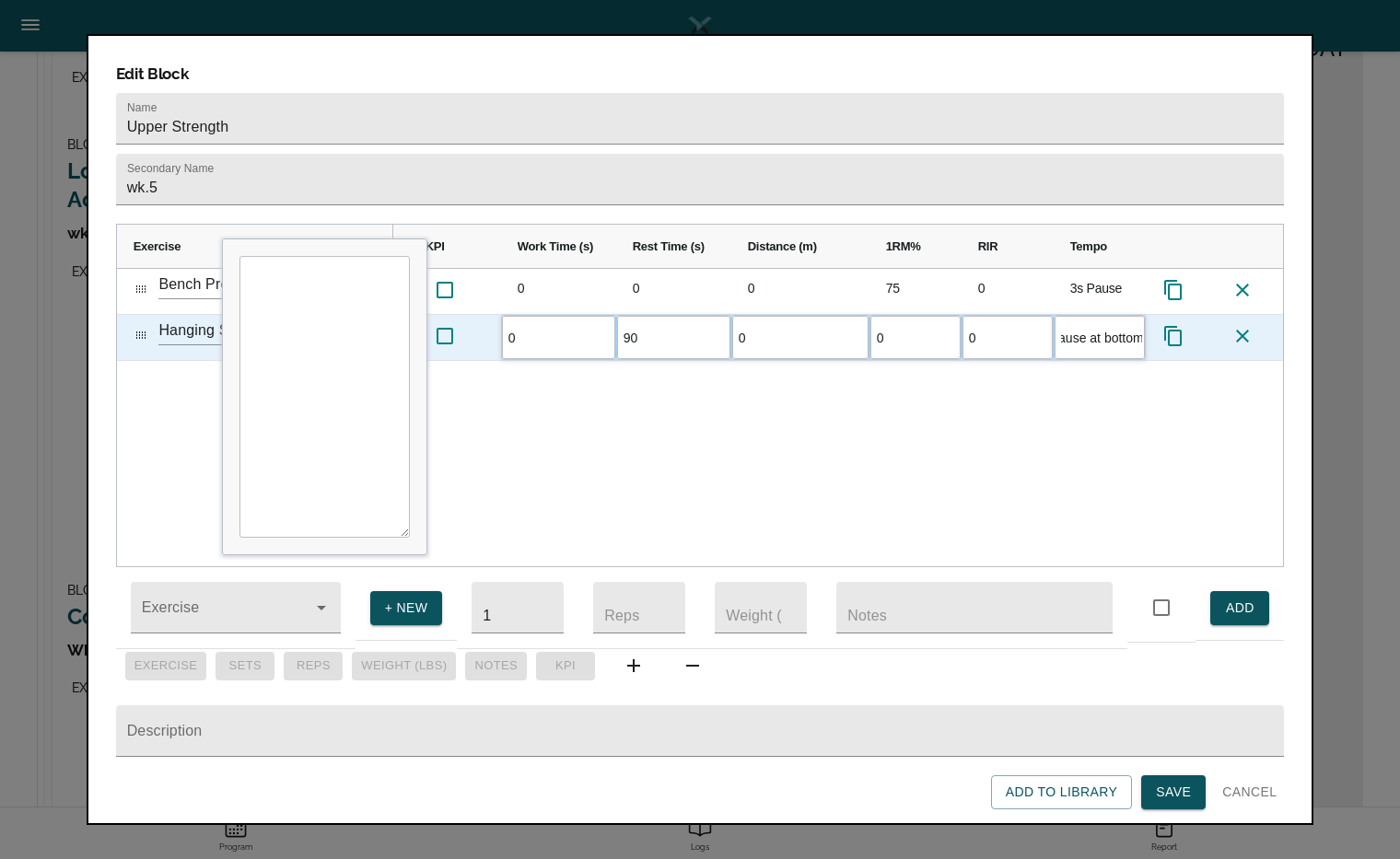 type 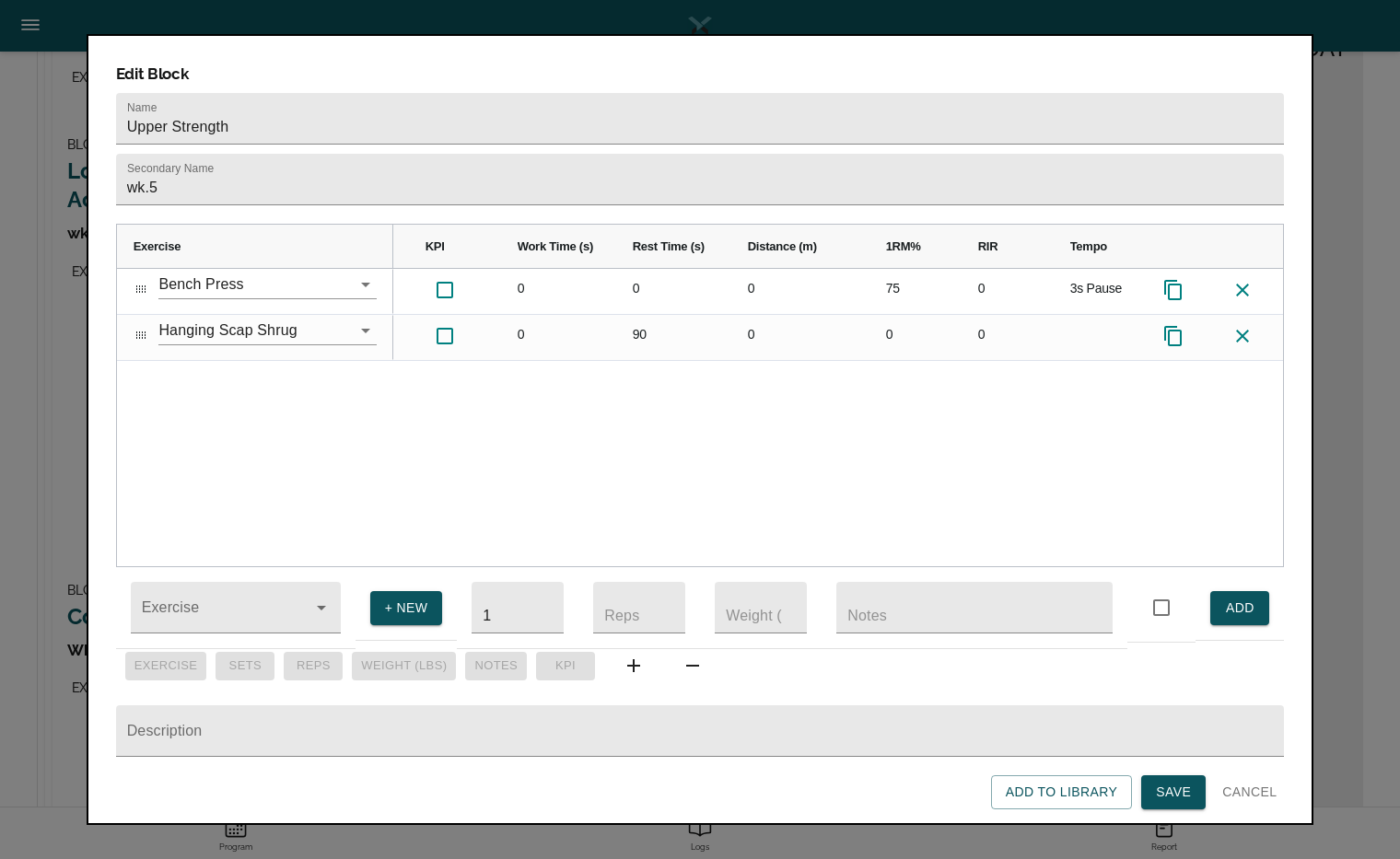 click on "0 0 0 0 75 0 3s Pause 0 0 90 0 0 0" at bounding box center [838, 417] 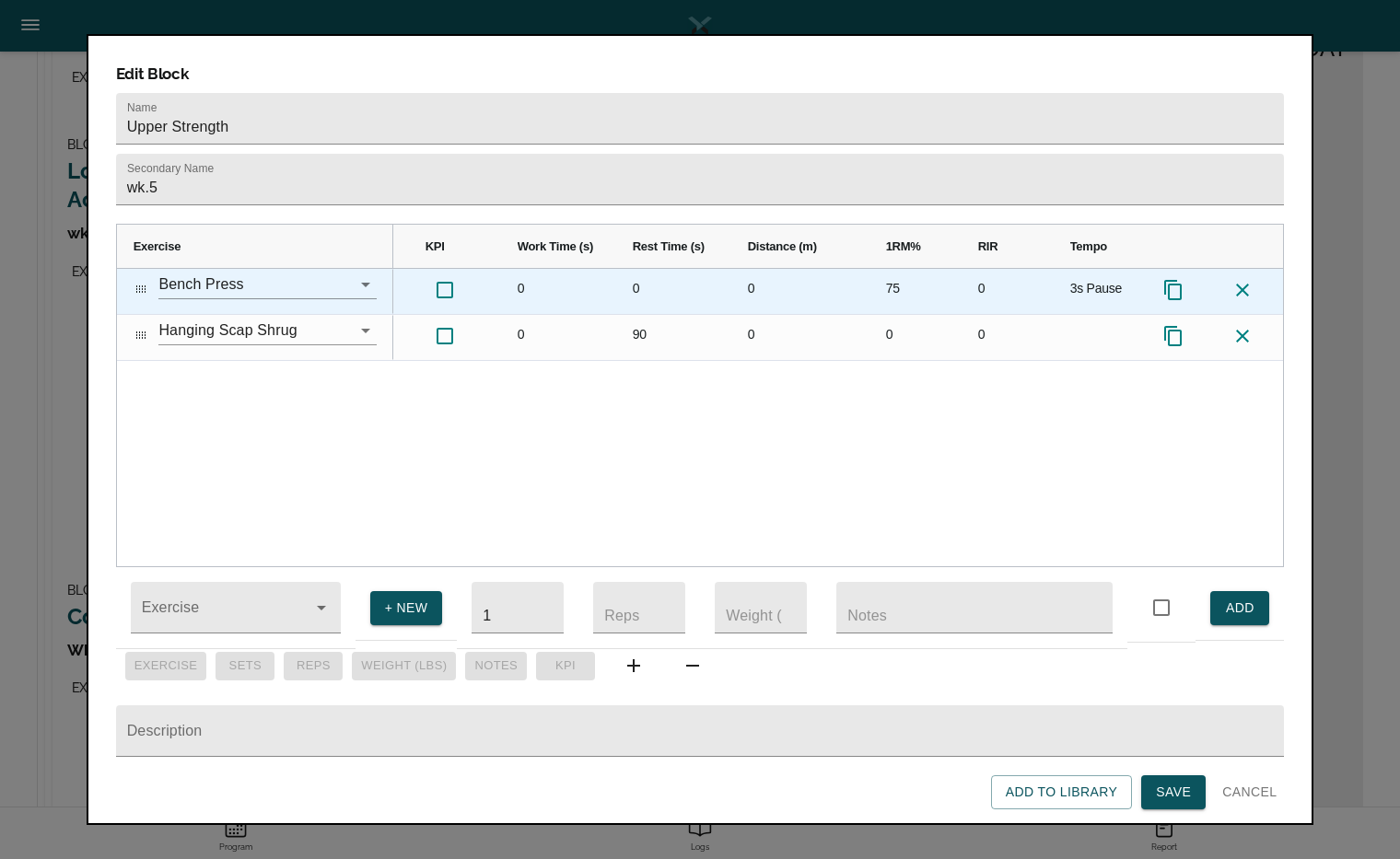 click 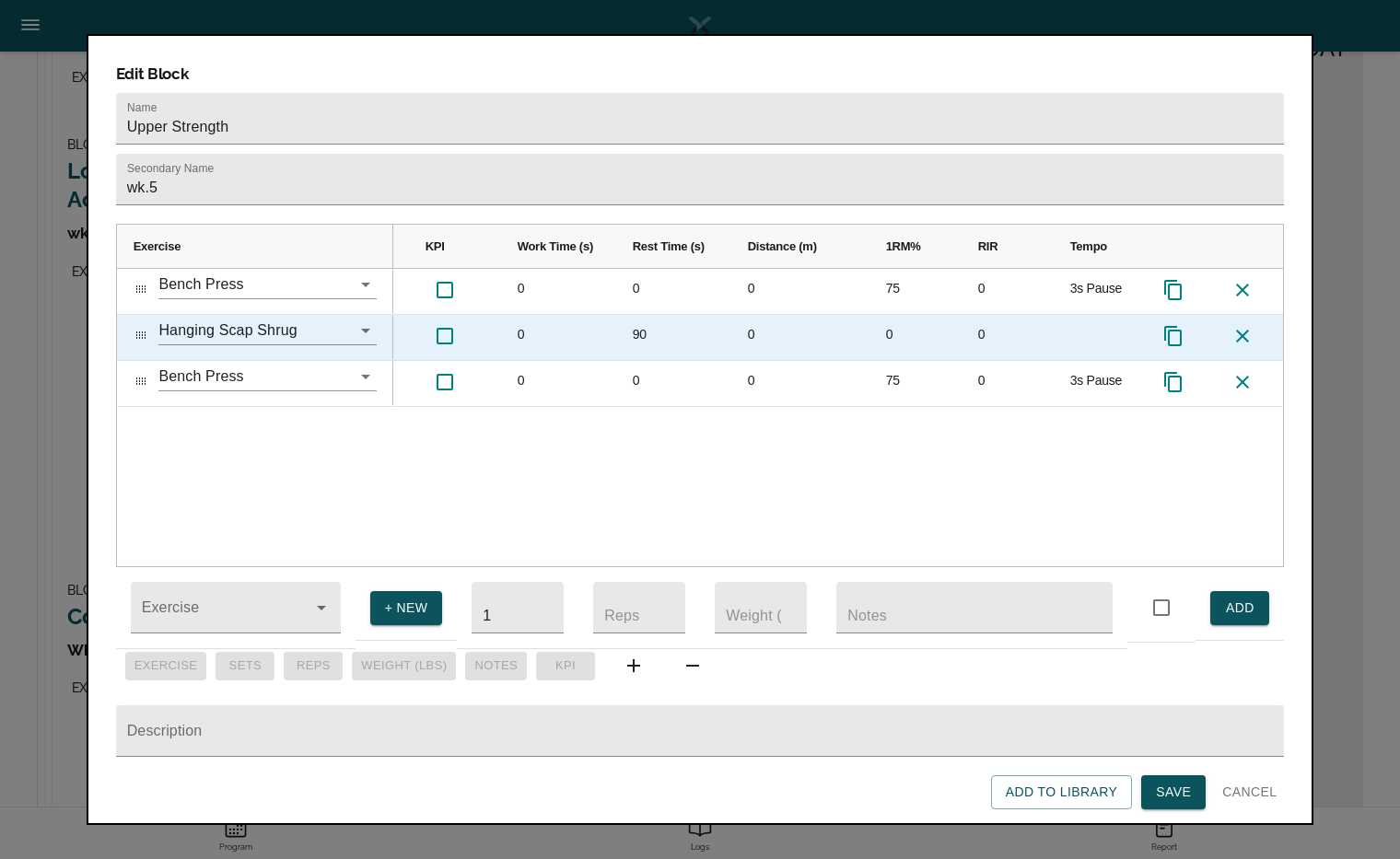 click 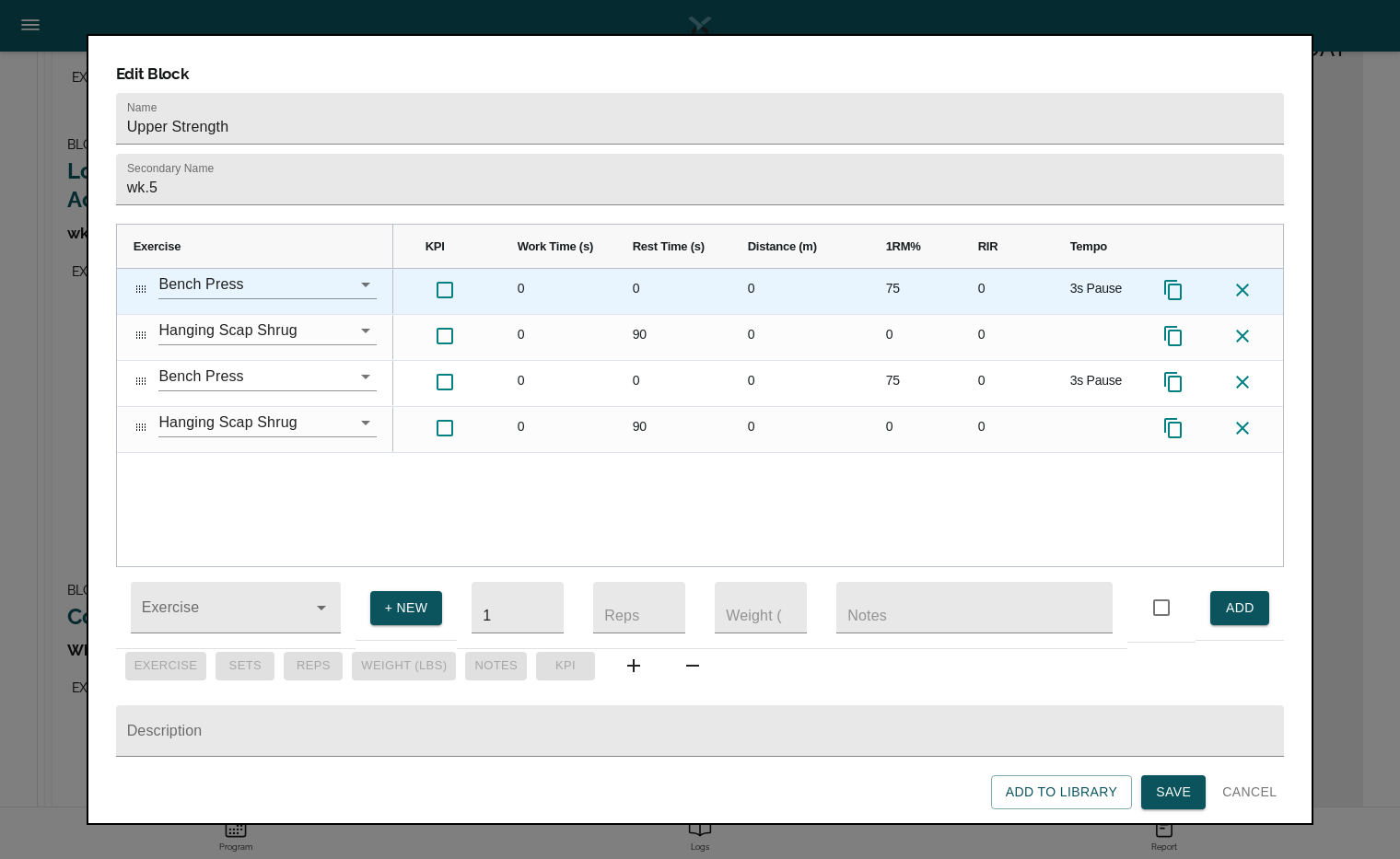 click 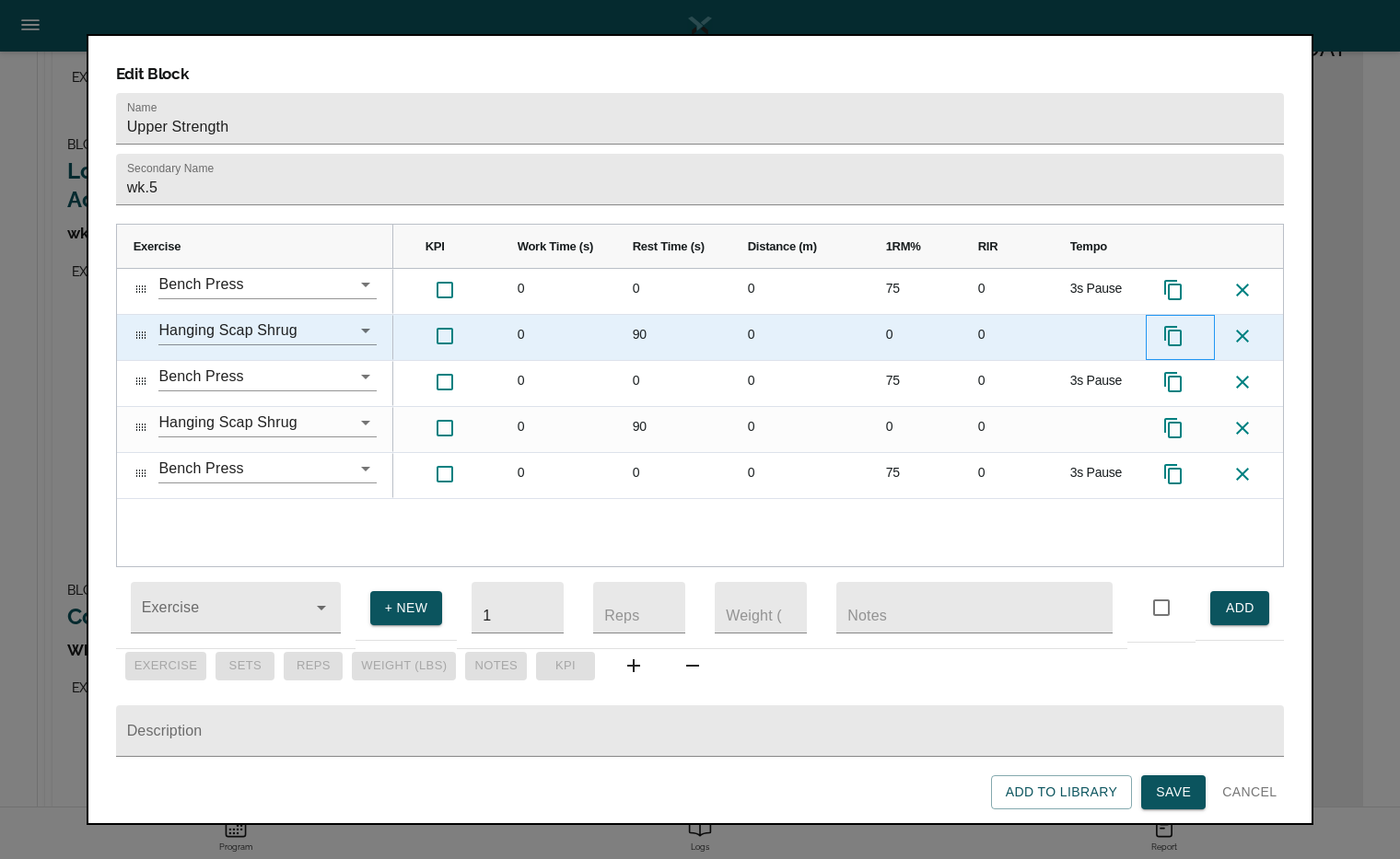 click 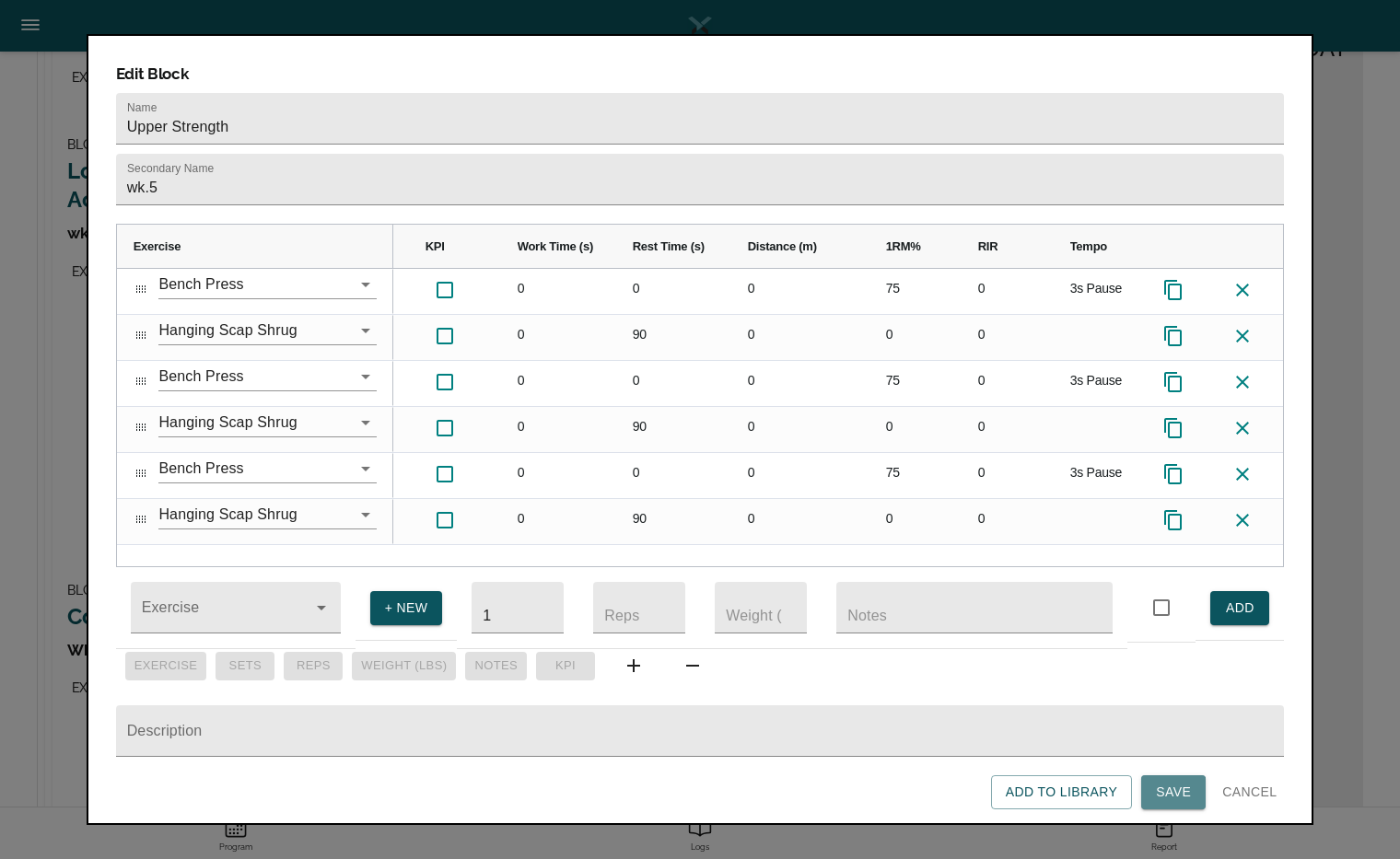 click on "Save" at bounding box center (1173, 792) 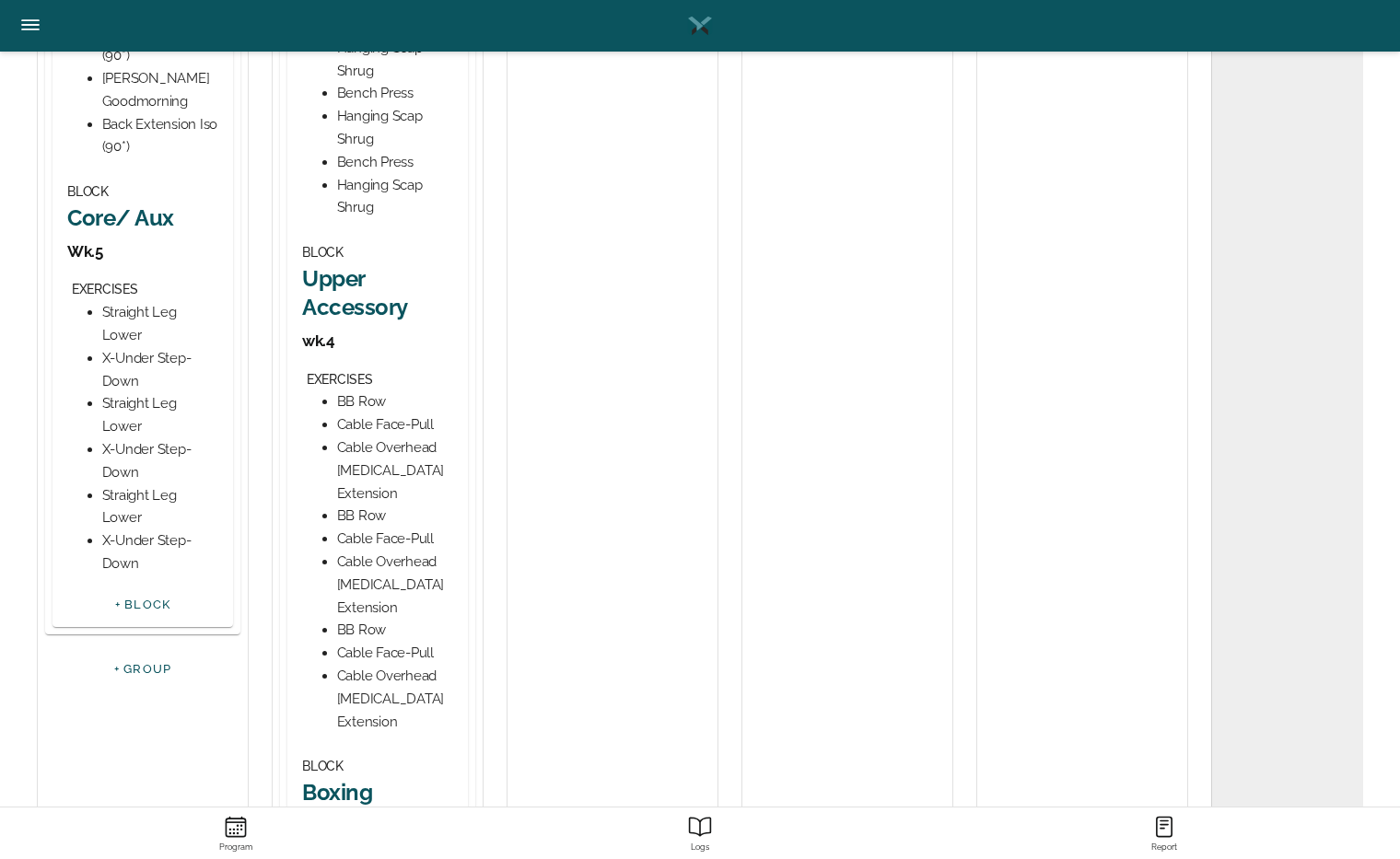 click on "Upper Accessory" at bounding box center [378, 293] 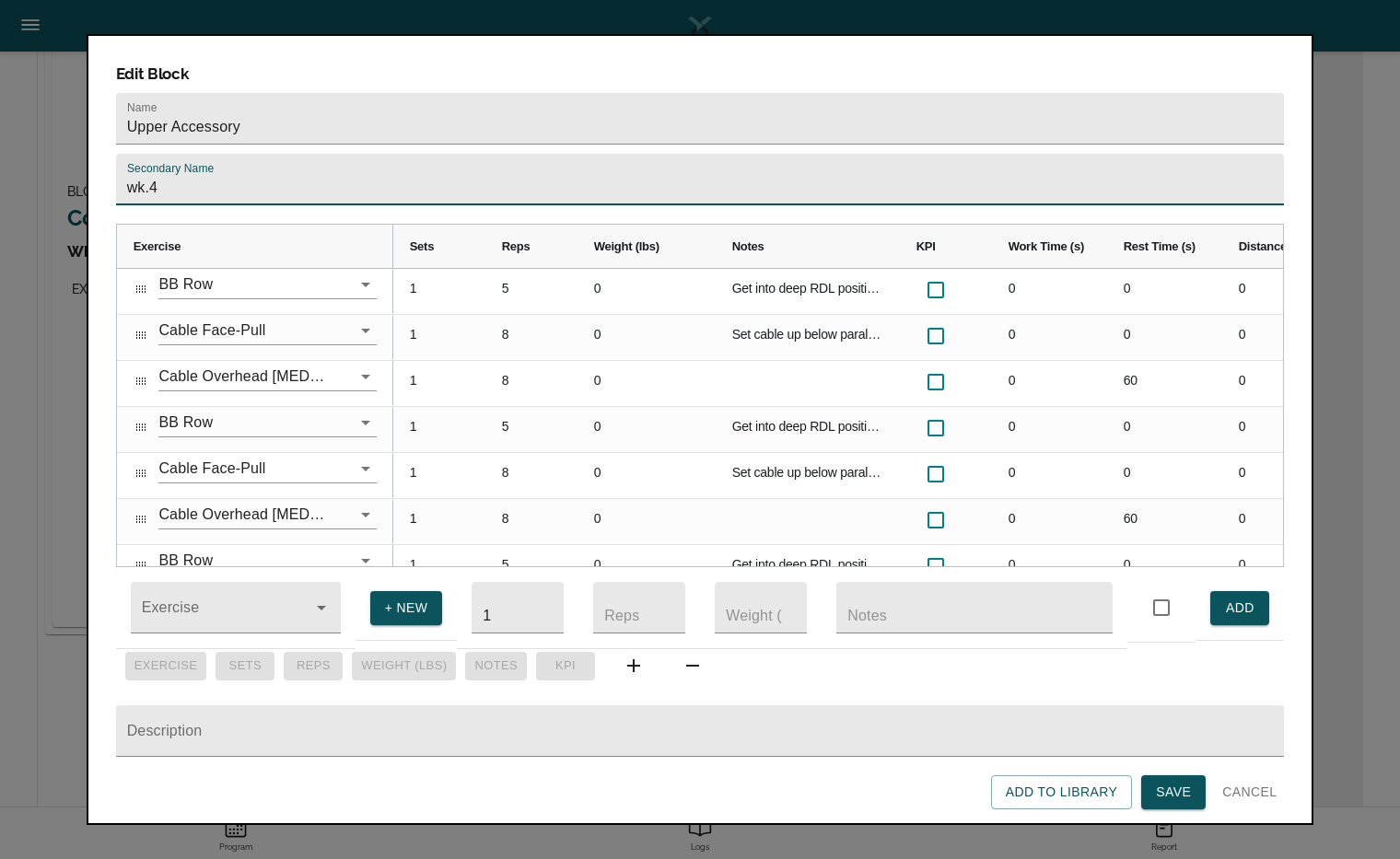 click on "wk.4" at bounding box center [700, 180] 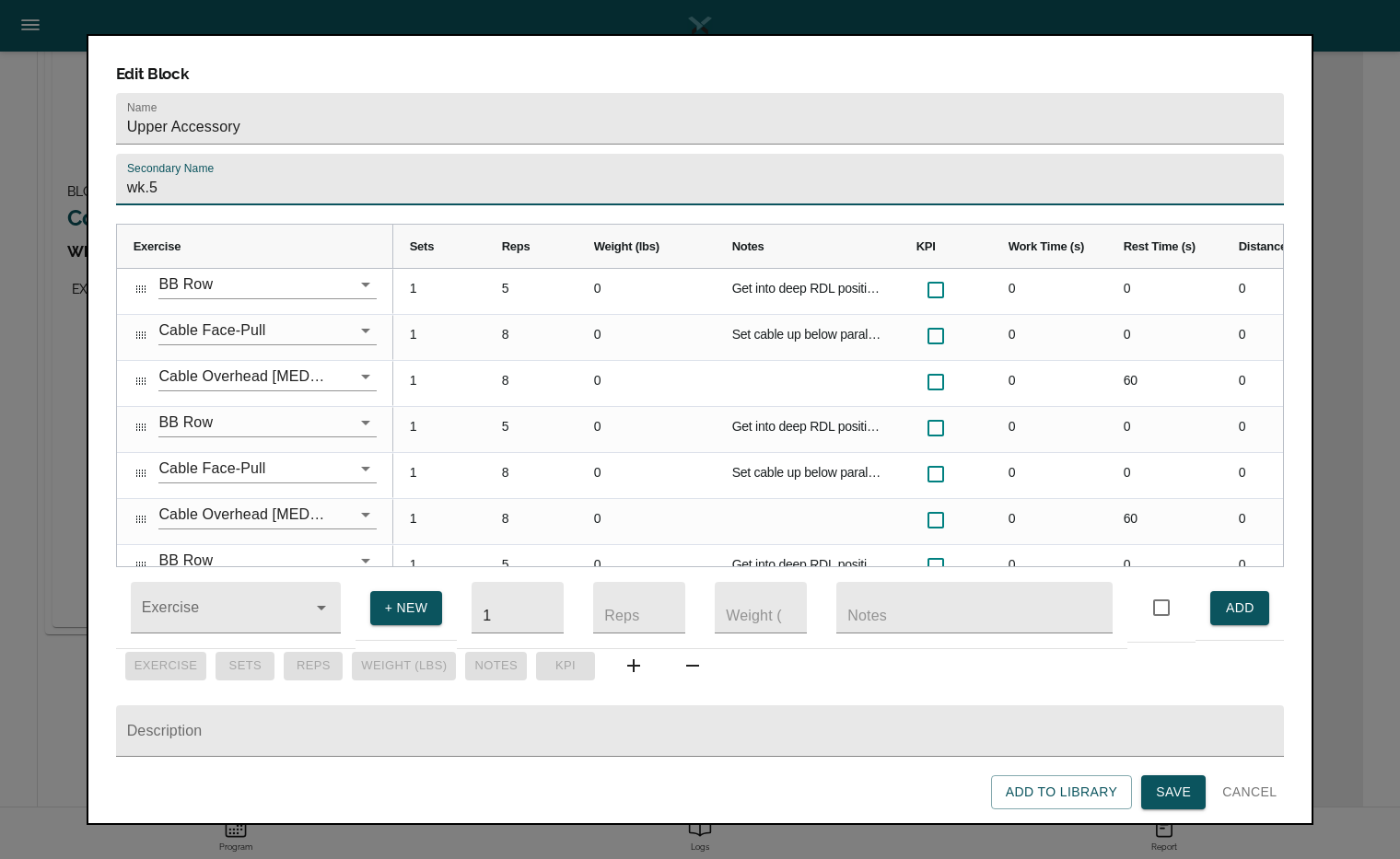 type on "wk.5" 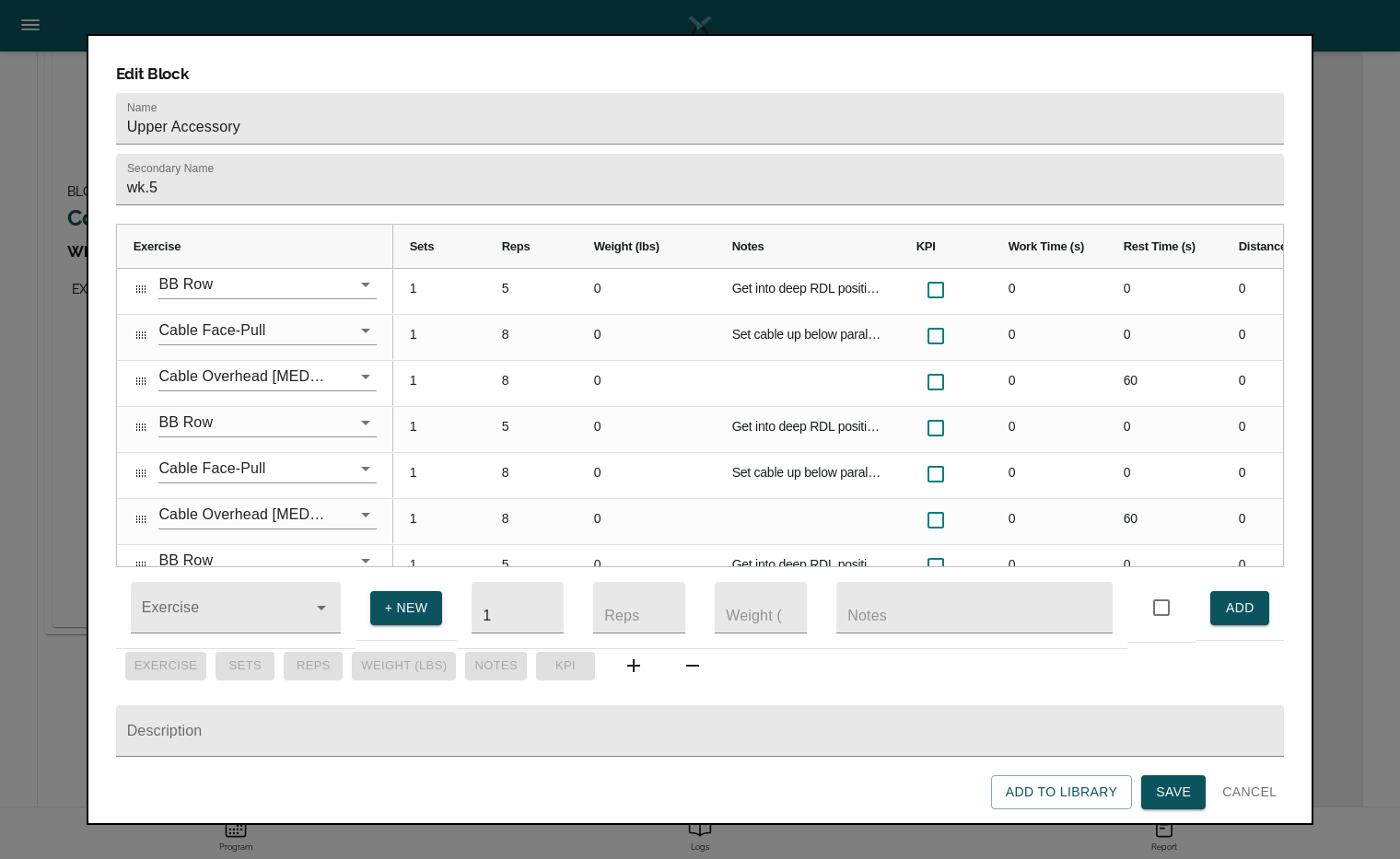 click on "Exercise
Sets
Reps
Weight (lbs)" at bounding box center [700, 390] 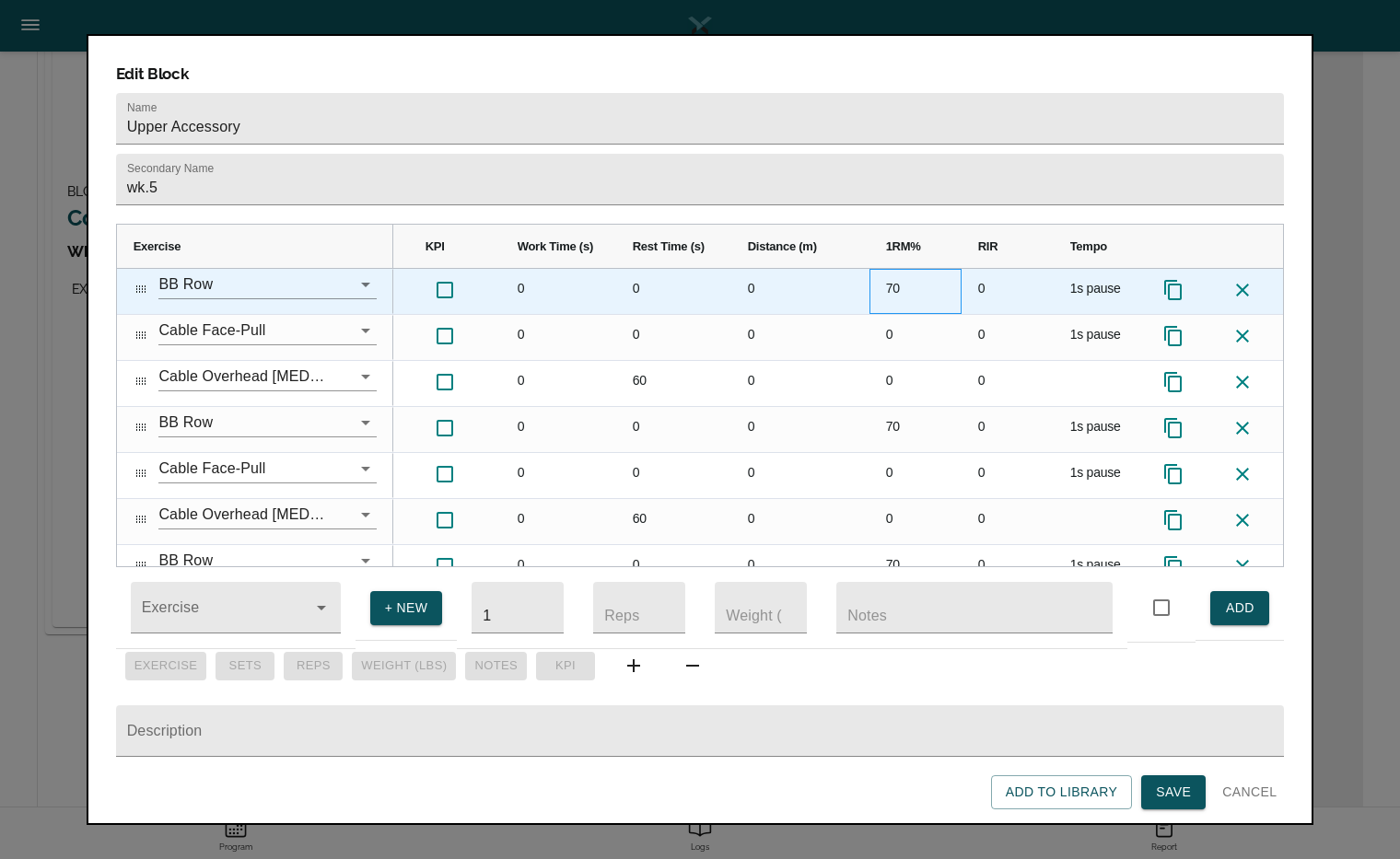 click on "70" at bounding box center [916, 291] 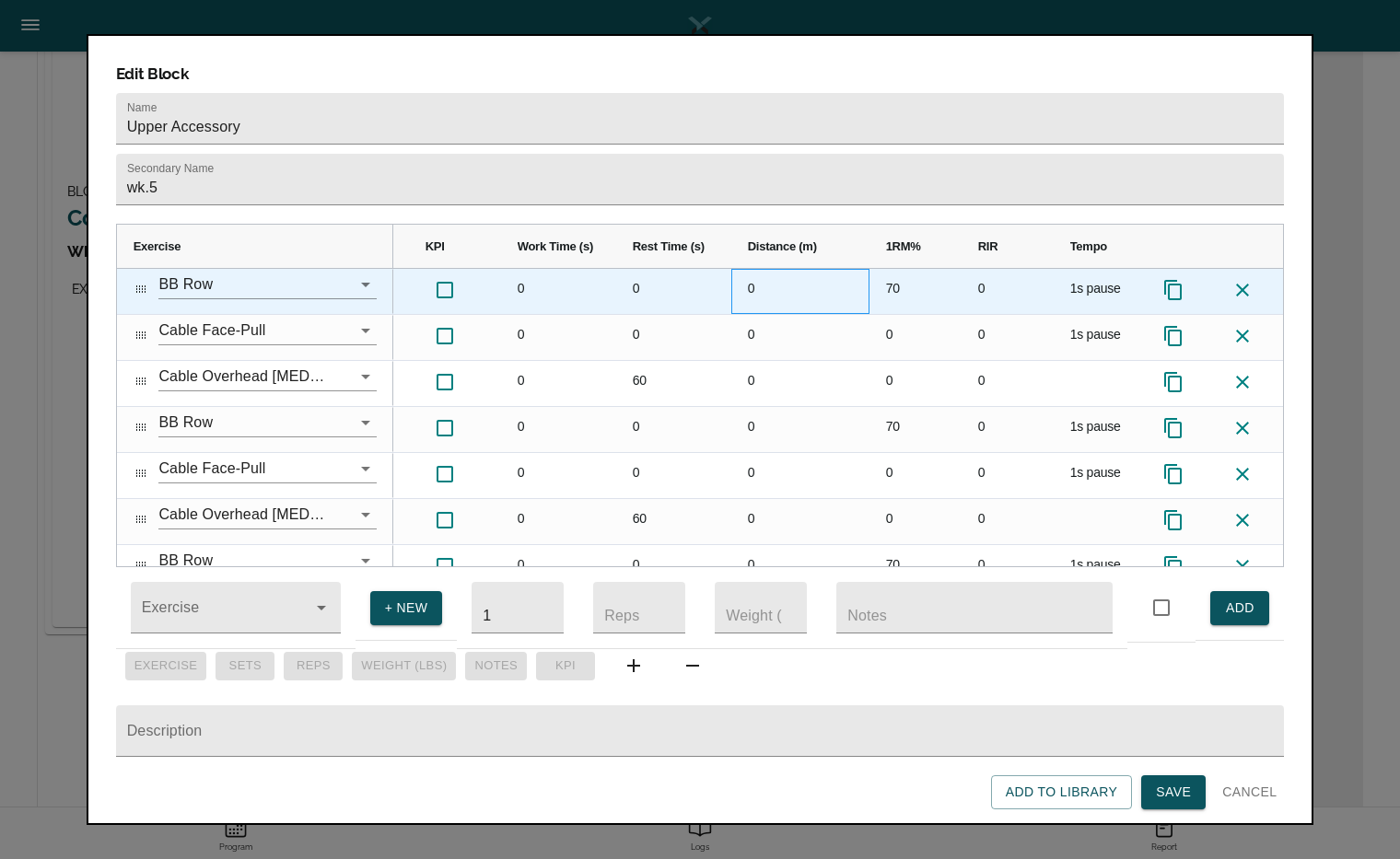 click on "0" at bounding box center (800, 291) 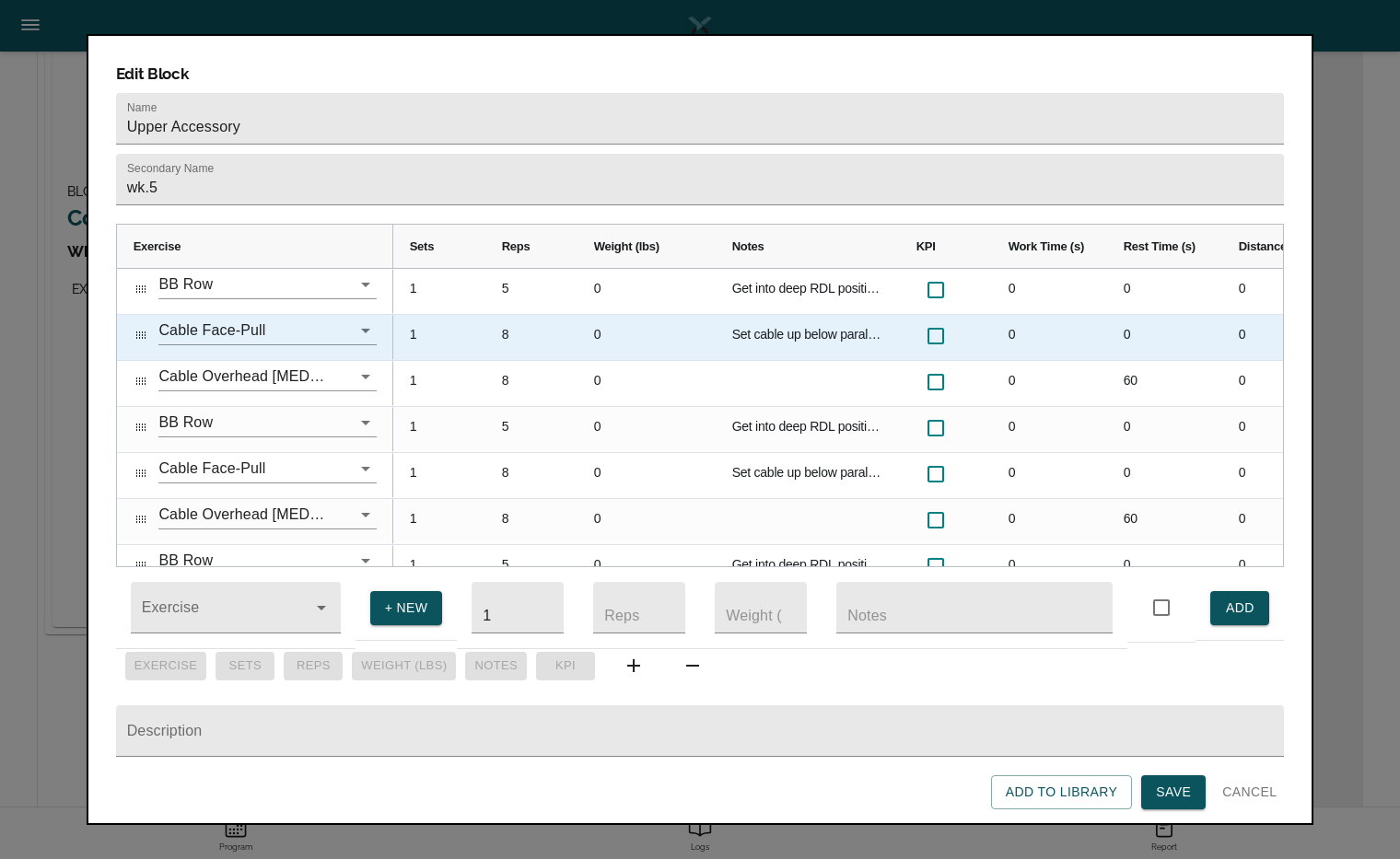 click on "8" at bounding box center (531, 337) 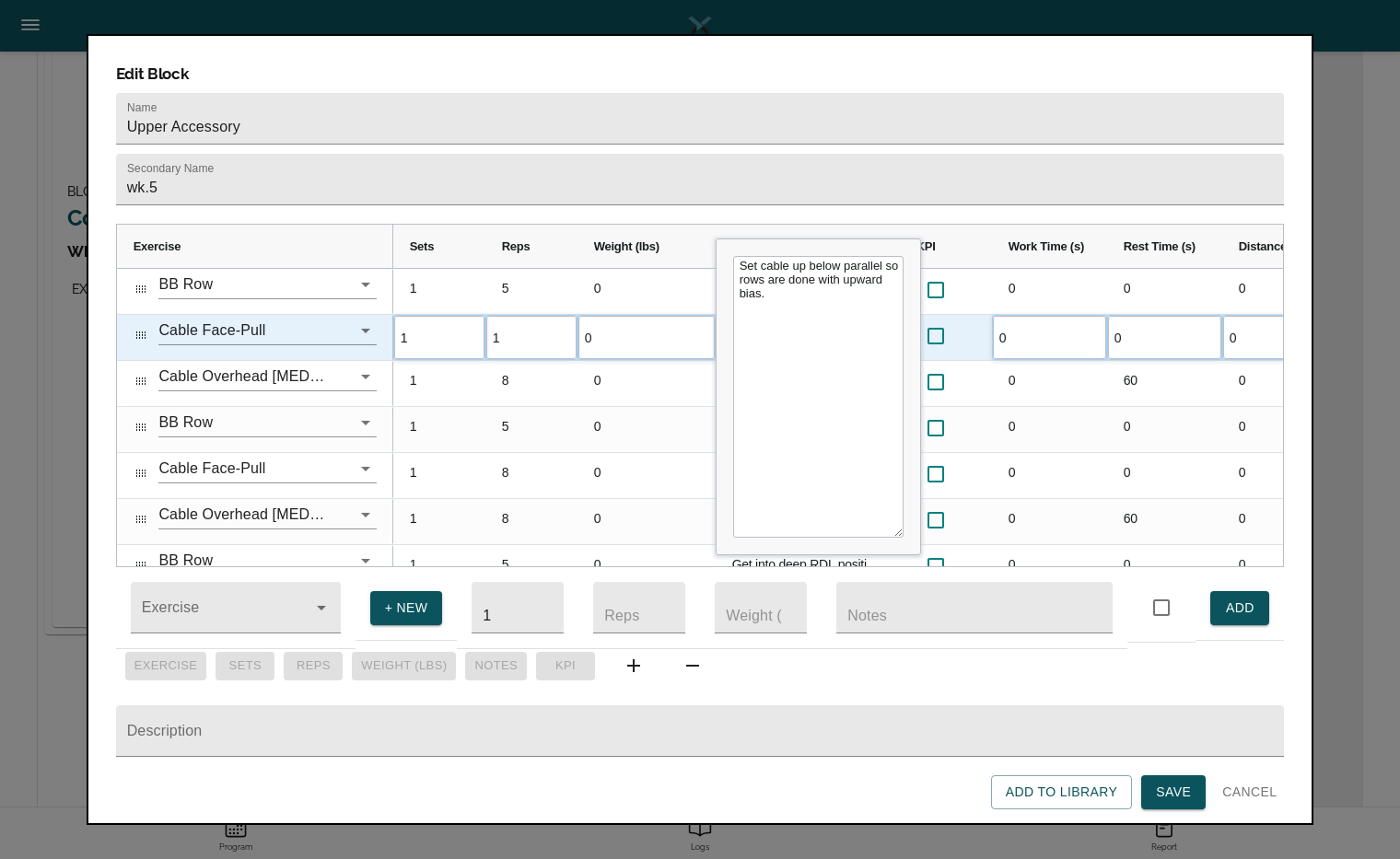 type on "12" 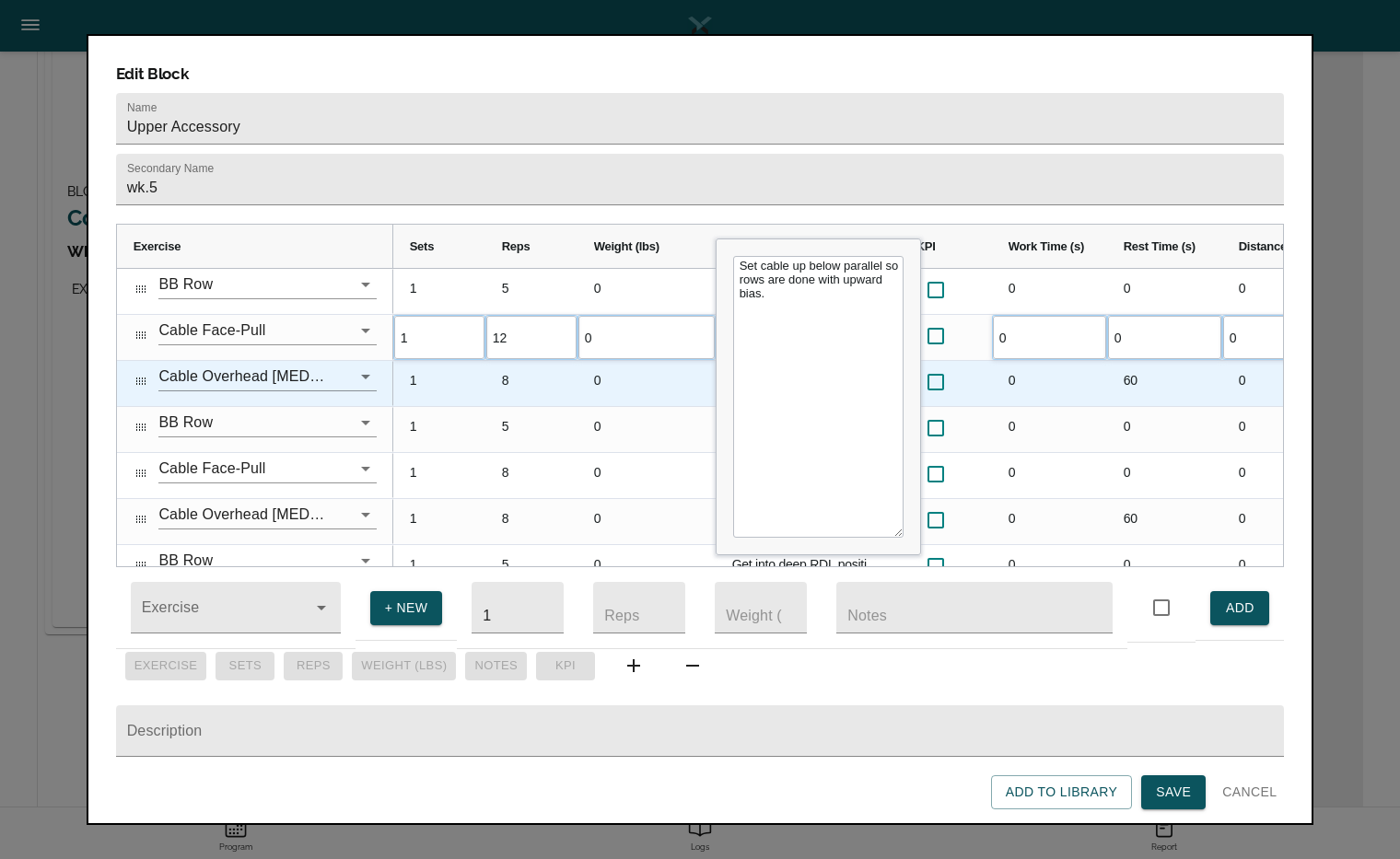 click on "8" at bounding box center [531, 383] 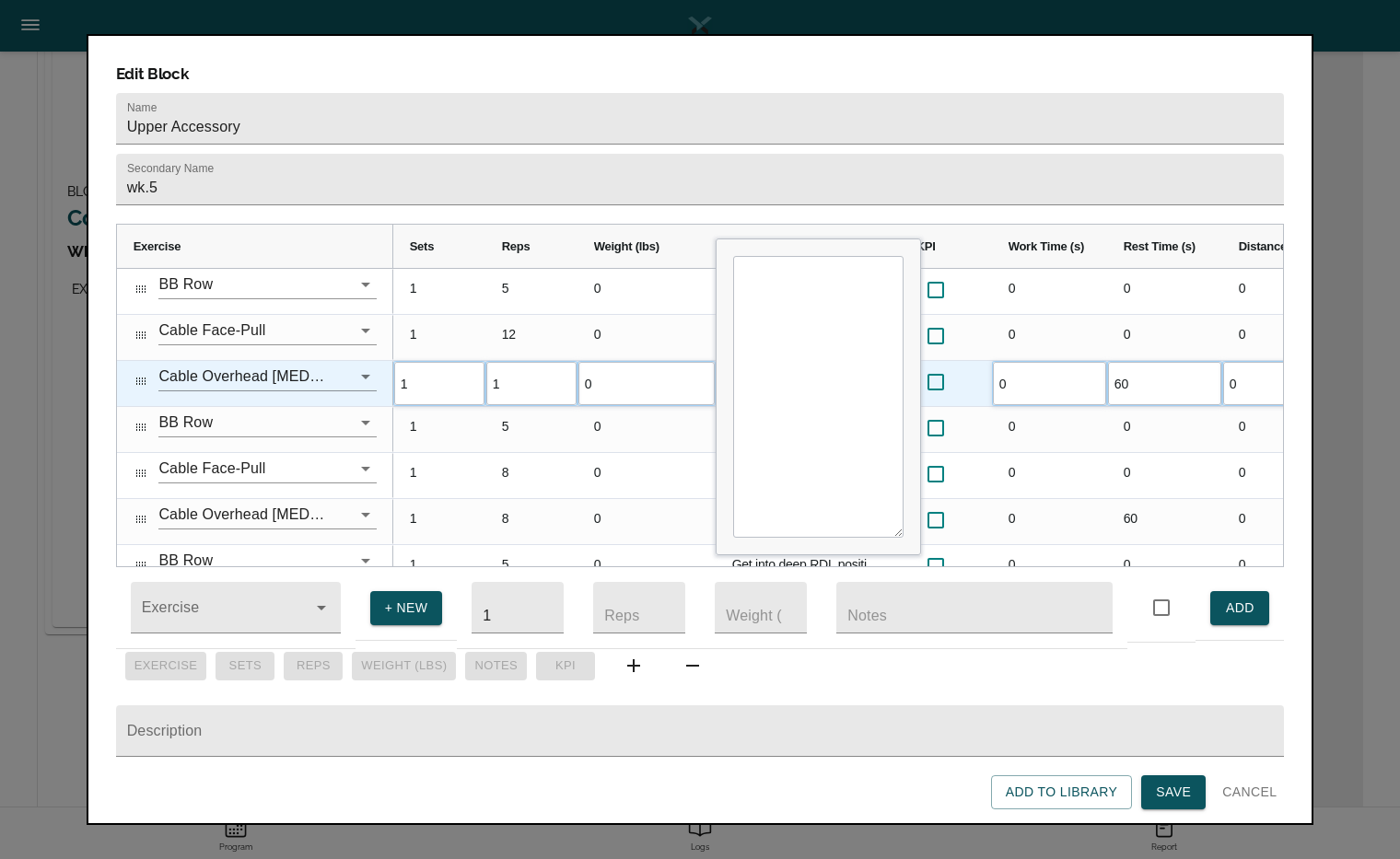 type on "12" 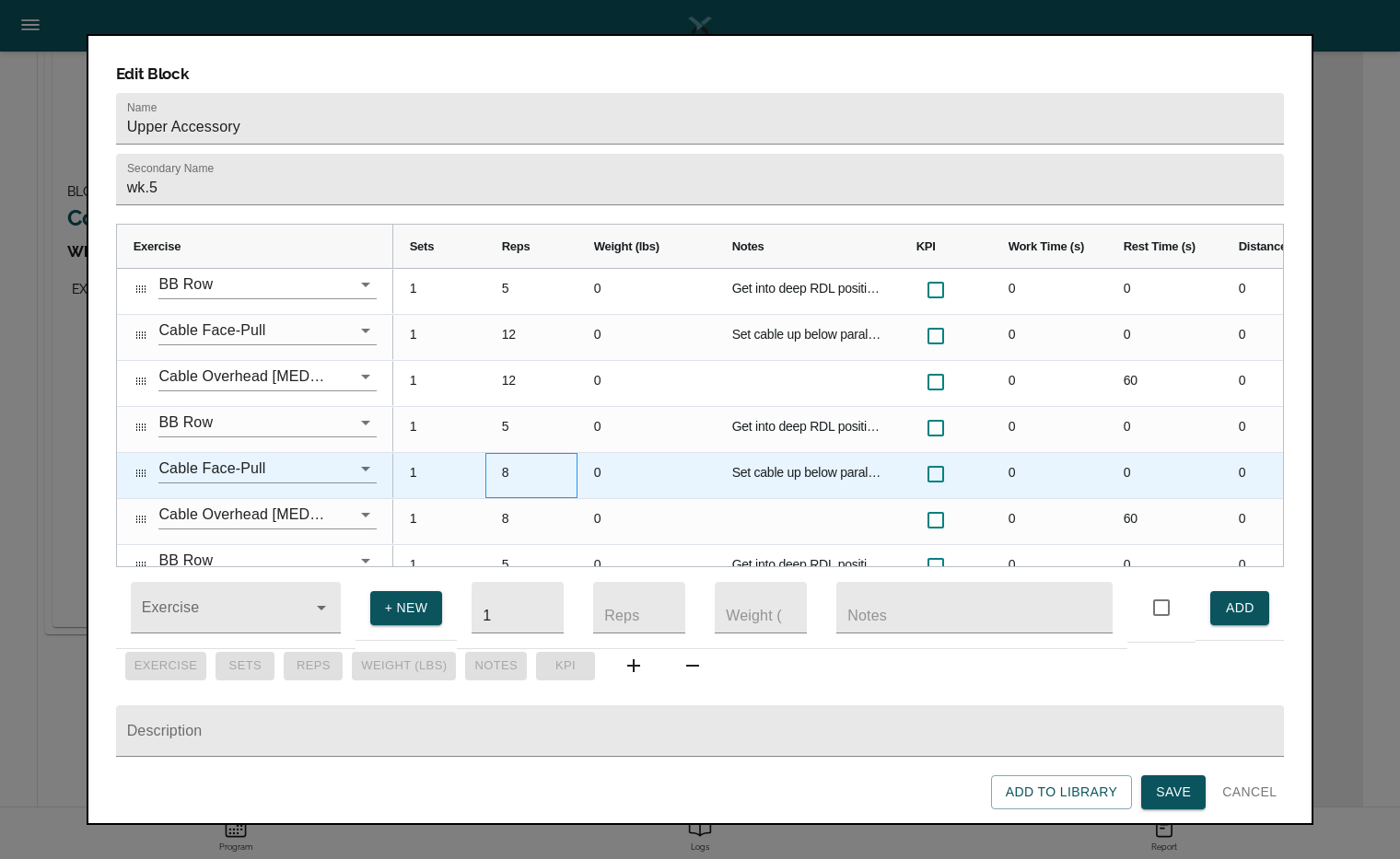 click on "8" at bounding box center (531, 475) 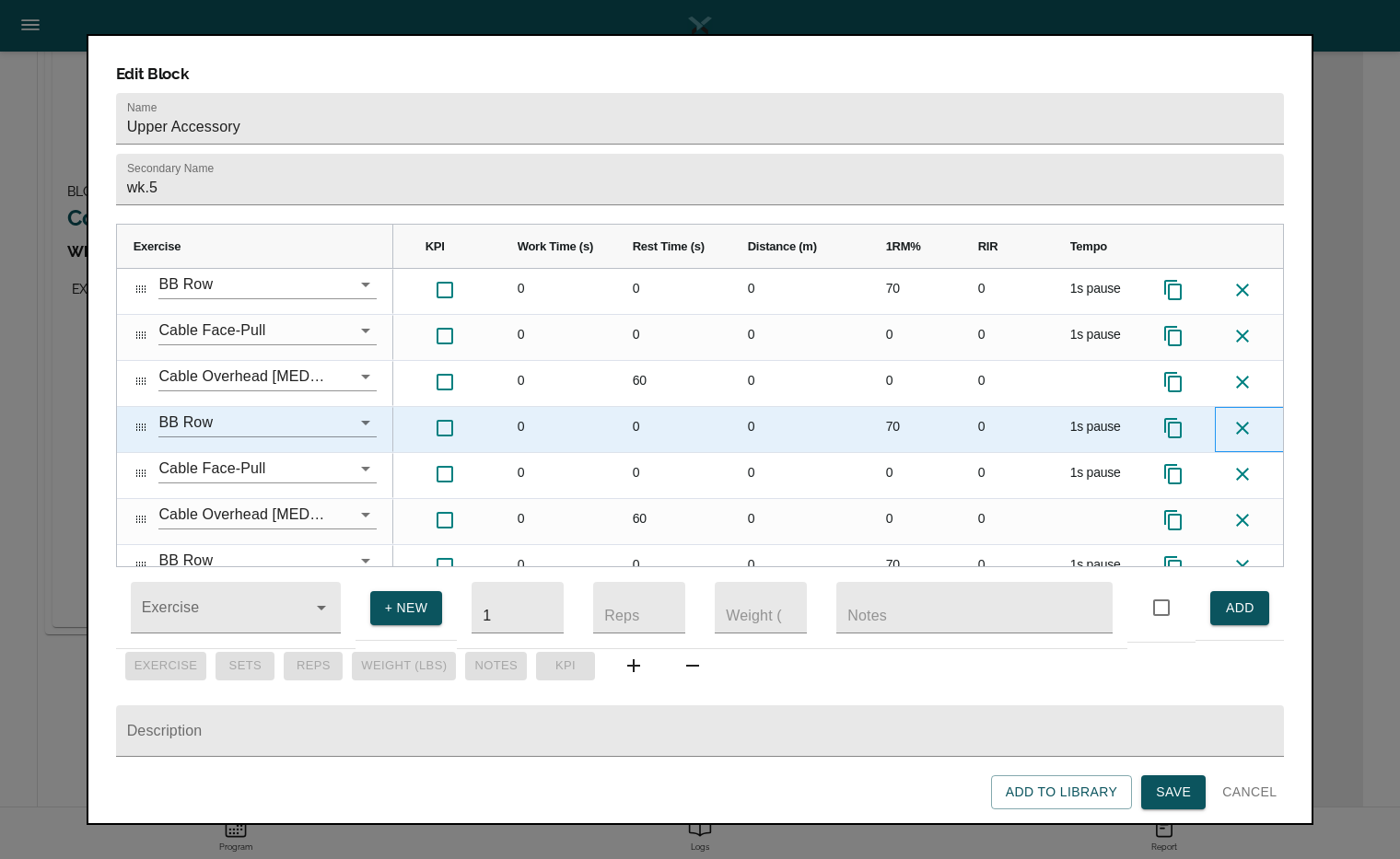 click 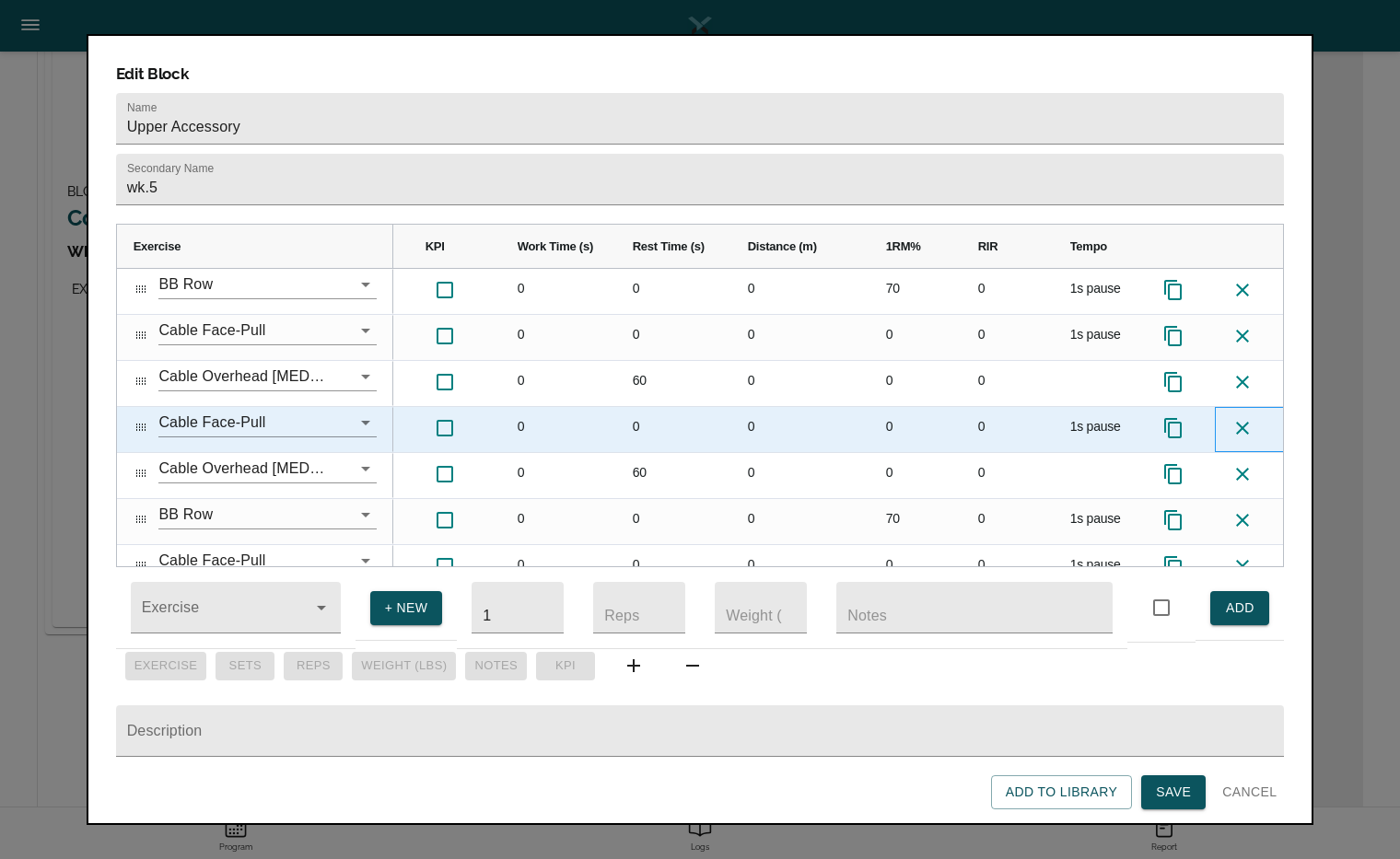 click 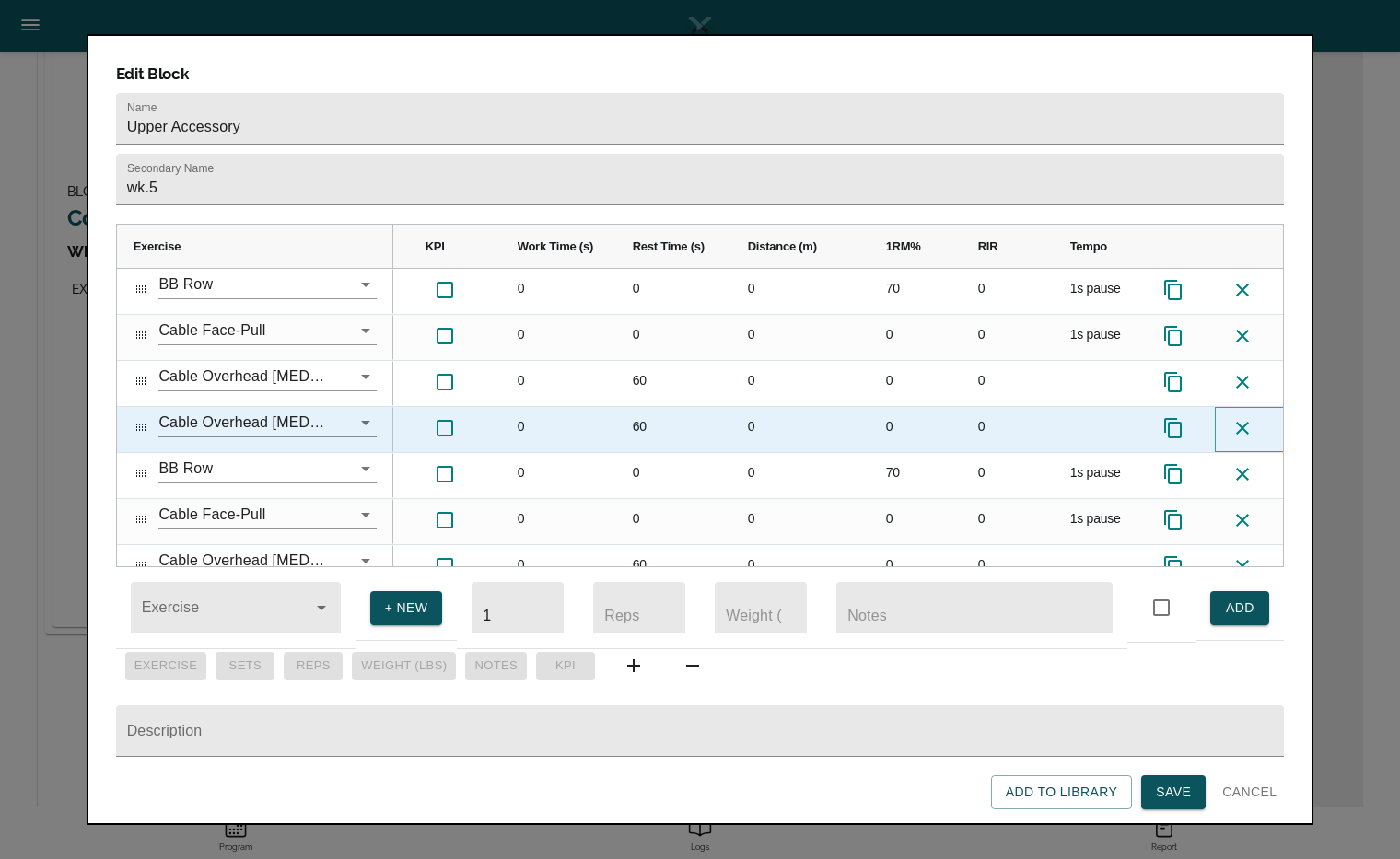 click 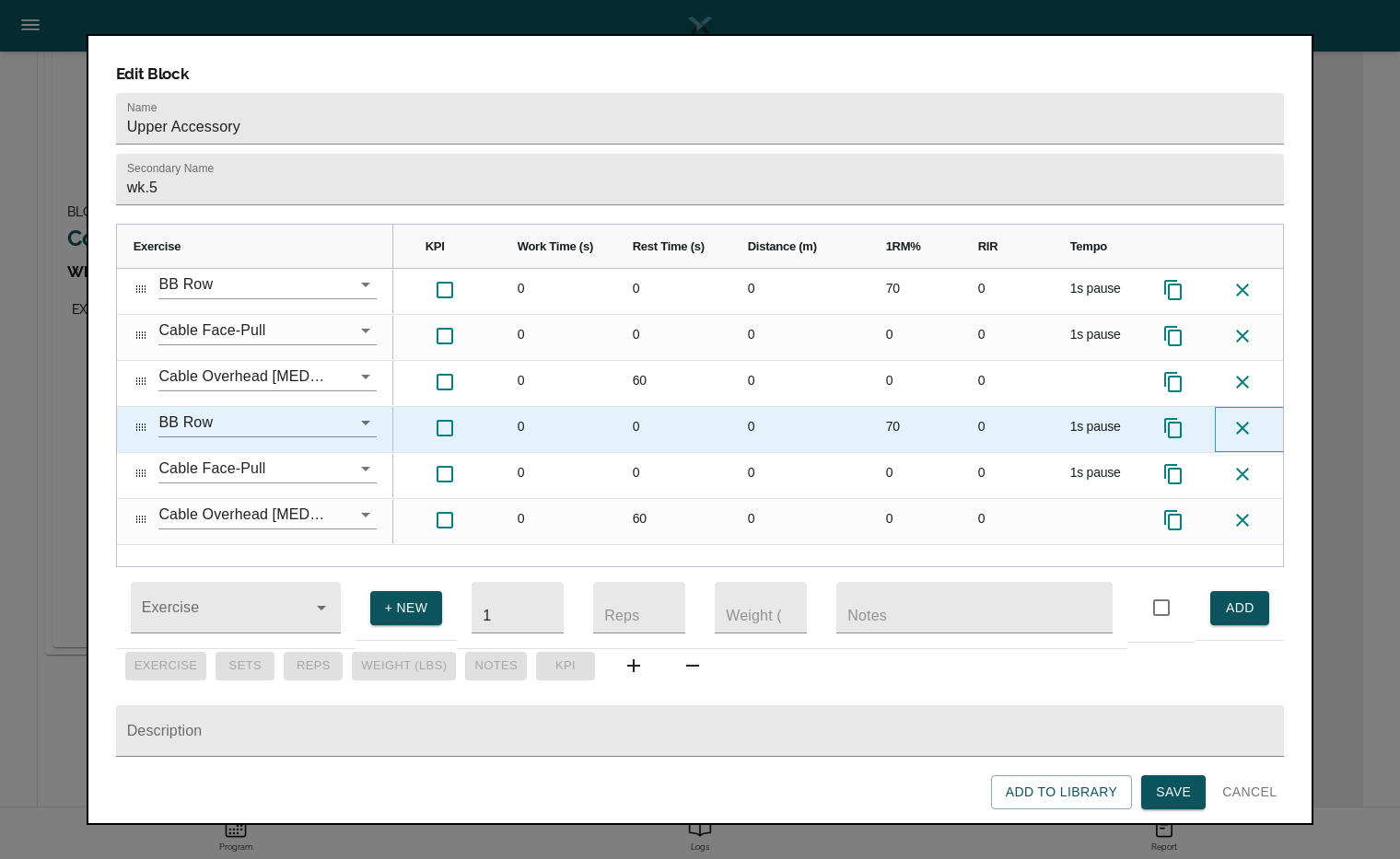 click 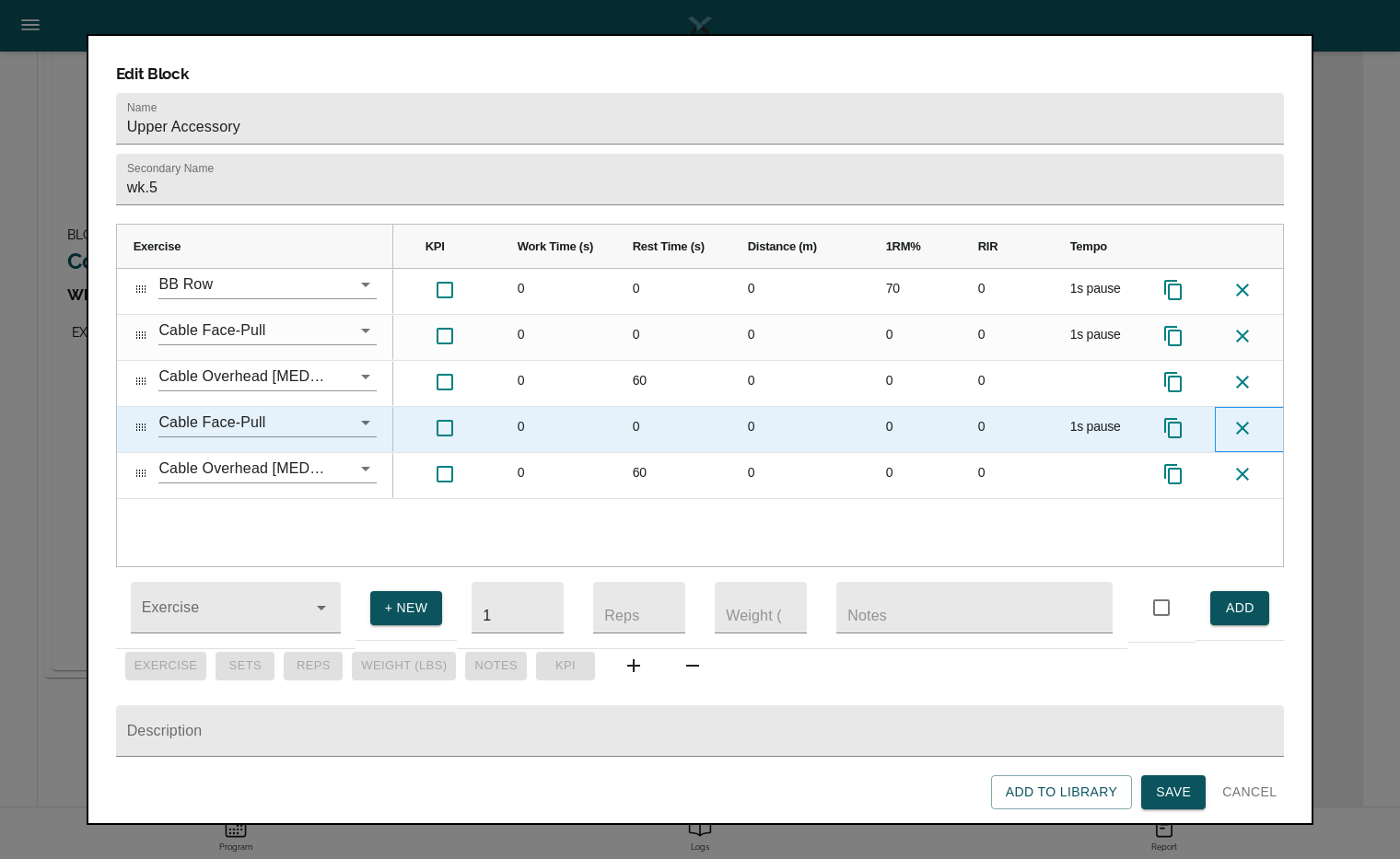 click 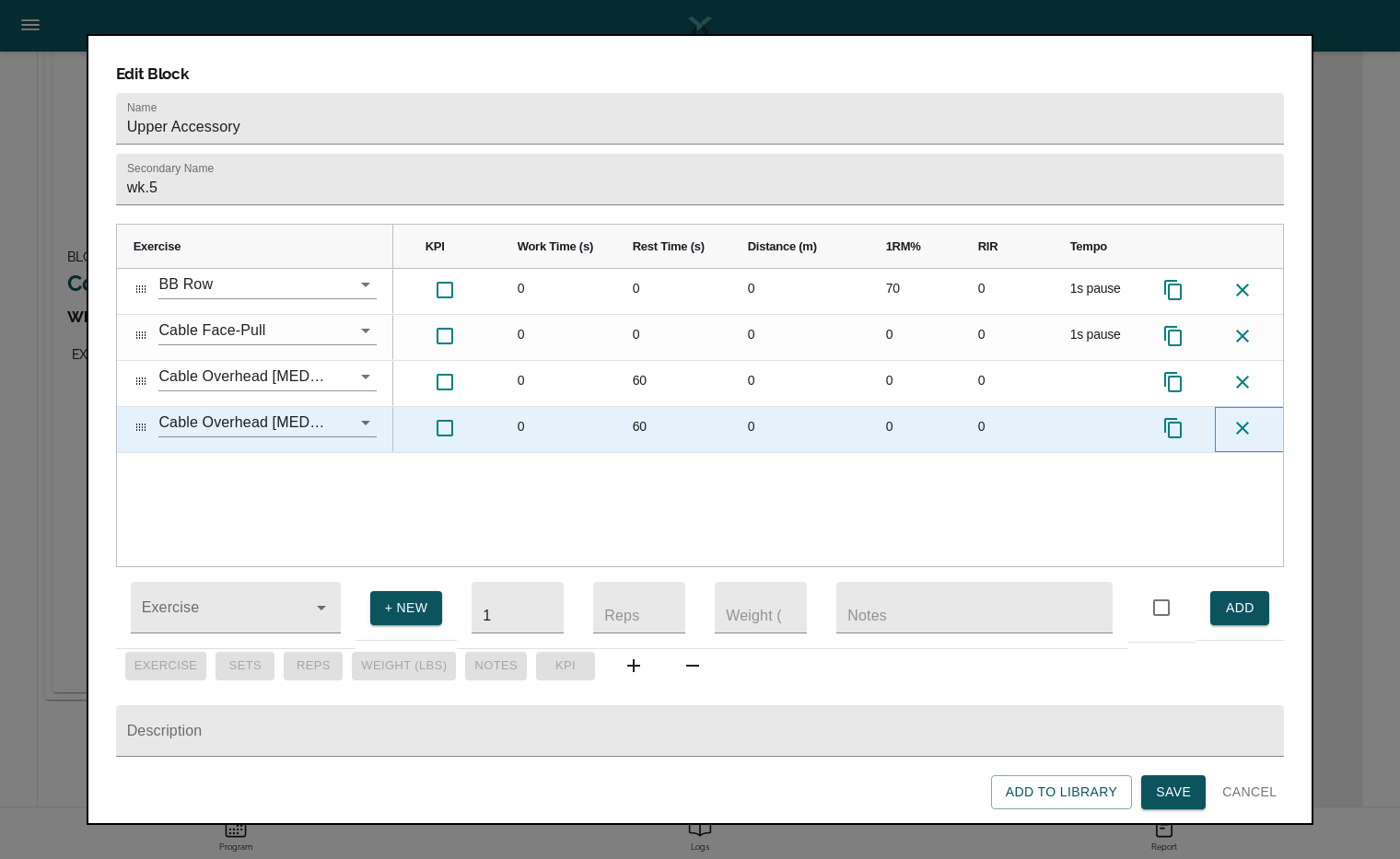 click 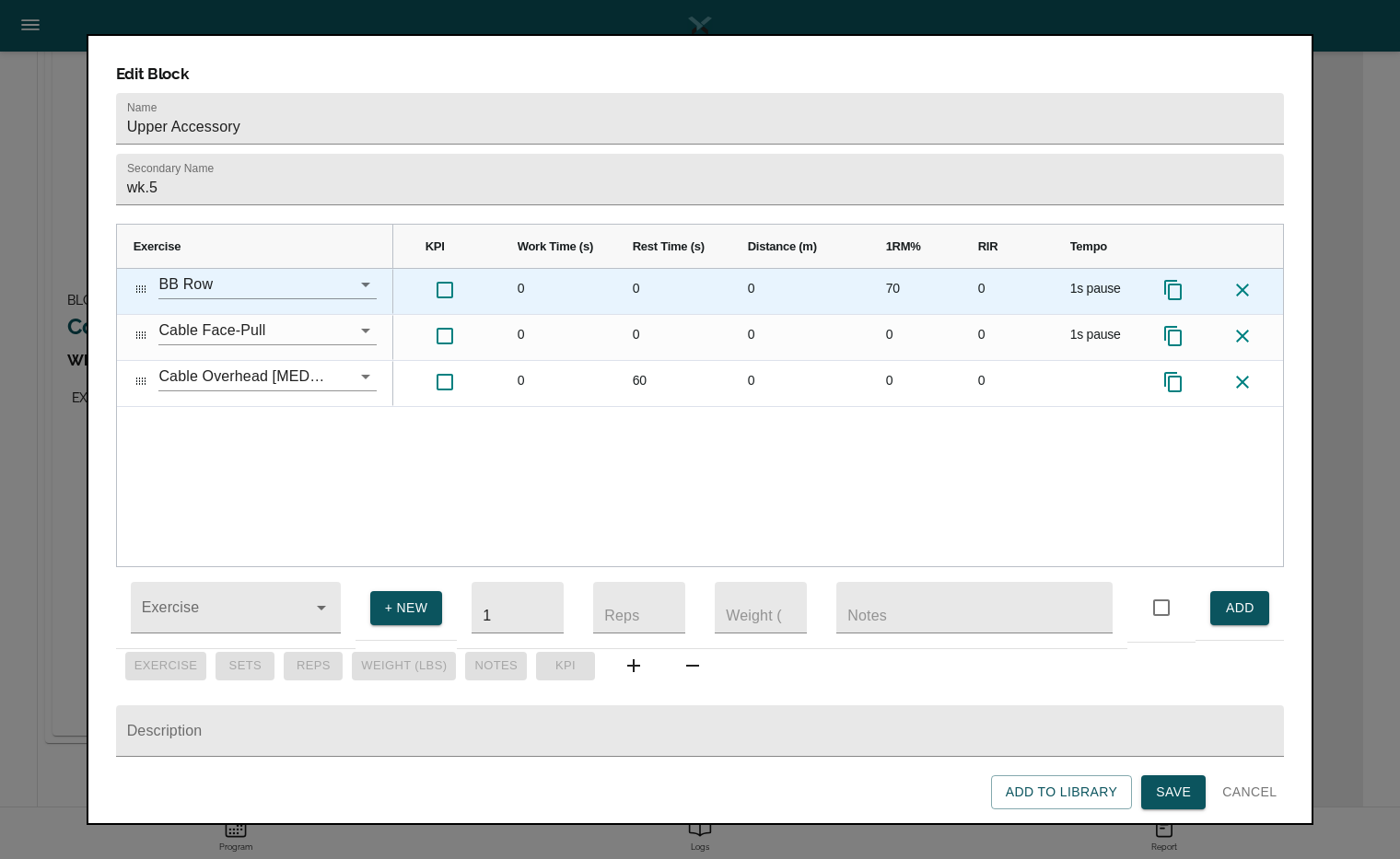 click 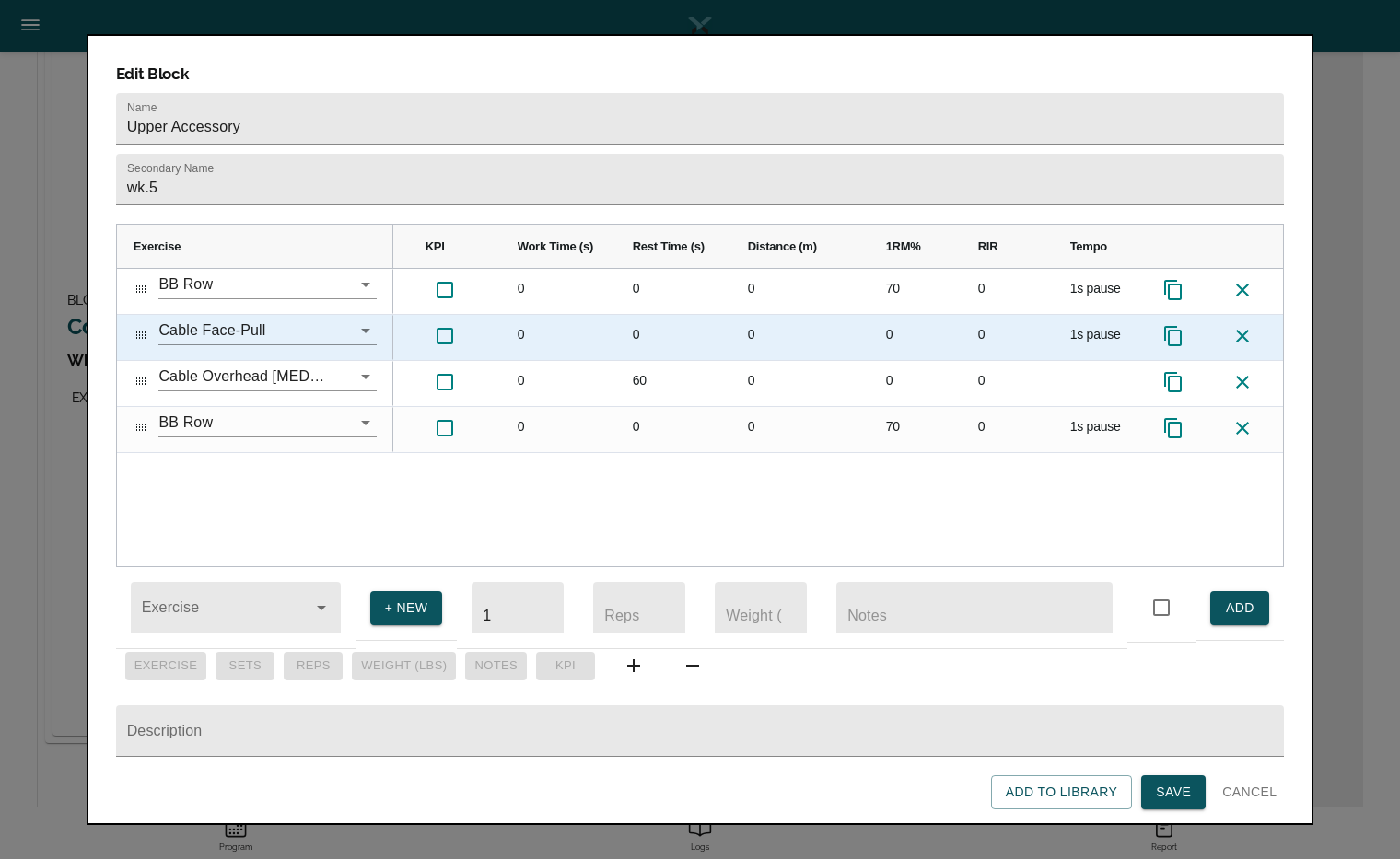 click 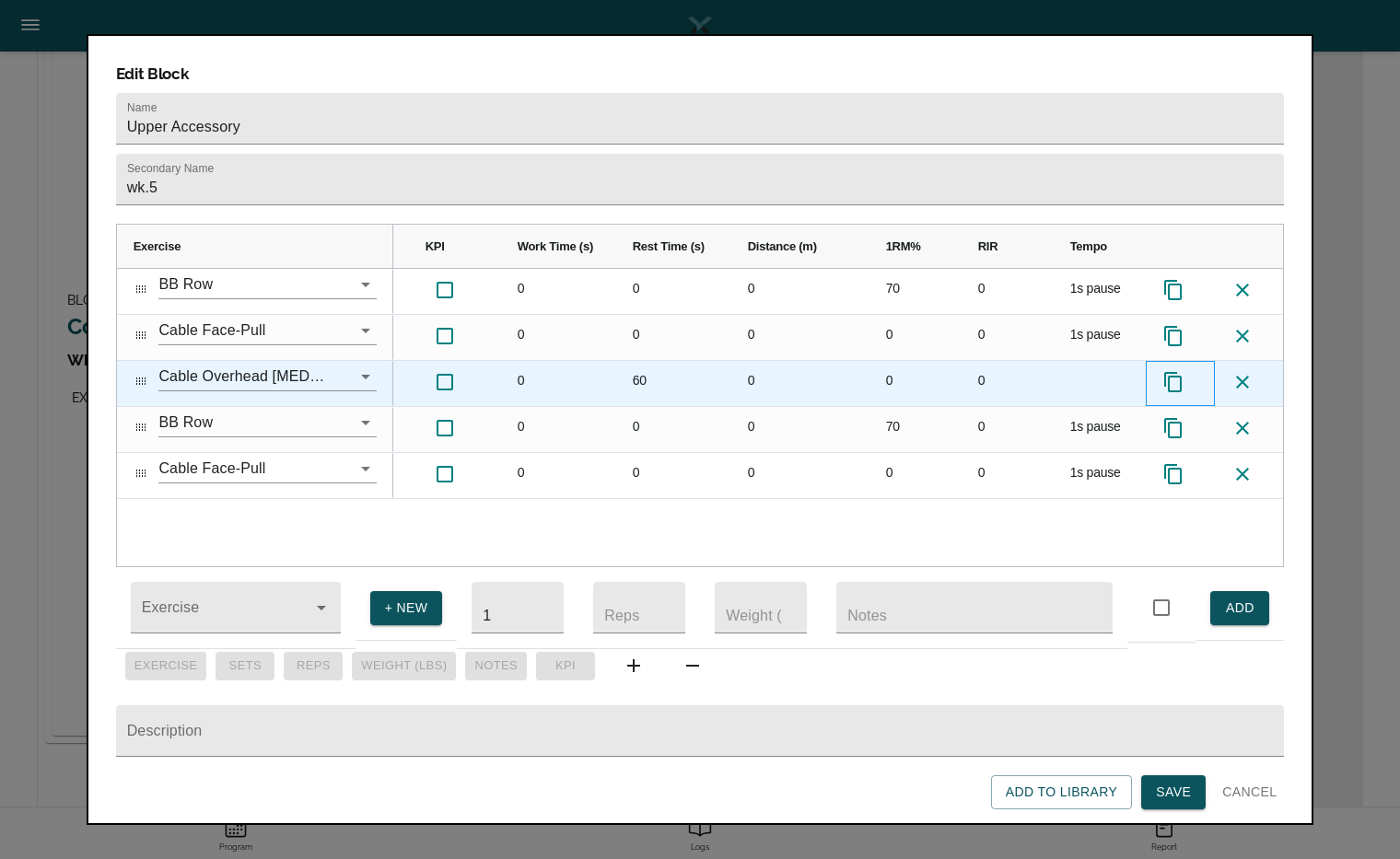 click 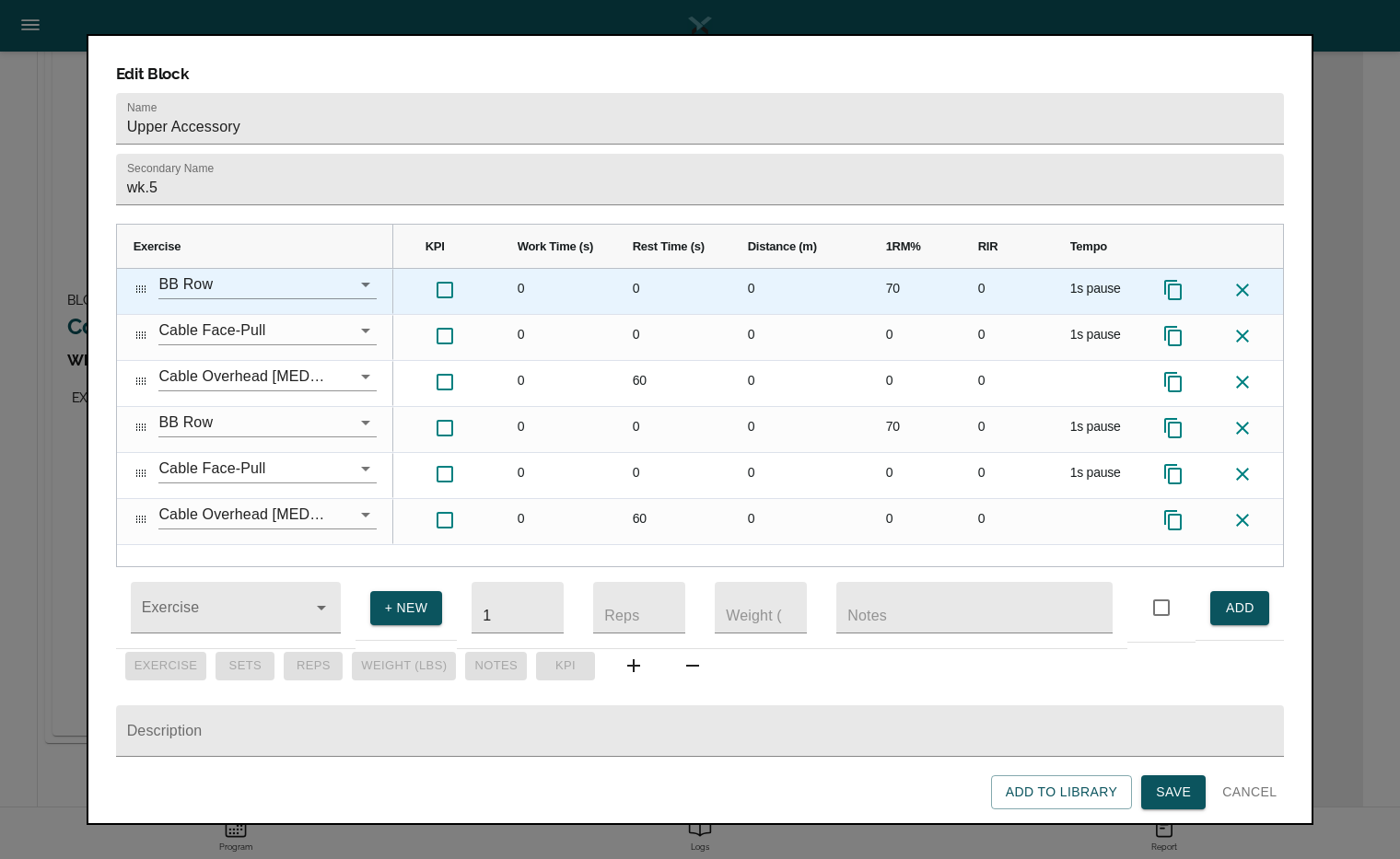 click 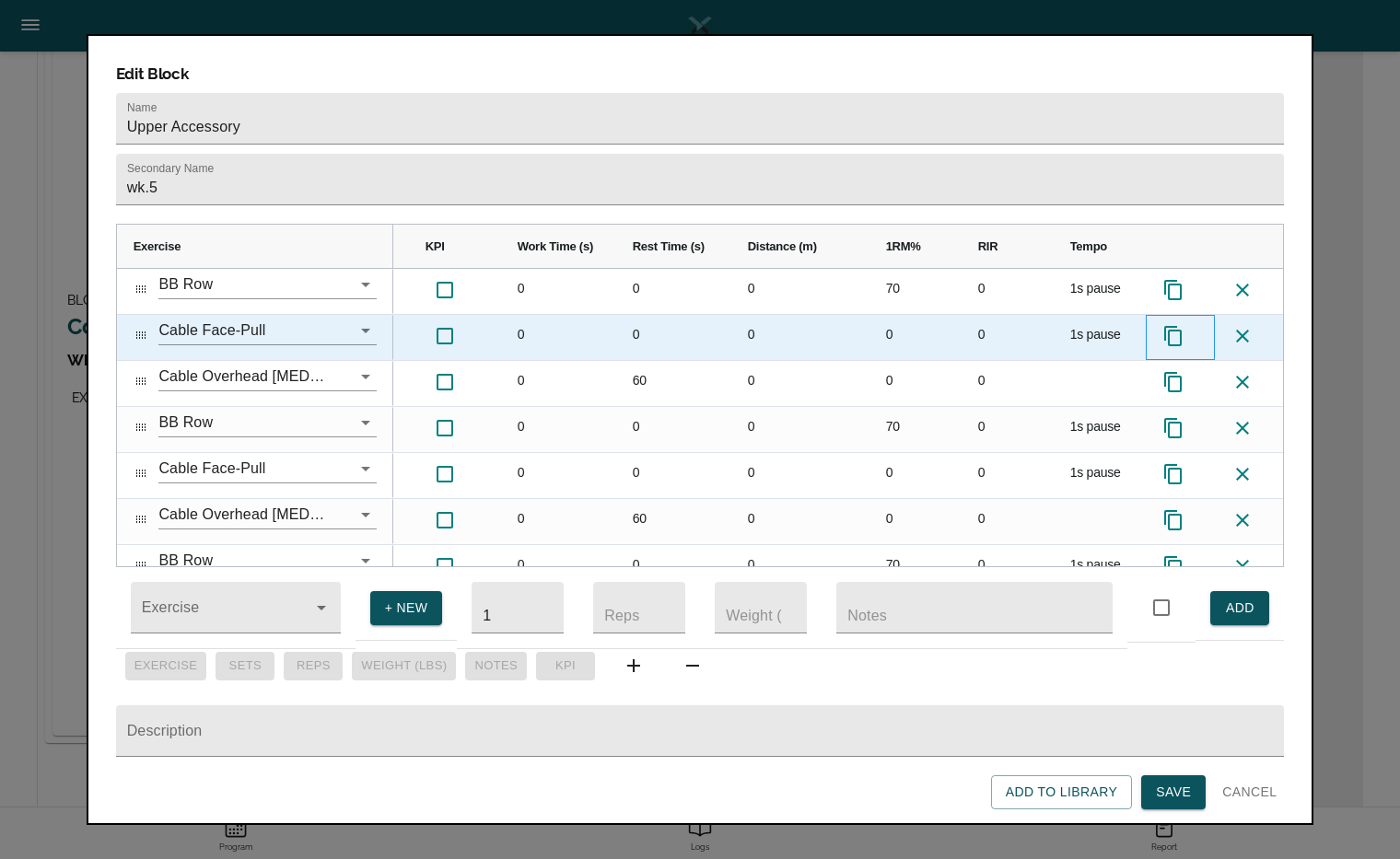 click 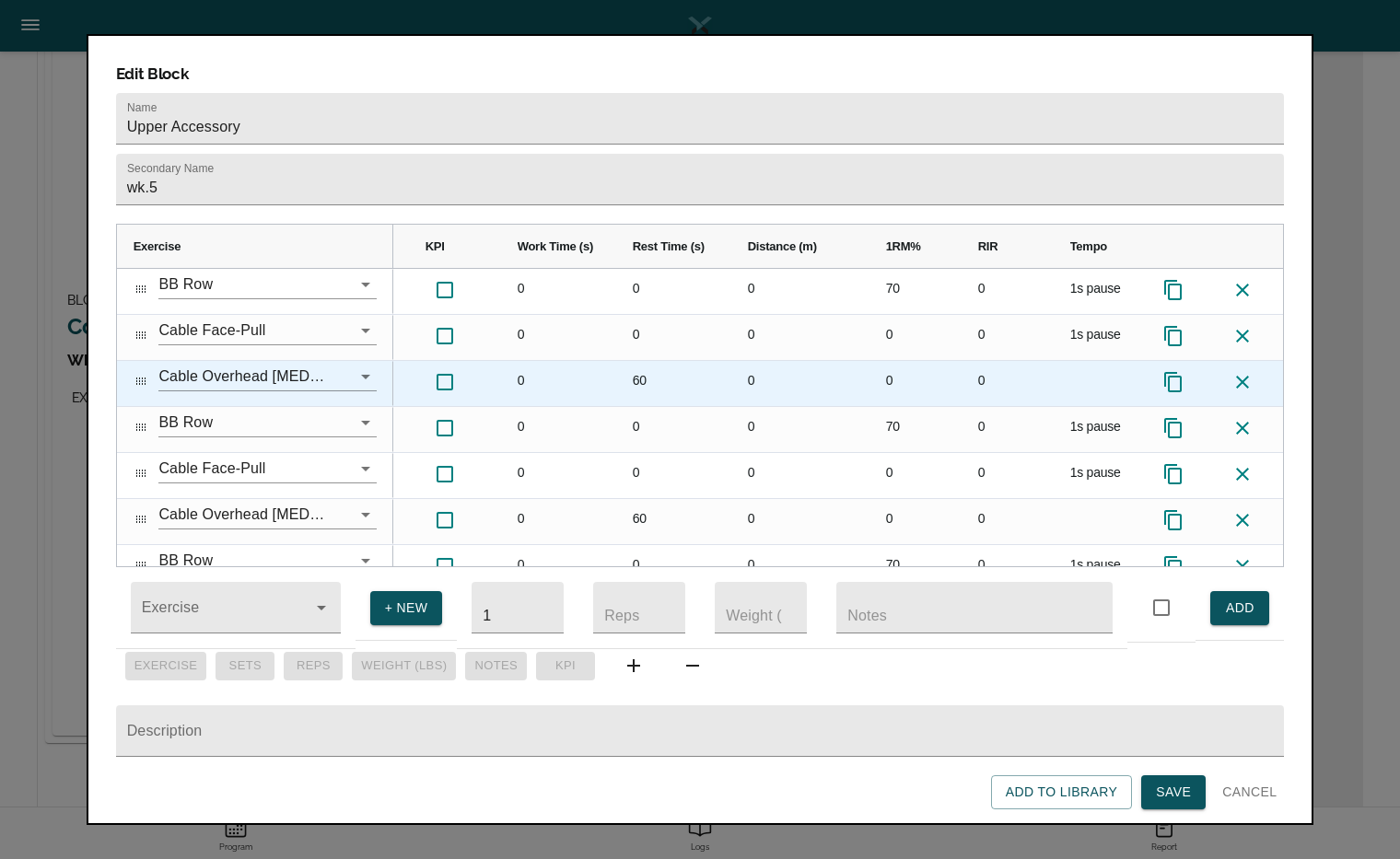 click 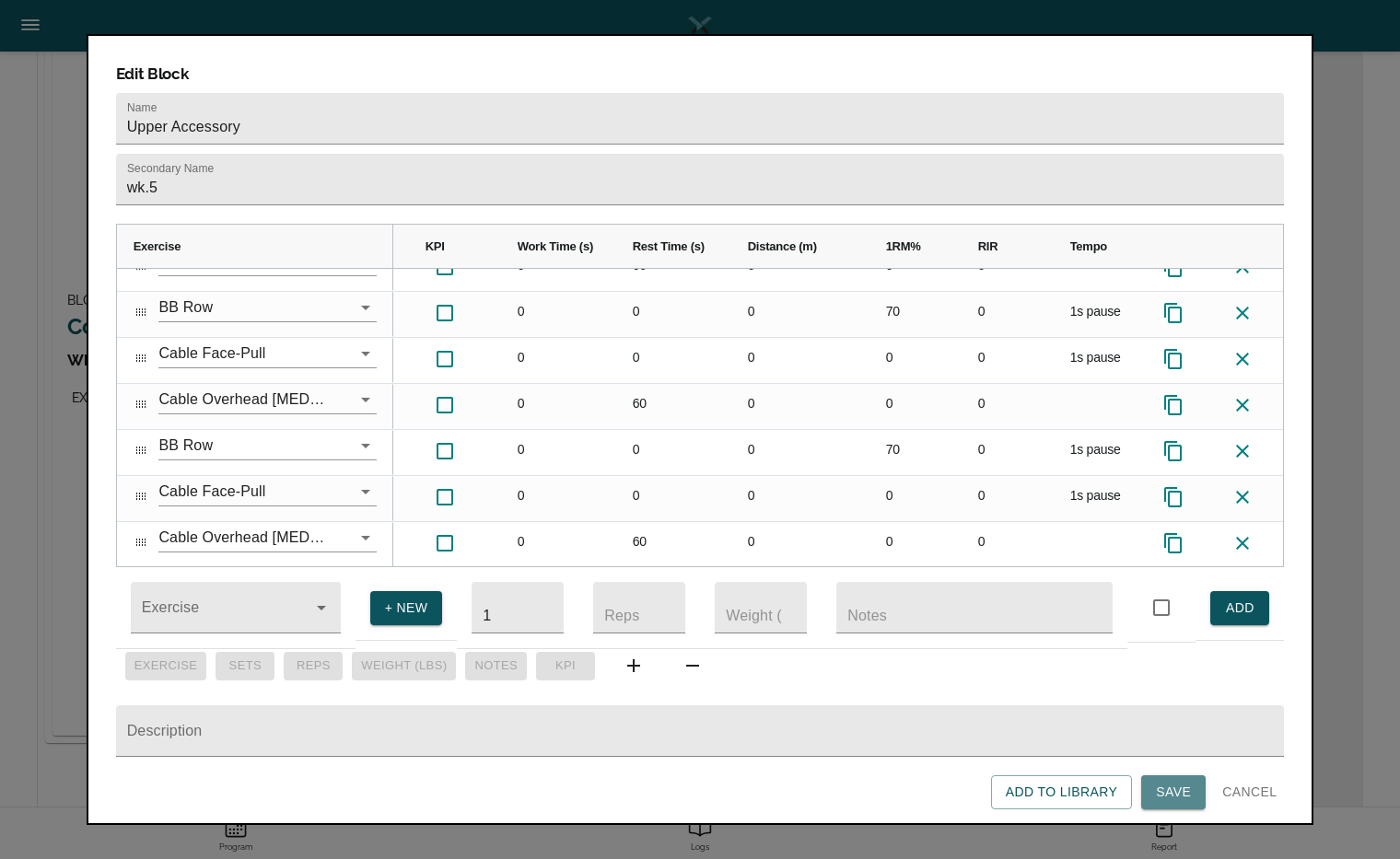 click on "Save" at bounding box center (1173, 792) 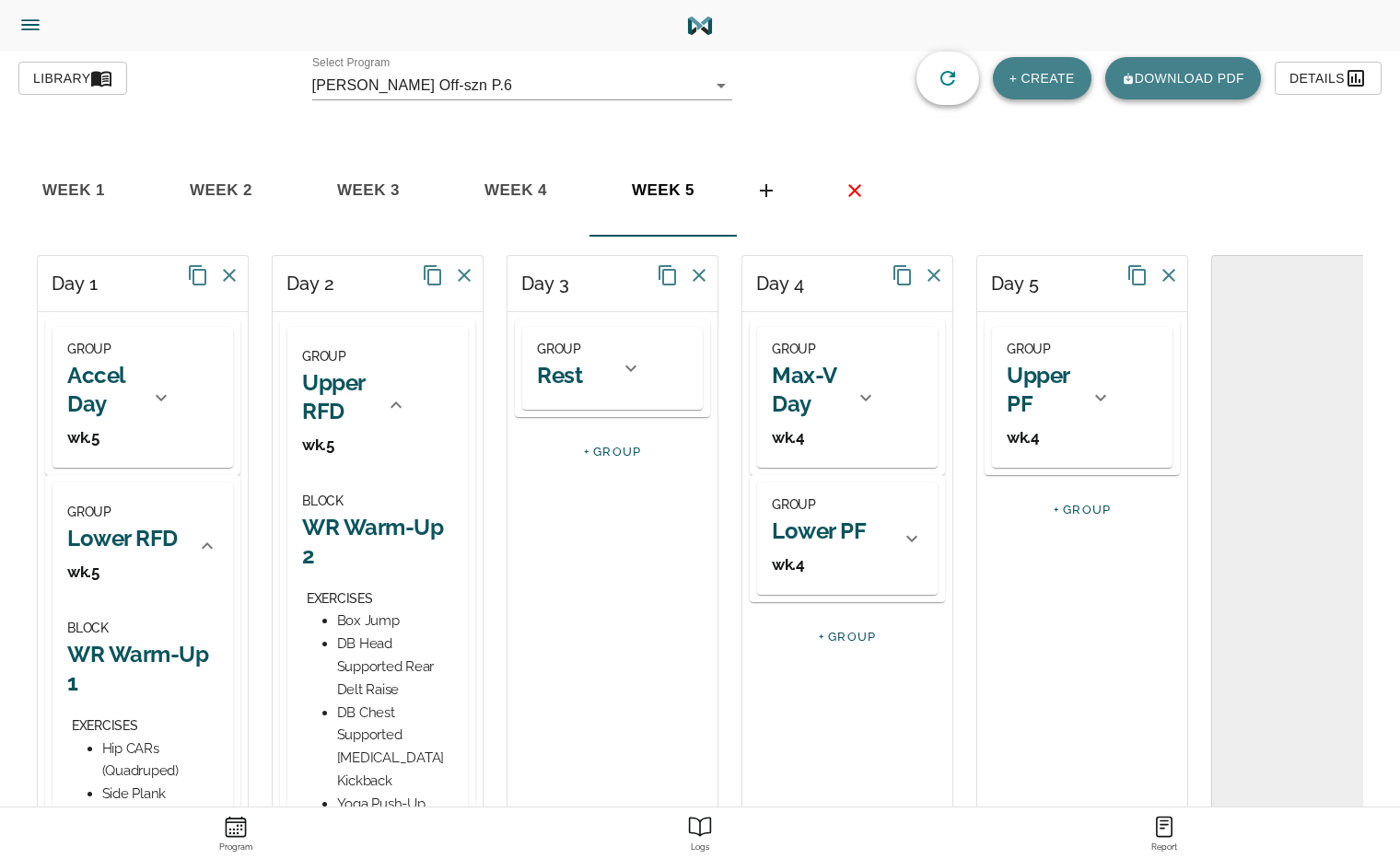 click on "Max-V Day" at bounding box center [808, 389] 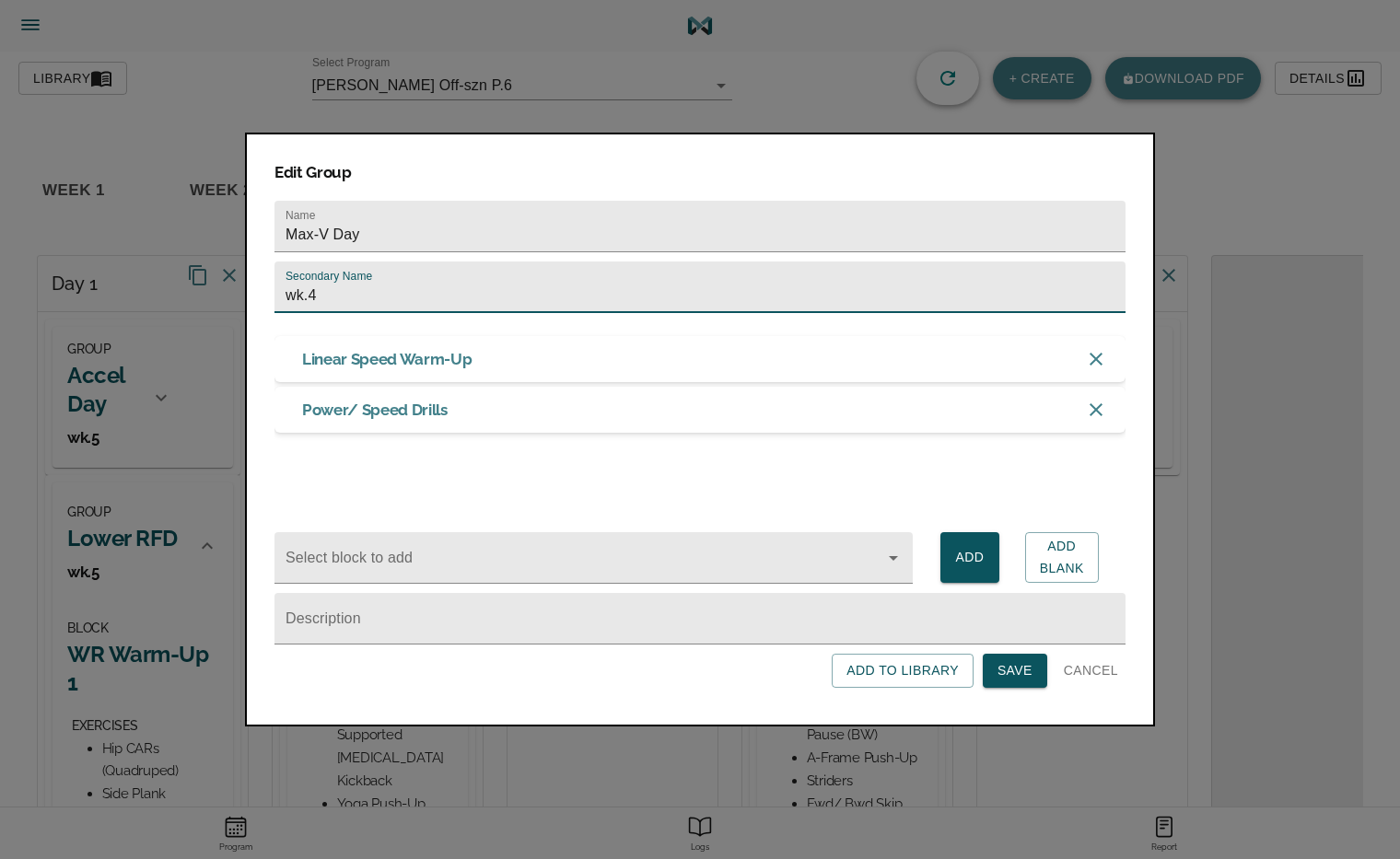 click on "wk.4" at bounding box center [700, 287] 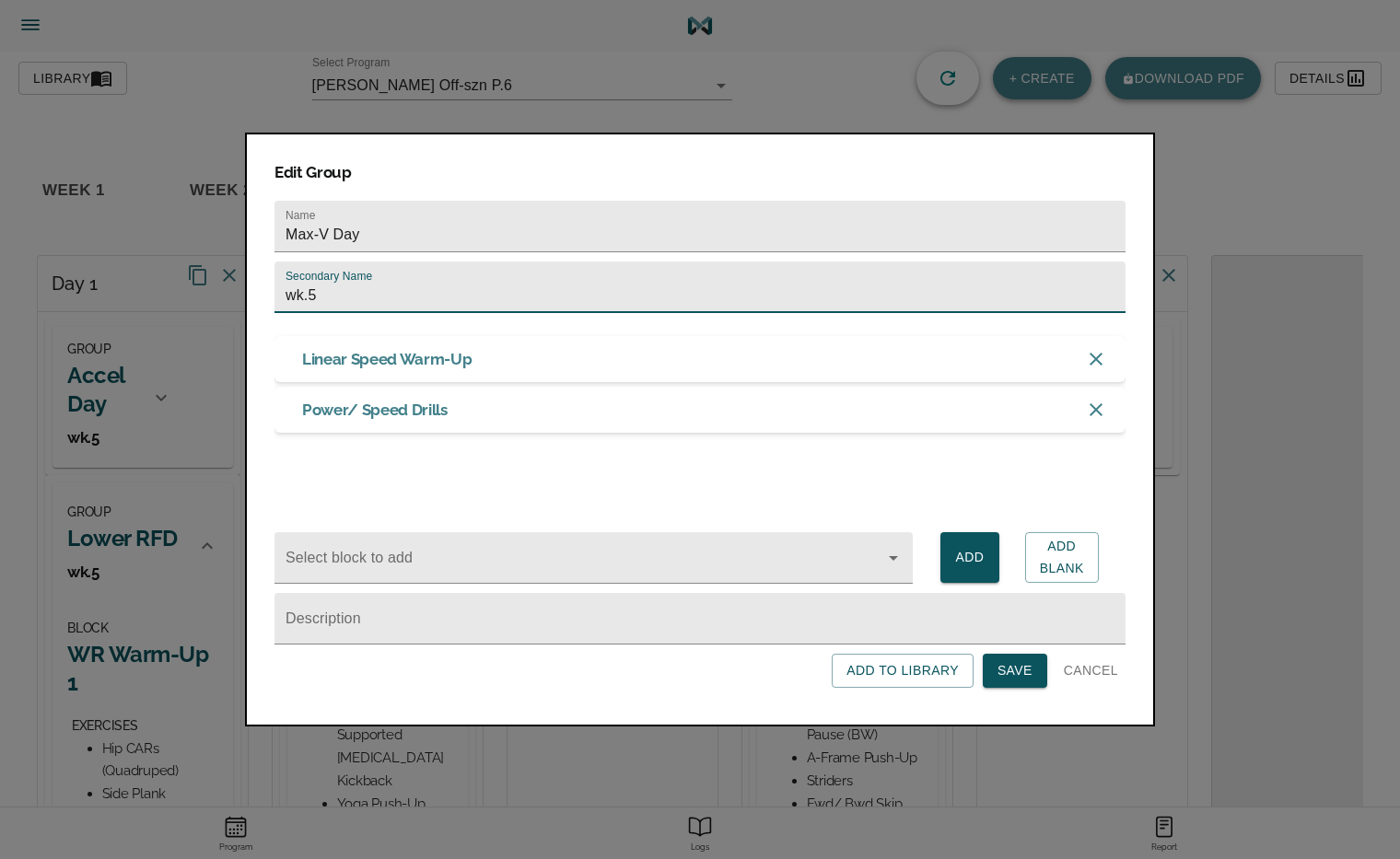 type on "wk.5" 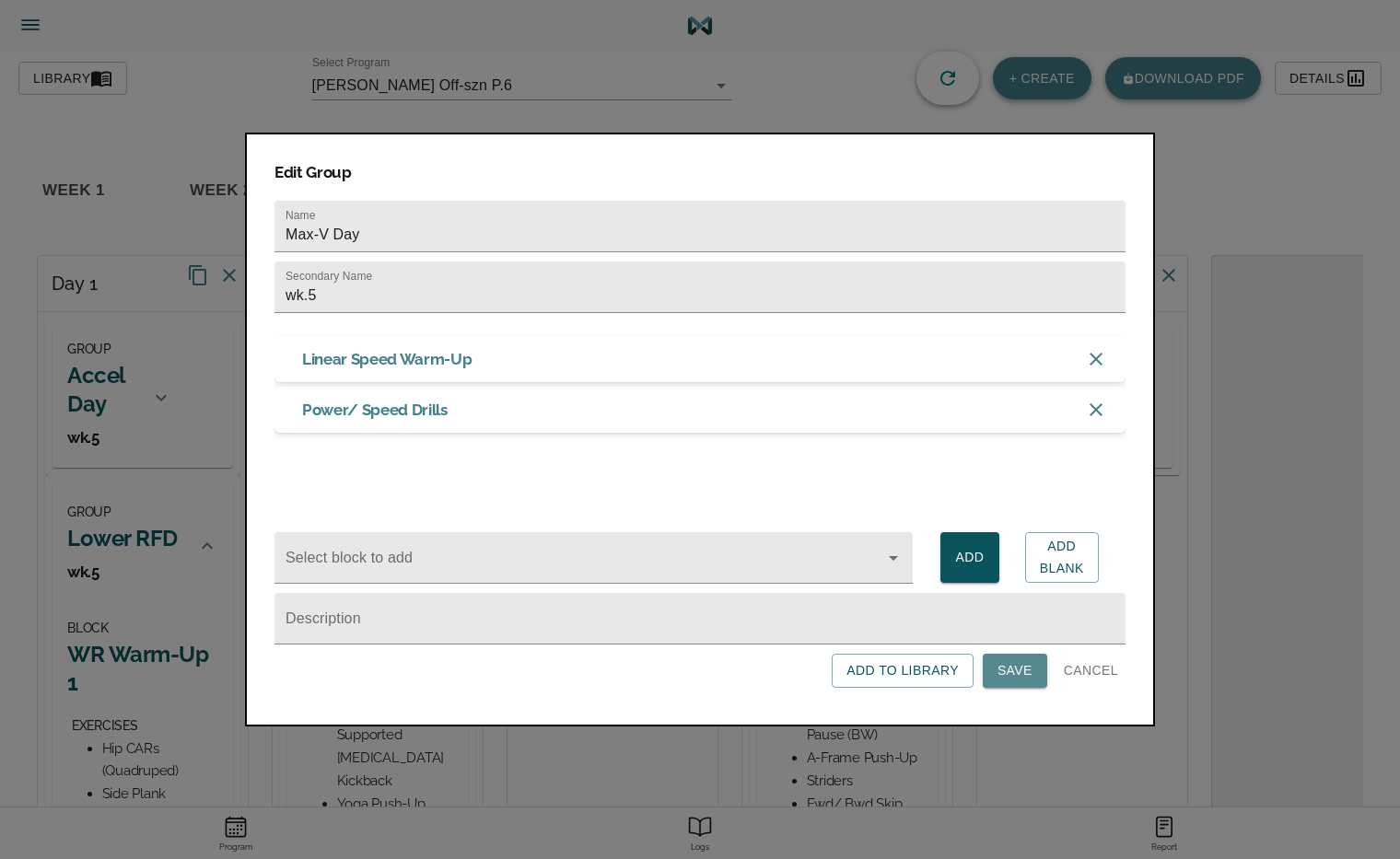 click on "Save" at bounding box center (1015, 670) 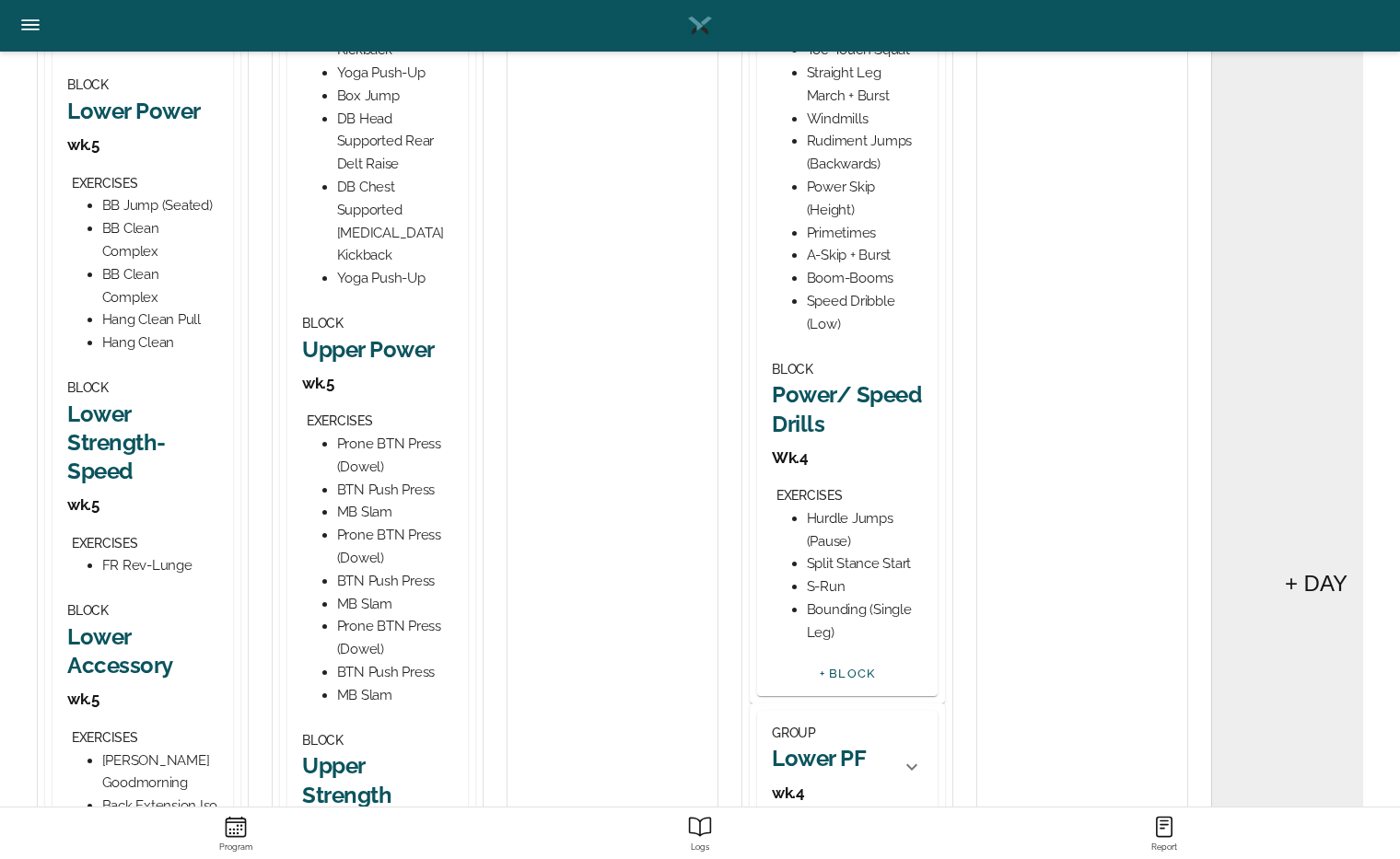 click on "Power/ Speed Drills" at bounding box center [847, 409] 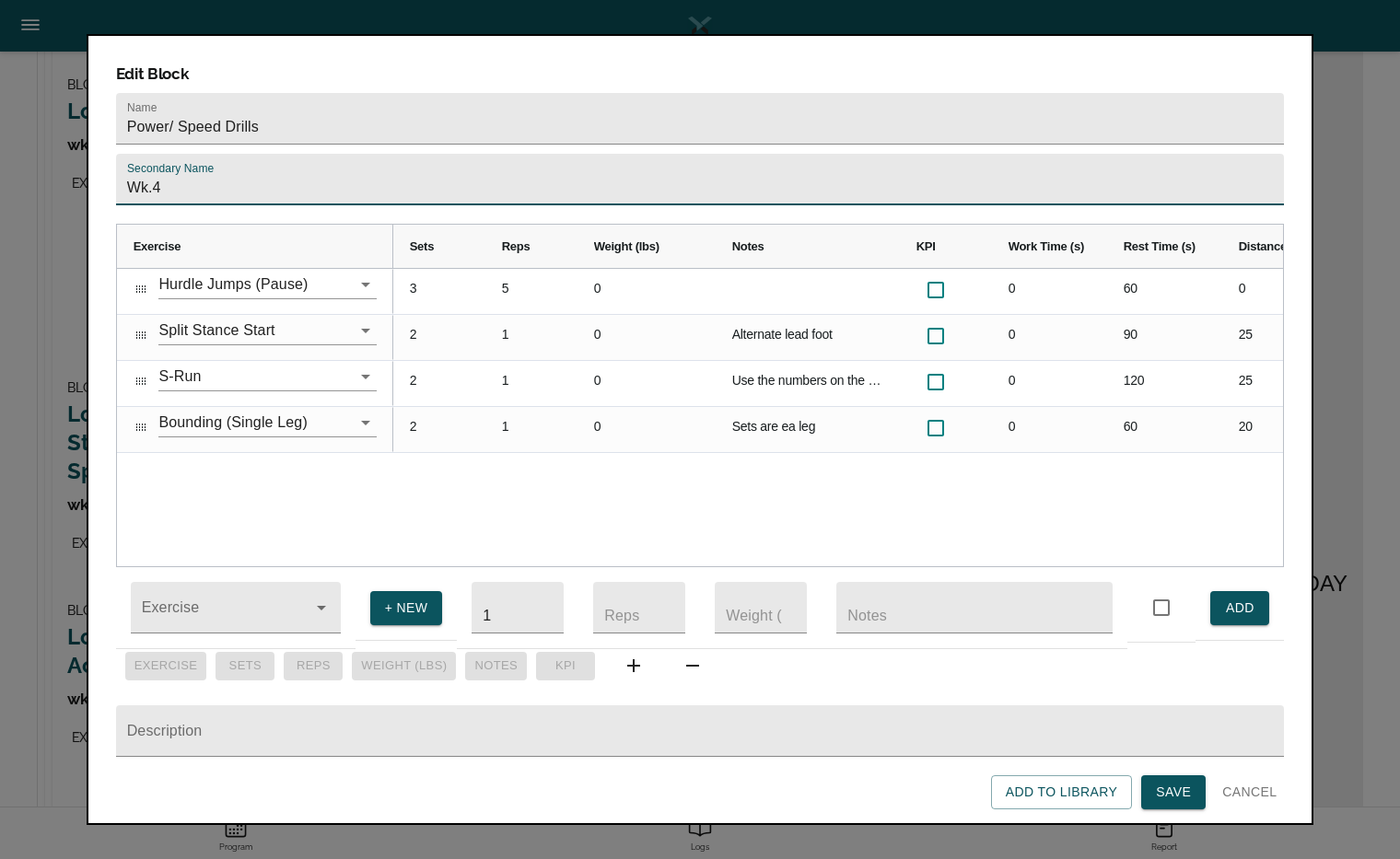 click on "Wk.4" at bounding box center (700, 180) 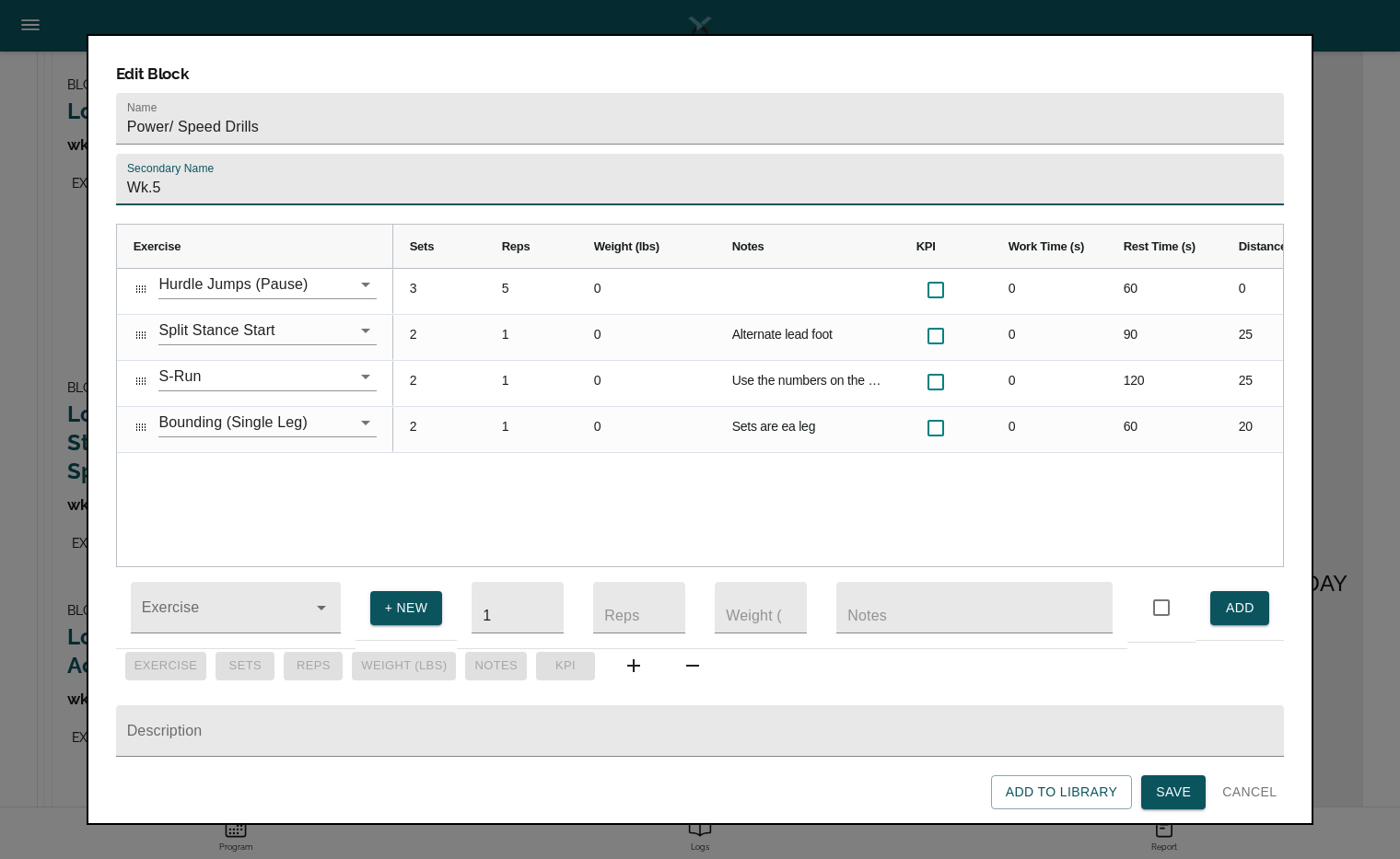 type on "Wk.5" 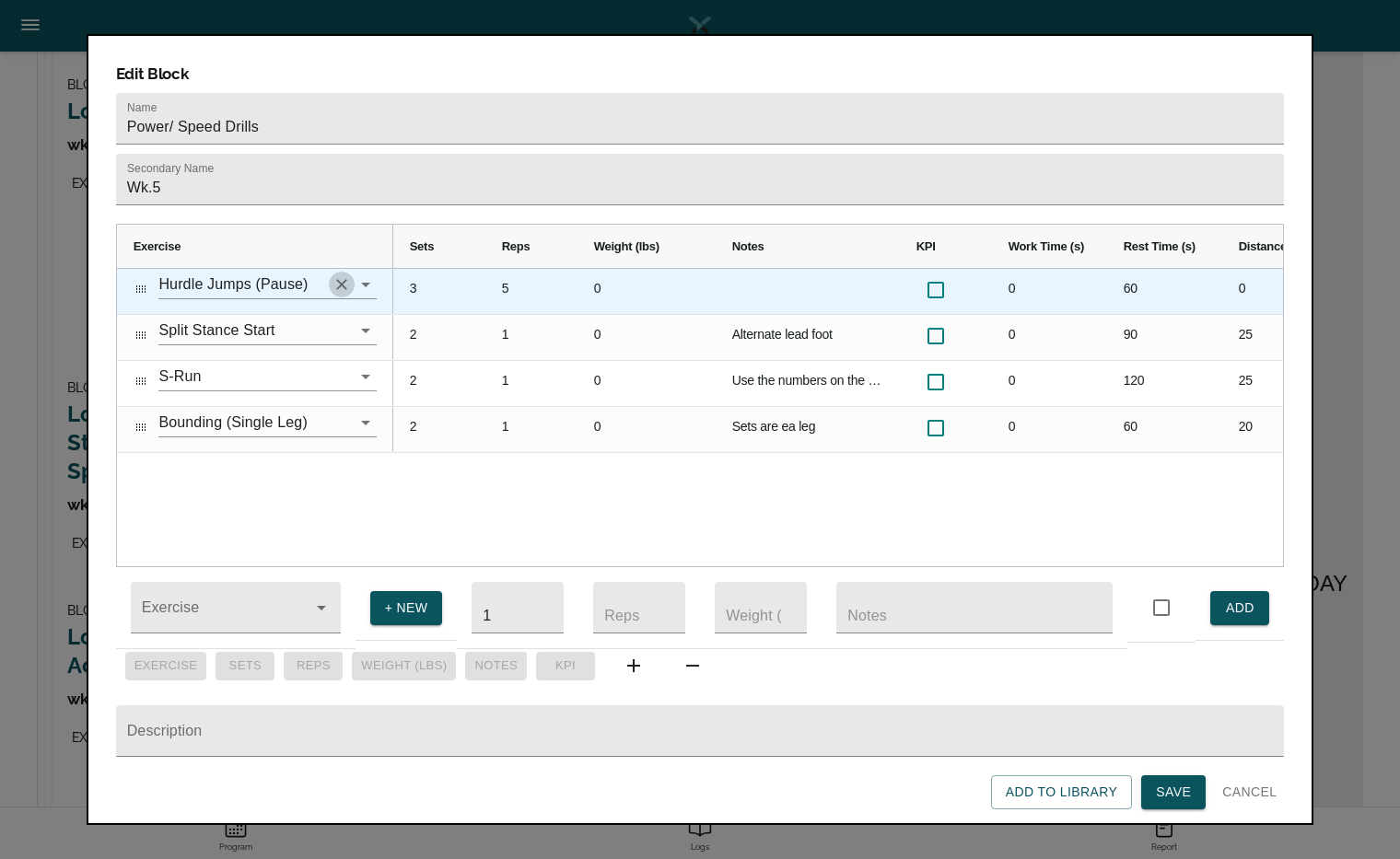 click 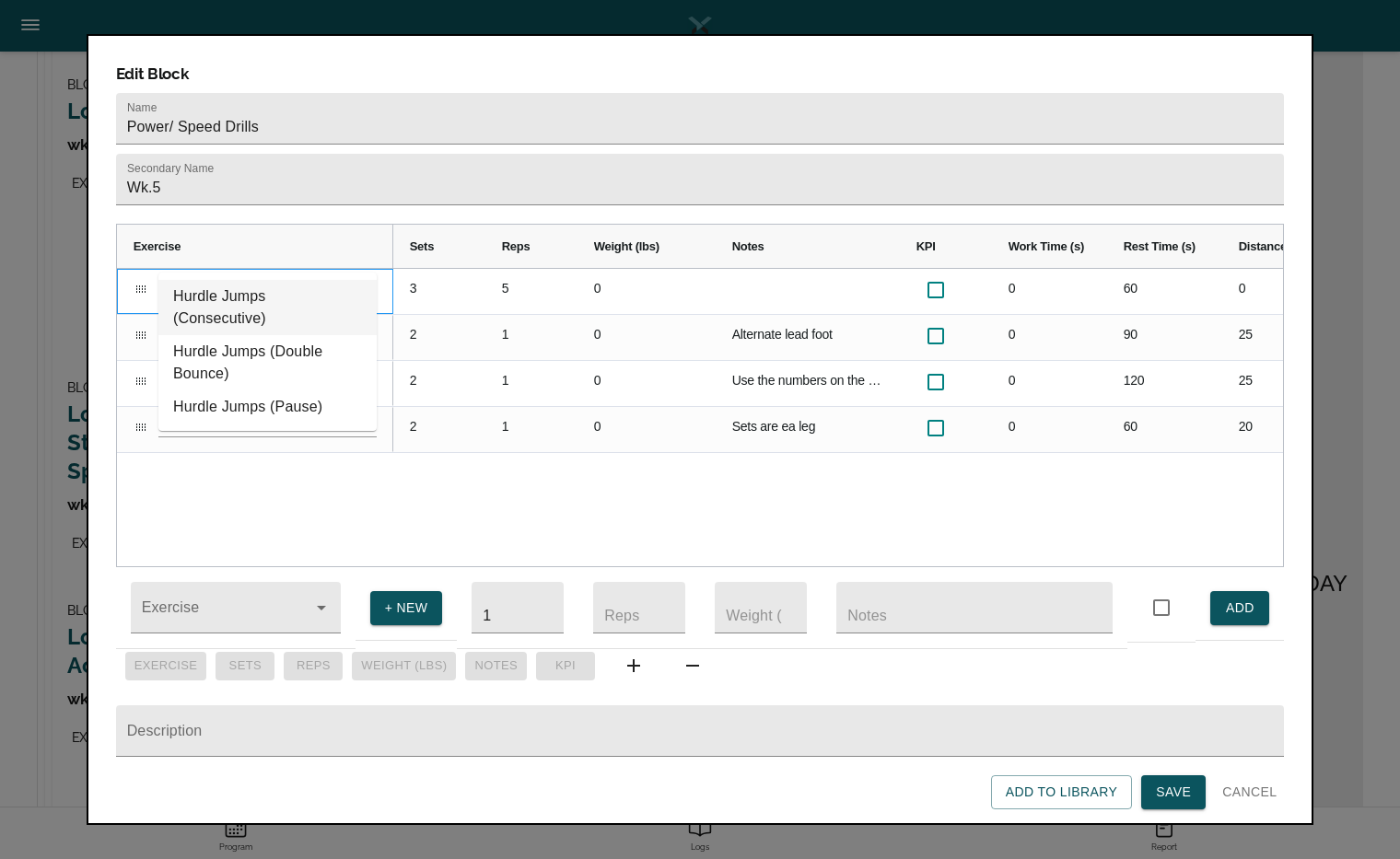 click on "Hurdle Jumps (Consecutive)" at bounding box center (267, 308) 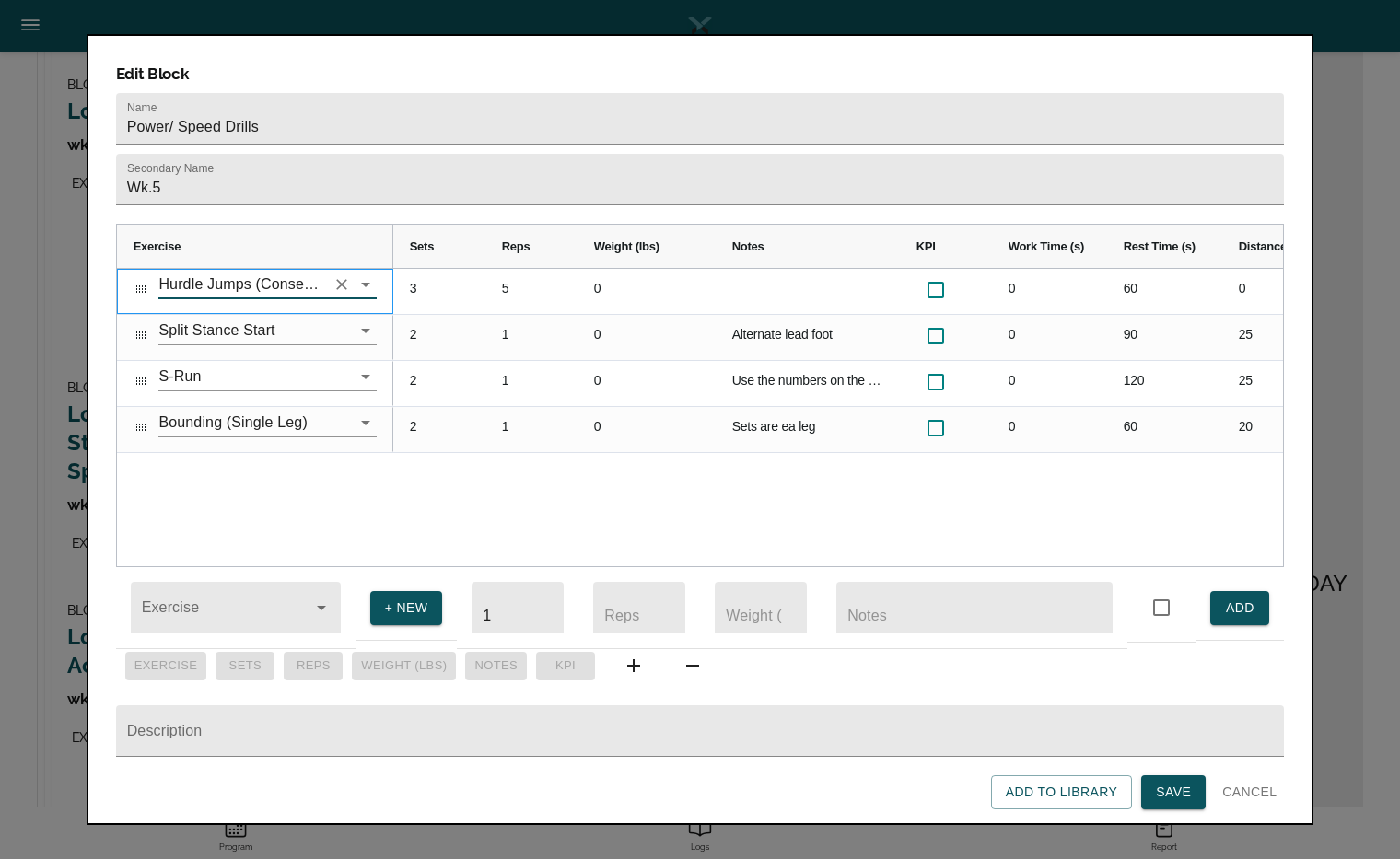 type on "Hurdle Jumps (Consecutive)" 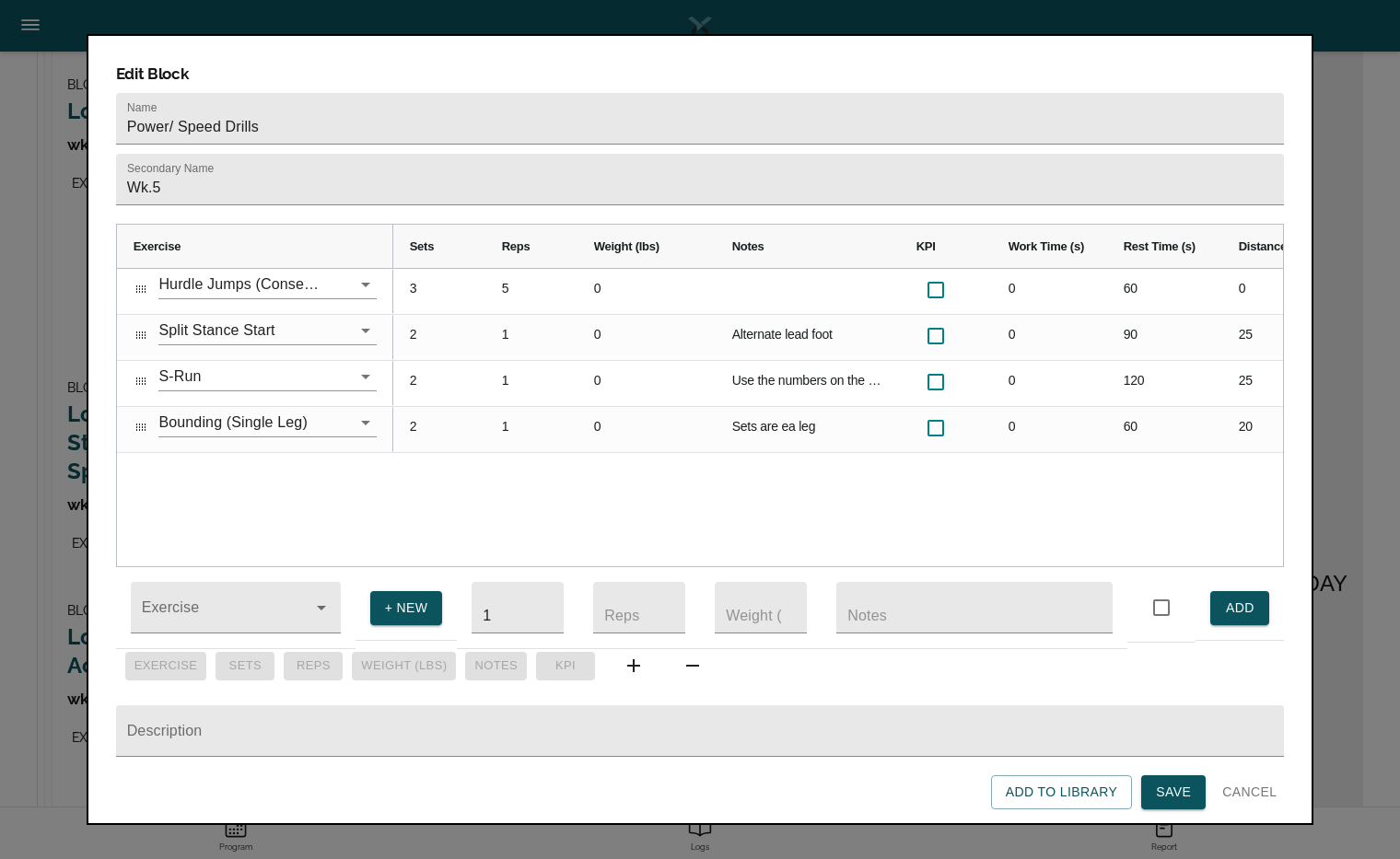 click on "Hurdle Jumps (Consecutive) Split Stance Start S-Run Bounding (Single Leg) 3 5 0 0 60 0 0 0 2 1 0 Alternate lead foot 0 90 25 0 0 2 1 0 Use the numbers on the football field for your weave. Sprint max effort 0 120 25 0 0 2 1 0 Sets are ea leg 0 60 20 0 0" at bounding box center (700, 417) 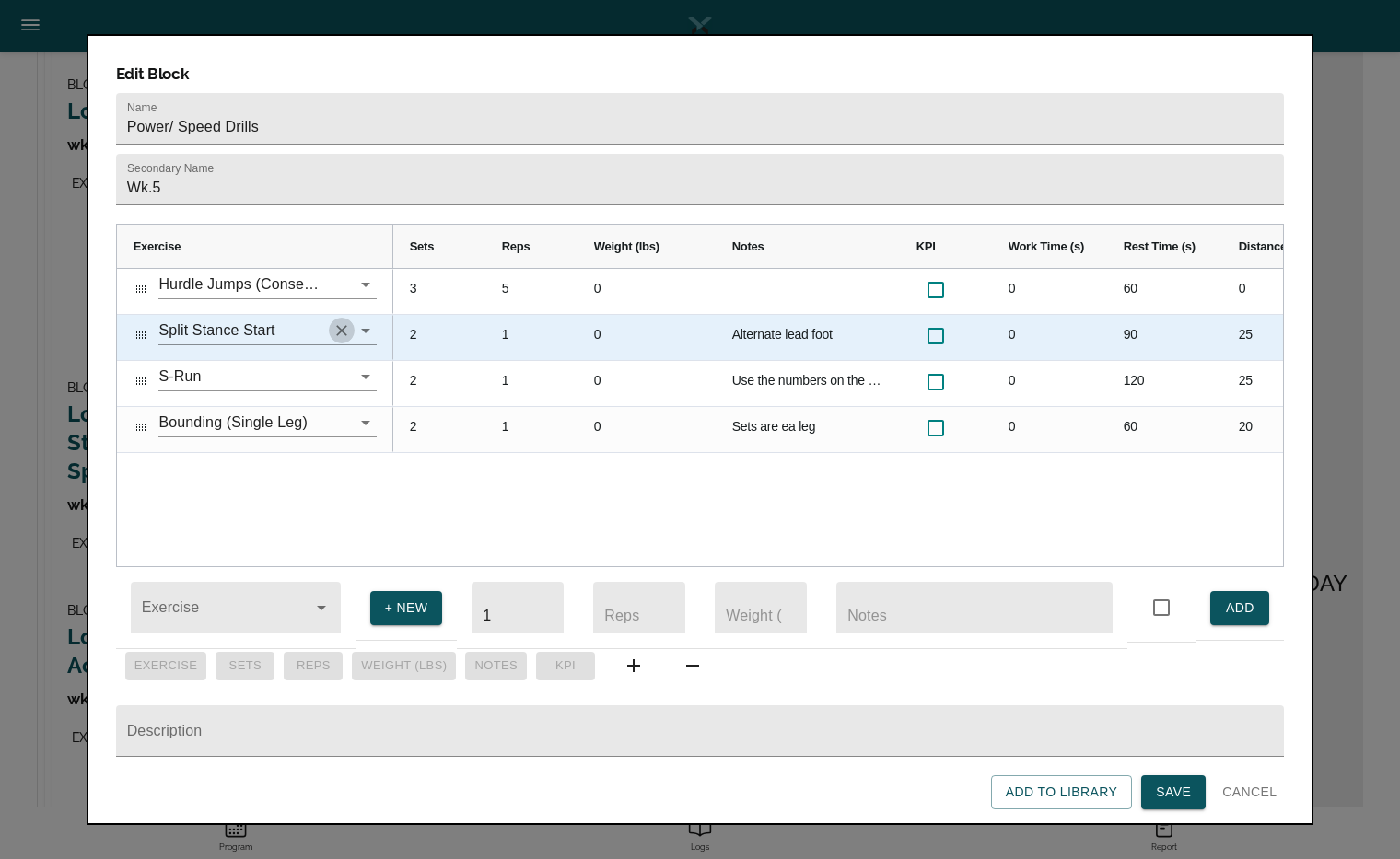 click 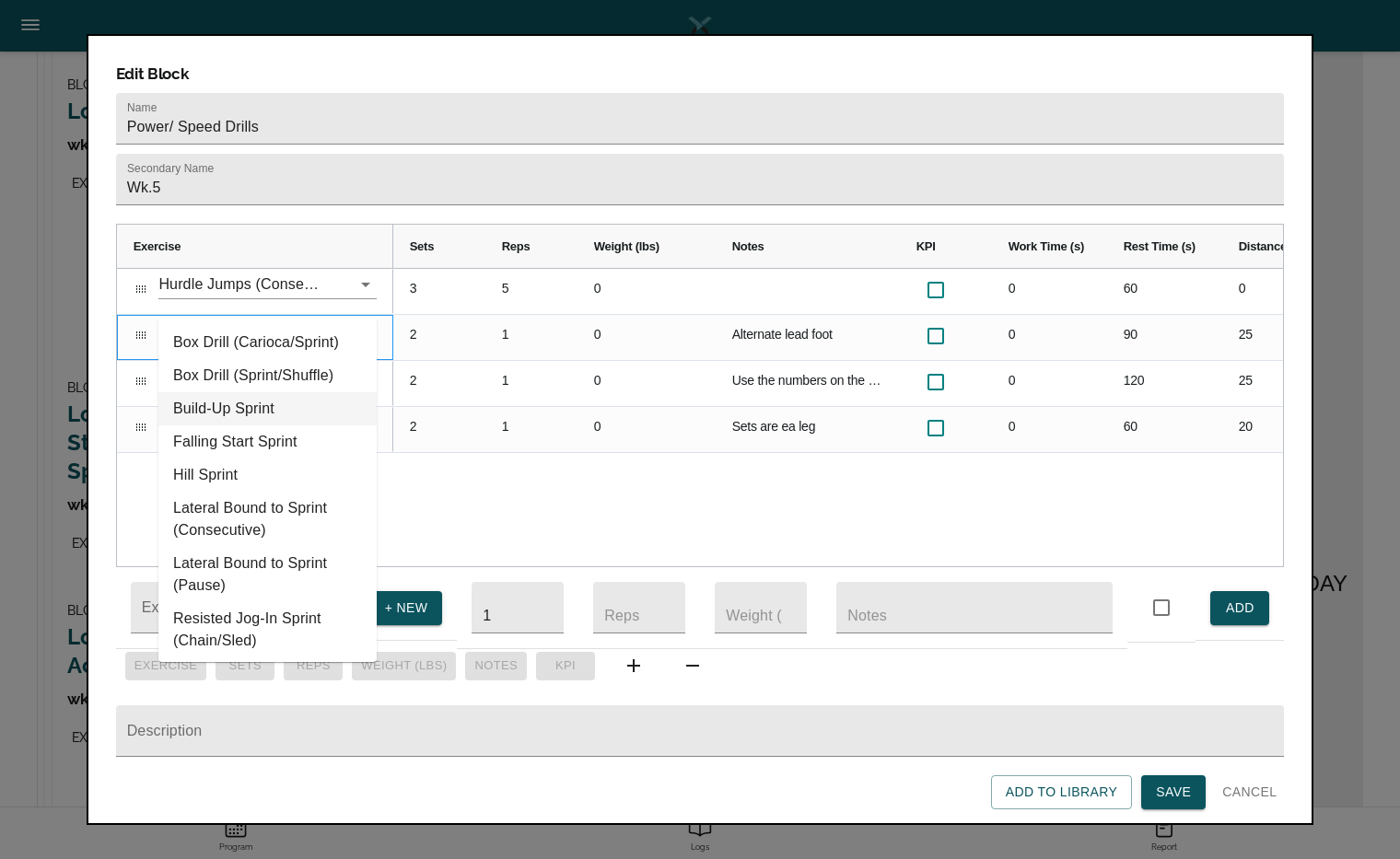 click on "Build-Up Sprint" at bounding box center [267, 409] 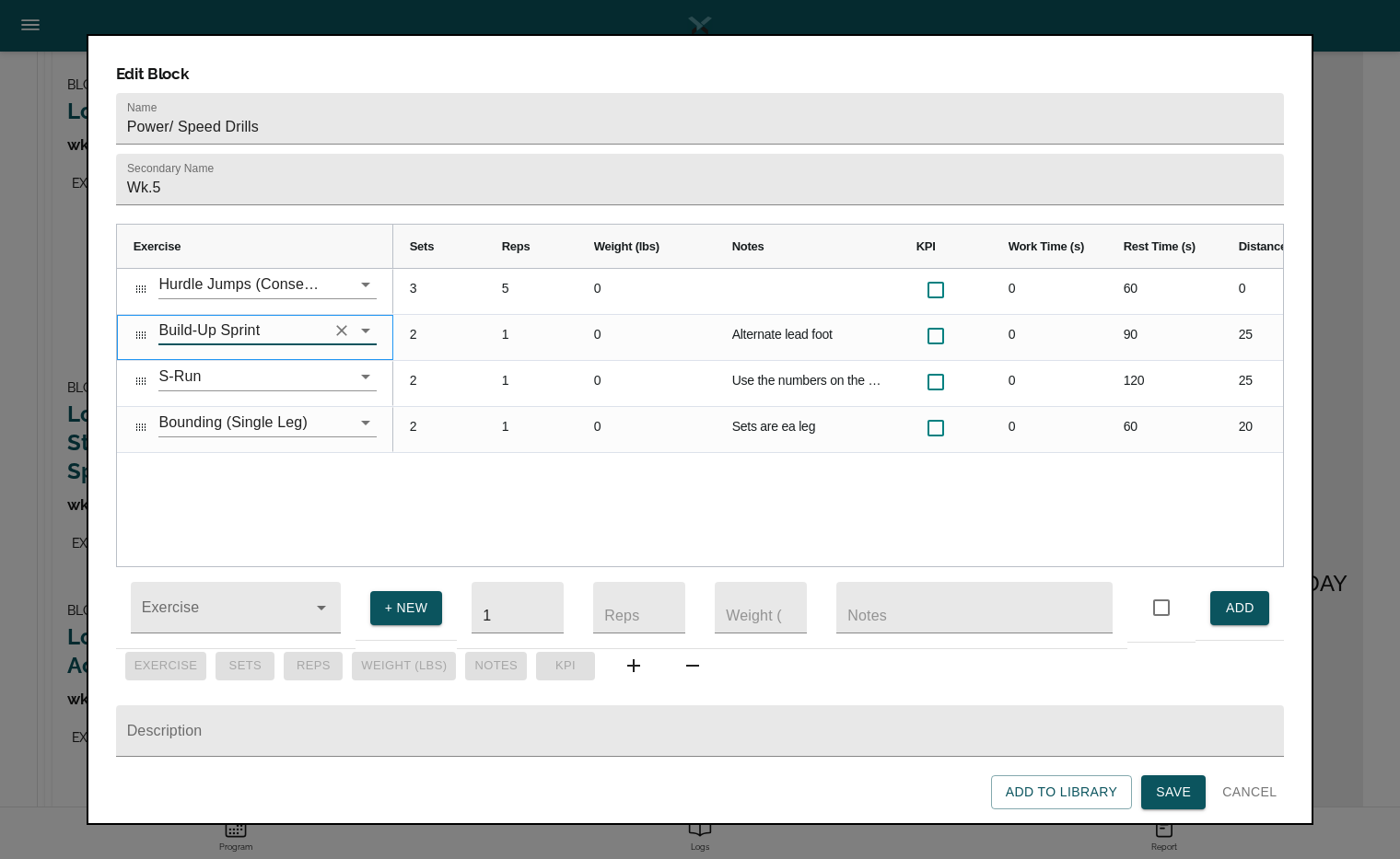 type on "Build-Up Sprint" 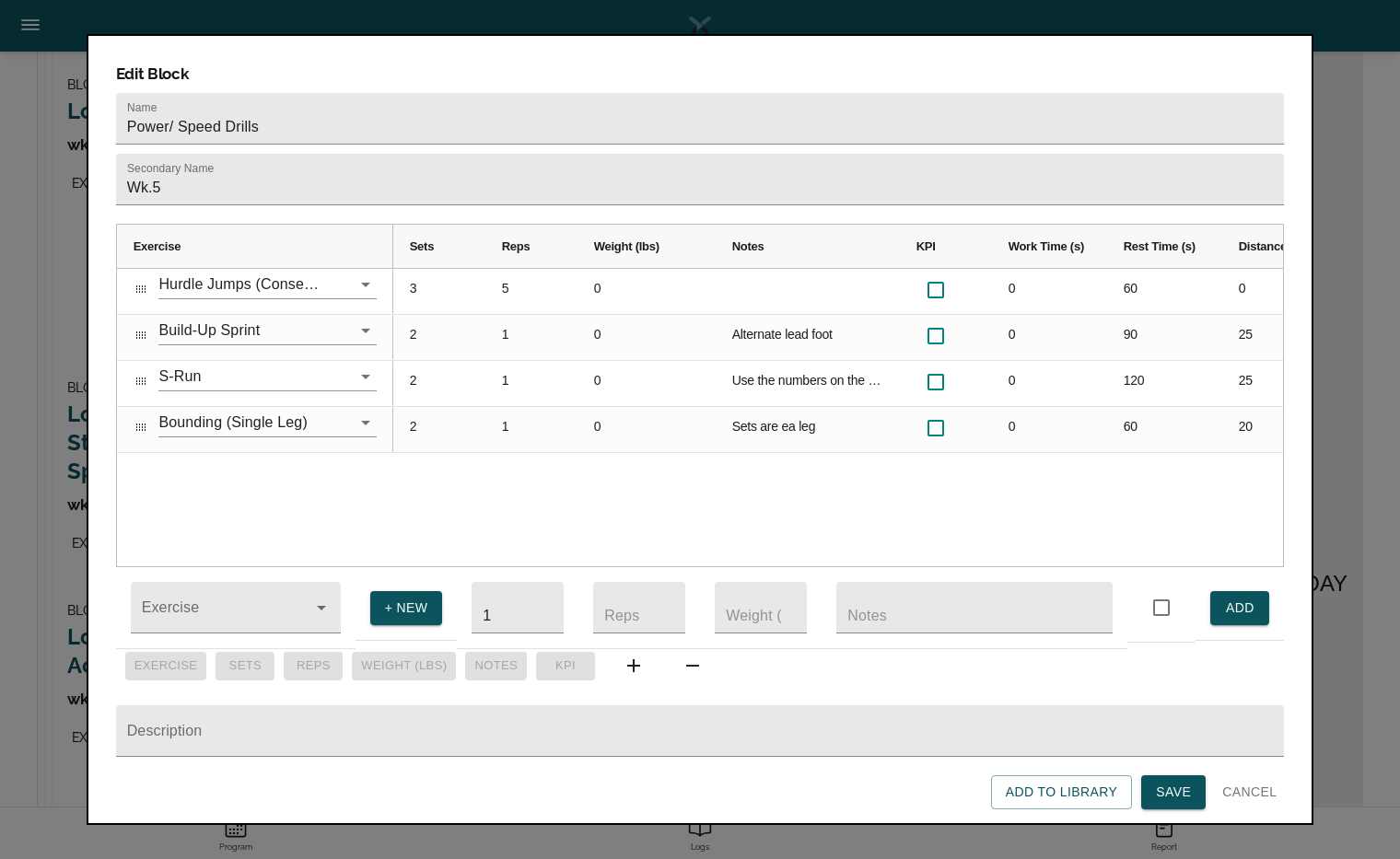 click on "Hurdle Jumps (Consecutive) Build-Up Sprint S-Run Bounding (Single Leg) 3 5 0 0 60 0 0 0 2 1 0 Alternate lead foot 0 90 25 0 0 2 1 0 Use the numbers on the football field for your weave. Sprint max effort 0 120 25 0 0 2 1 0 Sets are ea leg 0 60 20 0 0" at bounding box center [700, 417] 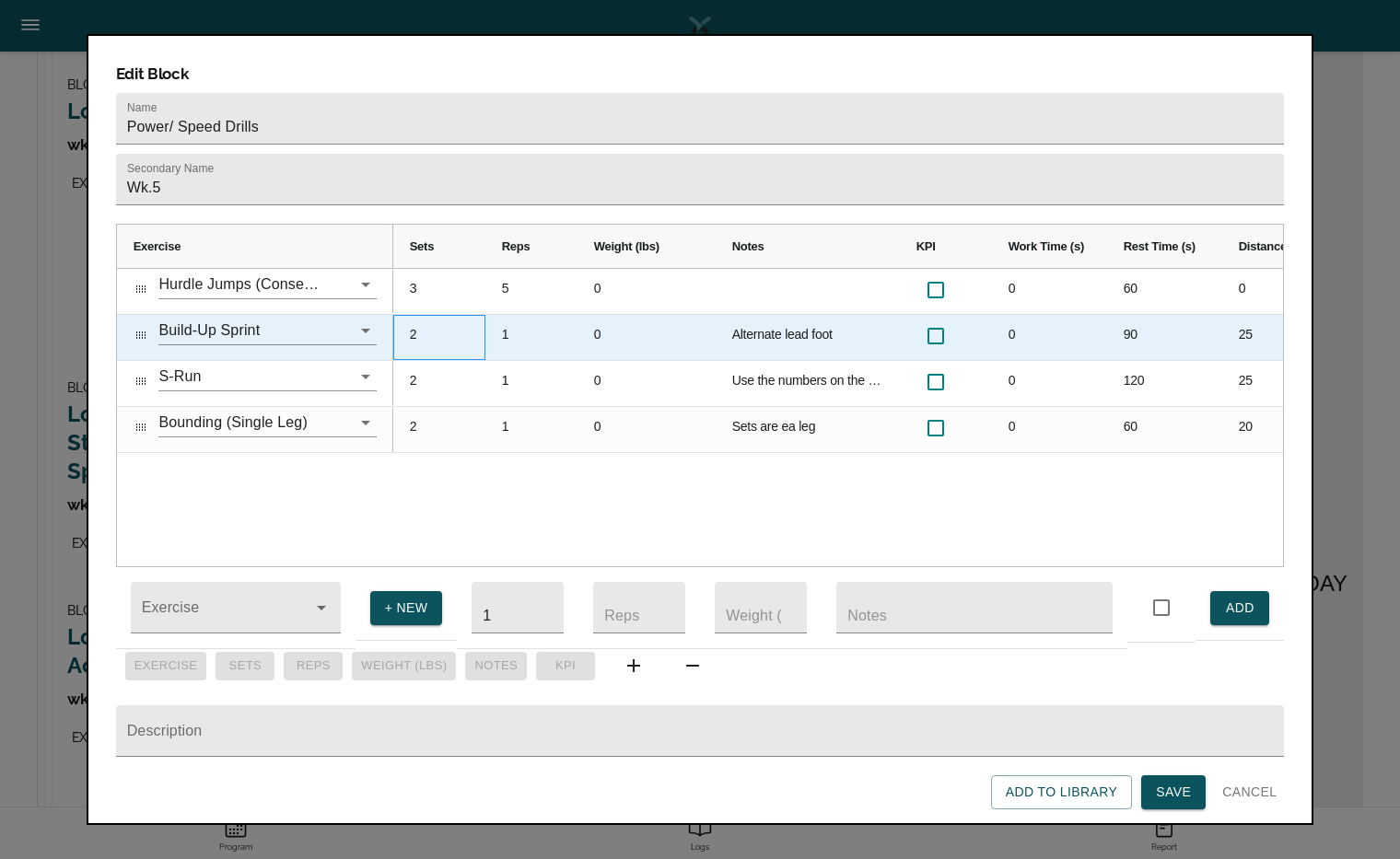 click on "2" at bounding box center [439, 337] 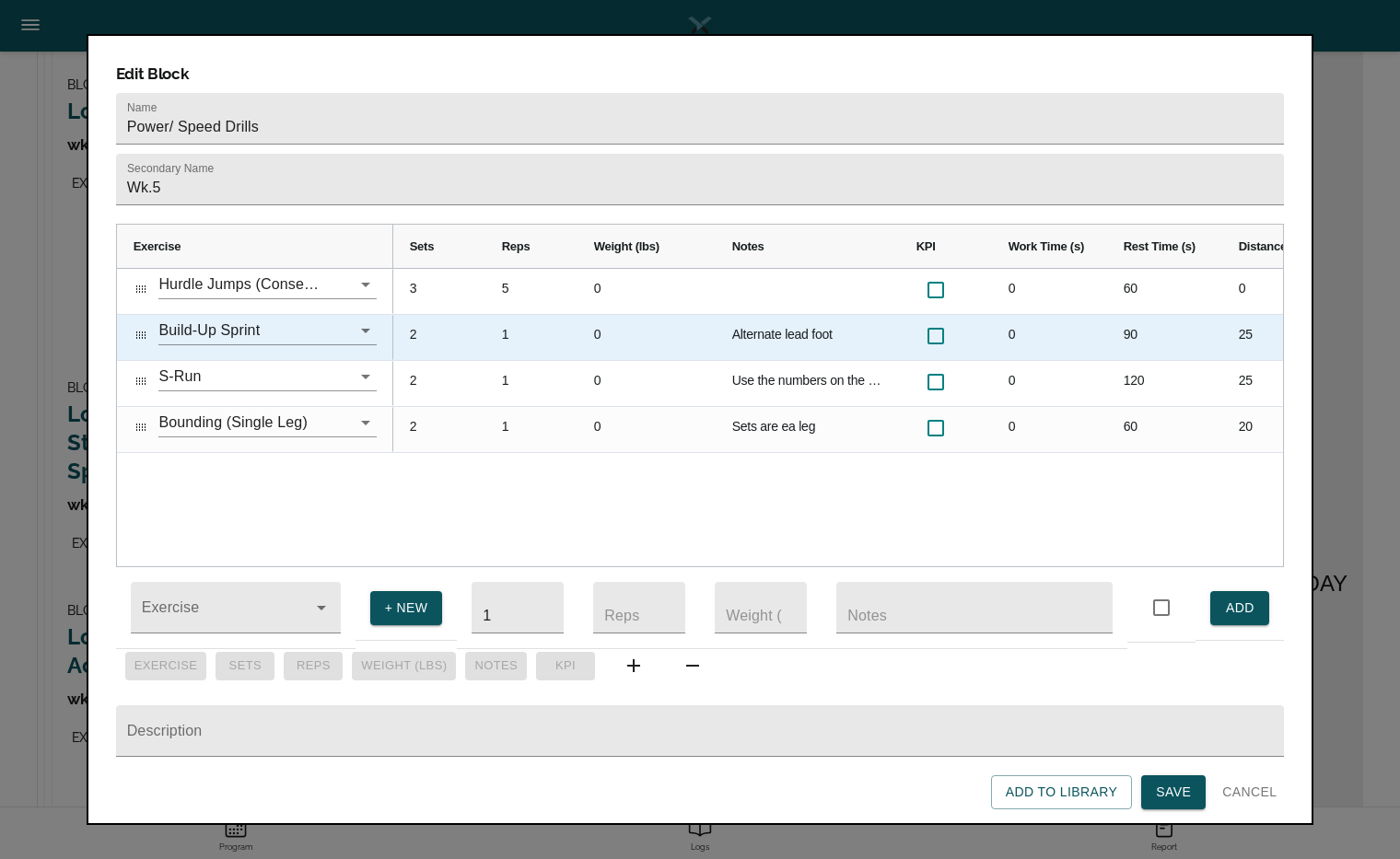 scroll, scrollTop: 0, scrollLeft: 0, axis: both 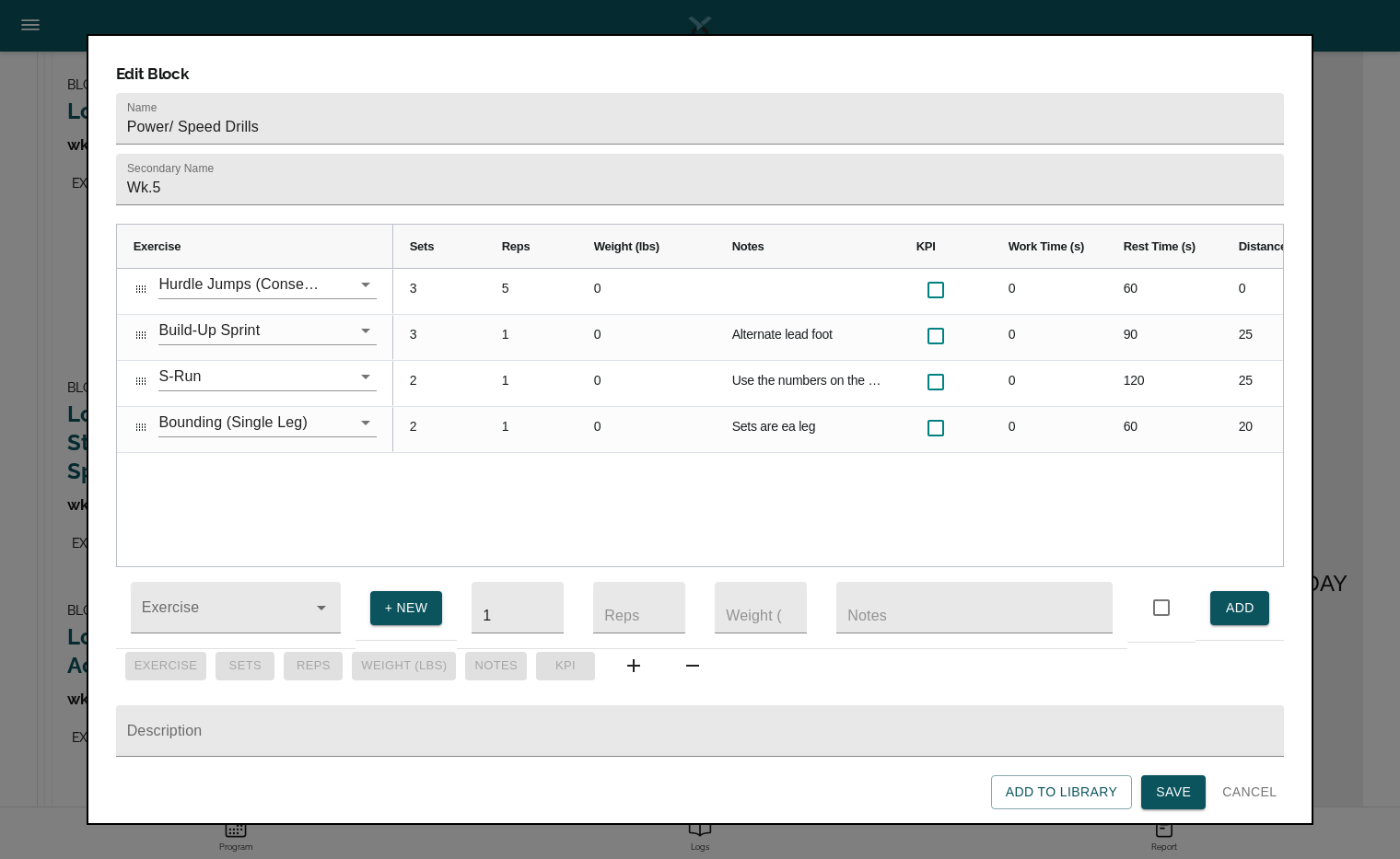 click on "3 5 0 0 60 0 0 0 3 1 0 Alternate lead foot 0 90 25 0 0 2 1 0 Use the numbers on the football field for your weave. Sprint max effort 0 120 25 0 0 2 1 0 Sets are ea leg 0 60 20 0 0" at bounding box center (838, 417) 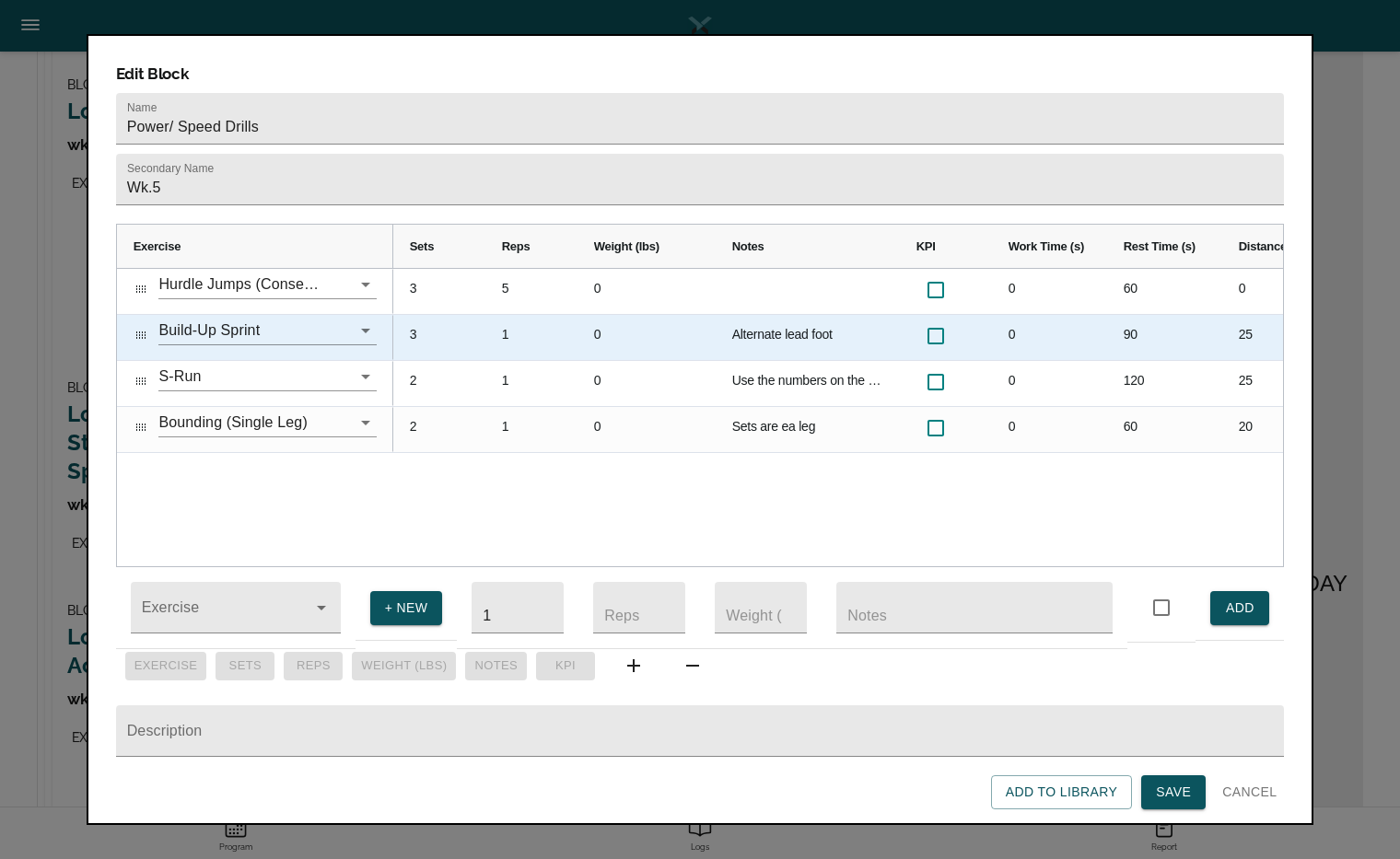 scroll, scrollTop: 0, scrollLeft: 48, axis: horizontal 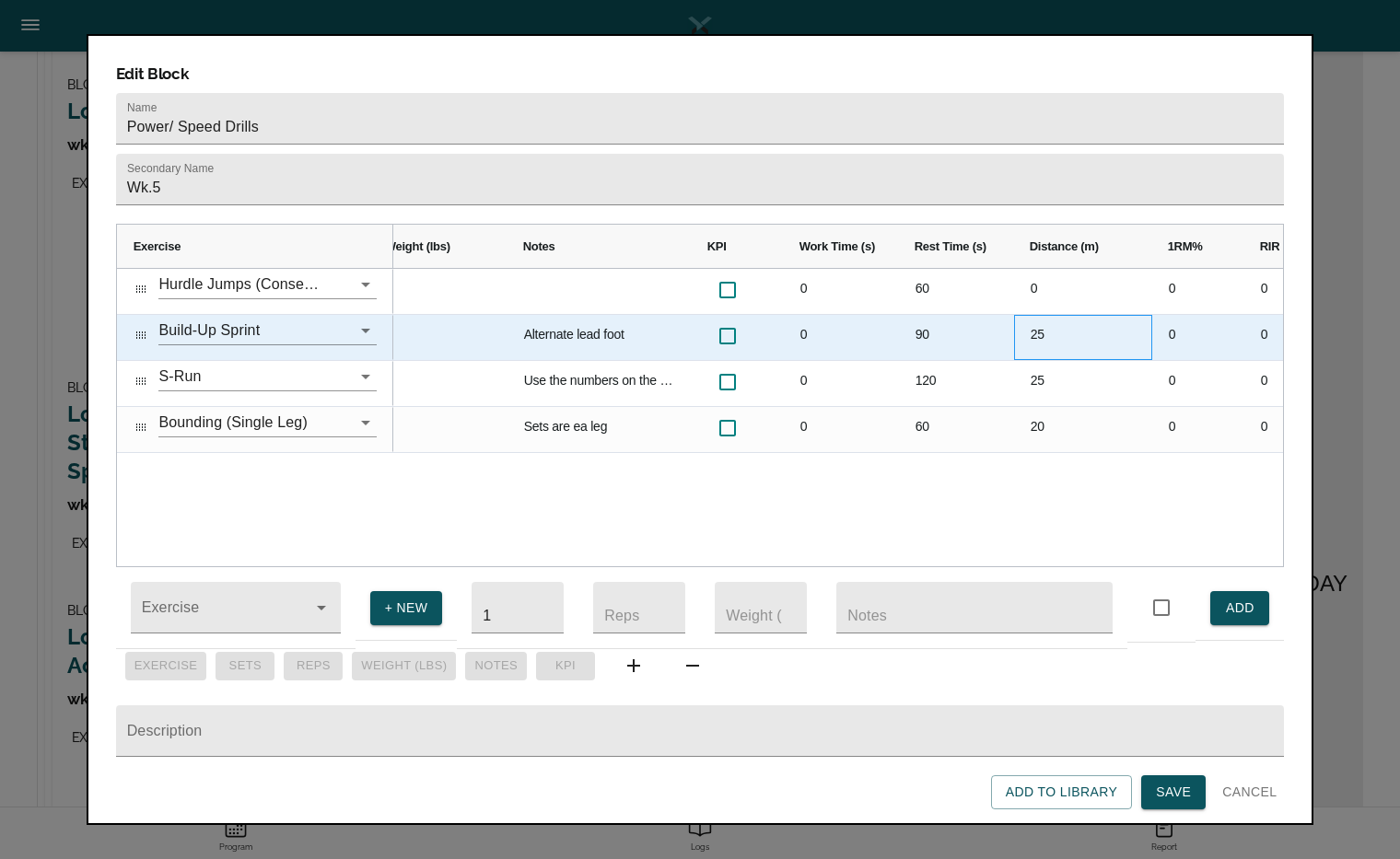 click on "25" at bounding box center [1083, 337] 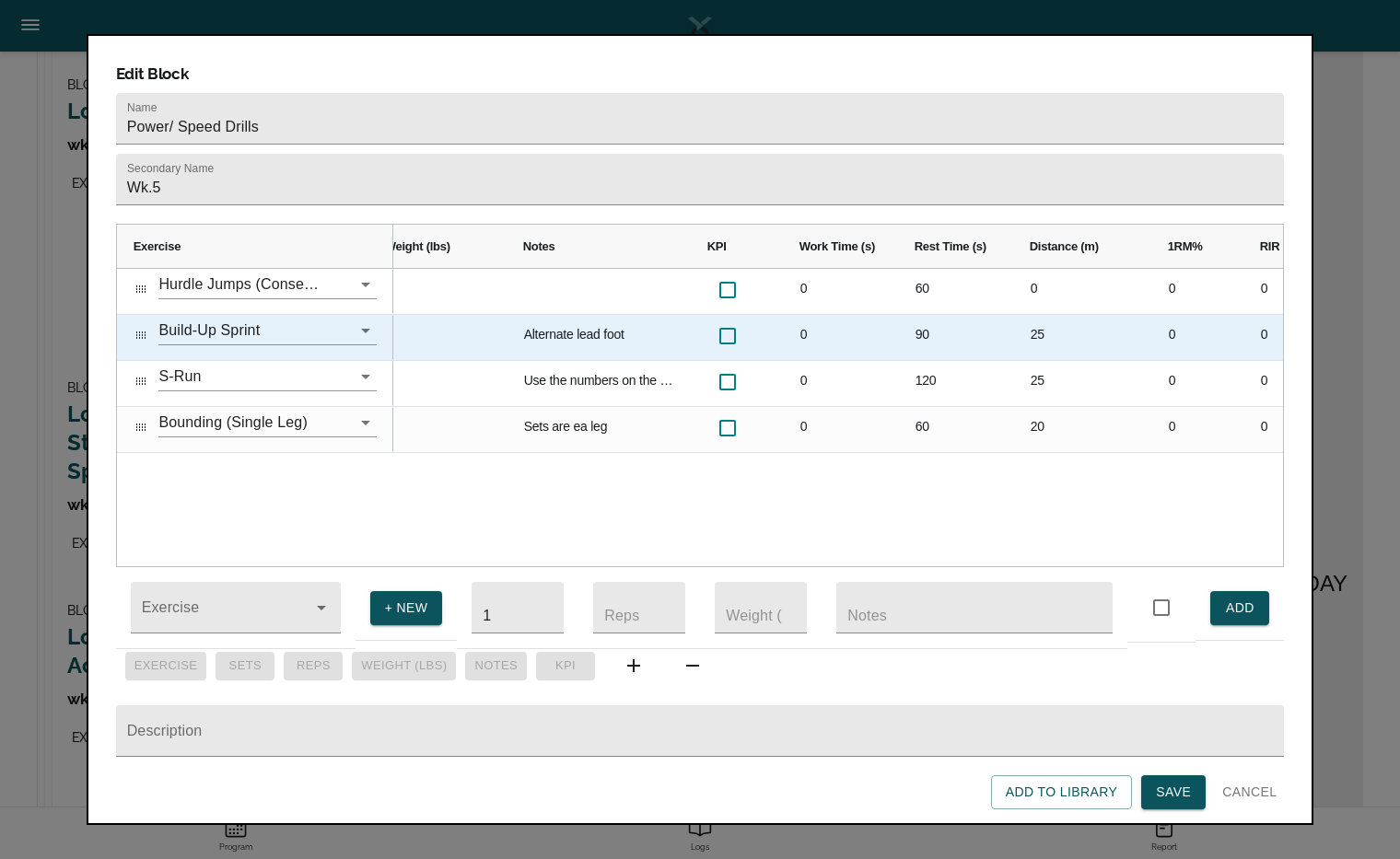 scroll, scrollTop: 0, scrollLeft: 0, axis: both 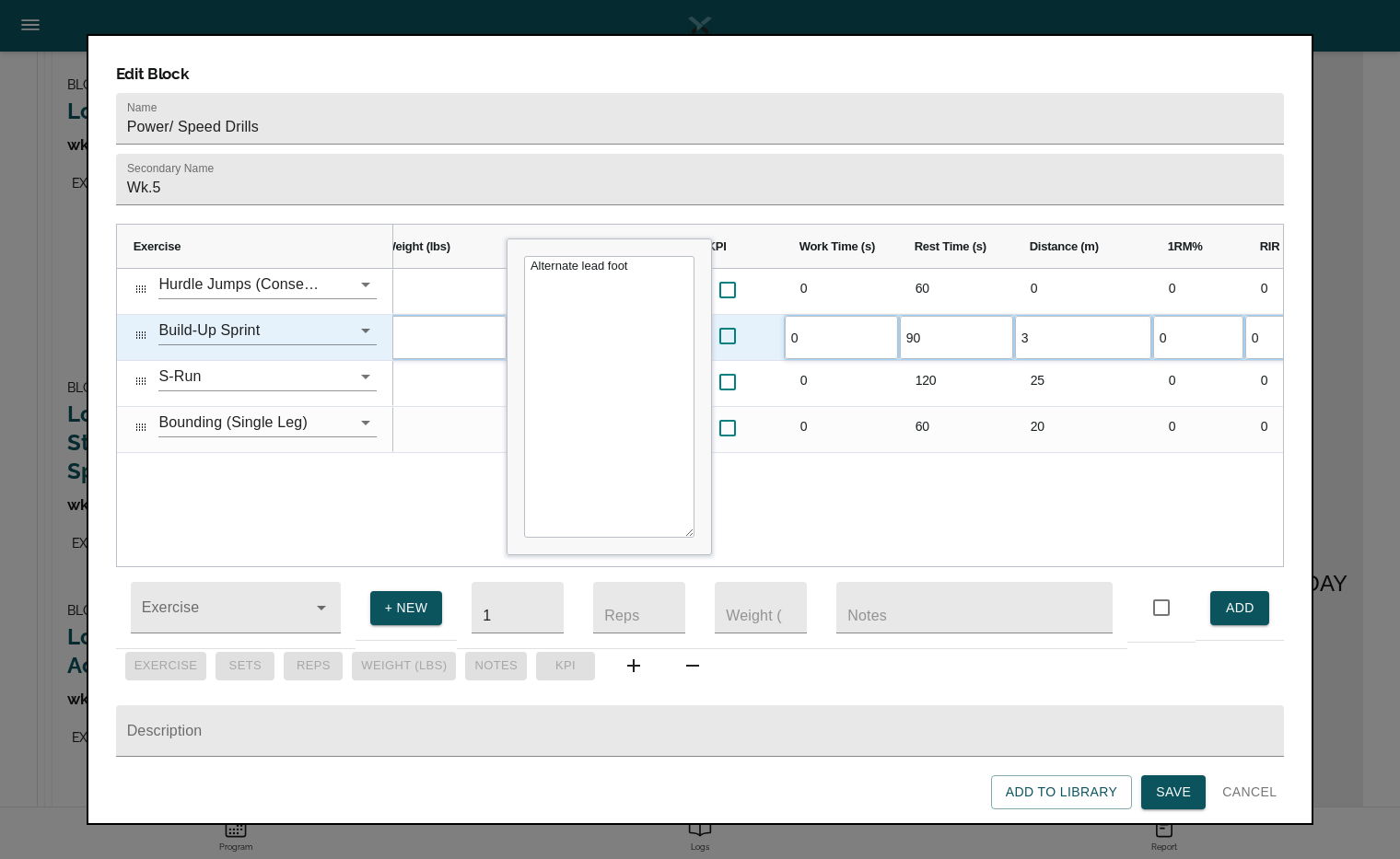type on "30" 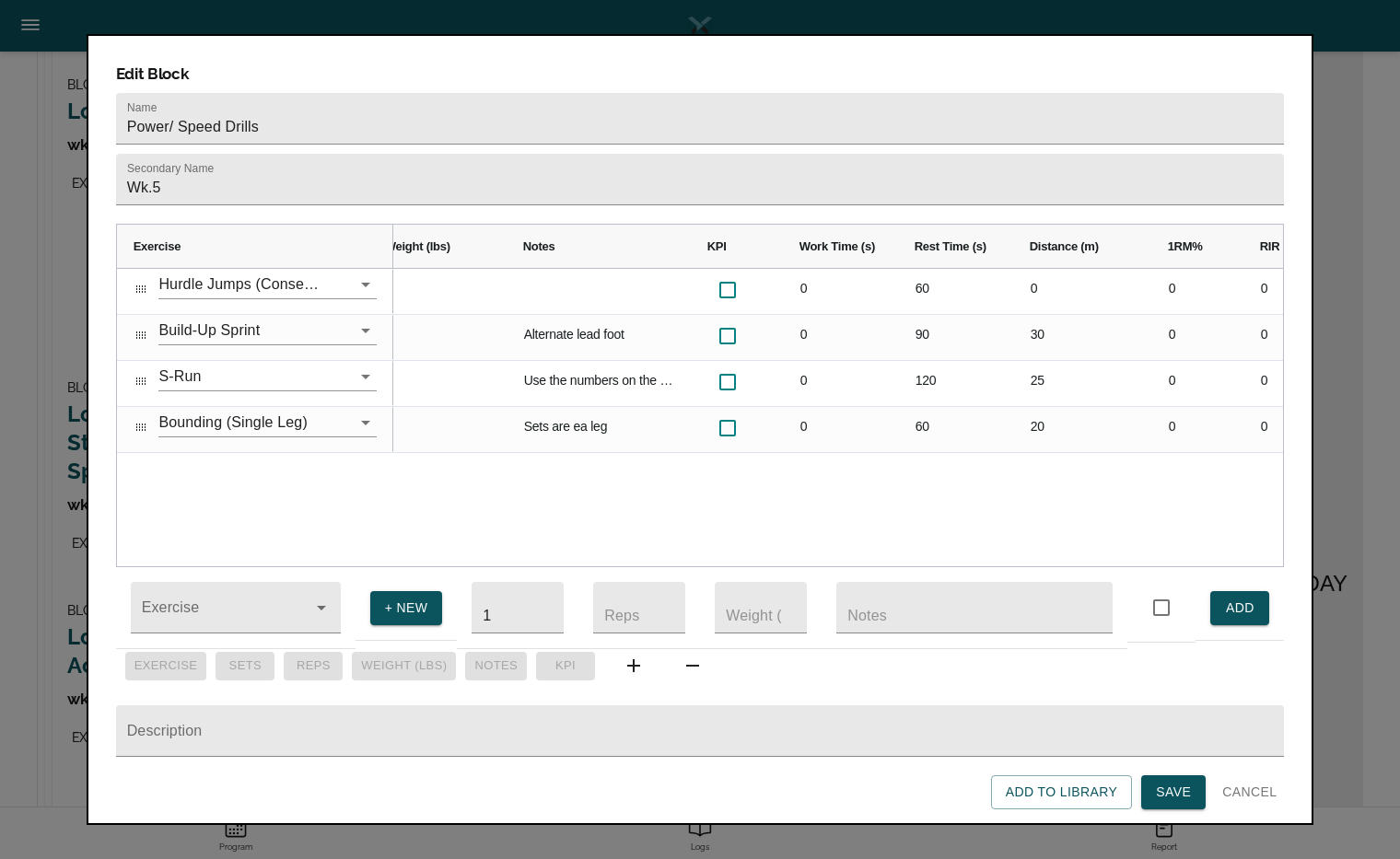 click on "3 5 0 0 60 0 0 0 3 1 0 Alternate lead foot 0 90 30 0 0 2 1 0 Use the numbers on the football field for your weave. Sprint max effort 0 120 25 0 0 2 1 0 Sets are ea leg 0 60 20 0 0" at bounding box center [838, 417] 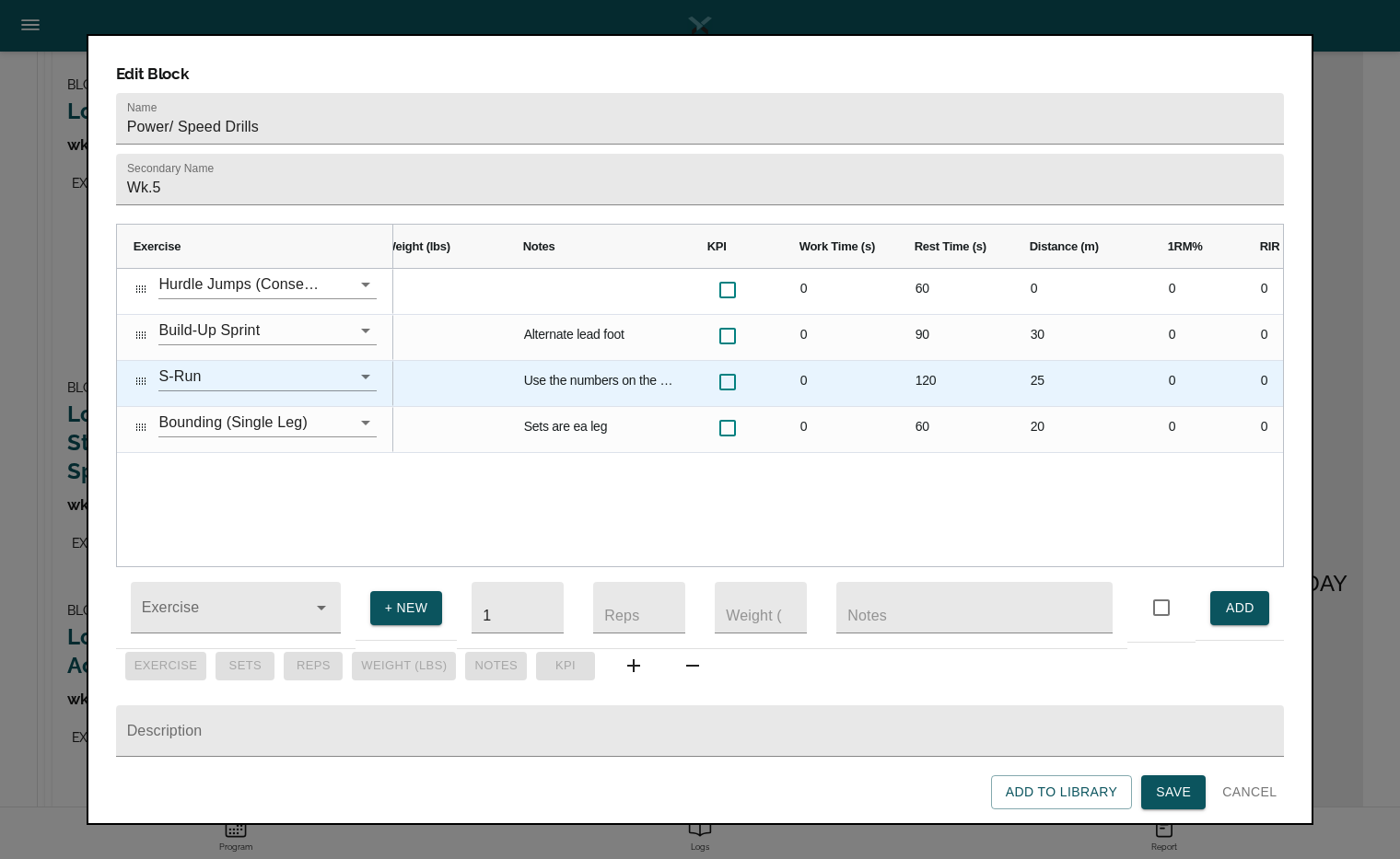 scroll, scrollTop: 0, scrollLeft: 302, axis: horizontal 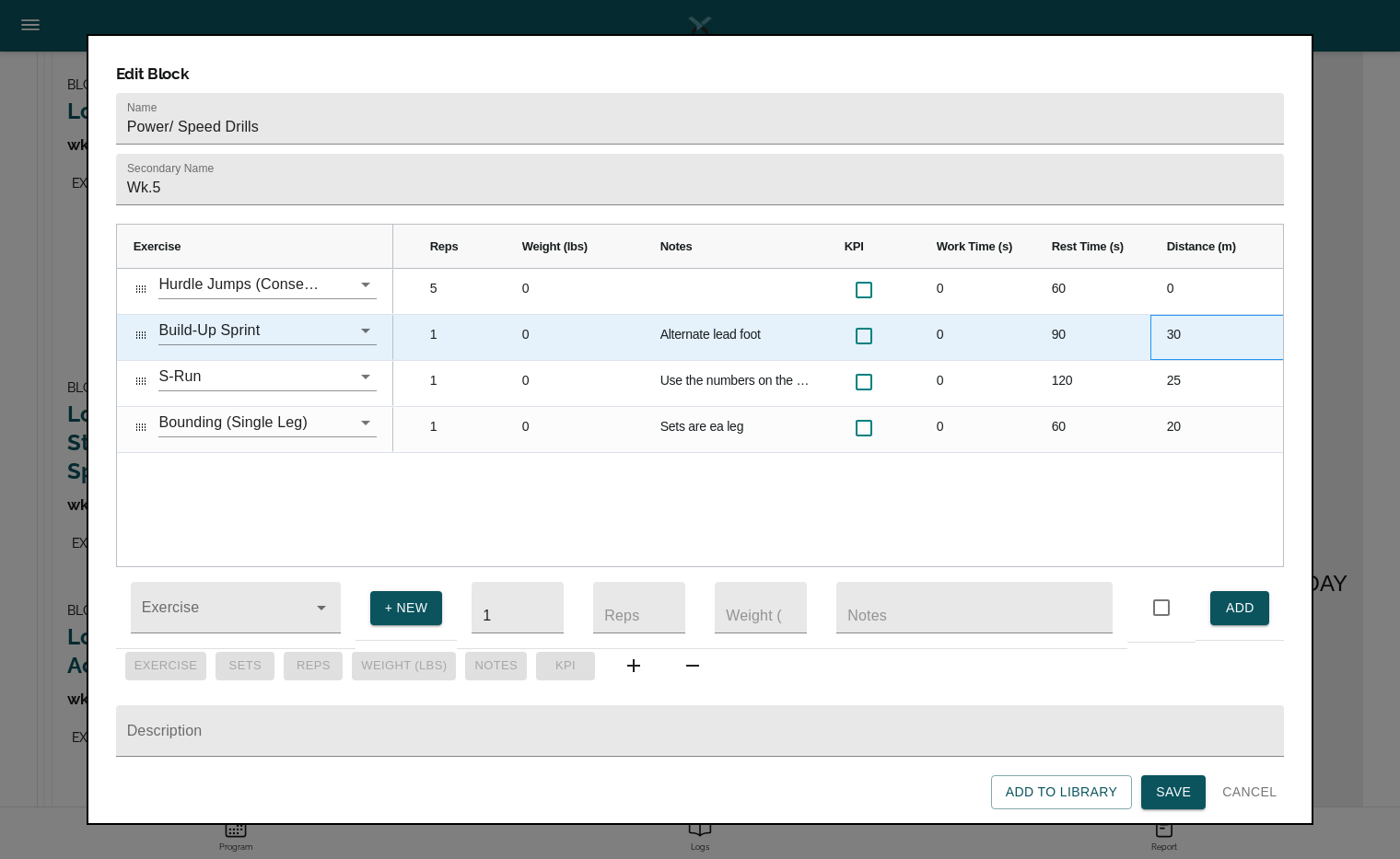 click on "30" at bounding box center (1219, 337) 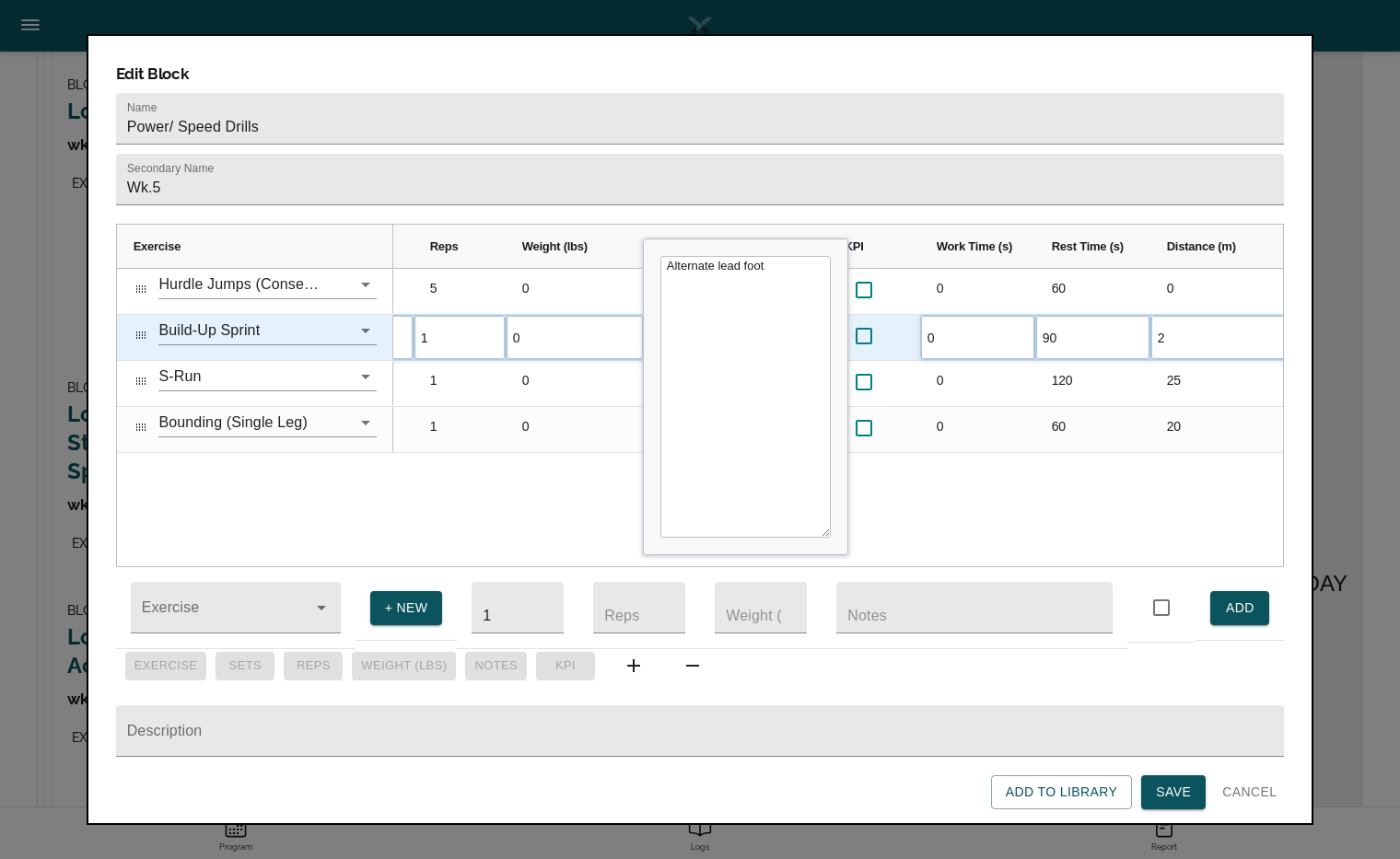 type on "25" 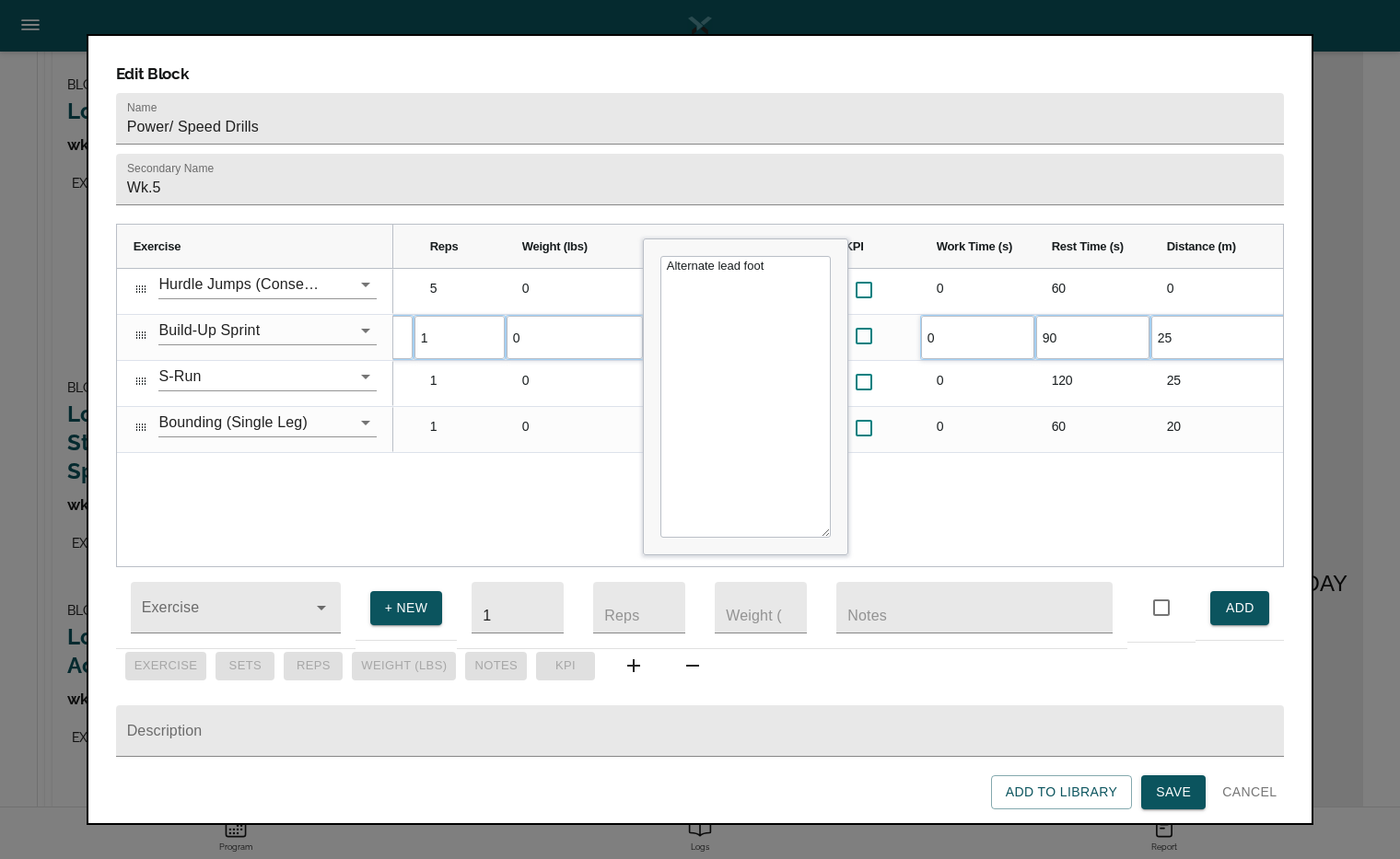 click on "0 0 60 0 0 0 5 3
0
Alternate lead foot
0
90
25
0
0
1
3
0 0 120" at bounding box center [838, 417] 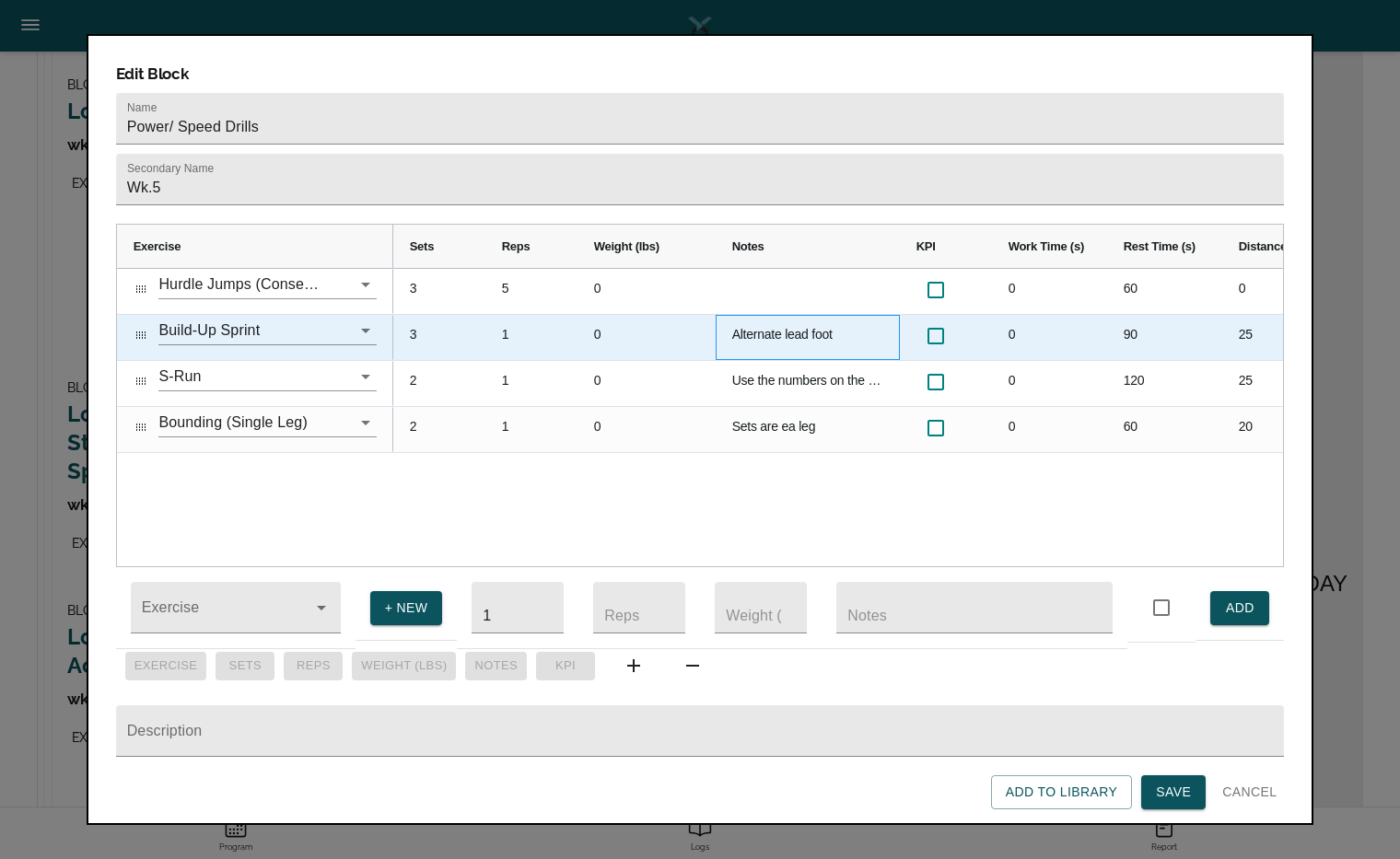 click on "Alternate lead foot" at bounding box center [808, 337] 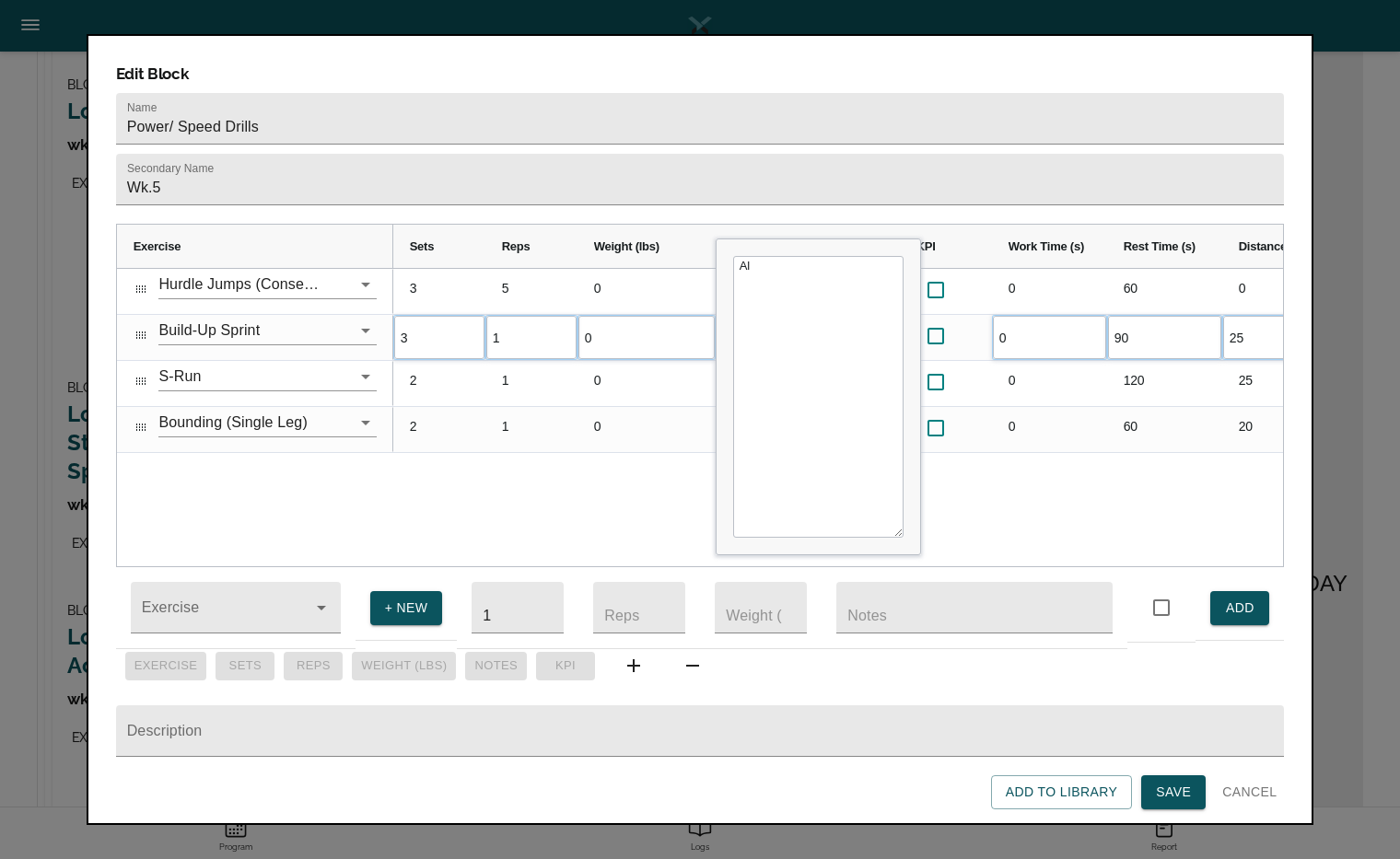 type on "A" 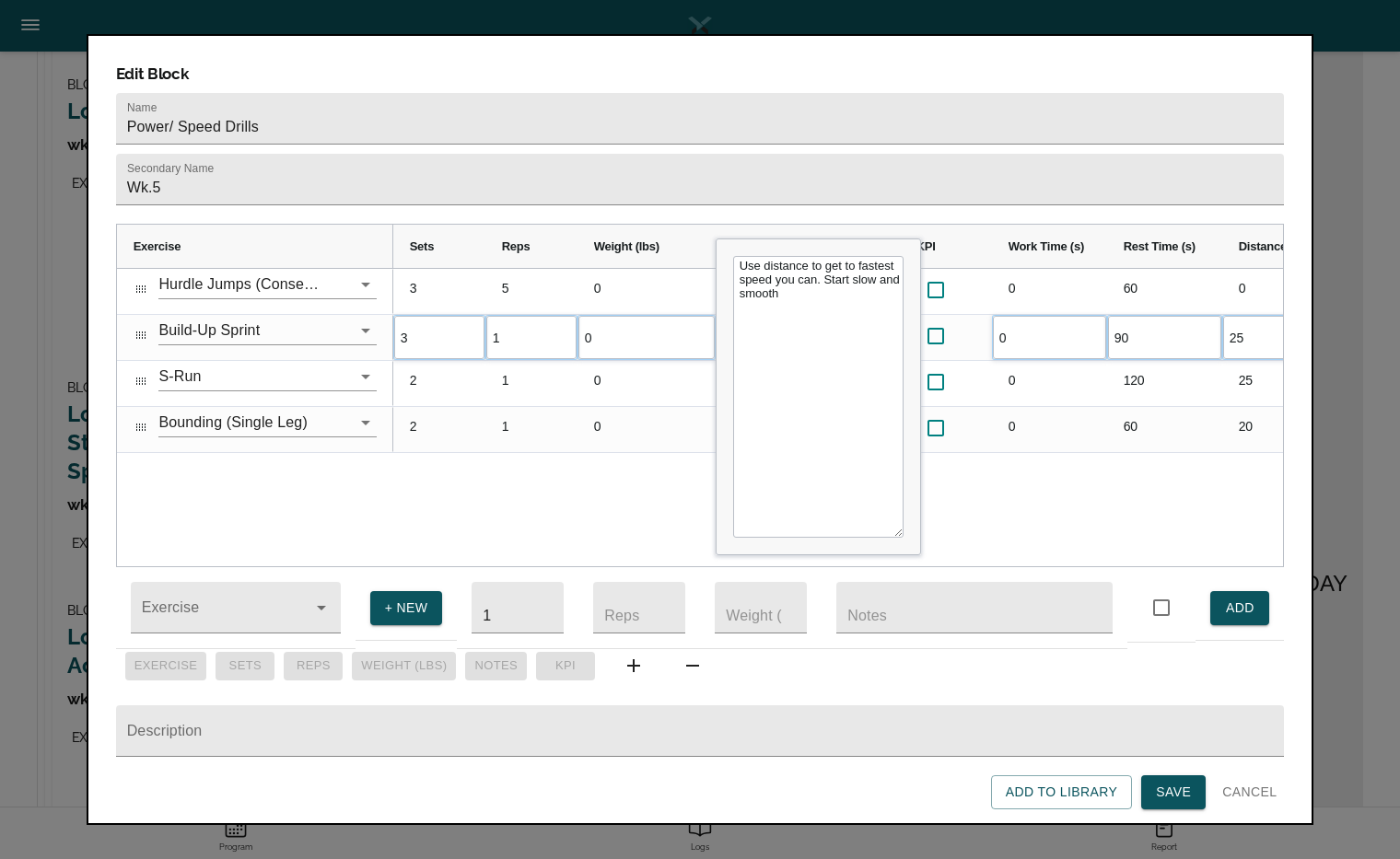 type on "Use distance to get to fastest speed you can. Start slow and smooth." 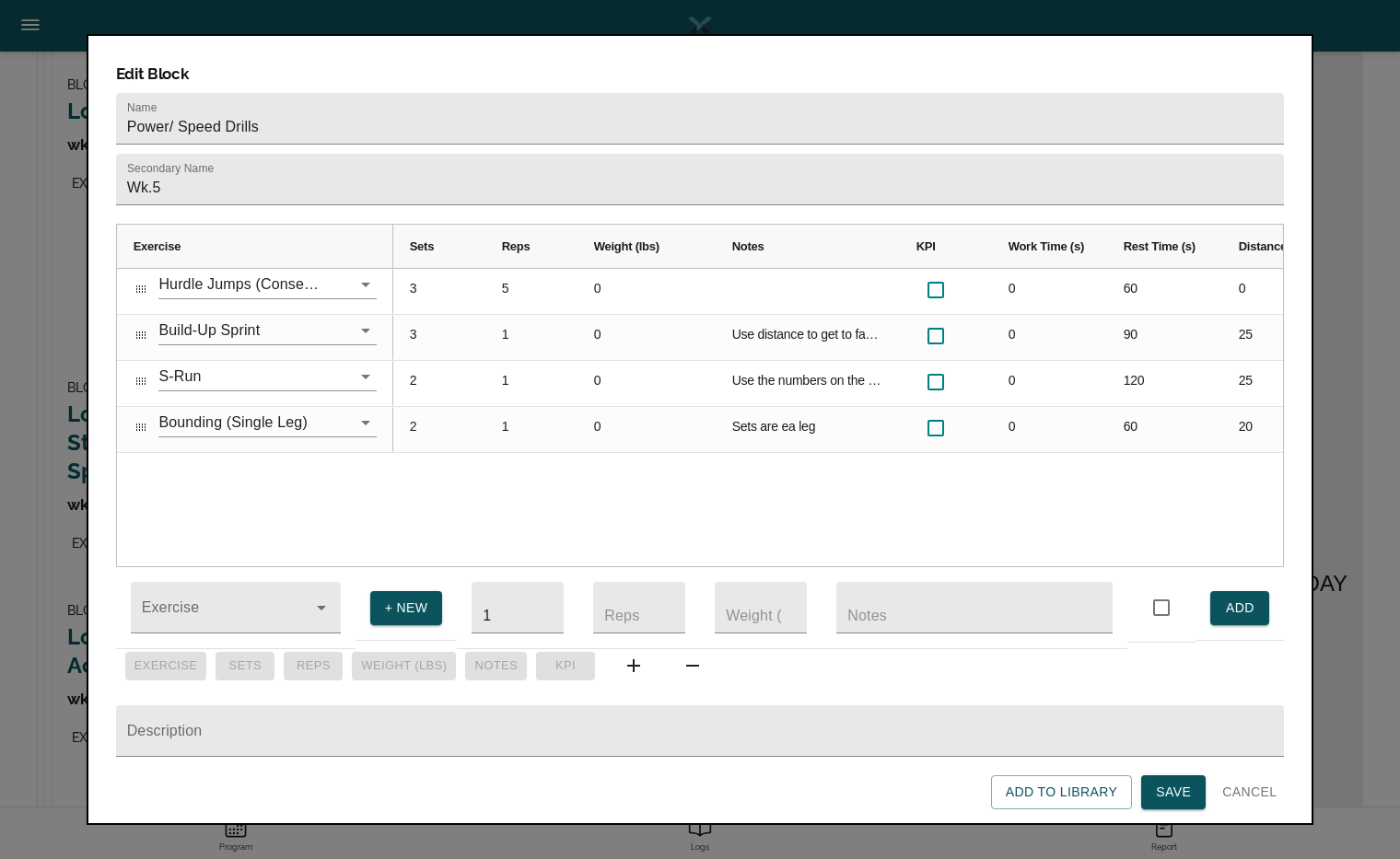 click on "0 0 60 0 0 0 5 3 0 Use distance to get to fastest speed you can. Start slow and smooth. 0 90 25 0 0 1 3 0 Use the numbers on the football field for your weave. Sprint max effort 0 120 25 0 0 1 2 0 Sets are ea leg 0 60 20 0 0 1 2" at bounding box center (838, 417) 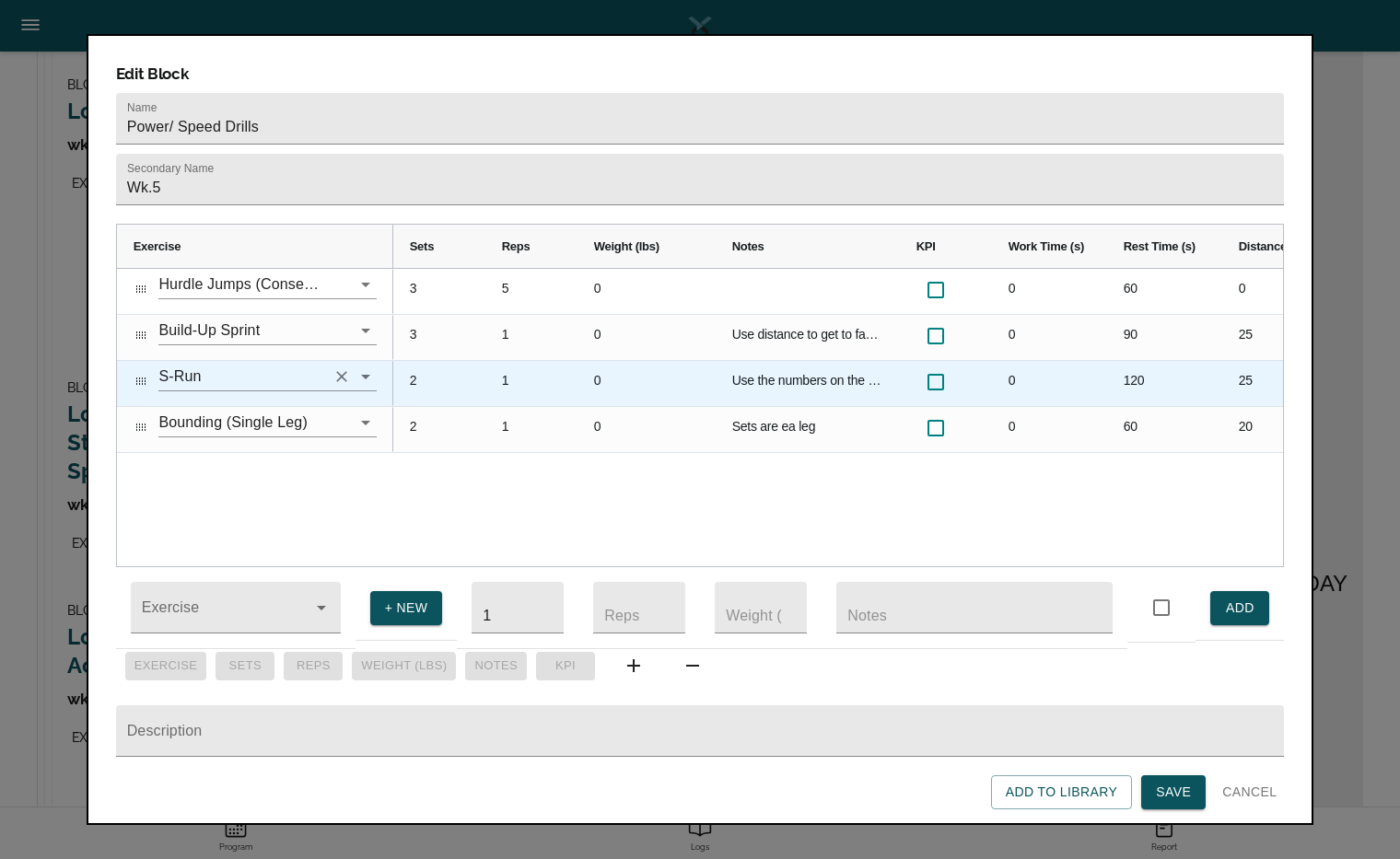 click 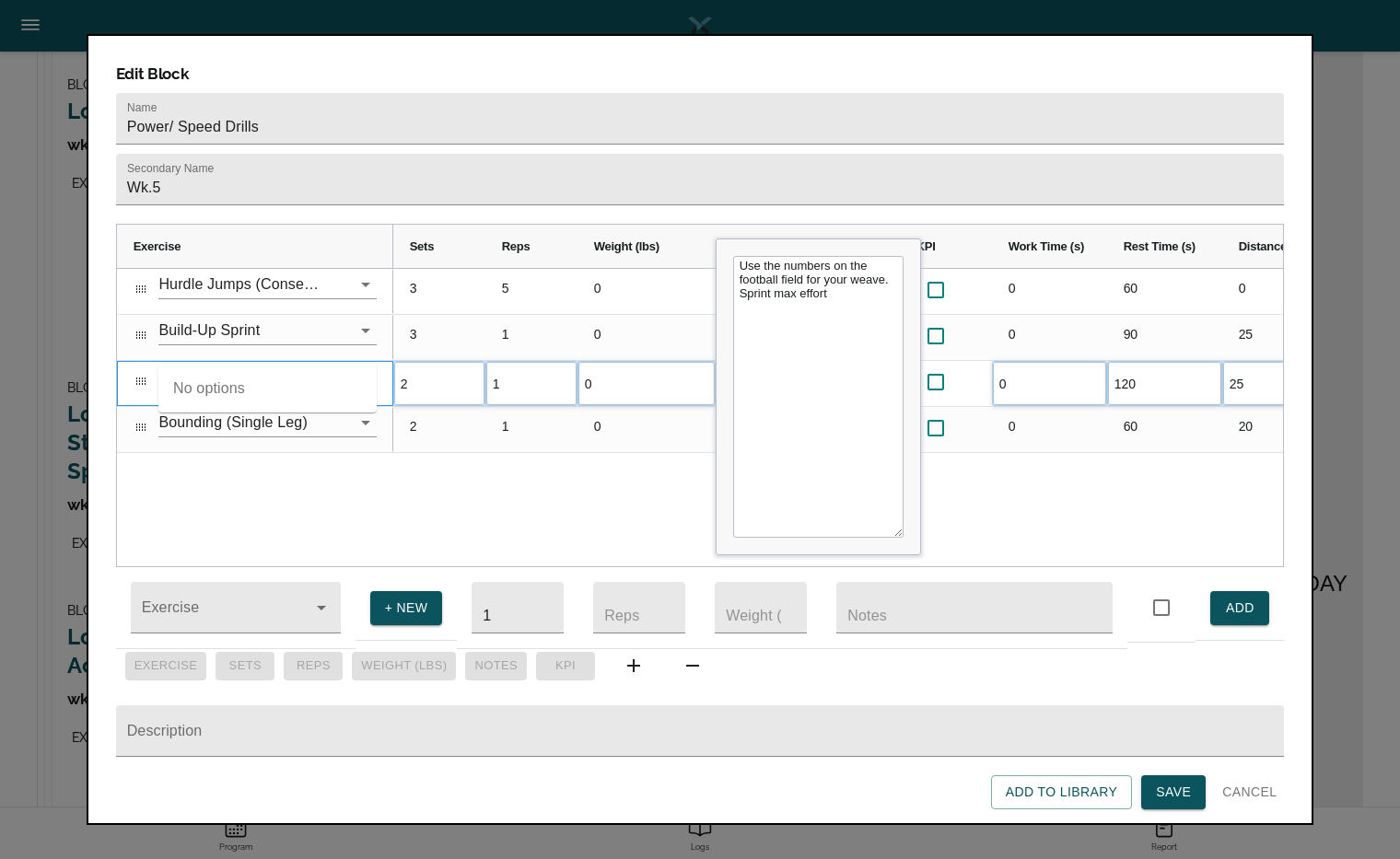 type on "d" 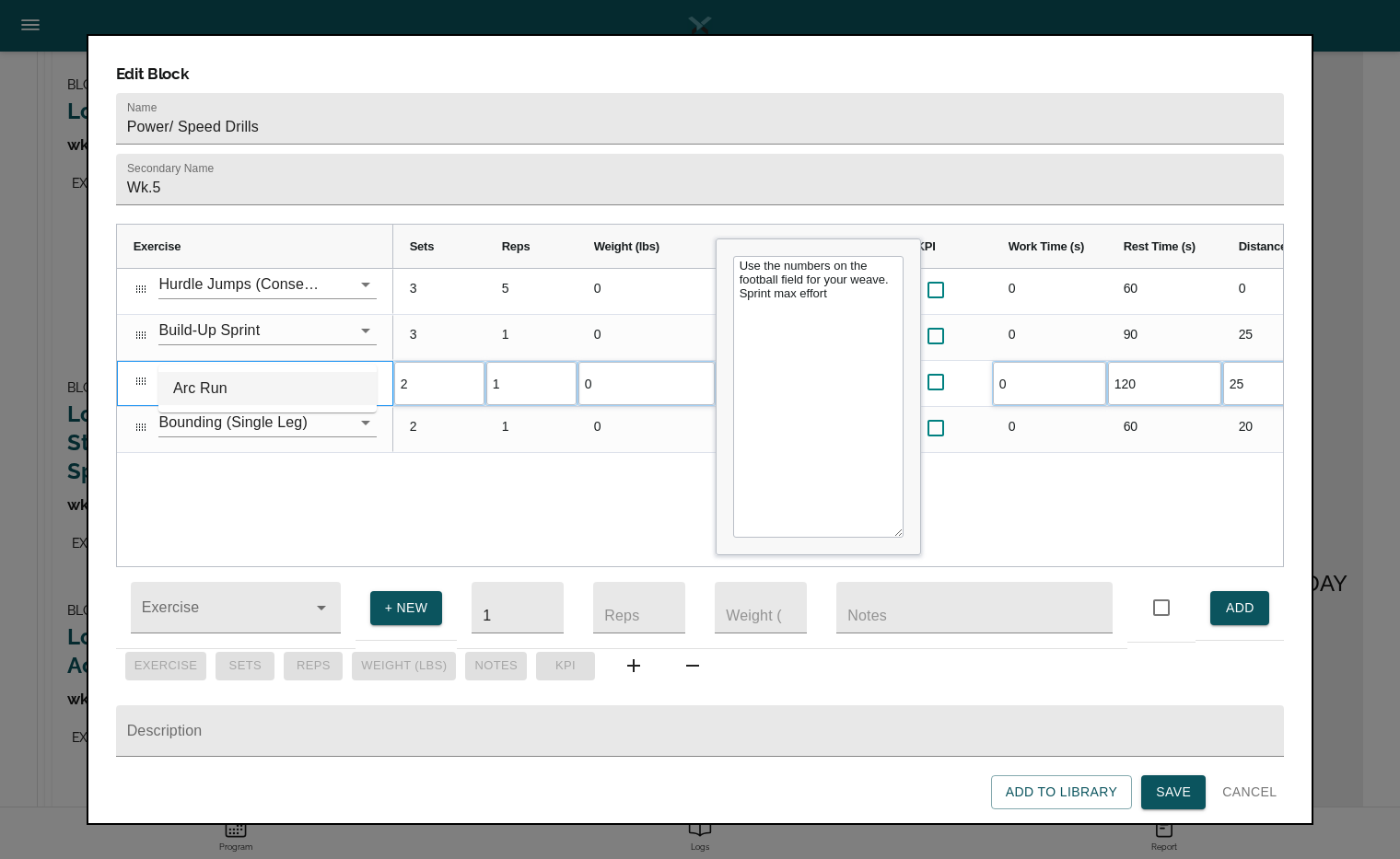 type on "arc run" 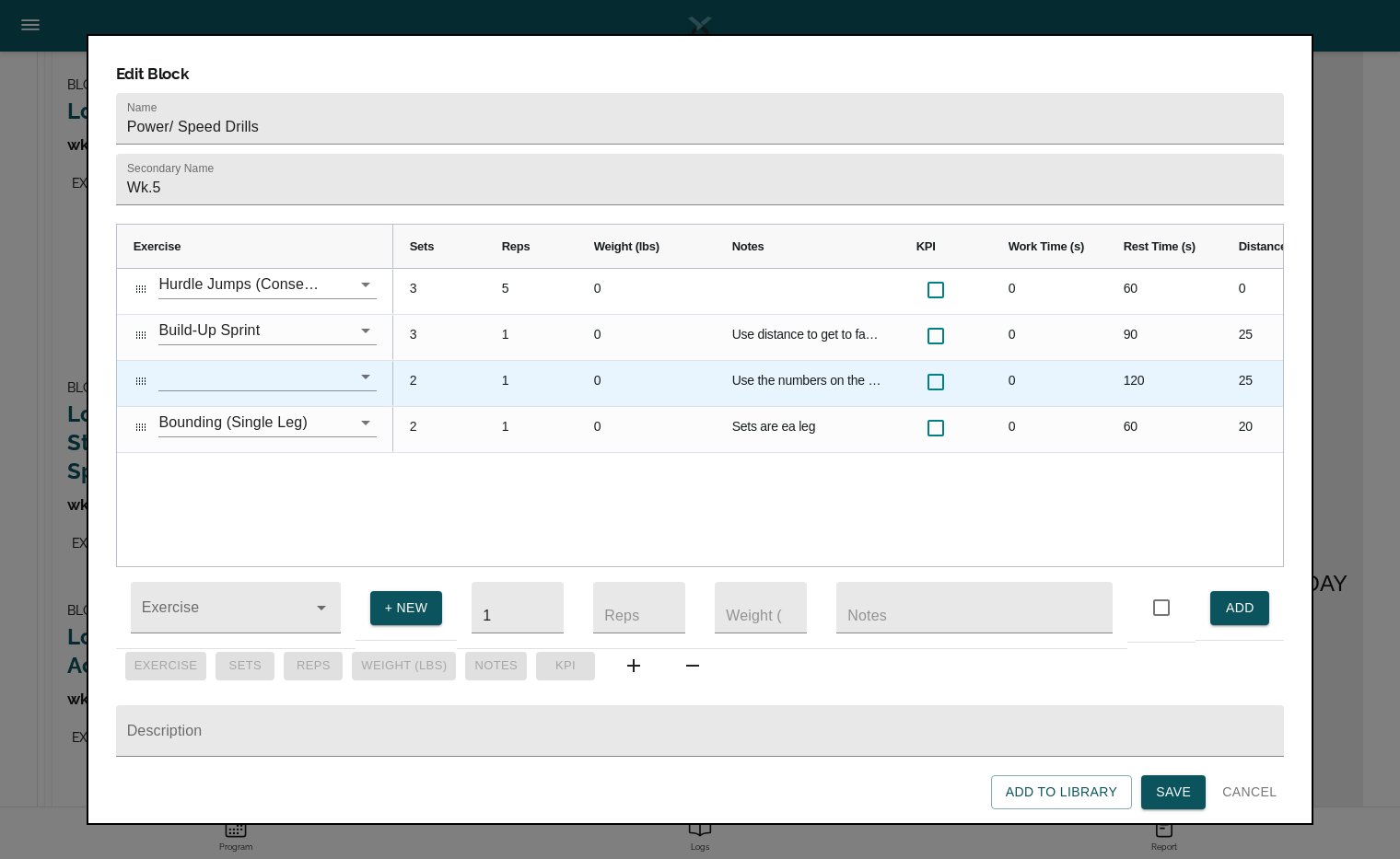 click at bounding box center [241, 376] 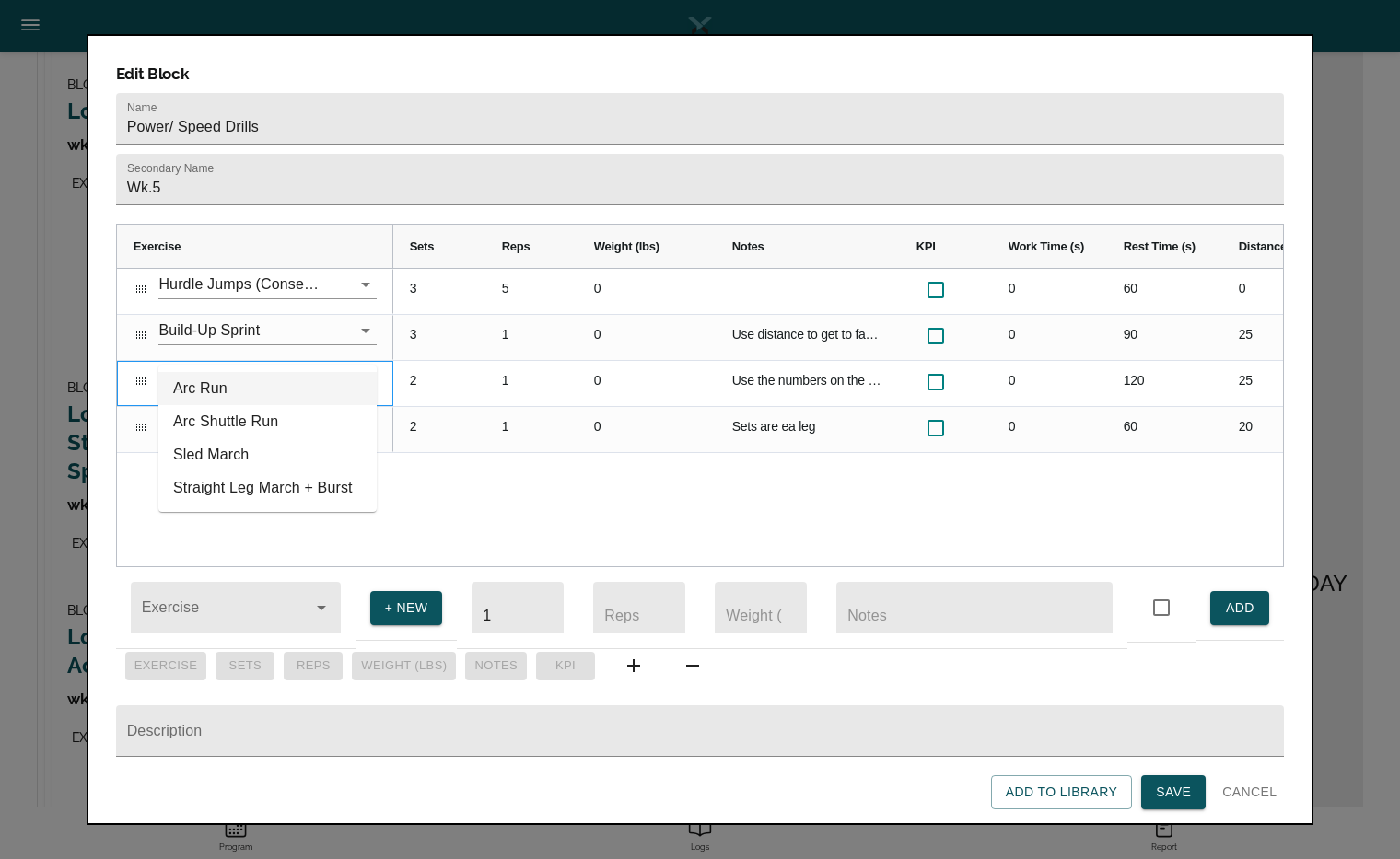 click on "Arc Run" at bounding box center (267, 389) 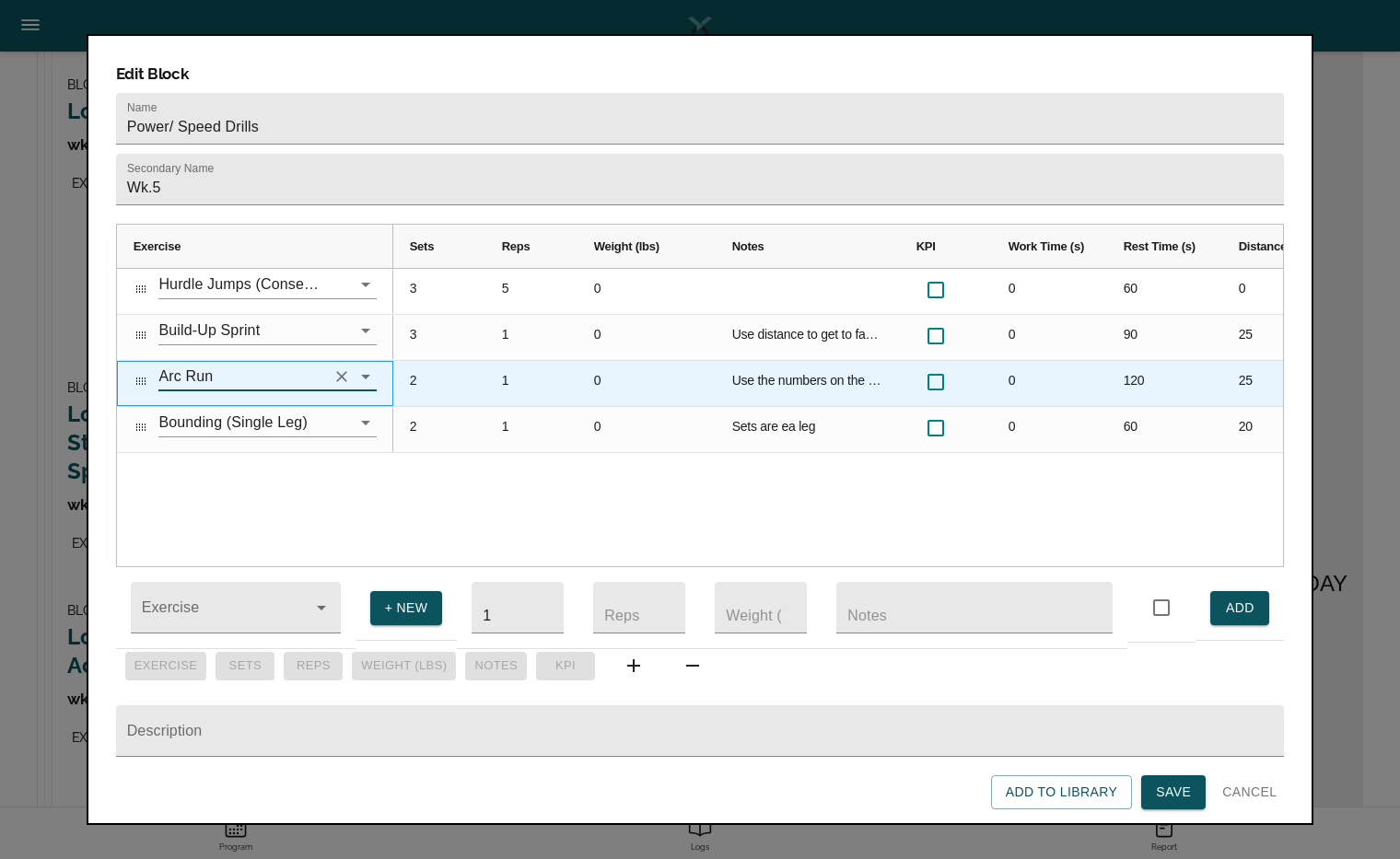 type on "Arc Run" 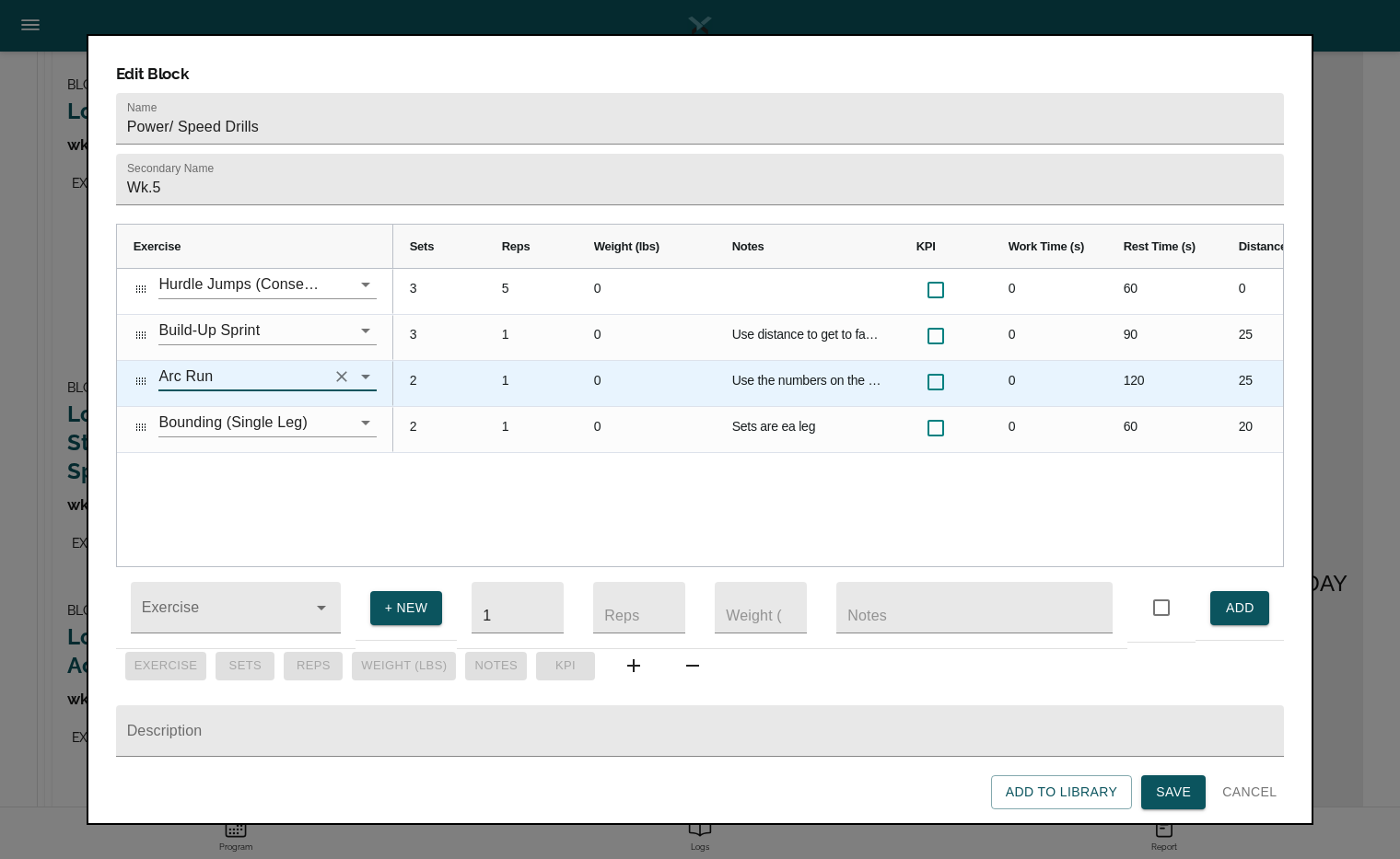 click on "Use the numbers on the football field for your weave. Sprint max effort" at bounding box center (808, 383) 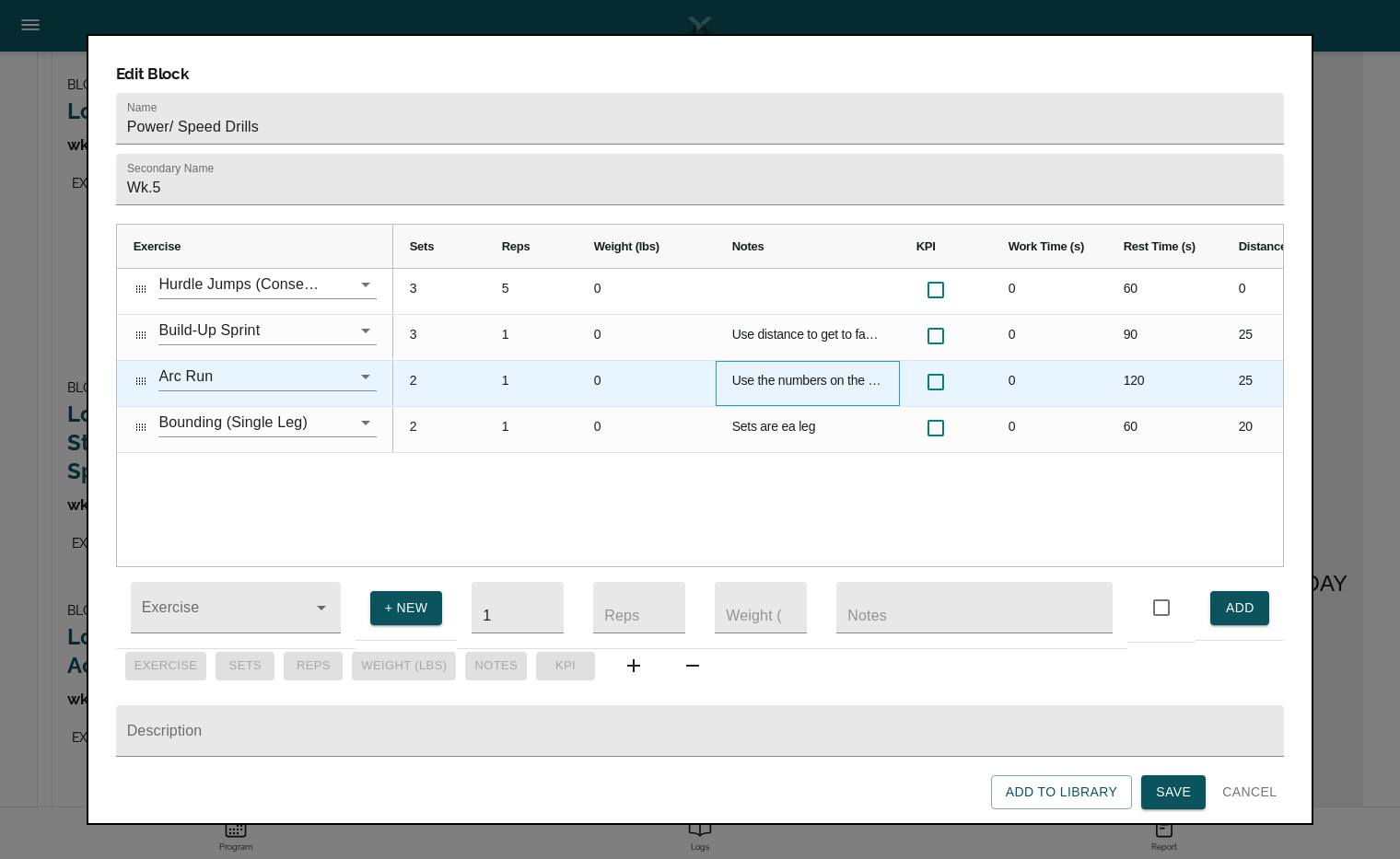 click on "Use the numbers on the football field for your weave. Sprint max effort" at bounding box center [808, 383] 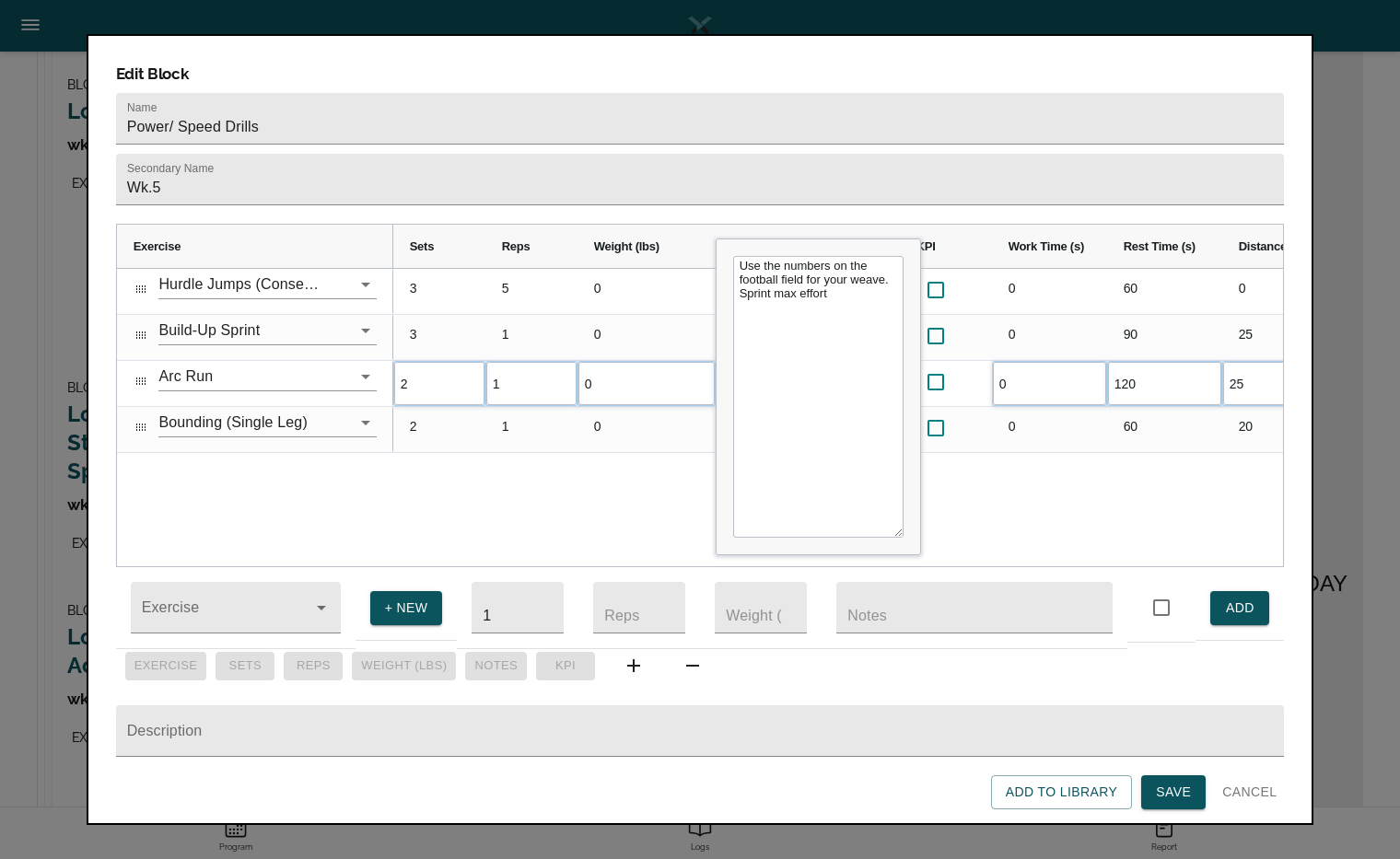 click on "Use the numbers on the football field for your weave. Sprint max effort" at bounding box center (818, 397) 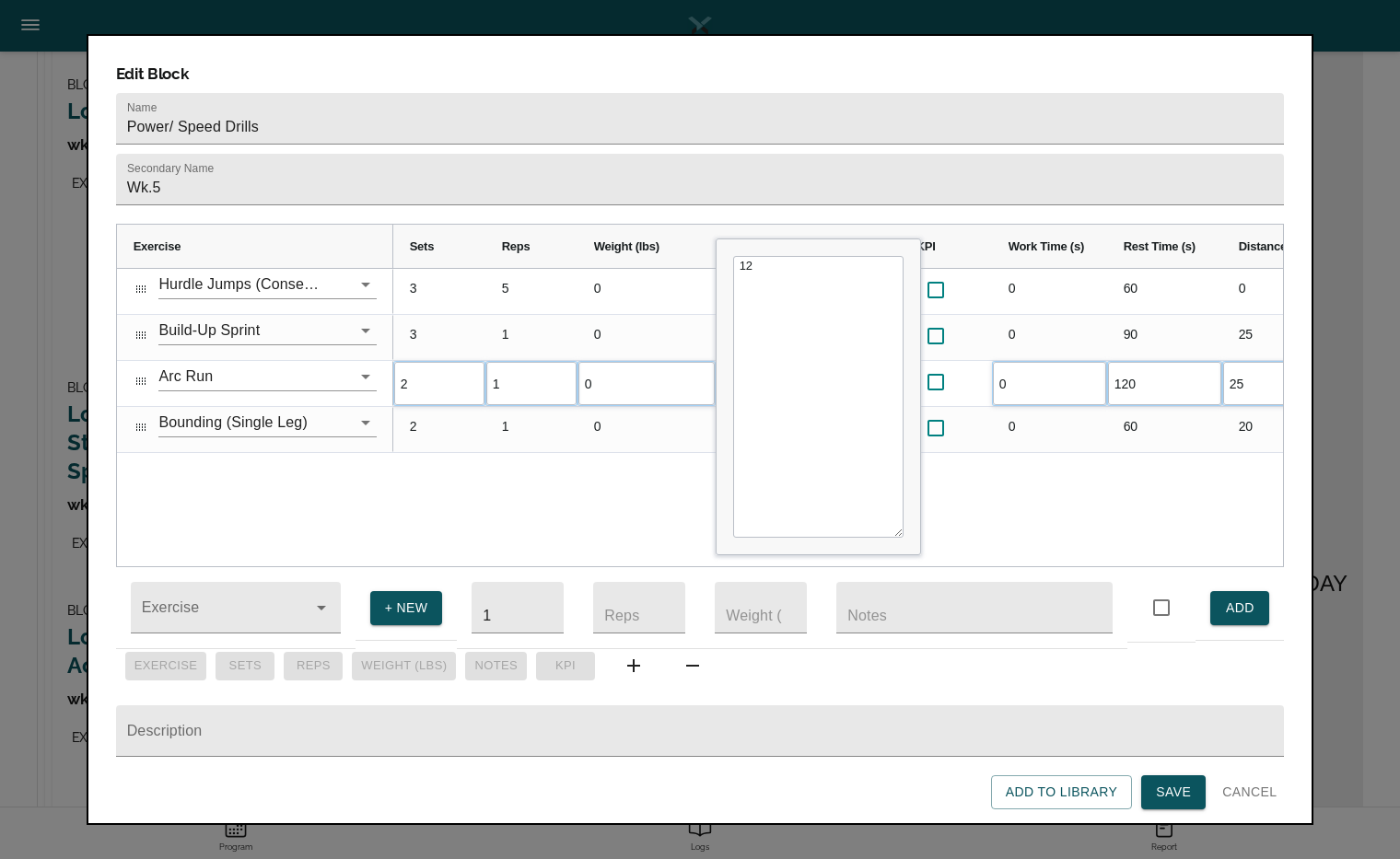 type on "1" 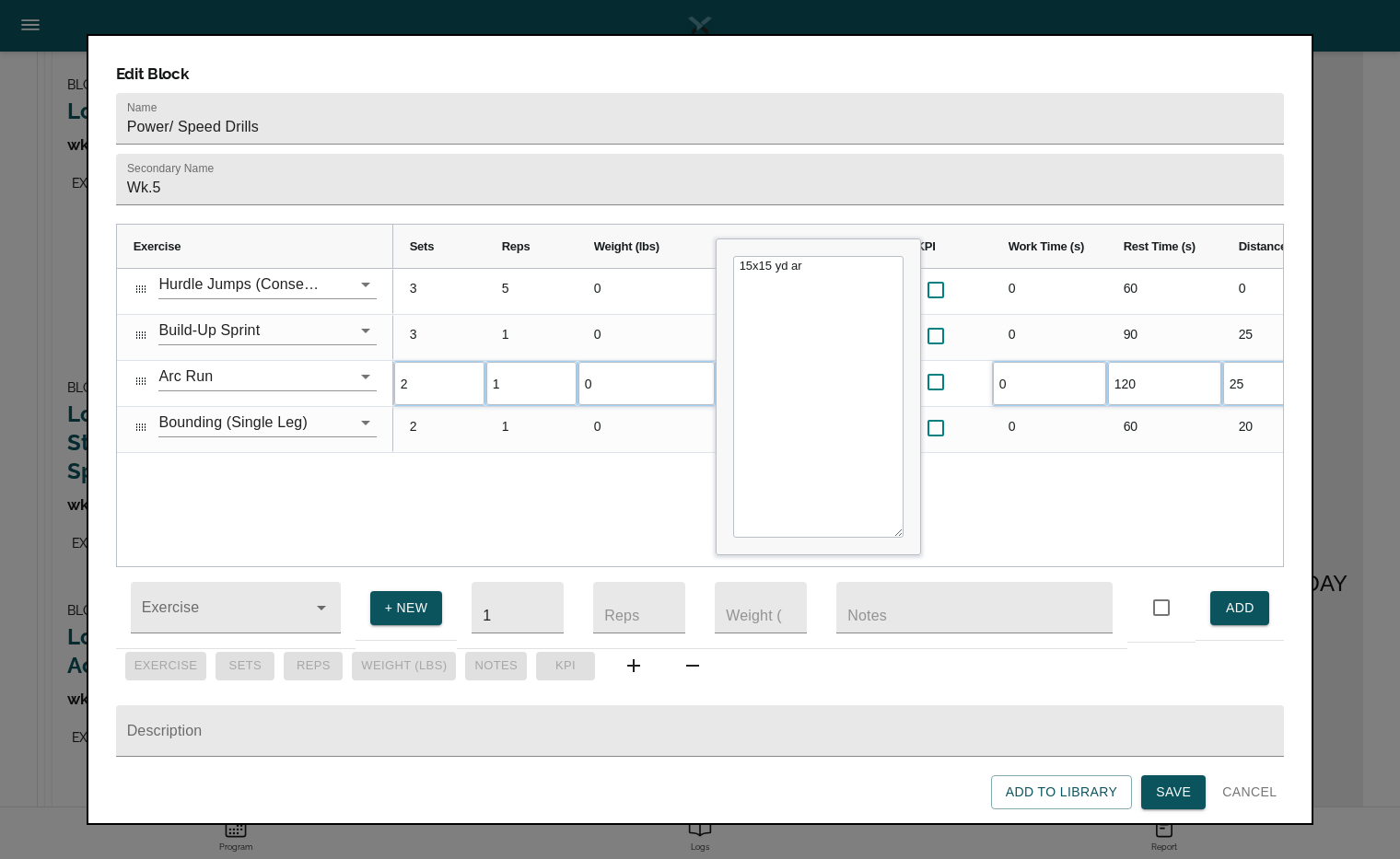 type on "15x15 yd arc" 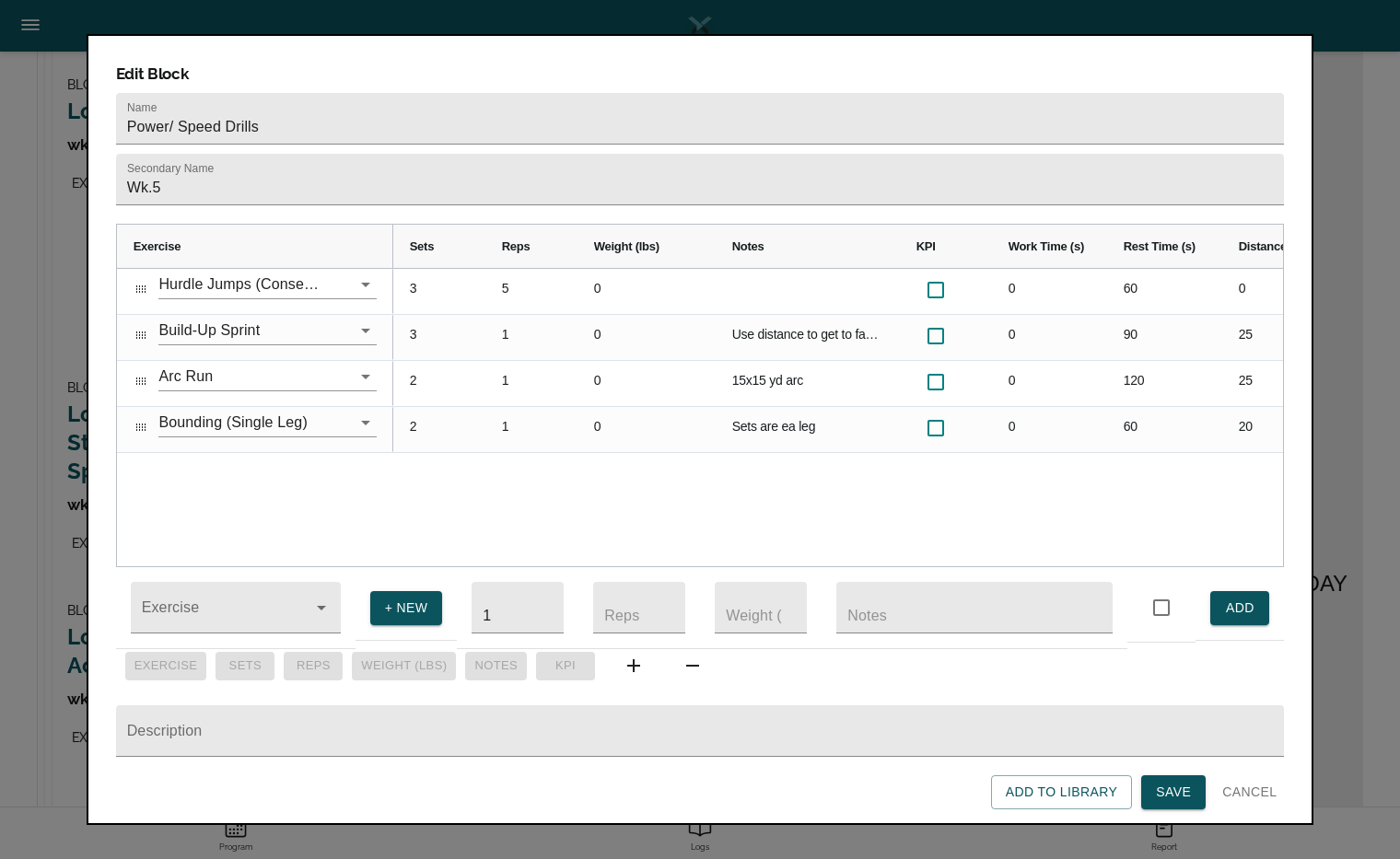 click on "0 0 60 0 0 0 5 3 0 Use distance to get to fastest speed you can. Start slow and smooth. 0 90 25 0 0 1 3 0 15x15 yd arc 0 120 25 0 0 1 2 0 Sets are ea leg 0 60 20 0 0 1 2" at bounding box center [838, 417] 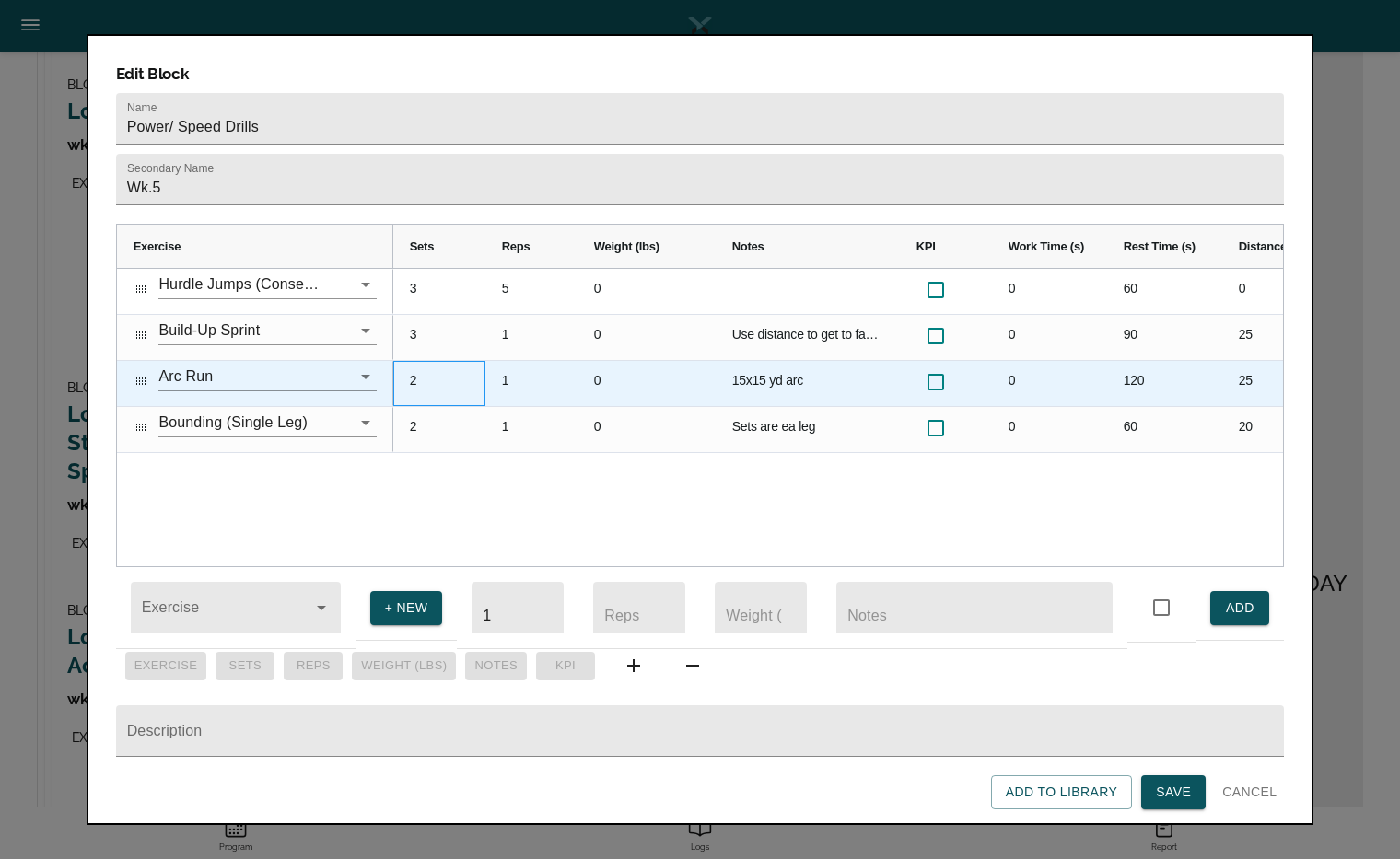 click on "2" at bounding box center [439, 383] 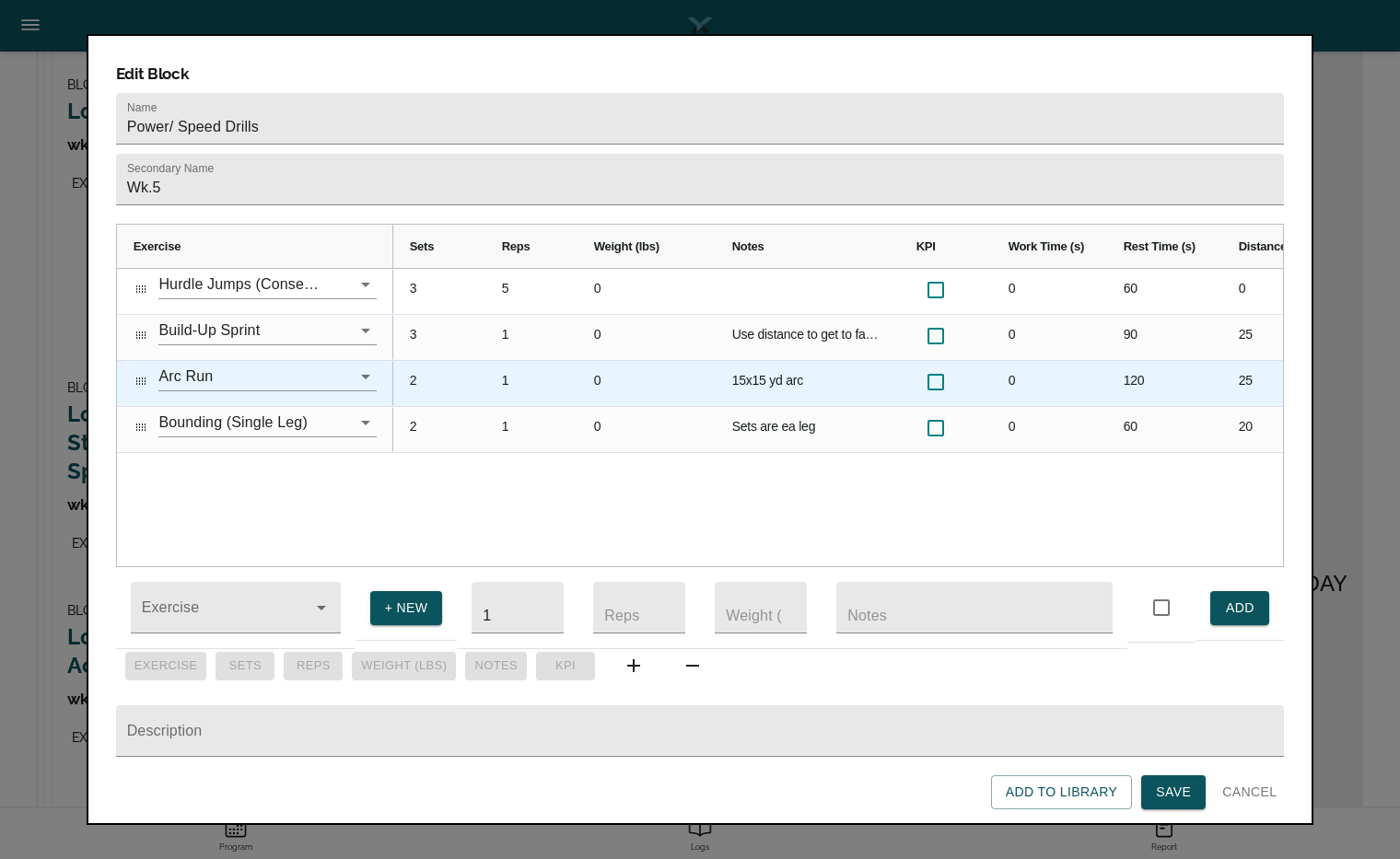 scroll, scrollTop: 0, scrollLeft: 0, axis: both 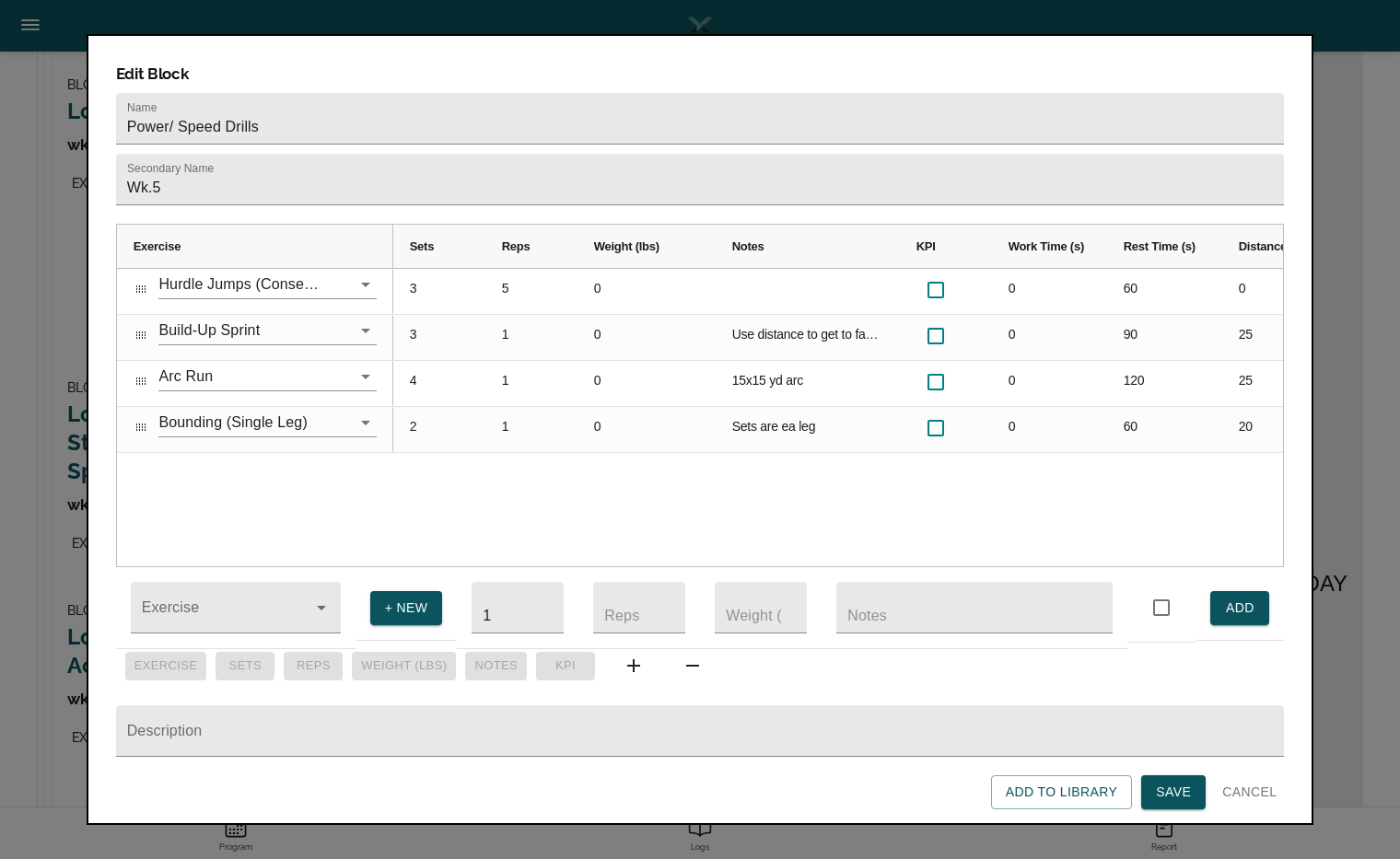 click on "0 0 60 0 0 0 5 3 0 Use distance to get to fastest speed you can. Start slow and smooth. 0 90 25 0 0 1 3 0 15x15 yd arc 0 120 25 0 0 1 4 0 Sets are ea leg 0 60 20 0 0 1 2" at bounding box center [838, 417] 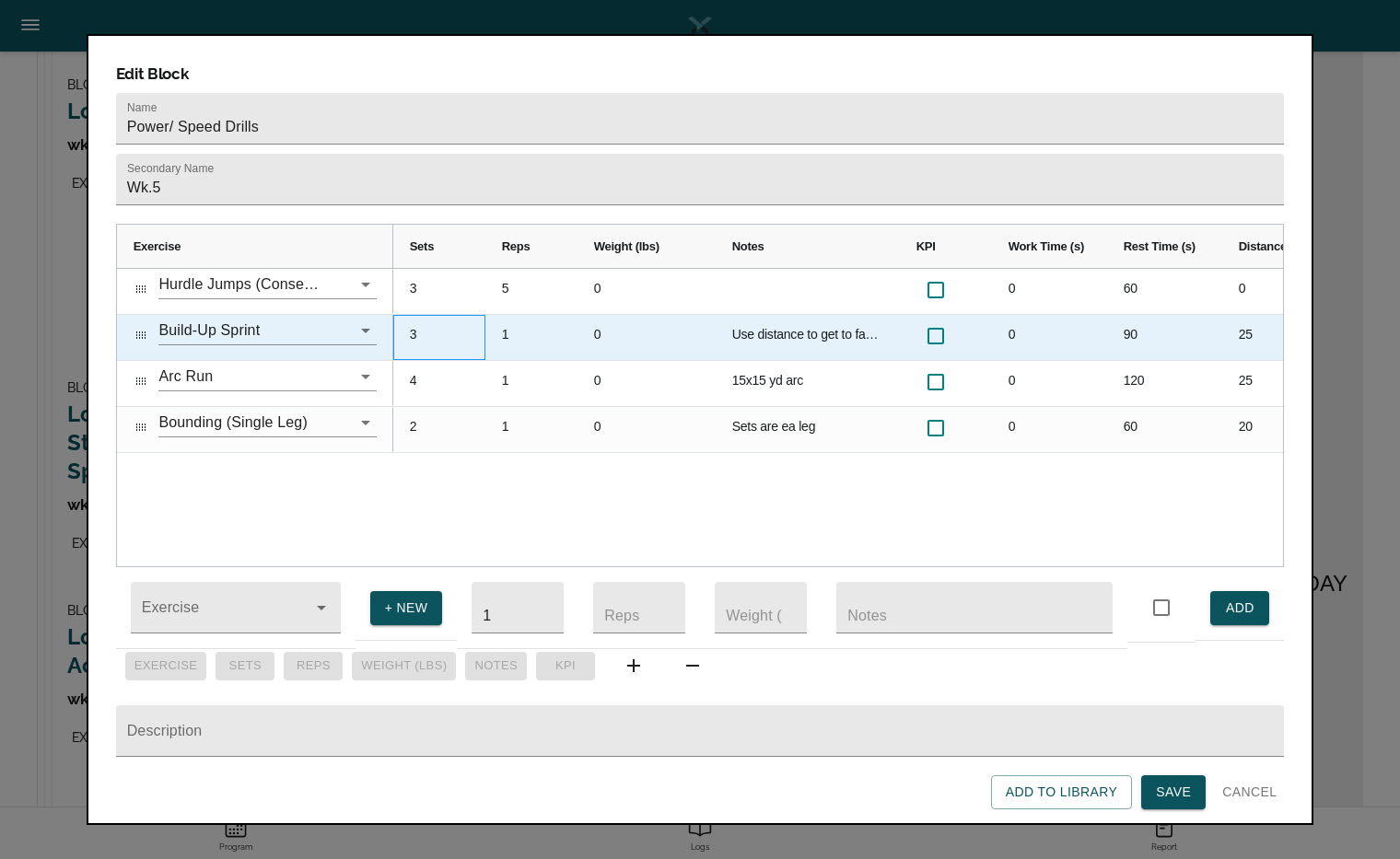 click on "3" at bounding box center [439, 337] 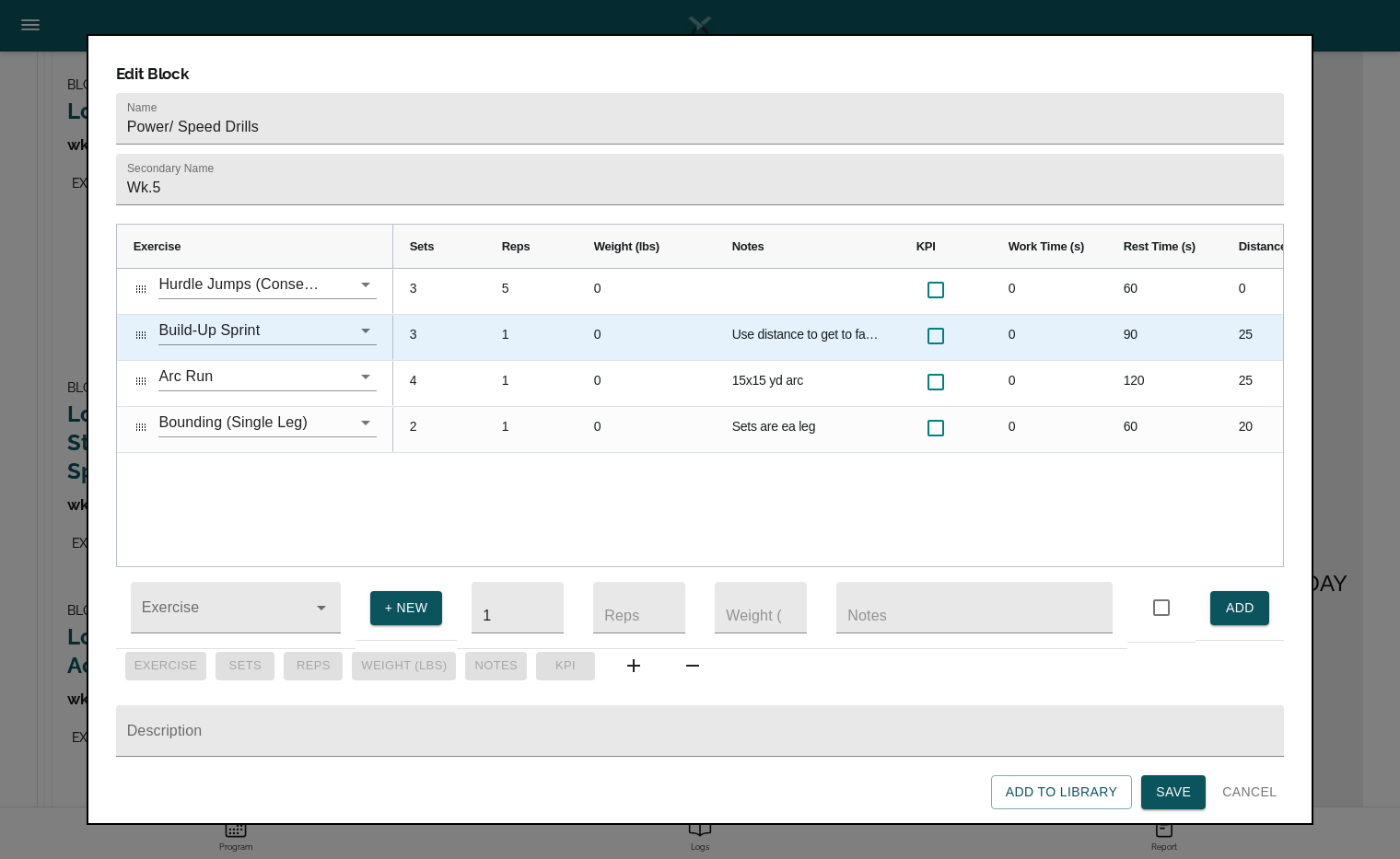 scroll, scrollTop: 0, scrollLeft: 0, axis: both 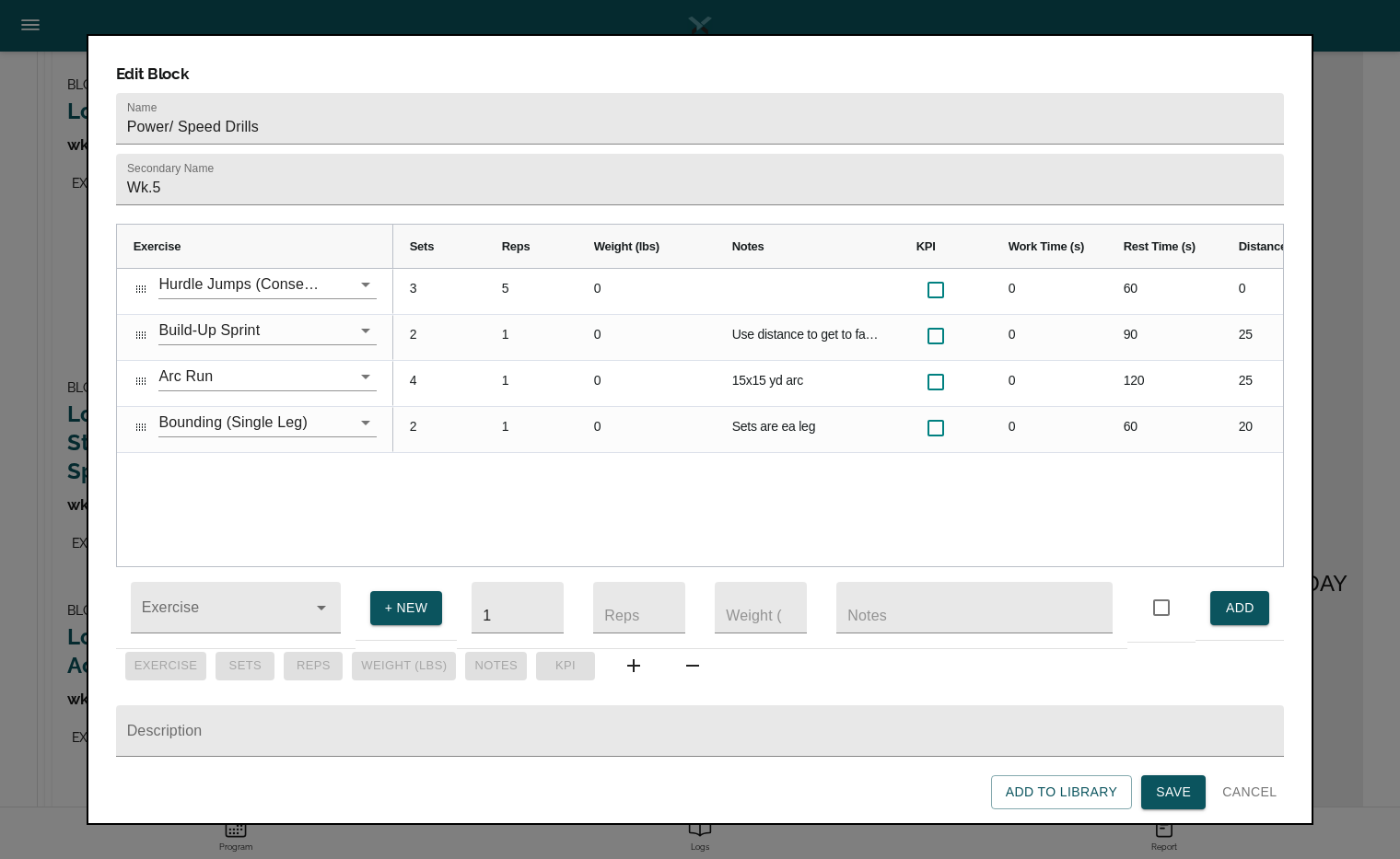 click on "0 0 60 0 0 0 5 3 0 Use distance to get to fastest speed you can. Start slow and smooth. 0 90 25 0 0 1 2 0 15x15 yd arc 0 120 25 0 0 1 4 0 Sets are ea leg 0 60 20 0 0 1 2" at bounding box center (838, 417) 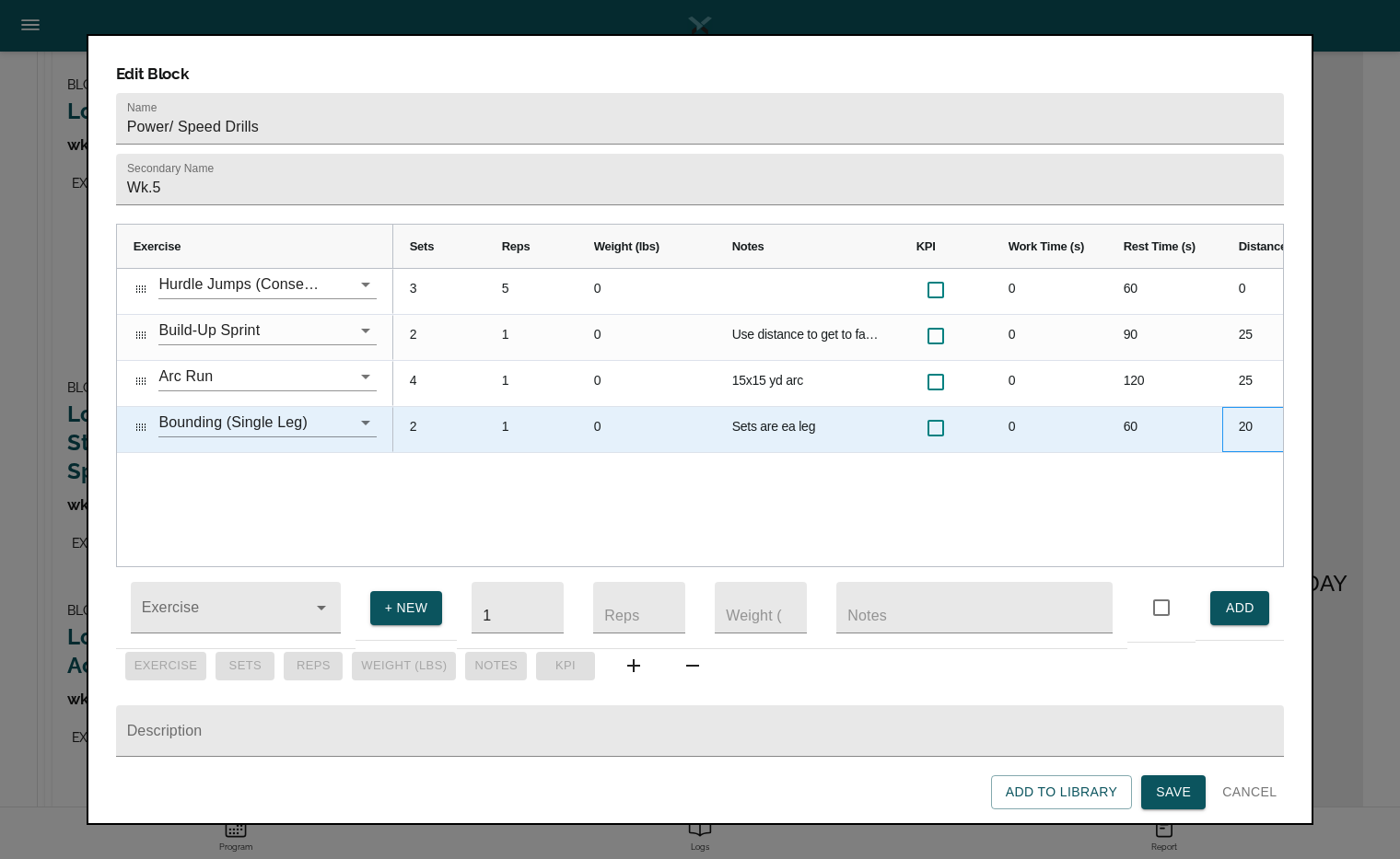 click on "20" at bounding box center [1291, 429] 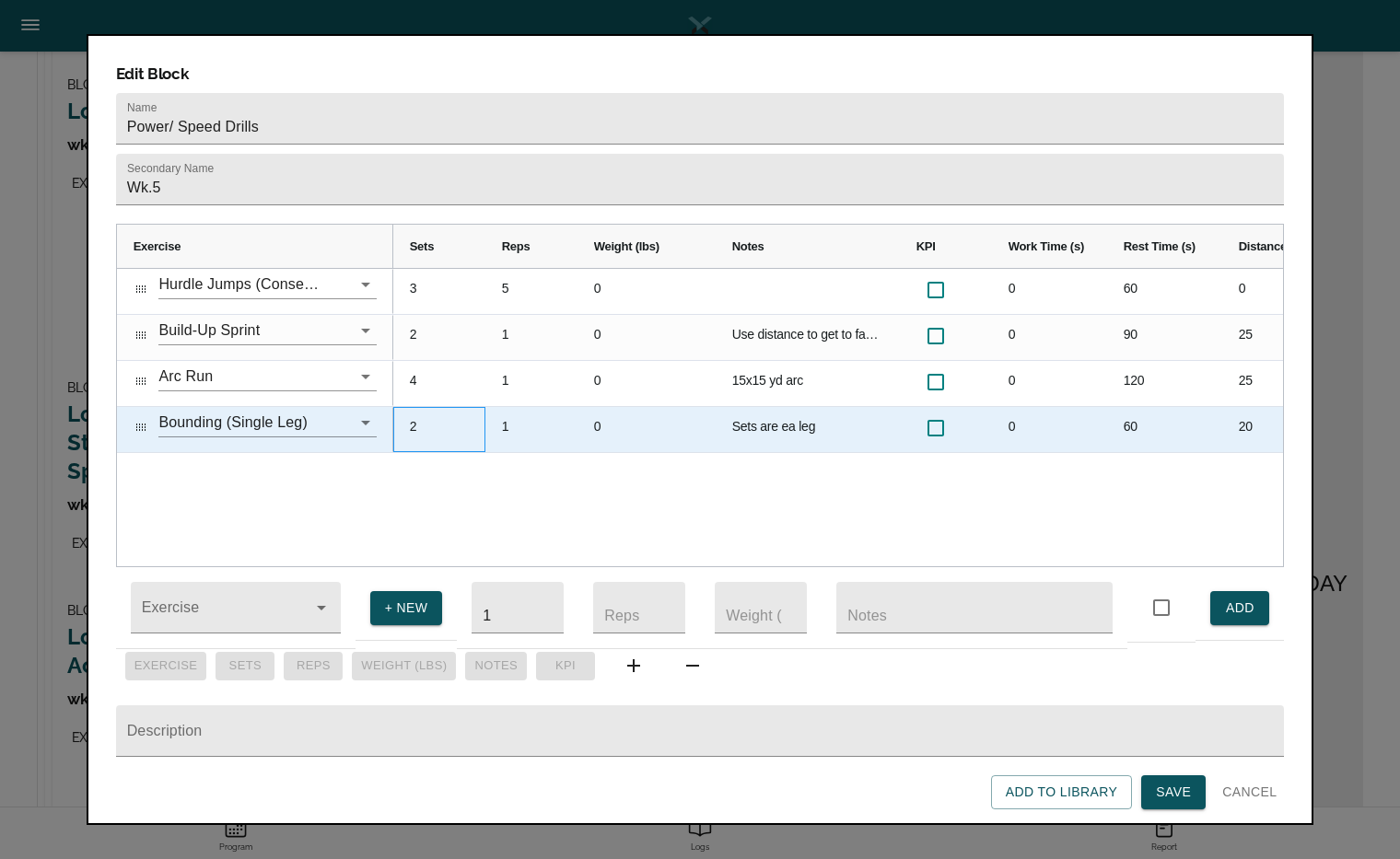 click on "2" at bounding box center (439, 429) 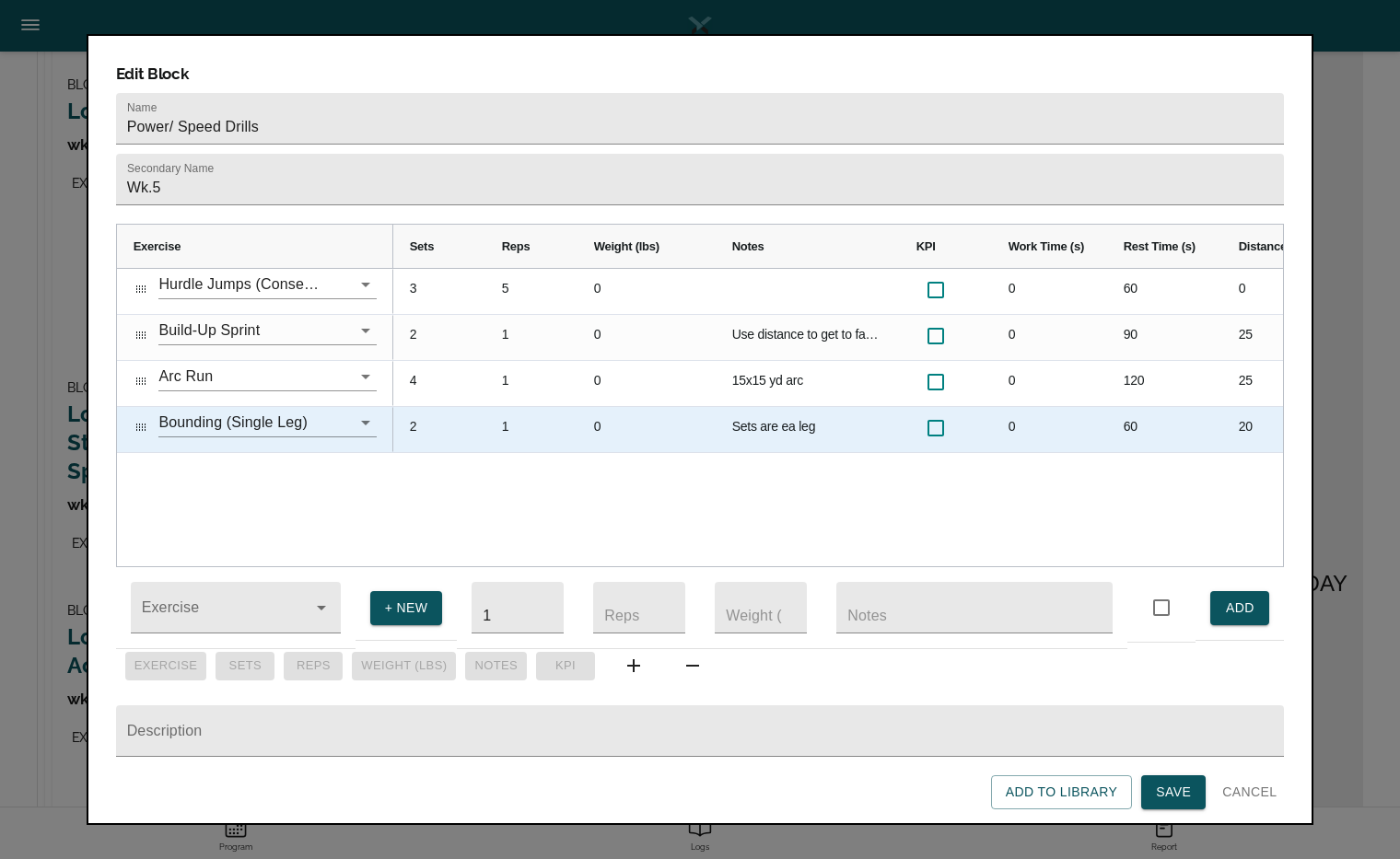 scroll, scrollTop: 0, scrollLeft: 0, axis: both 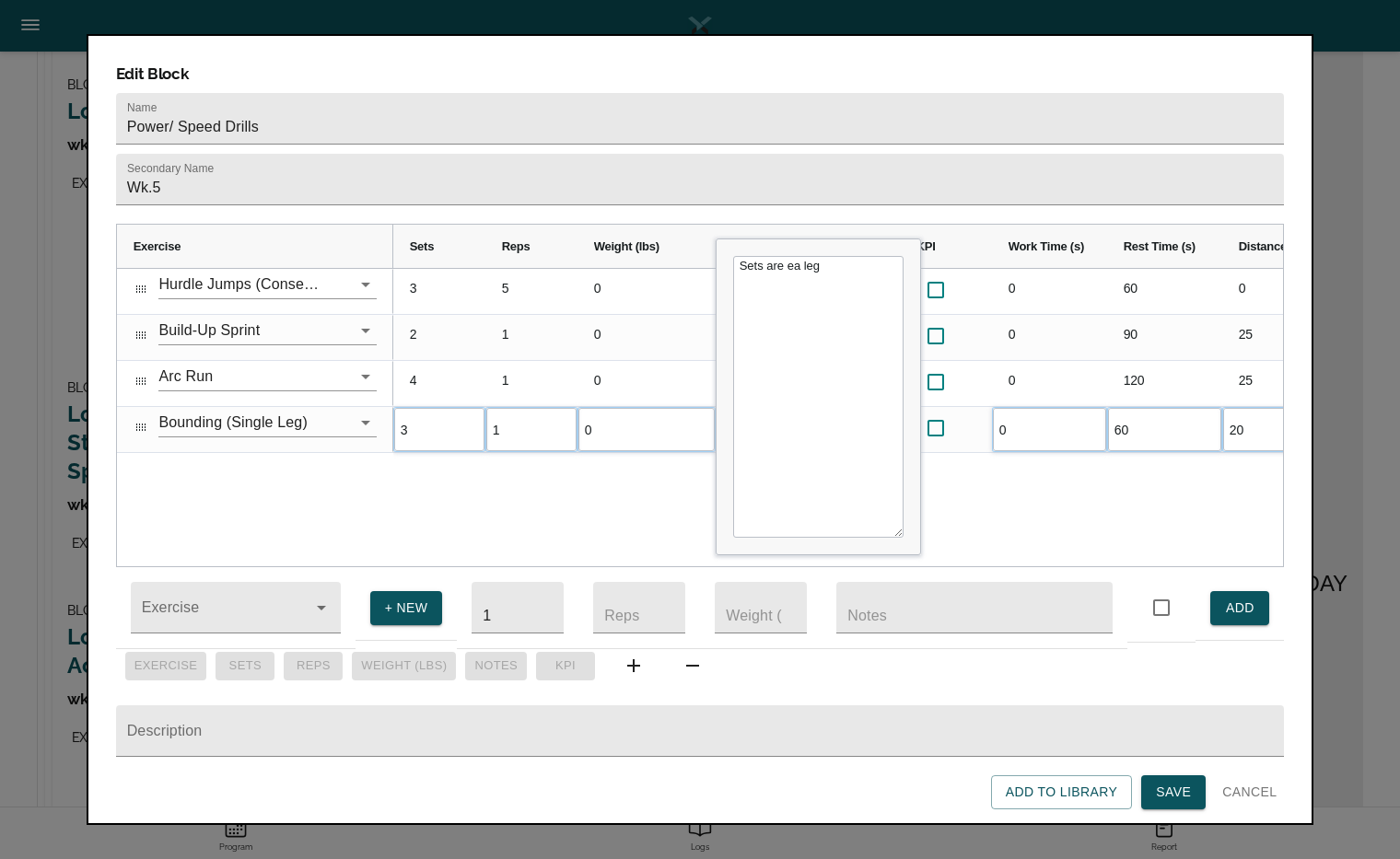 click on "0 0 60 0 0 0 5 3 0 Use distance to get to fastest speed you can. Start slow and smooth. 0 90 25 0 0 1 2 0 15x15 yd arc 0 120 25 0 0 1 4
0
Sets are ea leg
0
60
20
0
0
1
3" at bounding box center [838, 417] 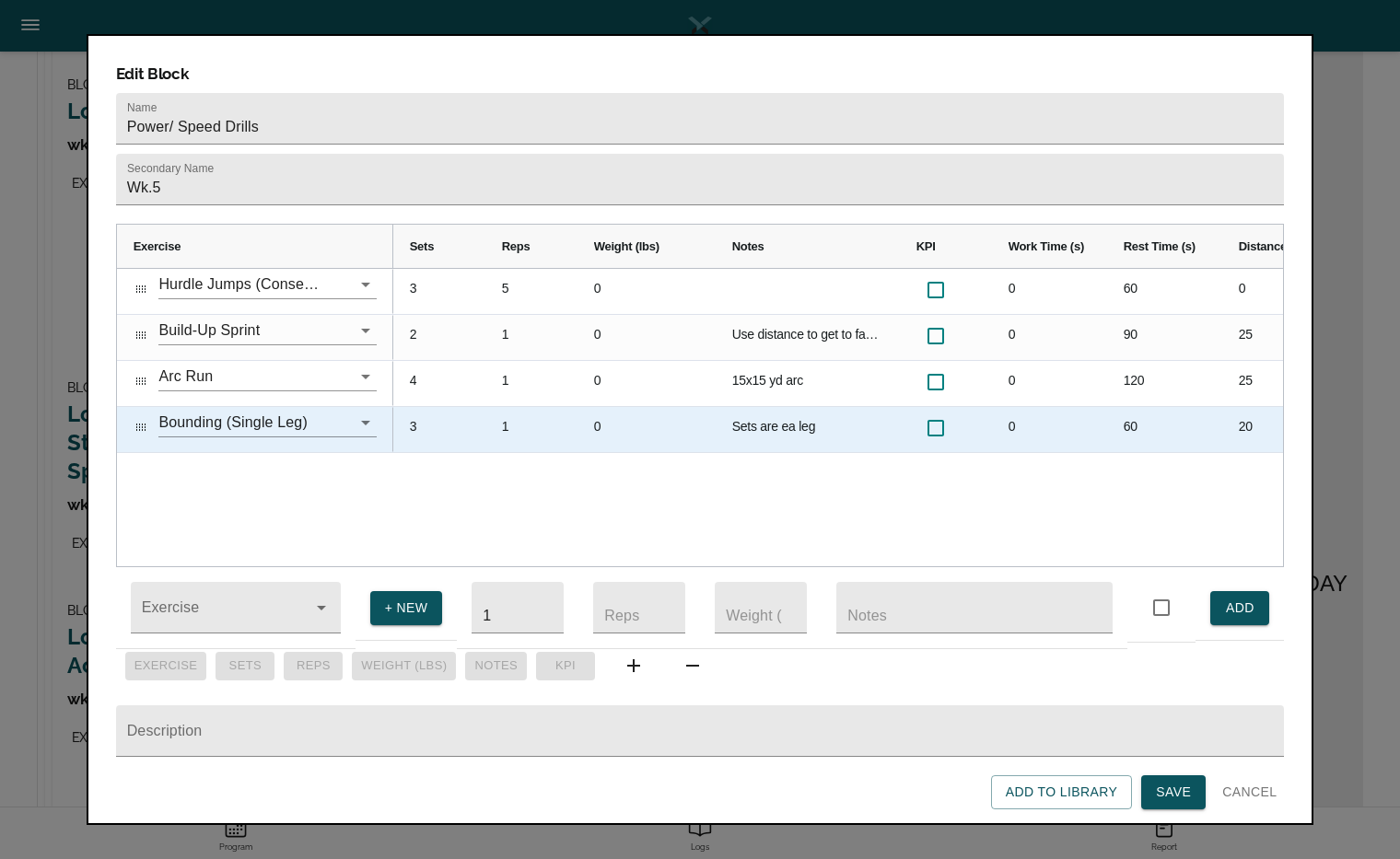 click on "20" at bounding box center (1291, 429) 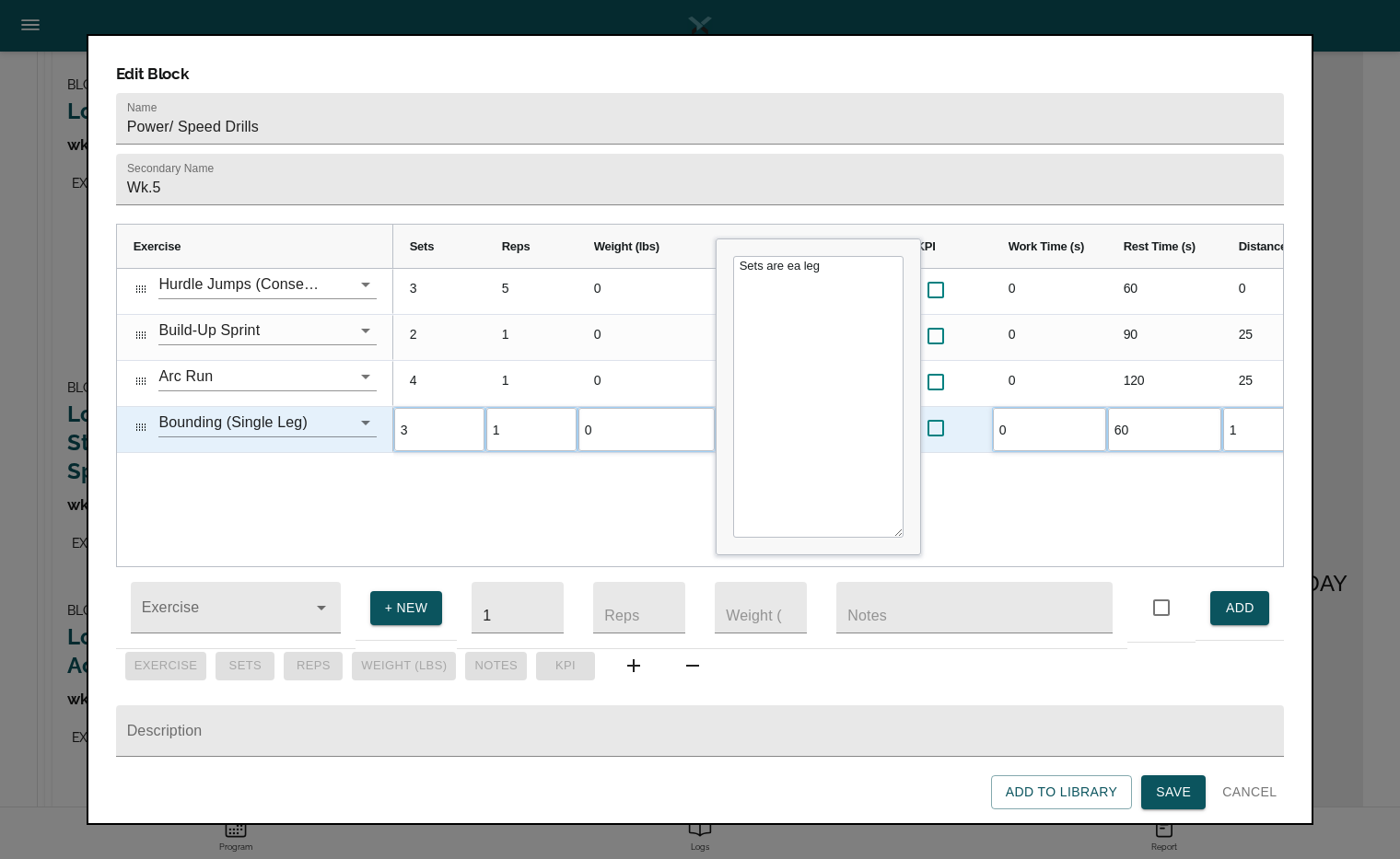 scroll, scrollTop: 0, scrollLeft: 0, axis: both 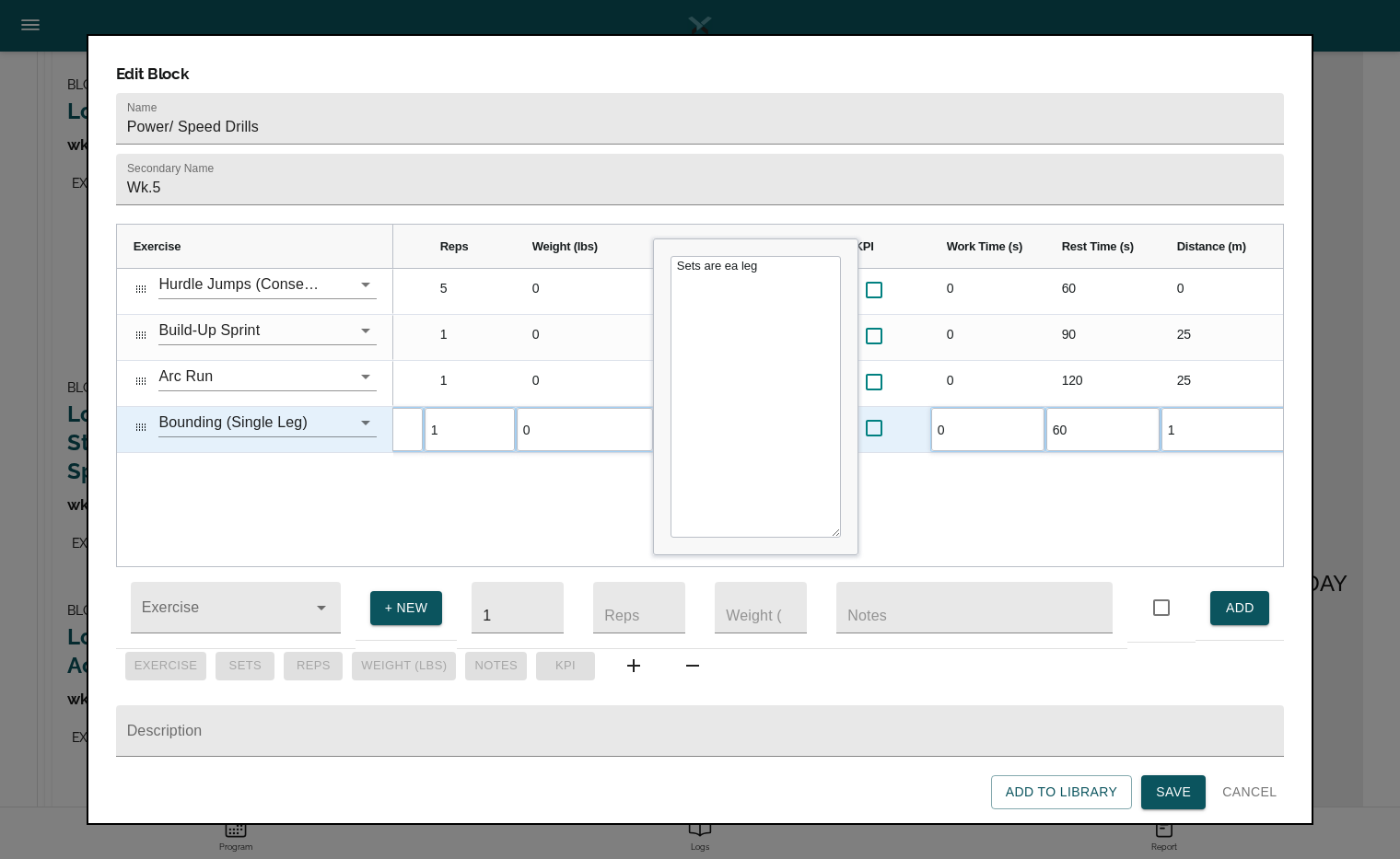 type on "15" 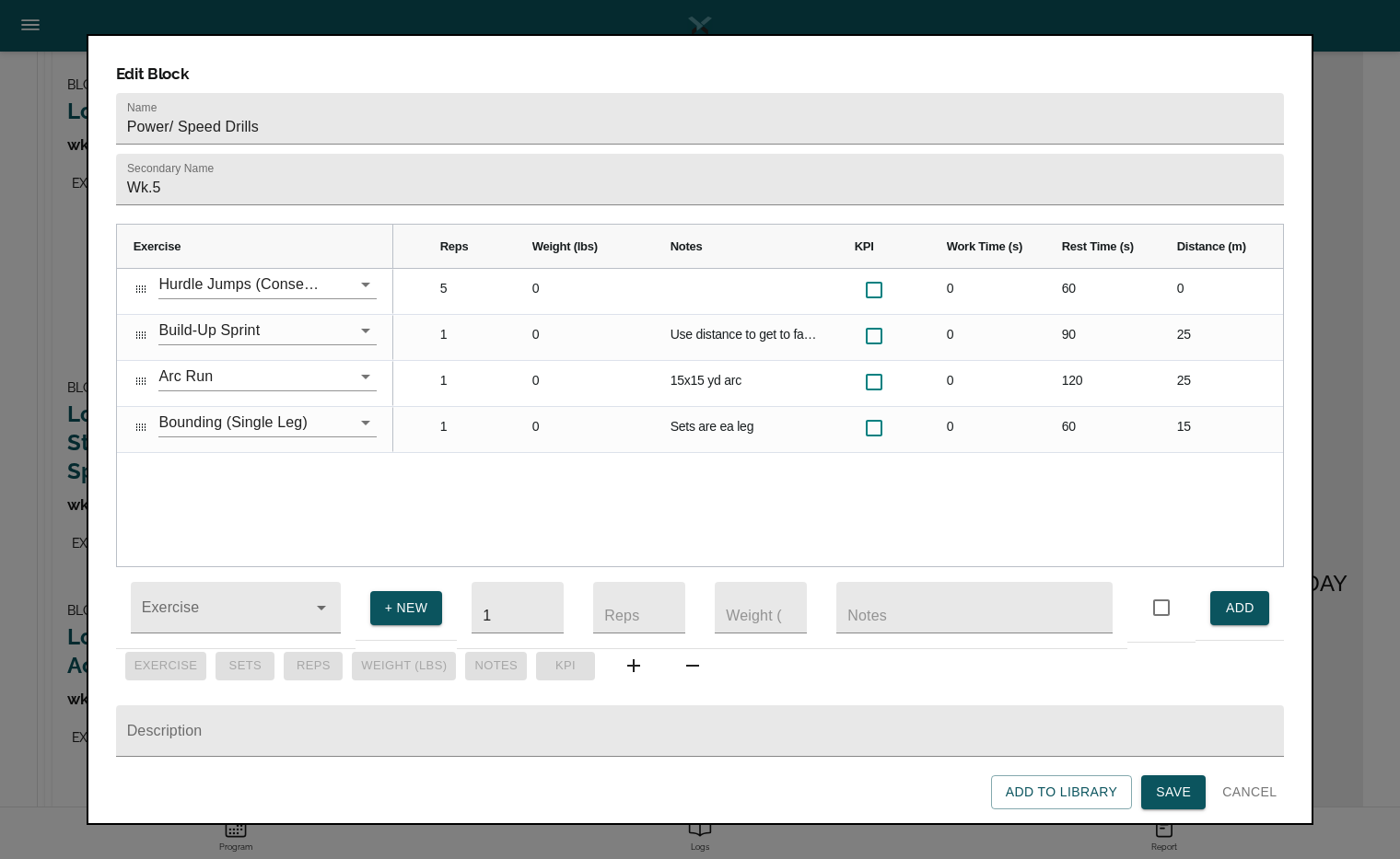 click on "0 0 60 0 0 0 5 3 0 Use distance to get to fastest speed you can. Start slow and smooth. 0 90 25 0 0 1 2 0 15x15 yd arc 0 120 25 0 0 1 4 0 Sets are ea leg 0 60 15 0 0 1 3" at bounding box center (838, 417) 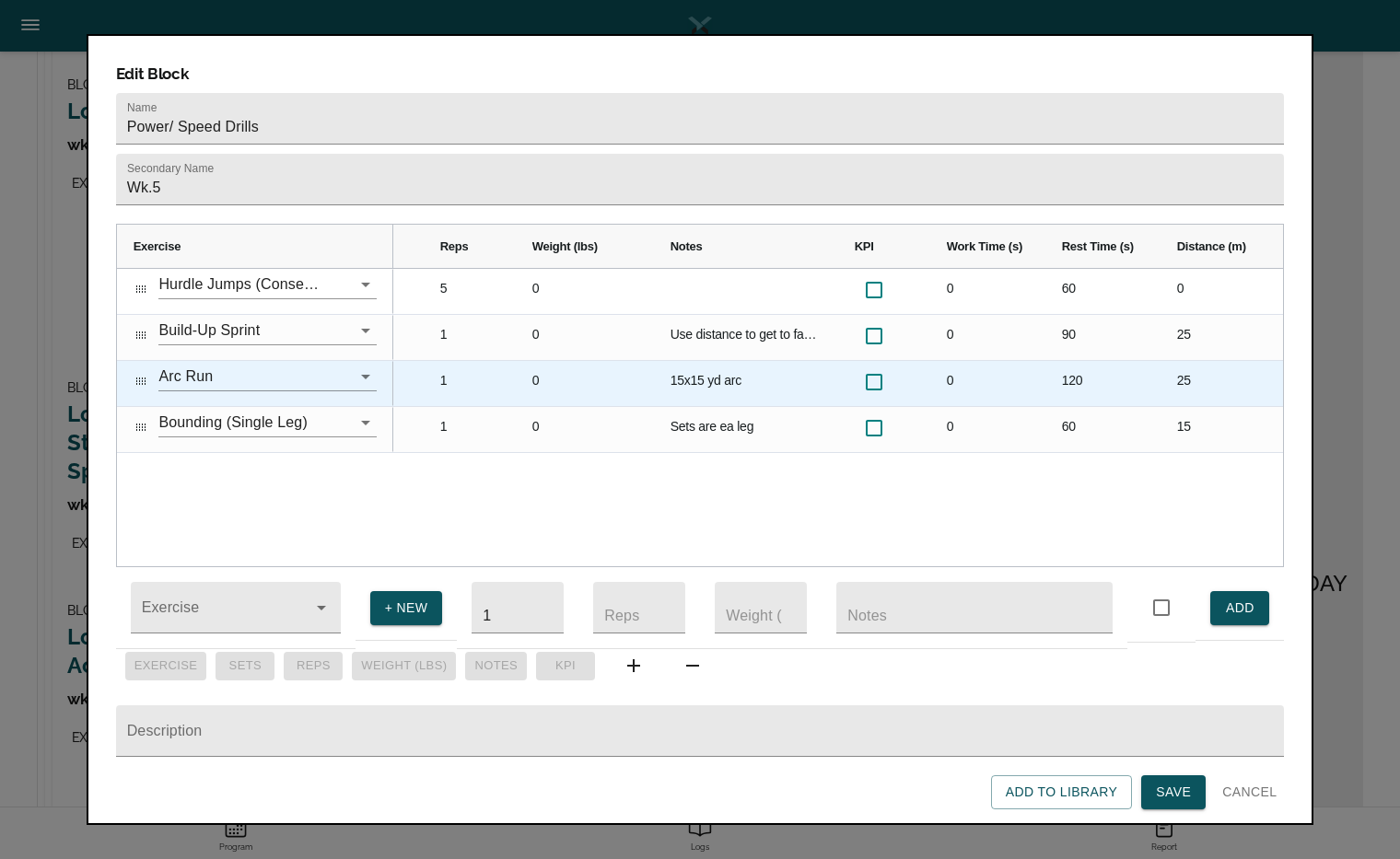 scroll, scrollTop: 0, scrollLeft: 0, axis: both 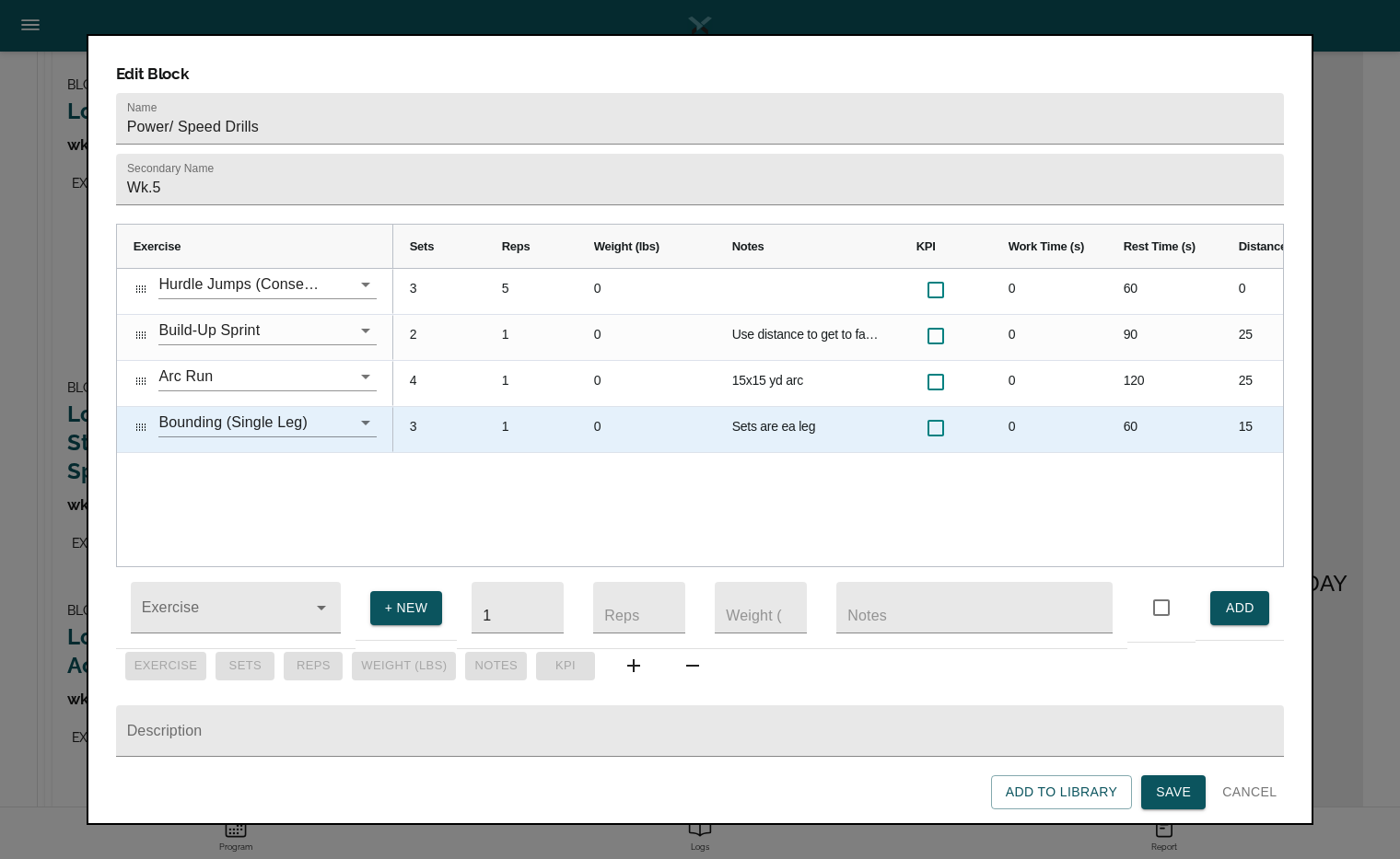 click on "3" at bounding box center (439, 429) 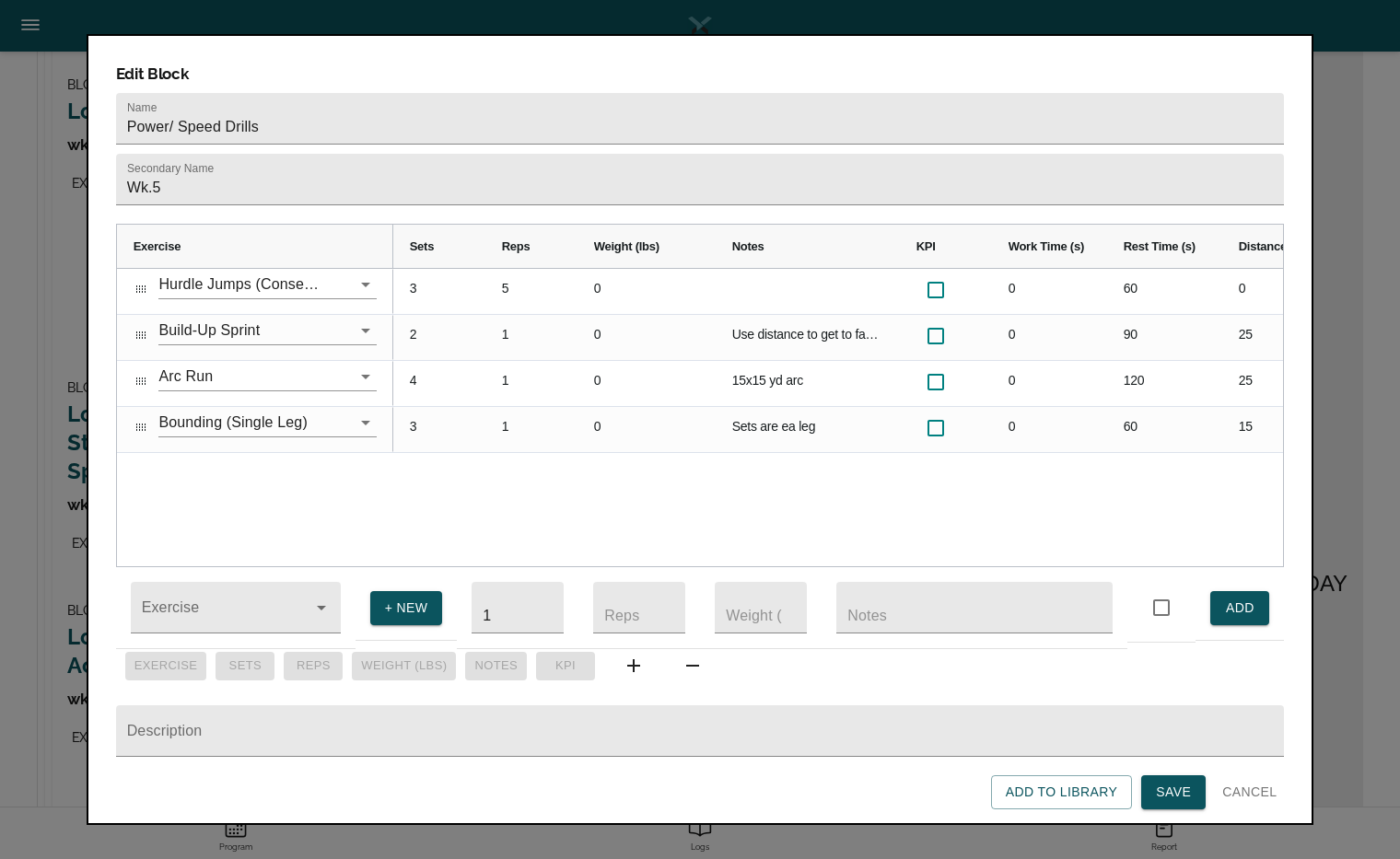 click on "0 0 60 0 0 0 5 3 0 Use distance to get to fastest speed you can. Start slow and smooth. 0 90 25 0 0 1 2 0 15x15 yd arc 0 120 25 0 0 1 4 0 Sets are ea leg 0 60 15 0 0 1 3" at bounding box center [838, 417] 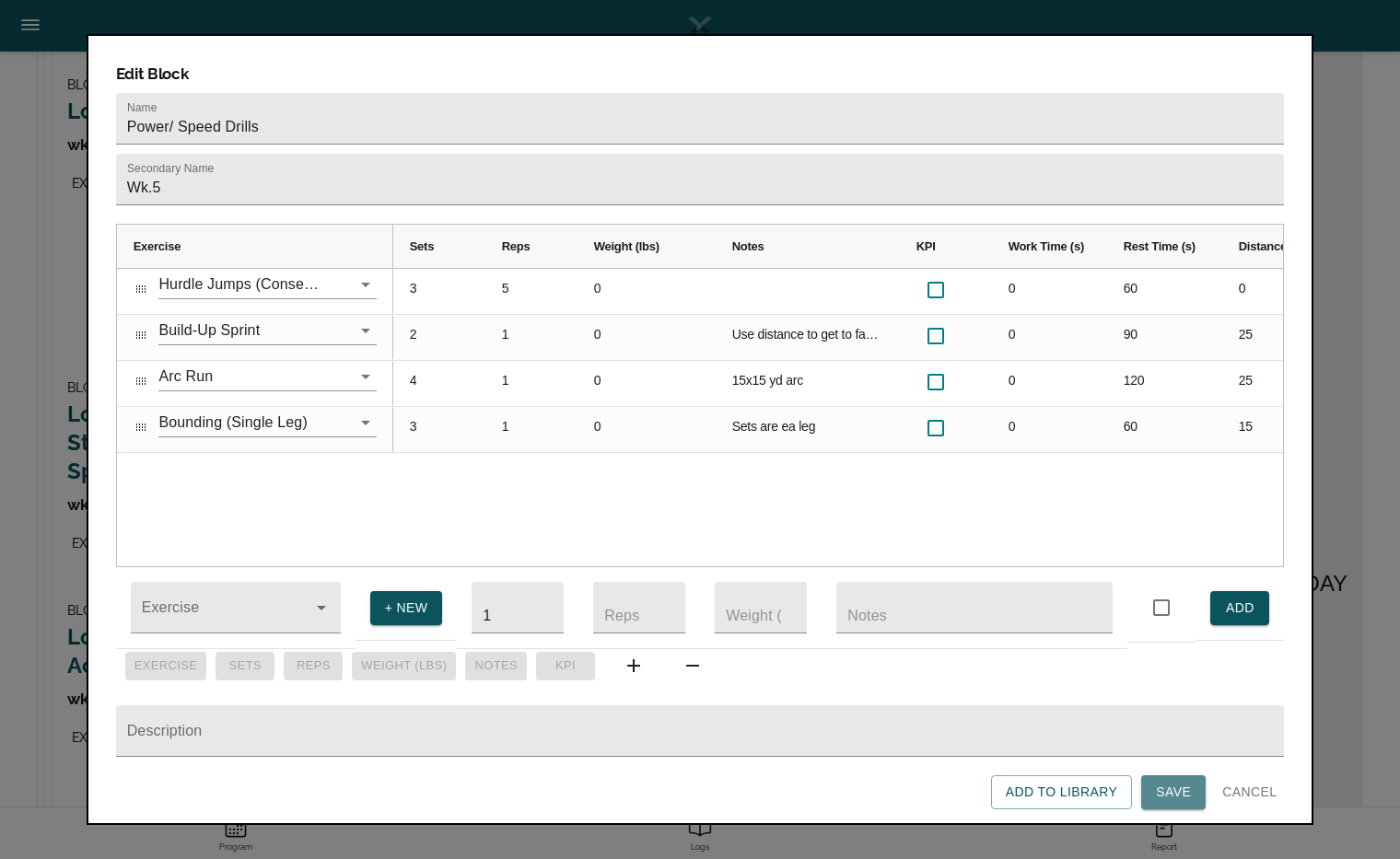 click on "Save" at bounding box center [1173, 792] 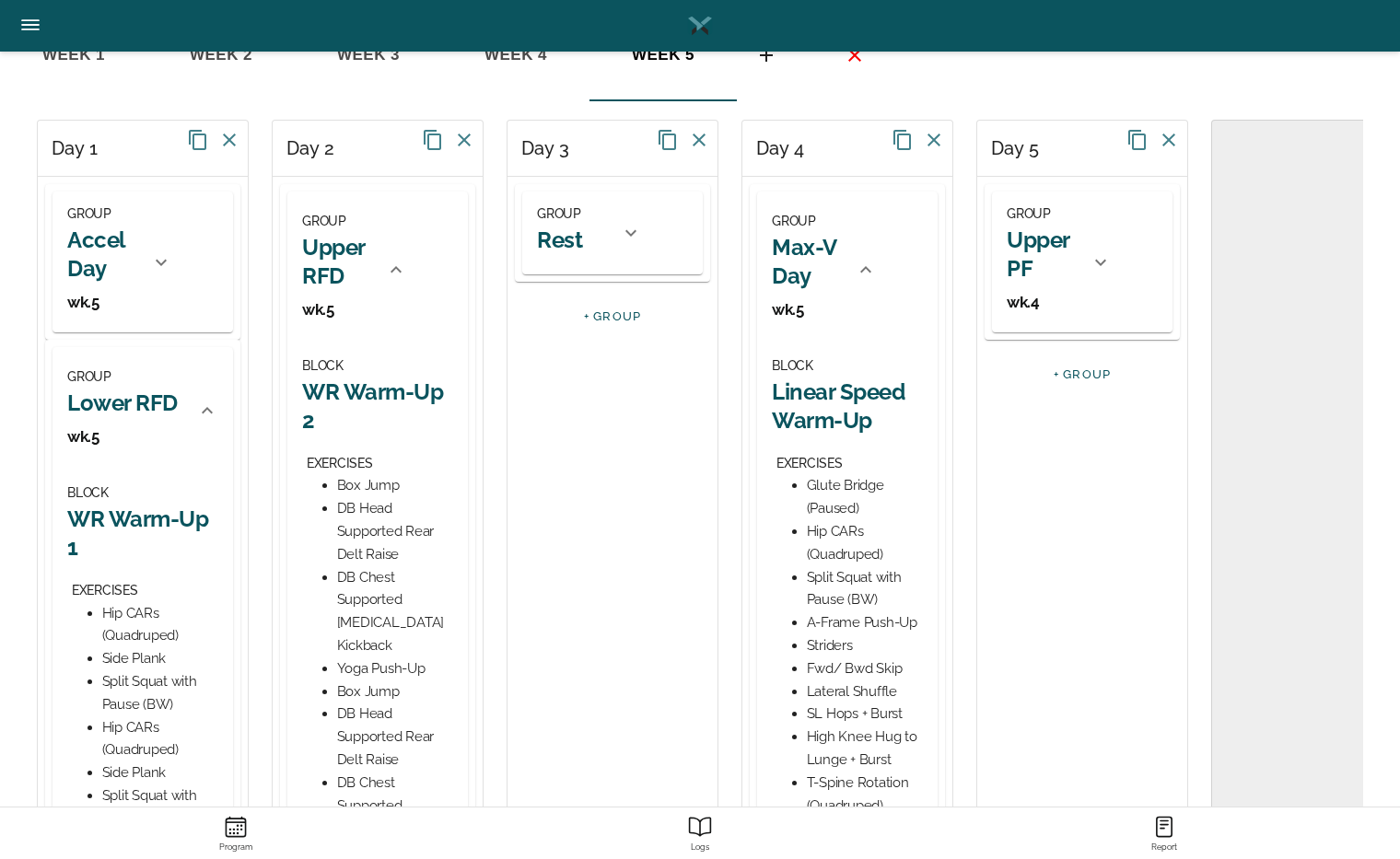 scroll, scrollTop: 126, scrollLeft: 0, axis: vertical 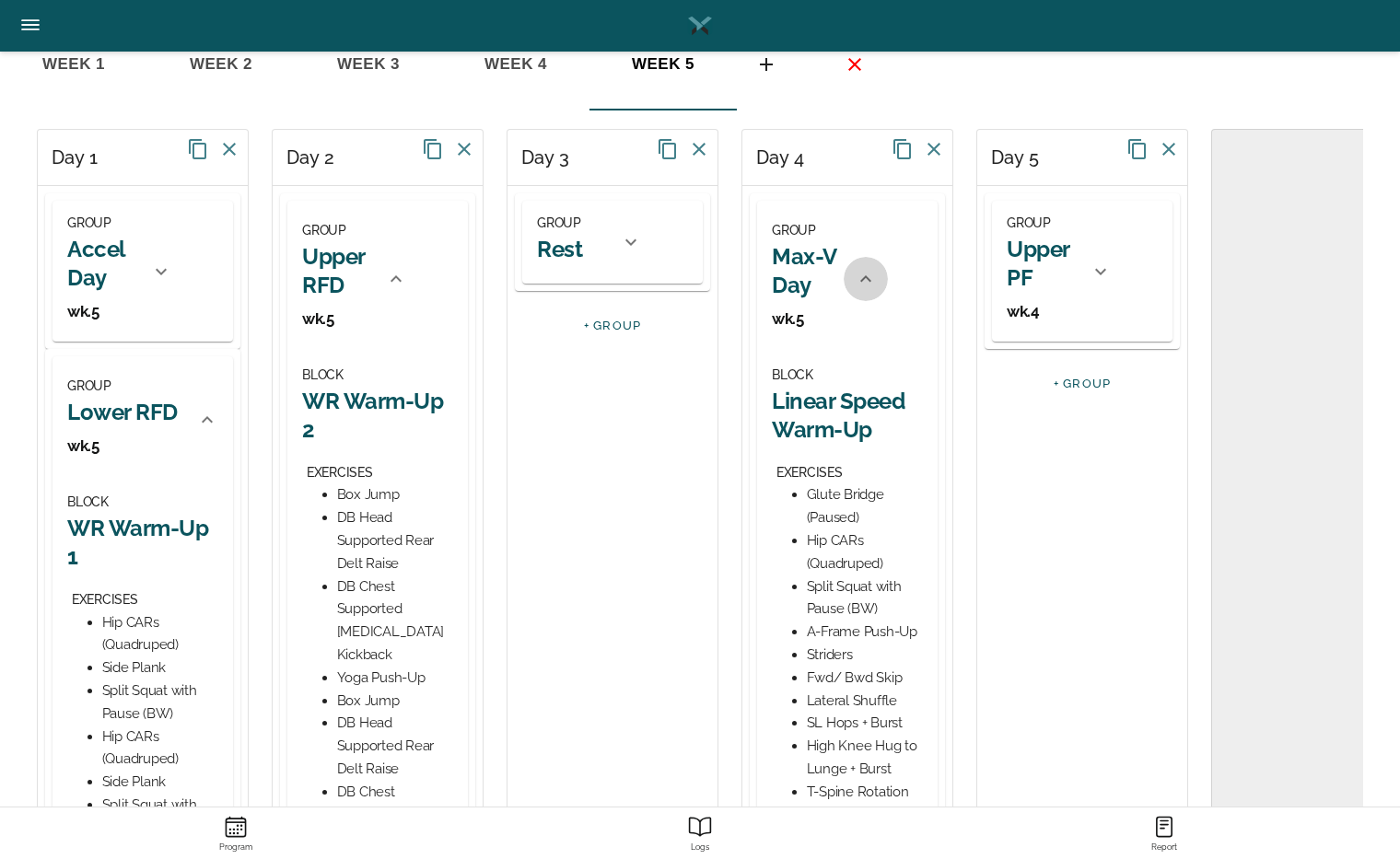 click 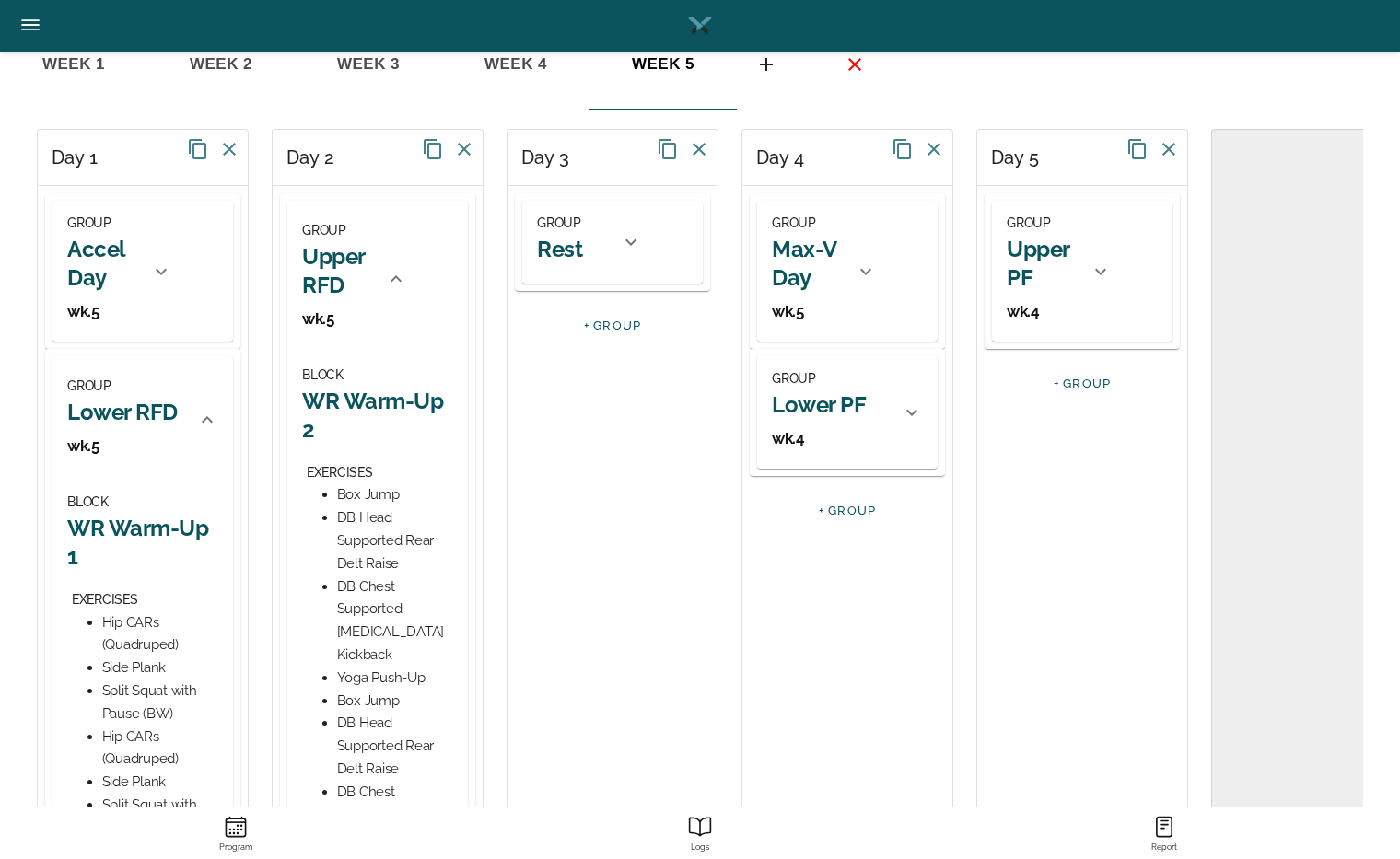 click on "Lower PF" at bounding box center [819, 404] 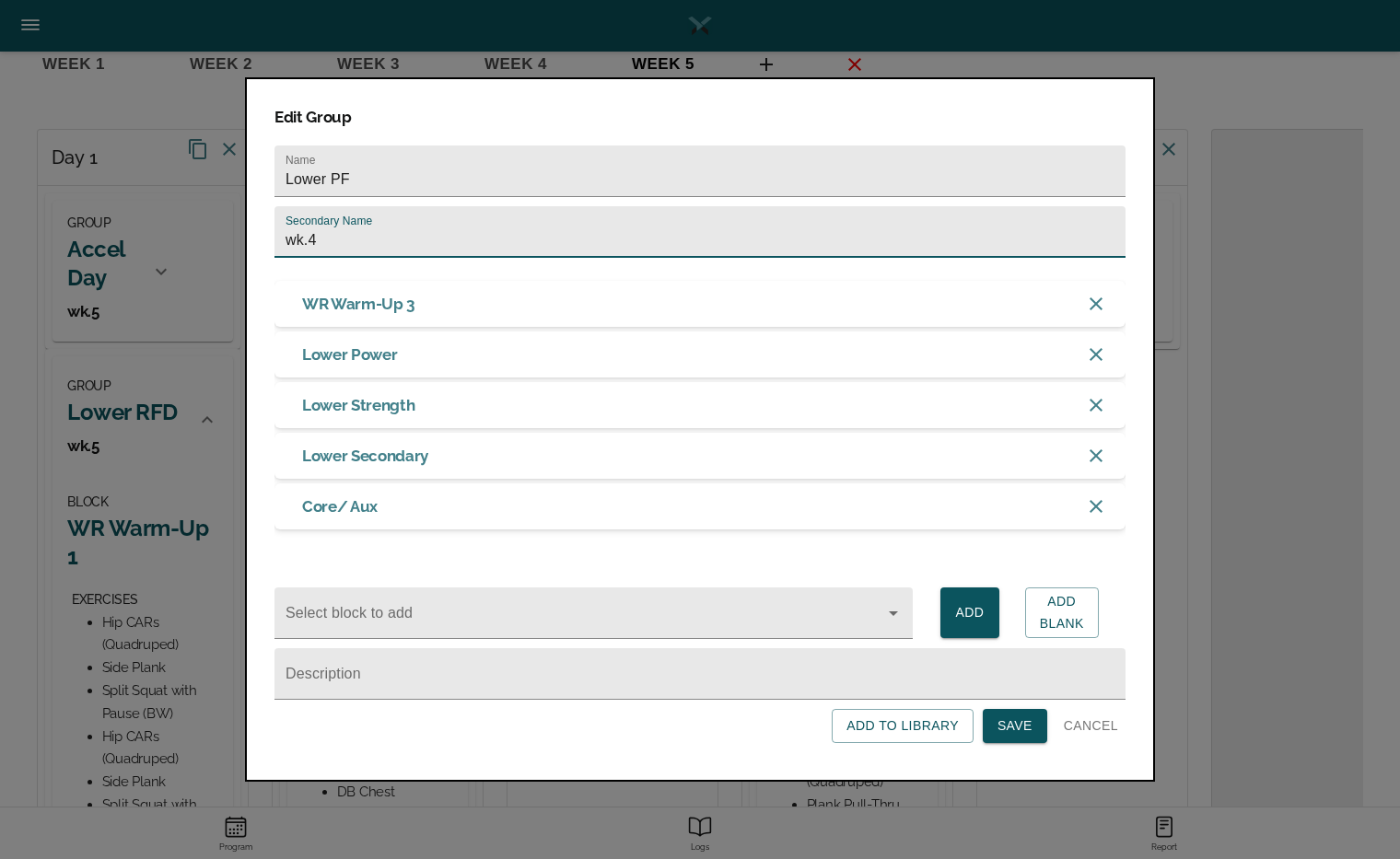 click on "wk.4" at bounding box center (700, 232) 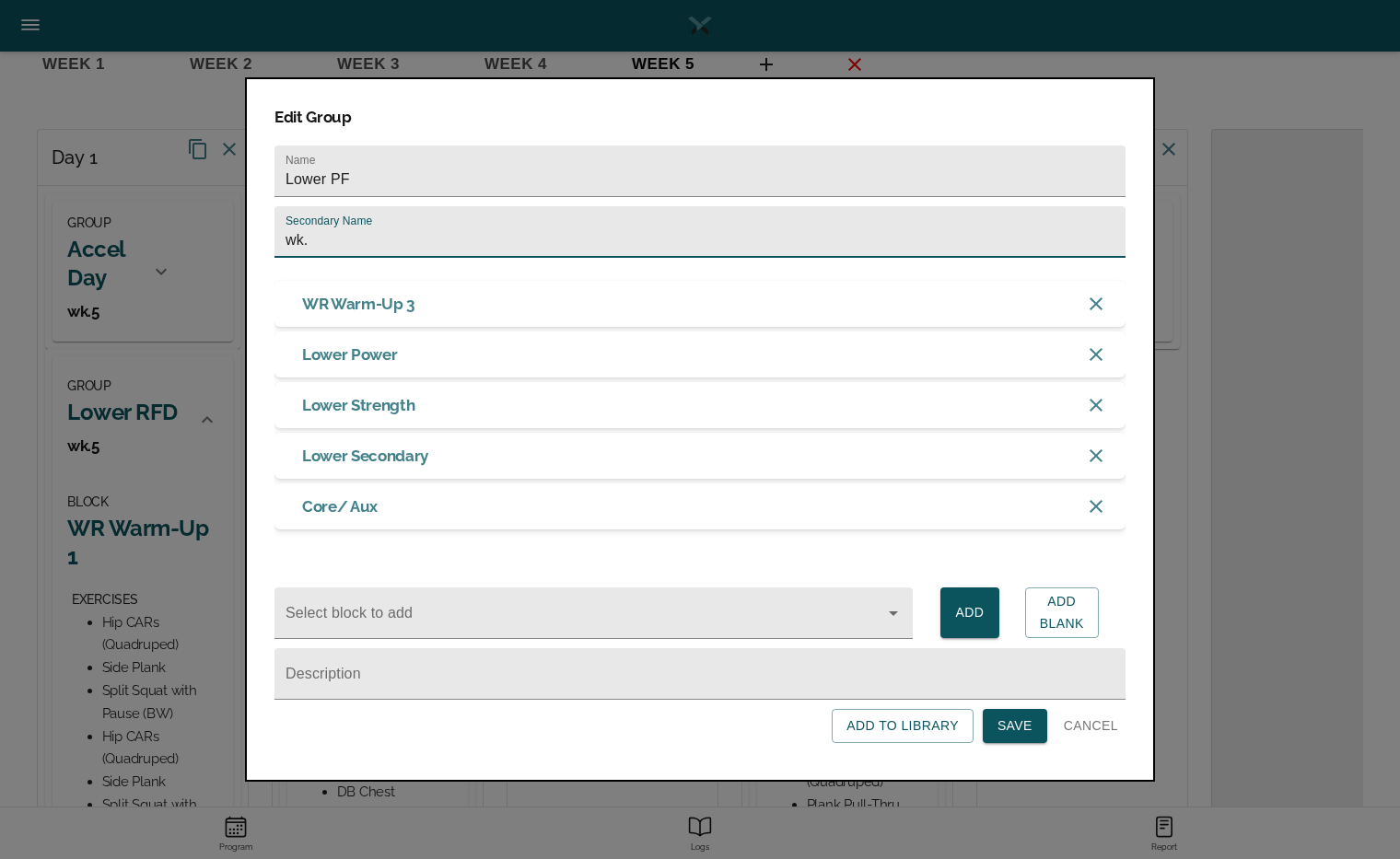 type on "wk.5" 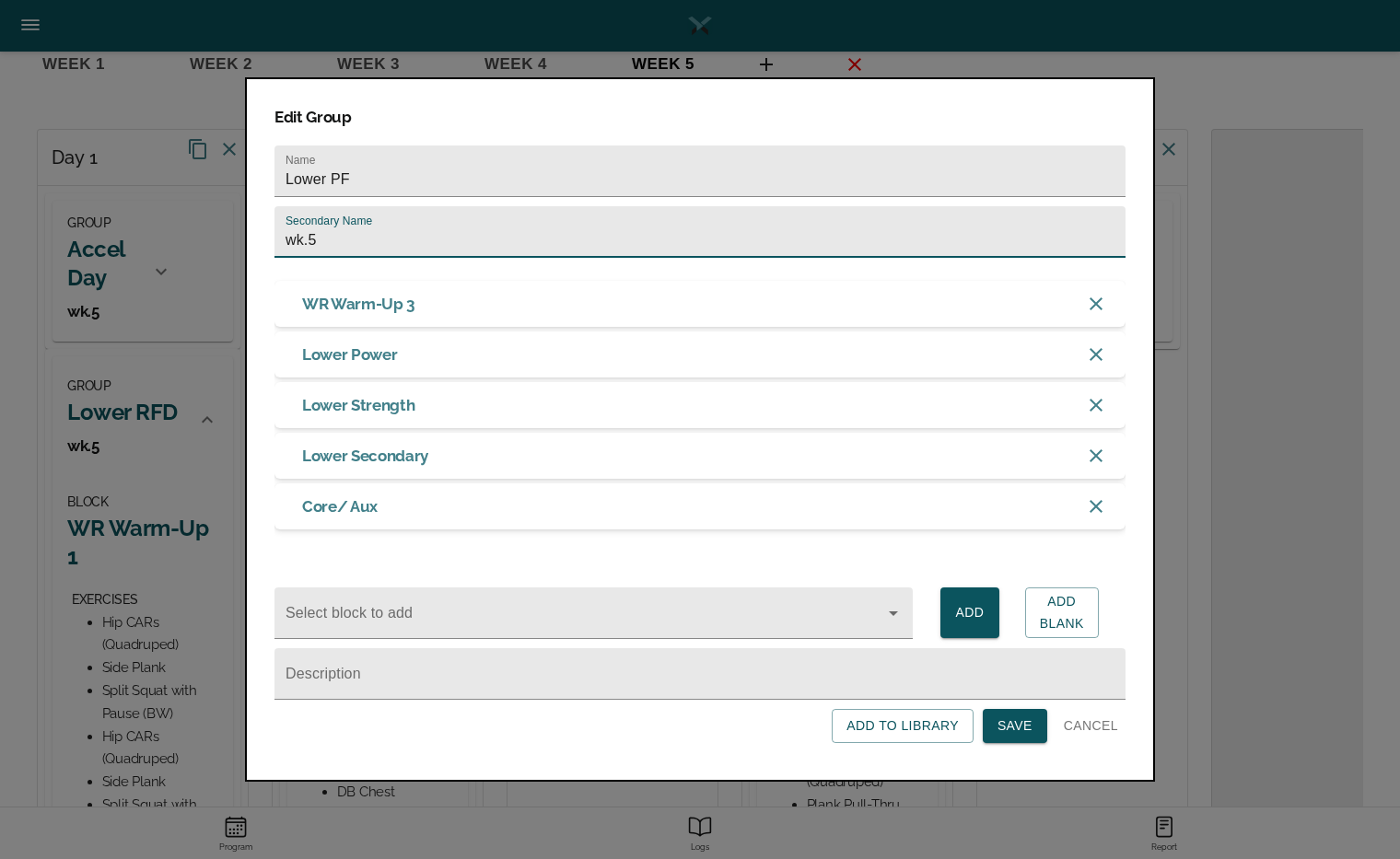click on "Save" at bounding box center [1015, 726] 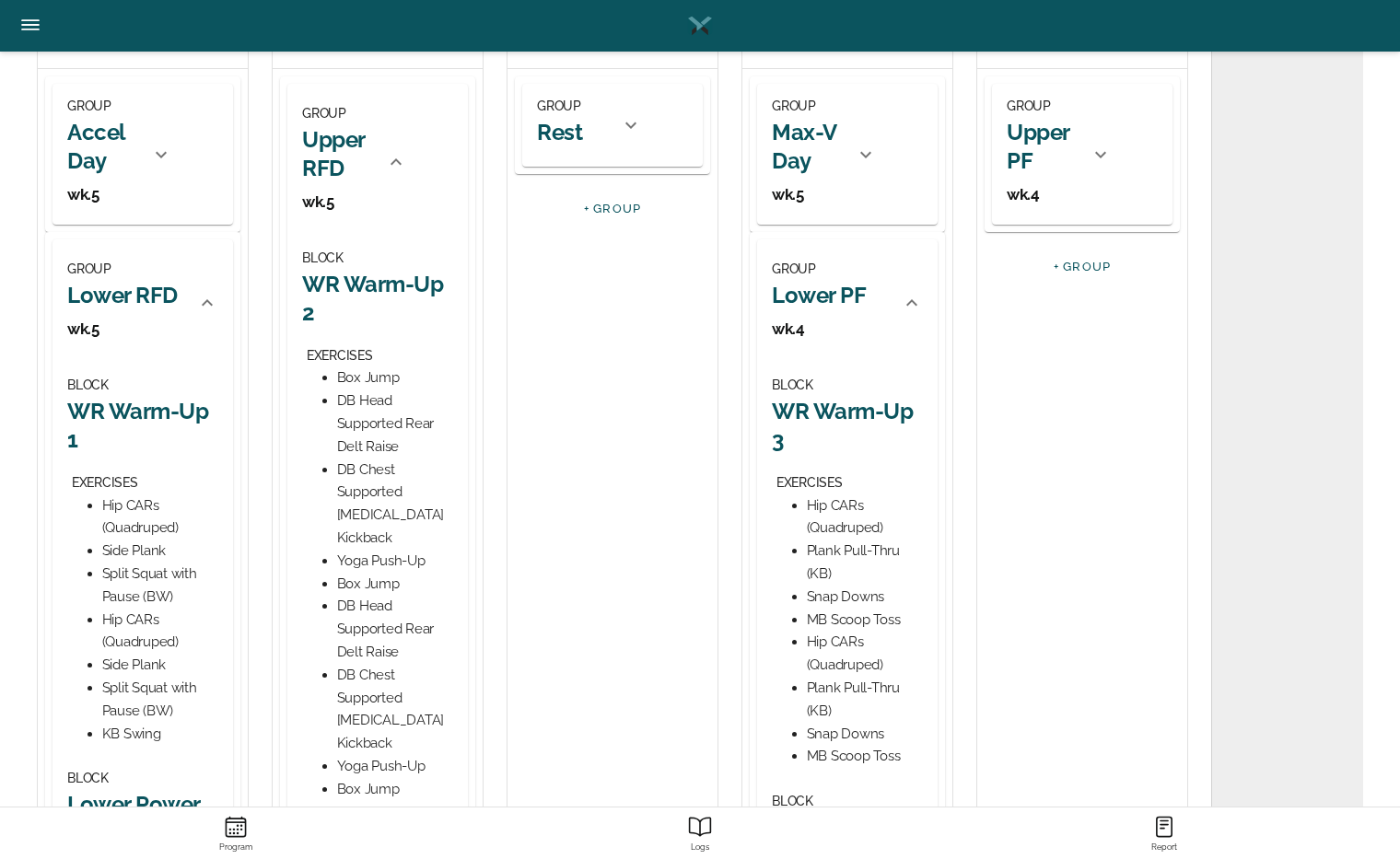 scroll, scrollTop: 244, scrollLeft: 0, axis: vertical 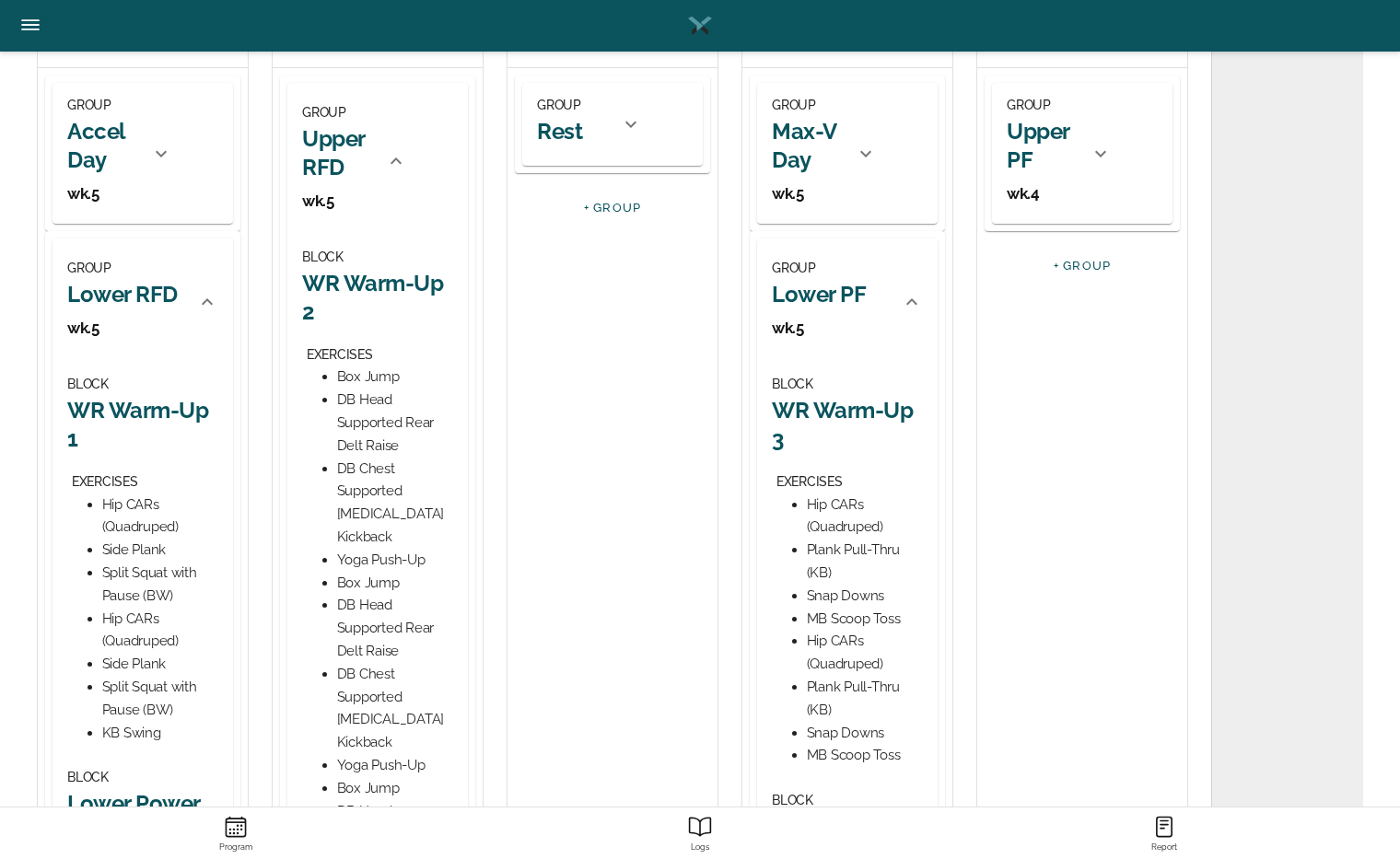 click on "Lower PF" at bounding box center [819, 294] 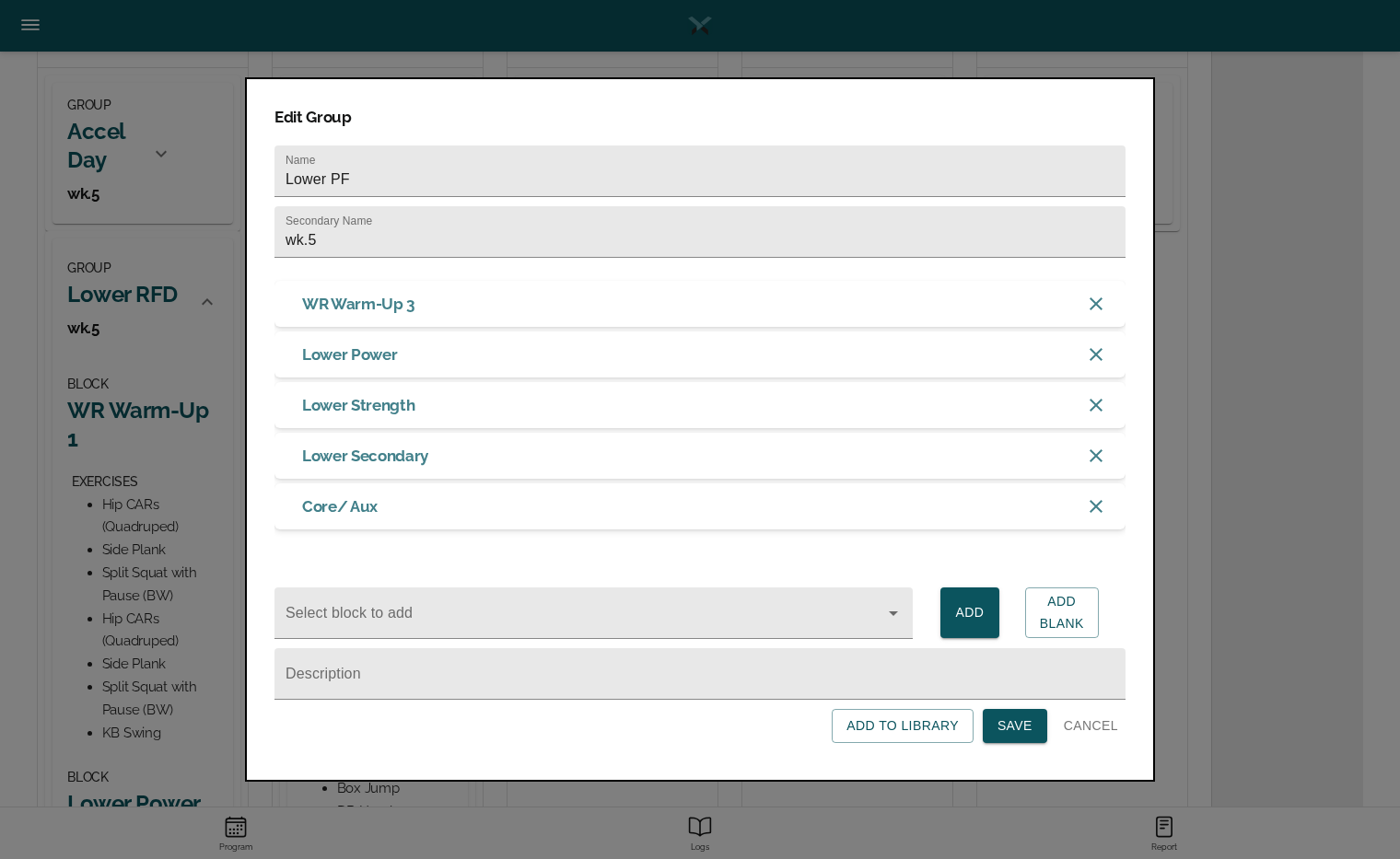 click on "WR Warm-Up 3" at bounding box center (700, 304) 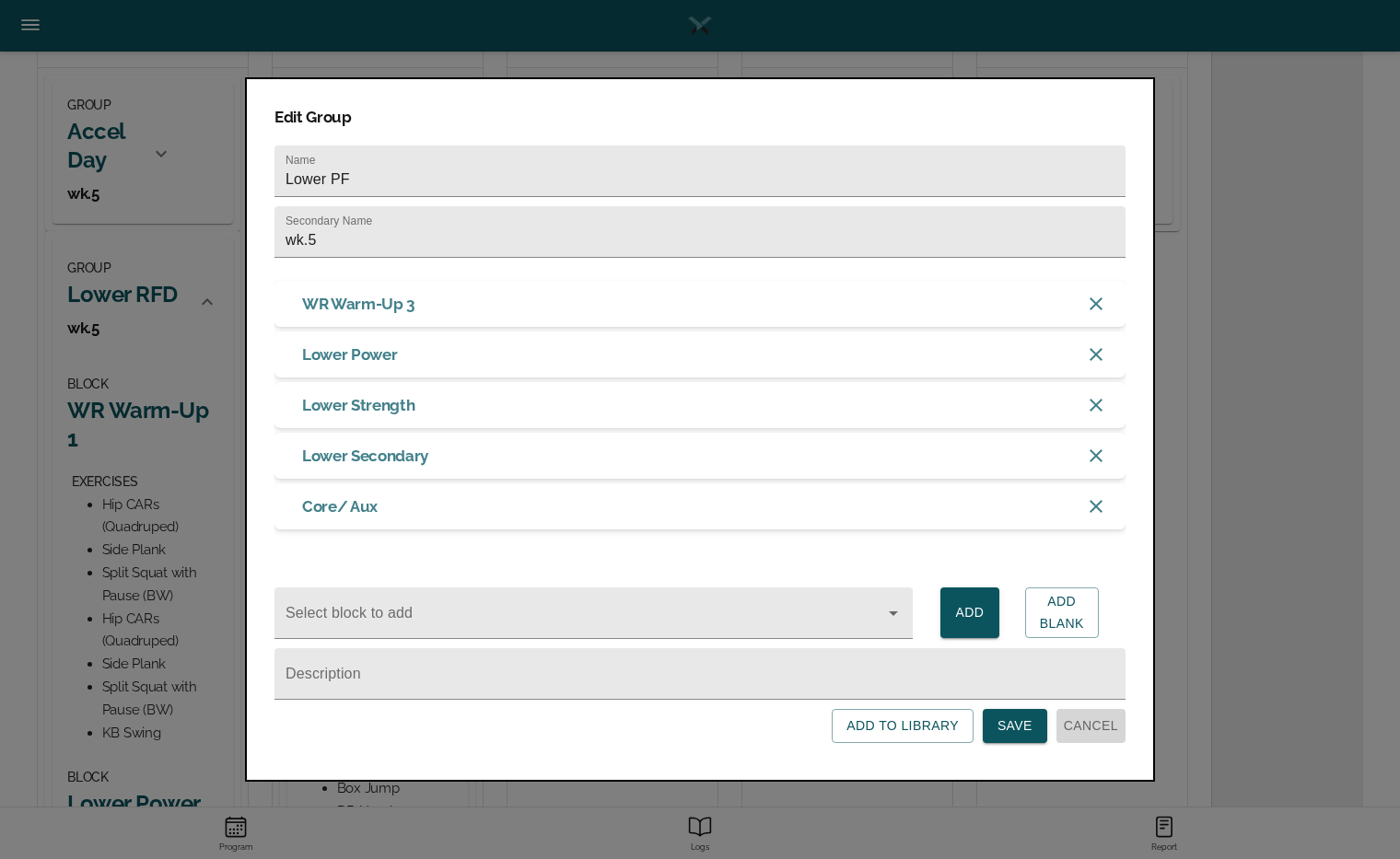 click on "Cancel" at bounding box center (1091, 726) 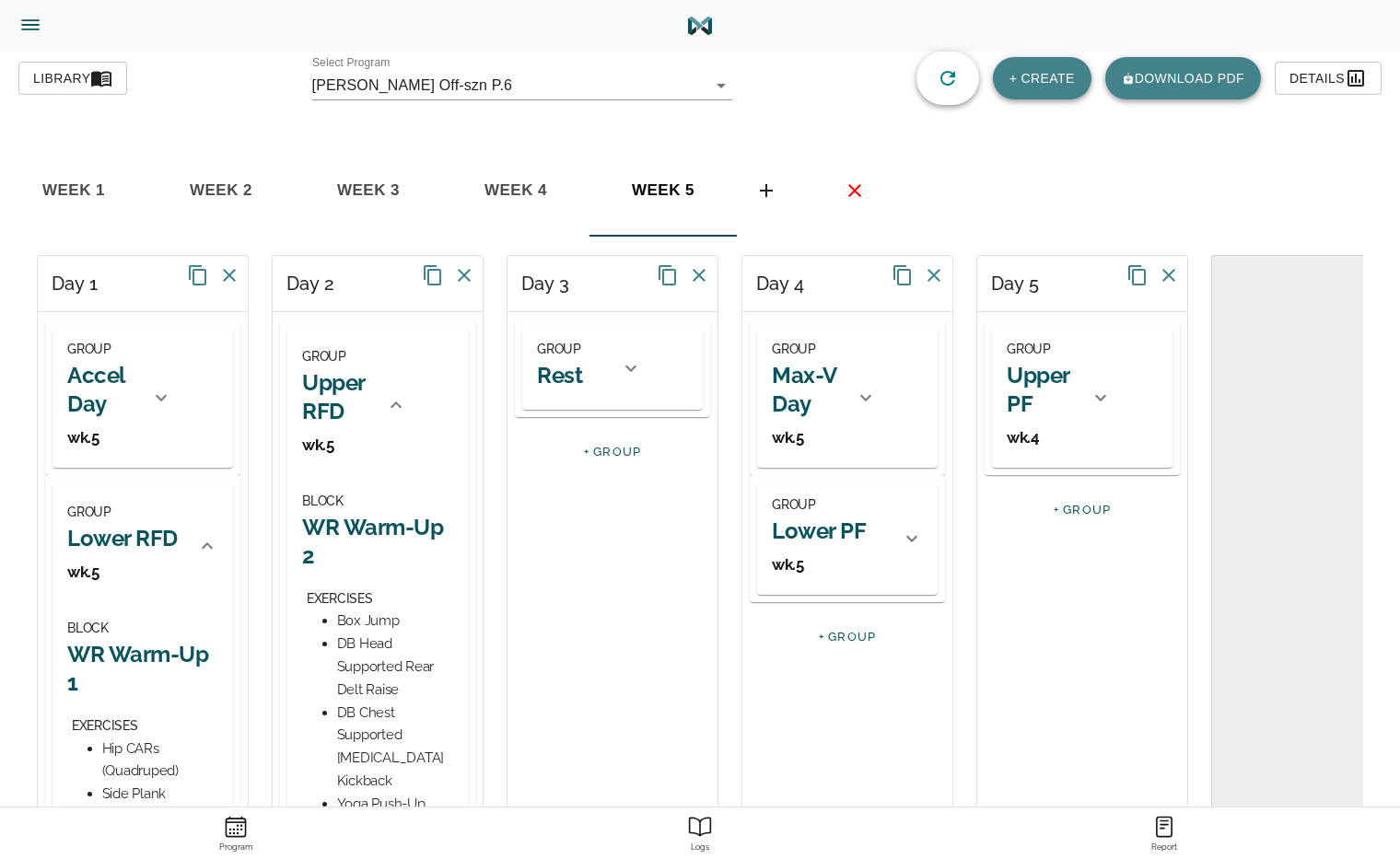 click 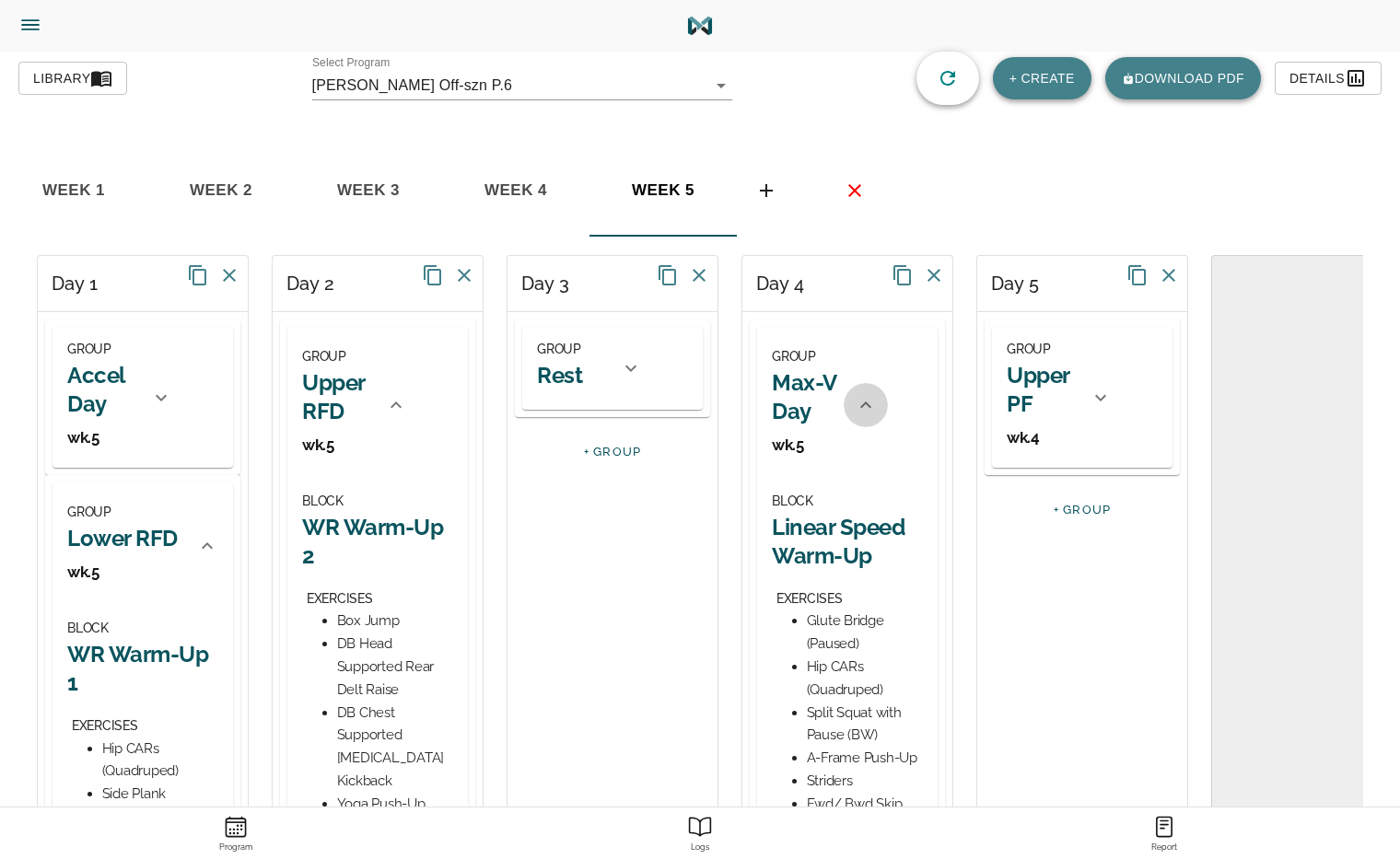 click 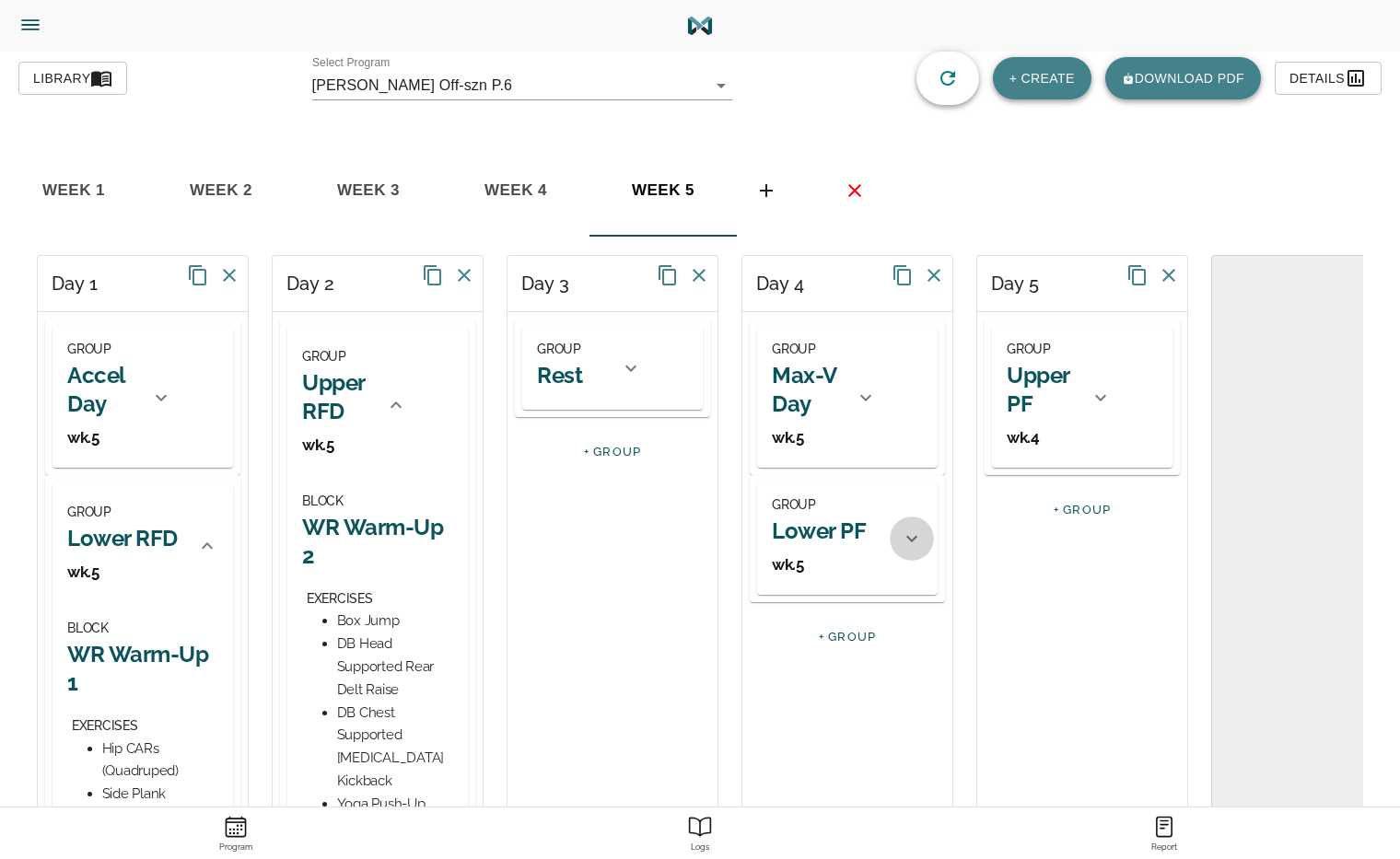 click 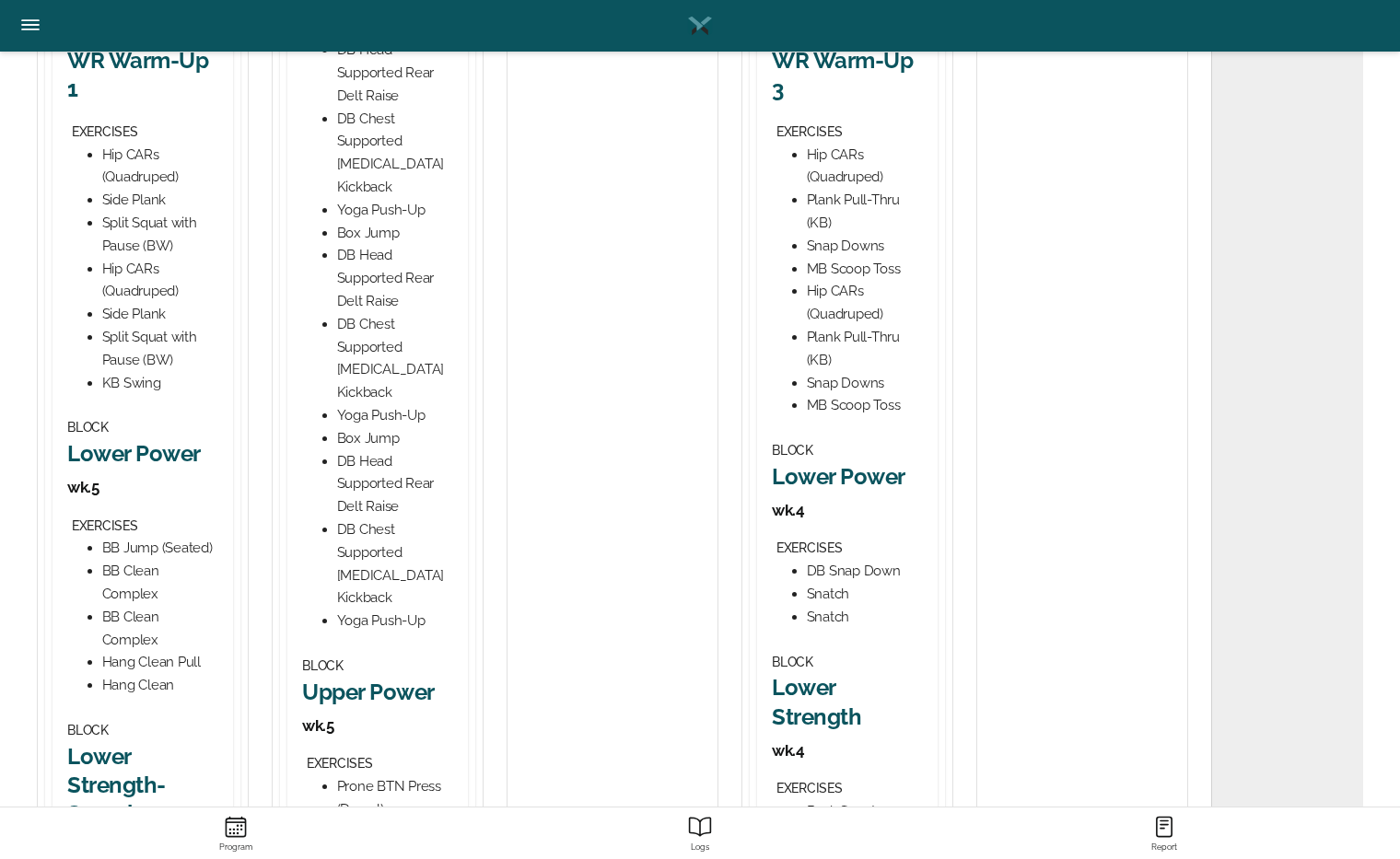 scroll, scrollTop: 593, scrollLeft: 0, axis: vertical 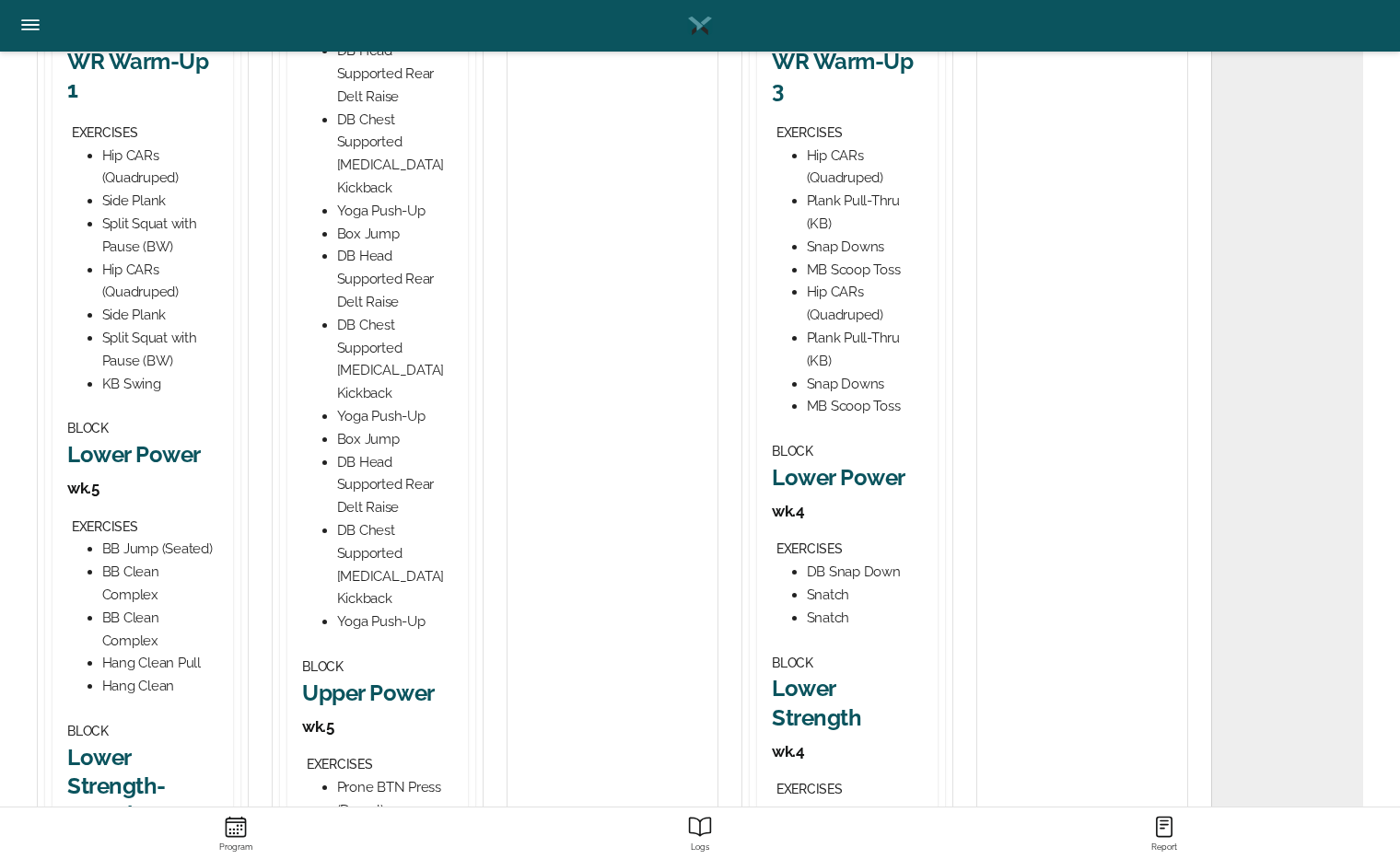 click on "Lower Power" at bounding box center (847, 477) 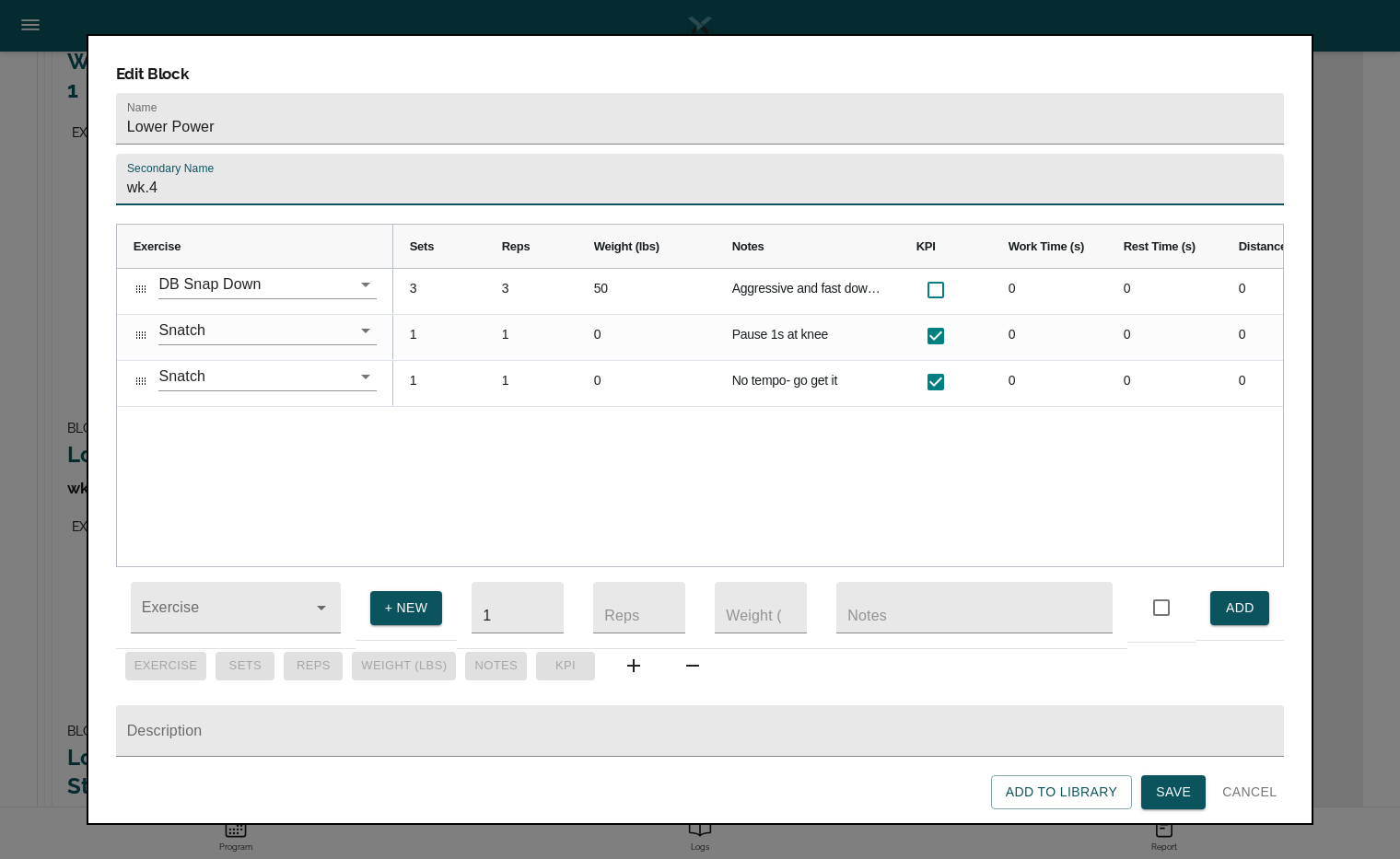 click on "wk.4" at bounding box center [700, 180] 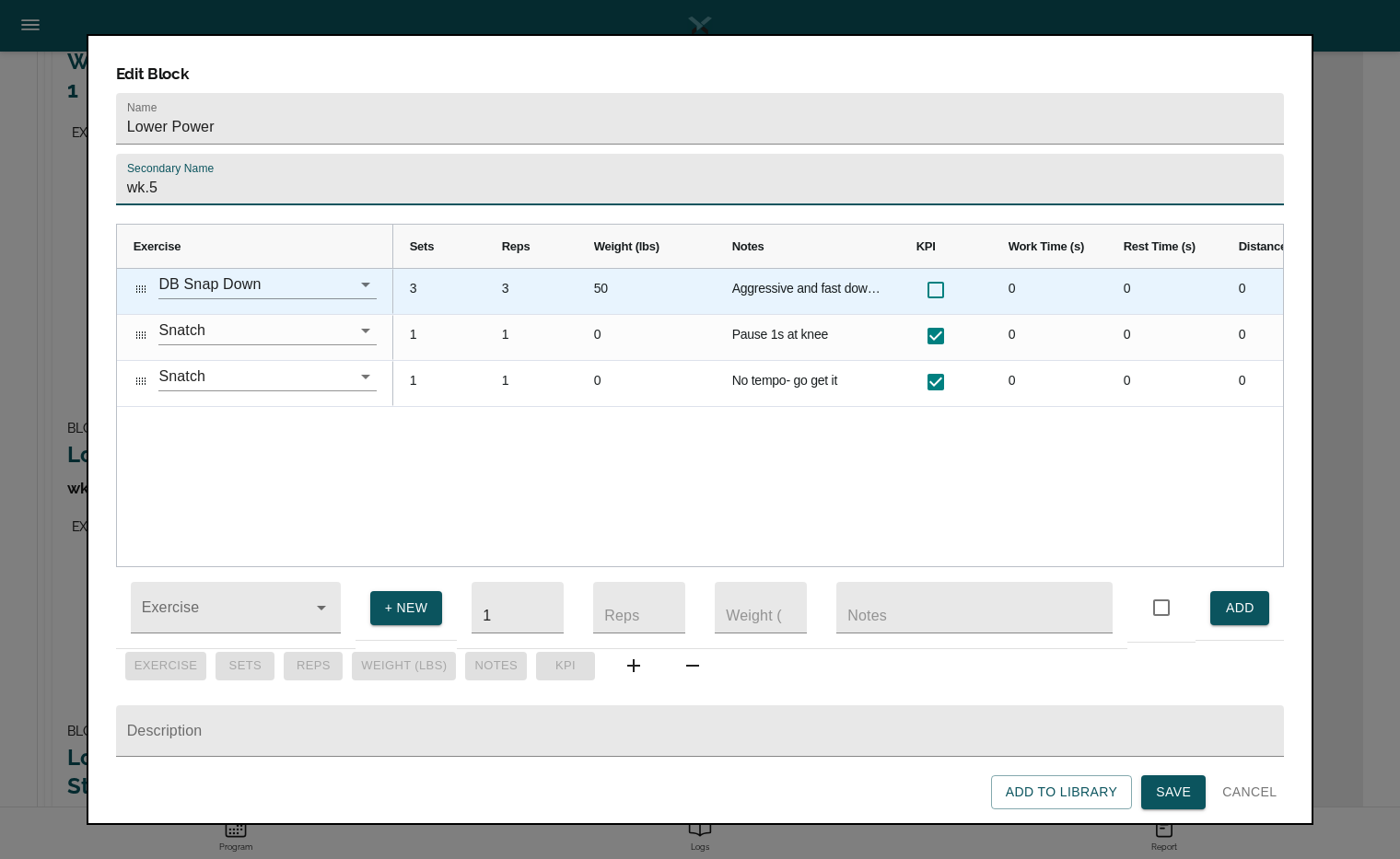 type on "wk.5" 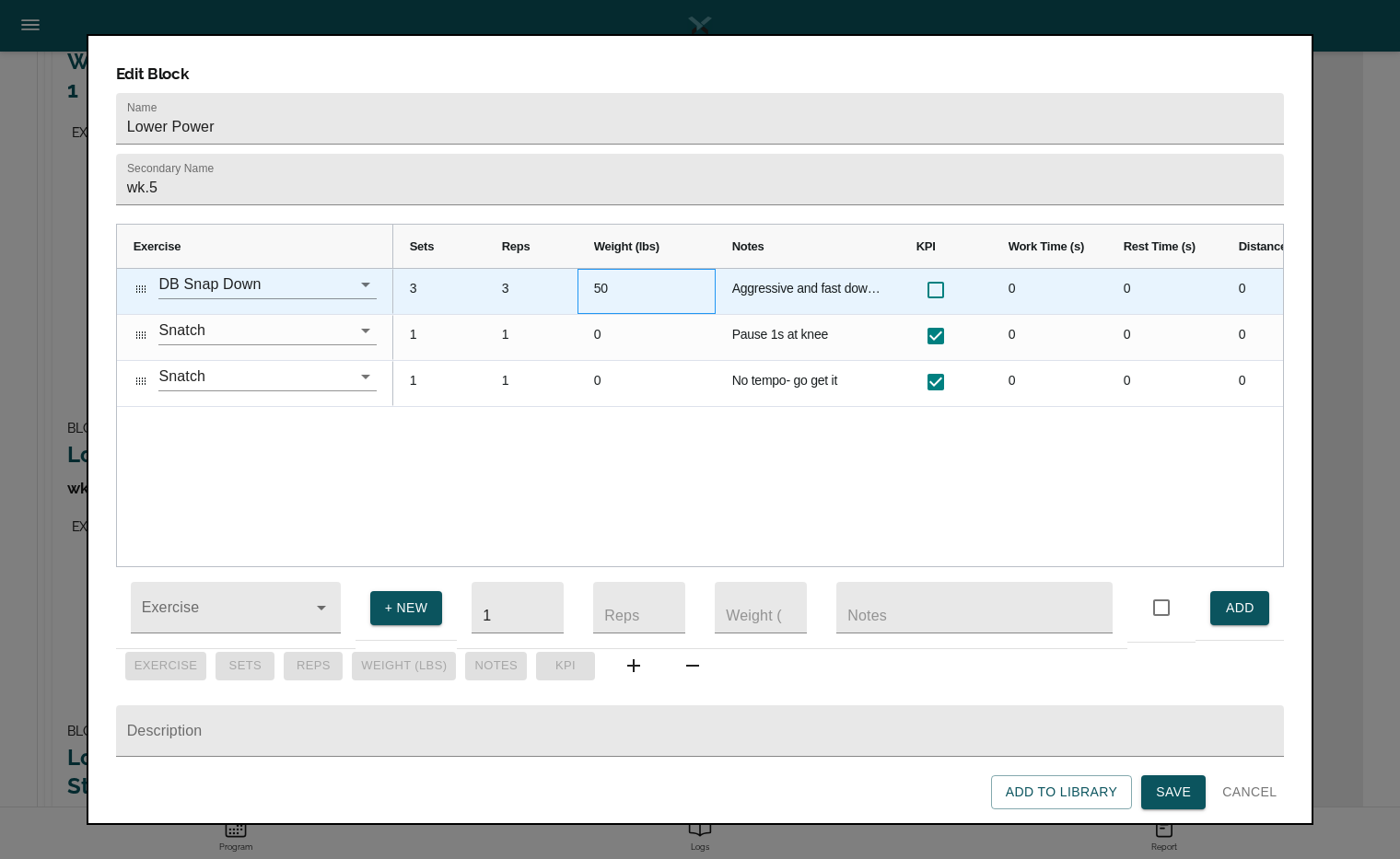 click on "50" at bounding box center [647, 291] 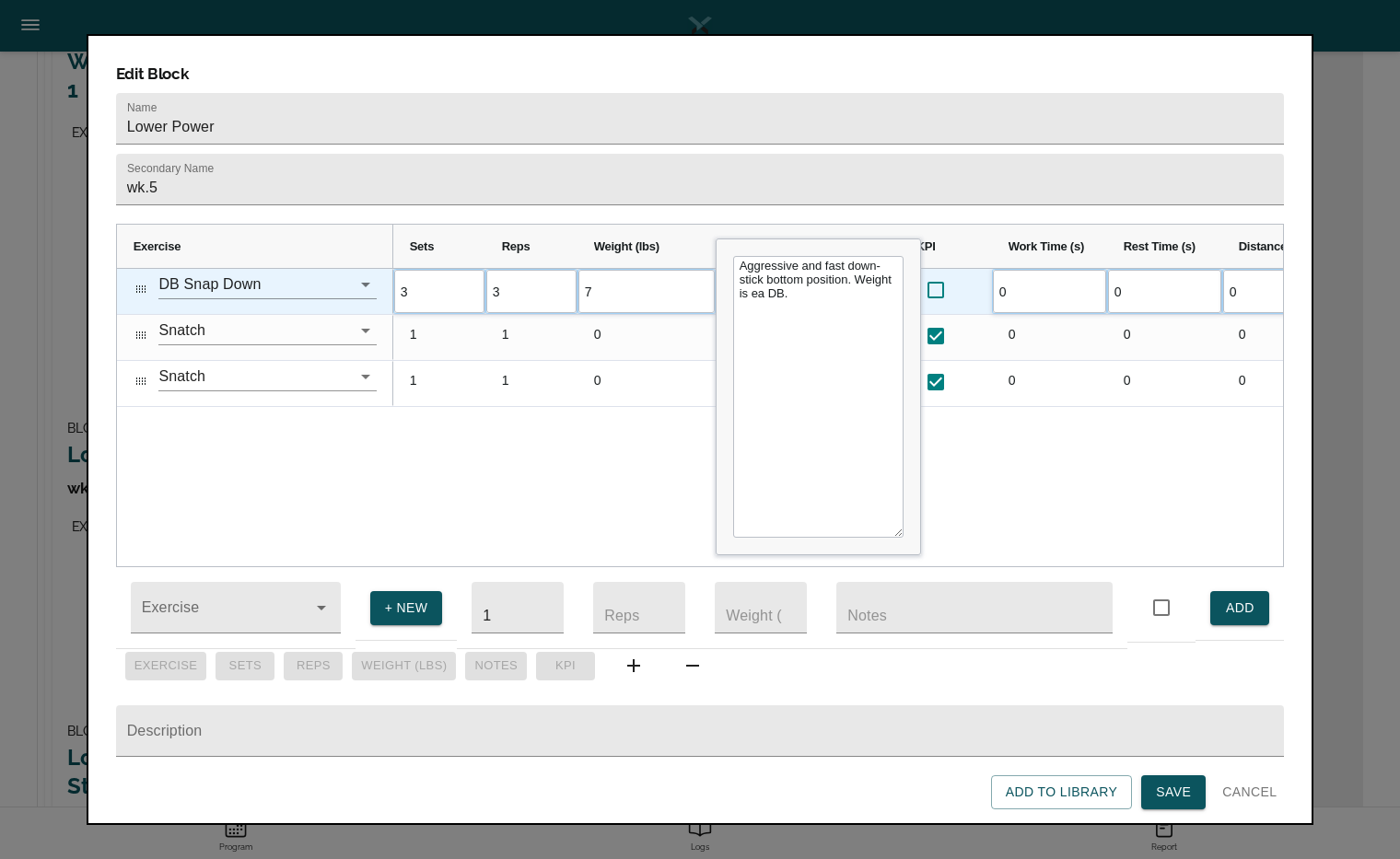 scroll, scrollTop: 0, scrollLeft: 0, axis: both 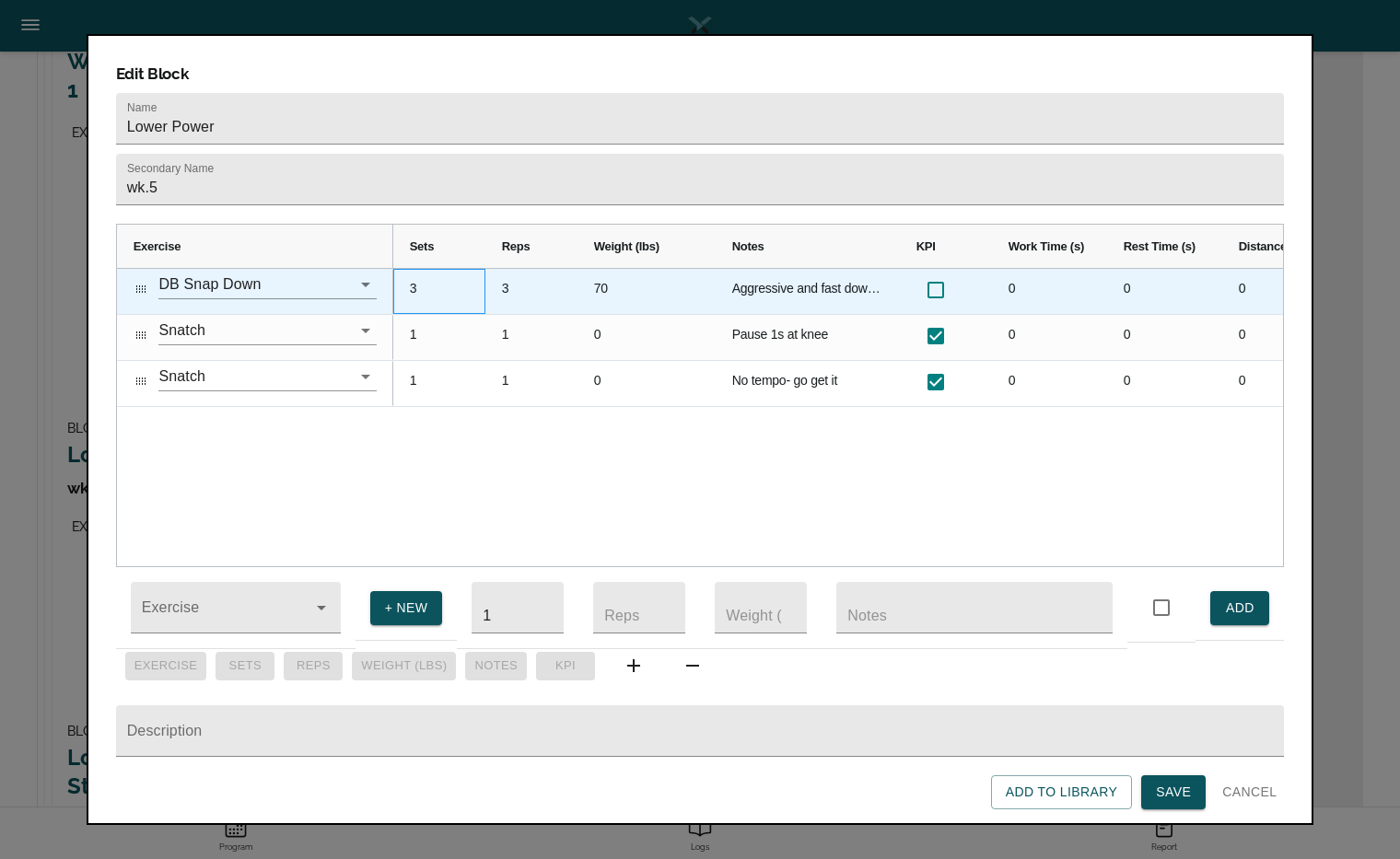 click on "3" at bounding box center (439, 291) 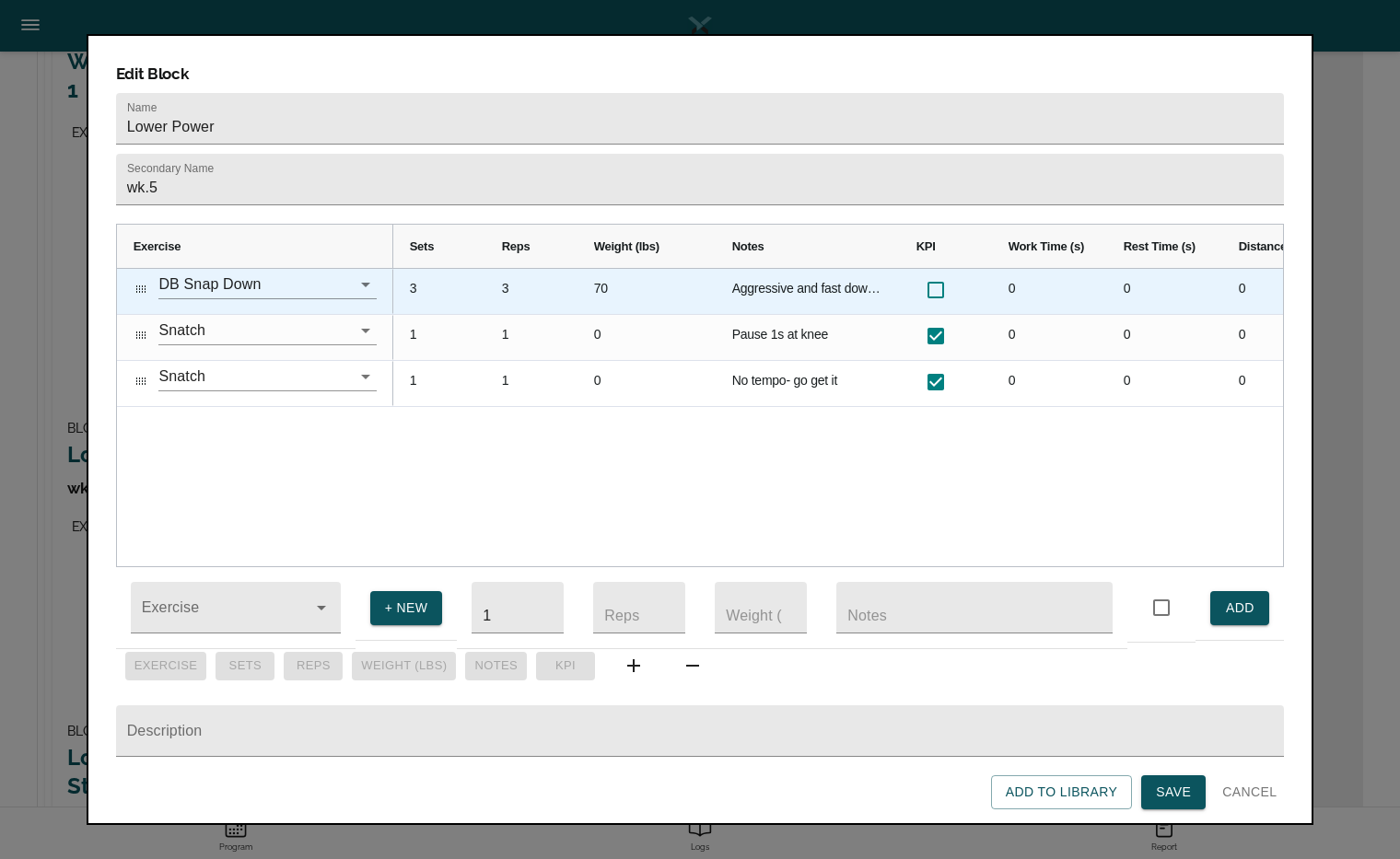 scroll, scrollTop: 0, scrollLeft: 0, axis: both 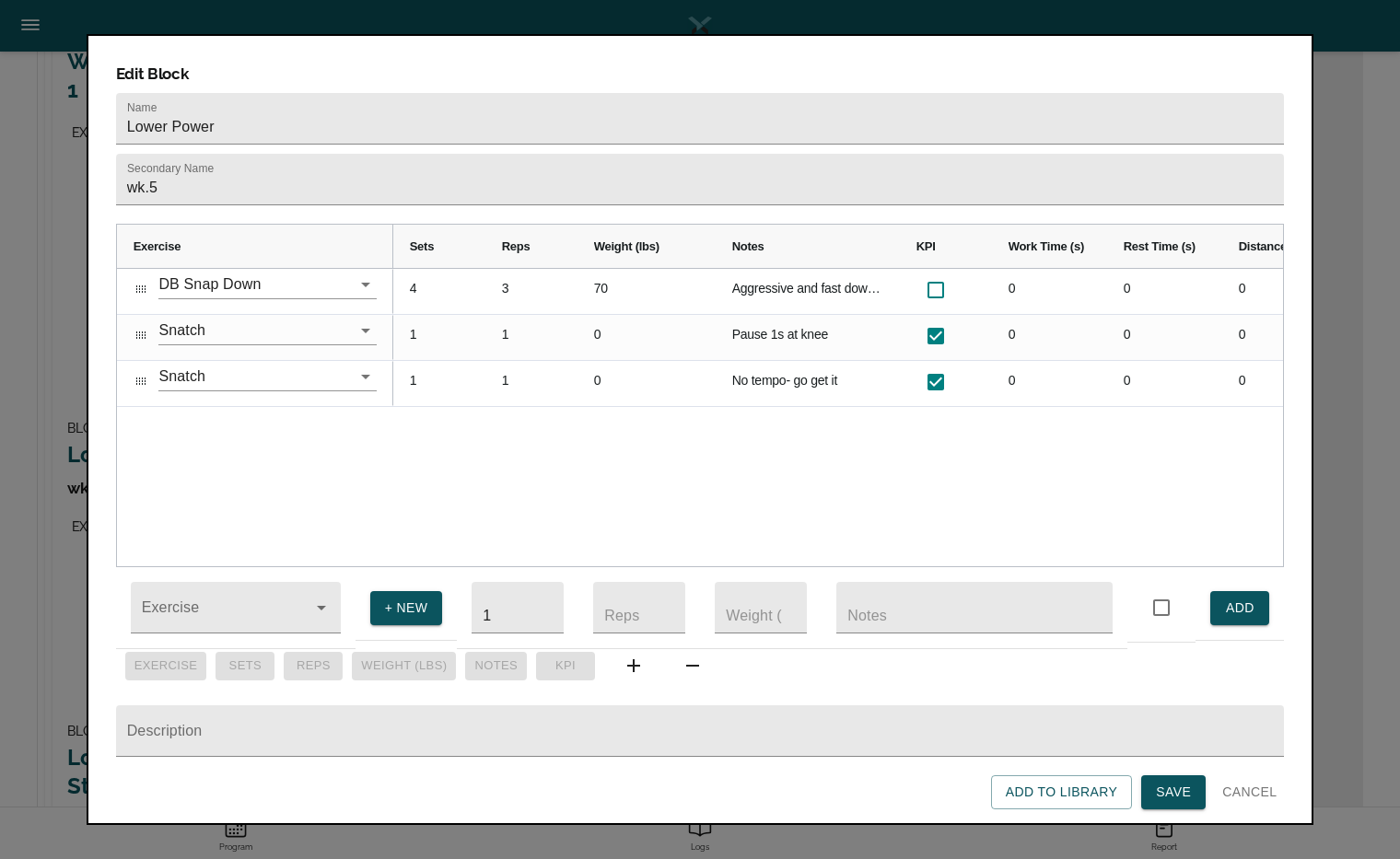 click on "4 3 70 Aggressive and fast down- stick bottom position. Weight is ea DB. 0 0 0 0 0 1 1 0 Pause 1s at knee 0 0 0 92 0 1 1 0 No tempo- go get it 0 0 0 102 0" at bounding box center (838, 417) 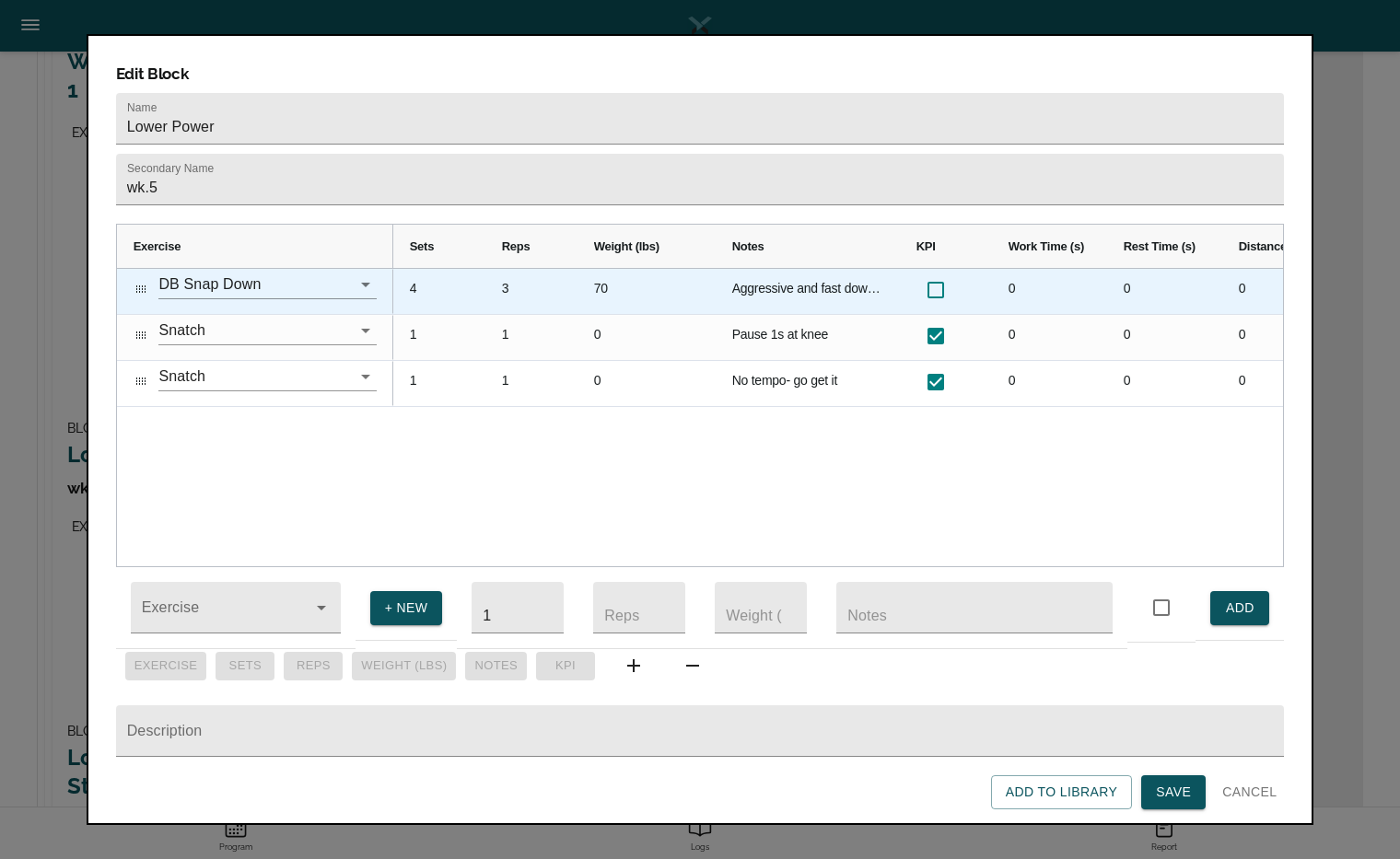 click on "4" at bounding box center [439, 291] 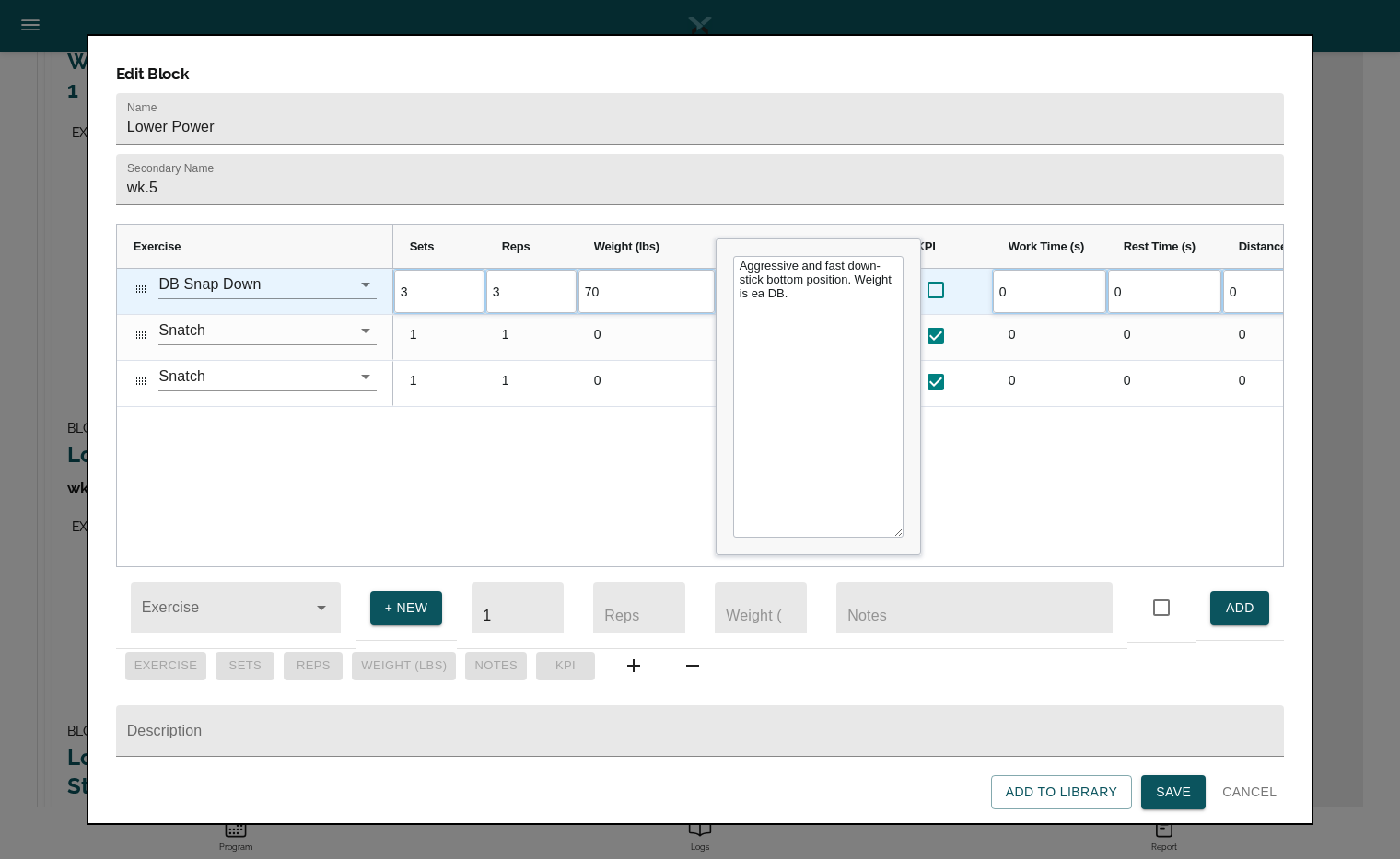 scroll, scrollTop: 0, scrollLeft: 0, axis: both 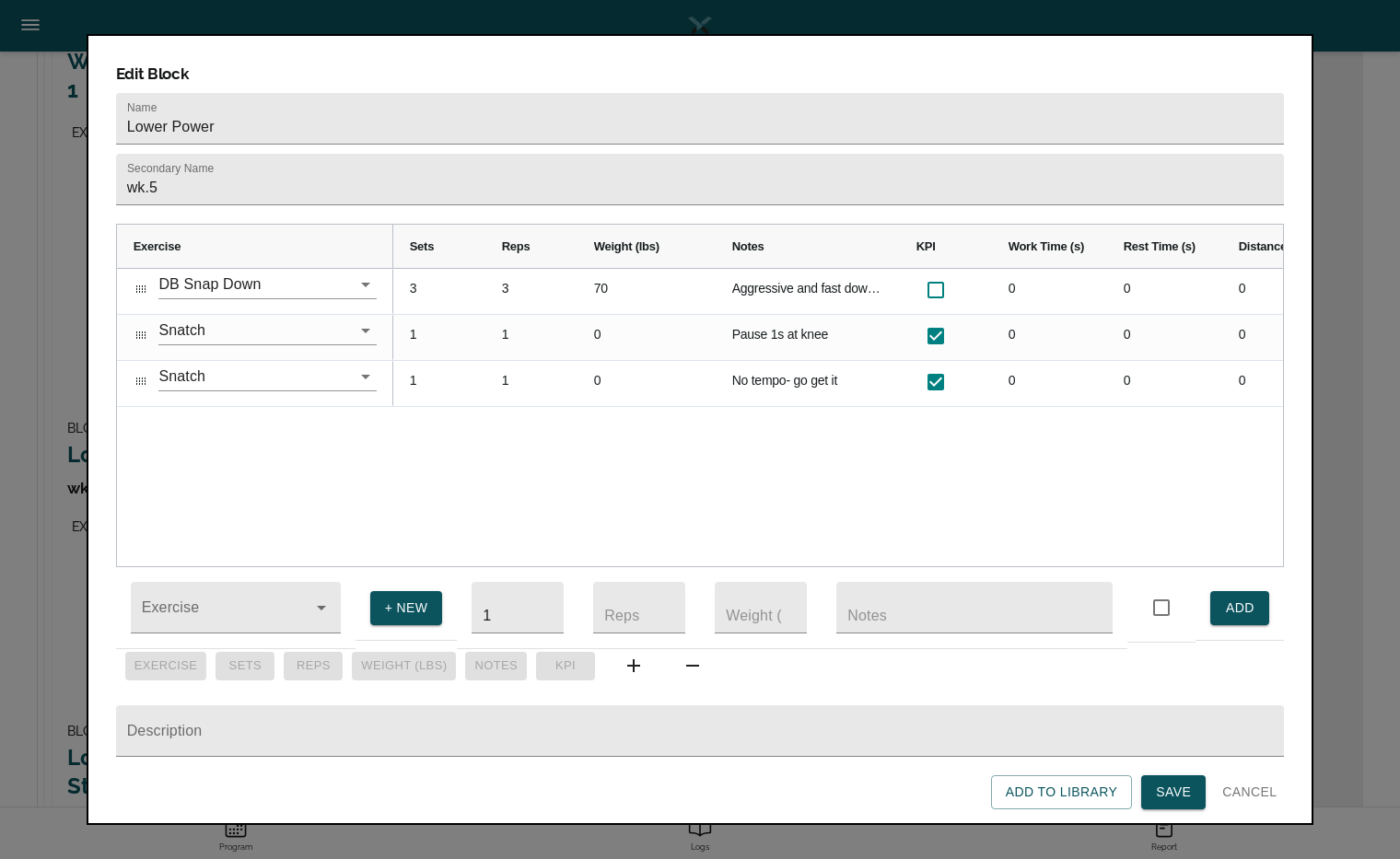 click on "3 3 70 Aggressive and fast down- stick bottom position. Weight is ea DB. 0 0 0 0 0 1 1 0 Pause 1s at knee 0 0 0 92 0 1 1 0 No tempo- go get it 0 0 0 102 0" at bounding box center (838, 417) 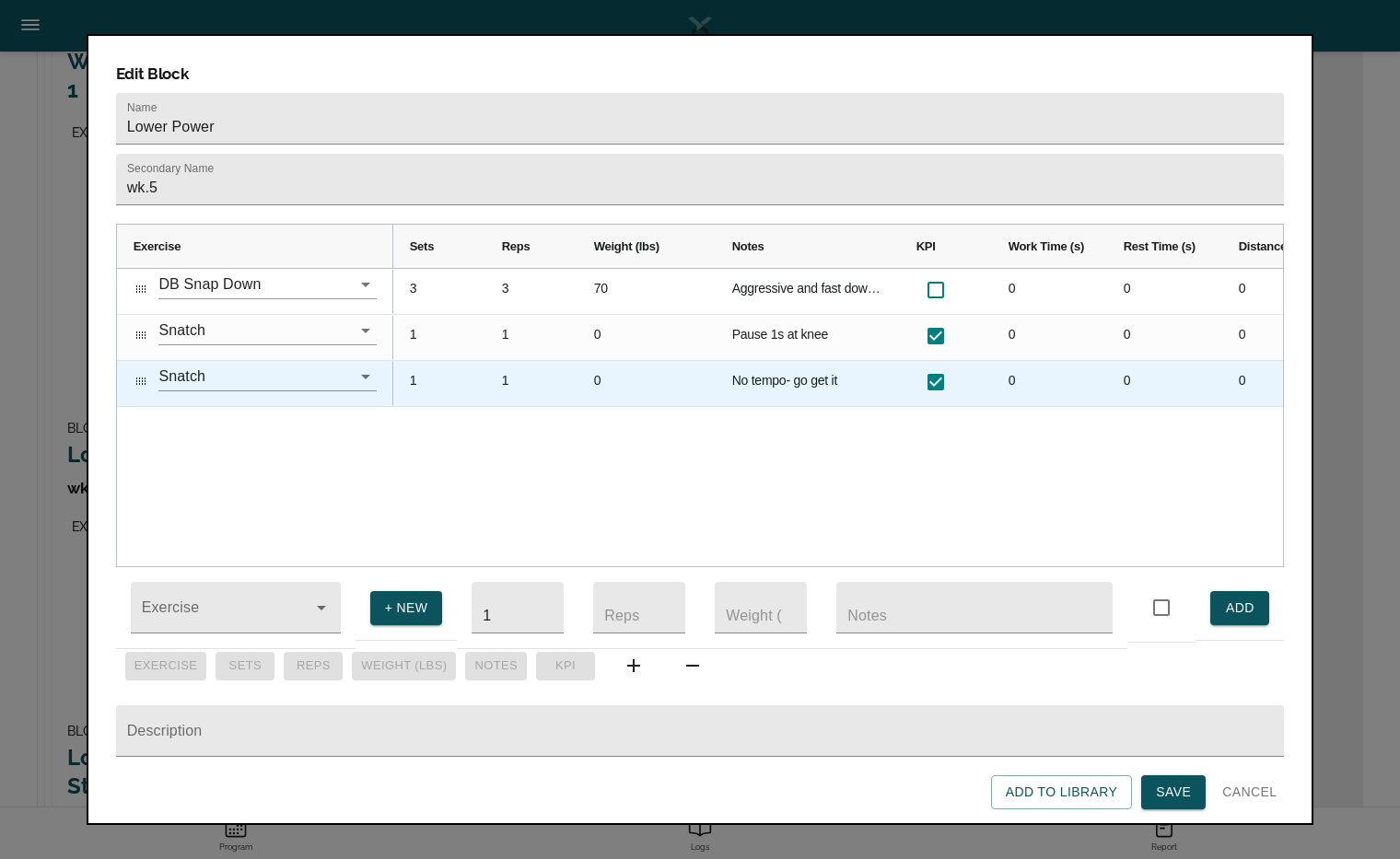 scroll, scrollTop: 0, scrollLeft: 29, axis: horizontal 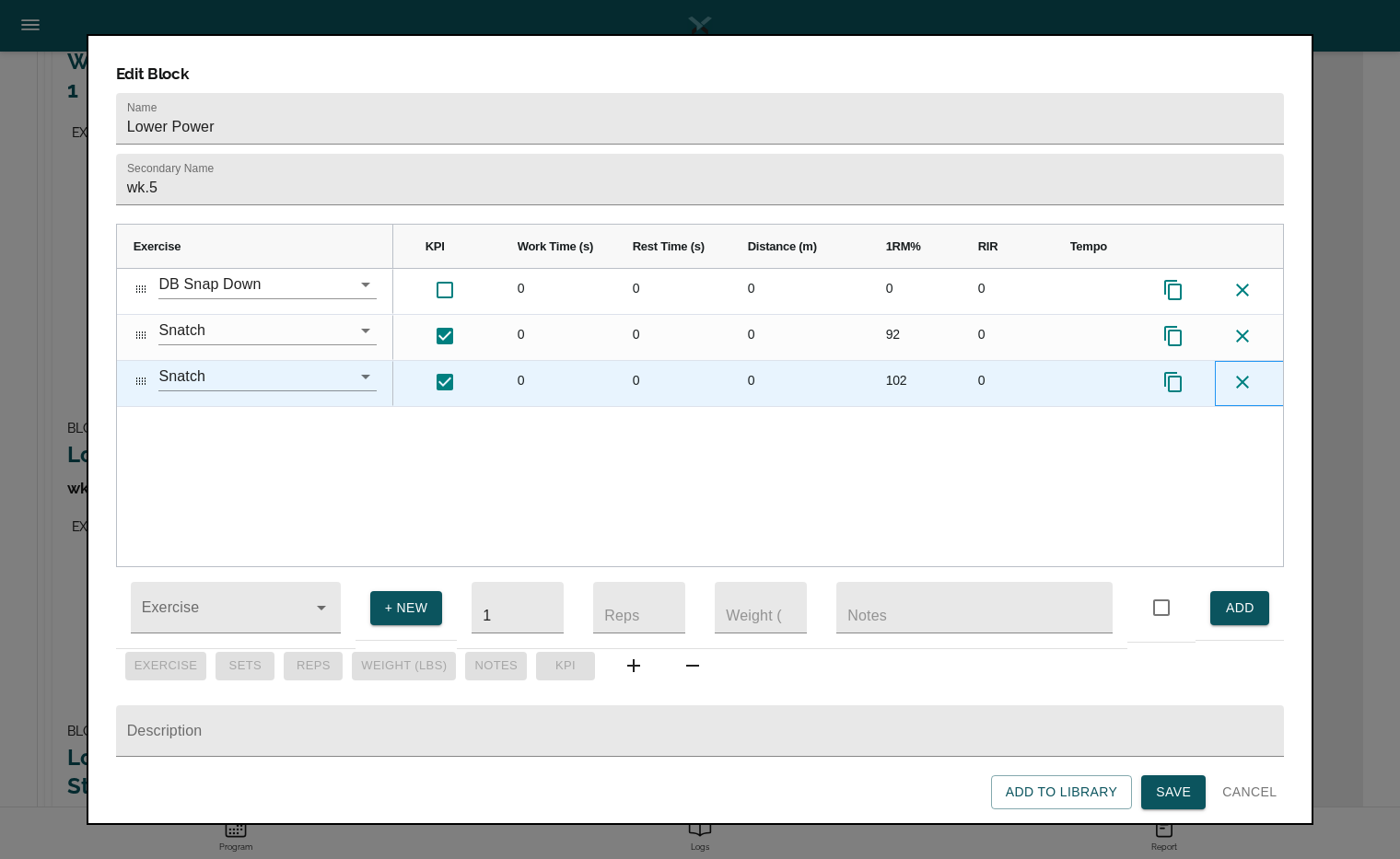 click 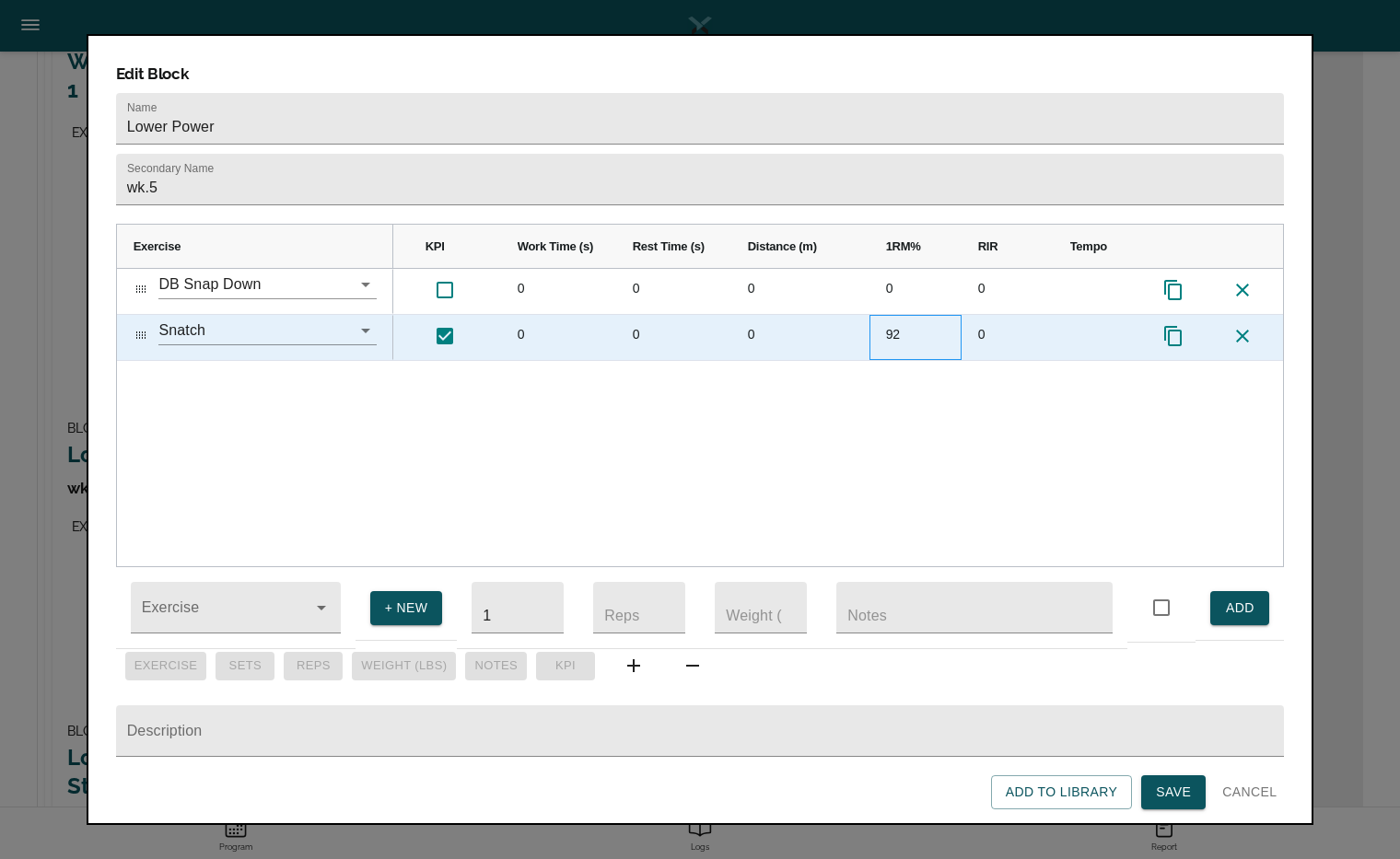 click on "92" at bounding box center [916, 337] 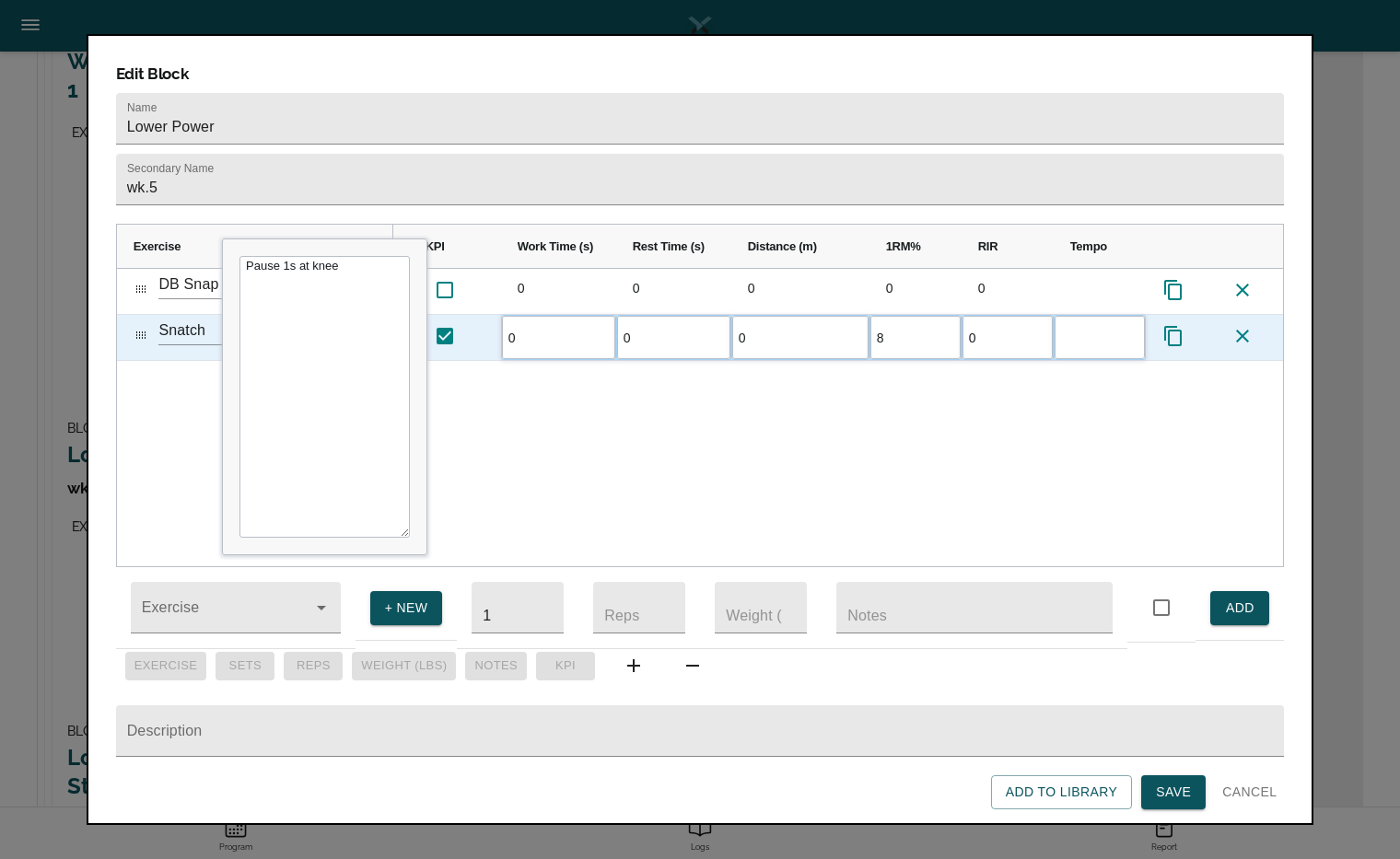 type on "80" 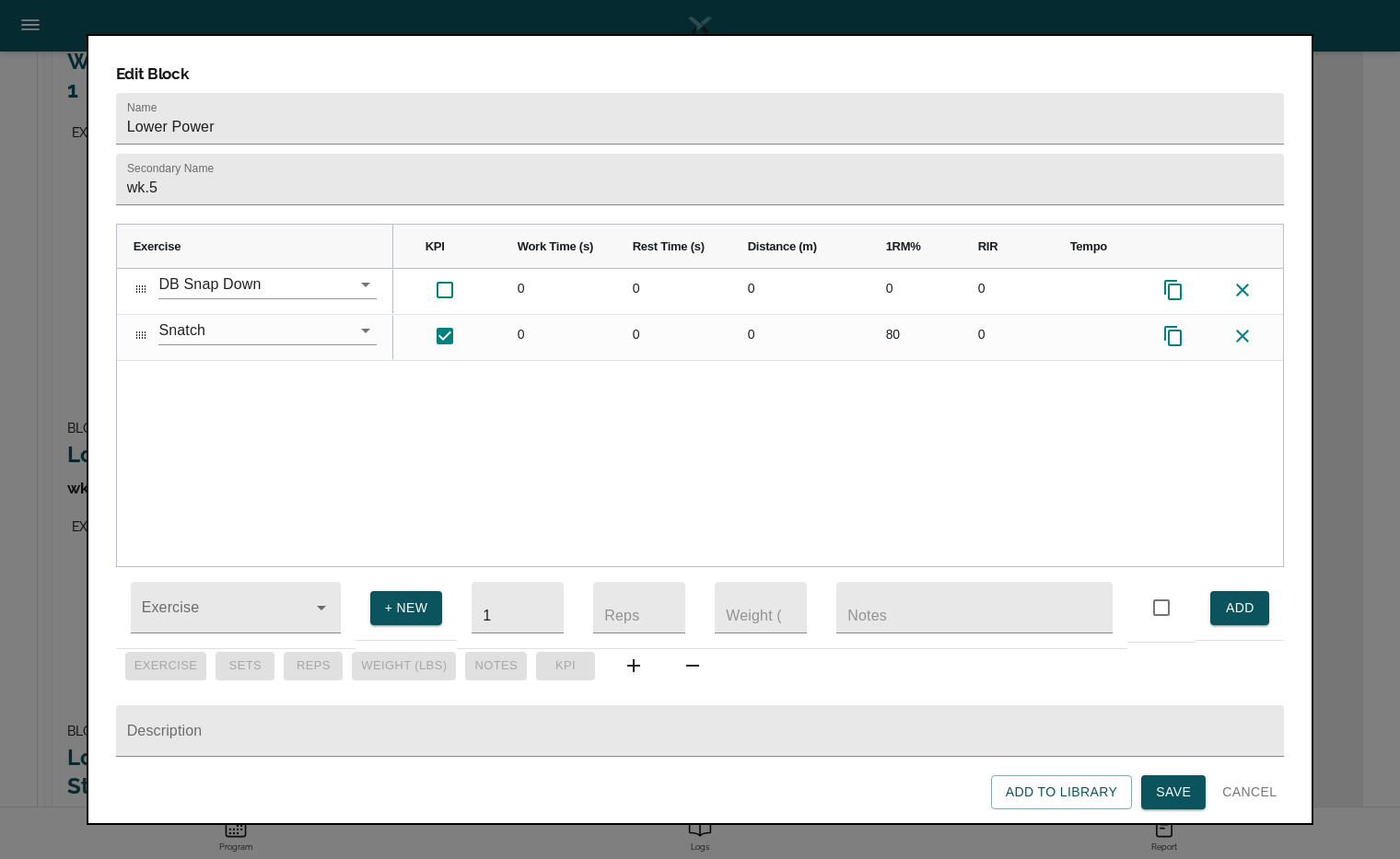 click on "70 Aggressive and fast down- stick bottom position. Weight is ea DB. 0 0 0 0 0 0 Pause 1s at knee 0 0 0 80 0" at bounding box center [838, 417] 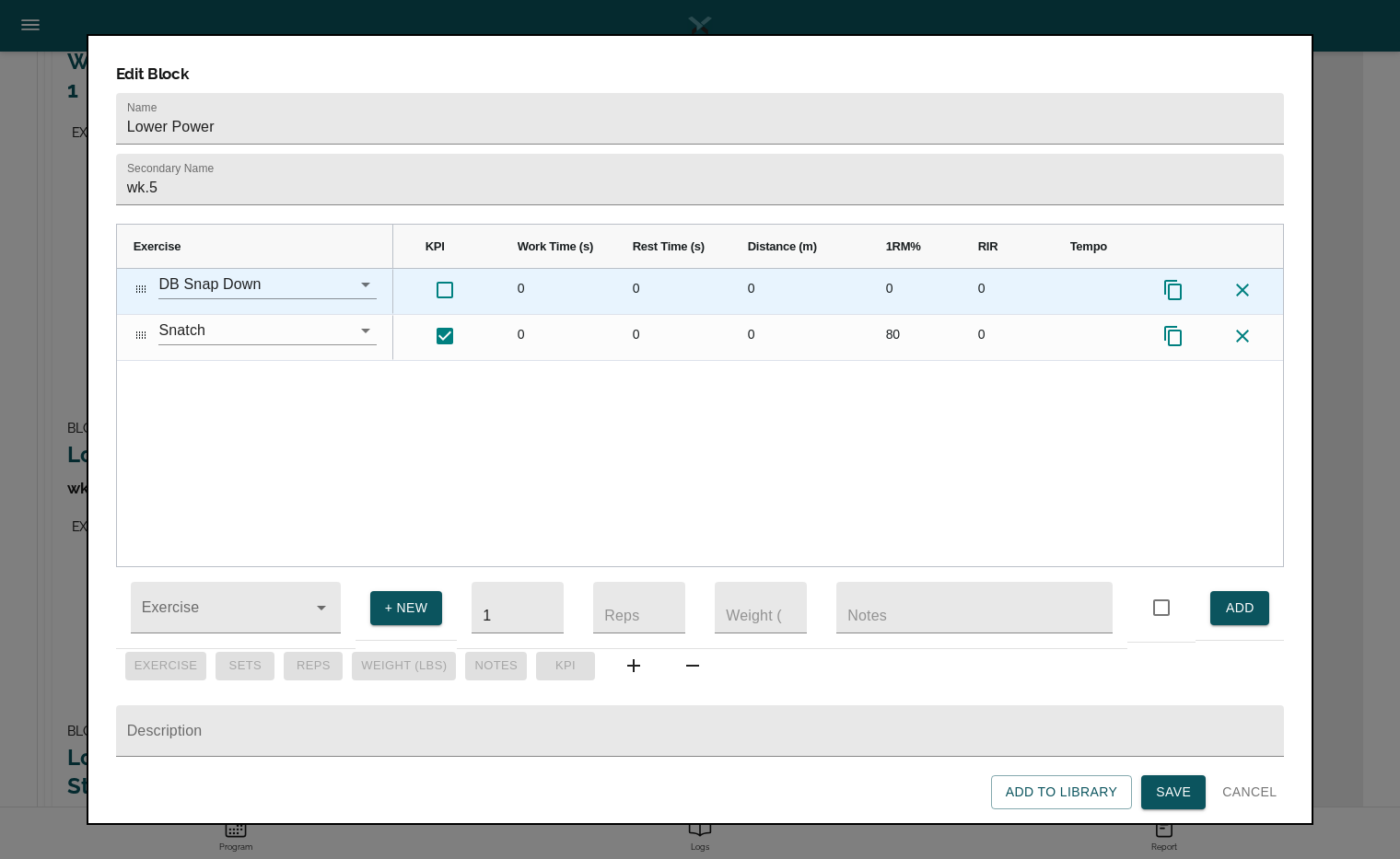 scroll, scrollTop: 0, scrollLeft: 164, axis: horizontal 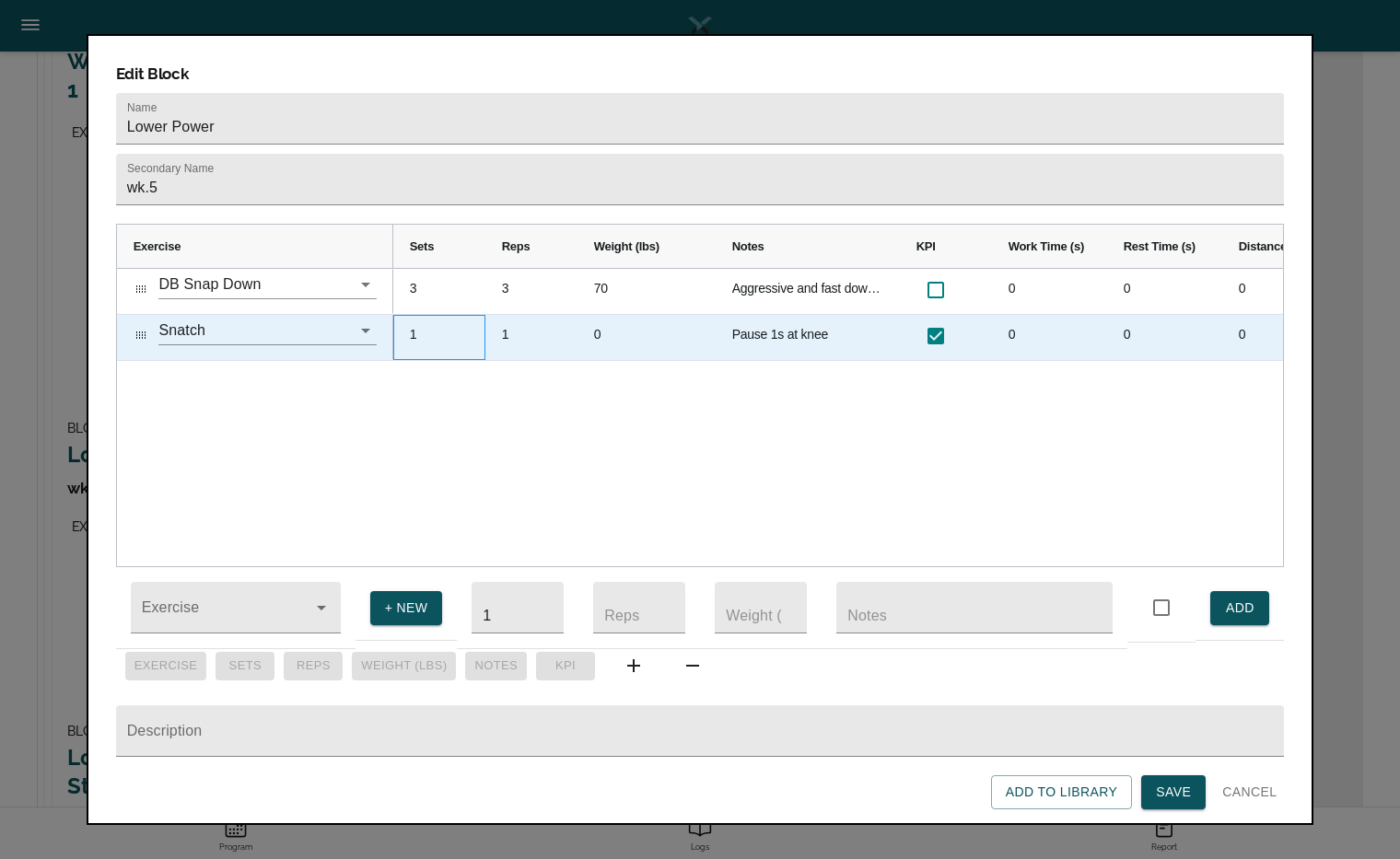 click on "1" at bounding box center [439, 337] 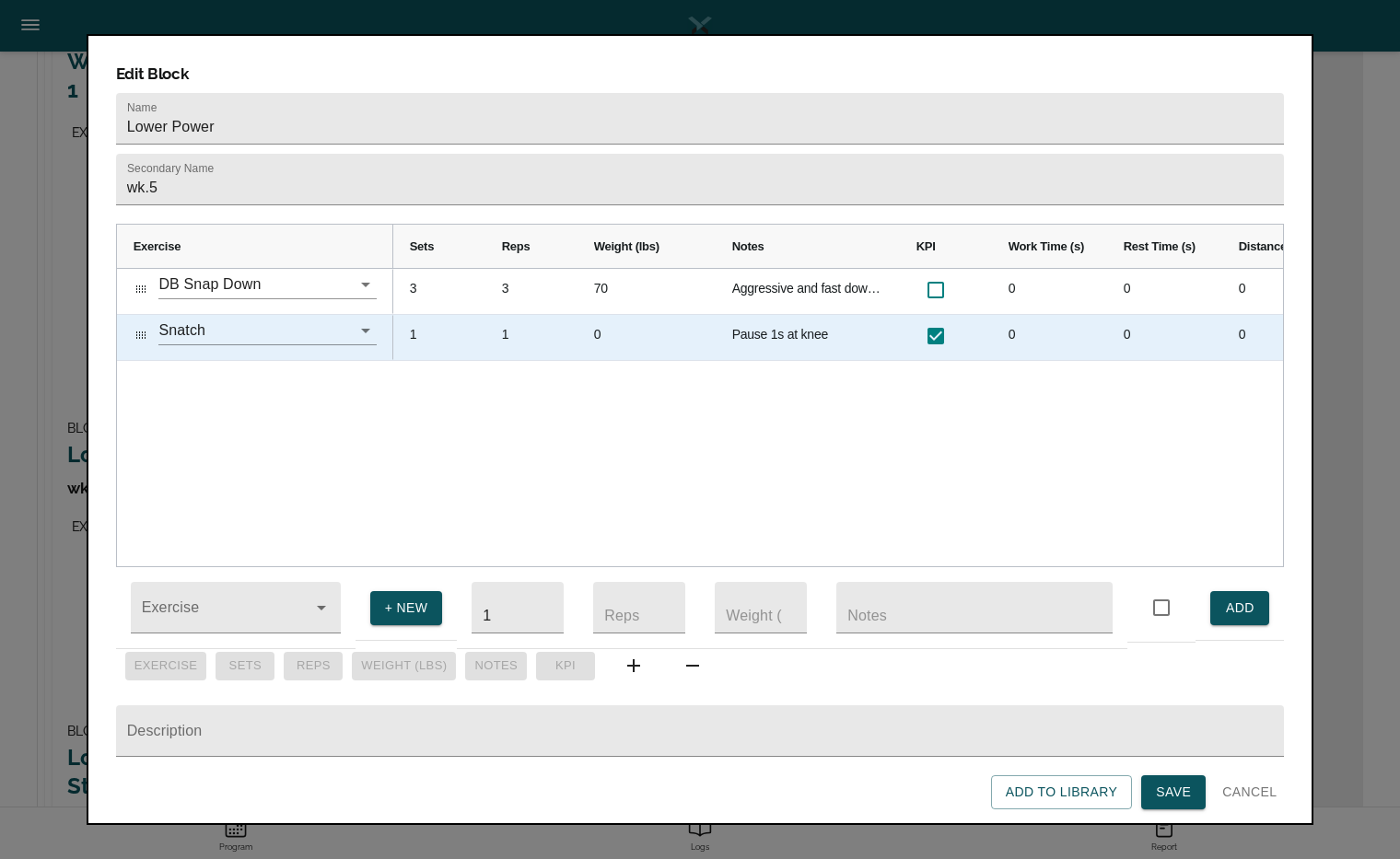 scroll, scrollTop: 0, scrollLeft: 0, axis: both 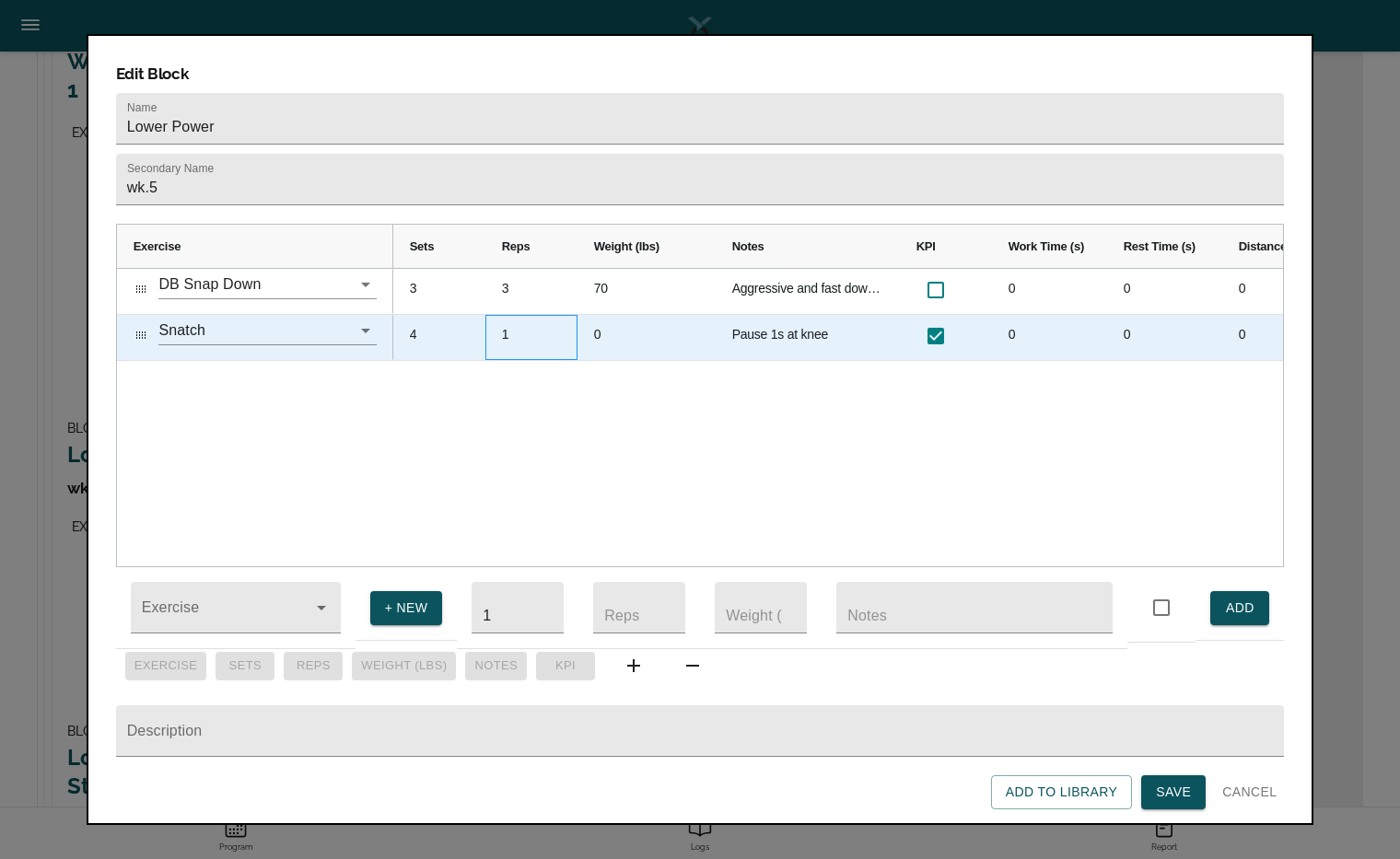 click on "1" at bounding box center (531, 337) 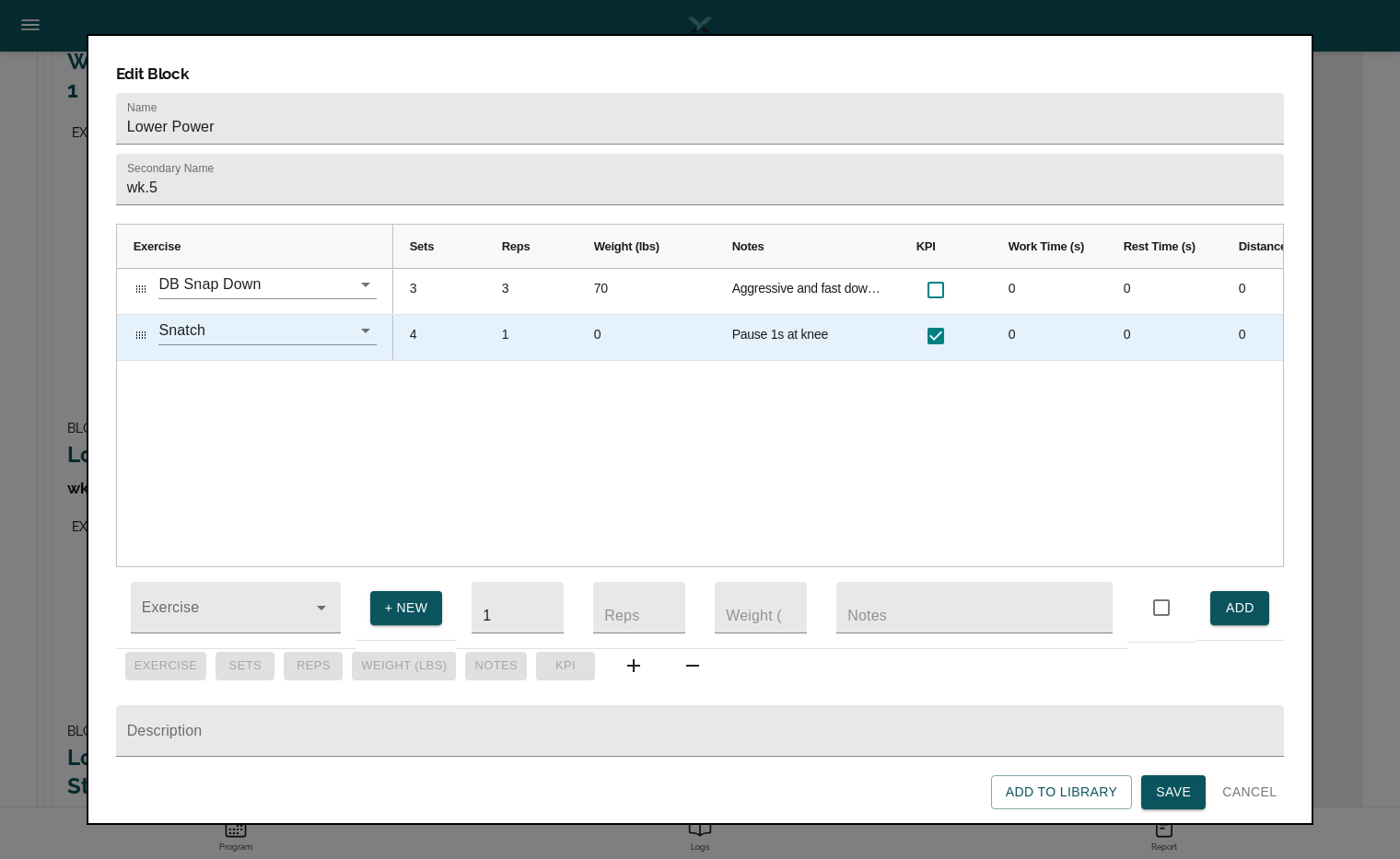 scroll, scrollTop: 0, scrollLeft: 0, axis: both 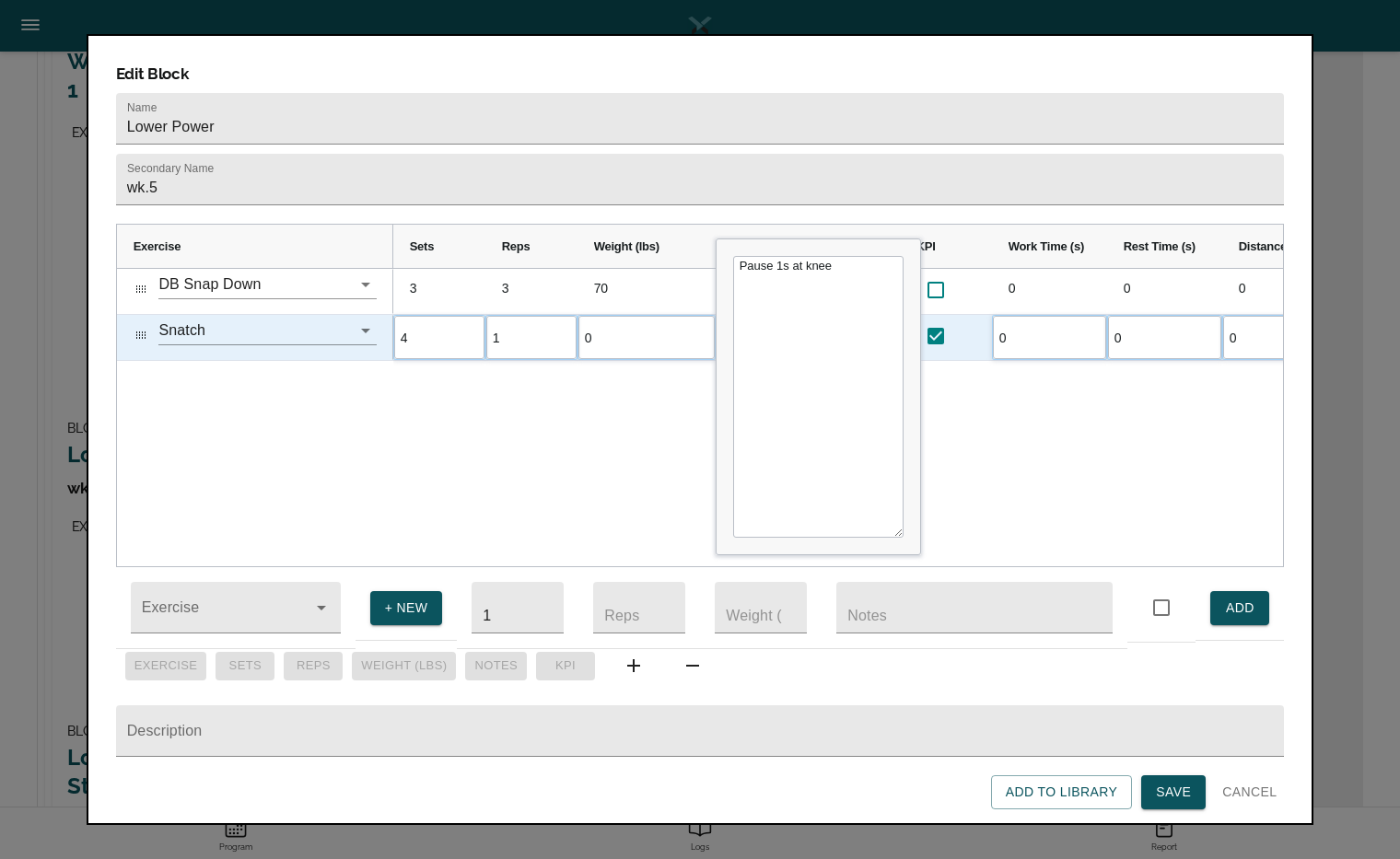 type on "2" 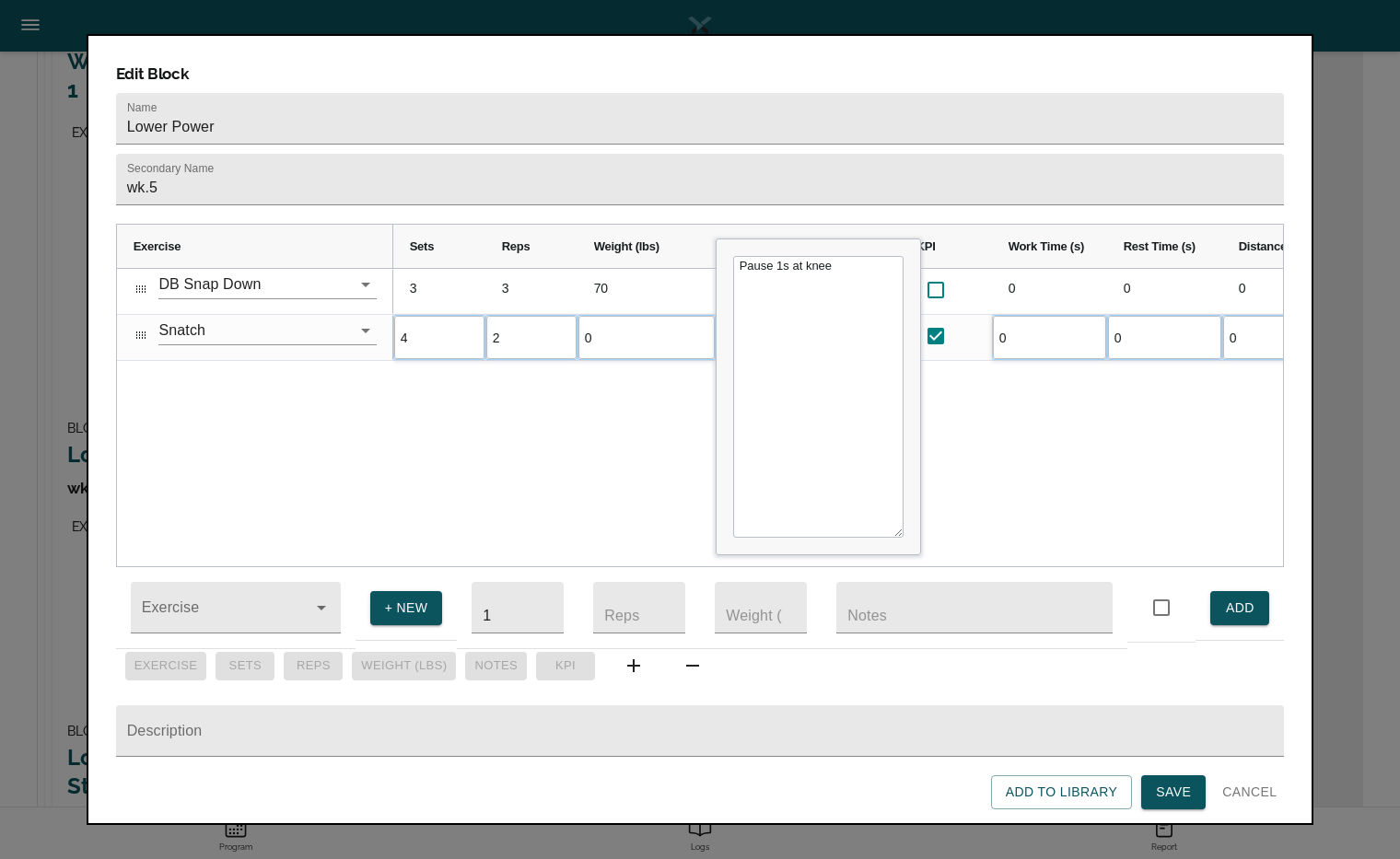 click on "70 Aggressive and fast down- stick bottom position. Weight is ea DB. 0 0 0 0 0 3 3
0
Pause 1s at knee
0
0
0
80
0
2
4" at bounding box center (838, 417) 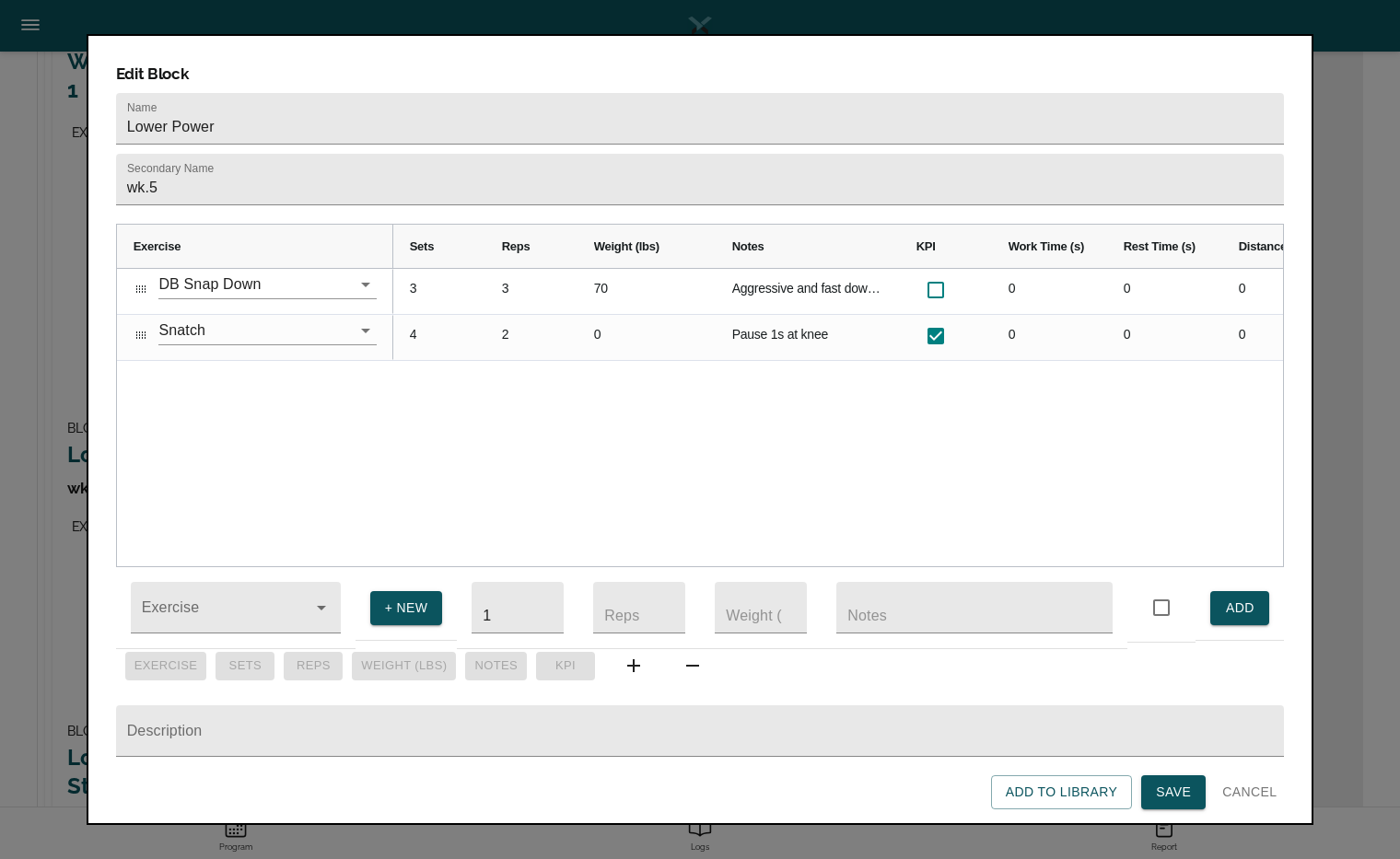 scroll, scrollTop: 0, scrollLeft: 78, axis: horizontal 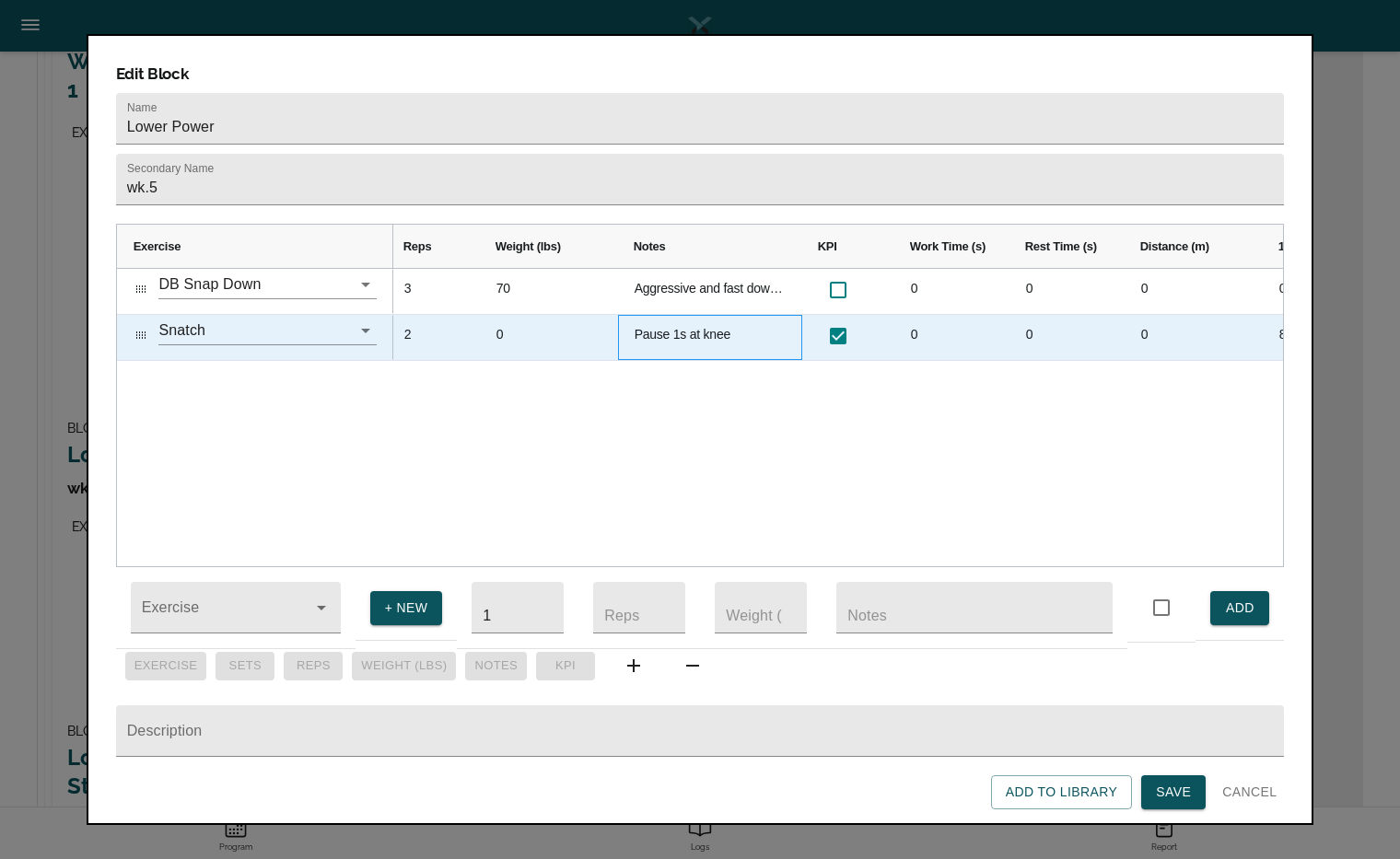 click on "Pause 1s at knee" at bounding box center (710, 337) 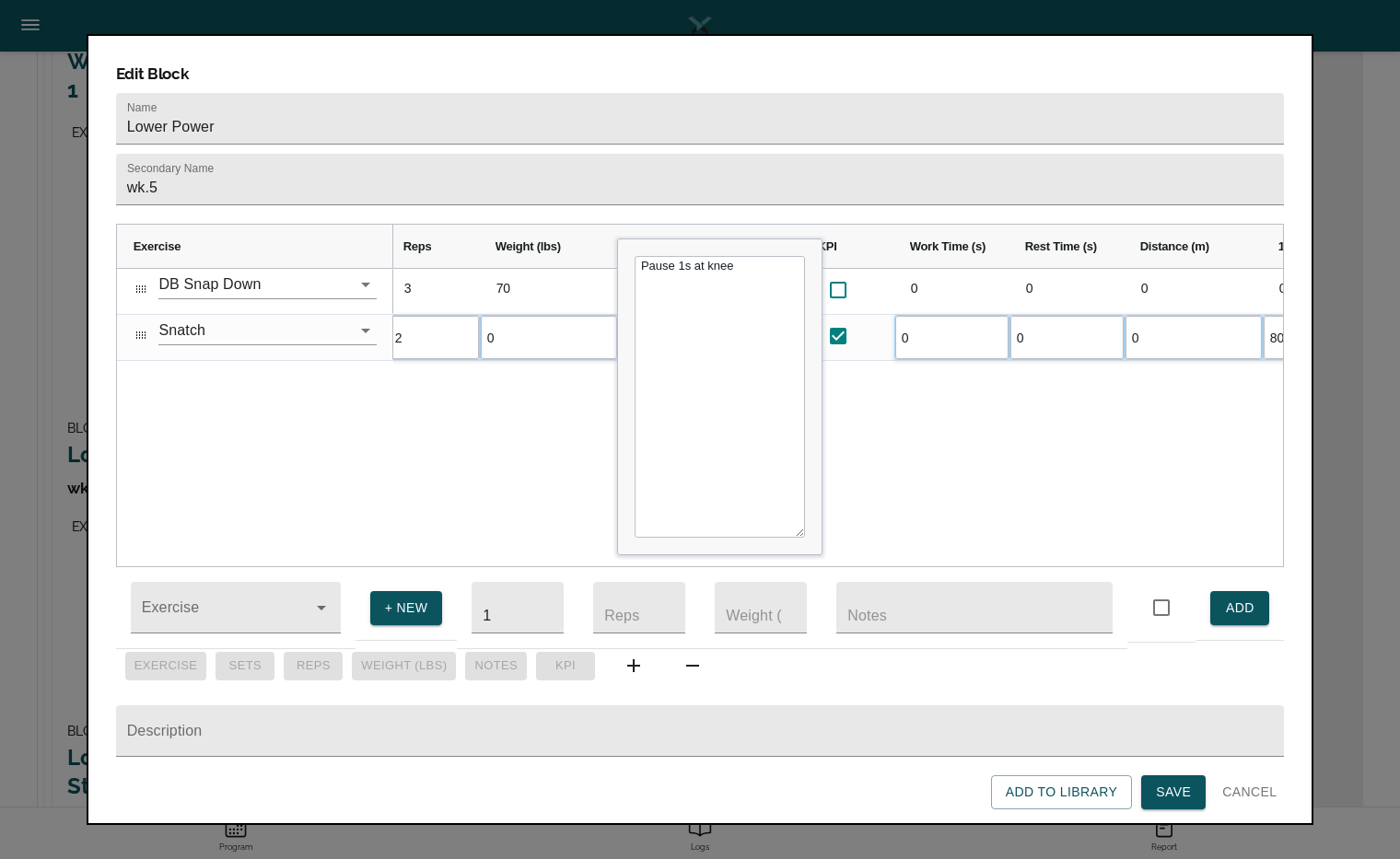 click on "Pause 1s at knee" at bounding box center (719, 397) 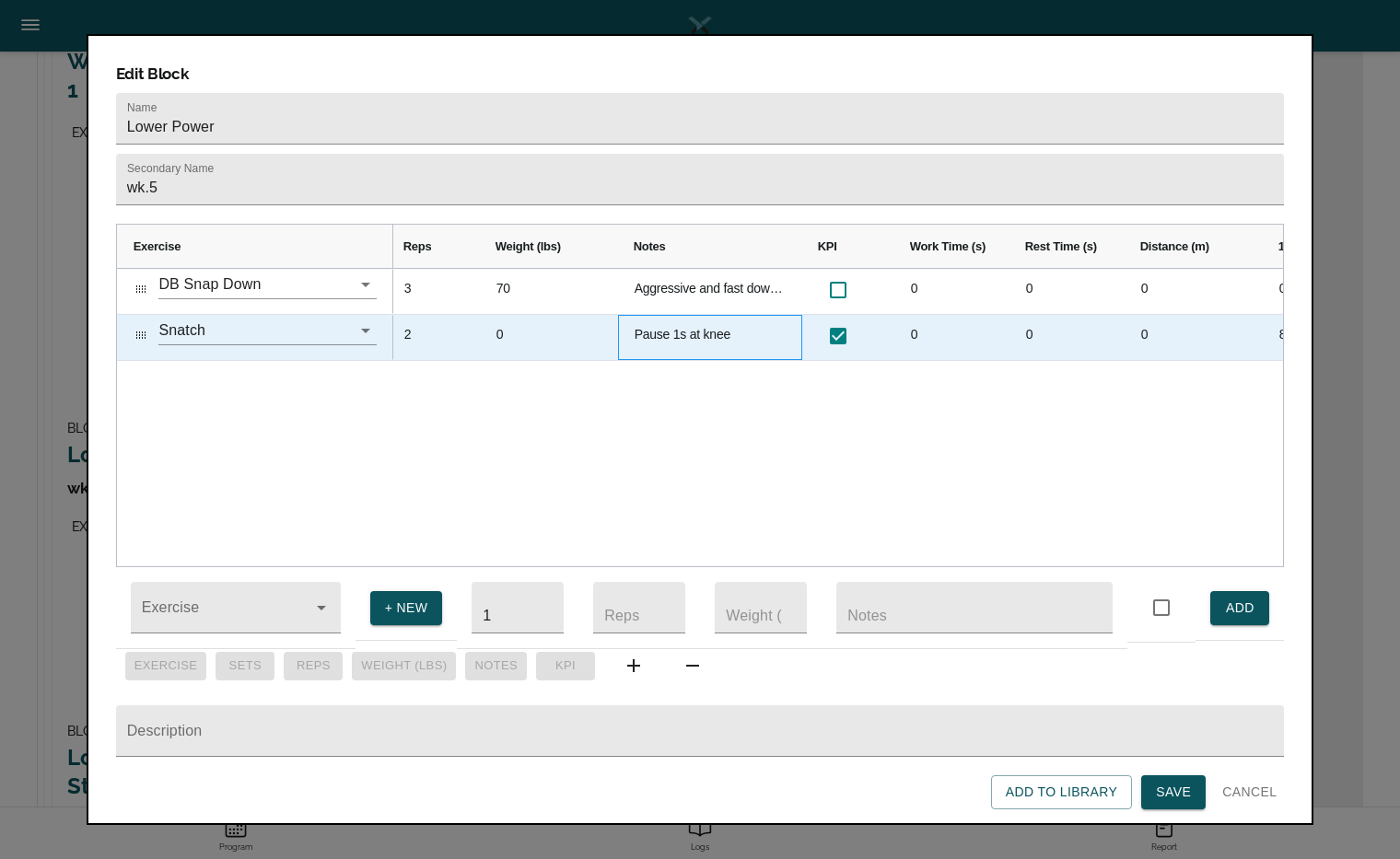 click on "Pause 1s at knee" at bounding box center [710, 337] 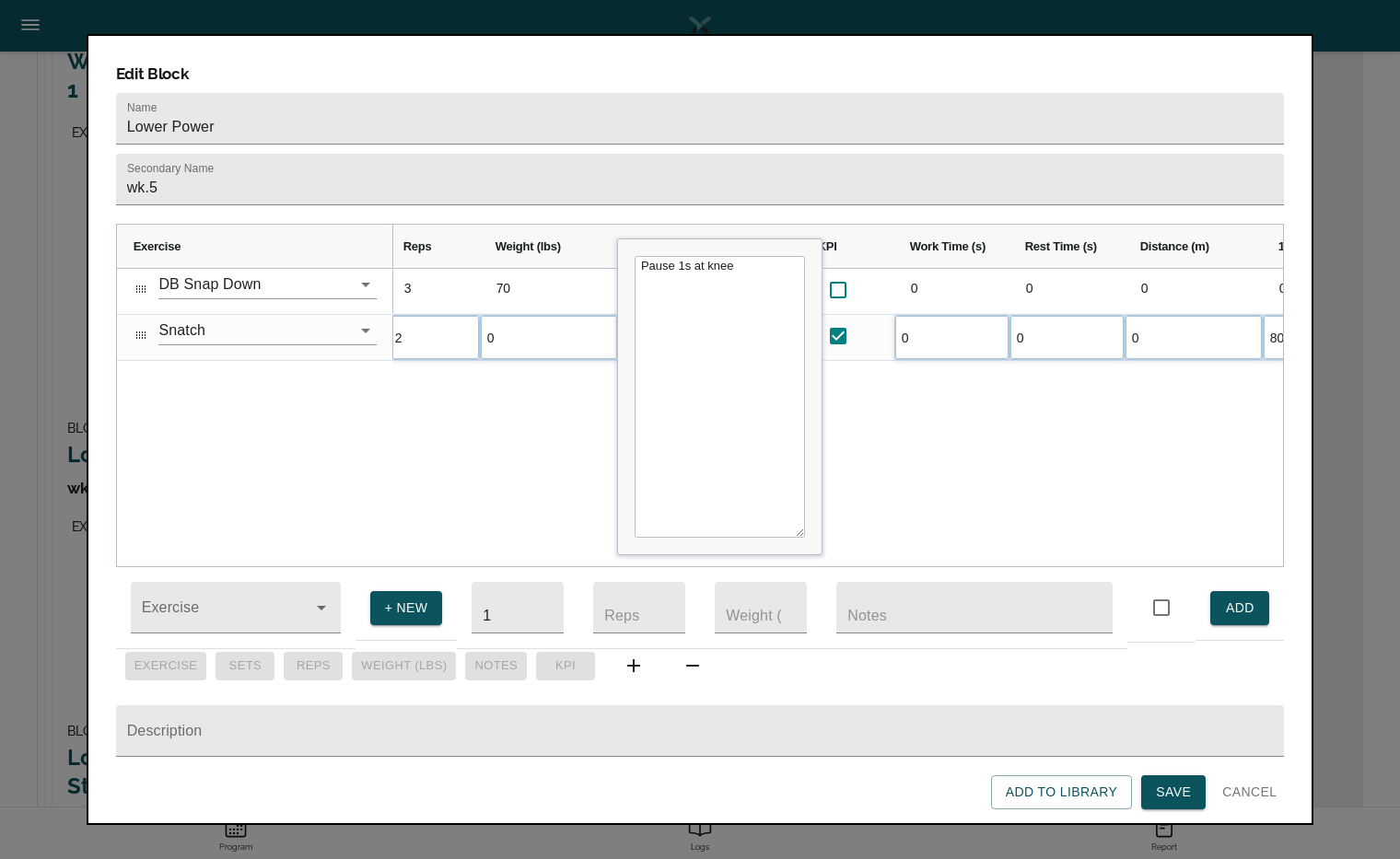 click on "Pause 1s at knee" at bounding box center [719, 397] 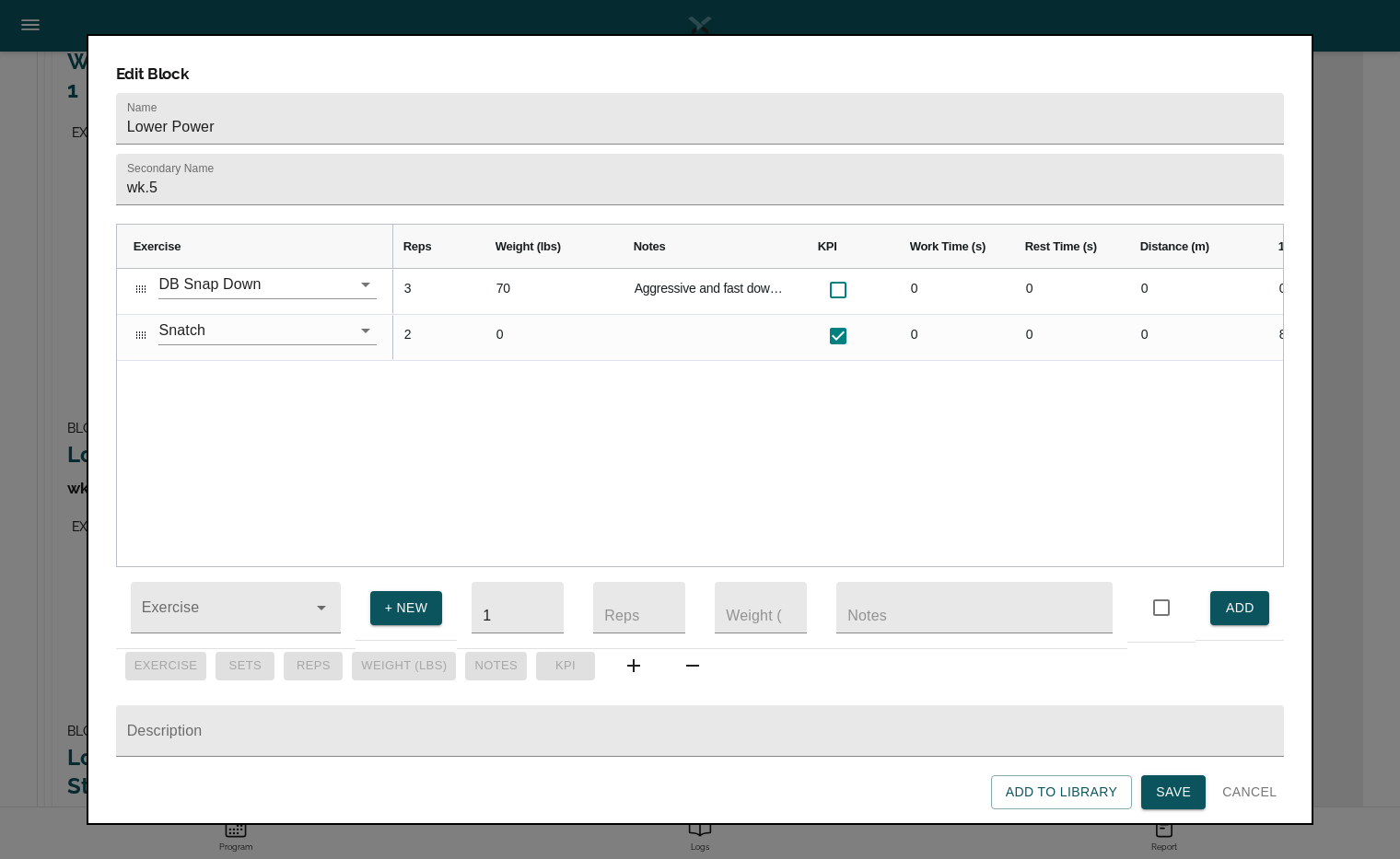 click on "70 Aggressive and fast down- stick bottom position. Weight is ea DB. 0 0 0 0 0 3 3 0 0 0 0 80 0 2 4" at bounding box center (838, 417) 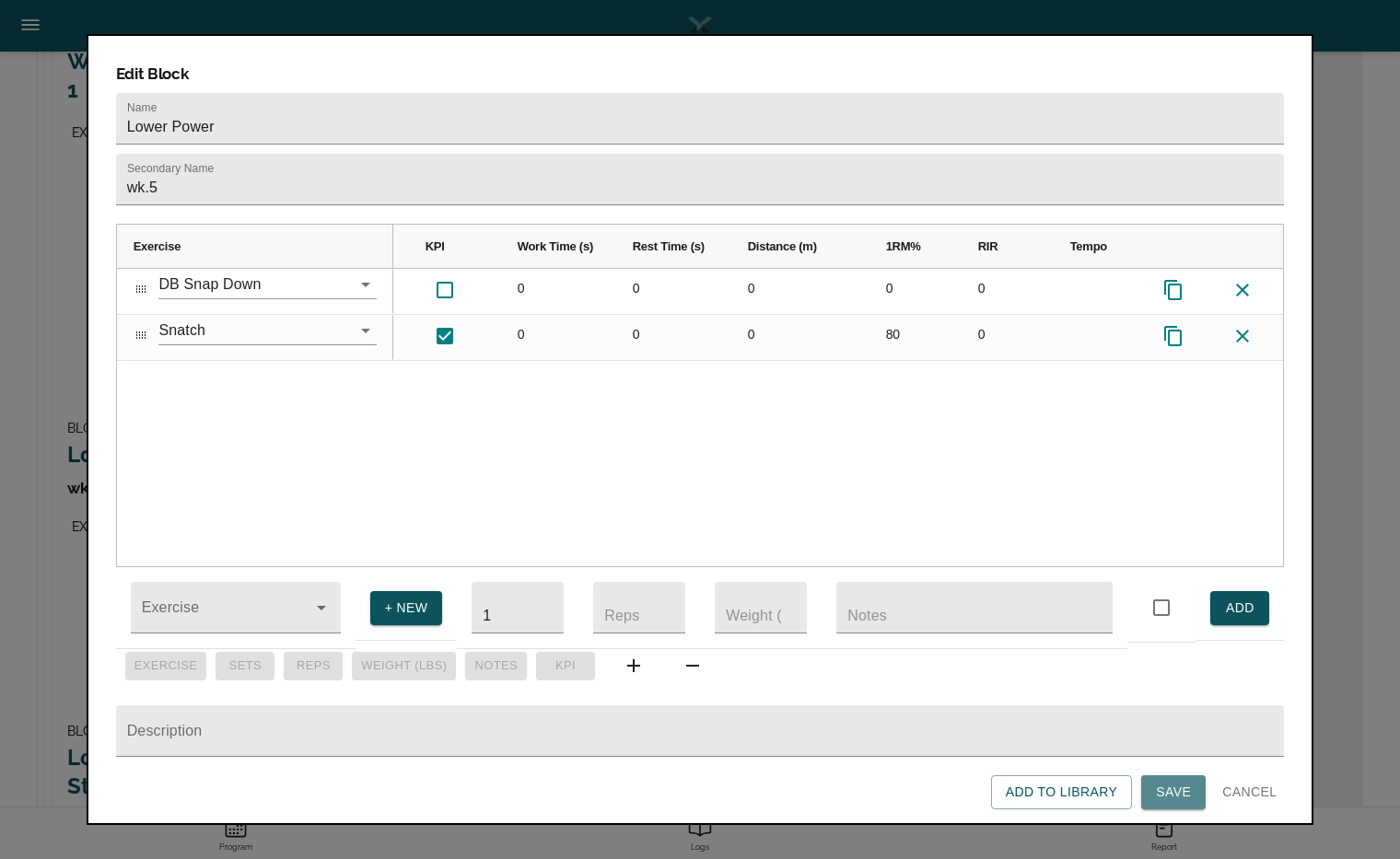 click on "Save" at bounding box center (1173, 792) 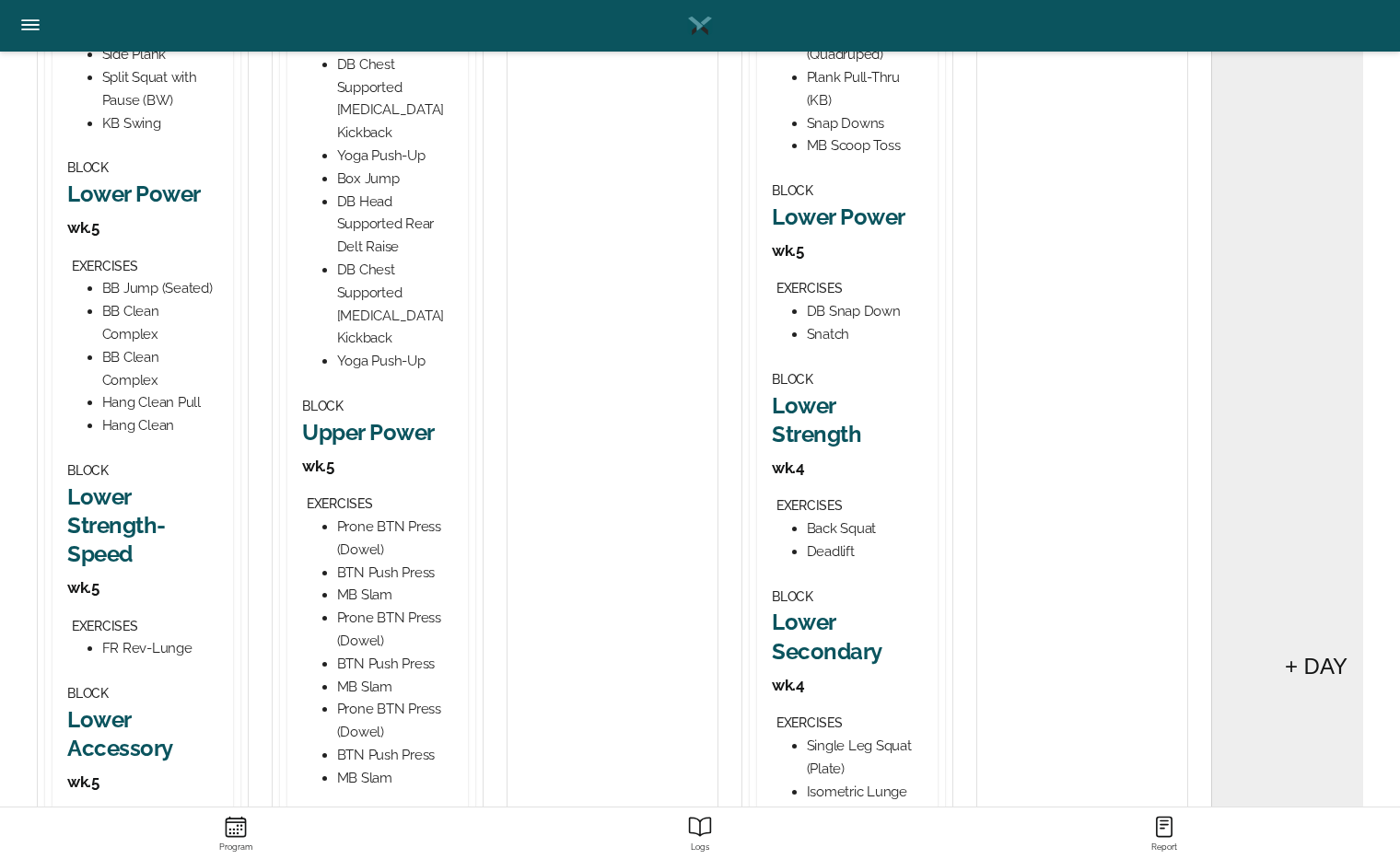 click on "Lower Strength" at bounding box center [847, 420] 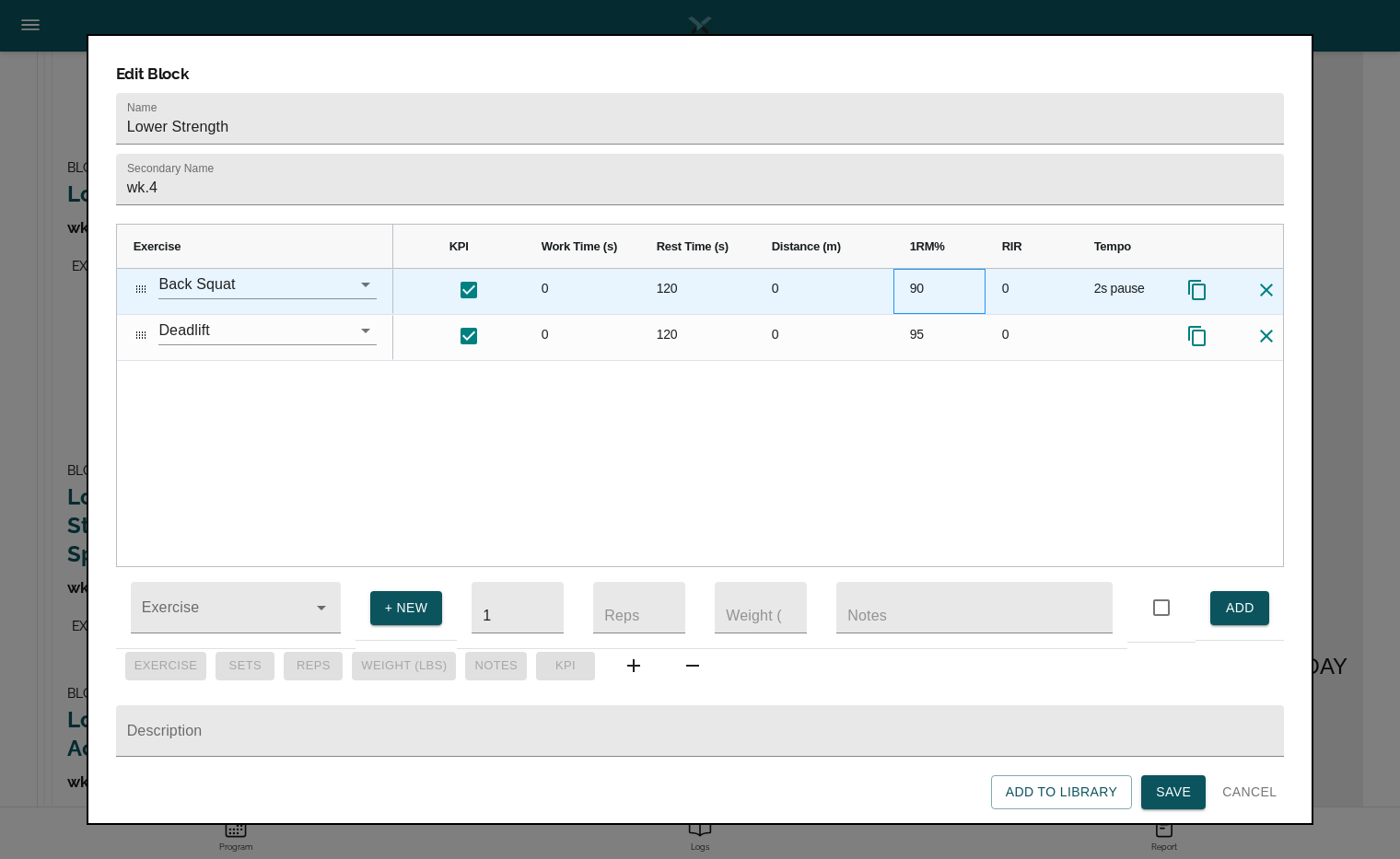 click on "90" at bounding box center [939, 291] 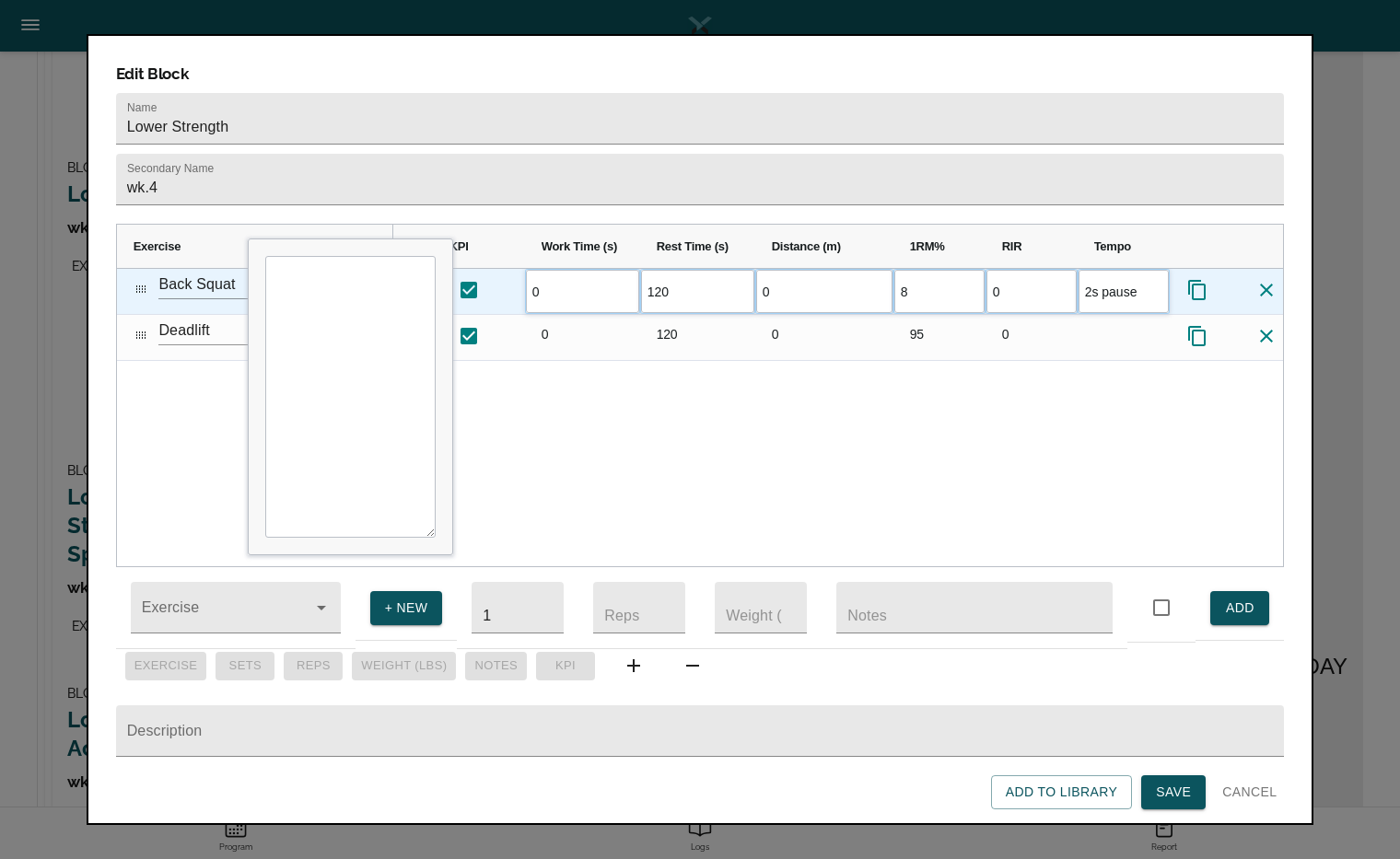 type on "80" 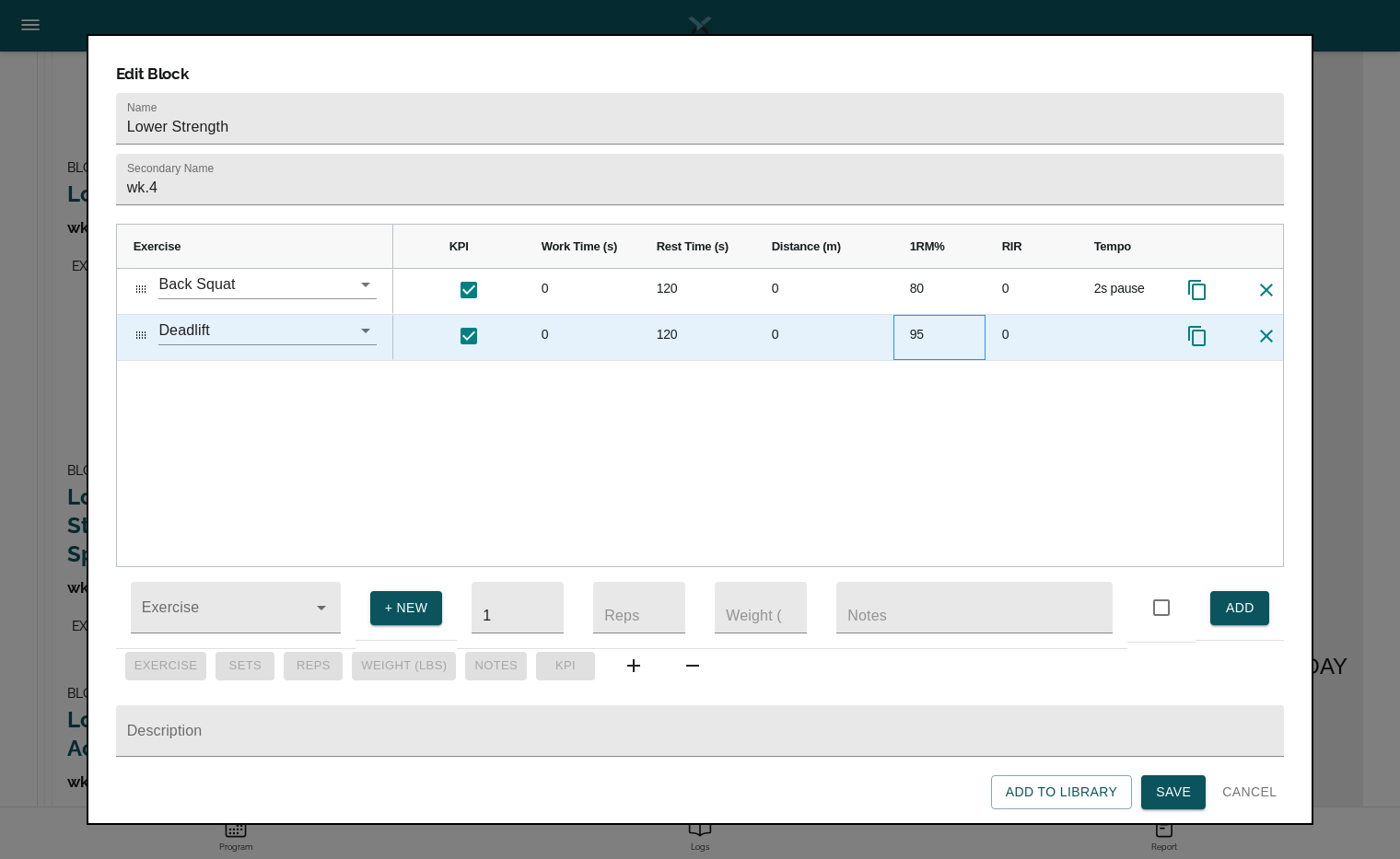 click on "95" at bounding box center [939, 337] 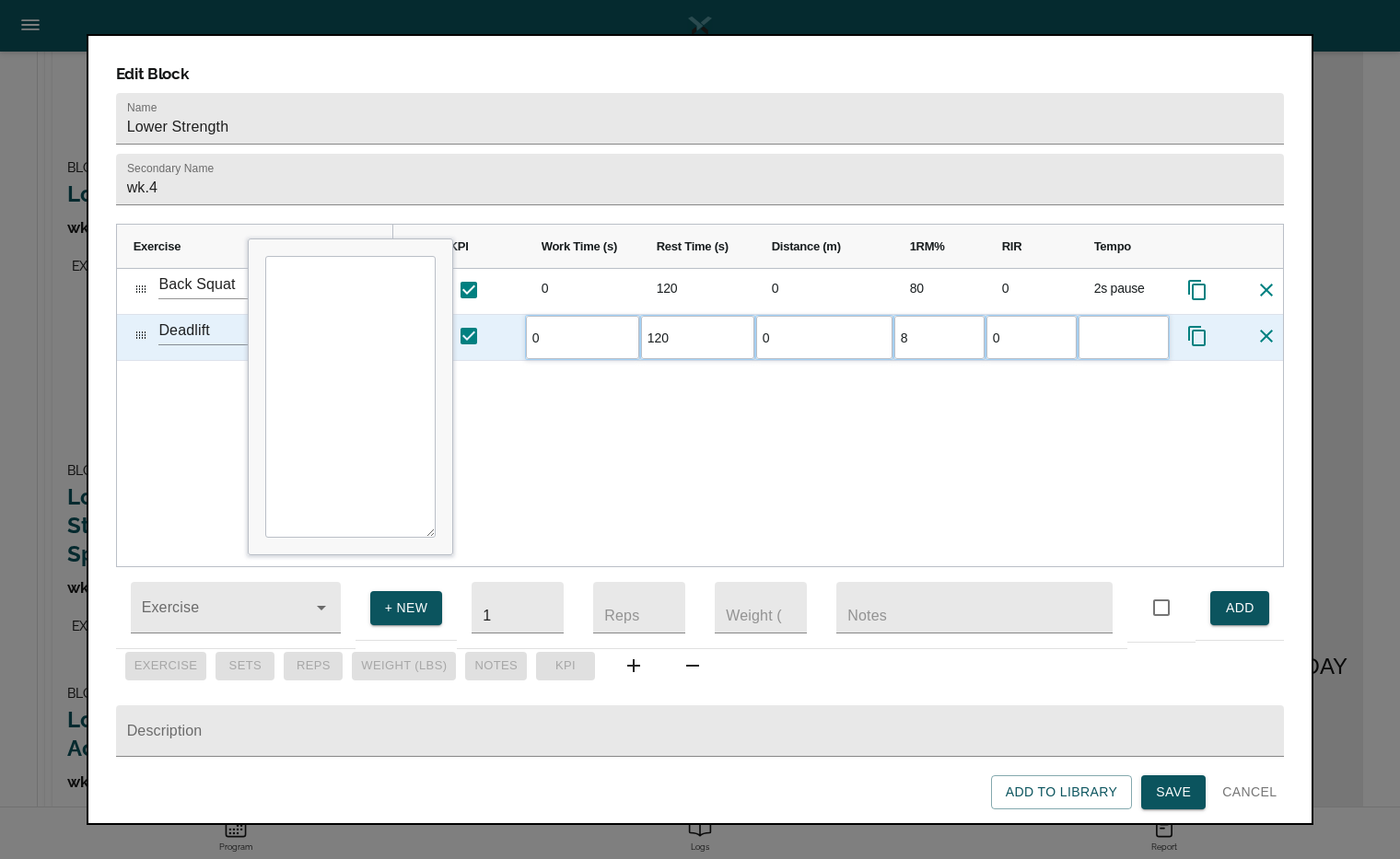 type on "85" 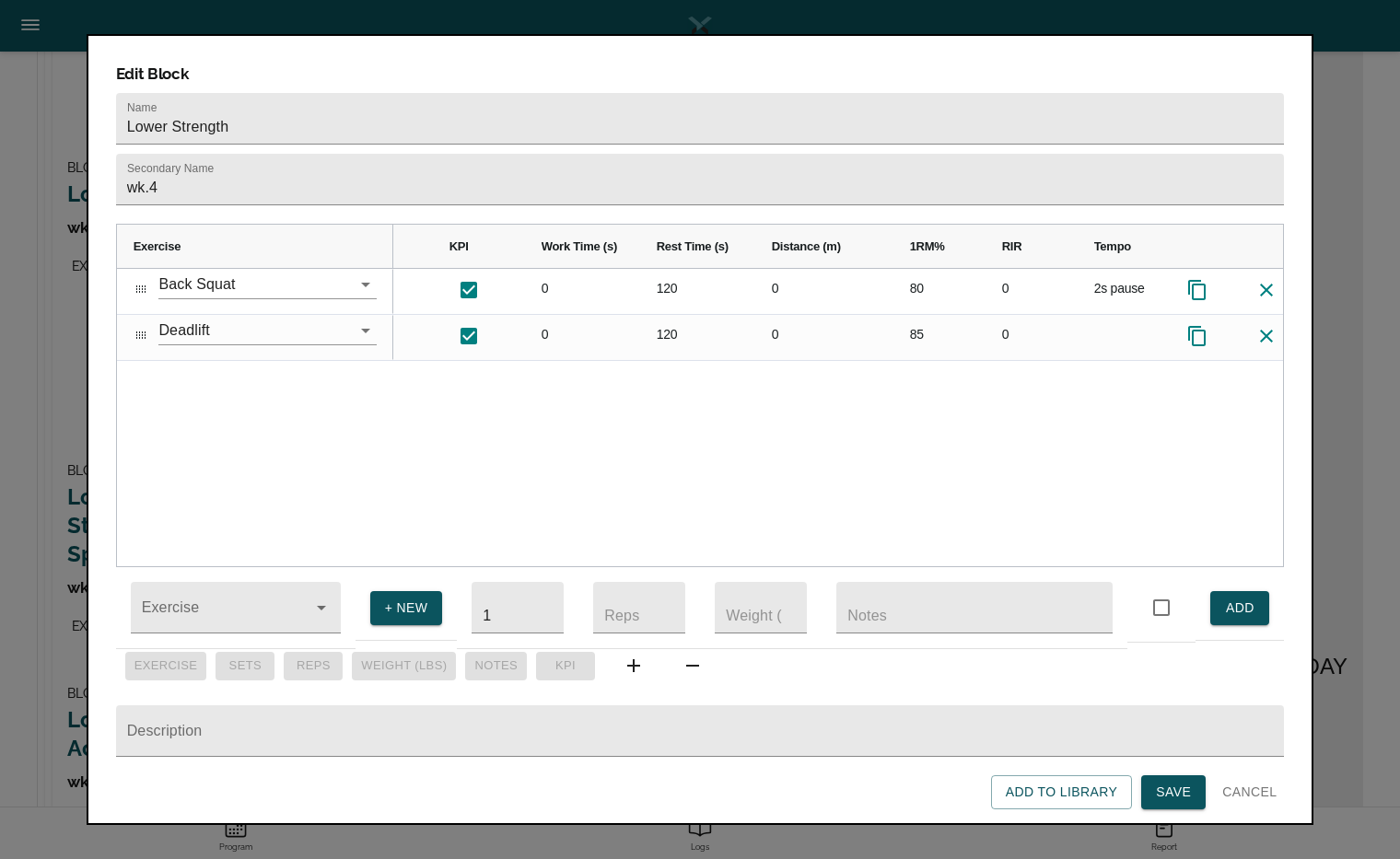 click on "0 0 120 0 80 0 2s pause 0 0 120 0 85 0" at bounding box center (838, 417) 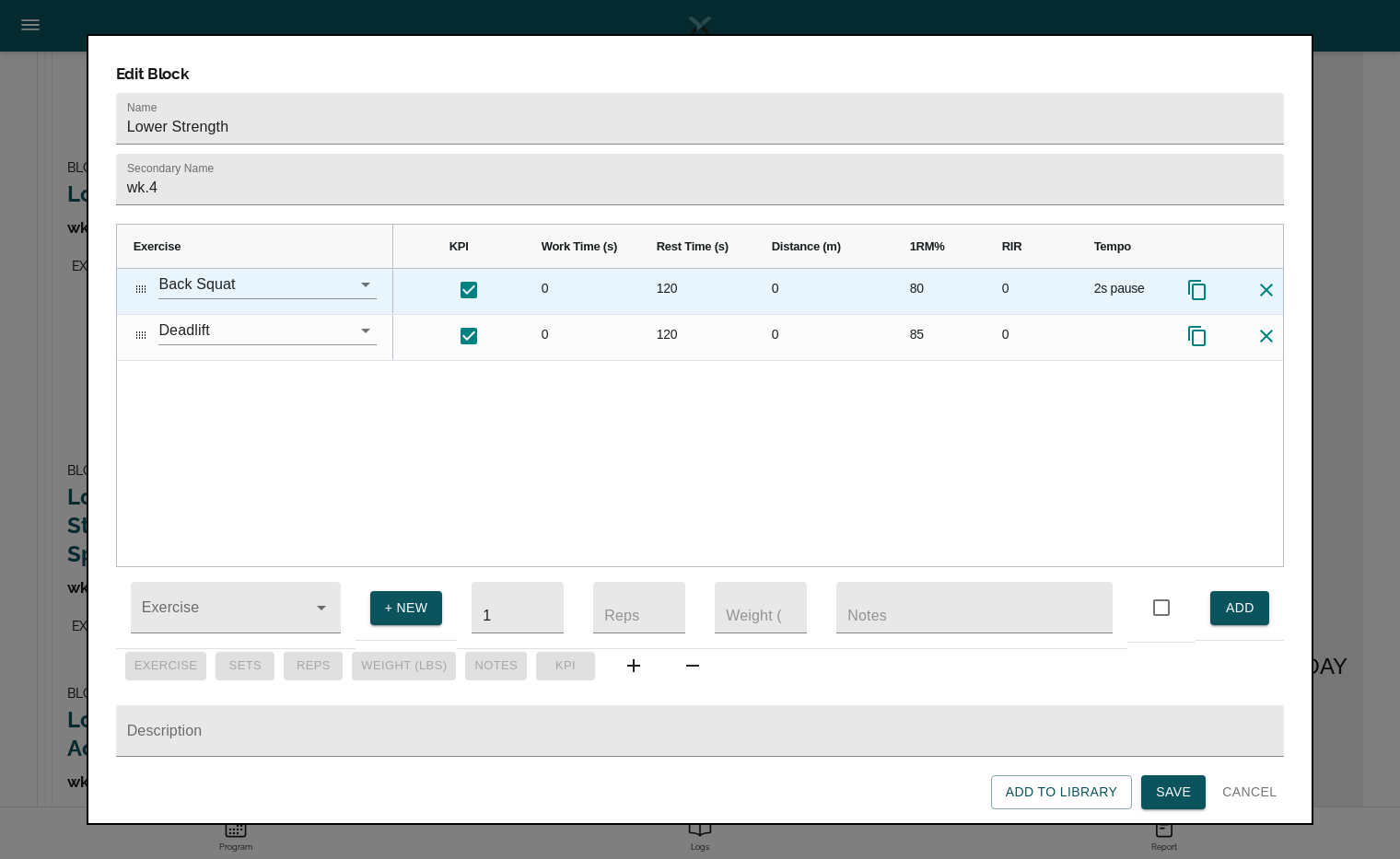 click on "2s pause" at bounding box center (1124, 291) 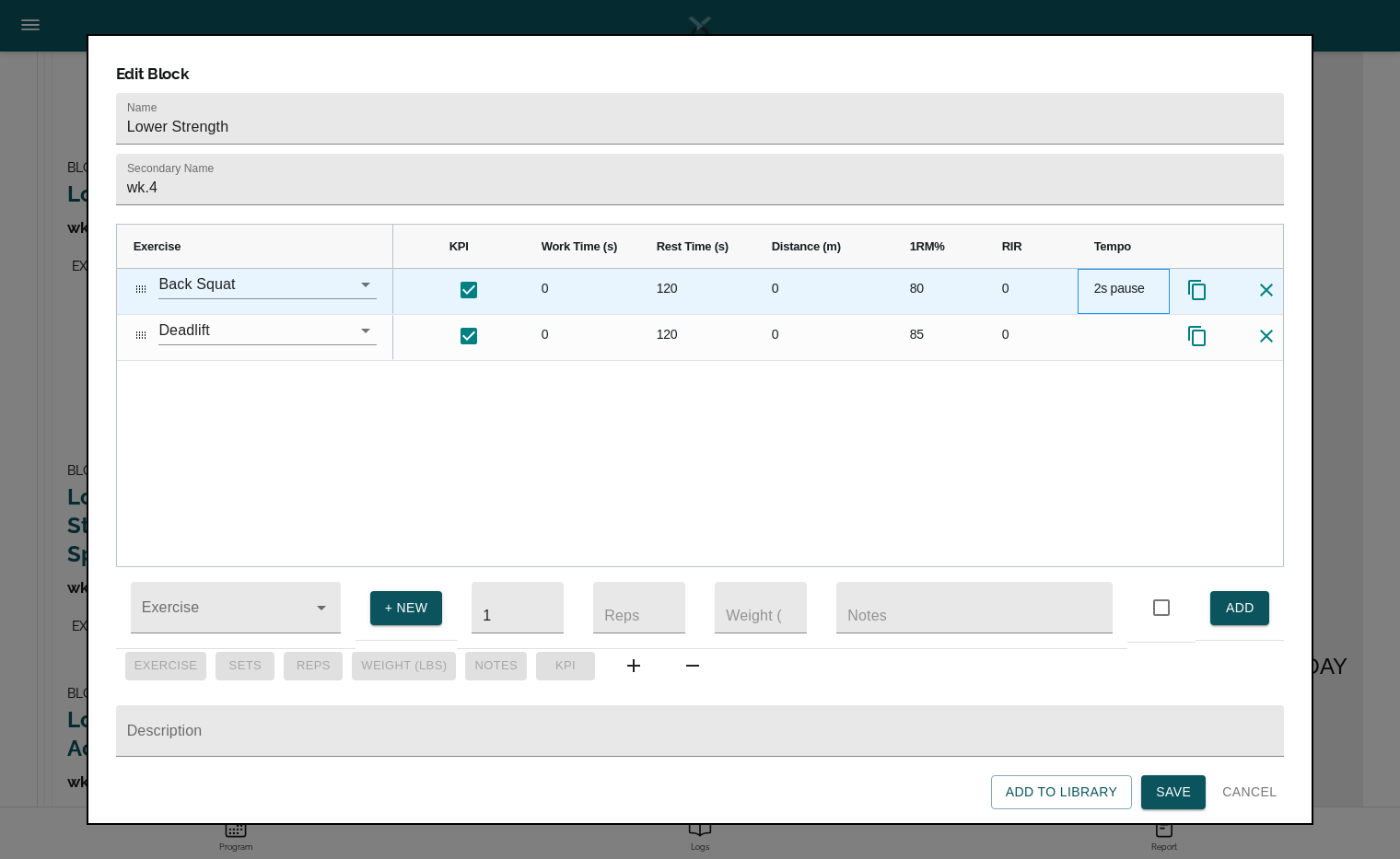 click on "2s pause" at bounding box center (1124, 291) 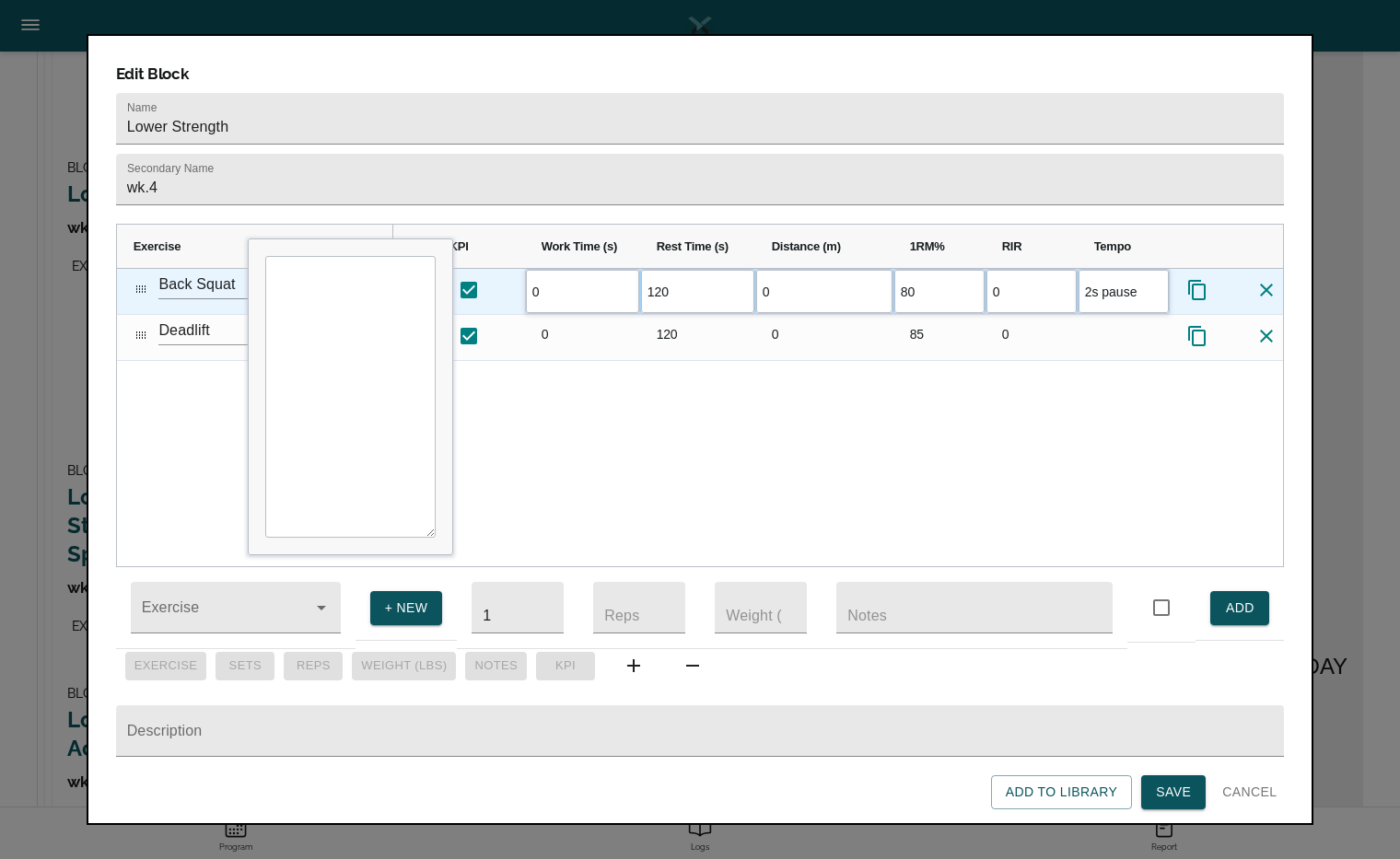 type 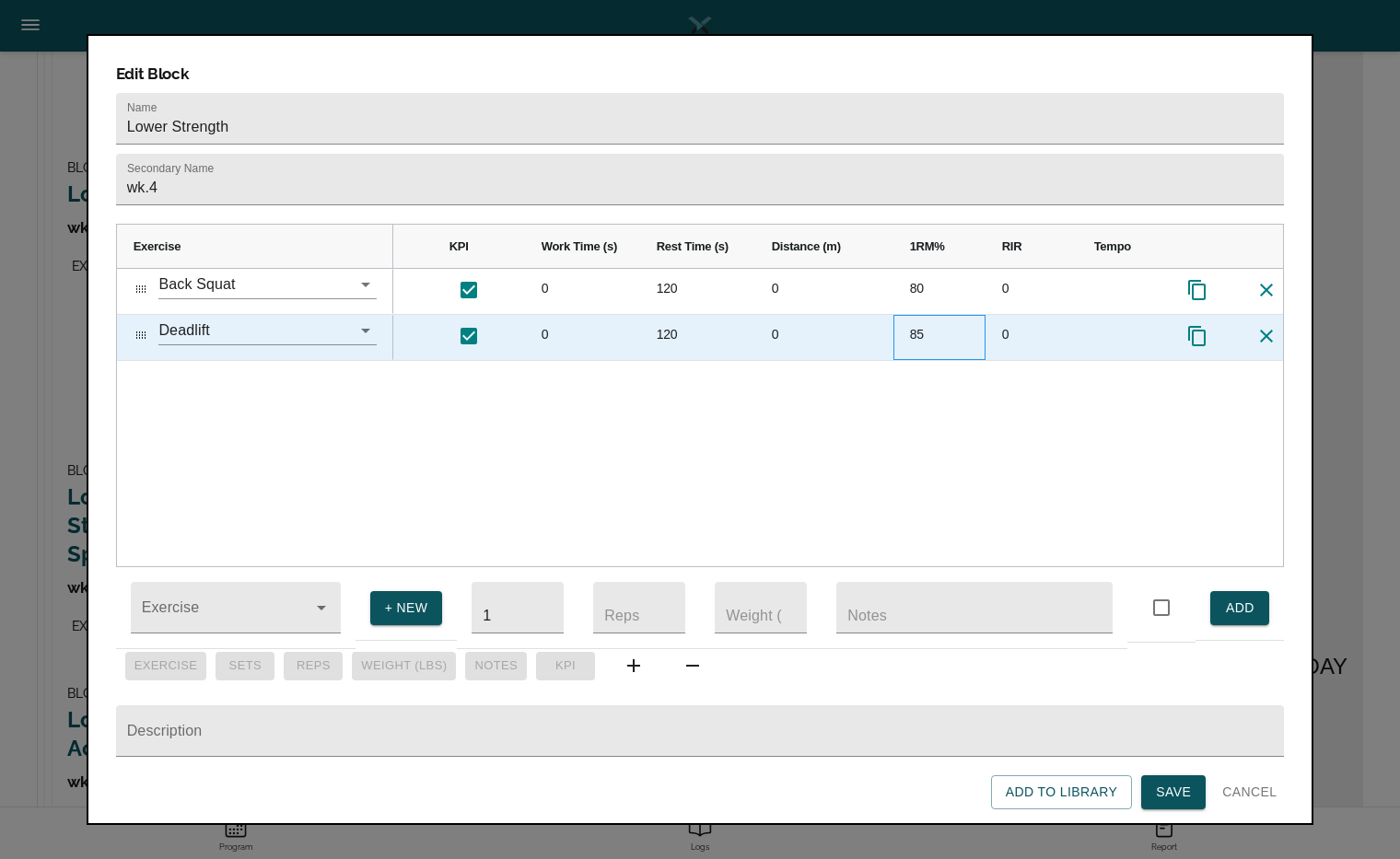 click on "85" at bounding box center (939, 337) 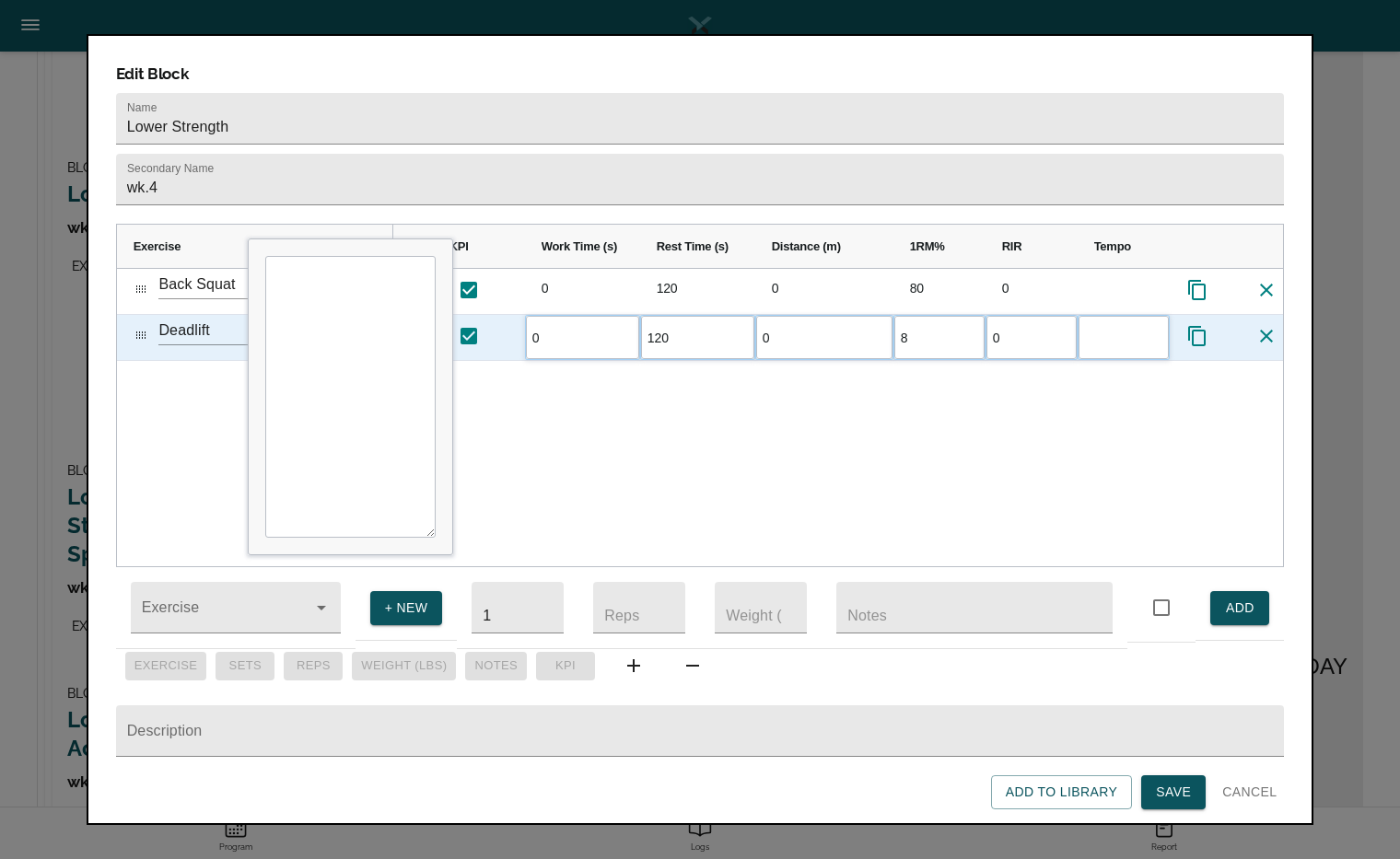 type on "80" 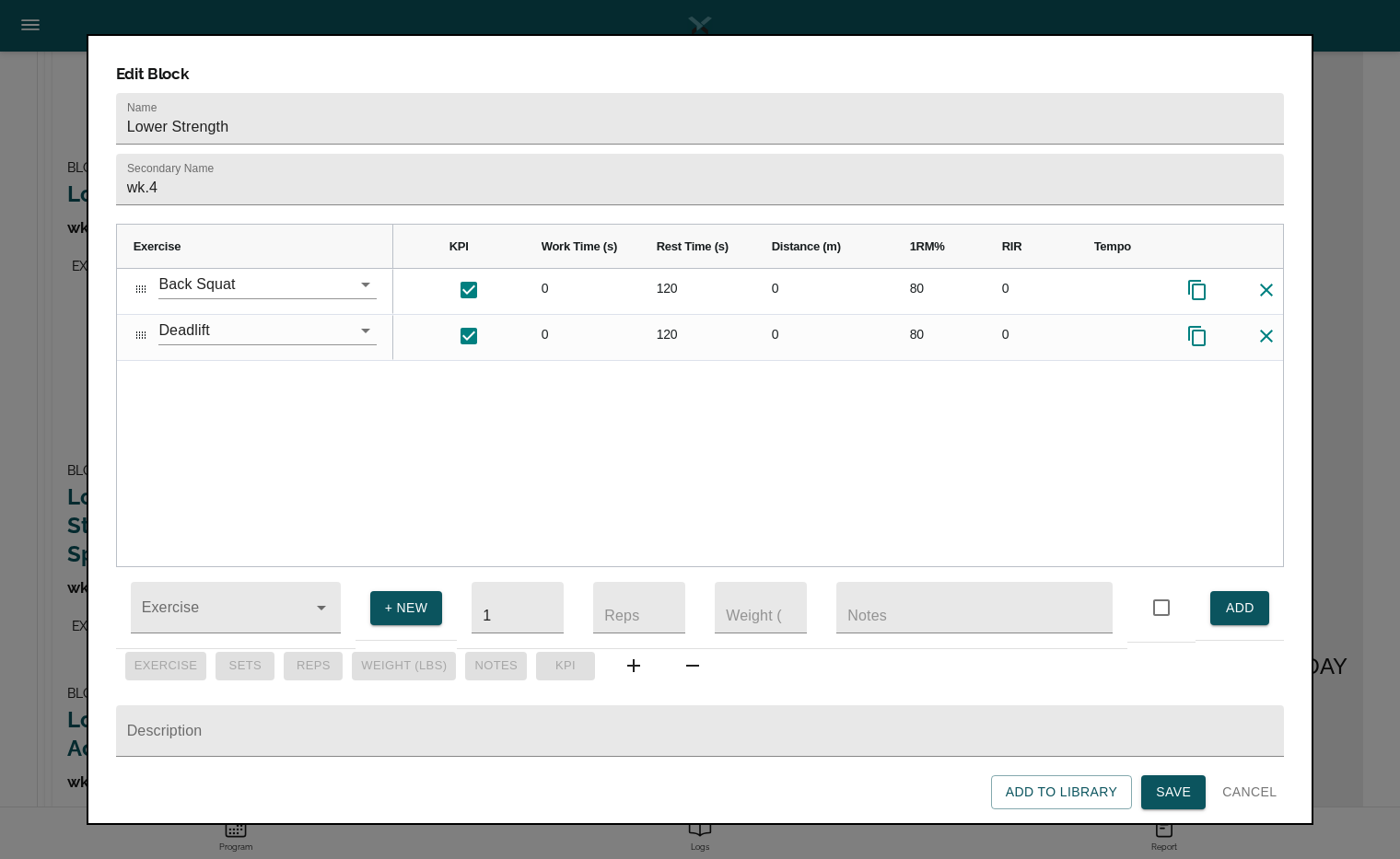 click on "0 0 120 0 80 0 0 0 120 0 80 0" at bounding box center (838, 417) 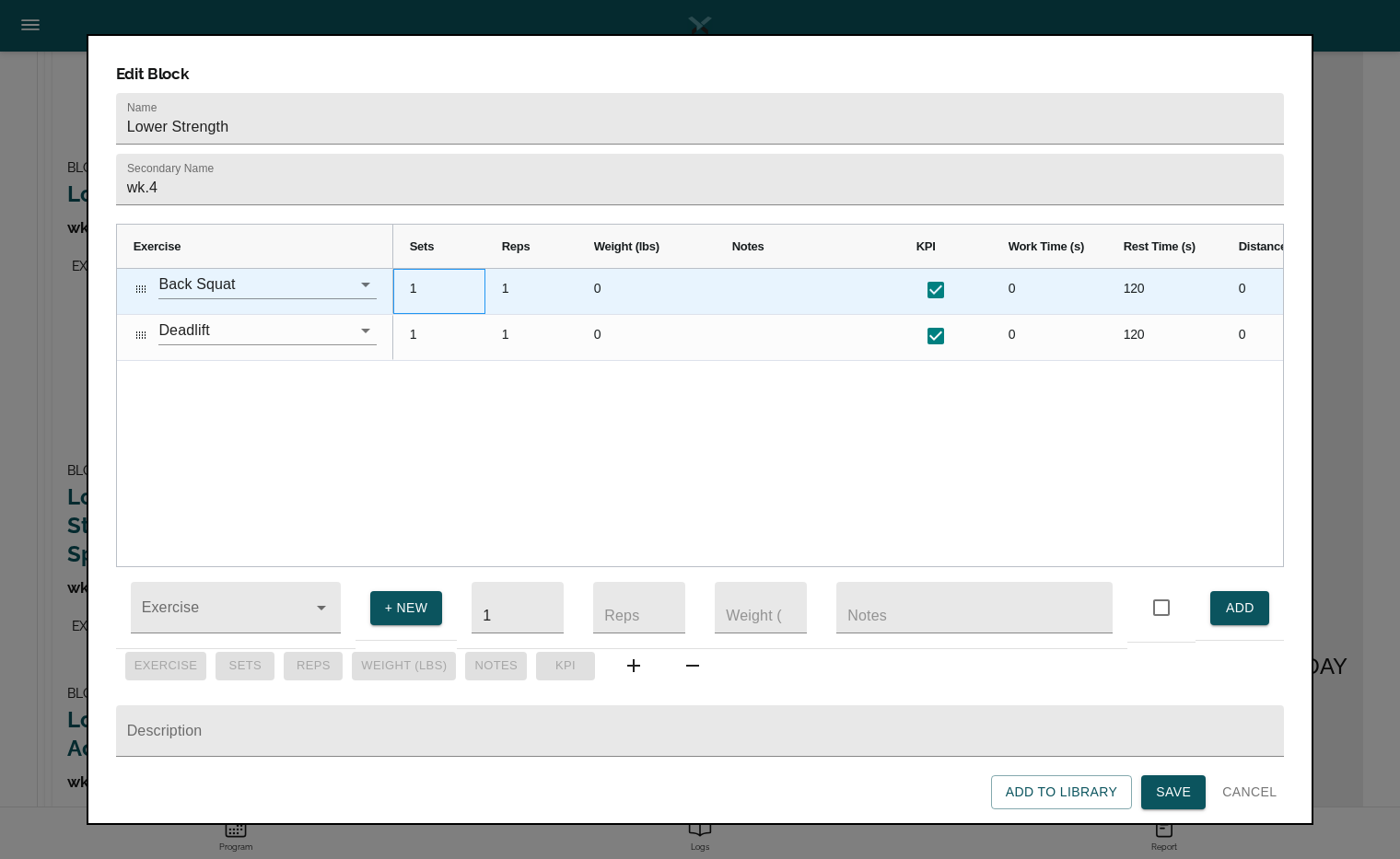 click on "1" at bounding box center (439, 291) 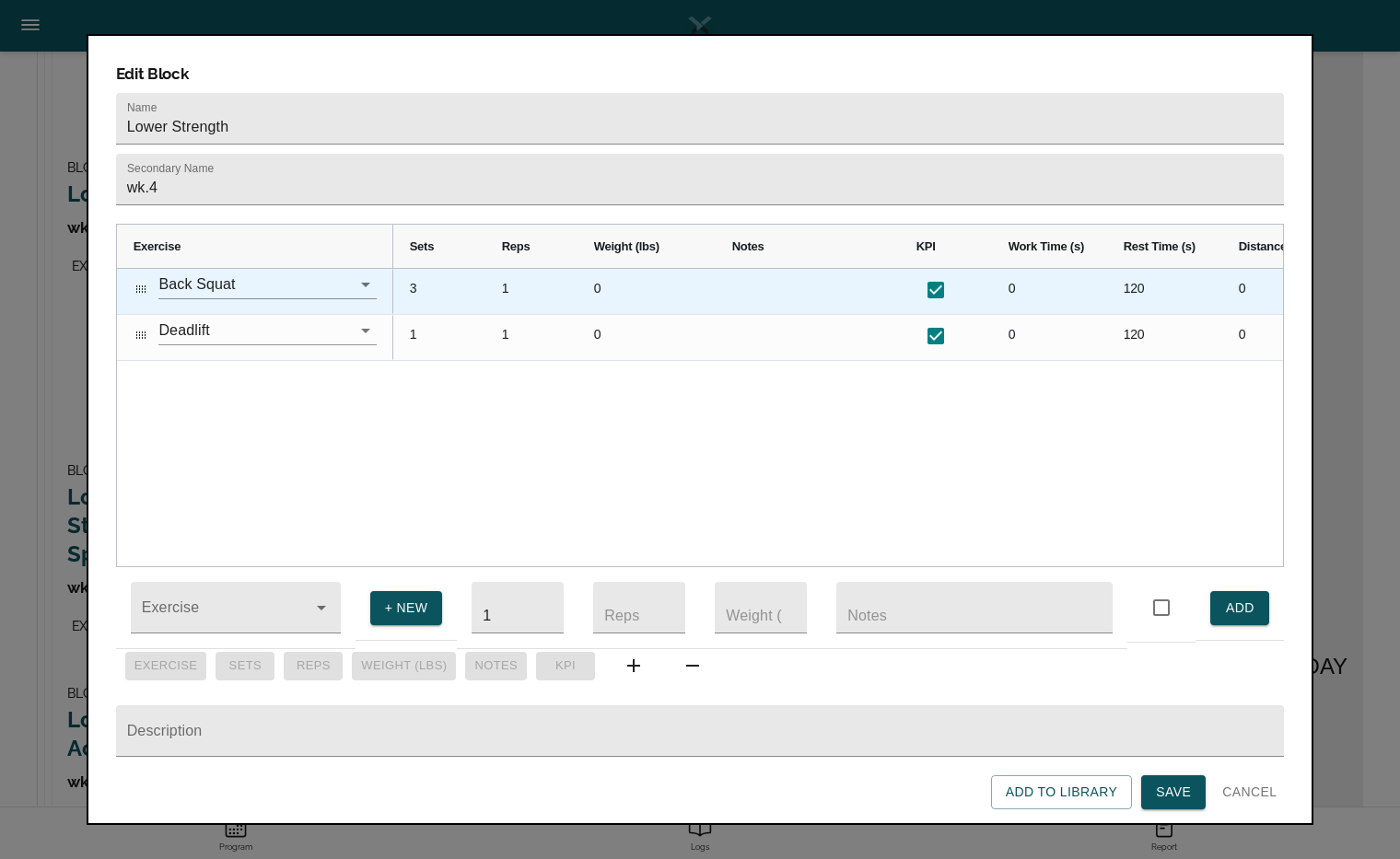 click on "1" at bounding box center [531, 291] 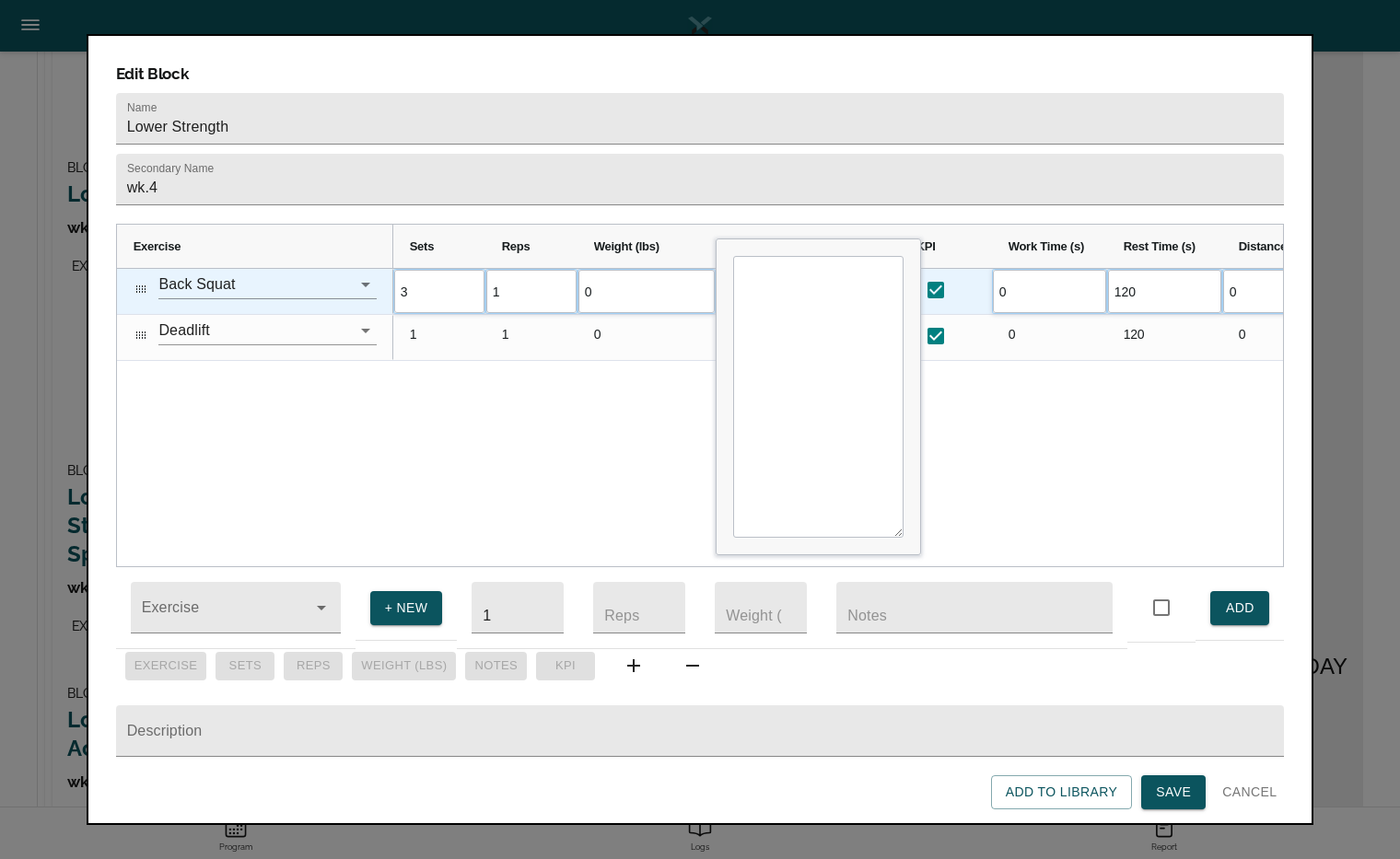type on "5" 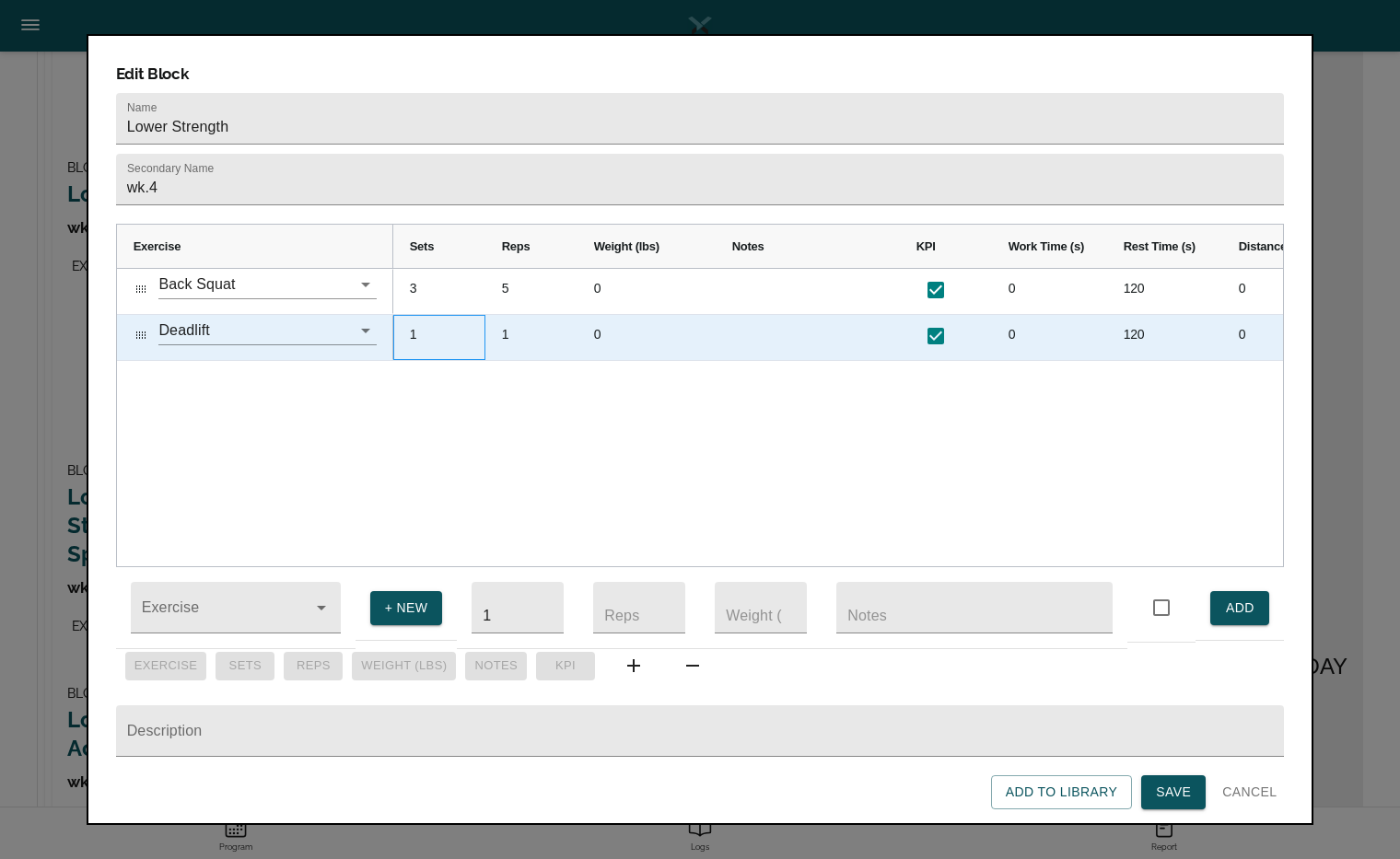 click on "1" at bounding box center [439, 337] 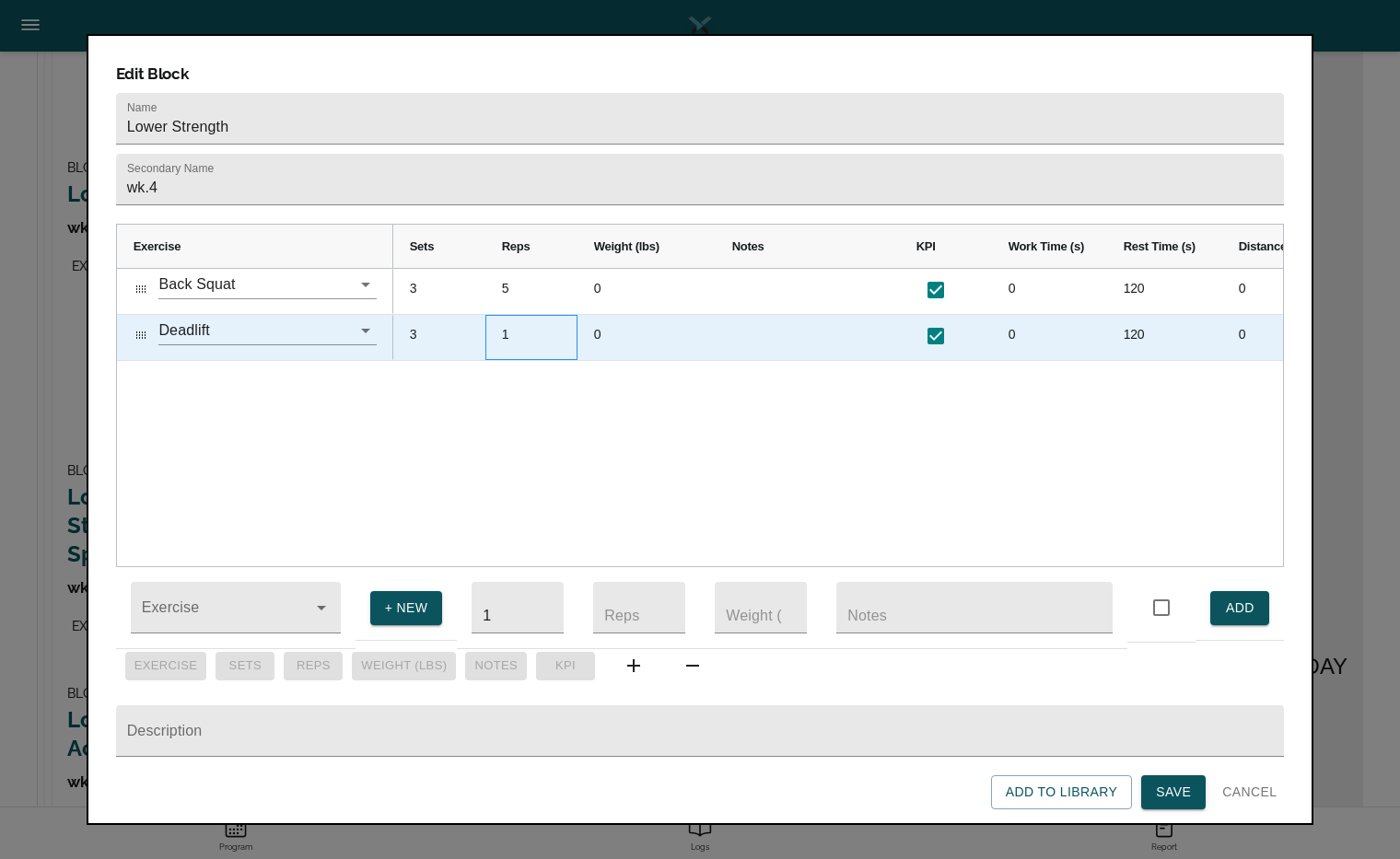 click on "1" at bounding box center [531, 337] 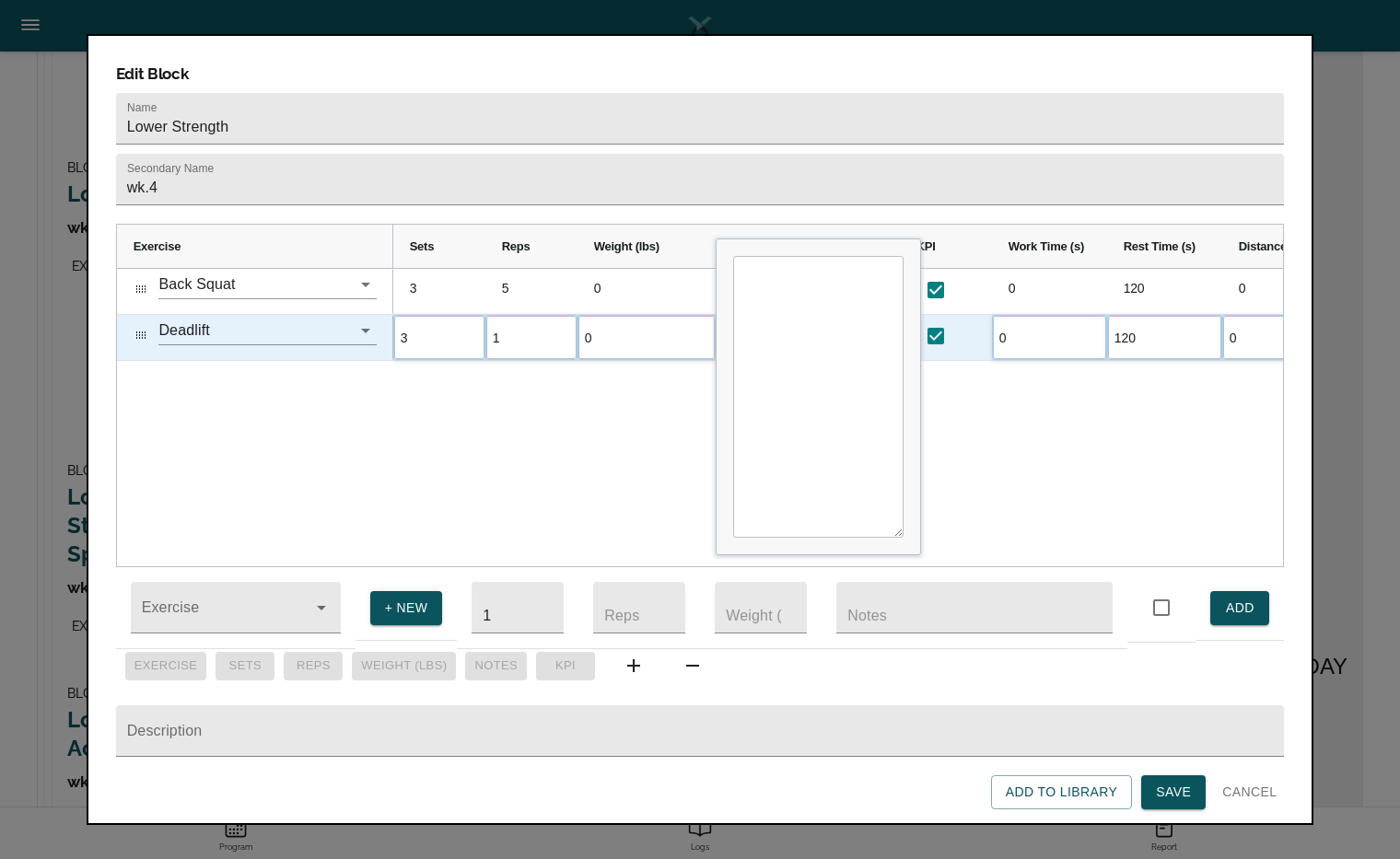 type on "3" 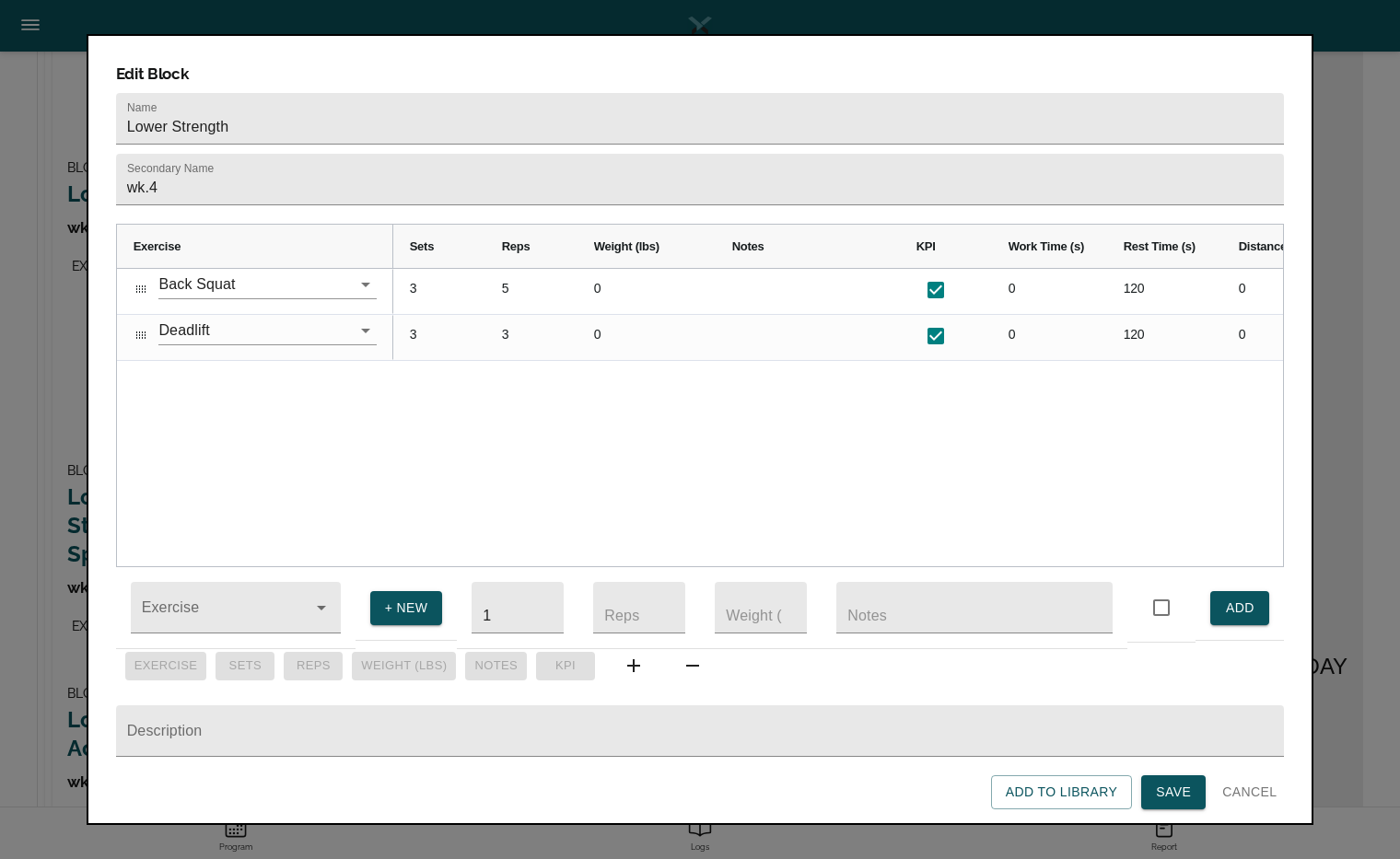 click on "0 0 120 0 80 0 5 3 0 0 120 0 80 0 3 3" at bounding box center [838, 417] 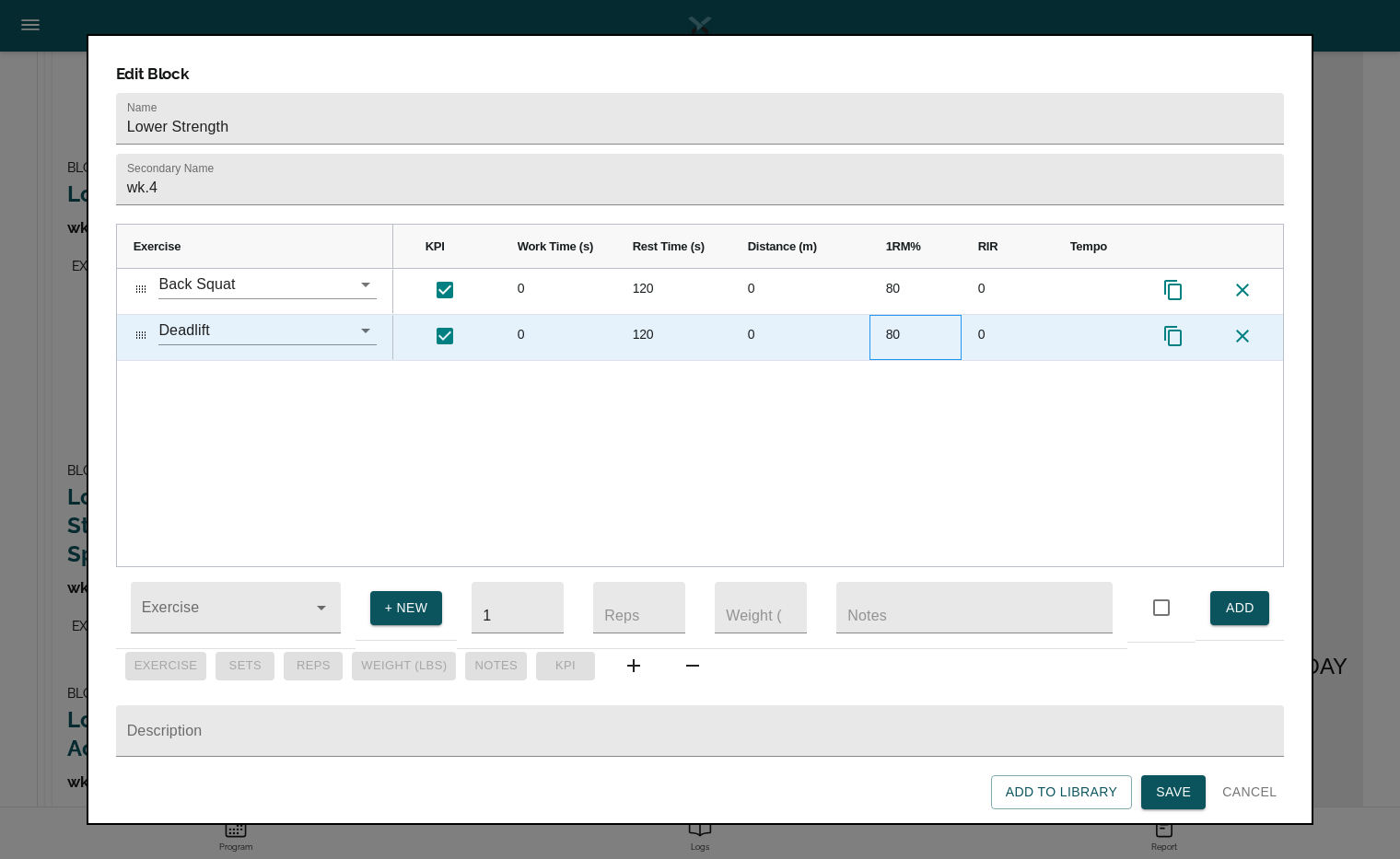 click on "80" at bounding box center [916, 337] 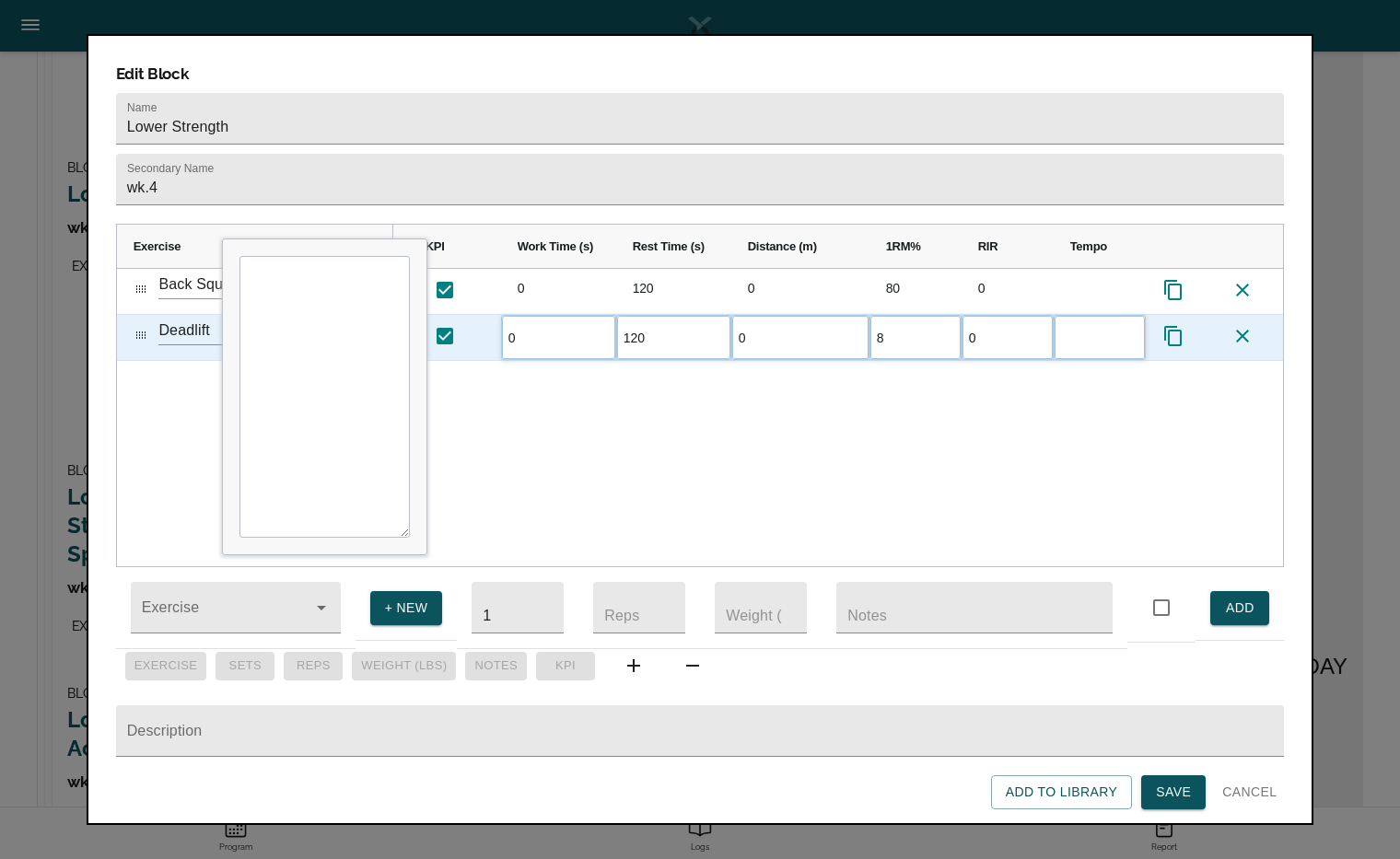 type on "82" 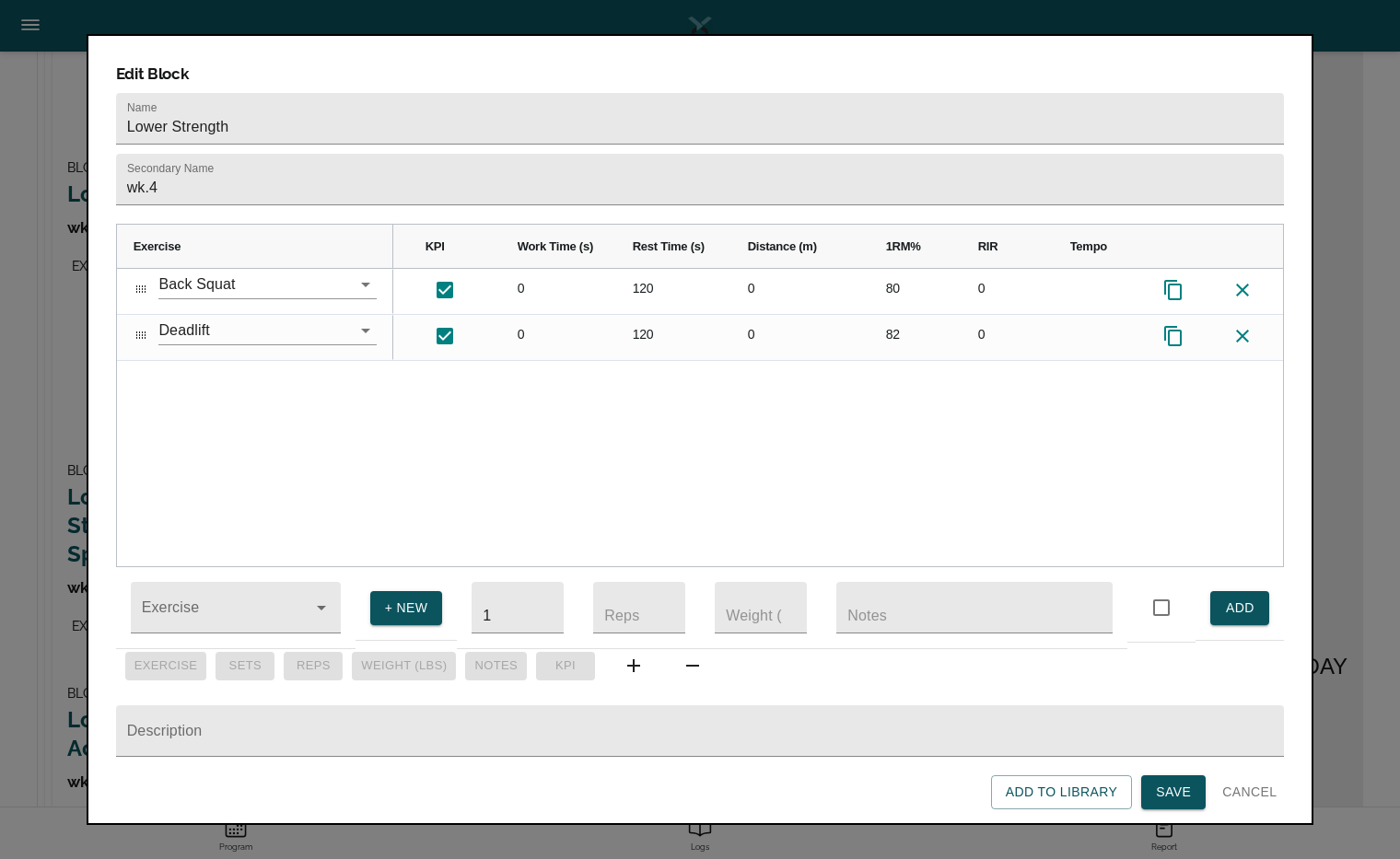 click on "0 0 120 0 80 0 0 0 120 0 82 0" at bounding box center [838, 417] 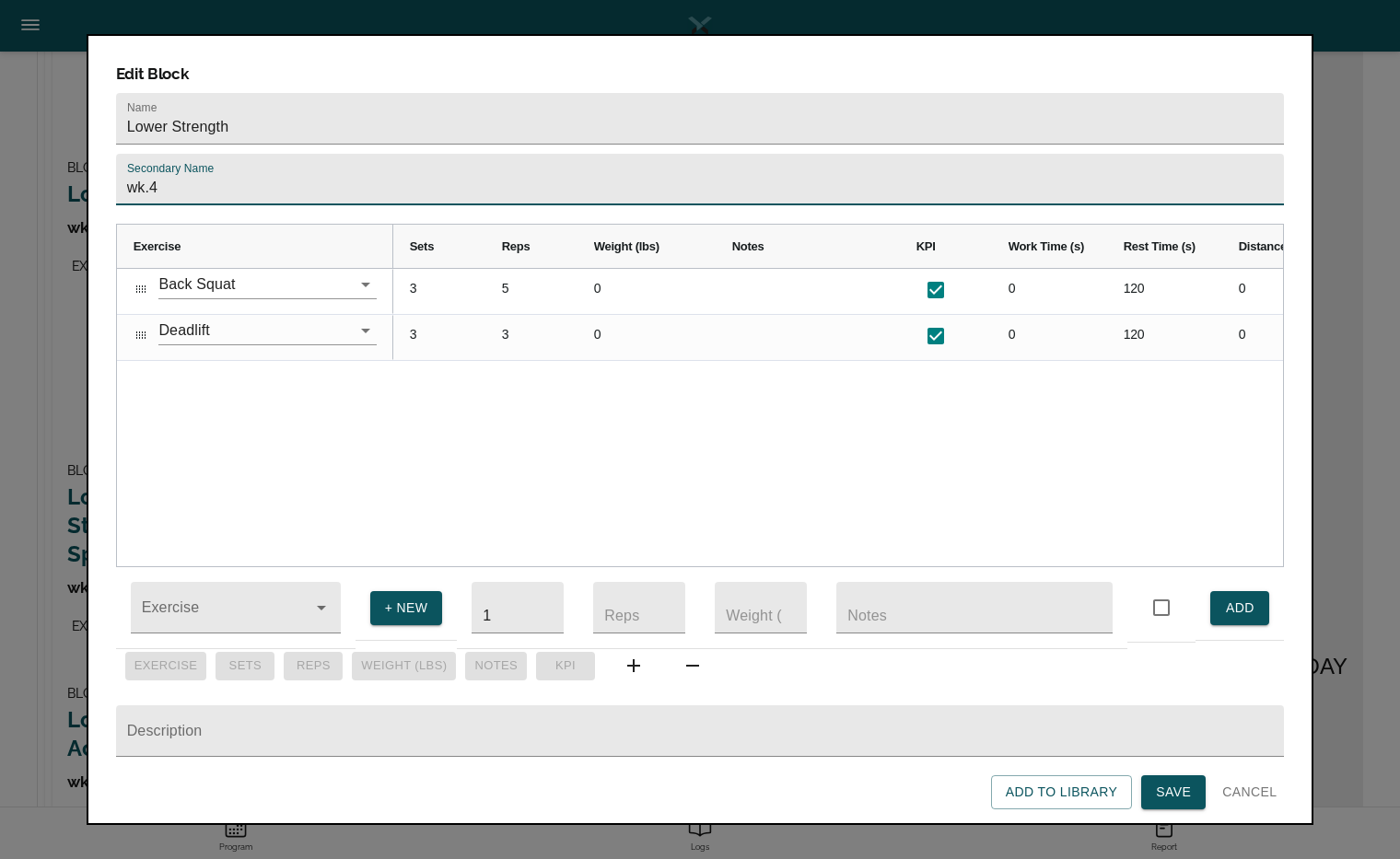 click on "wk.4" at bounding box center (700, 180) 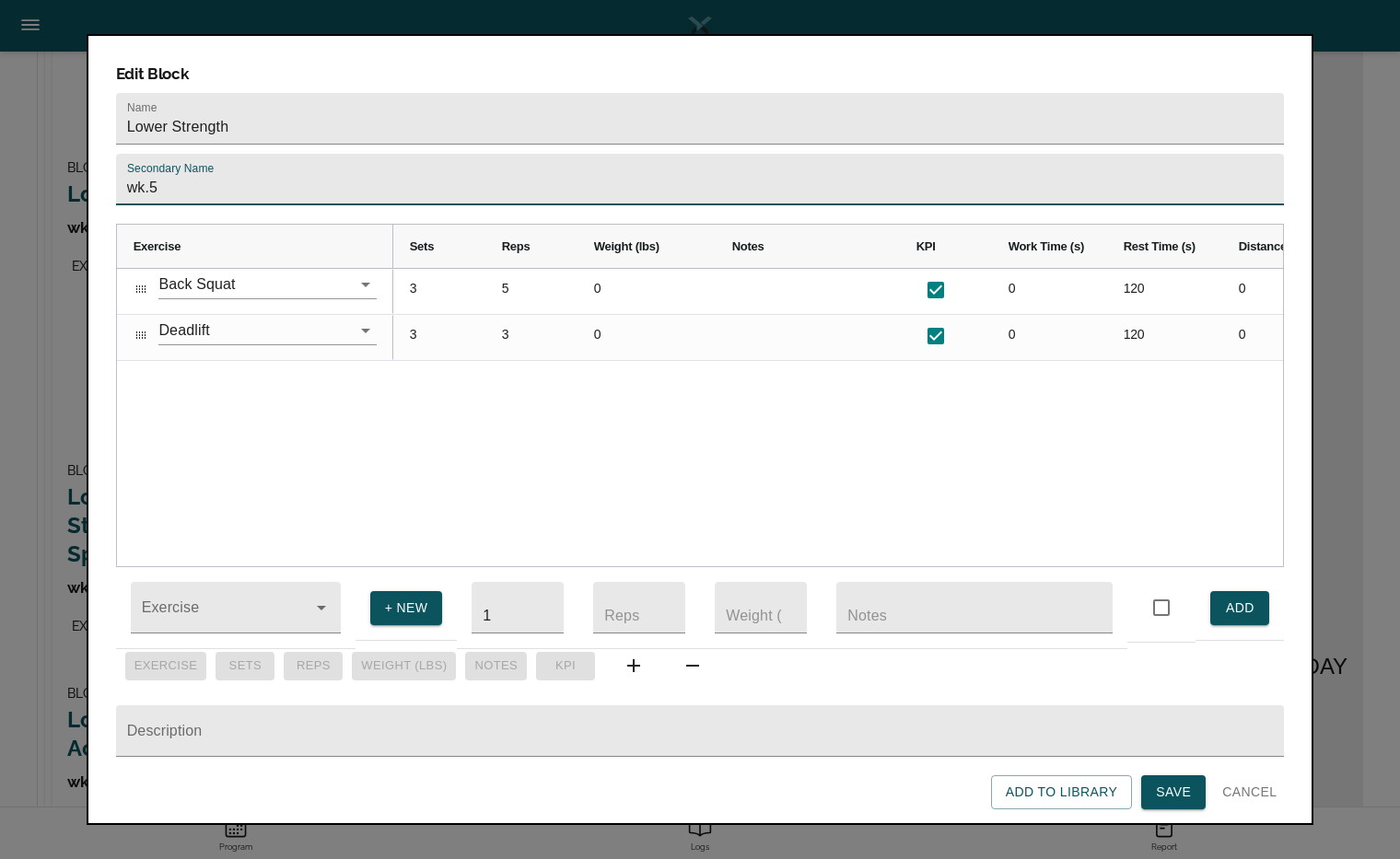 type on "wk.5" 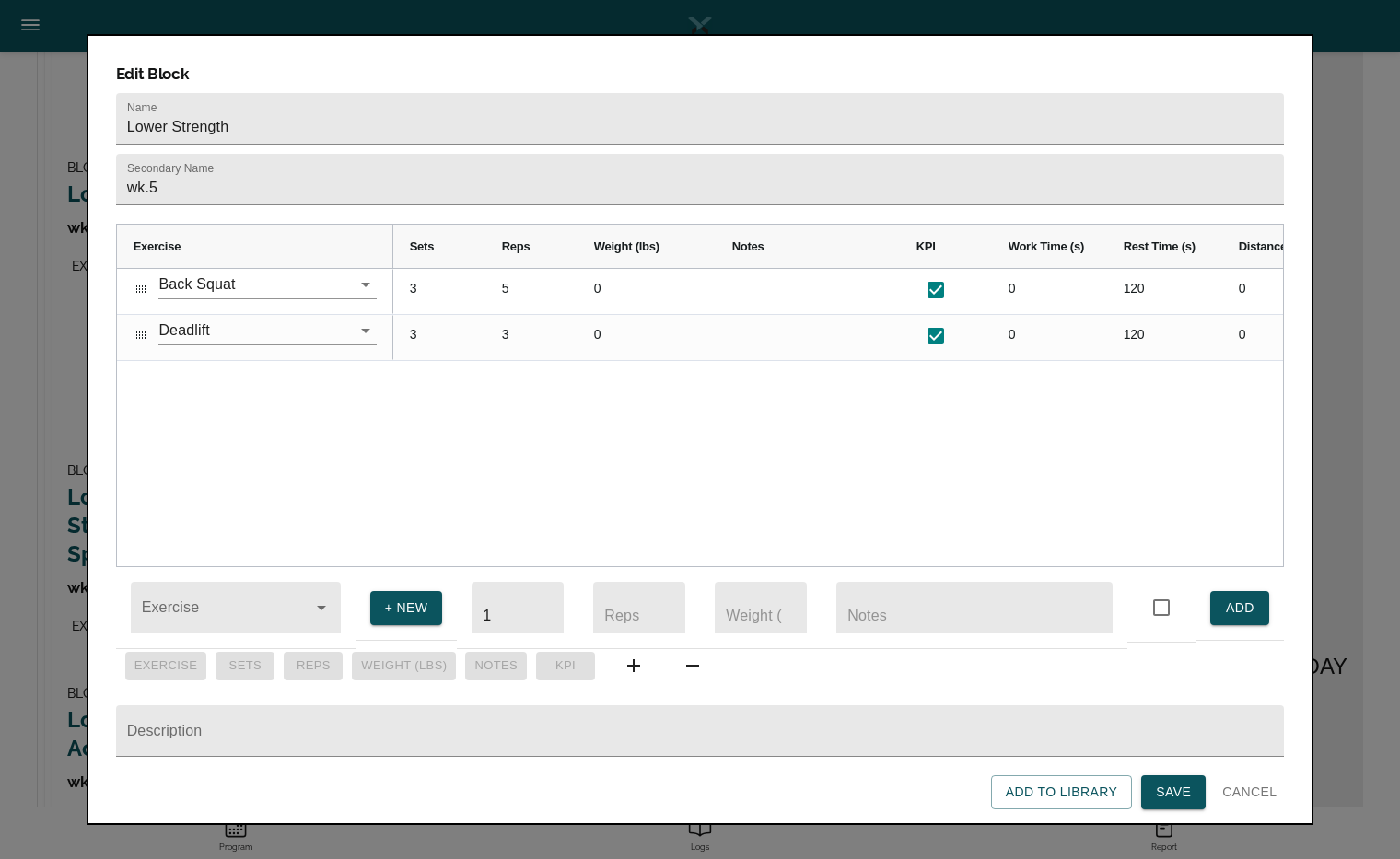 click on "0 0 120 0 80 0 5 3 0 0 120 0 82 0 3 3" at bounding box center (838, 417) 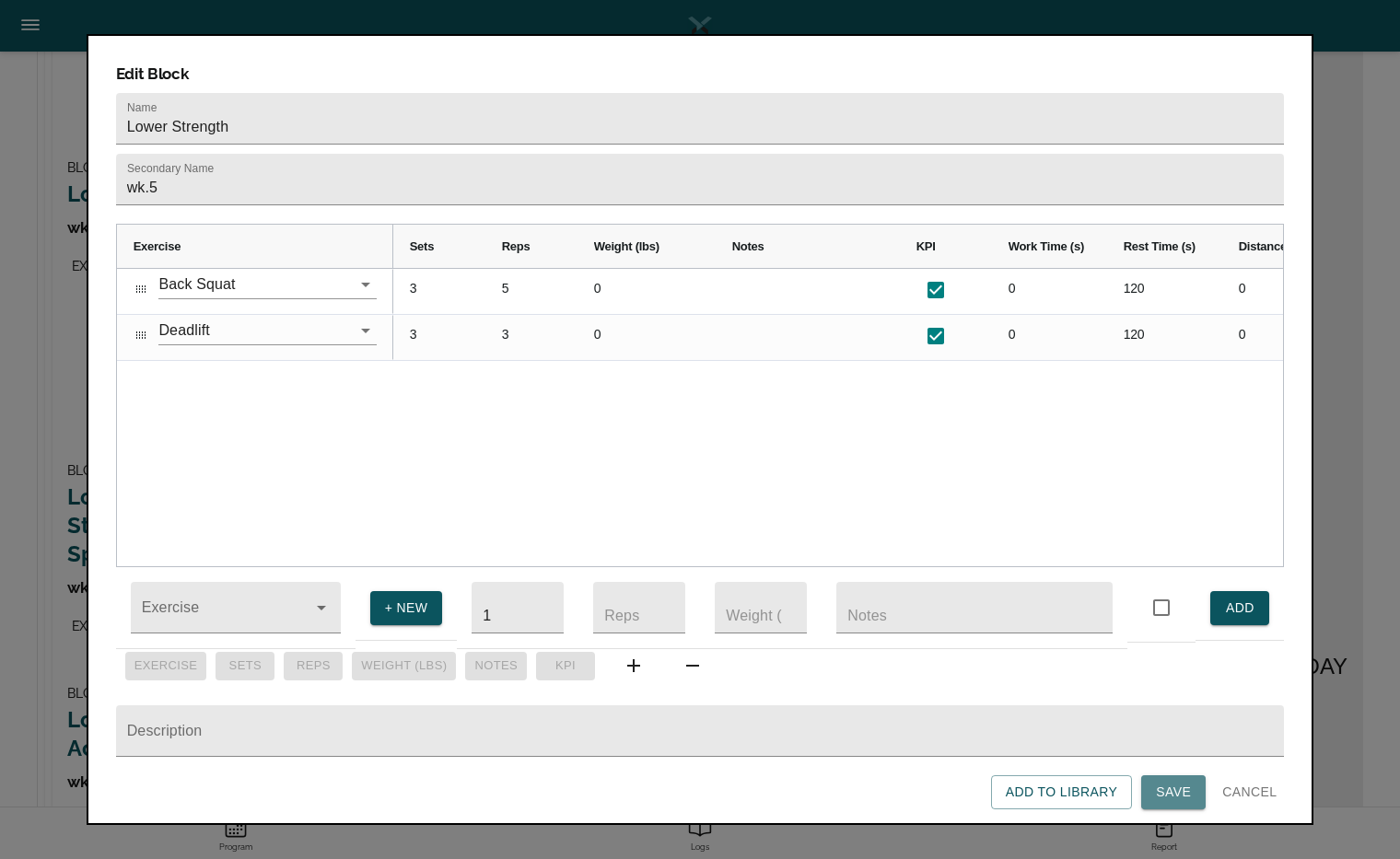 click on "Save" at bounding box center (1173, 792) 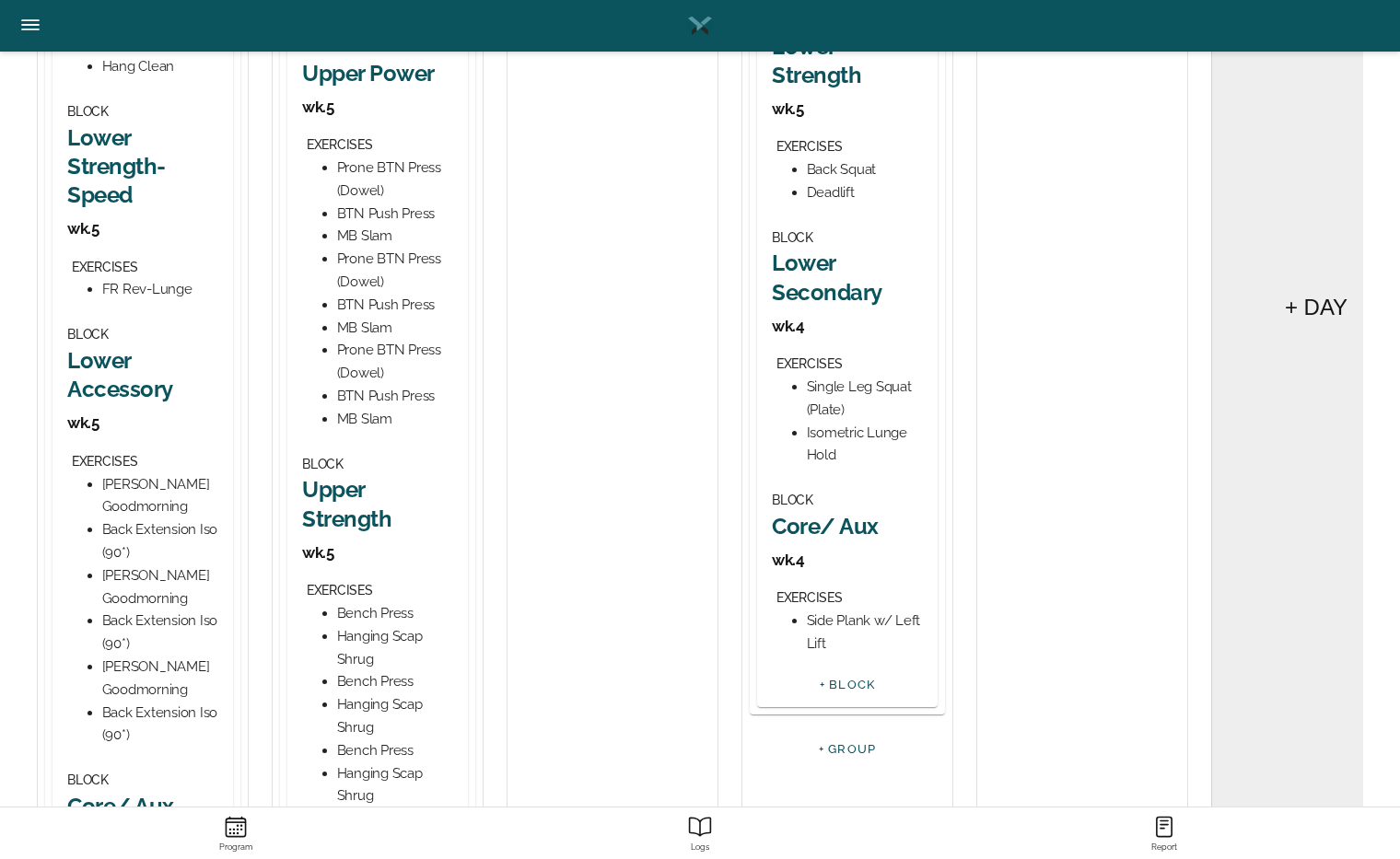 scroll, scrollTop: 1213, scrollLeft: 0, axis: vertical 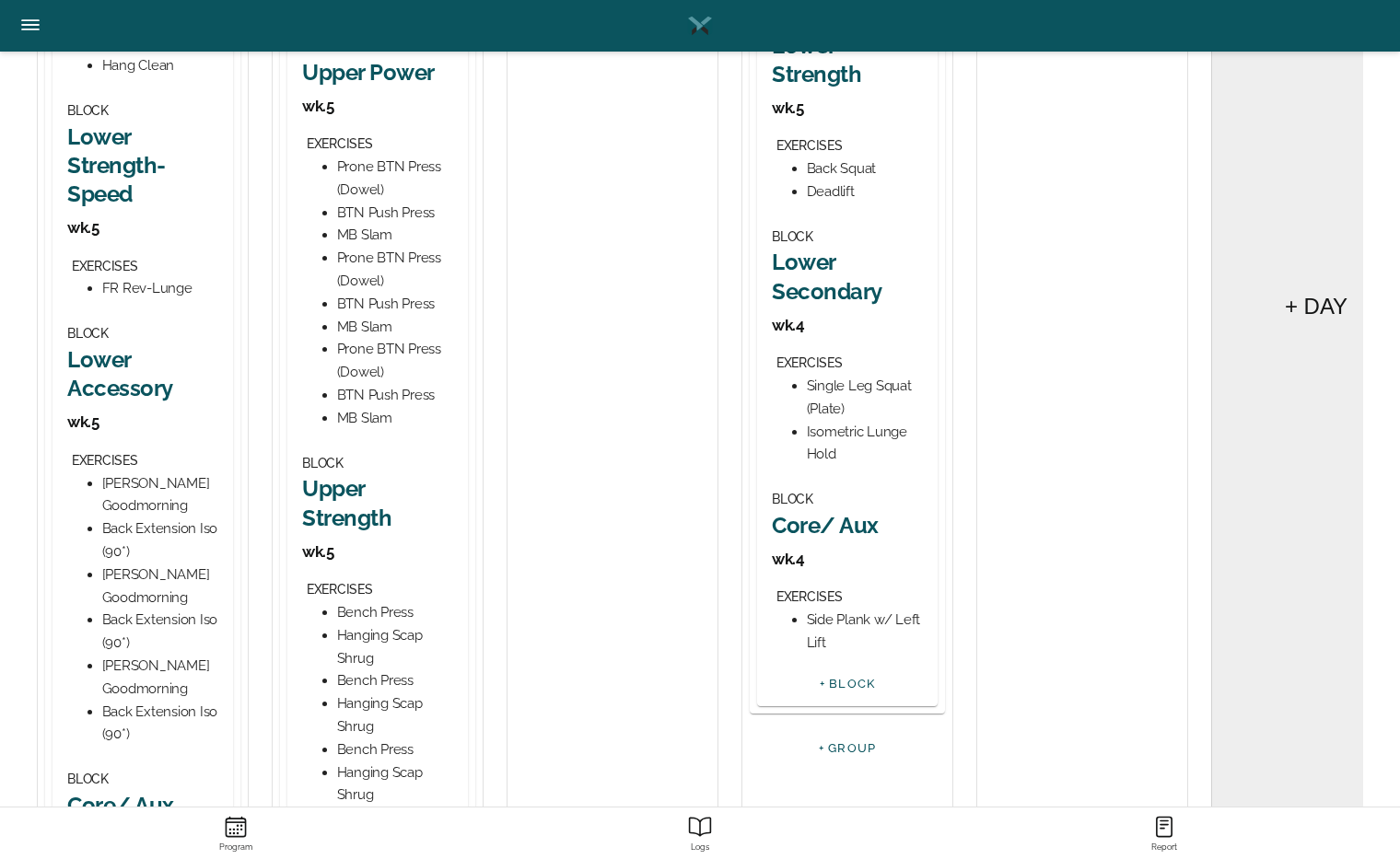click on "Lower Secondary" at bounding box center [847, 276] 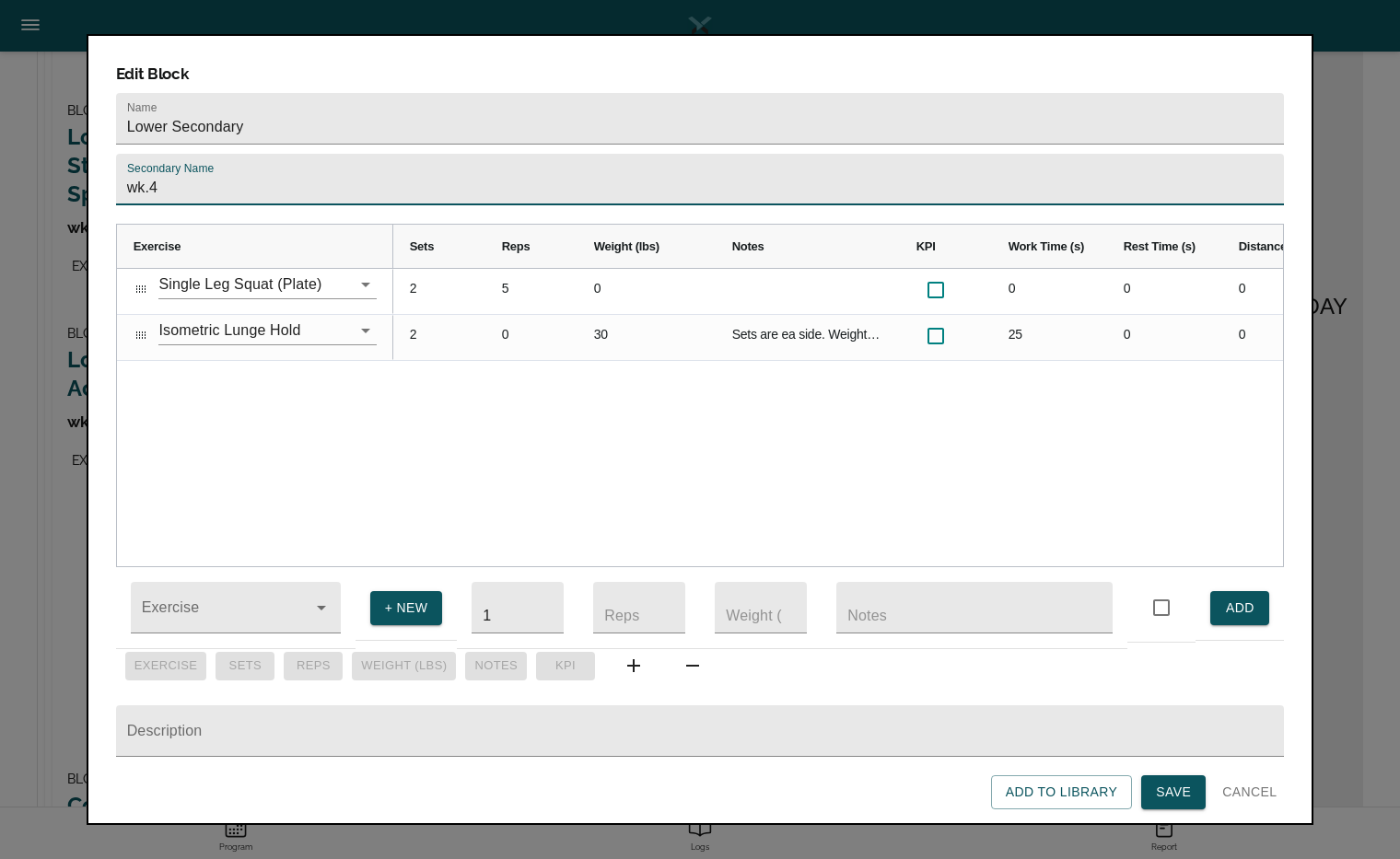 click on "wk.4" at bounding box center [700, 180] 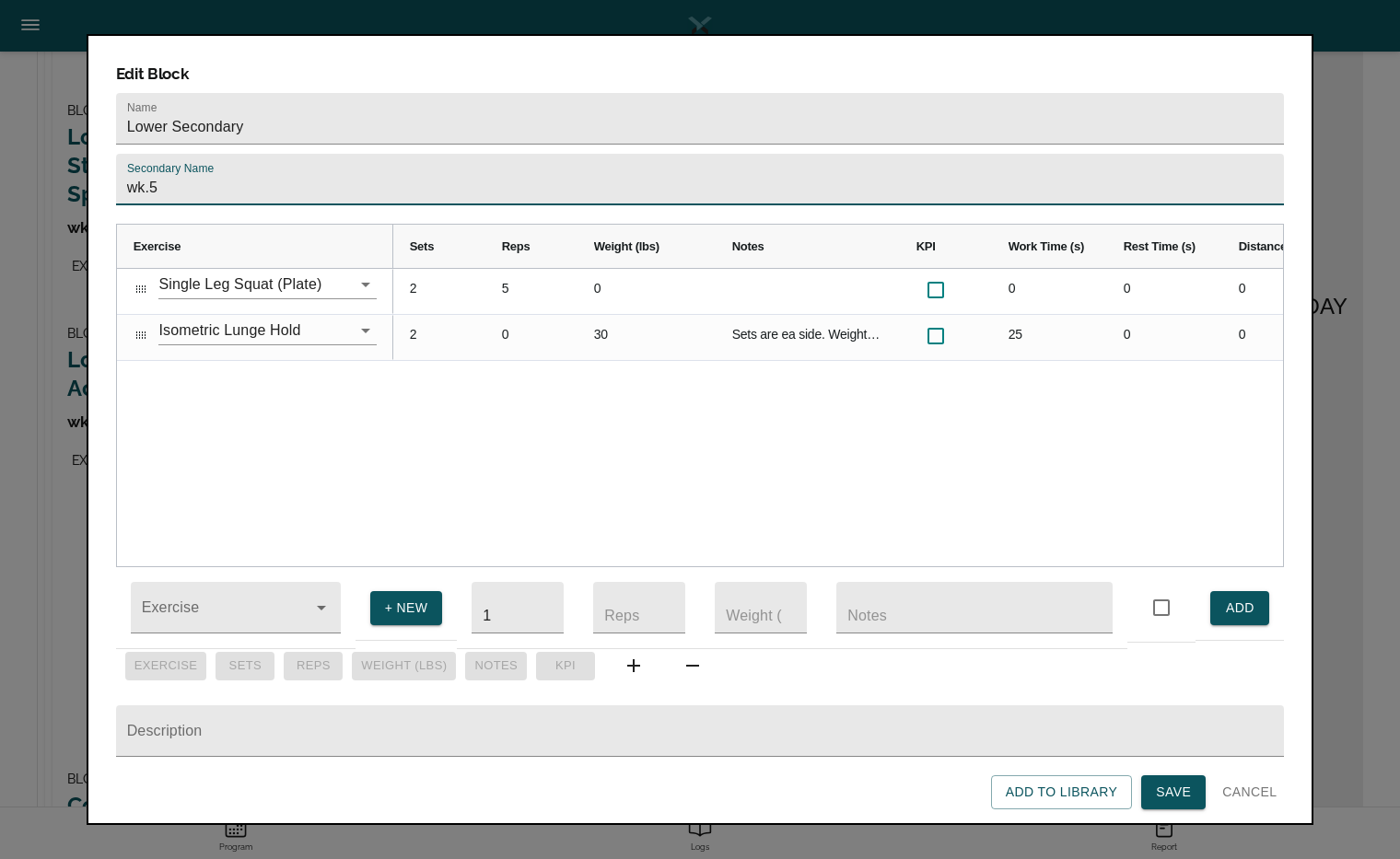 type on "wk.5" 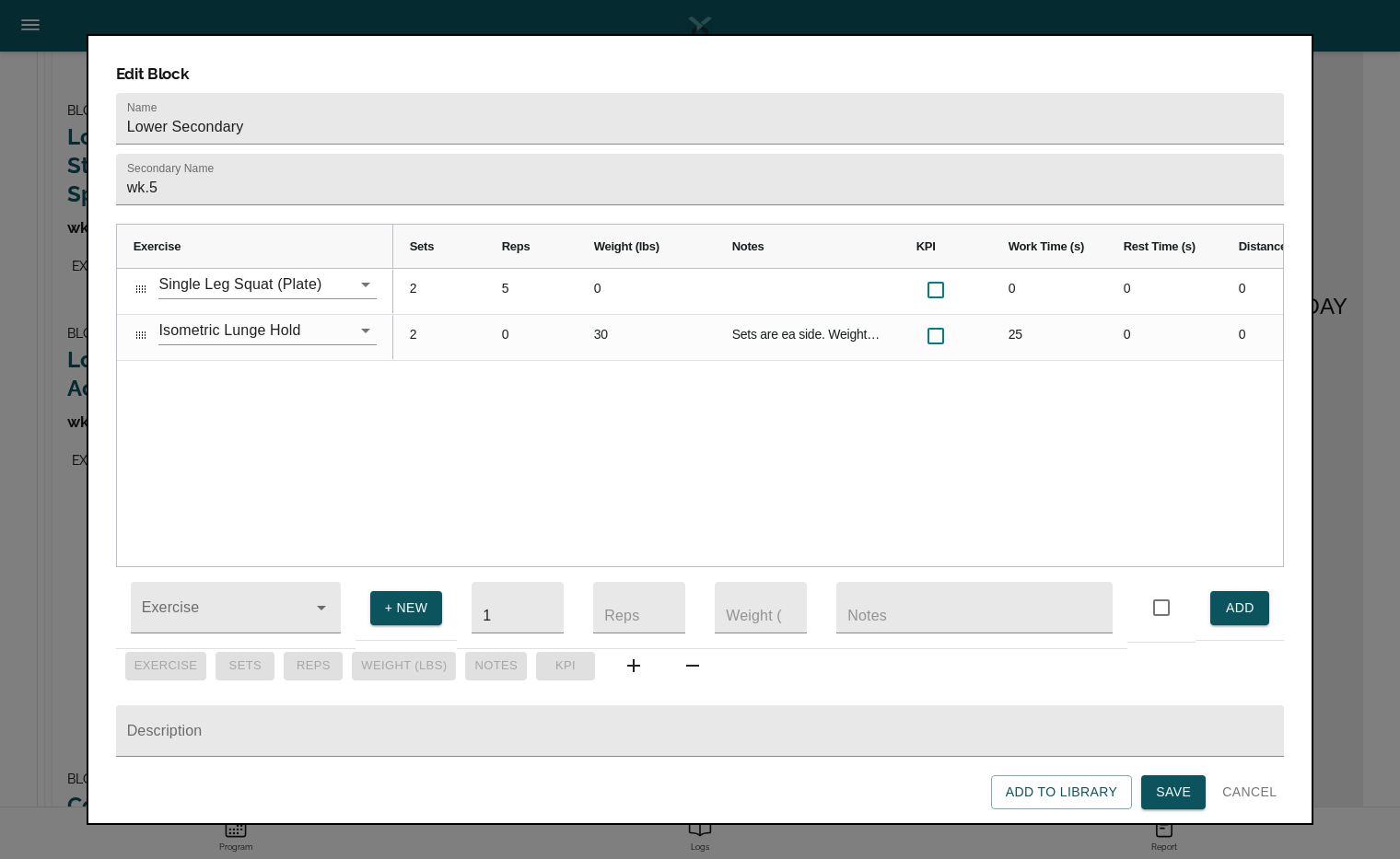 click on "Single Leg Squat (Plate) Isometric Lunge Hold 2 5 0 0 0 0 0 0 2 0 30 Sets are ea side.
Weight is ea DB 25 0 0 0 0" at bounding box center (700, 417) 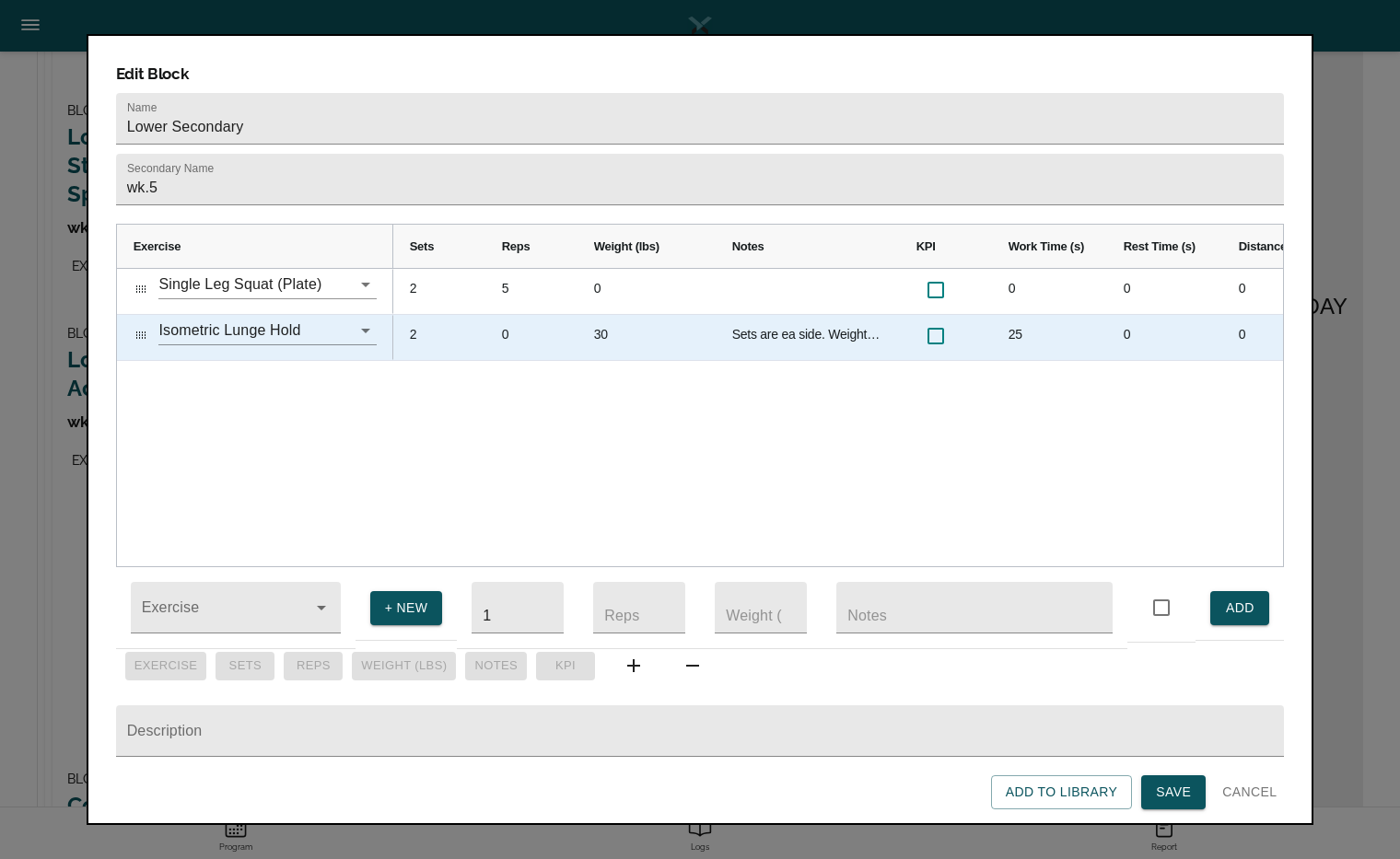 scroll, scrollTop: 0, scrollLeft: 144, axis: horizontal 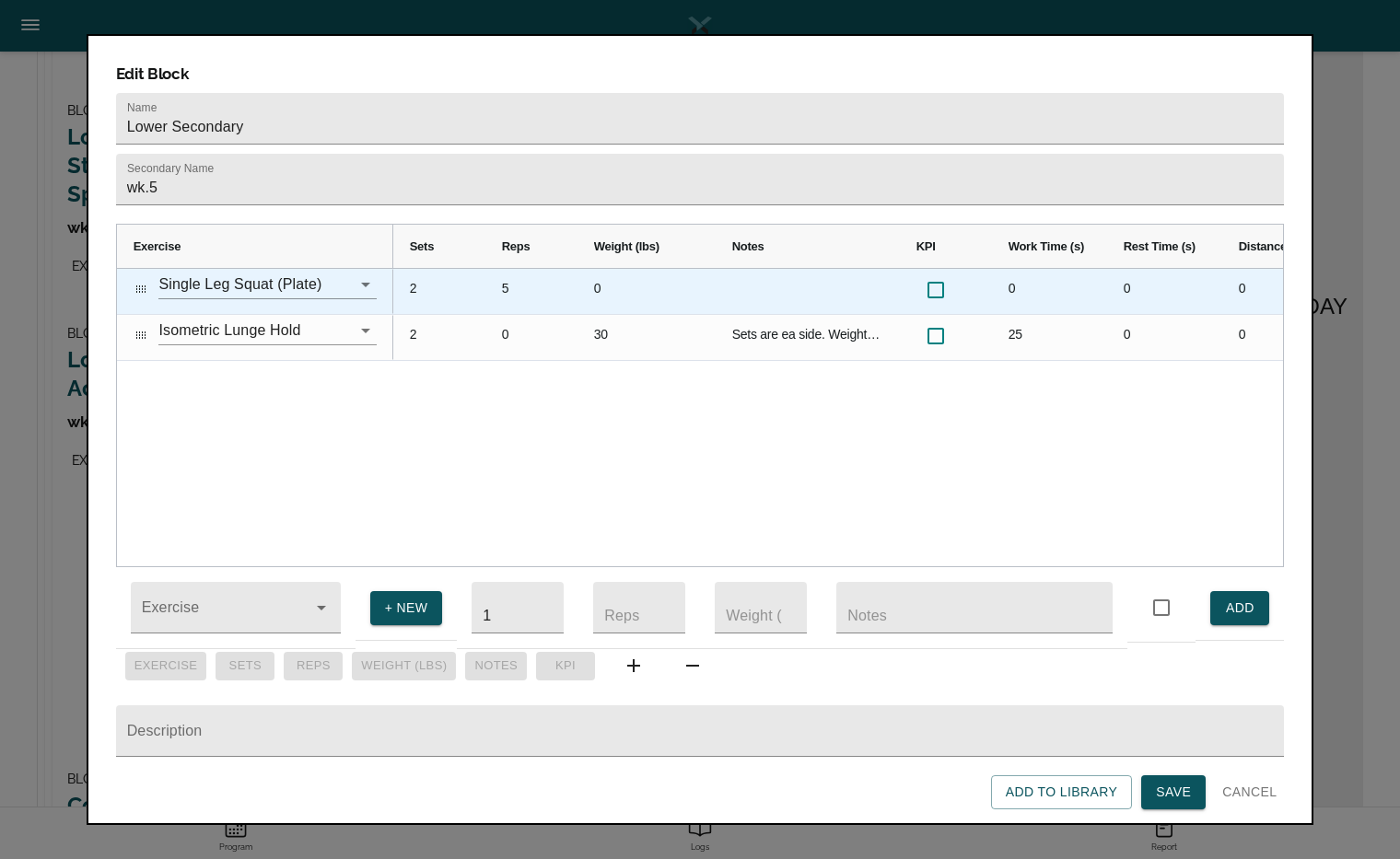 click at bounding box center [808, 291] 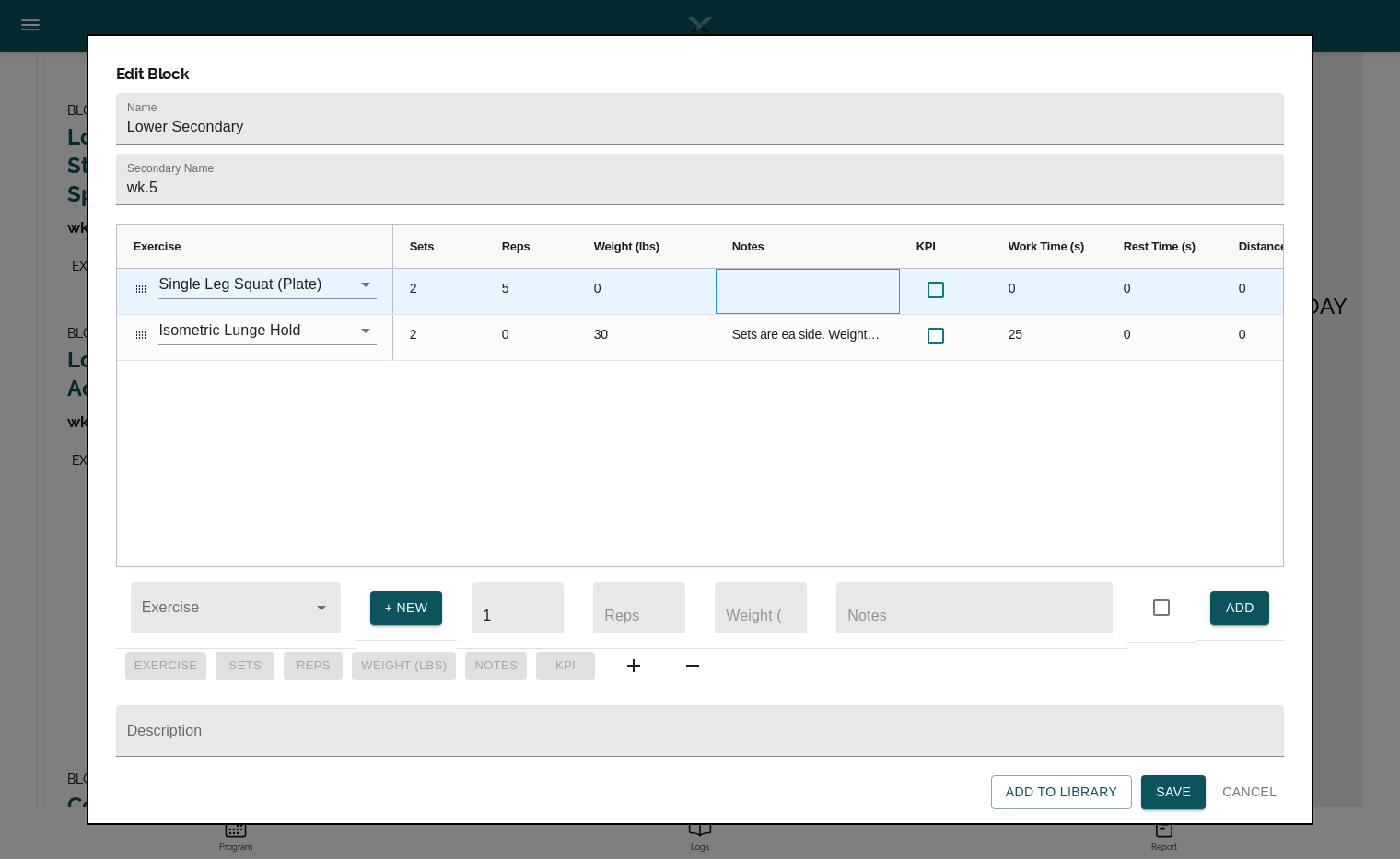click at bounding box center [808, 291] 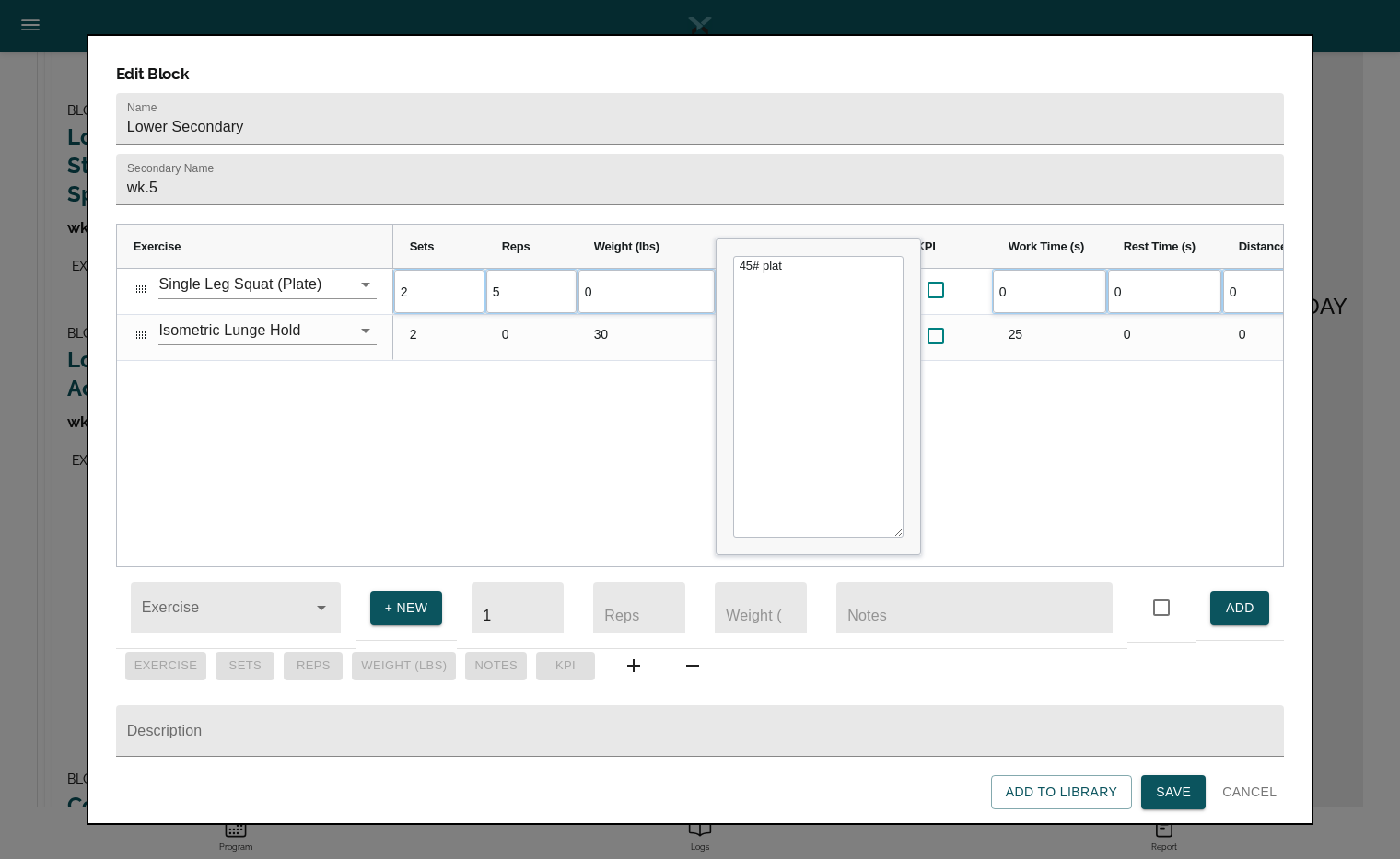 type on "45# plate" 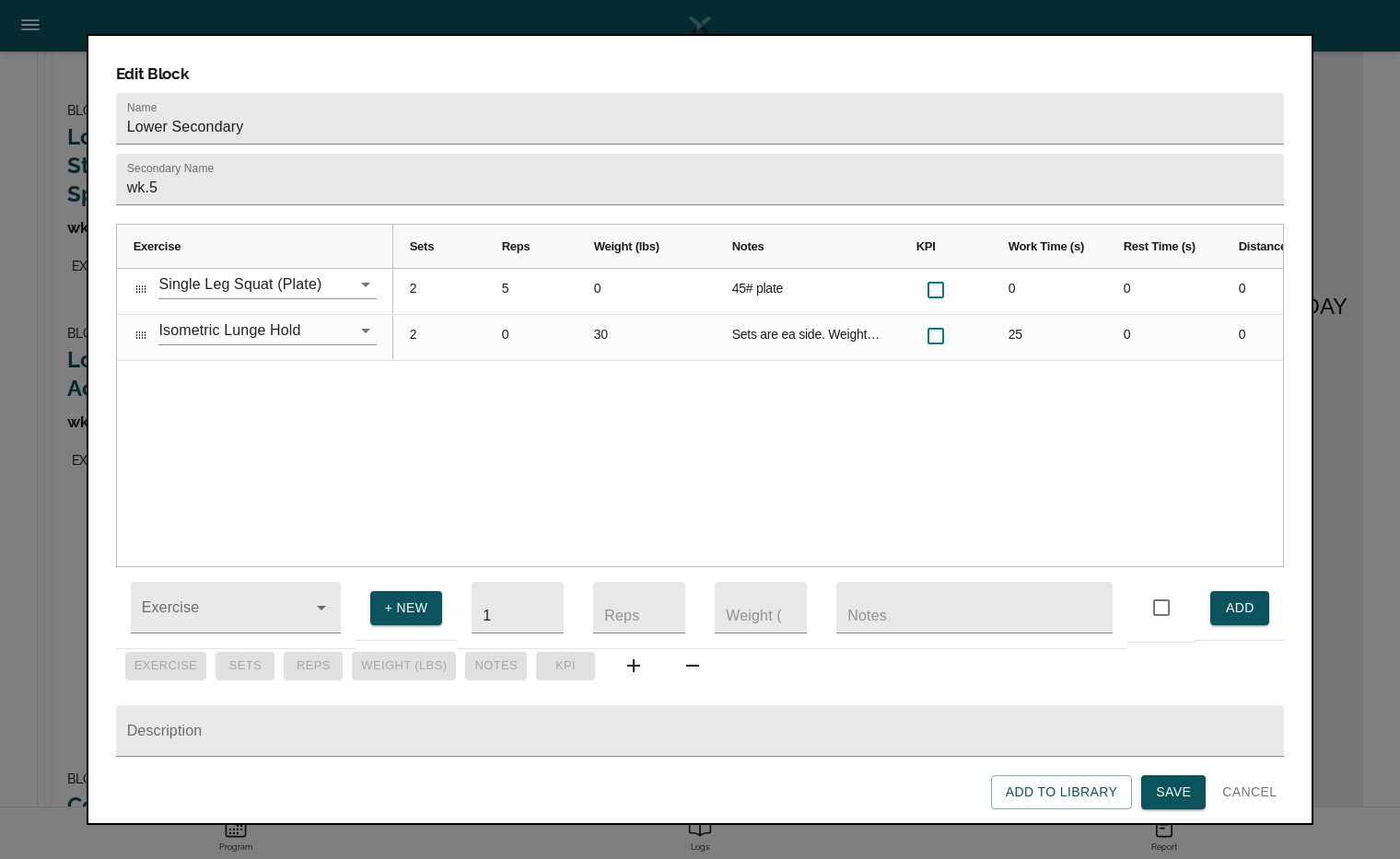 click on "5 0 45# plate 0 0 0 0 0 2 0 30 Sets are ea side.
Weight is ea DB 25 0 0 0 0 2" at bounding box center (838, 417) 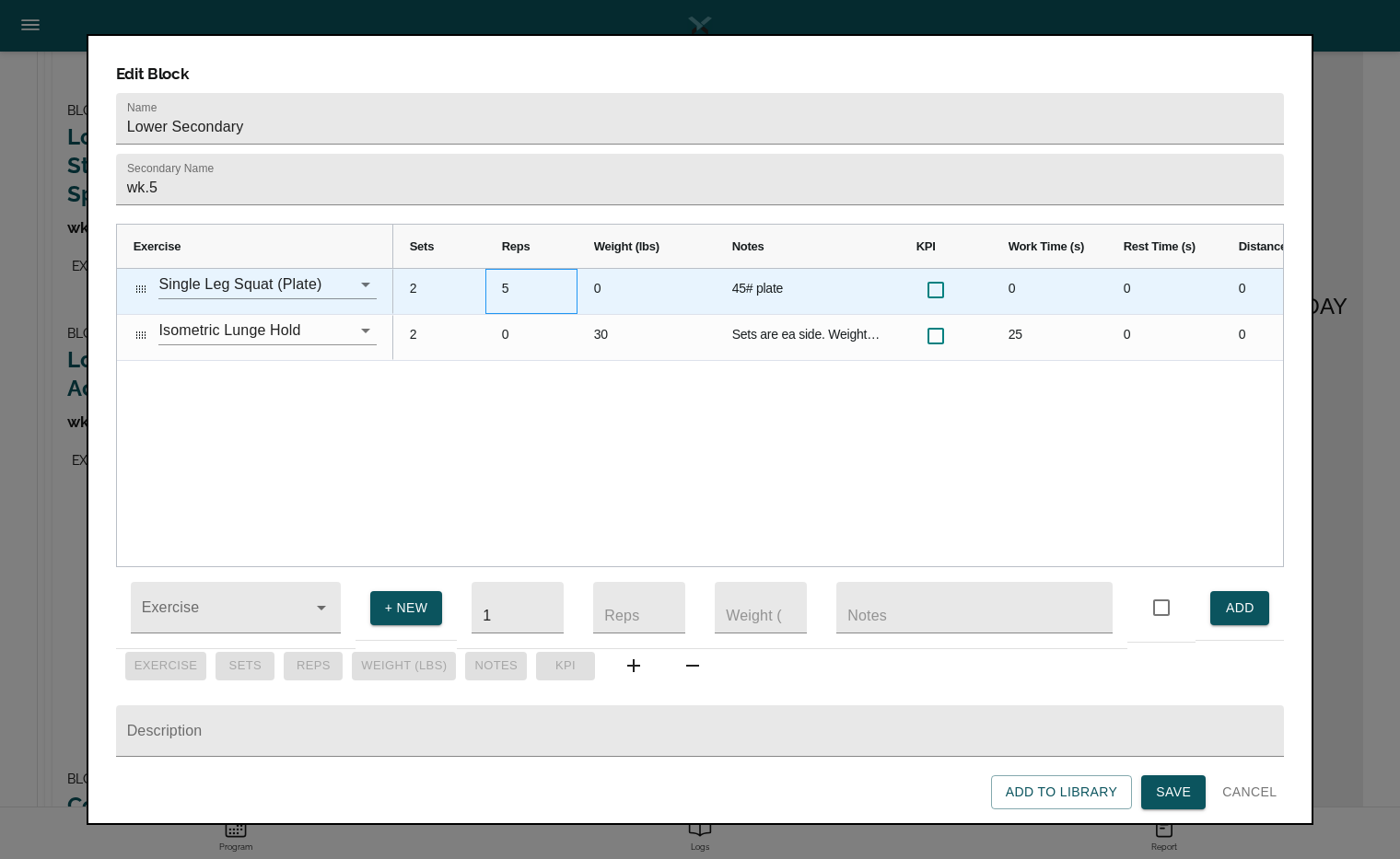 click on "5" at bounding box center [531, 291] 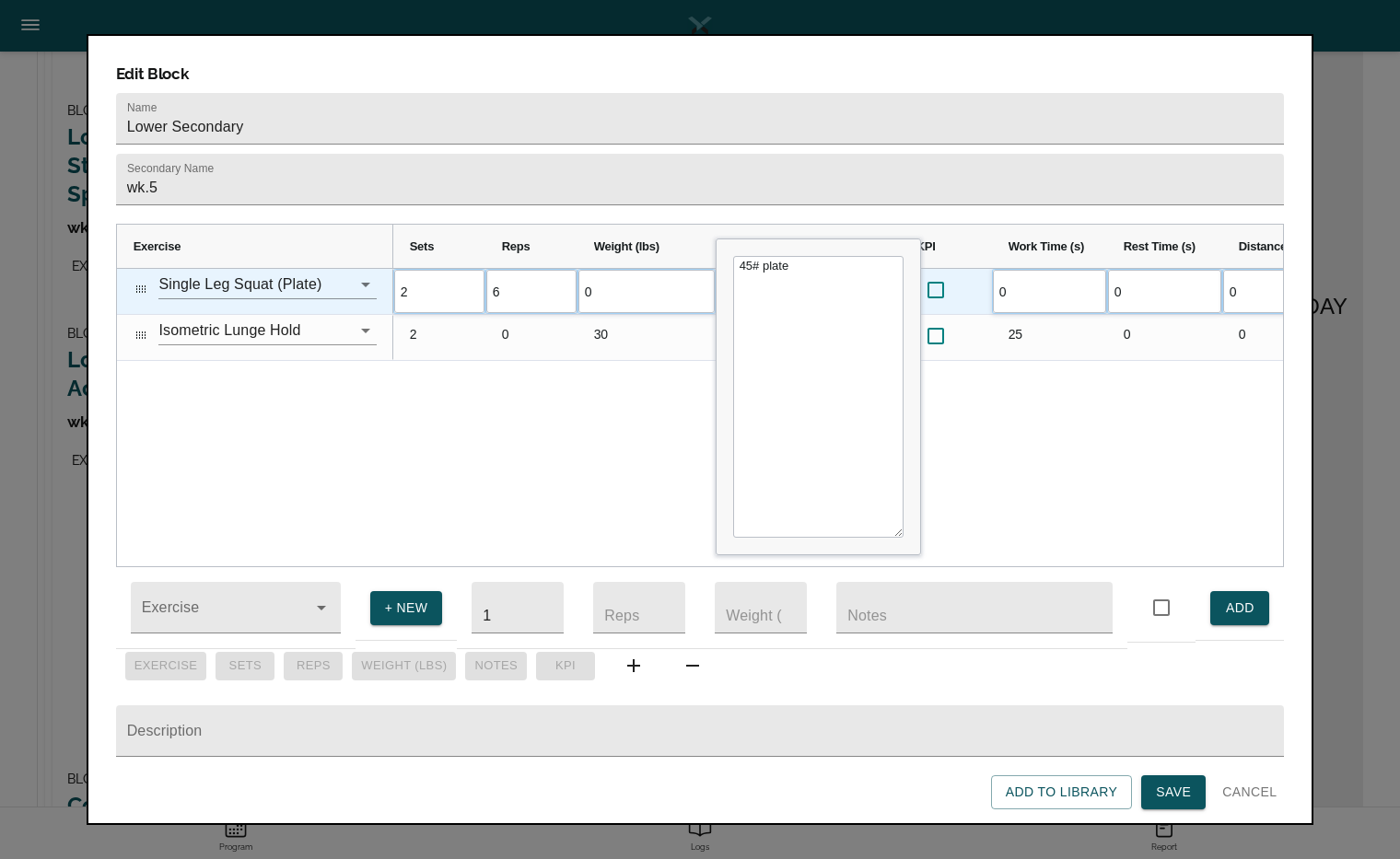 scroll, scrollTop: 0, scrollLeft: 0, axis: both 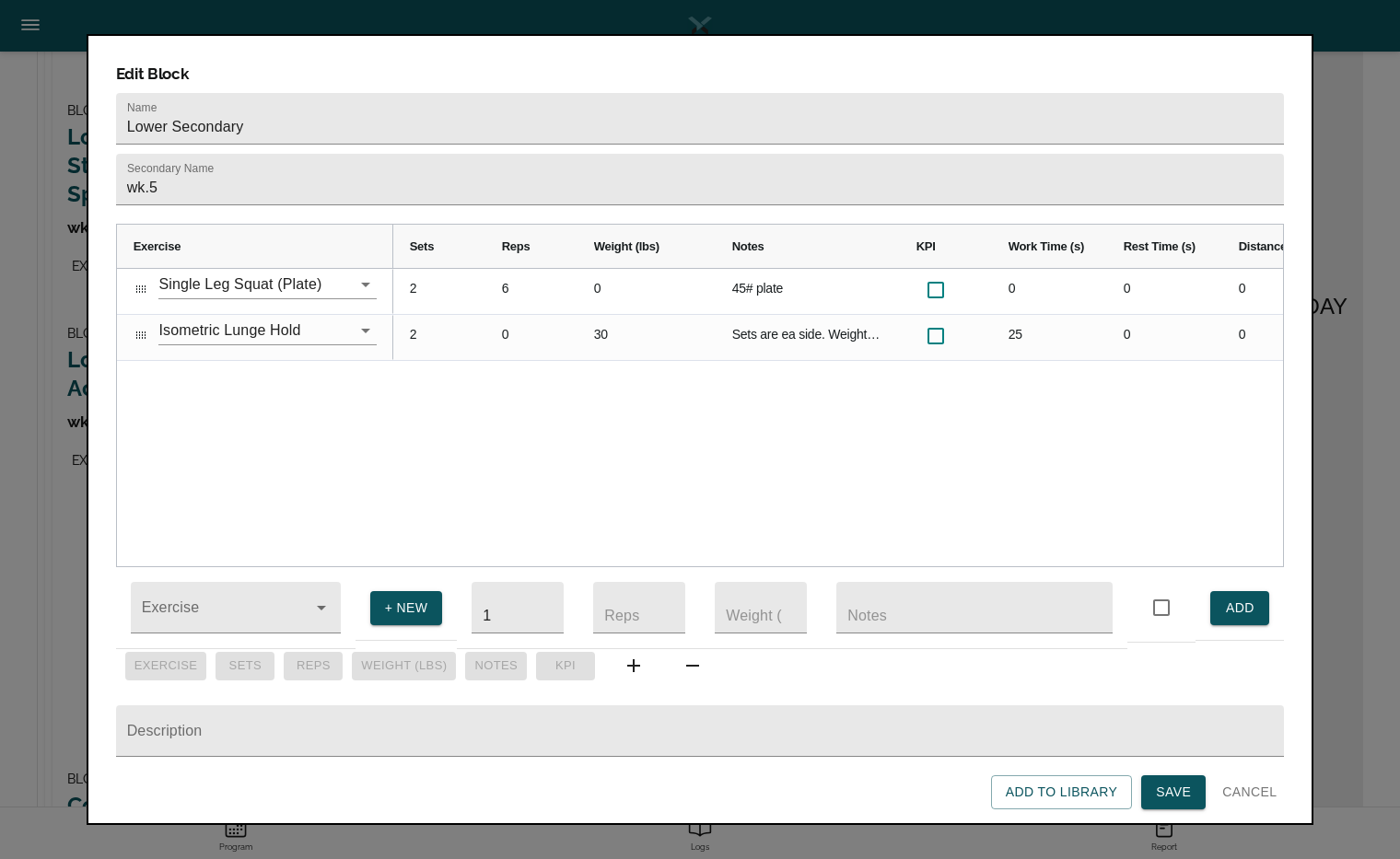 click on "6 0 45# plate 0 0 0 0 0 2 0 30 Sets are ea side.
Weight is ea DB 25 0 0 0 0 2" at bounding box center (838, 417) 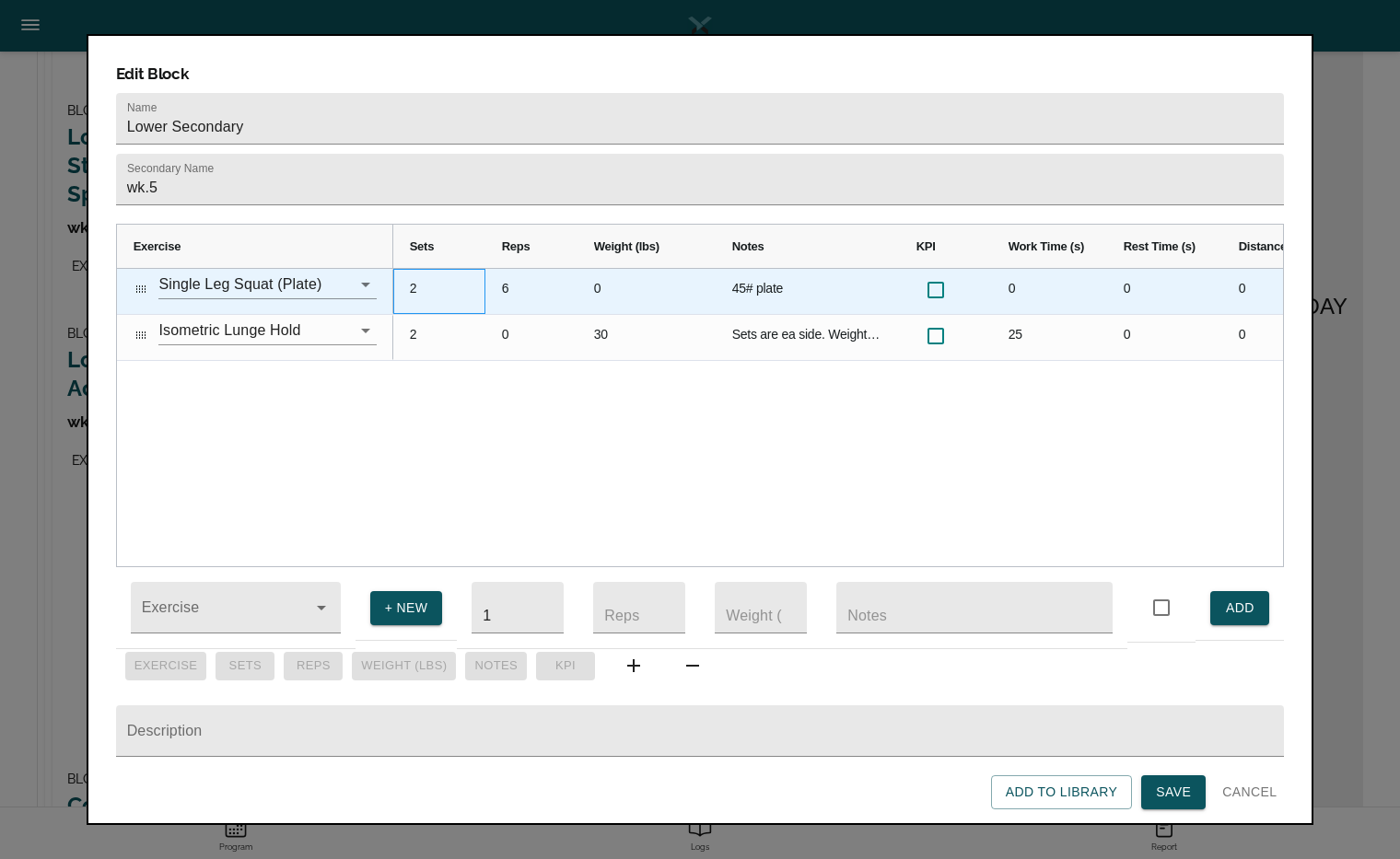 click on "2" at bounding box center [439, 291] 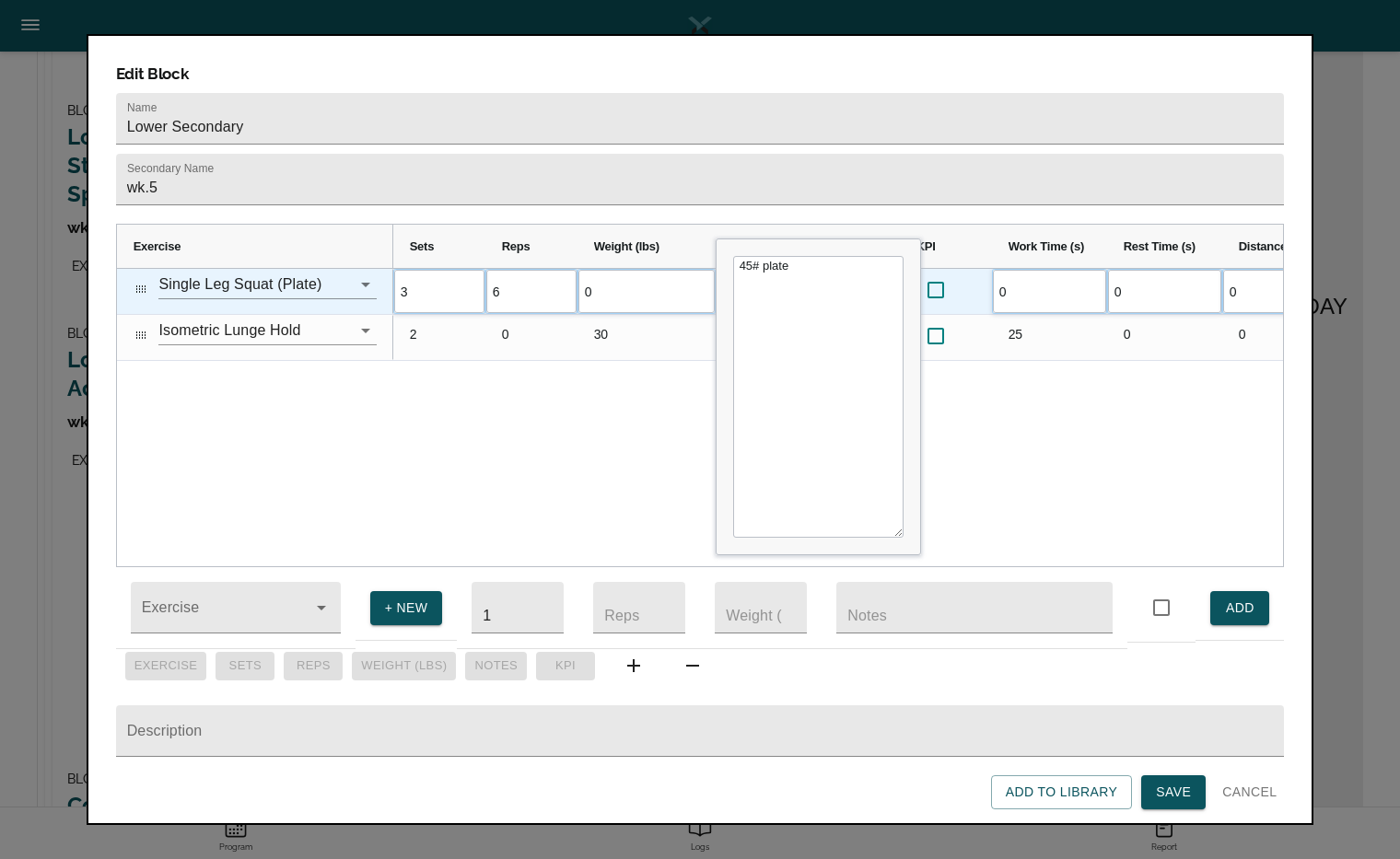 scroll, scrollTop: 0, scrollLeft: 0, axis: both 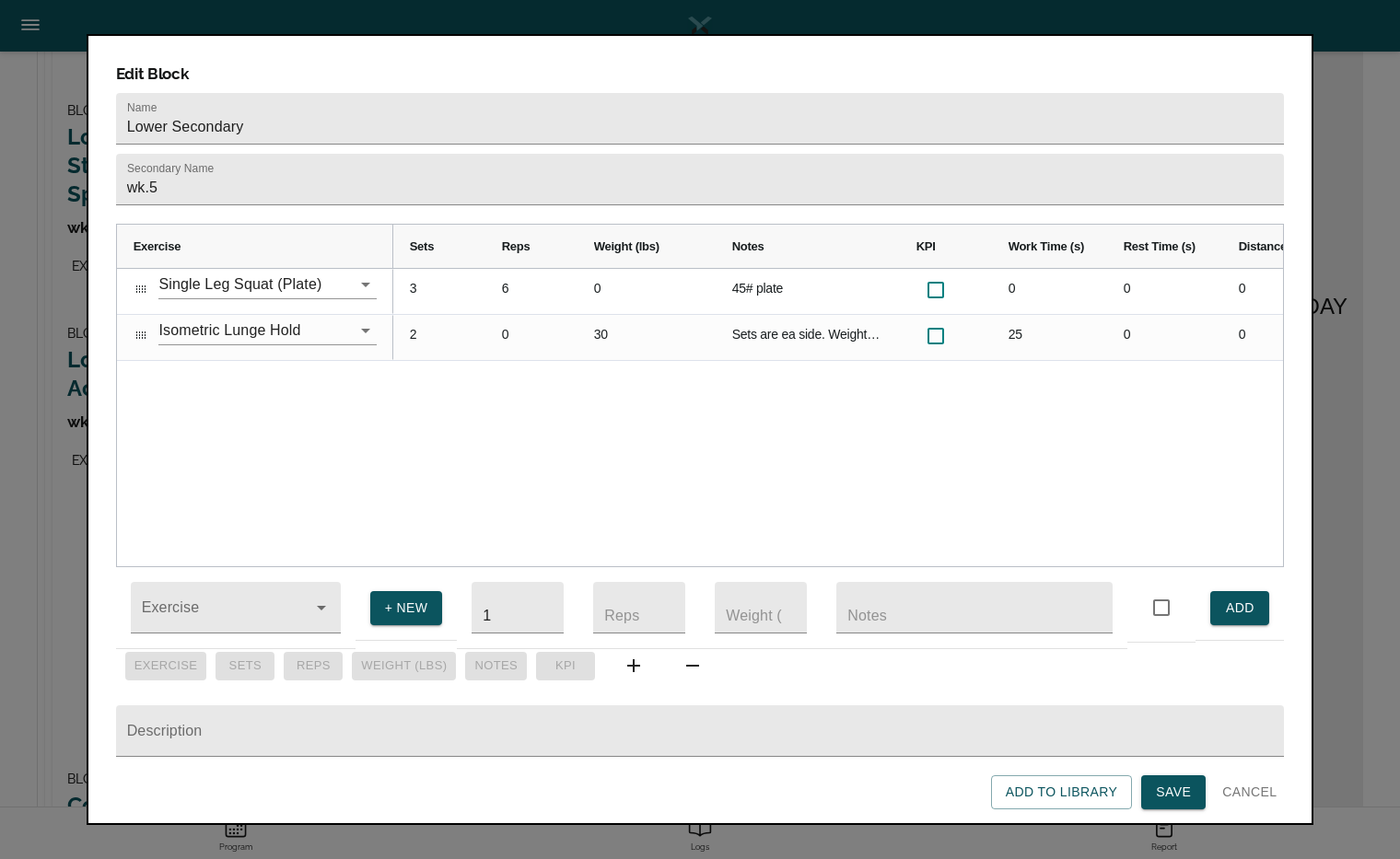 click on "6 0 45# plate 0 0 0 0 0 3 0 30 Sets are ea side.
Weight is ea DB 25 0 0 0 0 2" at bounding box center [838, 417] 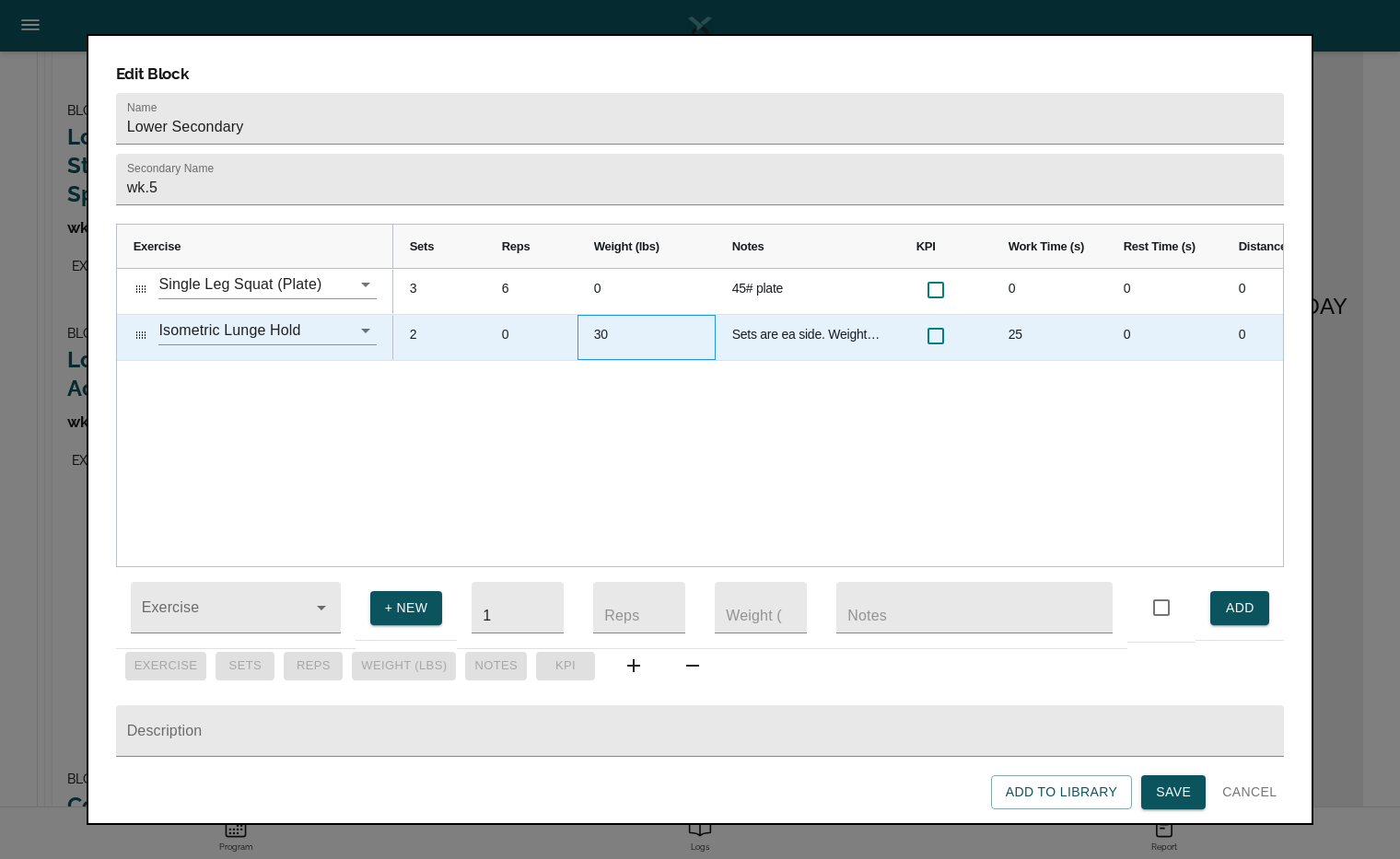 click on "30" at bounding box center [647, 337] 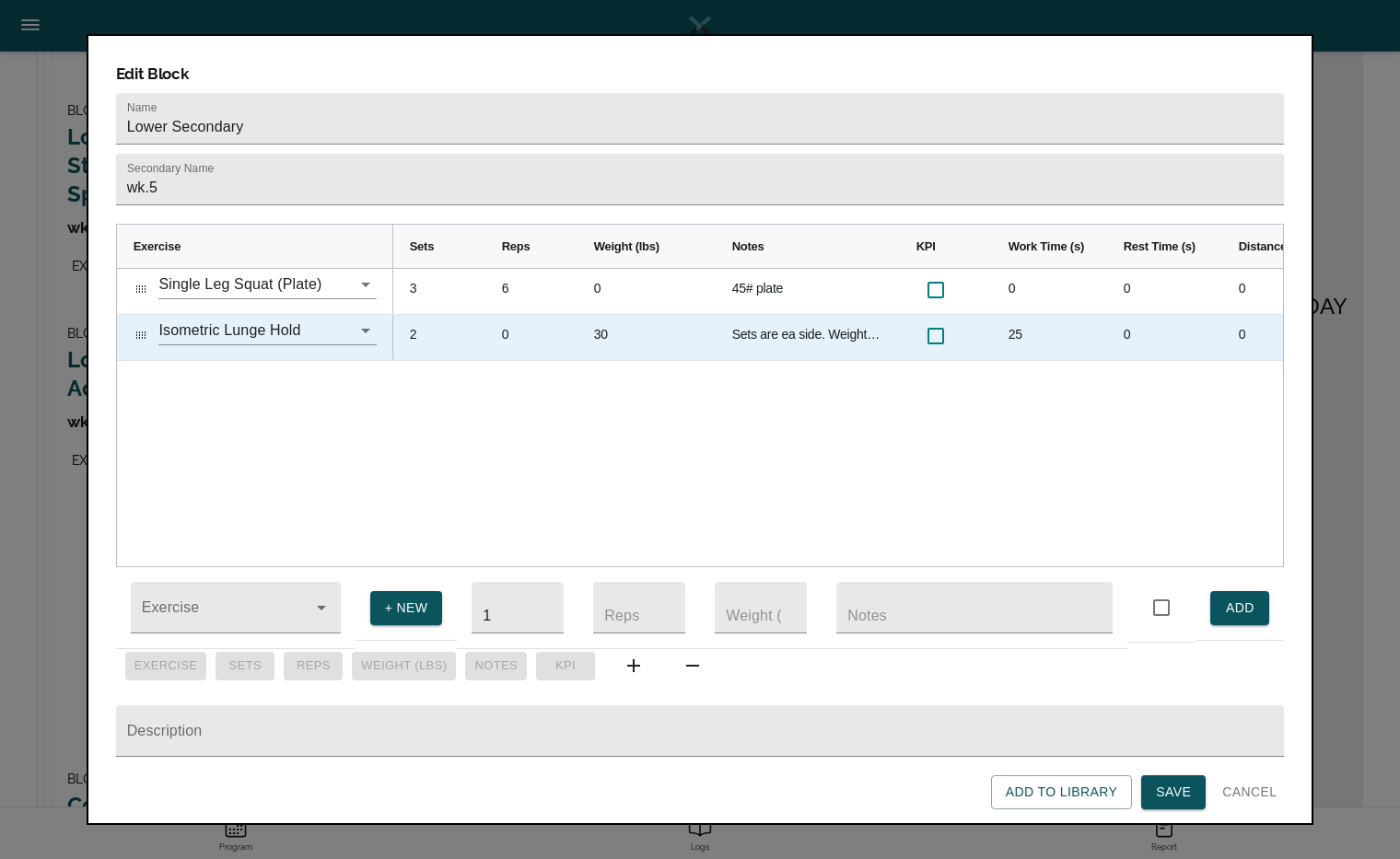 scroll, scrollTop: 0, scrollLeft: 0, axis: both 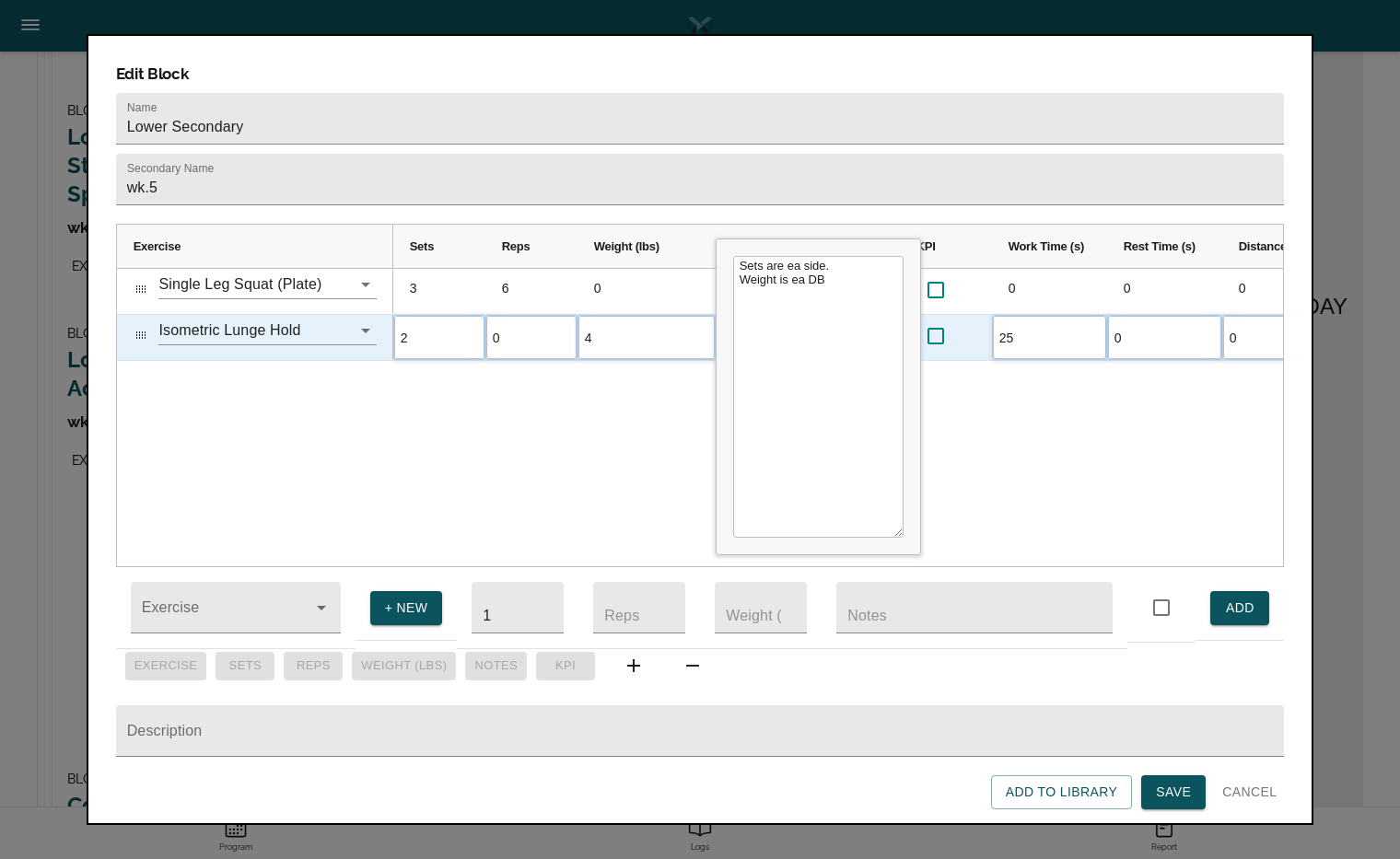 type on "40" 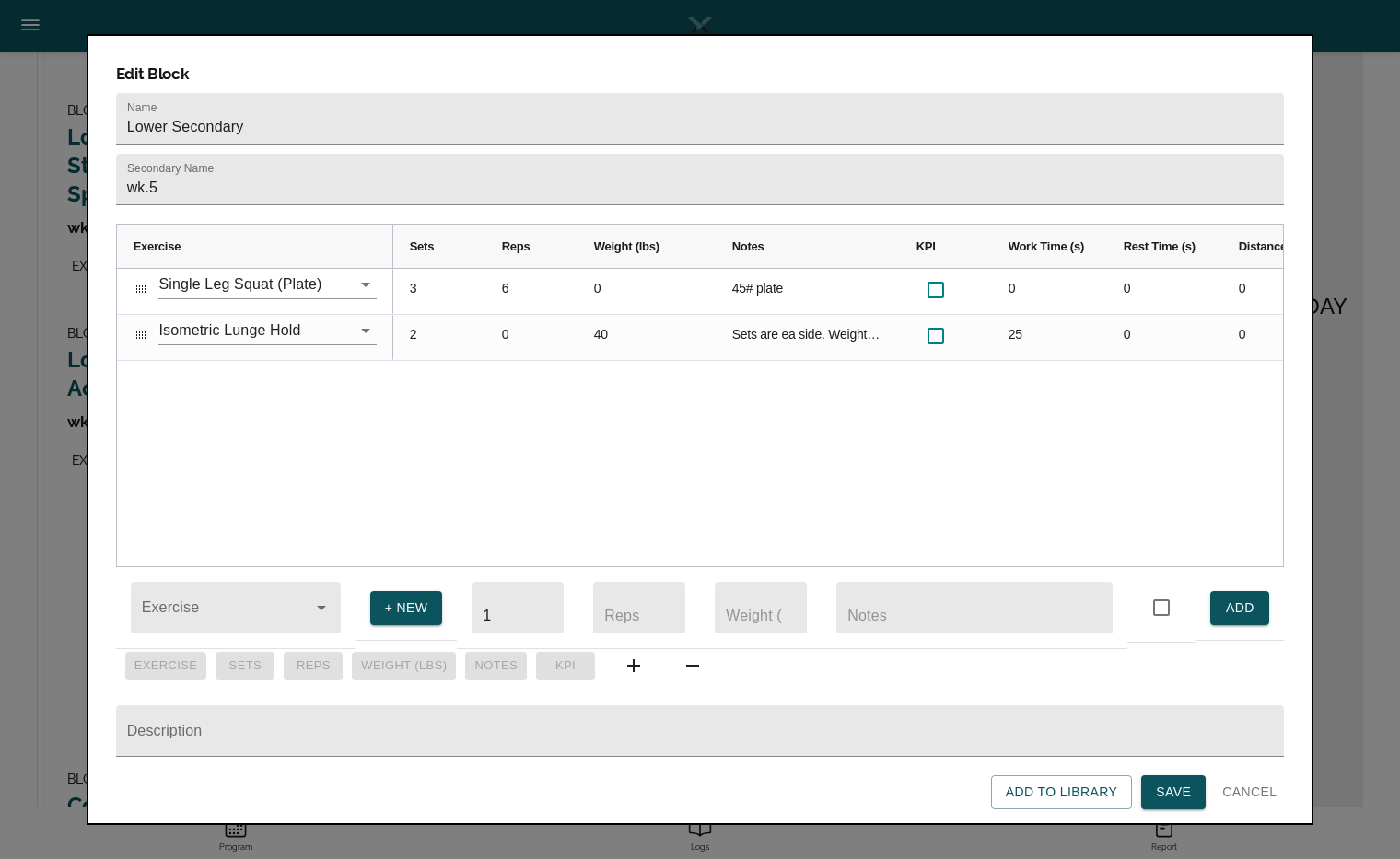 click on "6 0 45# plate 0 0 0 0 0 3 0 40 Sets are ea side.
Weight is ea DB 25 0 0 0 0 2" at bounding box center (838, 417) 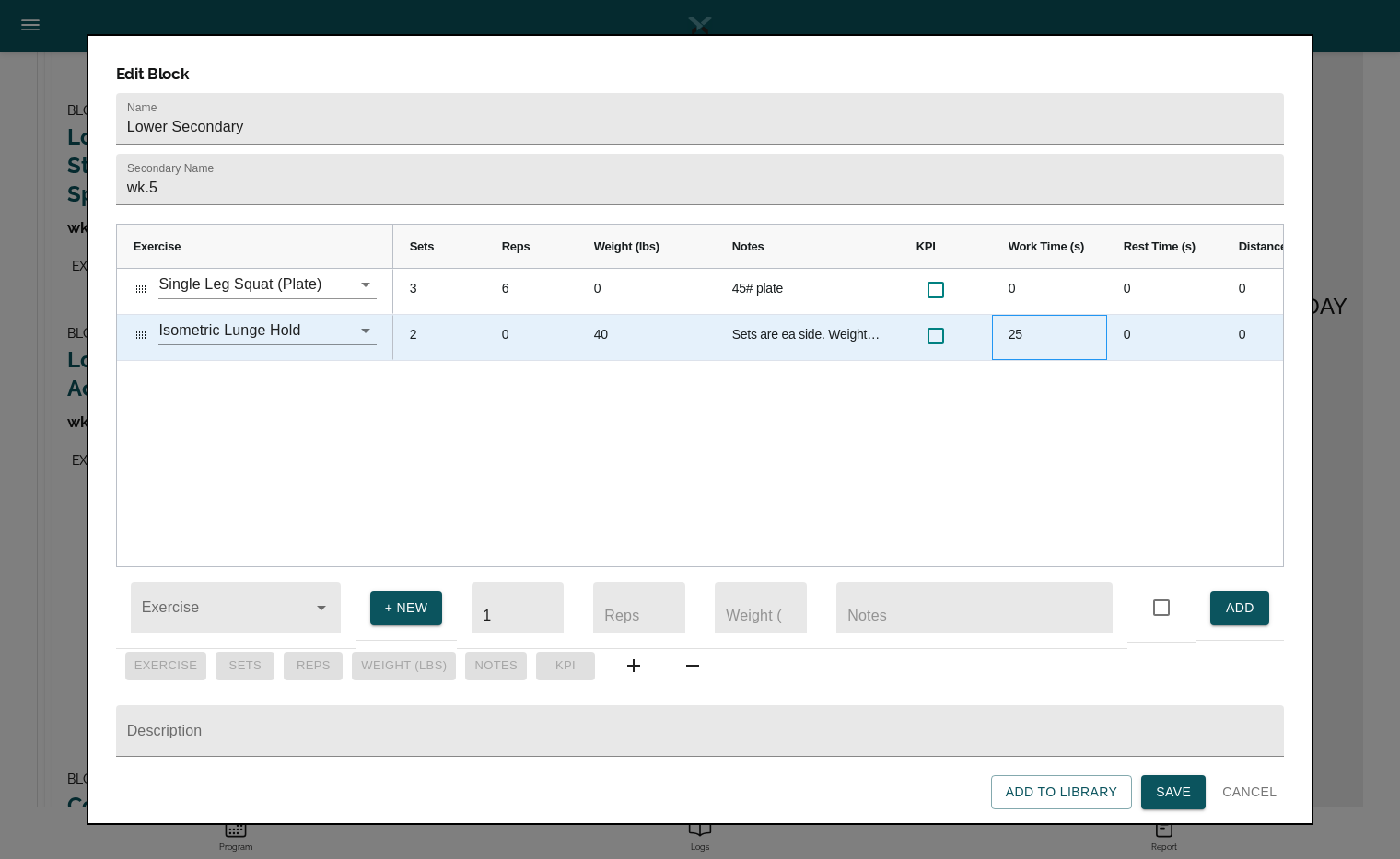 click on "25" at bounding box center [1049, 337] 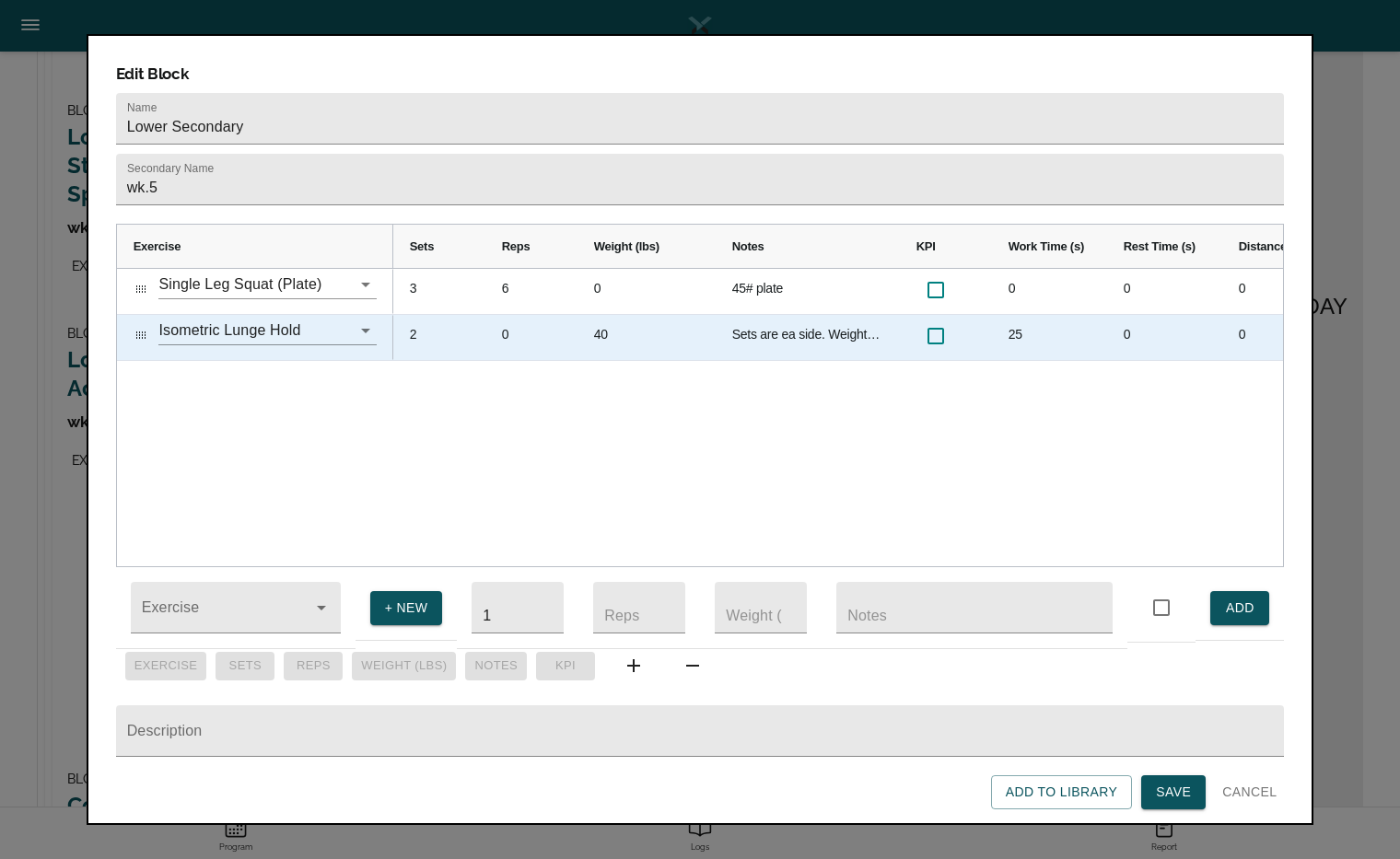 scroll, scrollTop: 0, scrollLeft: 0, axis: both 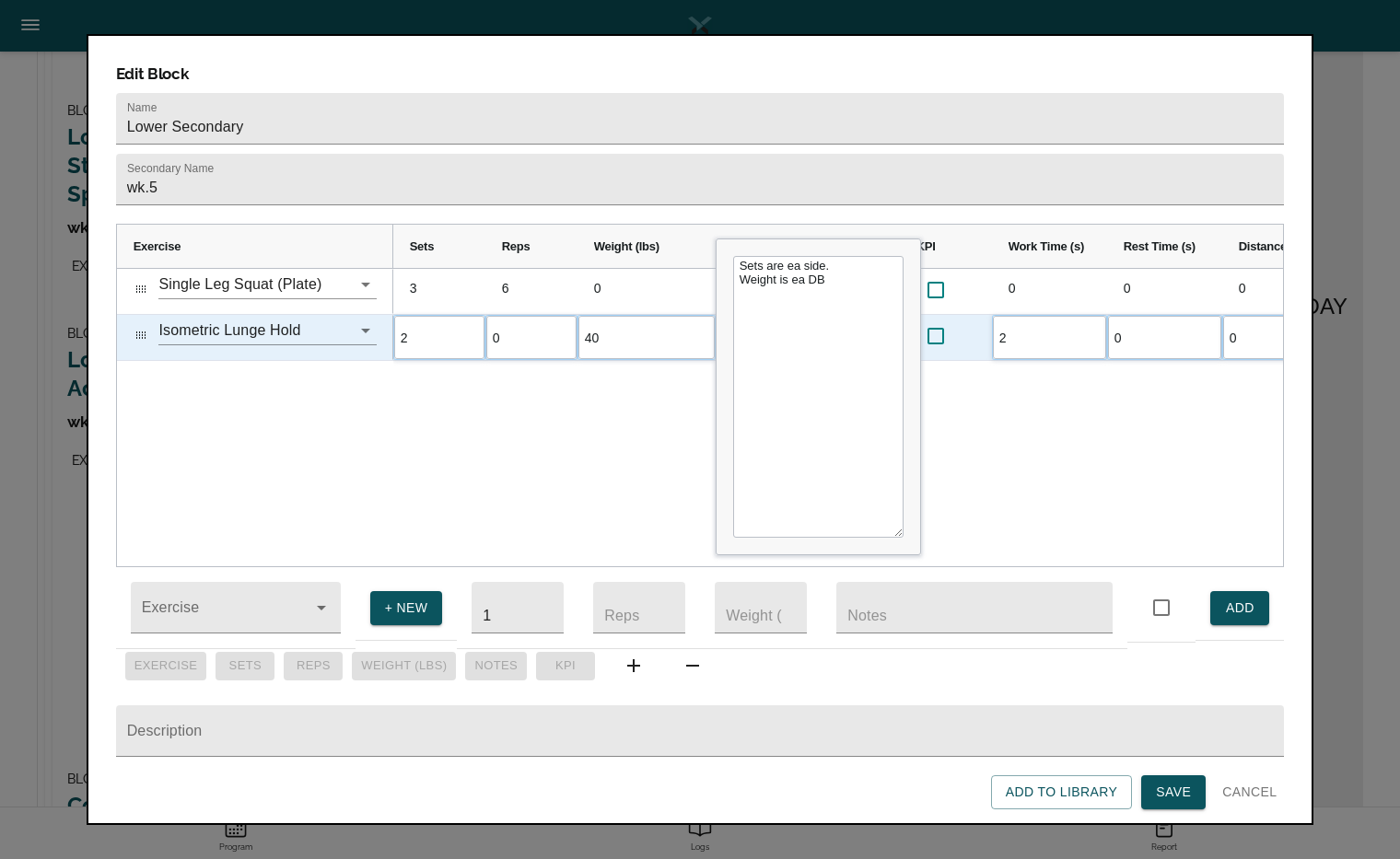 type on "20" 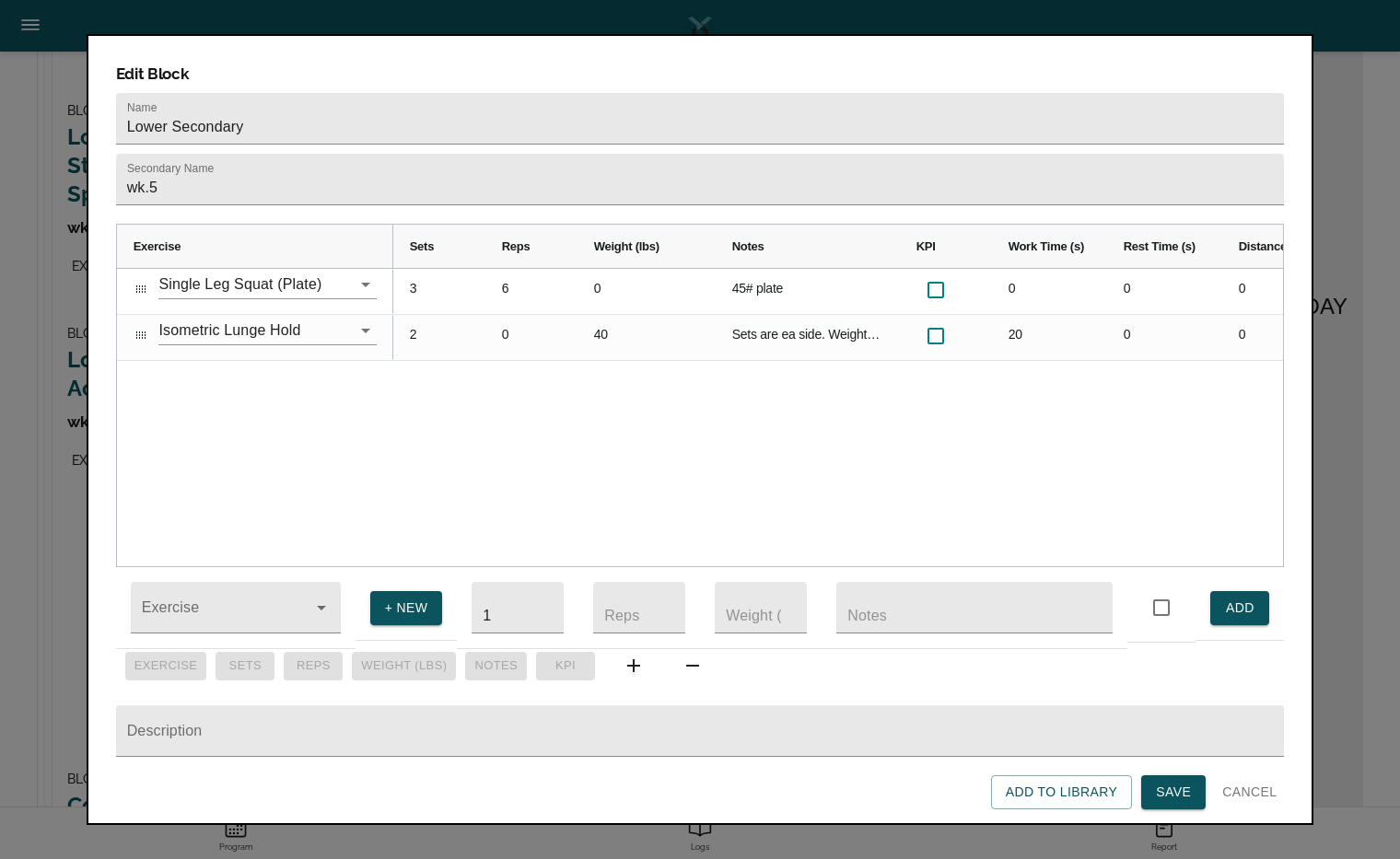 click on "6 0 45# plate 0 0 0 0 0 3 0 40 Sets are ea side.
Weight is ea DB 20 0 0 0 0 2" at bounding box center [838, 417] 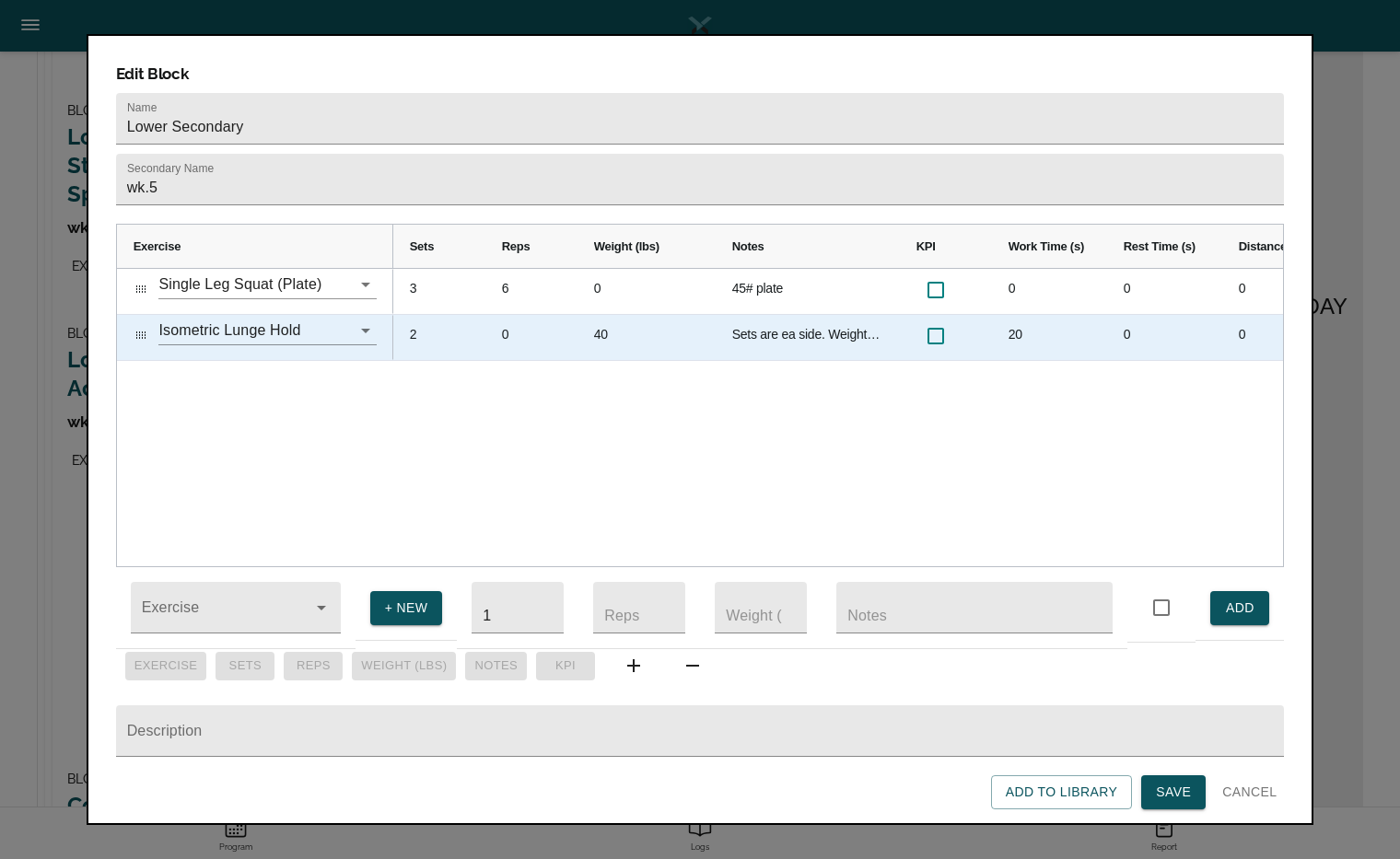 scroll, scrollTop: 0, scrollLeft: 88, axis: horizontal 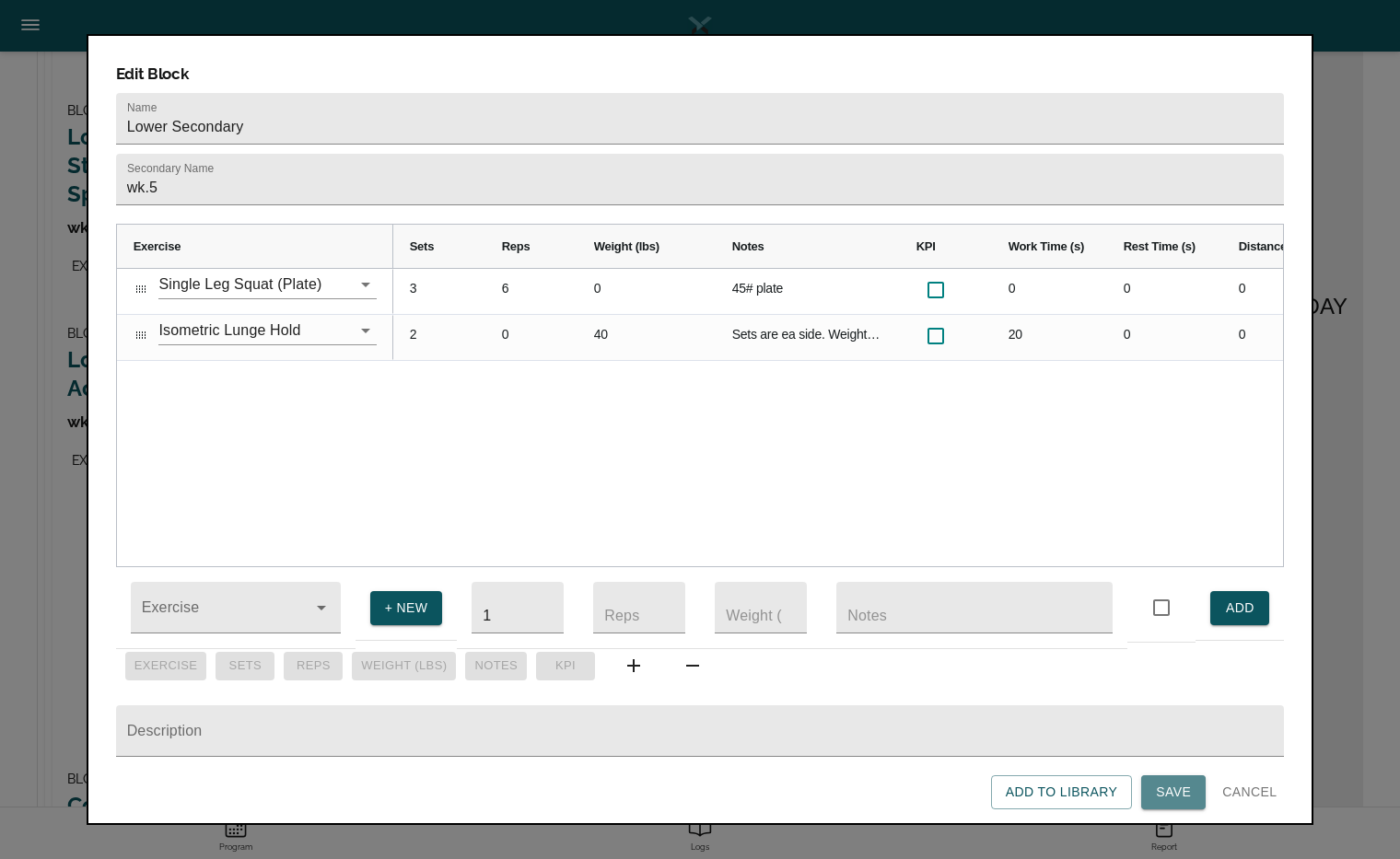 click on "Save" at bounding box center [1173, 792] 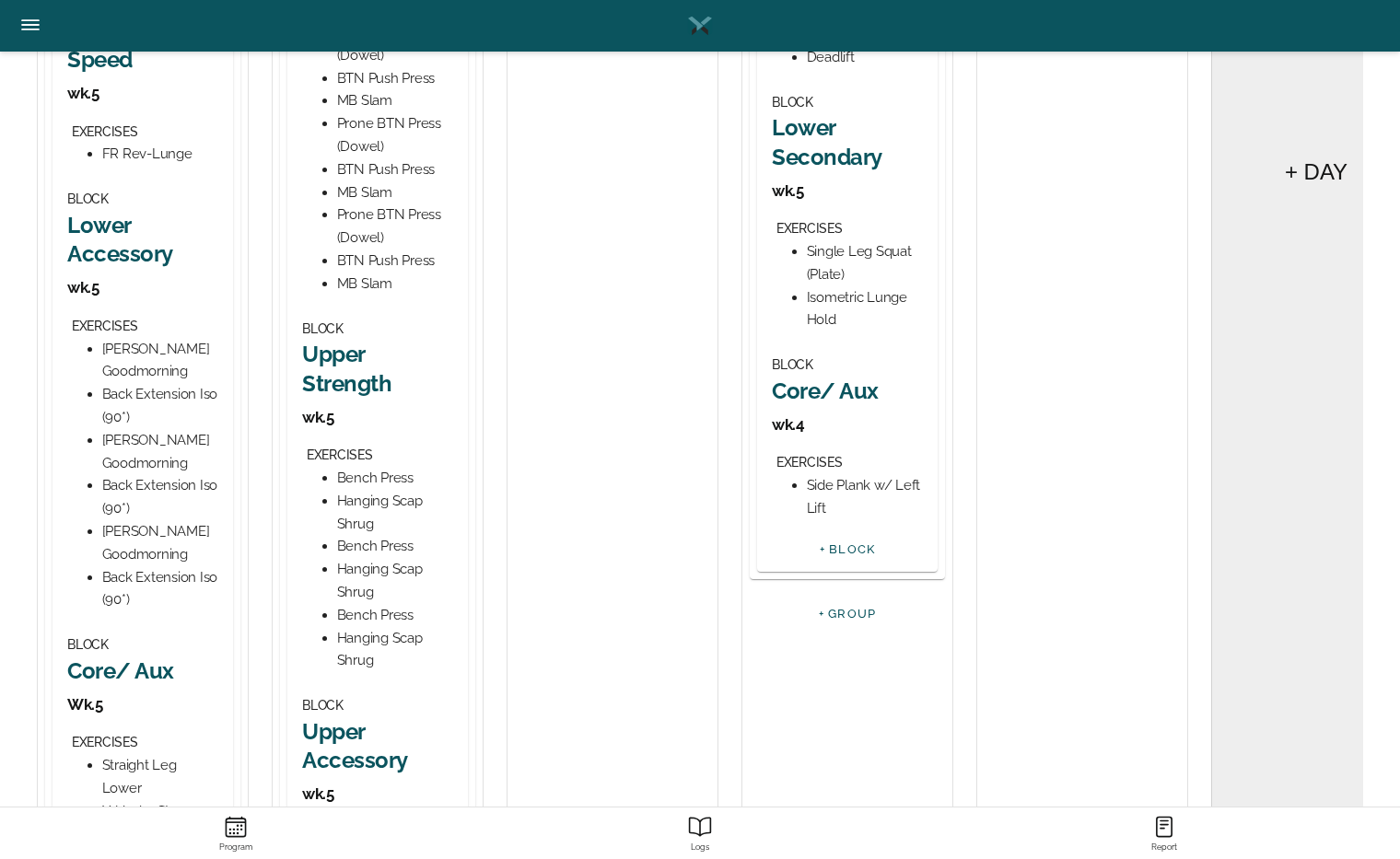 click on "Core/ Aux" at bounding box center [847, 390] 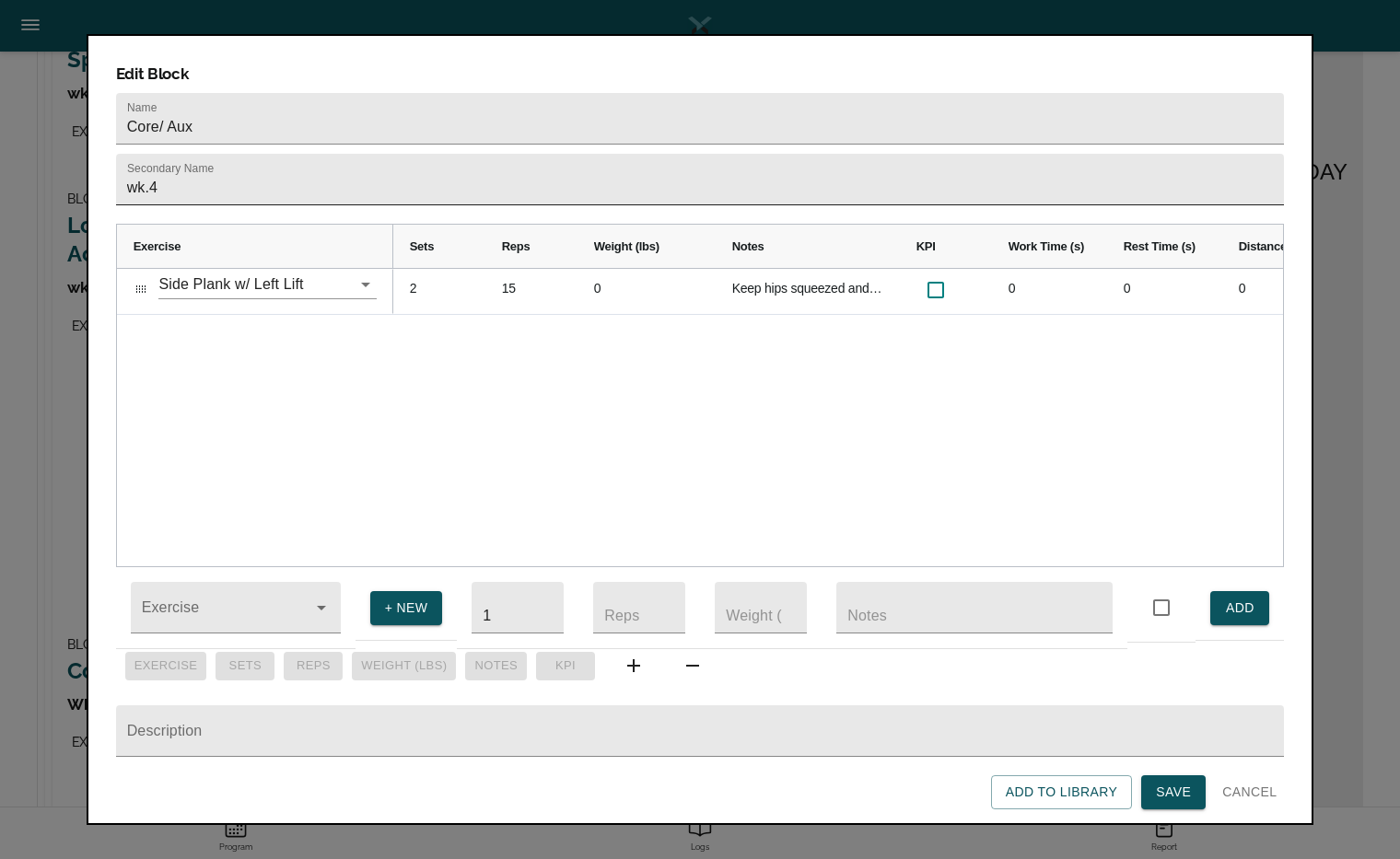 click on "wk.4" at bounding box center (700, 180) 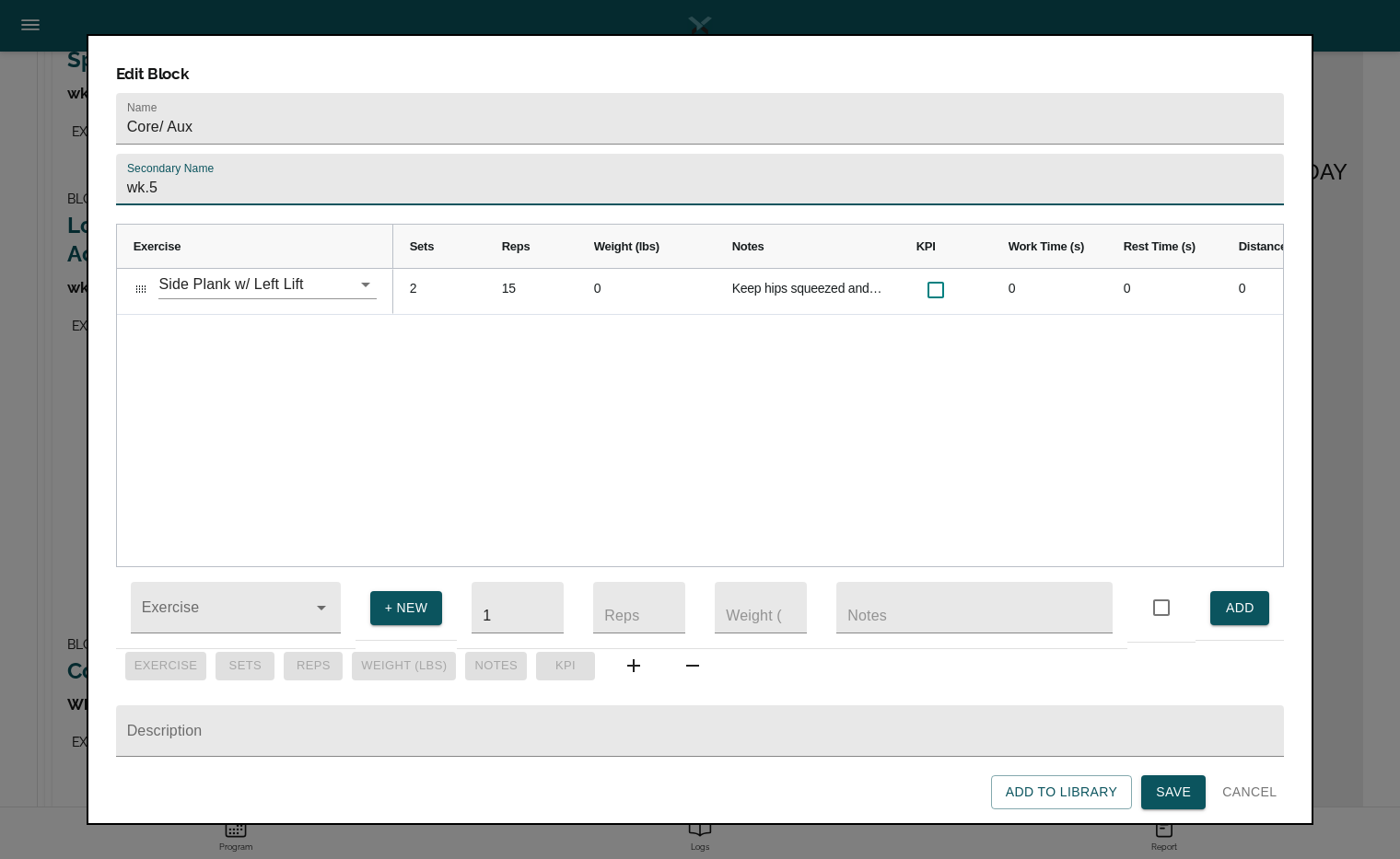 type on "wk.5" 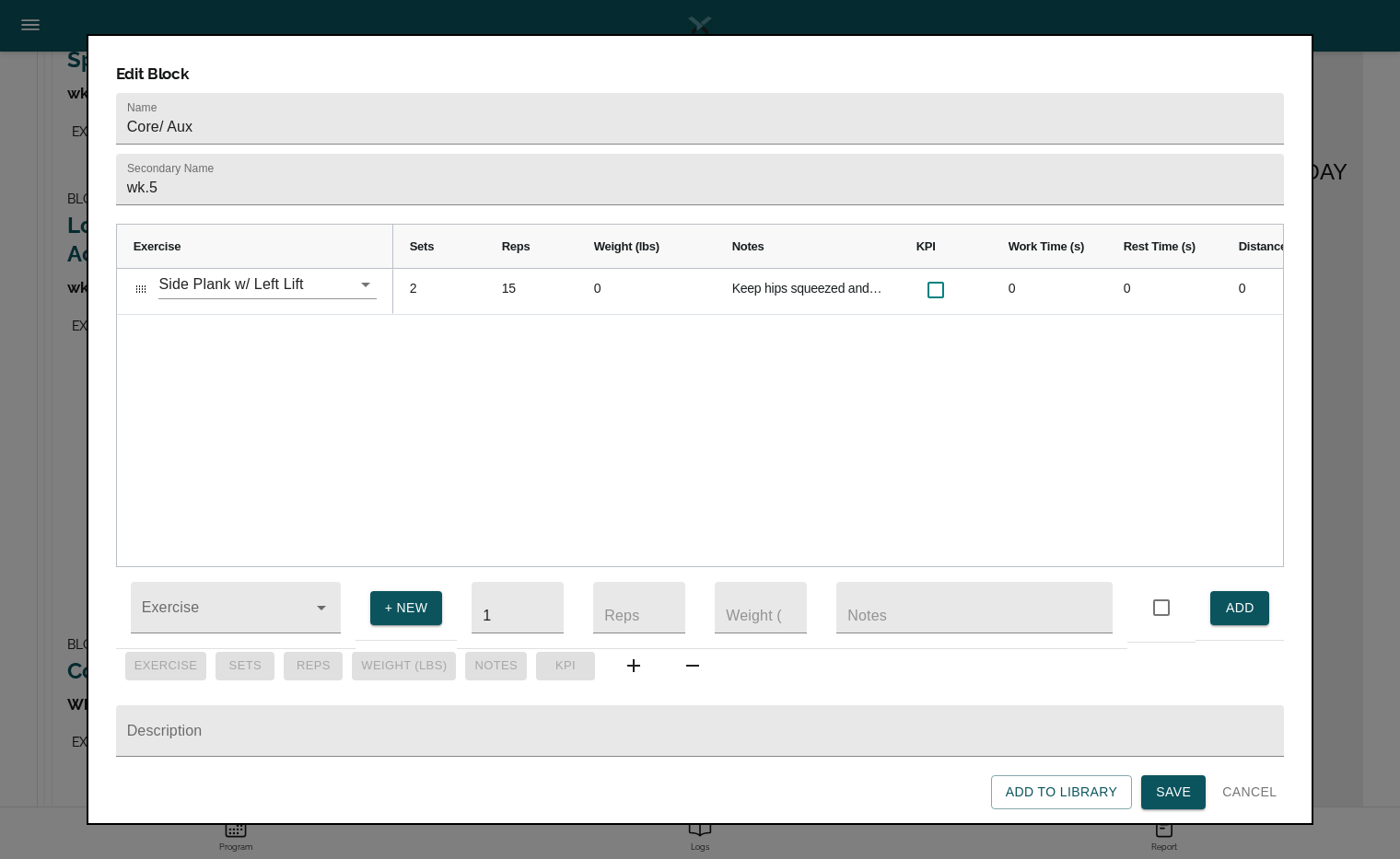click on "2 15 0 Keep hips squeezed and body in straight line throughout movement. Raise legs only as high as you can keeping stacked position. 0 0 0 0 0" at bounding box center (838, 417) 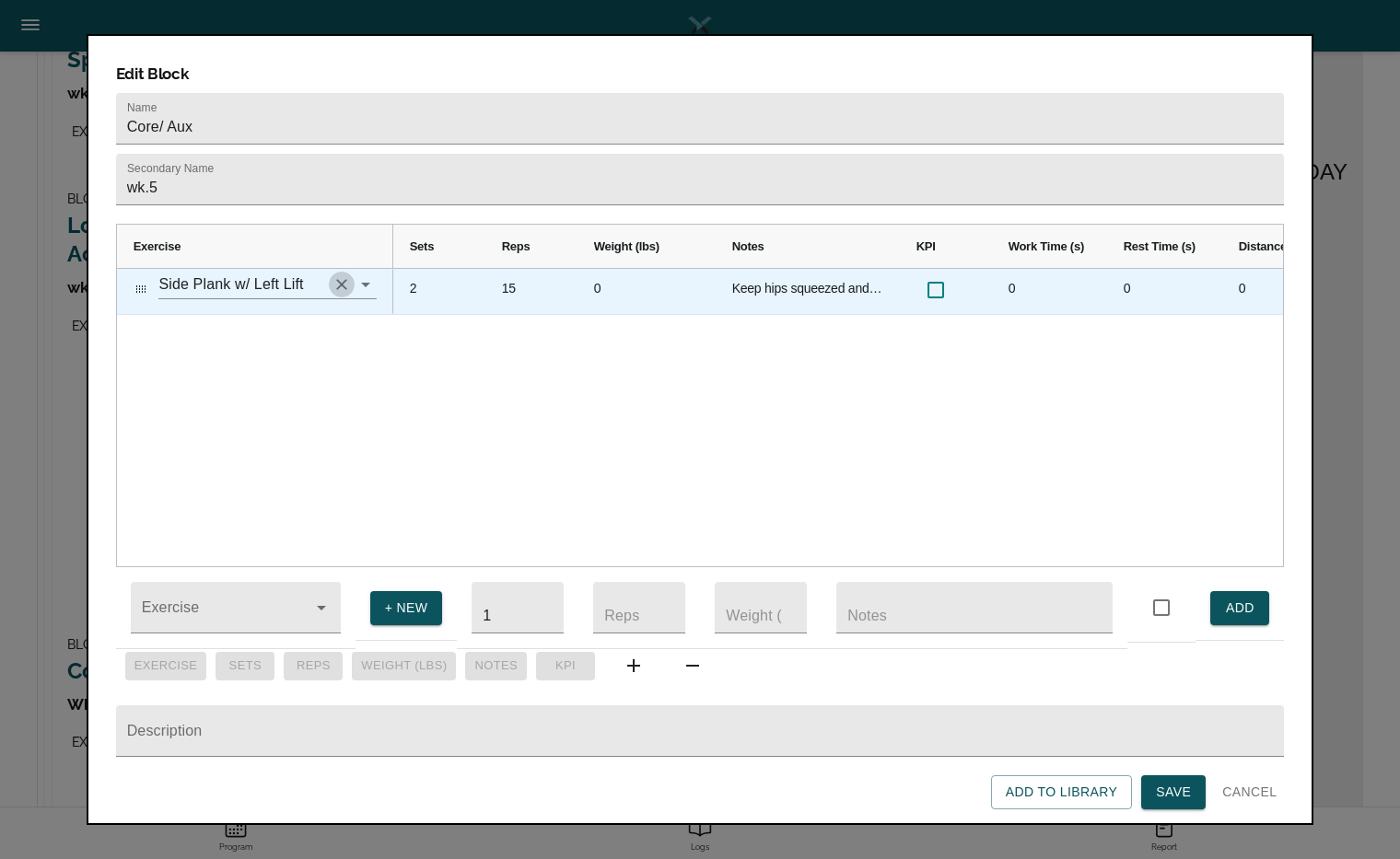 click 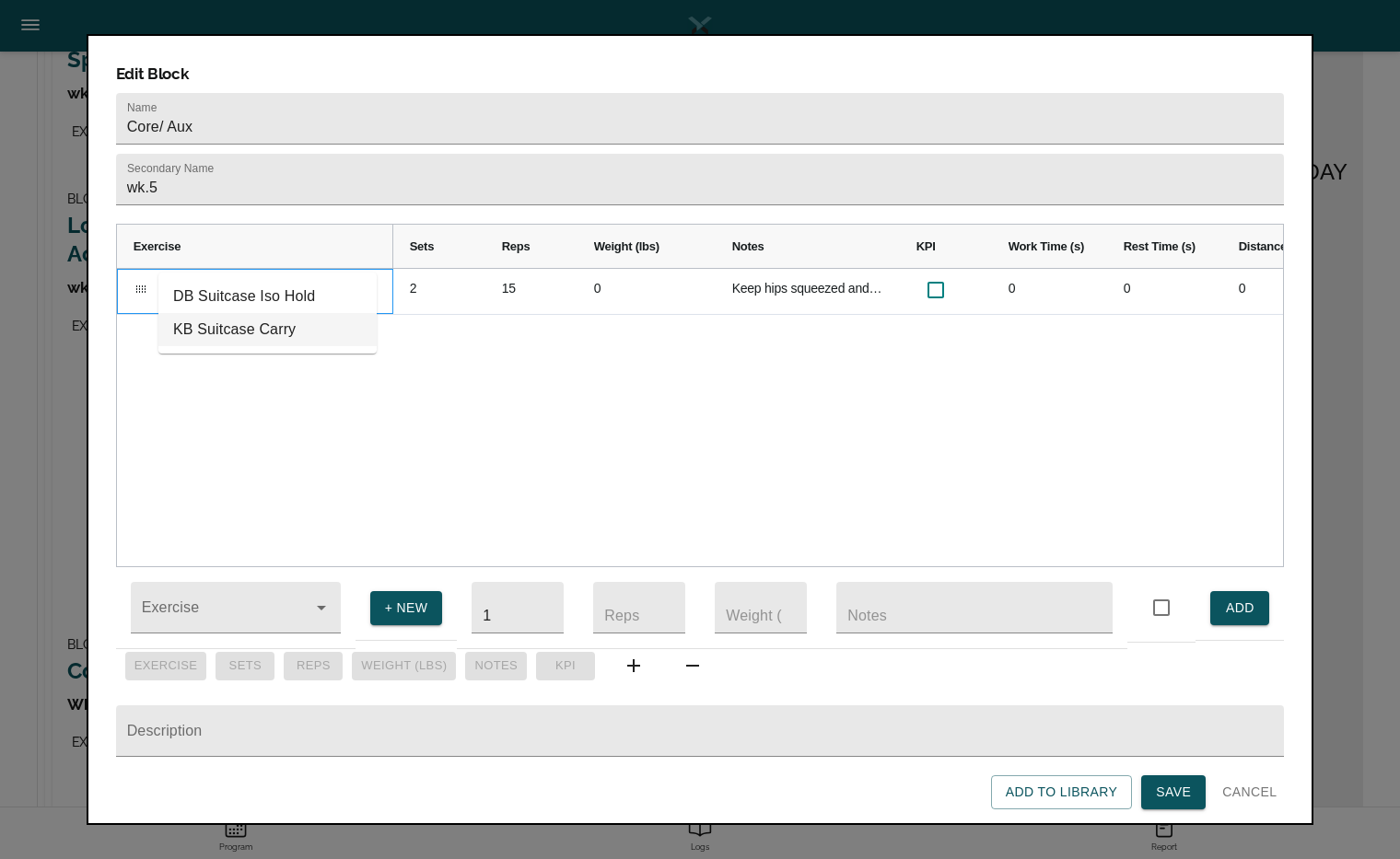 click on "KB Suitcase Carry" at bounding box center [267, 330] 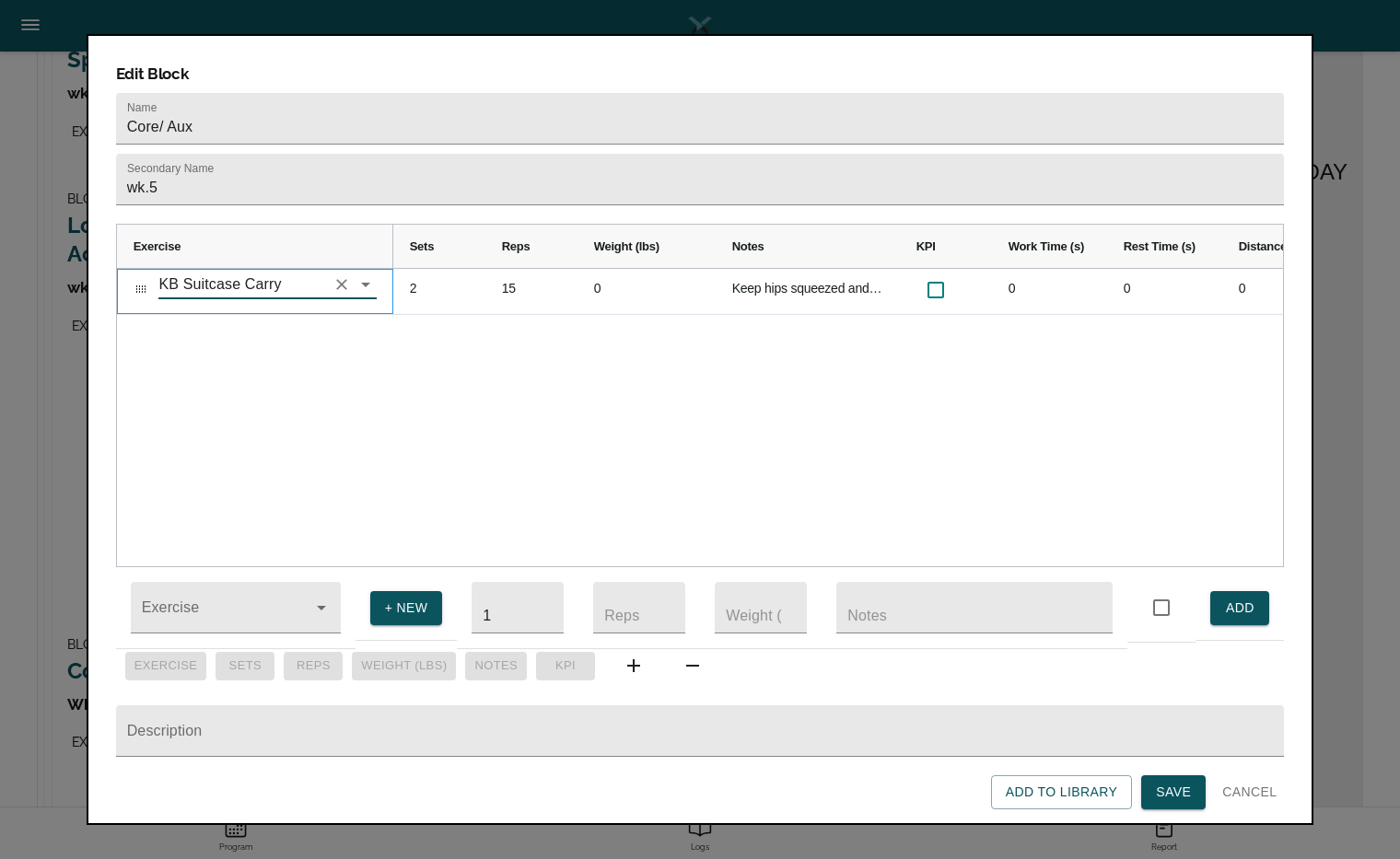 type on "KB Suitcase Carry" 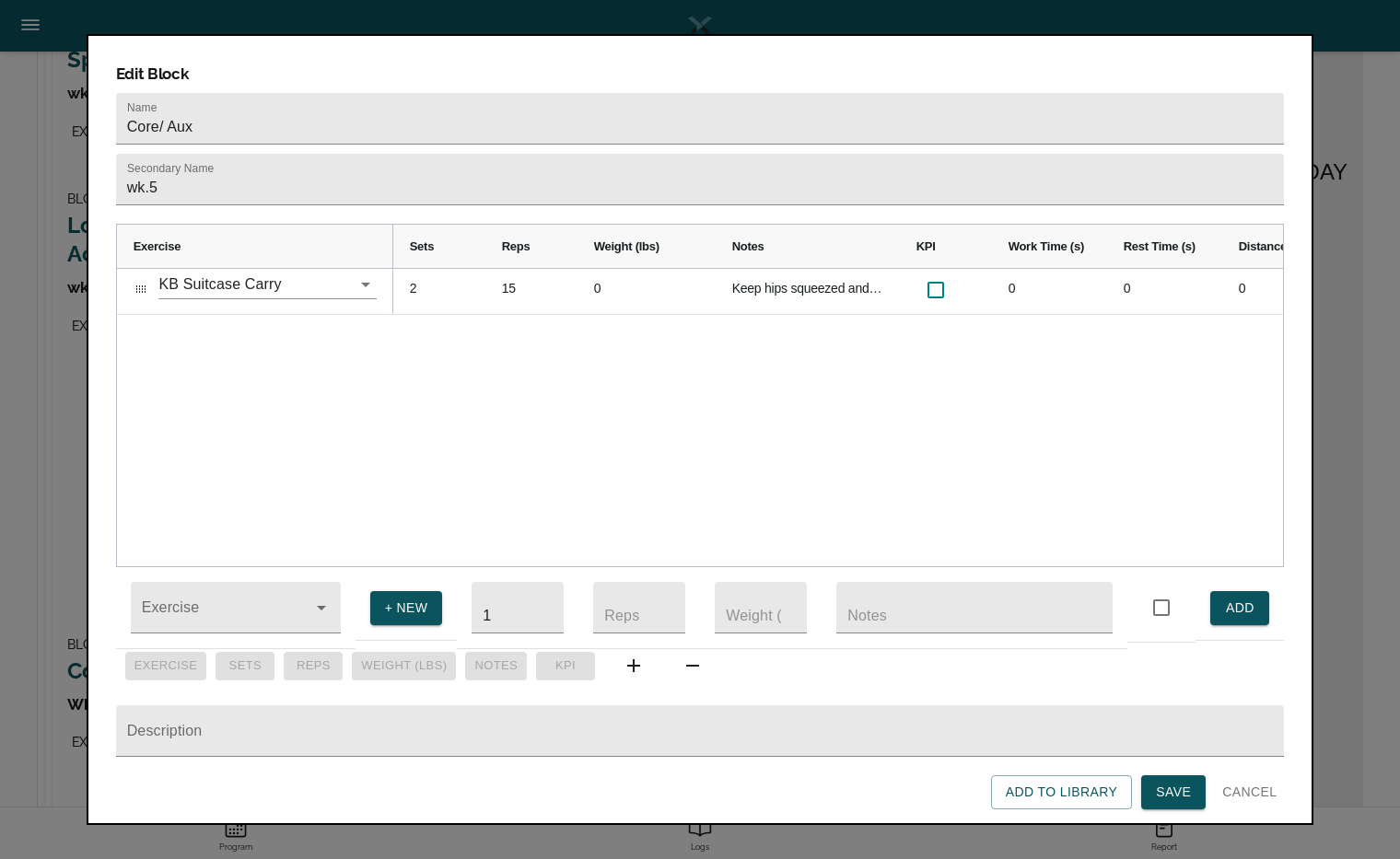 click on "2 15 0 Keep hips squeezed and body in straight line throughout movement. Raise legs only as high as you can keeping stacked position. 0 0 0 0 0" at bounding box center (838, 417) 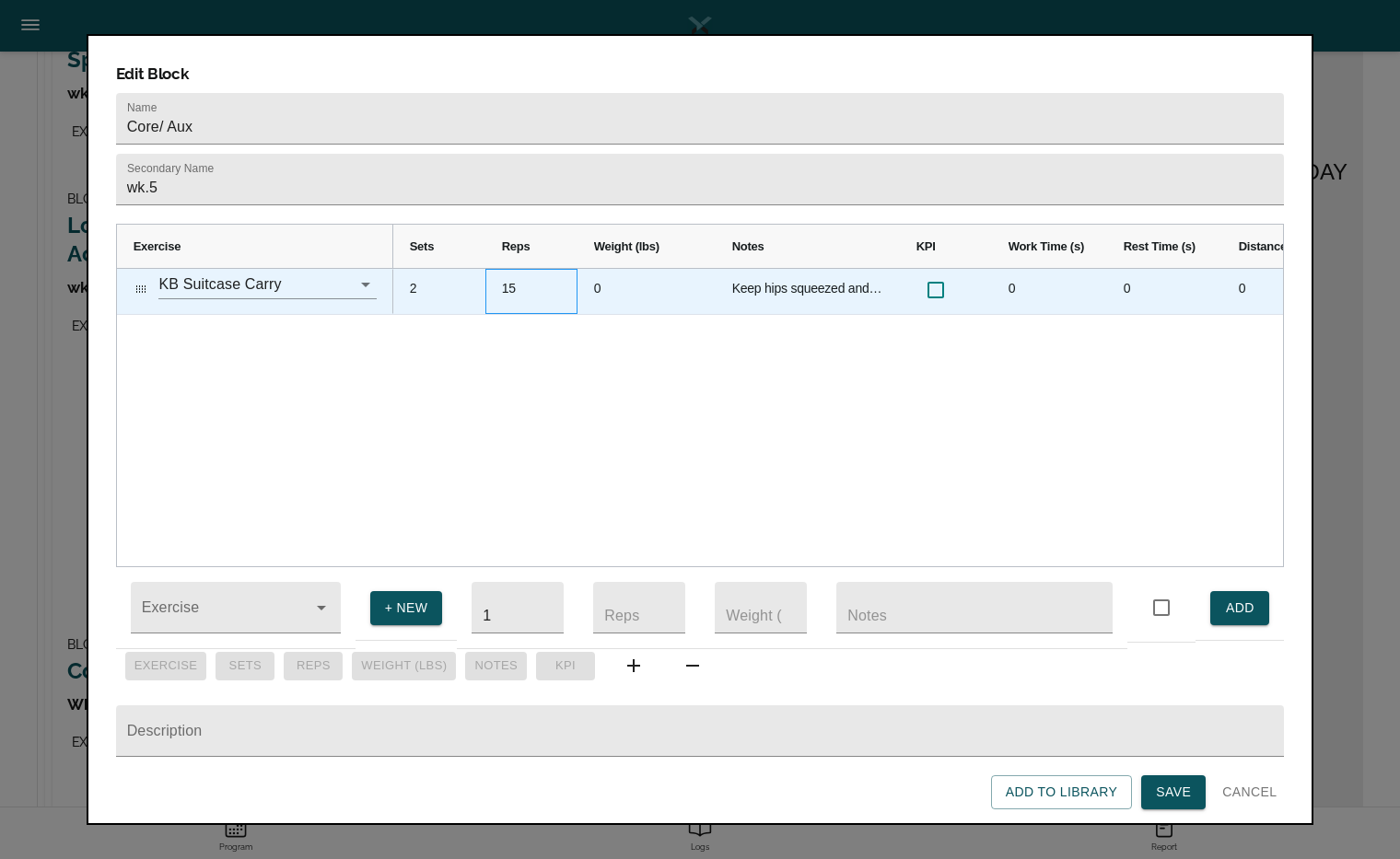 click on "15" at bounding box center [531, 291] 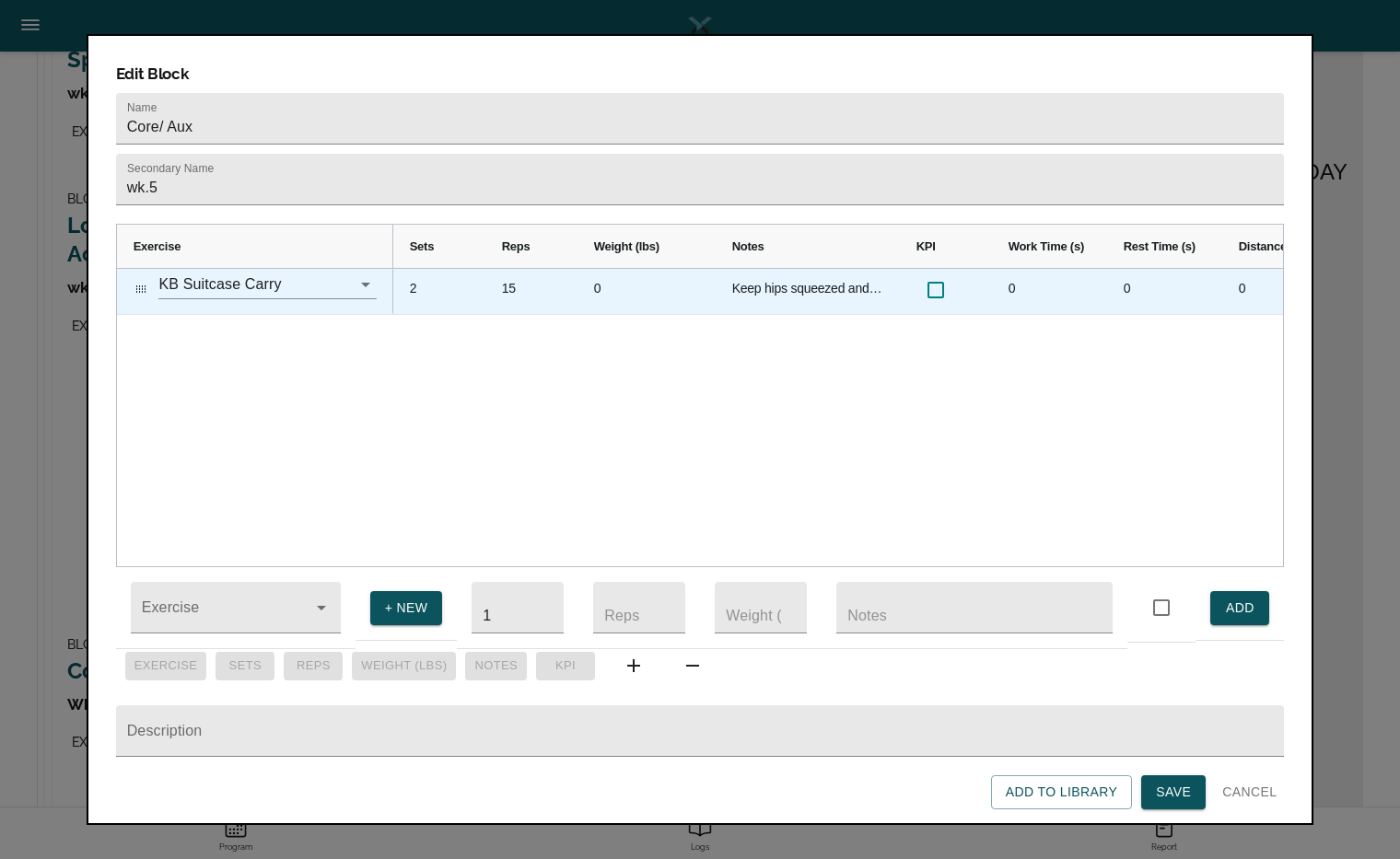 scroll, scrollTop: 0, scrollLeft: 0, axis: both 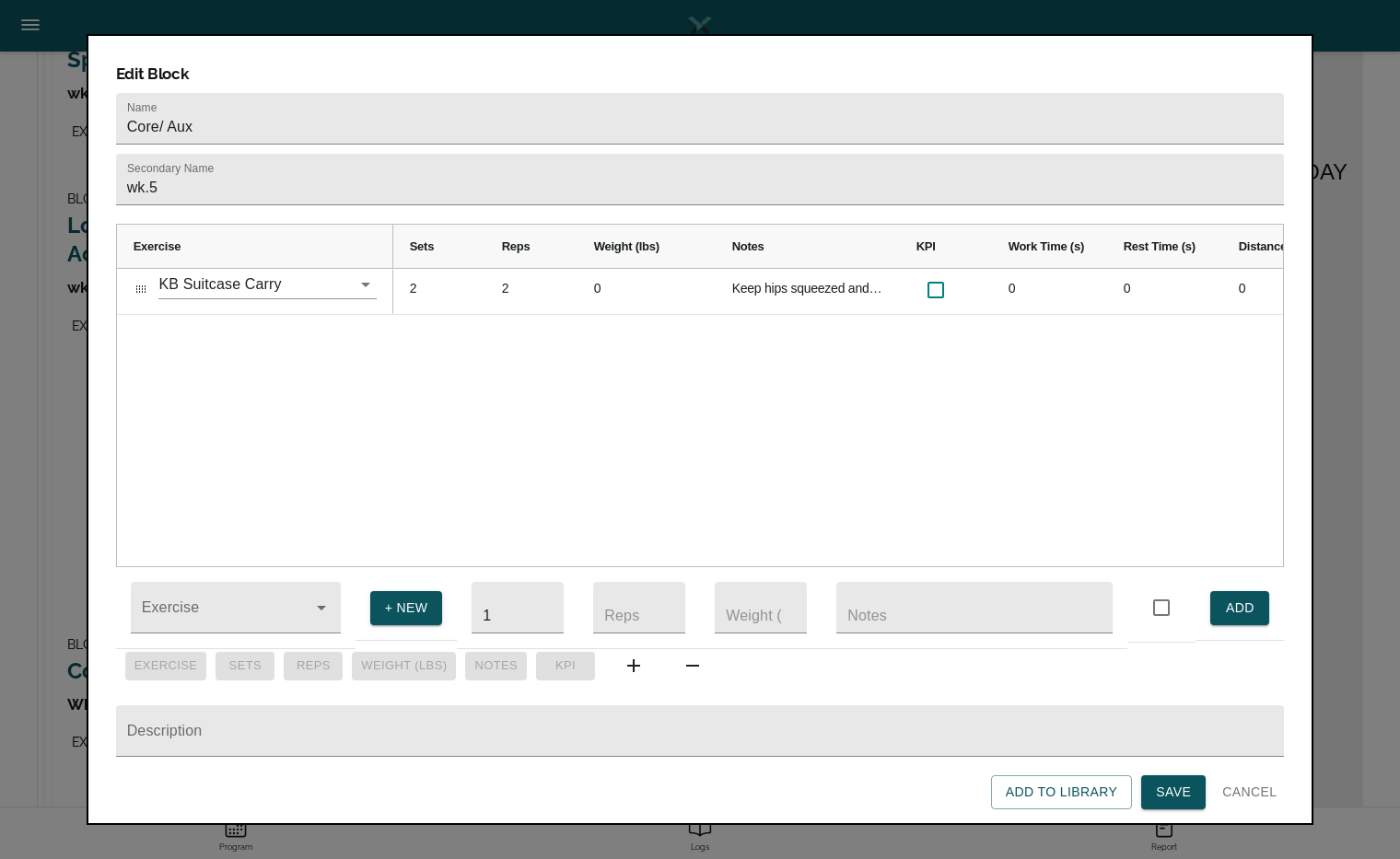 click on "2 2 0 Keep hips squeezed and body in straight line throughout movement. Raise legs only as high as you can keeping stacked position. 0 0 0 0 0" at bounding box center (838, 417) 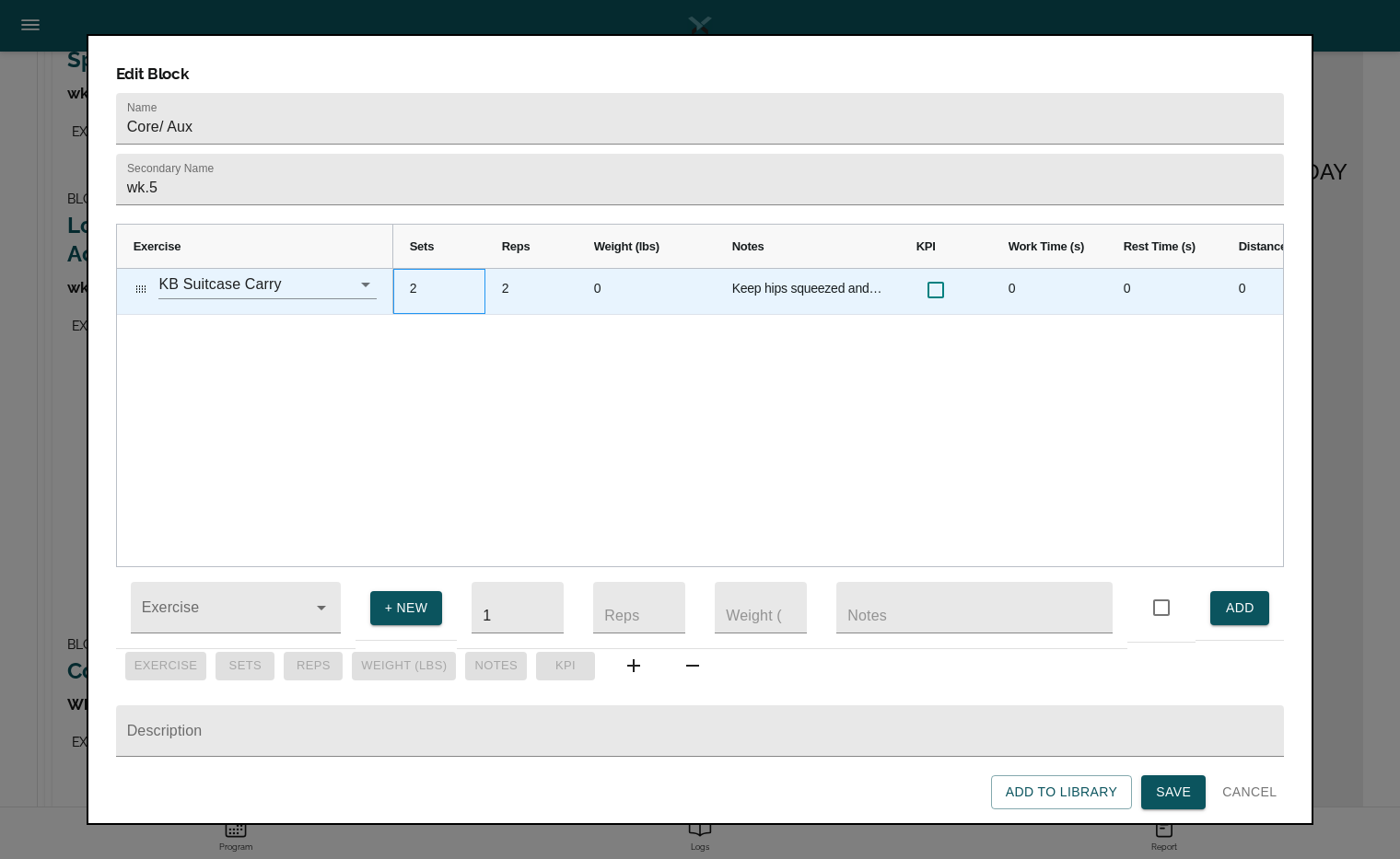 click on "2" at bounding box center [439, 291] 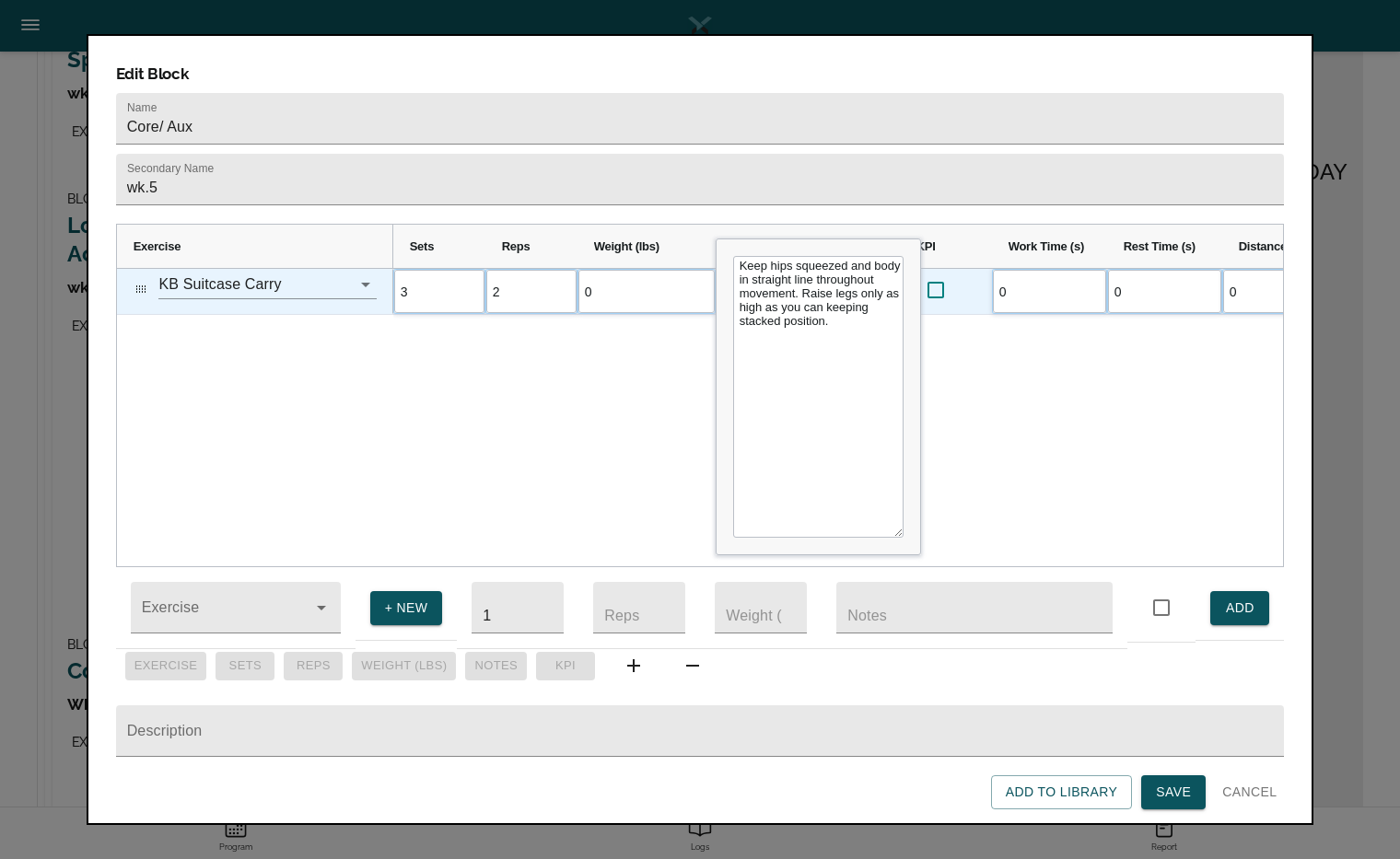 scroll, scrollTop: 0, scrollLeft: 0, axis: both 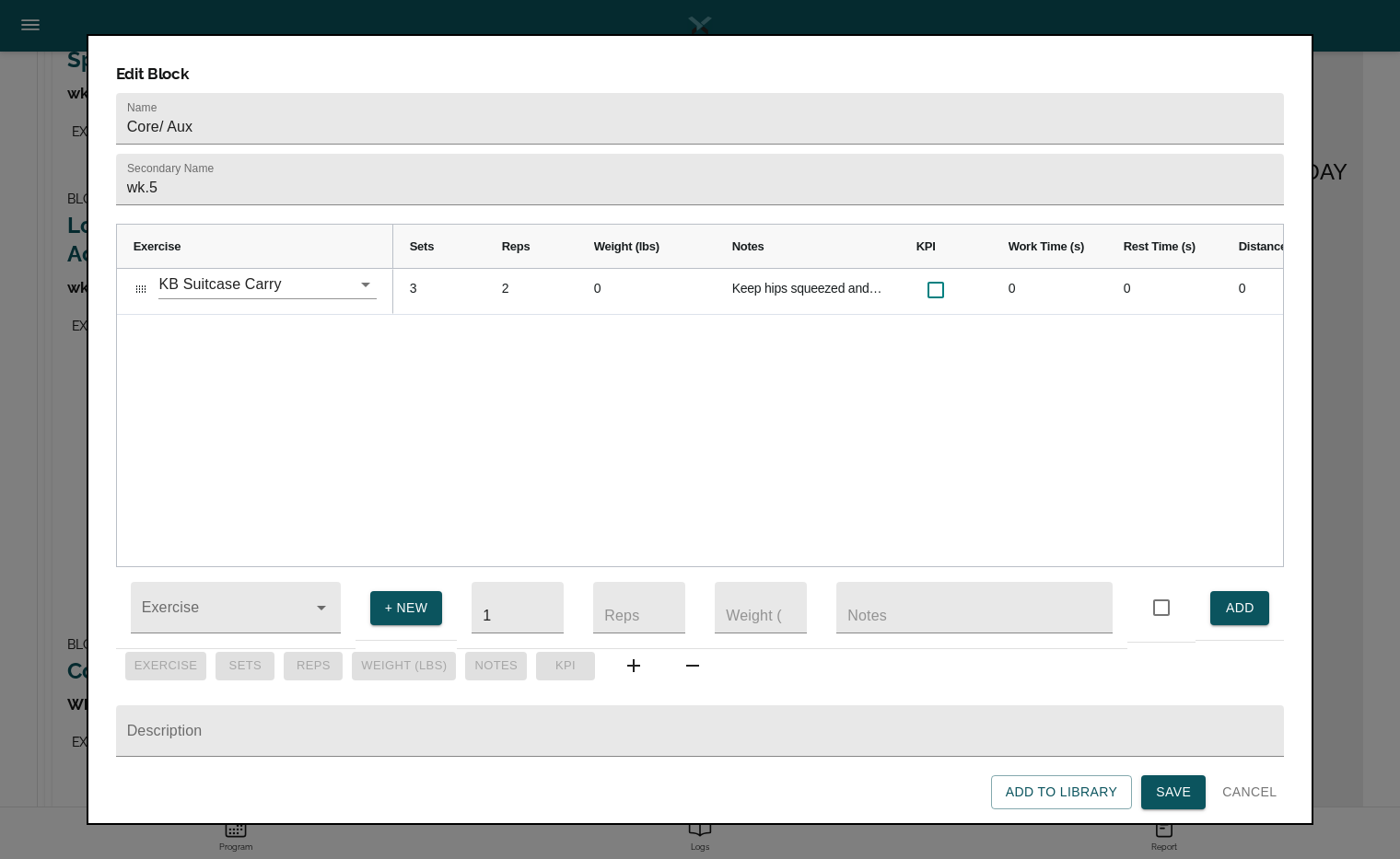click on "3 2 0 Keep hips squeezed and body in straight line throughout movement. Raise legs only as high as you can keeping stacked position. 0 0 0 0 0" at bounding box center (838, 417) 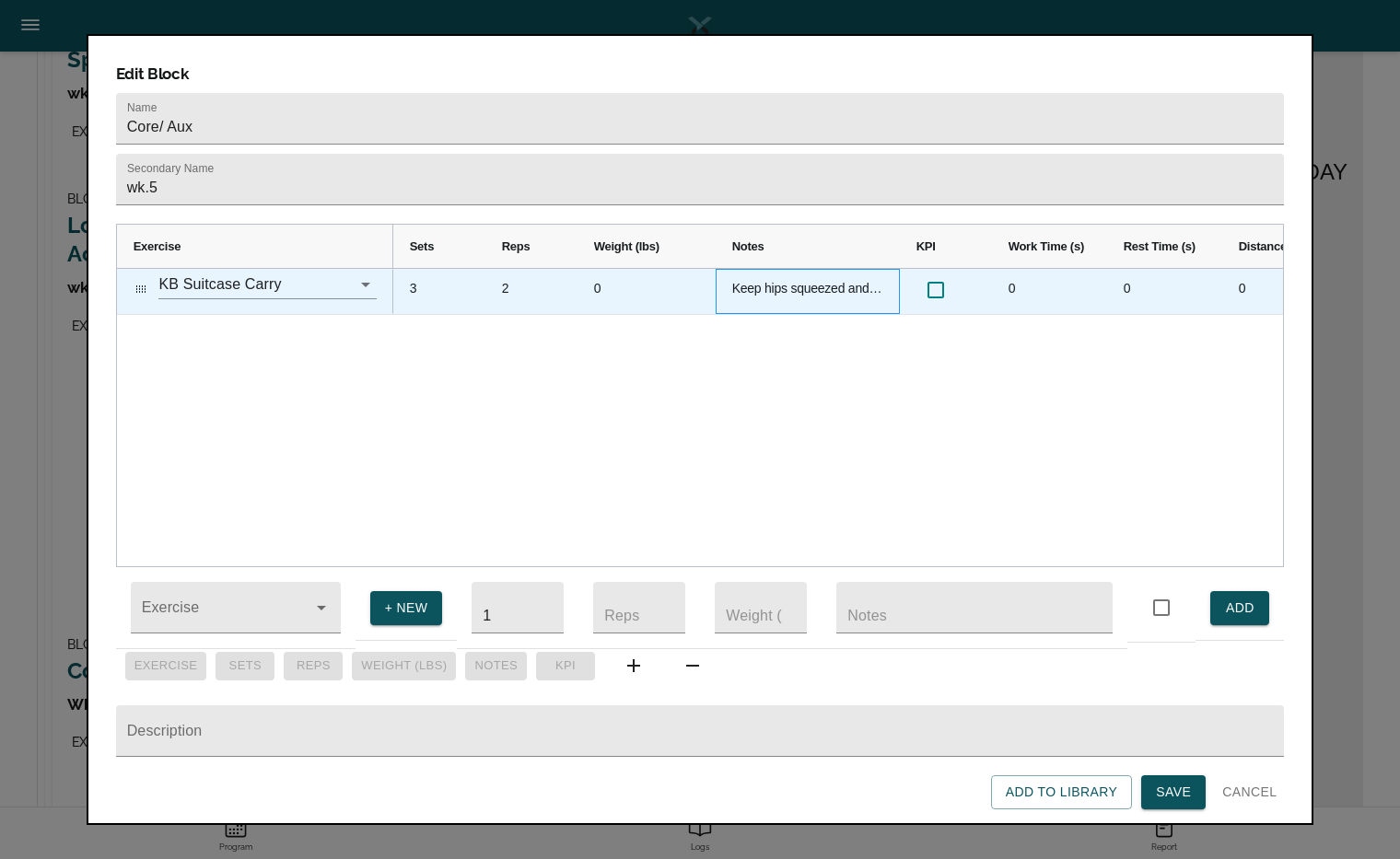 click on "Keep hips squeezed and body in straight line throughout movement. Raise legs only as high as you can keeping stacked position." at bounding box center (808, 291) 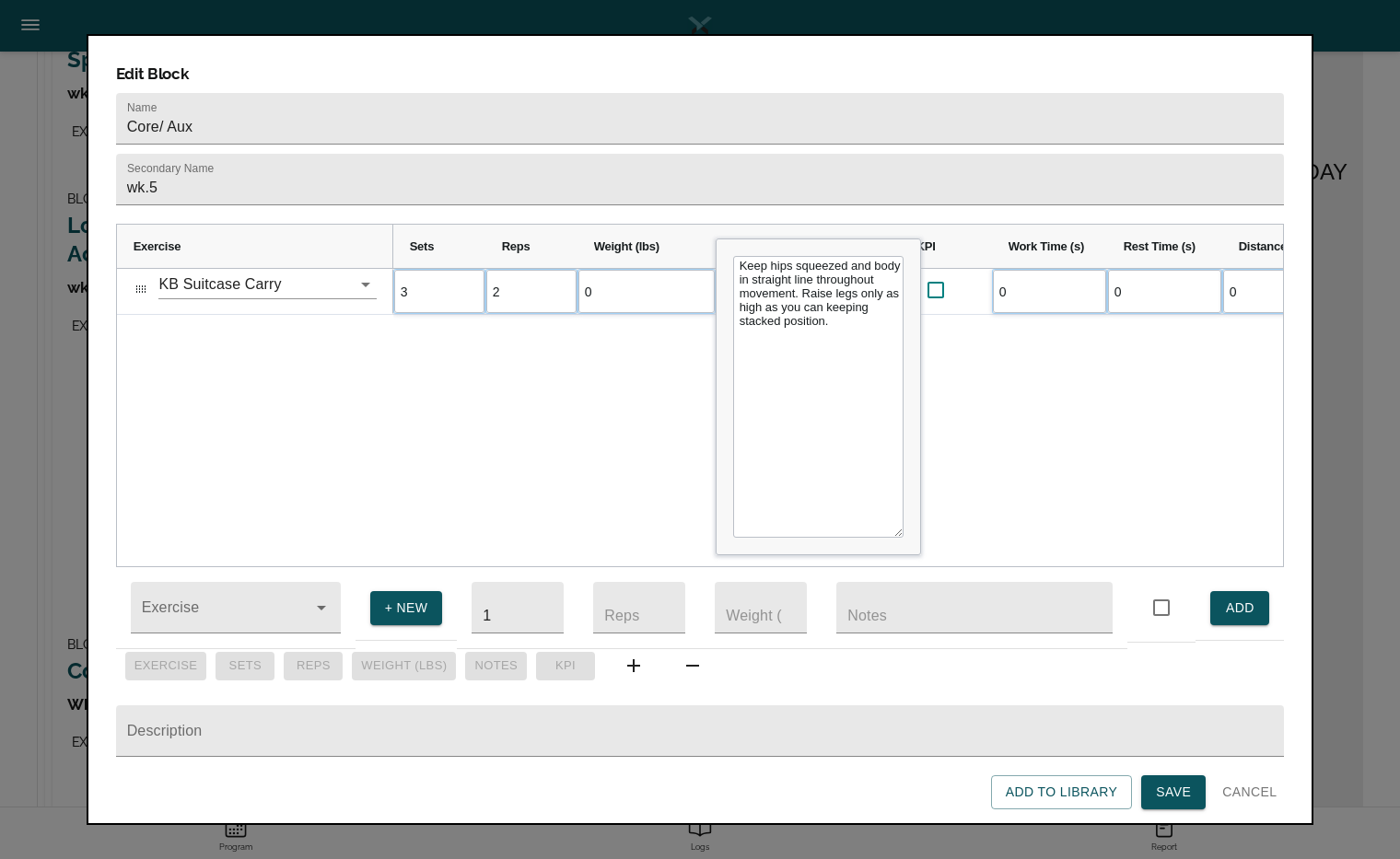 drag, startPoint x: 802, startPoint y: 341, endPoint x: 743, endPoint y: 236, distance: 120.44086 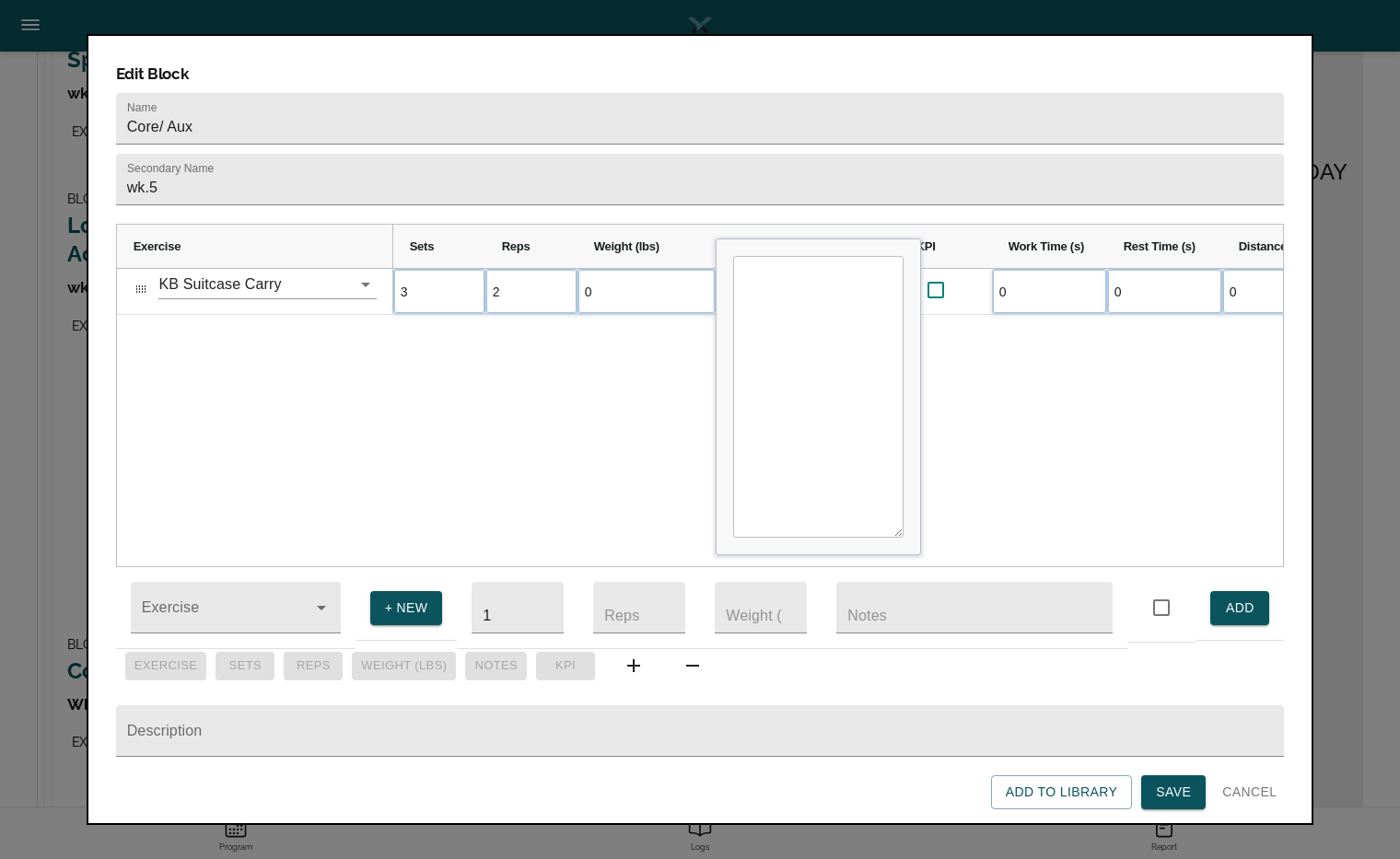 click on "3
2
0
Keep hips squeezed and body in straight line throughout movement. Raise legs only as high as you can keeping stacked position.
0
0
0
0
0" at bounding box center [838, 417] 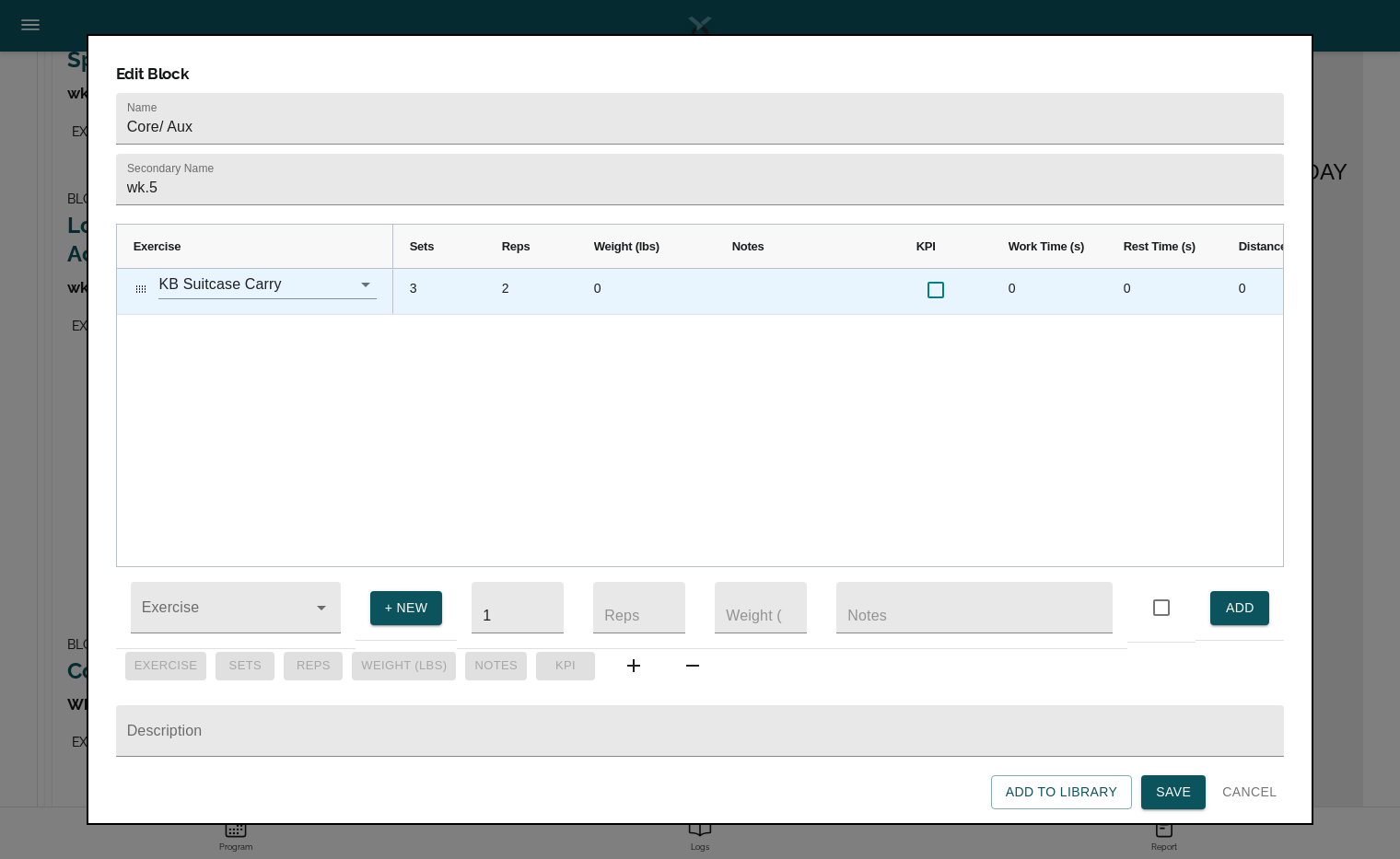 scroll, scrollTop: 0, scrollLeft: 176, axis: horizontal 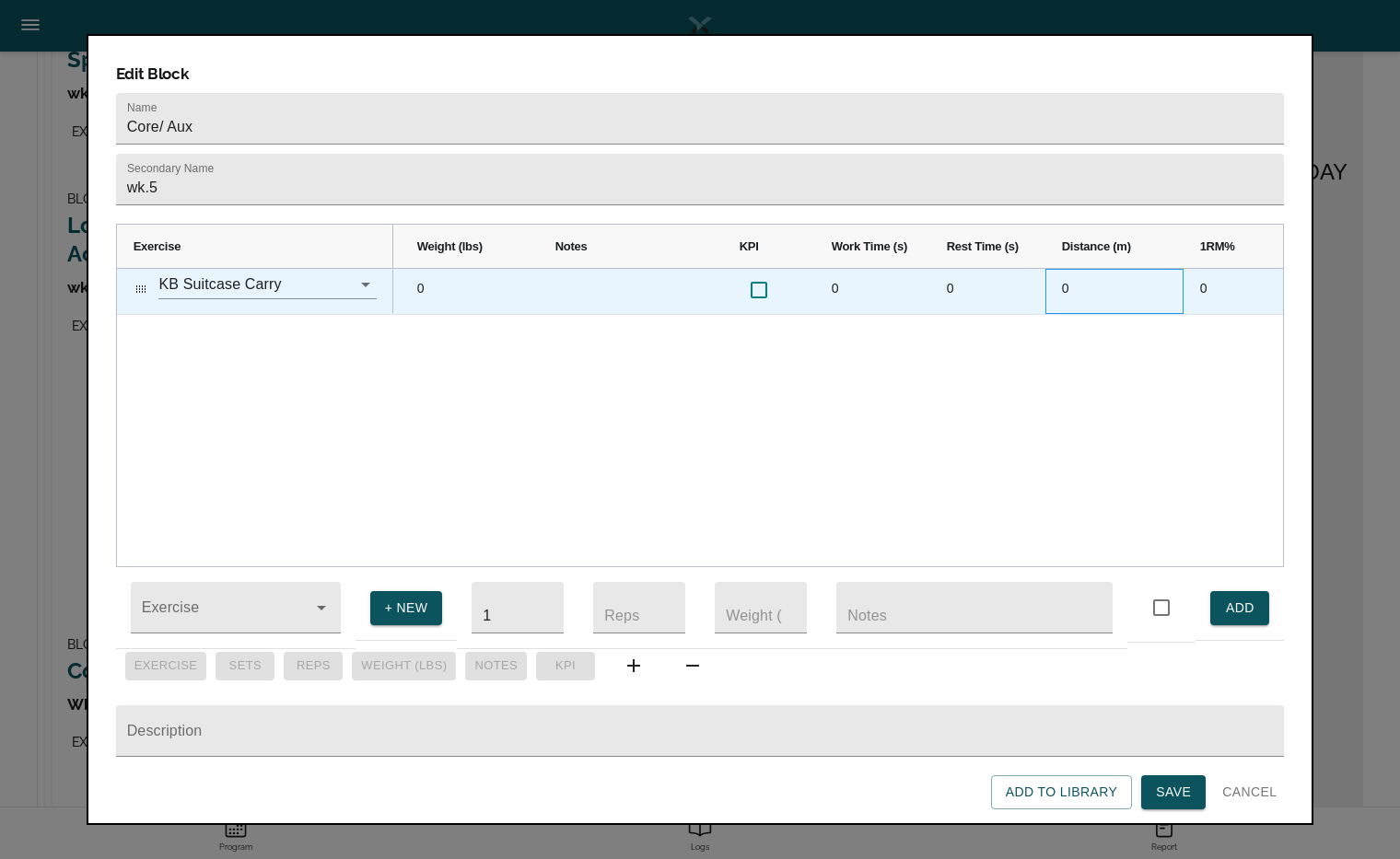 click on "0" at bounding box center [1114, 291] 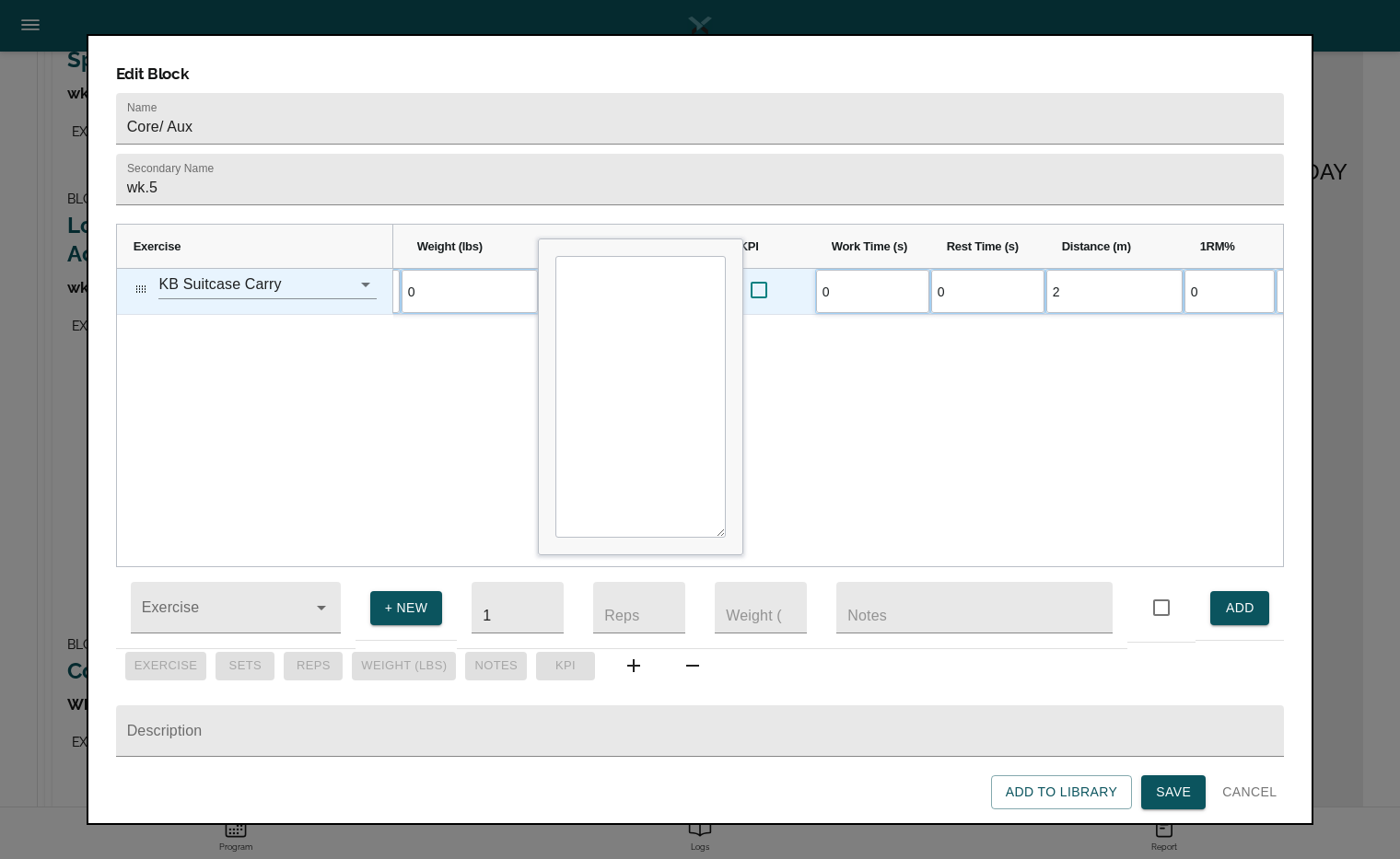 scroll, scrollTop: 0, scrollLeft: 0, axis: both 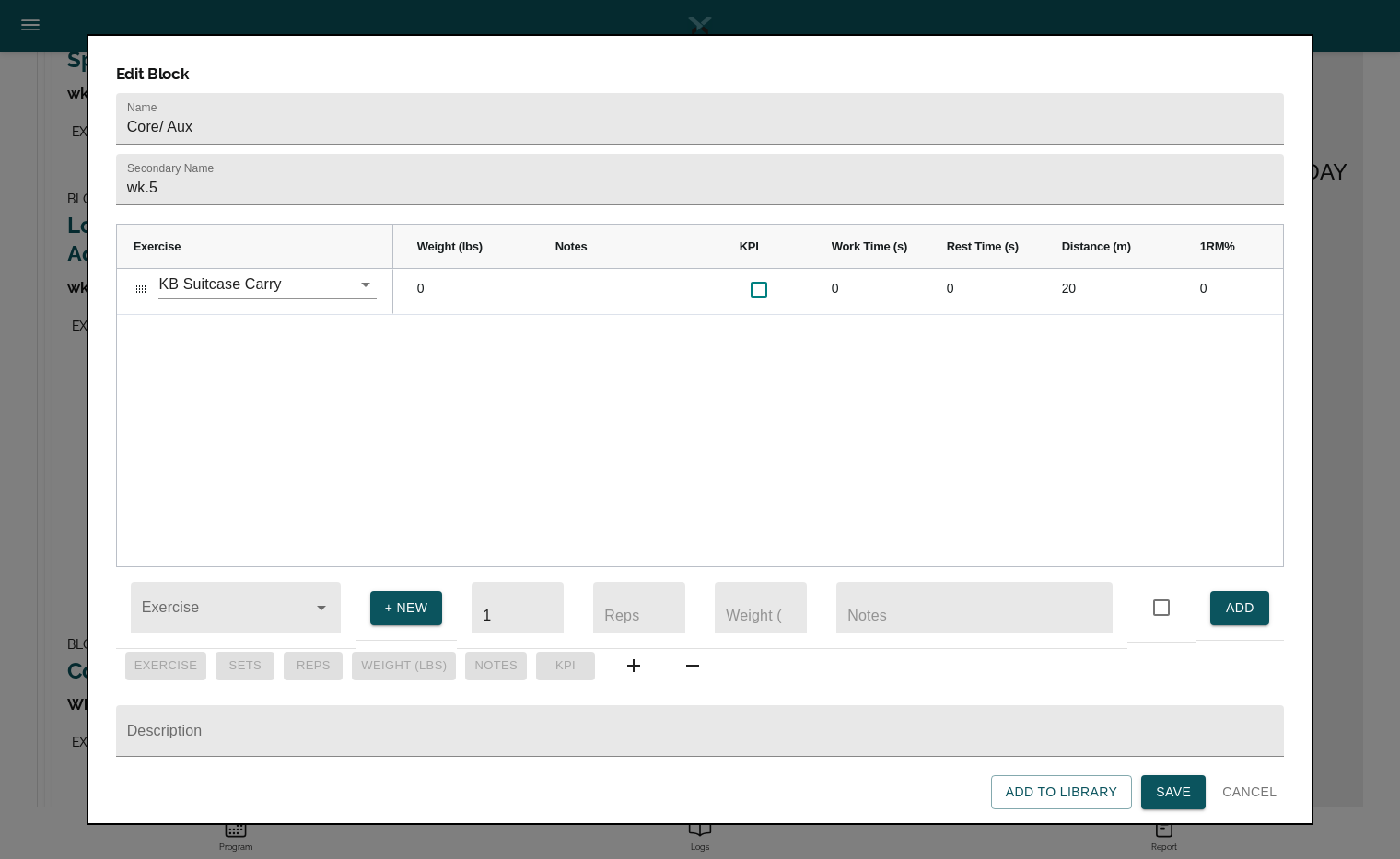 click on "3 2 0 0 0 20 0 0" at bounding box center (838, 417) 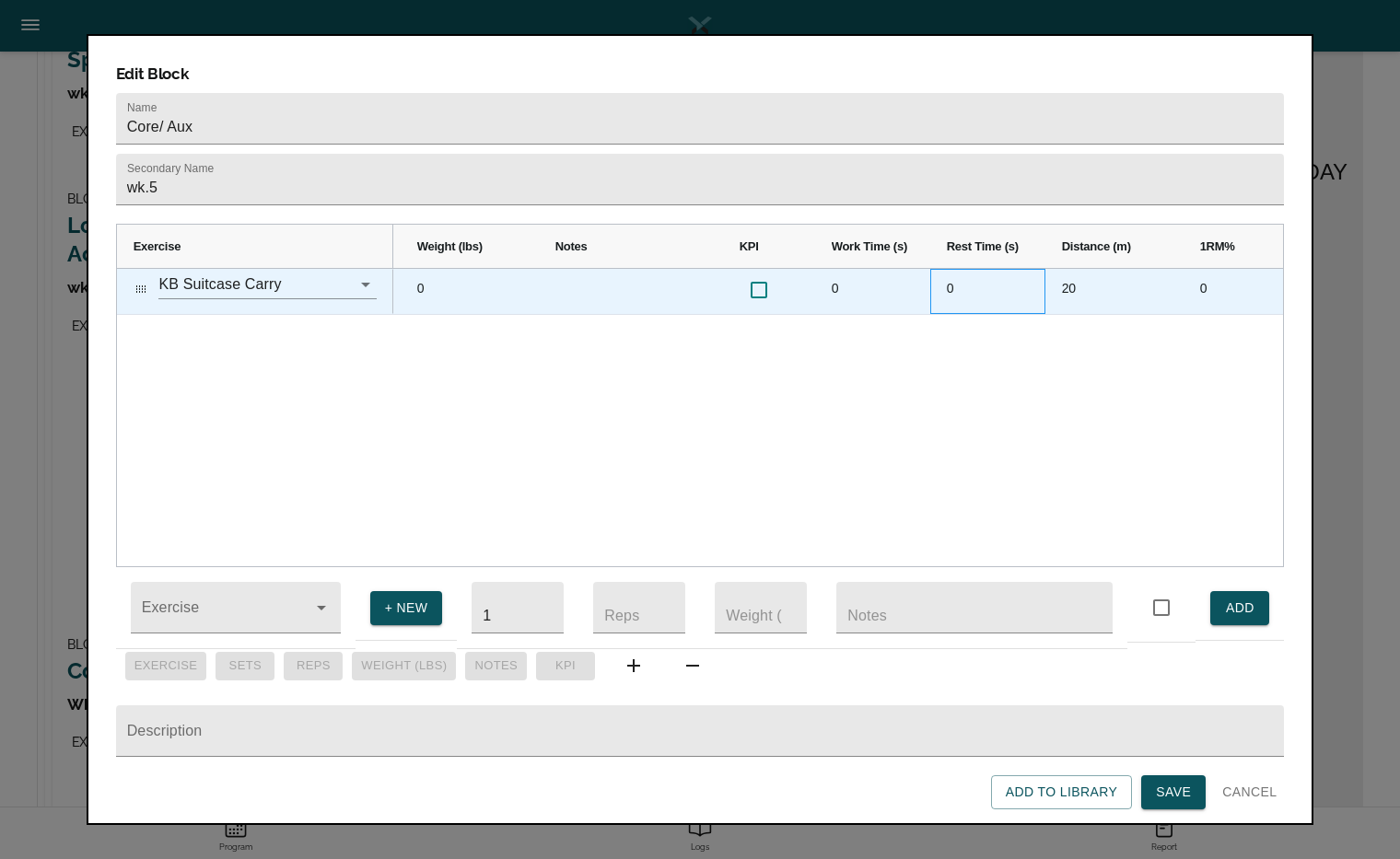click on "0" at bounding box center [987, 291] 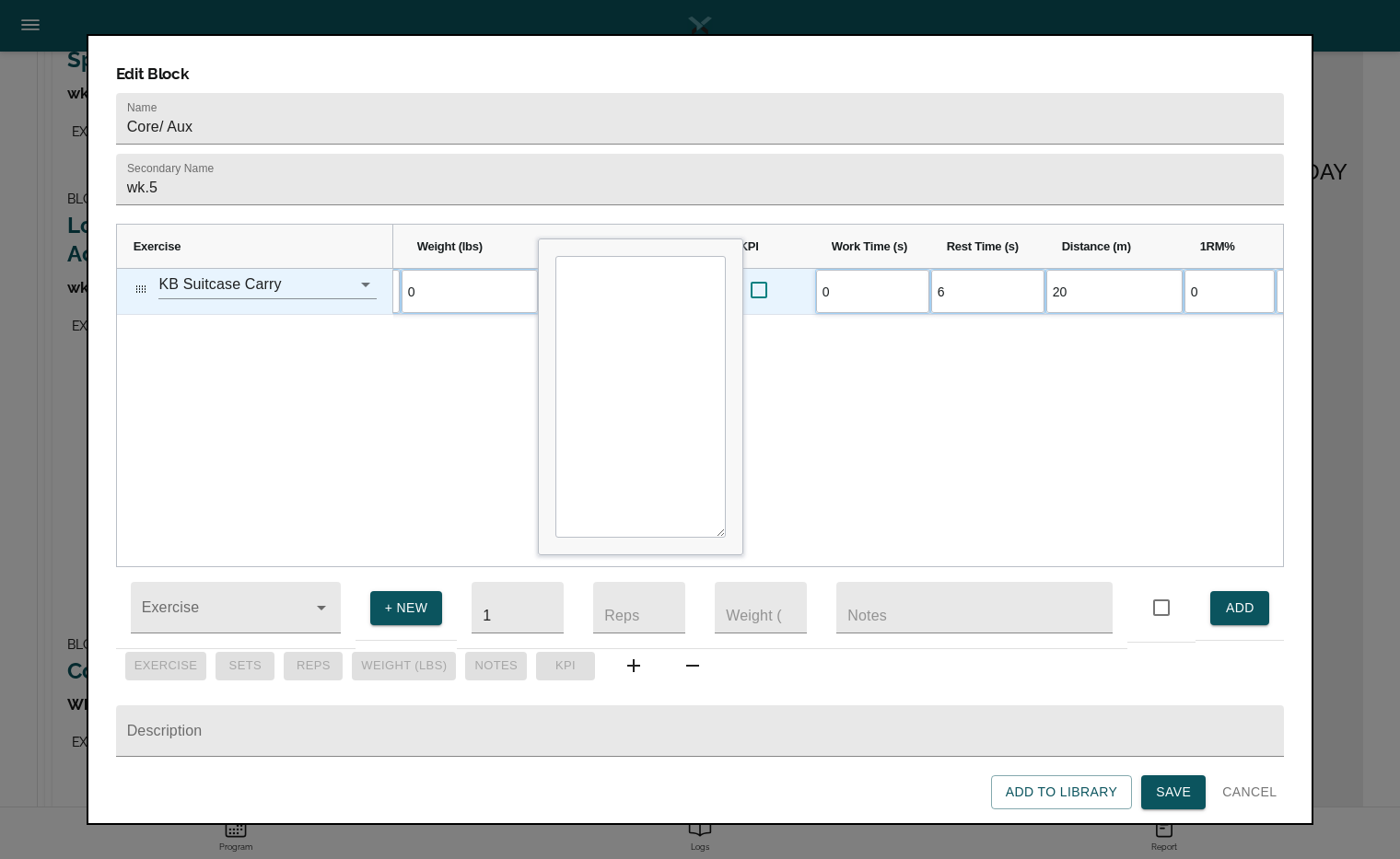 scroll, scrollTop: 0, scrollLeft: 0, axis: both 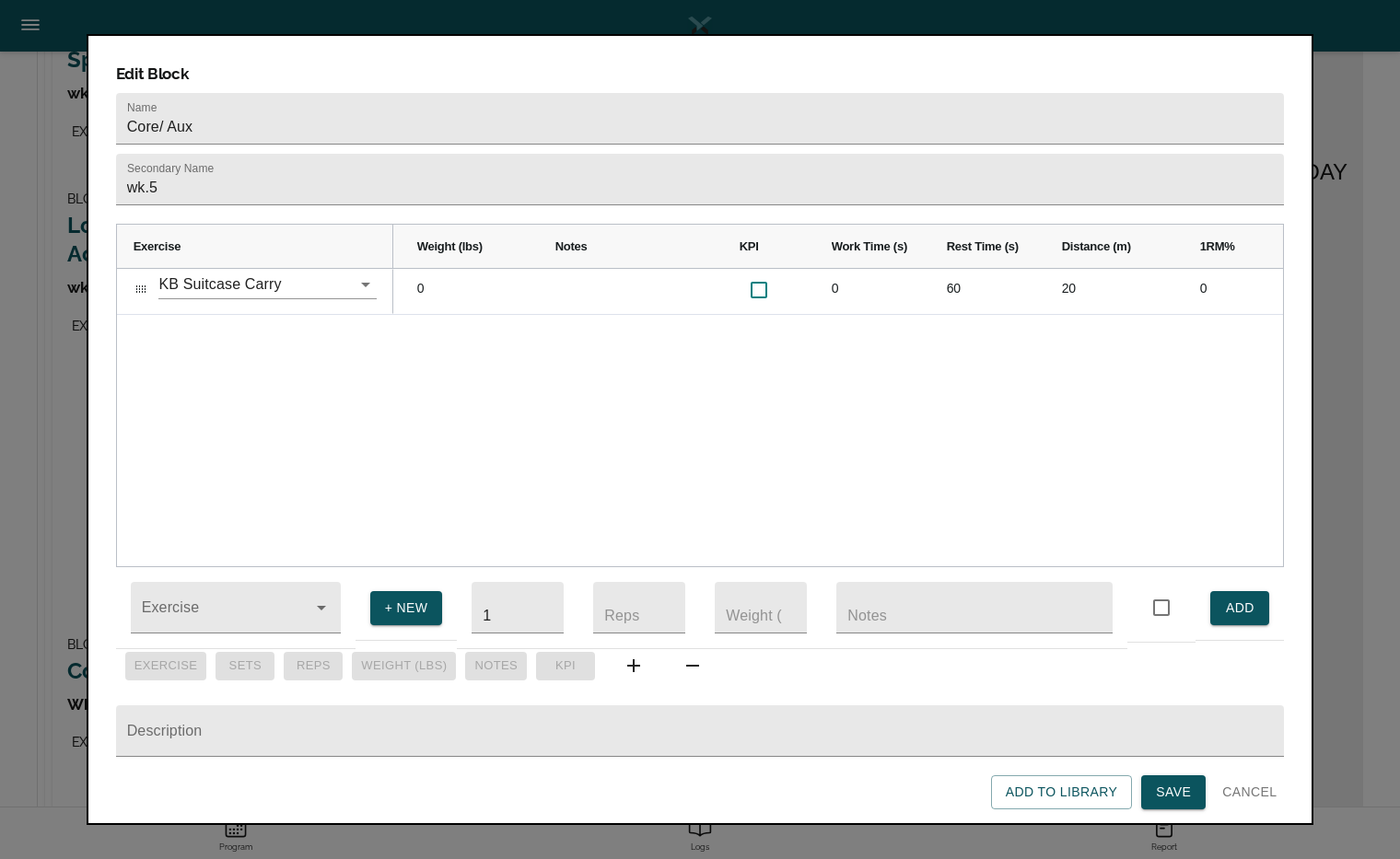 click on "3 2 0 0 60 20 0 0" at bounding box center (838, 417) 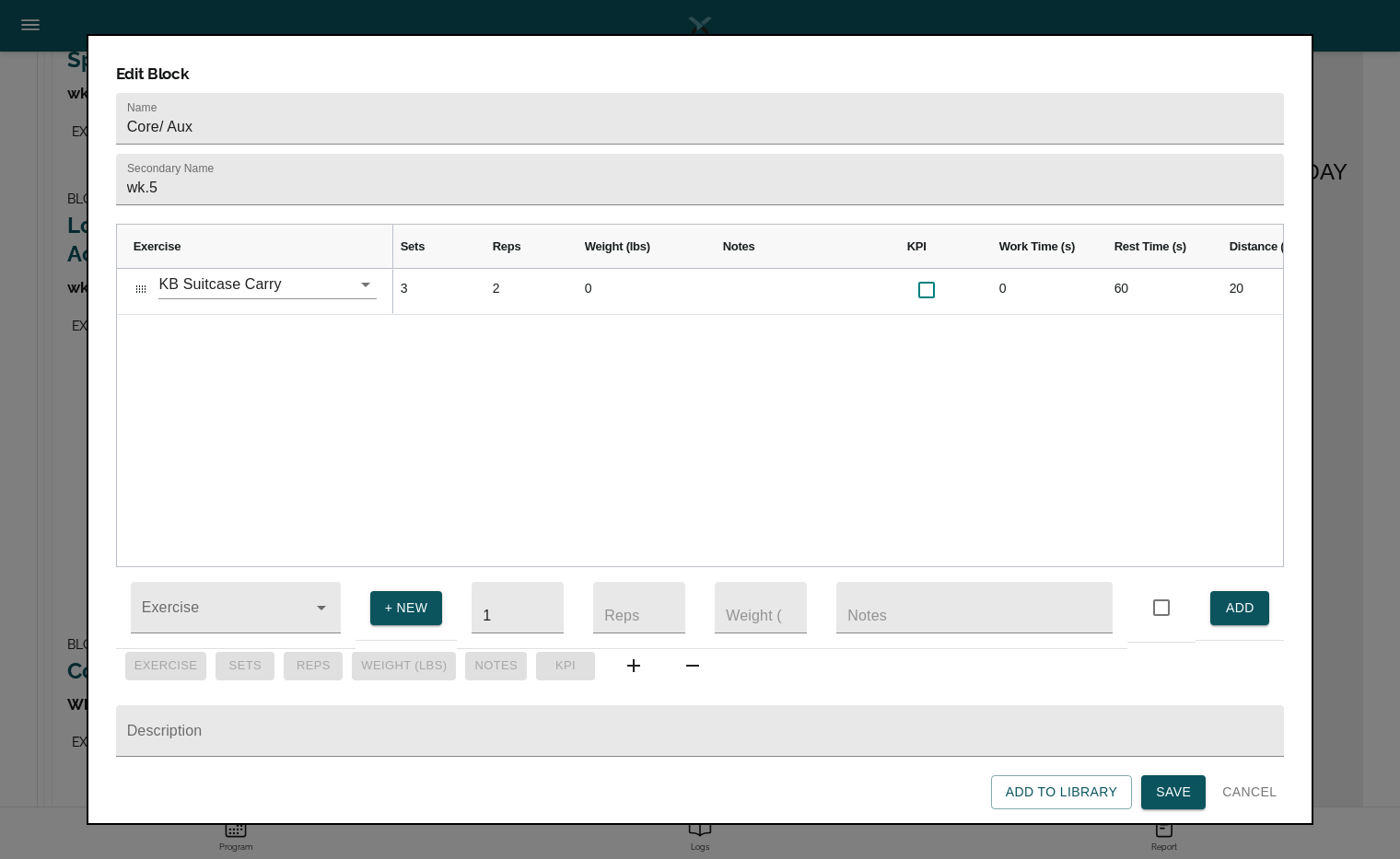 scroll, scrollTop: 0, scrollLeft: 284, axis: horizontal 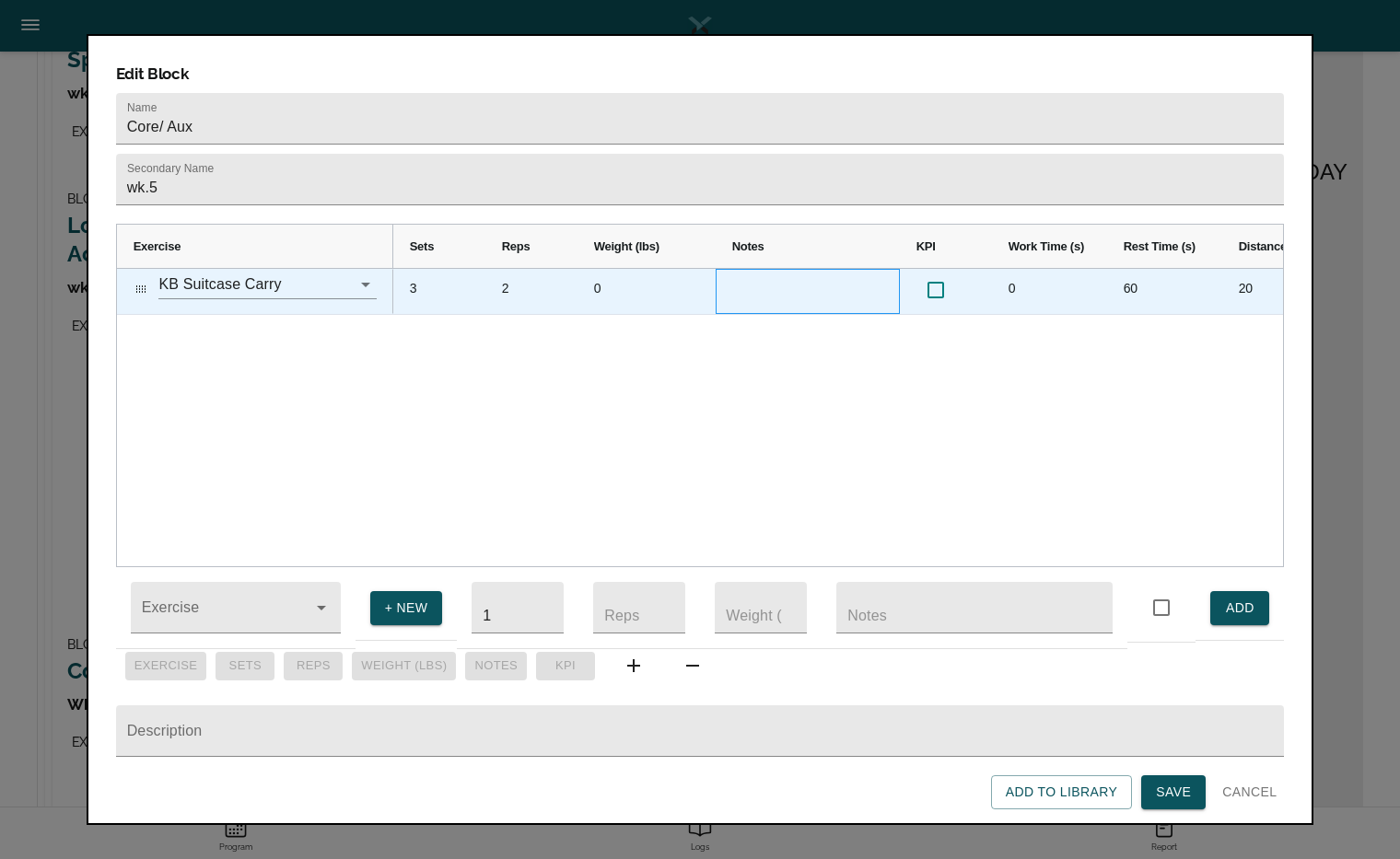 click at bounding box center (808, 291) 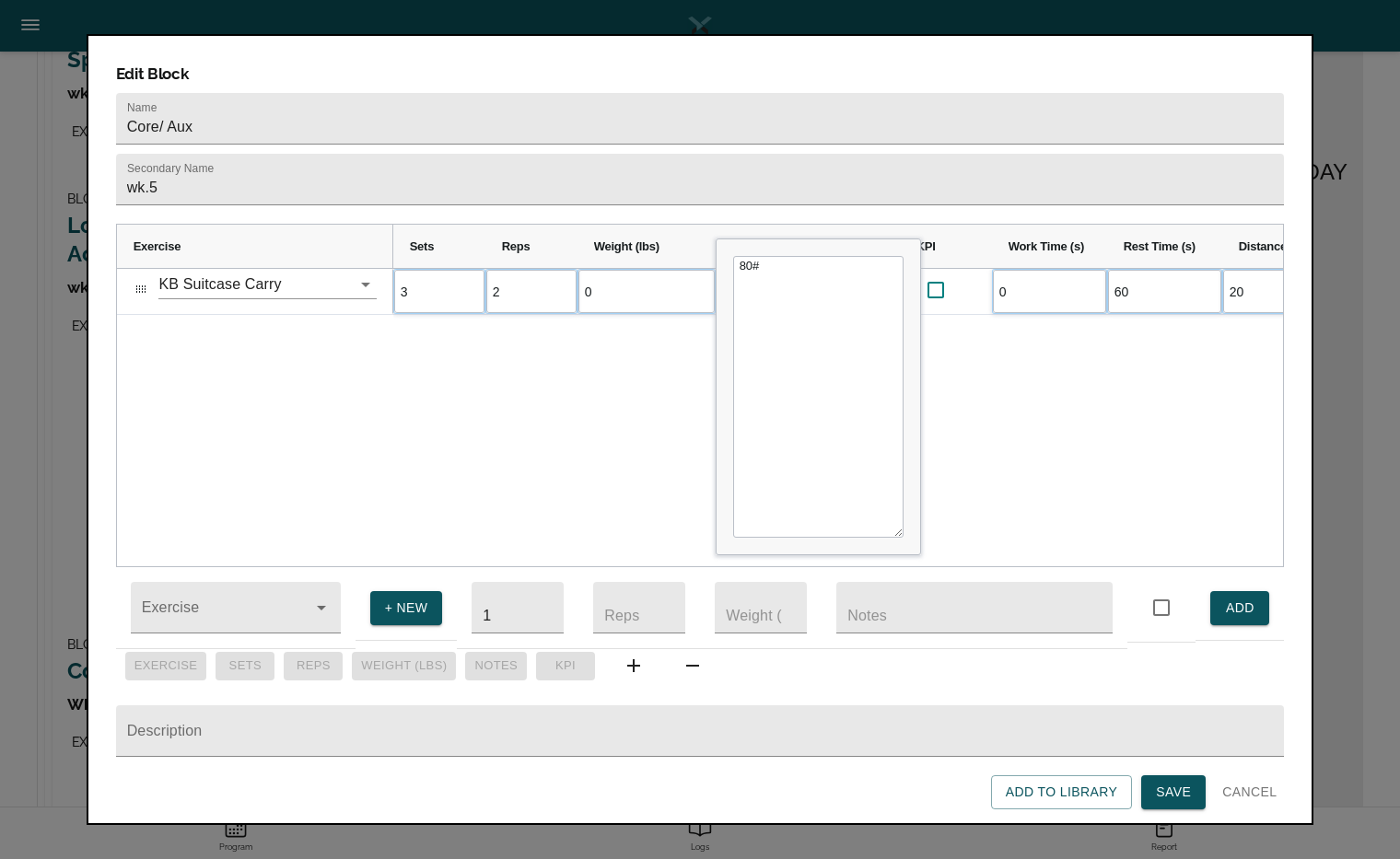 type on "80#+" 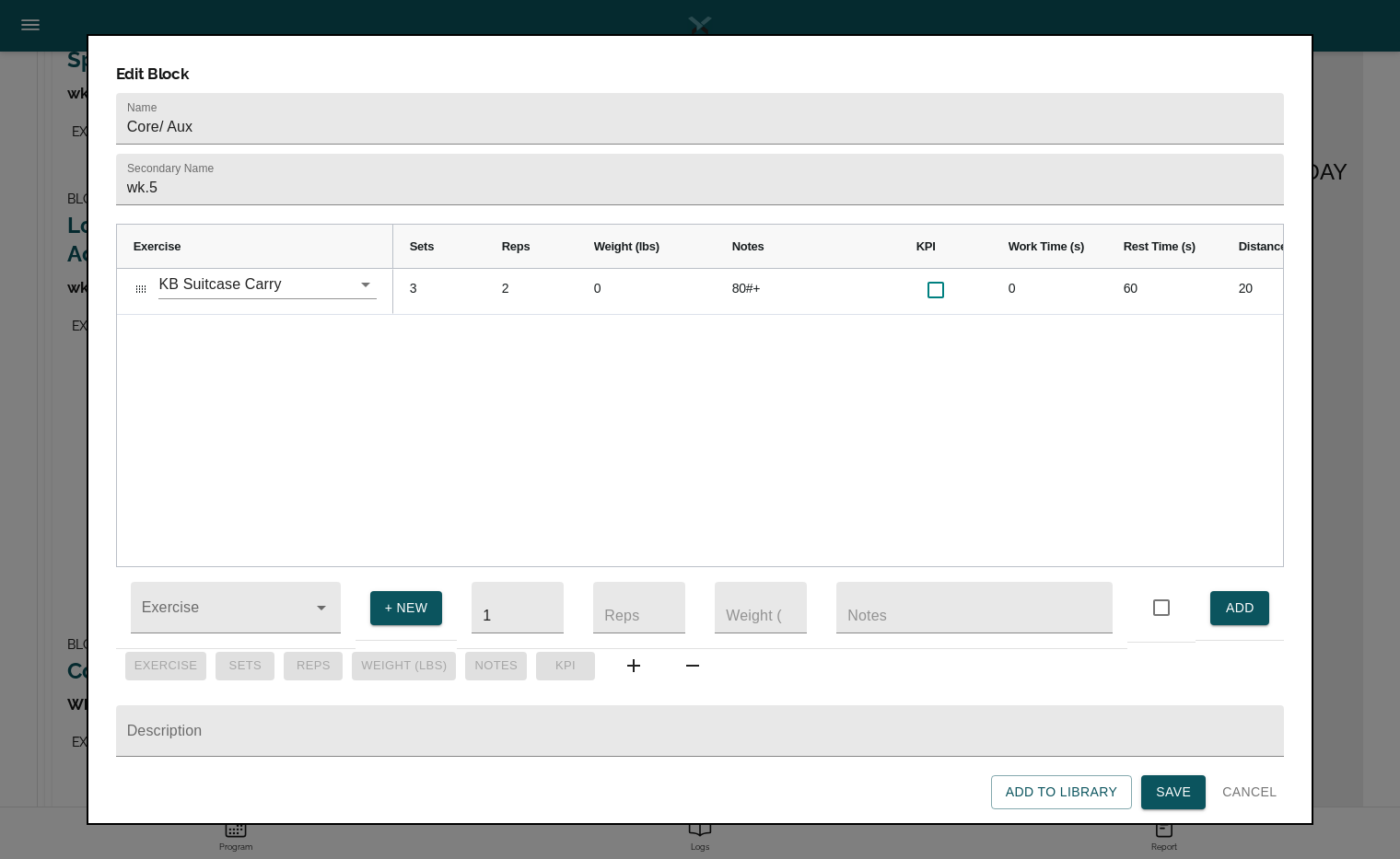 click on "0 80#+ 0 60 20 0 0 2 3" at bounding box center (838, 417) 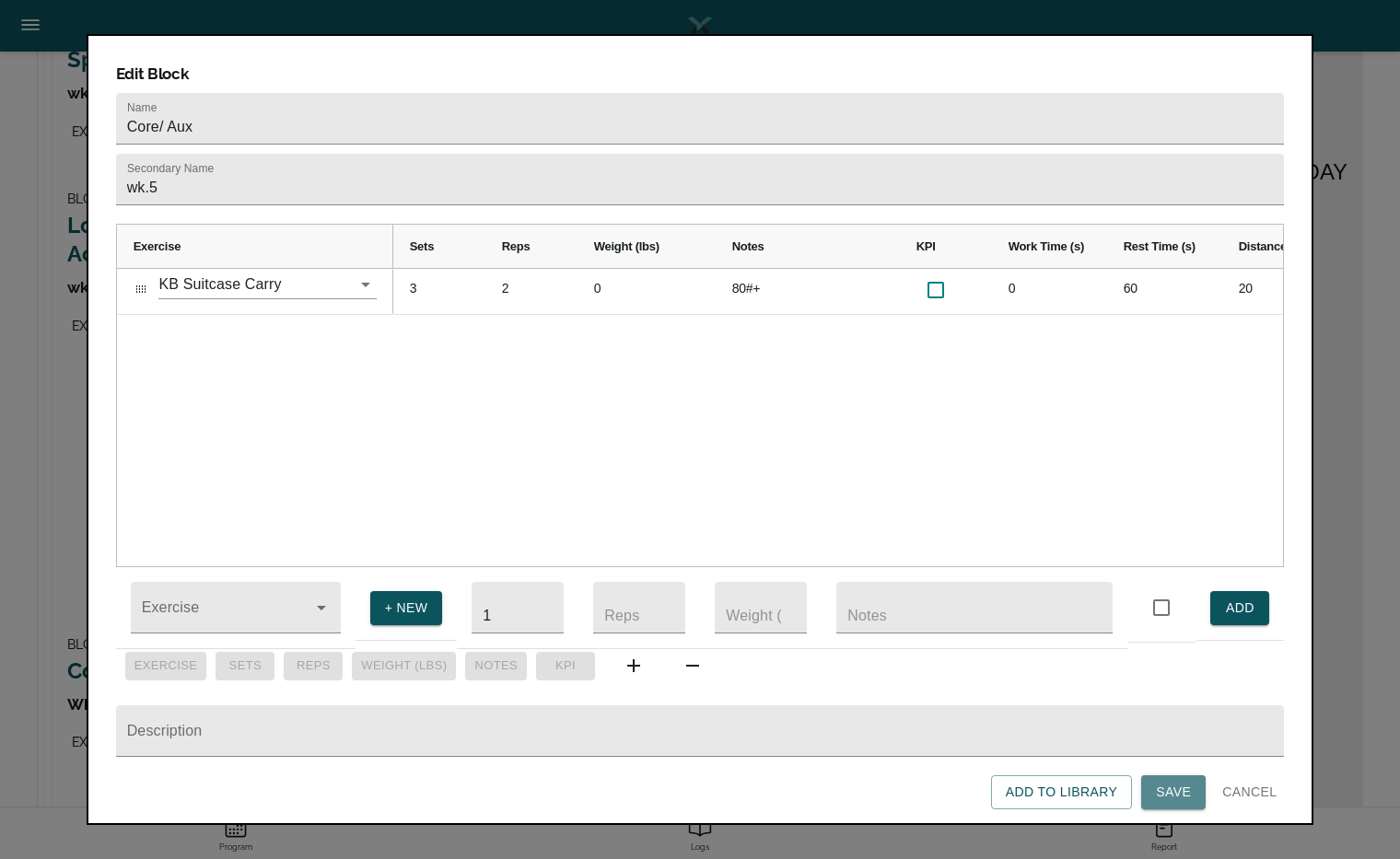 click on "Save" at bounding box center [1173, 792] 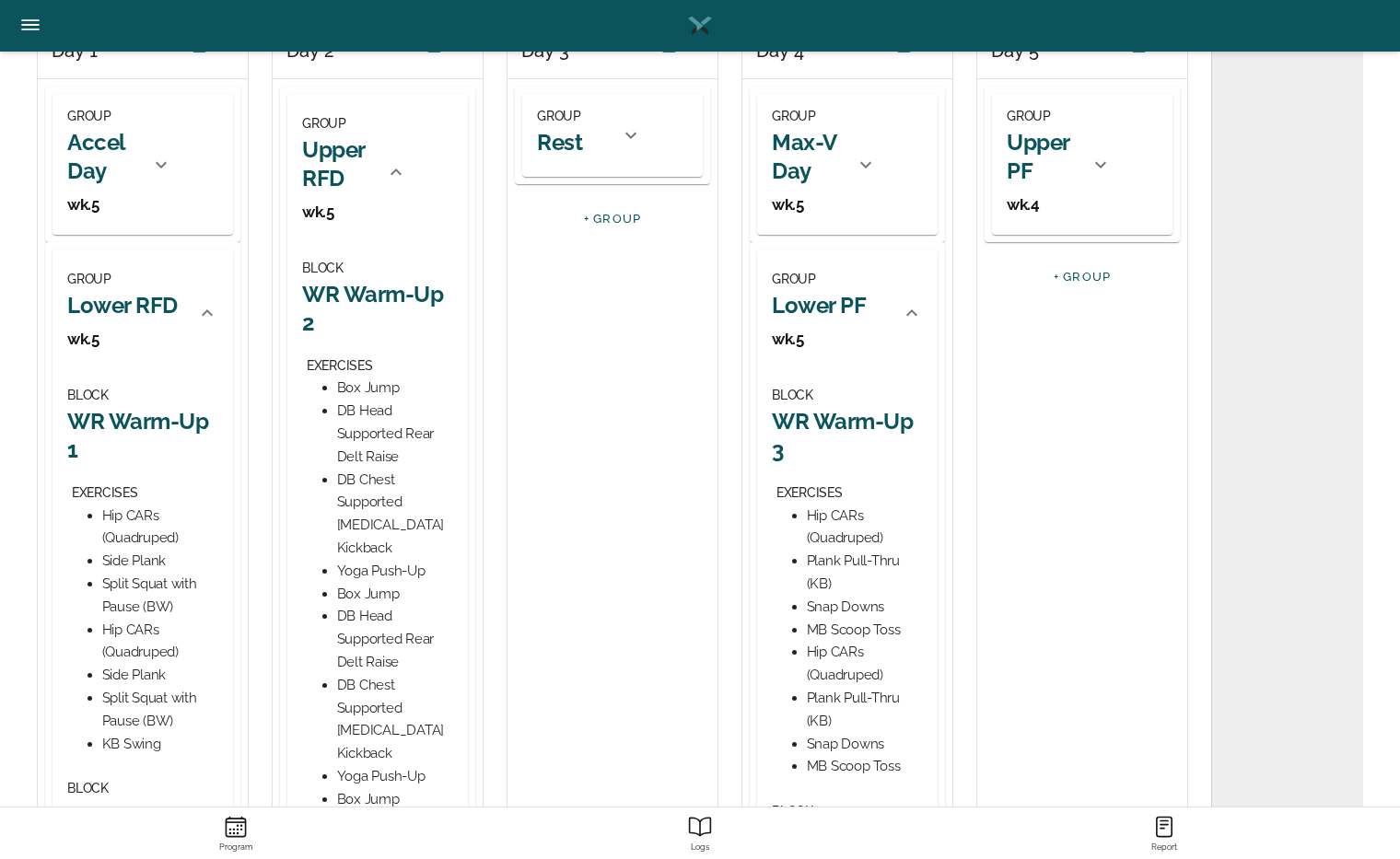 scroll, scrollTop: 234, scrollLeft: 0, axis: vertical 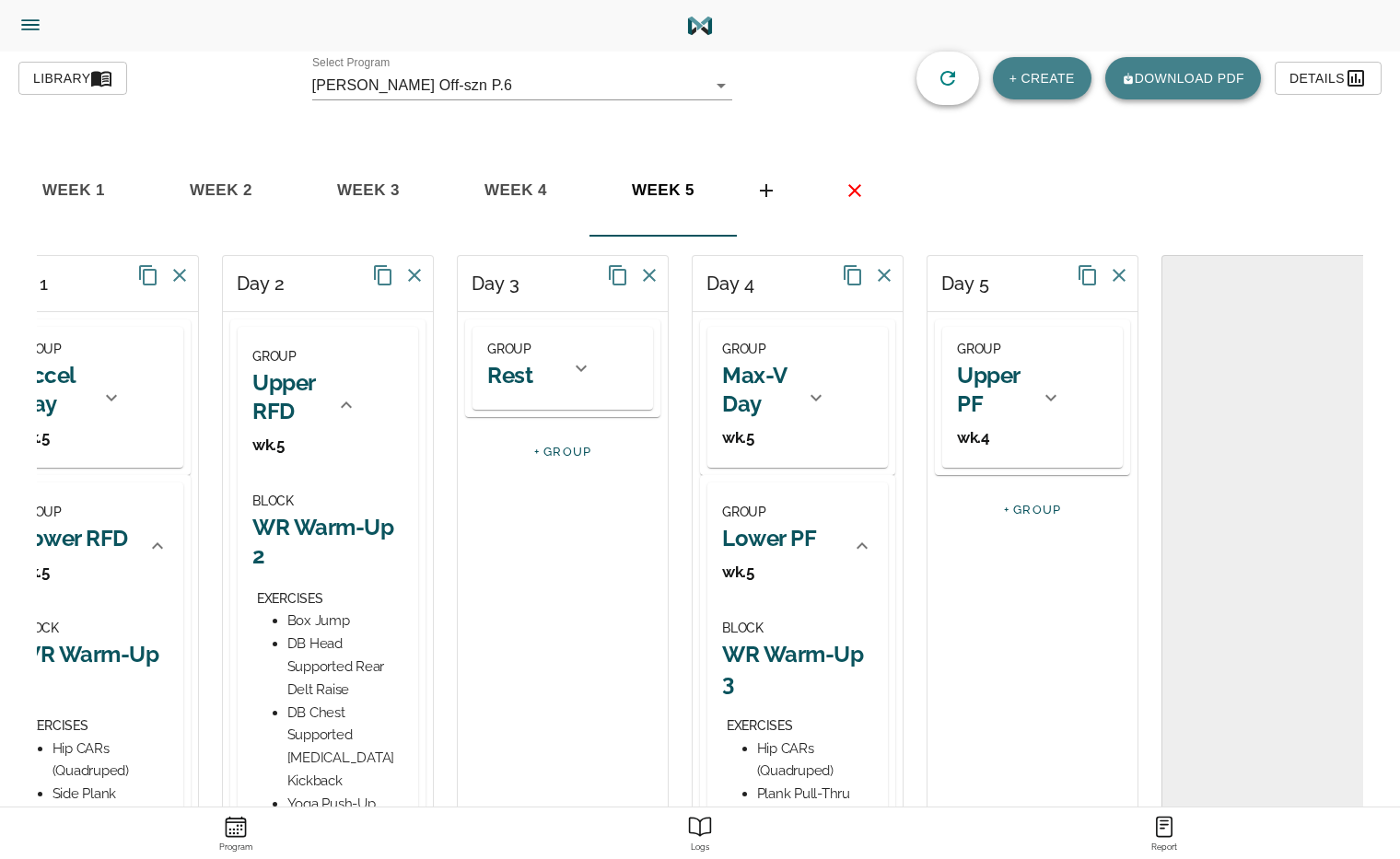 click on "Upper PF" at bounding box center [993, 389] 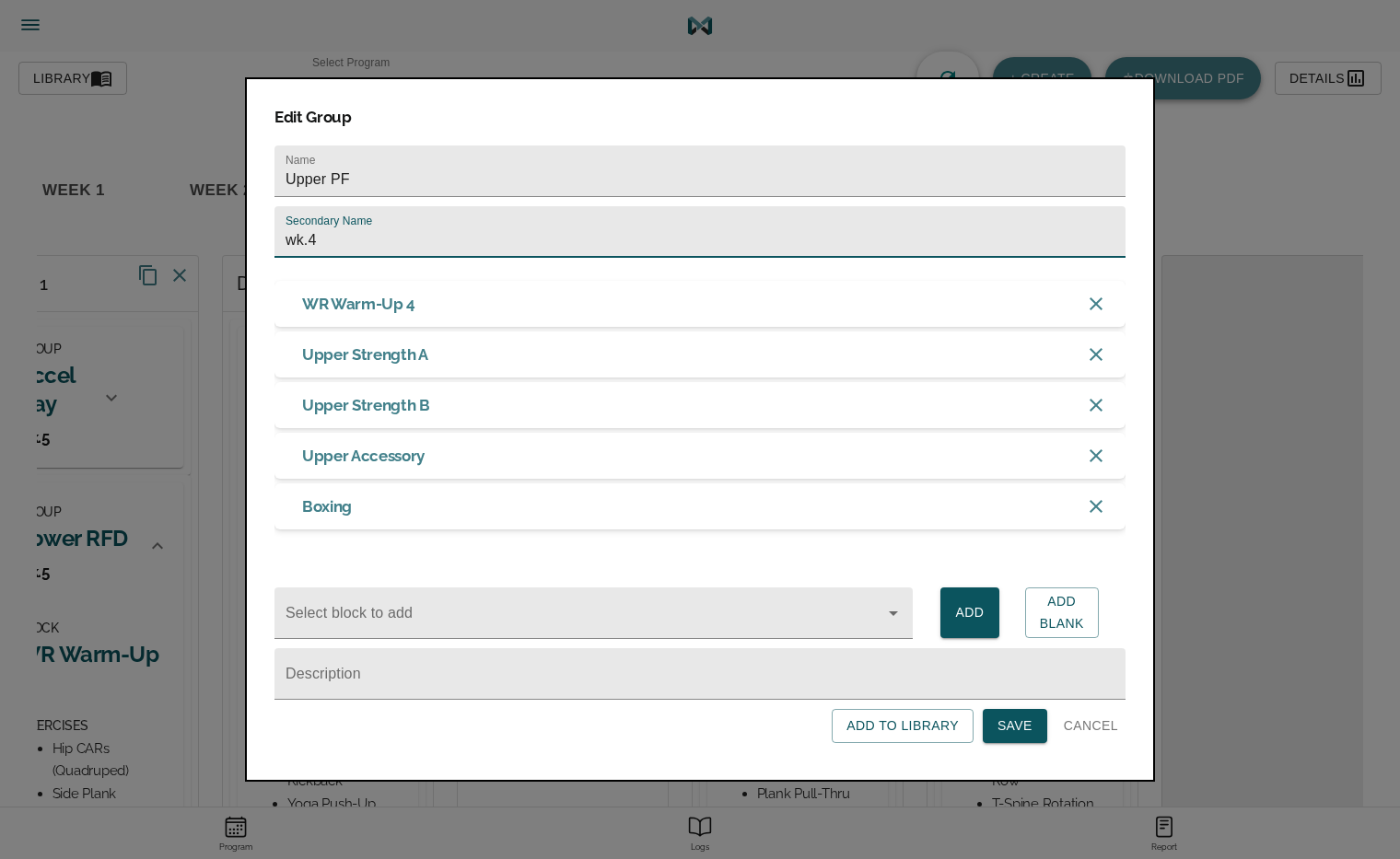 click on "wk.4" at bounding box center [700, 232] 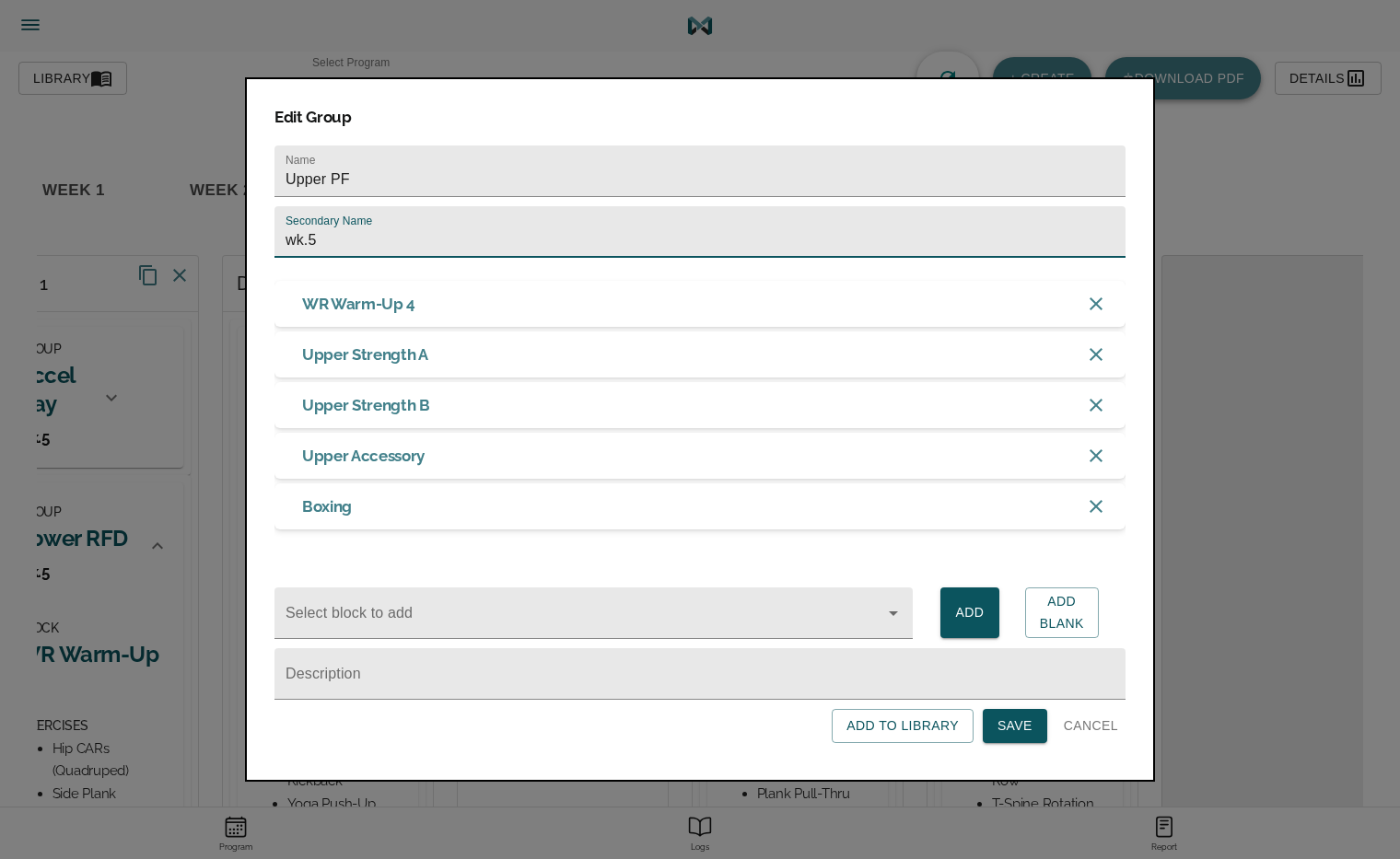 type on "wk.5" 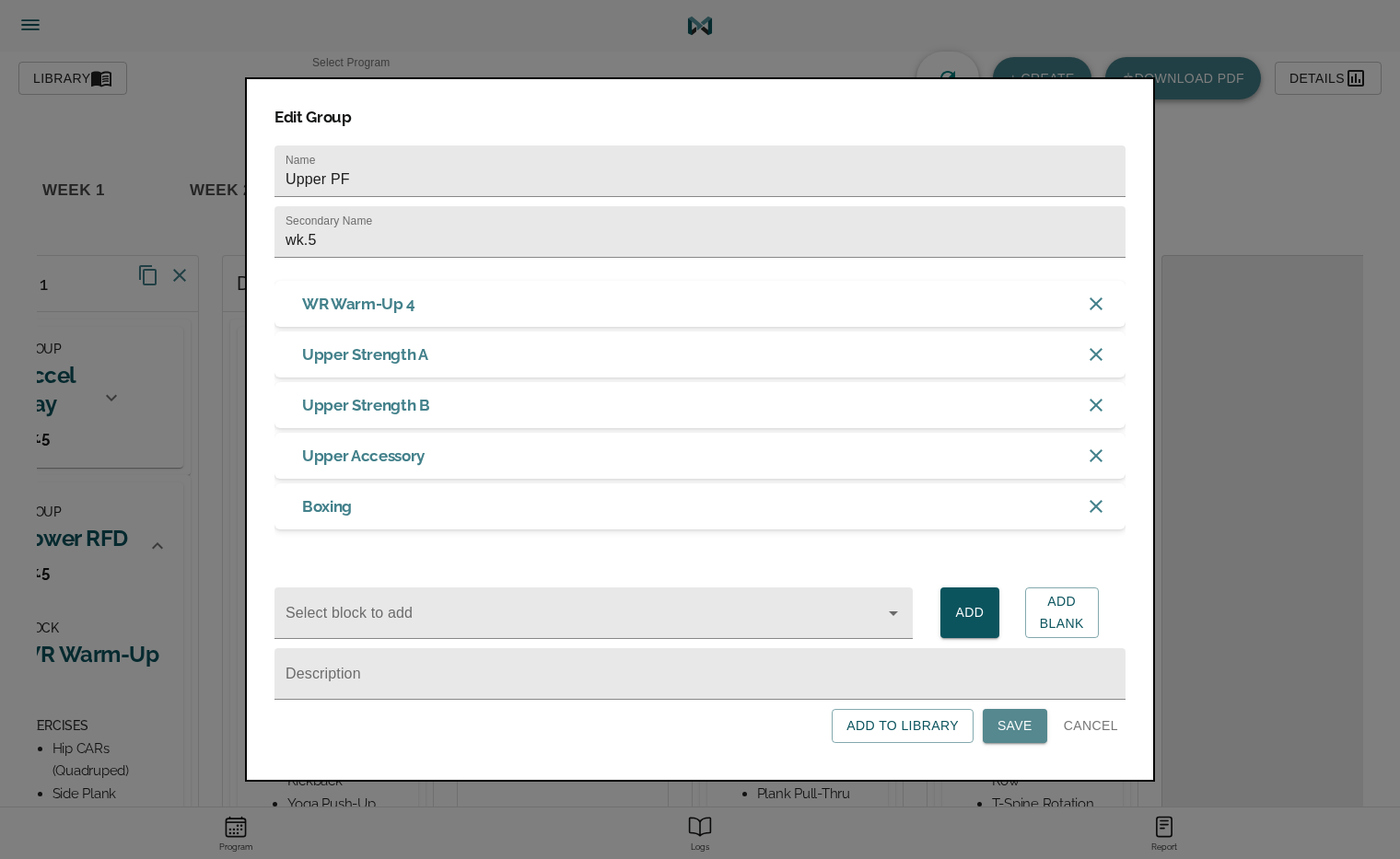 click on "Save" at bounding box center (1015, 726) 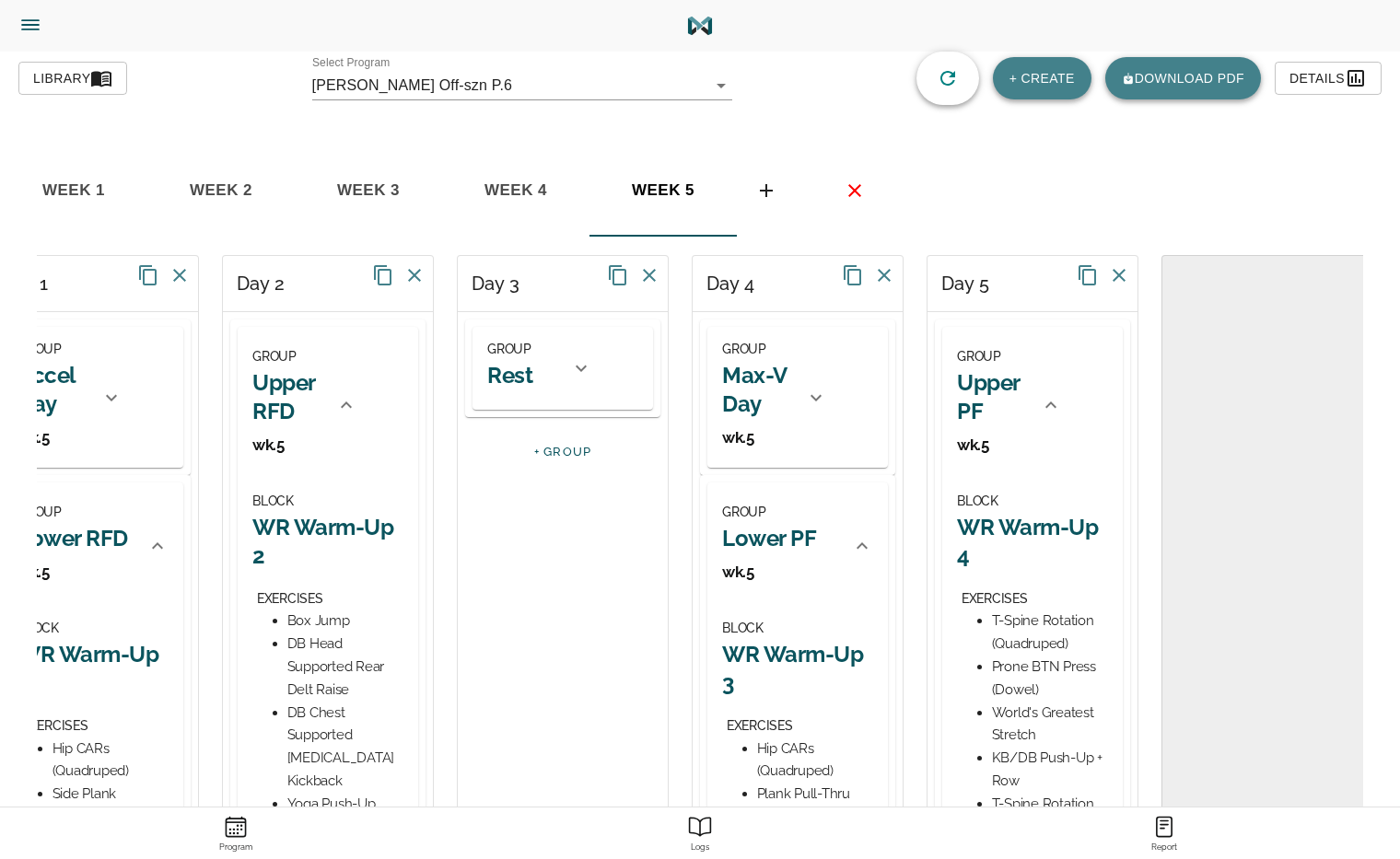 scroll, scrollTop: 0, scrollLeft: 53, axis: horizontal 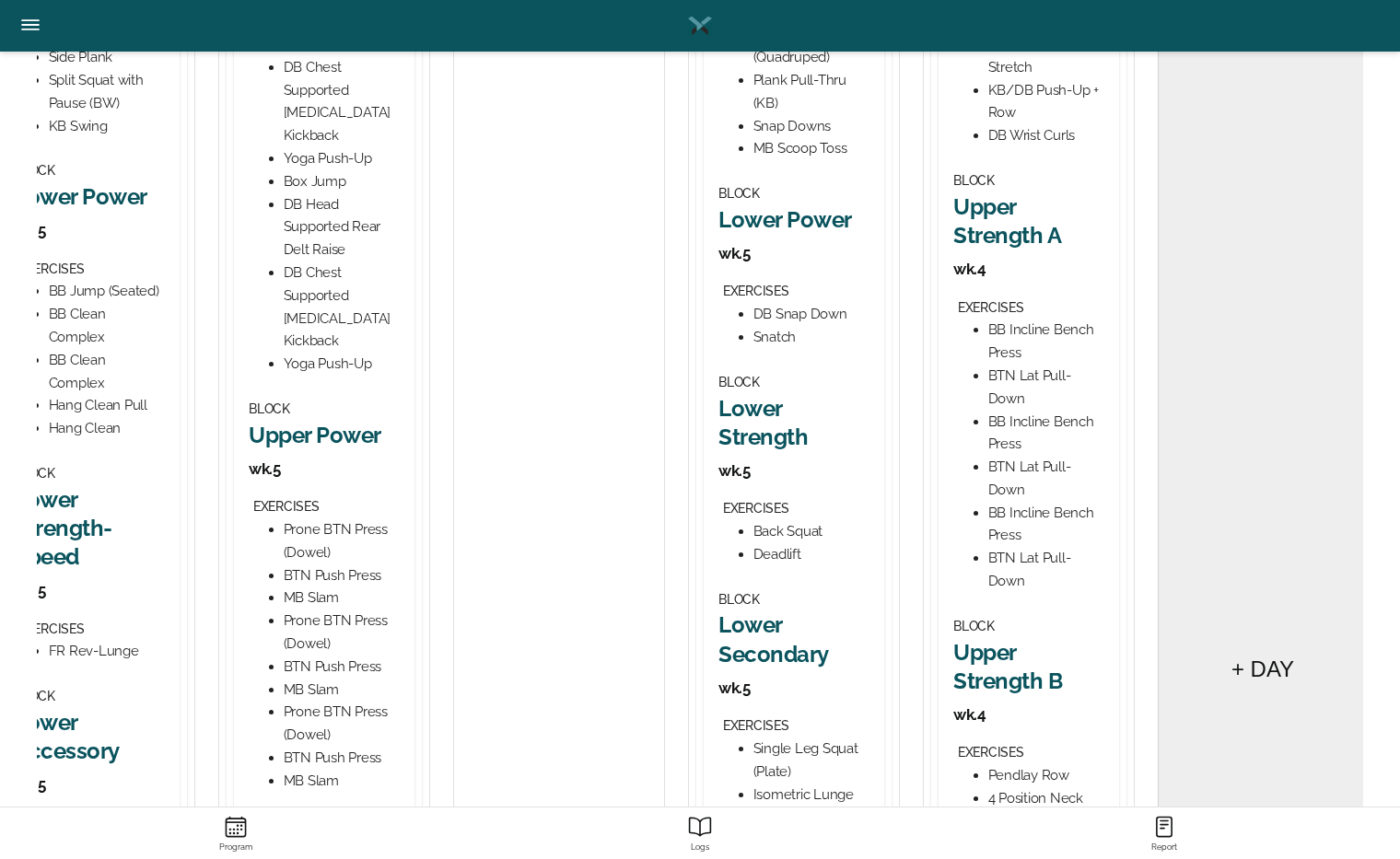 click on "Upper Strength A" at bounding box center (1029, 221) 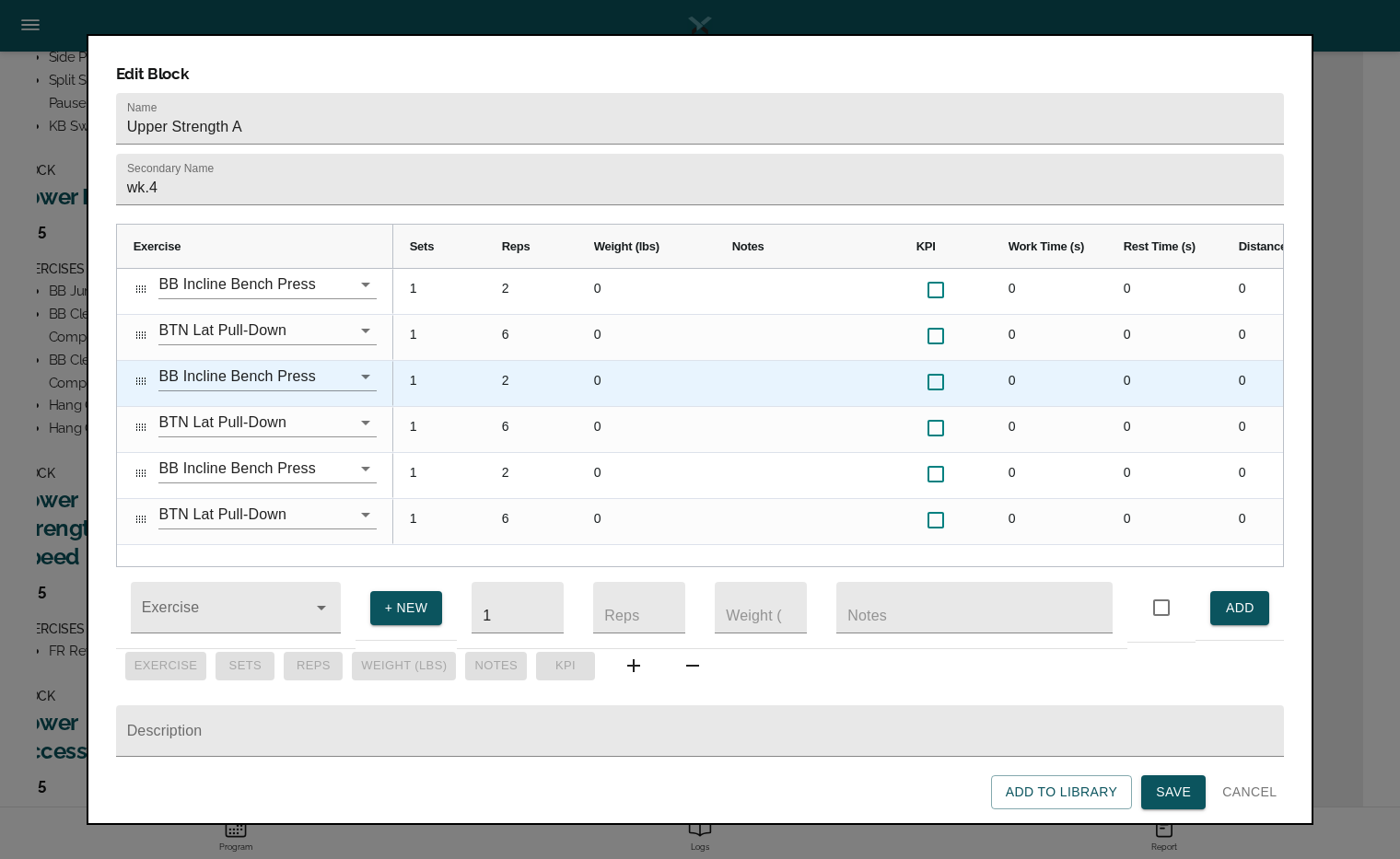 scroll, scrollTop: 0, scrollLeft: 146, axis: horizontal 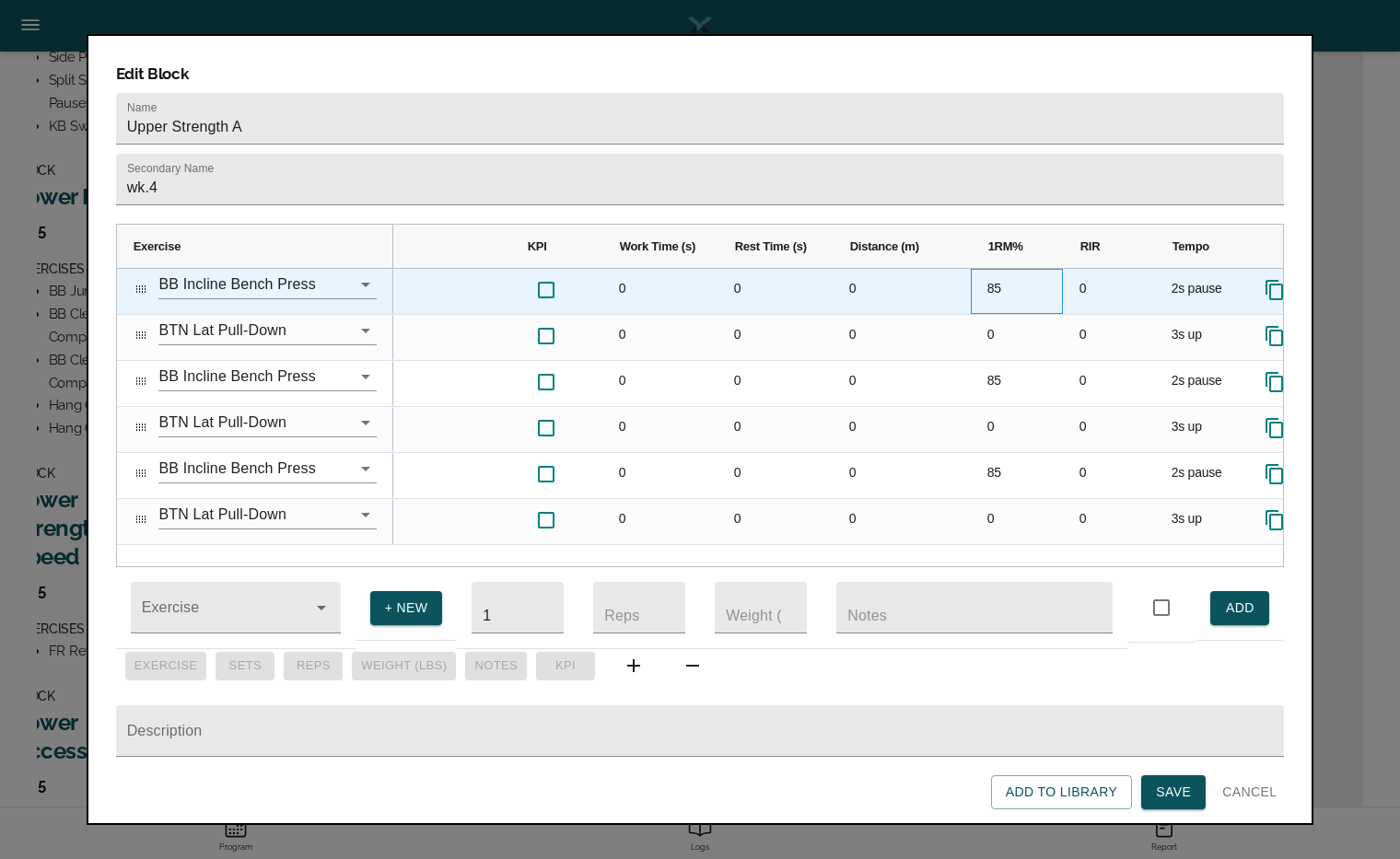 click on "85" at bounding box center (1017, 291) 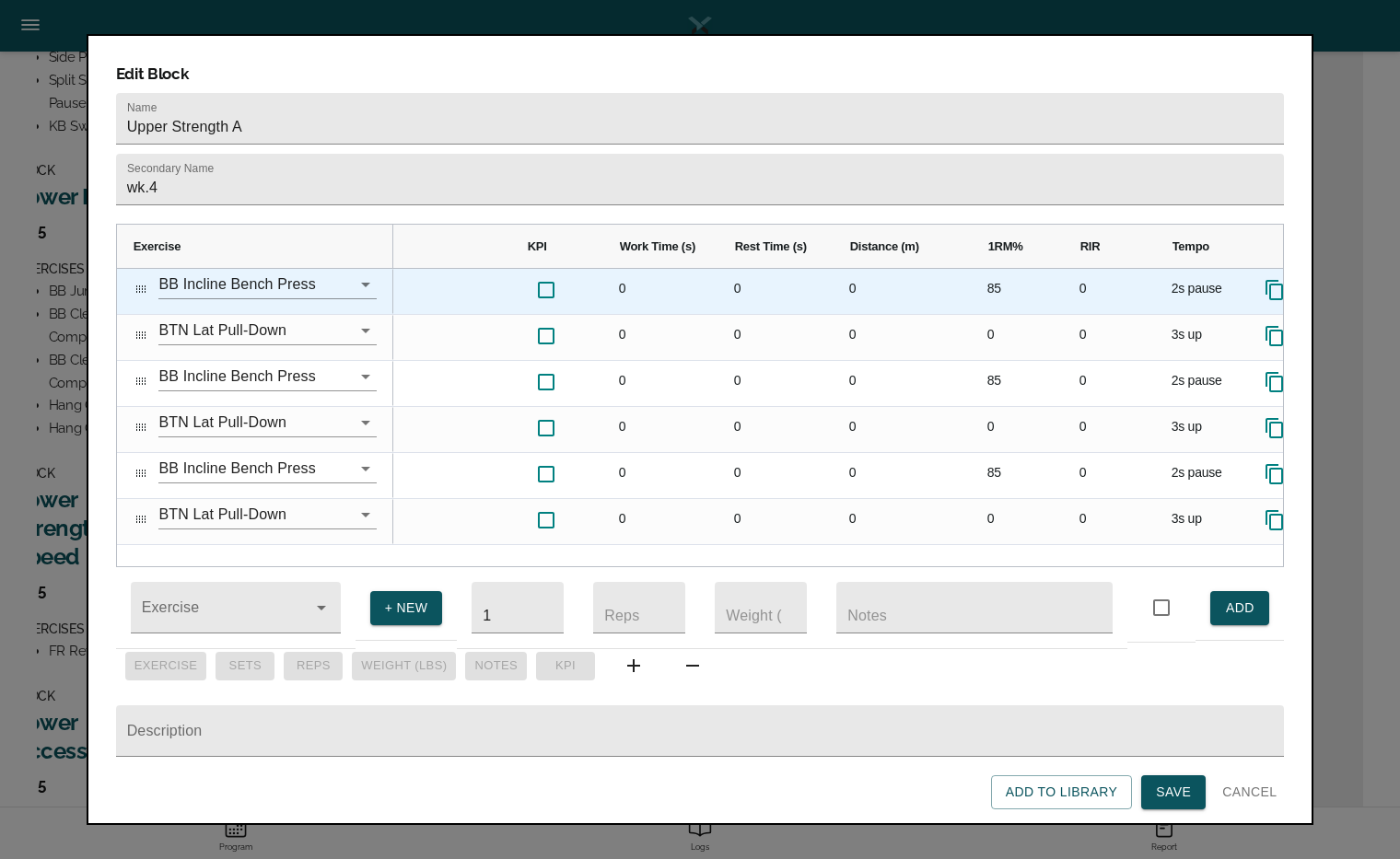 scroll, scrollTop: 0, scrollLeft: 0, axis: both 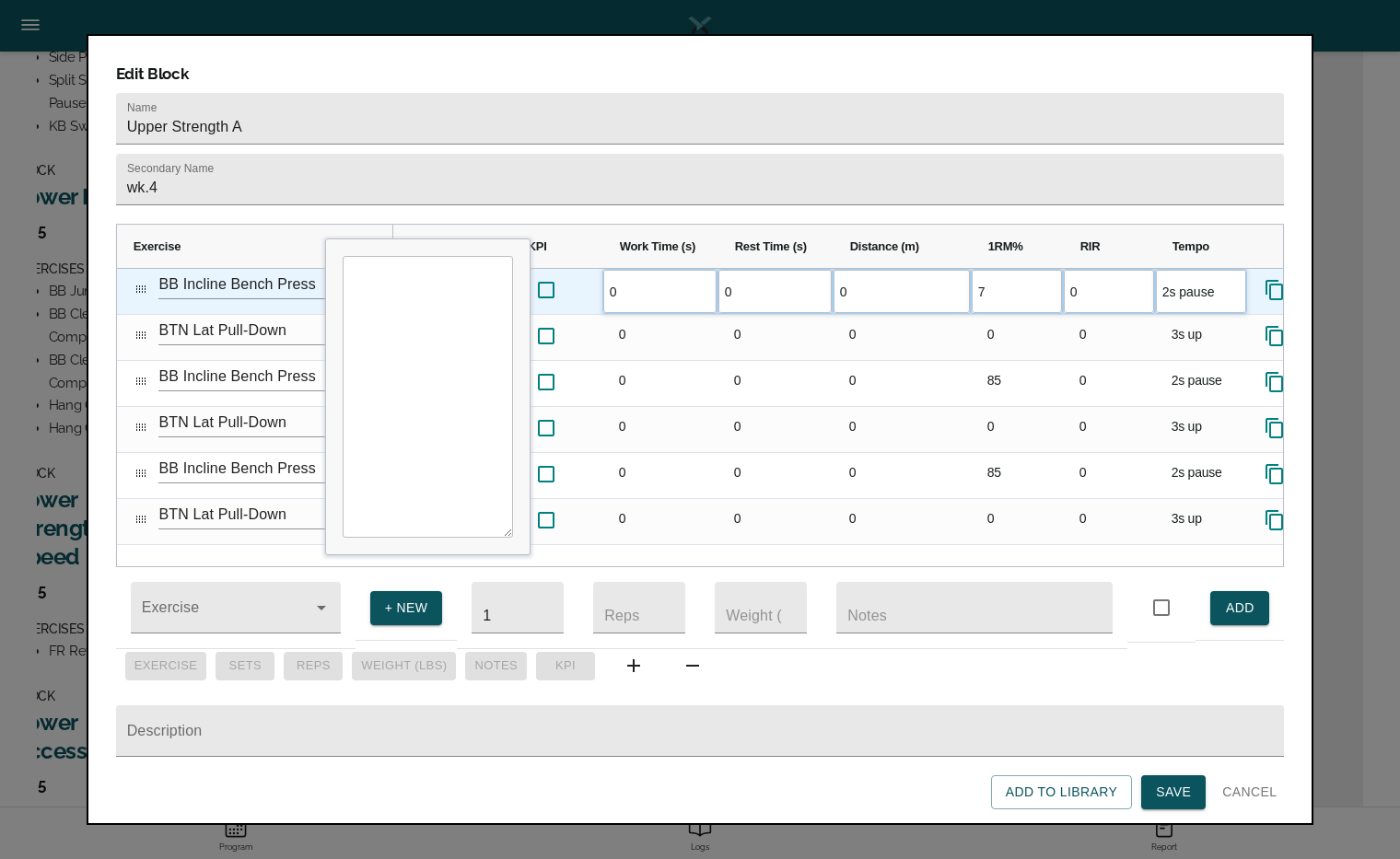 type on "70" 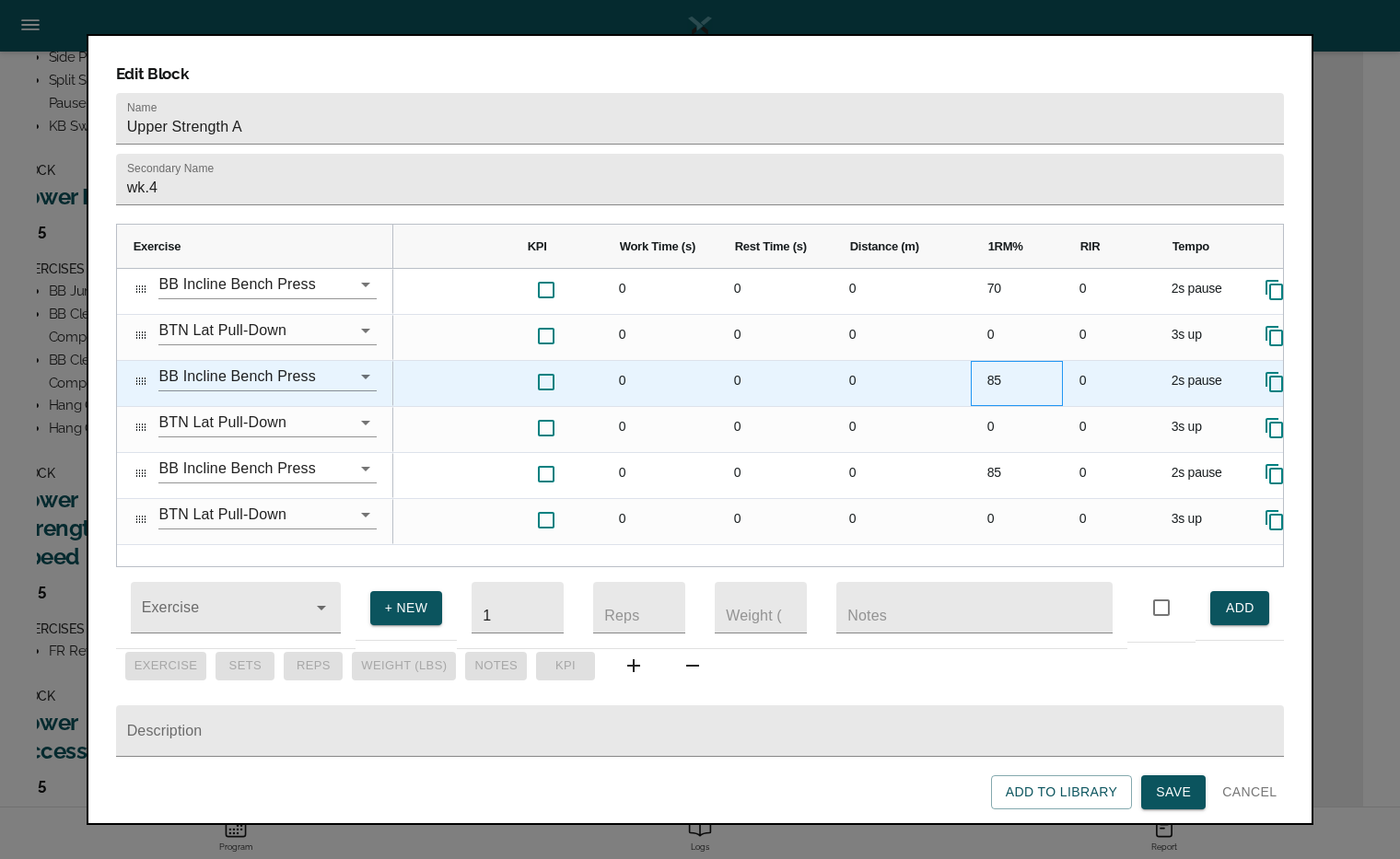 click on "85" at bounding box center [1017, 383] 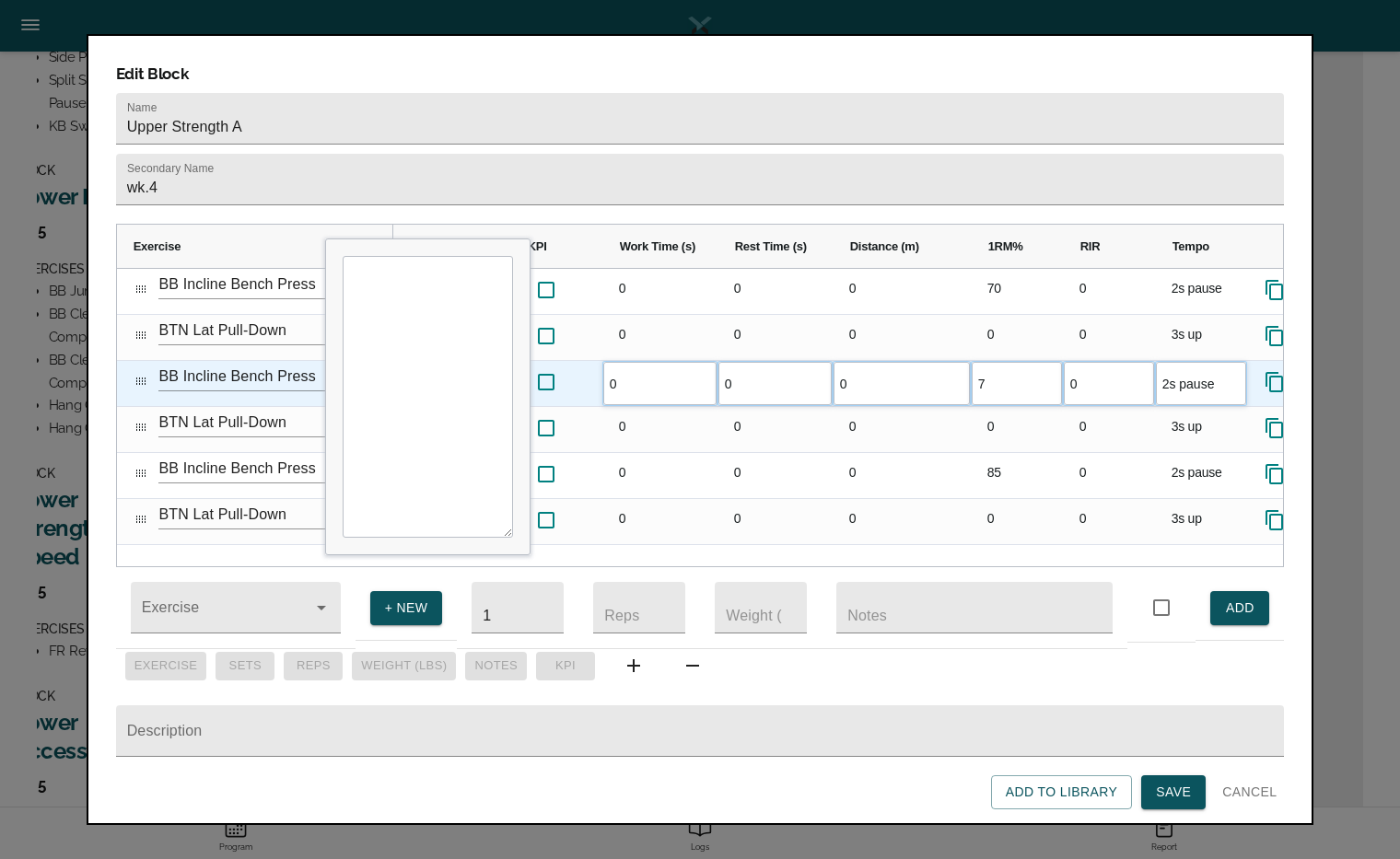 scroll, scrollTop: 0, scrollLeft: 0, axis: both 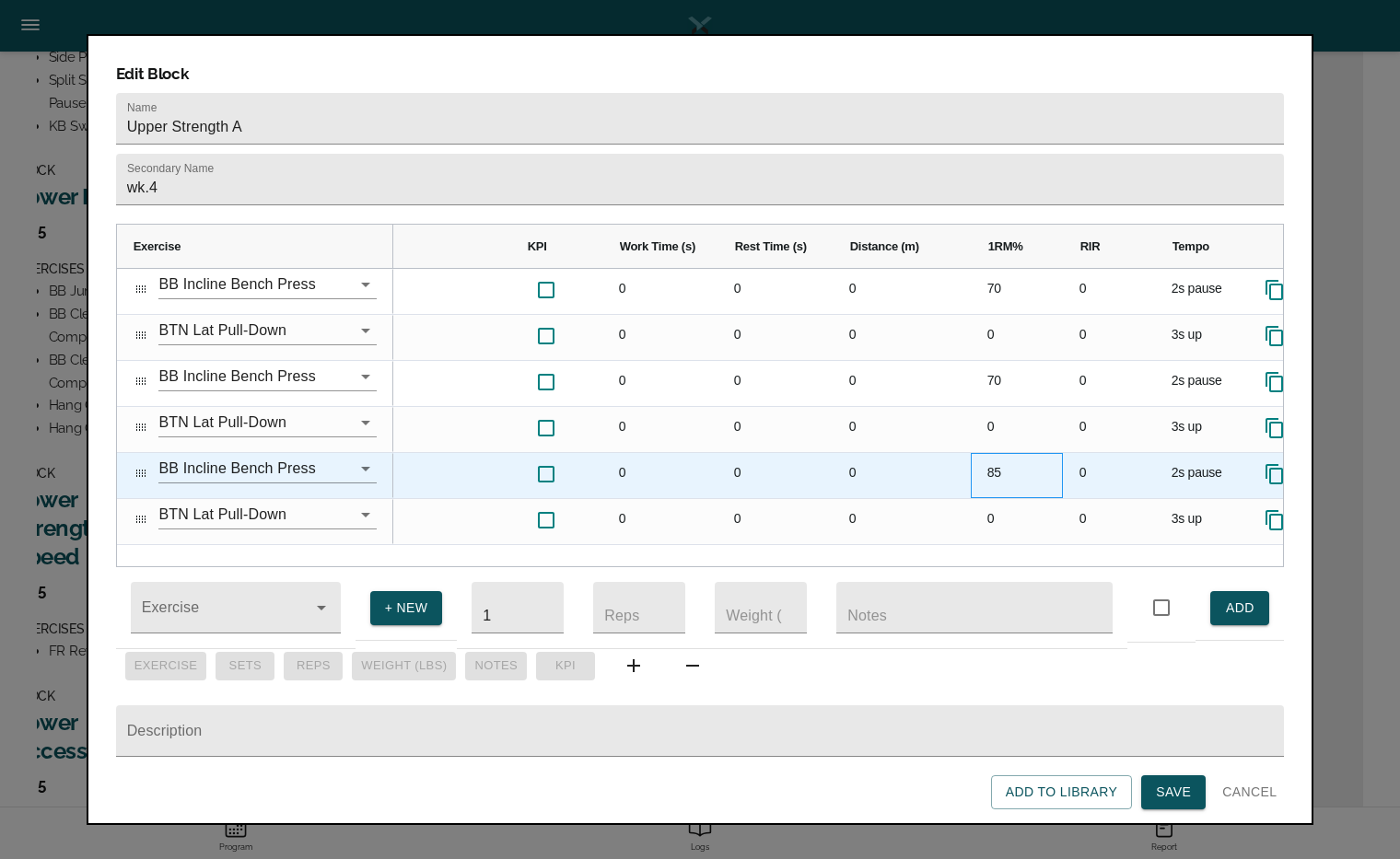 click on "85" at bounding box center (1017, 475) 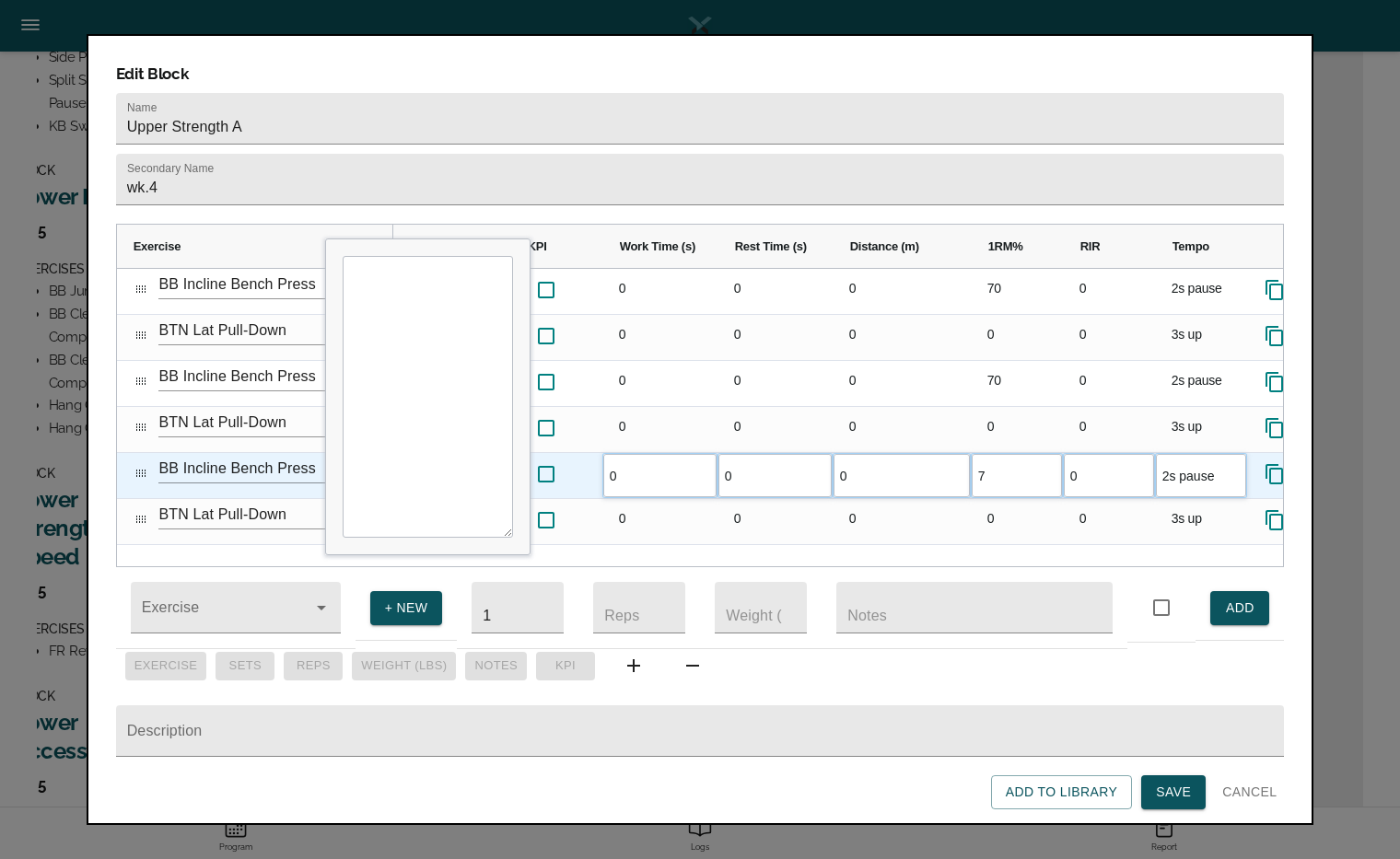 scroll, scrollTop: 0, scrollLeft: 0, axis: both 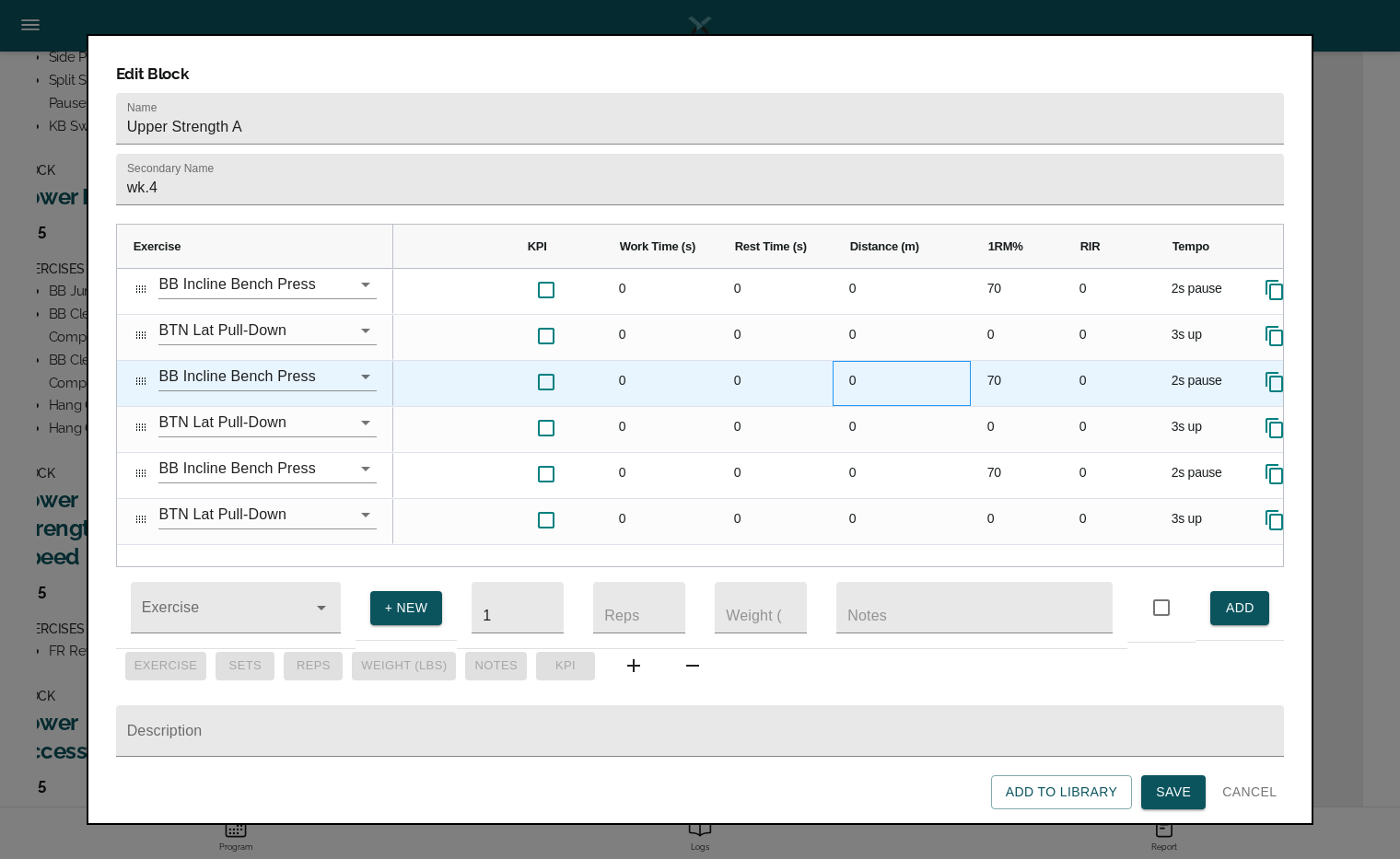 click on "0" at bounding box center (902, 383) 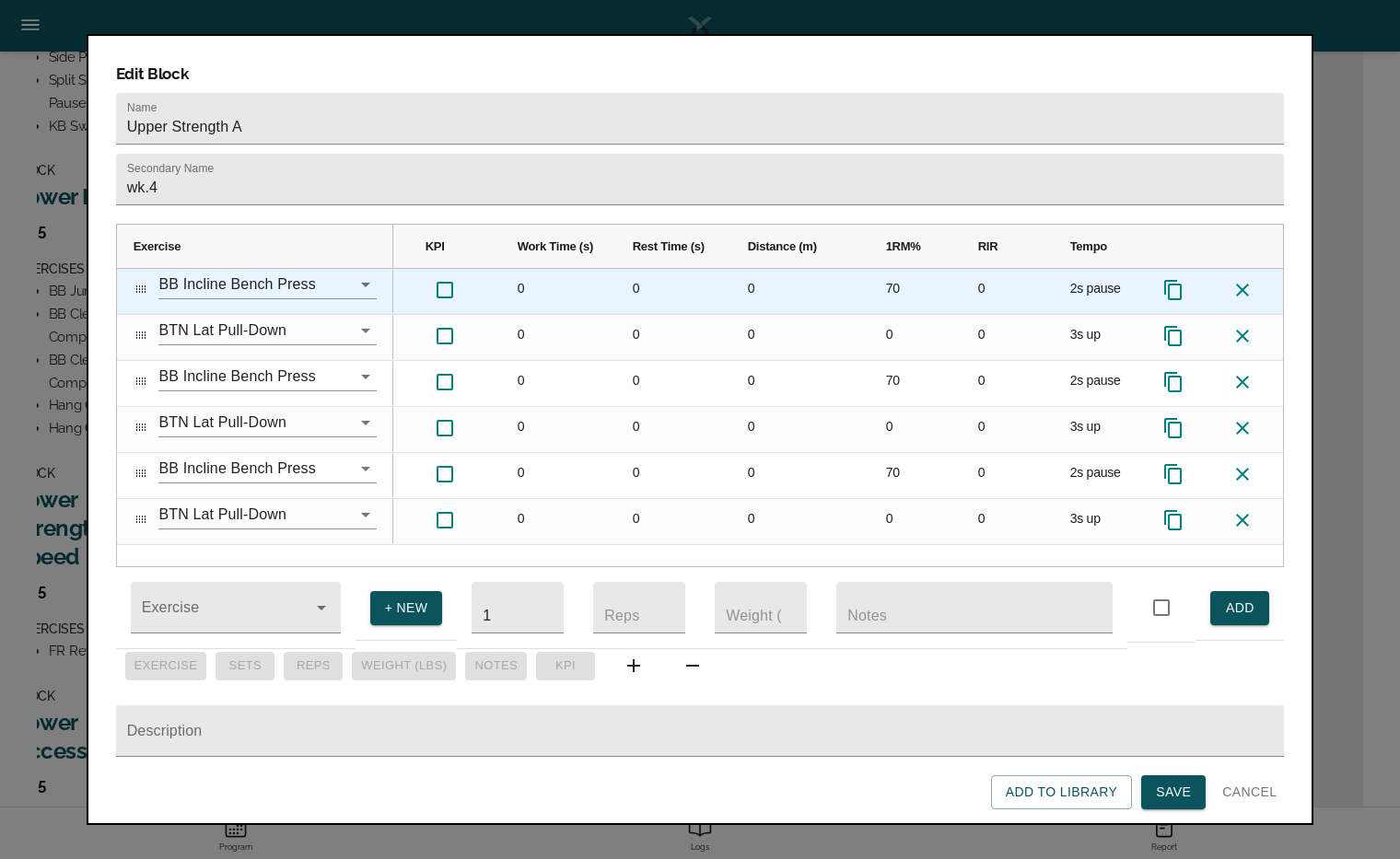click on "2s pause" at bounding box center (1100, 291) 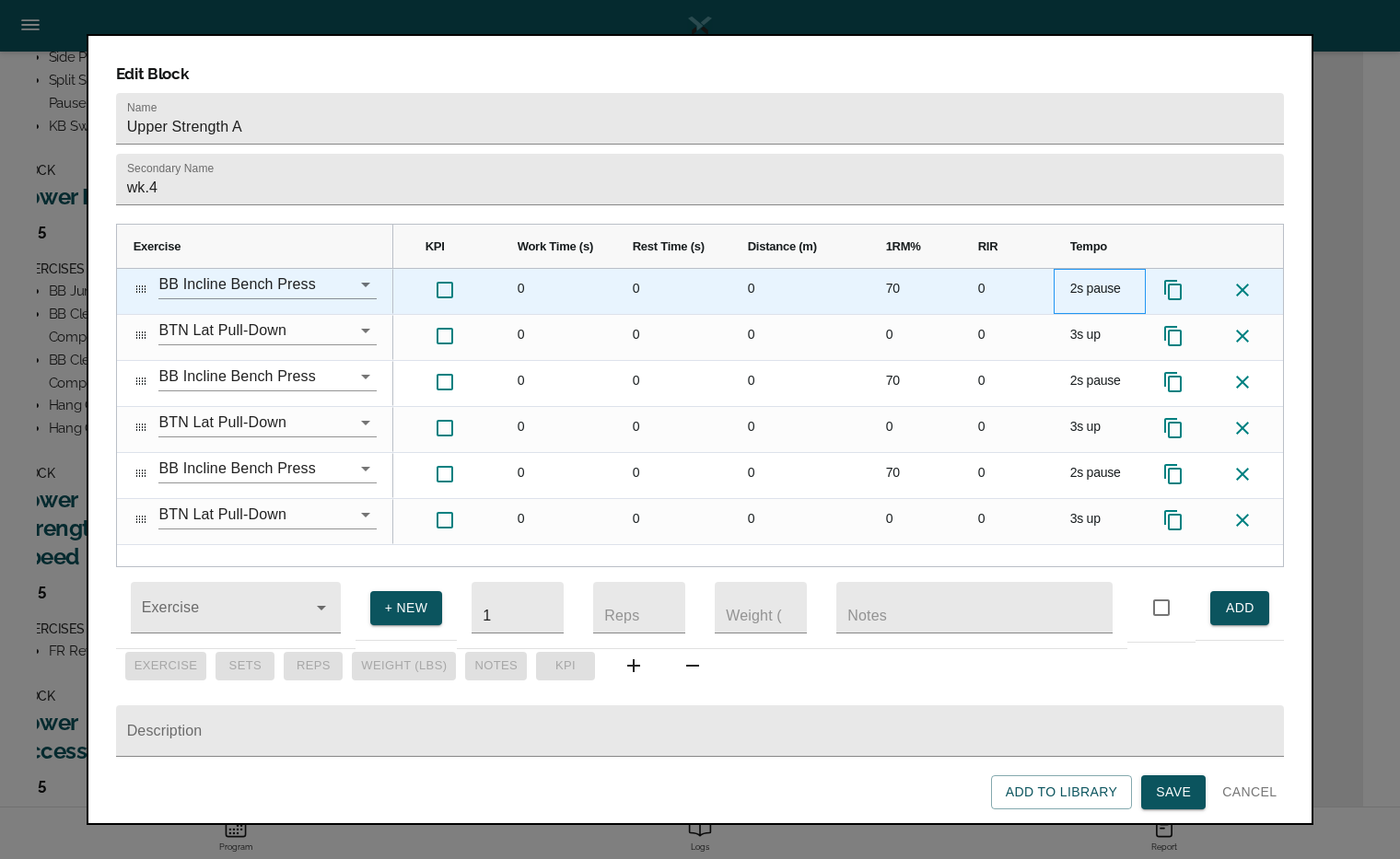 click on "2s pause" at bounding box center (1100, 291) 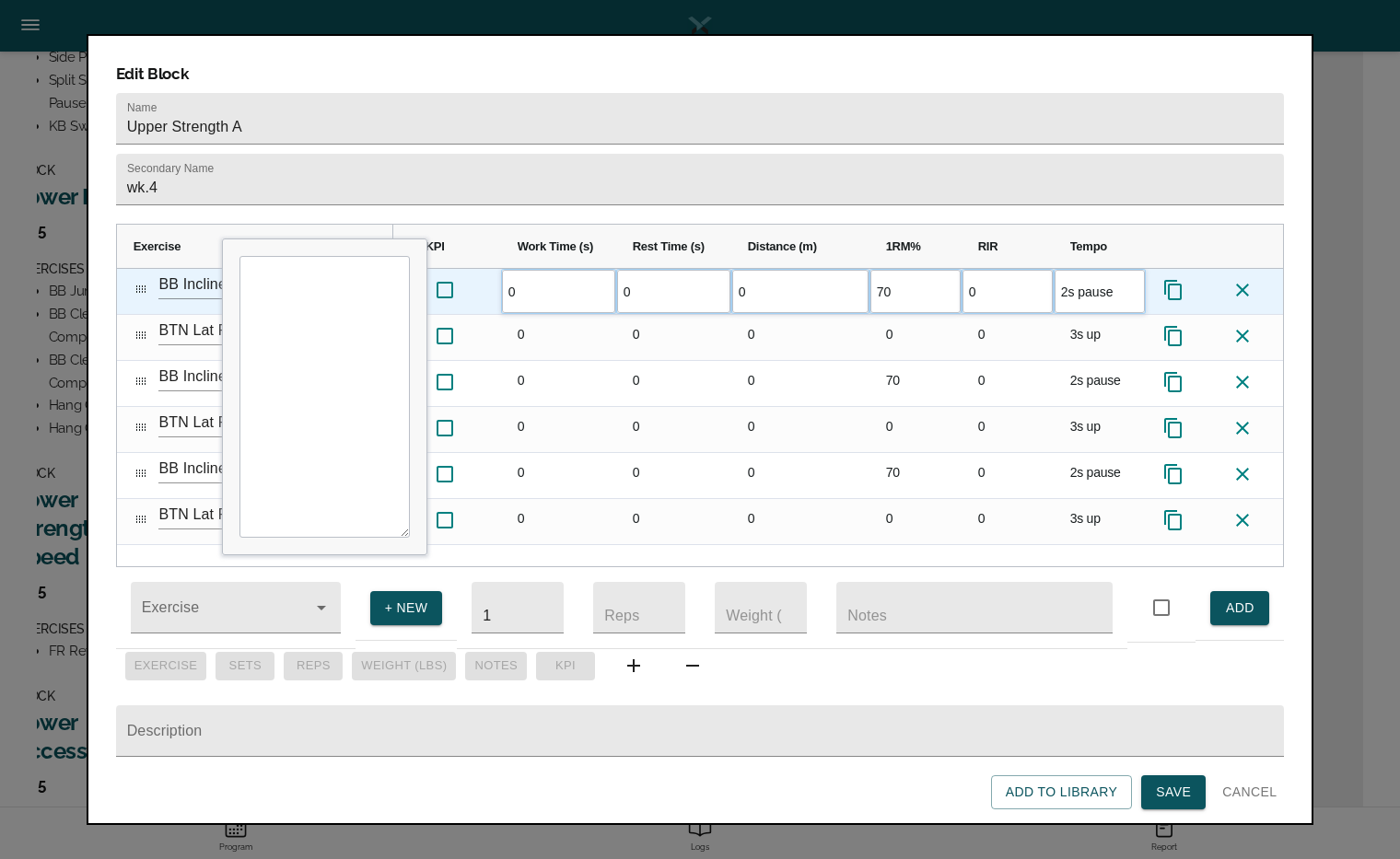 type 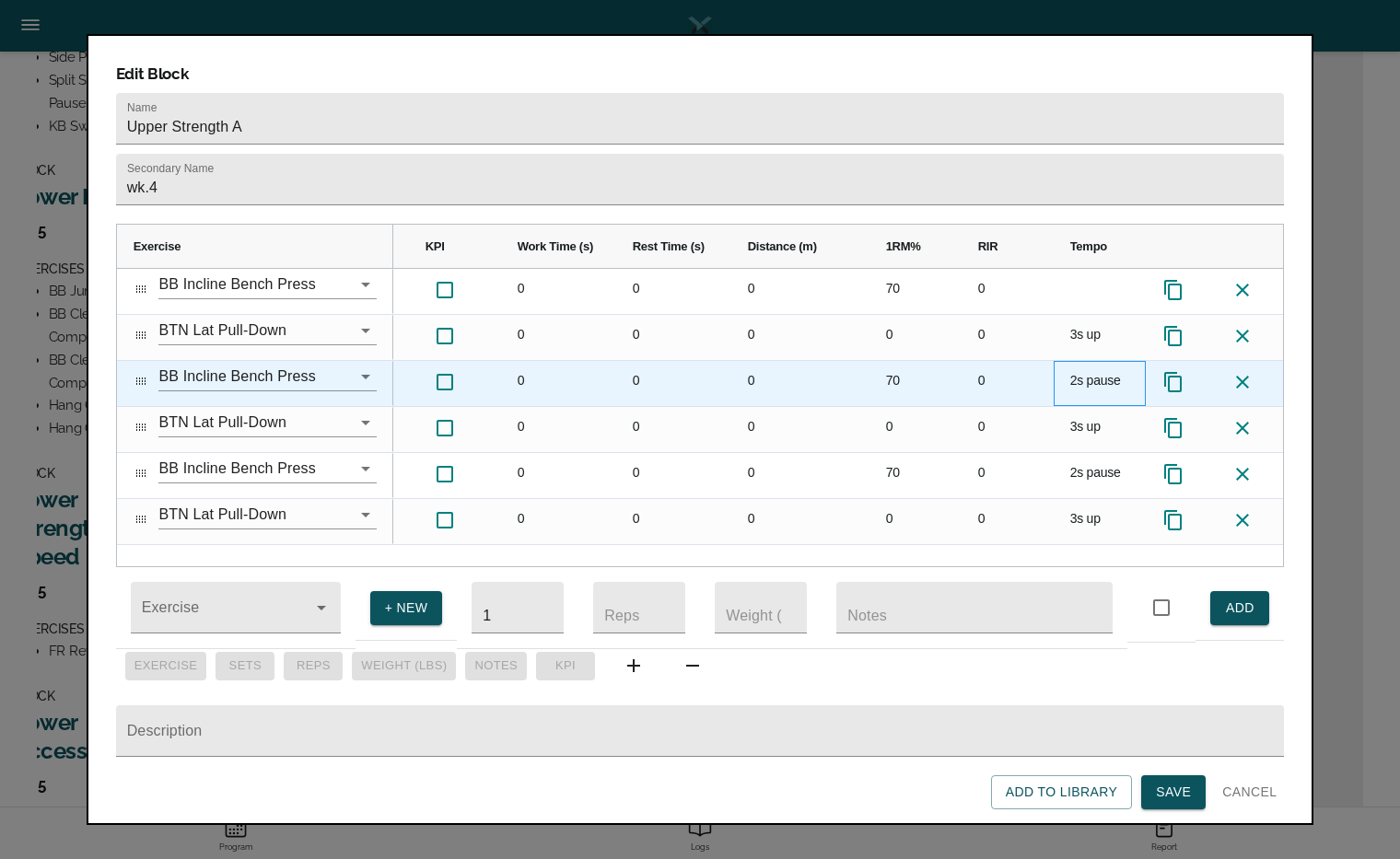 click on "2s pause" at bounding box center (1100, 383) 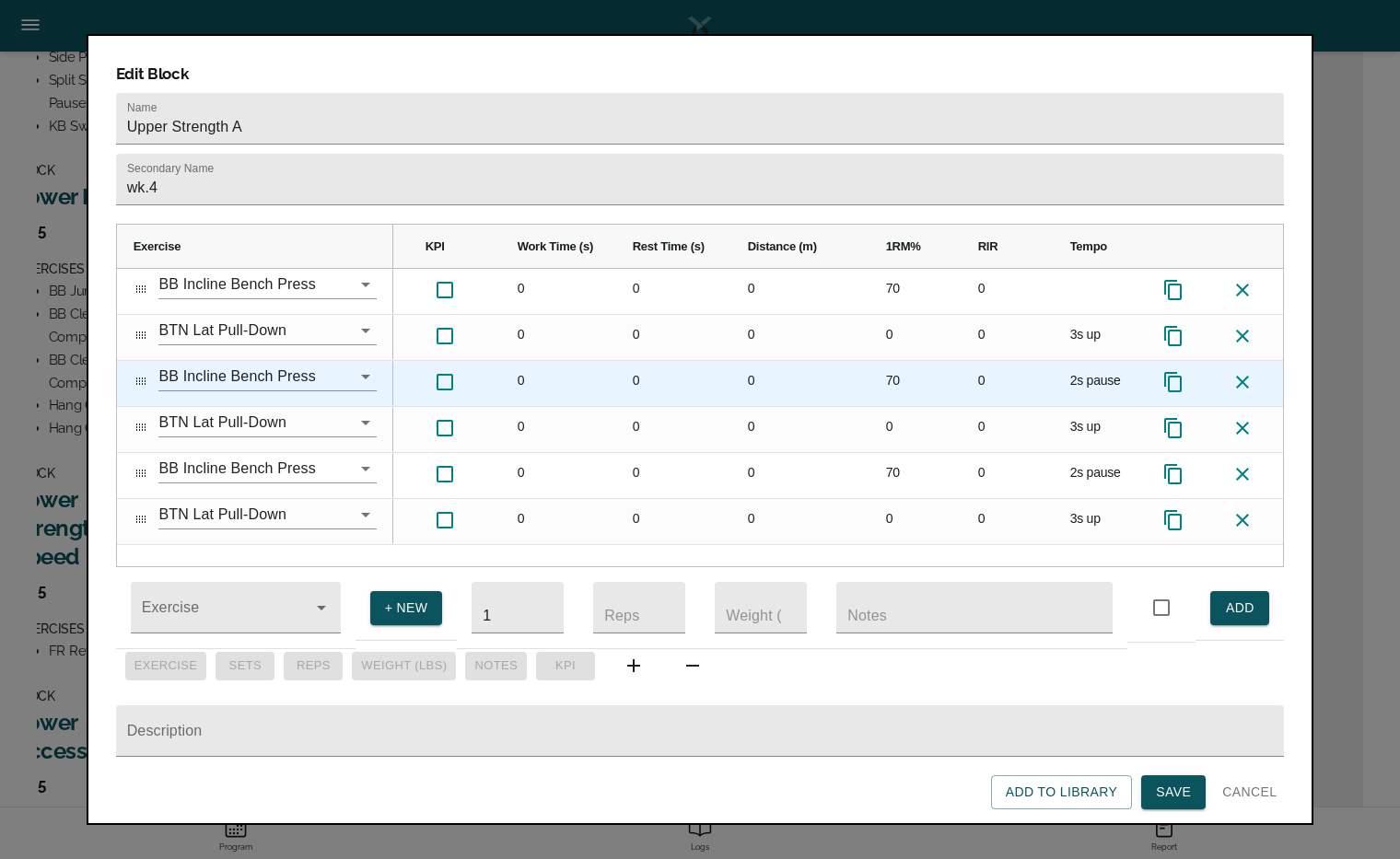 click on "2s pause" at bounding box center [1100, 383] 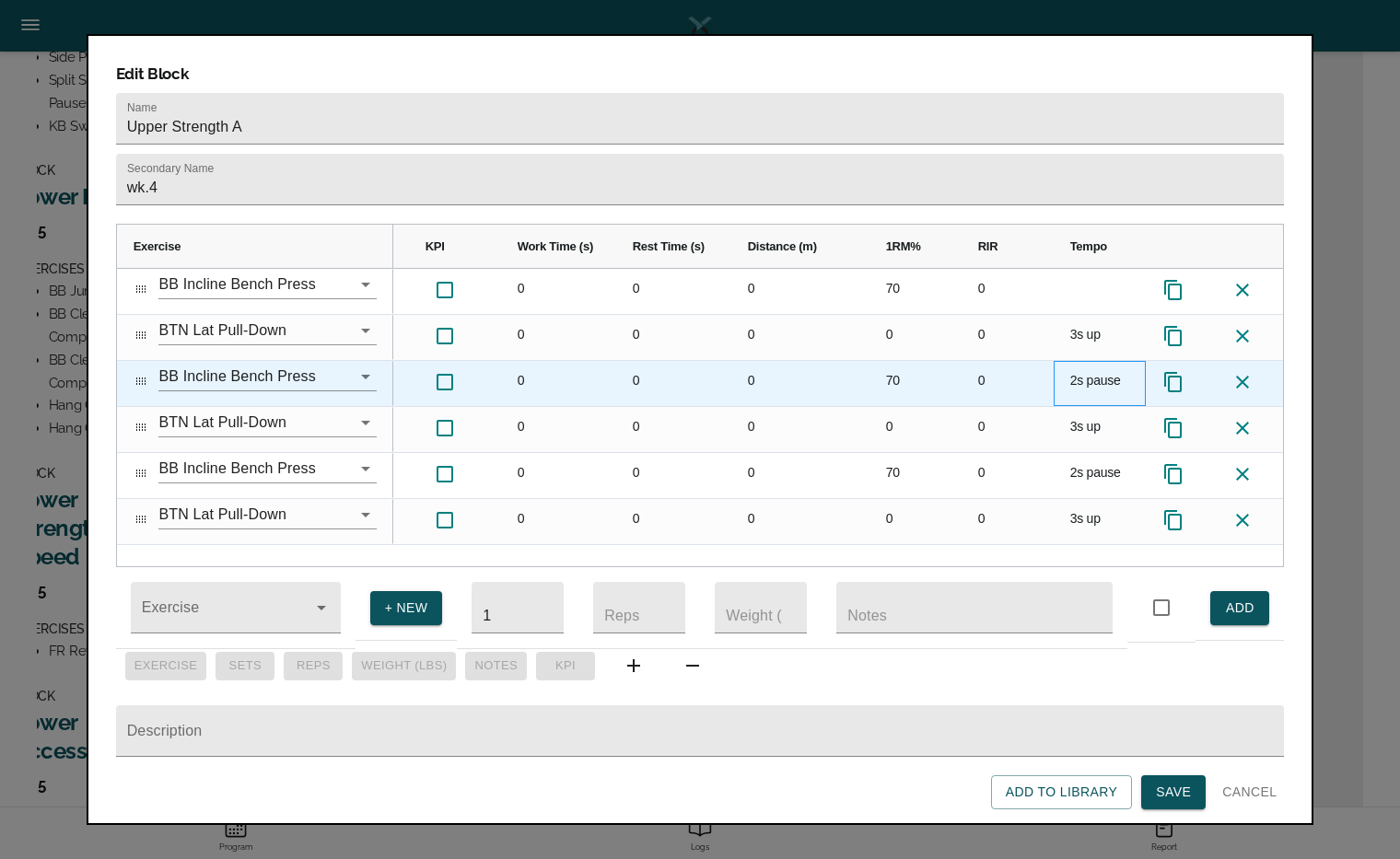 click on "2s pause" at bounding box center (1100, 383) 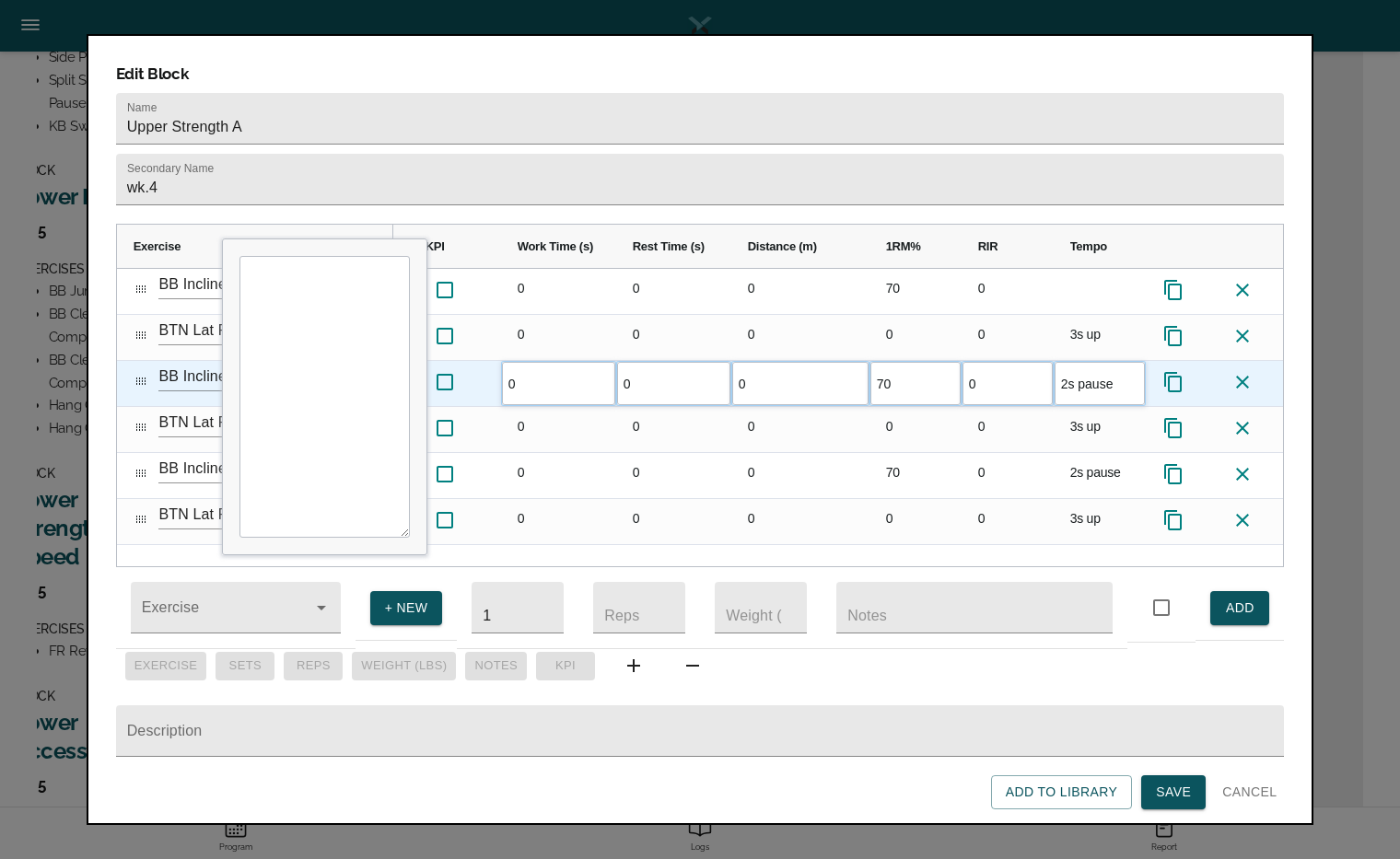 type 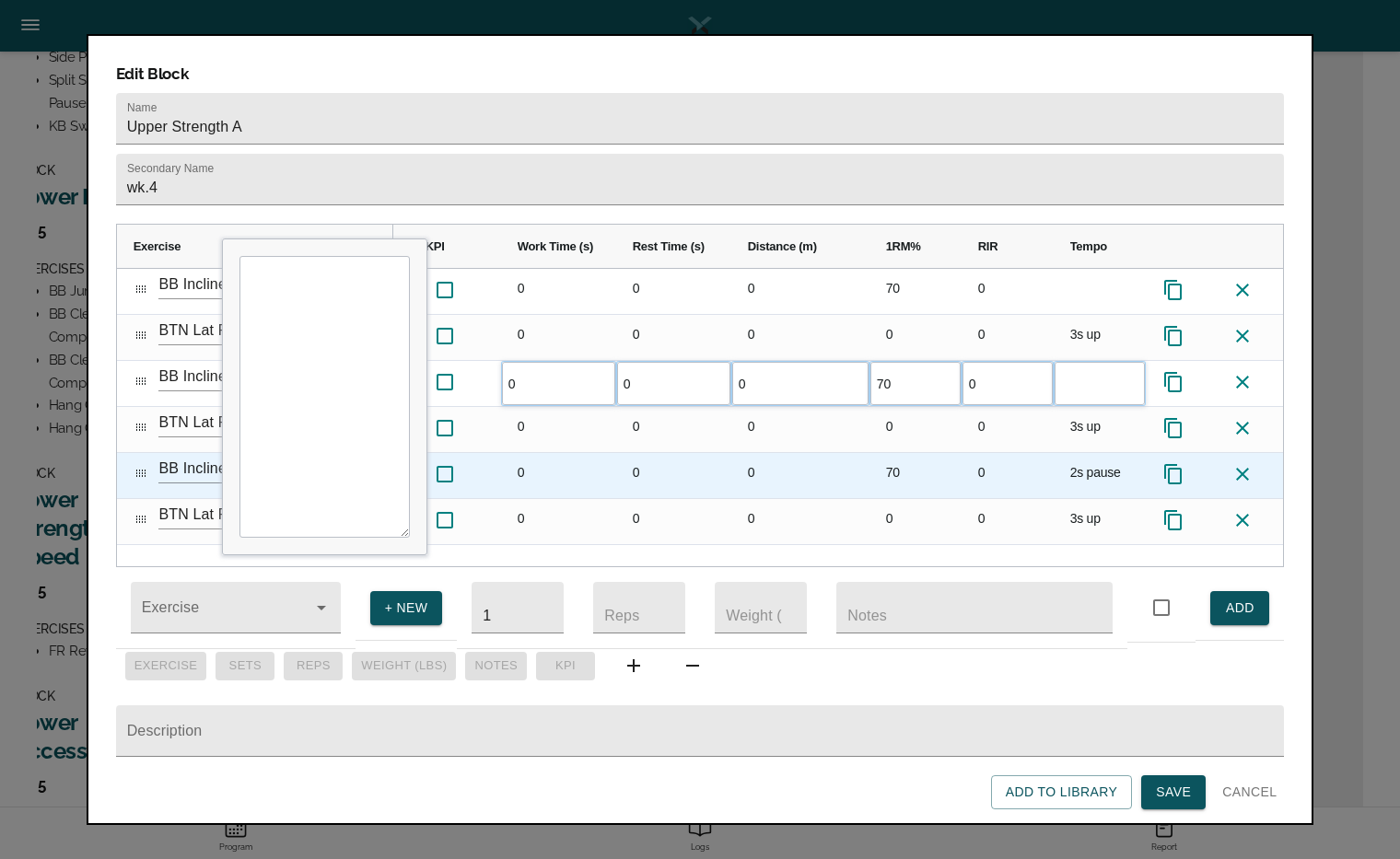 click on "2s pause" at bounding box center [1100, 475] 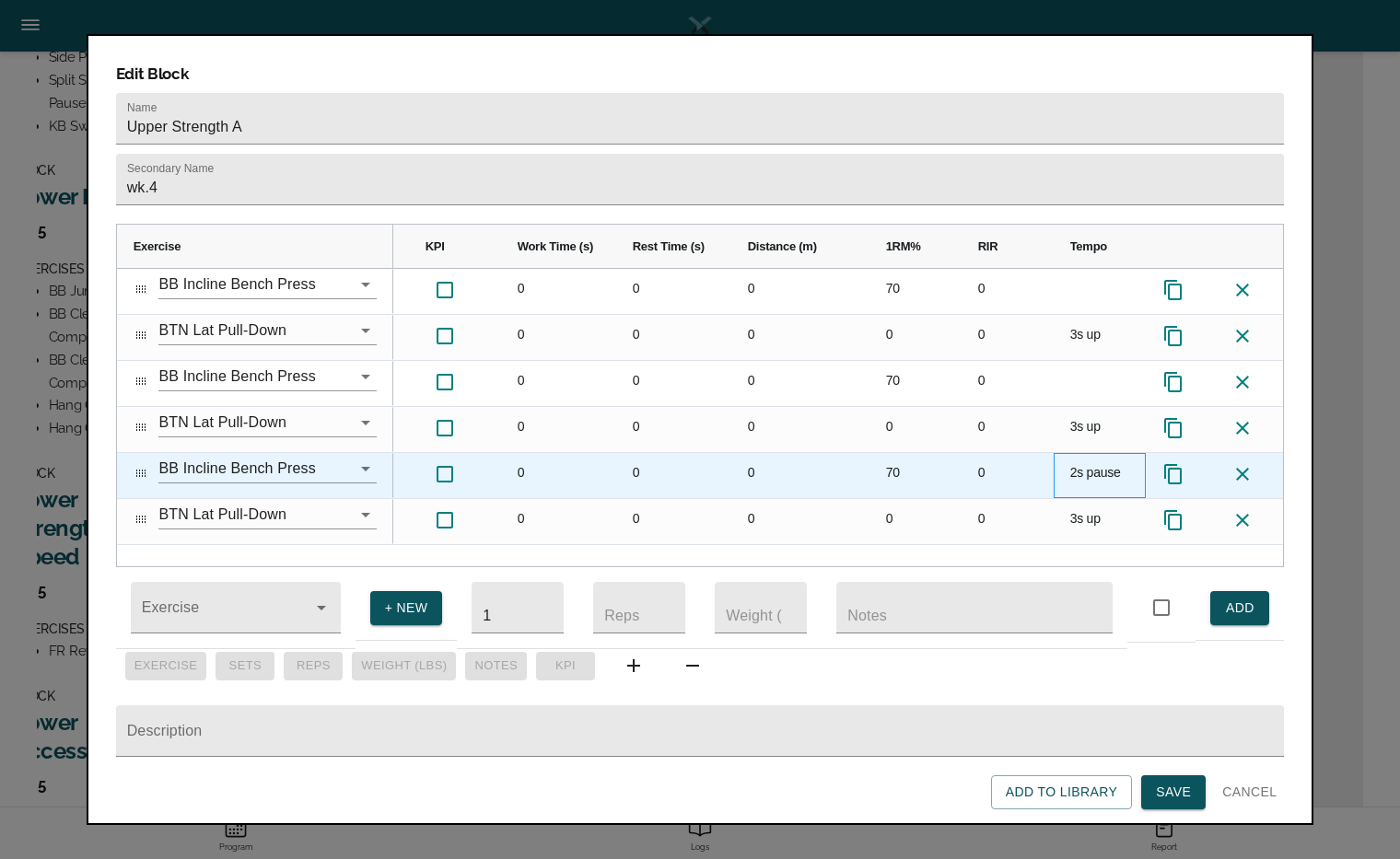 click on "2s pause" at bounding box center (1100, 475) 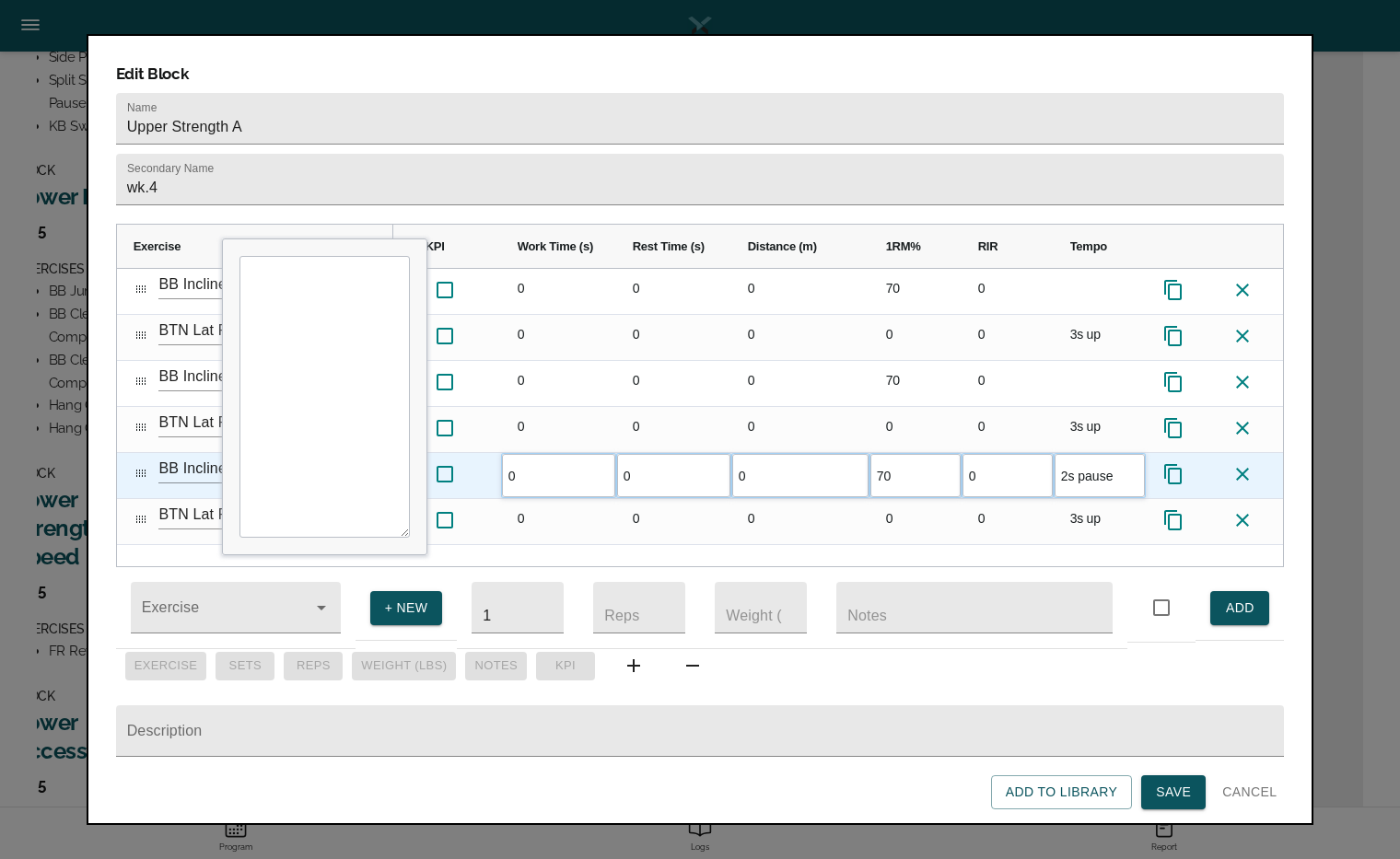 type 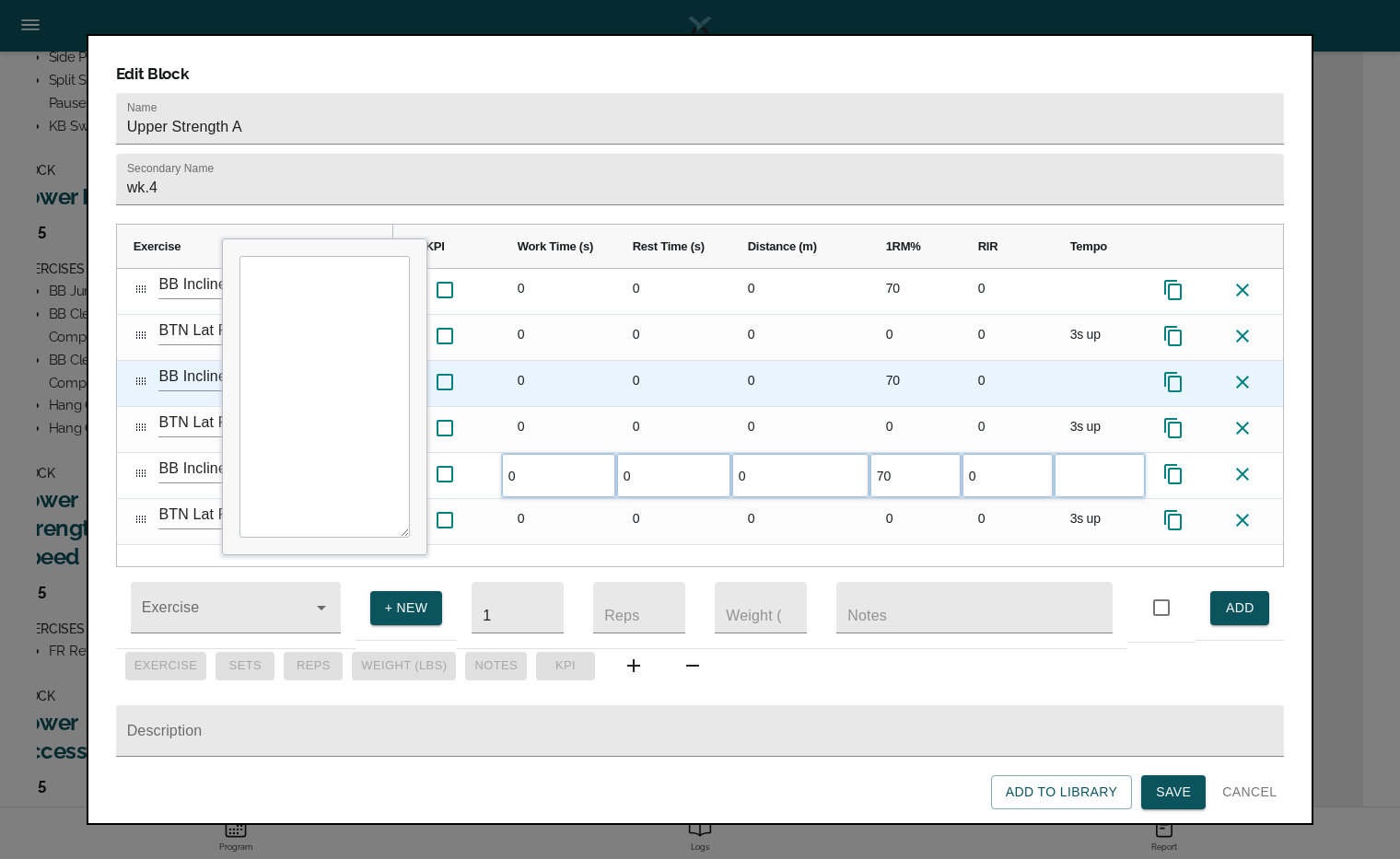 click on "0" at bounding box center (1008, 383) 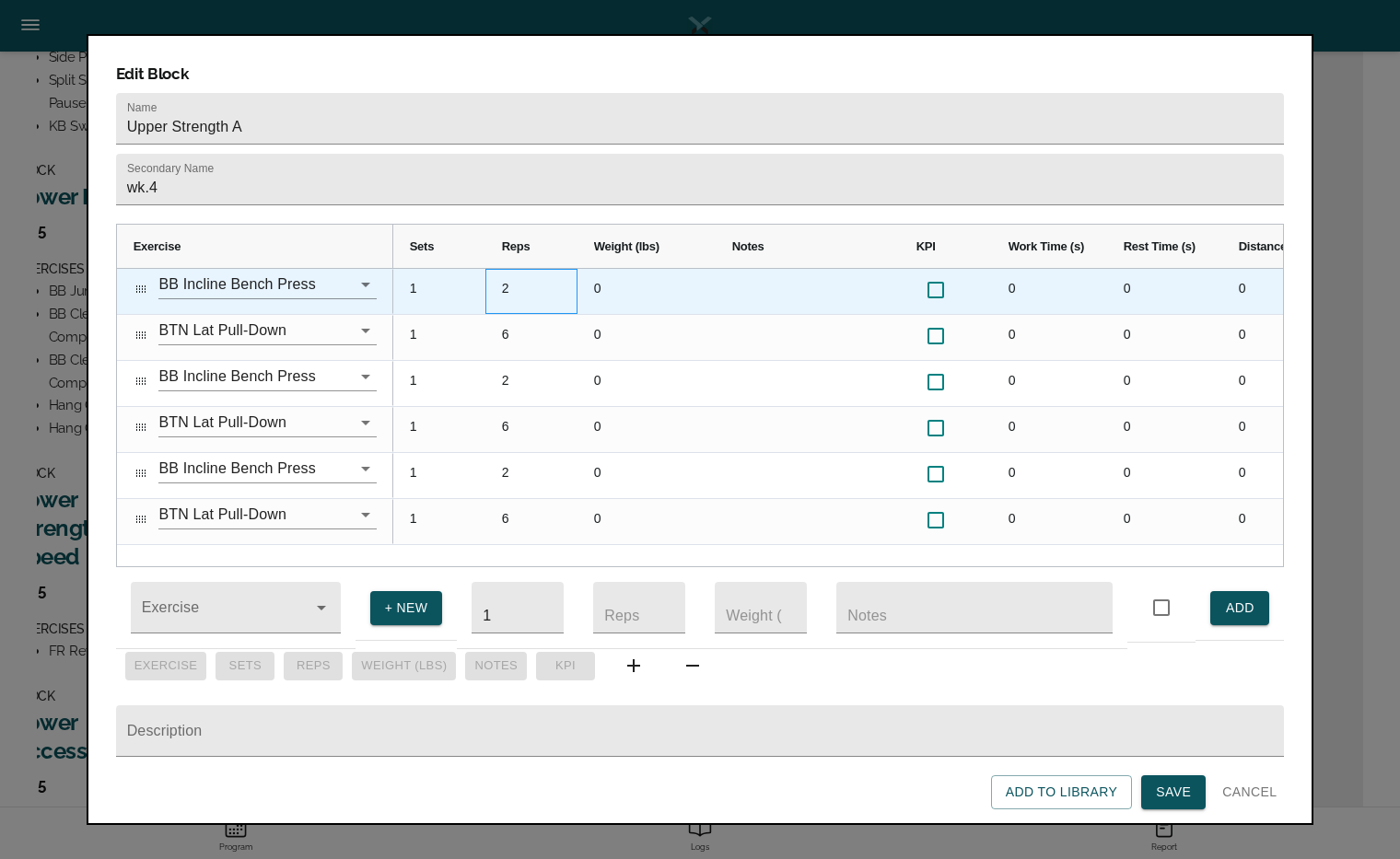 click on "2" at bounding box center (531, 291) 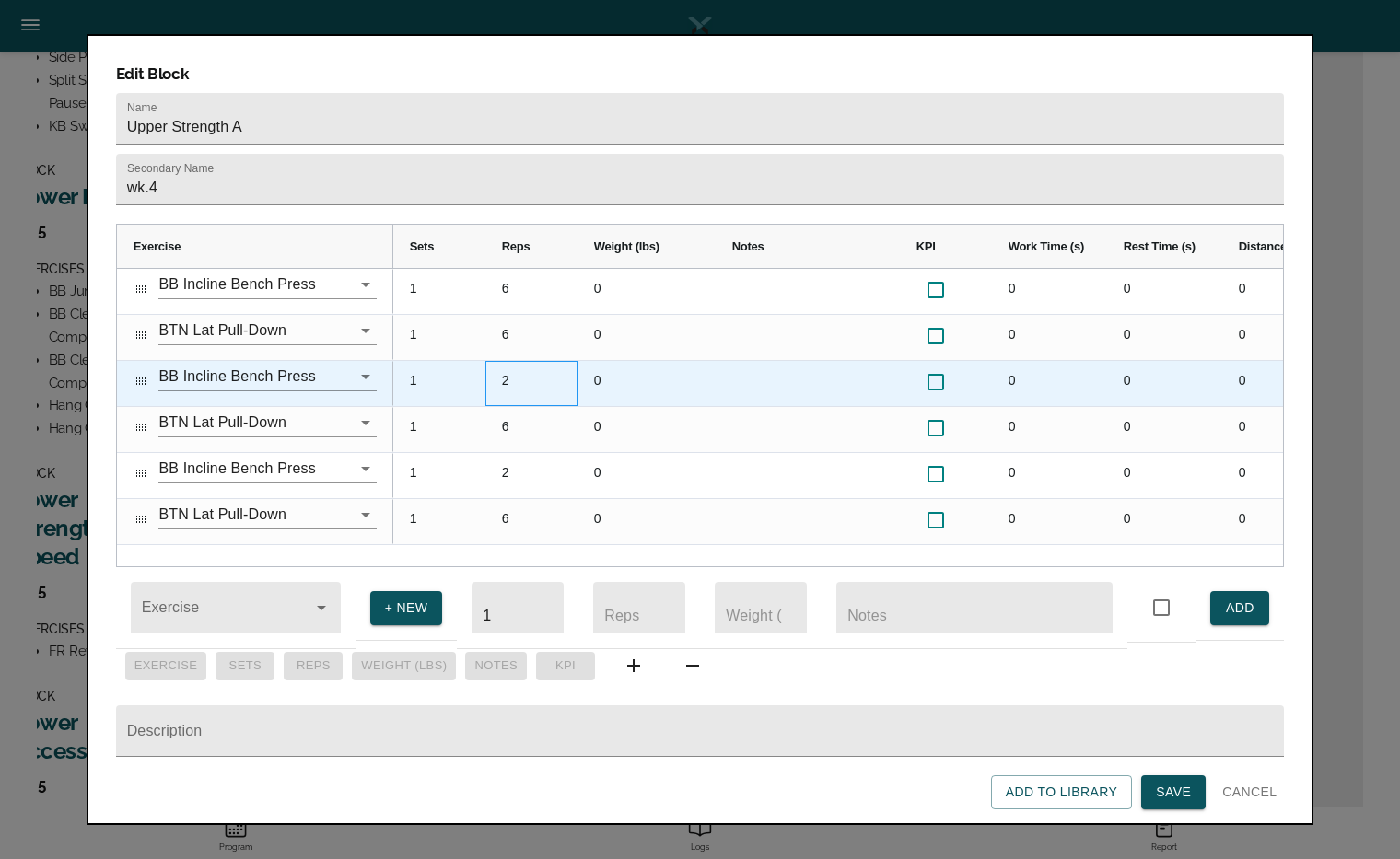 click on "2" at bounding box center (531, 383) 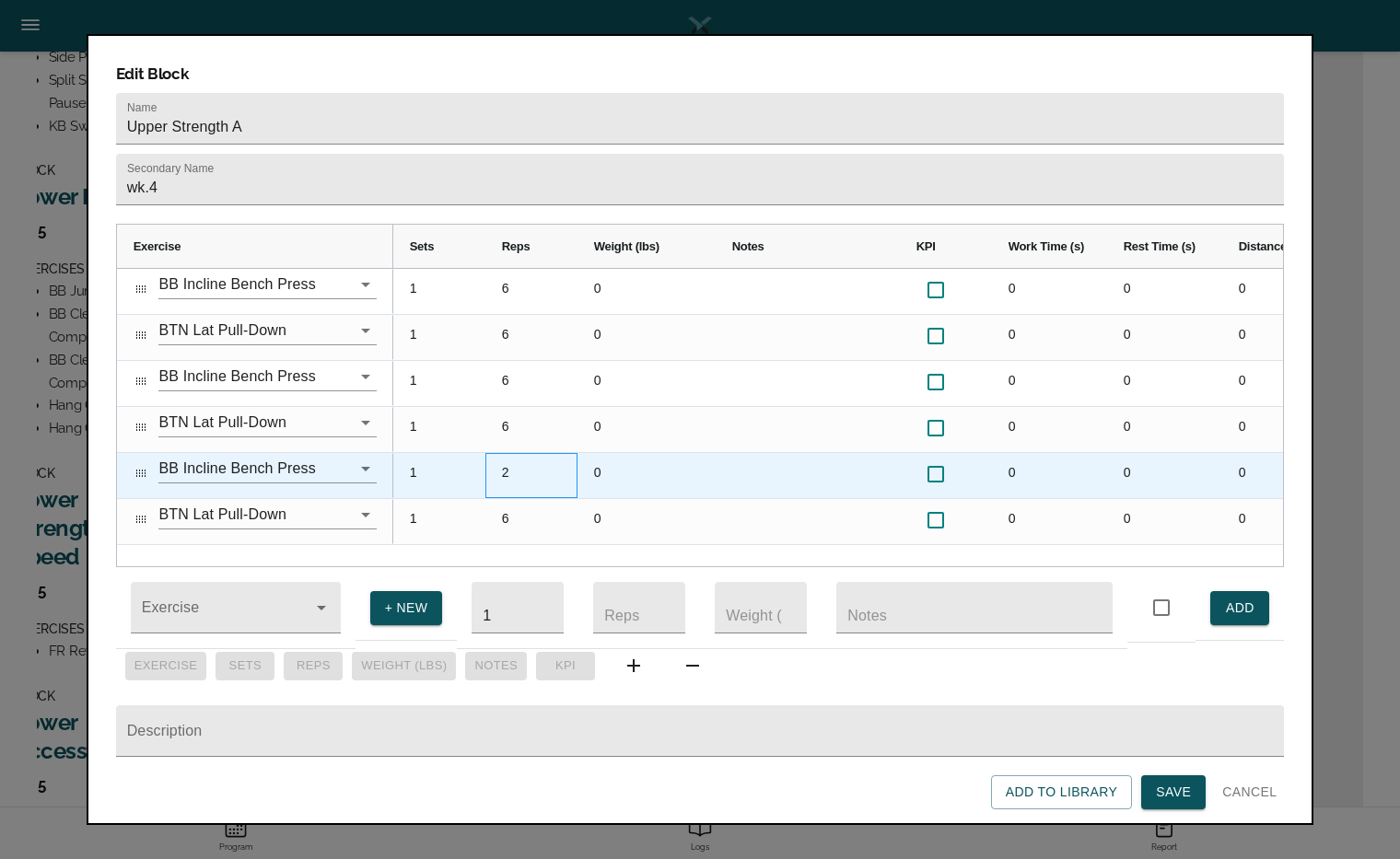 click on "2" at bounding box center [531, 475] 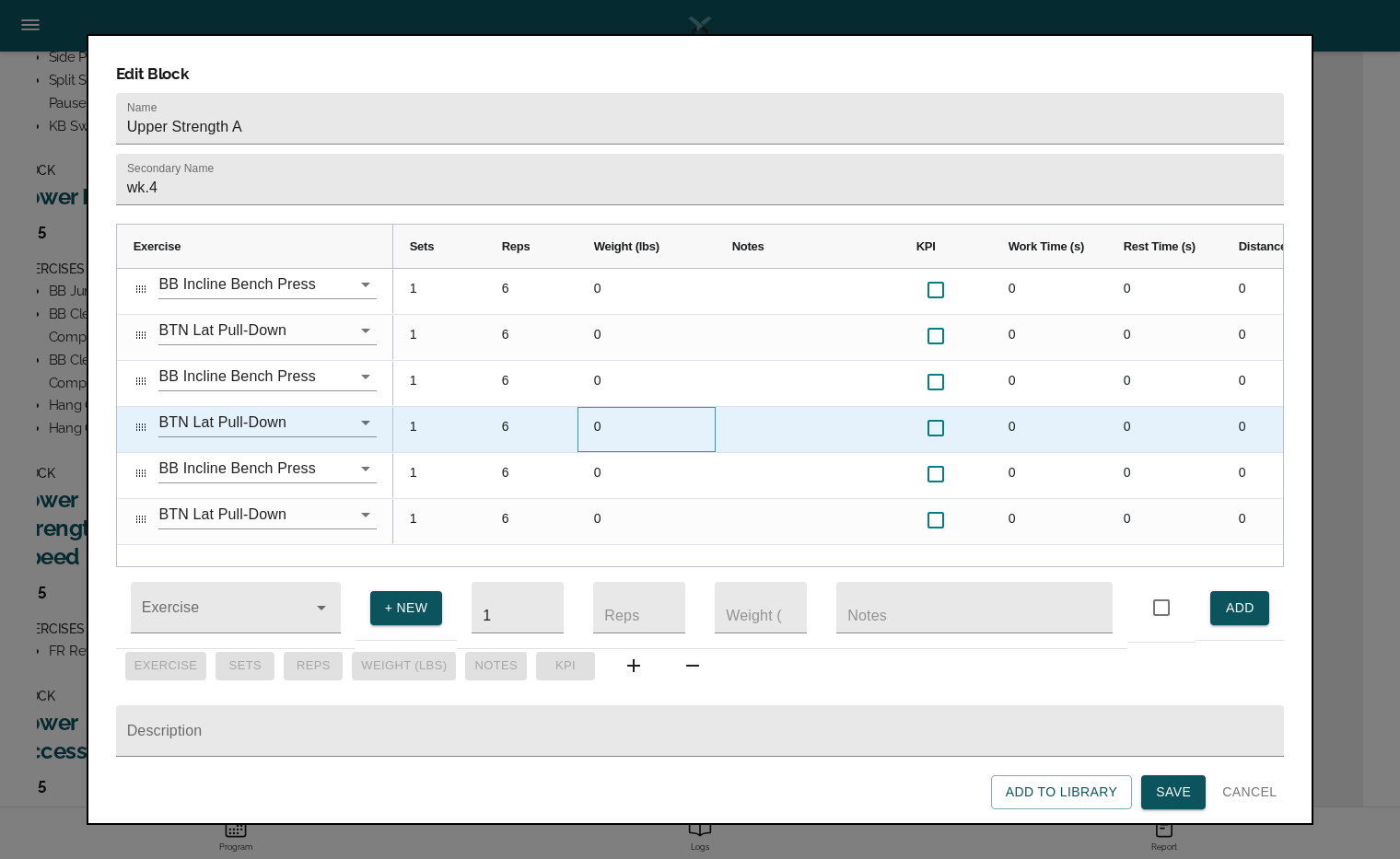 click on "0" at bounding box center [647, 429] 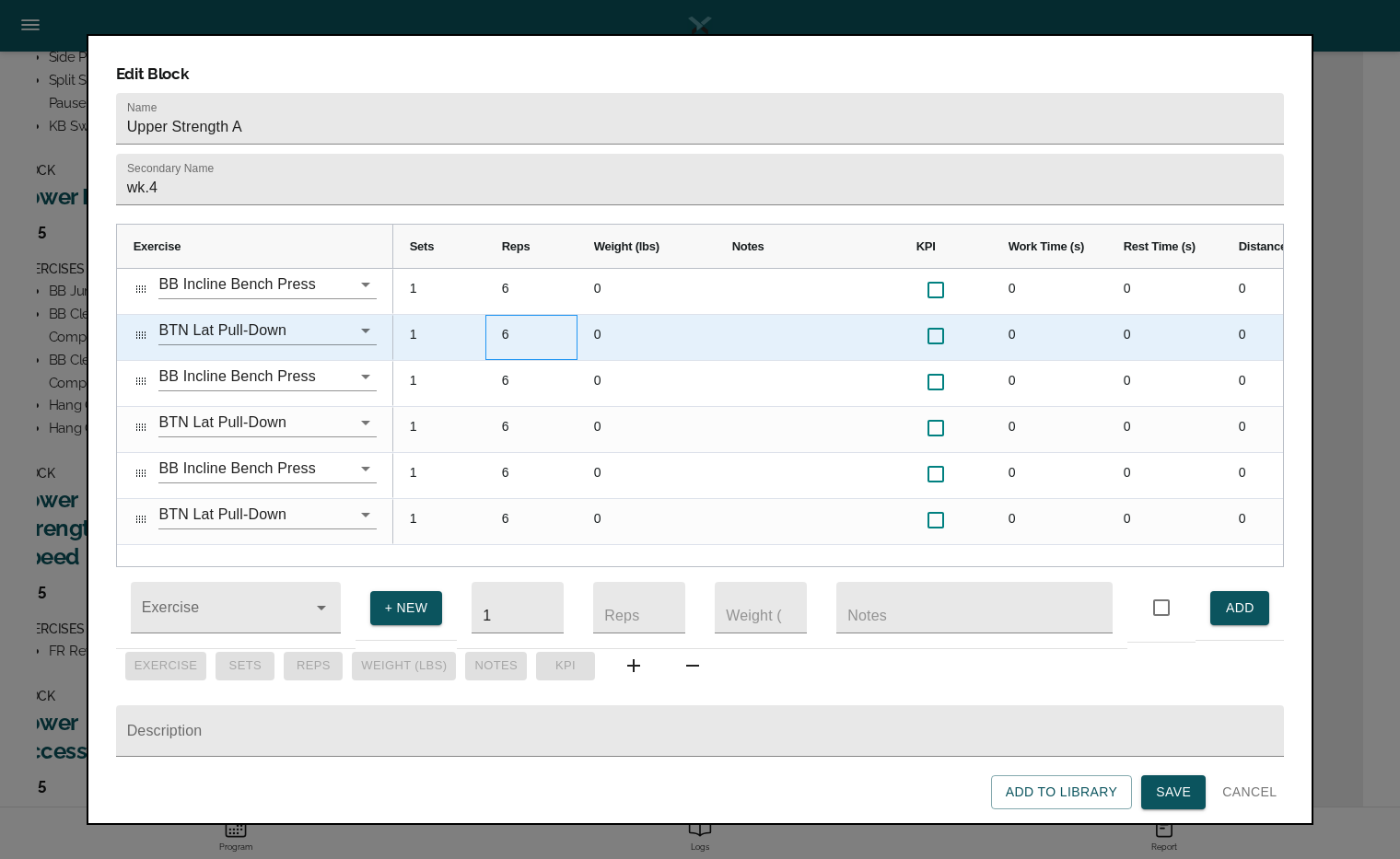 click on "6" at bounding box center (531, 337) 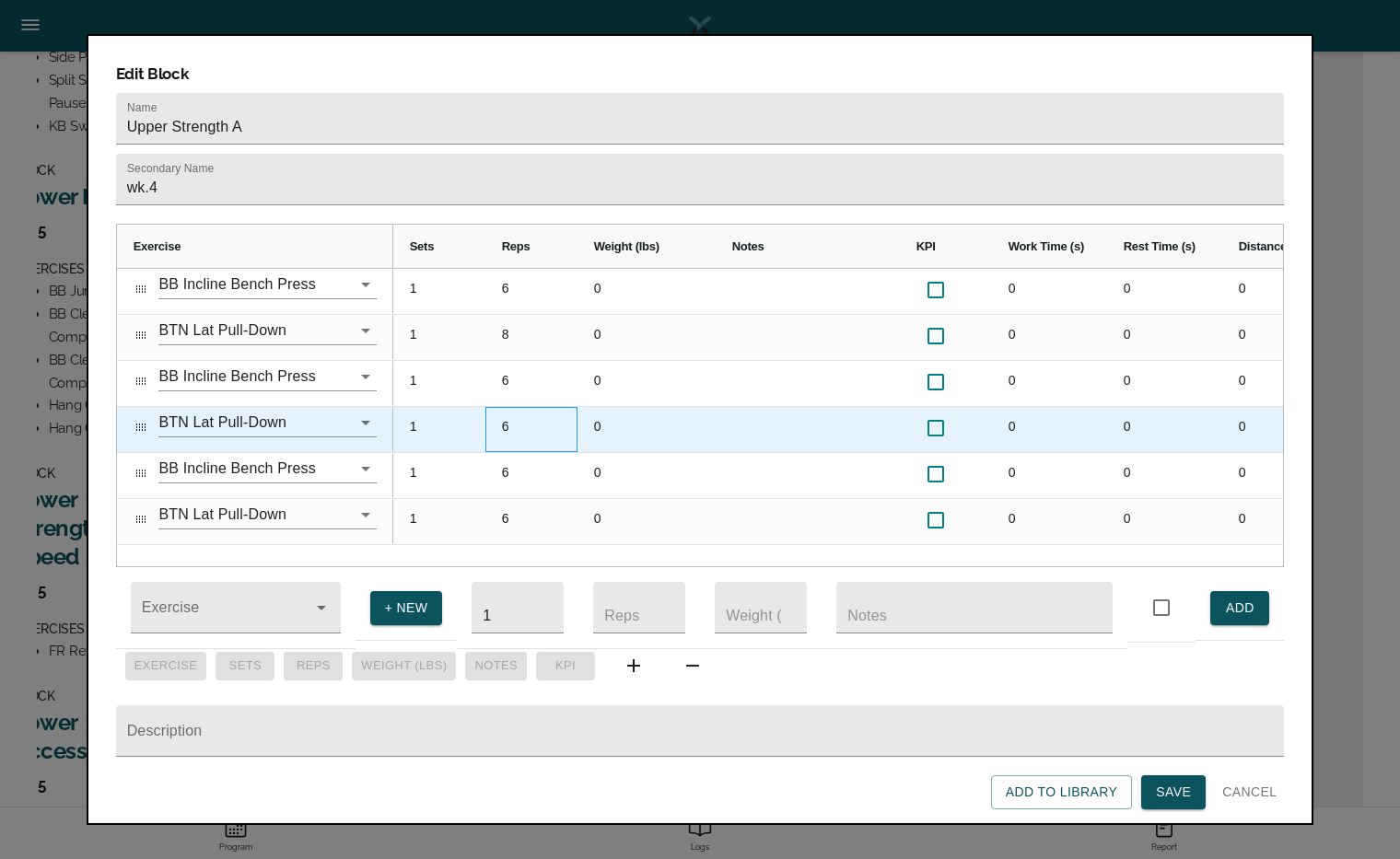 click on "6" at bounding box center (531, 429) 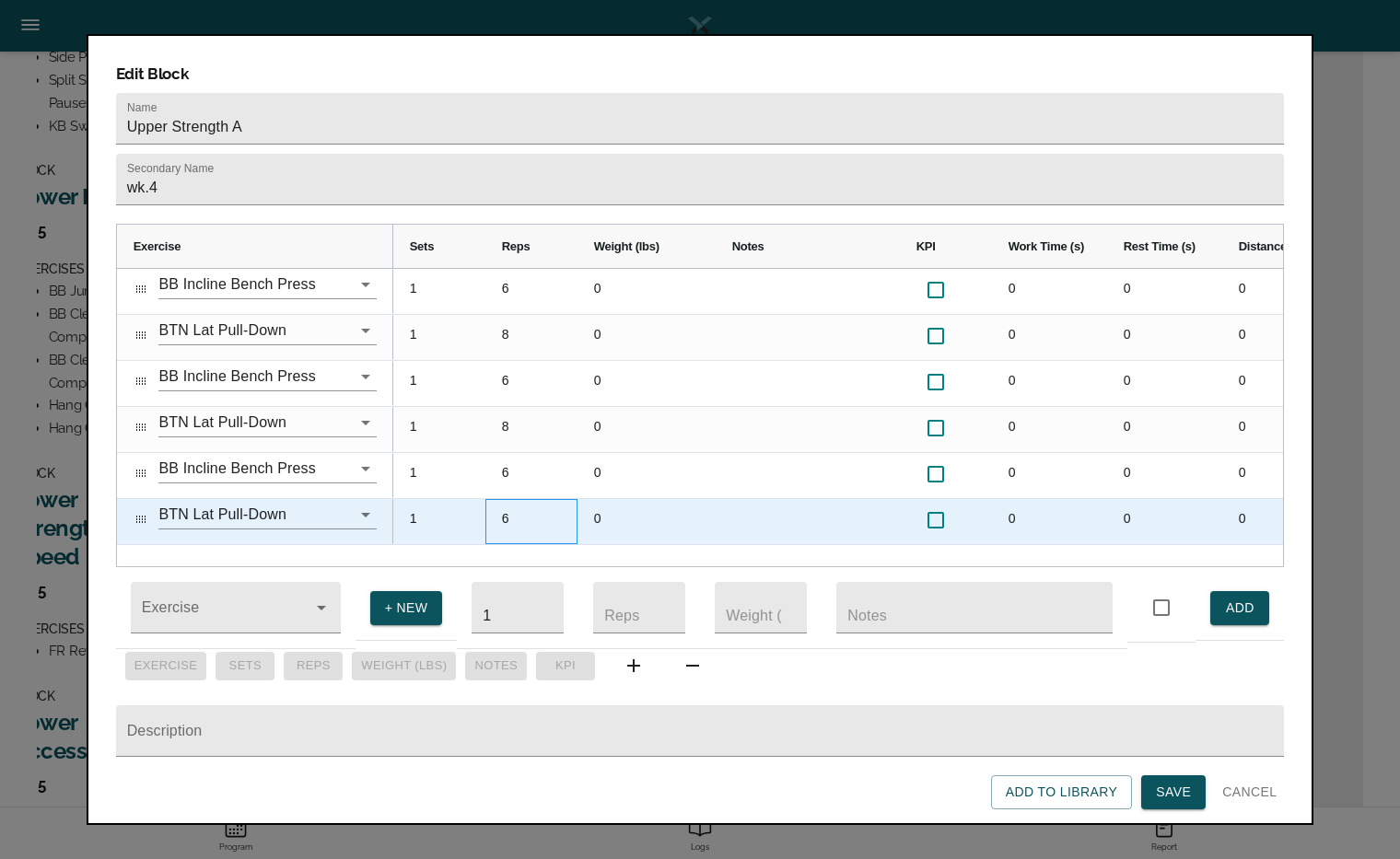 click on "6" at bounding box center [531, 521] 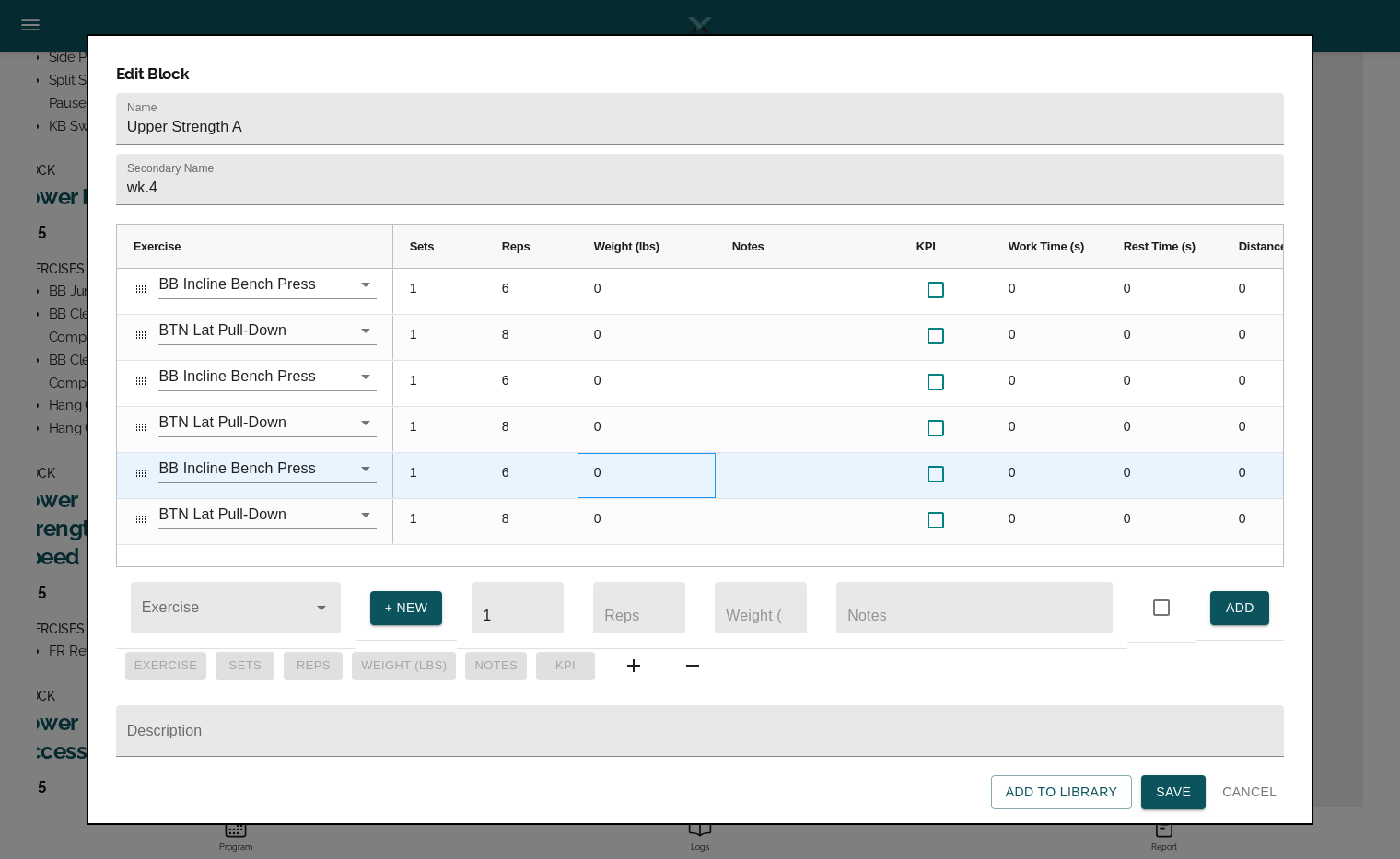 click on "0" at bounding box center [647, 475] 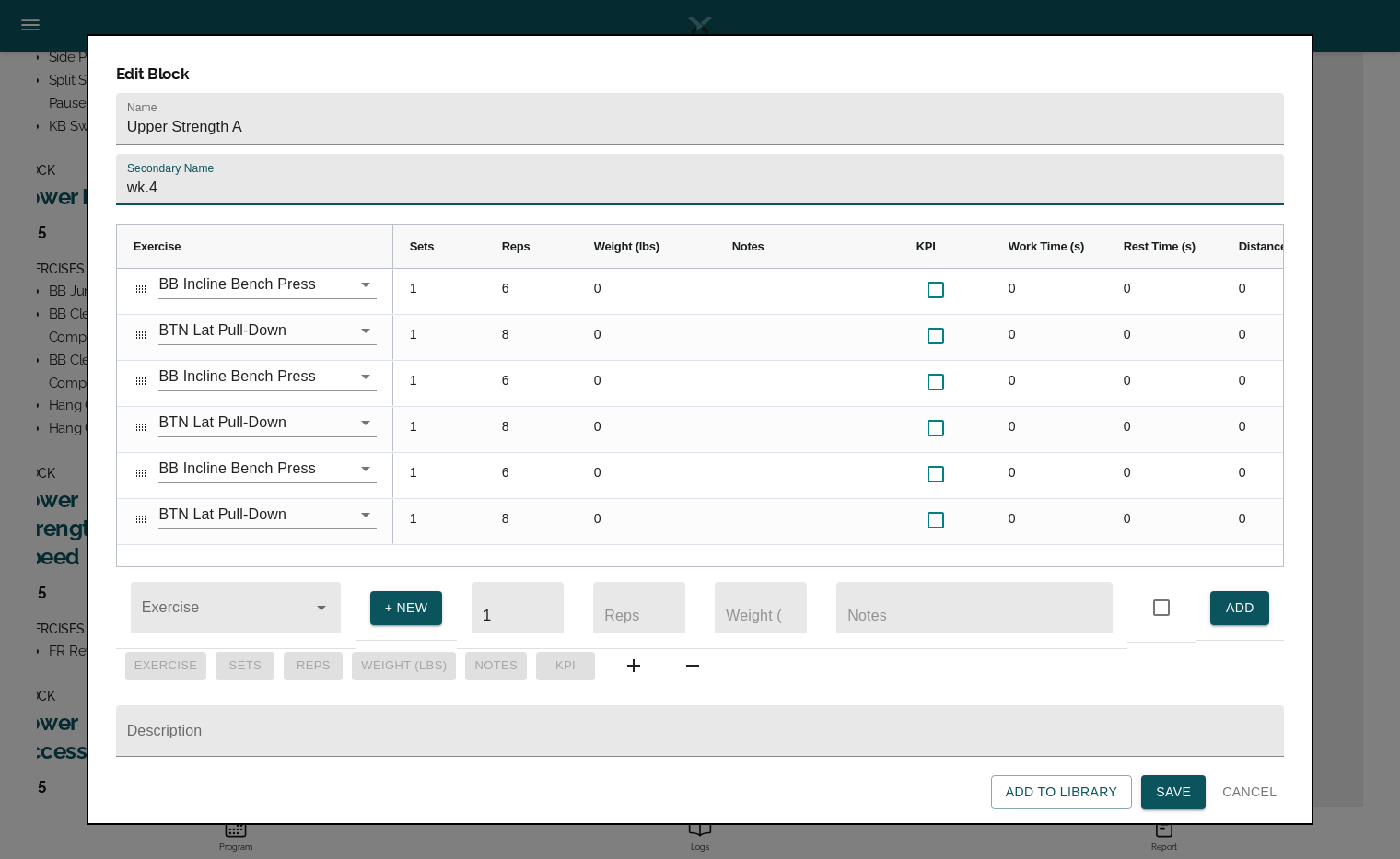 click on "wk.4" at bounding box center (700, 180) 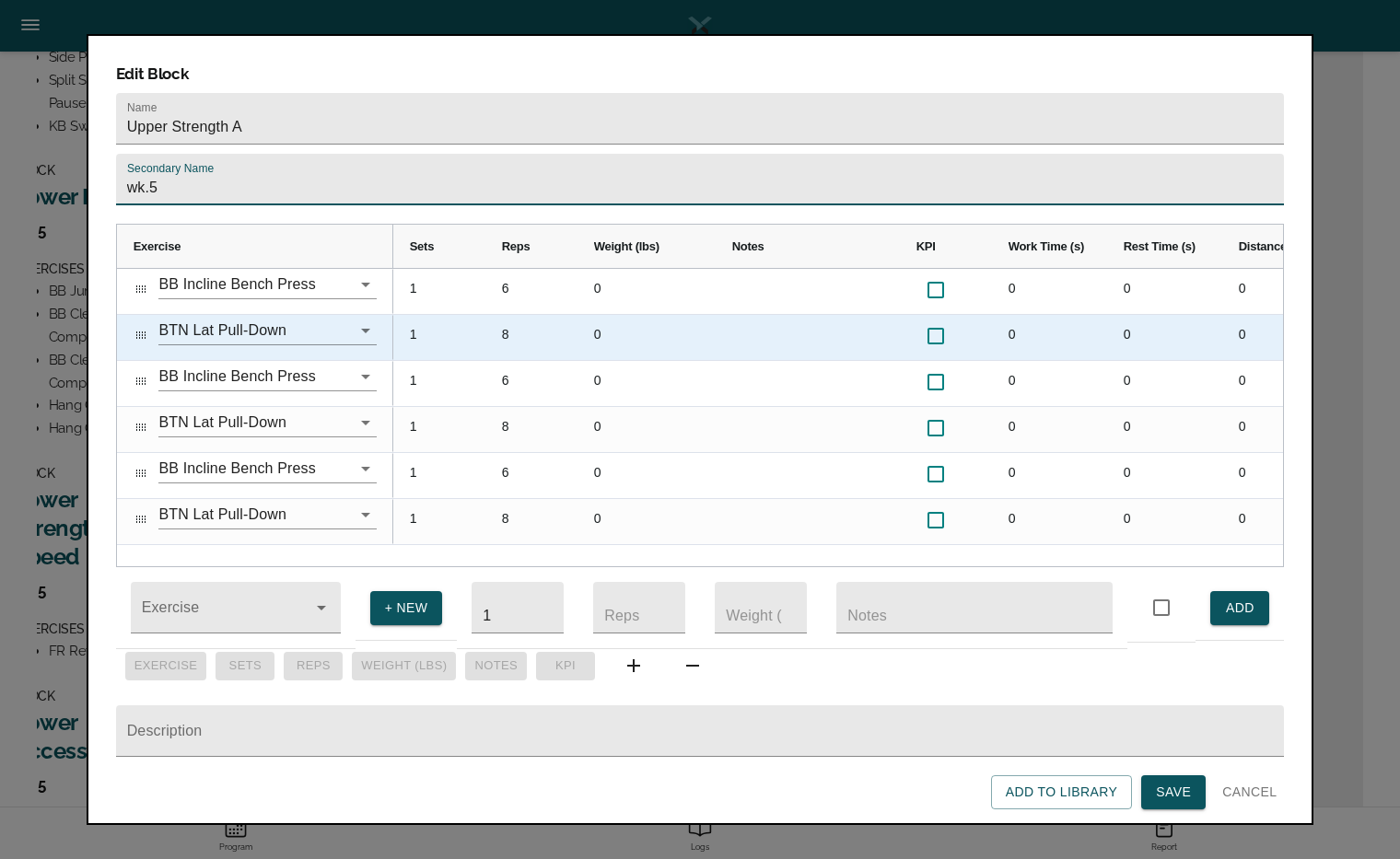 type on "wk.5" 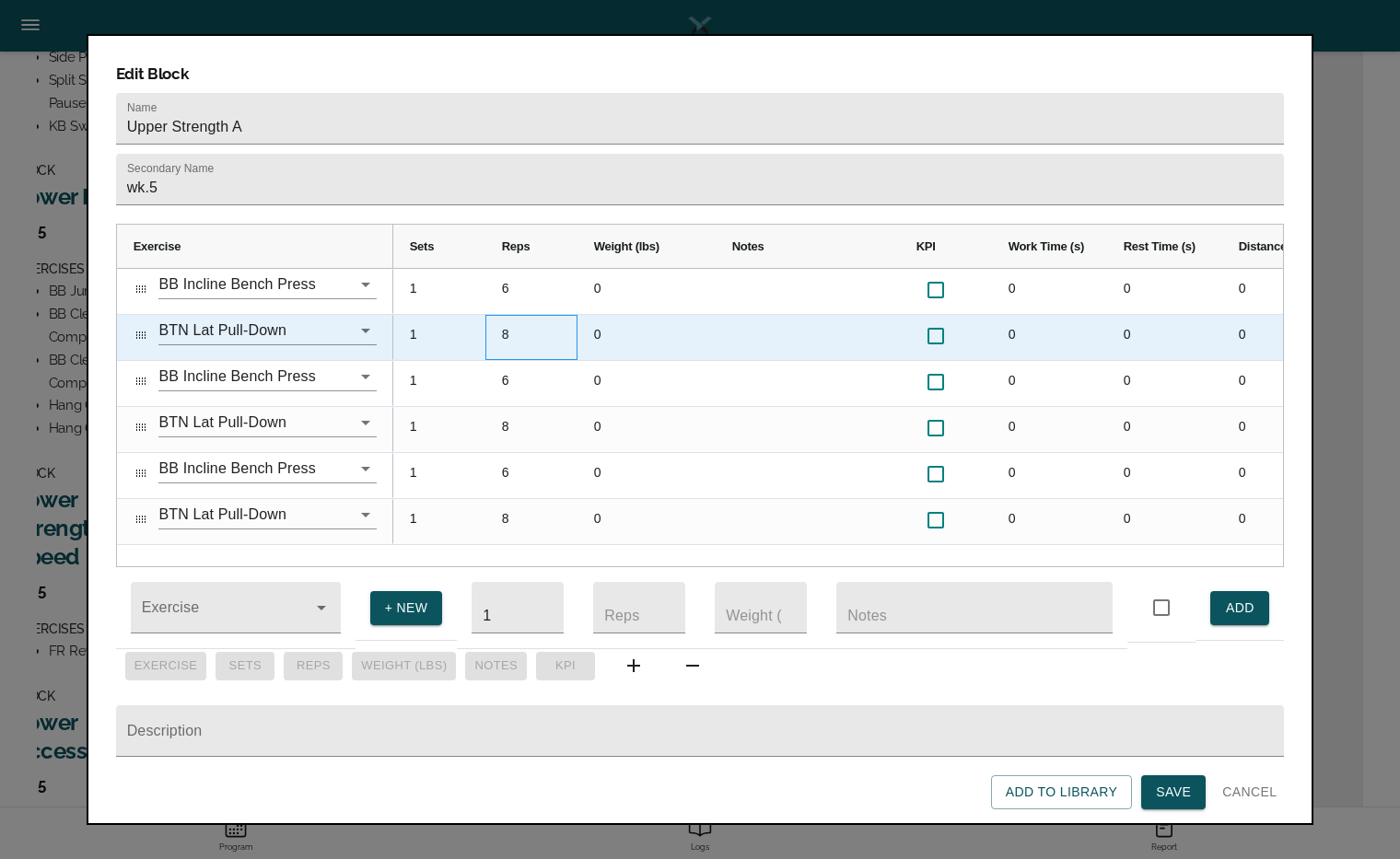 click on "8" at bounding box center (531, 337) 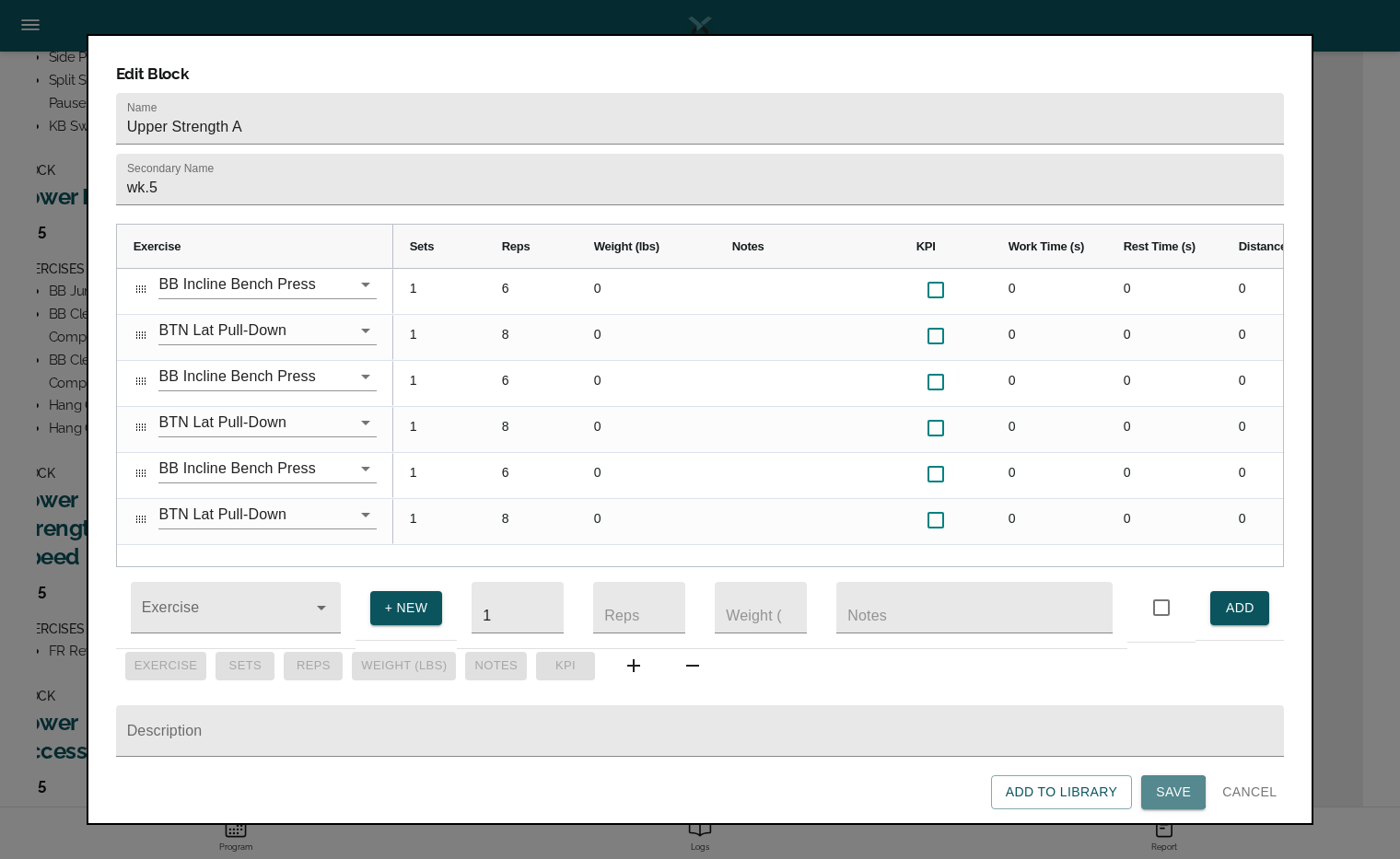 click on "Save" at bounding box center (1173, 792) 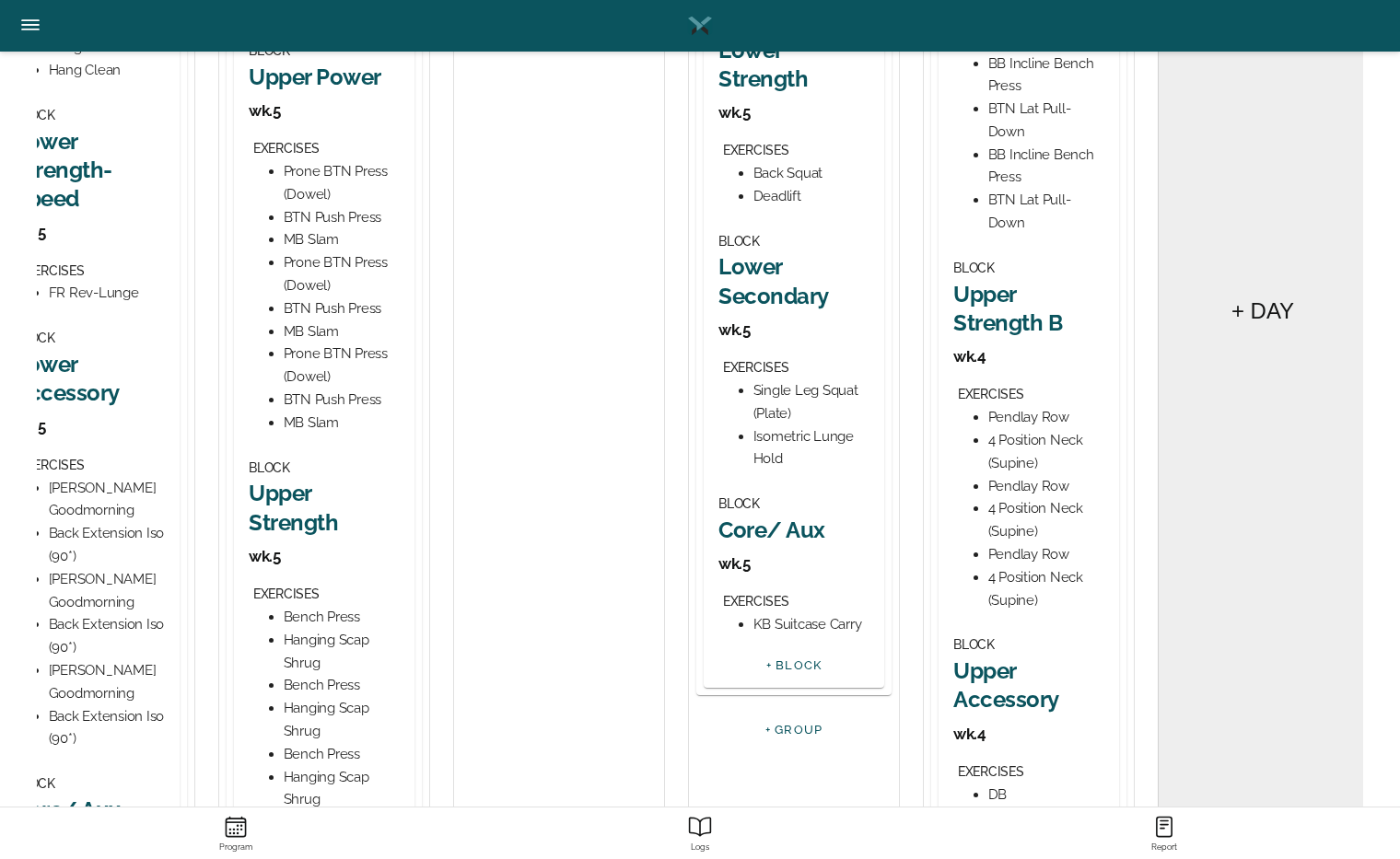 scroll, scrollTop: 1278, scrollLeft: 0, axis: vertical 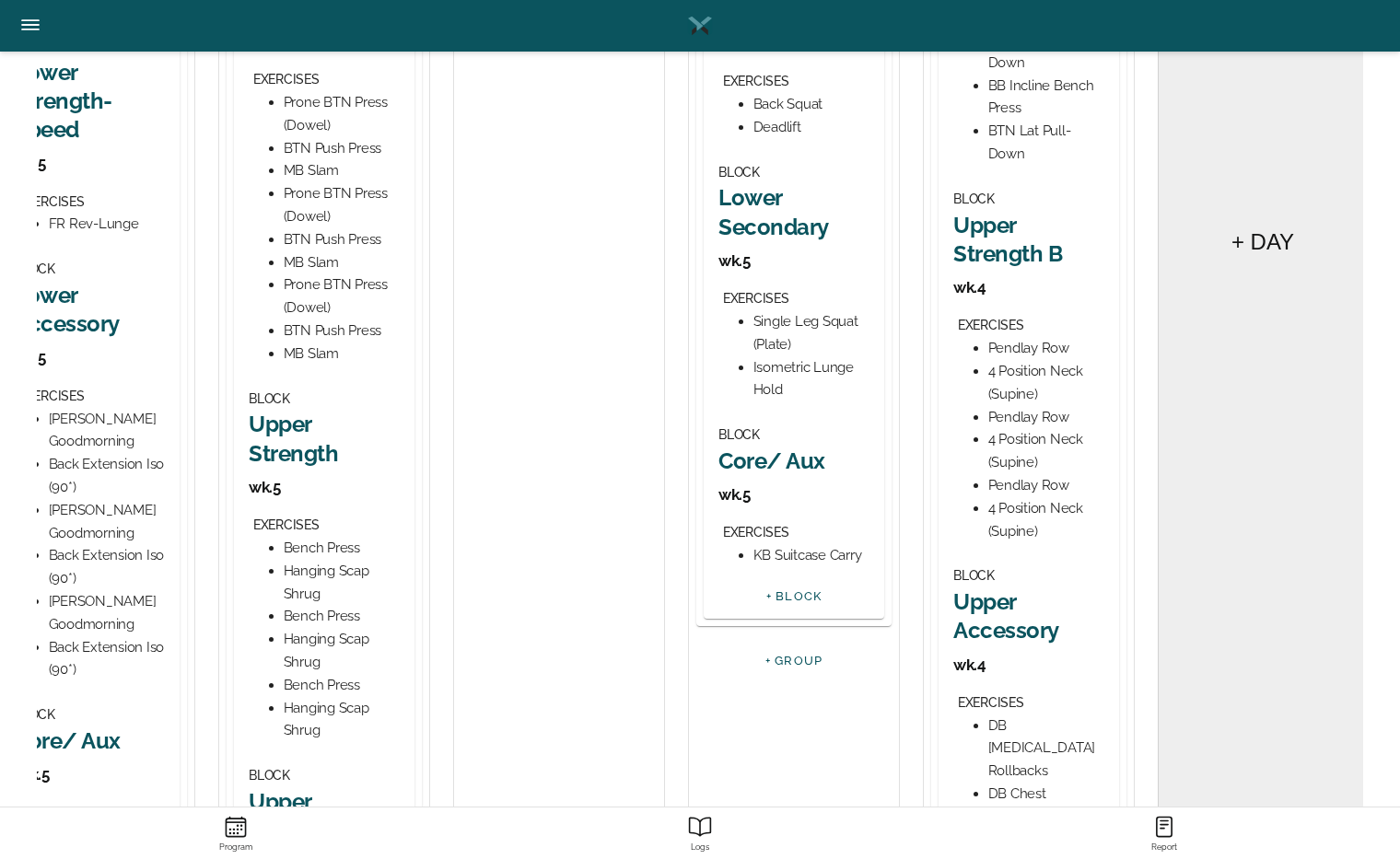 click on "Upper Strength B" at bounding box center (1029, 239) 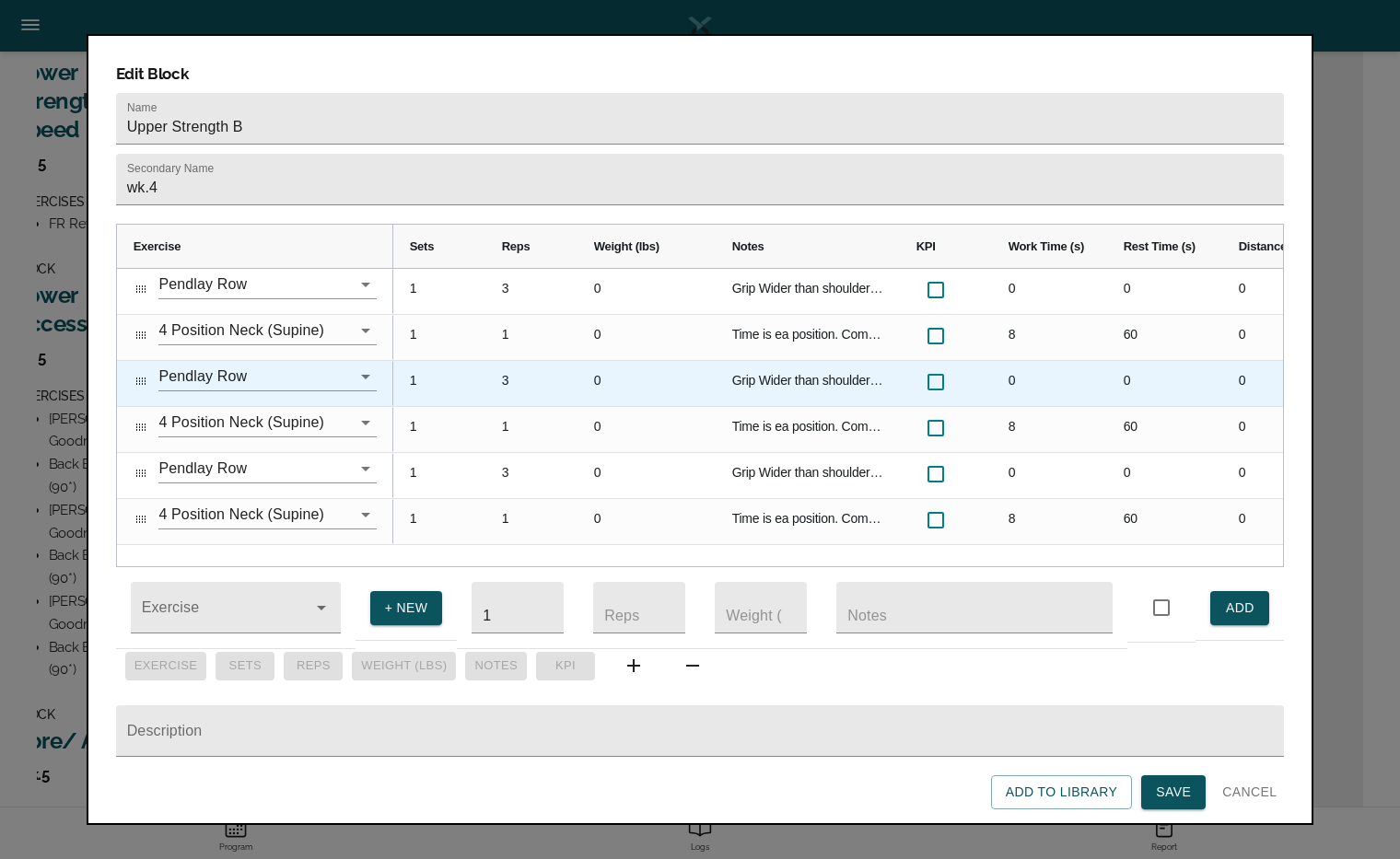 scroll, scrollTop: 0, scrollLeft: 177, axis: horizontal 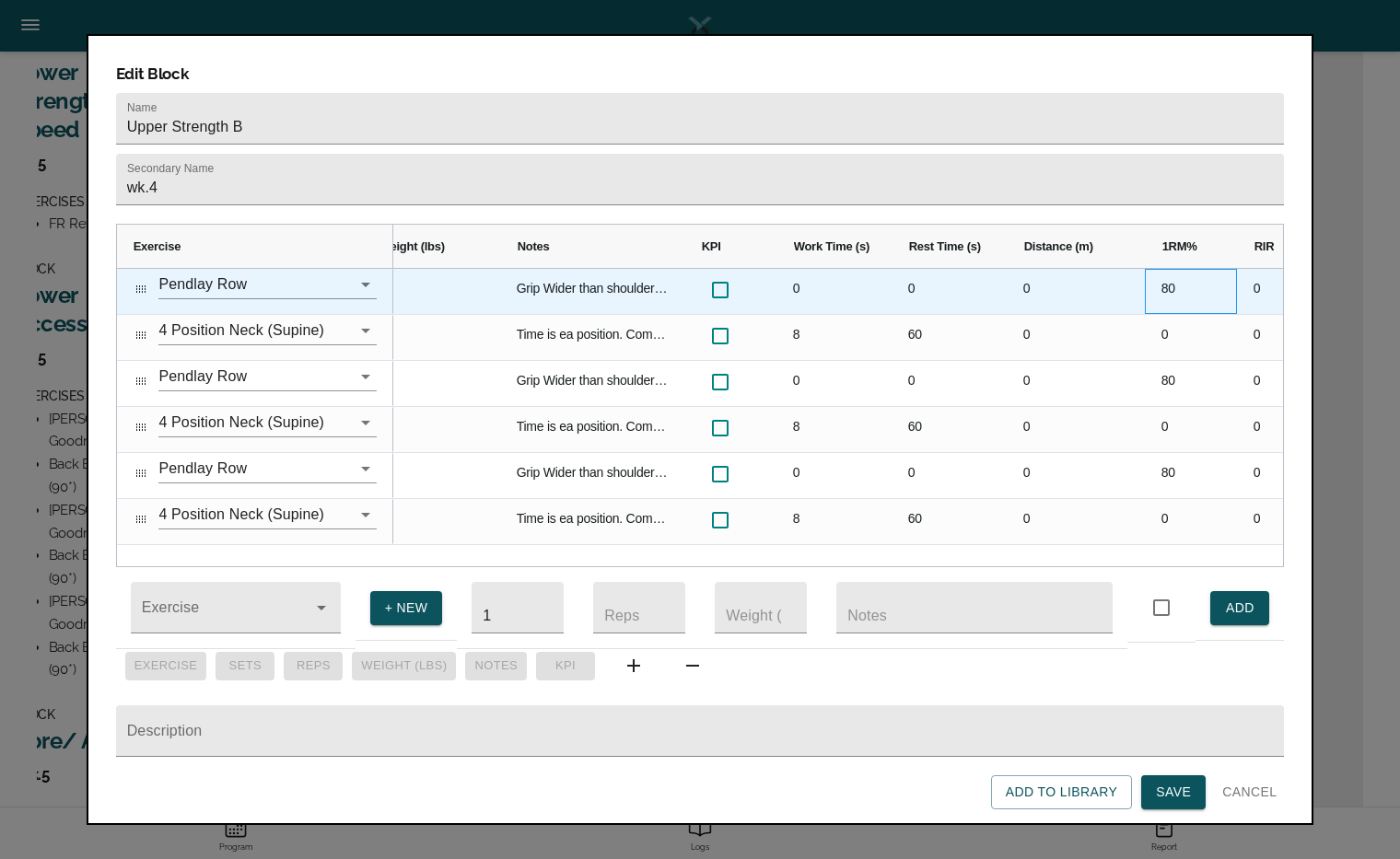 click on "80" at bounding box center [1191, 291] 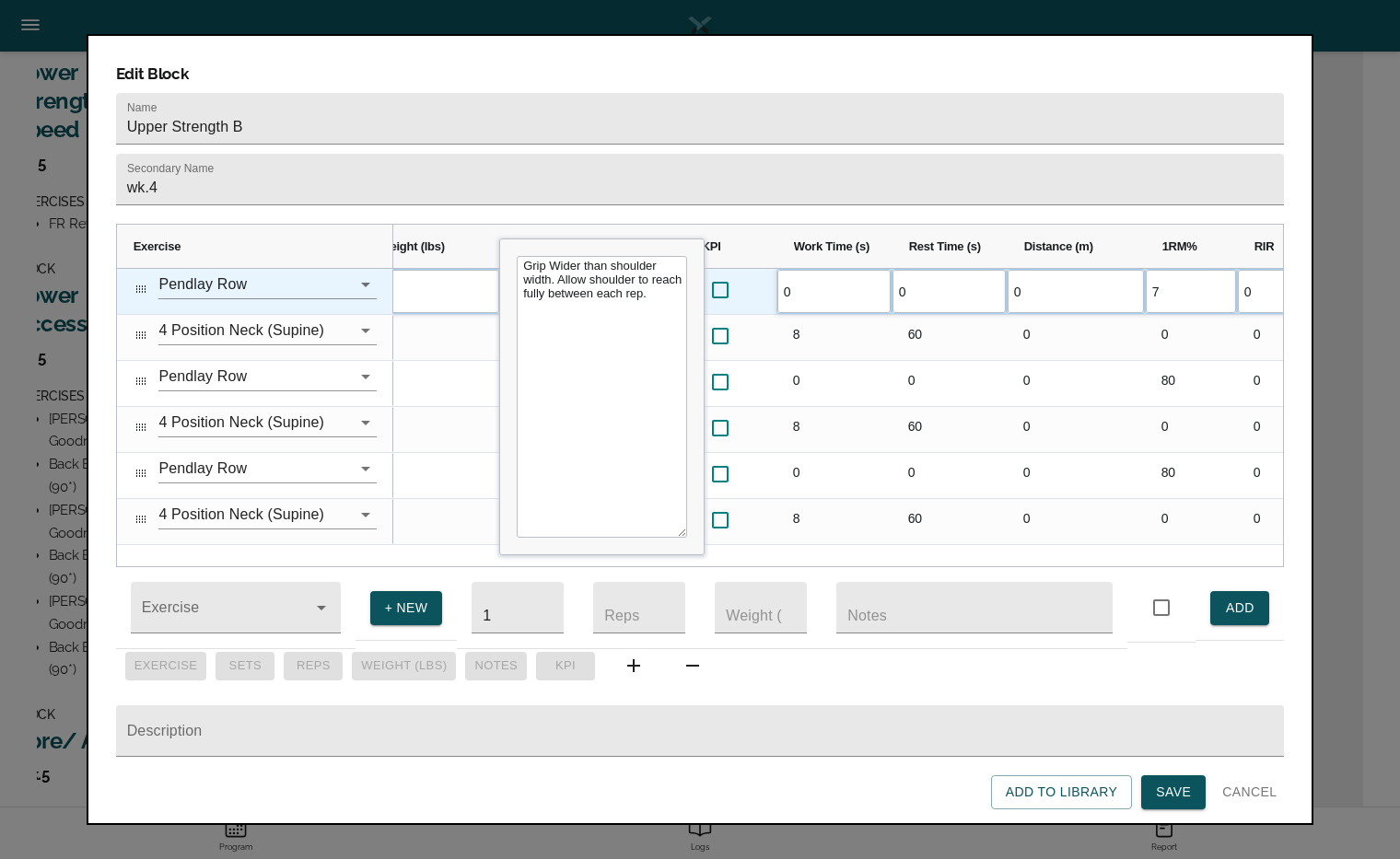 scroll, scrollTop: 0, scrollLeft: 0, axis: both 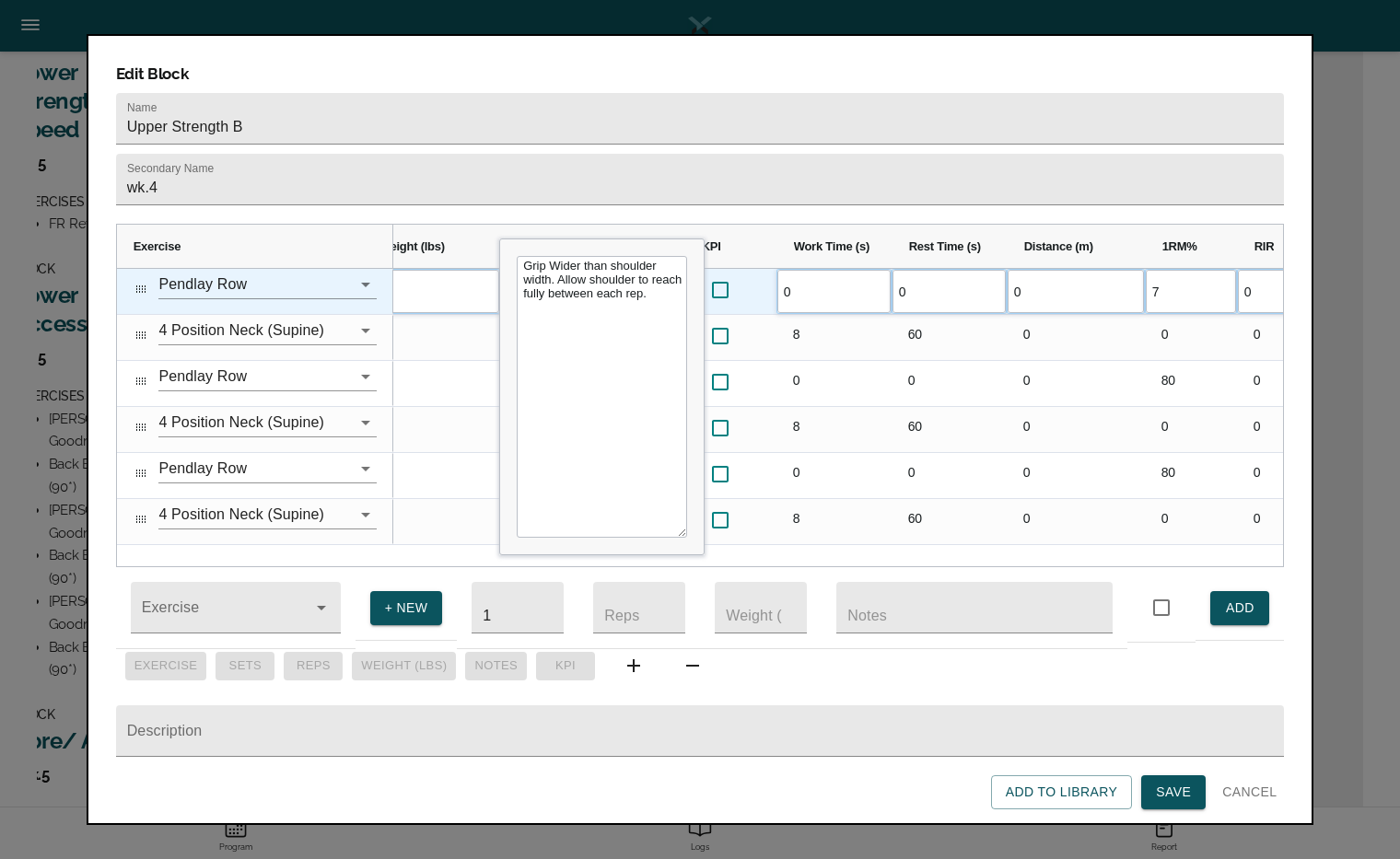 type on "75" 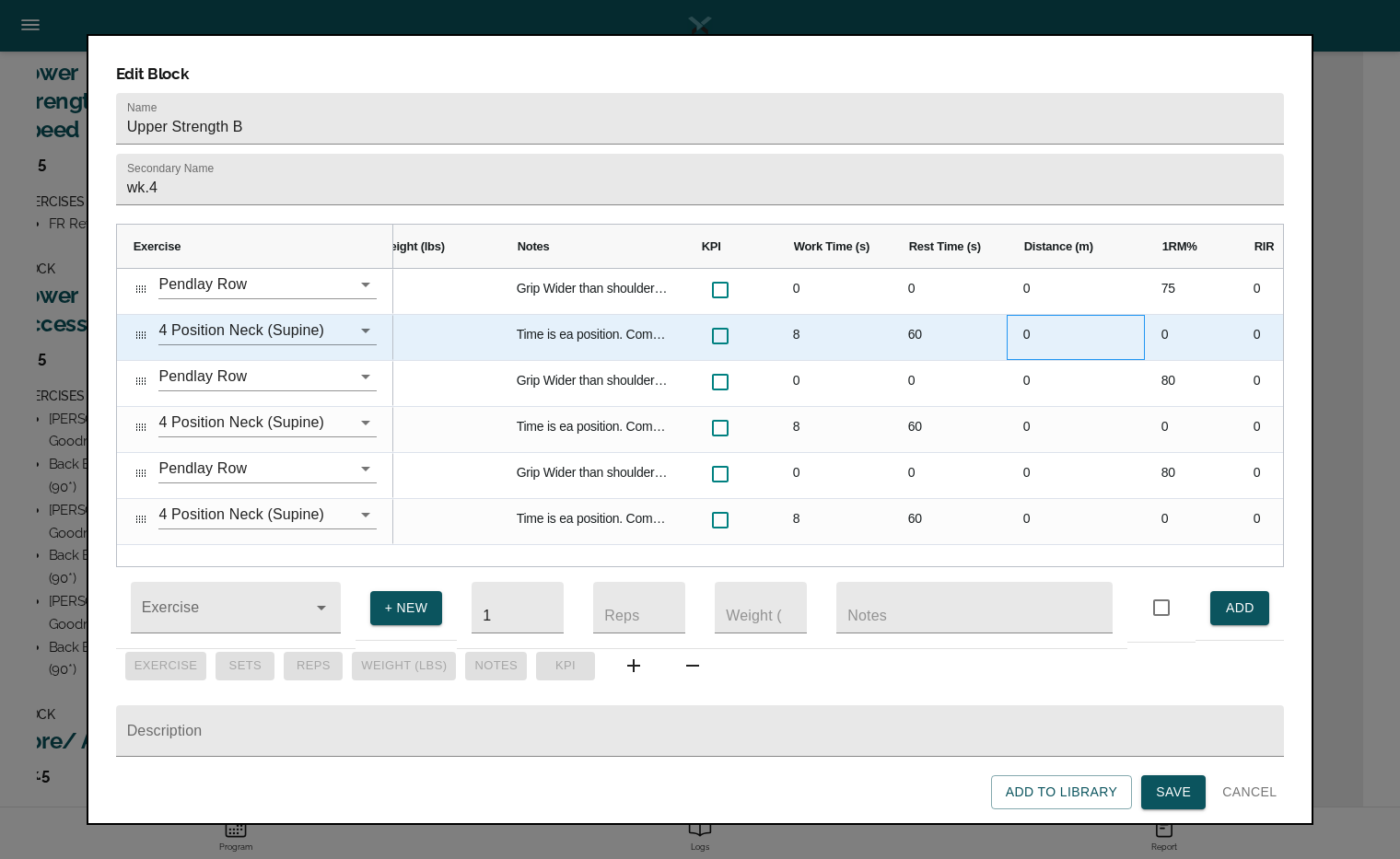 click on "0" at bounding box center [1076, 337] 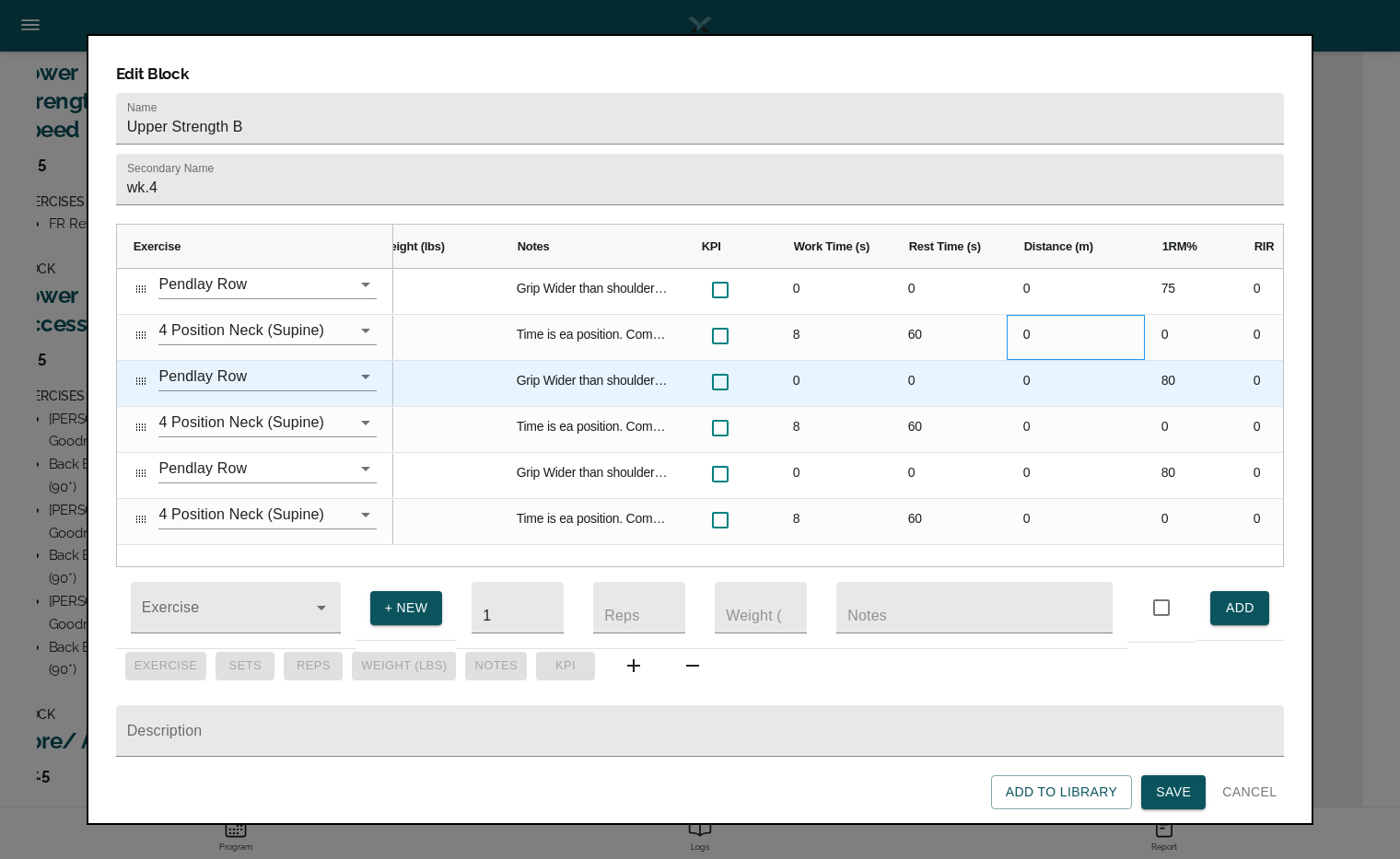 scroll, scrollTop: 0, scrollLeft: 0, axis: both 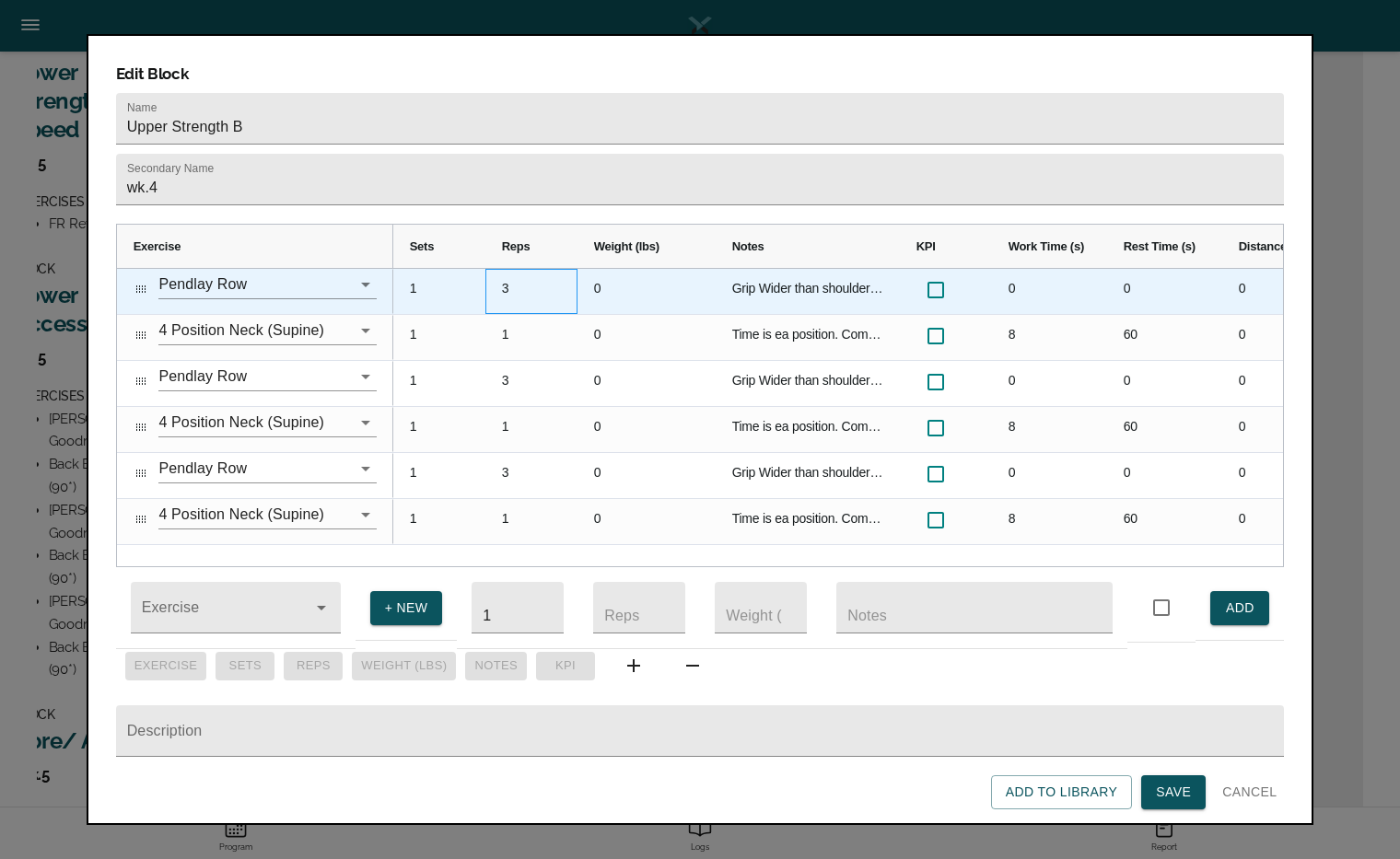 click on "3" at bounding box center (531, 291) 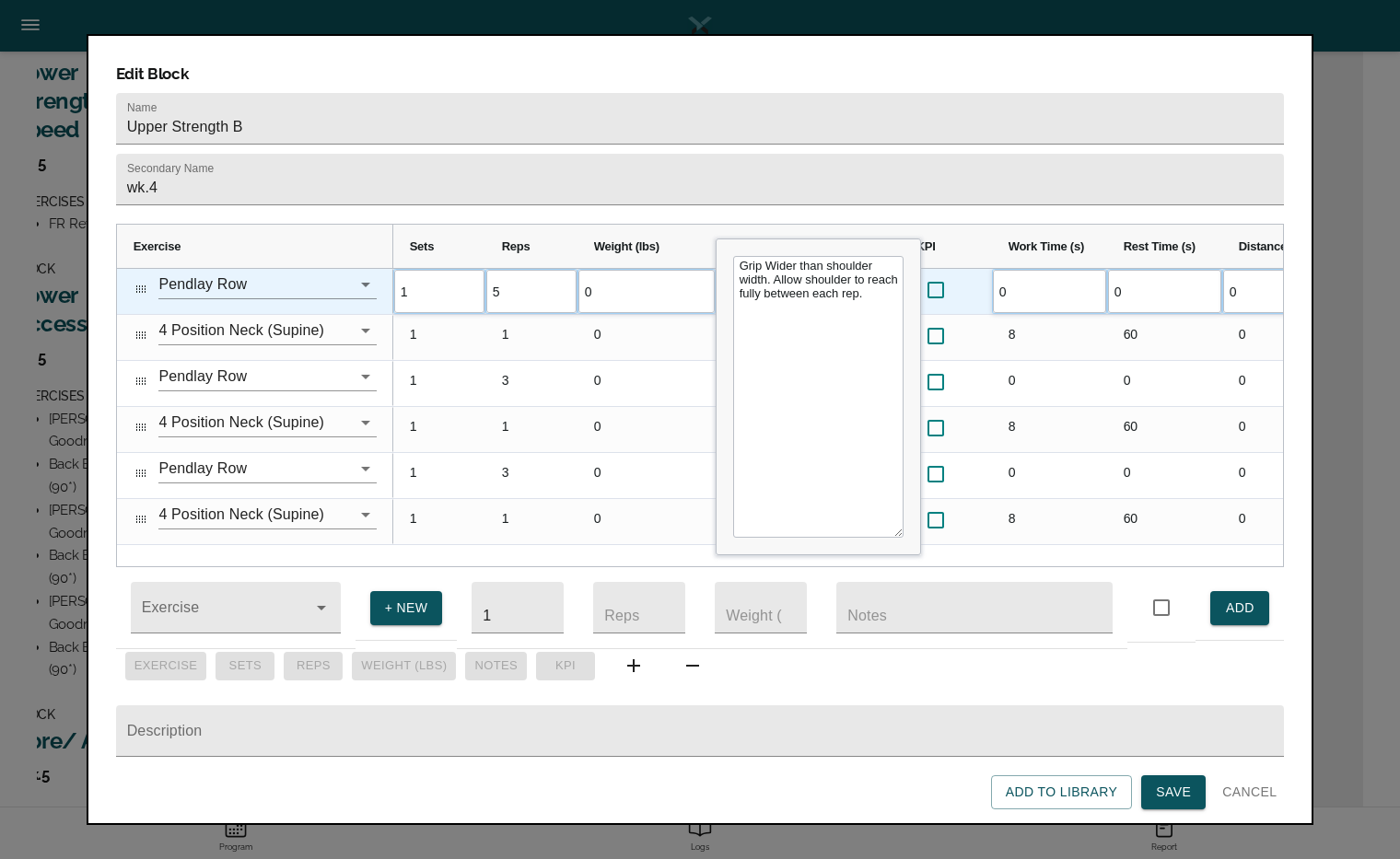 scroll, scrollTop: 0, scrollLeft: 0, axis: both 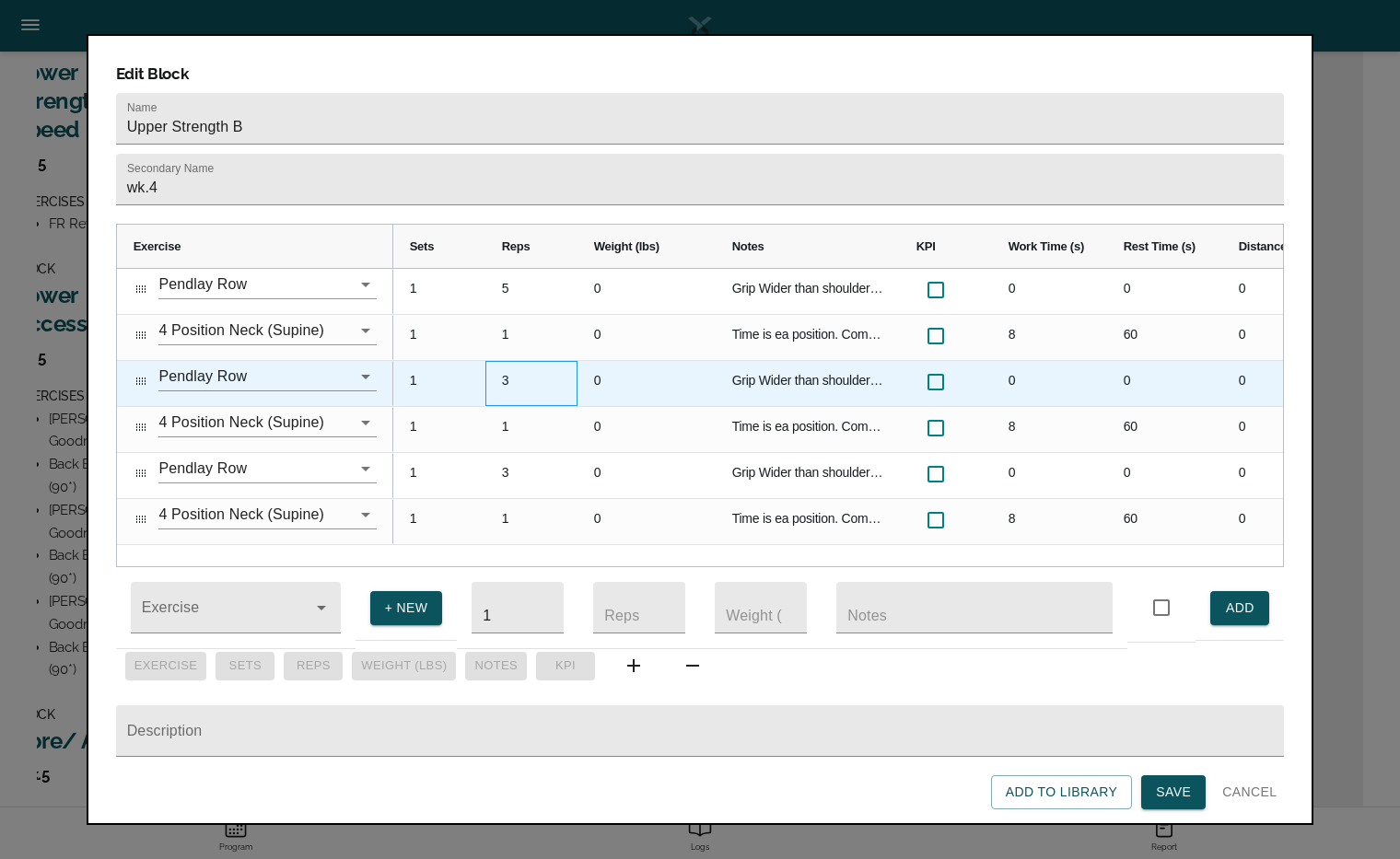 click on "3" at bounding box center (531, 383) 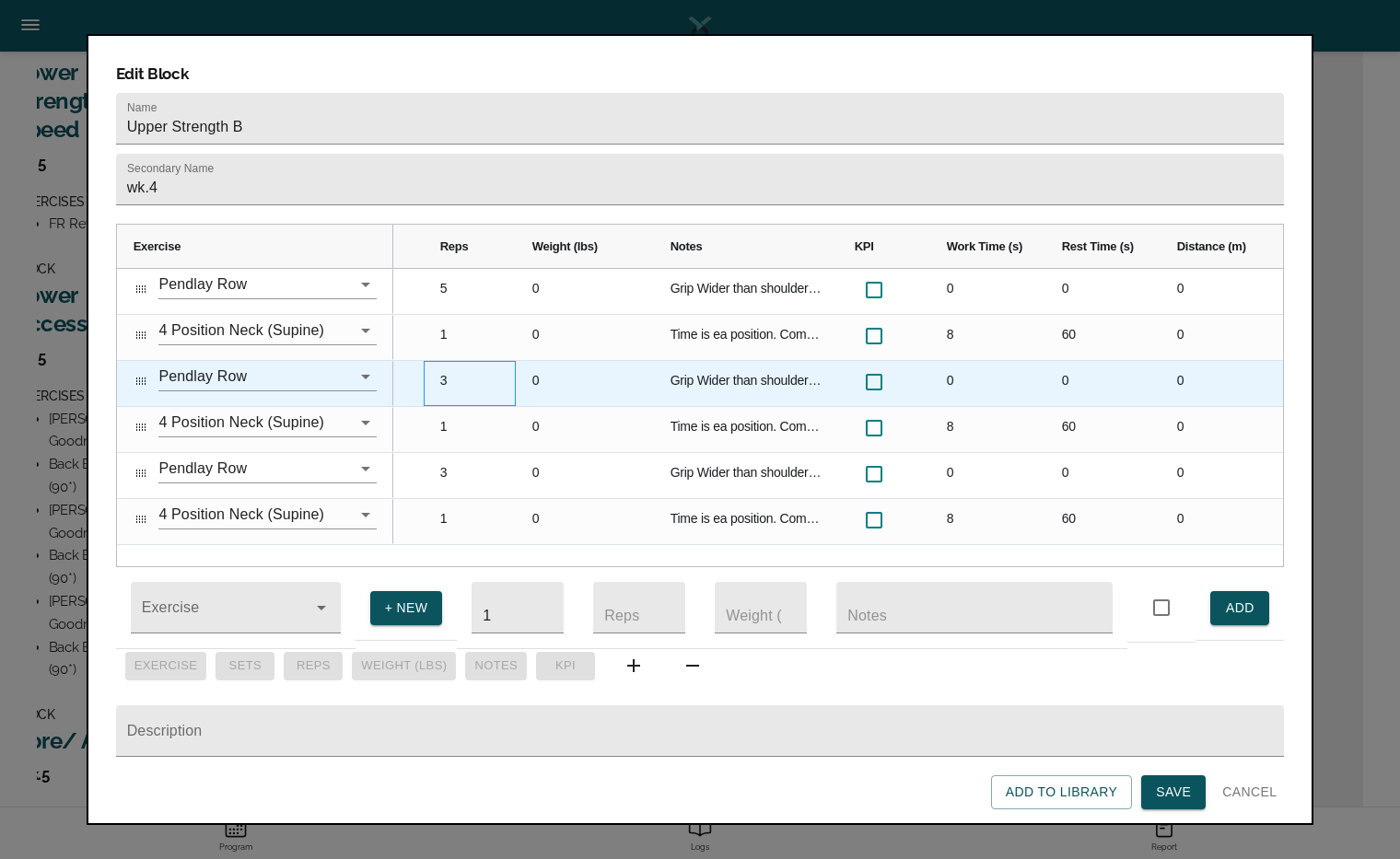 scroll, scrollTop: 0, scrollLeft: 180, axis: horizontal 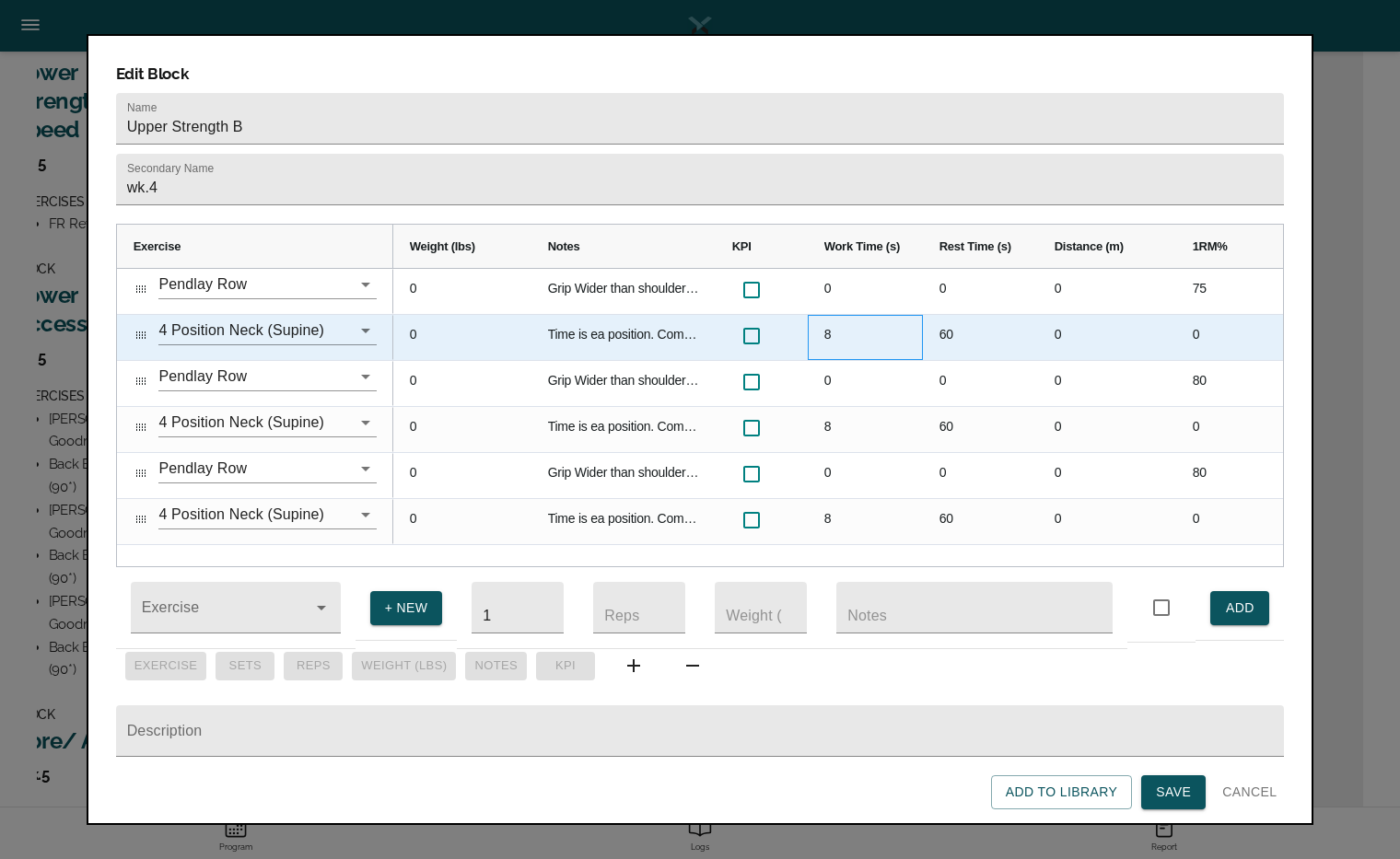click on "8" at bounding box center (865, 337) 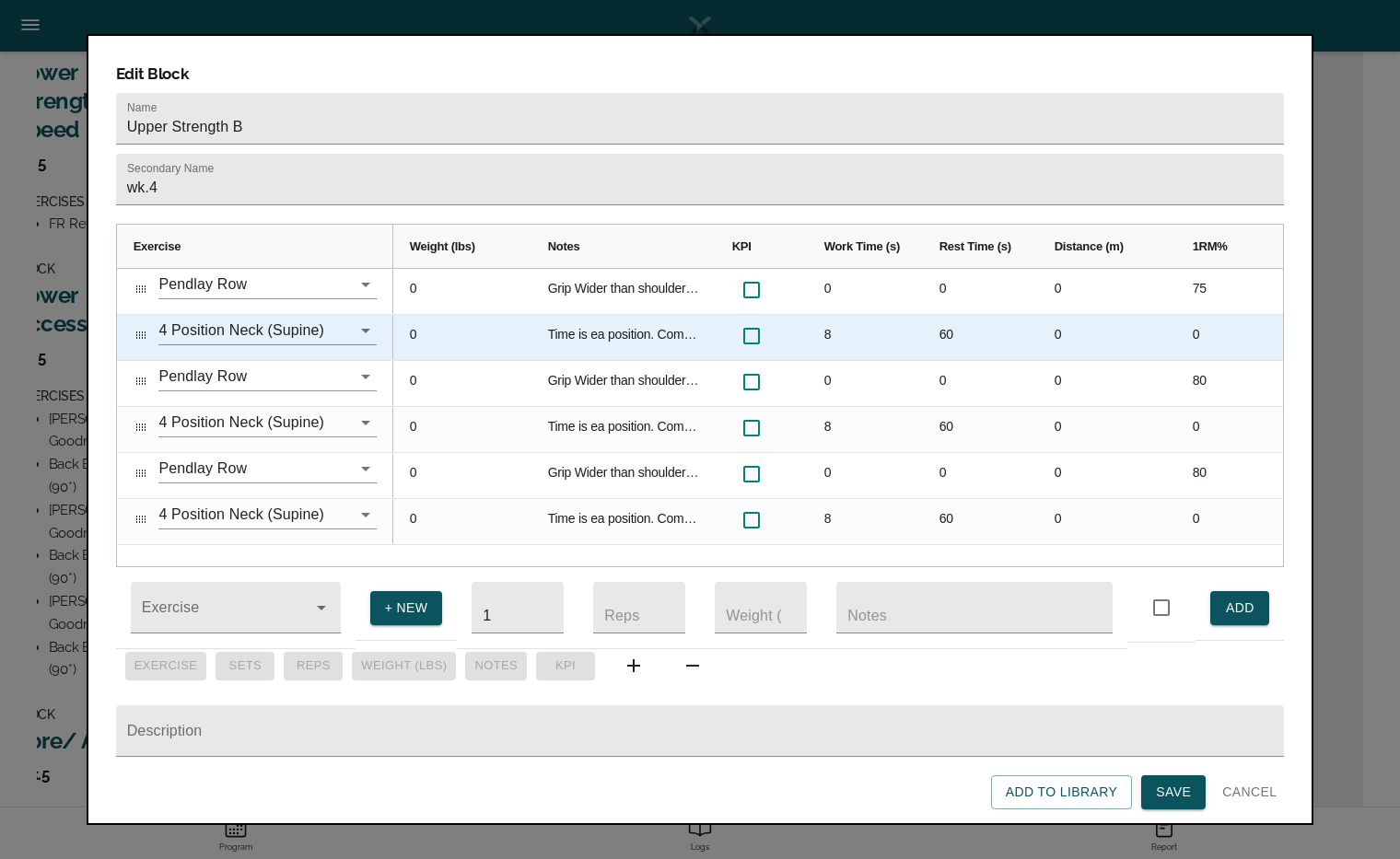 scroll, scrollTop: 0, scrollLeft: 0, axis: both 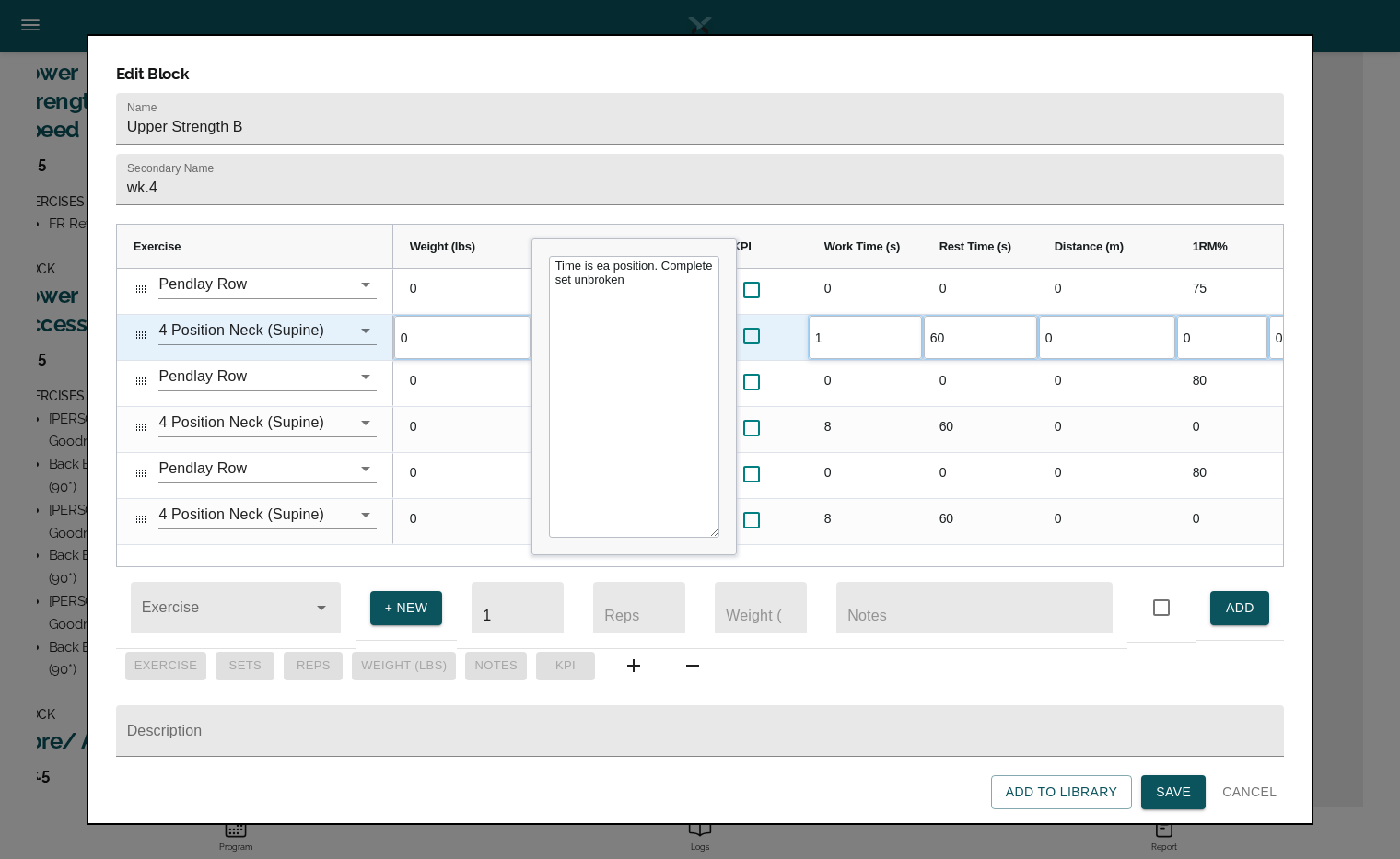 type on "10" 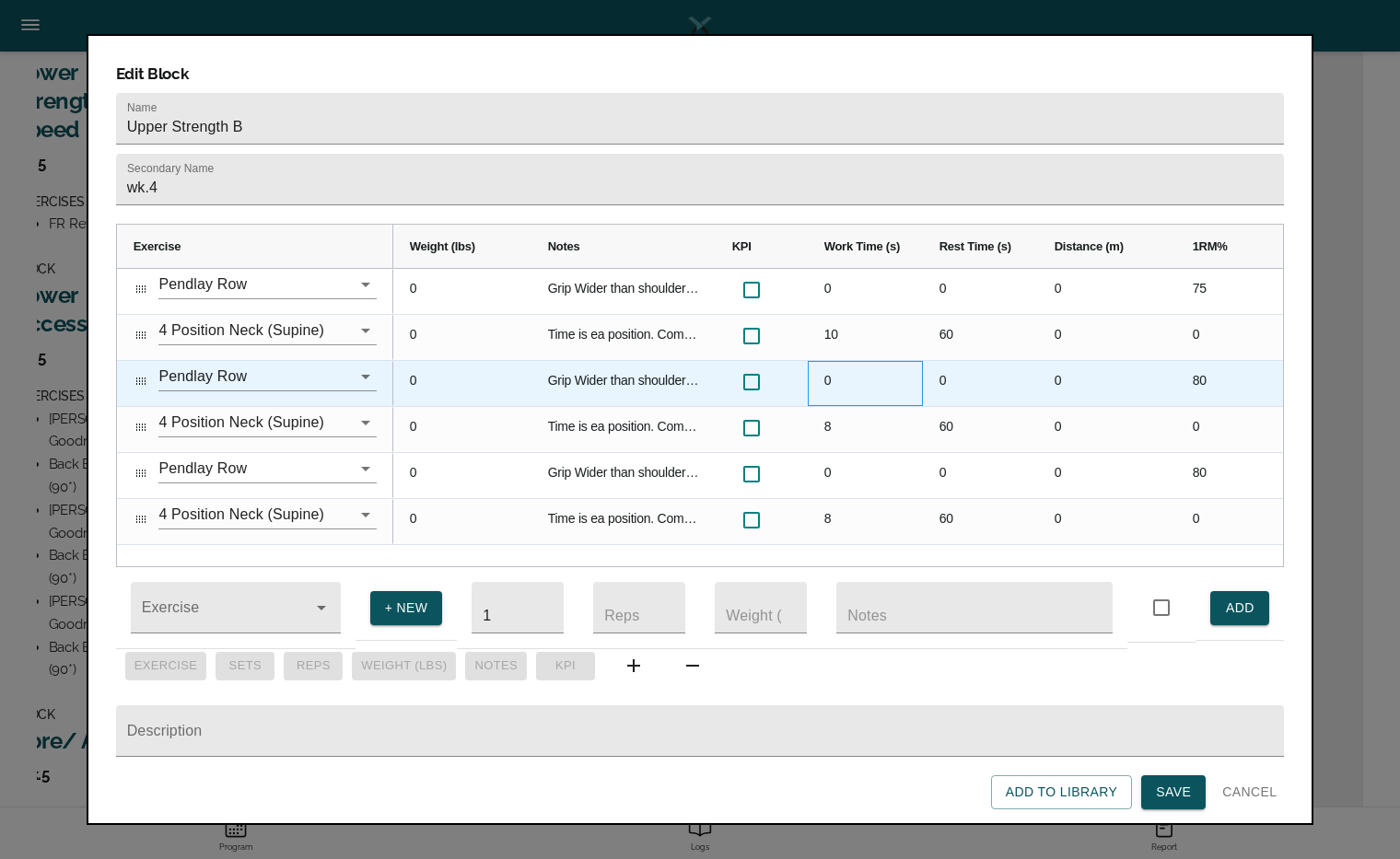 click on "0" at bounding box center (865, 383) 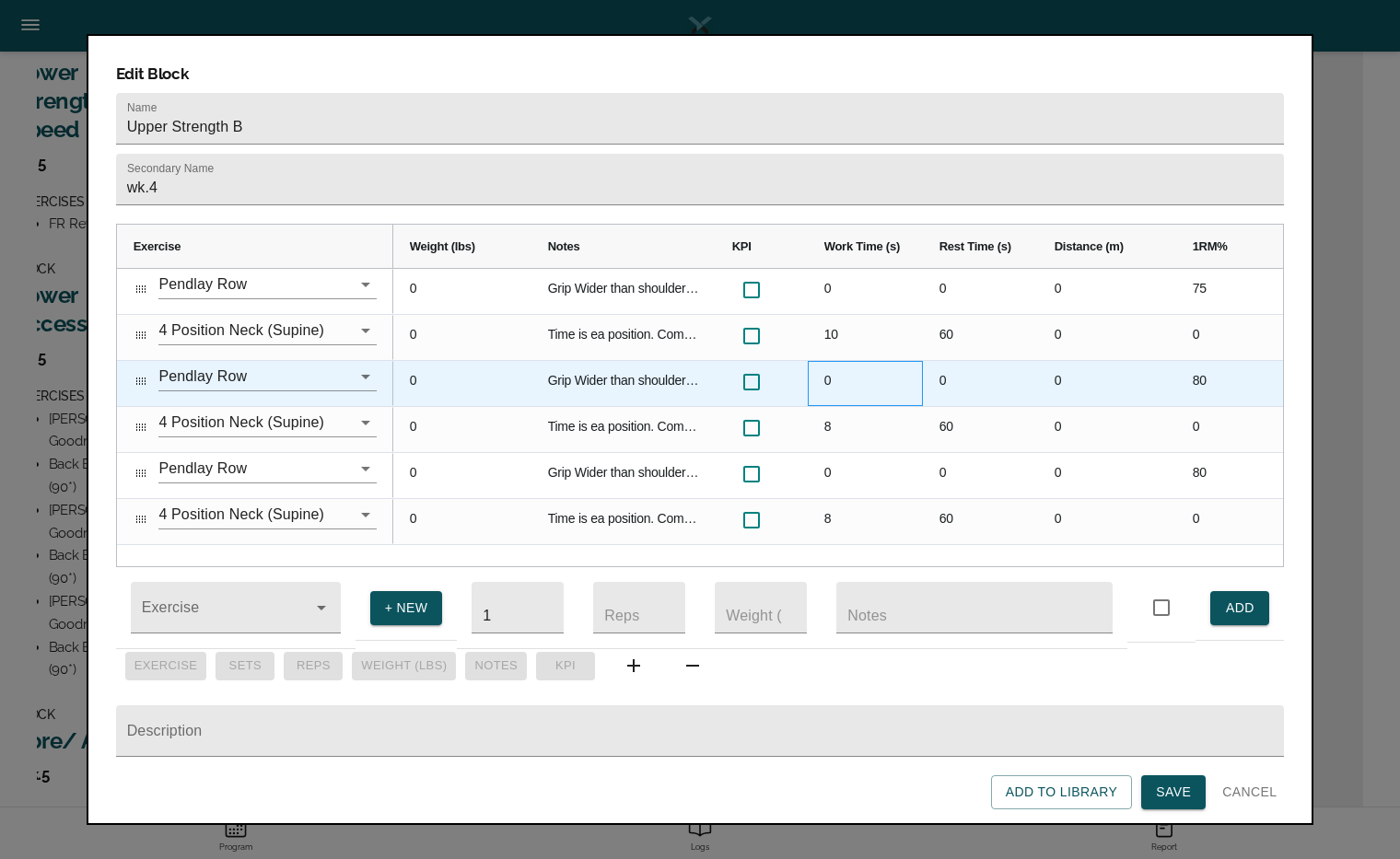scroll, scrollTop: 0, scrollLeft: 347, axis: horizontal 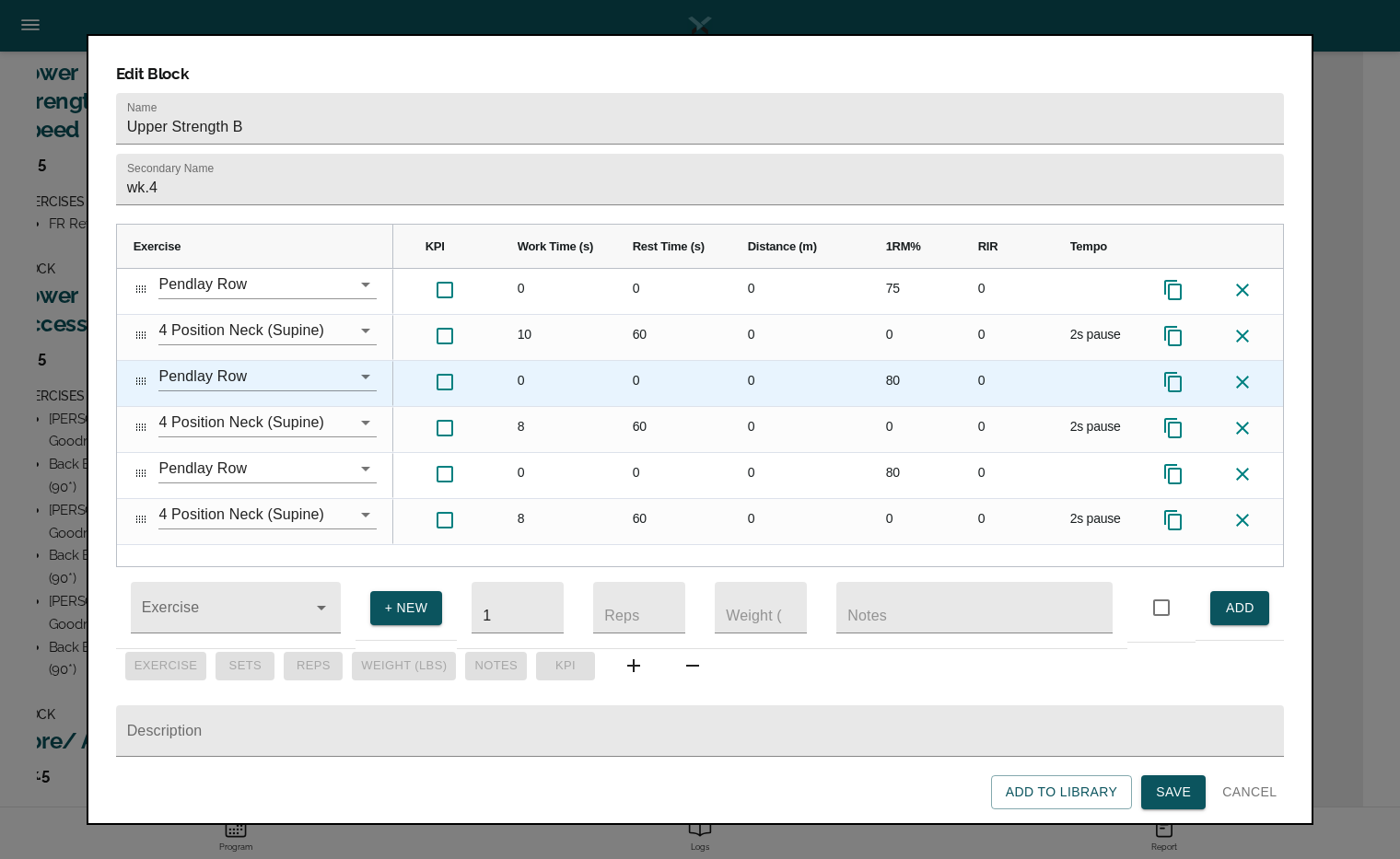 click 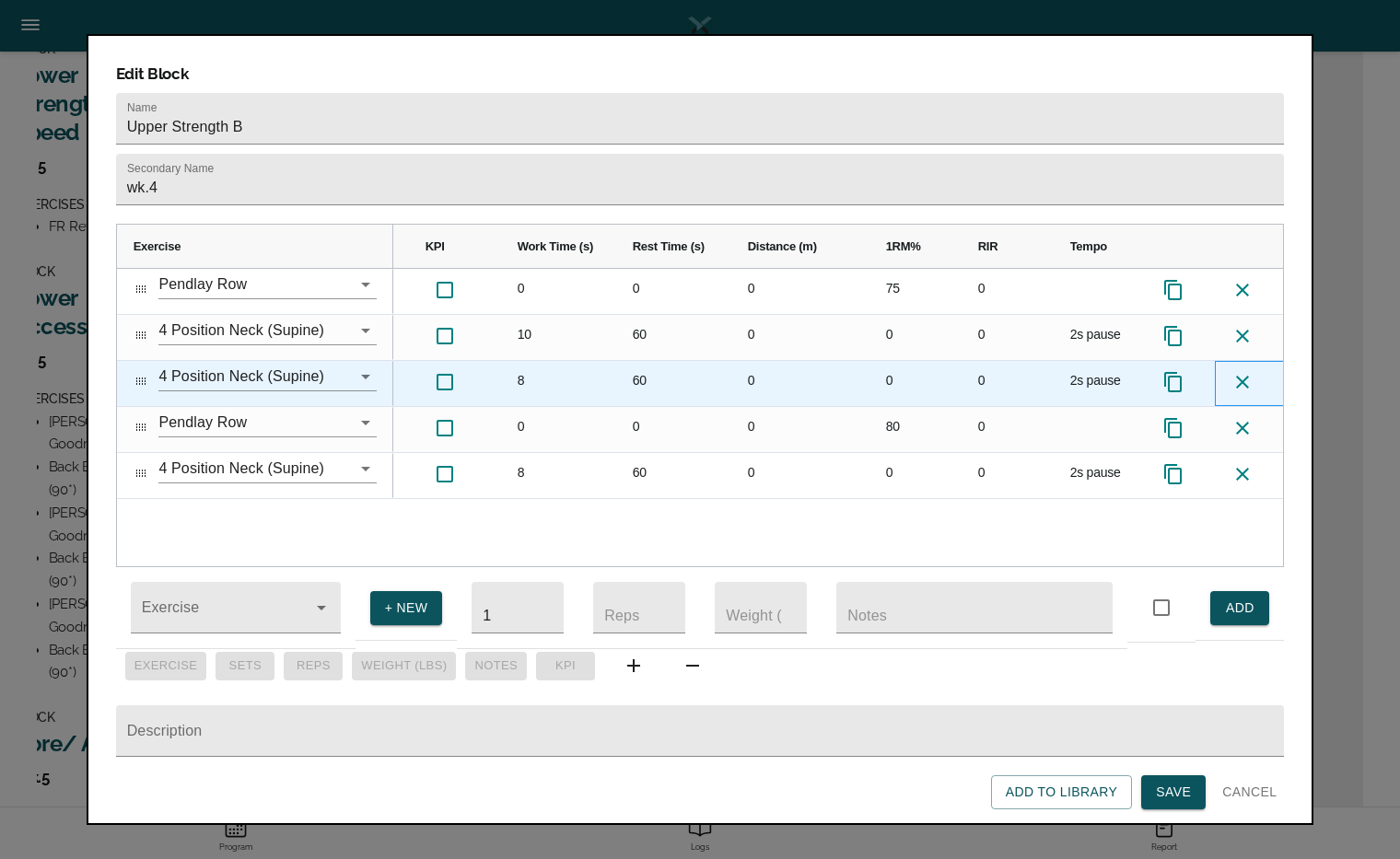 click 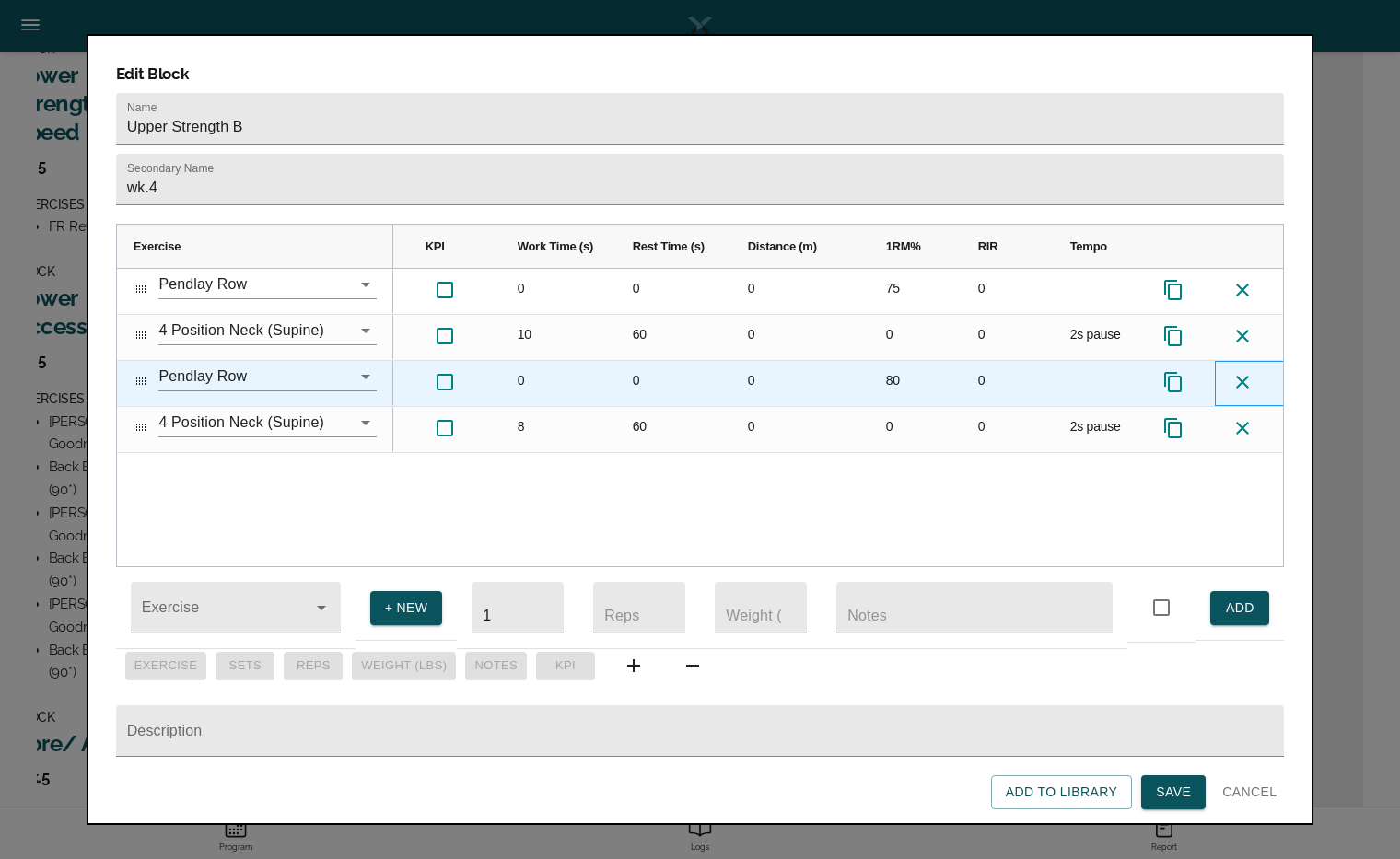 click 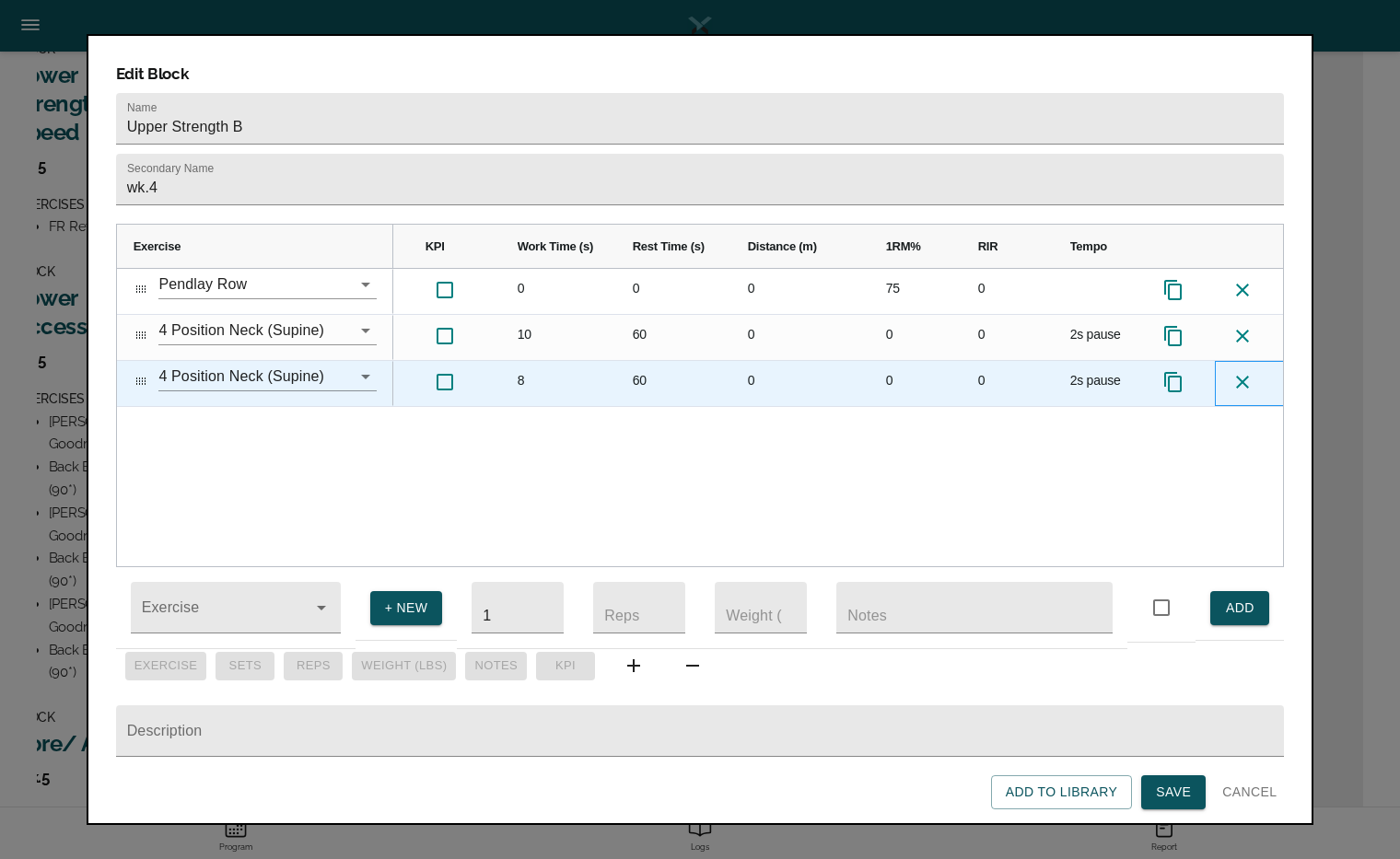 click 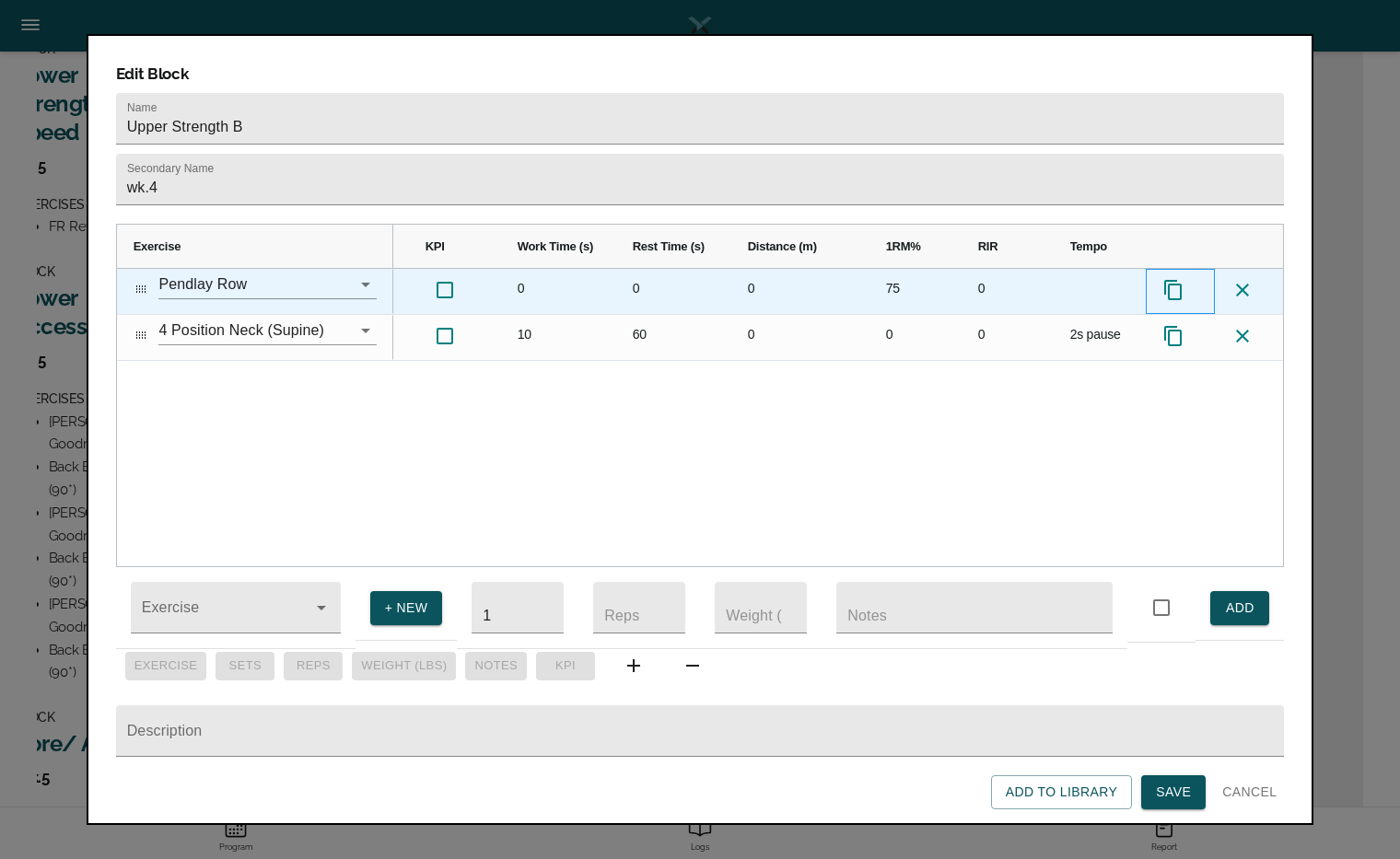 click 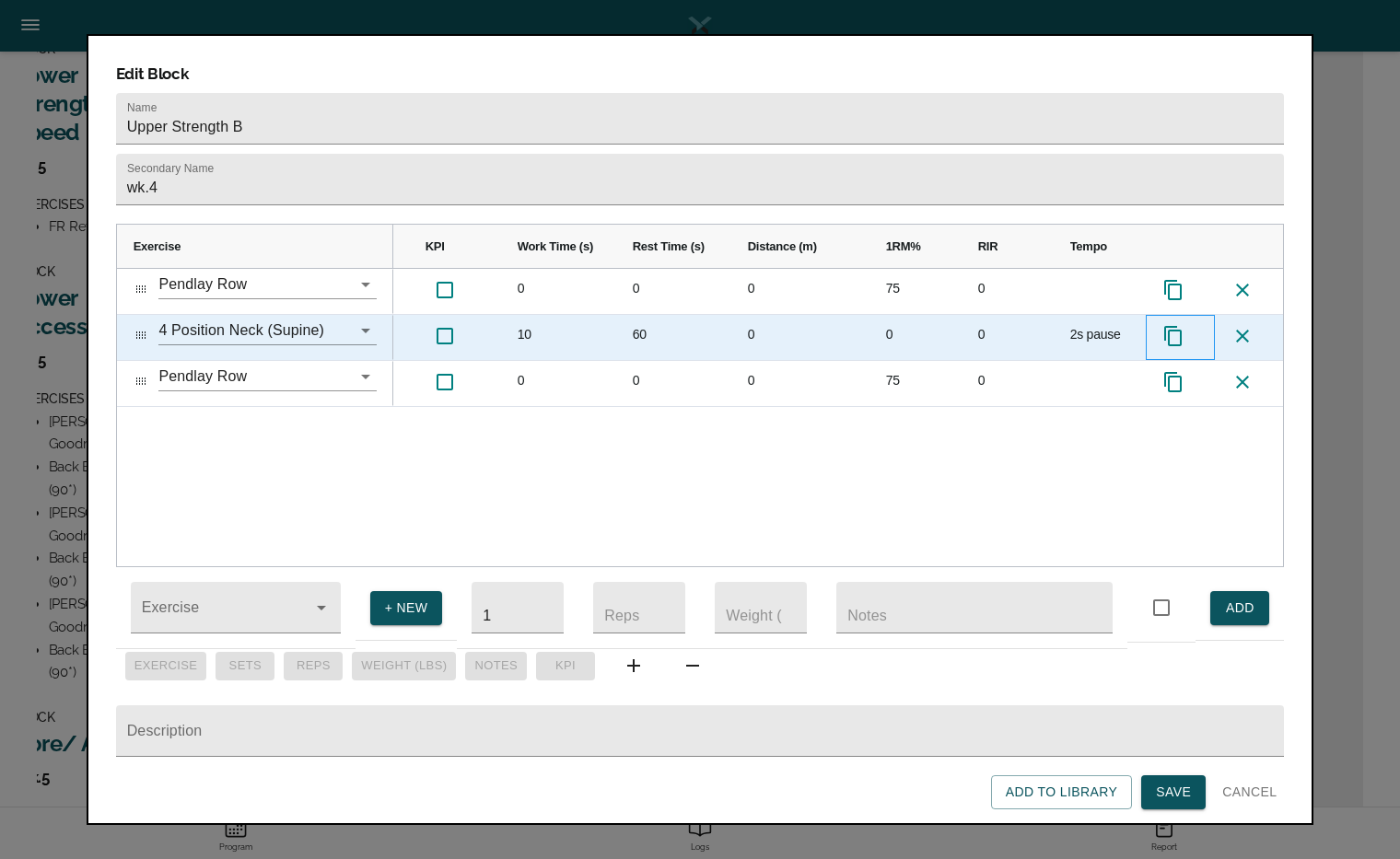click 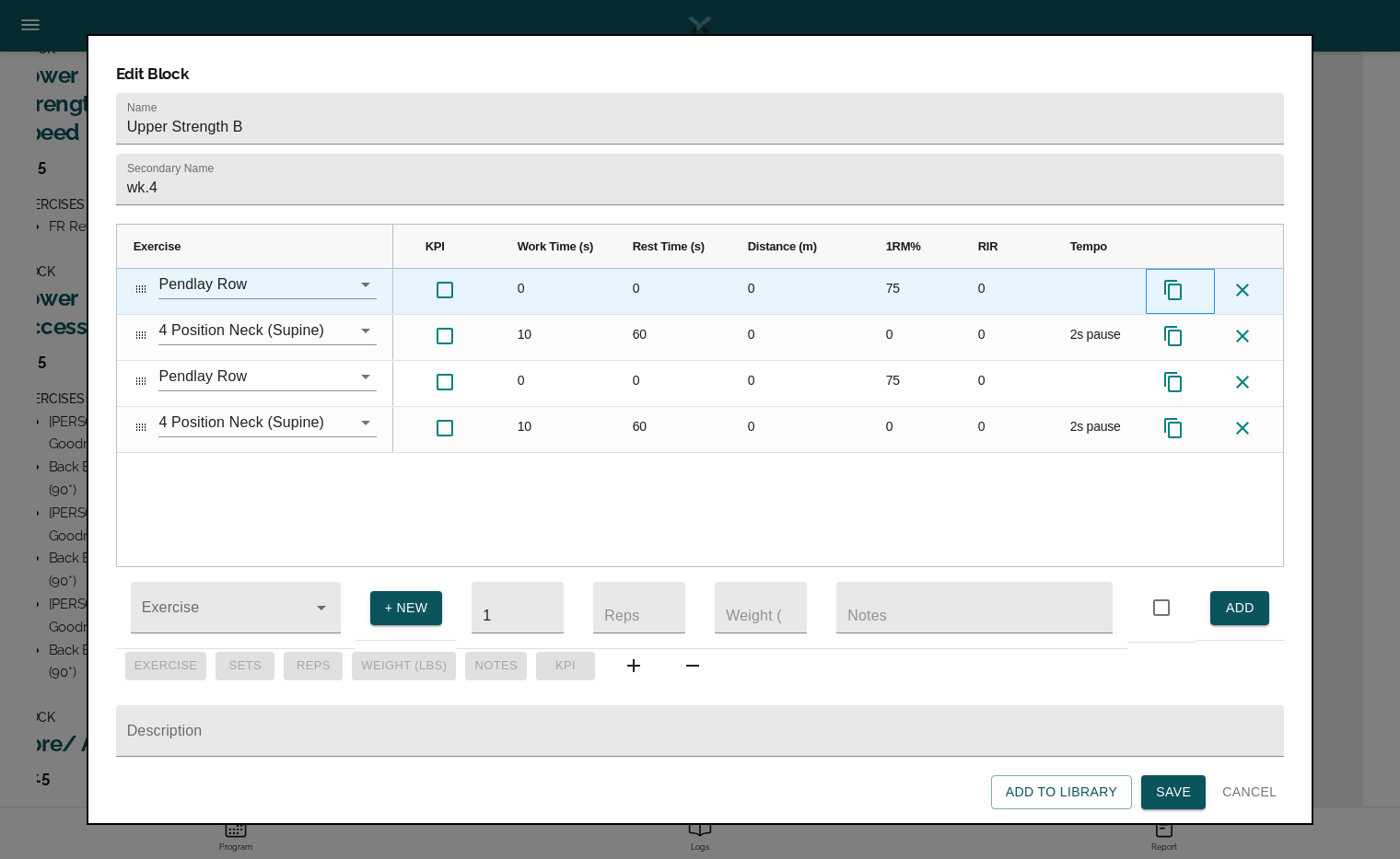click 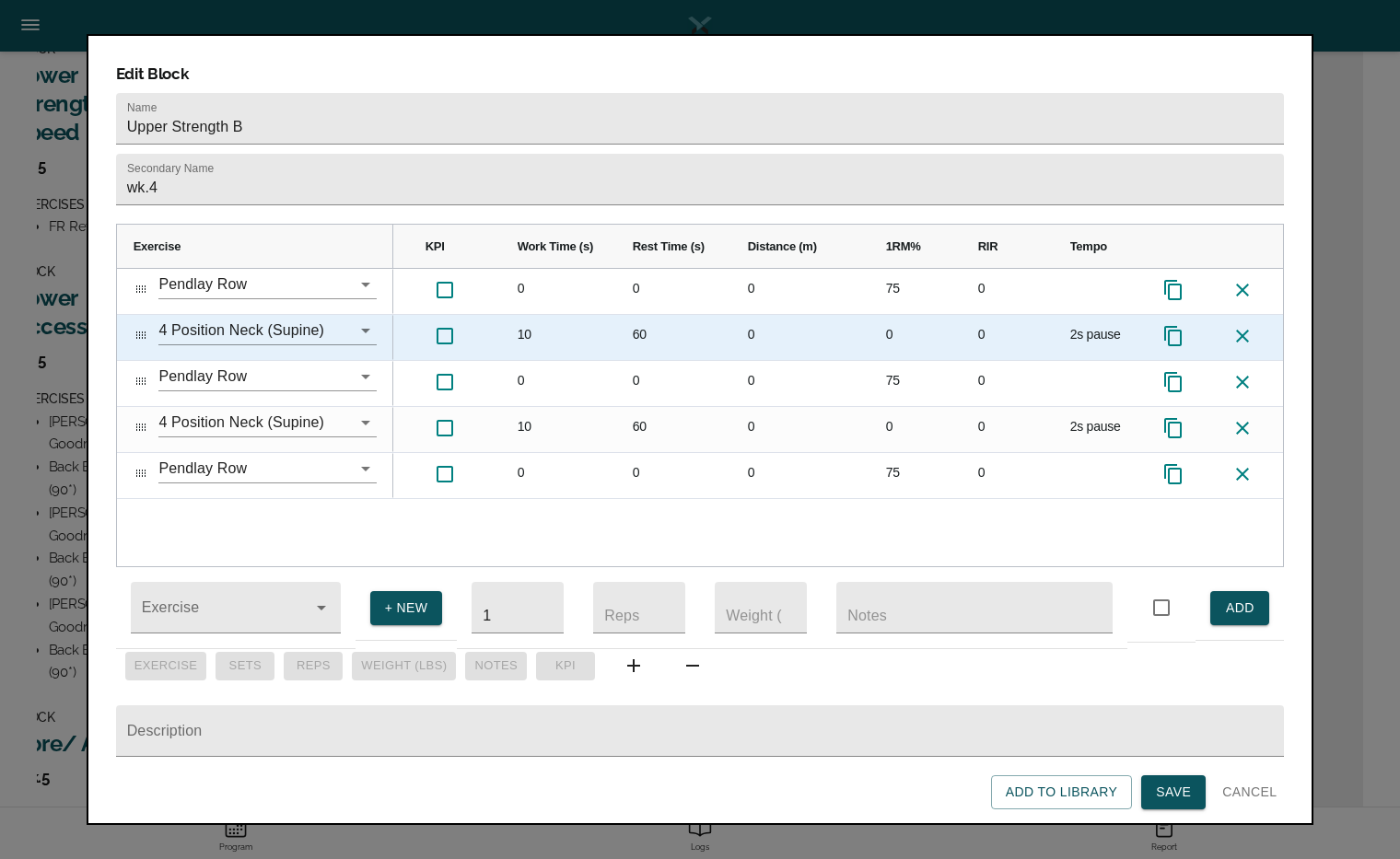 click 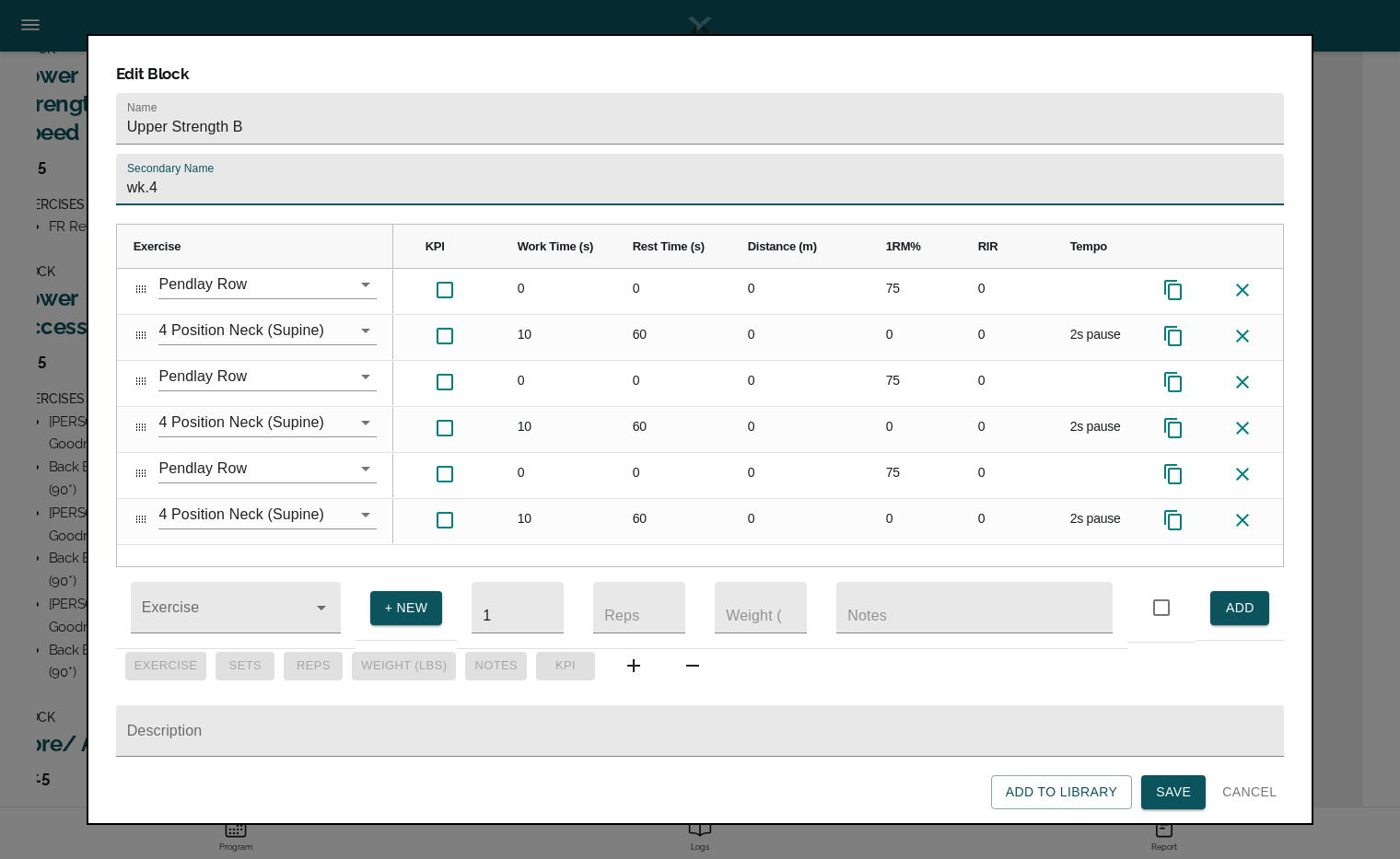 click on "wk.4" at bounding box center (700, 180) 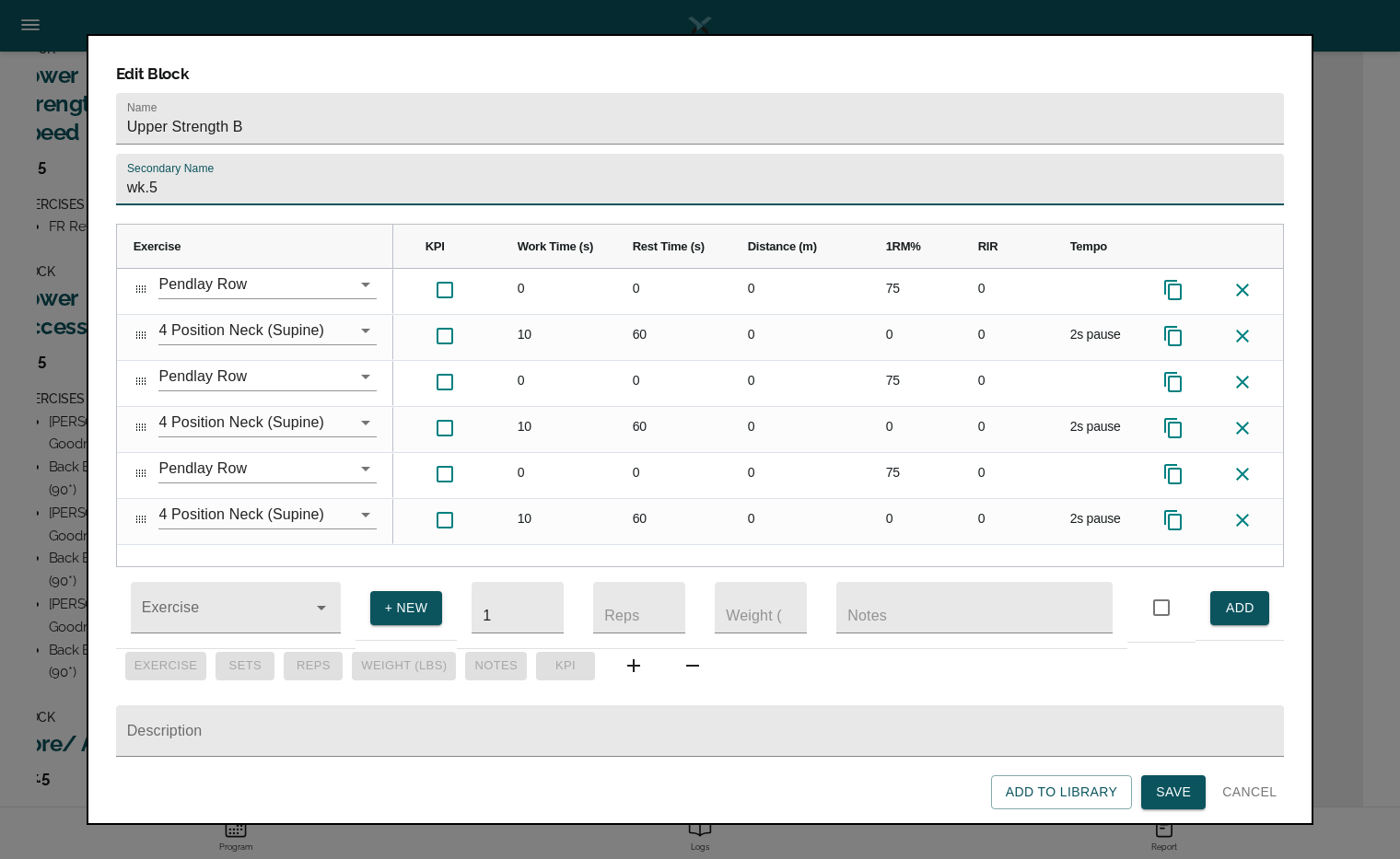 type on "wk.5" 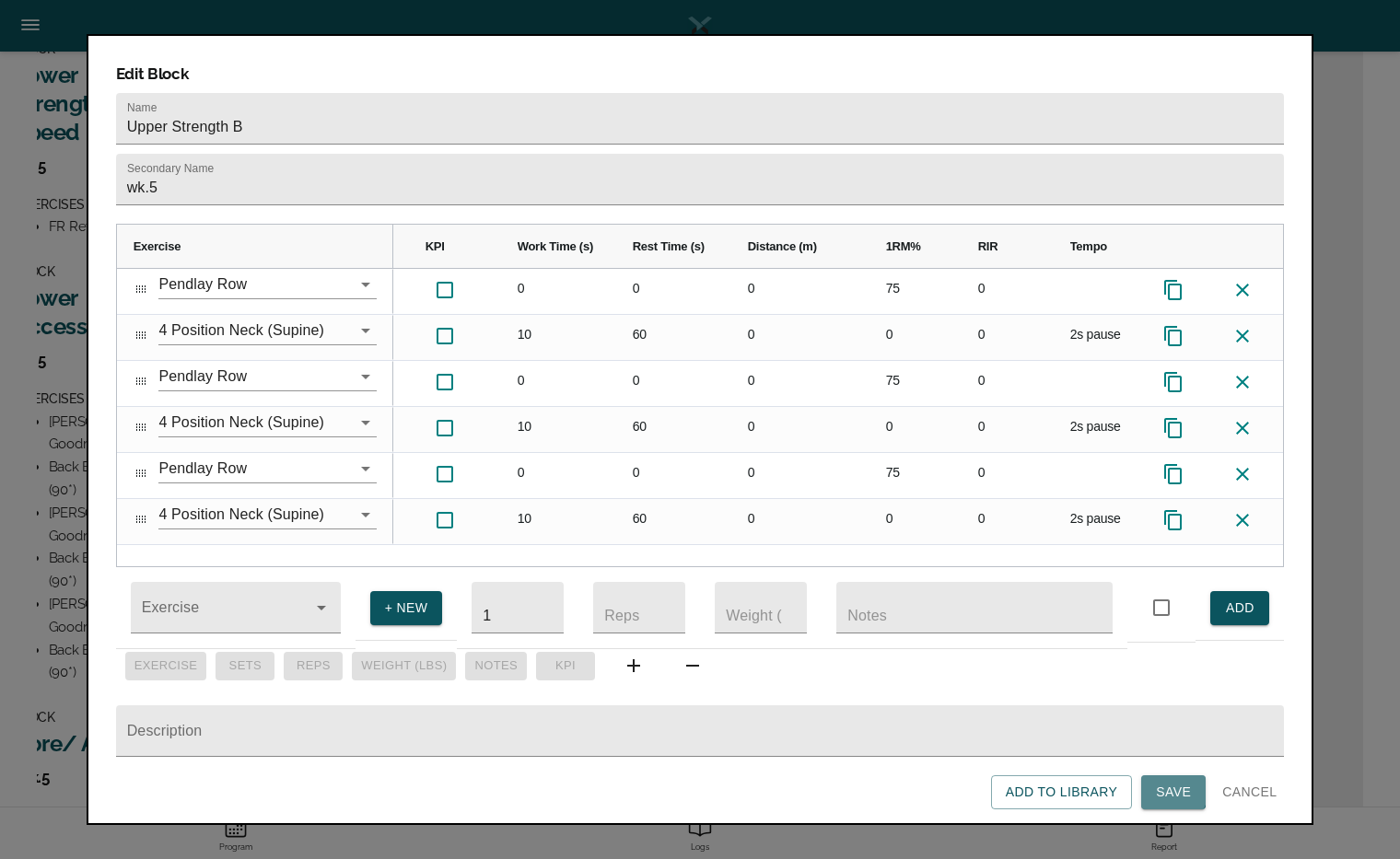 click on "Save" at bounding box center [1173, 792] 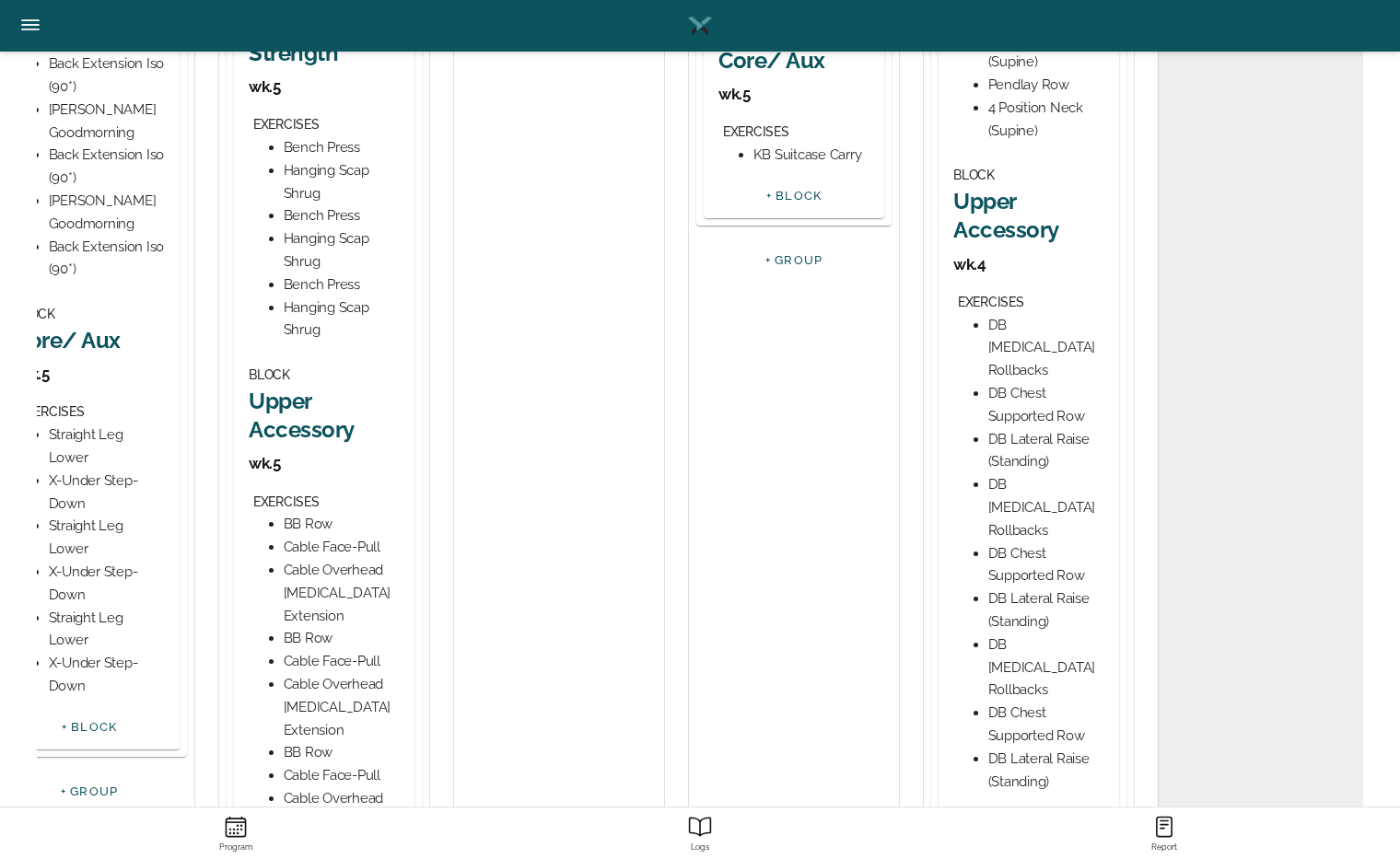 click on "Upper Accessory" at bounding box center [1029, 215] 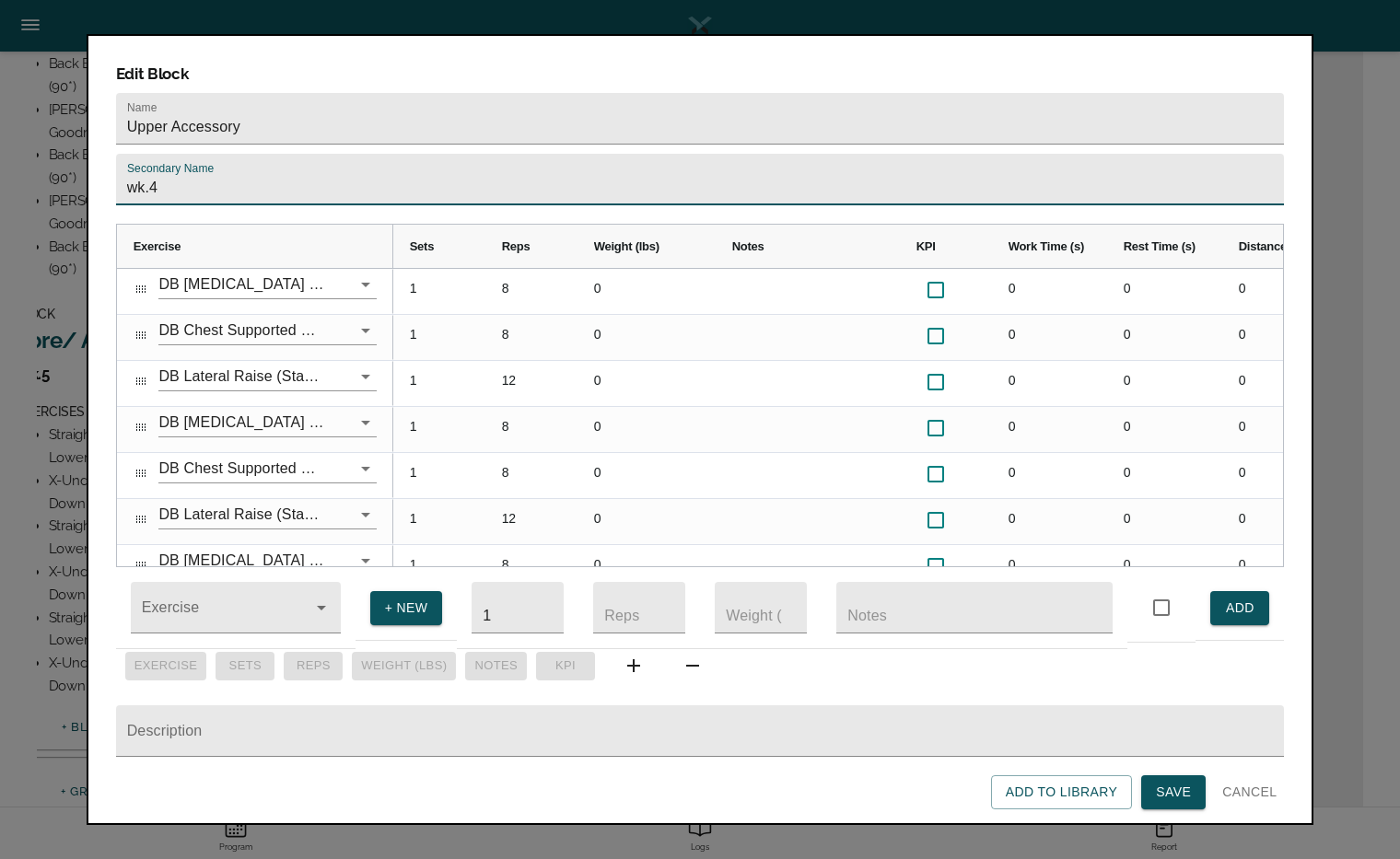 click on "wk.4" at bounding box center [700, 180] 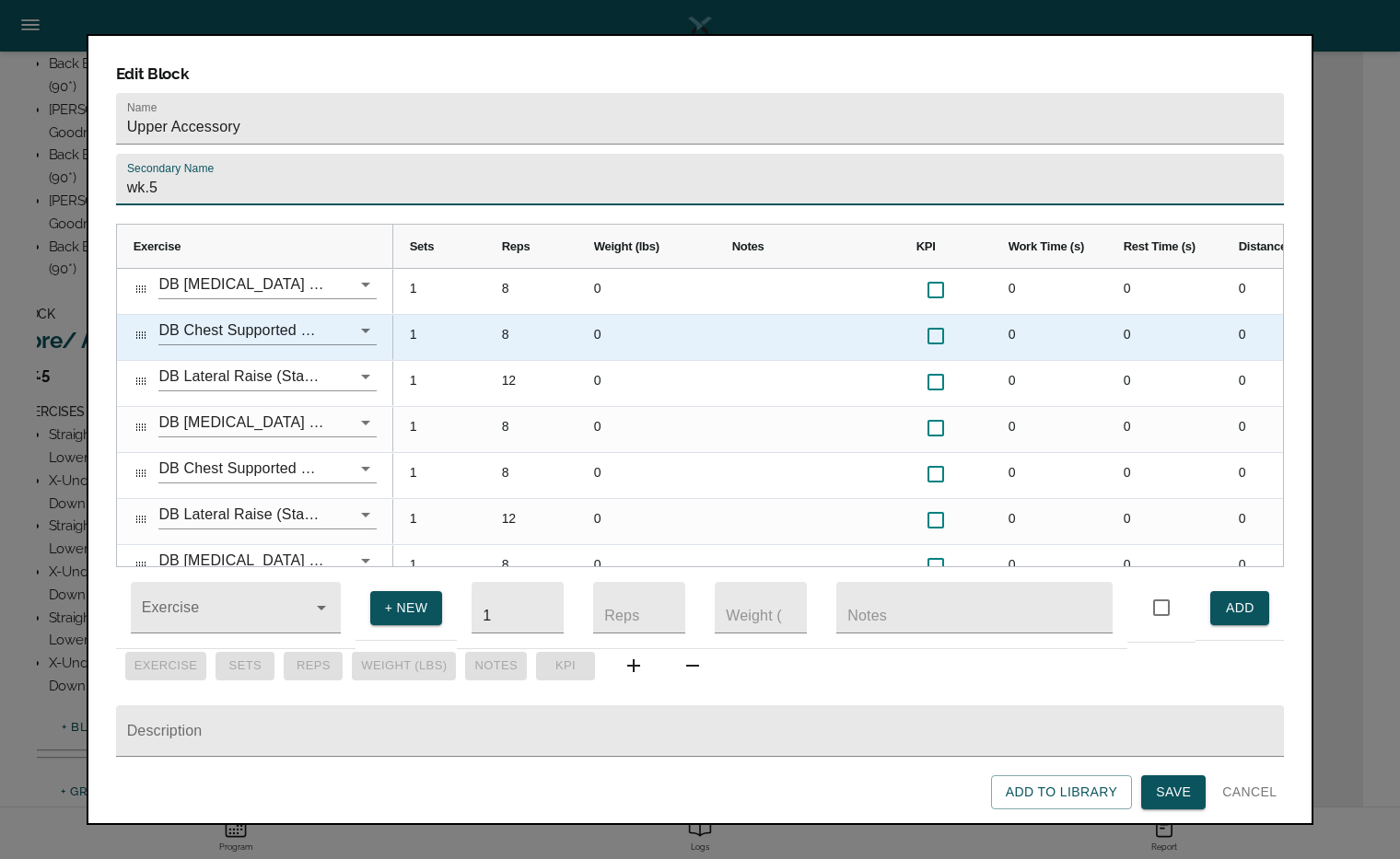 scroll, scrollTop: 9, scrollLeft: 0, axis: vertical 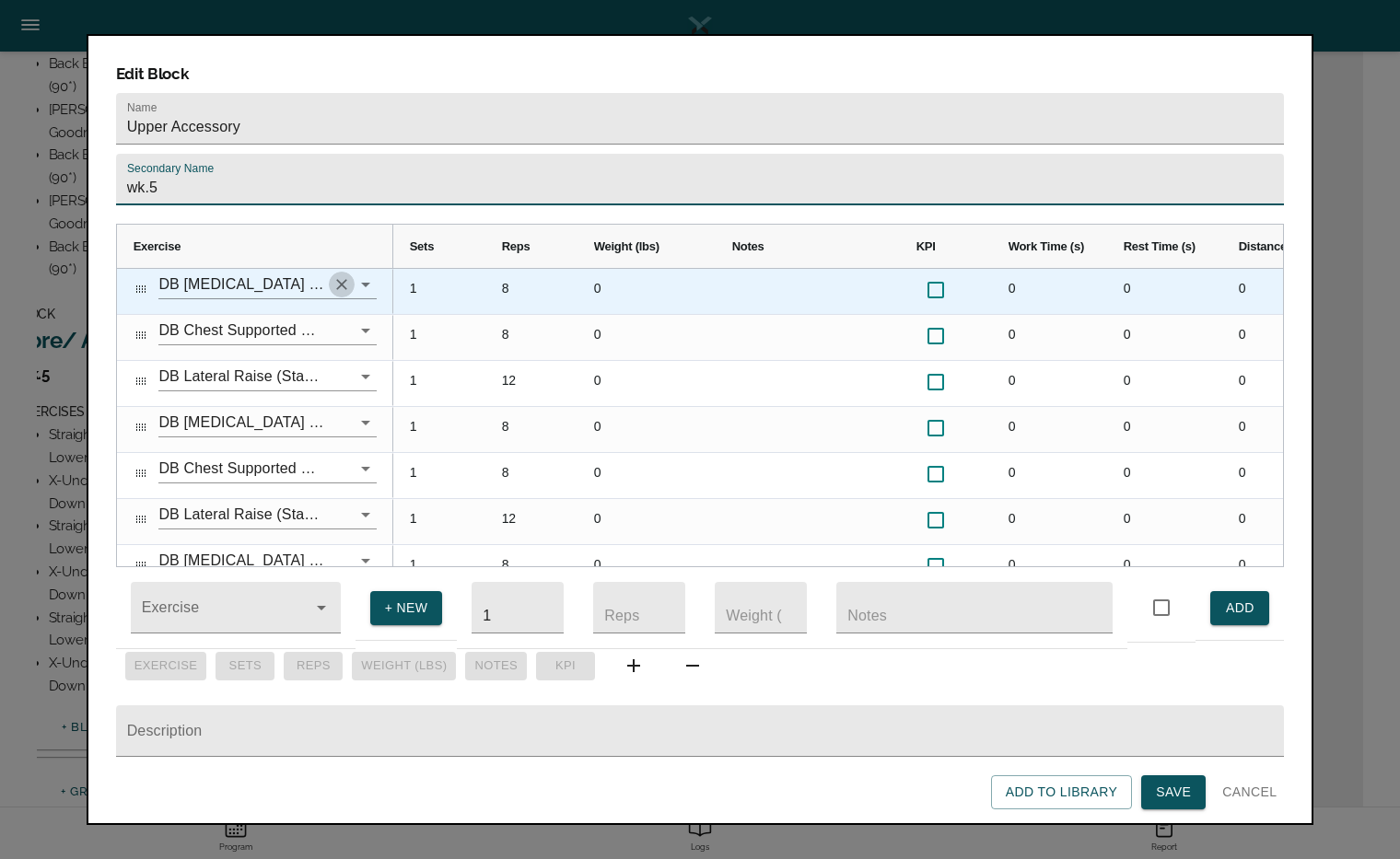 click 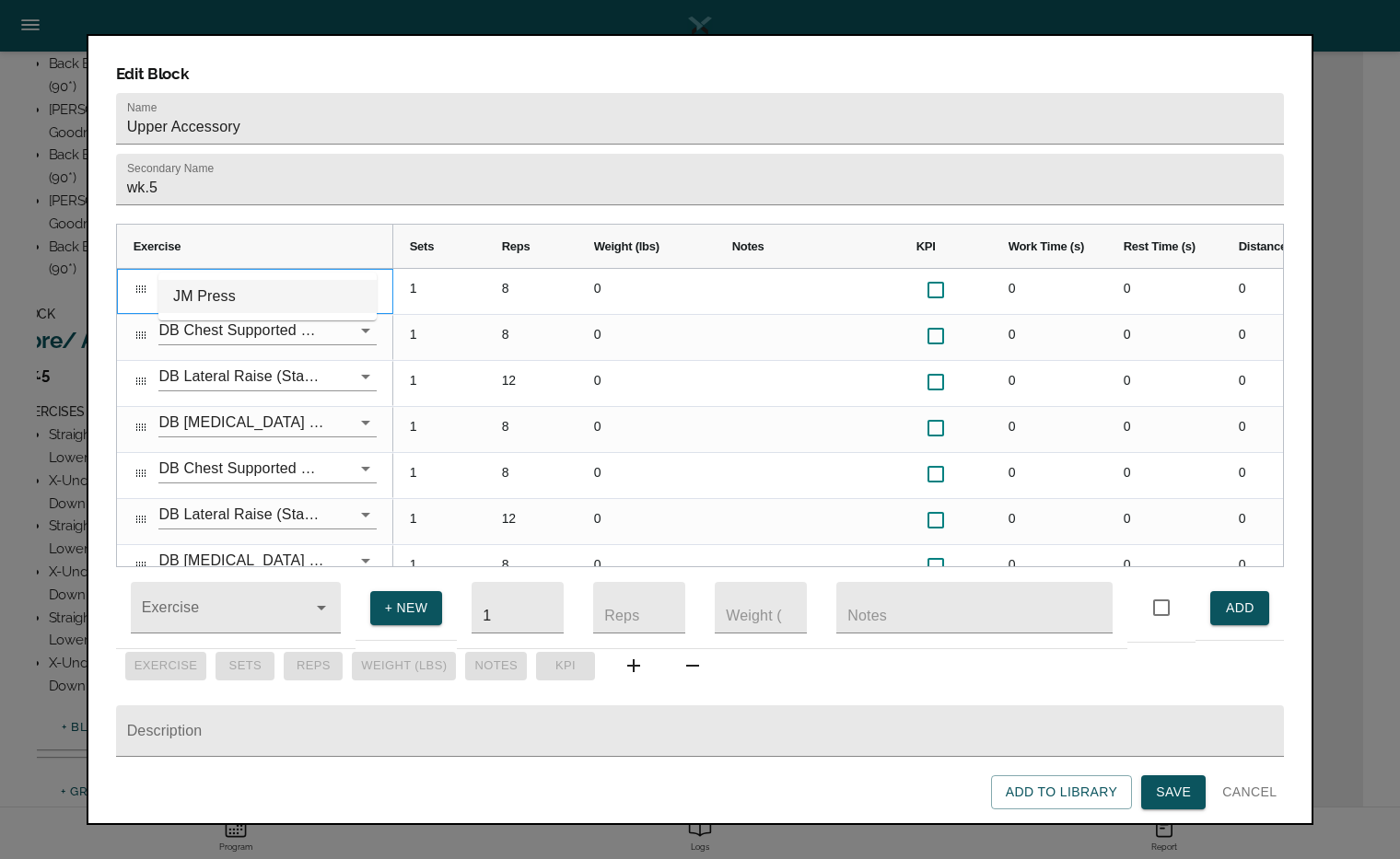 click on "JM Press" at bounding box center [267, 296] 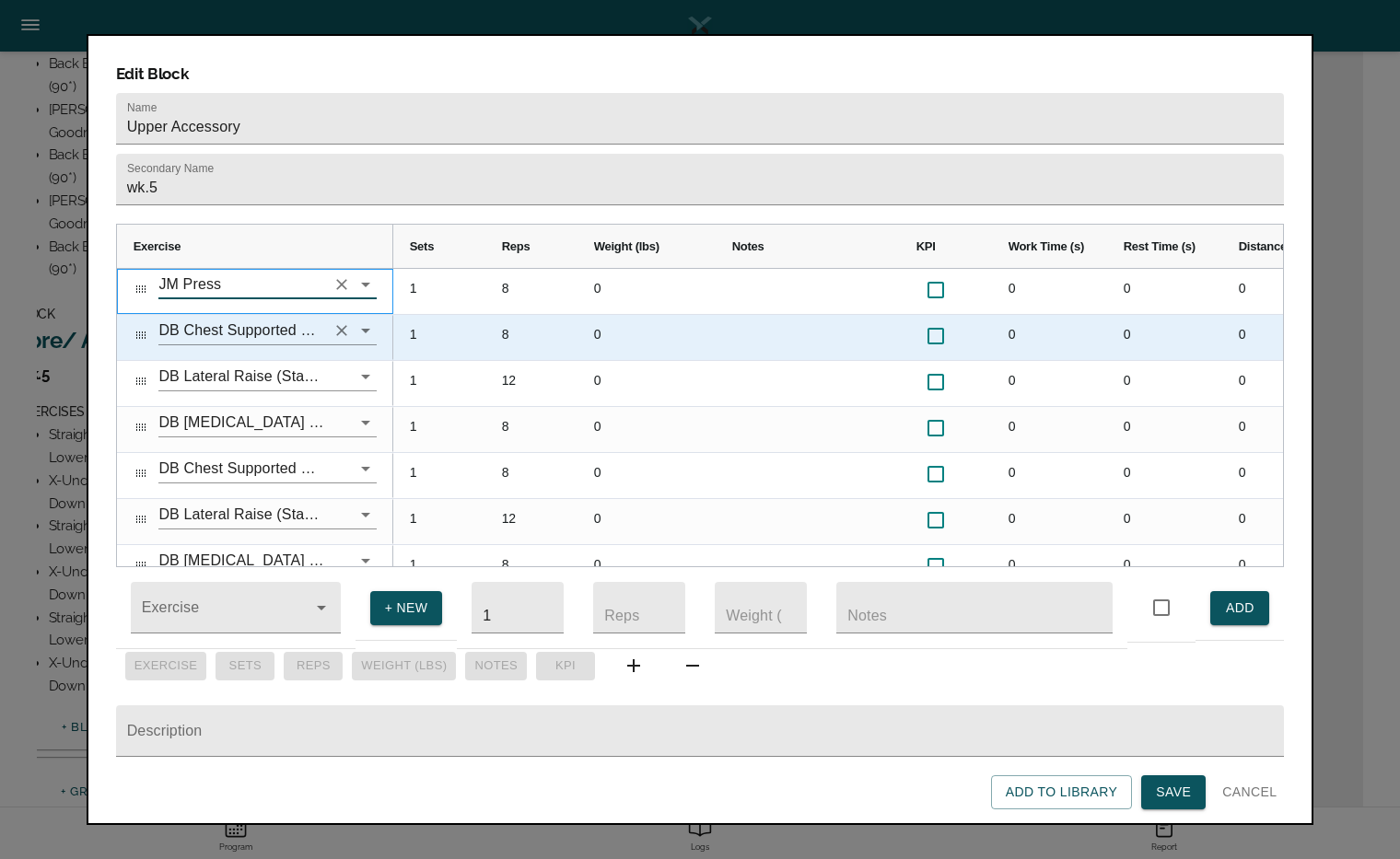 type on "JM Press" 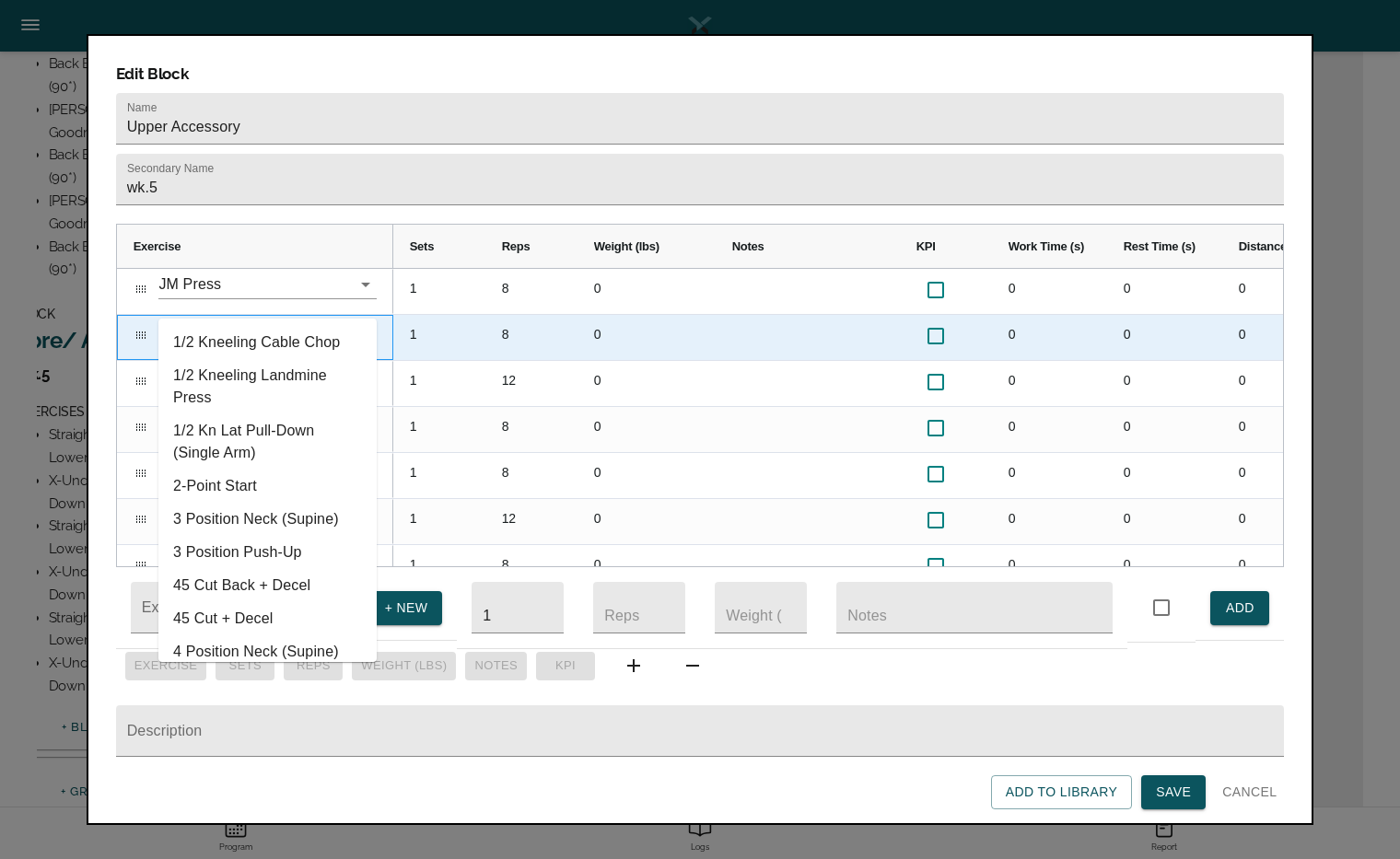 click on "DB Chest Supported Row" at bounding box center [241, 330] 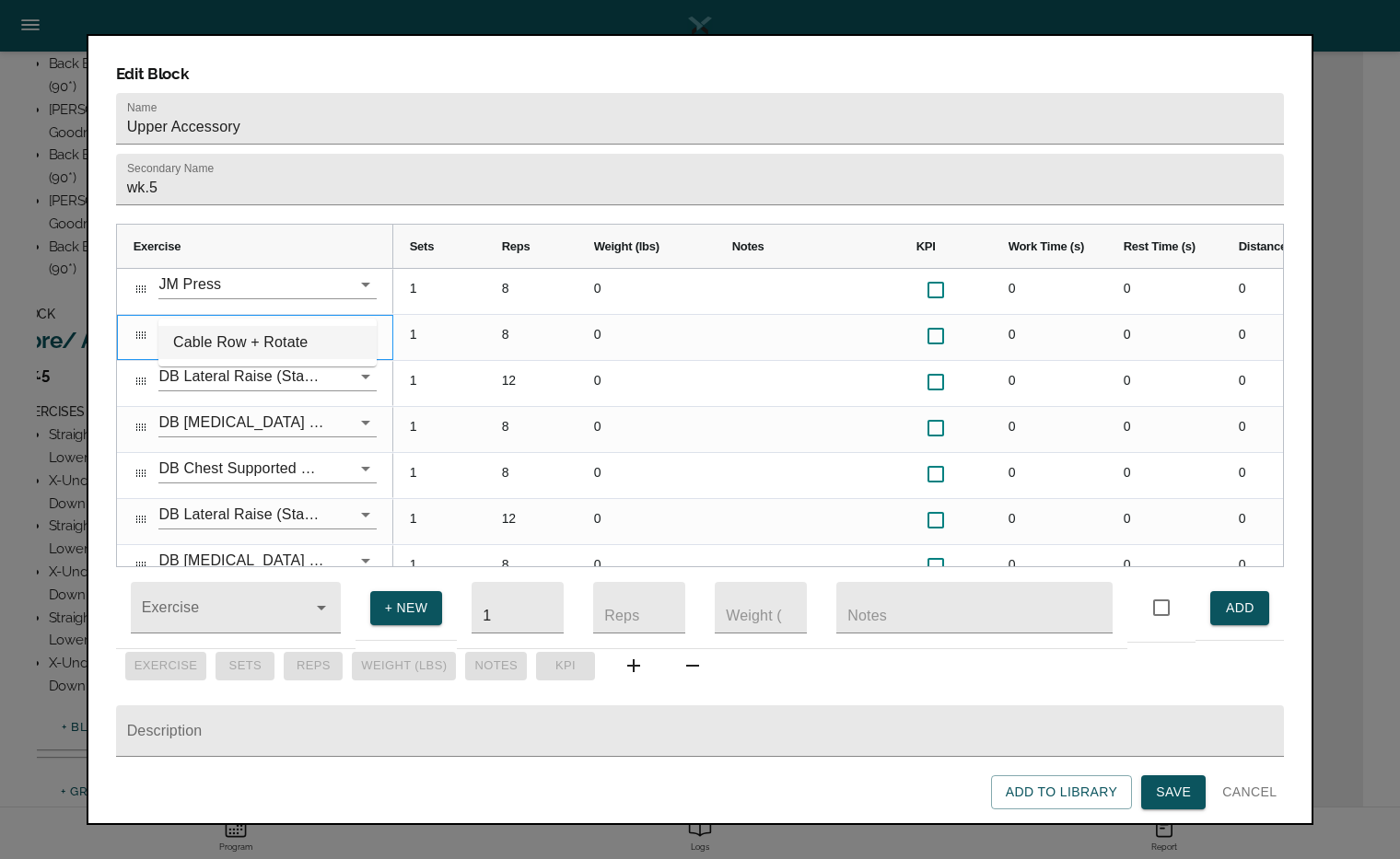 click on "Cable Row + Rotate" at bounding box center (267, 342) 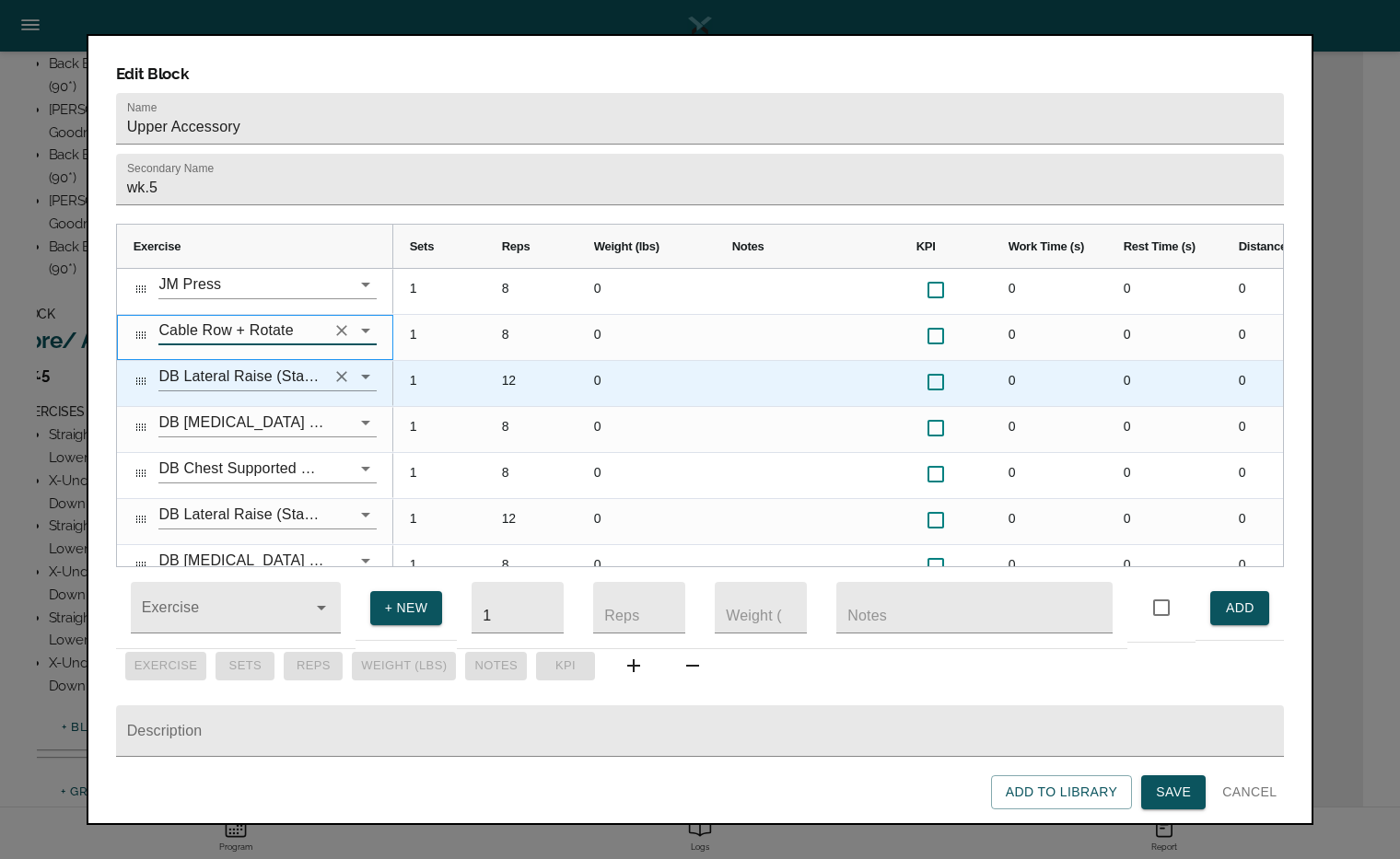 type on "Cable Row + Rotate" 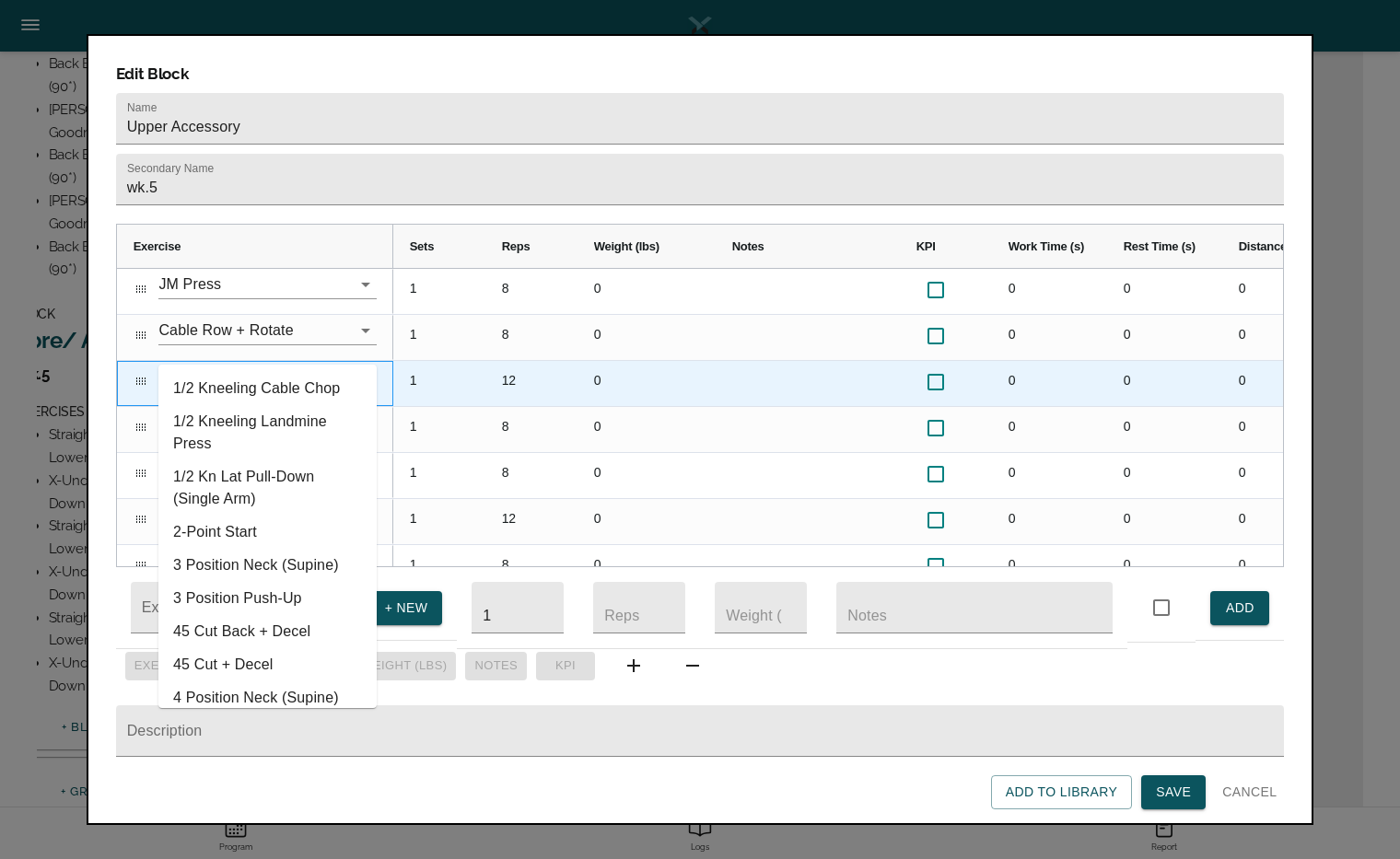 click on "DB Lateral Raise (Standing)" at bounding box center (241, 376) 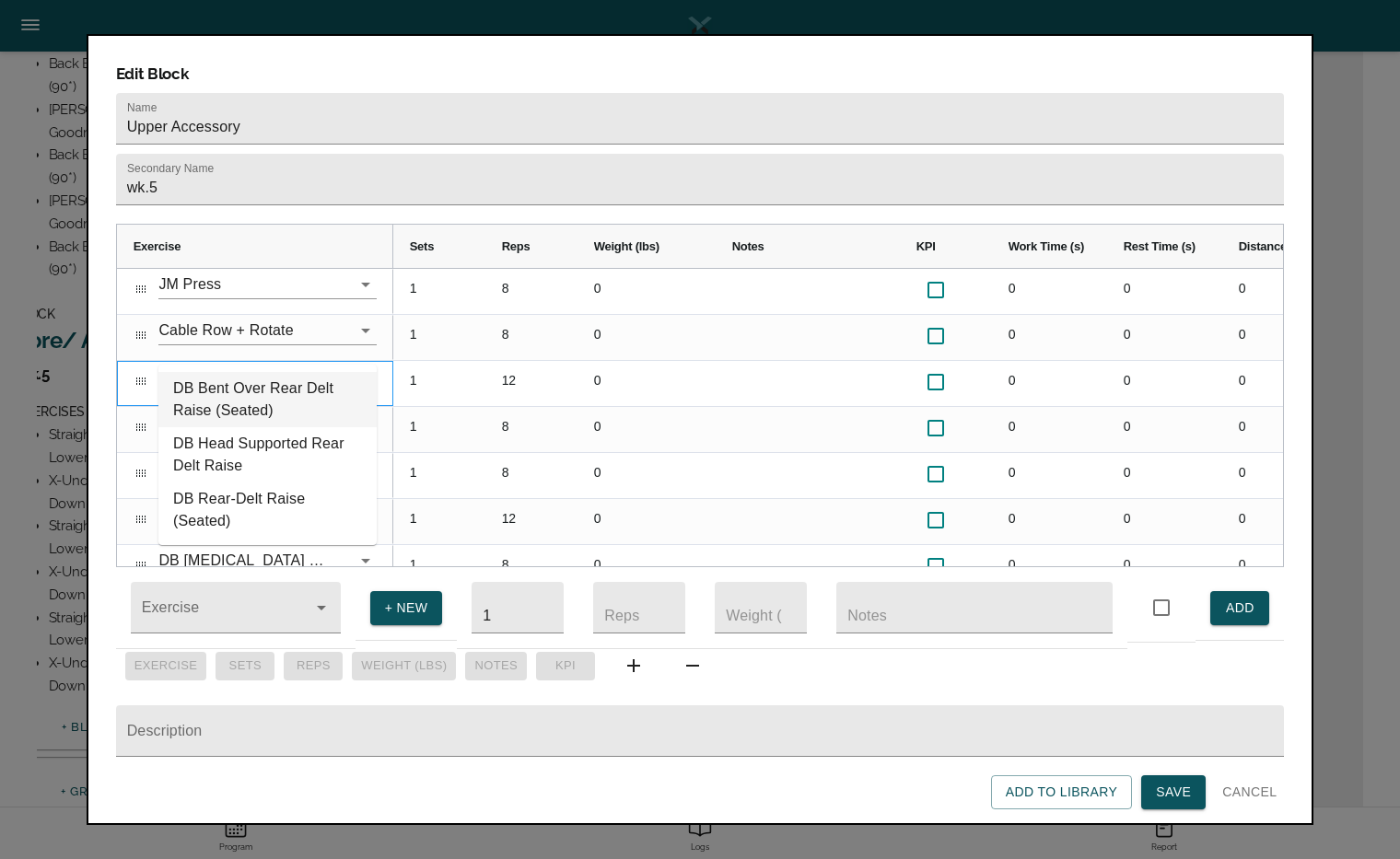 click on "DB Bent Over Rear Delt Raise (Seated)" at bounding box center (267, 400) 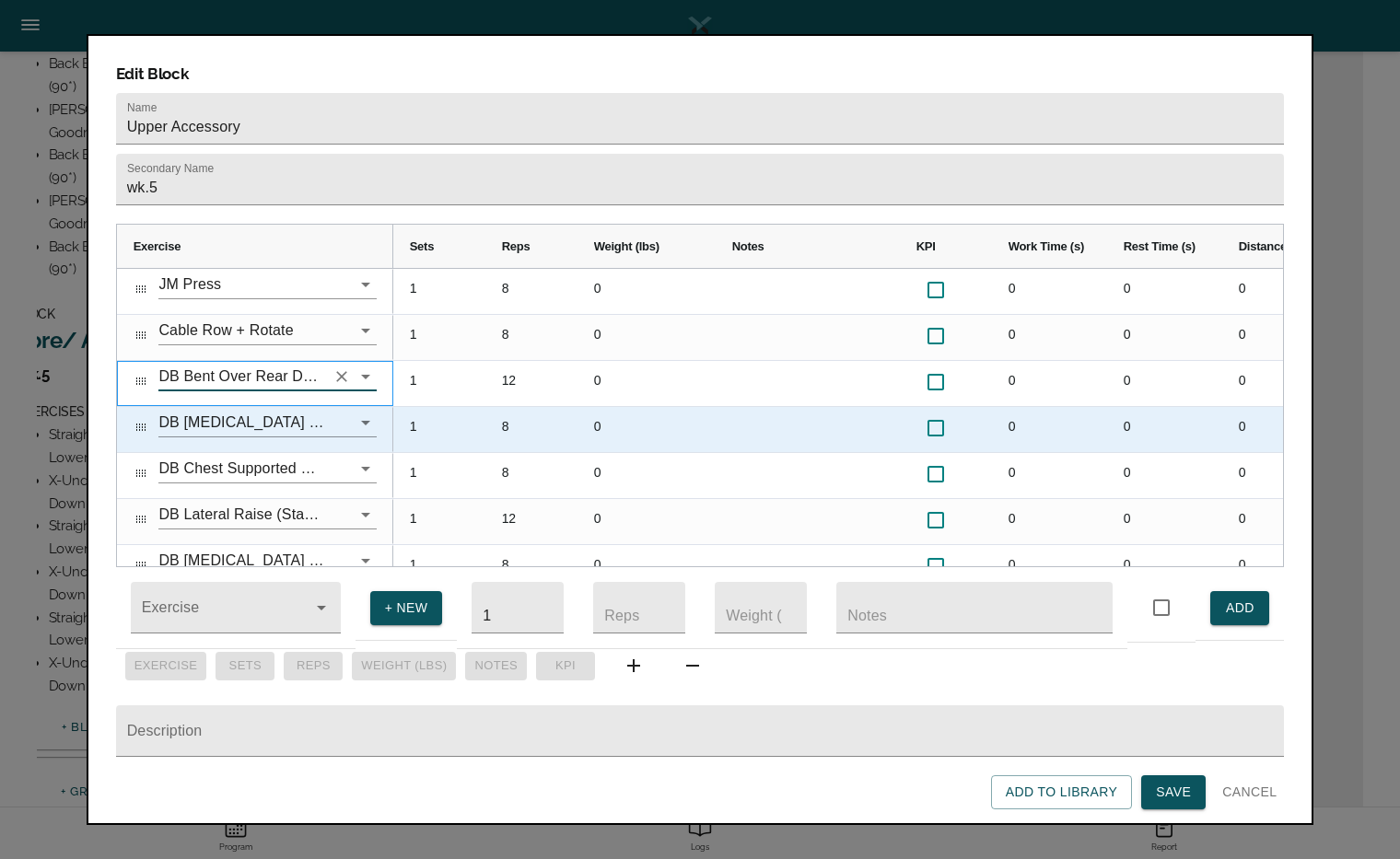 scroll, scrollTop: 0, scrollLeft: 345, axis: horizontal 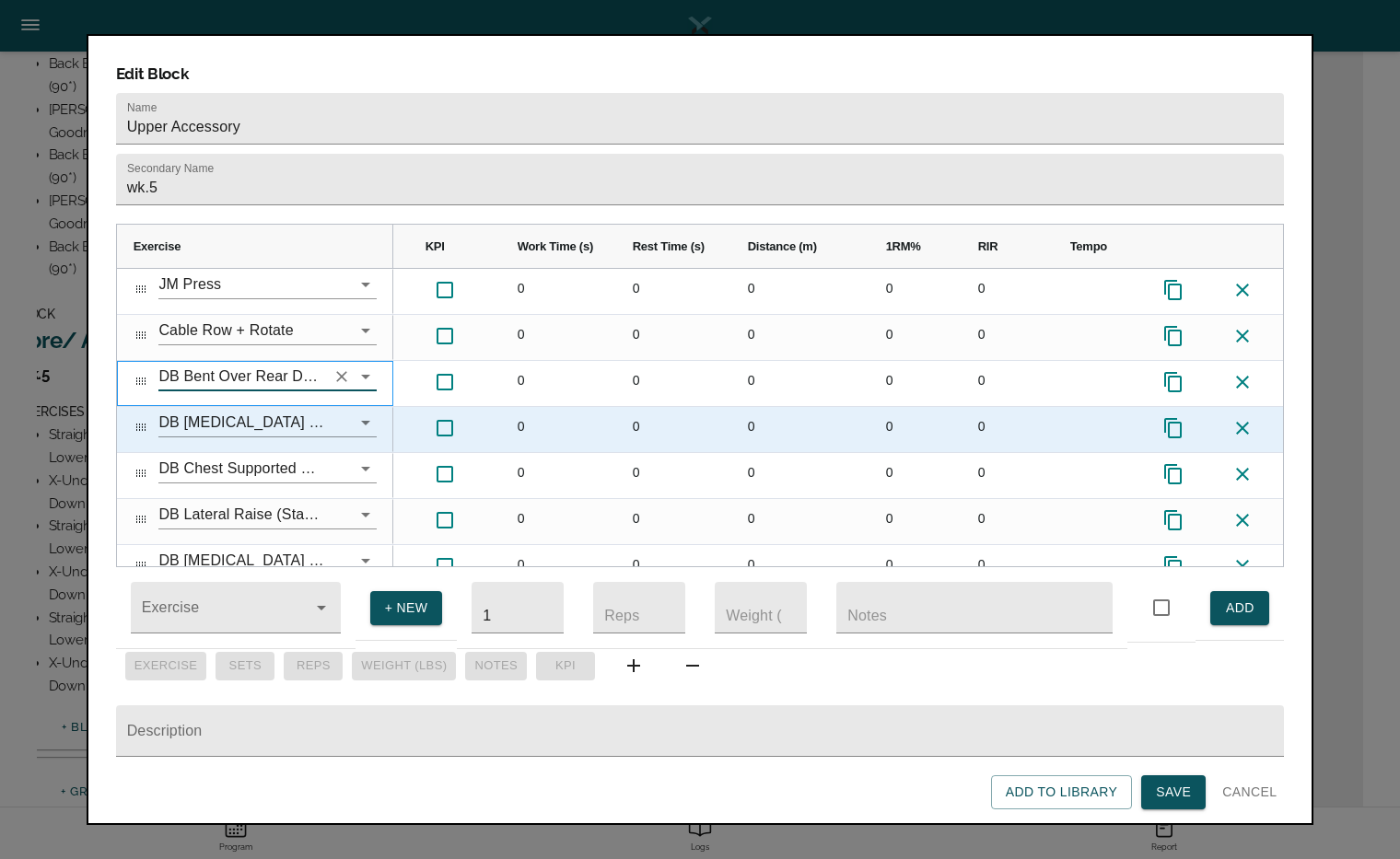 type on "DB Bent Over Rear Delt Raise (Seated)" 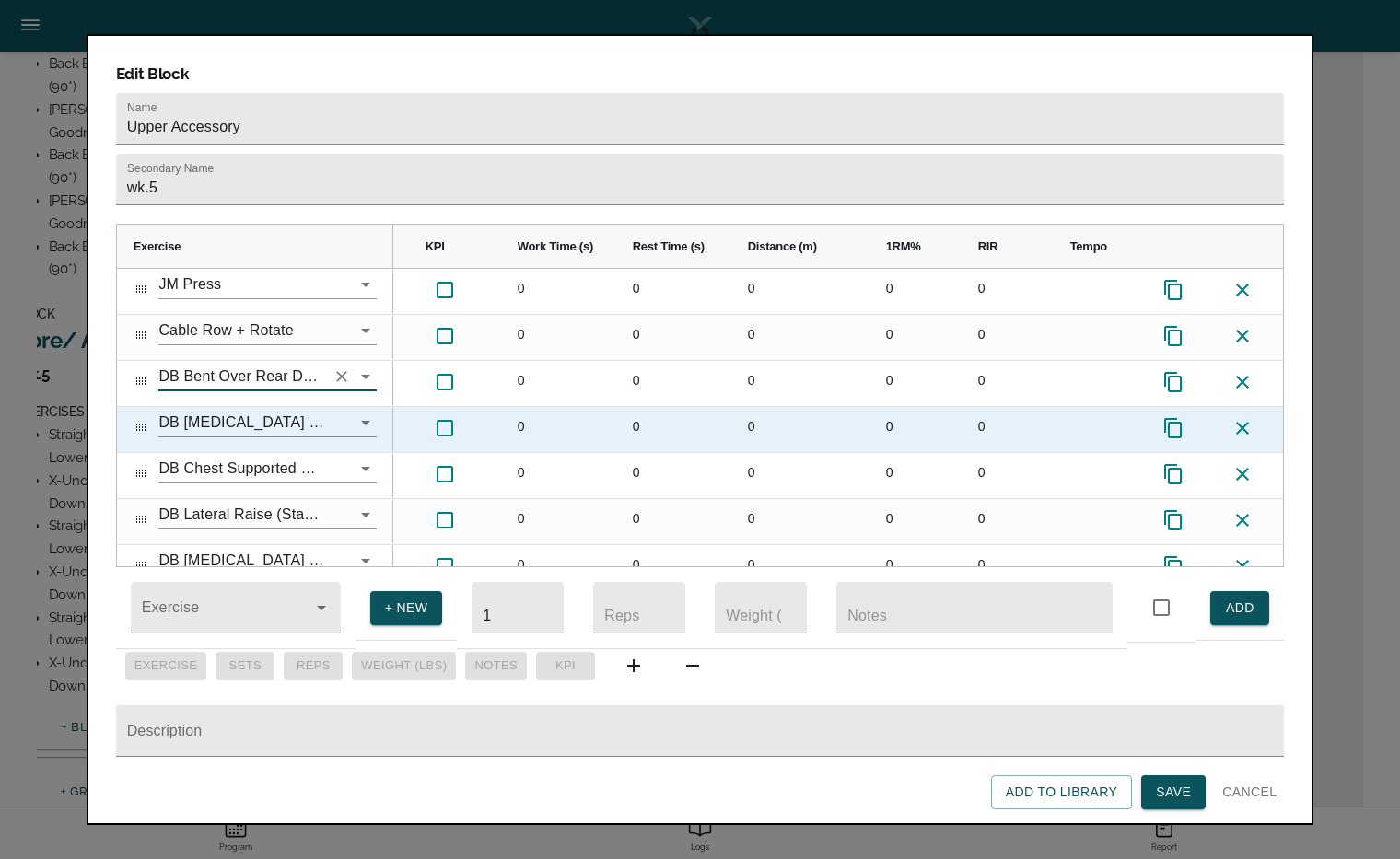 click 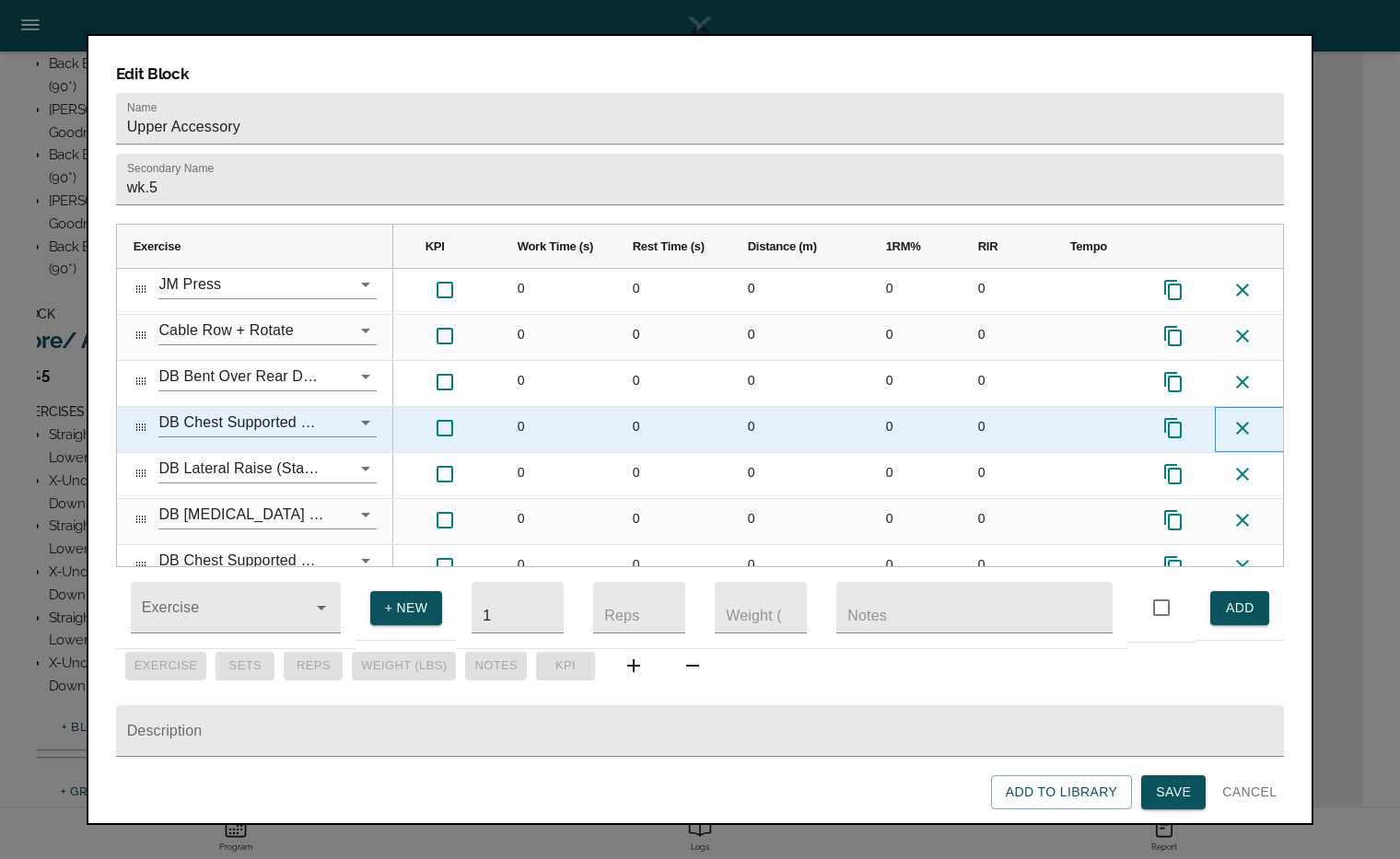 click 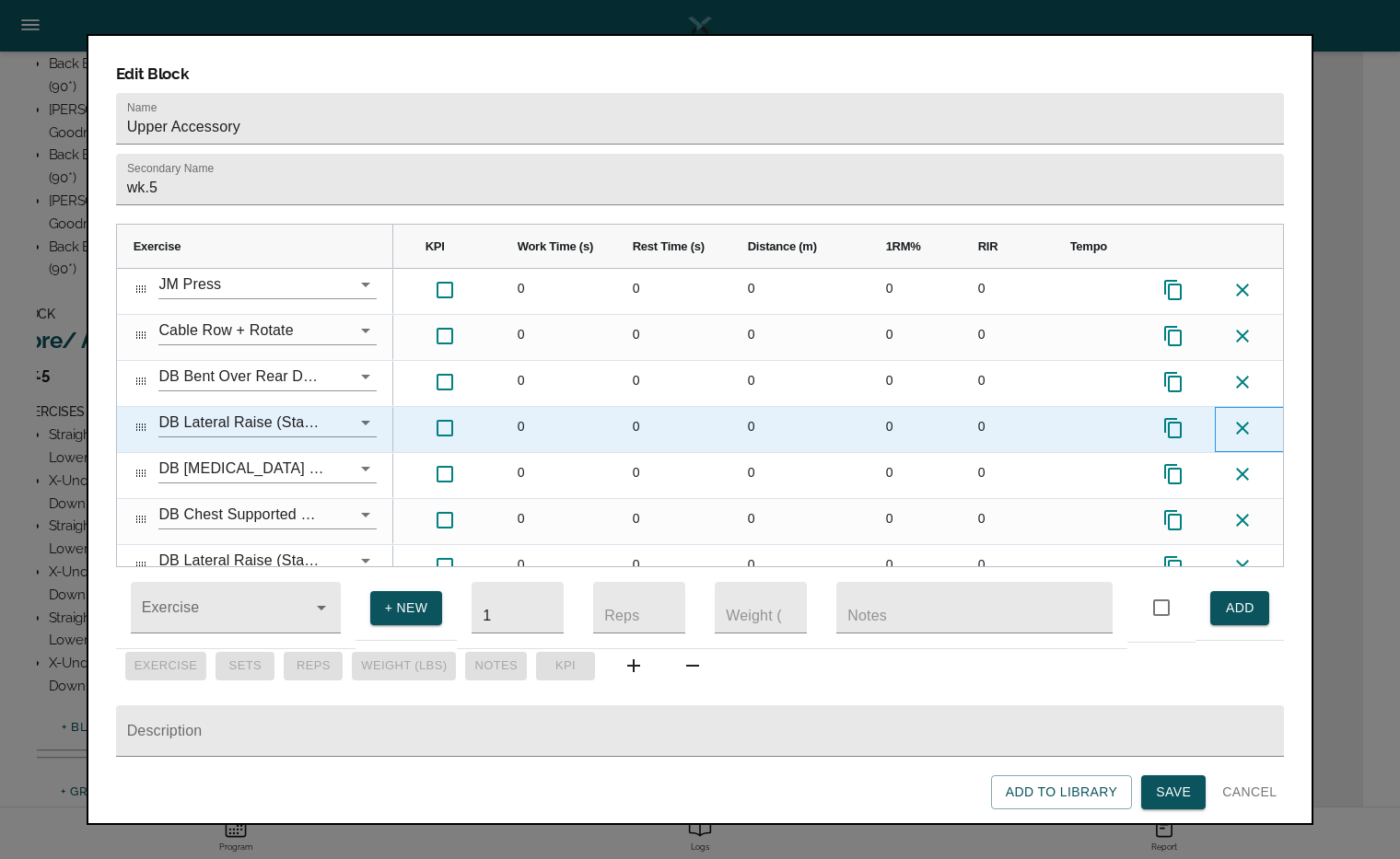 click 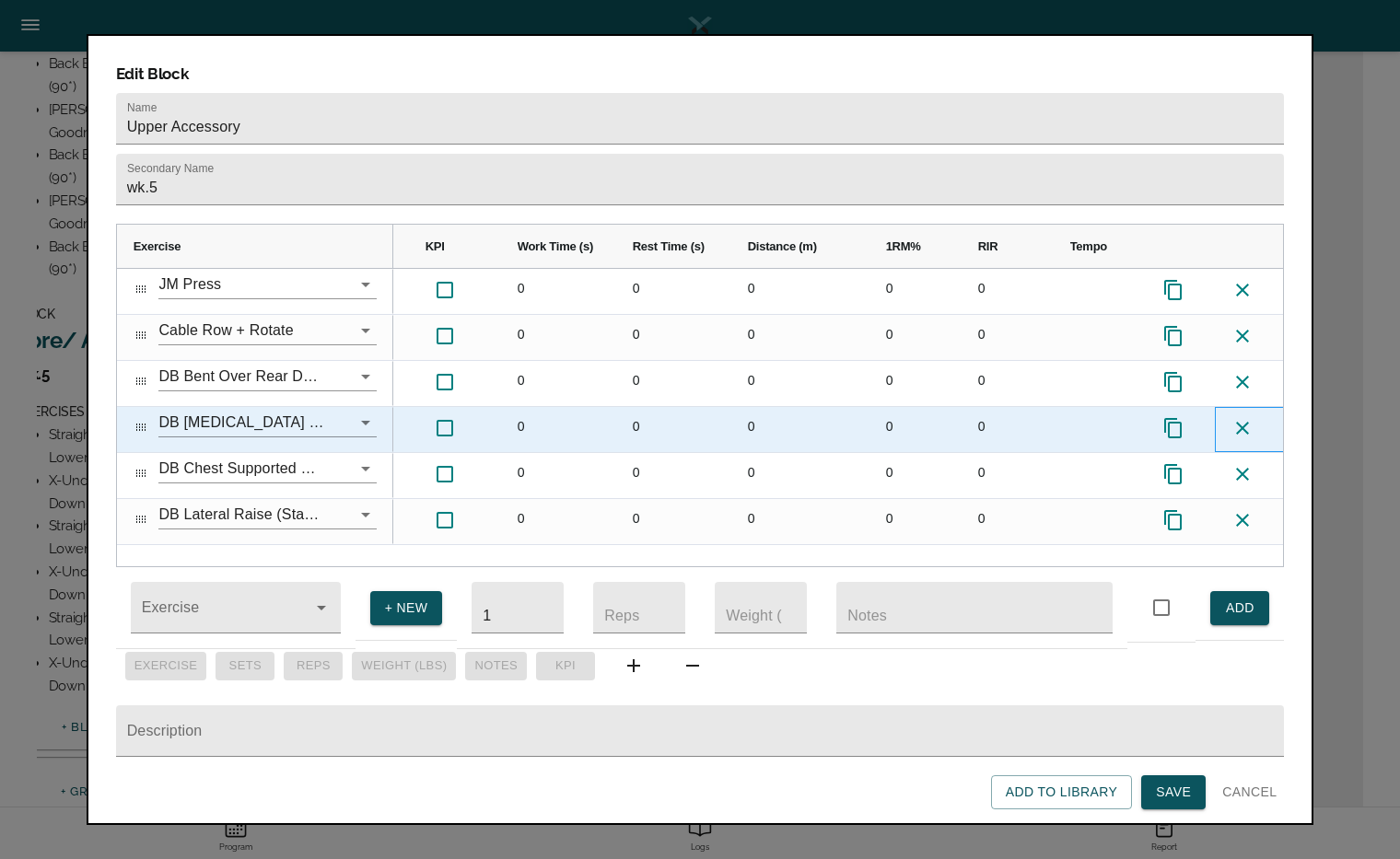 click 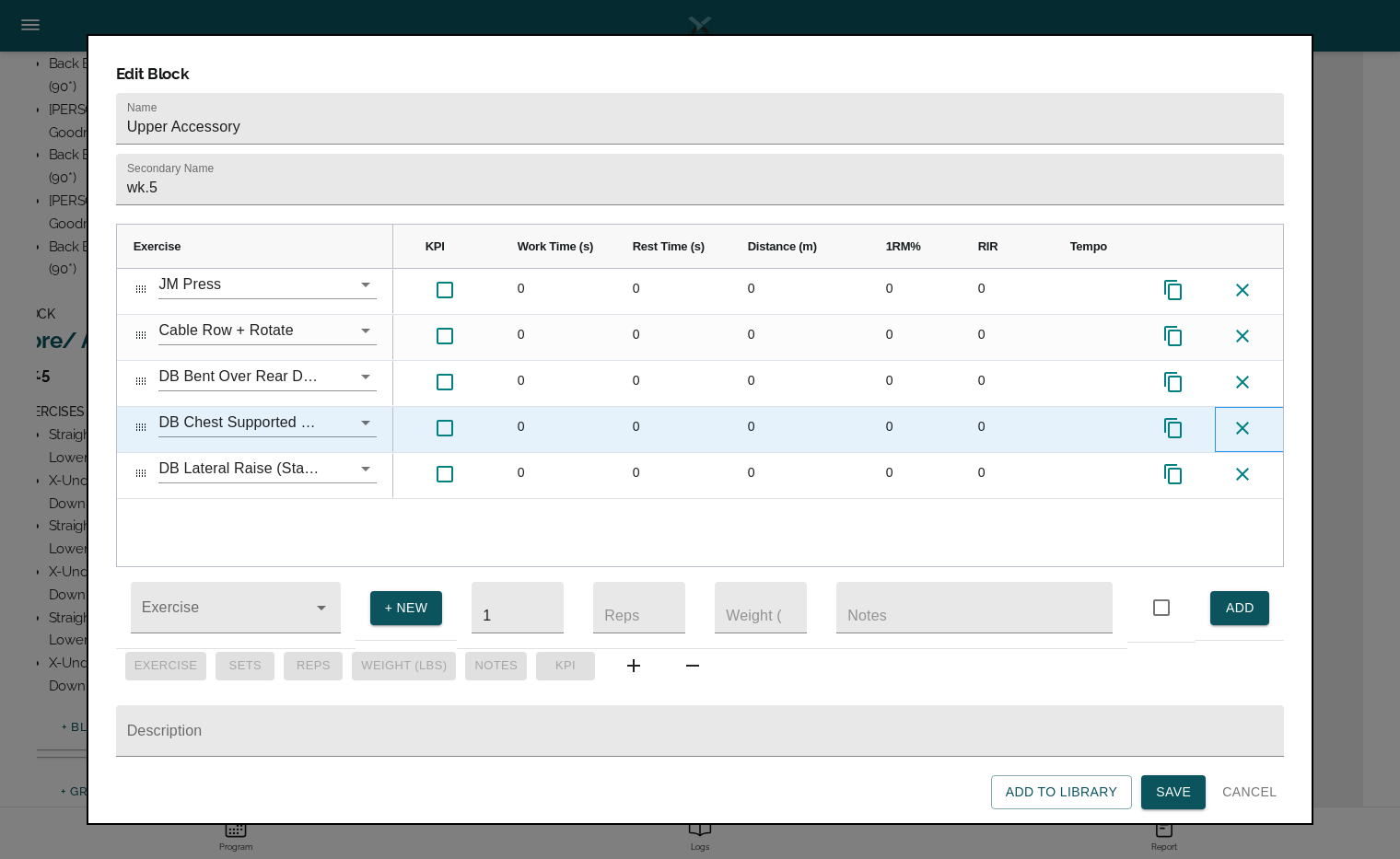 click 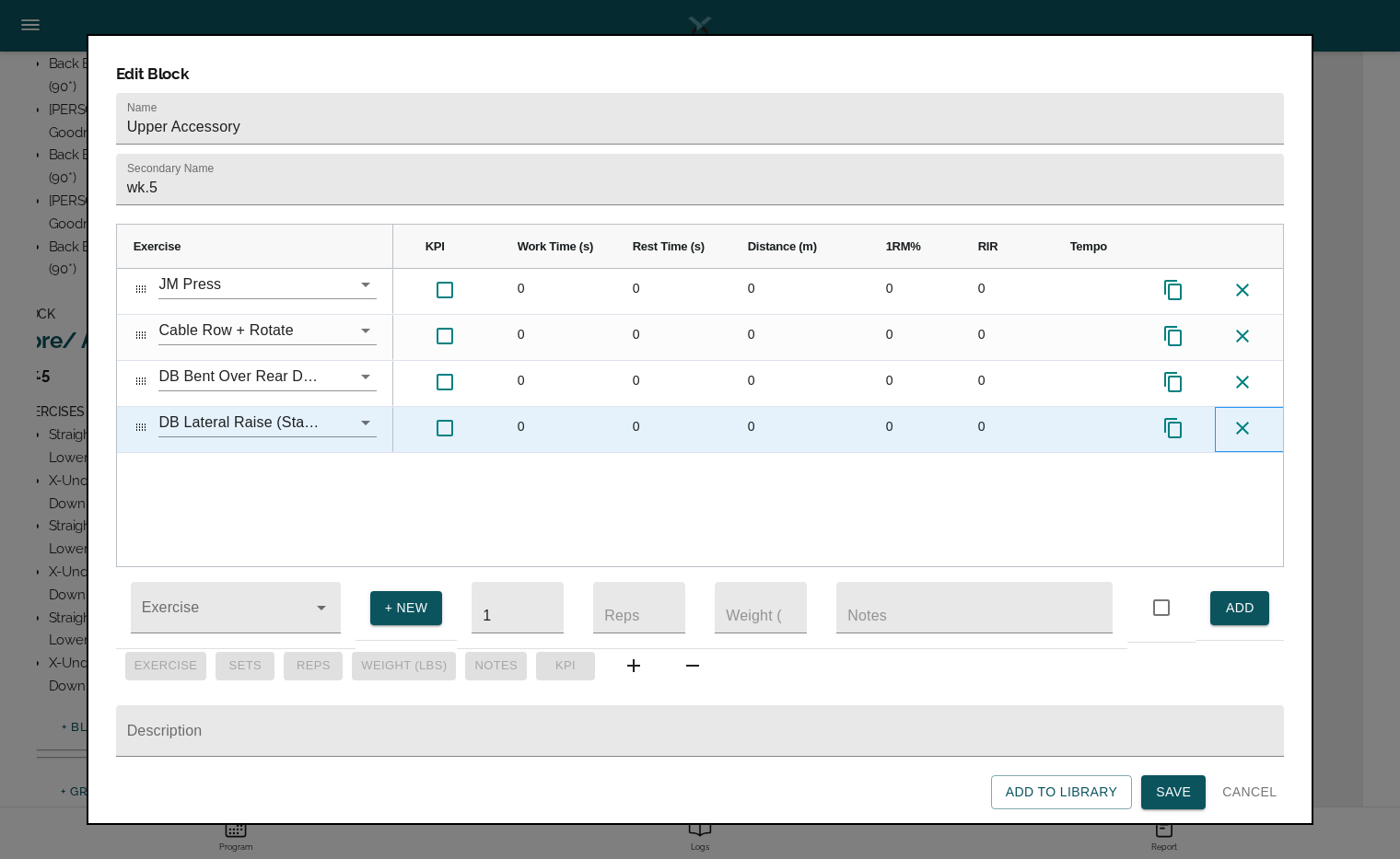 click 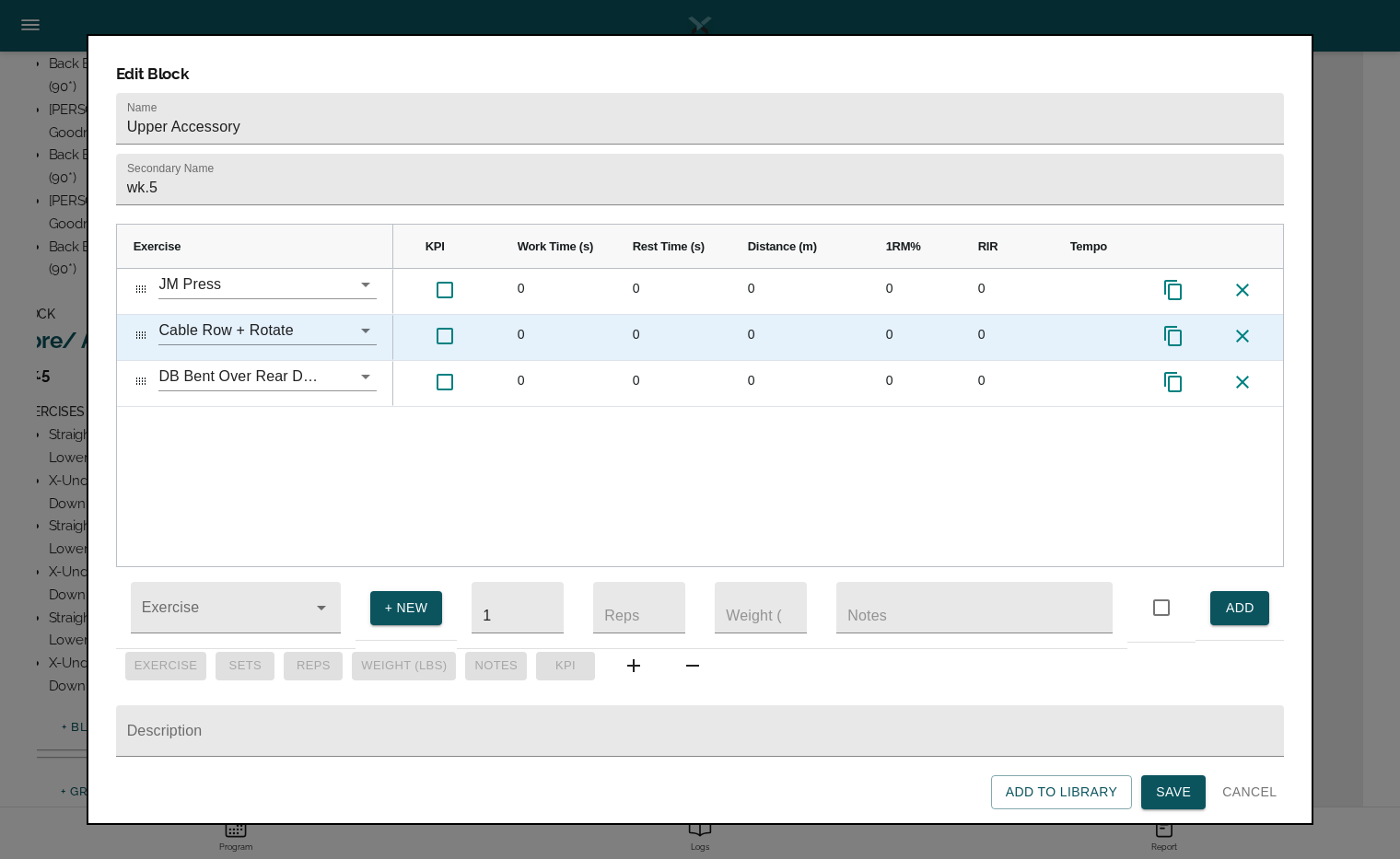 scroll, scrollTop: 0, scrollLeft: 309, axis: horizontal 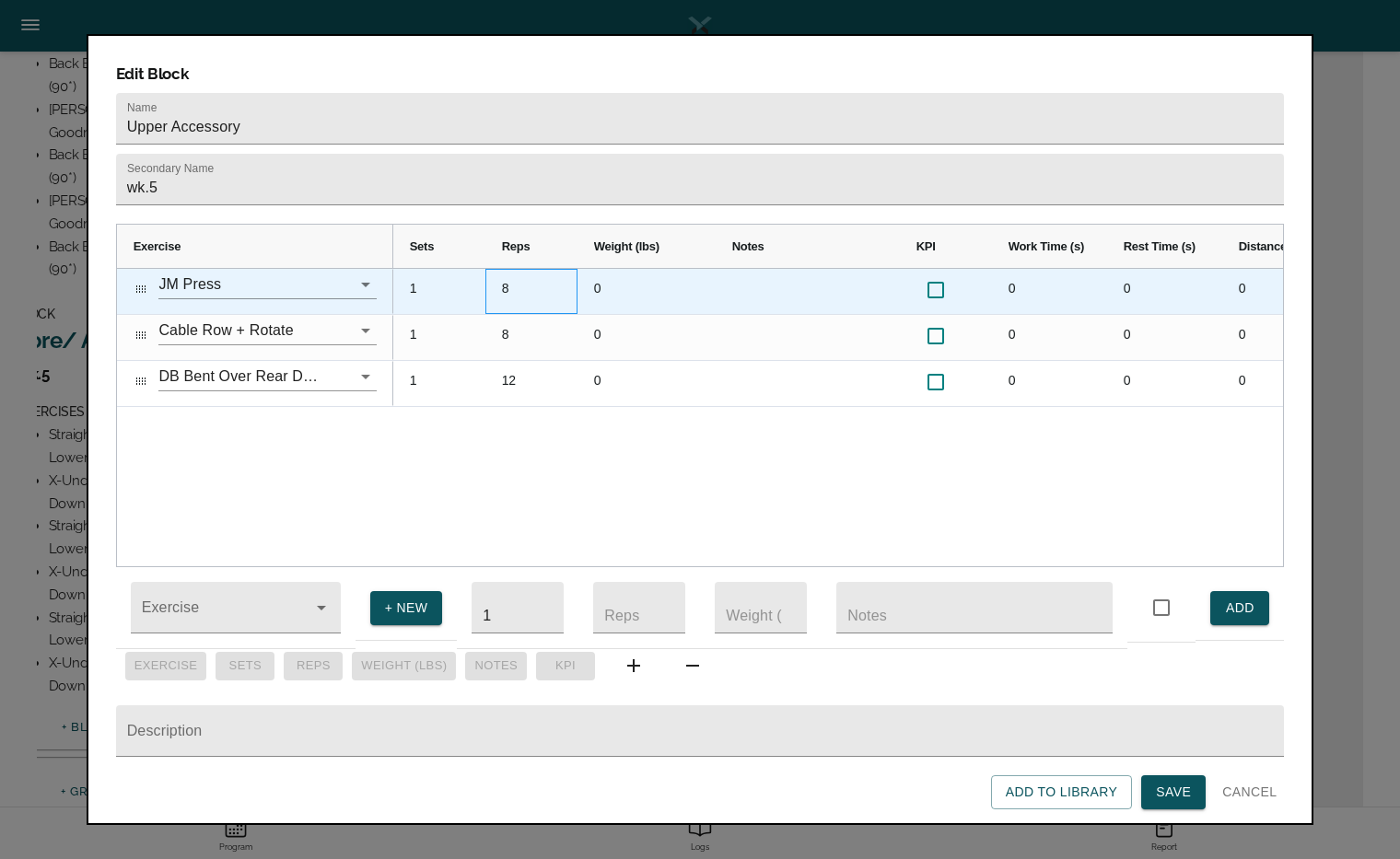 click on "8" at bounding box center [531, 291] 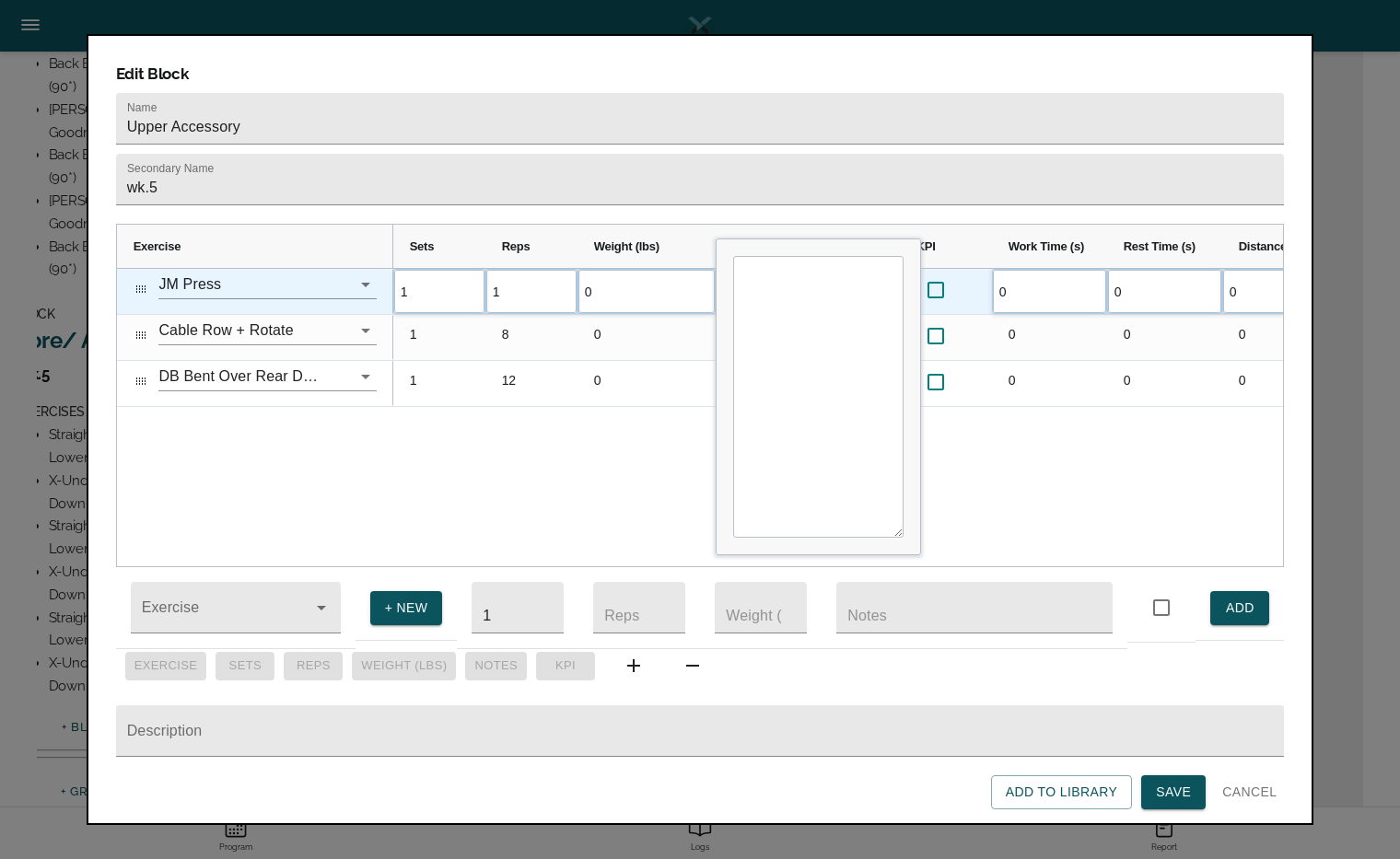 scroll, scrollTop: 0, scrollLeft: 0, axis: both 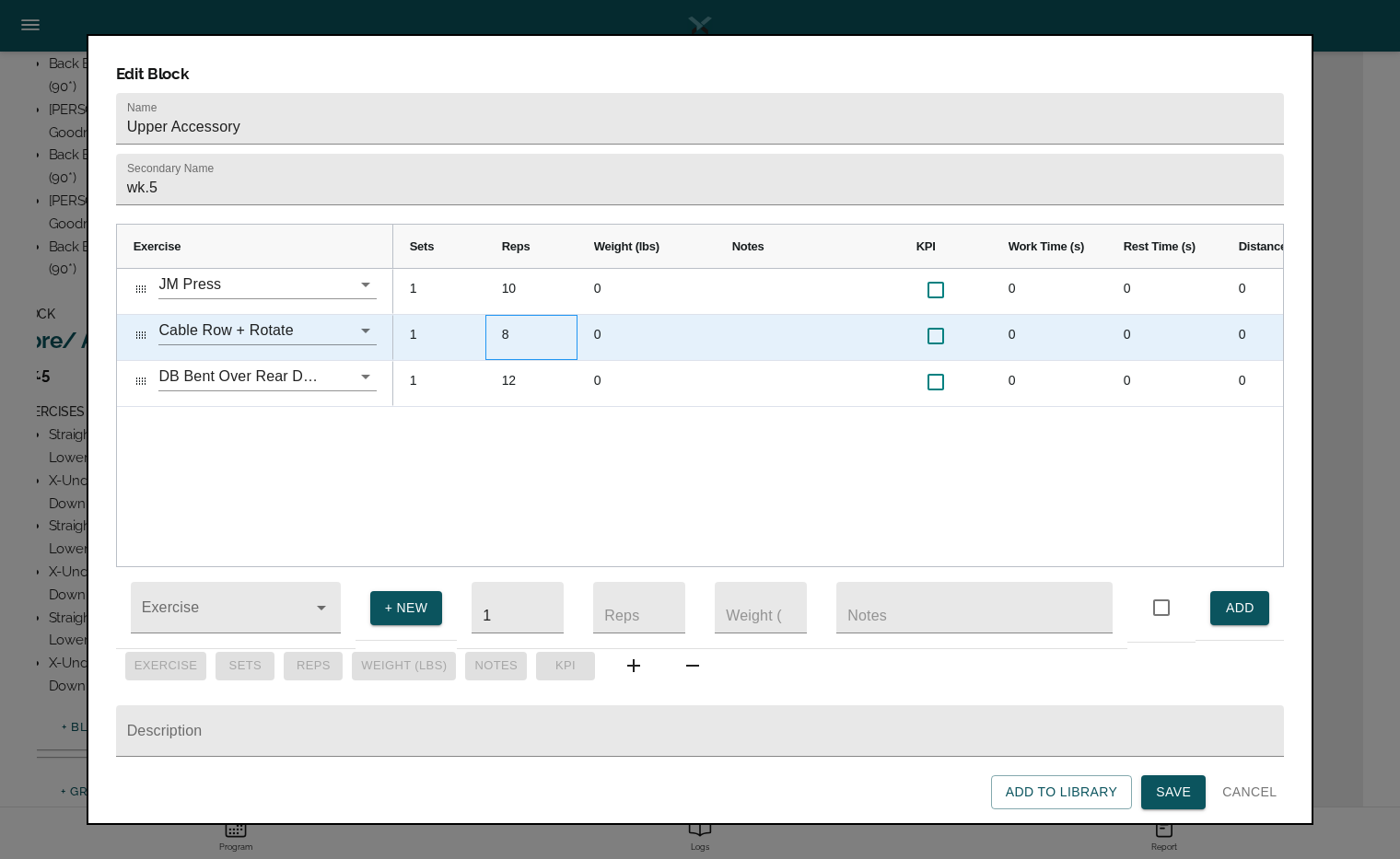 click on "8" at bounding box center (531, 337) 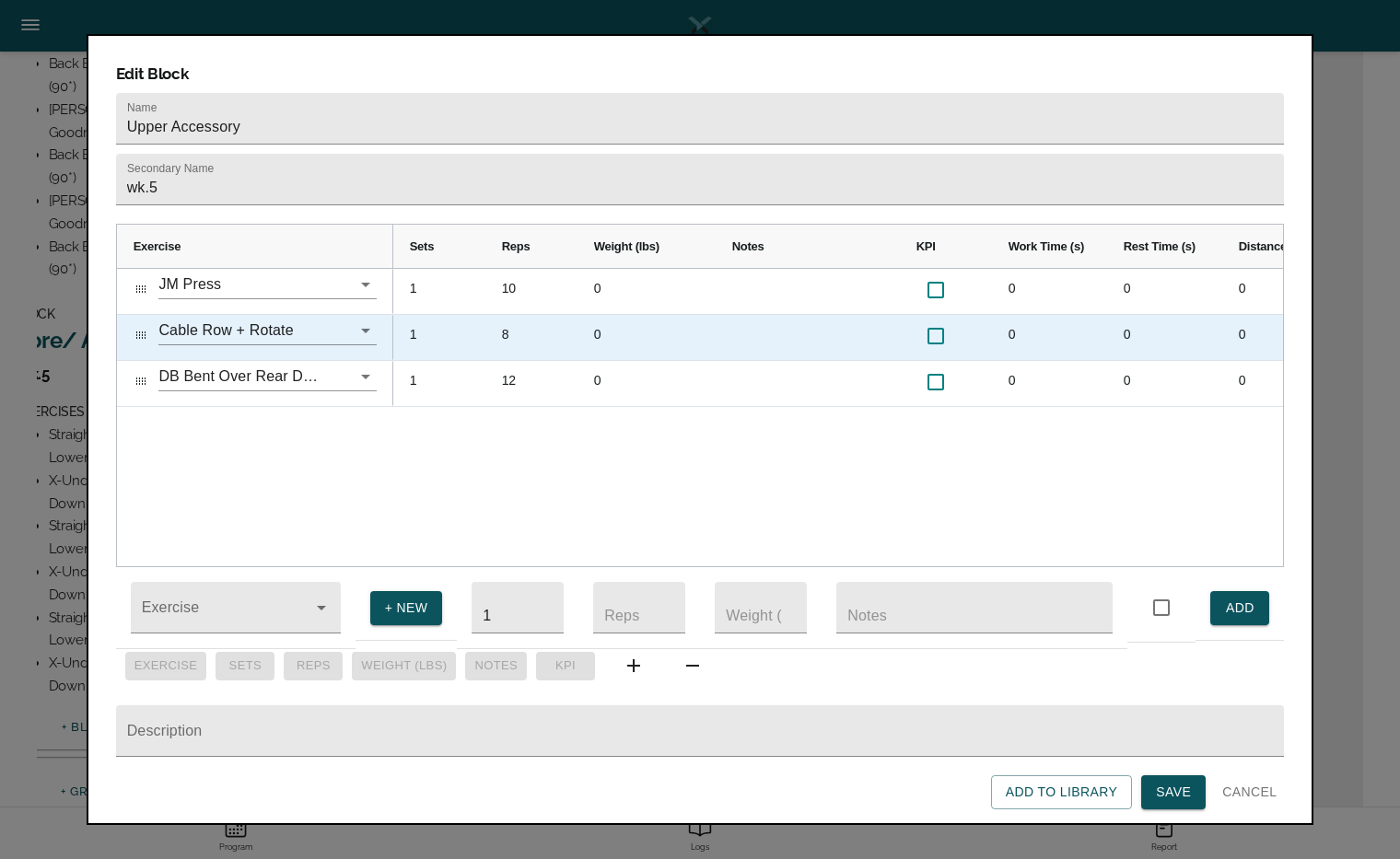 scroll, scrollTop: 0, scrollLeft: 0, axis: both 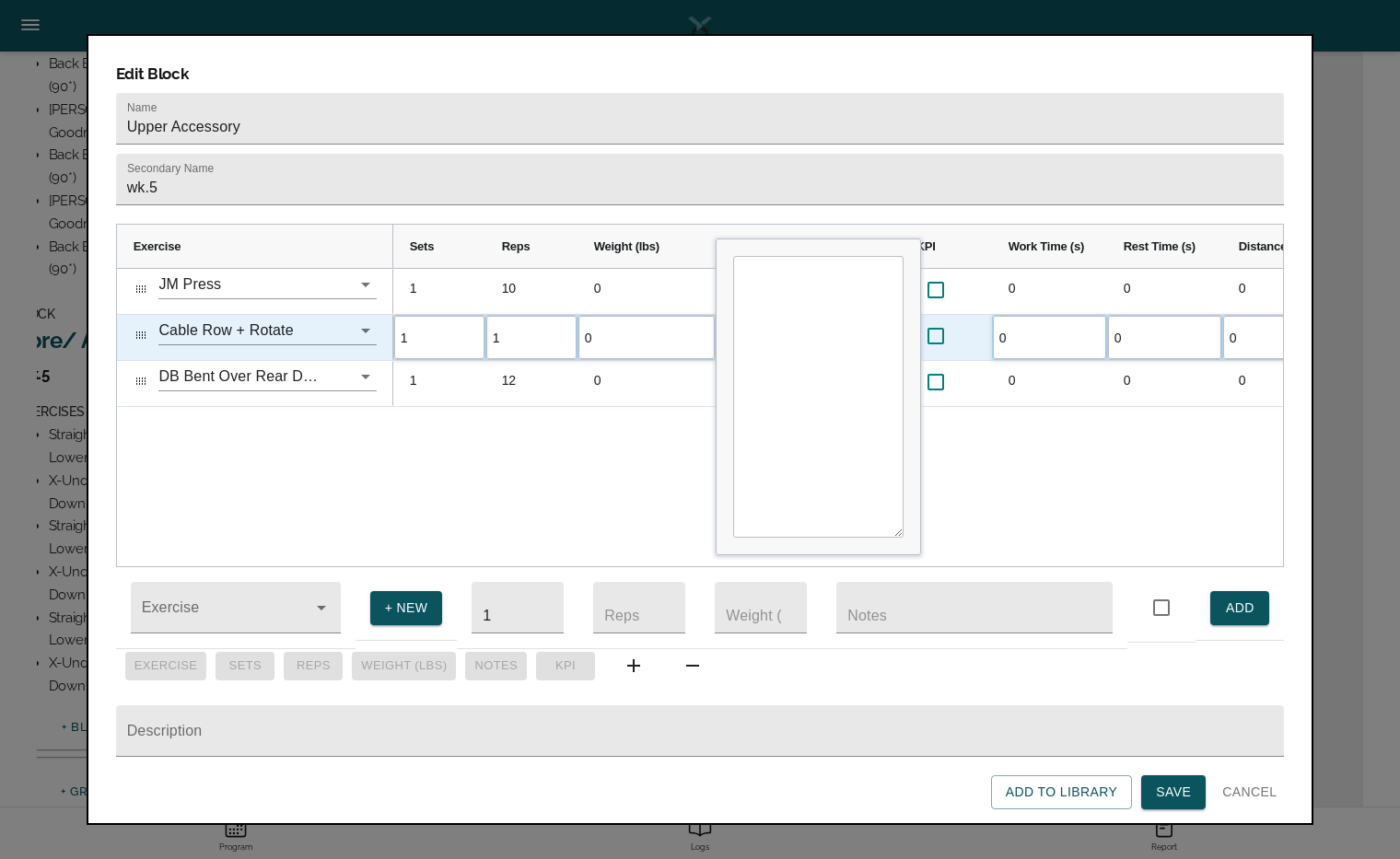 type on "10" 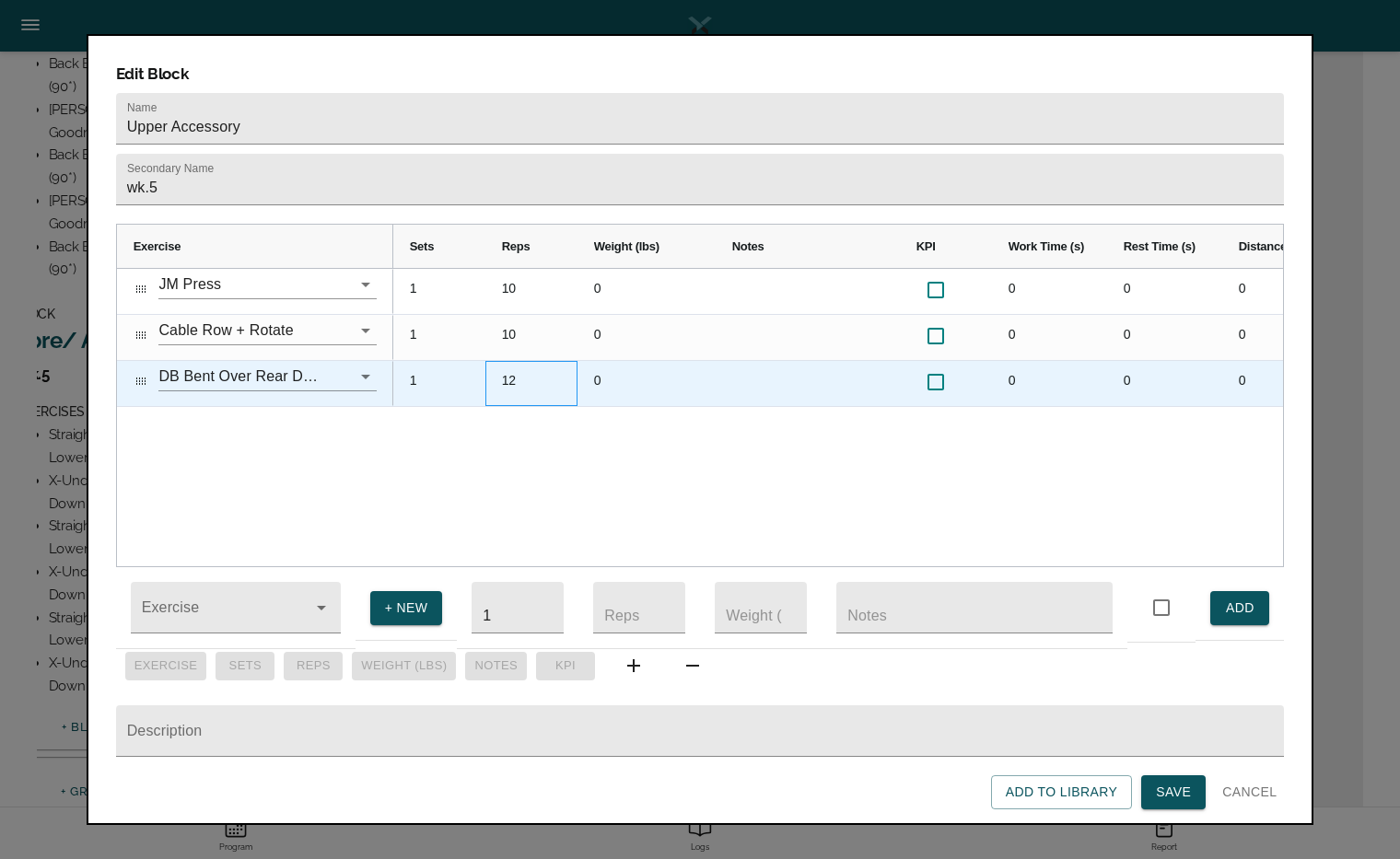 click on "12" at bounding box center (531, 383) 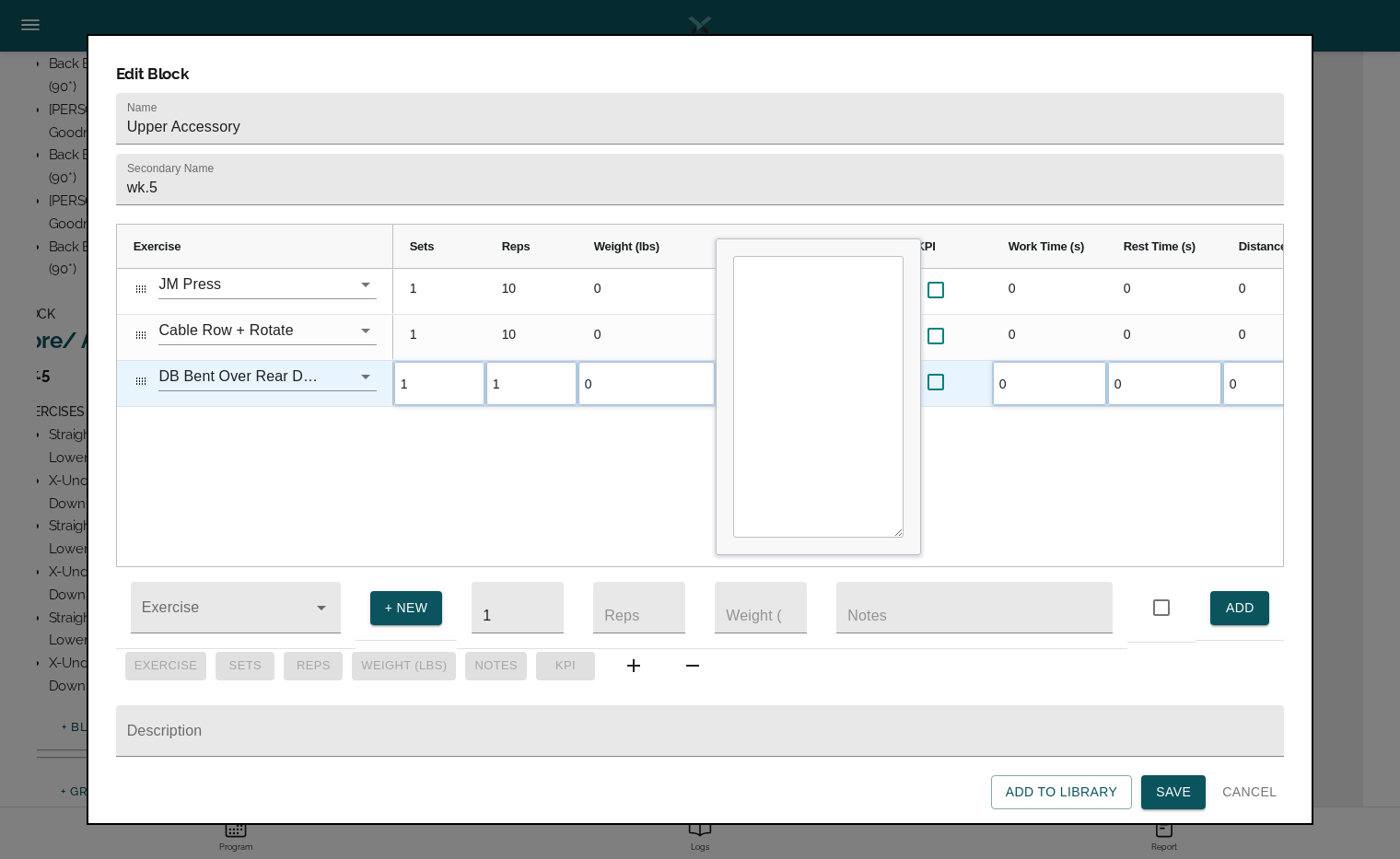 scroll, scrollTop: 0, scrollLeft: 0, axis: both 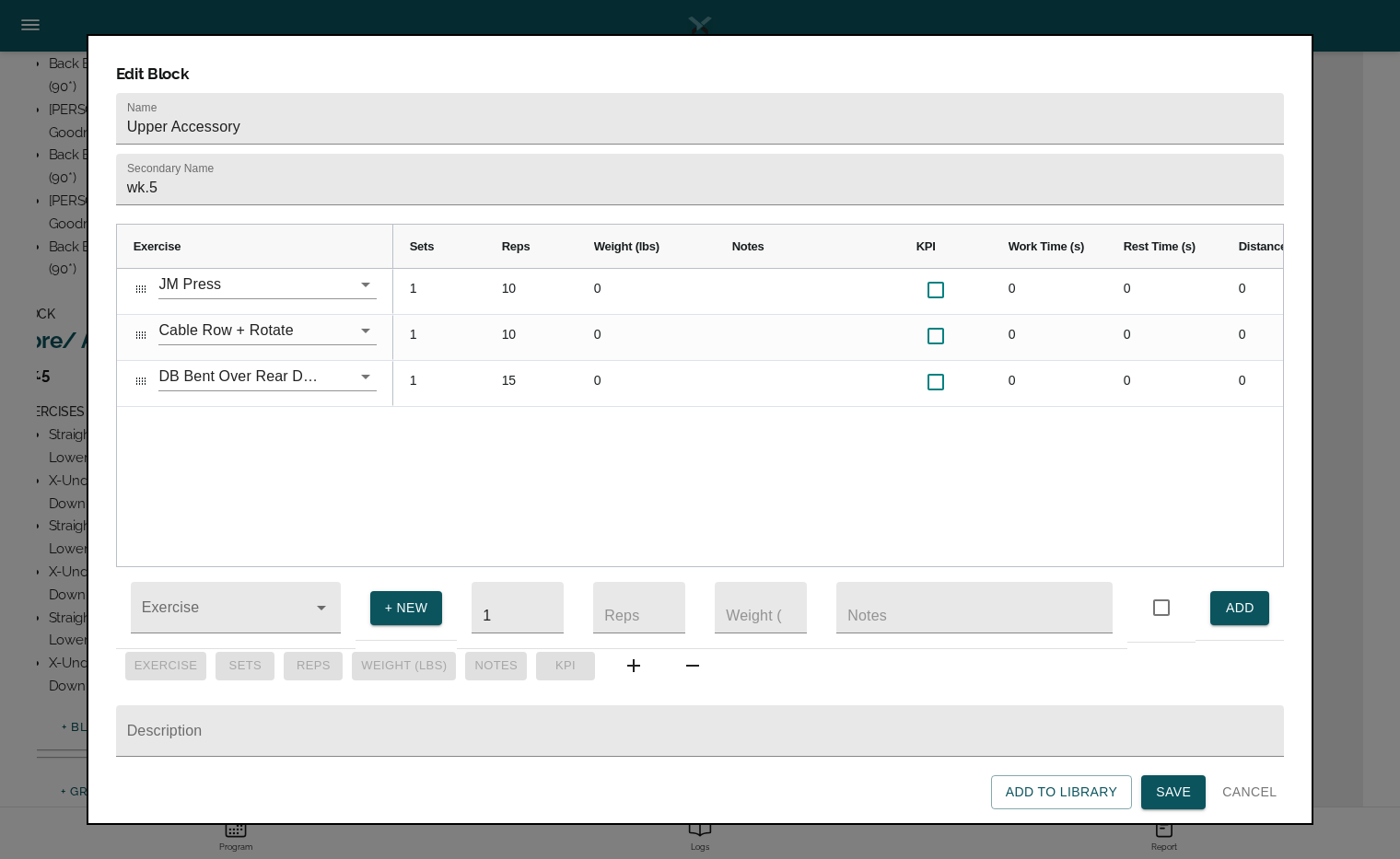 click on "0 0 0 0 0 0 10 1 0 0 0 0 0 0 10 1 0 0 0 0 0 0 15 1" at bounding box center [838, 417] 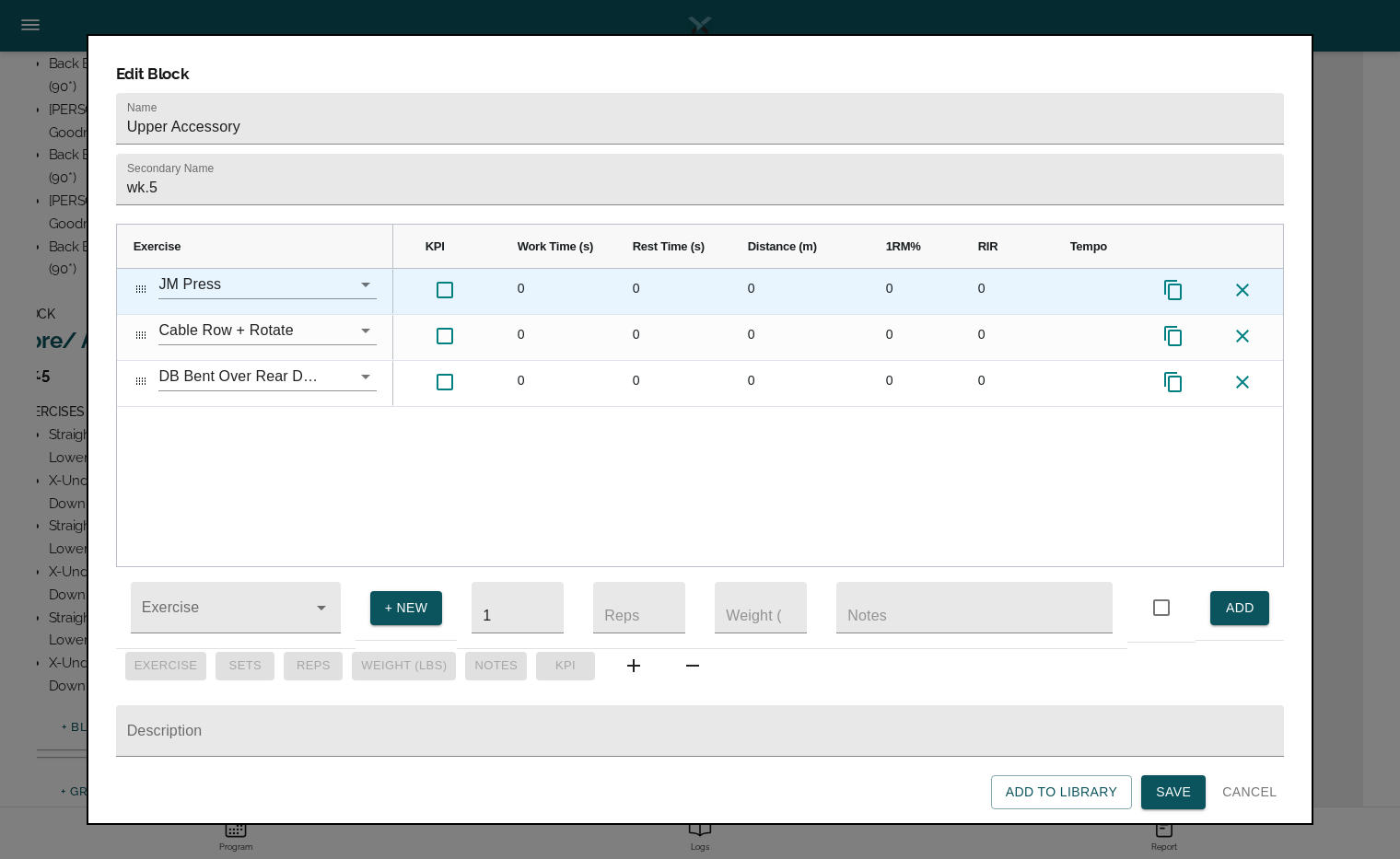 click 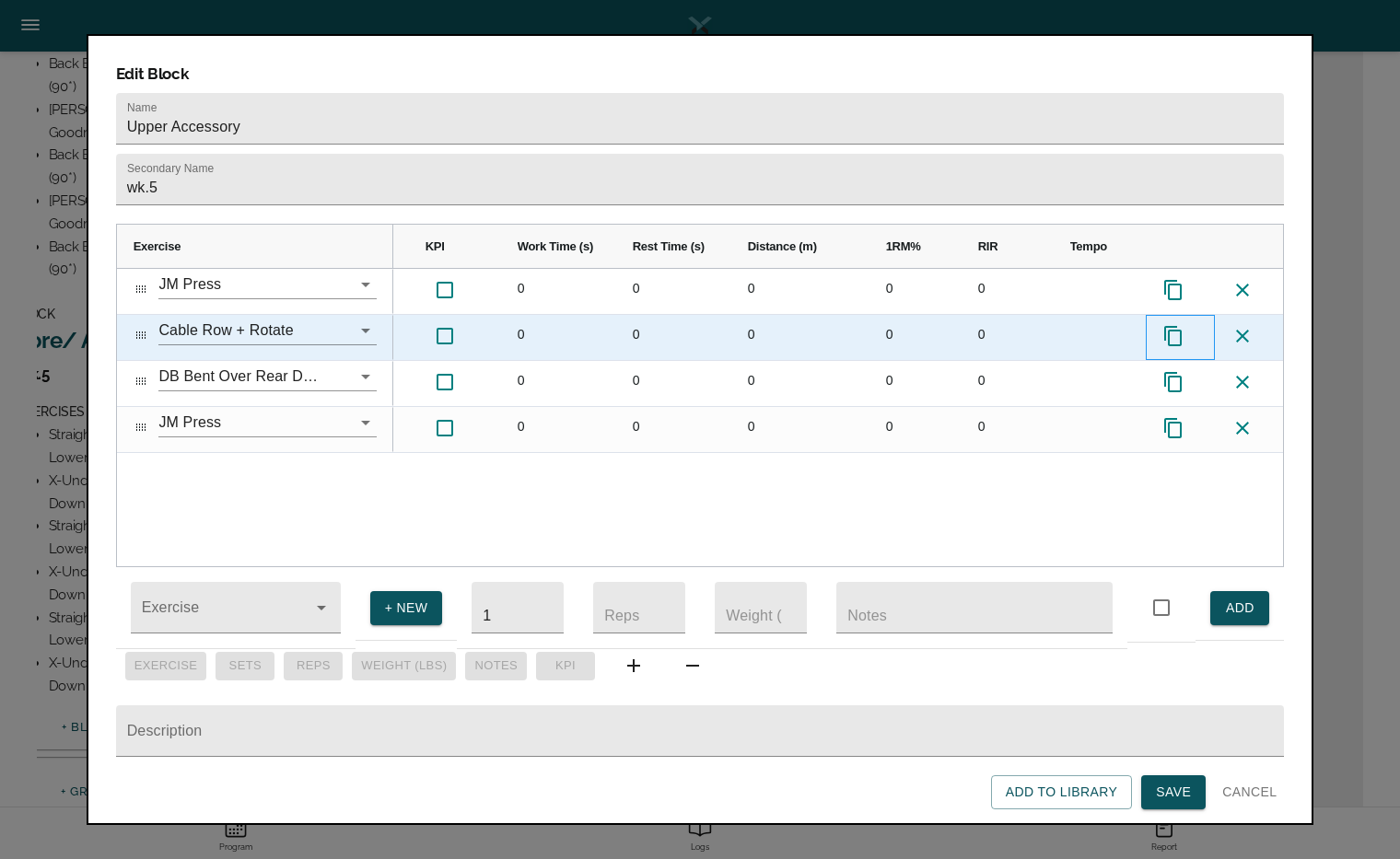 click 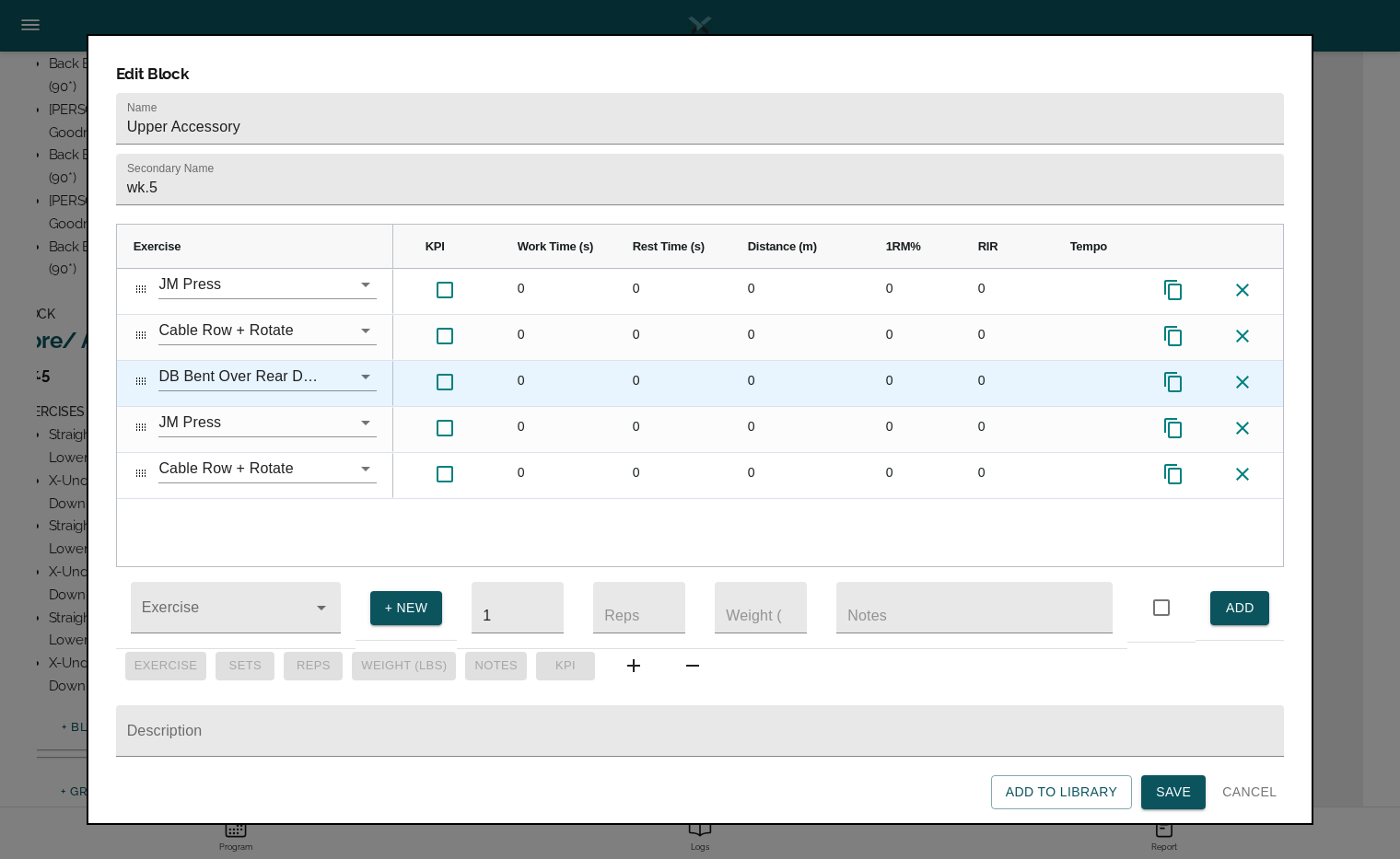 click 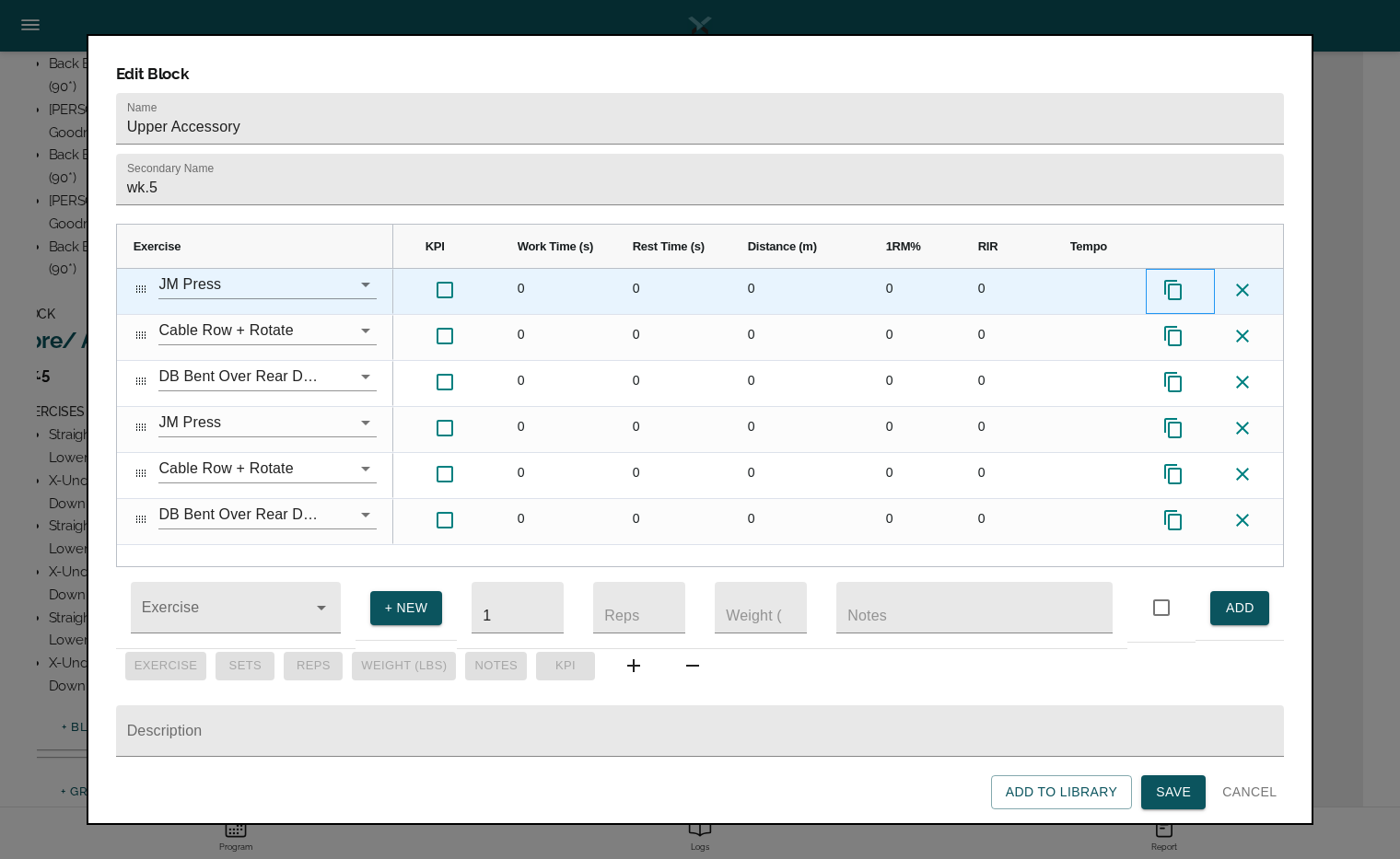 click 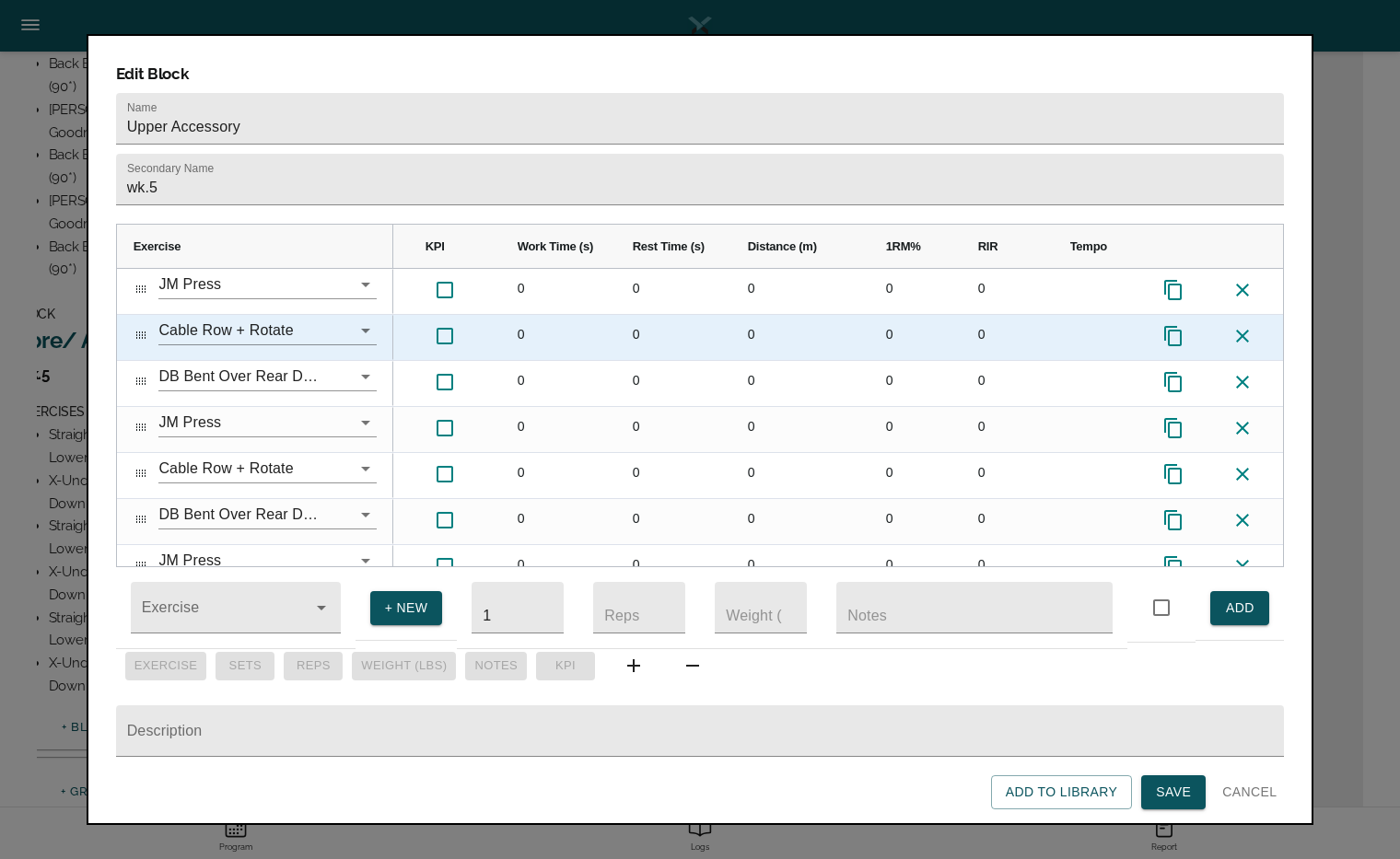 click 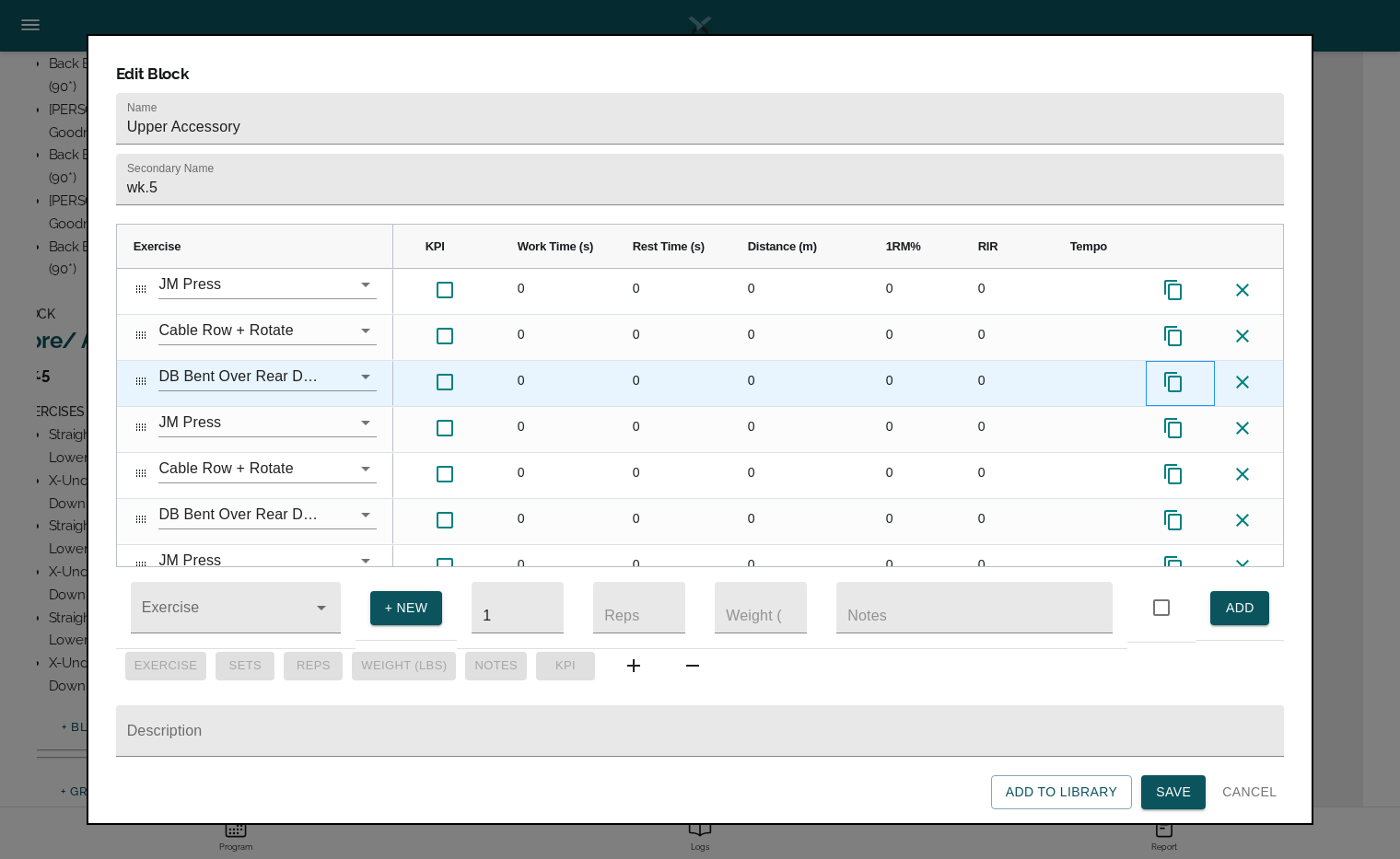 click 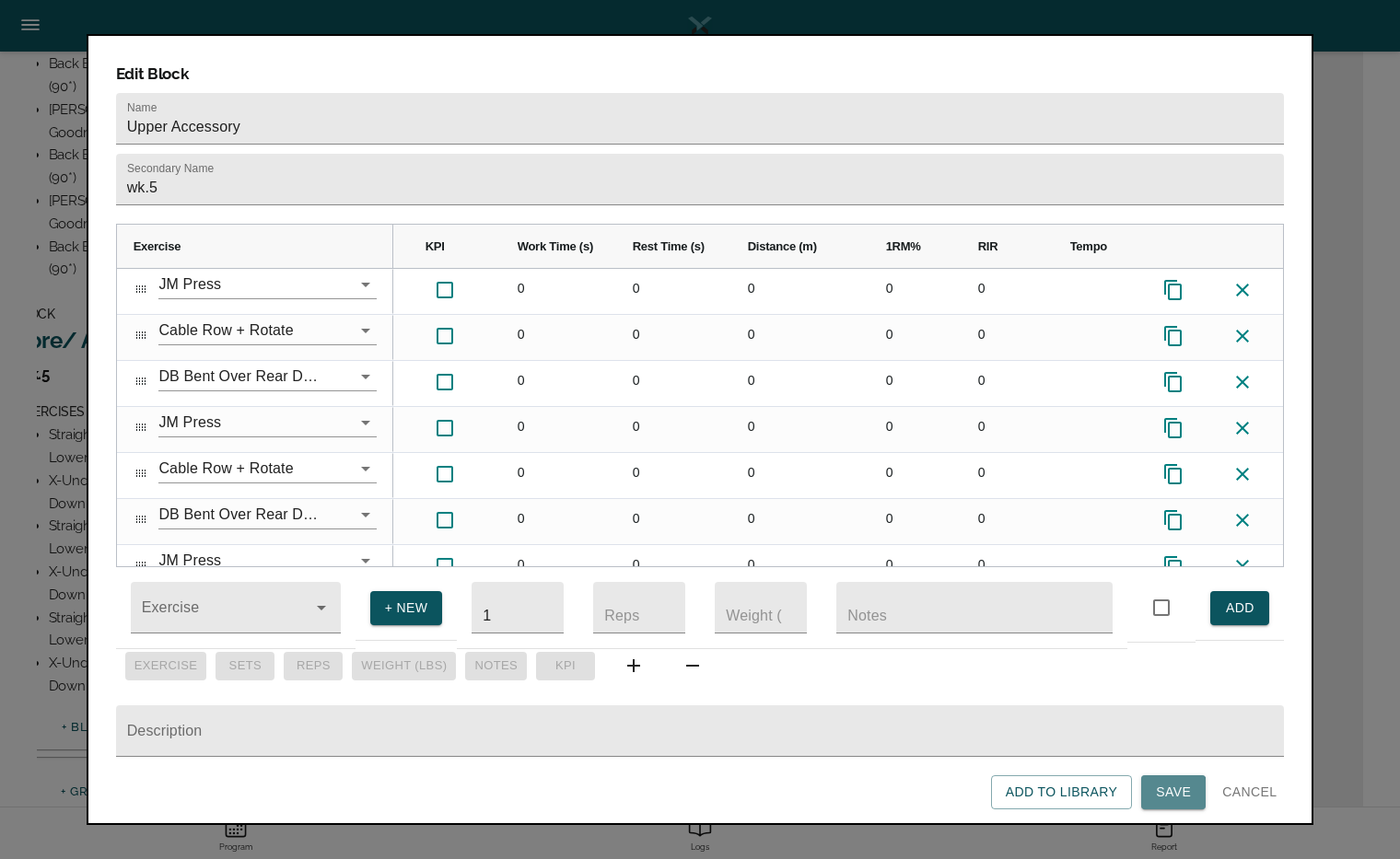 click on "Save" at bounding box center [1173, 792] 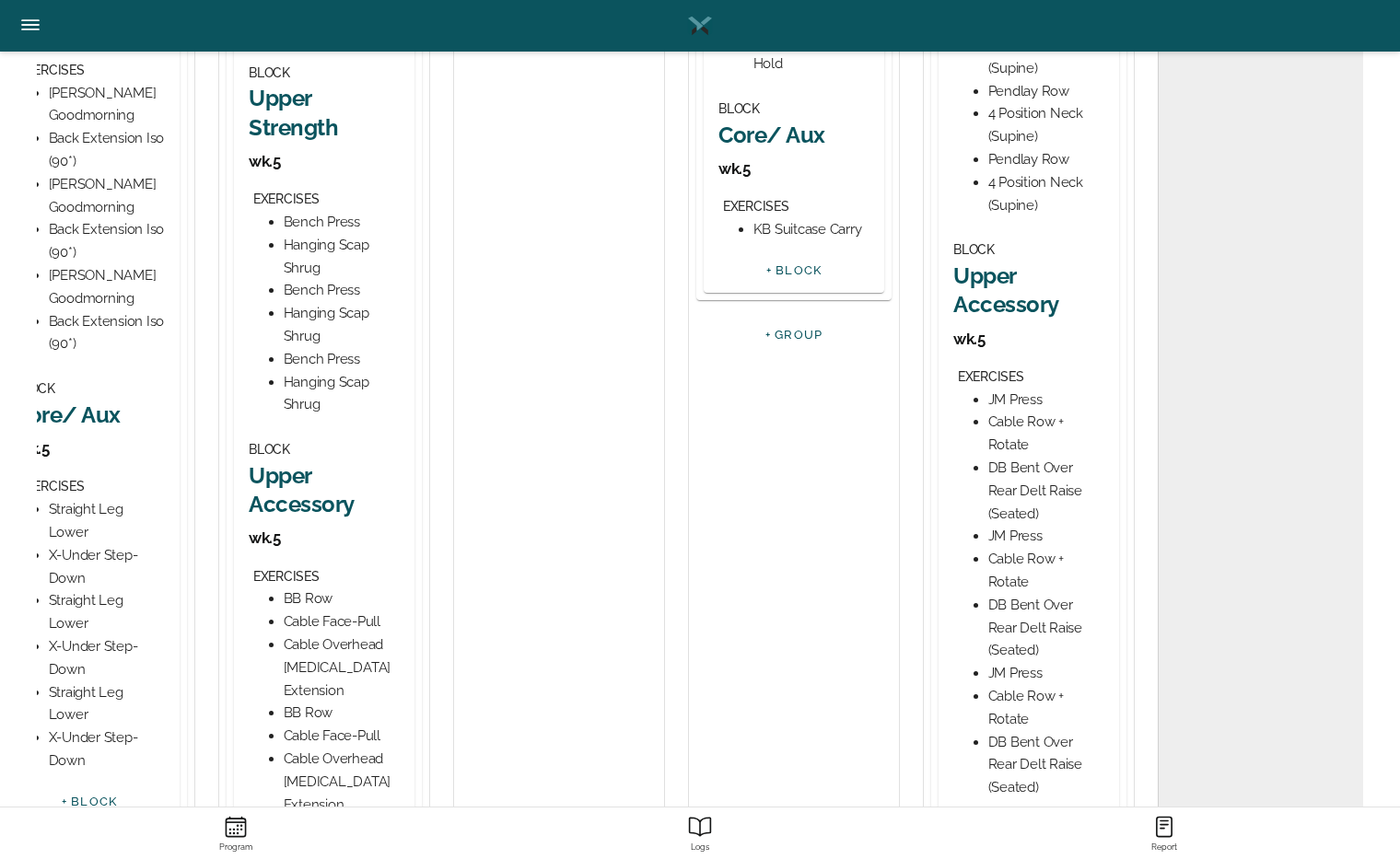 scroll, scrollTop: 1609, scrollLeft: 0, axis: vertical 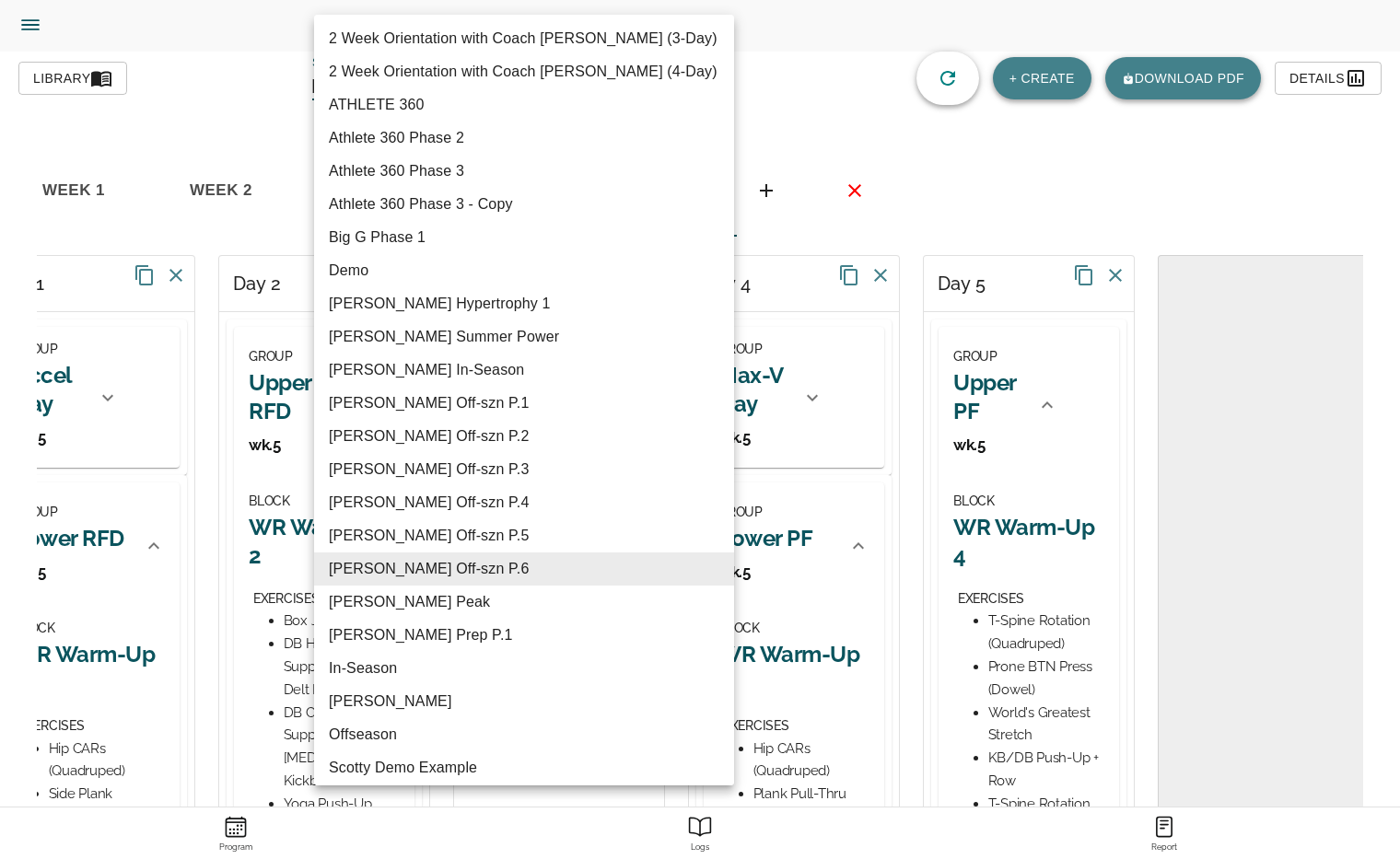 click on "Tylor Henry Trainer Trainer Dashboard Program Builder Athlete Report One Rep Max Table Athlete Program Analytics Report Sync FAQs Staff Admin Subscription Sign Out Exercises blocks groups 1/2 Kneeling Cable Chop 1/2 Kneeling Landmine Press 1/2 Kn Lat Pull-Down (Single Arm) 2-Point Start 3 Position Neck (Supine) 3 Position Push-Up 45 Cut Back + Decel 45 Cut + Decel 4 Position Neck (Supine) 60 yard Shuttle 90 Cut + Decel Abductor Side Plank Hold Ab Rollout Ab Rollout (TRX) A-Frame Push-Up Altitude Drop Ankle Iso Hold Arc Run Arc Shuttle Run A-Skip + Burst A-Skip (Double Bounce) Assault Bike Assisted Cossack Squat Back Extension (45*) Back Extension (90*) Back Extension (90*) Back Extension Iso (90*) Back Extension Iso (SL/ 90*) Back Extension (SL/ 90*) Back Squat Band Decel Band Face-Pull Band Pull-Apart Band Single Arm Seated Lat Pull-Down Band TKE BB Biceps Curl BB Clean Complex BB/DB Squat Jump BB Front Rack Rev-Lunge BB Goodmorning BB Incline Bench Press BB Inverted Row BB Jump BB Jump (Seated) BB NCM Jump" at bounding box center [700, 1434] 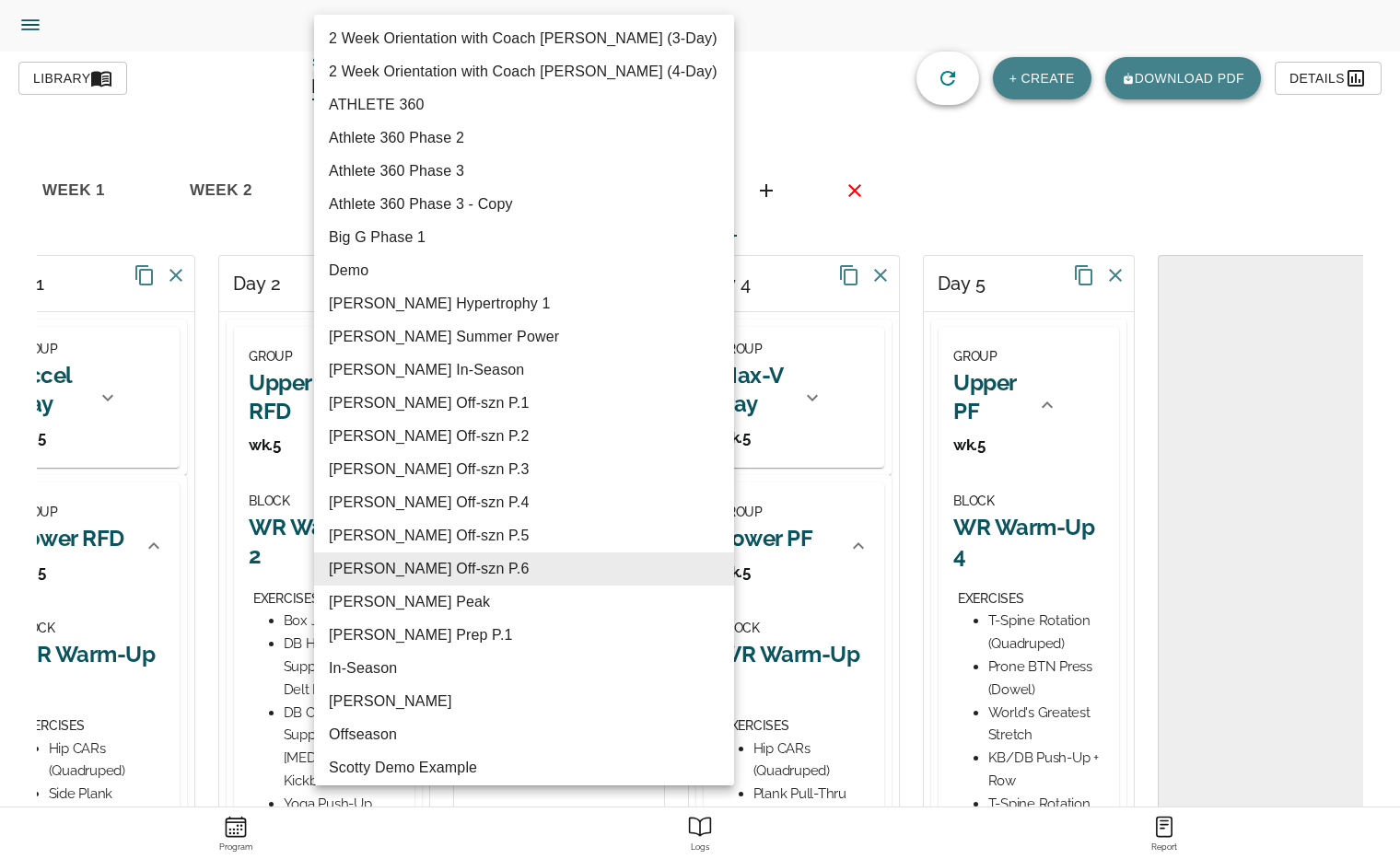 type on "617" 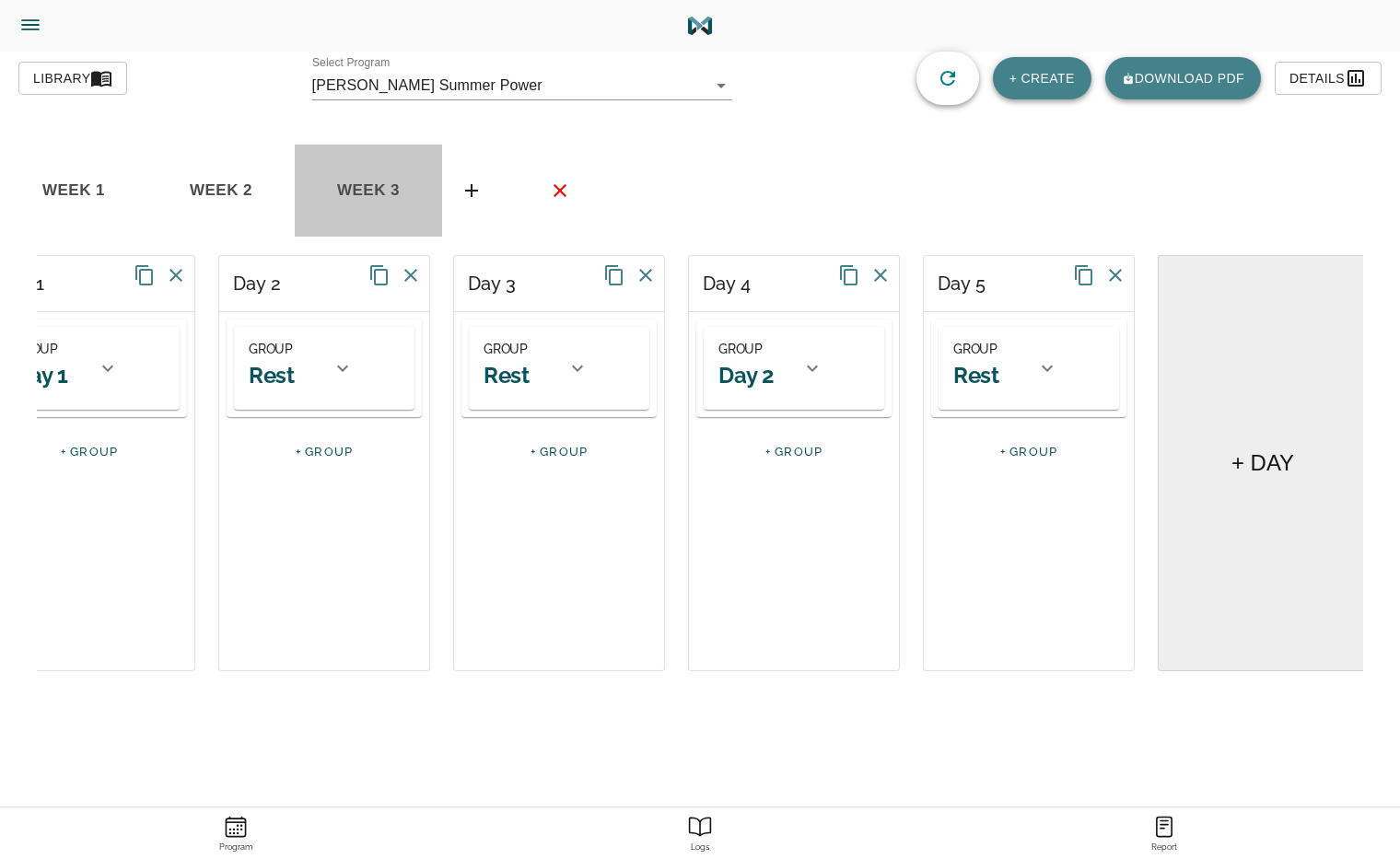 click on "week 3" at bounding box center (74, 191) 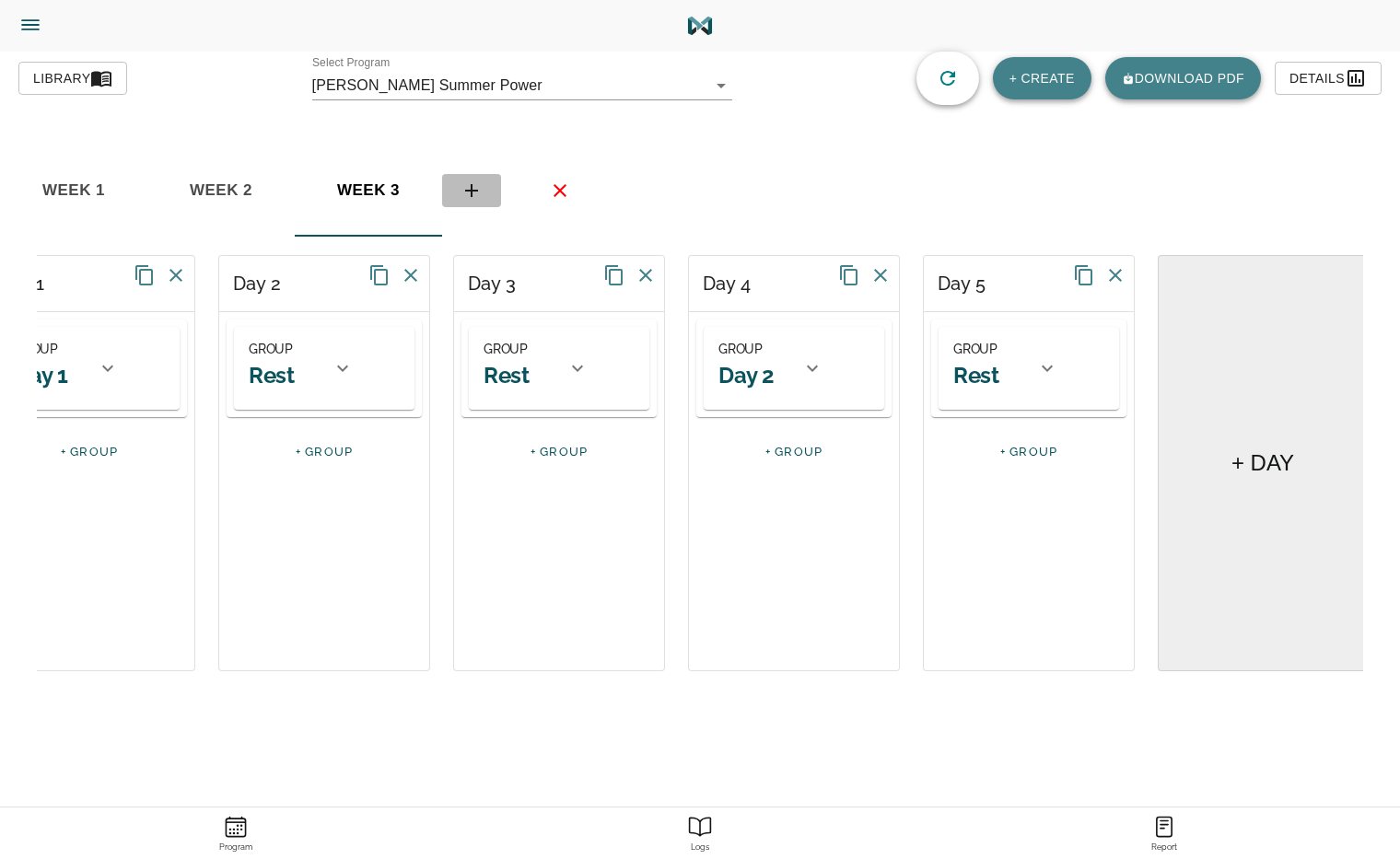 click 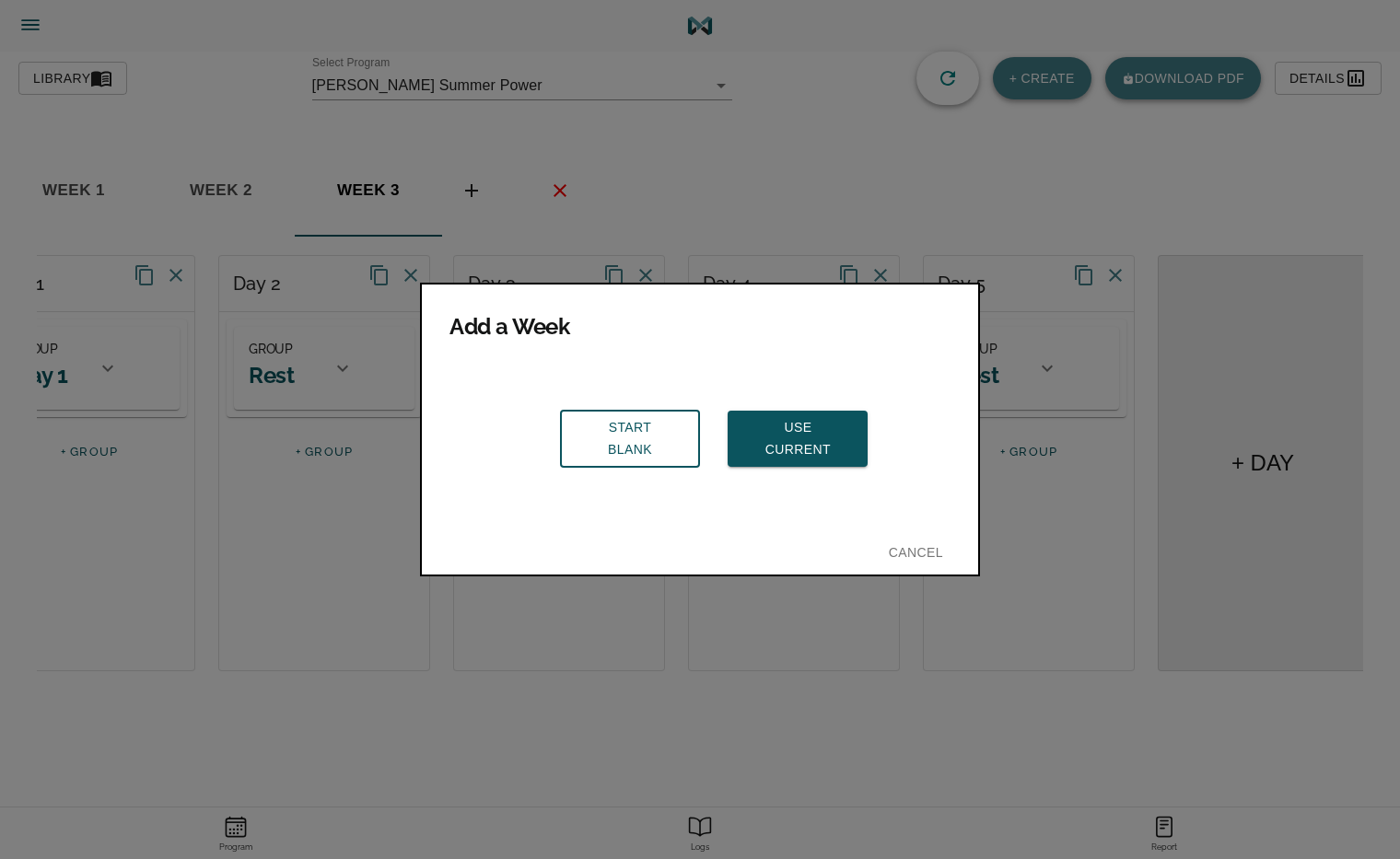 click on "Add a Week Start Blank Use Current Cancel" at bounding box center [700, 429] 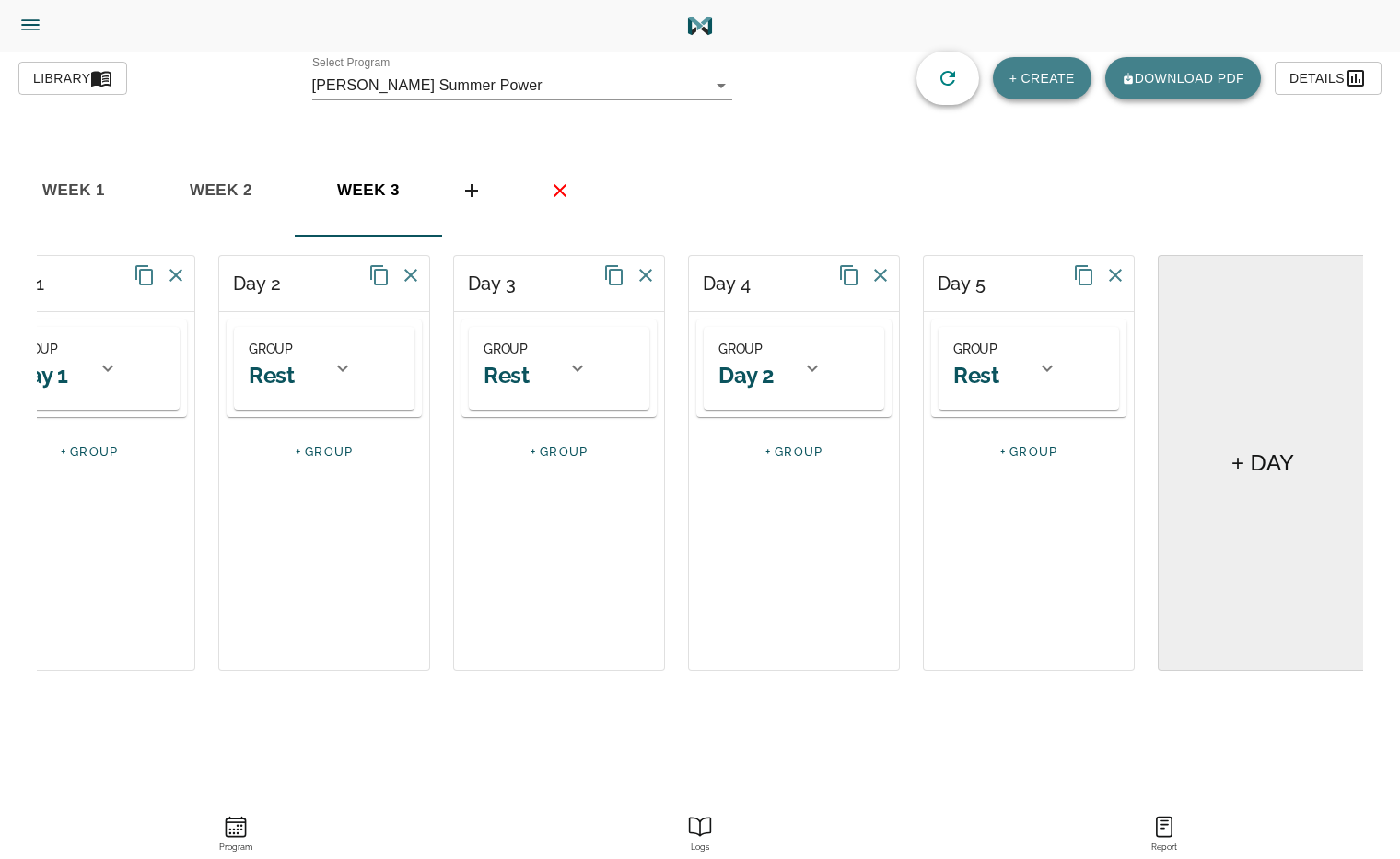 click on "Menu" 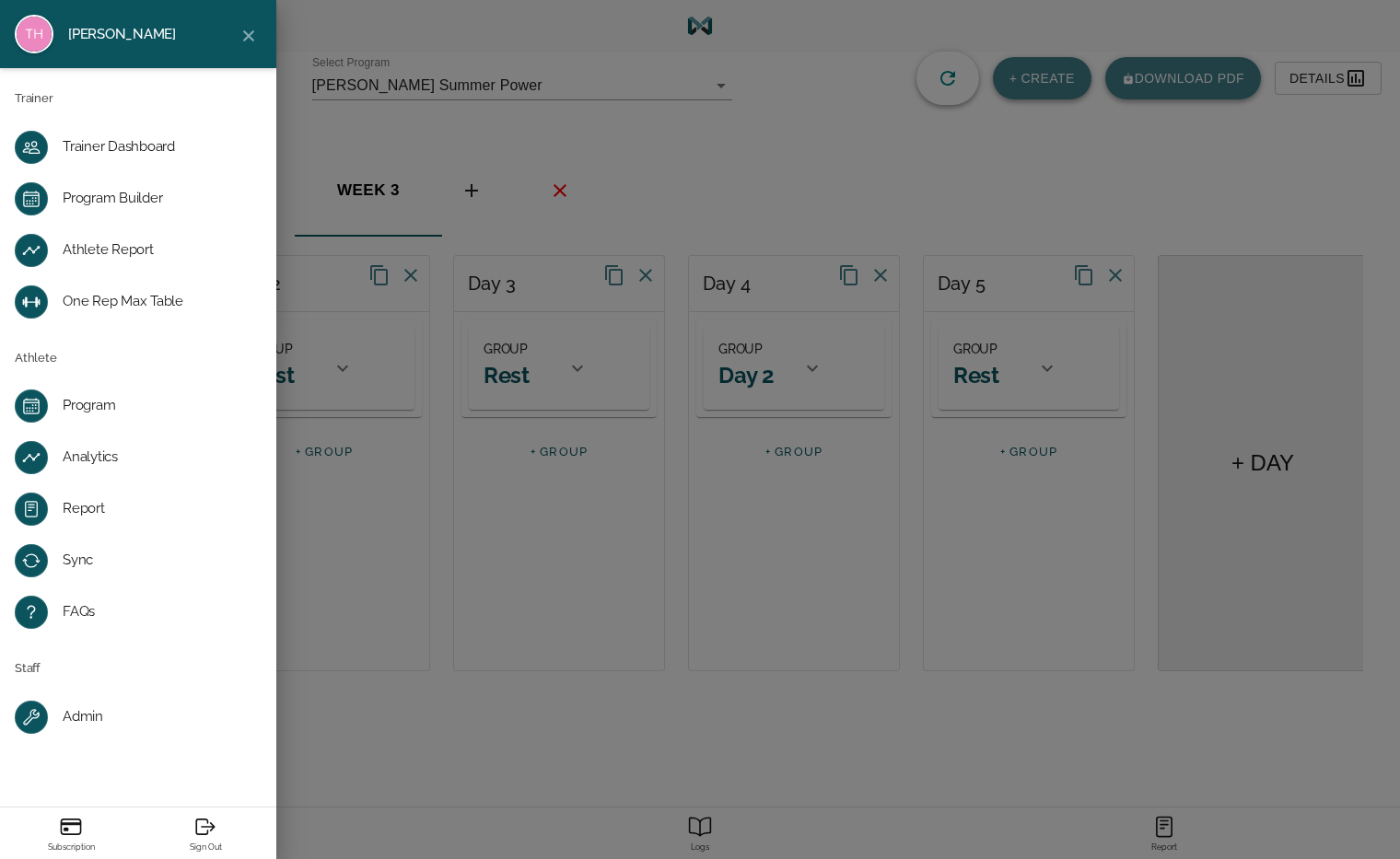 click on "One Rep Max Table" at bounding box center (153, 302) 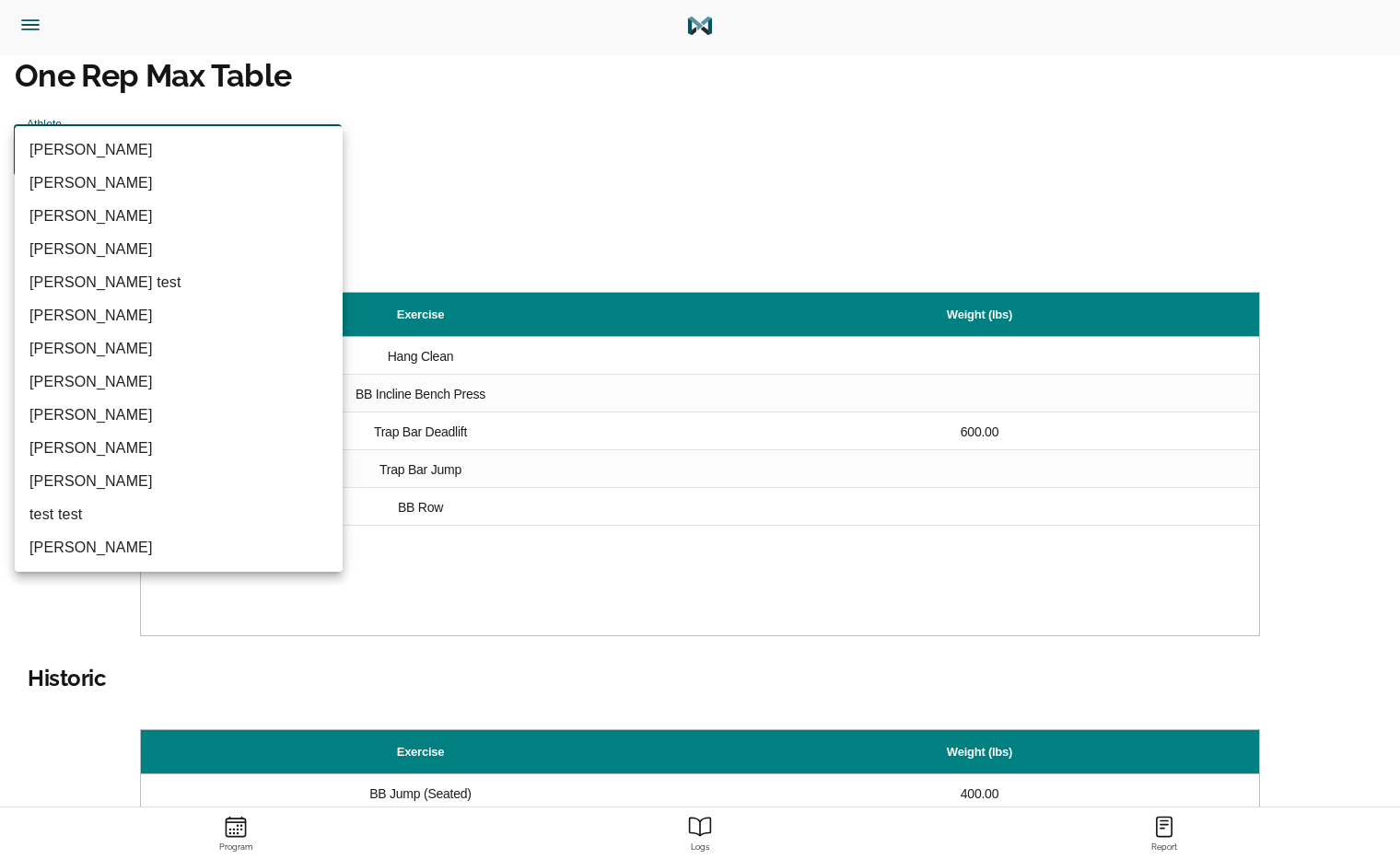 click on "Tylor Henry Trainer Trainer Dashboard Program Builder Athlete Report One Rep Max Table Athlete Program Analytics Report Sync FAQs Staff Admin Subscription Sign Out One Rep Max Table Athlete ​ ​ Active
Exercise
Weight (lbs)
Hang Clean BB Incline Bench Press Trap Bar Deadlift 600.00 Trap Bar Jump BB Row" at bounding box center (700, 562) 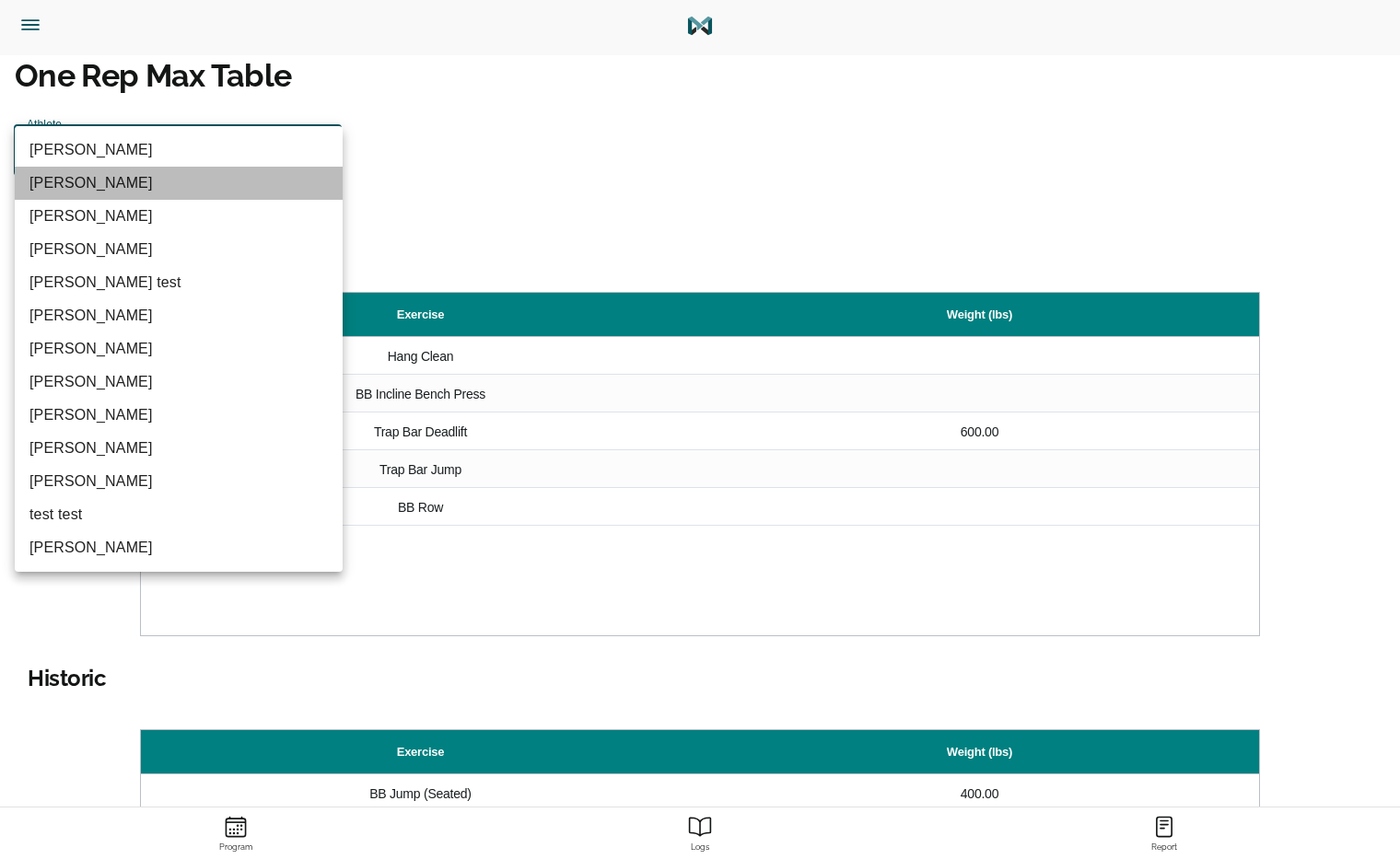 click on "[PERSON_NAME]" at bounding box center (179, 183) 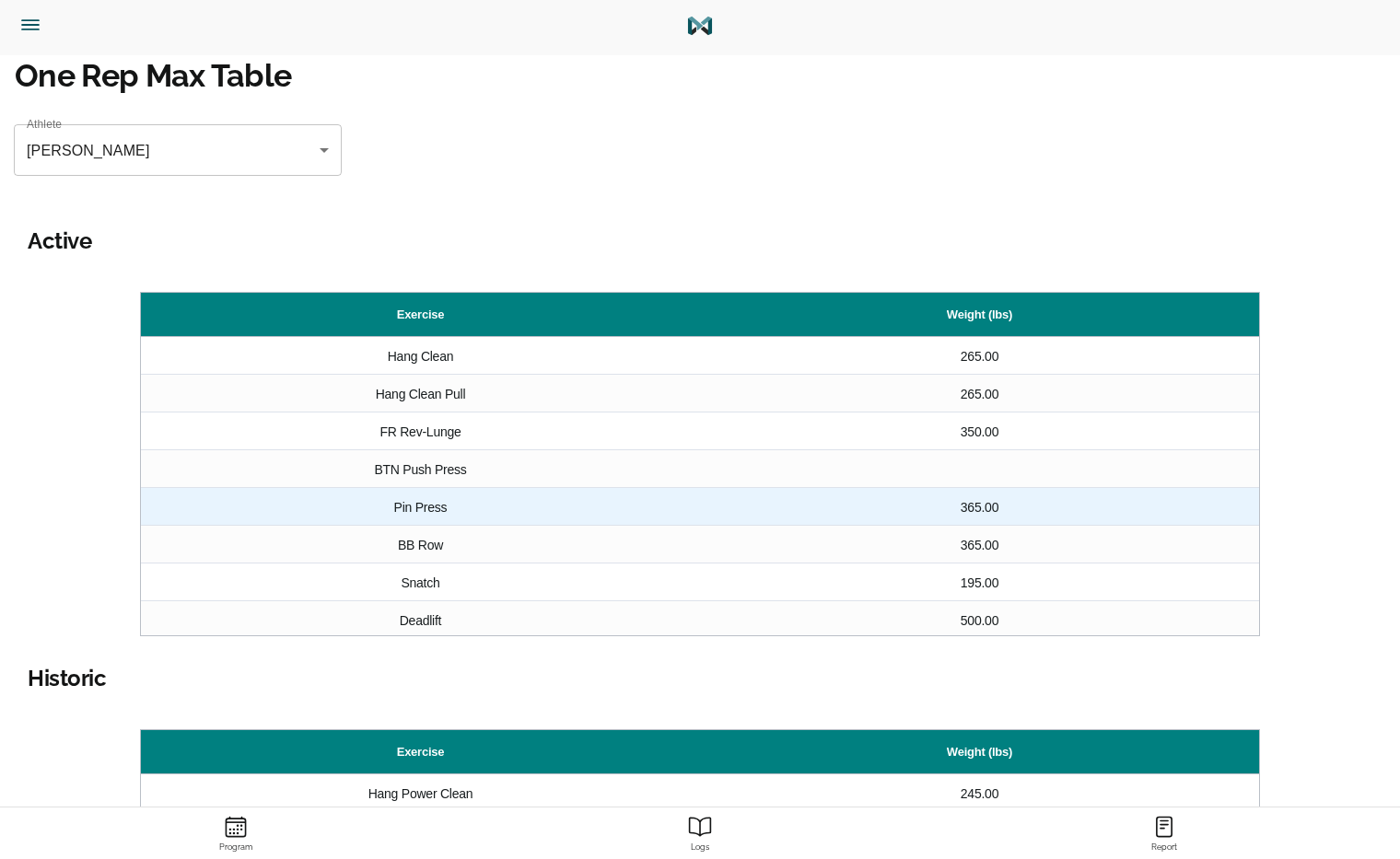 scroll, scrollTop: 9, scrollLeft: 0, axis: vertical 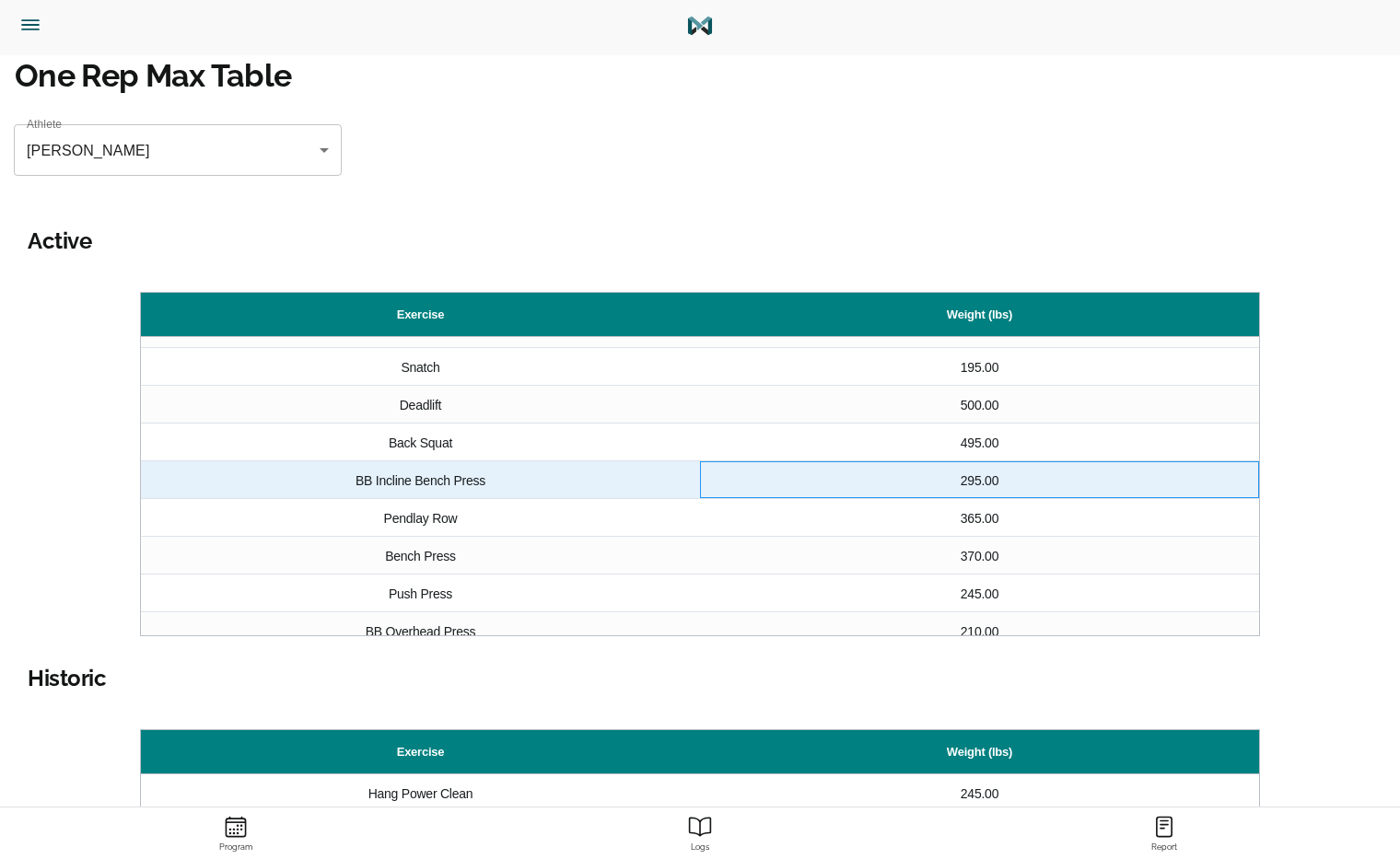 click on "295.00" at bounding box center [979, 480] 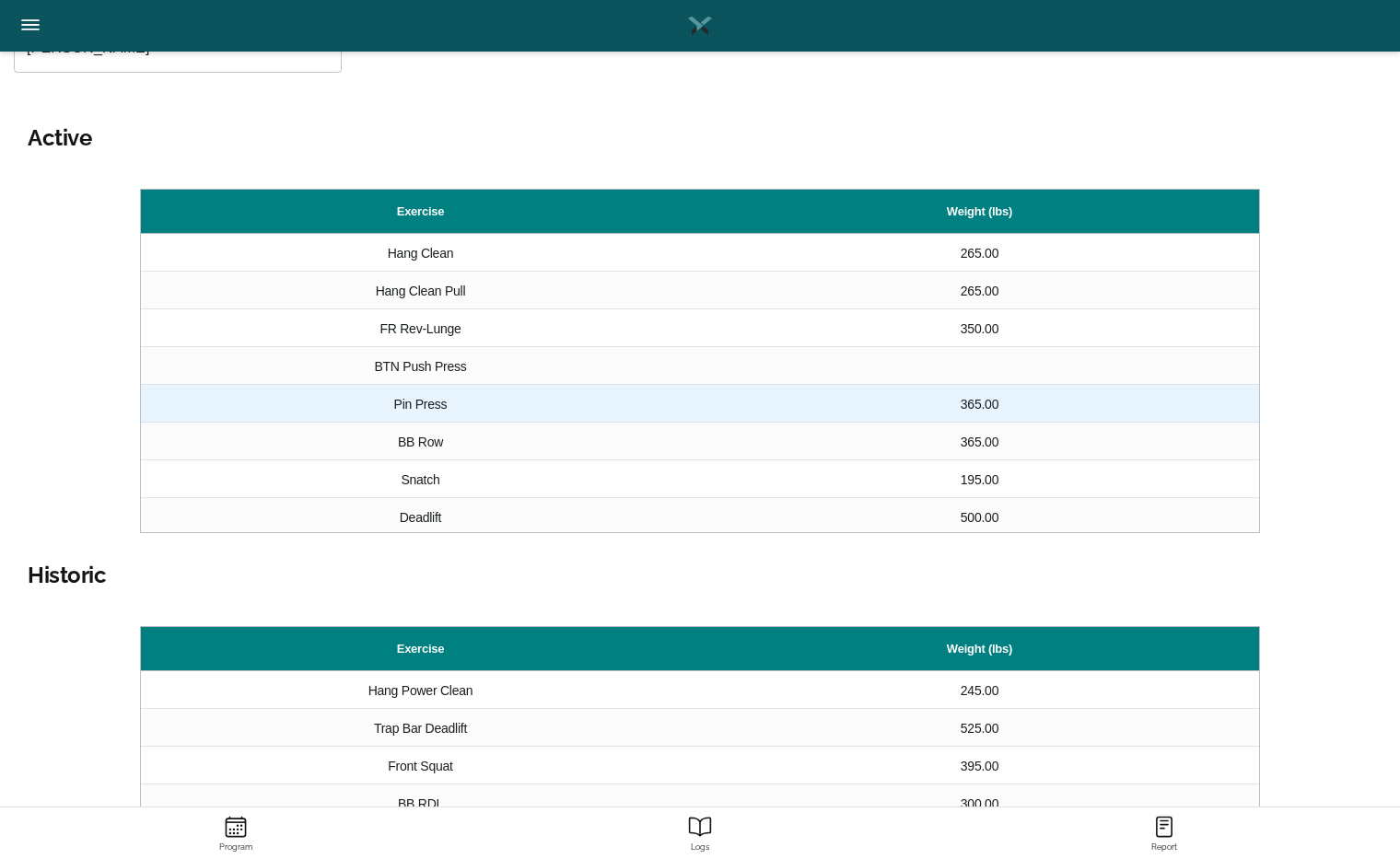 scroll, scrollTop: 102, scrollLeft: 0, axis: vertical 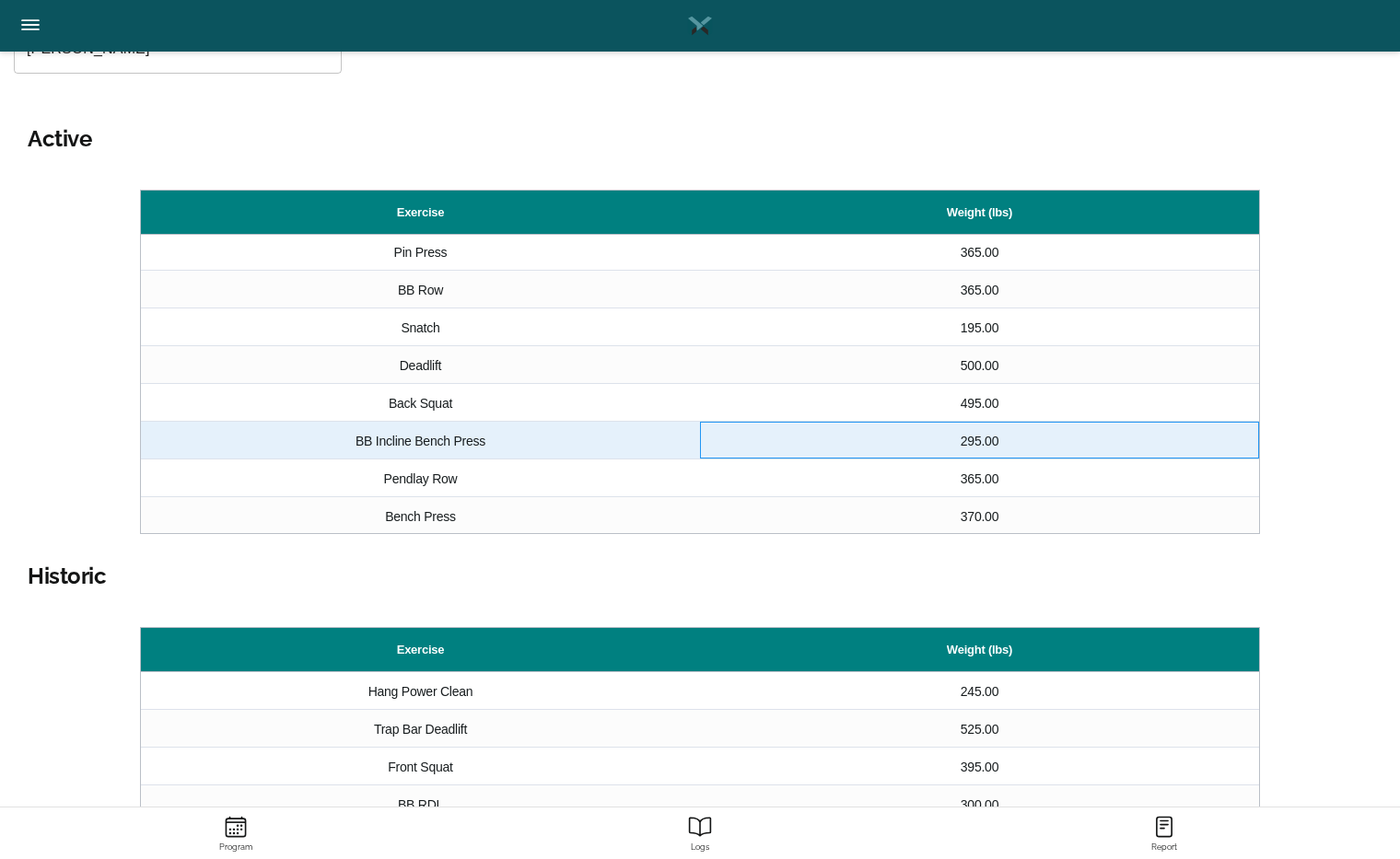 click on "295.00" at bounding box center [979, 440] 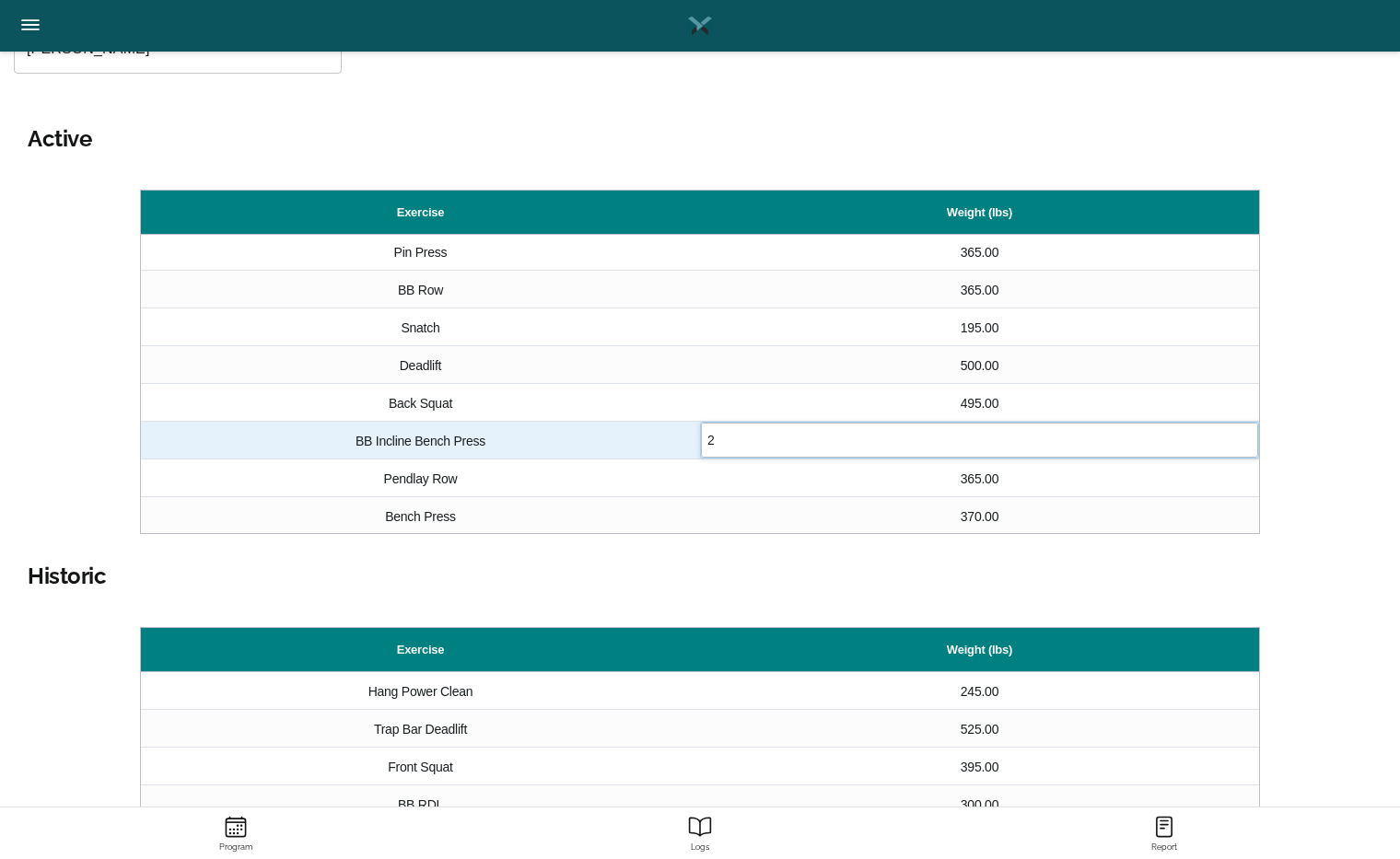 scroll, scrollTop: 0, scrollLeft: 0, axis: both 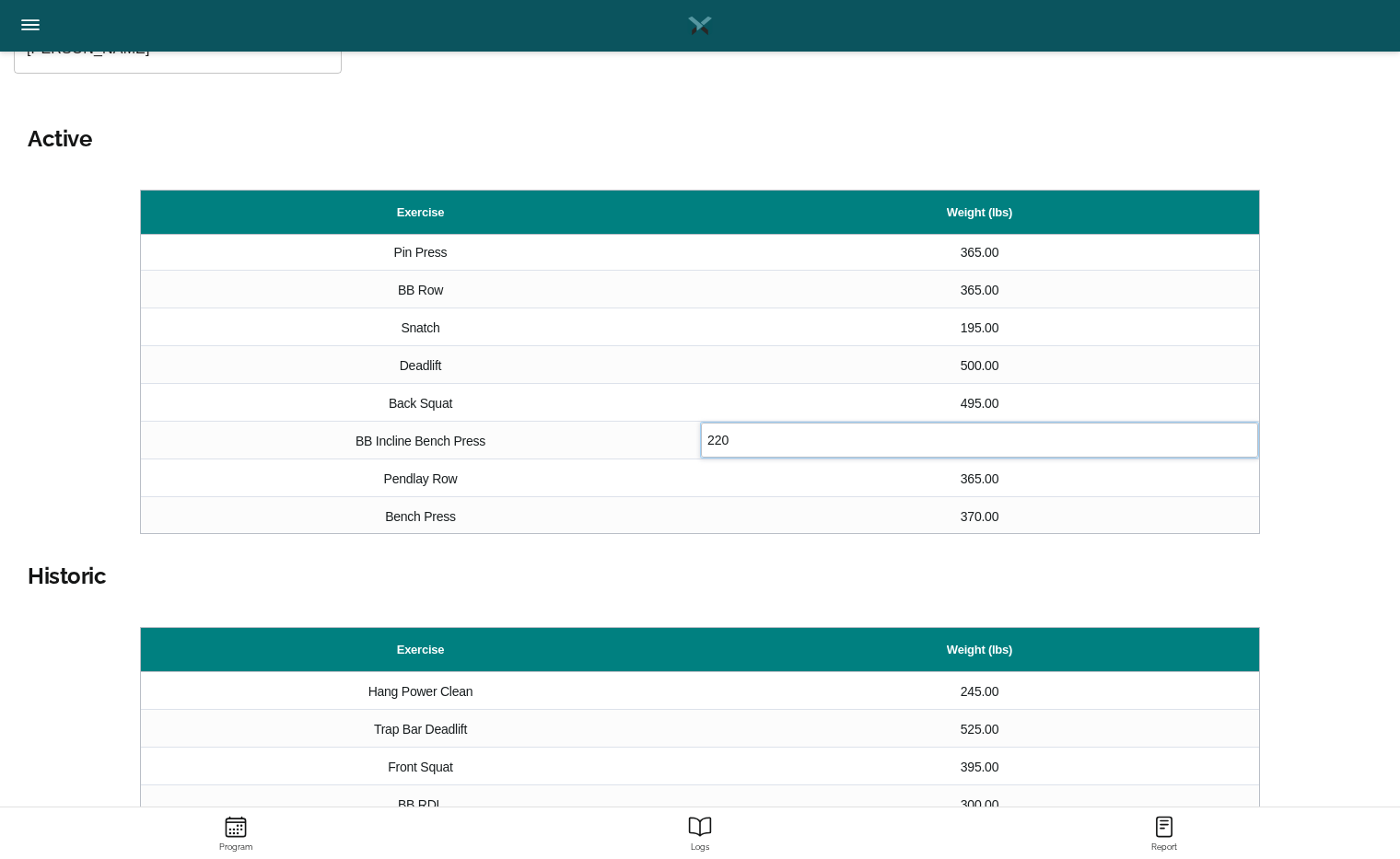 type on "220" 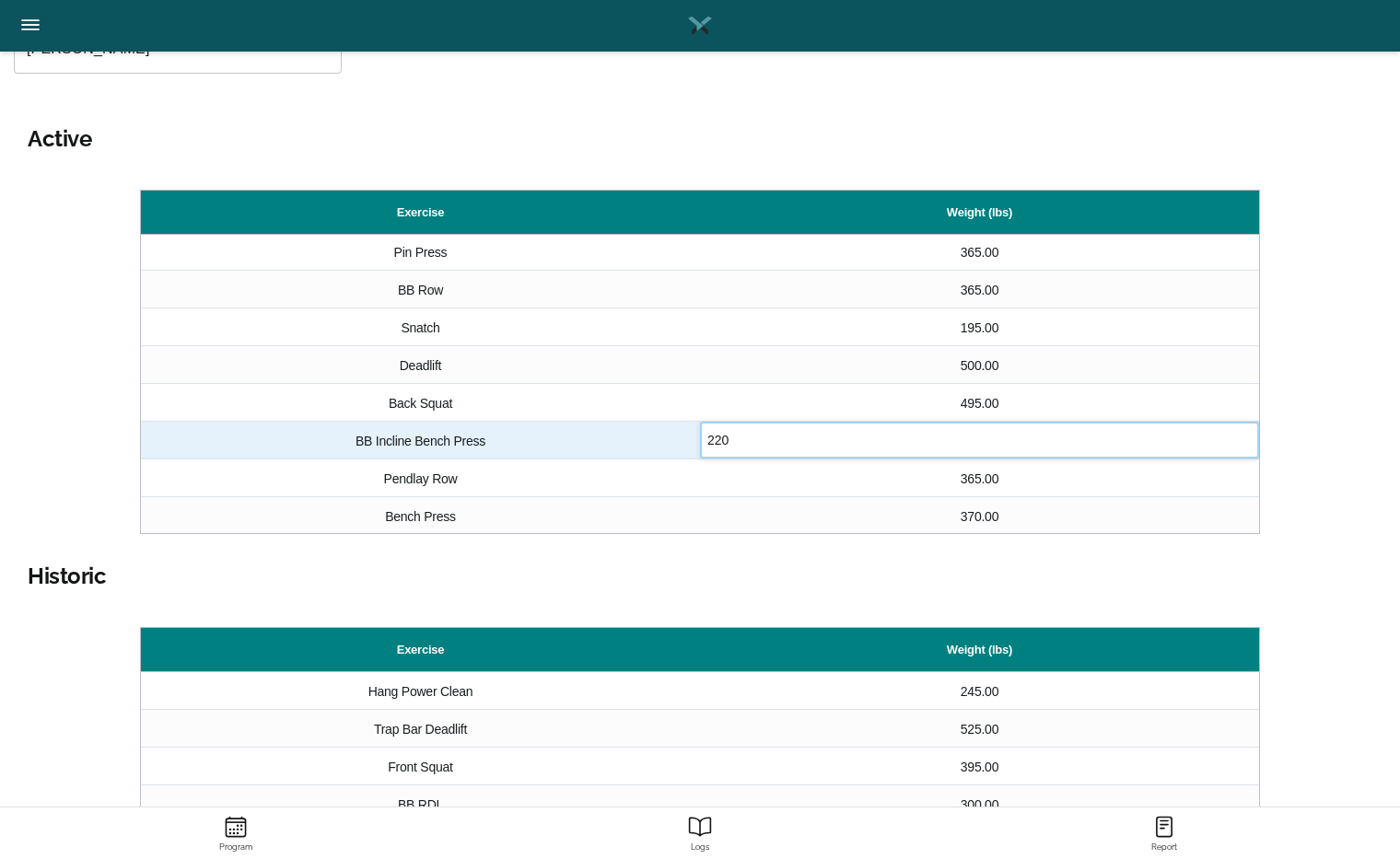 click on "220" at bounding box center [979, 440] 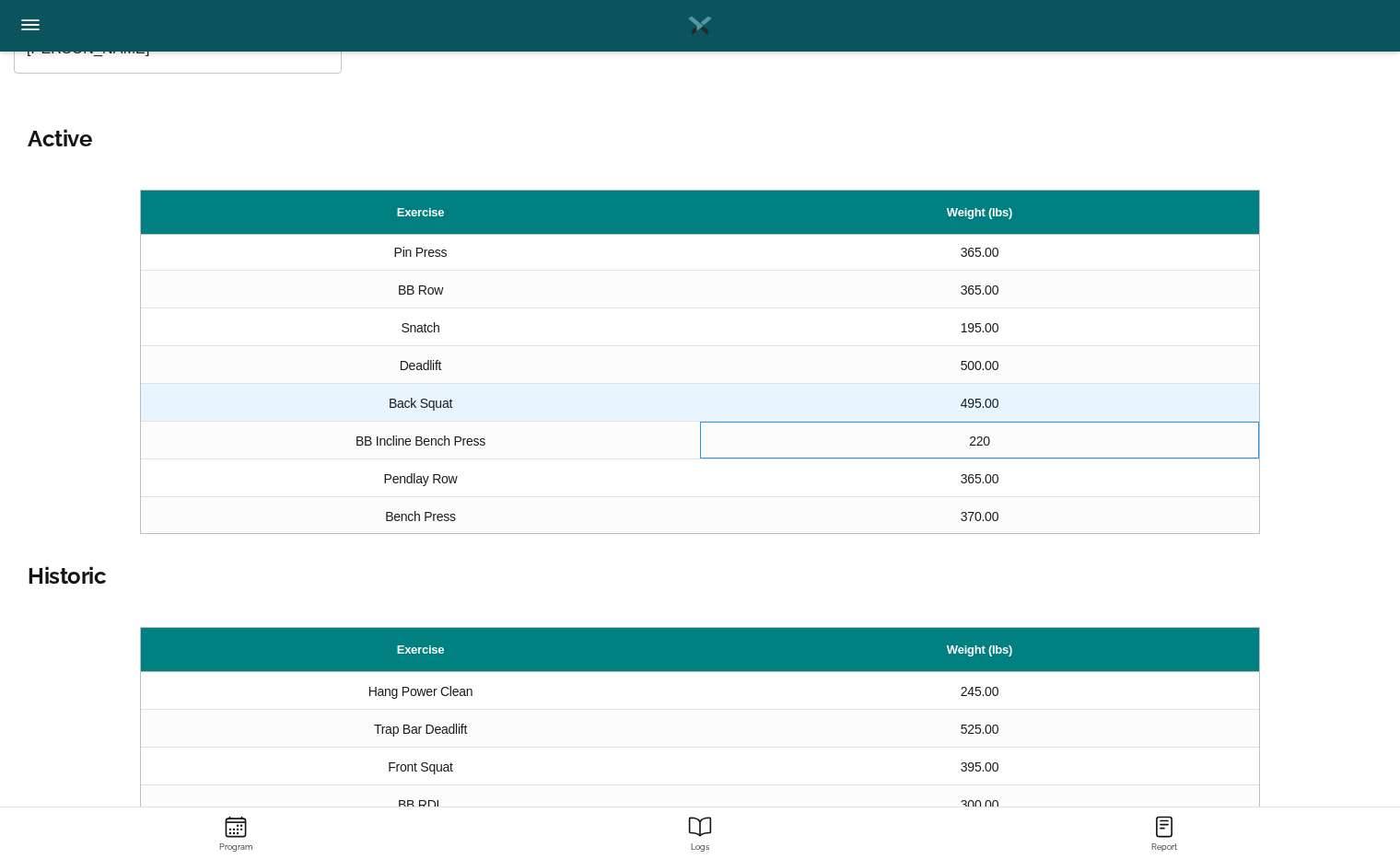 scroll, scrollTop: 161, scrollLeft: 0, axis: vertical 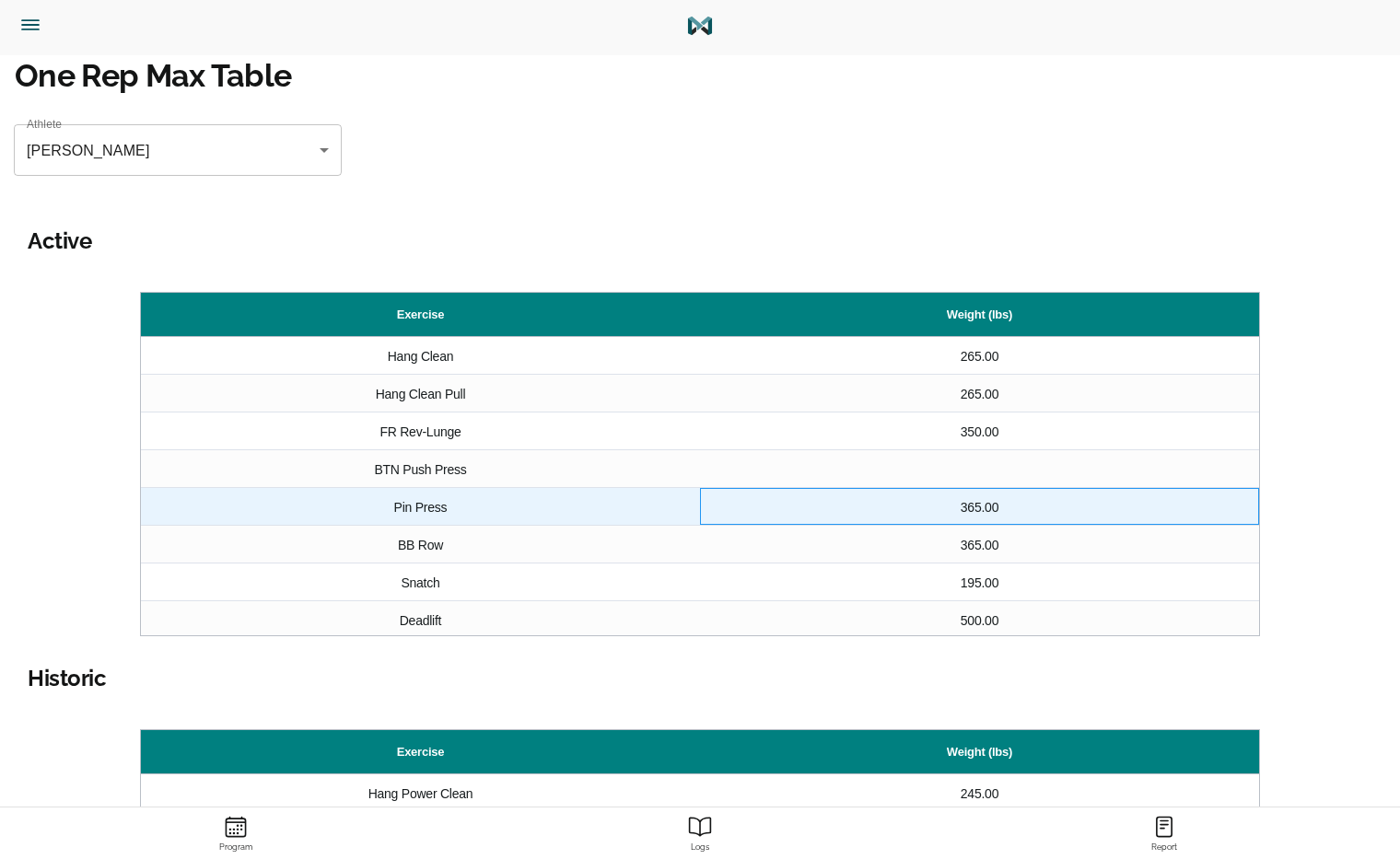 click on "365.00" at bounding box center (979, 506) 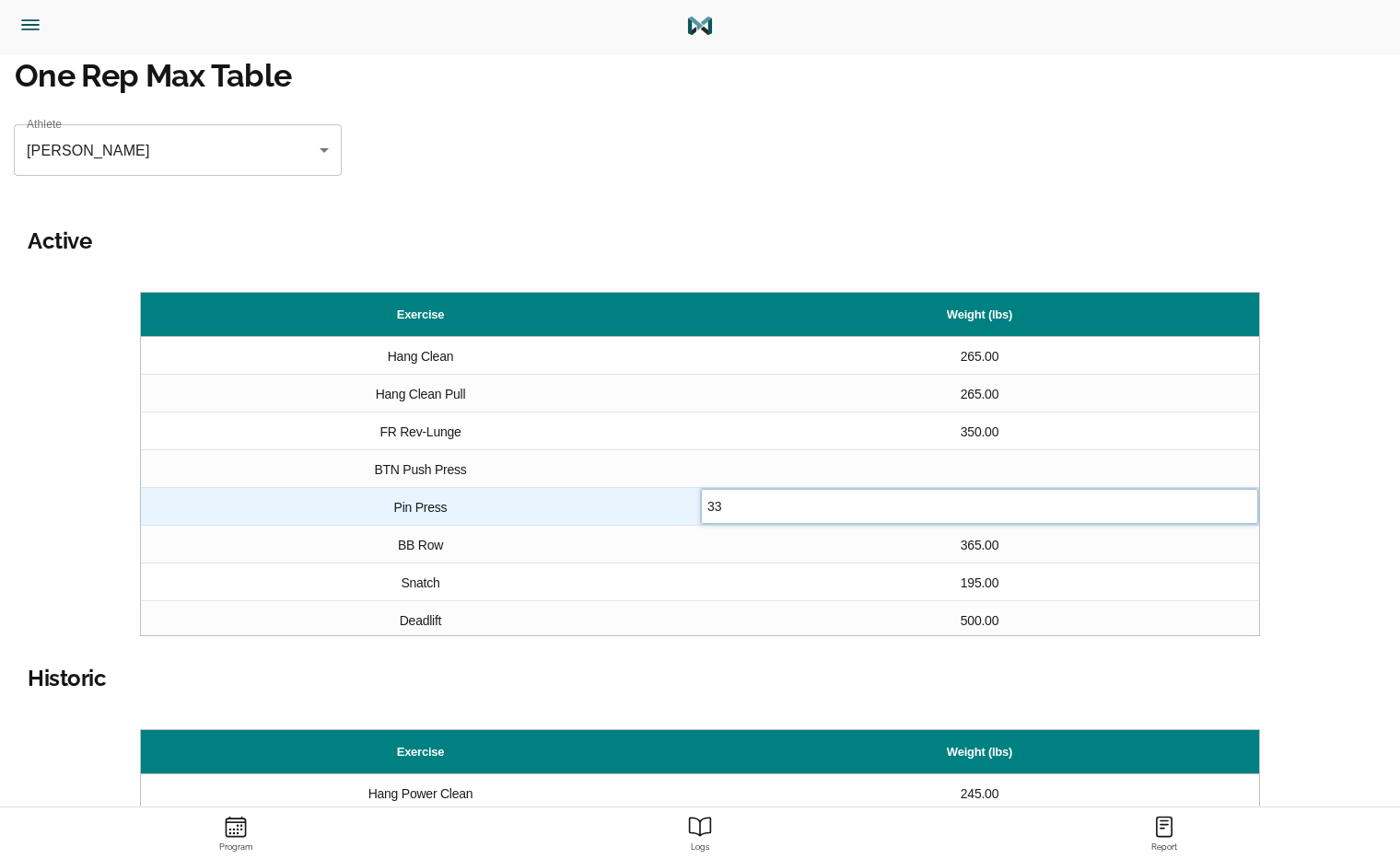 type on "335" 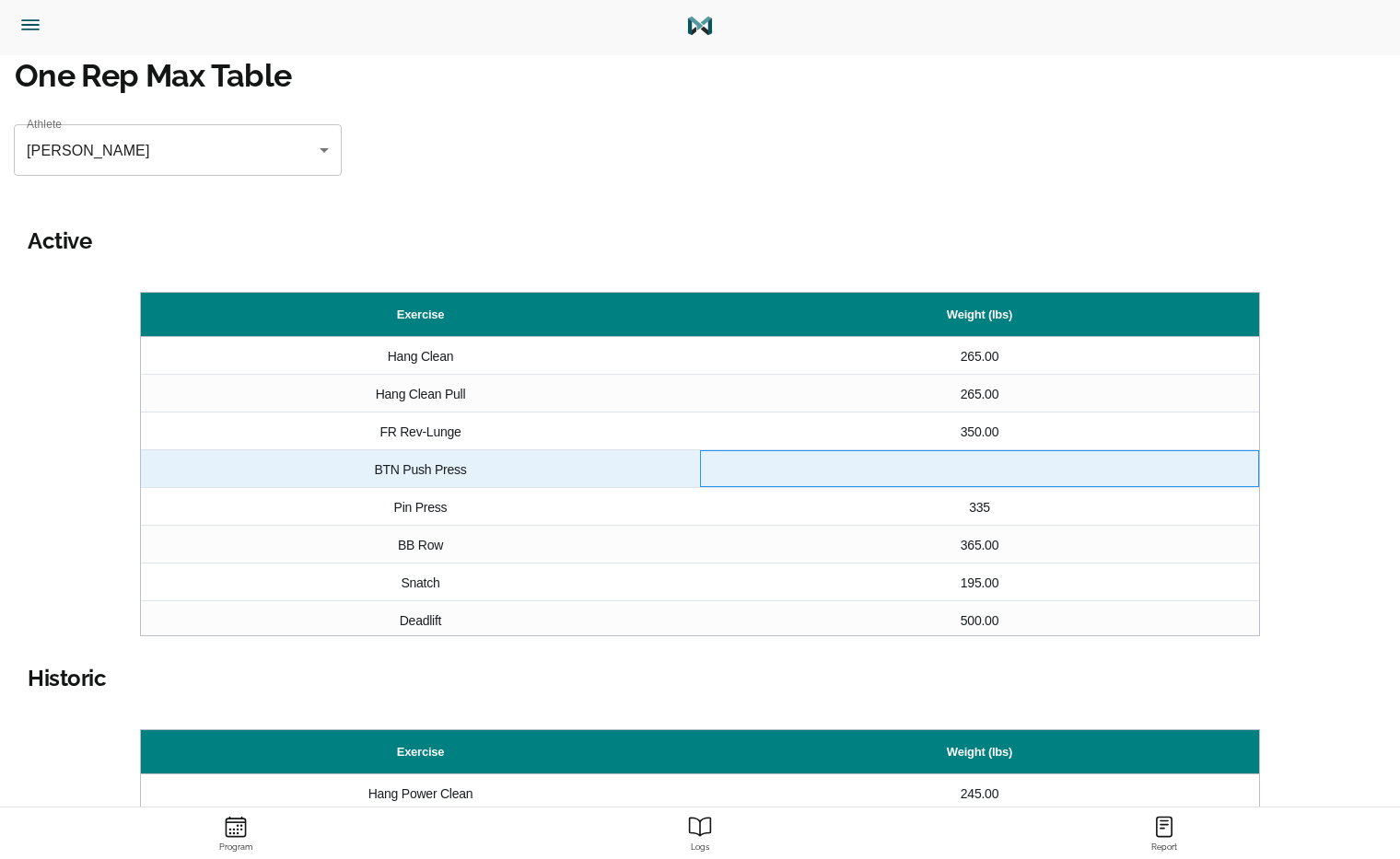 click at bounding box center [979, 469] 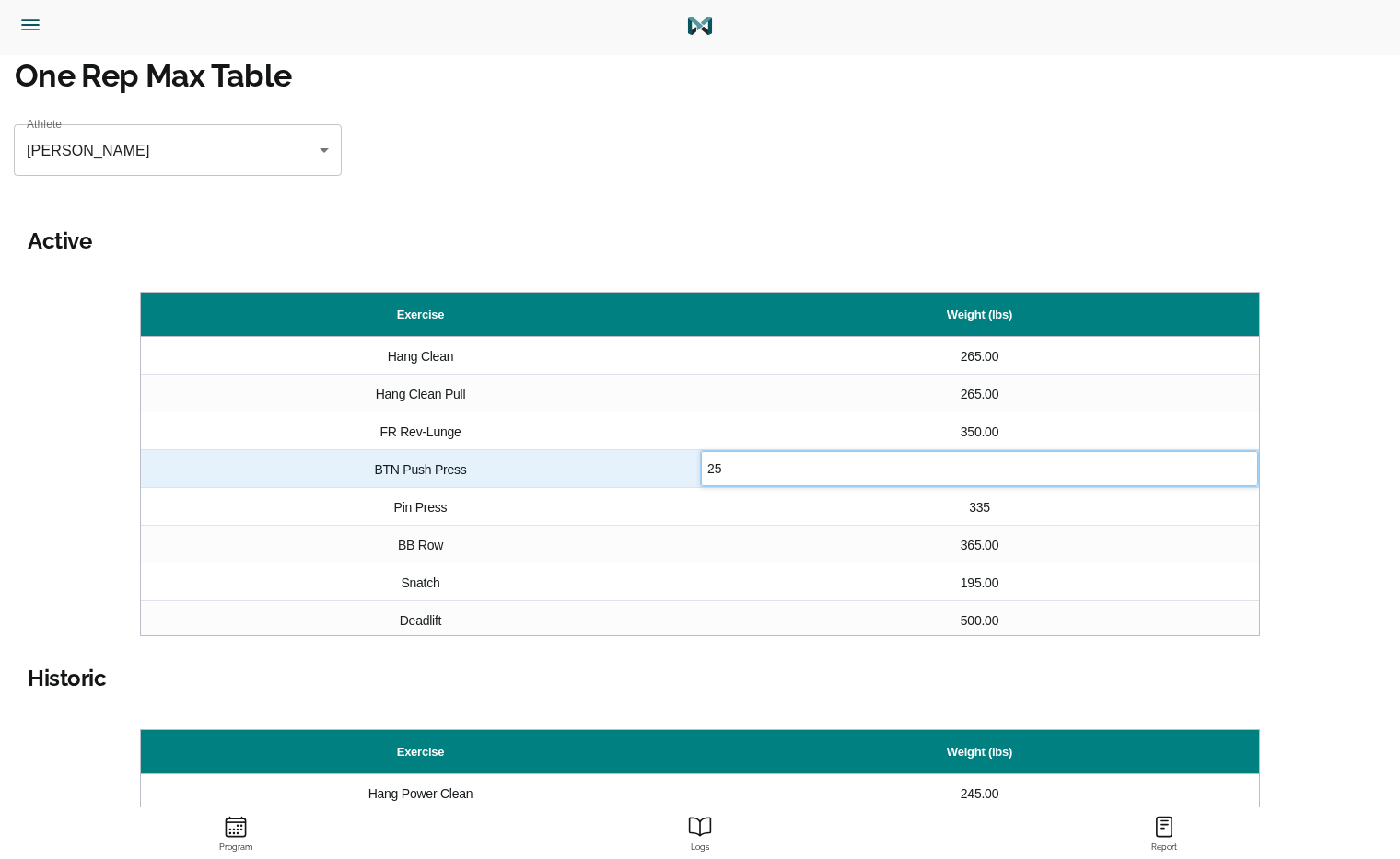 type on "250" 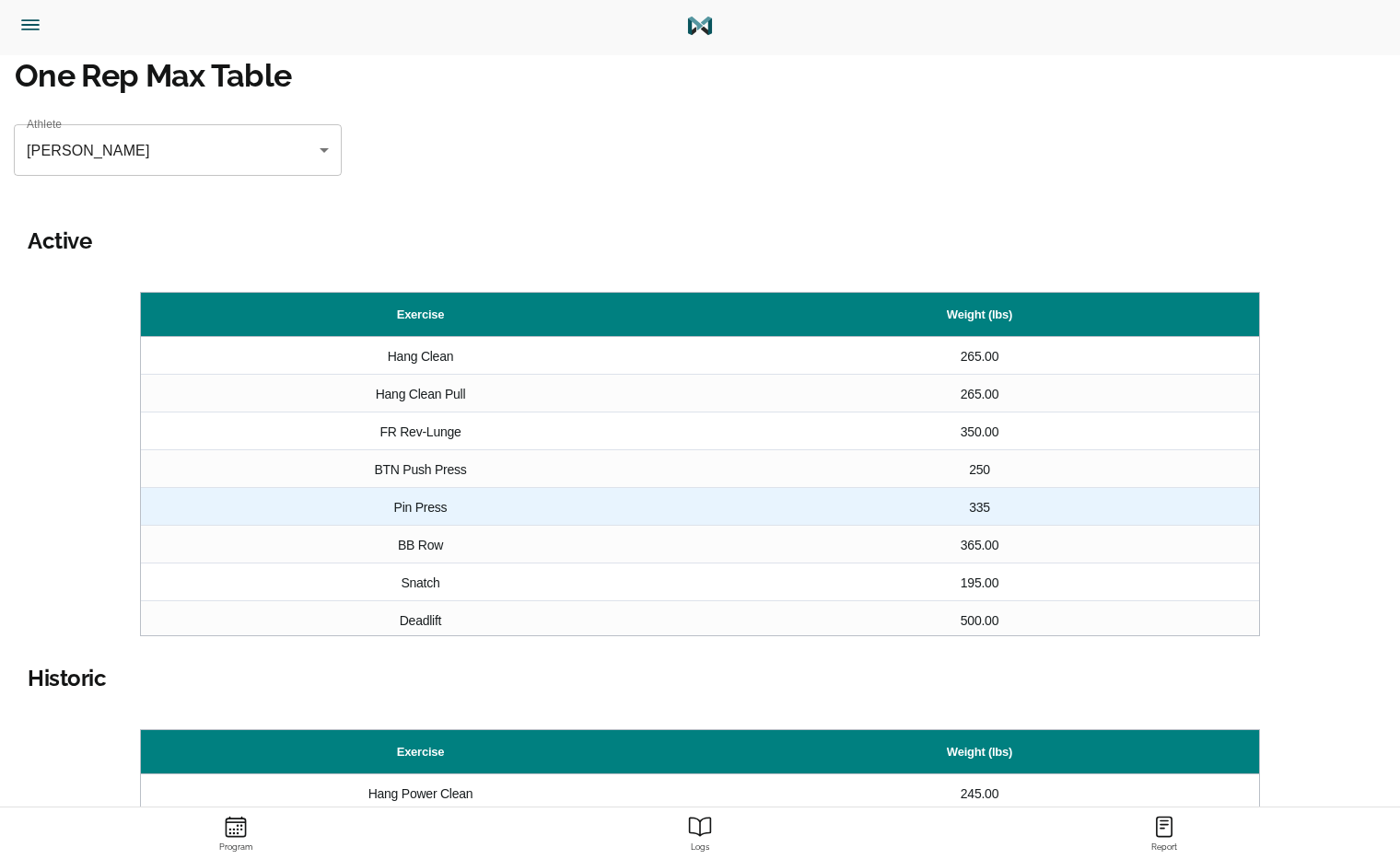 click on "335" at bounding box center [979, 506] 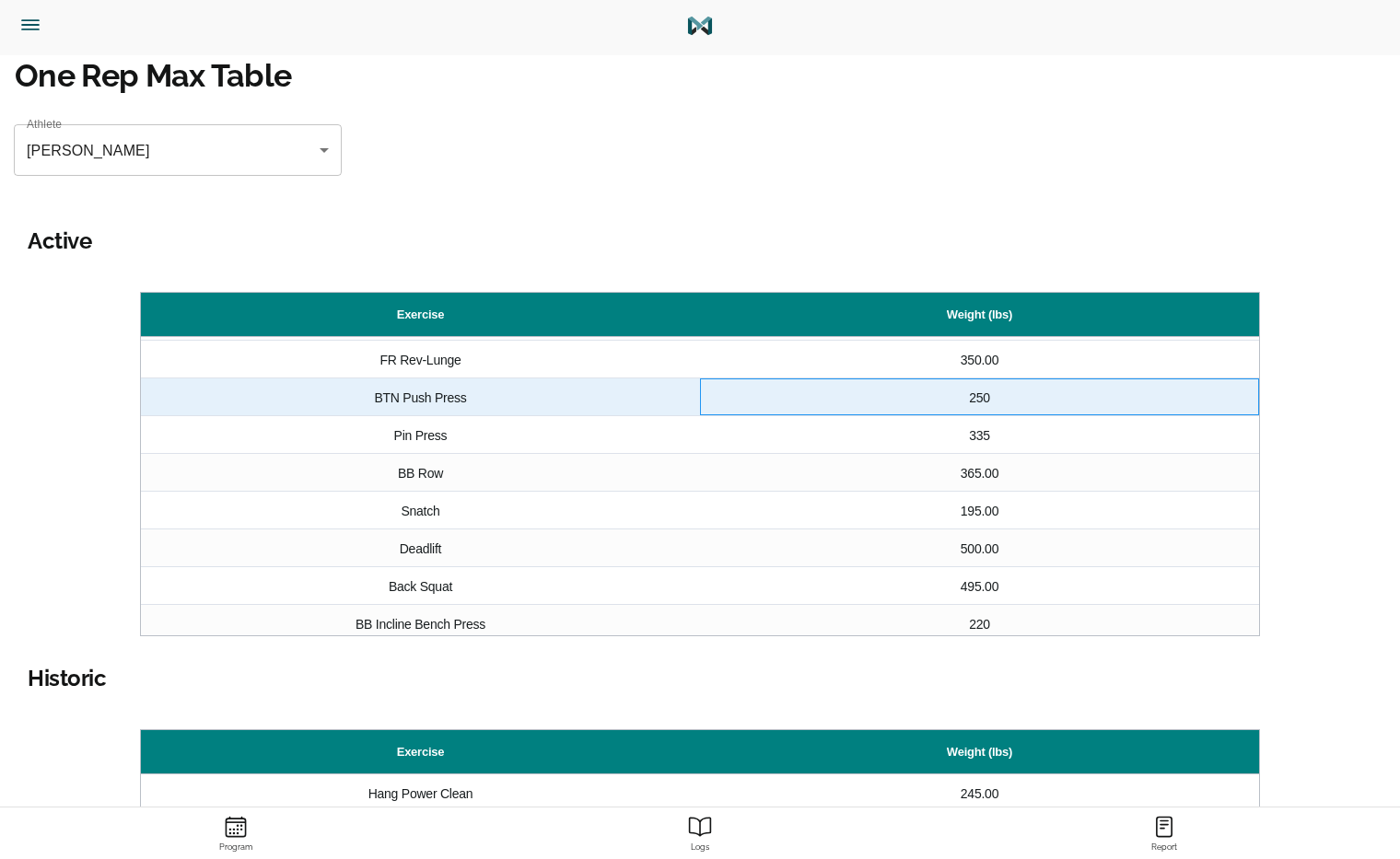click on "250" at bounding box center (979, 397) 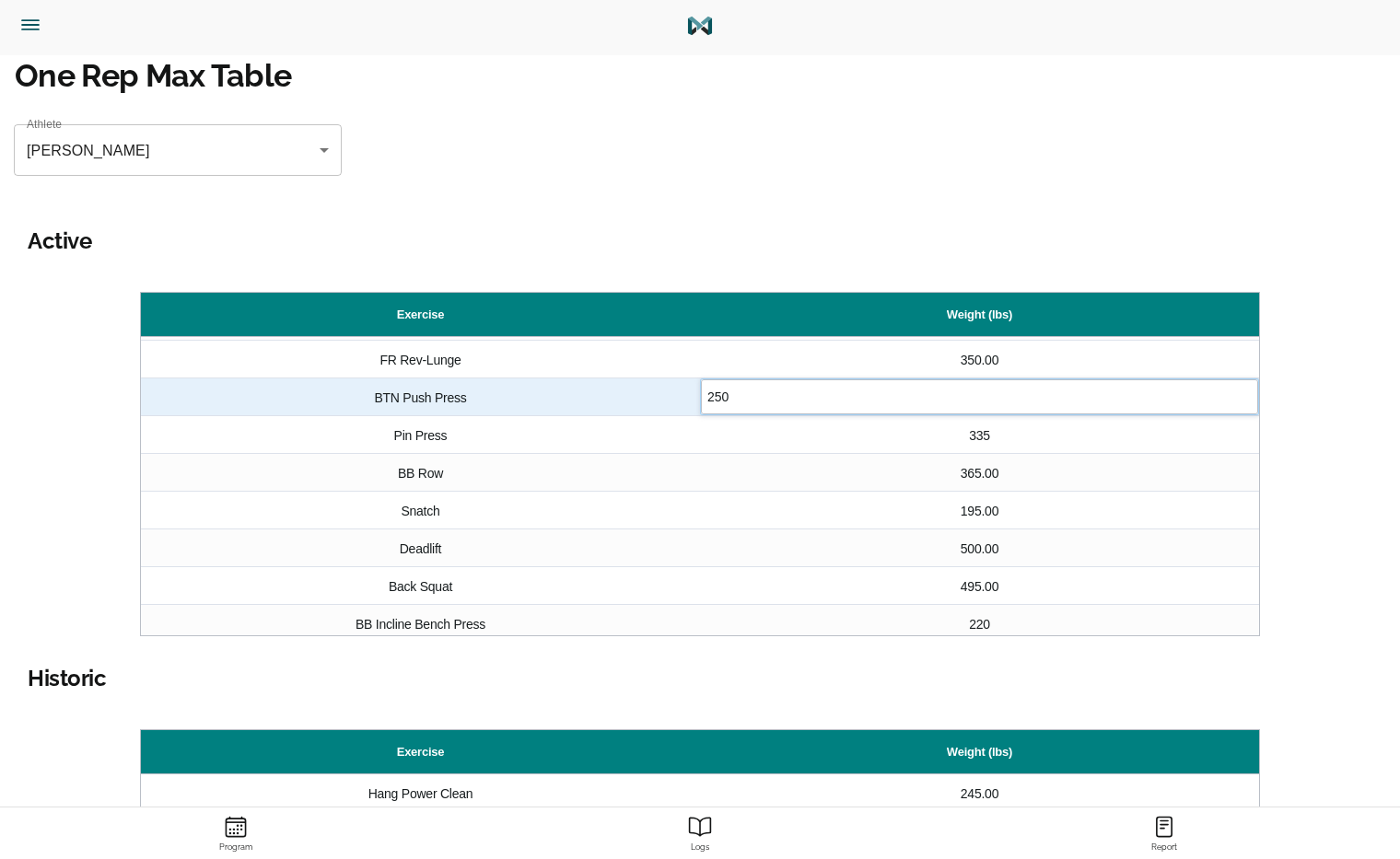 click on "250" at bounding box center (979, 397) 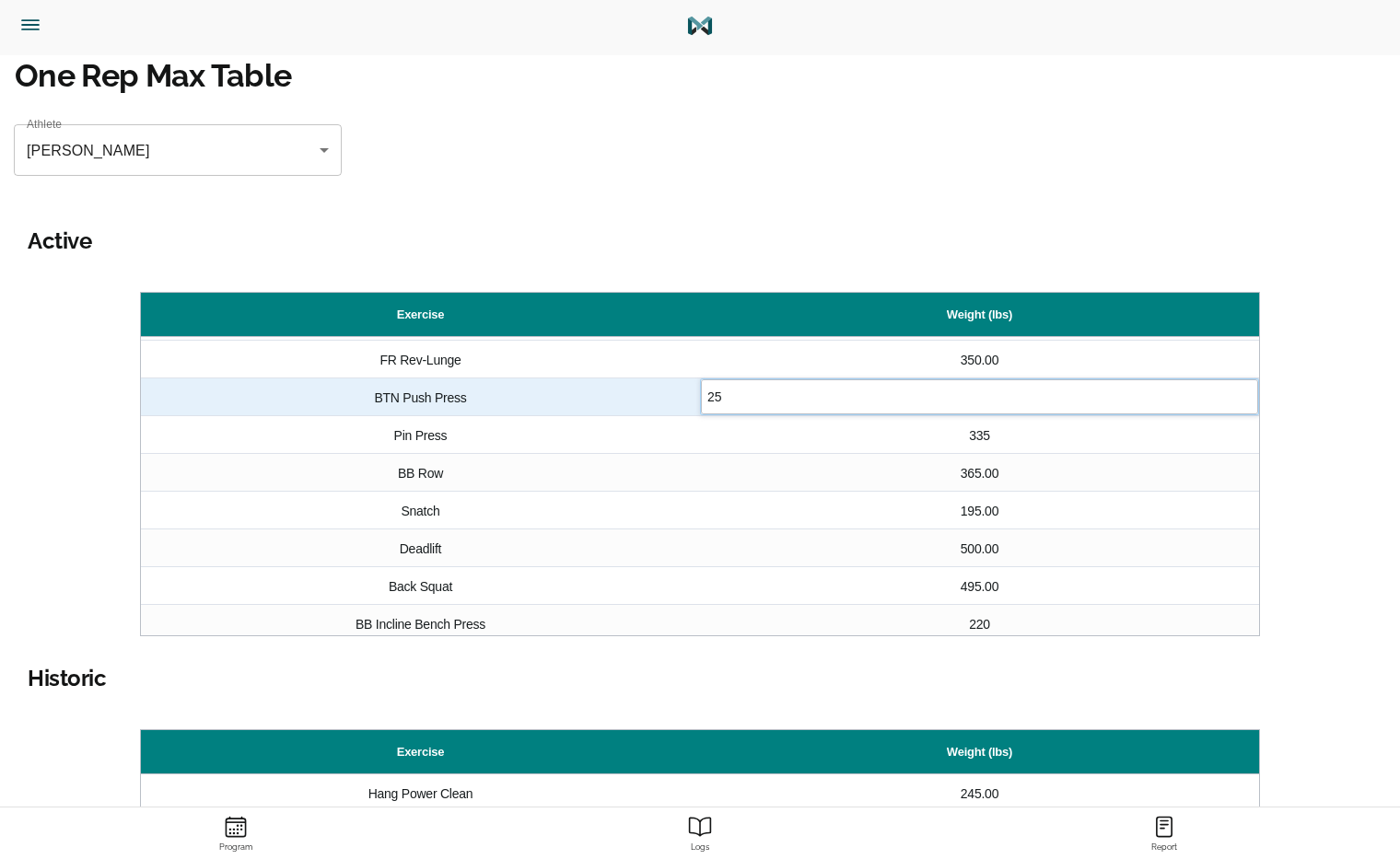 type on "255" 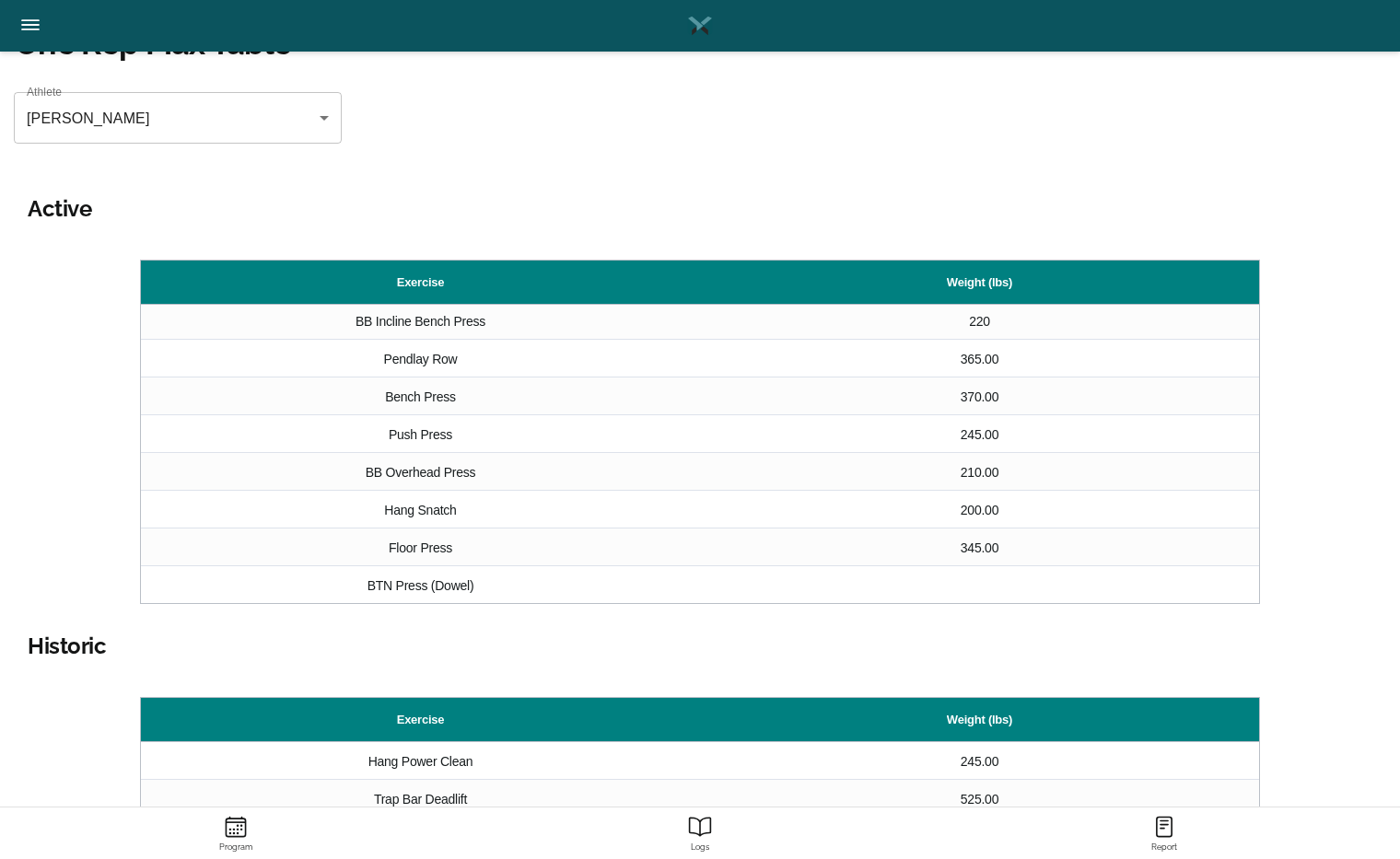 click on "Menu" 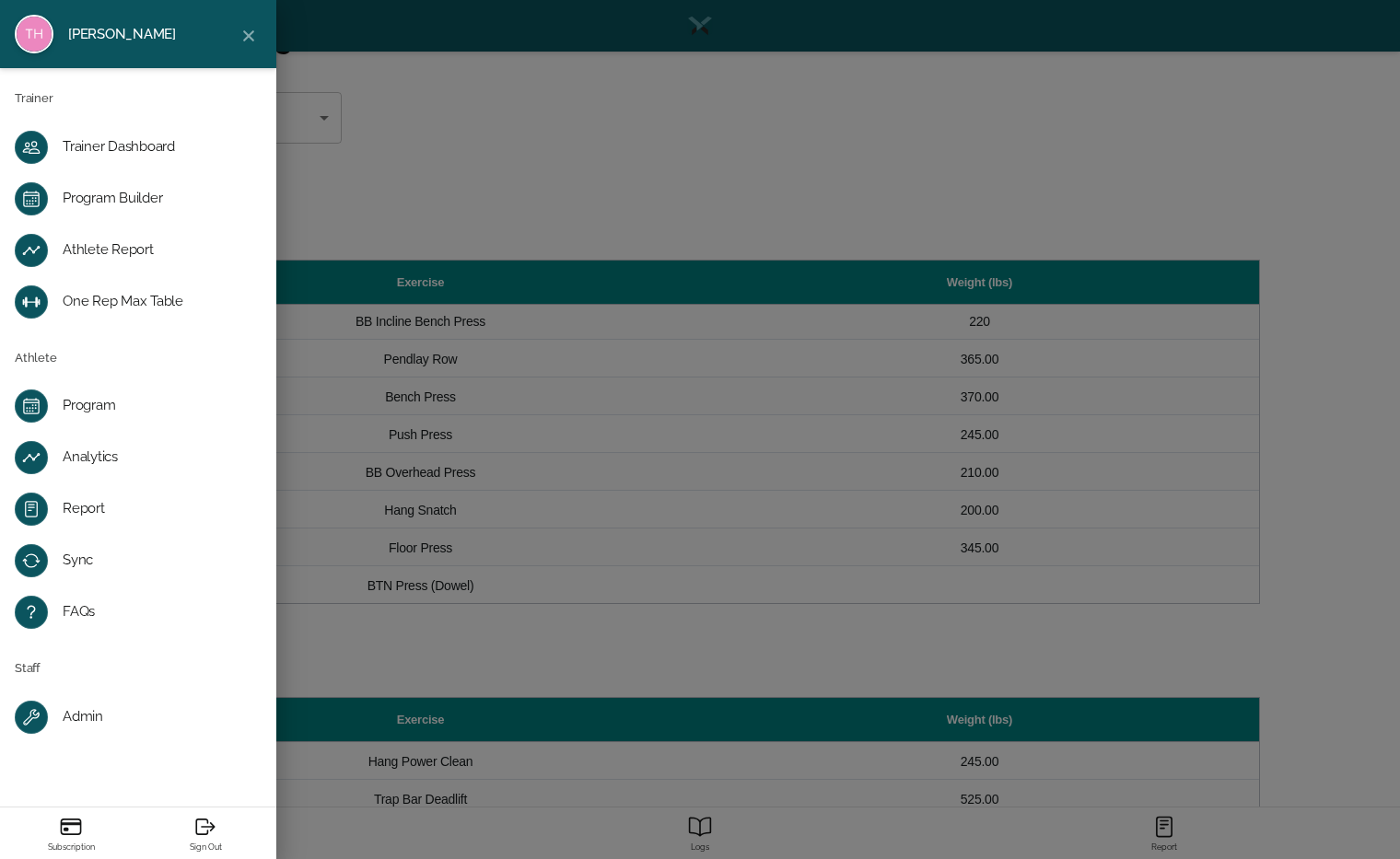 click on "Program Builder" at bounding box center [153, 199] 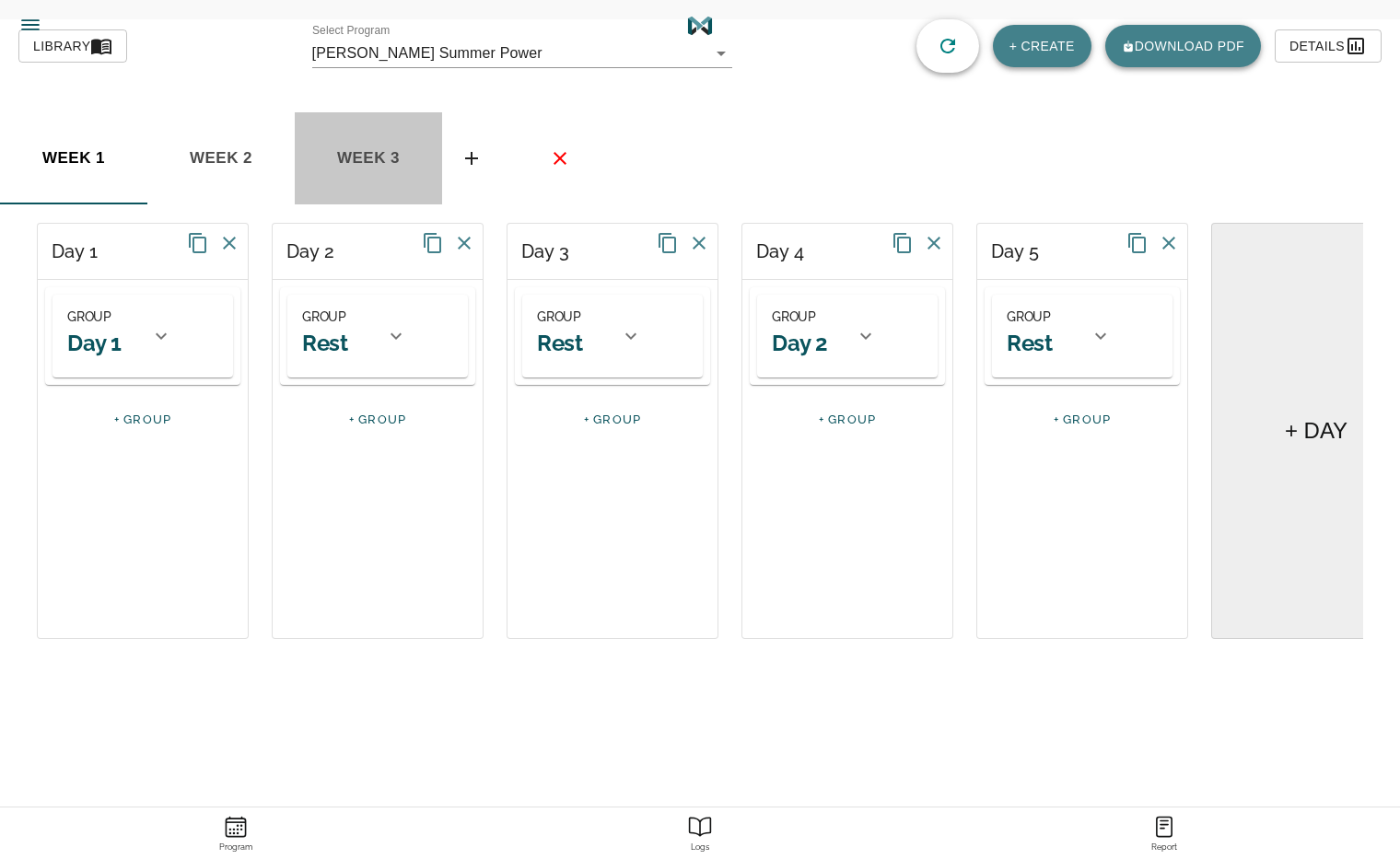 click on "week 3" at bounding box center (74, 158) 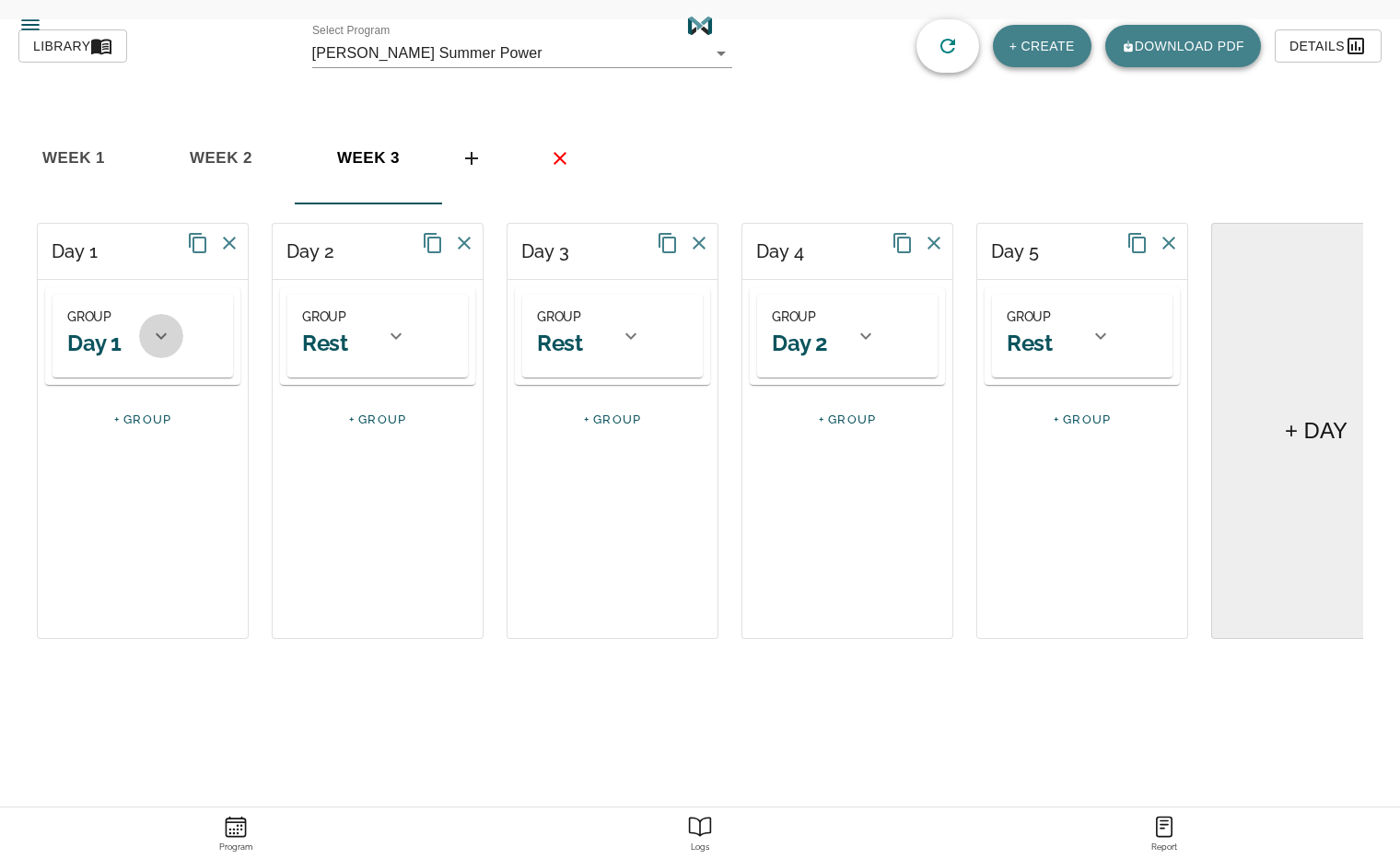 click 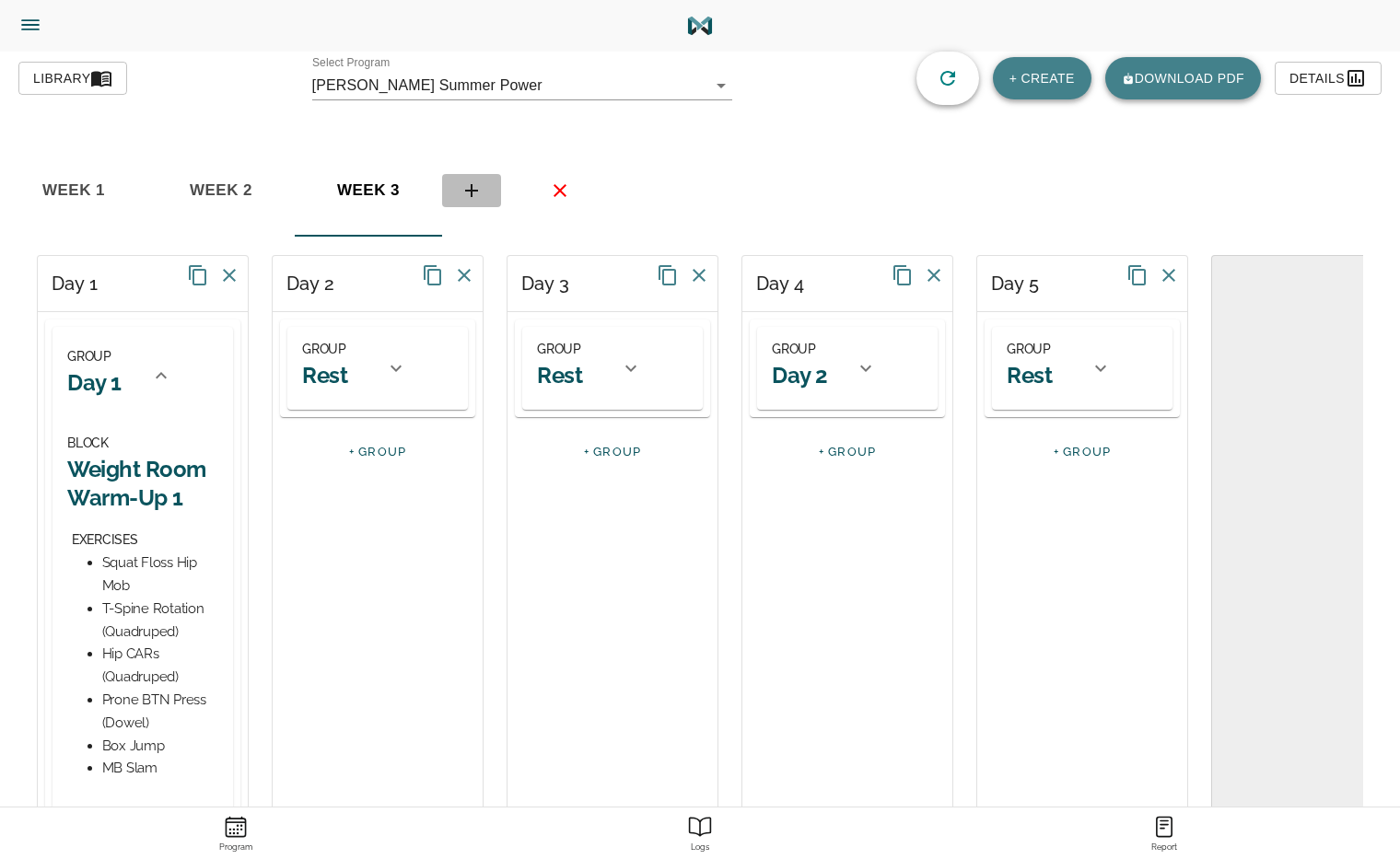 click 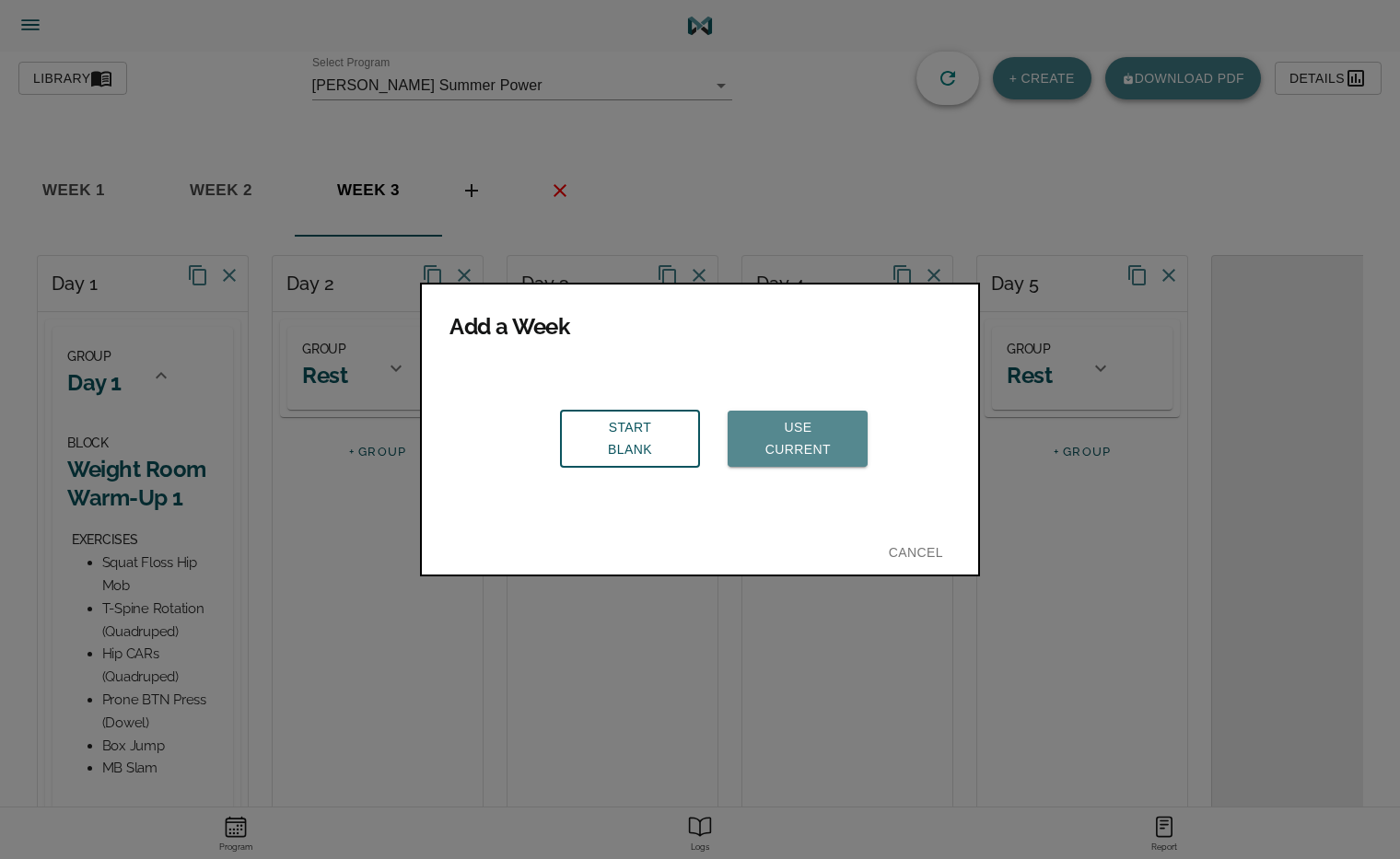 click on "Use Current" at bounding box center (798, 438) 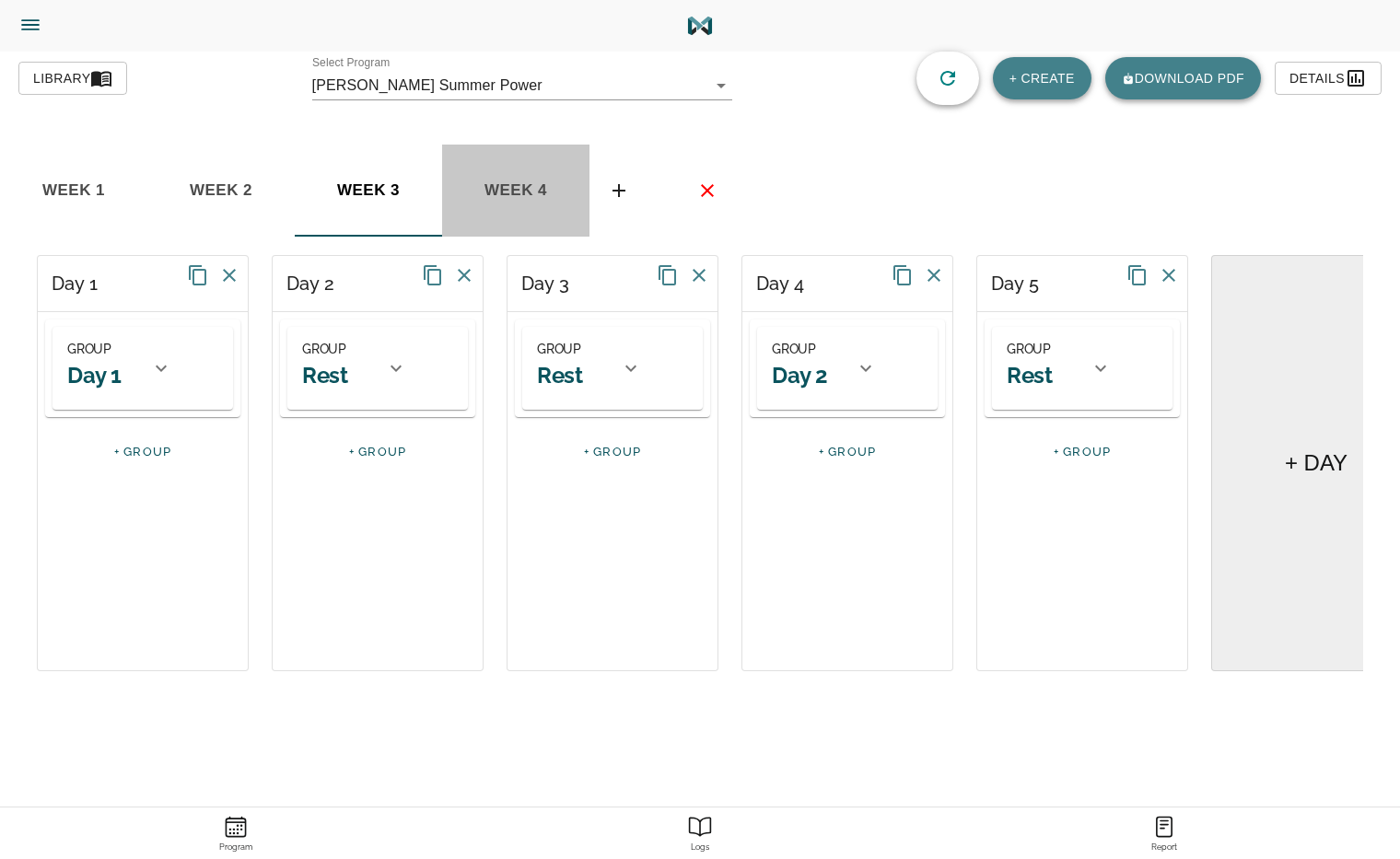 click on "week 4" at bounding box center (74, 191) 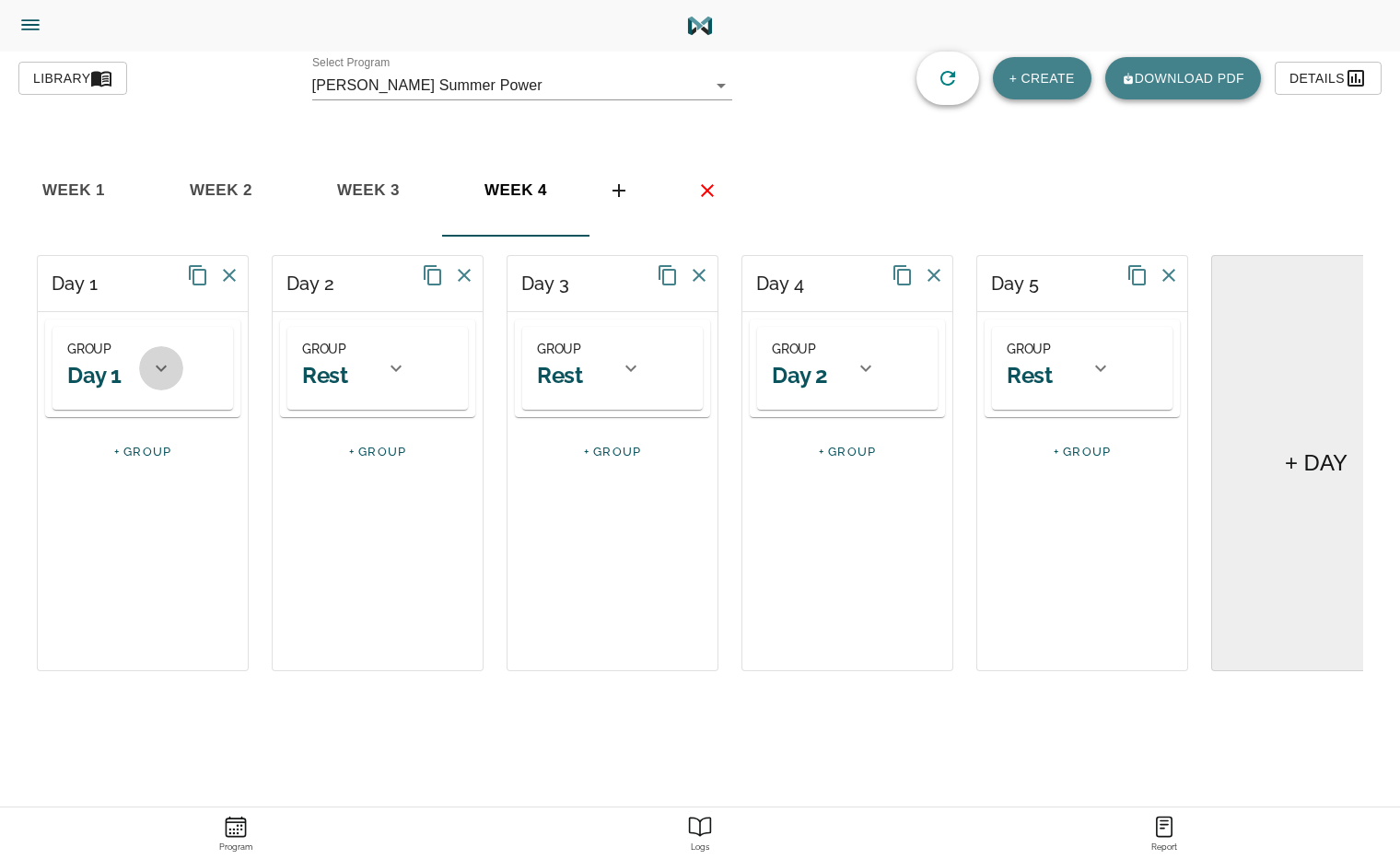 click 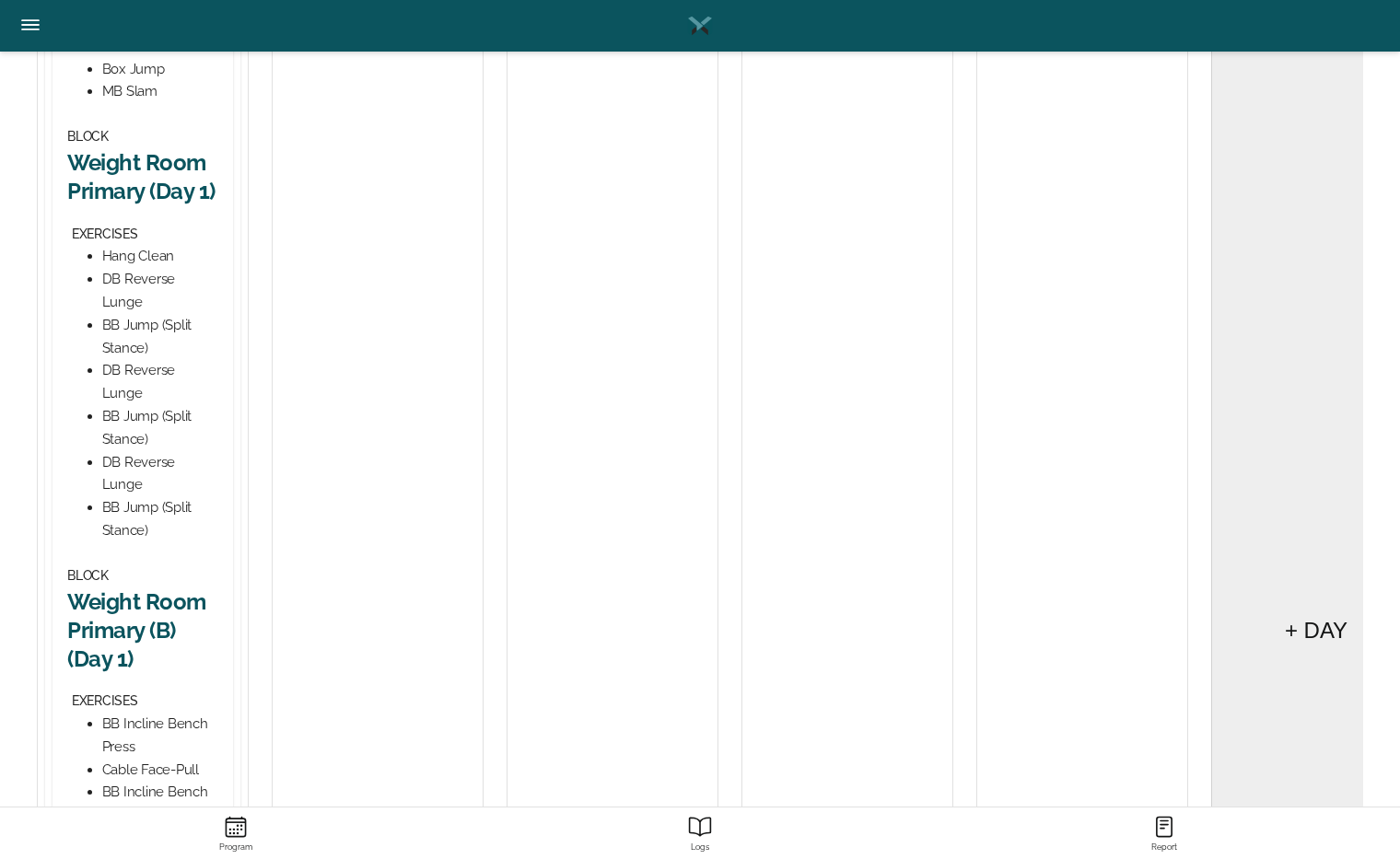 scroll, scrollTop: 678, scrollLeft: 0, axis: vertical 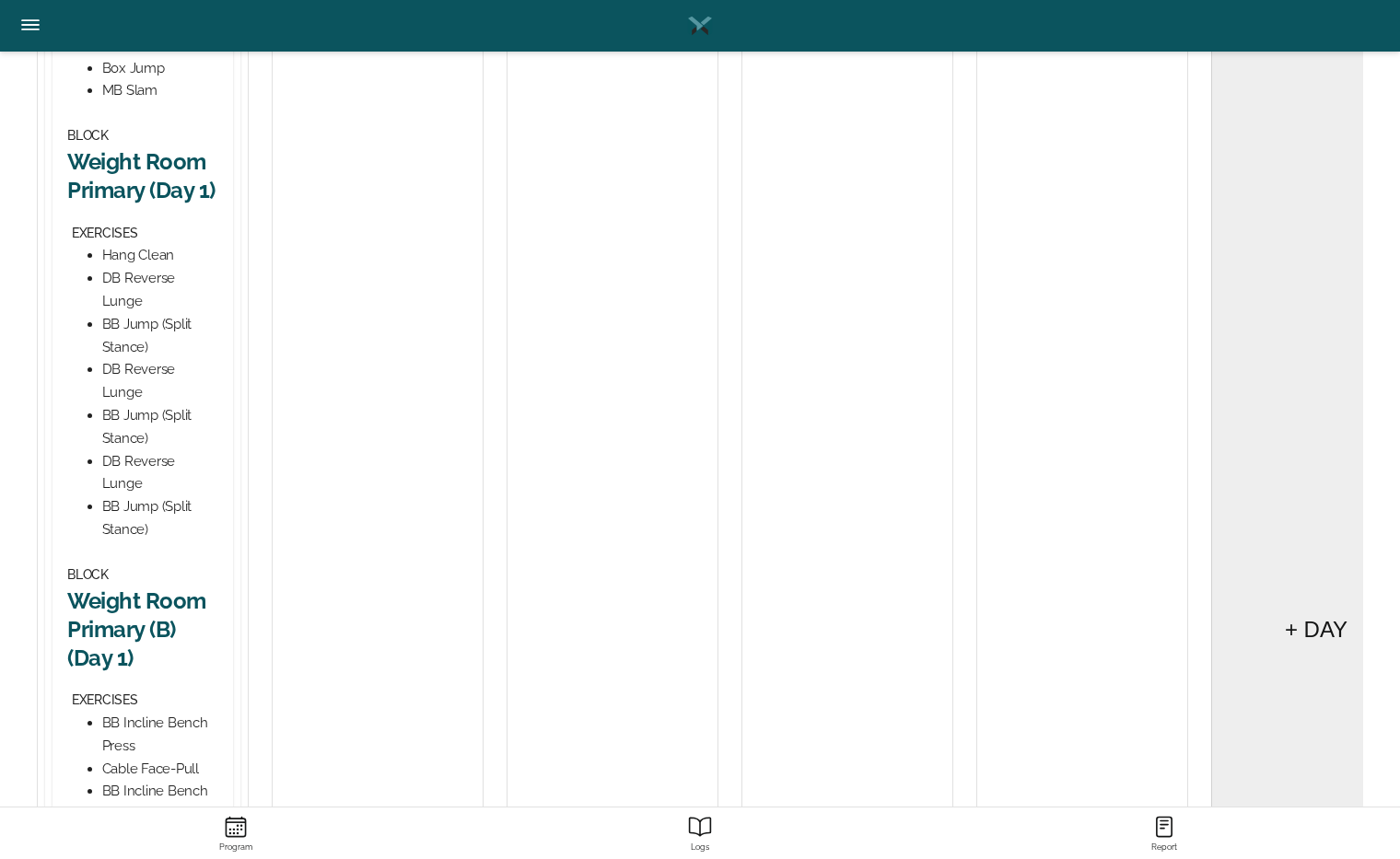 click on "Weight Room Primary (Day 1)" at bounding box center (143, 176) 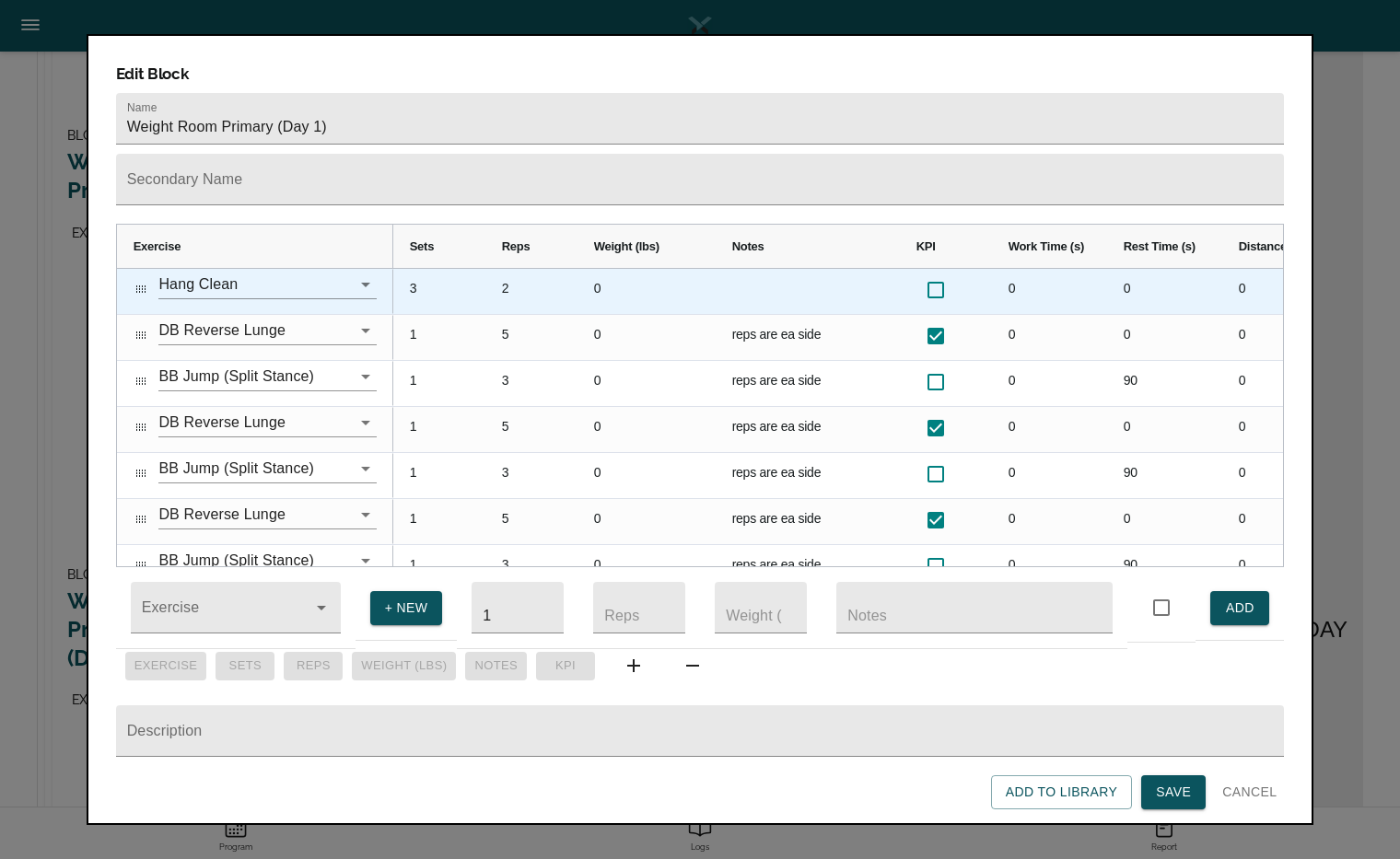 scroll, scrollTop: 0, scrollLeft: 105, axis: horizontal 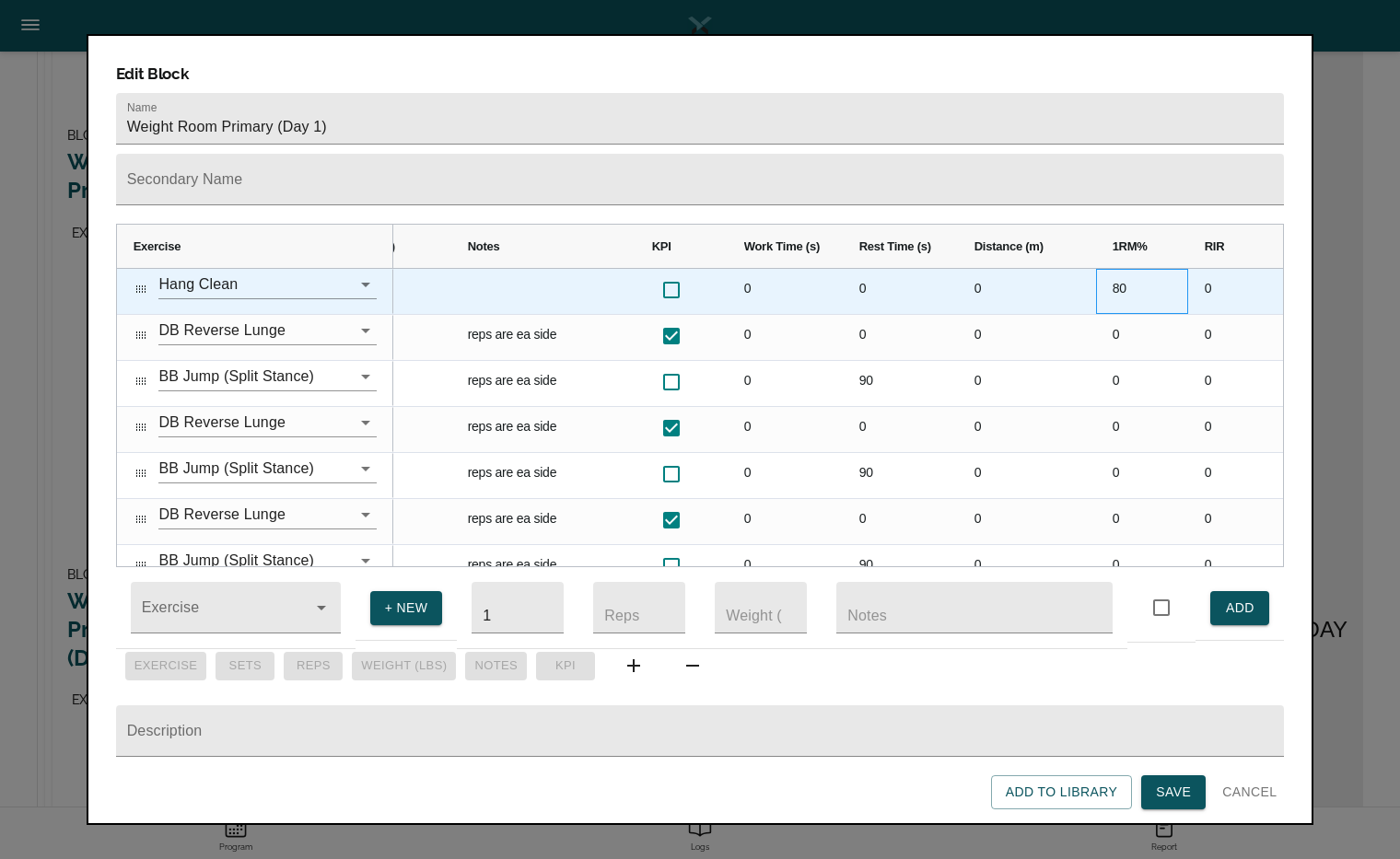 click on "80" at bounding box center [1142, 291] 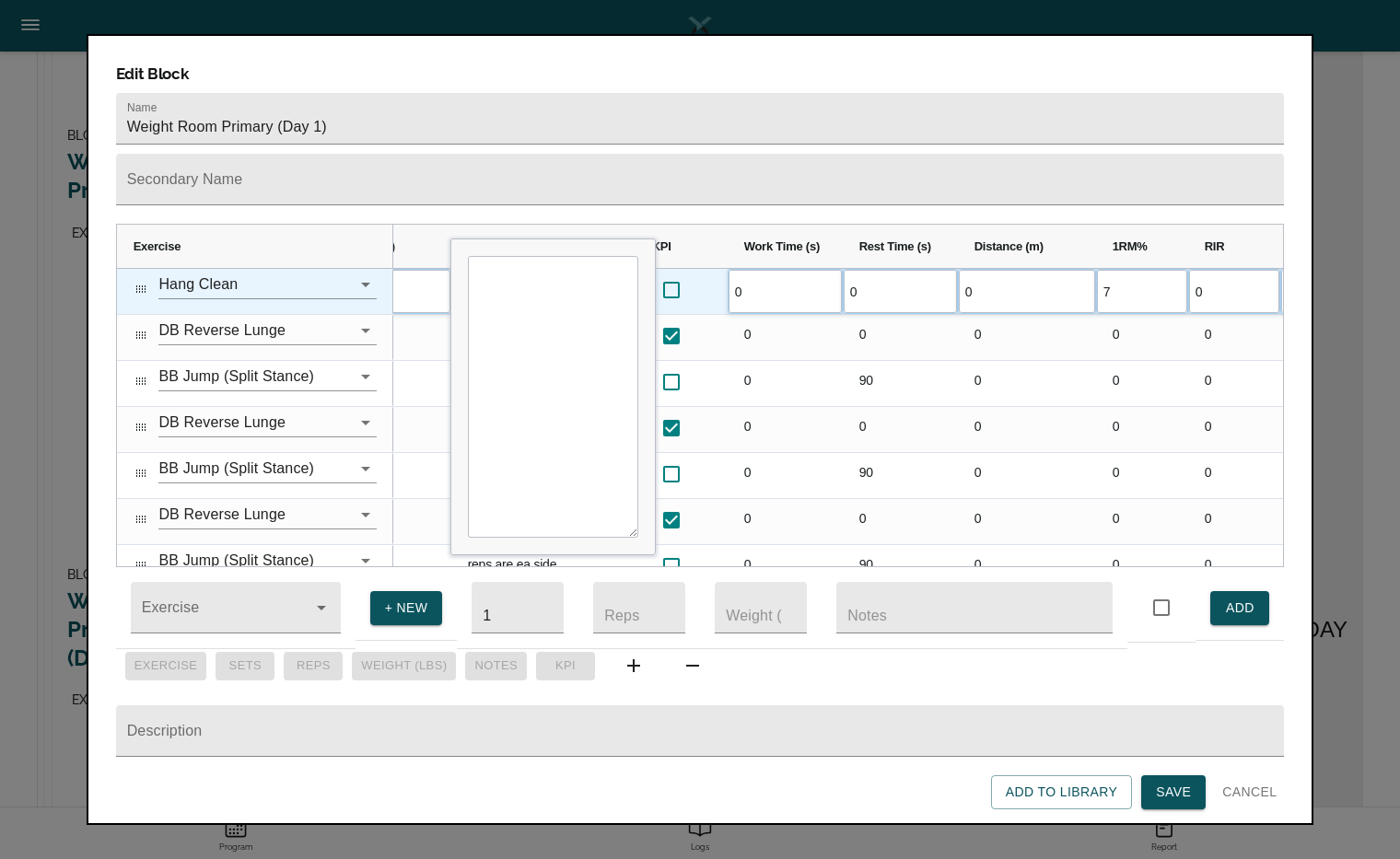 scroll, scrollTop: 0, scrollLeft: 0, axis: both 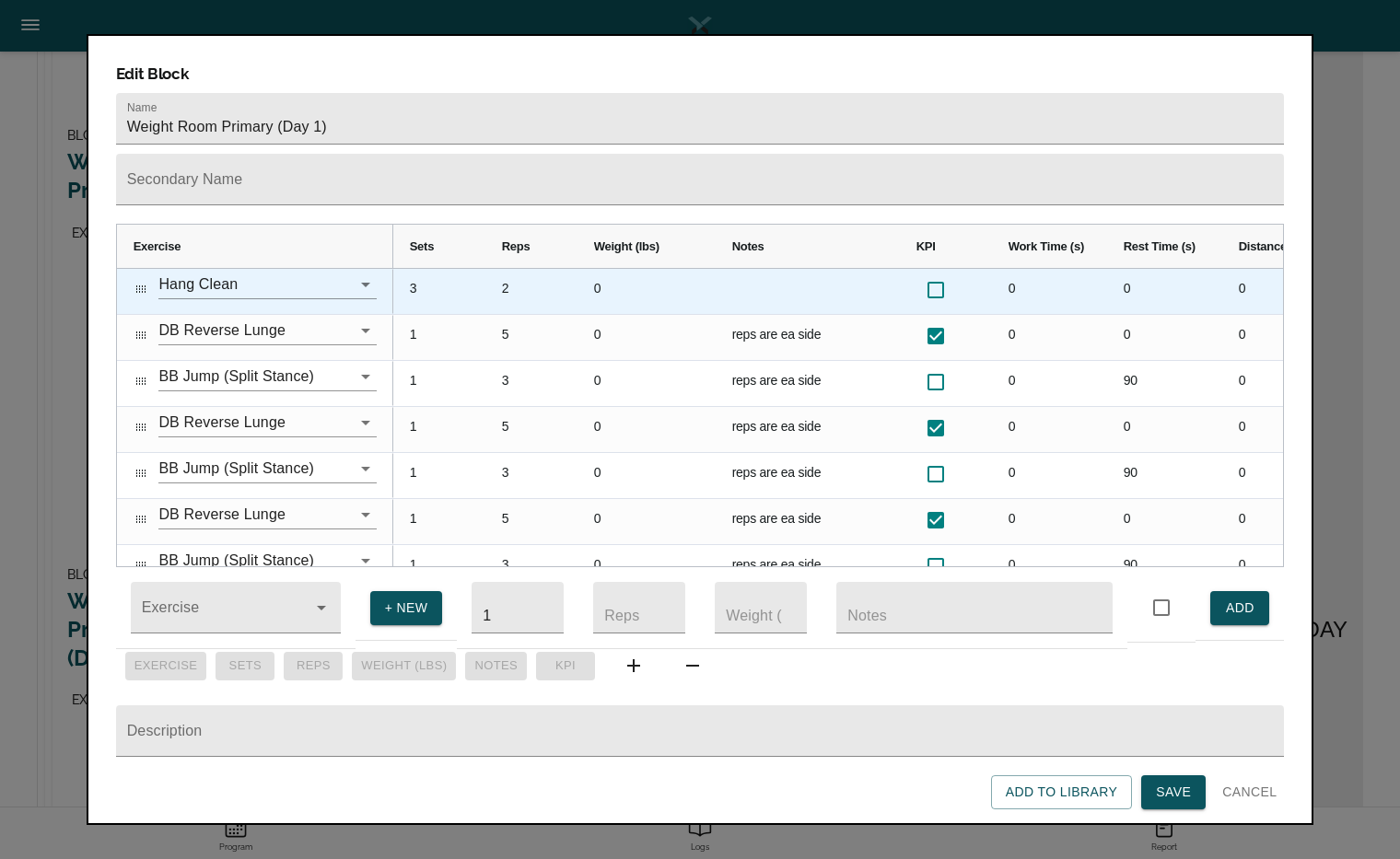 click on "2" at bounding box center [531, 291] 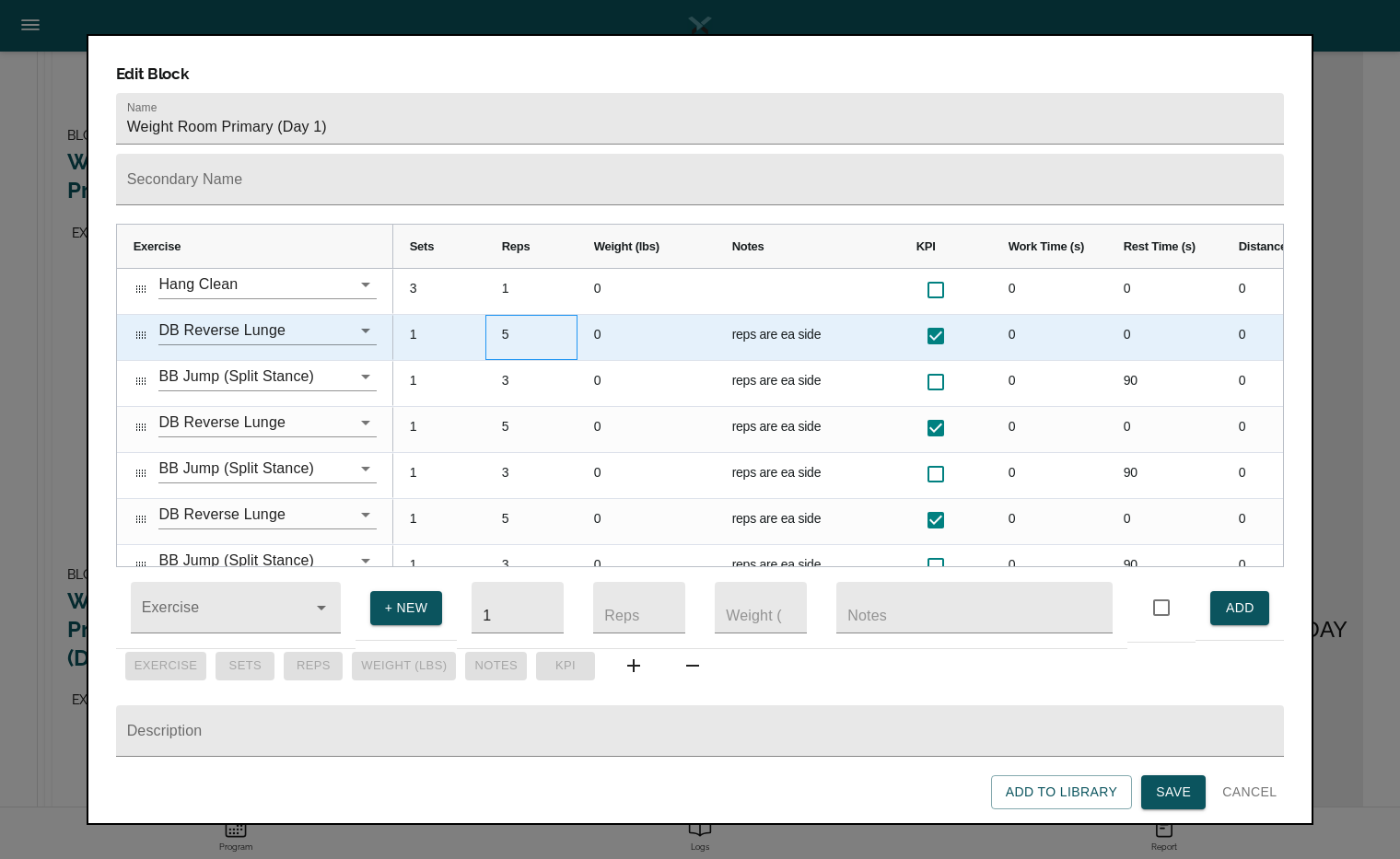 click on "5" at bounding box center [531, 337] 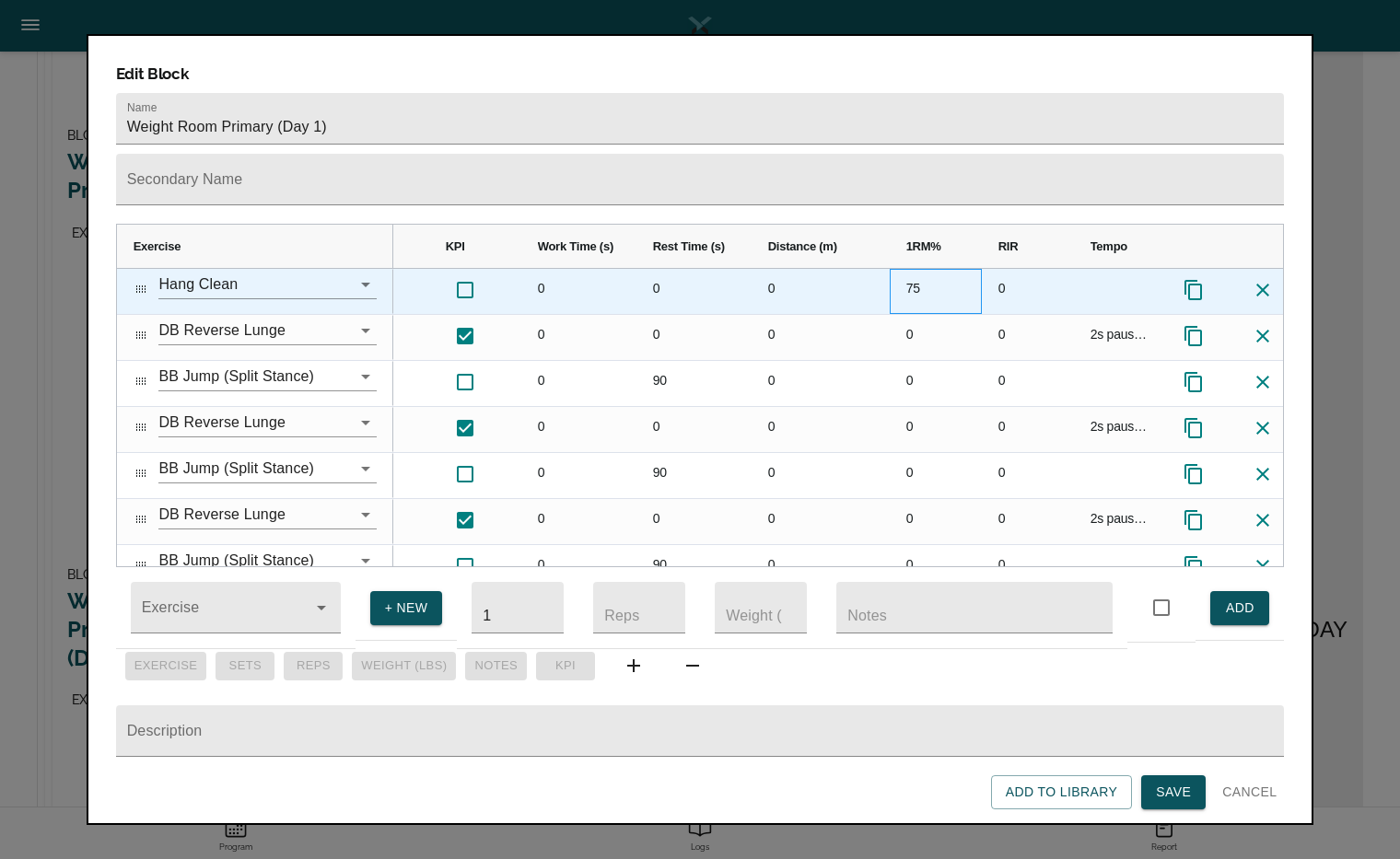 click on "75" at bounding box center (936, 291) 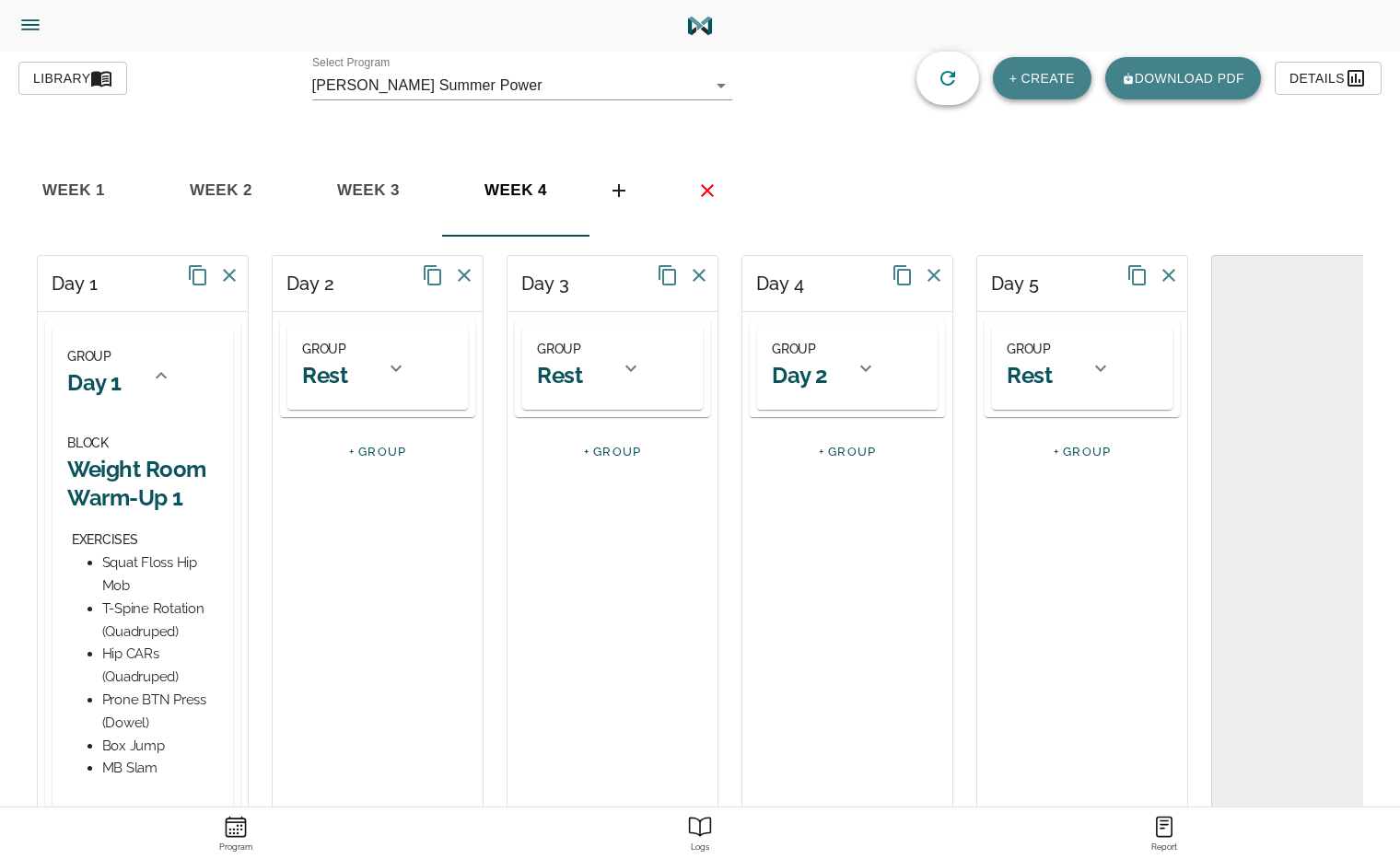 type 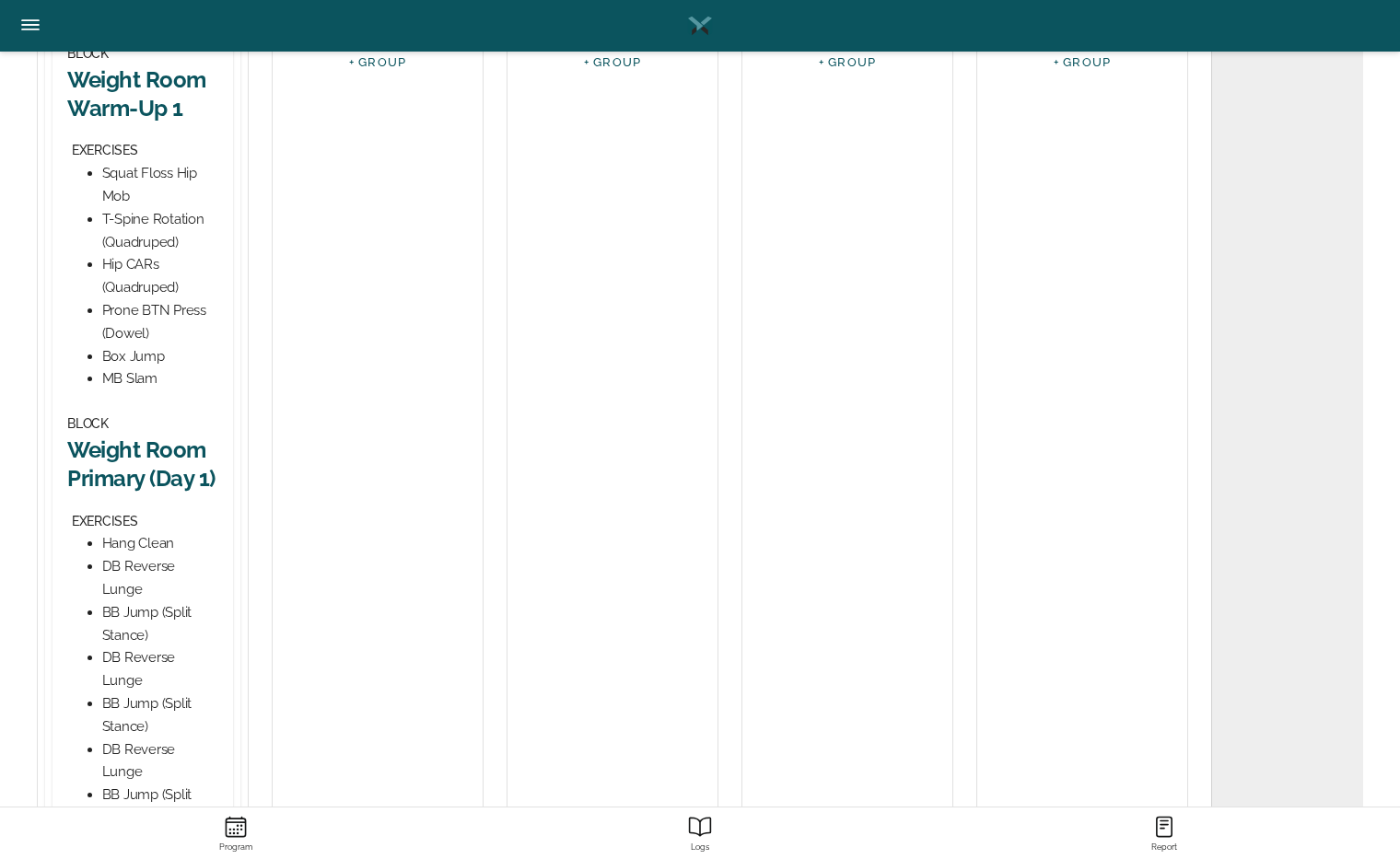 click on "Weight Room Primary (Day 1)" at bounding box center [143, 464] 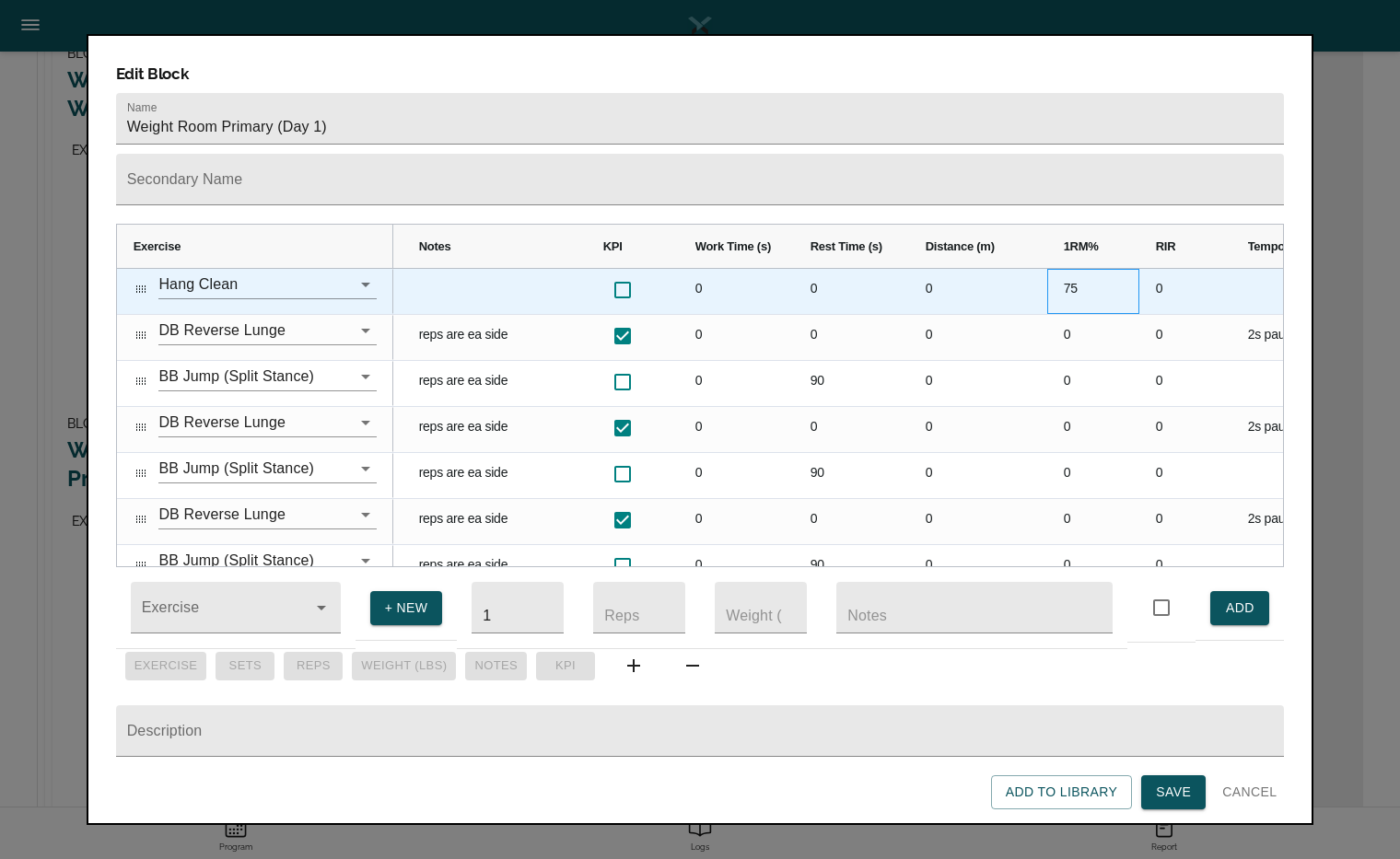 click on "75" at bounding box center [1093, 291] 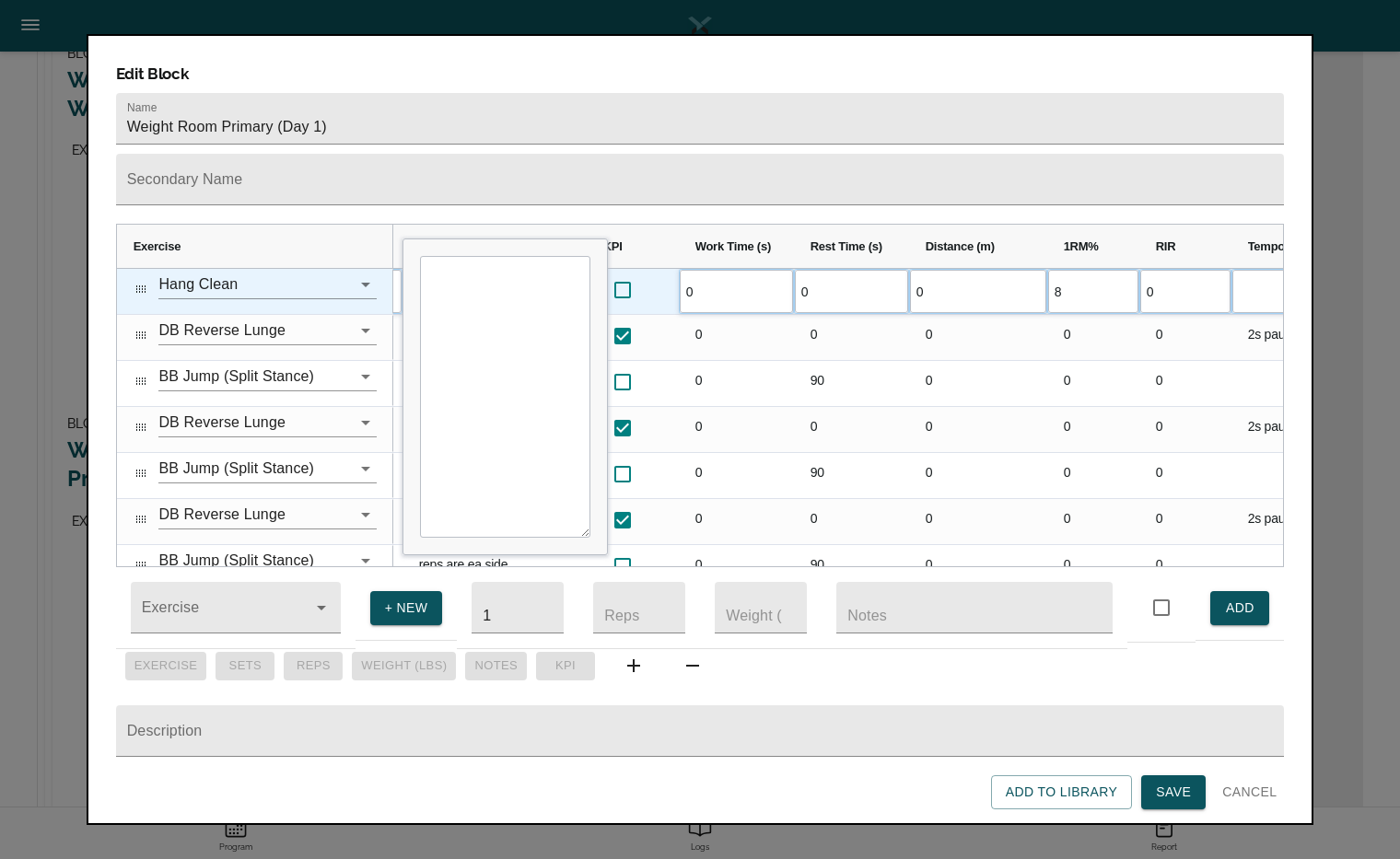 type on "85" 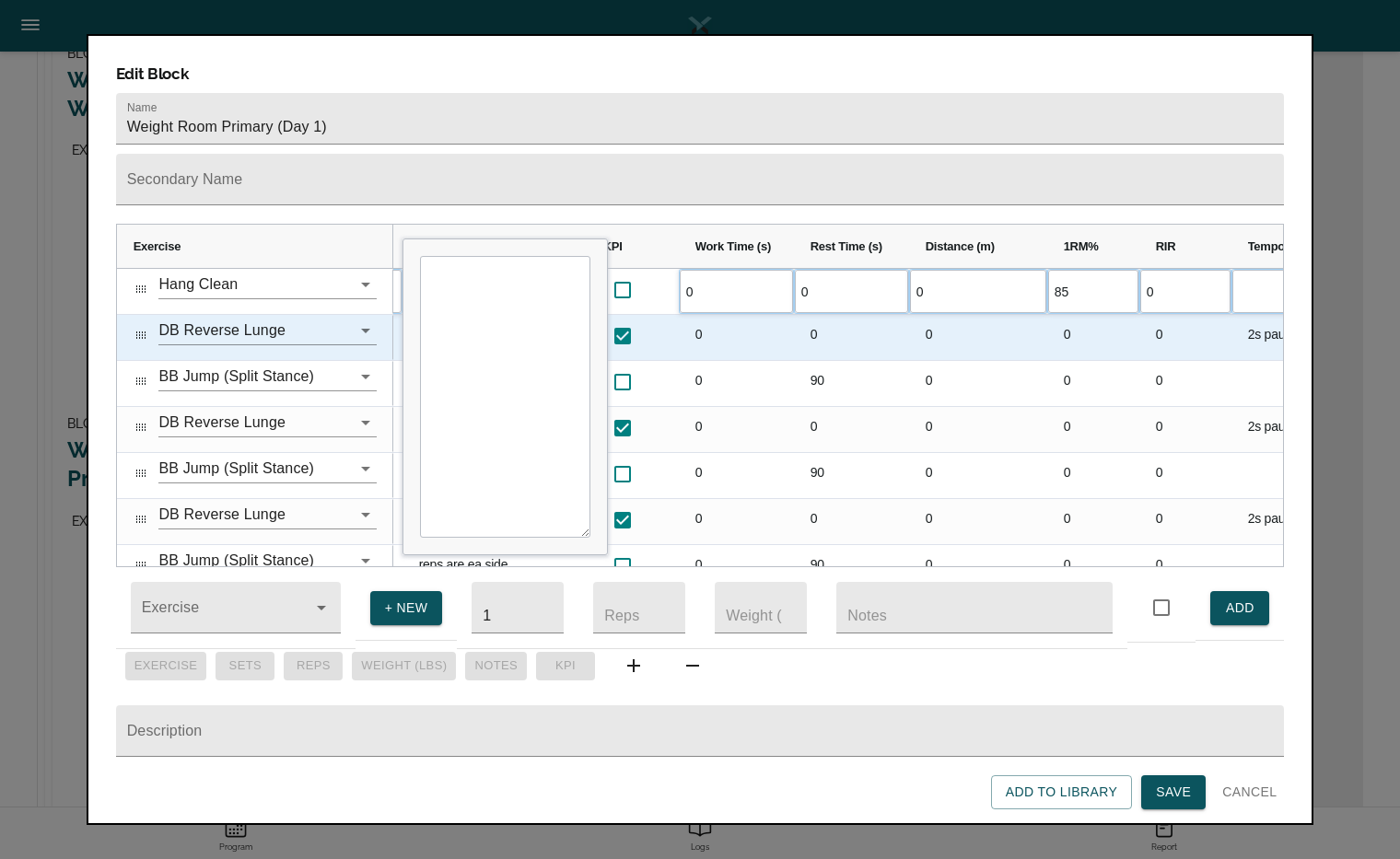 click on "0" at bounding box center (851, 337) 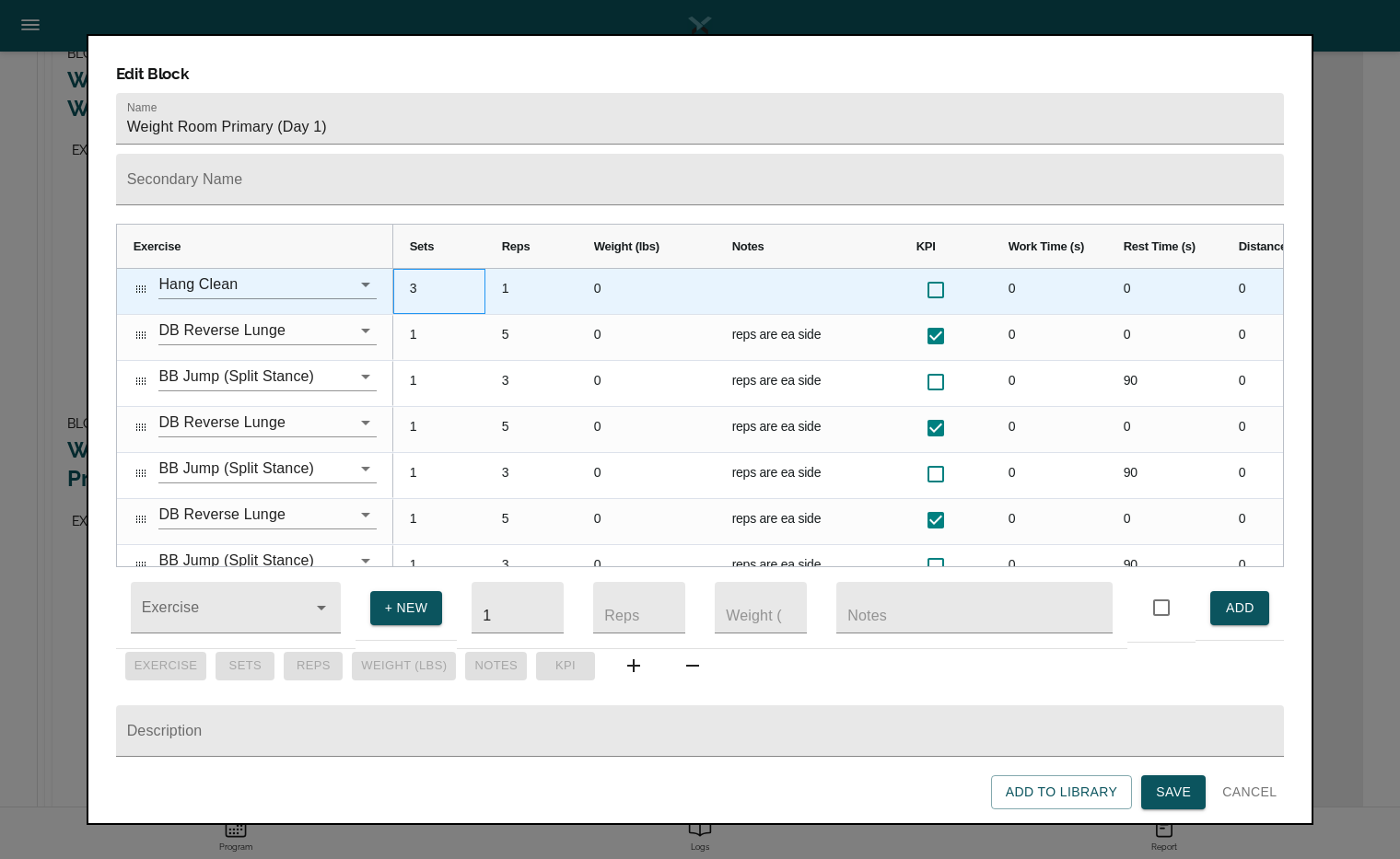 click on "3" at bounding box center (439, 291) 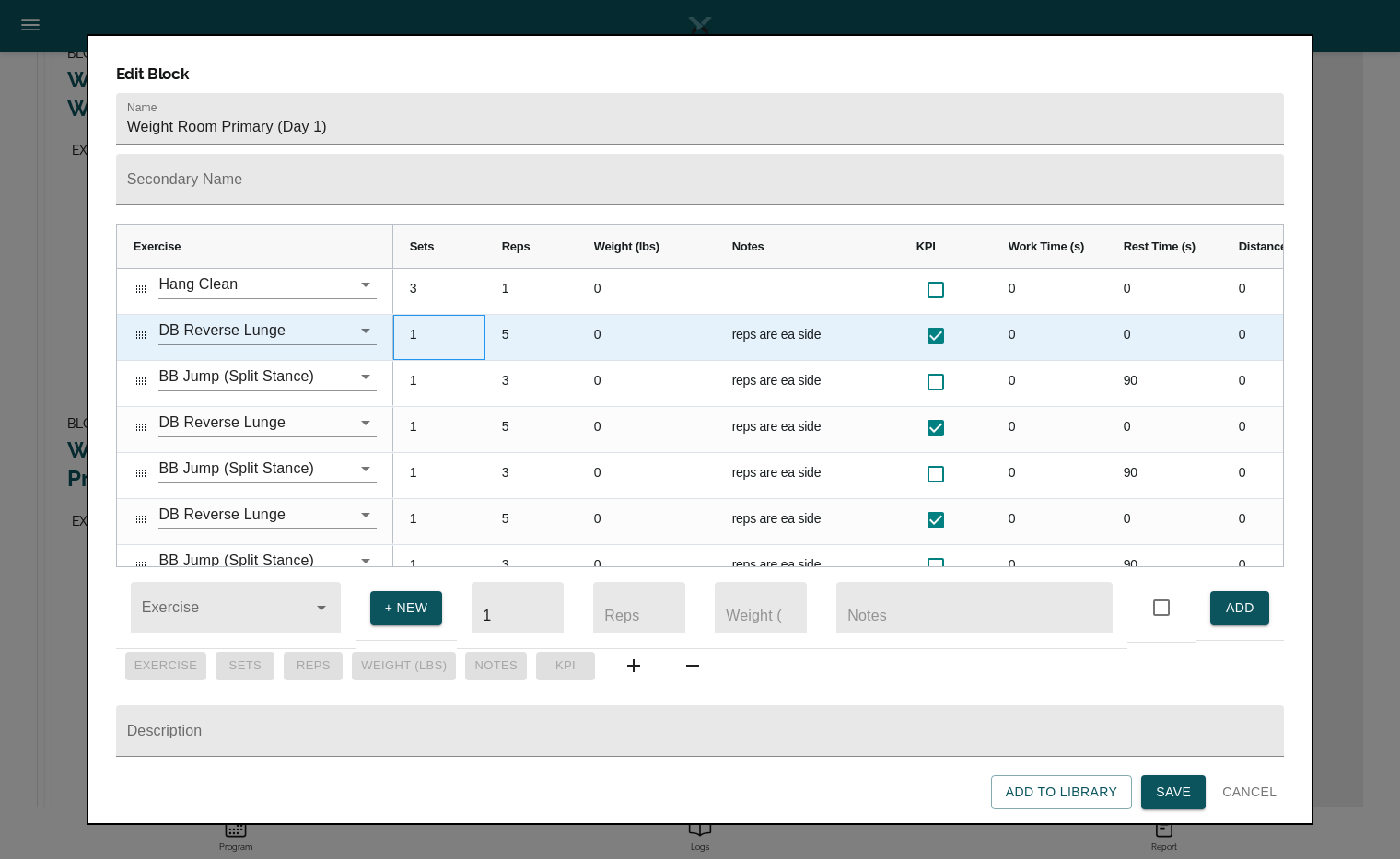 click on "1" at bounding box center (439, 337) 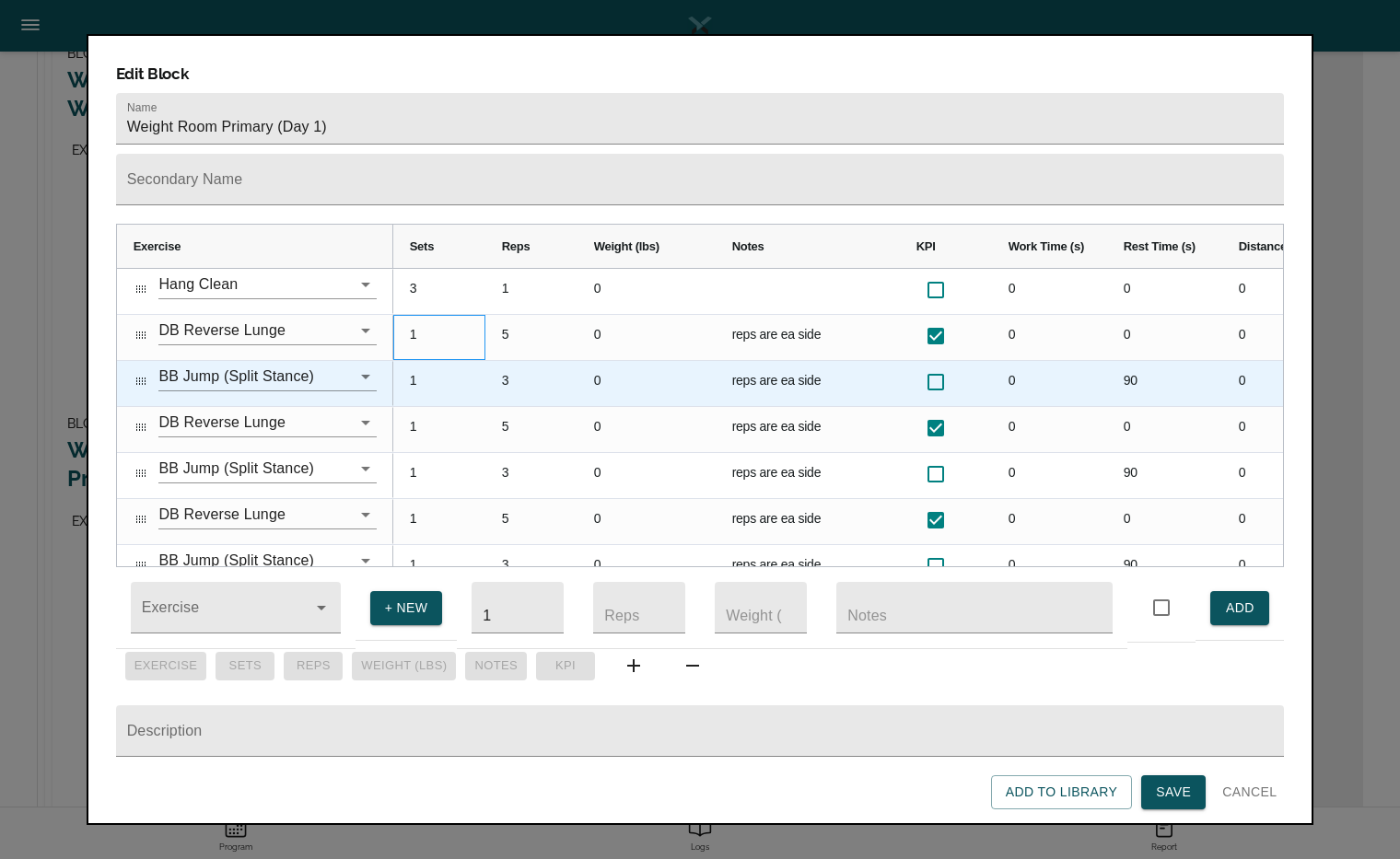 scroll, scrollTop: 0, scrollLeft: 177, axis: horizontal 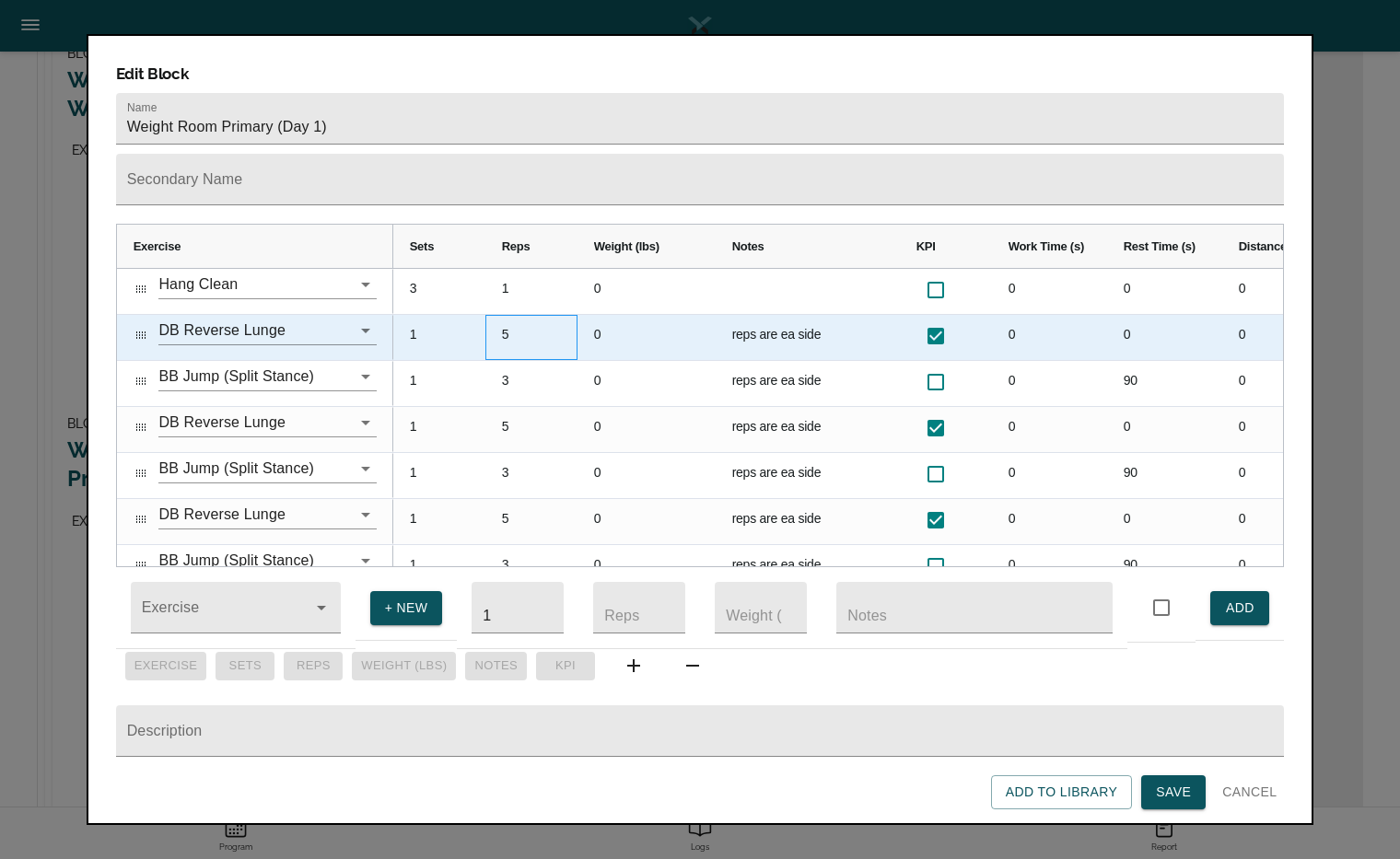 click on "5" at bounding box center [531, 337] 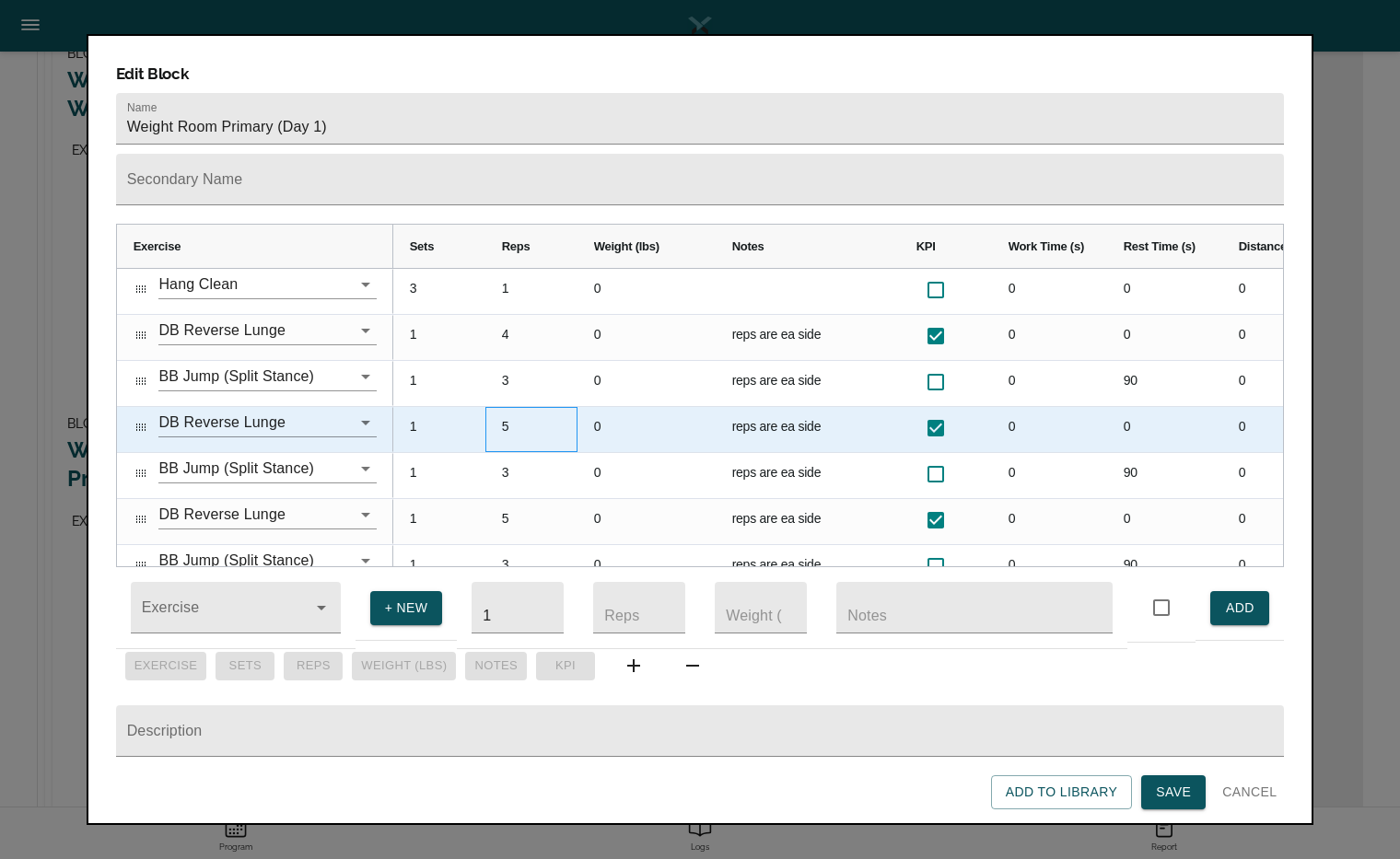 click on "5" at bounding box center [531, 429] 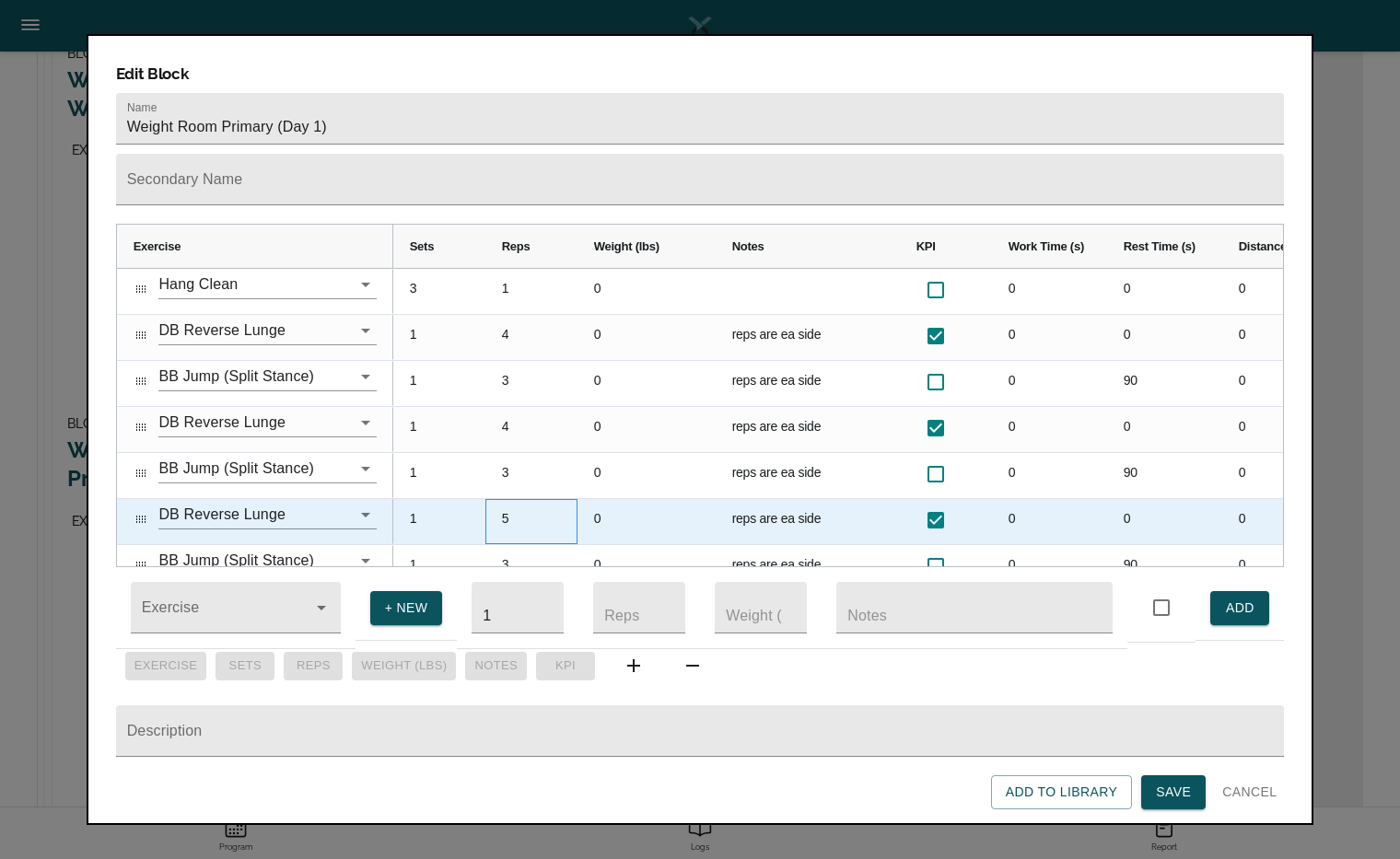 click on "5" at bounding box center (531, 521) 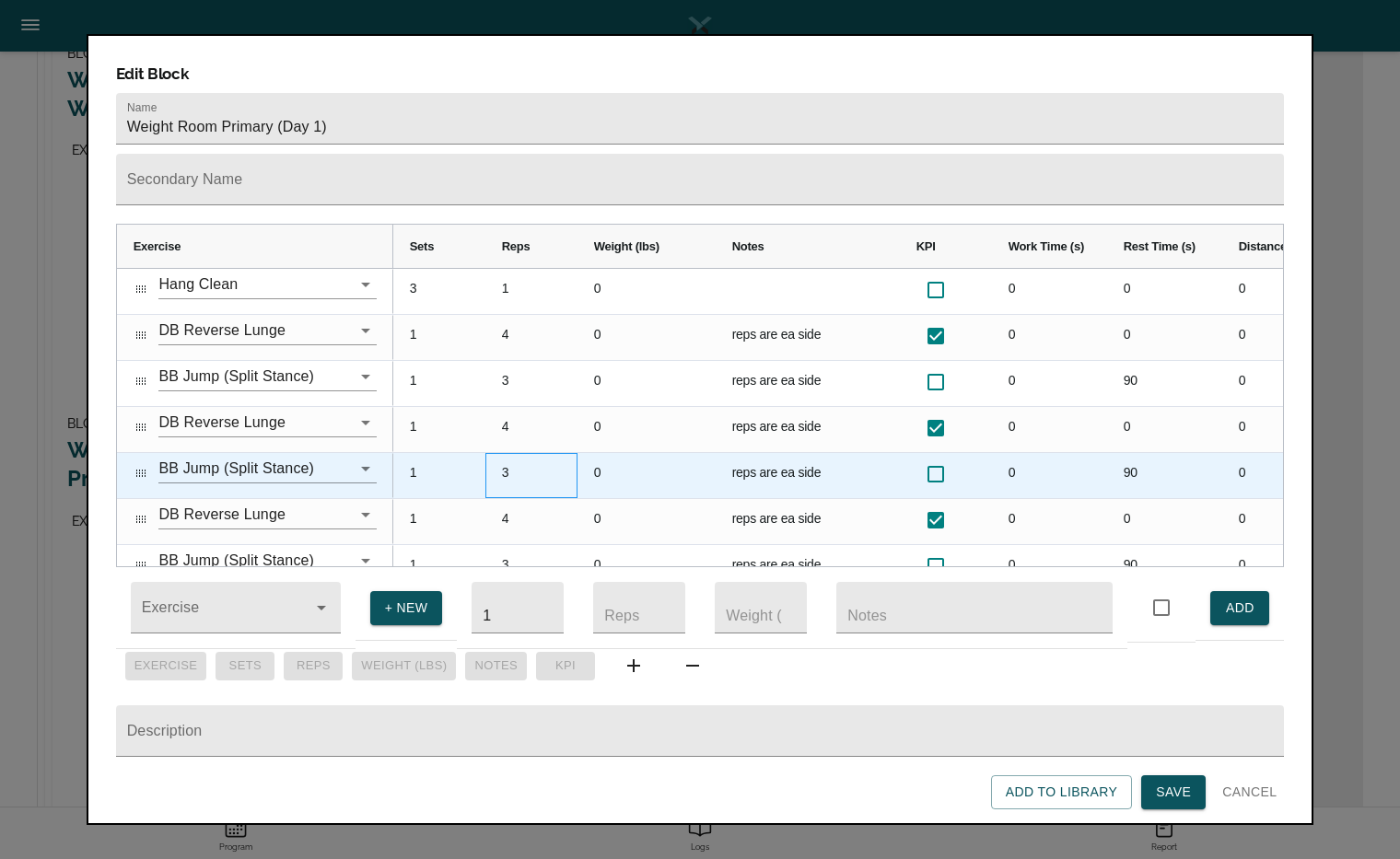 click on "3" at bounding box center [531, 475] 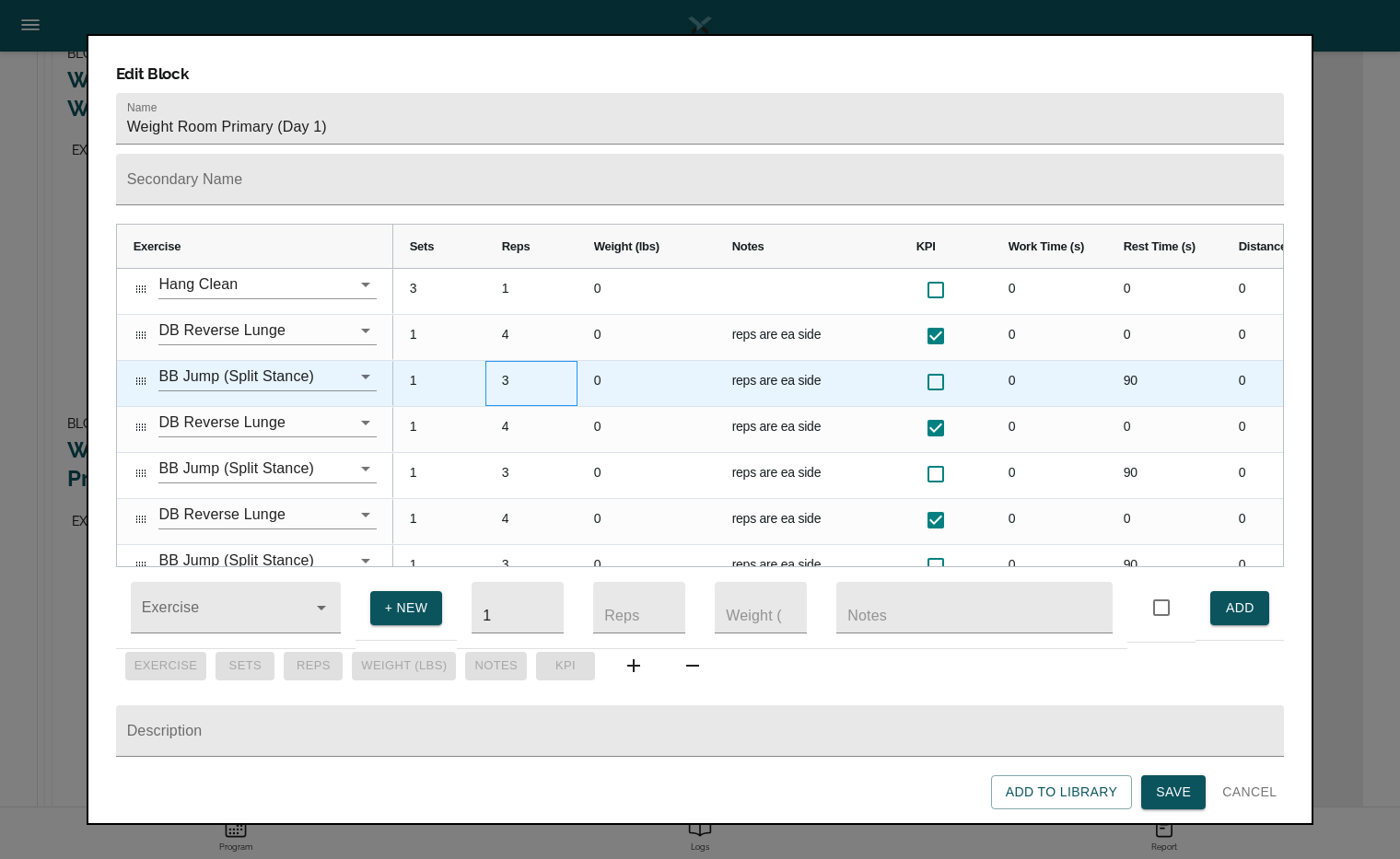 click on "3" at bounding box center [531, 383] 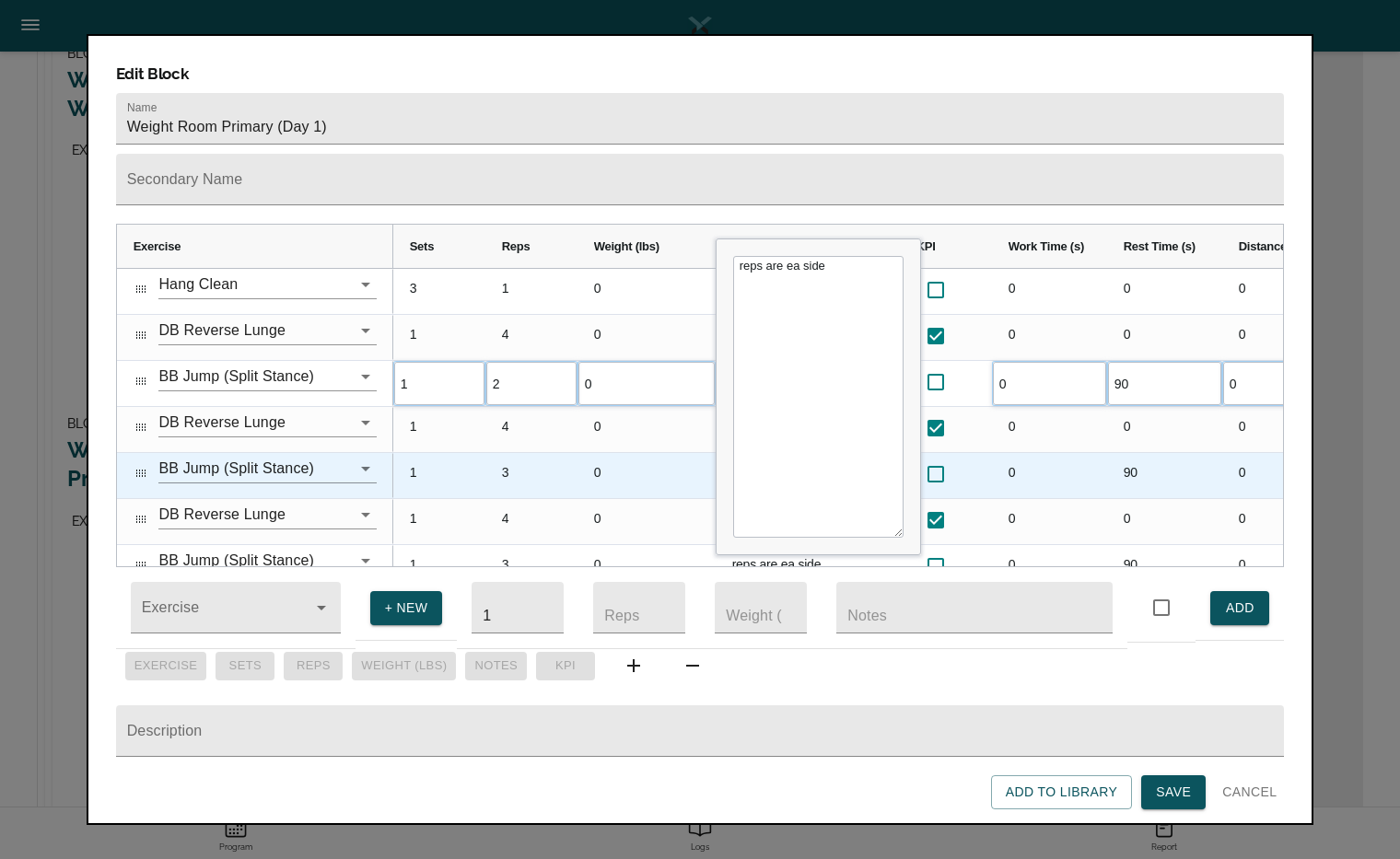 click on "3" at bounding box center (531, 475) 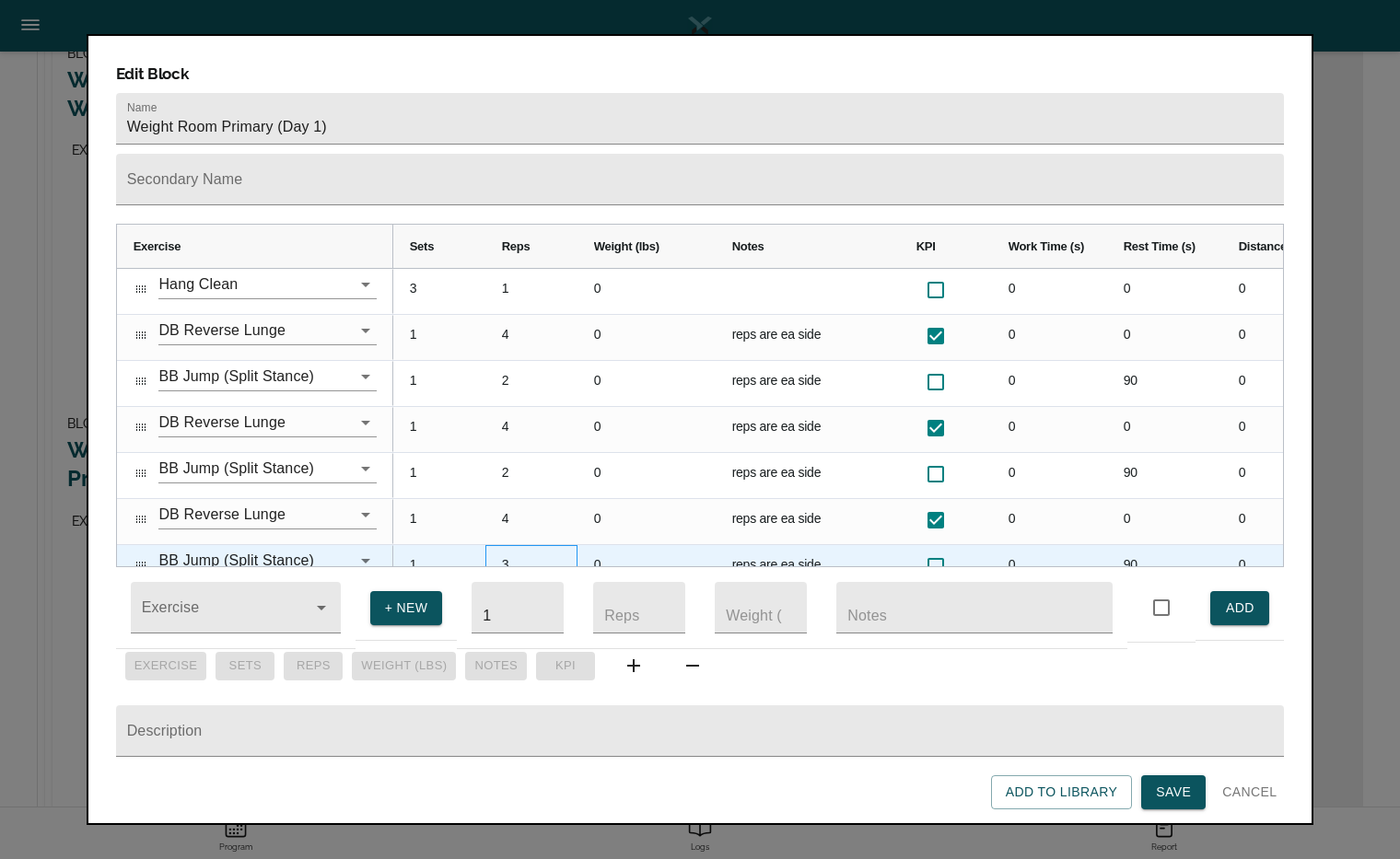 click on "3" at bounding box center [531, 567] 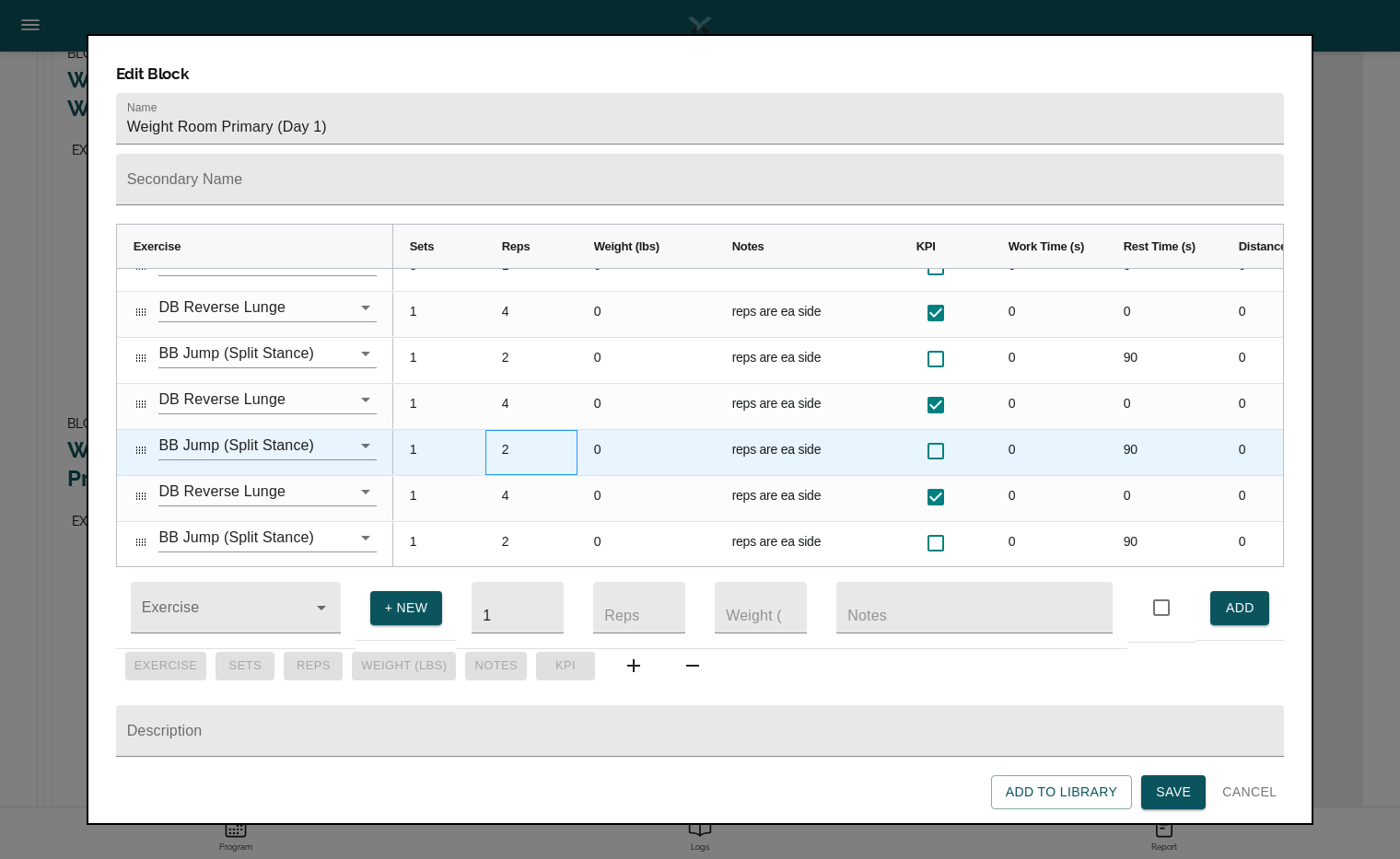 click on "2" at bounding box center [531, 452] 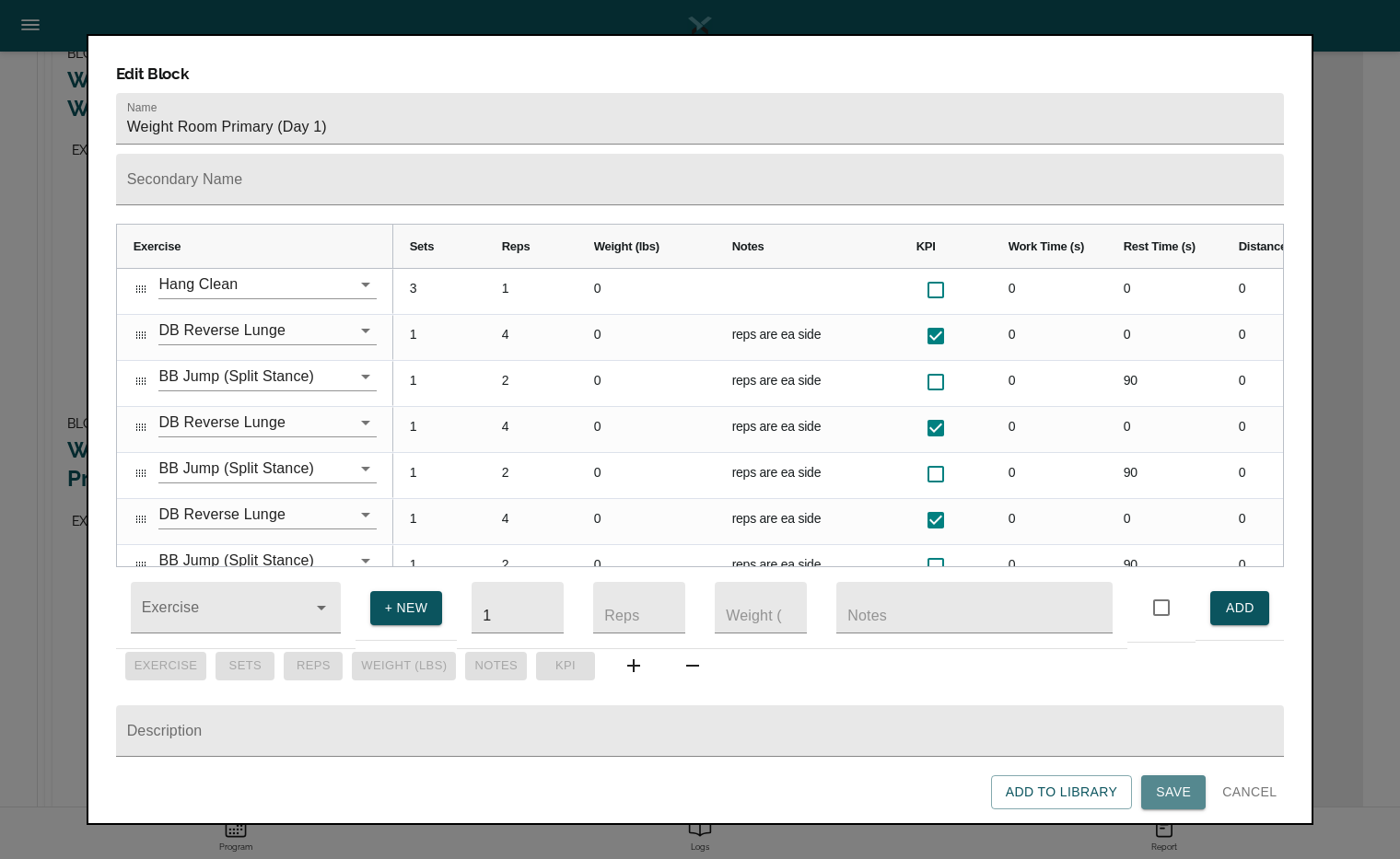 click on "Save" at bounding box center (1173, 792) 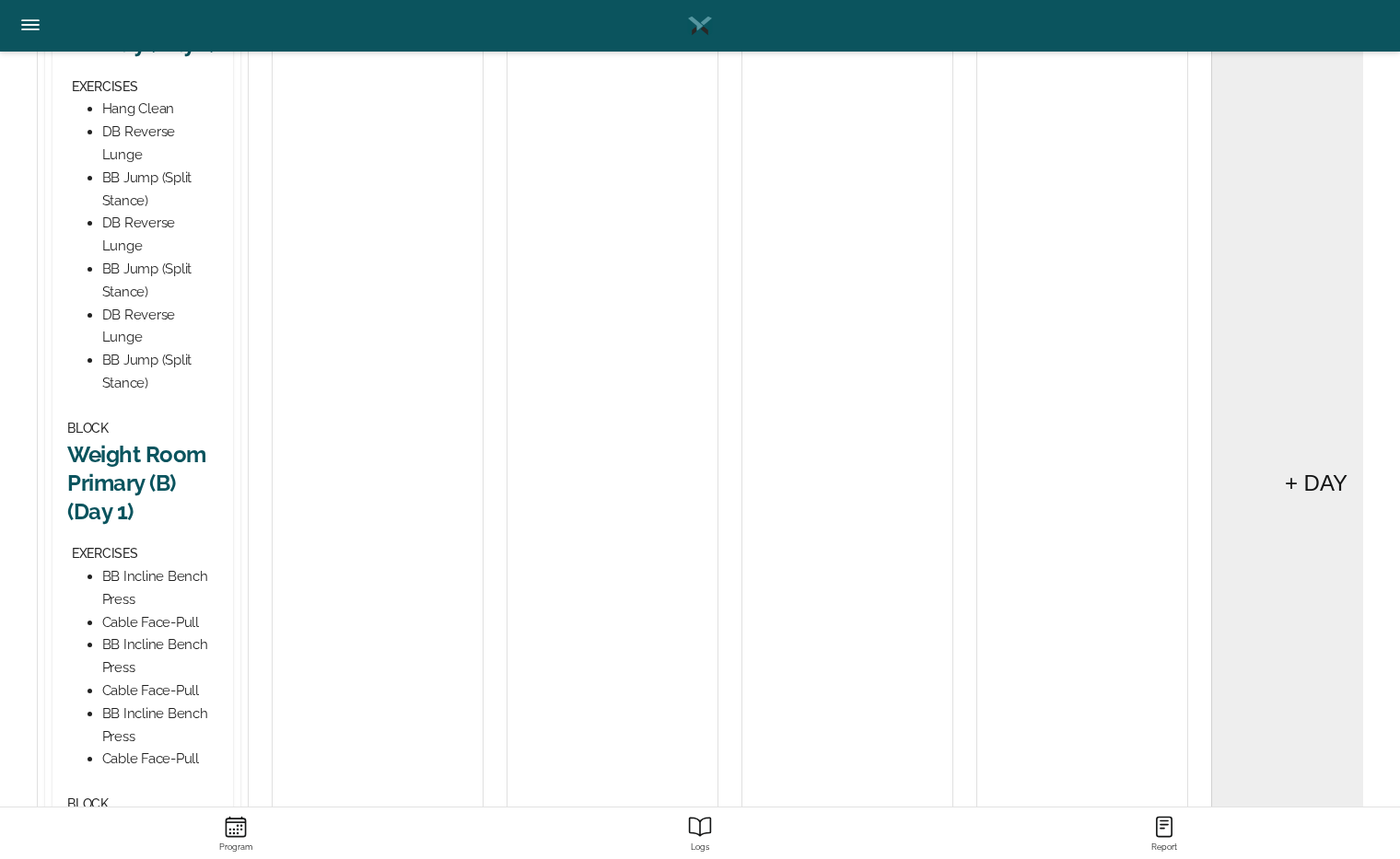 click on "Weight Room Primary (B) (Day 1)" at bounding box center [143, 483] 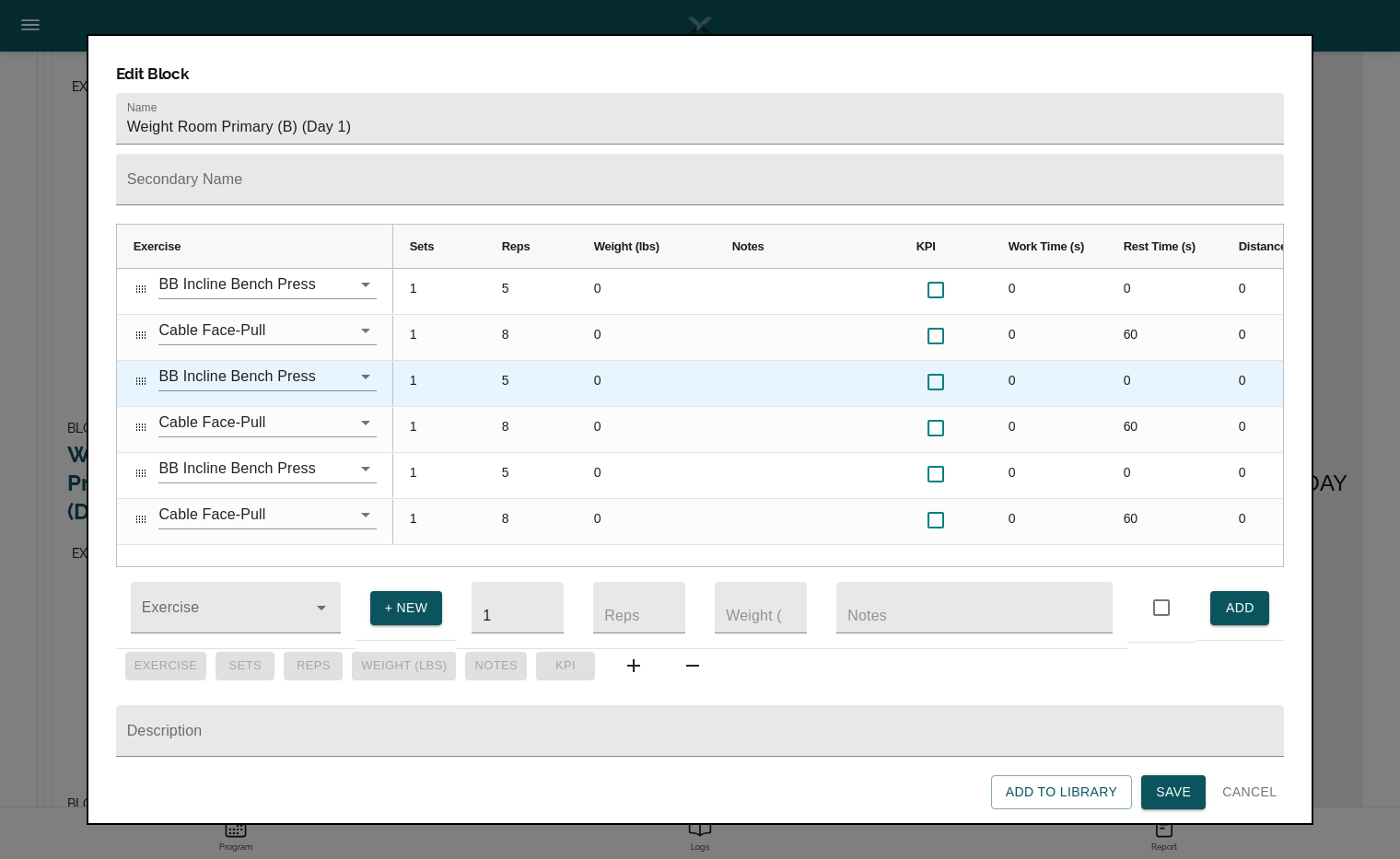 scroll, scrollTop: 0, scrollLeft: 152, axis: horizontal 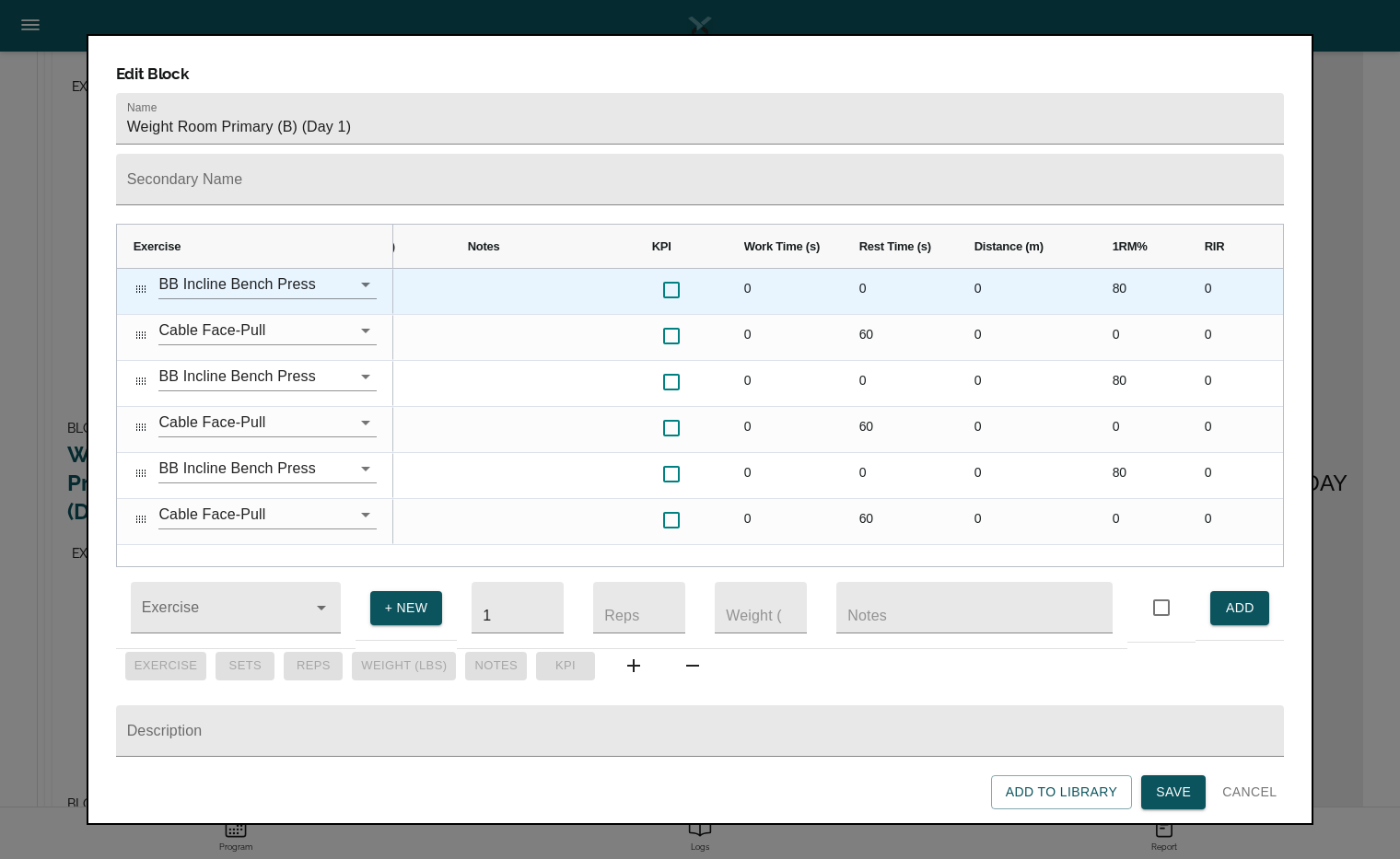 click on "80" at bounding box center (1142, 291) 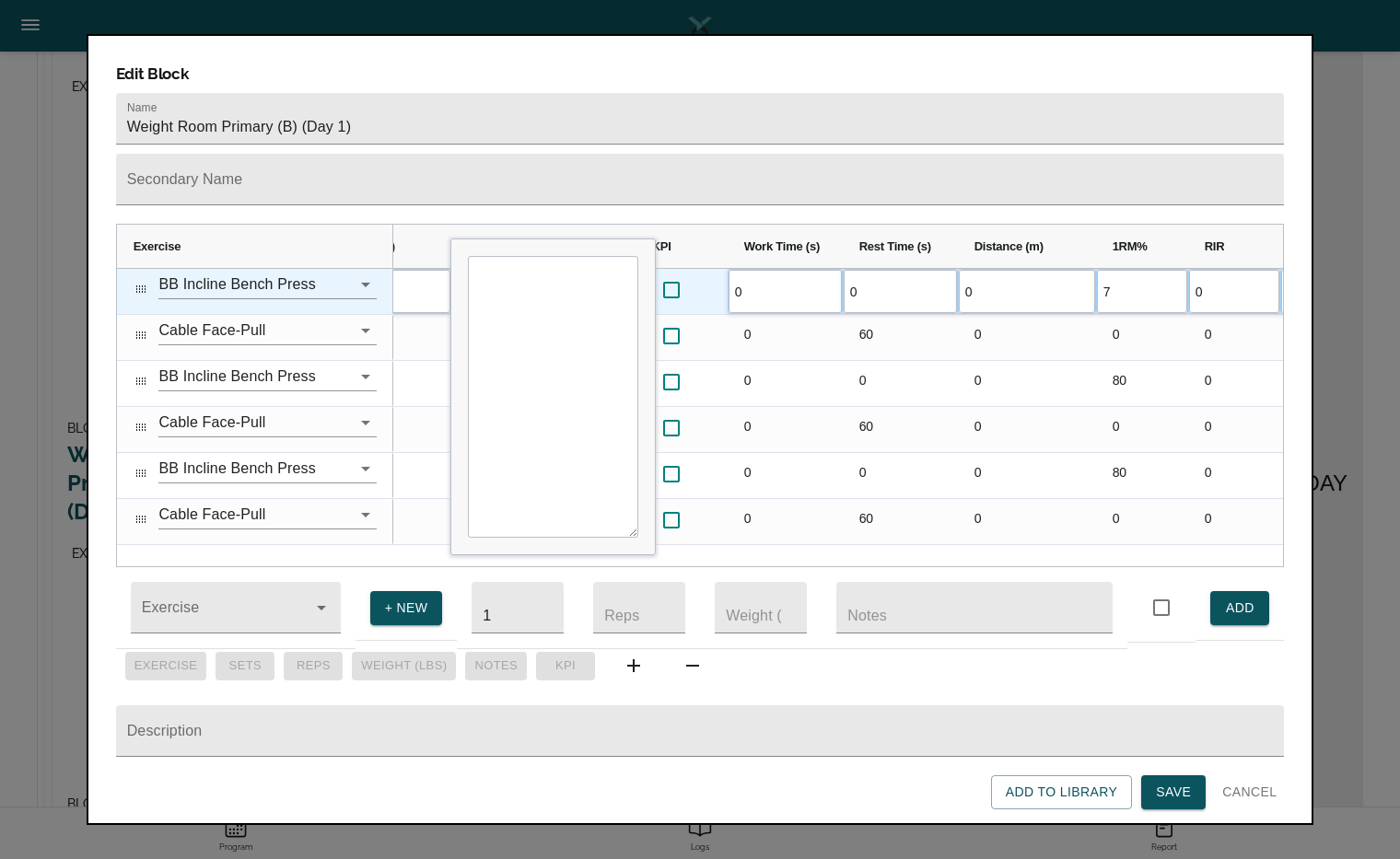 scroll, scrollTop: 0, scrollLeft: 0, axis: both 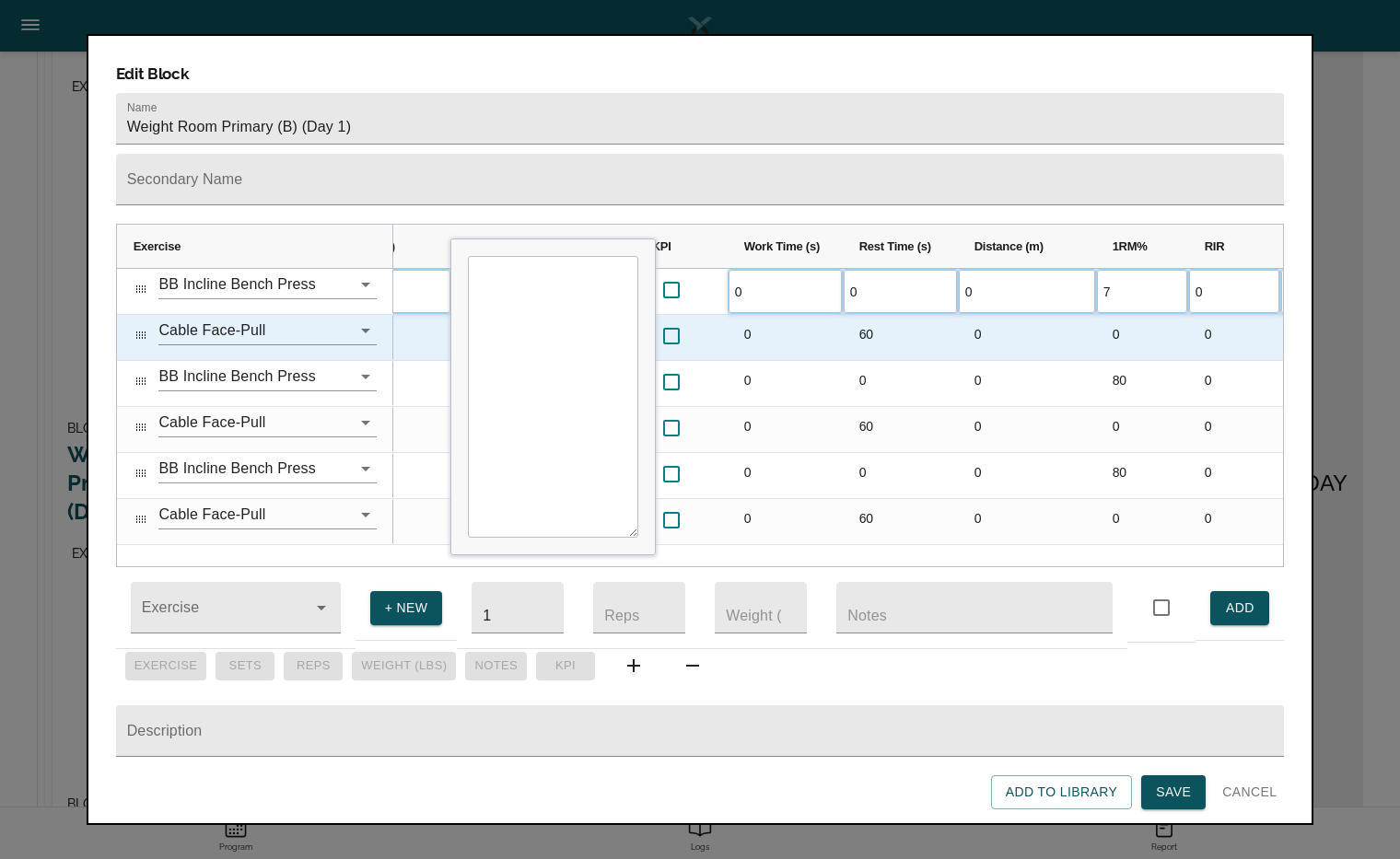 type on "70" 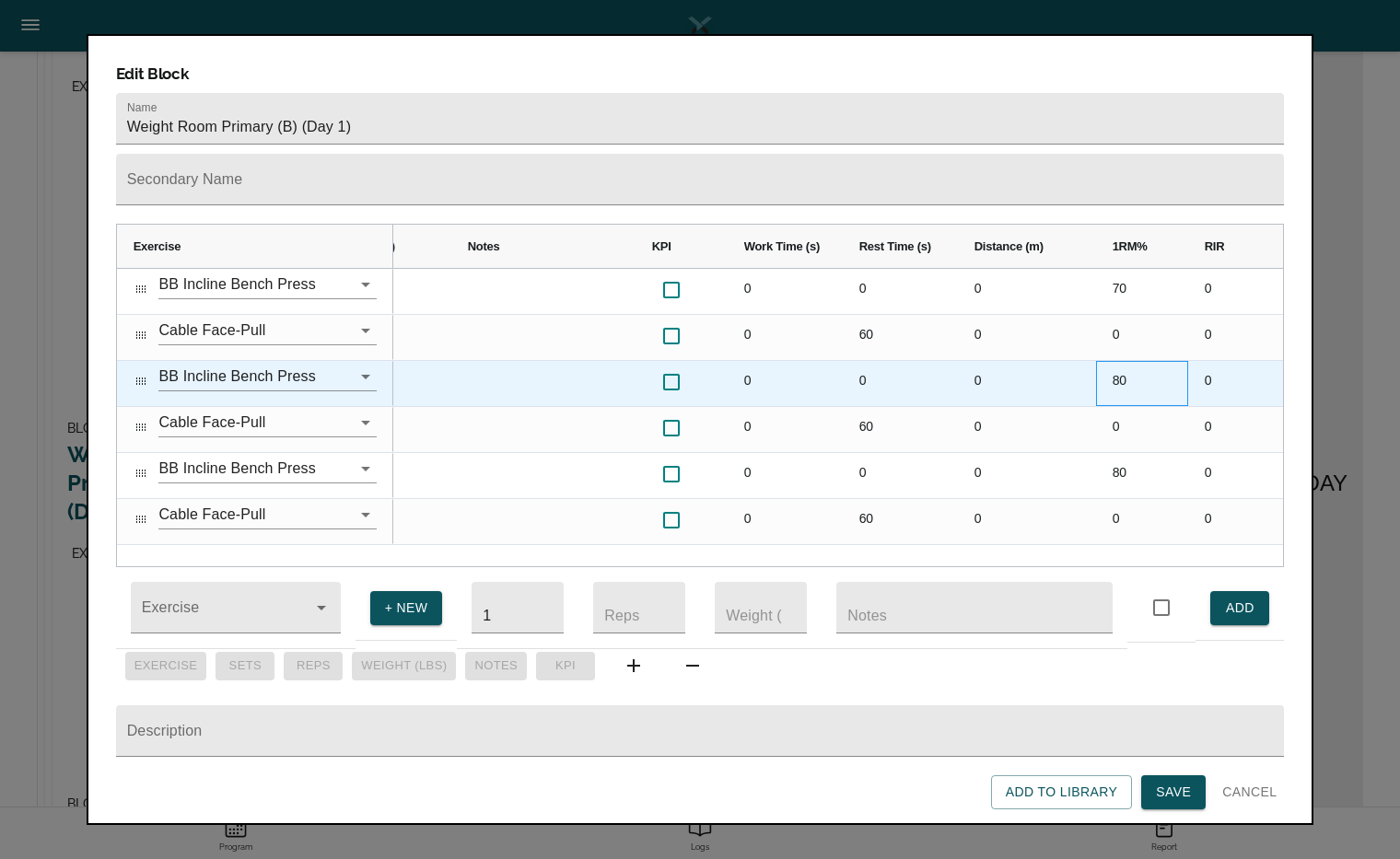 click on "80" at bounding box center [1142, 383] 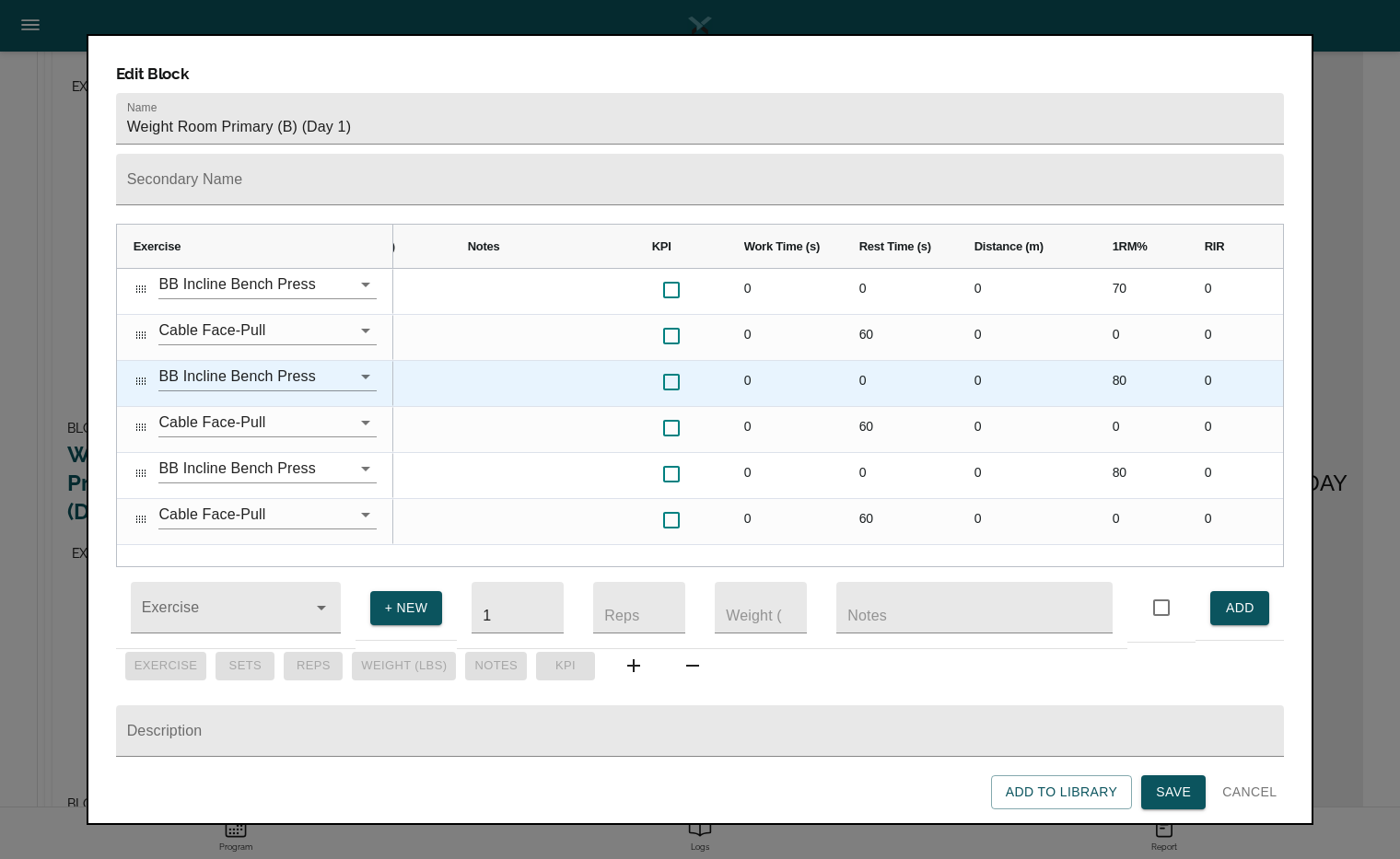 scroll, scrollTop: 0, scrollLeft: 0, axis: both 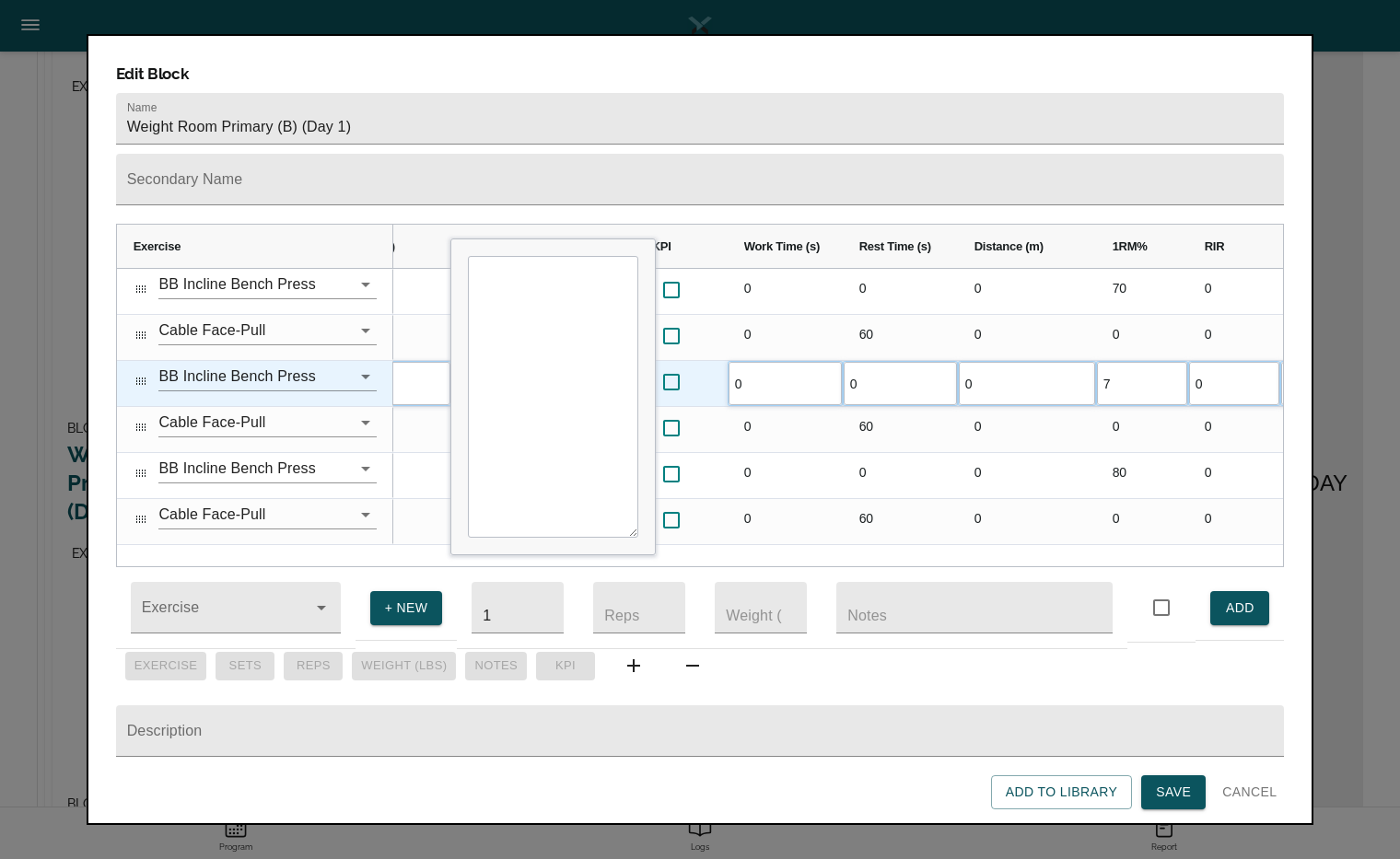 type on "70" 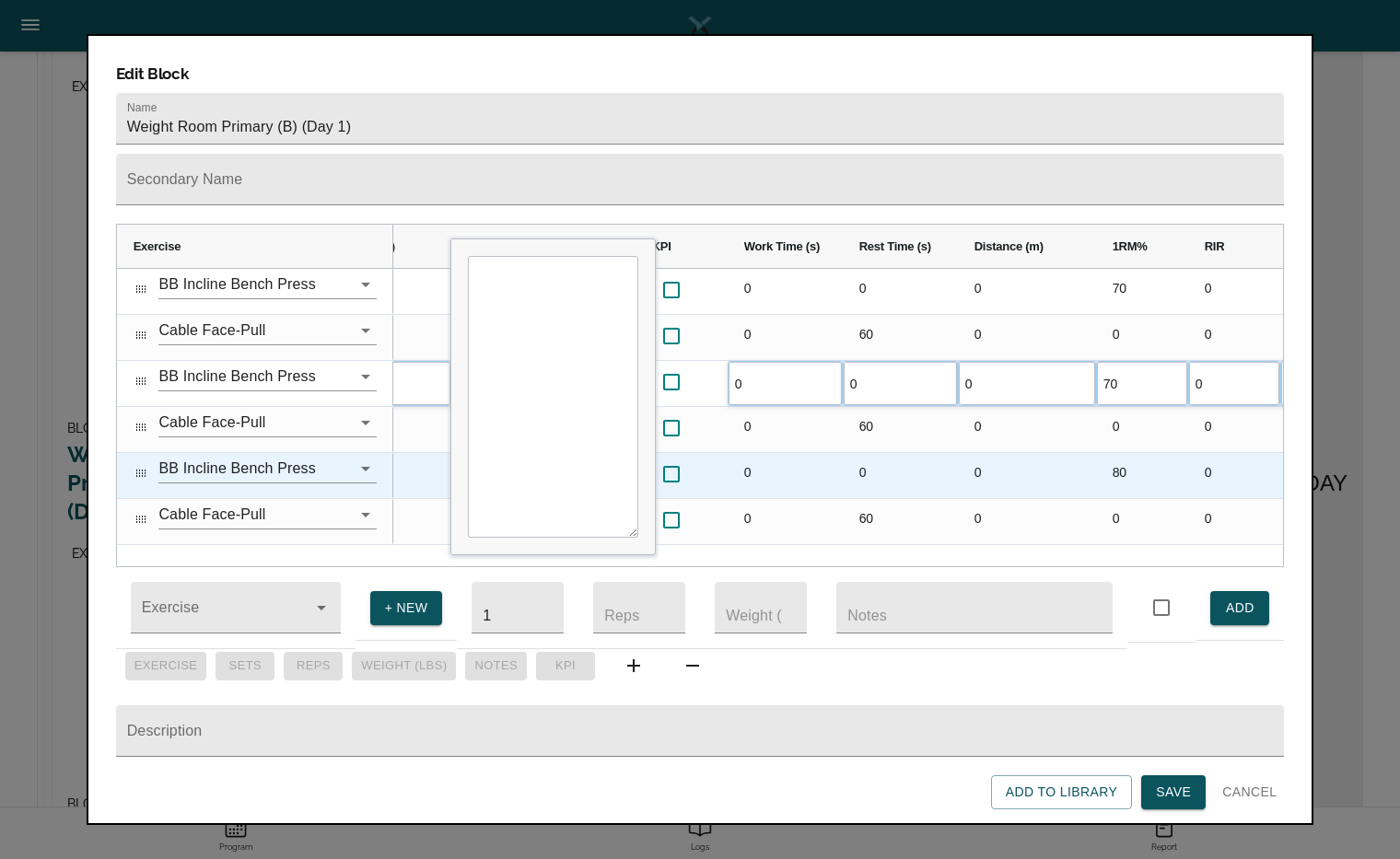 click on "80" at bounding box center [1142, 475] 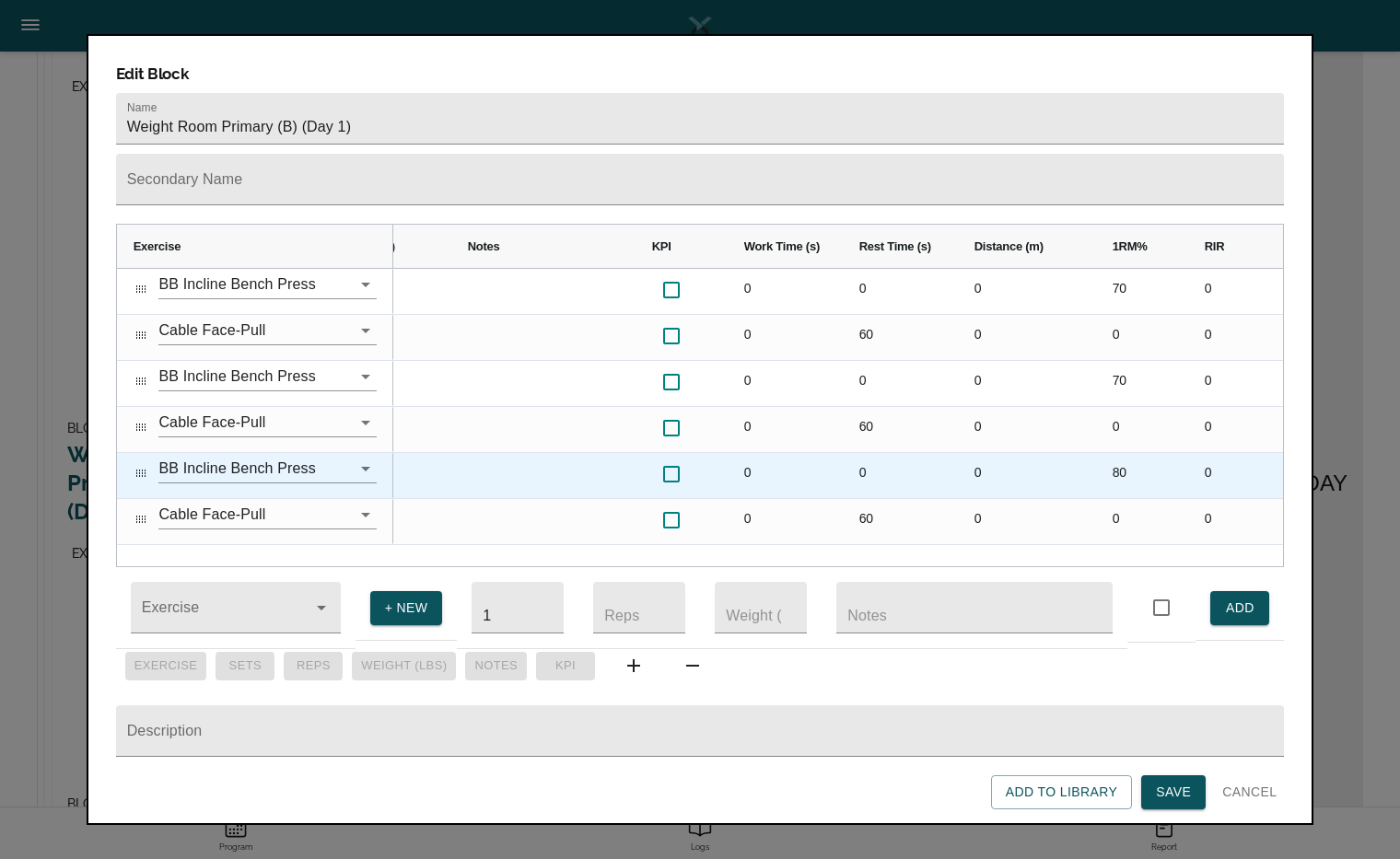 scroll, scrollTop: 0, scrollLeft: 0, axis: both 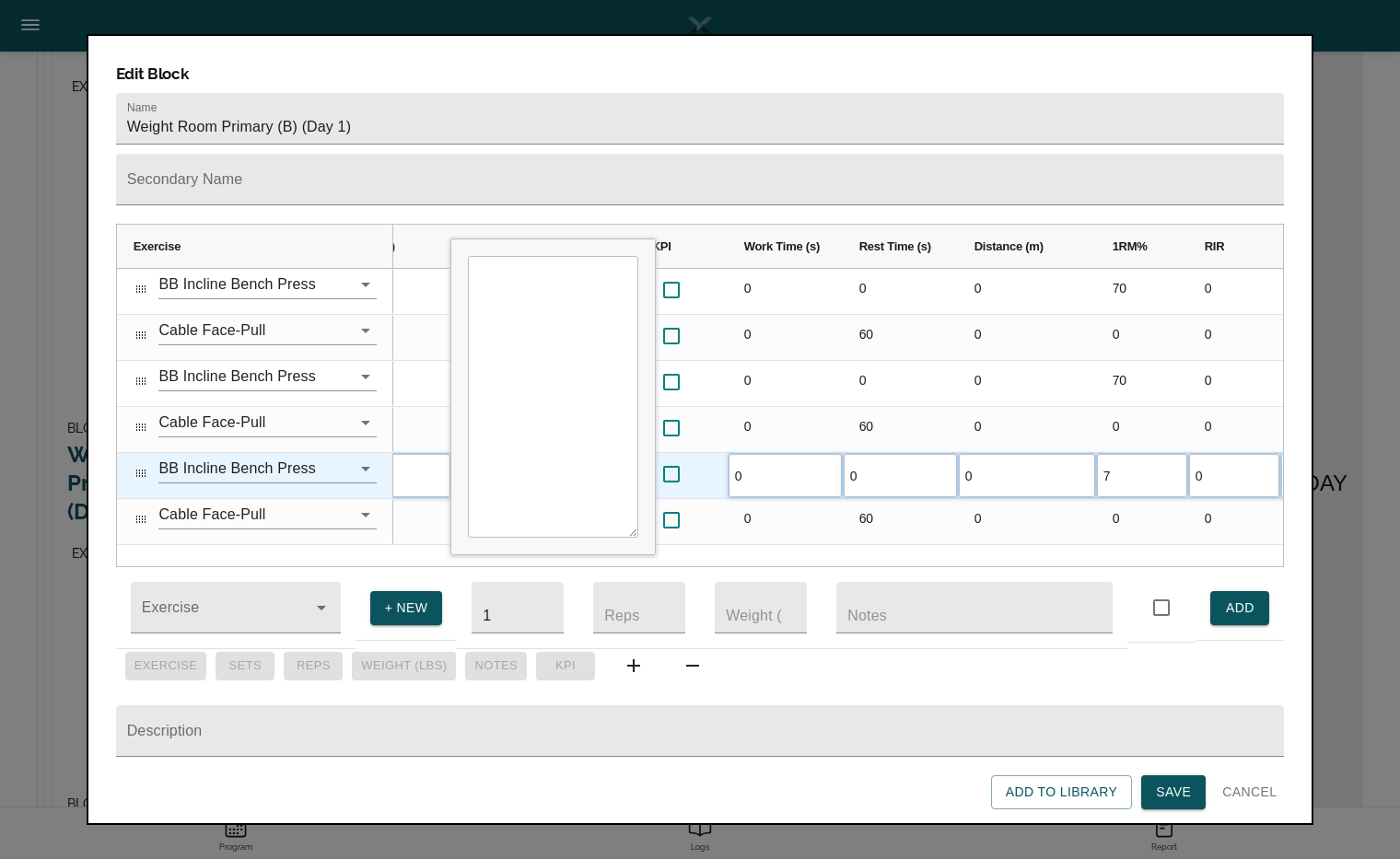 type on "70" 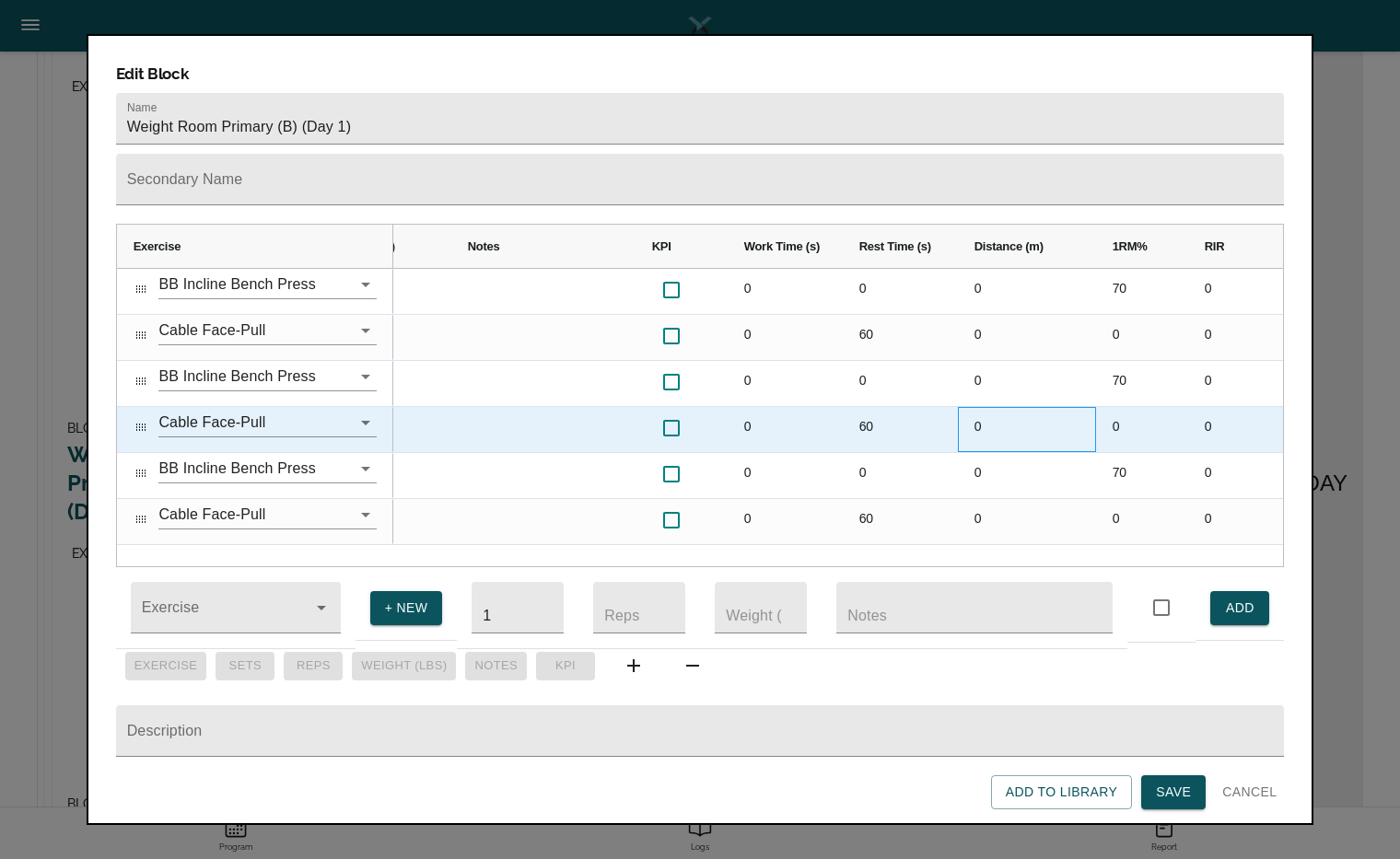 click on "0" at bounding box center [1027, 429] 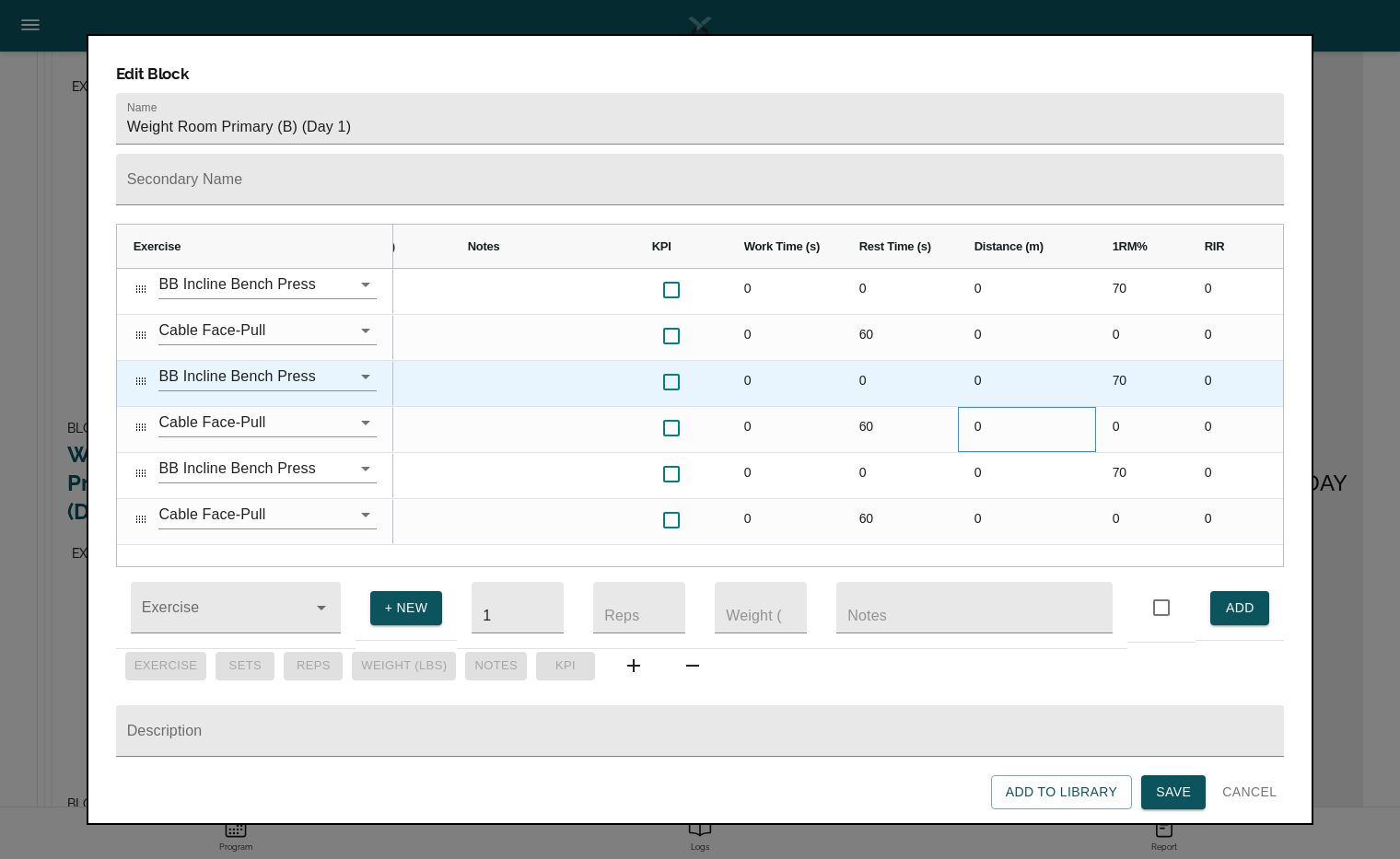 scroll, scrollTop: 0, scrollLeft: 0, axis: both 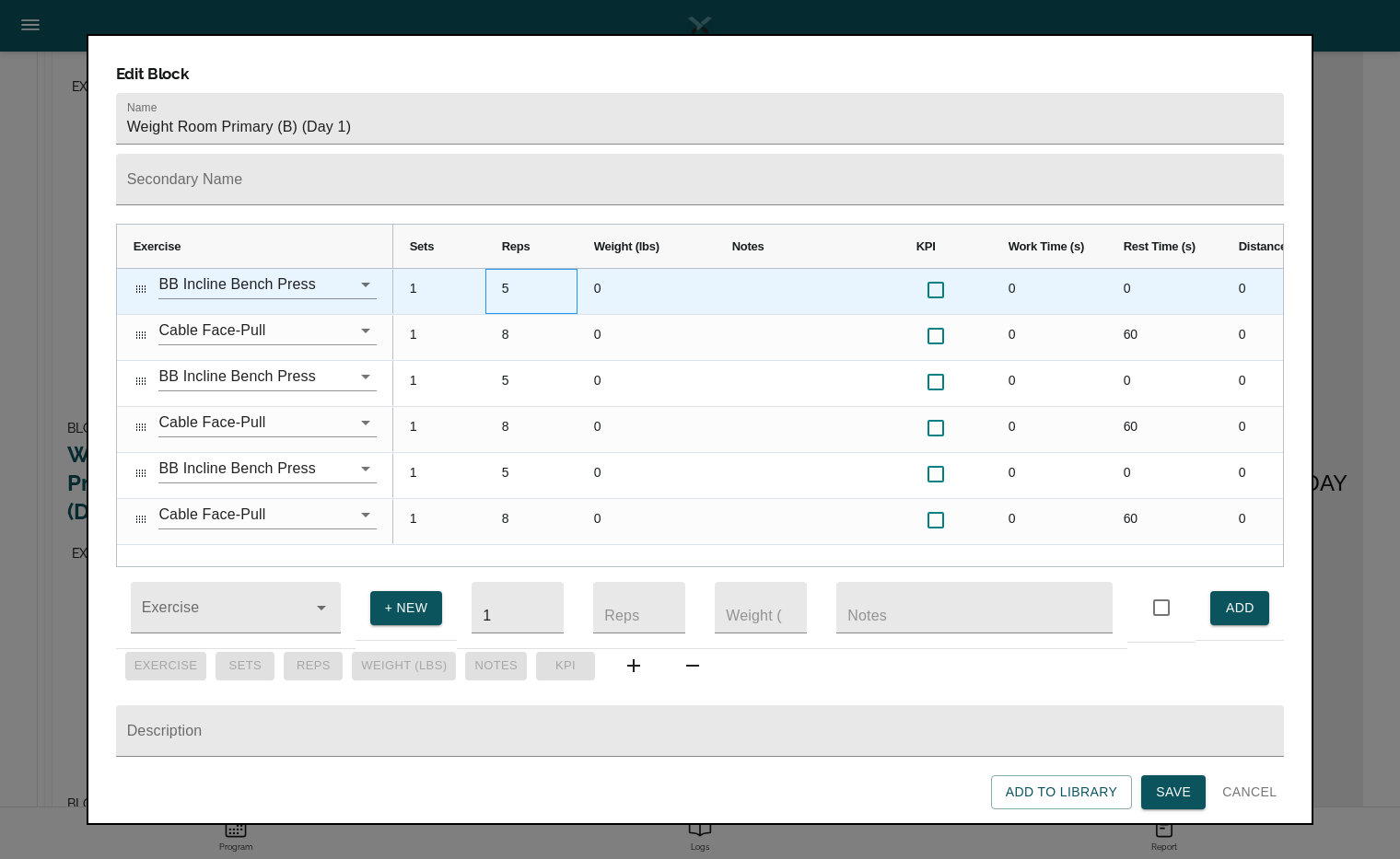 drag, startPoint x: 894, startPoint y: 345, endPoint x: 502, endPoint y: 260, distance: 401.10971 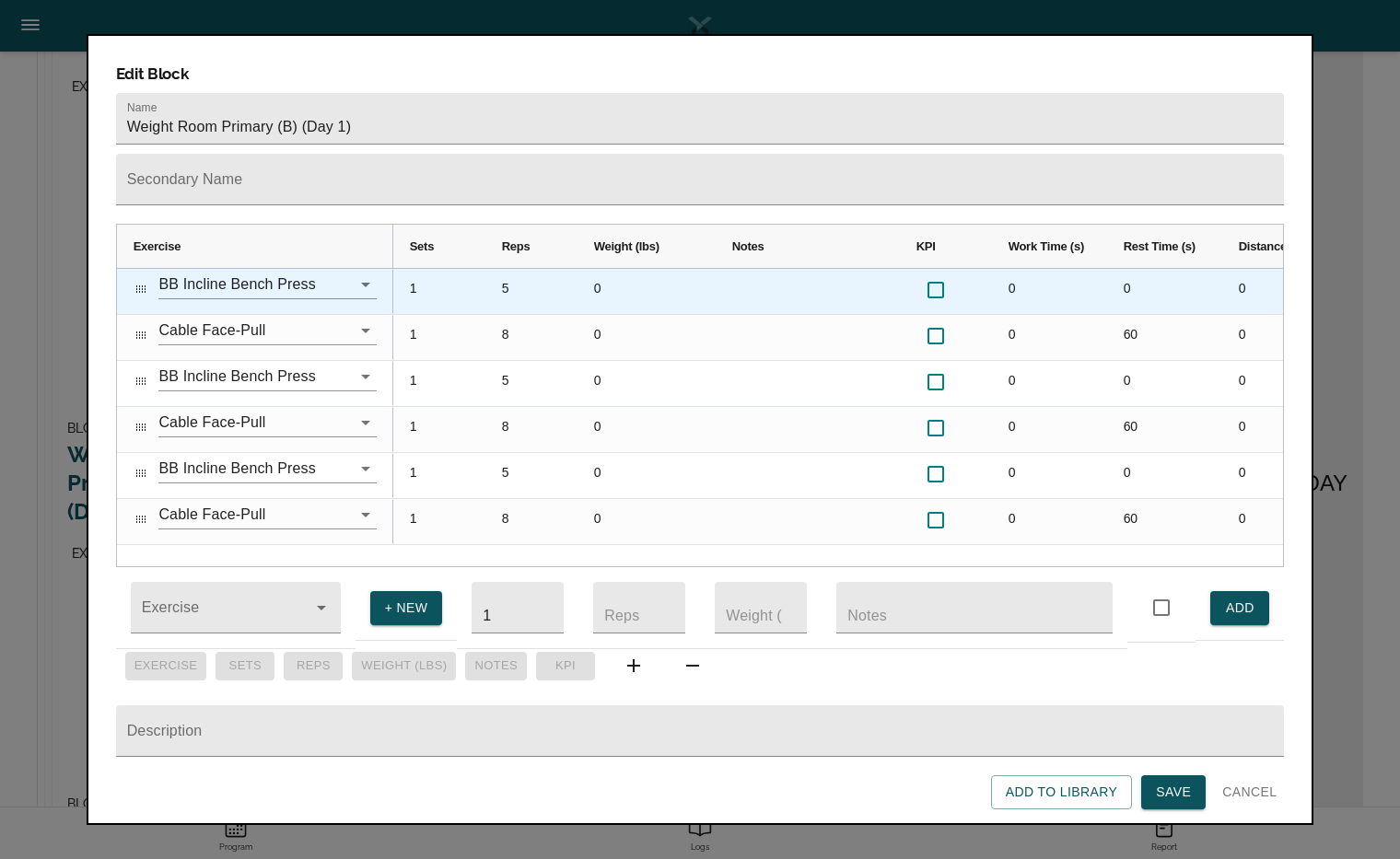 scroll, scrollTop: 0, scrollLeft: 0, axis: both 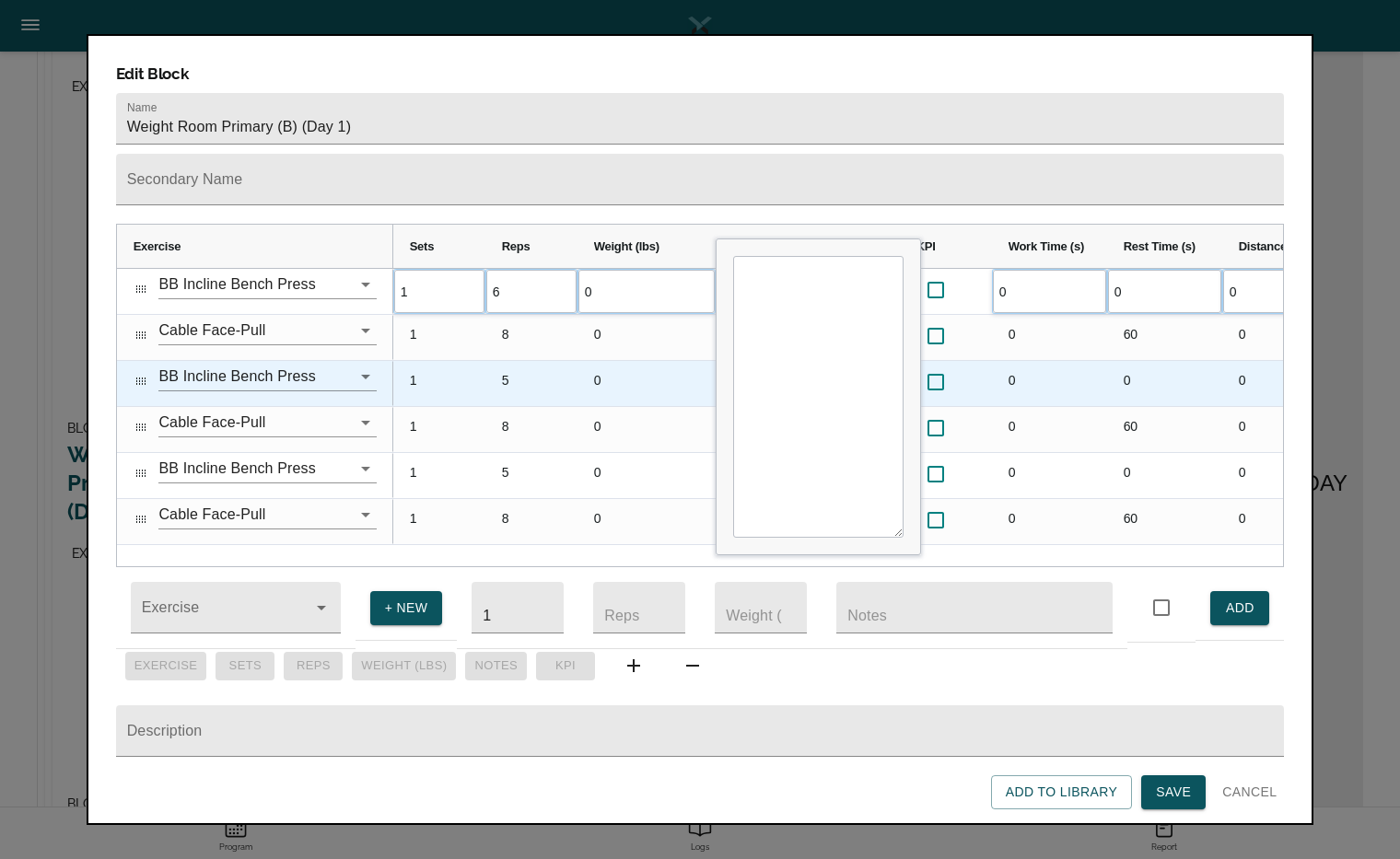 click on "5" at bounding box center (531, 383) 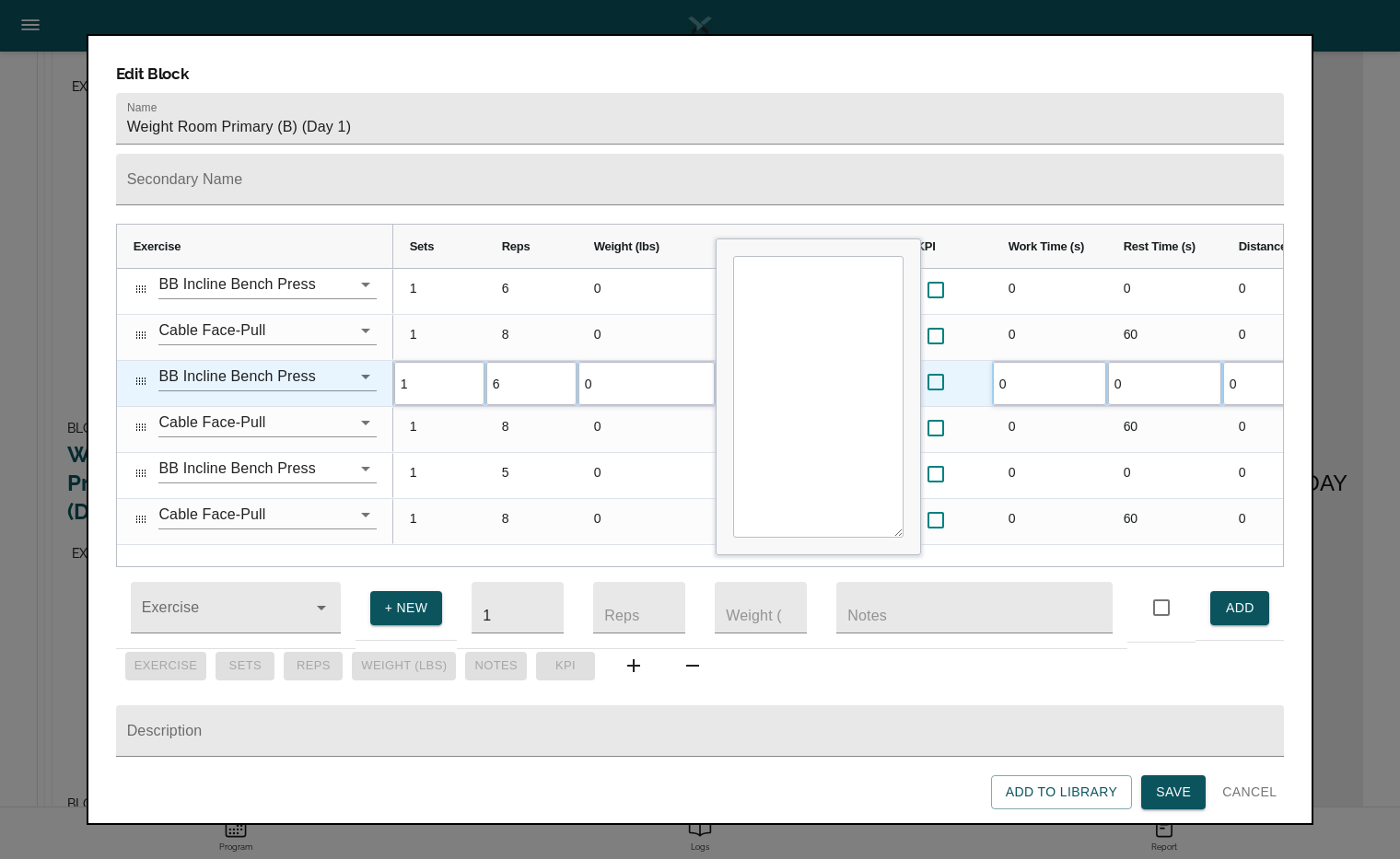 scroll, scrollTop: 0, scrollLeft: 0, axis: both 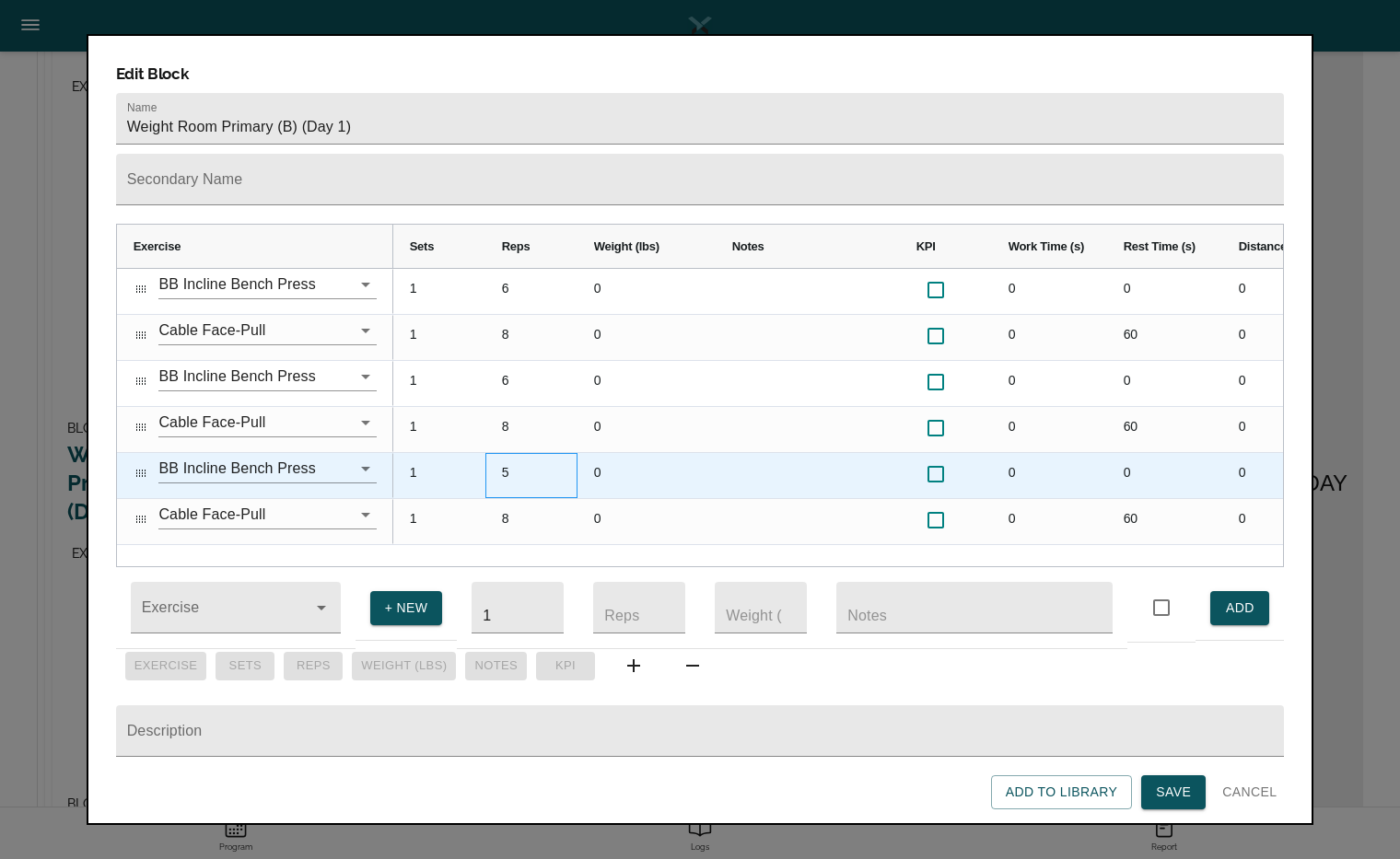 click on "5" at bounding box center [531, 475] 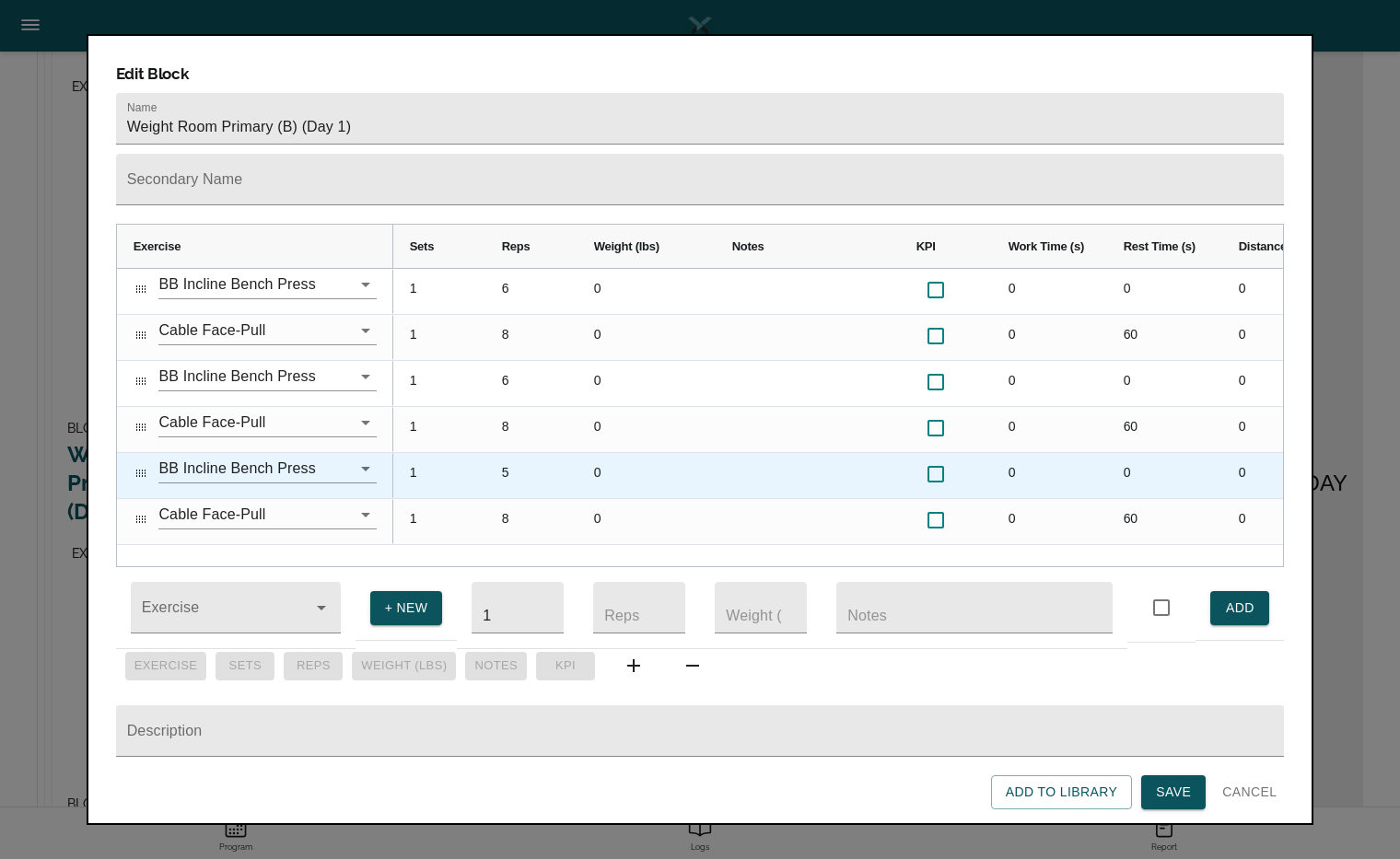 scroll, scrollTop: 0, scrollLeft: 0, axis: both 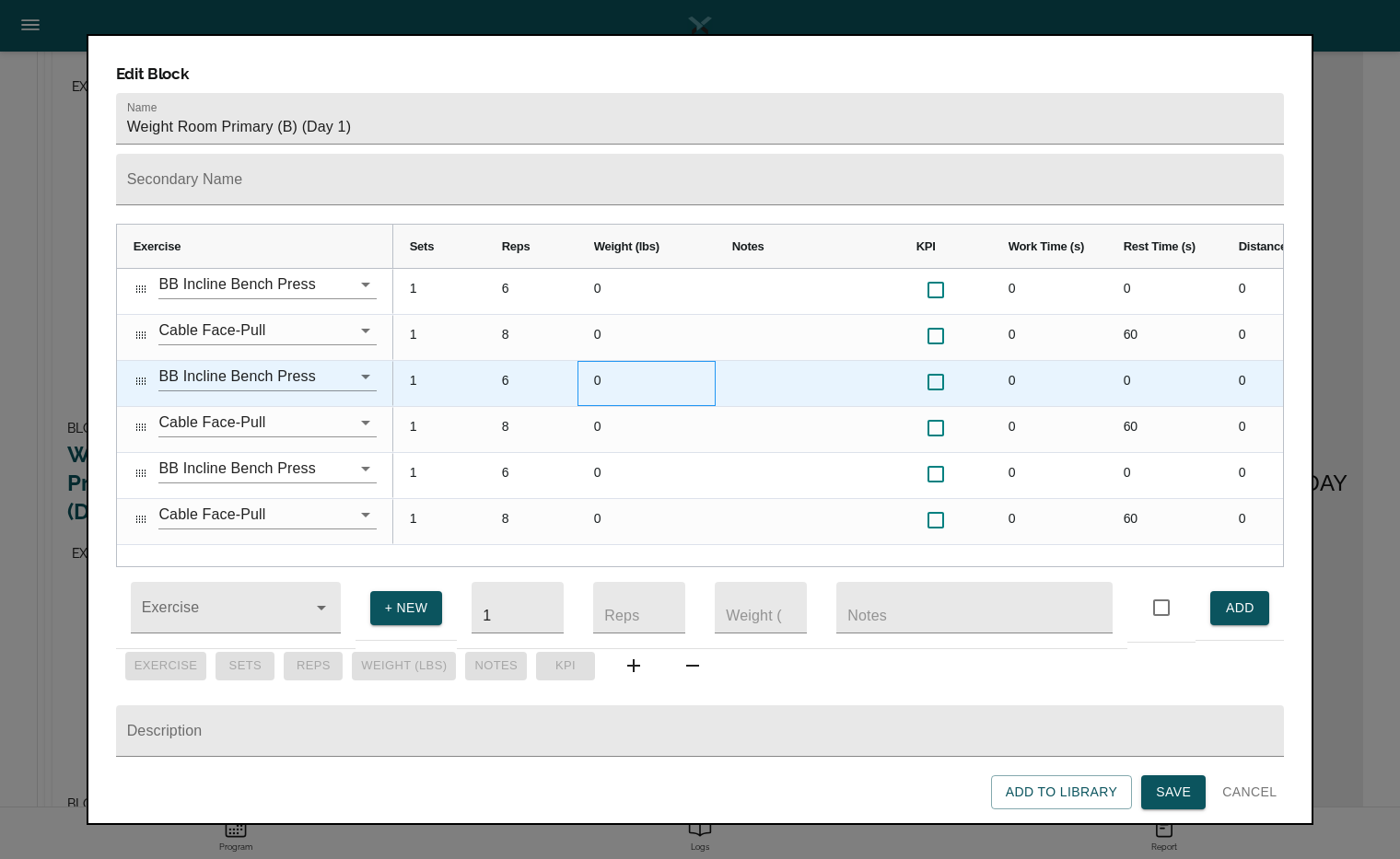 click on "0" at bounding box center [647, 383] 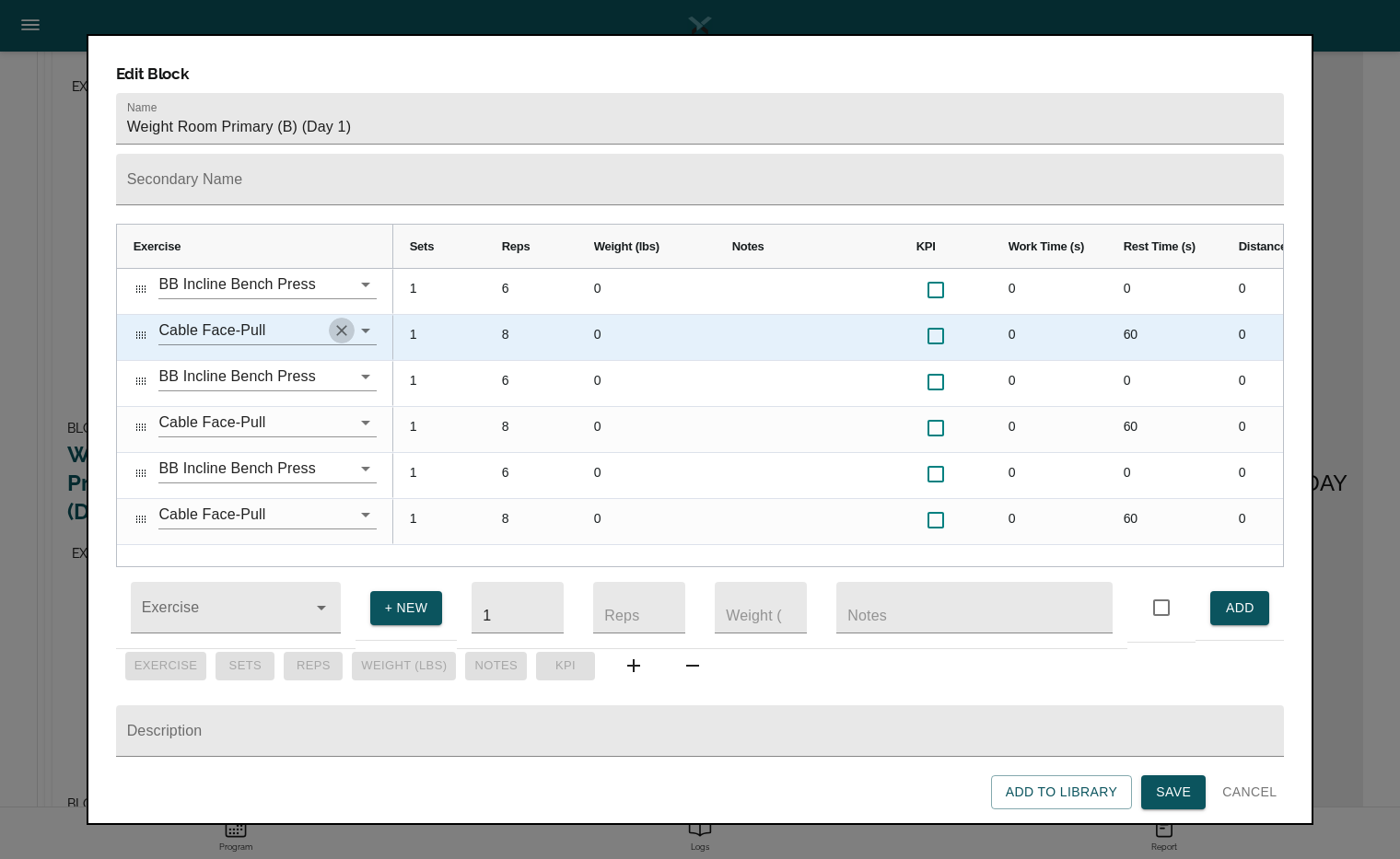 click 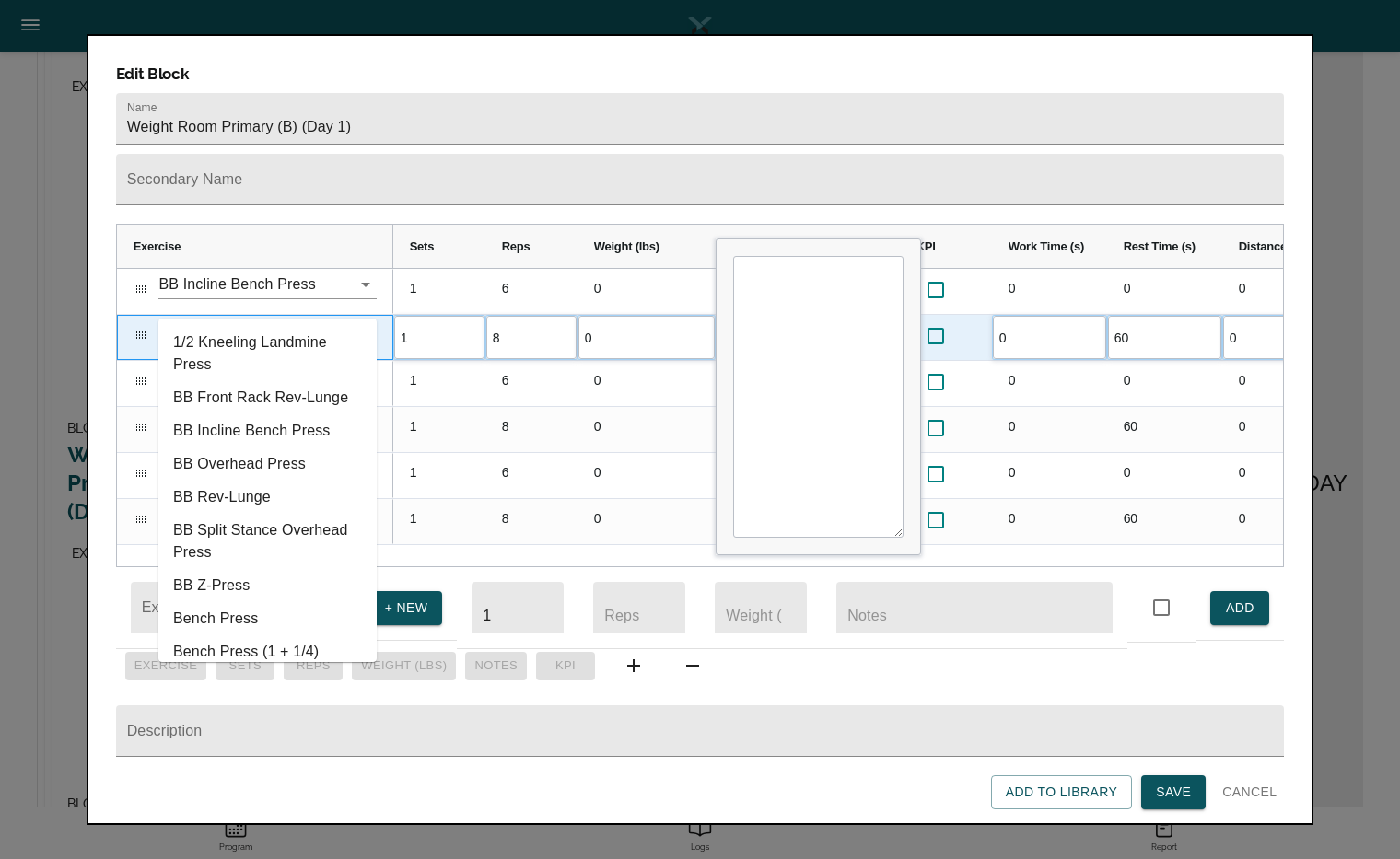 type on "r" 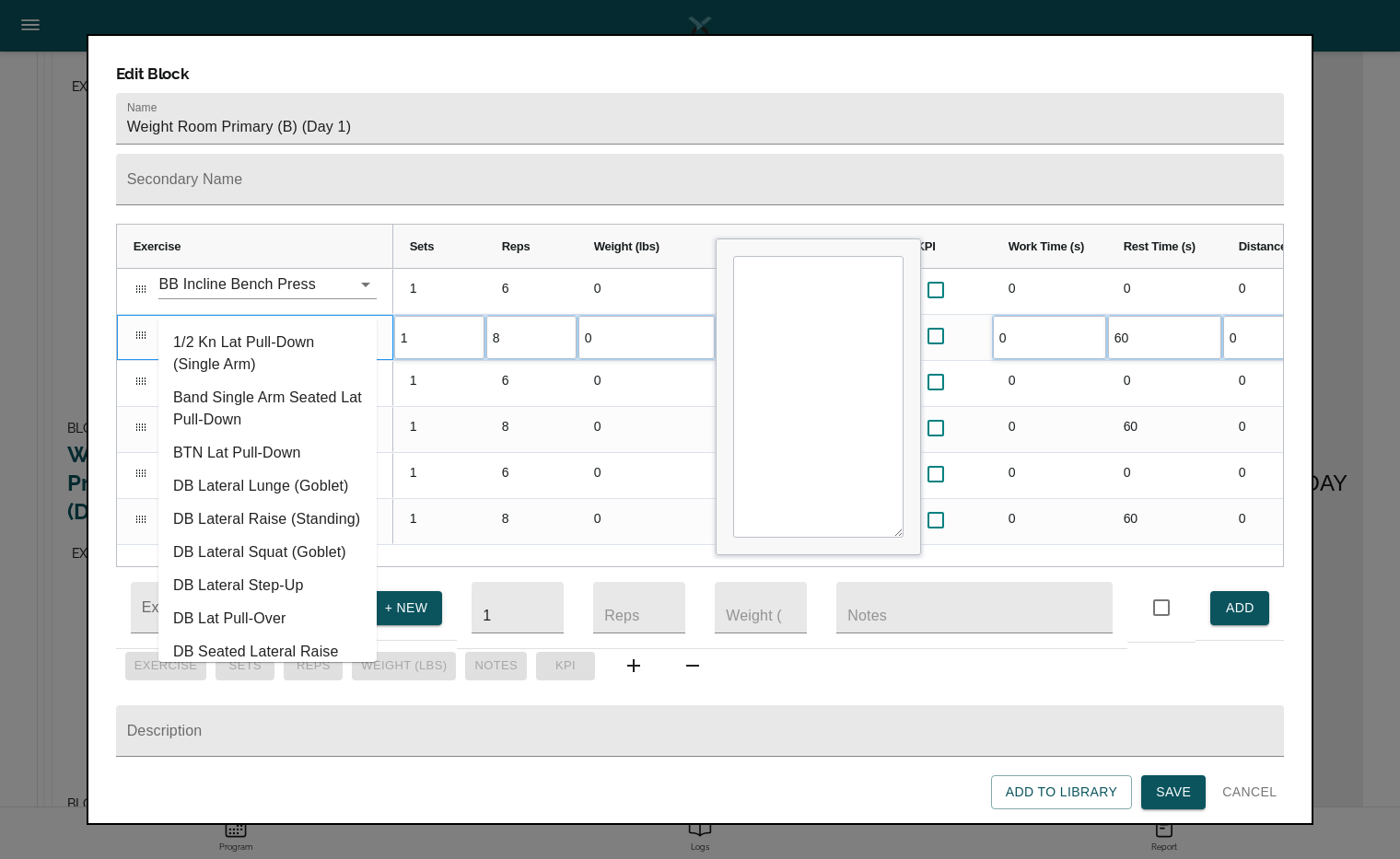 type on "l" 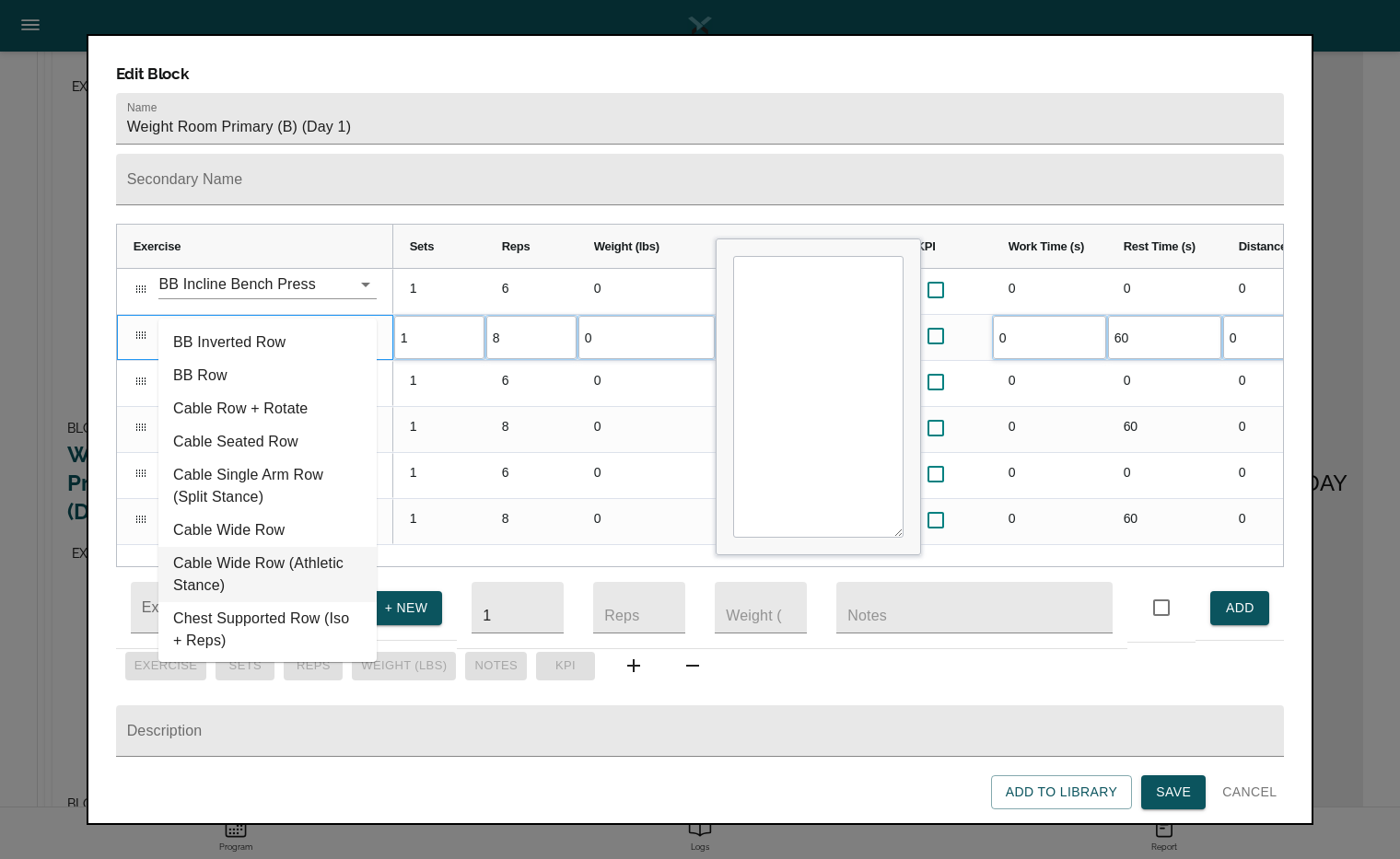 type on "row" 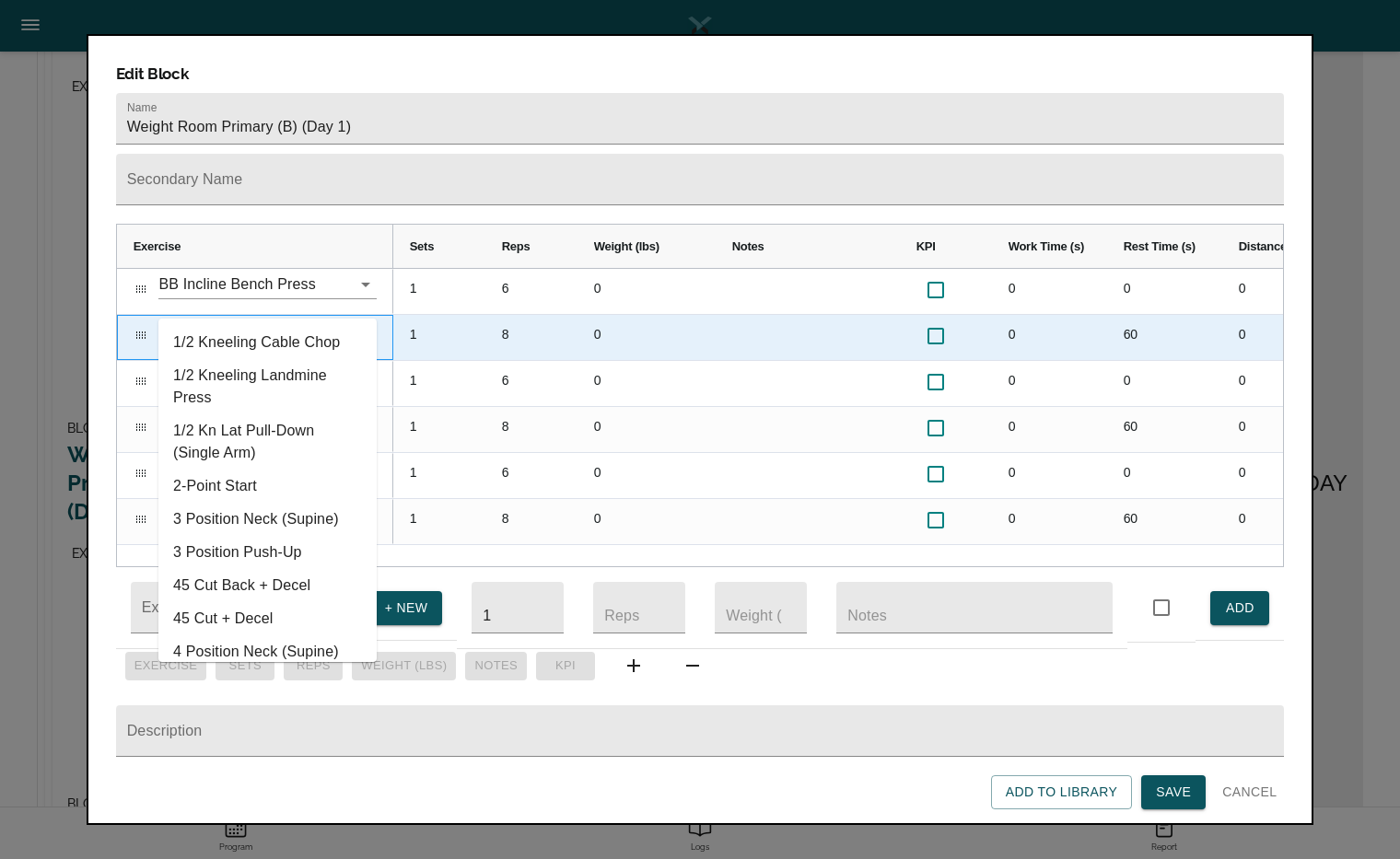click at bounding box center [241, 330] 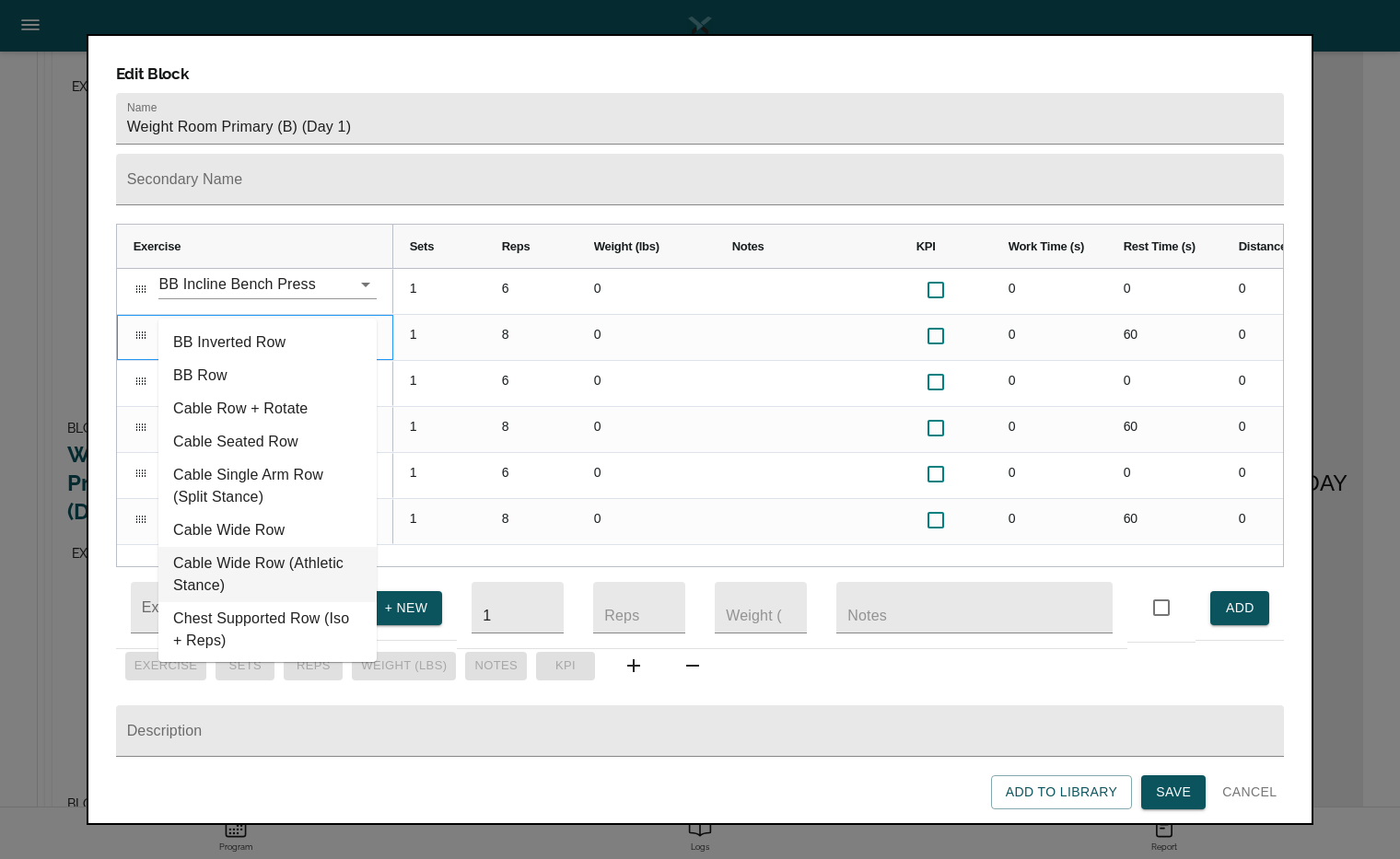 click on "Cable Wide Row (Athletic Stance)" at bounding box center (267, 575) 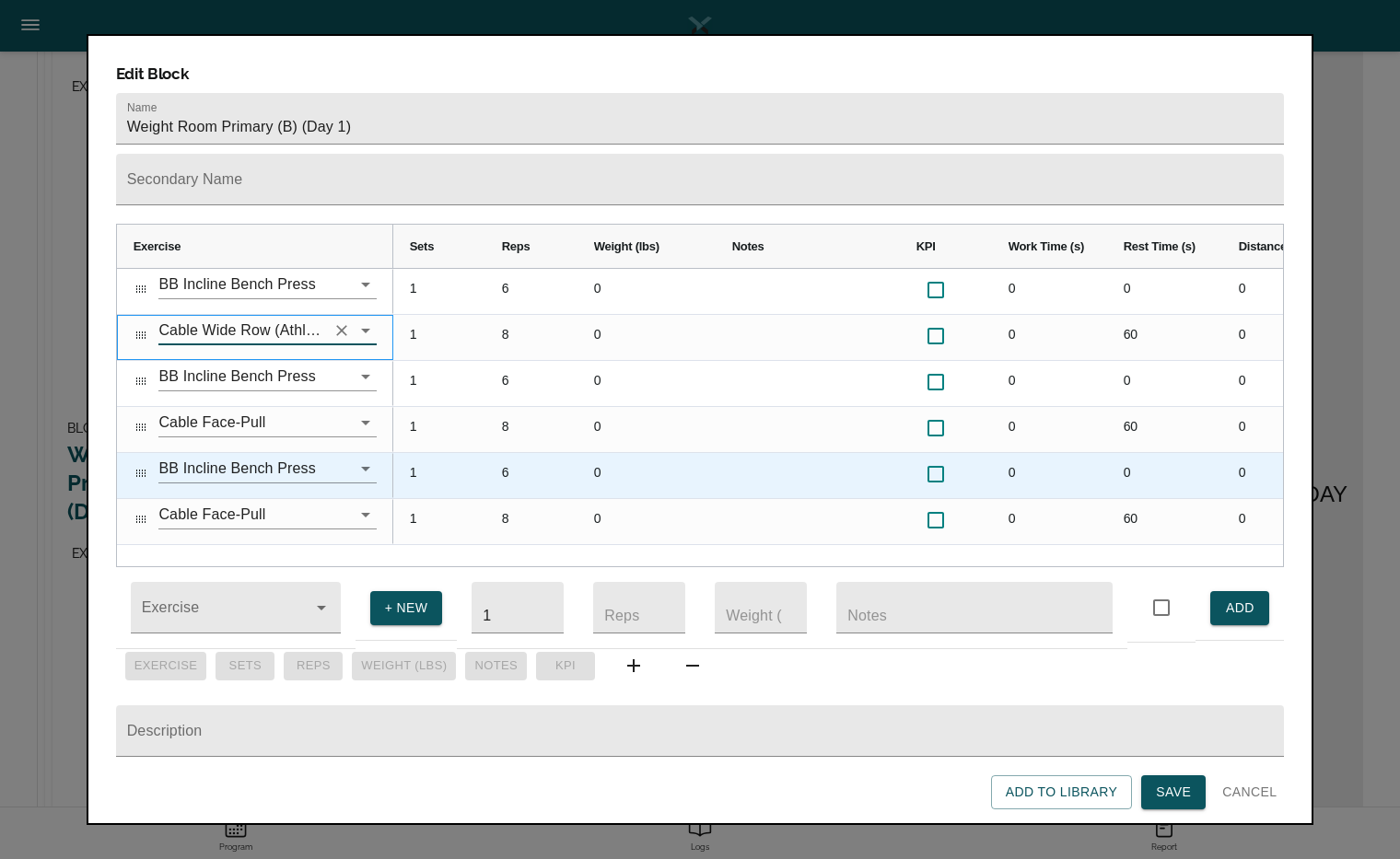 scroll, scrollTop: 836, scrollLeft: 0, axis: vertical 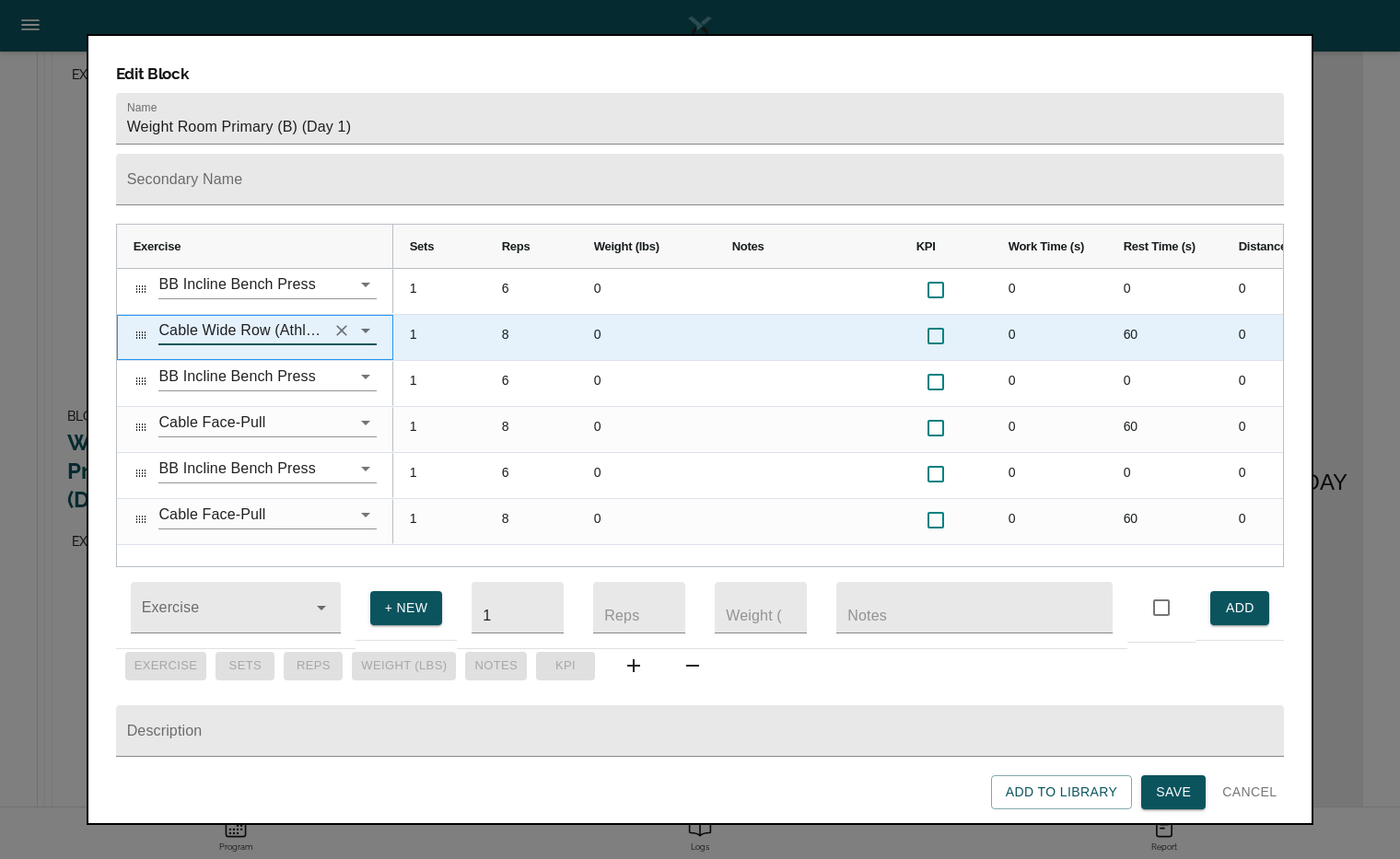 type on "Cable Wide Row (Athletic Stance)" 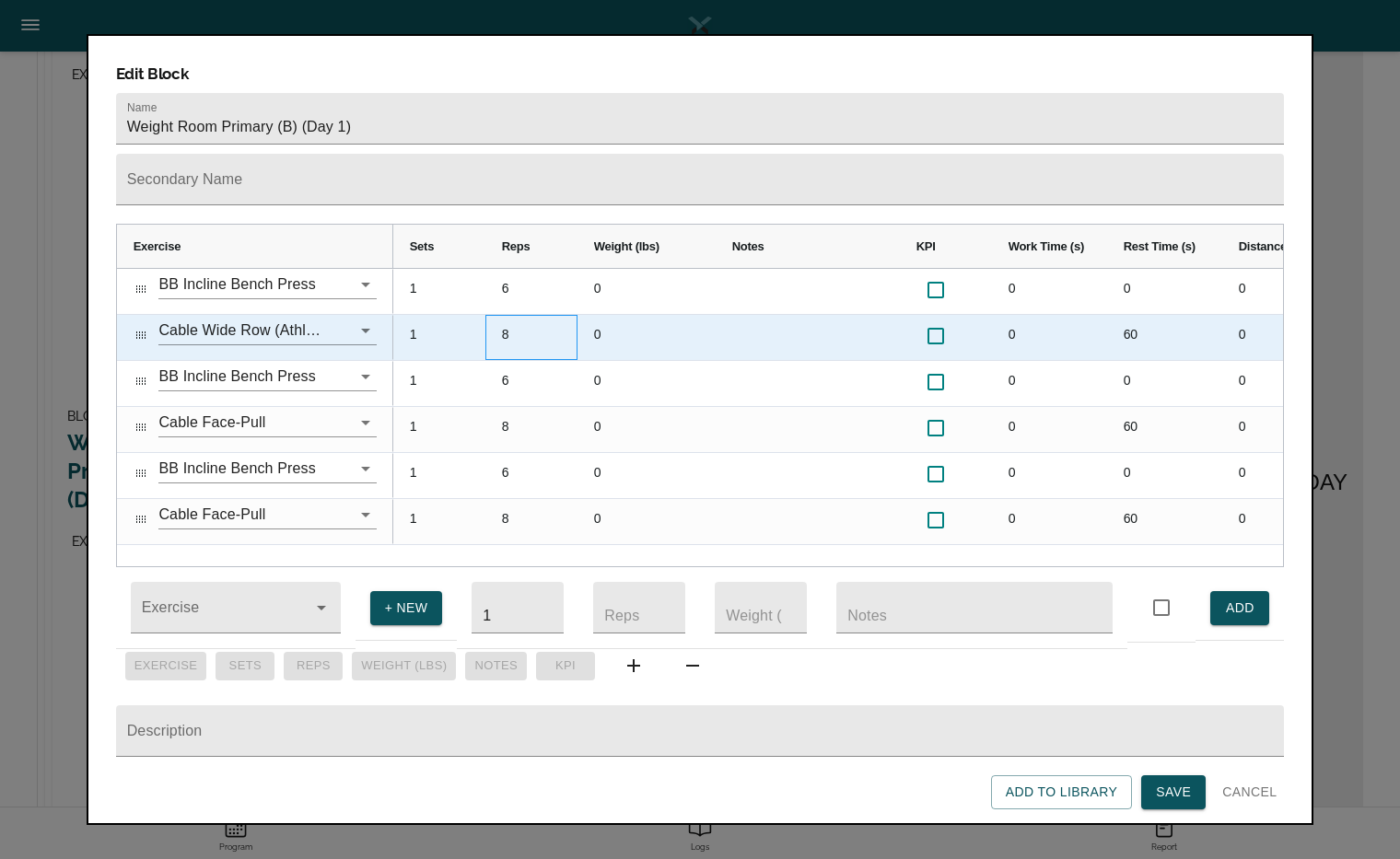 click on "8" at bounding box center [531, 337] 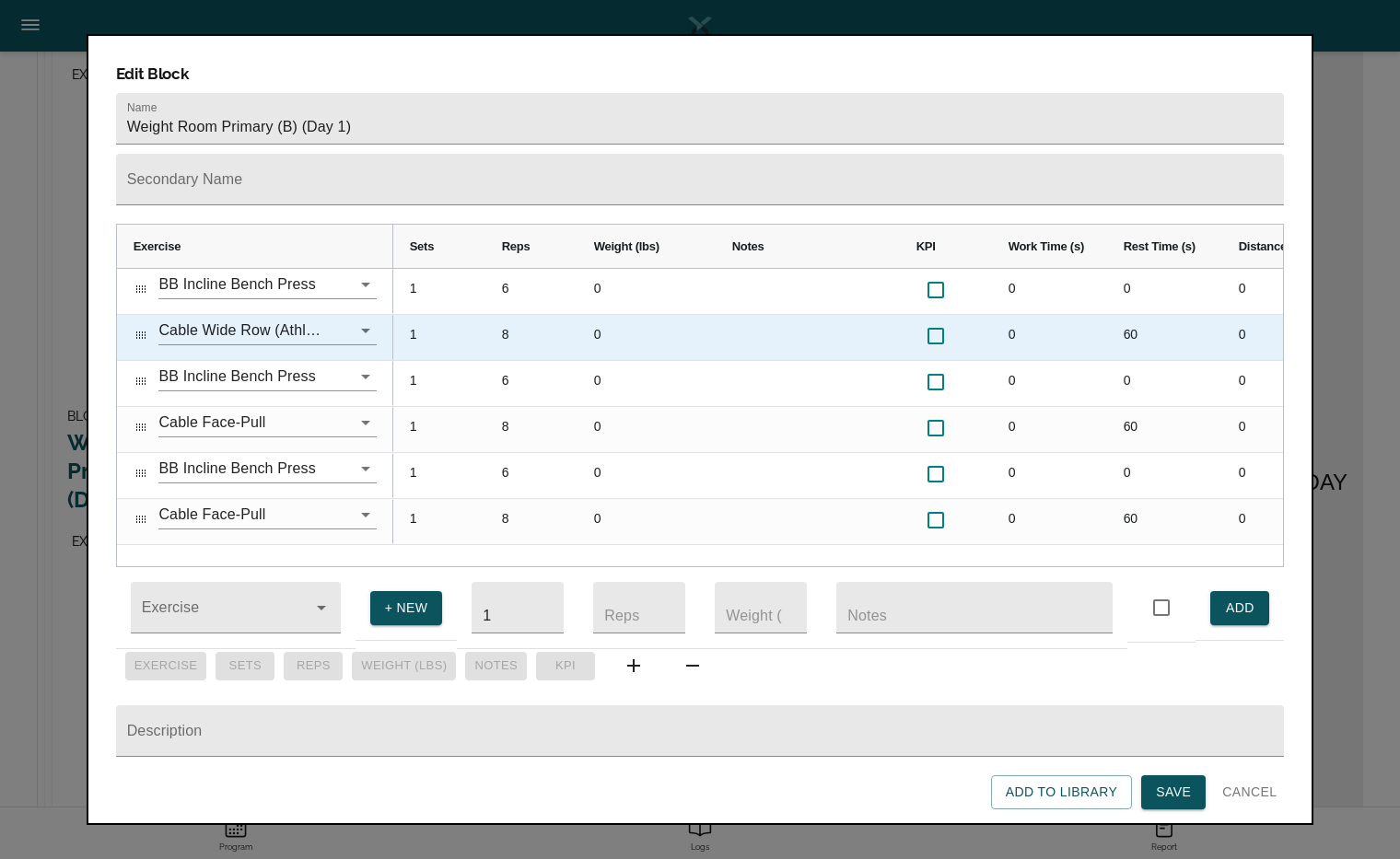 scroll, scrollTop: 0, scrollLeft: 0, axis: both 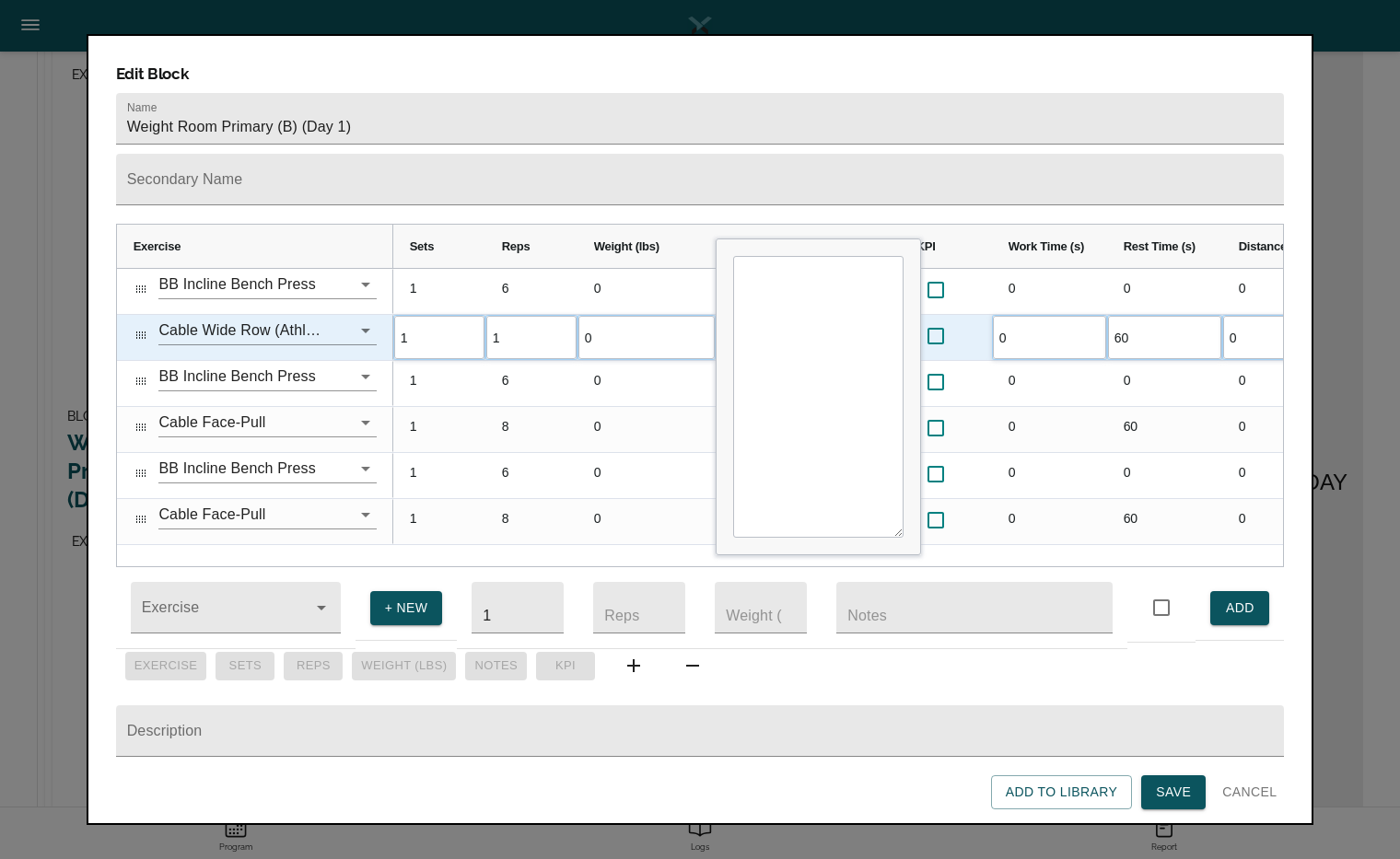 type on "10" 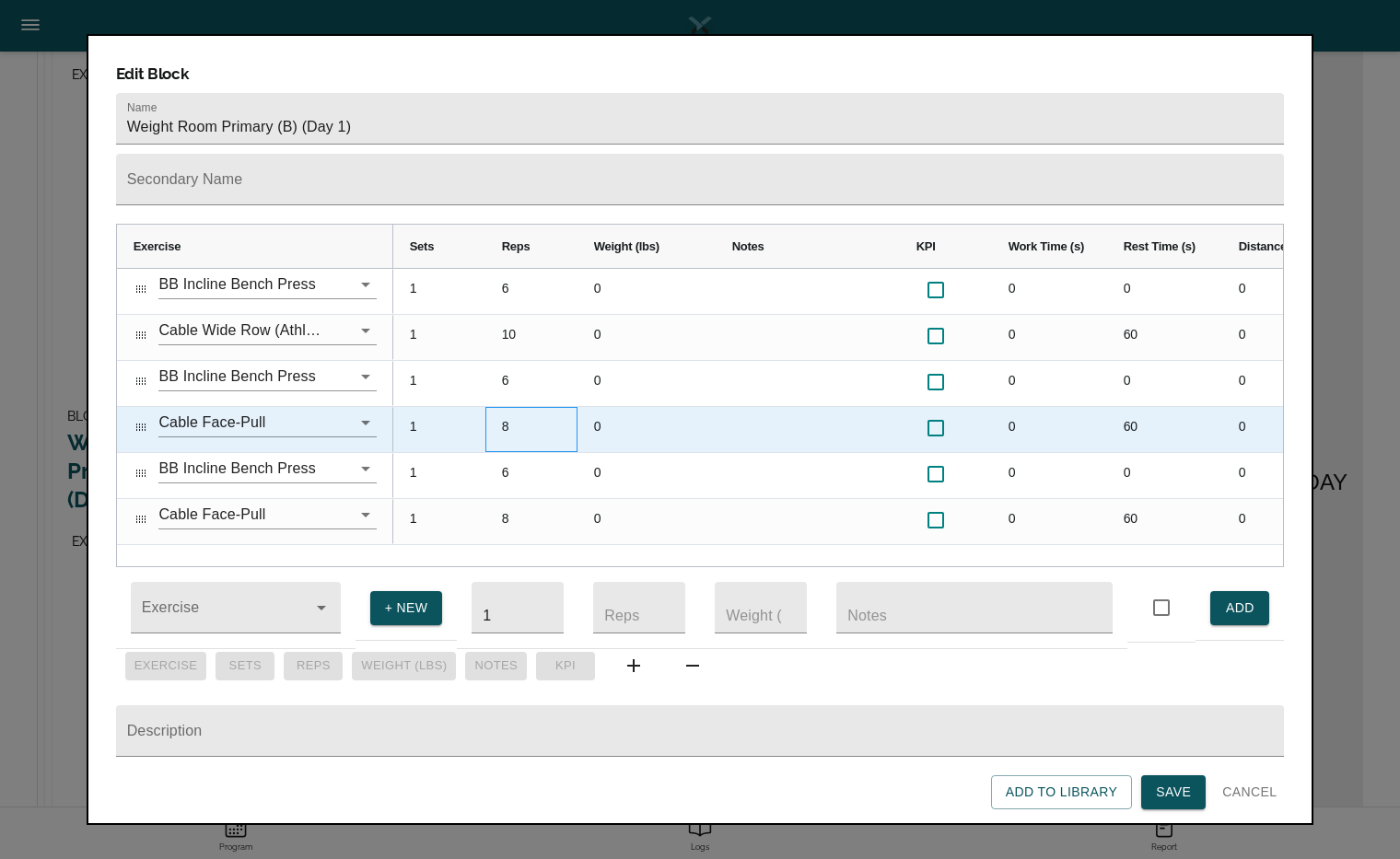 click on "8" at bounding box center [531, 429] 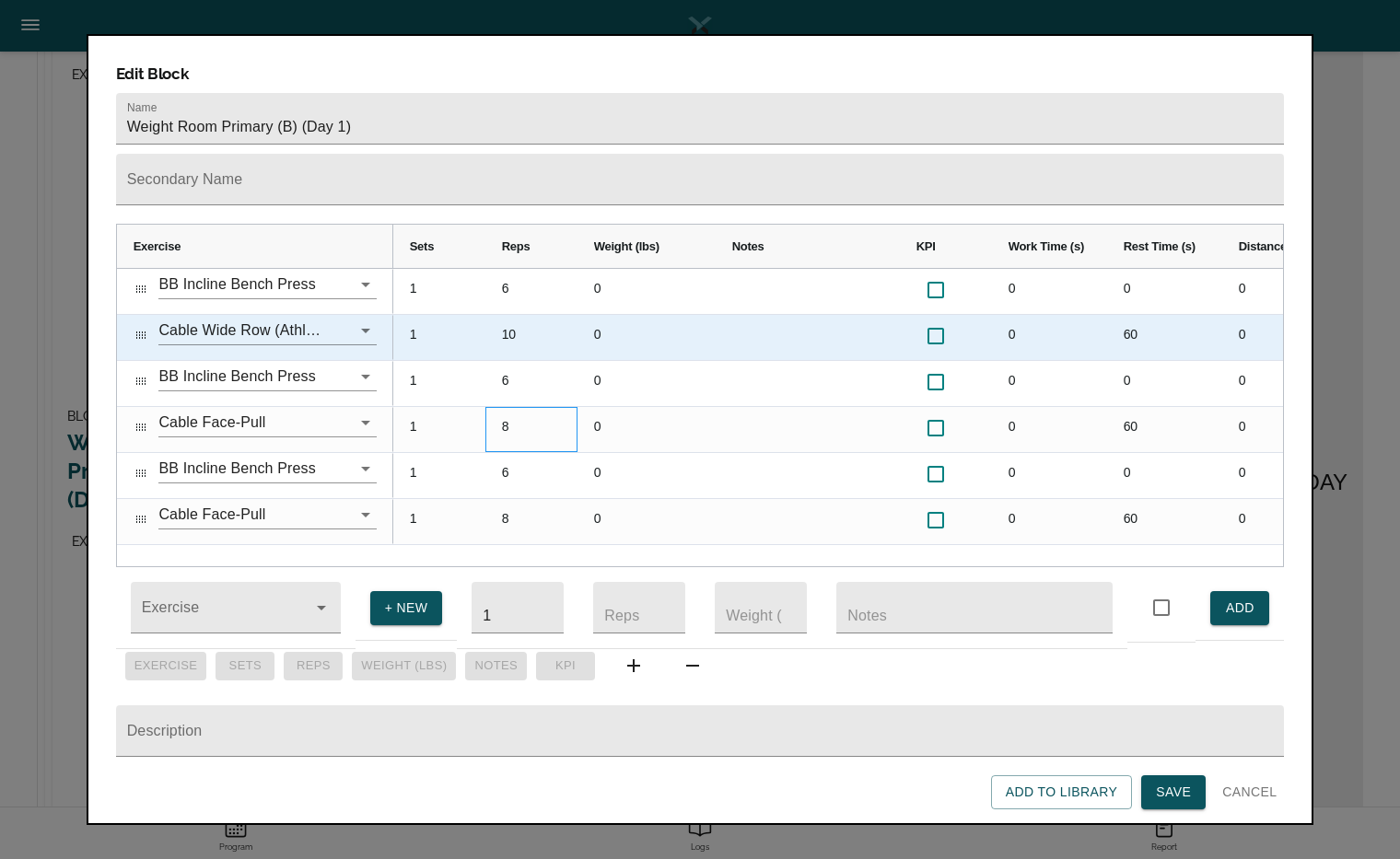 scroll, scrollTop: 0, scrollLeft: 76, axis: horizontal 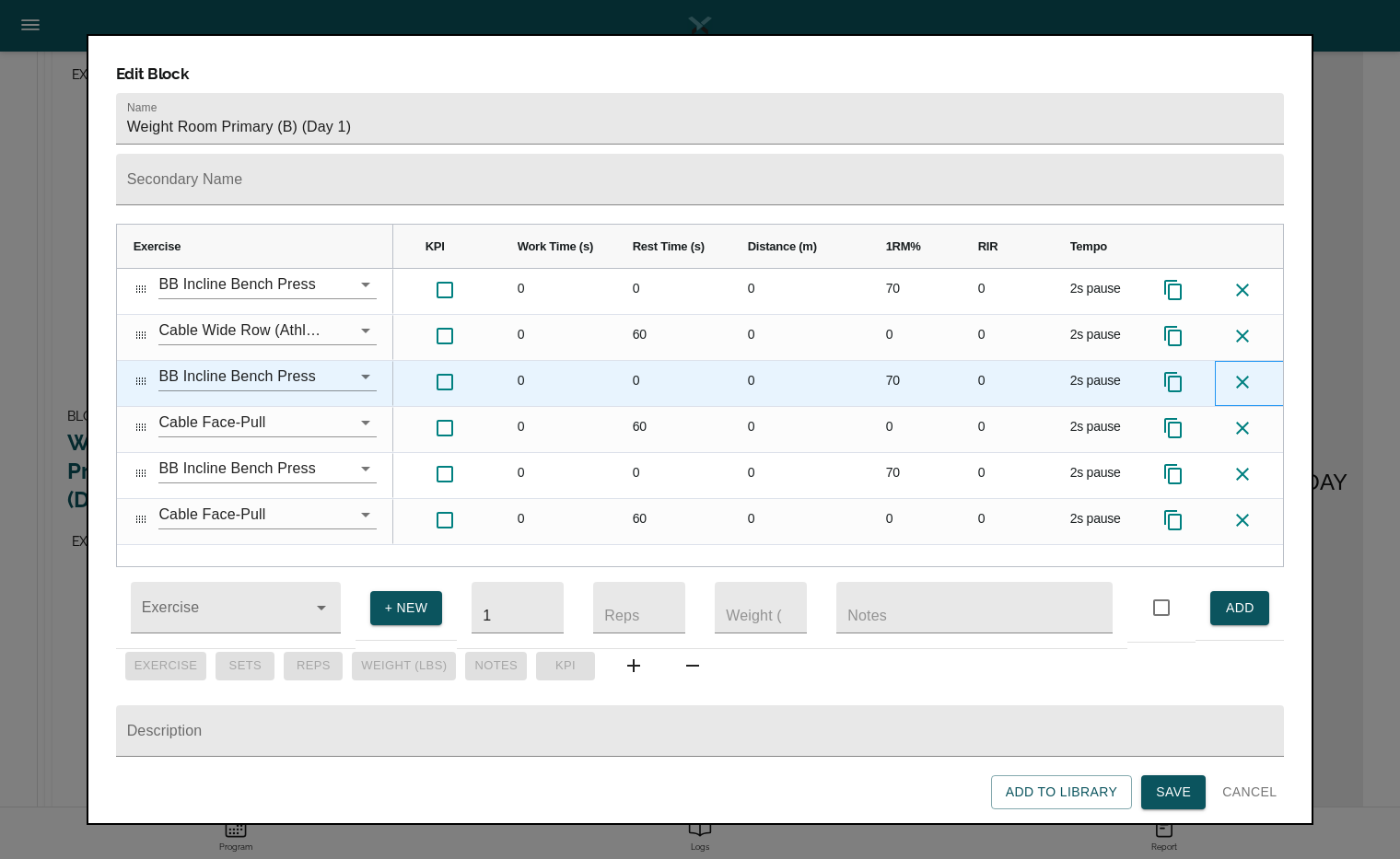 click 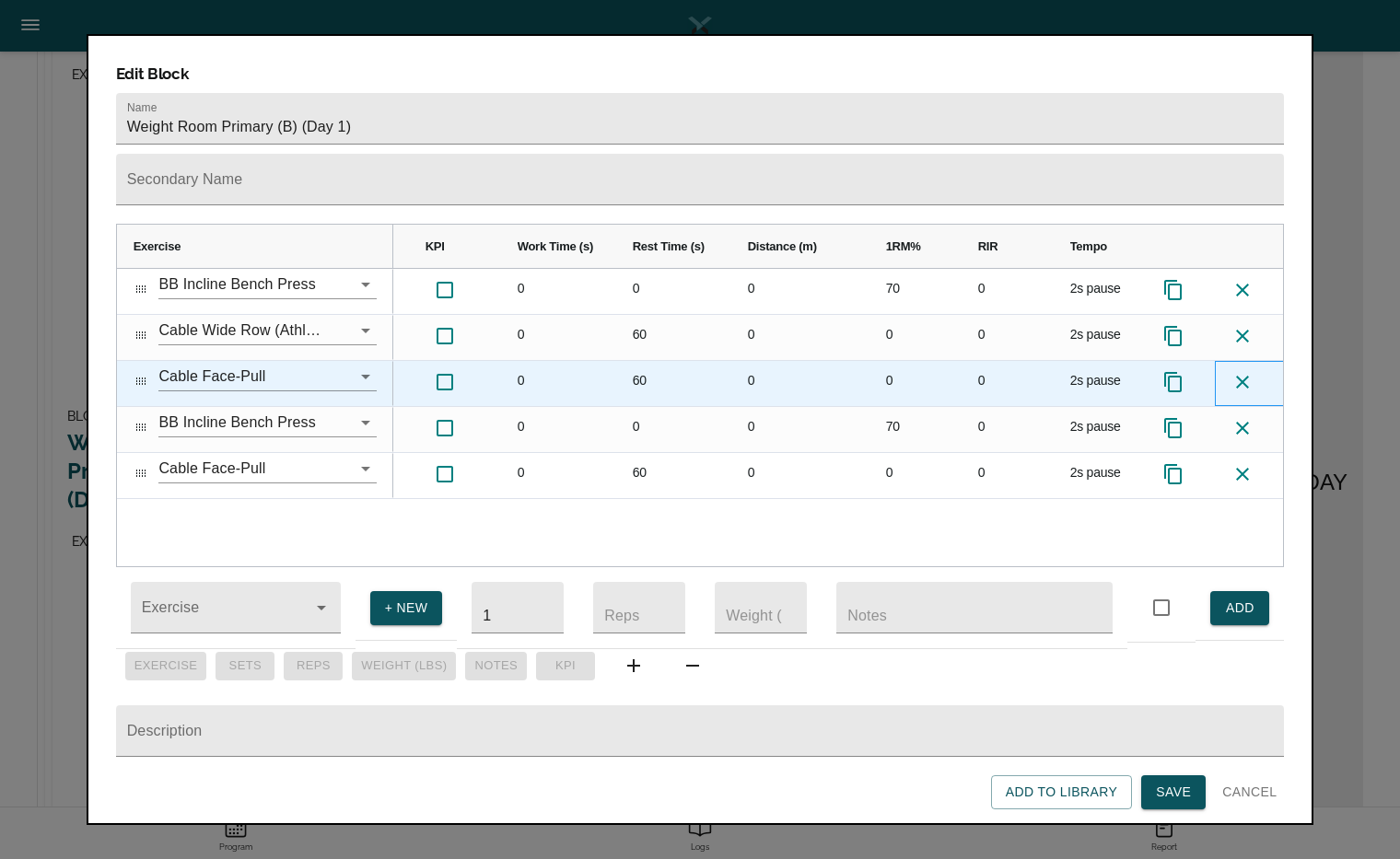 click 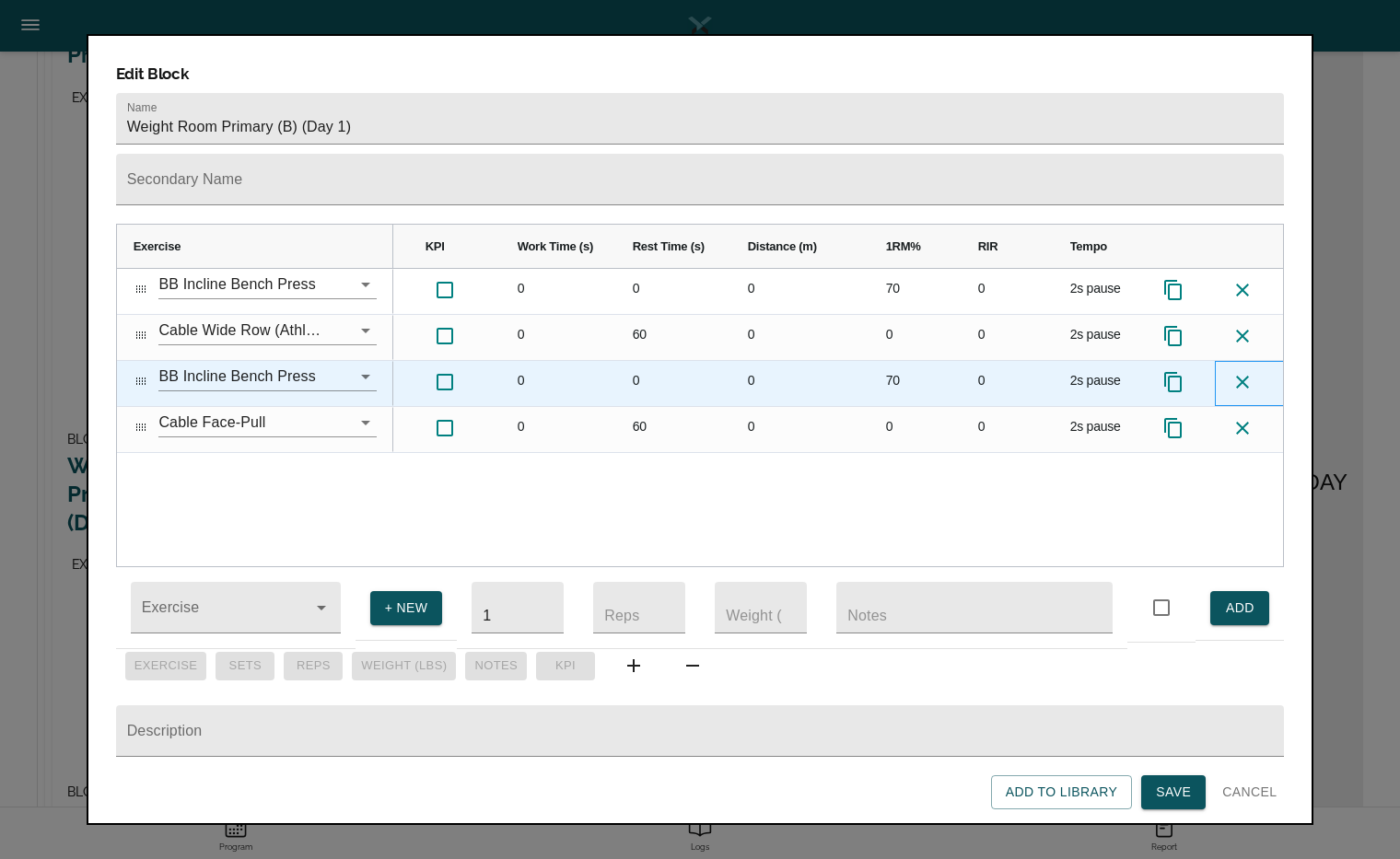 click 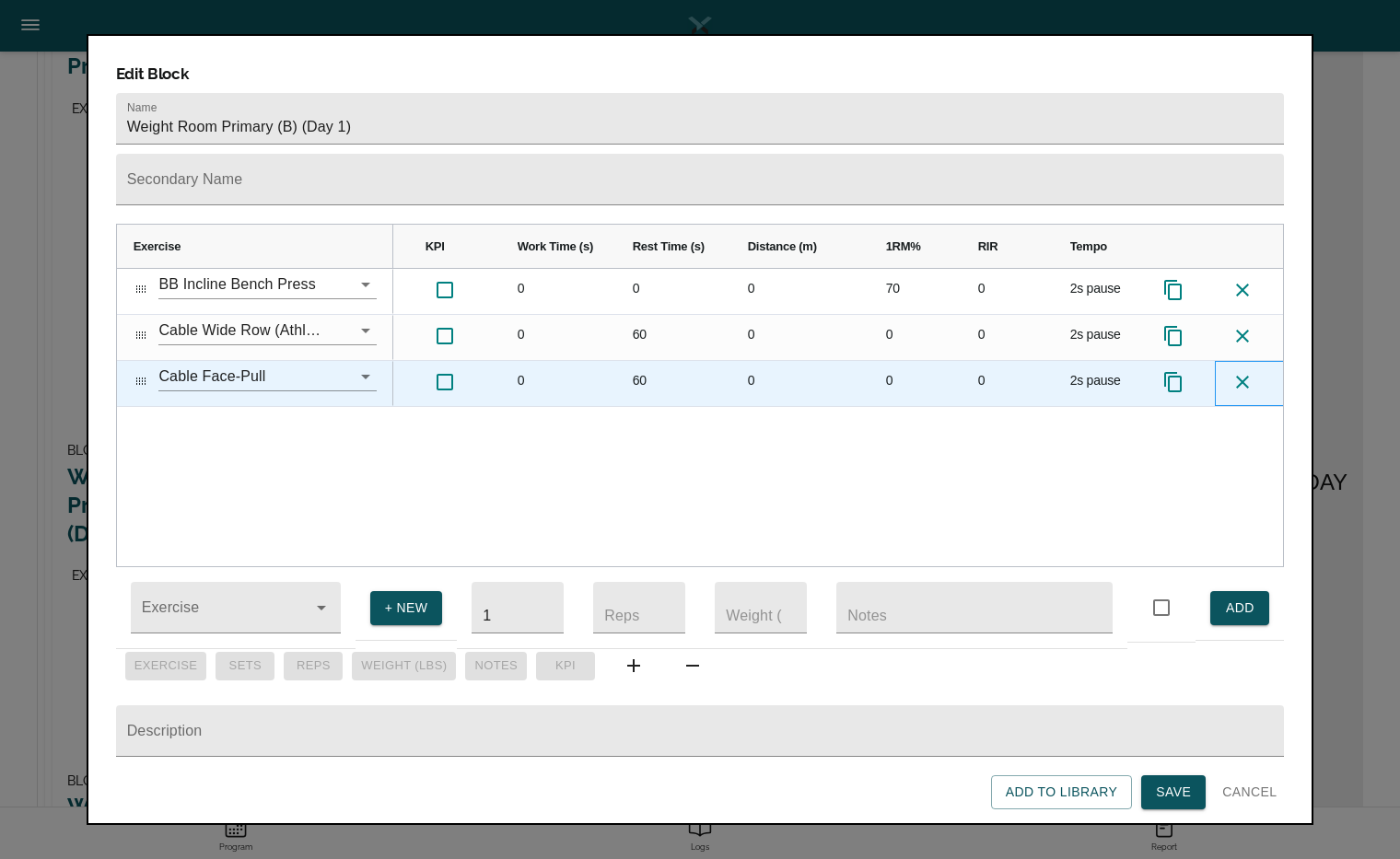 click 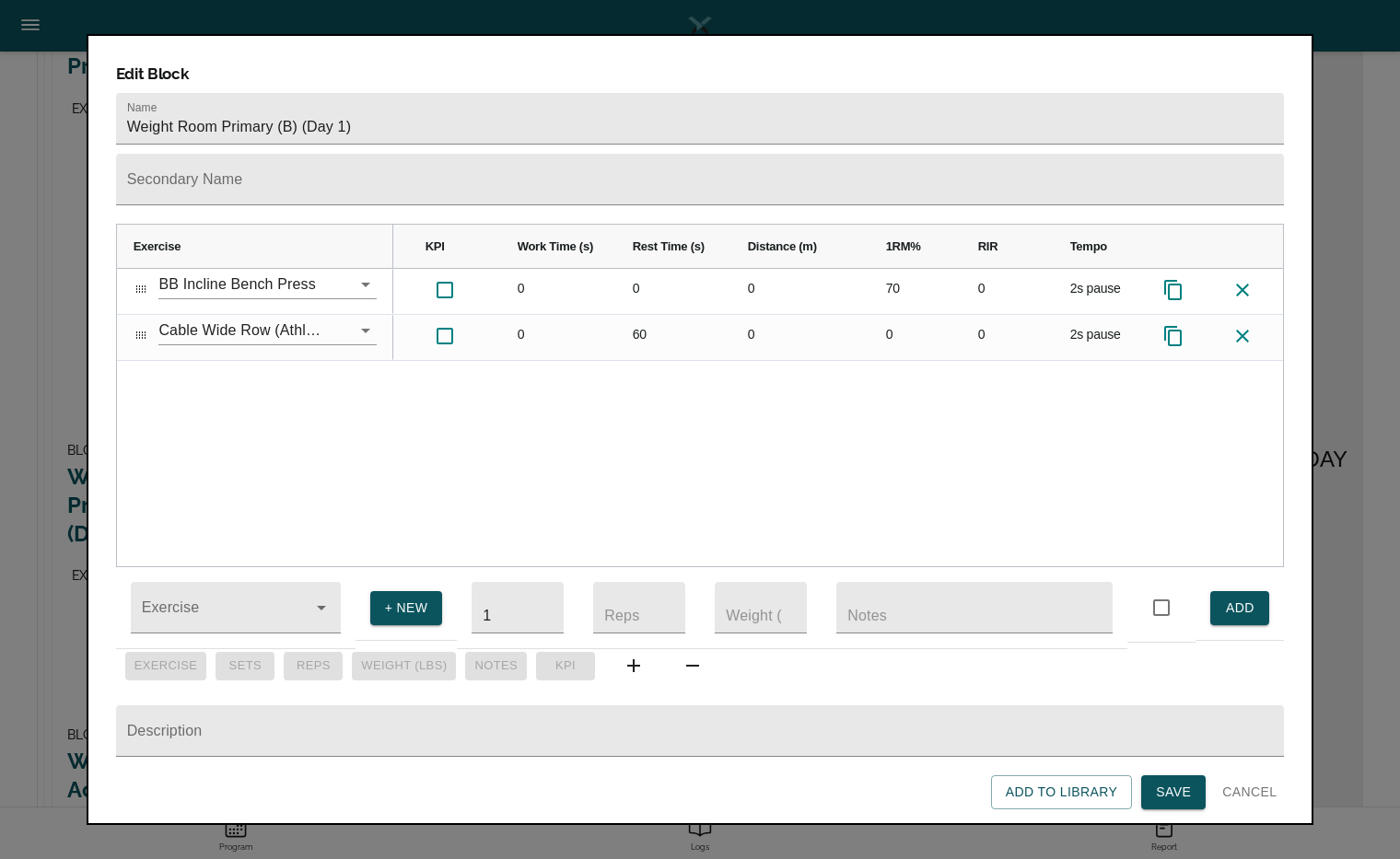 scroll, scrollTop: 779, scrollLeft: 0, axis: vertical 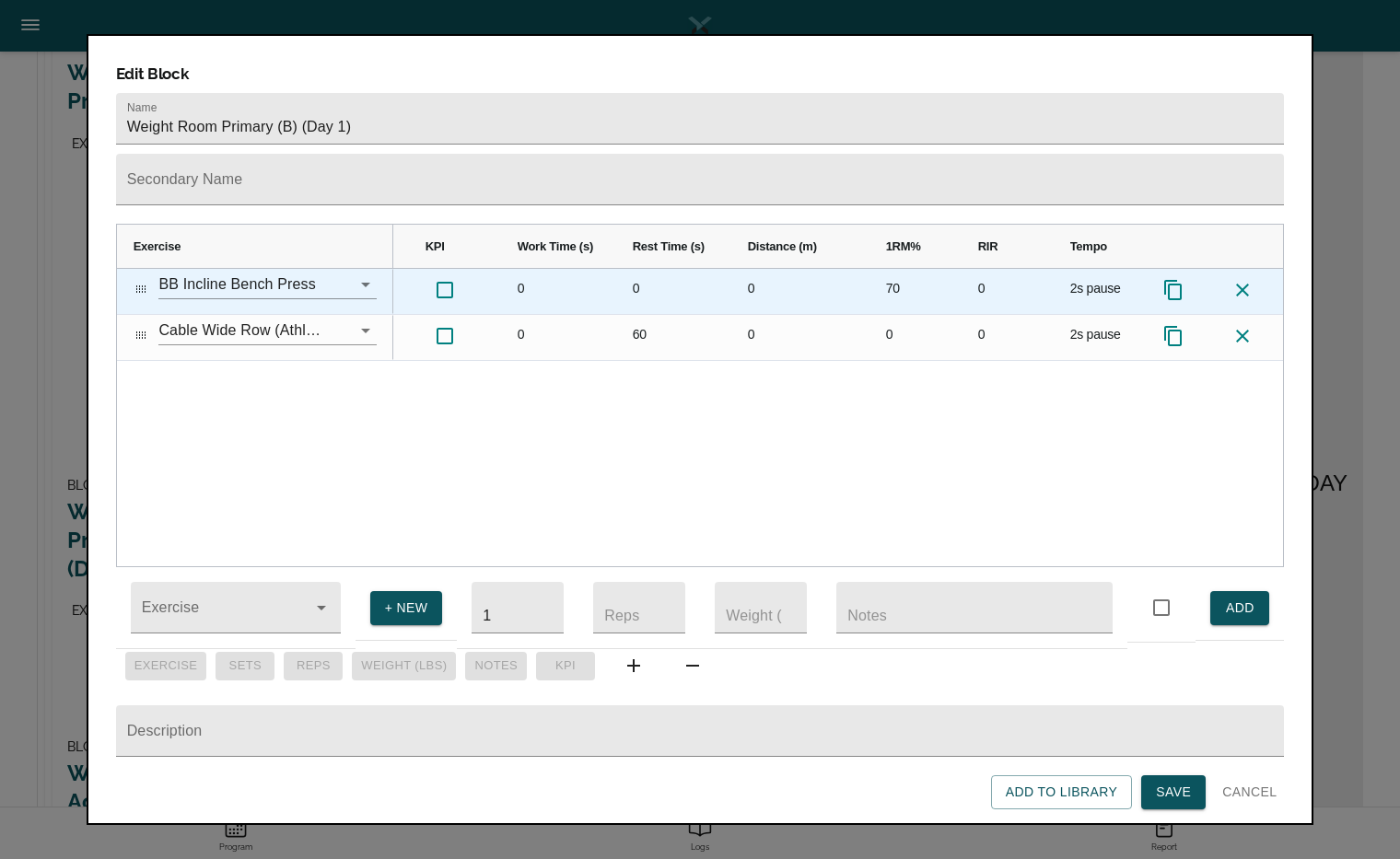 click 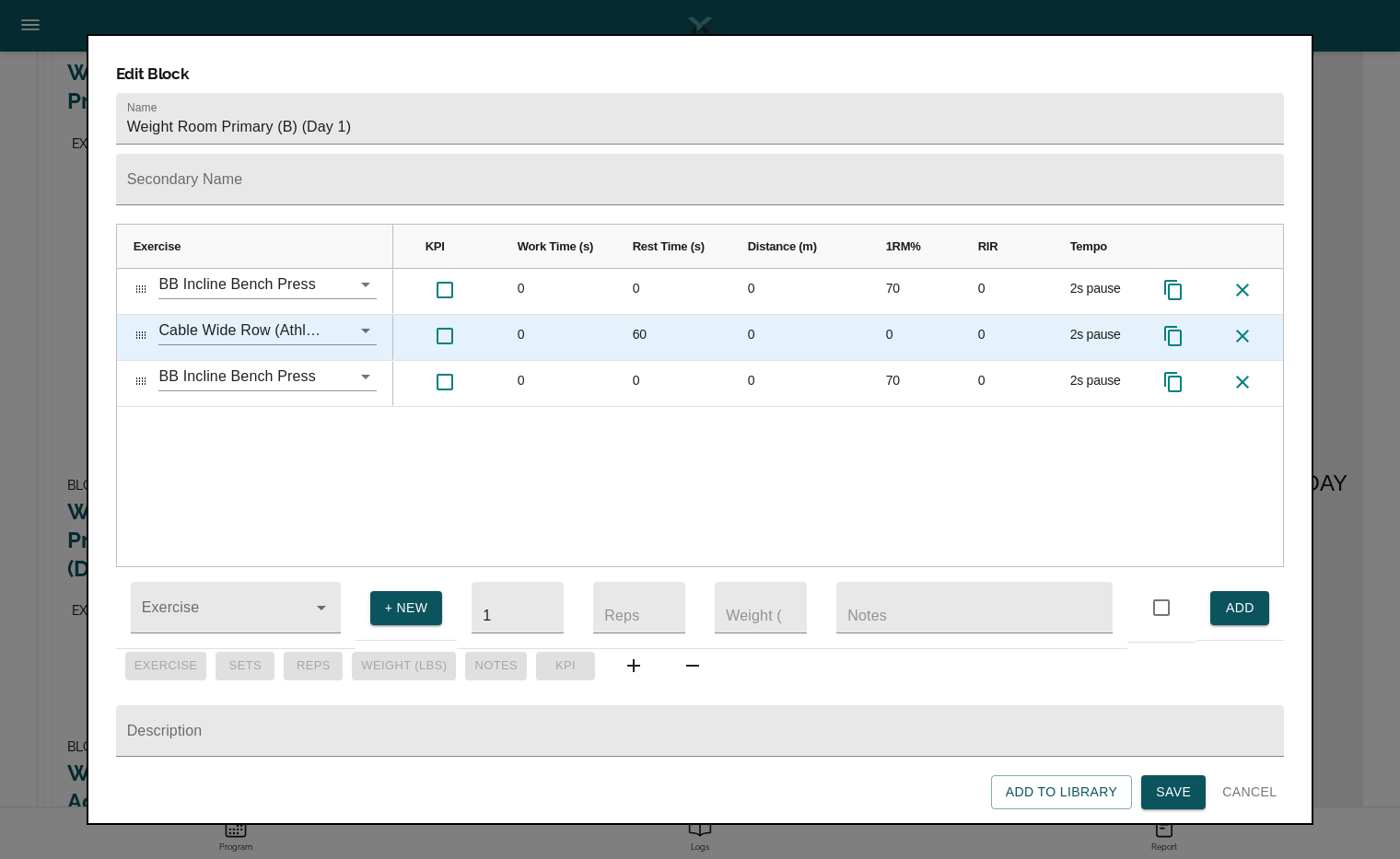 click 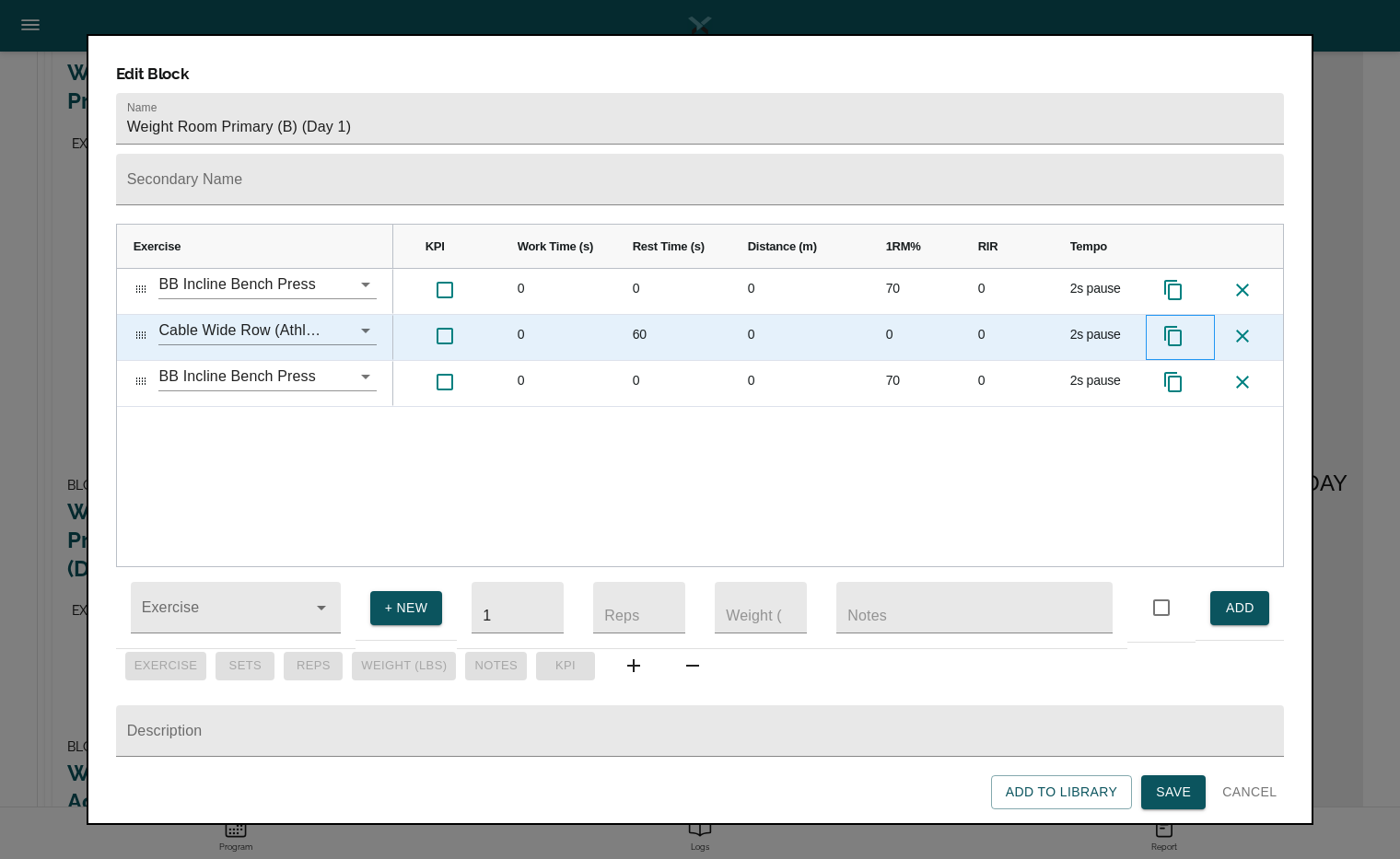 click 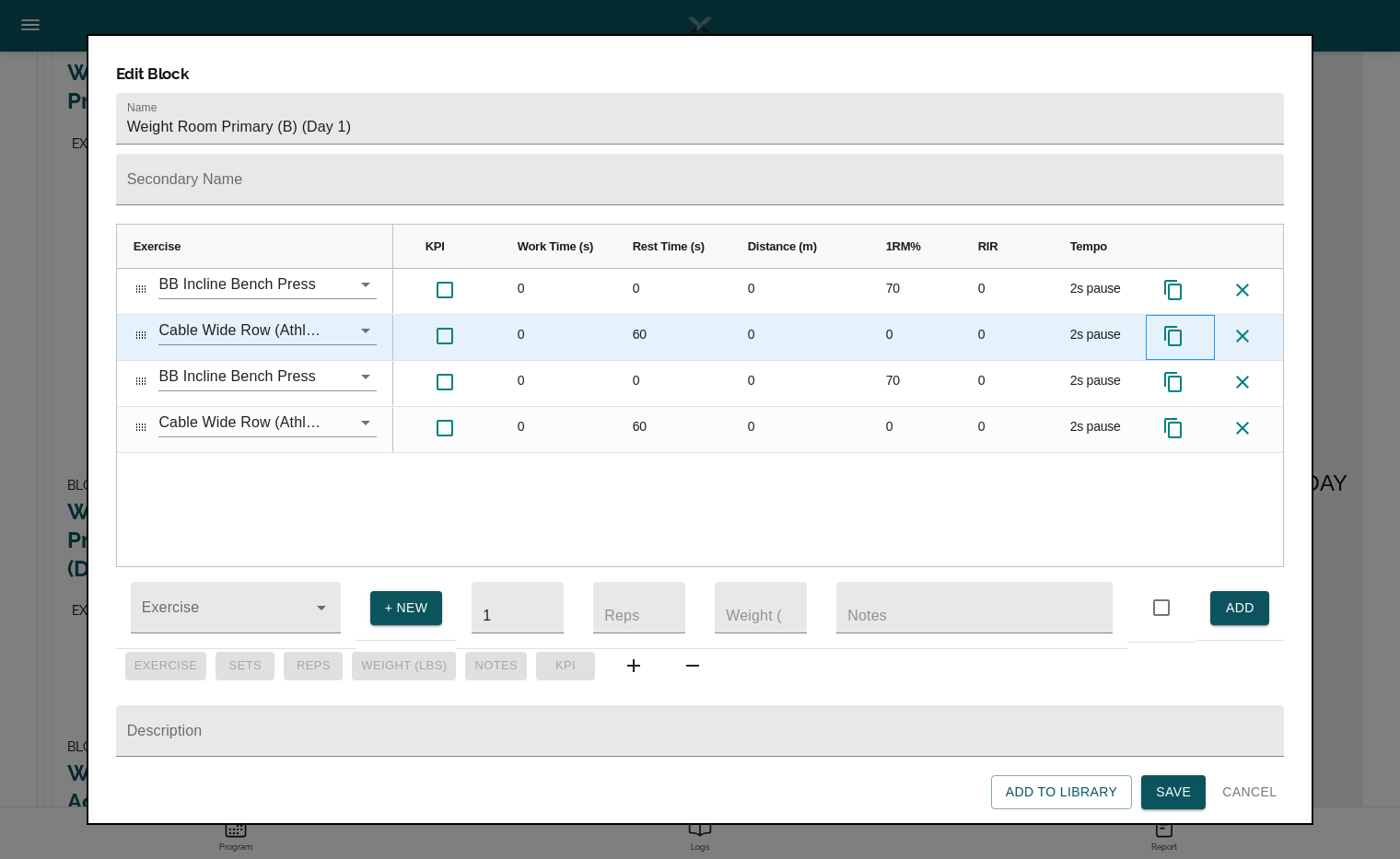 click 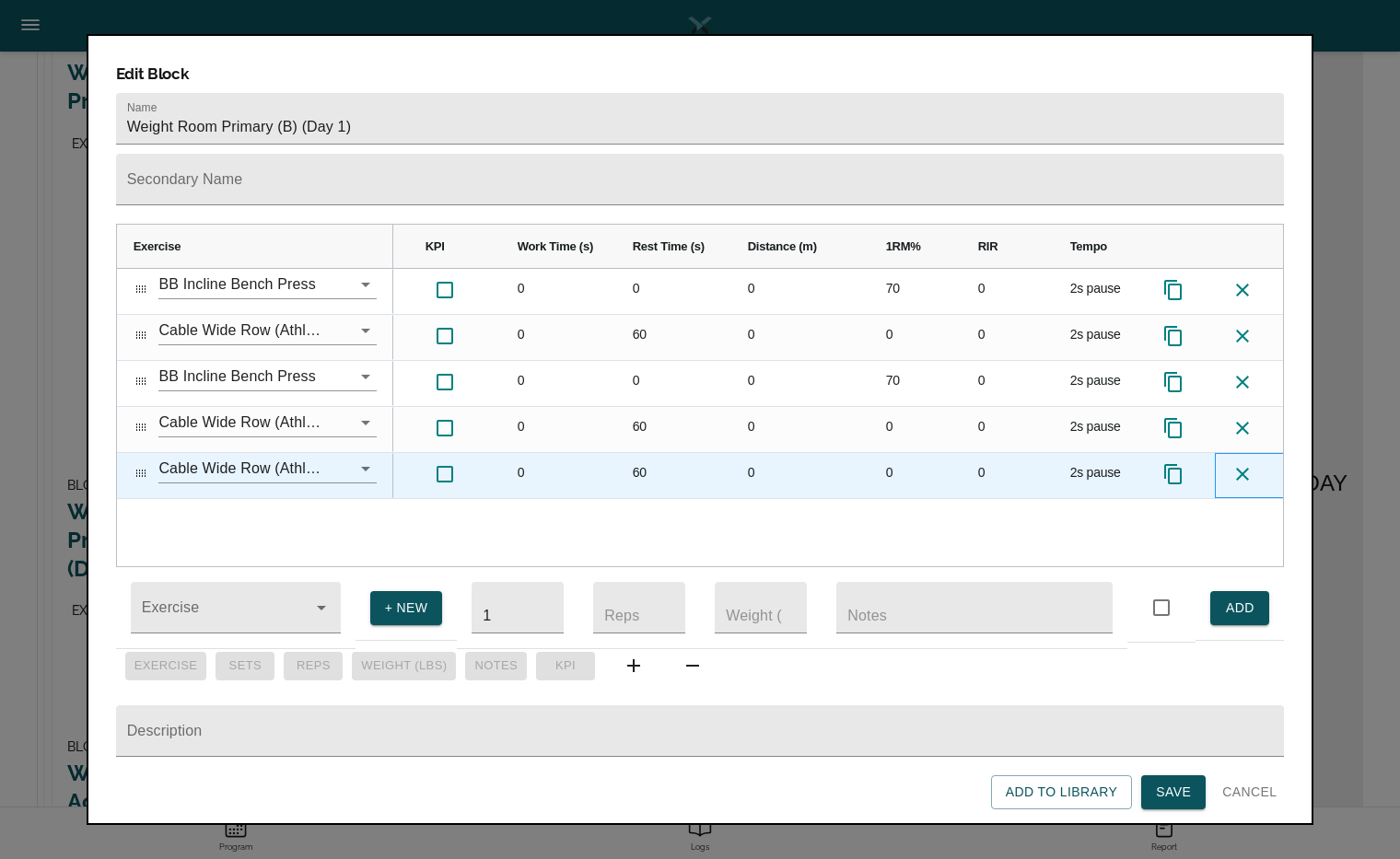 click 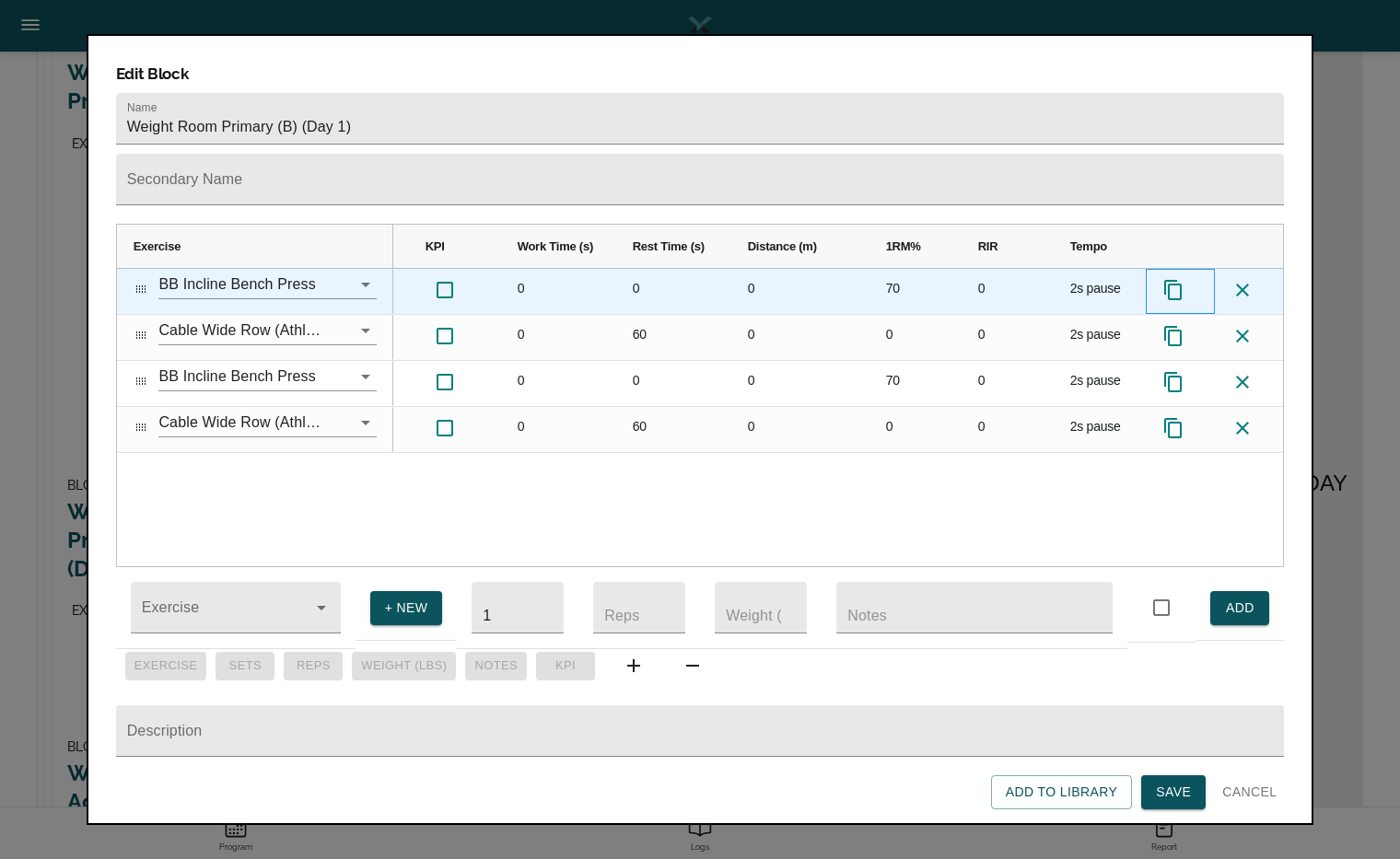 click 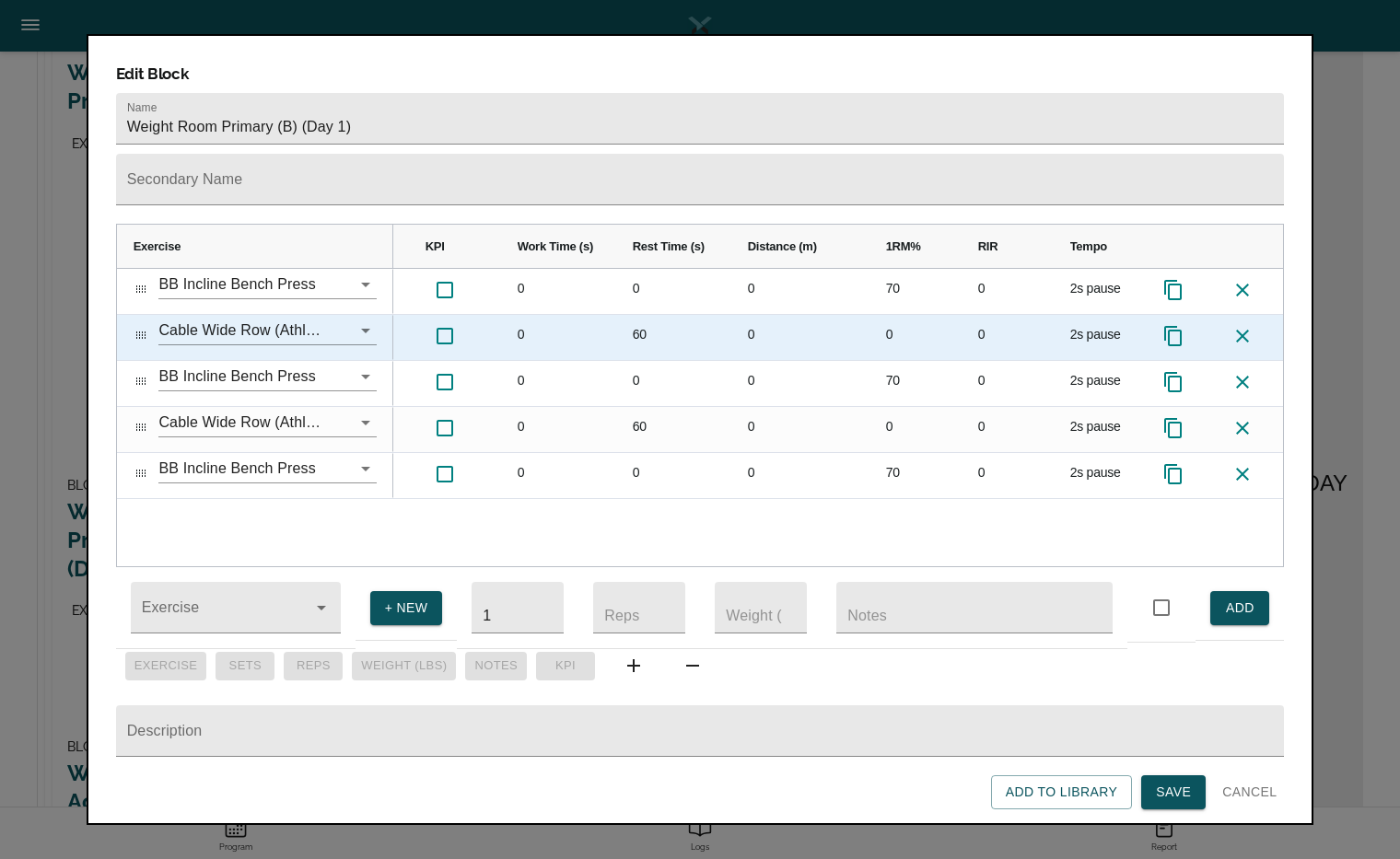 click 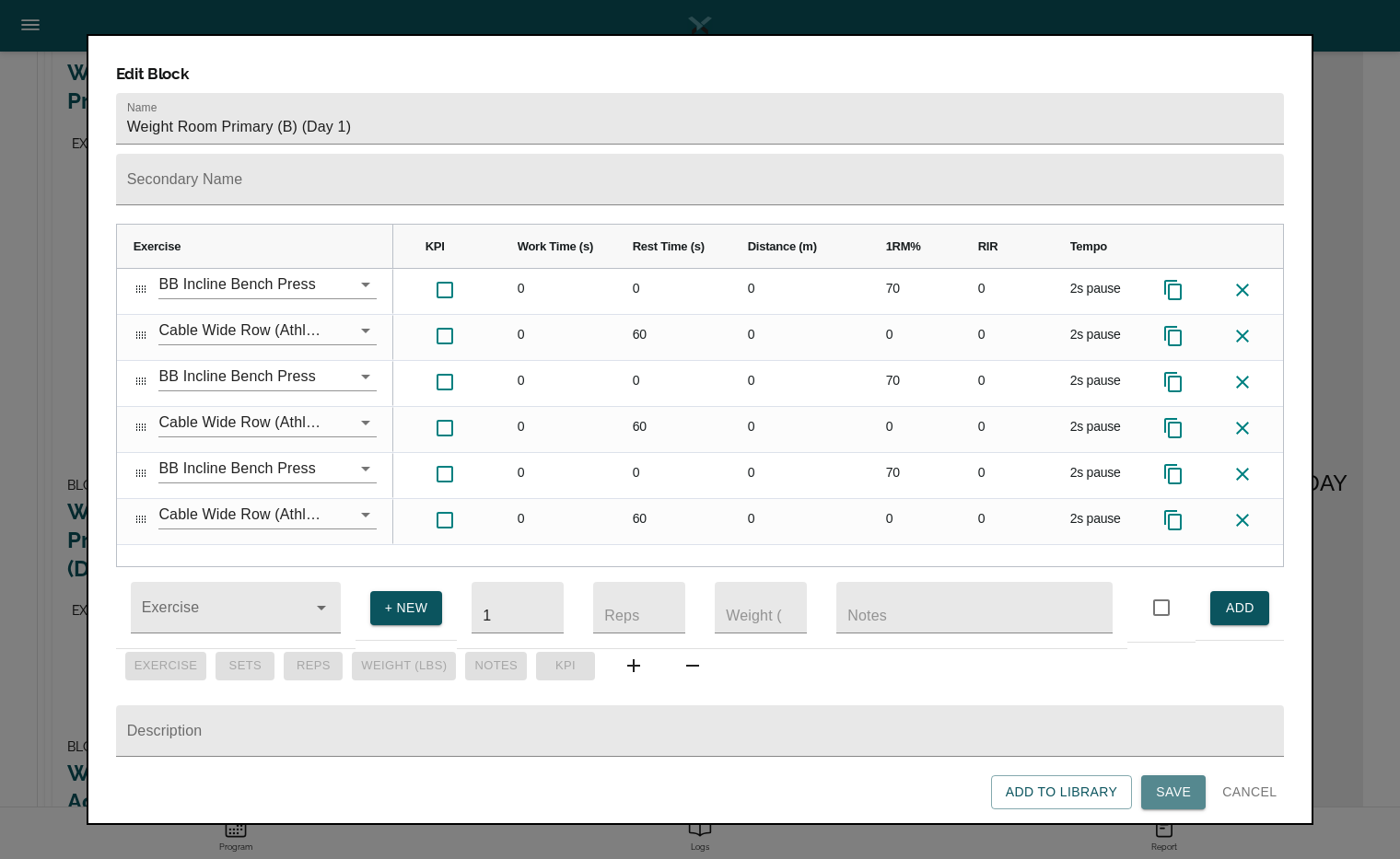 click on "Save" at bounding box center (1173, 792) 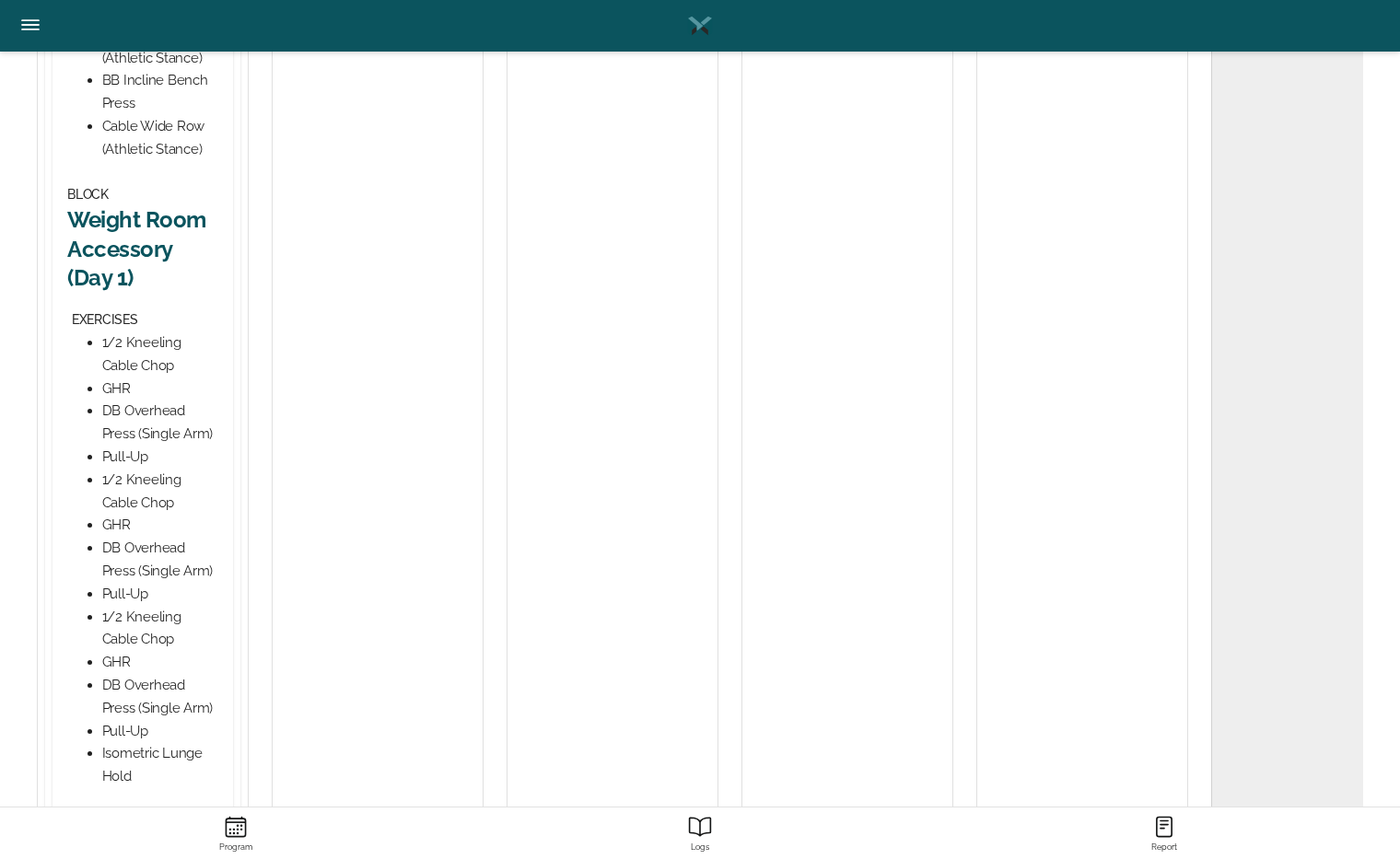 click on "Weight Room Accessory (Day 1)" at bounding box center (143, 249) 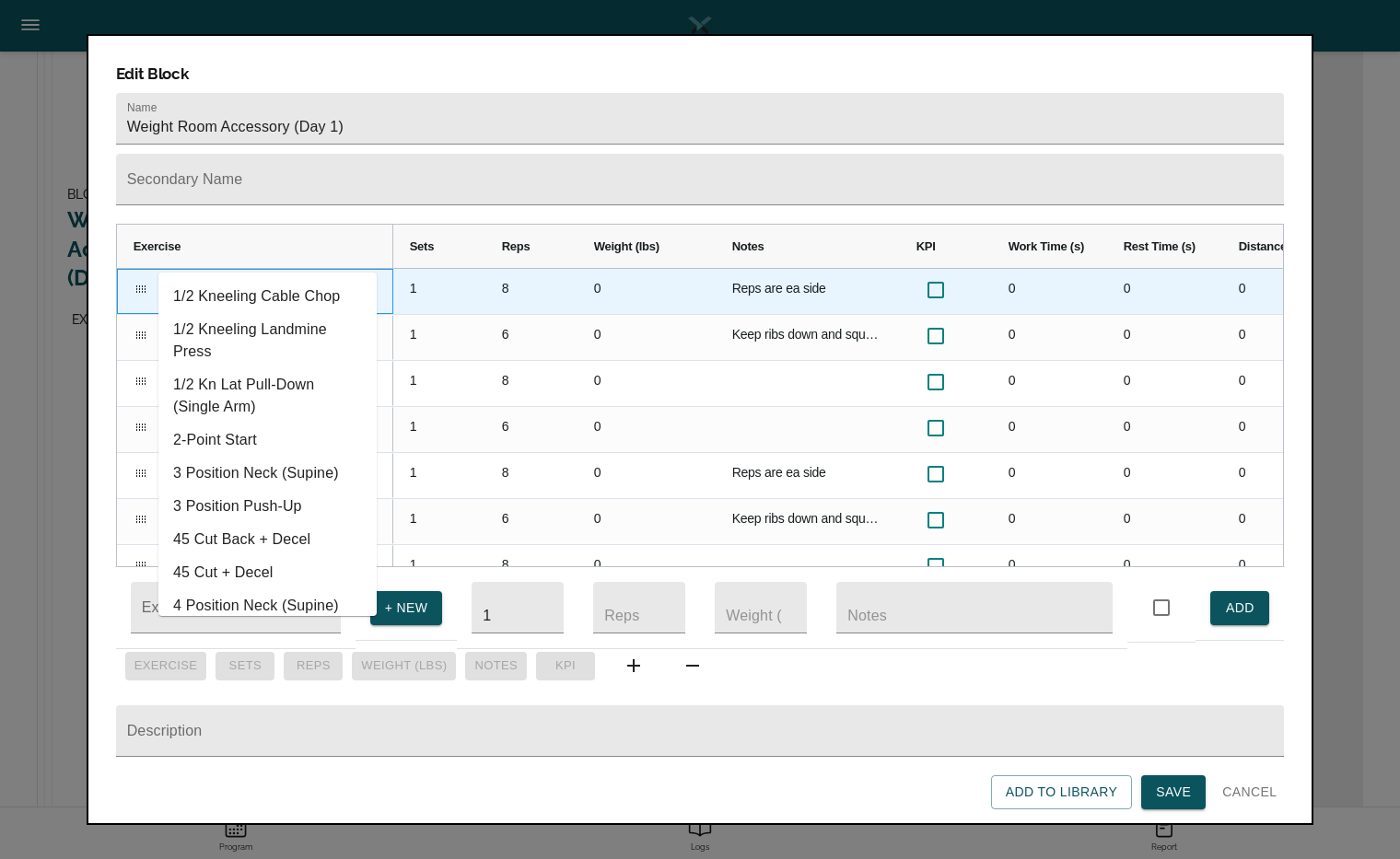 click on "1/2 Kneeling Cable Chop" at bounding box center (241, 284) 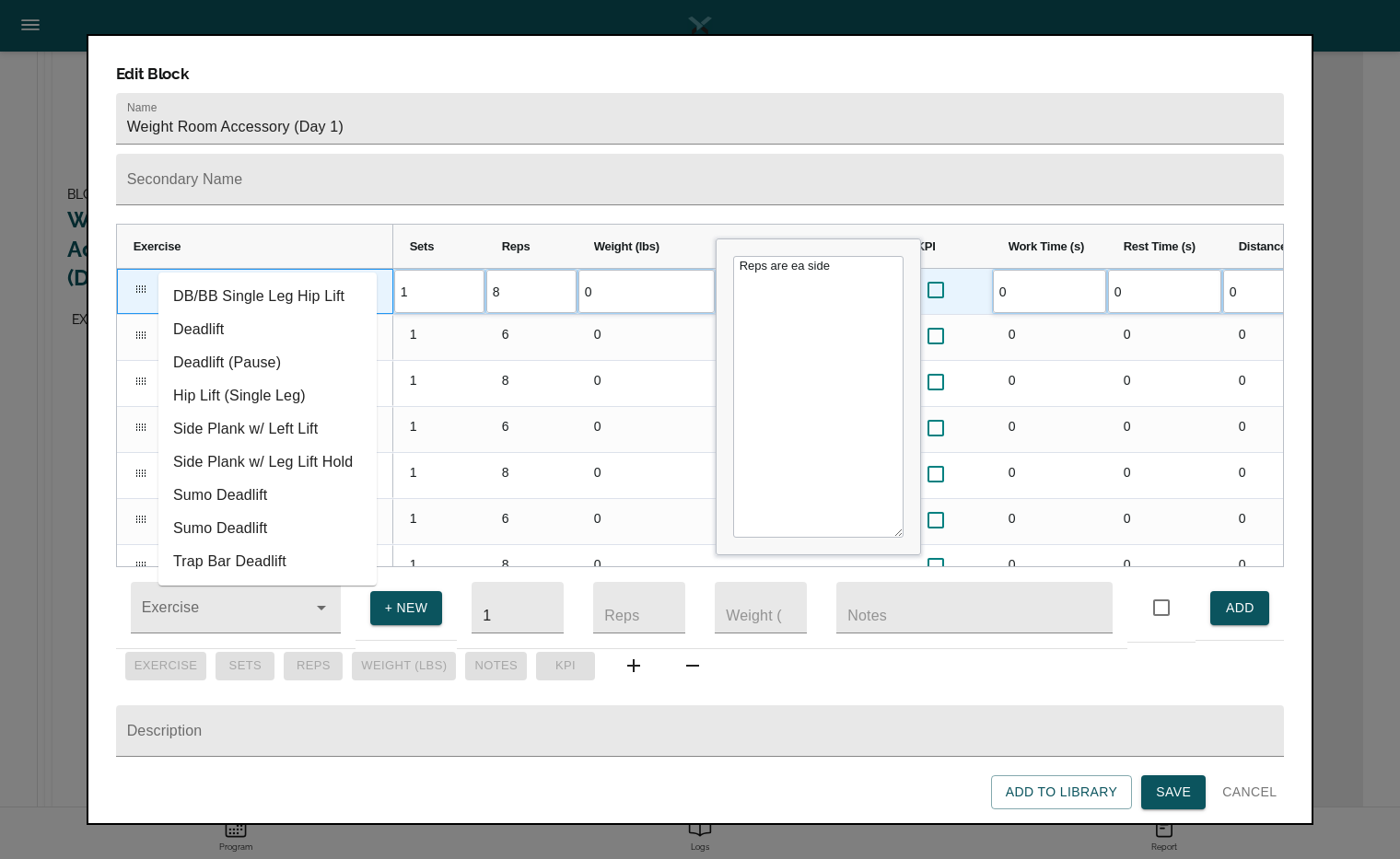 type on "l" 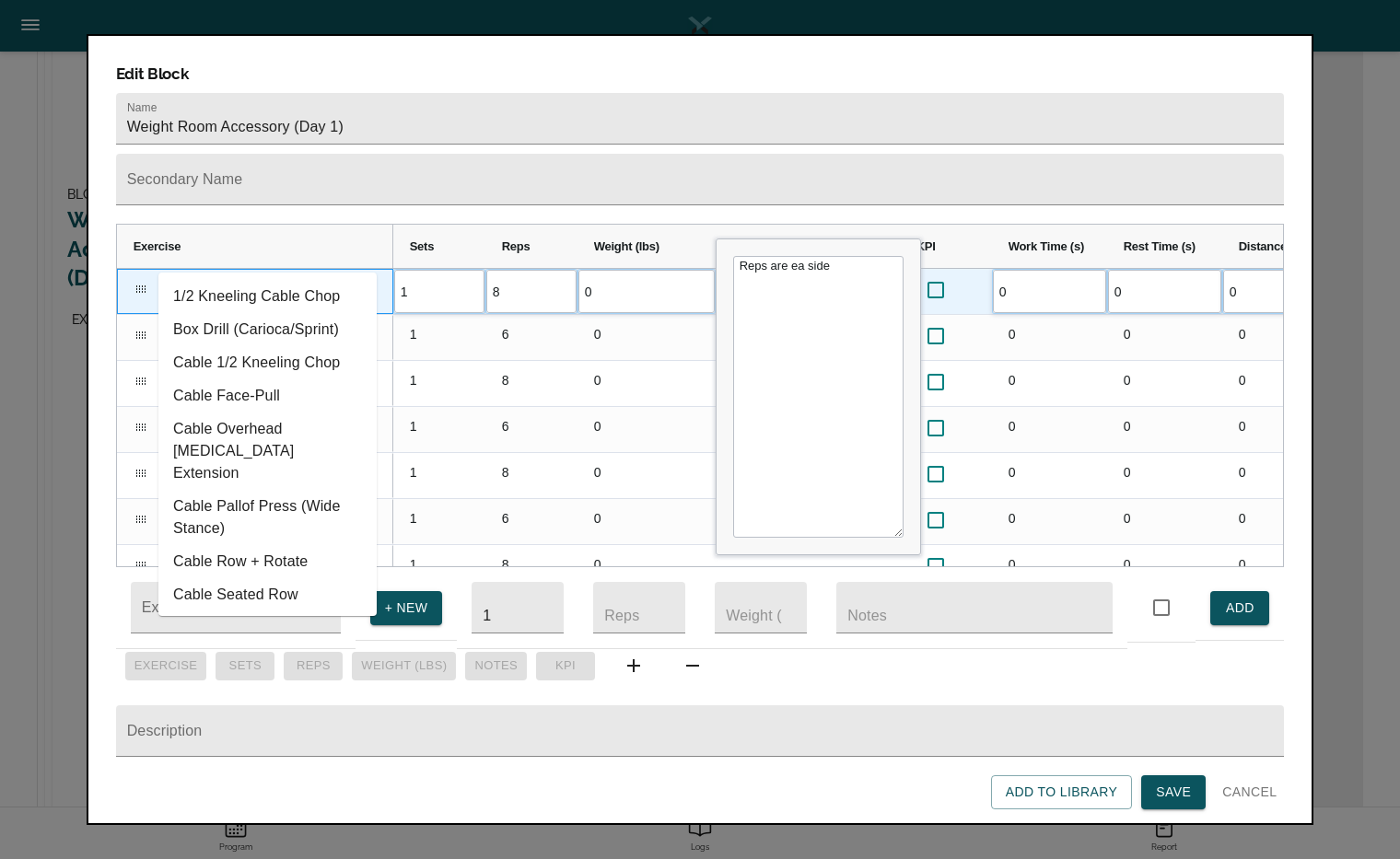 type on "c" 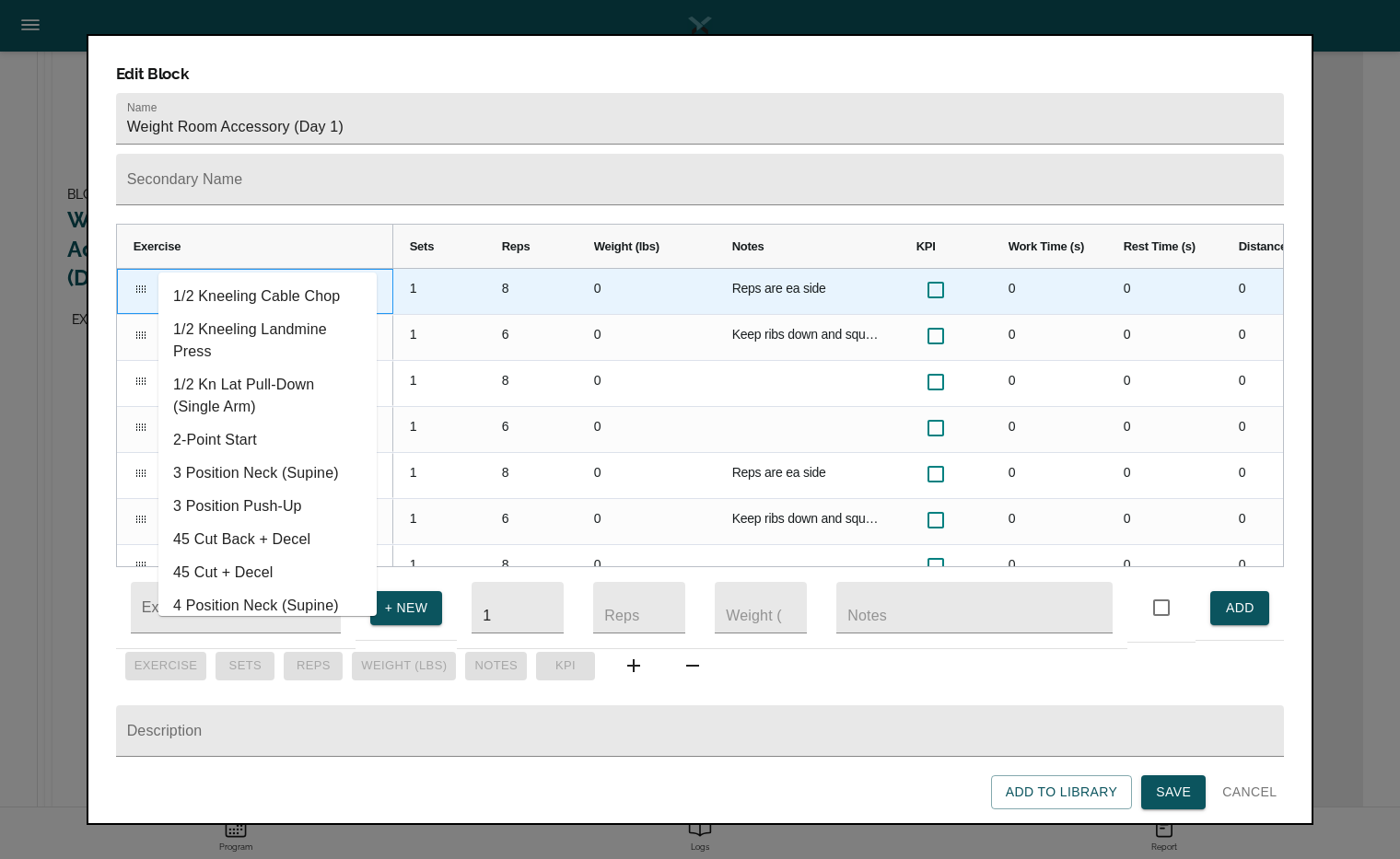 click at bounding box center (241, 284) 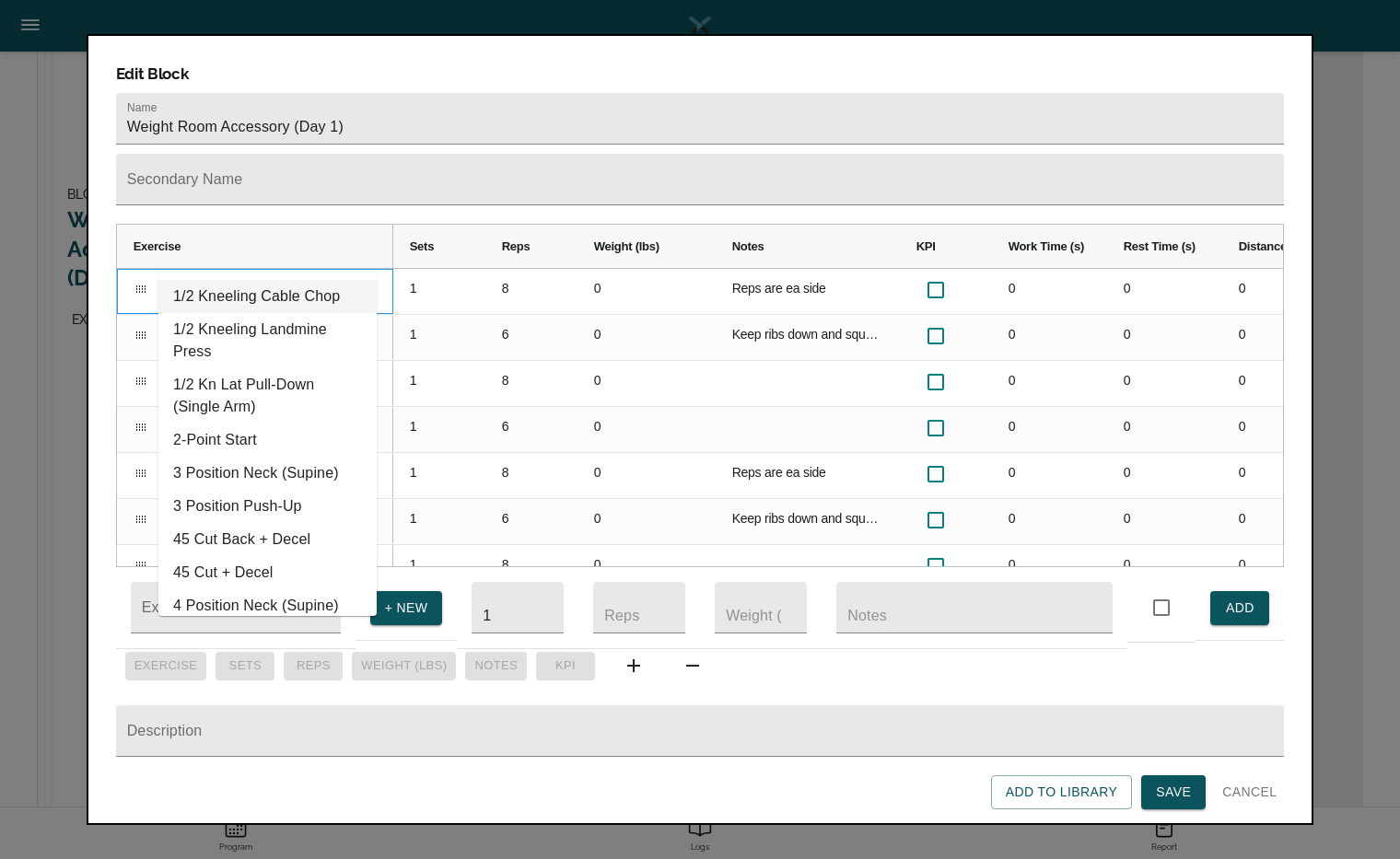 click on "1/2 Kneeling Cable Chop" at bounding box center [267, 296] 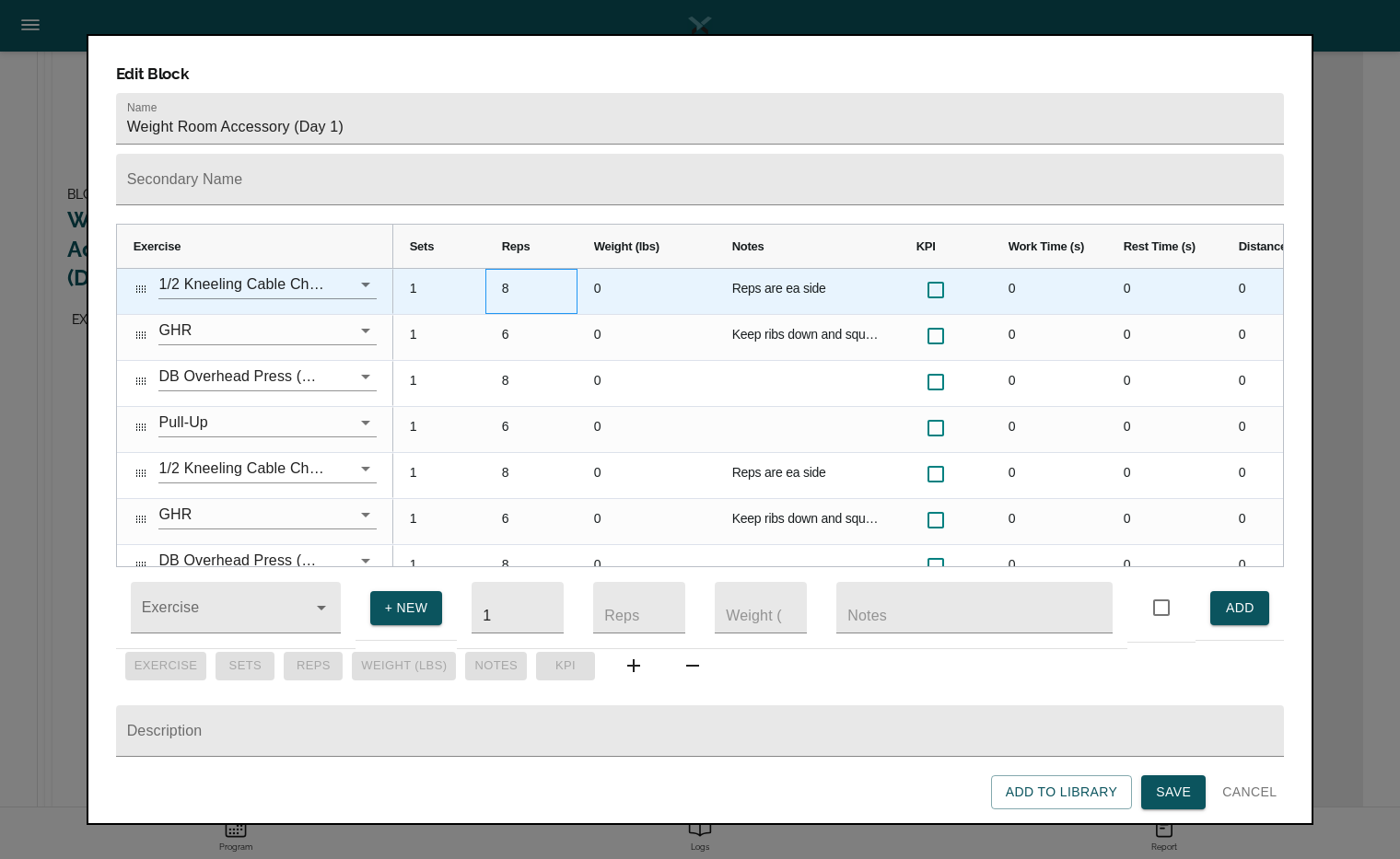 click on "8" at bounding box center (531, 291) 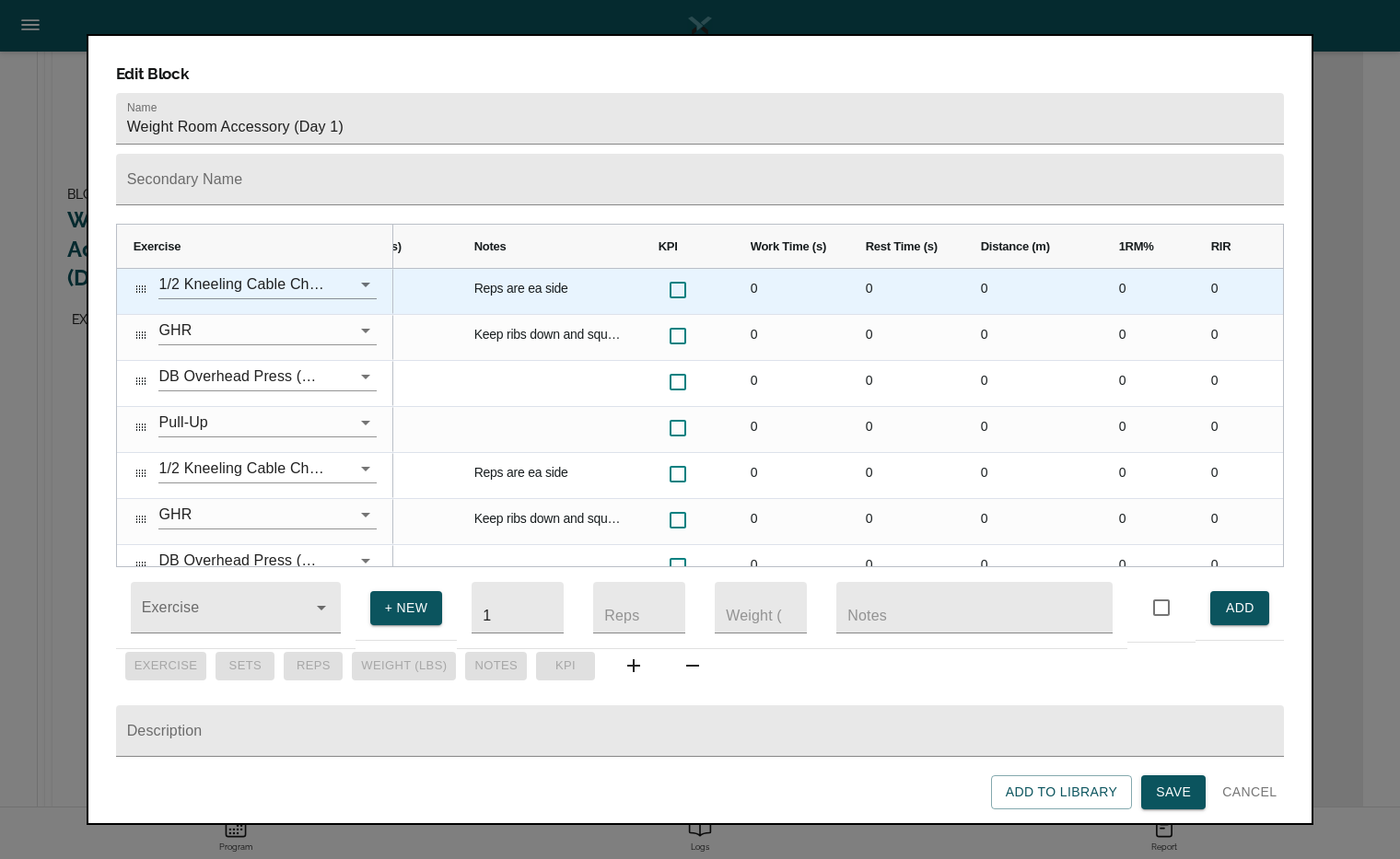 scroll, scrollTop: 0, scrollLeft: 352, axis: horizontal 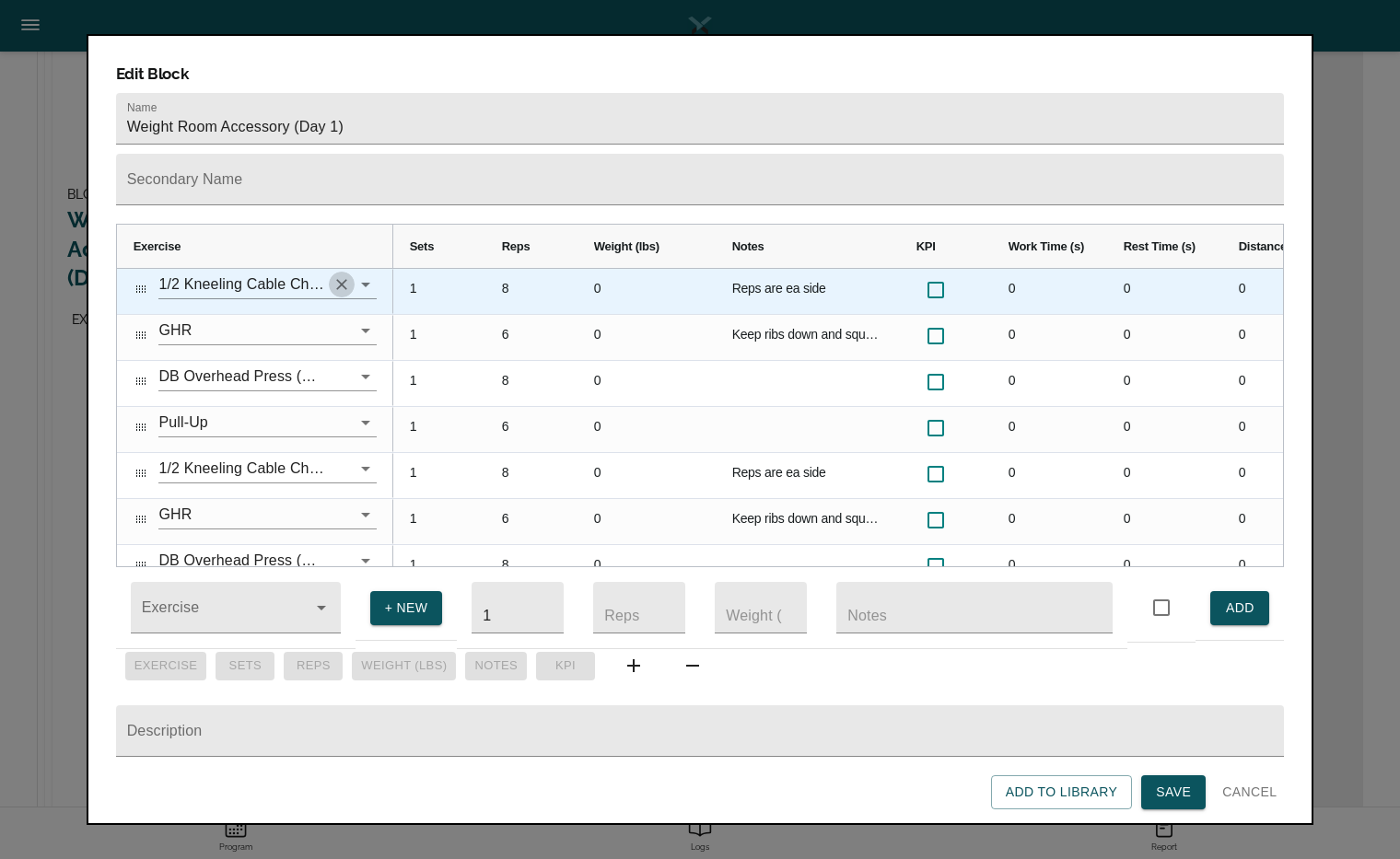 click 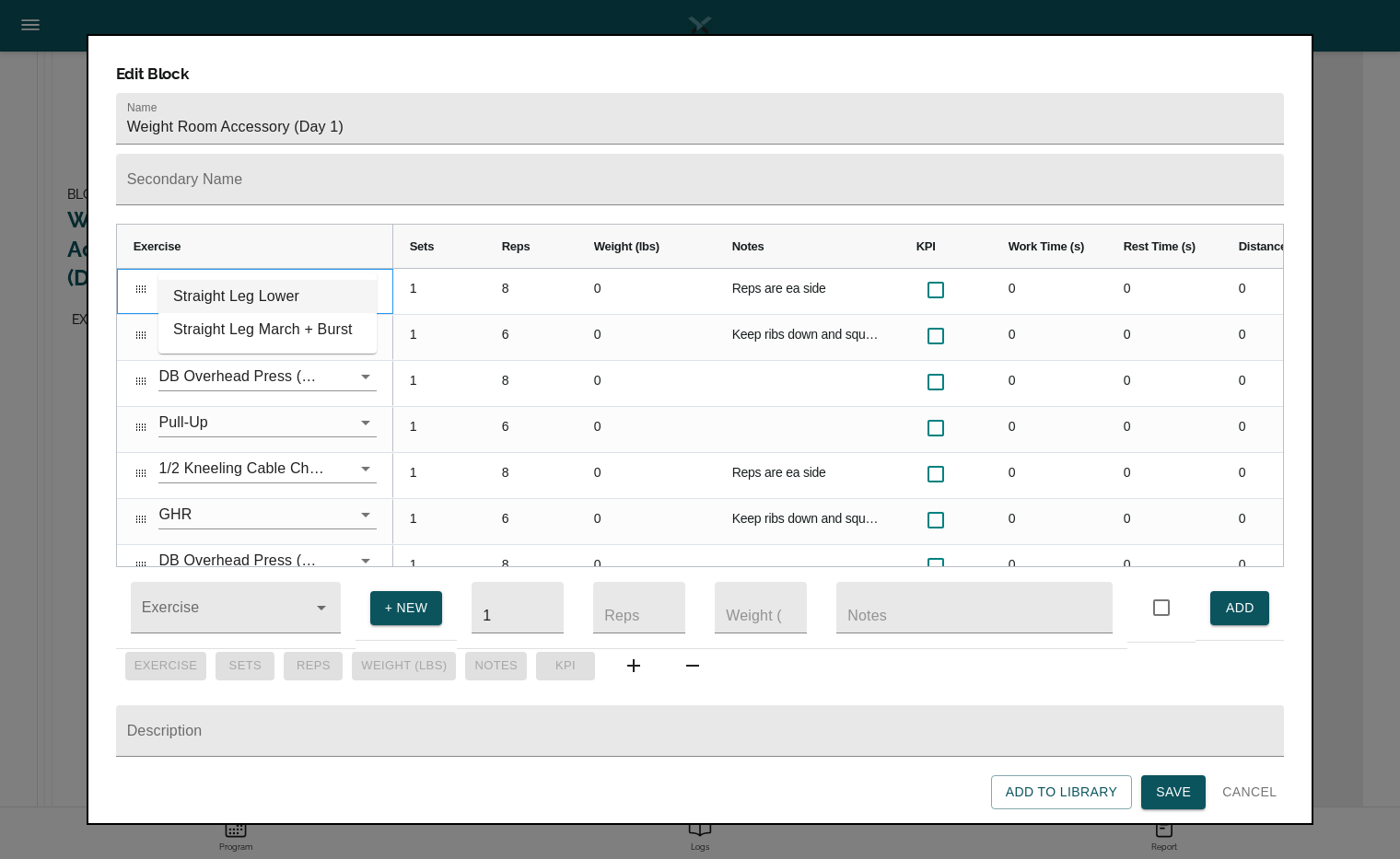 click on "Straight Leg Lower" at bounding box center [267, 296] 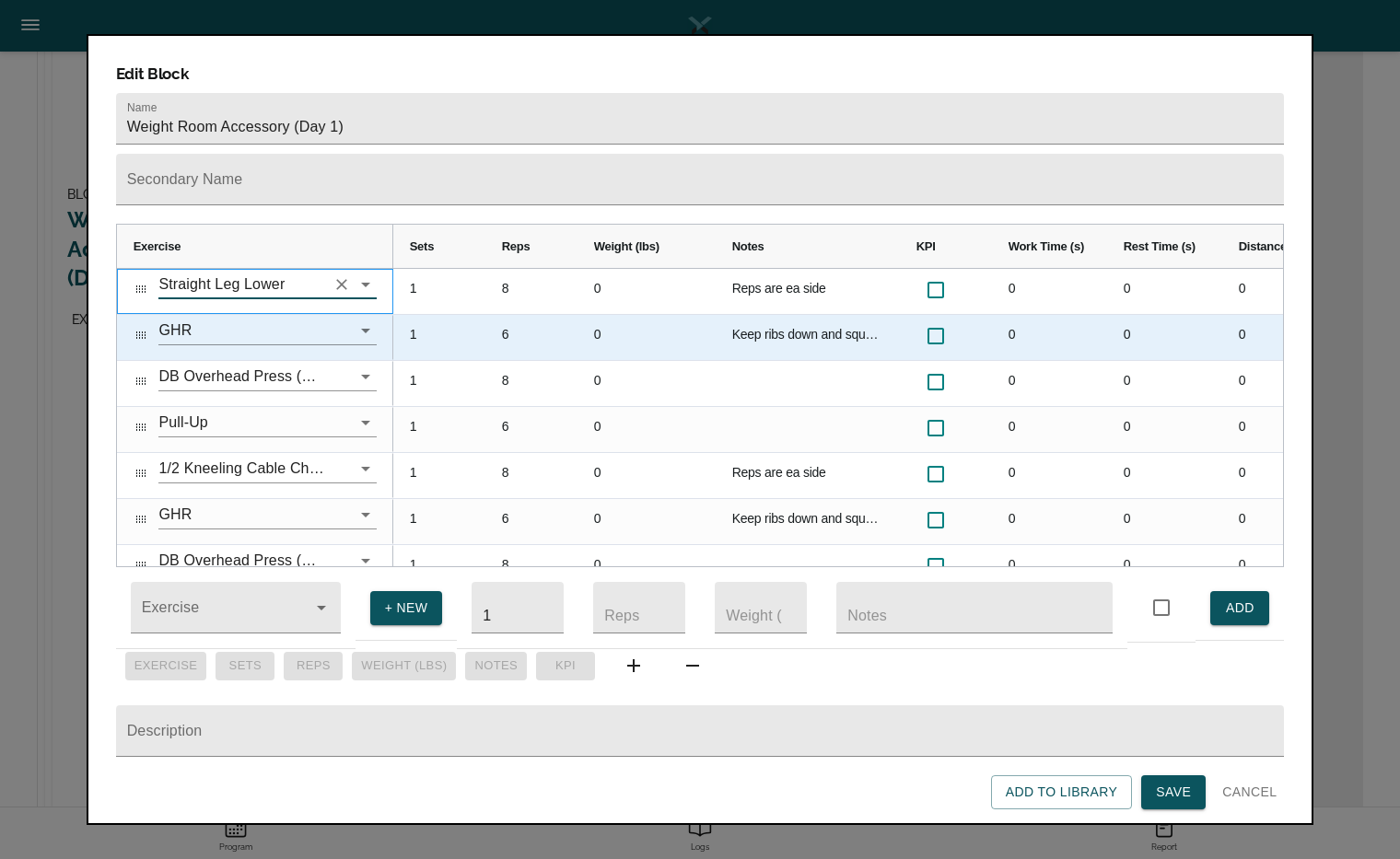type on "Straight Leg Lower" 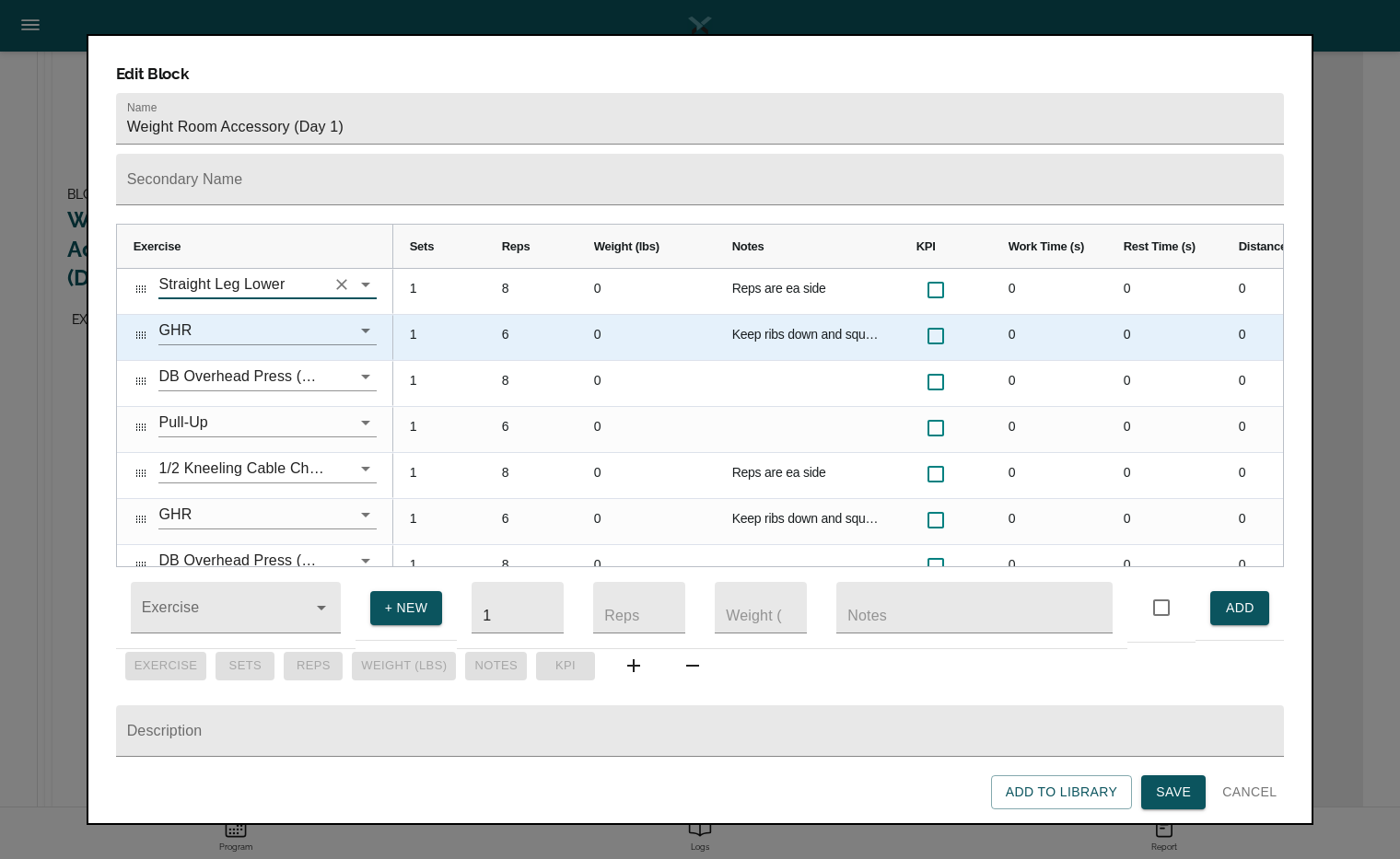 click on "1" at bounding box center (439, 337) 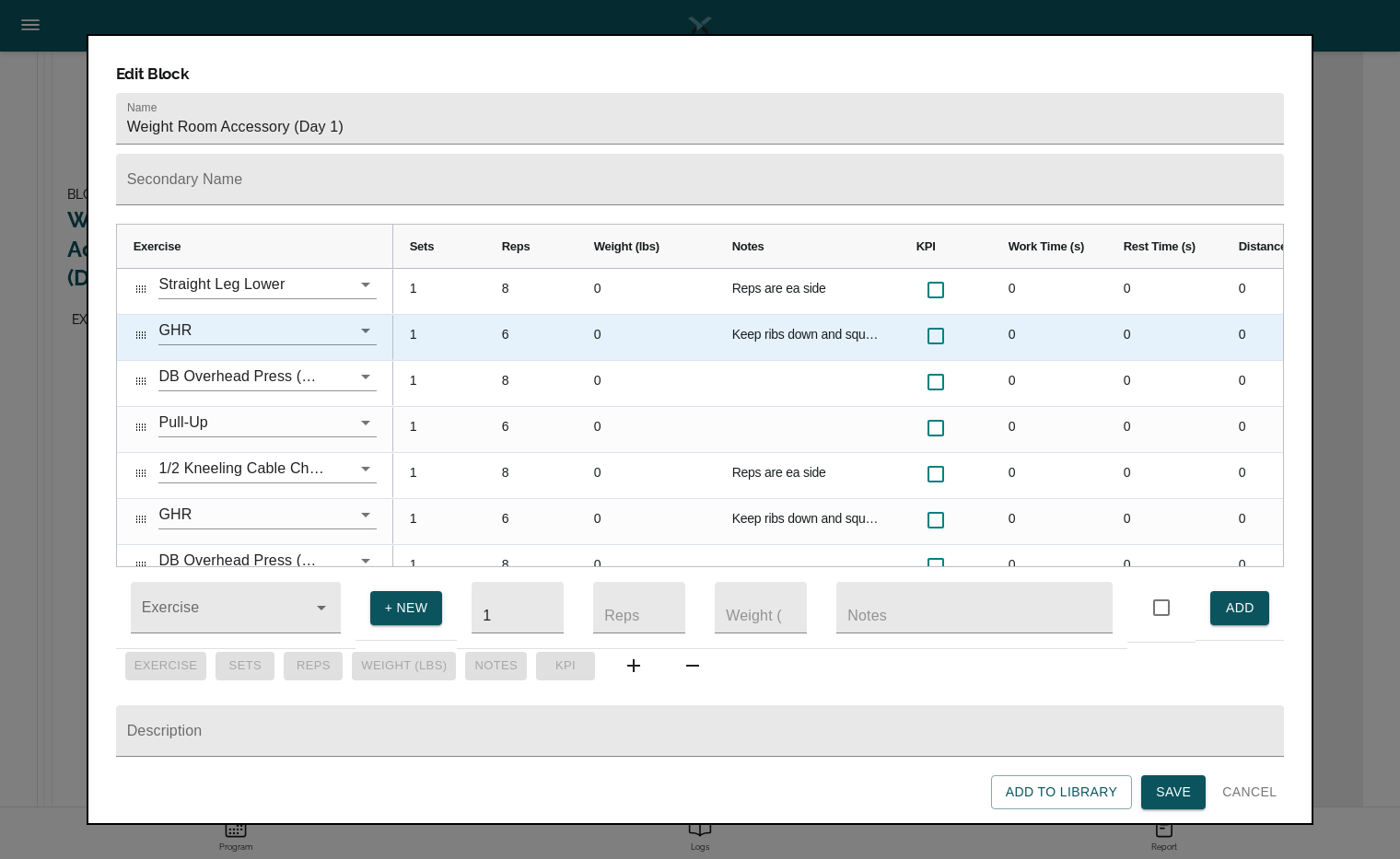 click on "6" at bounding box center [531, 337] 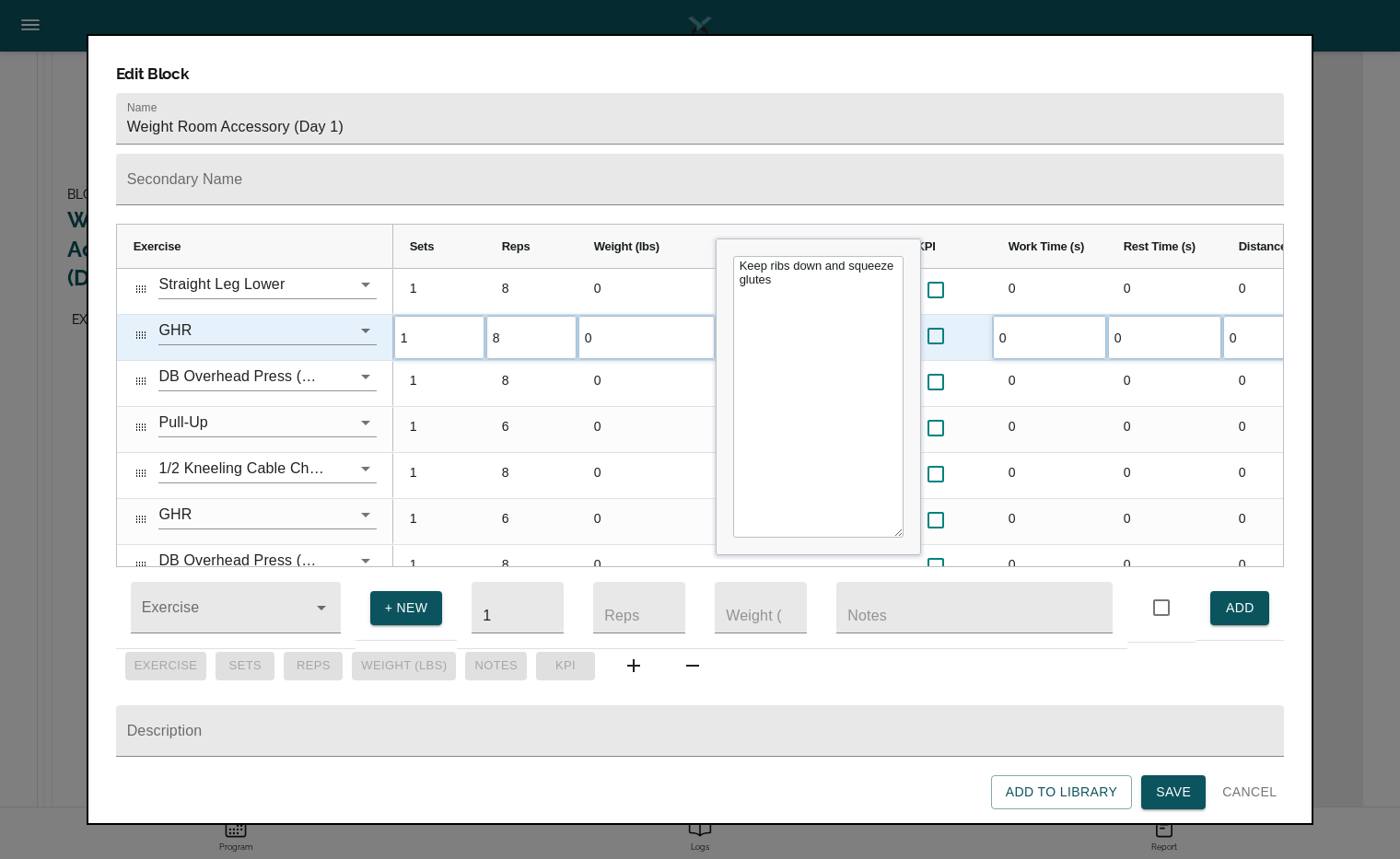 scroll, scrollTop: 0, scrollLeft: 0, axis: both 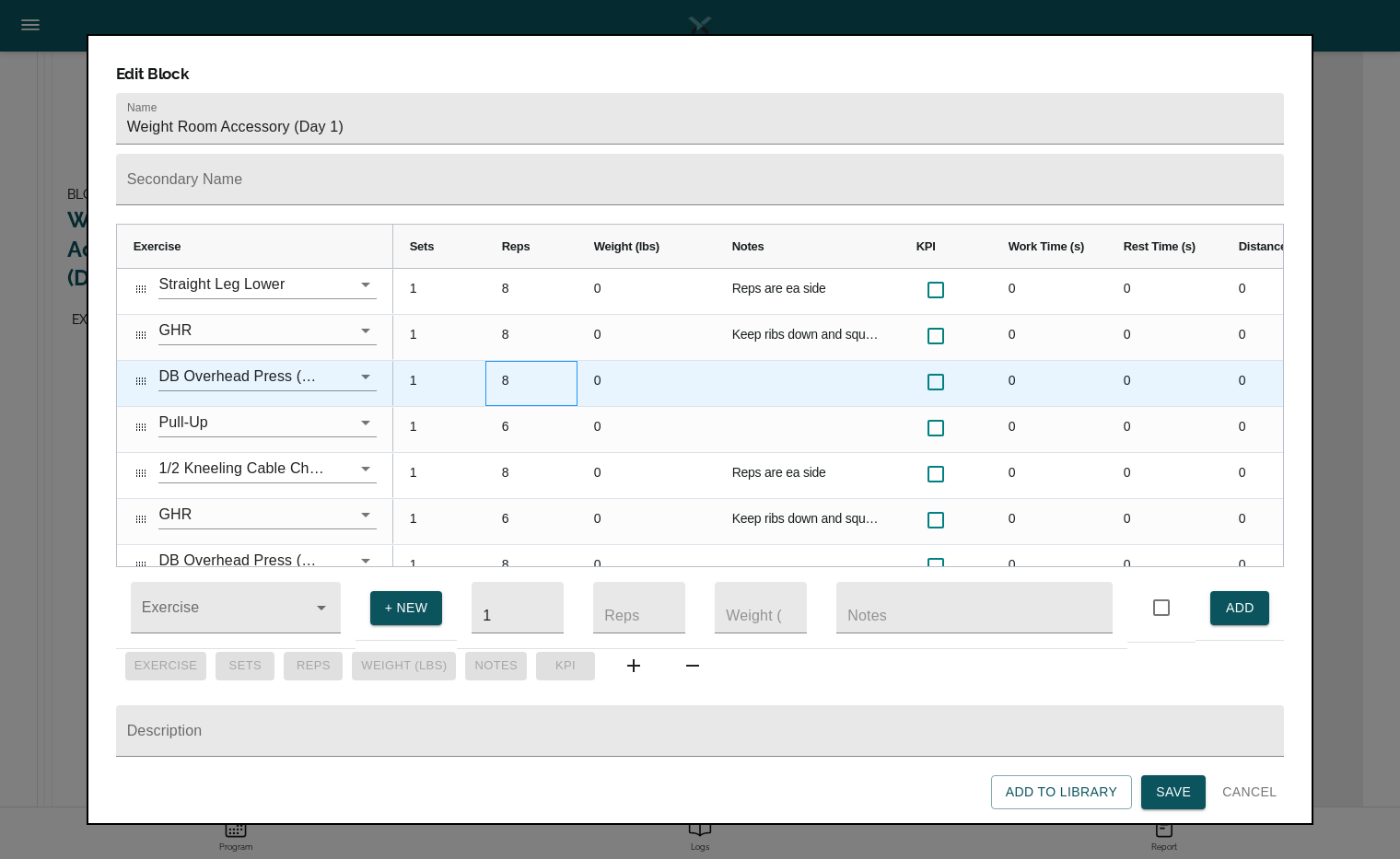 click on "8" at bounding box center (531, 383) 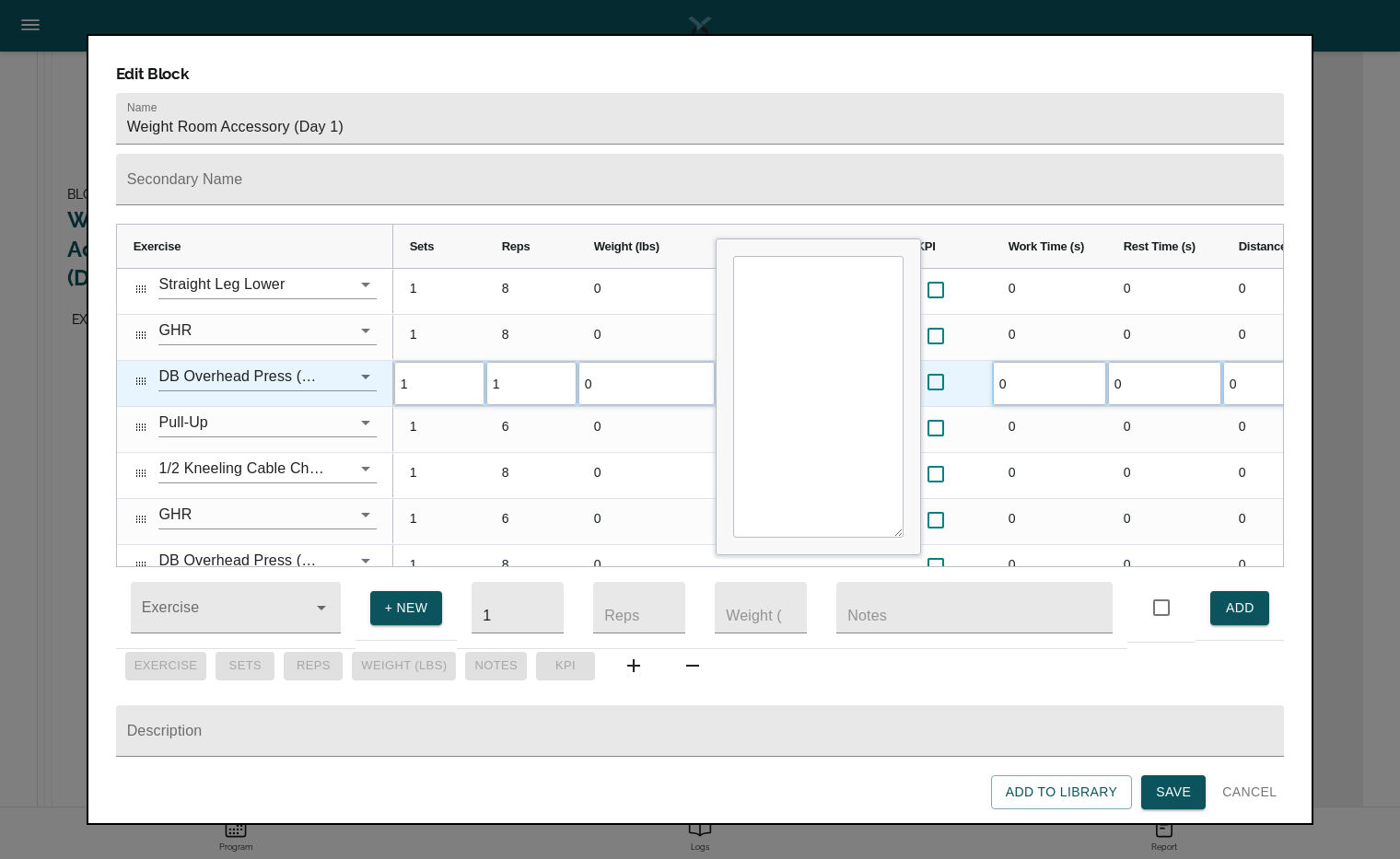 scroll, scrollTop: 0, scrollLeft: 0, axis: both 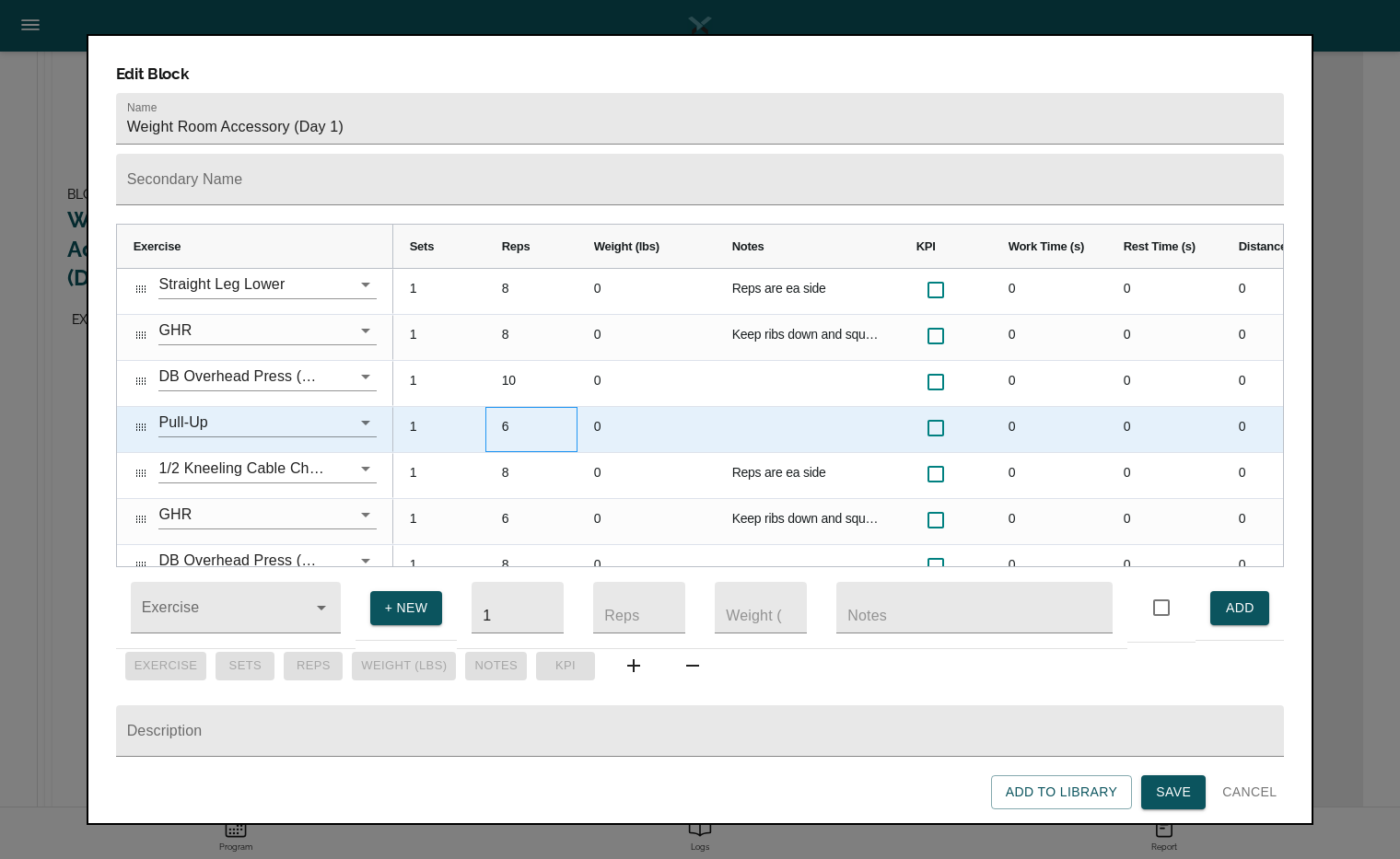 click on "6" at bounding box center (531, 429) 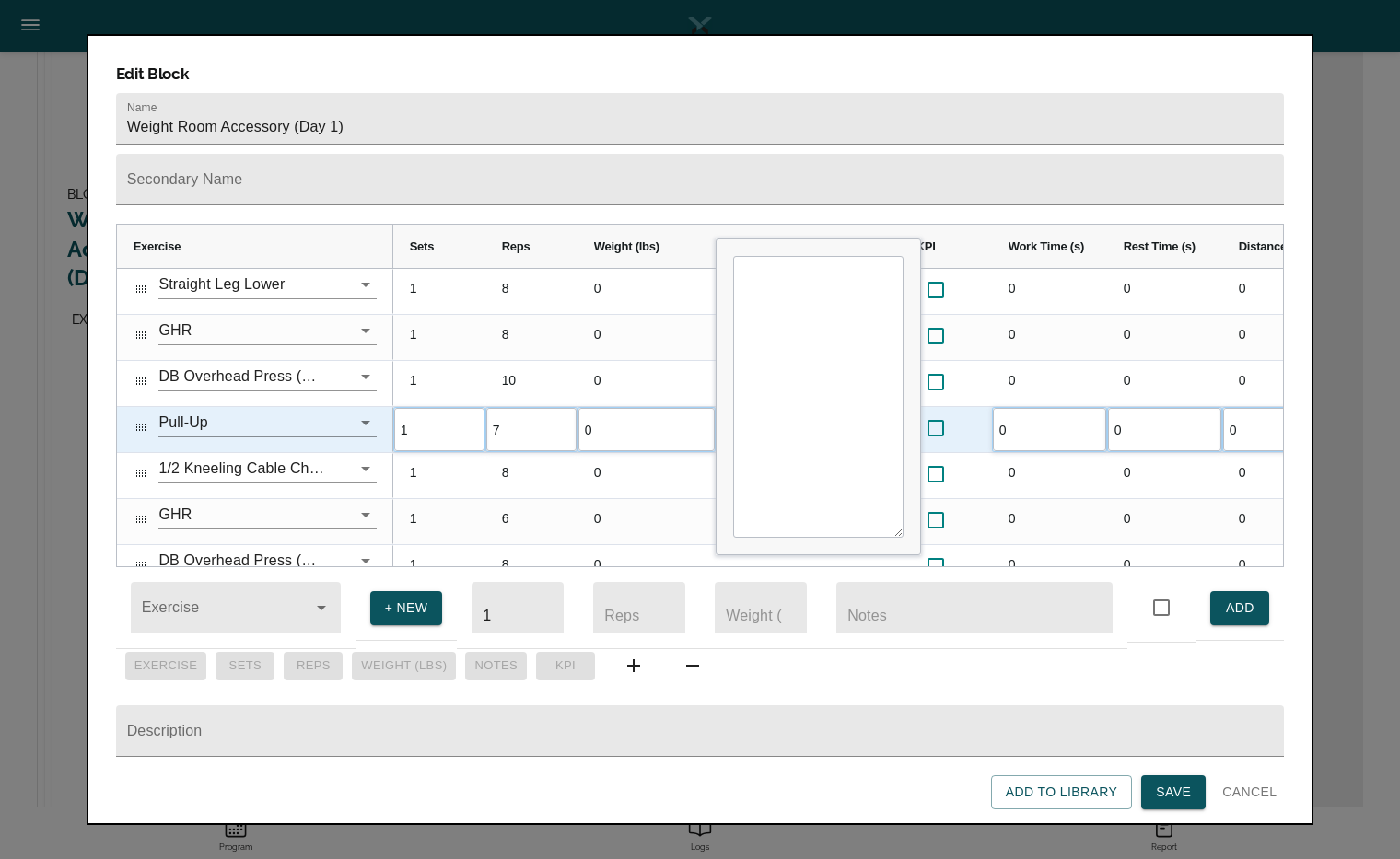 scroll, scrollTop: 0, scrollLeft: 0, axis: both 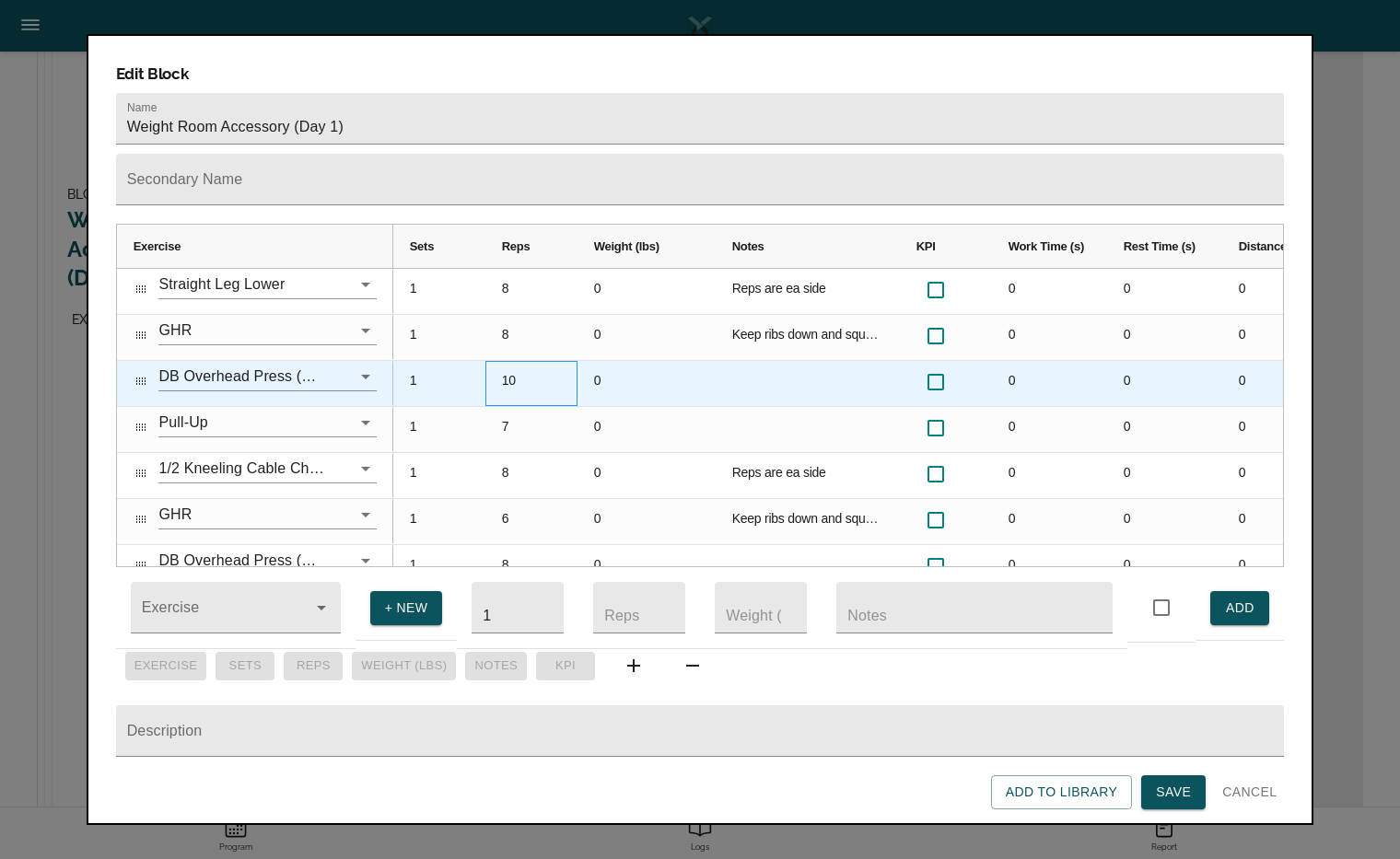 click on "10" at bounding box center [531, 383] 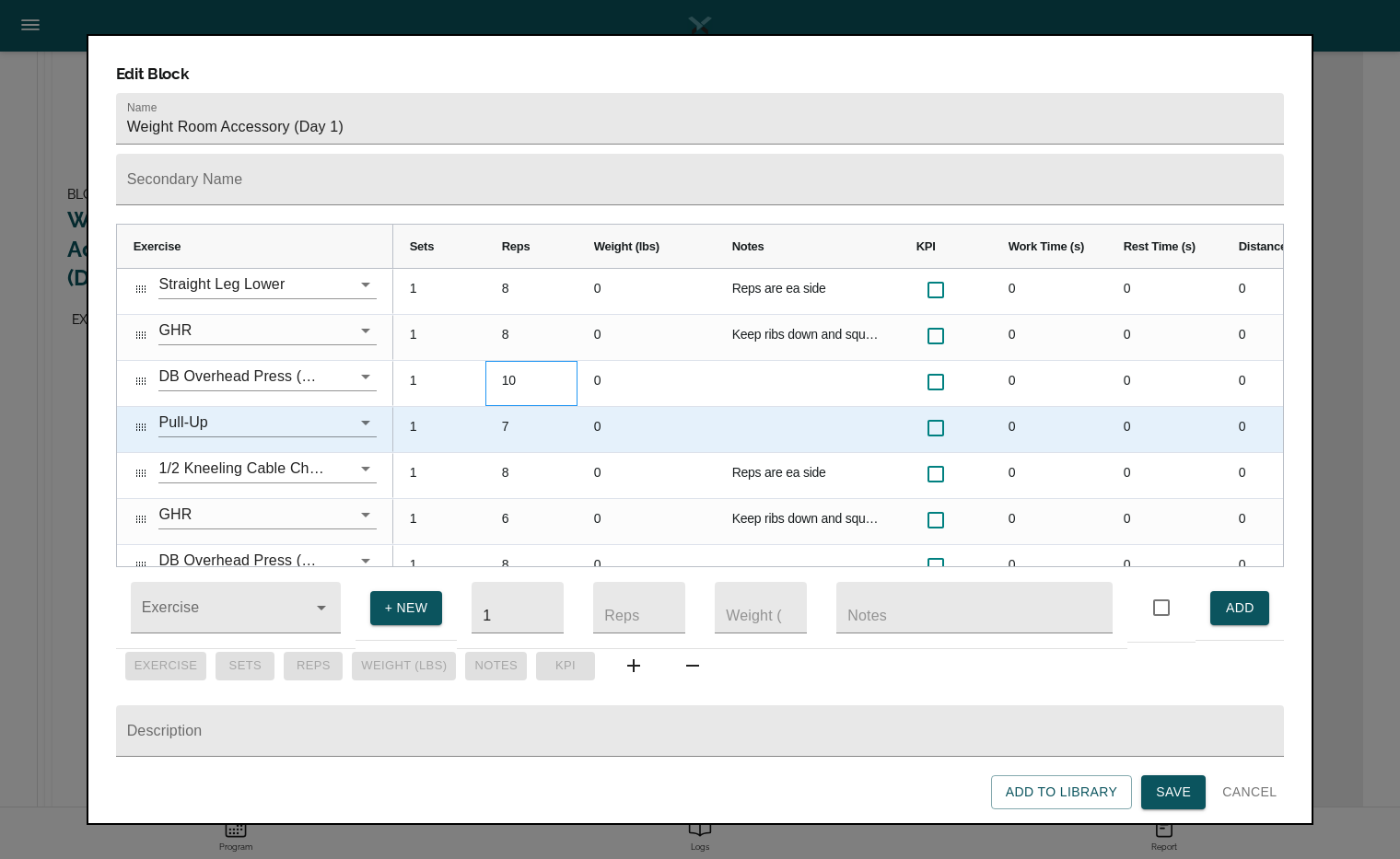 scroll, scrollTop: 0, scrollLeft: 313, axis: horizontal 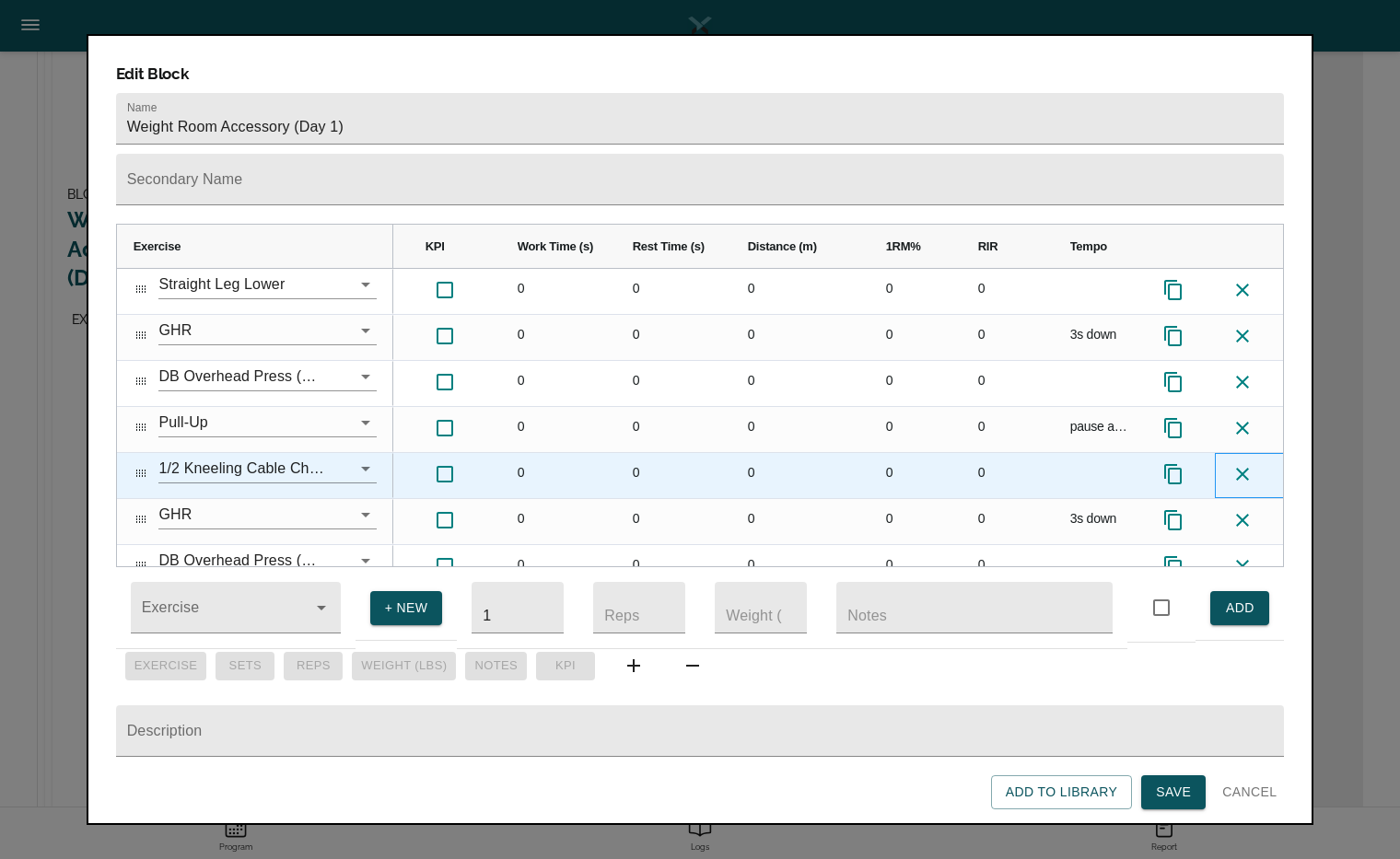 click 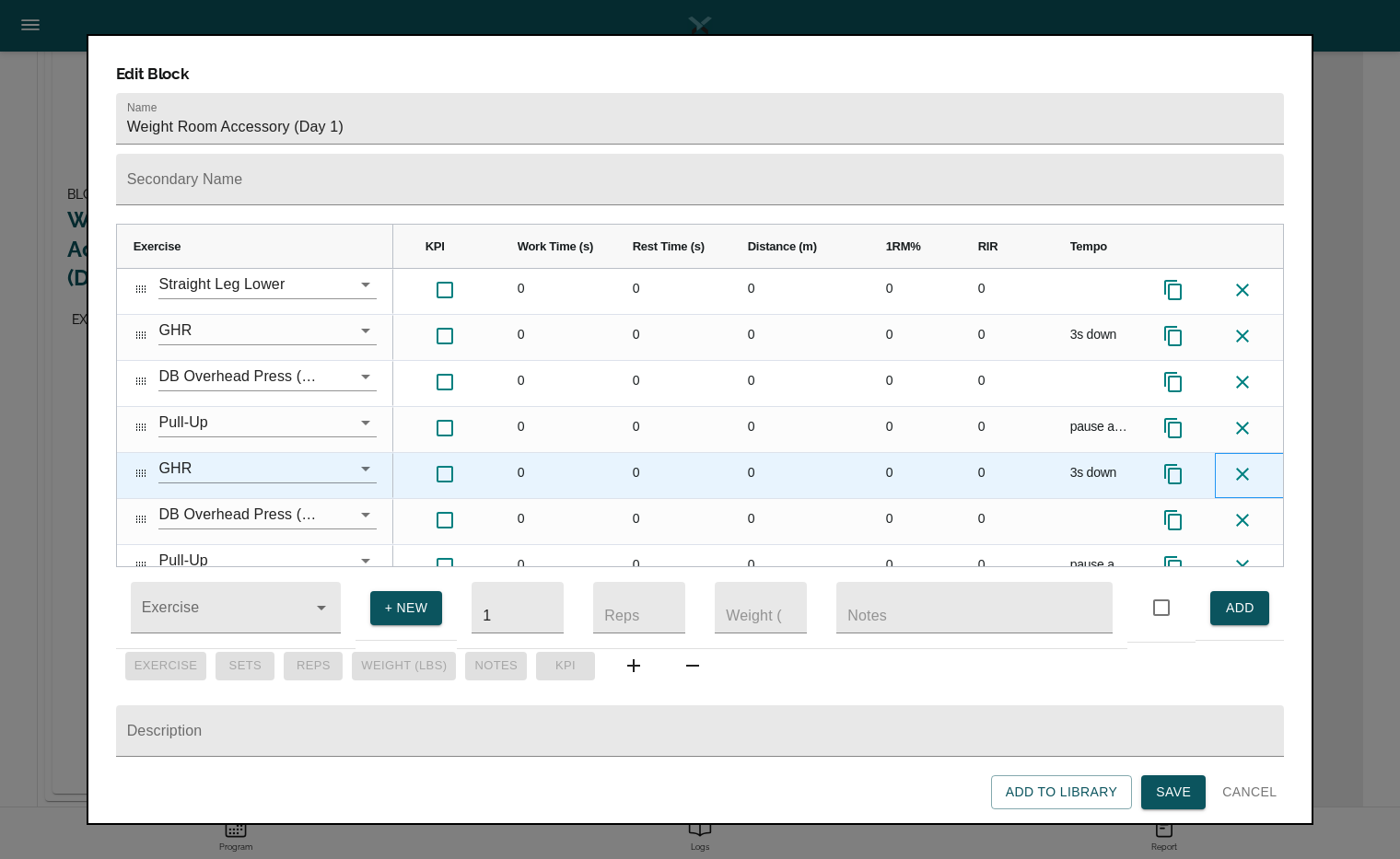click 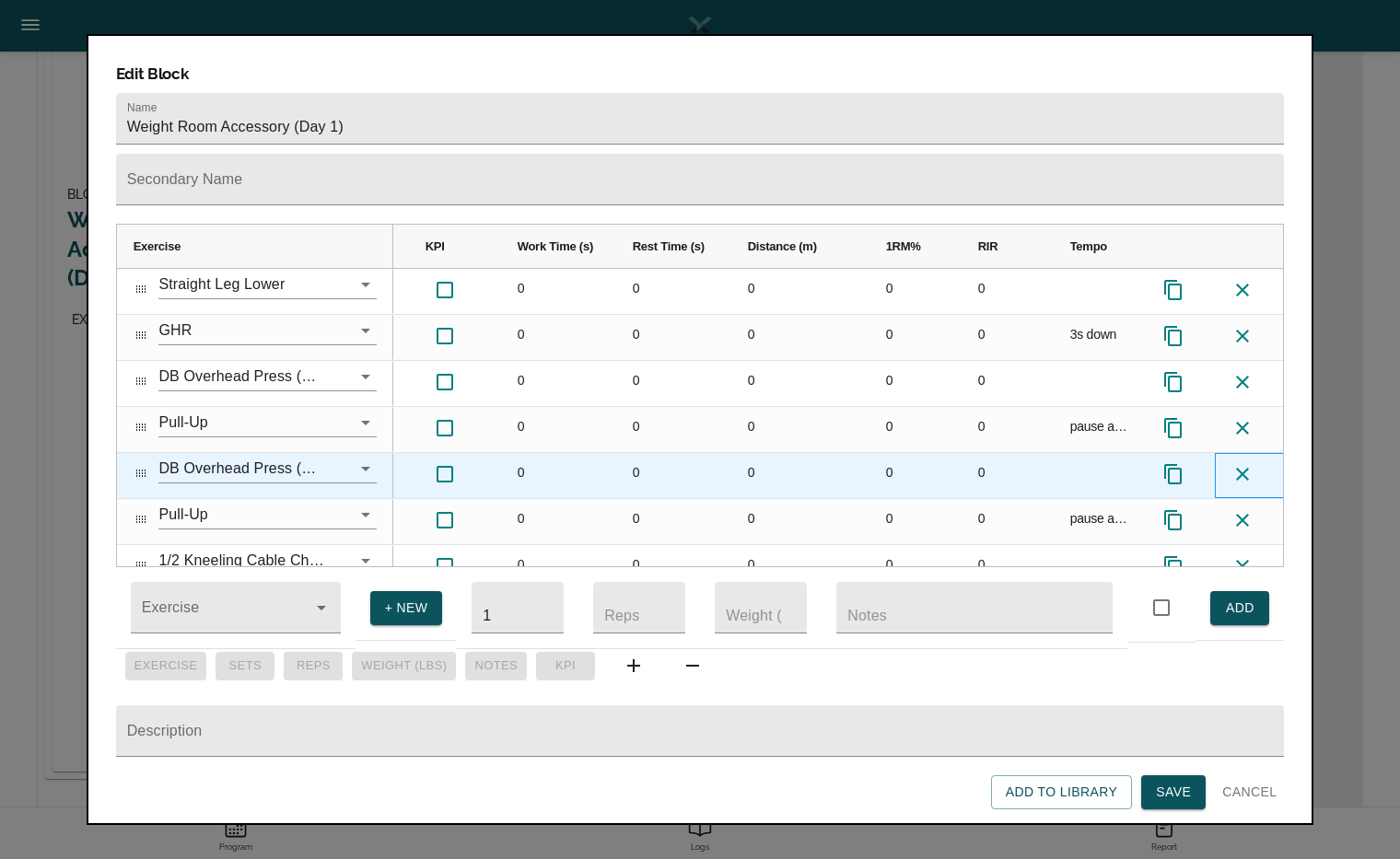 click 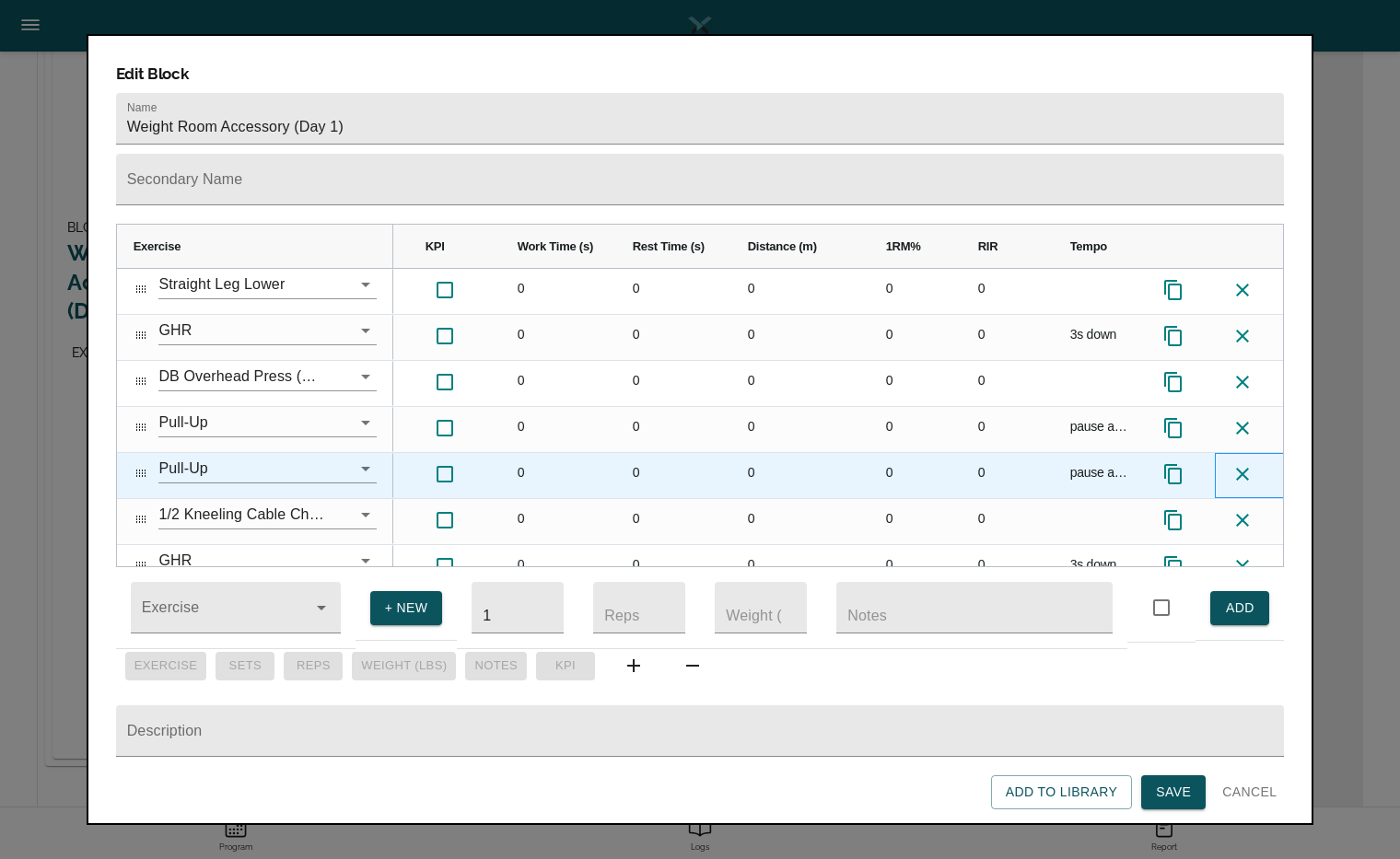 click 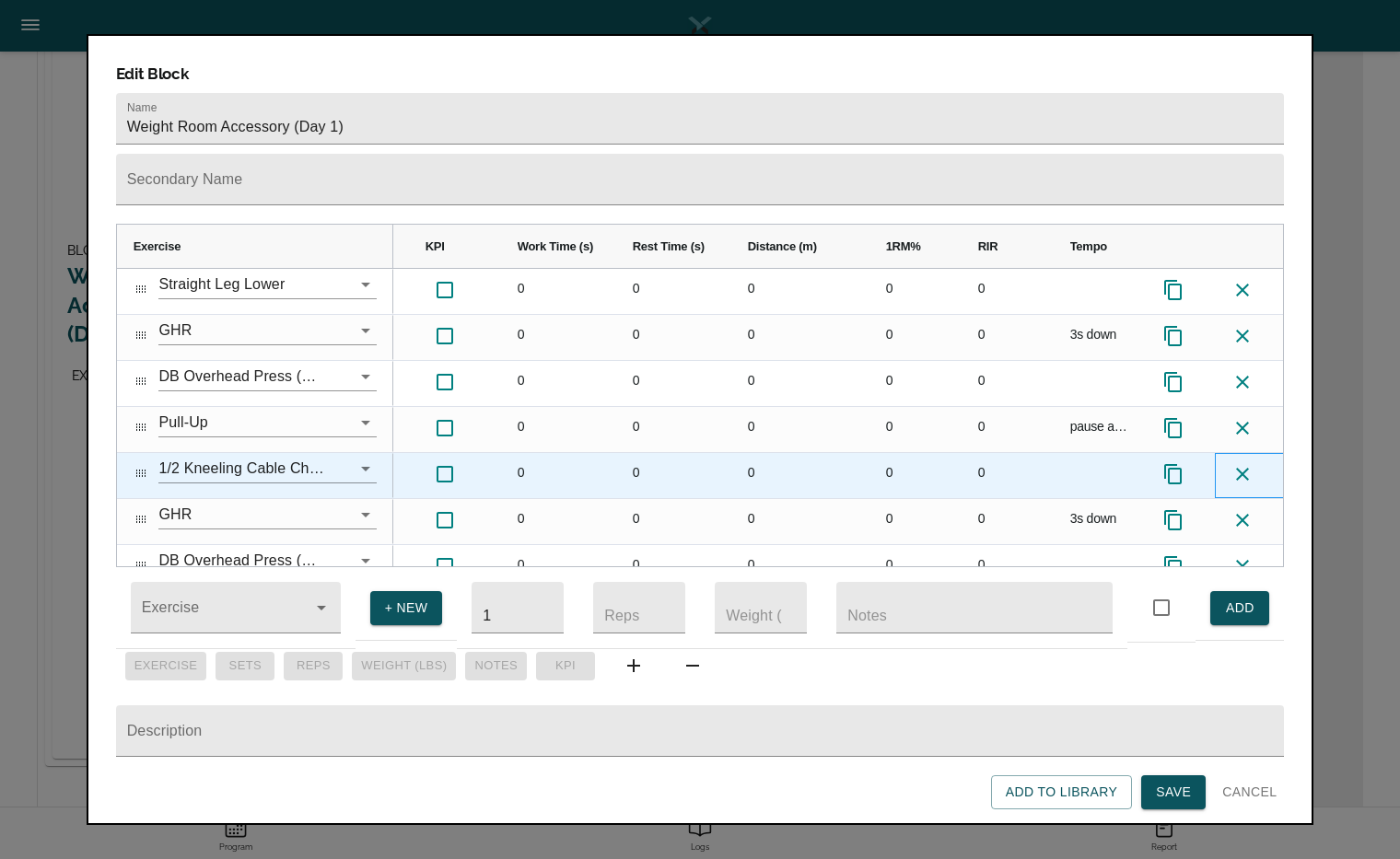 click 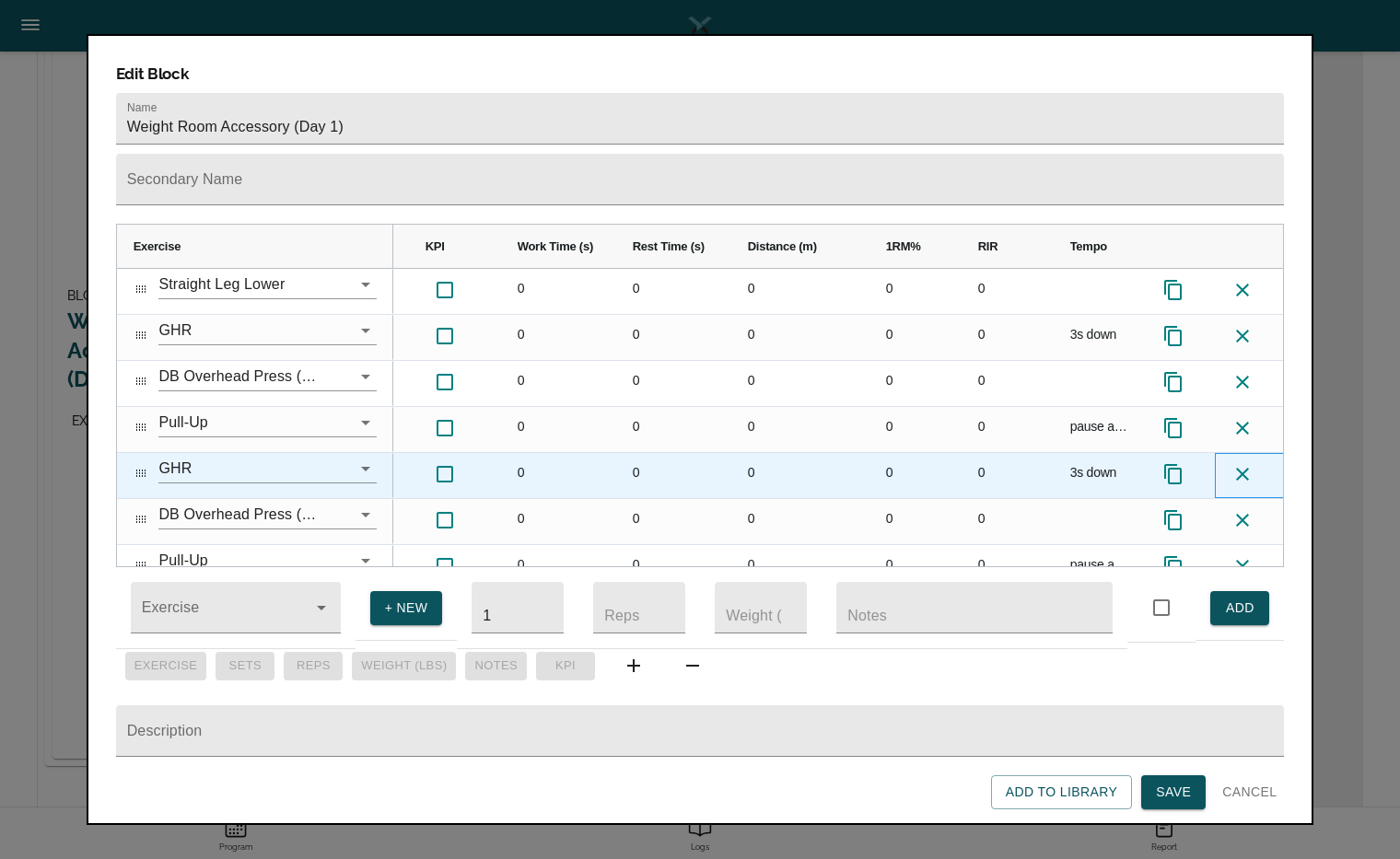 click 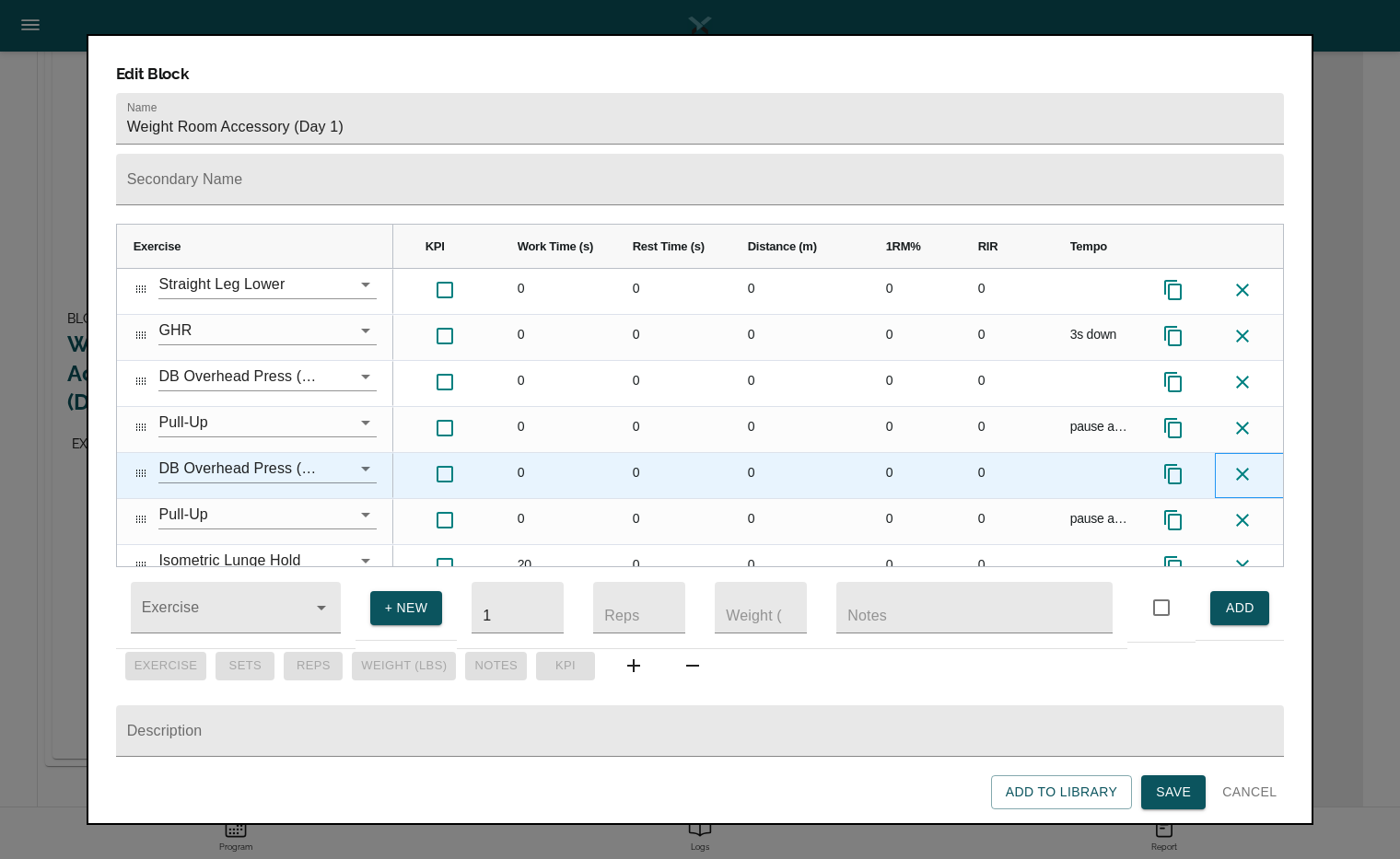 click 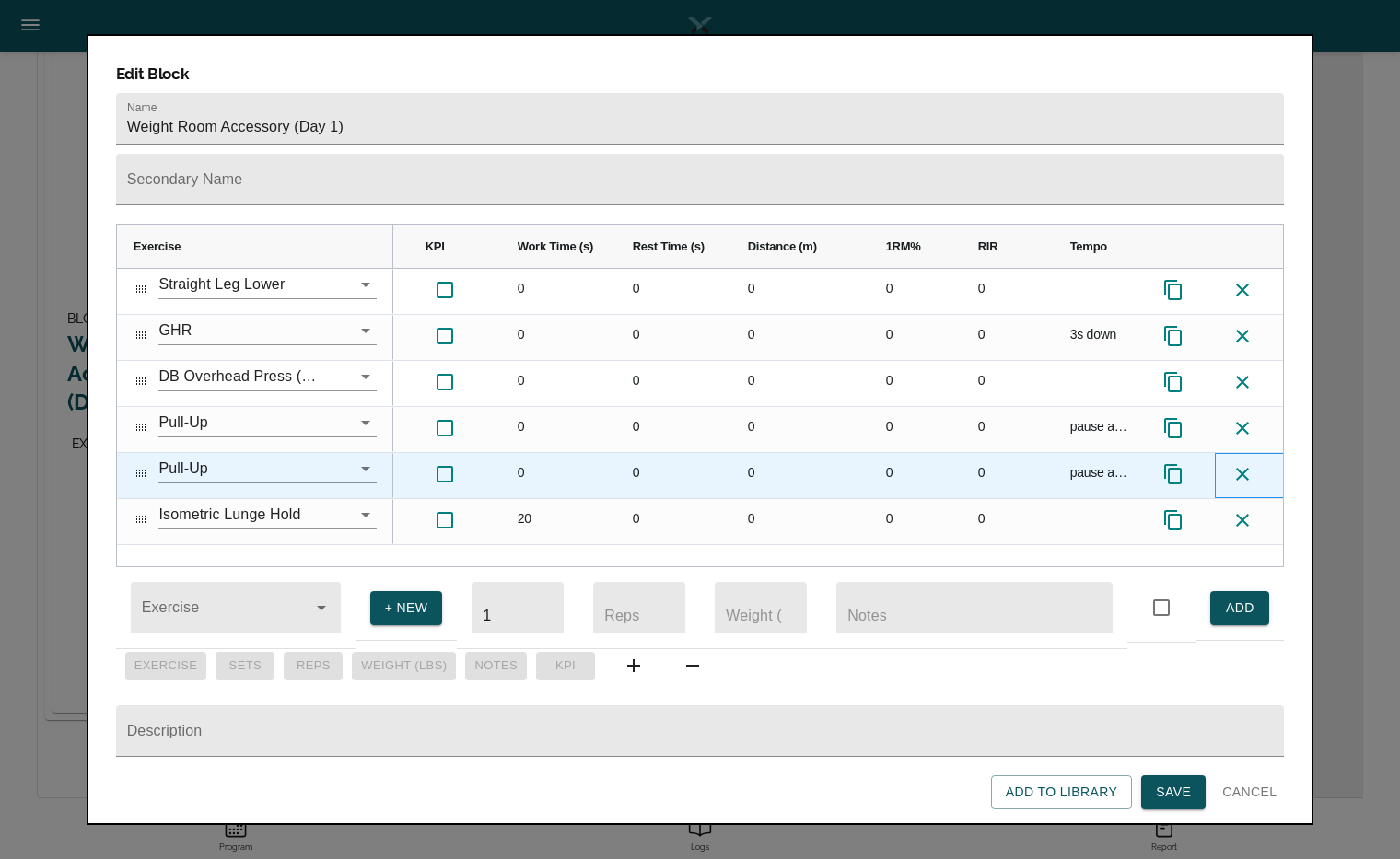 click 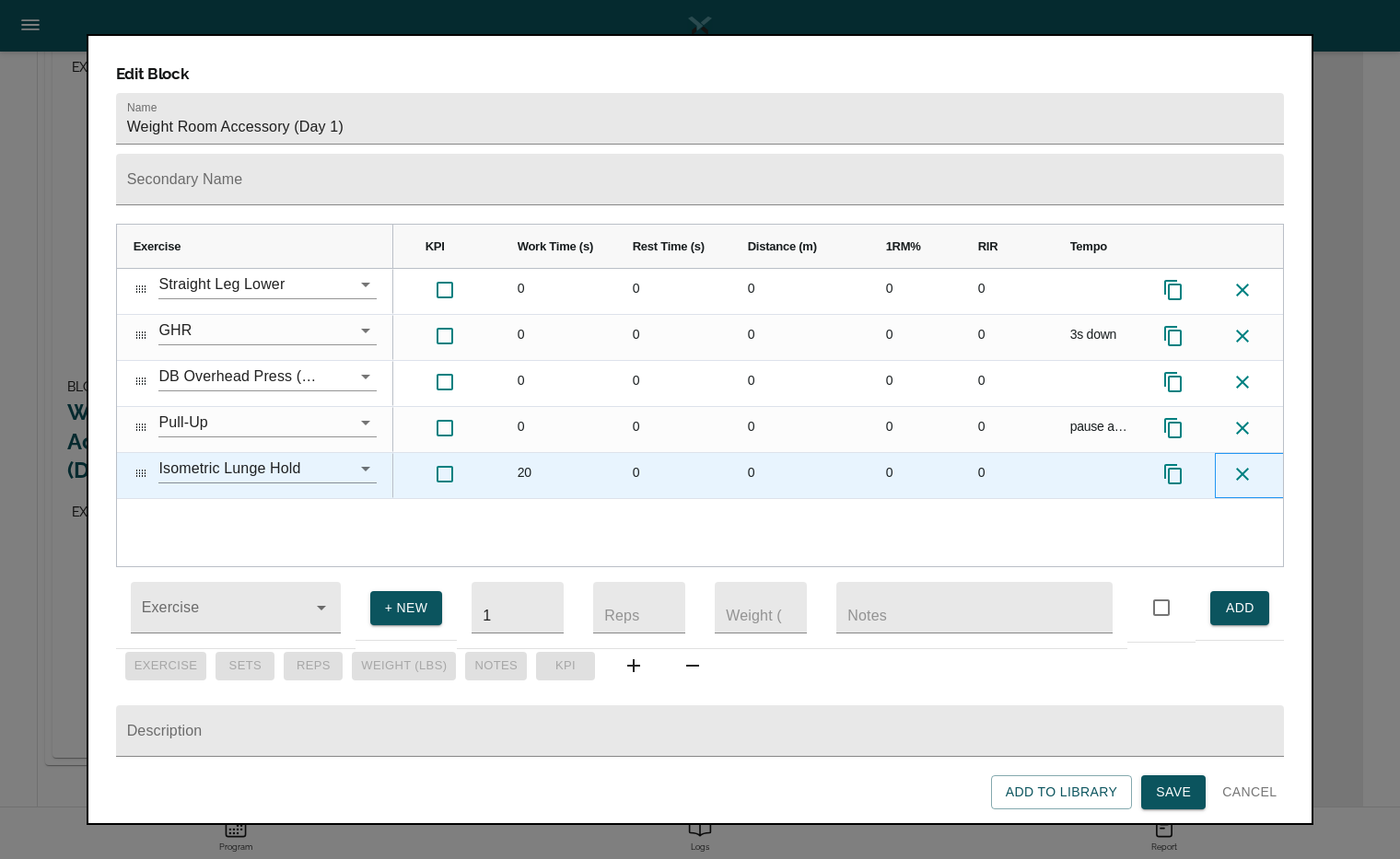 click 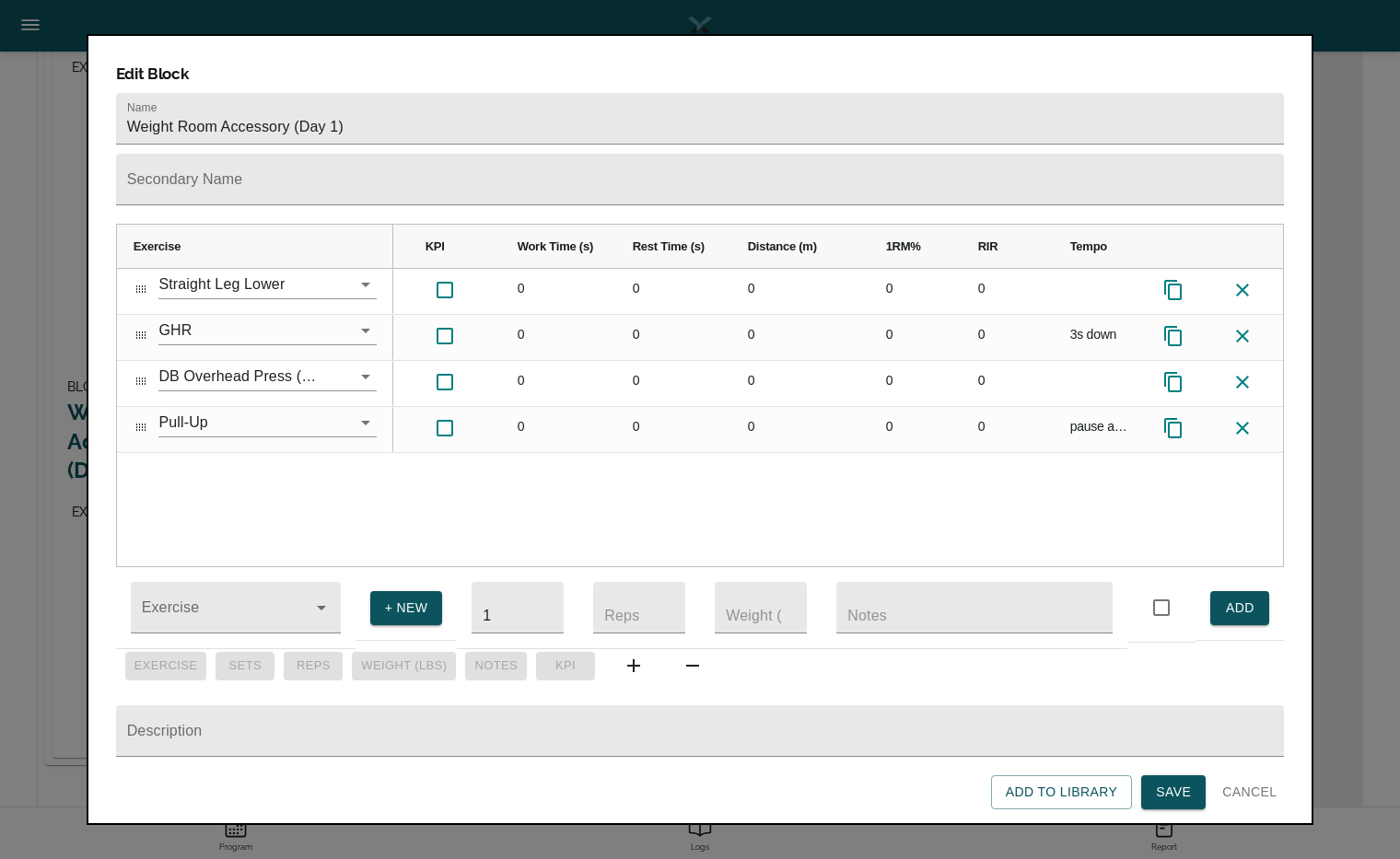 scroll, scrollTop: 1264, scrollLeft: 0, axis: vertical 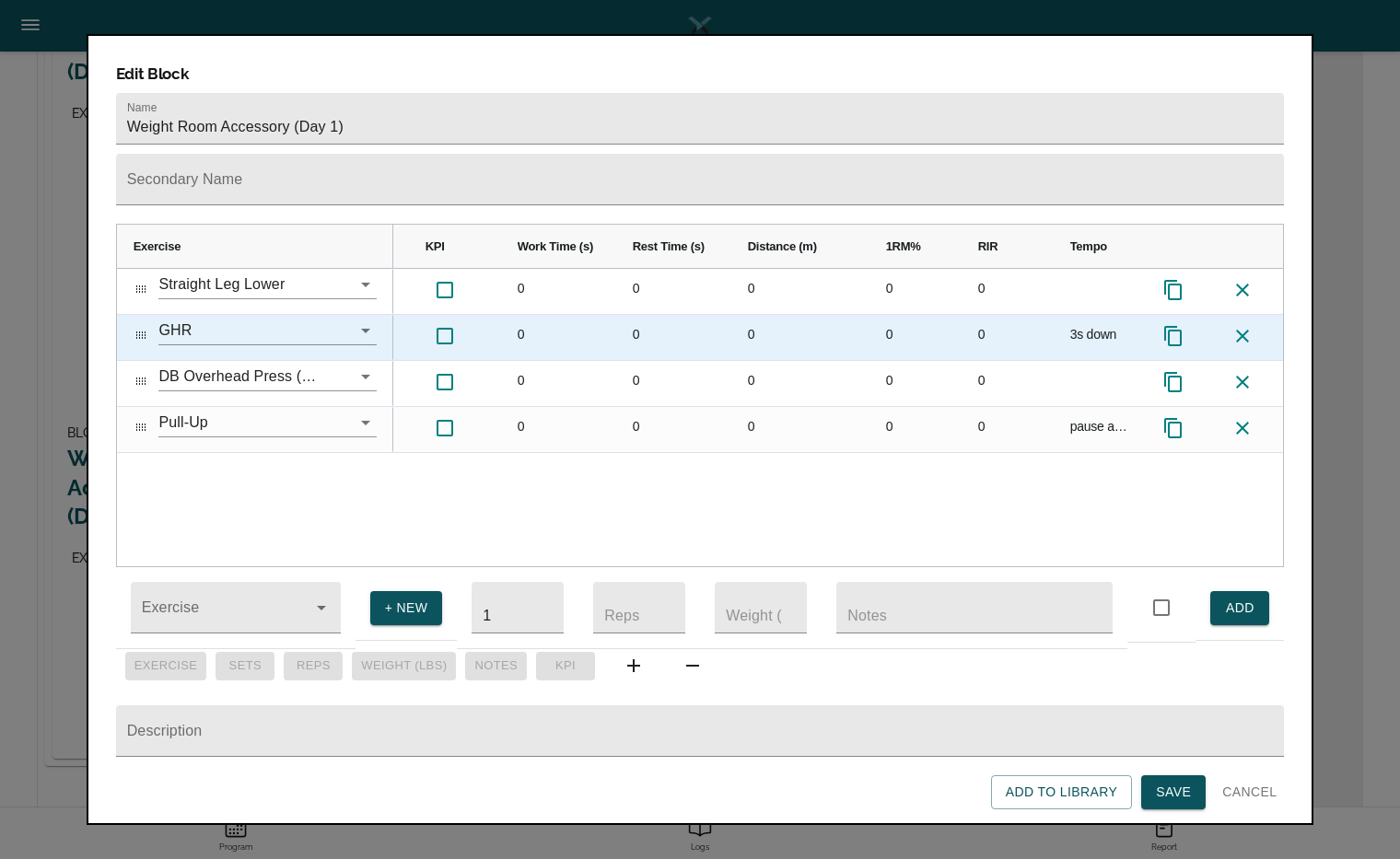 click on "3s down" at bounding box center [1100, 337] 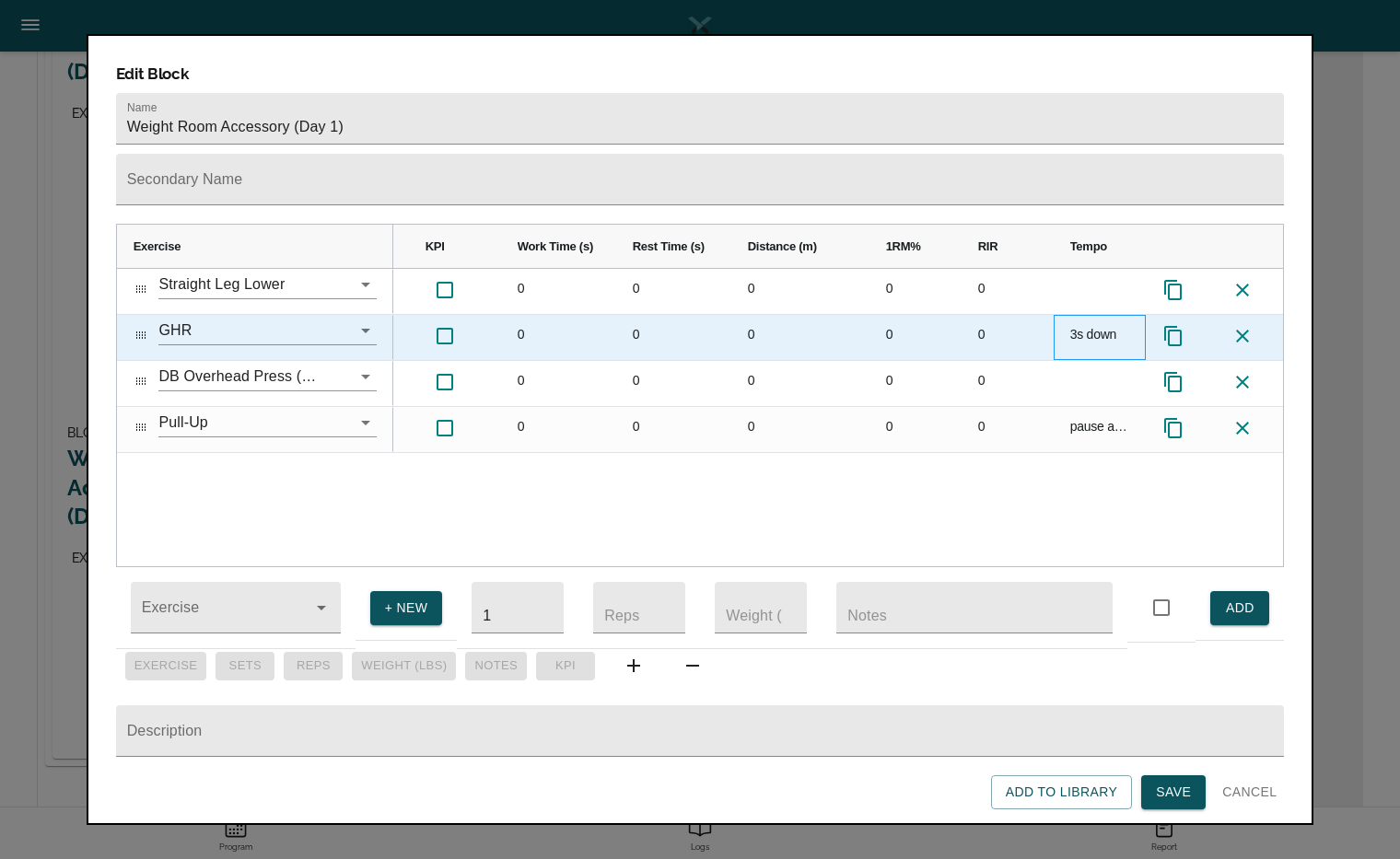 click on "3s down" at bounding box center (1100, 337) 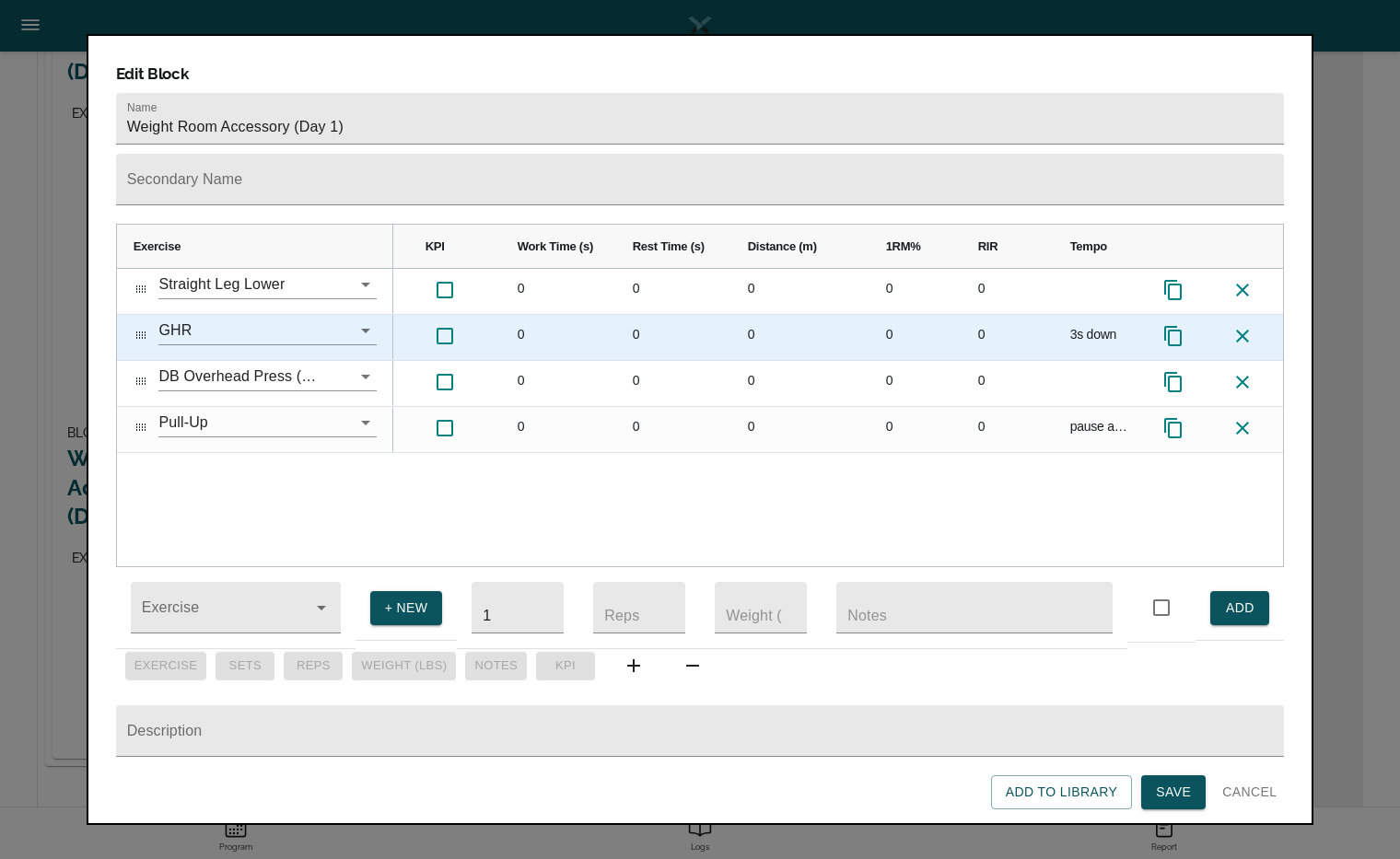click on "3s down" at bounding box center (1100, 337) 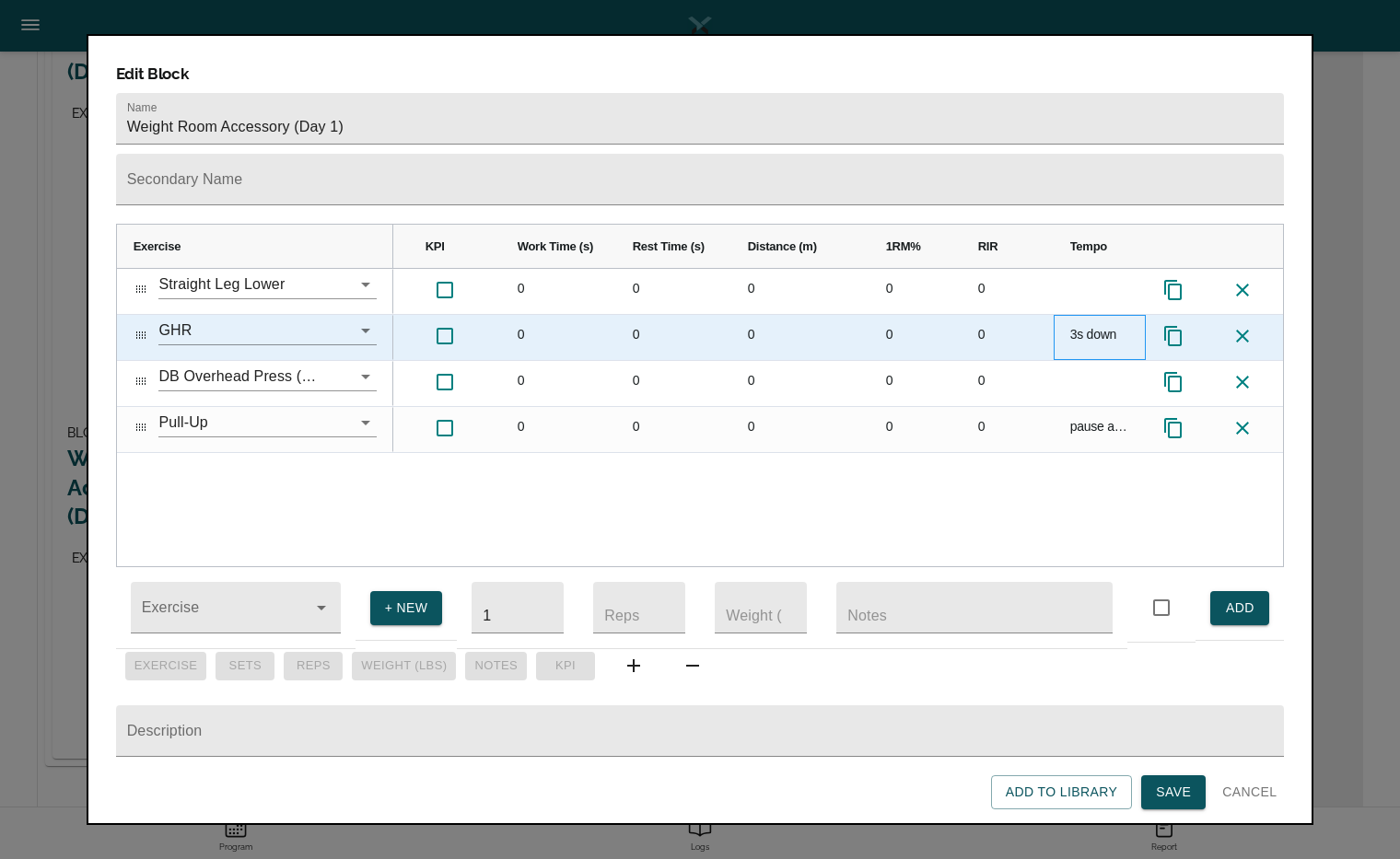 click on "3s down" at bounding box center (1100, 337) 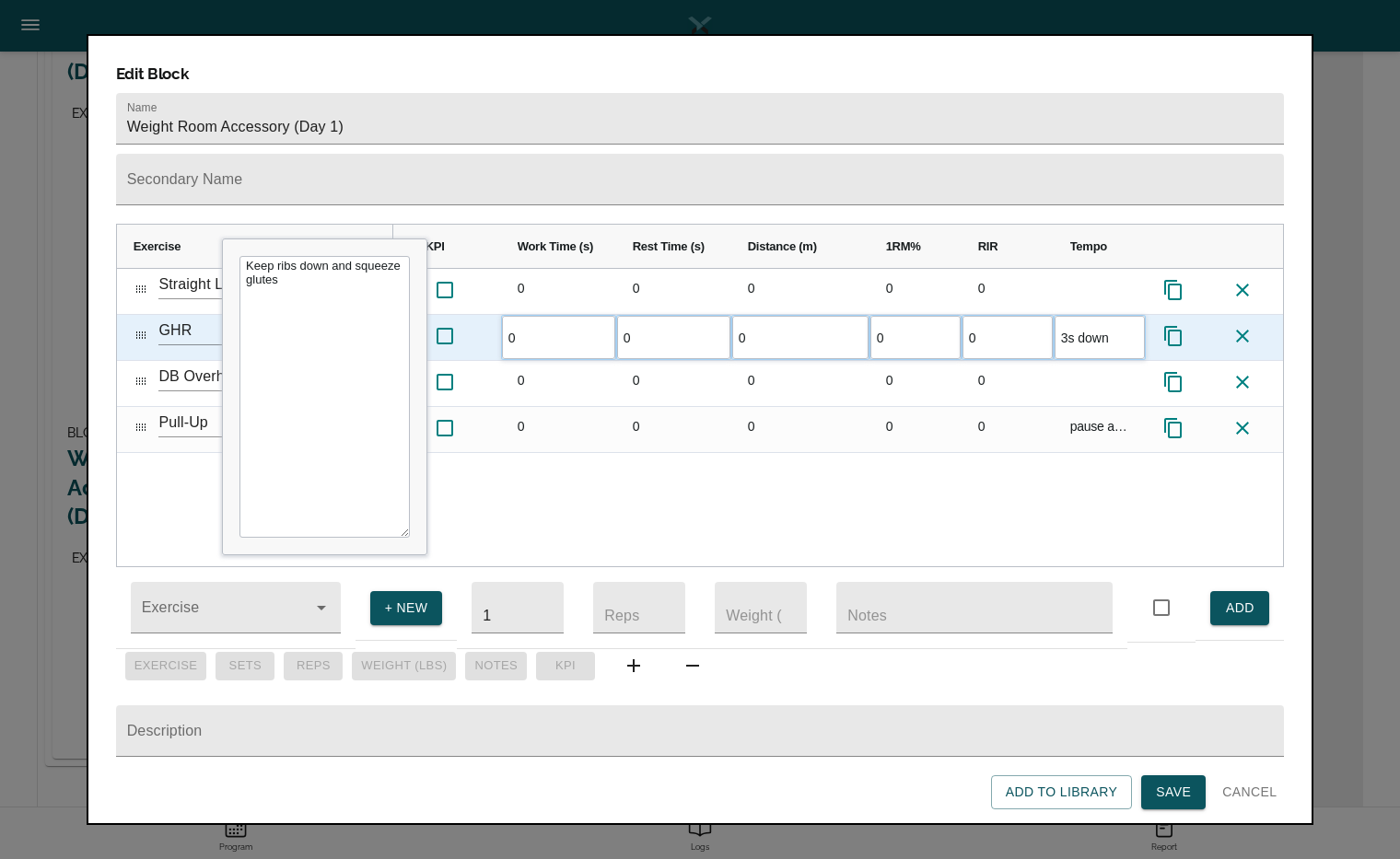 type 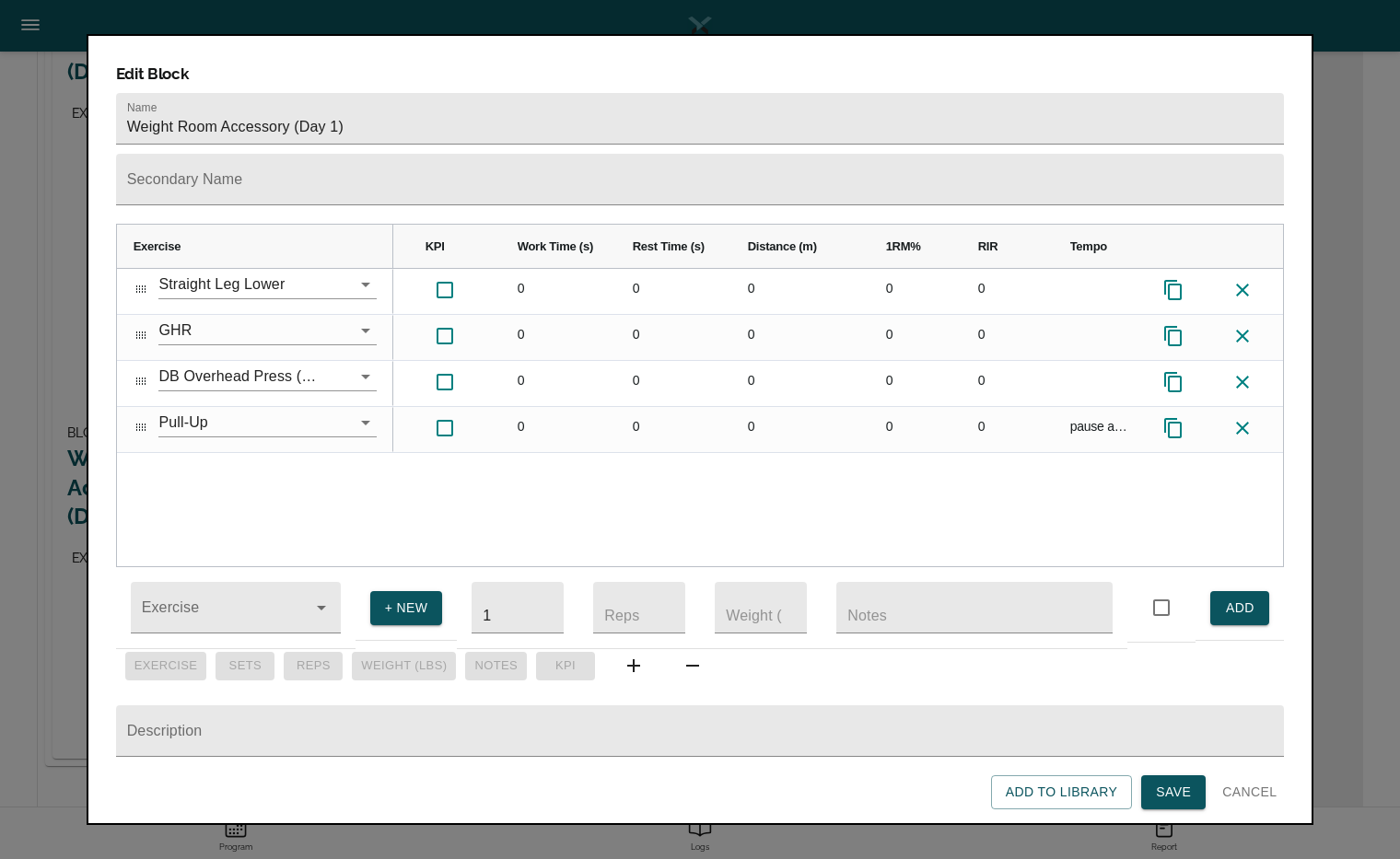 click on "0 Reps are ea side 0 0 0 0 0 0 Keep ribs down and squeeze glutes 0 0 0 0 0 0 0 0 0 0 0 0 0 0 0 0 0 pause at top" at bounding box center (838, 417) 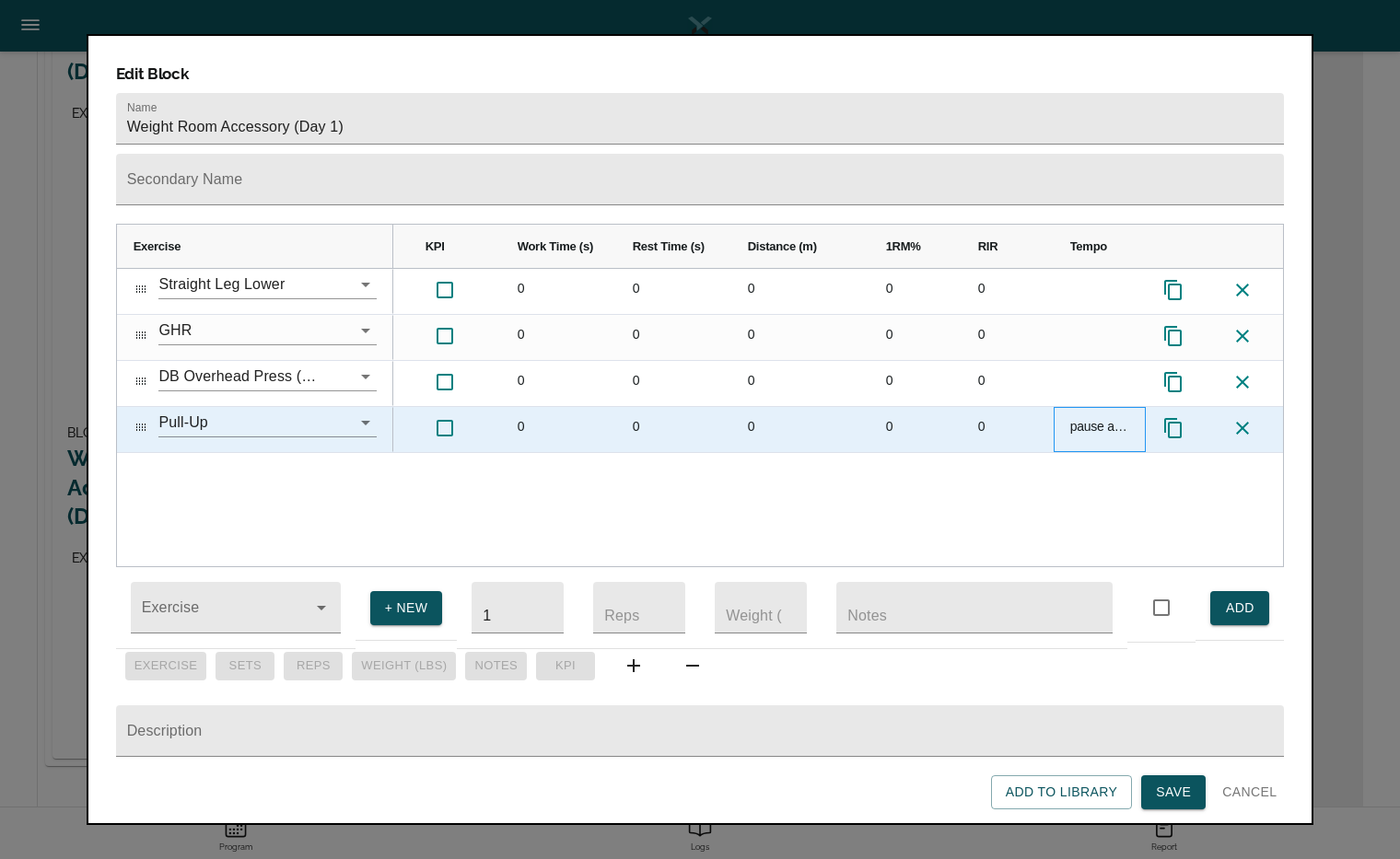 click on "pause at top" at bounding box center (1100, 429) 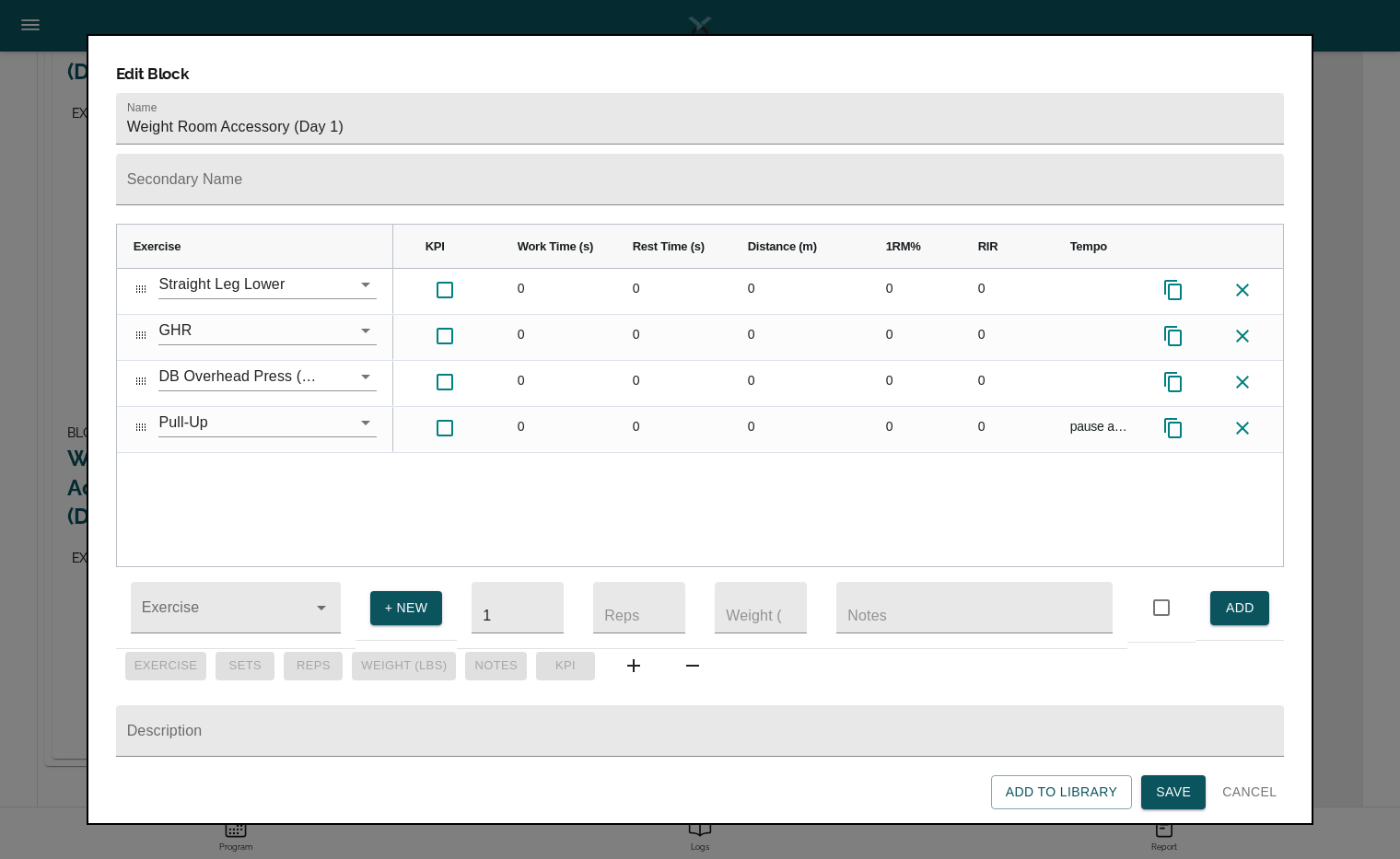 click on "0 Reps are ea side 0 0 0 0 0 0 Keep ribs down and squeeze glutes 0 0 0 0 0 0 0 0 0 0 0 0 0 0 0 0 0 pause at top" at bounding box center [838, 417] 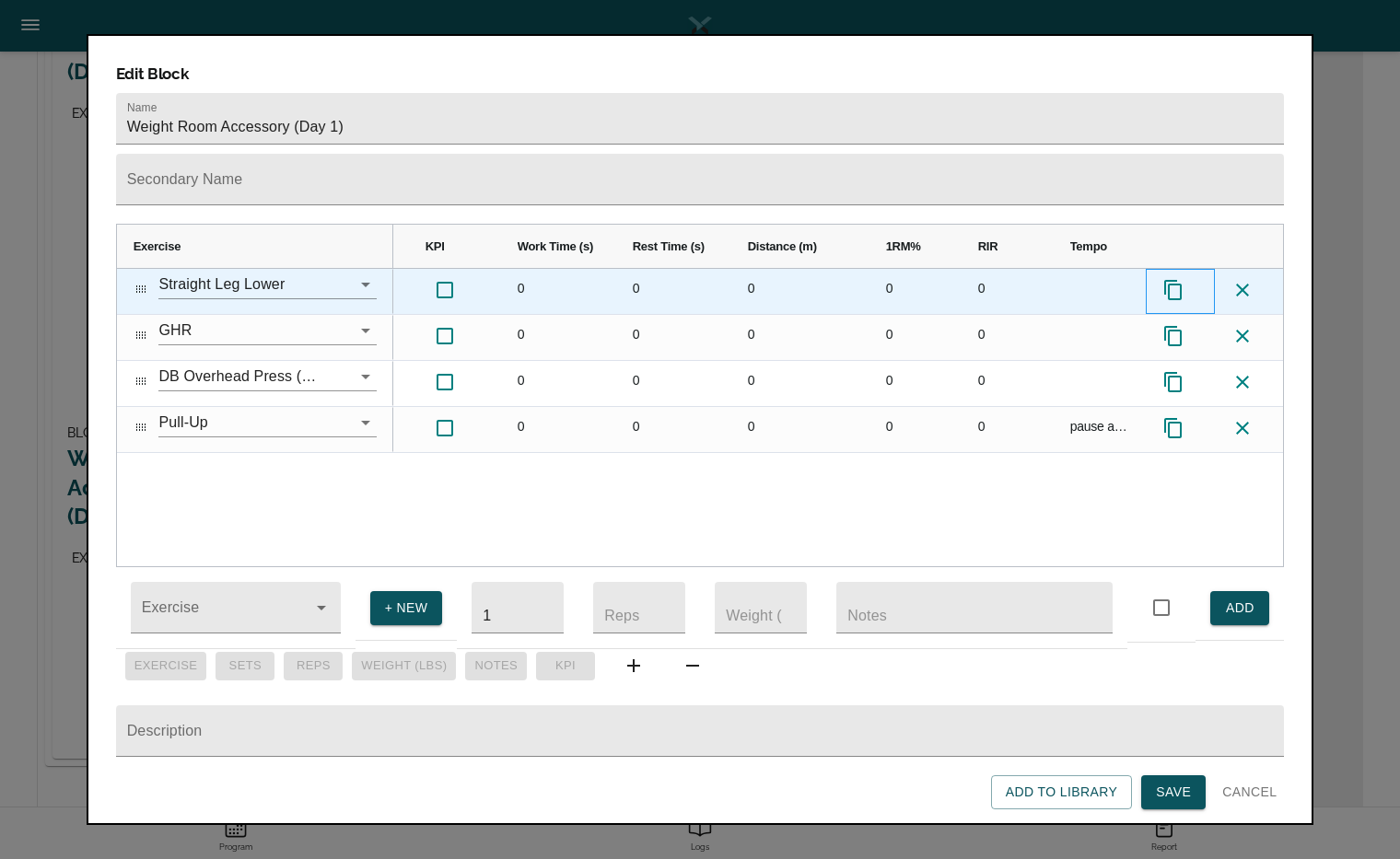 click 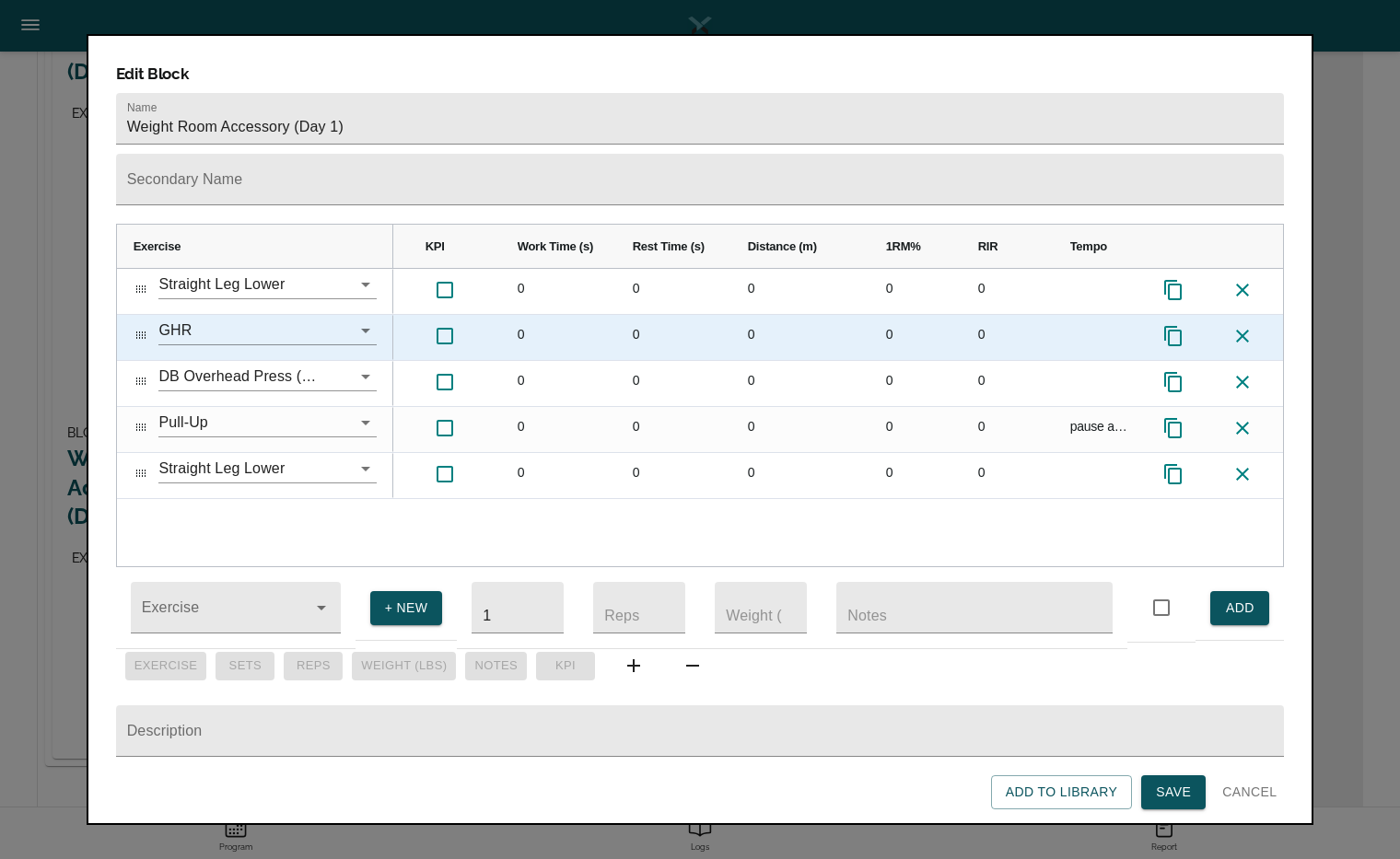 click 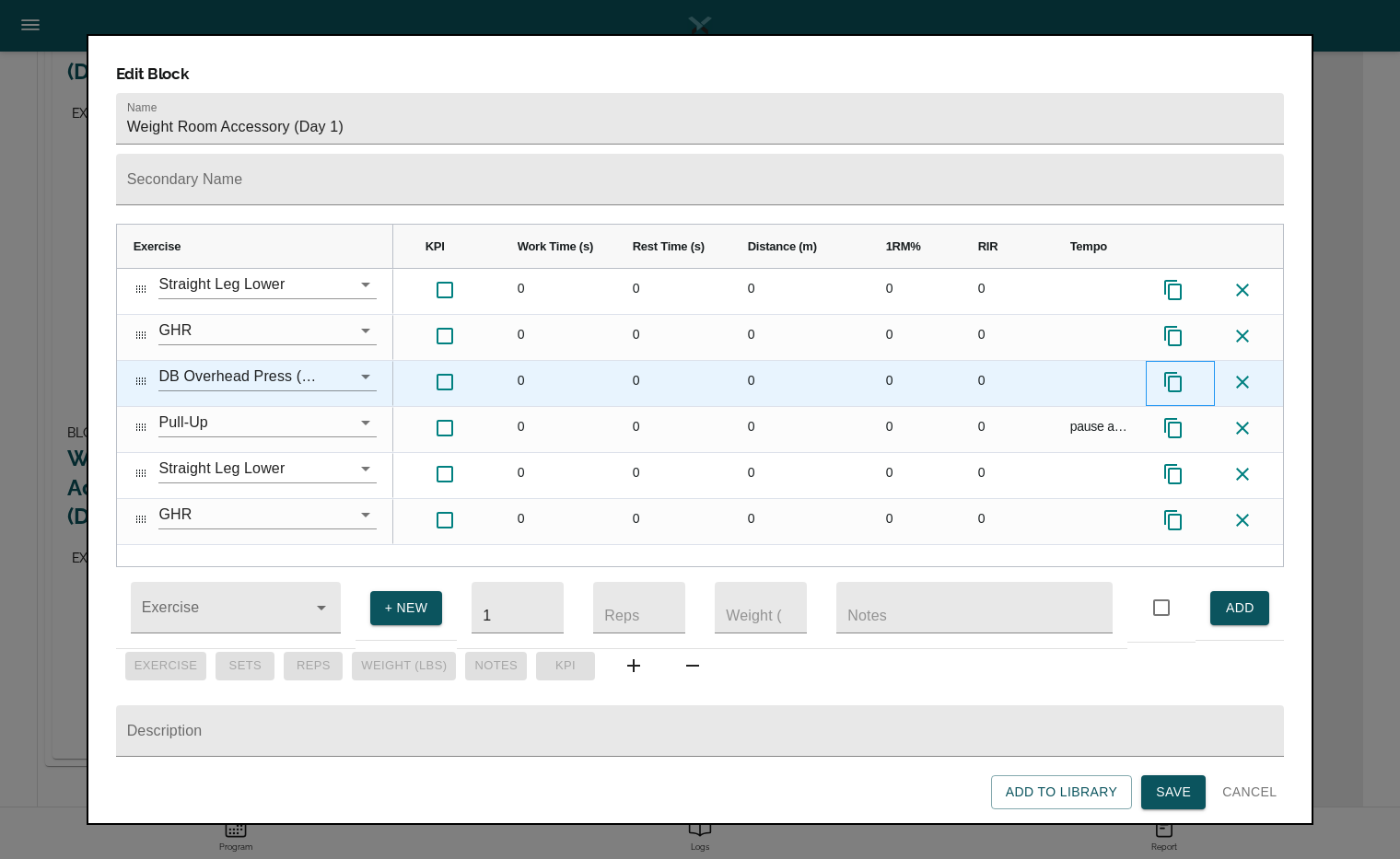click 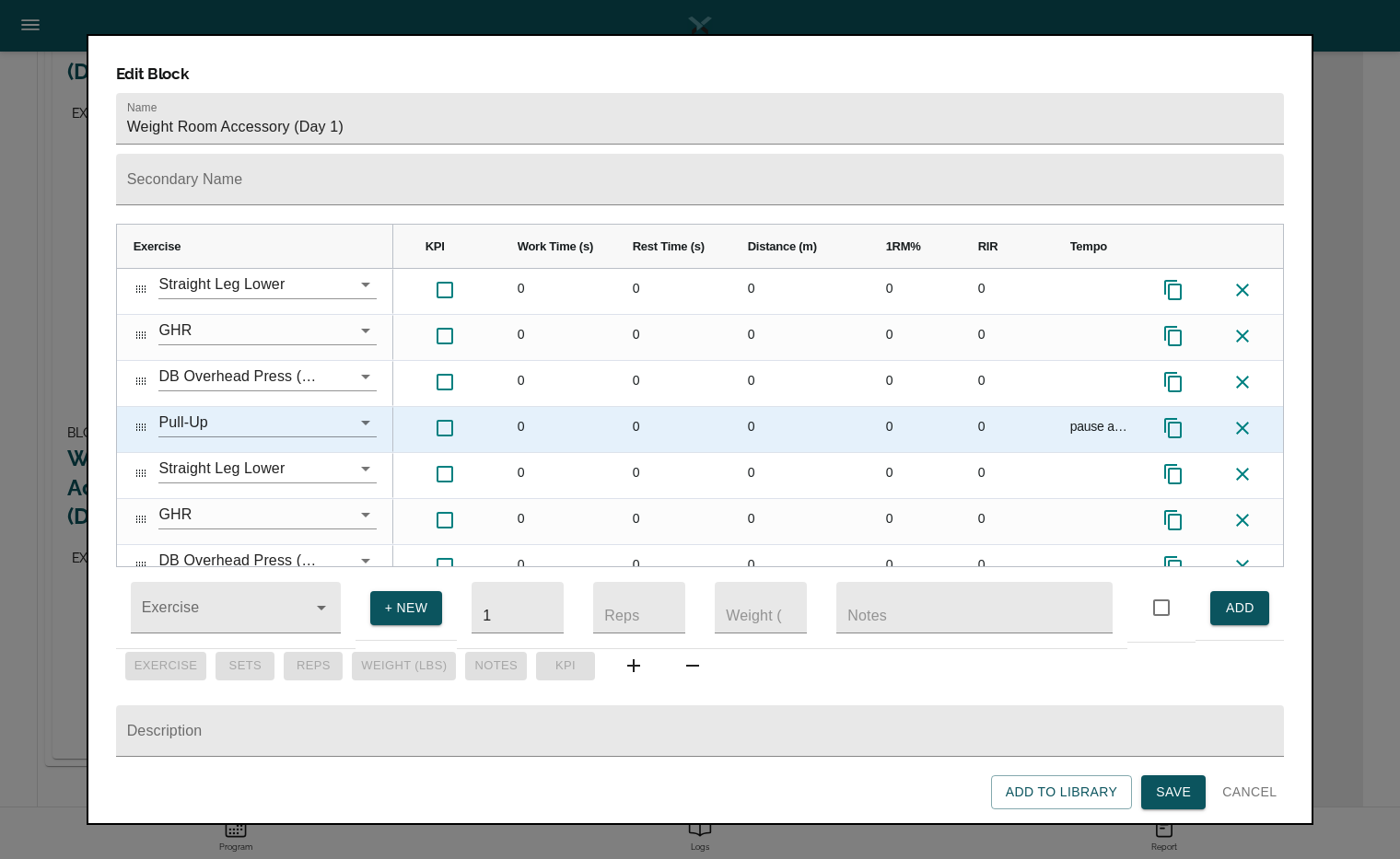 click 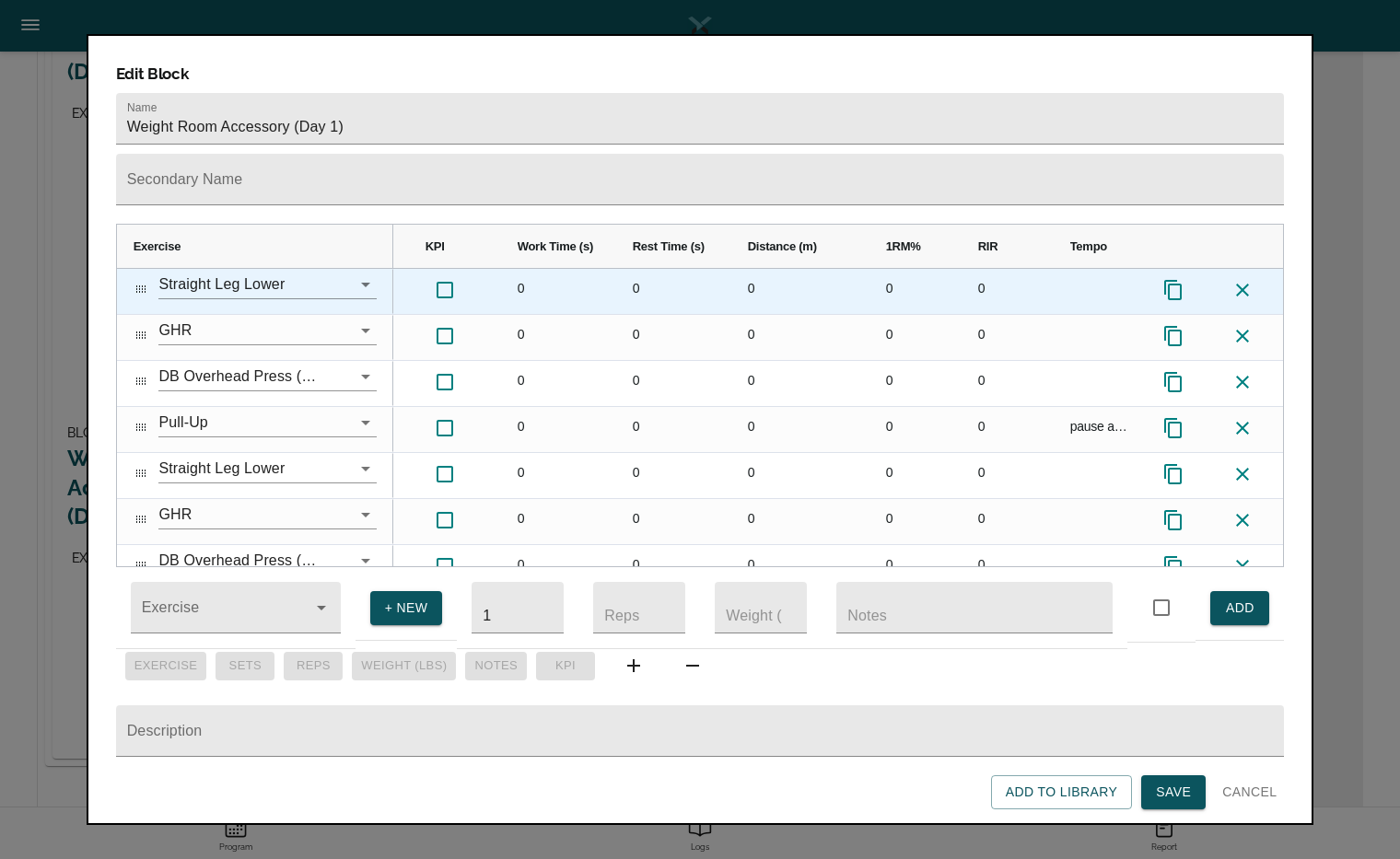 click 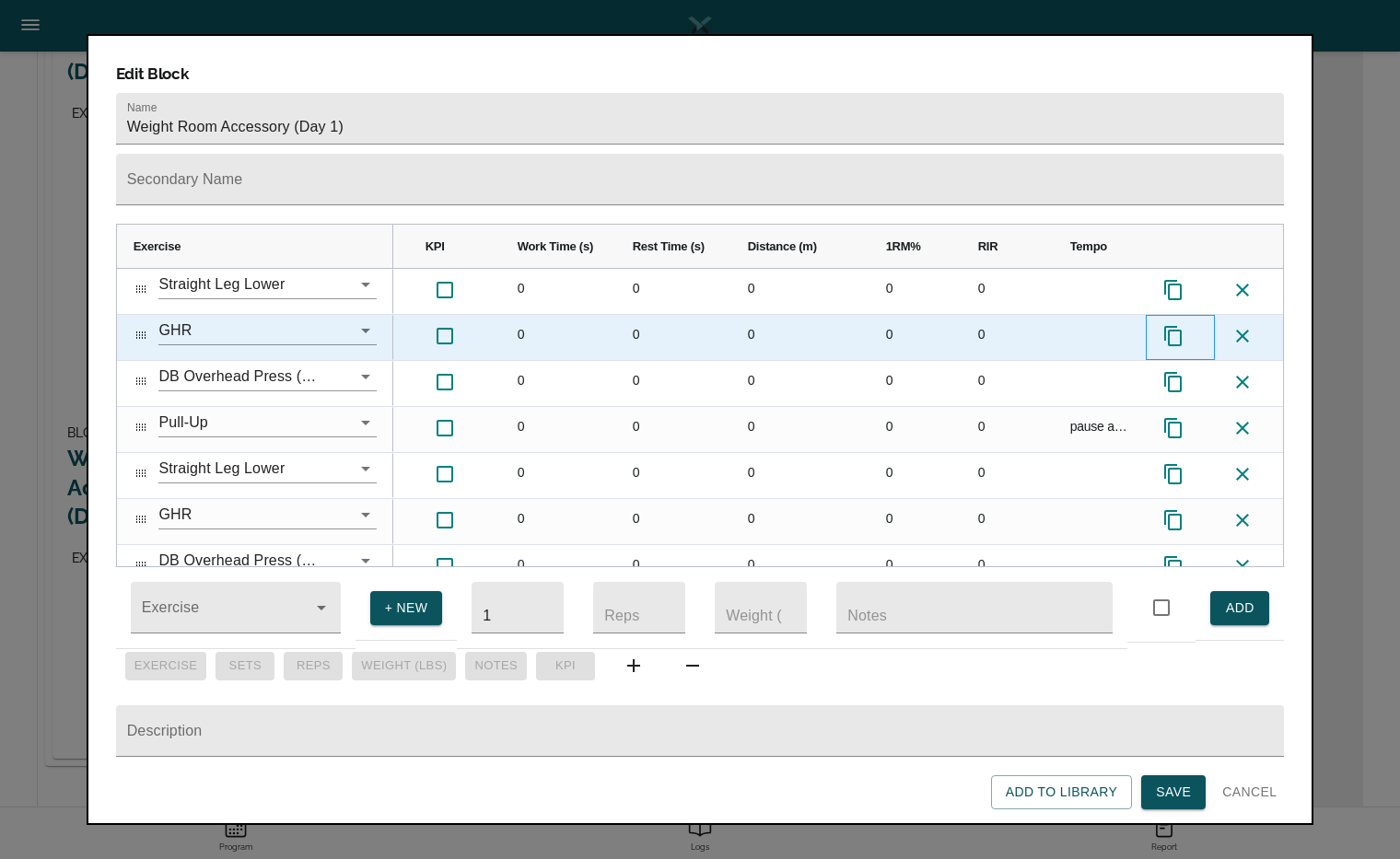click 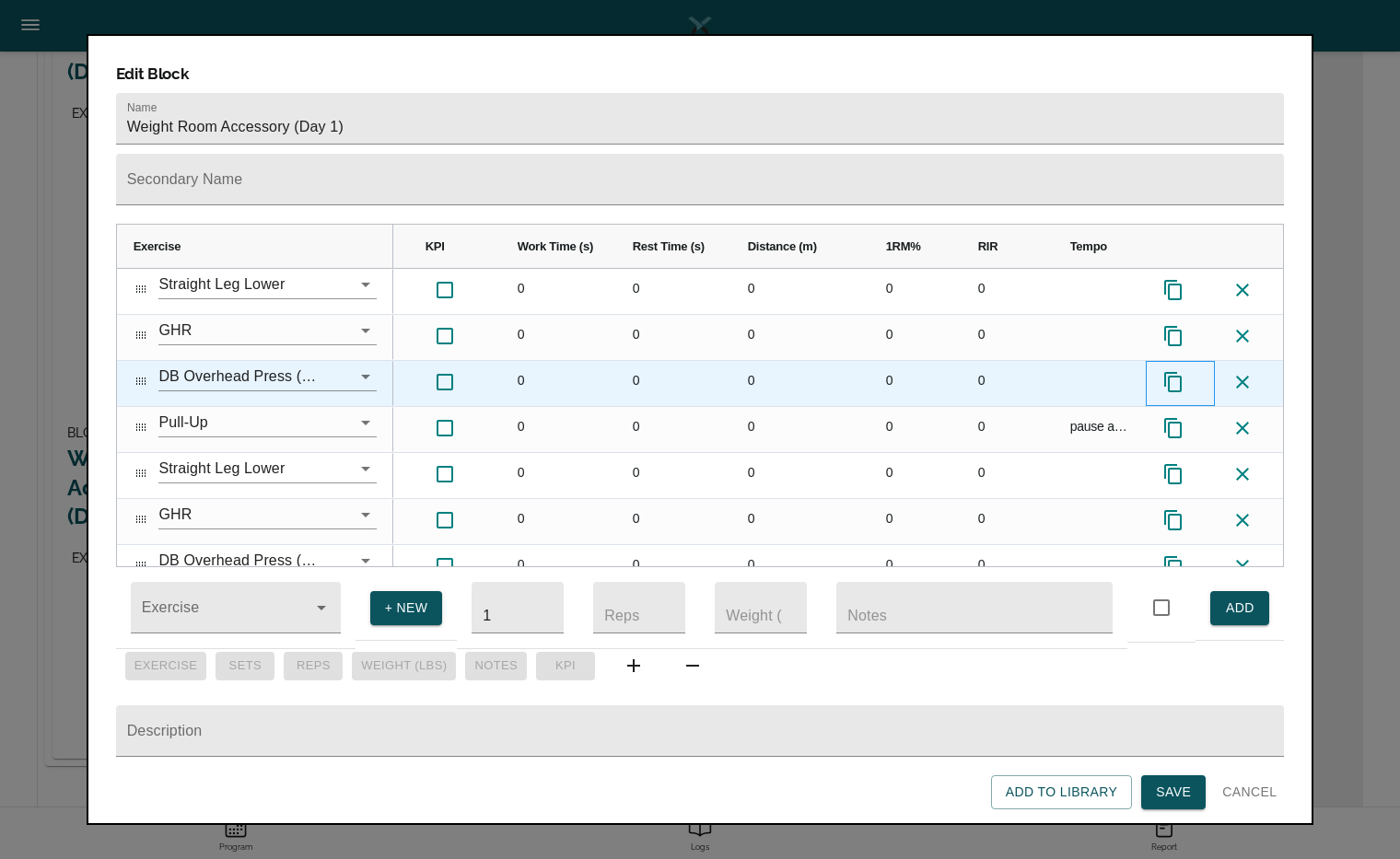 click 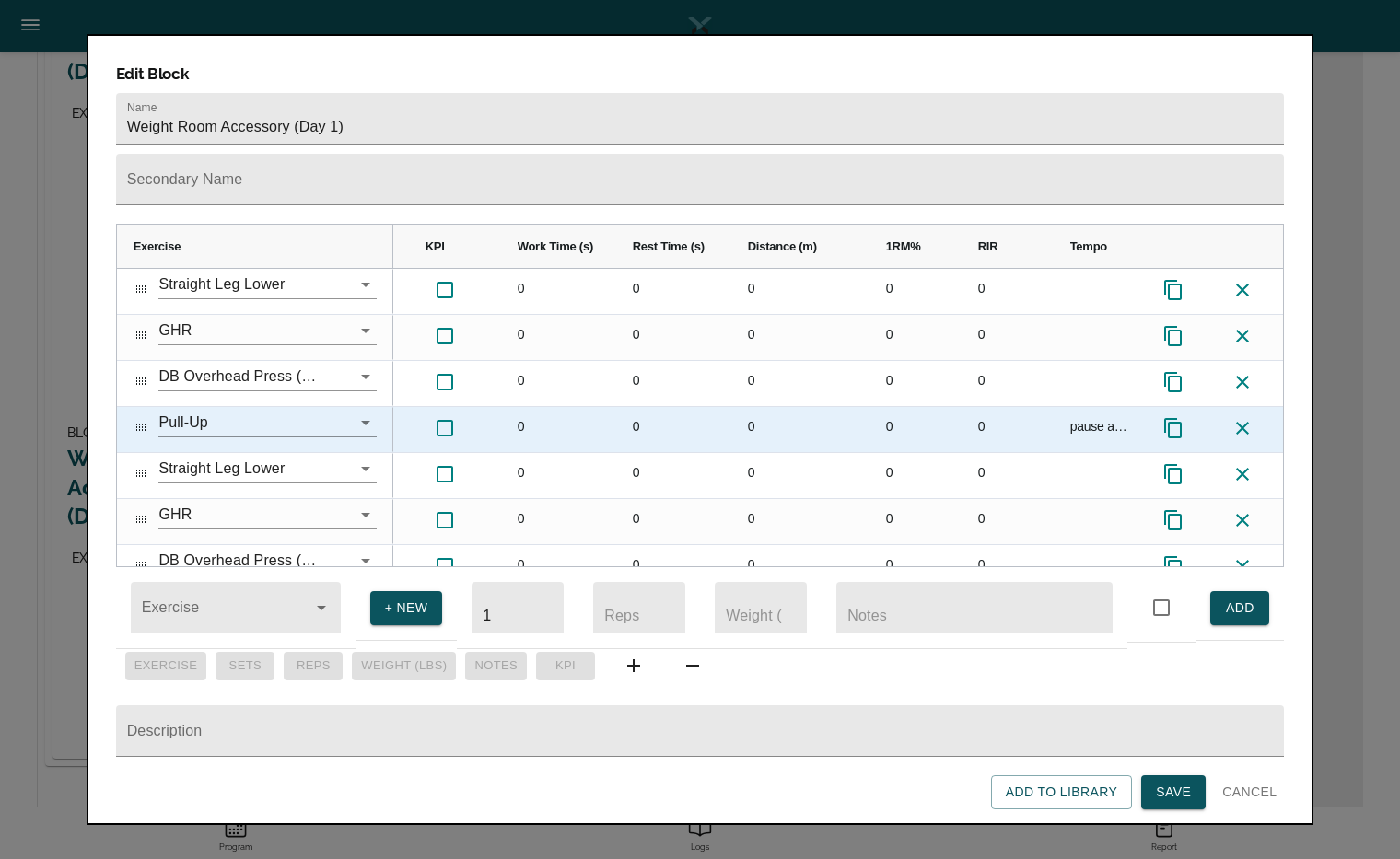 click 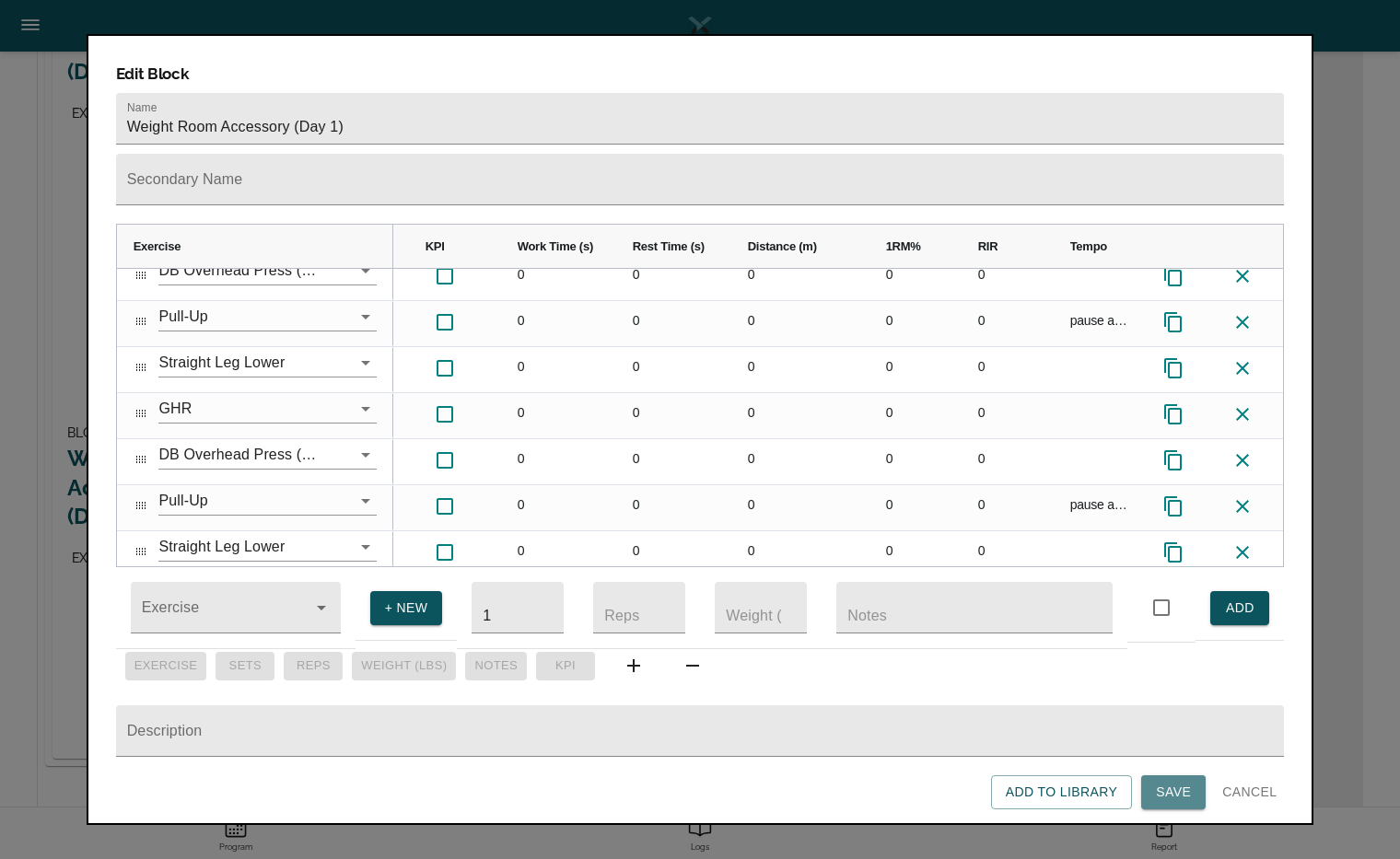 click on "Save" at bounding box center (1173, 792) 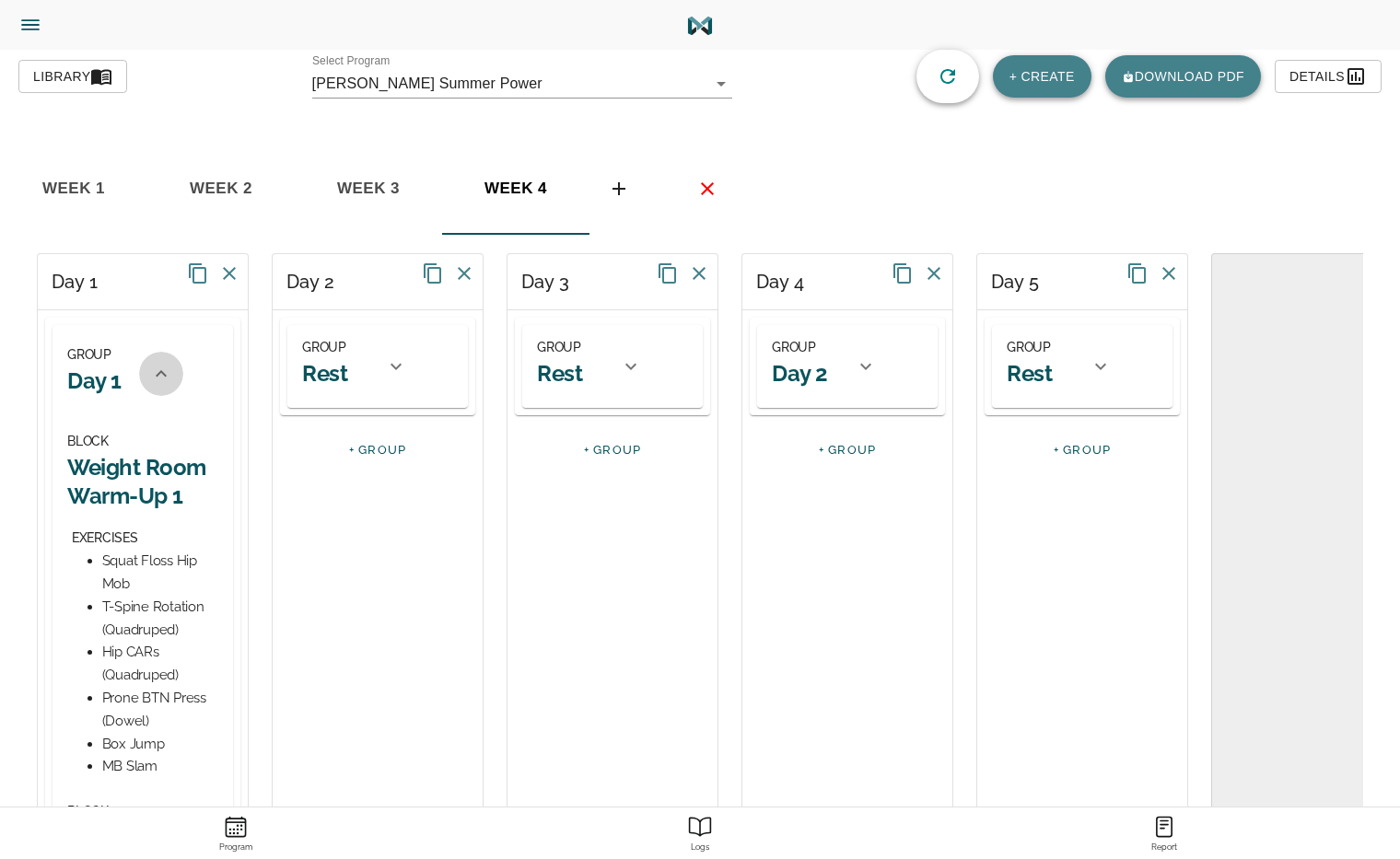 click 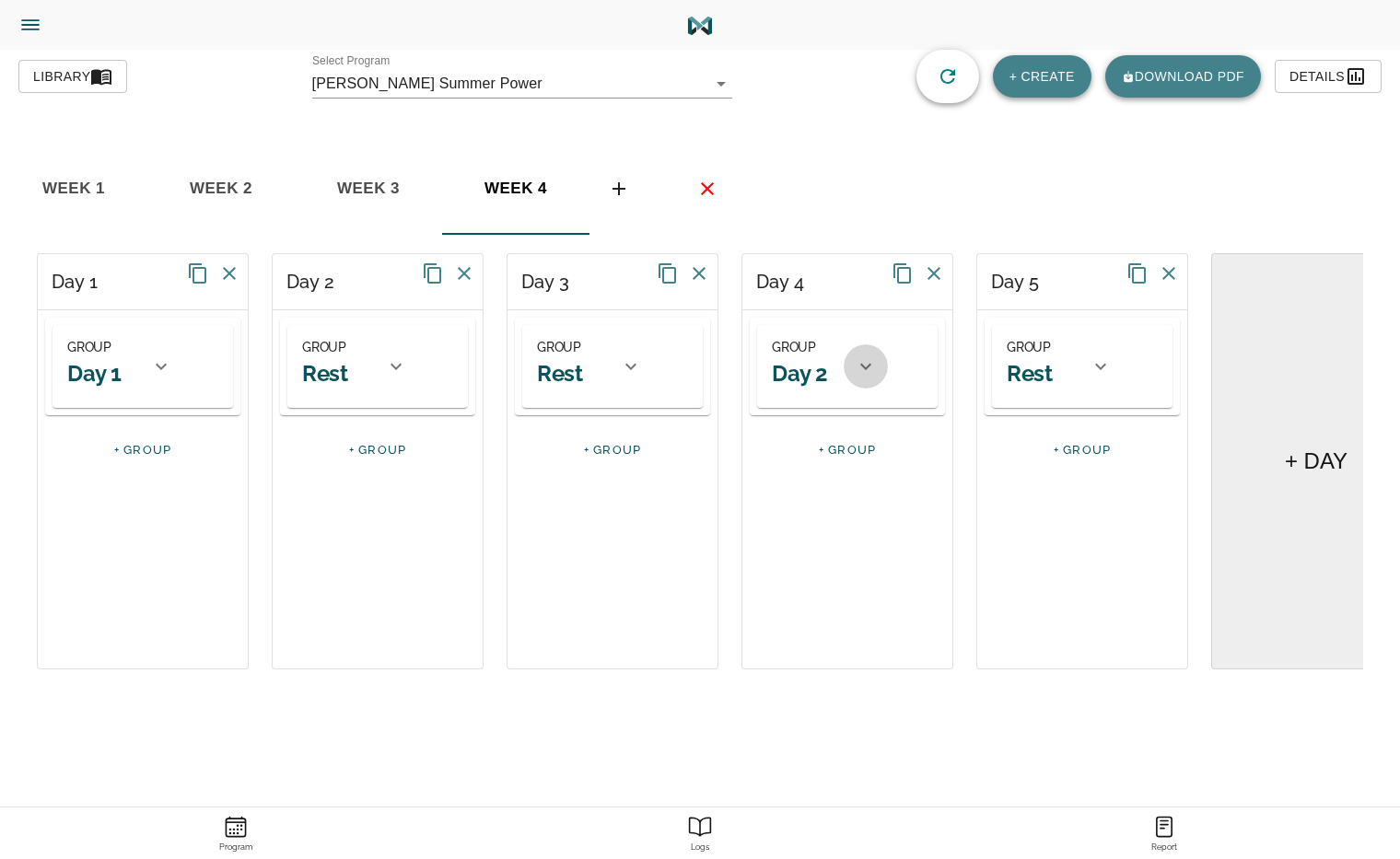 click 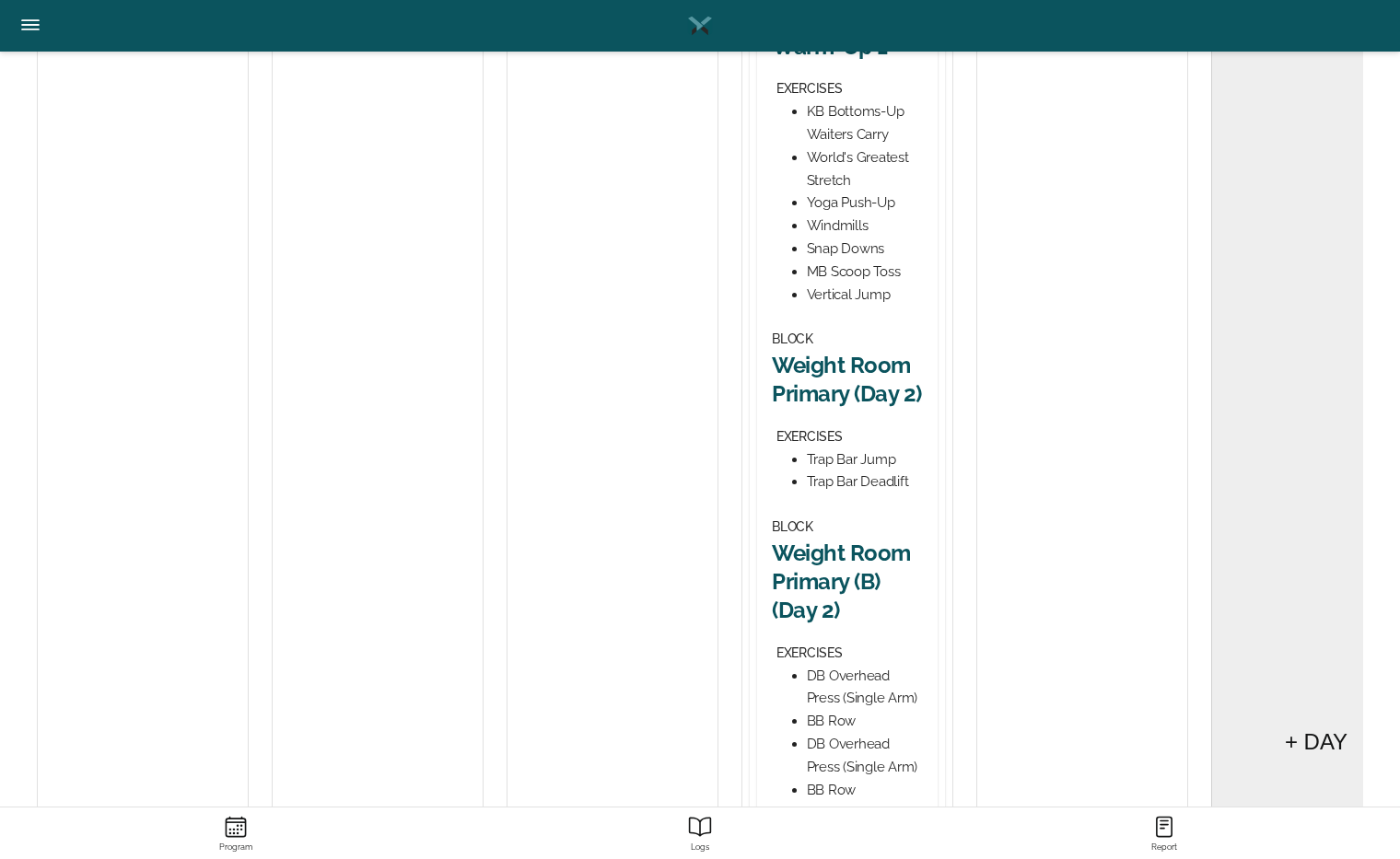 click on "Weight Room Primary (Day 2)" at bounding box center [847, 379] 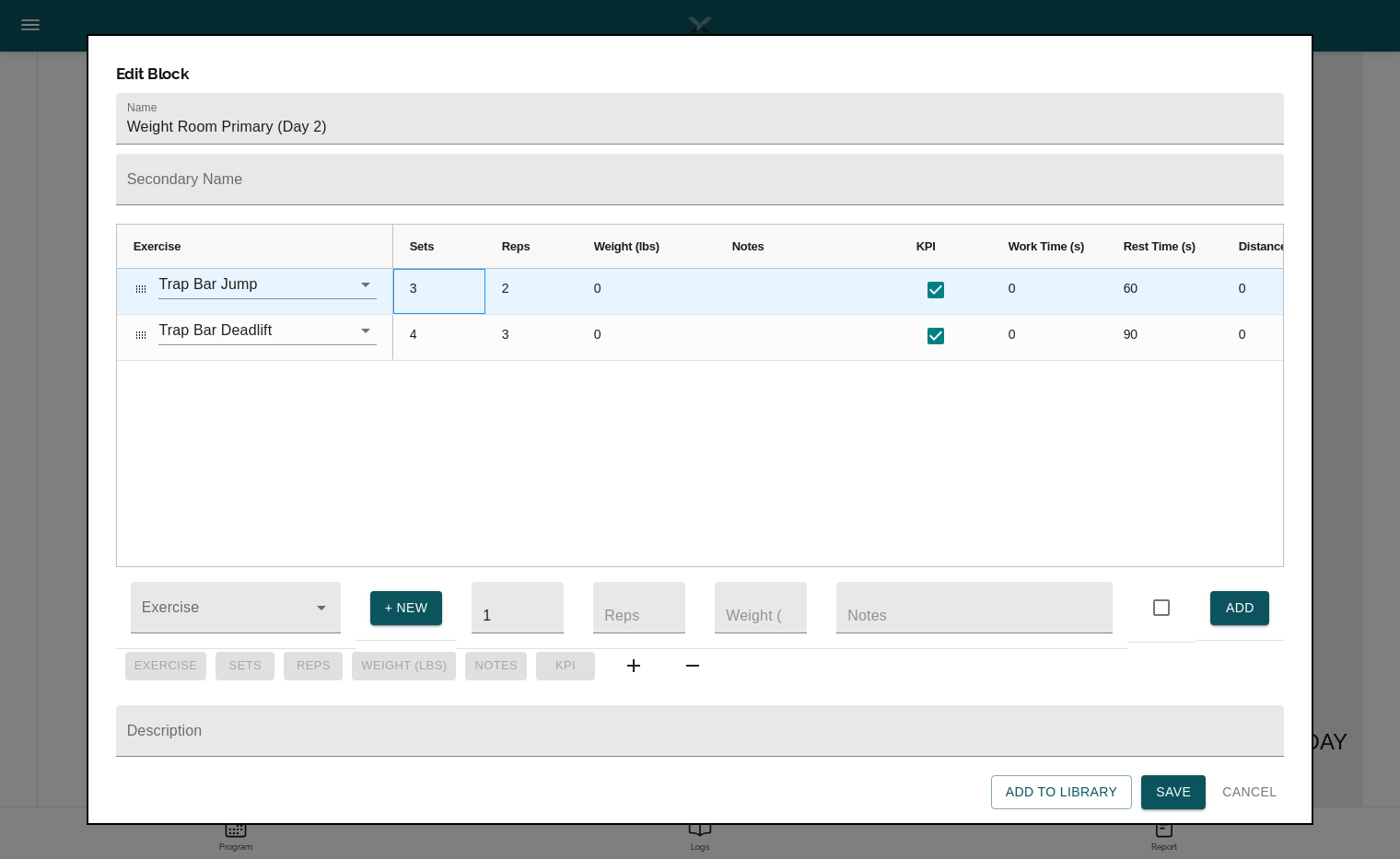 click on "3" at bounding box center [439, 291] 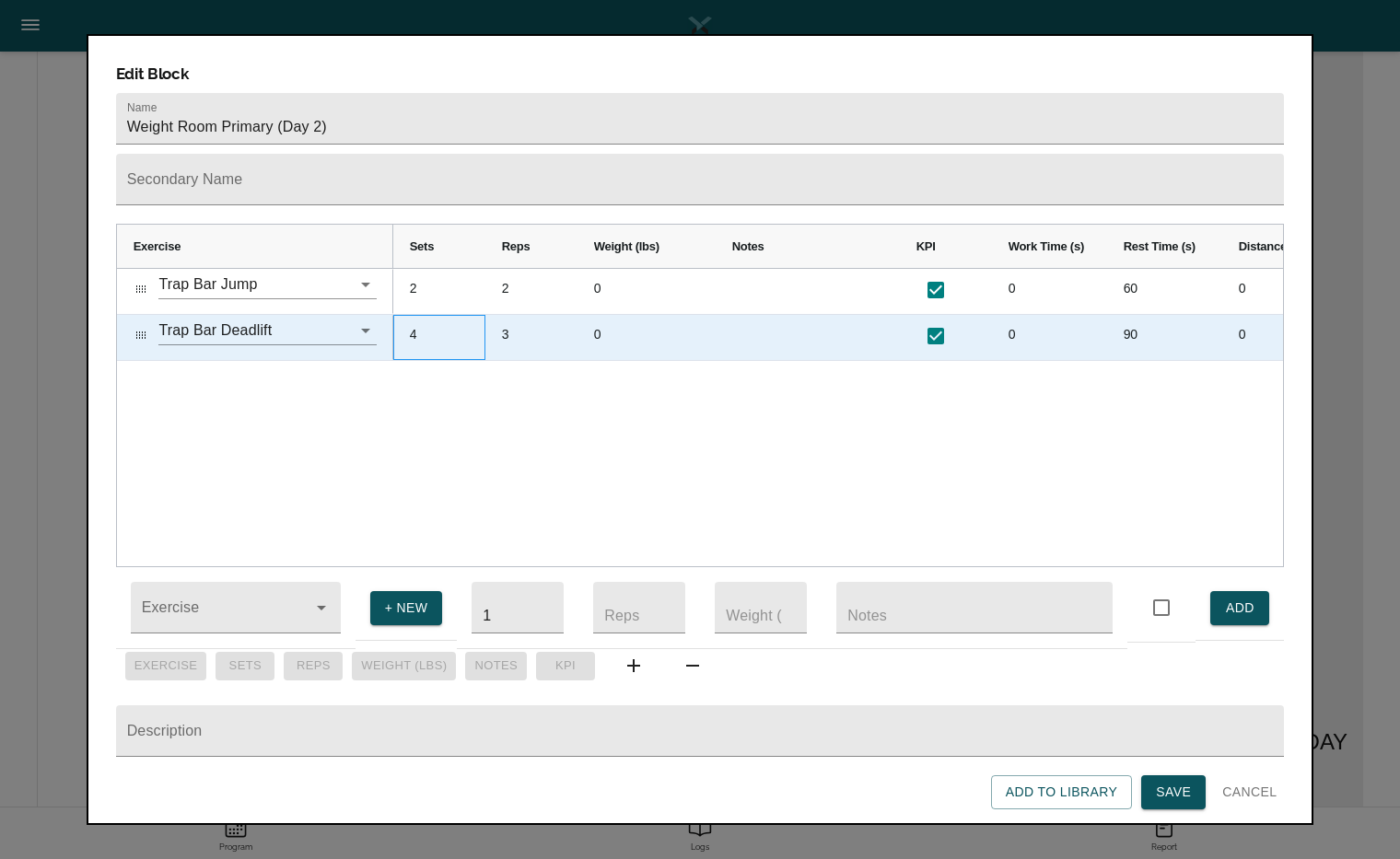 click on "4" at bounding box center [439, 337] 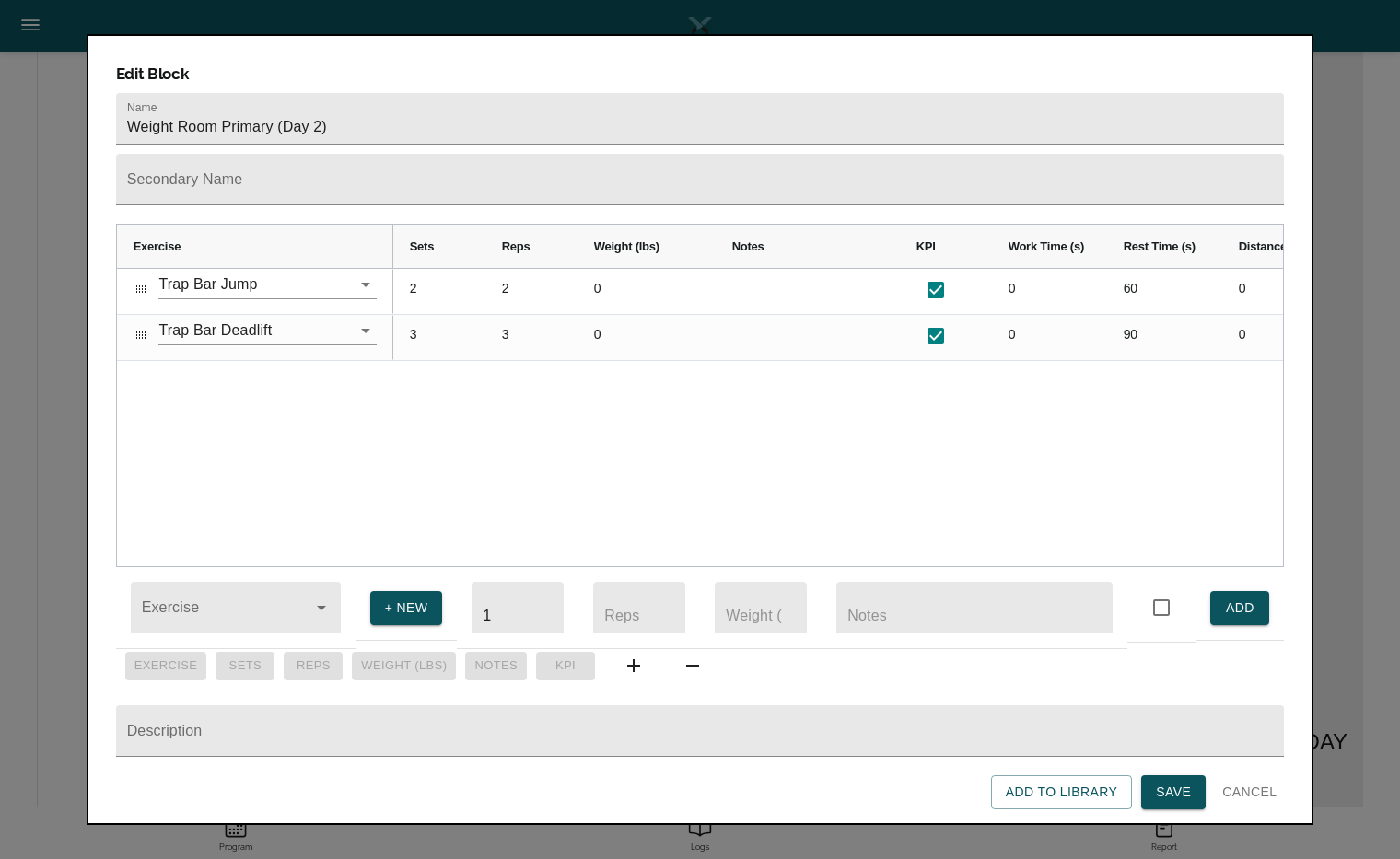 click on "2 2 0 0 60 0 20 0 3 3 0 0 90 0 80 0" at bounding box center [838, 417] 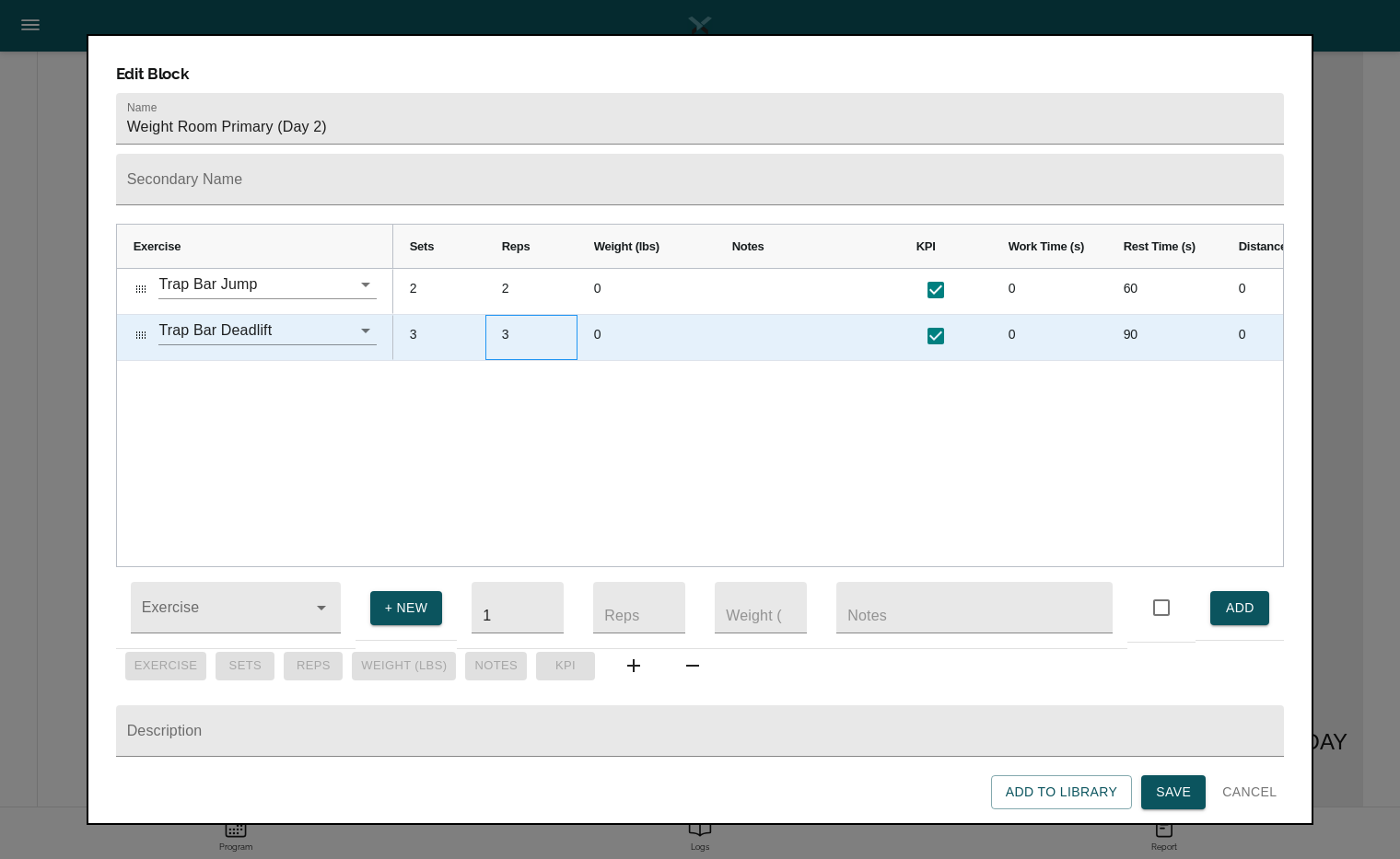 click on "3" at bounding box center (531, 337) 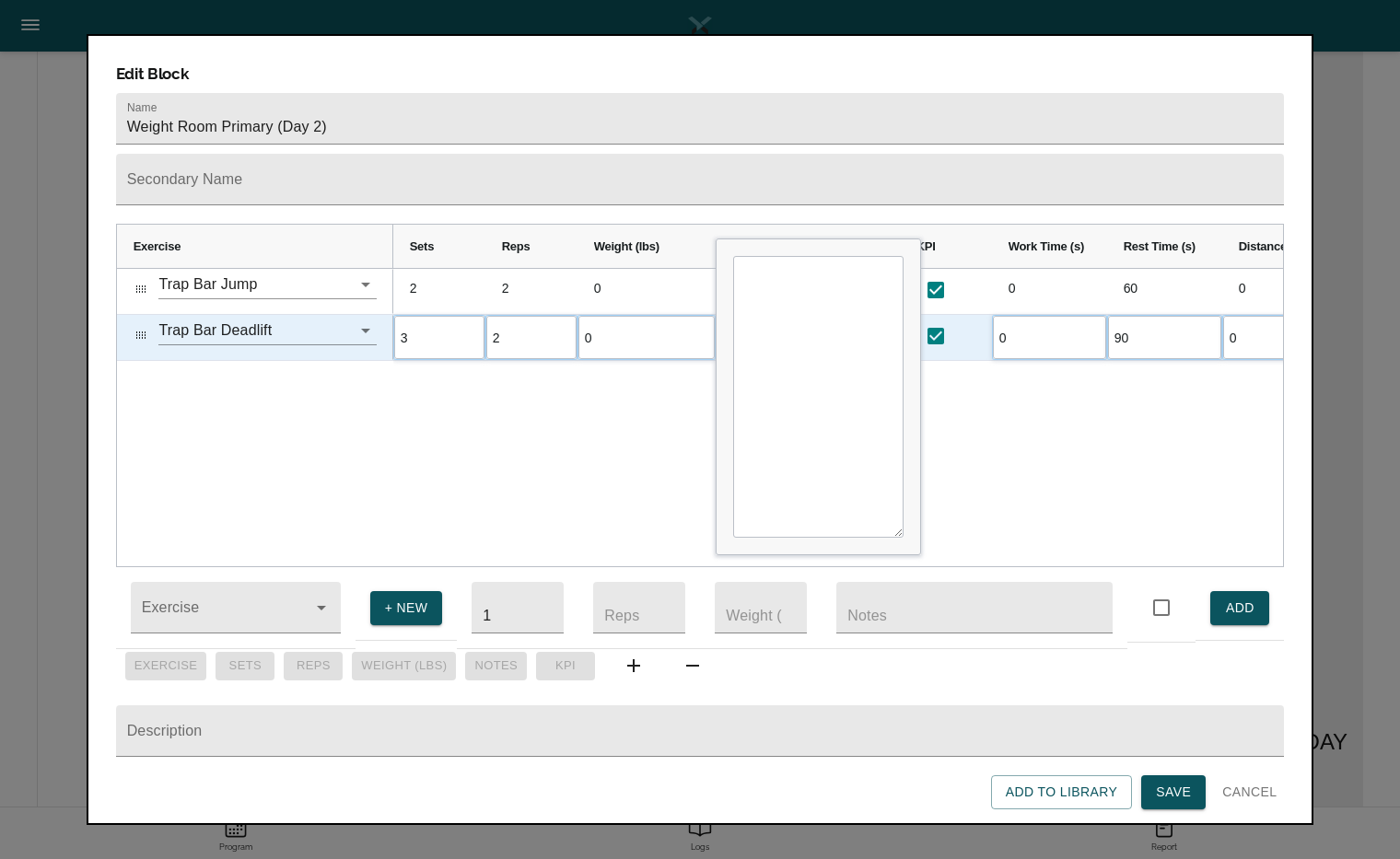 scroll, scrollTop: 0, scrollLeft: 0, axis: both 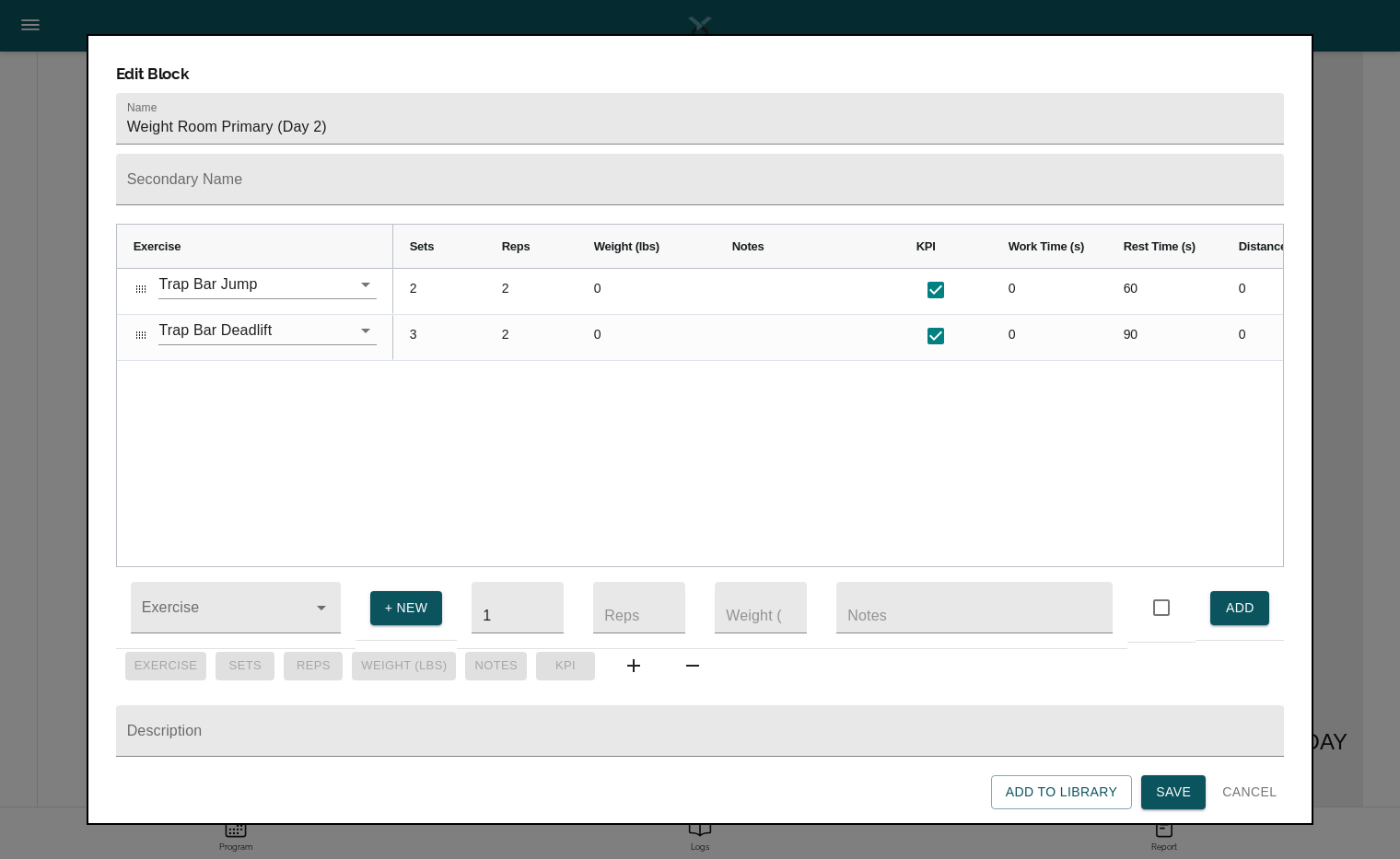 click on "2 2 0 0 60 0 20 0 3 2 0 0 90 0 80 0" at bounding box center (838, 417) 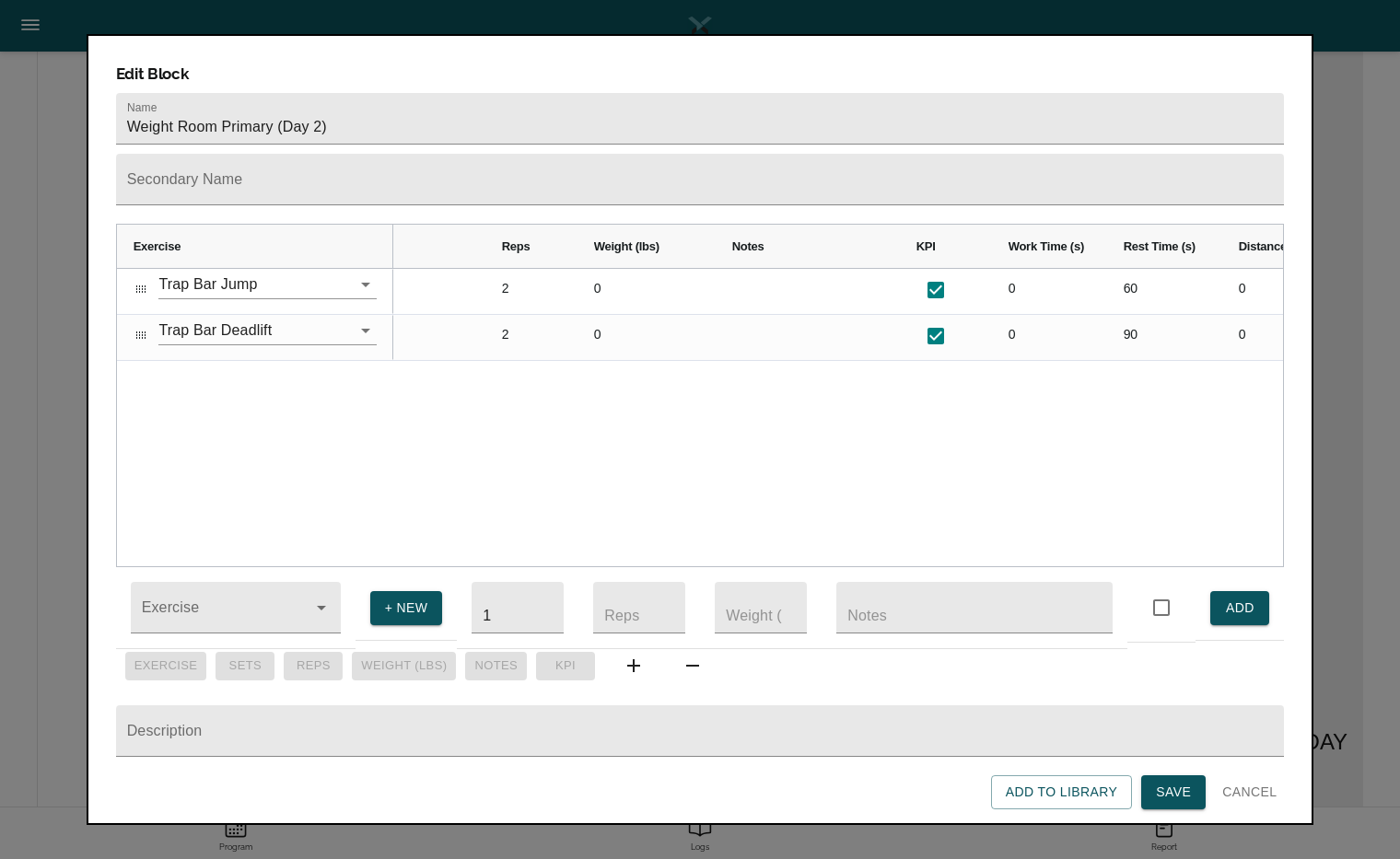 scroll, scrollTop: 0, scrollLeft: 313, axis: horizontal 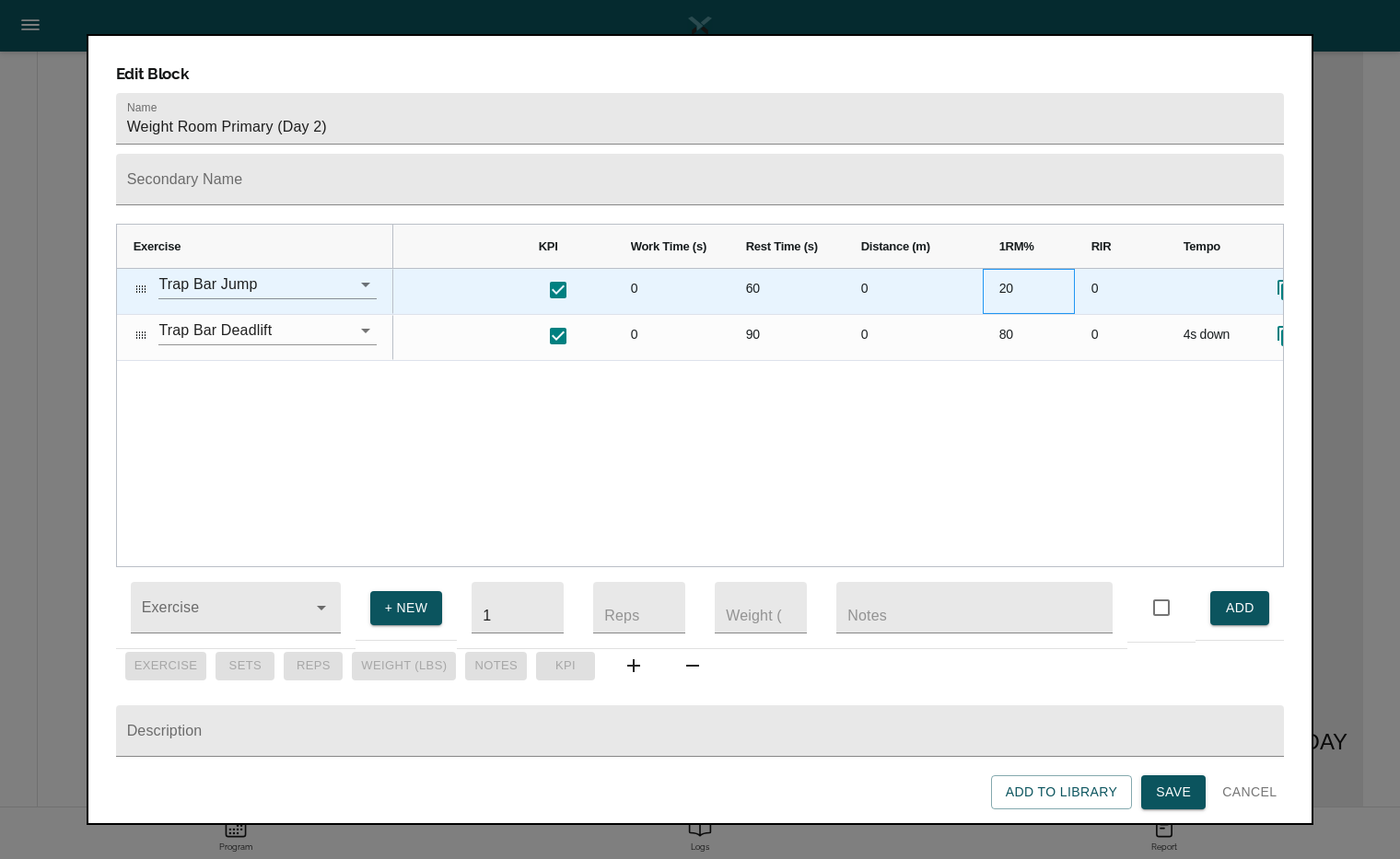 click on "20" at bounding box center (1029, 291) 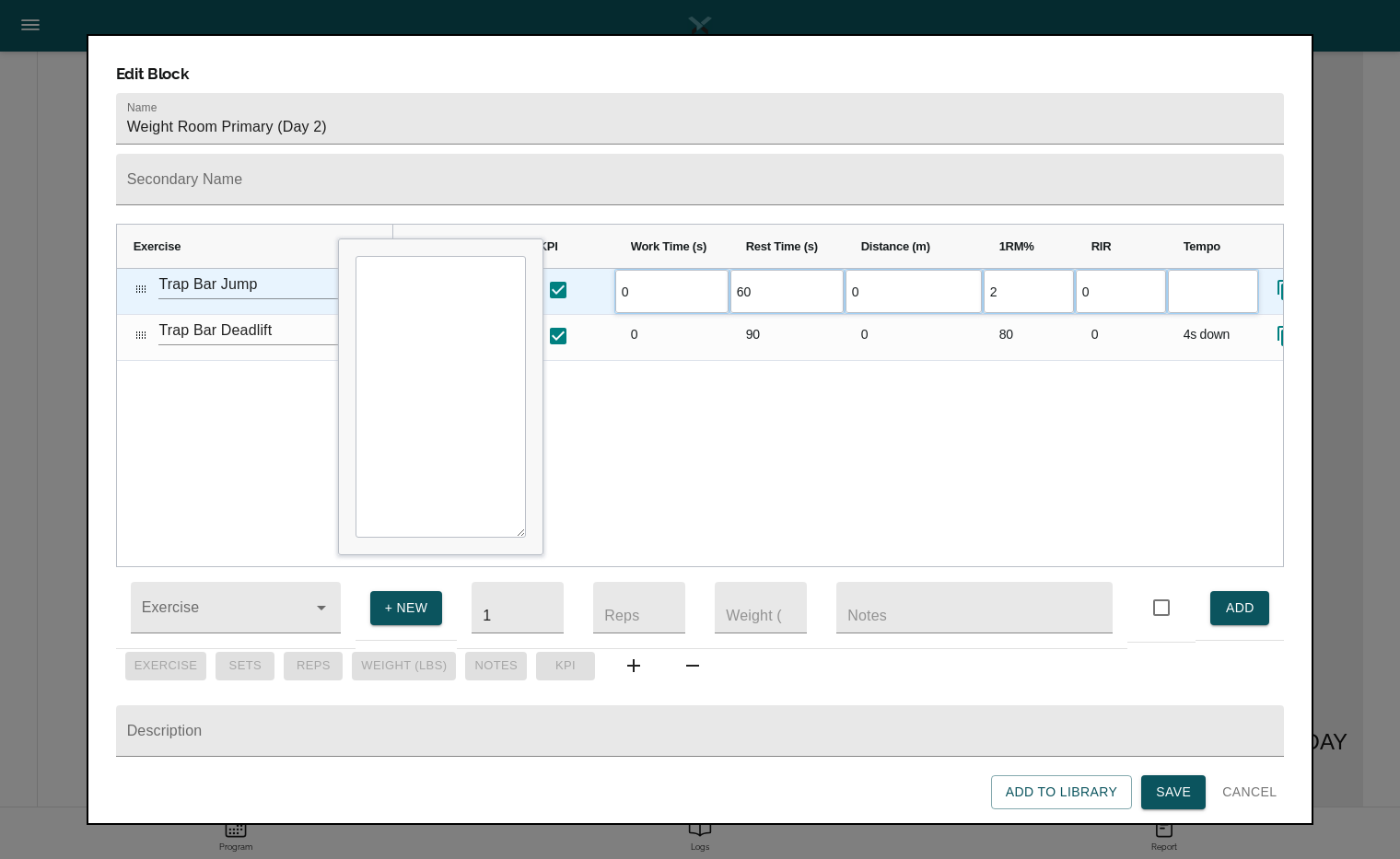 type on "22" 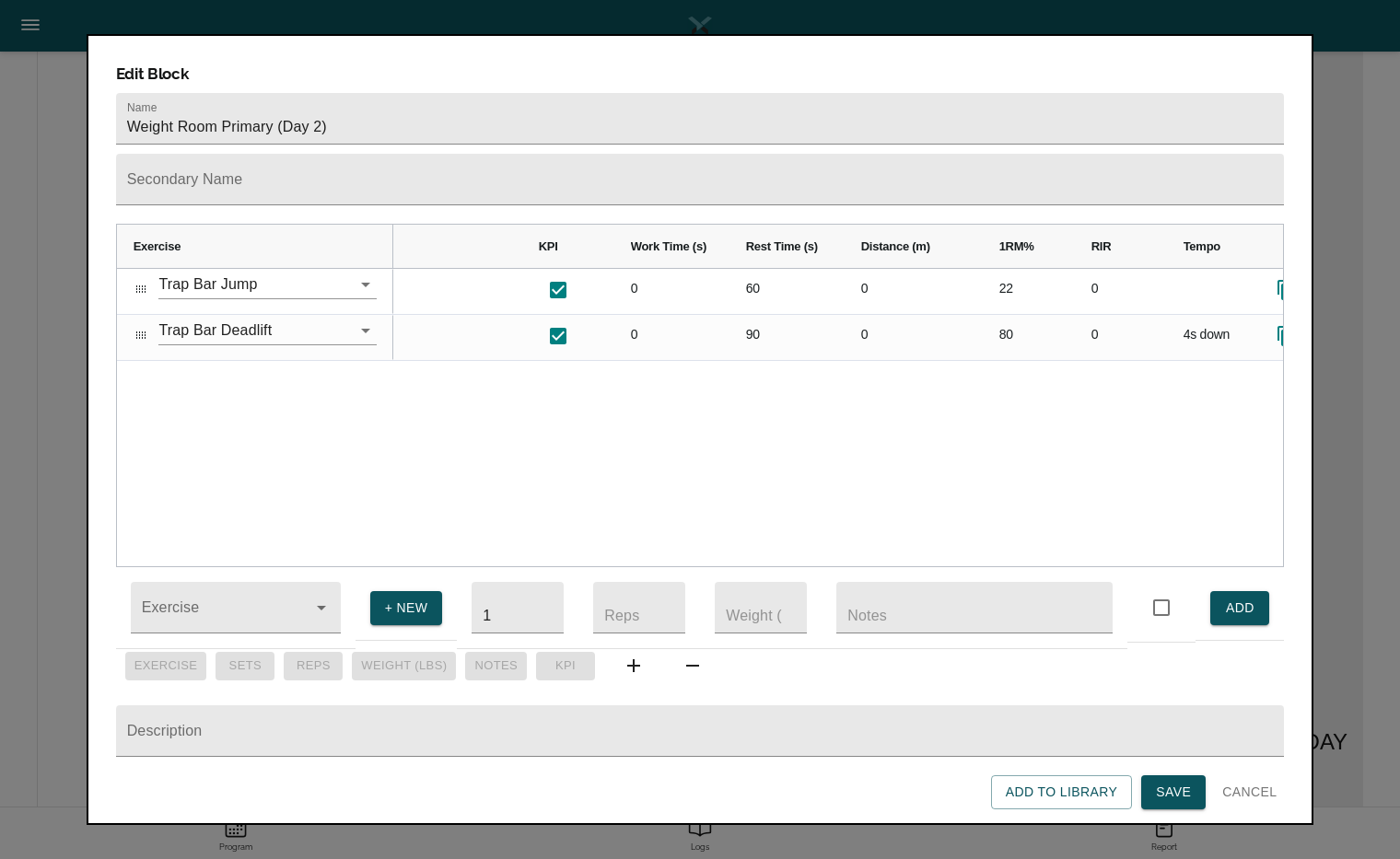 click on "0 0 60 0 22 0 0 0 90 0 80 0 4s down" at bounding box center (838, 417) 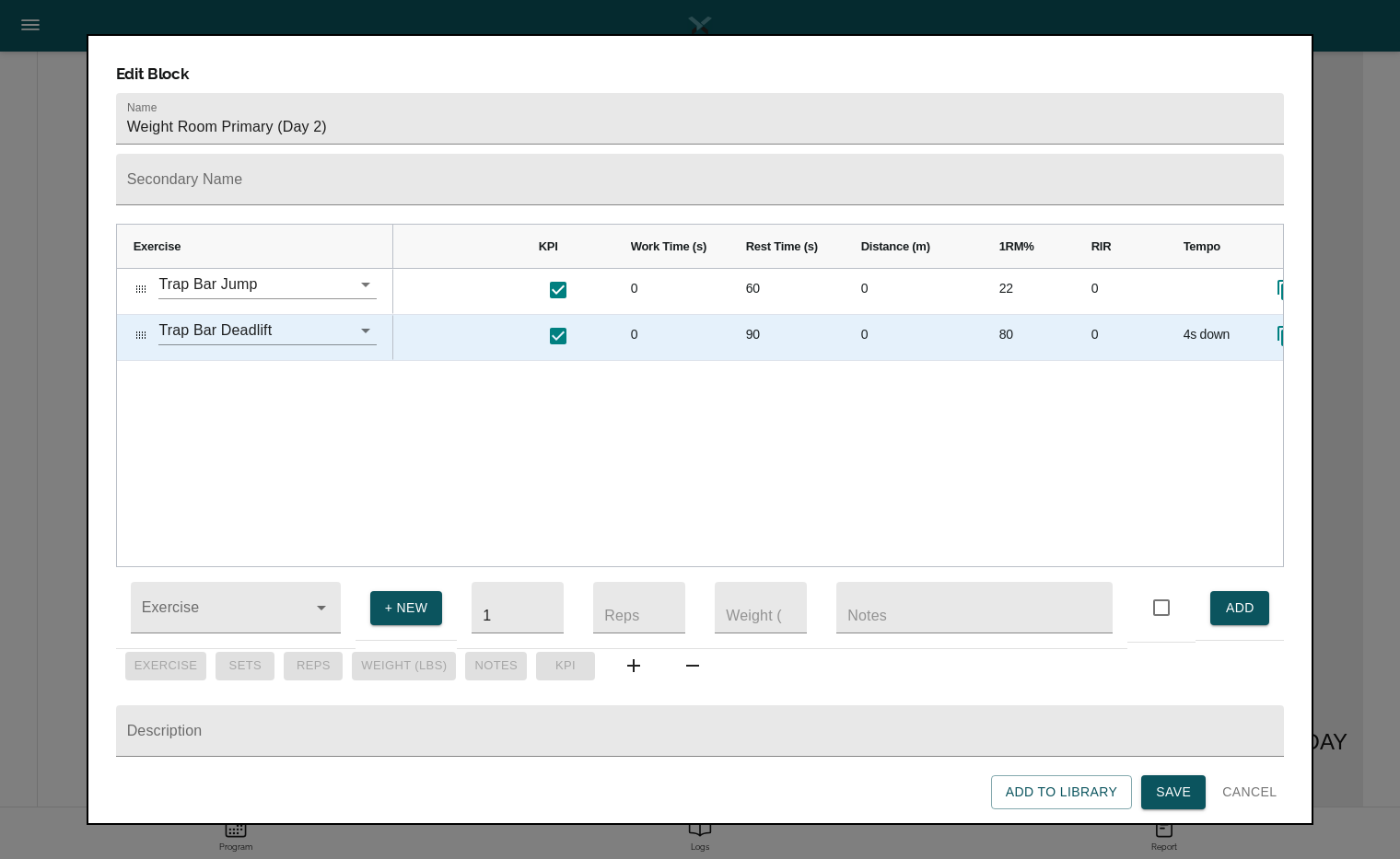 click on "80" at bounding box center [1029, 337] 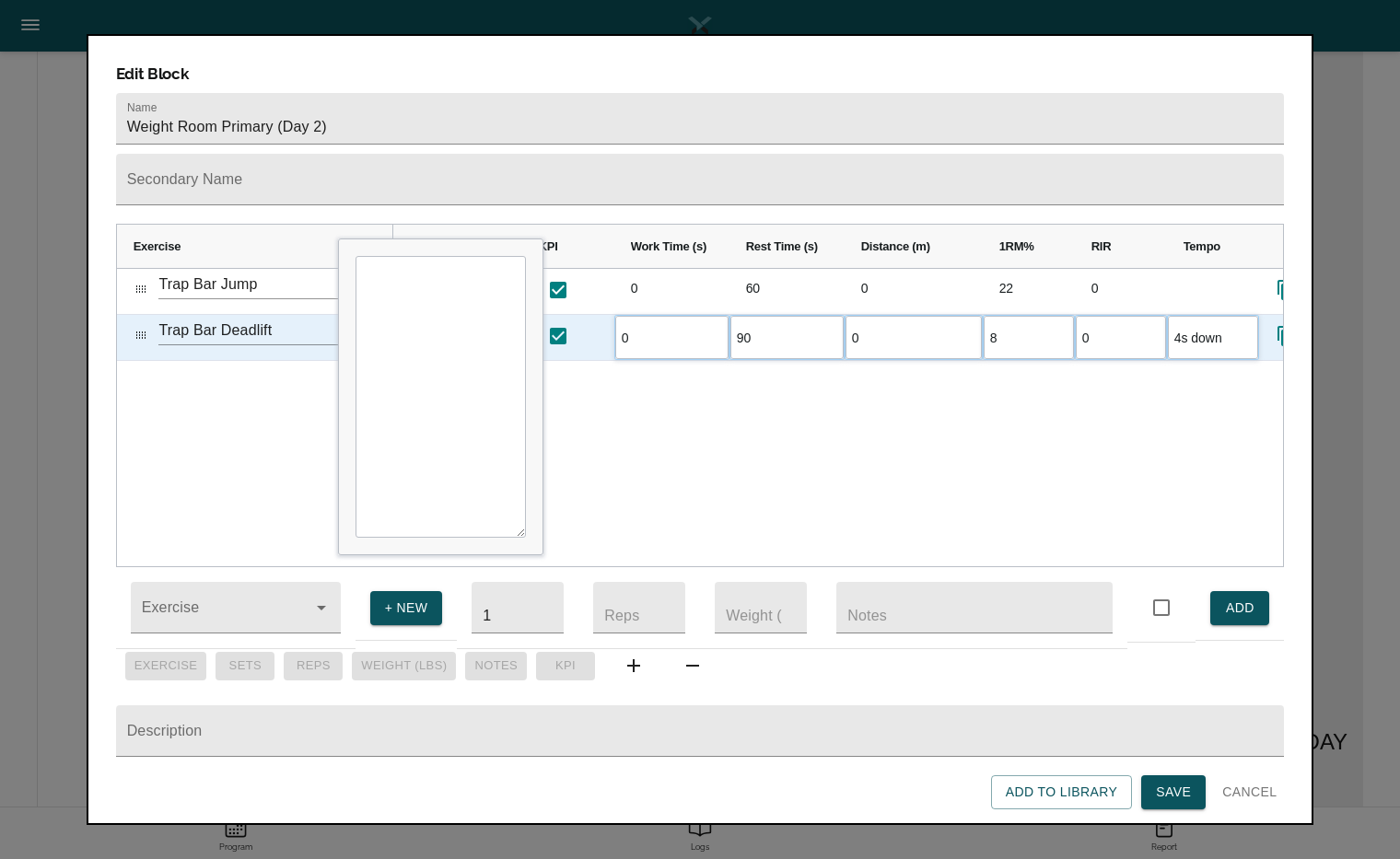 type on "85" 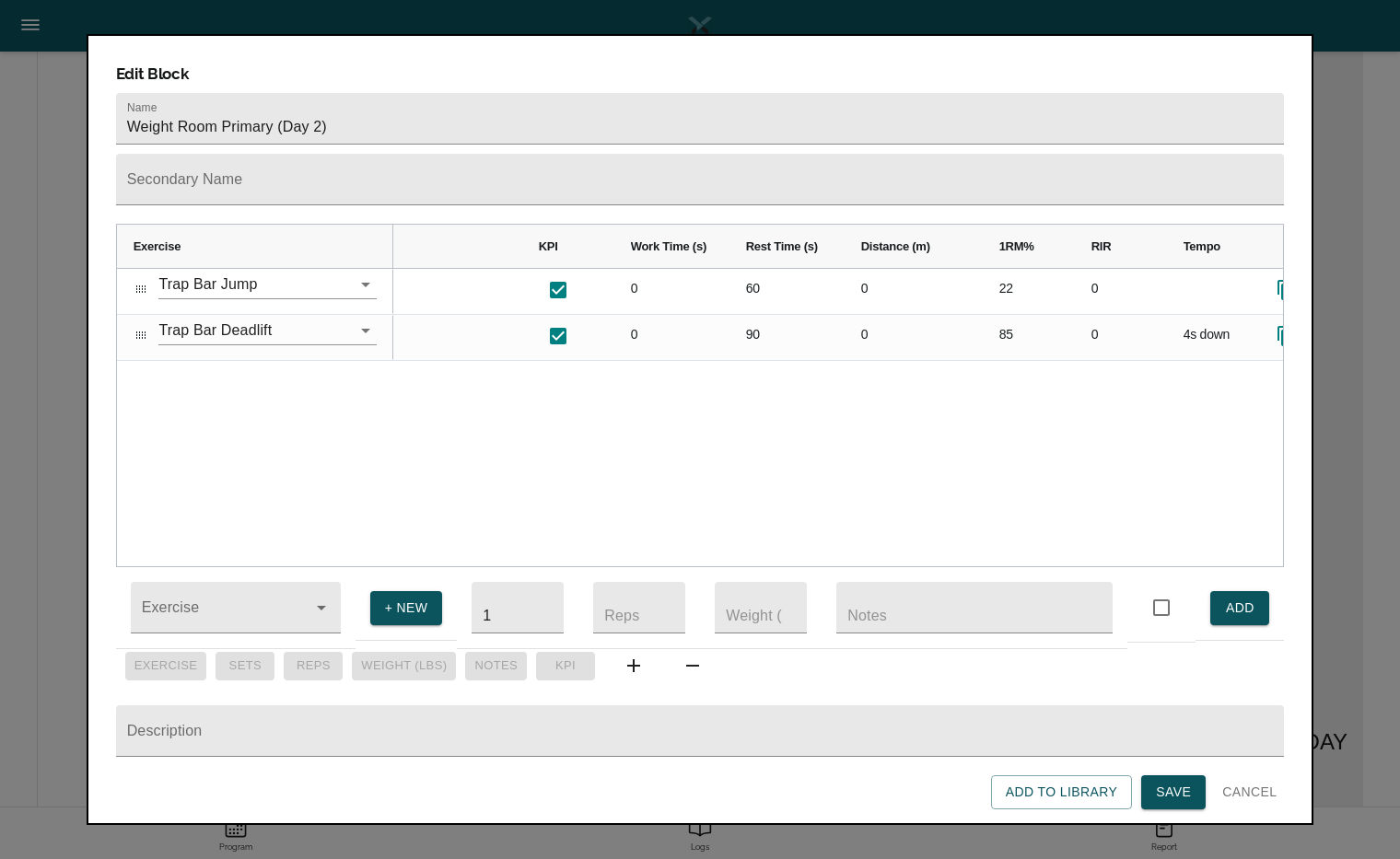 click on "0 0 60 0 22 0 0 0 90 0 85 0 4s down" at bounding box center [838, 417] 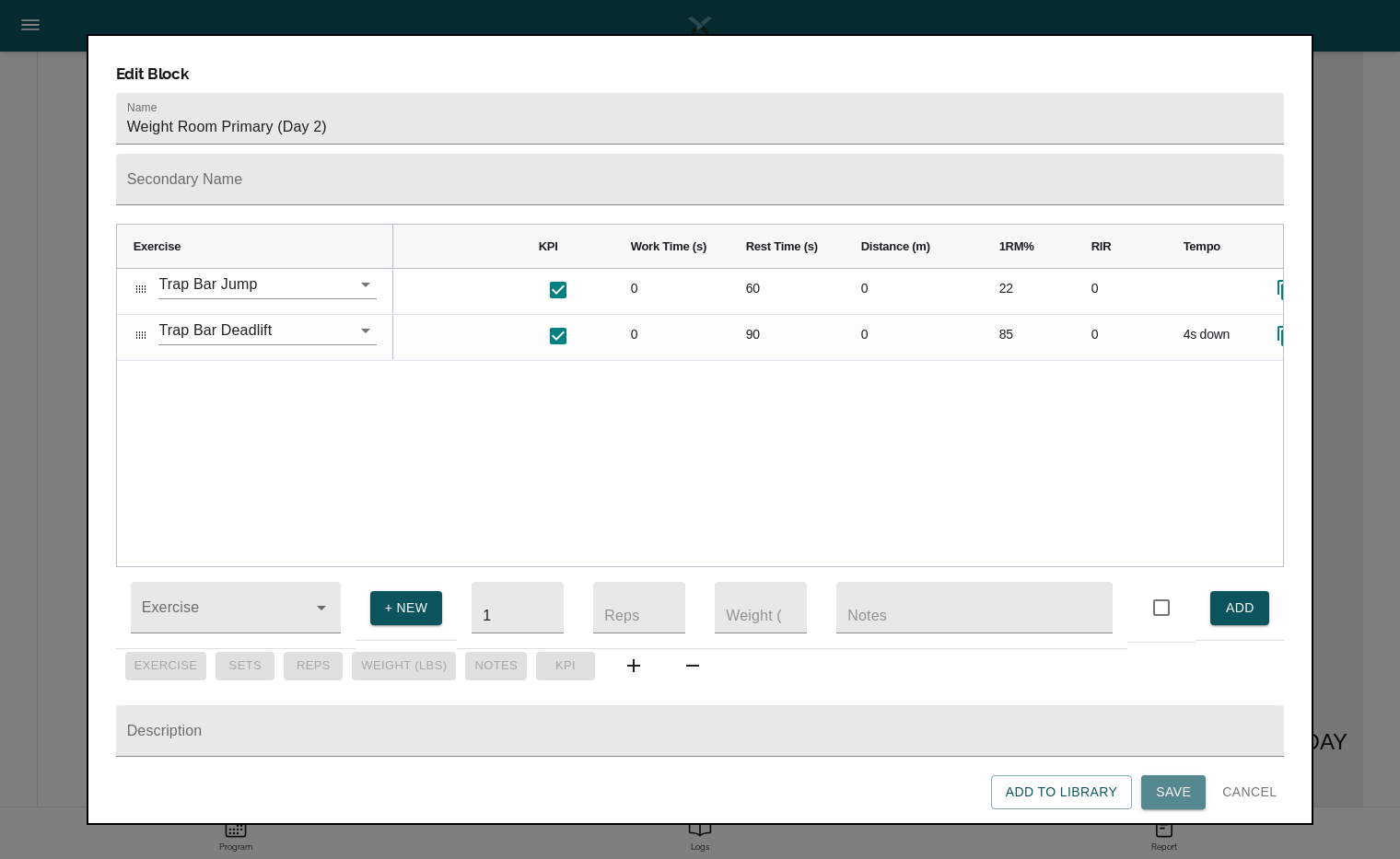 click on "Save" at bounding box center [1173, 792] 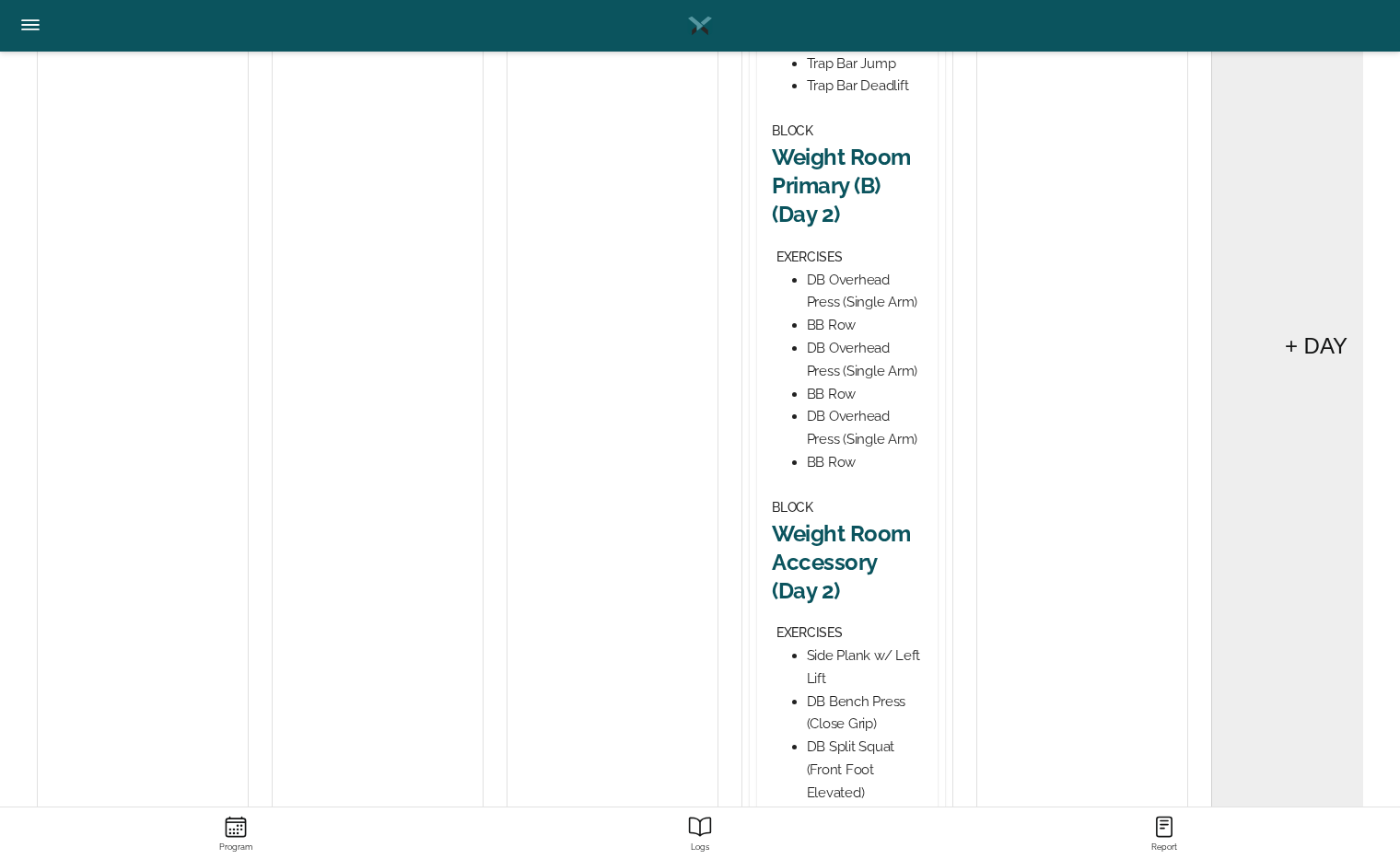click on "Weight Room Primary (B) (Day 2)" at bounding box center (847, 186) 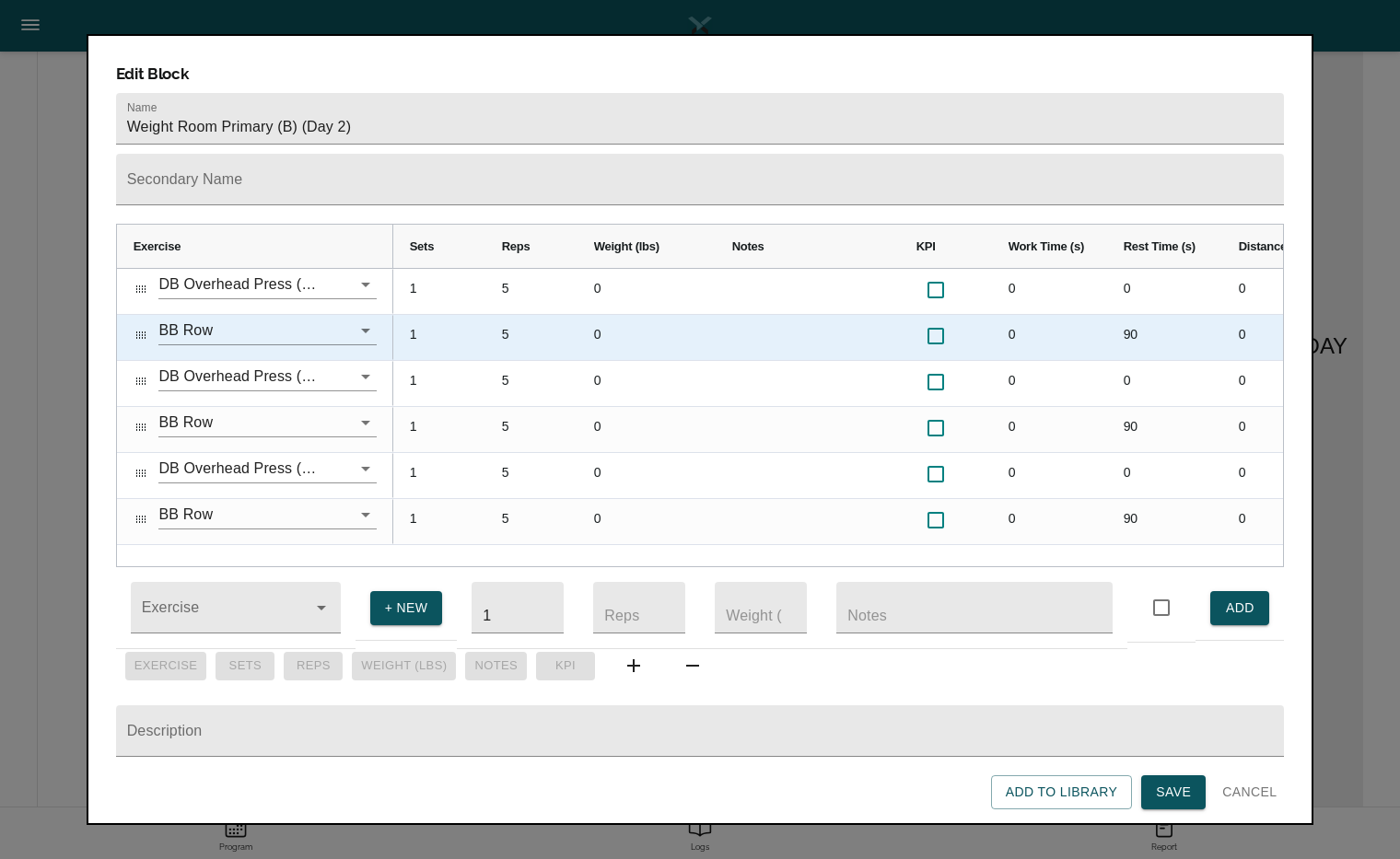 scroll, scrollTop: 0, scrollLeft: 371, axis: horizontal 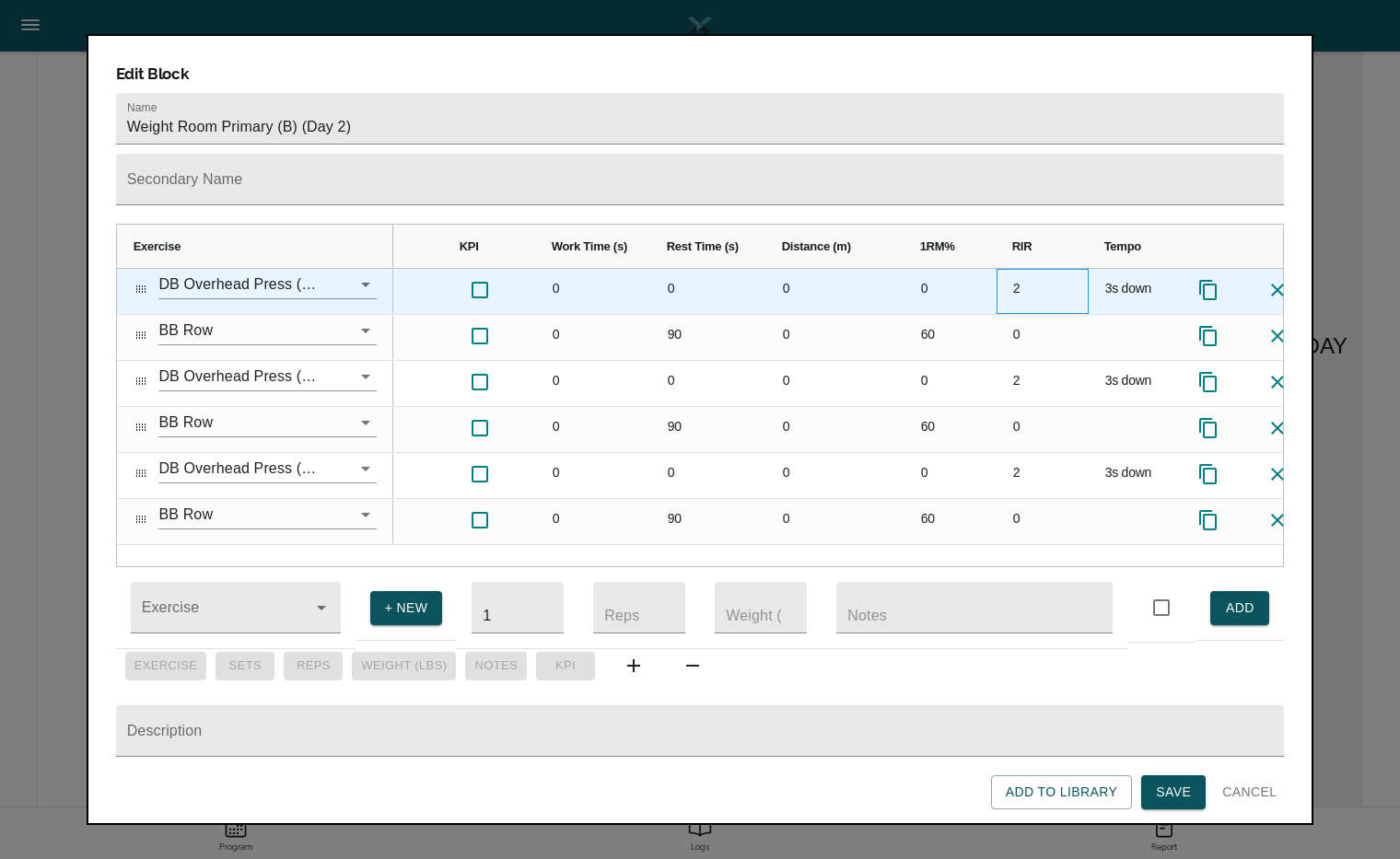 click on "2" at bounding box center (1043, 291) 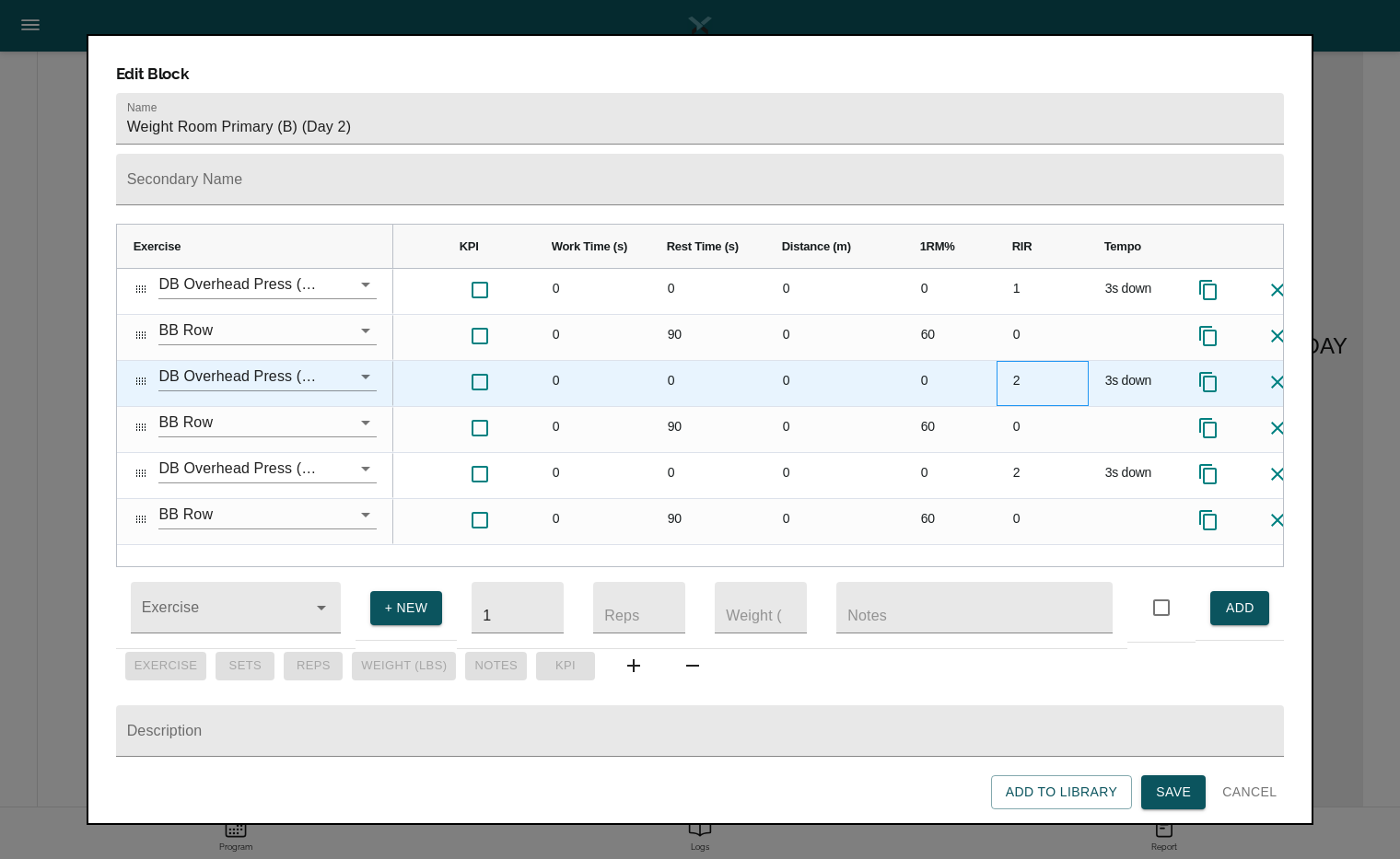 click on "2" at bounding box center (1043, 383) 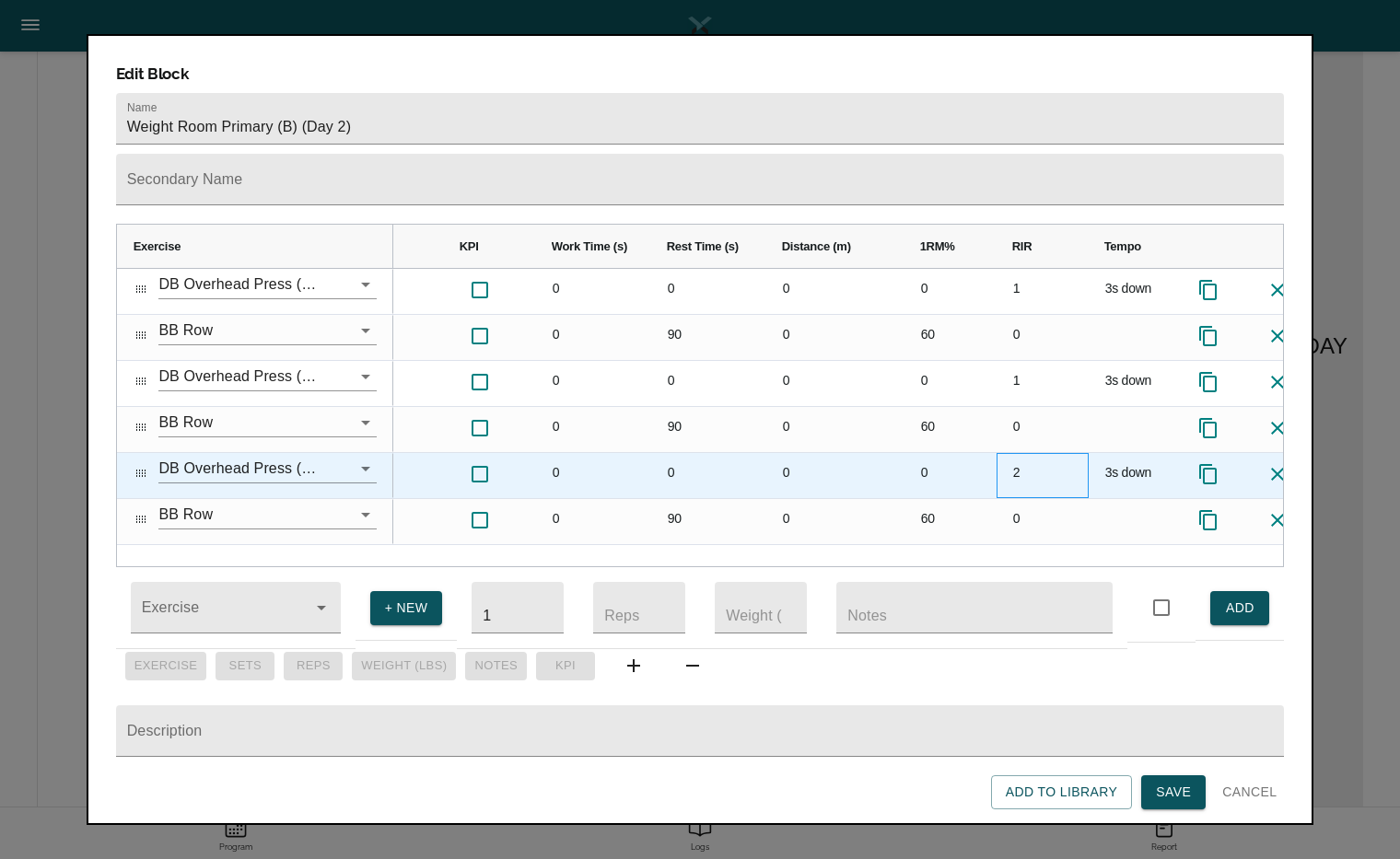 click on "2" at bounding box center (1043, 475) 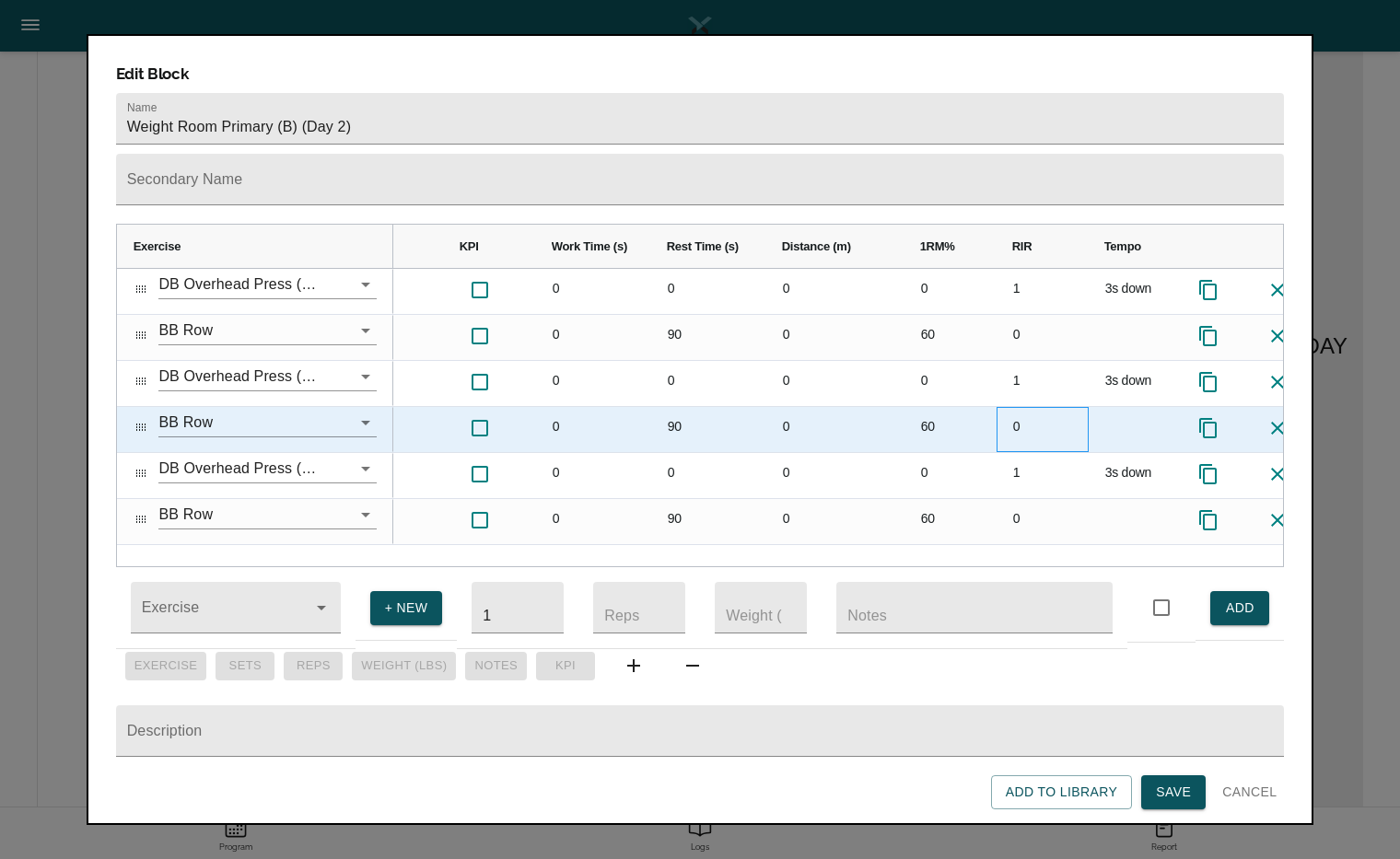click on "0" at bounding box center [1043, 429] 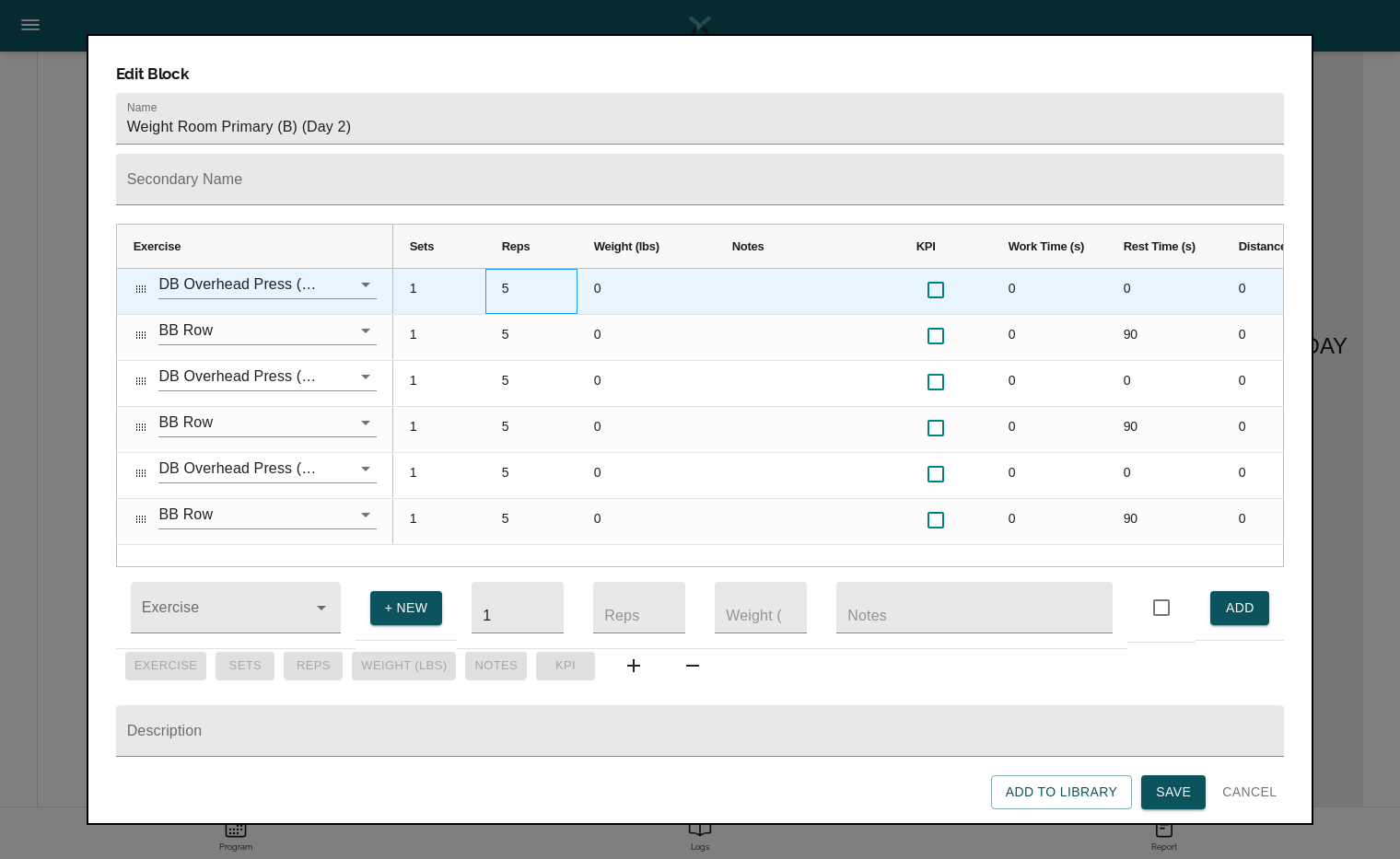click on "5" at bounding box center (531, 291) 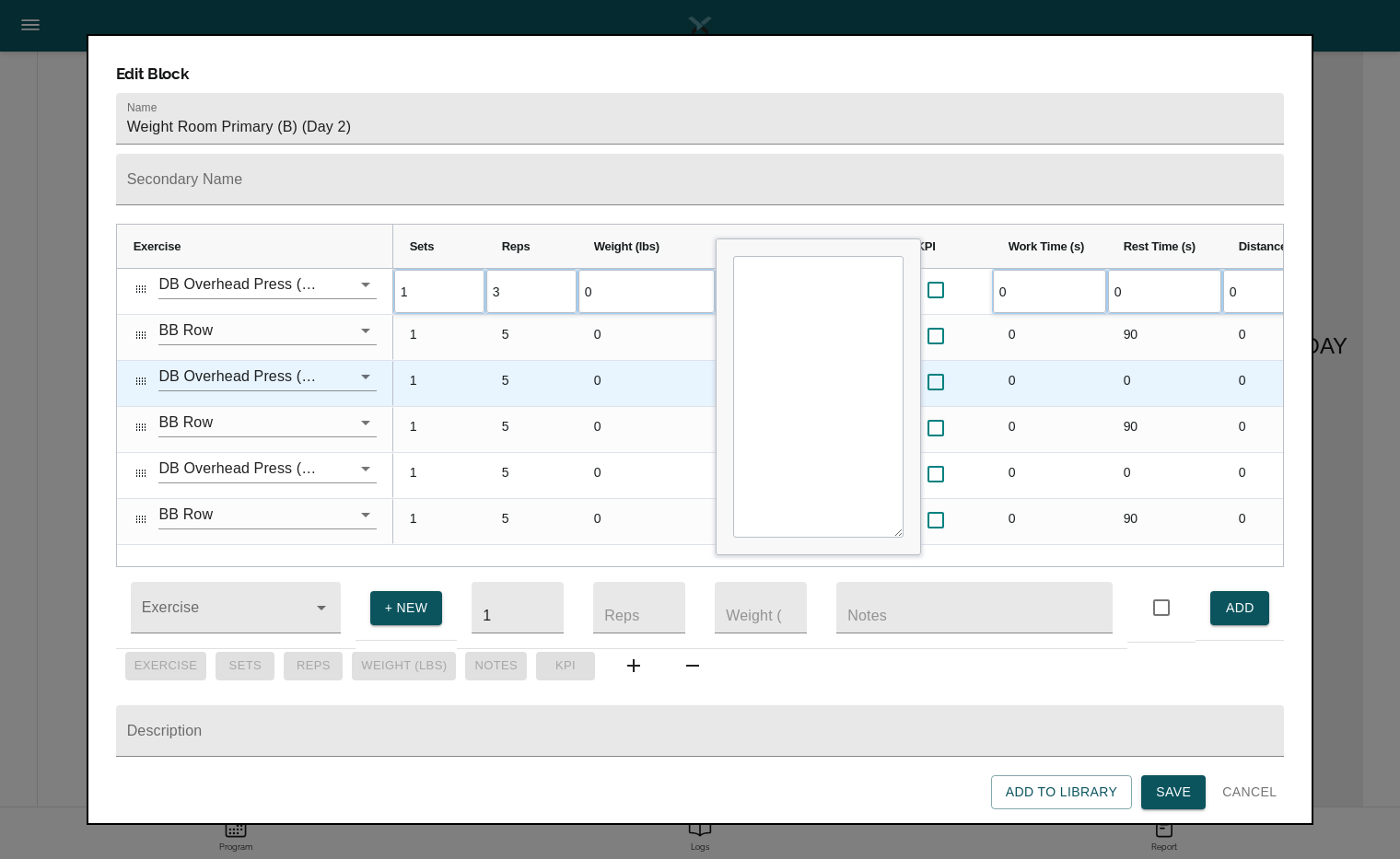 click on "5" at bounding box center [531, 383] 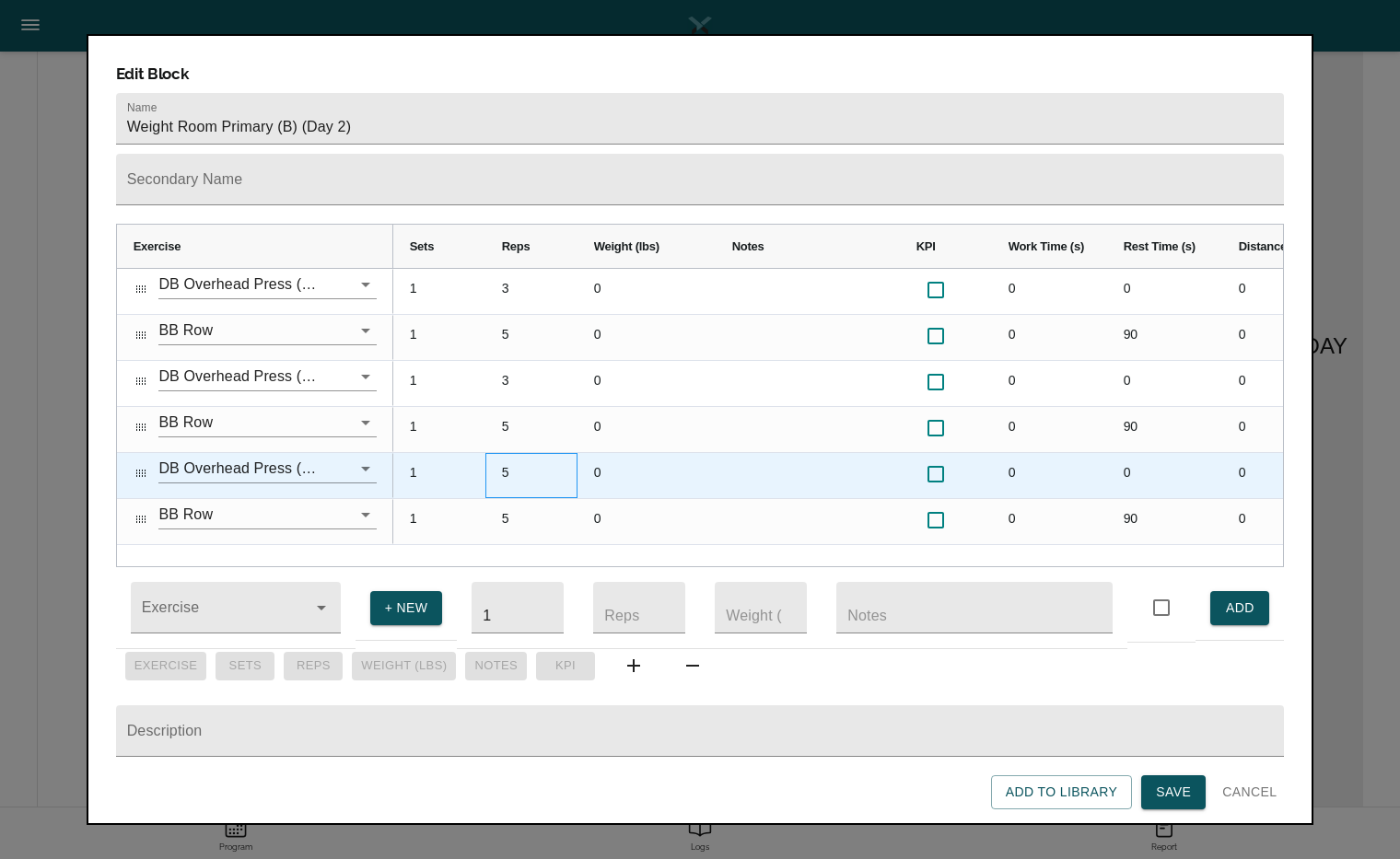 click on "5" at bounding box center (531, 475) 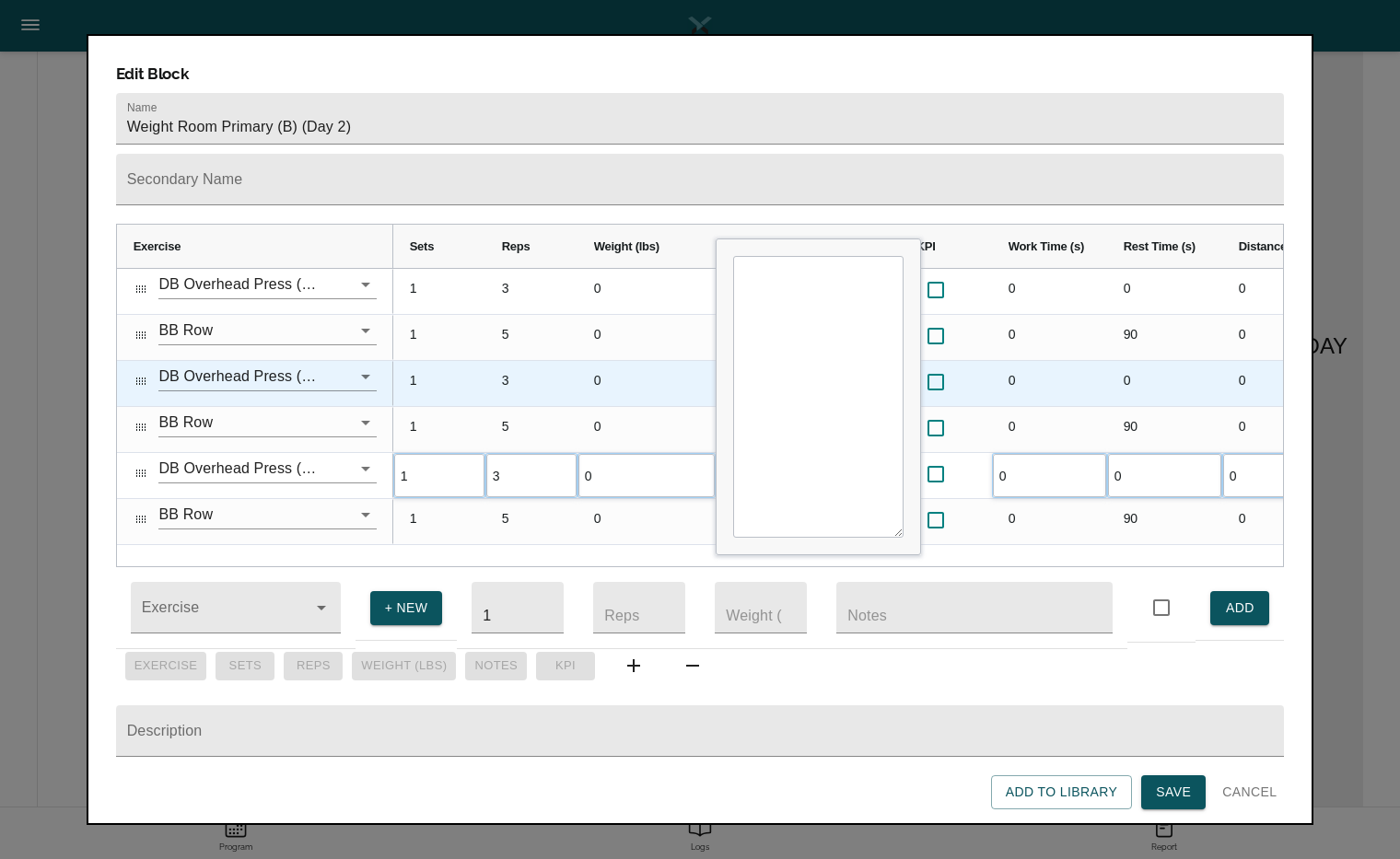 click on "3" at bounding box center [531, 383] 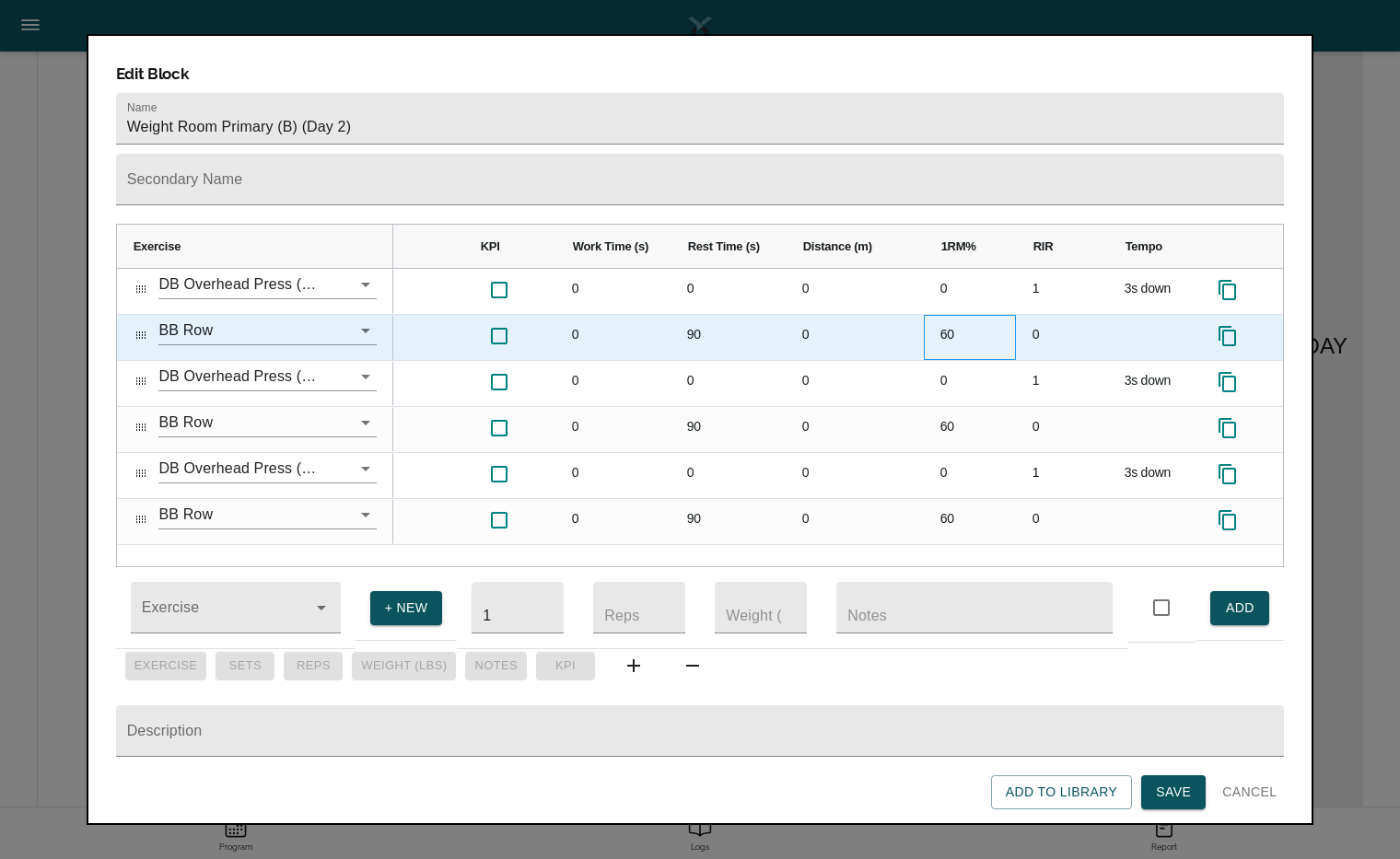 click on "60" at bounding box center [970, 337] 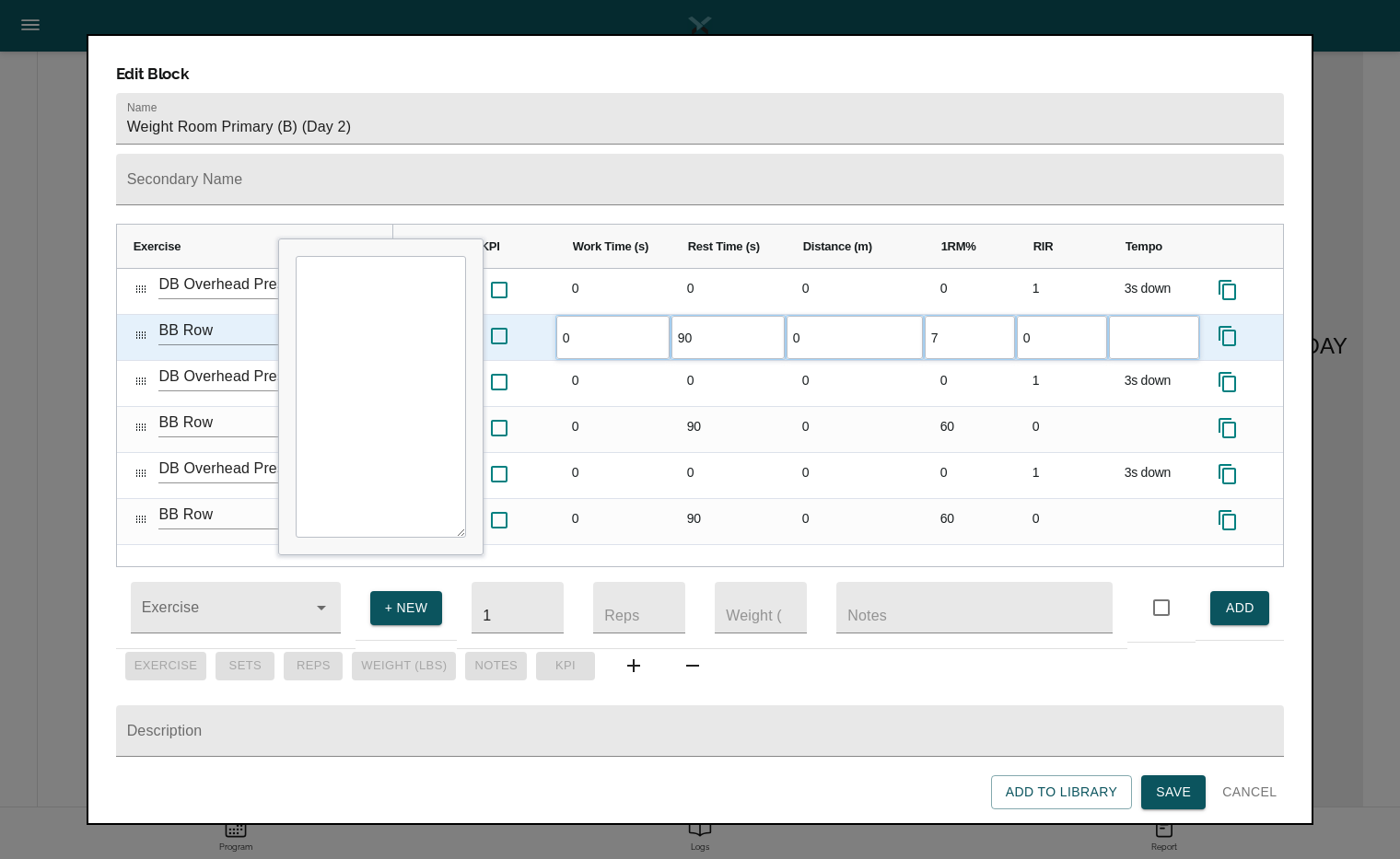 type on "70" 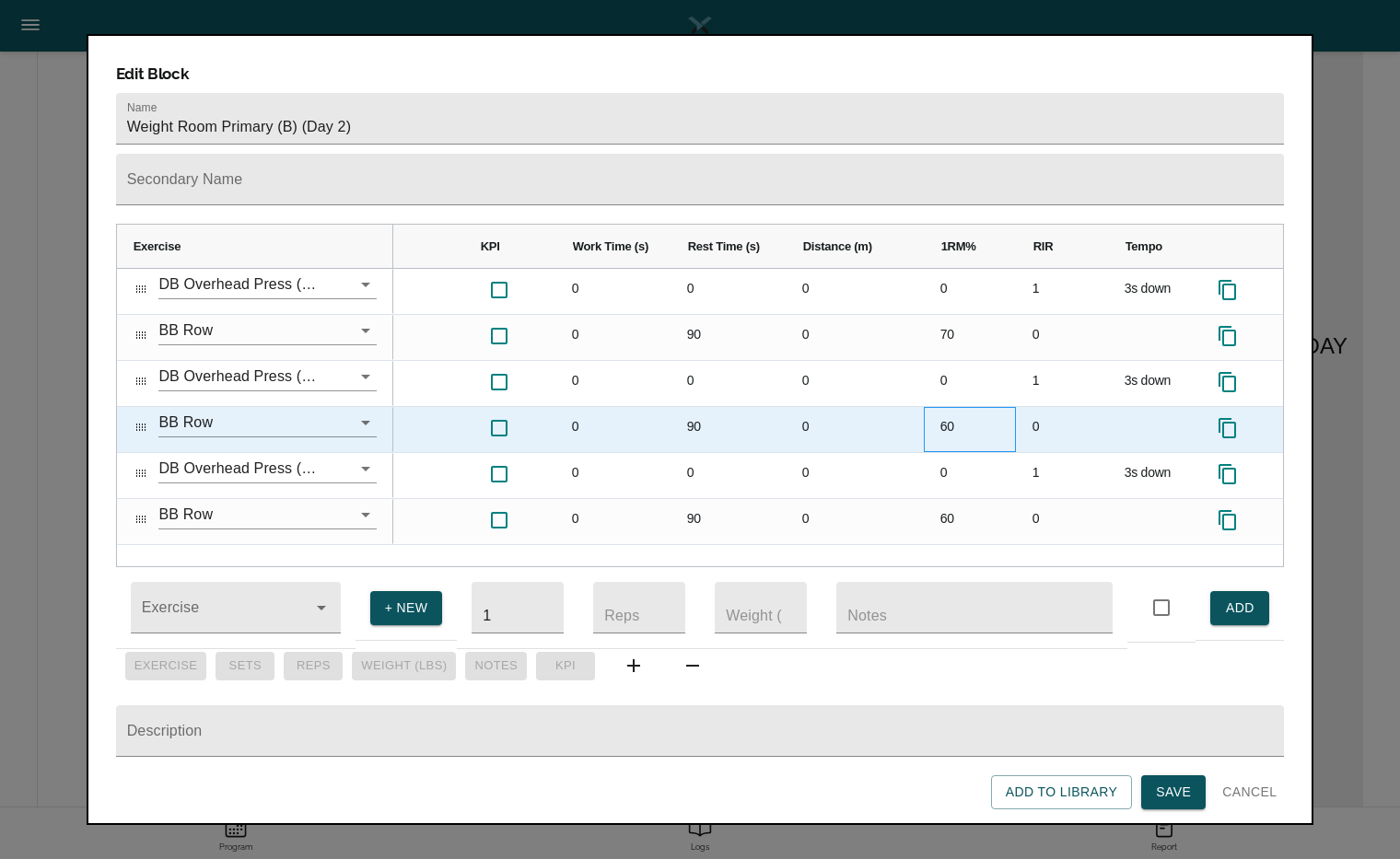 click on "60" at bounding box center [970, 429] 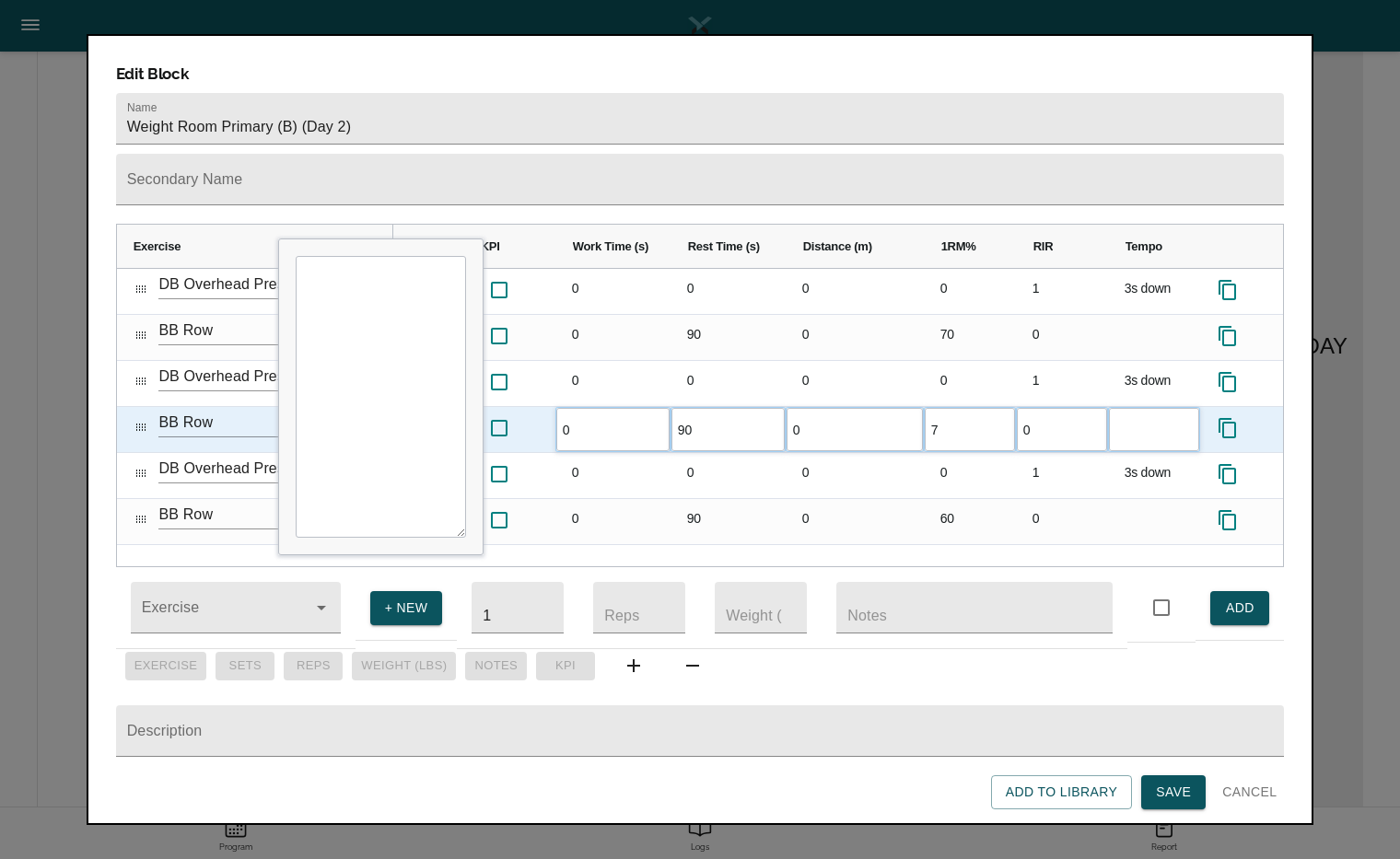 type on "70" 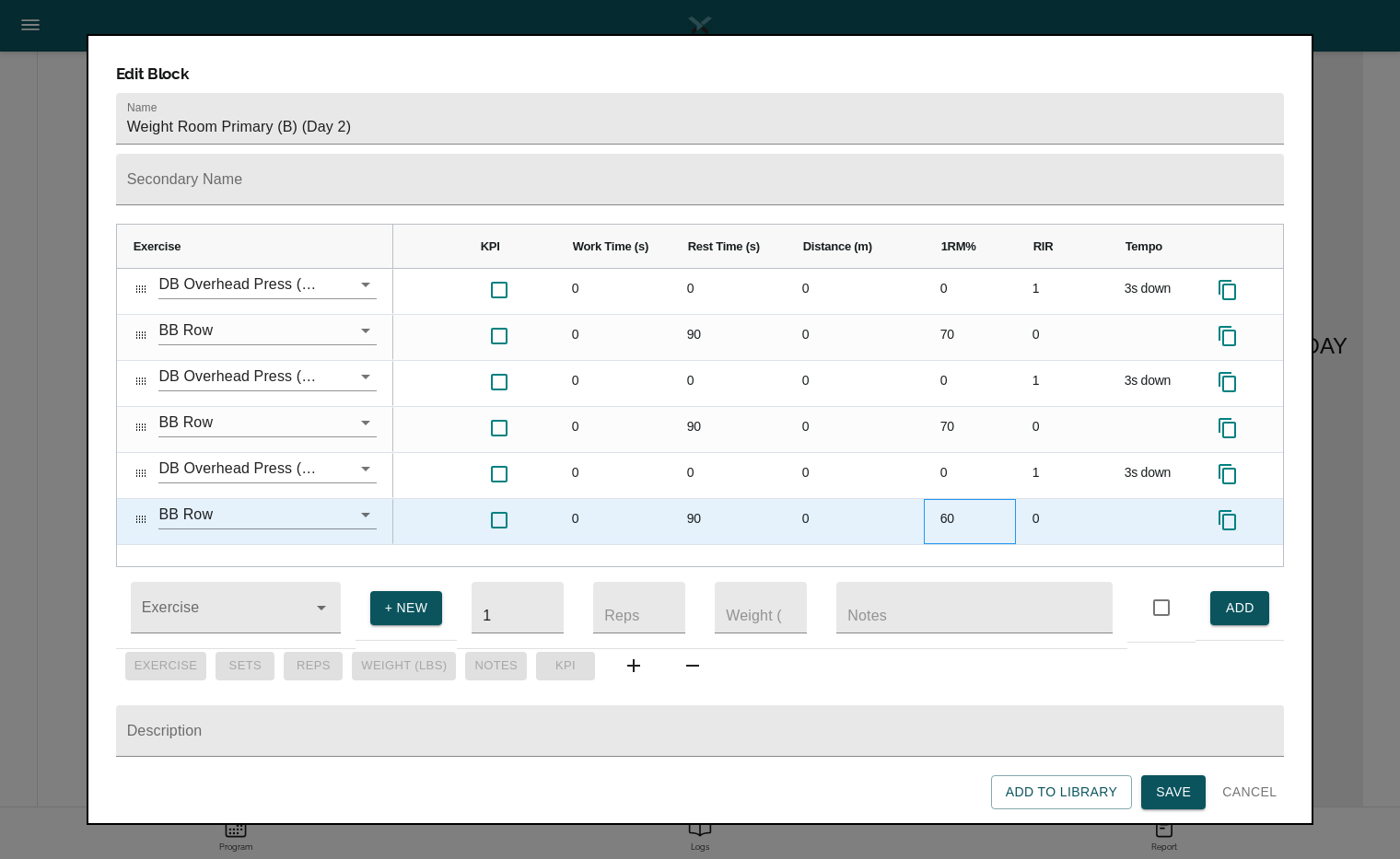 click on "60" at bounding box center [970, 521] 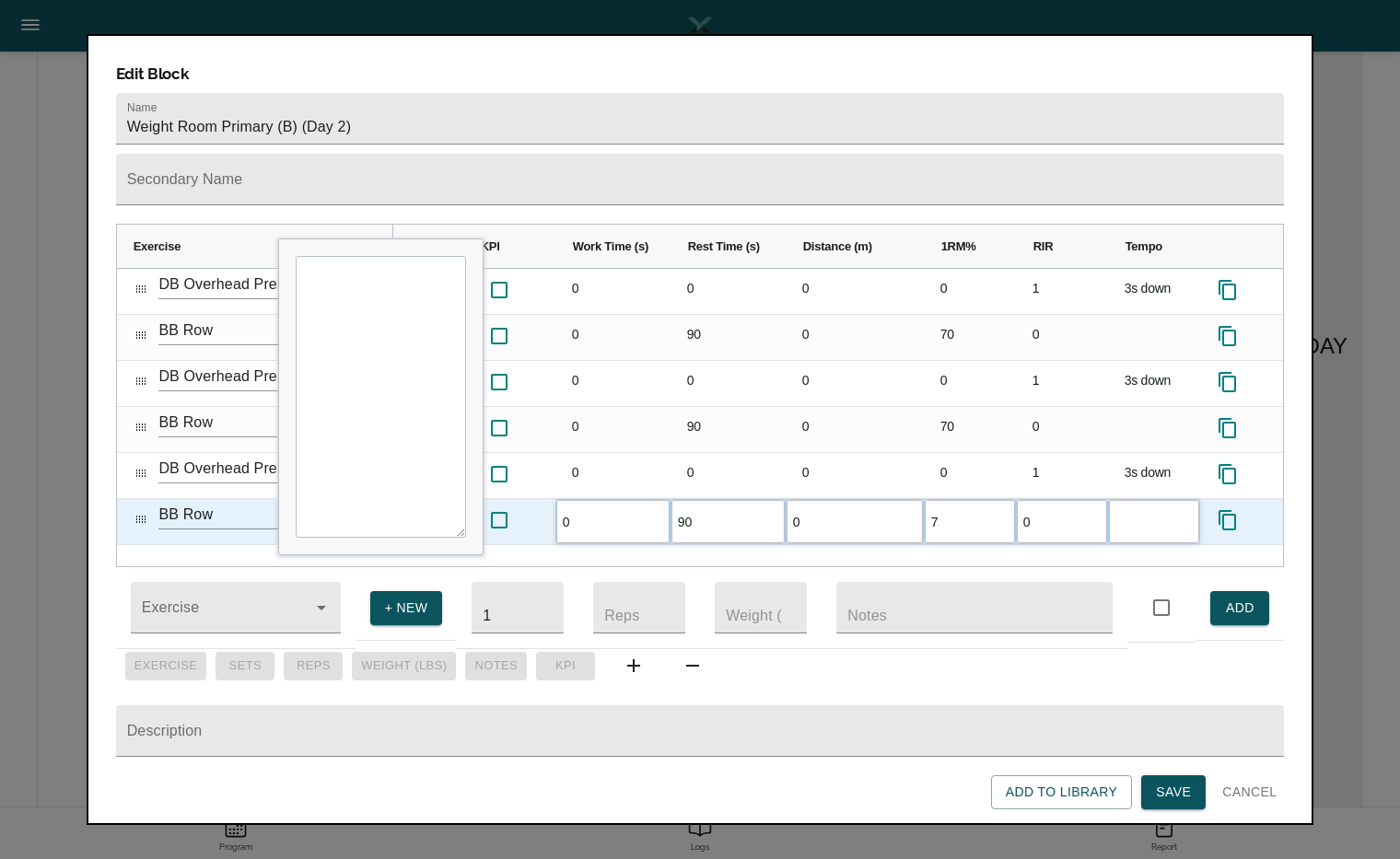 type on "70" 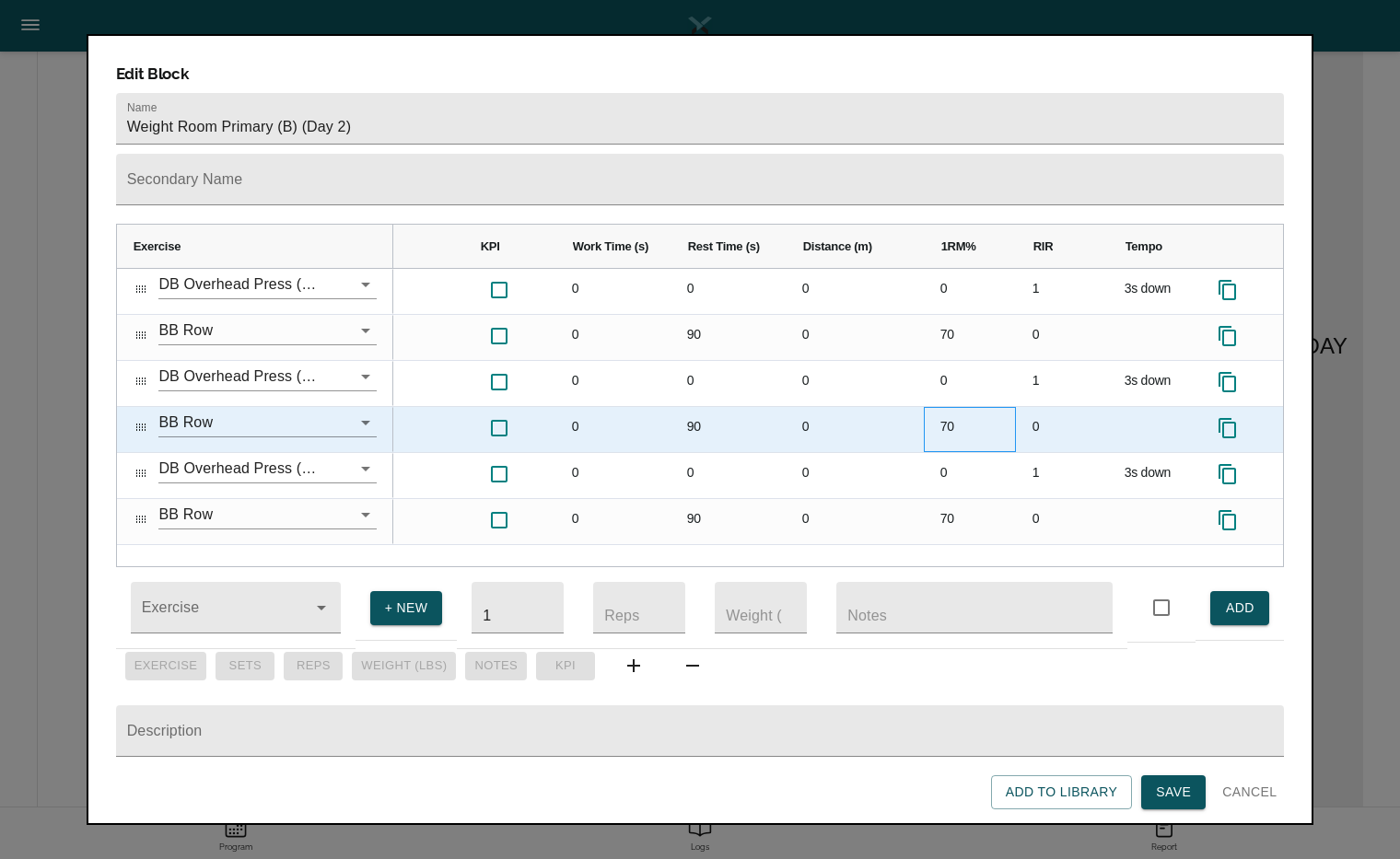 click on "70" at bounding box center [970, 429] 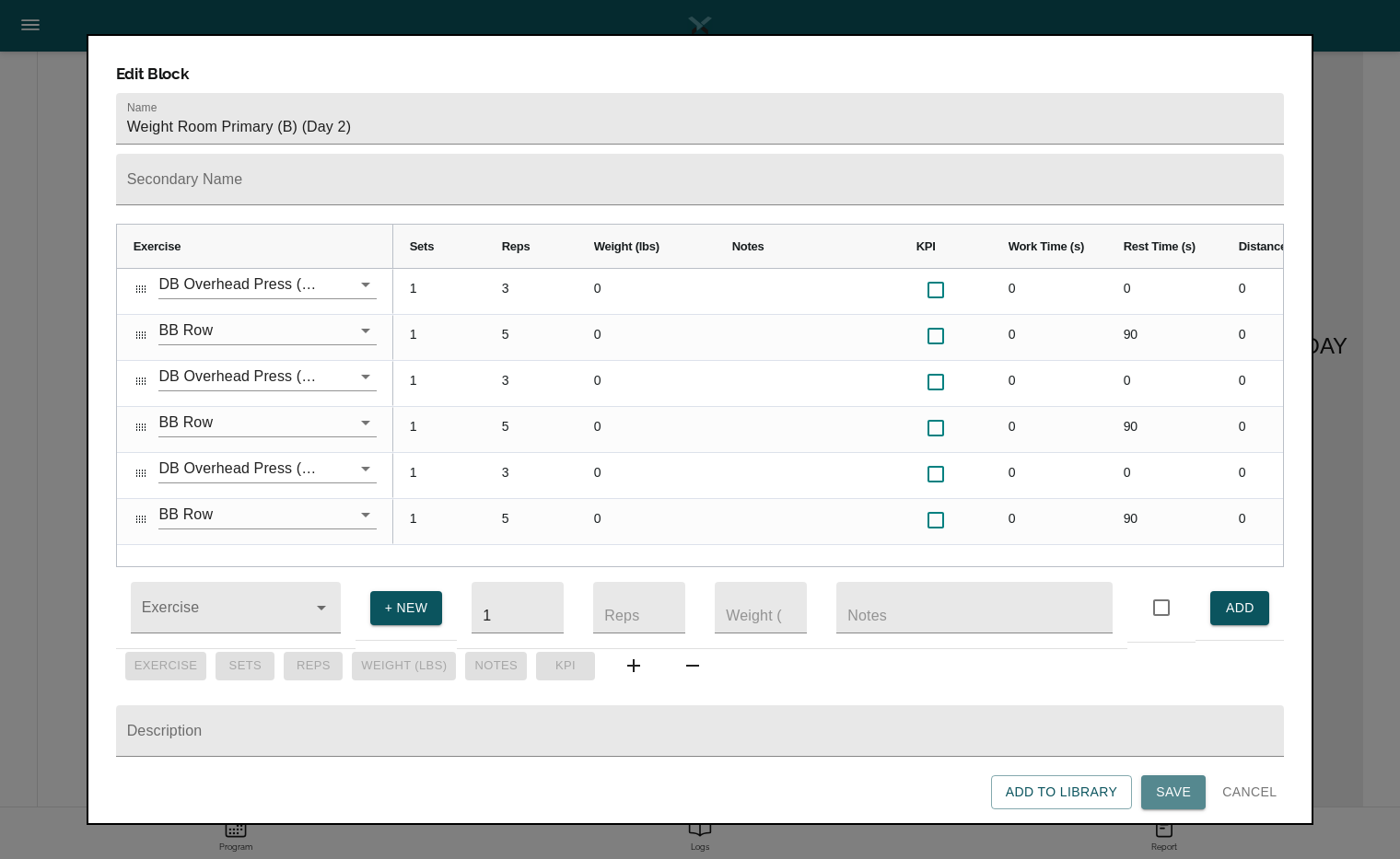click on "Save" at bounding box center (1173, 792) 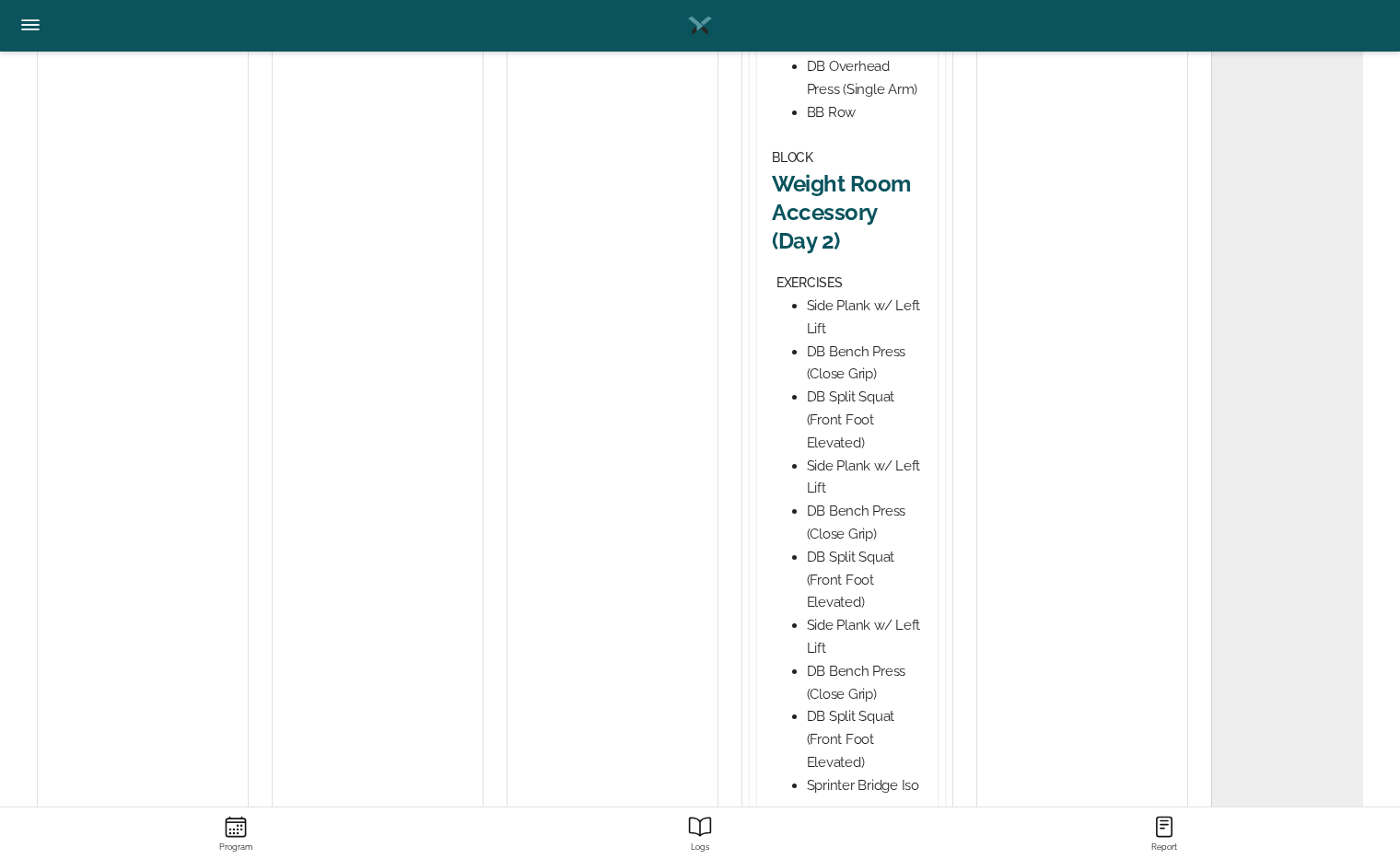 click on "Weight Room Accessory (Day 2)" at bounding box center [847, 213] 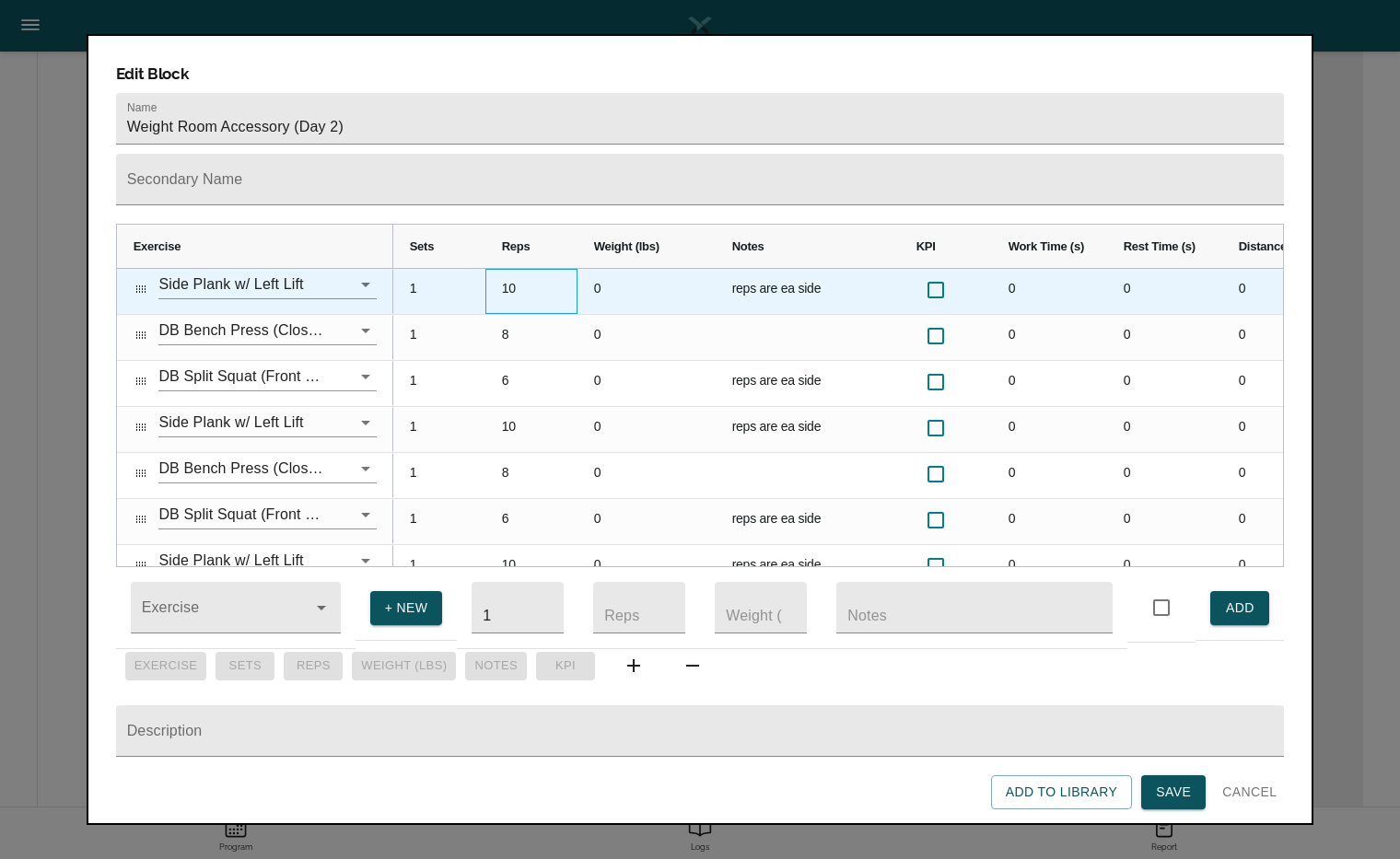 click on "10" at bounding box center [531, 291] 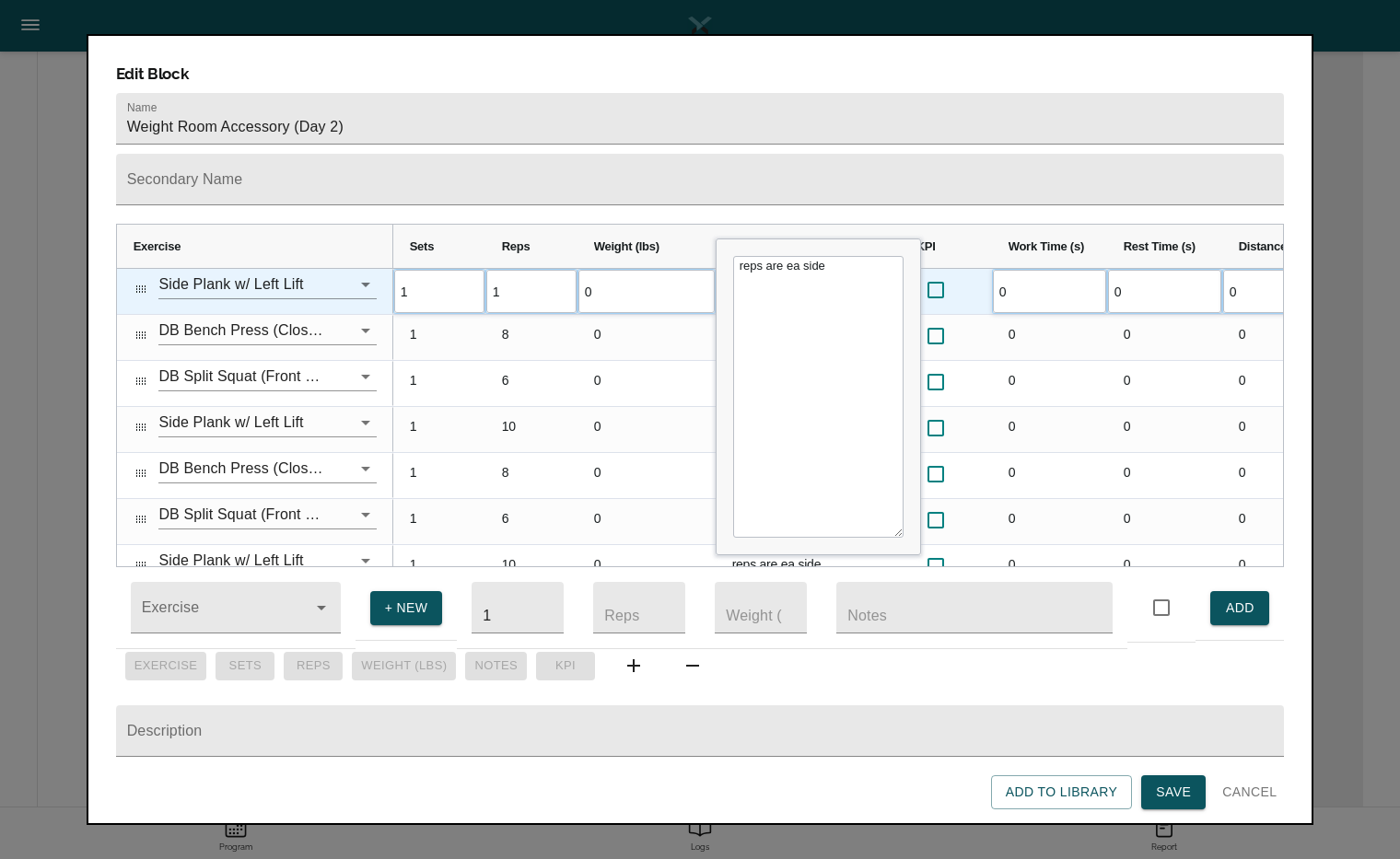 type on "12" 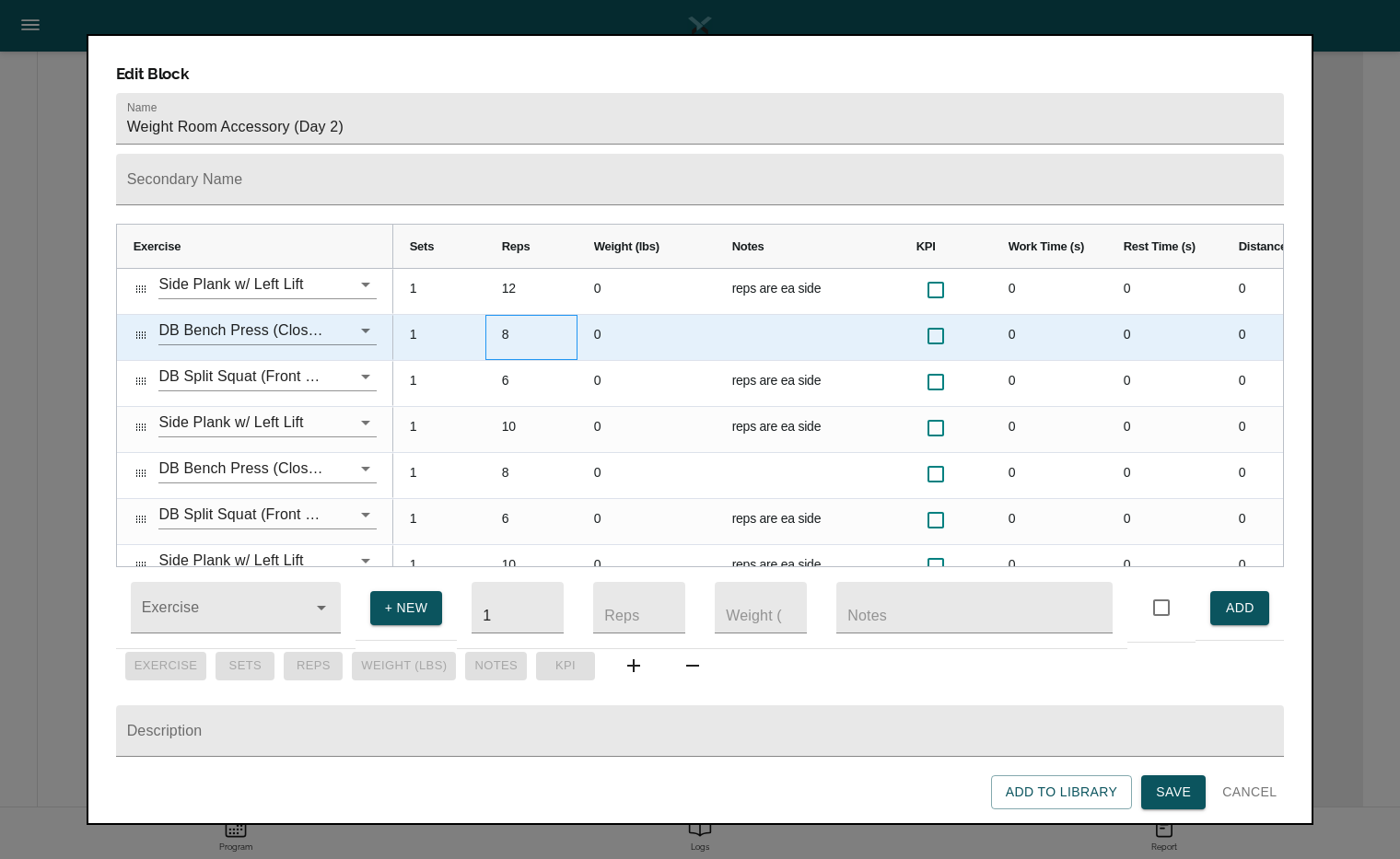 click on "8" at bounding box center (531, 337) 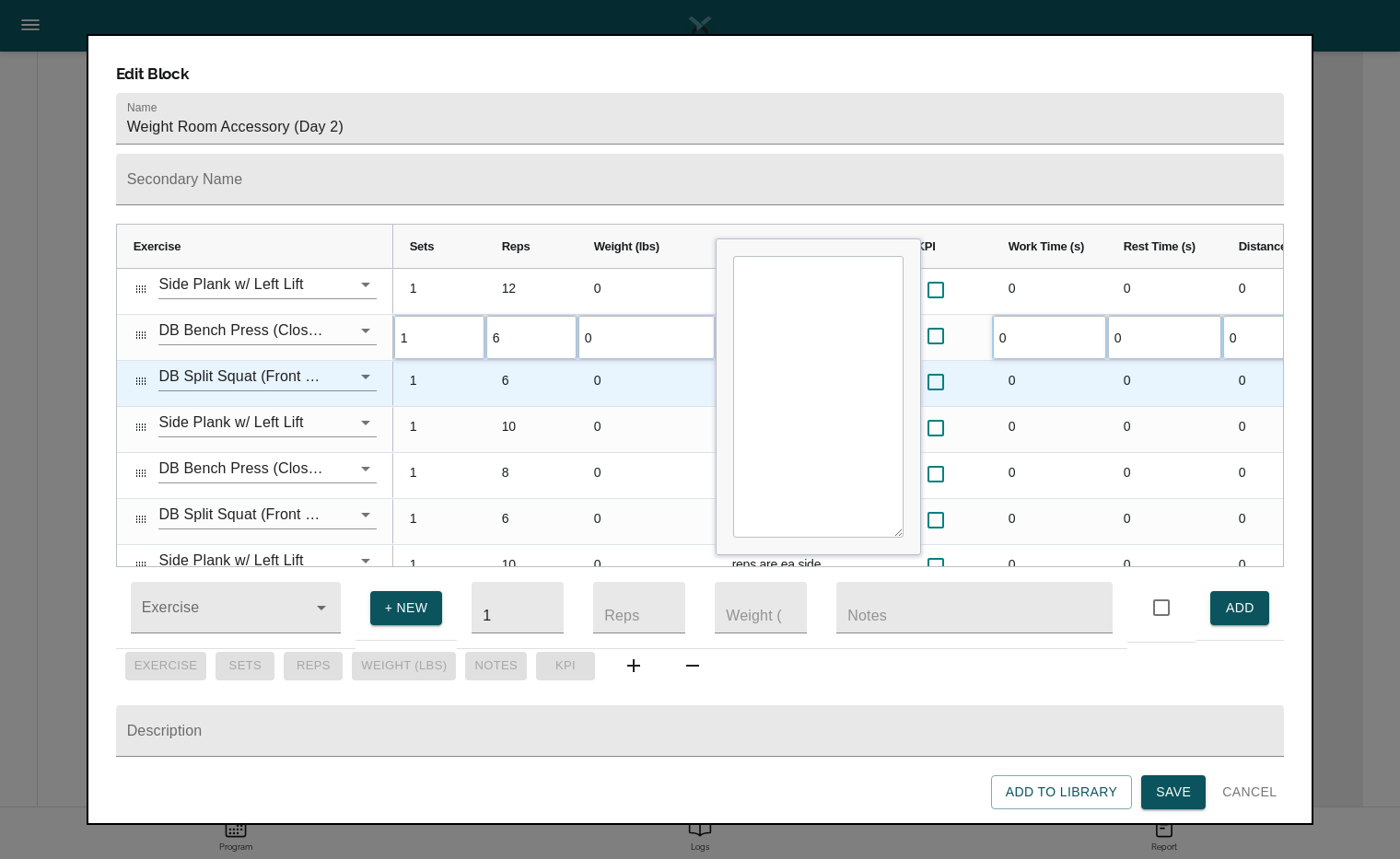 click on "6" at bounding box center (531, 383) 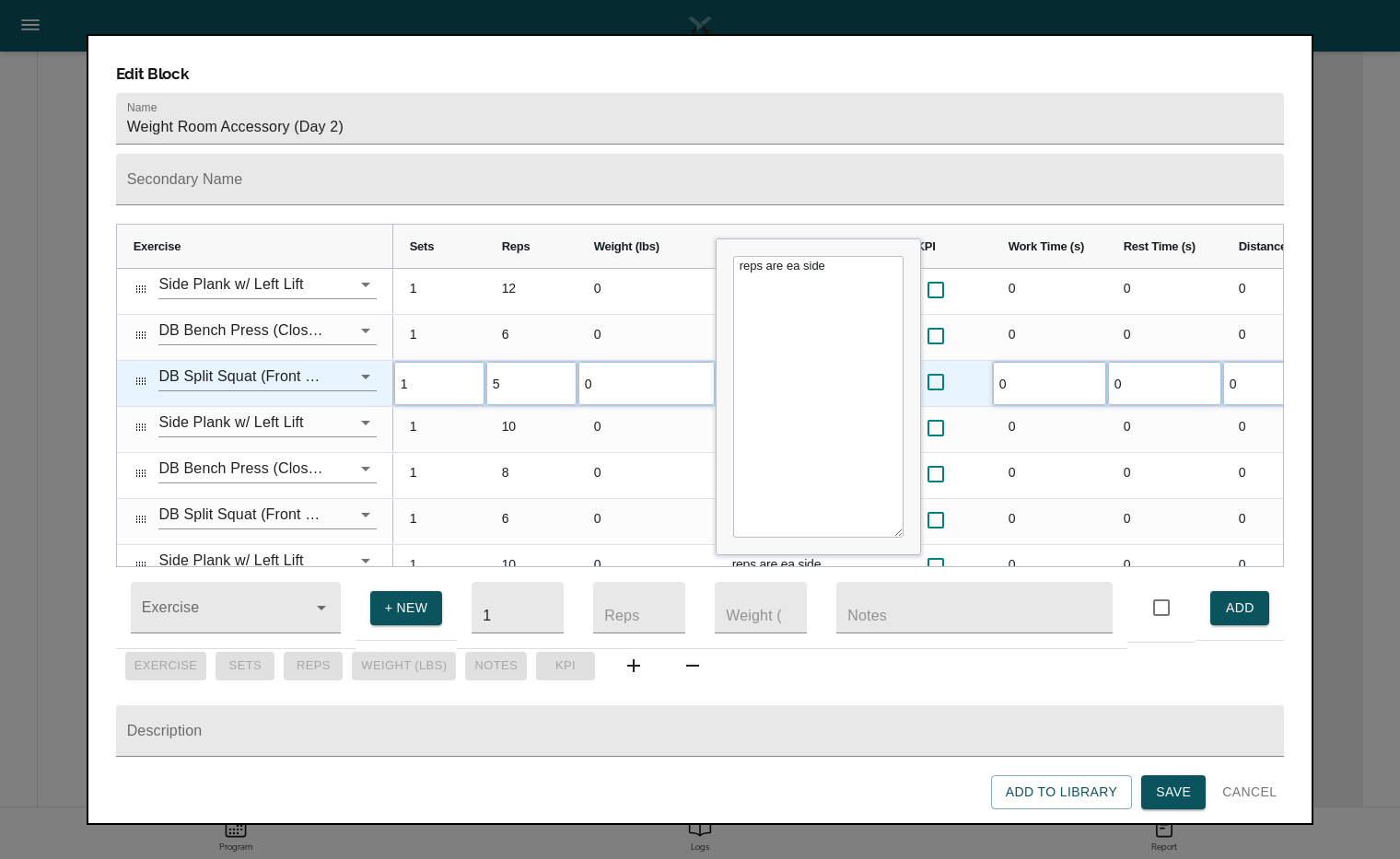 scroll, scrollTop: 0, scrollLeft: 0, axis: both 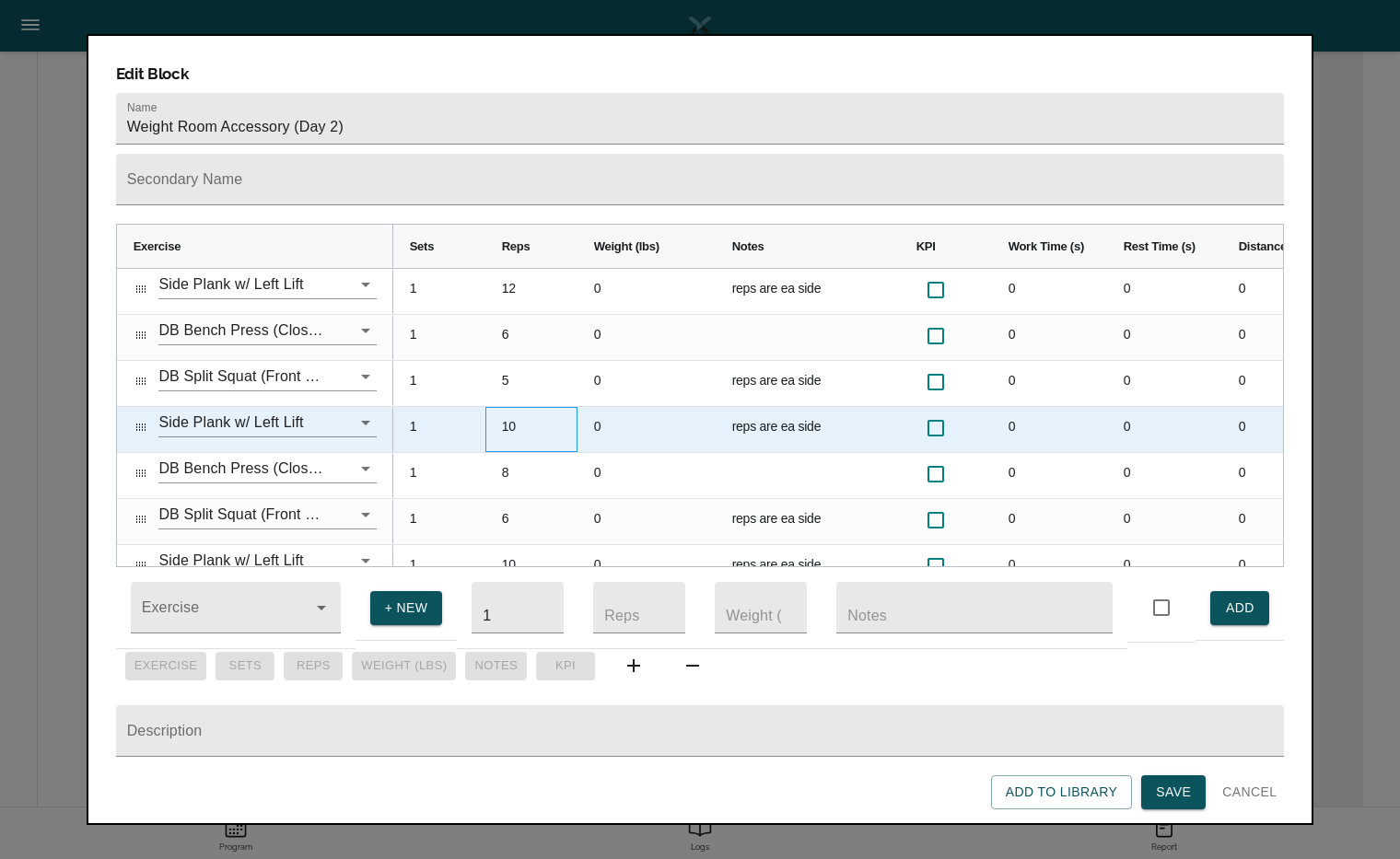 click on "10" at bounding box center (531, 429) 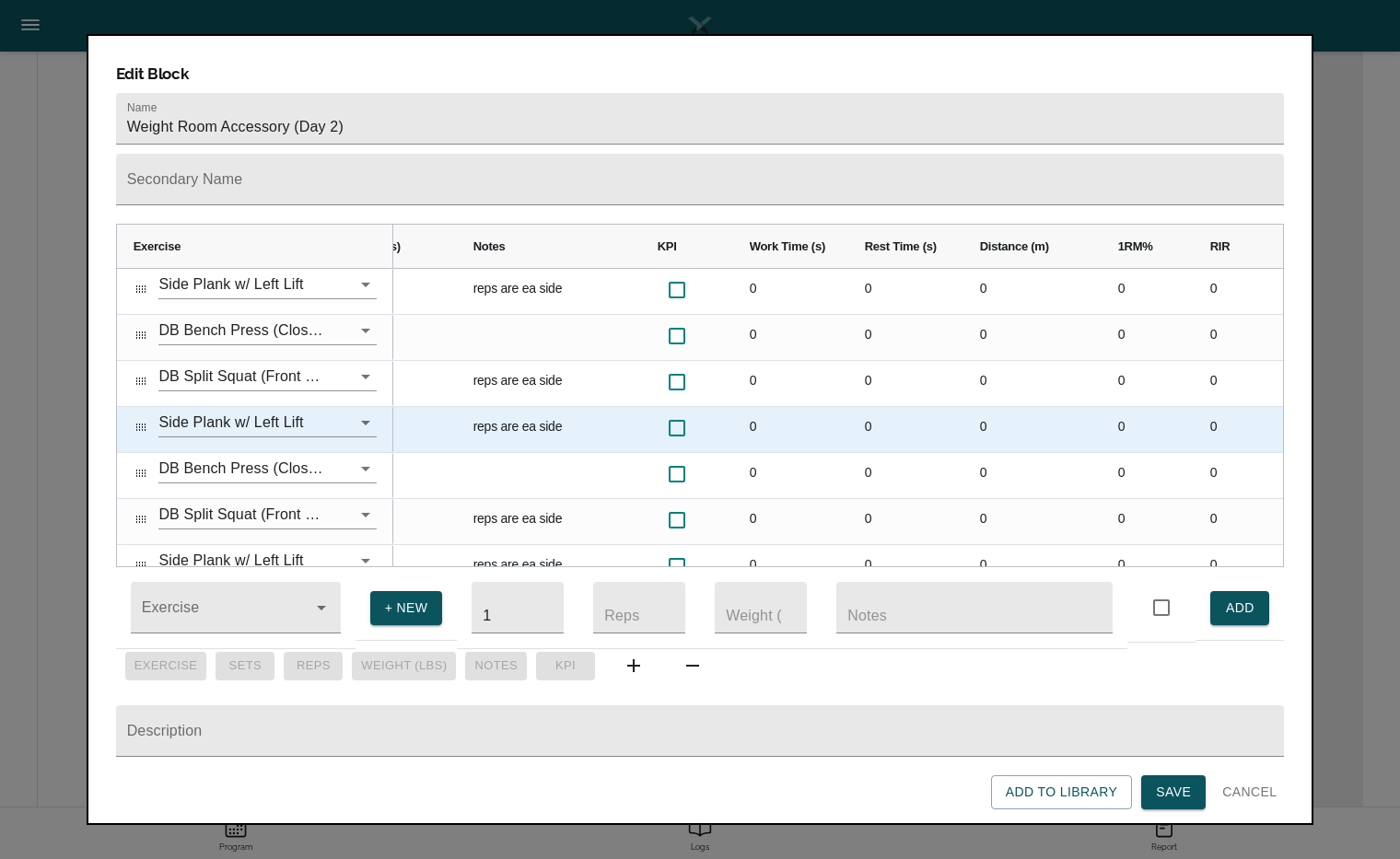 scroll, scrollTop: 0, scrollLeft: 274, axis: horizontal 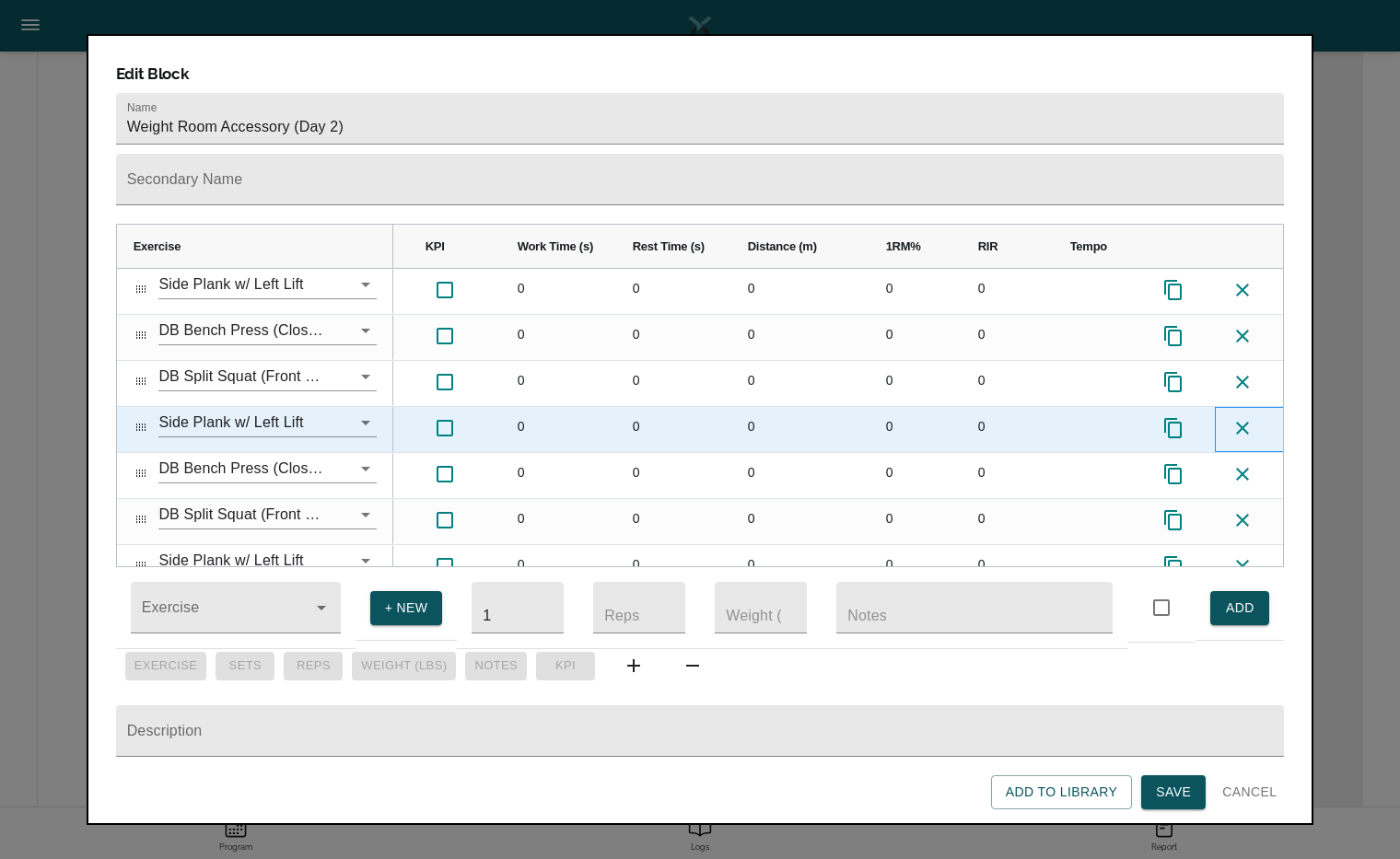 click 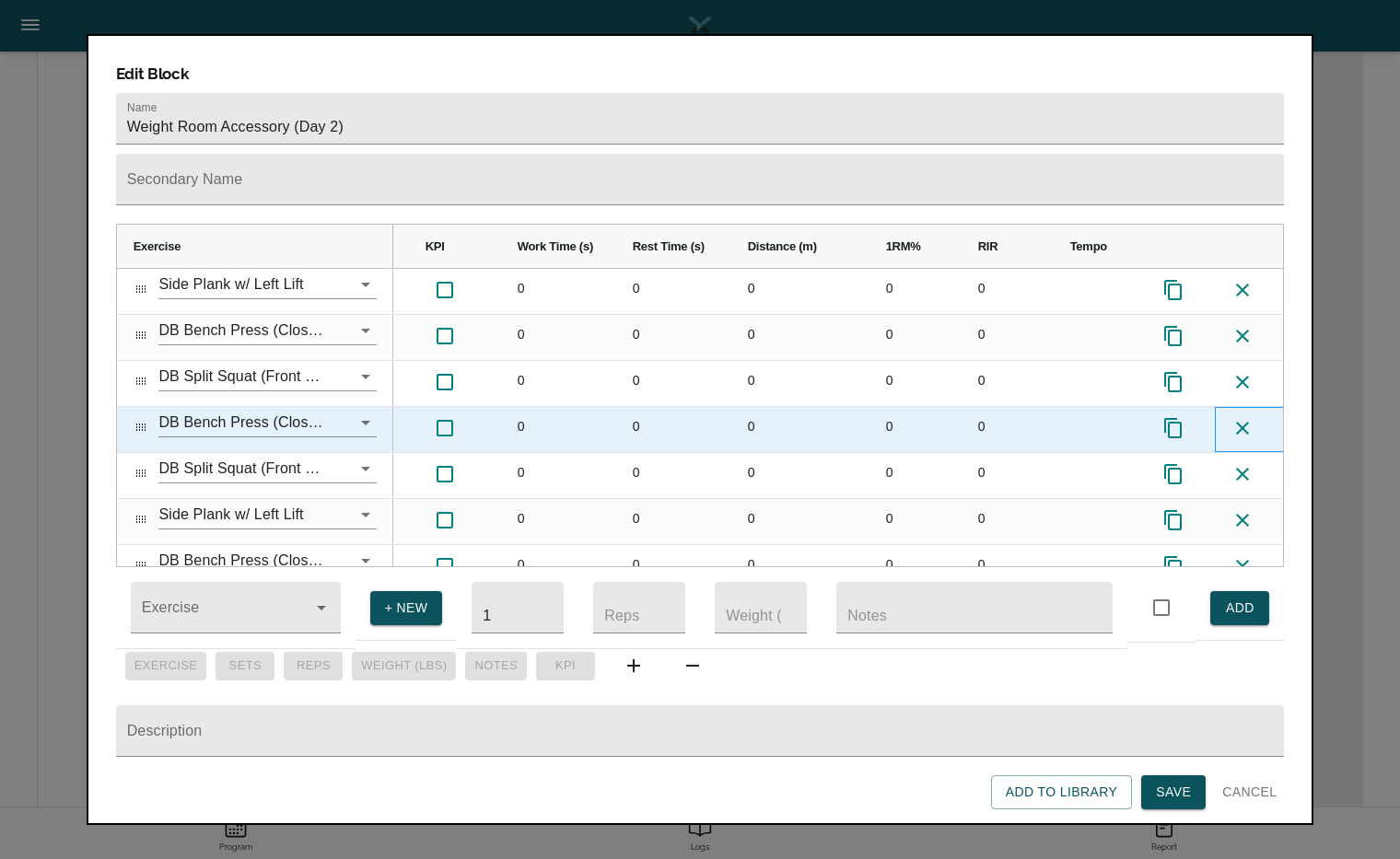 click 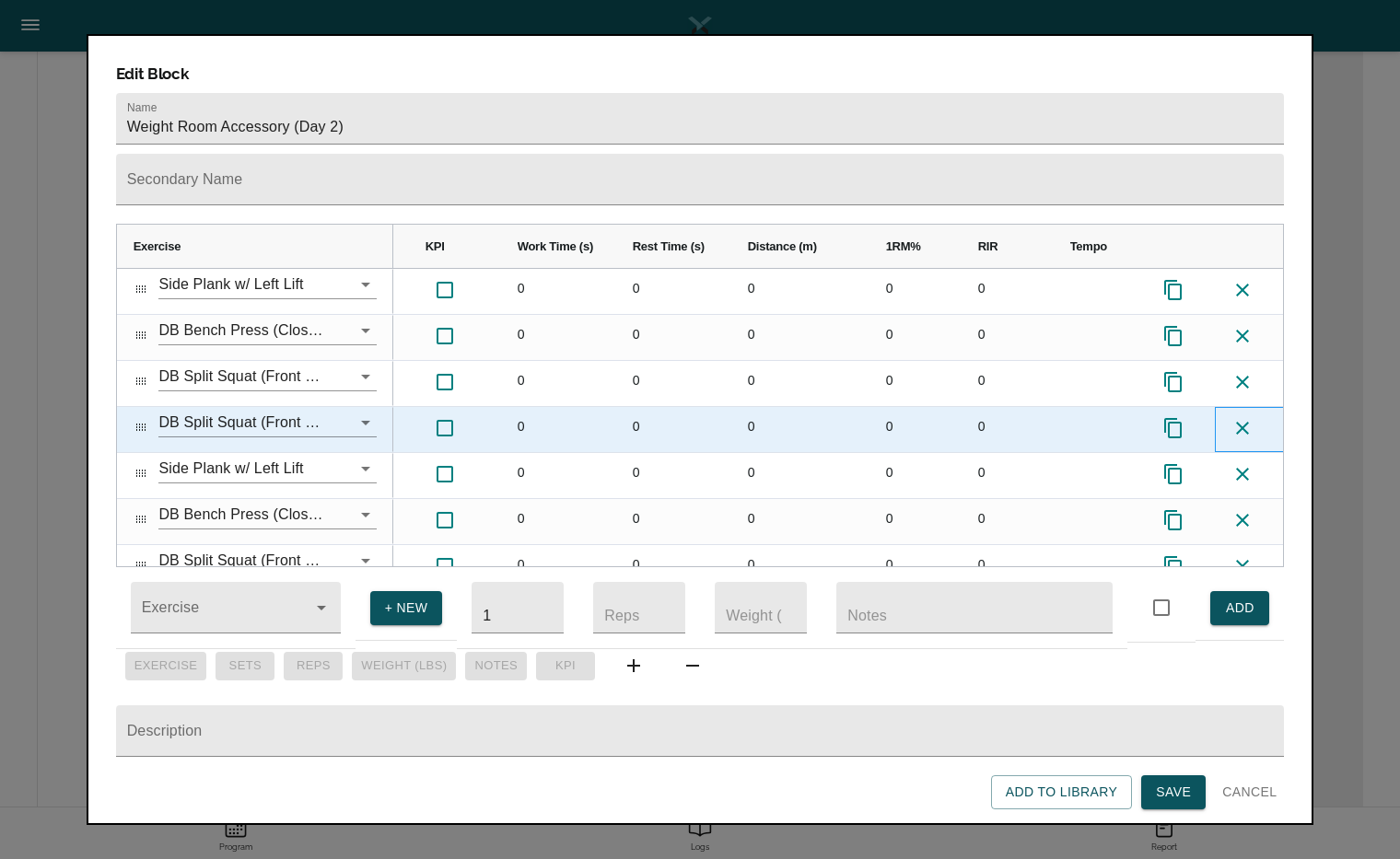click 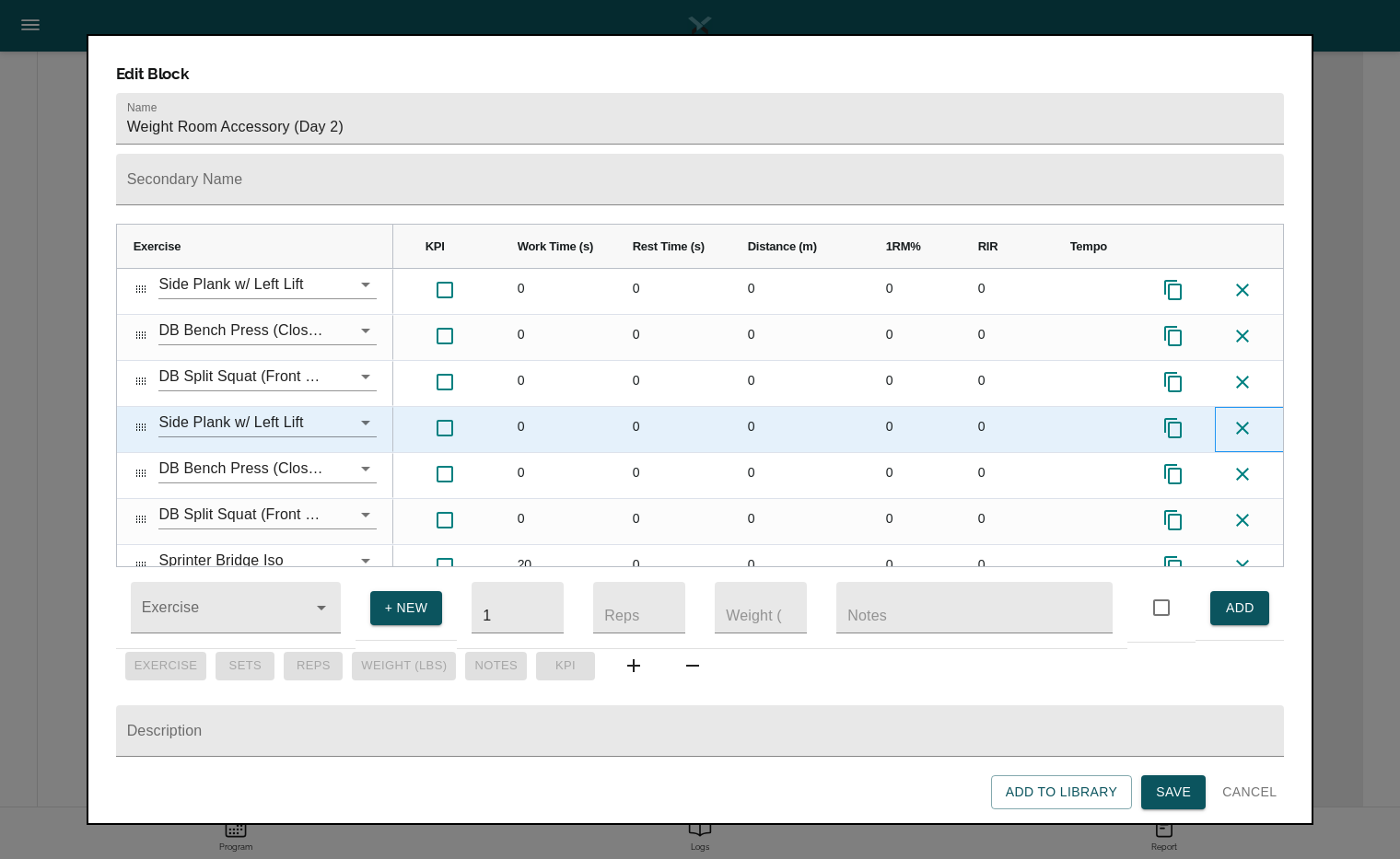 click 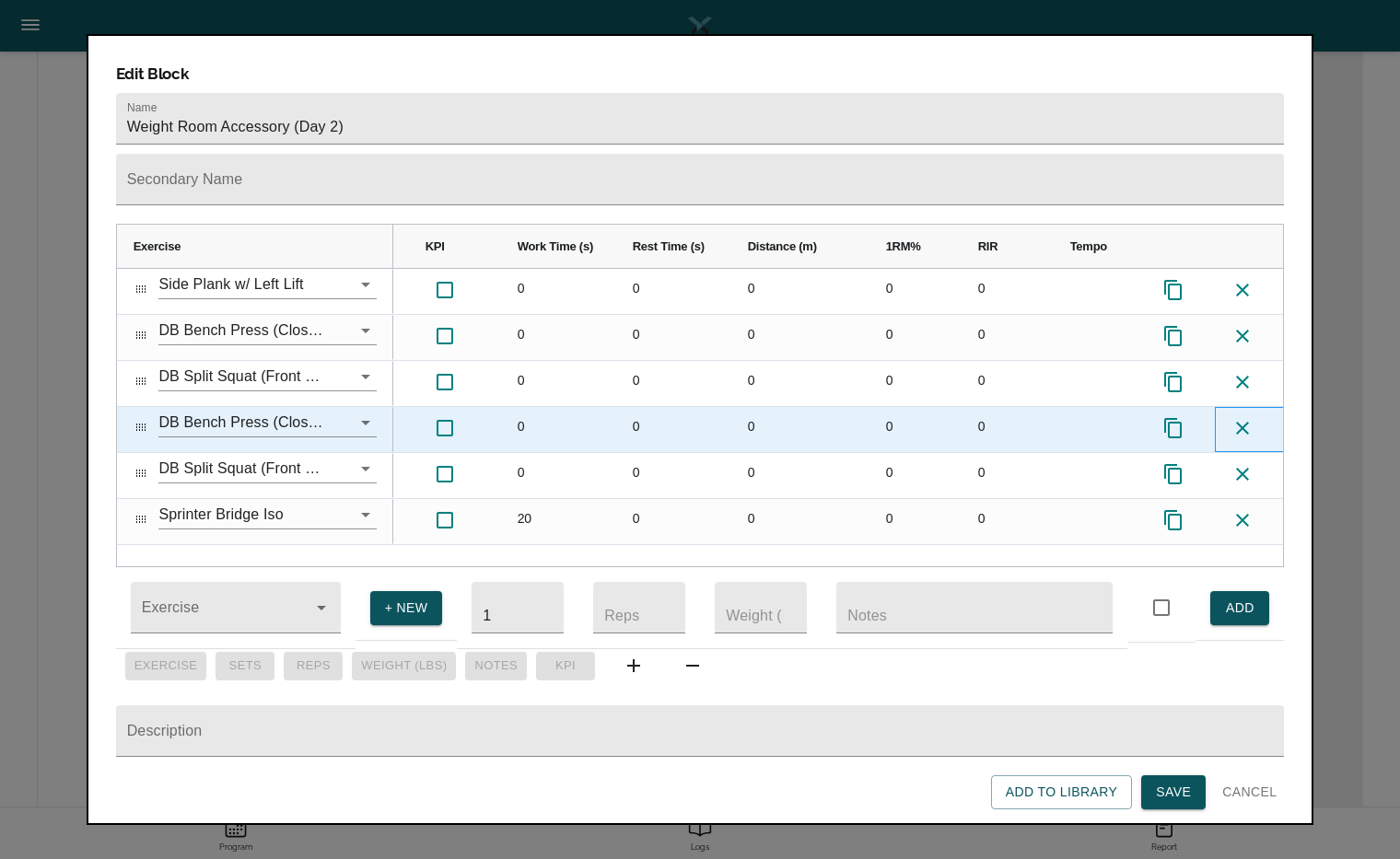click 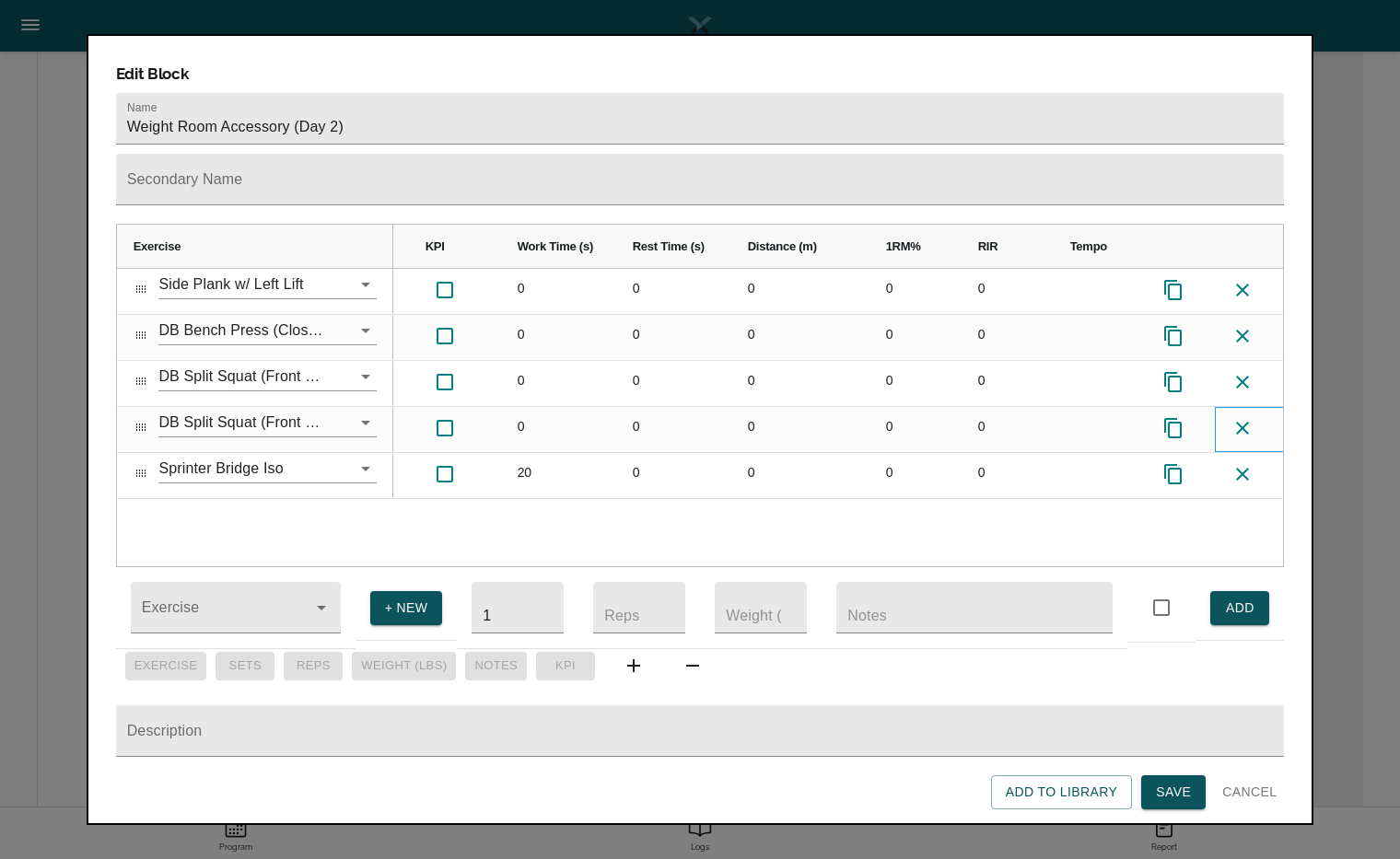 click 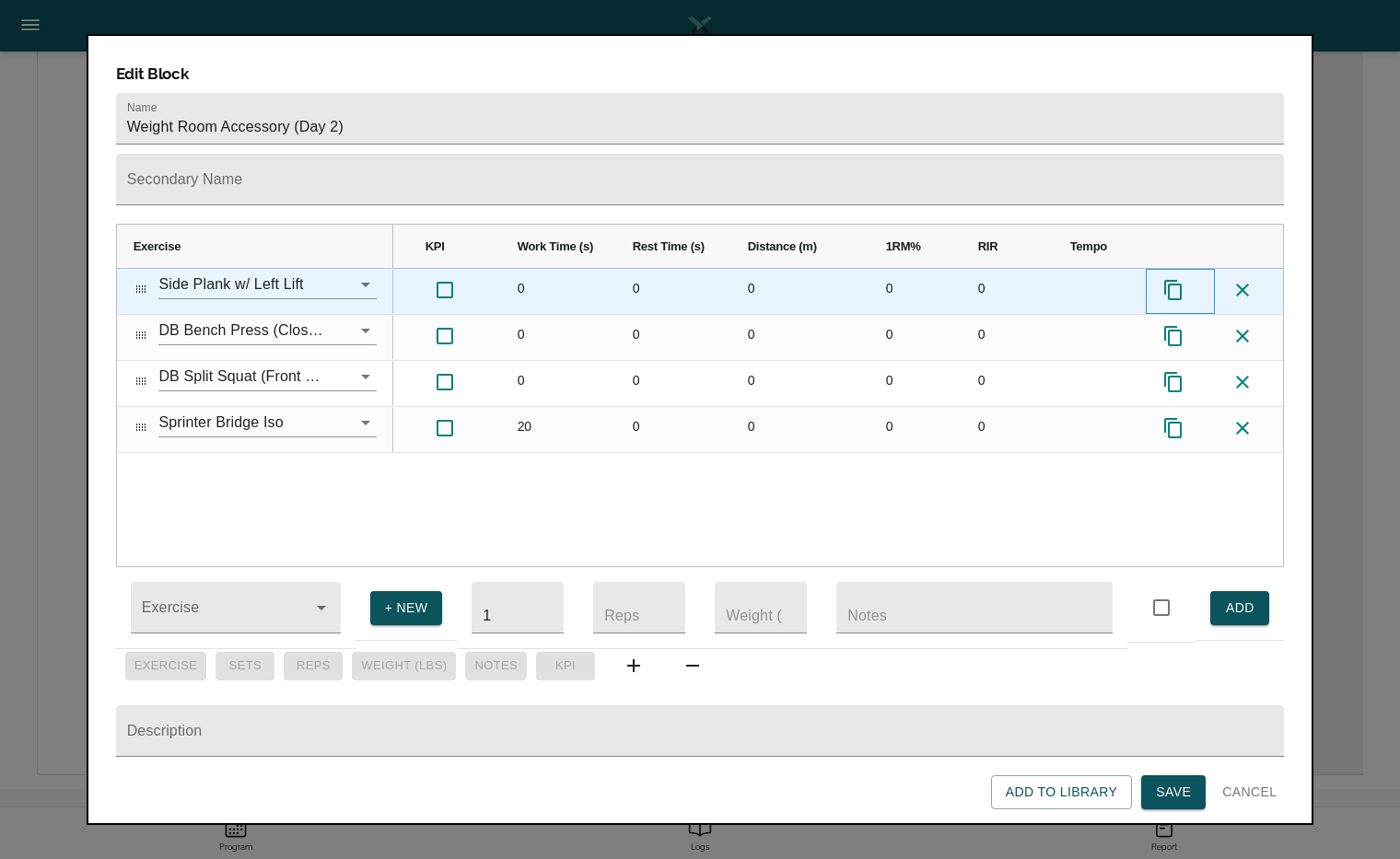 click 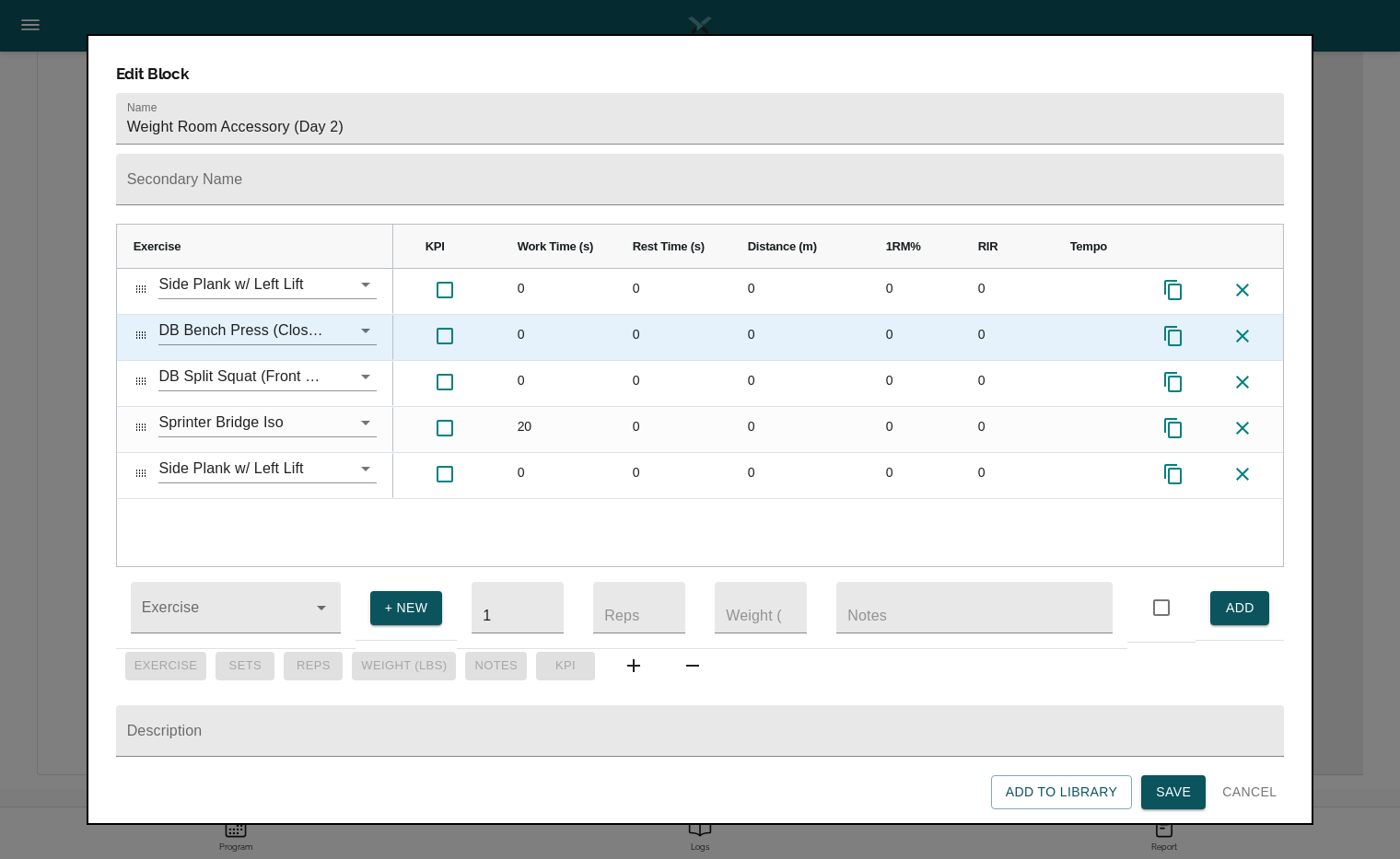 click 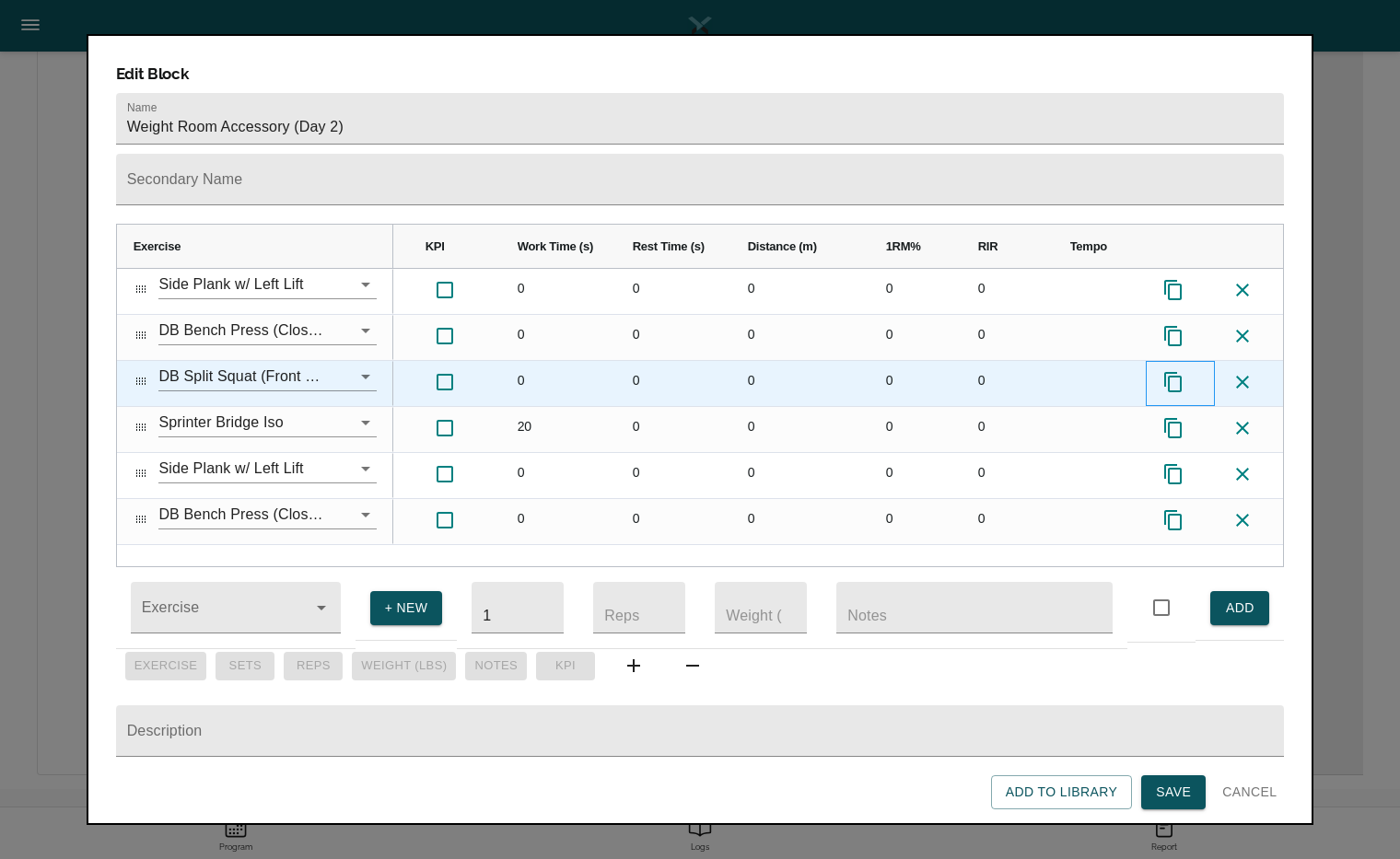 click 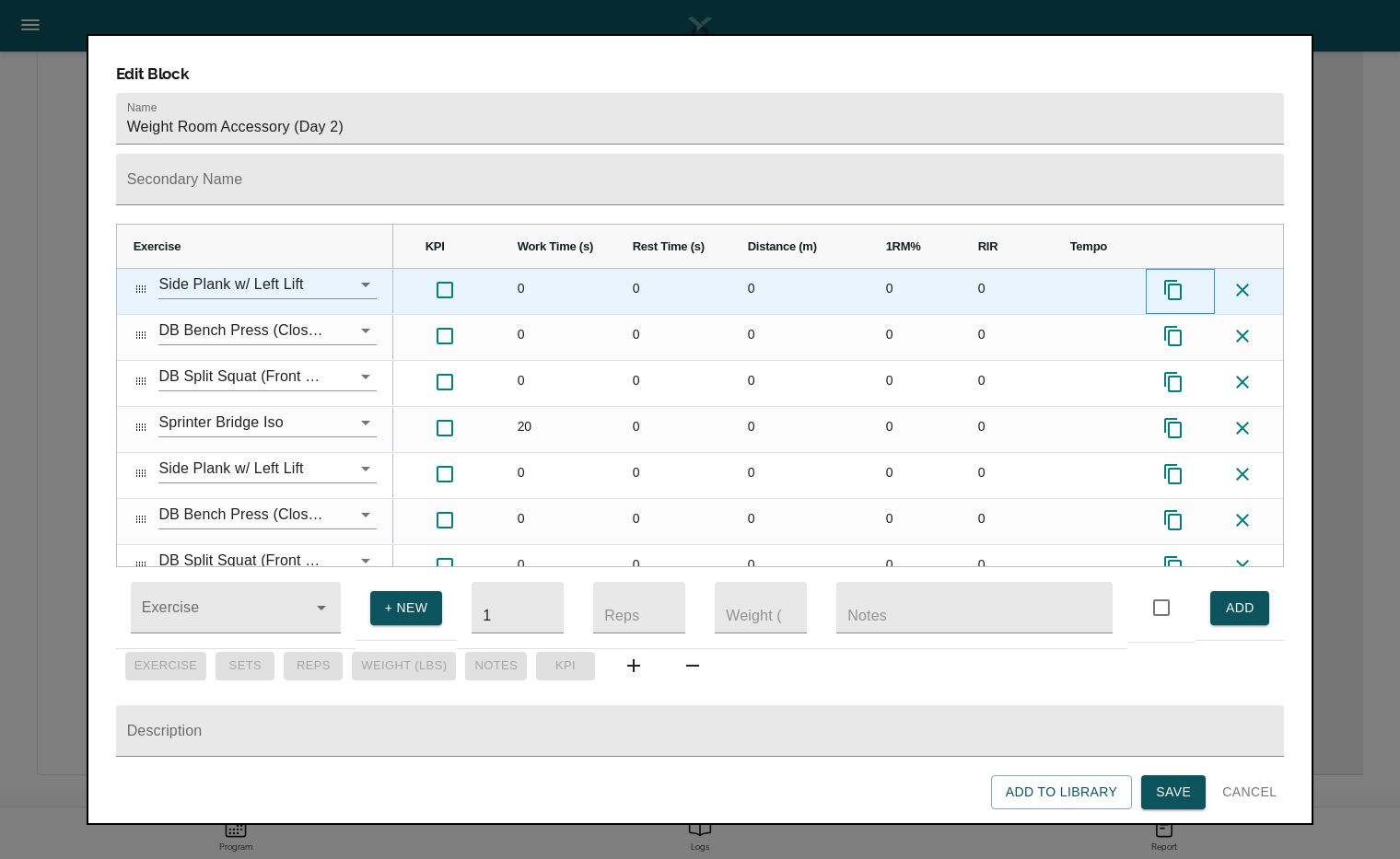 click 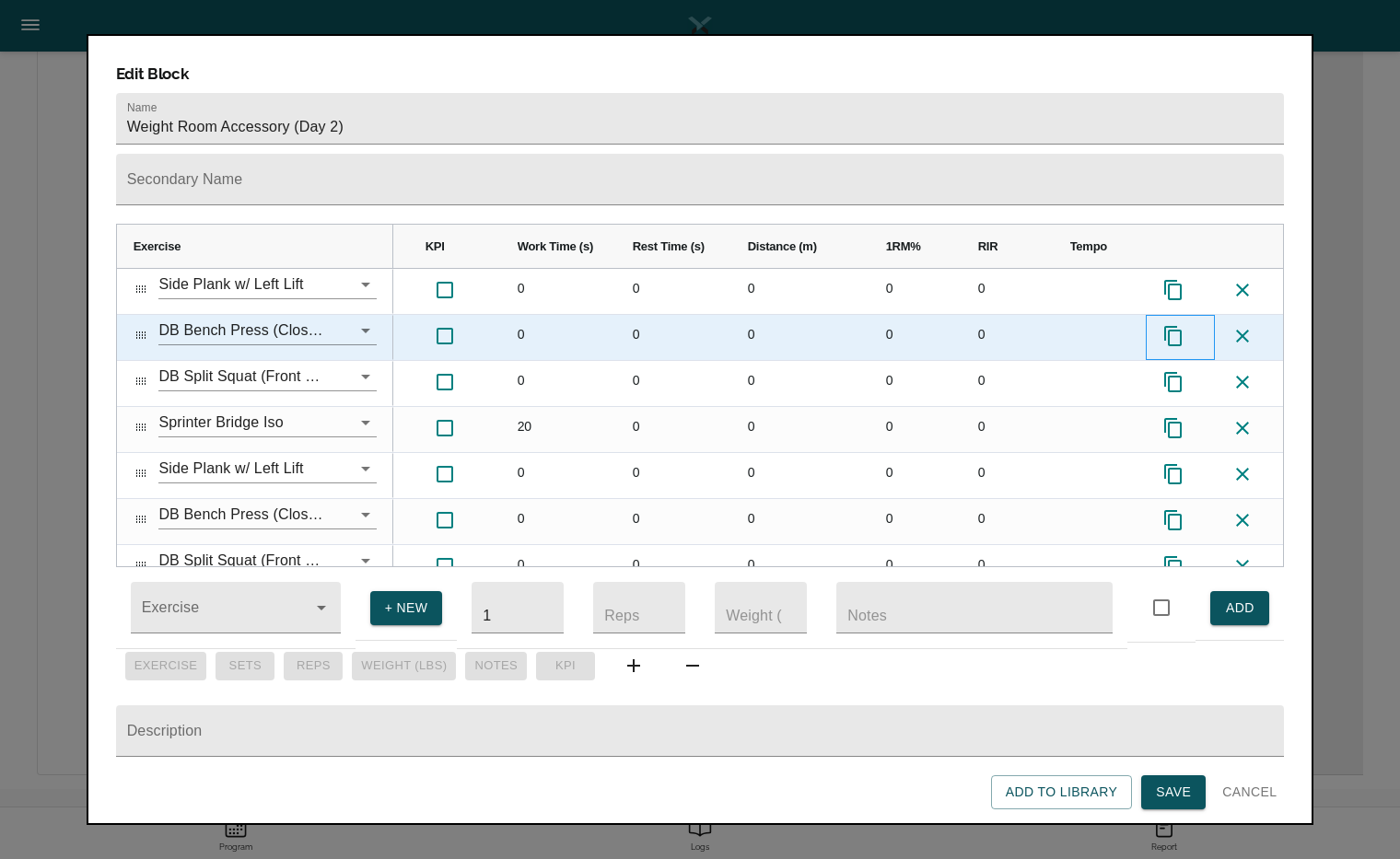 click 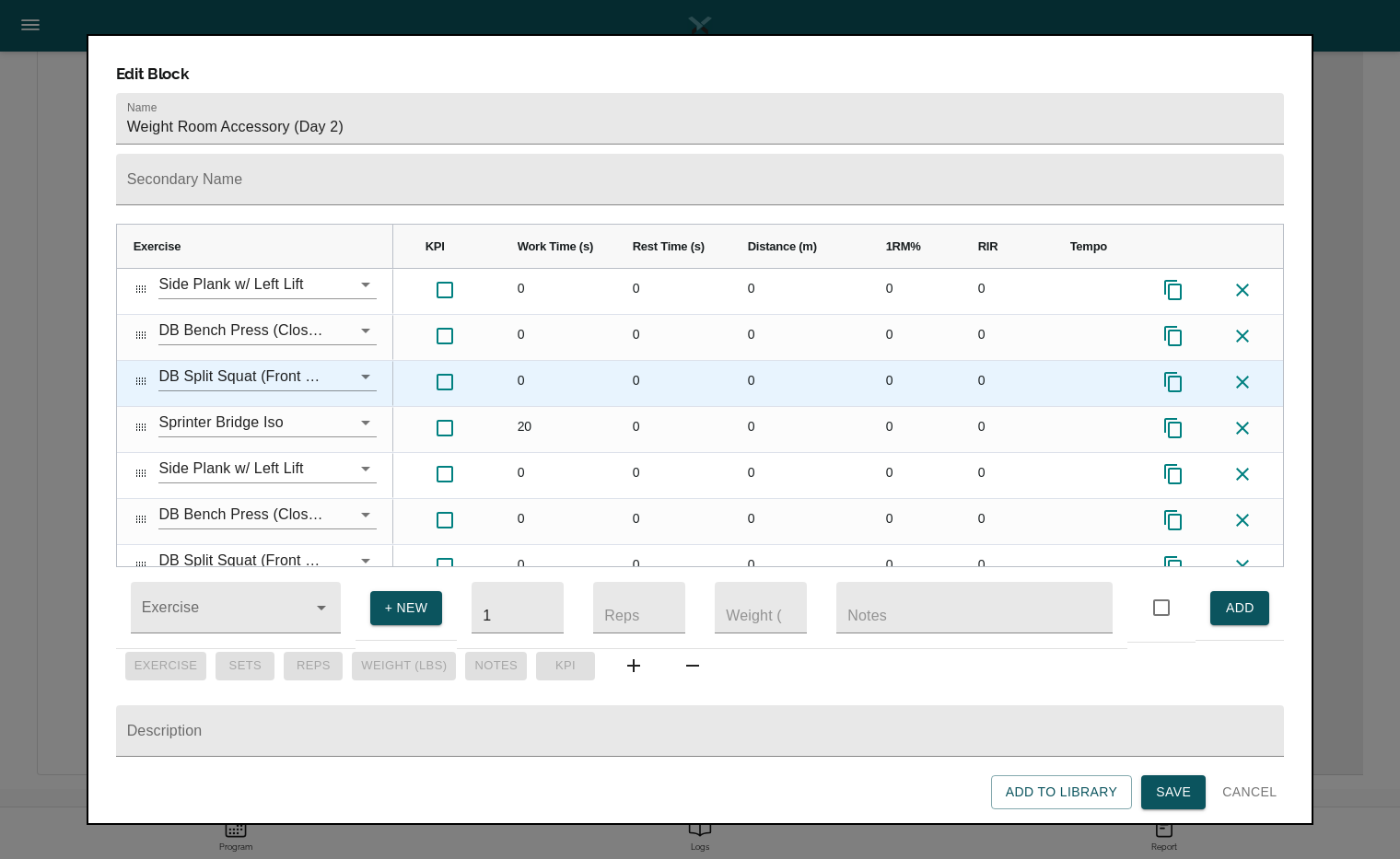 click 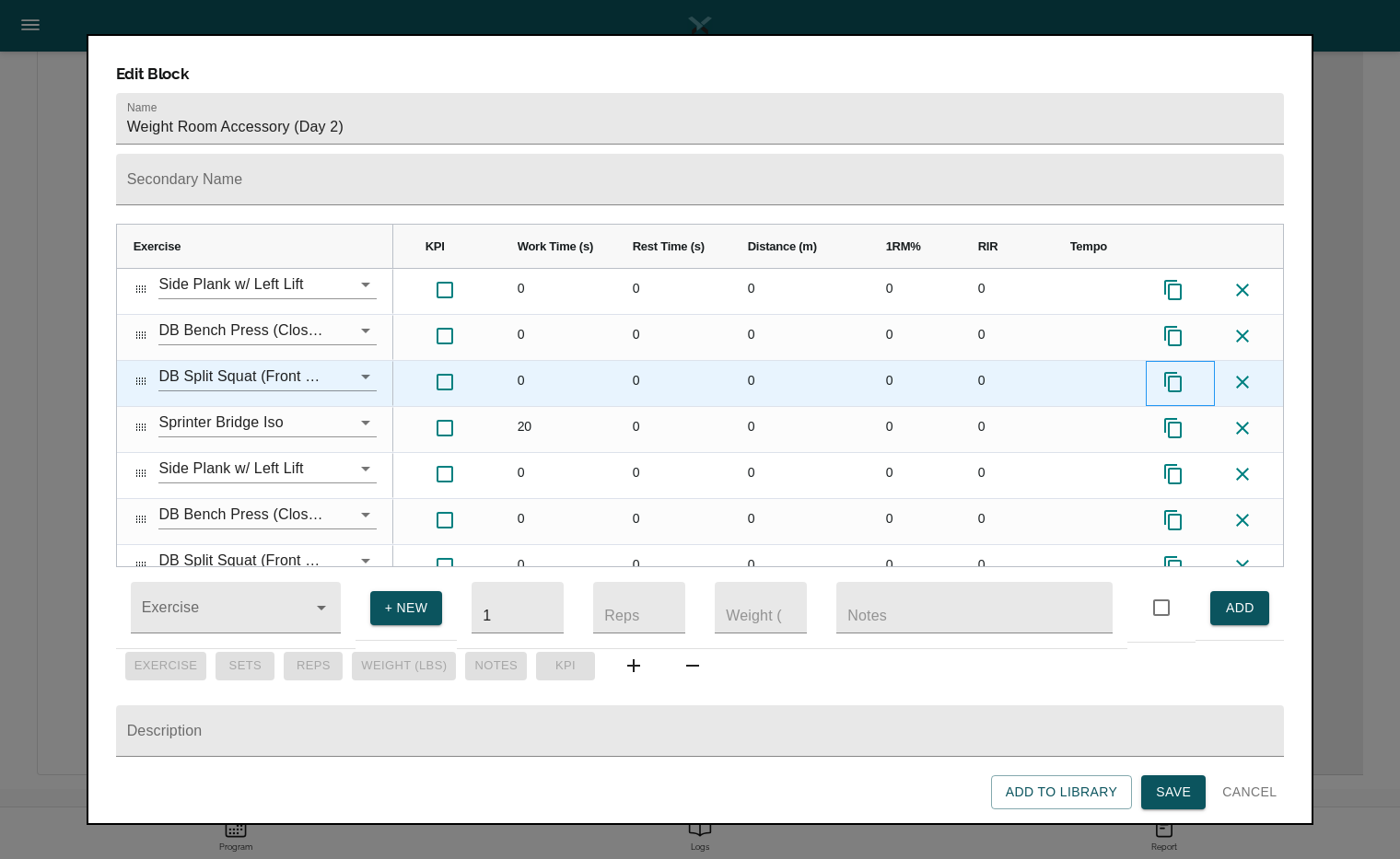 scroll, scrollTop: 93, scrollLeft: 0, axis: vertical 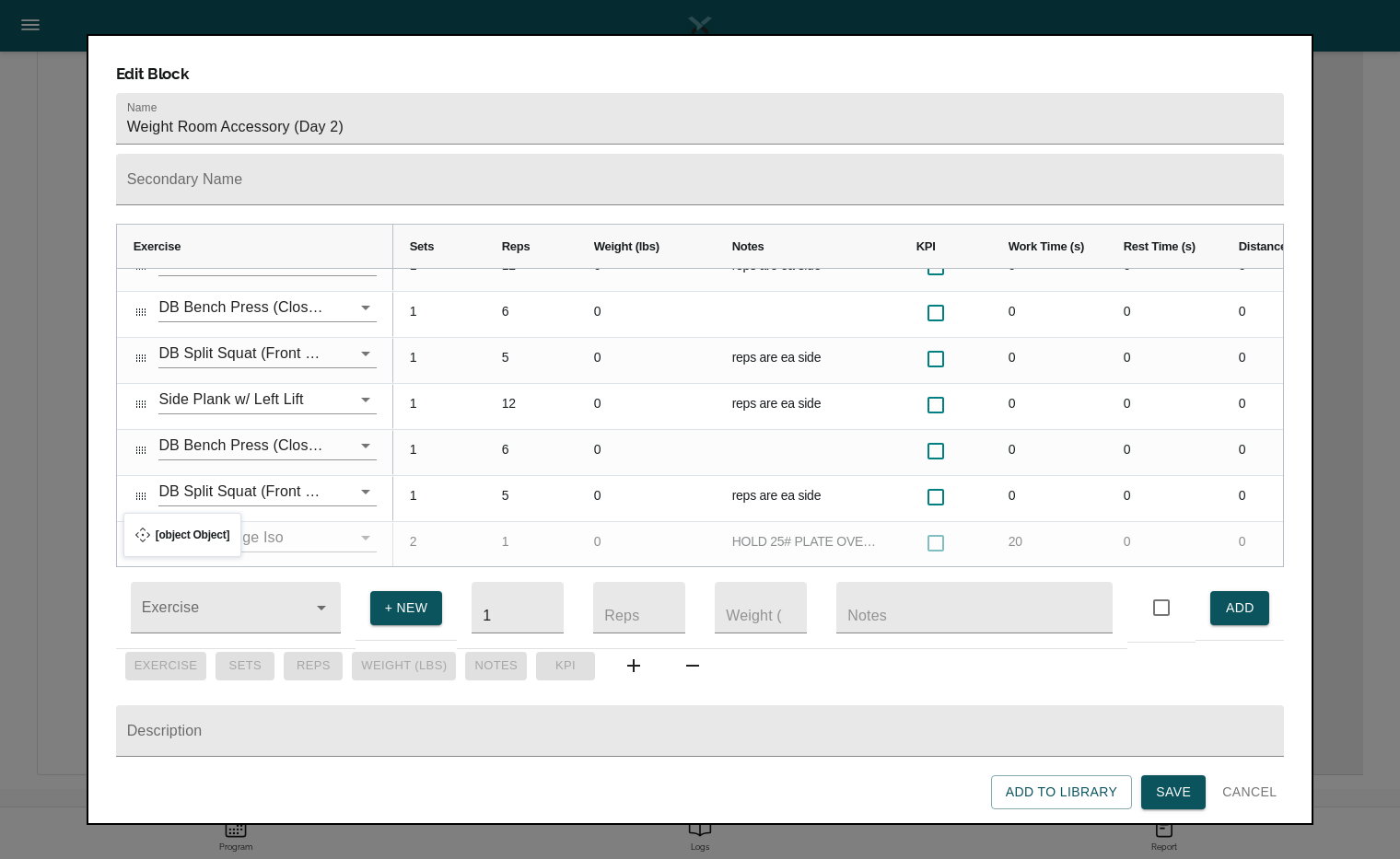 drag, startPoint x: 141, startPoint y: 330, endPoint x: 133, endPoint y: 523, distance: 193.16573 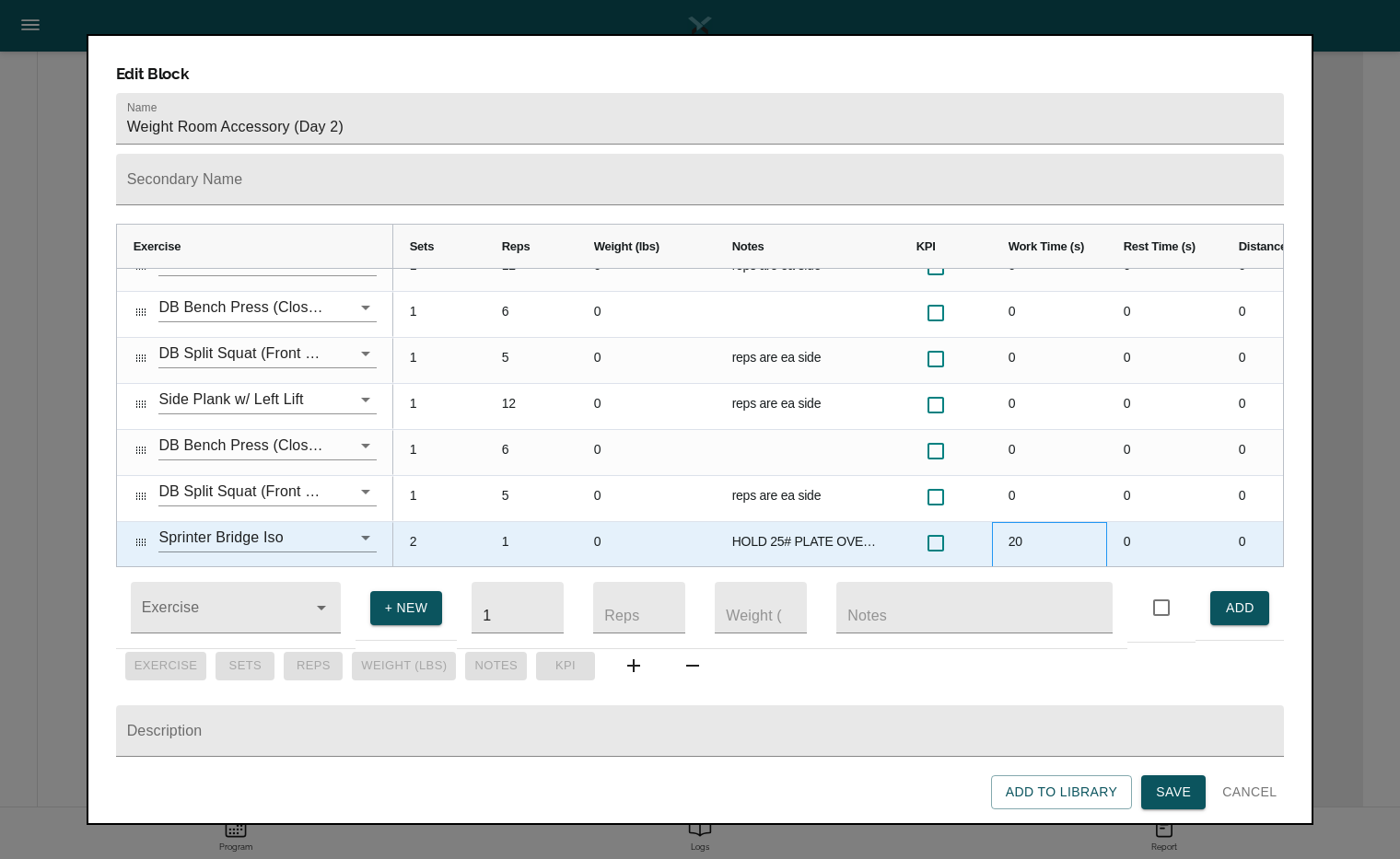 click on "20" at bounding box center (1049, 544) 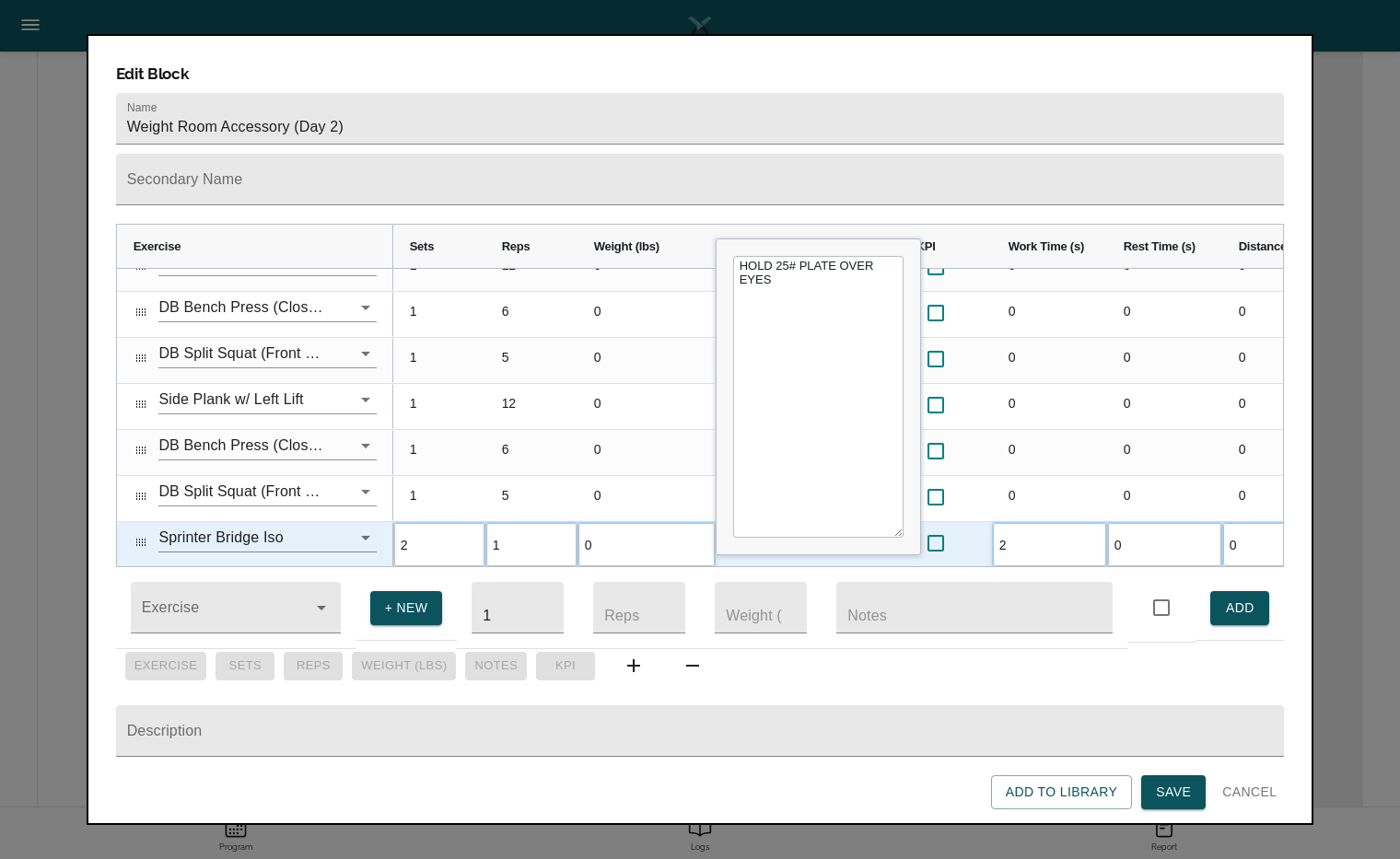 type on "25" 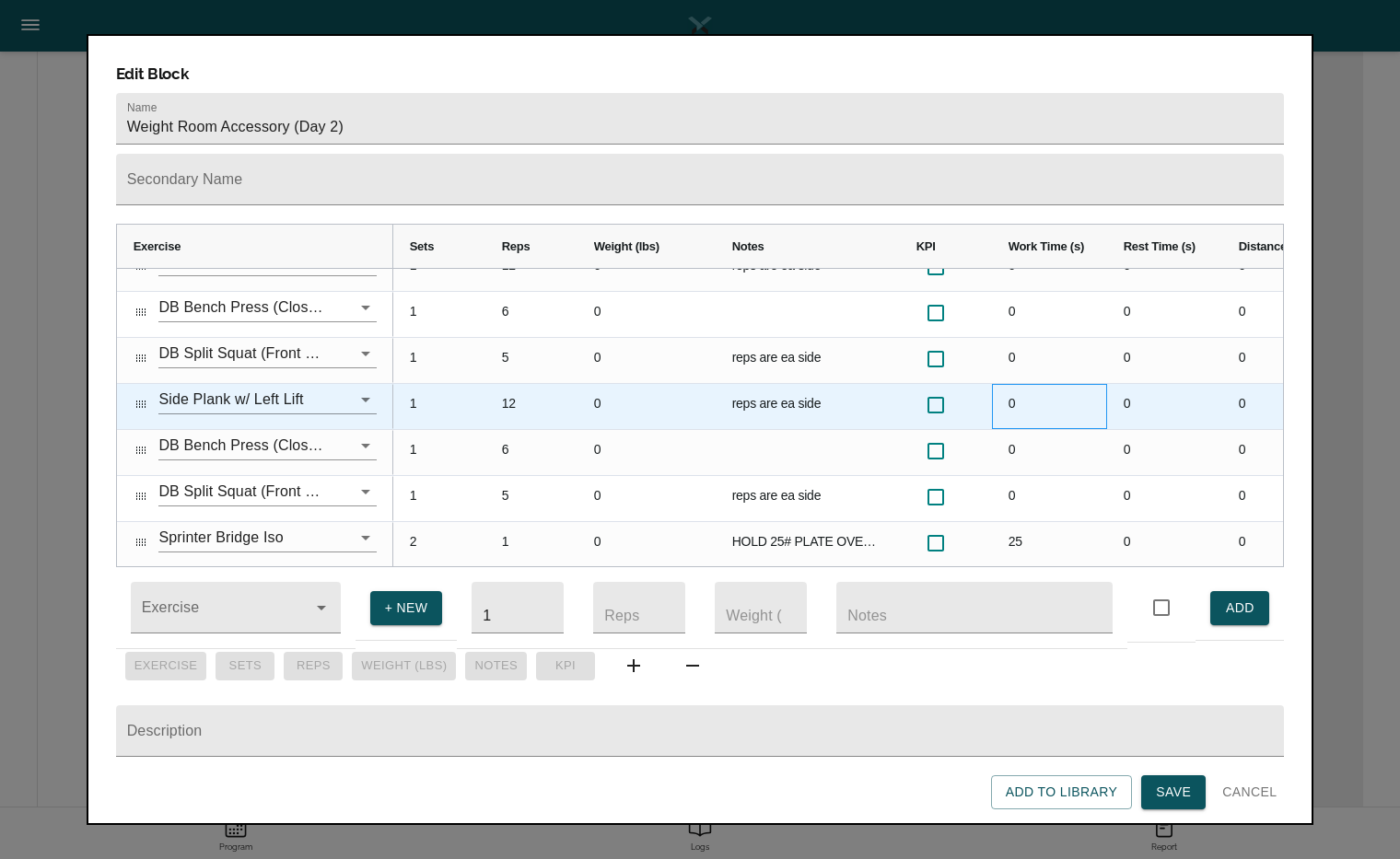 click on "0" at bounding box center [1049, 406] 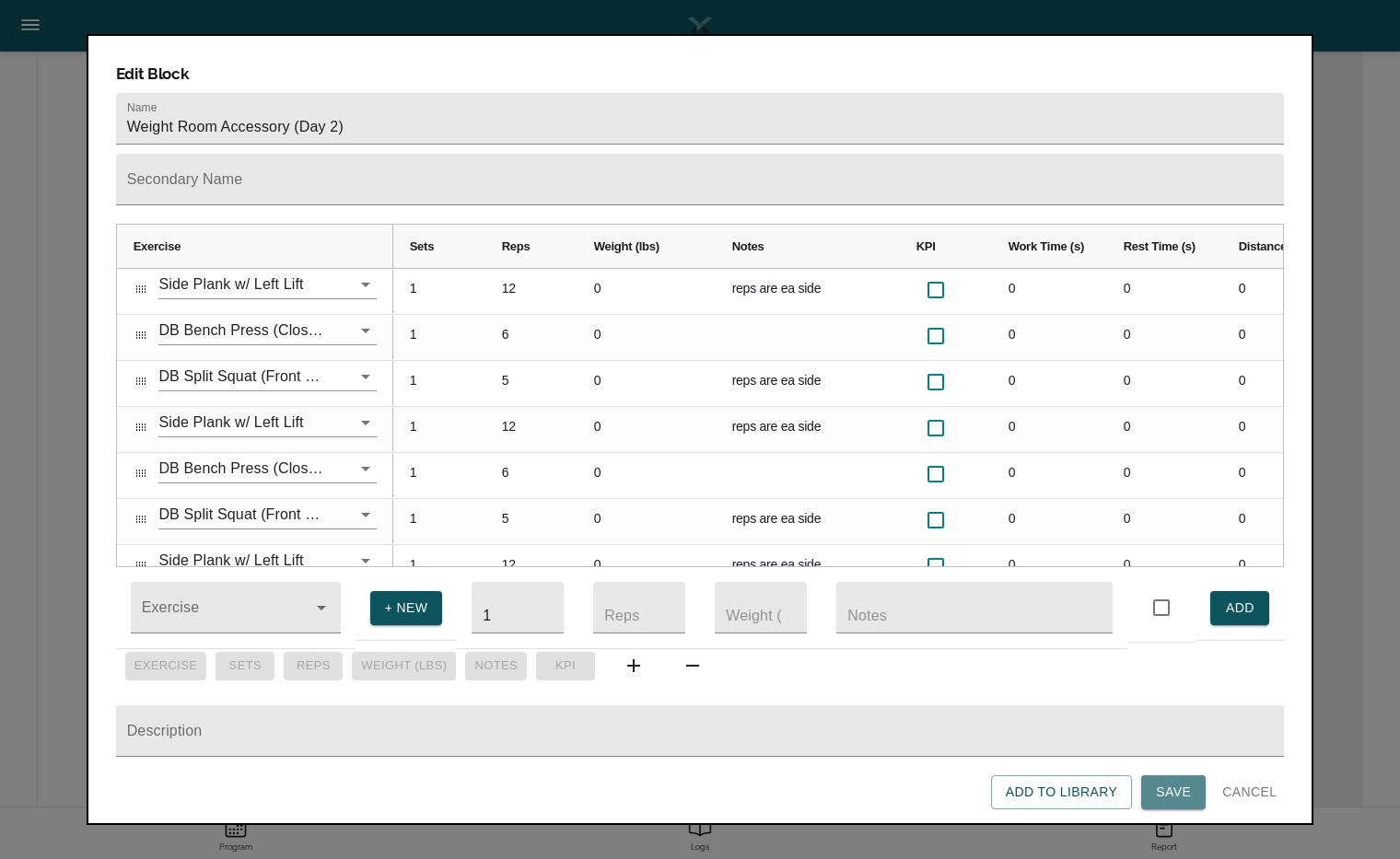 click on "Save" at bounding box center [1173, 792] 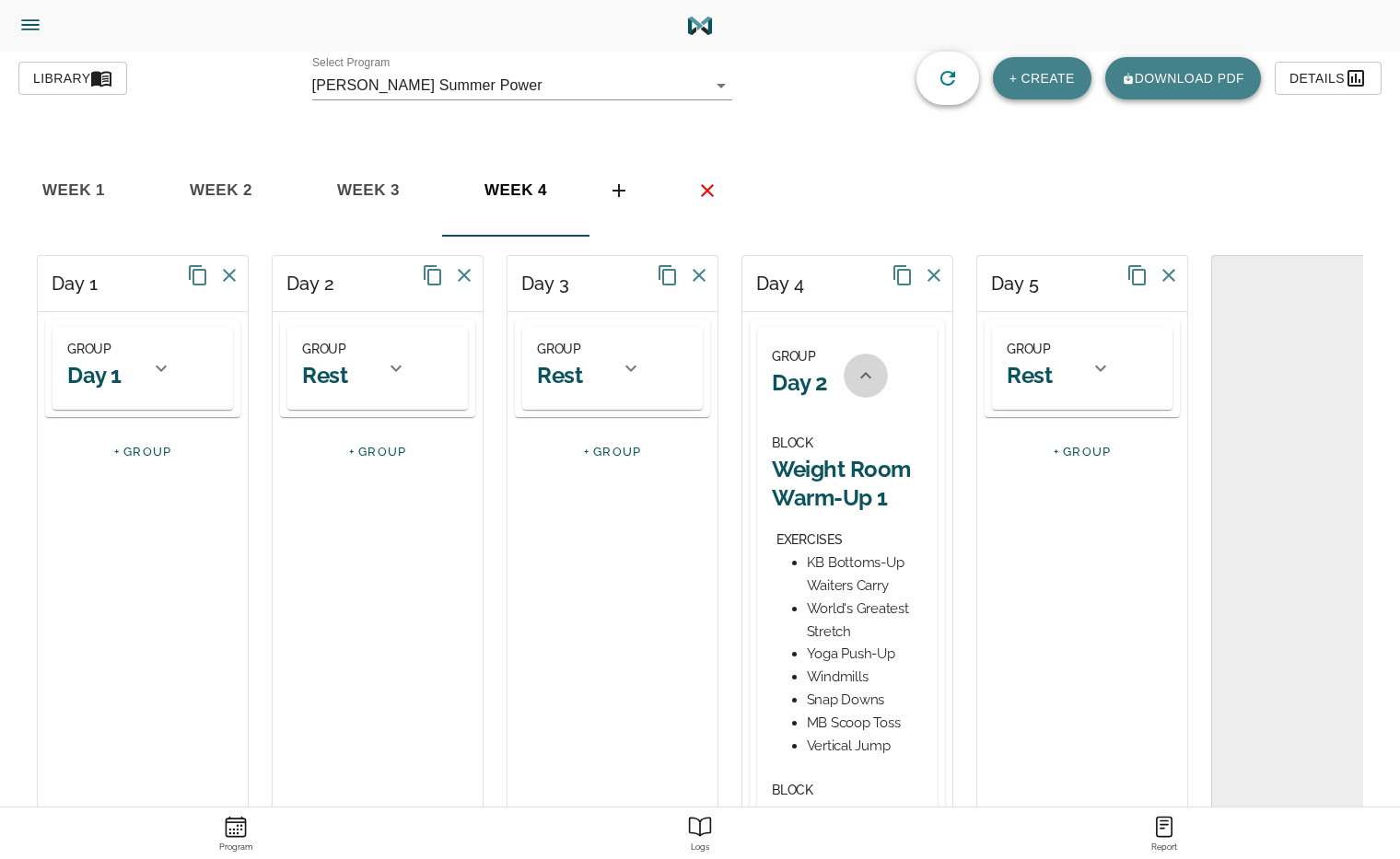 click 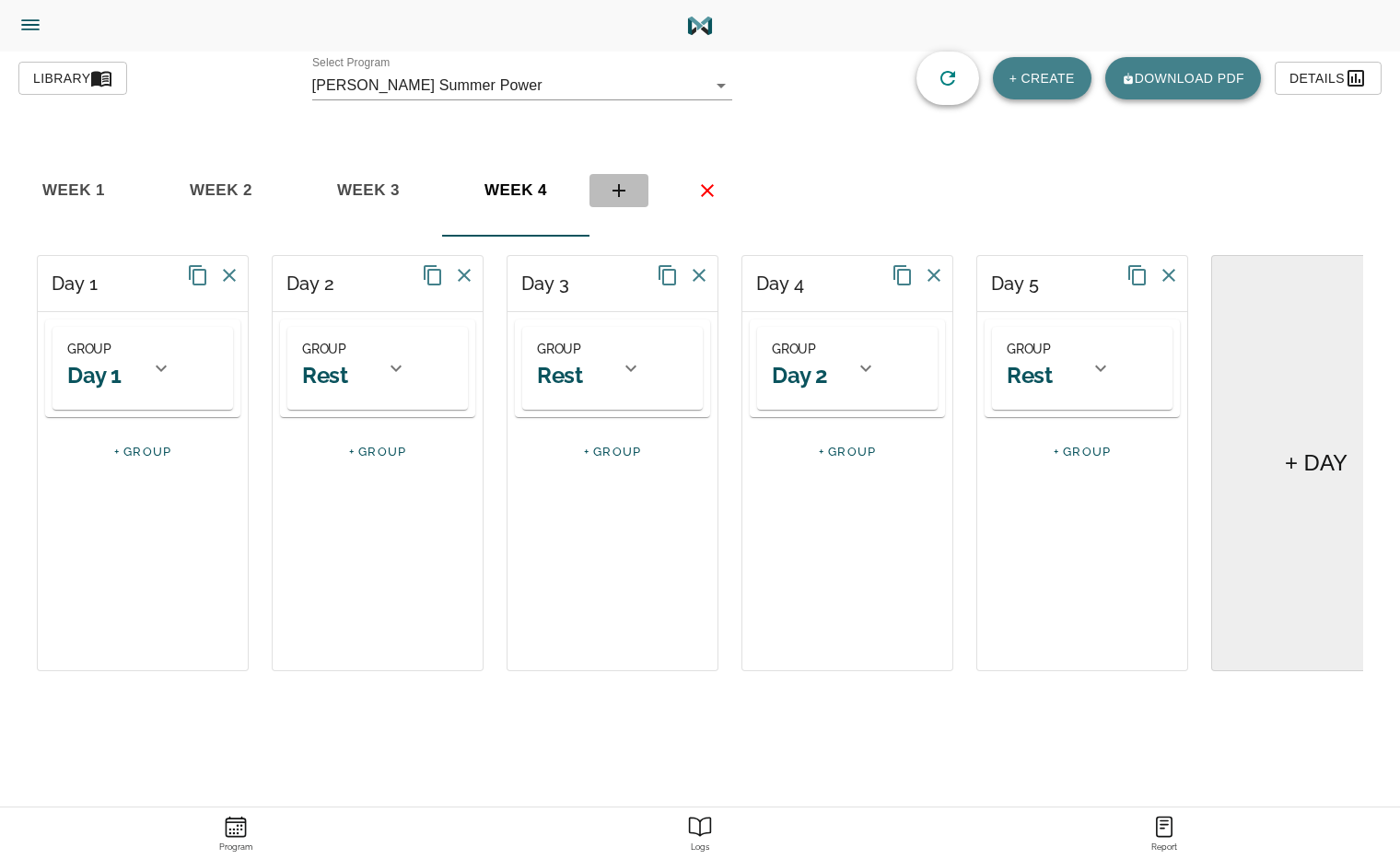 click 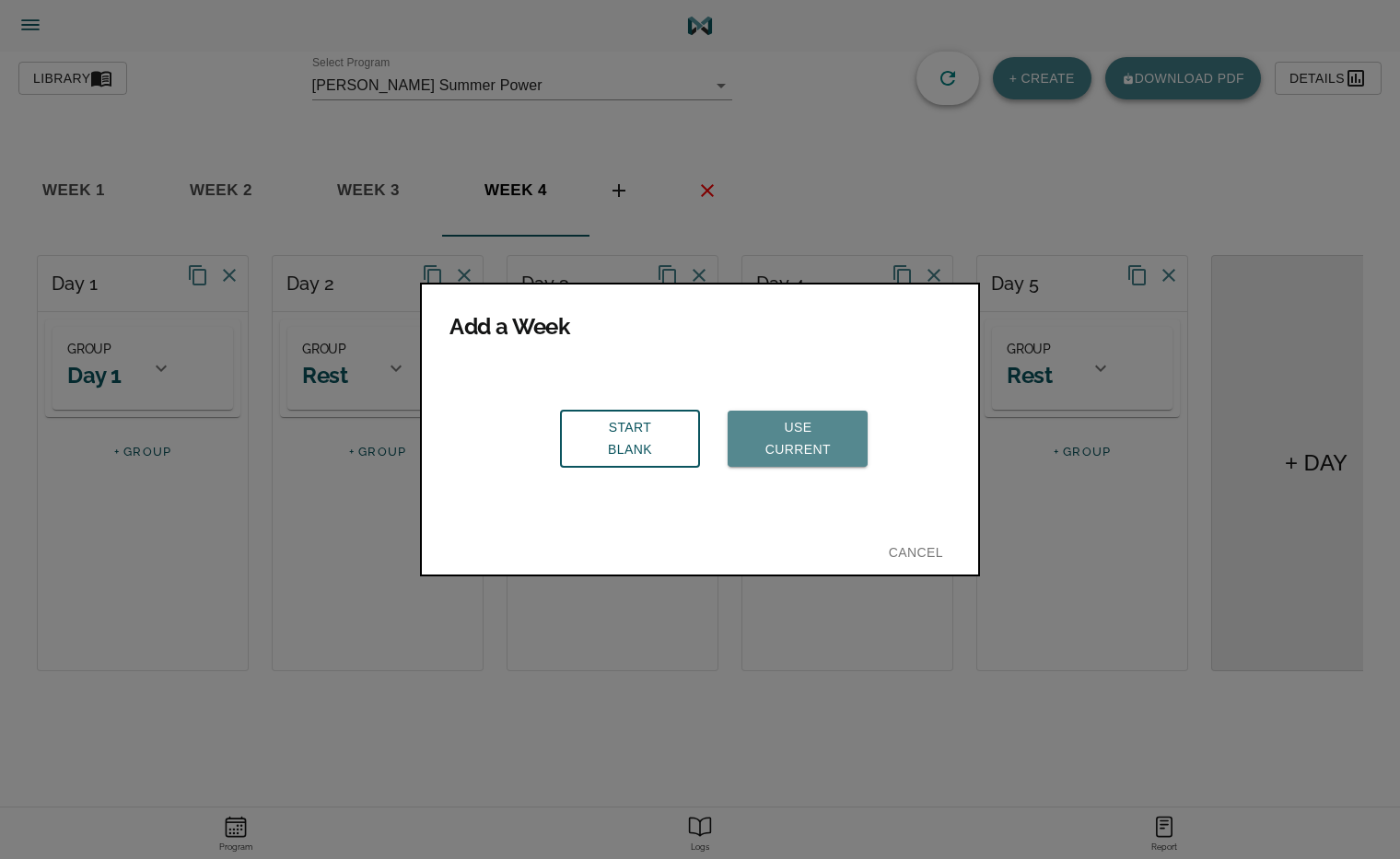 click on "Use Current" at bounding box center (798, 438) 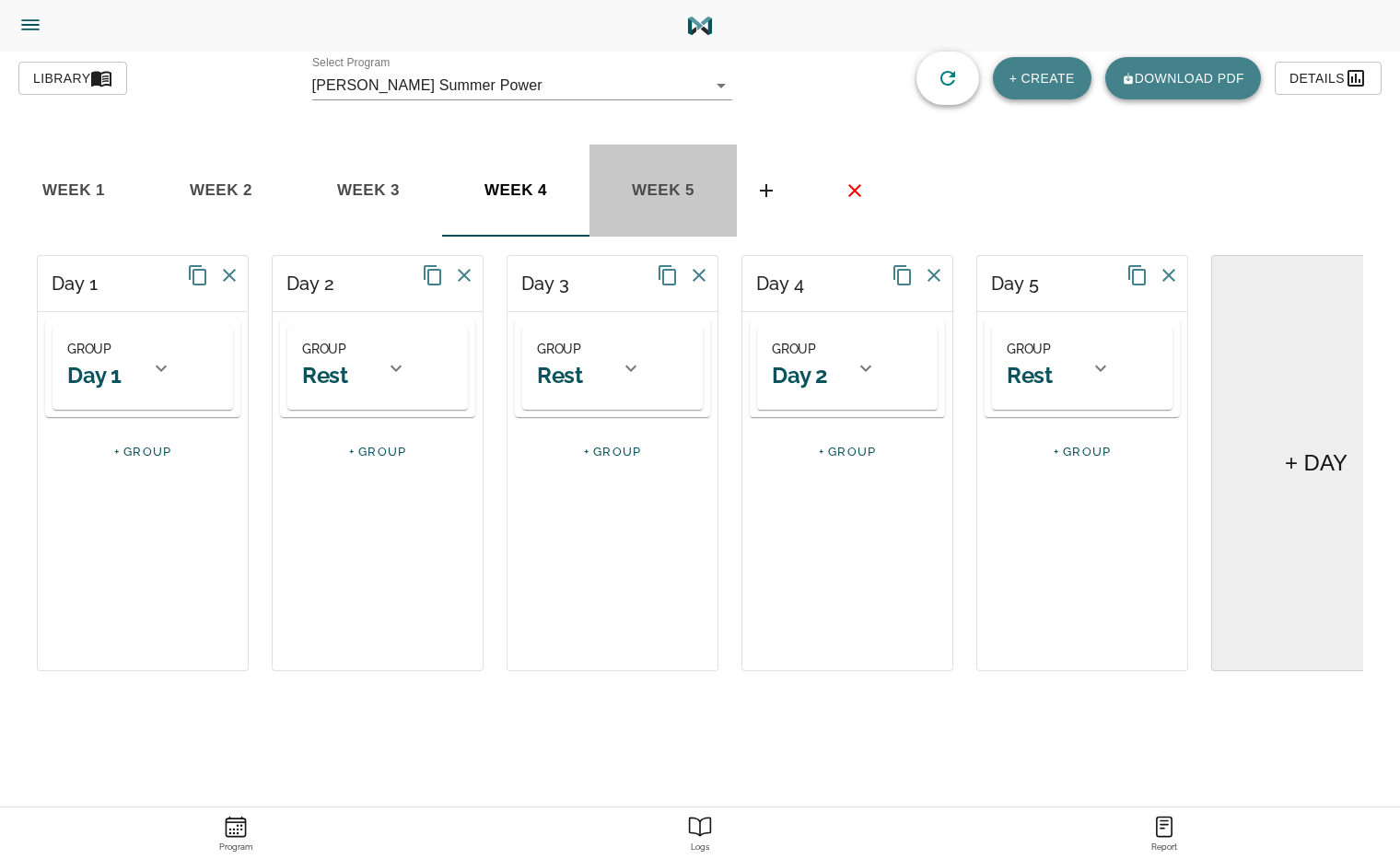 click on "week 5" at bounding box center [663, 191] 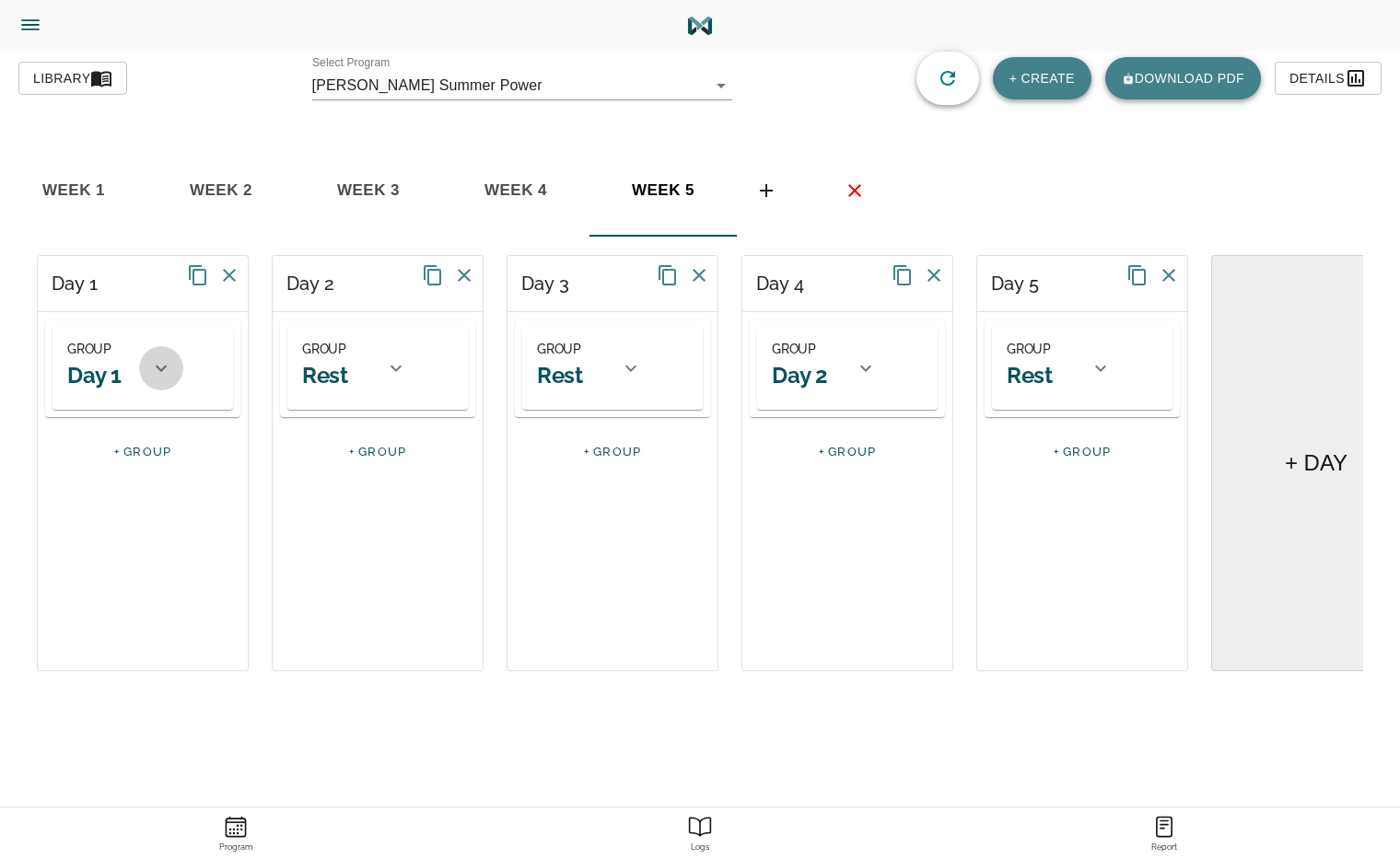 click 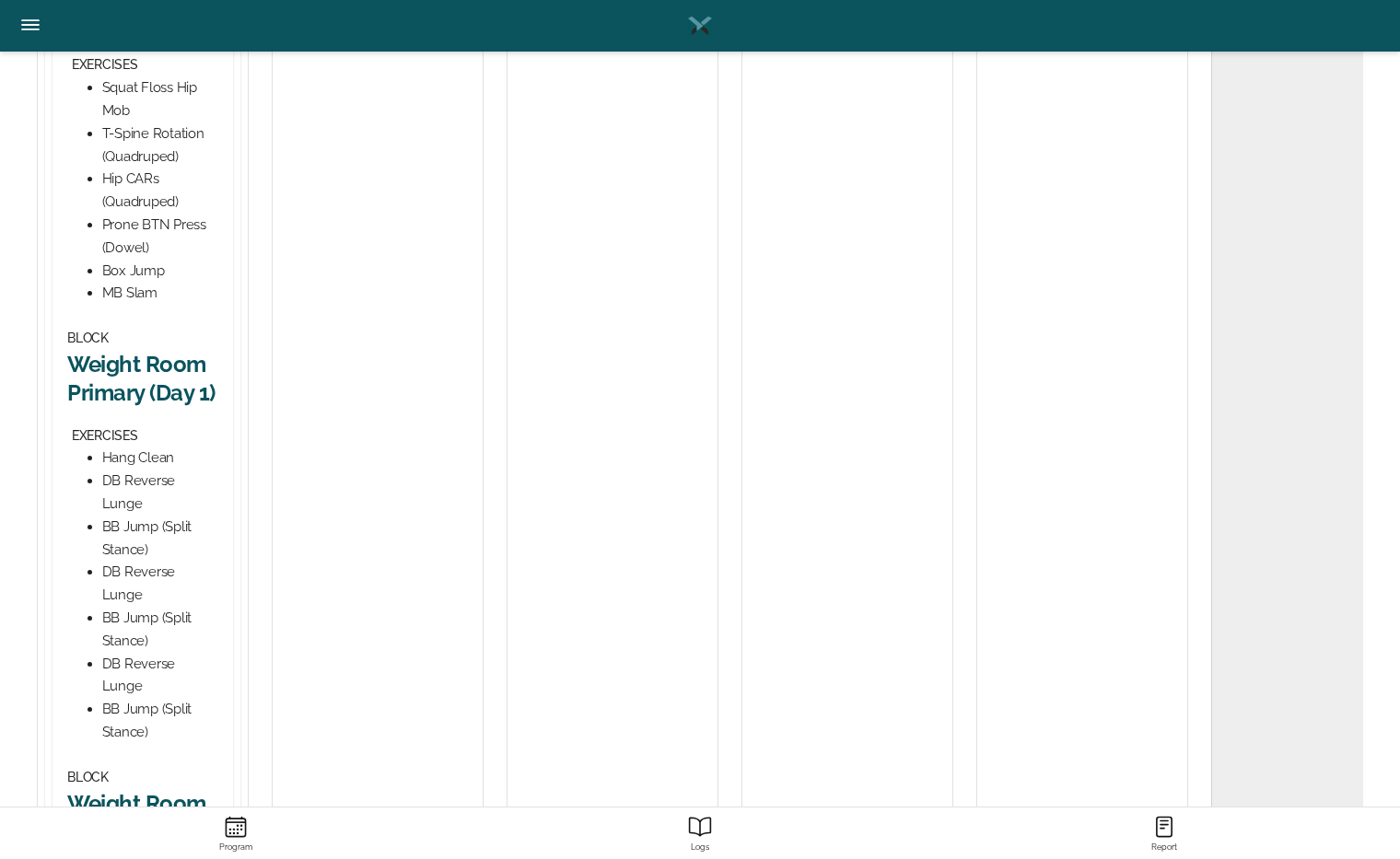 scroll, scrollTop: 477, scrollLeft: 0, axis: vertical 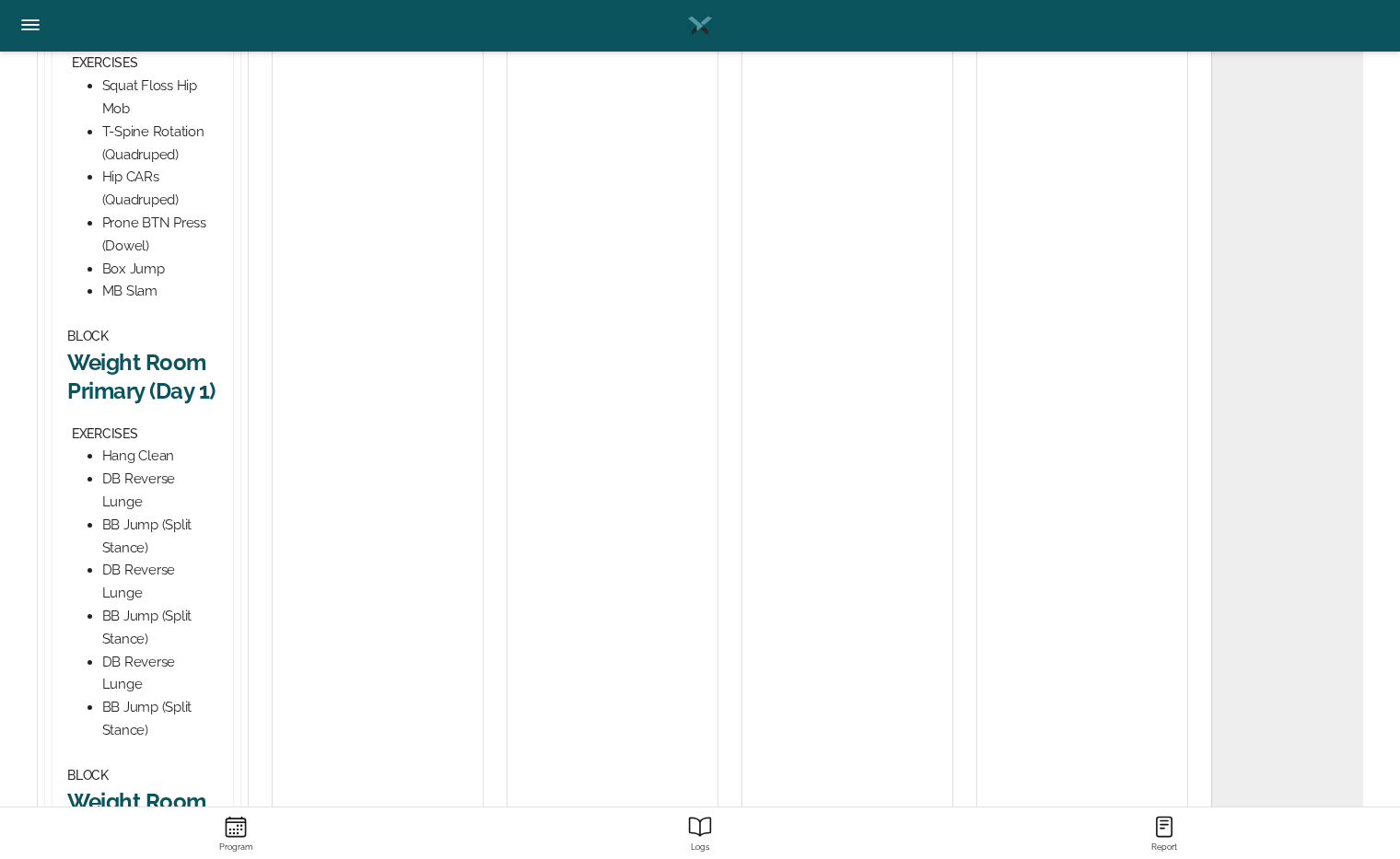click on "Weight Room Primary (Day 1)" at bounding box center [143, 377] 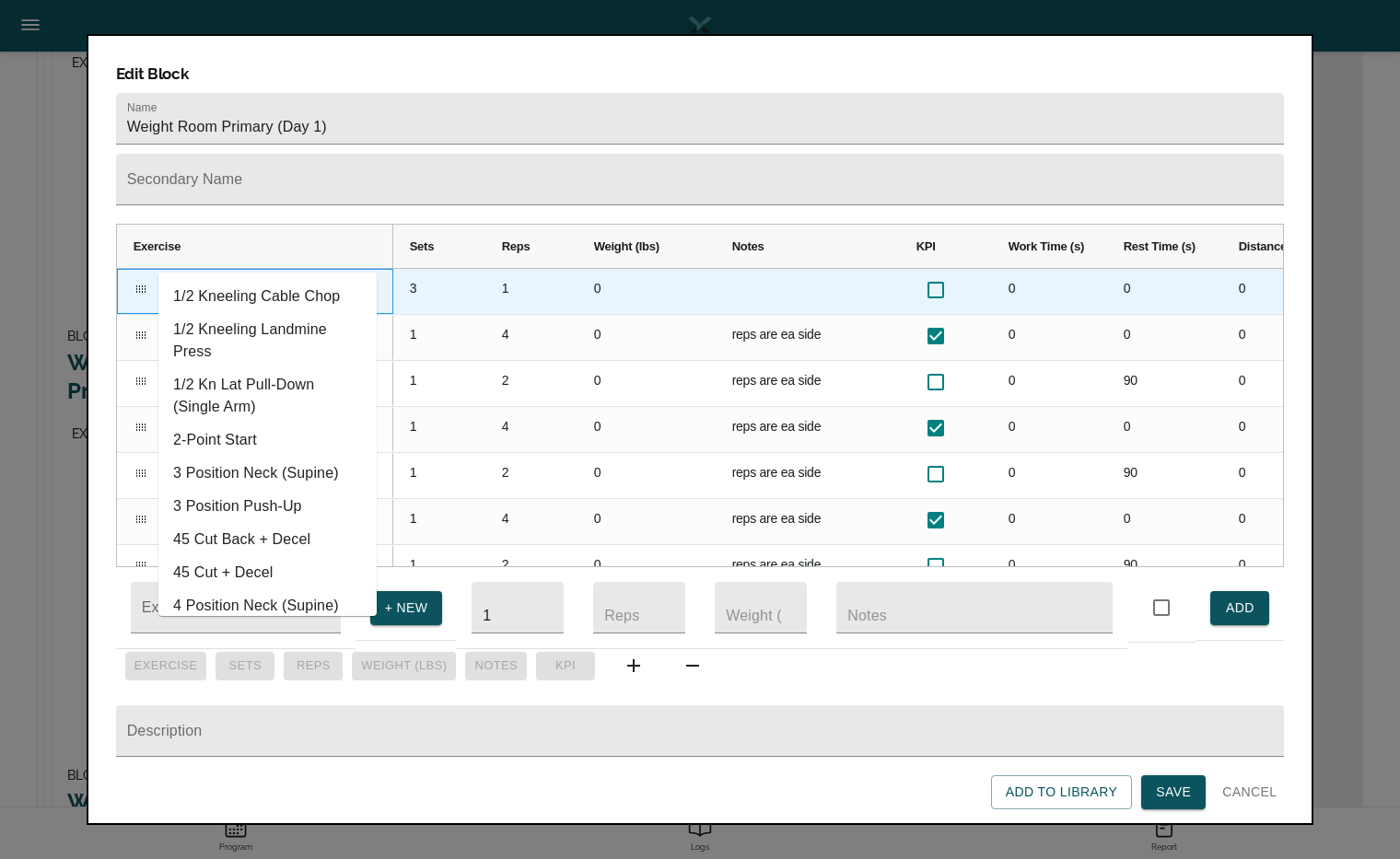 click on "Hang Clean" at bounding box center (241, 284) 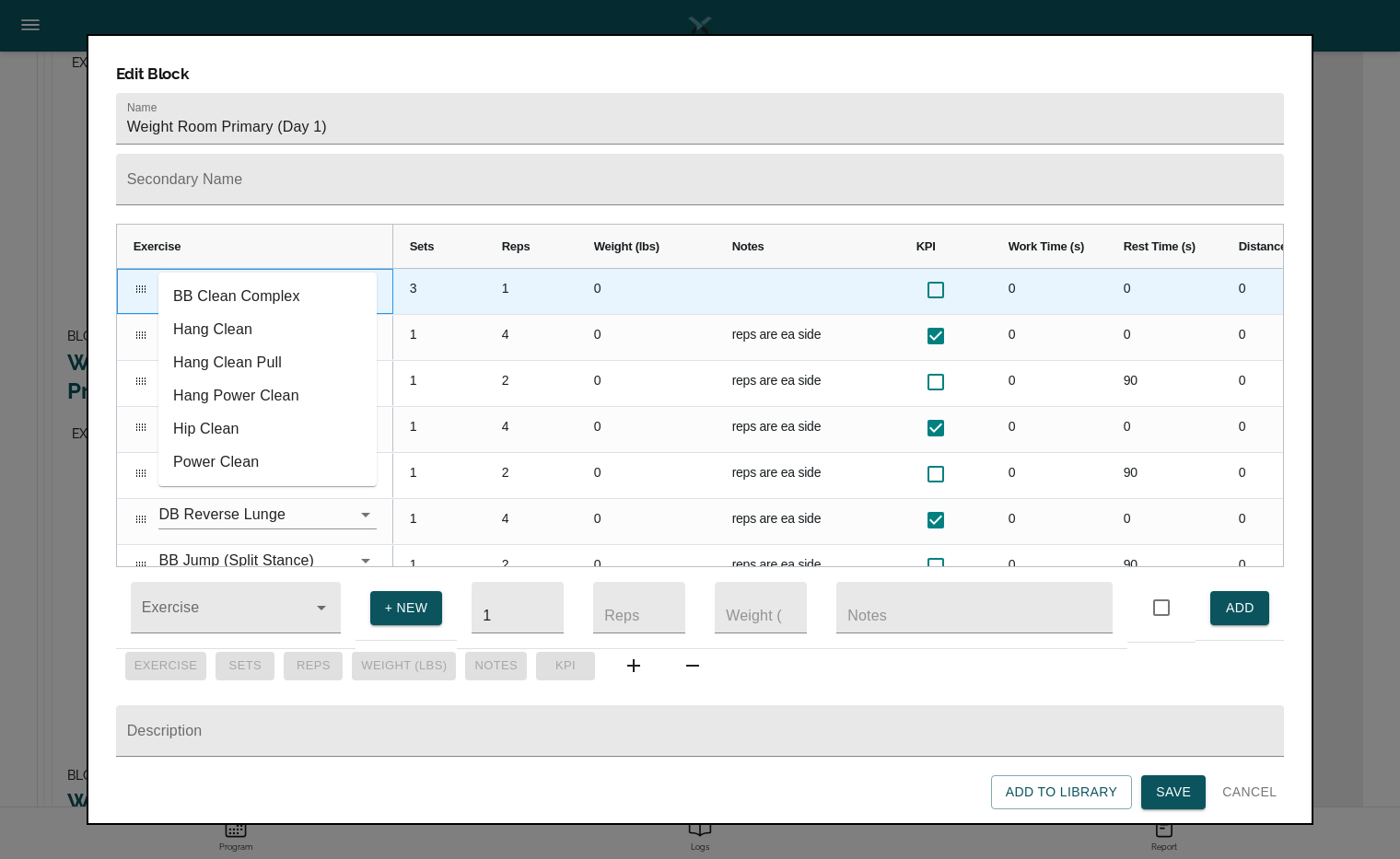 type on "clea" 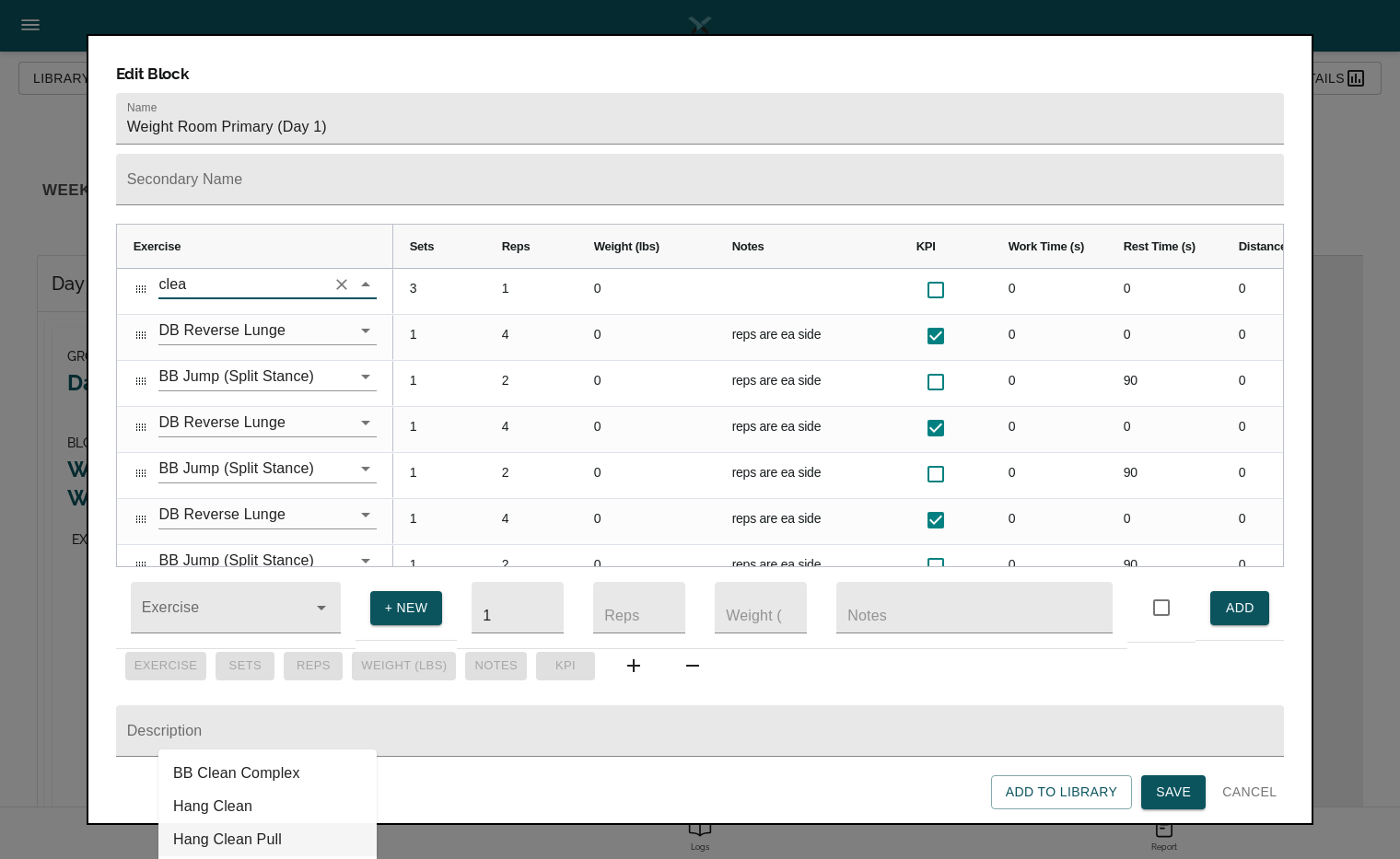 scroll, scrollTop: 477, scrollLeft: 0, axis: vertical 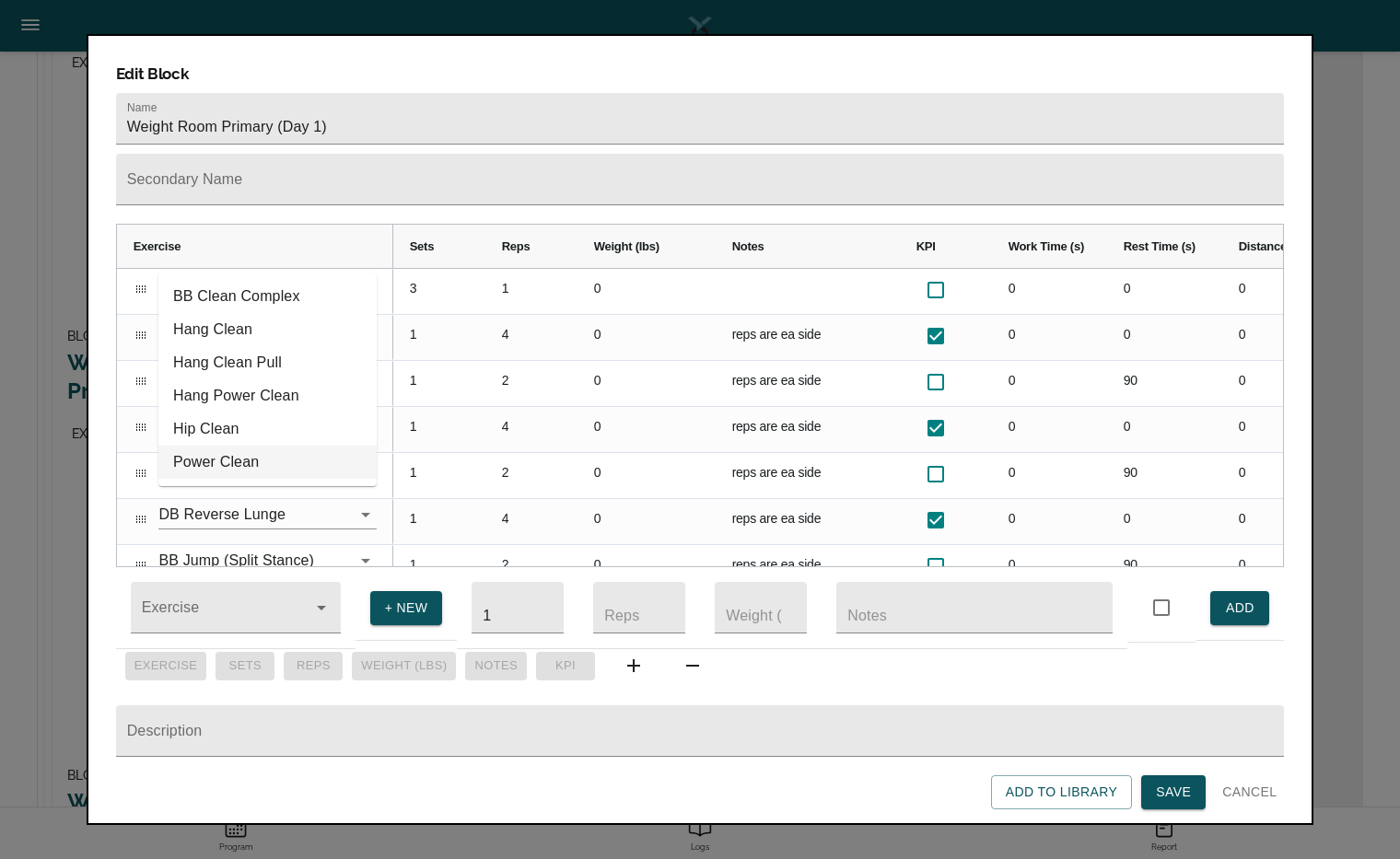 click on "Power Clean" at bounding box center (267, 462) 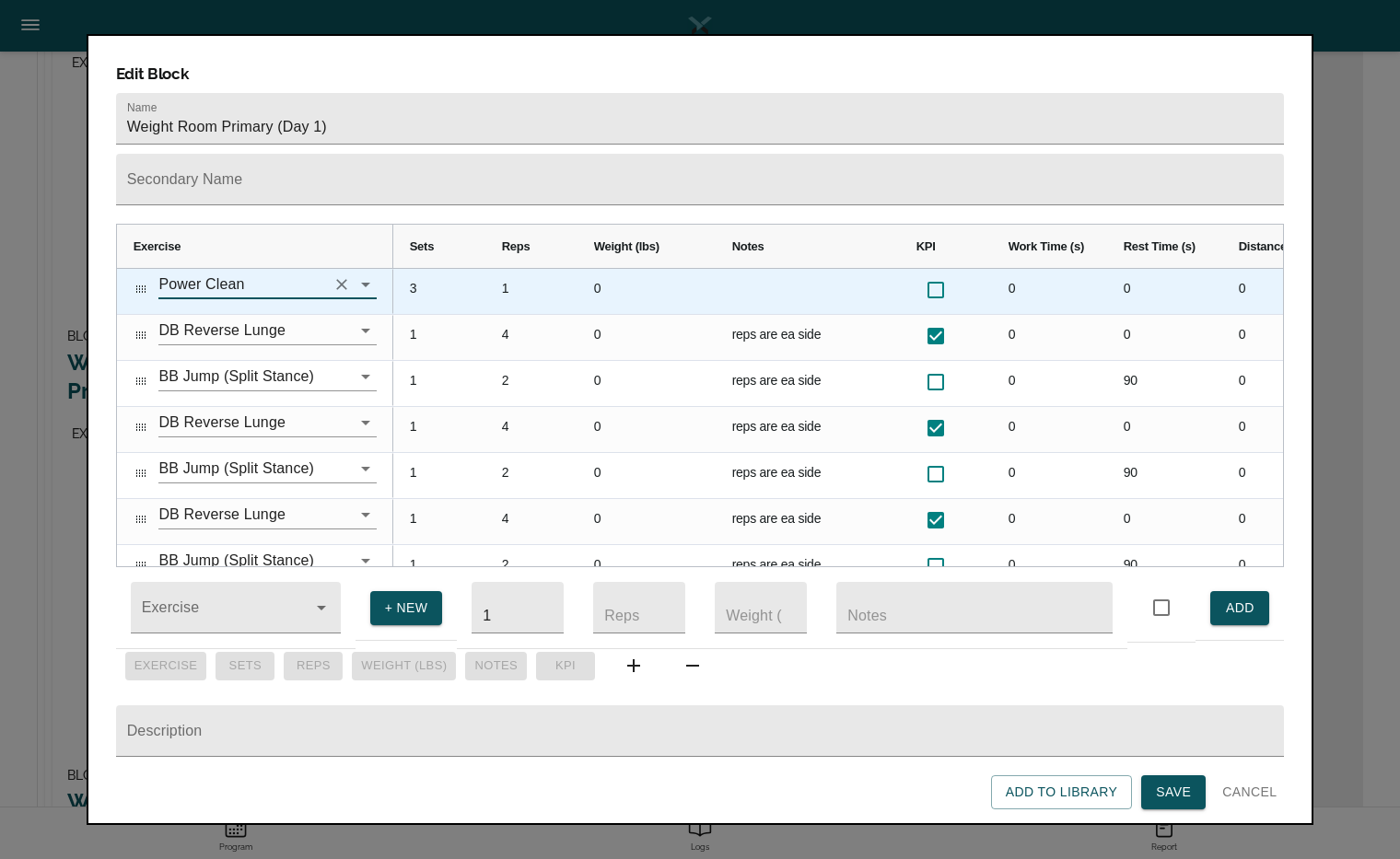 type on "Power Clean" 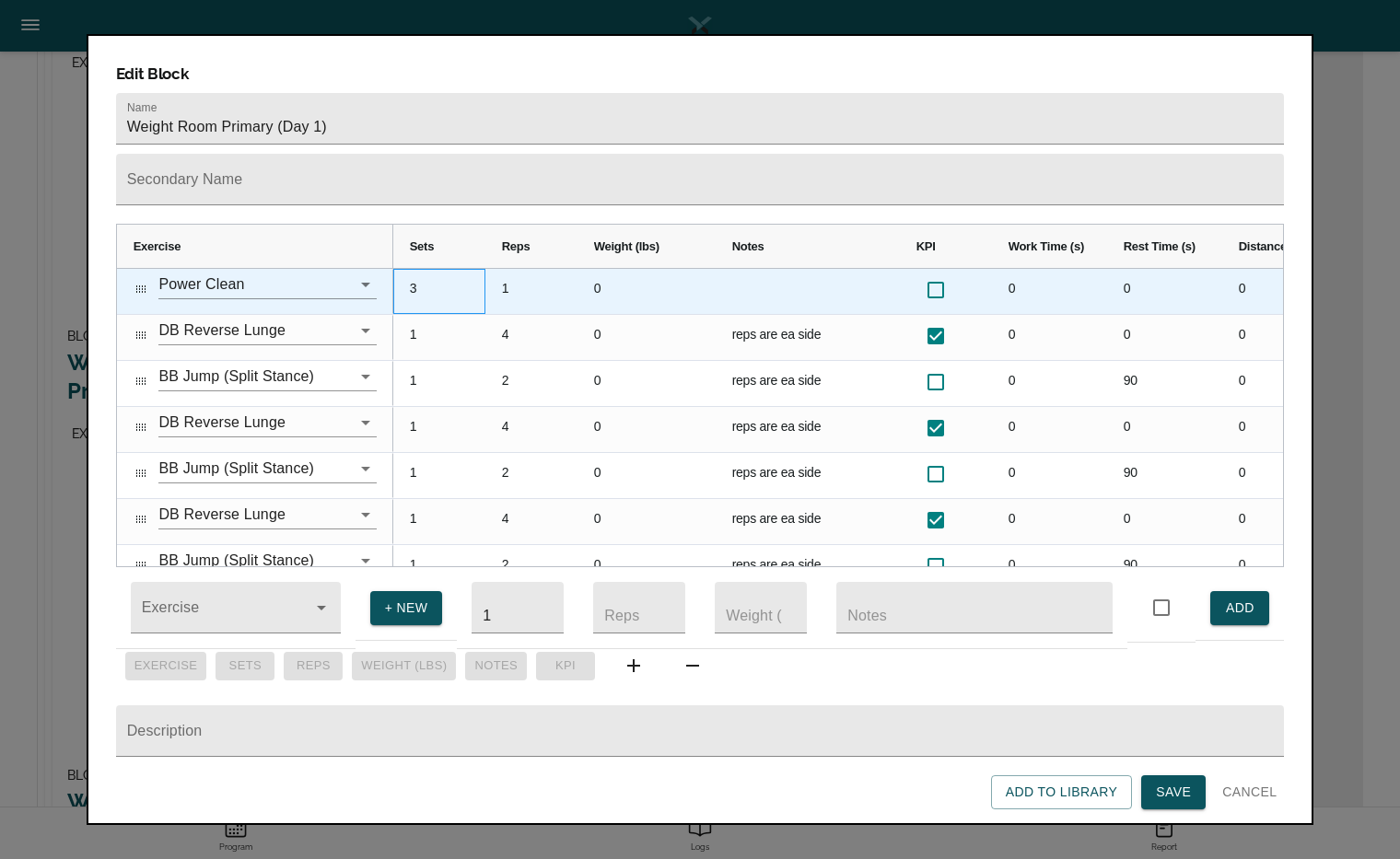 click on "3" at bounding box center (439, 291) 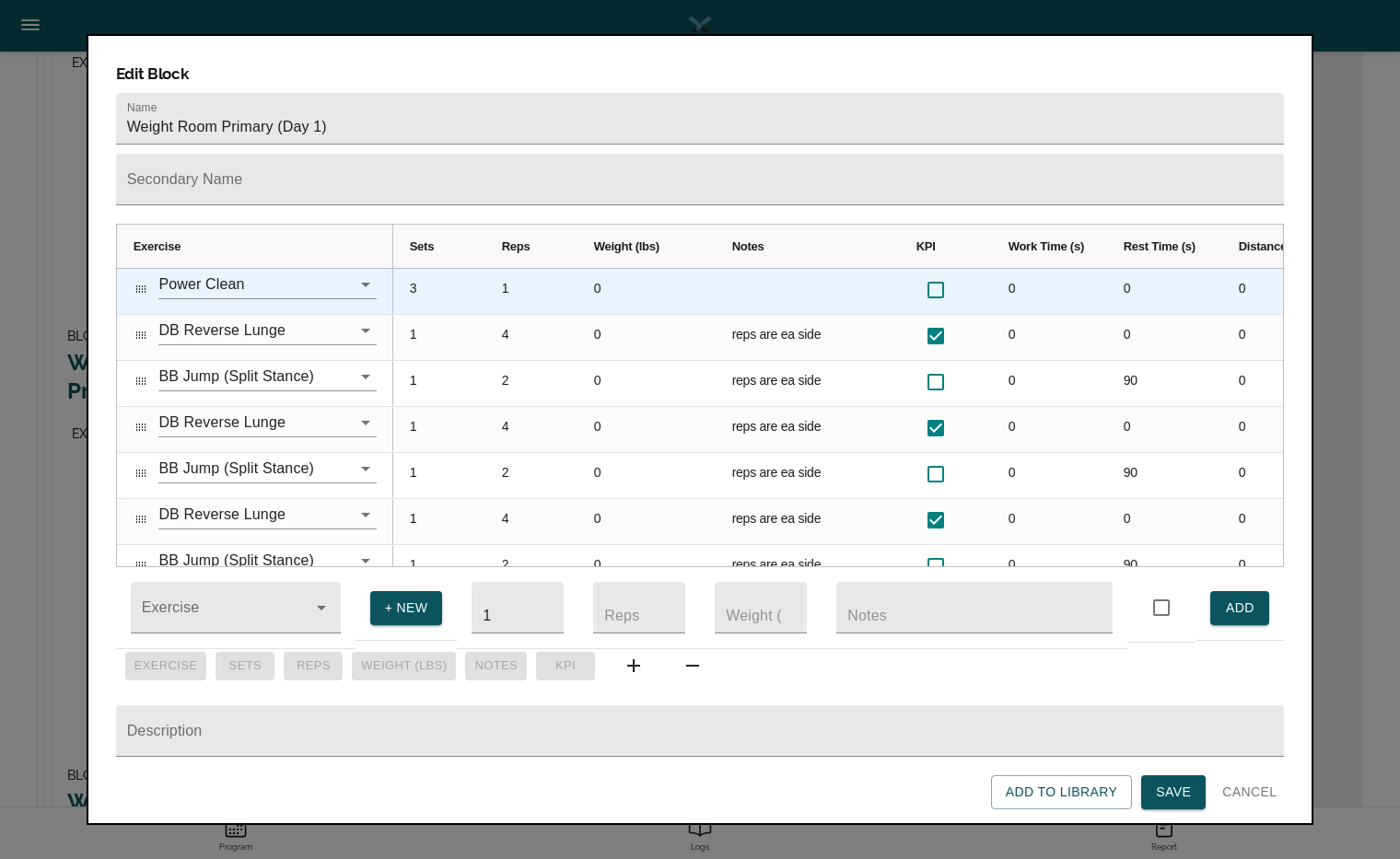 click on "1" at bounding box center (531, 291) 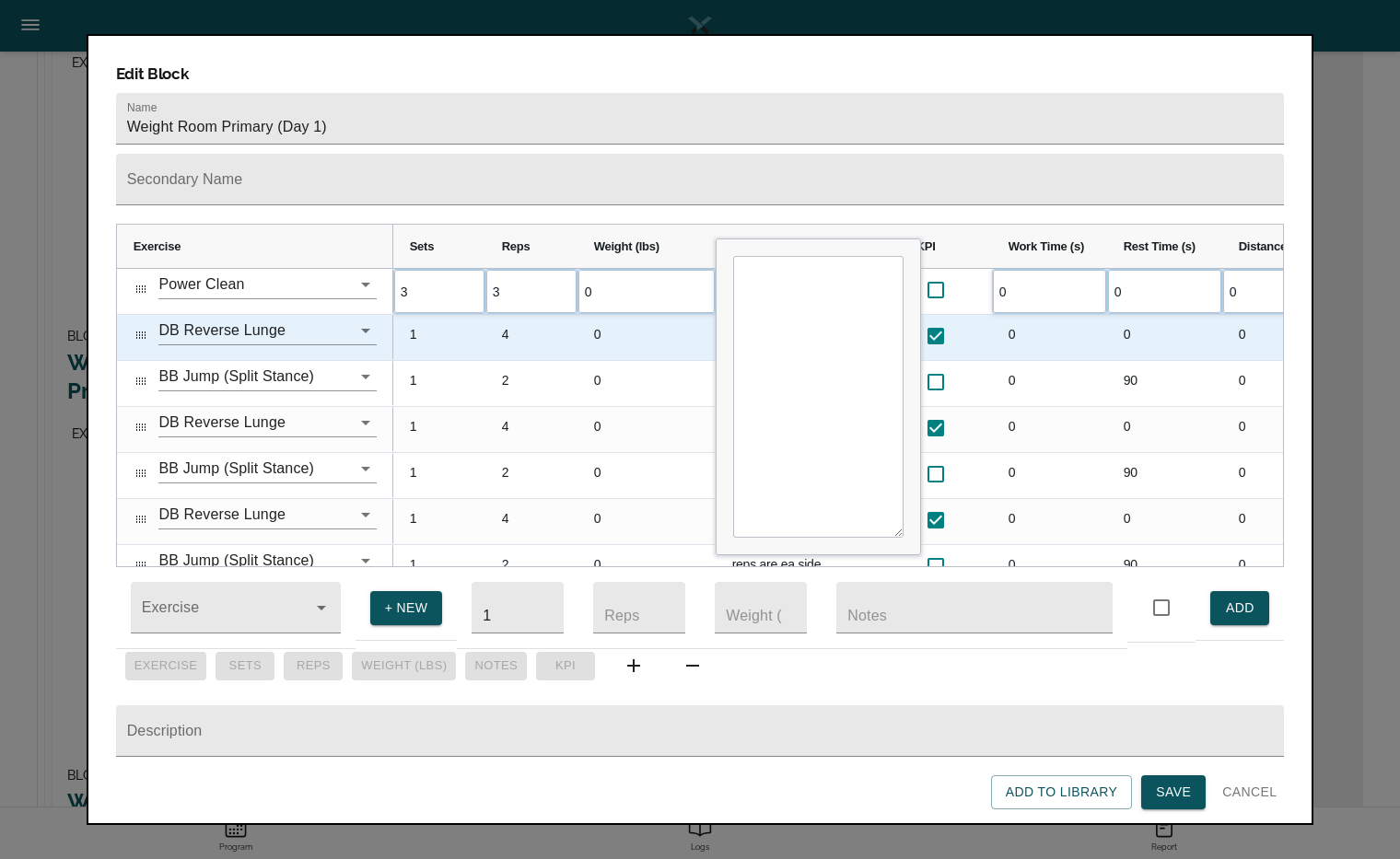 click on "0" at bounding box center (647, 337) 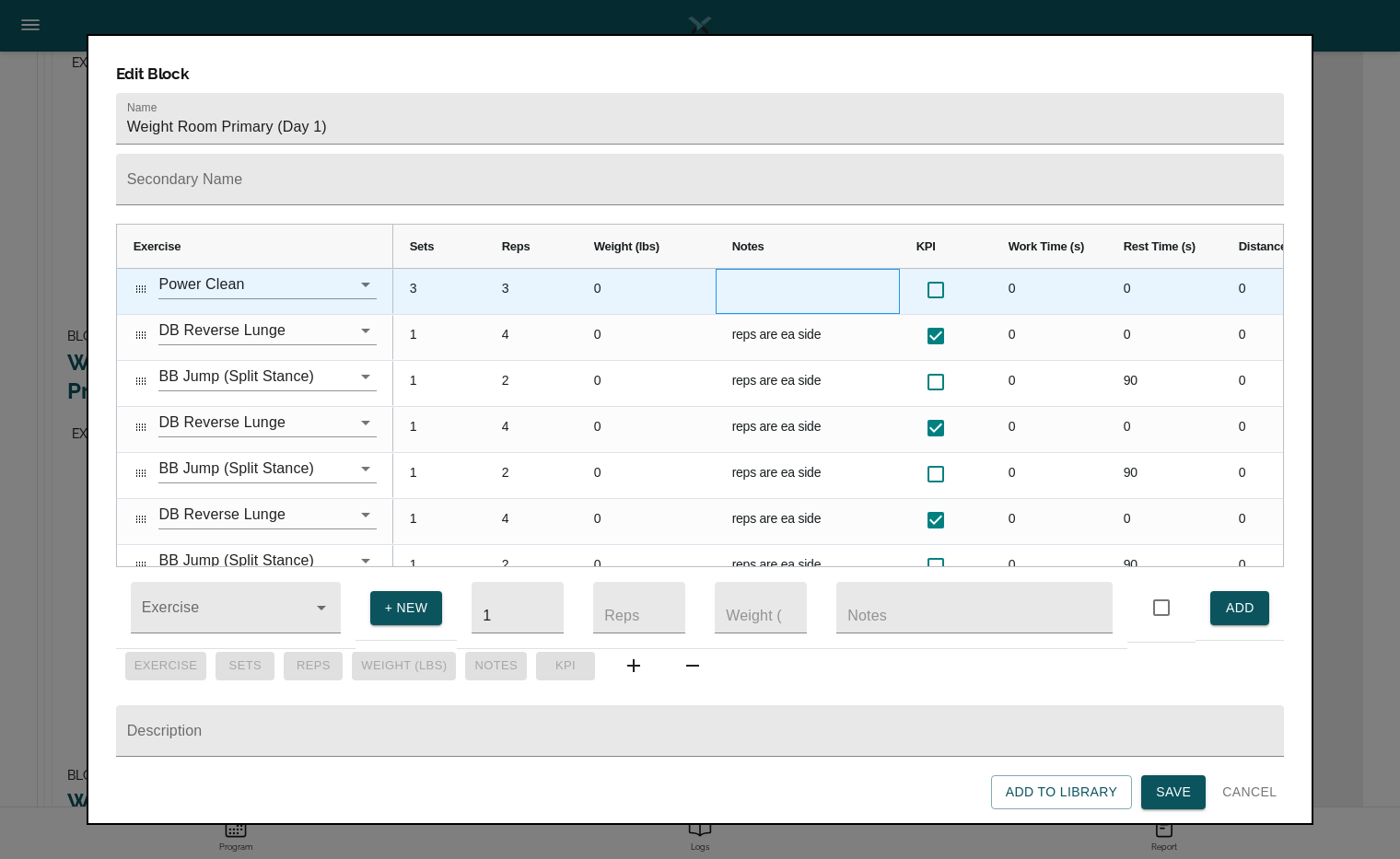 click at bounding box center [808, 291] 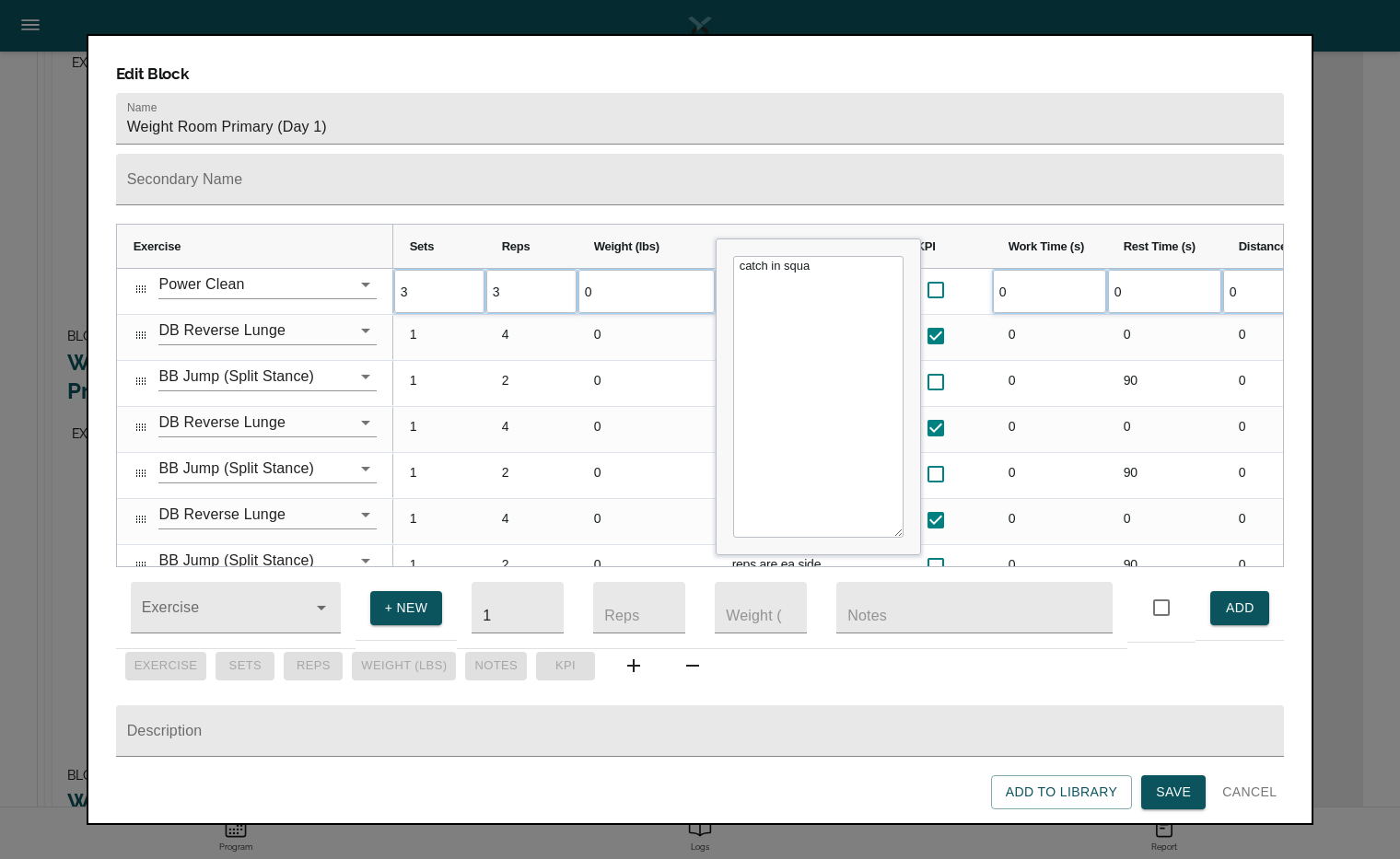 type on "catch in squat" 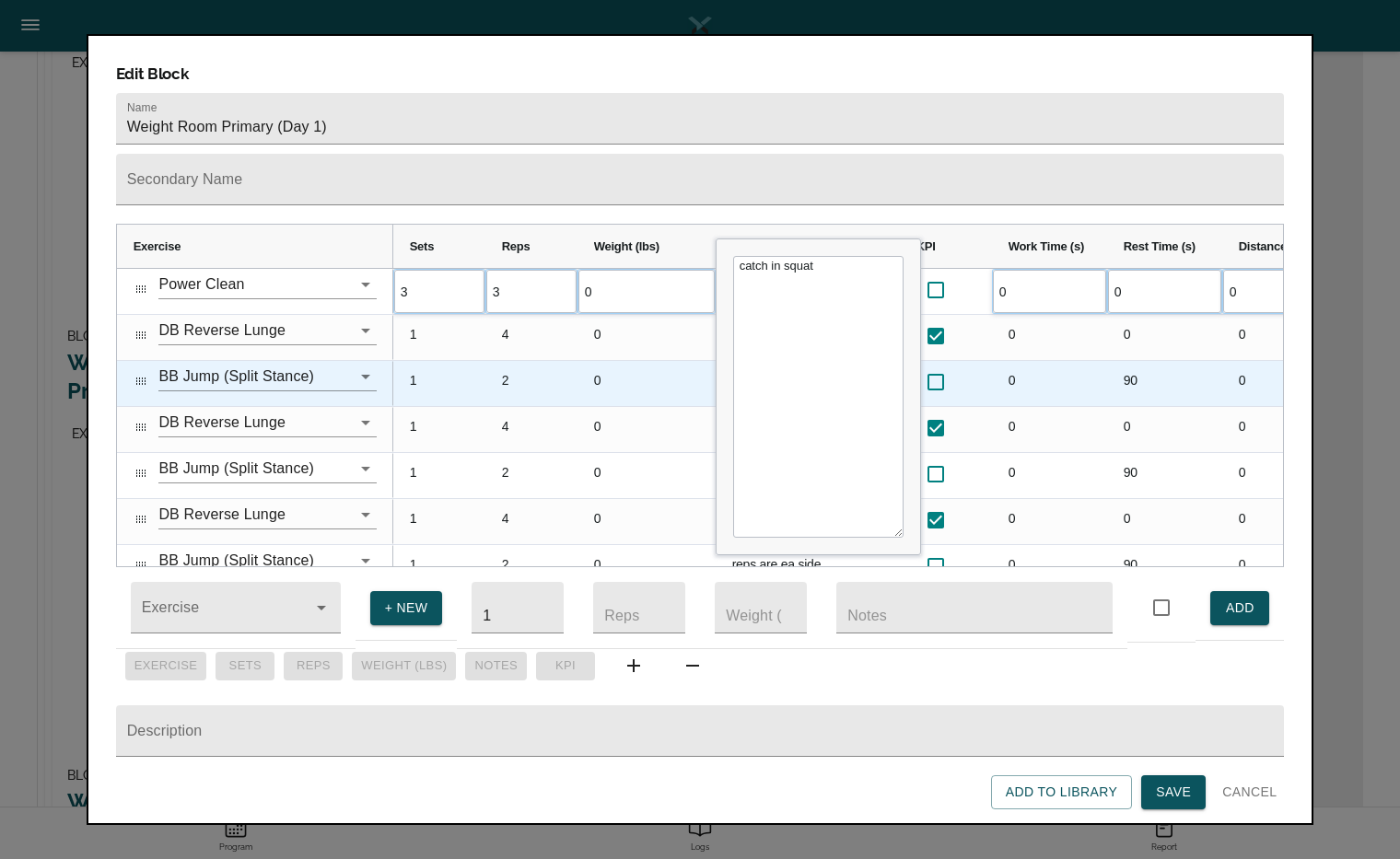 click on "0" at bounding box center [647, 383] 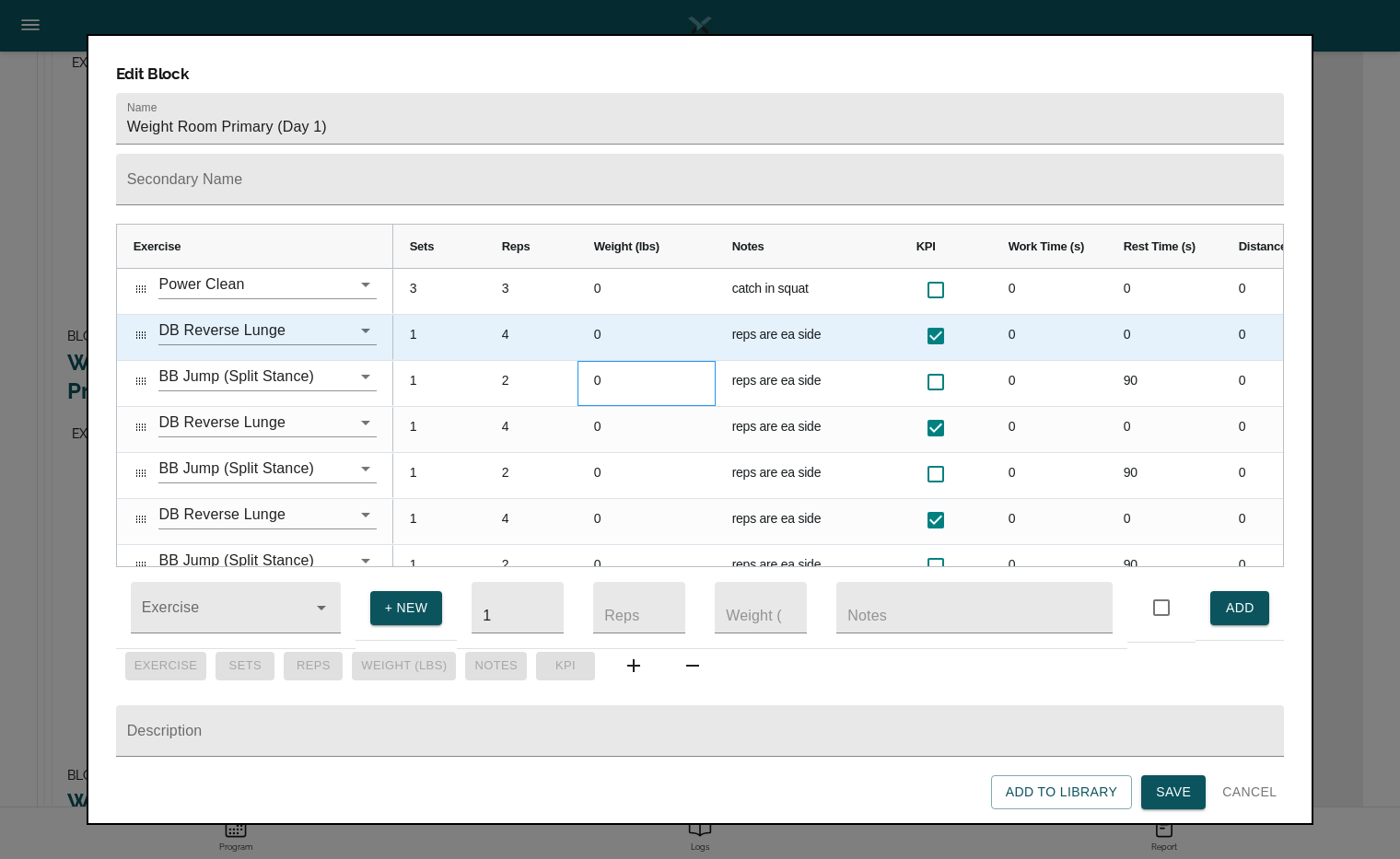 scroll, scrollTop: 0, scrollLeft: 213, axis: horizontal 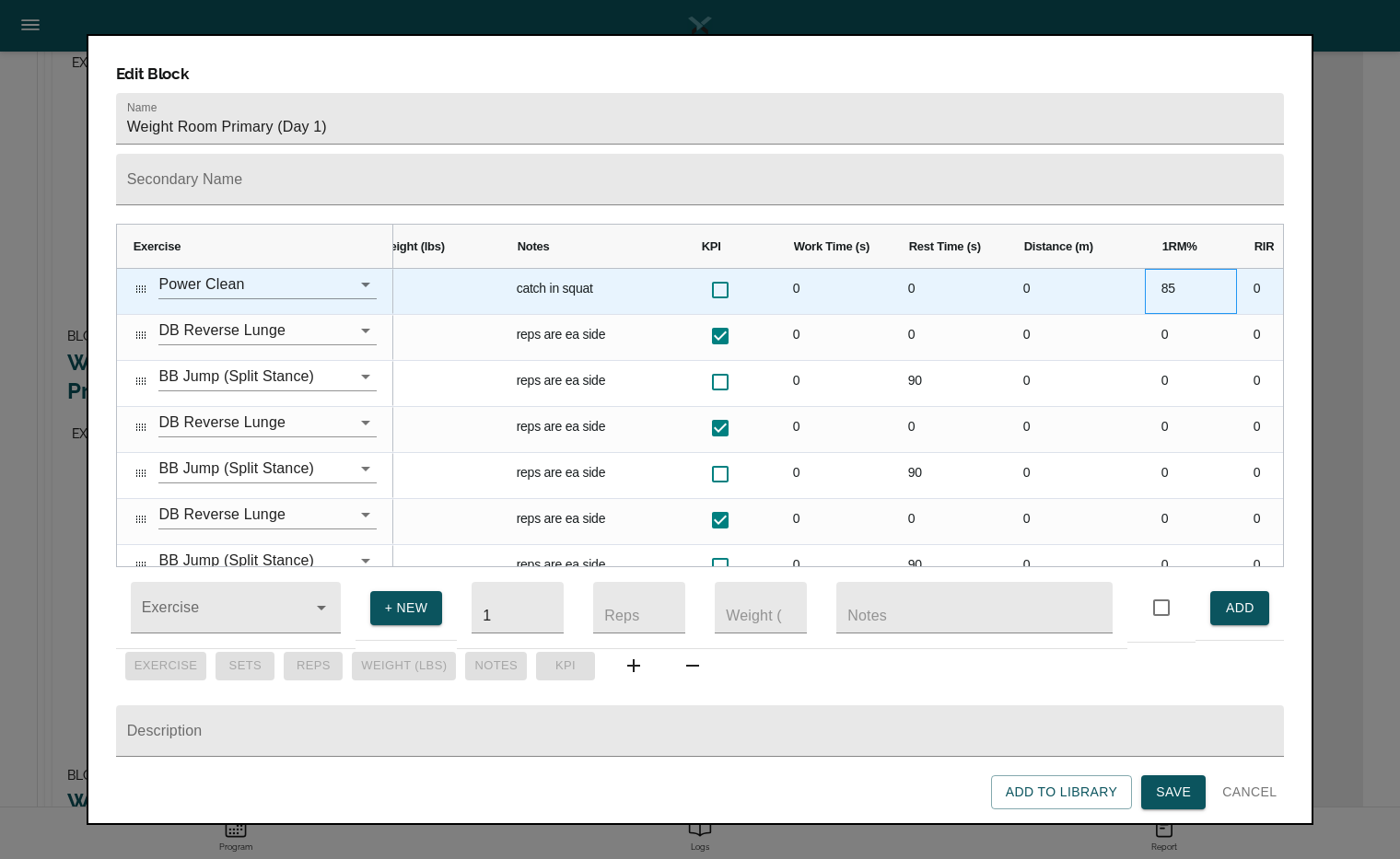 click on "85" at bounding box center (1191, 291) 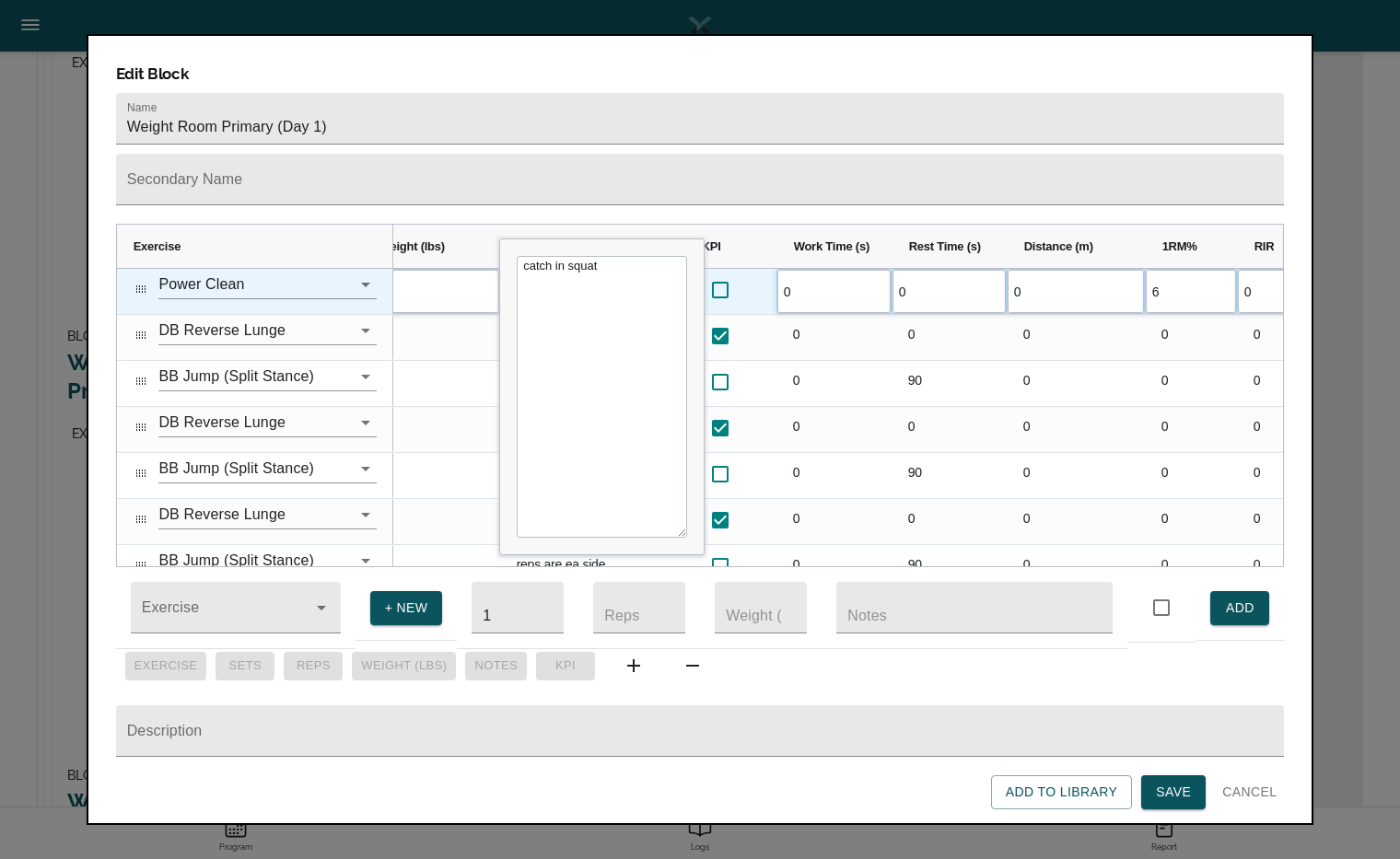 scroll, scrollTop: 0, scrollLeft: 0, axis: both 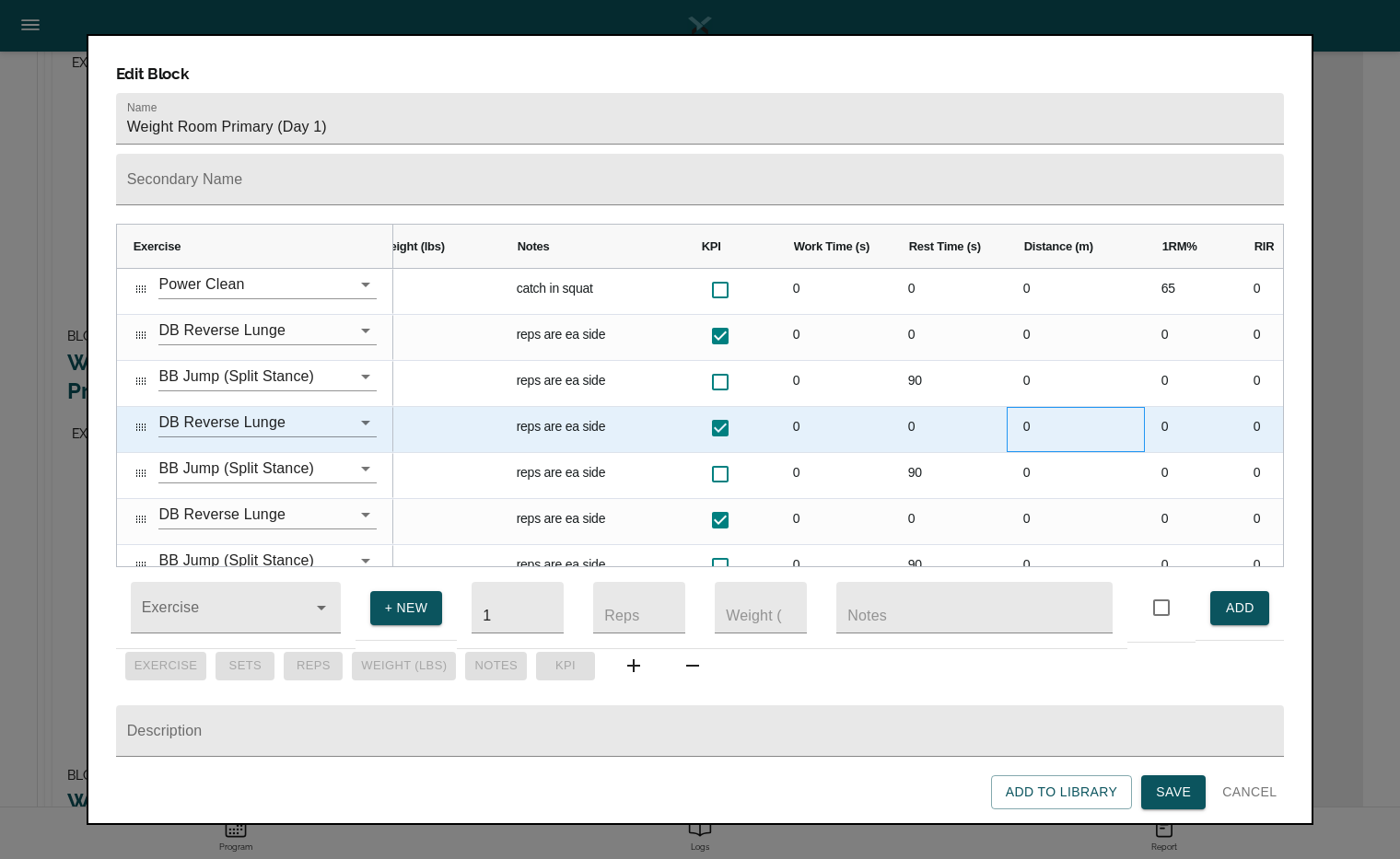 click on "0" at bounding box center [1076, 429] 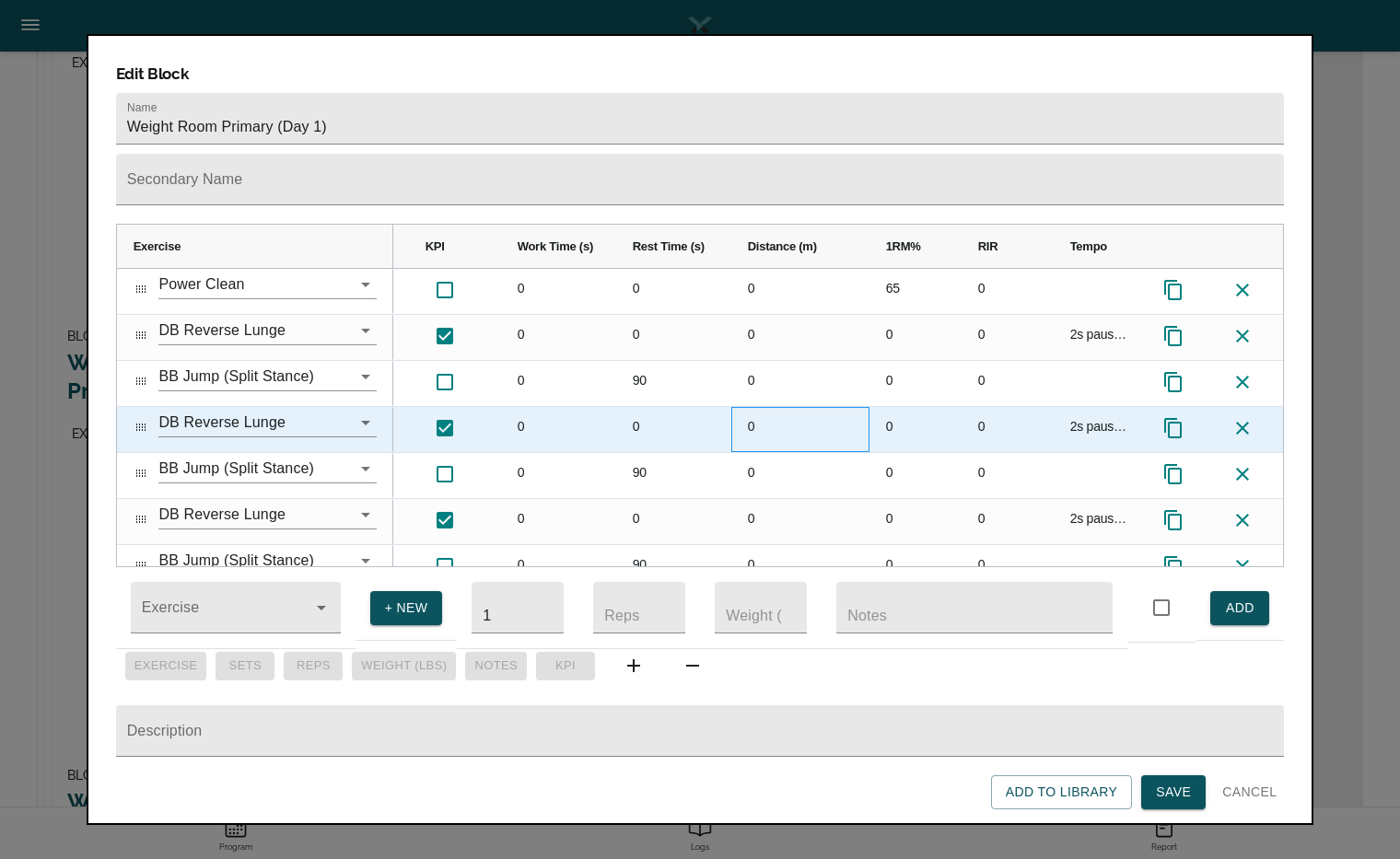 scroll, scrollTop: 0, scrollLeft: 62, axis: horizontal 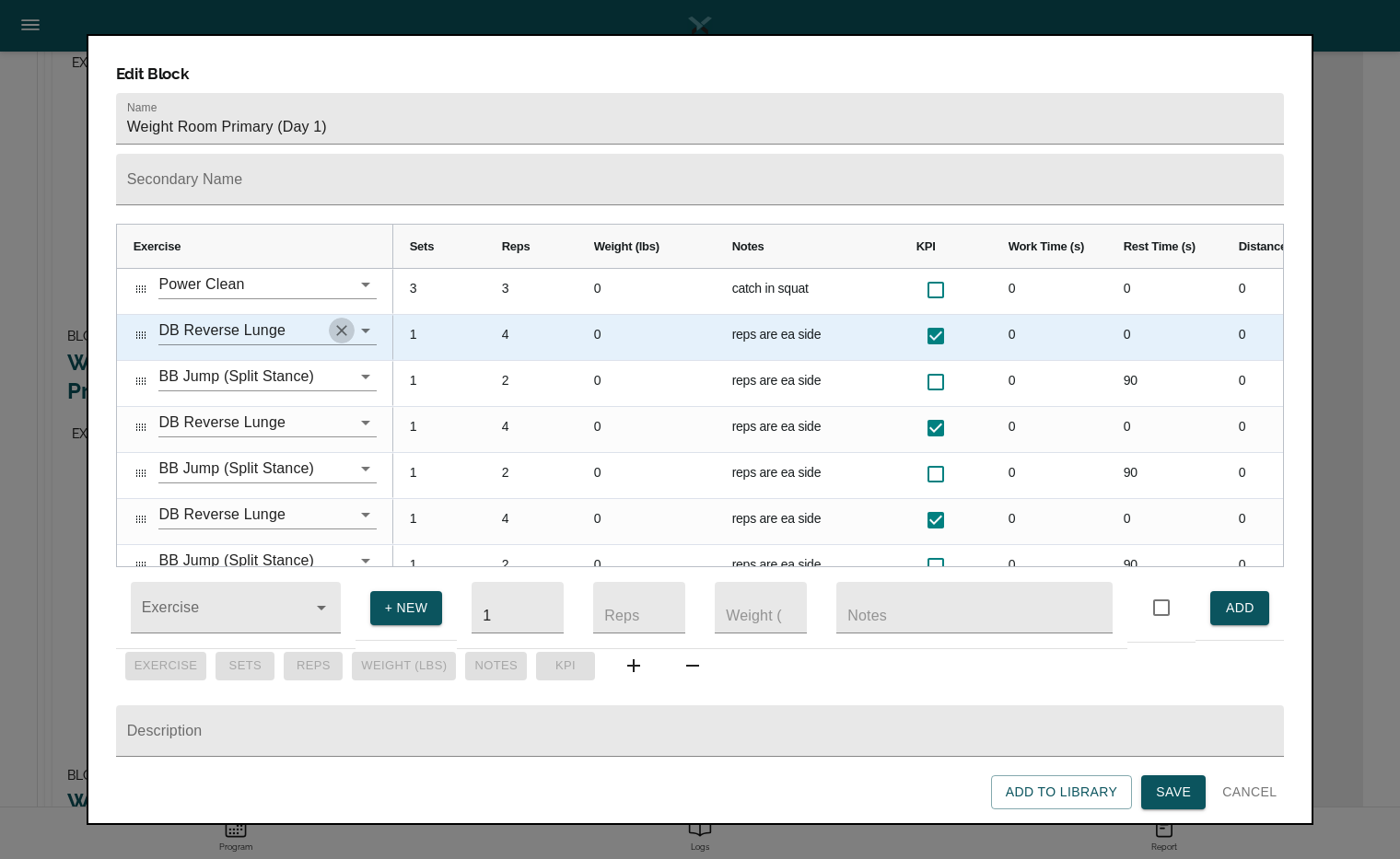 click 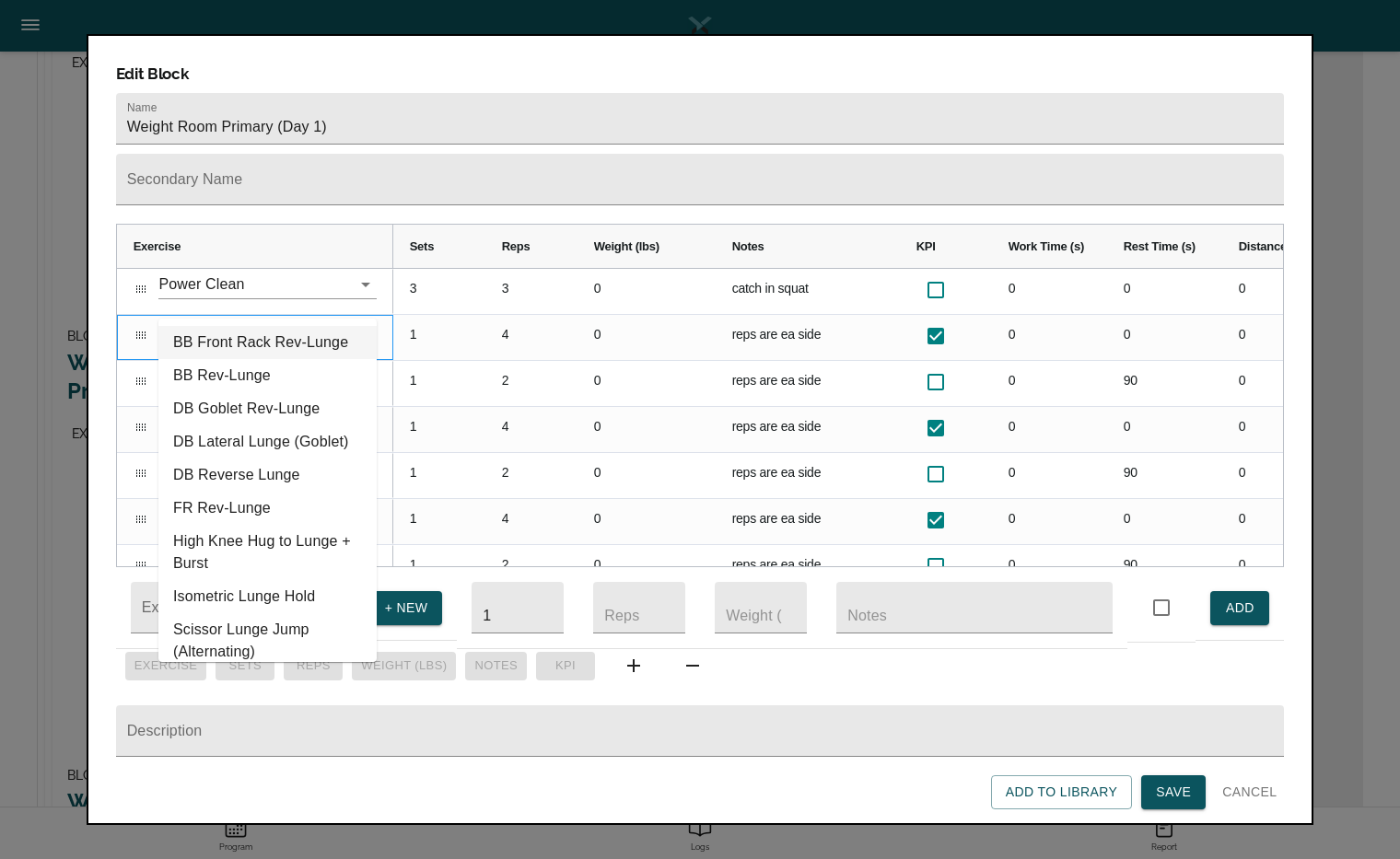 click on "BB Front Rack Rev-Lunge" at bounding box center (267, 342) 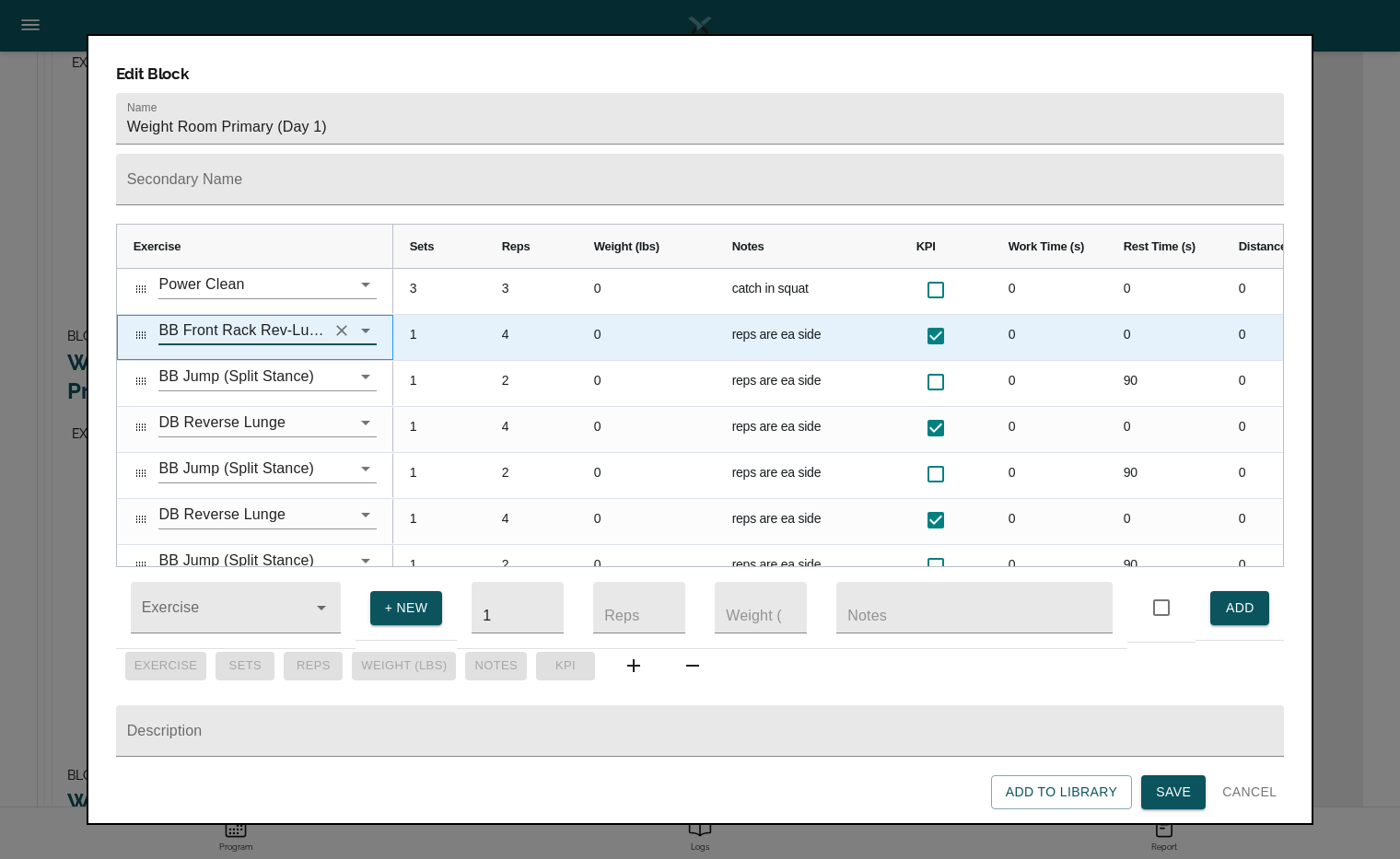 scroll, scrollTop: 488, scrollLeft: 0, axis: vertical 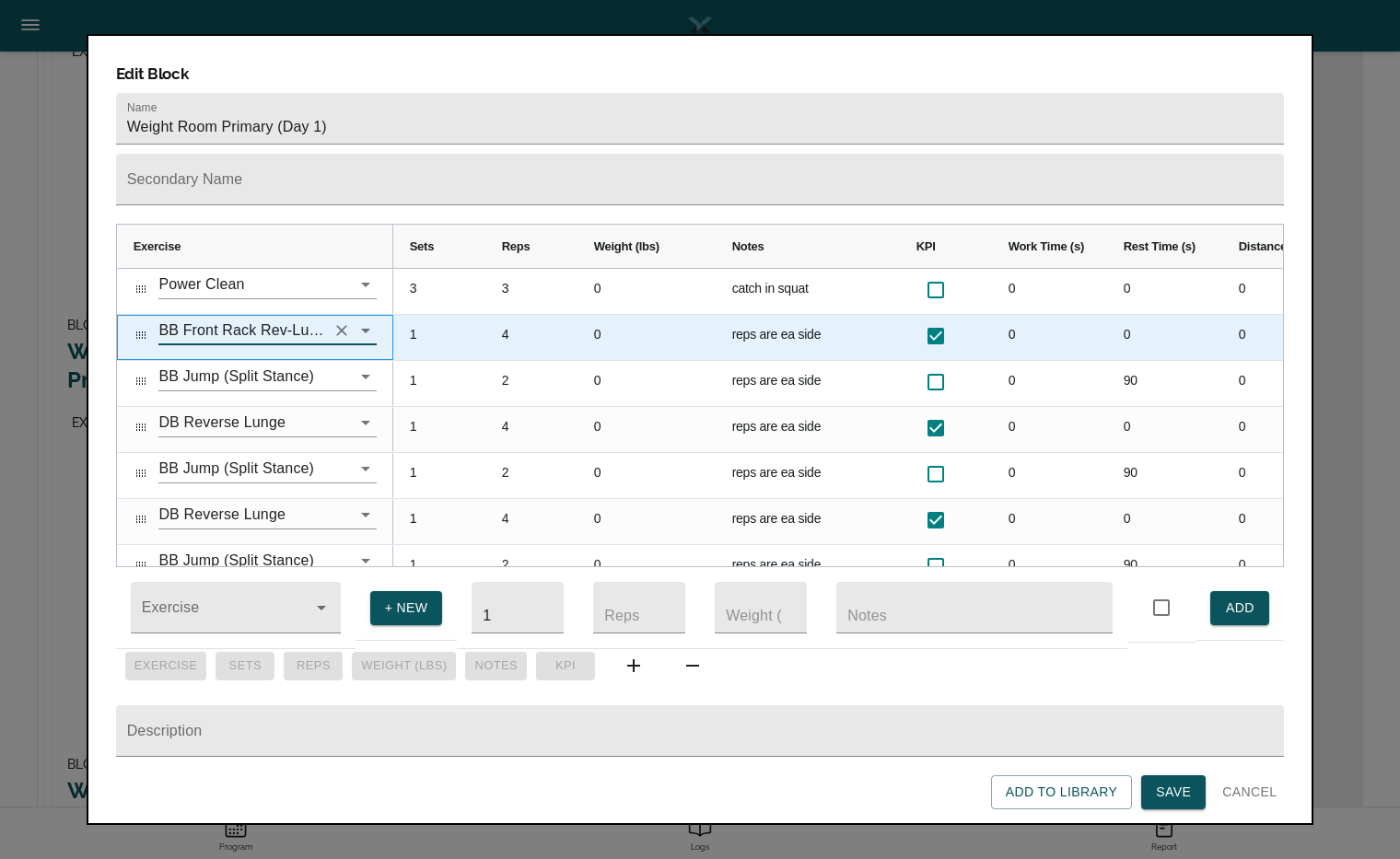 type on "BB Front Rack Rev-Lunge" 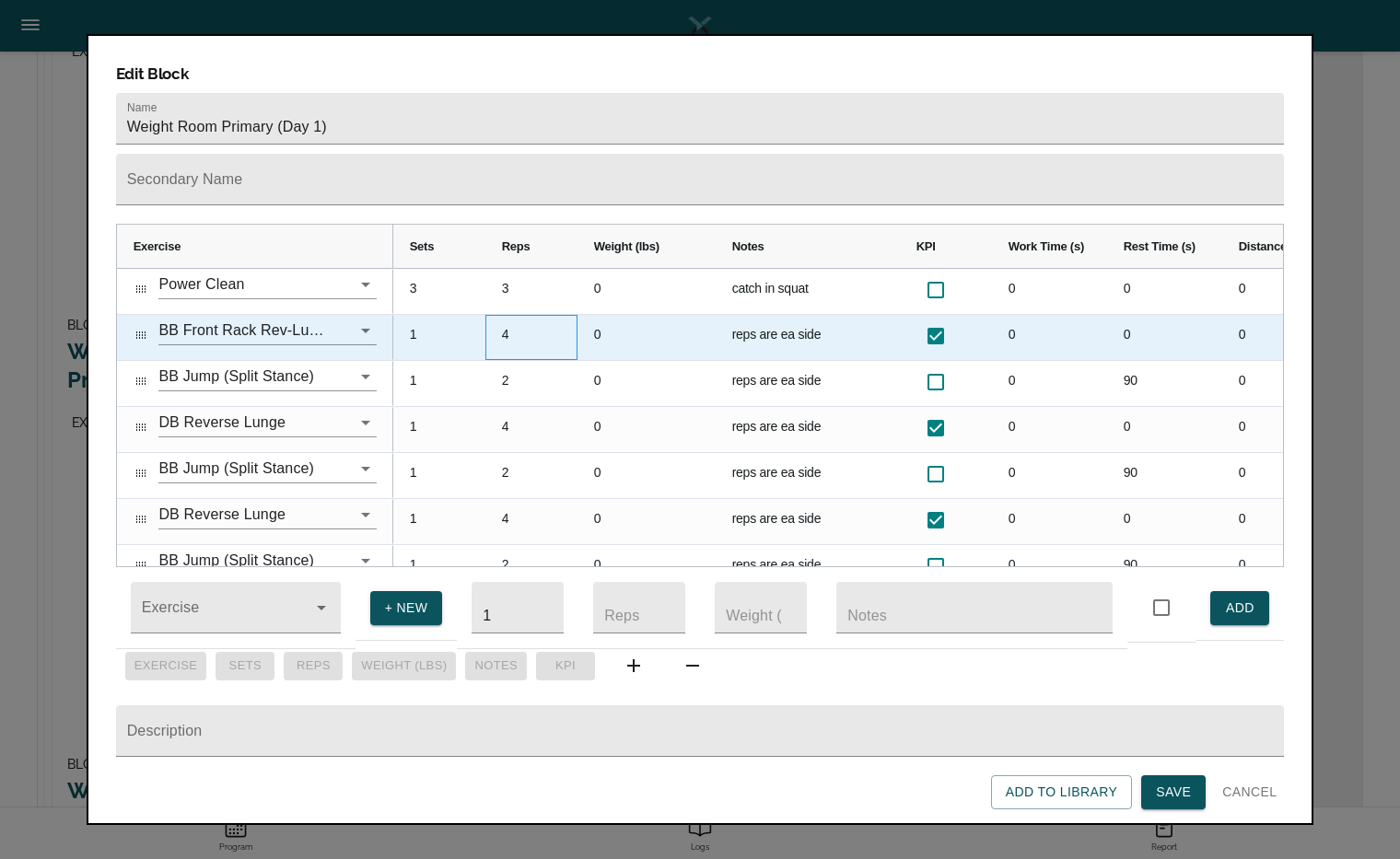 click on "4" at bounding box center [531, 337] 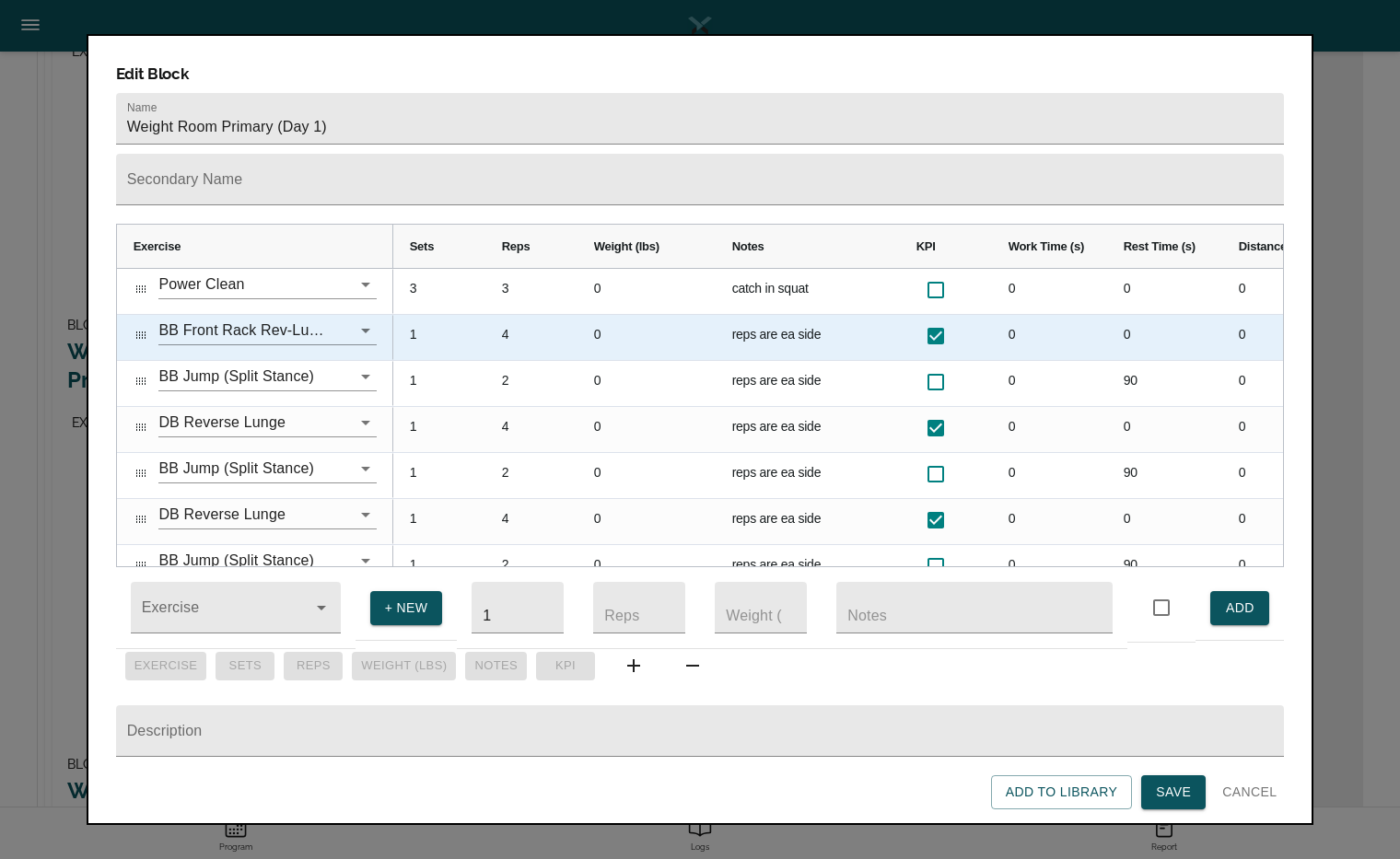 scroll, scrollTop: 0, scrollLeft: 0, axis: both 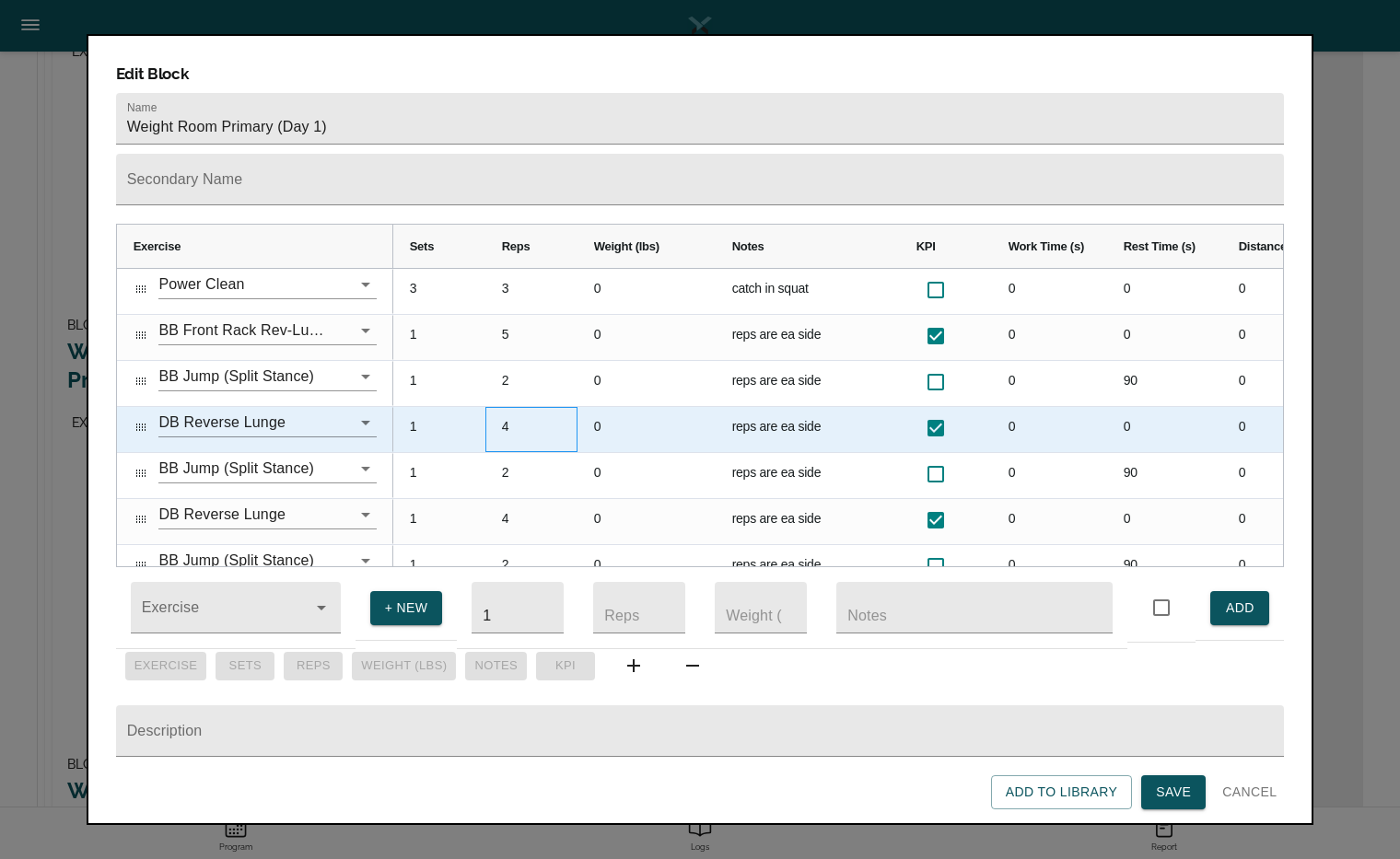 click on "4" at bounding box center (531, 429) 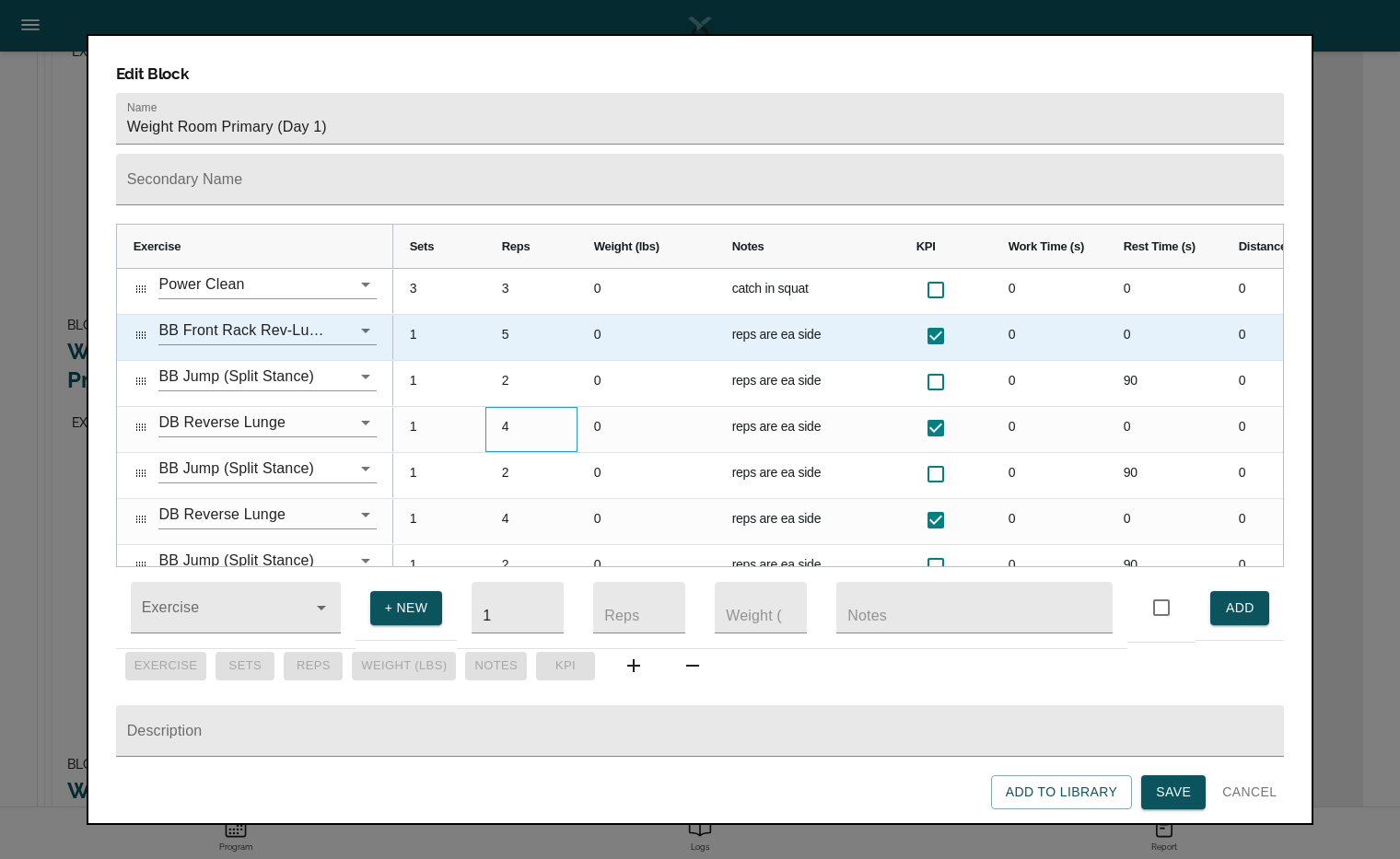 scroll, scrollTop: 0, scrollLeft: 295, axis: horizontal 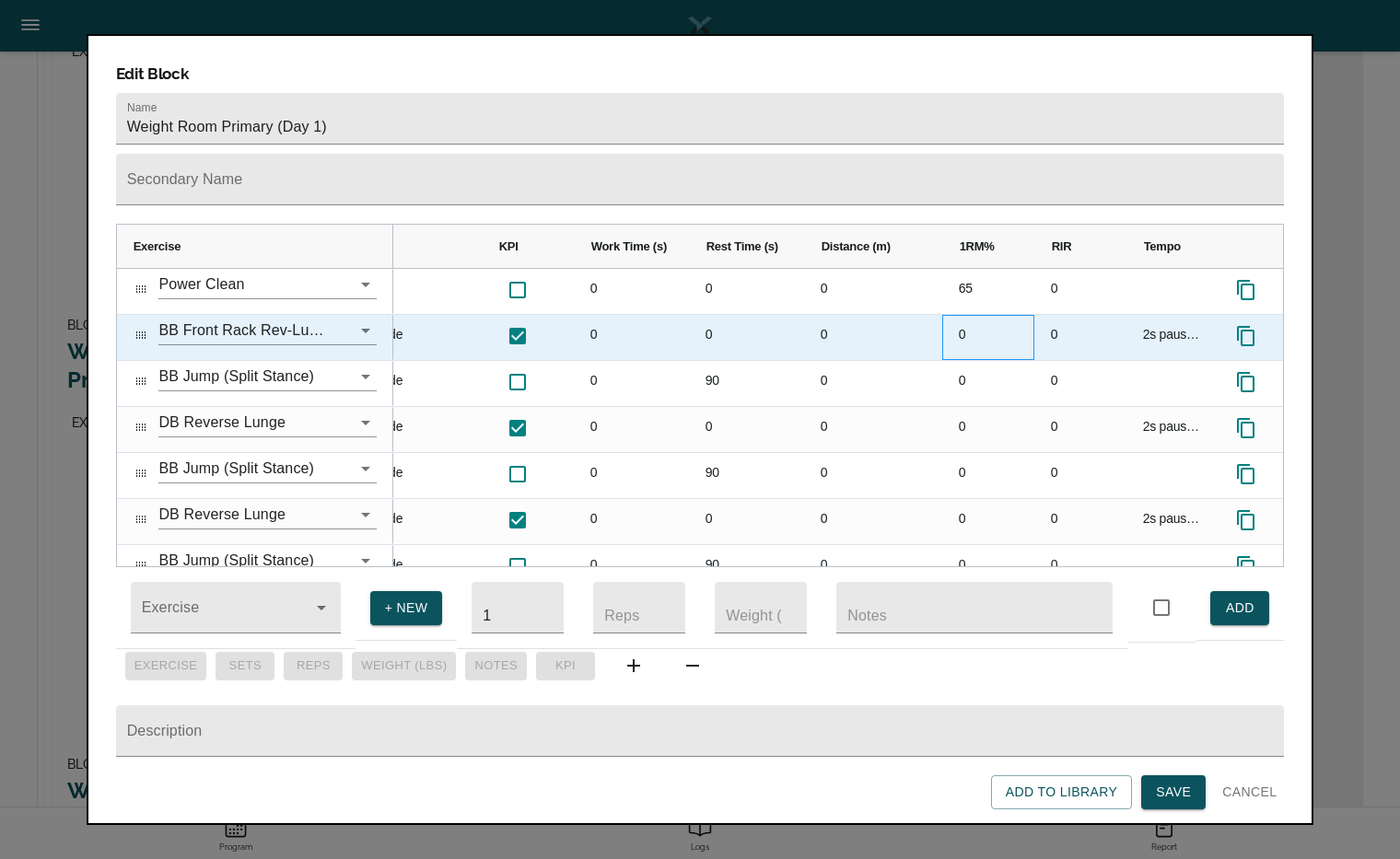 click on "0" at bounding box center [988, 337] 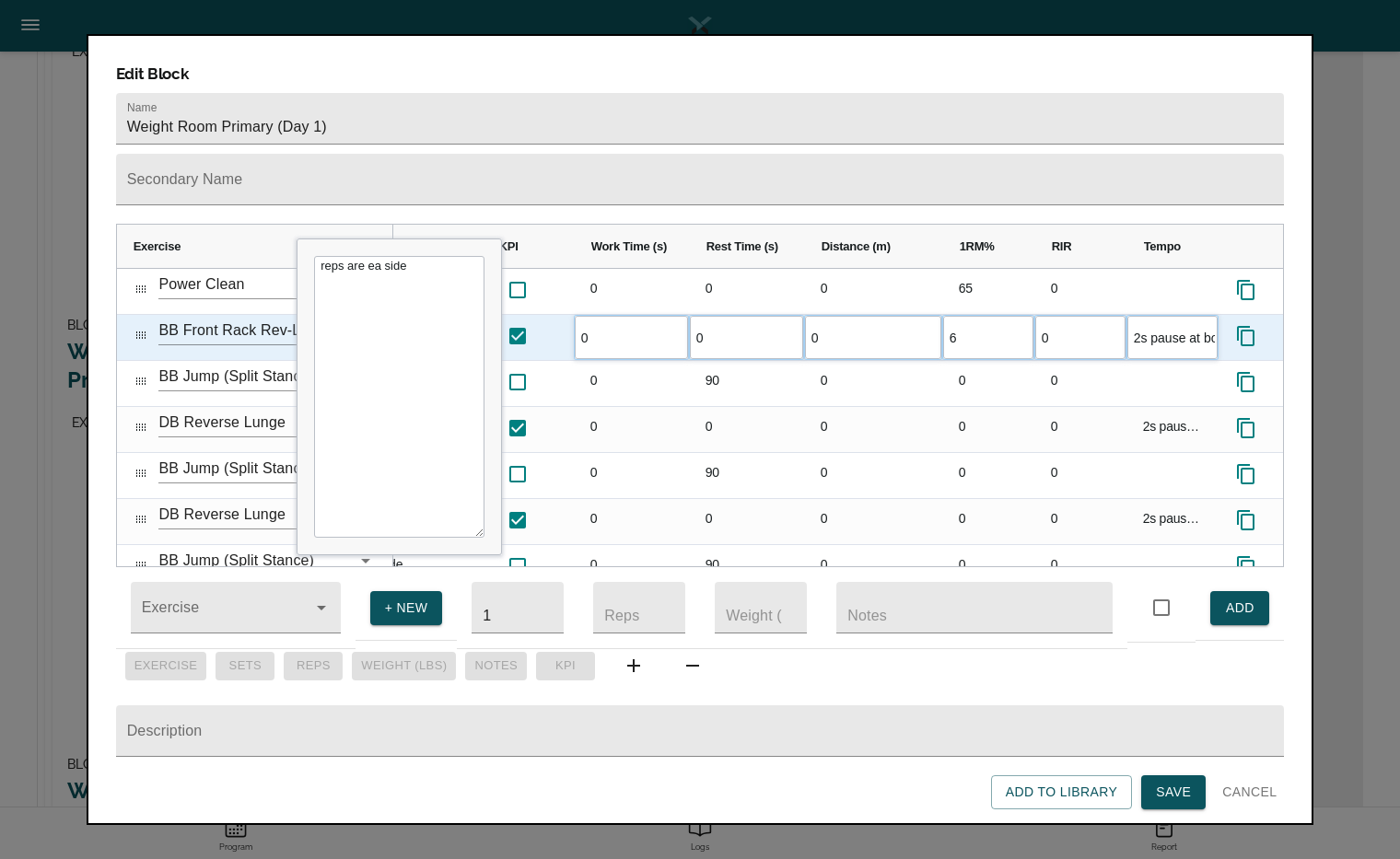type on "65" 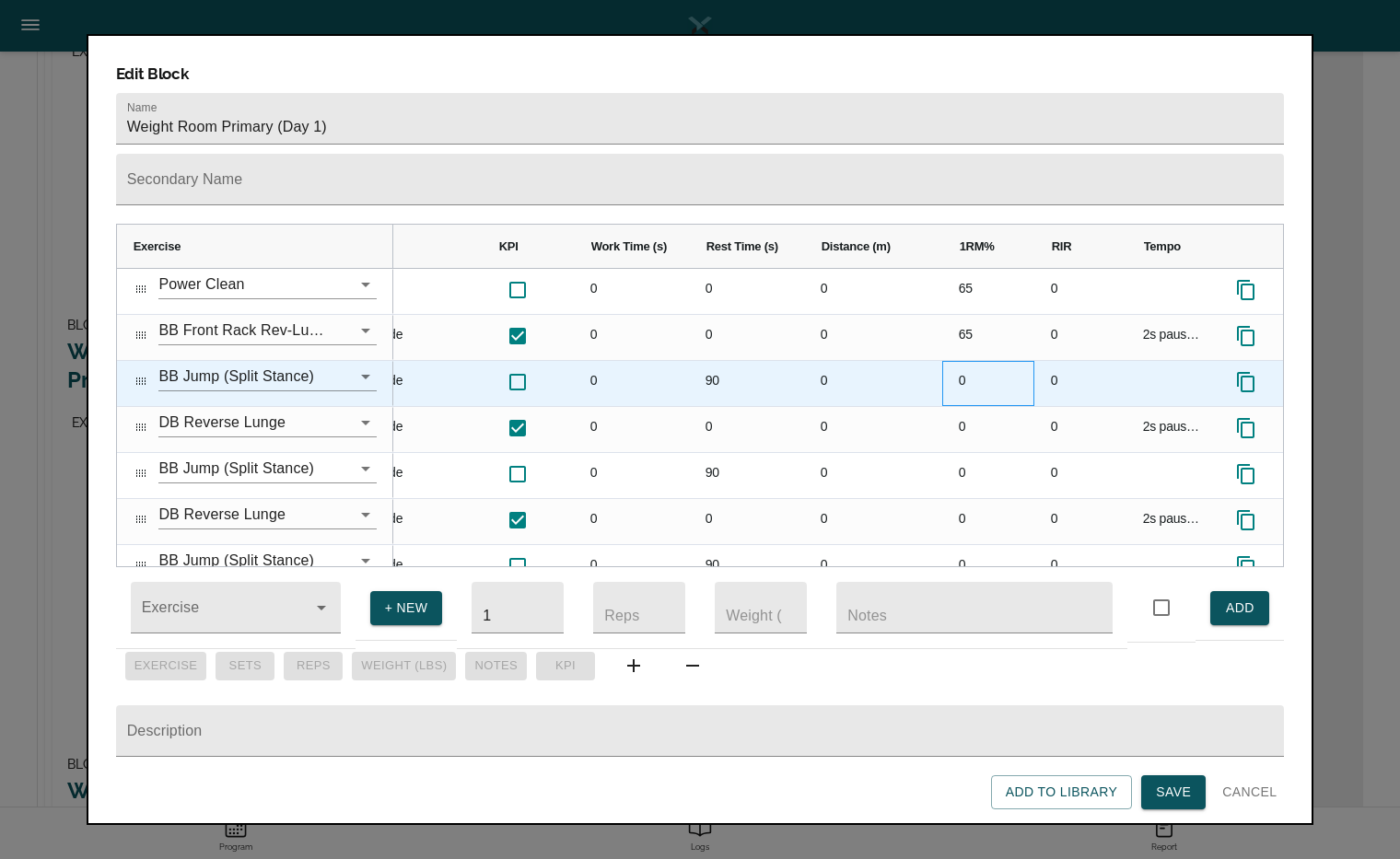 click on "0" at bounding box center (988, 383) 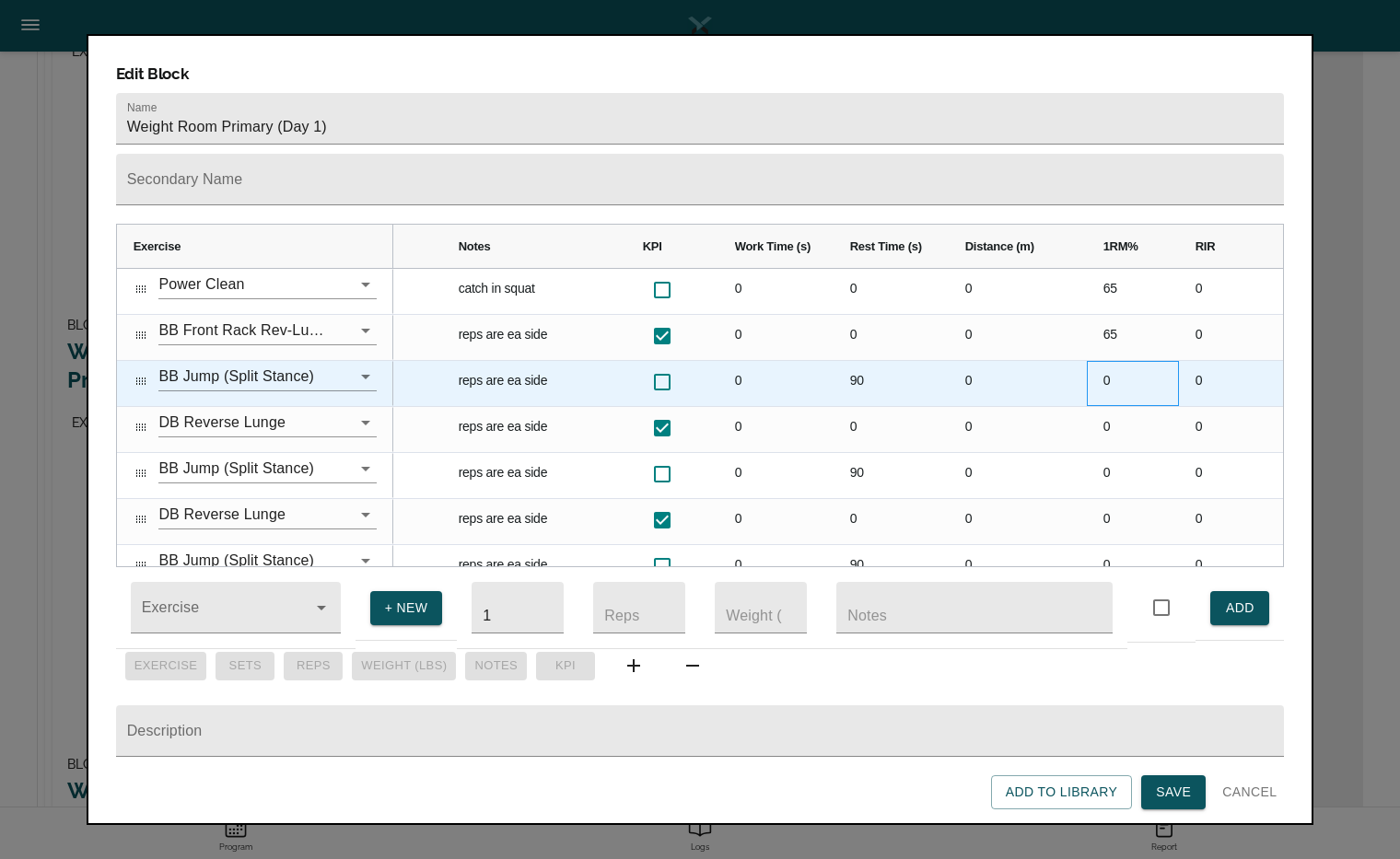 click on "0" at bounding box center [1133, 383] 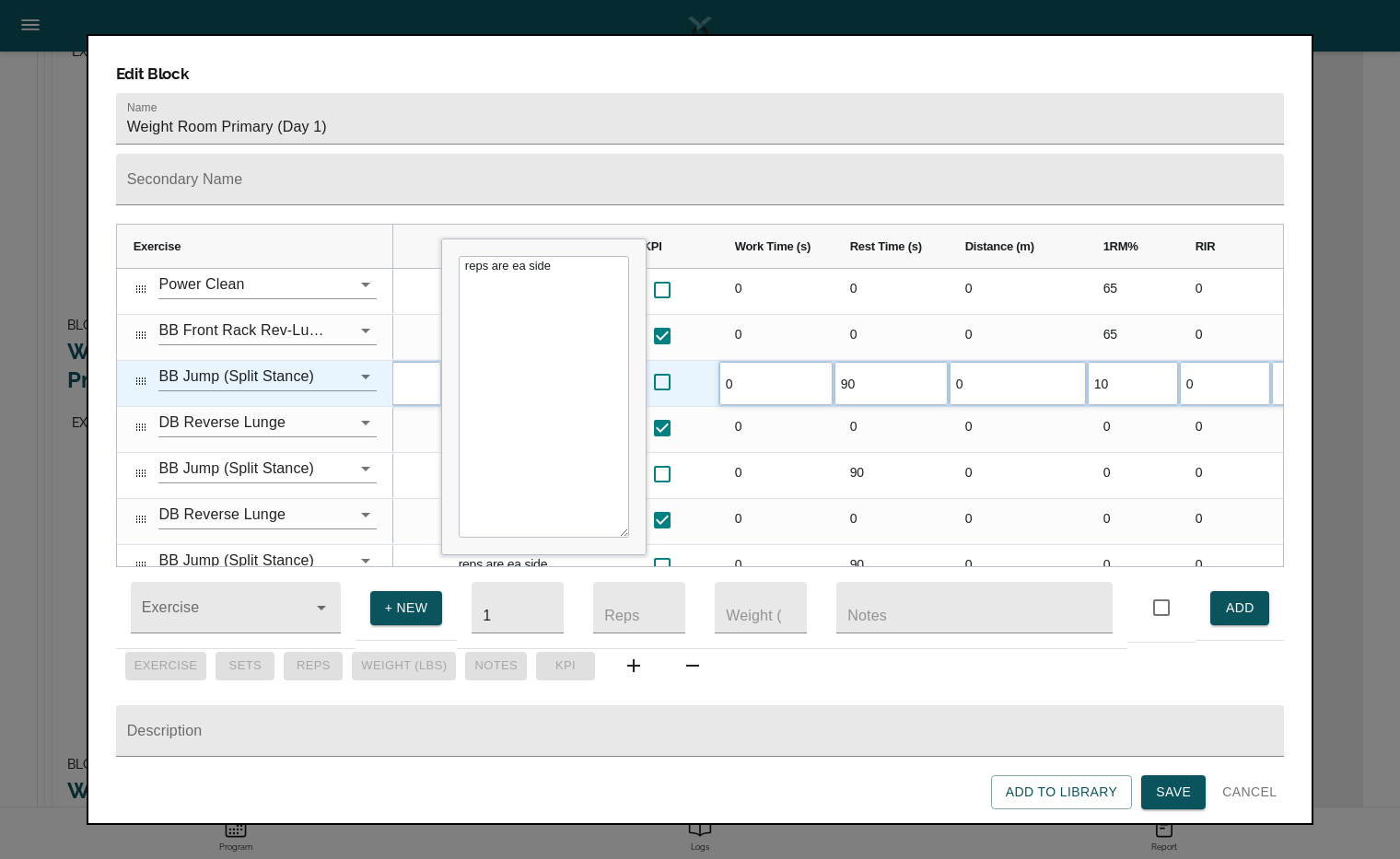 type on "1" 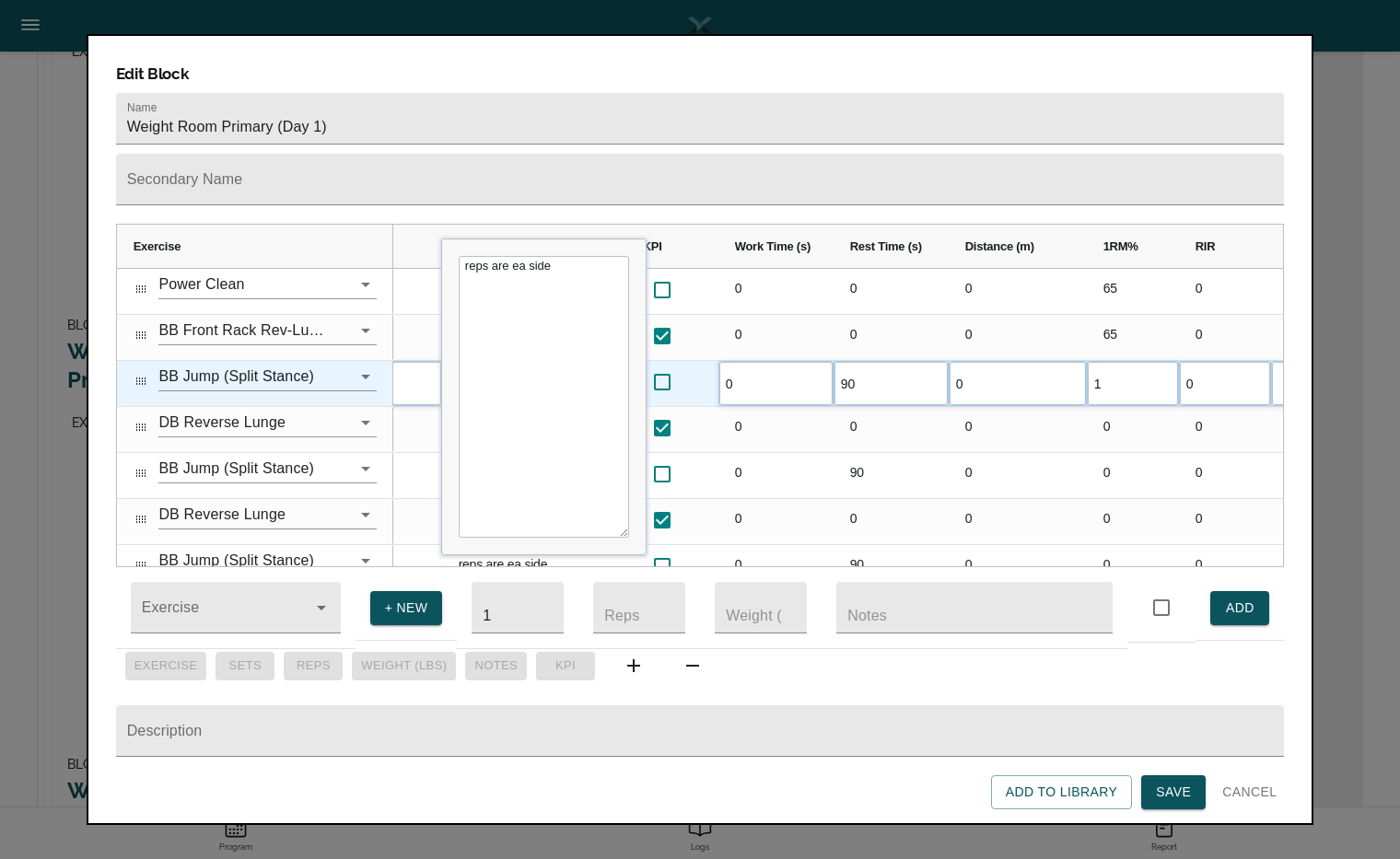 type 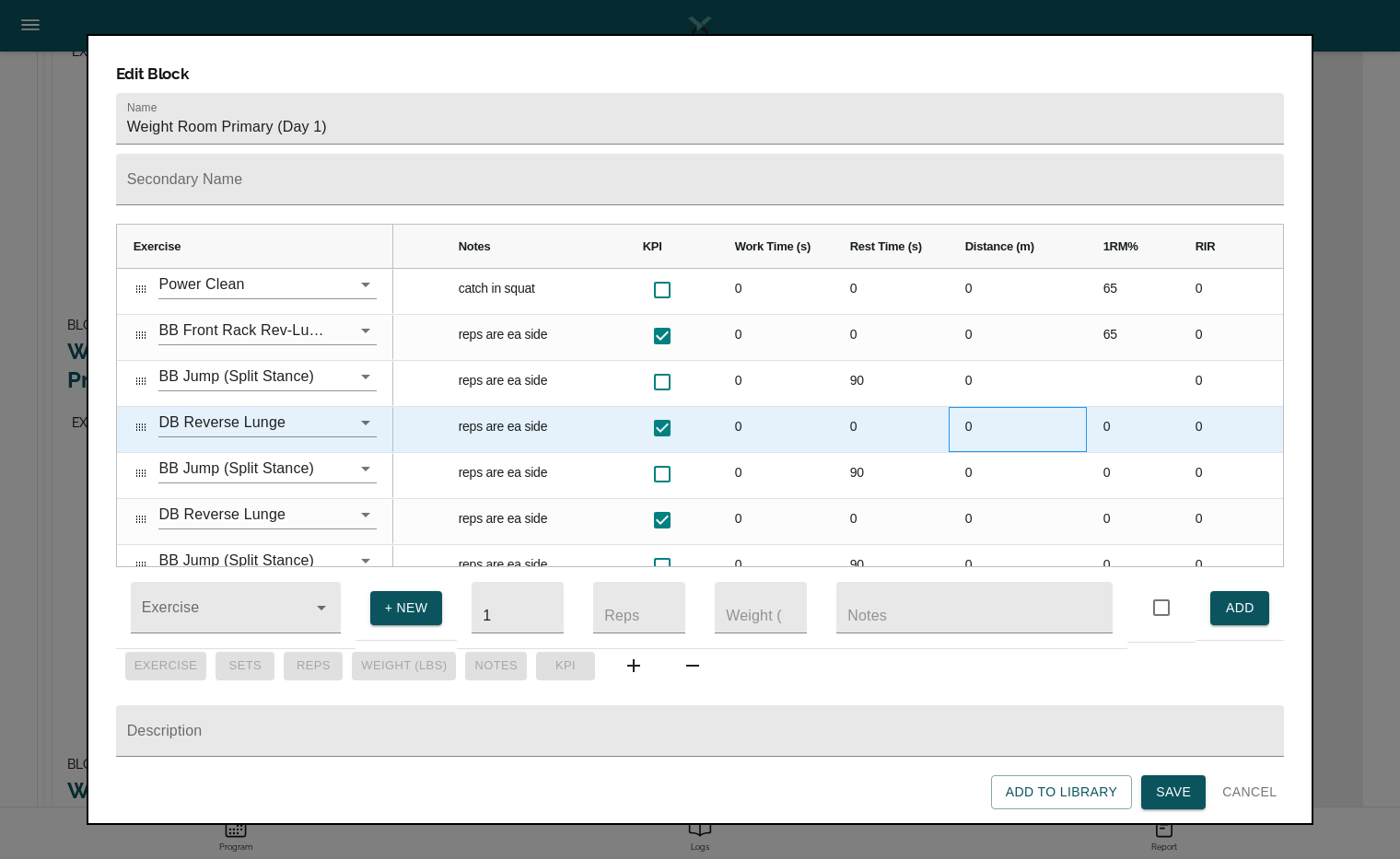 click on "0" at bounding box center [1018, 429] 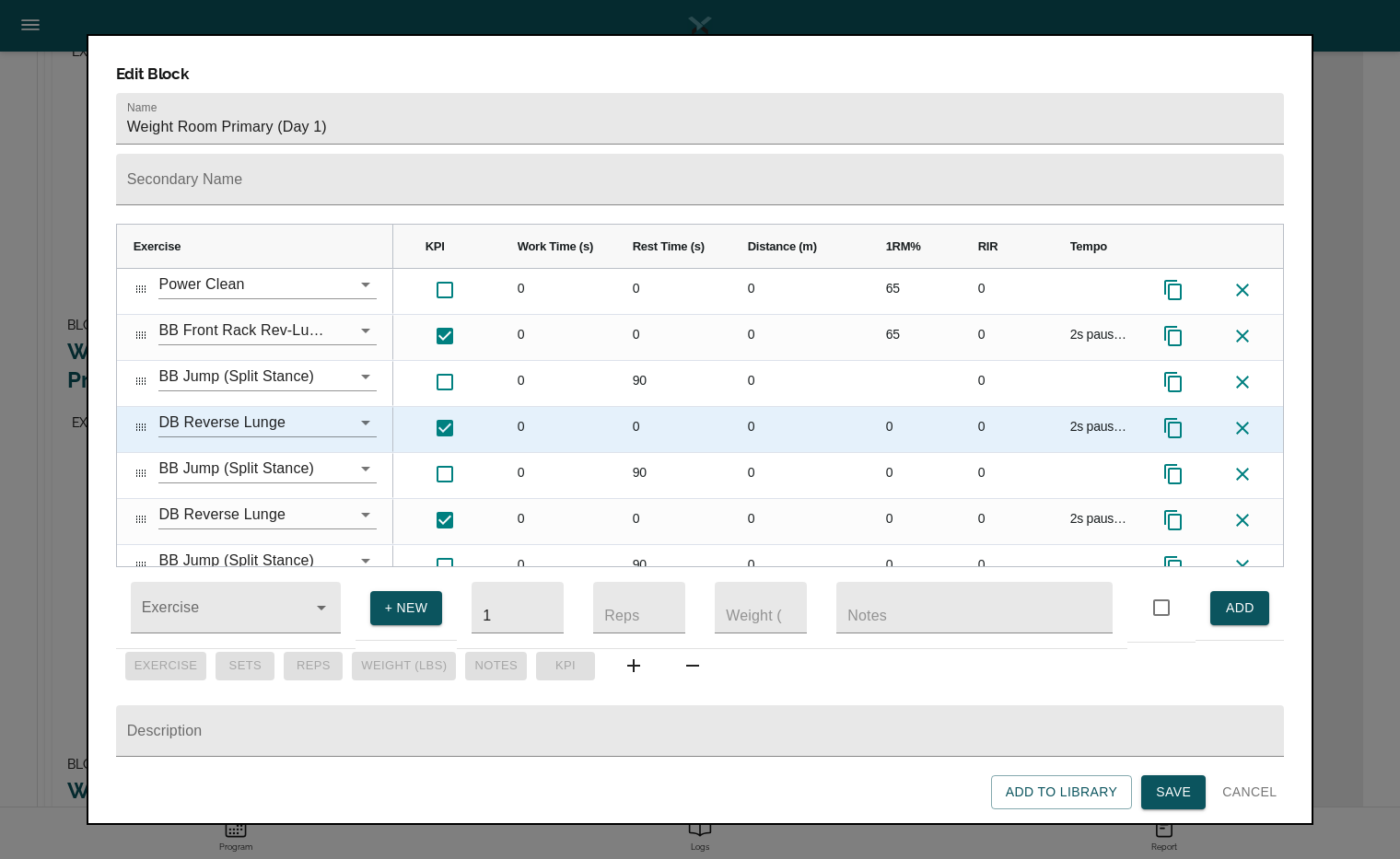 click 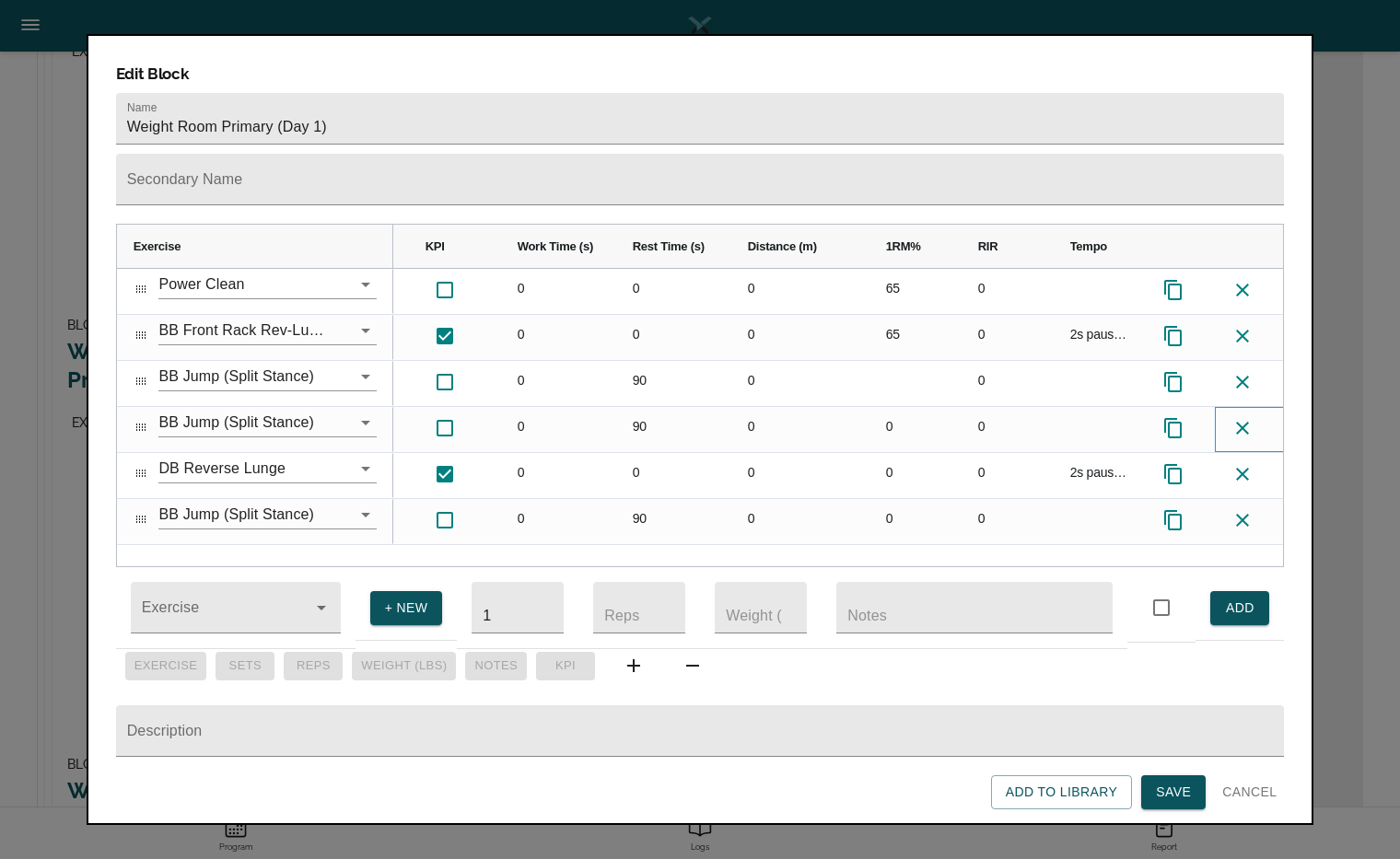 click 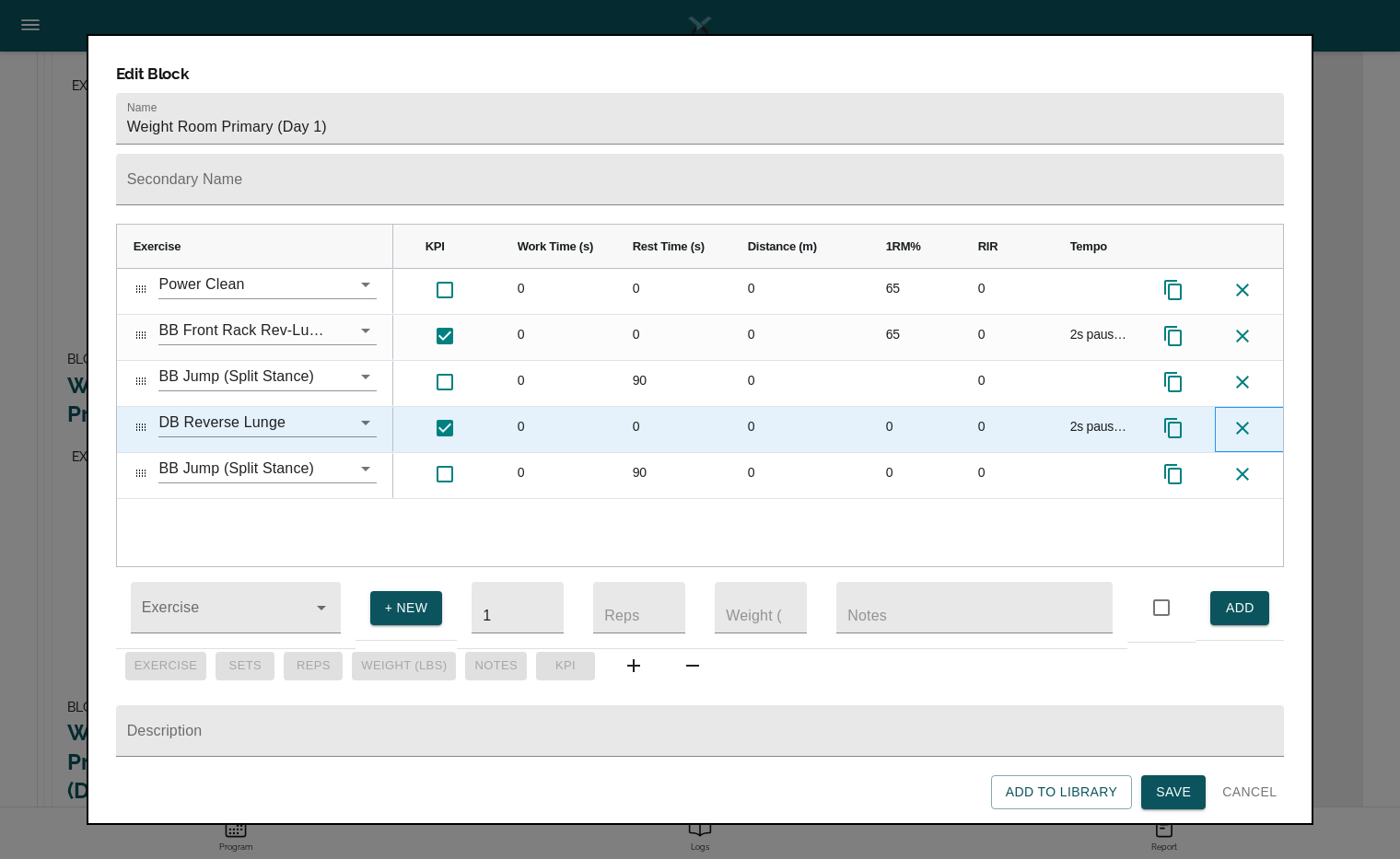 click 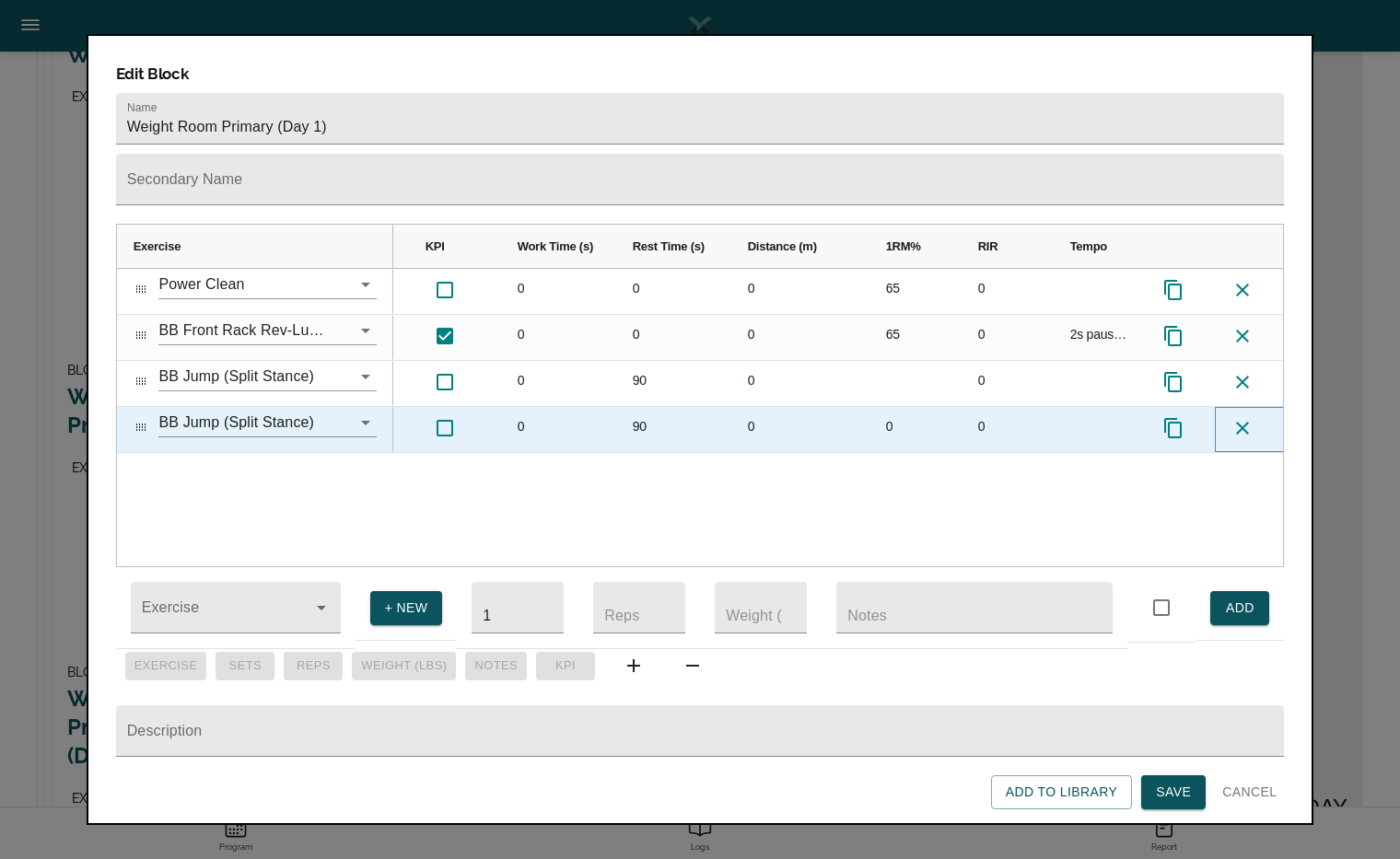 click 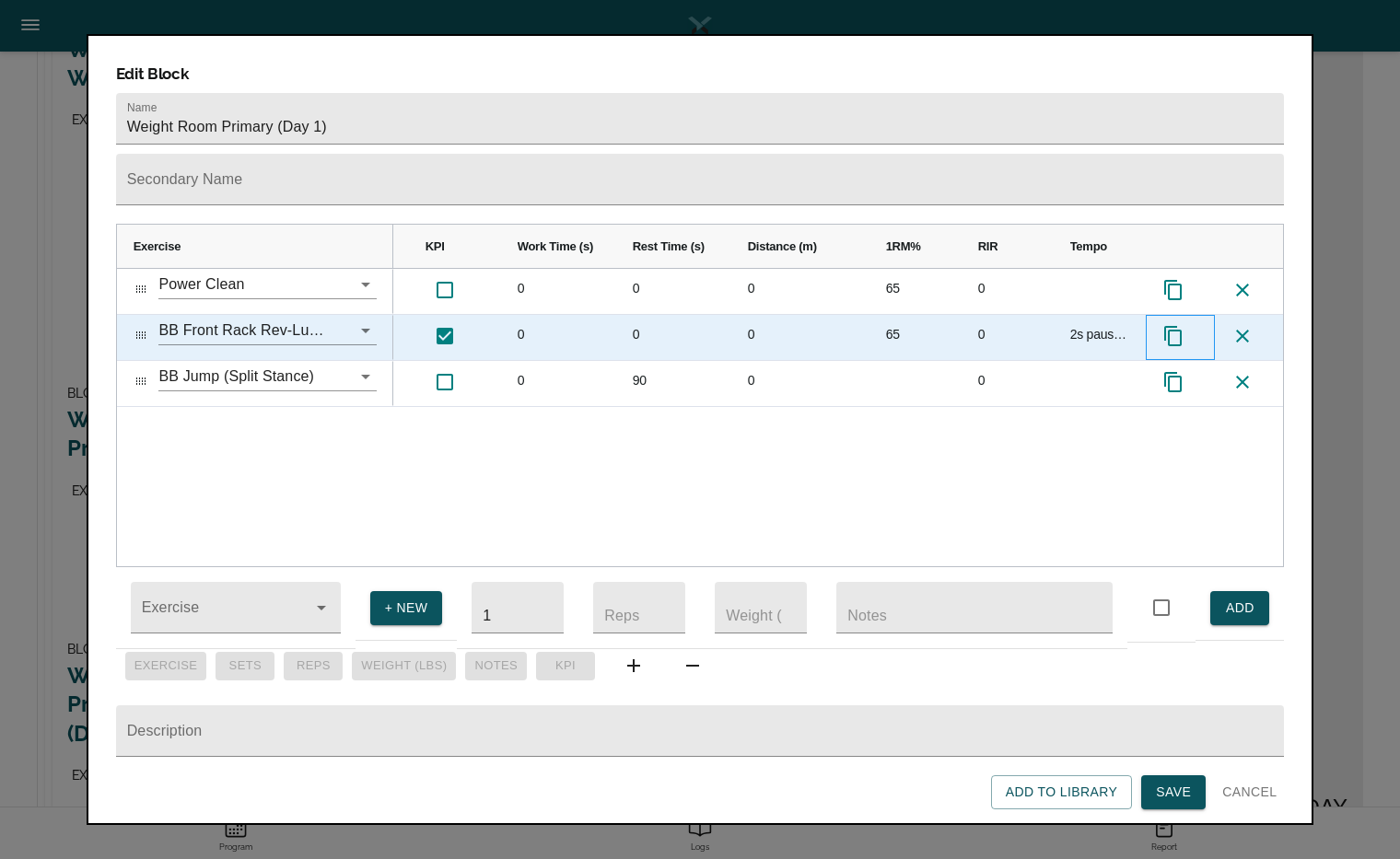 click 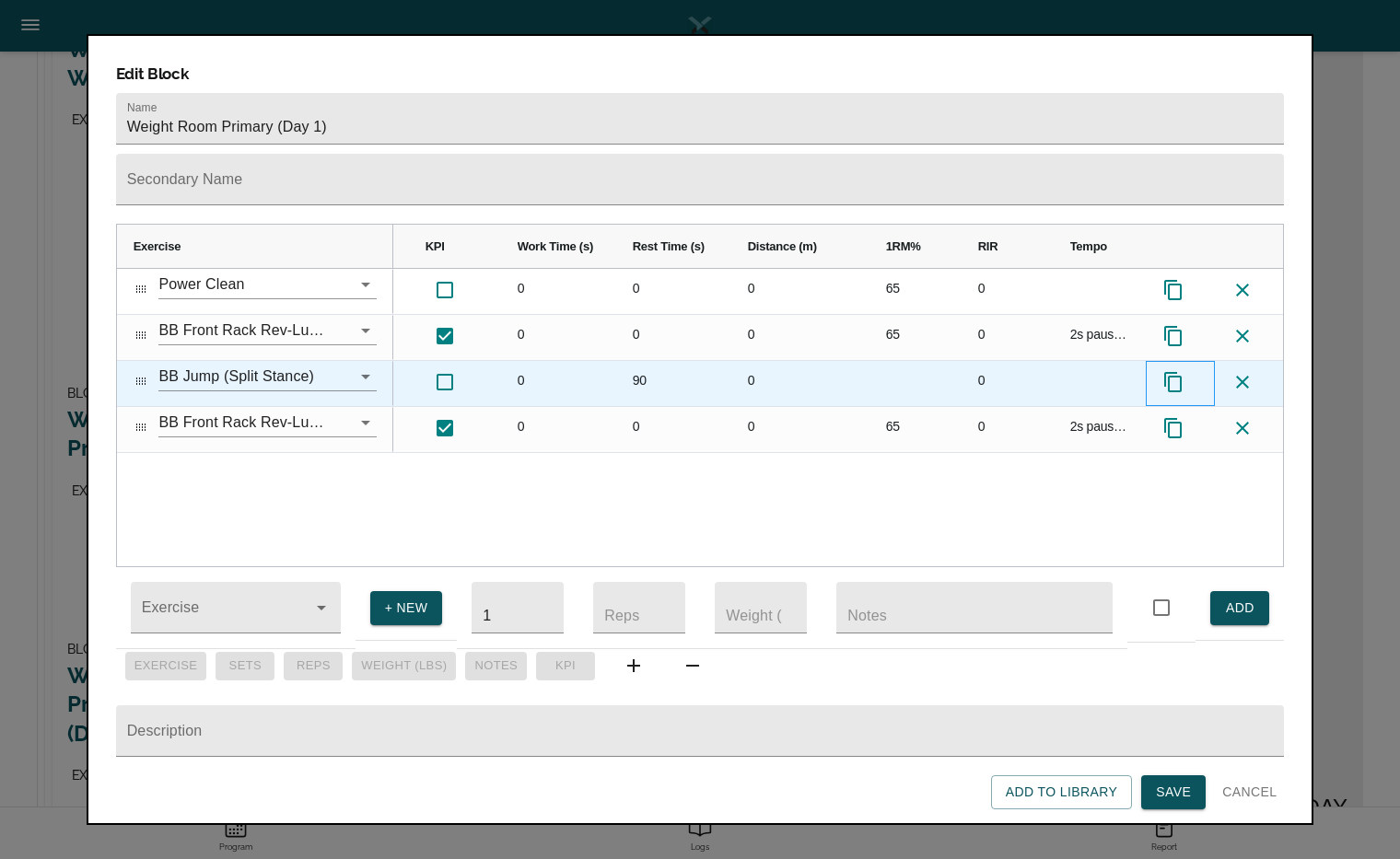 click 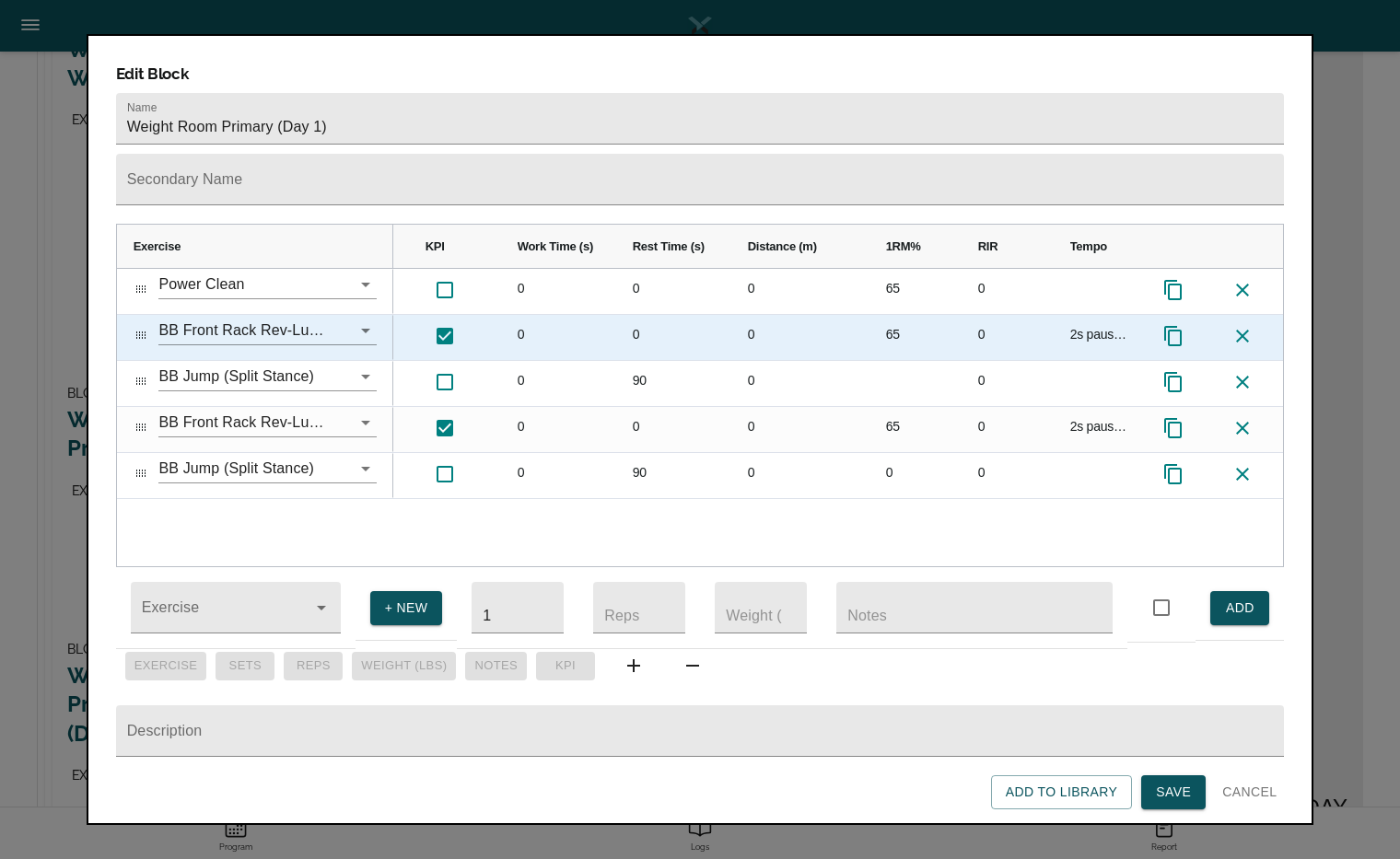 click 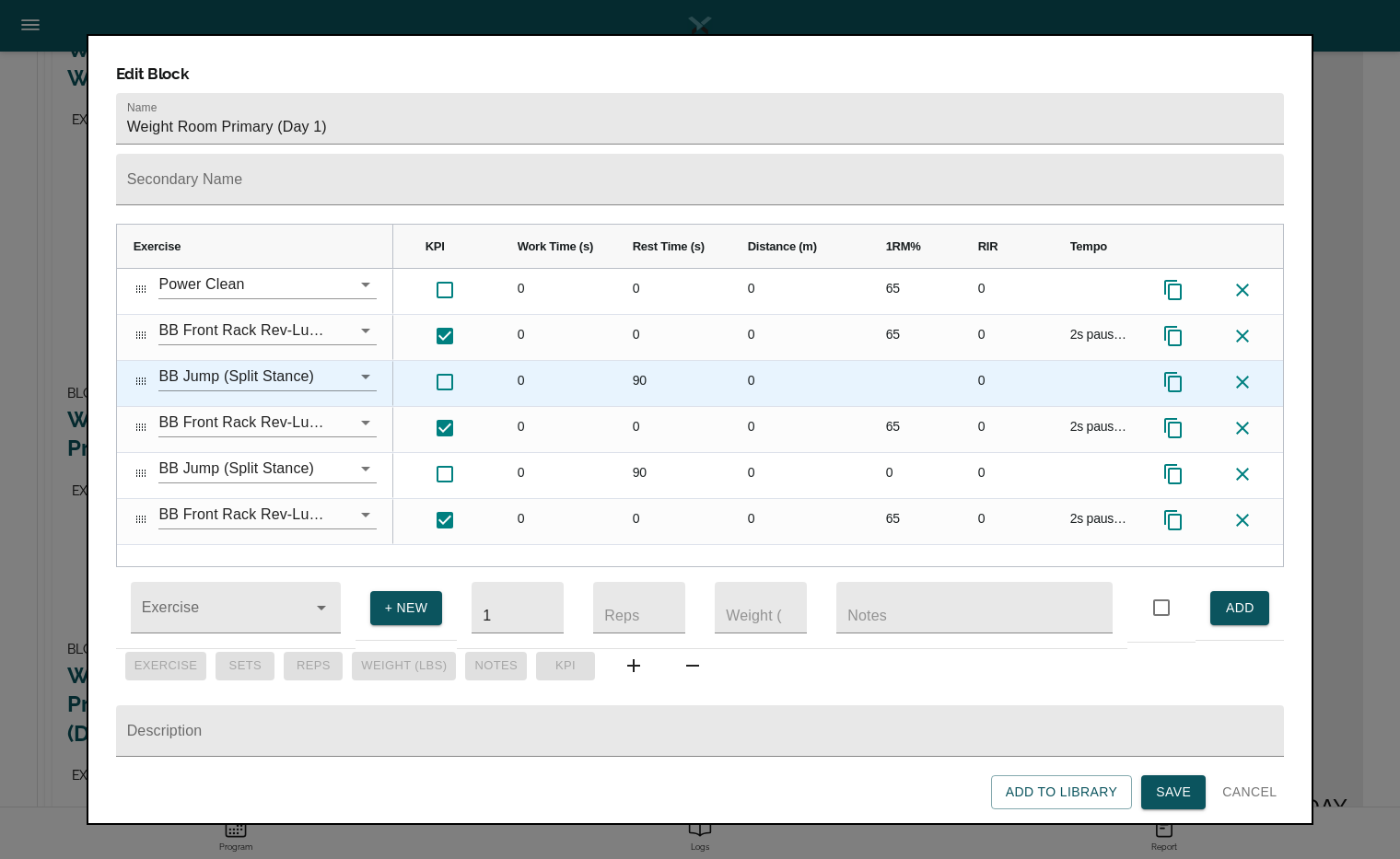 click 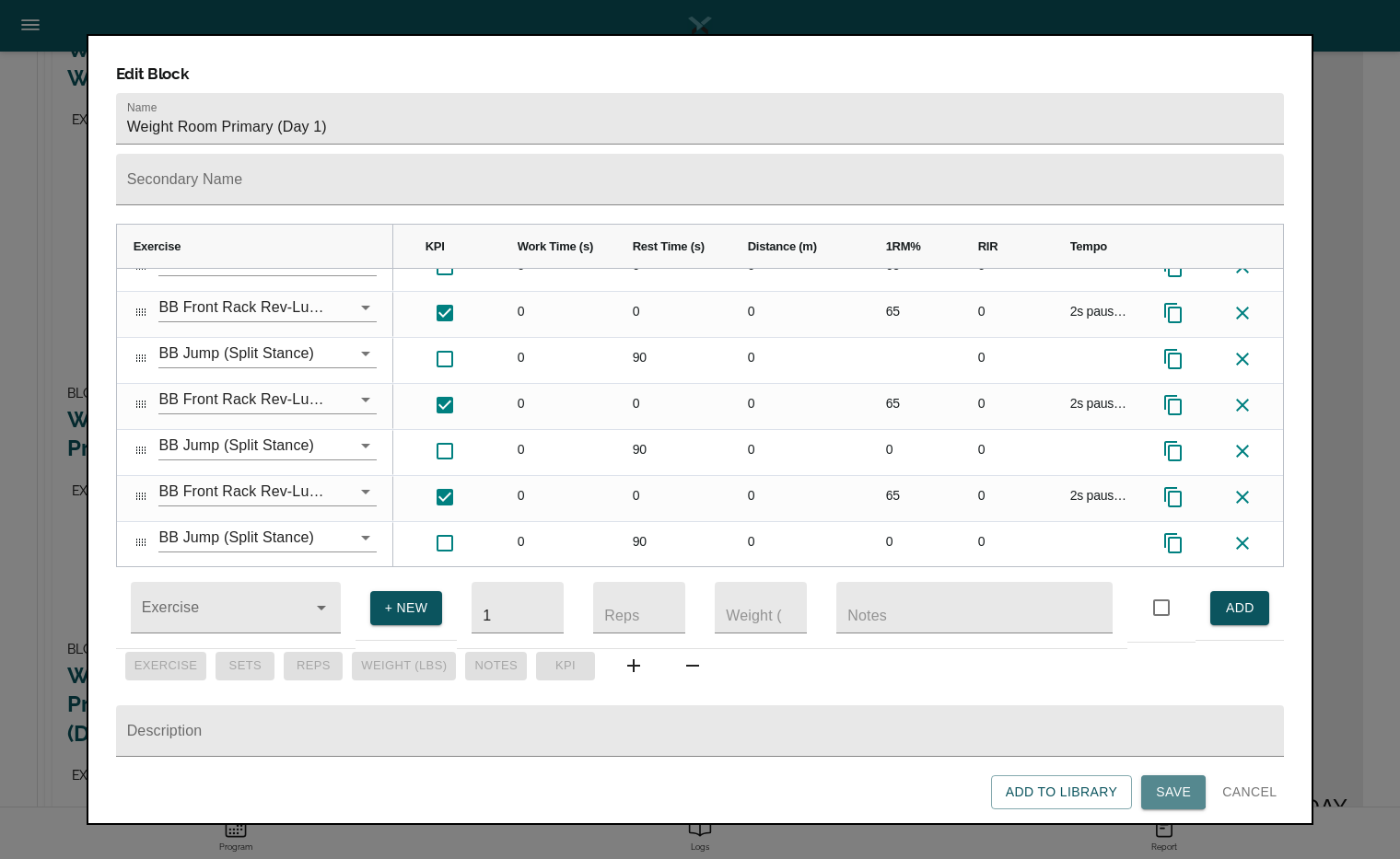 click on "Save" at bounding box center [1173, 792] 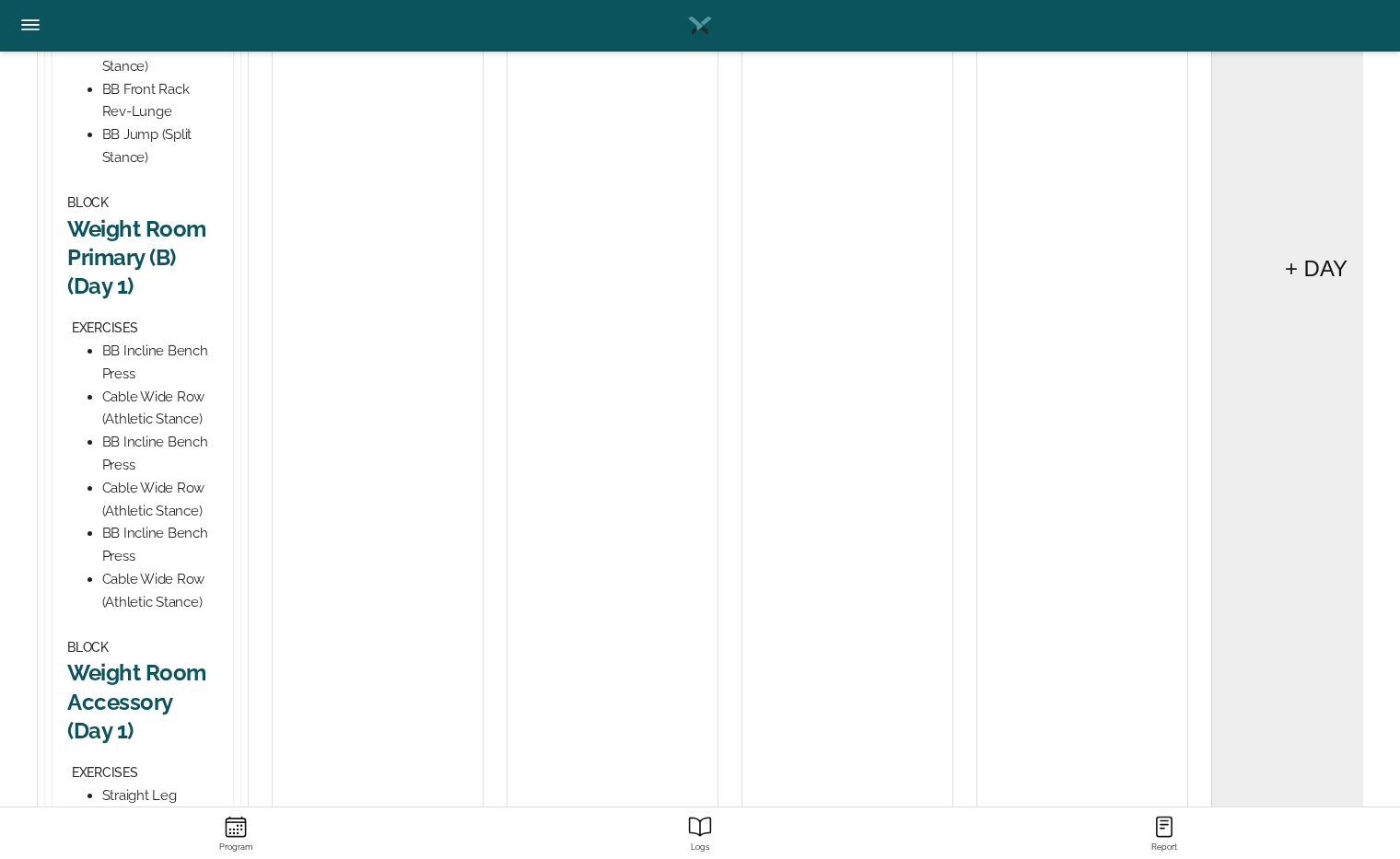 click on "Weight Room Primary (B) (Day 1)" at bounding box center (143, 258) 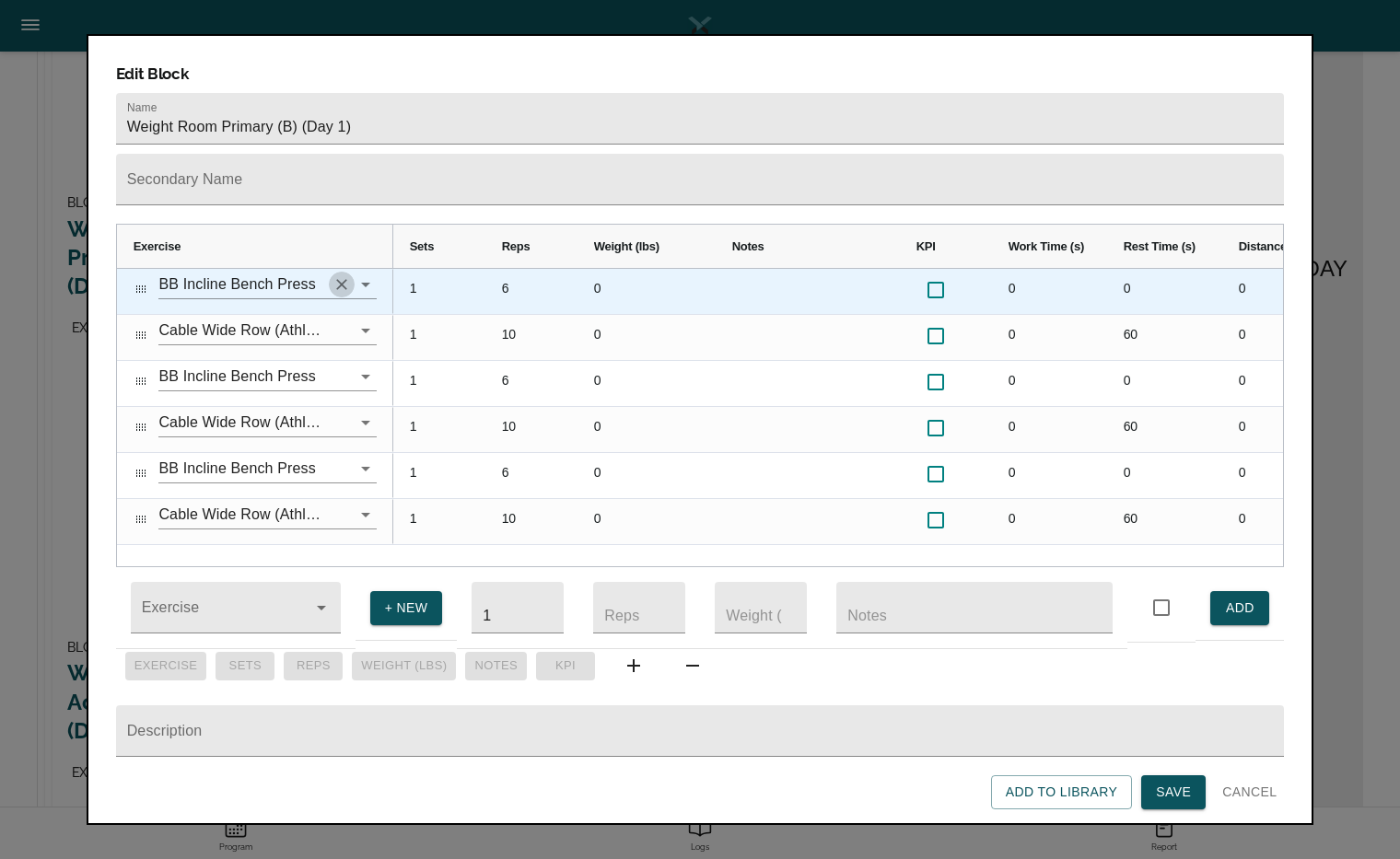 click 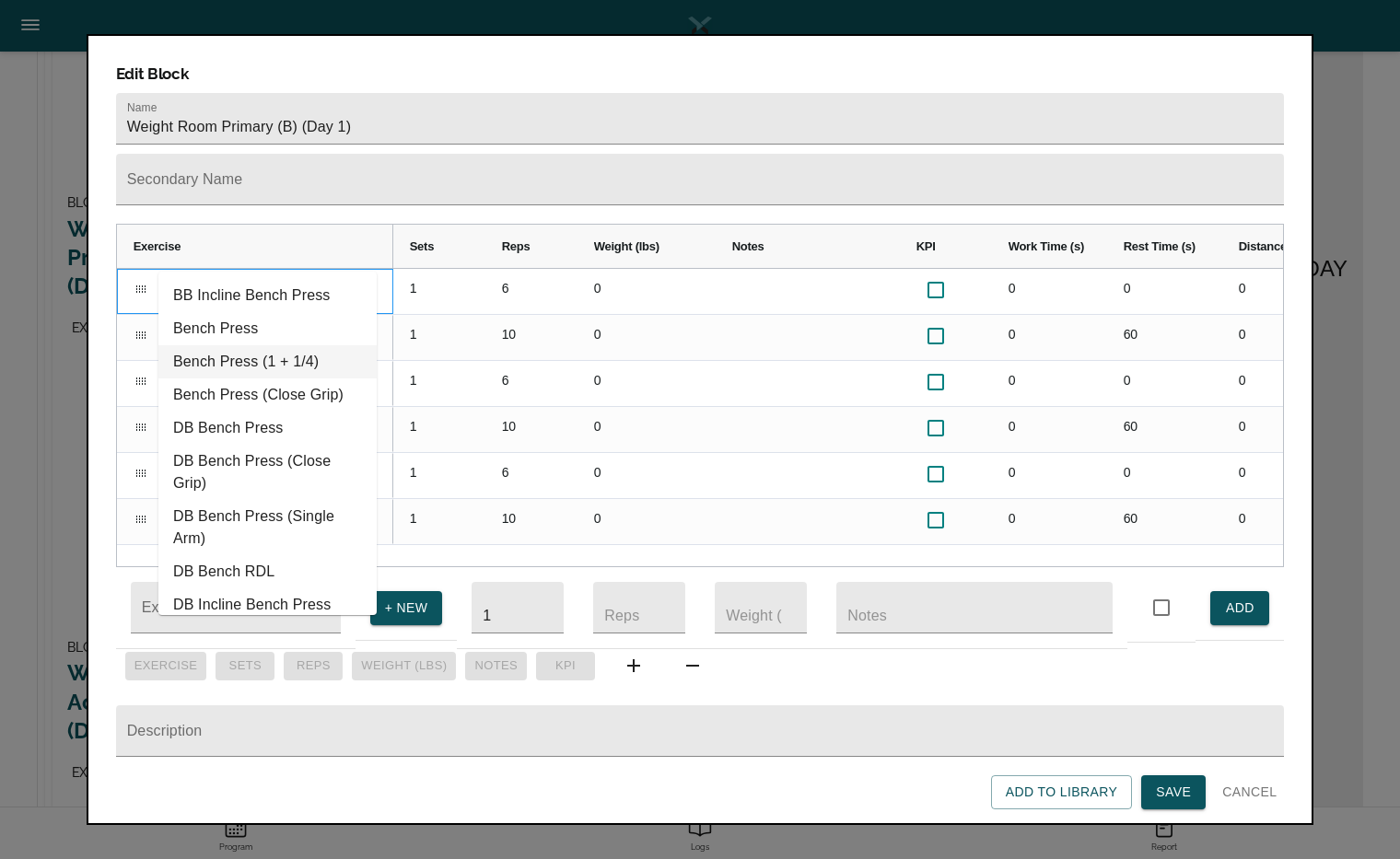 click on "Bench Press (1 + 1/4)" at bounding box center (267, 362) 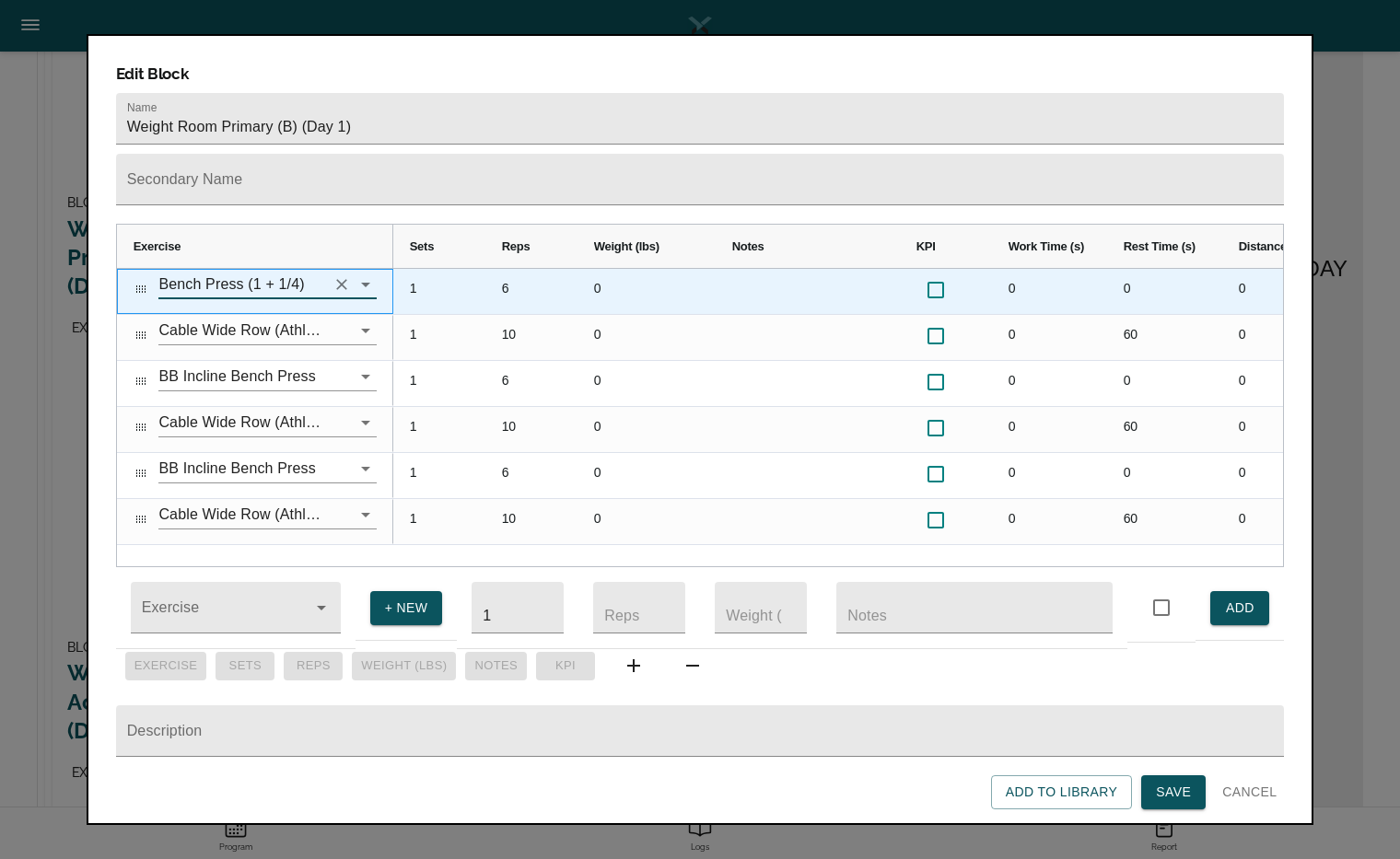 type on "Bench Press (1 + 1/4)" 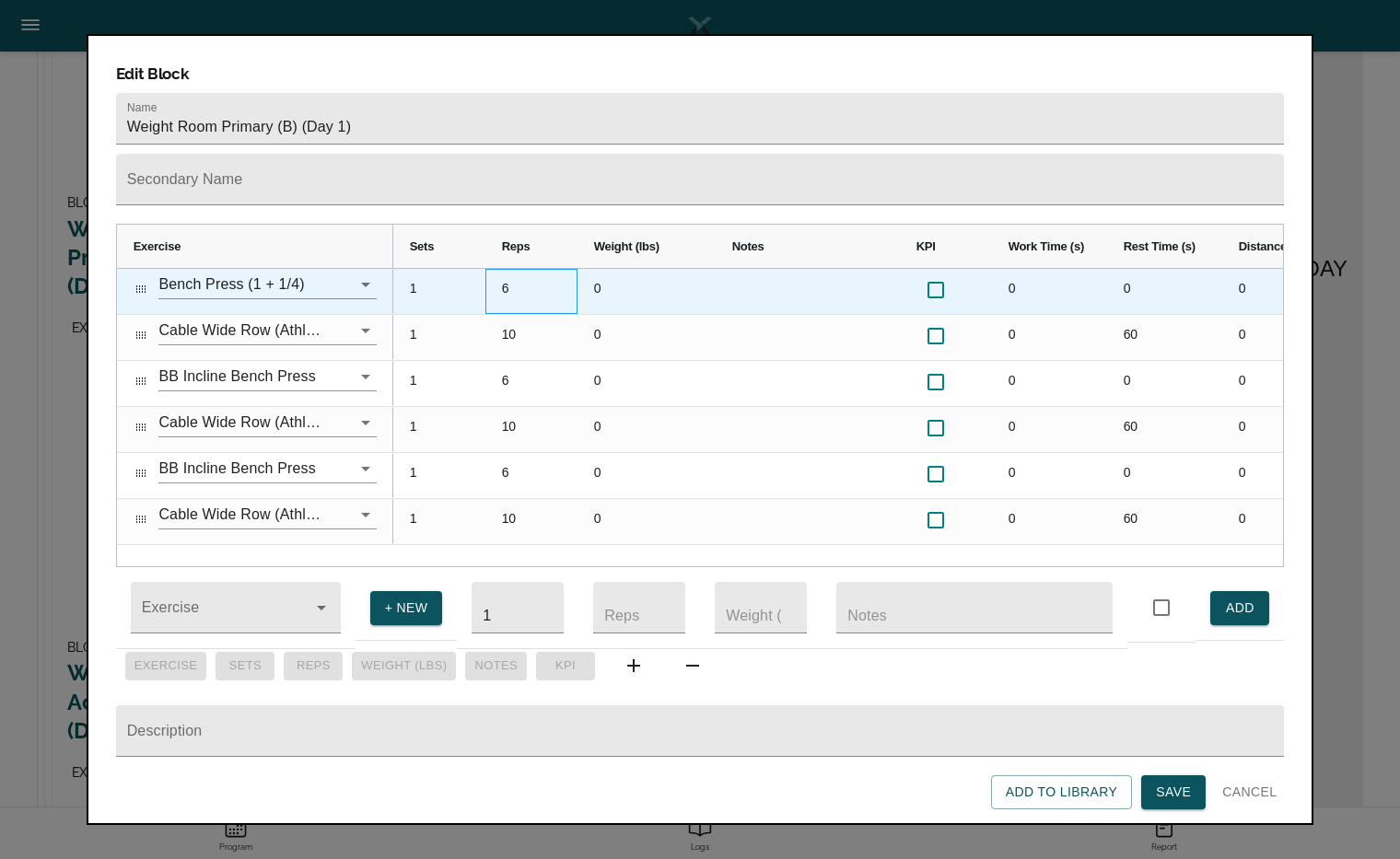 click on "6" at bounding box center (531, 291) 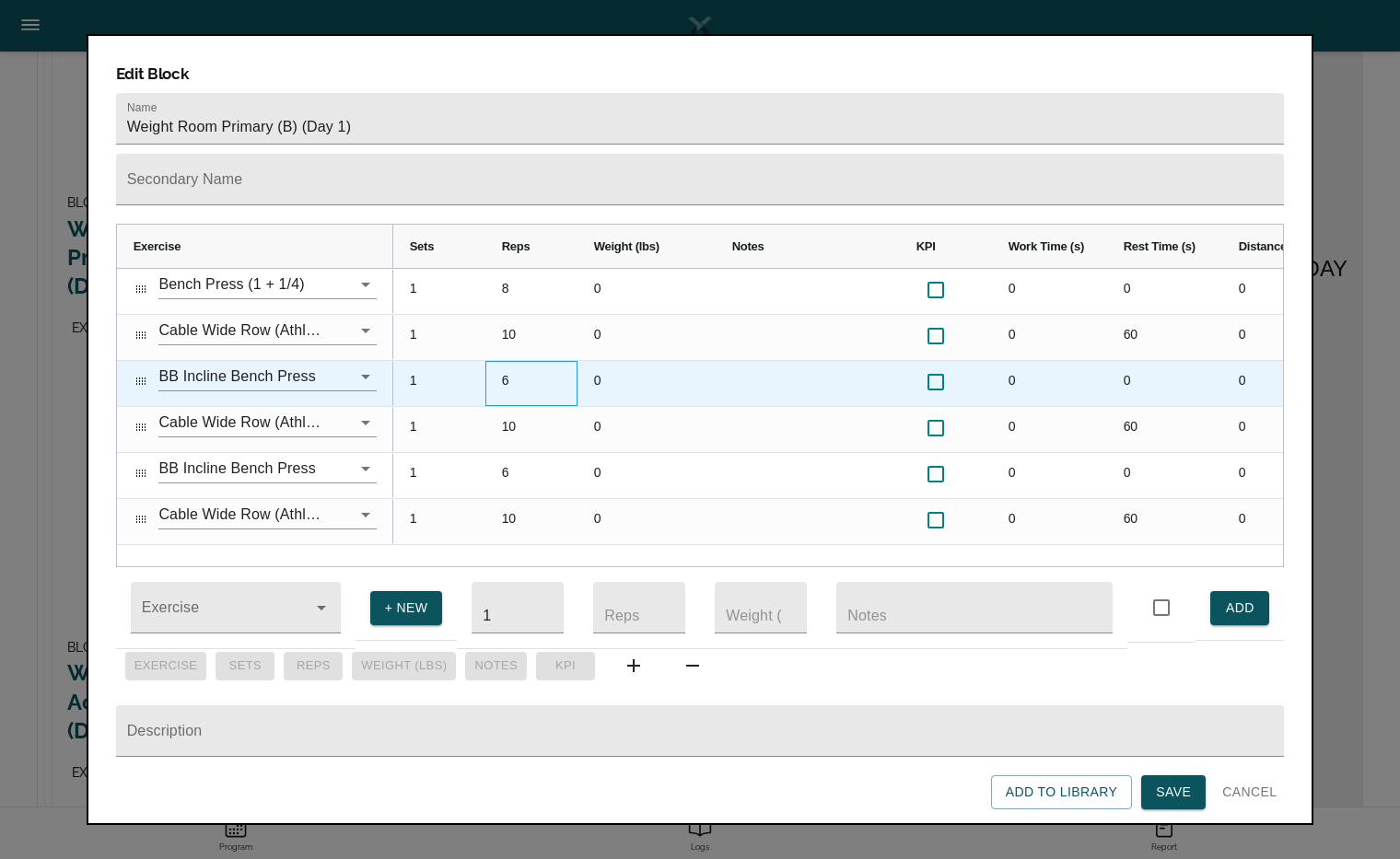 click on "6" at bounding box center (531, 383) 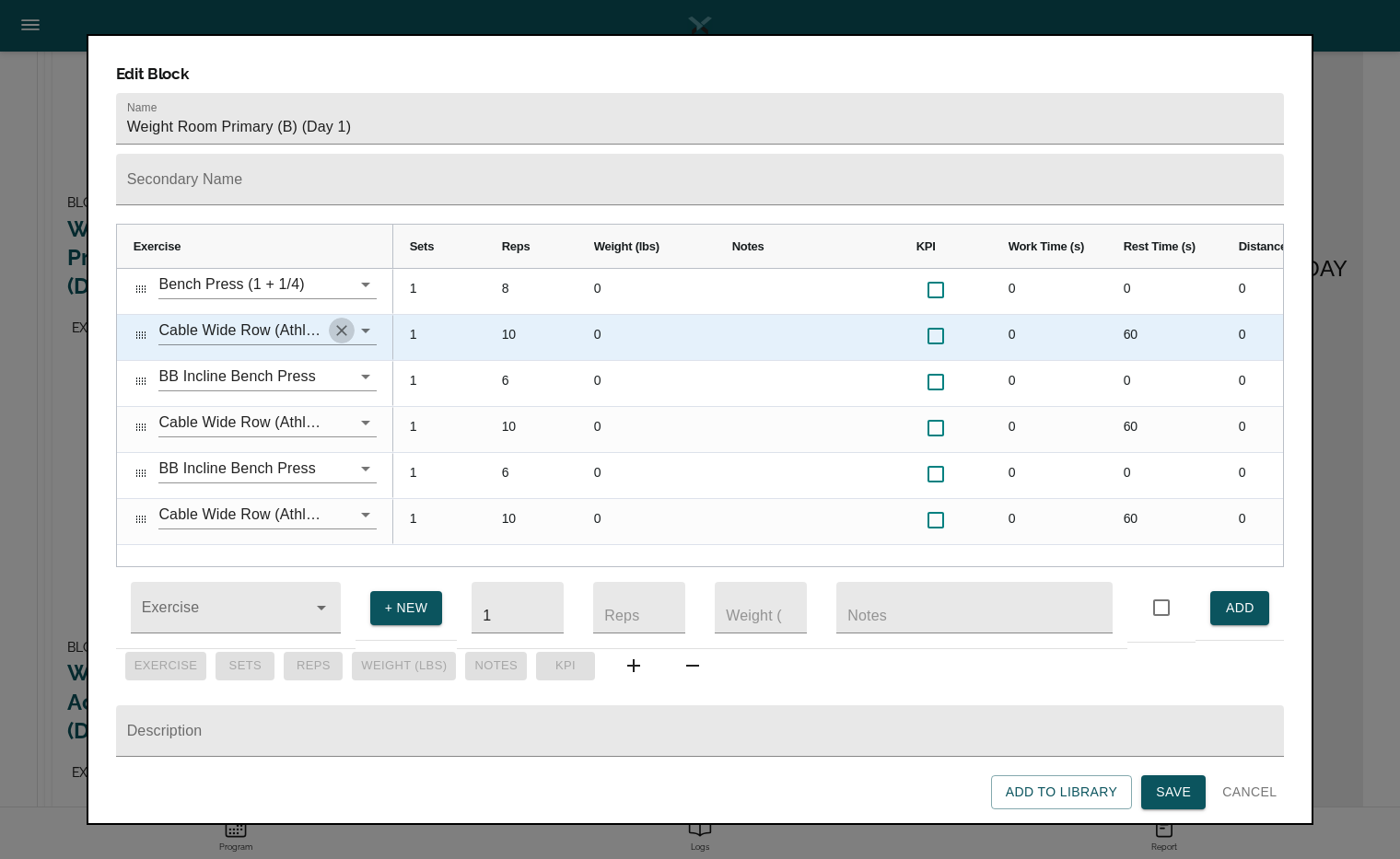 click 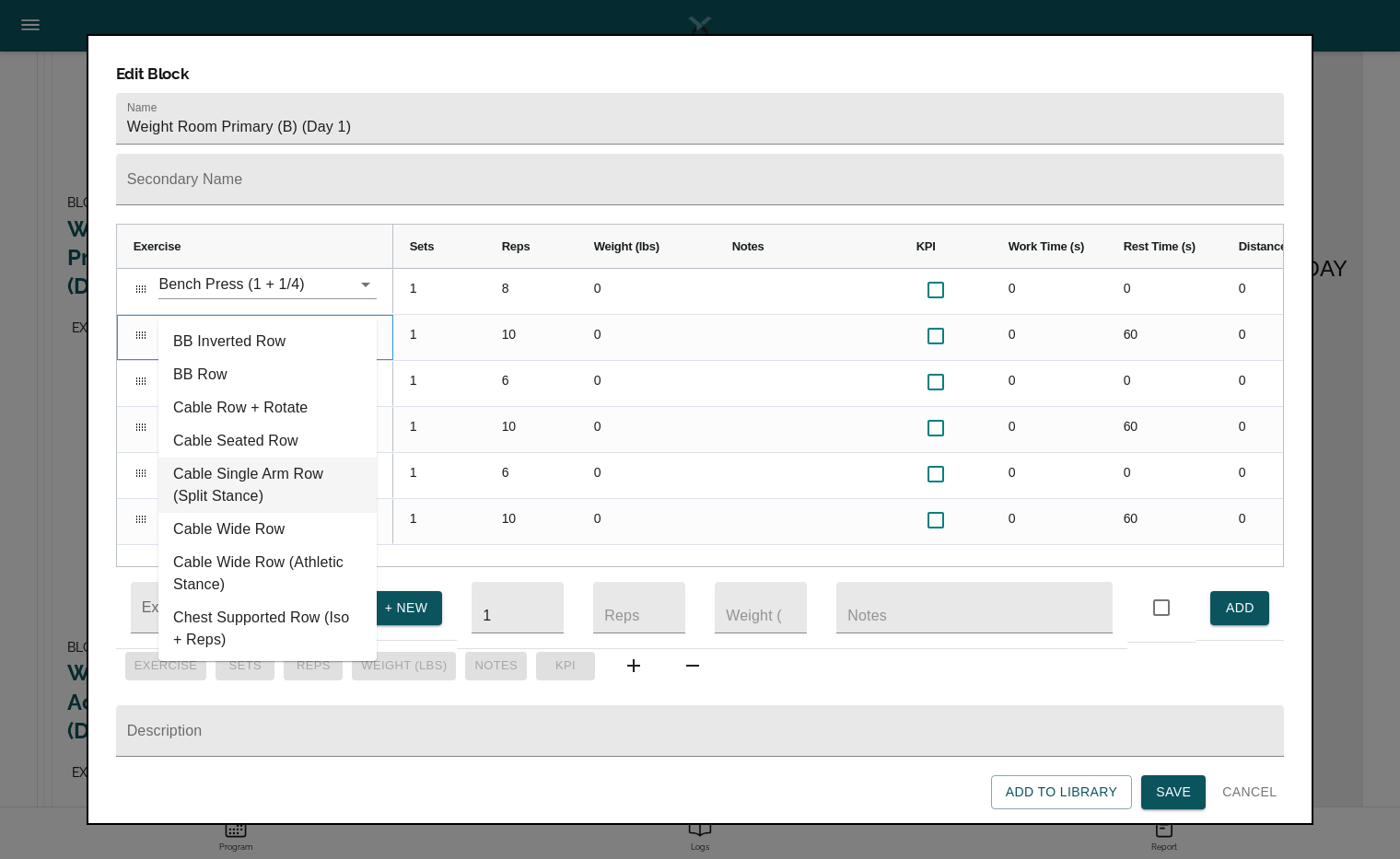 click on "Cable Single Arm Row (Split Stance)" at bounding box center [267, 485] 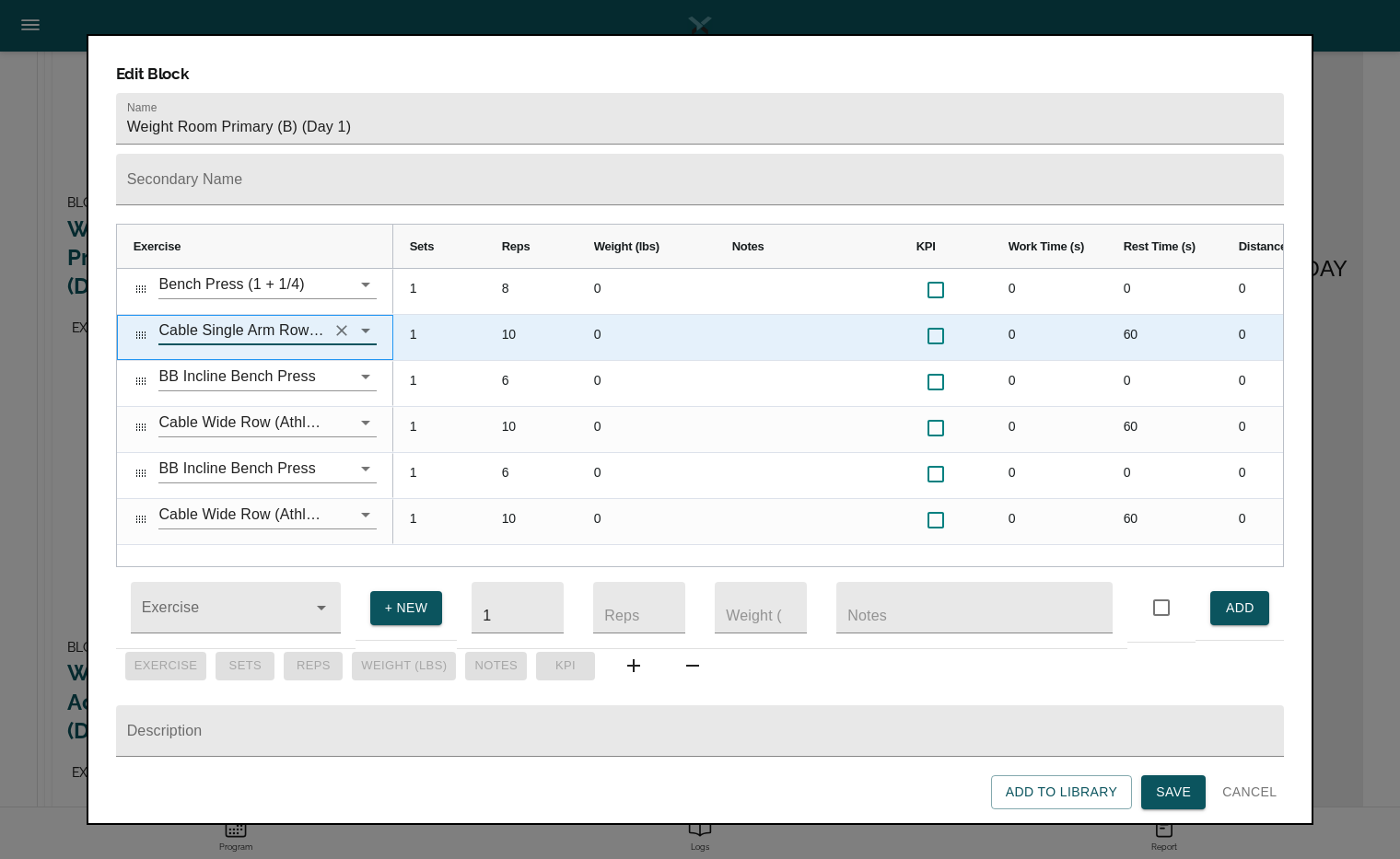 type on "Cable Single Arm Row (Split Stance)" 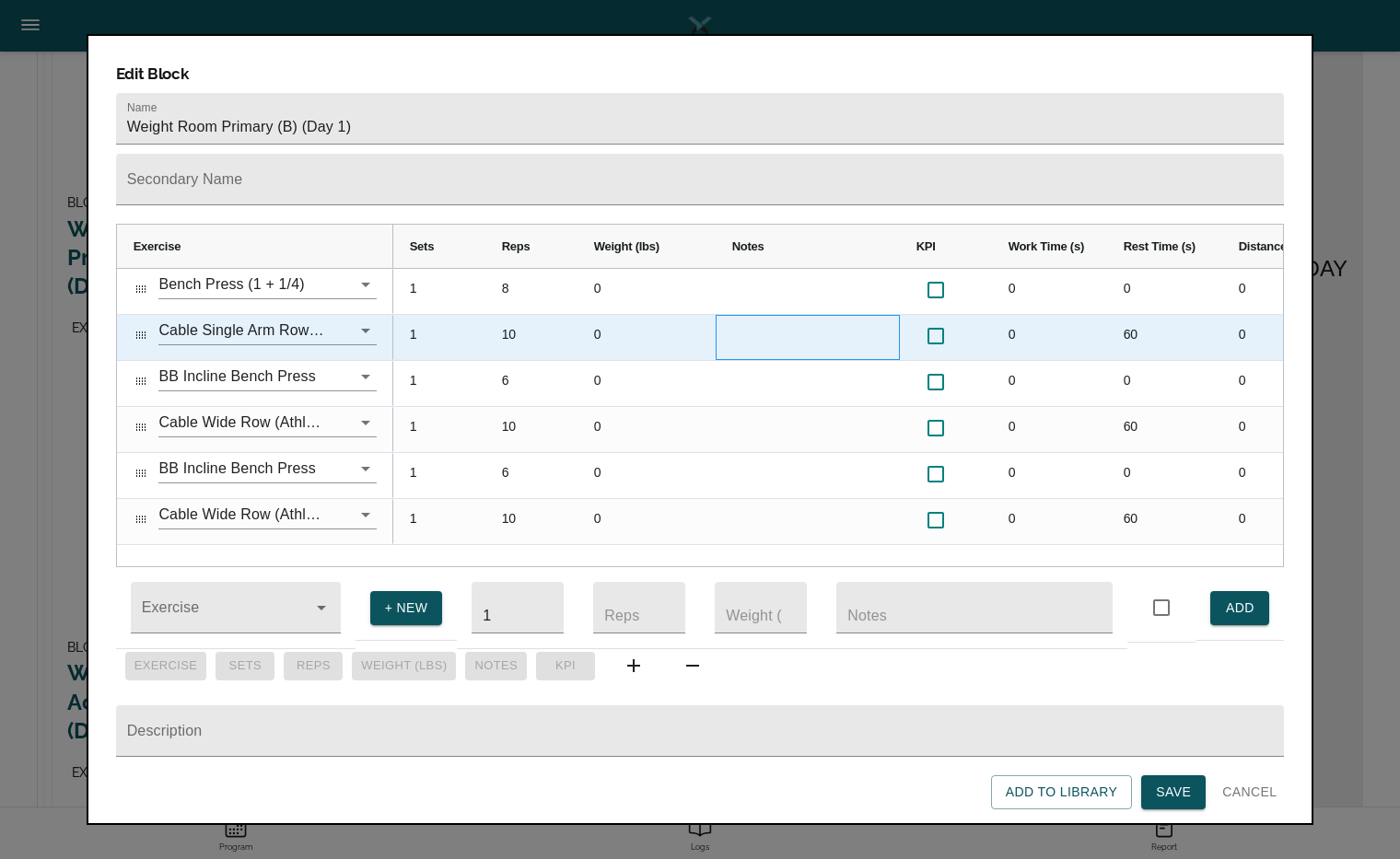 click at bounding box center [808, 337] 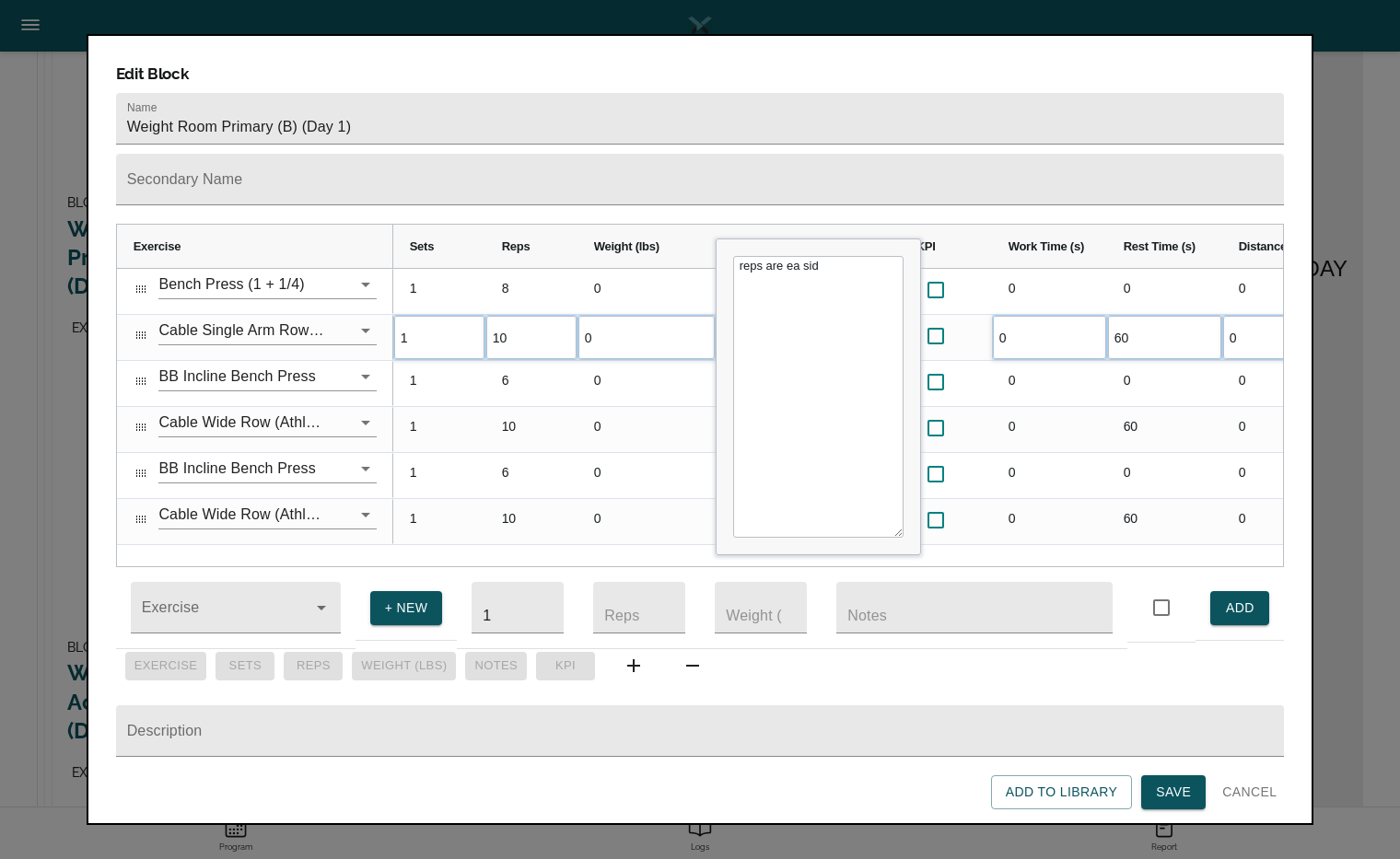 type on "reps are ea side" 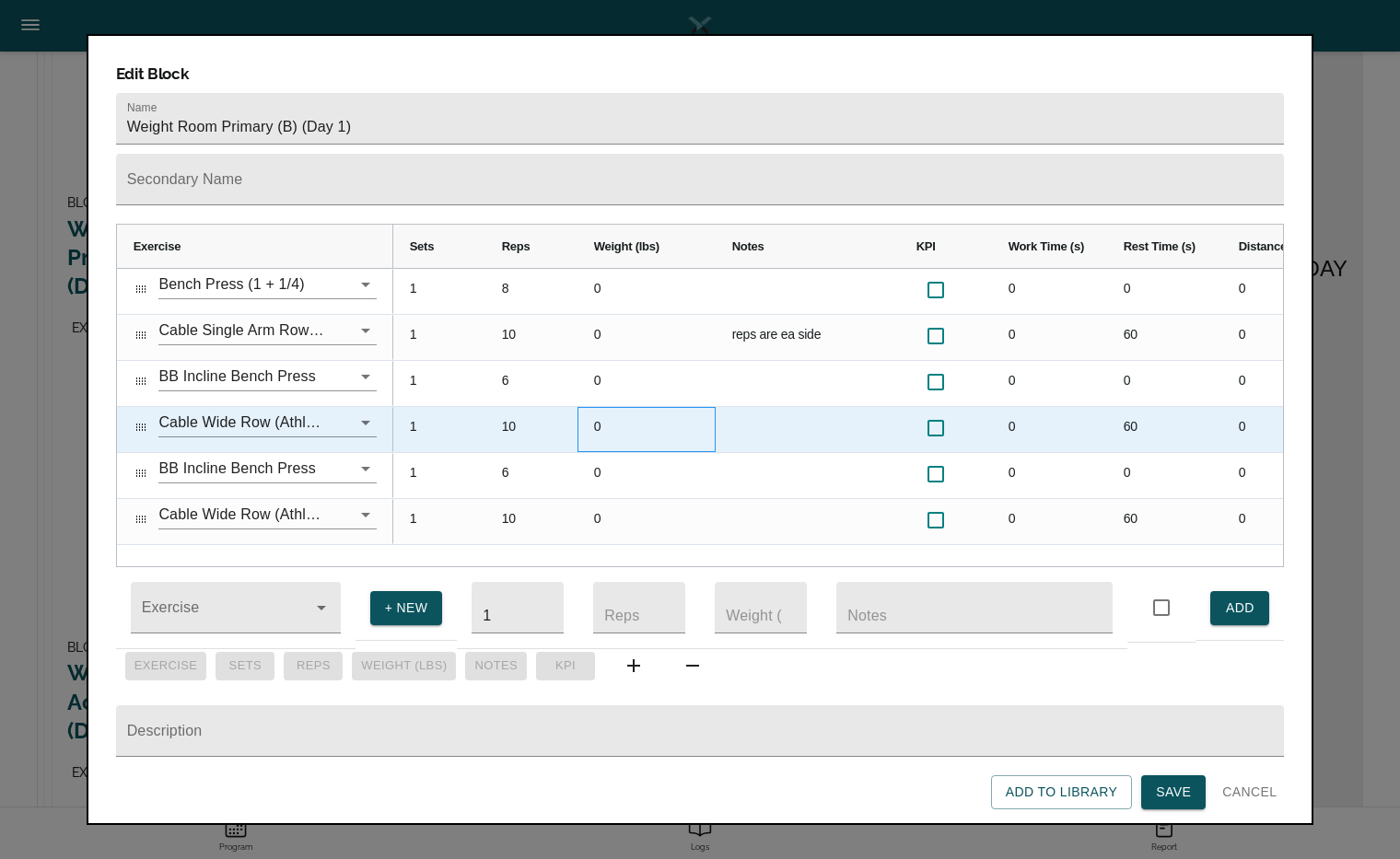 click on "0" at bounding box center [647, 429] 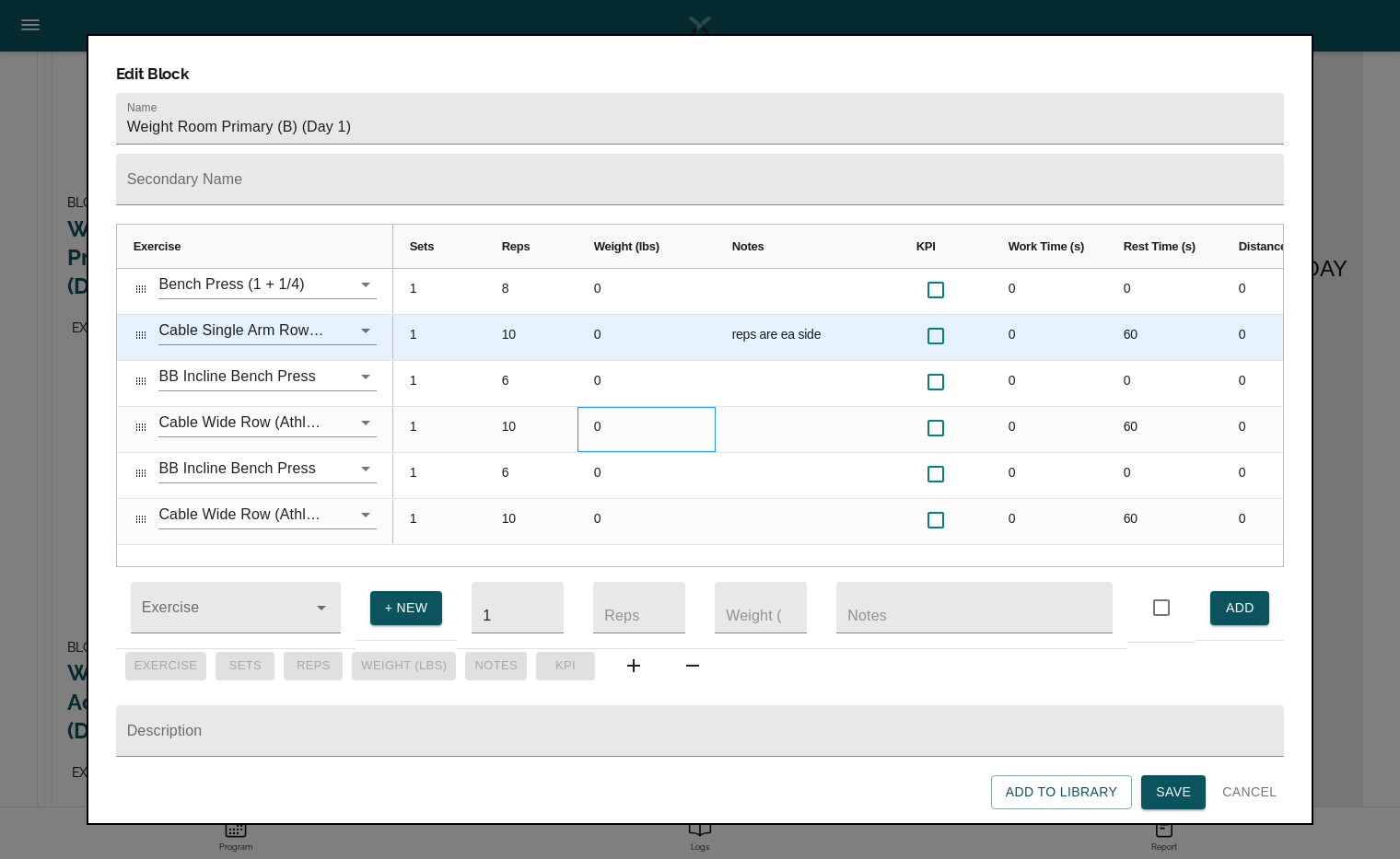 scroll, scrollTop: 0, scrollLeft: 23, axis: horizontal 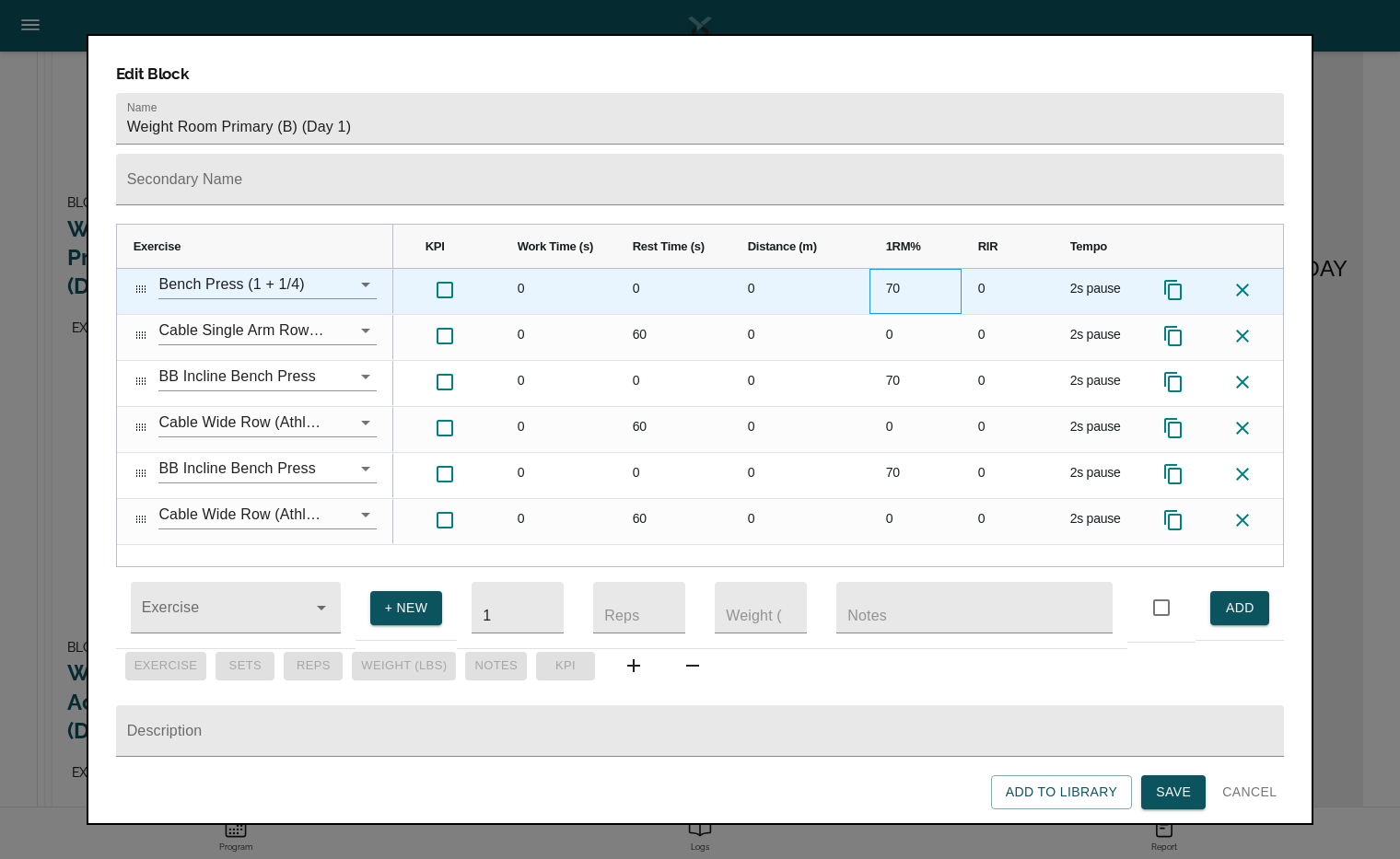 click on "70" at bounding box center [916, 291] 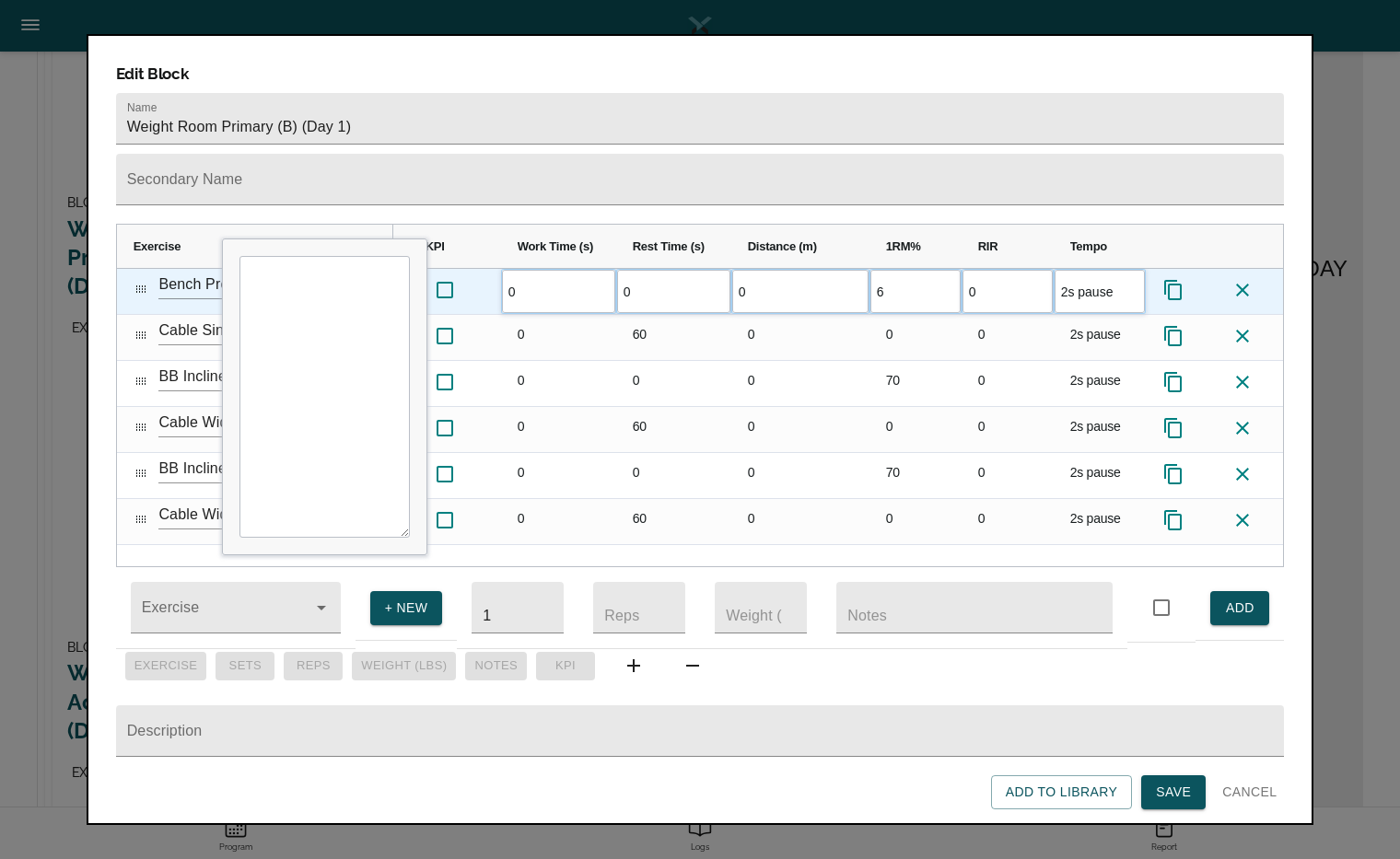 type on "65" 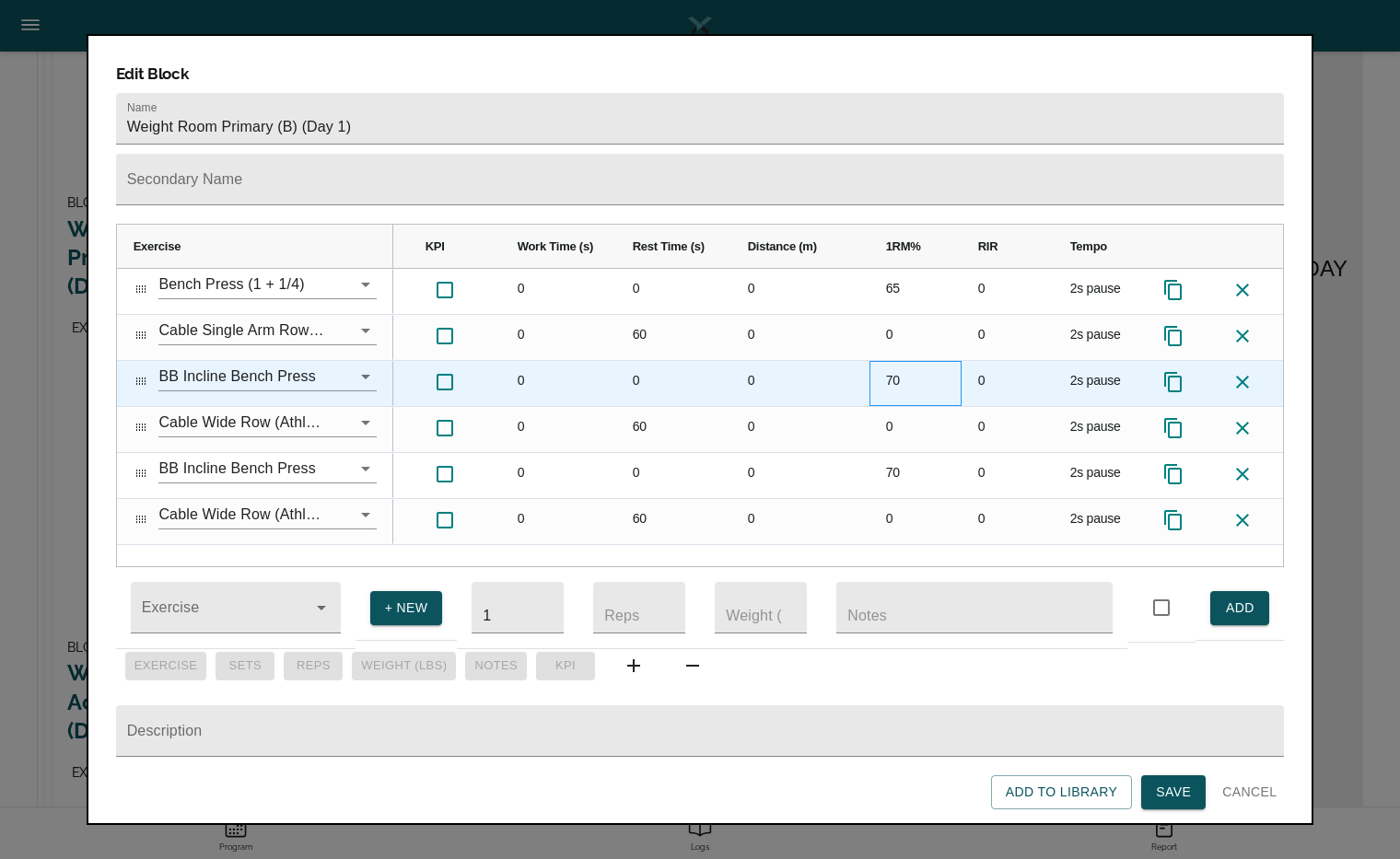 click on "70" at bounding box center [916, 383] 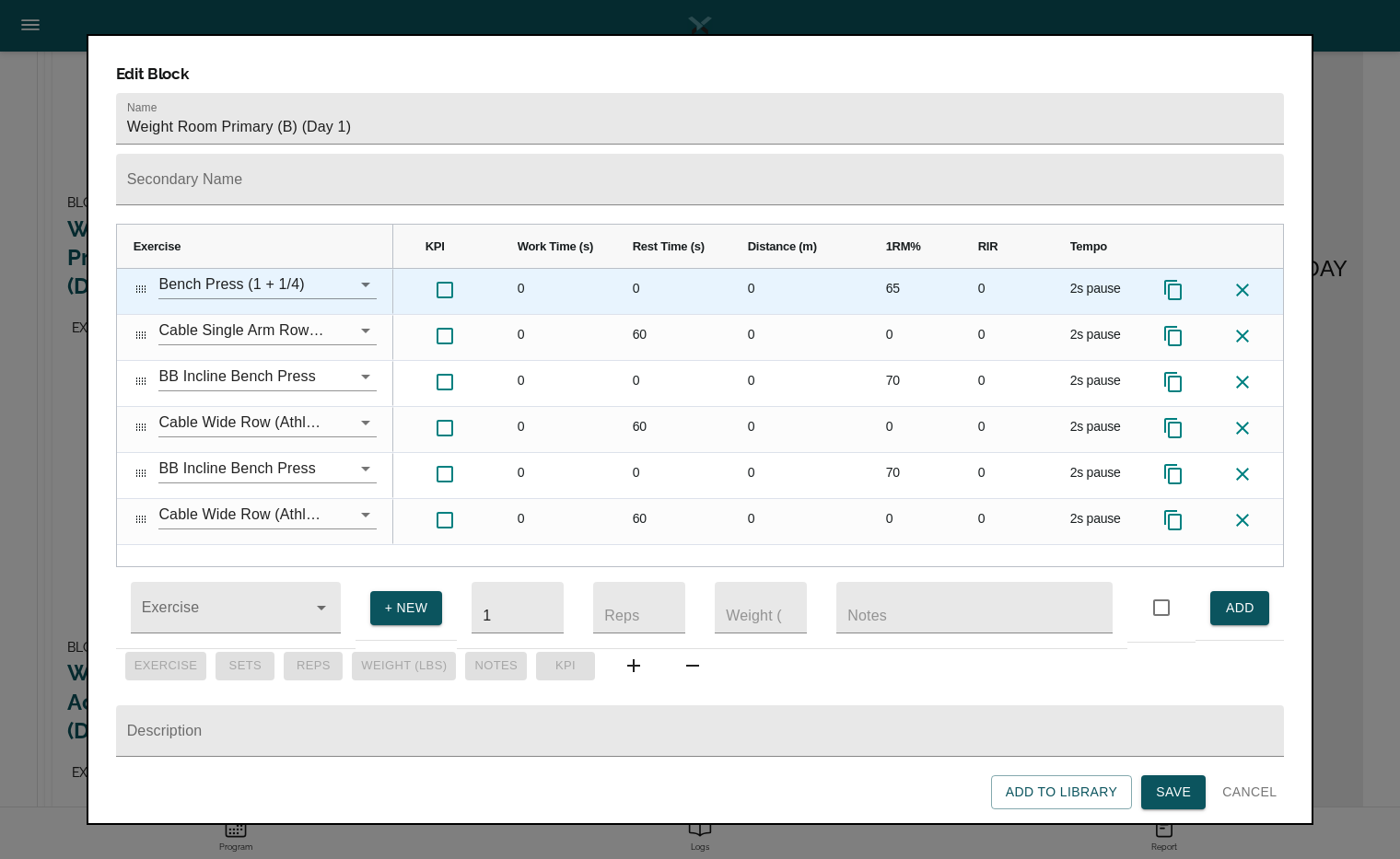 click on "2s pause" at bounding box center (1100, 291) 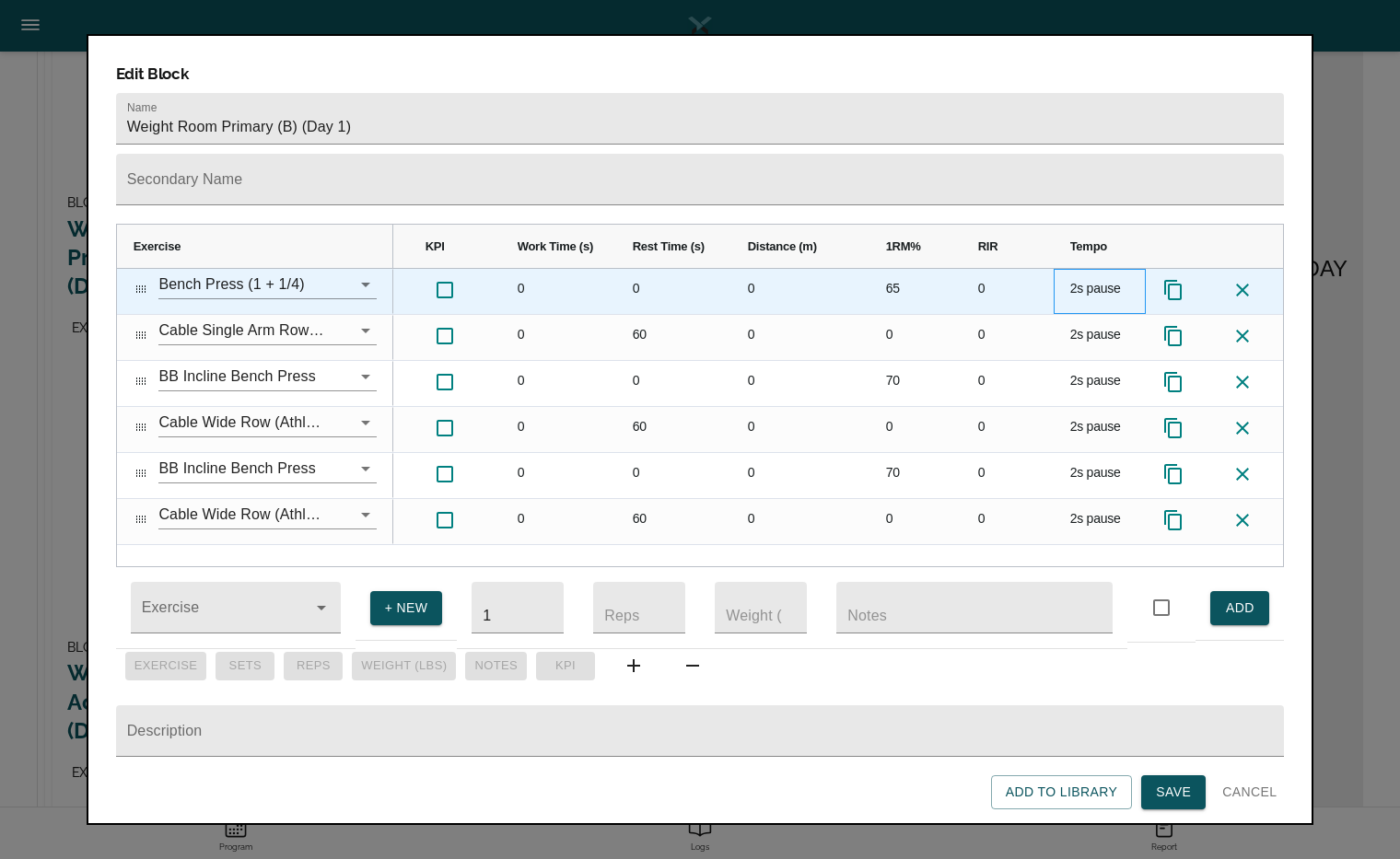 click on "2s pause" at bounding box center (1100, 291) 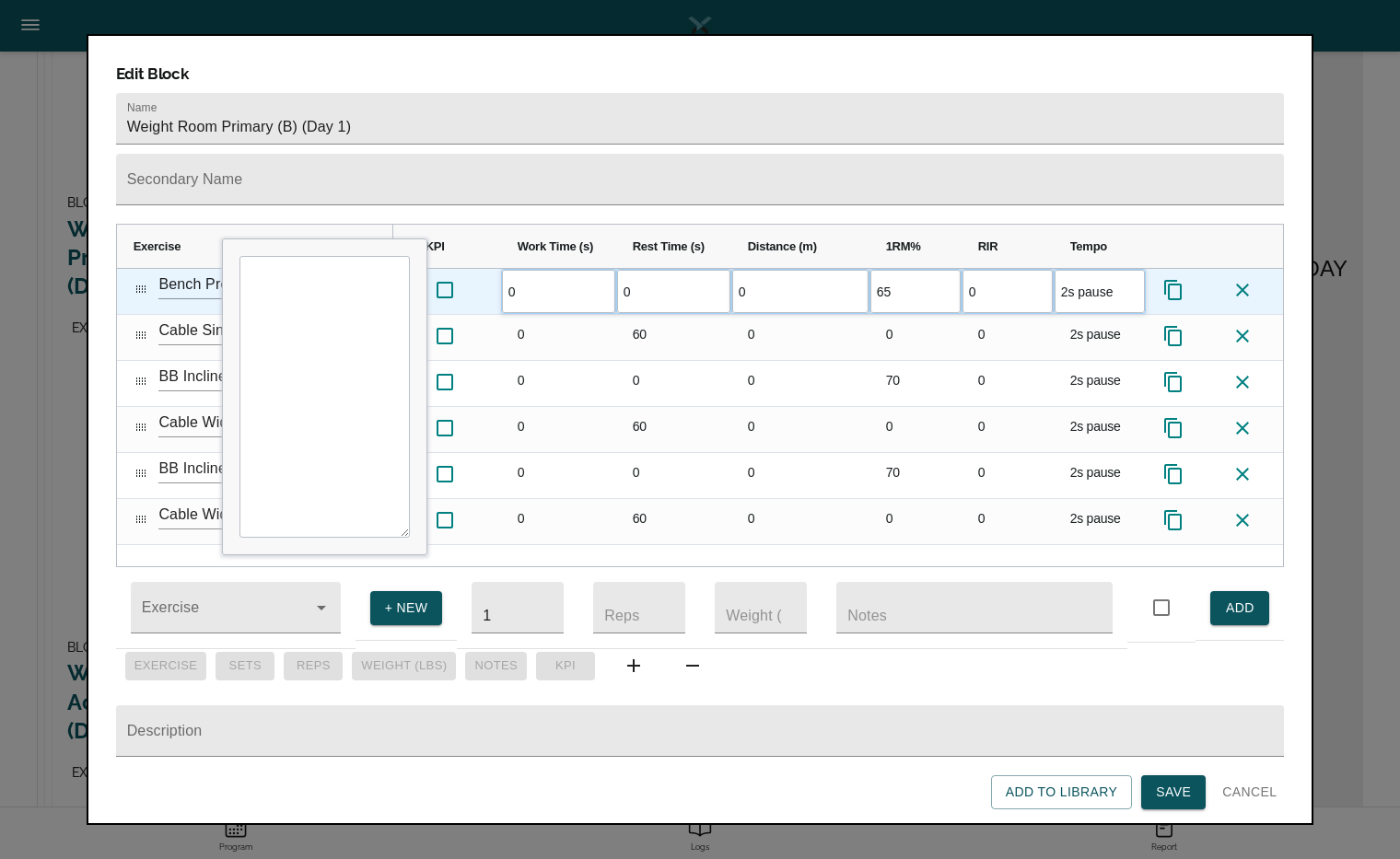 type 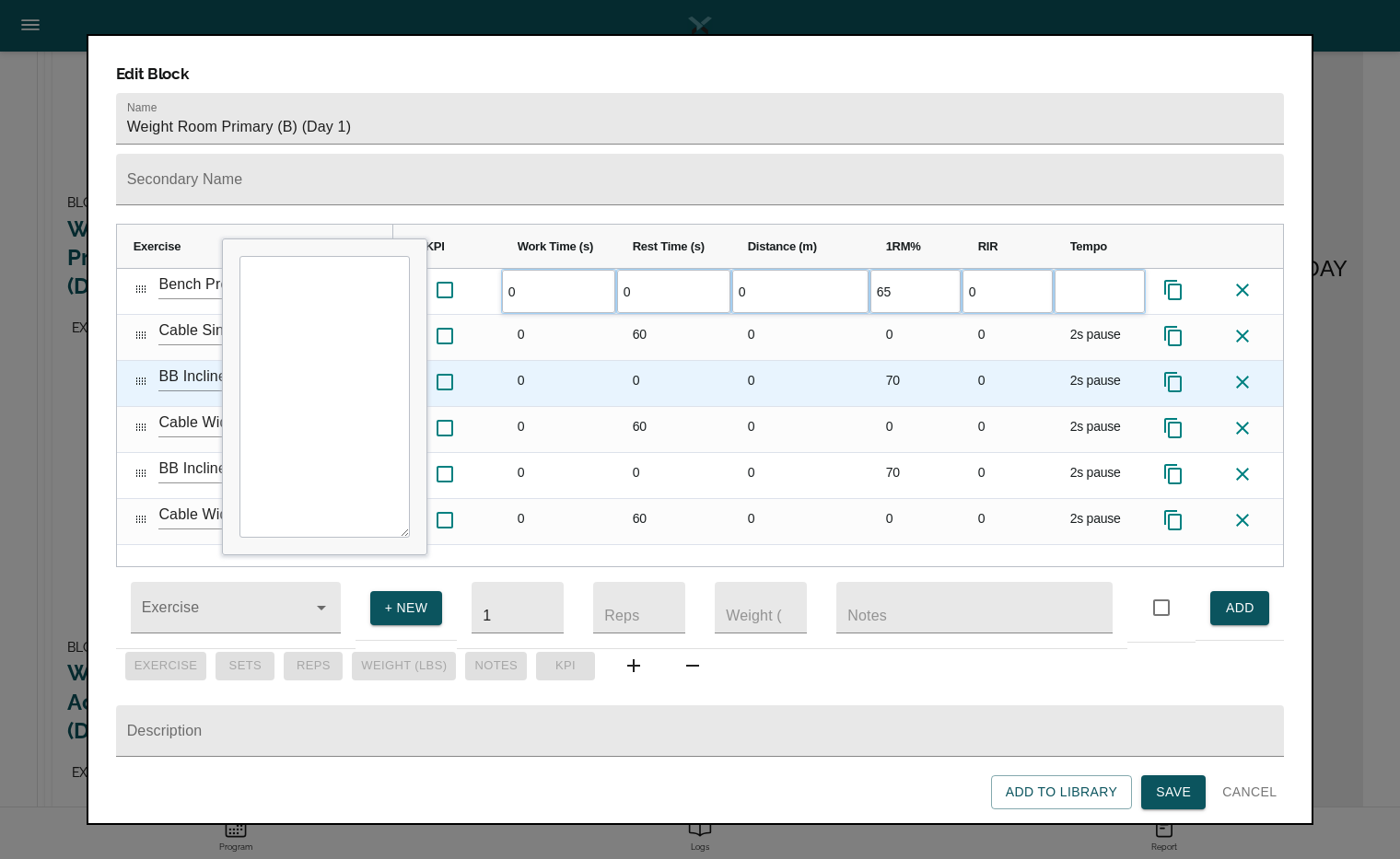 click on "2s pause" at bounding box center [1100, 383] 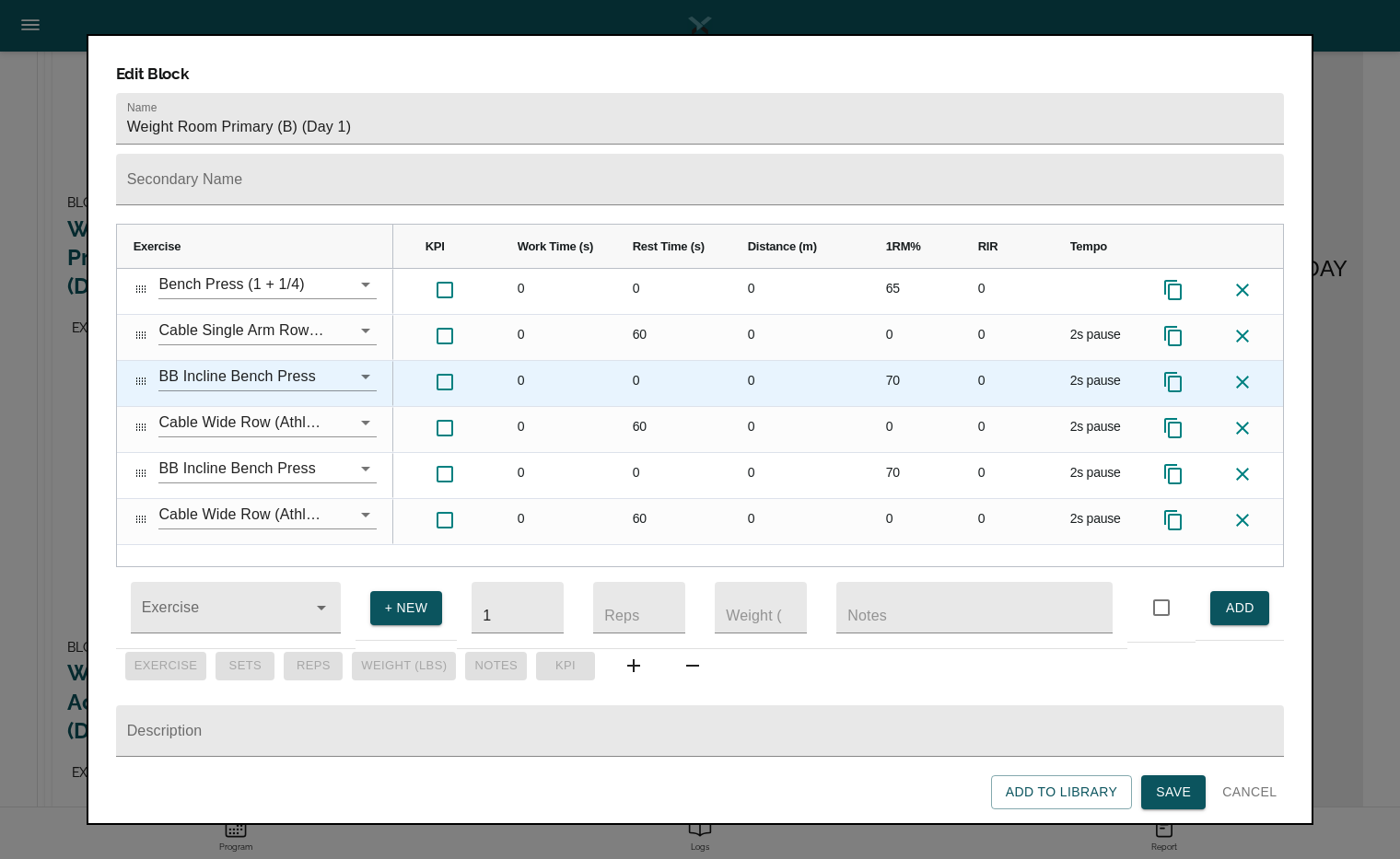 click 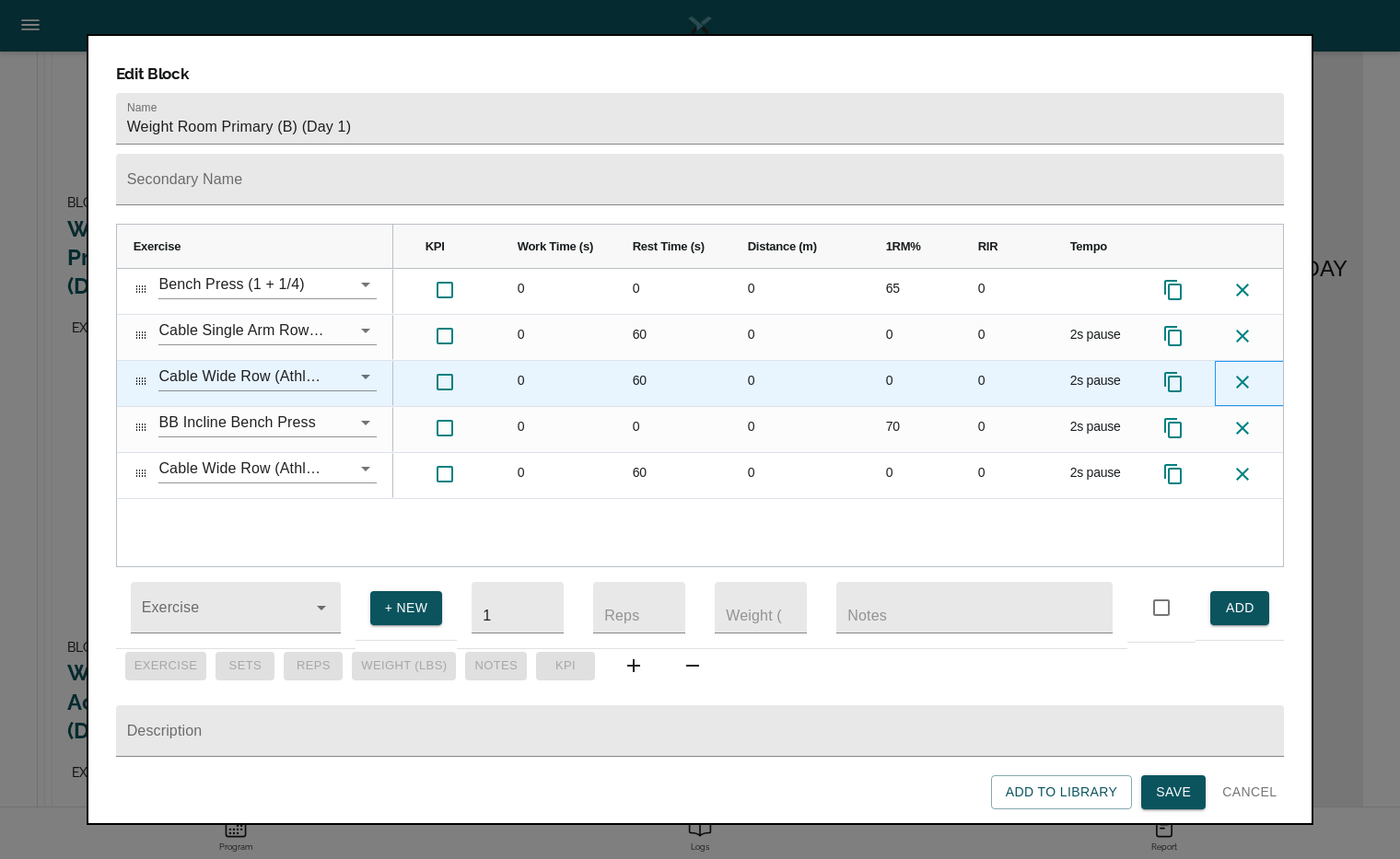click 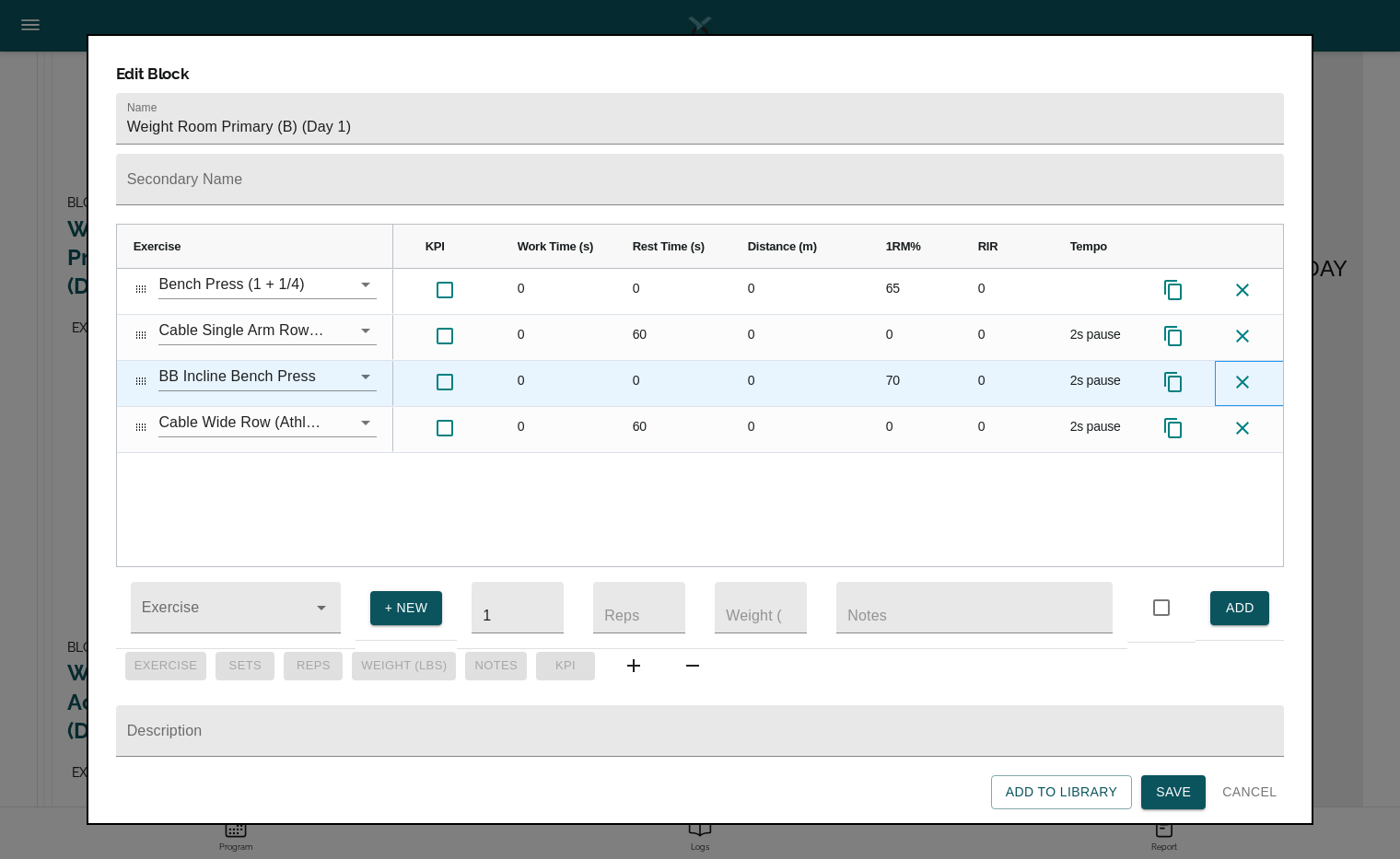 click 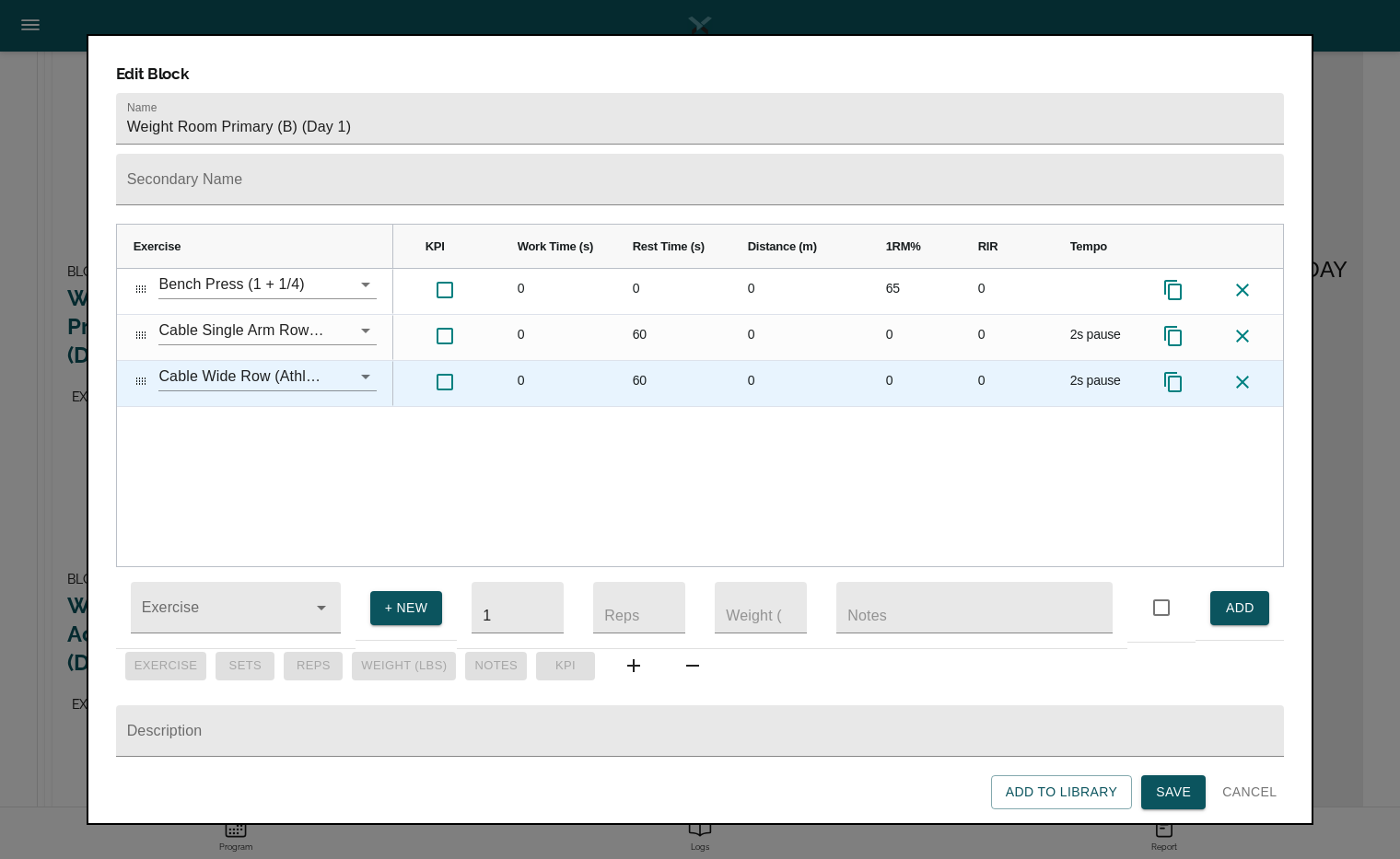 click 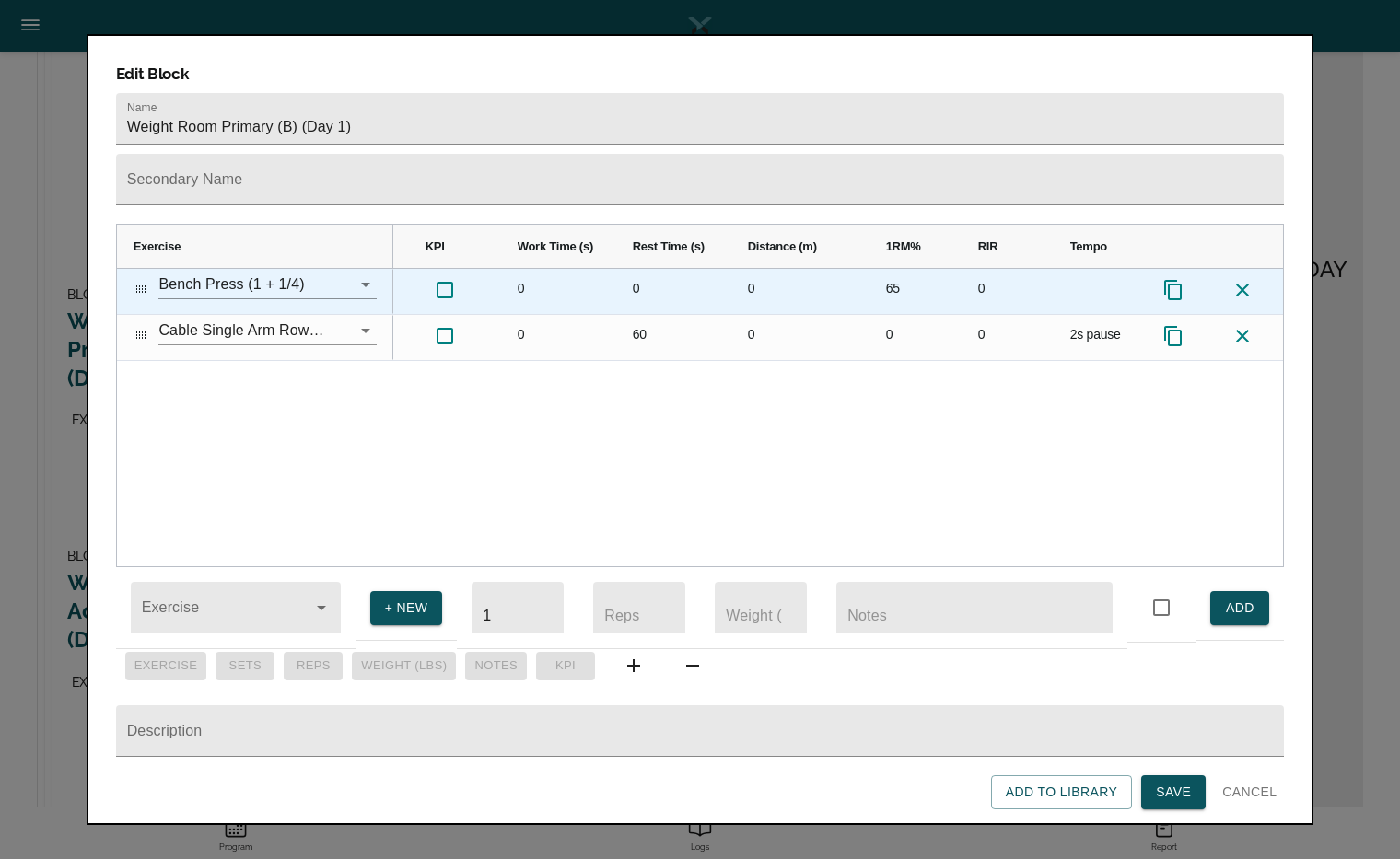 click 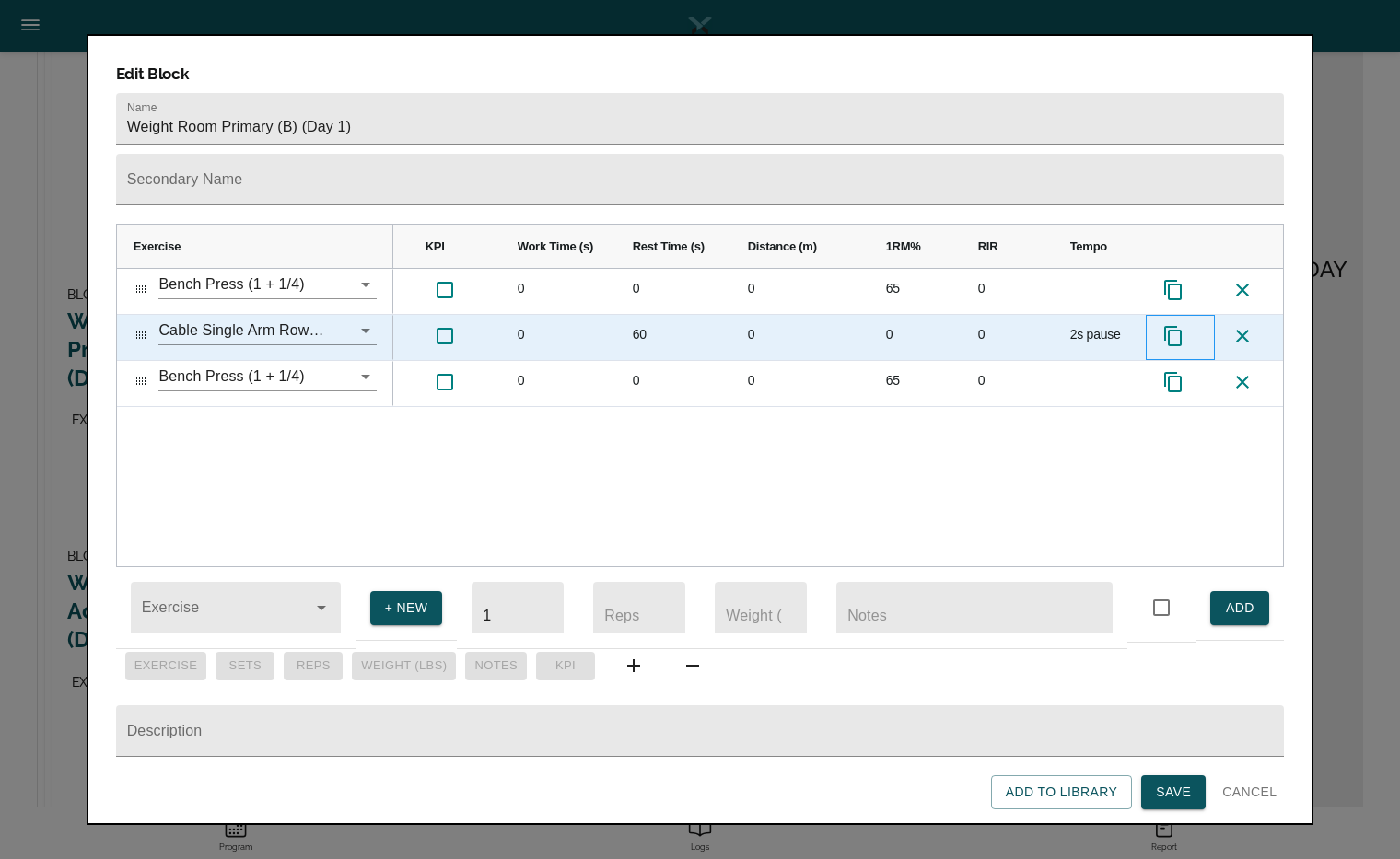 click 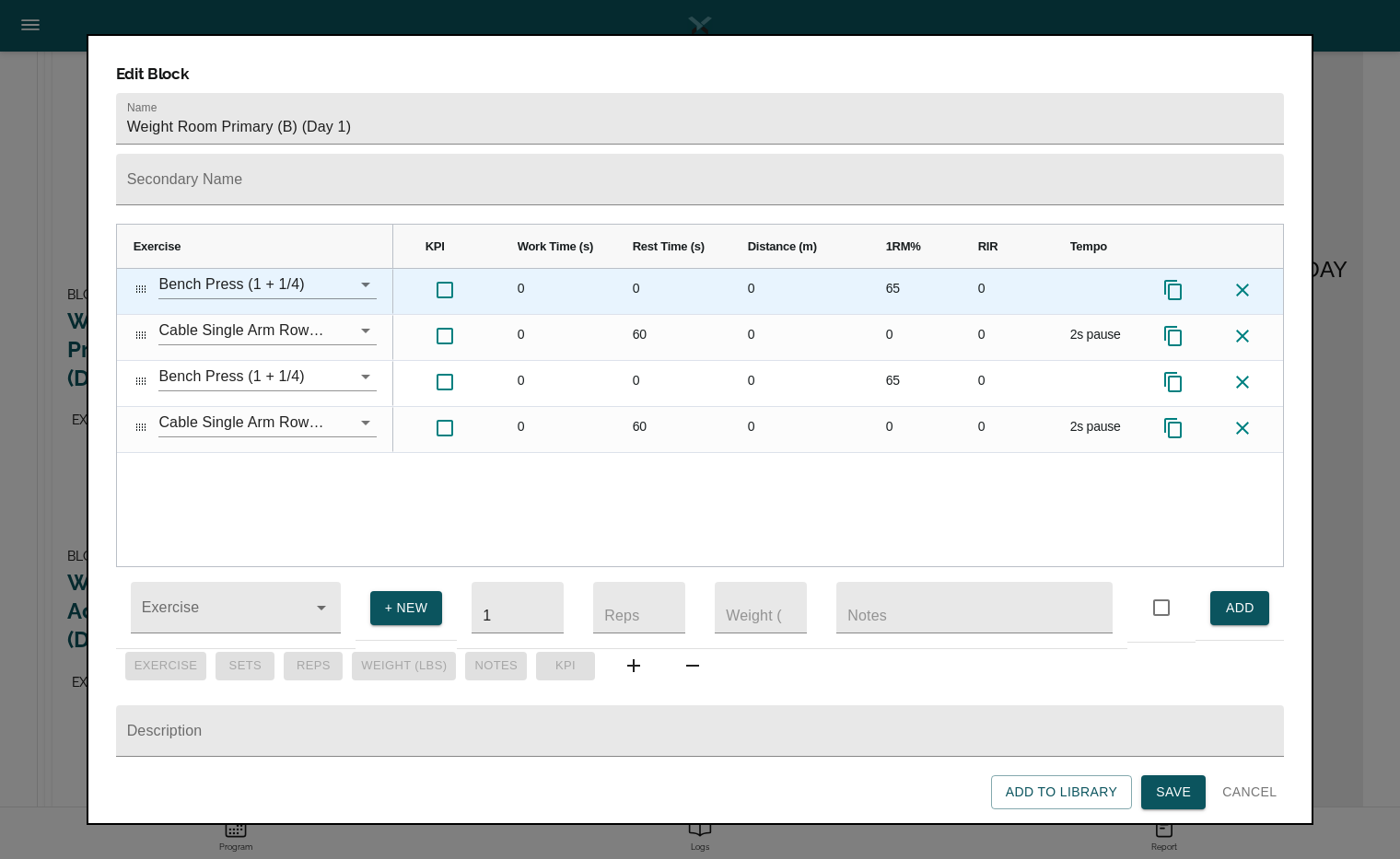 click 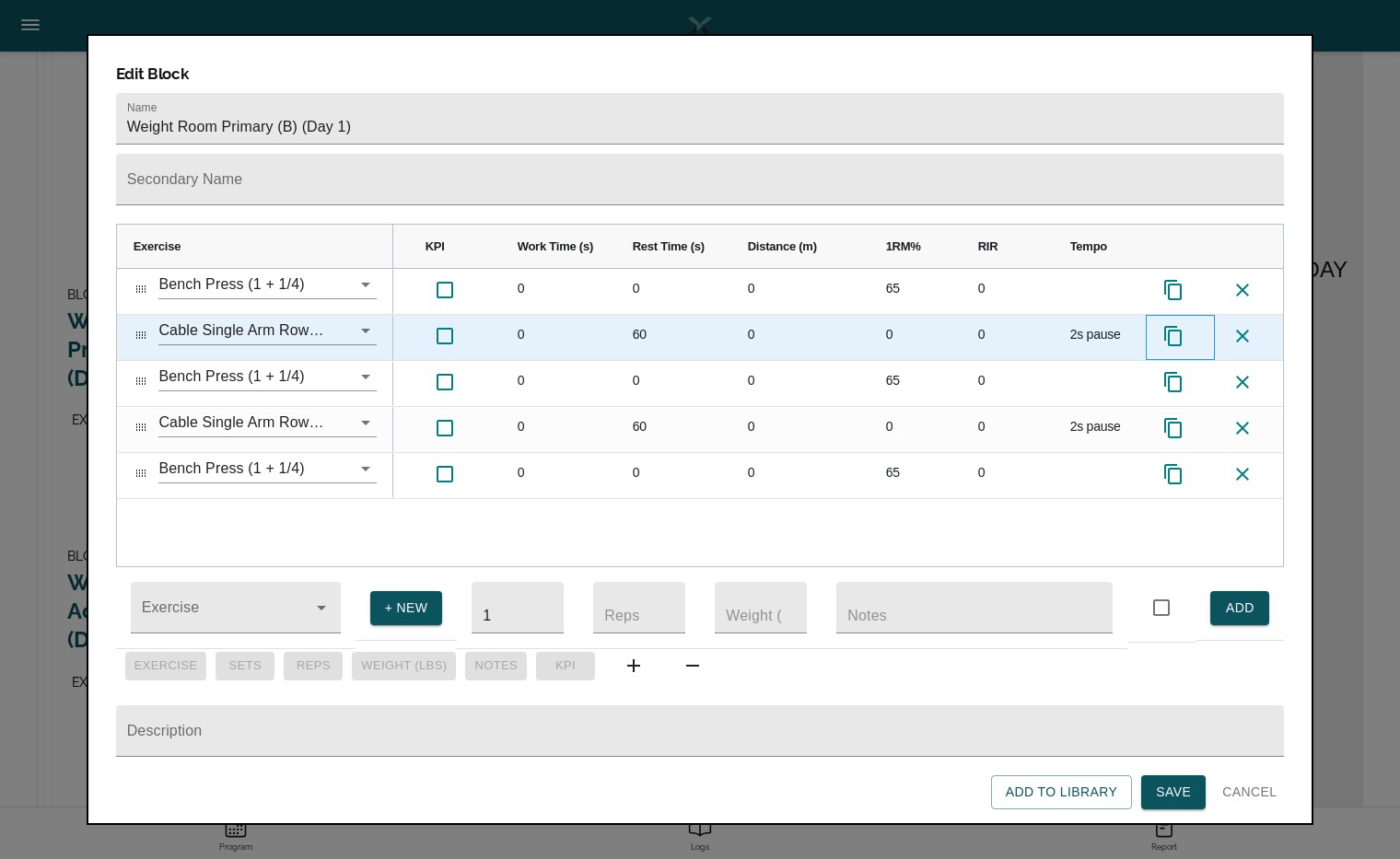 click 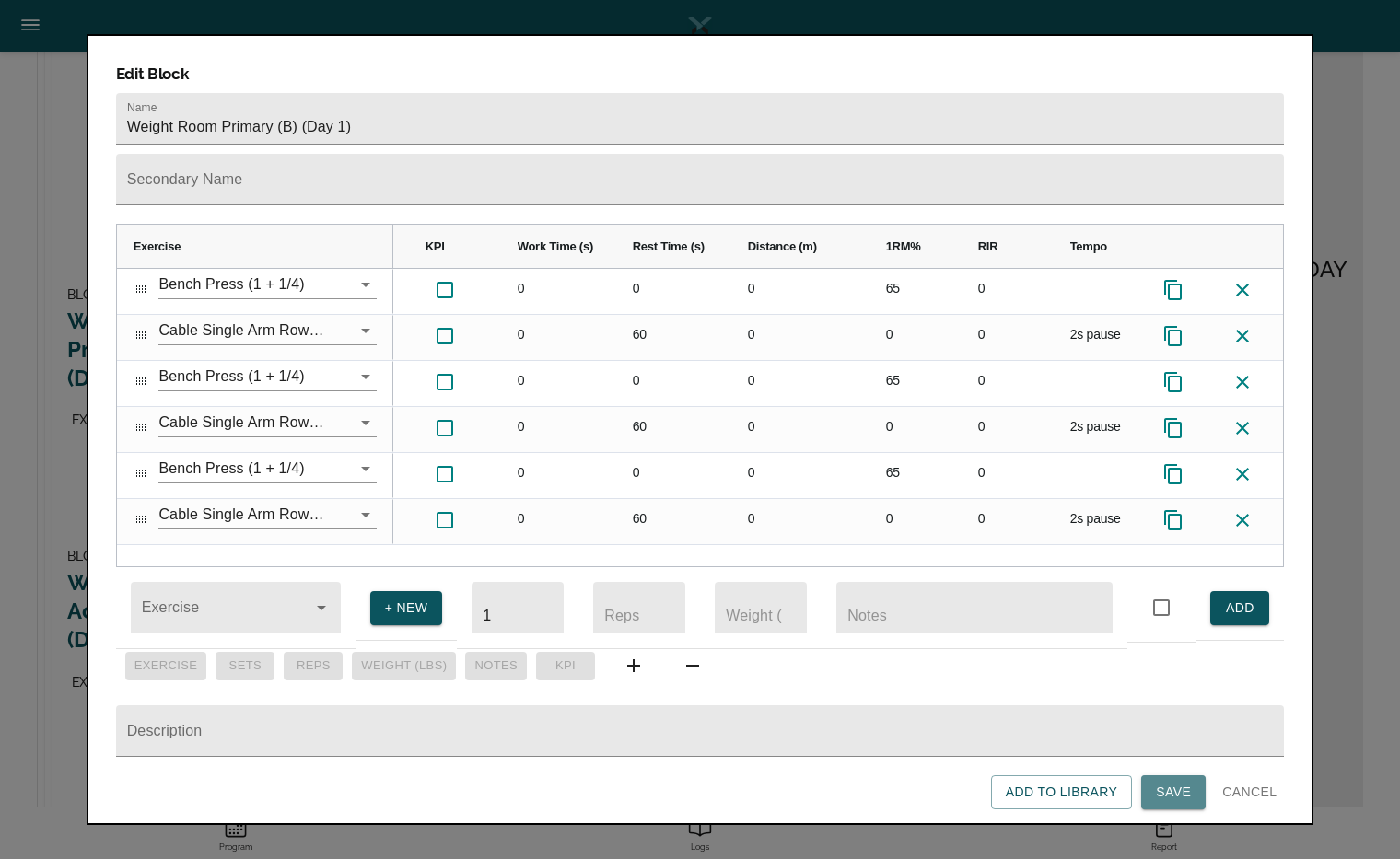 click on "Save" at bounding box center (1173, 792) 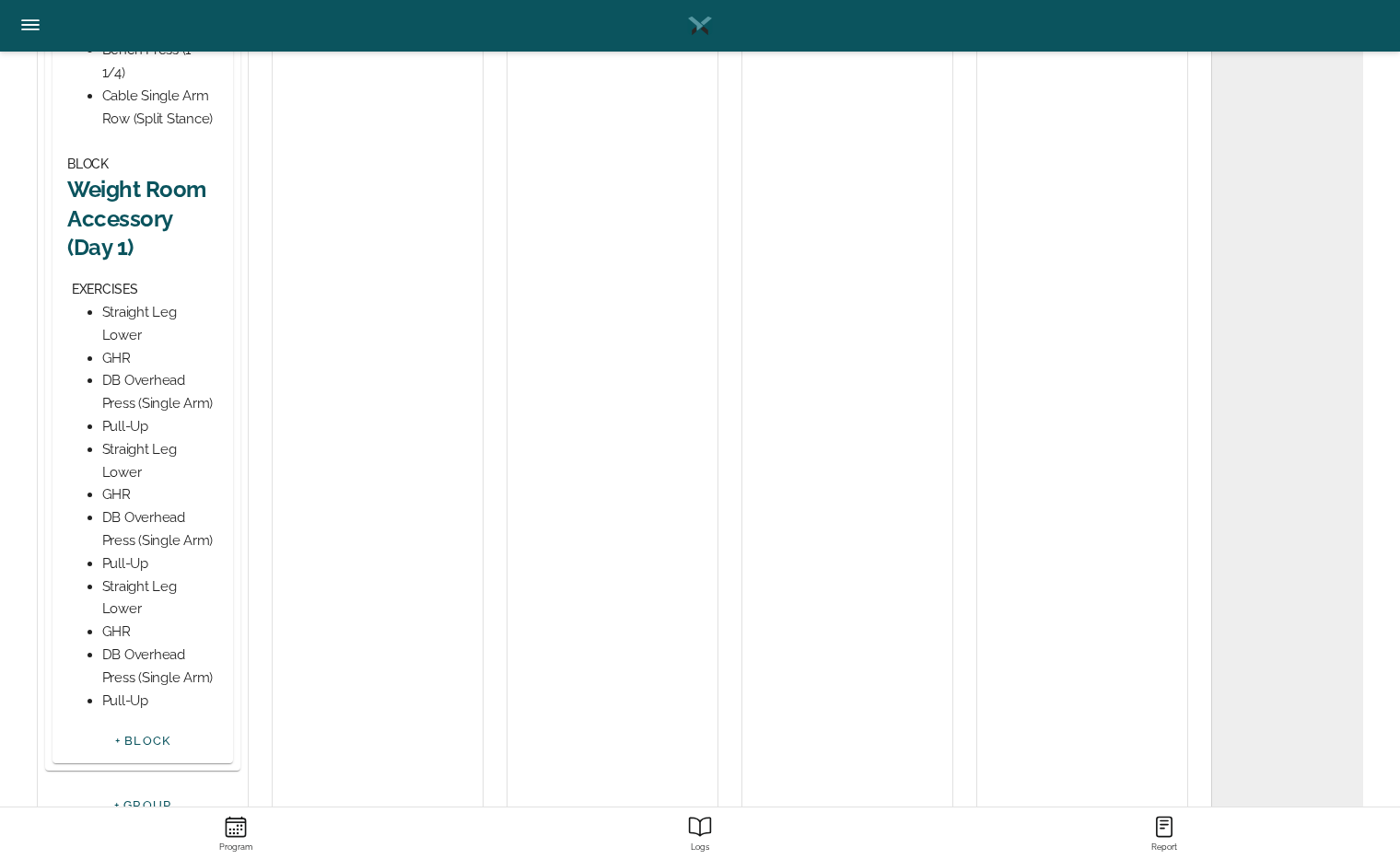 click on "Weight Room Accessory (Day 1)" at bounding box center (143, 218) 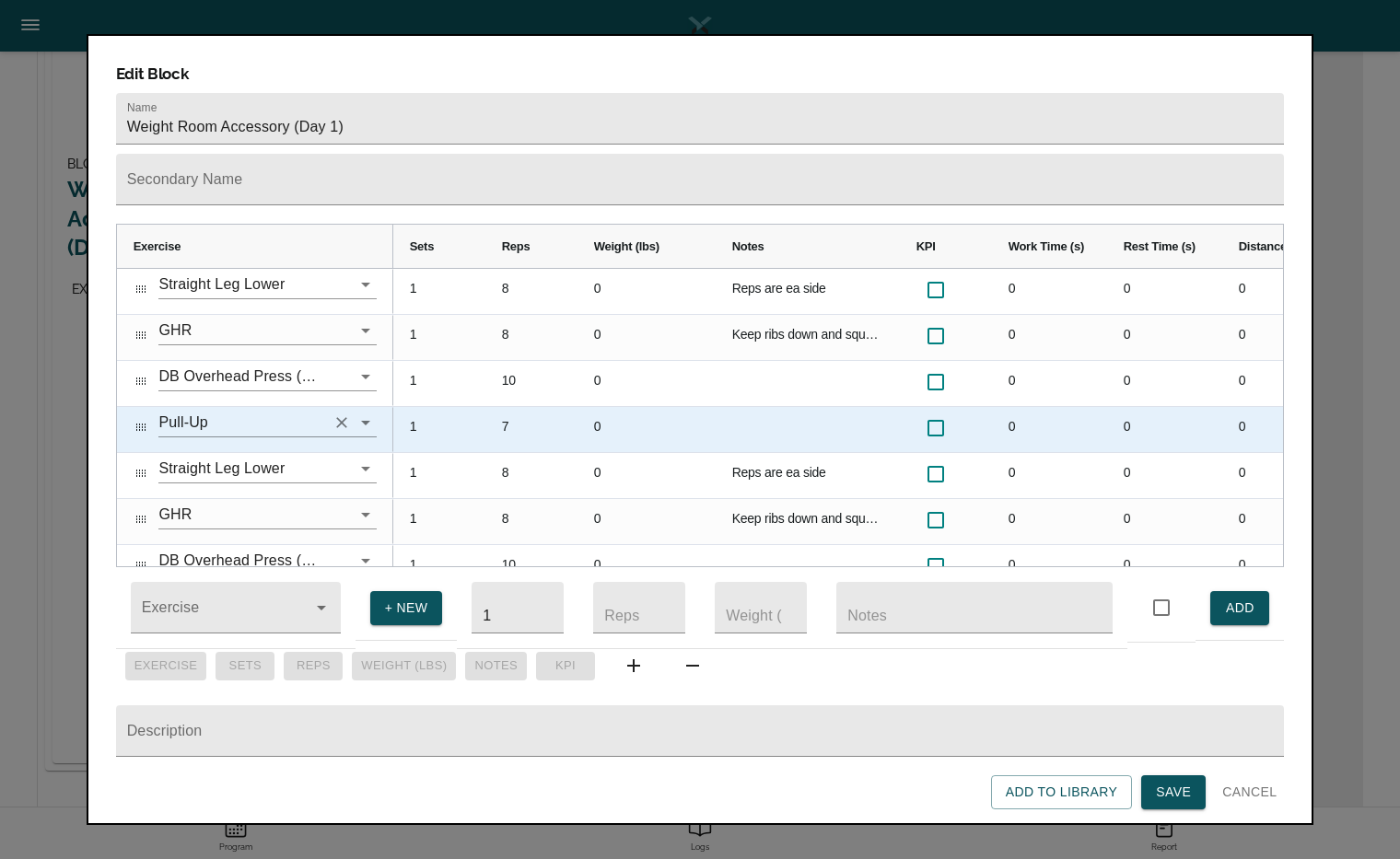scroll, scrollTop: 55, scrollLeft: 0, axis: vertical 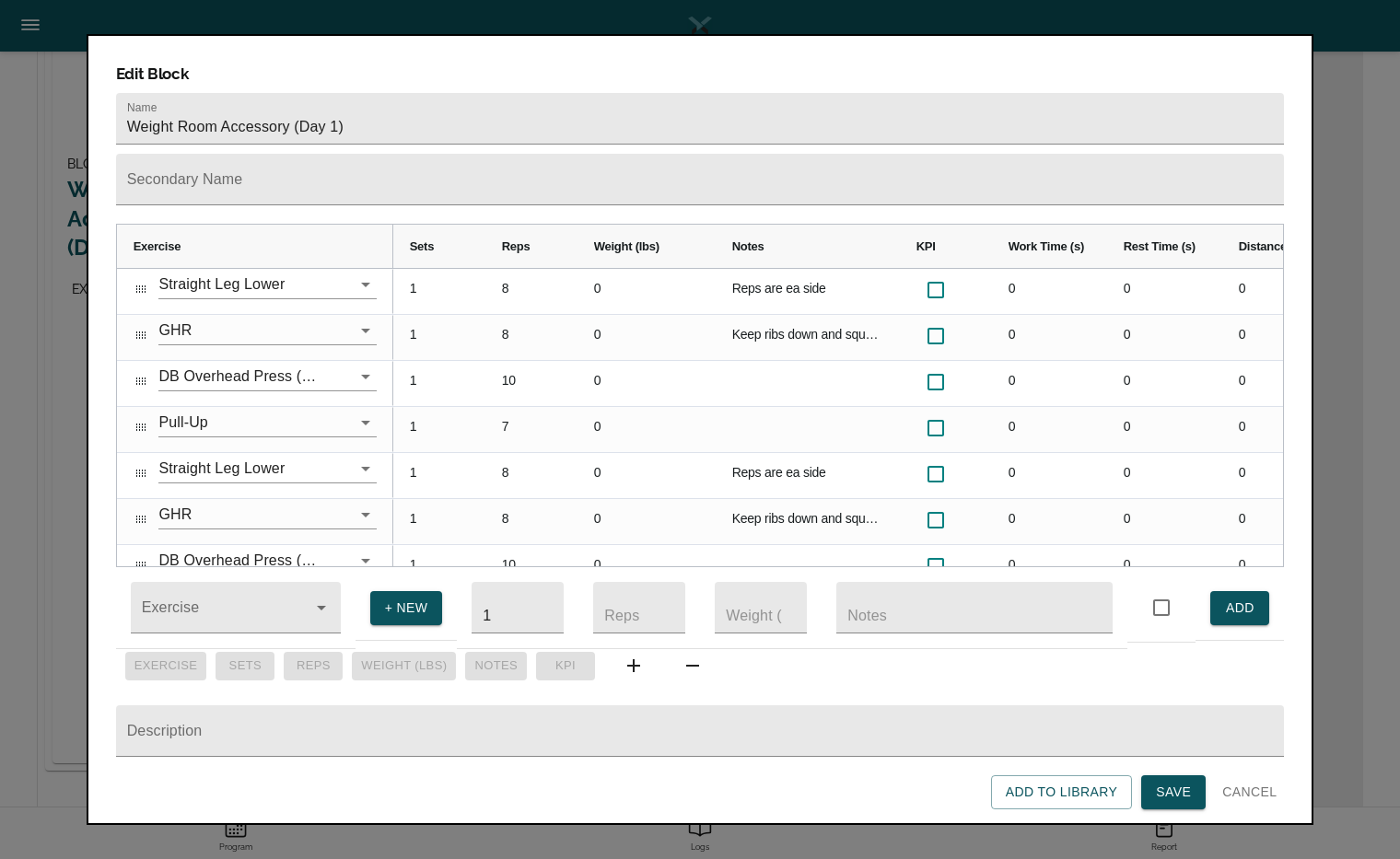 click at bounding box center (700, 429) 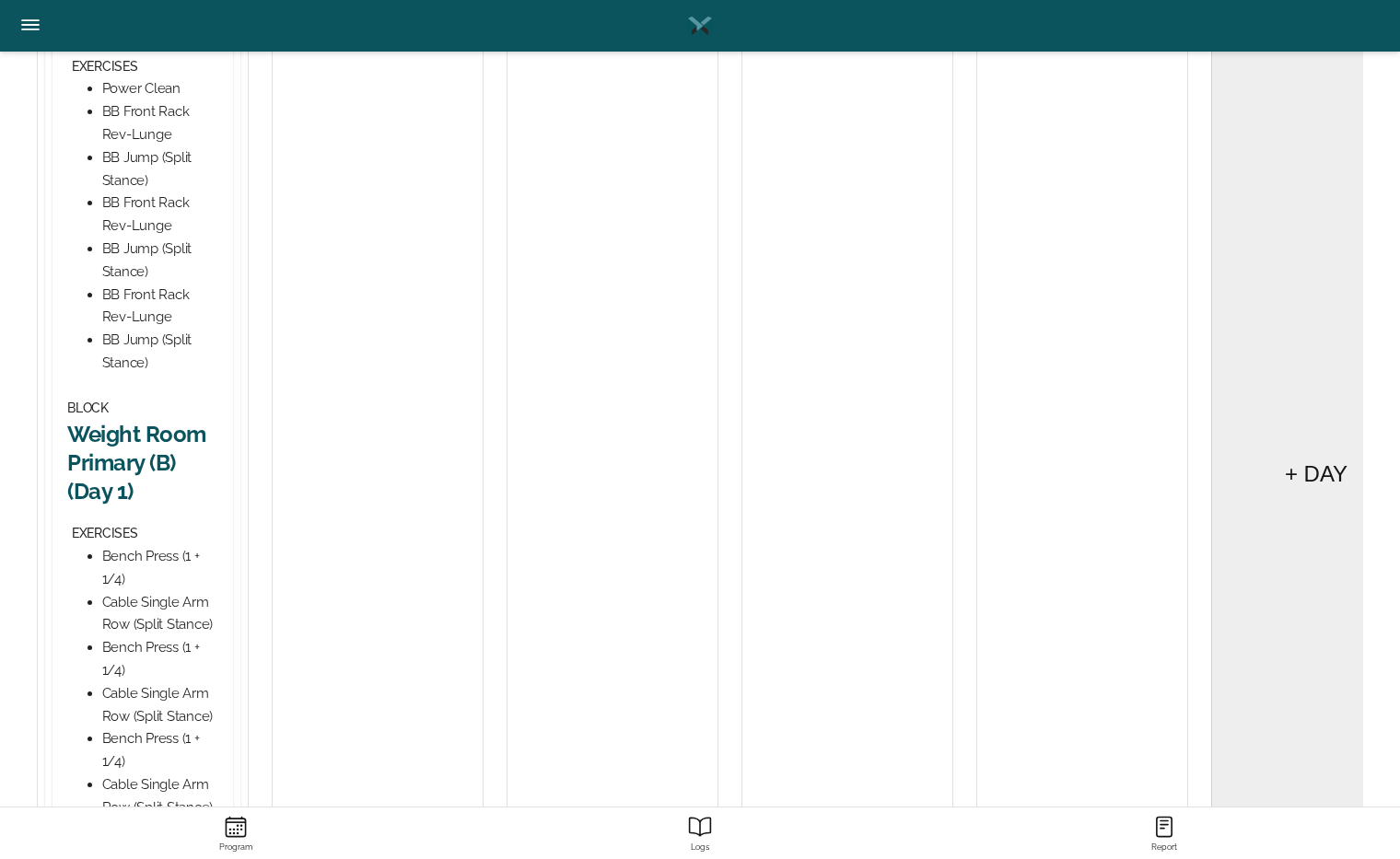 scroll, scrollTop: 842, scrollLeft: 0, axis: vertical 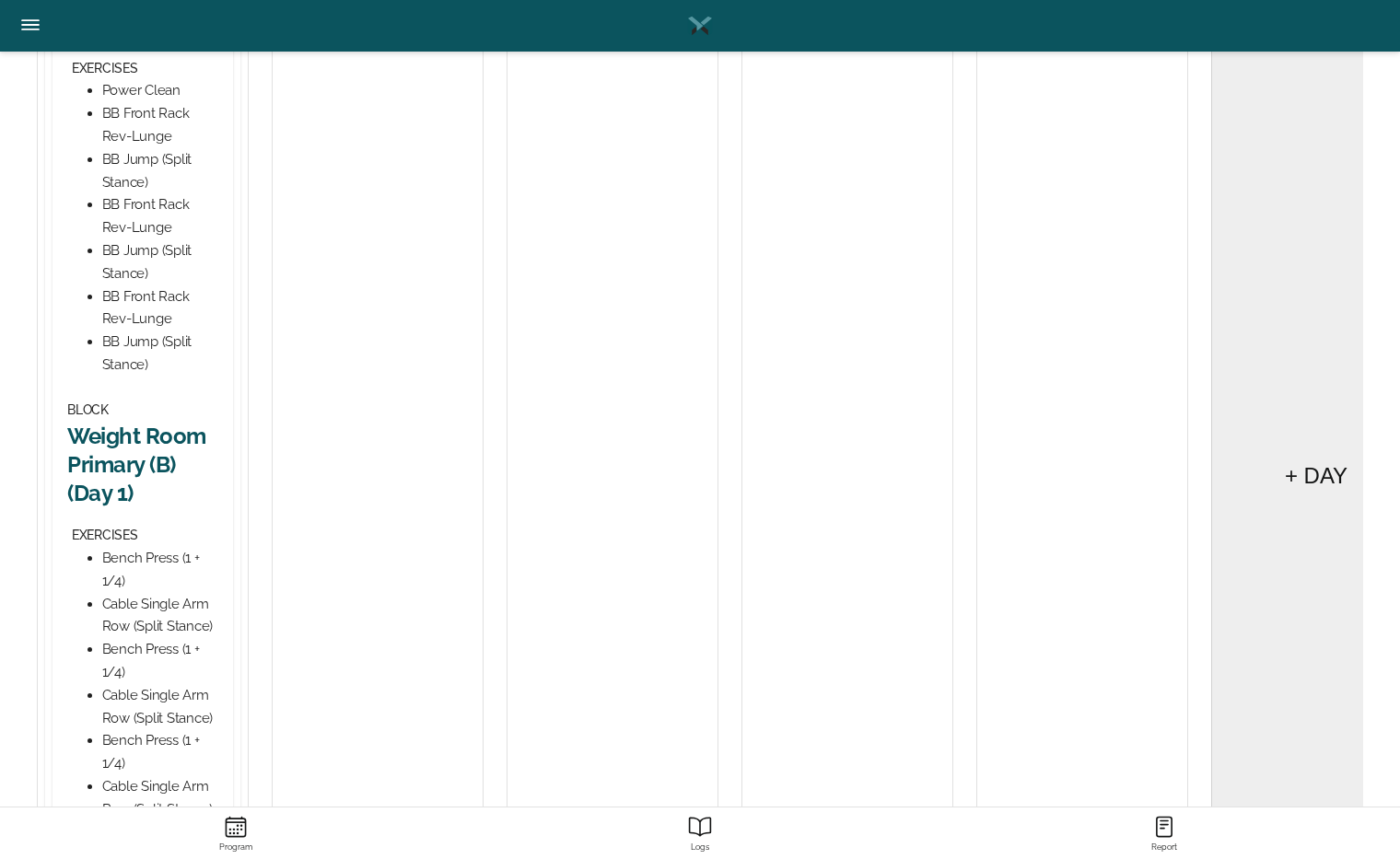 click on "Weight Room Primary (B) (Day 1)" at bounding box center [143, 465] 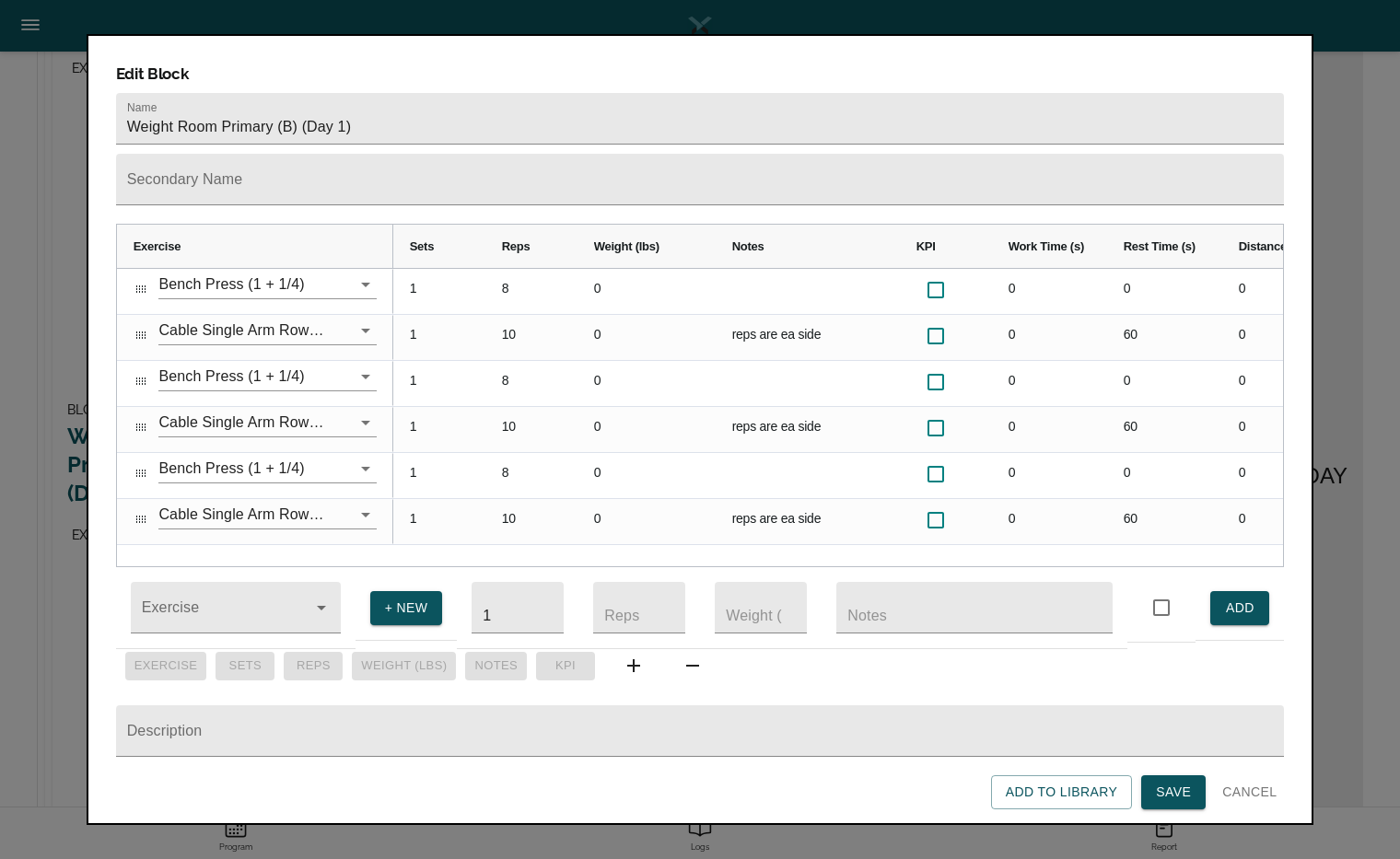 click at bounding box center (700, 429) 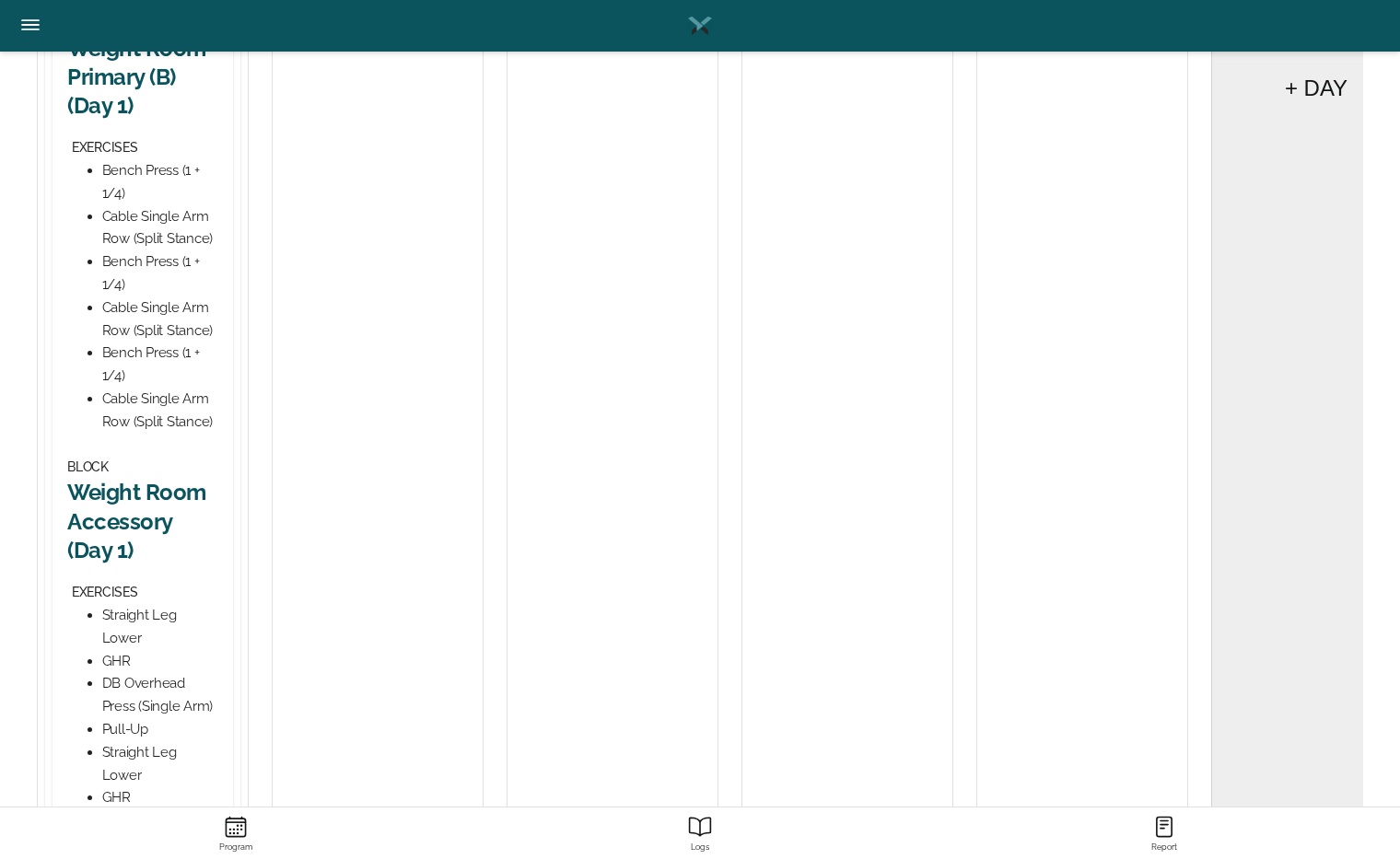 scroll, scrollTop: 1395, scrollLeft: 0, axis: vertical 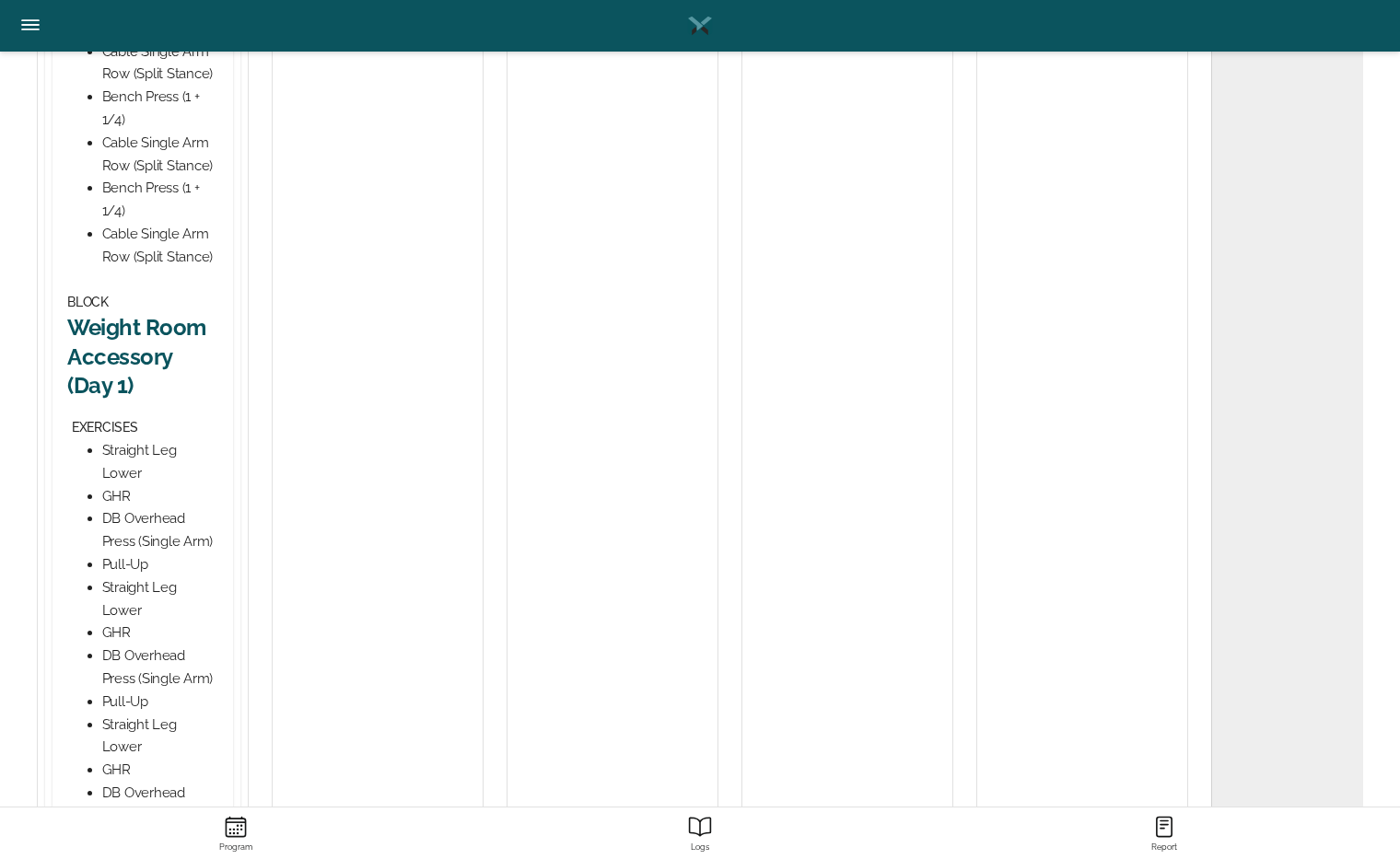 click on "Weight Room Accessory (Day 1)" at bounding box center (143, 356) 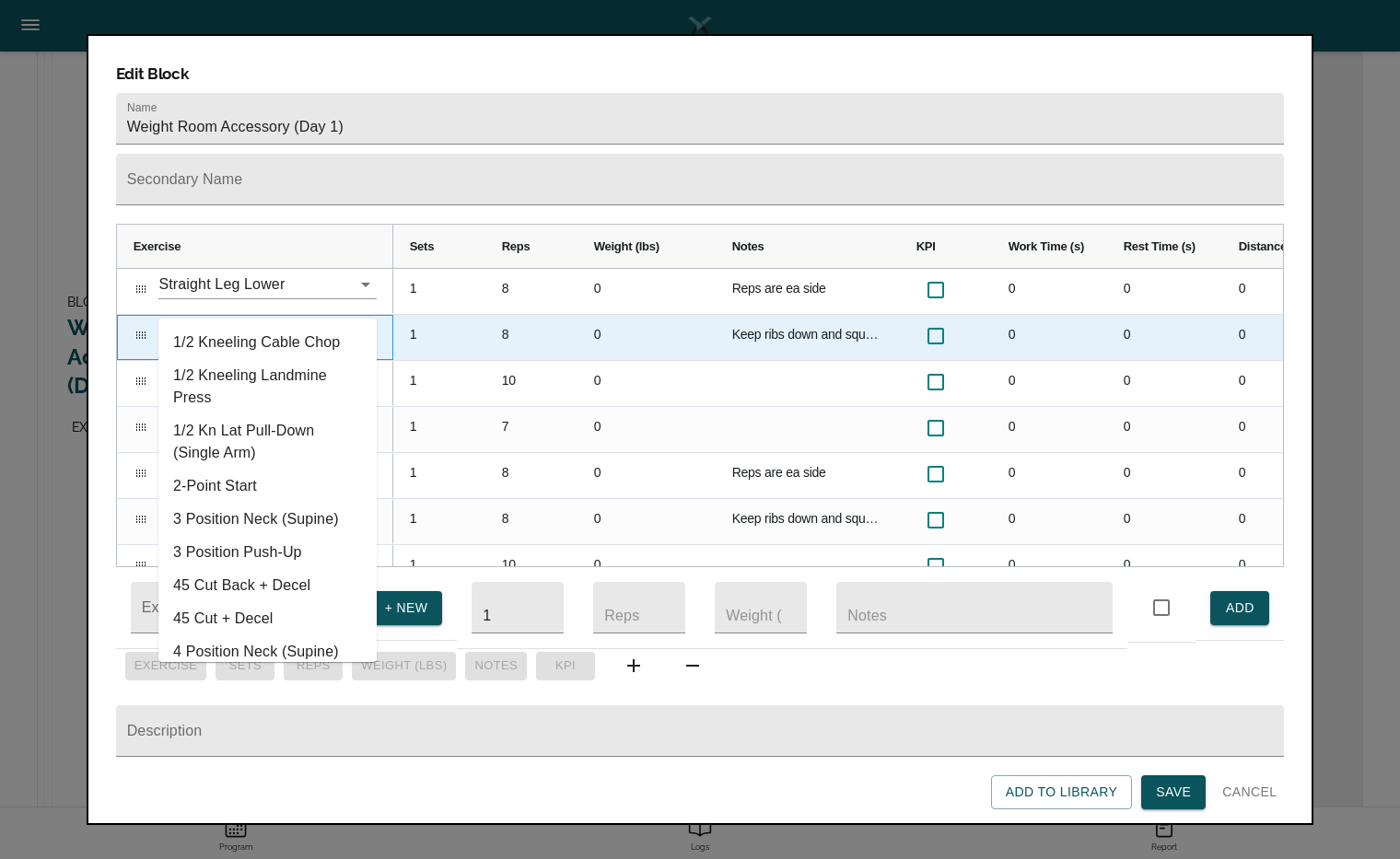 click on "GHR" at bounding box center (241, 330) 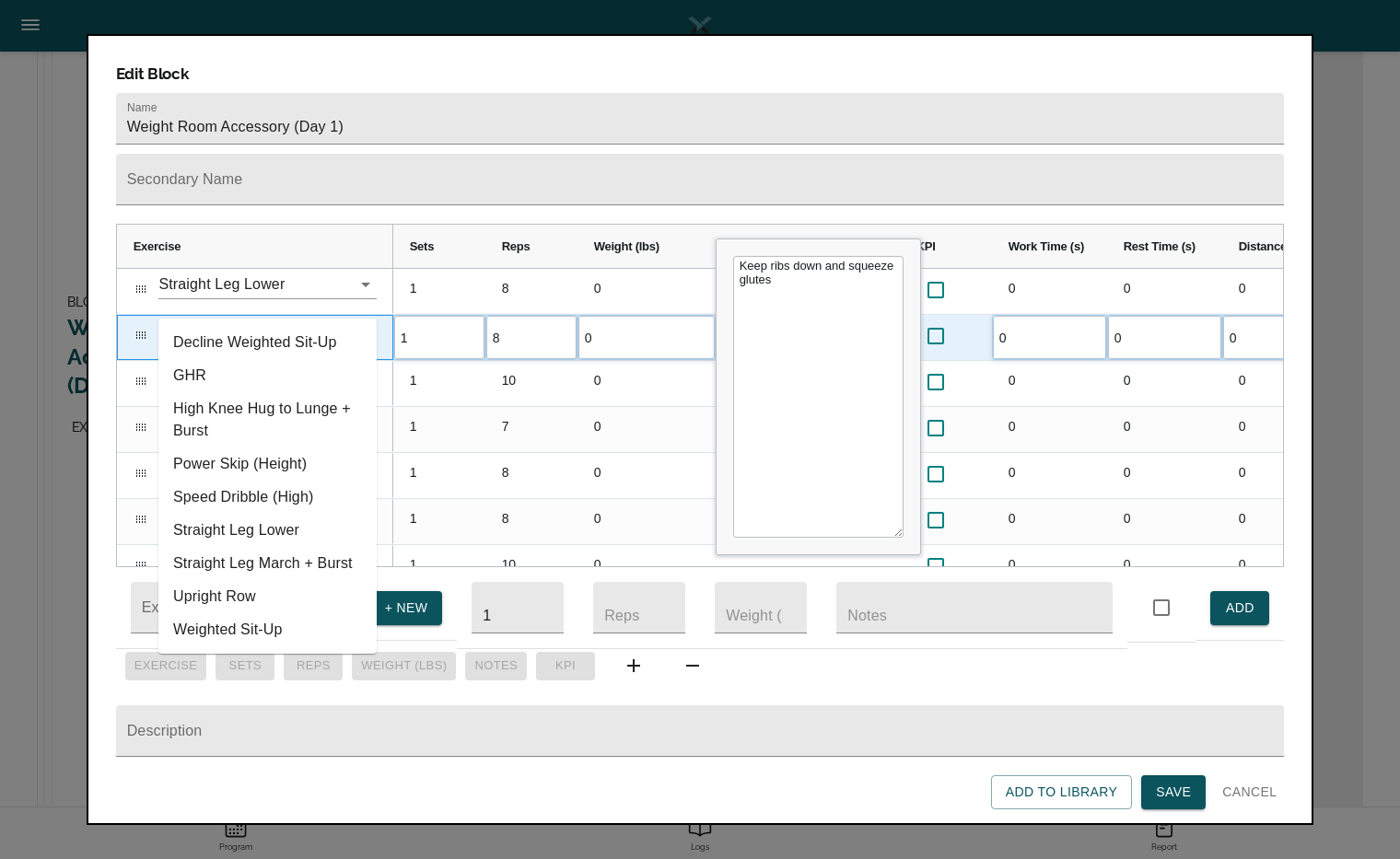 type on "g" 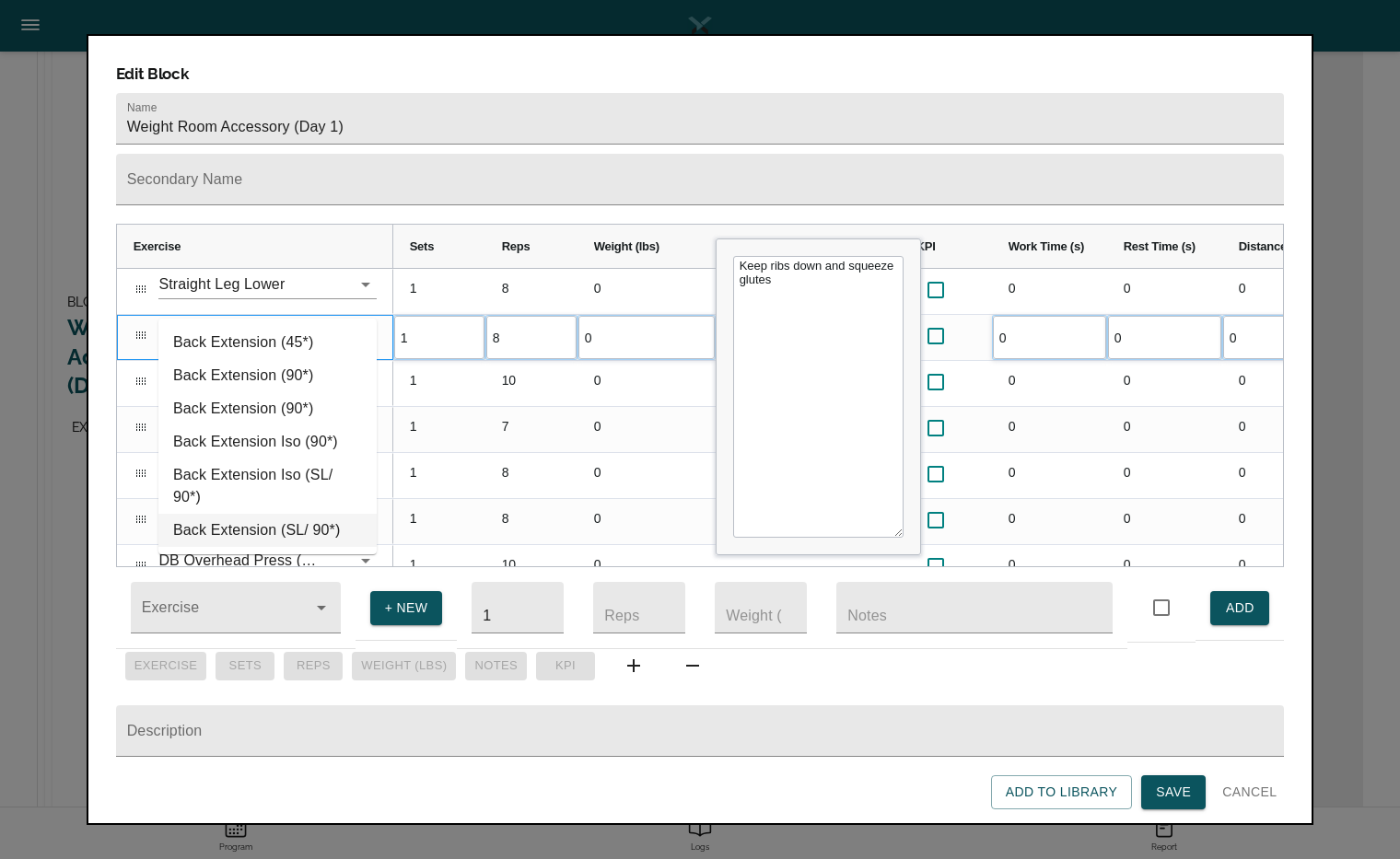 type on "back ex" 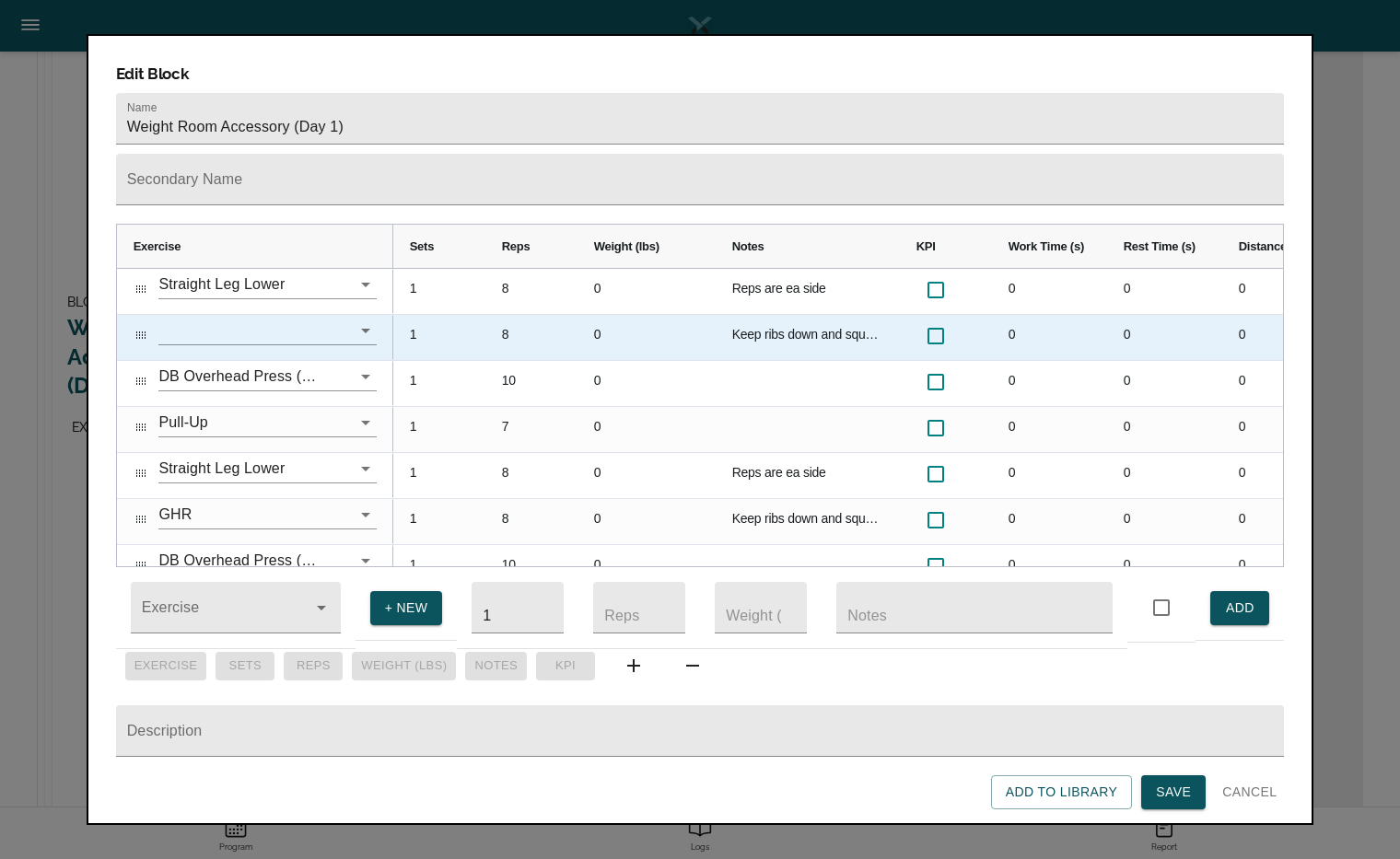 click at bounding box center (241, 330) 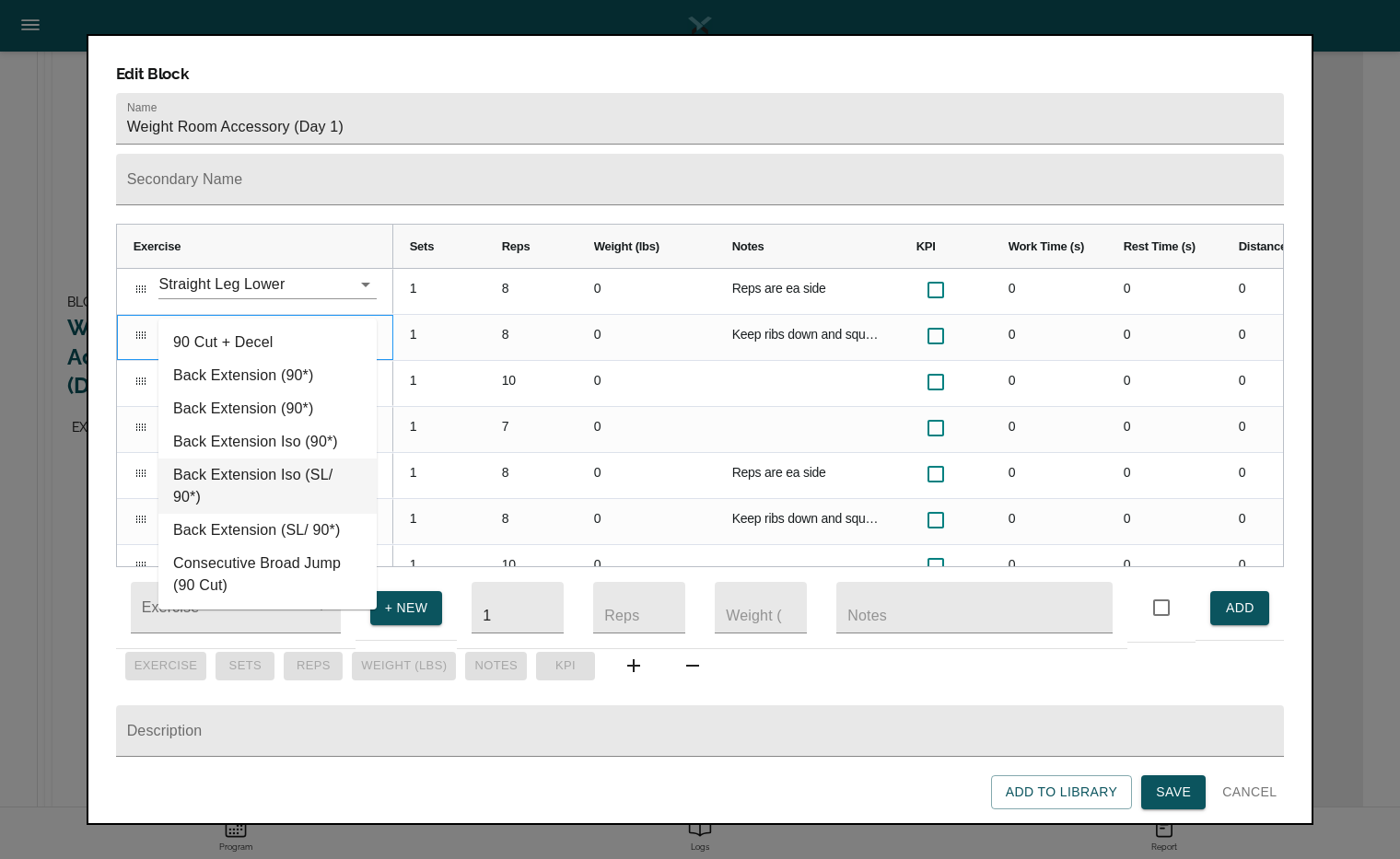 click on "Back Extension Iso (SL/ 90*)" at bounding box center [267, 486] 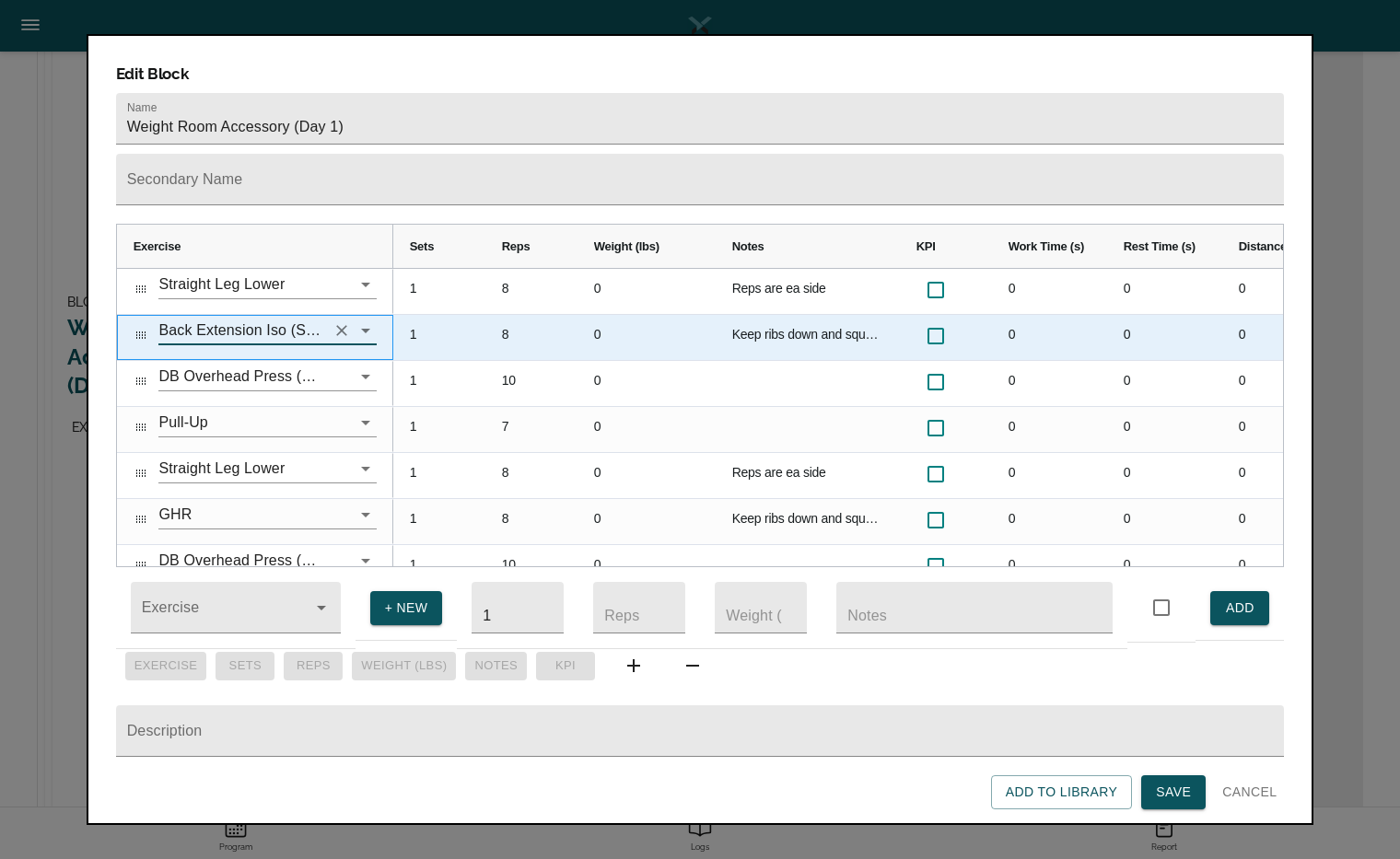 type on "Back Extension Iso (SL/ 90*)" 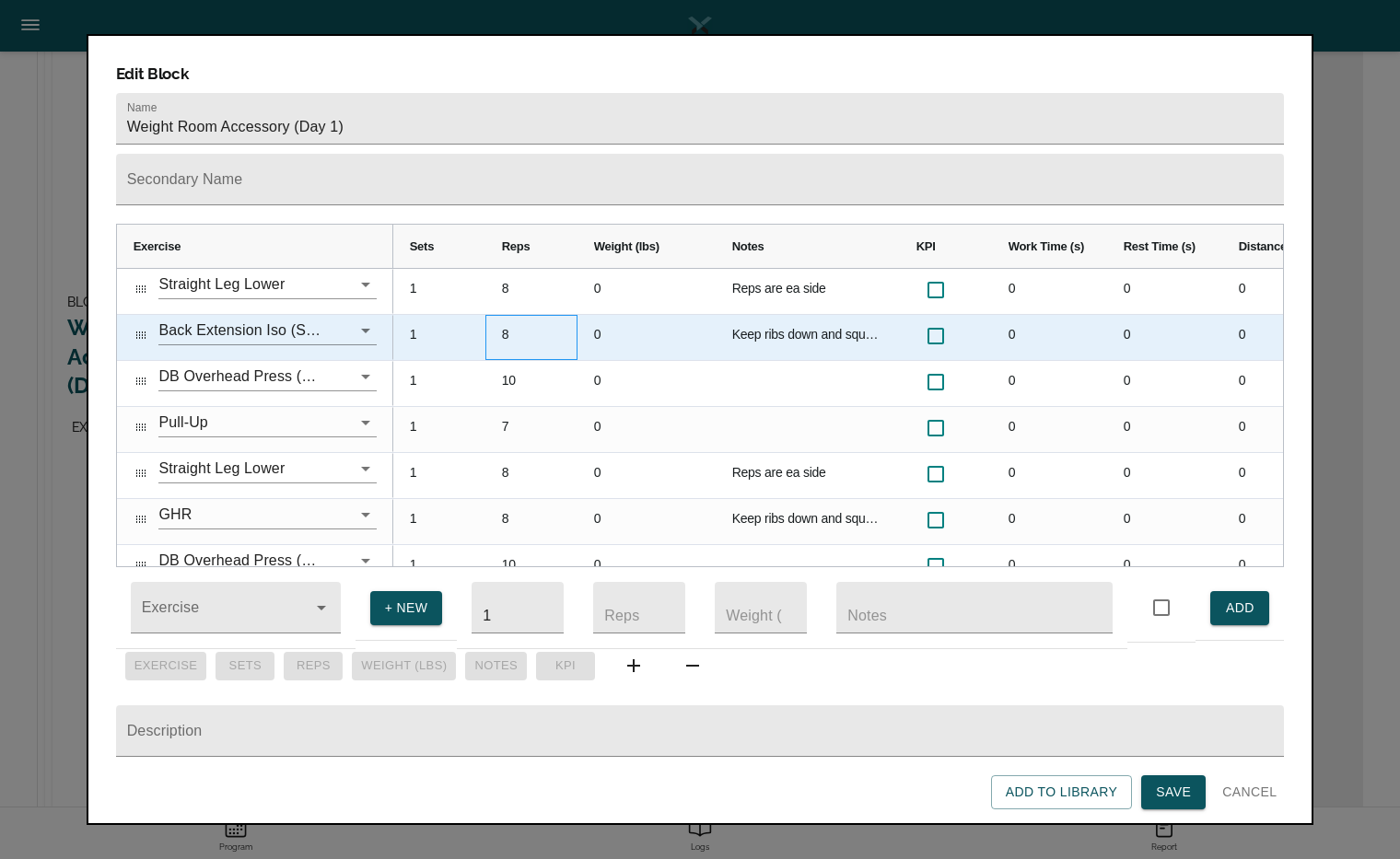 click on "8" at bounding box center [531, 337] 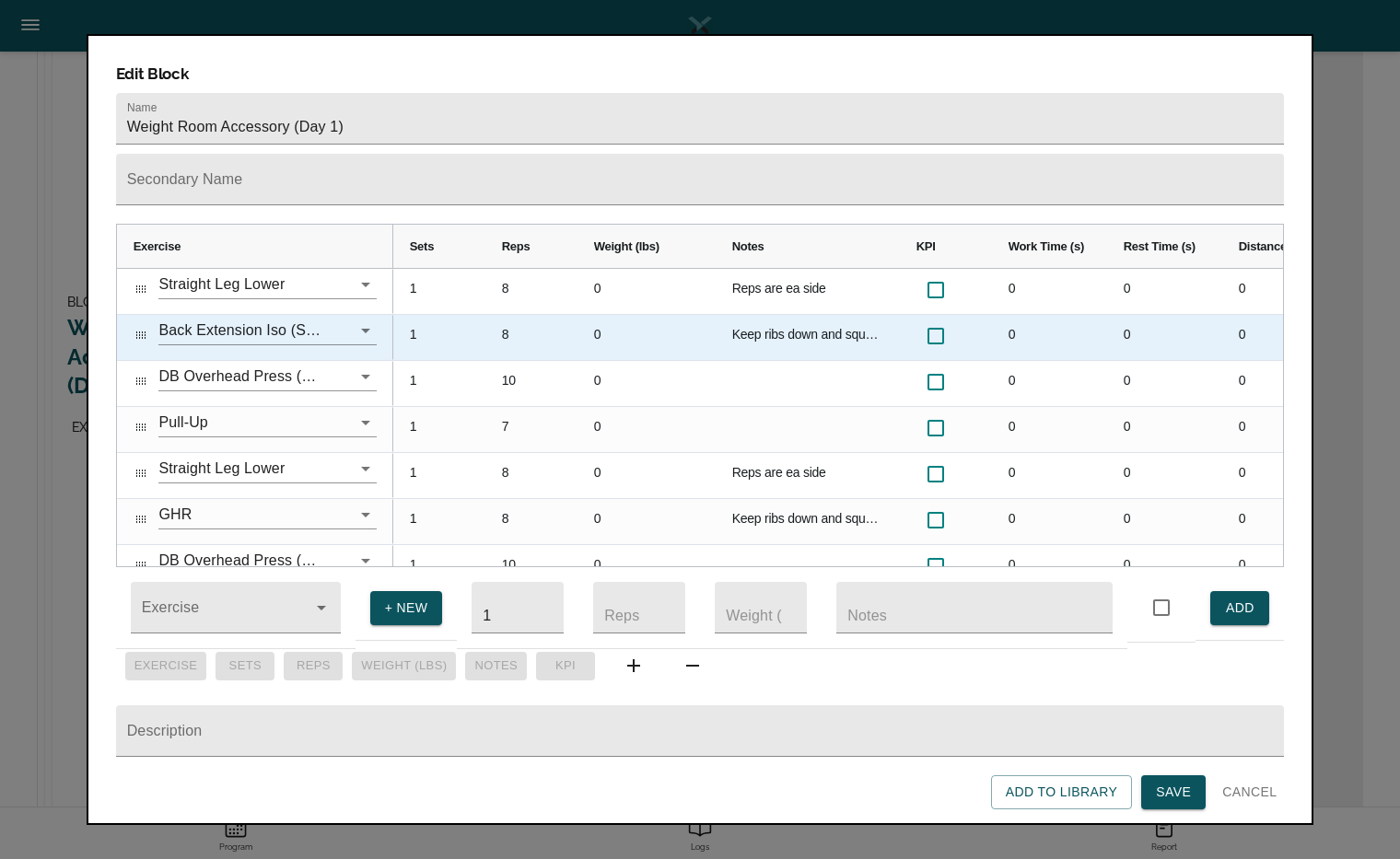 scroll, scrollTop: 0, scrollLeft: 0, axis: both 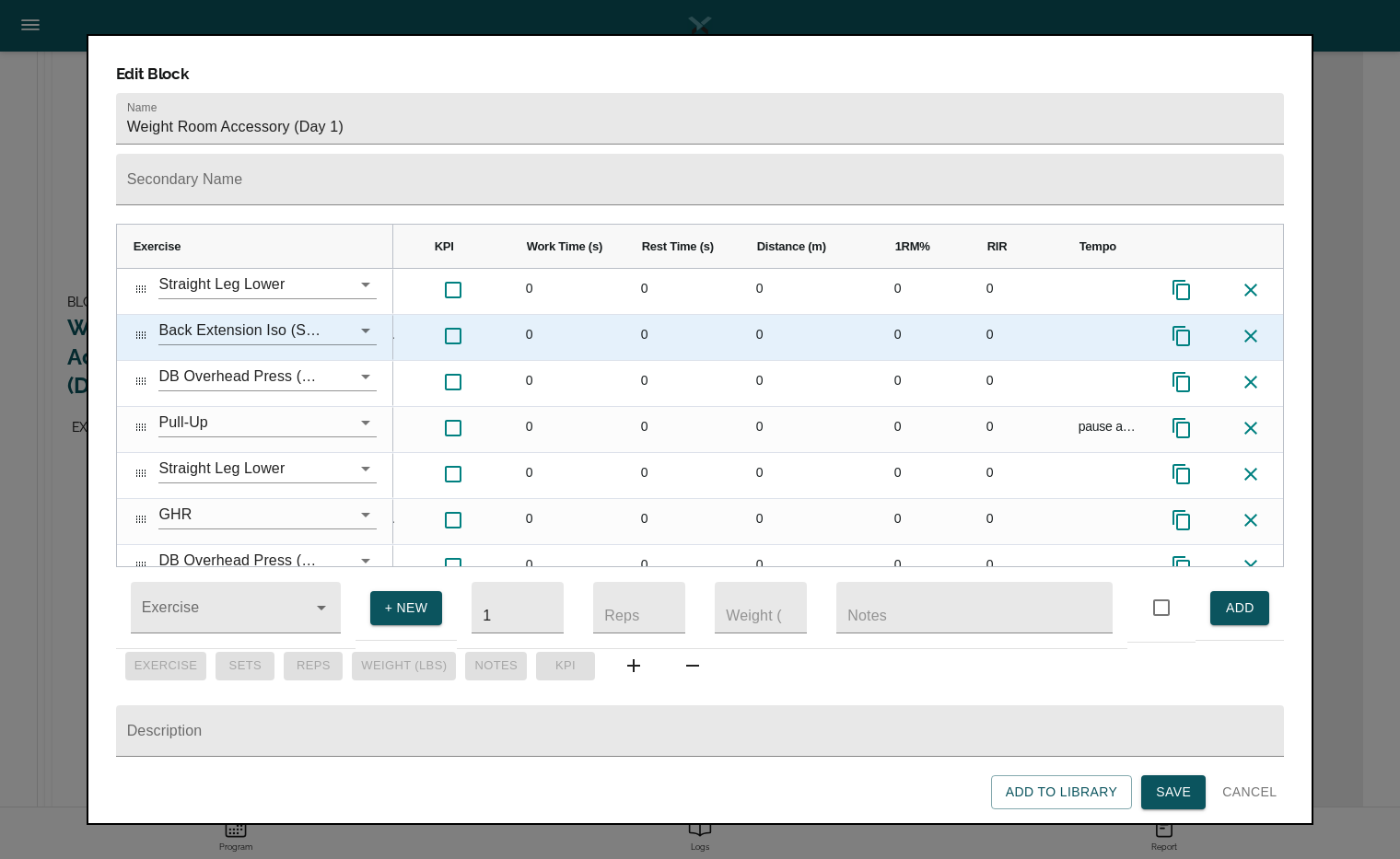 click at bounding box center (1108, 337) 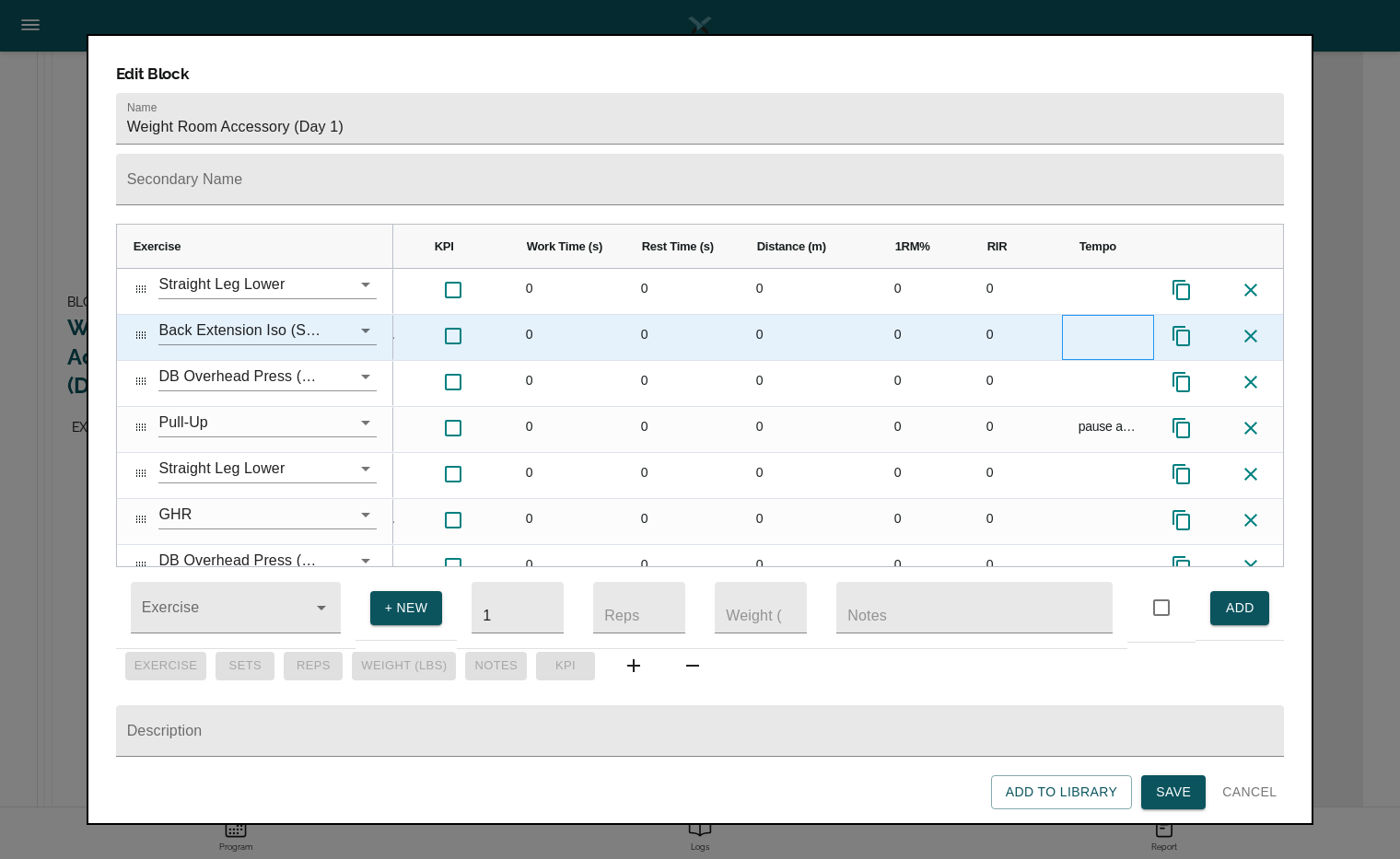 click at bounding box center (1108, 337) 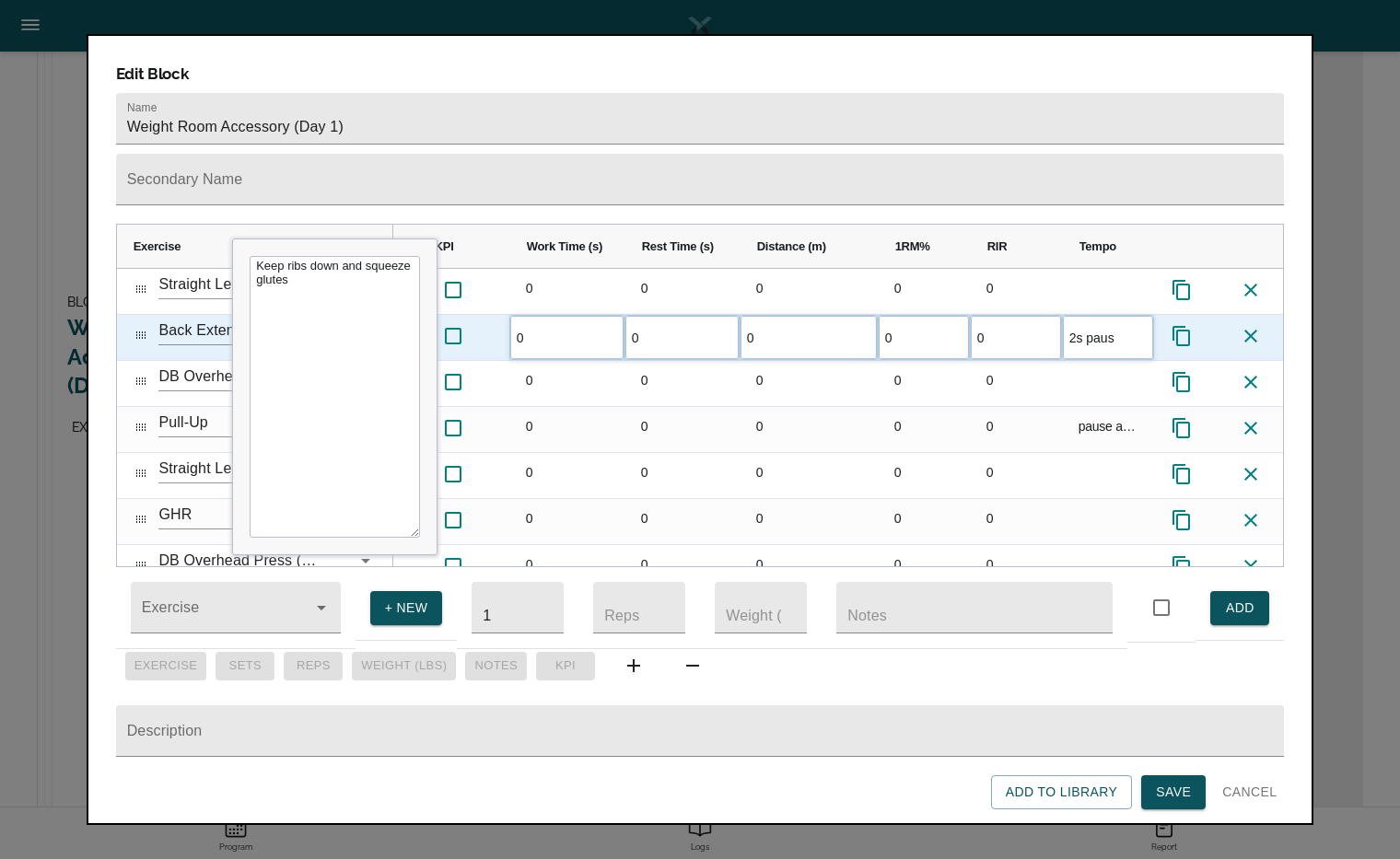 type on "2s pause" 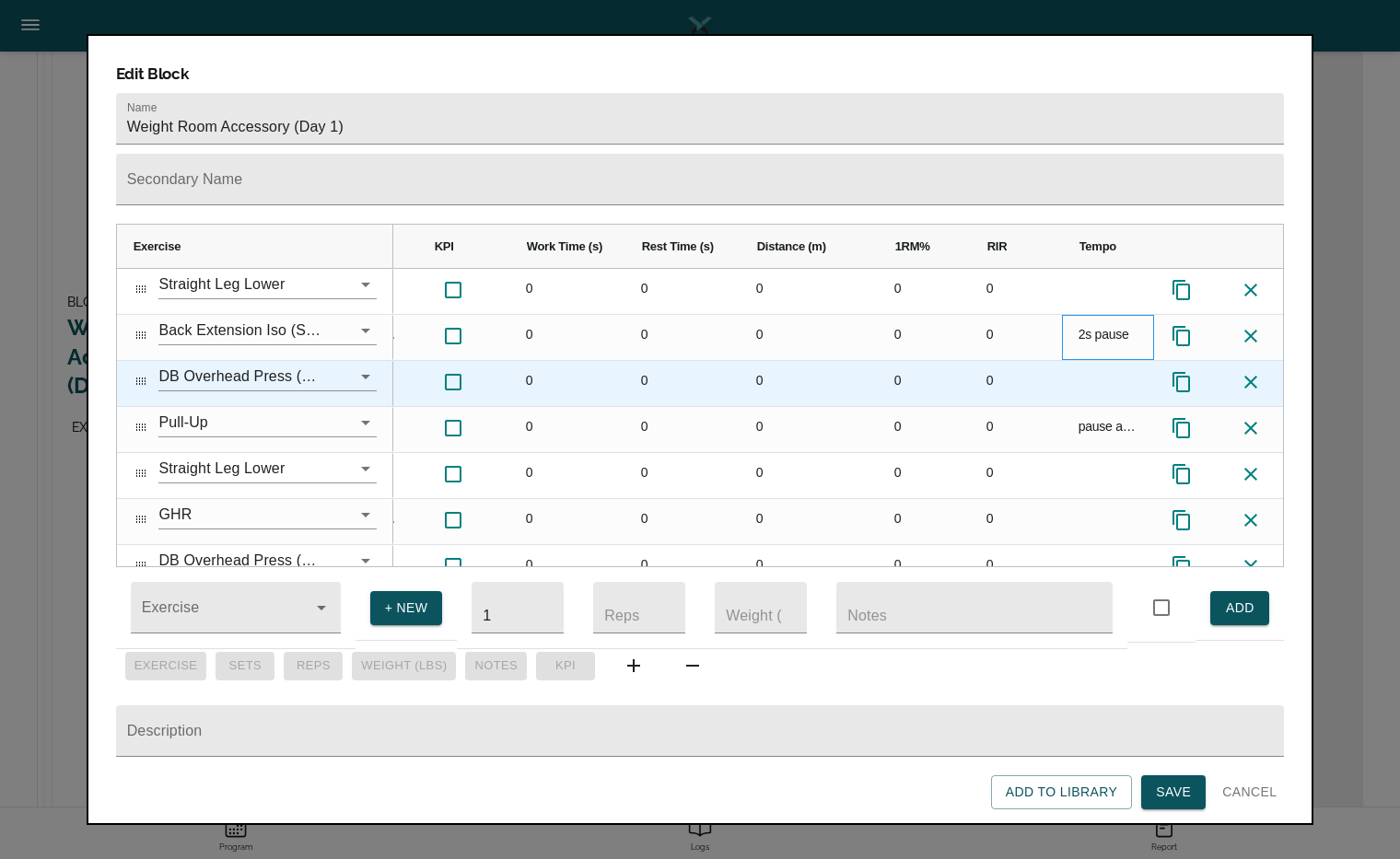scroll, scrollTop: 21, scrollLeft: 0, axis: vertical 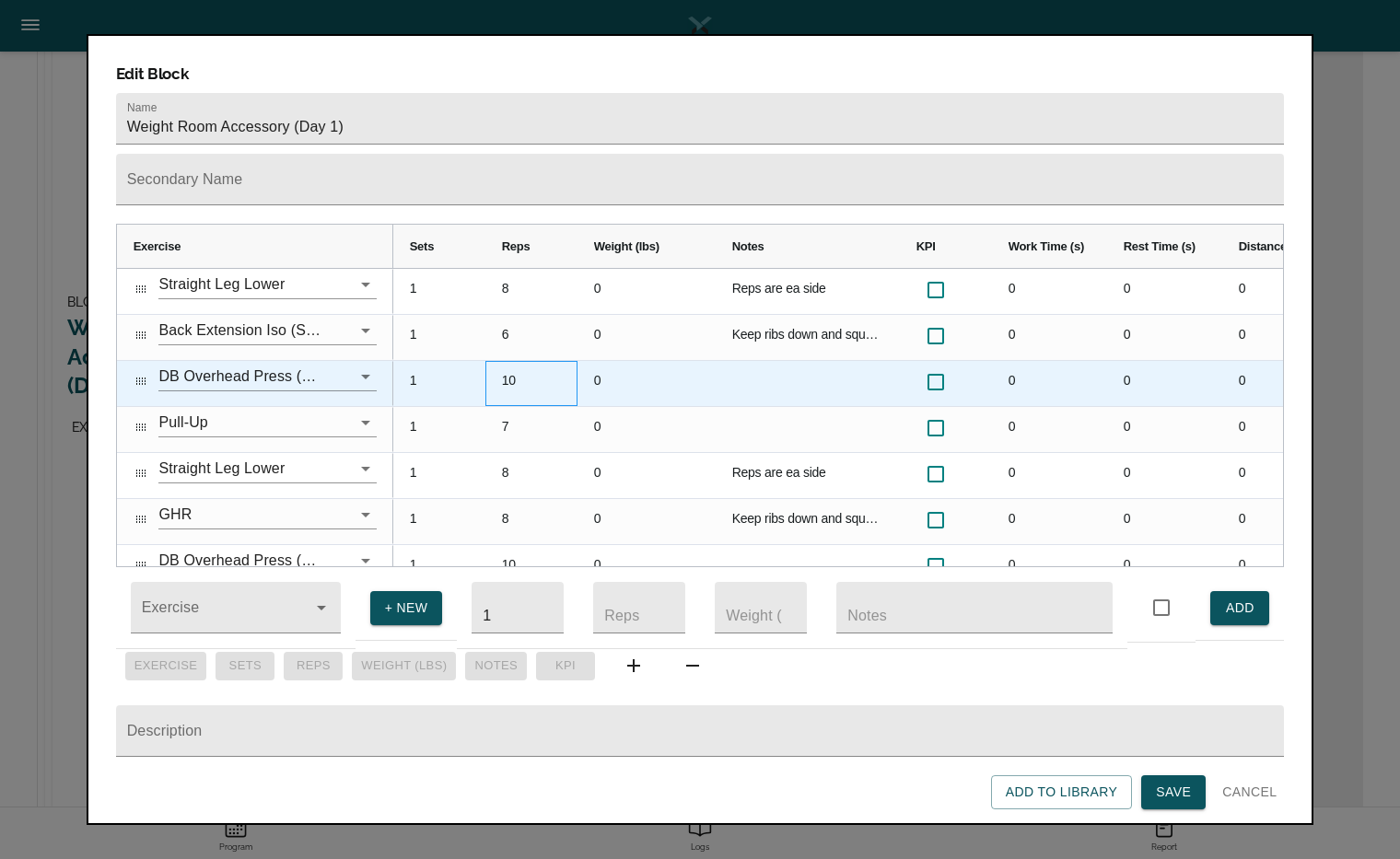 click on "10" at bounding box center [531, 383] 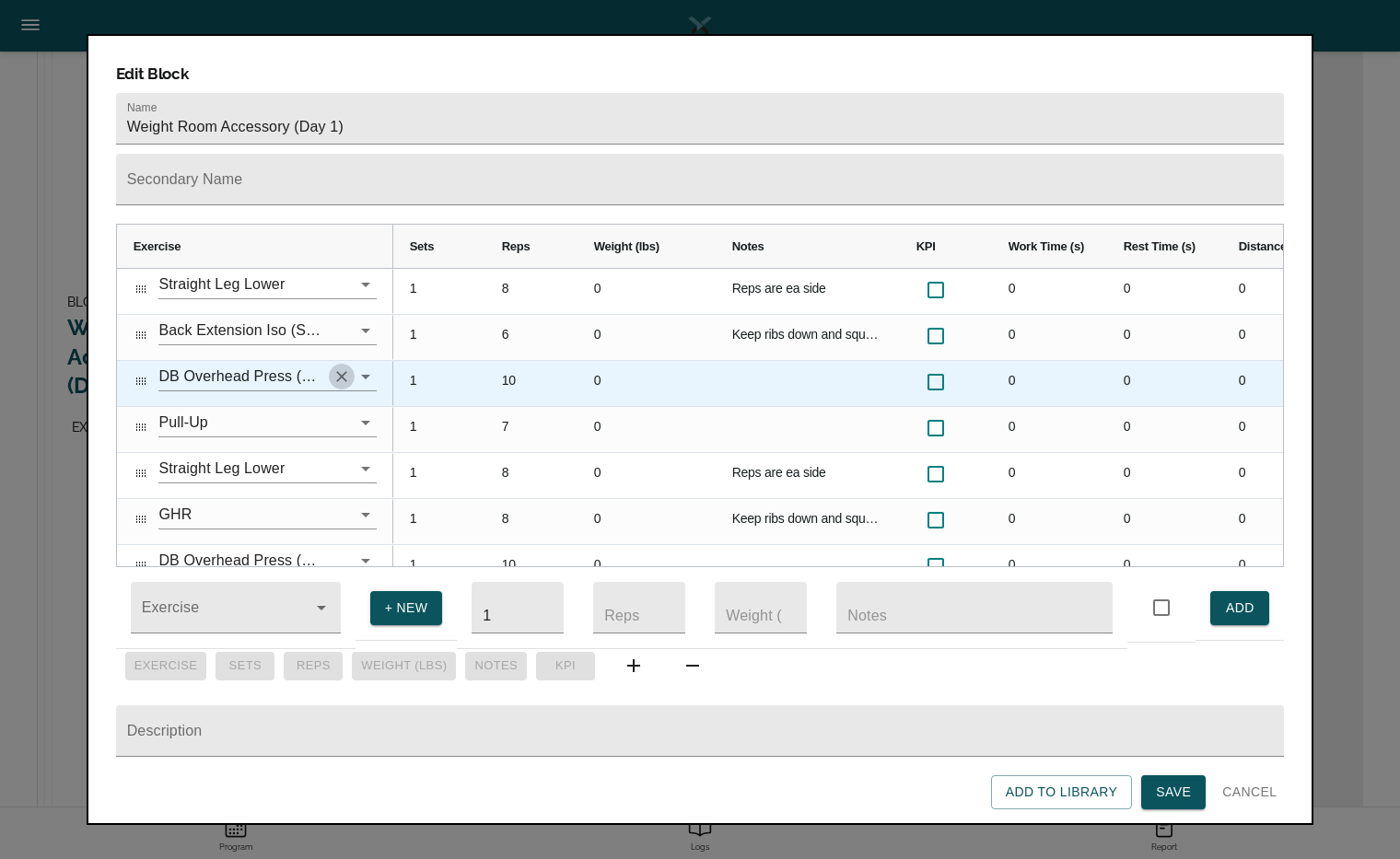 click 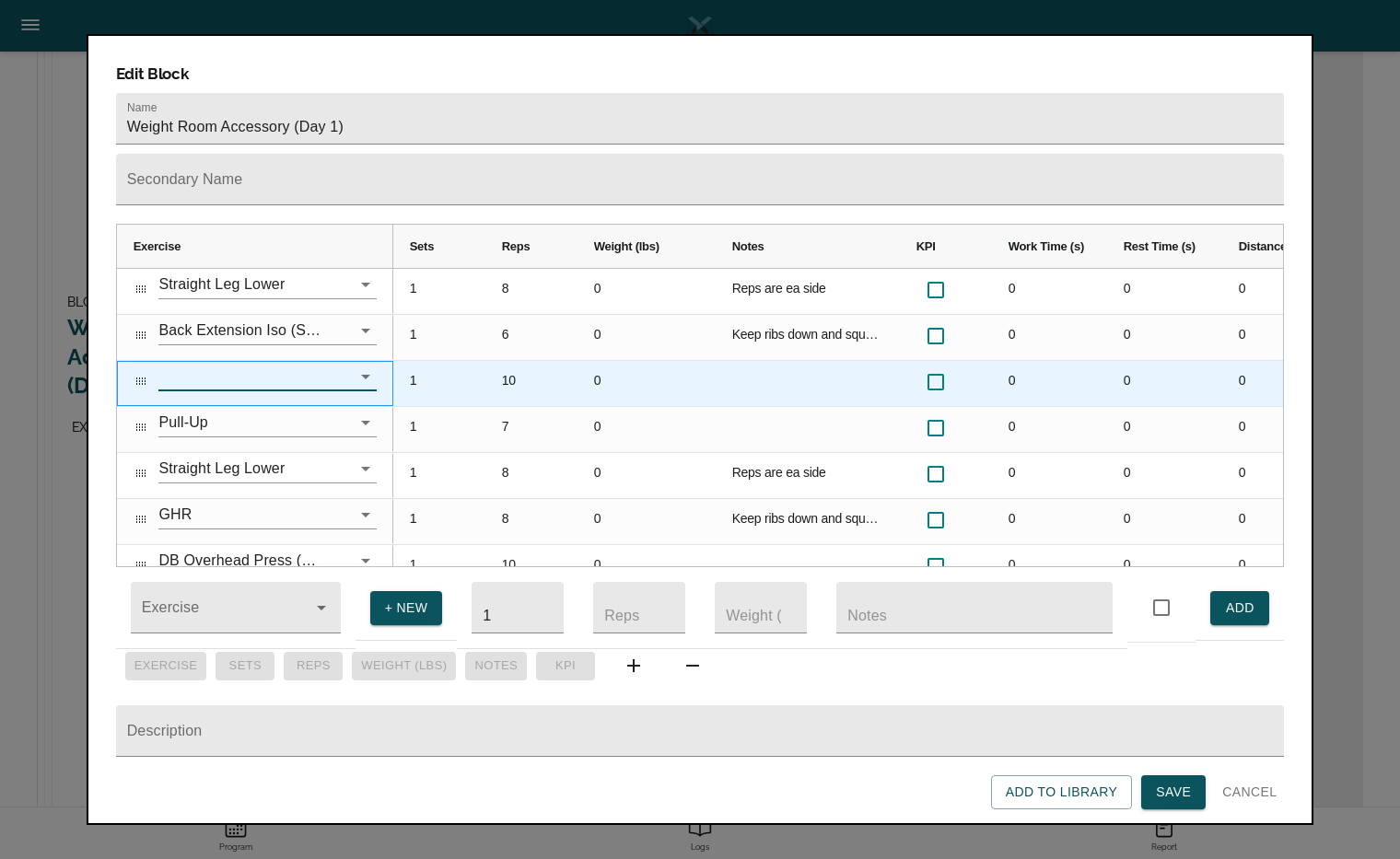 scroll, scrollTop: 0, scrollLeft: 0, axis: both 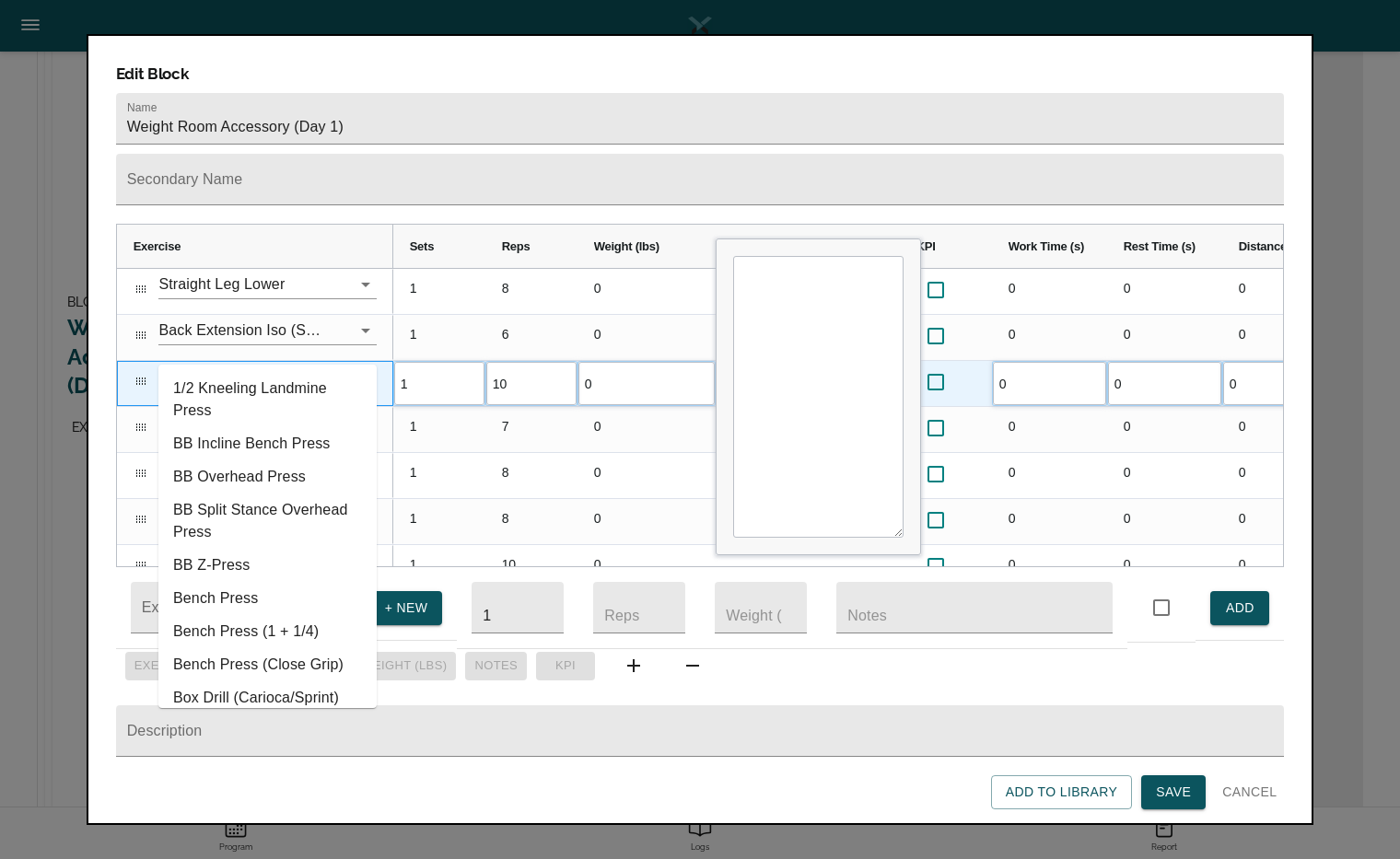 type on "p" 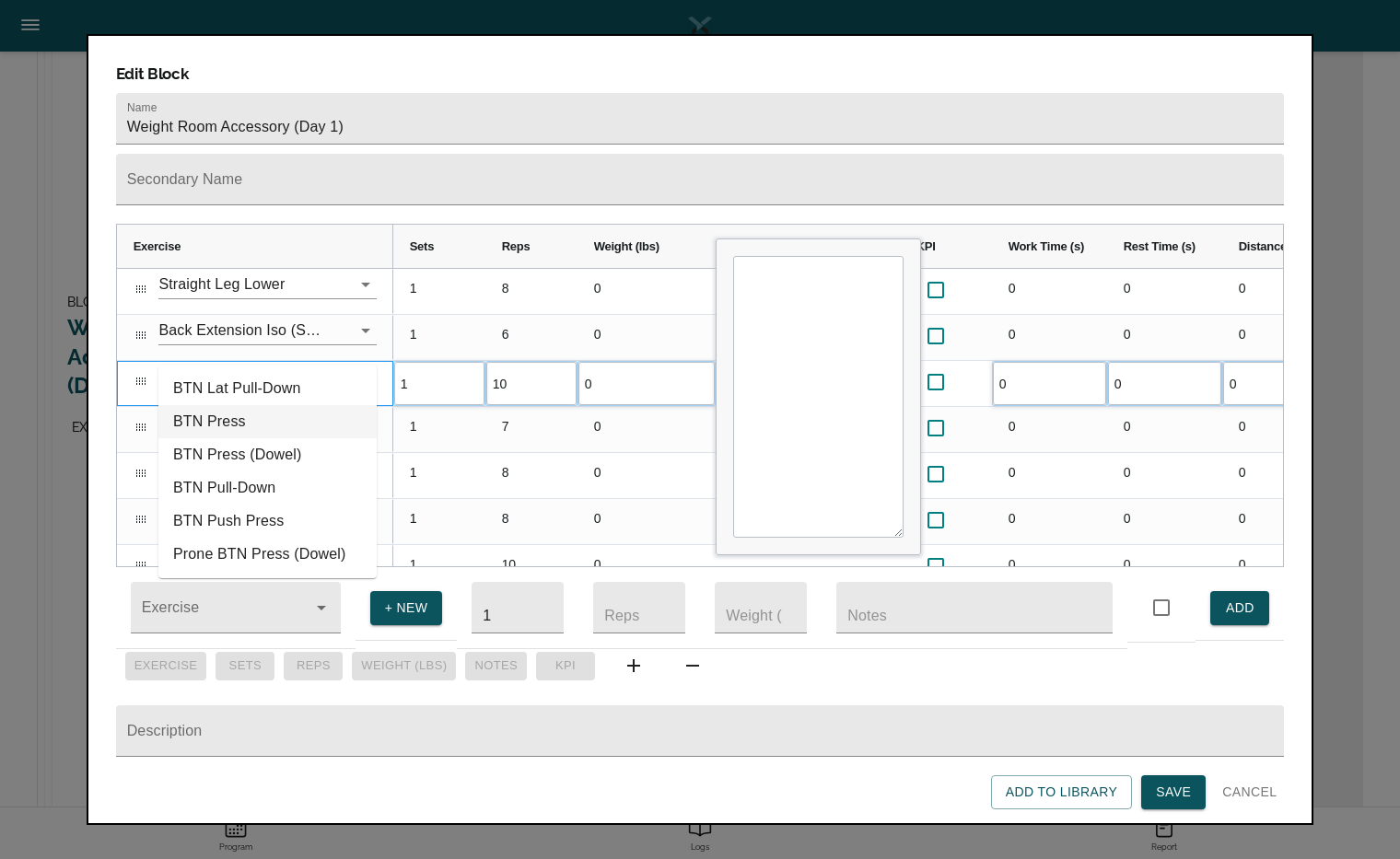 type on "btn" 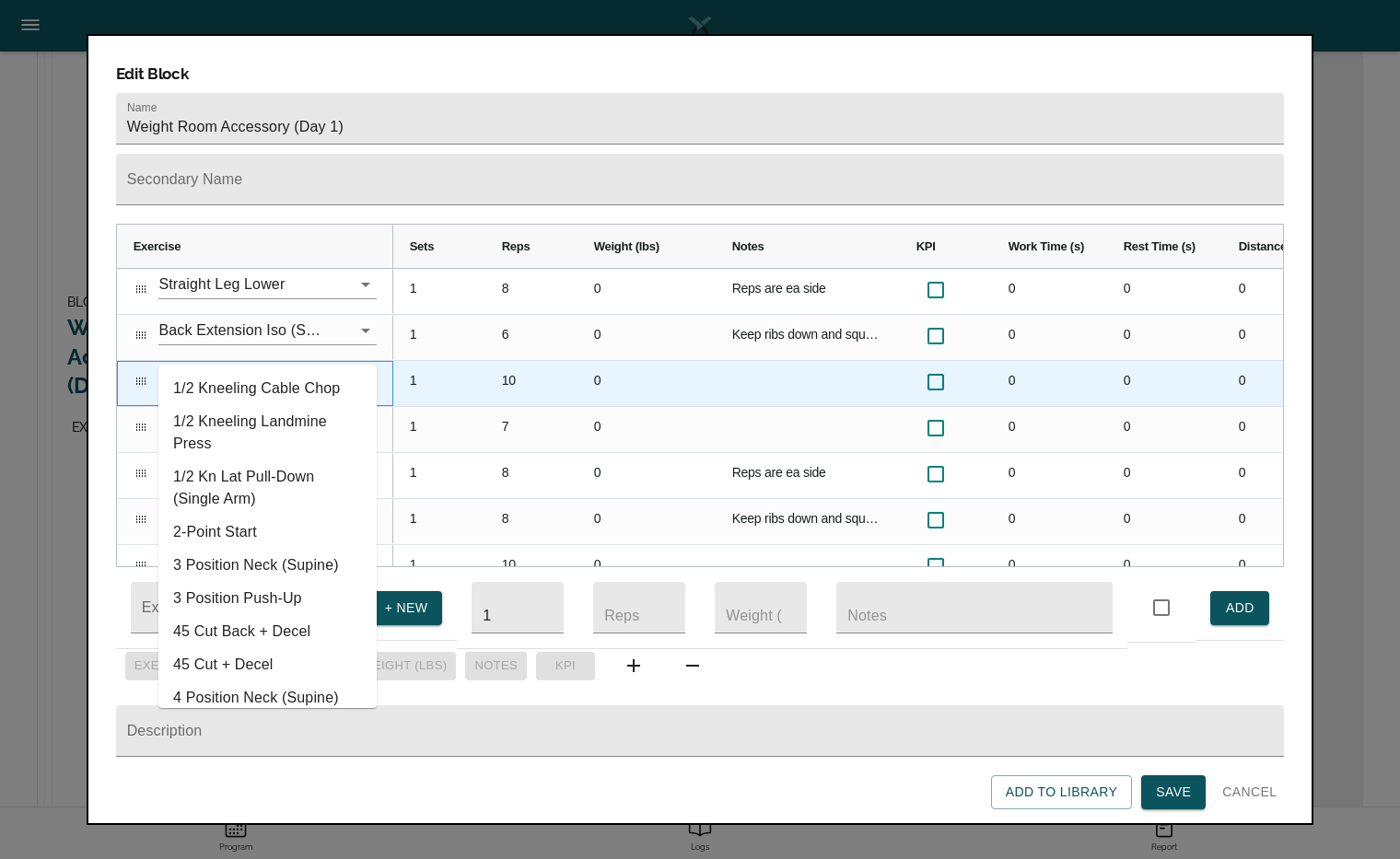 click at bounding box center (241, 376) 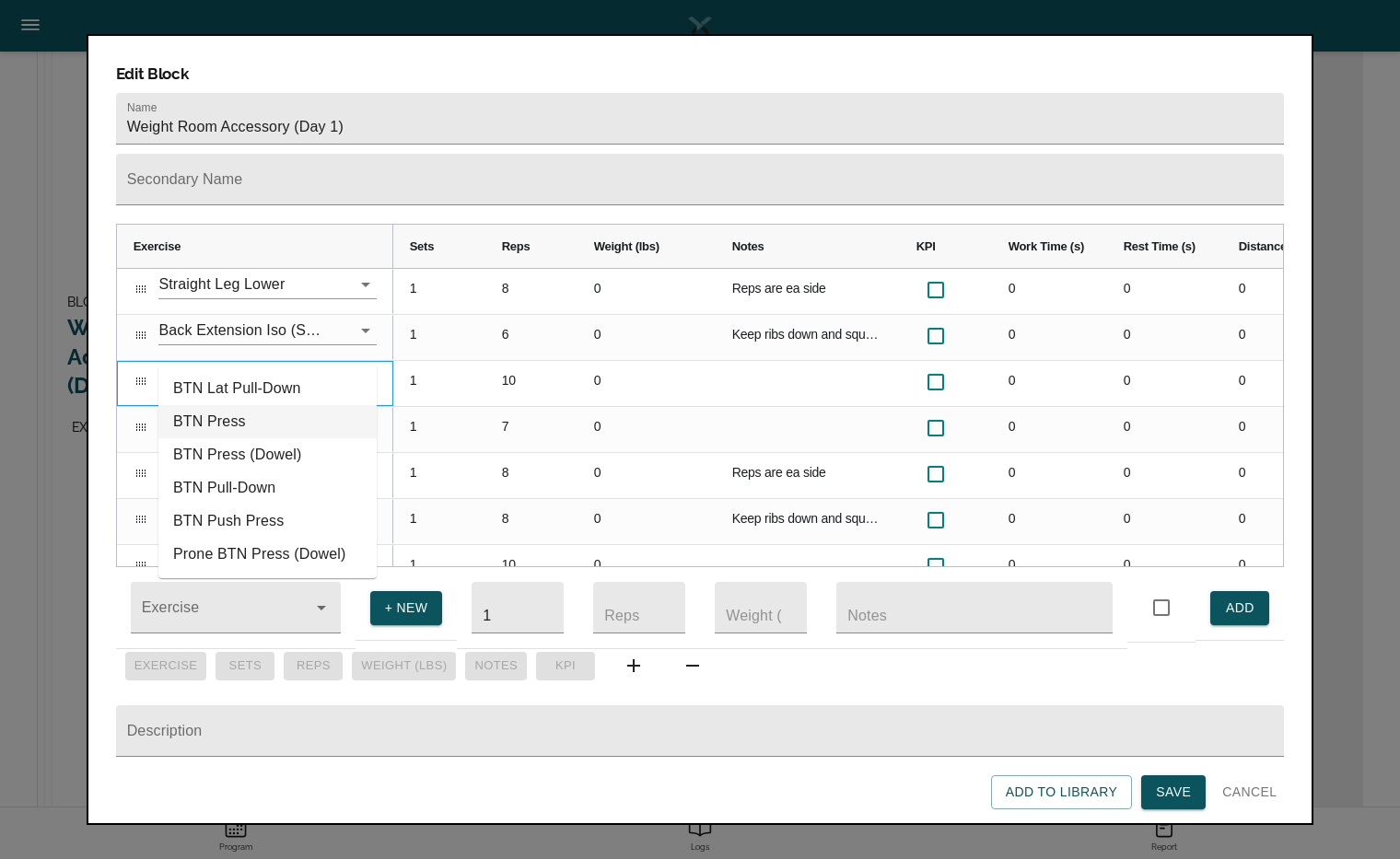 click on "BTN Press" at bounding box center (267, 422) 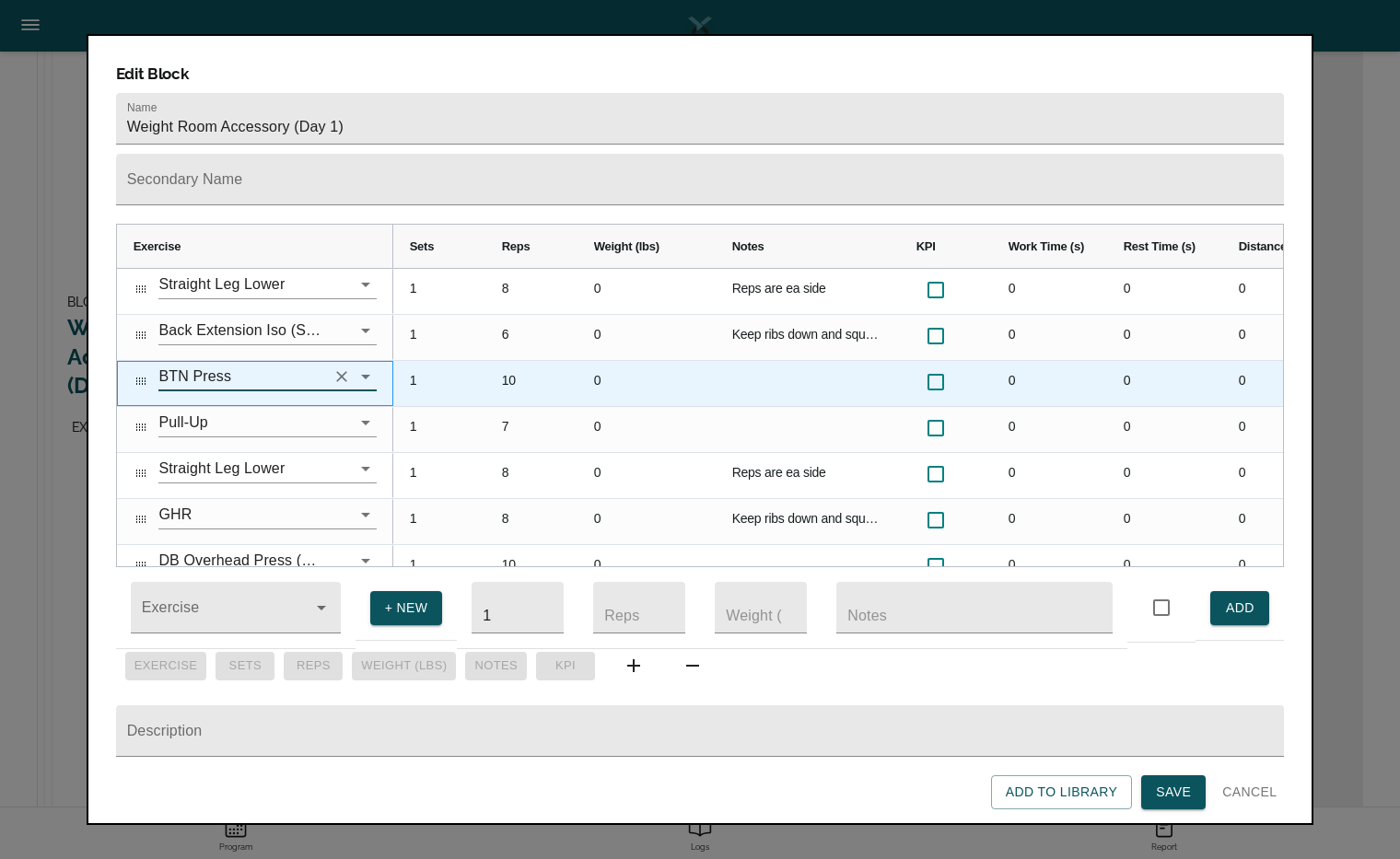 scroll, scrollTop: 0, scrollLeft: 152, axis: horizontal 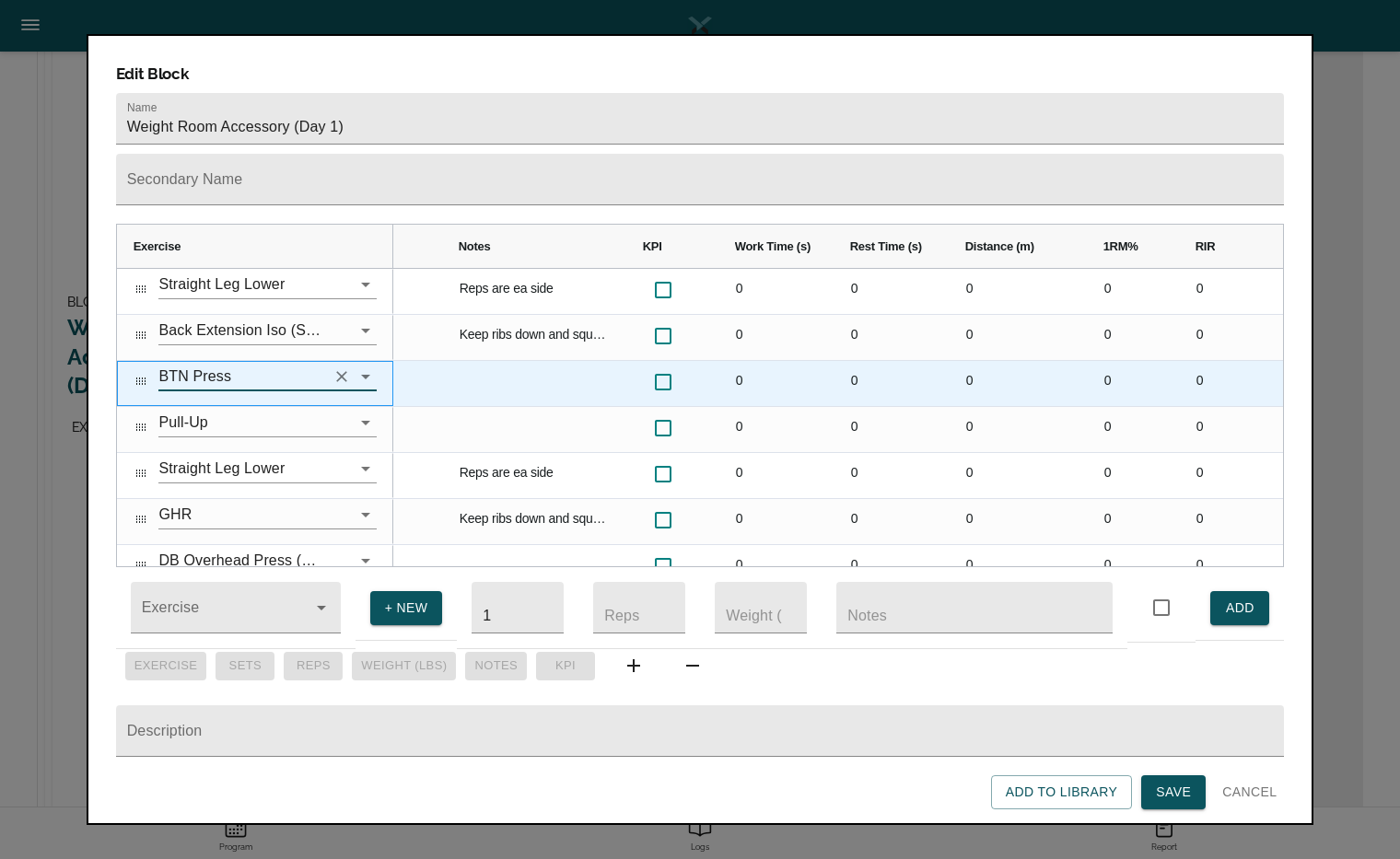 type on "BTN Press" 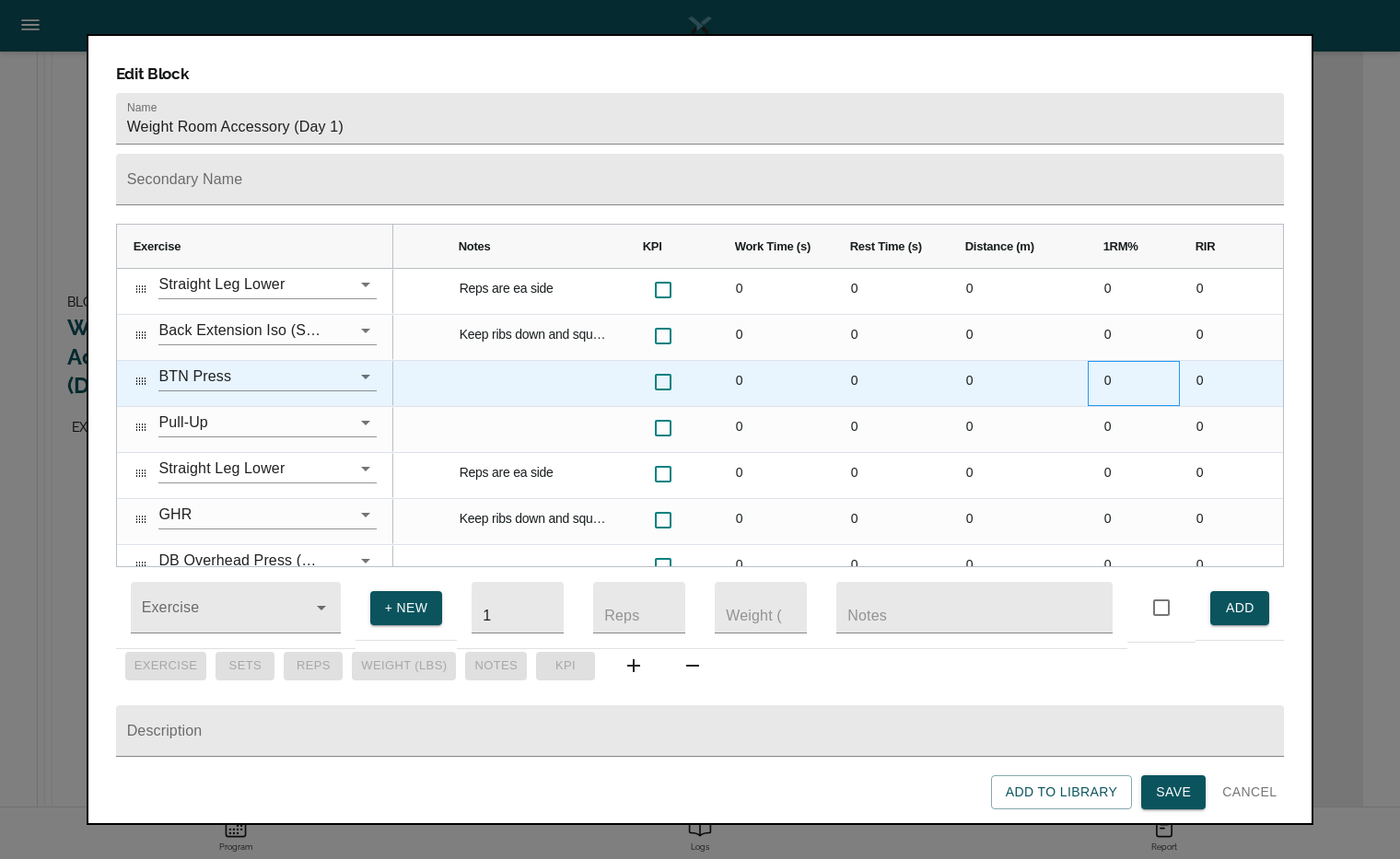 click on "0" at bounding box center (1134, 383) 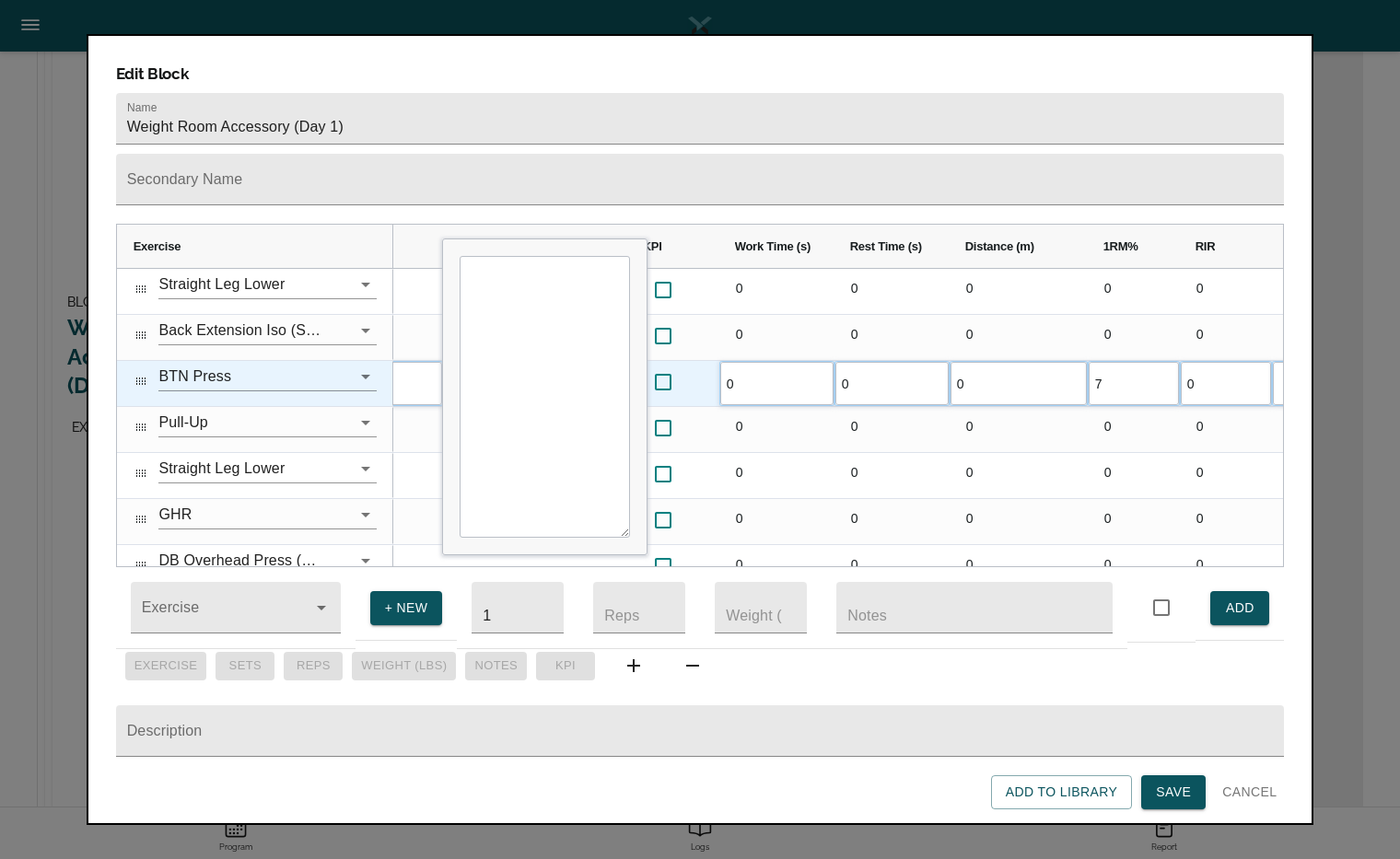 type on "70" 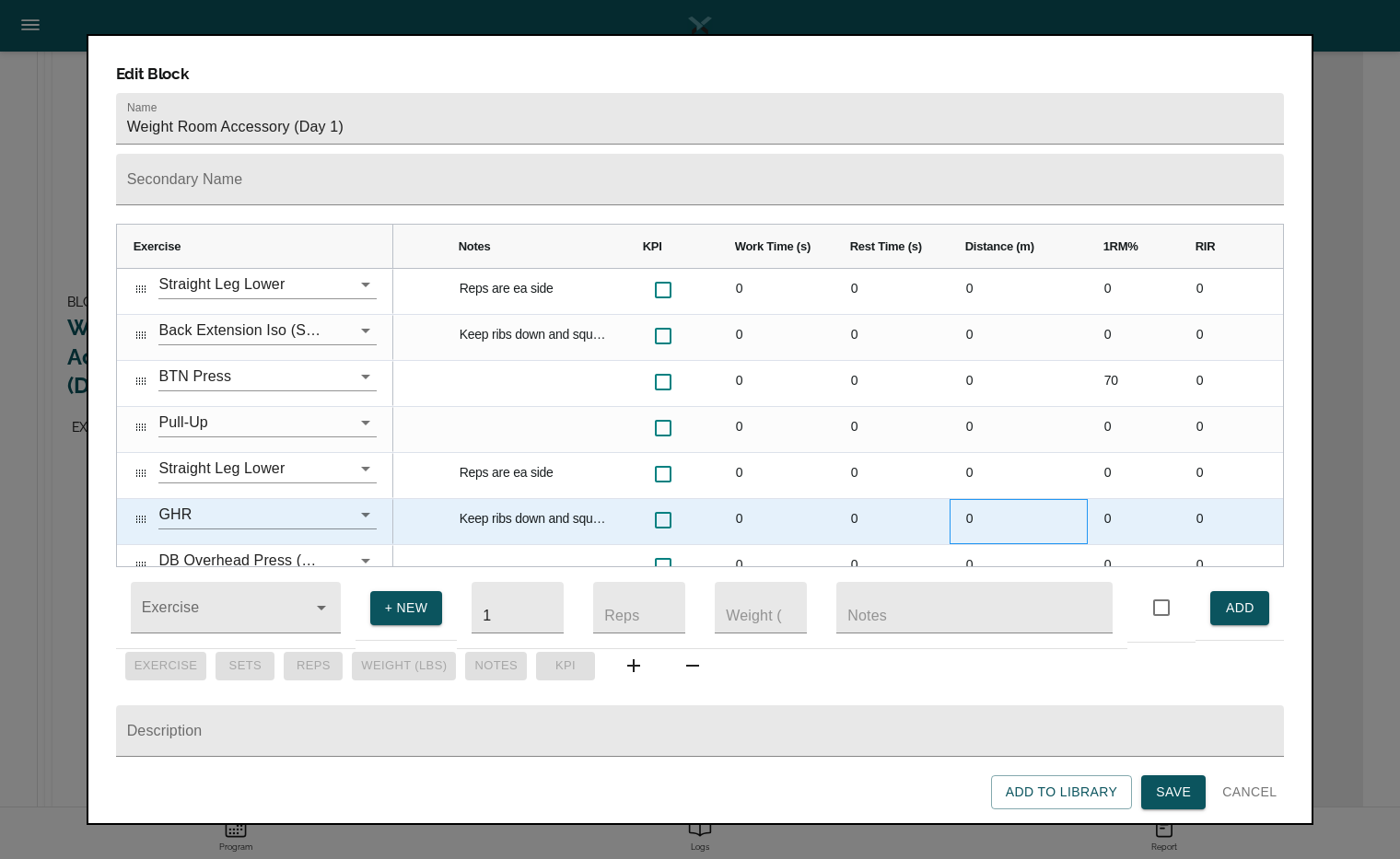 click on "0" at bounding box center [1019, 521] 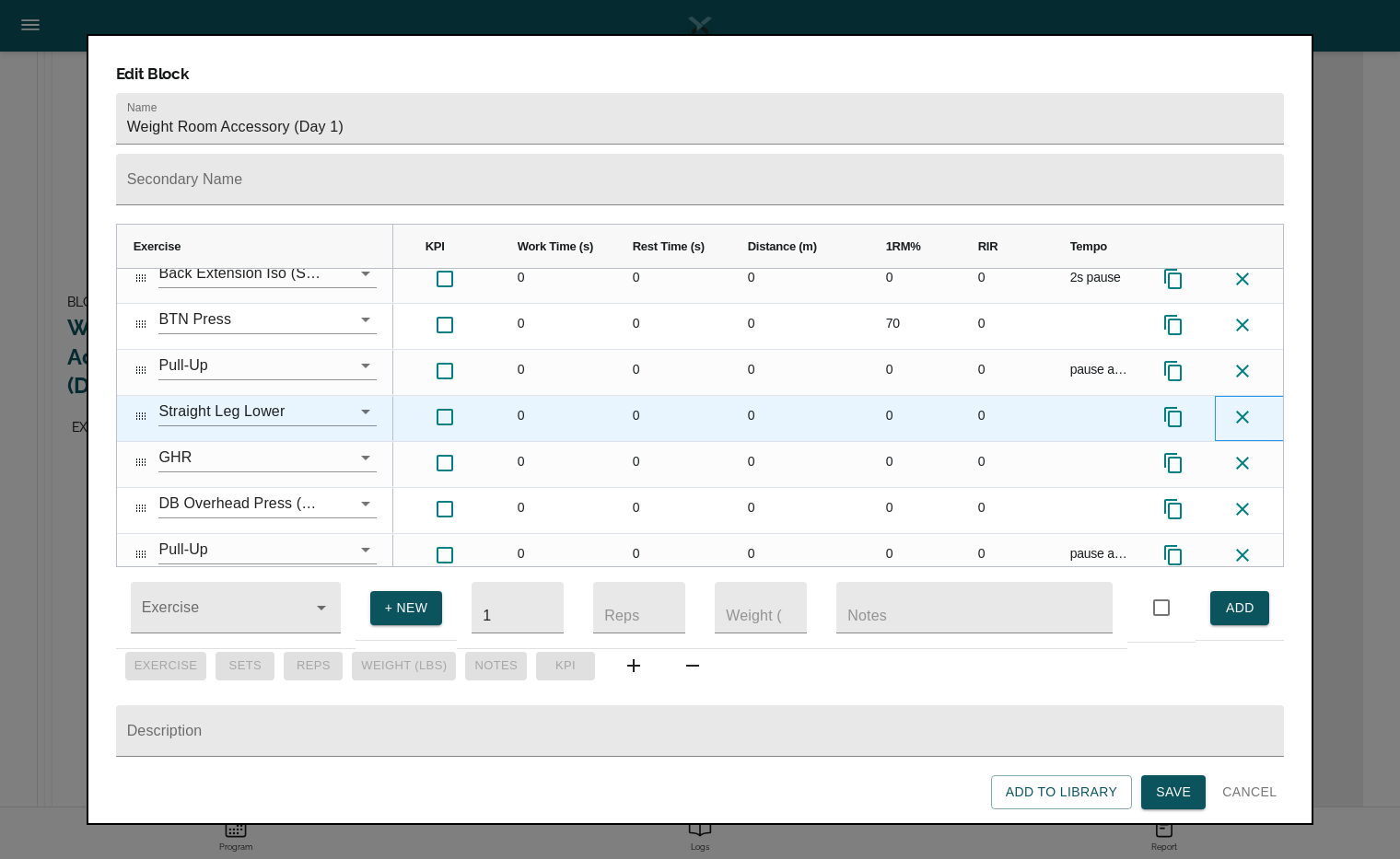 click 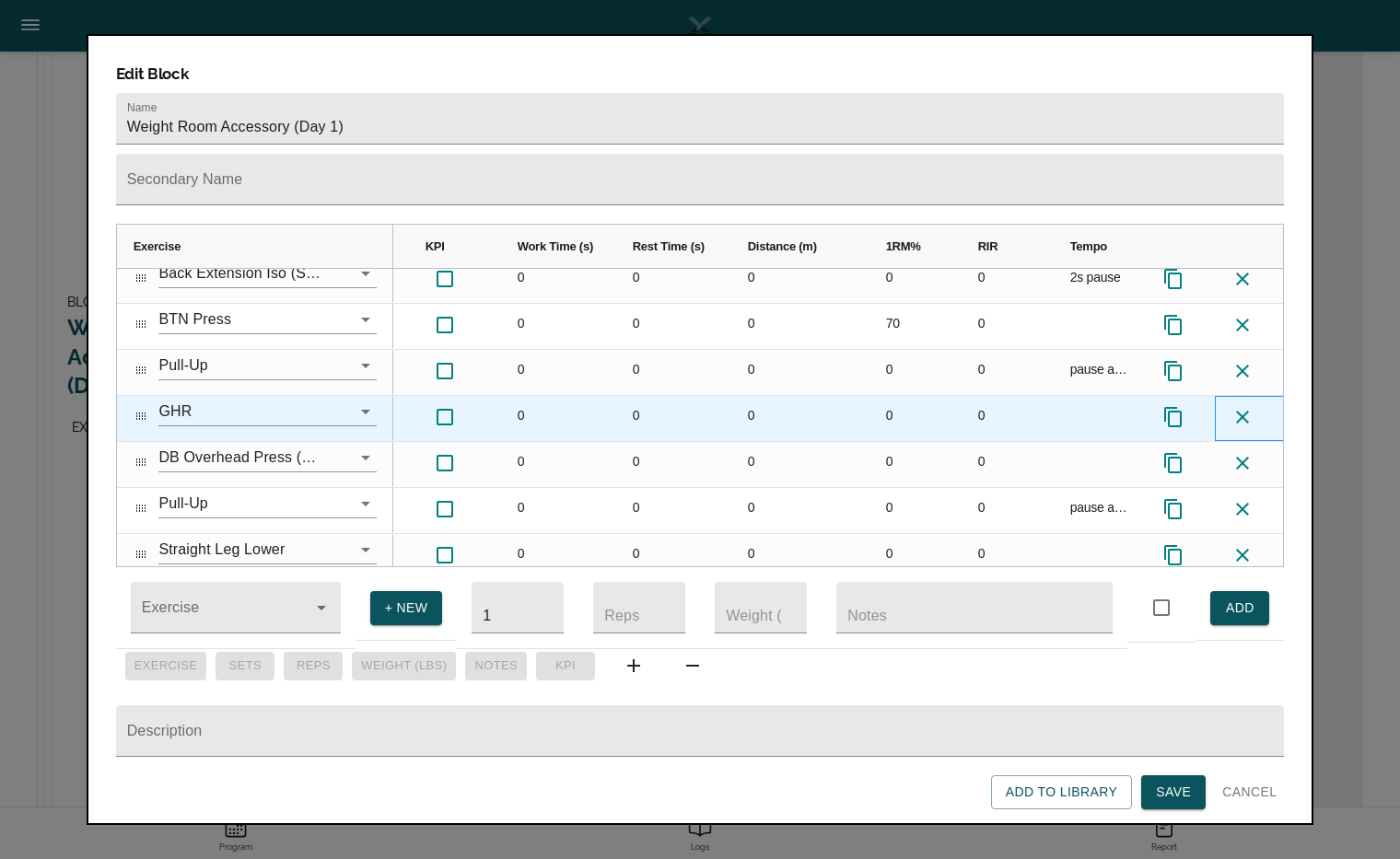 click 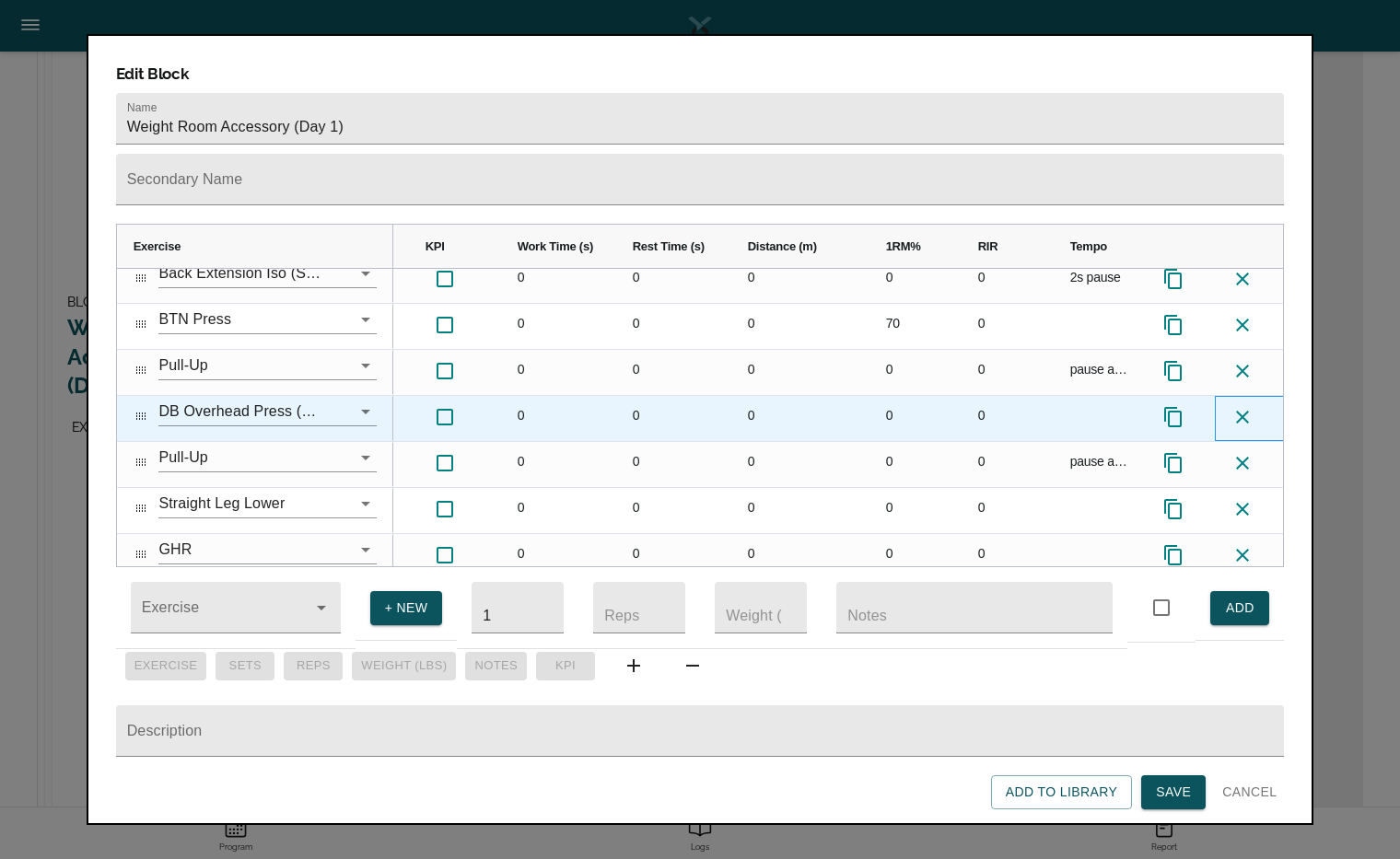 click 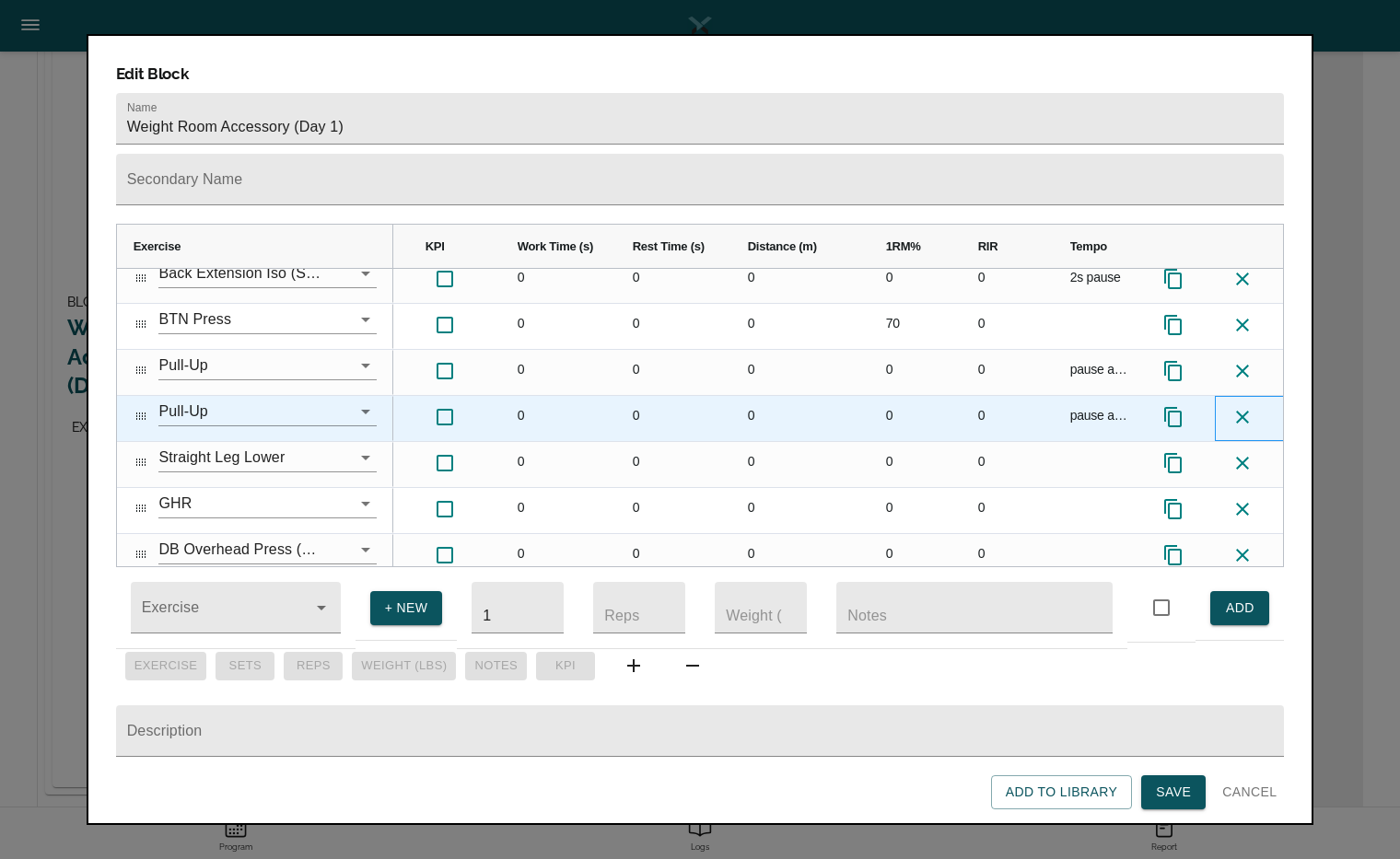 click 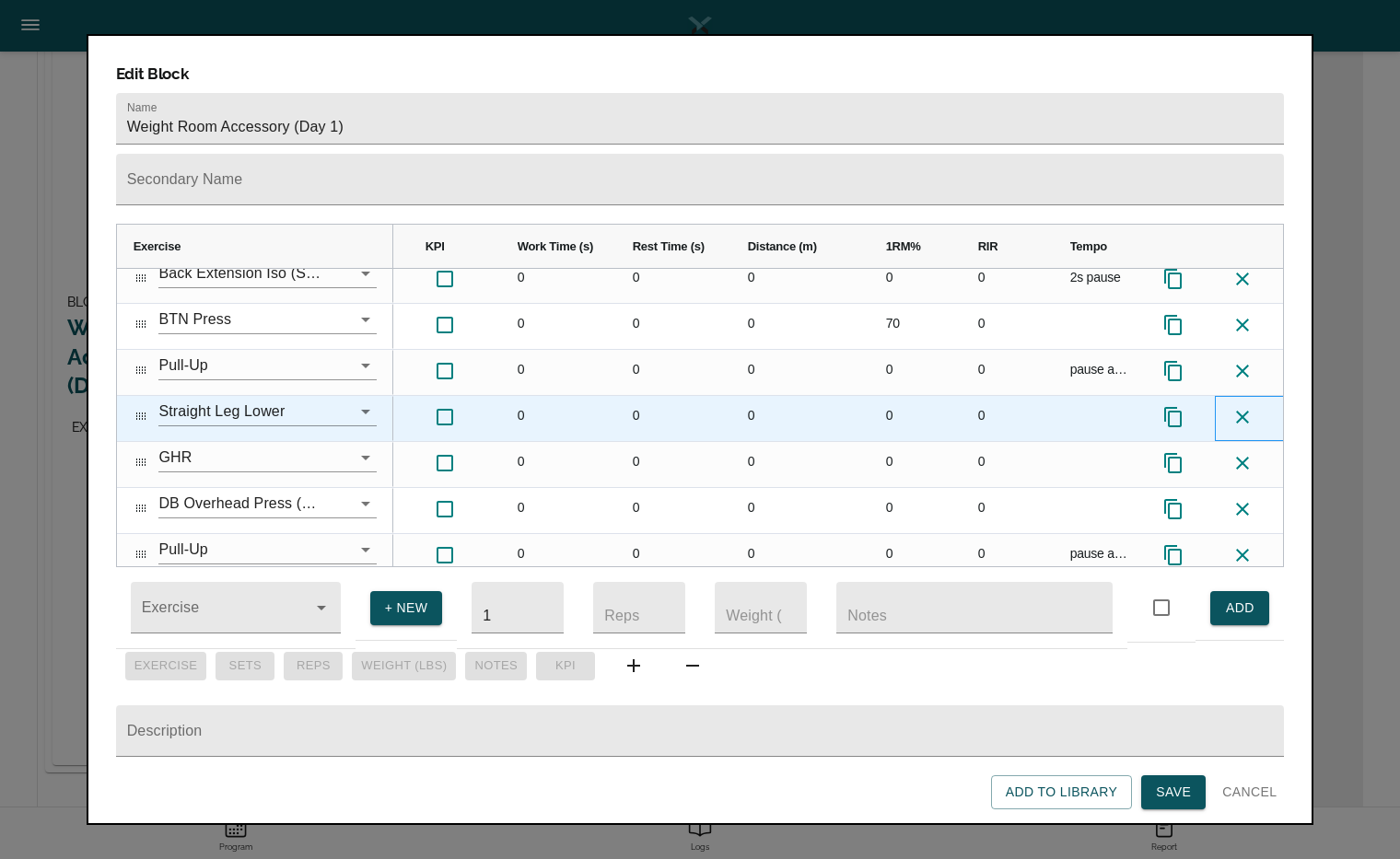 click 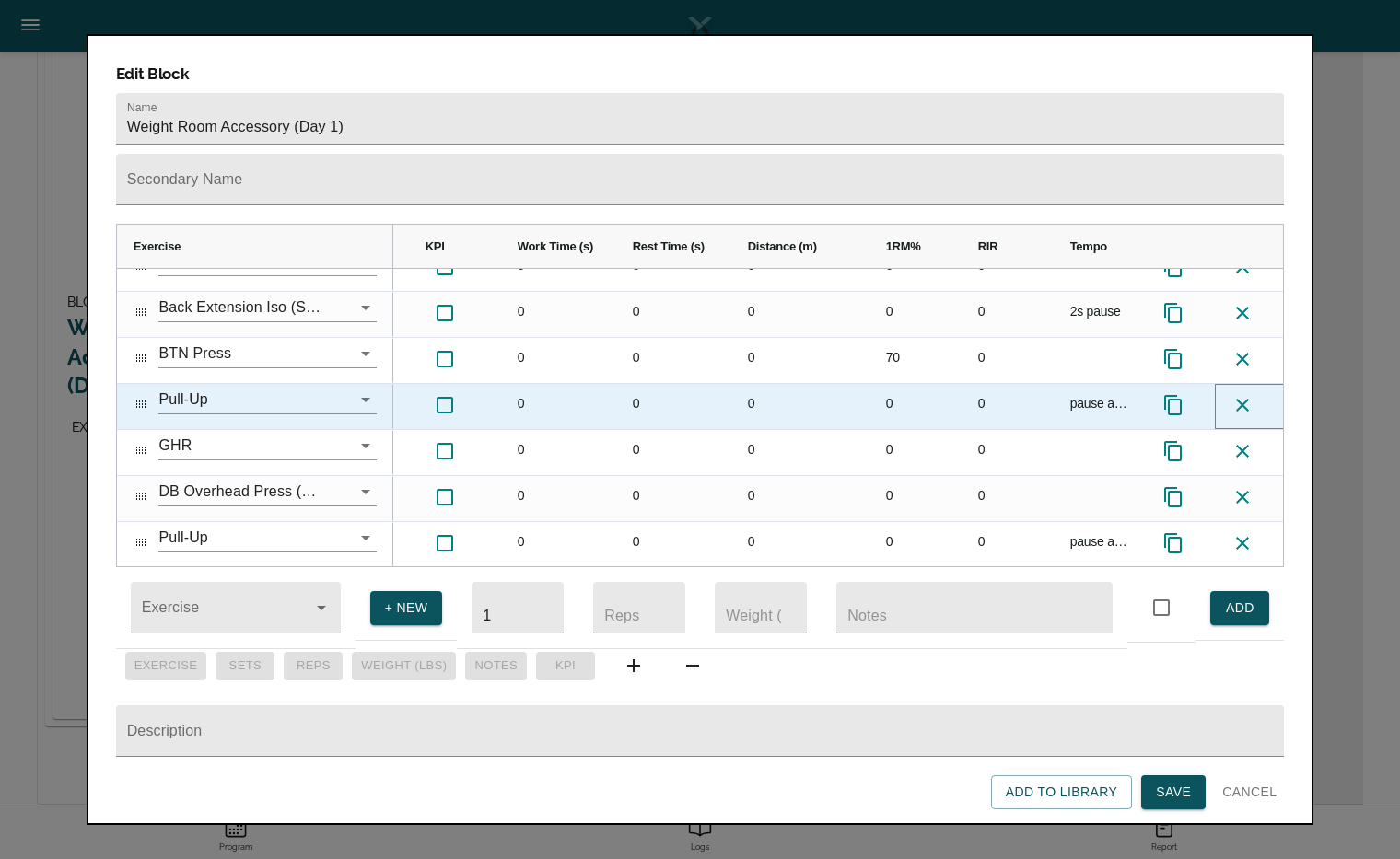 click at bounding box center (1249, 406) 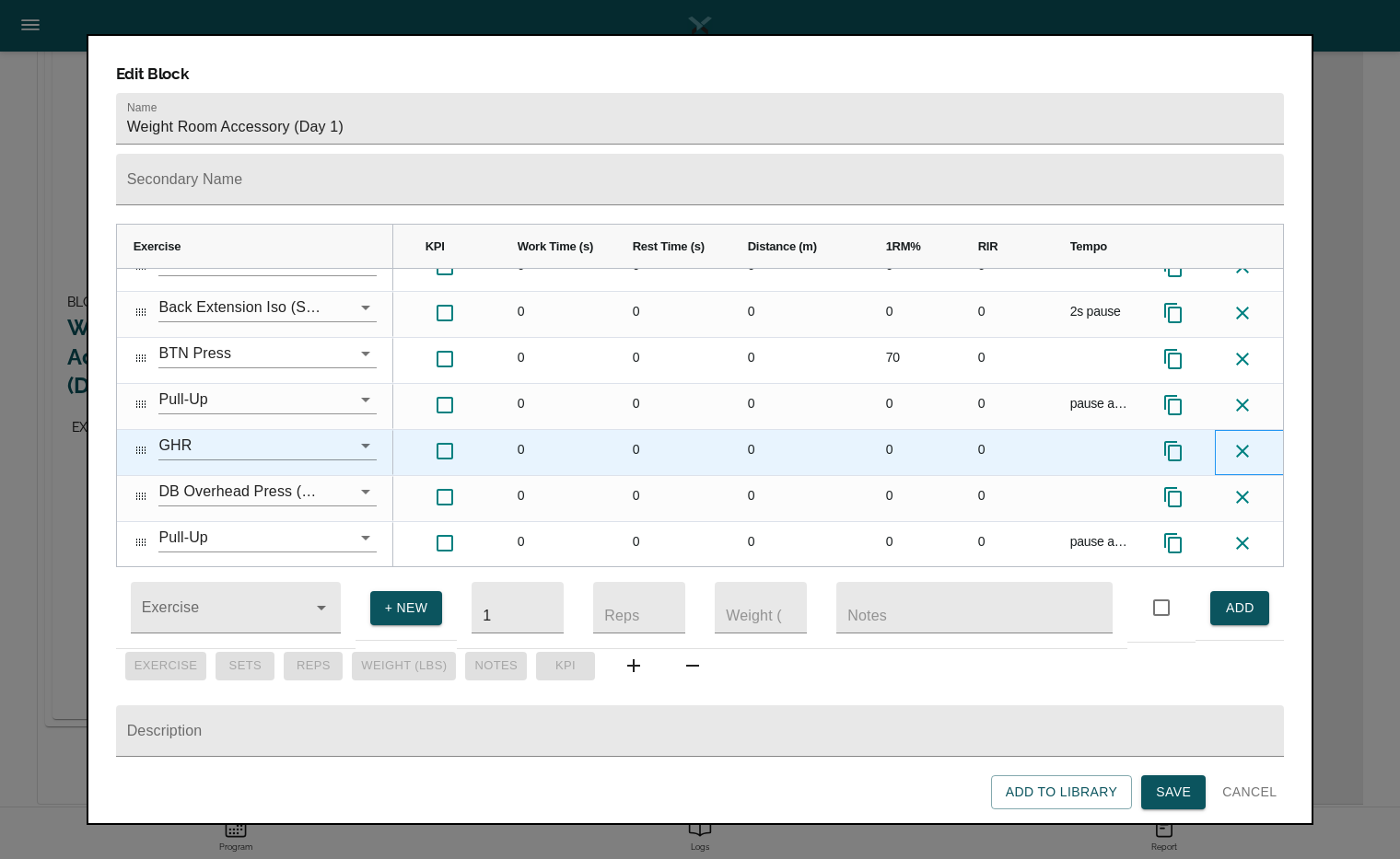 click 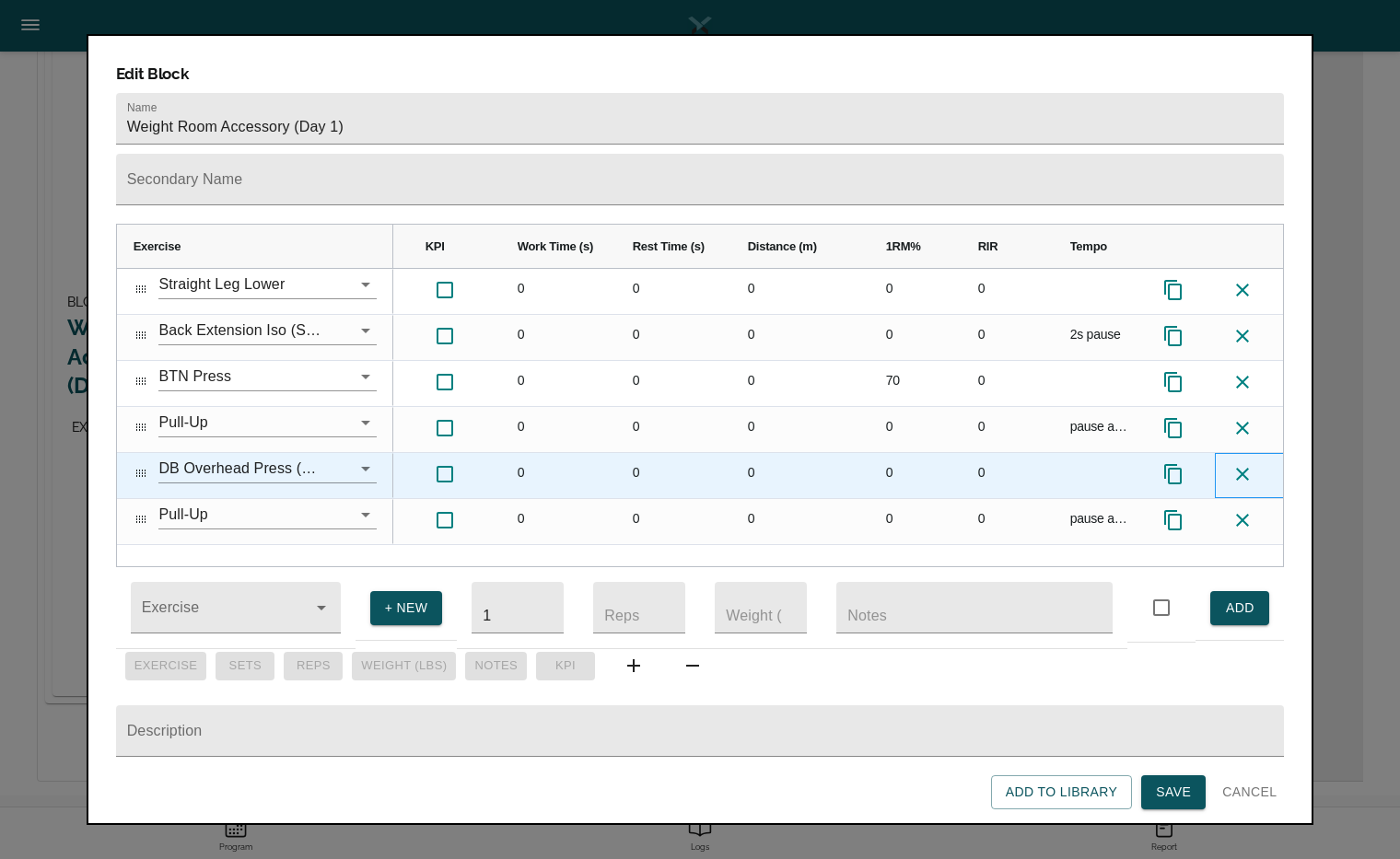 click 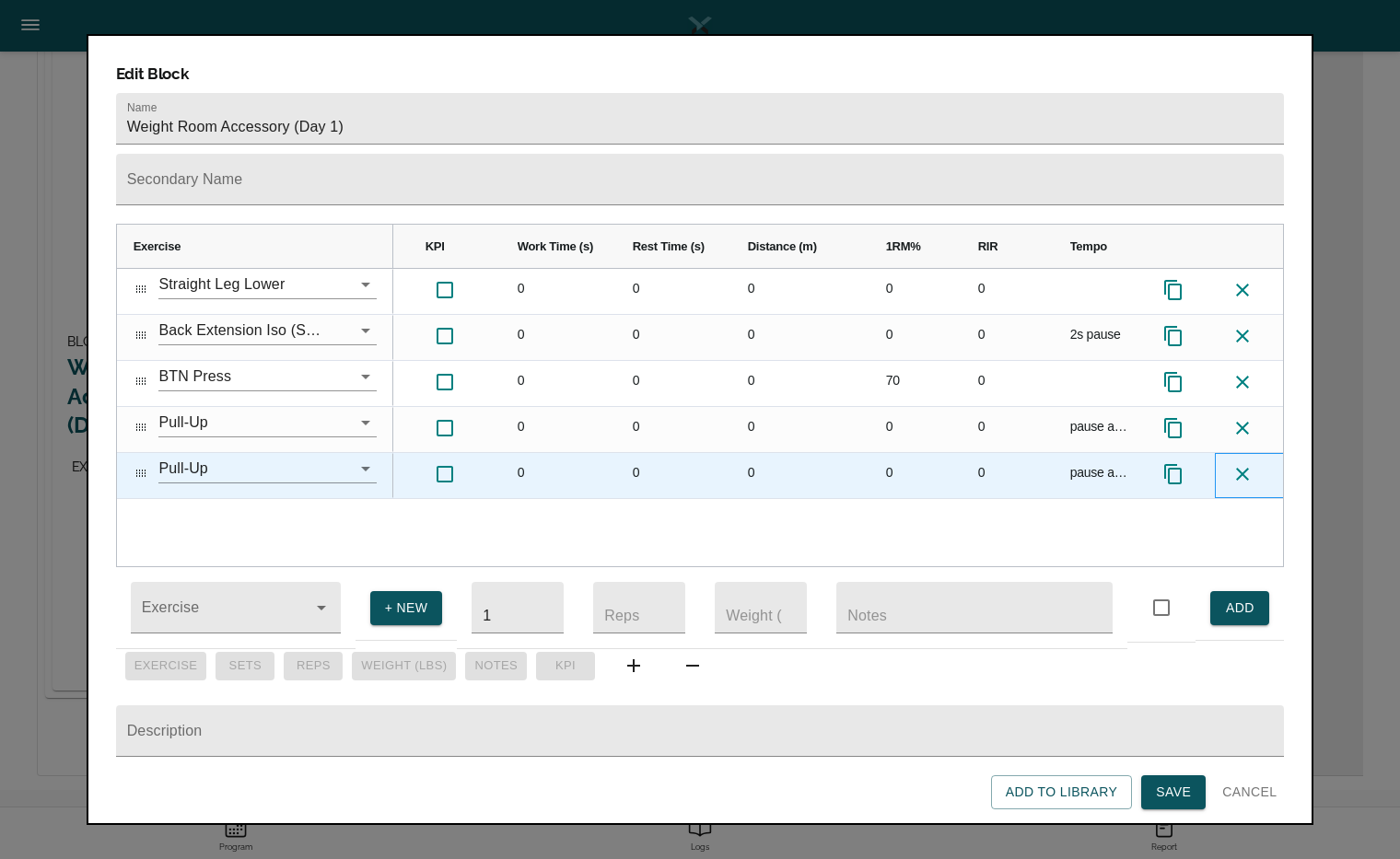 click 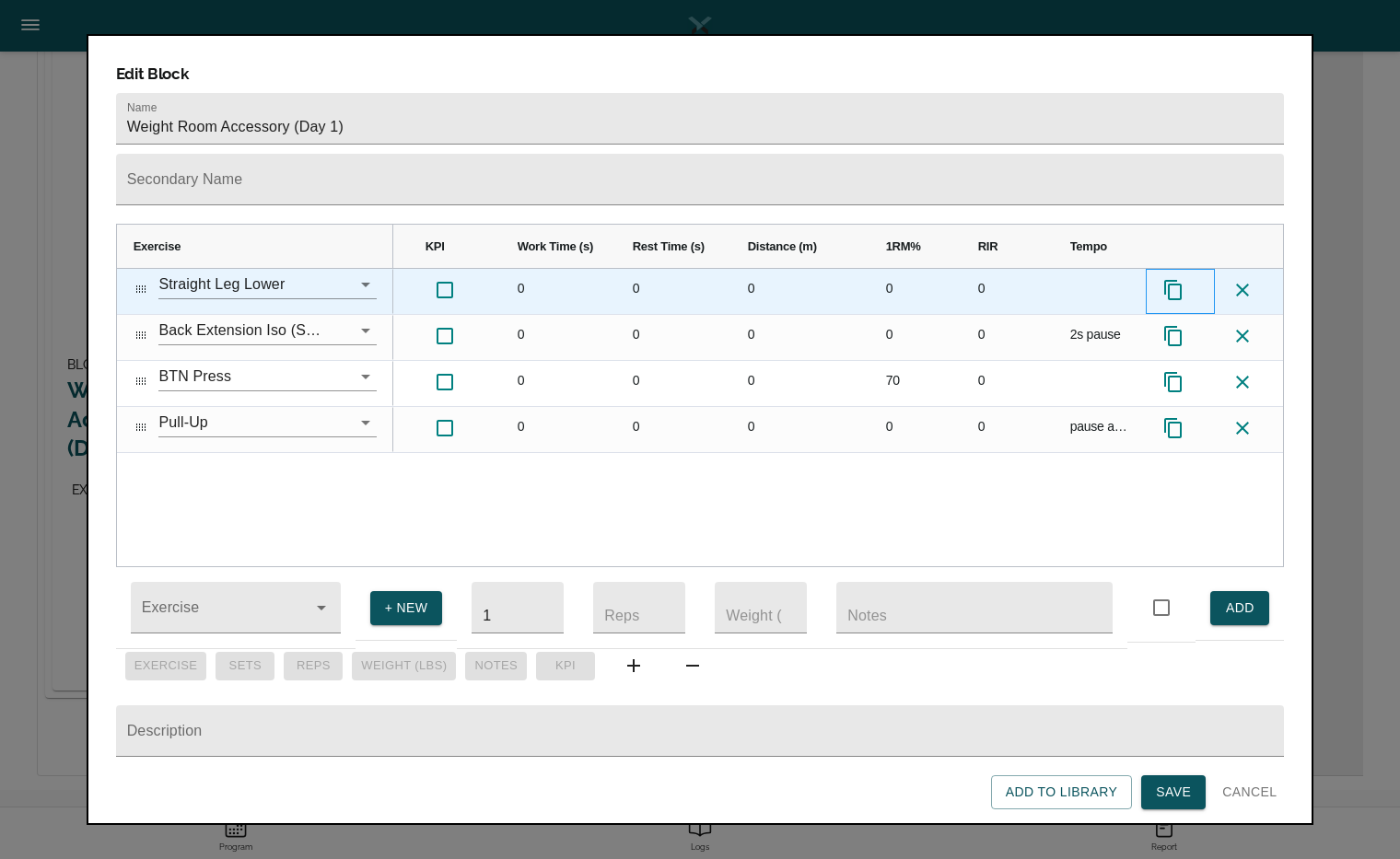 click 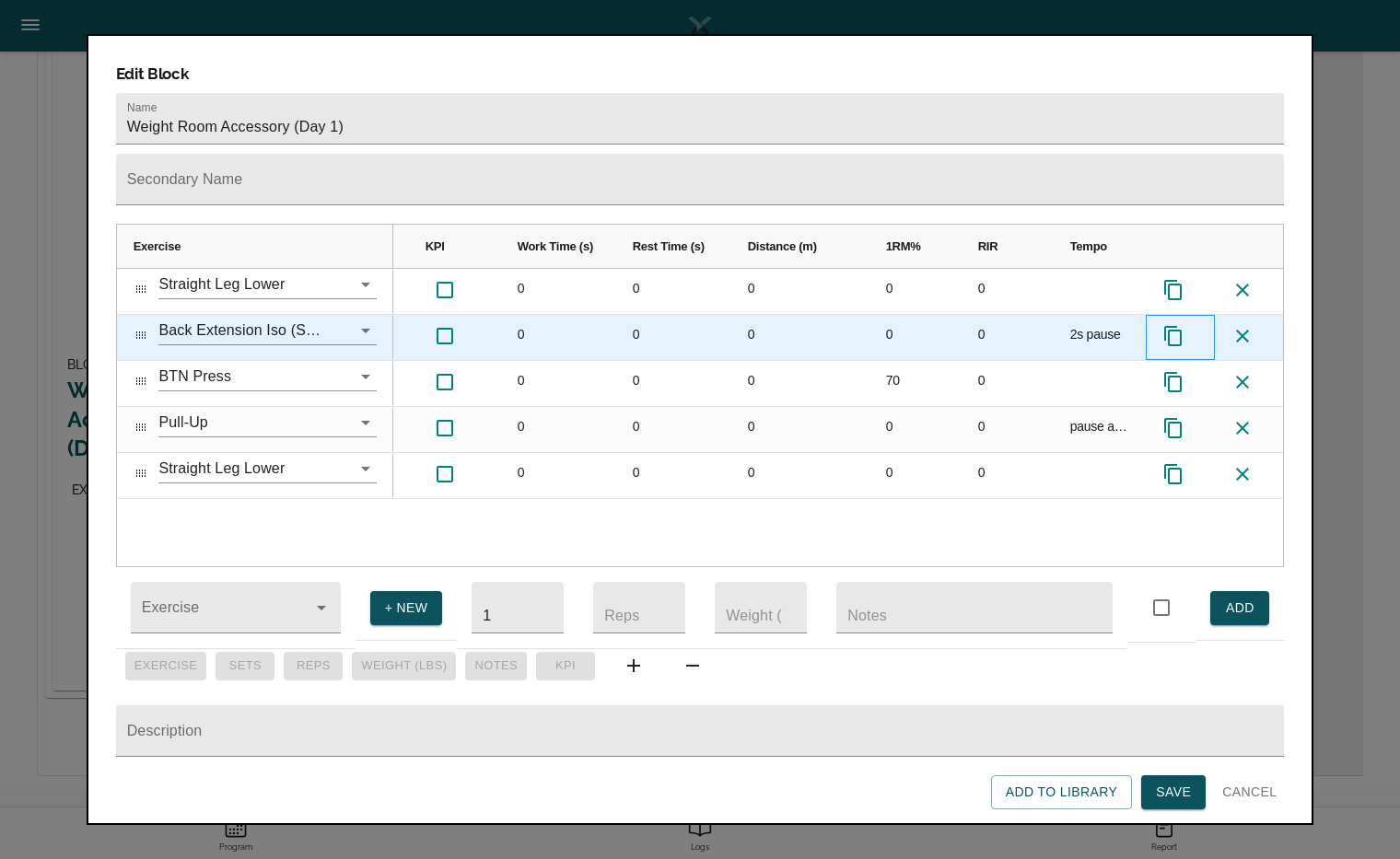 click 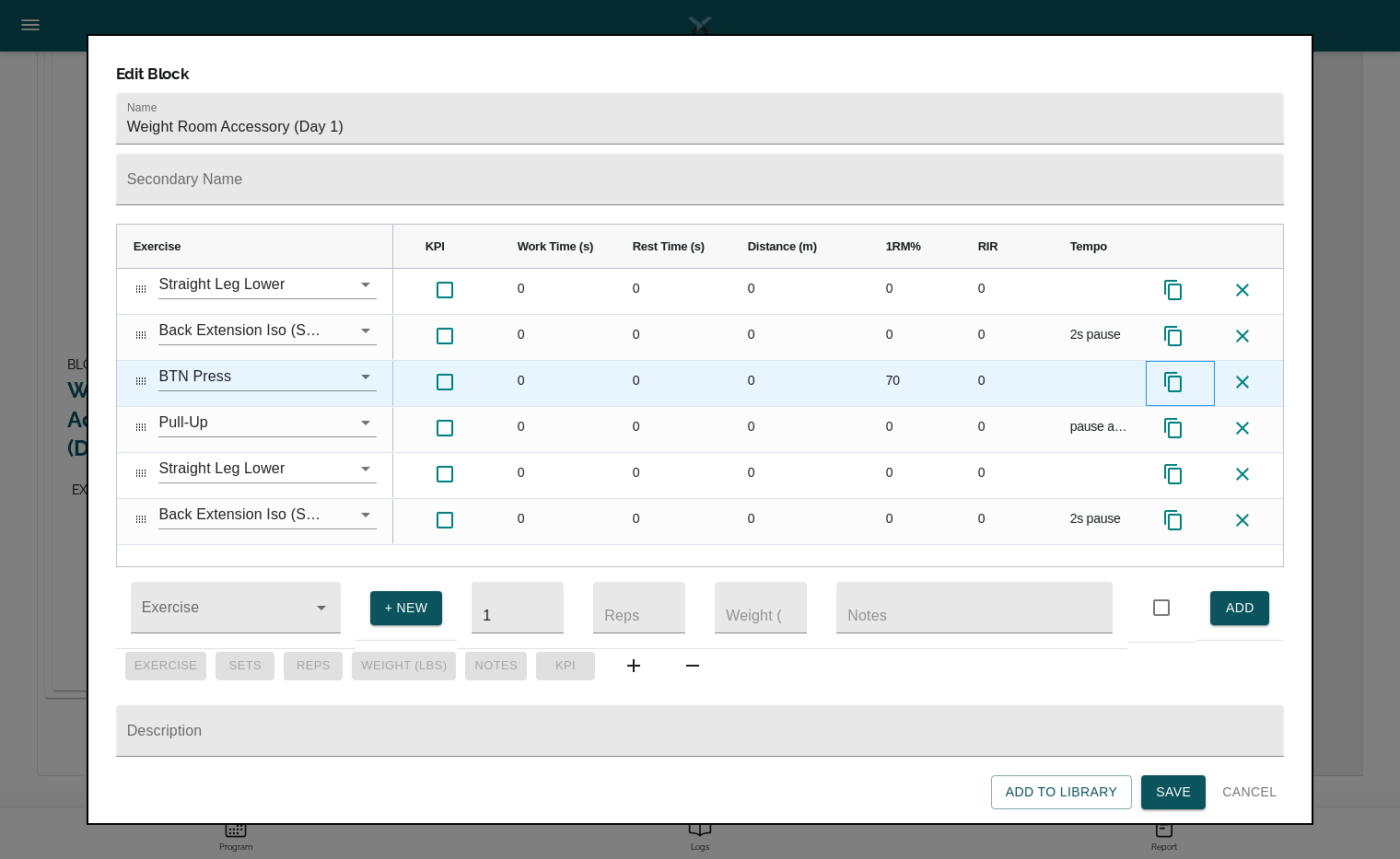 click 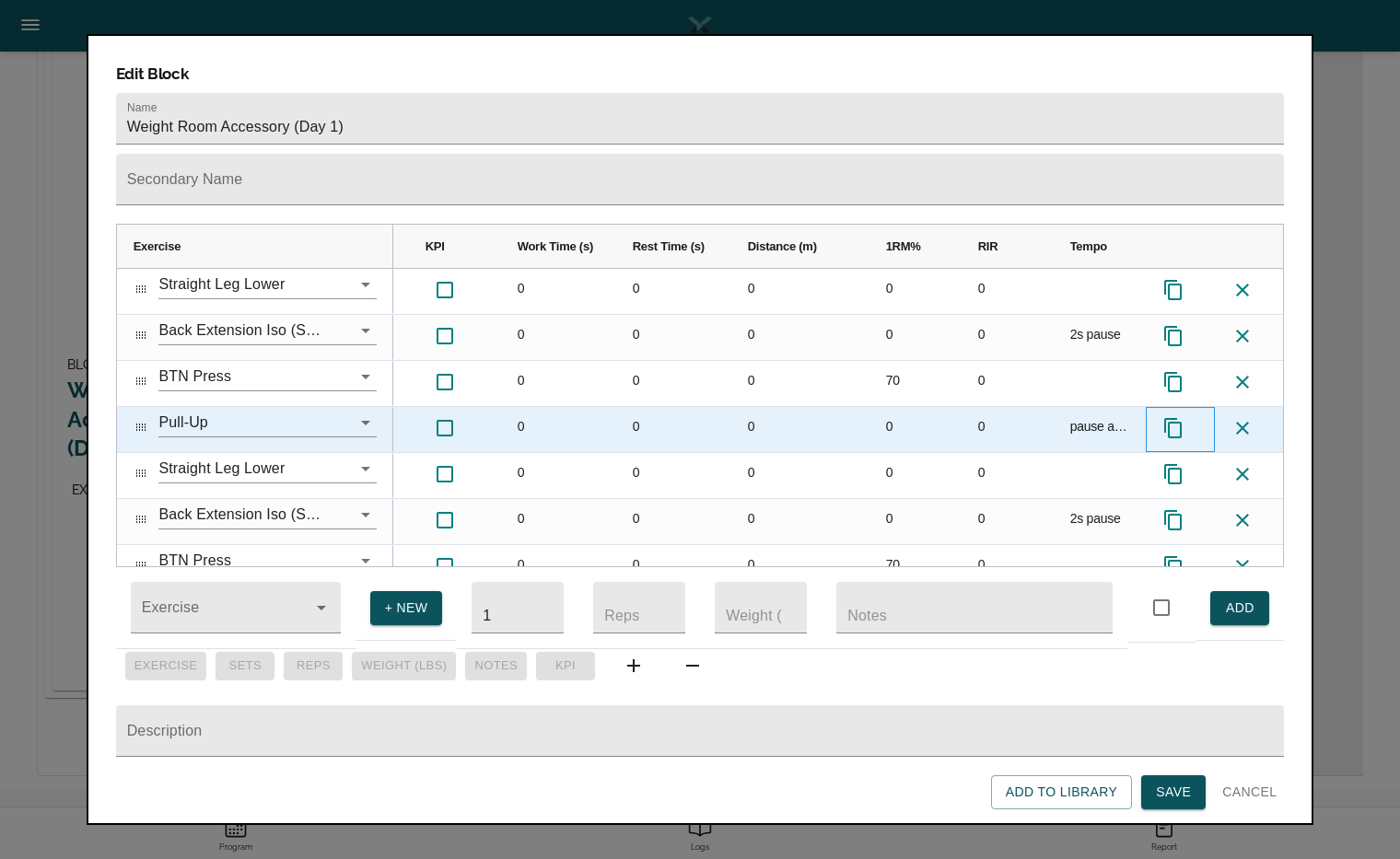 click 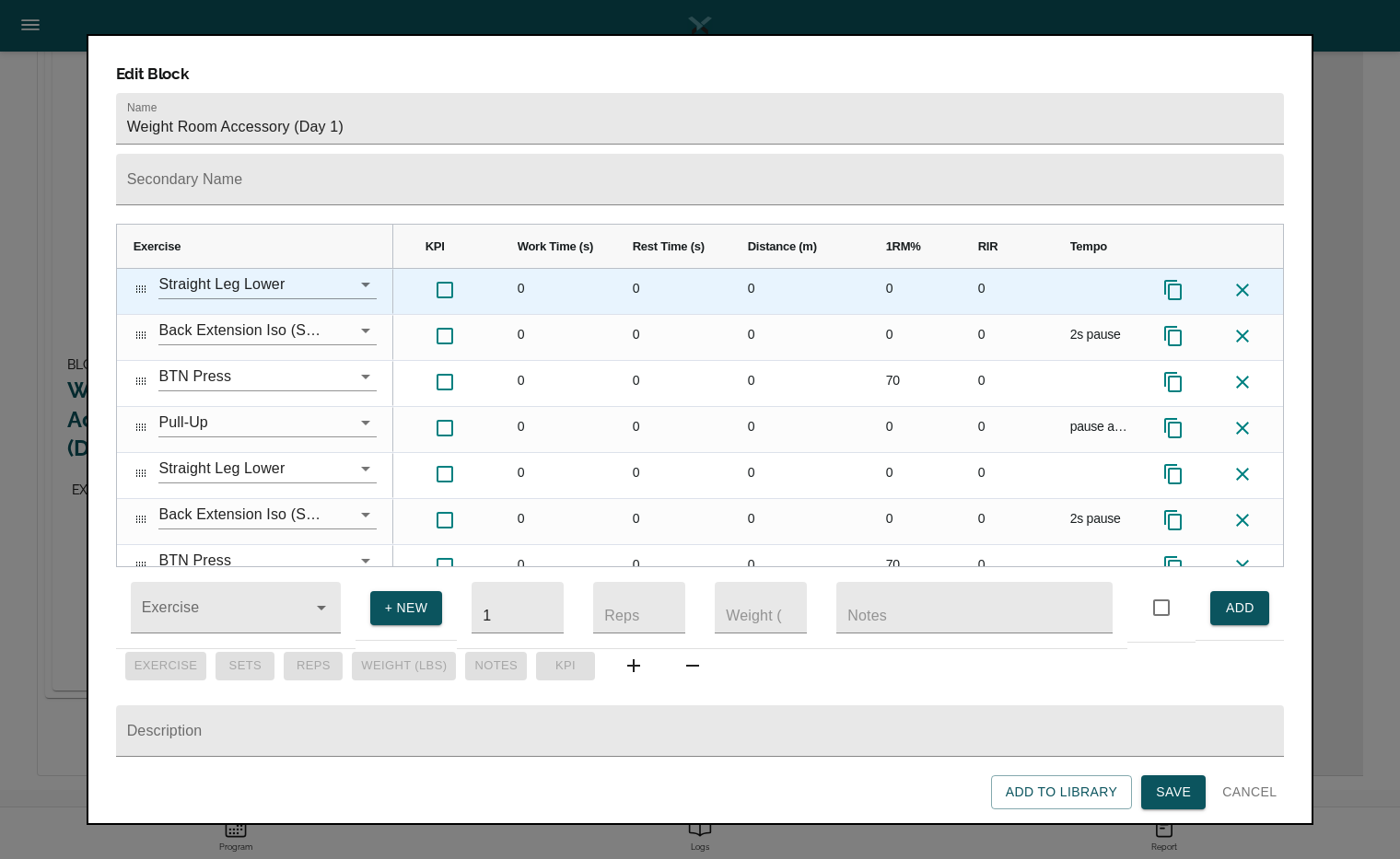 click 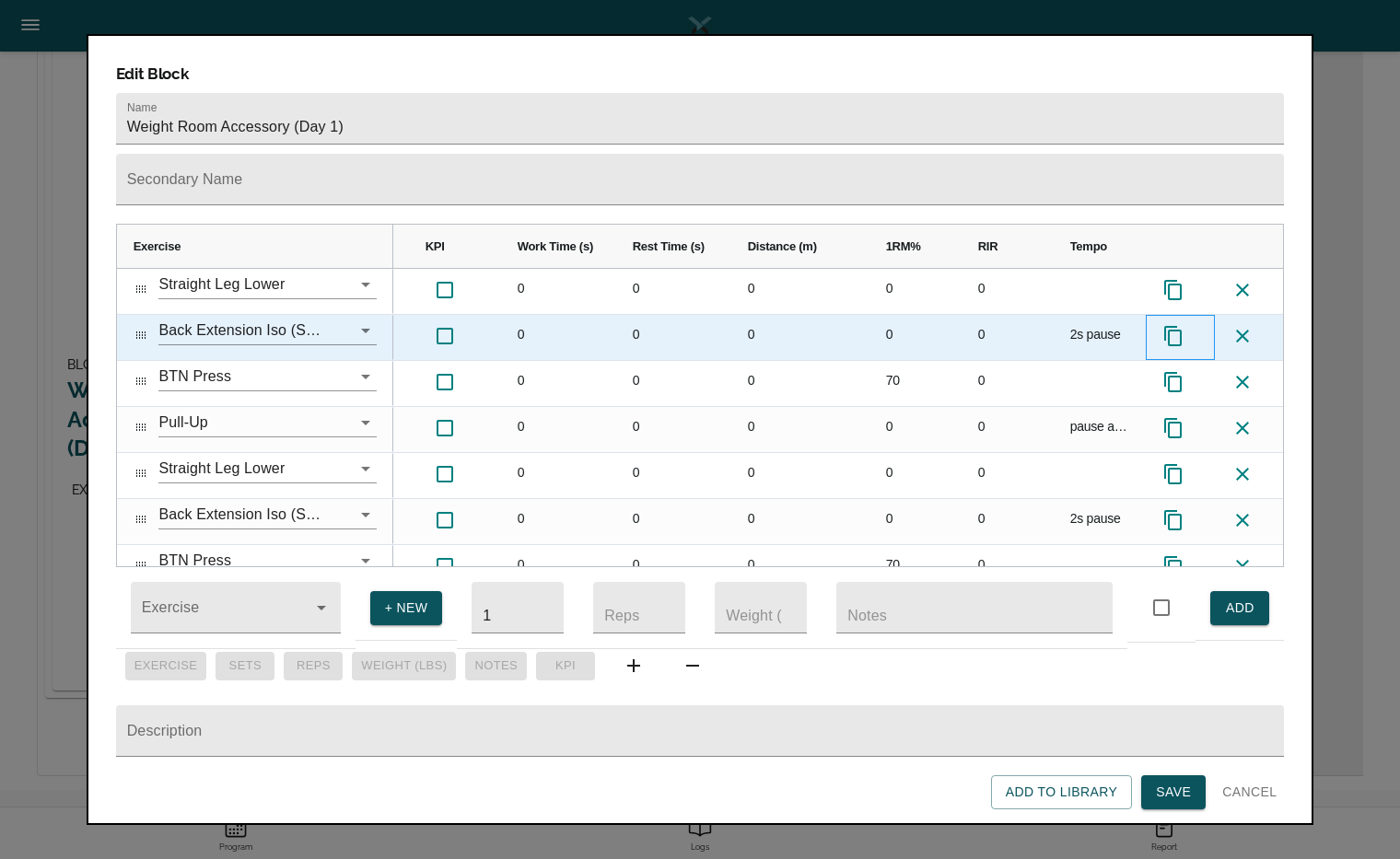 click 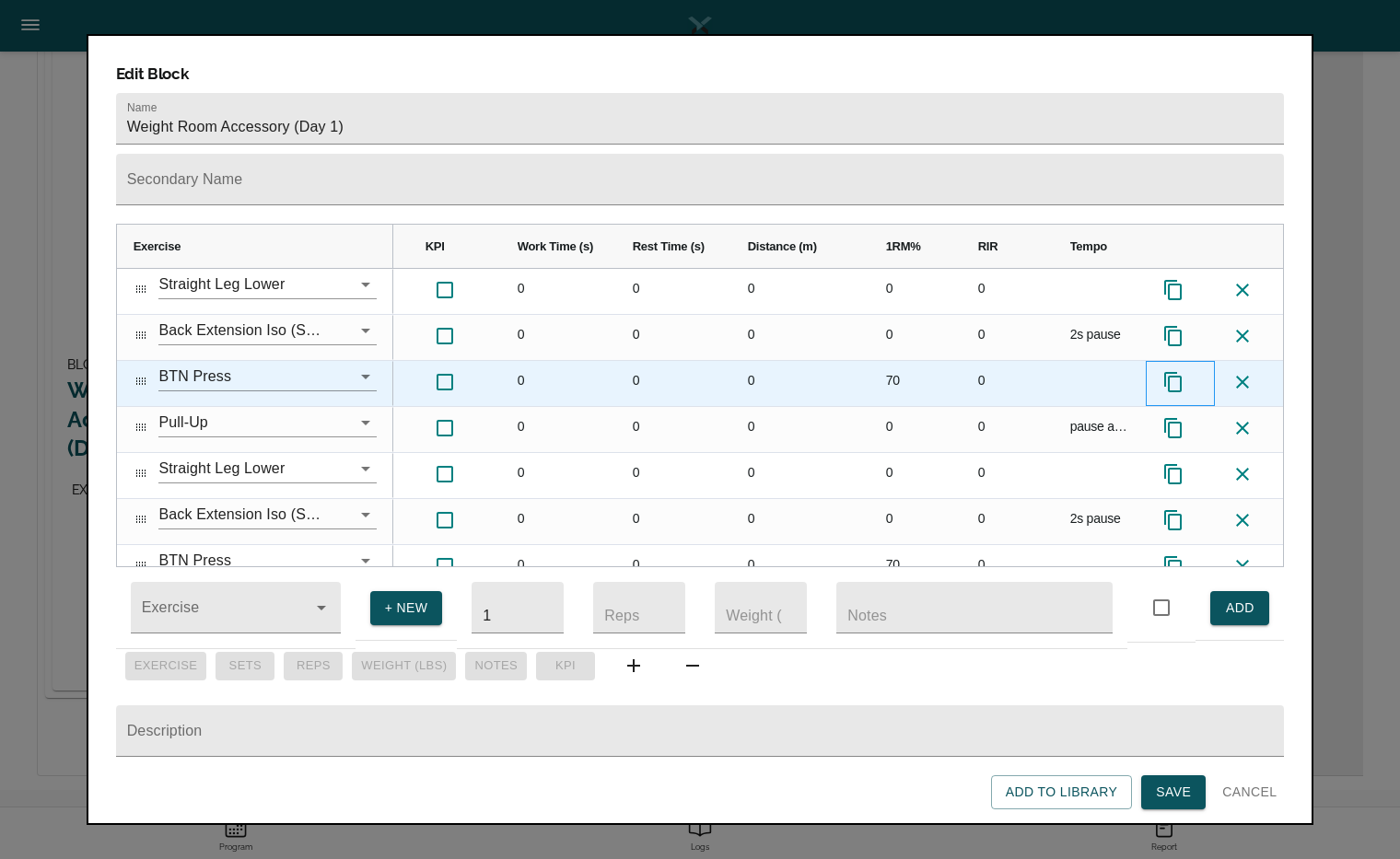 click 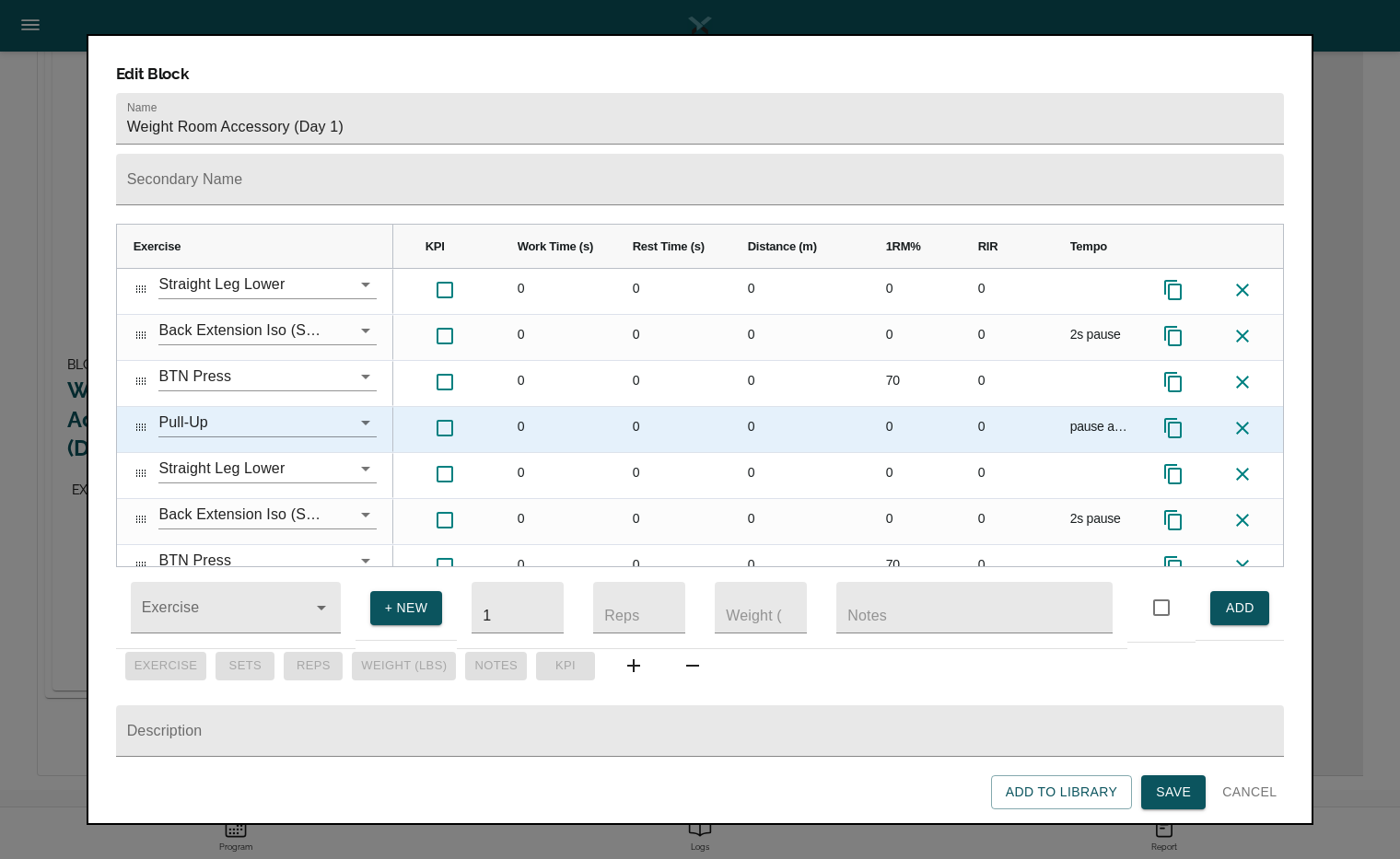 click 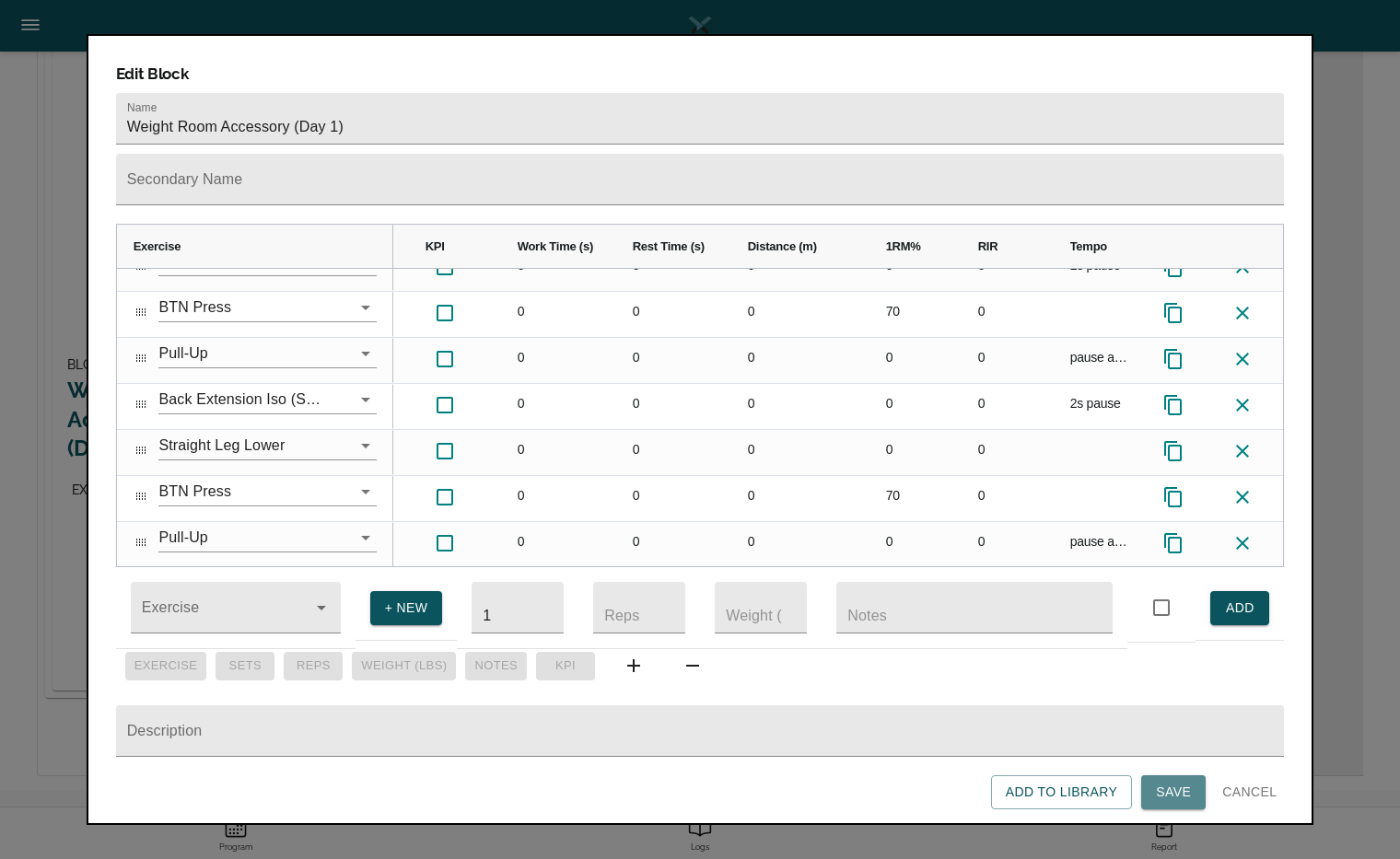 click on "Save" at bounding box center (1173, 792) 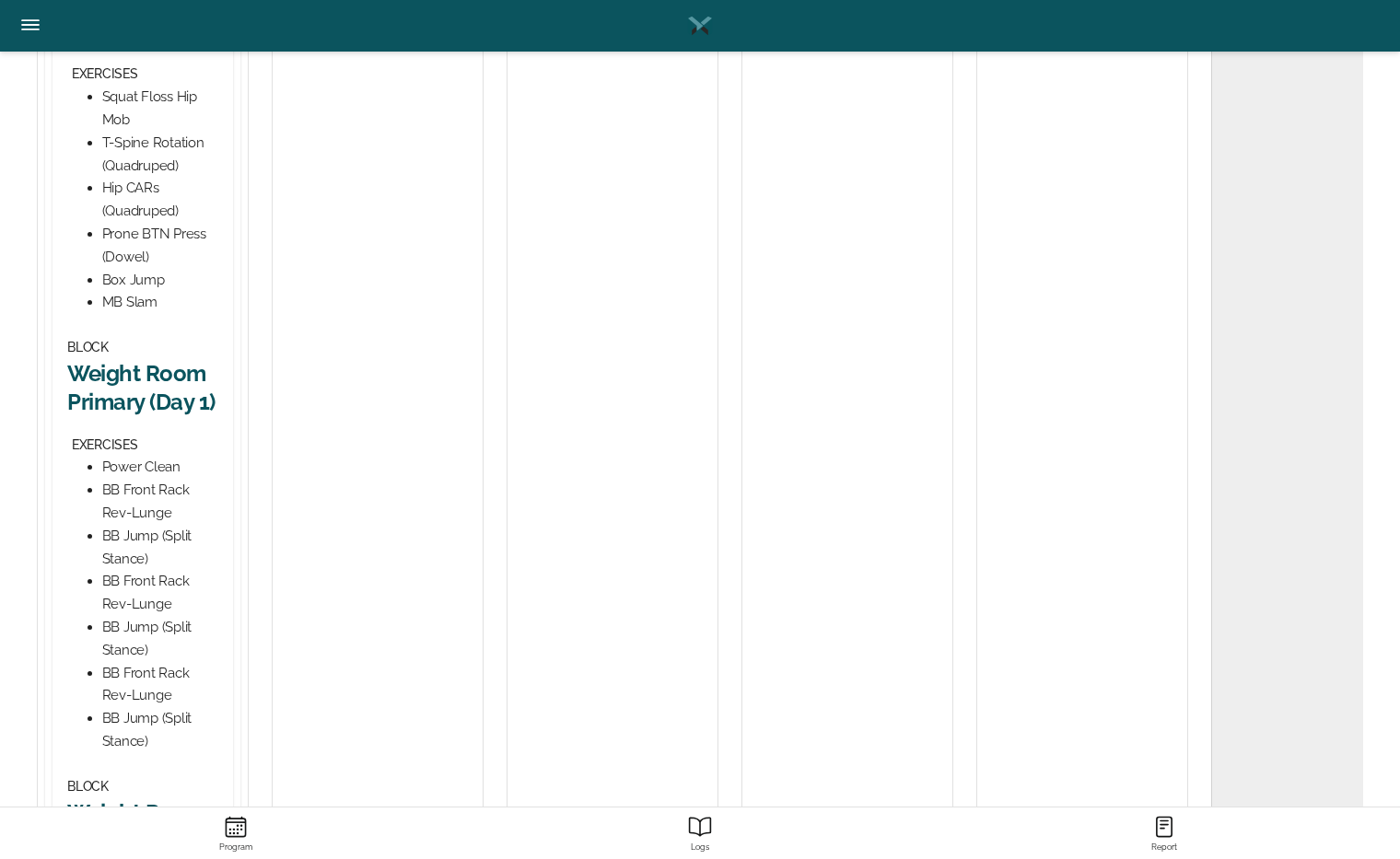 scroll, scrollTop: 0, scrollLeft: 0, axis: both 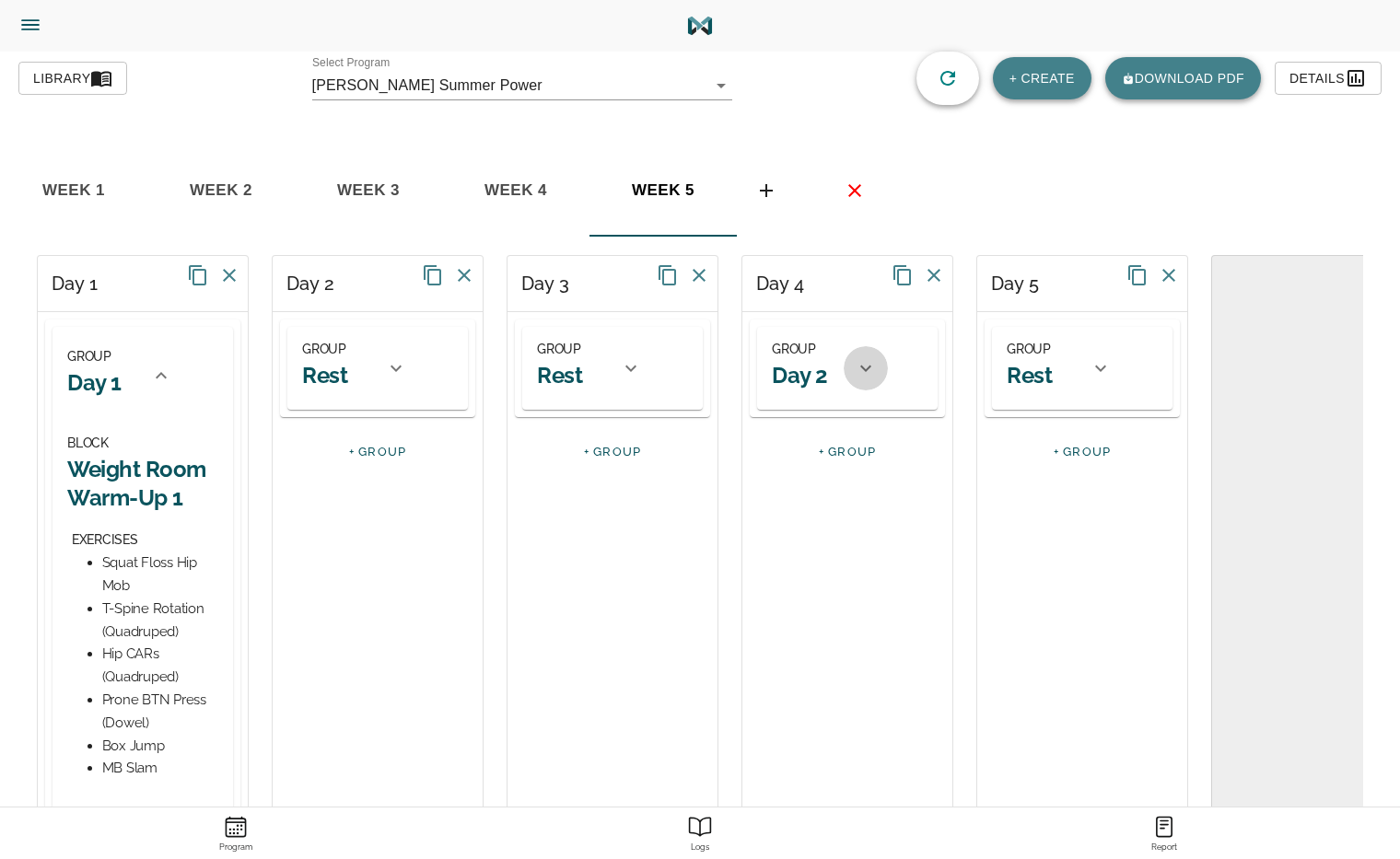 click 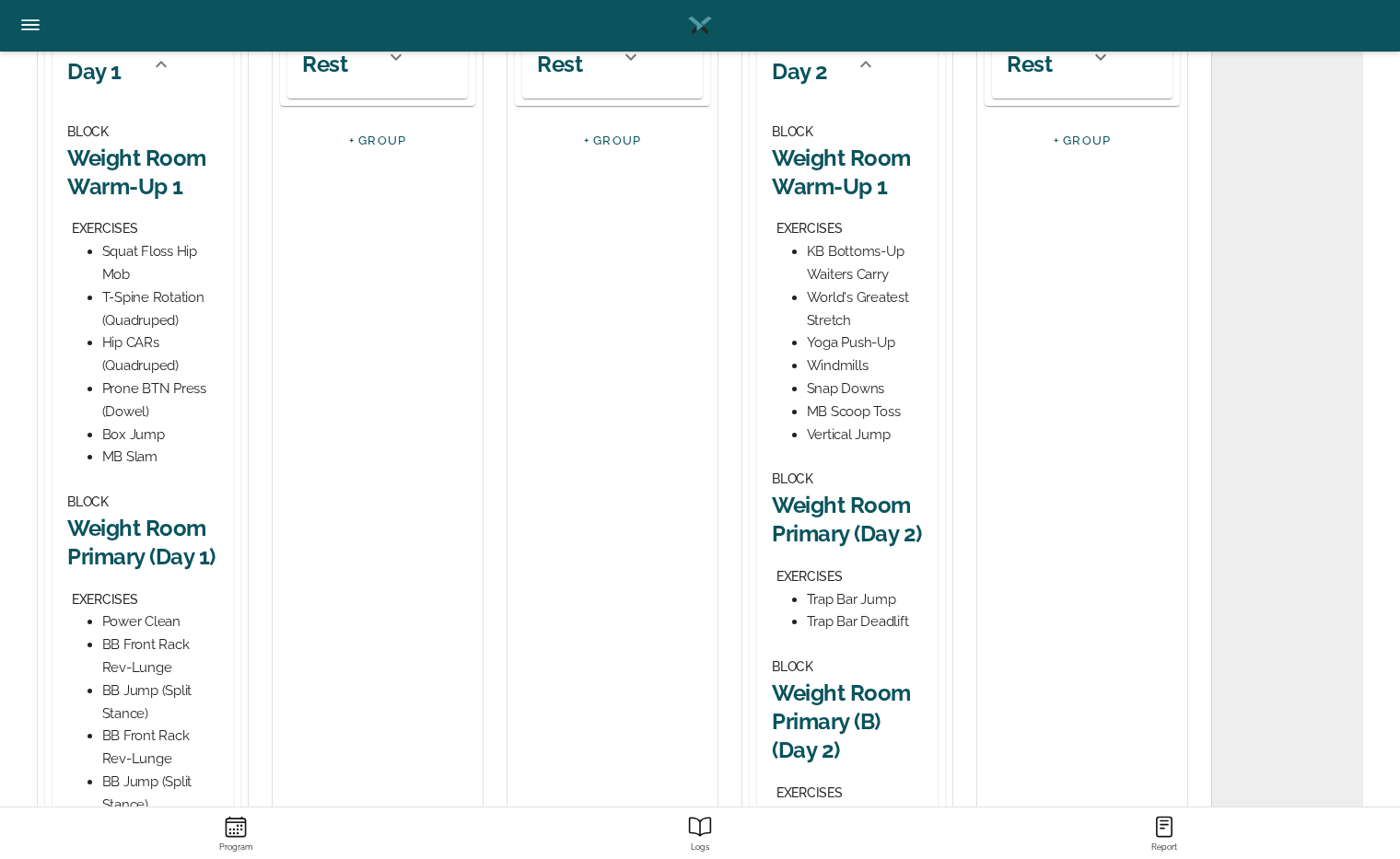 scroll, scrollTop: 454, scrollLeft: 0, axis: vertical 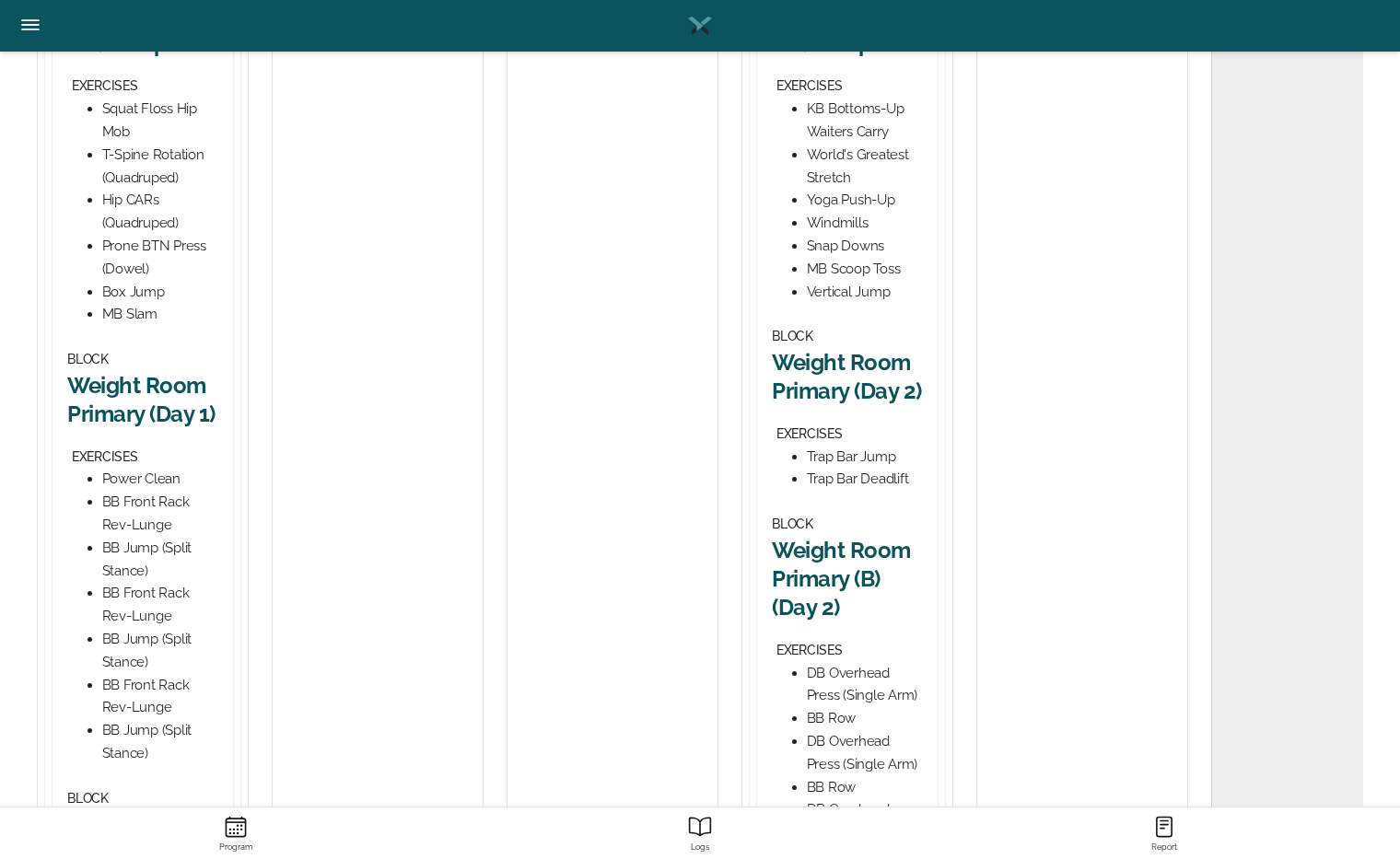 click on "Weight Room Primary (Day 2)" at bounding box center [847, 377] 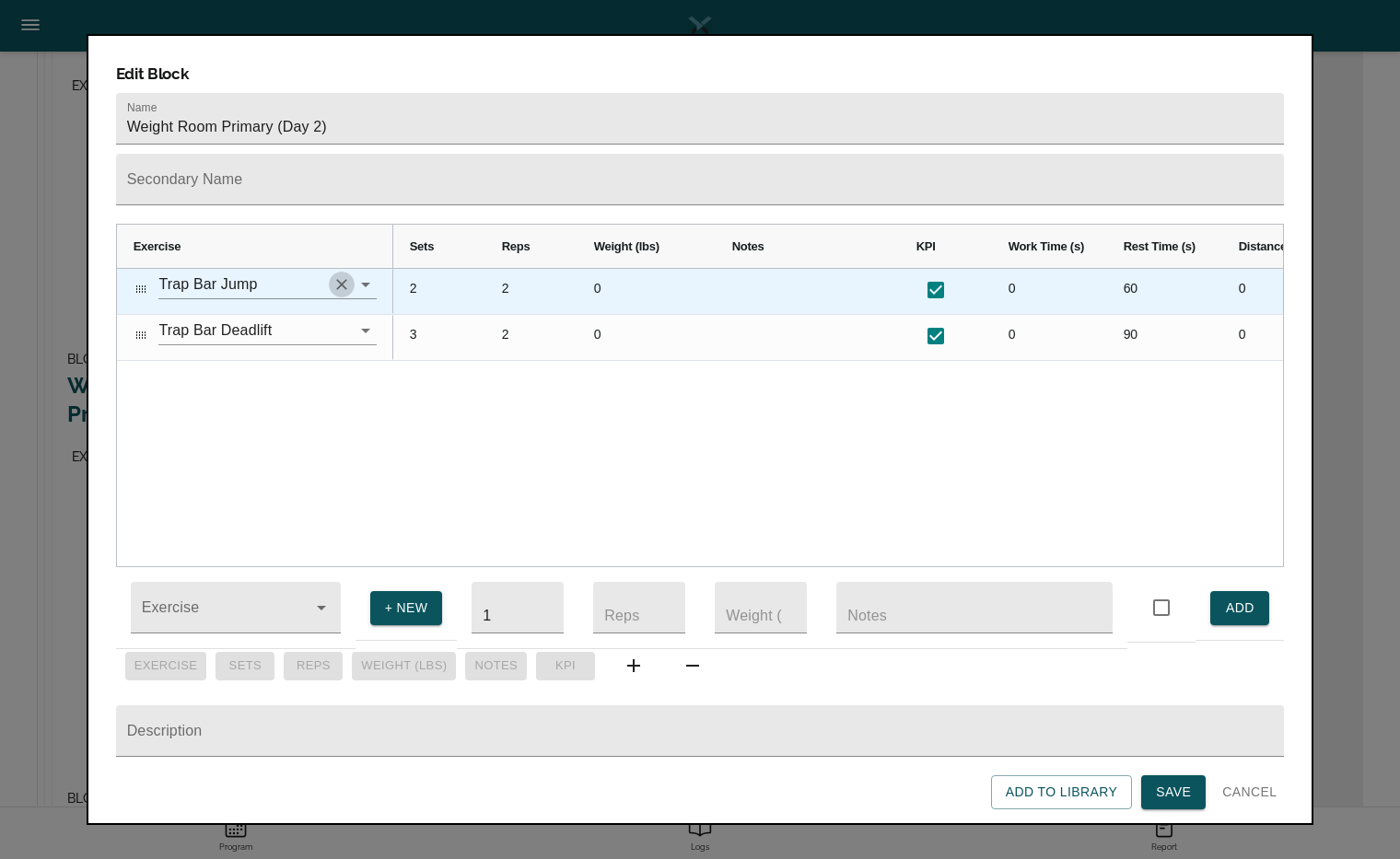 click 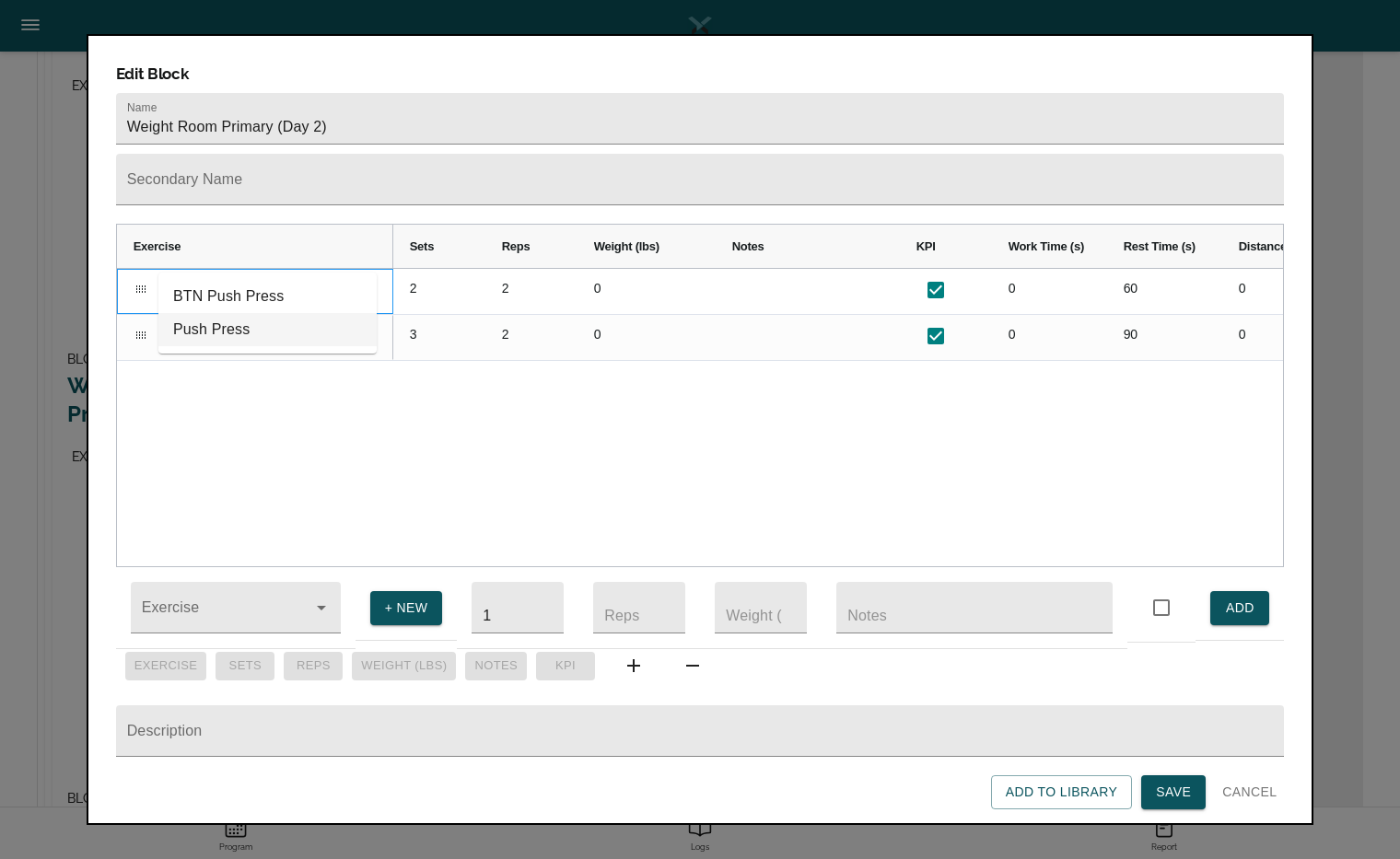 click on "Push Press" at bounding box center (267, 330) 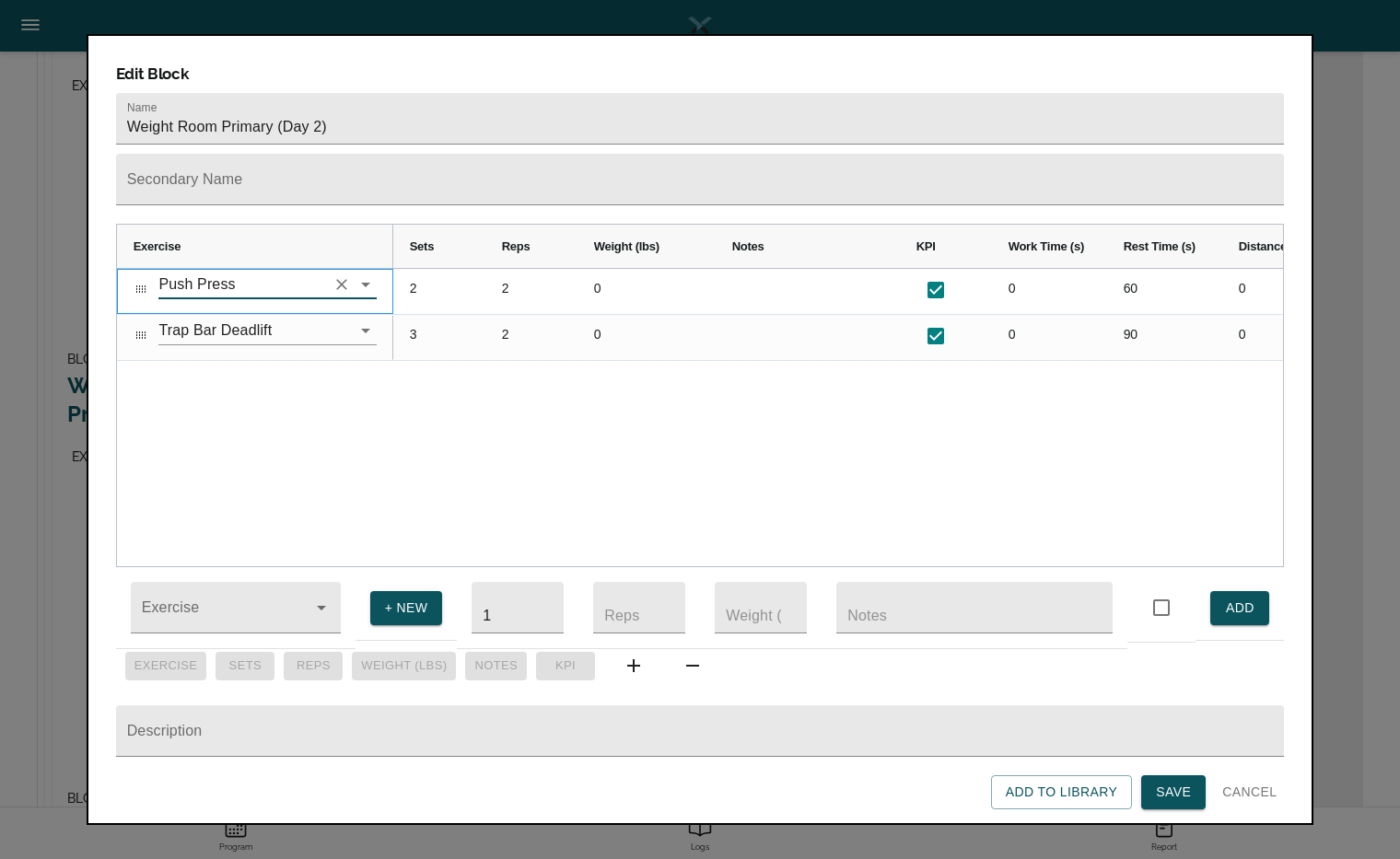 type on "Push Press" 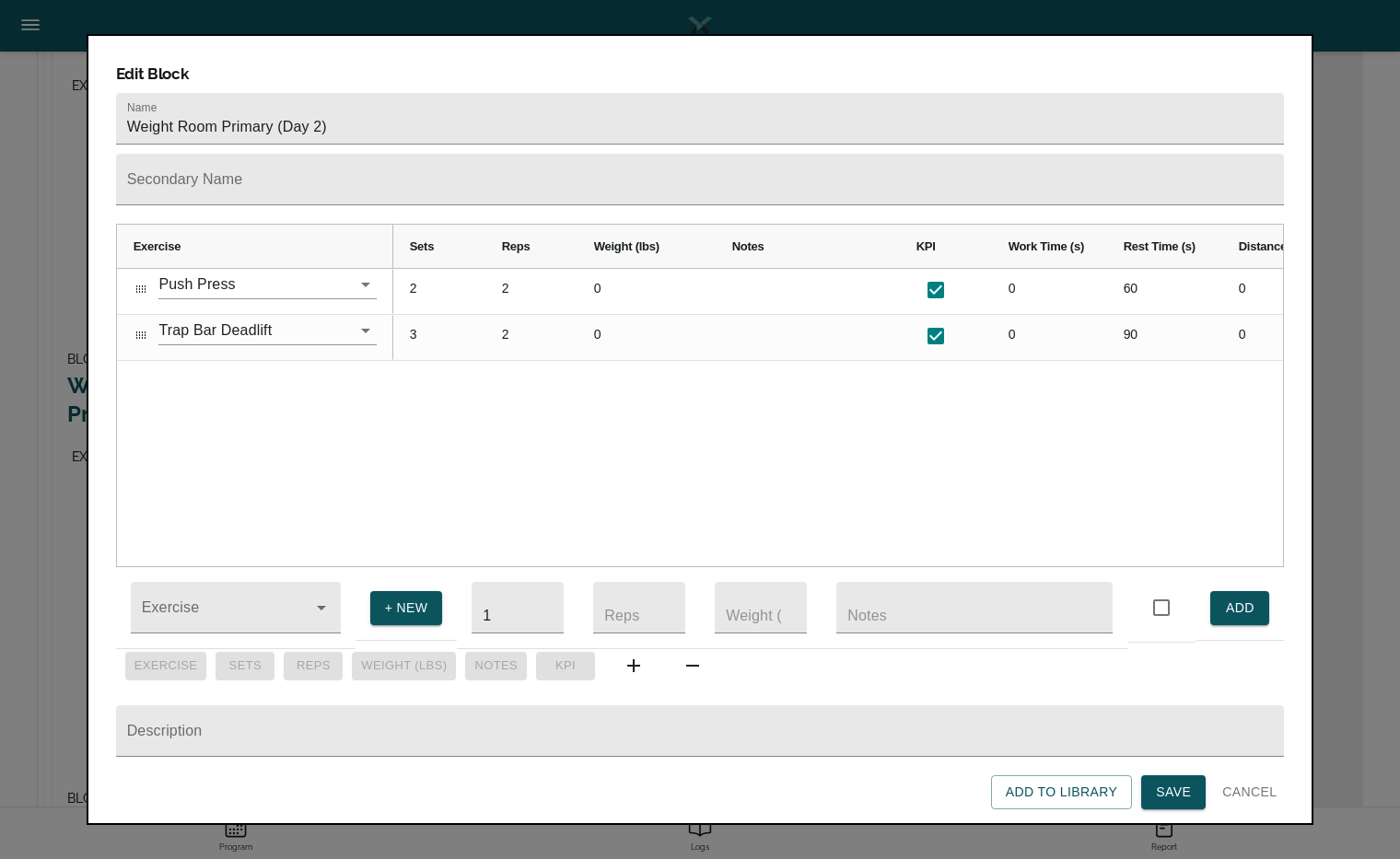 click on "Push Press Trap Bar Deadlift 2 2 0 0 60 0 22 0 3 2 0 0 90 0 85 0" at bounding box center (700, 417) 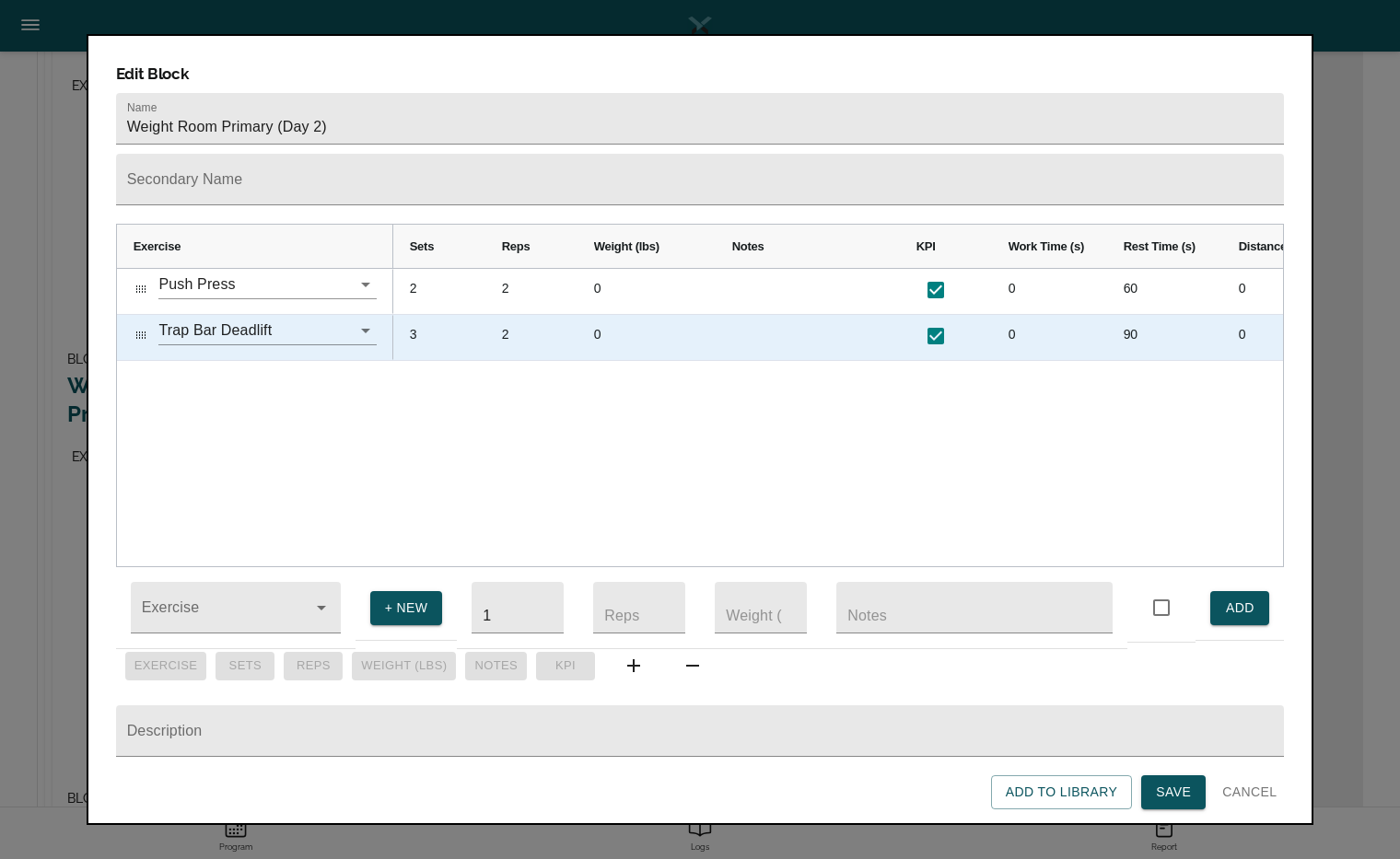 scroll, scrollTop: 0, scrollLeft: 40, axis: horizontal 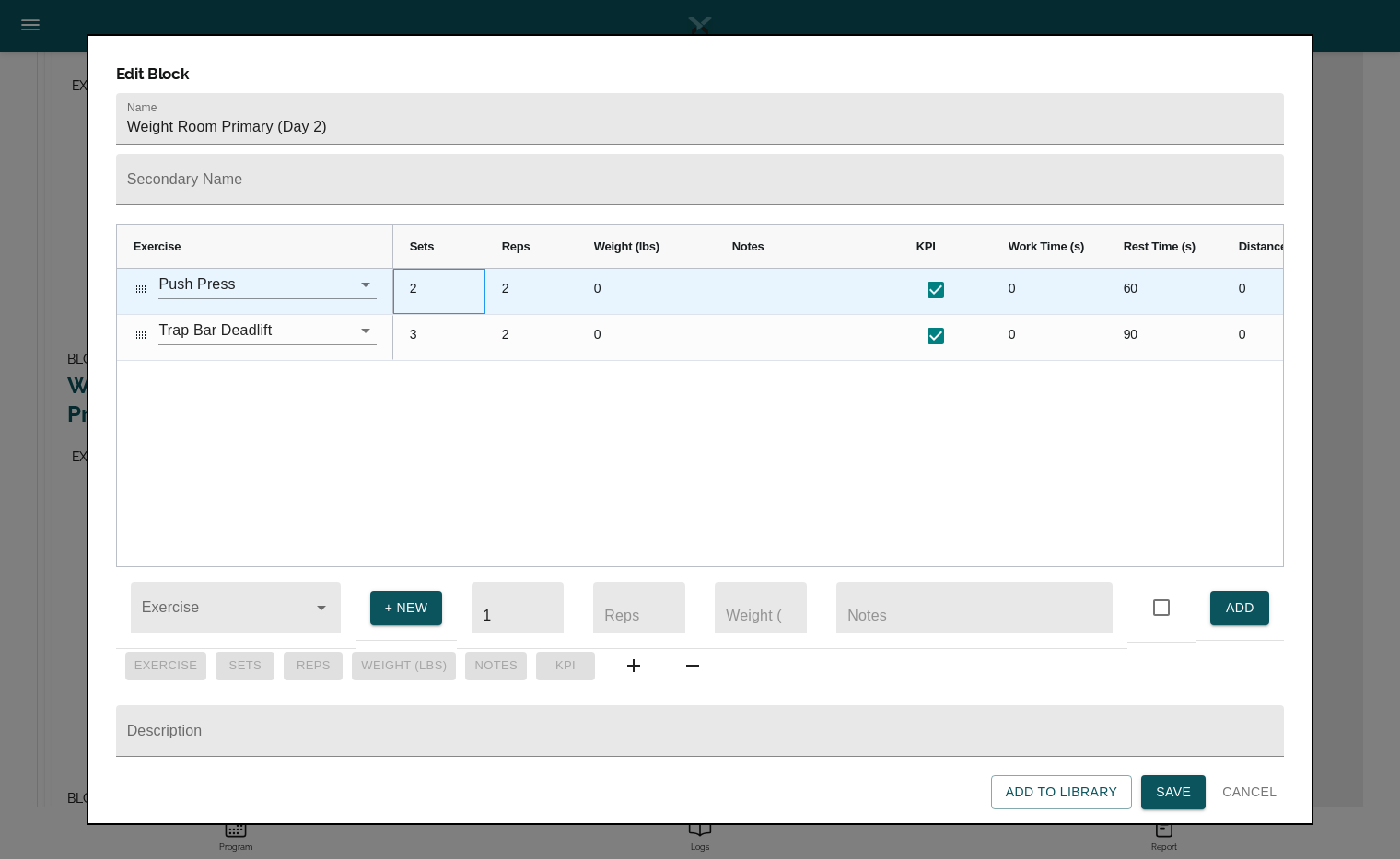 click on "2" at bounding box center [439, 291] 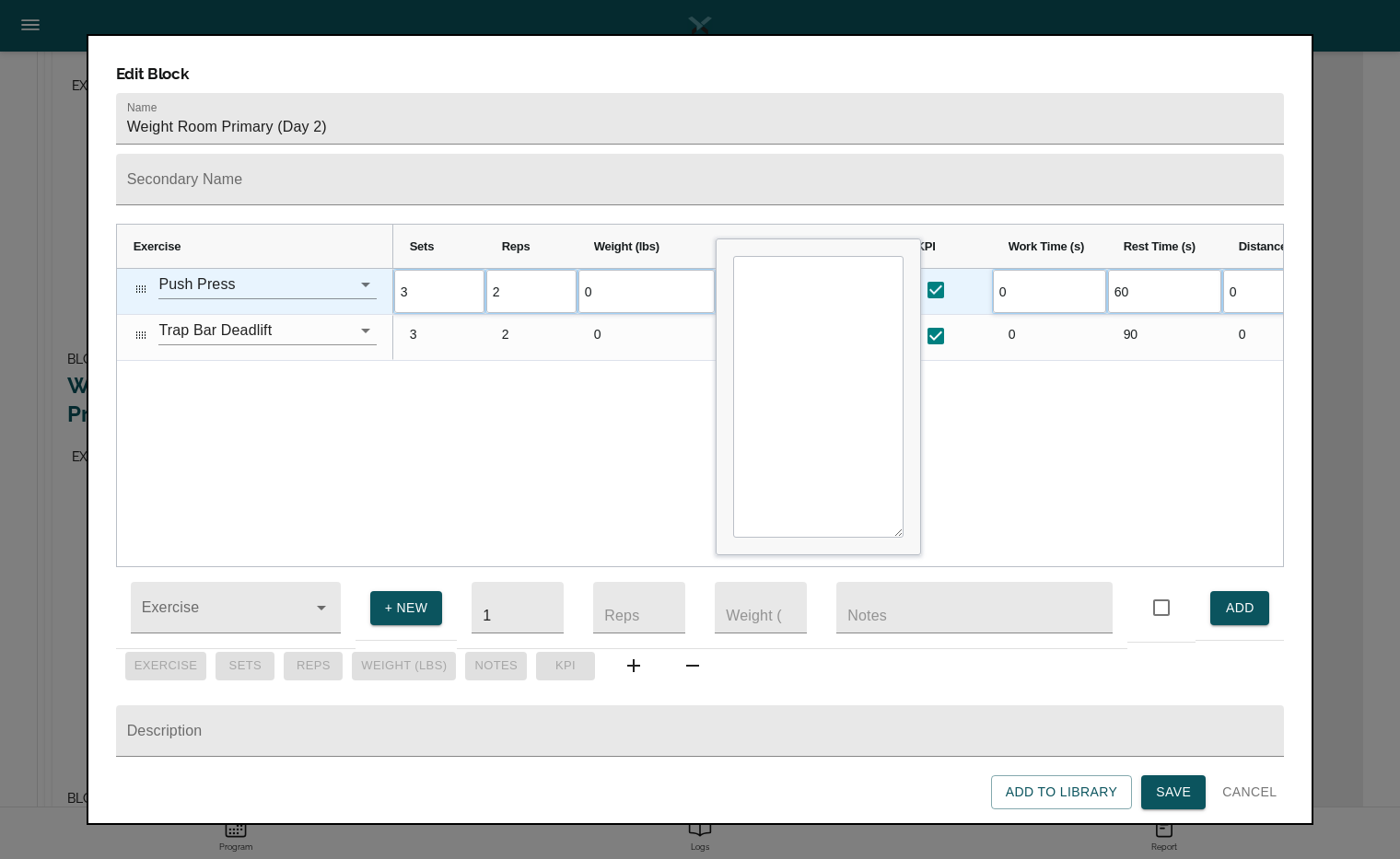 scroll, scrollTop: 0, scrollLeft: 0, axis: both 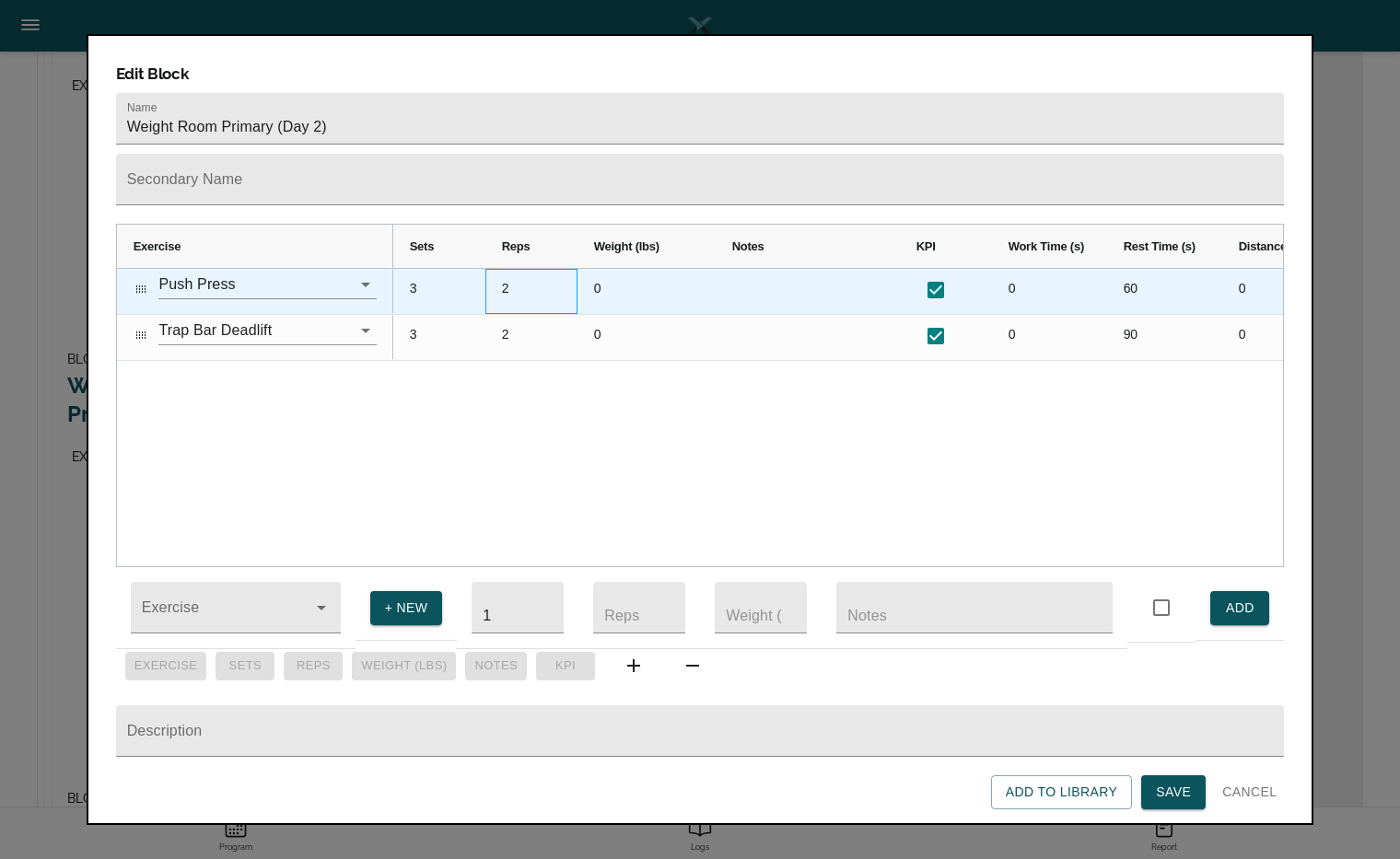 click on "2" at bounding box center (531, 291) 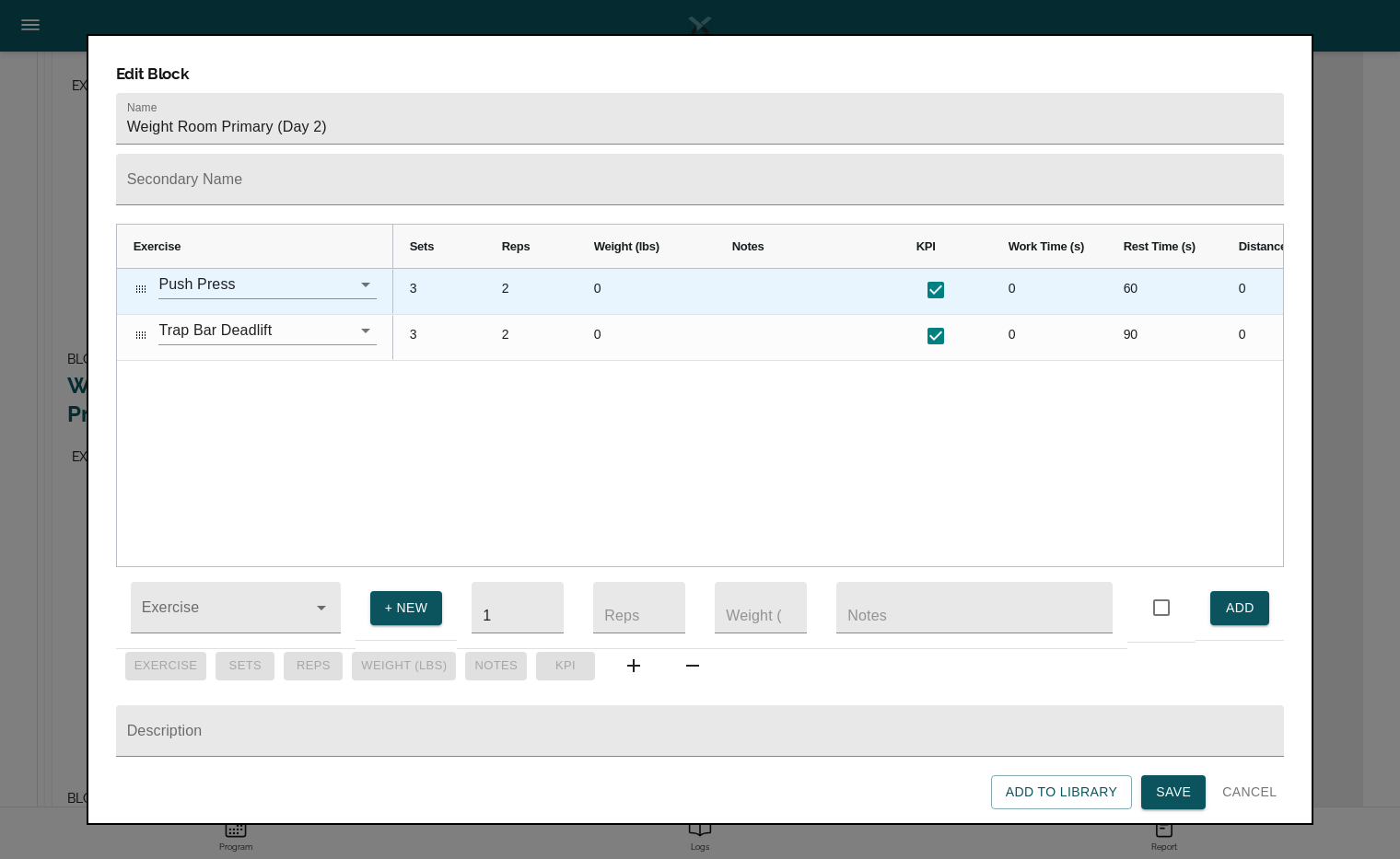 scroll, scrollTop: 0, scrollLeft: 0, axis: both 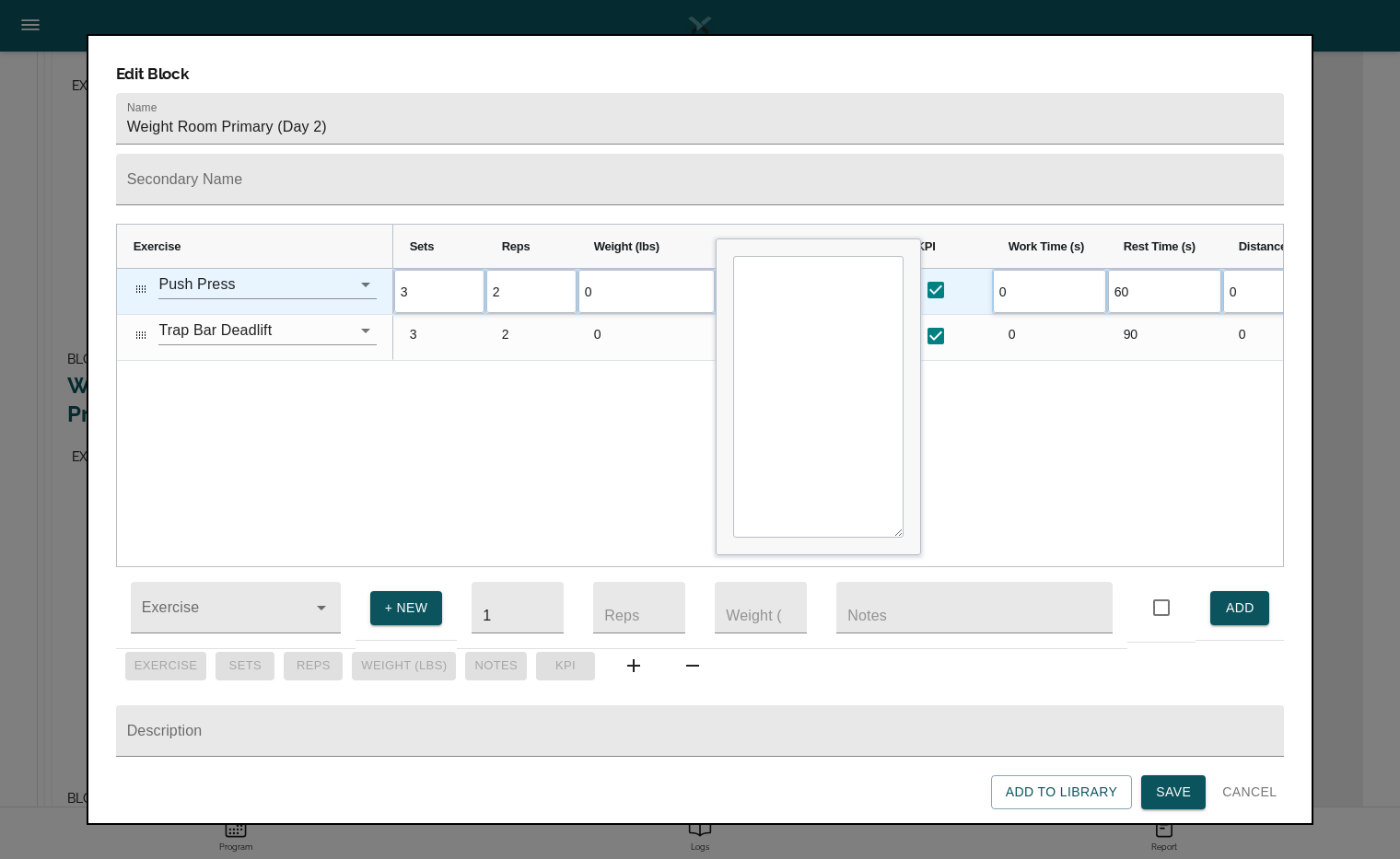 type on "5" 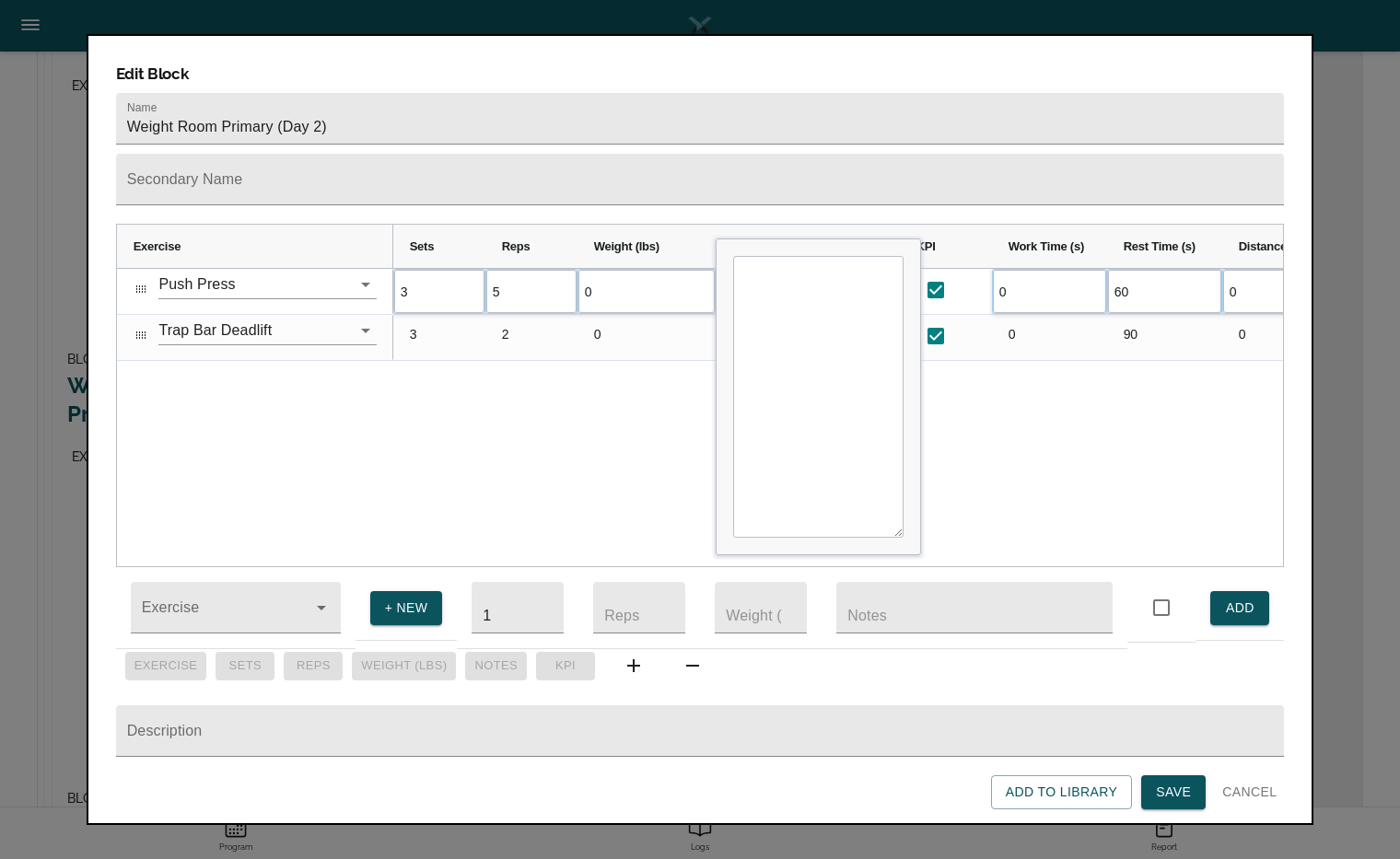 click on "3
5
0
0
60
0
22
0
3 2 0 0 90 0 85 0" at bounding box center [838, 417] 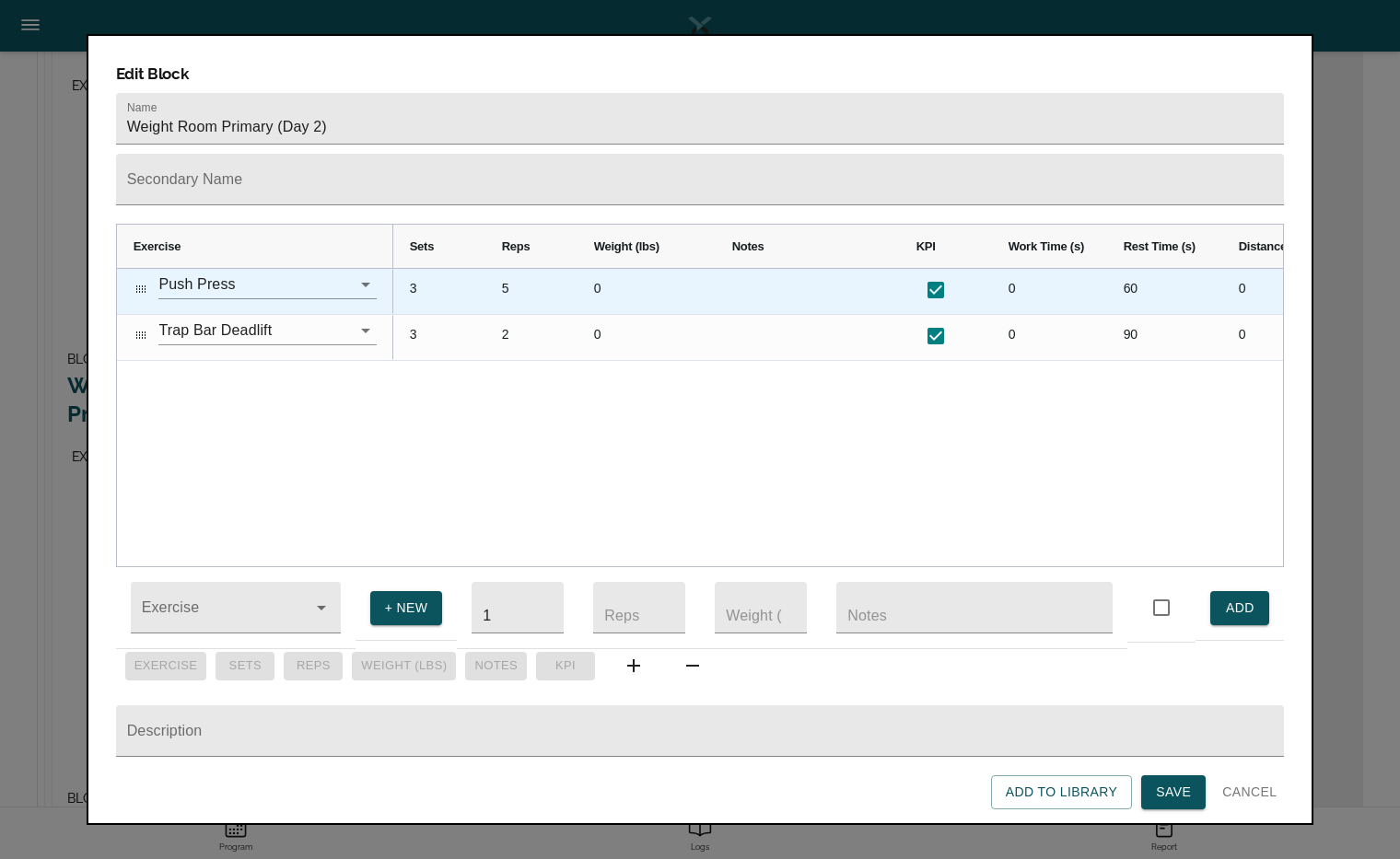 scroll, scrollTop: 0, scrollLeft: 341, axis: horizontal 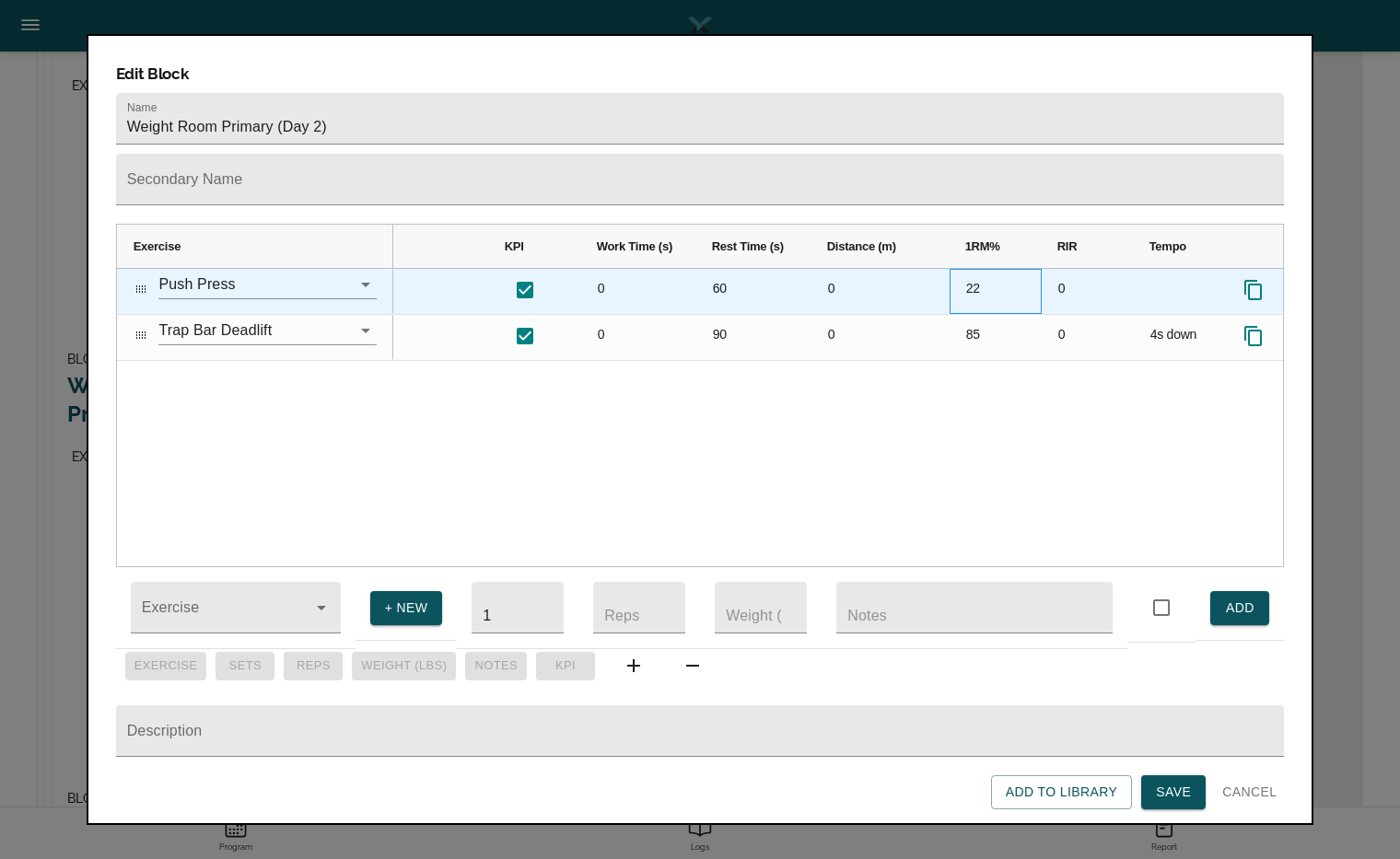 click on "22" at bounding box center [996, 291] 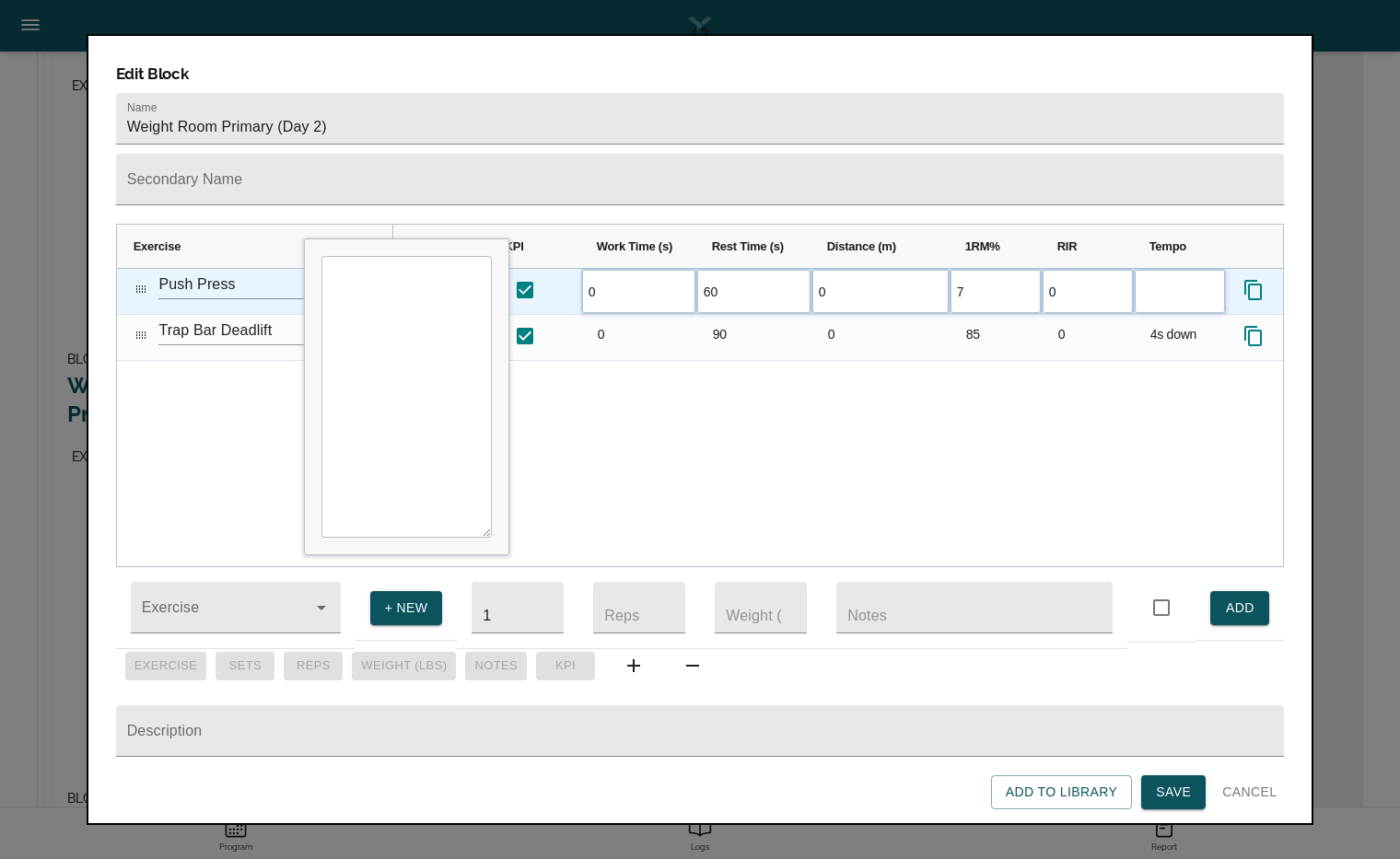scroll, scrollTop: 0, scrollLeft: 0, axis: both 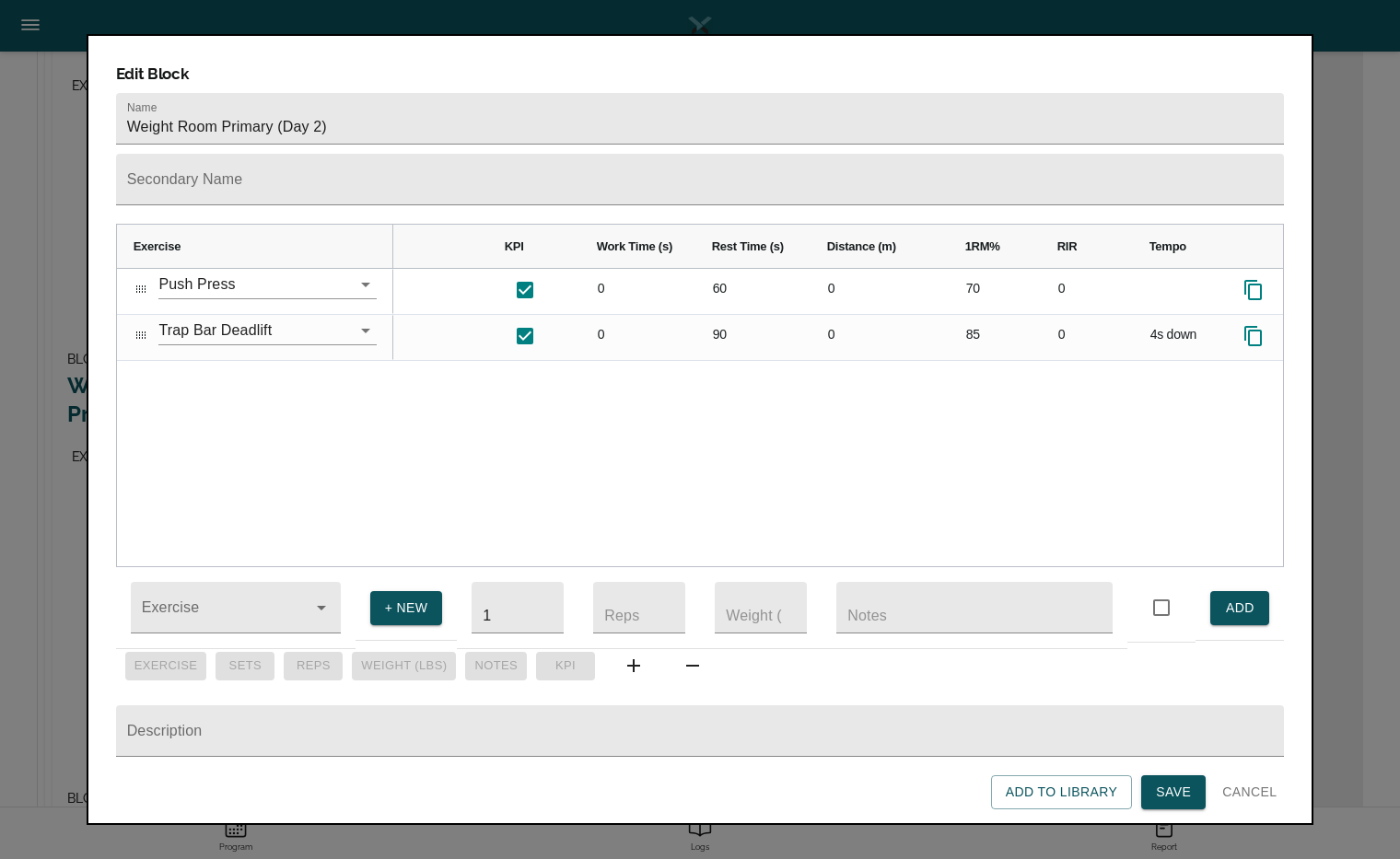 click on "0 0 60 0 70 0 0 0 90 0 85 0 4s down" at bounding box center (838, 417) 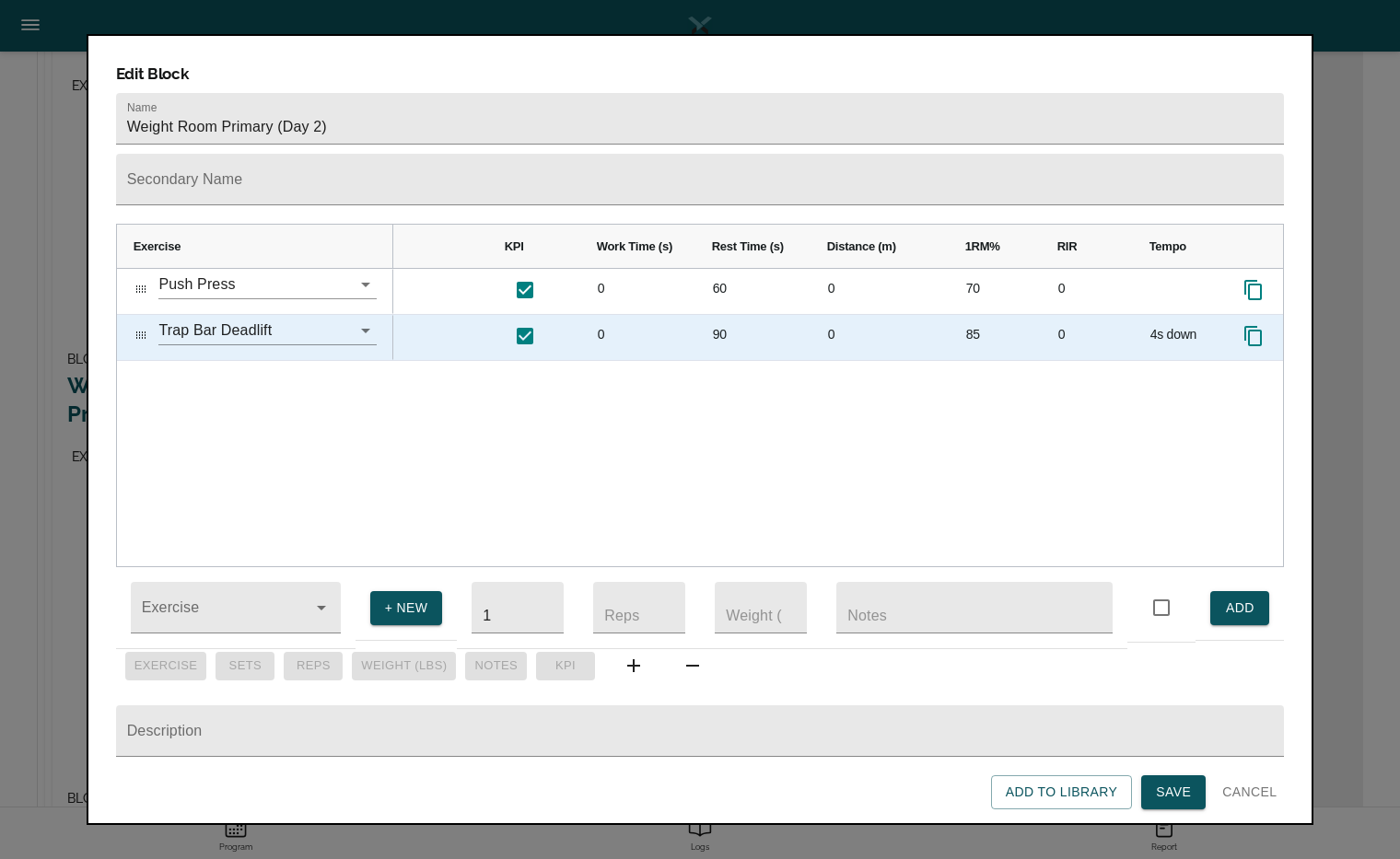 scroll, scrollTop: 0, scrollLeft: 144, axis: horizontal 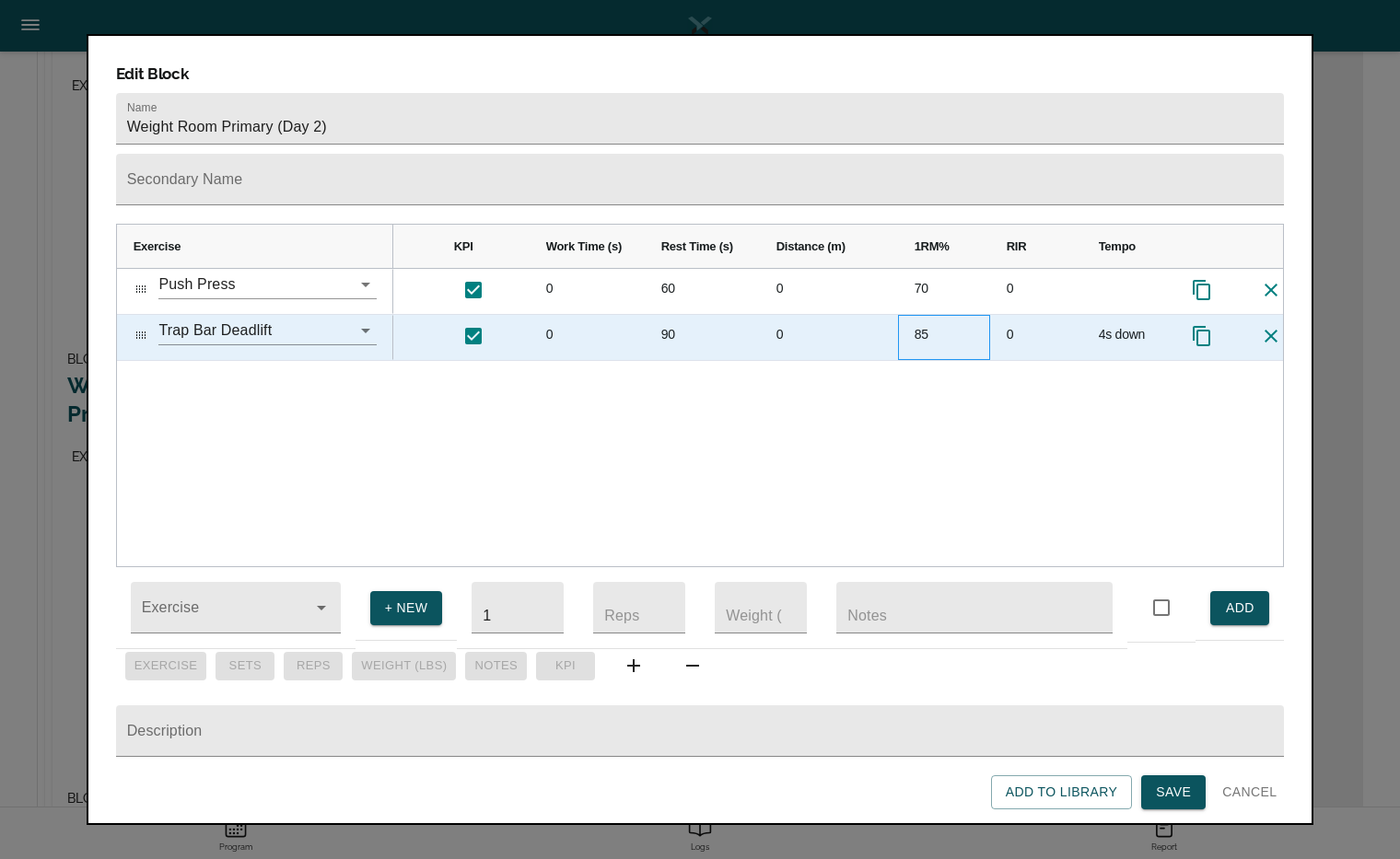 click on "85" at bounding box center (944, 337) 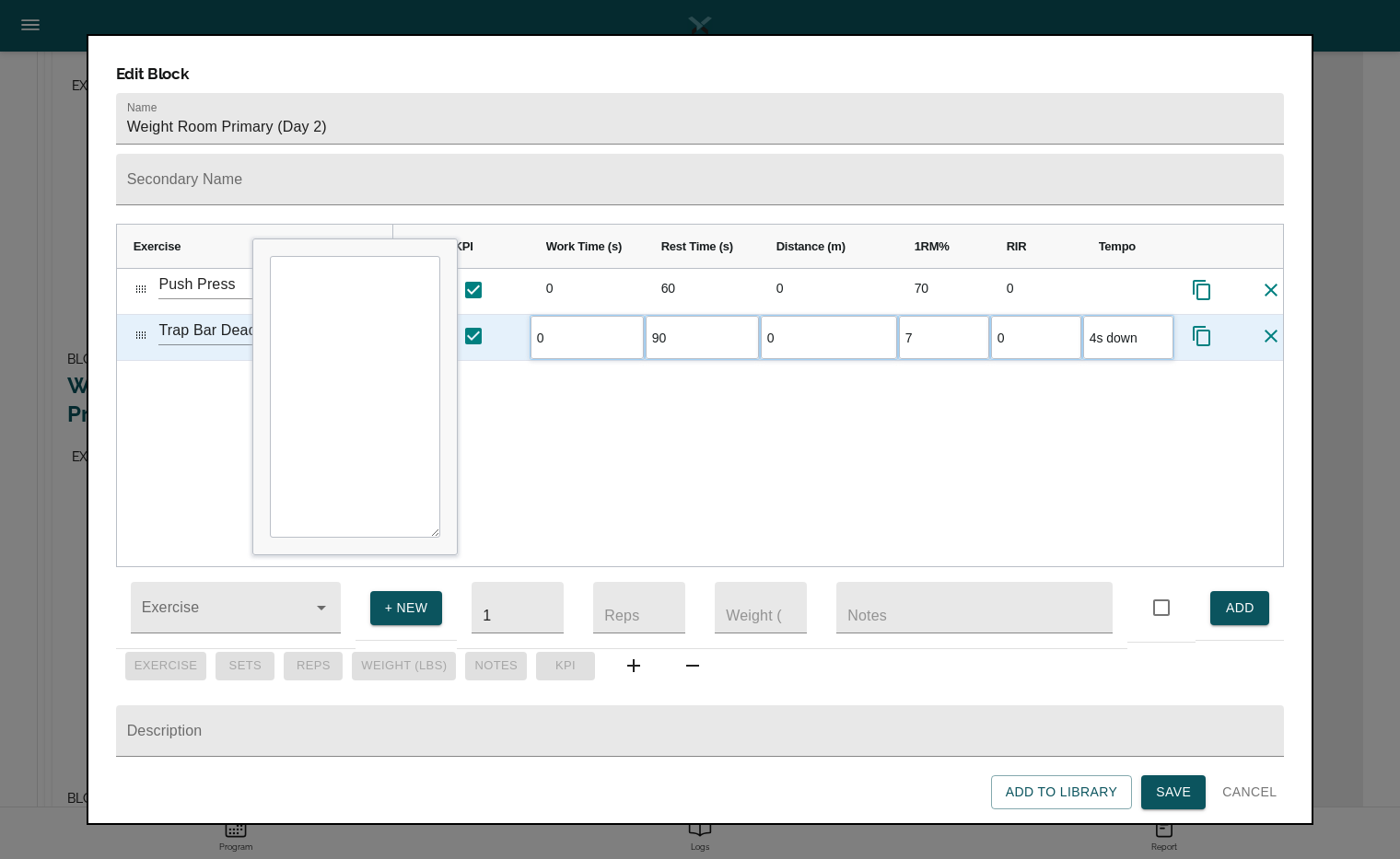type on "75" 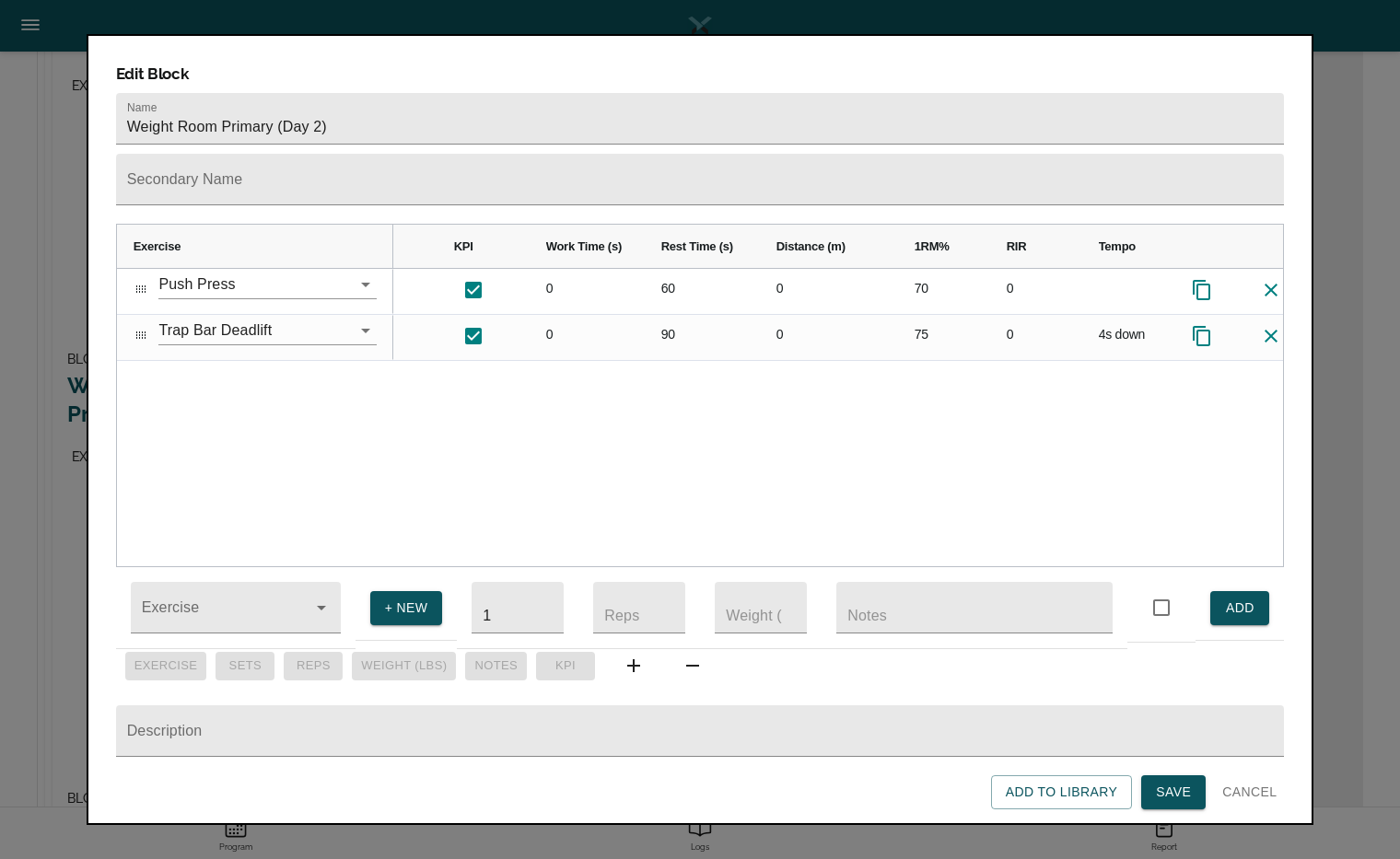 click on "0 0 60 0 70 0 0 0 90 0 75 0 4s down" at bounding box center [838, 417] 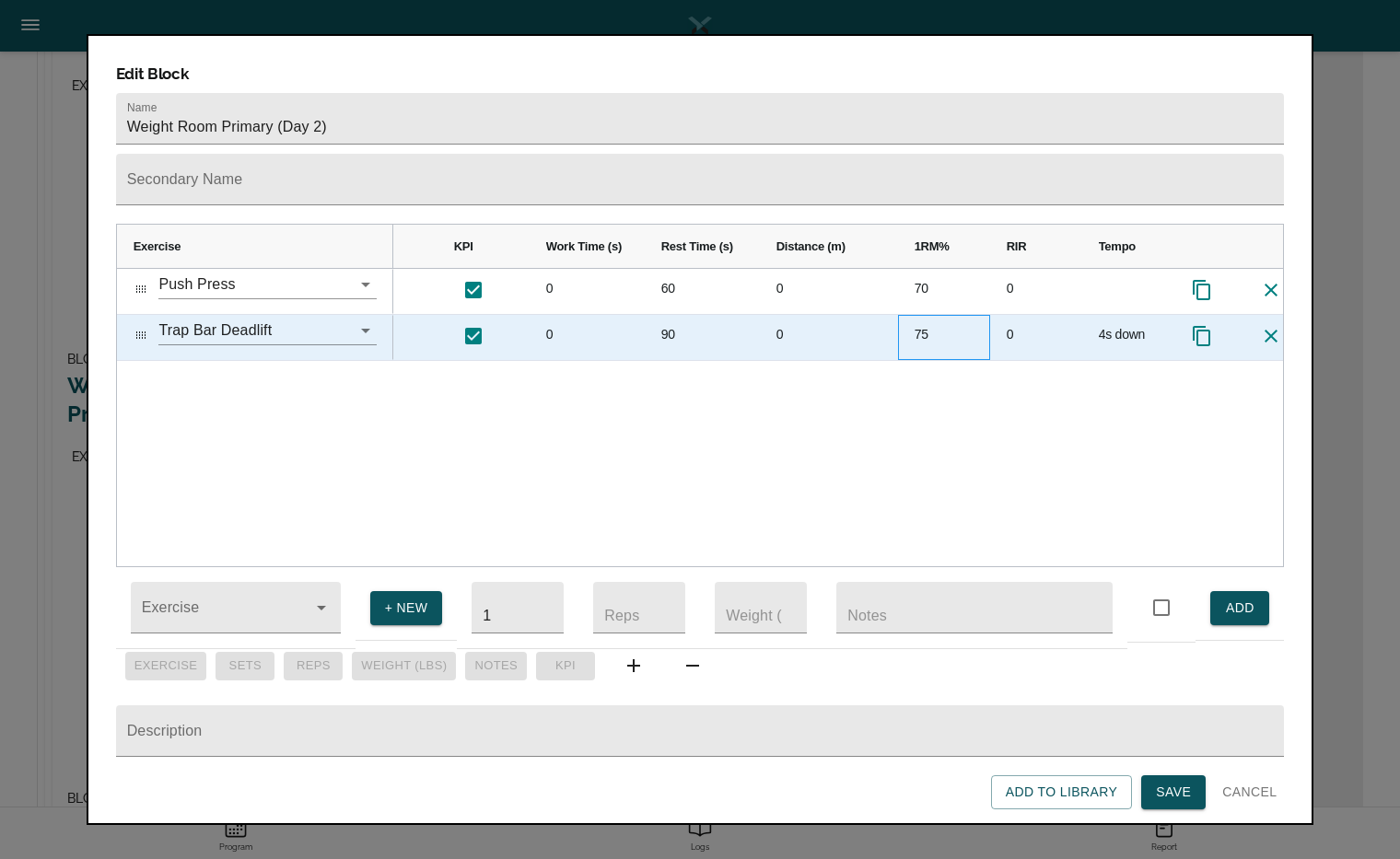 click on "75" at bounding box center [944, 337] 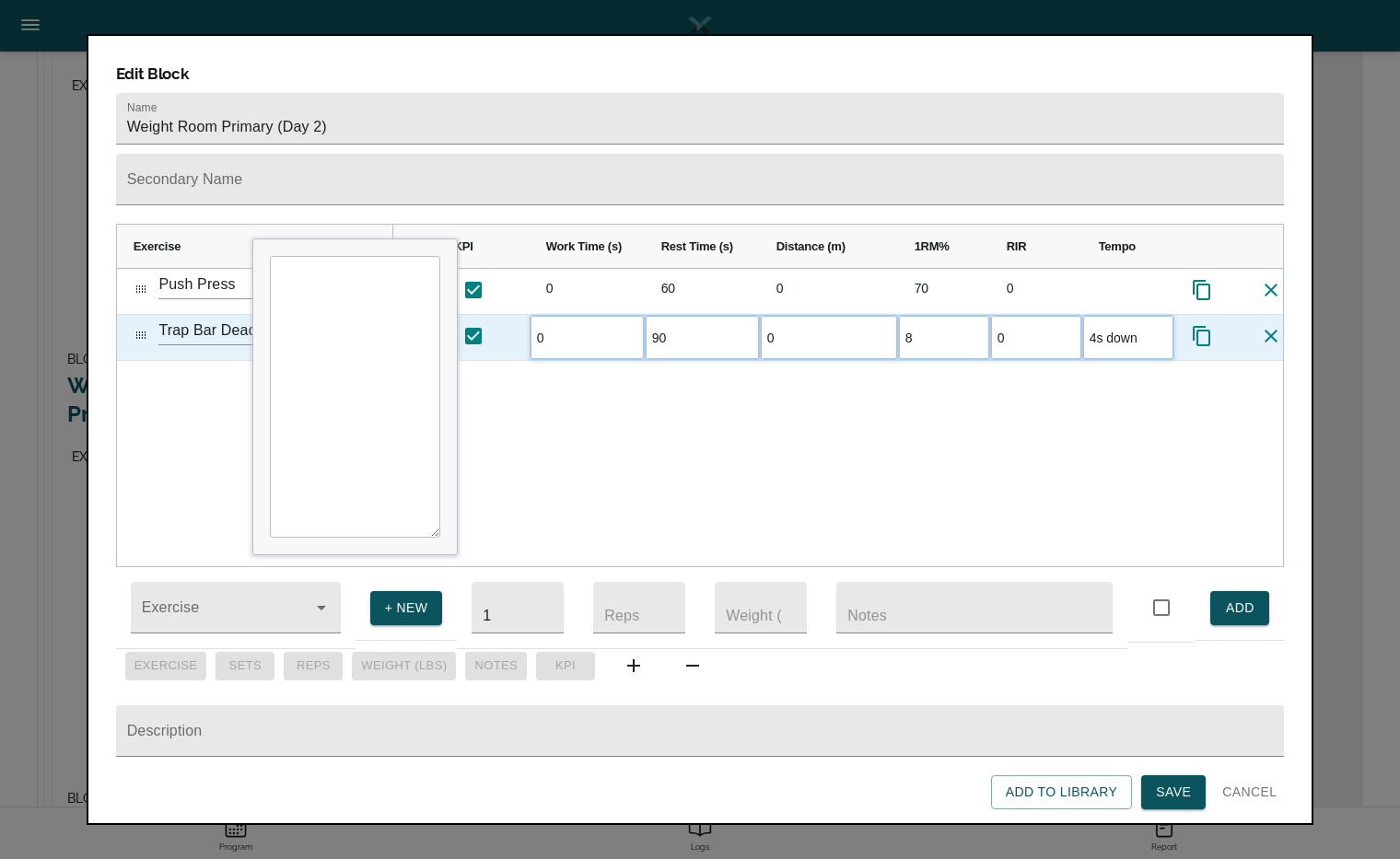 type on "80" 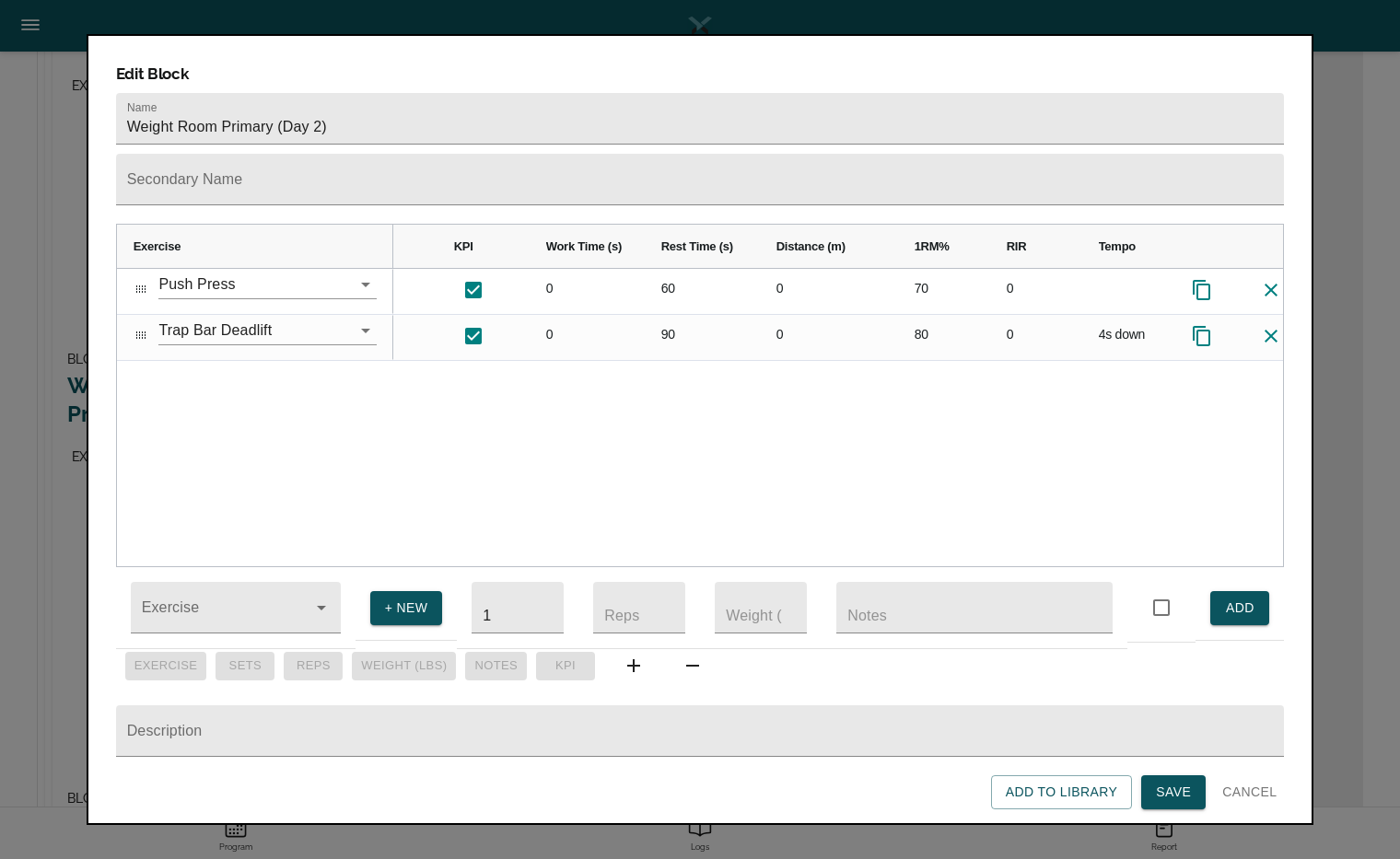 click on "0 0 60 0 70 0 0 0 90 0 80 0 4s down" at bounding box center (838, 417) 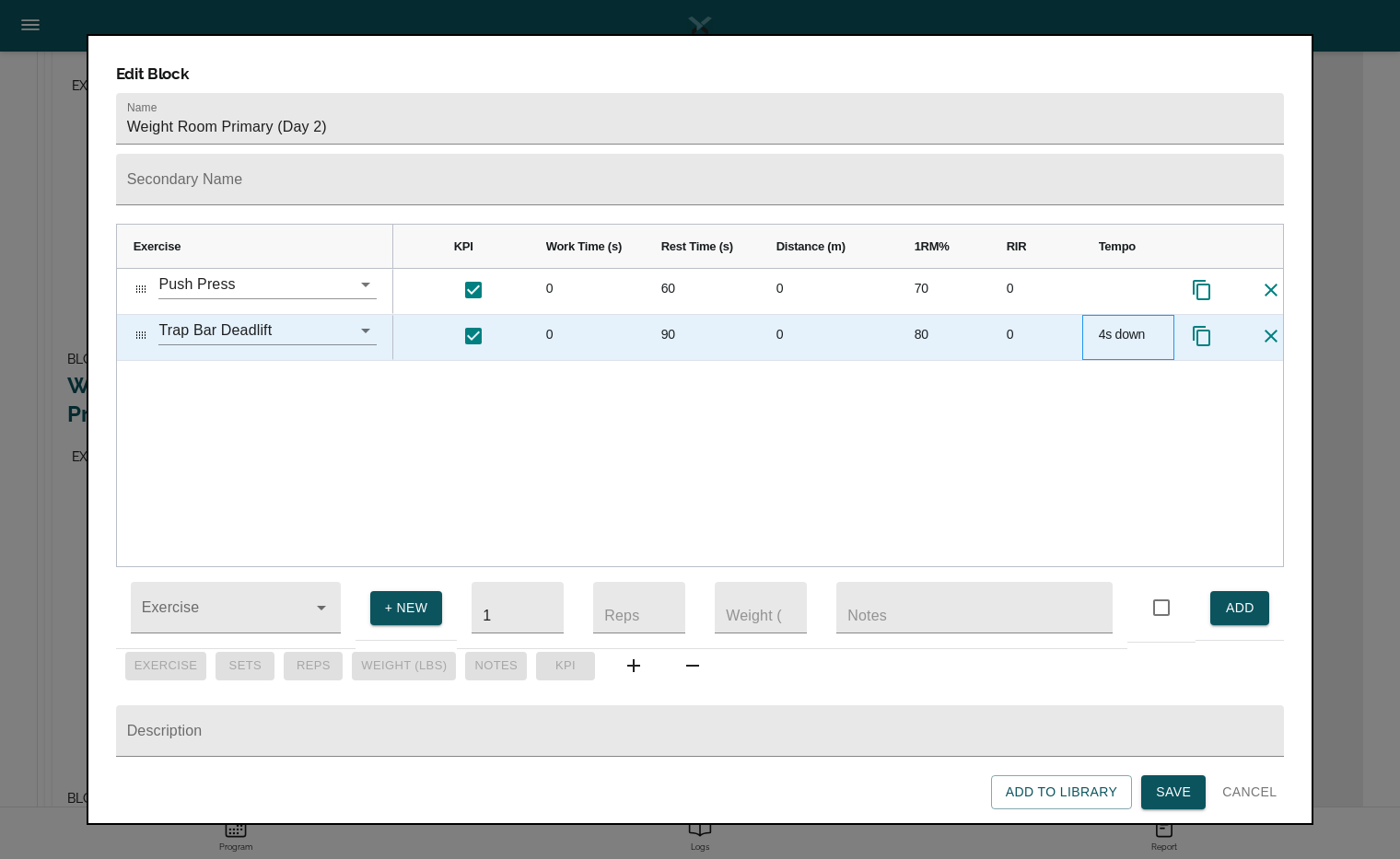 click on "4s down" at bounding box center [1128, 337] 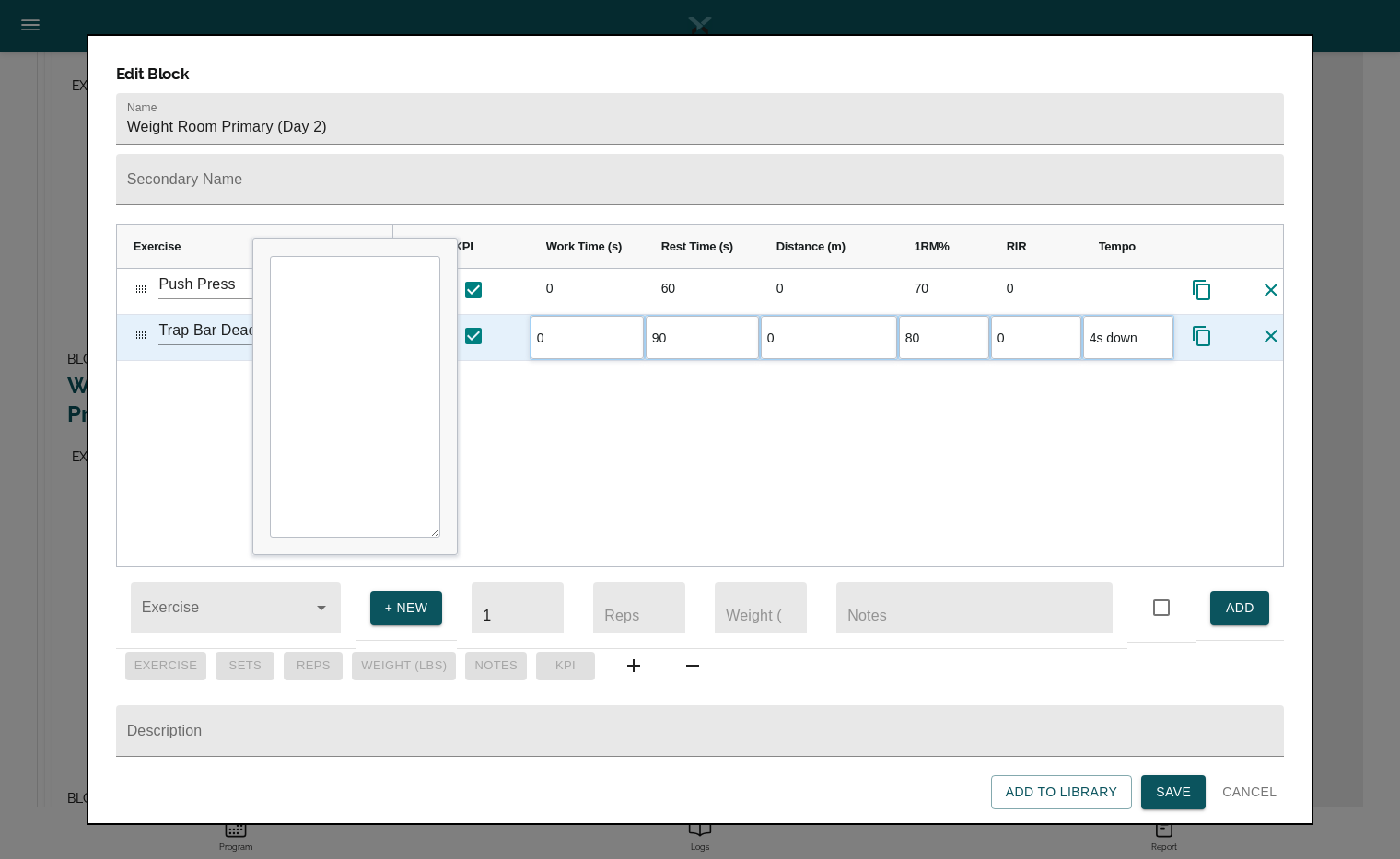 type 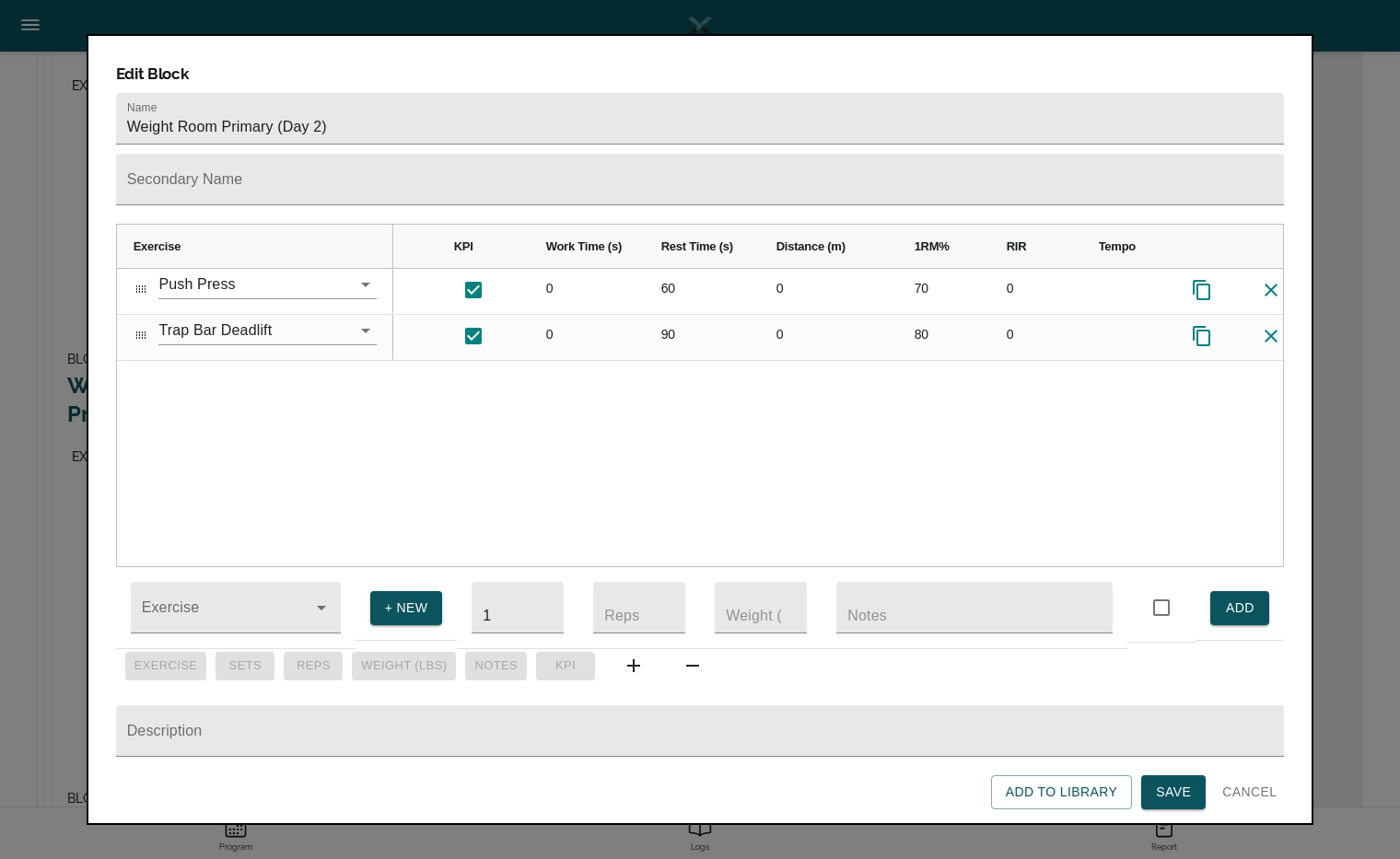 click on "0 0 60 0 70 0 0 0 90 0 80 0" at bounding box center [838, 417] 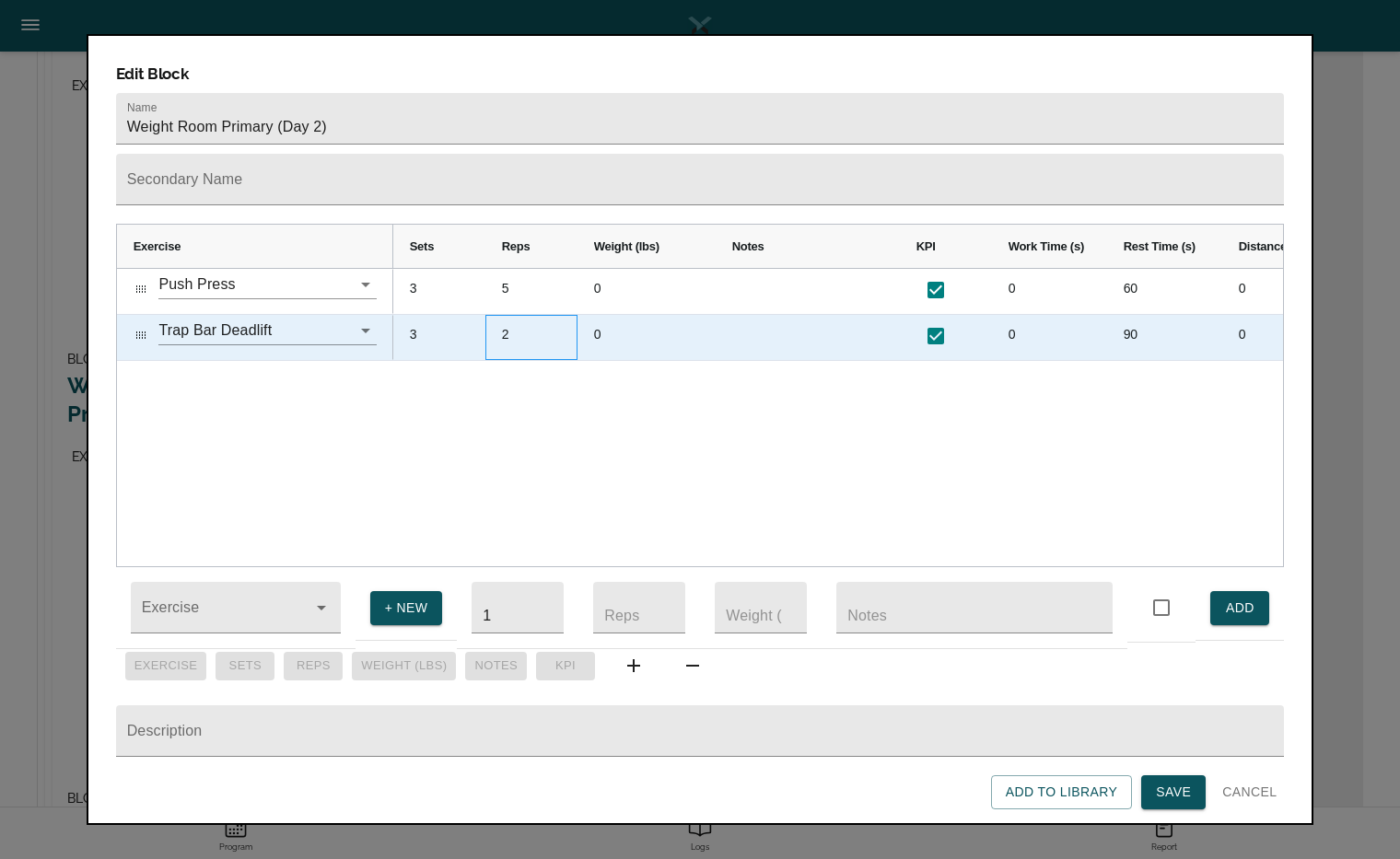 click on "2" at bounding box center (531, 337) 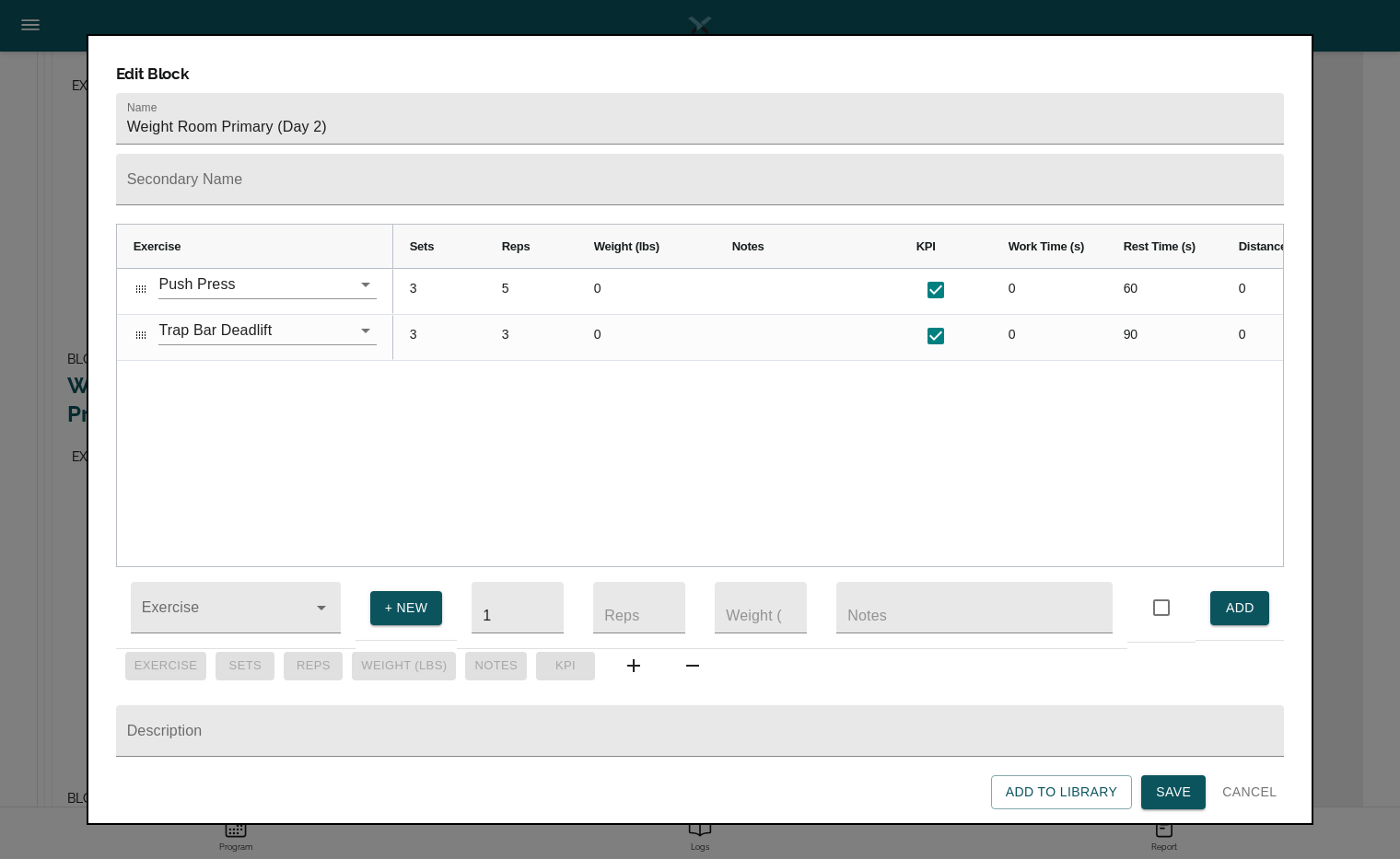 click on "0 0 60 0 70 0 5 3 0 0 90 0 80 0 3 3" at bounding box center (838, 417) 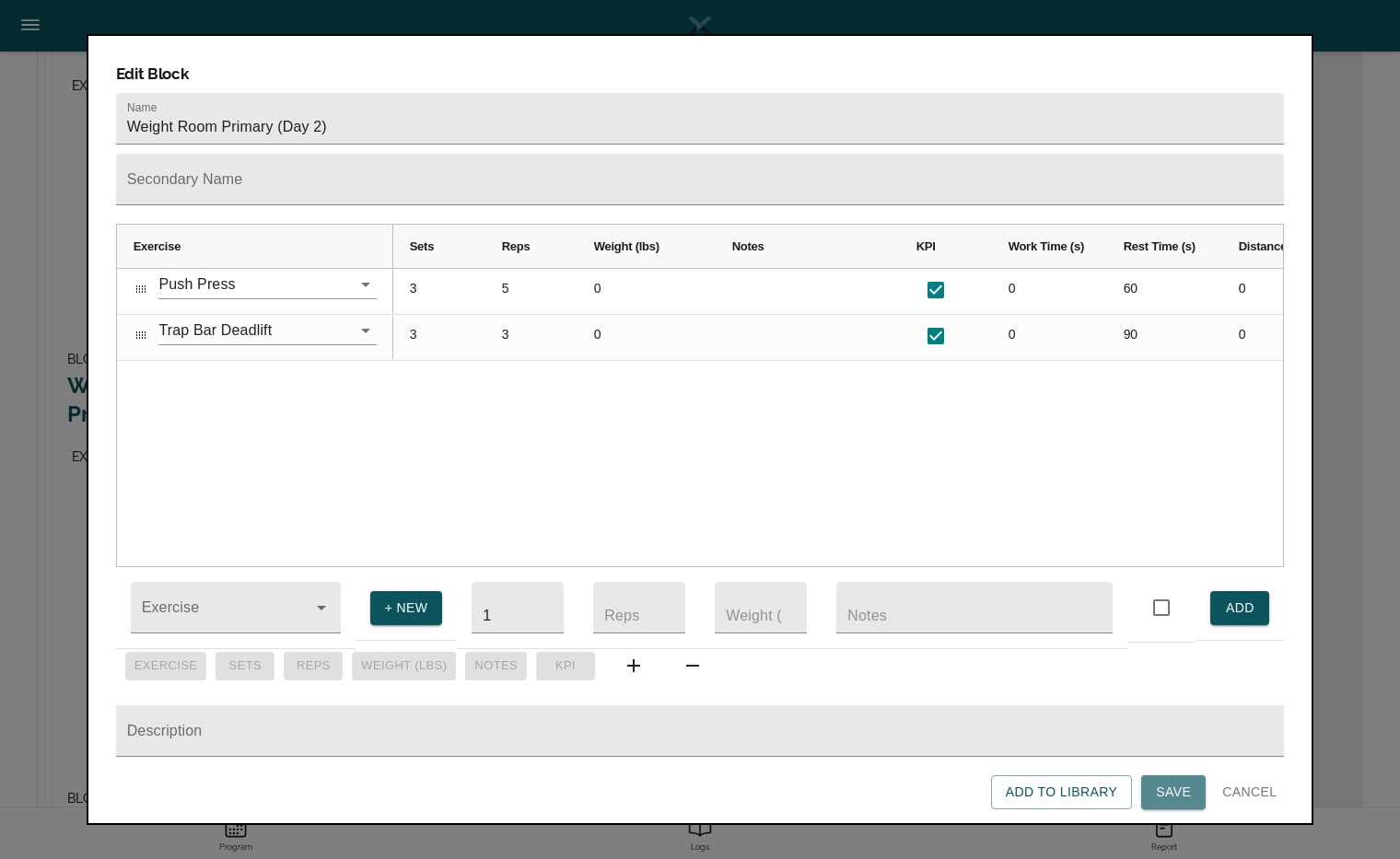 click on "Save" at bounding box center (1173, 792) 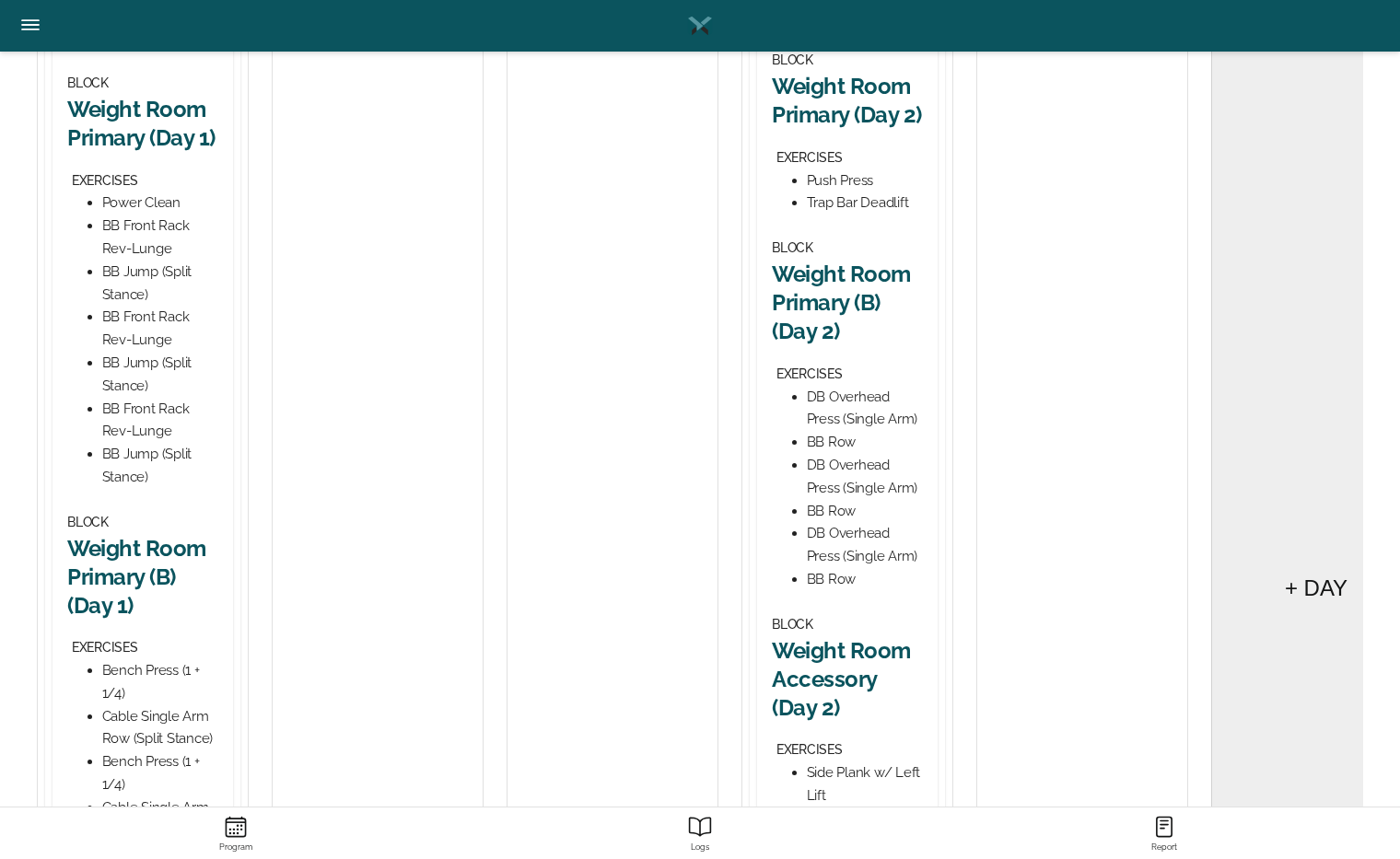 click on "Weight Room Primary (B) (Day 2)" at bounding box center (847, 303) 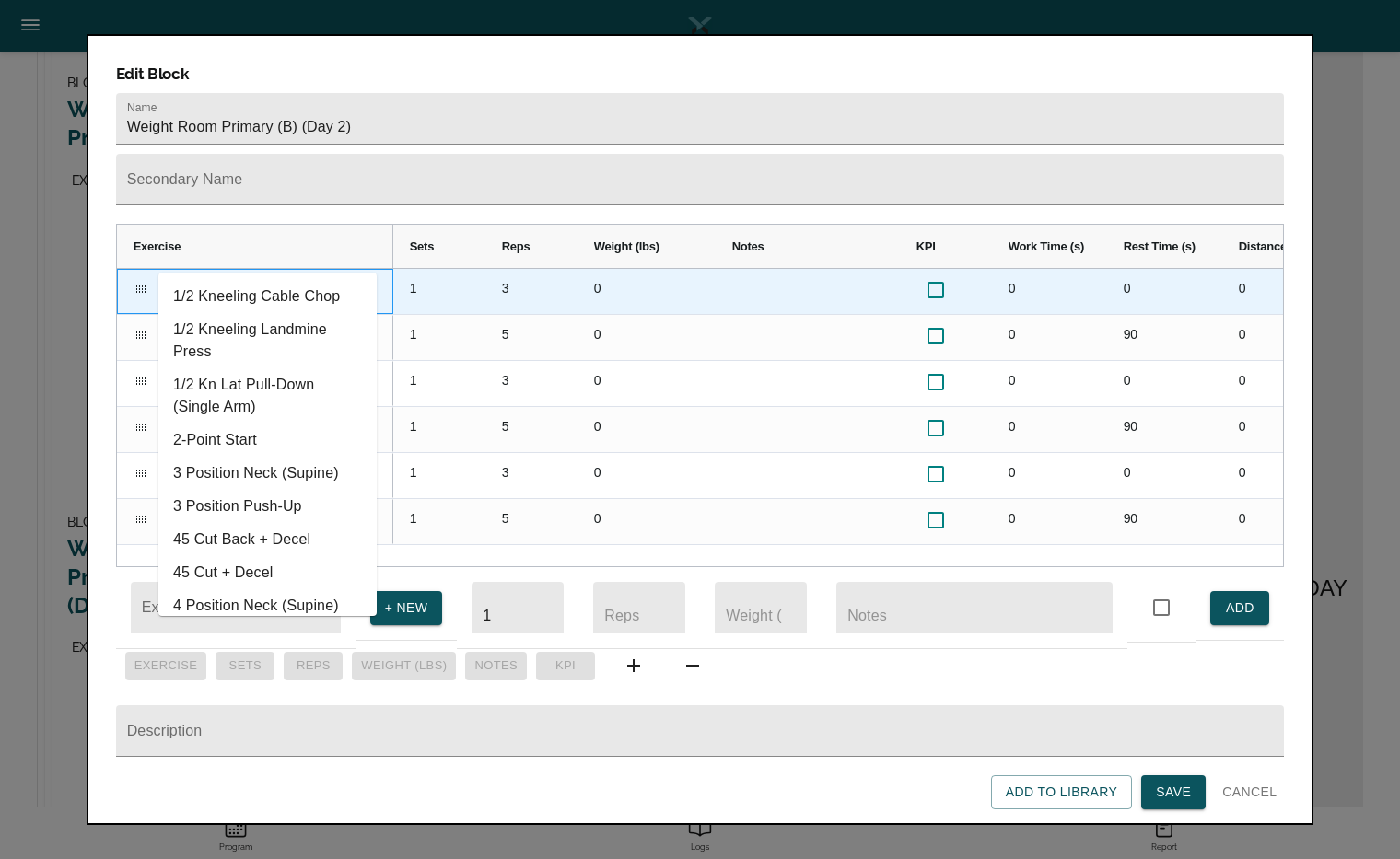 click on "DB Overhead Press (Single Arm)" at bounding box center [241, 284] 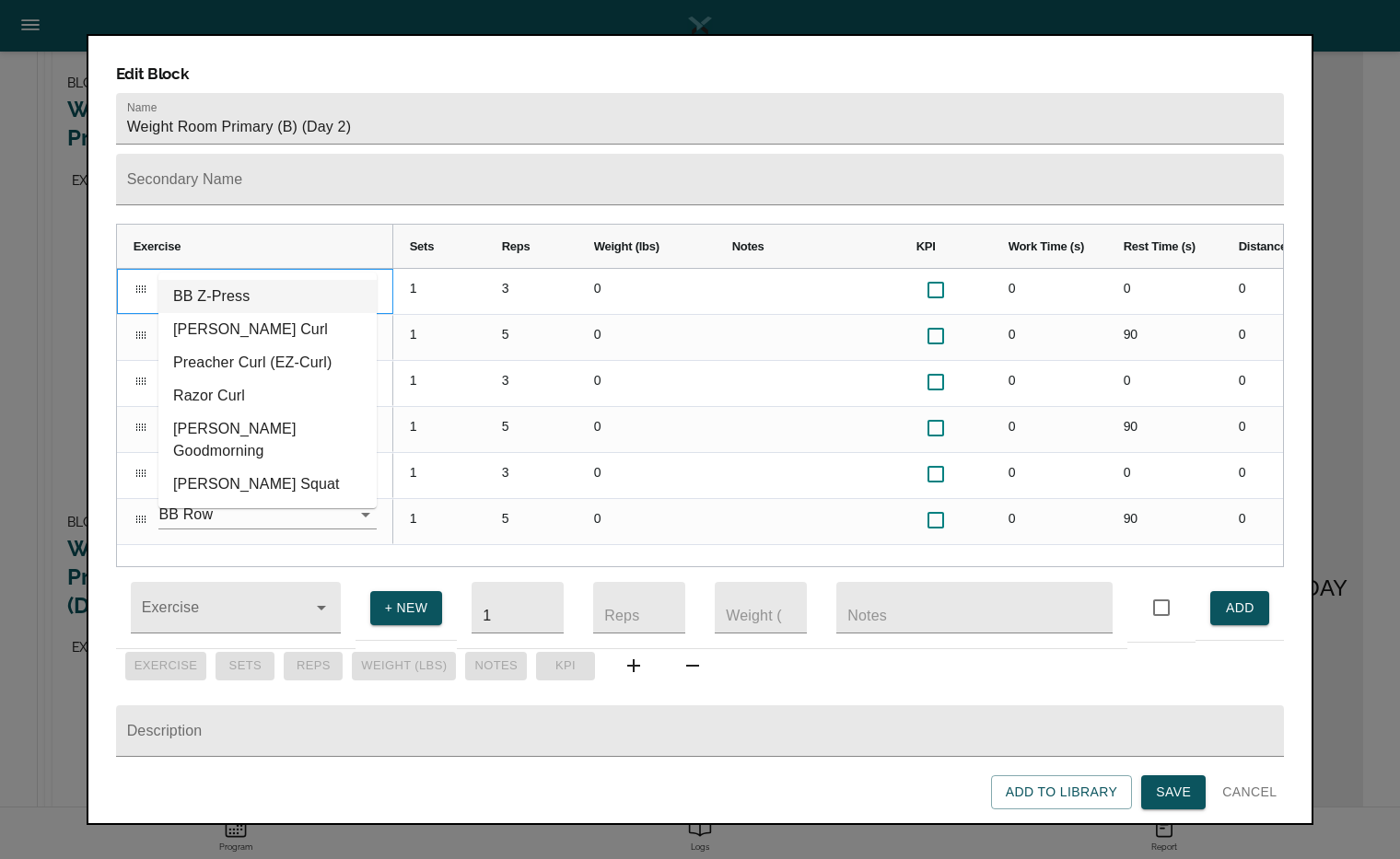 click on "BB Z-Press" at bounding box center [267, 296] 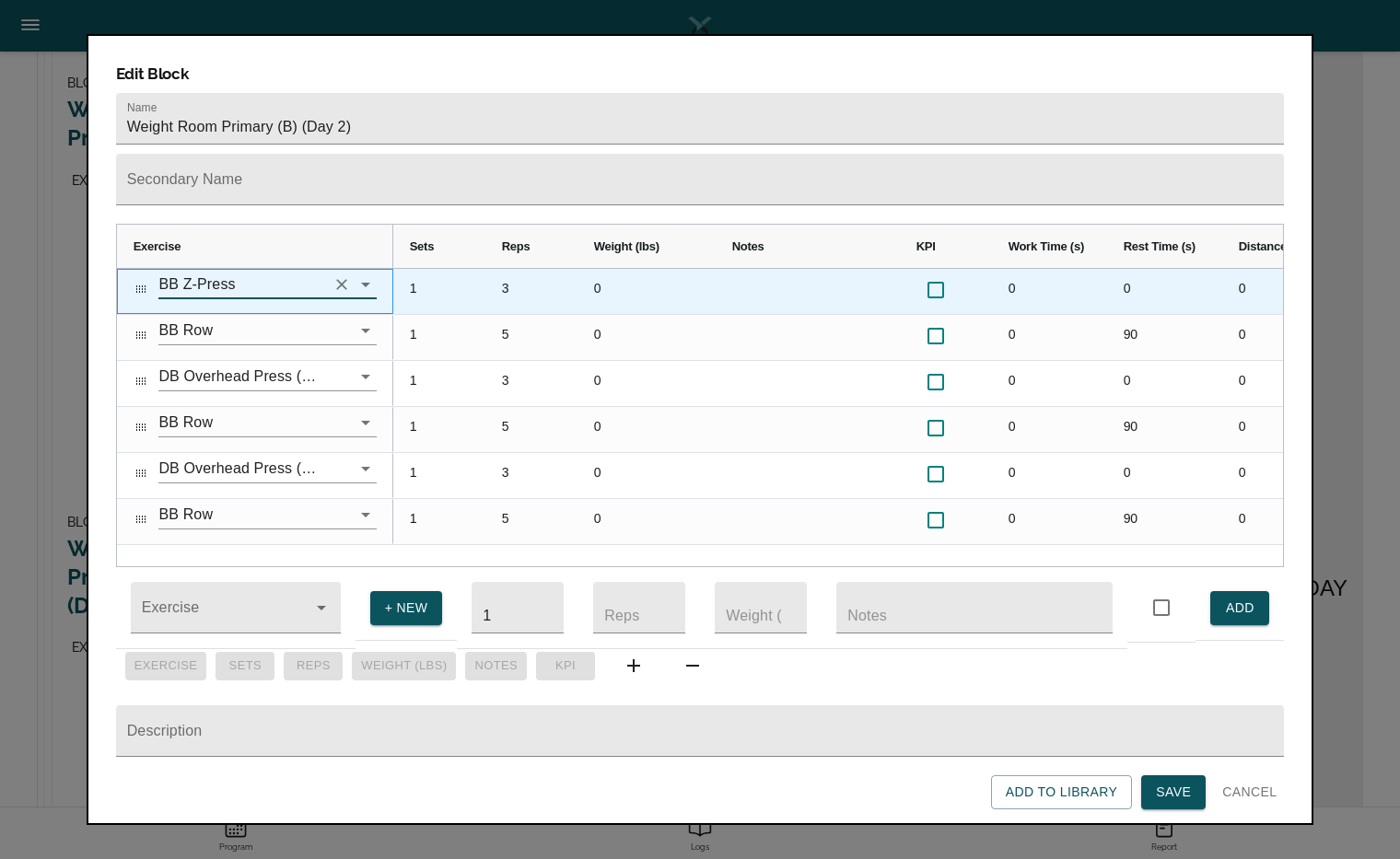 type on "BB Z-Press" 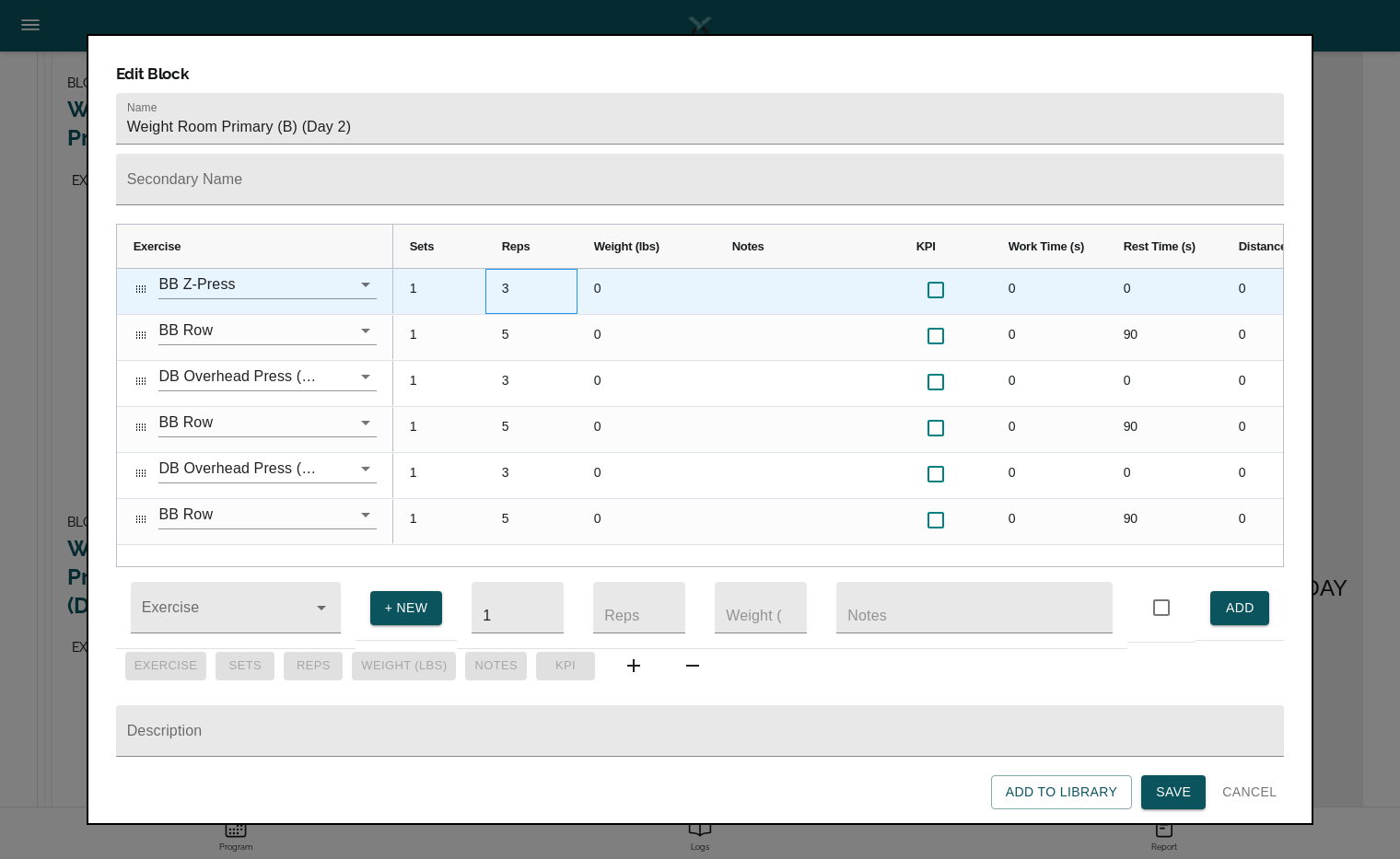 click on "3" at bounding box center [531, 291] 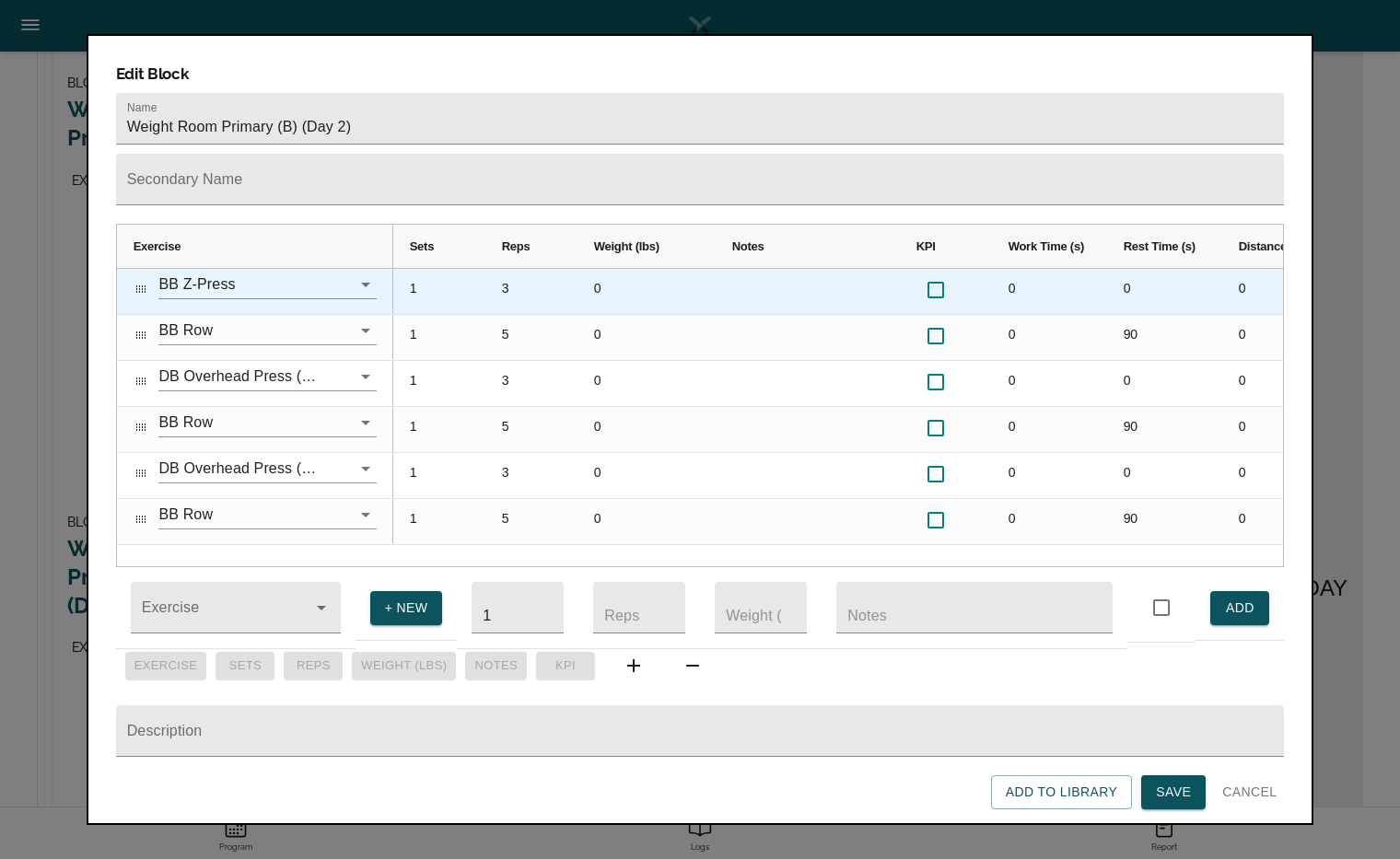 scroll, scrollTop: 0, scrollLeft: 0, axis: both 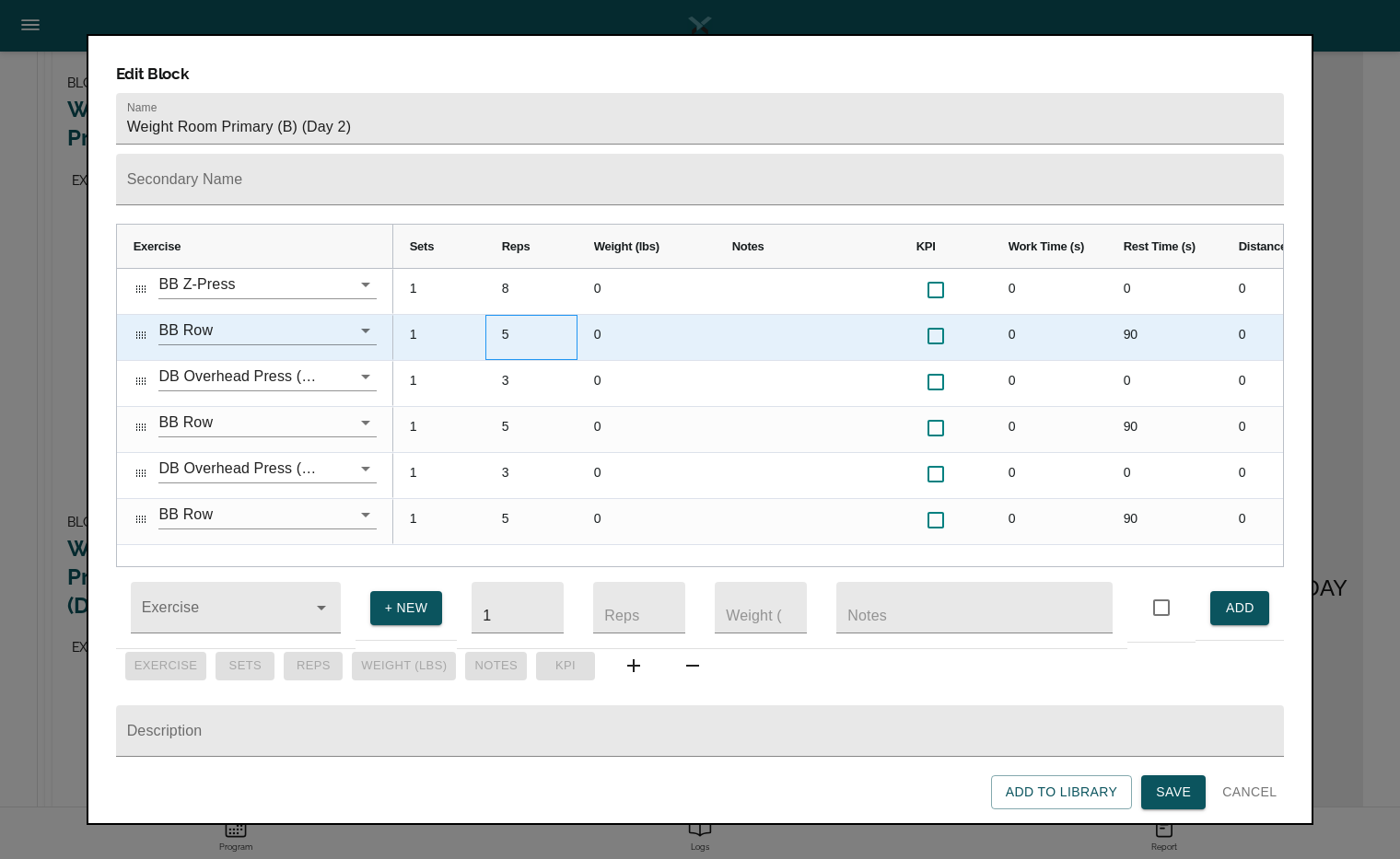 click on "5" at bounding box center [531, 337] 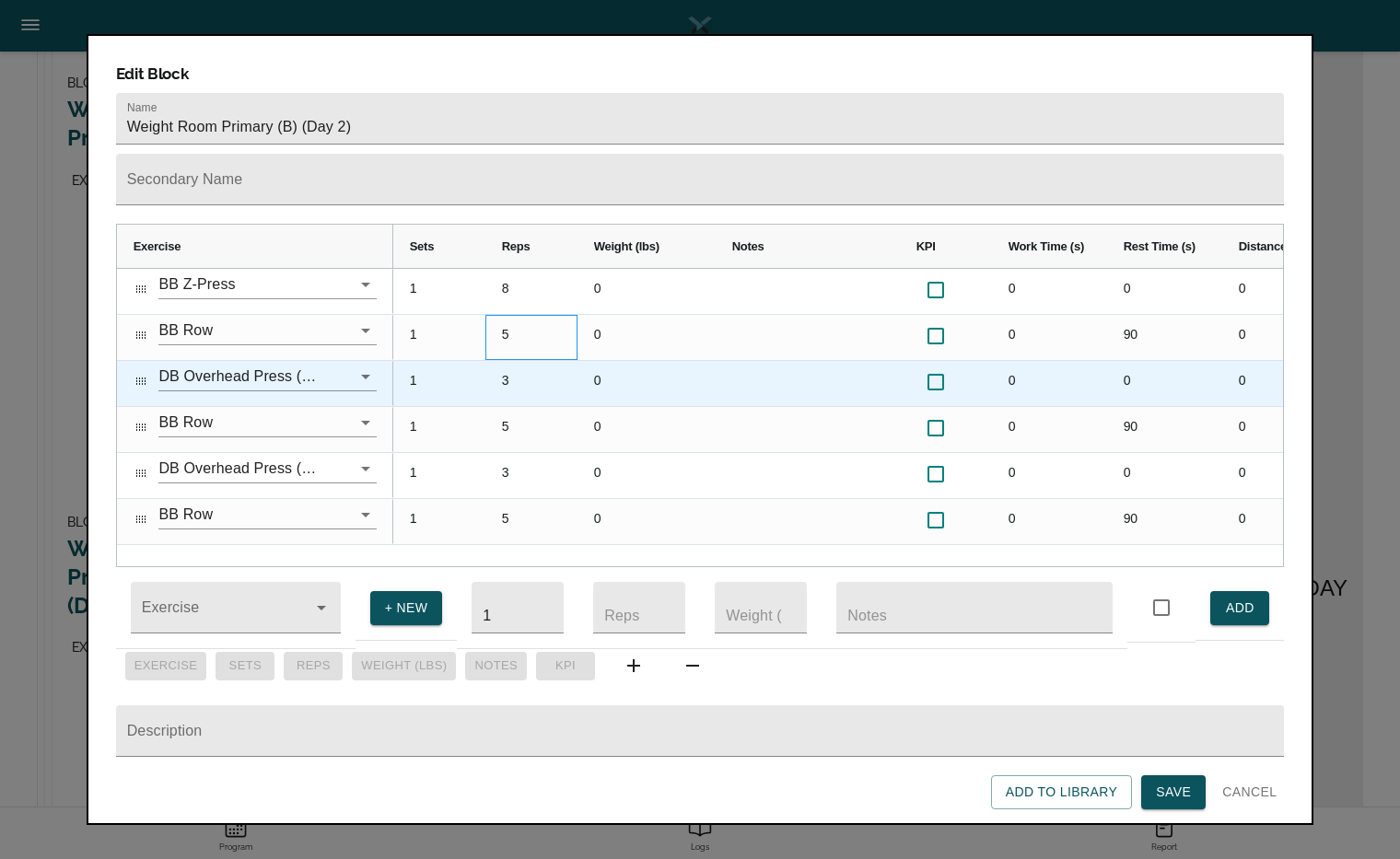 scroll, scrollTop: 0, scrollLeft: 132, axis: horizontal 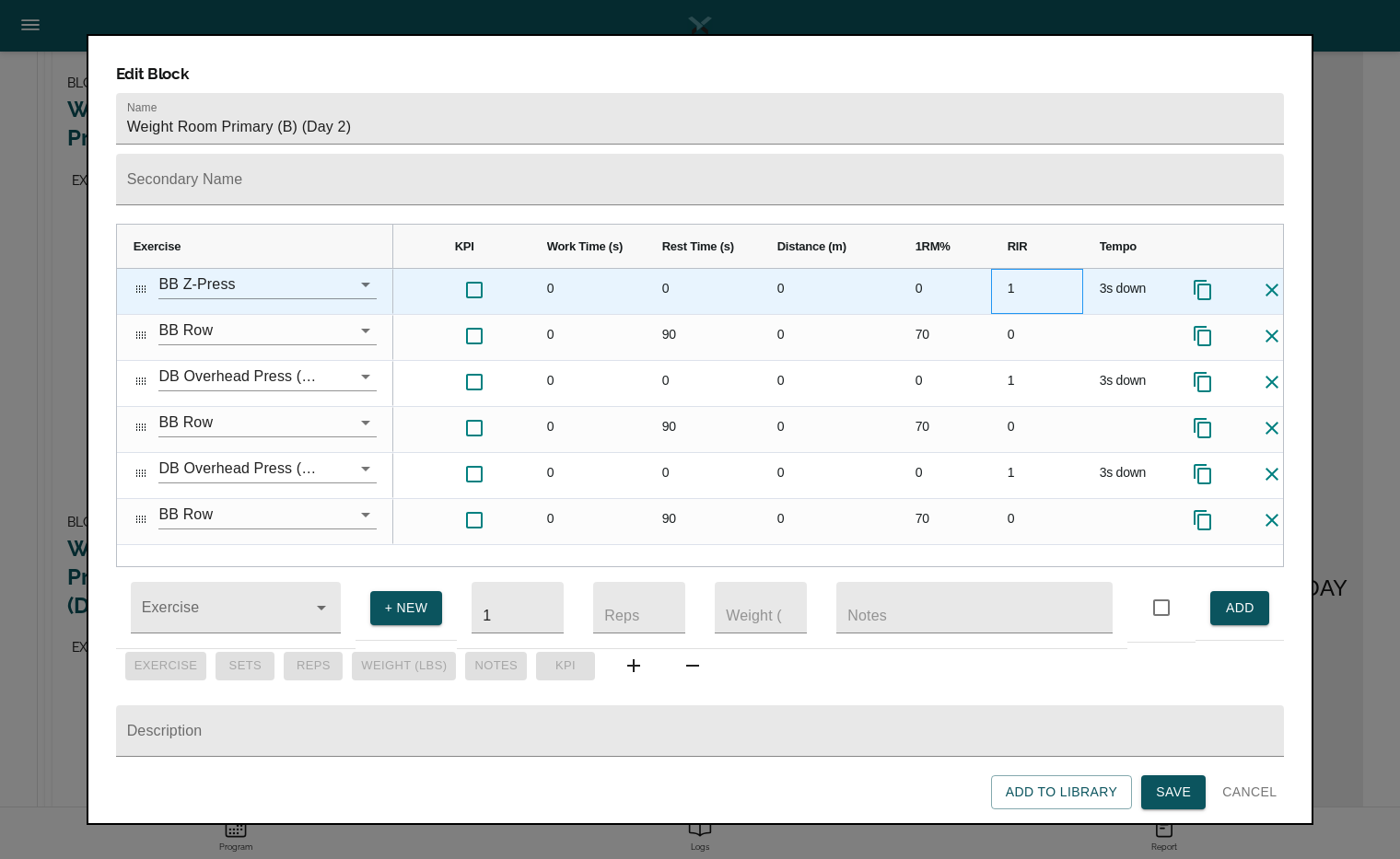 click on "1" at bounding box center (1037, 291) 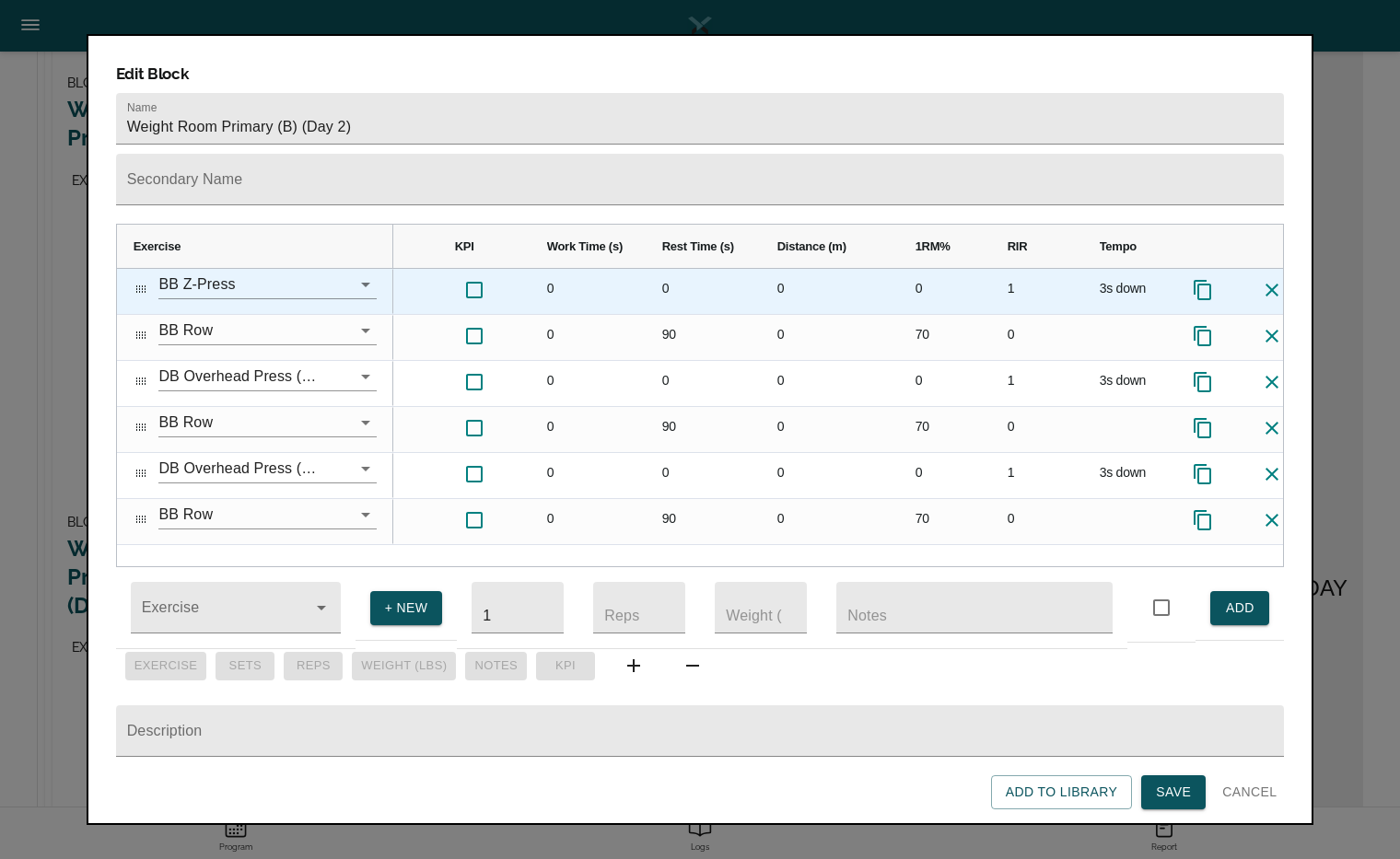 scroll, scrollTop: 0, scrollLeft: 0, axis: both 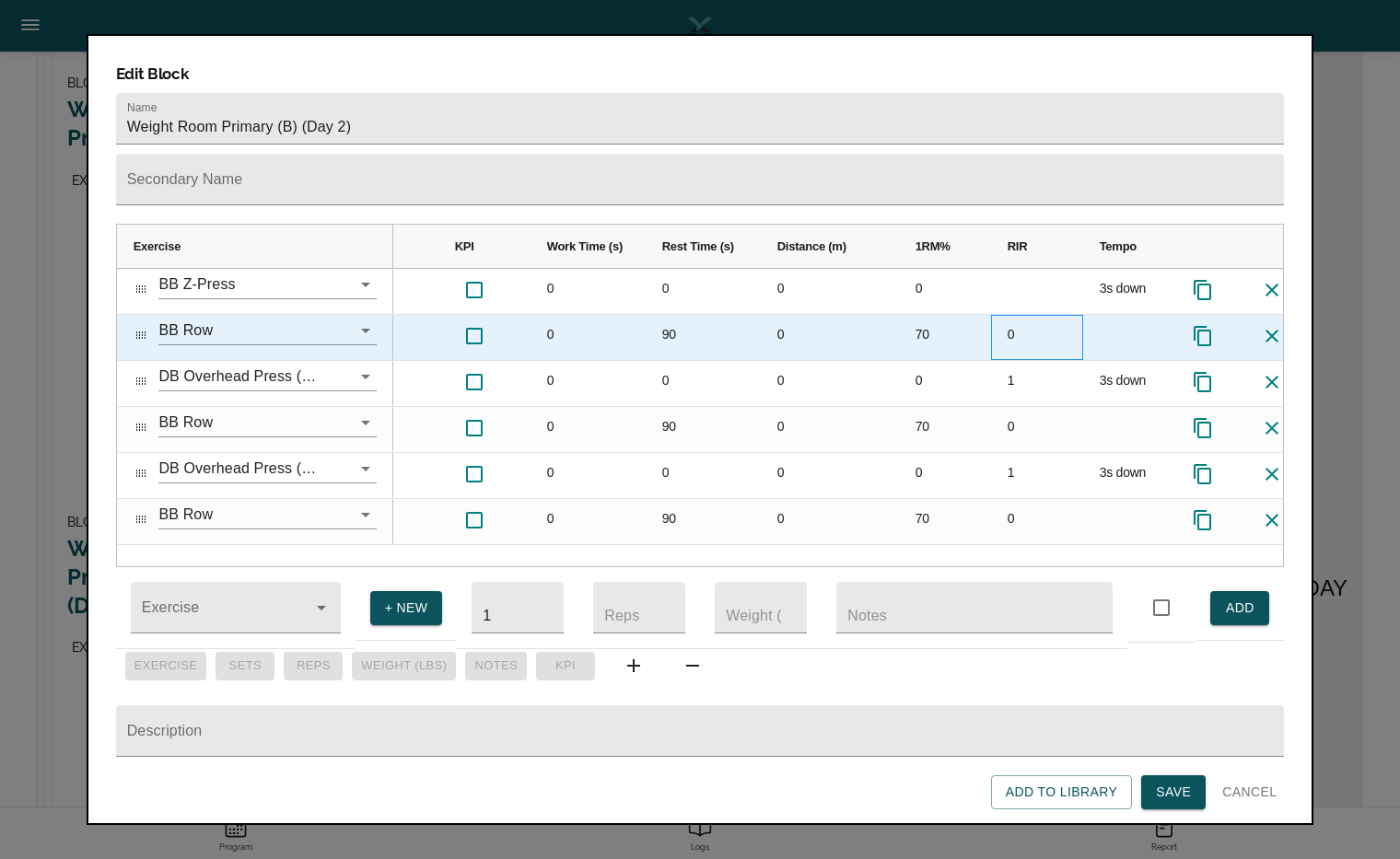 click on "0" at bounding box center (1037, 337) 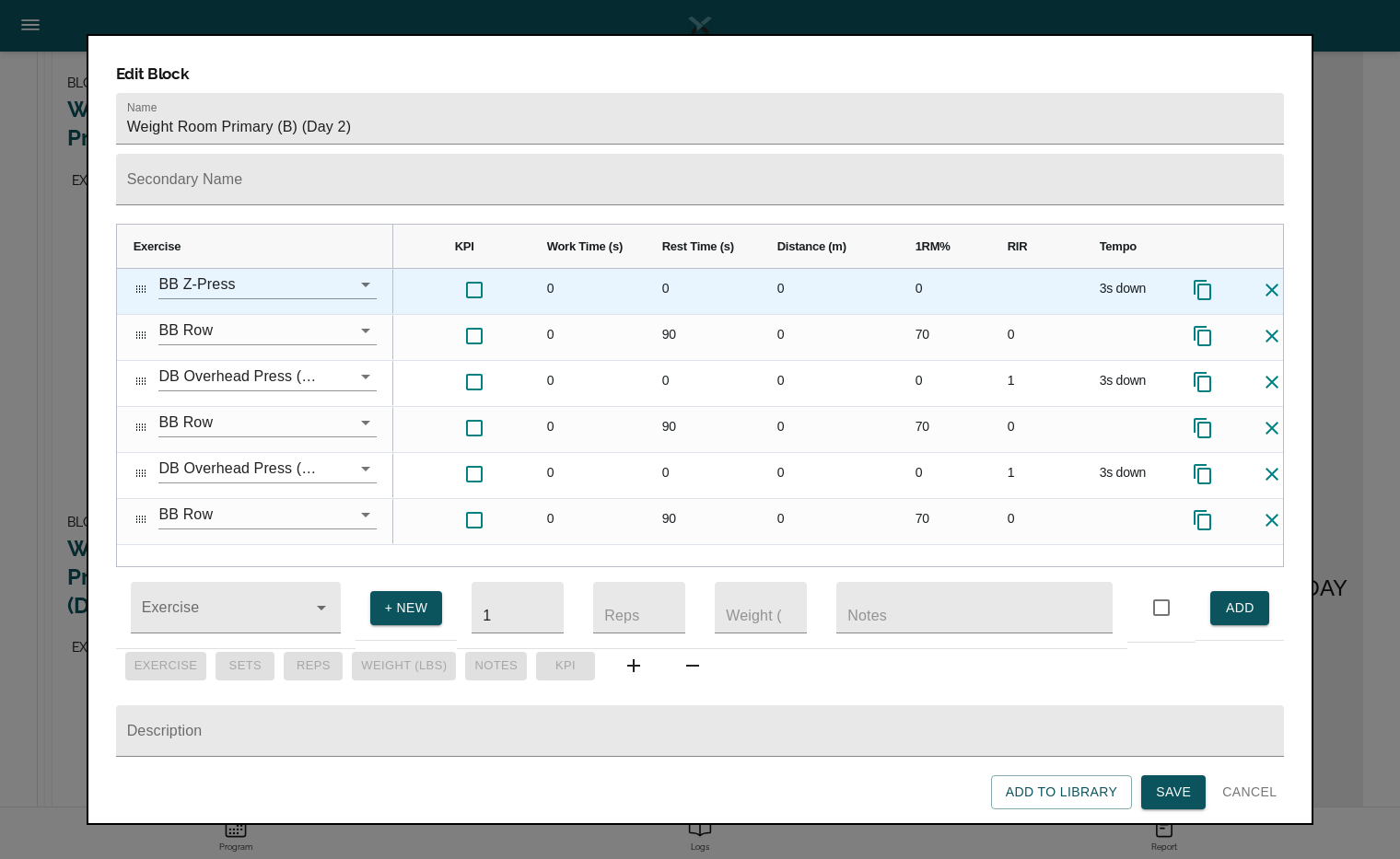click on "3s down" at bounding box center [1129, 291] 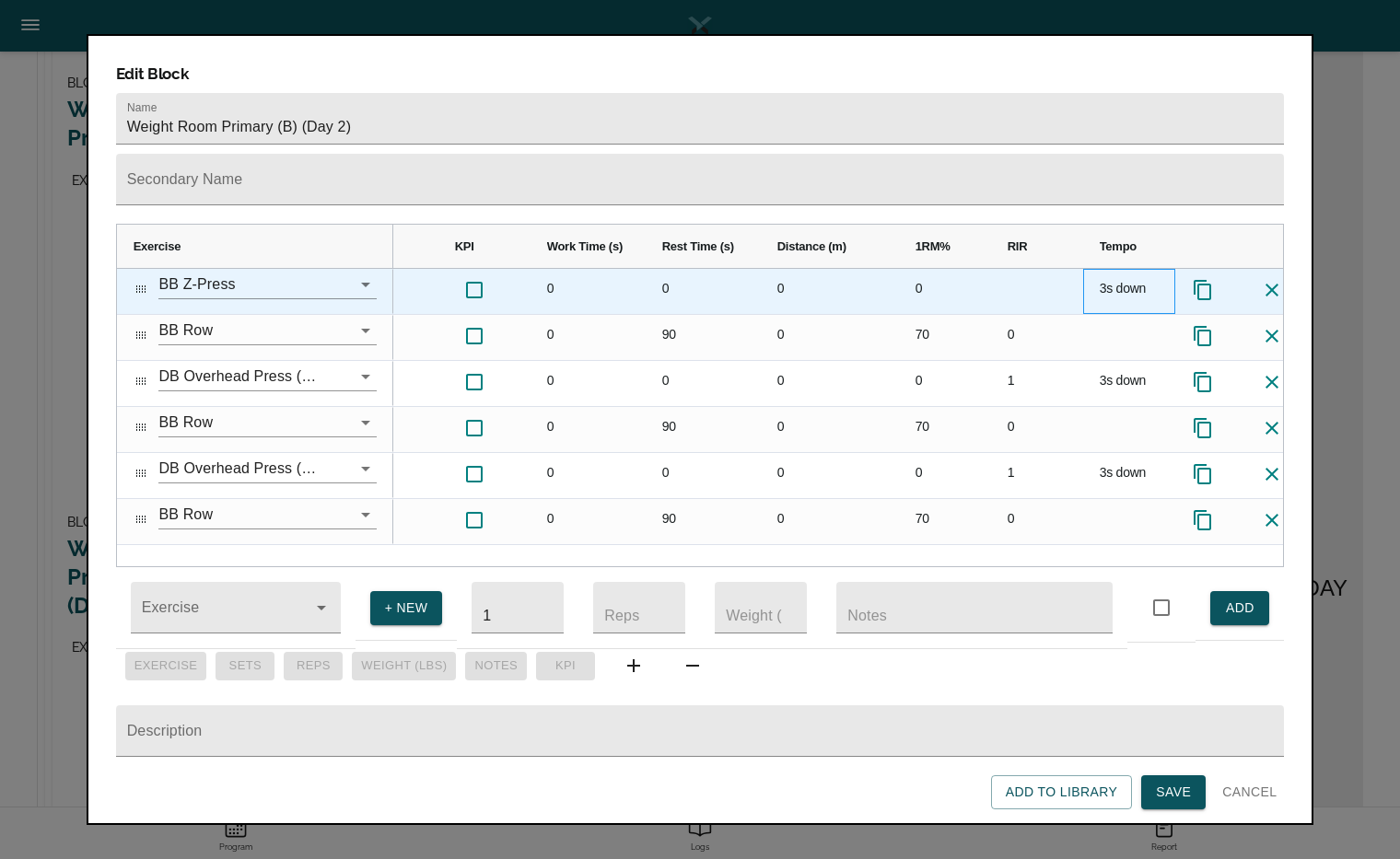 click on "3s down" at bounding box center (1129, 291) 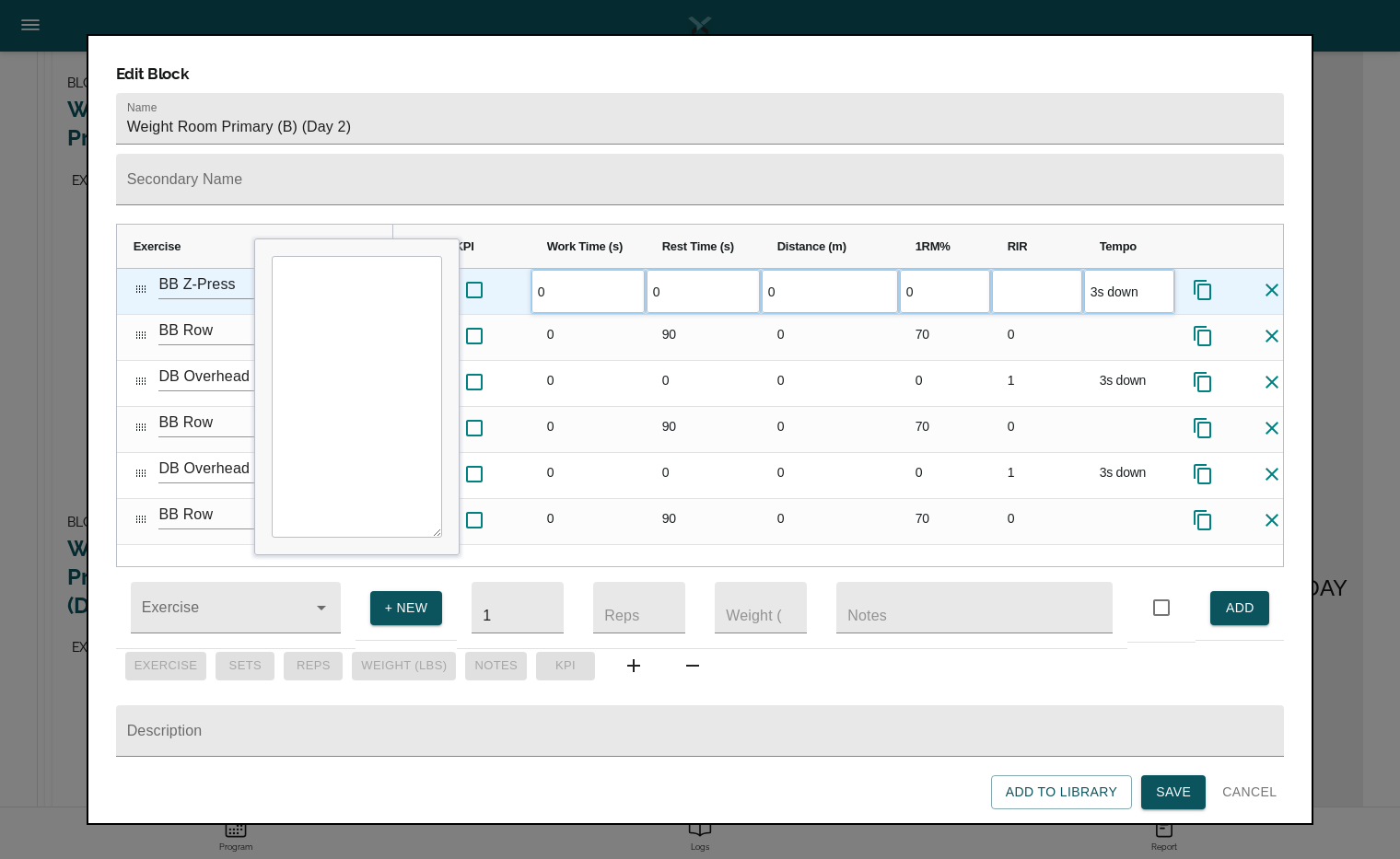 scroll, scrollTop: 0, scrollLeft: 0, axis: both 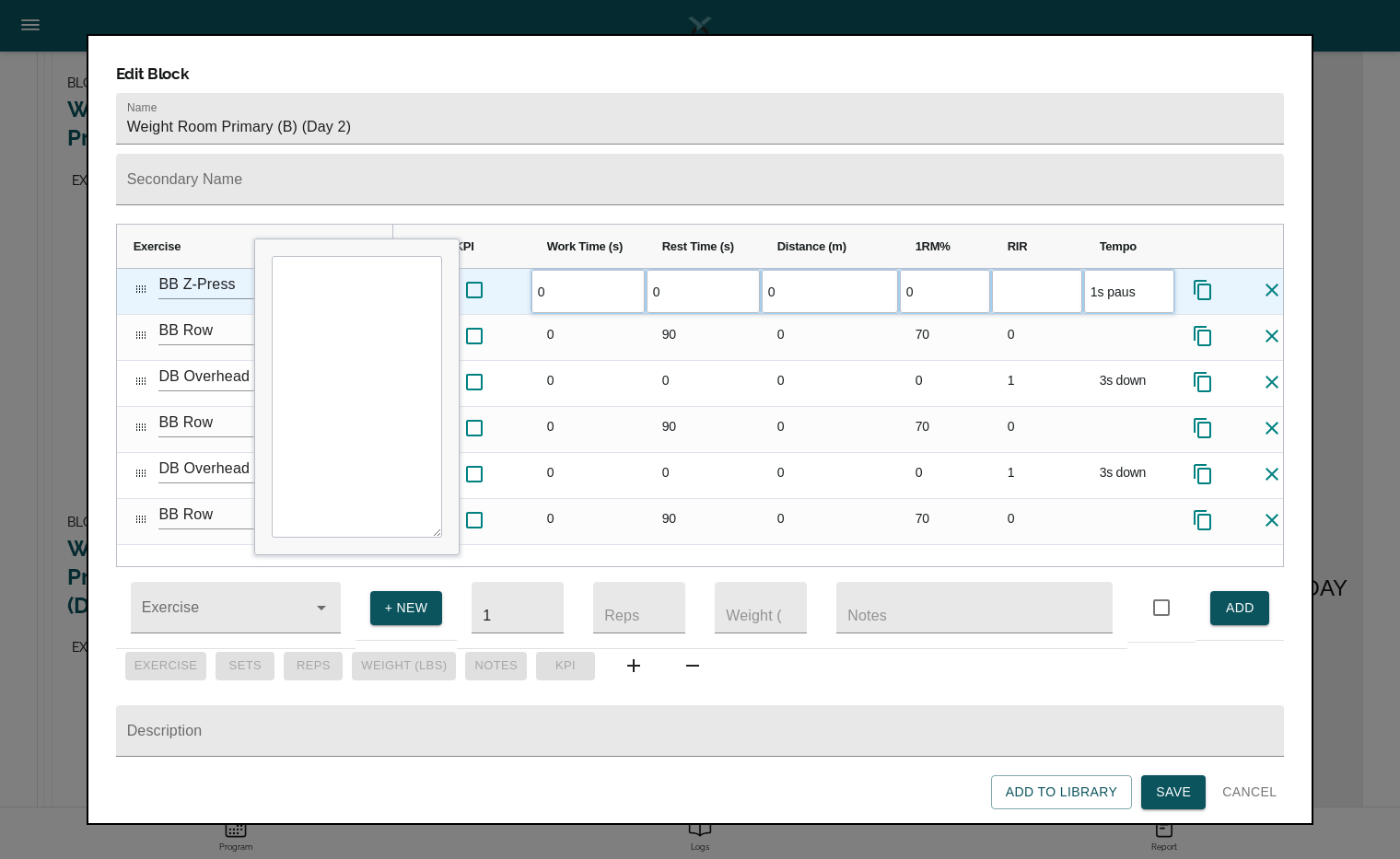 type on "1s pause" 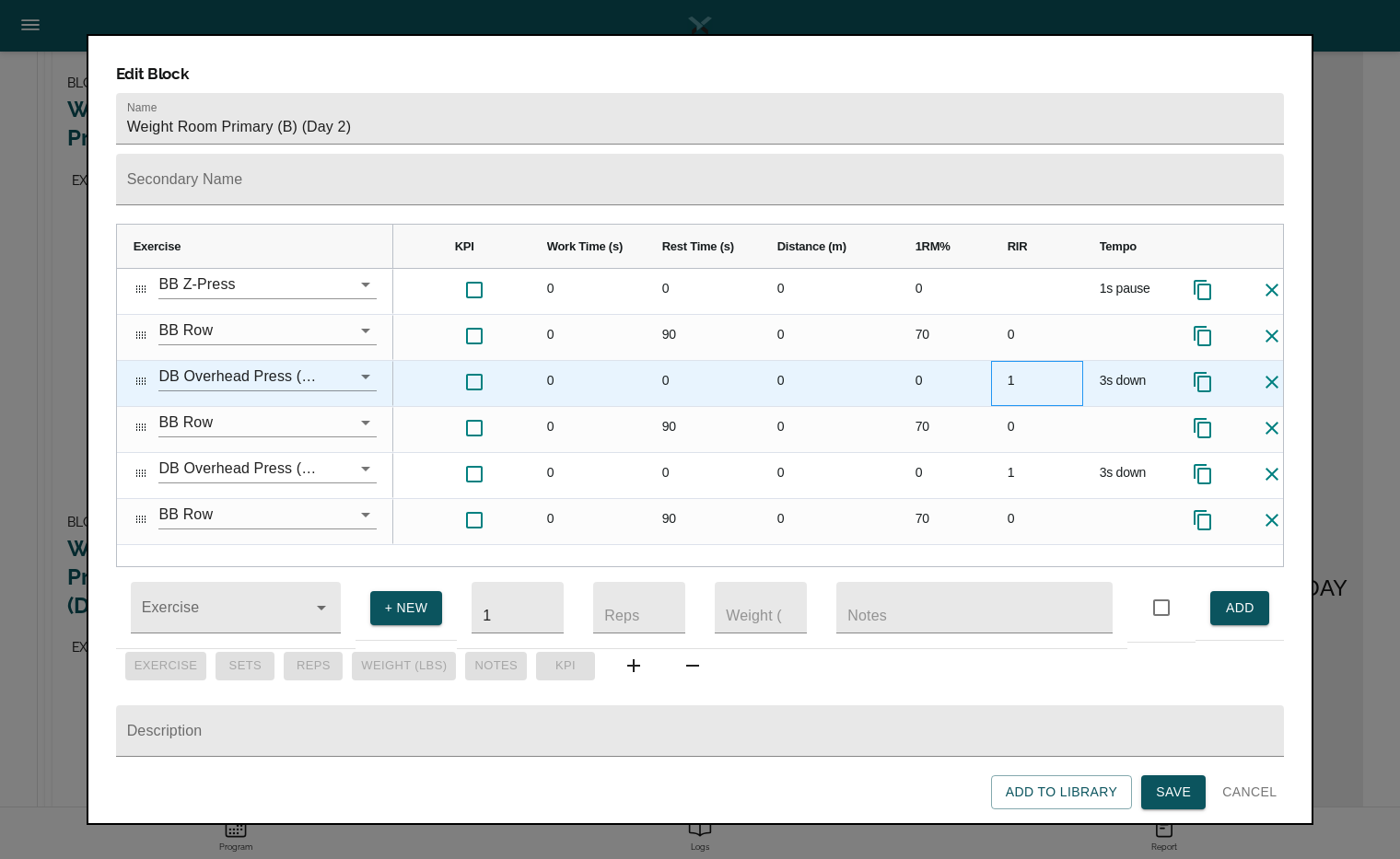 click on "1" at bounding box center [1037, 383] 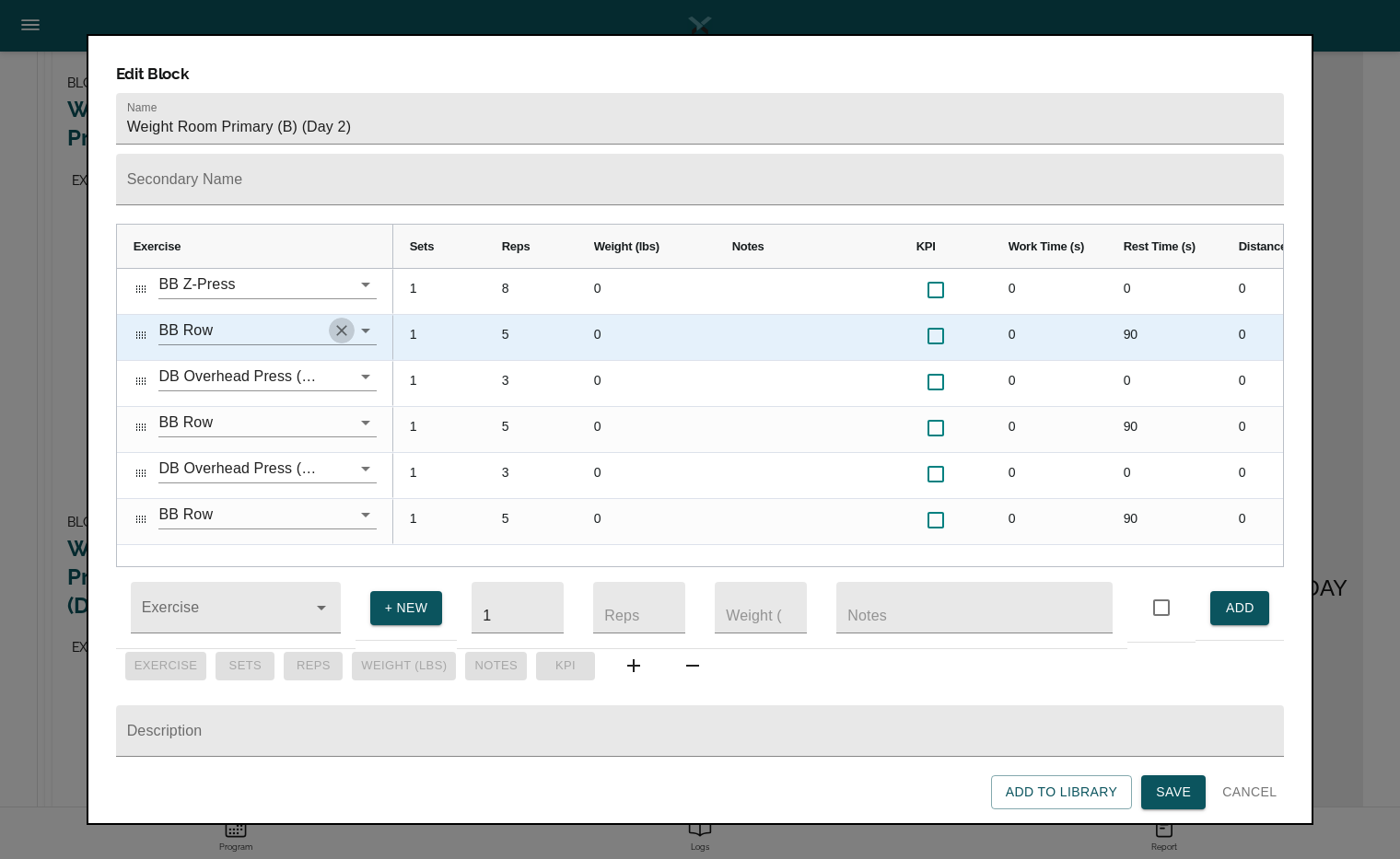 click 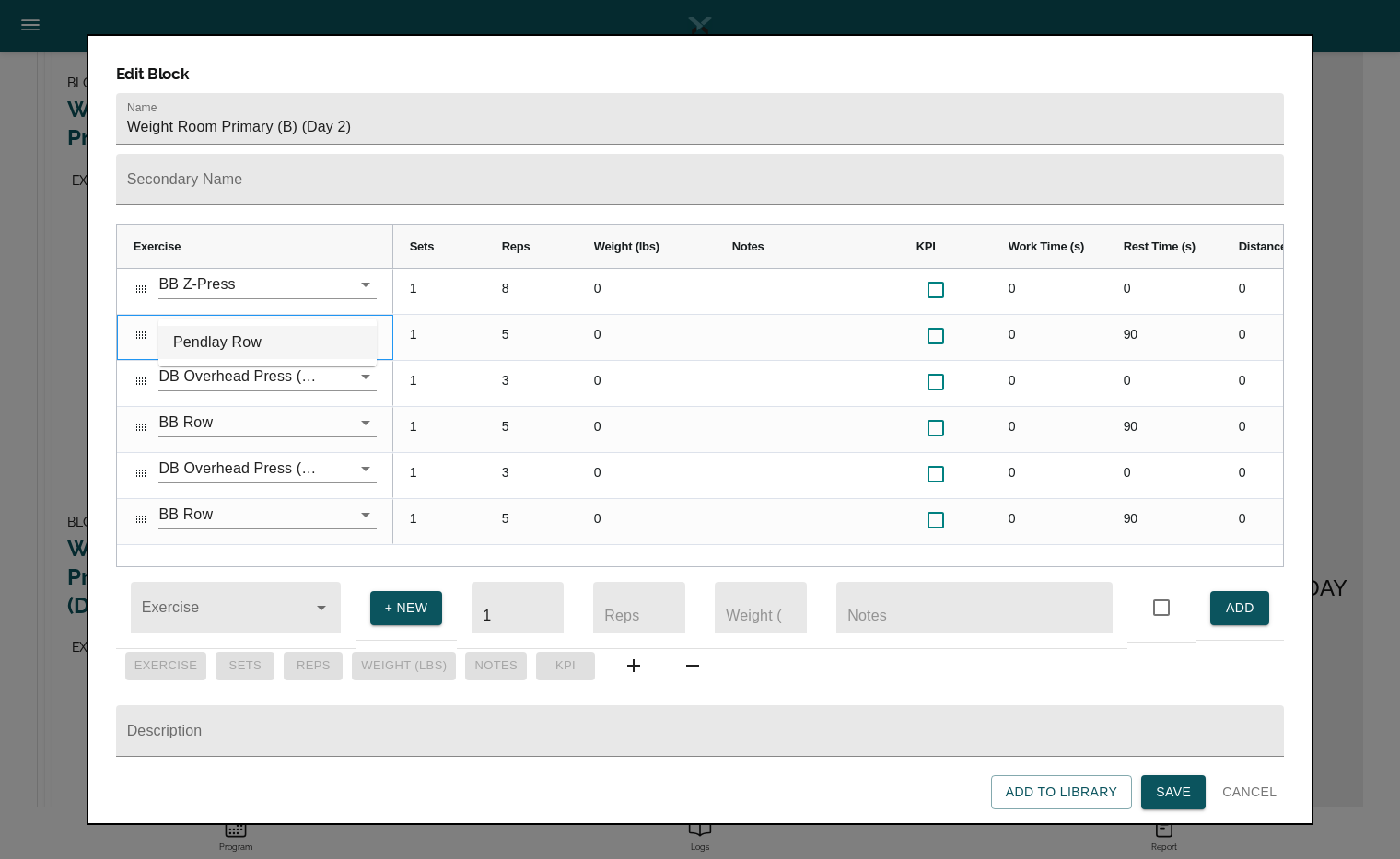 click on "Pendlay Row" at bounding box center [267, 342] 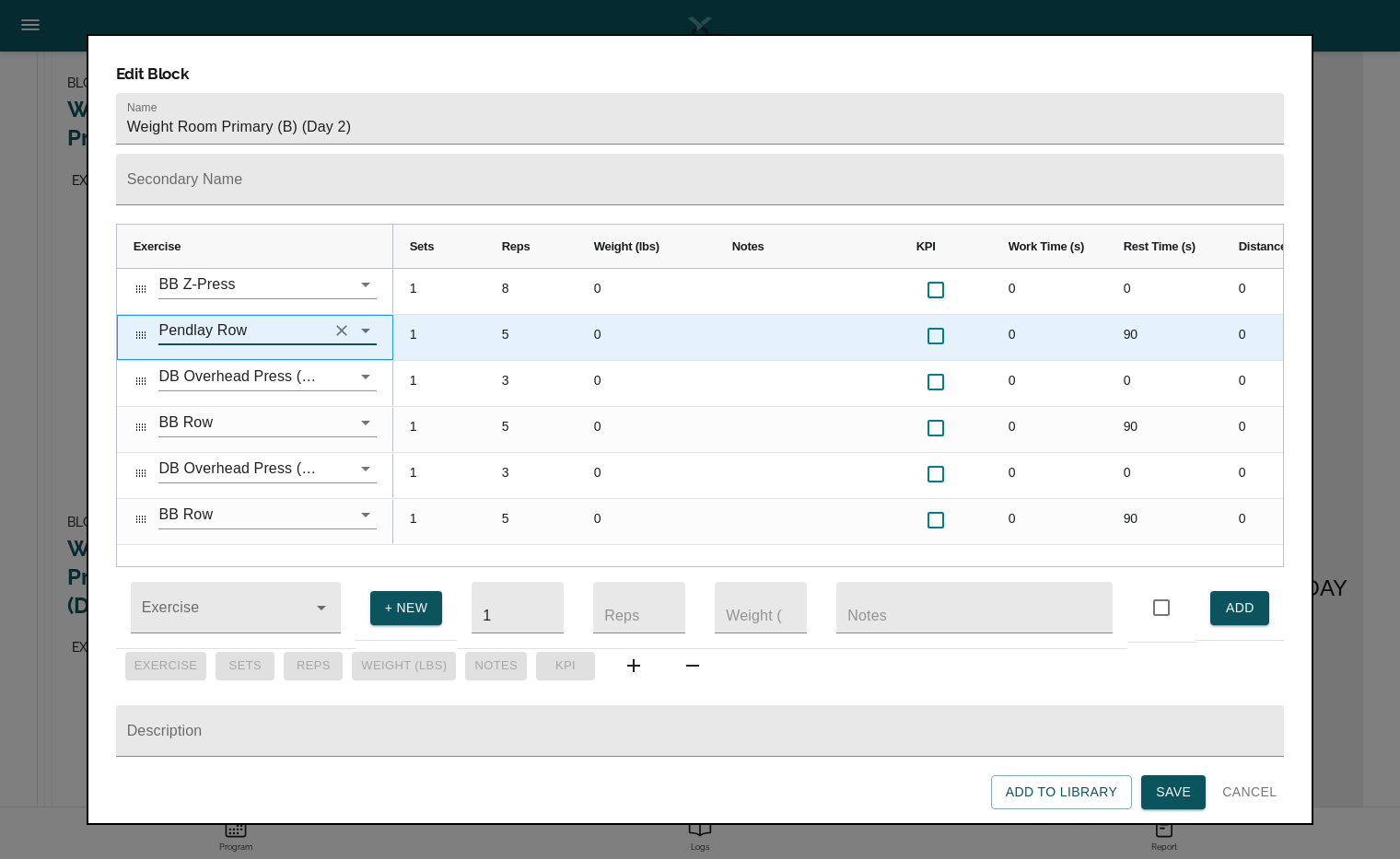 type on "Pendlay Row" 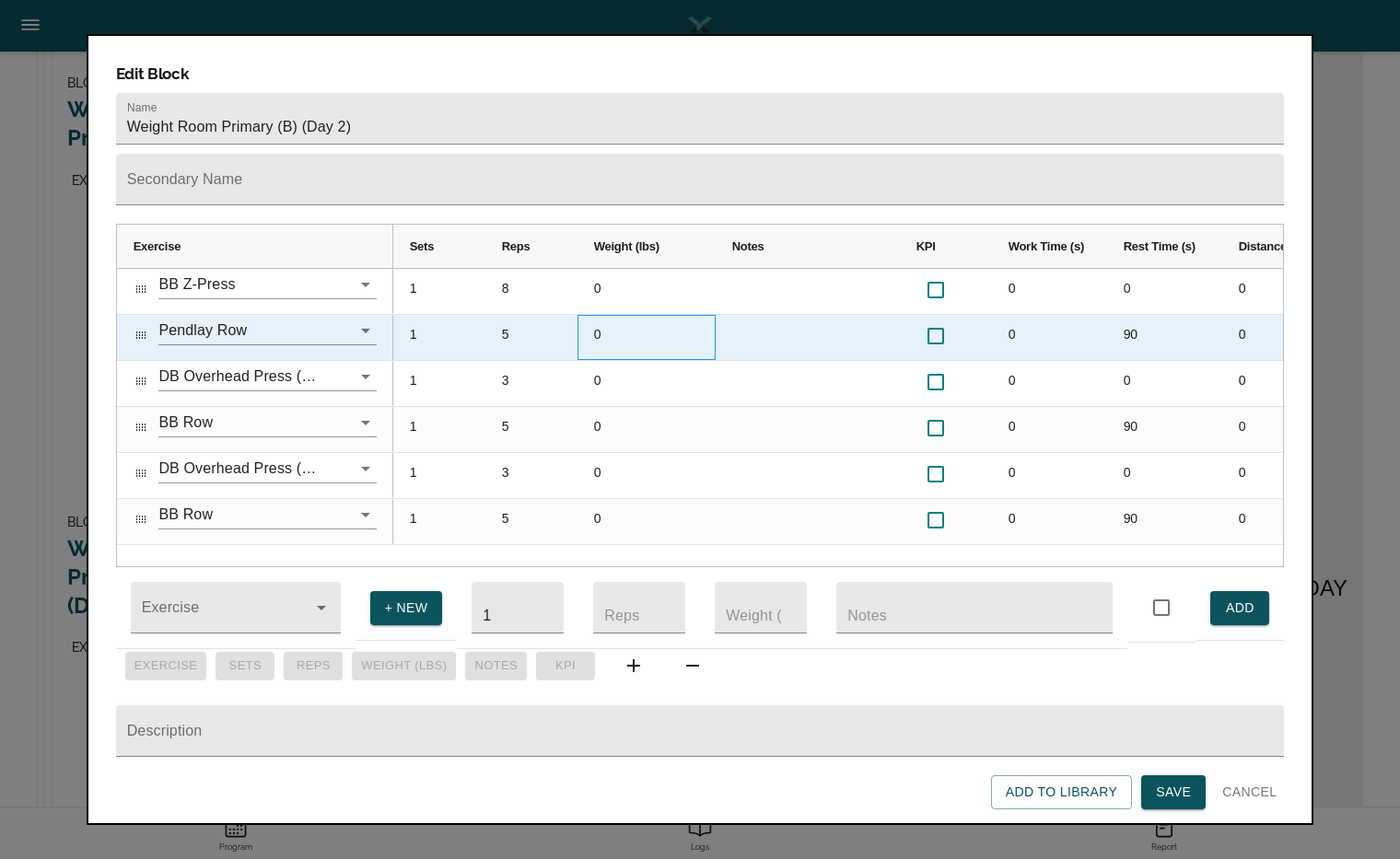 click on "0" at bounding box center [647, 337] 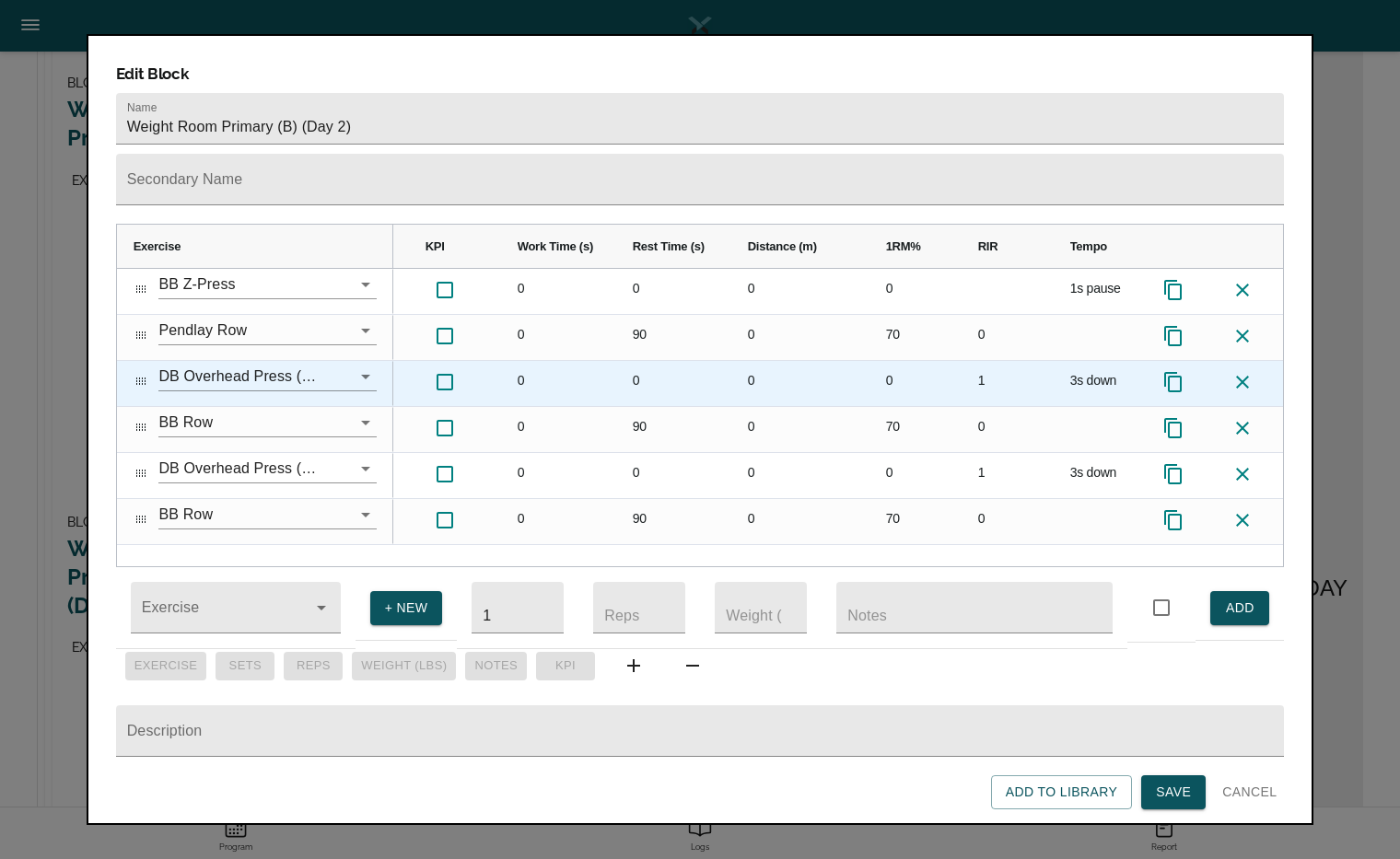 click 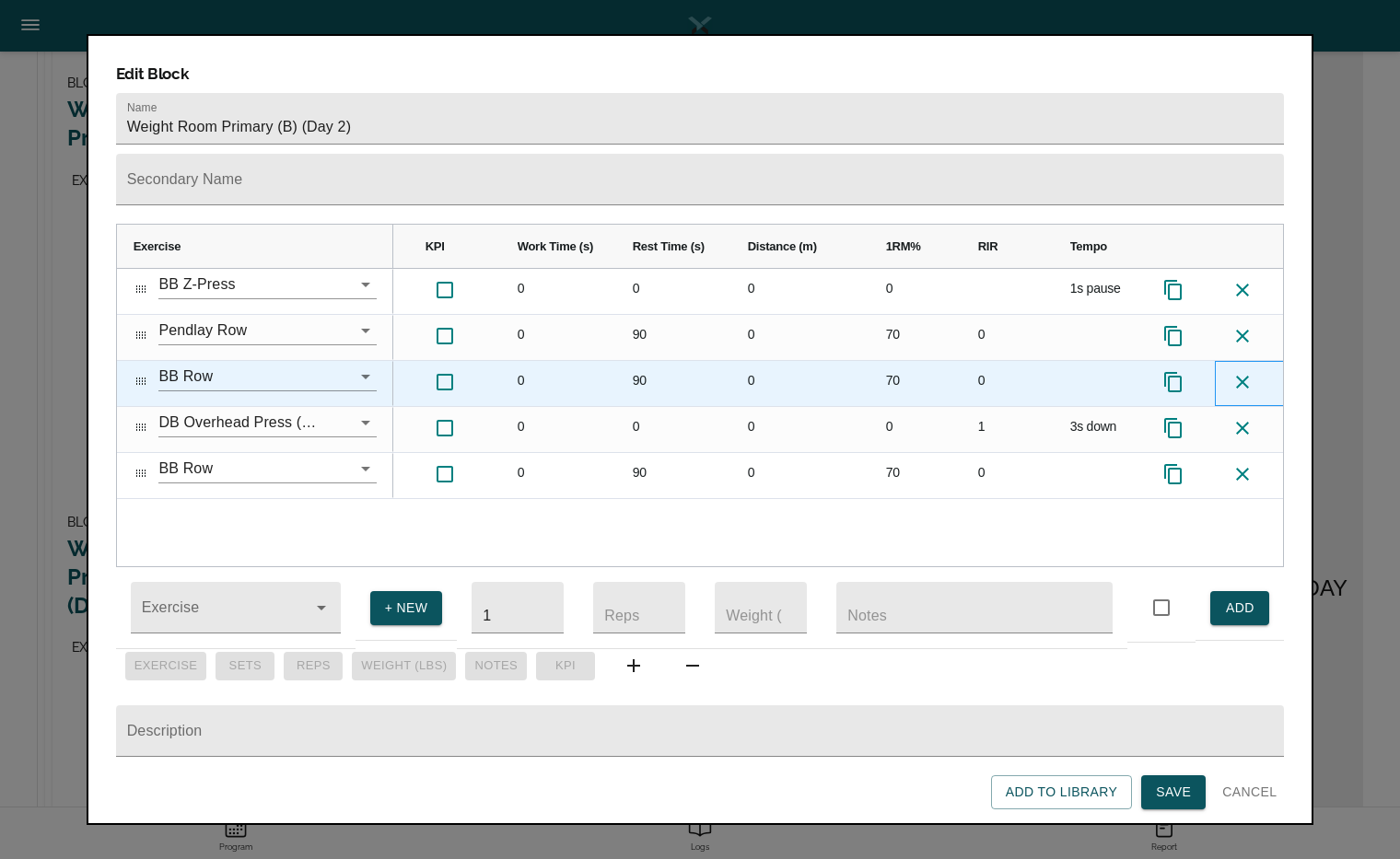 click 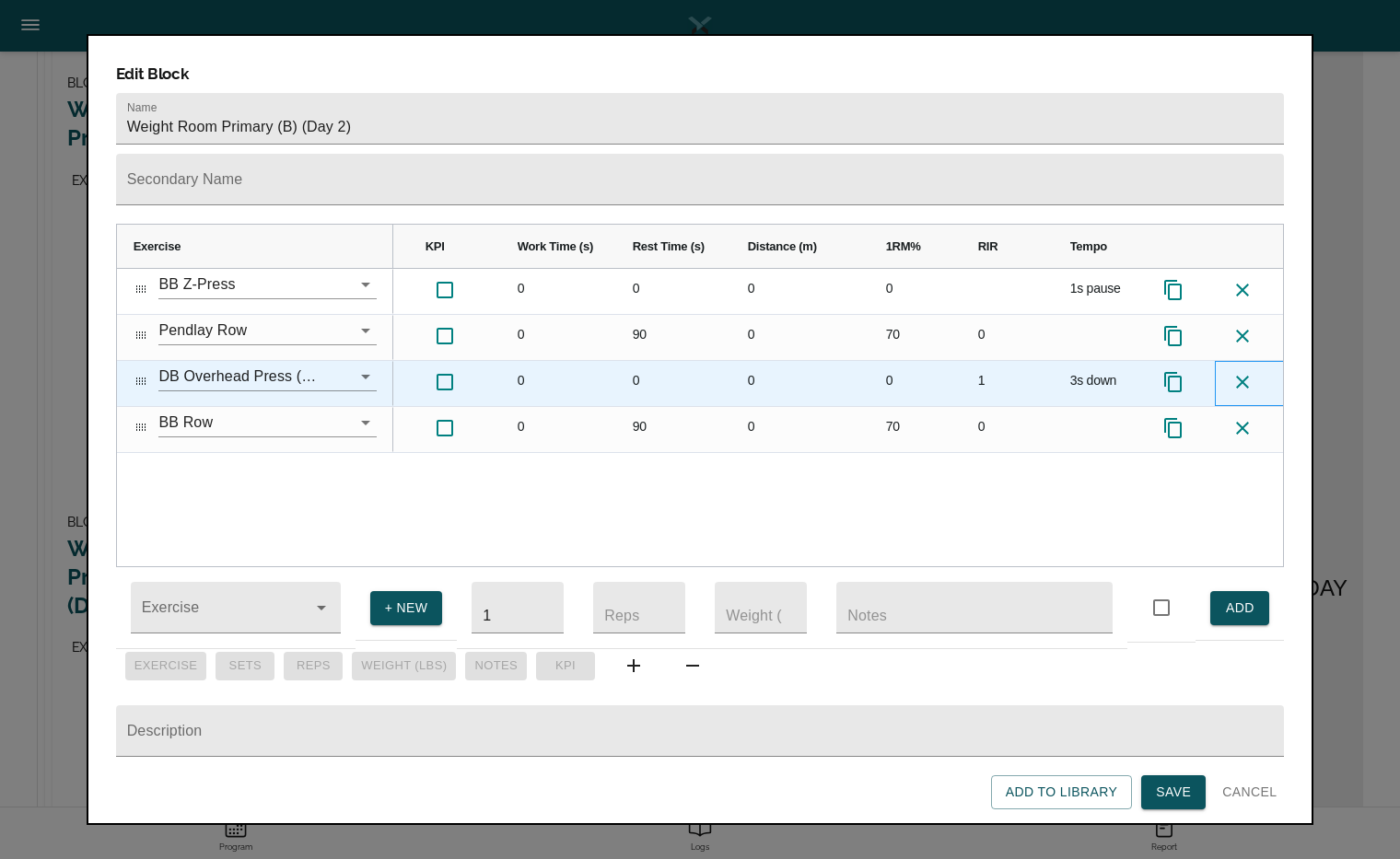 click 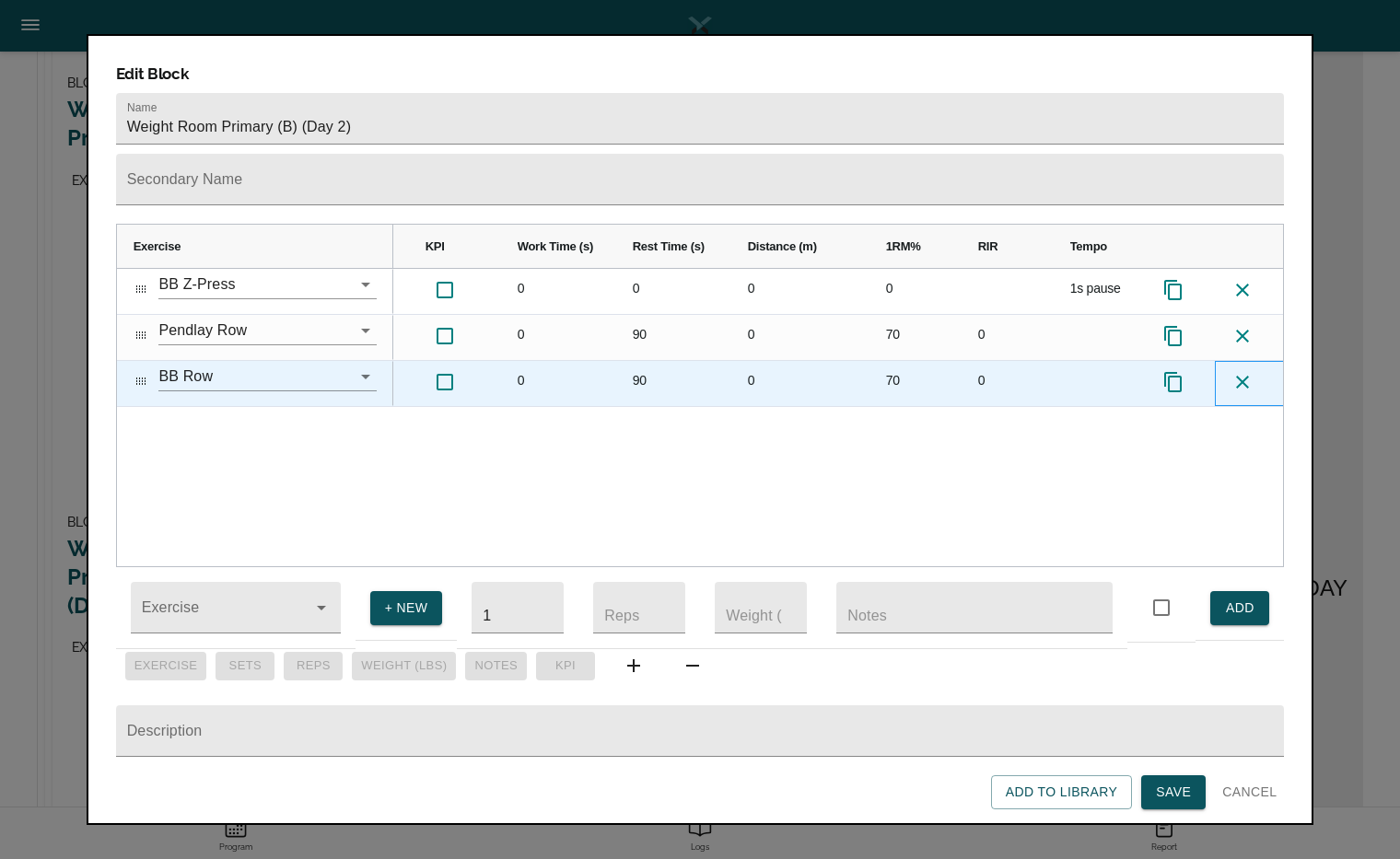 click 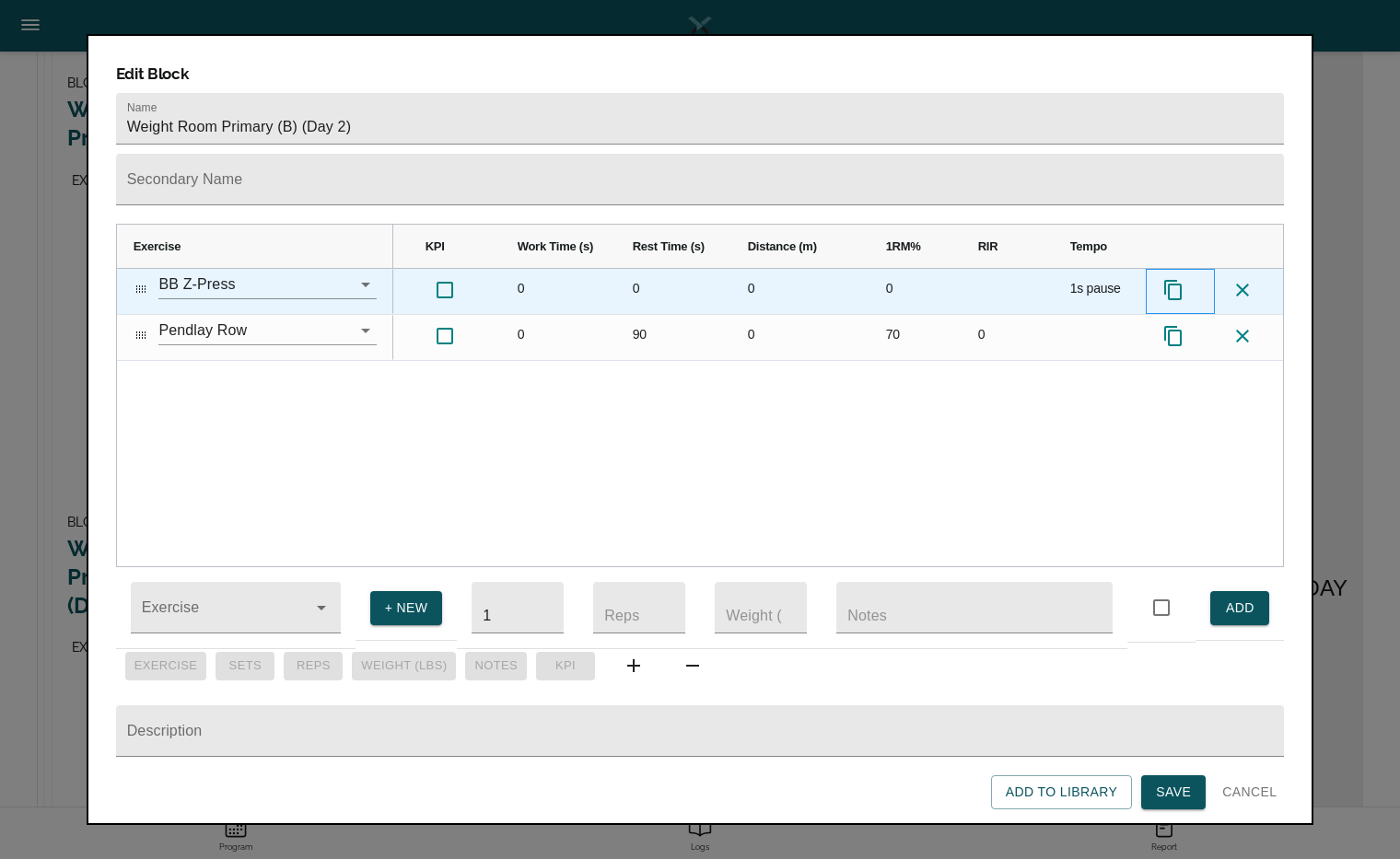 click 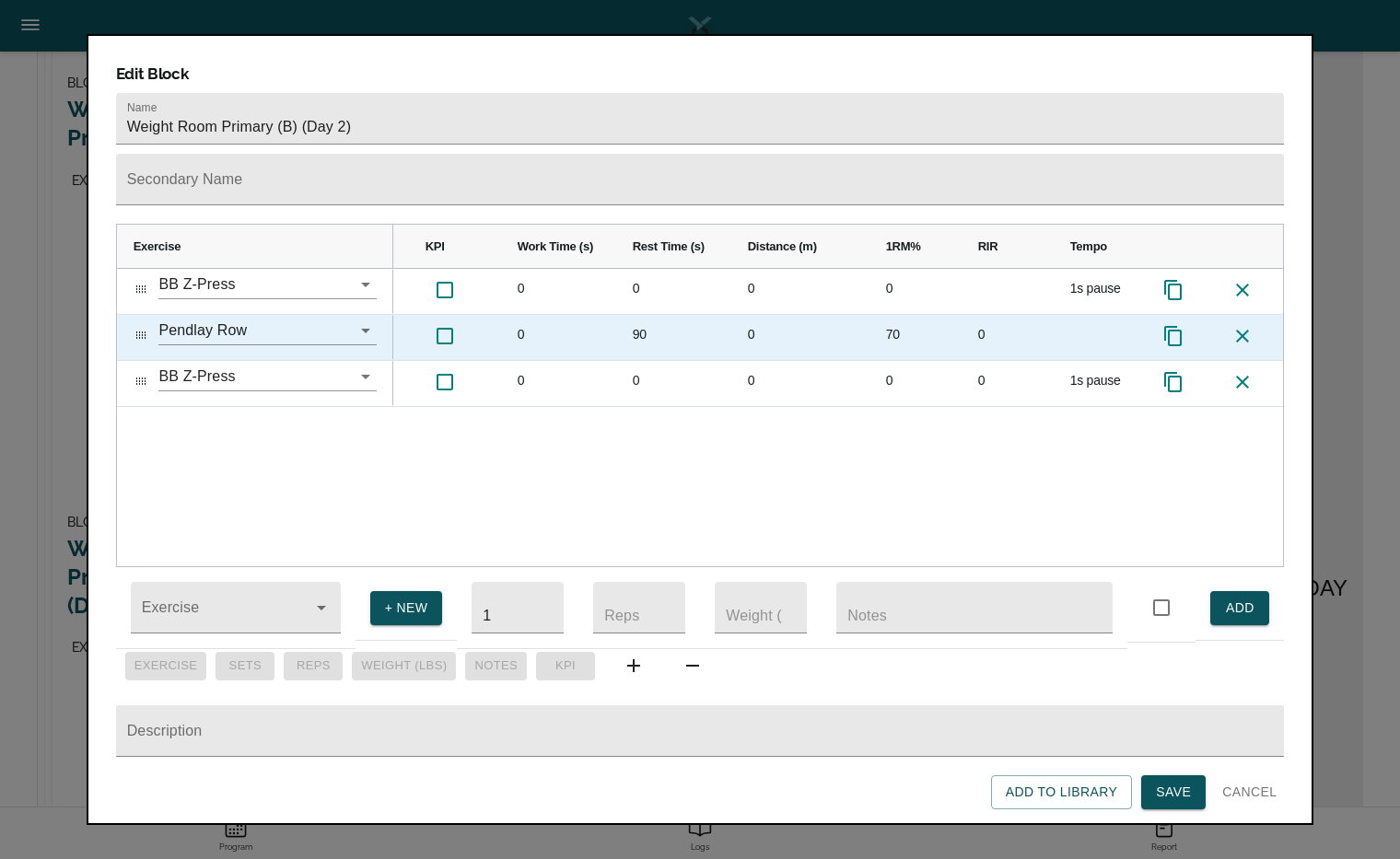 click 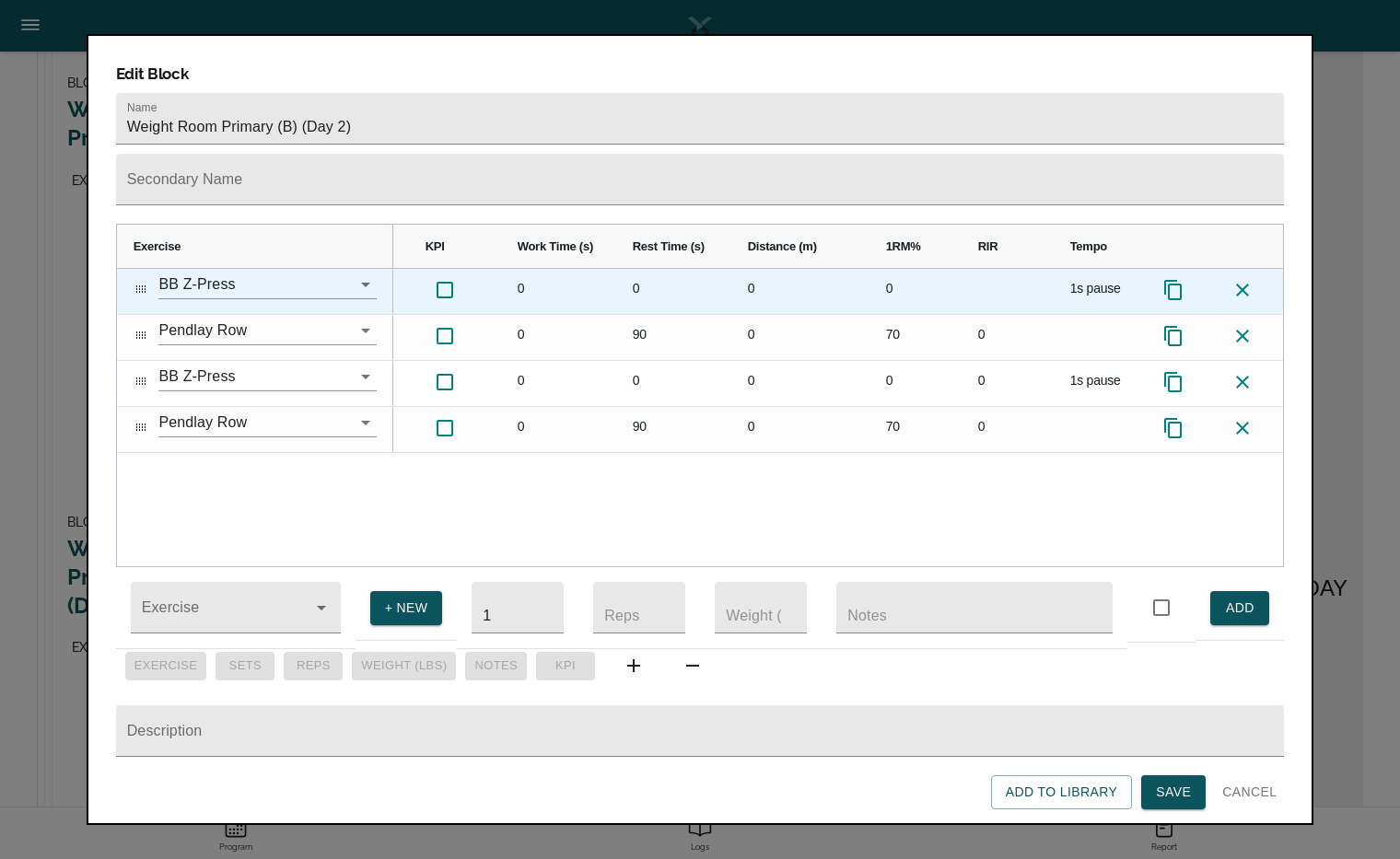click 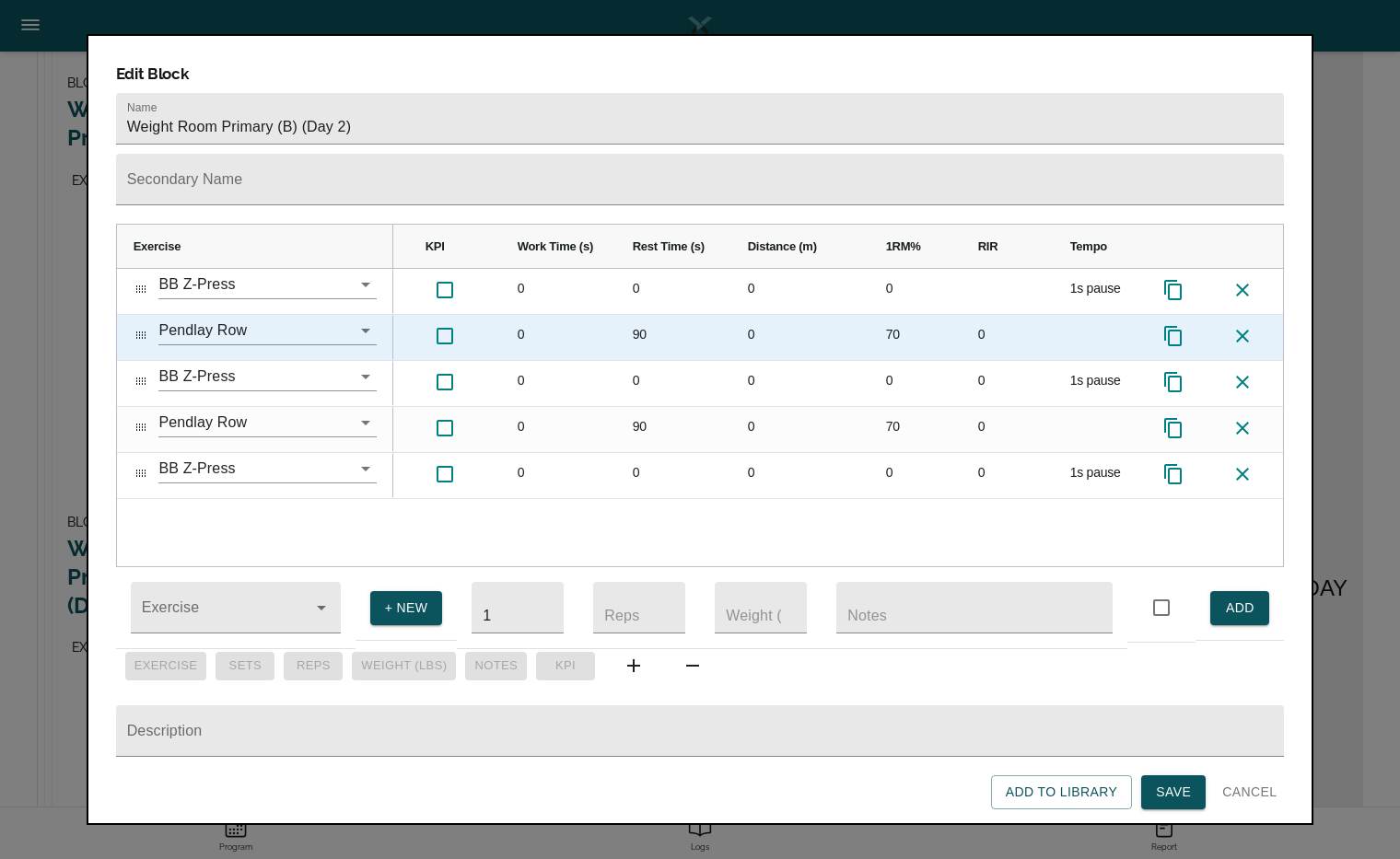 click 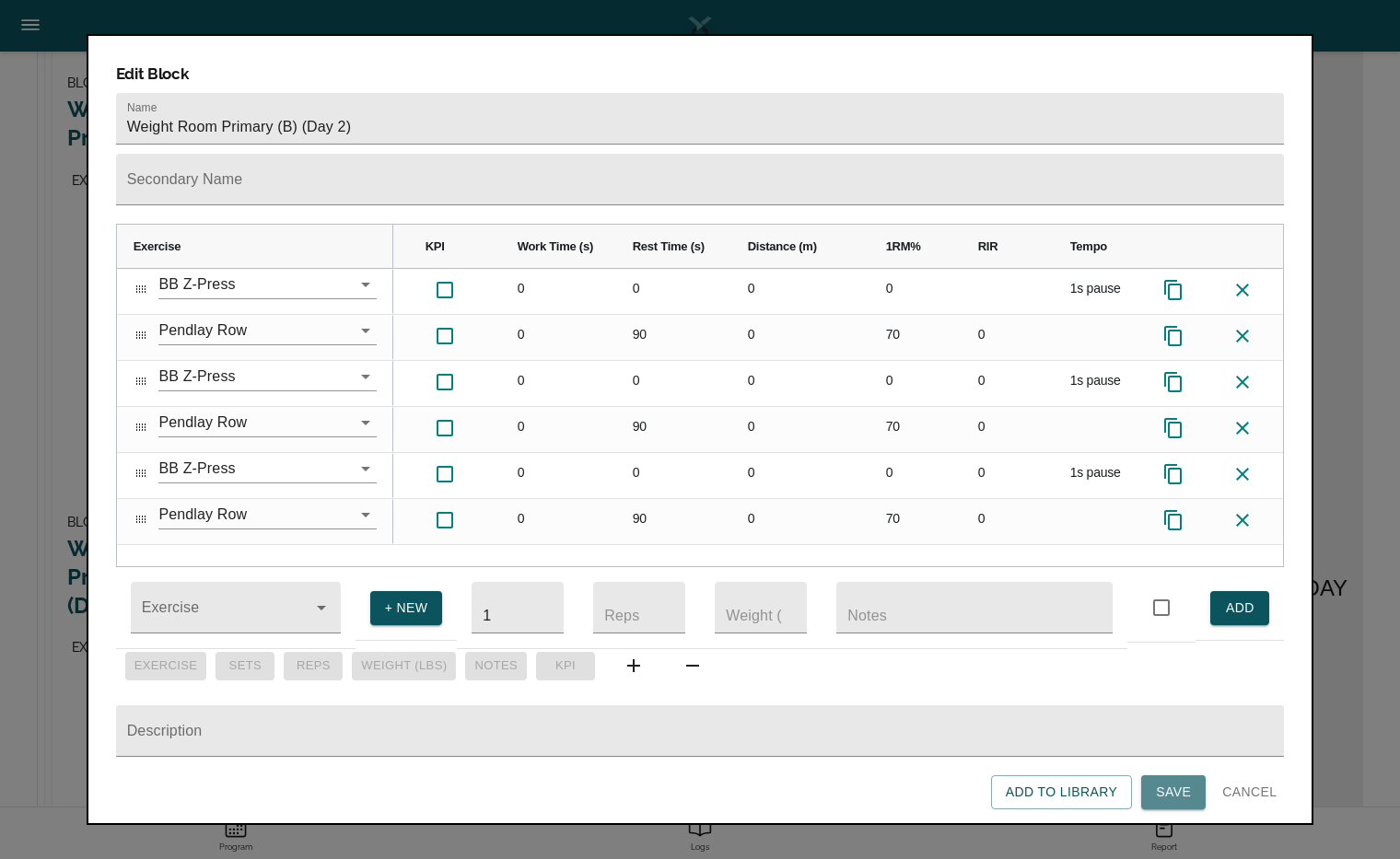 click on "Save" at bounding box center [1173, 792] 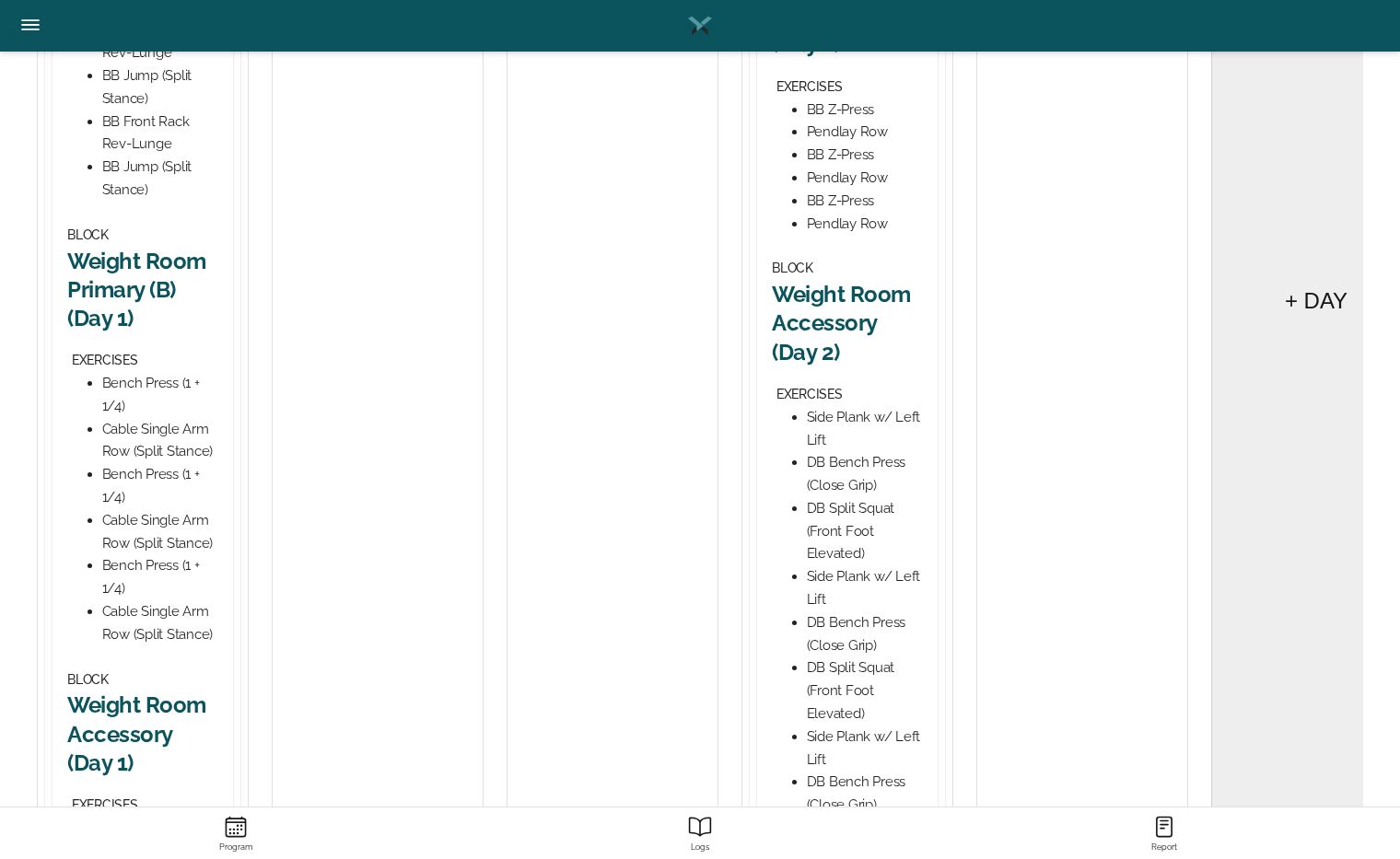 click on "Weight Room Accessory (Day 2)" at bounding box center [847, 323] 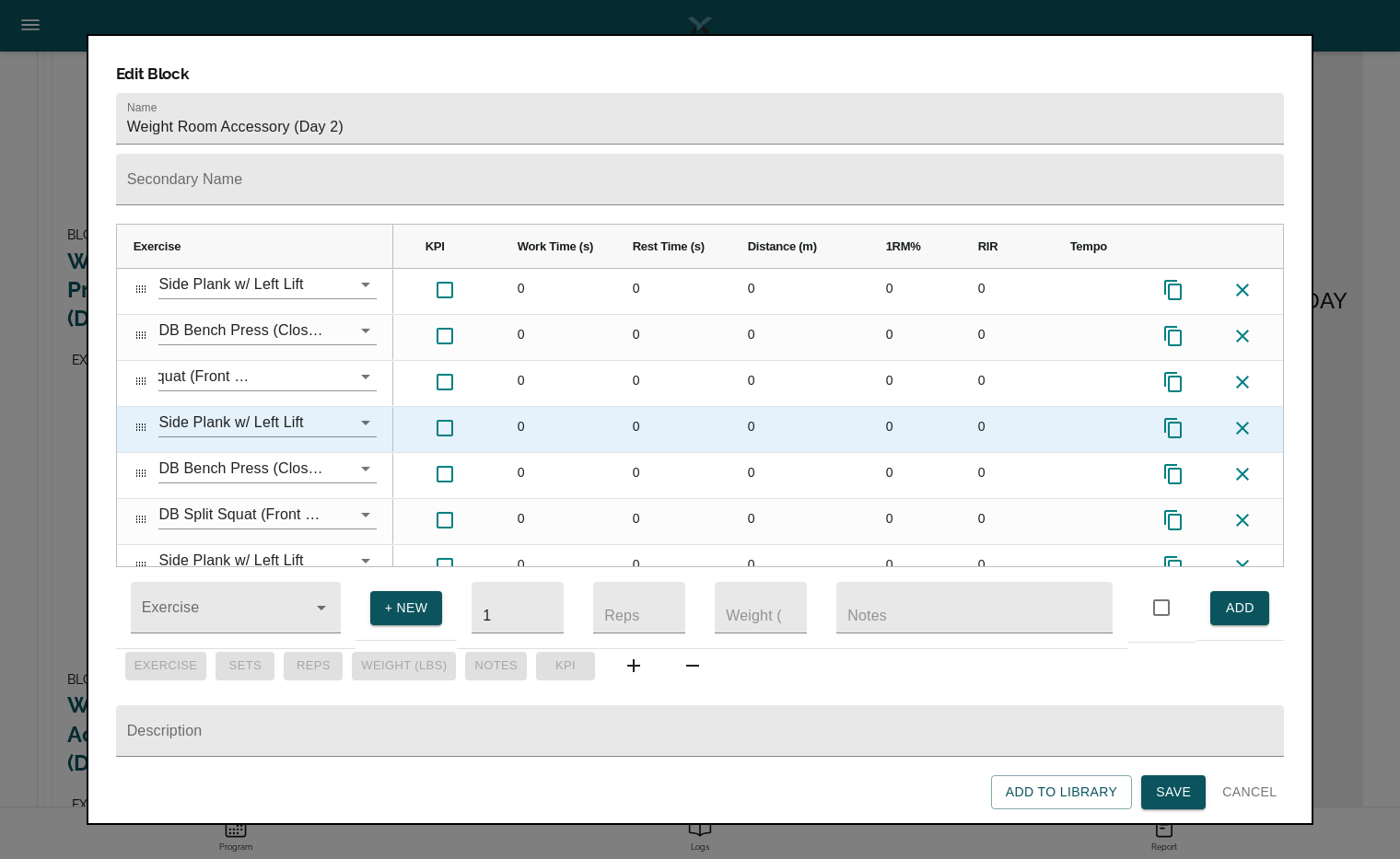 click 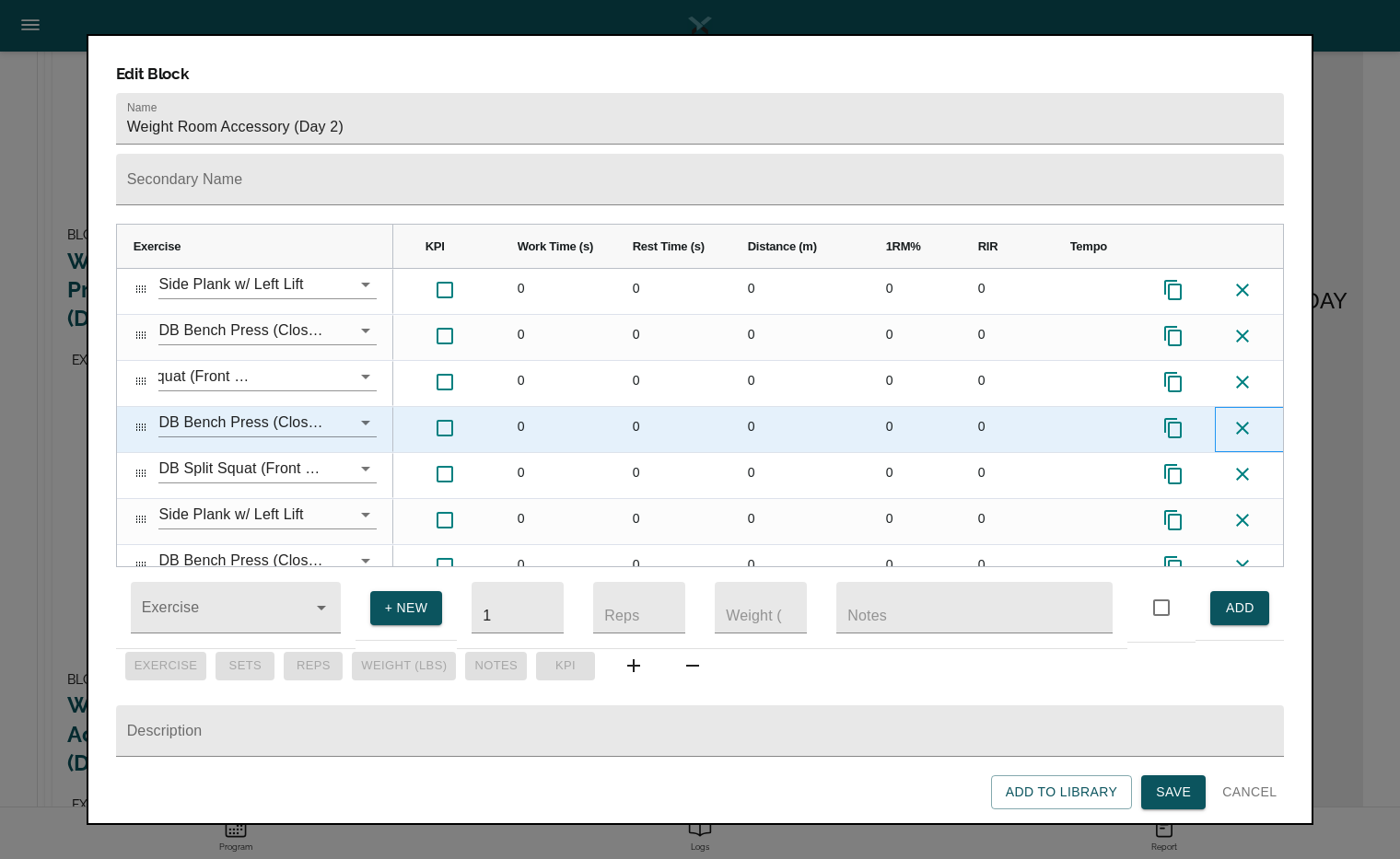 click 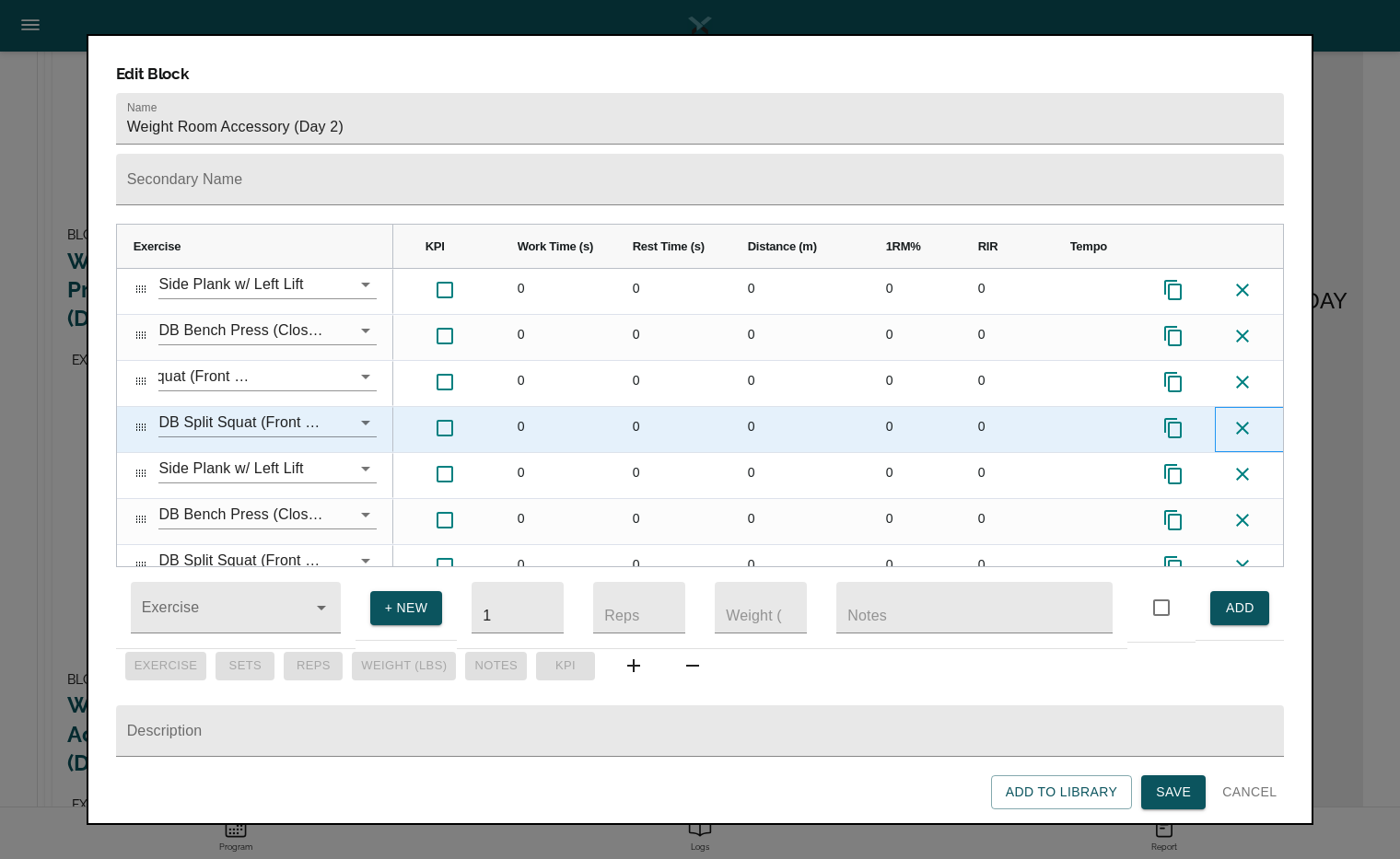 click 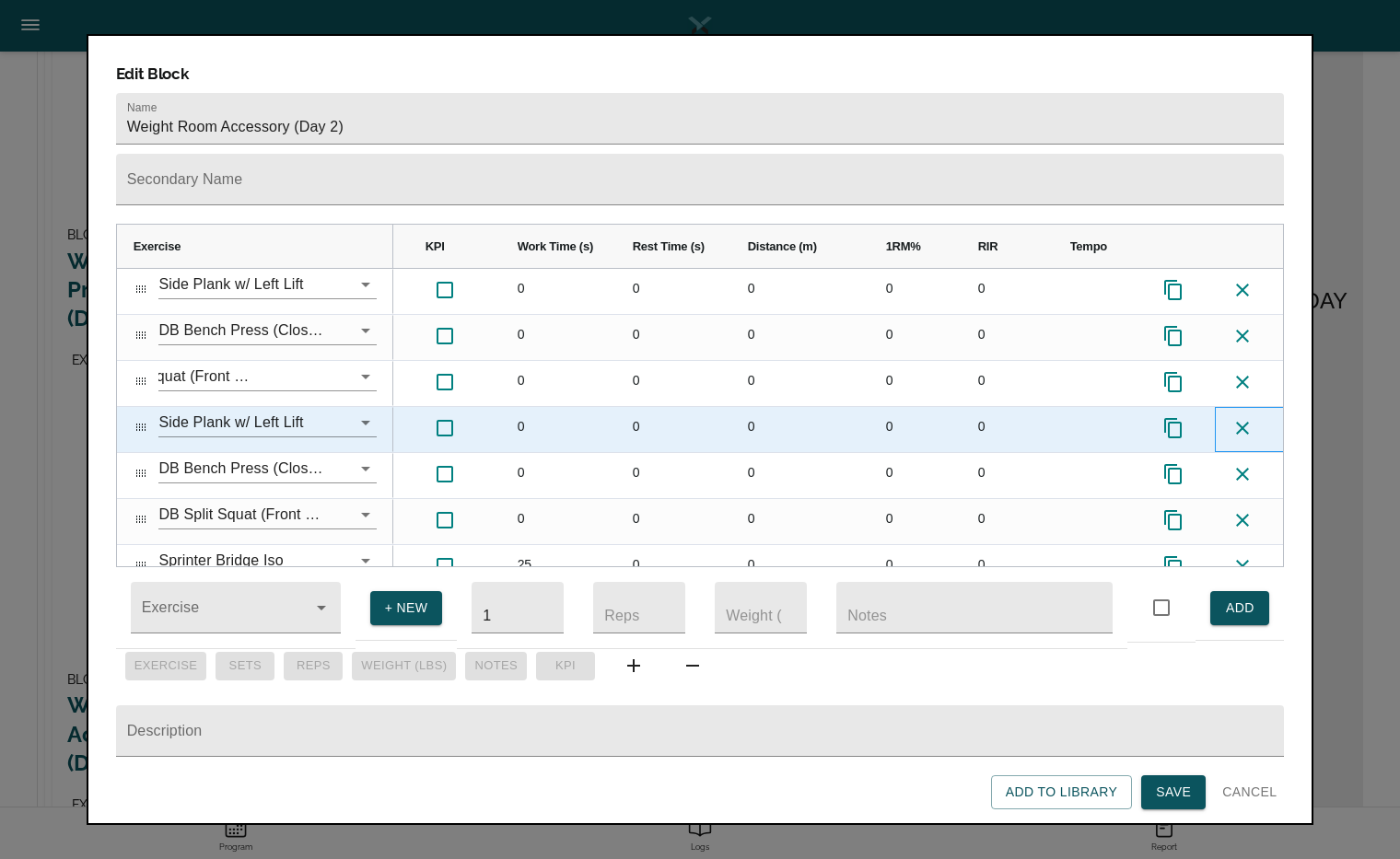 click 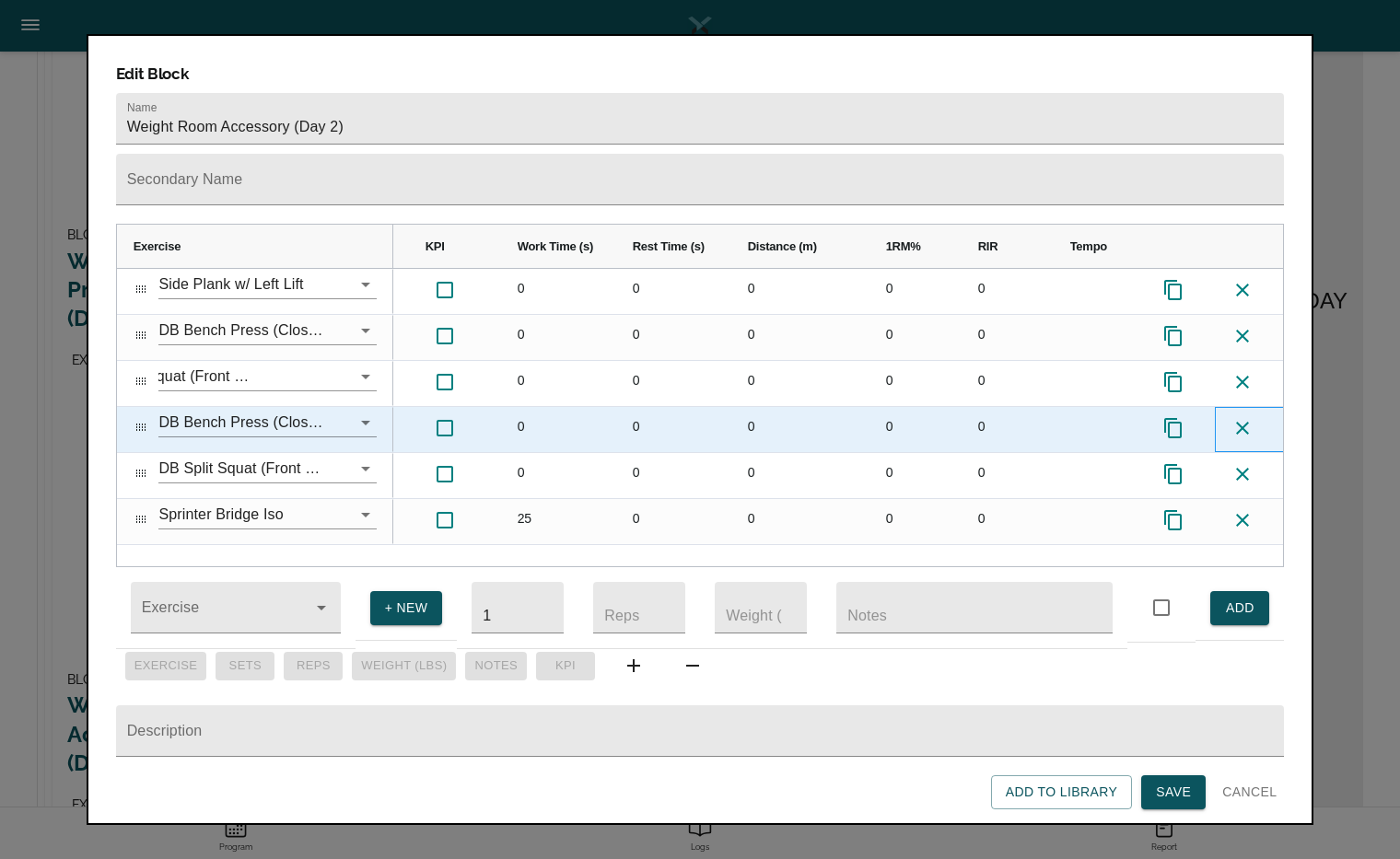 click 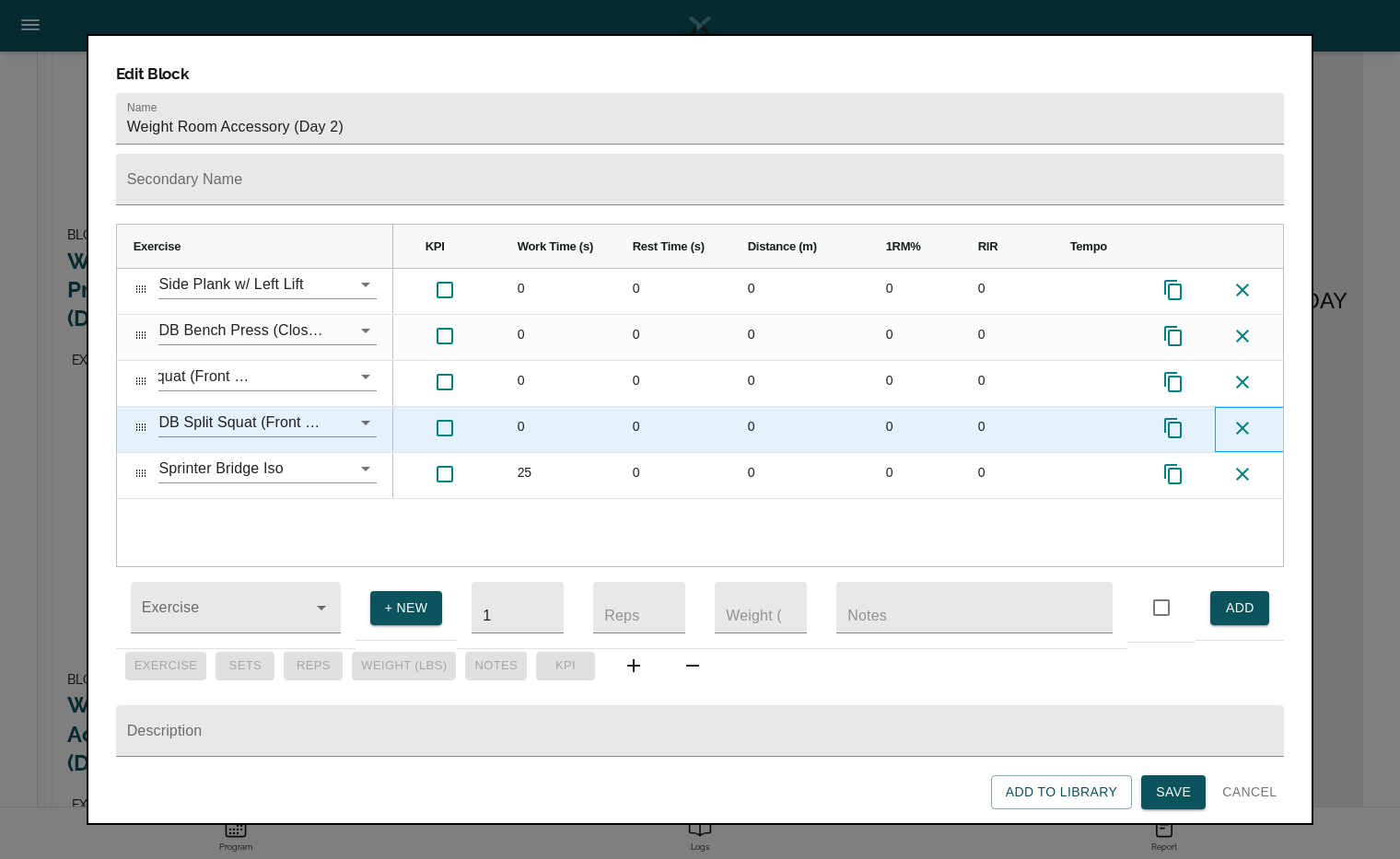 click 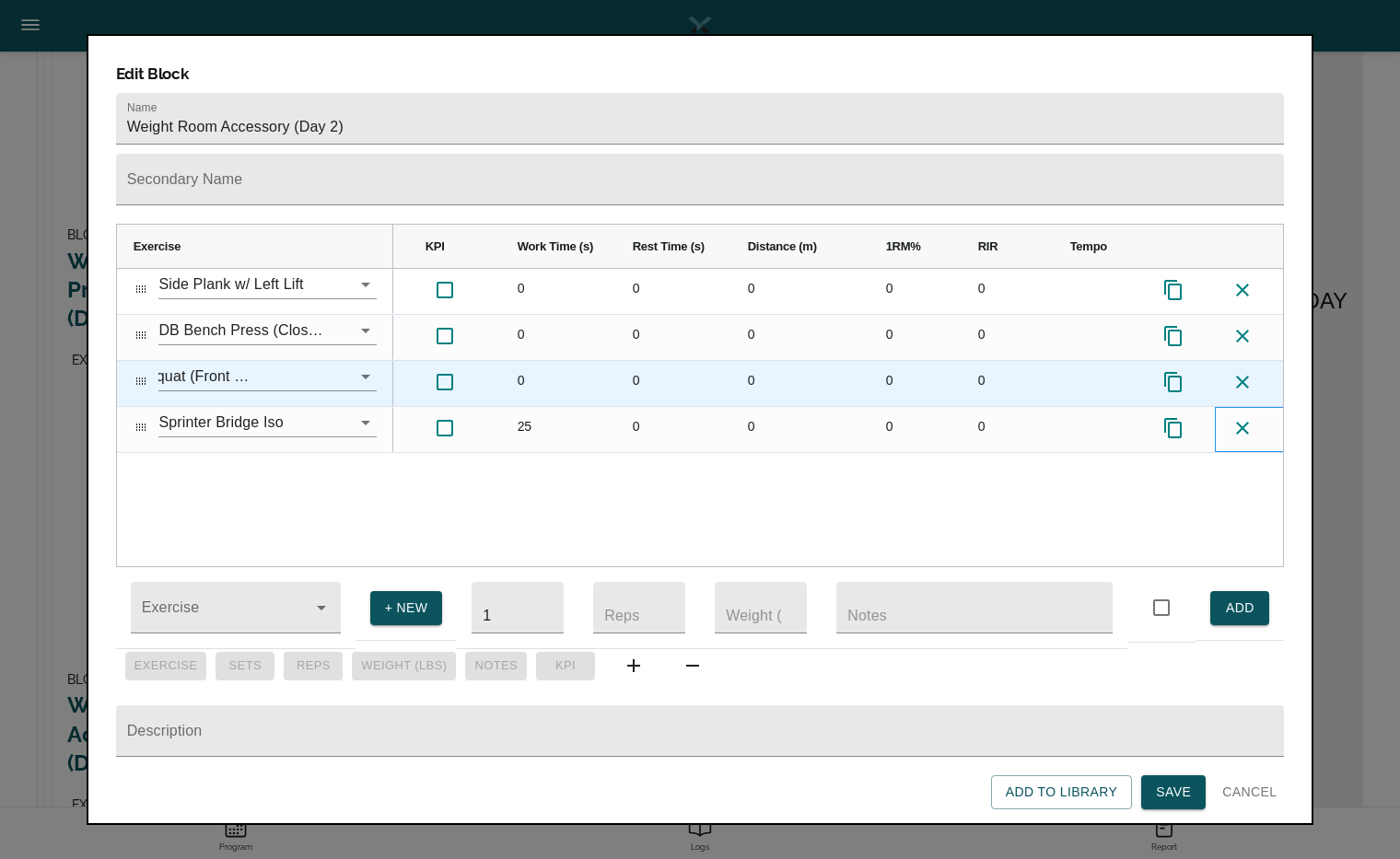 scroll, scrollTop: 0, scrollLeft: 427, axis: horizontal 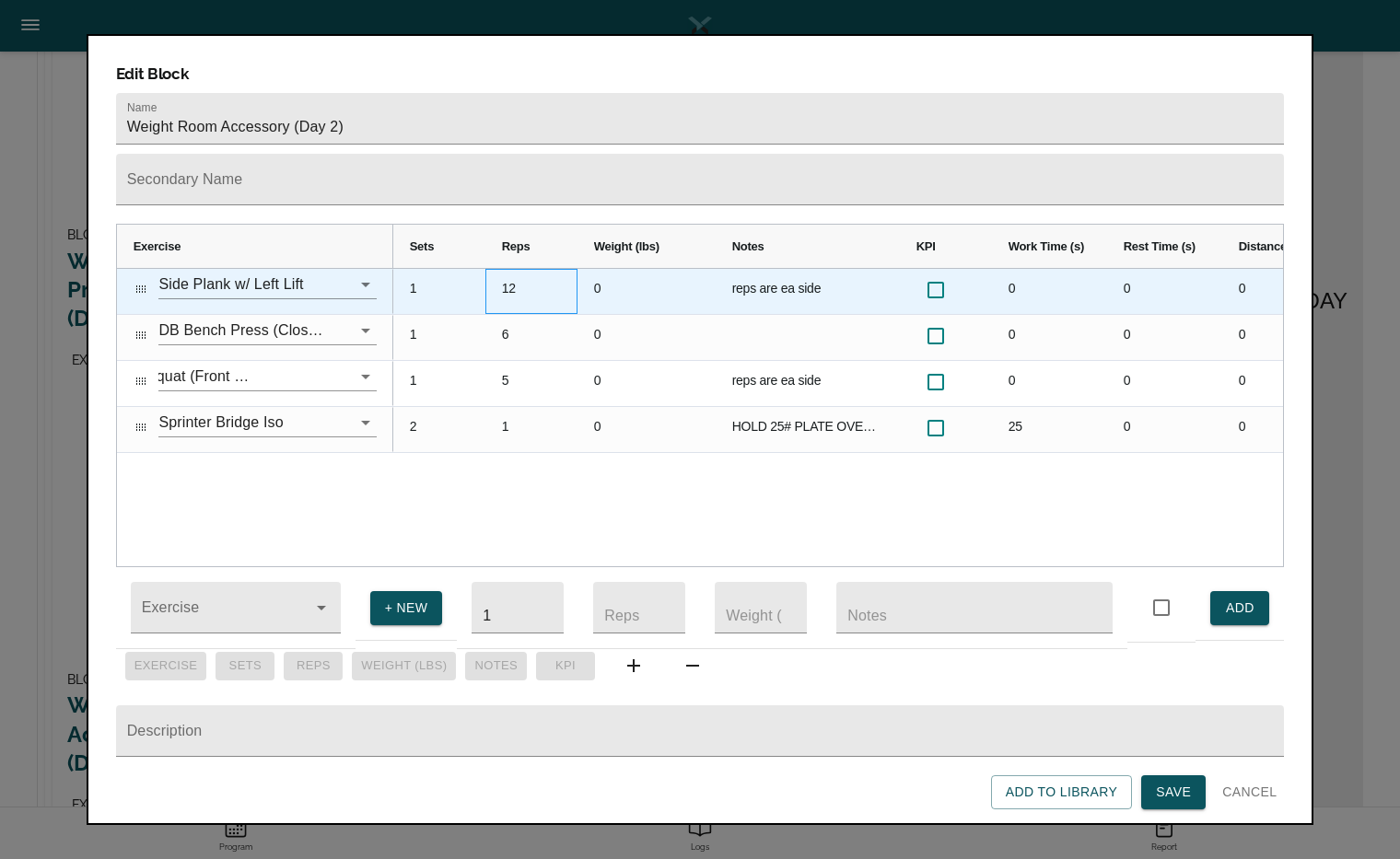 click on "12" at bounding box center (531, 291) 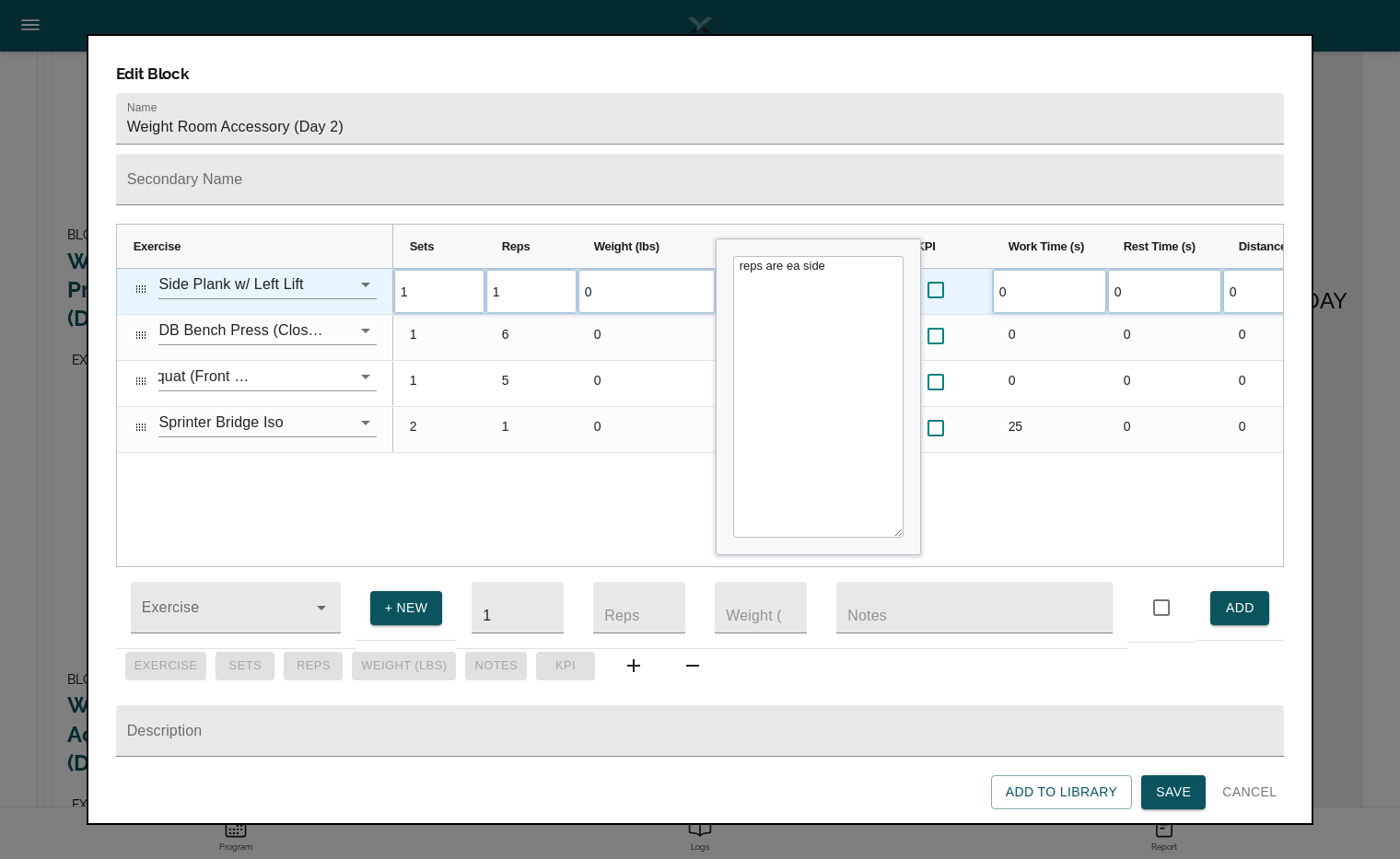 type on "15" 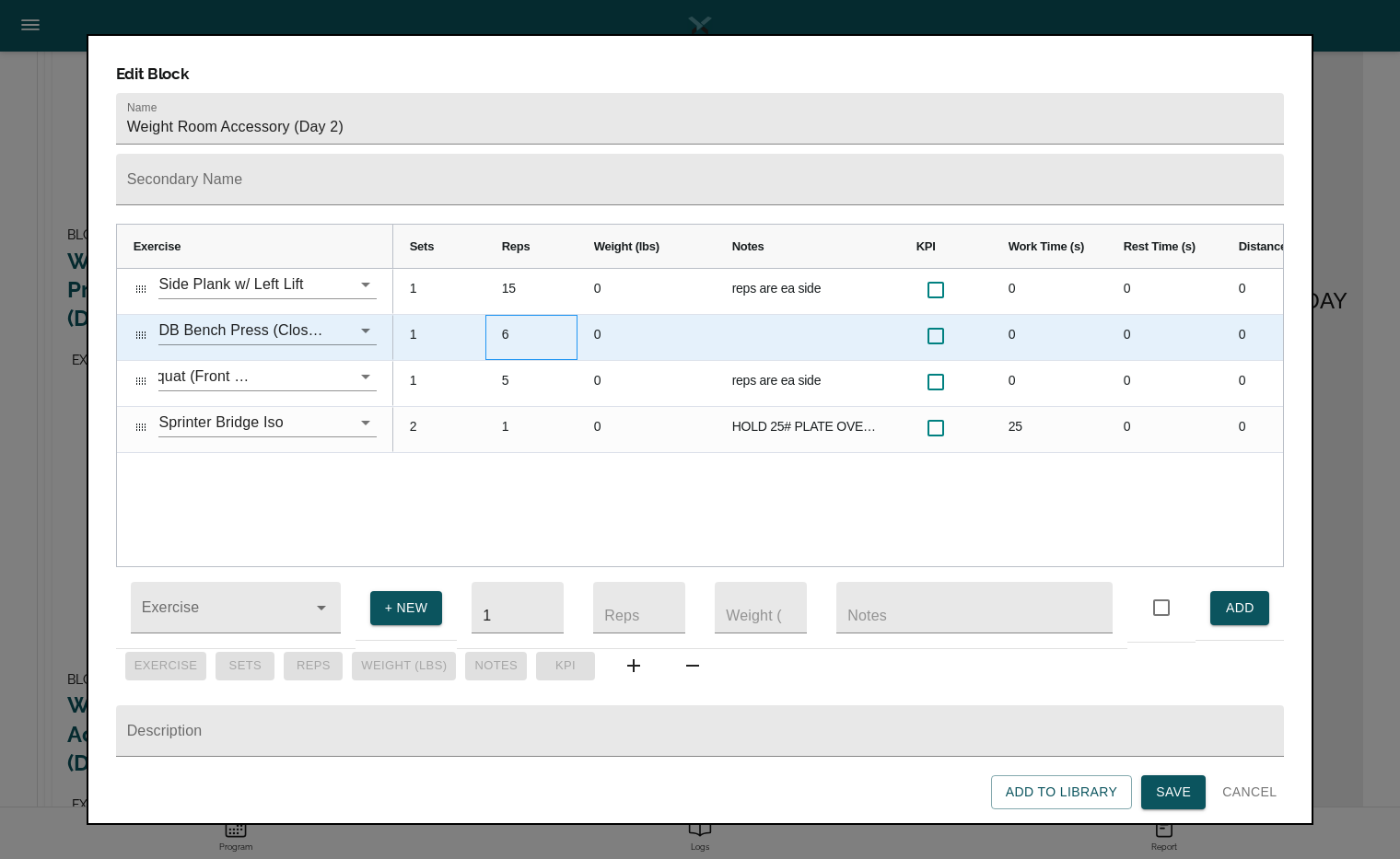 click on "6" at bounding box center [531, 337] 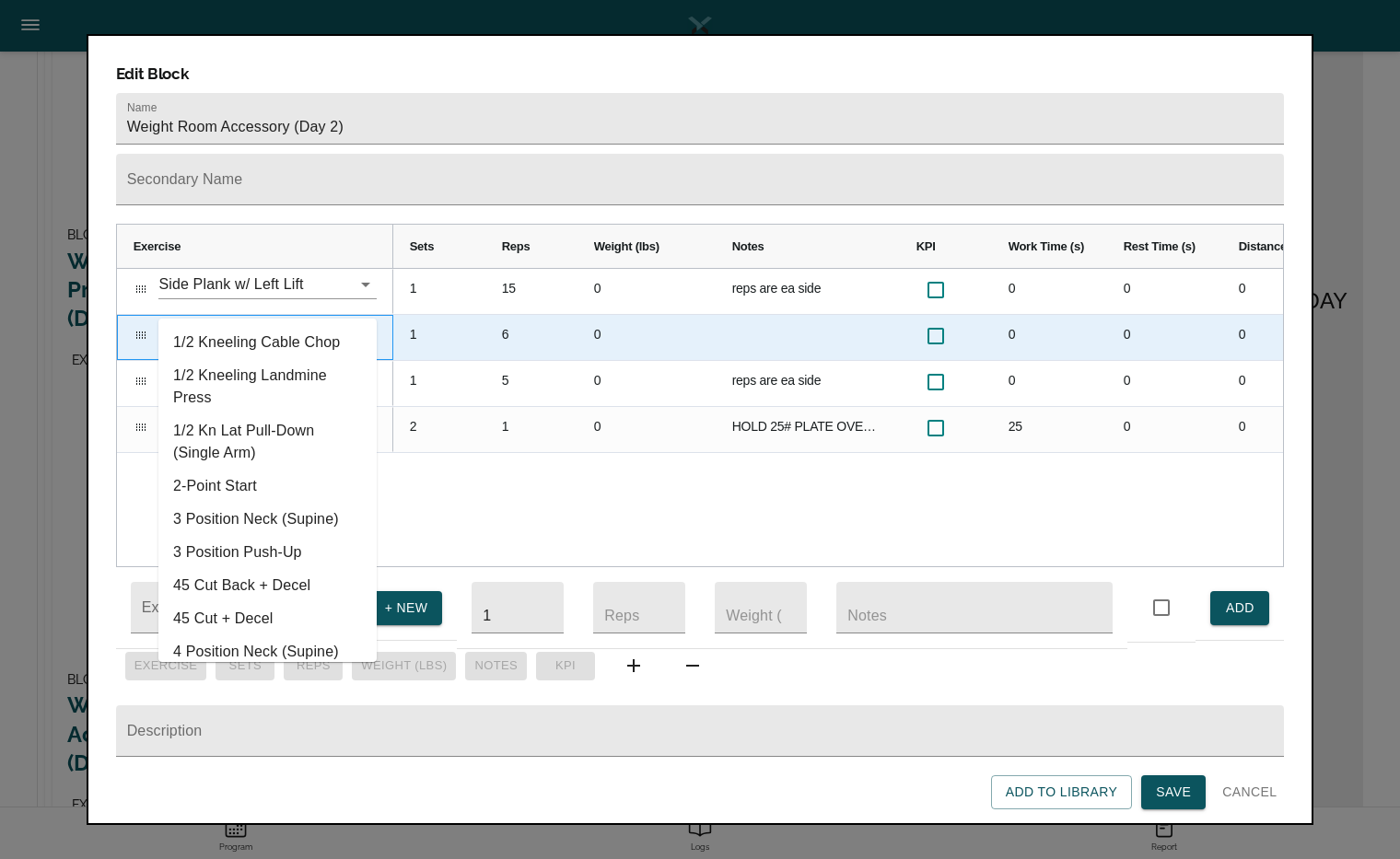 click on "DB Bench Press (Close Grip)" at bounding box center (241, 330) 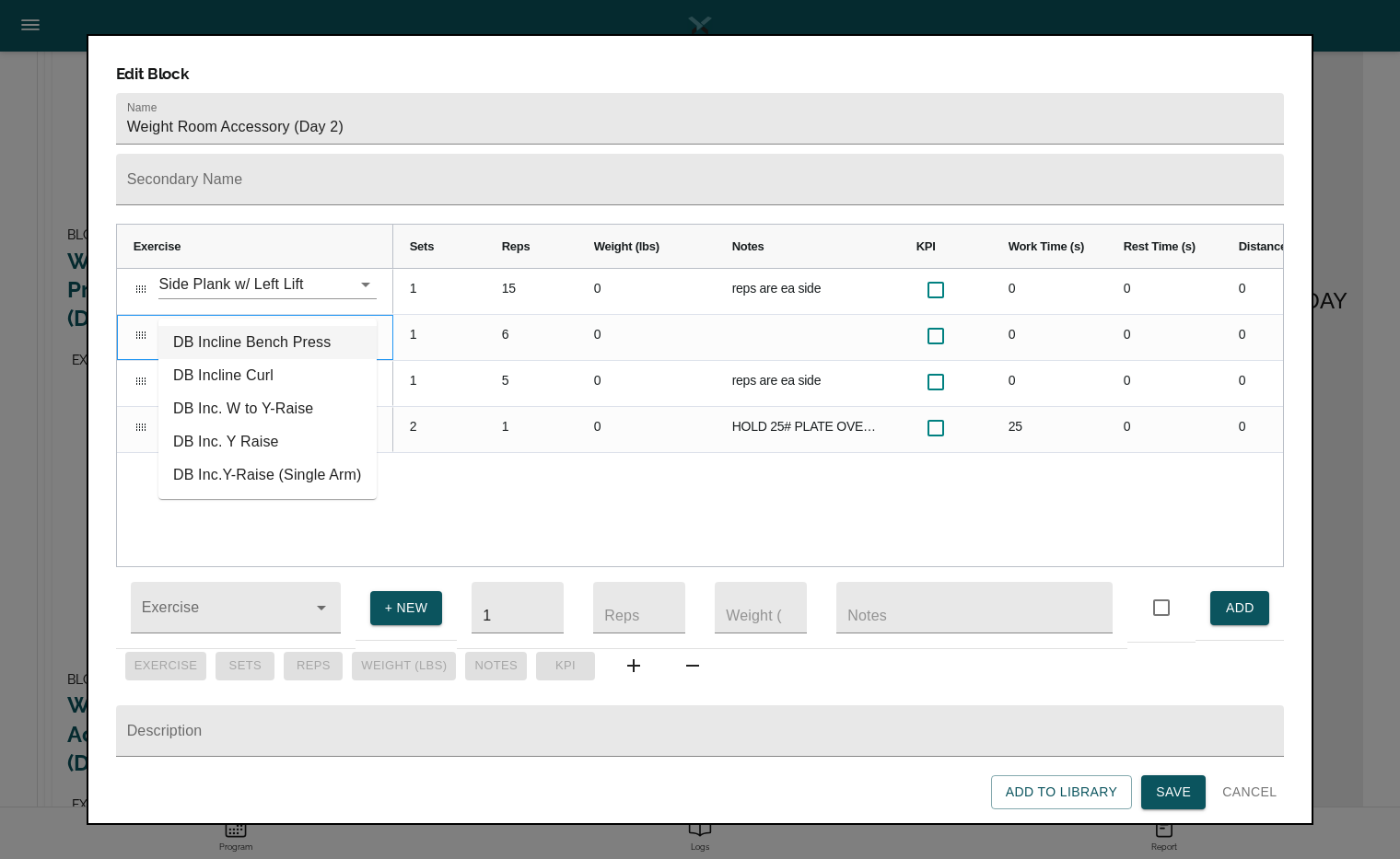 click on "DB Incline Bench Press" at bounding box center (267, 342) 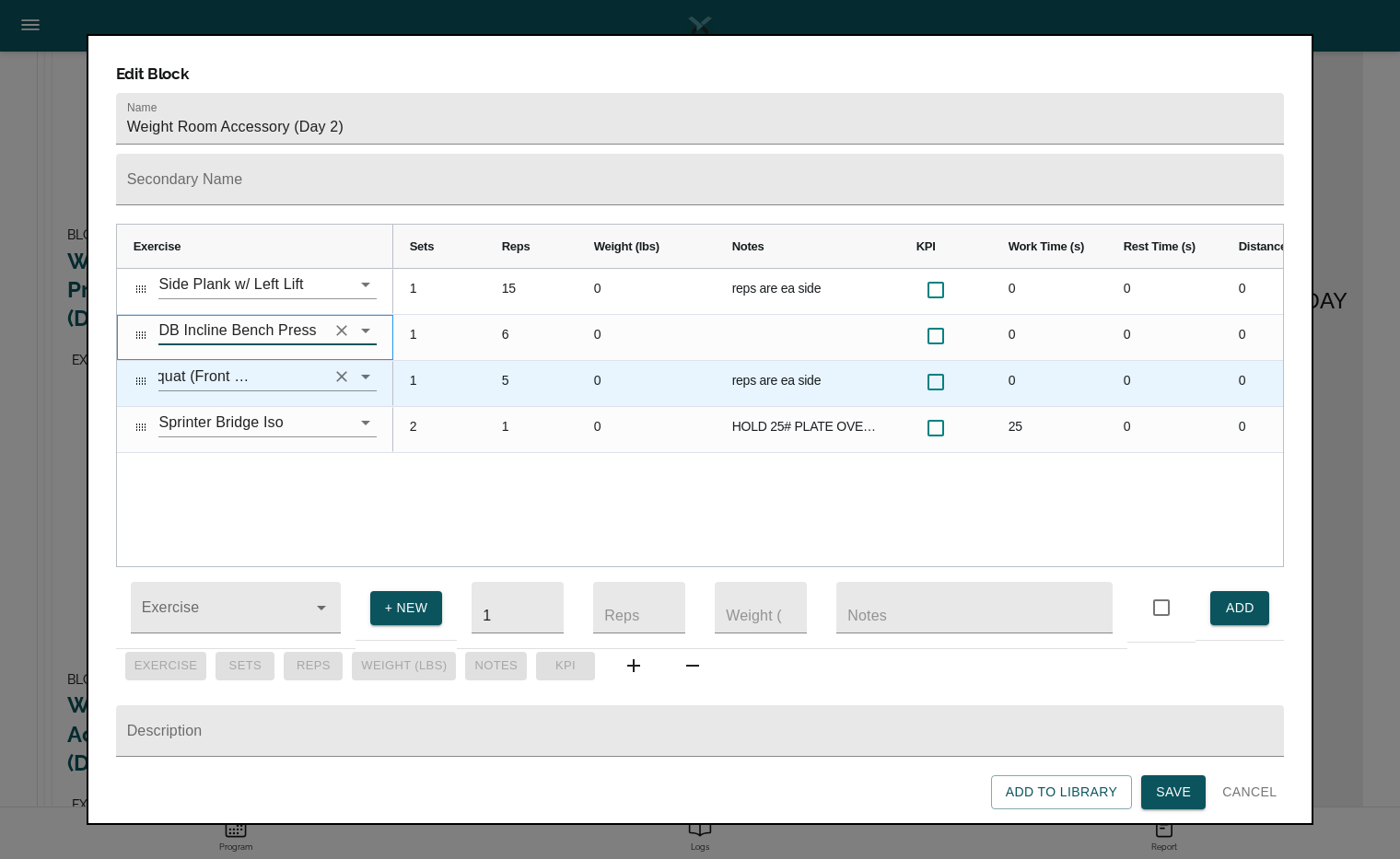type on "DB Incline Bench Press" 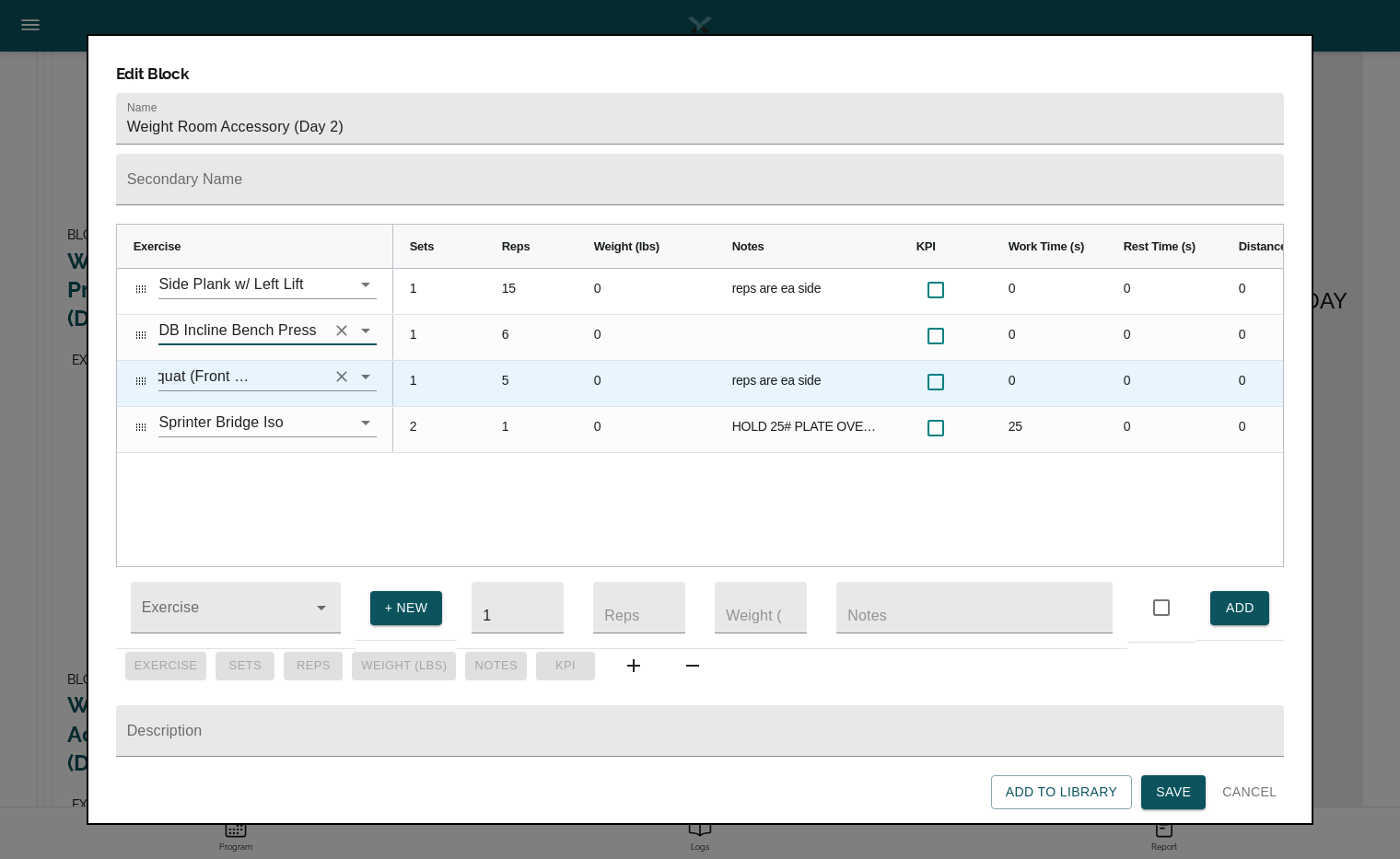 click on "DB Split Squat (Front Foot Elevated)" at bounding box center [241, 376] 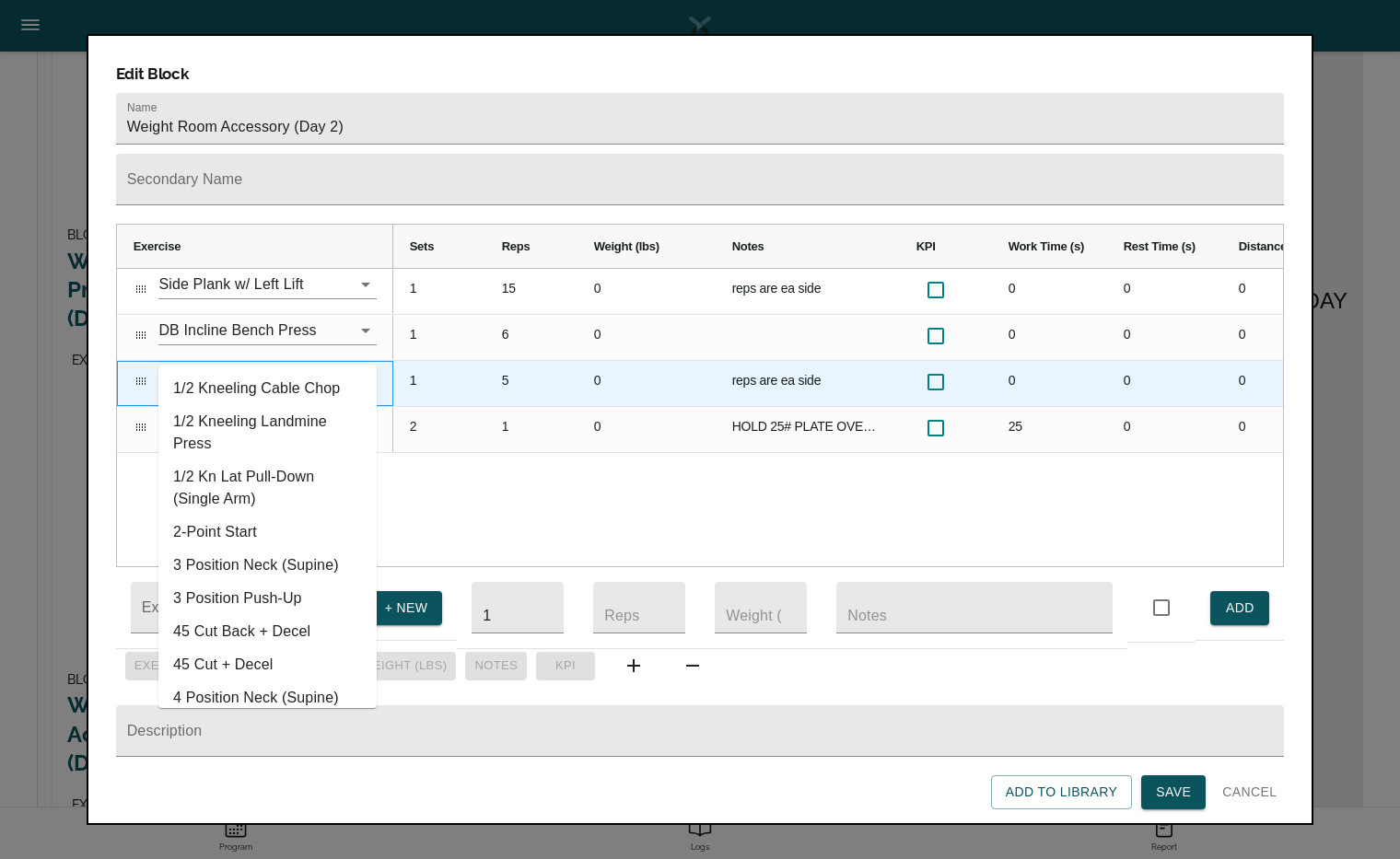 click on "DB Split Squat (Front Foot Elevated)" at bounding box center [241, 376] 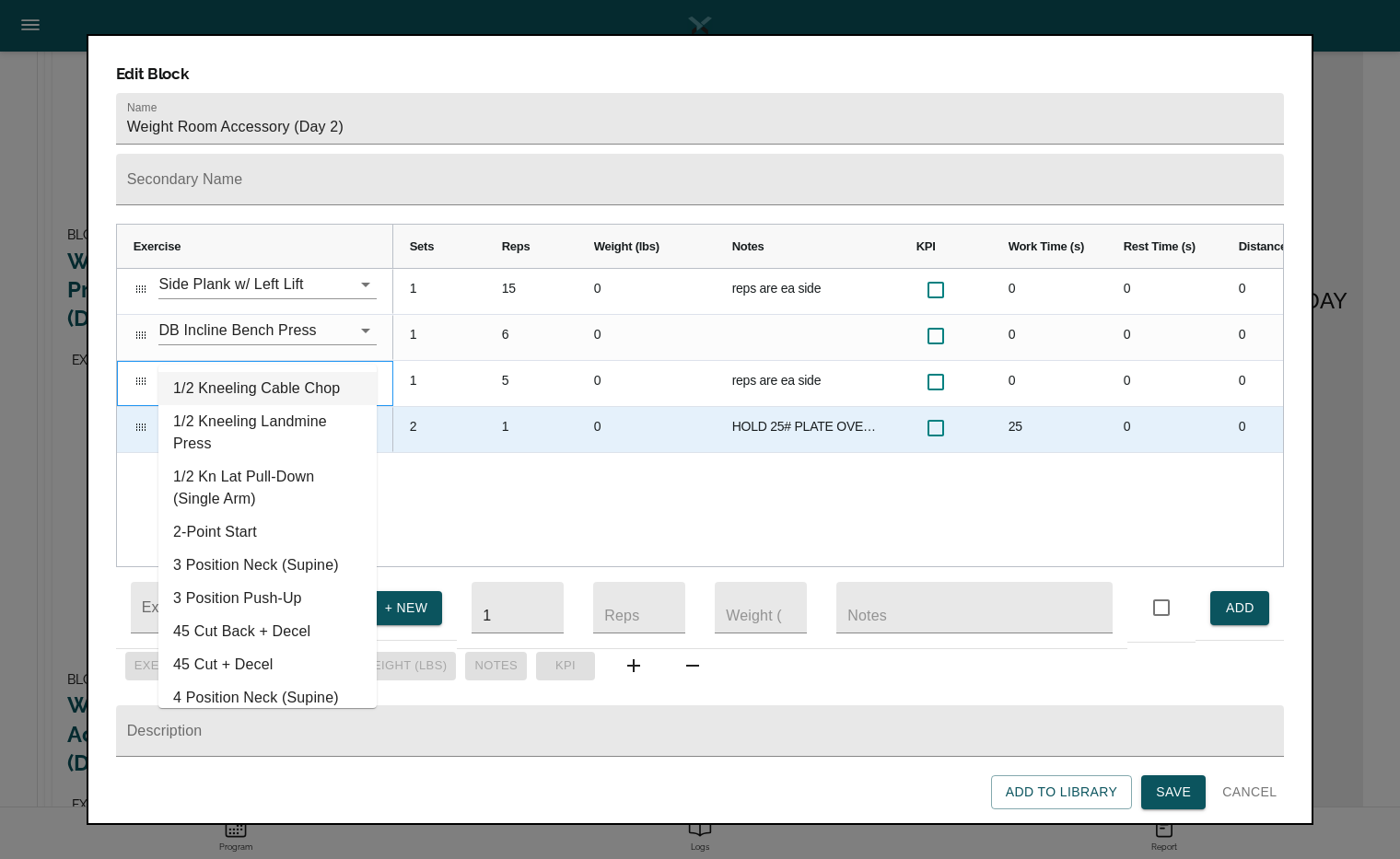 drag, startPoint x: 253, startPoint y: 347, endPoint x: 144, endPoint y: 378, distance: 113.32255 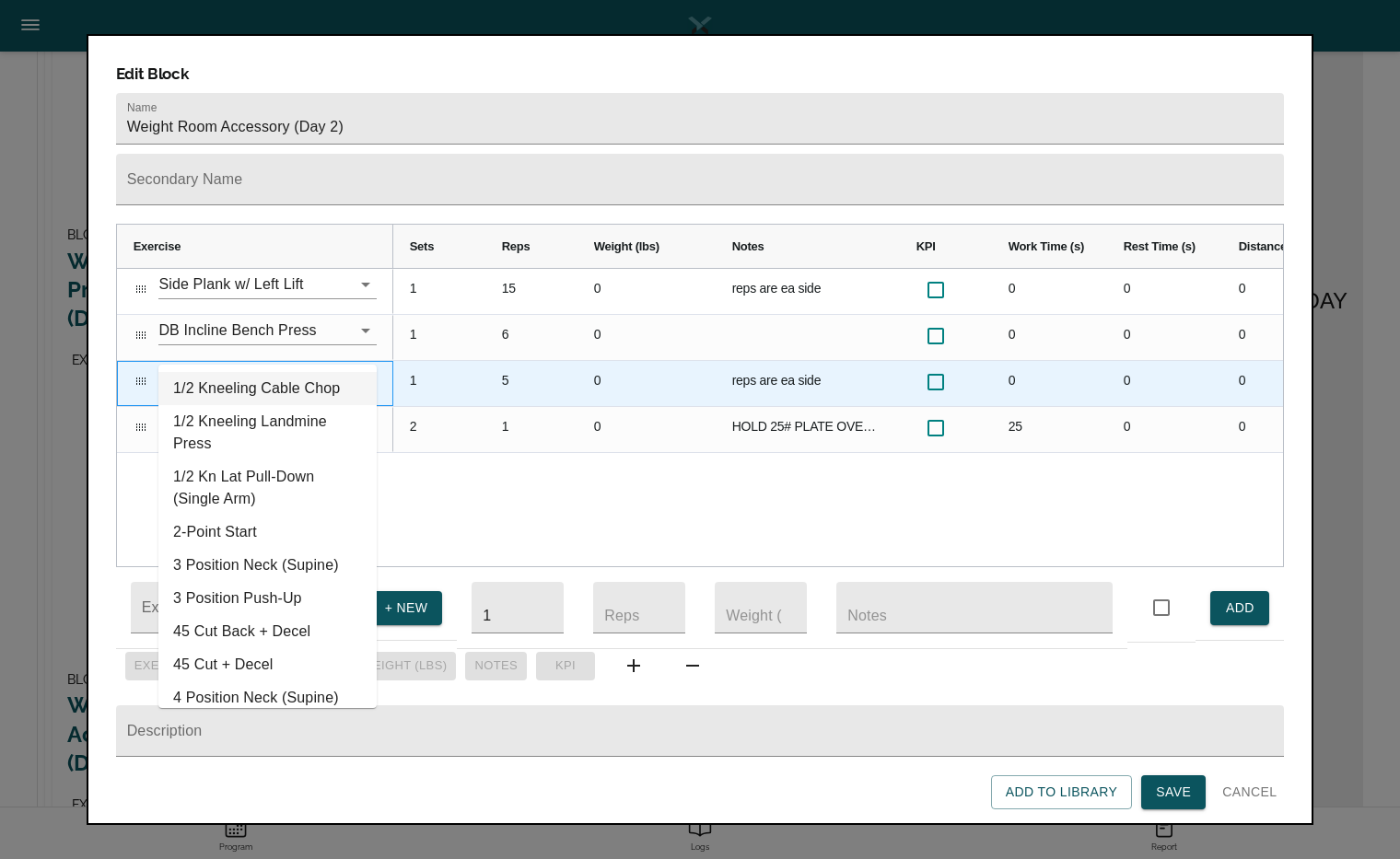 click on "DB Split Squat (Front Foot Elevated)" at bounding box center (241, 376) 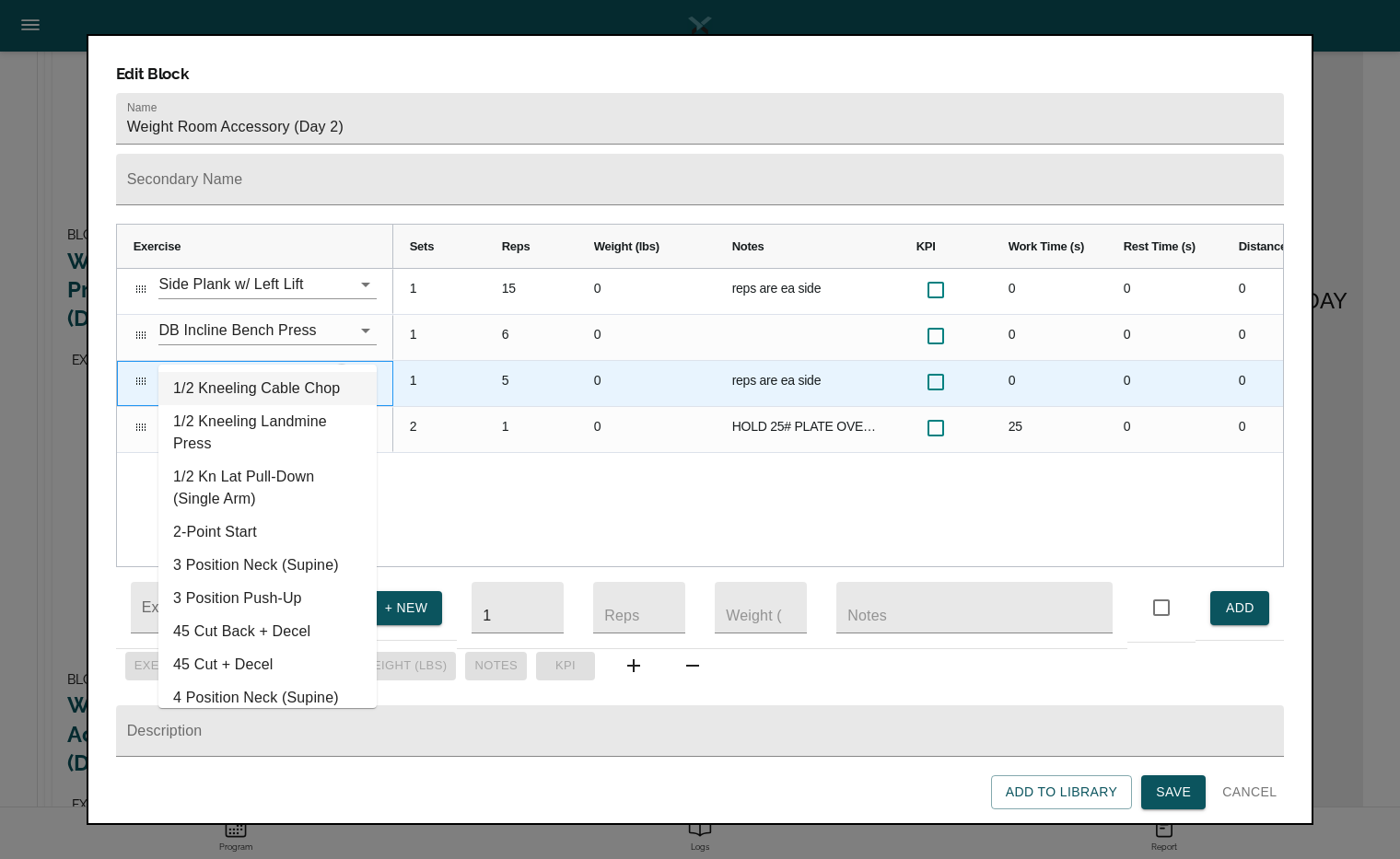 click 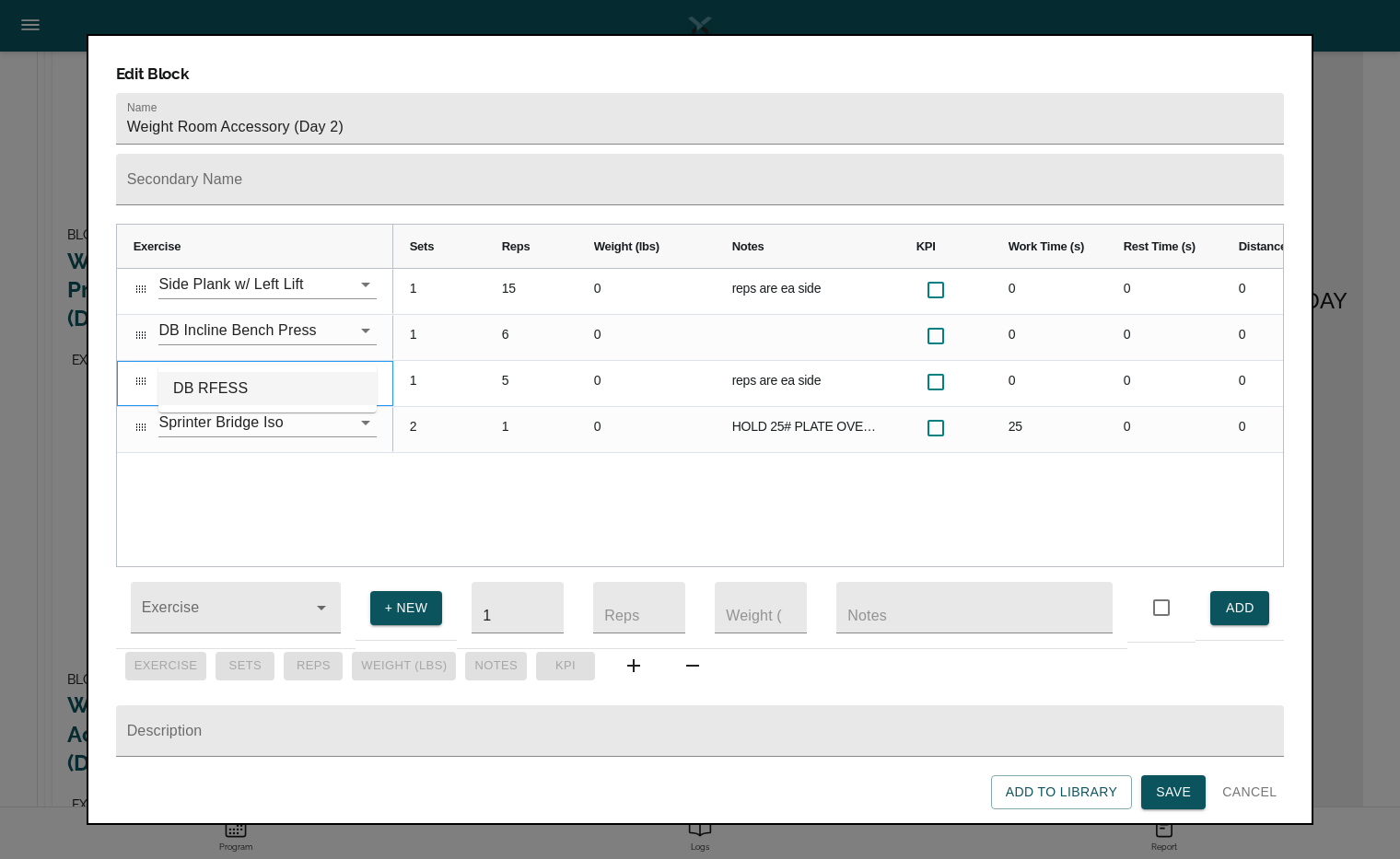 click on "DB RFESS" at bounding box center [267, 389] 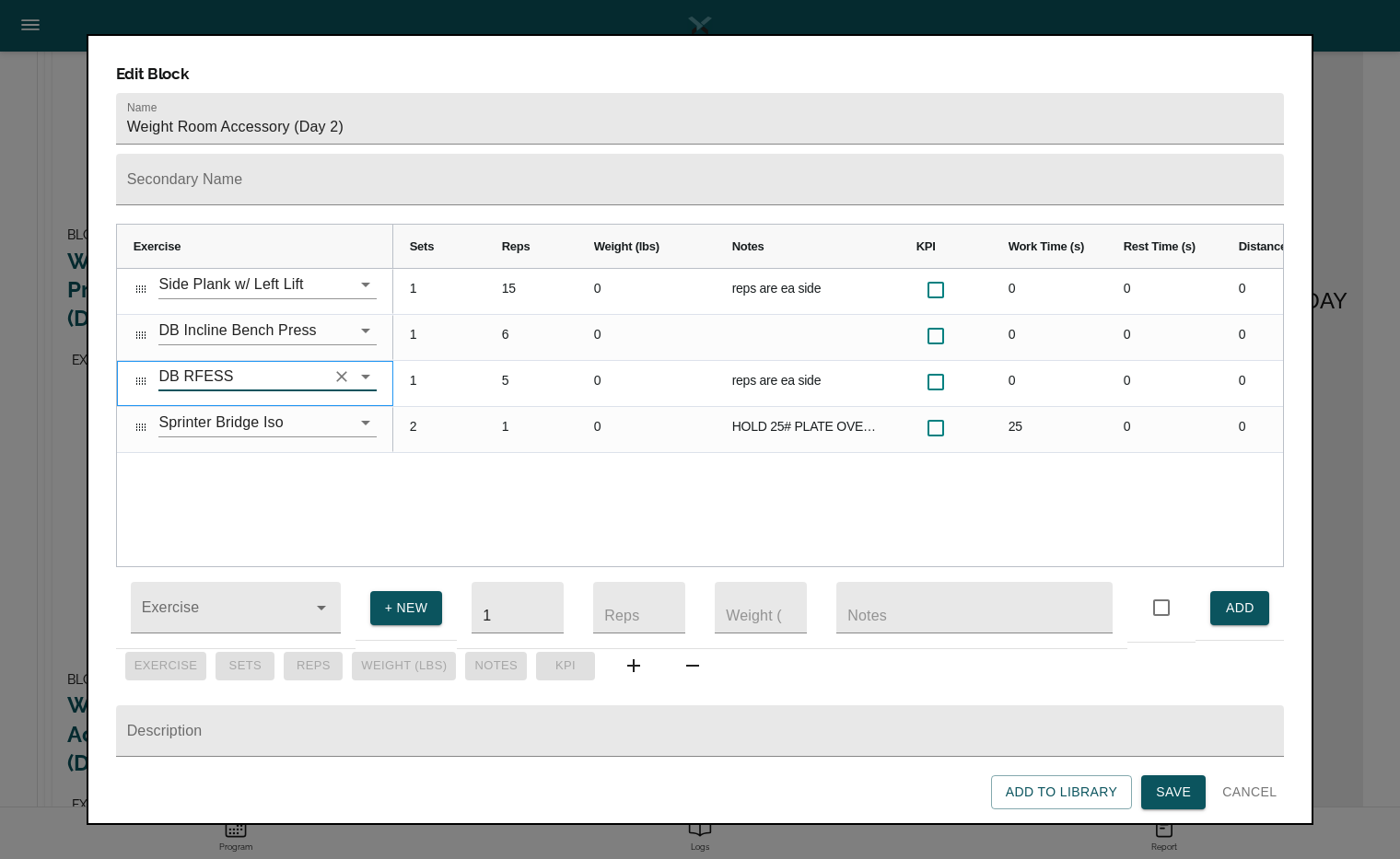 type on "DB RFESS" 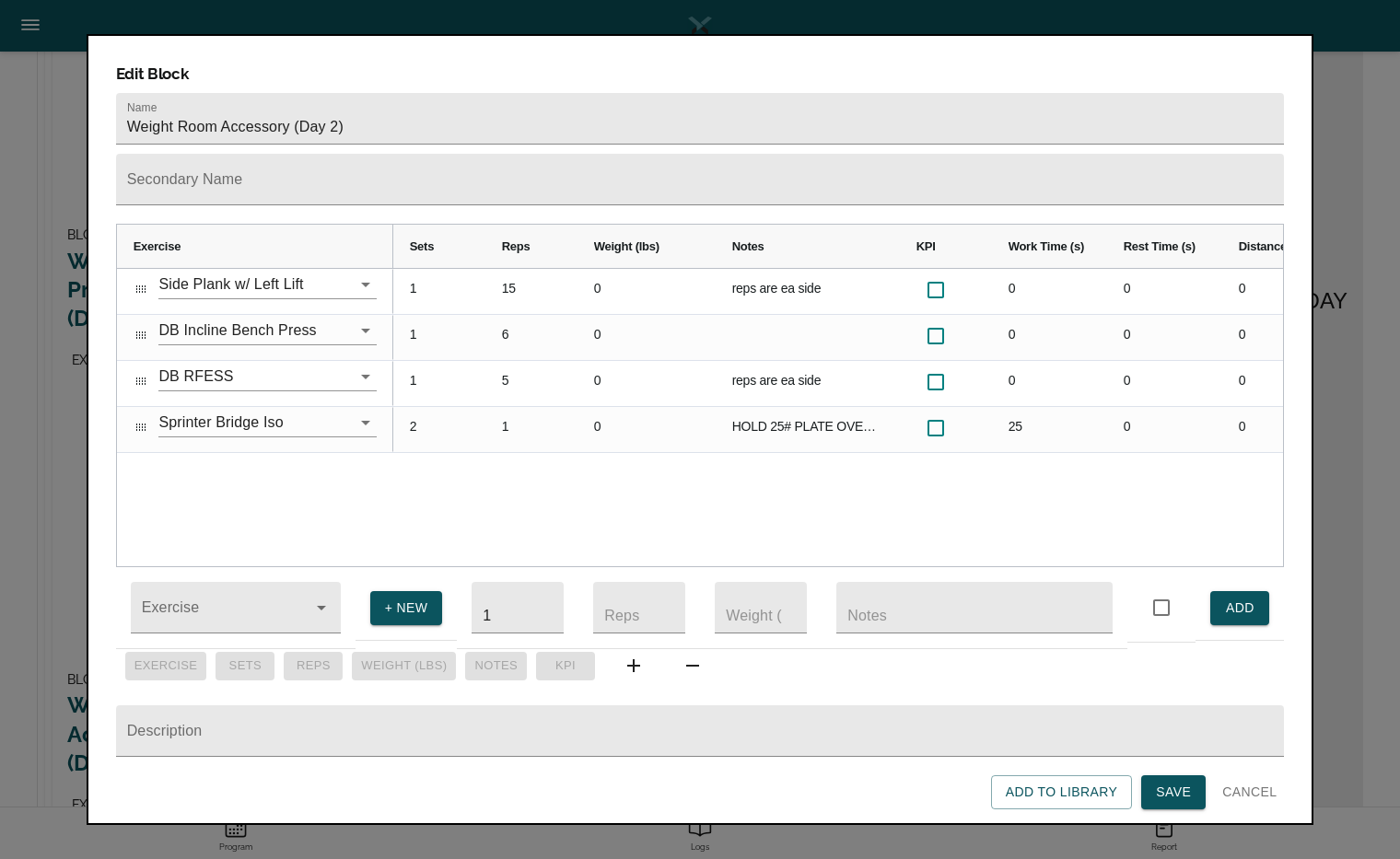 click on "0 reps are ea side 0 0 0 0 0 15 1 0 0 0 0 0 0 6 1 0 reps are ea side 0 0 0 0 0 5 1 0 HOLD 25# PLATE OVER EYES 25 0 0 0 0 1 2" at bounding box center (838, 417) 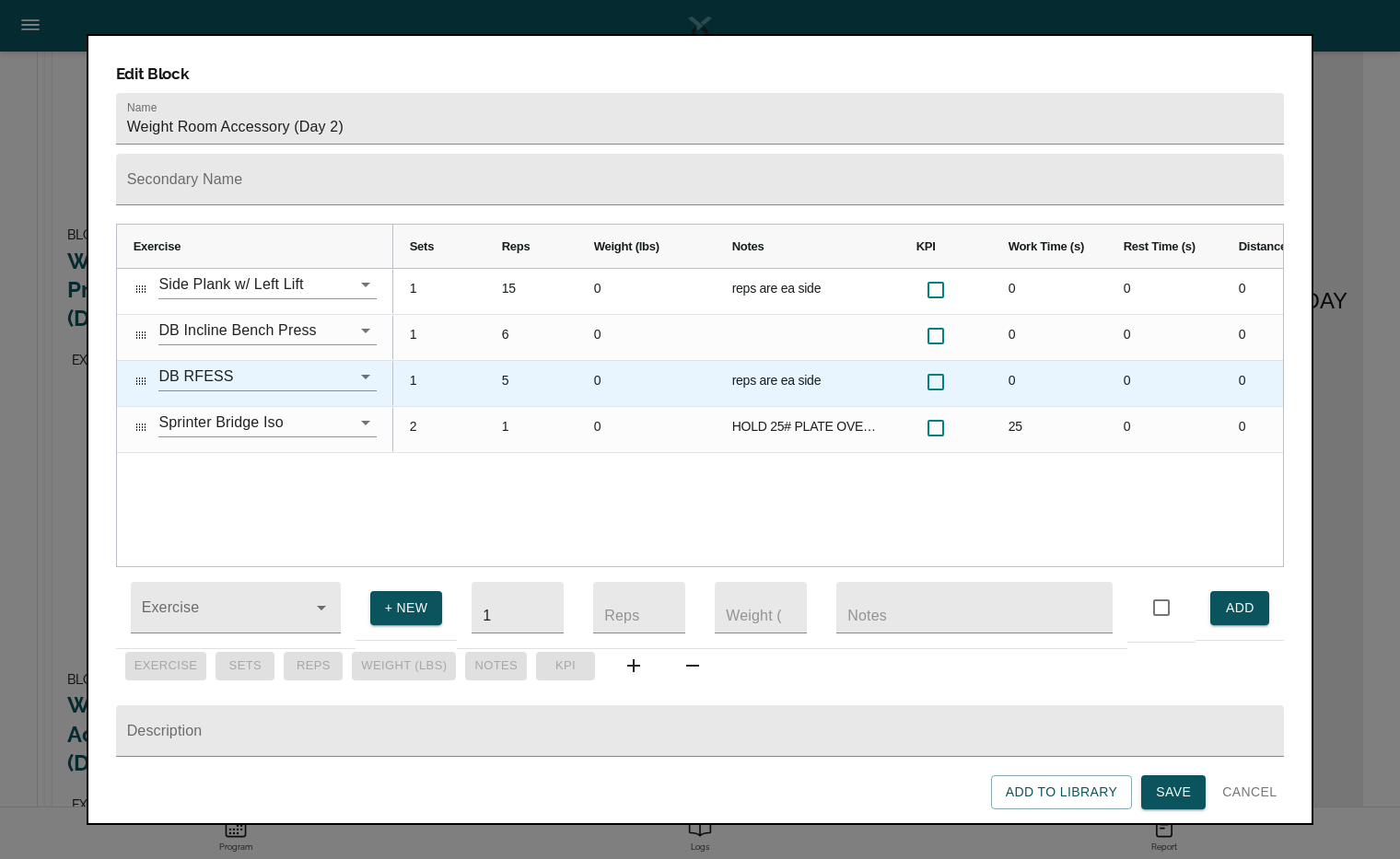 scroll, scrollTop: 0, scrollLeft: 258, axis: horizontal 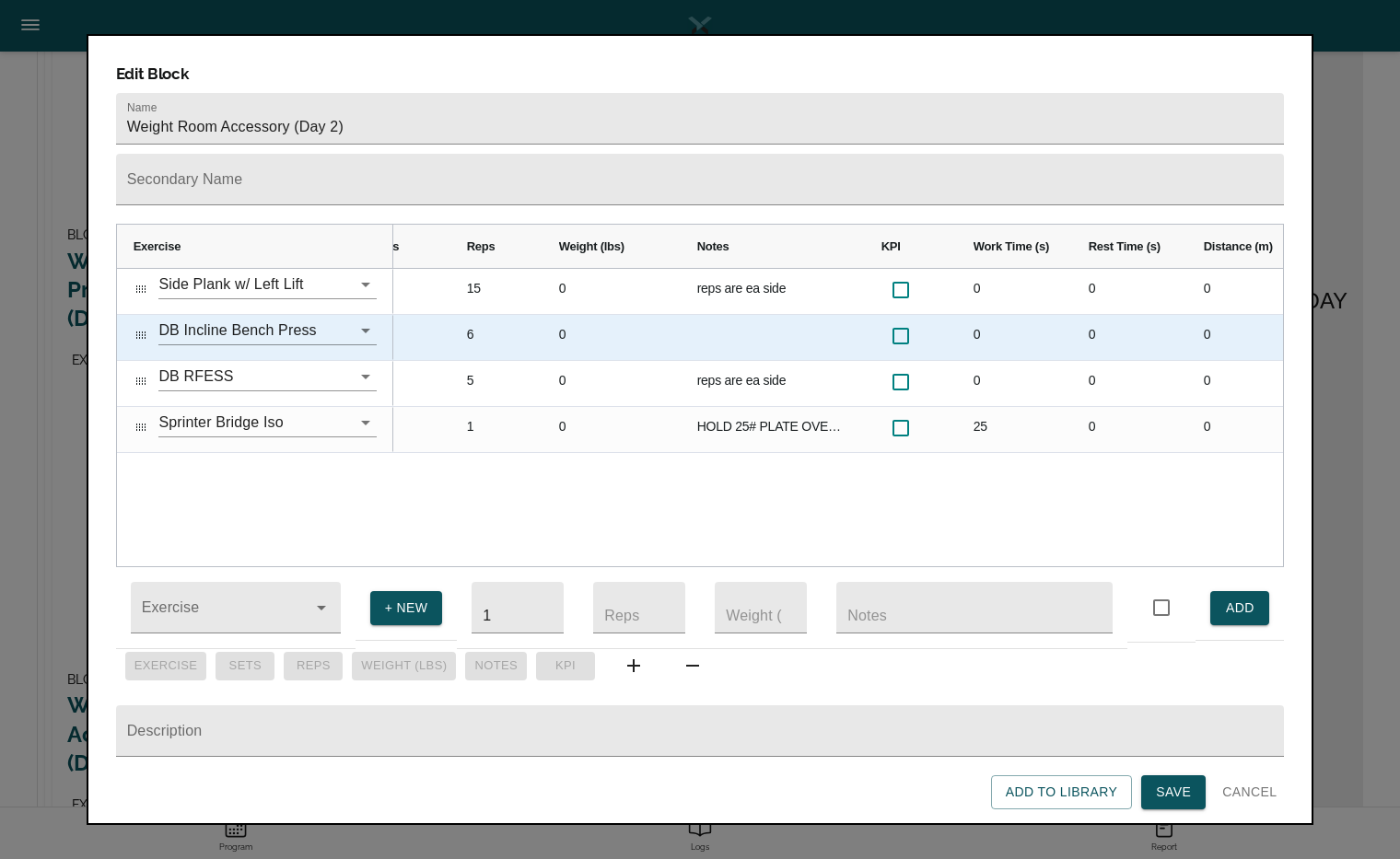 click on "6" at bounding box center (496, 337) 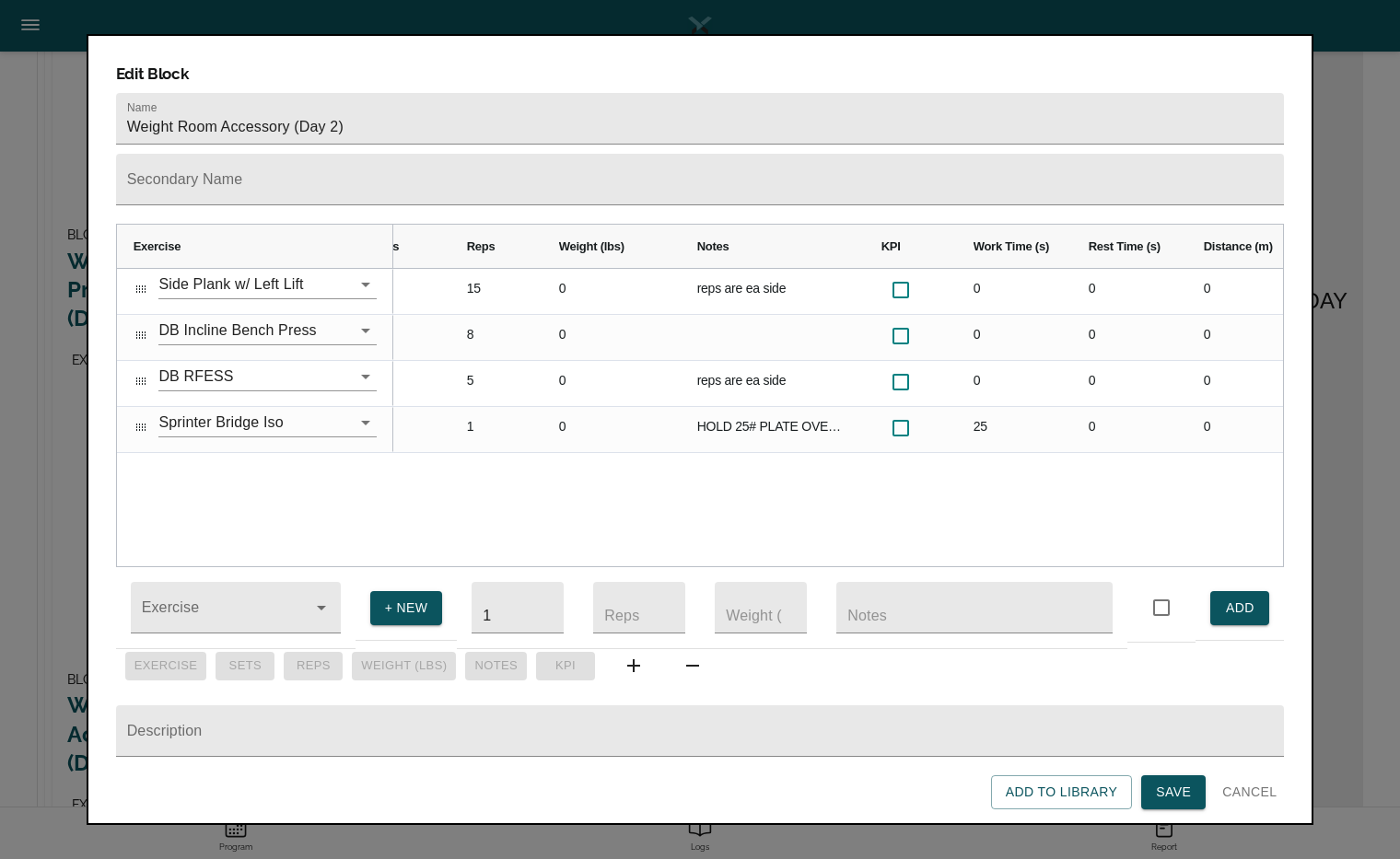 click on "0 reps are ea side 0 0 0 0 0 15 1 0 0 0 0 0 0 8 1 0 reps are ea side 0 0 0 0 0 5 1 0 HOLD 25# PLATE OVER EYES 25 0 0 0 0 1 2" at bounding box center (838, 417) 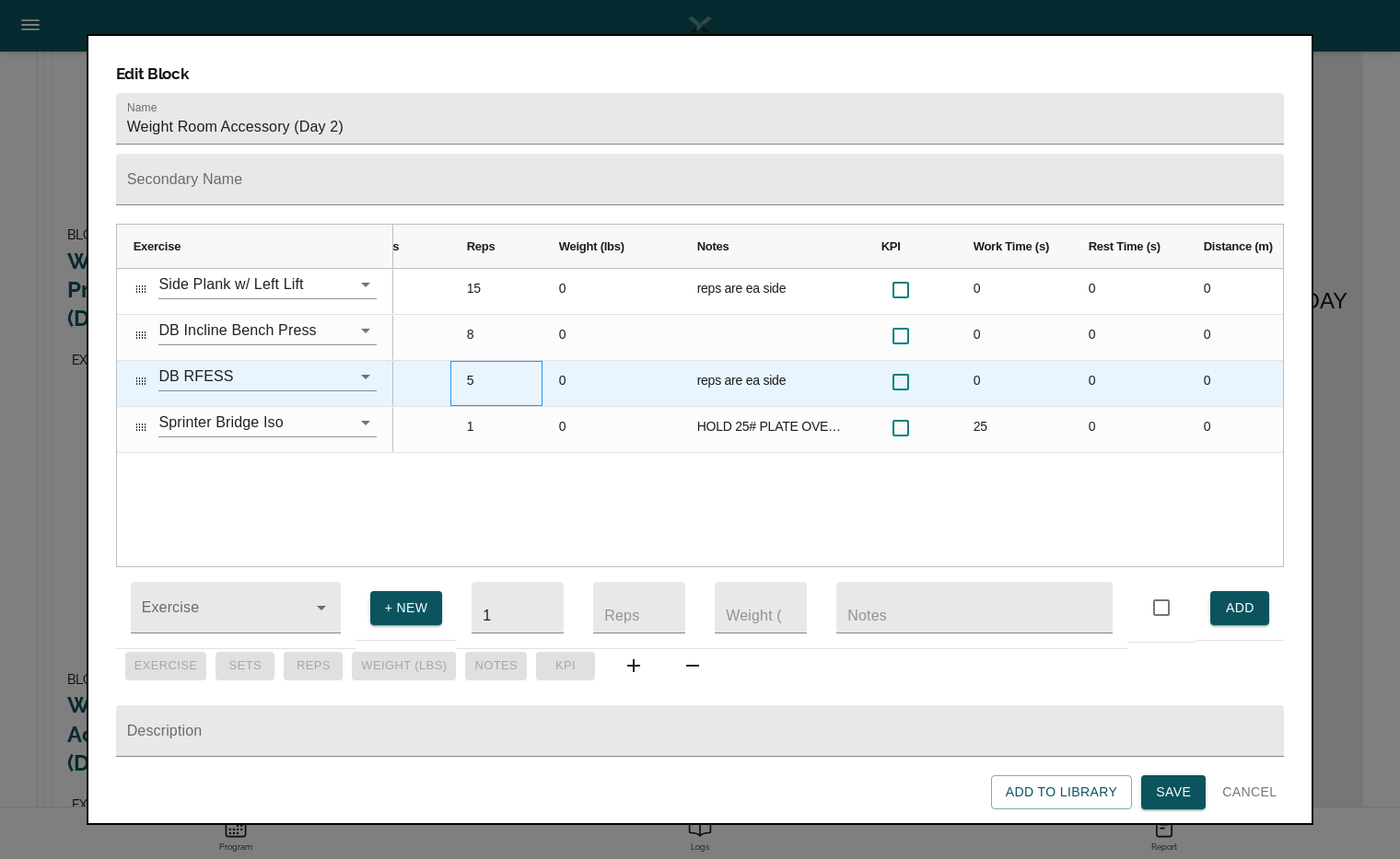 click on "5" at bounding box center (496, 383) 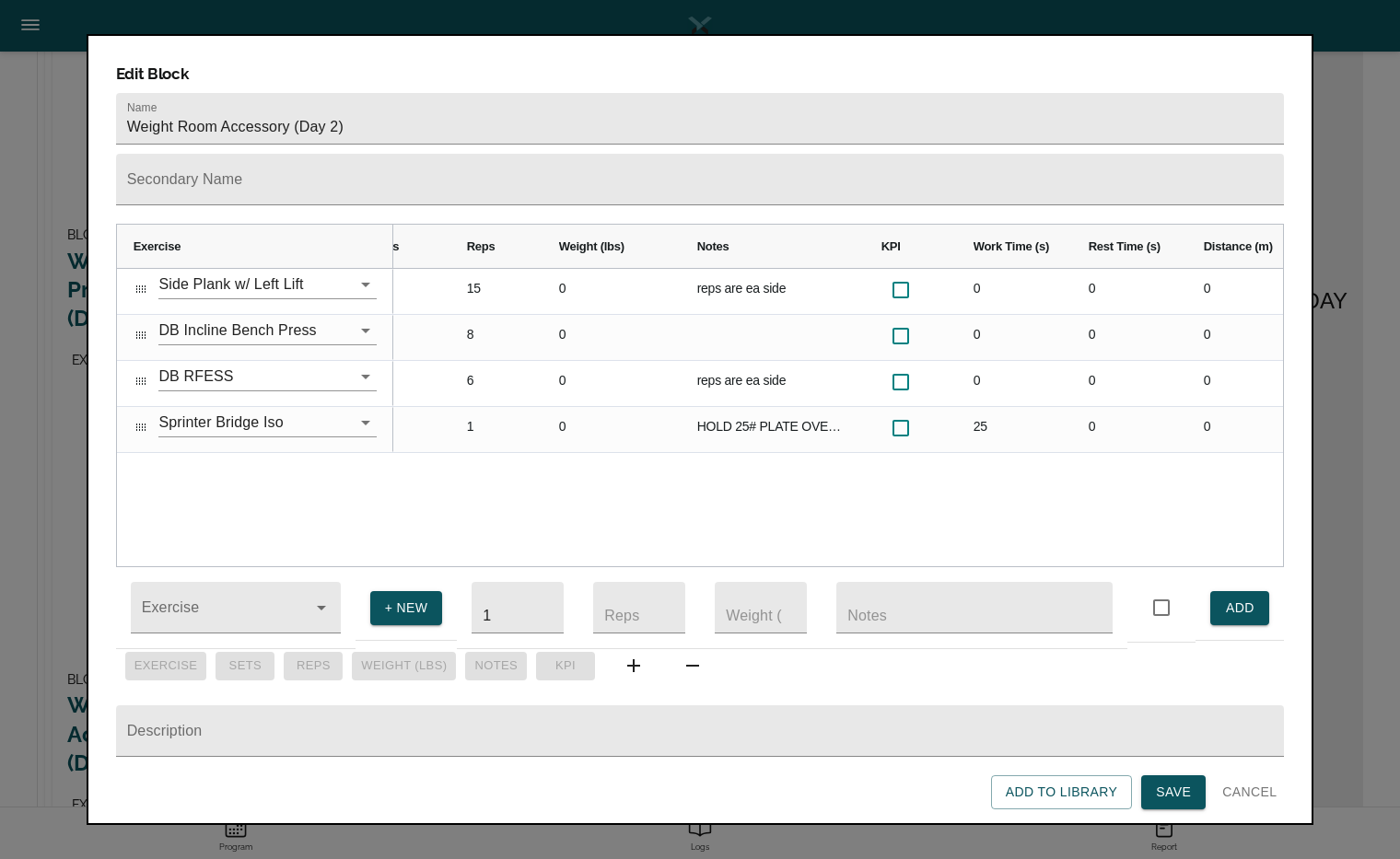 click on "0 reps are ea side 0 0 0 0 0 15 1 0 0 0 0 0 0 8 1 0 reps are ea side 0 0 0 0 0 6 1 0 HOLD 25# PLATE OVER EYES 25 0 0 0 0 1 2" at bounding box center [838, 417] 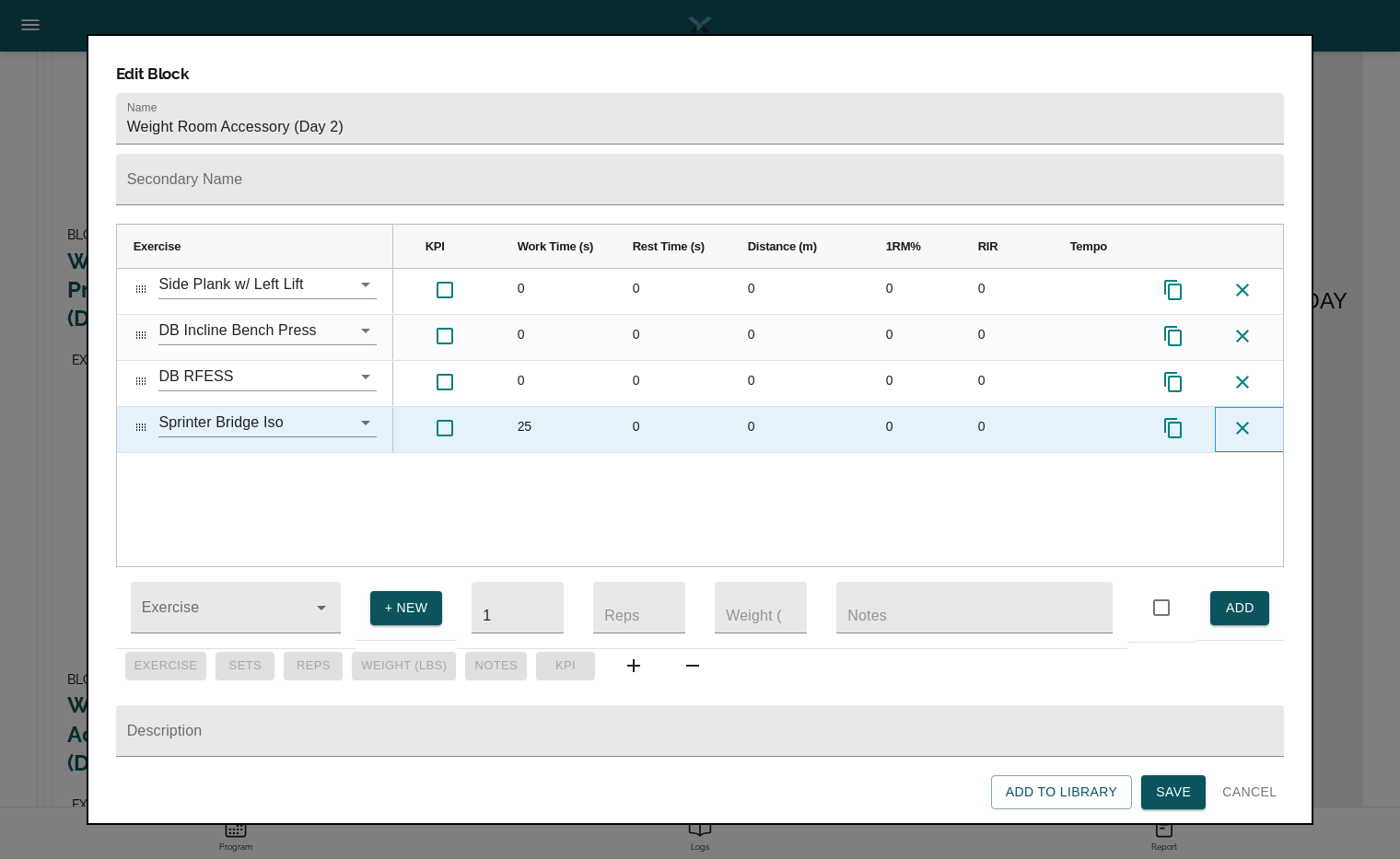 click 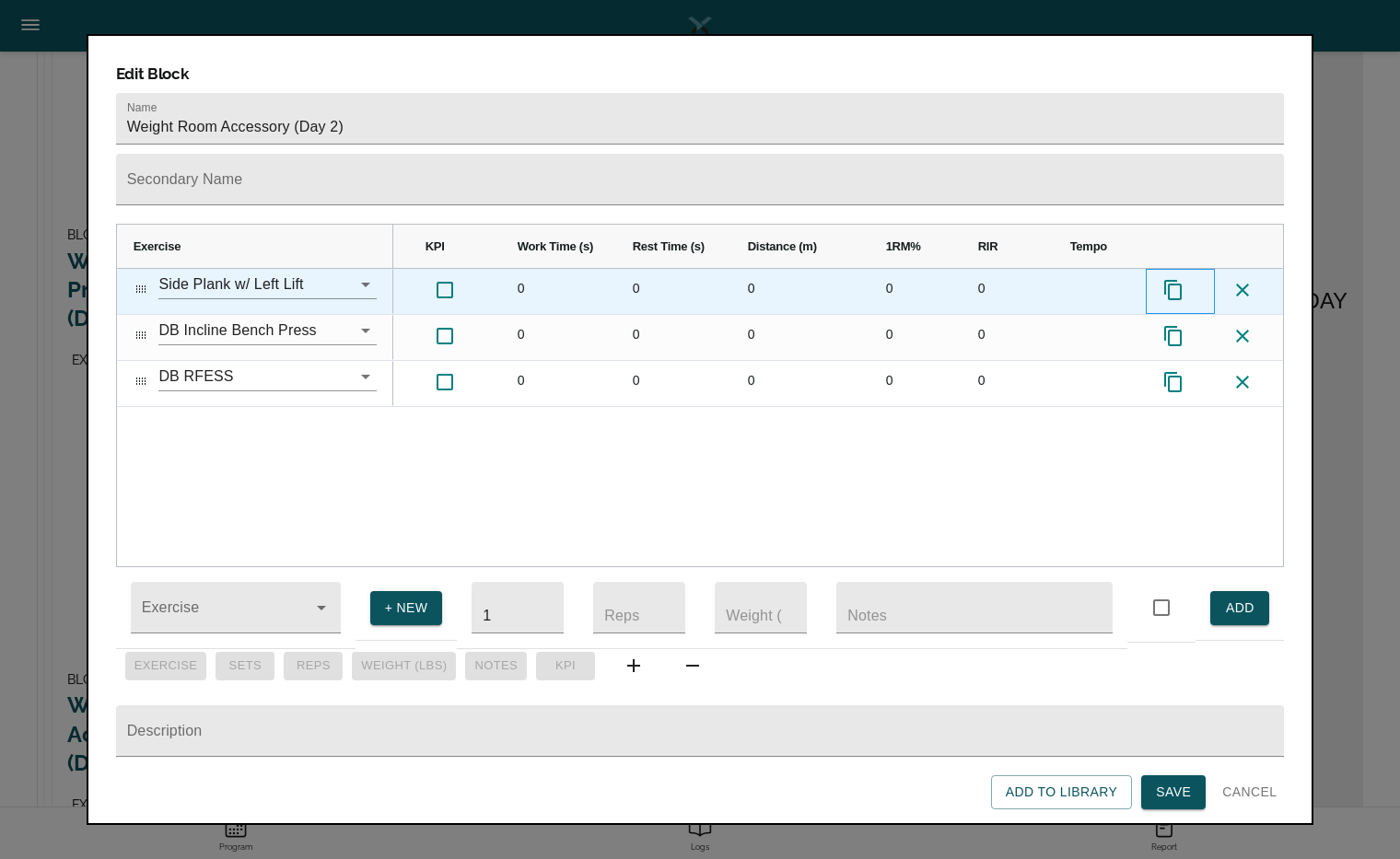 click 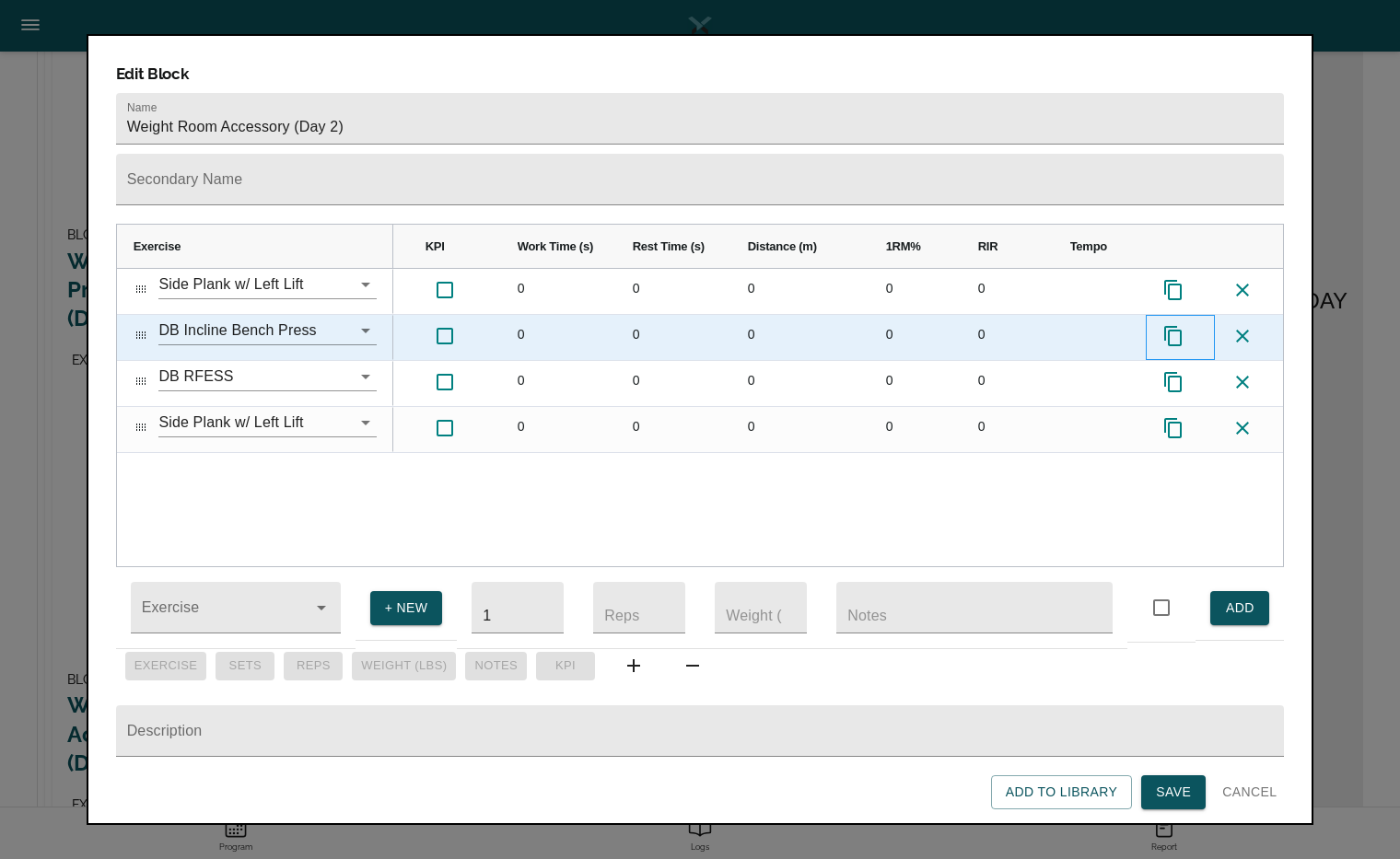 click 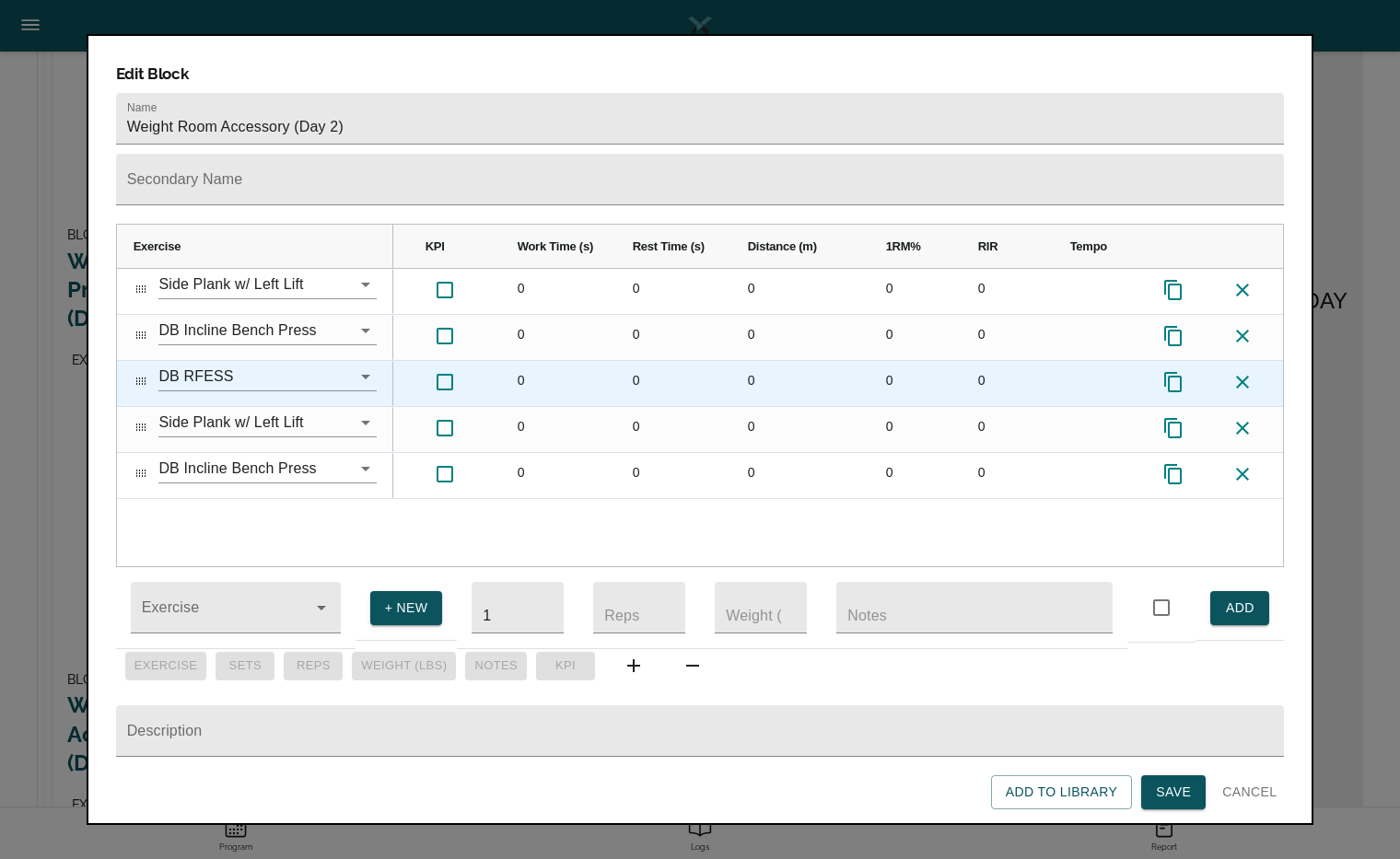 click 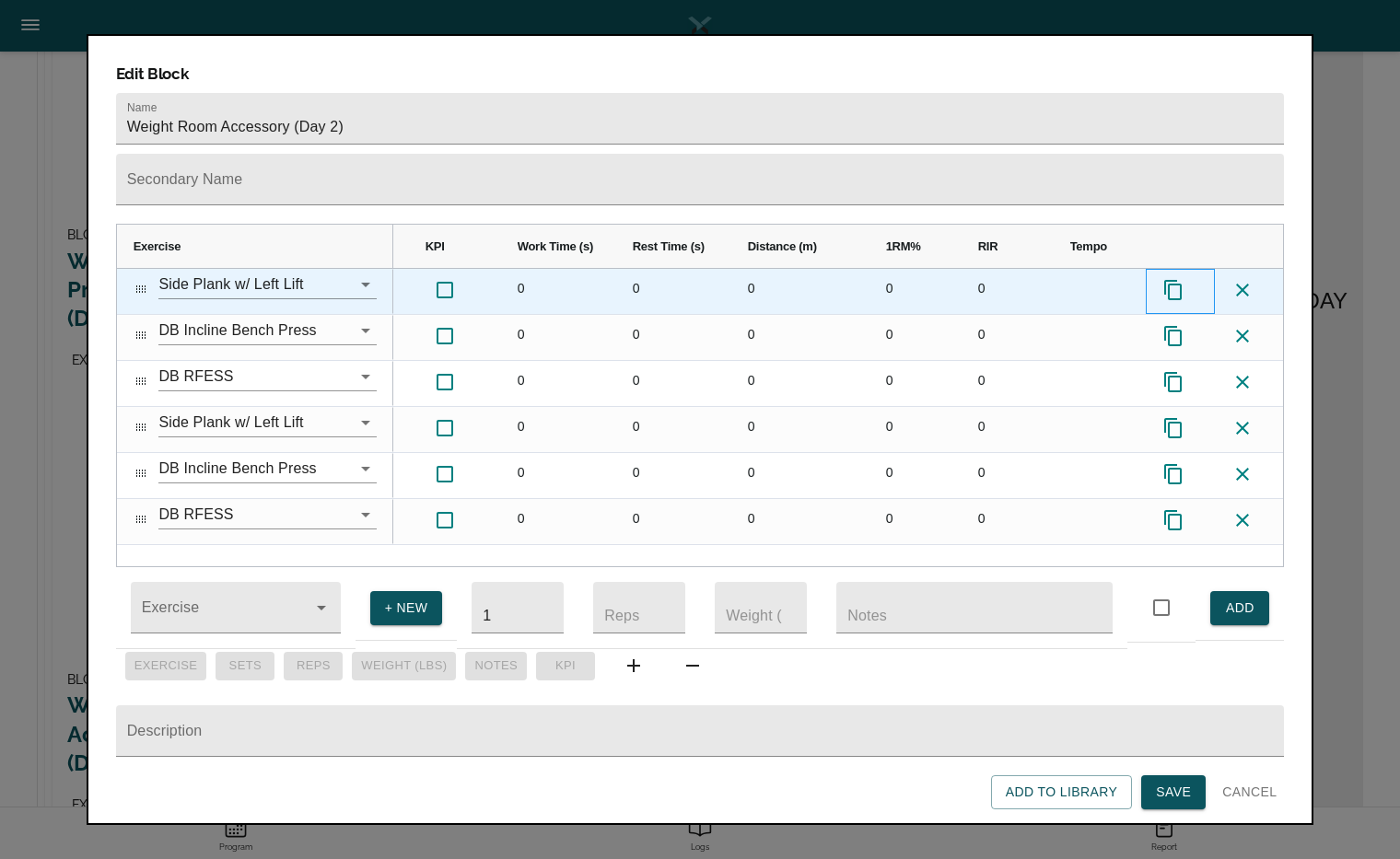 click 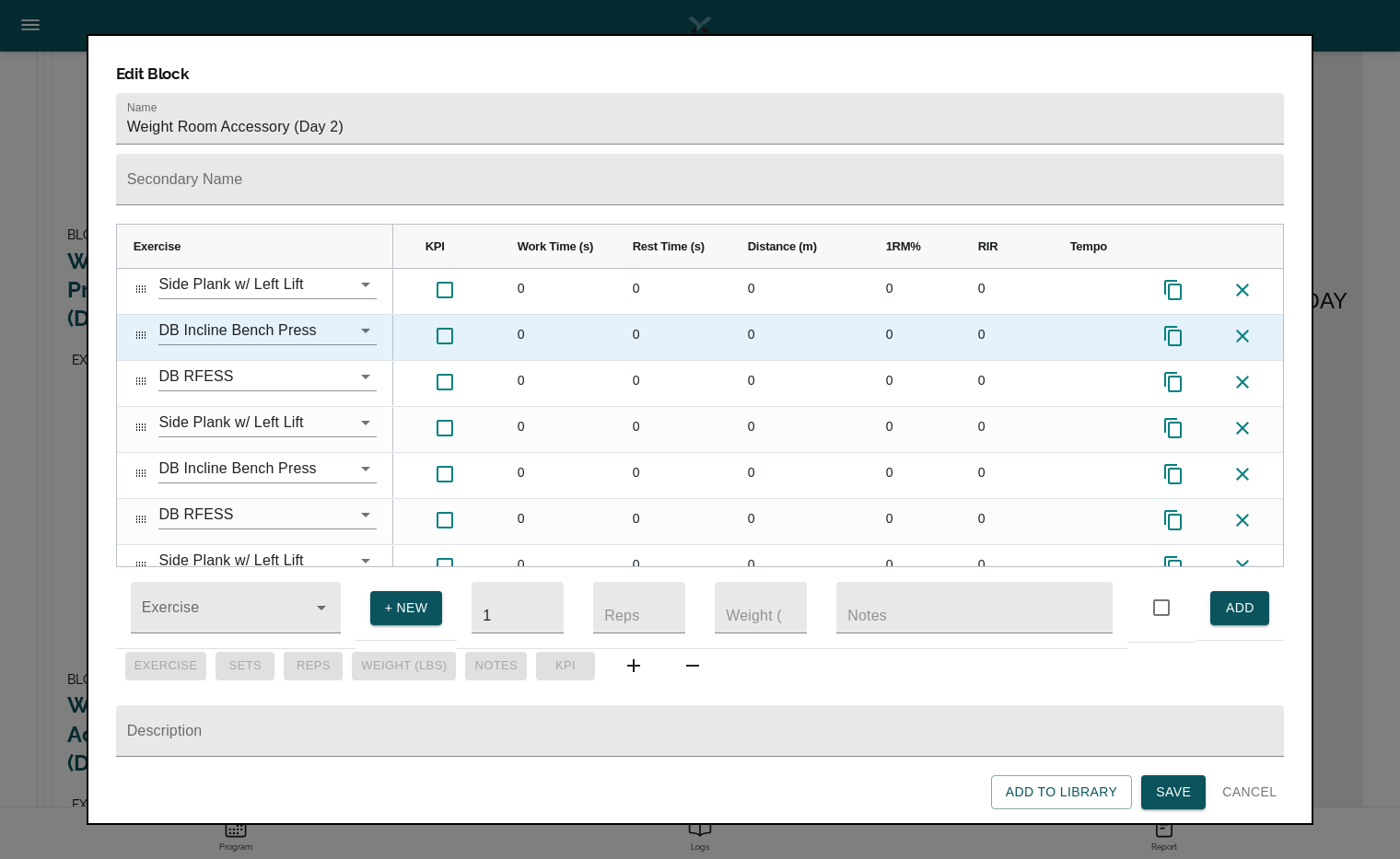 click 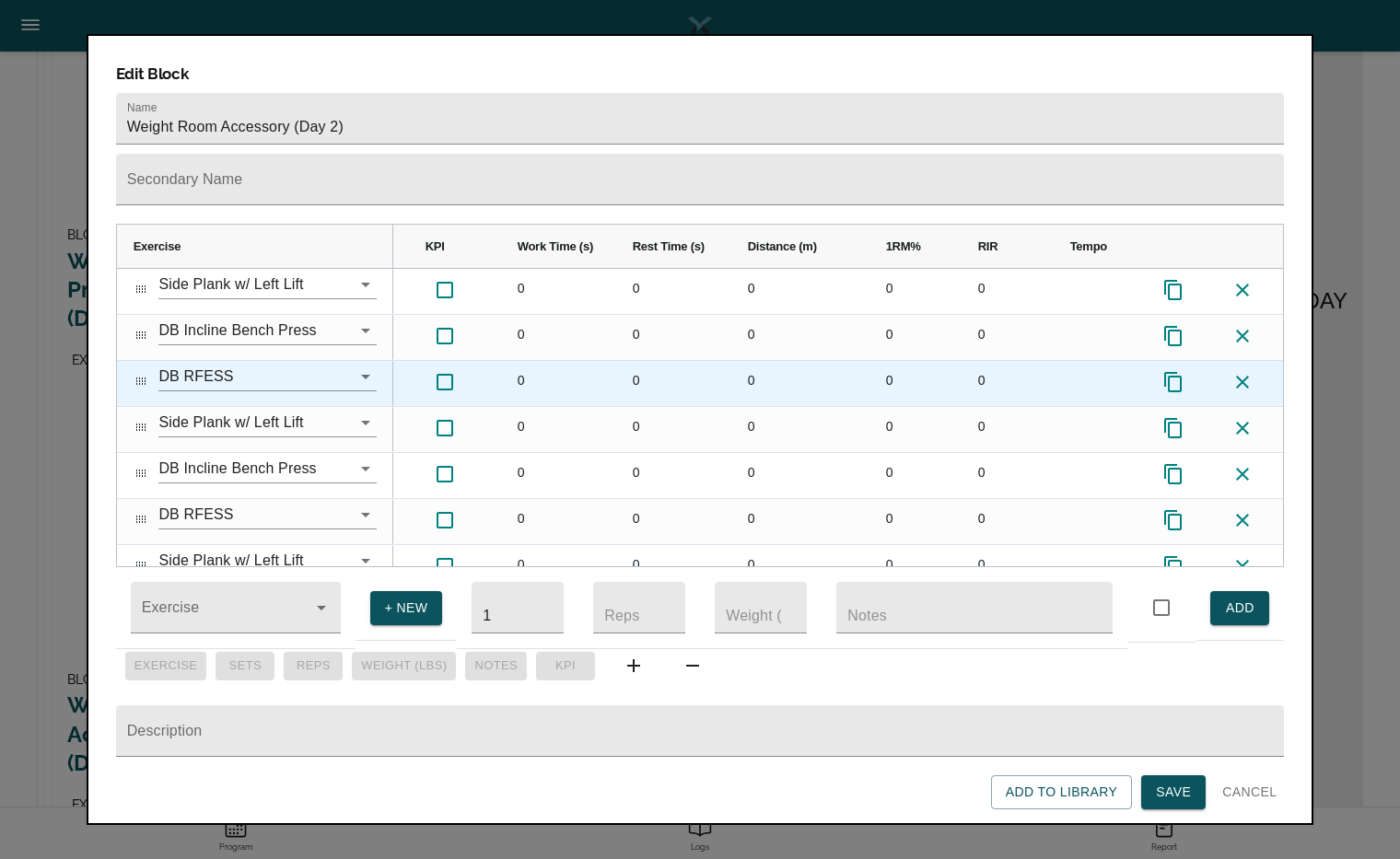 click 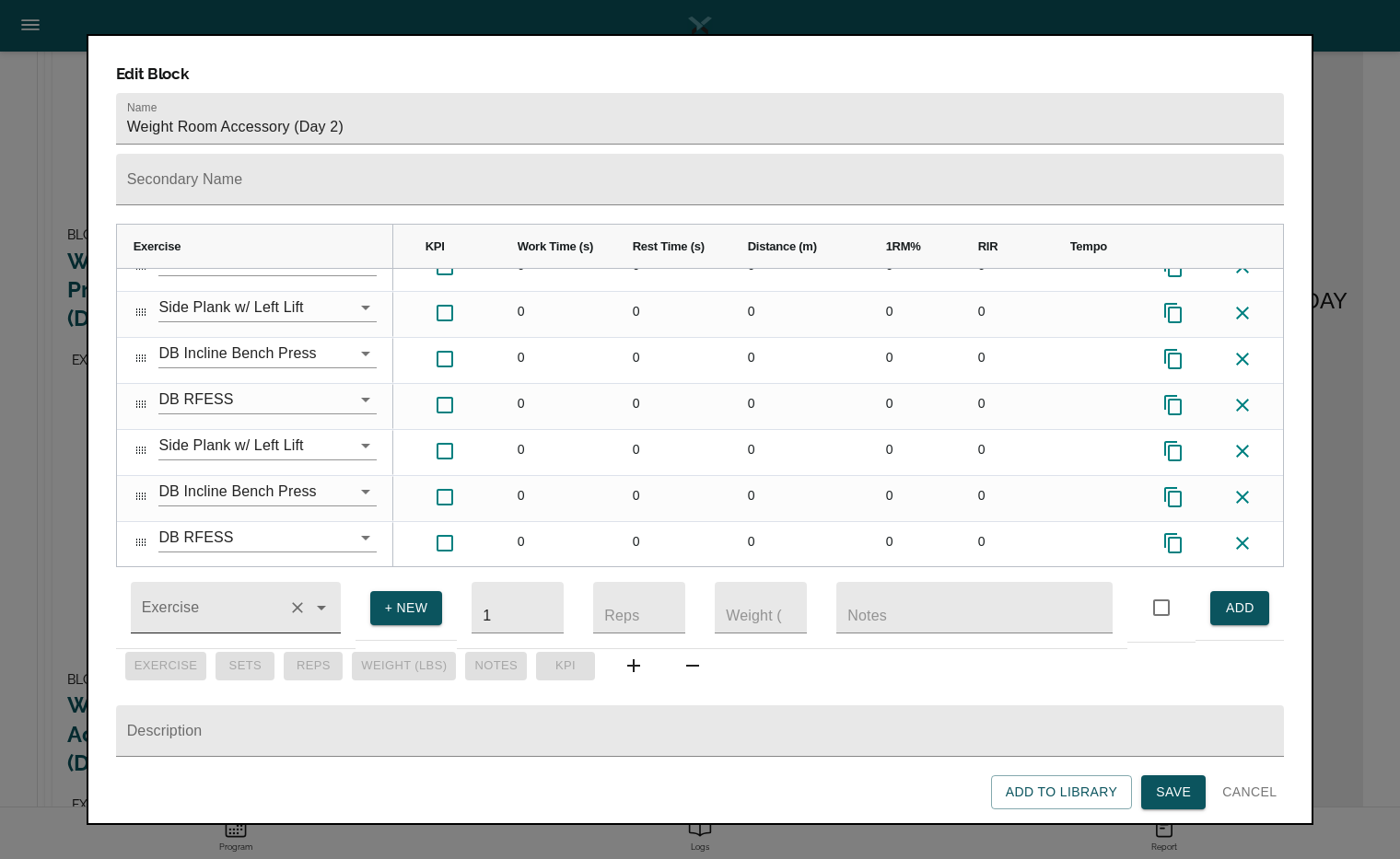 click on "Exercise" at bounding box center (209, 616) 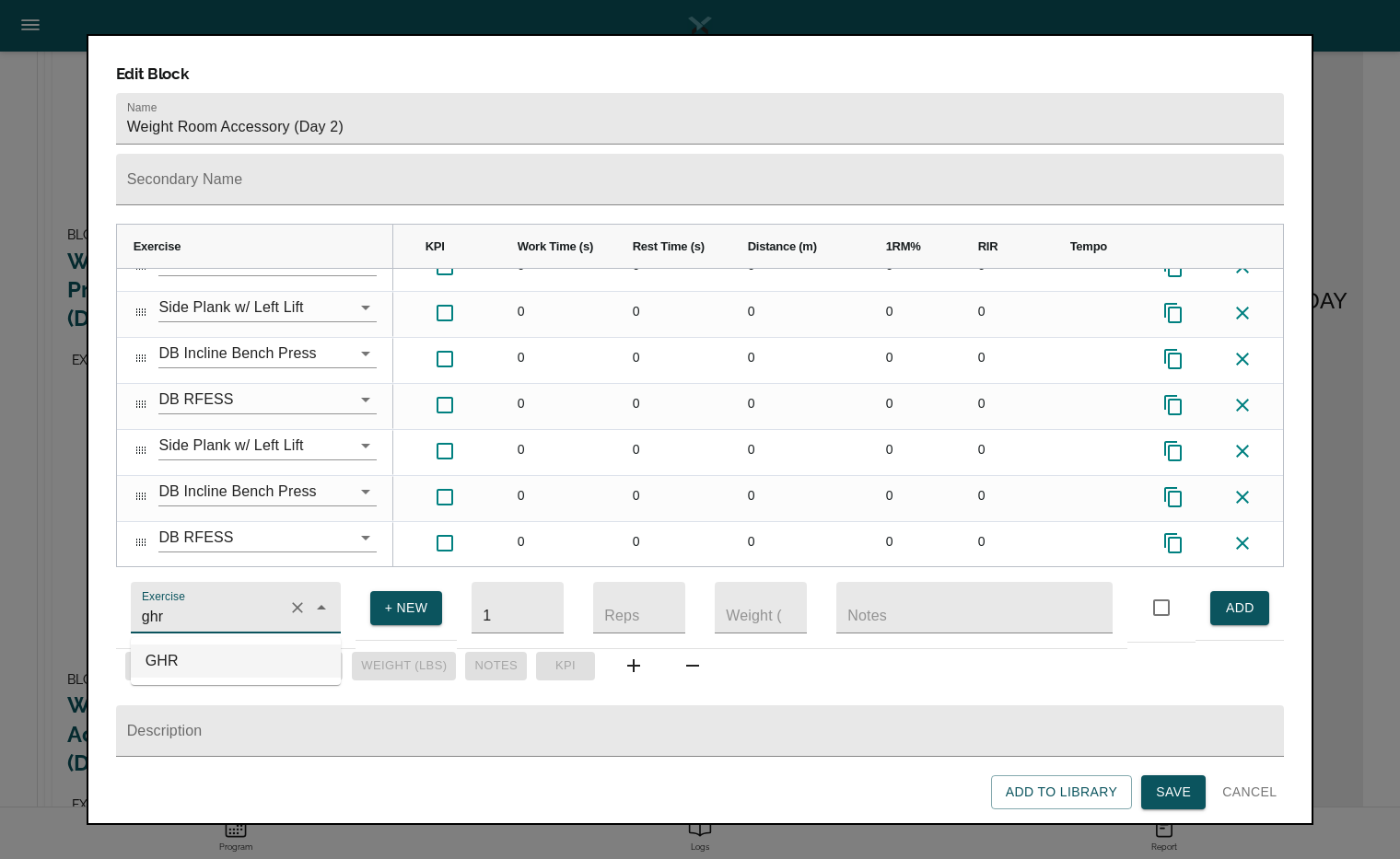 click on "GHR" at bounding box center [236, 661] 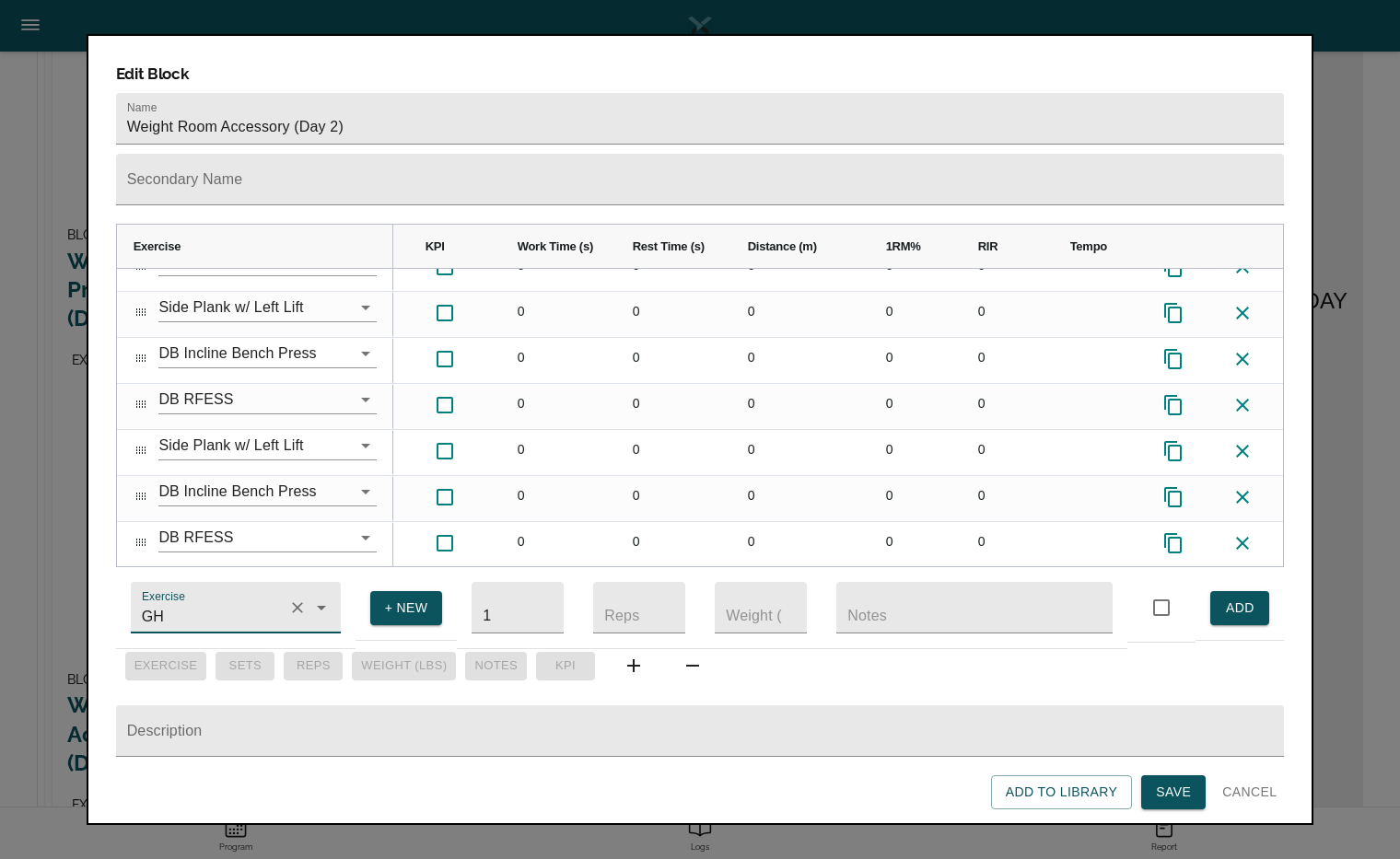 type on "G" 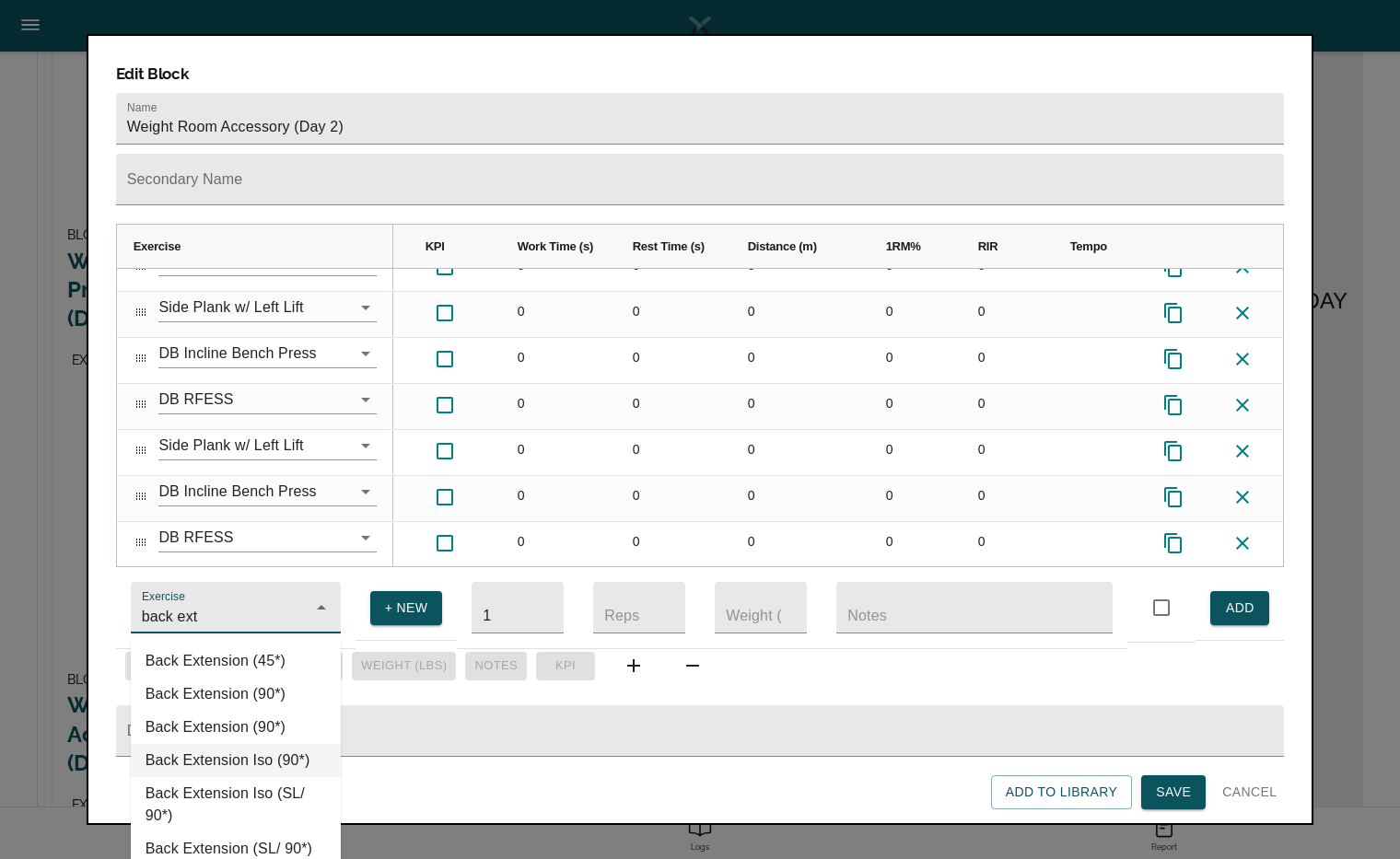 click on "Back Extension Iso (90*)" at bounding box center (236, 760) 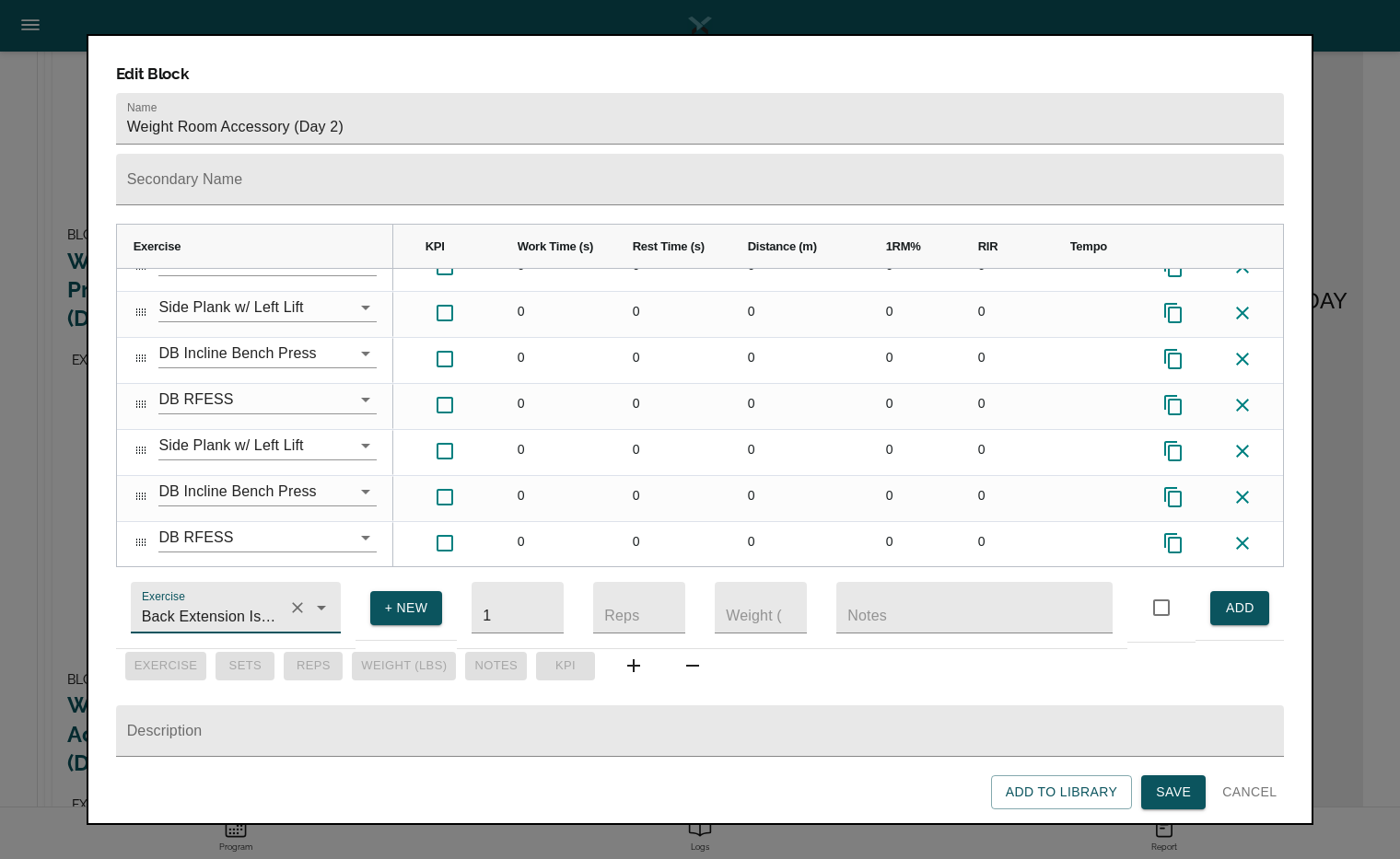 type on "Back Extension Iso (90*)" 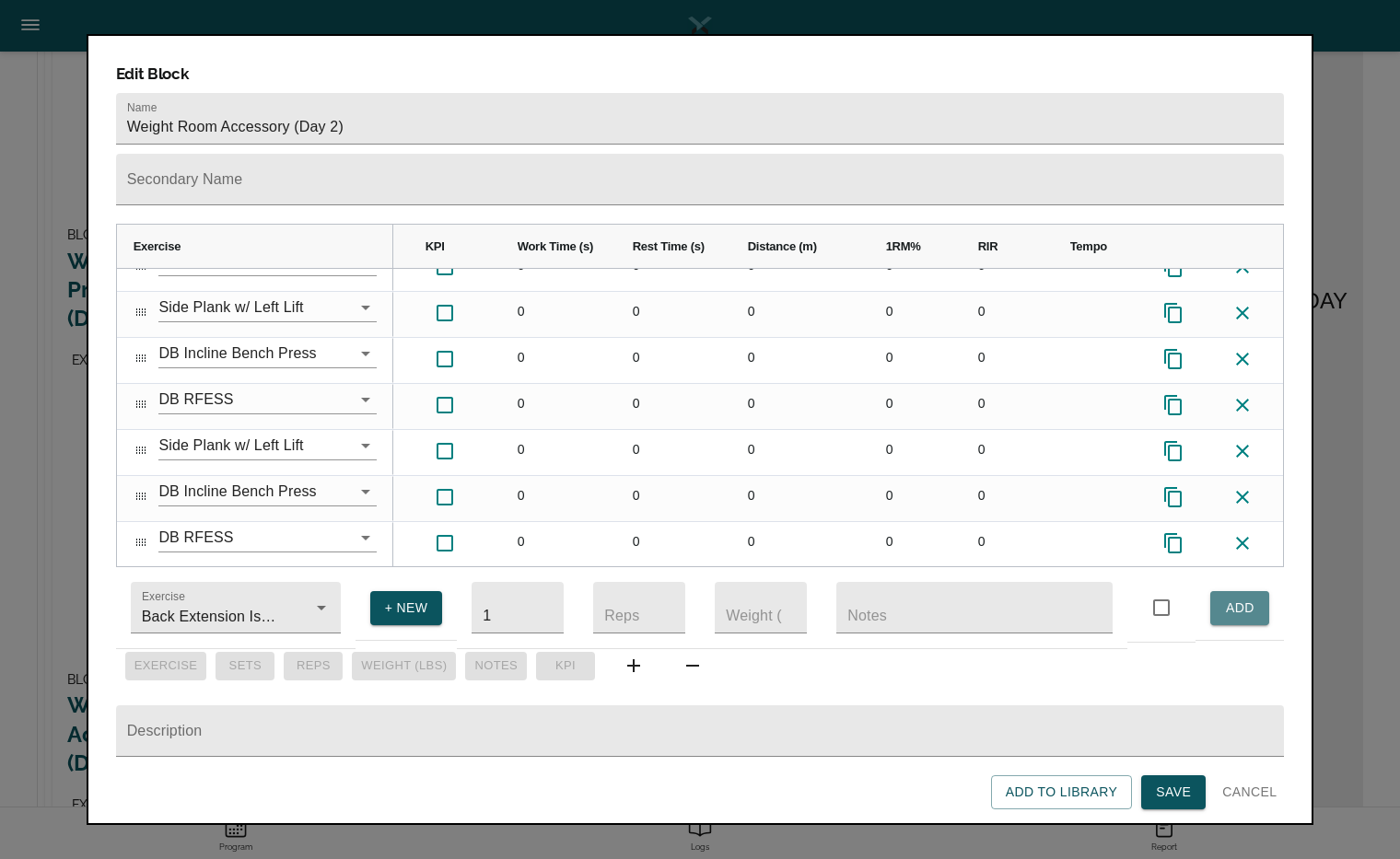 click on "ADD" at bounding box center [1240, 608] 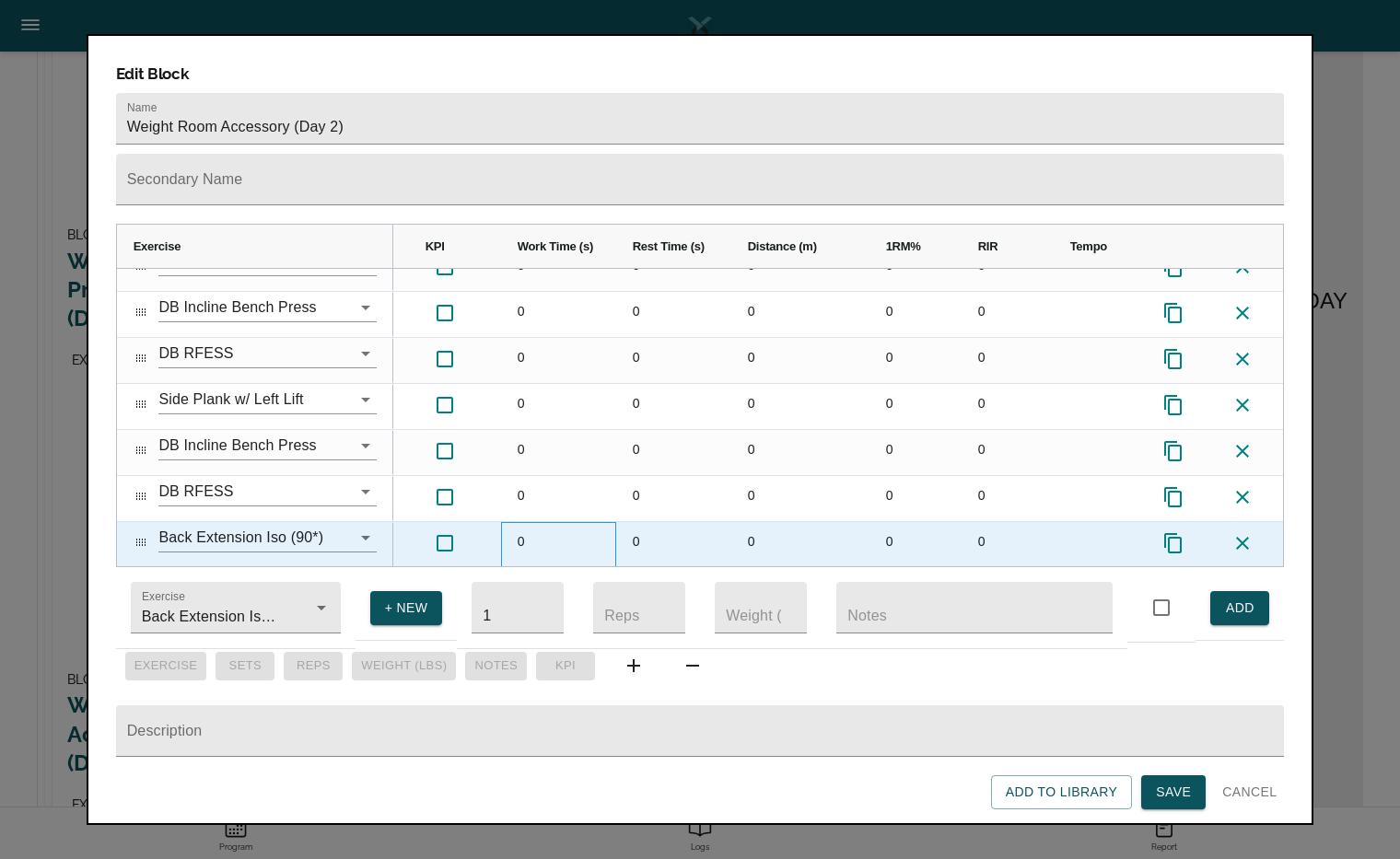 click on "0" at bounding box center [558, 544] 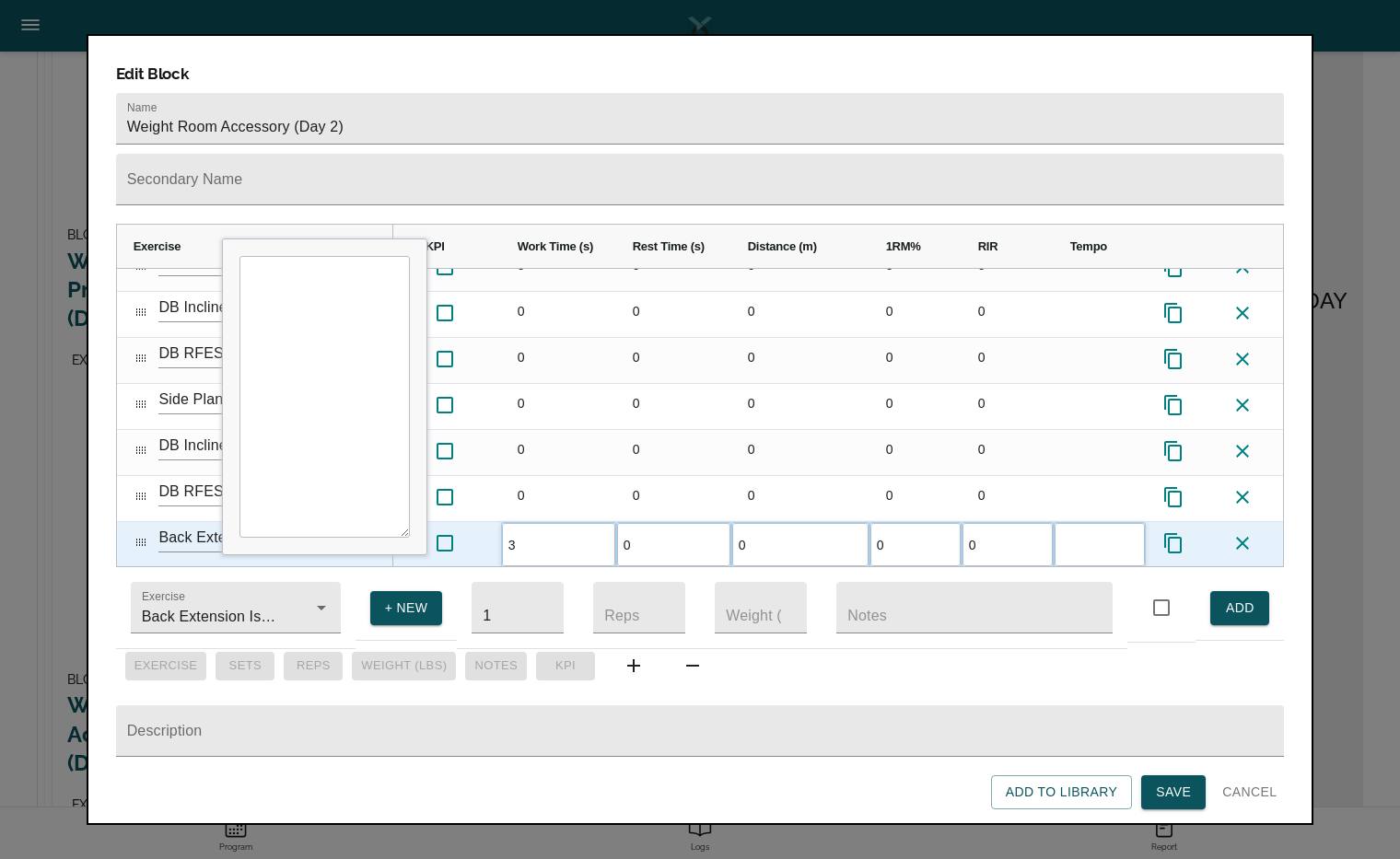 type on "30" 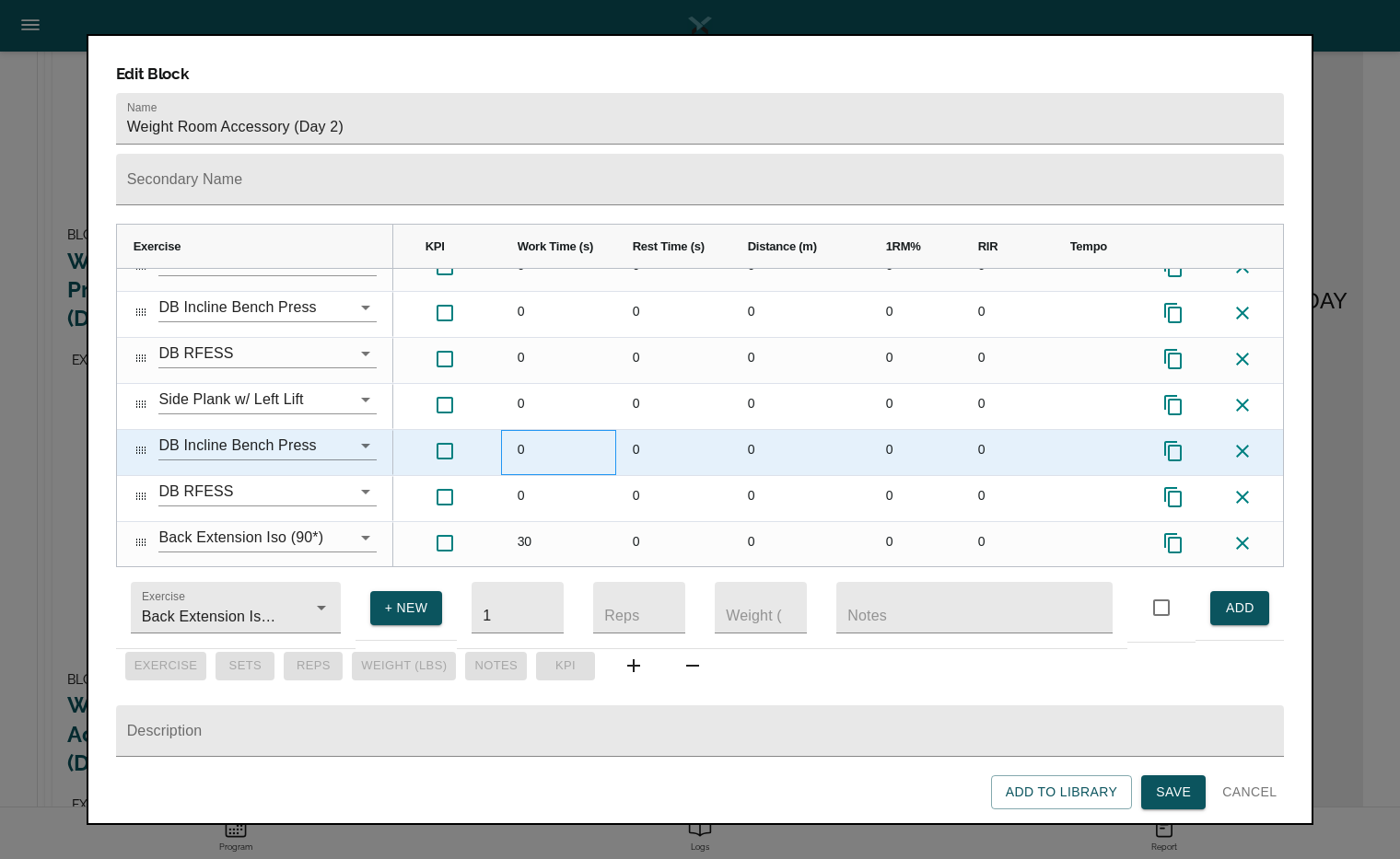 click on "0" at bounding box center [558, 452] 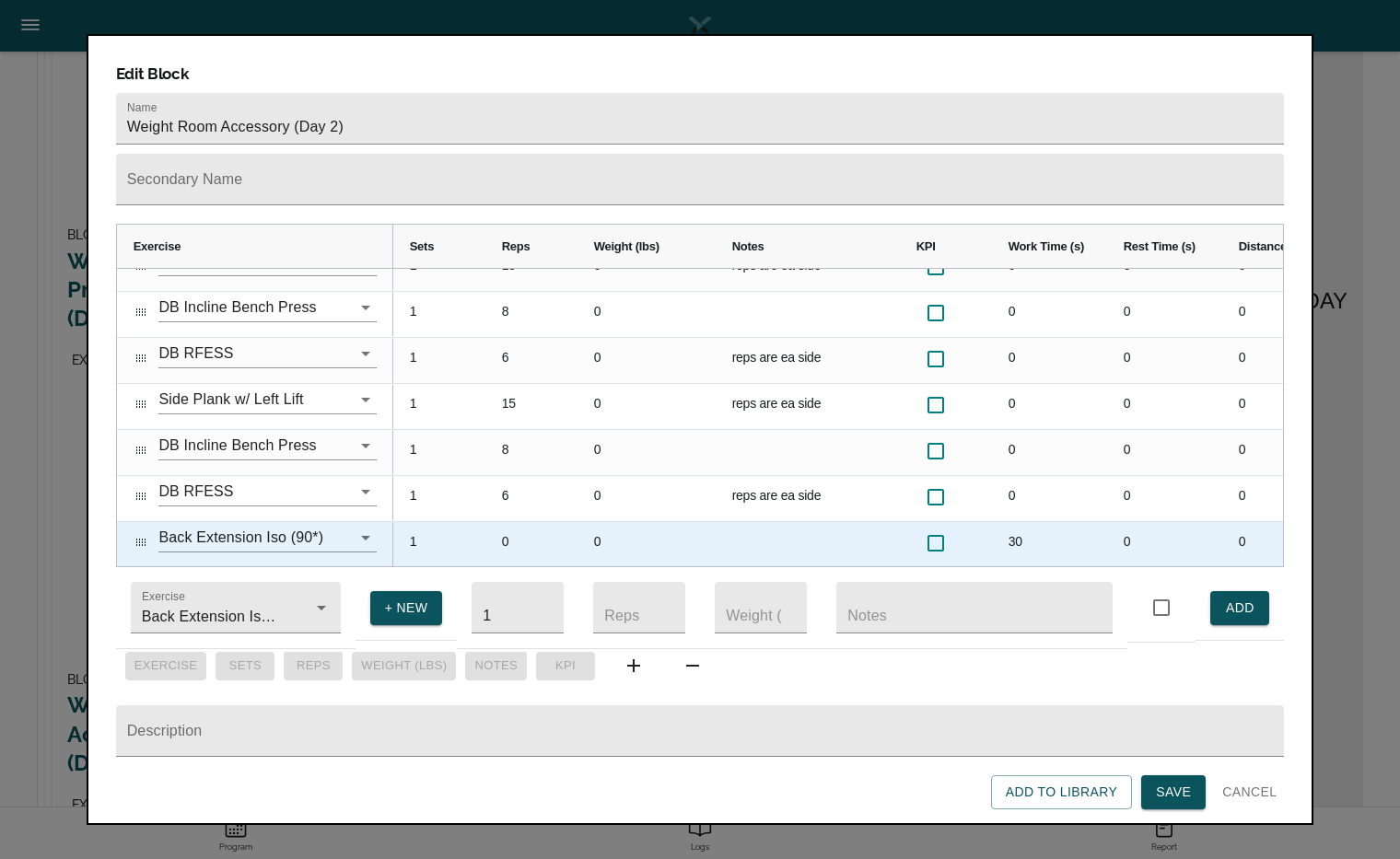 click on "1" at bounding box center (439, 544) 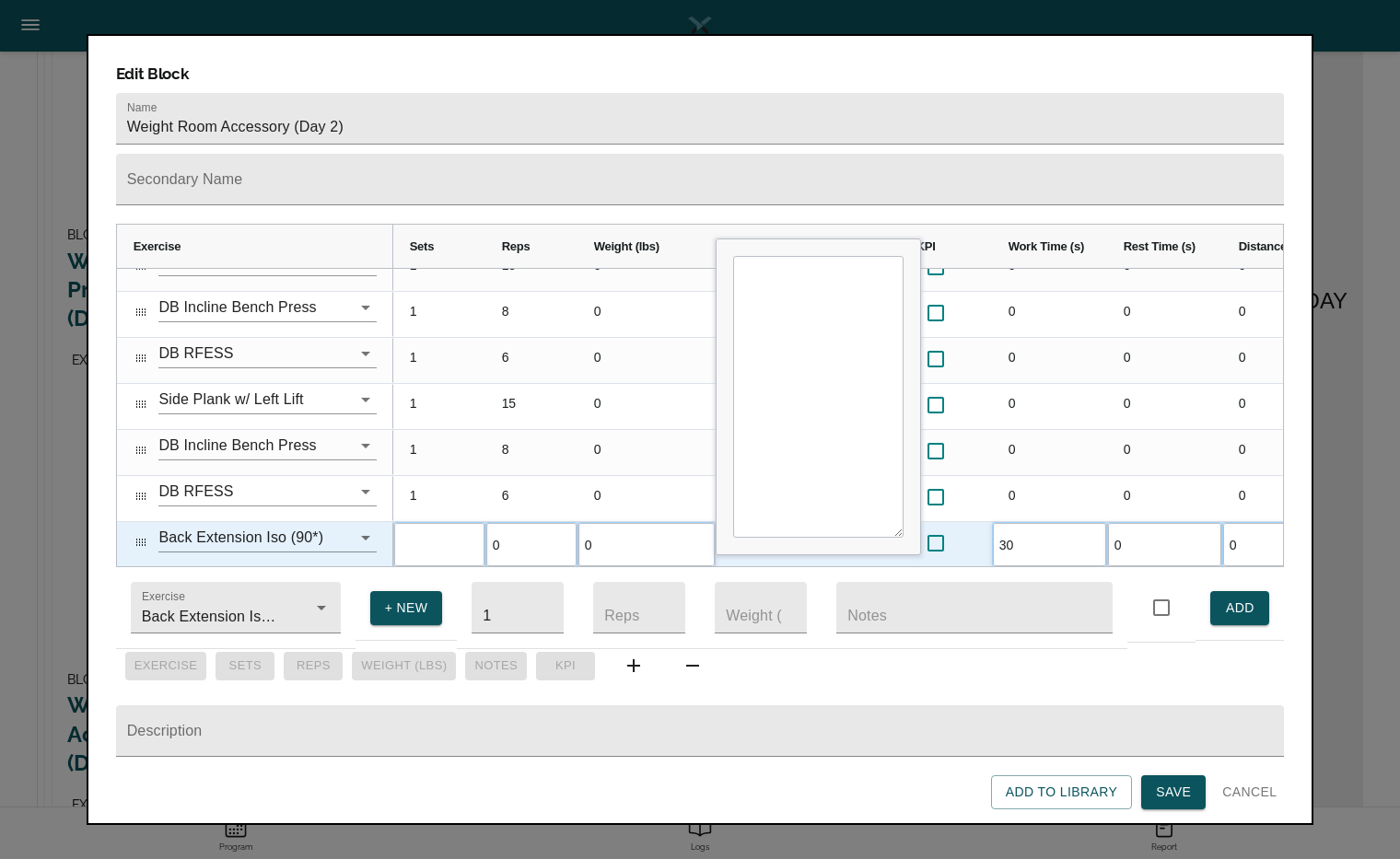 type on "3" 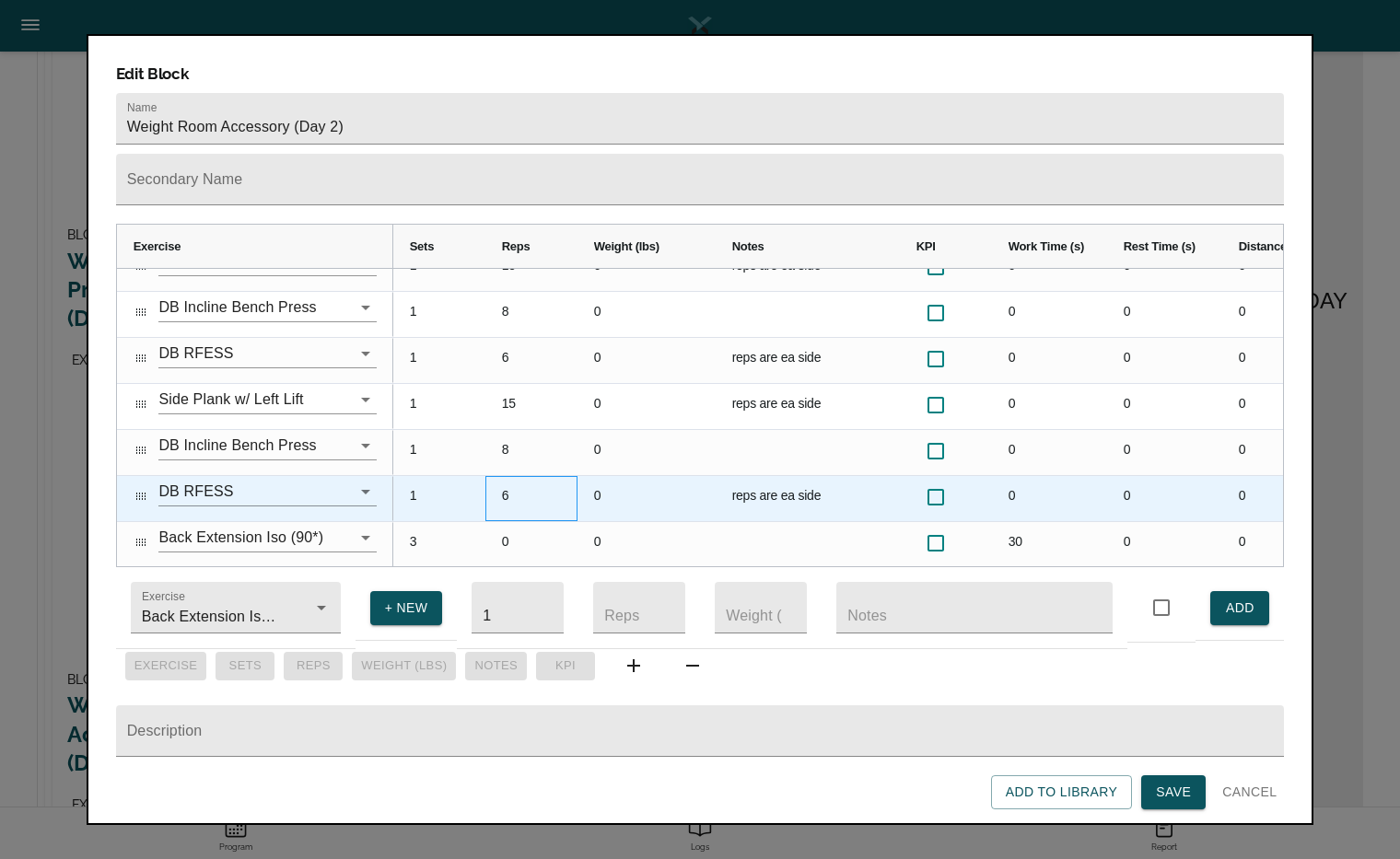 click on "6" at bounding box center (531, 498) 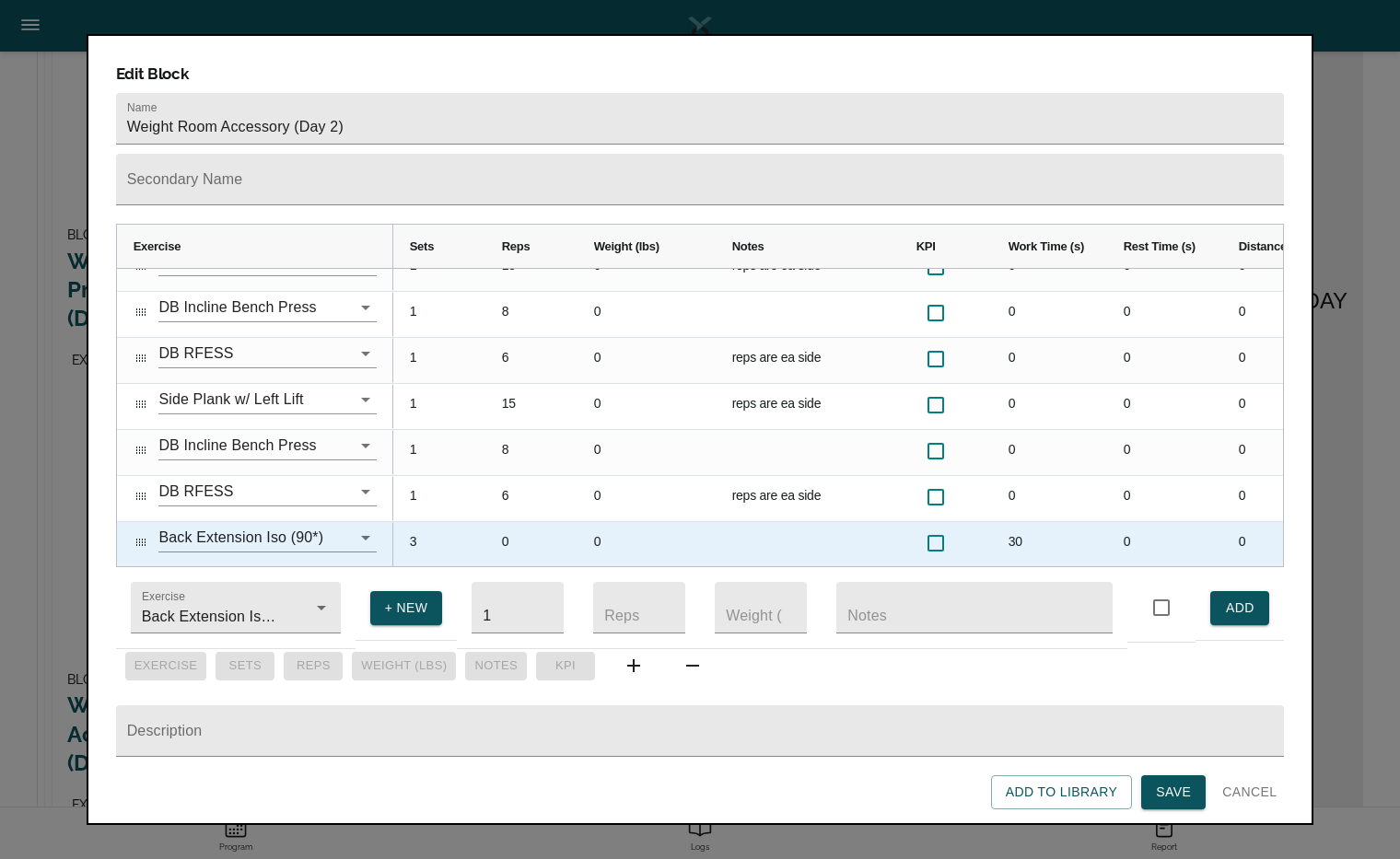 click on "0" at bounding box center (531, 544) 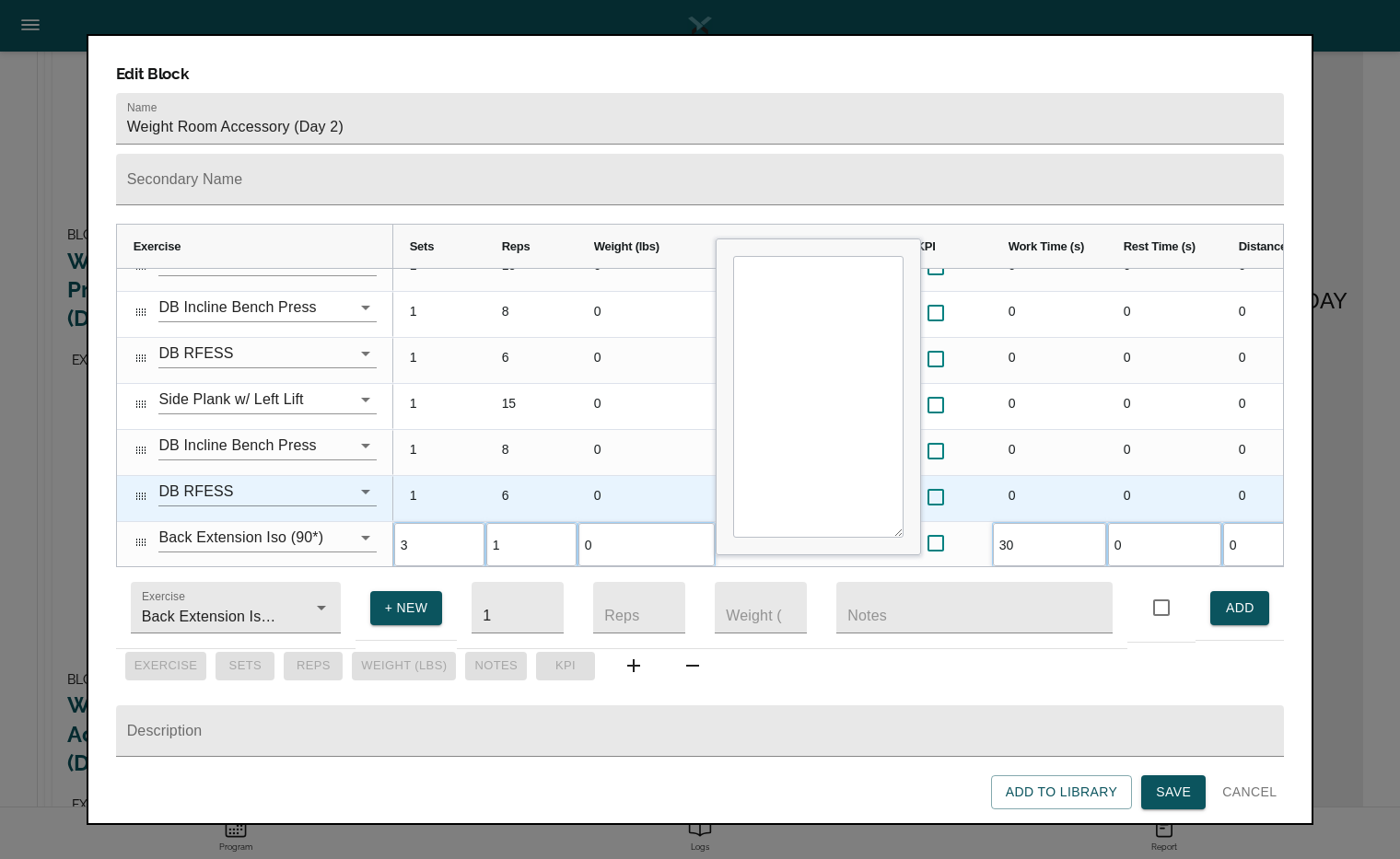 click on "0" at bounding box center [647, 452] 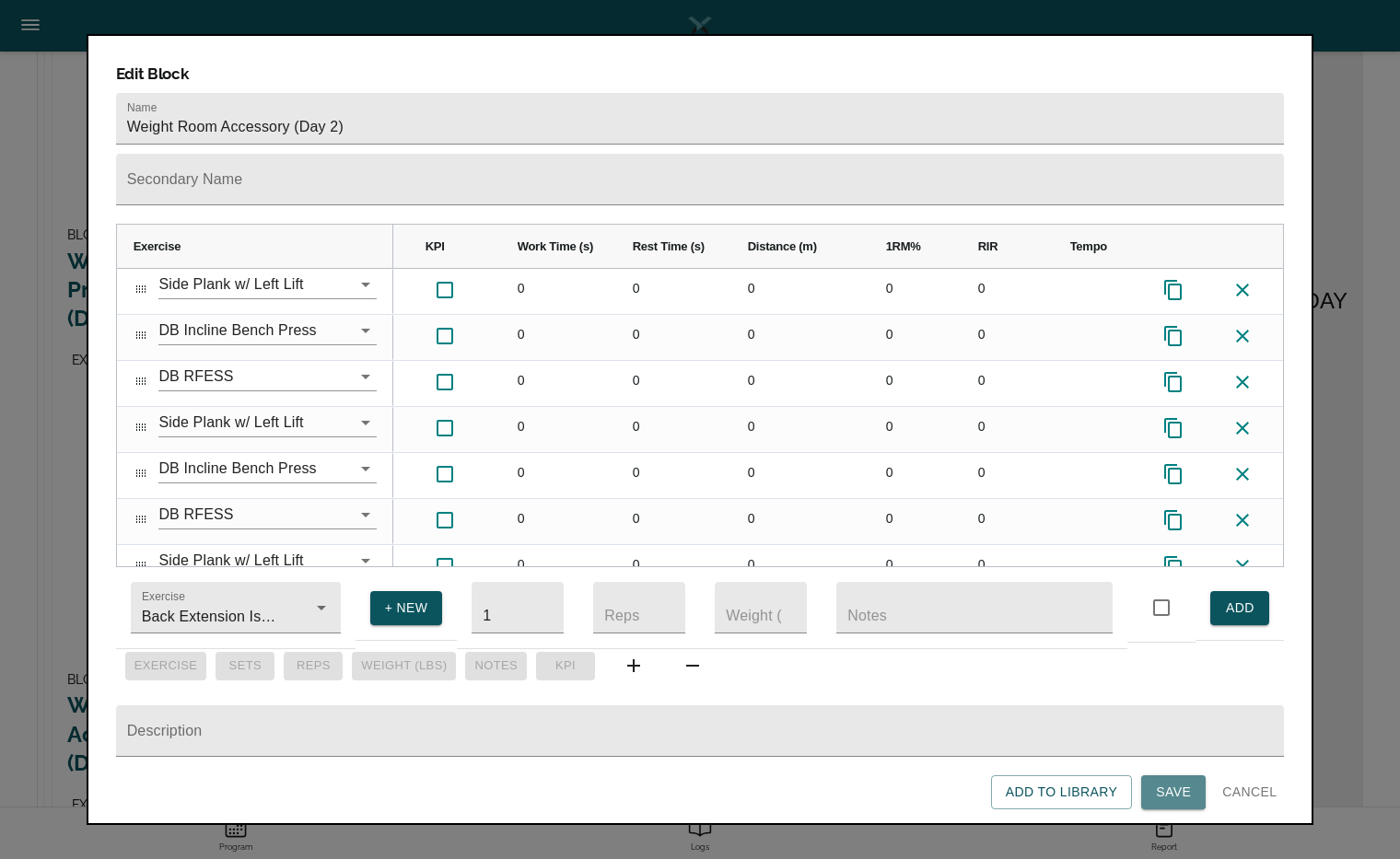 click on "Save" at bounding box center [1173, 792] 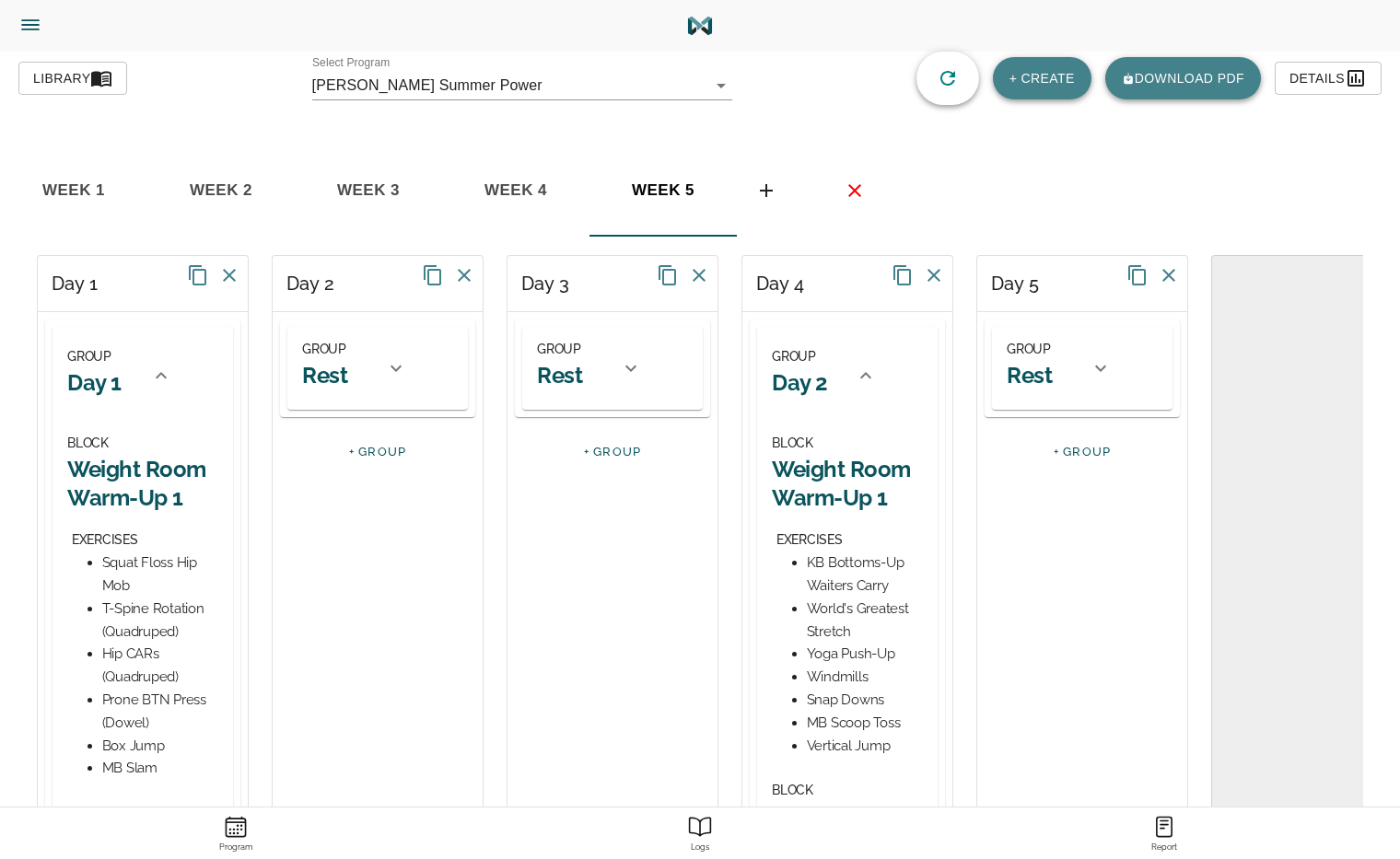 click on "Menu" 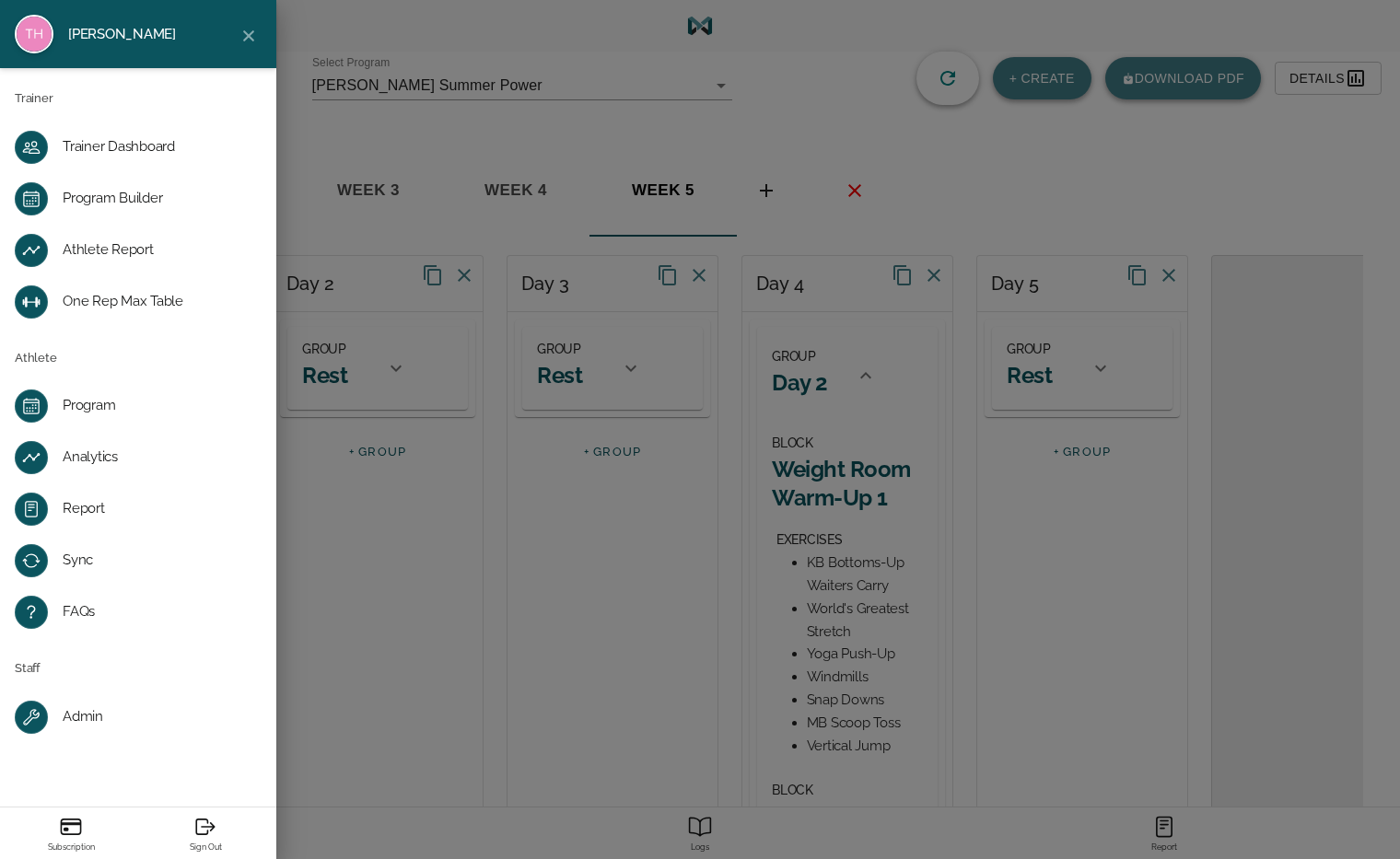 click on "One Rep Max Table" at bounding box center (153, 302) 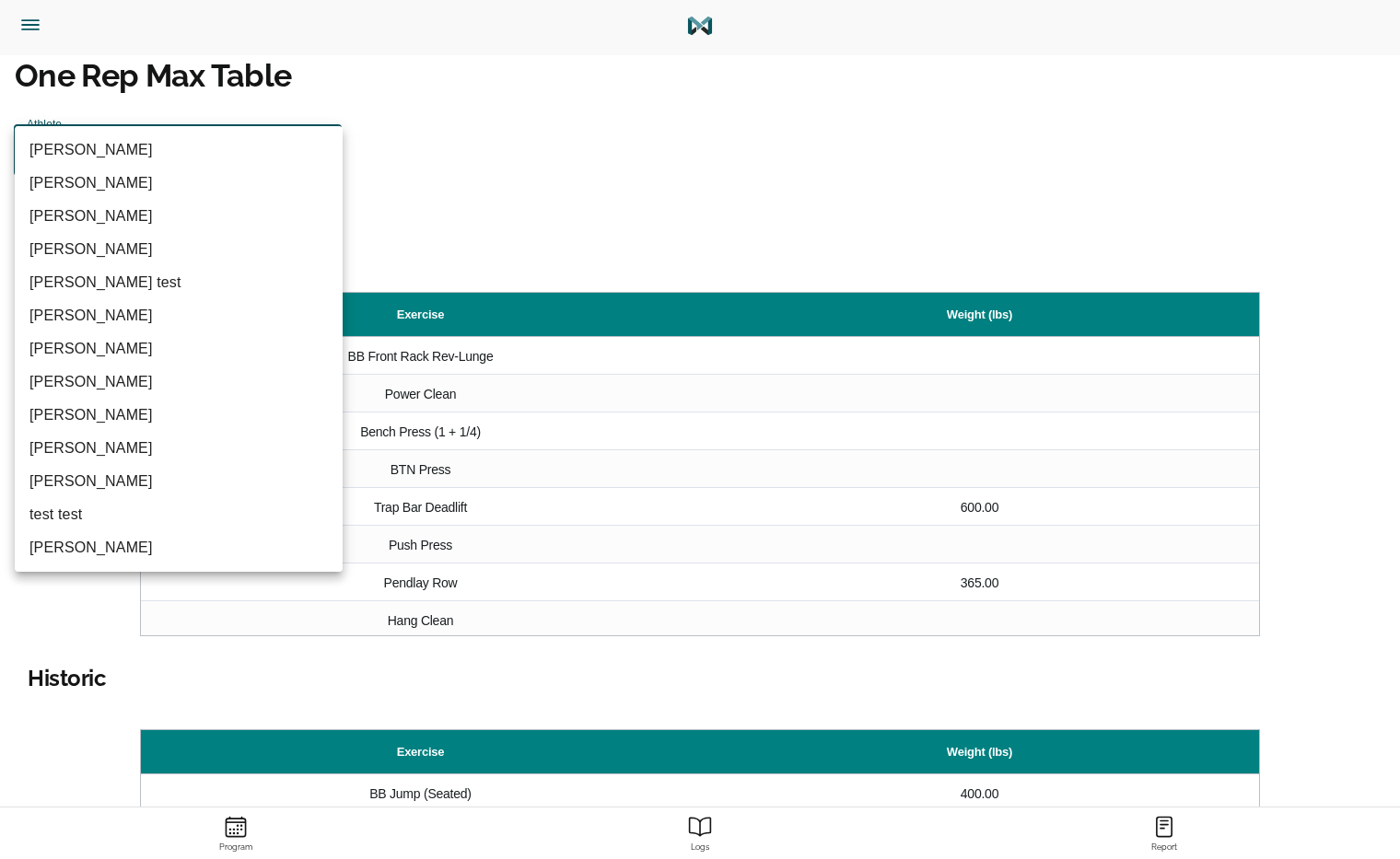 click on "Tylor Henry Trainer Trainer Dashboard Program Builder Athlete Report One Rep Max Table Athlete Program Analytics Report Sync FAQs Staff Admin Subscription Sign Out One Rep Max Table Athlete ​ ​ Active
Exercise
Weight (lbs)
BB Front Rack Rev-Lunge Power Clean Bench Press (1 + 1/4) BTN Press Trap Bar Deadlift 600.00 Push Press Pendlay Row 365.00 Hang Clean BB Incline Bench Press Trap Bar Jump BB Row" at bounding box center (700, 562) 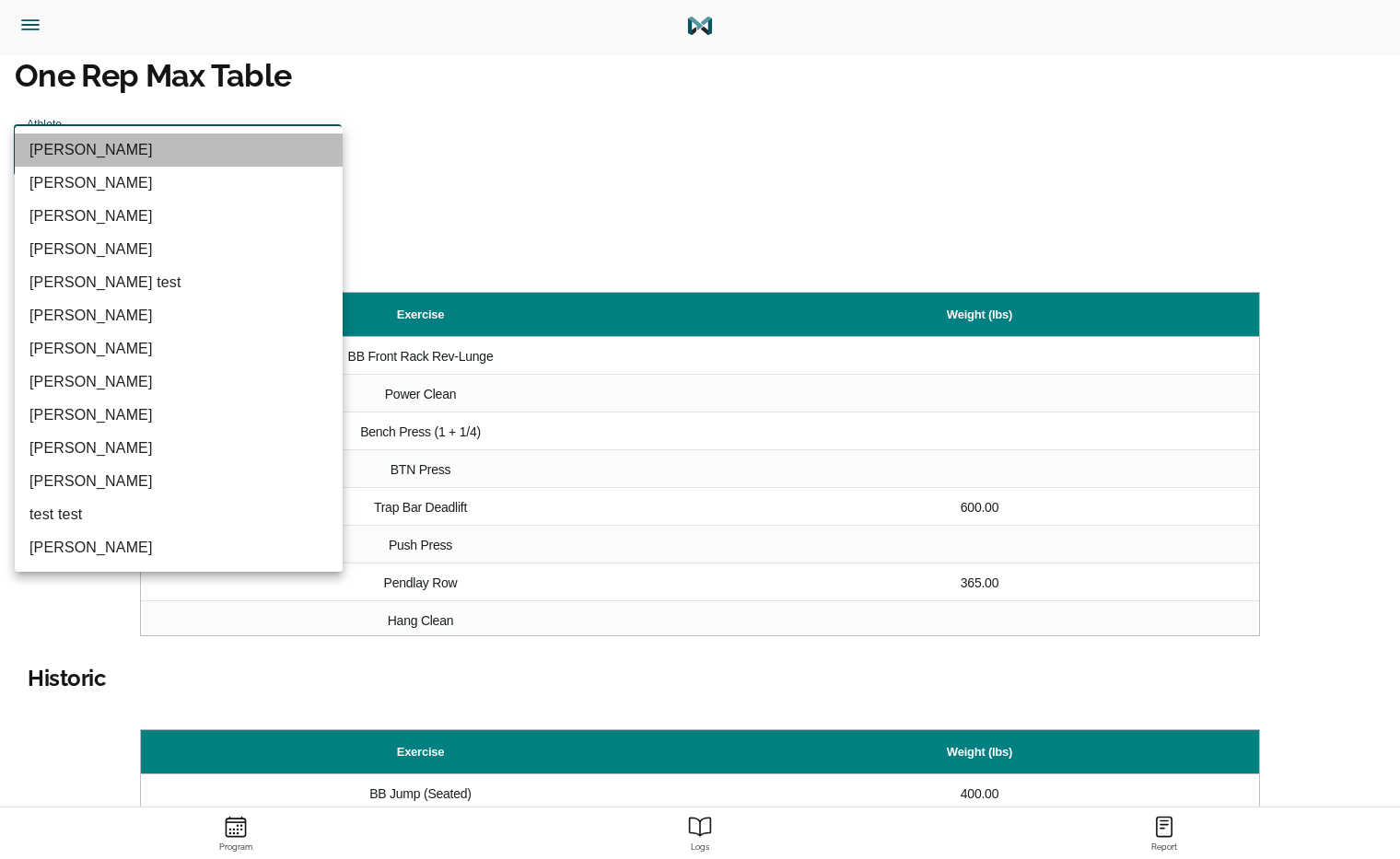 click on "[PERSON_NAME]" at bounding box center [179, 150] 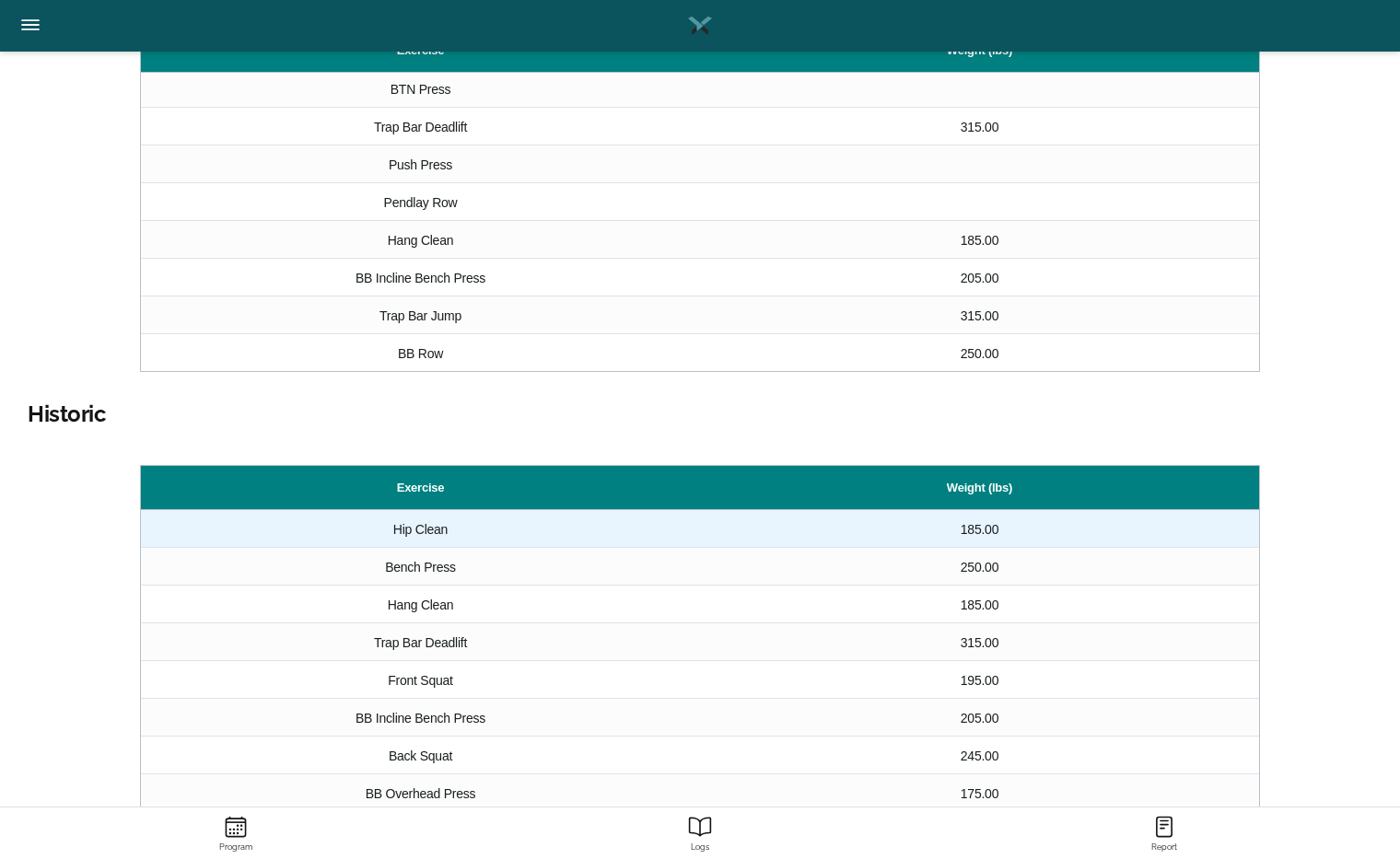 scroll, scrollTop: 0, scrollLeft: 0, axis: both 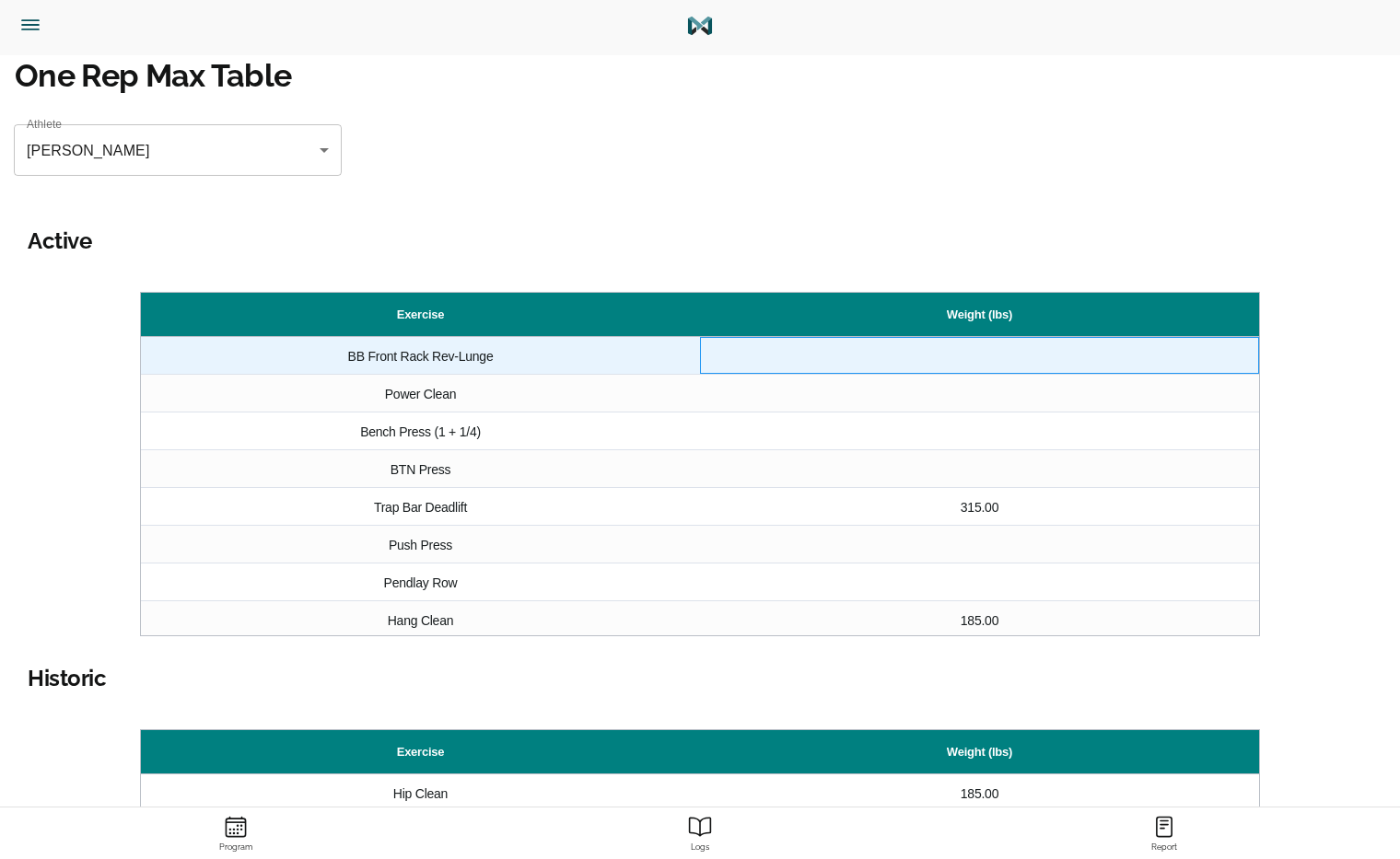 click at bounding box center (979, 355) 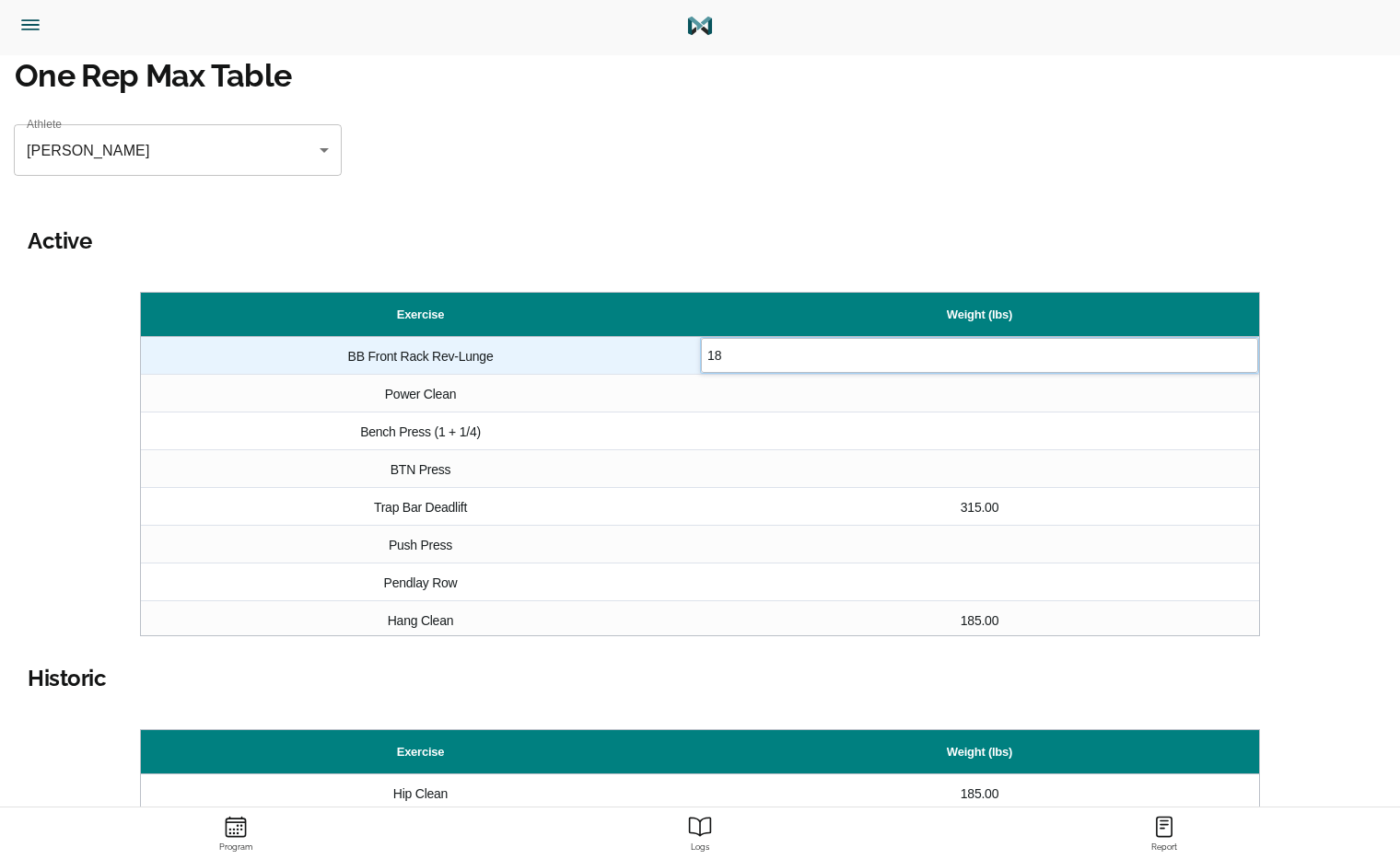 type on "185" 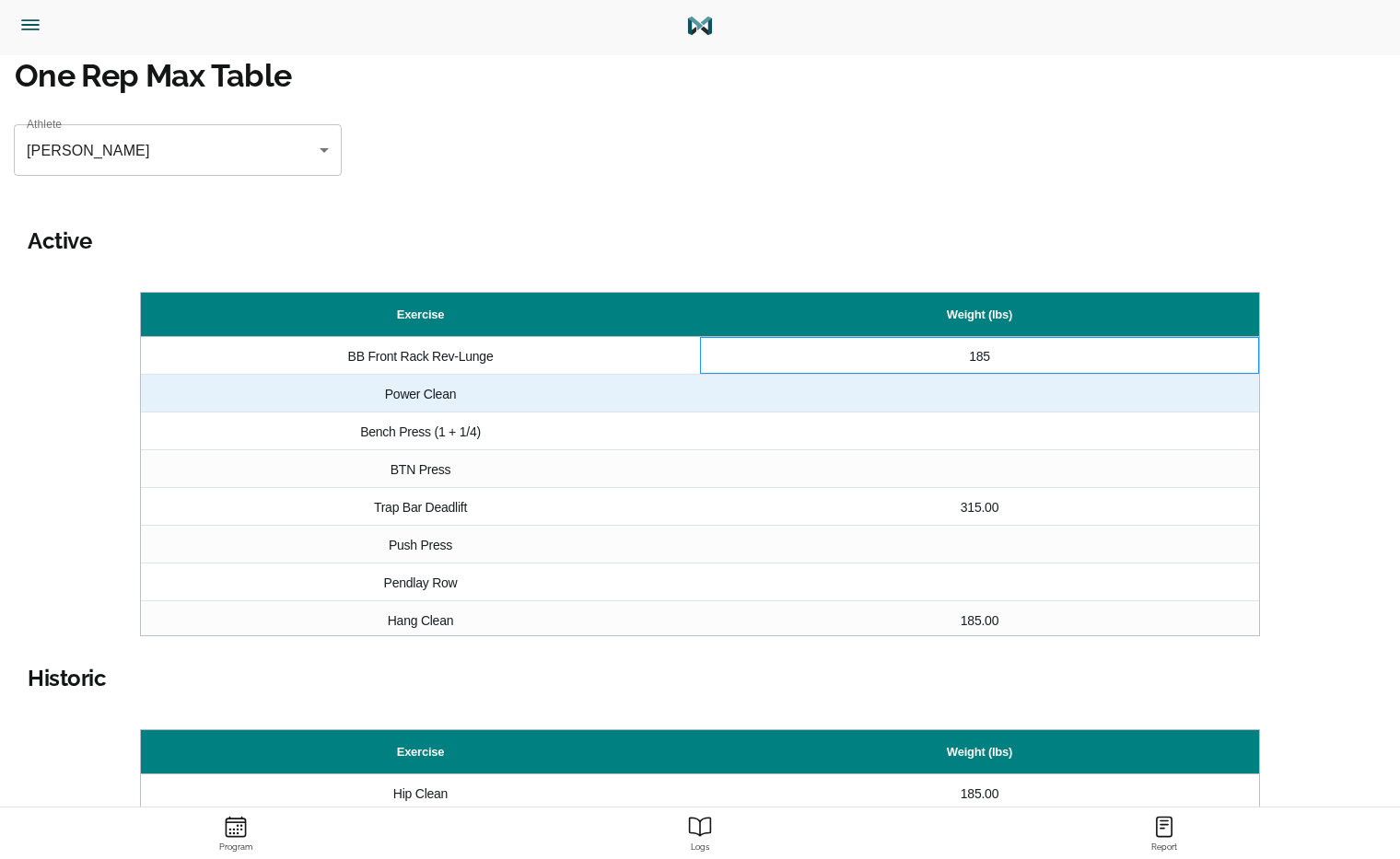 scroll, scrollTop: 52, scrollLeft: 0, axis: vertical 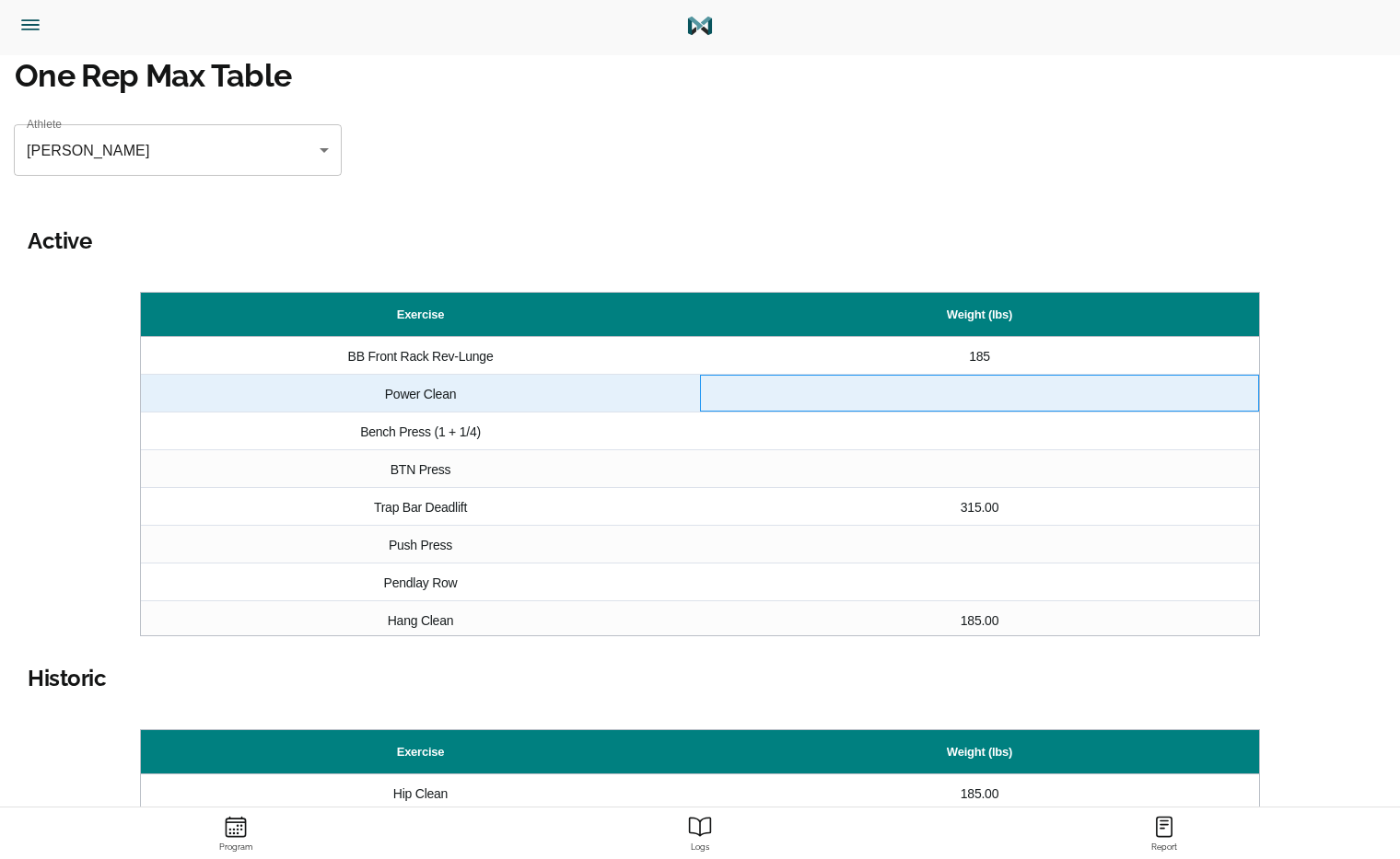 click at bounding box center [979, 393] 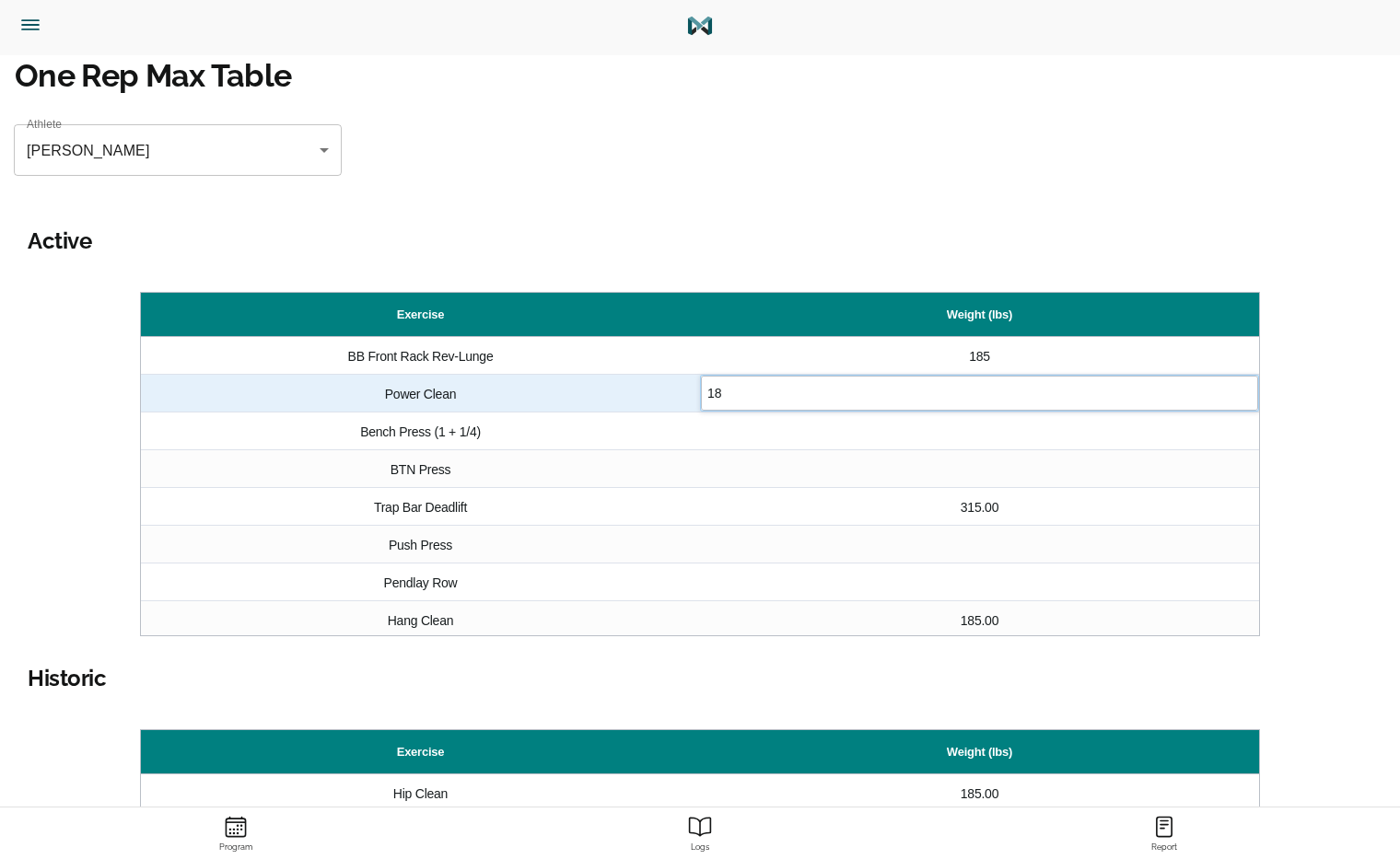 type on "185" 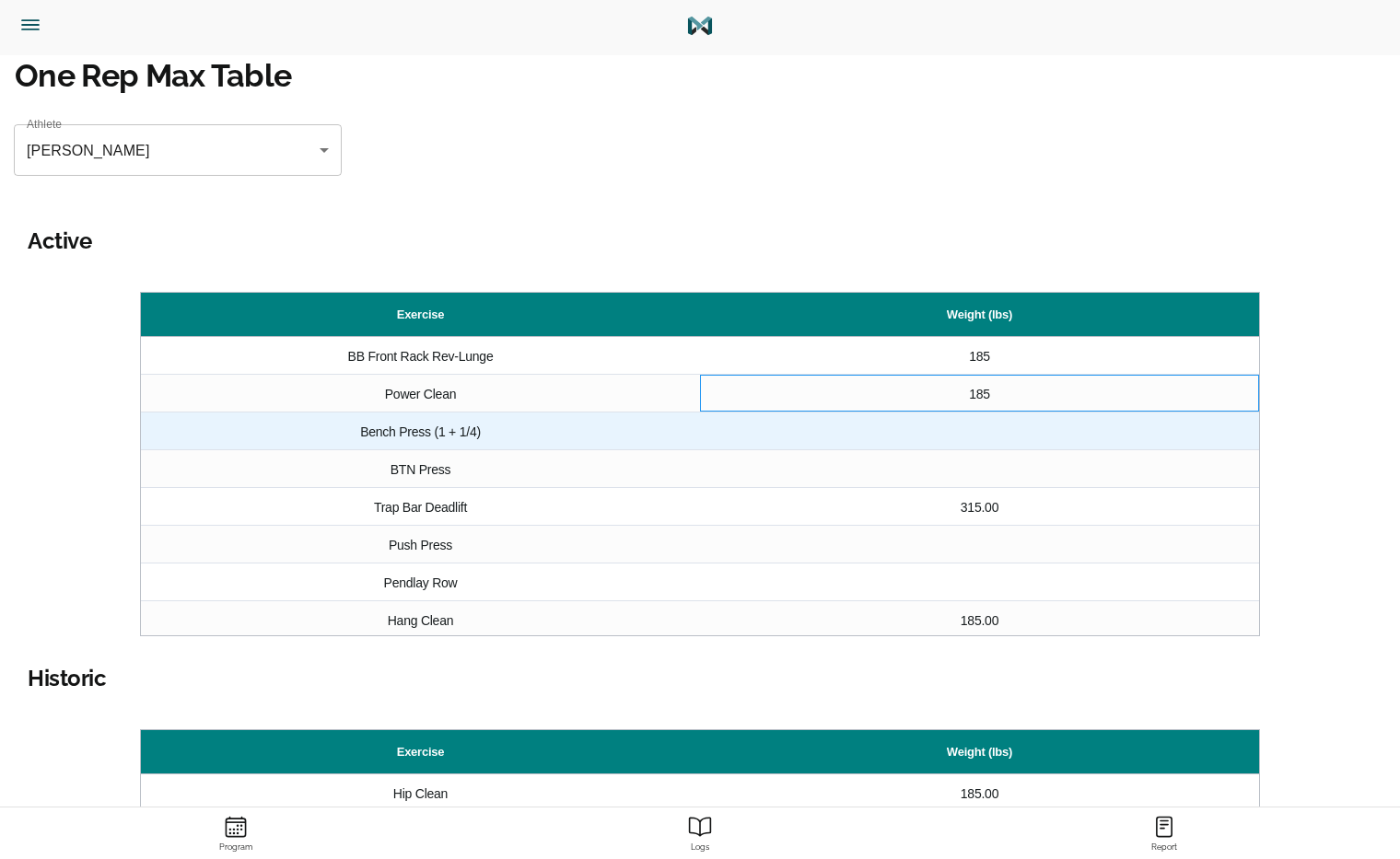 scroll, scrollTop: 30, scrollLeft: 0, axis: vertical 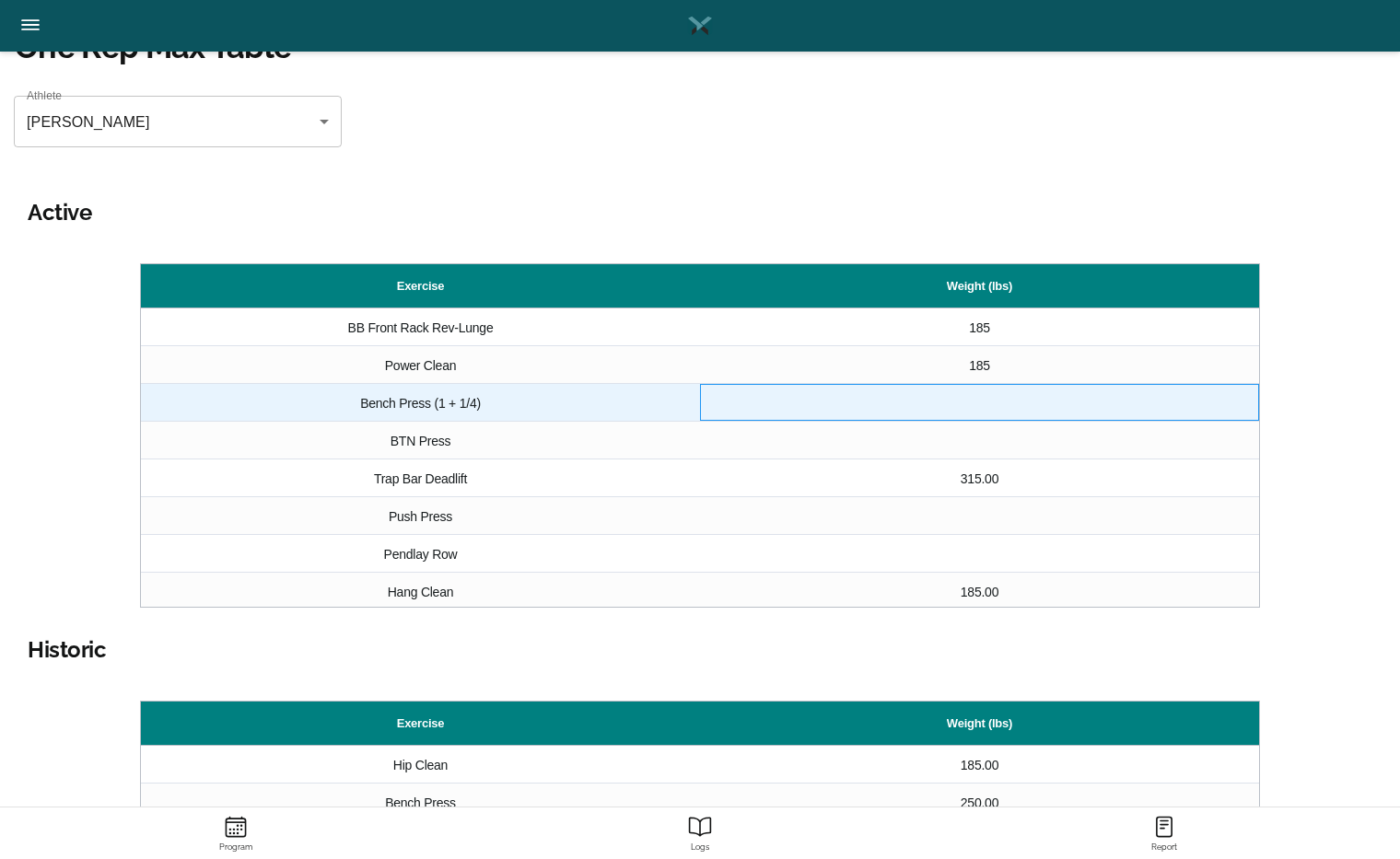 click at bounding box center [979, 402] 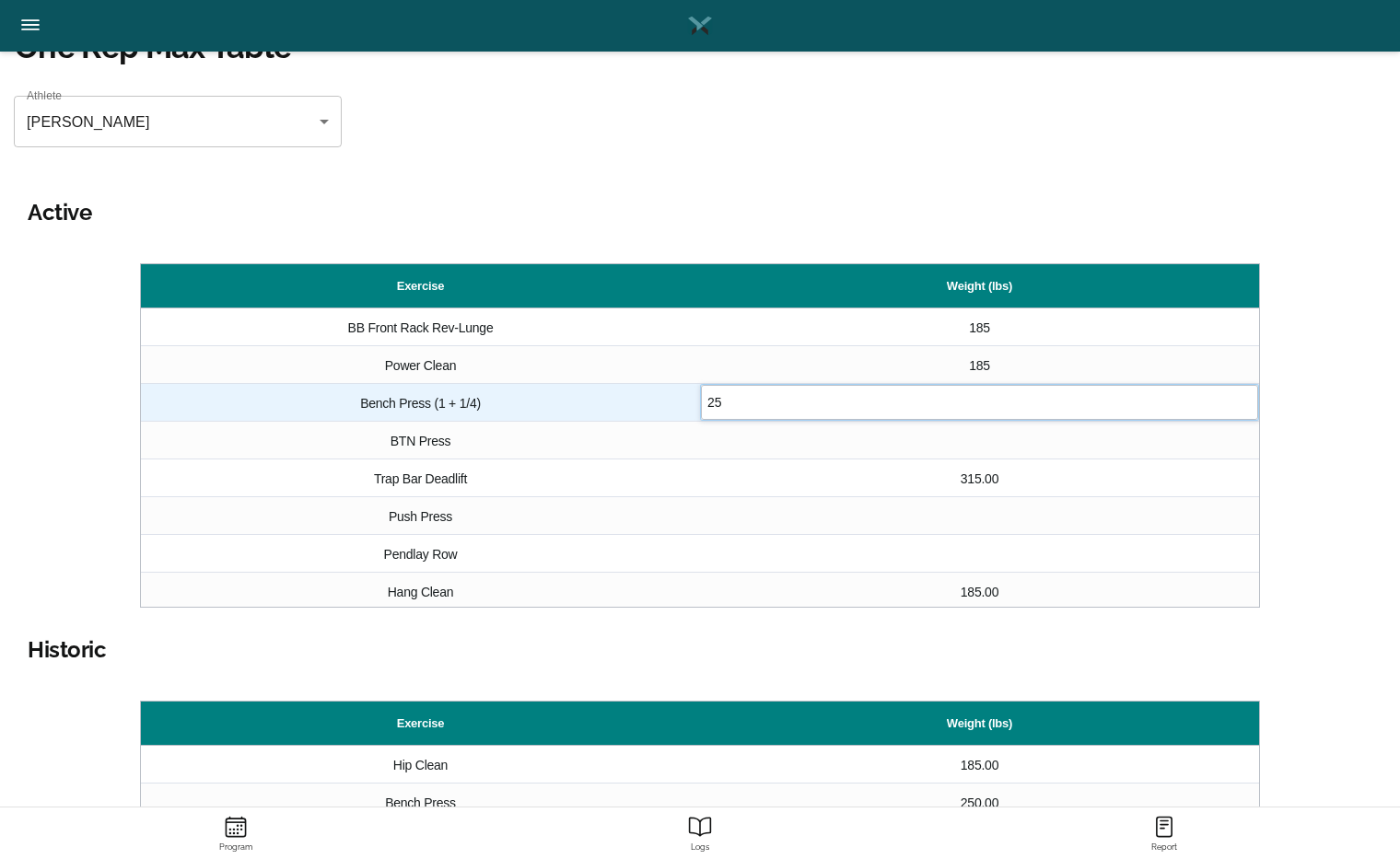 type on "250" 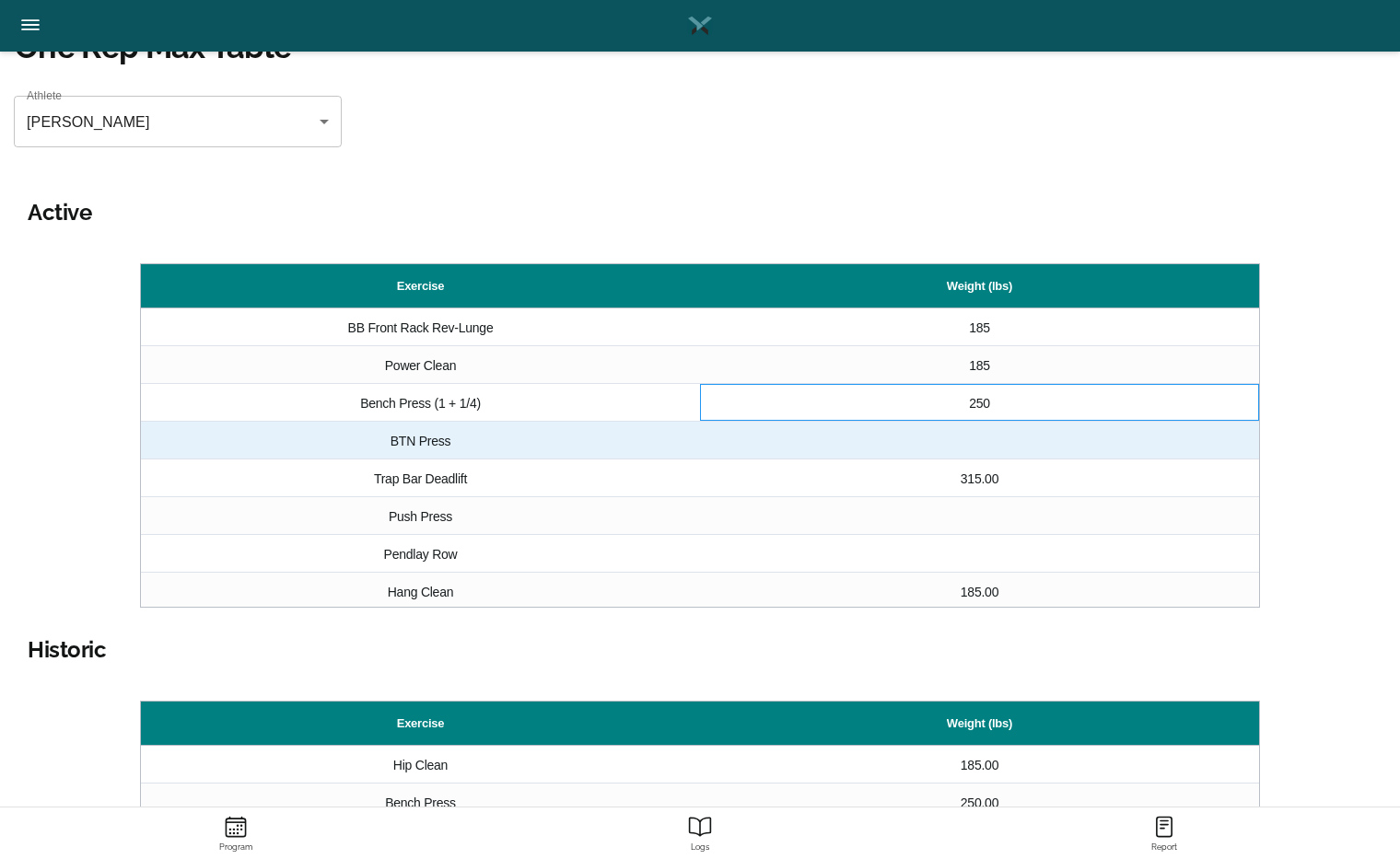 scroll, scrollTop: 81, scrollLeft: 0, axis: vertical 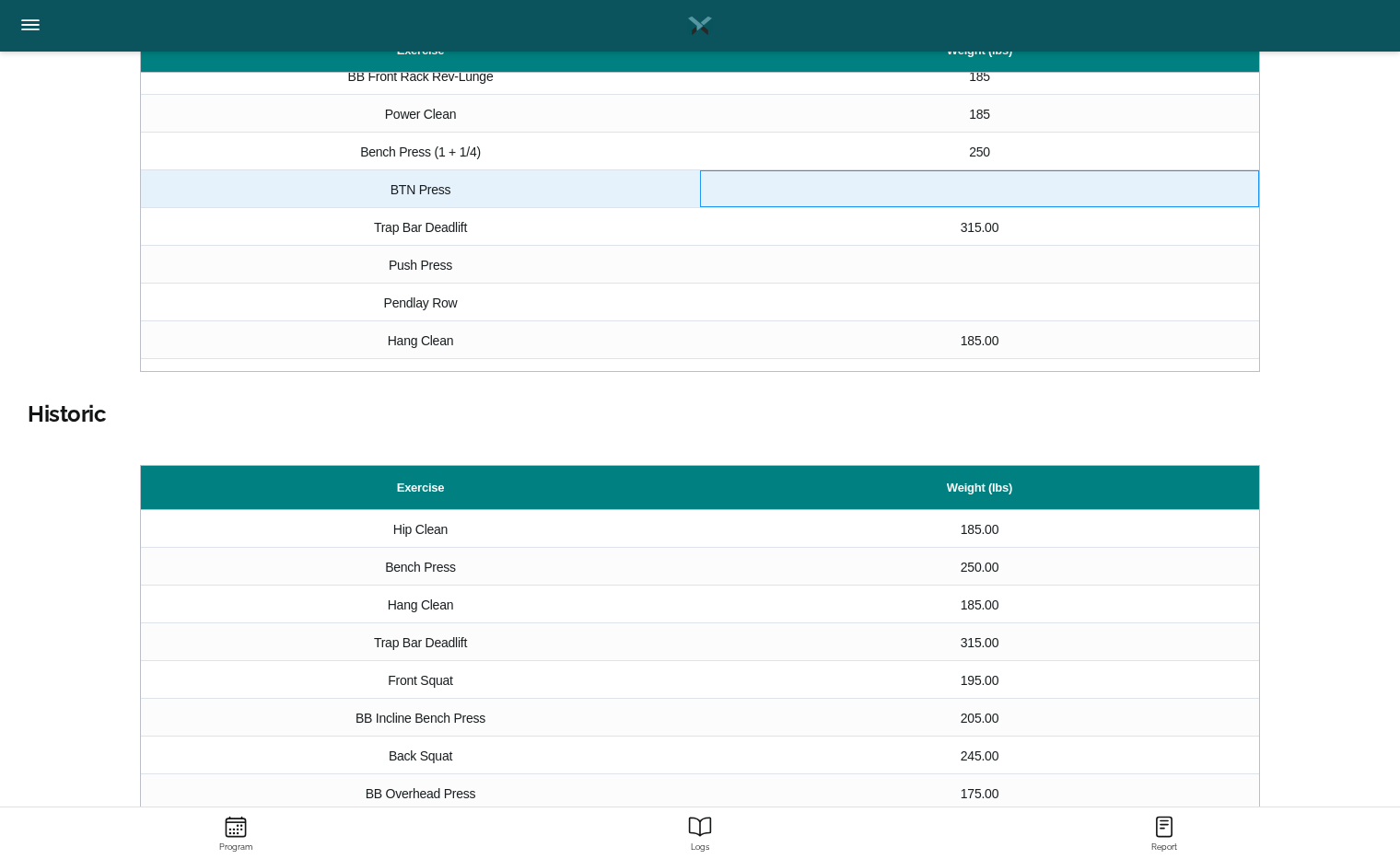 click at bounding box center (979, 189) 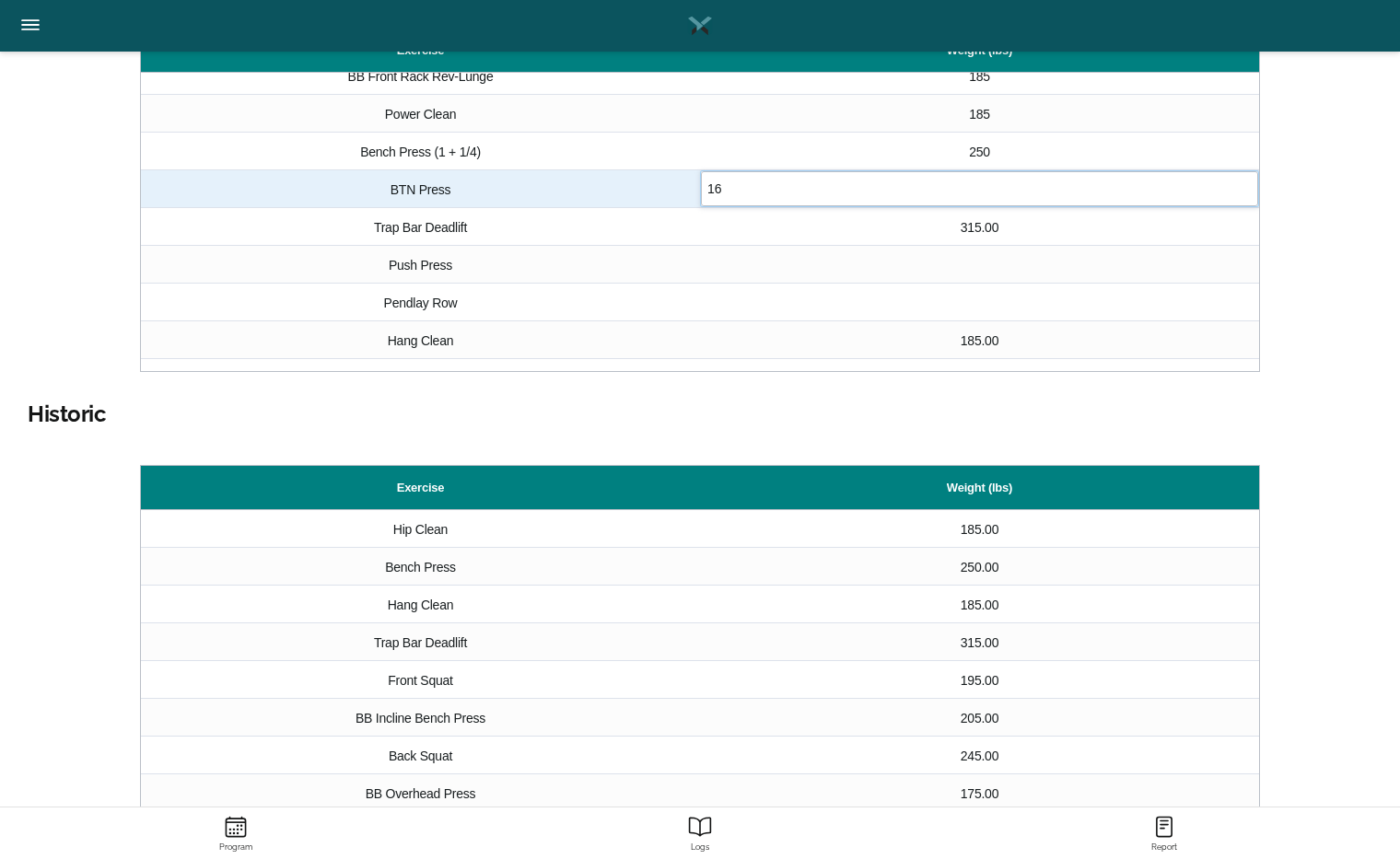 type on "165" 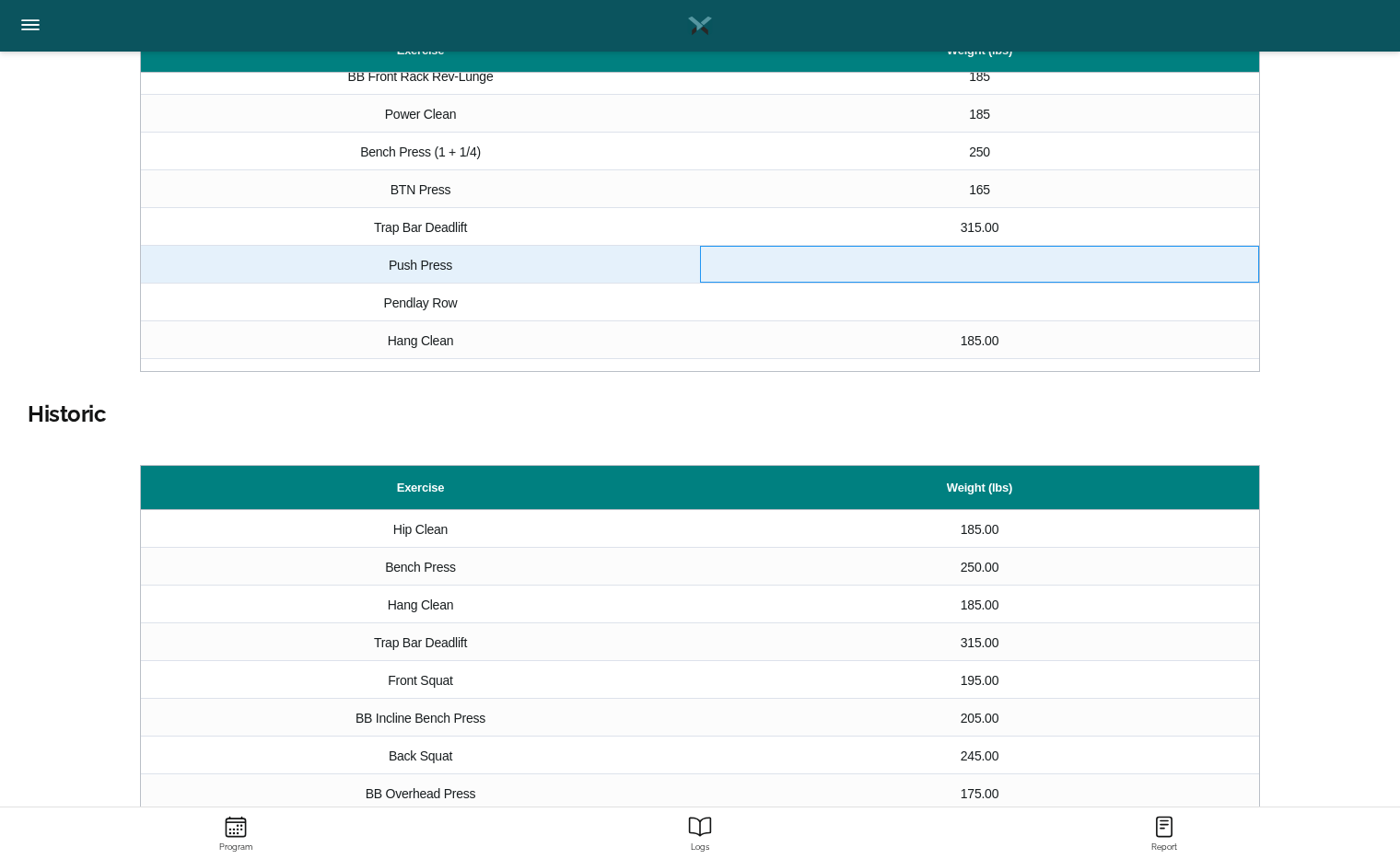 click at bounding box center [979, 264] 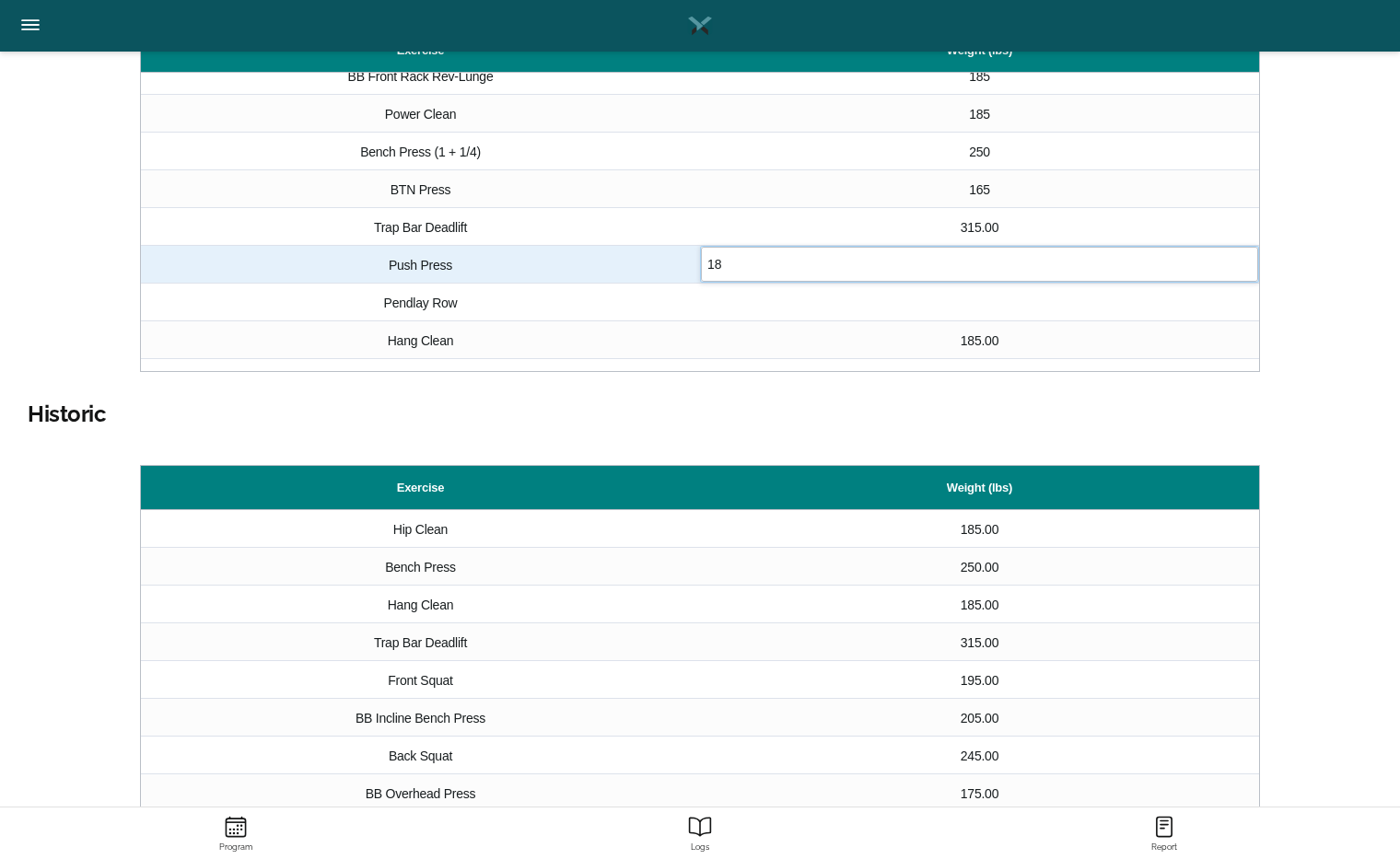 type on "185" 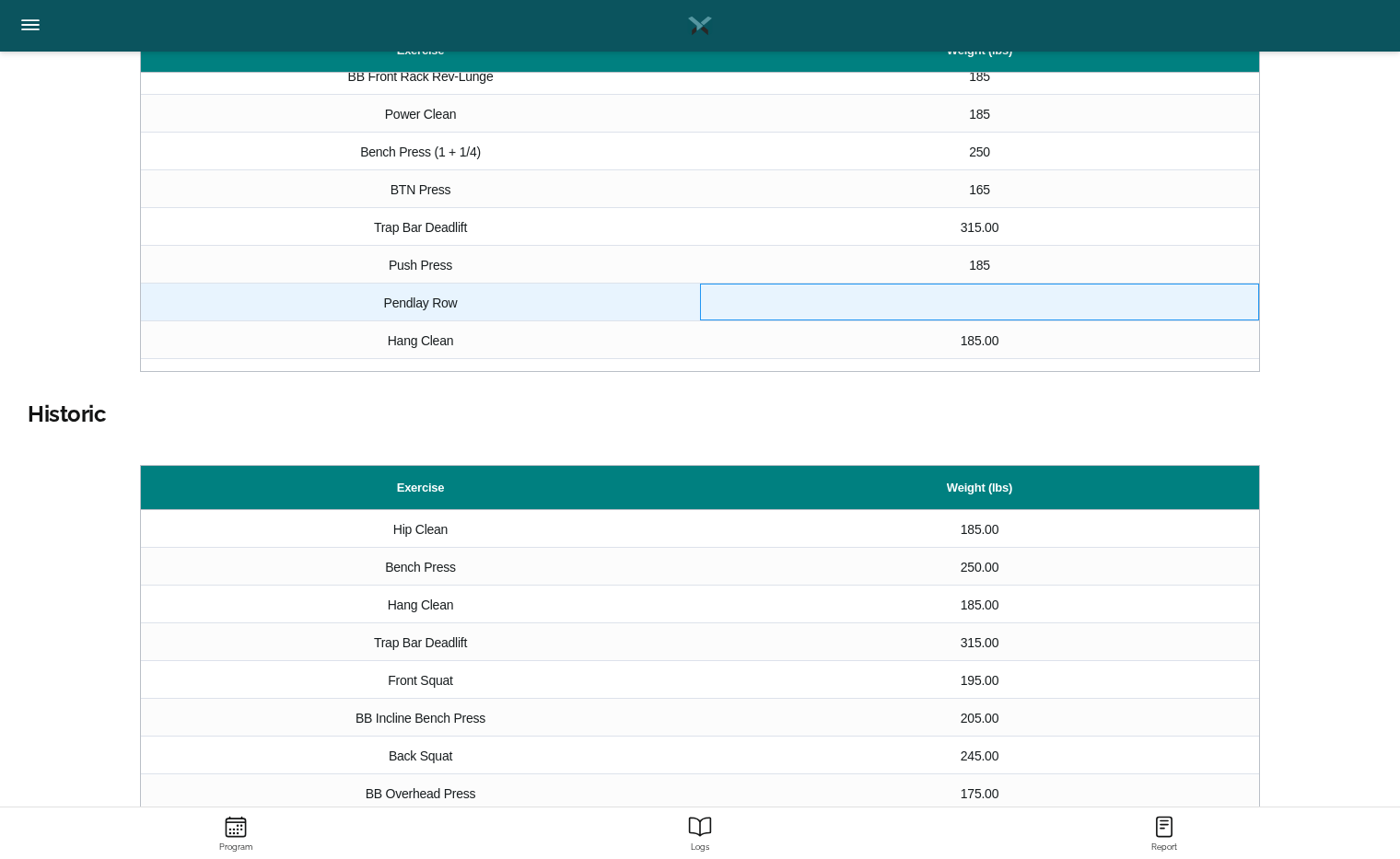 click at bounding box center [979, 302] 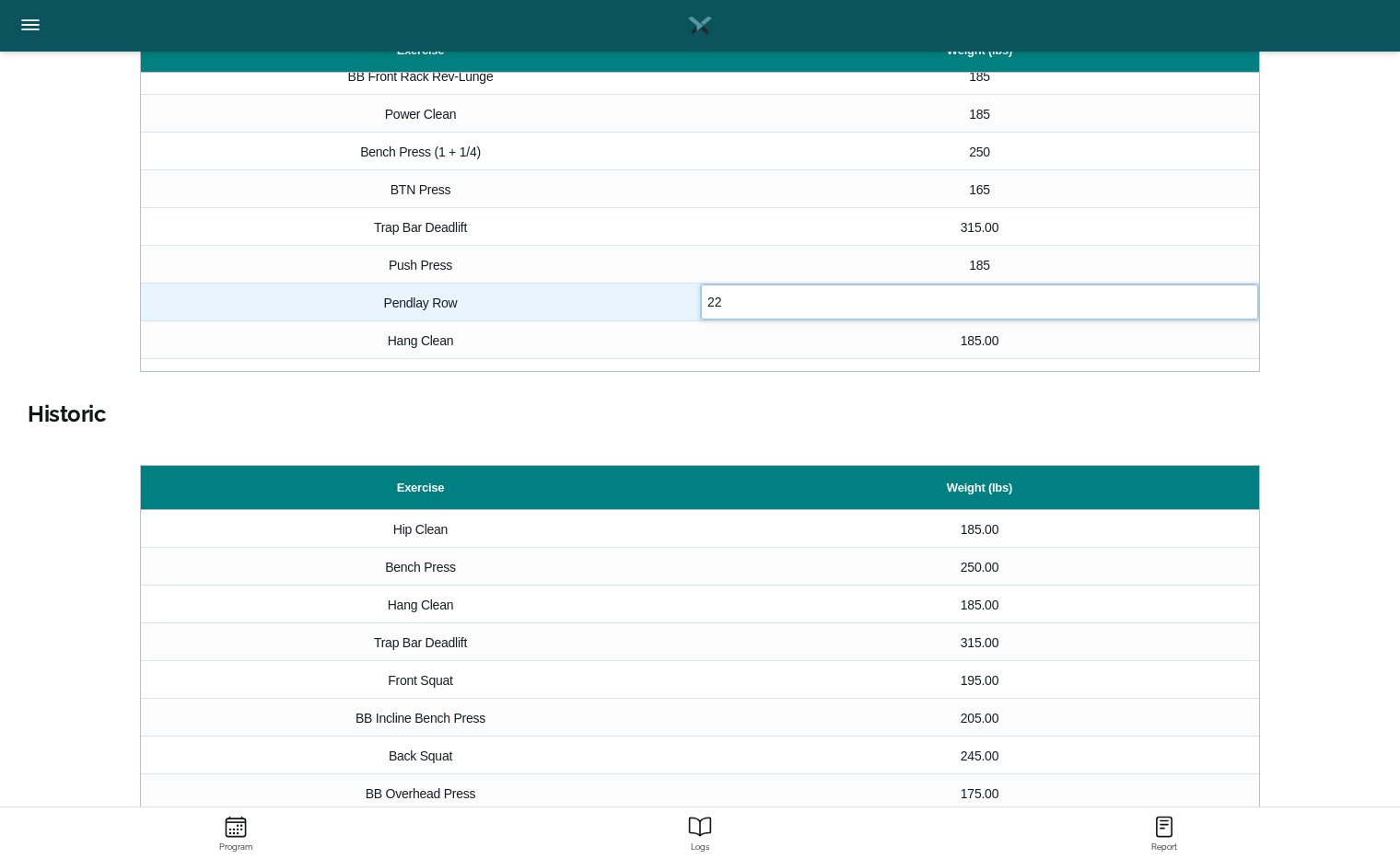 type on "220" 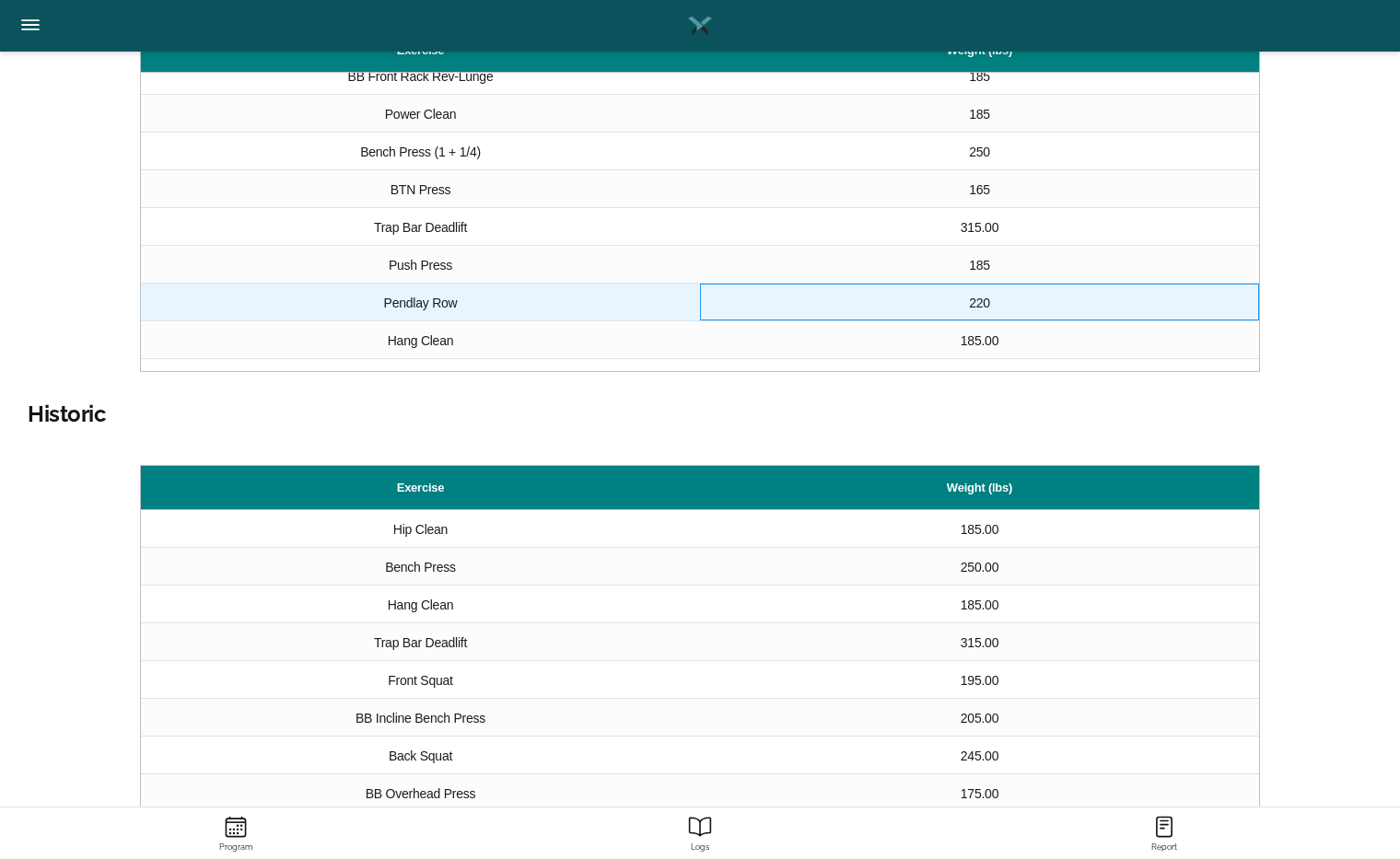 scroll, scrollTop: 53, scrollLeft: 0, axis: vertical 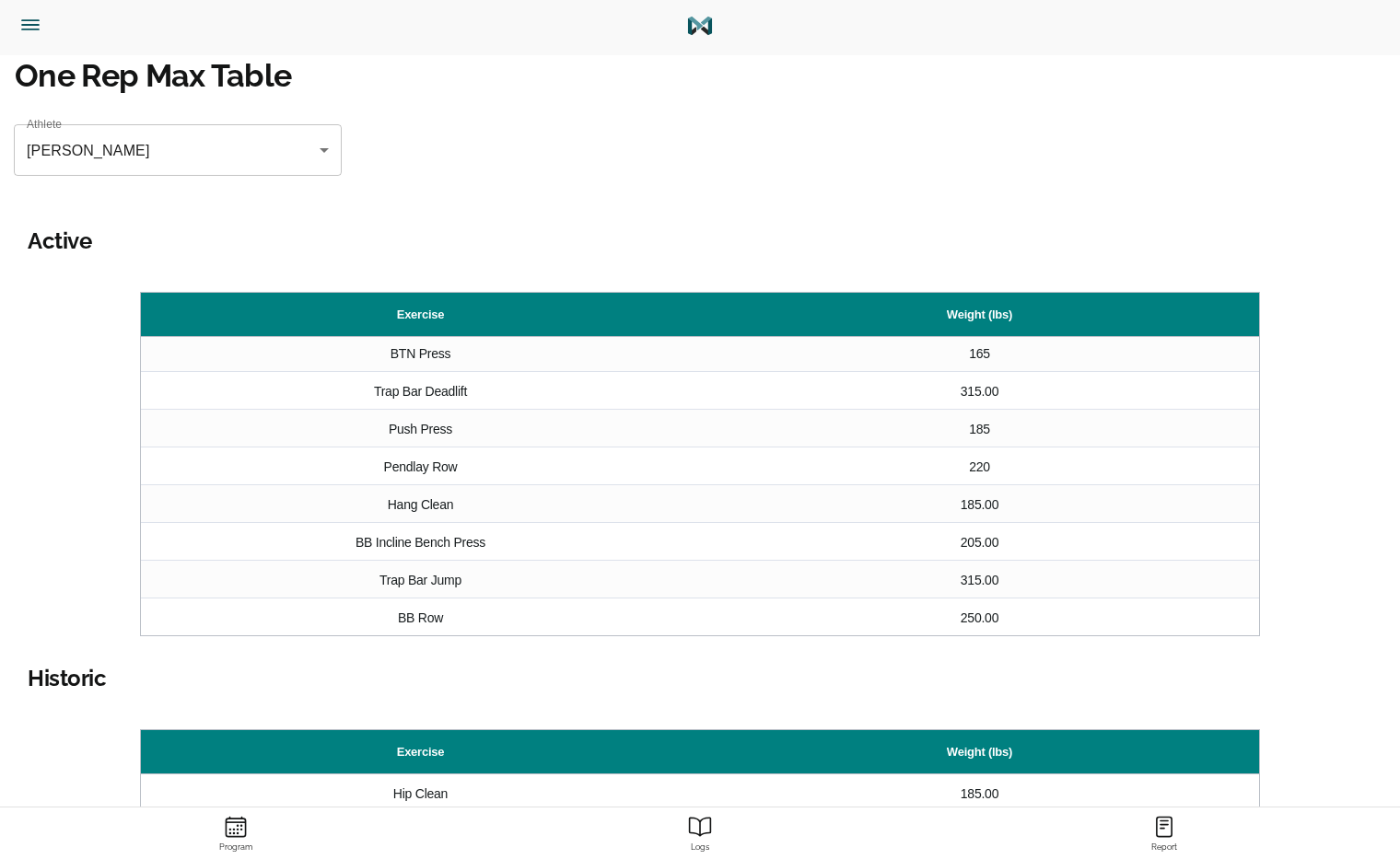 click on "Menu" 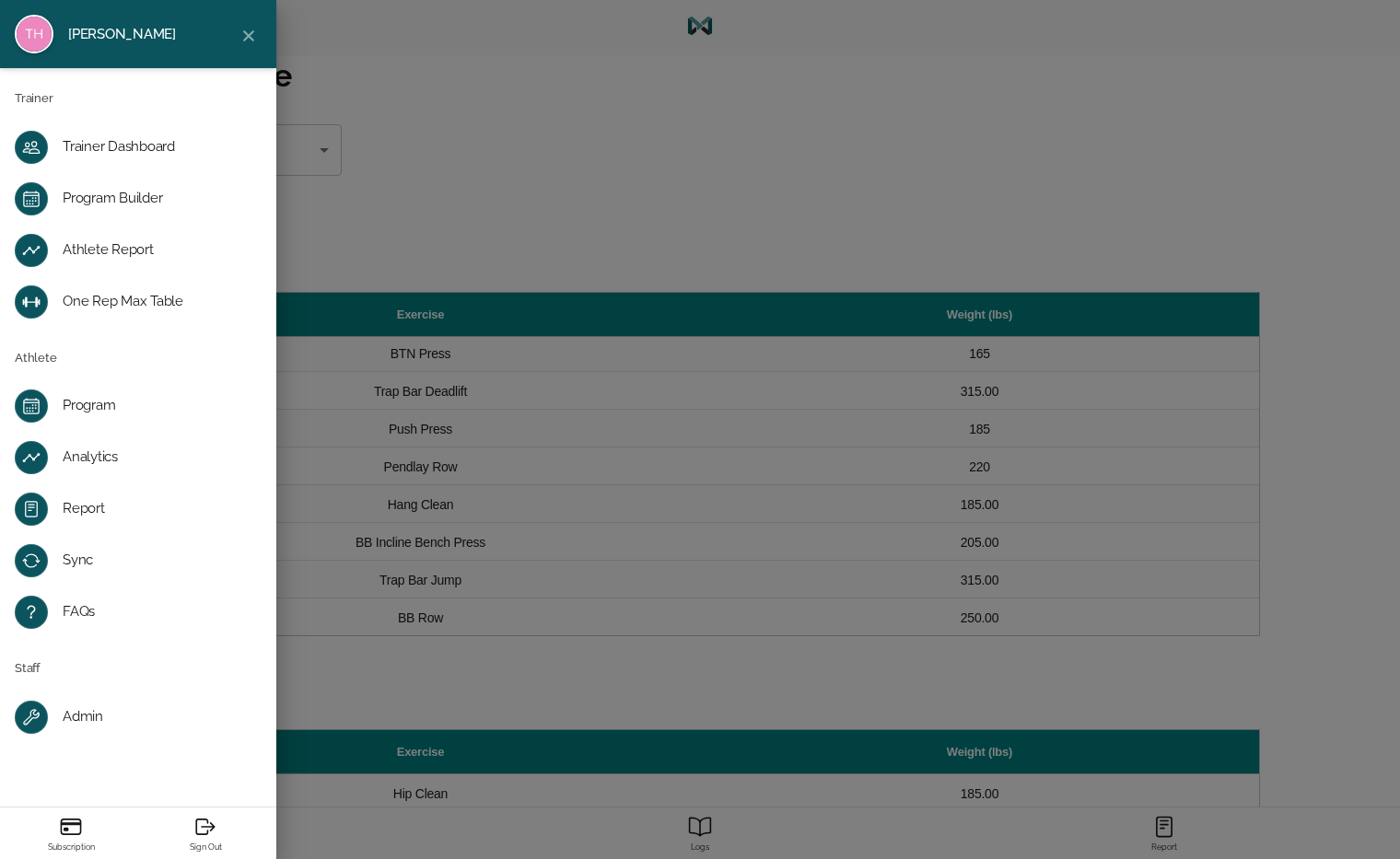 click on "Trainer Dashboard" at bounding box center (153, 147) 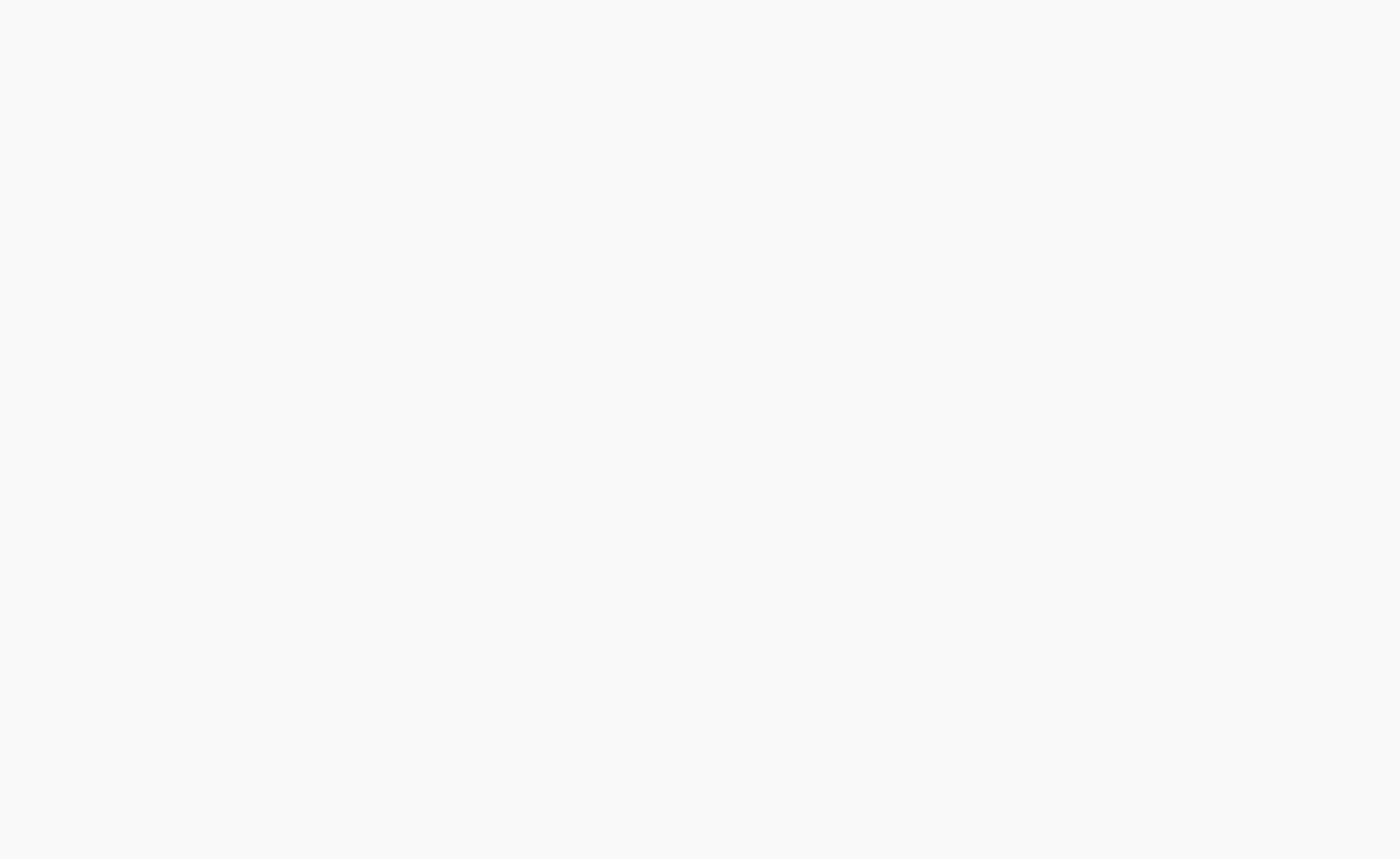scroll, scrollTop: 0, scrollLeft: 0, axis: both 